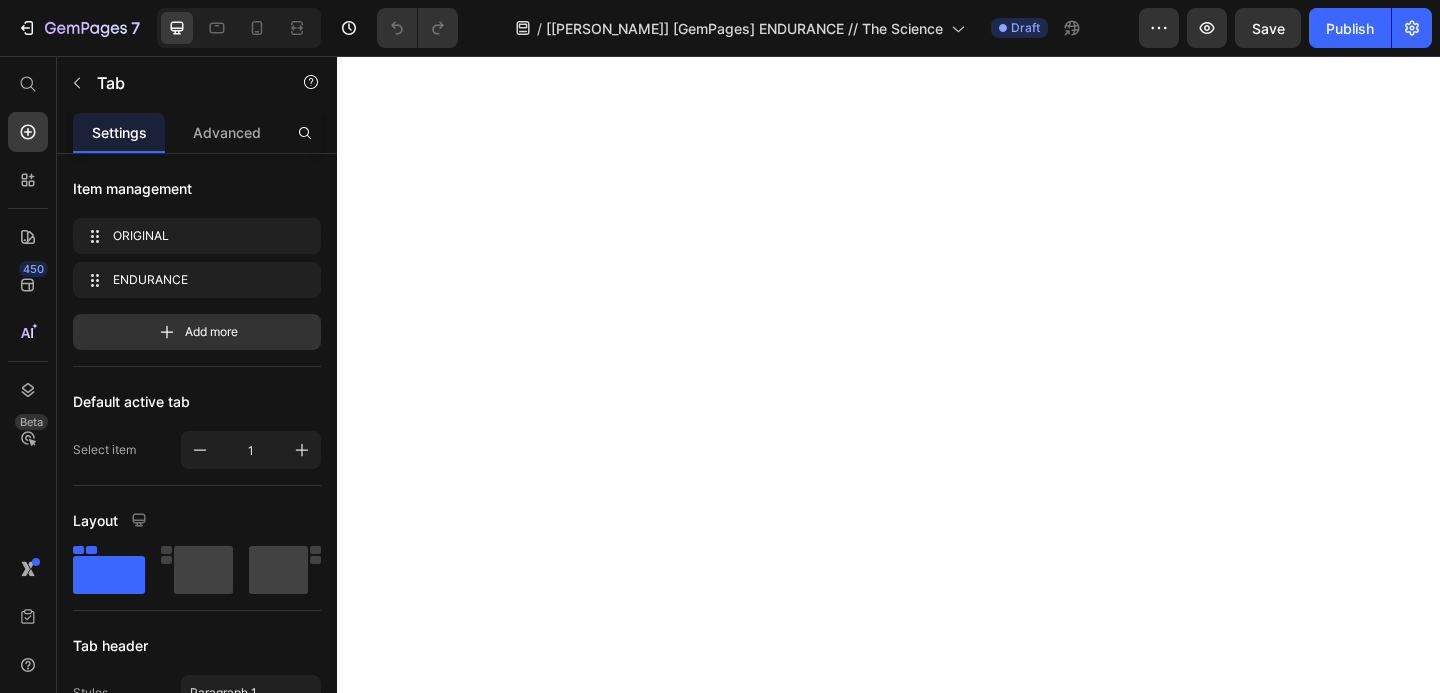scroll, scrollTop: 0, scrollLeft: 0, axis: both 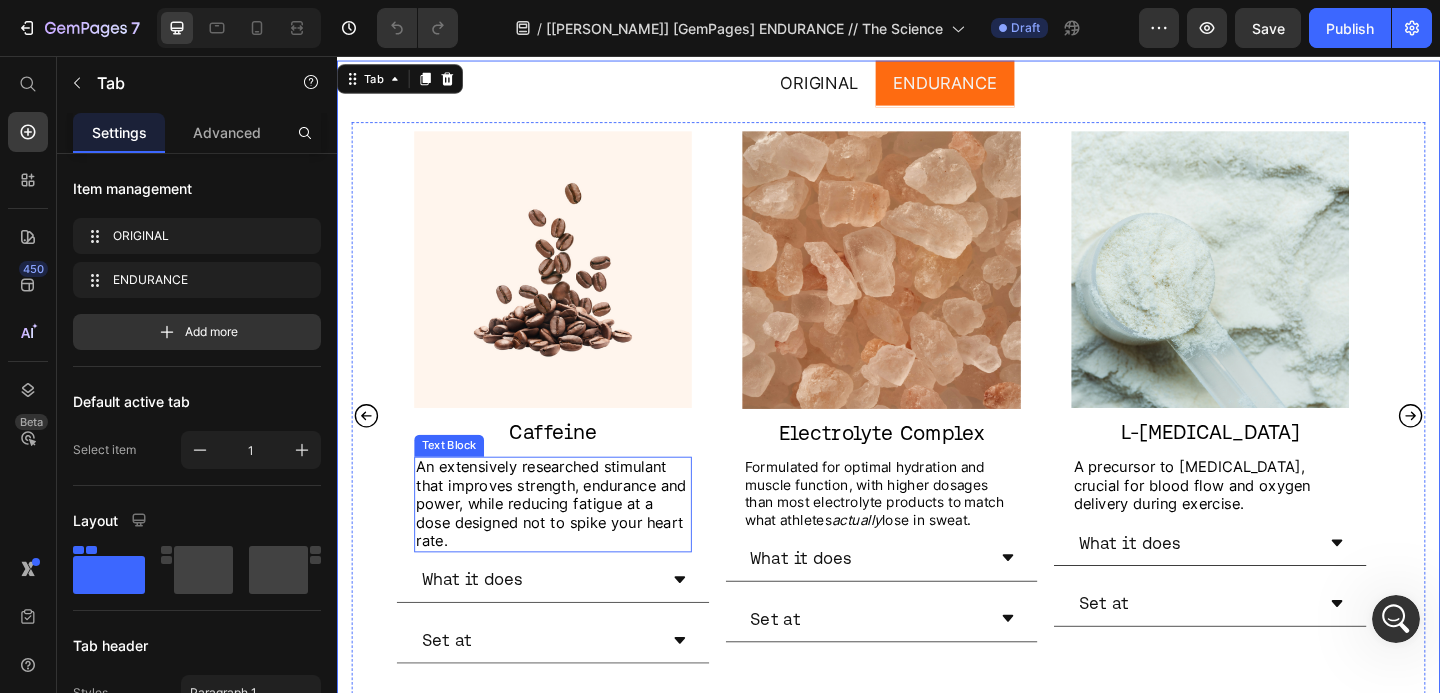 click on "An extensively researched stimulant that improves strength, endurance and power, while reducing fatigue at a dose designed not to spike your heart rate." at bounding box center (570, 543) 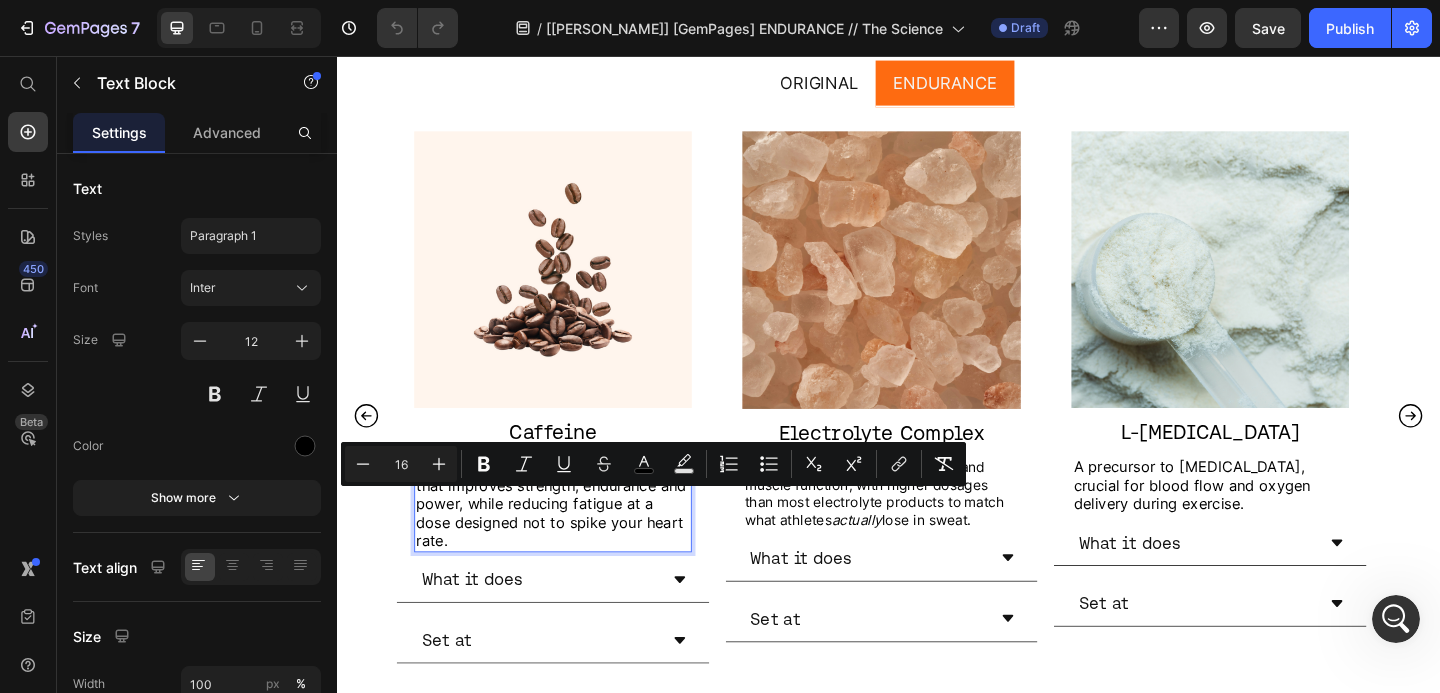 click on "An extensively researched stimulant that improves strength, endurance and power, while reducing fatigue at a dose designed not to spike your heart rate." at bounding box center (570, 543) 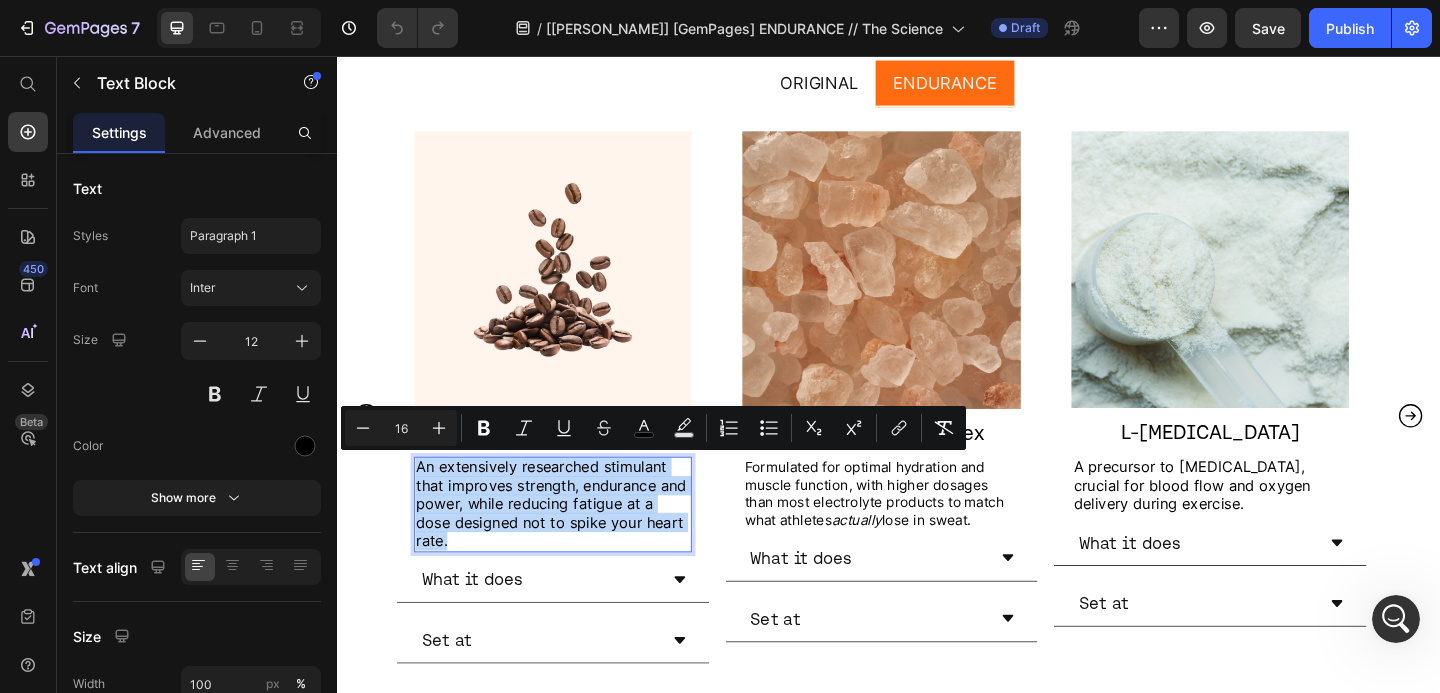drag, startPoint x: 710, startPoint y: 560, endPoint x: 426, endPoint y: 509, distance: 288.54288 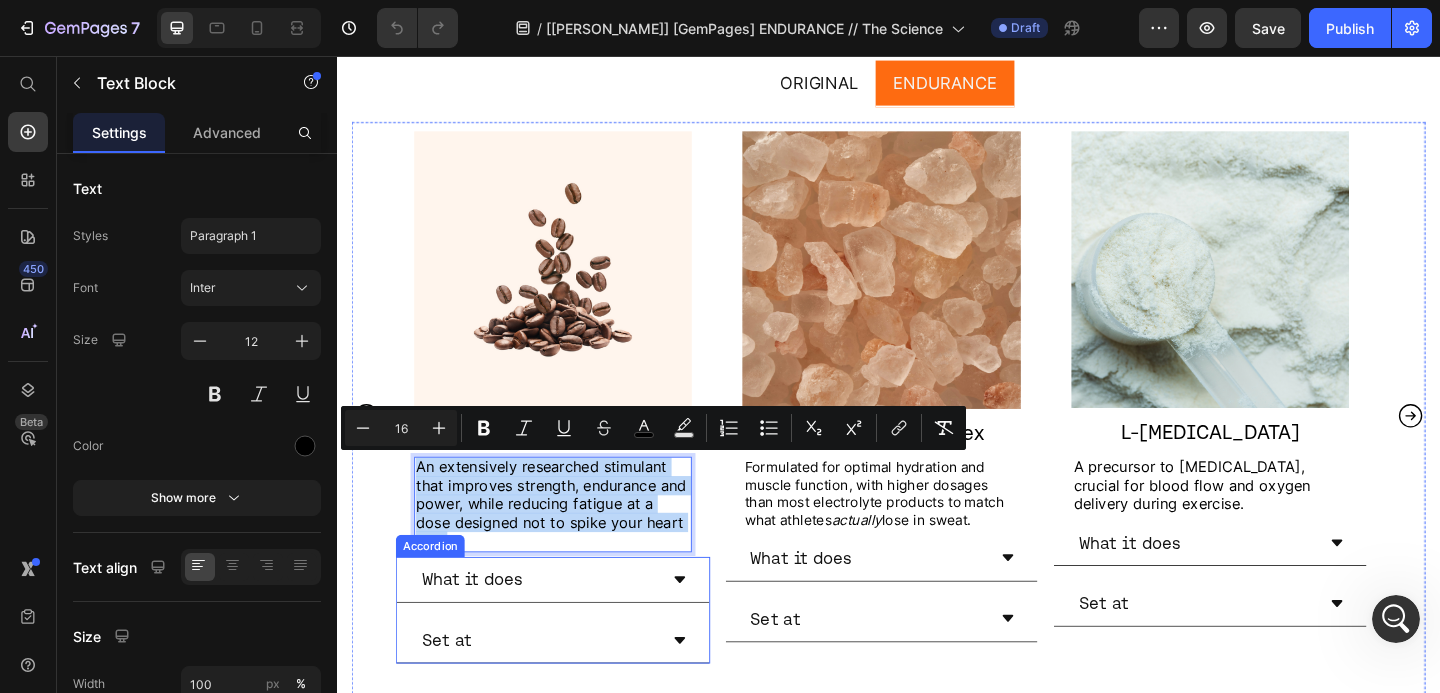 copy on "An extensively researched stimulant that improves strength, endurance and power, while reducing fatigue at a dose designed not to spike your heart rate." 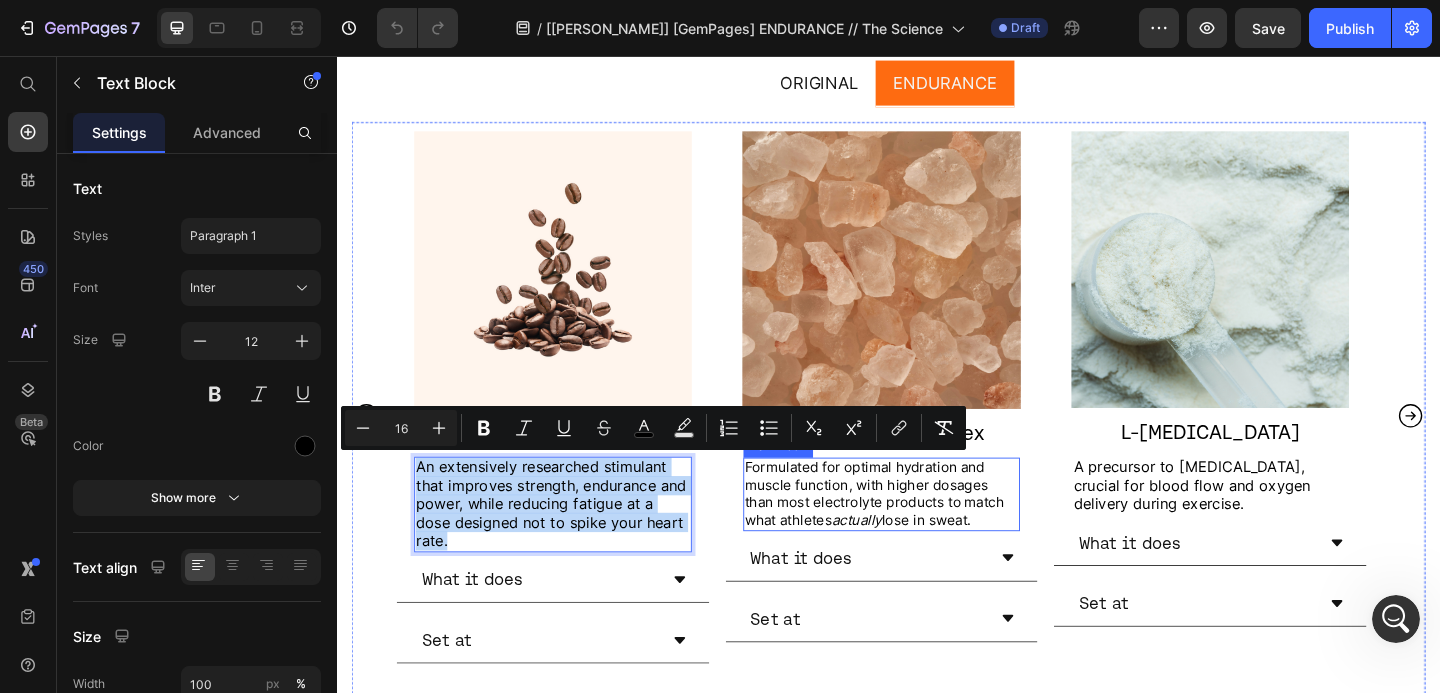 click on "actually" at bounding box center (903, 560) 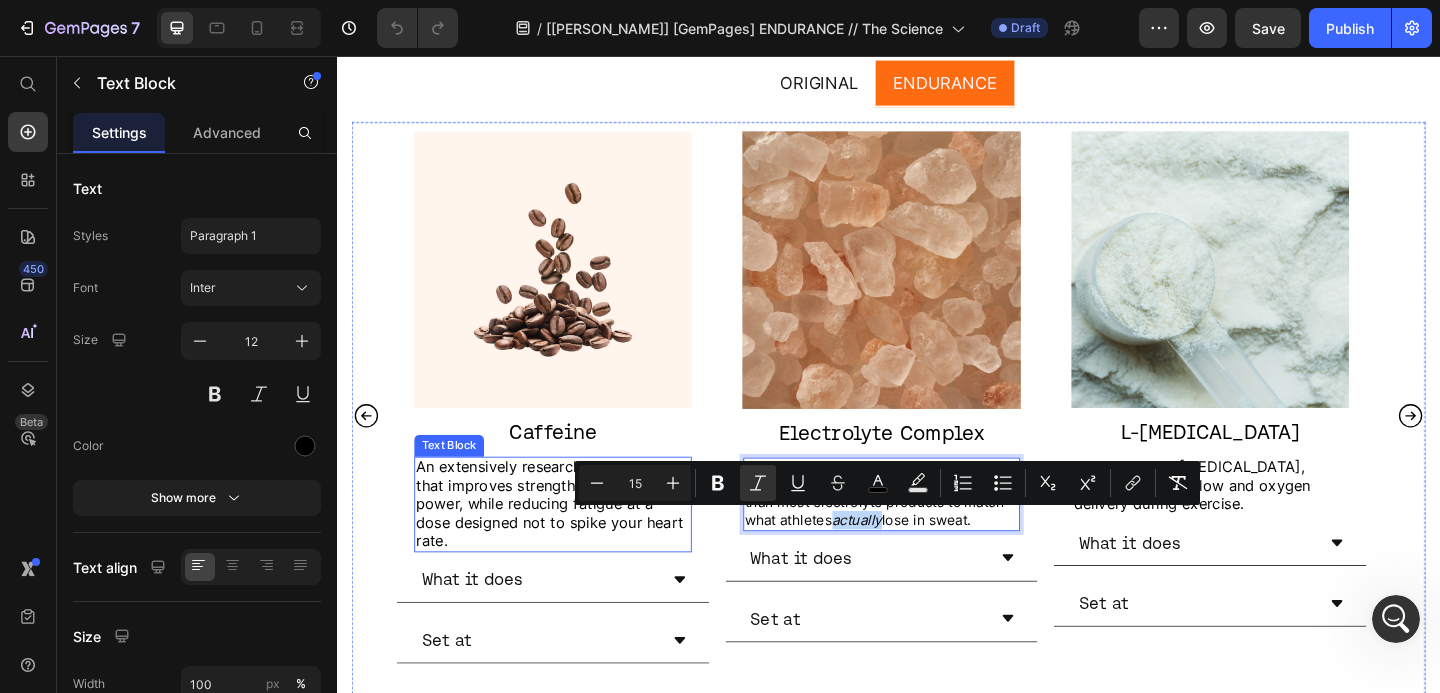 click on "An extensively researched stimulant that improves strength, endurance and power, while reducing fatigue at a dose designed not to spike your heart rate." at bounding box center (570, 543) 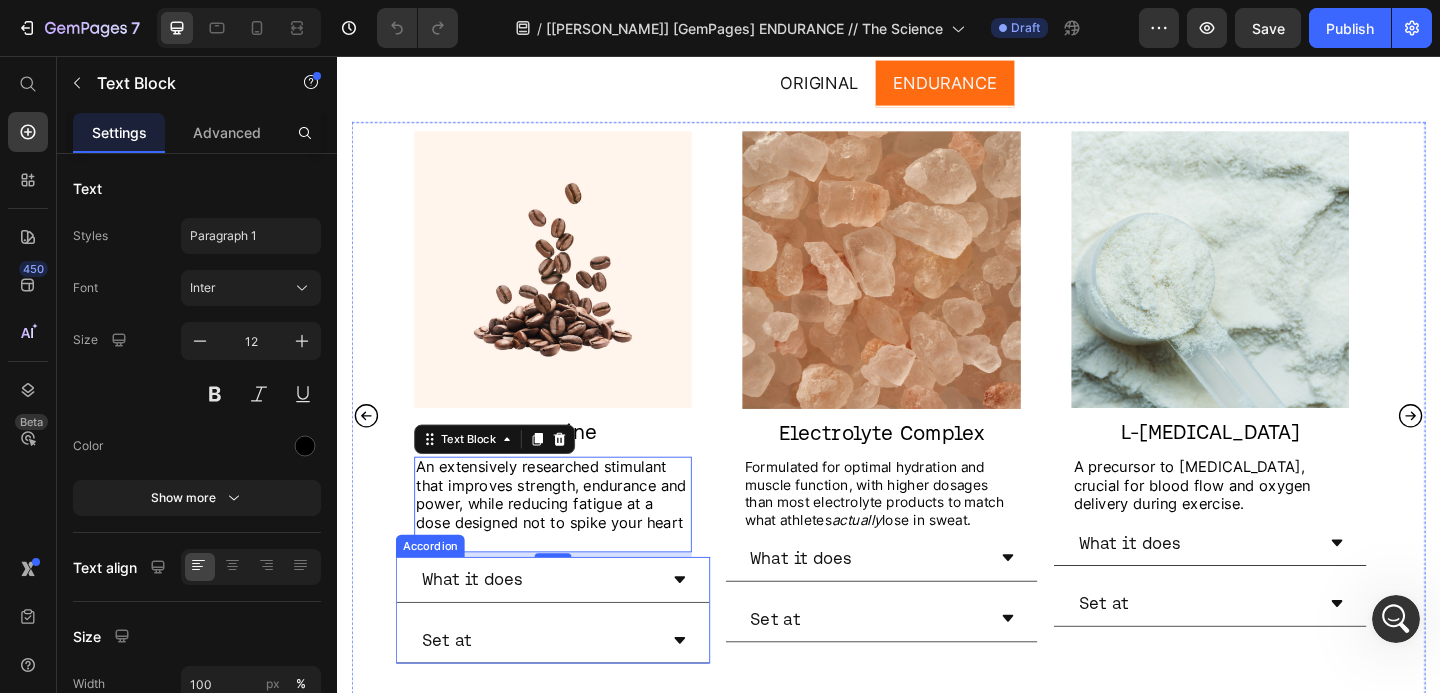 click on "What it does" at bounding box center [556, 625] 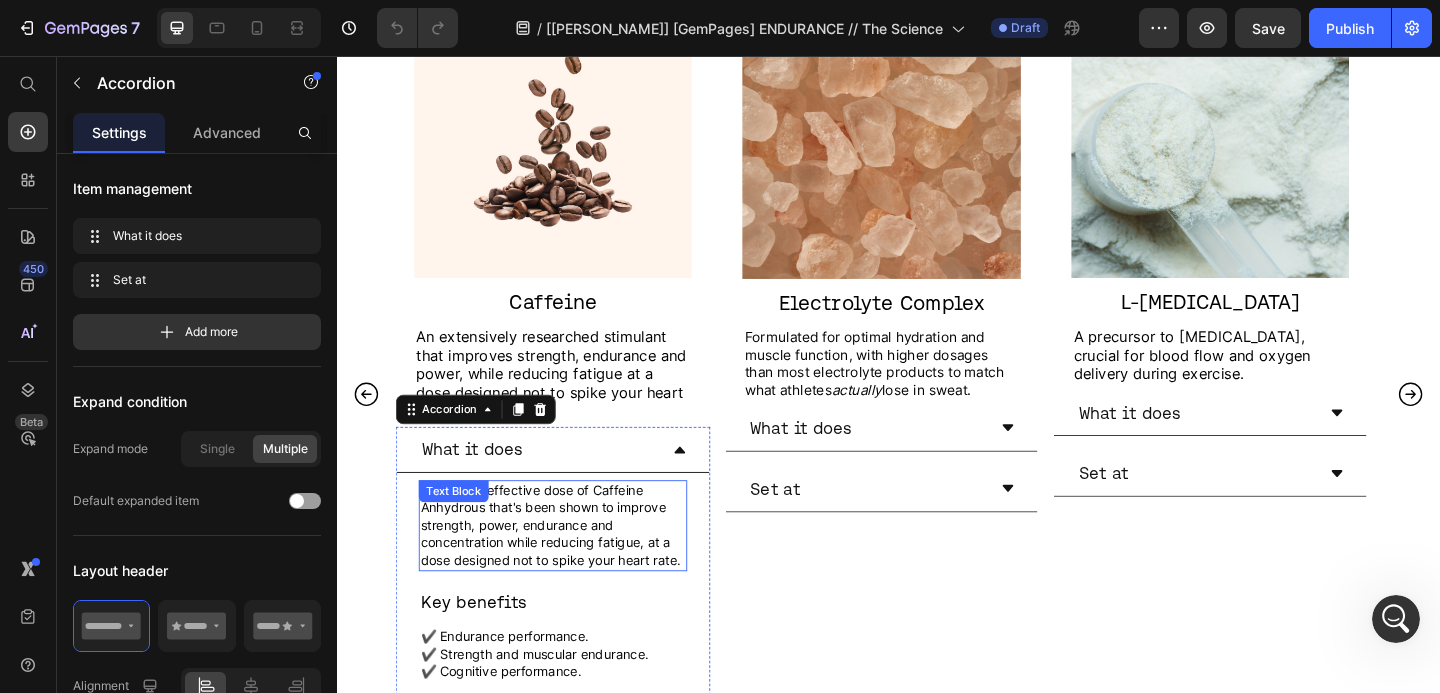 scroll, scrollTop: 1554, scrollLeft: 0, axis: vertical 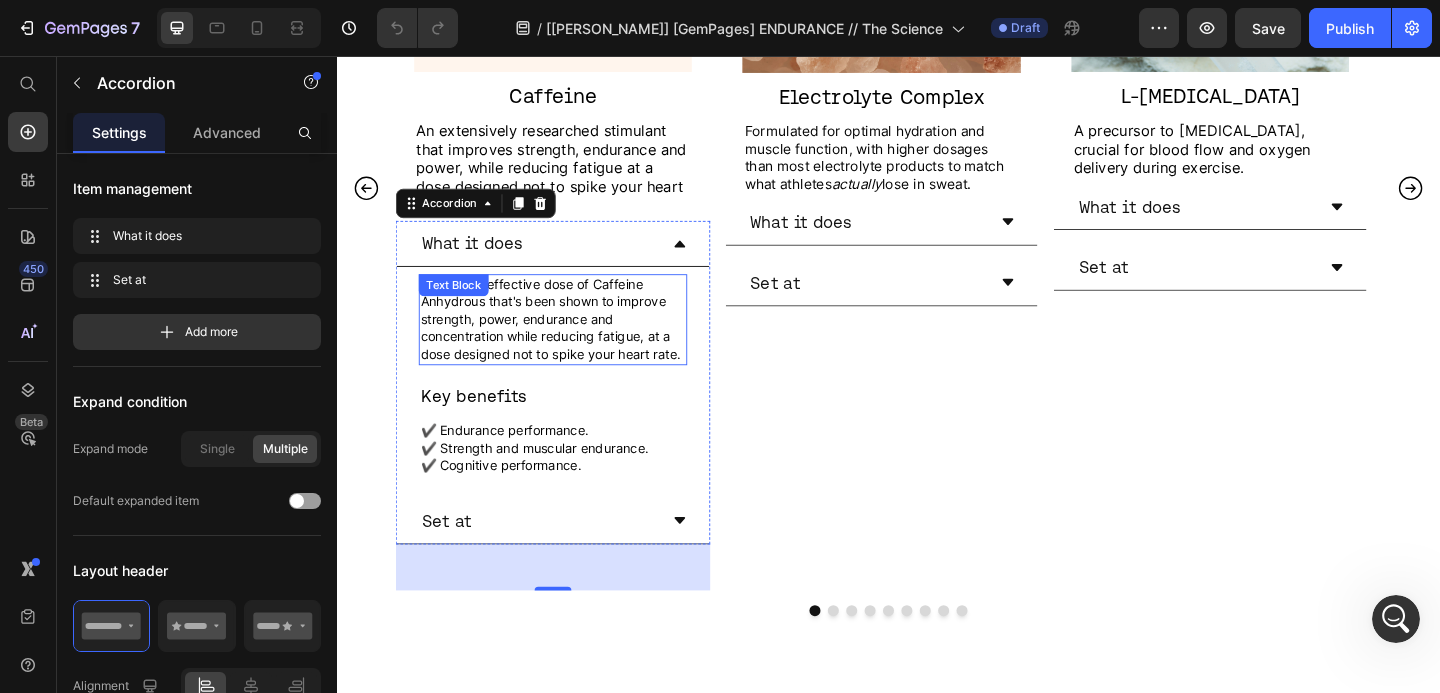 click on "A clinically effective dose of Caffeine Anhydrous that's been shown to improve strength, power, endurance and concentration while reducing fatigue, at a dose designed not to spike your heart rate." at bounding box center [569, 341] 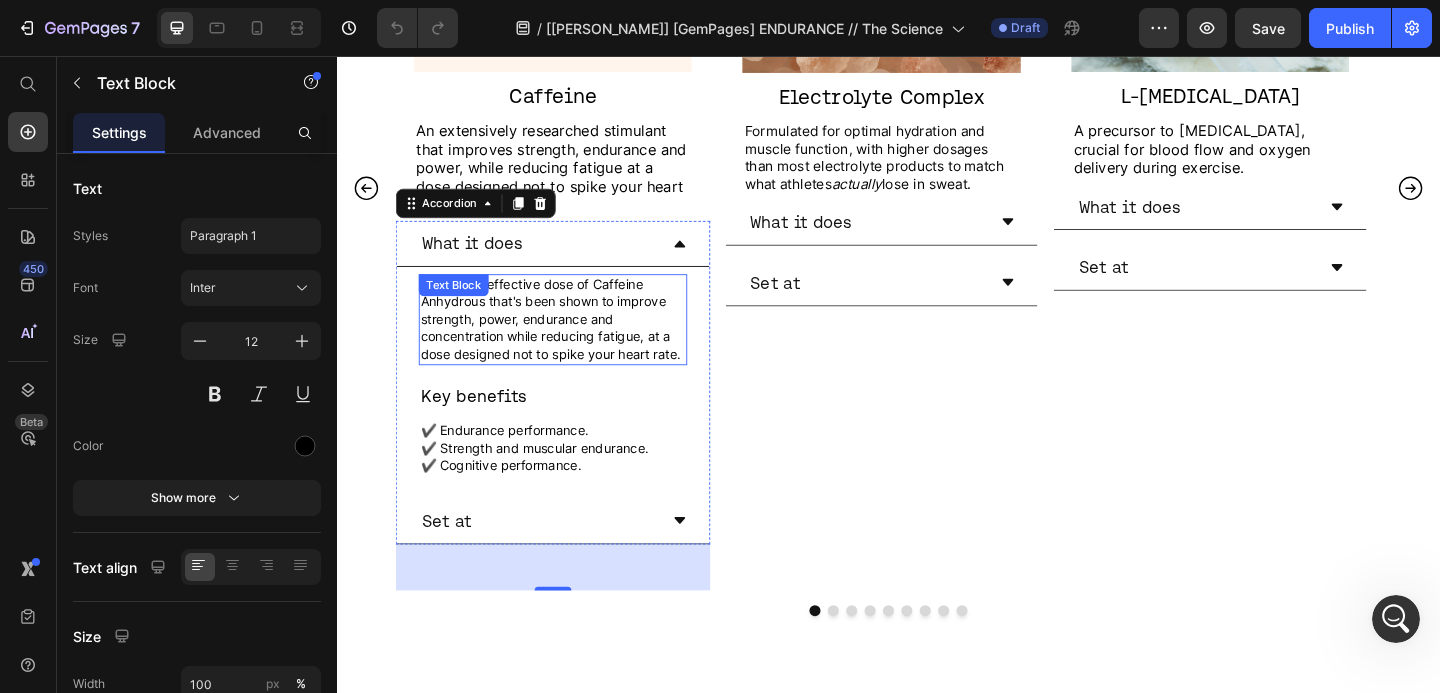 click on "A clinically effective dose of Caffeine Anhydrous that's been shown to improve strength, power, endurance and concentration while reducing fatigue, at a dose designed not to spike your heart rate." at bounding box center [569, 341] 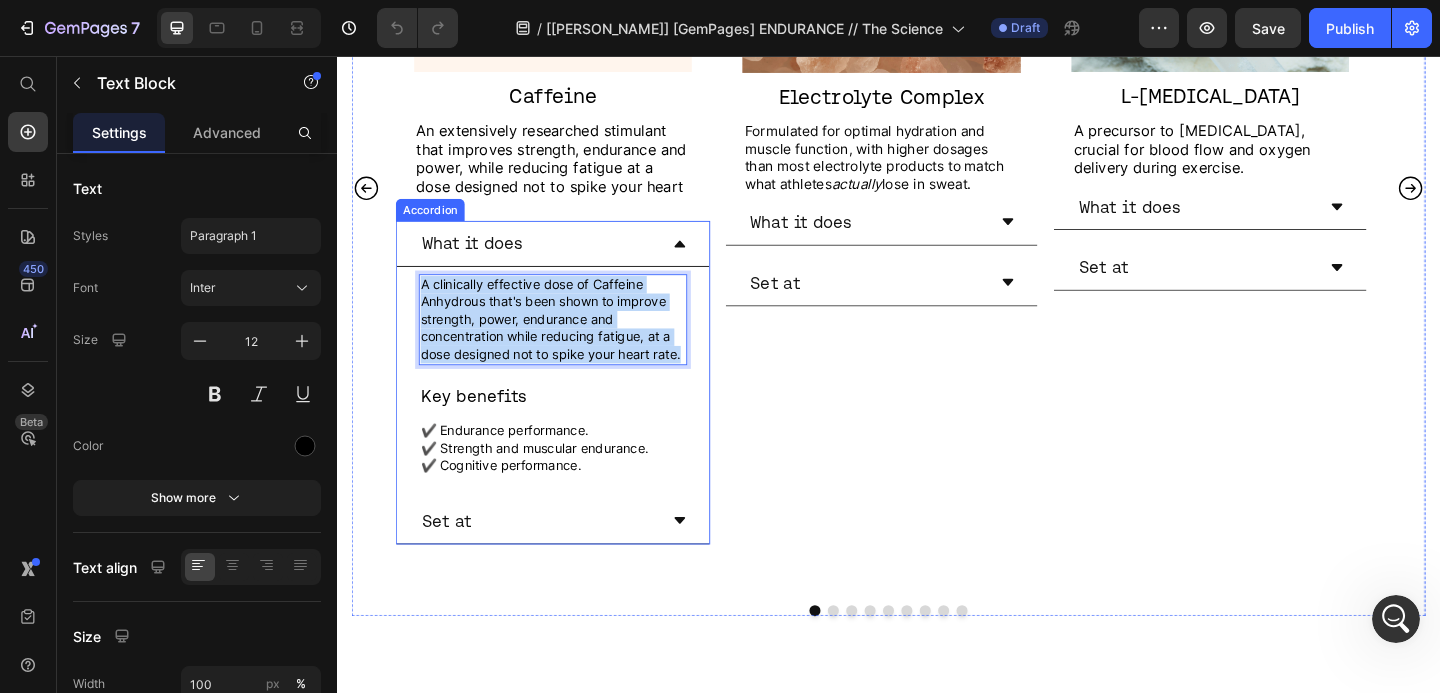 drag, startPoint x: 713, startPoint y: 359, endPoint x: 416, endPoint y: 283, distance: 306.56973 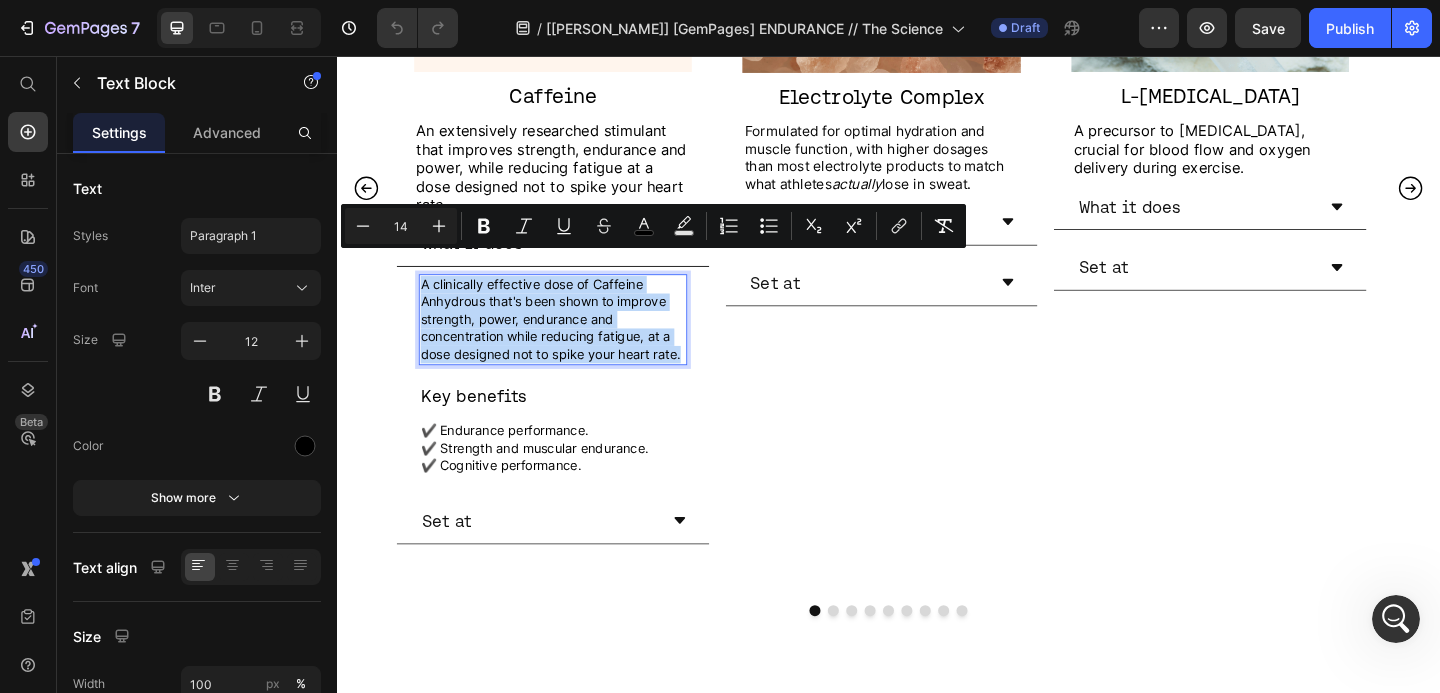 copy on "A clinically effective dose of Caffeine Anhydrous that's been shown to improve strength, power, endurance and concentration while reducing fatigue, at a dose designed not to spike your heart rate." 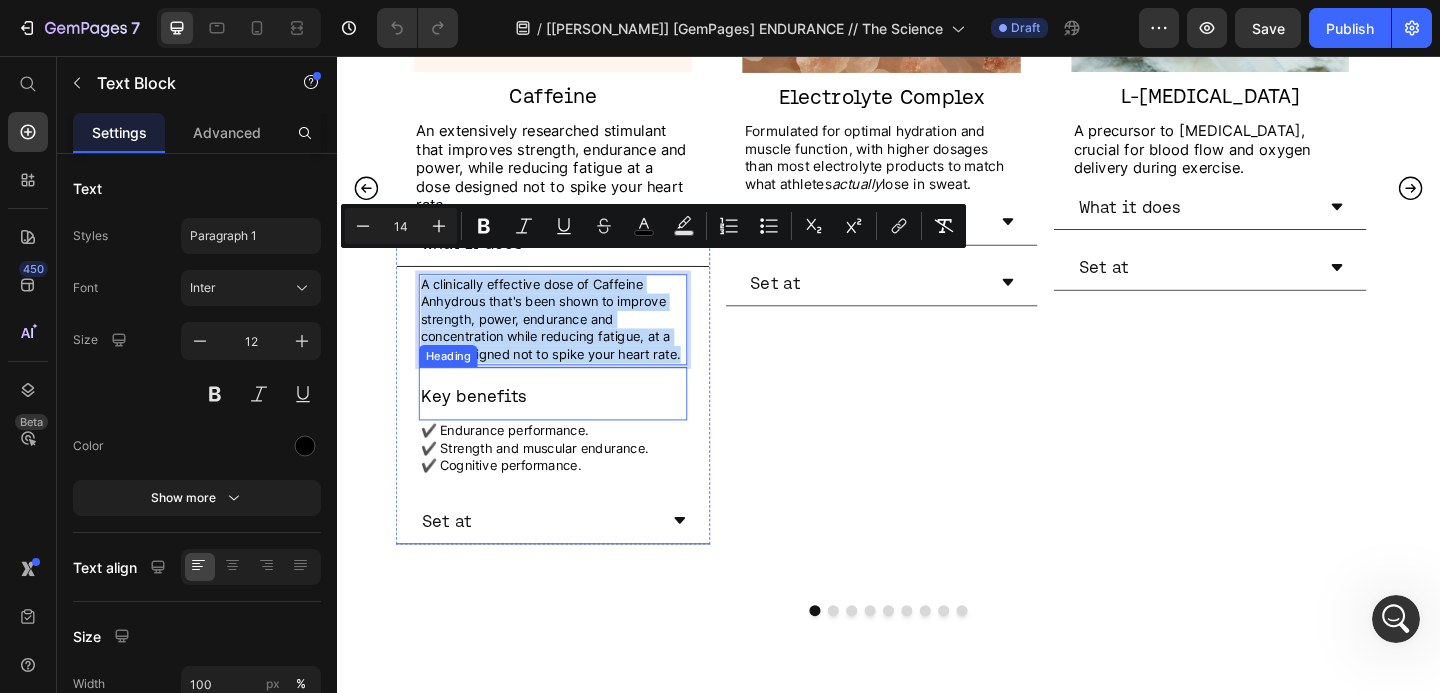 click on "✔️ Endurance performance." at bounding box center [572, 463] 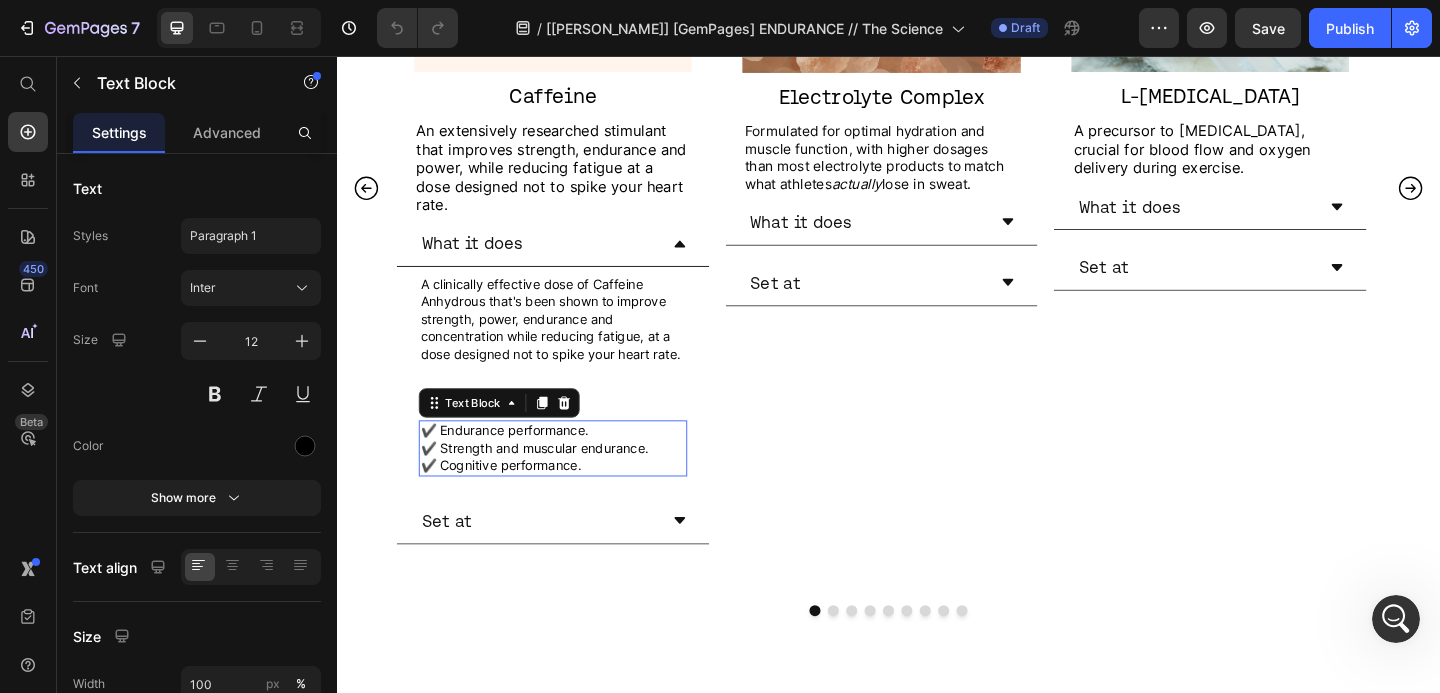 click on "✔️ Endurance performance." at bounding box center (572, 463) 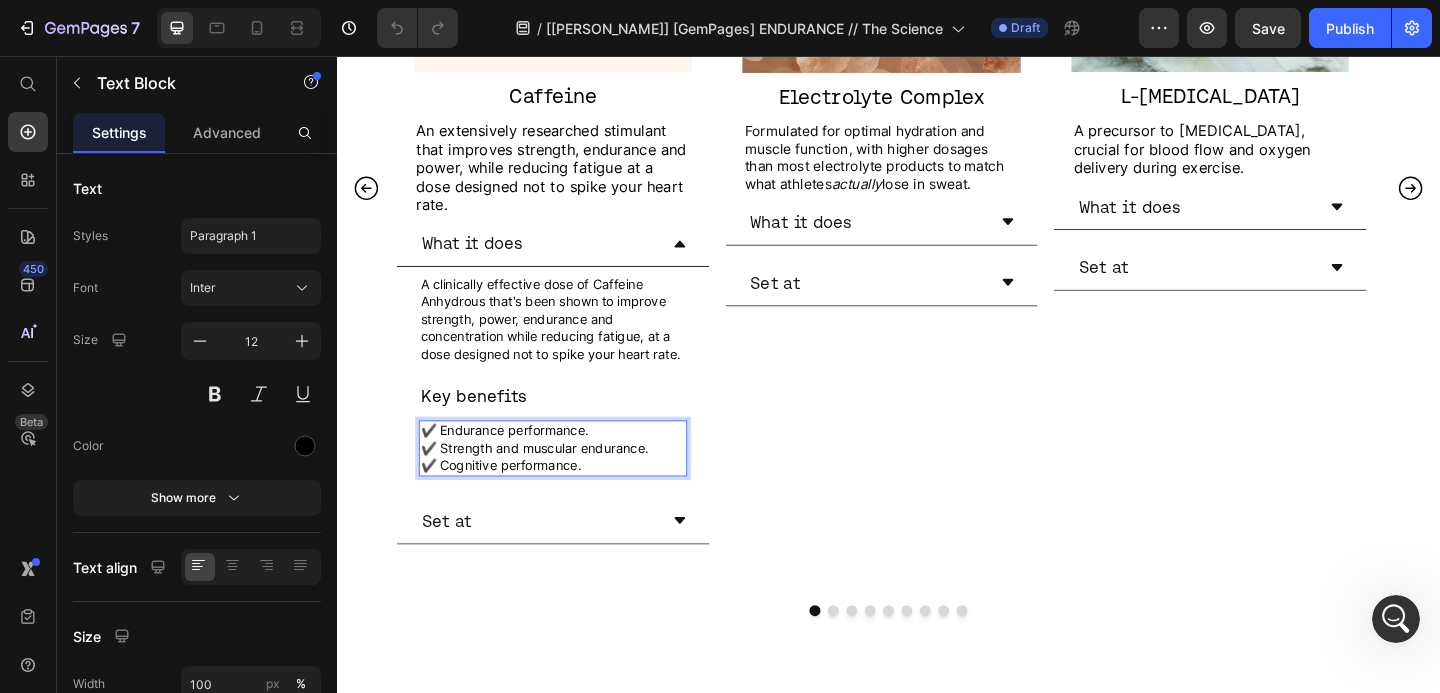 drag, startPoint x: 612, startPoint y: 469, endPoint x: 599, endPoint y: 465, distance: 13.601471 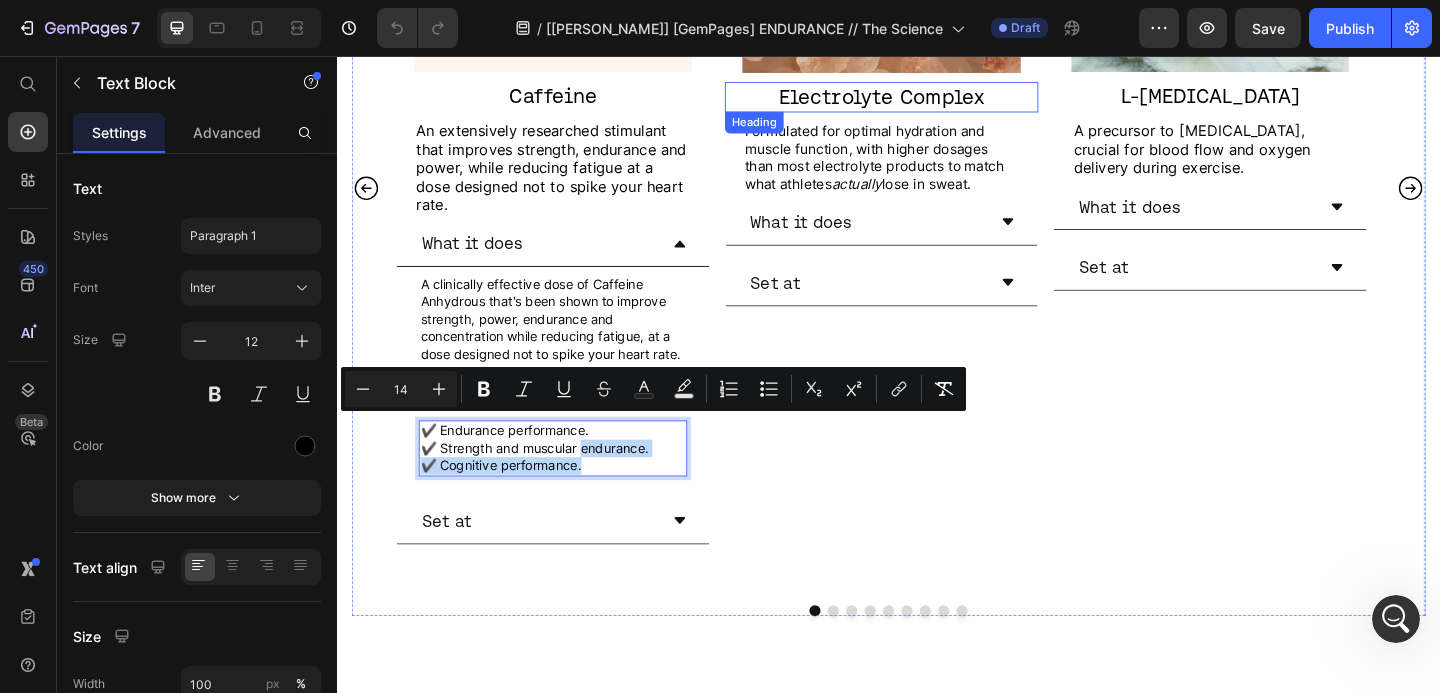 scroll, scrollTop: 1513, scrollLeft: 0, axis: vertical 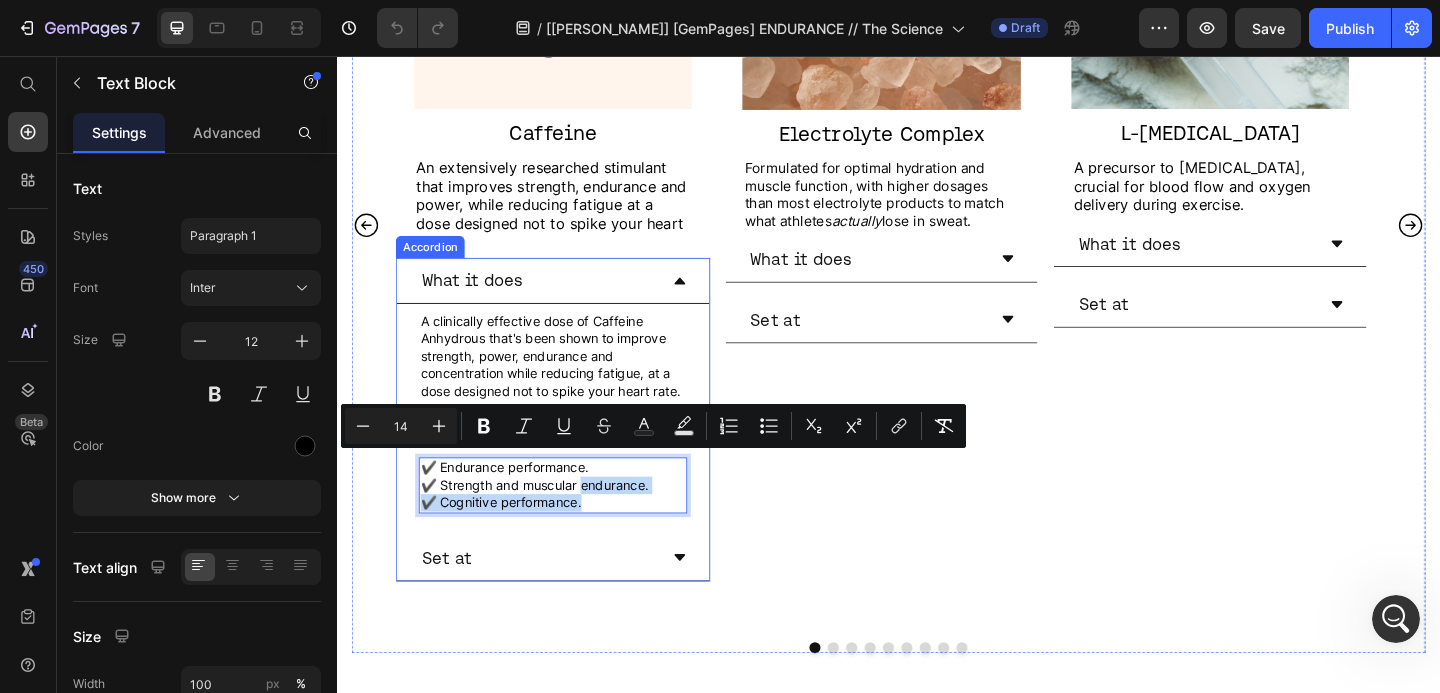 click on "What it does" at bounding box center [572, 301] 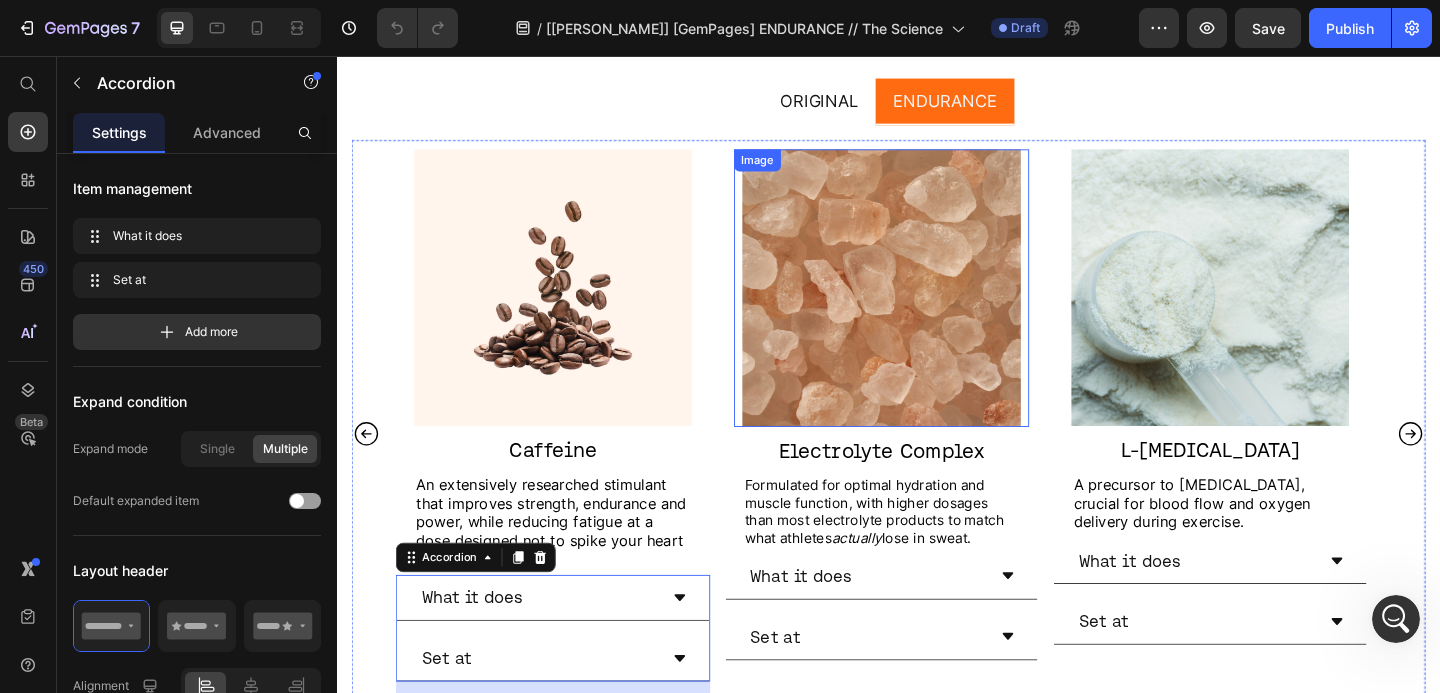 scroll, scrollTop: 1165, scrollLeft: 0, axis: vertical 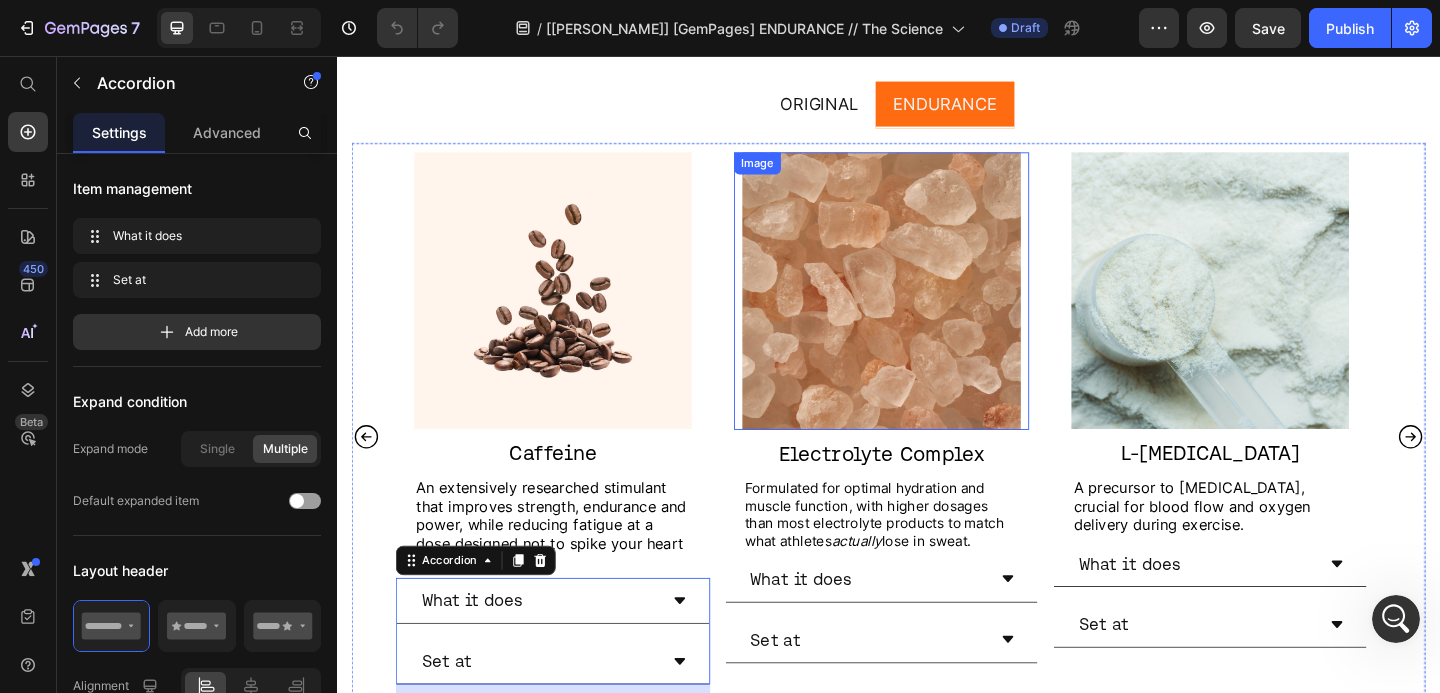 click at bounding box center [930, 312] 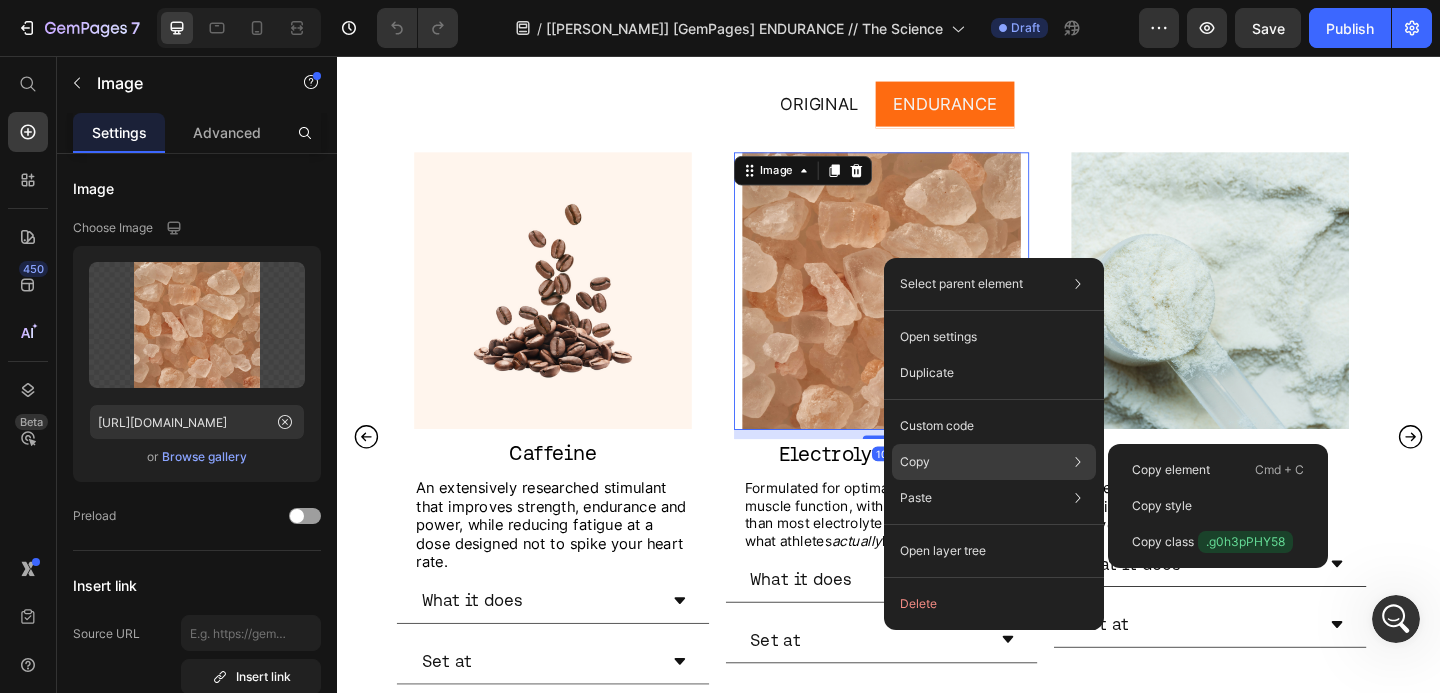 click on "Copy Copy element  Cmd + C Copy style  Copy class  .g0h3pPHY58" 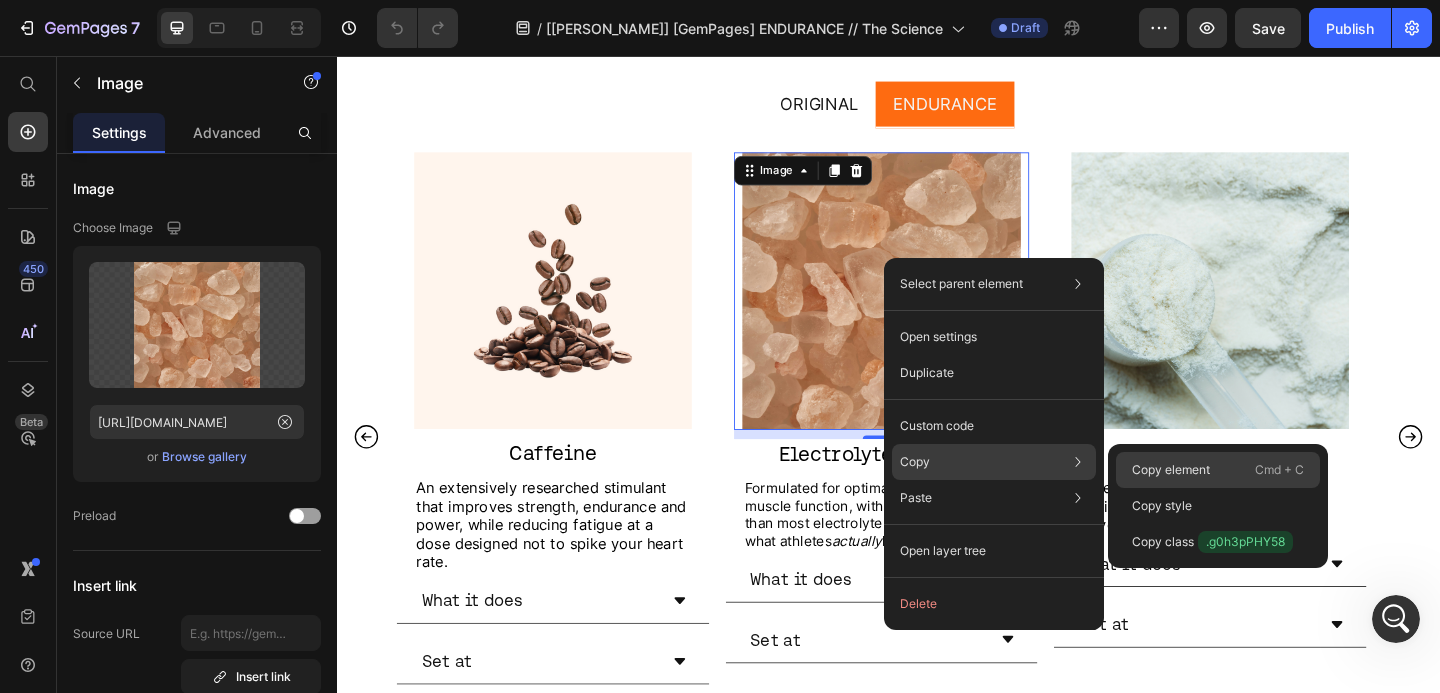 click on "Copy element" at bounding box center (1171, 470) 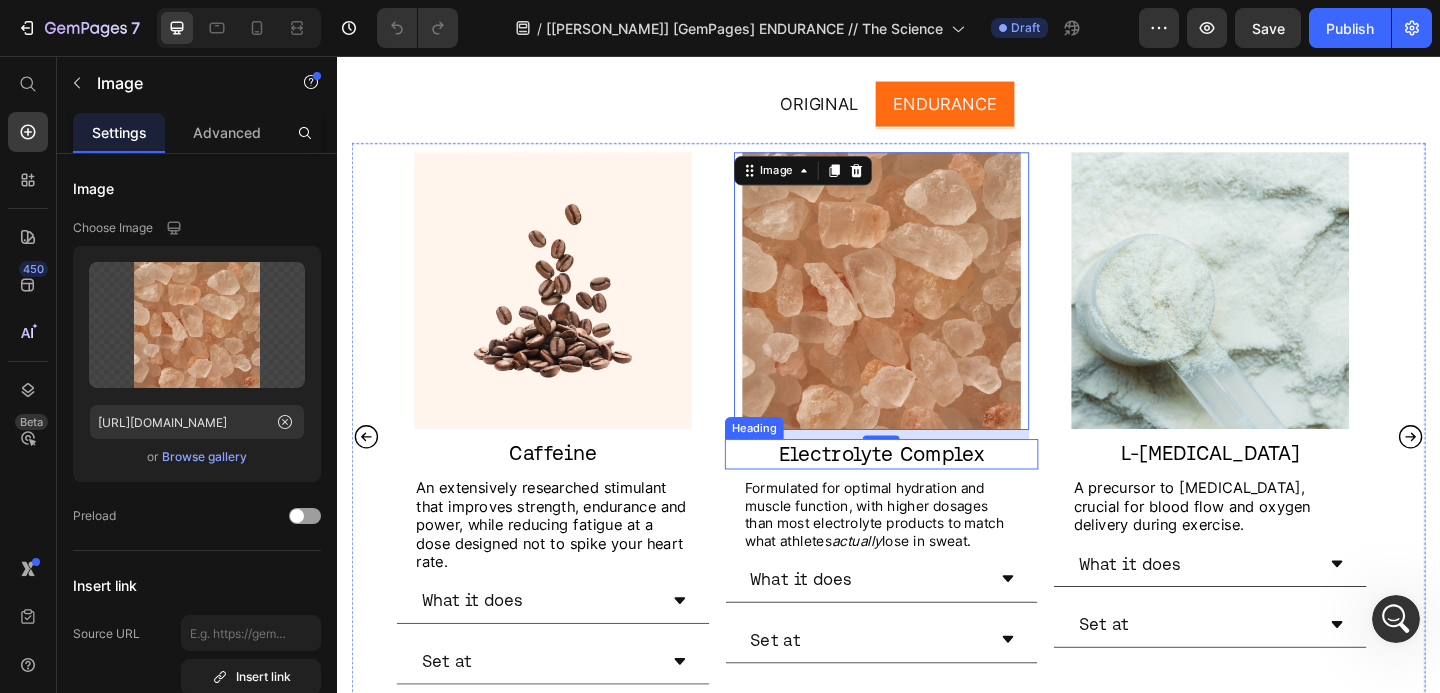 click on "Electrolyte Complex" at bounding box center (929, 489) 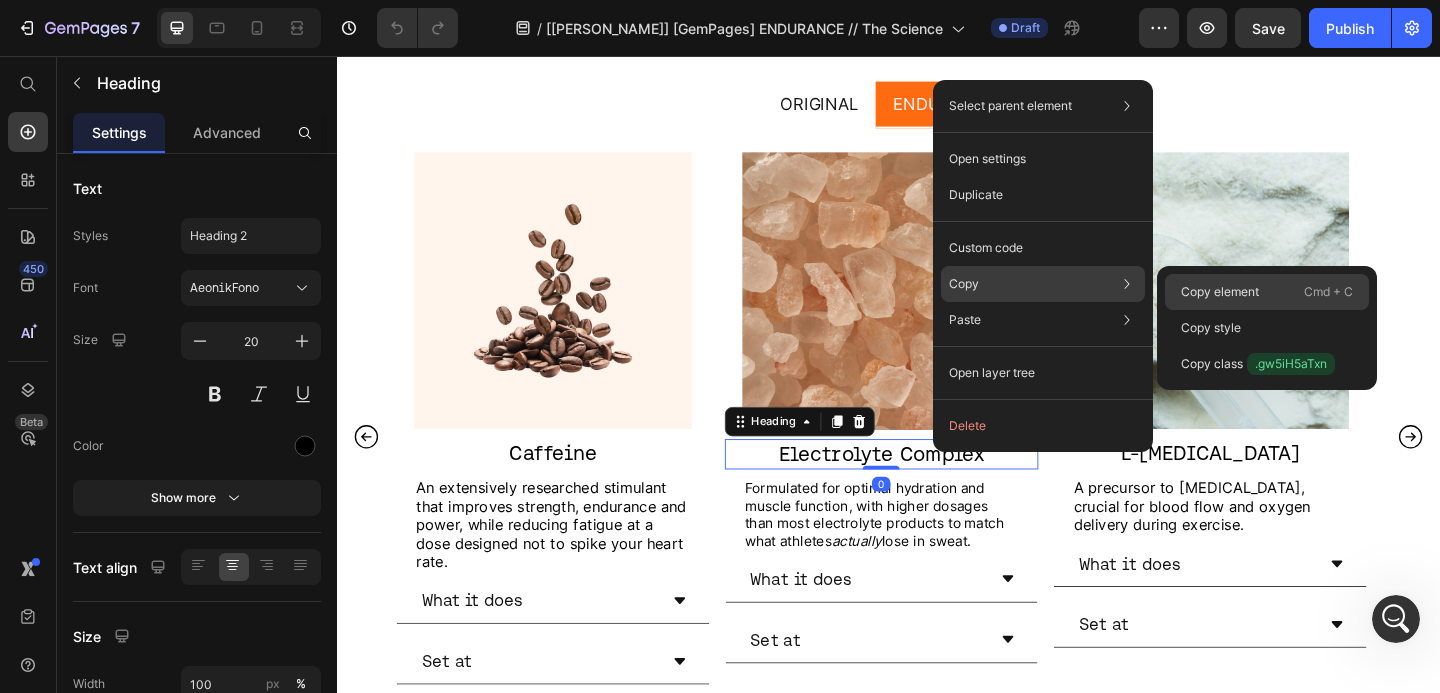 click on "Copy element" at bounding box center [1220, 292] 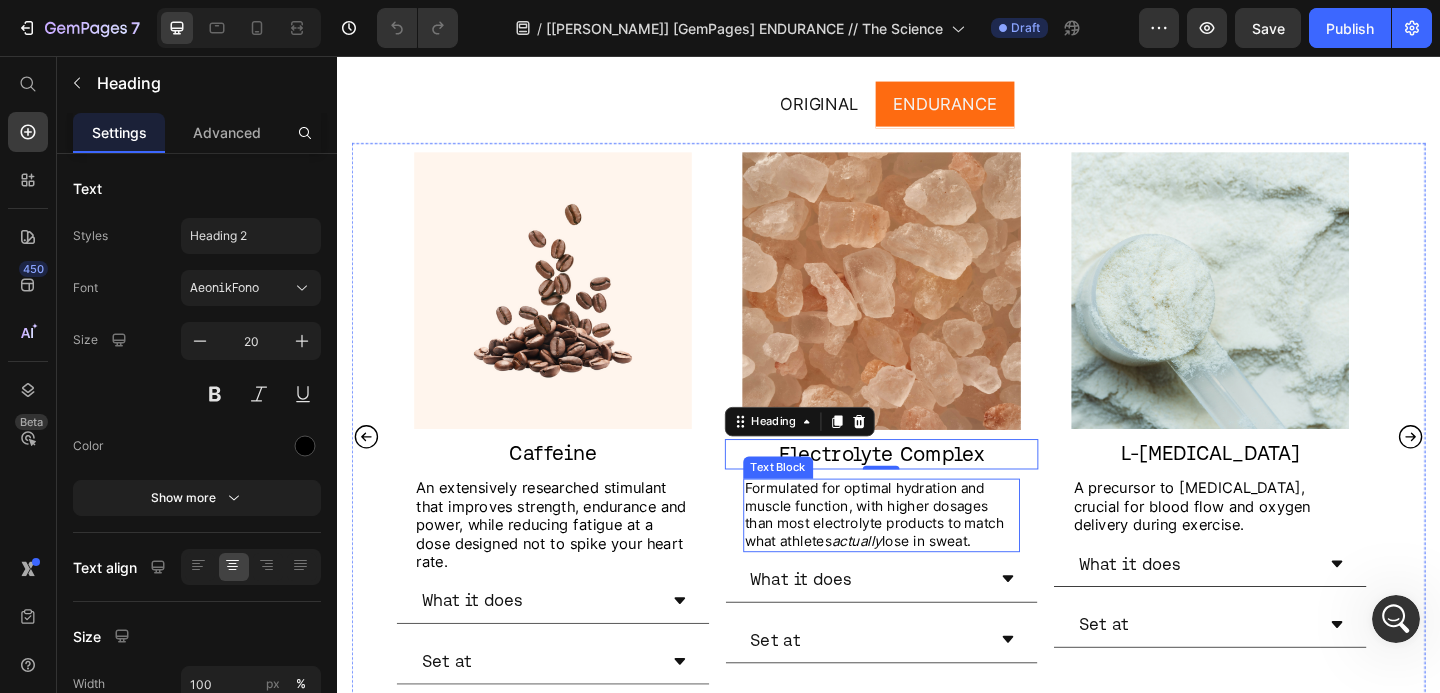 click on "Formulated for optimal hydration and muscle function, with higher dosages than most electrolyte products to match what athletes  actually  lose in sweat." at bounding box center [930, 556] 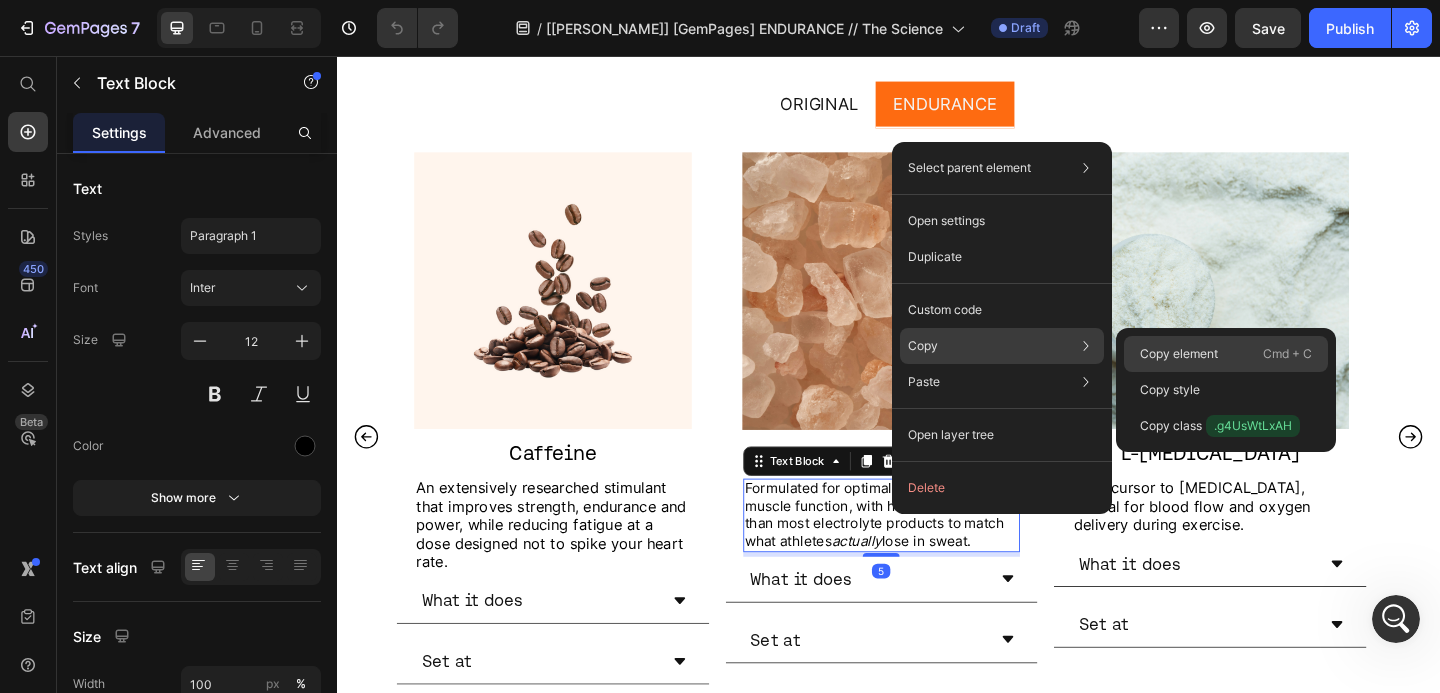 click on "Copy element" at bounding box center [1179, 354] 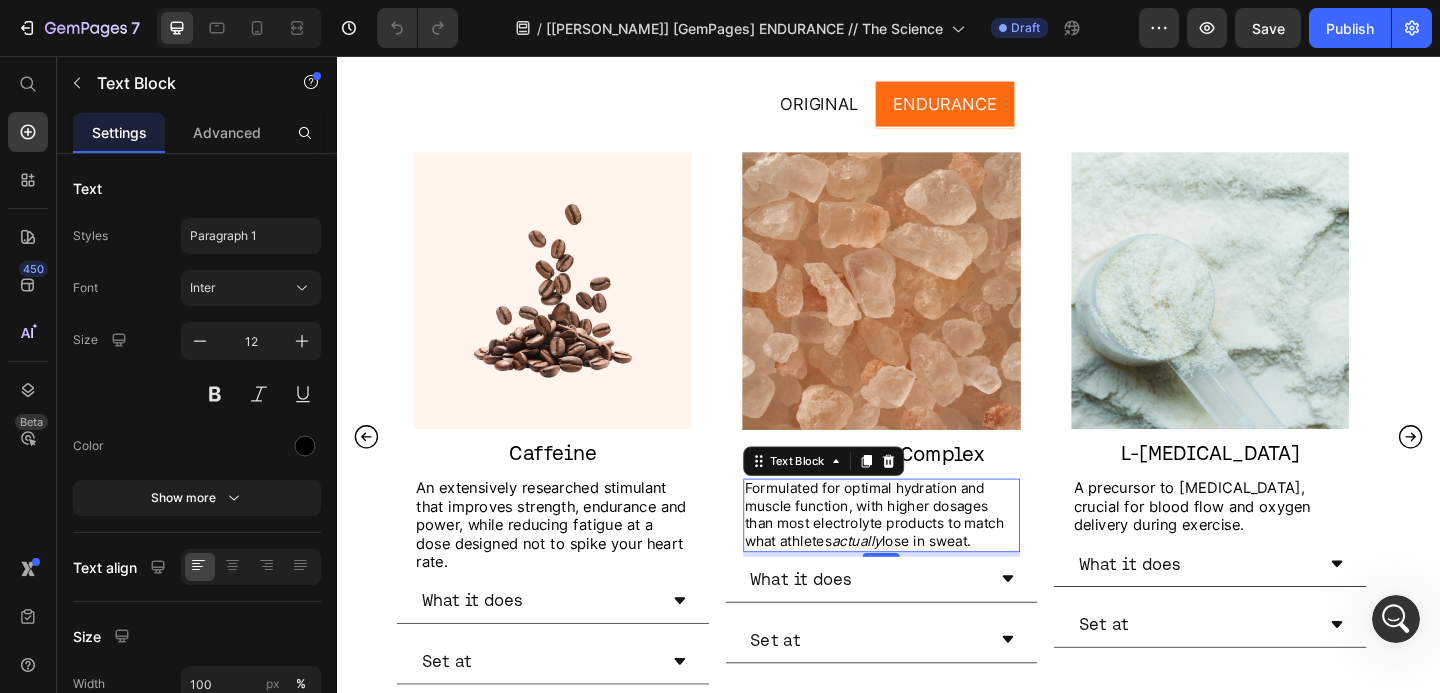click on "What it does" at bounding box center [914, 625] 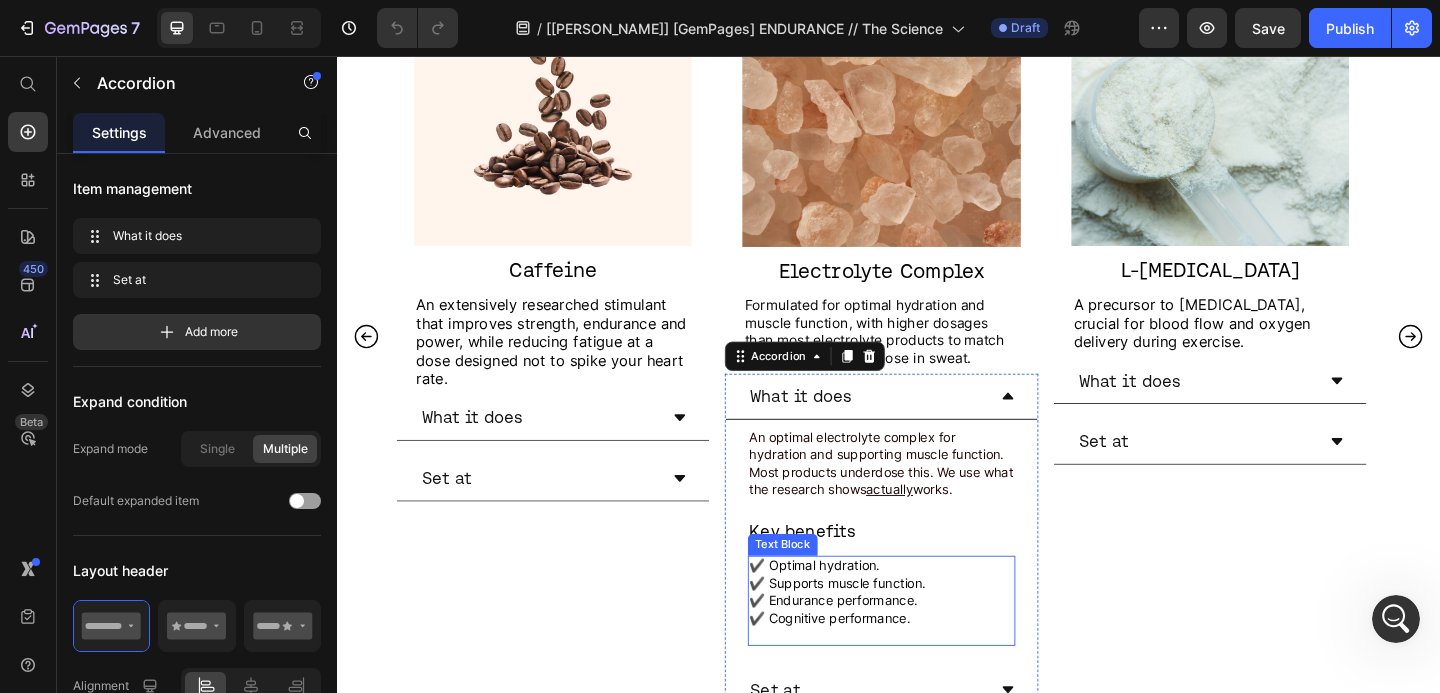 scroll, scrollTop: 1365, scrollLeft: 0, axis: vertical 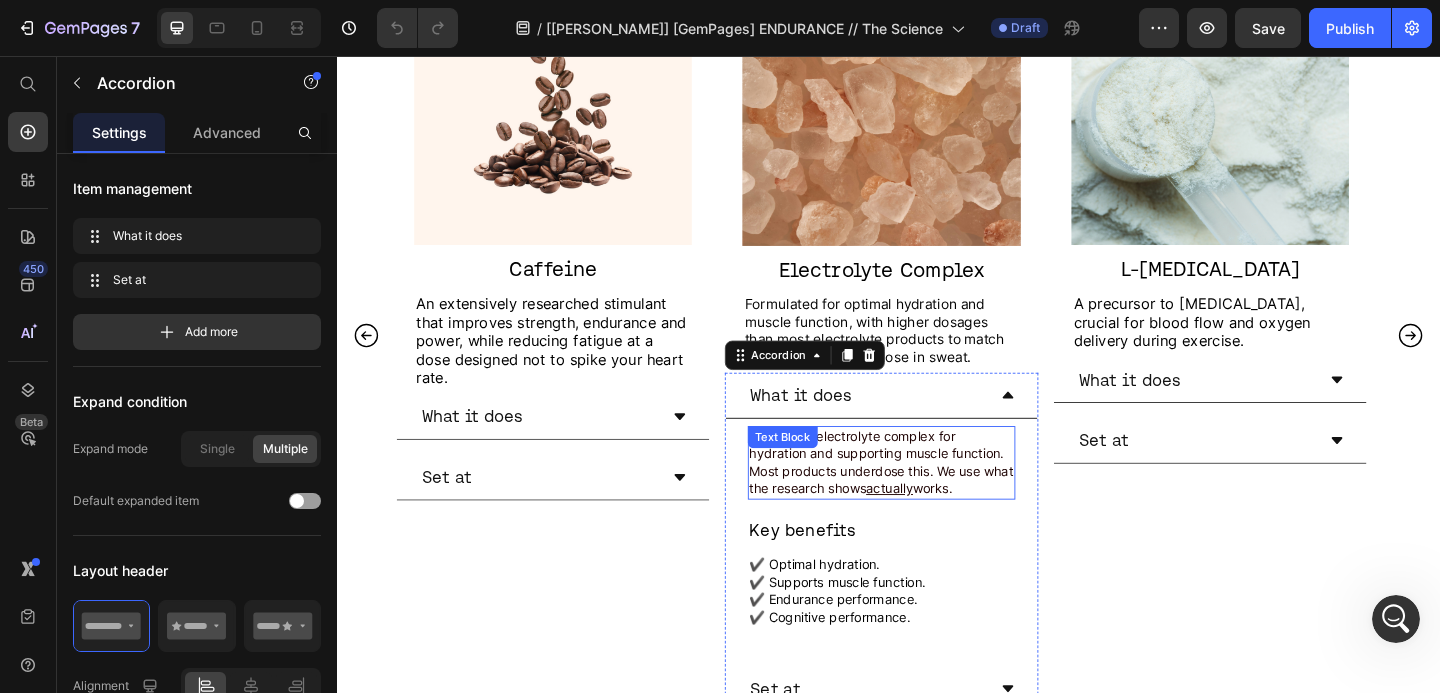 click on "An optimal electrolyte complex for hydration and supporting muscle function. Most products underdose this. We use what the research shows  actually  works." at bounding box center [929, 498] 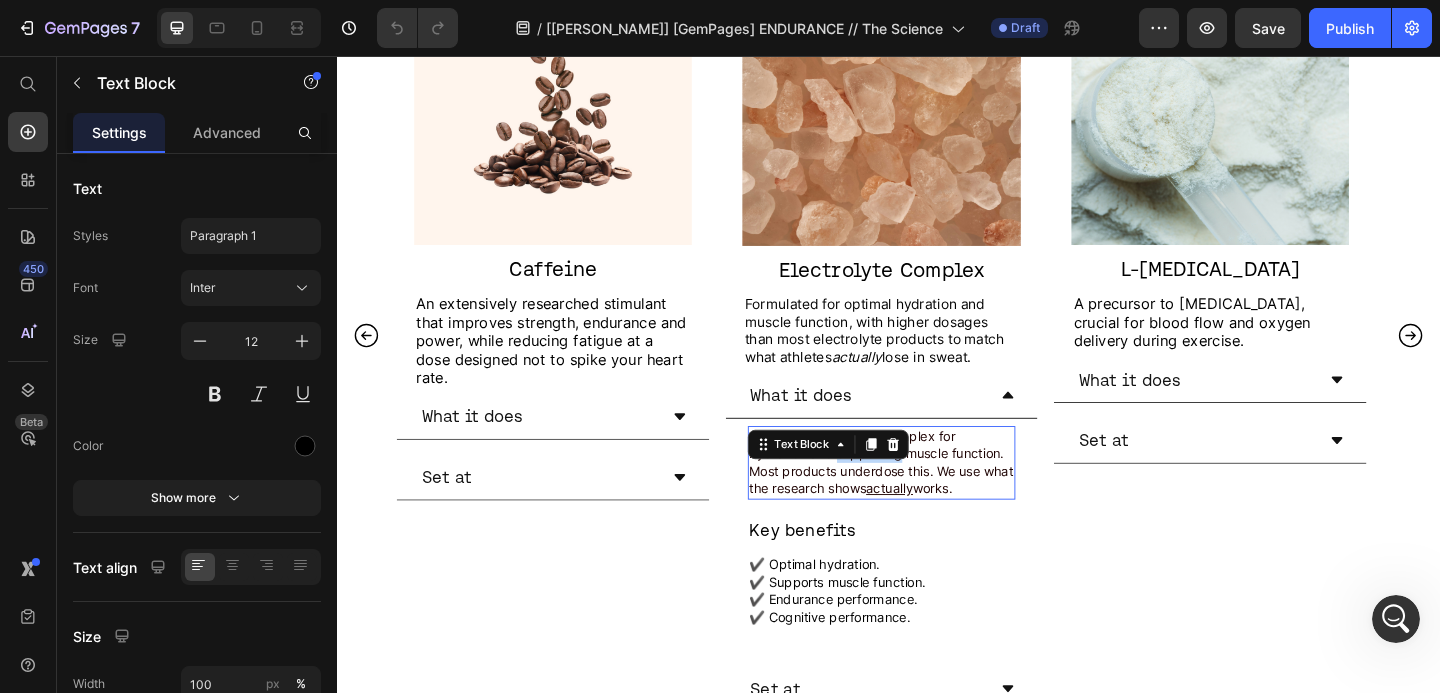 click on "An optimal electrolyte complex for hydration and supporting muscle function. Most products underdose this. We use what the research shows  actually  works." at bounding box center [929, 498] 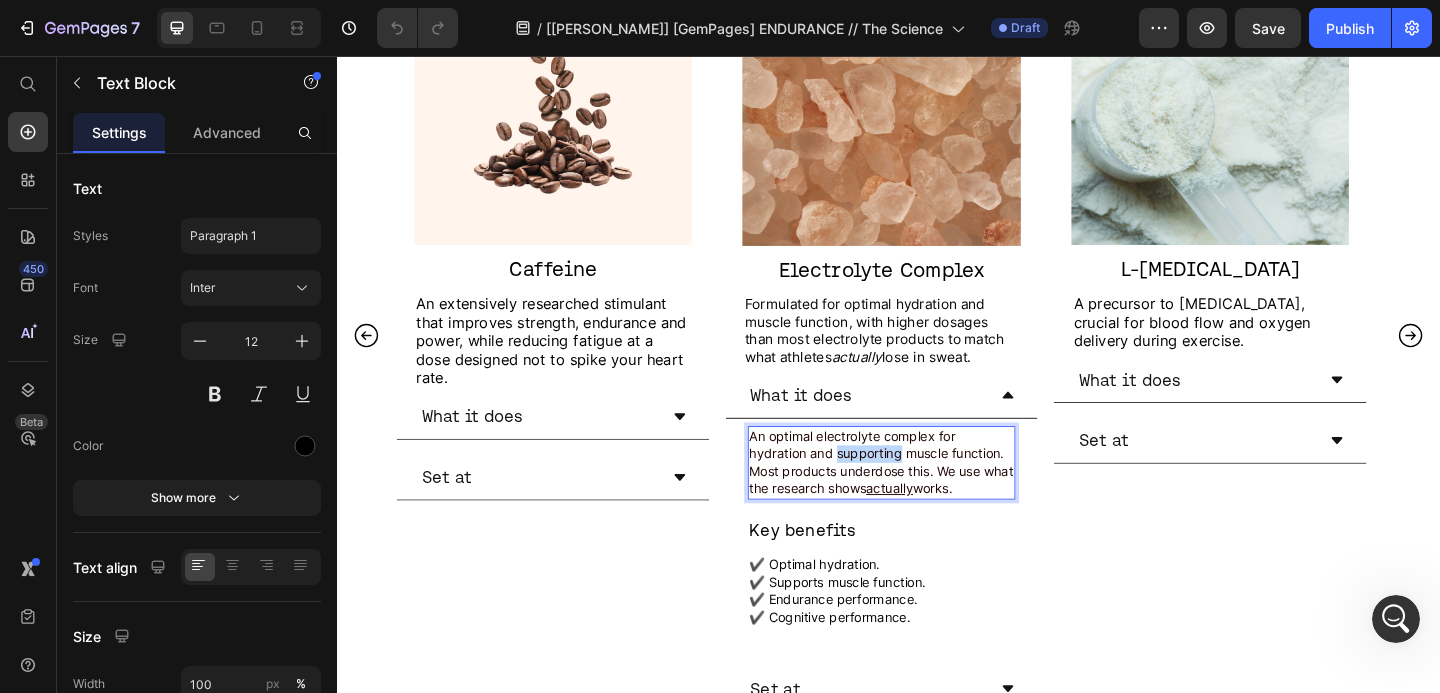 drag, startPoint x: 1060, startPoint y: 531, endPoint x: 784, endPoint y: 468, distance: 283.0989 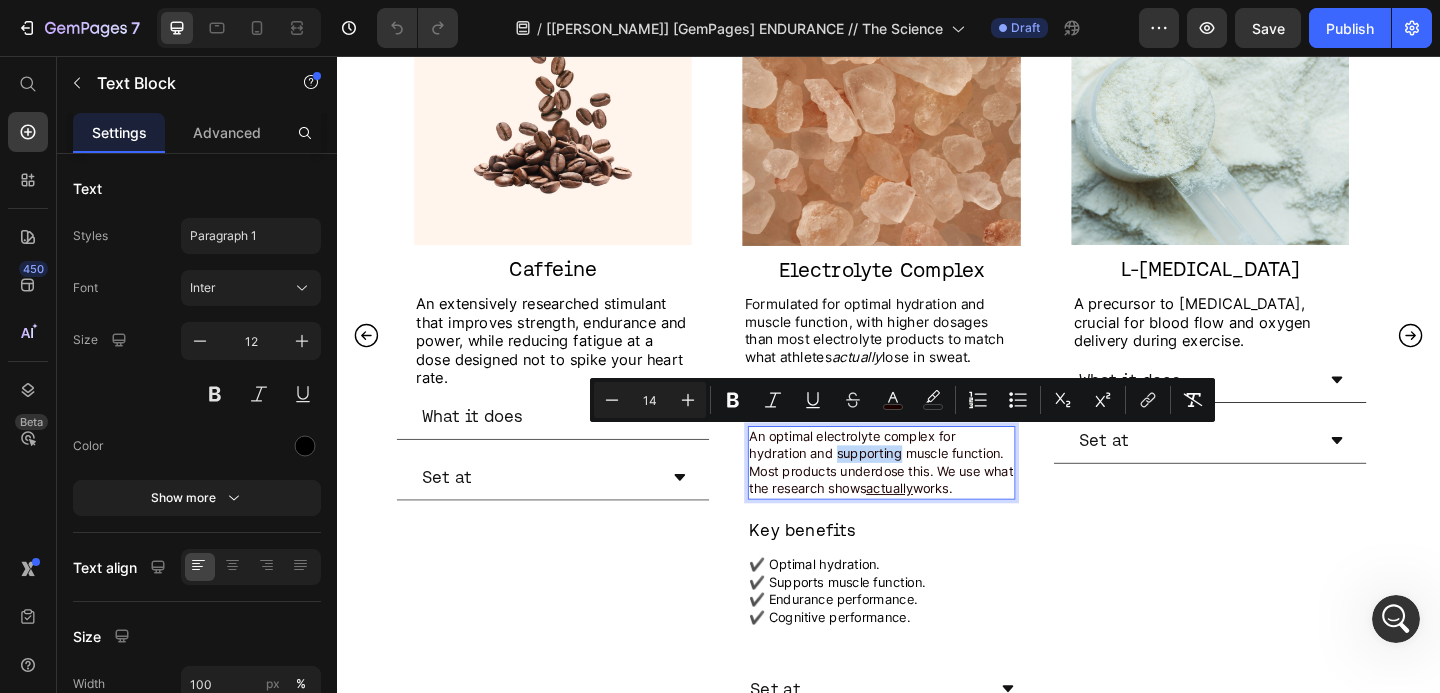 copy on "An optimal electrolyte complex for hydration and supporting muscle function. Most products underdose this. We use what the research shows  actually  works." 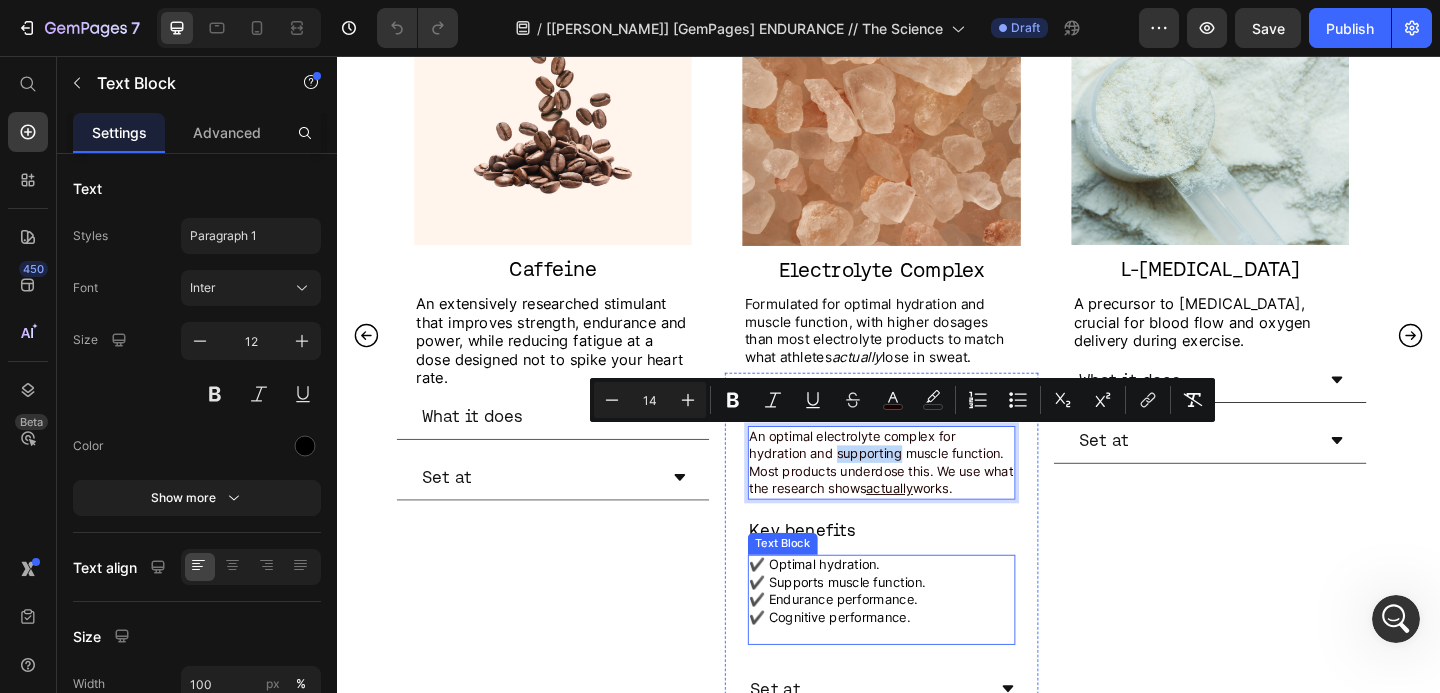 click on "✔️ Cognitive performance." at bounding box center (873, 666) 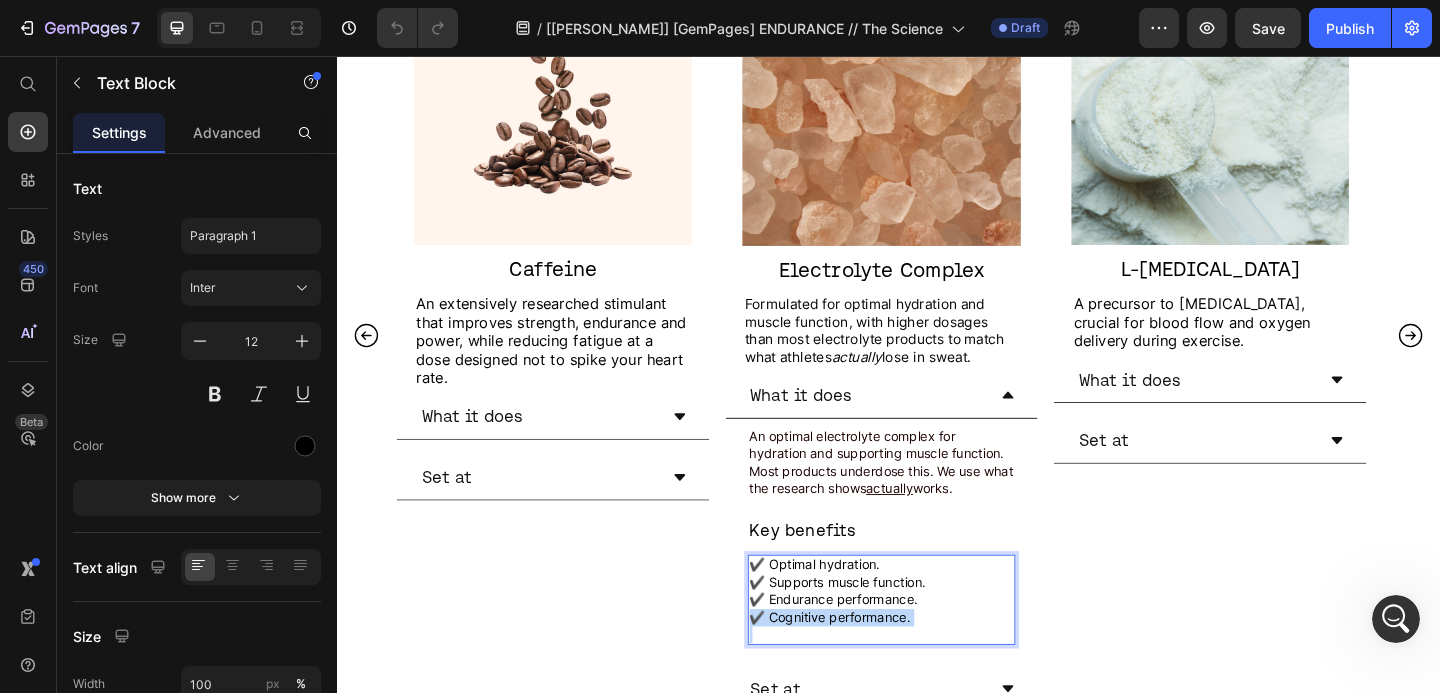 click on "✔️ Cognitive performance." at bounding box center (873, 666) 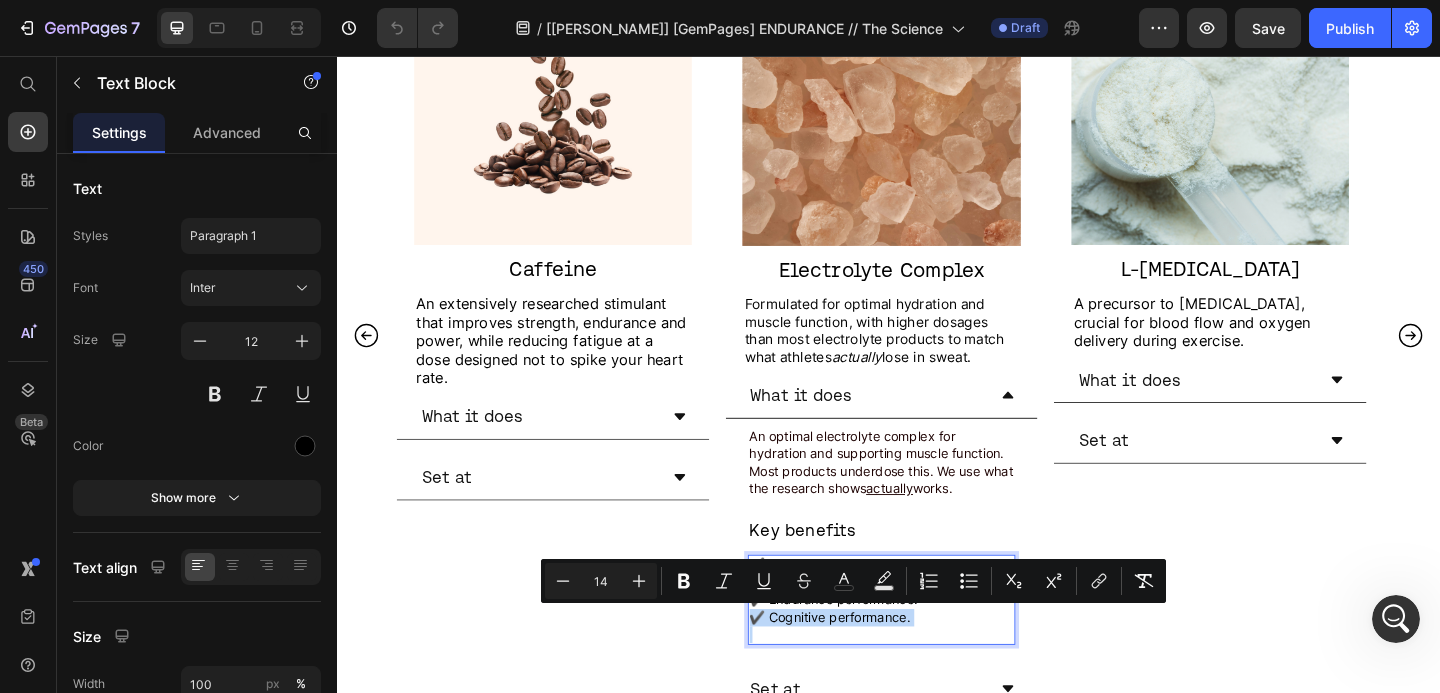 click on "✔️ Cognitive performance." at bounding box center (930, 667) 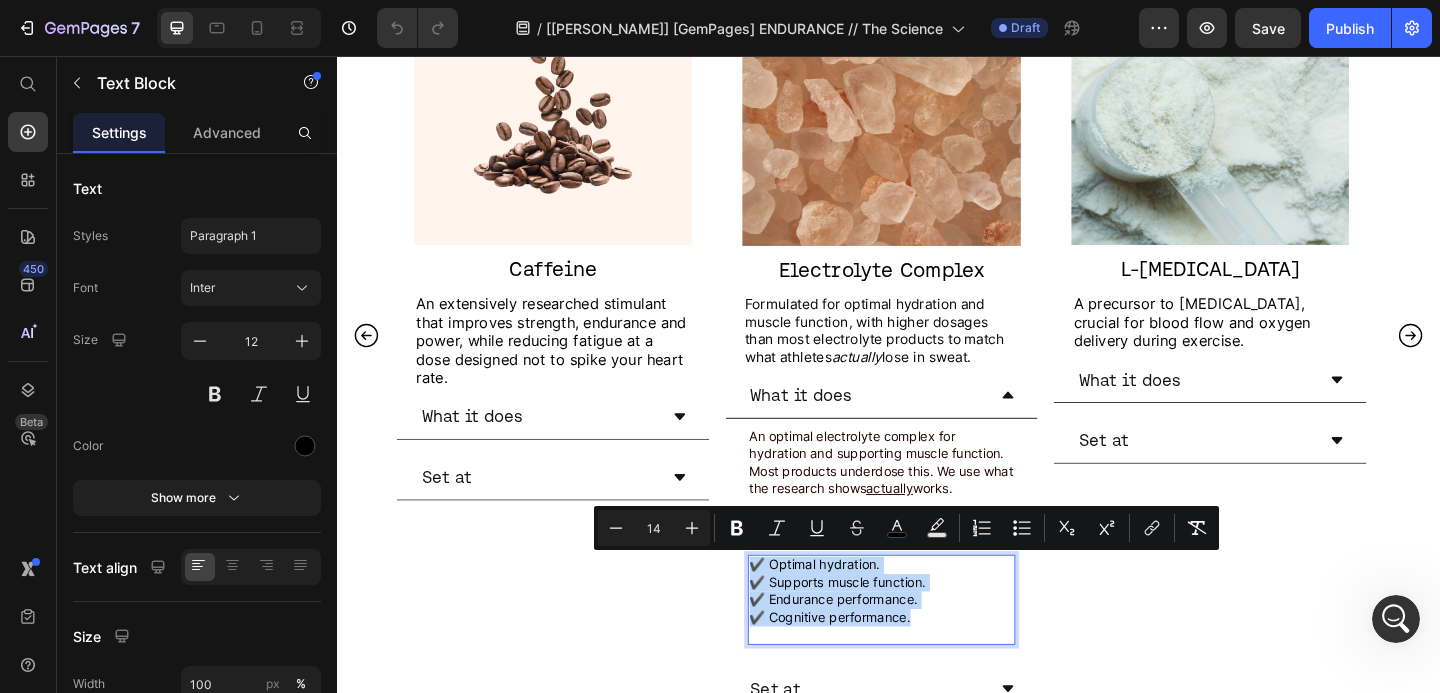 drag, startPoint x: 974, startPoint y: 668, endPoint x: 785, endPoint y: 610, distance: 197.69926 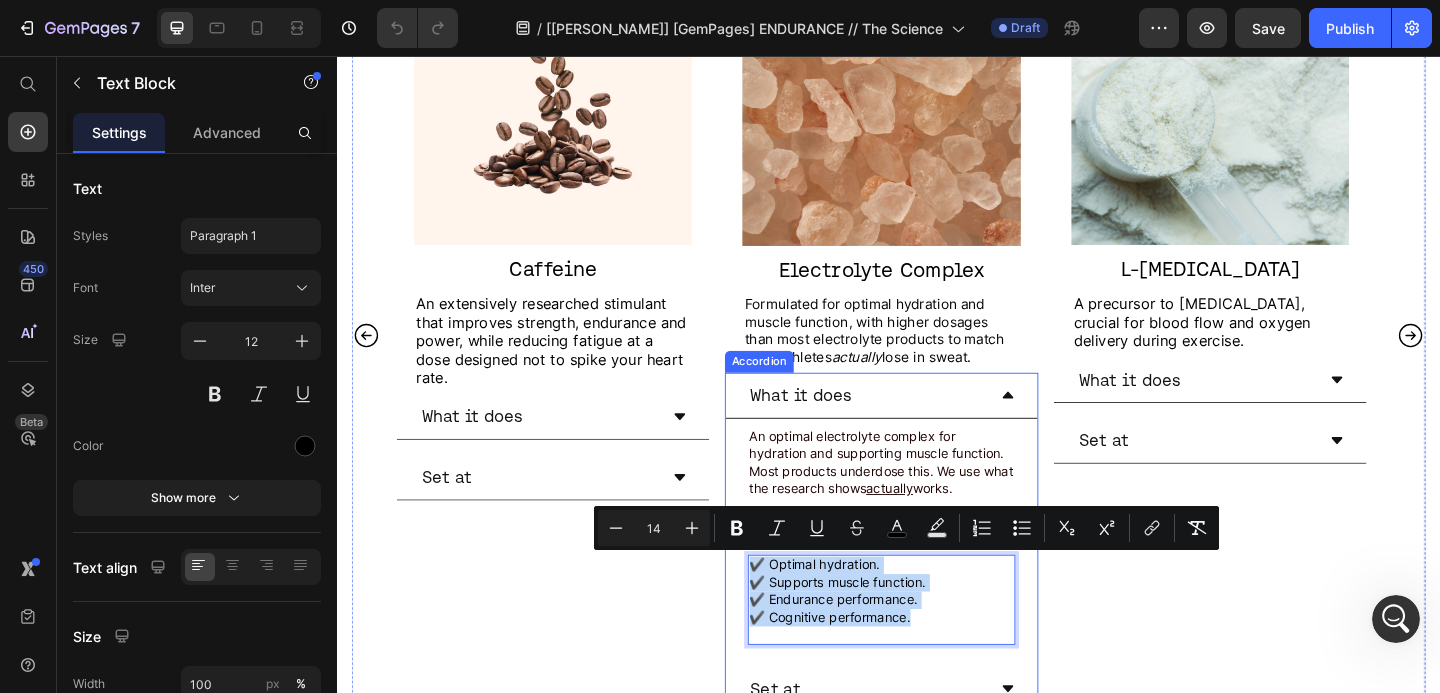 scroll, scrollTop: 1786, scrollLeft: 0, axis: vertical 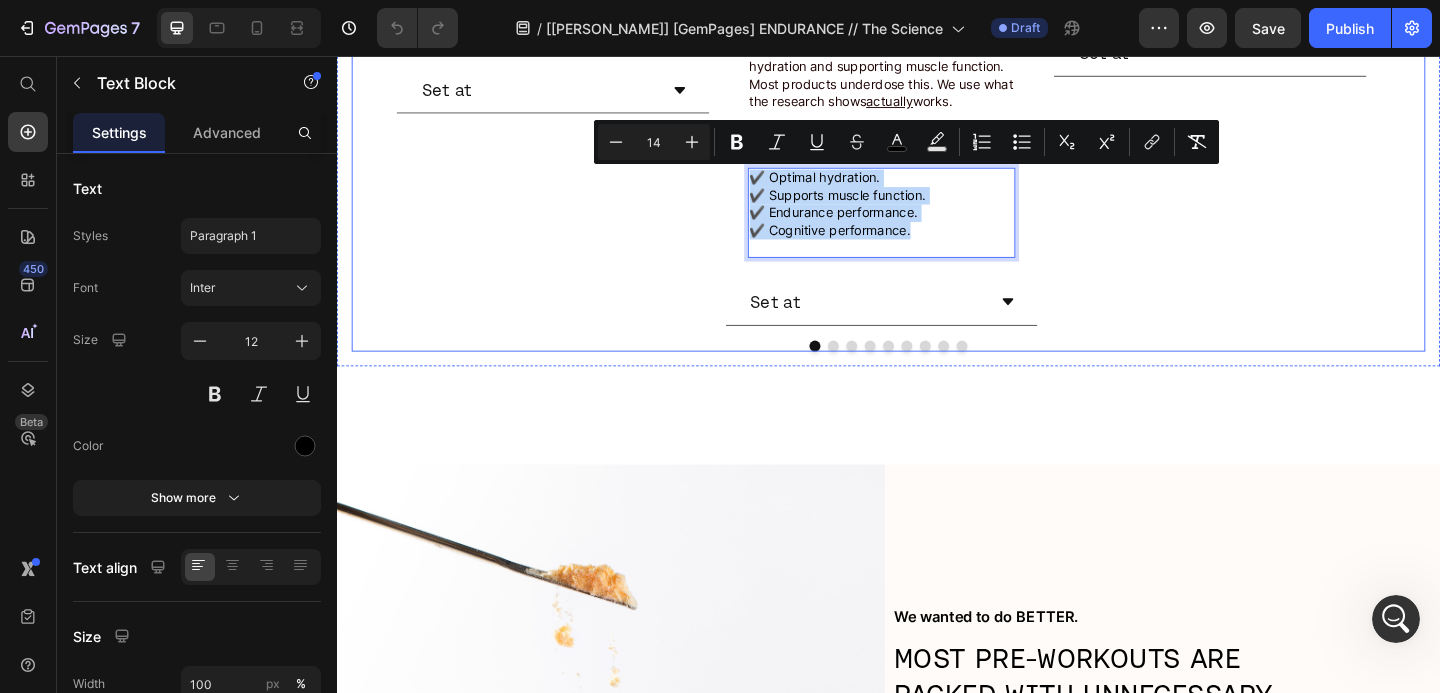 click on "Set at" at bounding box center (930, 325) 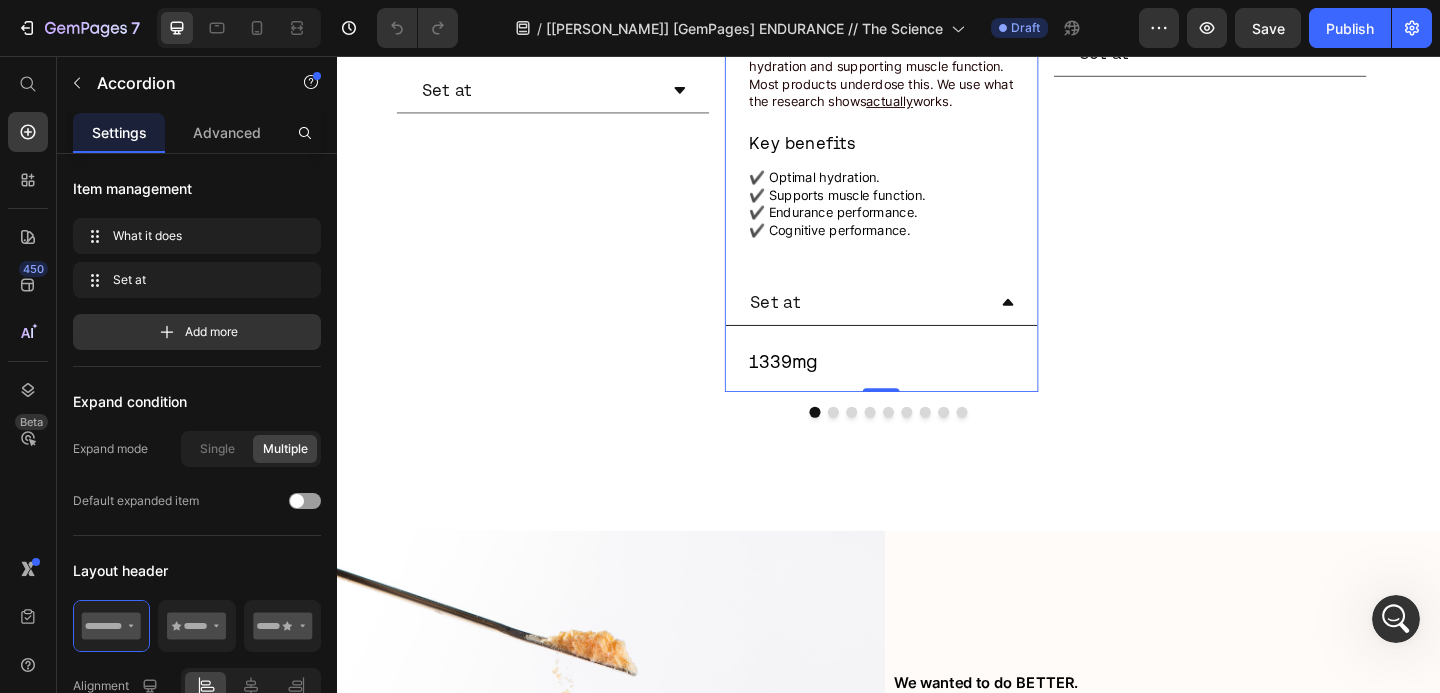 click on "Set at" at bounding box center (914, 324) 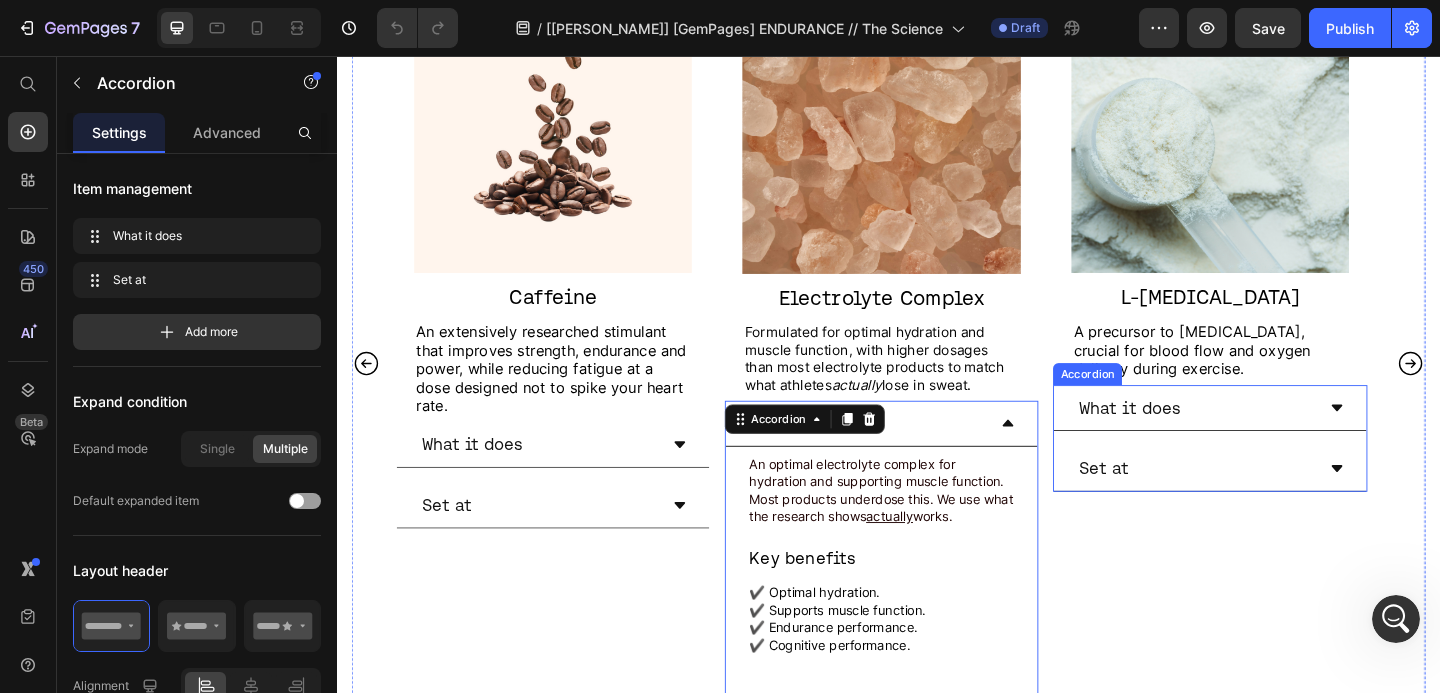 scroll, scrollTop: 1319, scrollLeft: 0, axis: vertical 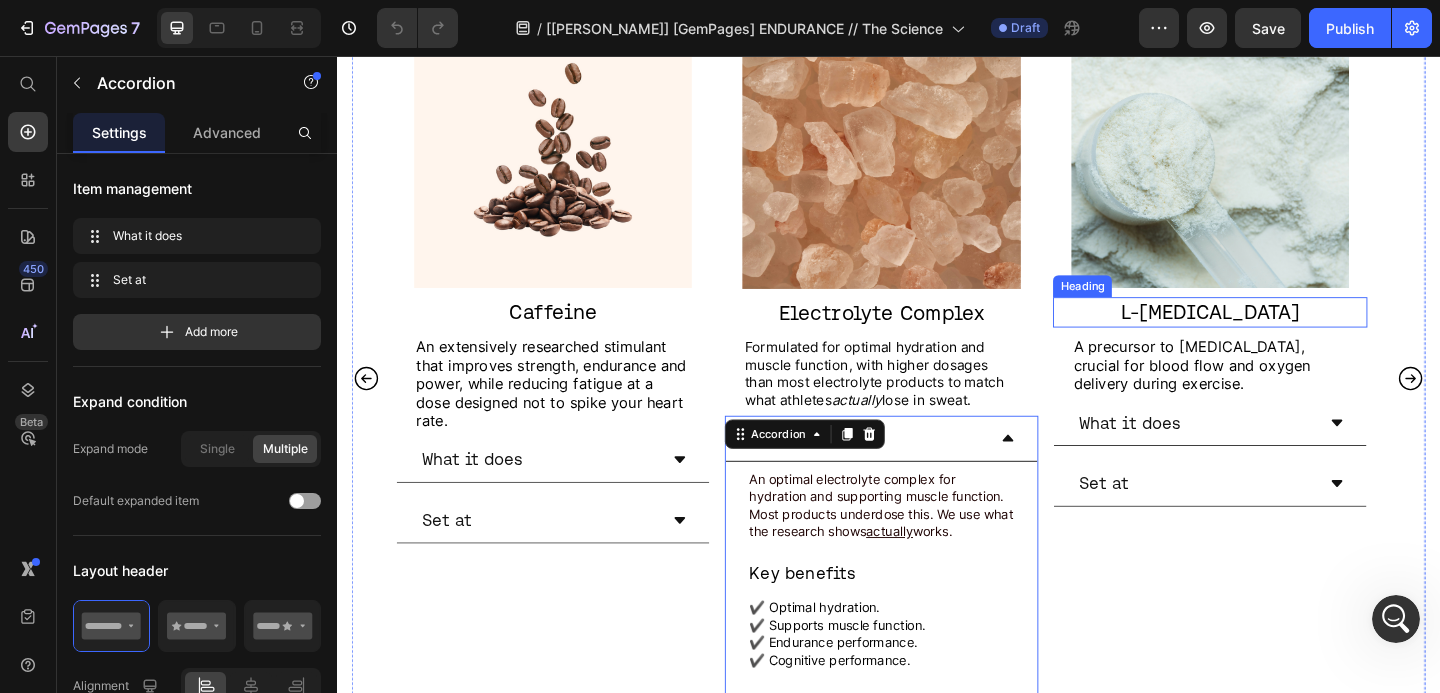 click on "L-[MEDICAL_DATA]" at bounding box center [1287, 334] 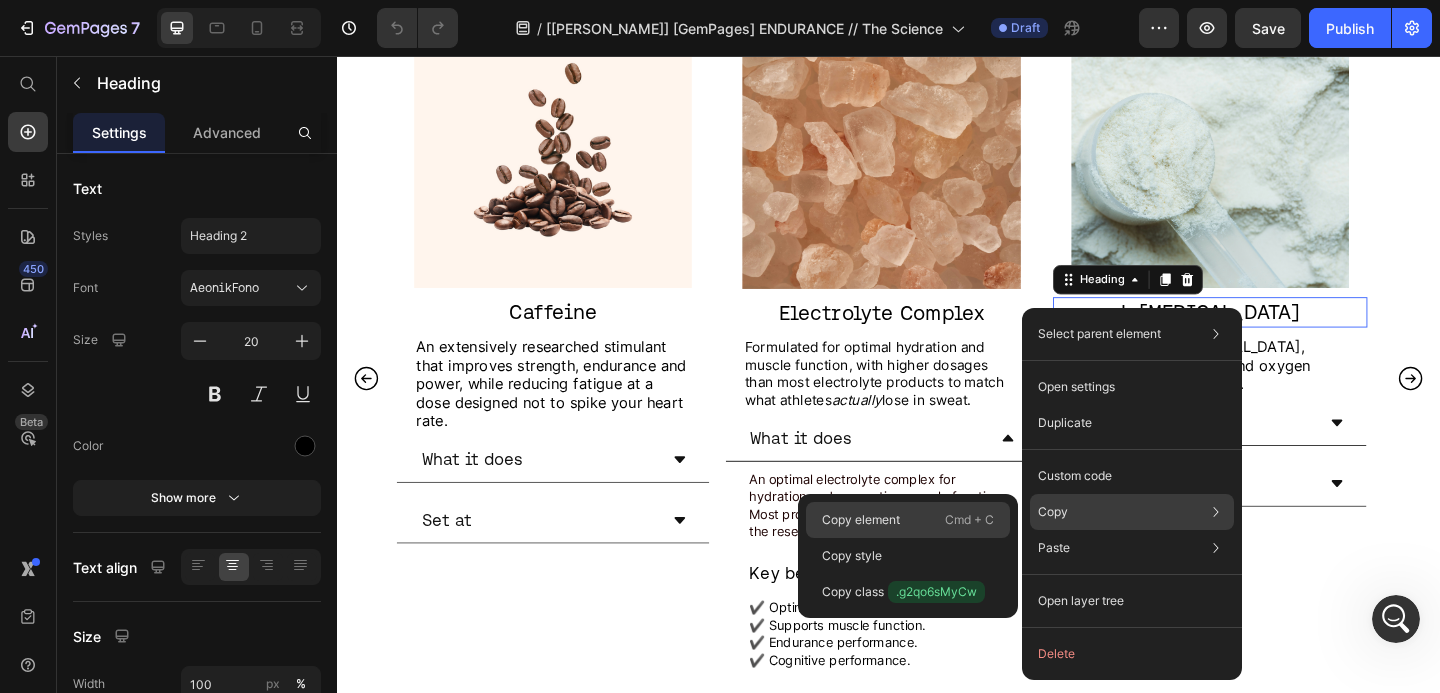 drag, startPoint x: 899, startPoint y: 508, endPoint x: 467, endPoint y: 168, distance: 549.749 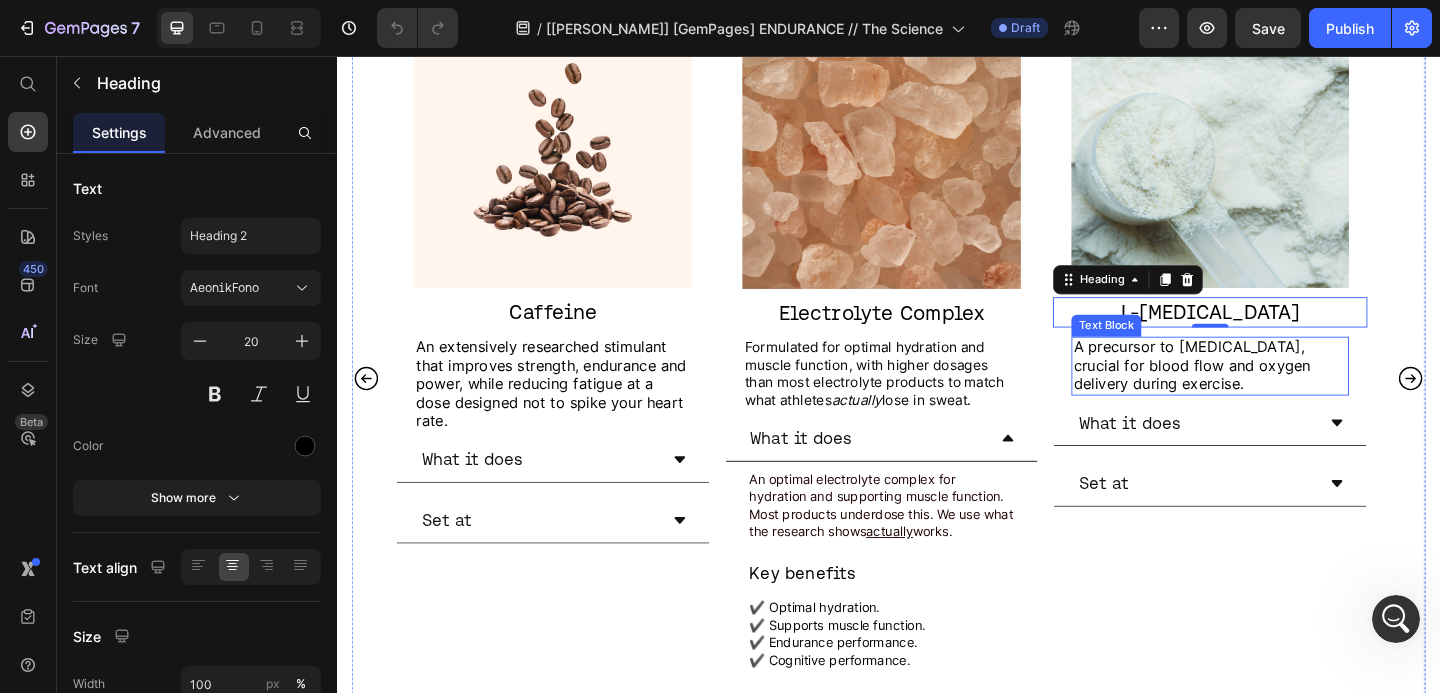 click on "A precursor to [MEDICAL_DATA], crucial for blood flow and oxygen delivery during exercise." at bounding box center (1267, 392) 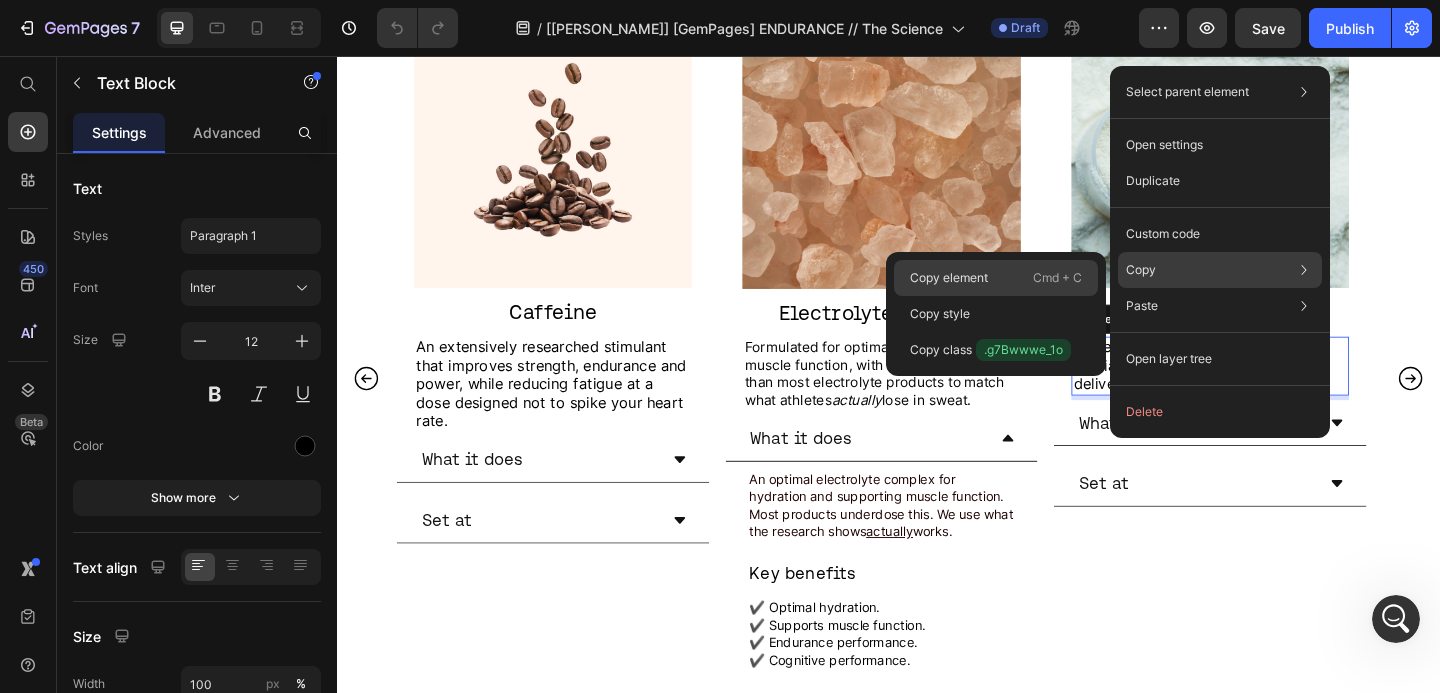 click on "Cmd + C" at bounding box center (1057, 278) 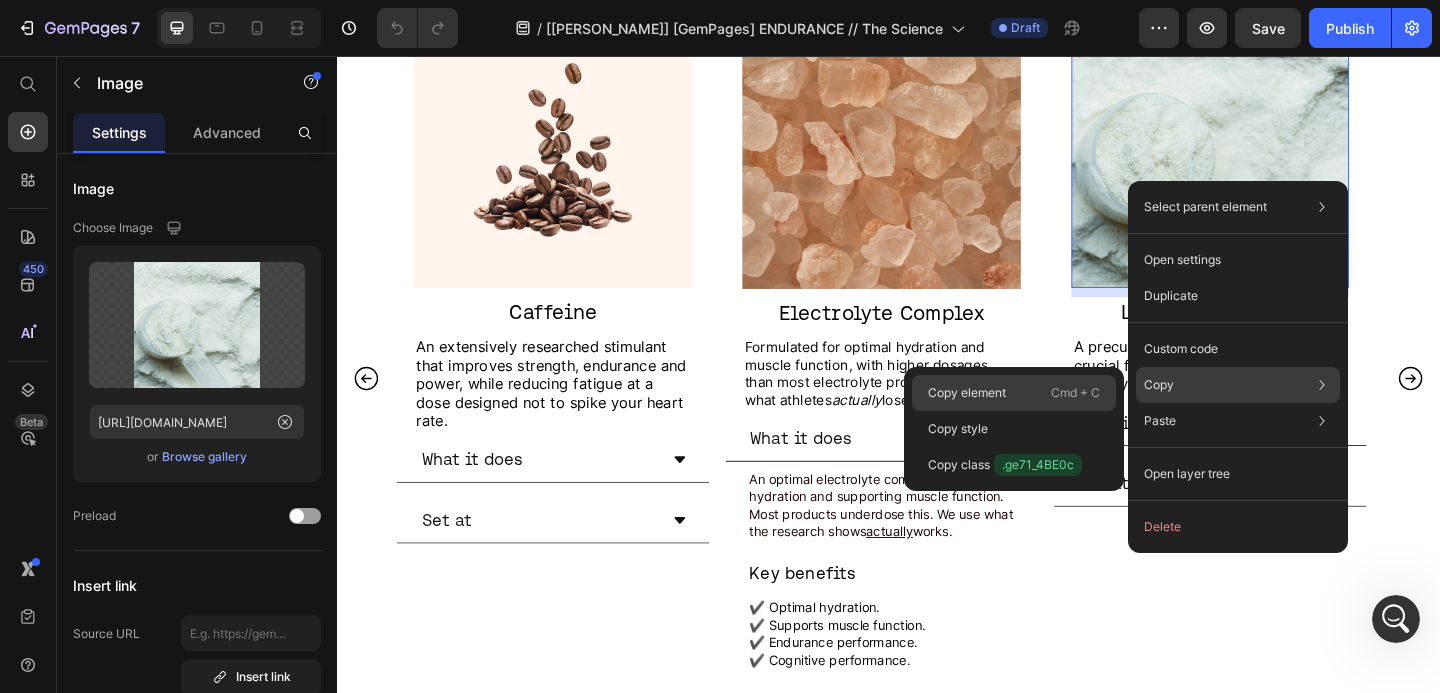 click on "Cmd + C" at bounding box center [1075, 393] 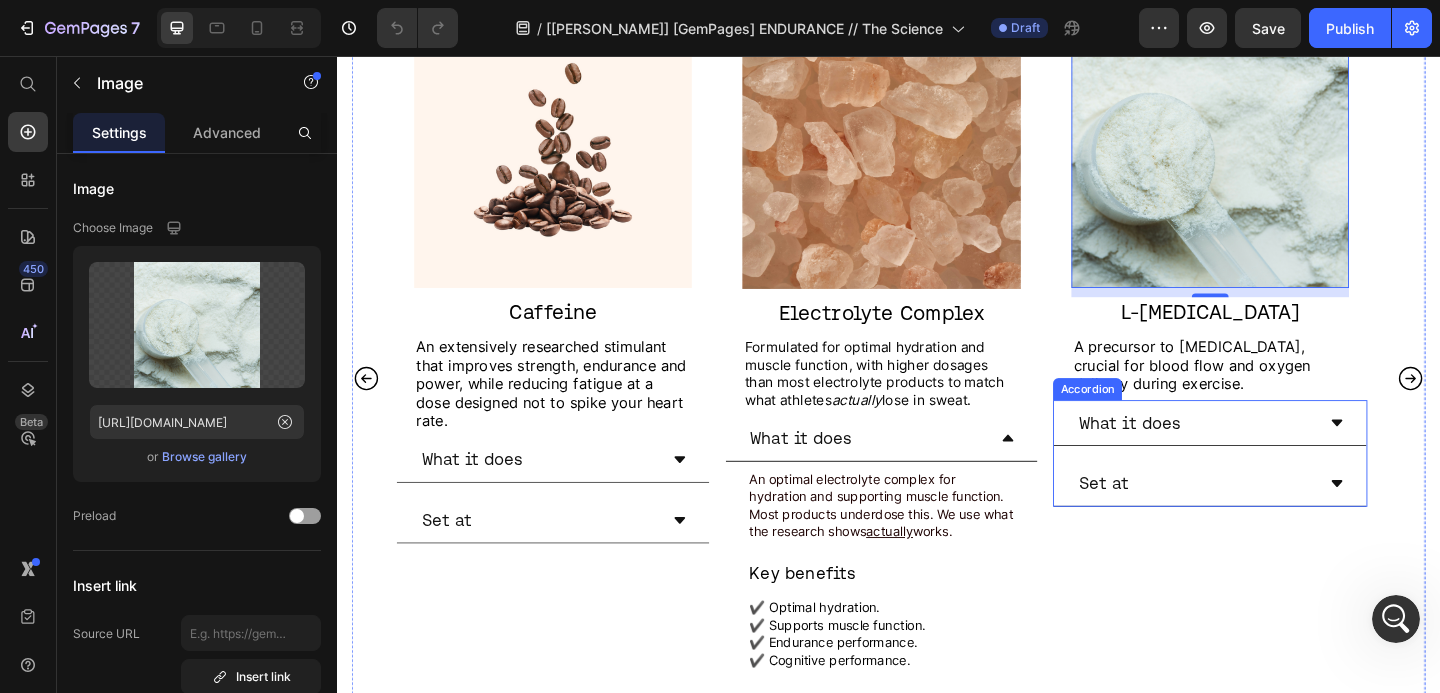 click on "What it does" at bounding box center (1271, 454) 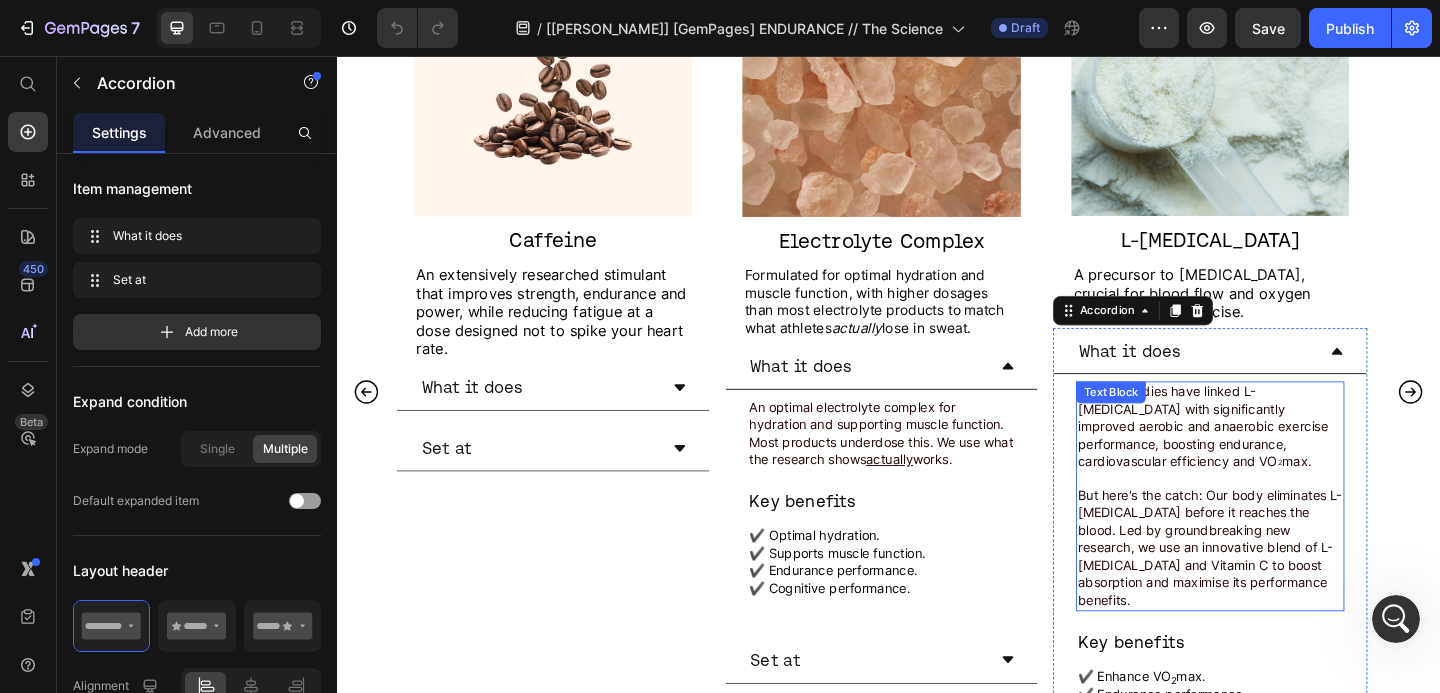 scroll, scrollTop: 1400, scrollLeft: 0, axis: vertical 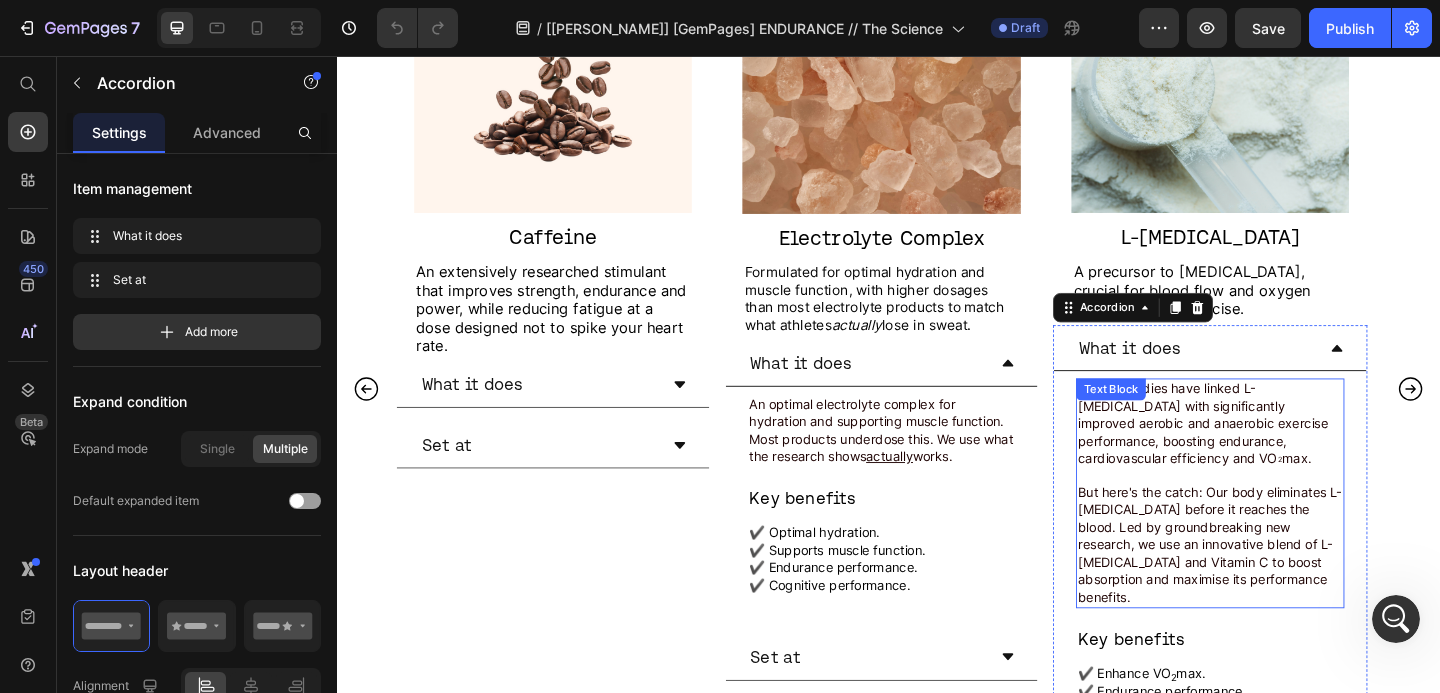 click at bounding box center (1287, 513) 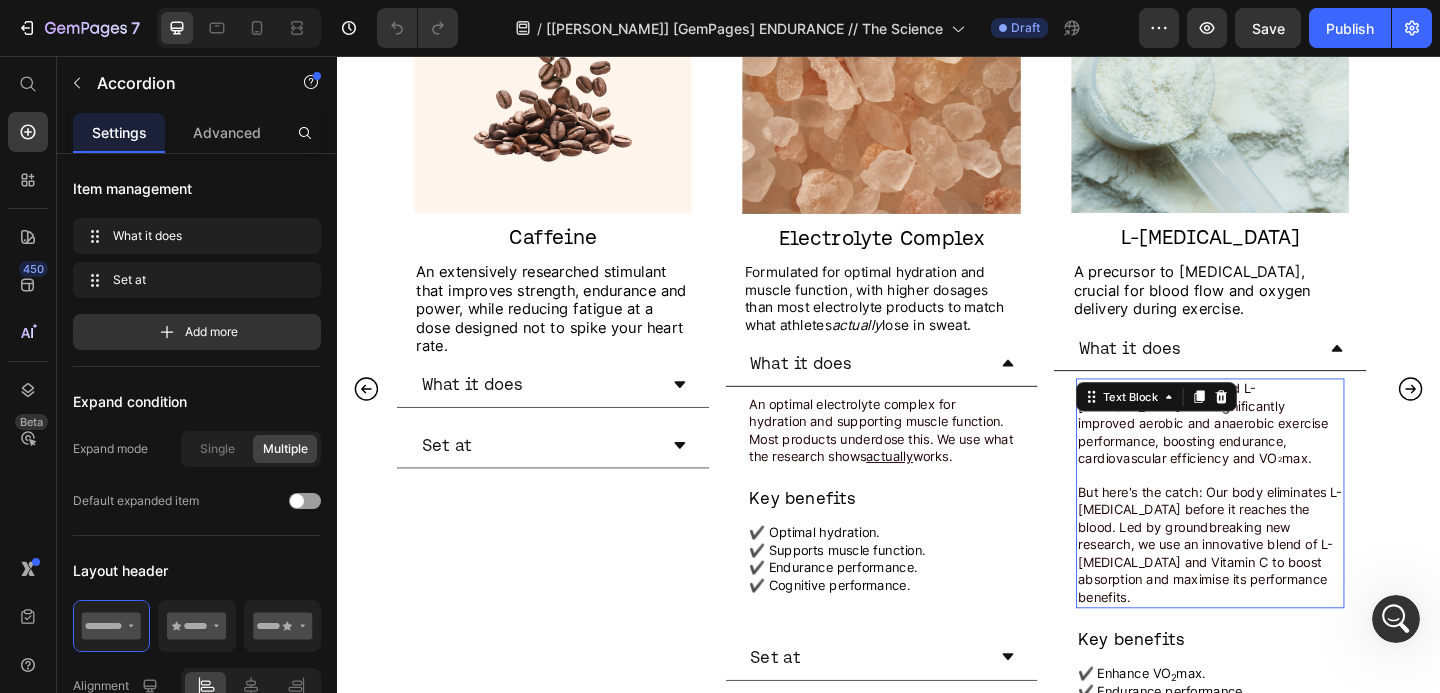 click at bounding box center [1287, 513] 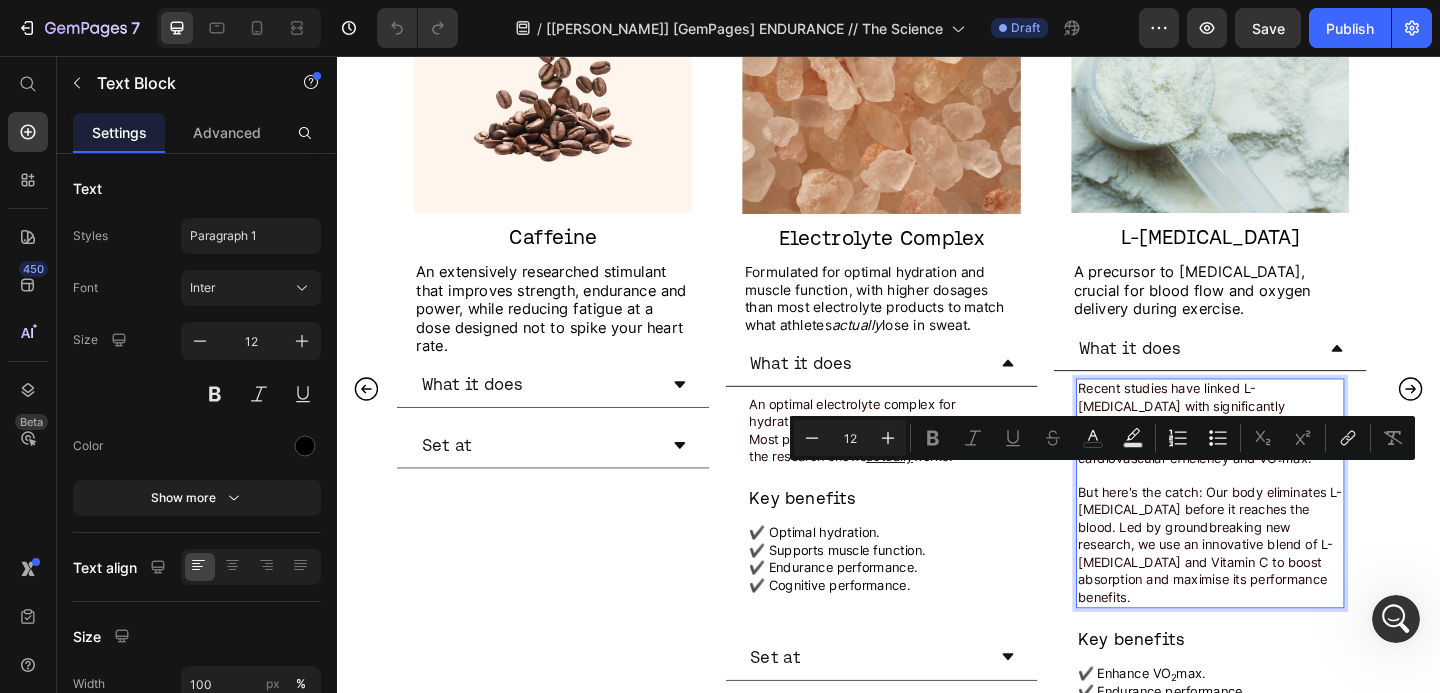 type on "14" 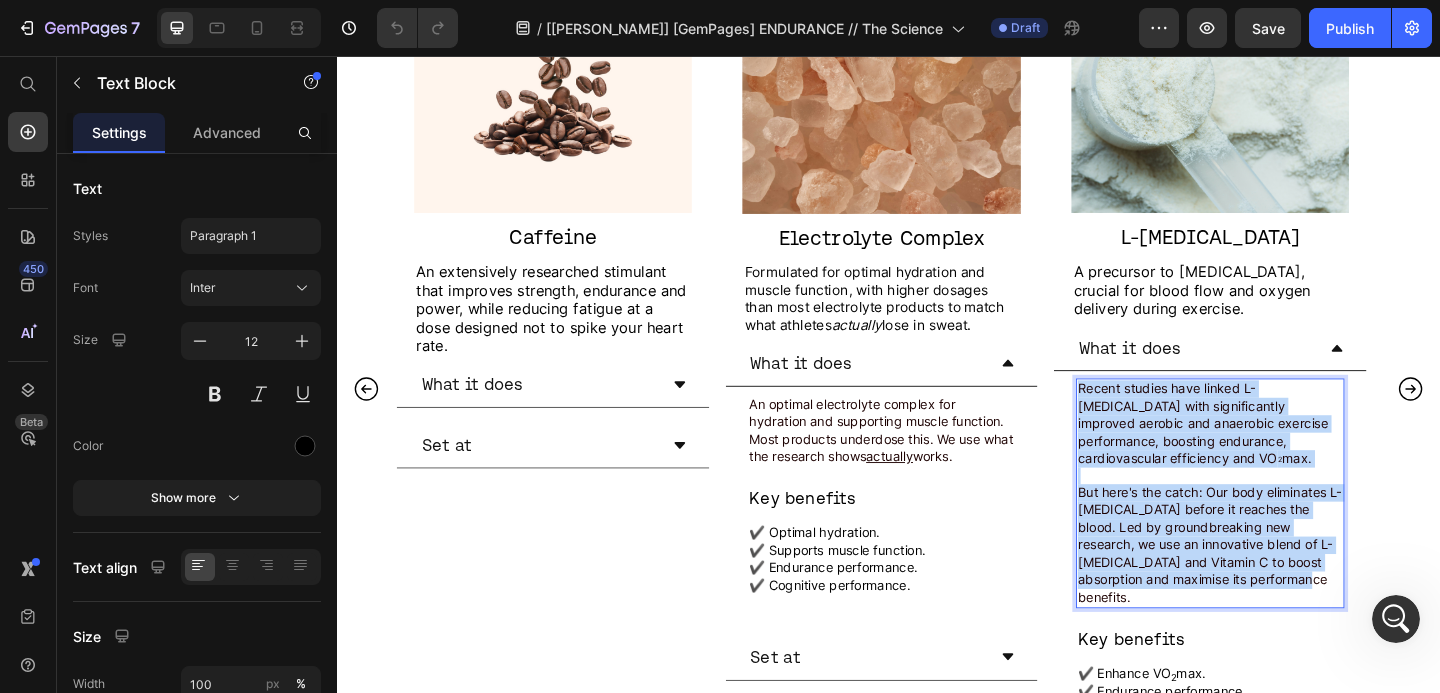 drag, startPoint x: 1391, startPoint y: 624, endPoint x: 1145, endPoint y: 420, distance: 319.58096 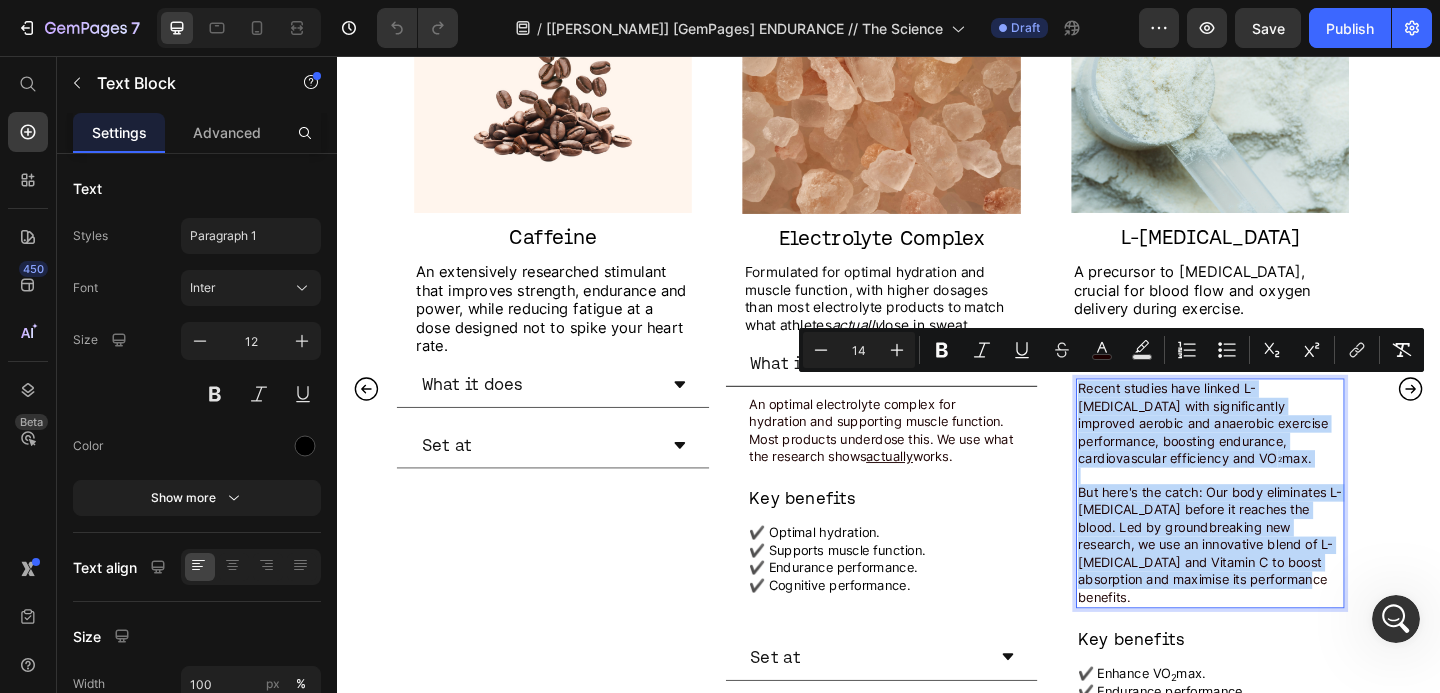 copy on "Recent studies have linked L-[MEDICAL_DATA] with significantly improved aerobic and anaerobic exercise performance, boosting endurance, cardiovascular efficiency and VO 2  max. But here's the catch: Our body eliminates L-[MEDICAL_DATA] before it reaches the blood. Led by groundbreaking new research, we use an innovative blend of L-[MEDICAL_DATA] and Vitamin C to boost absorption and maximise its performance benefits." 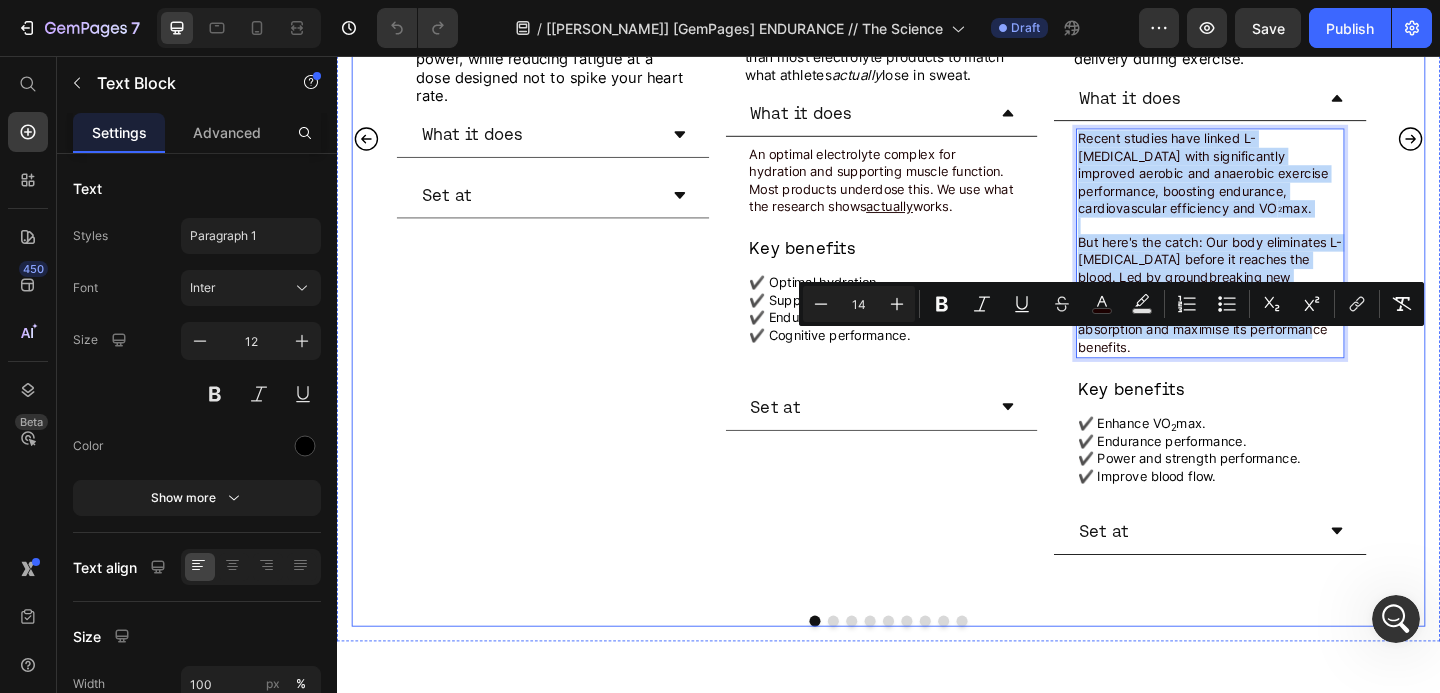 scroll, scrollTop: 1744, scrollLeft: 0, axis: vertical 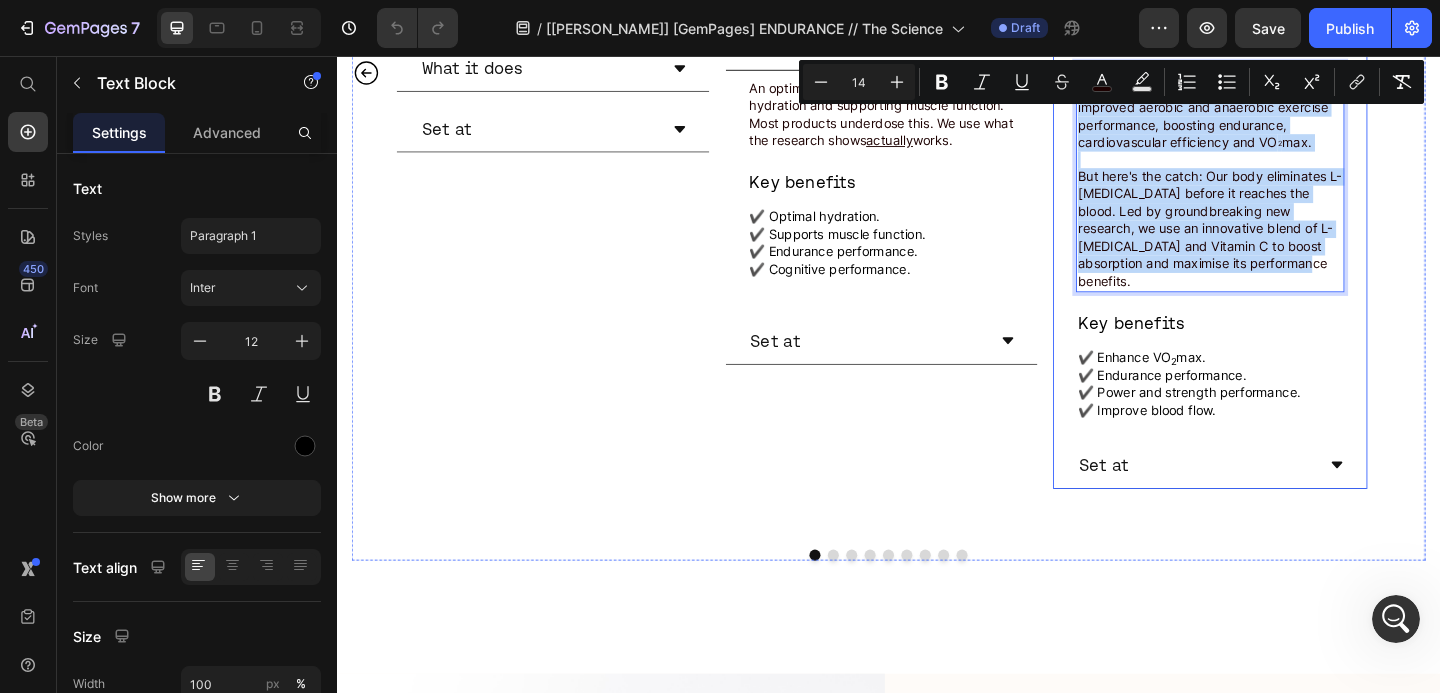 click on "Recent studies have linked L-Arginine with significantly improved aerobic and anaerobic exercise performance, boosting endurance, cardiovascular efficiency and VO 2  max. But here's the catch: Our body eliminates L-Arginine before it reaches the blood. Led by groundbreaking new research, we use an innovative blend of L-Arginine and Vitamin C to boost absorption and maximise its performance benefits. Text Block   2 Key benefits Heading ✔️ Enhance VO 2 max.  ✔️ Endurance performance.  ✔️ Power and strength performance.  ✔️ Improve blood flow. Text Block" at bounding box center (1287, 258) 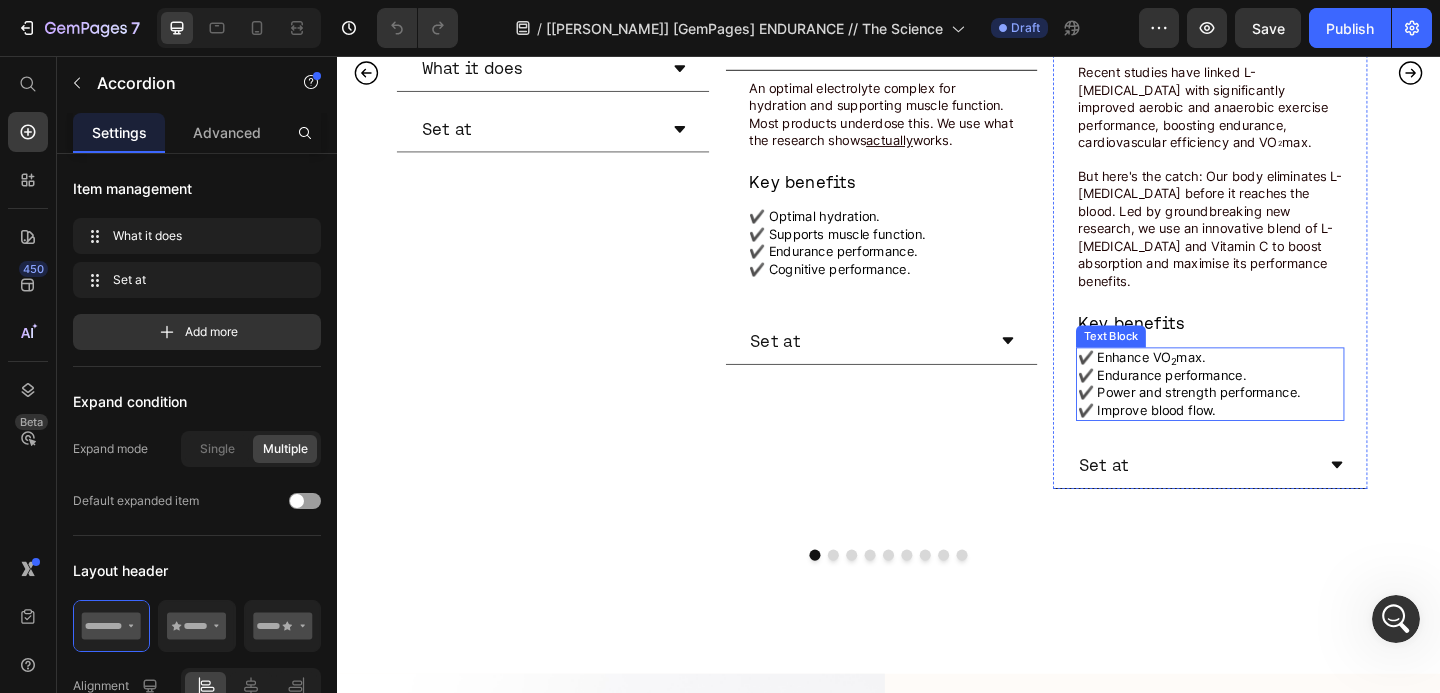 click on "✔️ Improve blood flow." at bounding box center (1218, 440) 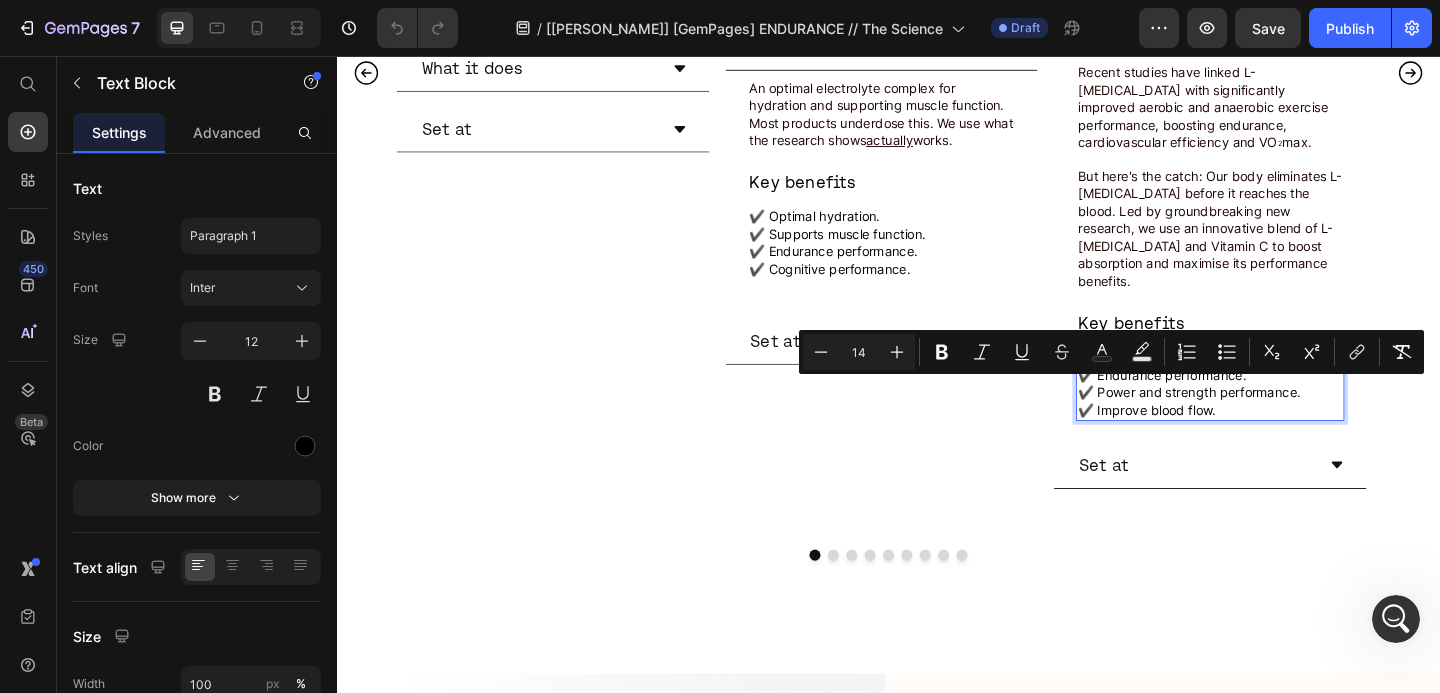 click on "✔️ Improve blood flow." at bounding box center [1287, 441] 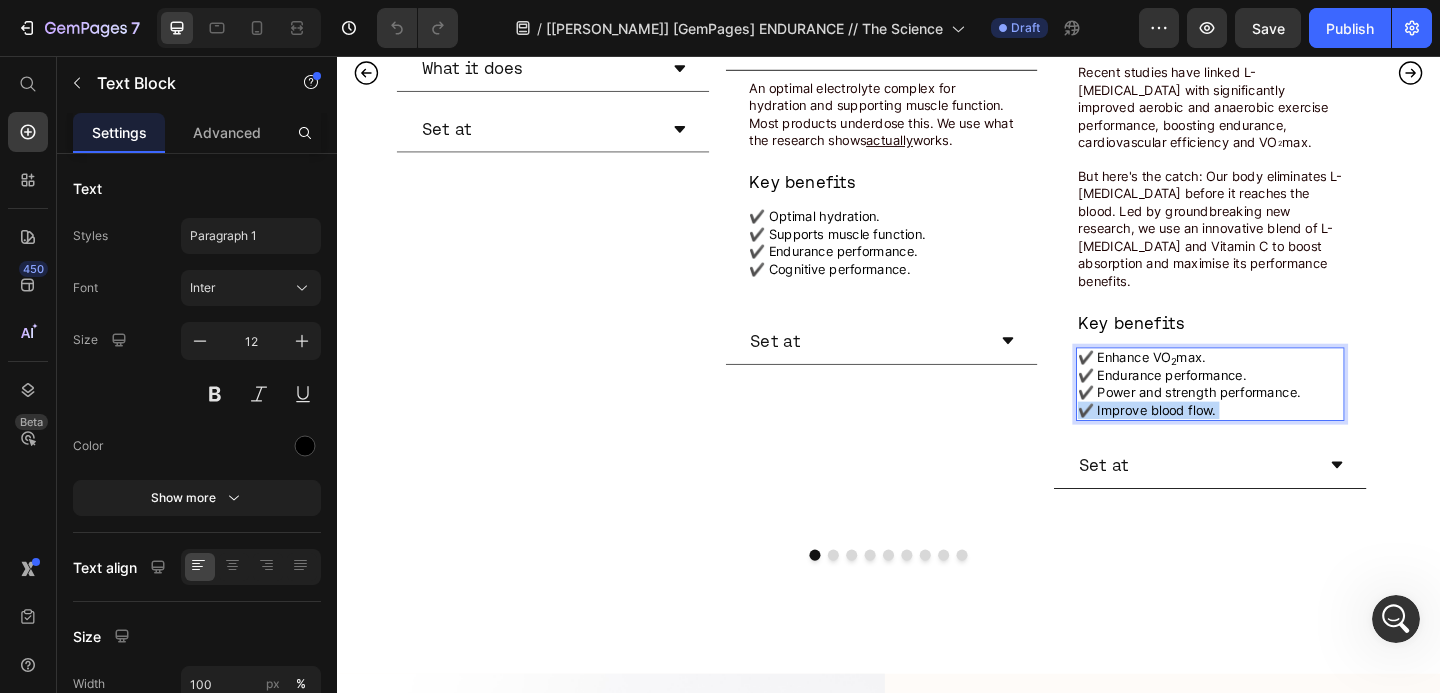 drag, startPoint x: 1309, startPoint y: 419, endPoint x: 1165, endPoint y: 371, distance: 151.78932 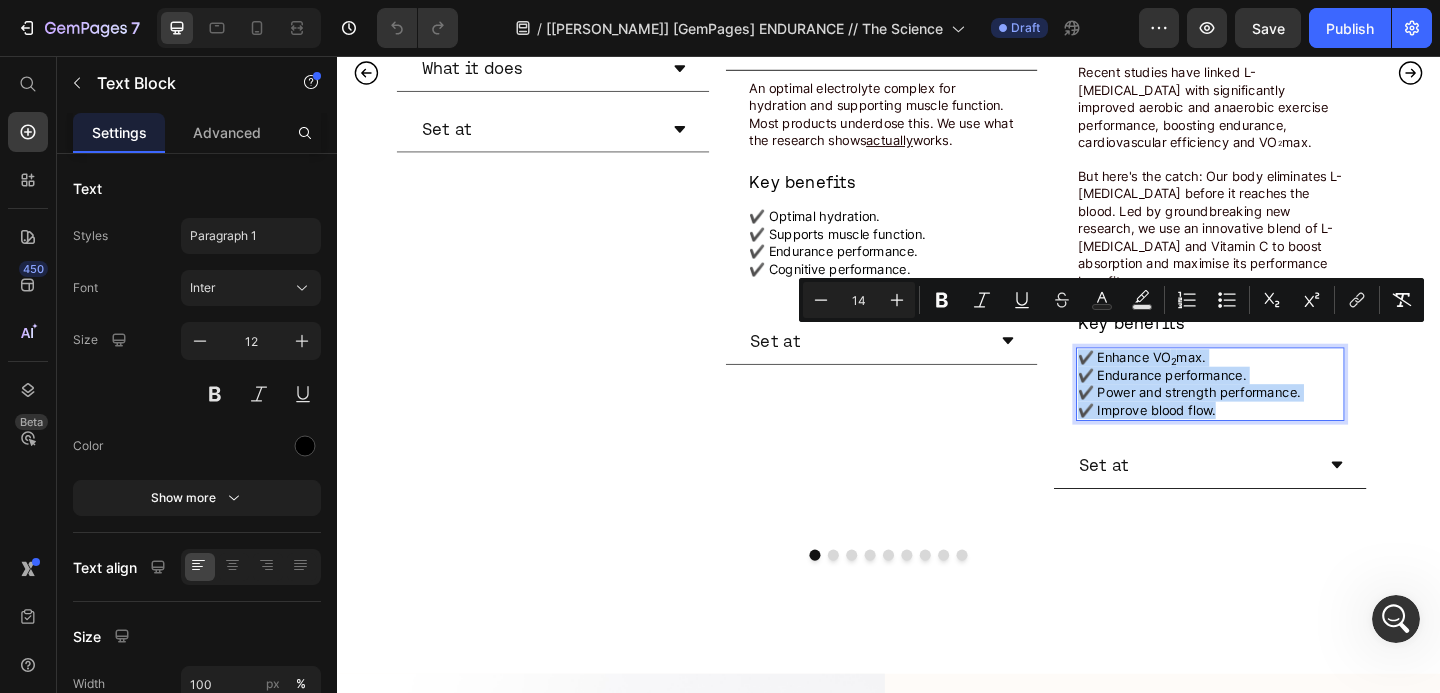 drag, startPoint x: 1292, startPoint y: 420, endPoint x: 1144, endPoint y: 363, distance: 158.59697 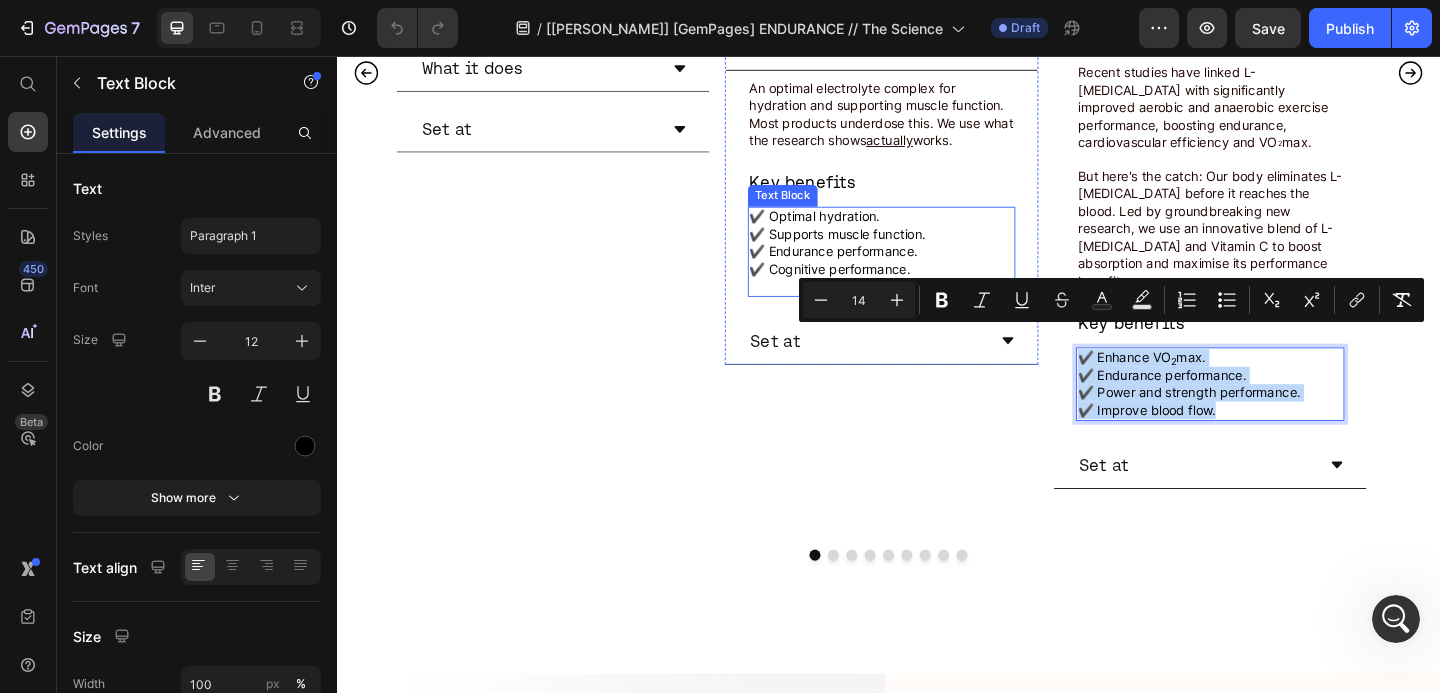 scroll, scrollTop: 1308, scrollLeft: 0, axis: vertical 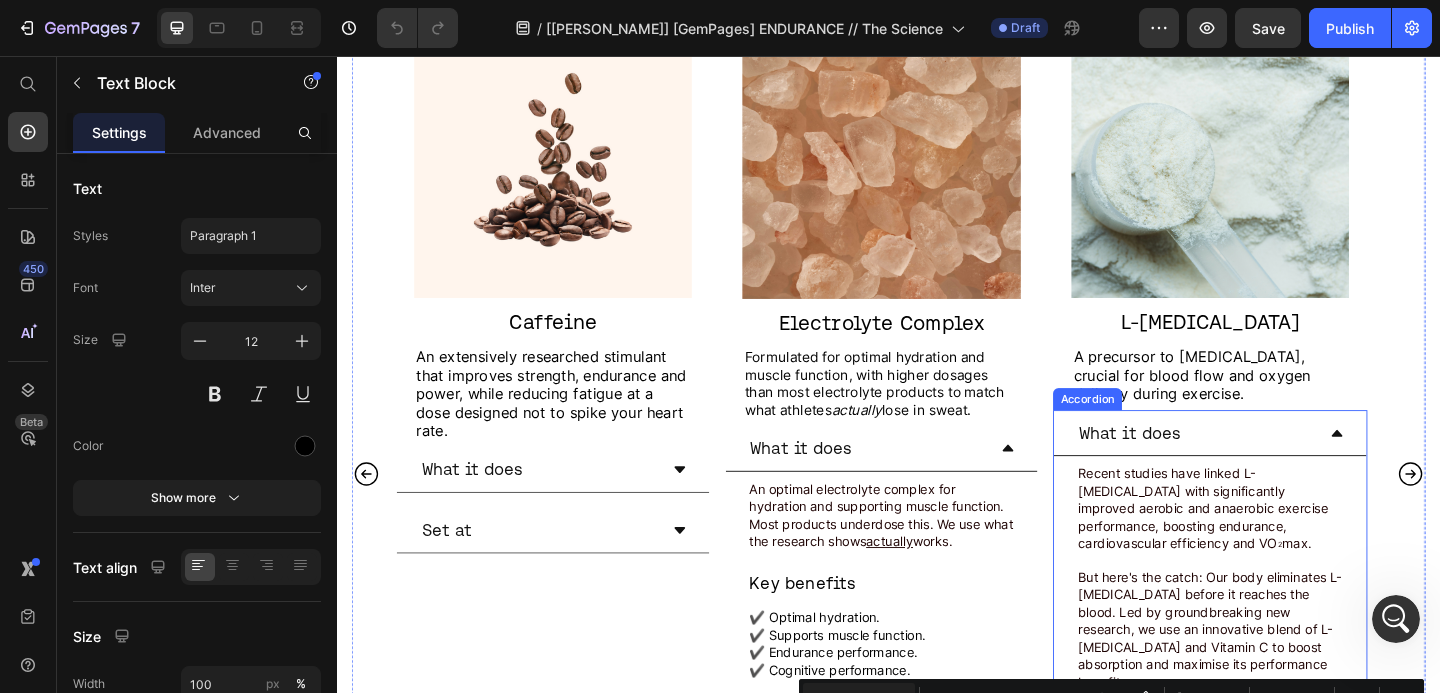 click on "What it does" at bounding box center [1287, 466] 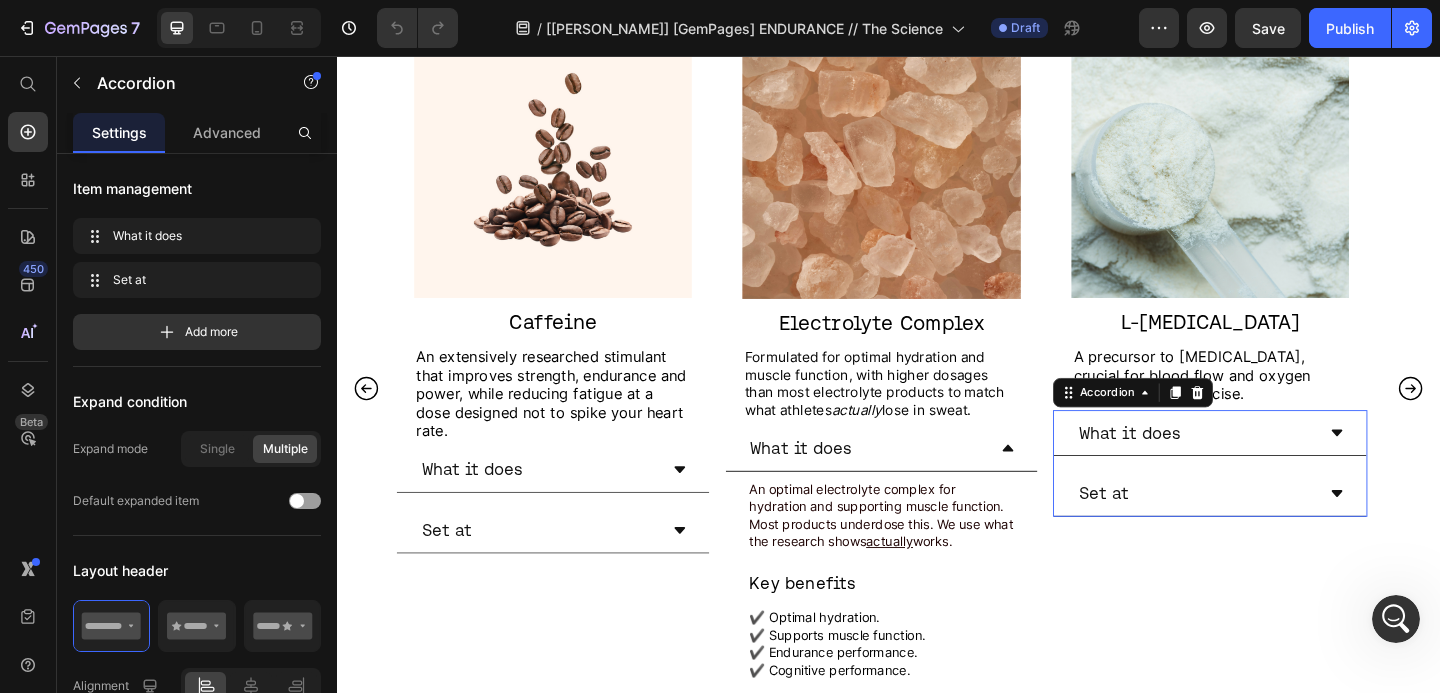 scroll, scrollTop: 1227, scrollLeft: 0, axis: vertical 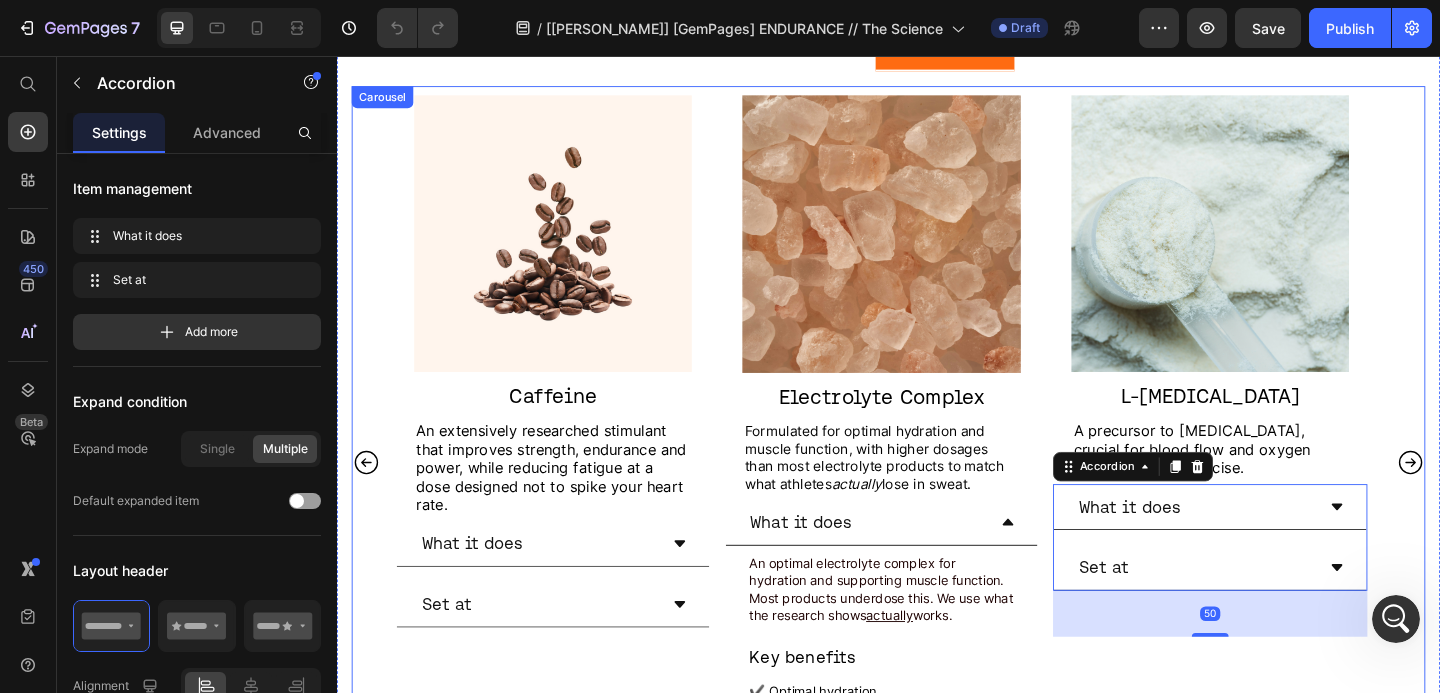 click 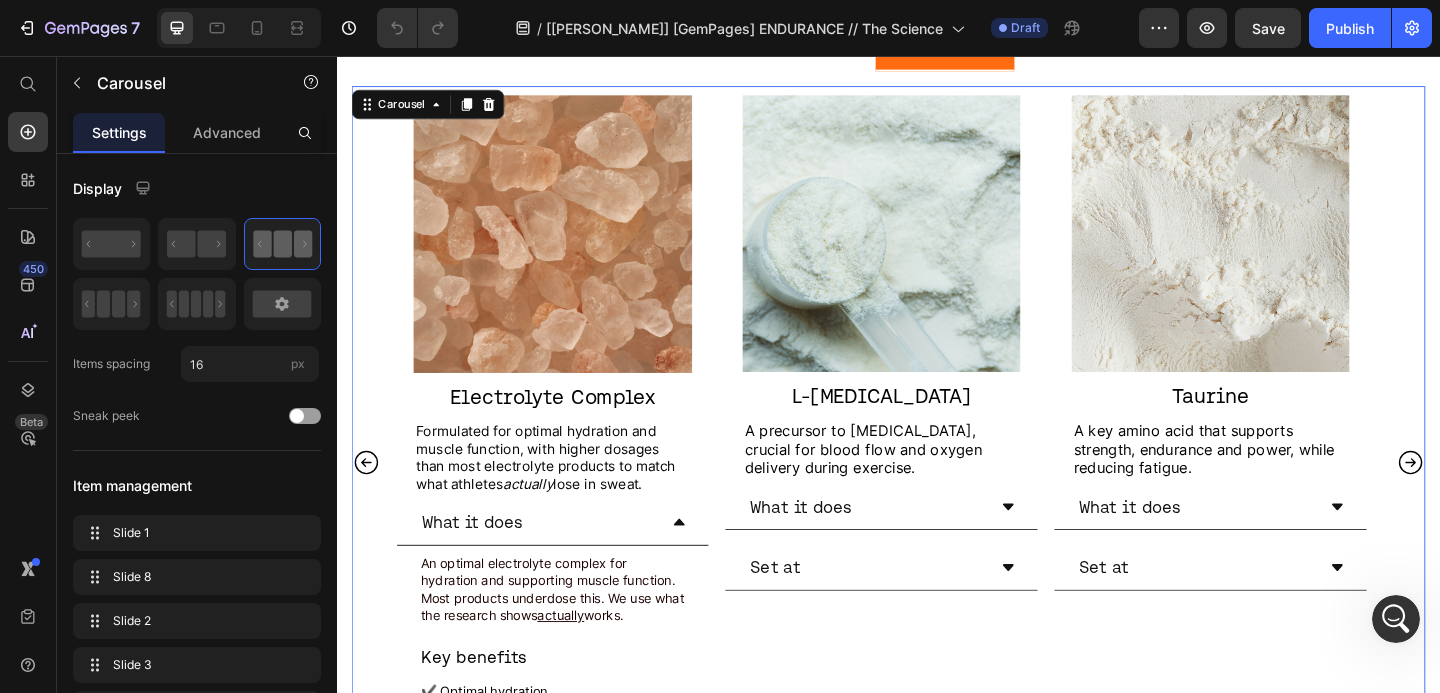 click 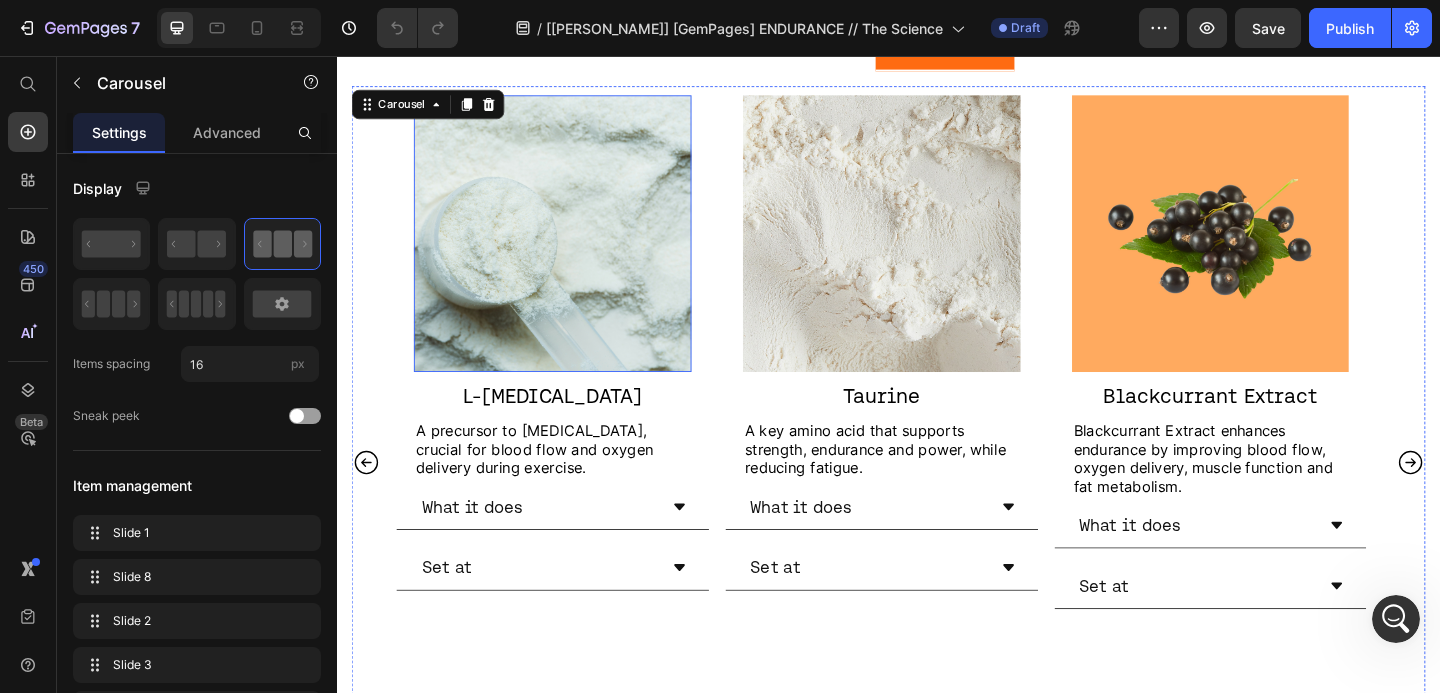 click at bounding box center (572, 250) 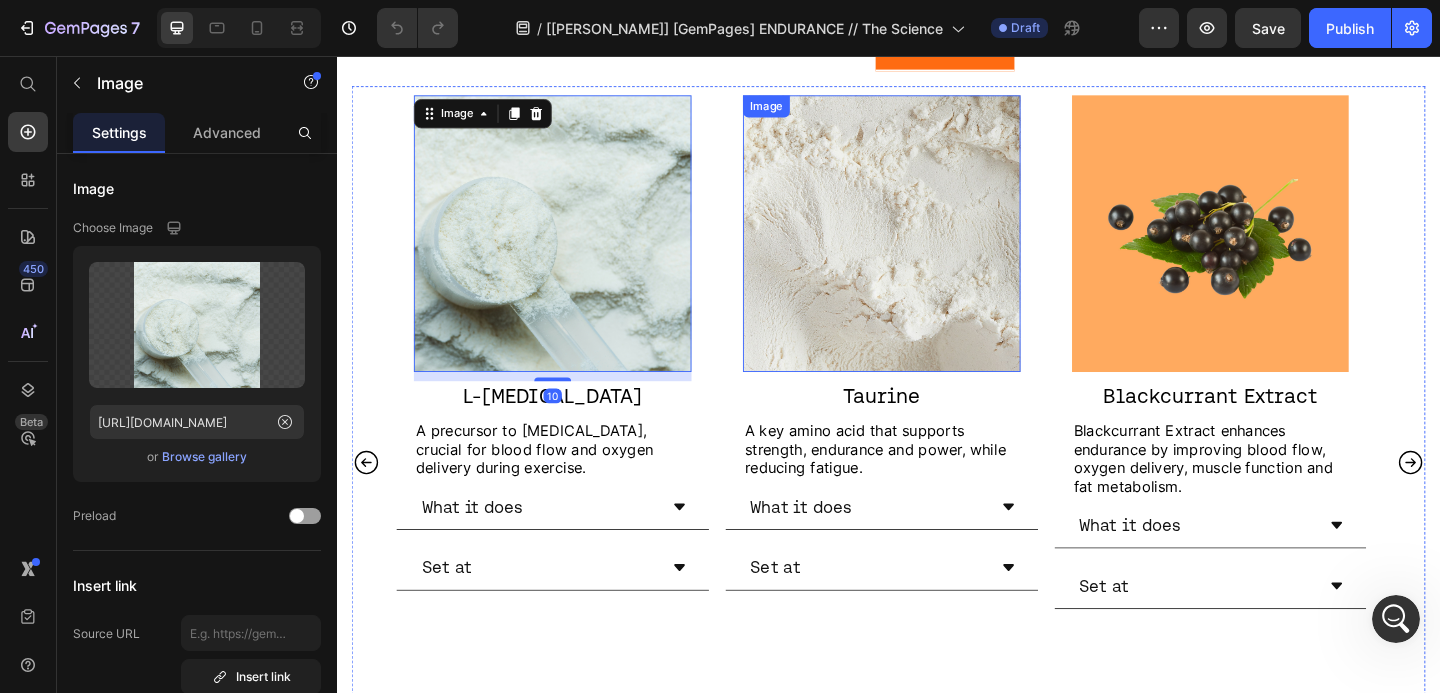 click at bounding box center (930, 250) 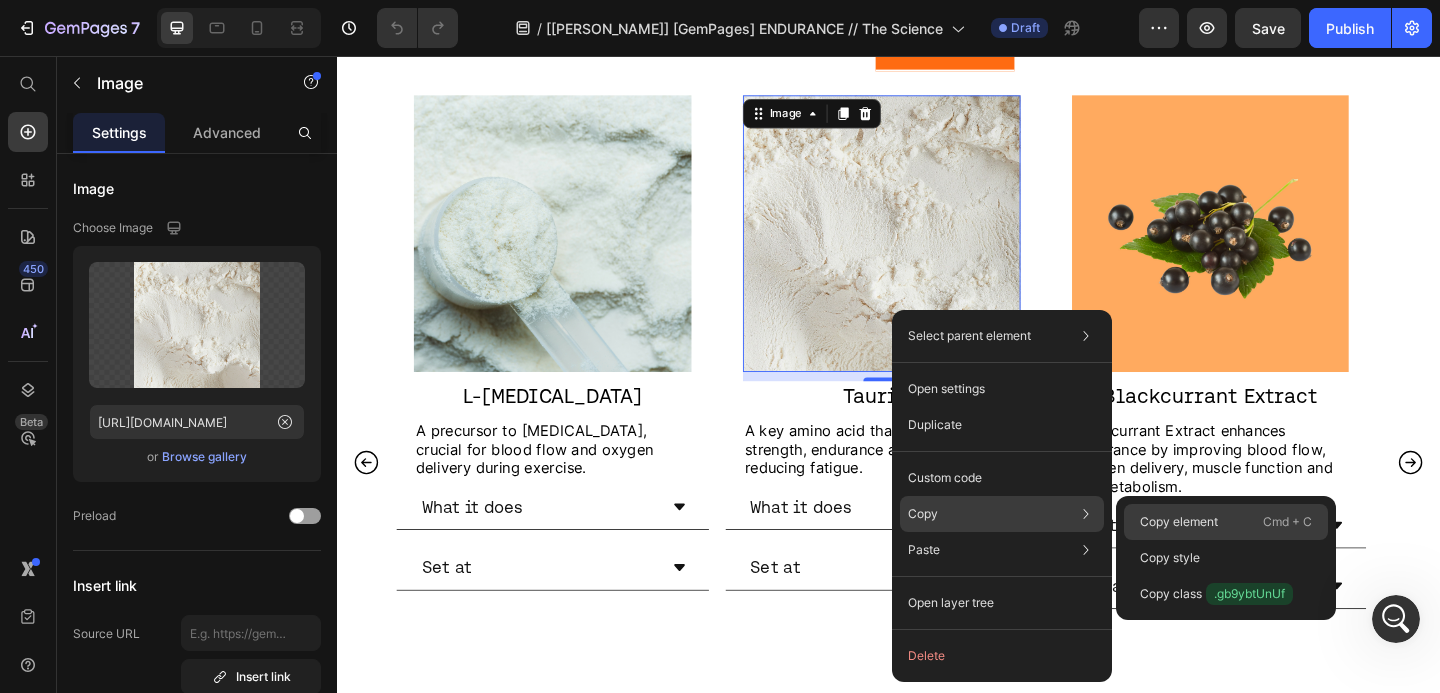 click on "Copy element" at bounding box center (1179, 522) 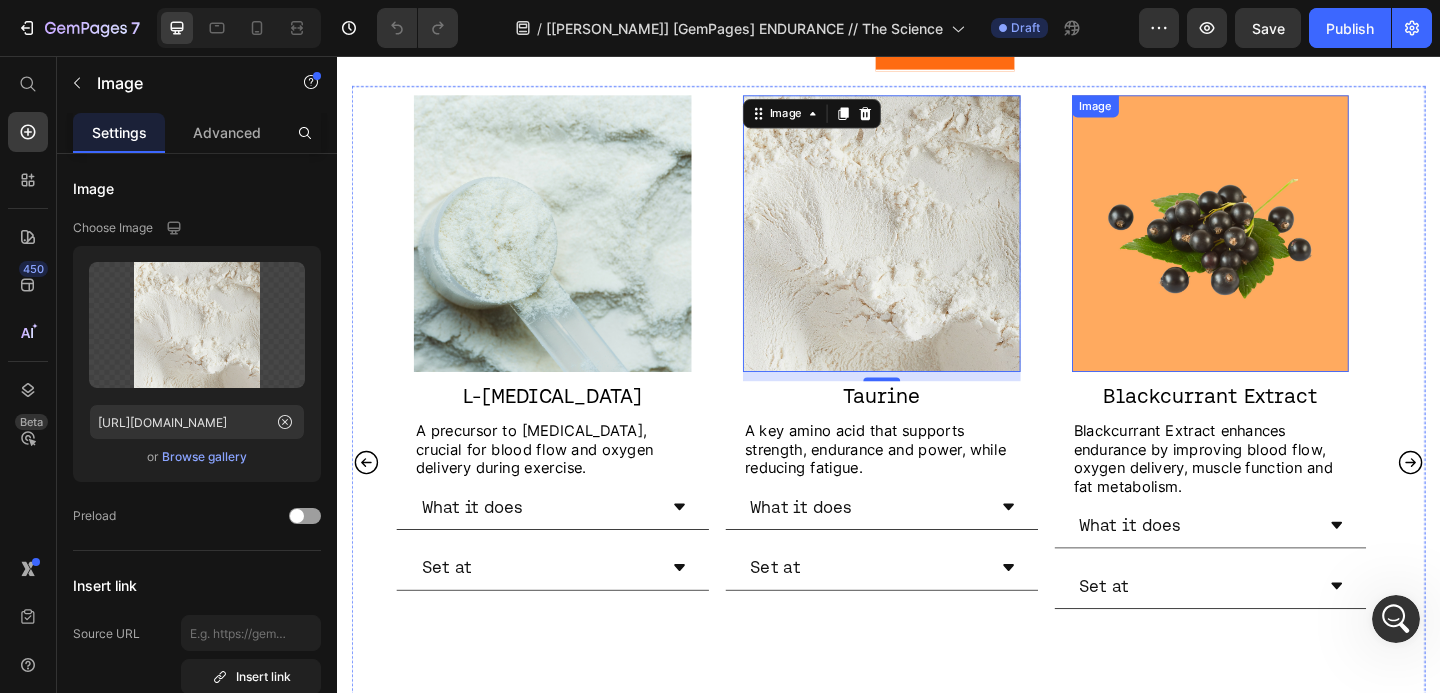 click at bounding box center [1287, 250] 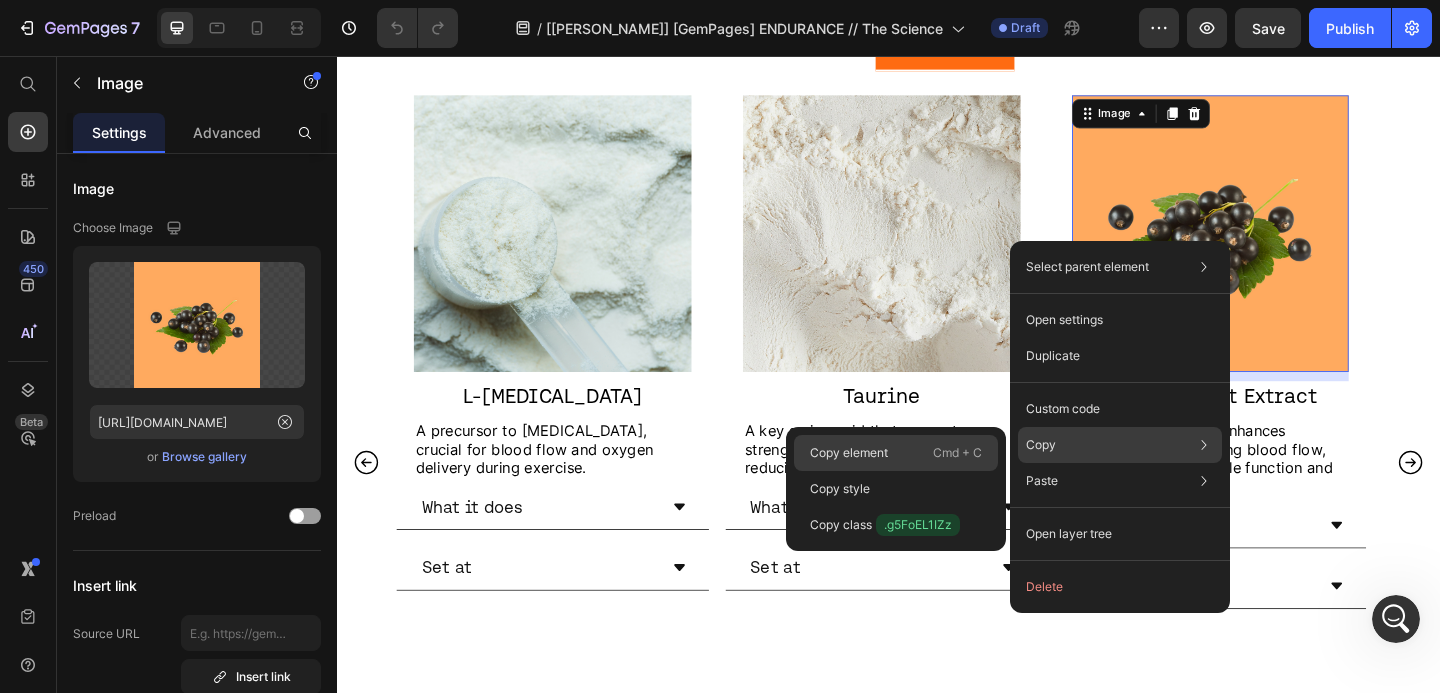 click on "Copy element  Cmd + C" 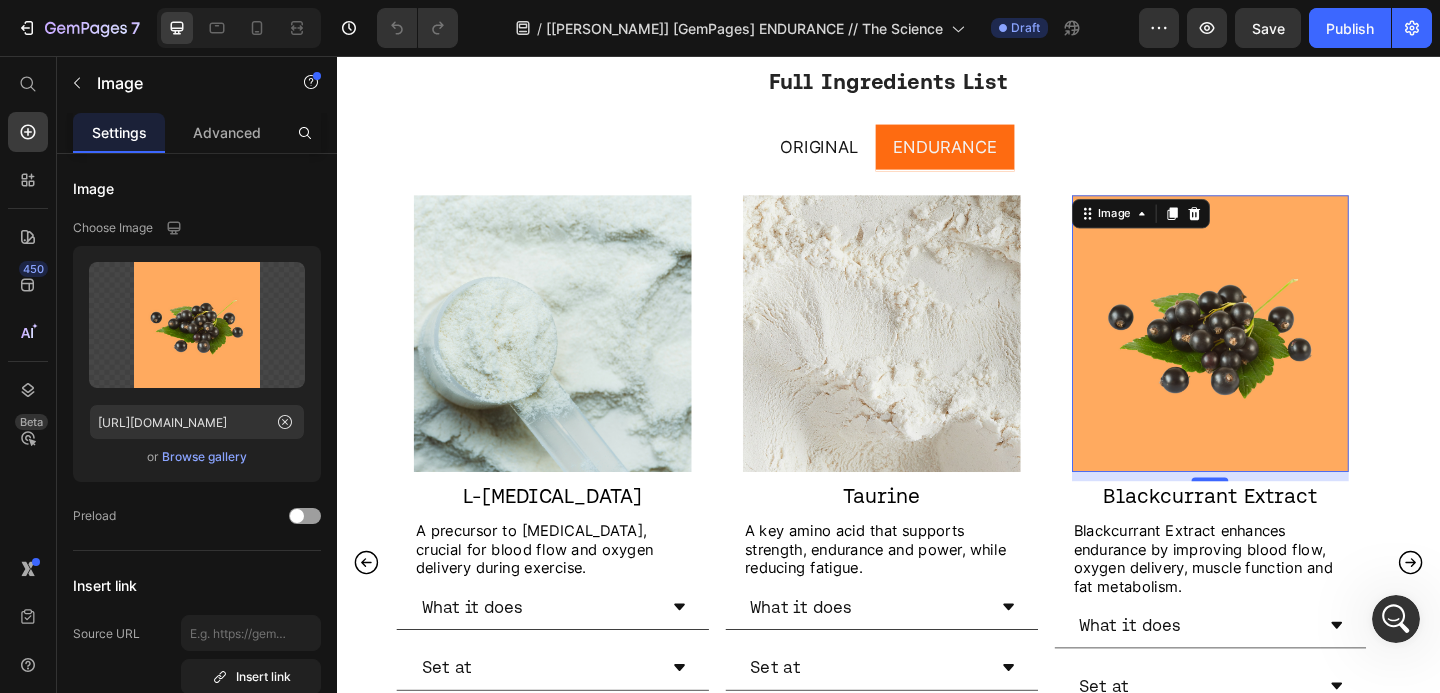 scroll, scrollTop: 1086, scrollLeft: 0, axis: vertical 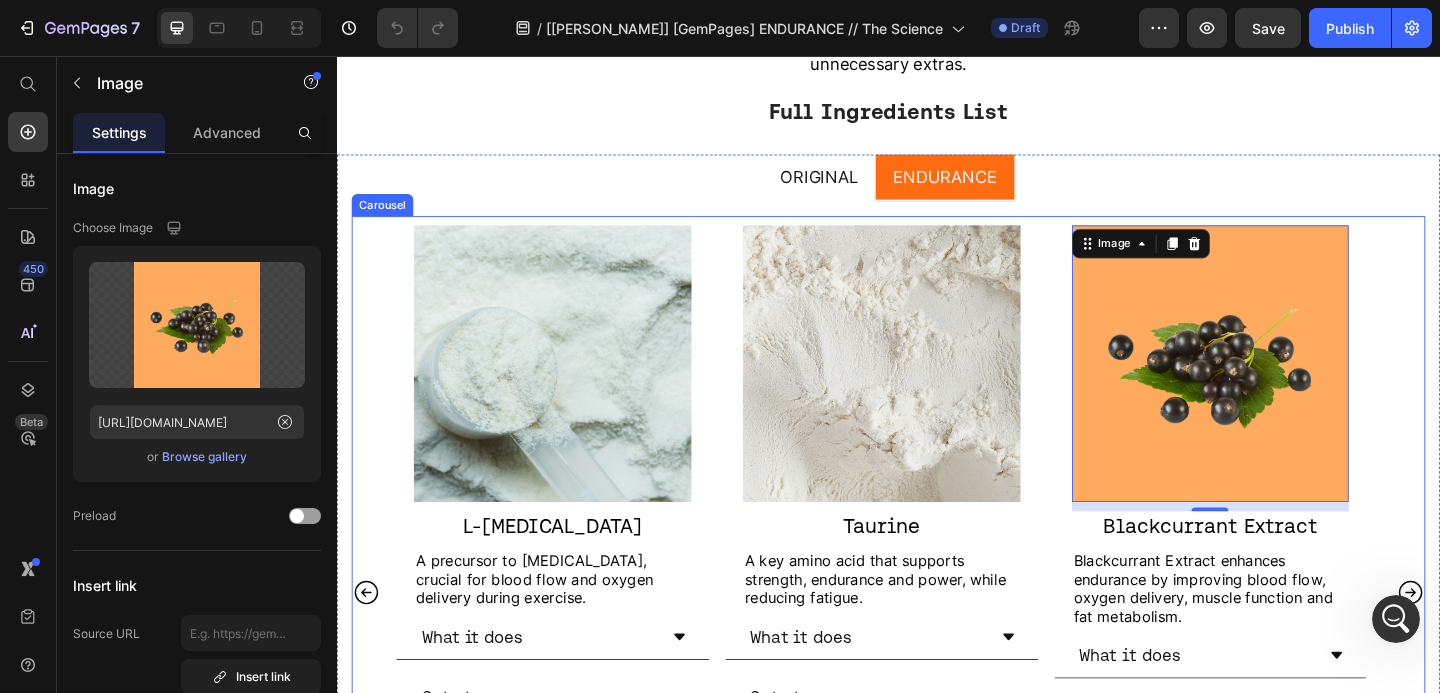 click 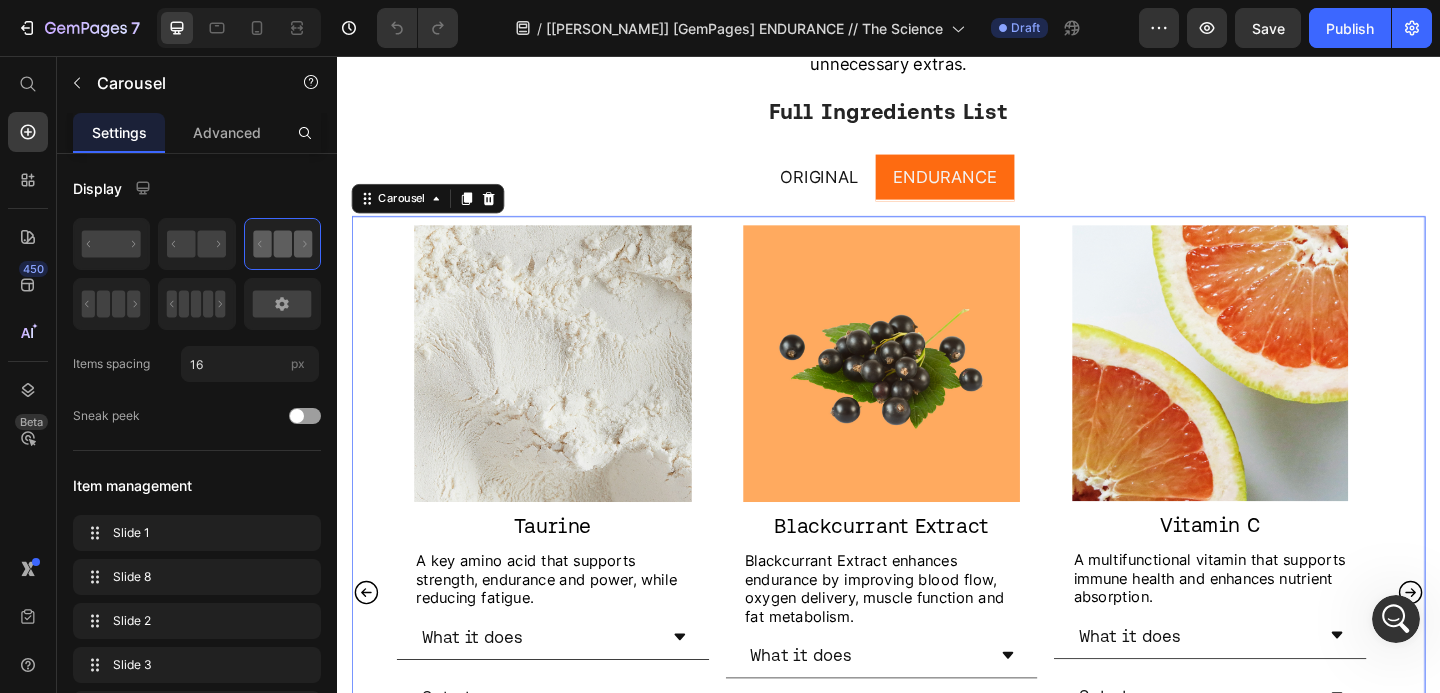 drag, startPoint x: 1401, startPoint y: 383, endPoint x: 1436, endPoint y: 366, distance: 38.910152 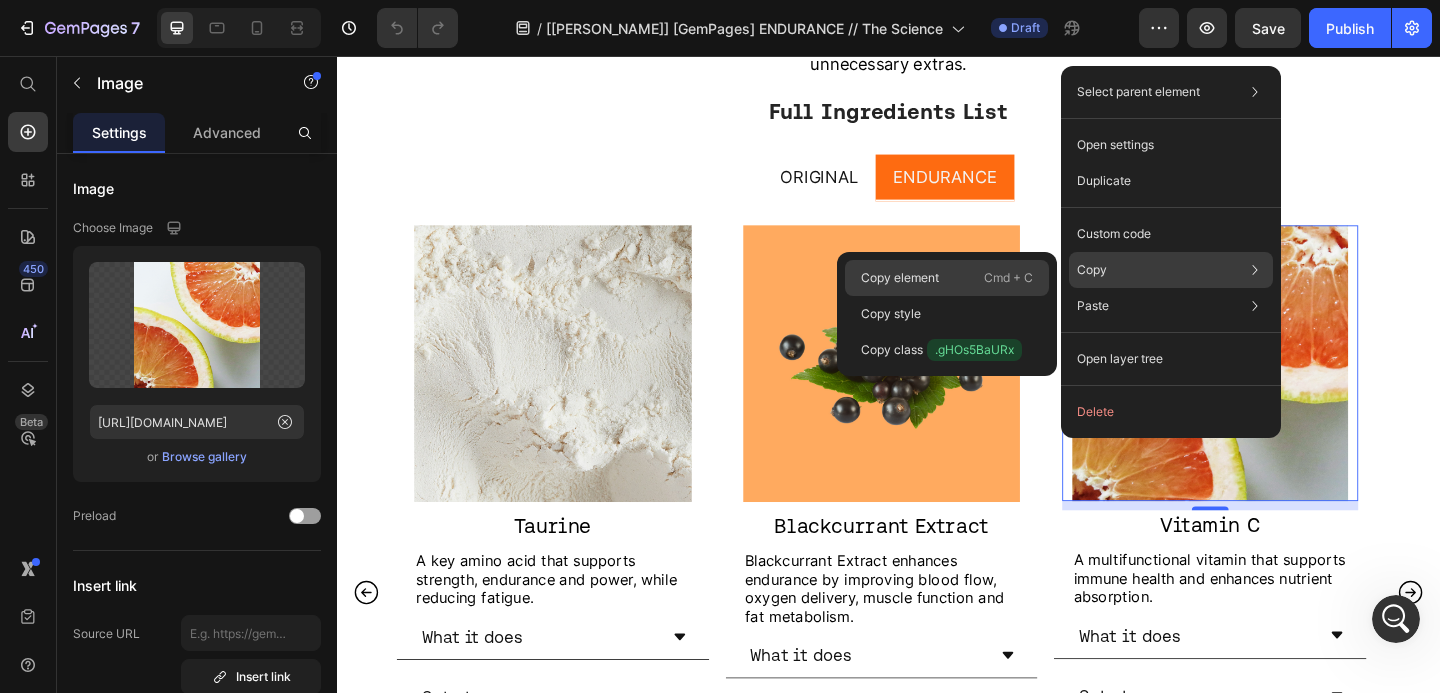drag, startPoint x: 1003, startPoint y: 273, endPoint x: 877, endPoint y: 256, distance: 127.141655 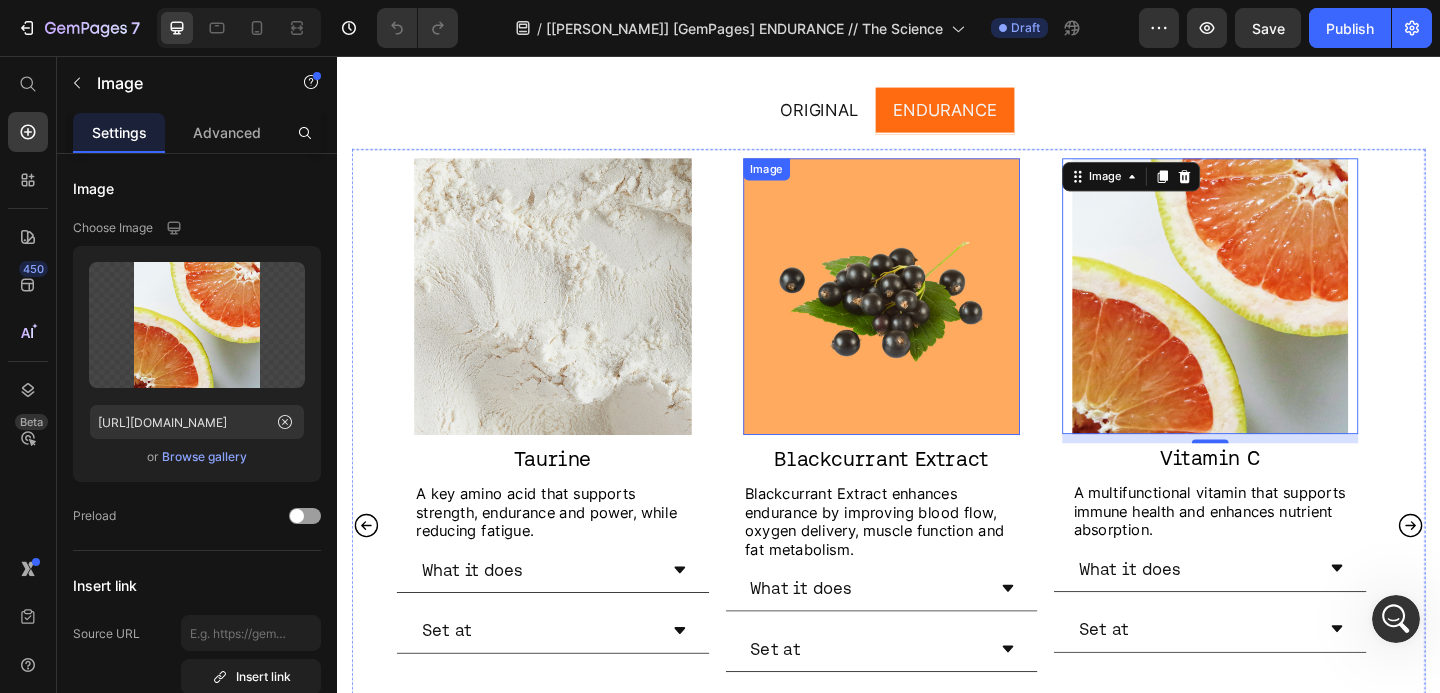 scroll, scrollTop: 1340, scrollLeft: 0, axis: vertical 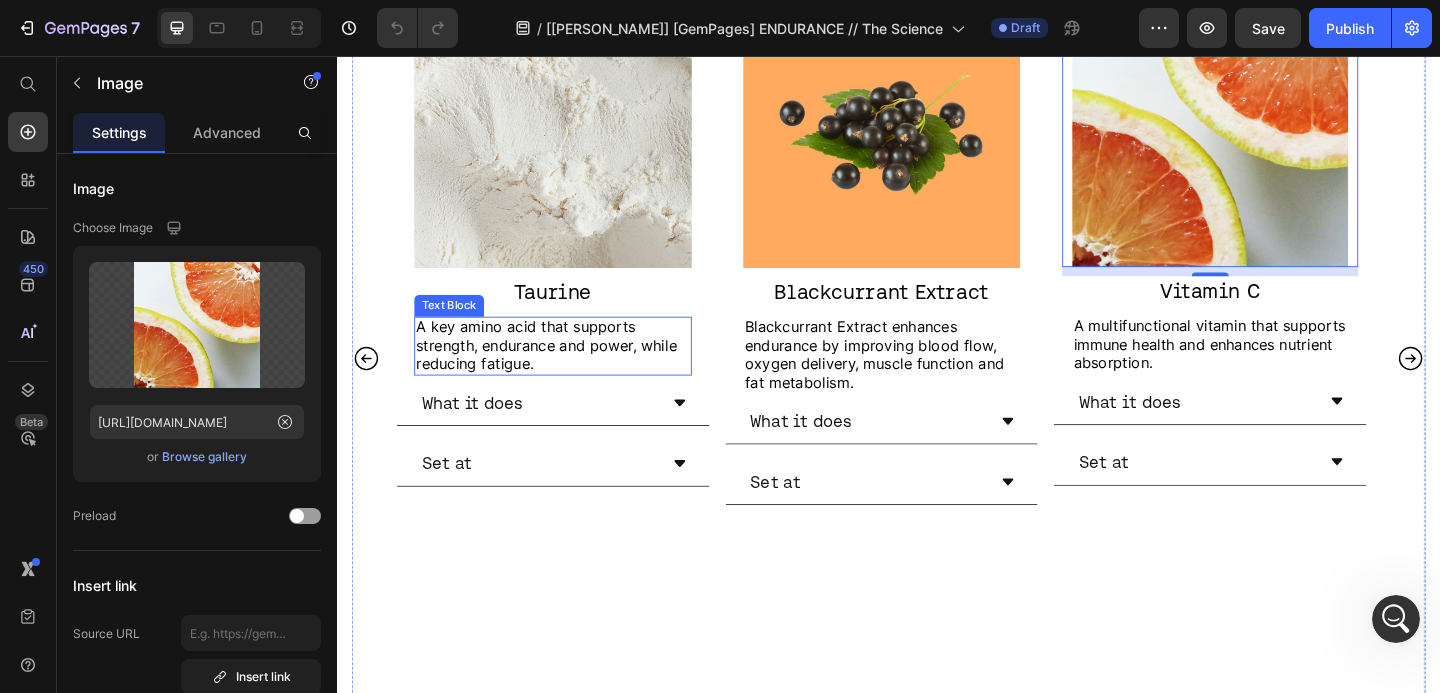 click on "A key amino acid that supports strength, endurance and power, while reducing fatigue." at bounding box center (565, 371) 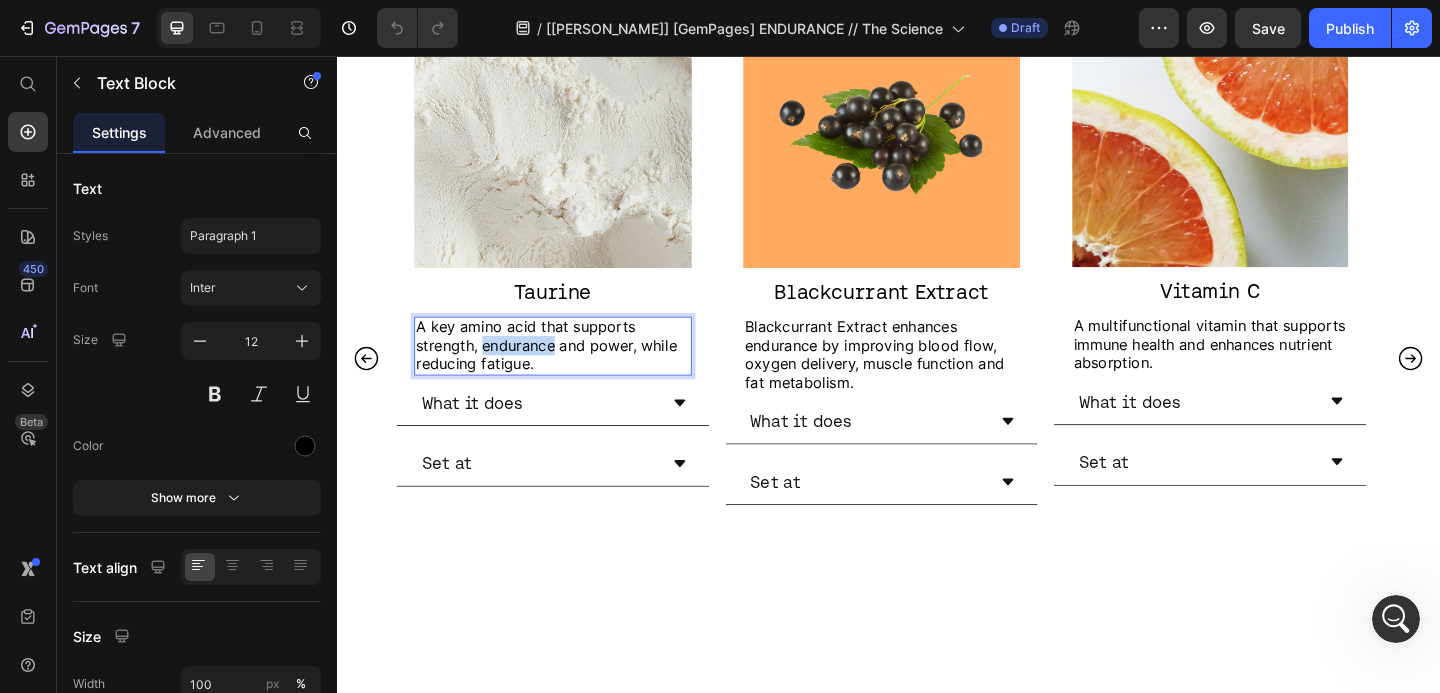 drag, startPoint x: 569, startPoint y: 386, endPoint x: 428, endPoint y: 351, distance: 145.27904 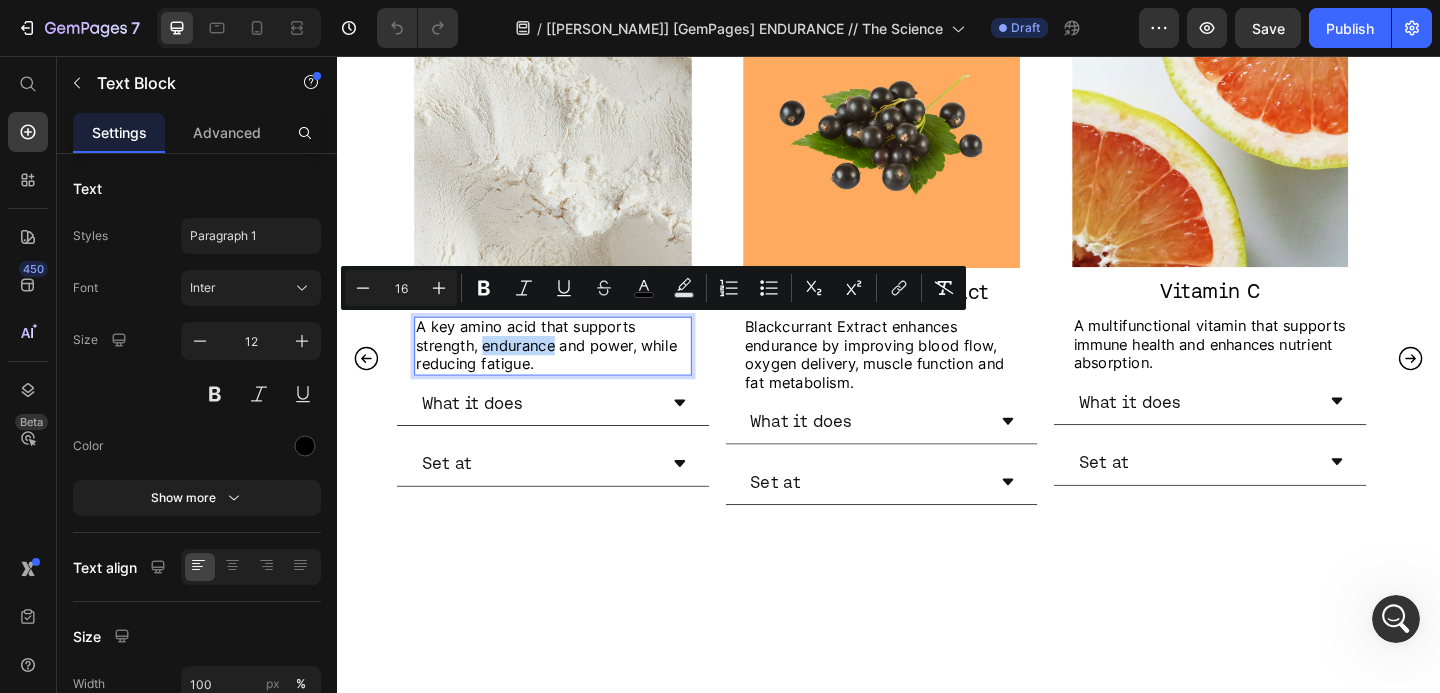 copy on "A key amino acid that supports strength, endurance and power, while reducing fatigue." 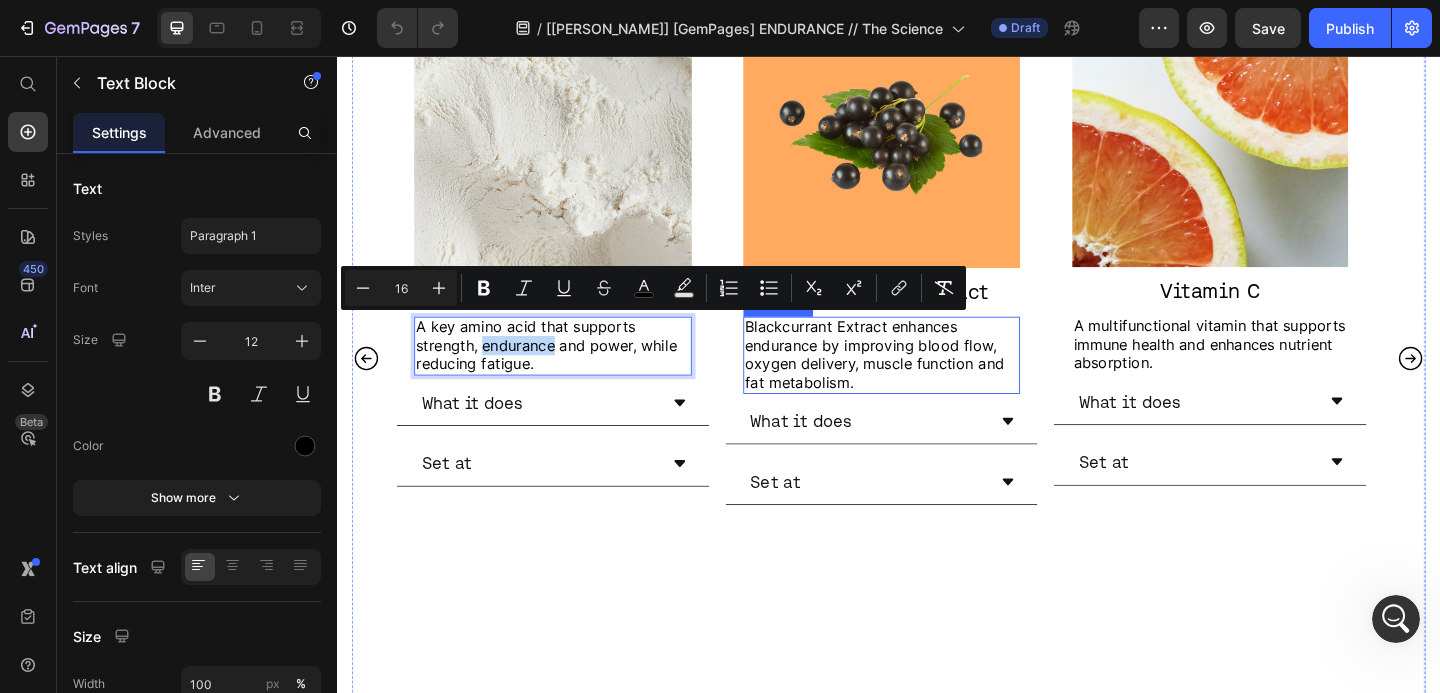 click on "Blackcurrant Extract enhances endurance by improving blood flow, oxygen delivery, muscle function and fat metabolism." at bounding box center [922, 381] 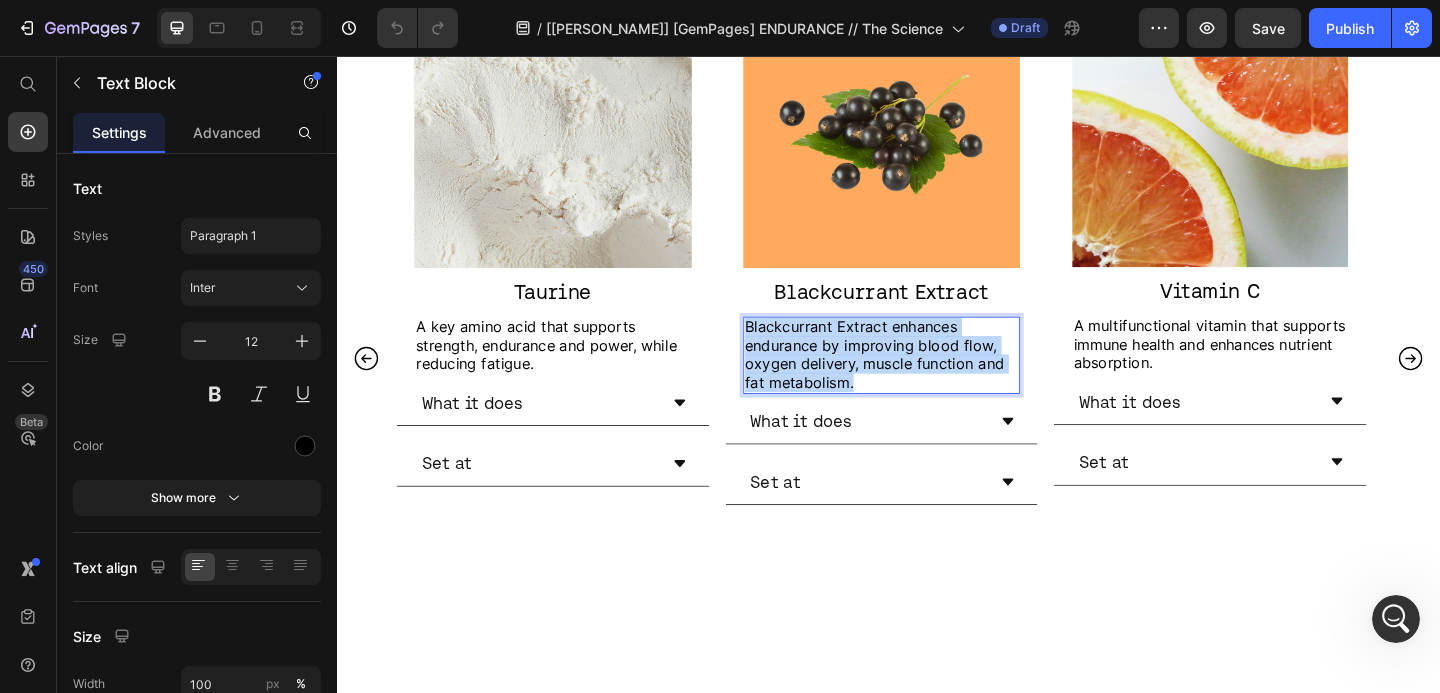 drag, startPoint x: 915, startPoint y: 411, endPoint x: 778, endPoint y: 354, distance: 148.38463 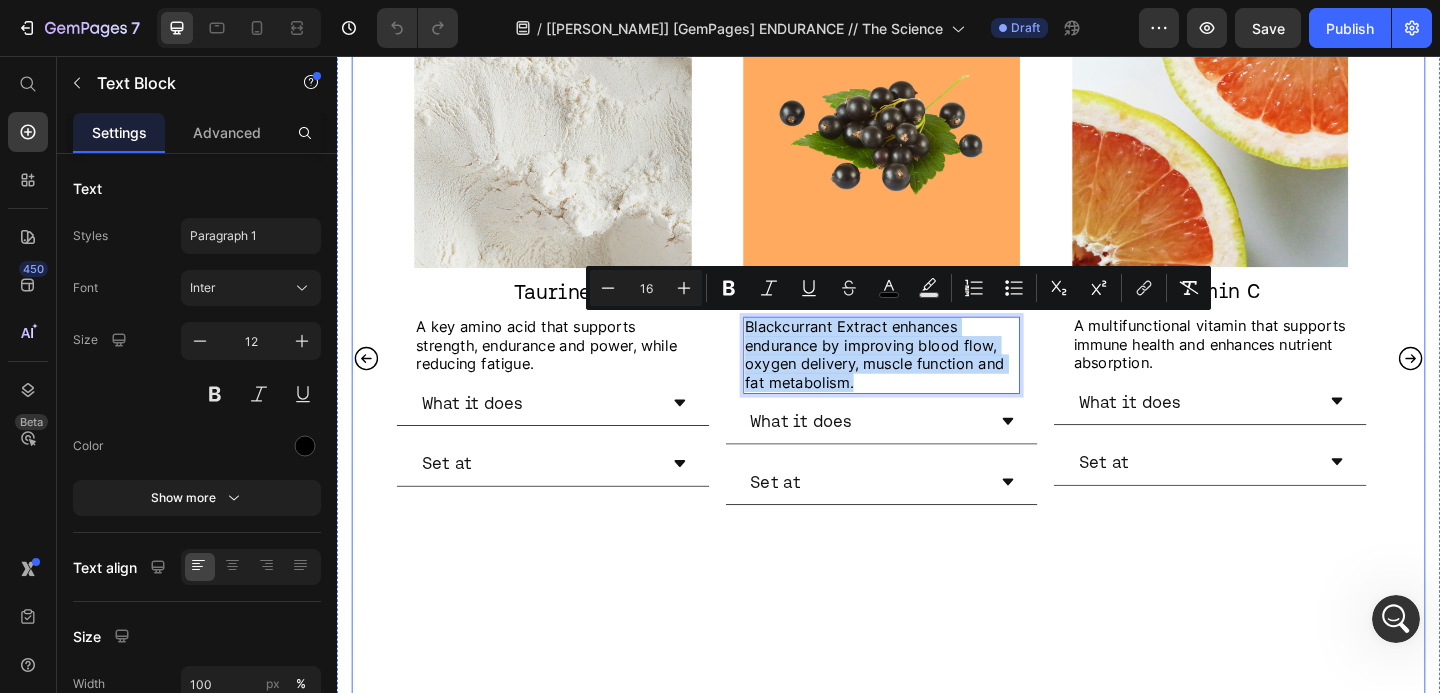 copy on "Blackcurrant Extract enhances endurance by improving blood flow, oxygen delivery, muscle function and fat metabolism." 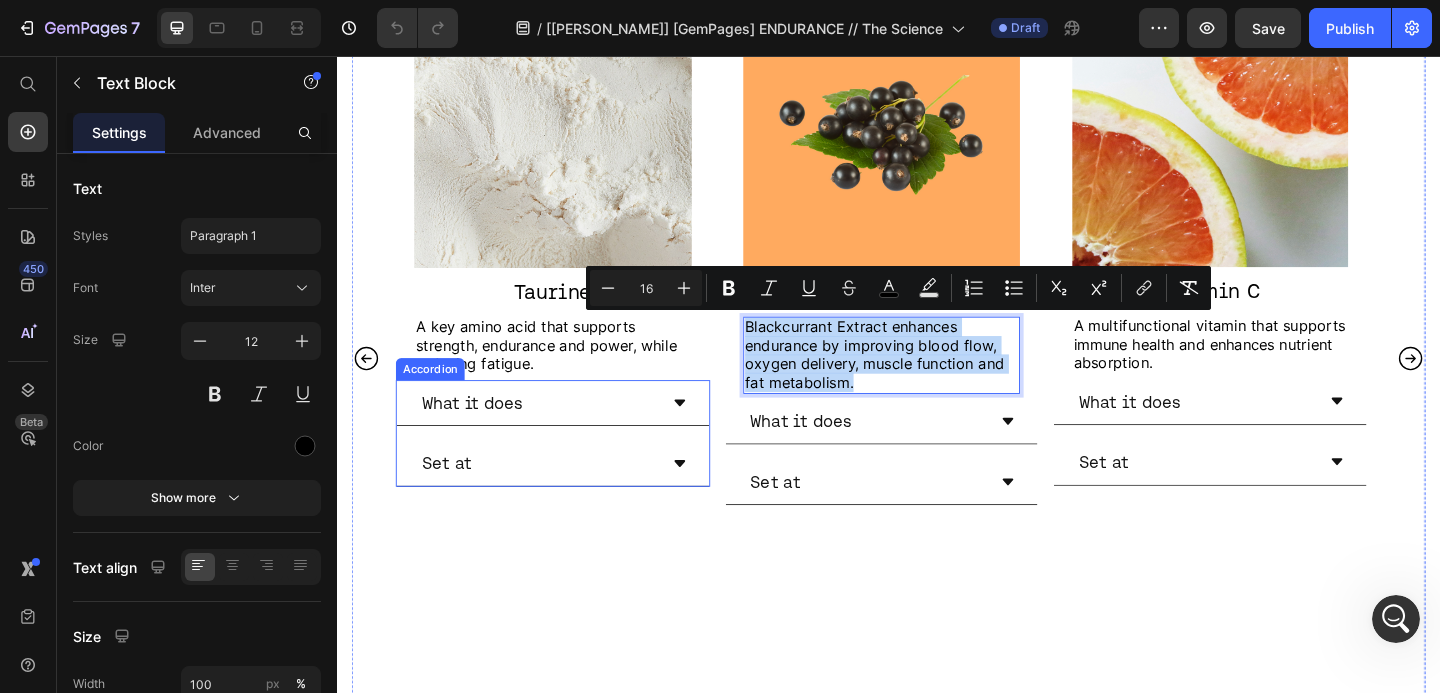 click on "What it does" at bounding box center (484, 433) 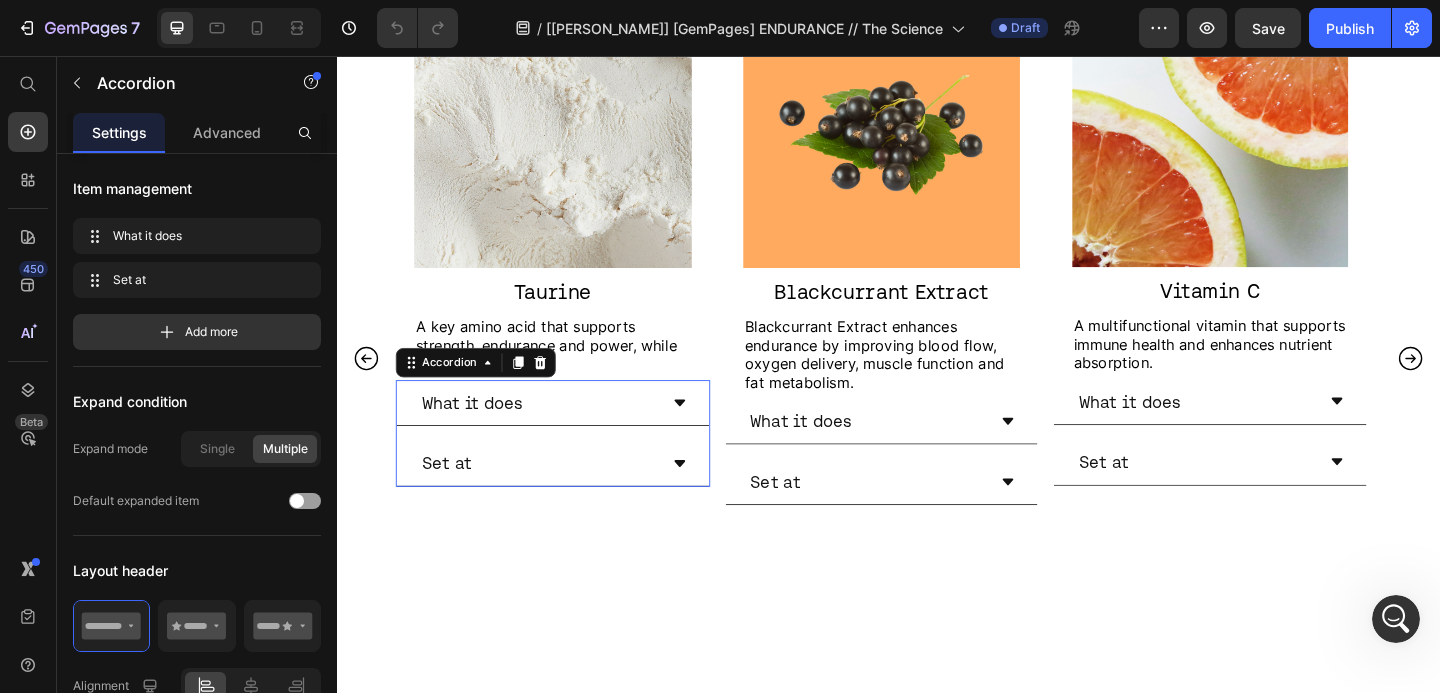 click on "What it does" at bounding box center (556, 433) 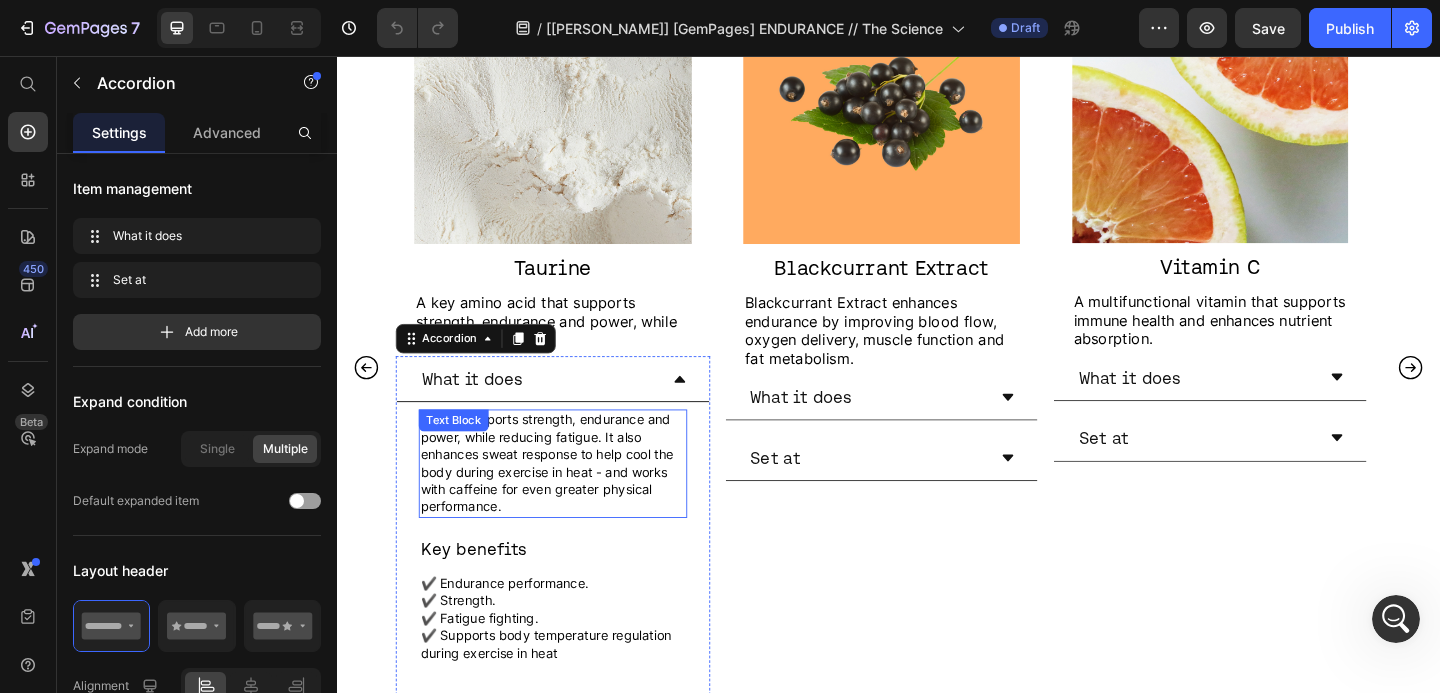 scroll, scrollTop: 1374, scrollLeft: 0, axis: vertical 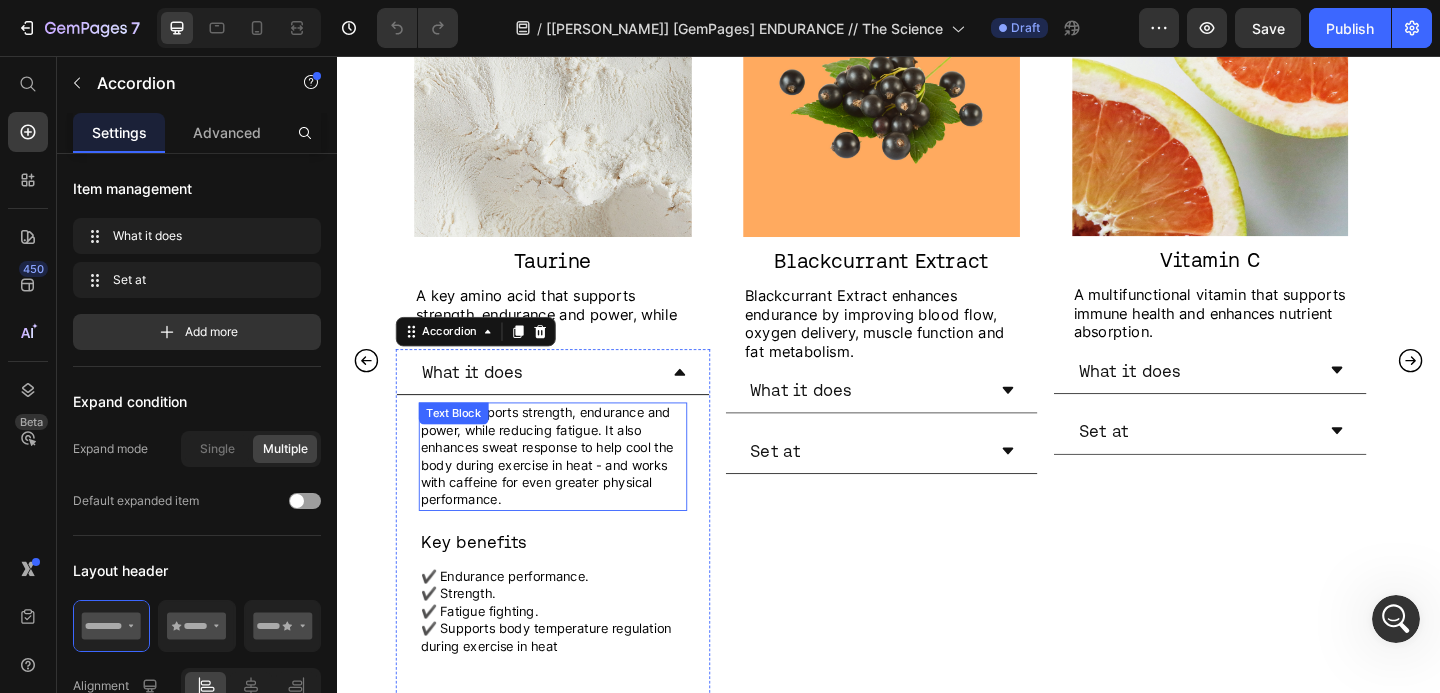 click on "supports strength, endurance and power, while reducing fatigue. It also enhances sweat response to help cool the body during exercise in heat - and works with caffeine for even greater physical performance." at bounding box center [565, 491] 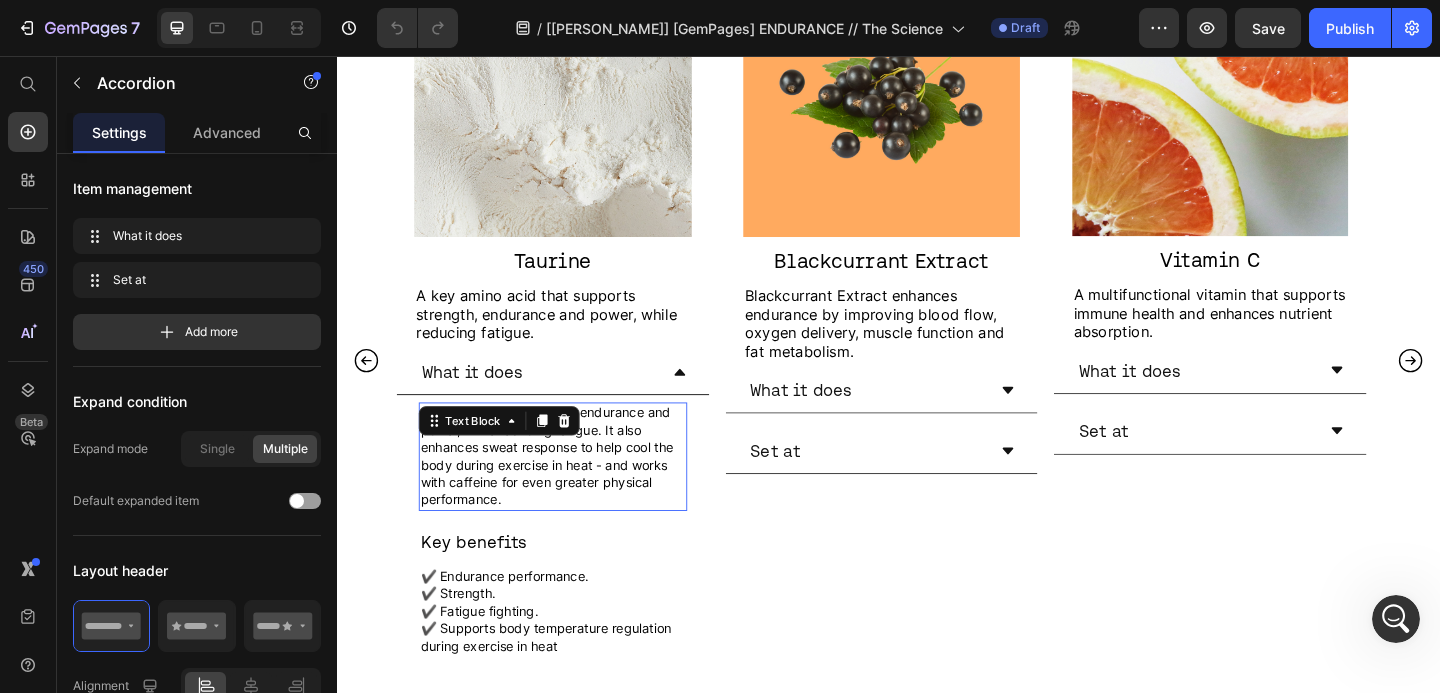 click on "supports strength, endurance and power, while reducing fatigue. It also enhances sweat response to help cool the body during exercise in heat - and works with caffeine for even greater physical performance." at bounding box center [565, 491] 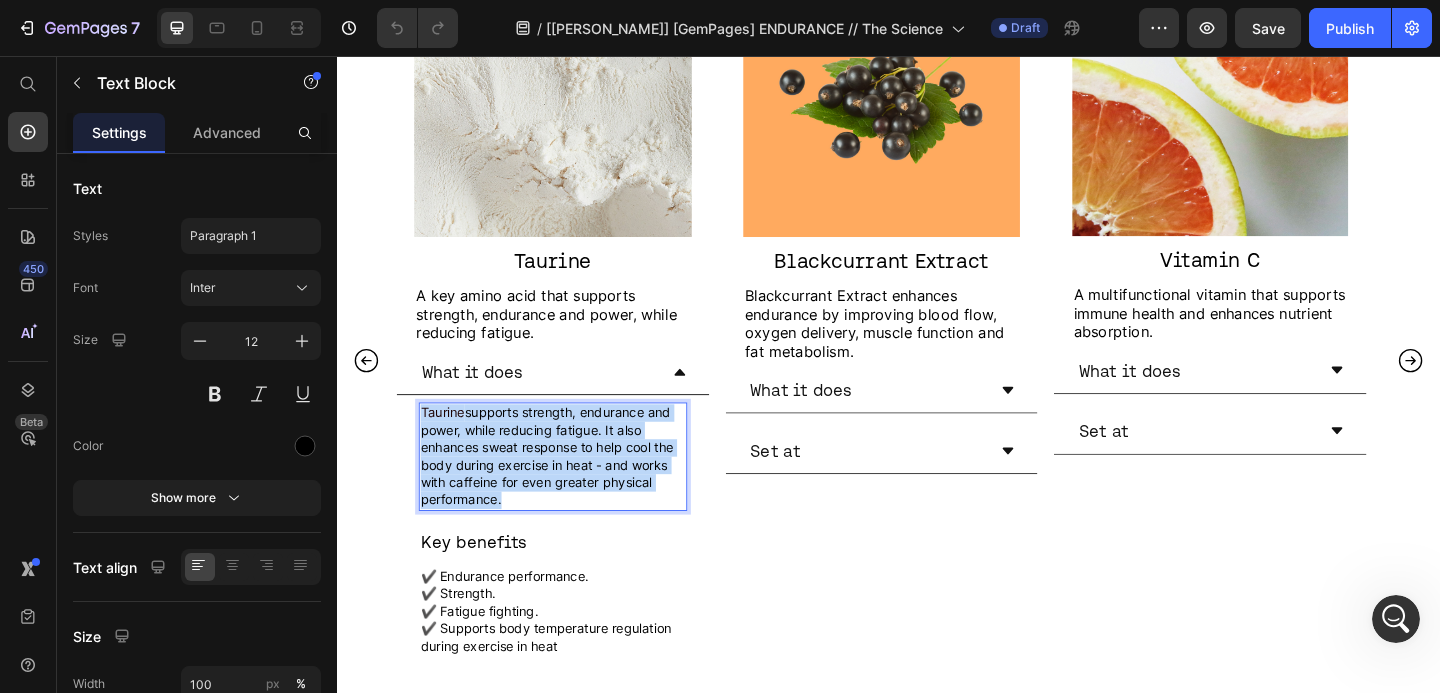drag, startPoint x: 551, startPoint y: 535, endPoint x: 431, endPoint y: 444, distance: 150.60213 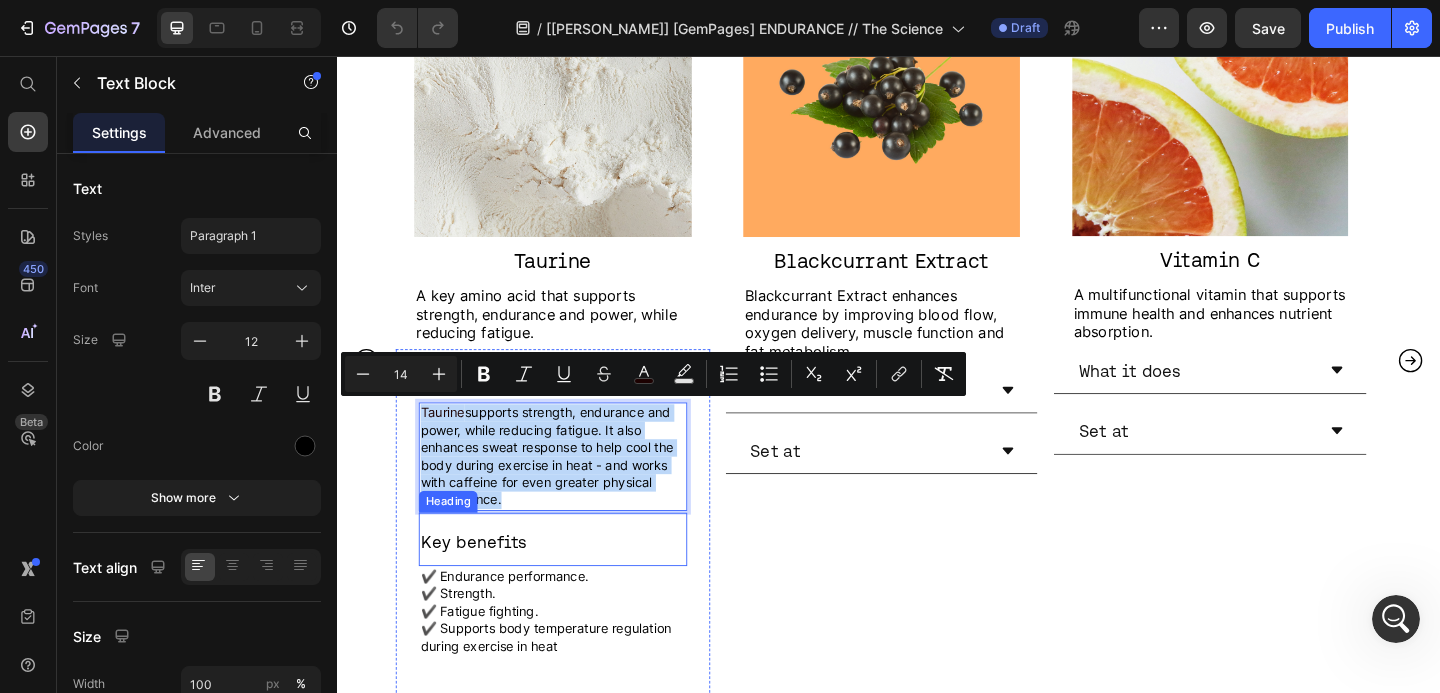 click on "Key benefits" at bounding box center [572, 582] 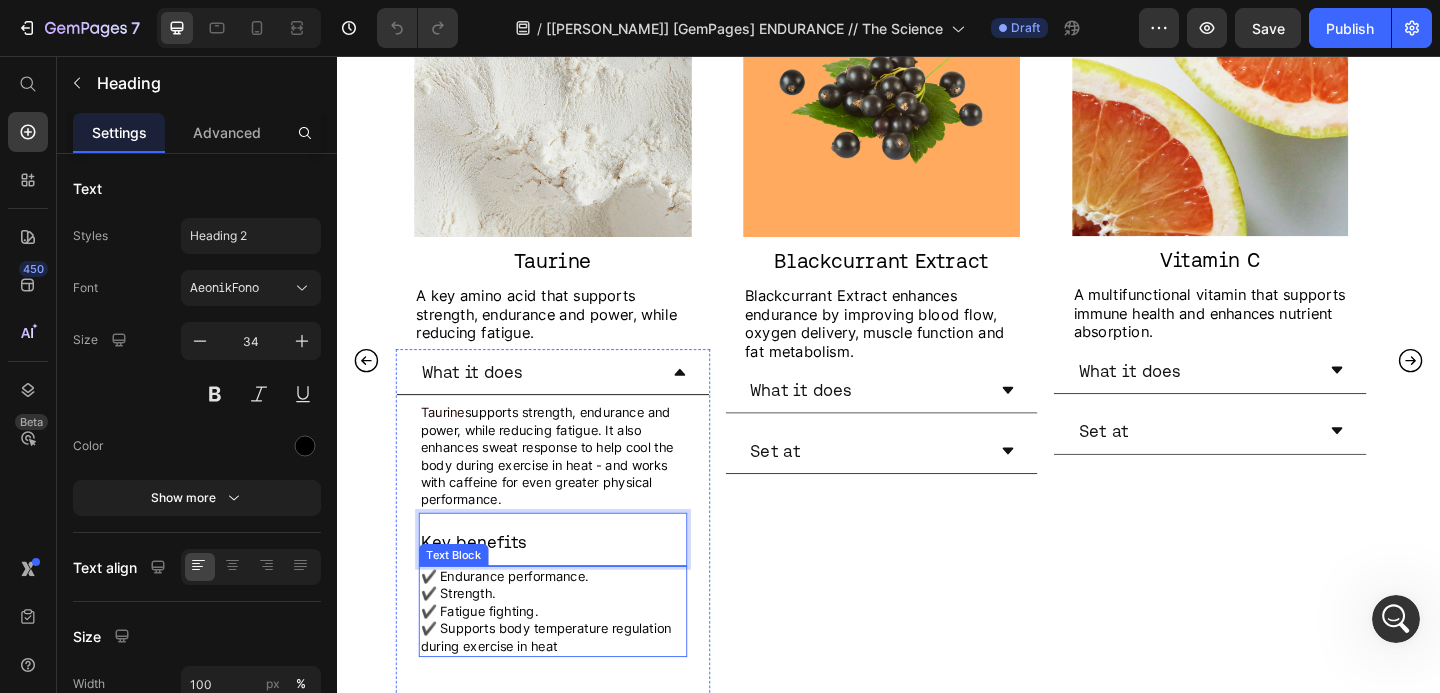 click on "✔️ Strength." at bounding box center [572, 641] 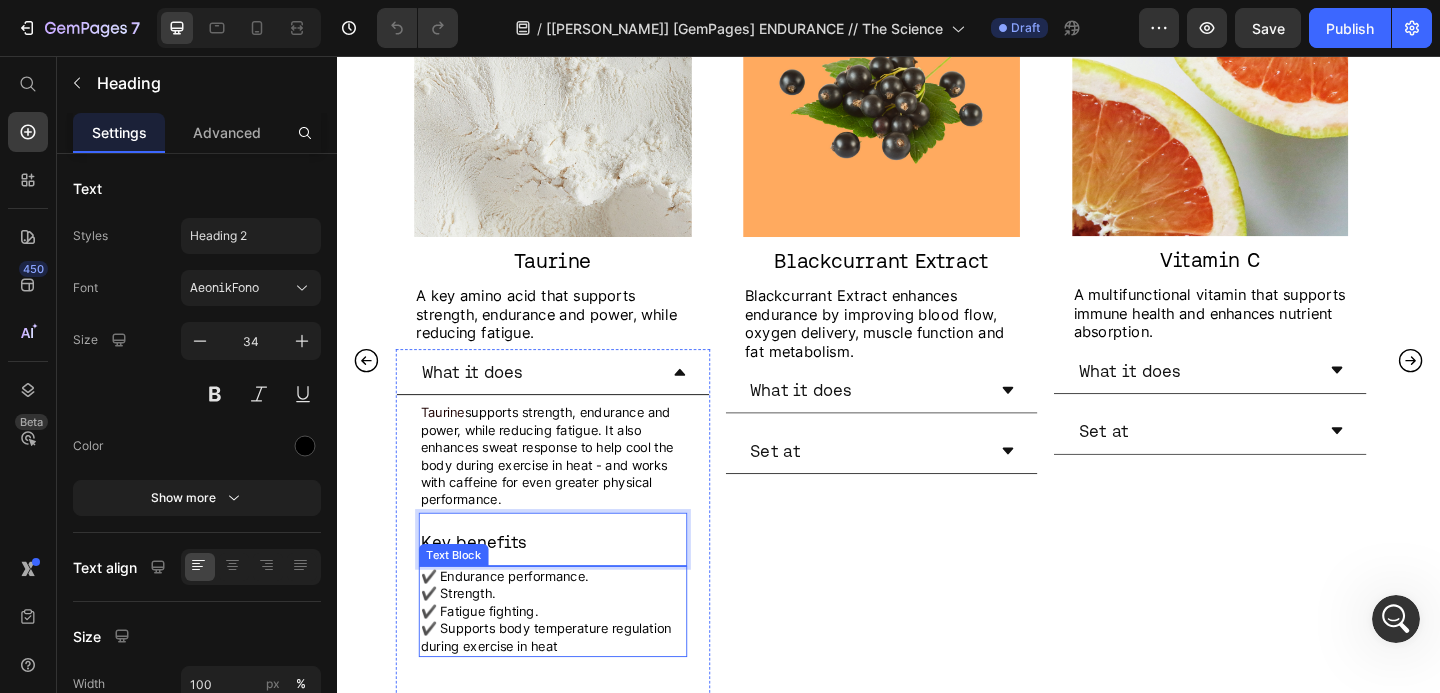 click on "✔️ Strength." at bounding box center [572, 641] 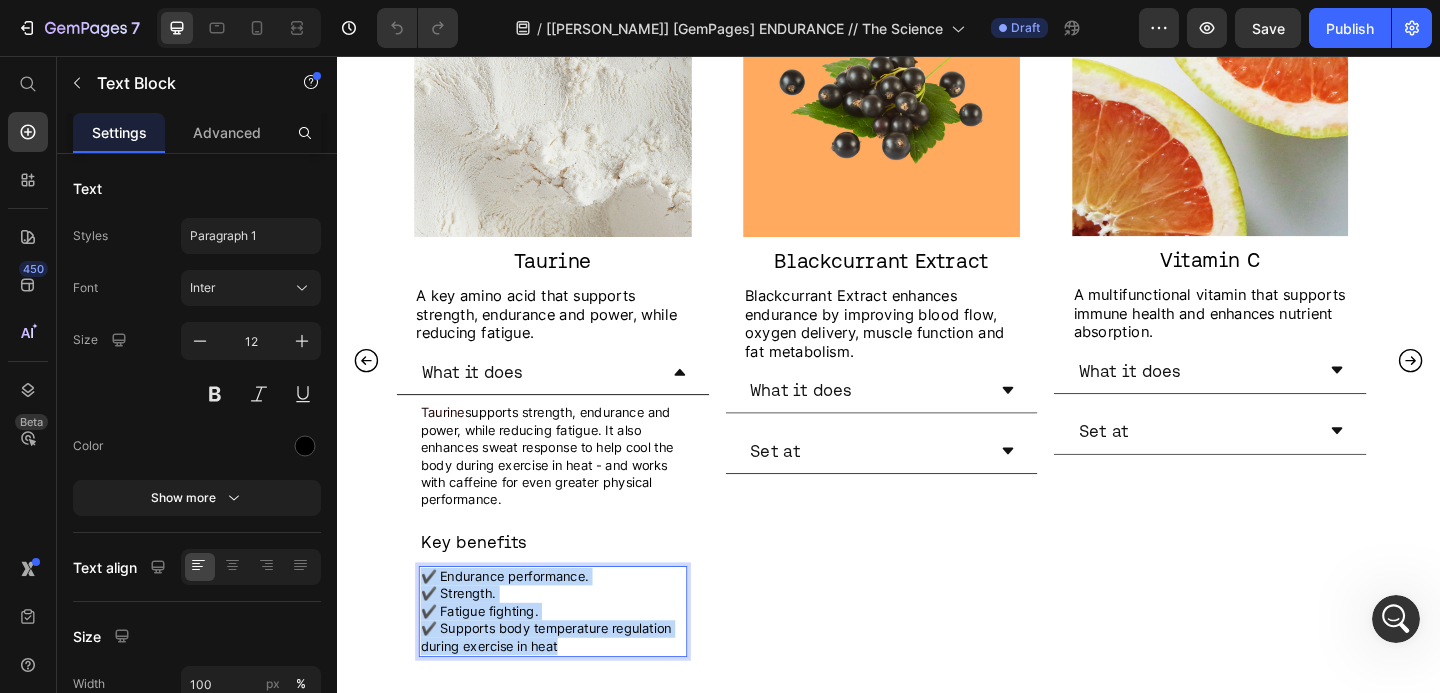 drag, startPoint x: 595, startPoint y: 697, endPoint x: 433, endPoint y: 623, distance: 178.10109 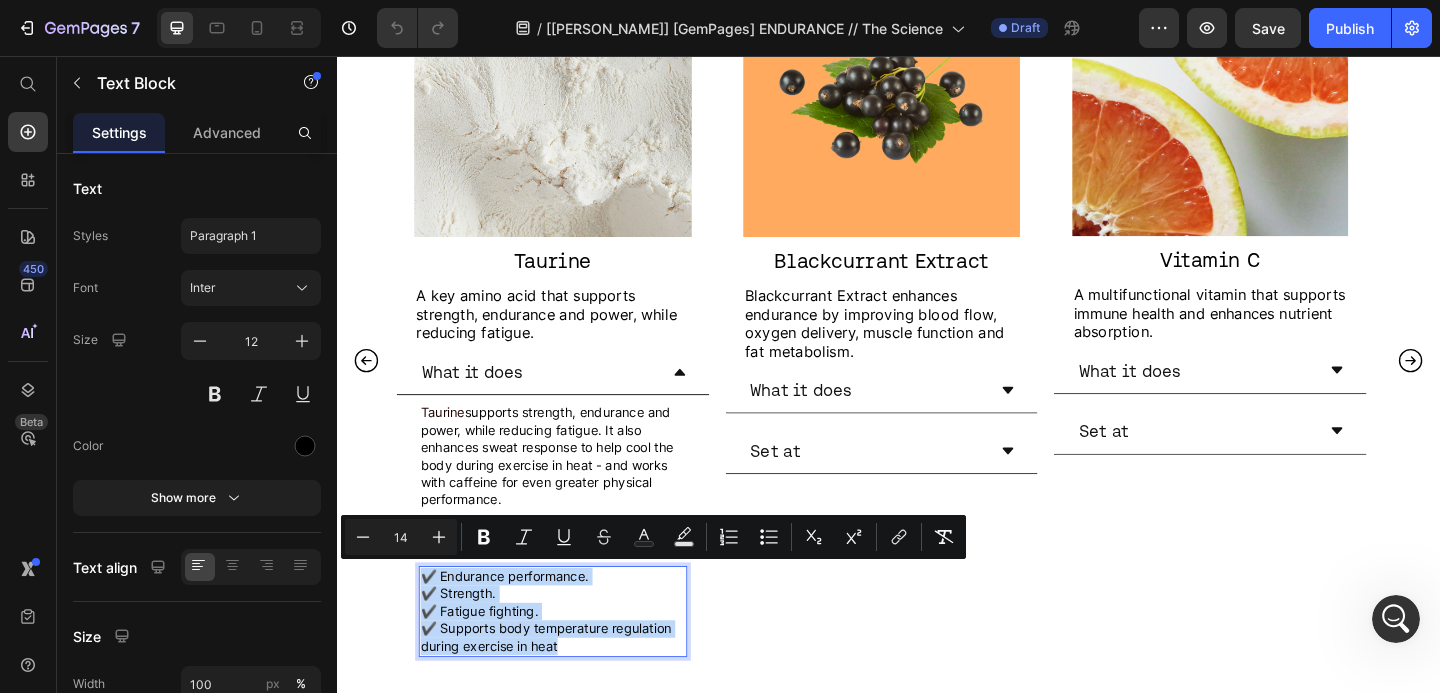 copy on "✔️ Endurance performance. ✔️ Strength. ✔️ Fatigue fighting. ✔️ Supports body temperature regulation during exercise in heat" 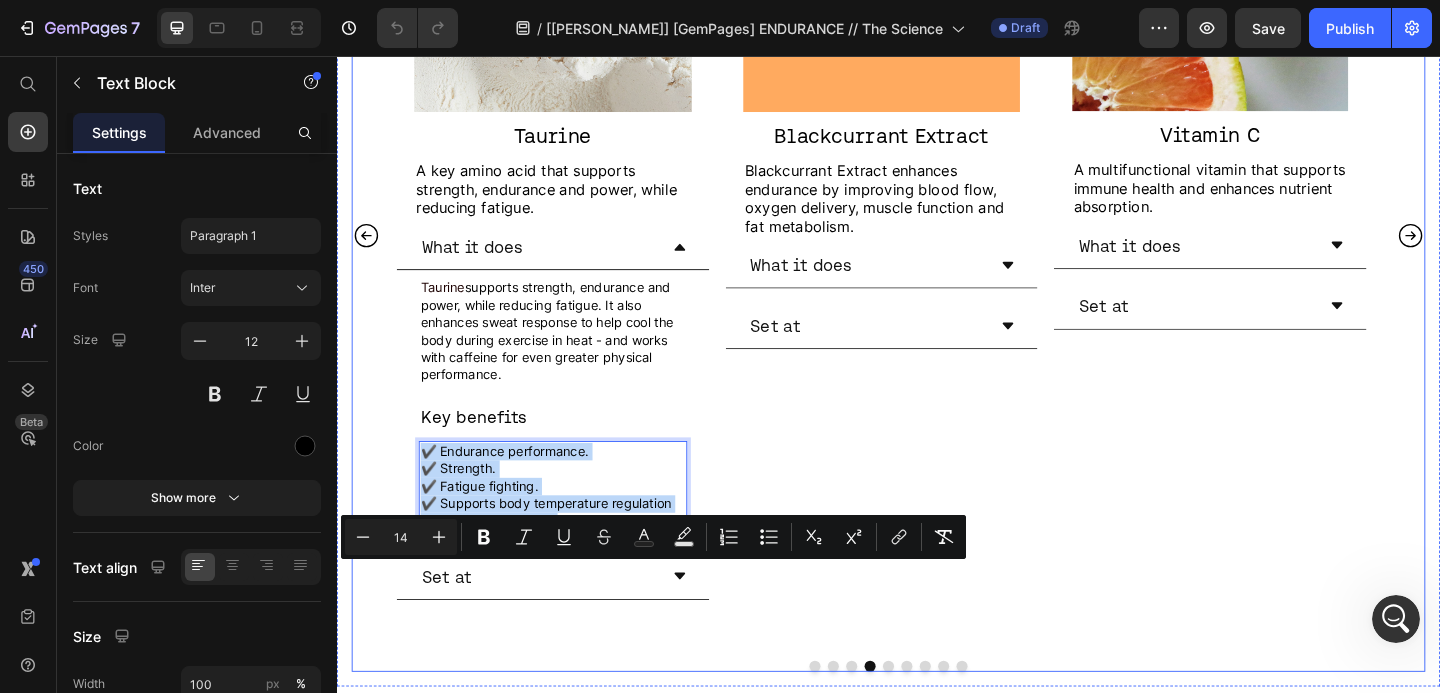 scroll, scrollTop: 1546, scrollLeft: 0, axis: vertical 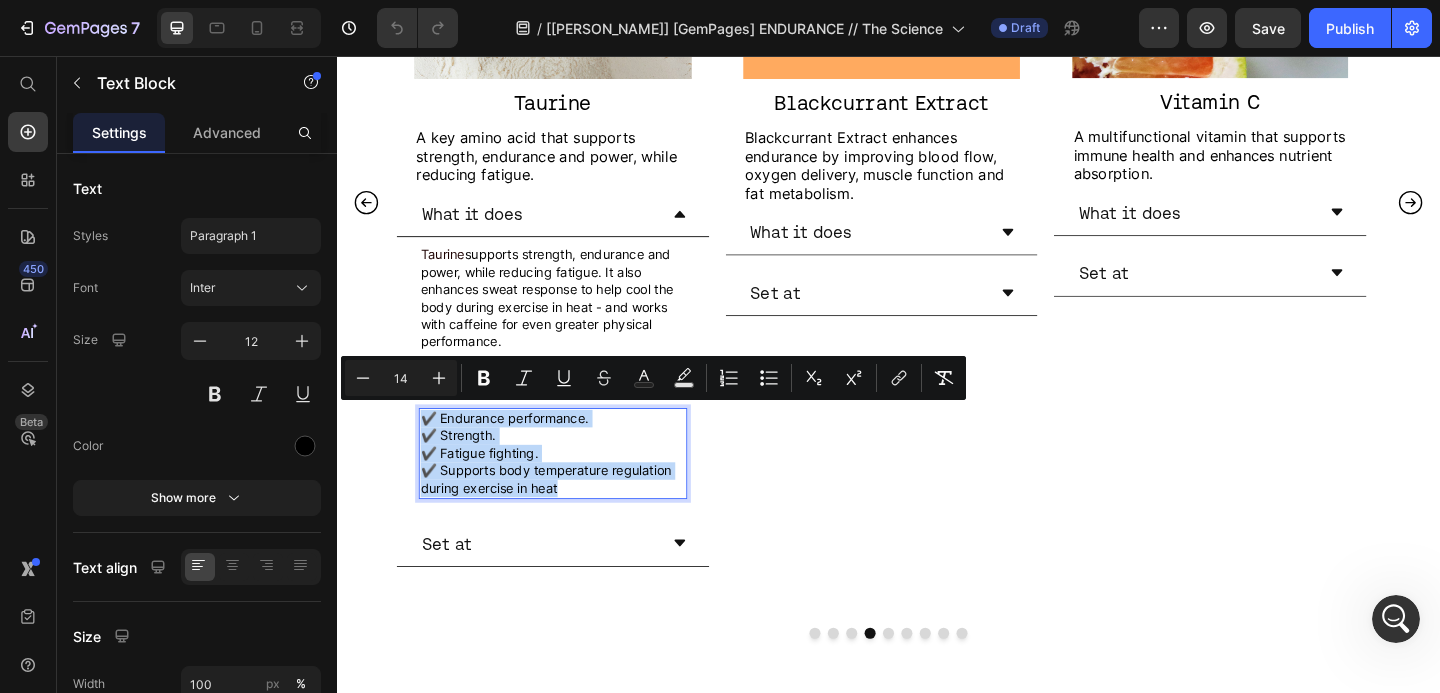 click on "Set at" at bounding box center [572, 587] 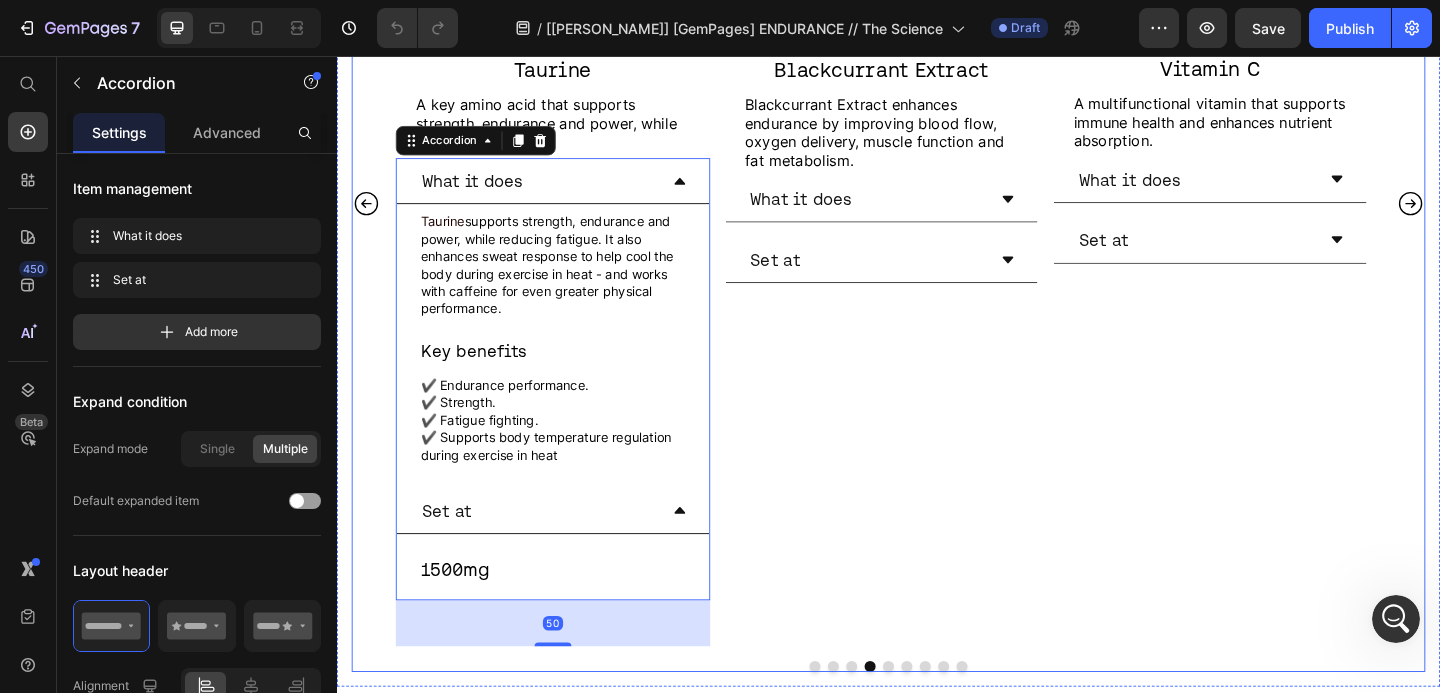 scroll, scrollTop: 1583, scrollLeft: 0, axis: vertical 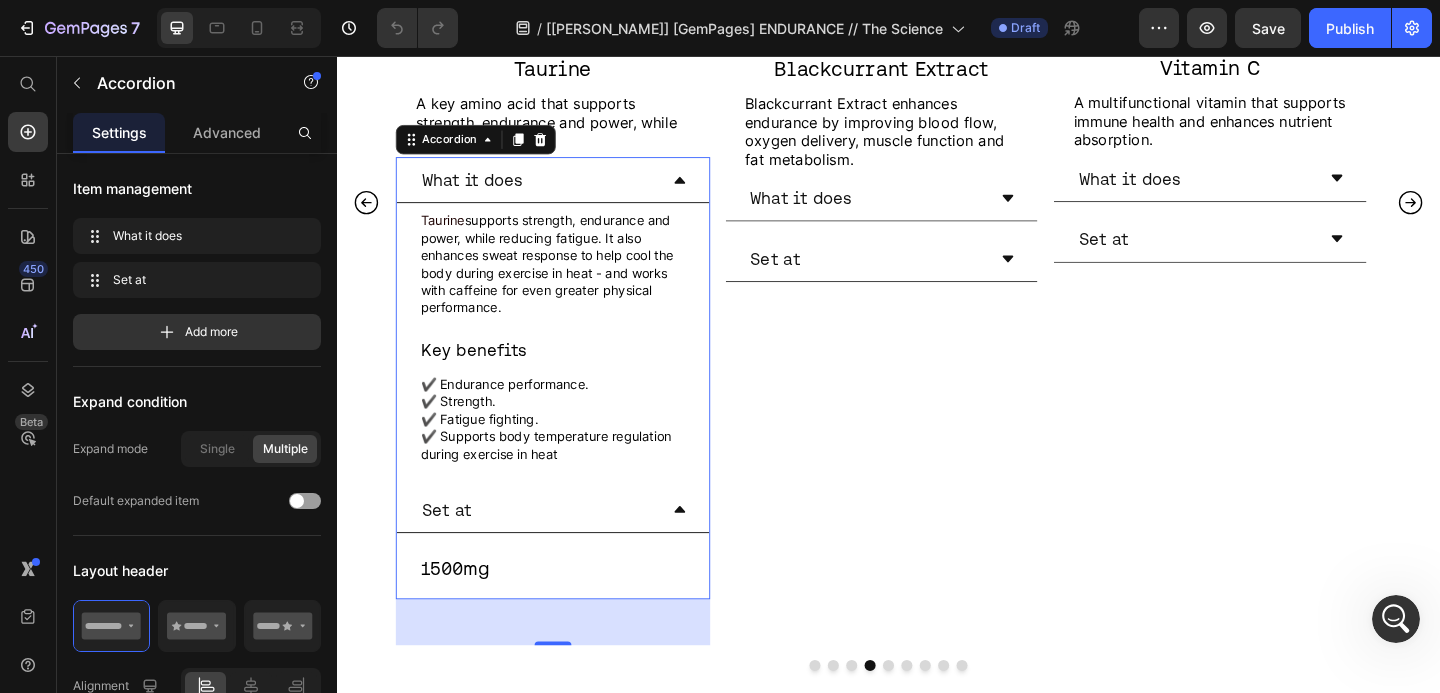 click on "What it does" at bounding box center (572, 191) 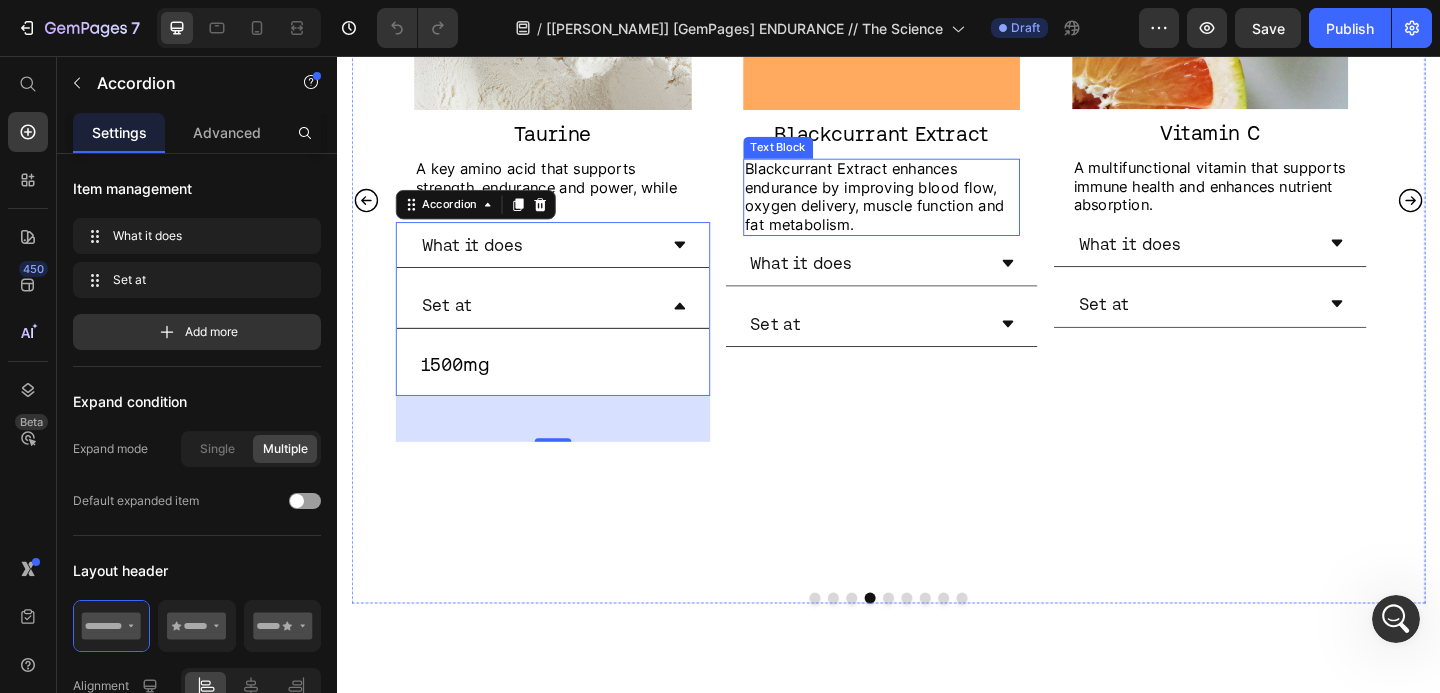 click on "Blackcurrant Extract enhances endurance by improving blood flow, oxygen delivery, muscle function and fat metabolism." at bounding box center (930, 210) 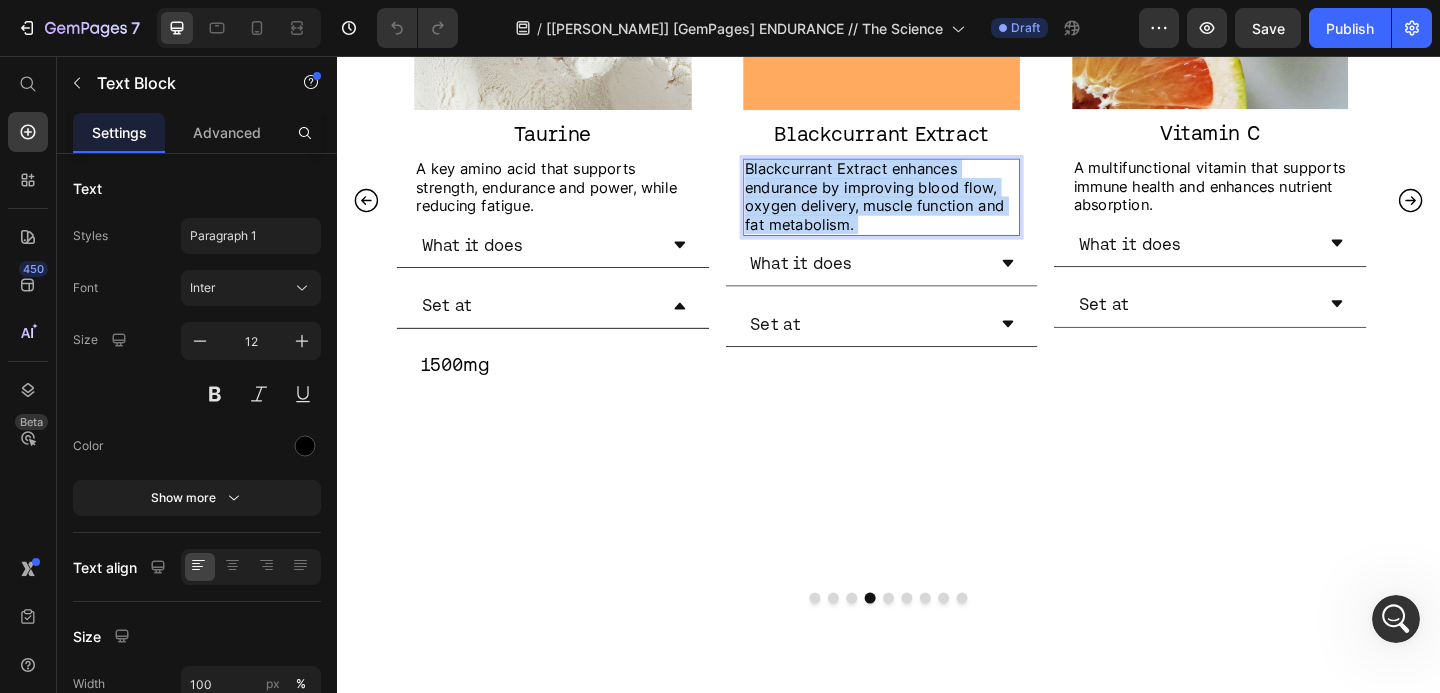 drag, startPoint x: 906, startPoint y: 236, endPoint x: 798, endPoint y: 185, distance: 119.43617 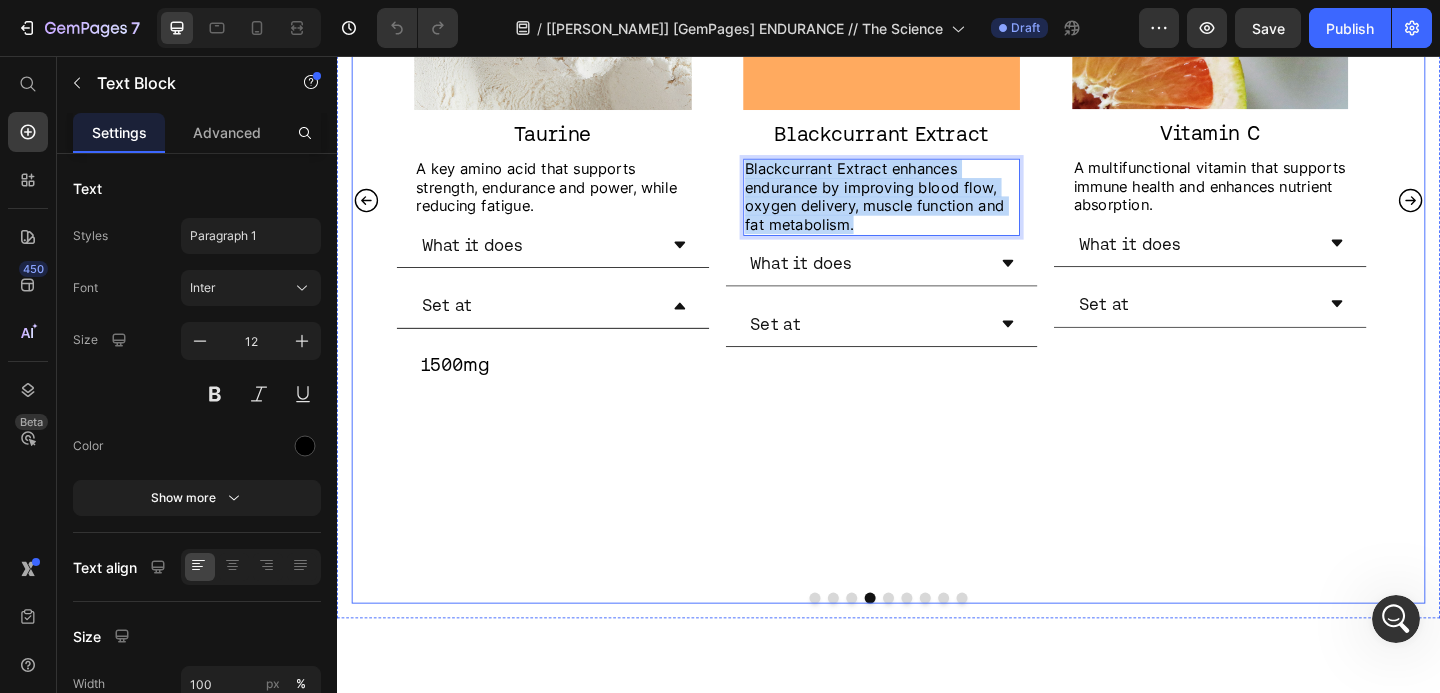 drag, startPoint x: 902, startPoint y: 237, endPoint x: 776, endPoint y: 183, distance: 137.08392 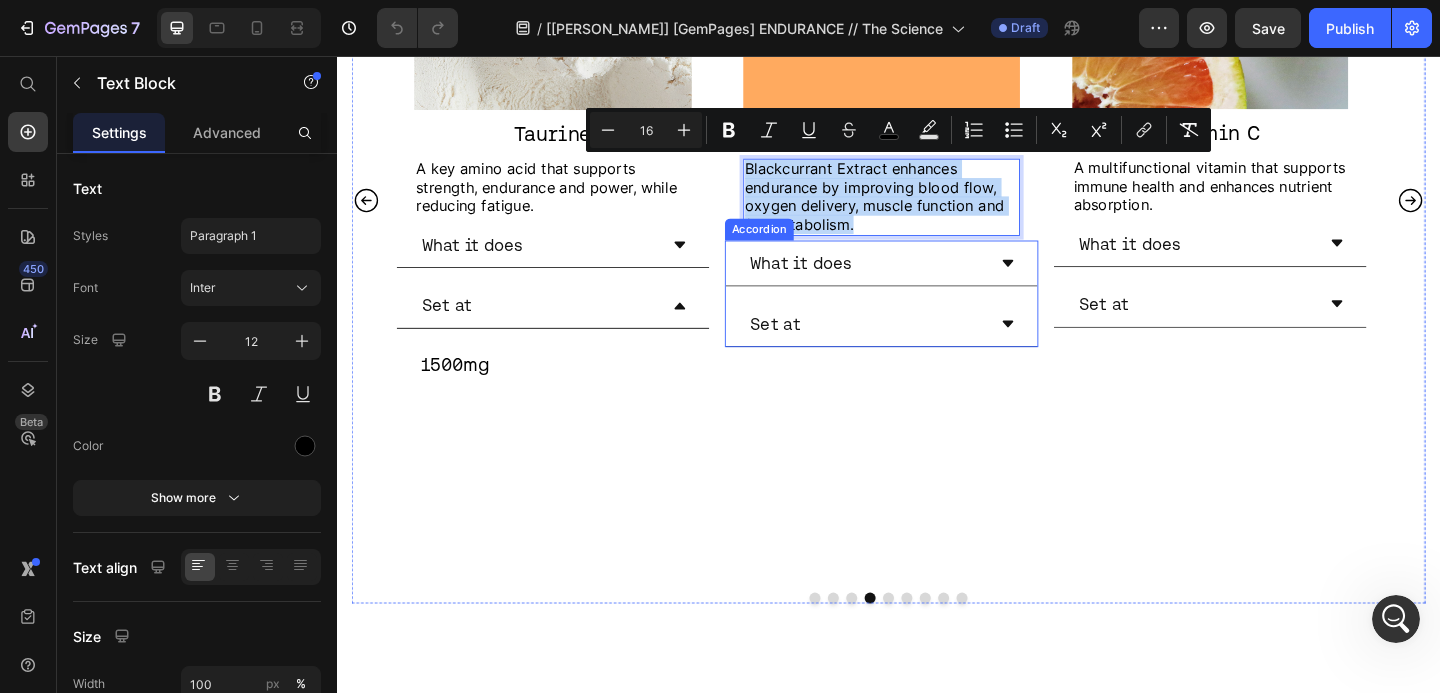 click on "What it does" at bounding box center (914, 281) 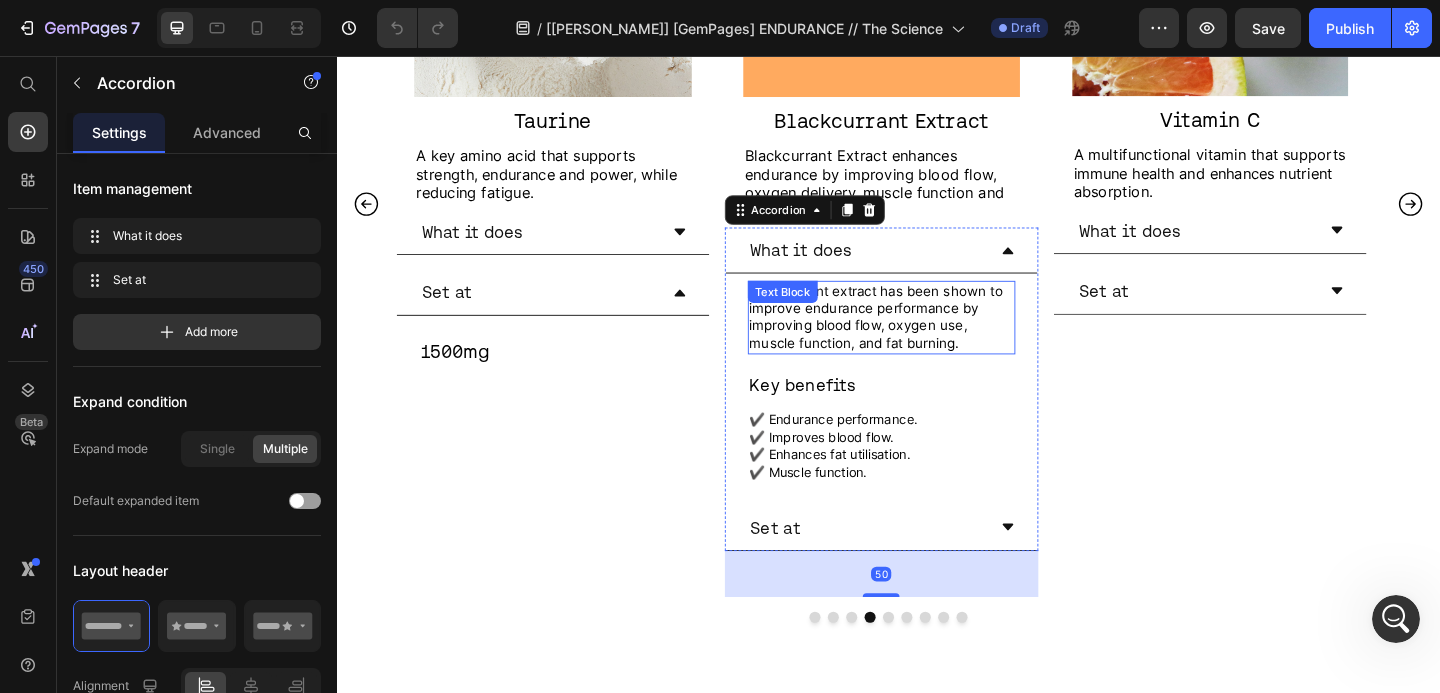 scroll, scrollTop: 1528, scrollLeft: 0, axis: vertical 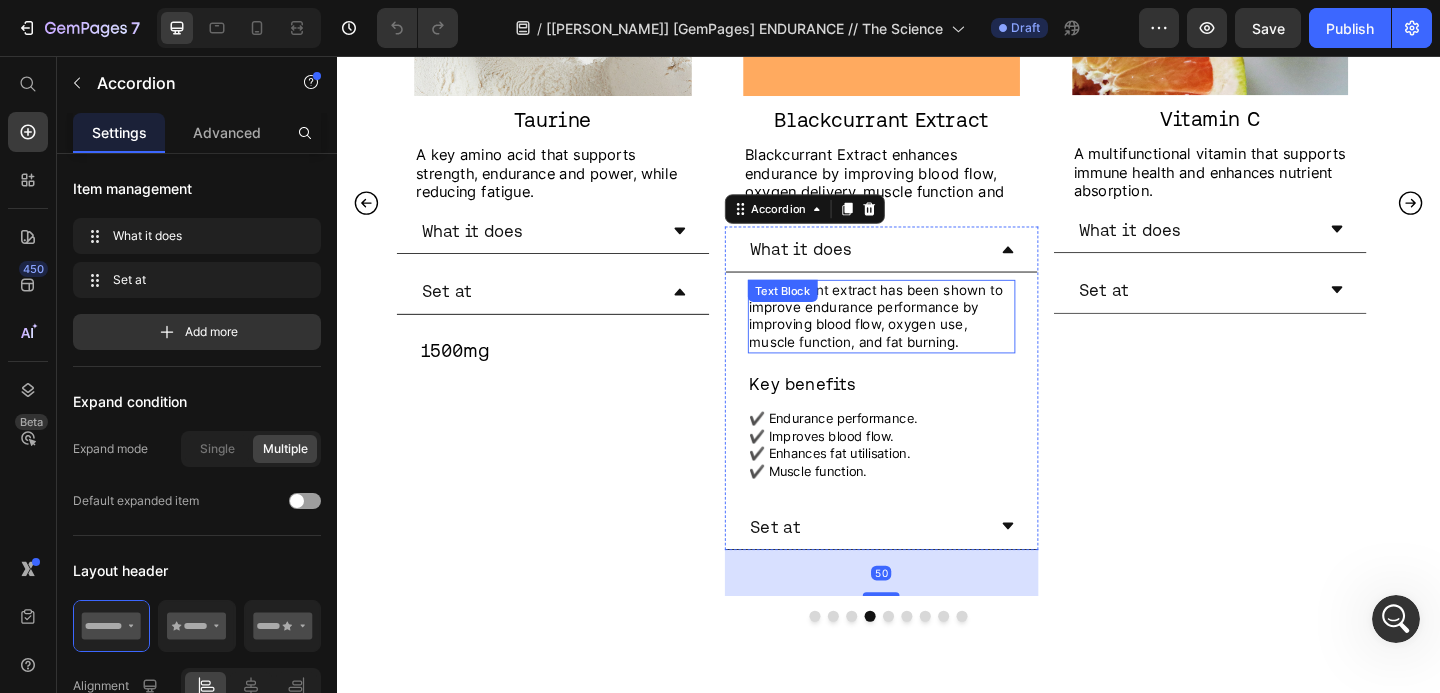 click on "Blackcurrant extract has been shown to improve endurance performance by improving blood flow, oxygen use, muscle function, and fat burning." at bounding box center (924, 338) 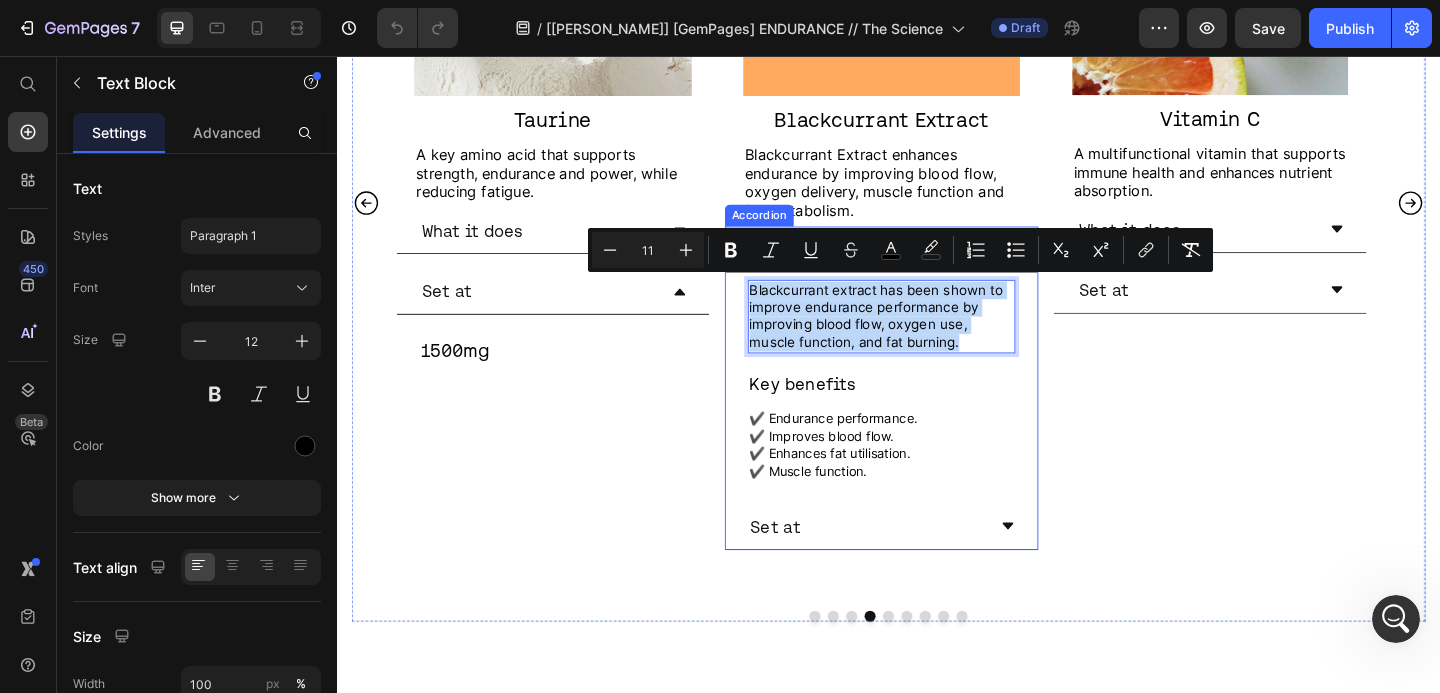 drag, startPoint x: 1036, startPoint y: 366, endPoint x: 782, endPoint y: 310, distance: 260.09998 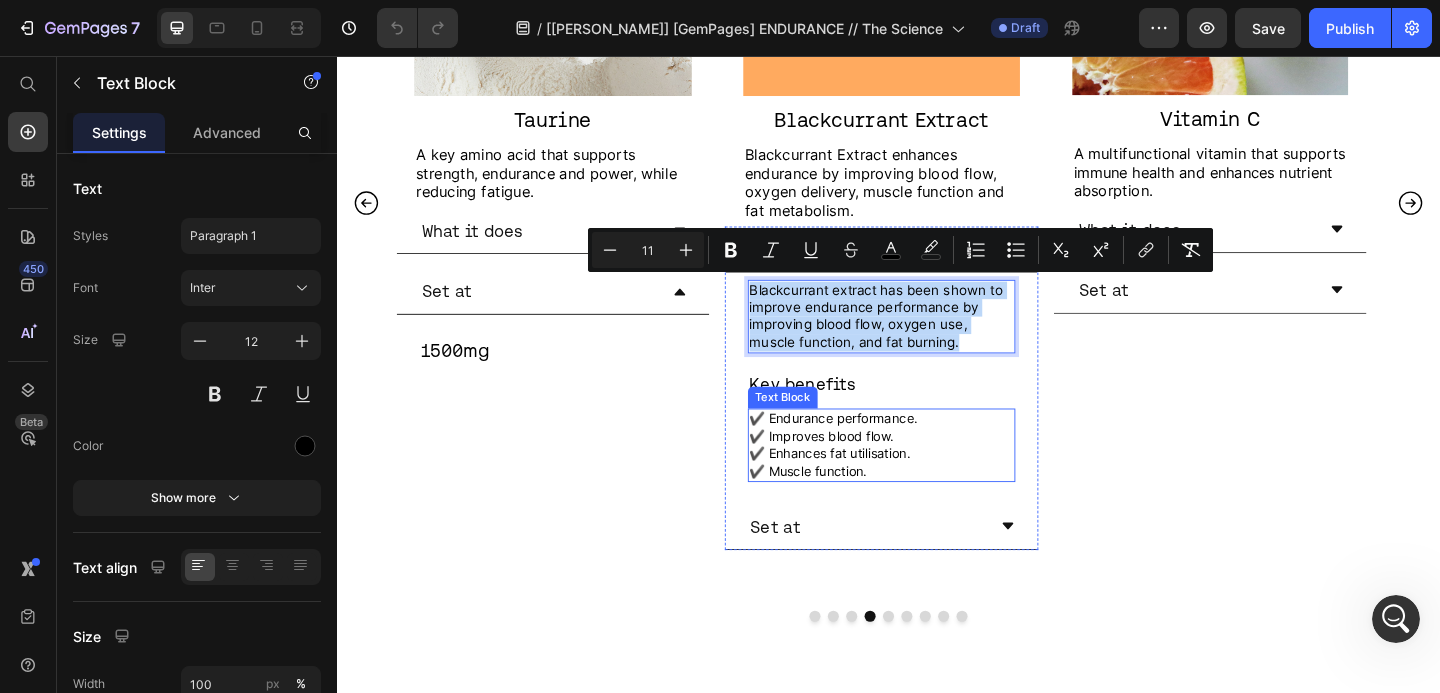 click on "✔️ Improves blood flow." at bounding box center [864, 468] 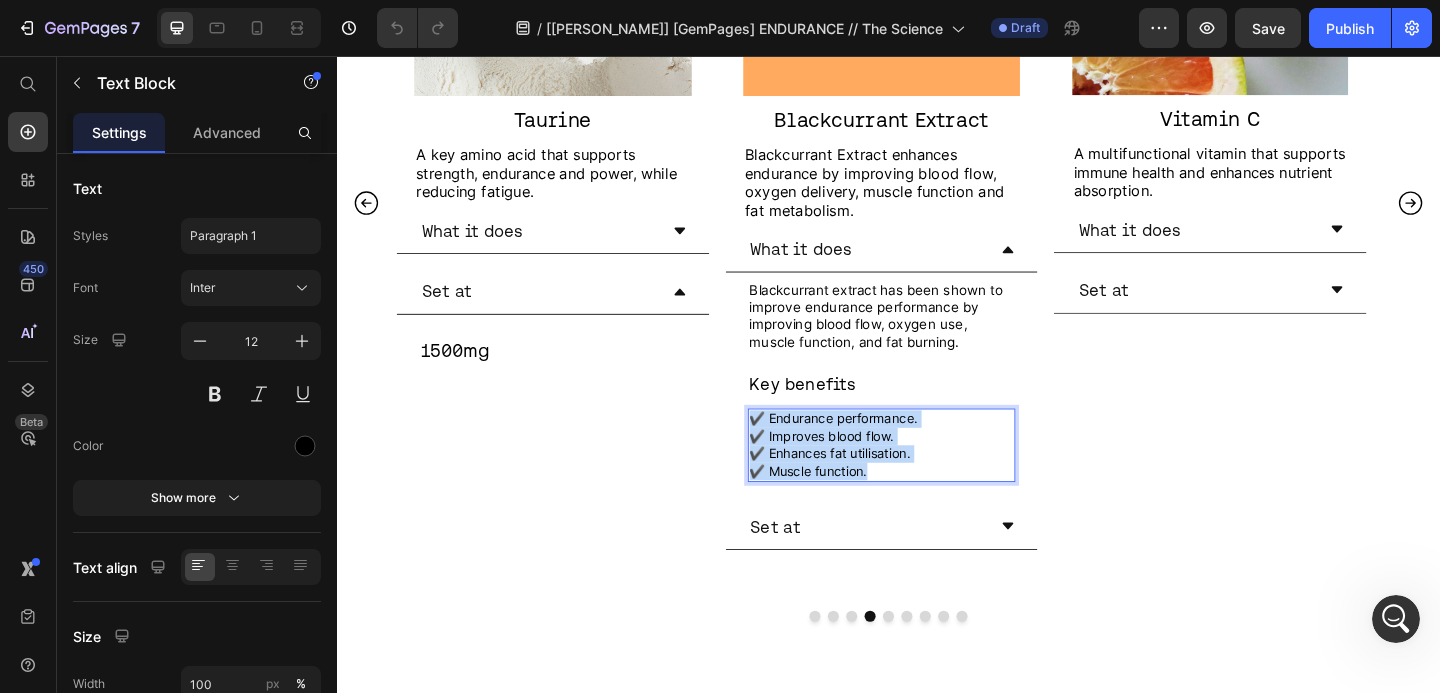 drag, startPoint x: 927, startPoint y: 508, endPoint x: 784, endPoint y: 451, distance: 153.94154 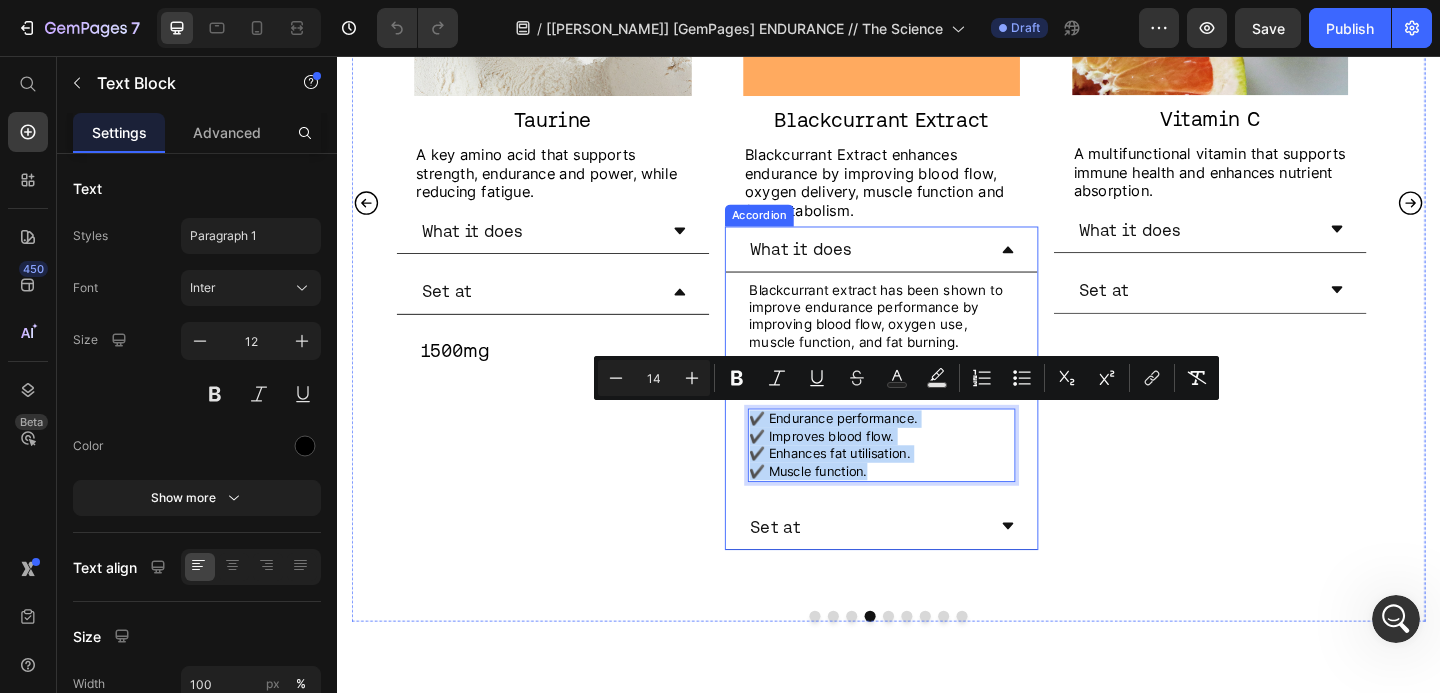 click on "Set at" at bounding box center (914, 567) 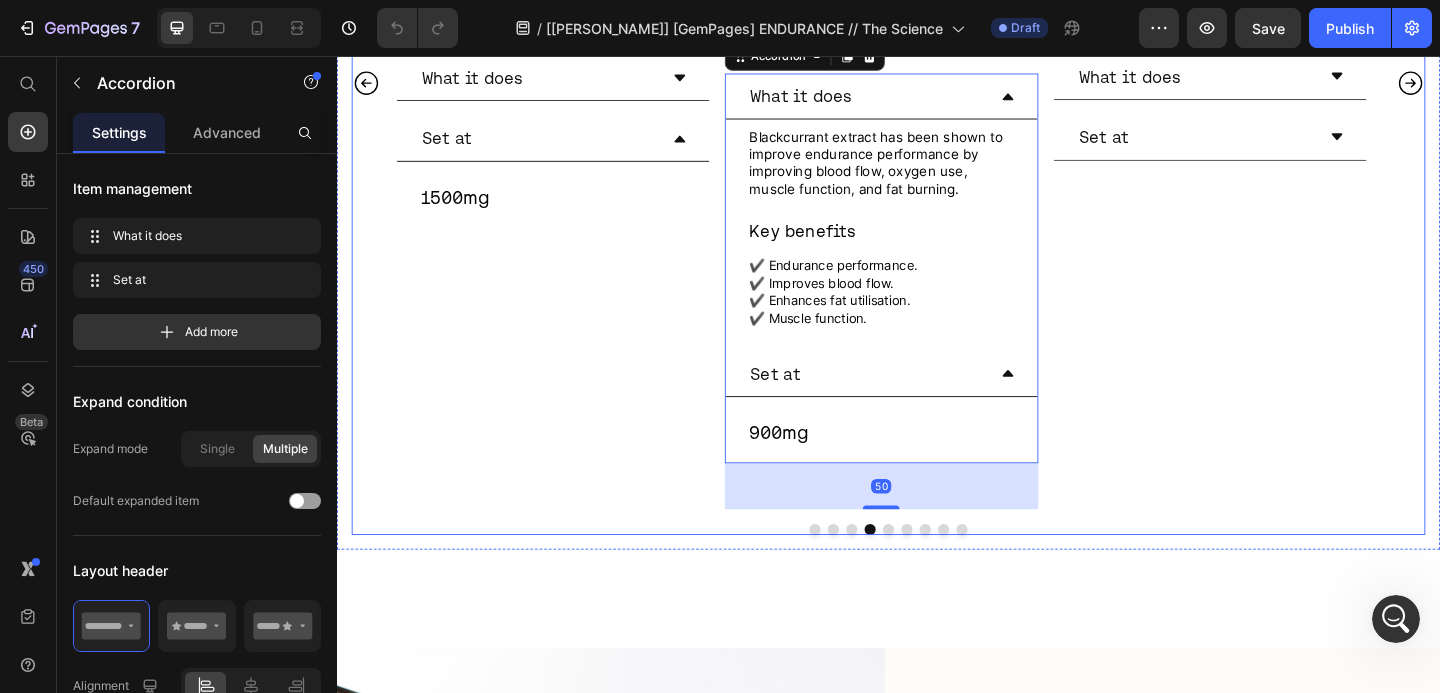 scroll, scrollTop: 1695, scrollLeft: 0, axis: vertical 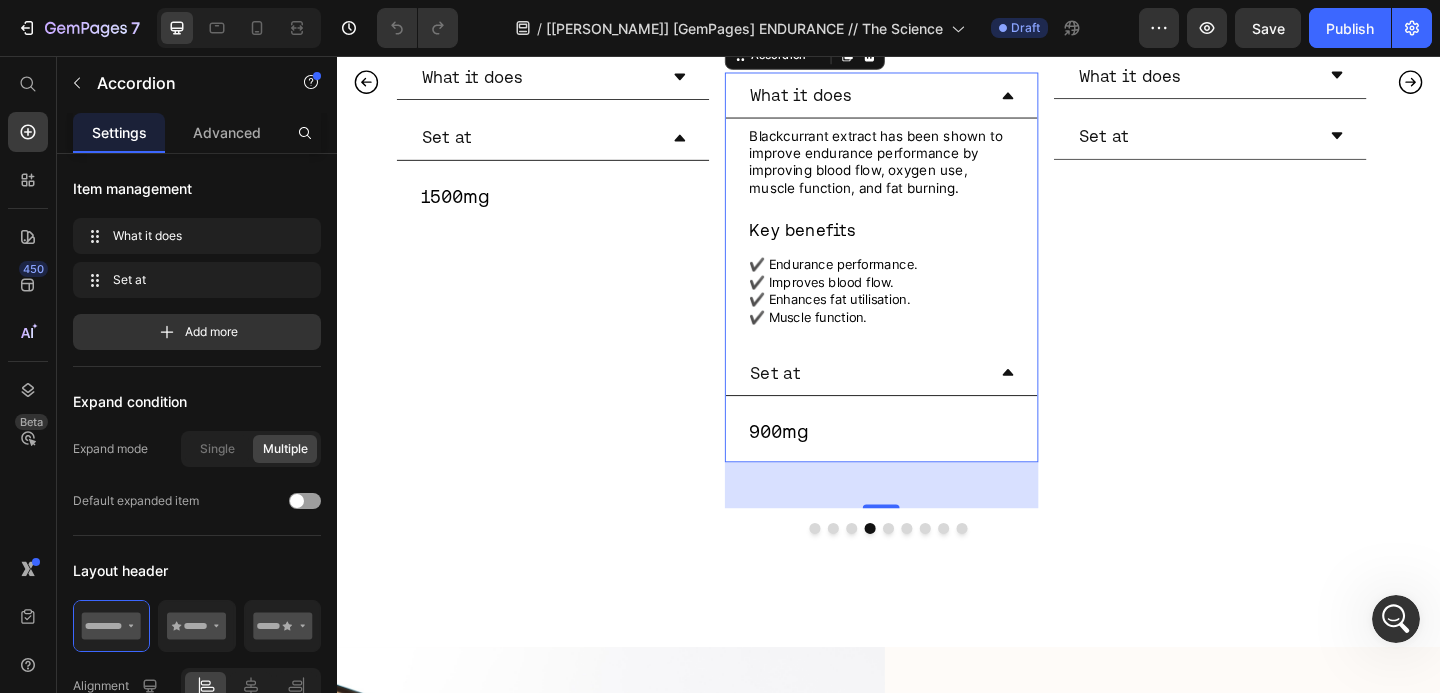 click on "What it does" at bounding box center (914, 98) 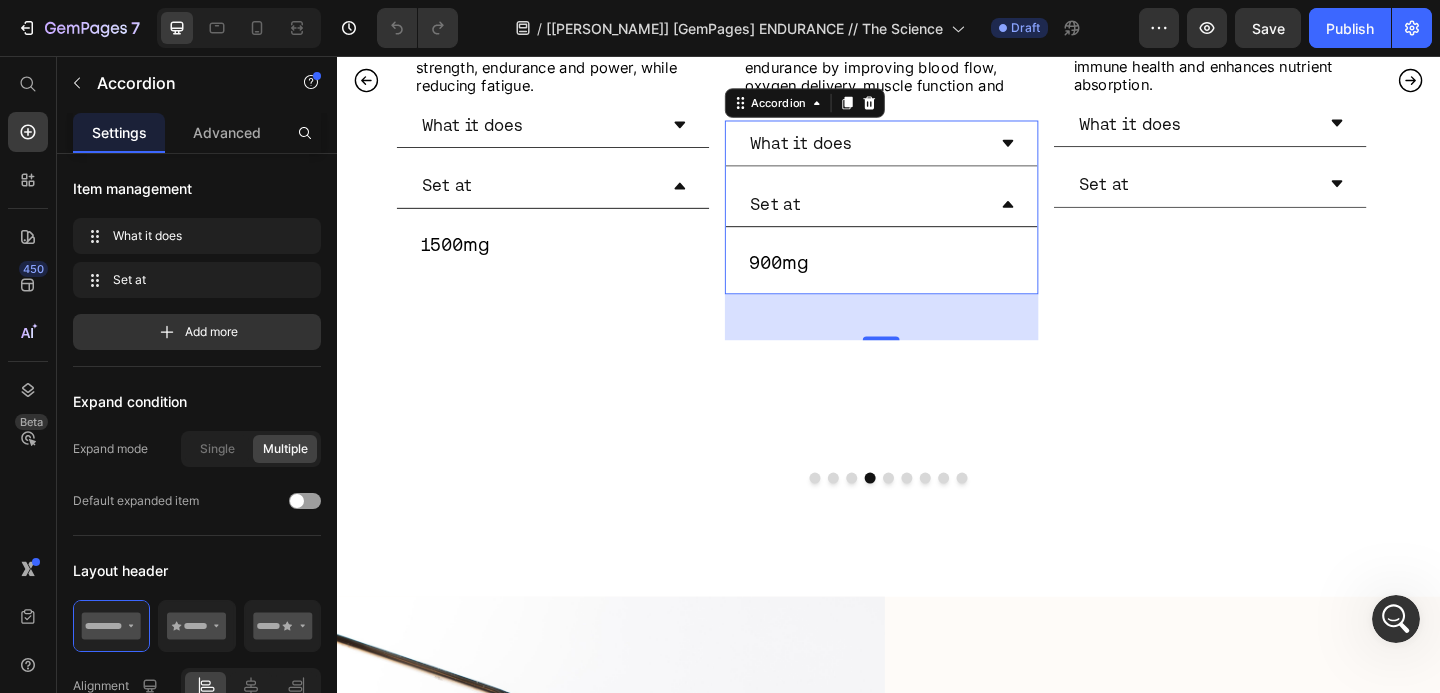 scroll, scrollTop: 1305, scrollLeft: 0, axis: vertical 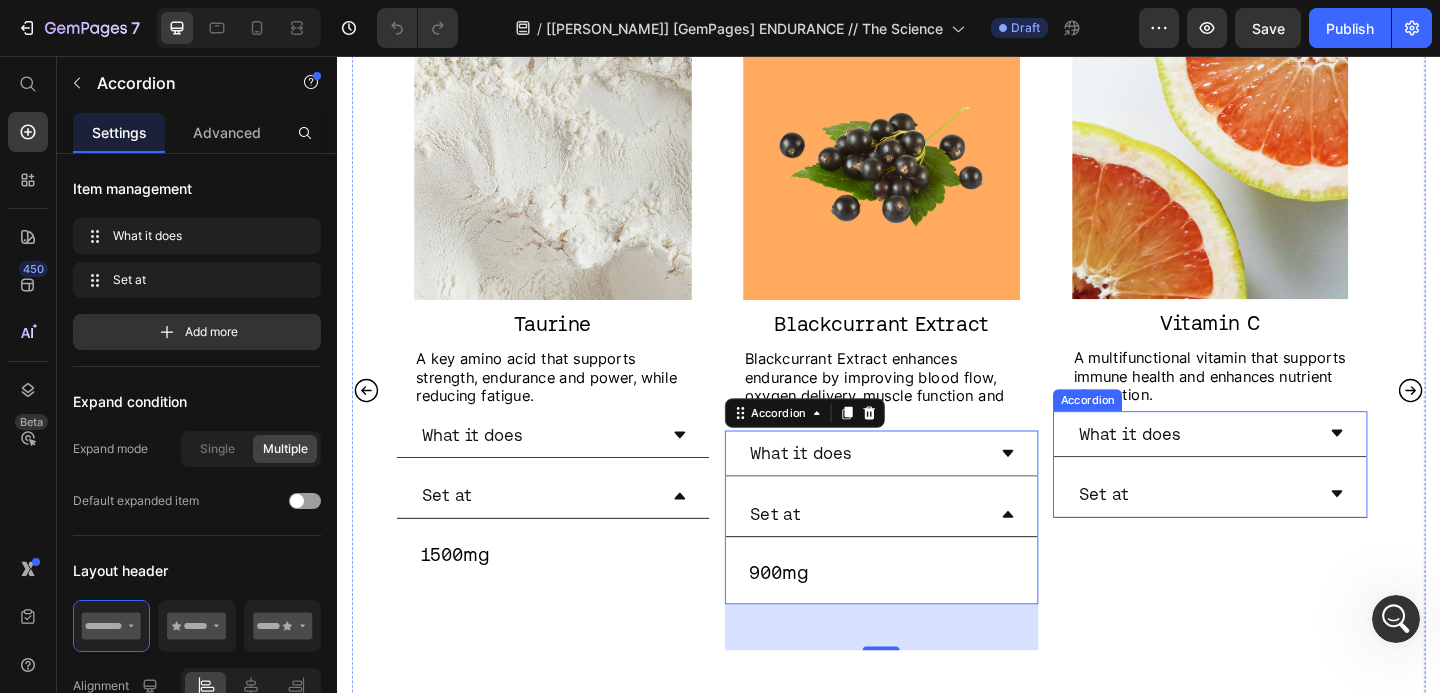 click on "A multifunctional vitamin that supports immune health and enhances nutrient absorption." at bounding box center [1287, 406] 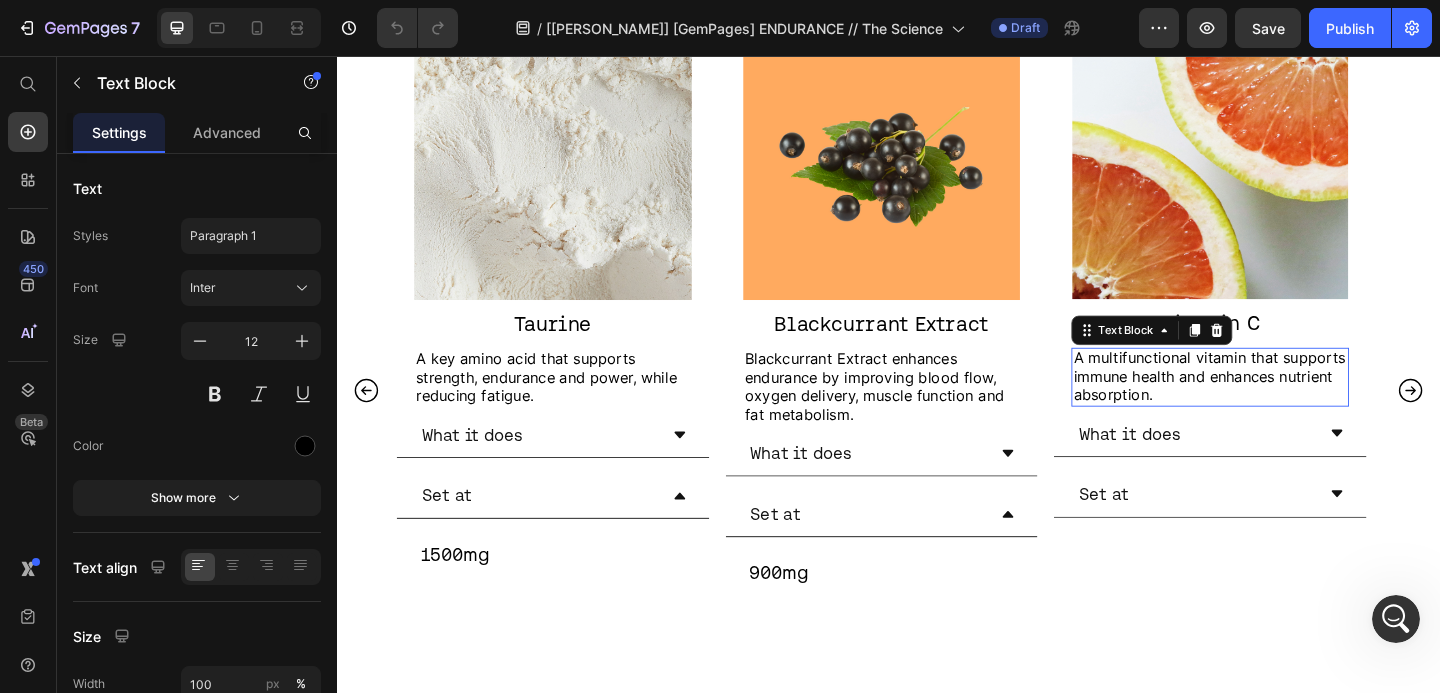 click on "A multifunctional vitamin that supports immune health and enhances nutrient absorption." at bounding box center [1287, 406] 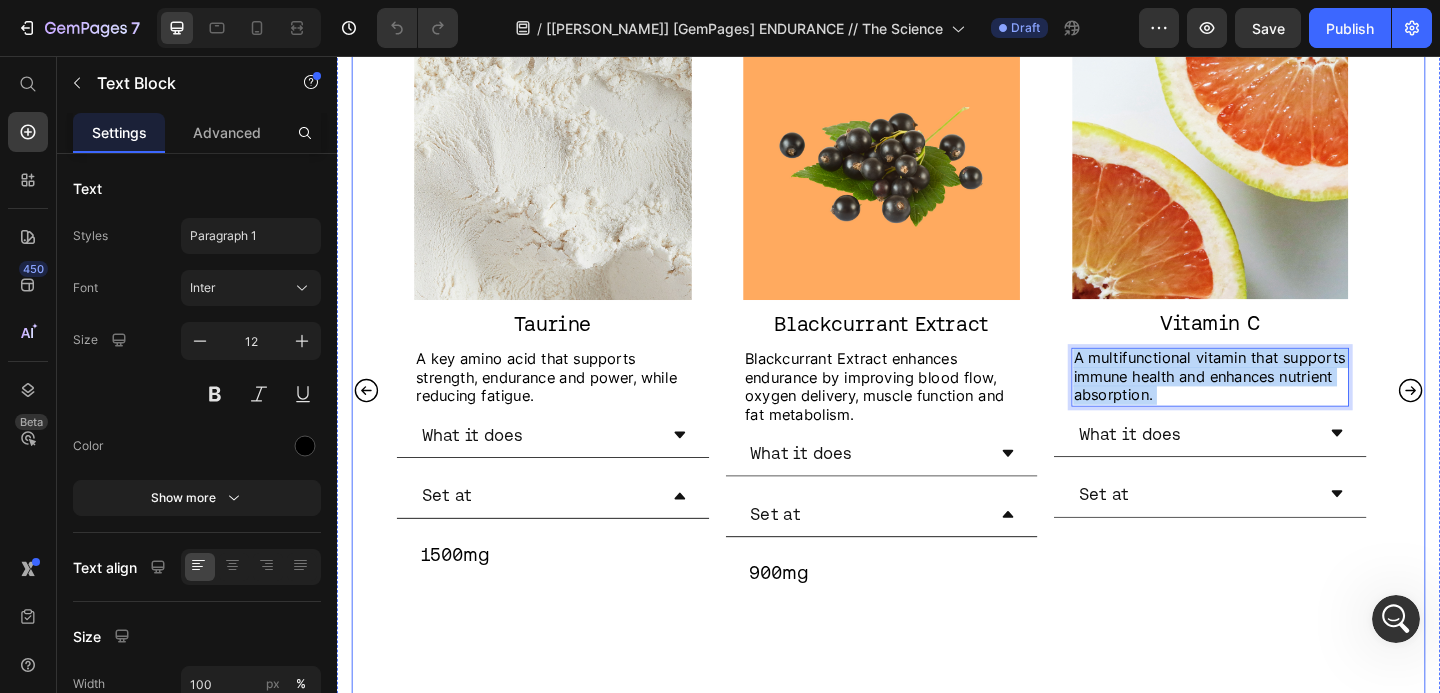 drag, startPoint x: 1244, startPoint y: 422, endPoint x: 1117, endPoint y: 391, distance: 130.72873 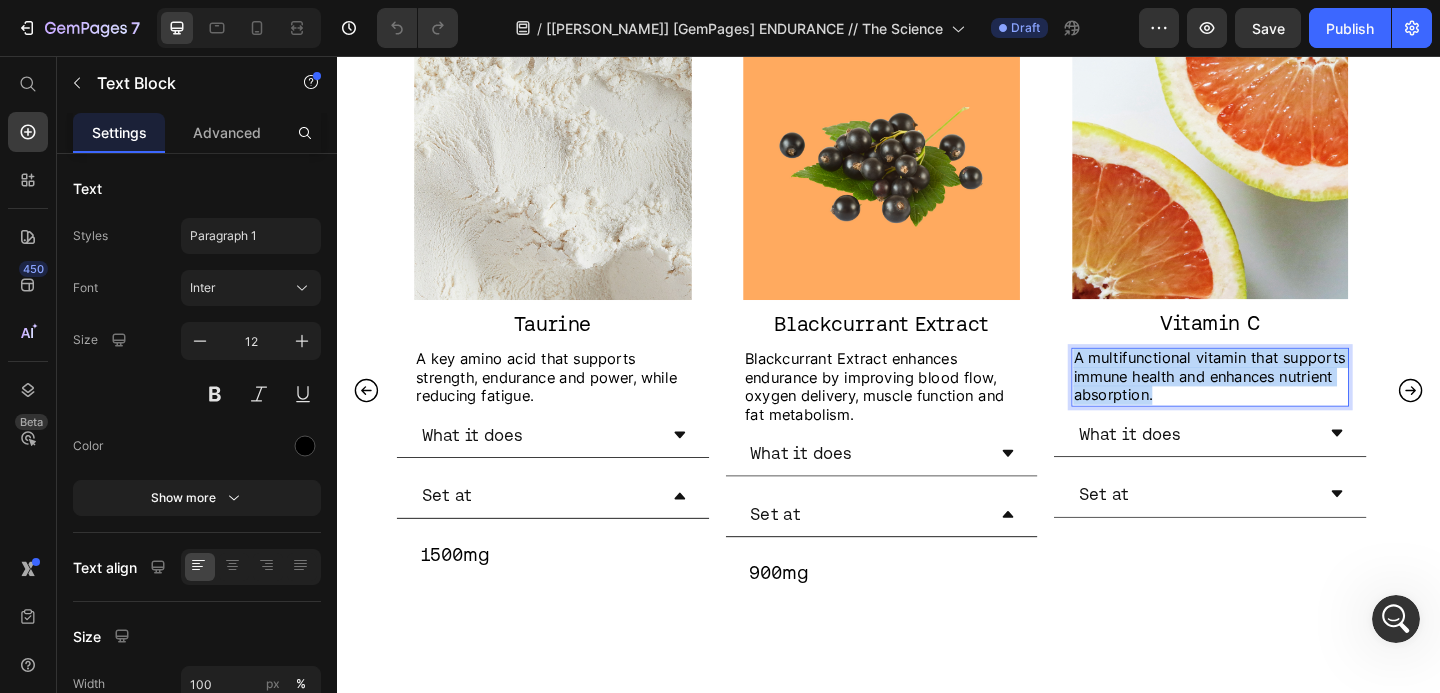 drag, startPoint x: 1227, startPoint y: 427, endPoint x: 1135, endPoint y: 384, distance: 101.55294 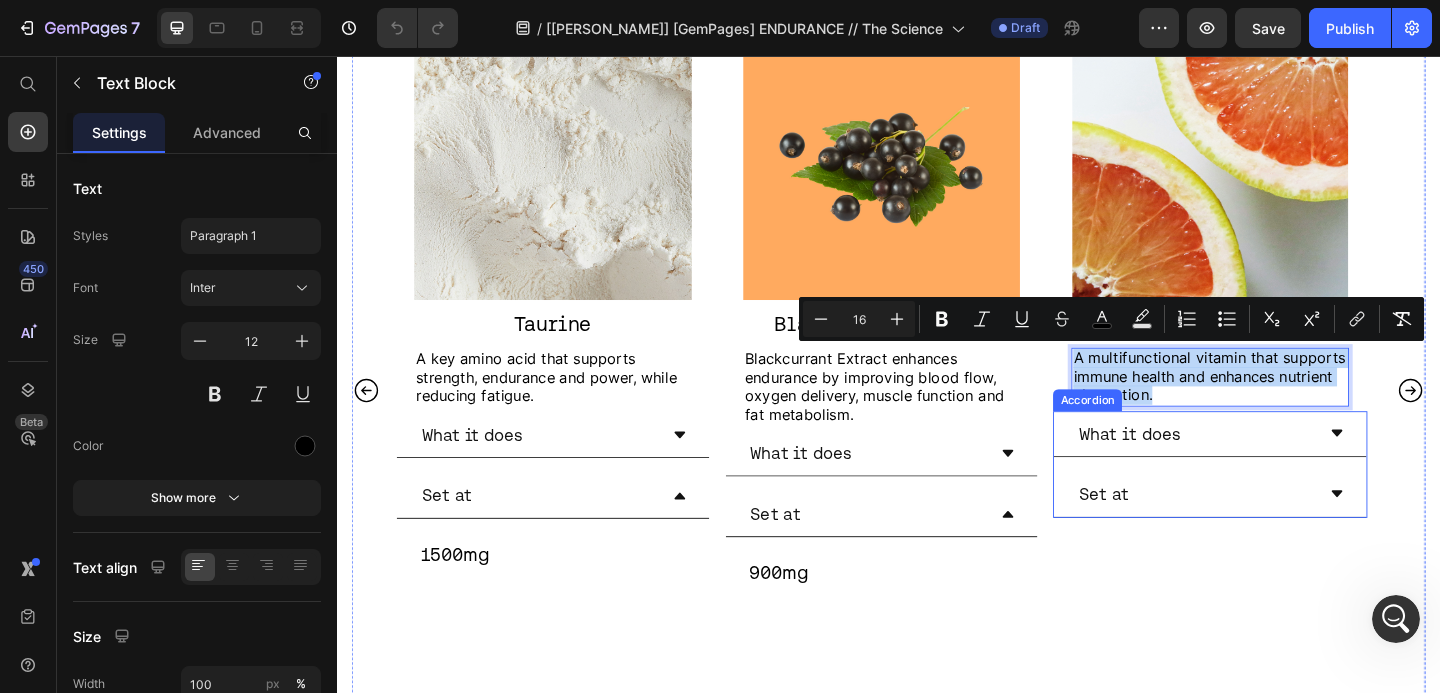 click on "What it does" at bounding box center (1271, 467) 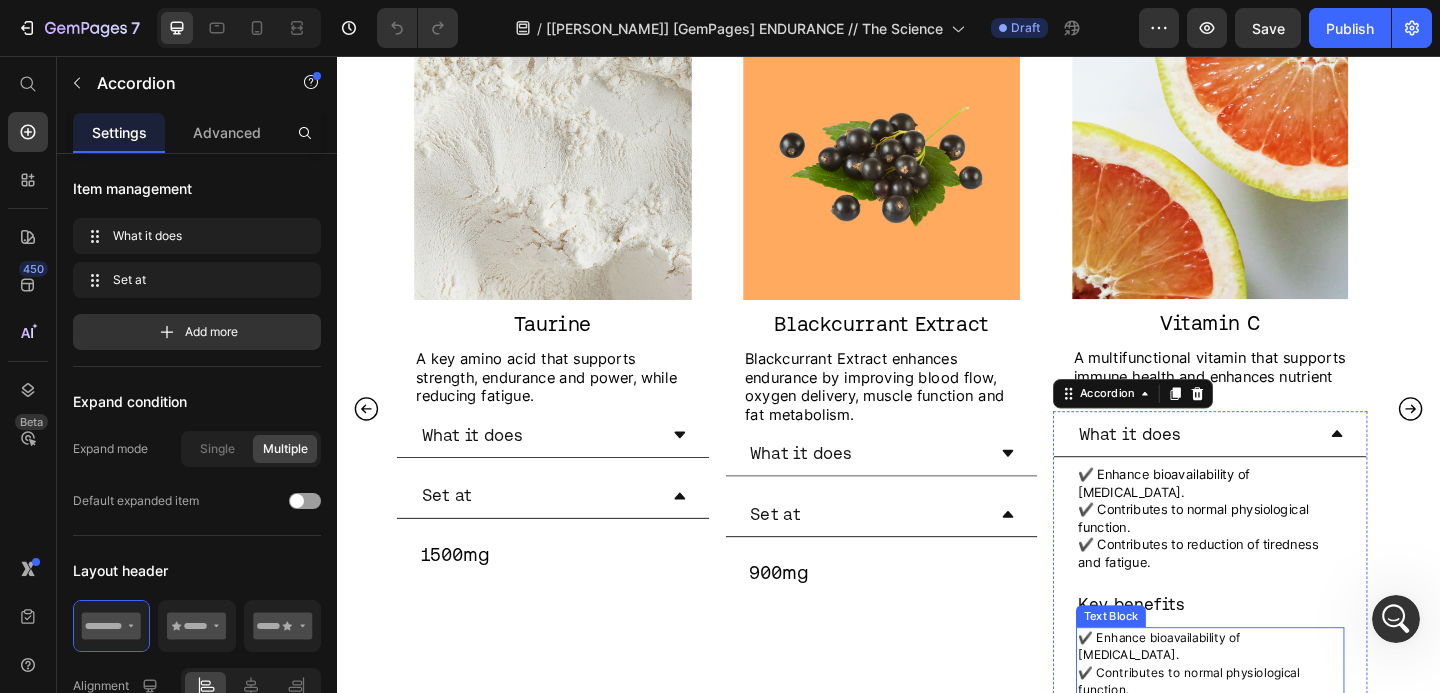 scroll, scrollTop: 1481, scrollLeft: 0, axis: vertical 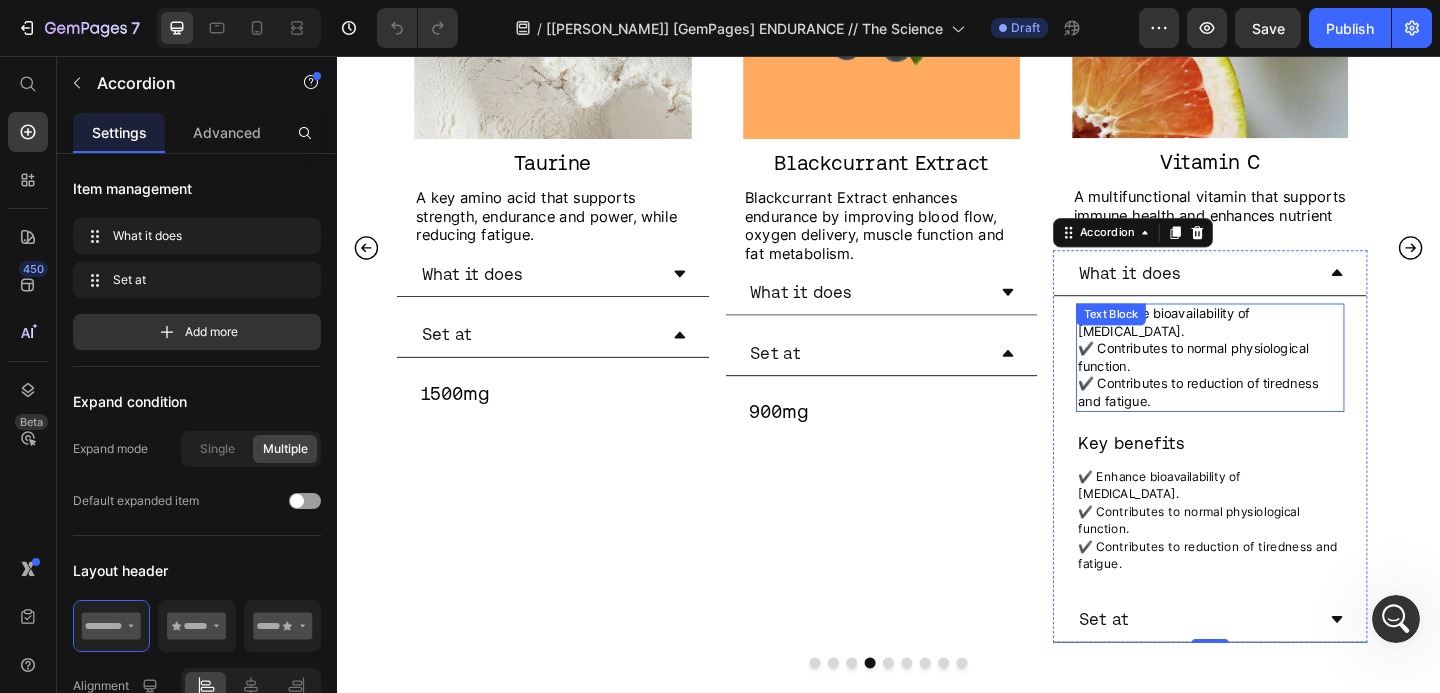 click on "✔️ Contributes to normal physiological function." at bounding box center (1287, 384) 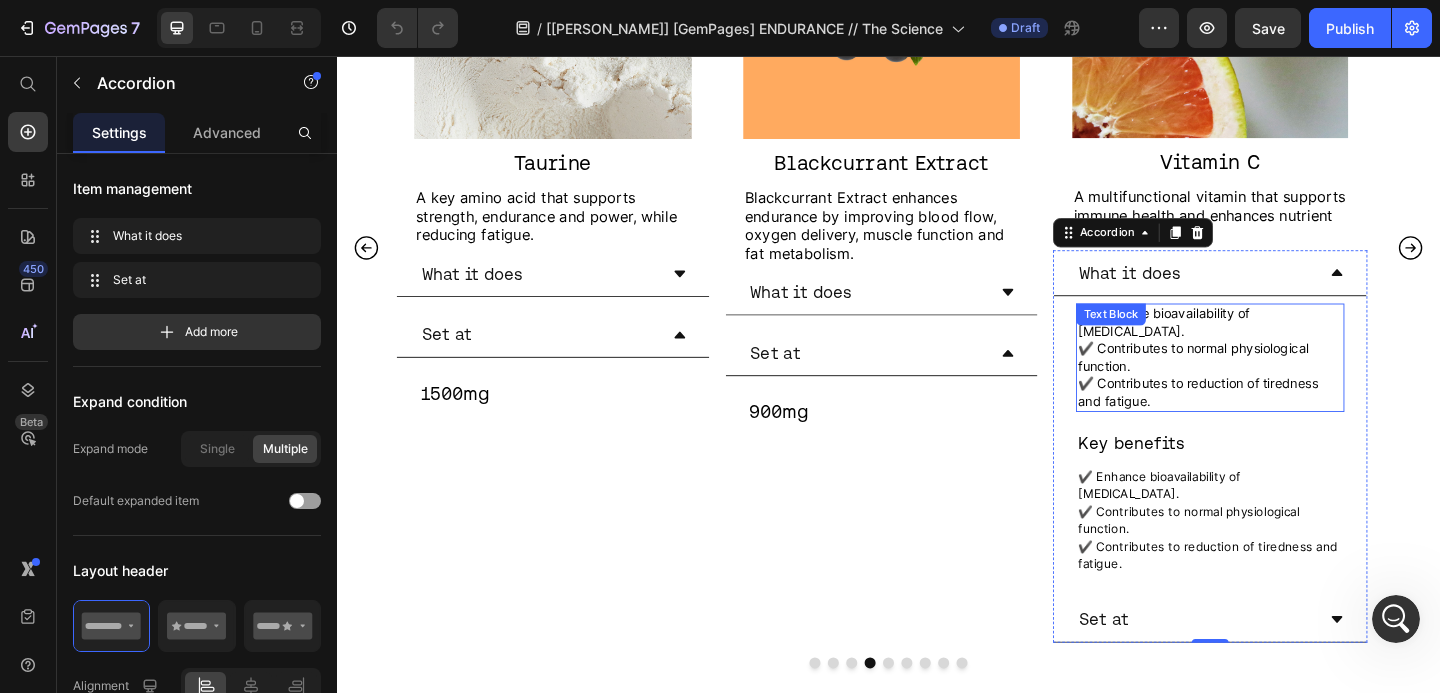 click on "✔️ Contributes to normal physiological function." at bounding box center [1287, 384] 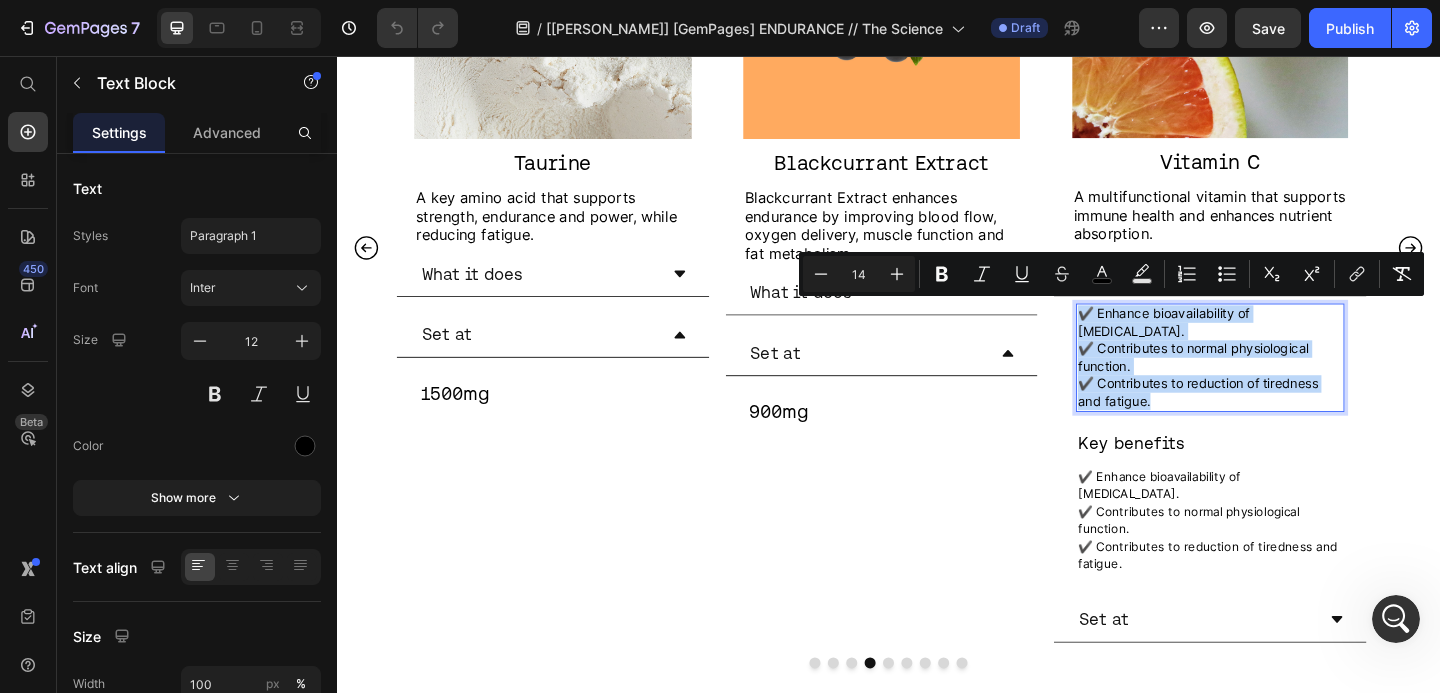 drag, startPoint x: 1237, startPoint y: 412, endPoint x: 1146, endPoint y: 332, distance: 121.16518 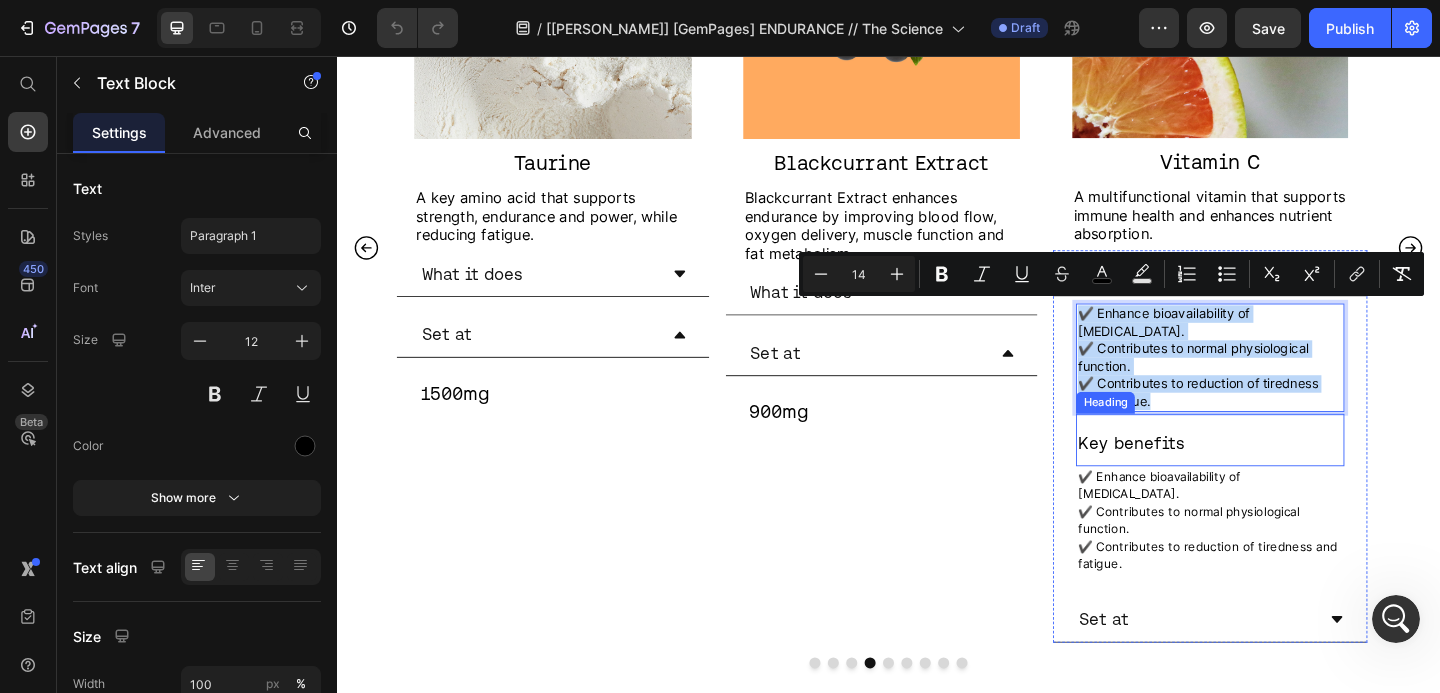 click on "✔️ Enhance bioavailability of arginine." at bounding box center (1231, 522) 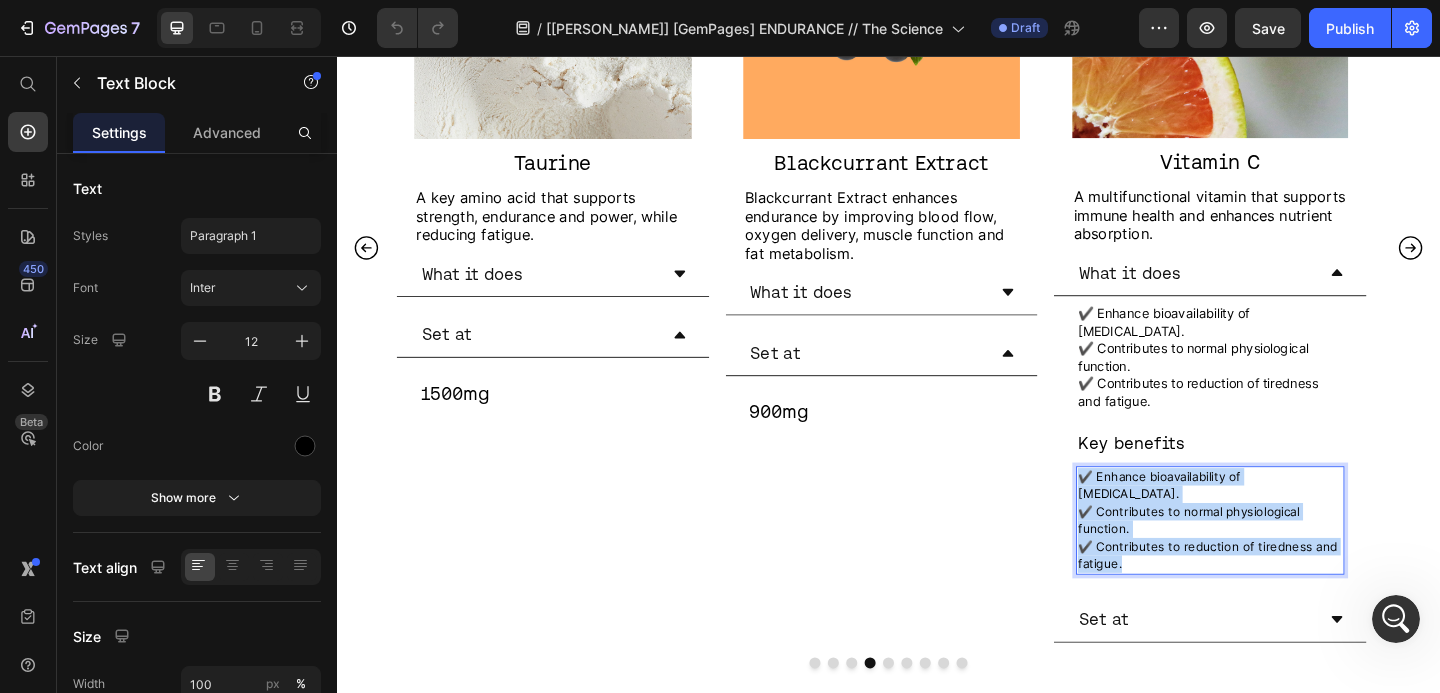 drag, startPoint x: 1209, startPoint y: 567, endPoint x: 1144, endPoint y: 492, distance: 99.24717 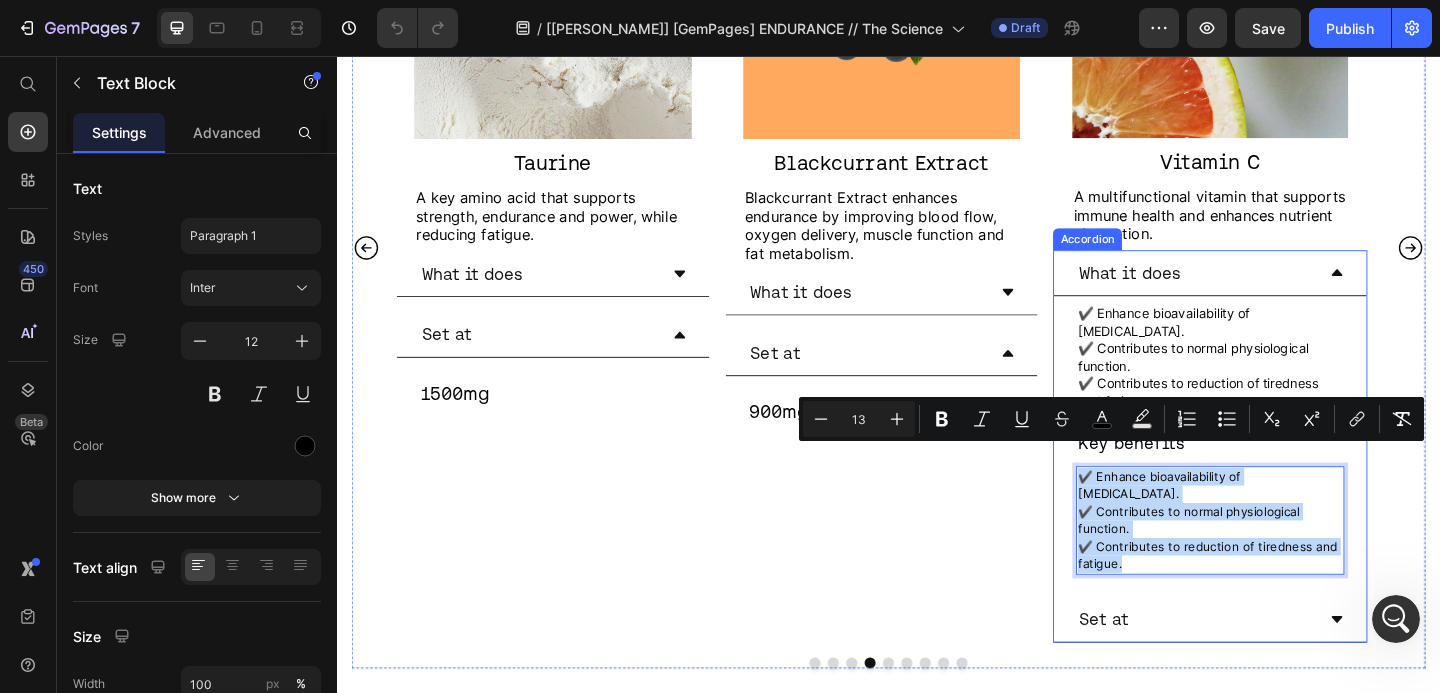 click on "Set at" at bounding box center [1271, 668] 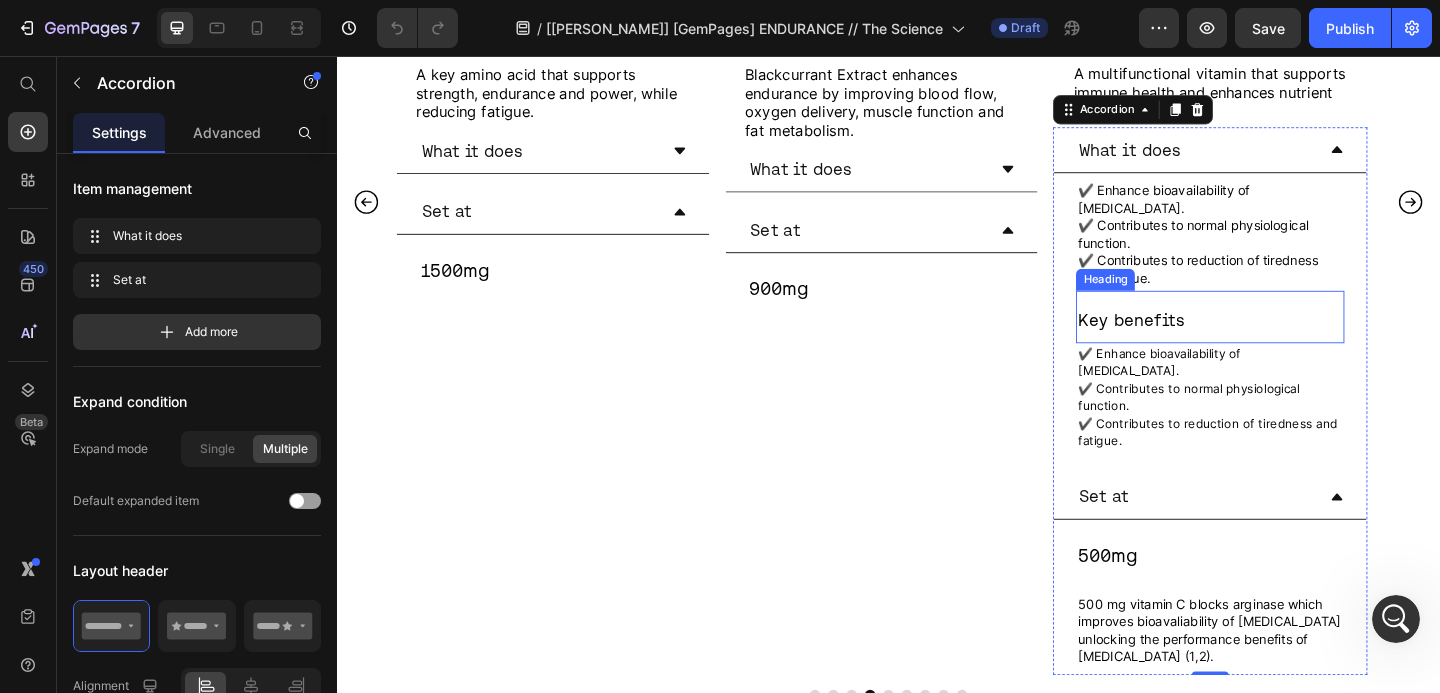 scroll, scrollTop: 1912, scrollLeft: 0, axis: vertical 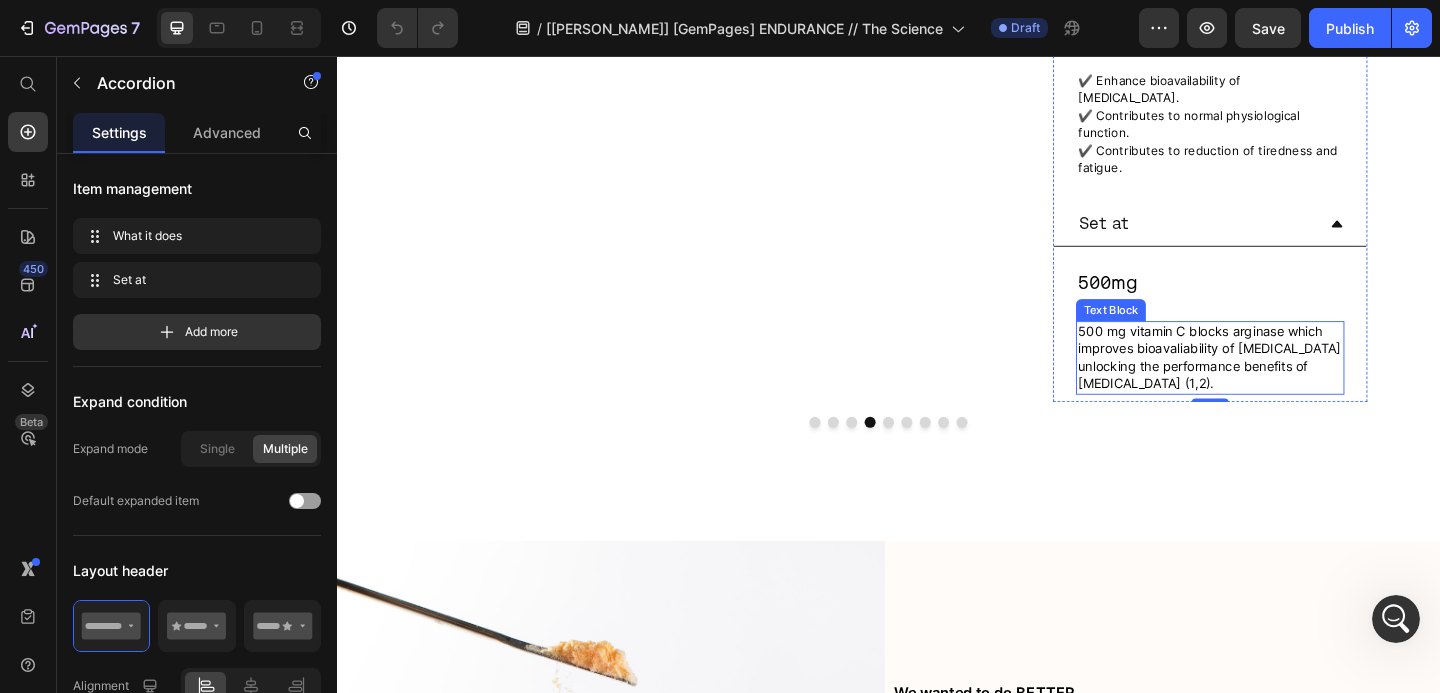 click on "500 mg vitamin C blocks arginase which improves bioavaliability of arginine unlocking the performance benefits of arginine (1,2)." at bounding box center [1286, 383] 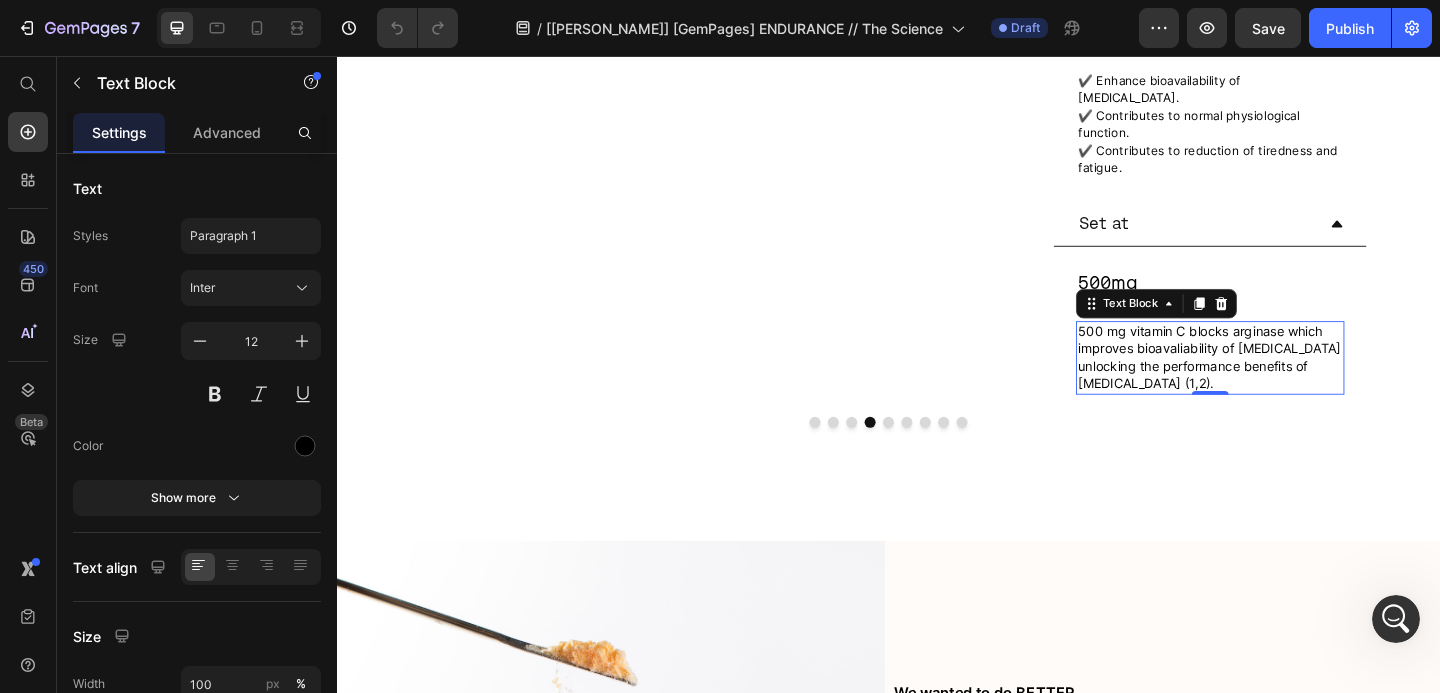 click on "500 mg vitamin C blocks arginase which improves bioavaliability of arginine unlocking the performance benefits of arginine (1,2)." at bounding box center (1286, 383) 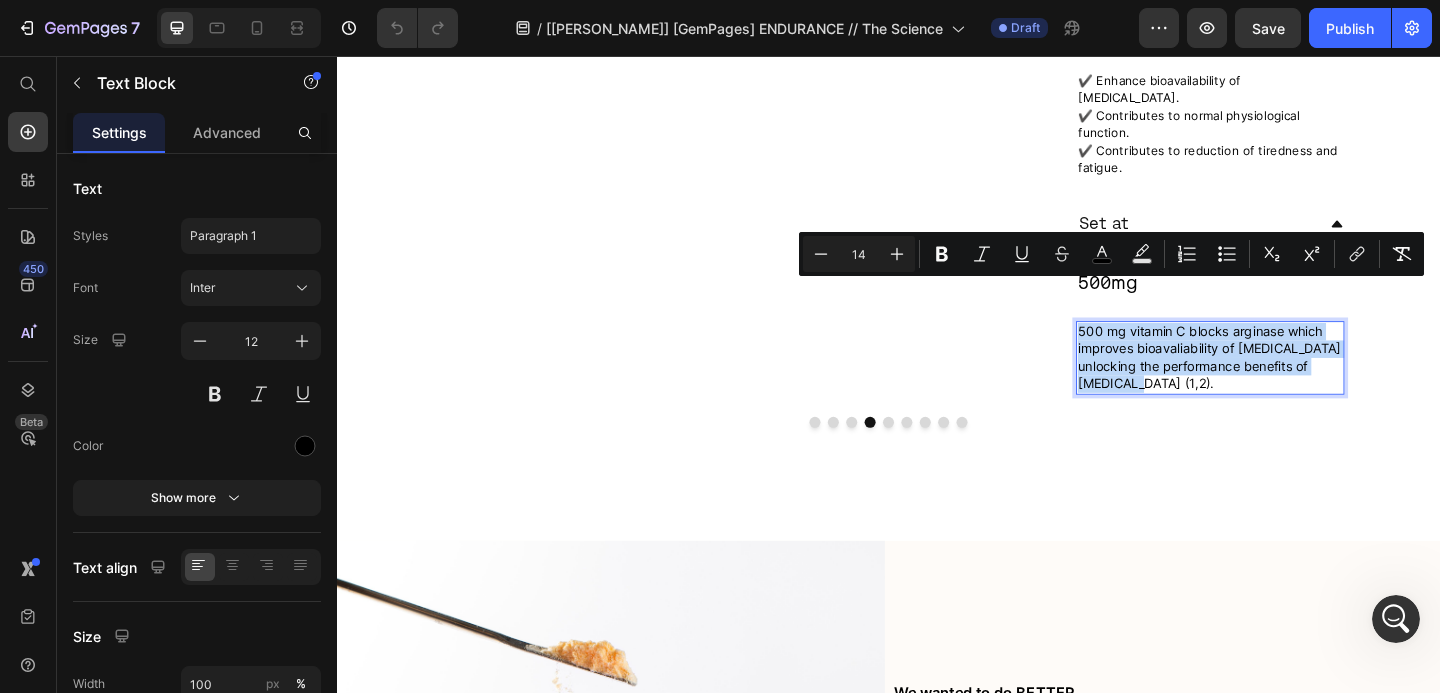 drag, startPoint x: 1237, startPoint y: 369, endPoint x: 1141, endPoint y: 307, distance: 114.28036 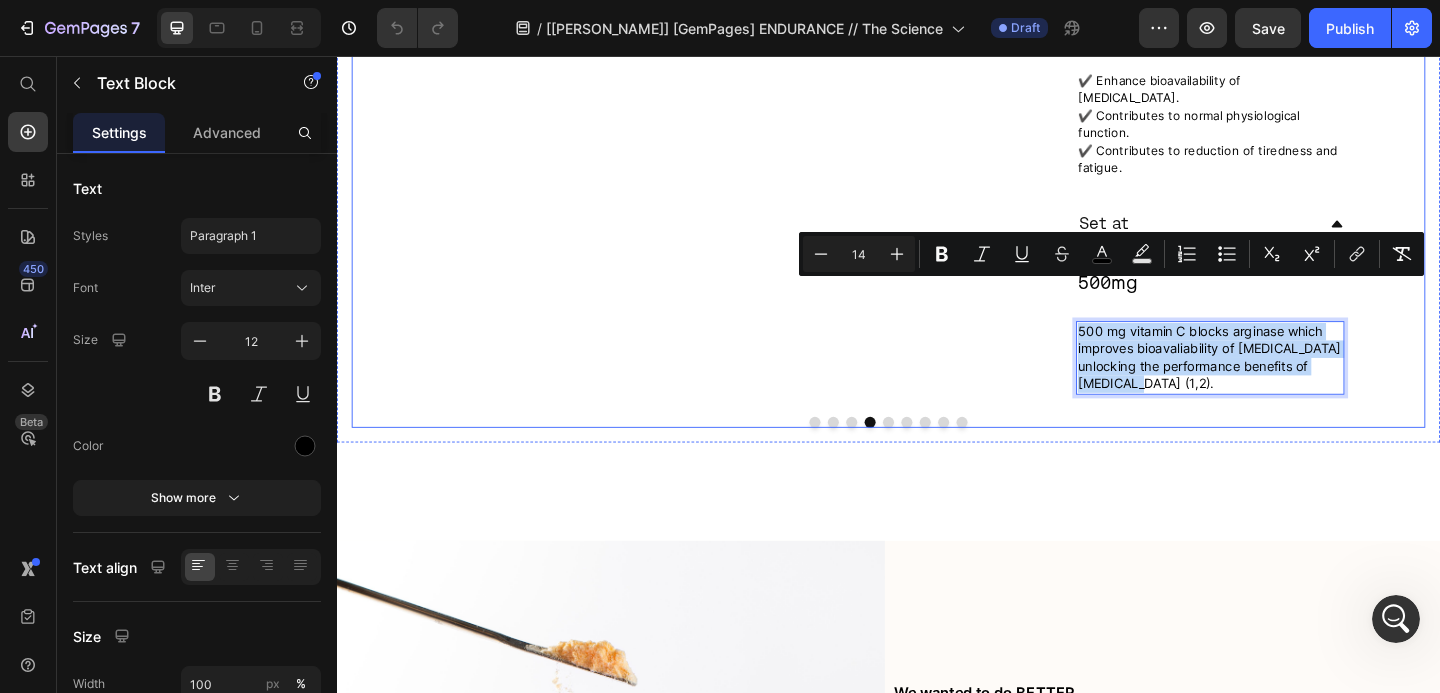 click on "Image Caffeine Heading An extensively researched stimulant that improves strength, endurance and power, while reducing fatigue at a dose designed not to spike your heart rate. Text Block
What it does
Set at Accordion Image Electrolyte Complex Heading Formulated for optimal hydration and muscle function, with higher dosages than most electrolyte products to match what athletes  actually  lose in sweat. Text Block
What it does An optimal electrolyte complex for hydration and supporting muscle function. Most products underdose this. We use what the research shows  actually  works. Text Block Key benefits Heading ✔️ Optimal hydration. ✔️ Supports muscle function. ✔️ Endurance performance. ✔️ Cognitive performance. Text Block
Set at Accordion Image L-Arginine Heading Text Block
What it does Set at" at bounding box center (937, -82) 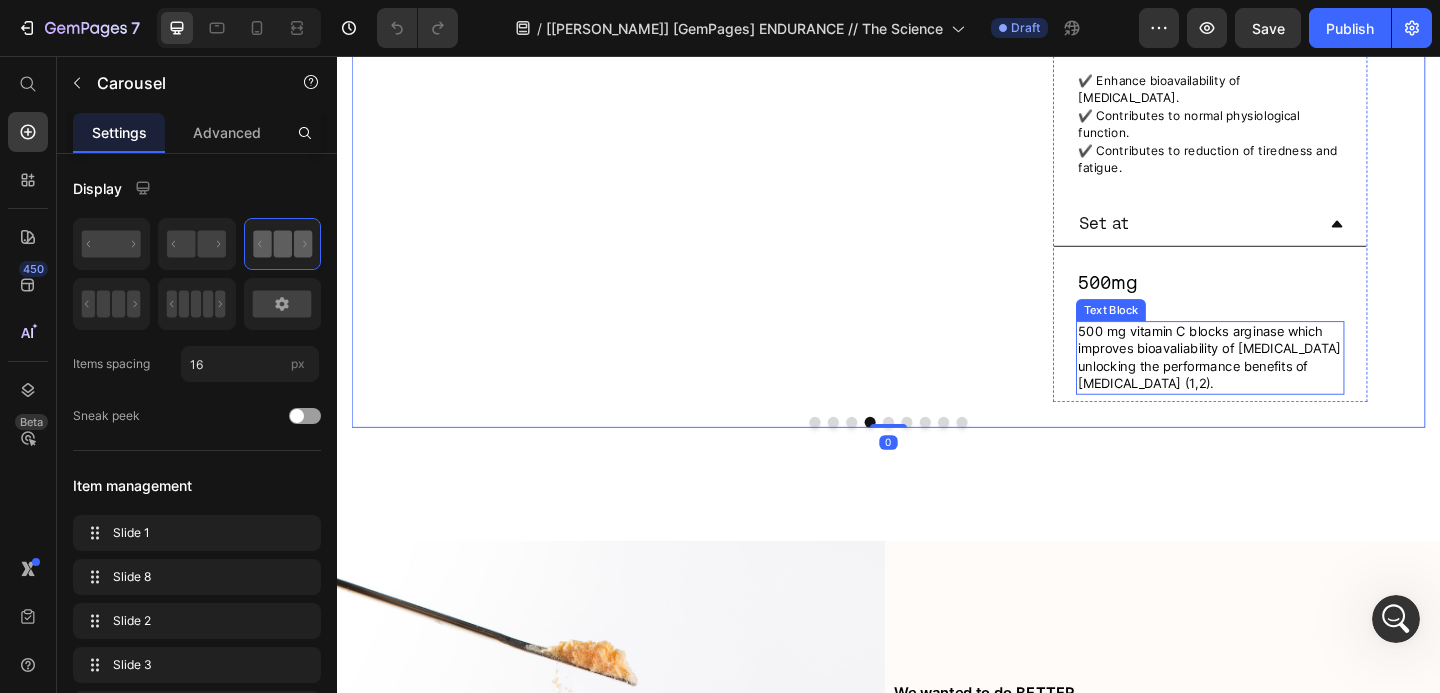 click on "500 mg vitamin C blocks arginase which improves bioavaliability of arginine unlocking the performance benefits of arginine (1,2)." at bounding box center [1287, 384] 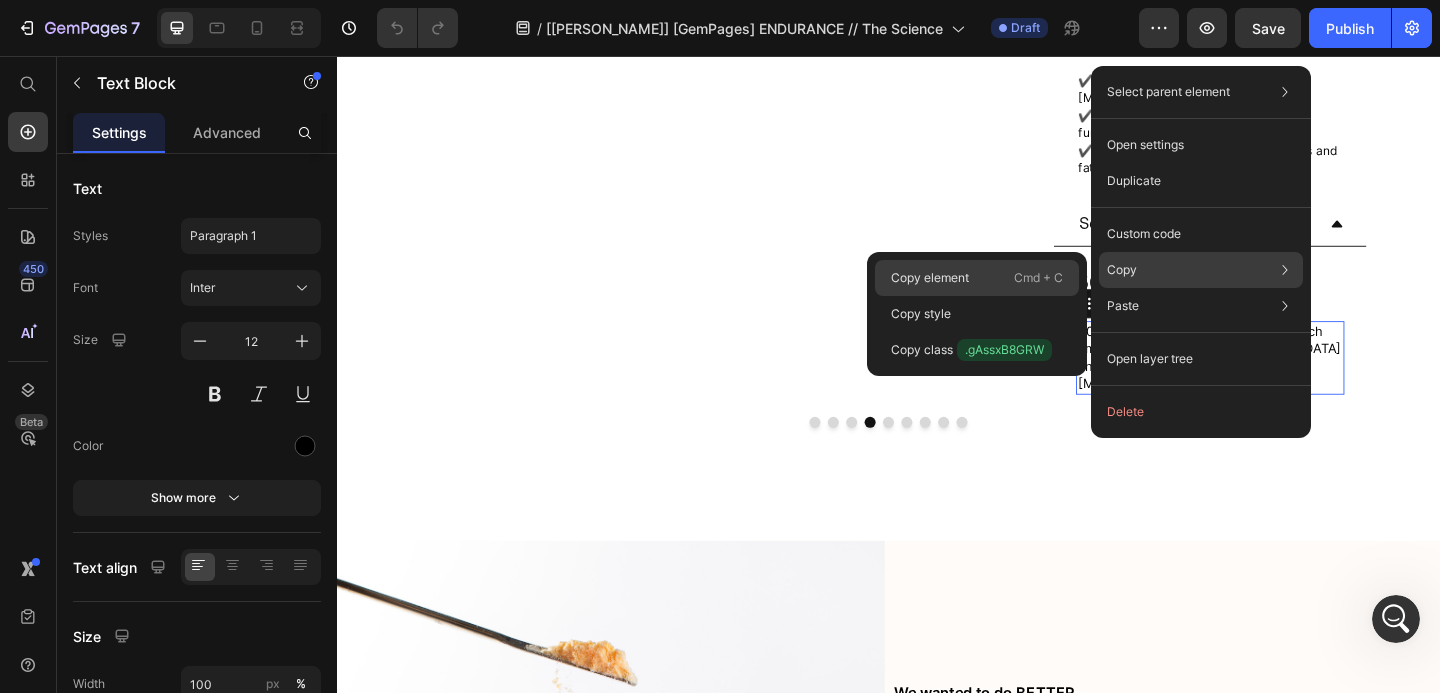 drag, startPoint x: 1070, startPoint y: 274, endPoint x: 790, endPoint y: 237, distance: 282.43405 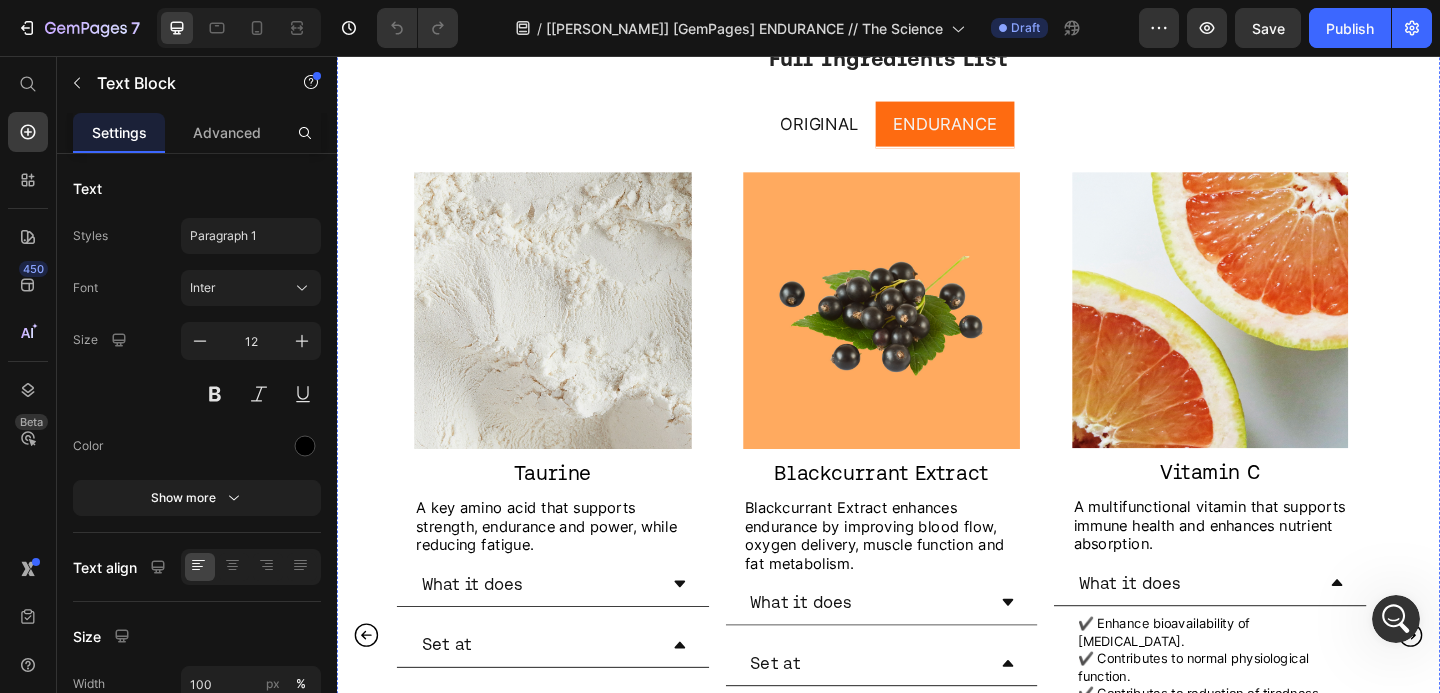 scroll, scrollTop: 1331, scrollLeft: 0, axis: vertical 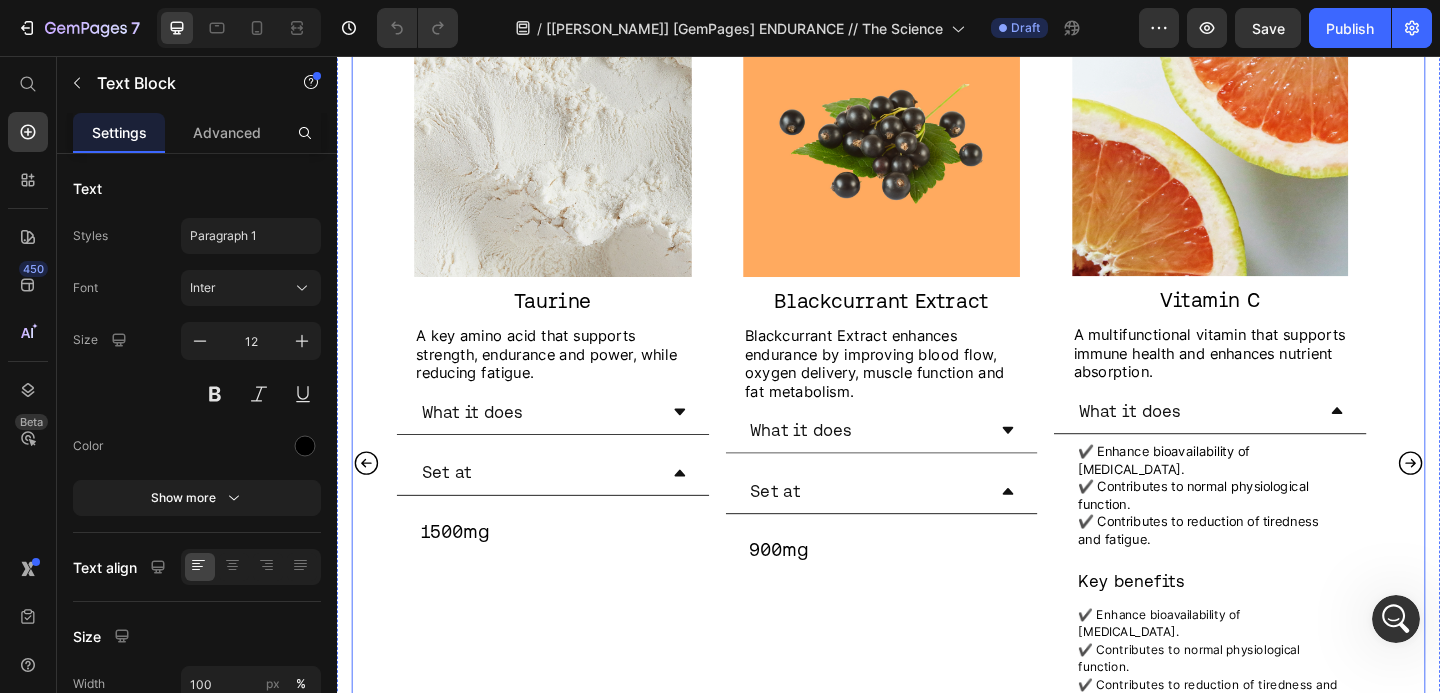 click 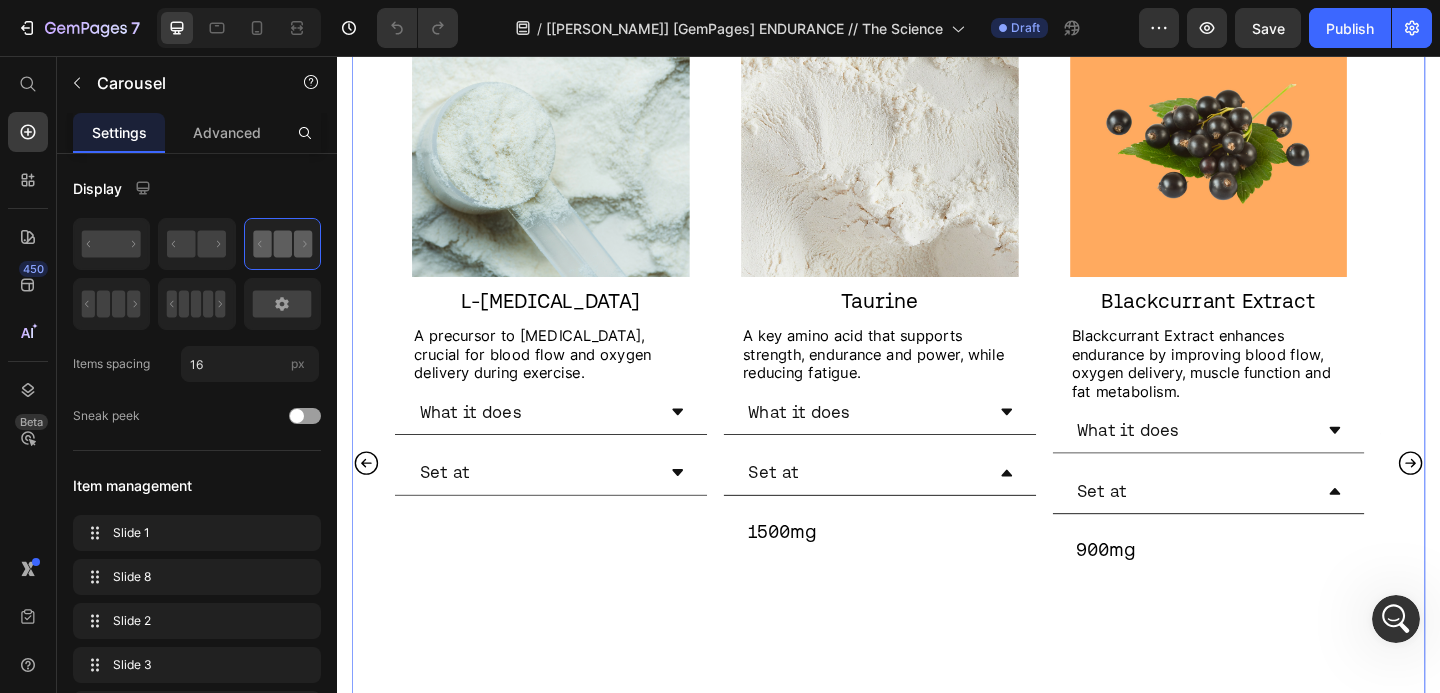 click 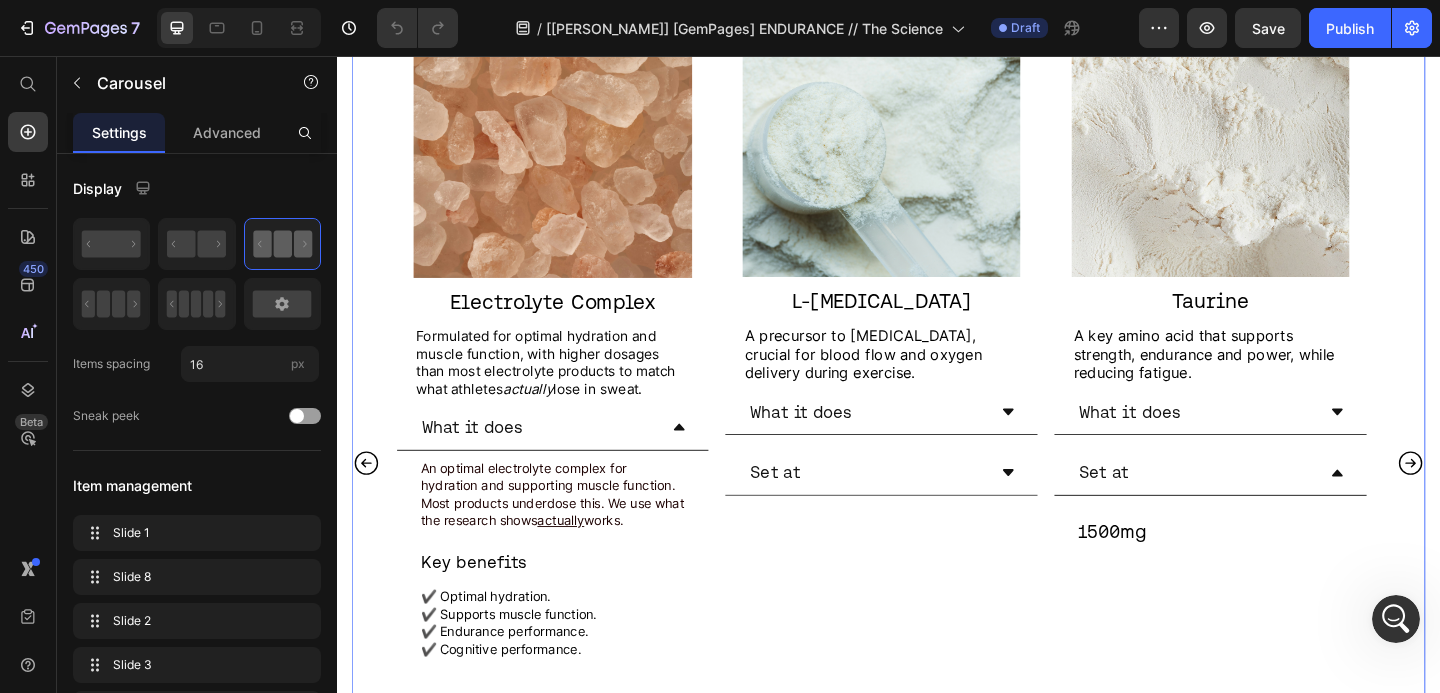 click 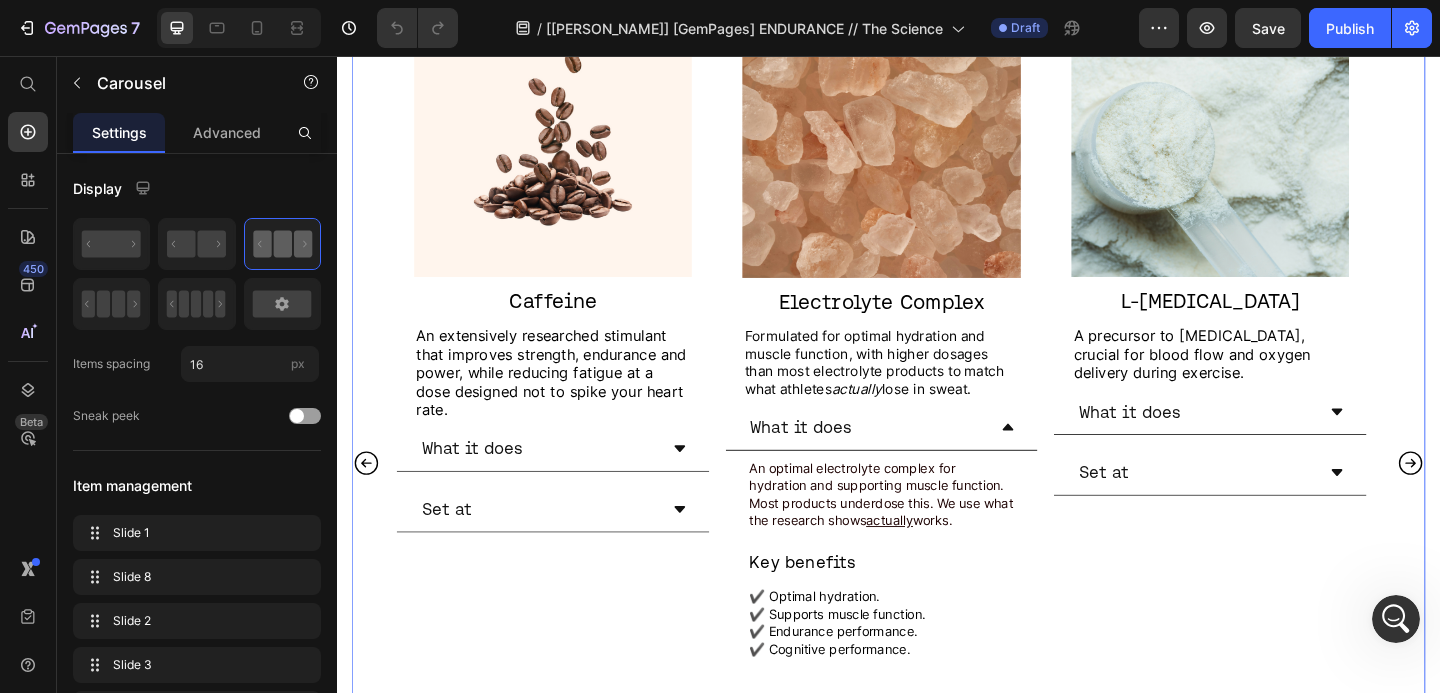 click 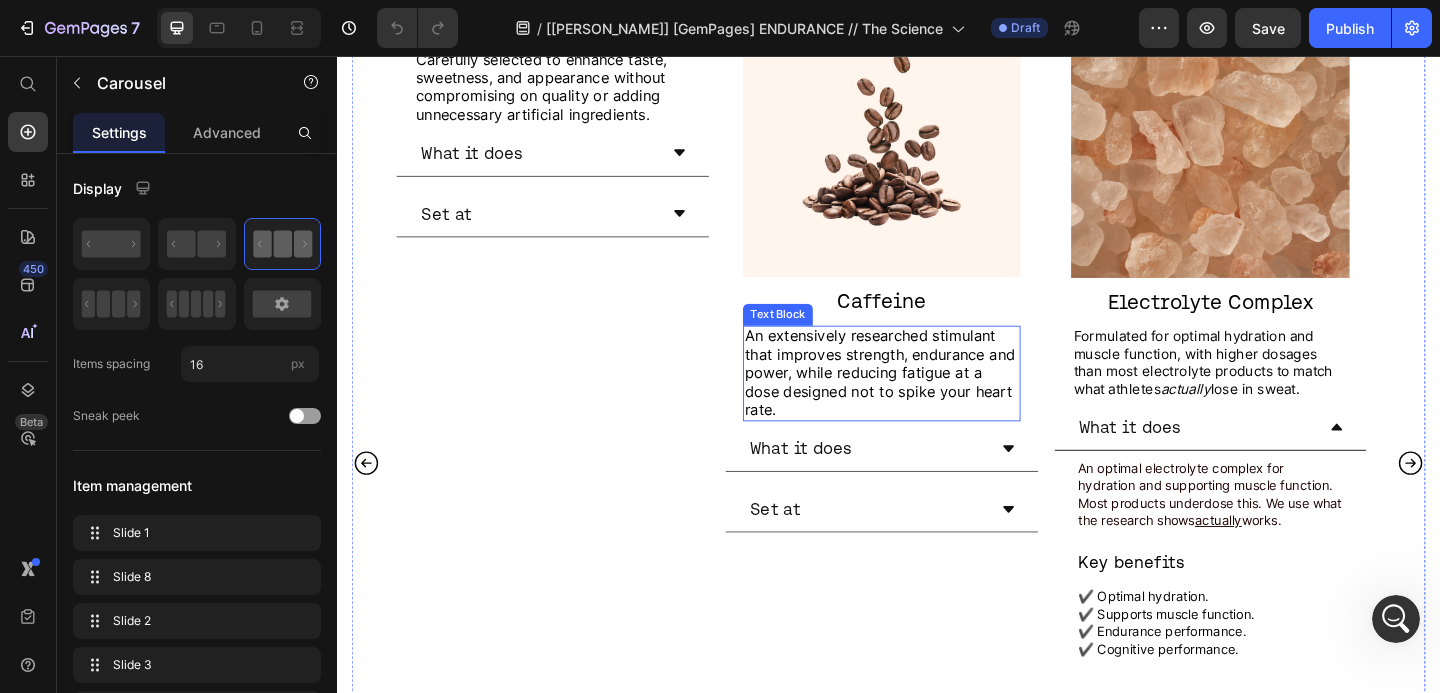 click on "An extensively researched stimulant that improves strength, endurance and power, while reducing fatigue at a dose designed not to spike your heart rate." at bounding box center (928, 400) 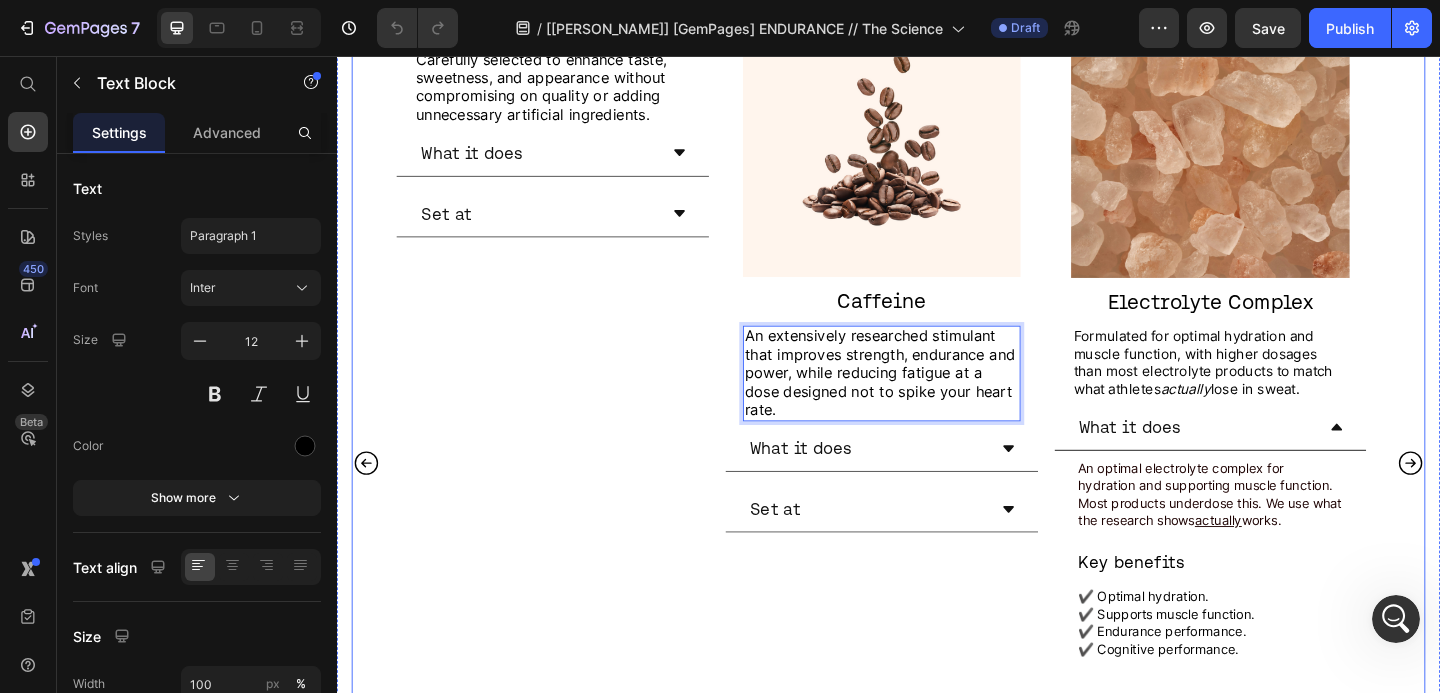 click 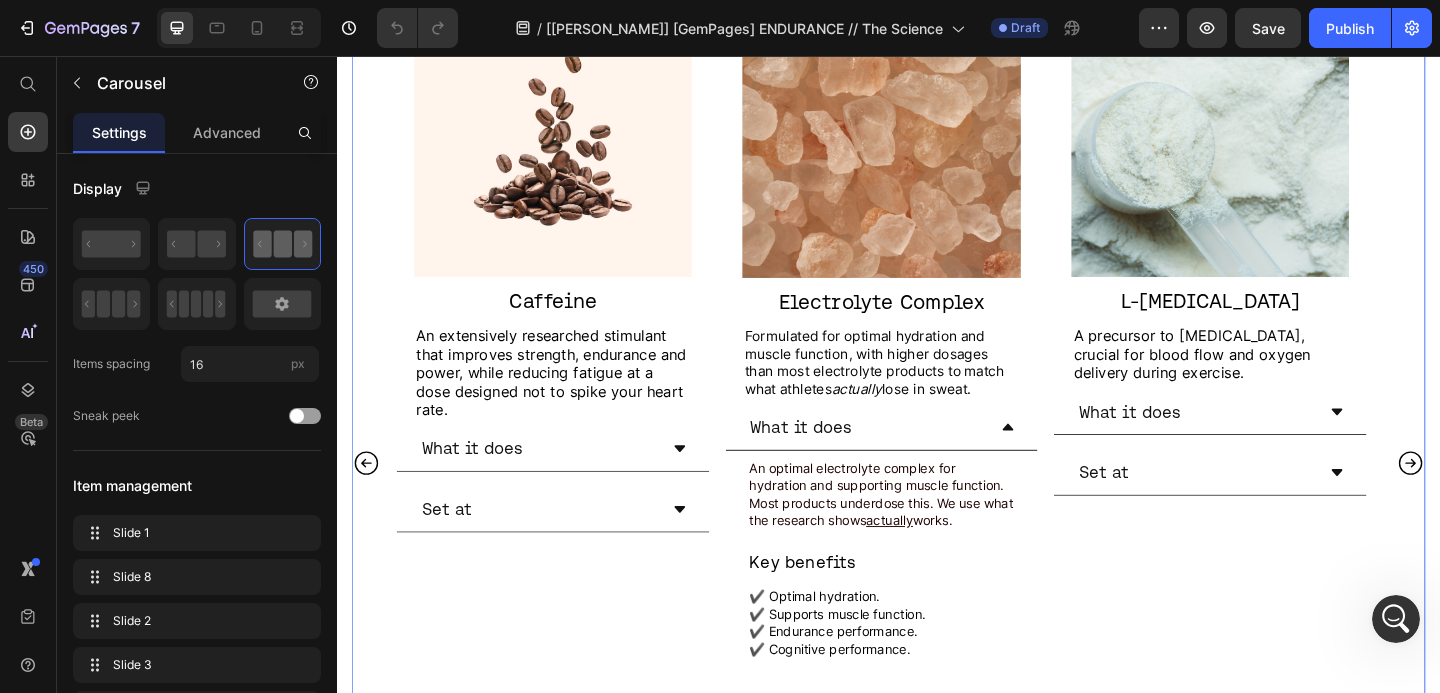click on "An extensively researched stimulant that improves strength, endurance and power, while reducing fatigue at a dose designed not to spike your heart rate." at bounding box center [570, 400] 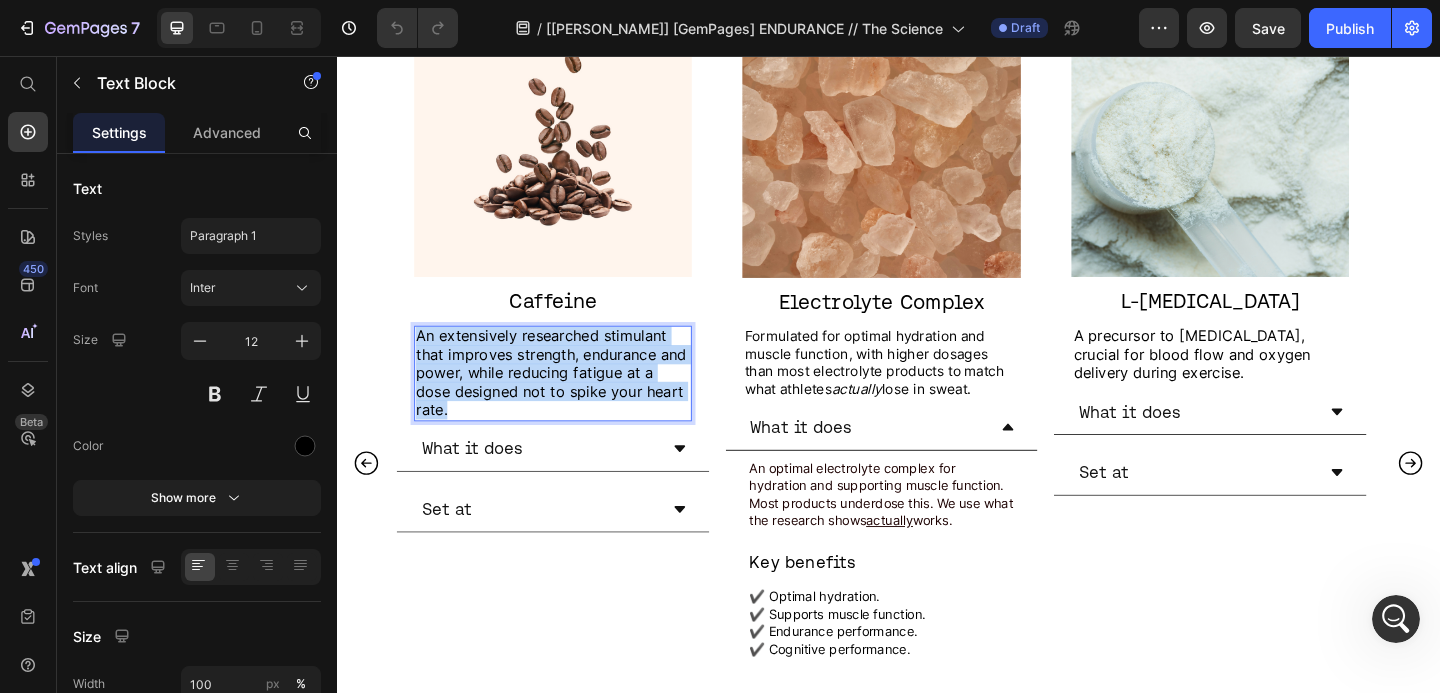 drag, startPoint x: 713, startPoint y: 415, endPoint x: 423, endPoint y: 361, distance: 294.98474 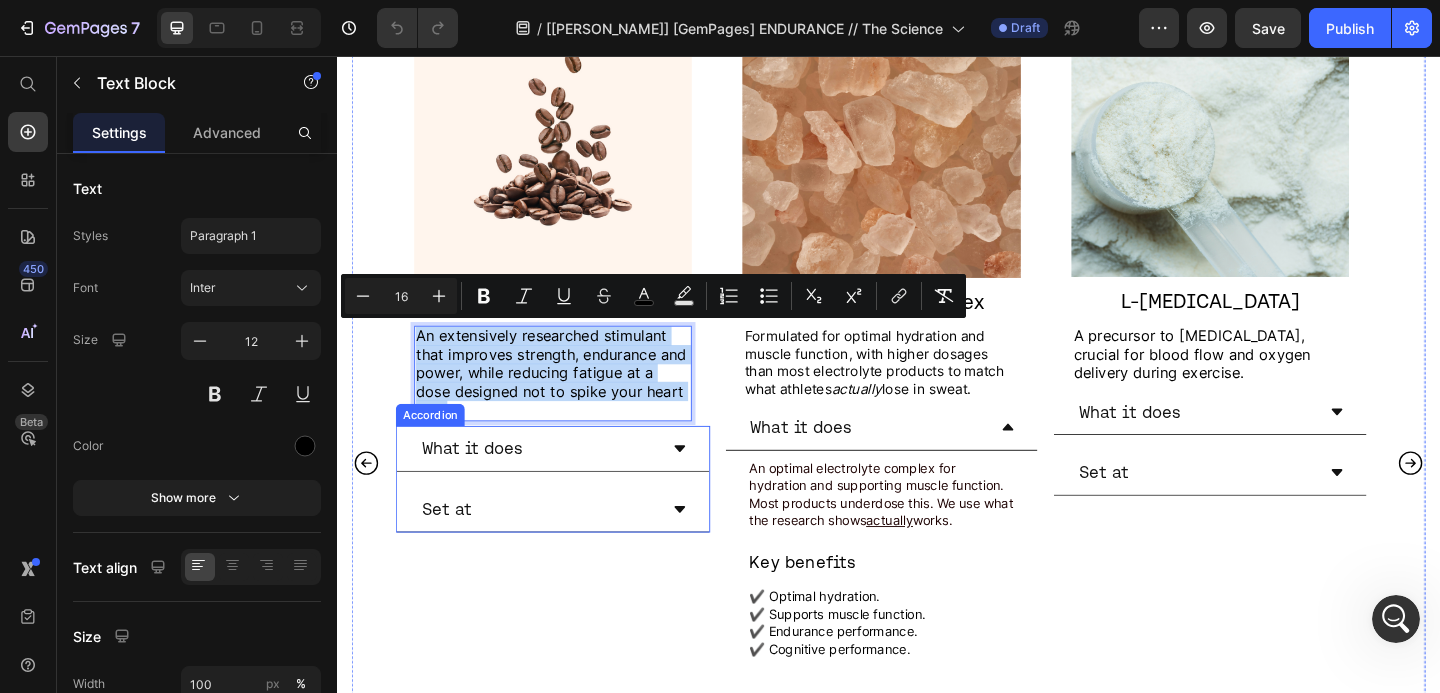 click on "What it does" at bounding box center (556, 482) 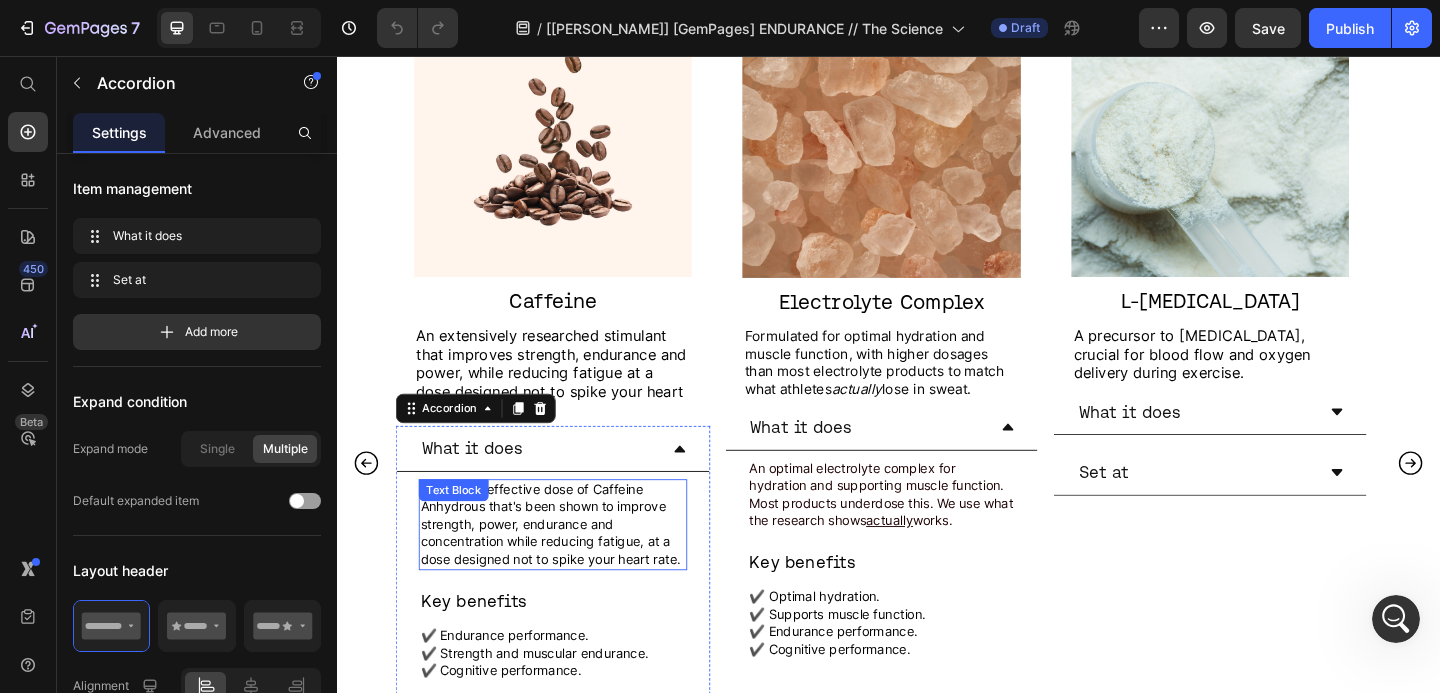 click on "A clinically effective dose of Caffeine Anhydrous that's been shown to improve strength, power, endurance and concentration while reducing fatigue, at a dose designed not to spike your heart rate." at bounding box center [569, 564] 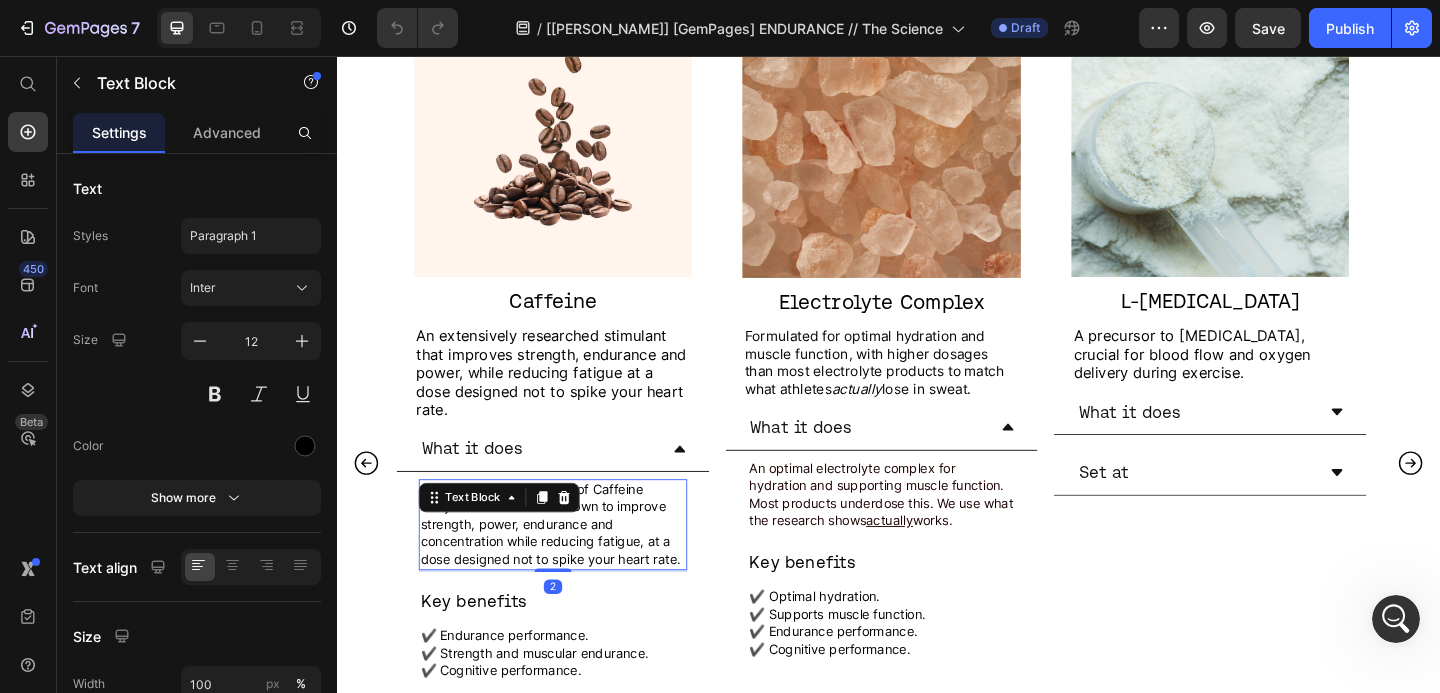 click on "A clinically effective dose of Caffeine Anhydrous that's been shown to improve strength, power, endurance and concentration while reducing fatigue, at a dose designed not to spike your heart rate." at bounding box center [569, 564] 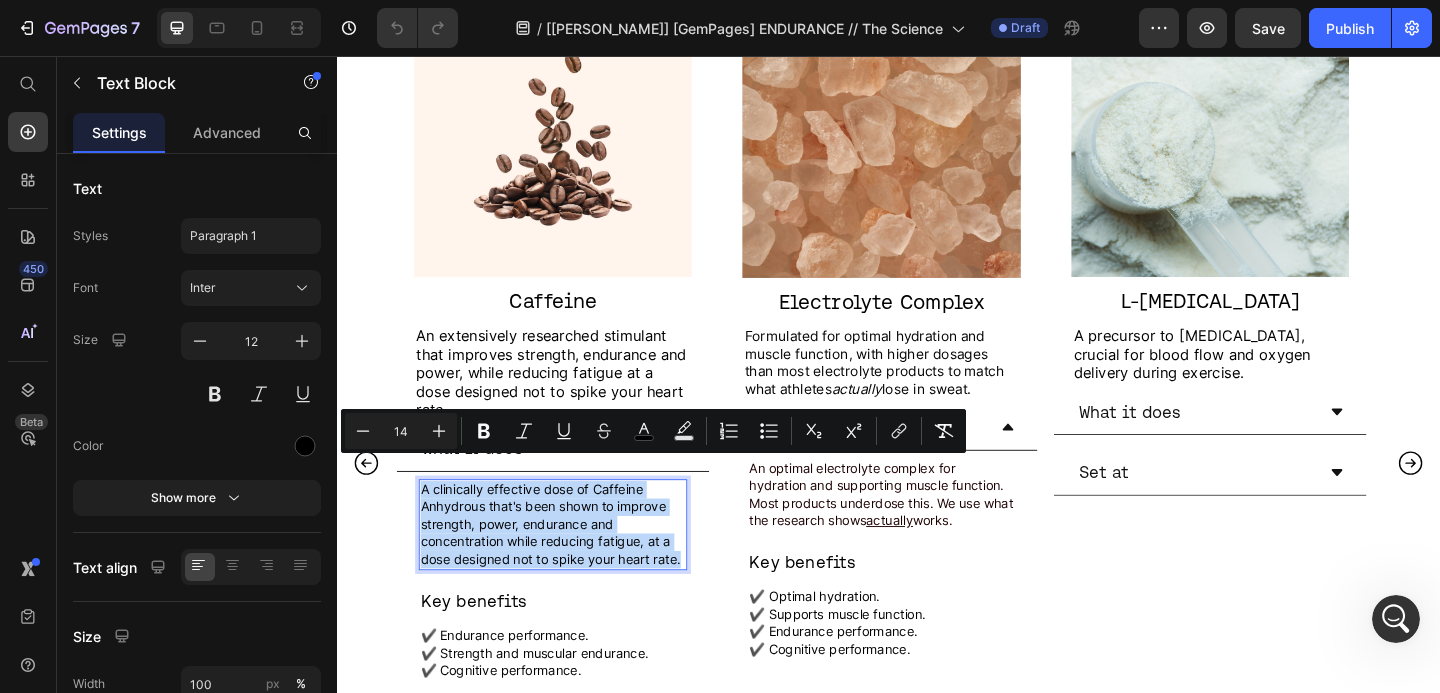 drag, startPoint x: 712, startPoint y: 580, endPoint x: 429, endPoint y: 504, distance: 293.0273 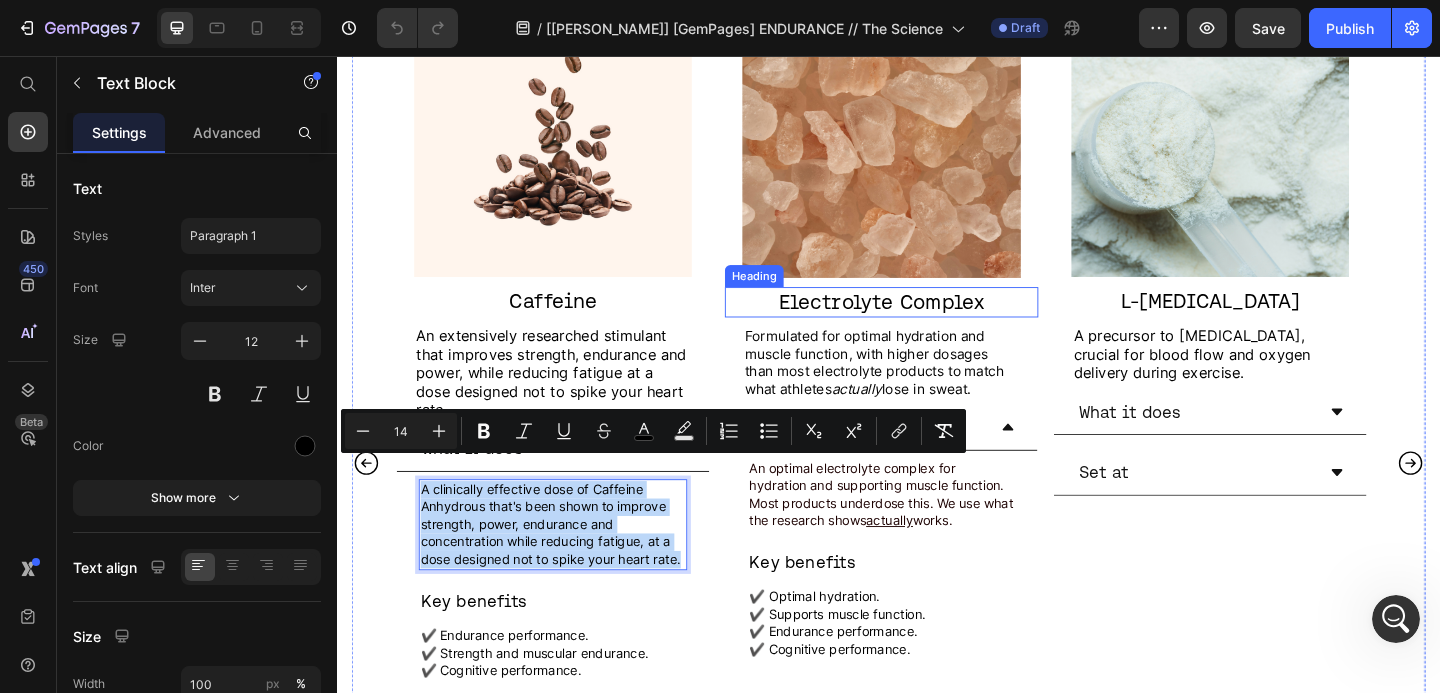 click on "Electrolyte Complex" at bounding box center [929, 323] 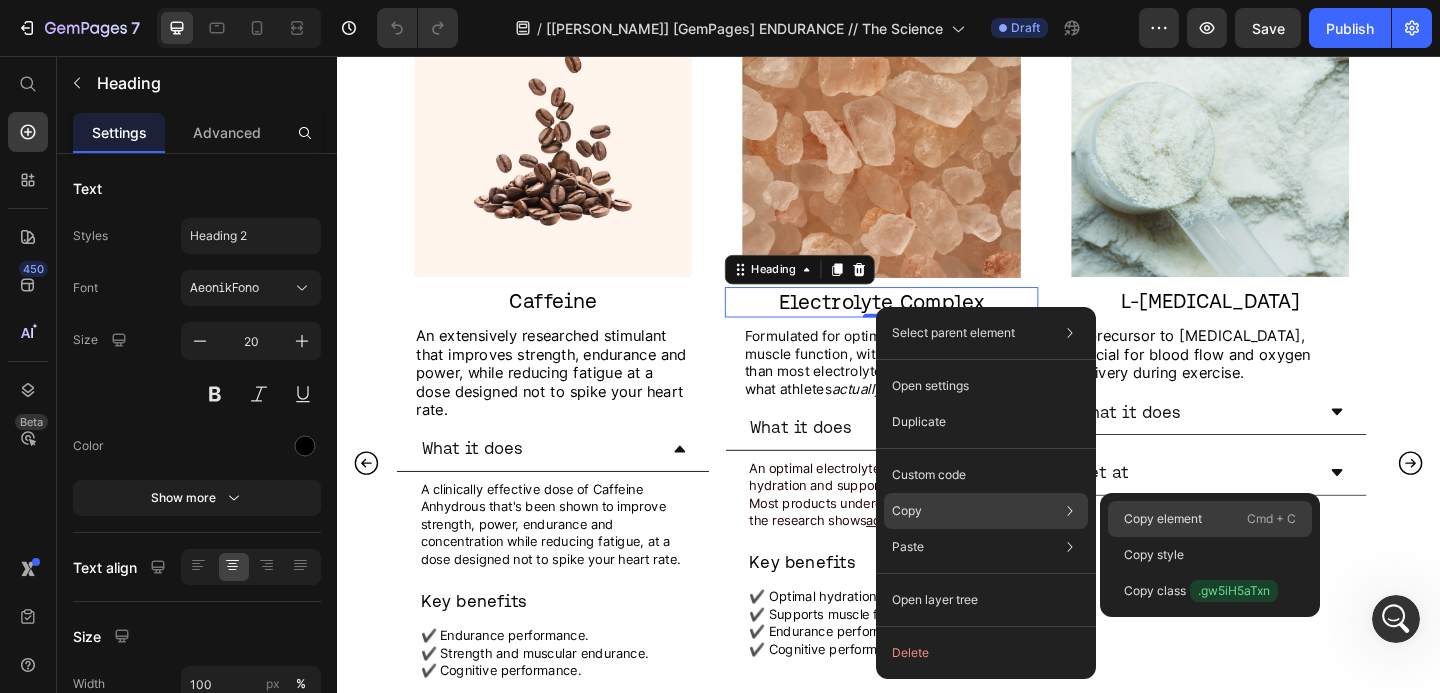 click on "Copy element" at bounding box center [1163, 519] 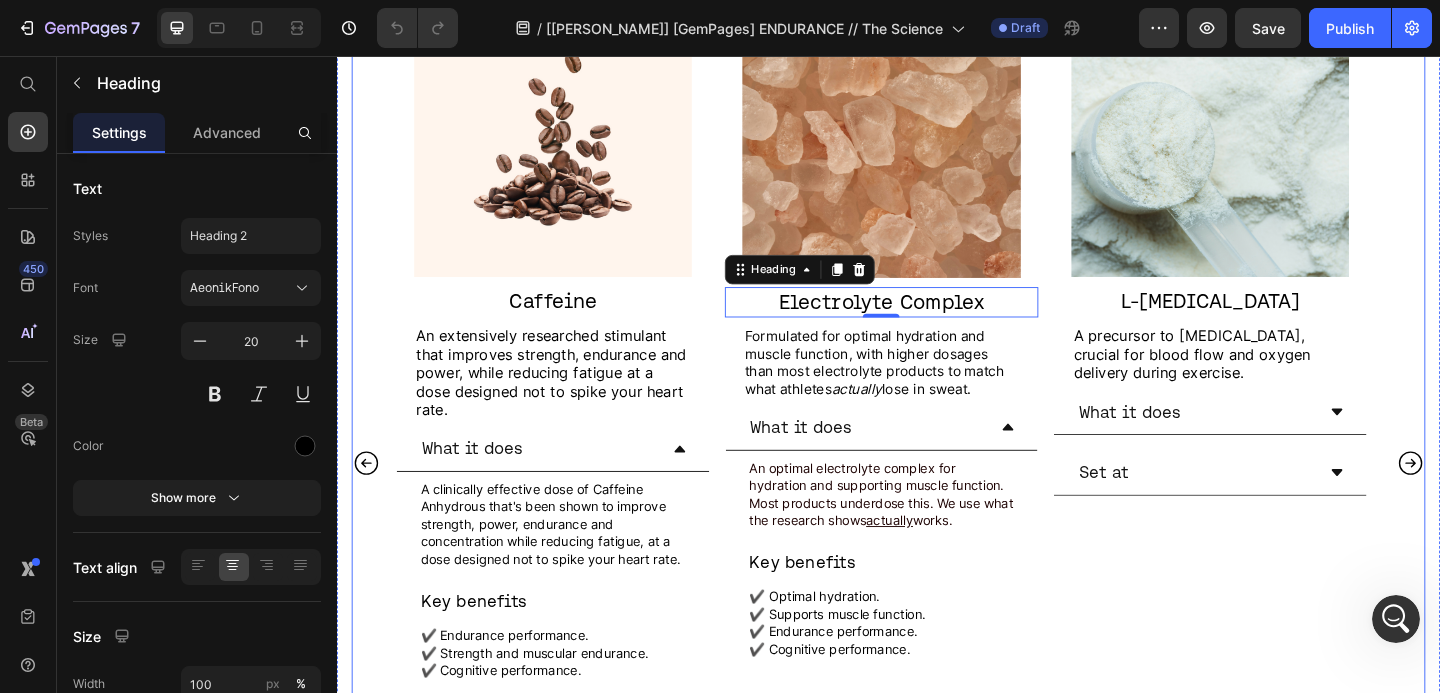 click on "Formulated for optimal hydration and muscle function, with higher dosages than most electrolyte products to match what athletes  actually  lose in sweat." at bounding box center [922, 389] 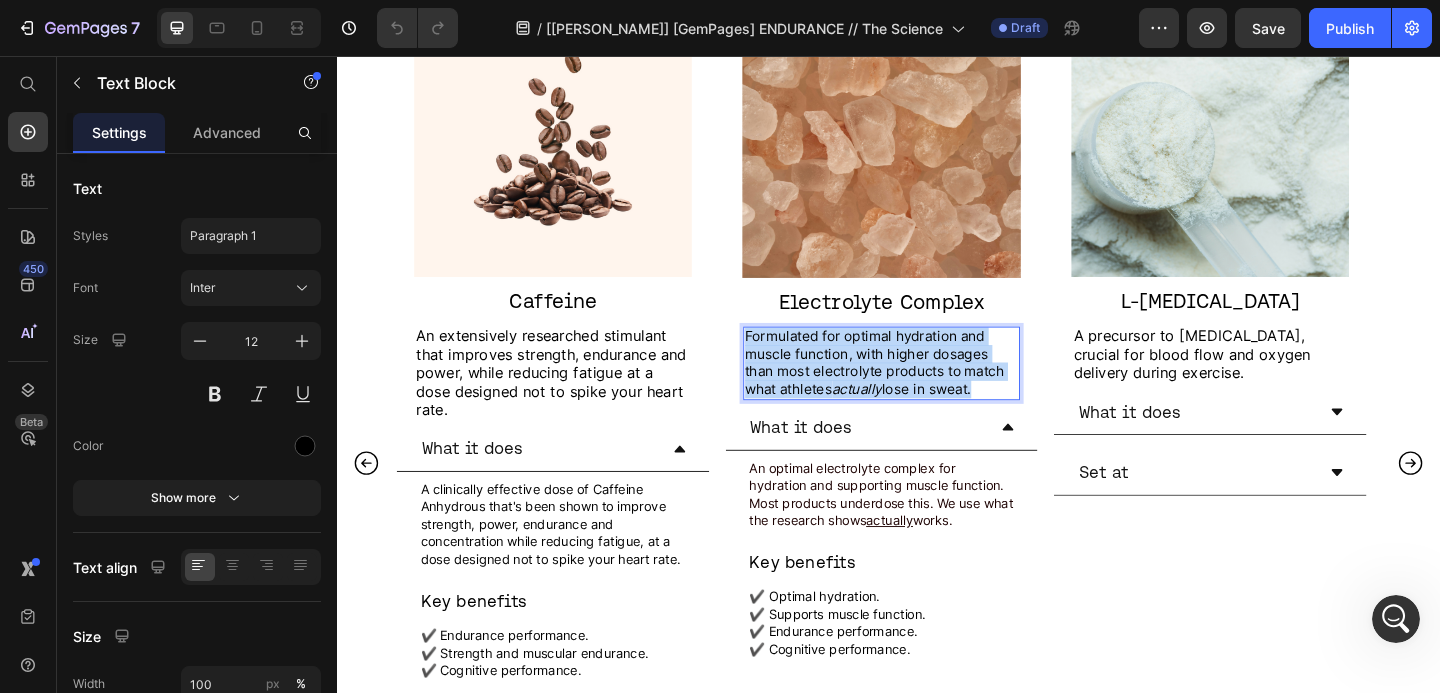 drag, startPoint x: 1023, startPoint y: 414, endPoint x: 781, endPoint y: 359, distance: 248.17131 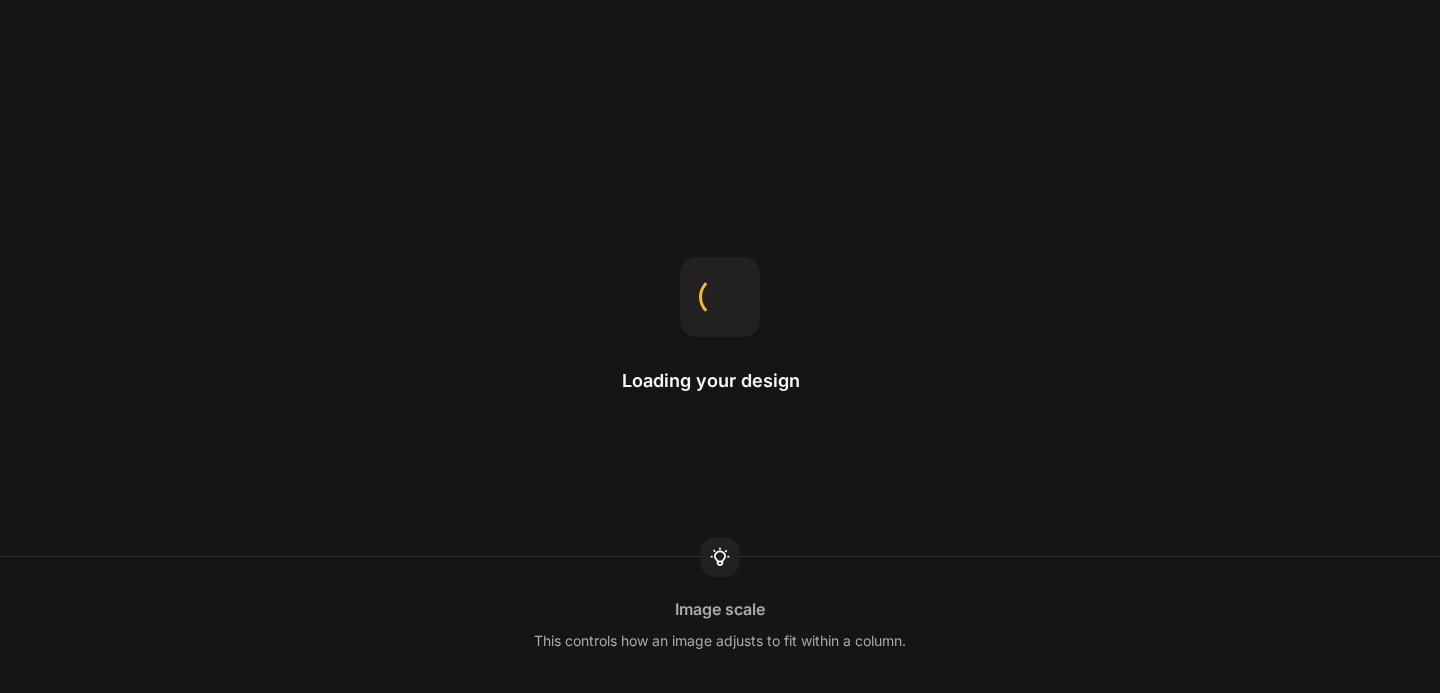 scroll, scrollTop: 0, scrollLeft: 0, axis: both 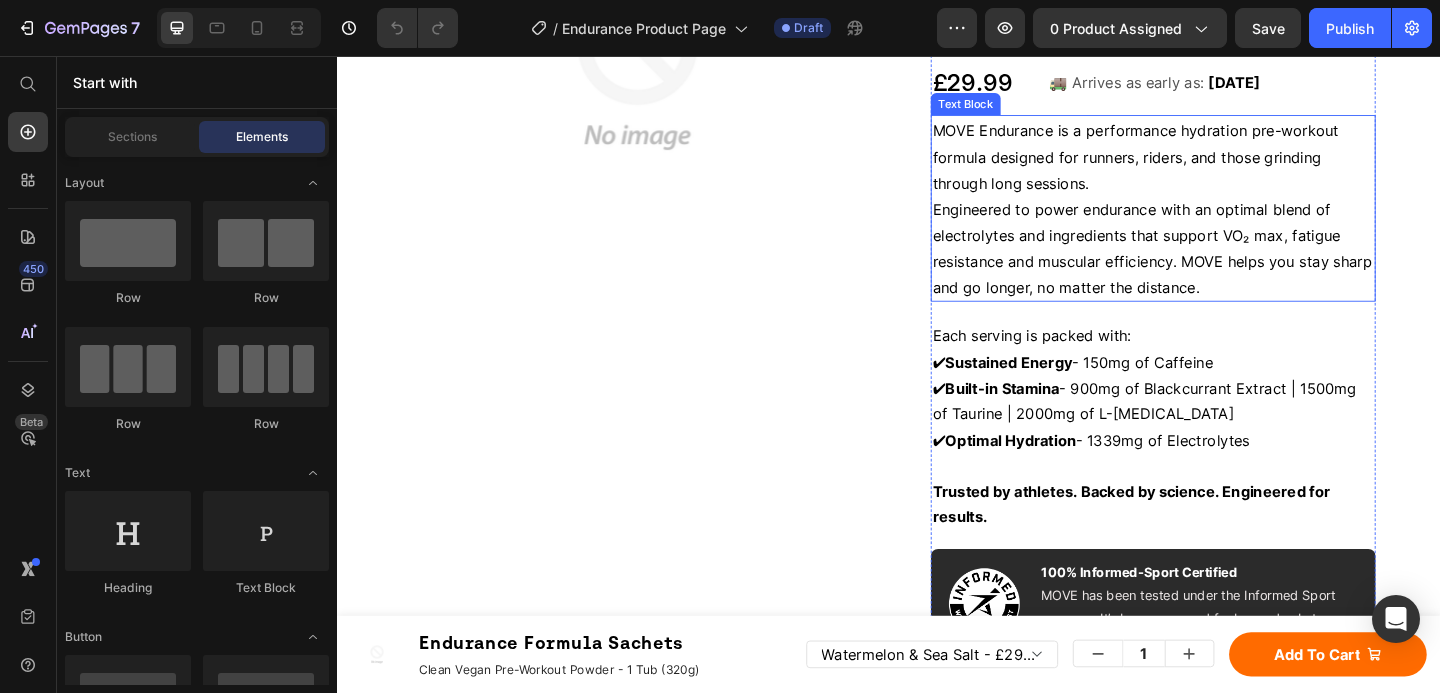 click on "MOVE Endurance is a performance hydration pre-workout formula designed for runners, riders, and those grinding through long sessions." at bounding box center [1225, 164] 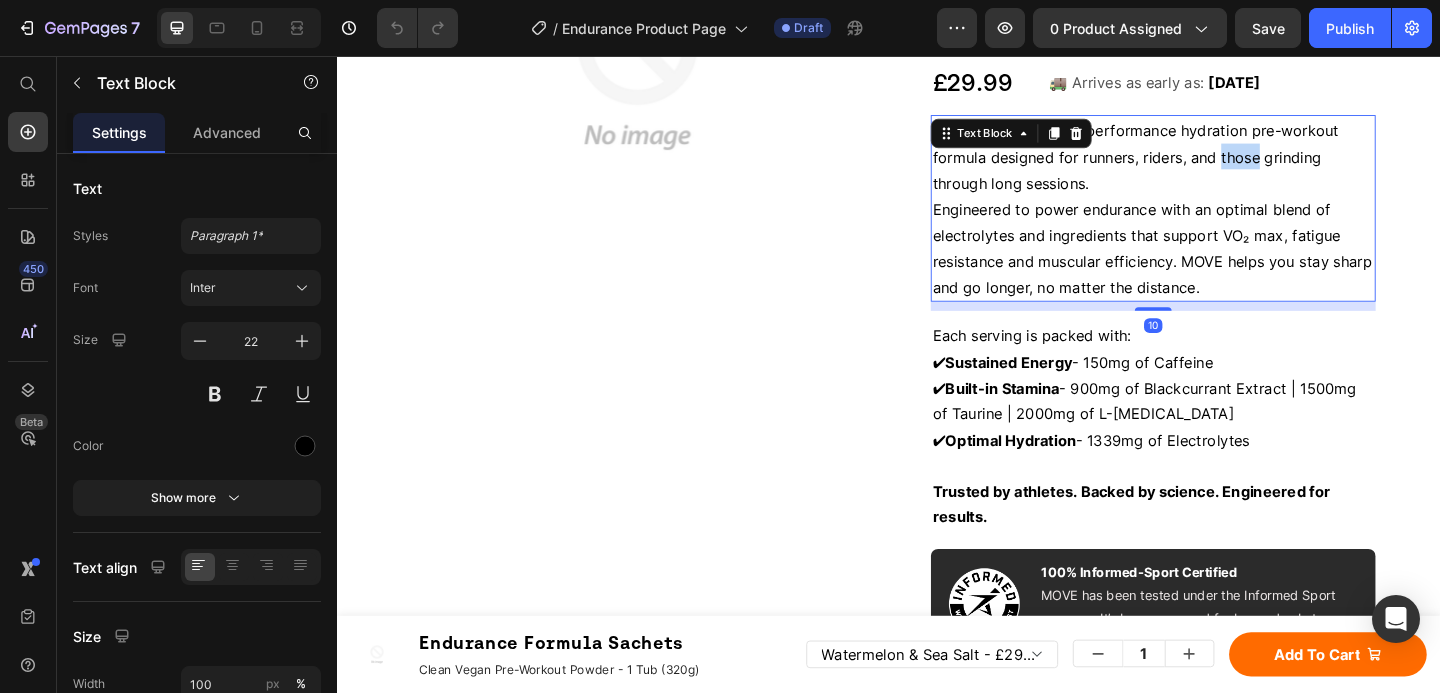 click on "MOVE Endurance is a performance hydration pre-workout formula designed for runners, riders, and those grinding through long sessions." at bounding box center (1225, 164) 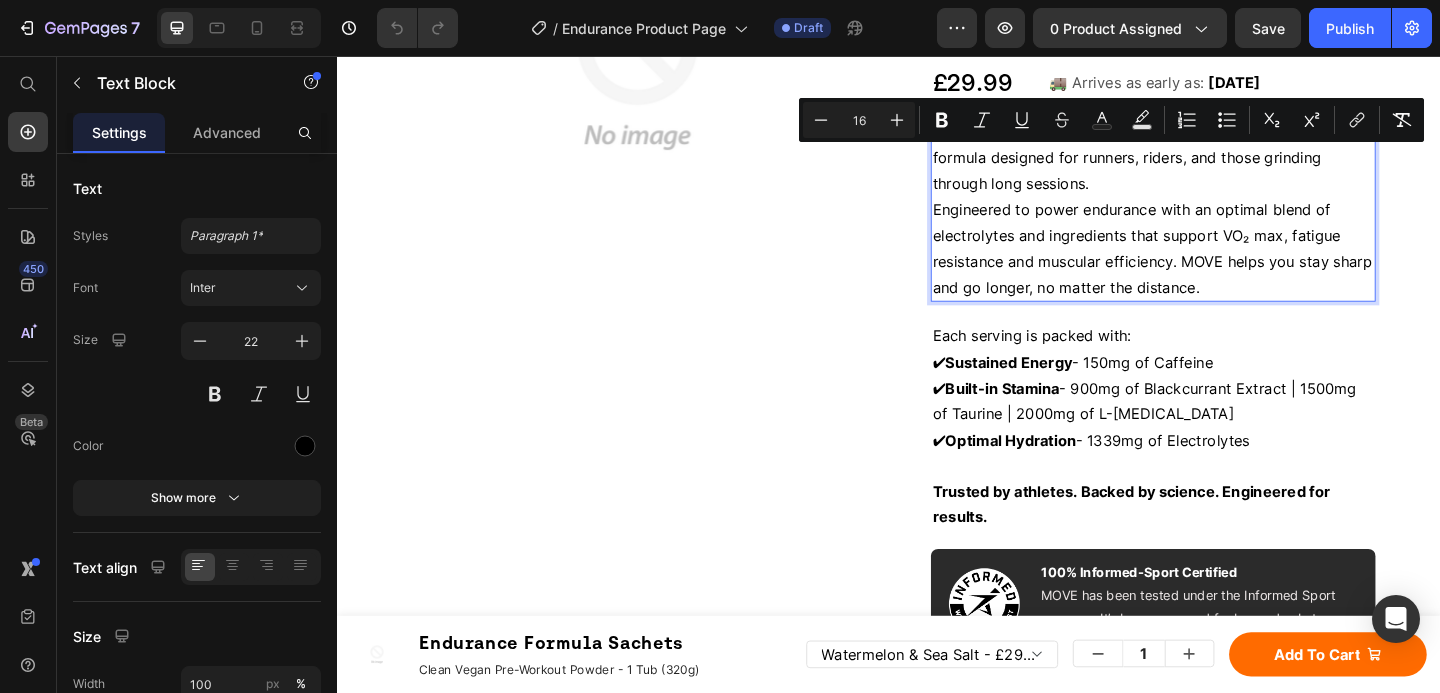 click on "Engineered to power endurance with an optimal blend of electrolytes and ingredients that support VO₂ max, fatigue resistance and muscular efficiency. MOVE helps you stay sharp and go longer, no matter the distance." at bounding box center [1224, 265] 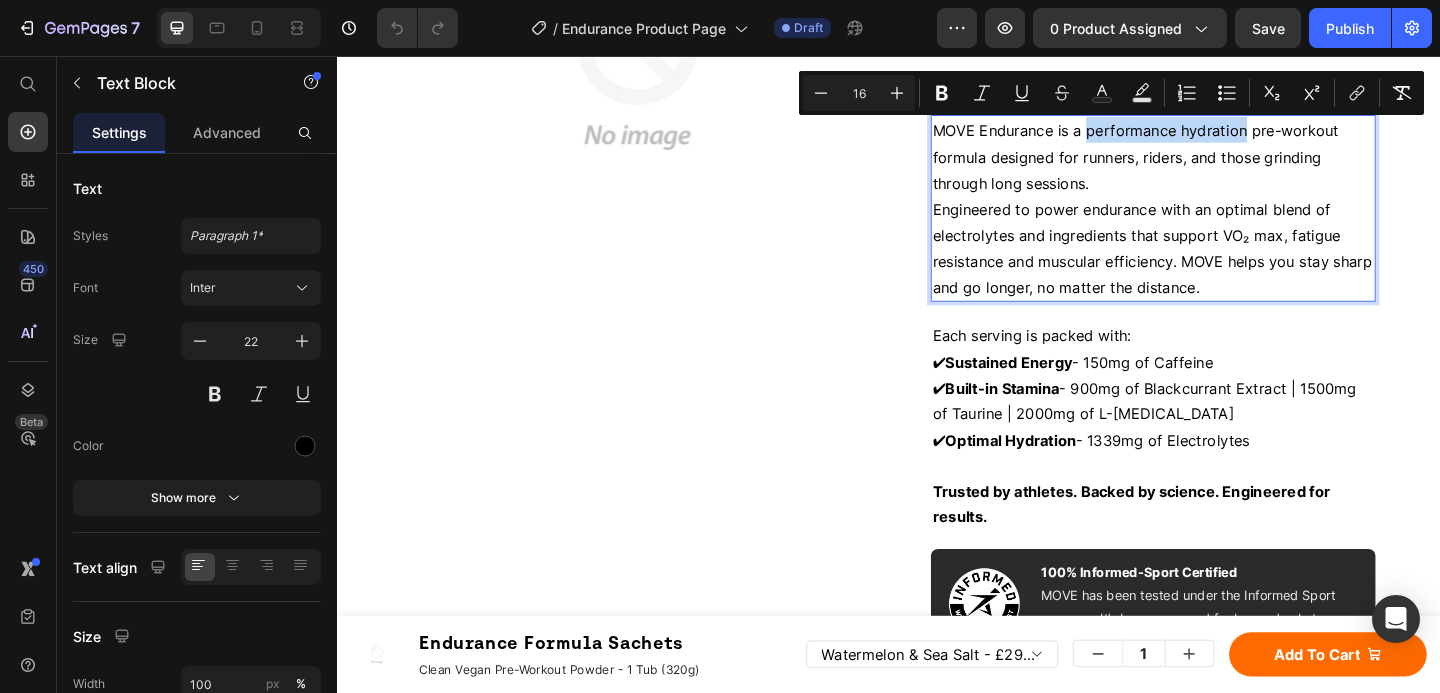 drag, startPoint x: 1314, startPoint y: 139, endPoint x: 1144, endPoint y: 140, distance: 170.00294 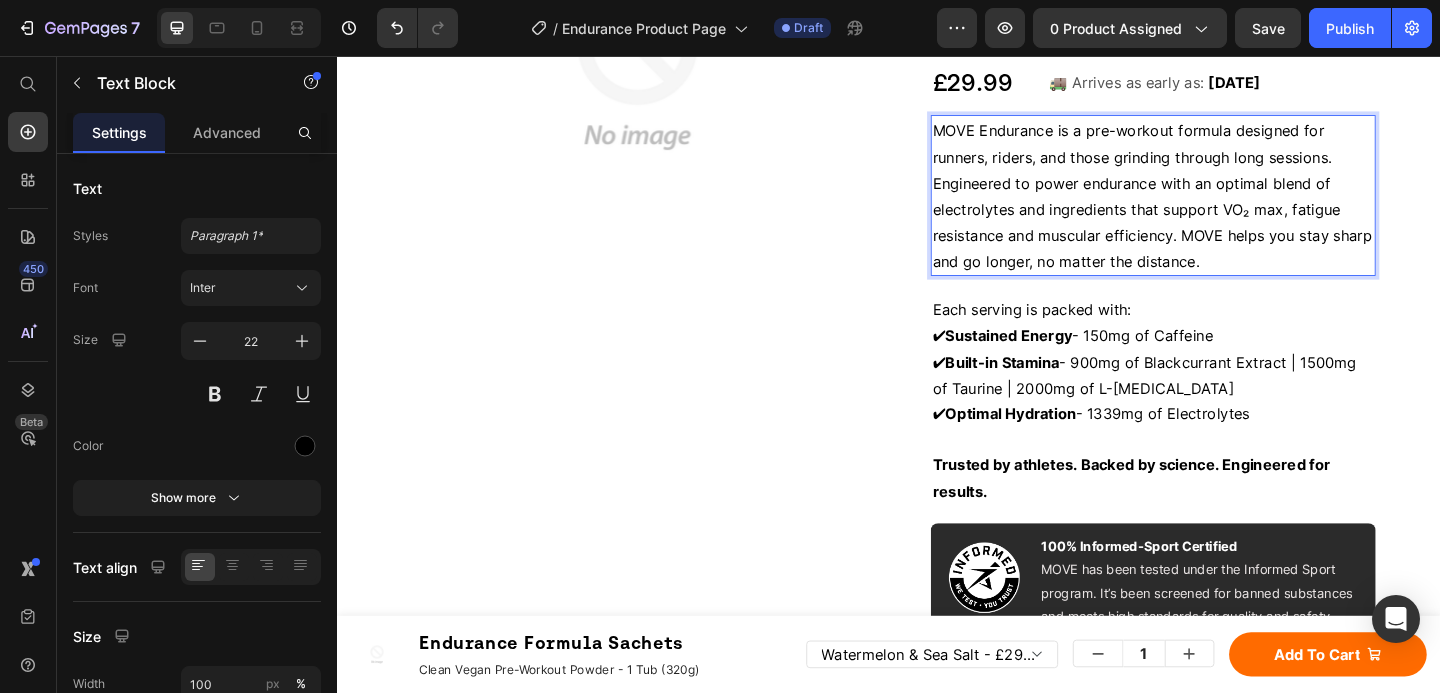click on "MOVE Endurance is a pre-workout formula designed for runners, riders, and those grinding through long sessions." at bounding box center (1225, 150) 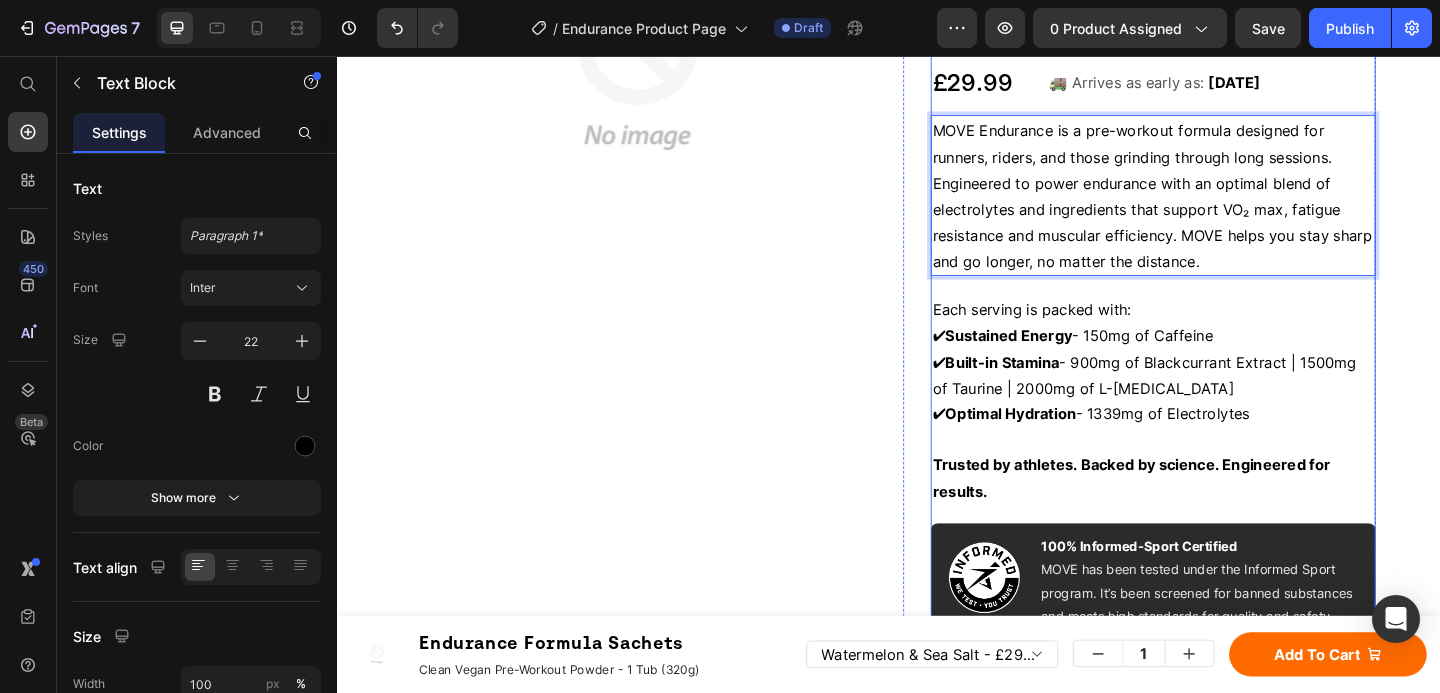 click on "Engineered to power endurance with an optimal blend of electrolytes and ingredients that support VO₂ max, fatigue resistance and muscular efficiency. MOVE helps you stay sharp and go longer, no matter the distance." at bounding box center [1225, 236] 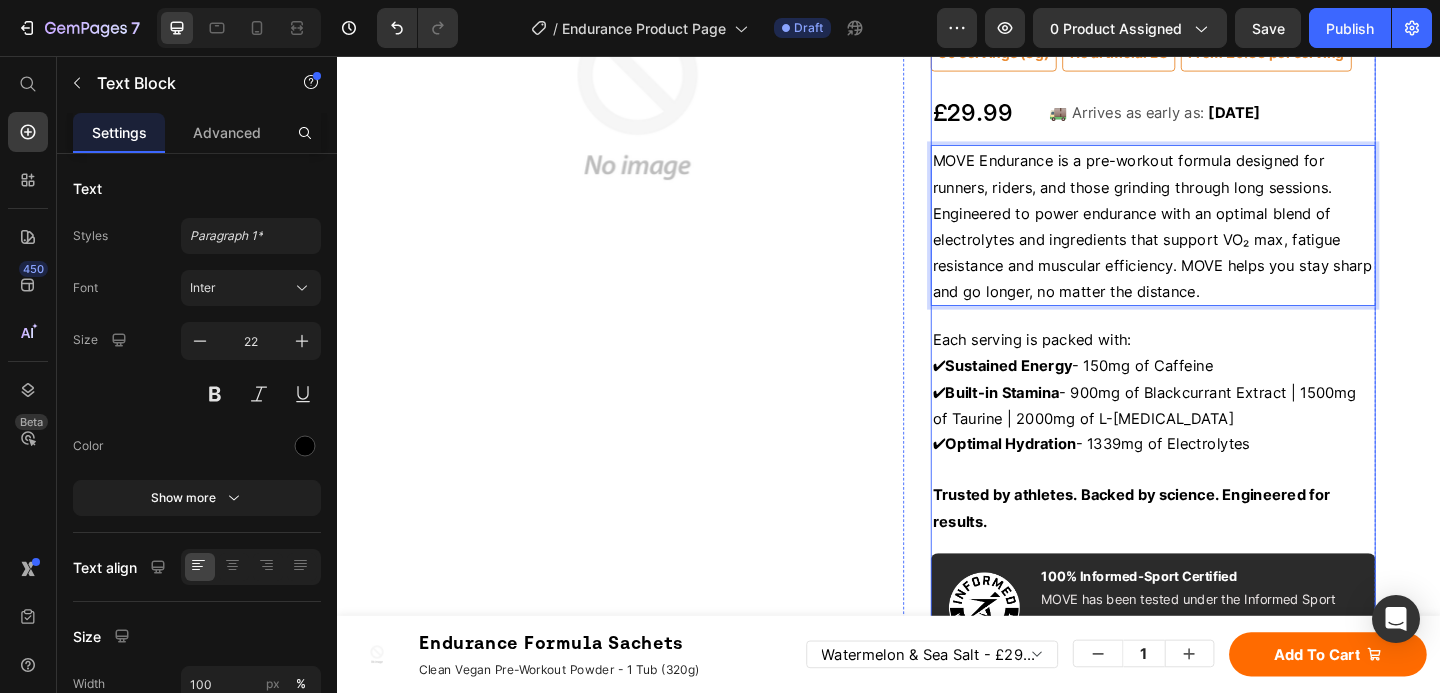scroll, scrollTop: 255, scrollLeft: 0, axis: vertical 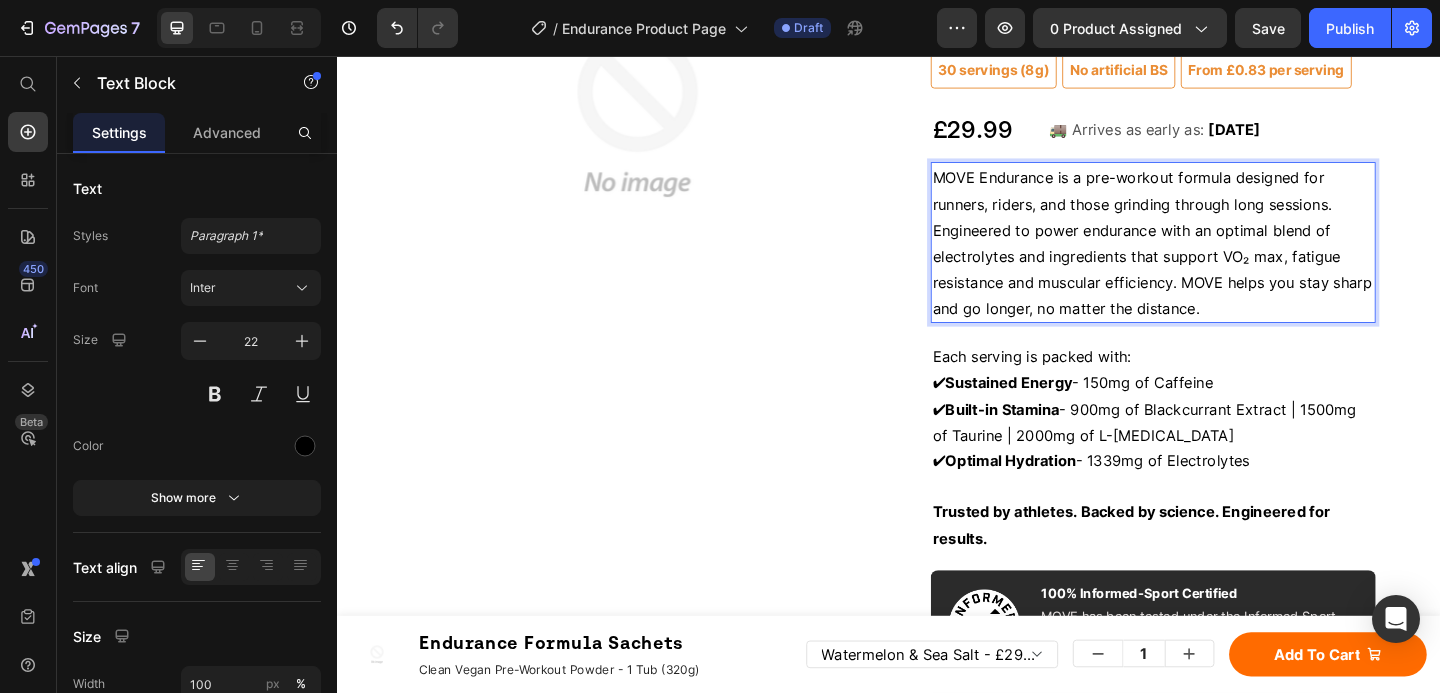 click on "MOVE Endurance is a pre-workout formula designed for runners, riders, and those grinding through long sessions." at bounding box center [1225, 201] 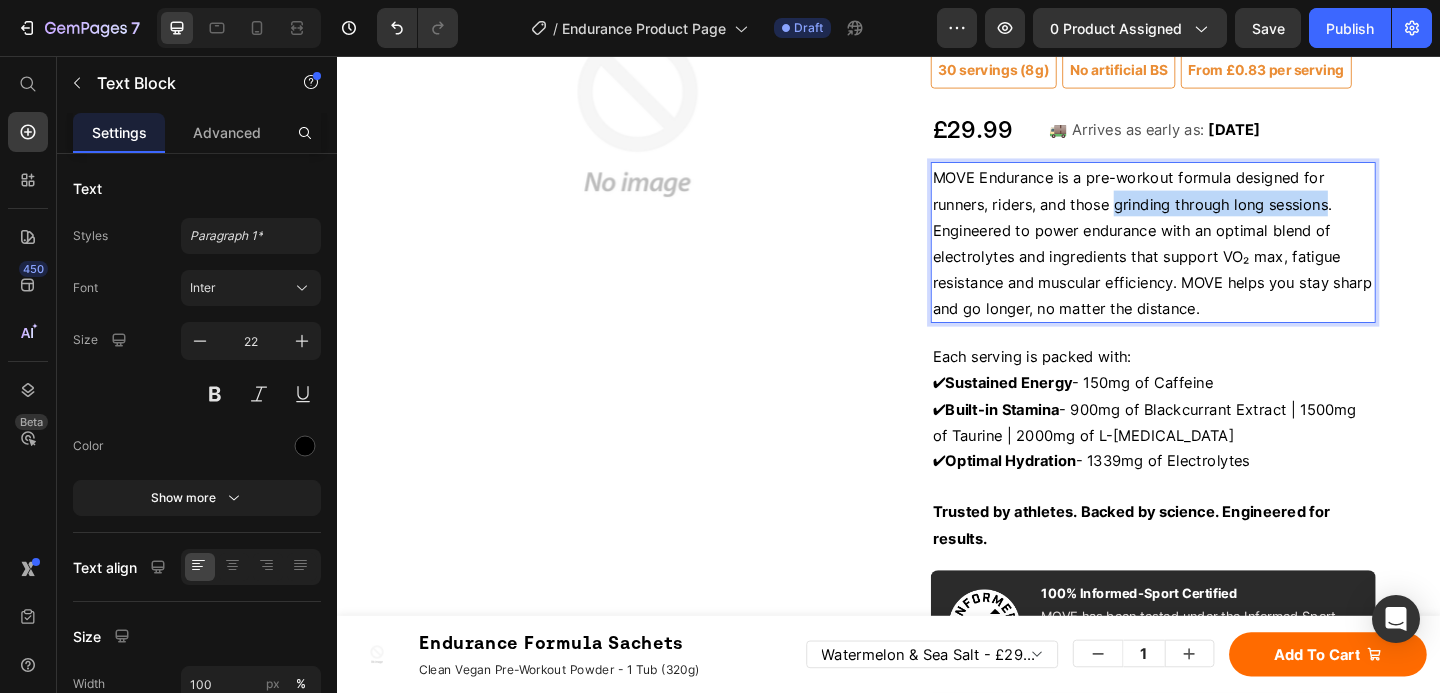 drag, startPoint x: 1178, startPoint y: 218, endPoint x: 1405, endPoint y: 222, distance: 227.03523 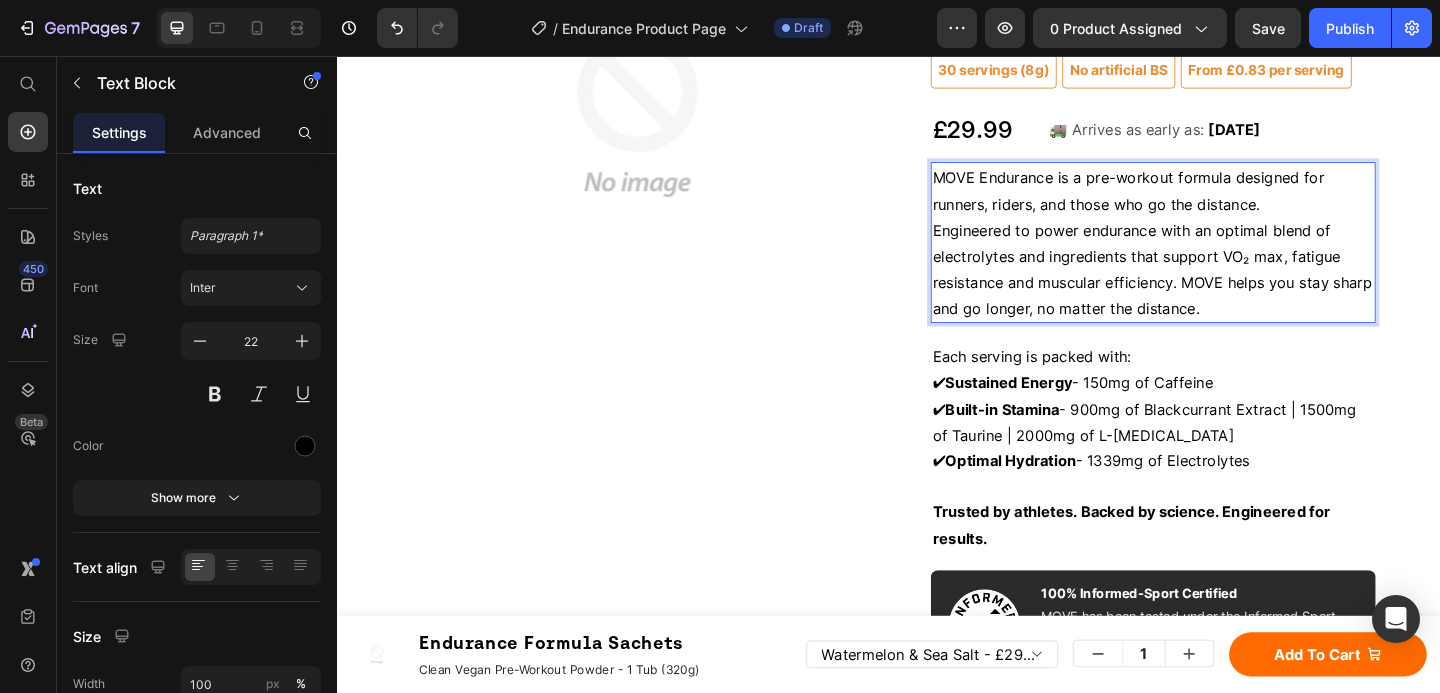 click on "Engineered to power endurance with an optimal blend of electrolytes and ingredients that support VO₂ max, fatigue resistance and muscular efficiency. MOVE helps you stay sharp and go longer, no matter the distance." at bounding box center [1224, 287] 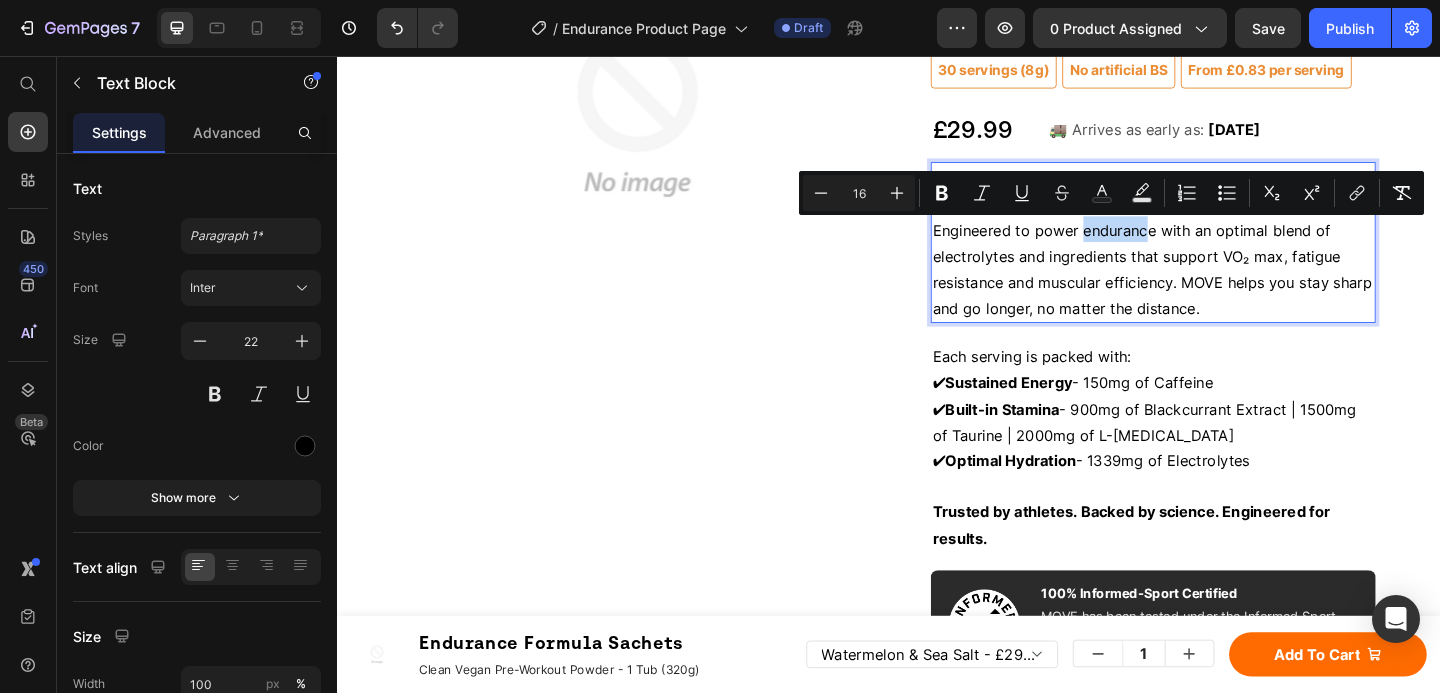 drag, startPoint x: 1211, startPoint y: 252, endPoint x: 1137, endPoint y: 251, distance: 74.00676 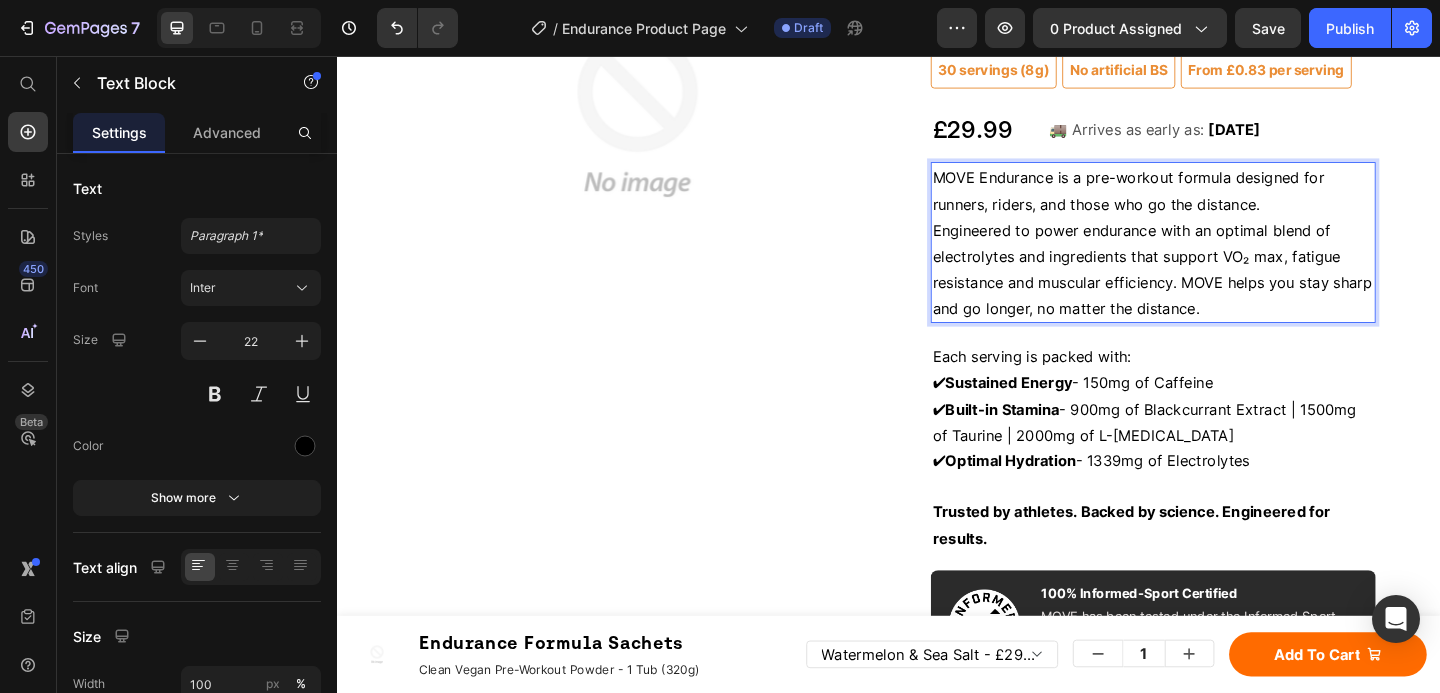 click on "Engineered to power endurance with an optimal blend of electrolytes and ingredients that support VO₂ max, fatigue resistance and muscular efficiency. MOVE helps you stay sharp and go longer, no matter the distance." at bounding box center (1224, 287) 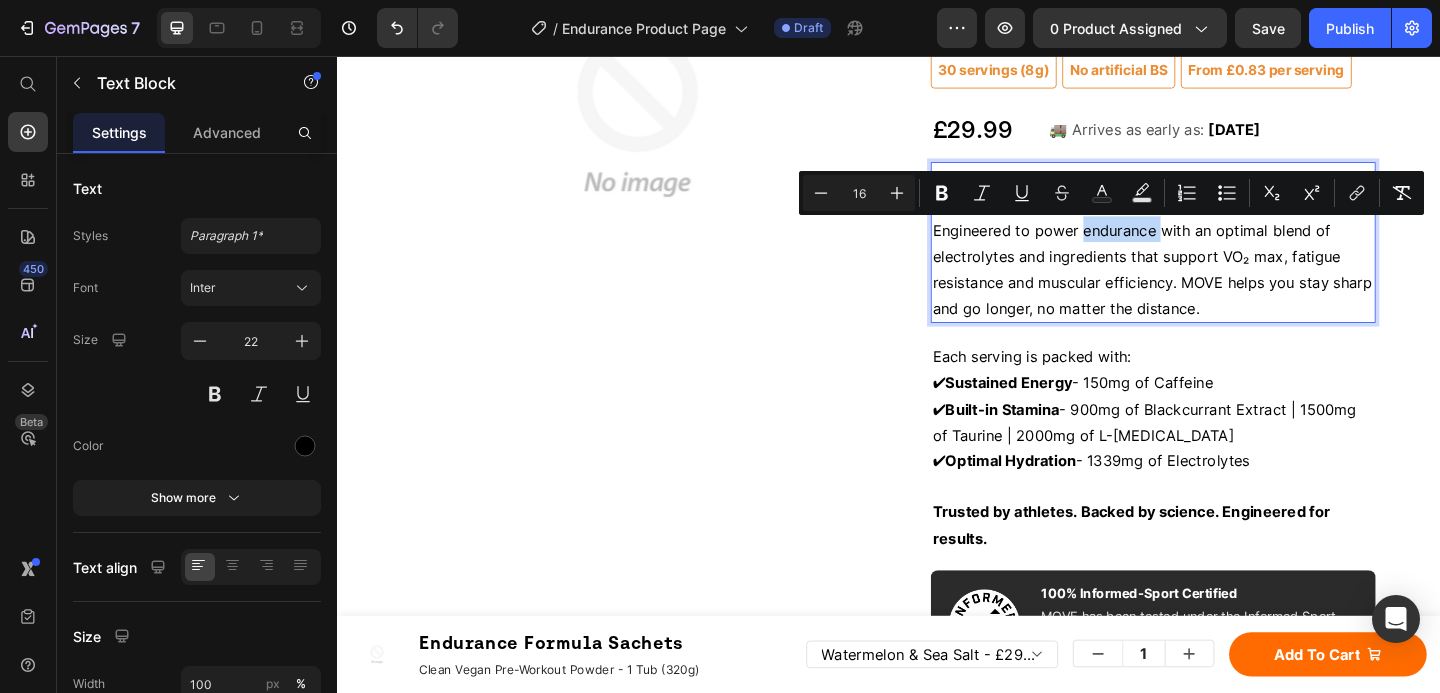 drag, startPoint x: 1222, startPoint y: 249, endPoint x: 1141, endPoint y: 251, distance: 81.02469 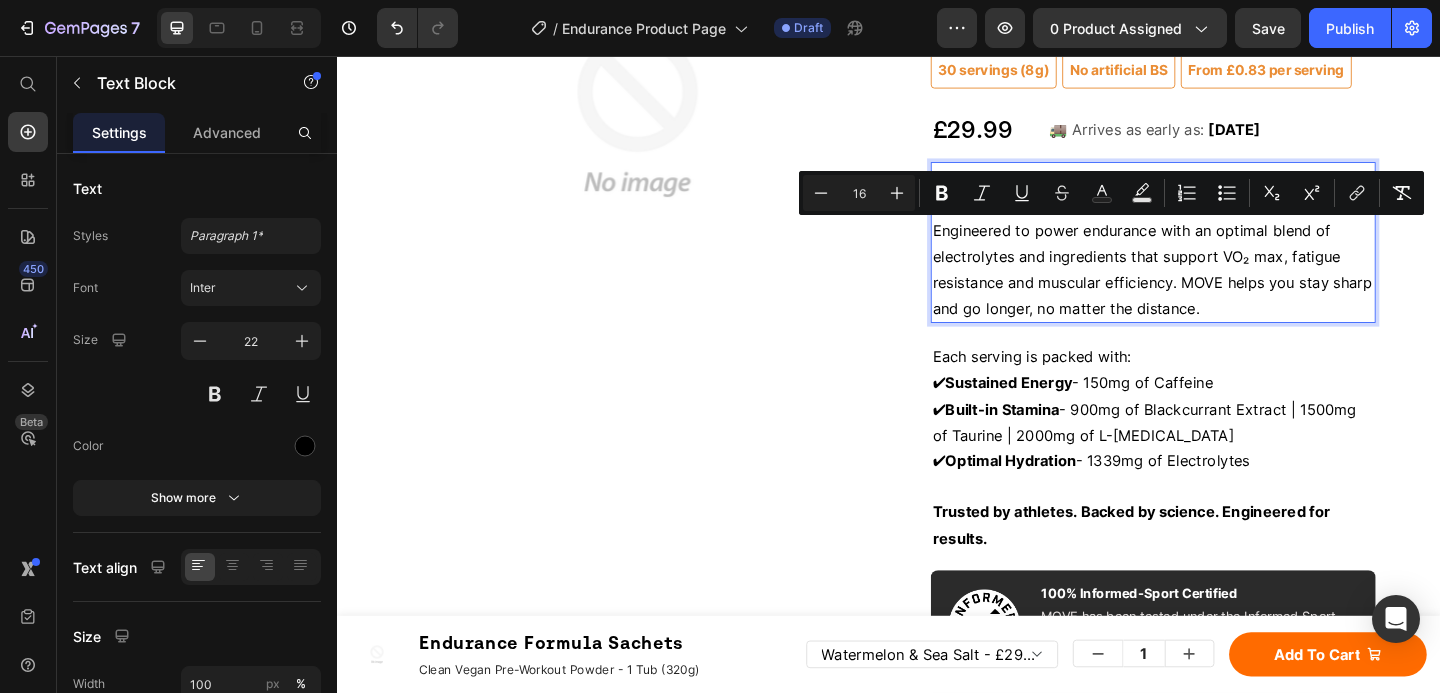 click on "Engineered to power endurance with an optimal blend of electrolytes and ingredients that support VO₂ max, fatigue resistance and muscular efficiency. MOVE helps you stay sharp and go longer, no matter the distance." at bounding box center (1224, 287) 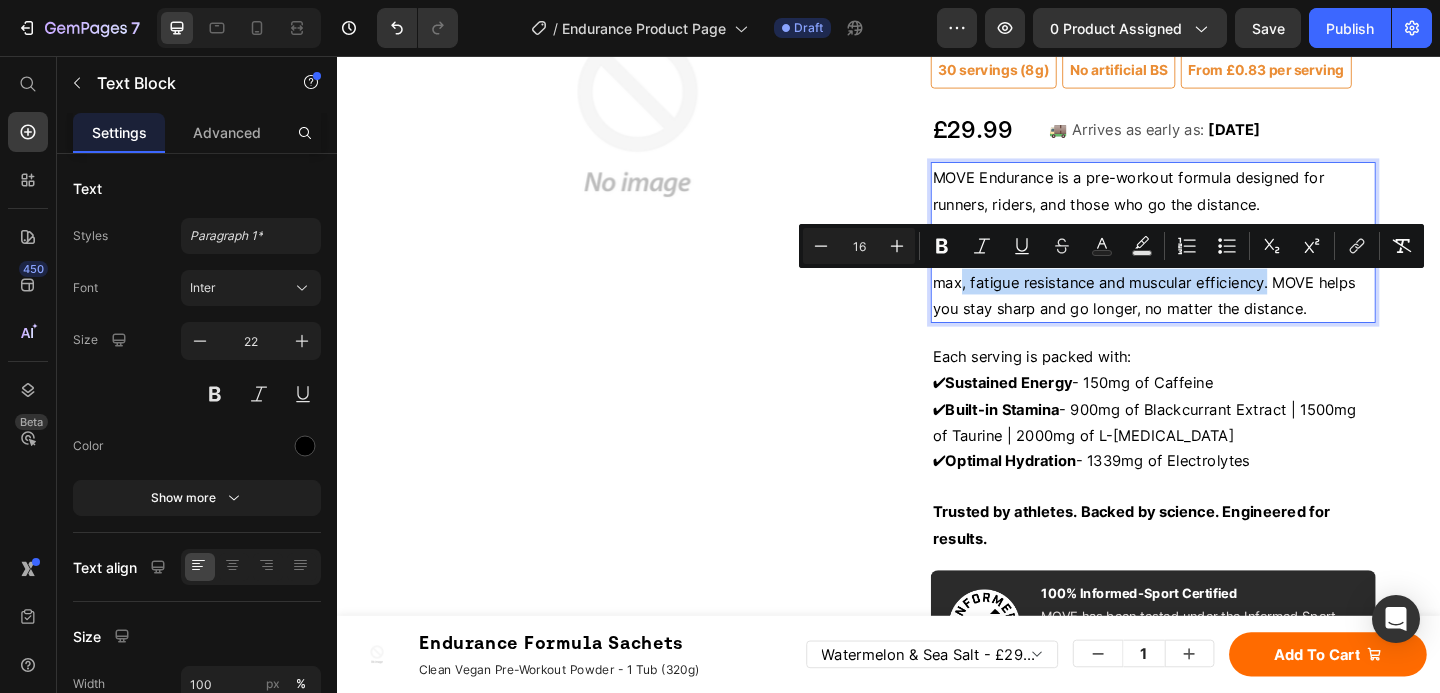 drag, startPoint x: 1340, startPoint y: 305, endPoint x: 1008, endPoint y: 306, distance: 332.0015 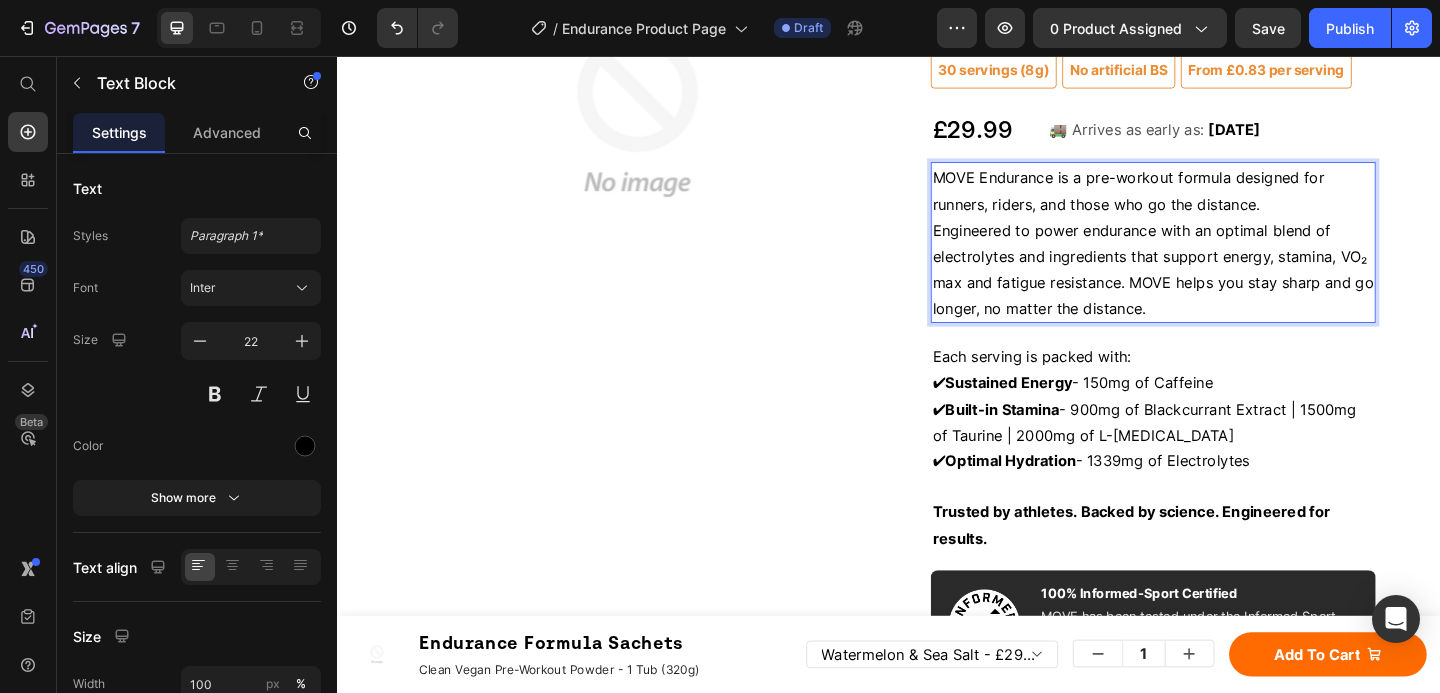 click on "Engineered to power endurance with an optimal blend of electrolytes and ingredients that support energy, stamina, VO₂ max and fatigue resistance. MOVE helps you stay sharp and go longer, no matter the distance." at bounding box center [1225, 287] 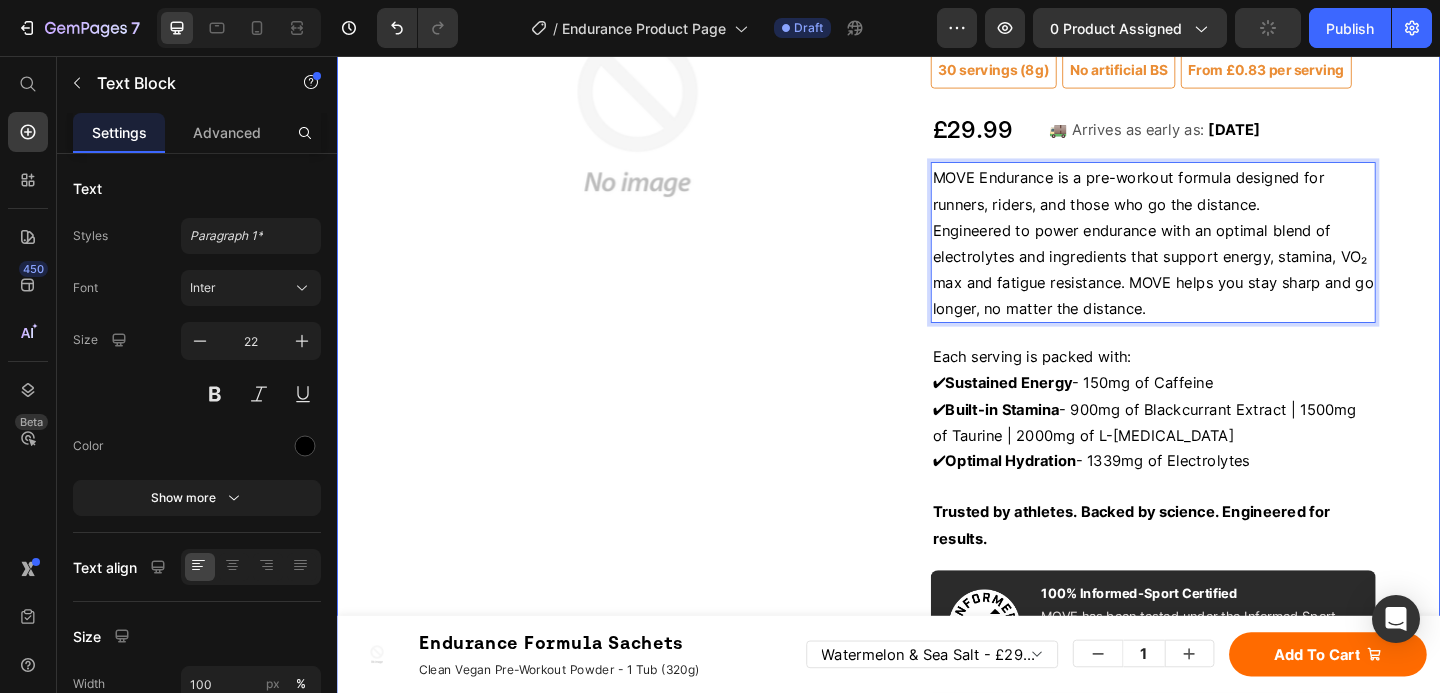 click on "Product Images & Gallery Row Product Images Icon Icon Icon Icon Icon Icon List 5.0  Stars based on  26 Reviews Text Block Row Endurance Formula Sachets Product Title Clean Vegan Pre-Workout Powder - 30 Sachets (8g Each) Text Block 30 servings (8g) Text Block No artificial BS Text Block From £0.83 per serving Text Block Row £29.99 Product Price
🚚 Arrives as early as:
Sat, Jul 12
Delivery Date Row MOVE Endurance is a pre-workout formula designed for runners, riders, and those who go the distance. Engineered to power endurance with an optimal blend of electrolytes and ingredients that support energy, stamina, VO₂ max and fatigue resistance. MOVE helps you stay sharp and go longer, no matter the distance. Text Block   10 Each serving is packed with: ✔  Sustained Energy  - 150mg of Caffeine ✔  Built-in Stamina  - 900mg of Blackcurrant Extract | 1500mg of Taurine | 2000mg of L-Arginine ✔  Optimal Hydration  - 1339mg of Electrolytes   Text Block Image Row 179" at bounding box center [937, 661] 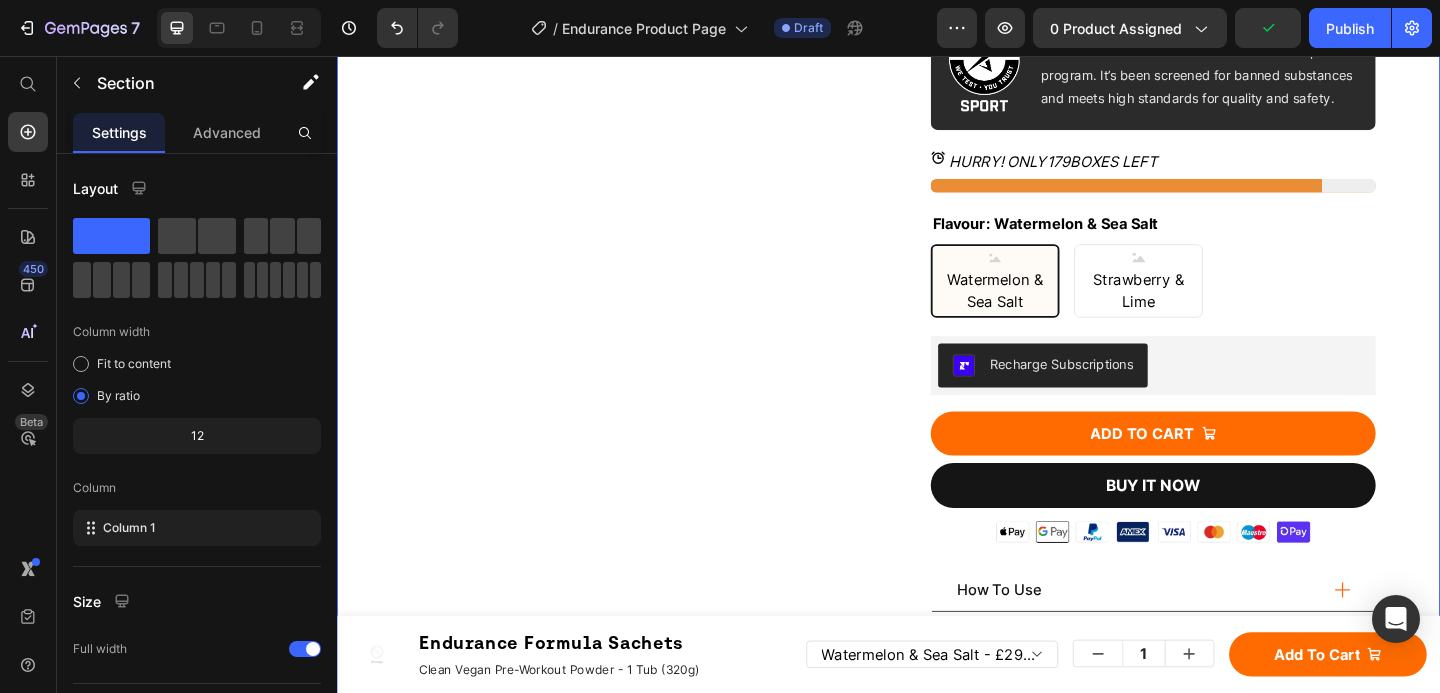 scroll, scrollTop: 897, scrollLeft: 0, axis: vertical 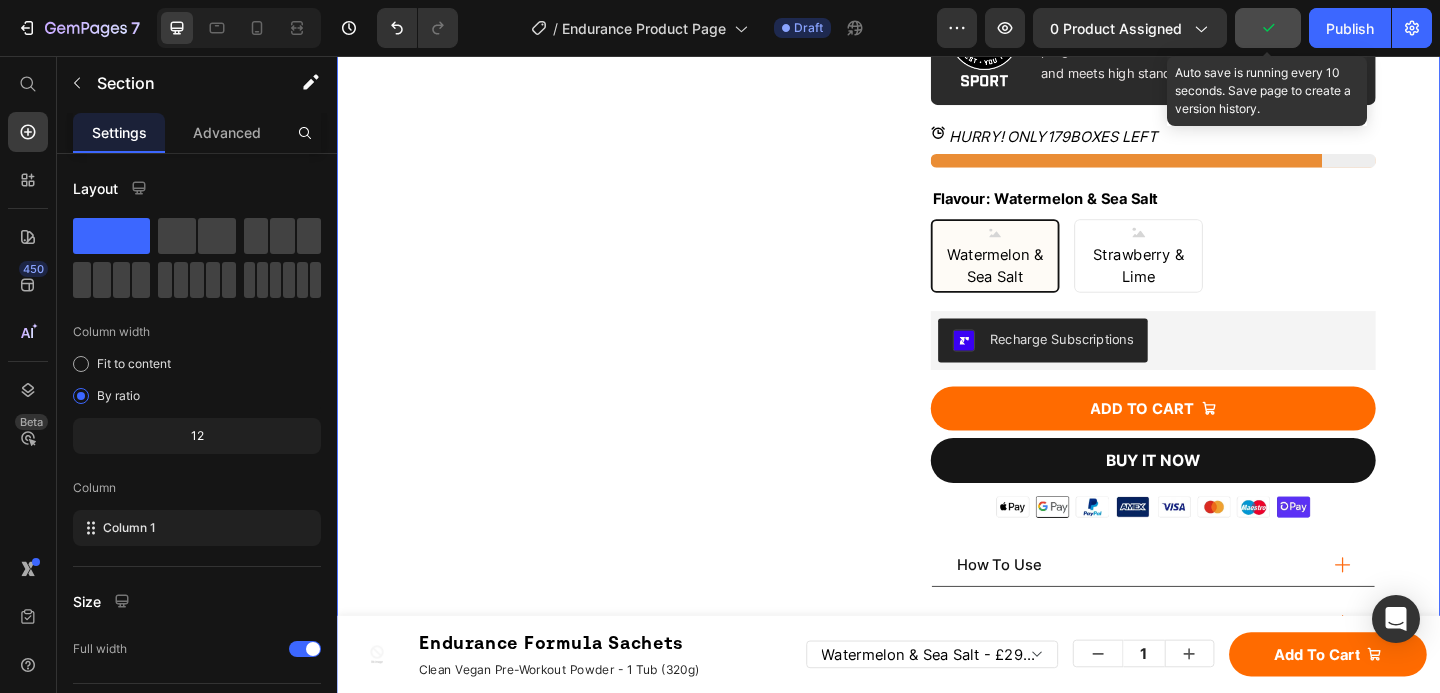 click 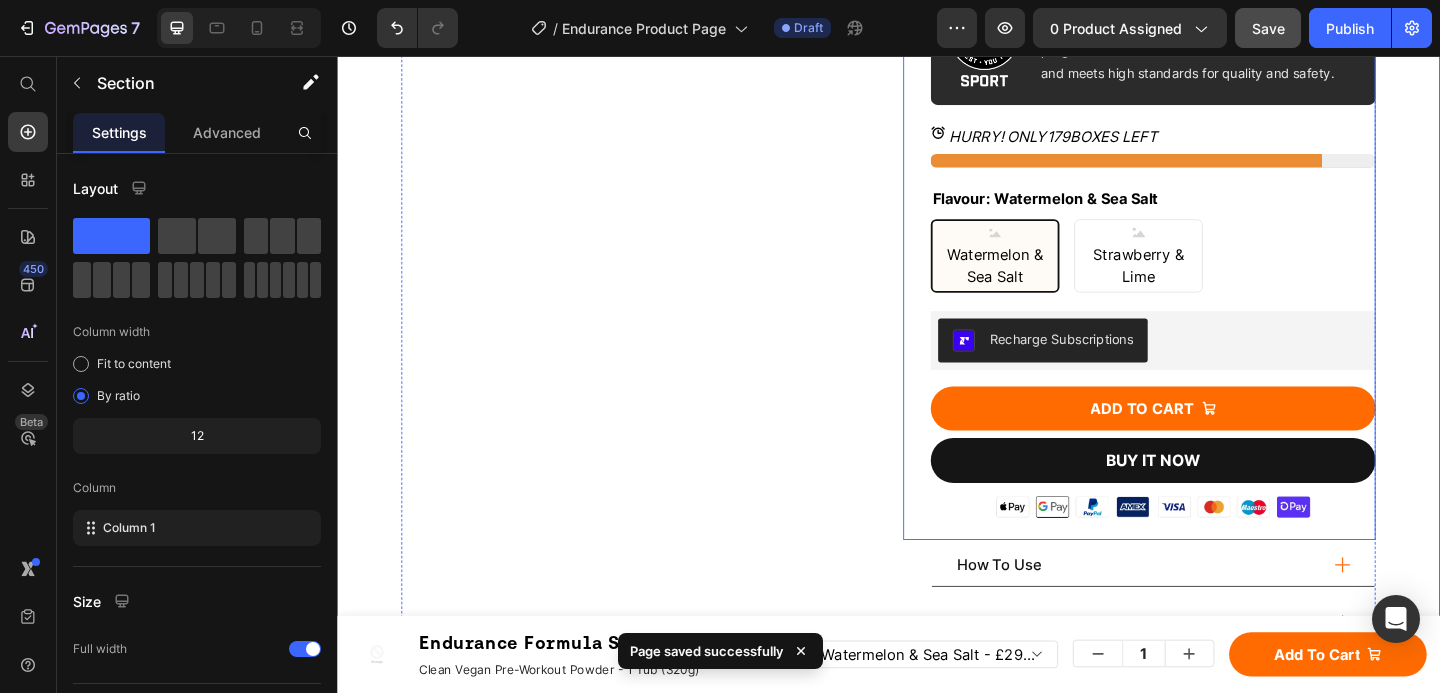 scroll, scrollTop: 1316, scrollLeft: 0, axis: vertical 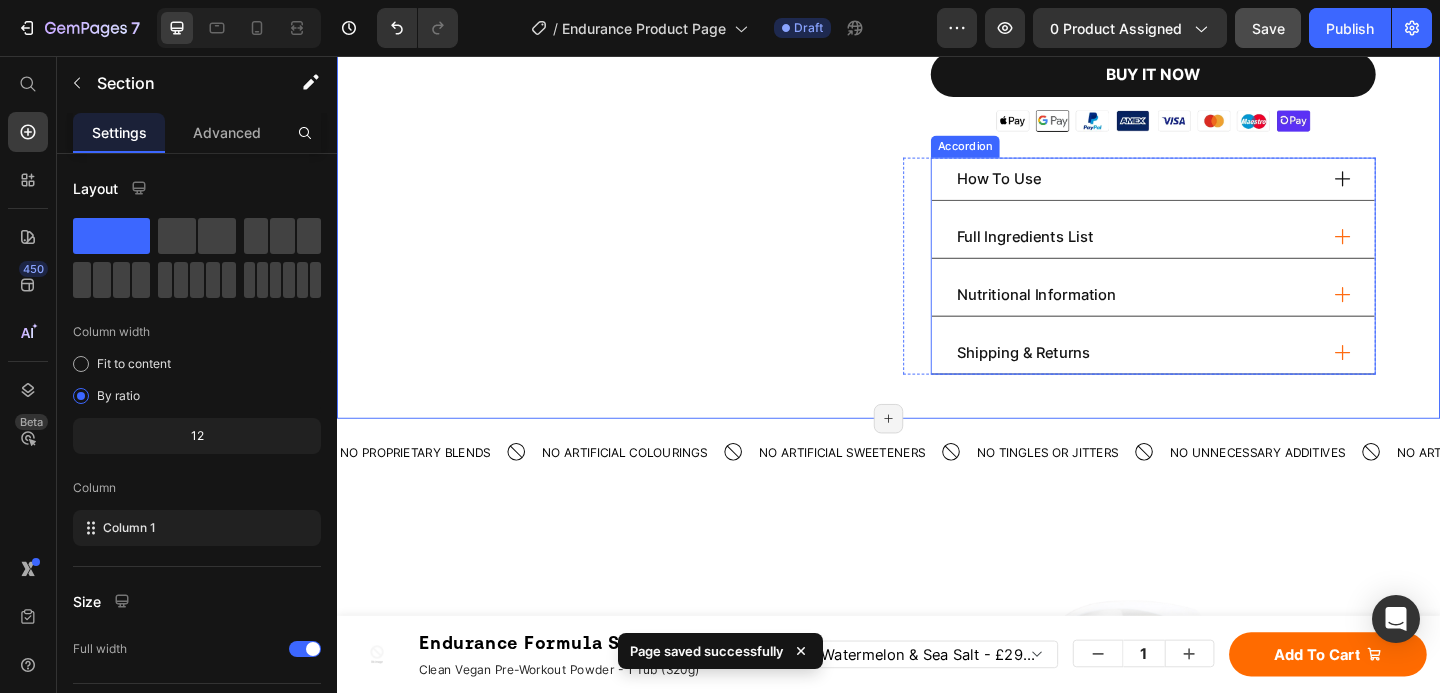 click 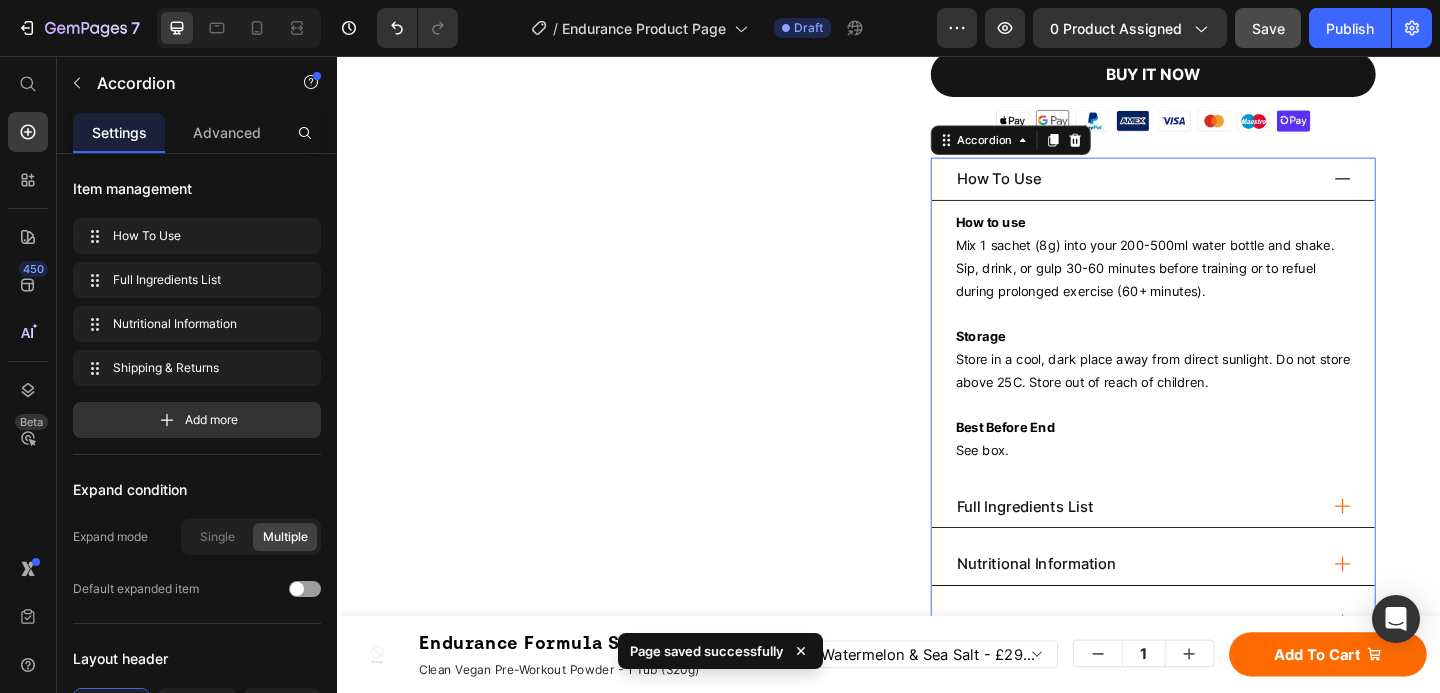 click 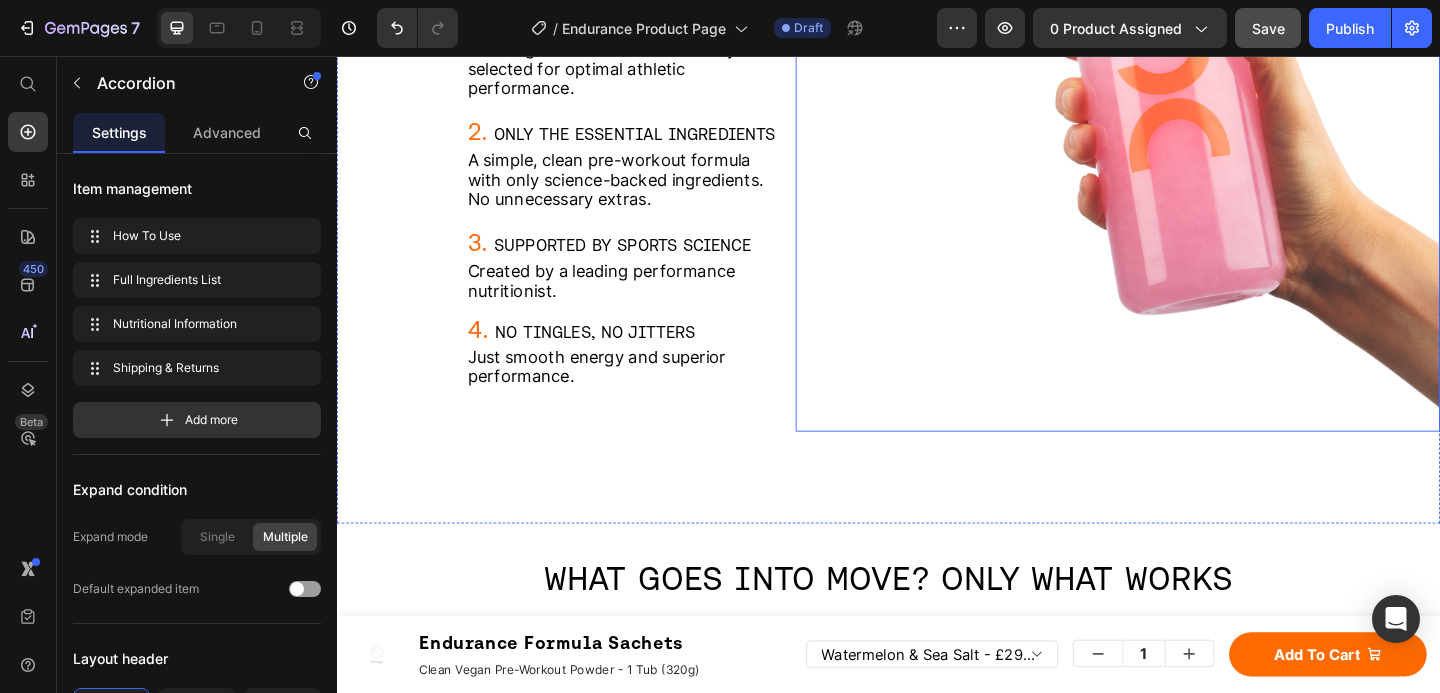scroll, scrollTop: 1719, scrollLeft: 0, axis: vertical 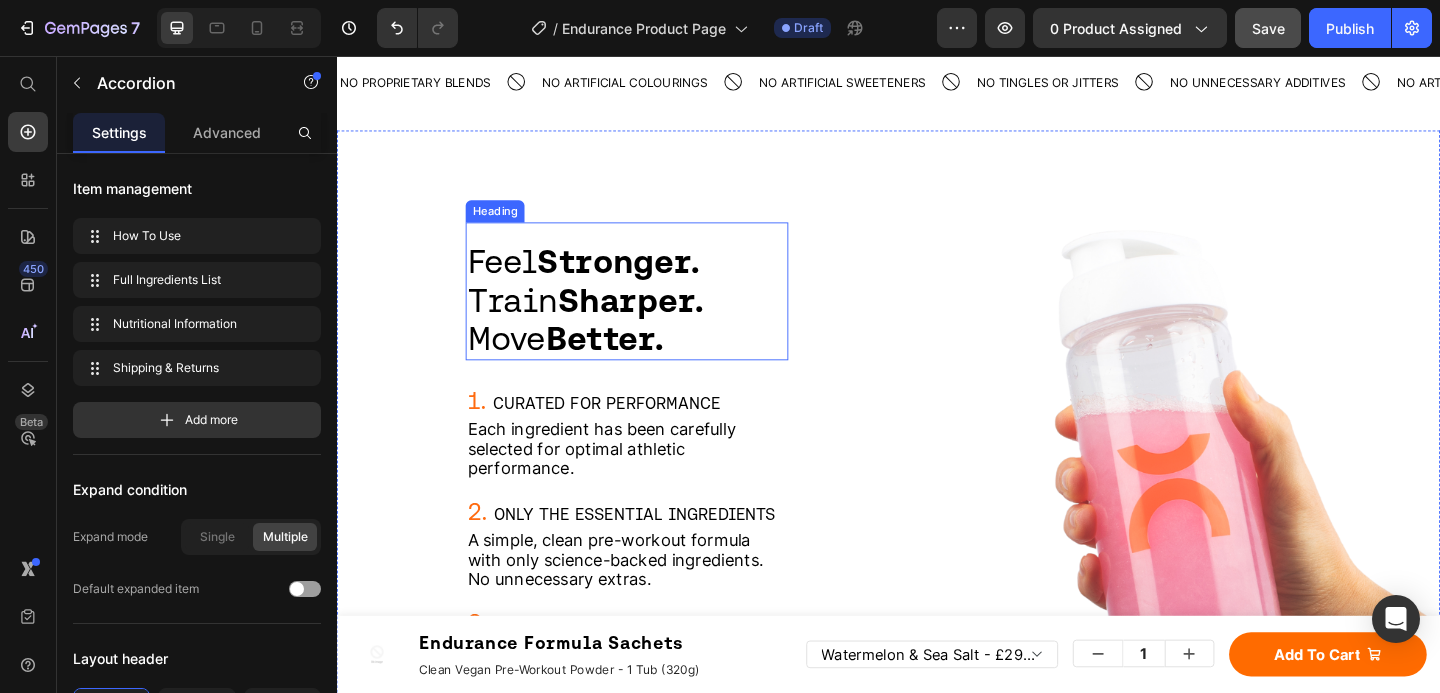 click on "Stronger." at bounding box center [643, 278] 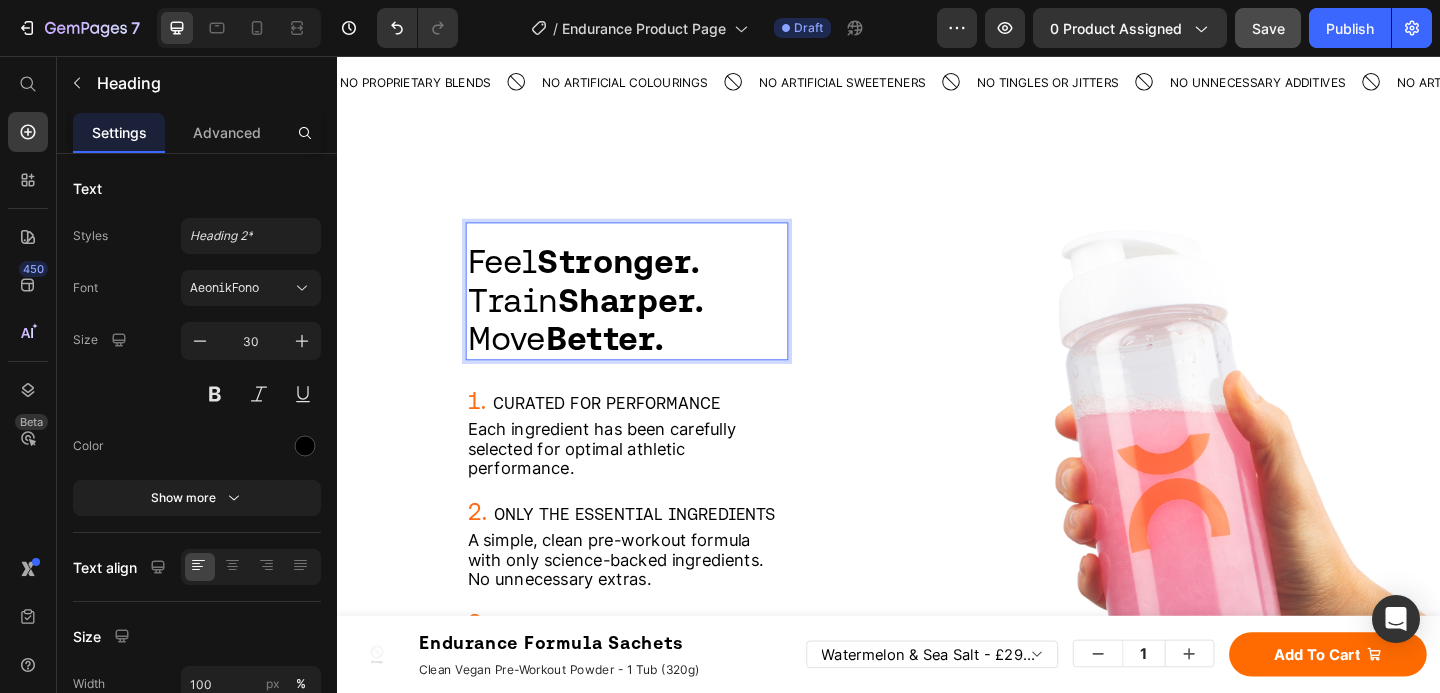 click on "Stronger." at bounding box center [643, 278] 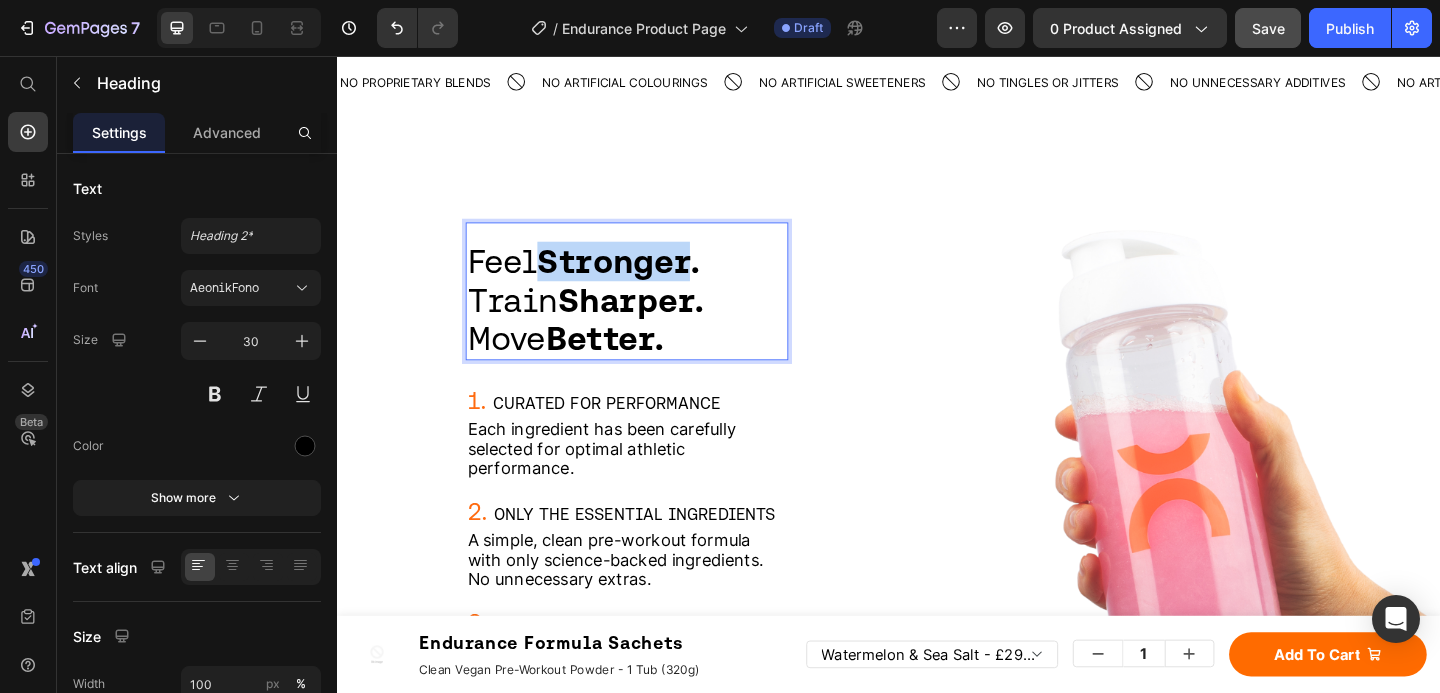 drag, startPoint x: 730, startPoint y: 289, endPoint x: 575, endPoint y: 283, distance: 155.11609 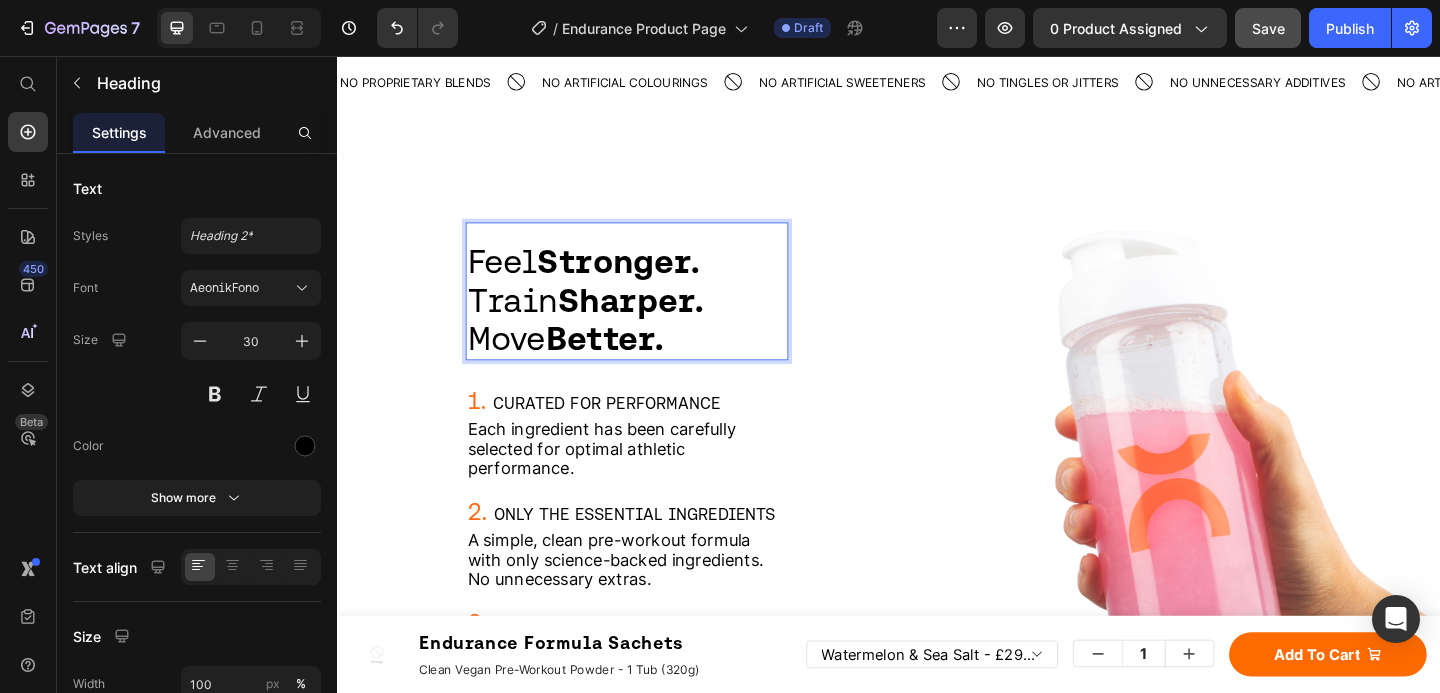 click on "Sharper." at bounding box center [656, 320] 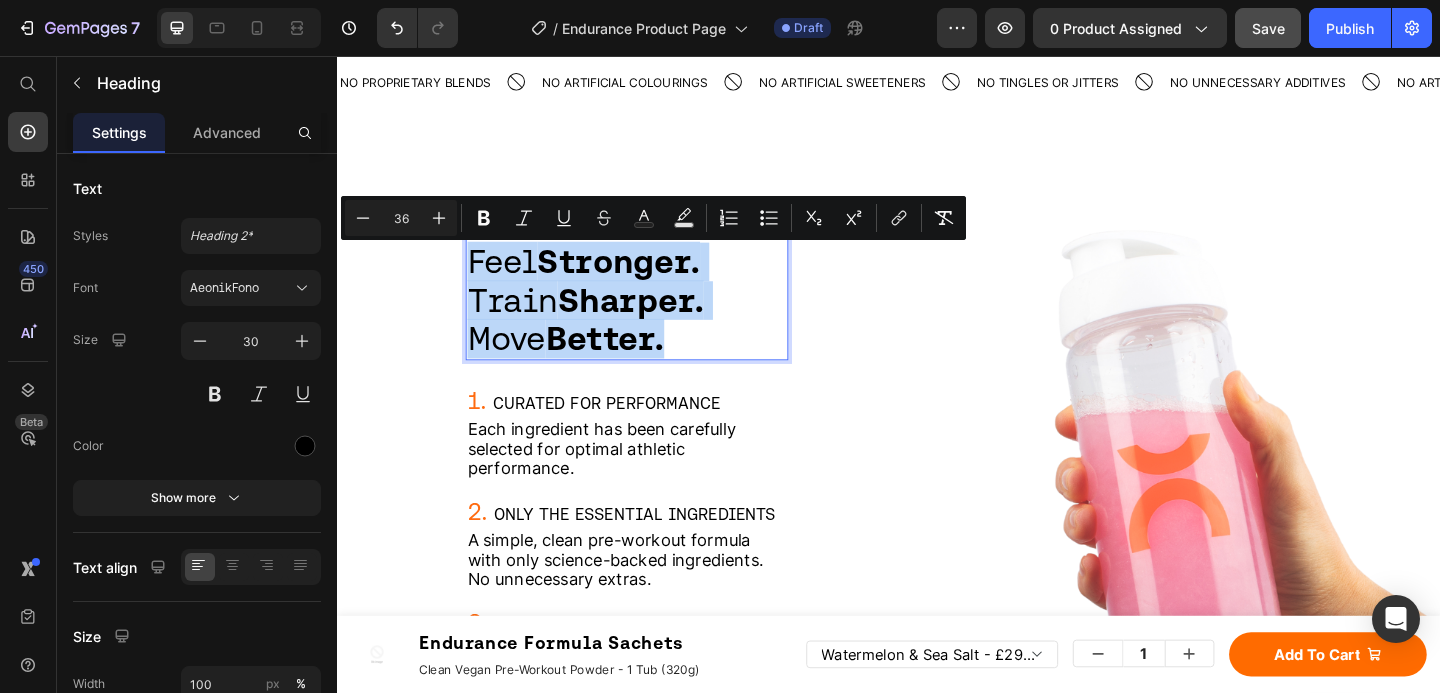 drag, startPoint x: 722, startPoint y: 359, endPoint x: 488, endPoint y: 250, distance: 258.14145 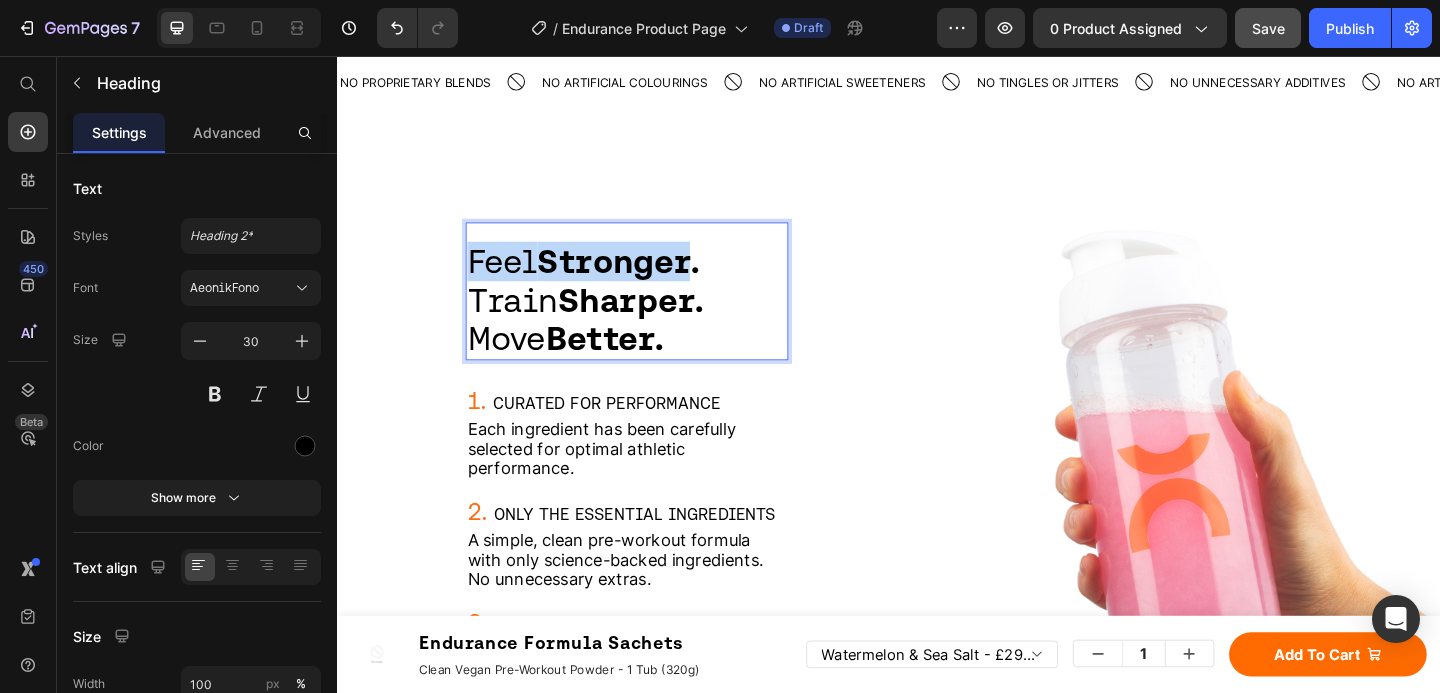 drag, startPoint x: 730, startPoint y: 294, endPoint x: 526, endPoint y: 269, distance: 205.52615 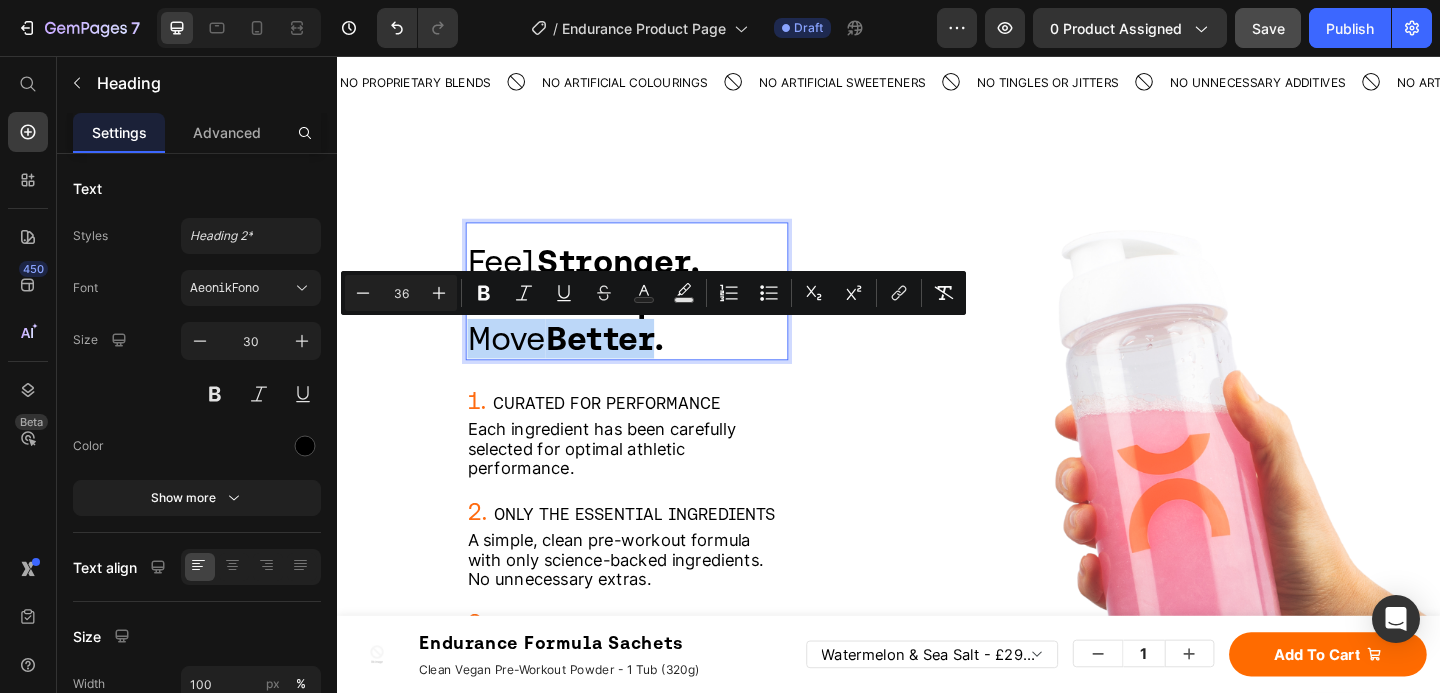 drag, startPoint x: 690, startPoint y: 369, endPoint x: 490, endPoint y: 363, distance: 200.08998 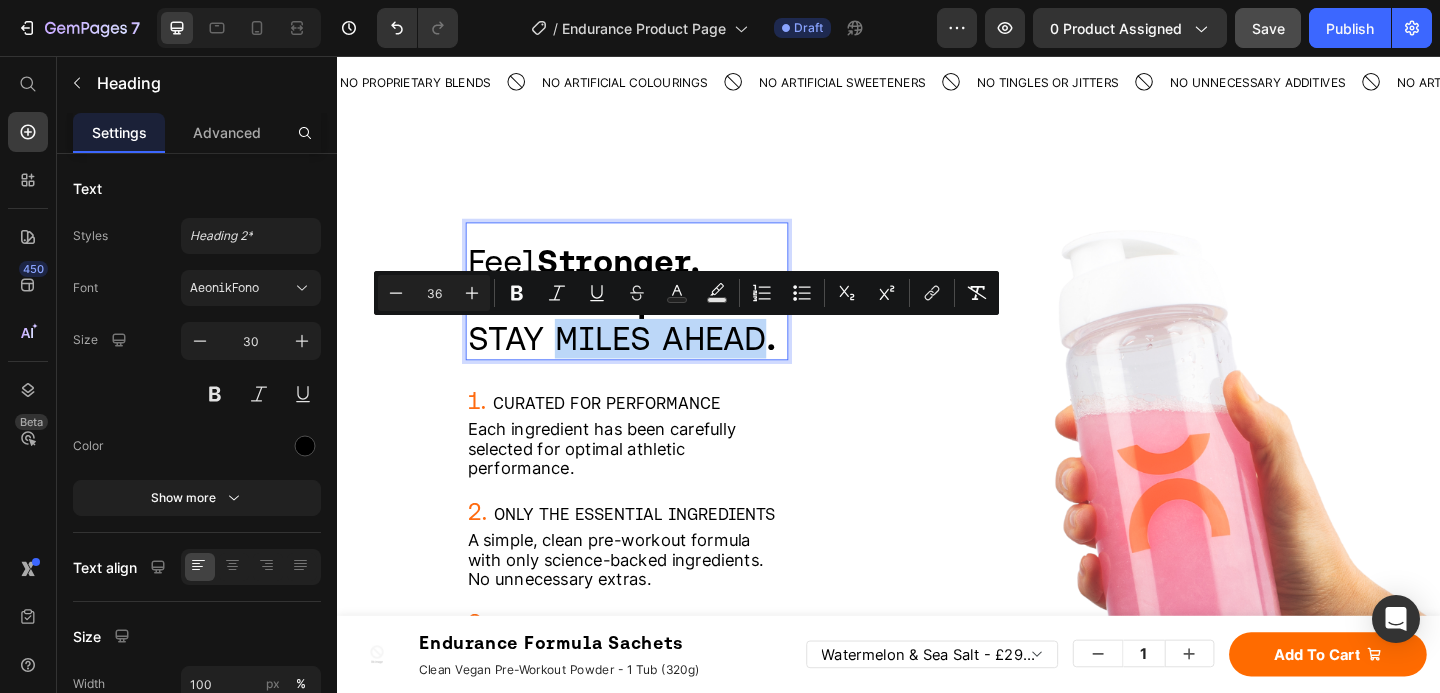drag, startPoint x: 580, startPoint y: 374, endPoint x: 806, endPoint y: 377, distance: 226.01991 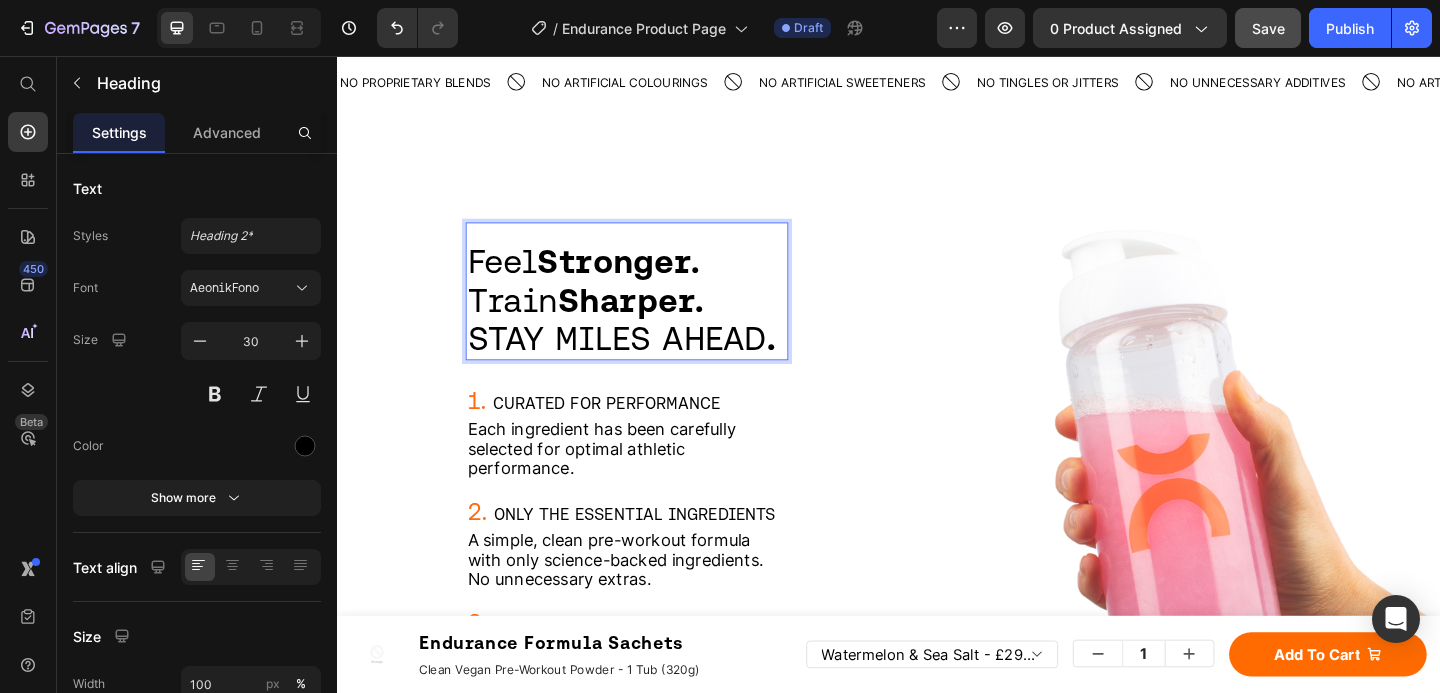 click on "STAY MILES AHEAD ." at bounding box center [647, 362] 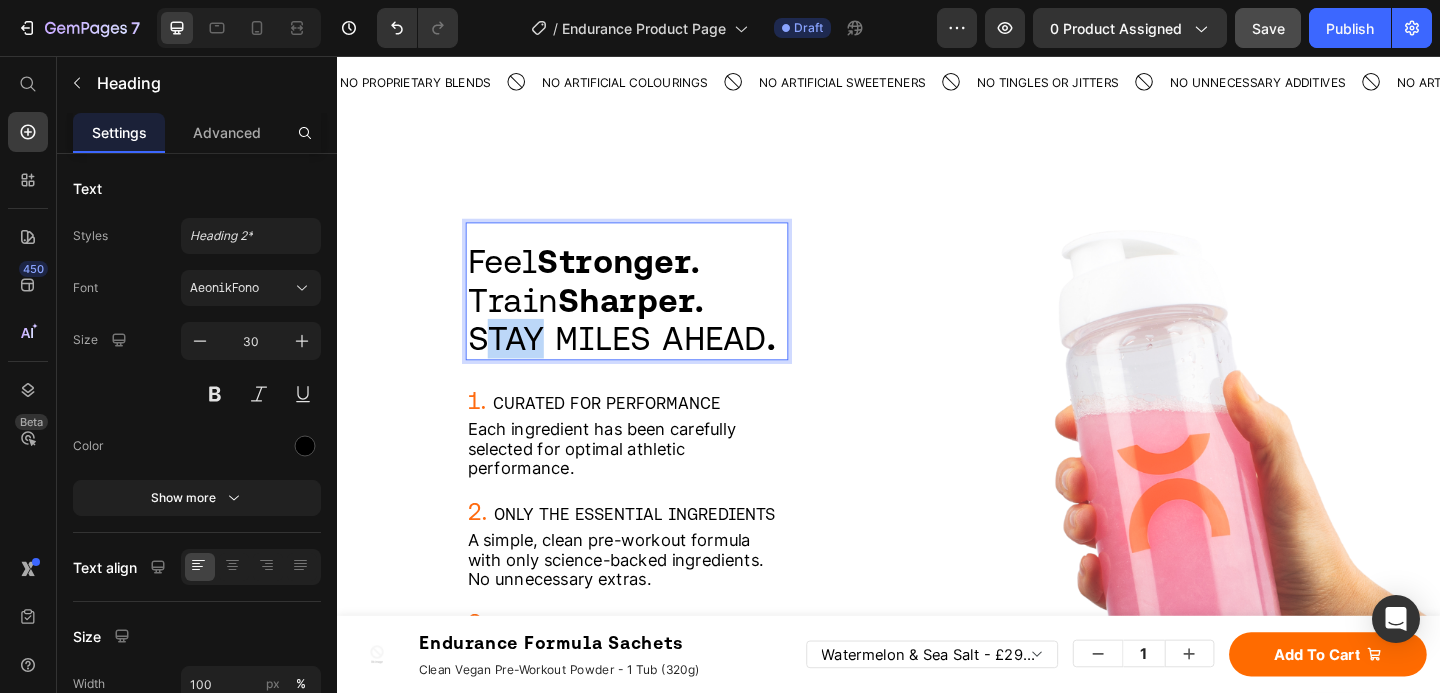 drag, startPoint x: 551, startPoint y: 372, endPoint x: 507, endPoint y: 368, distance: 44.181442 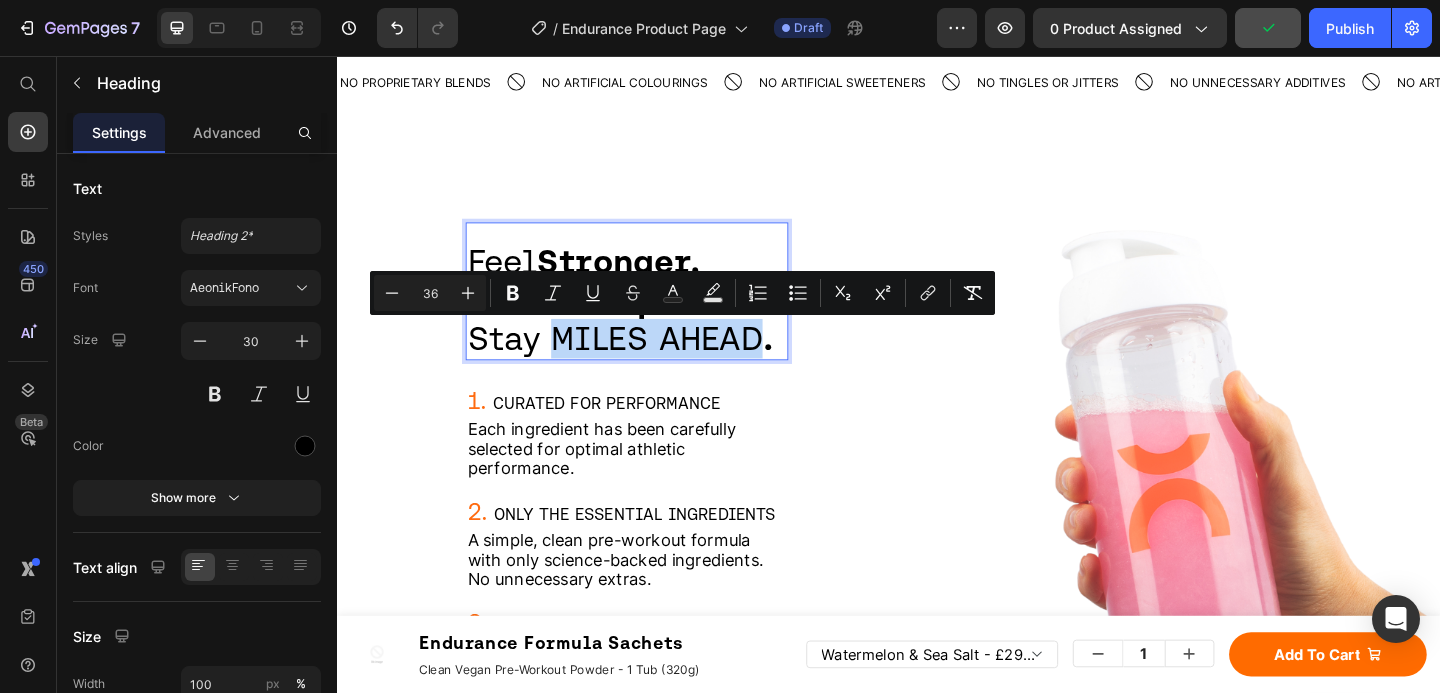 drag, startPoint x: 706, startPoint y: 377, endPoint x: 793, endPoint y: 380, distance: 87.05171 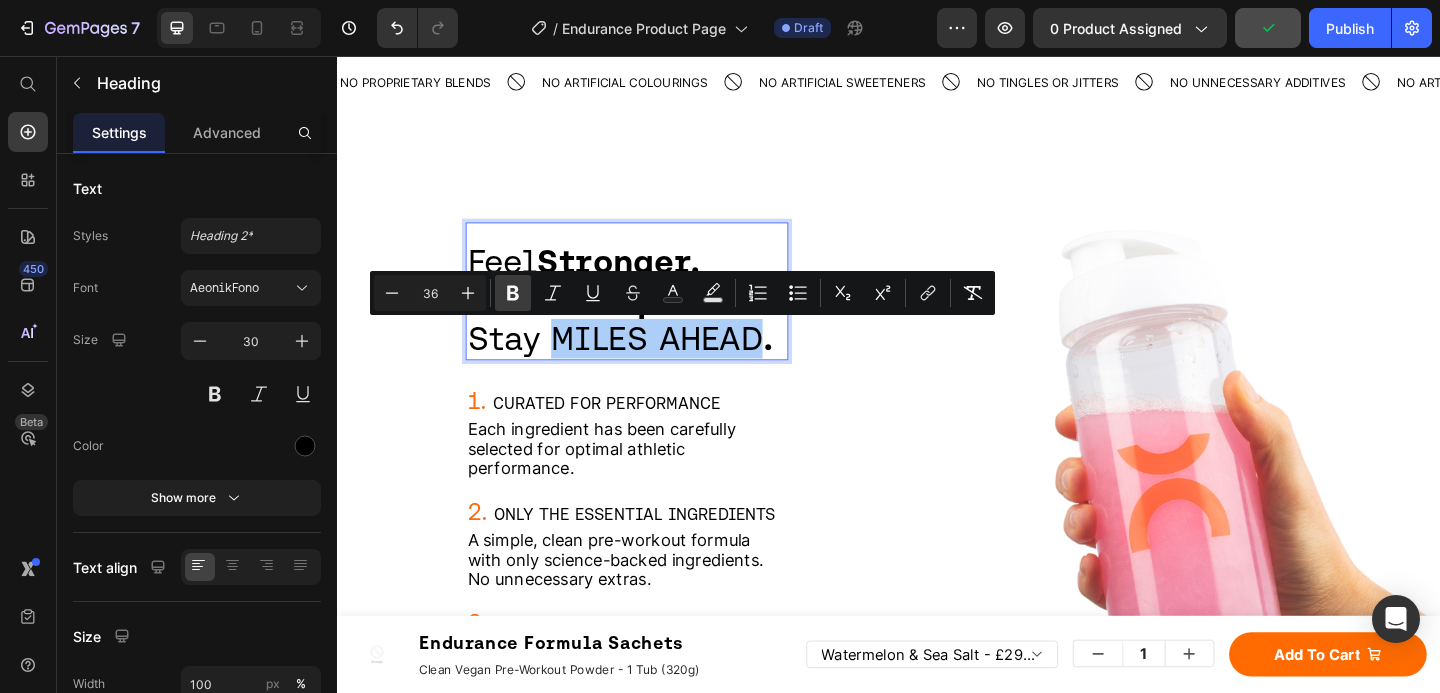 click 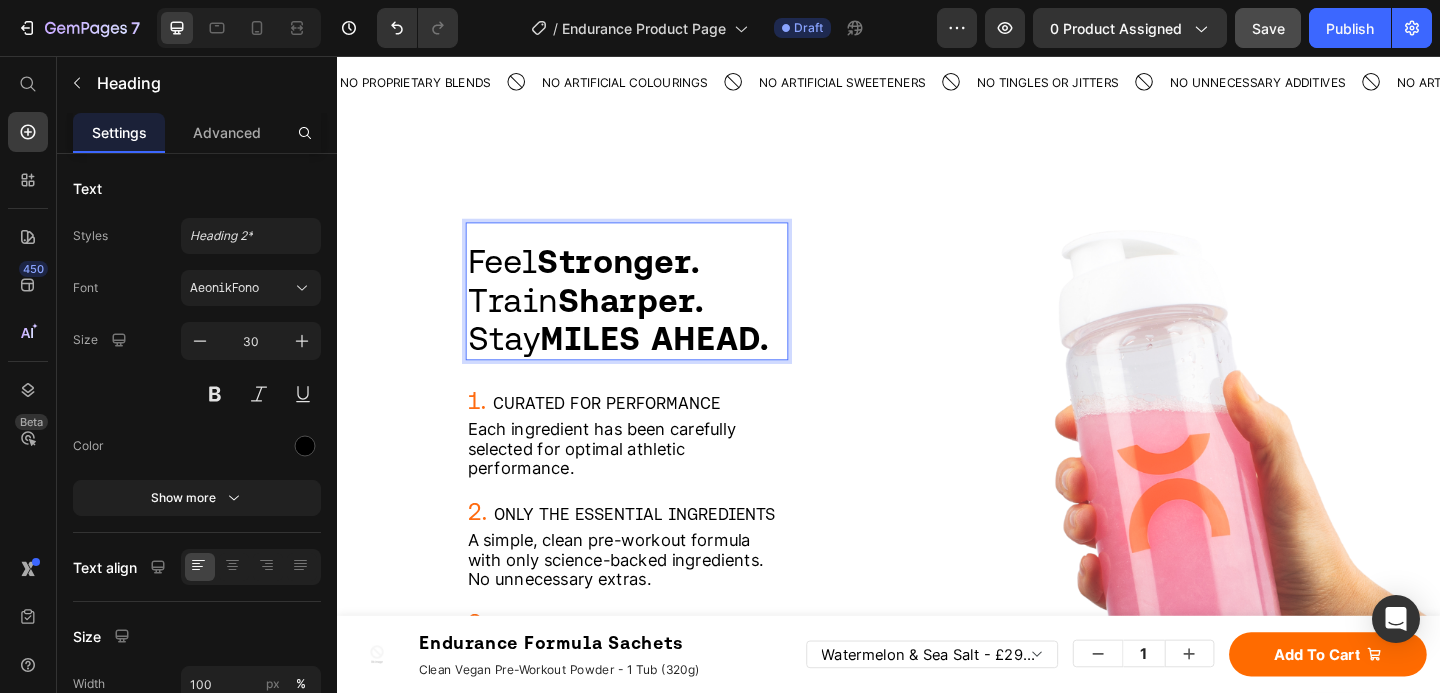click on "Stay  MILES AHEAD." at bounding box center (643, 362) 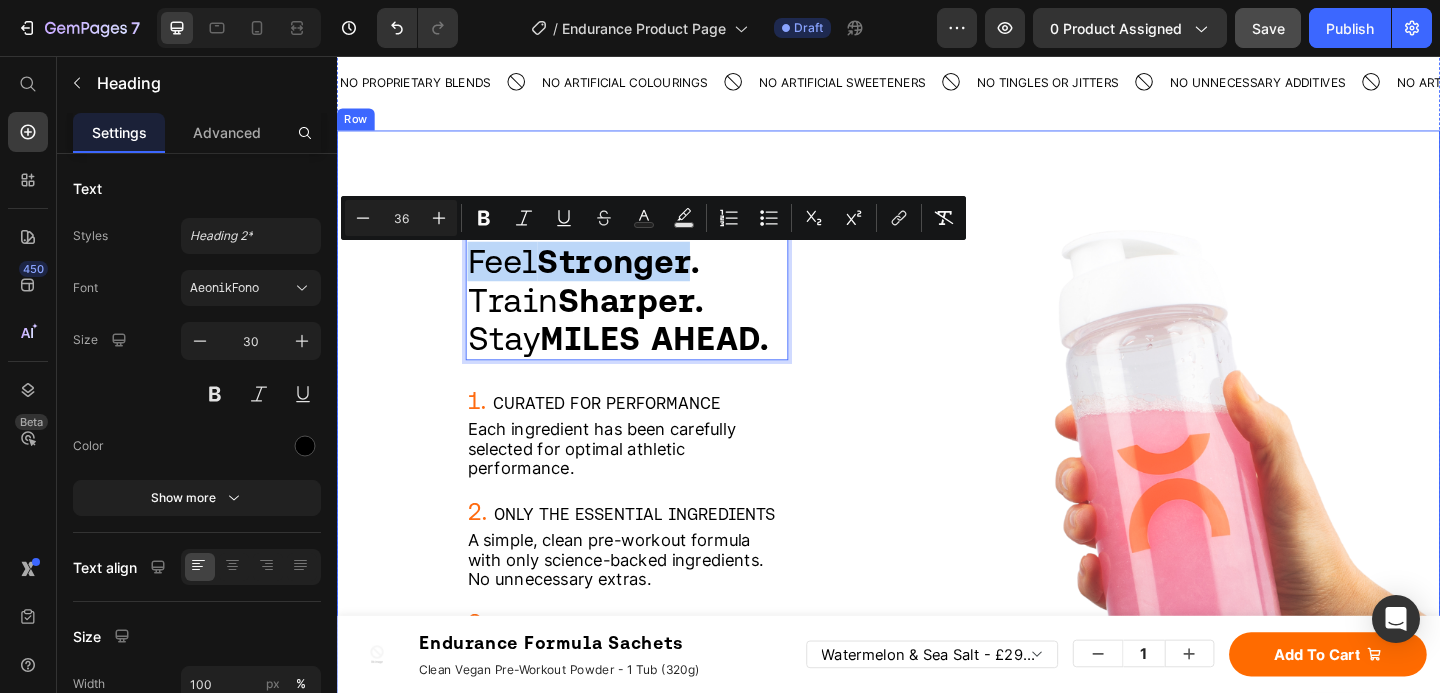 drag, startPoint x: 732, startPoint y: 287, endPoint x: 472, endPoint y: 285, distance: 260.0077 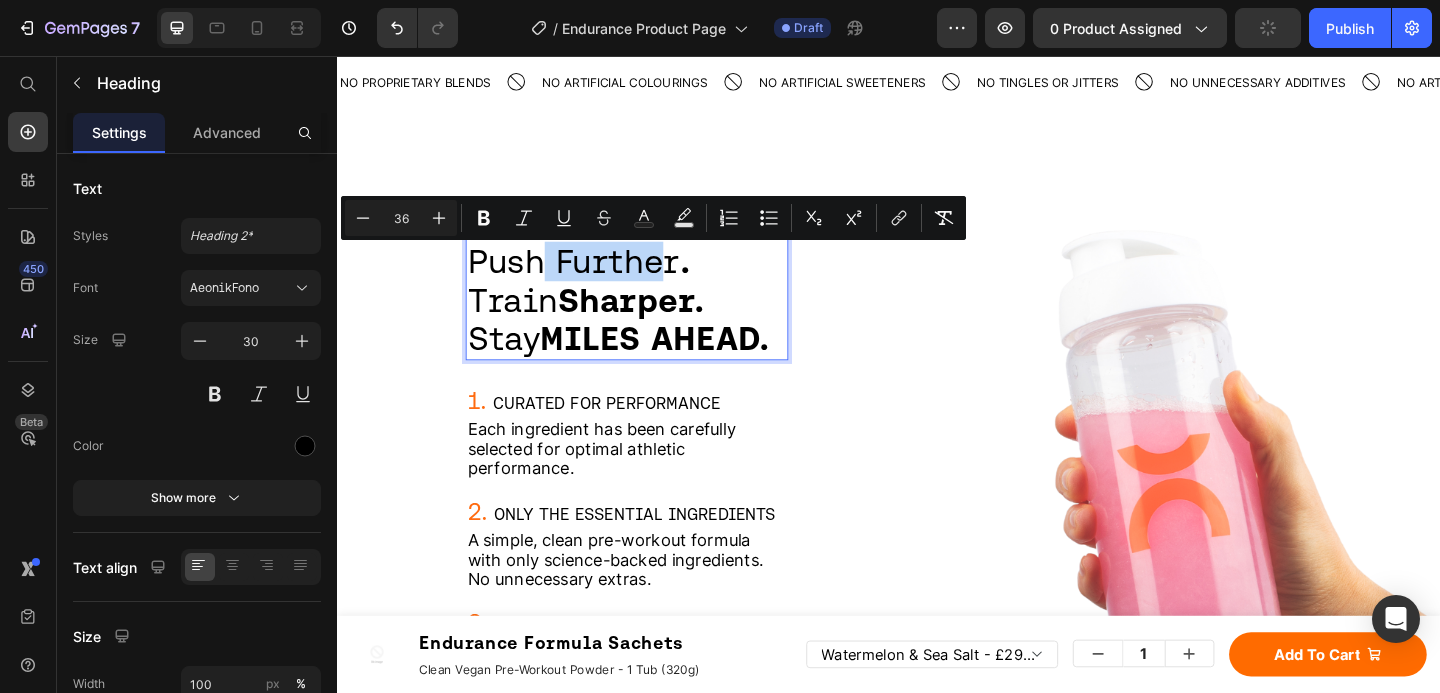 drag, startPoint x: 578, startPoint y: 286, endPoint x: 704, endPoint y: 285, distance: 126.00397 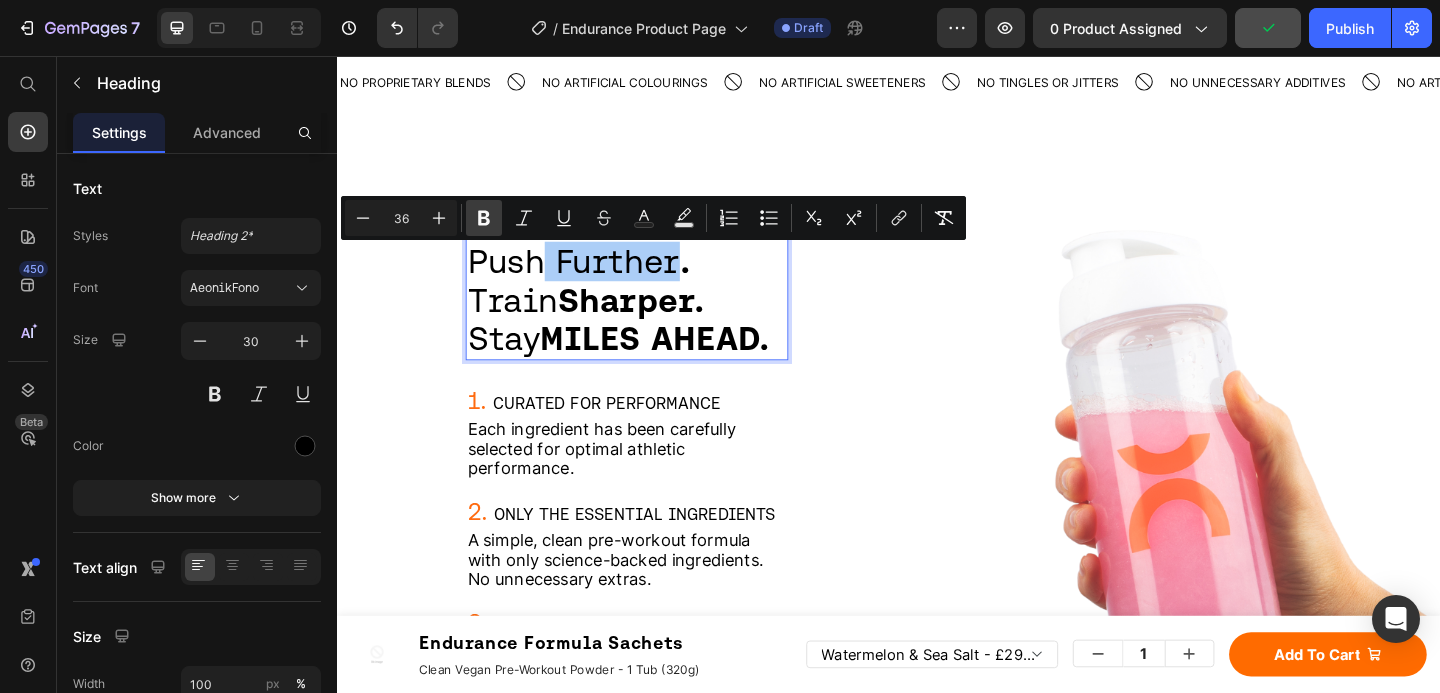 click 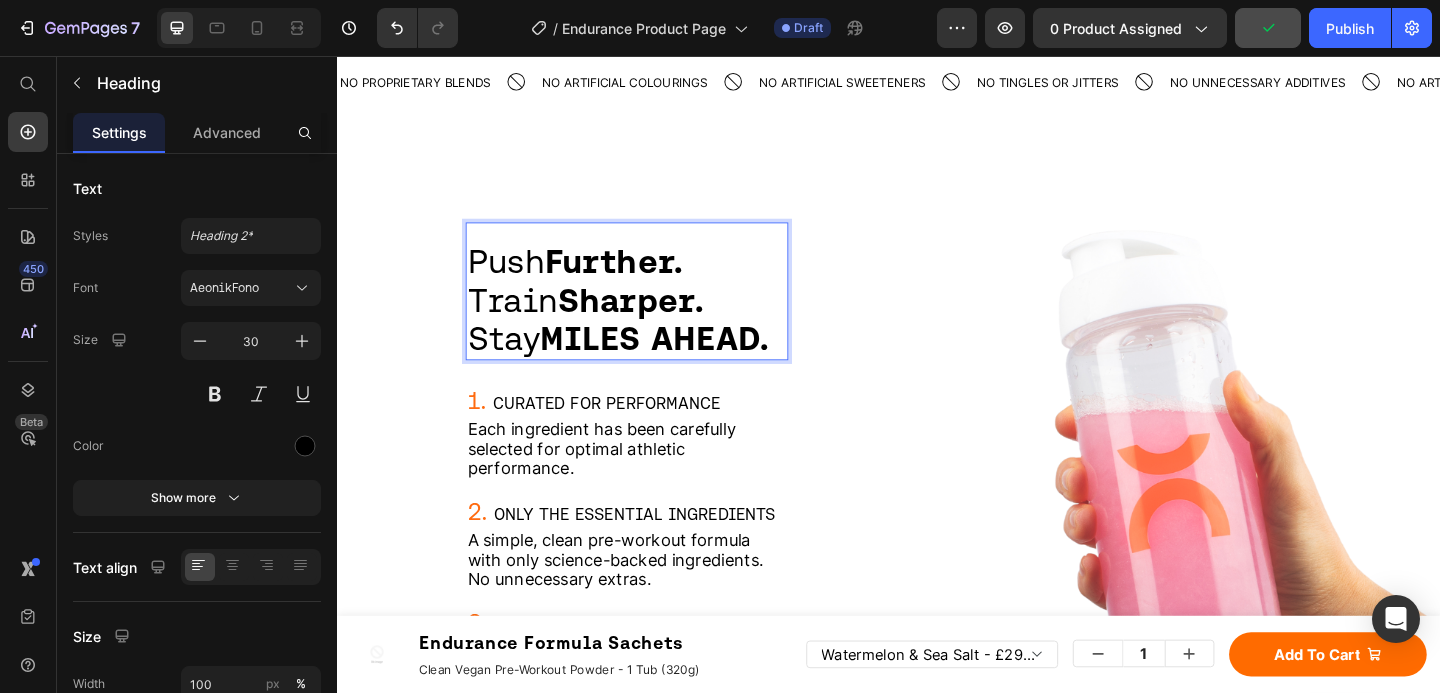 click on "Sharper." at bounding box center (656, 320) 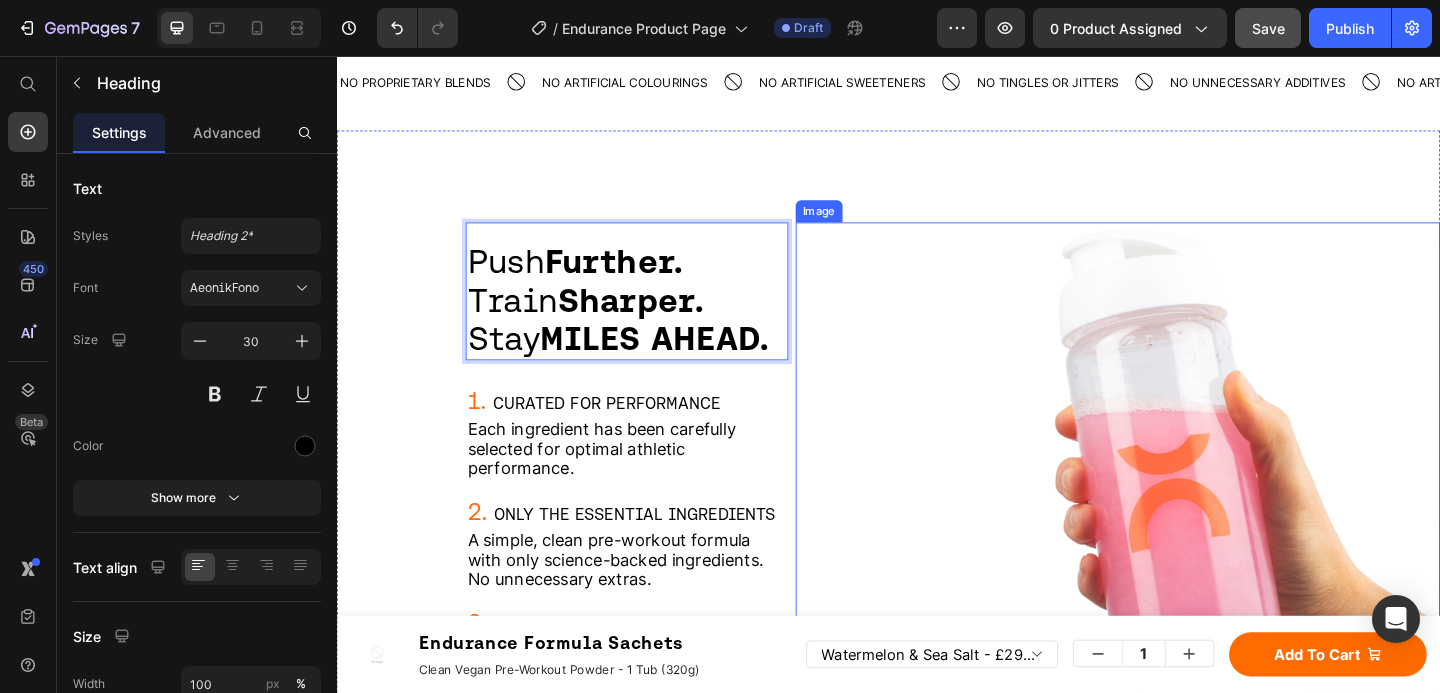 click at bounding box center [1186, 557] 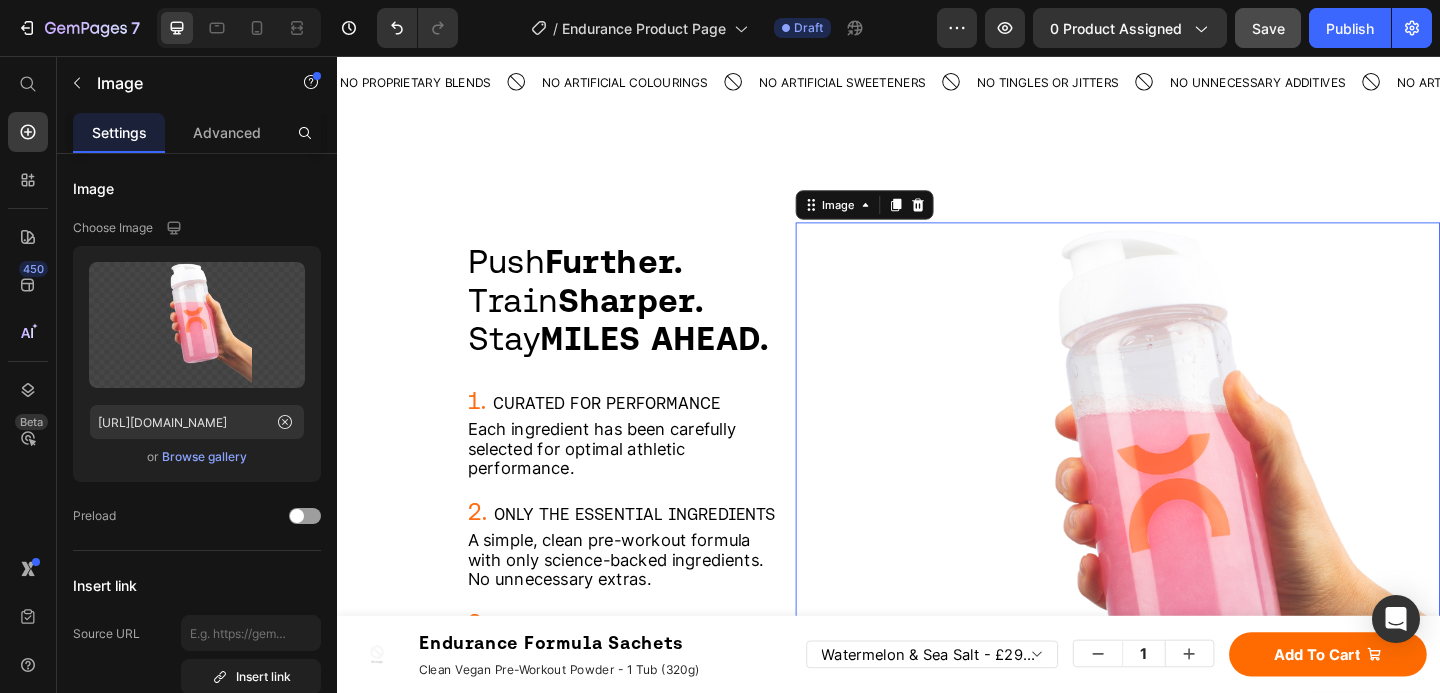 scroll, scrollTop: 1858, scrollLeft: 0, axis: vertical 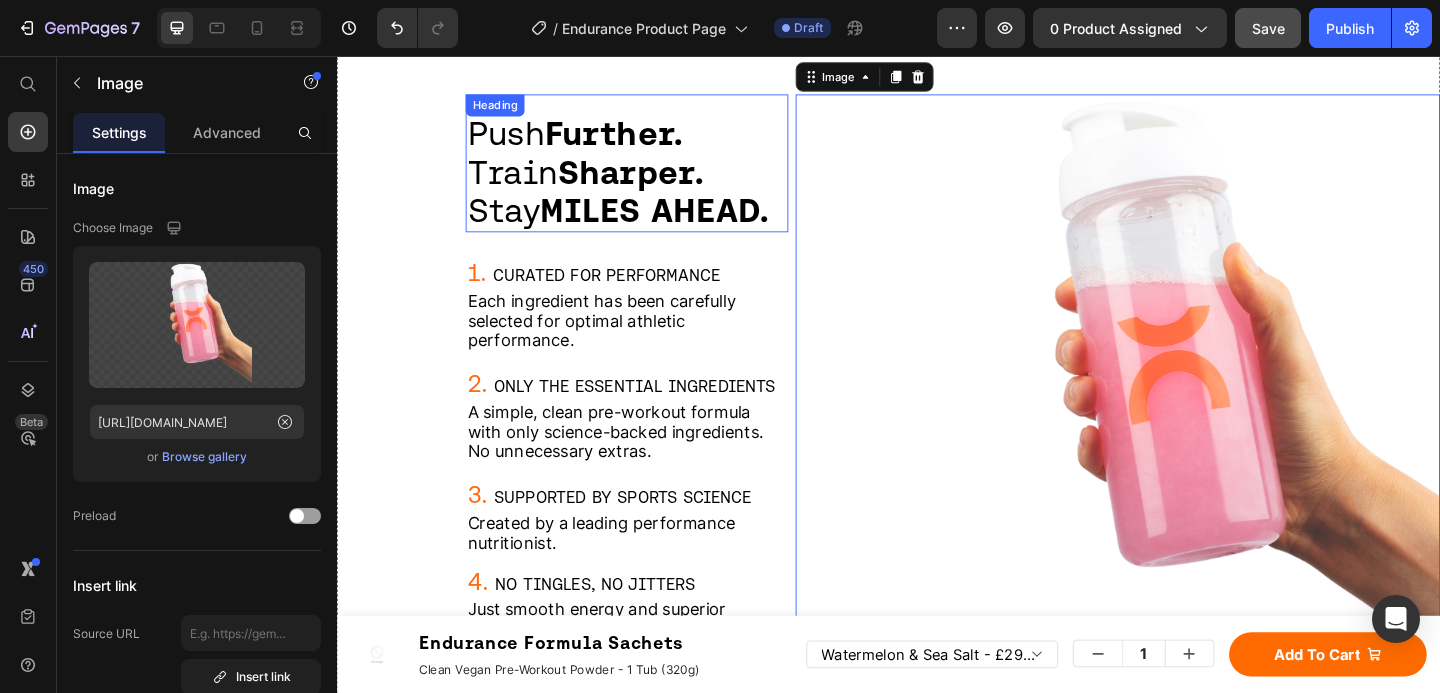 click on "MILES AHEAD." at bounding box center (682, 223) 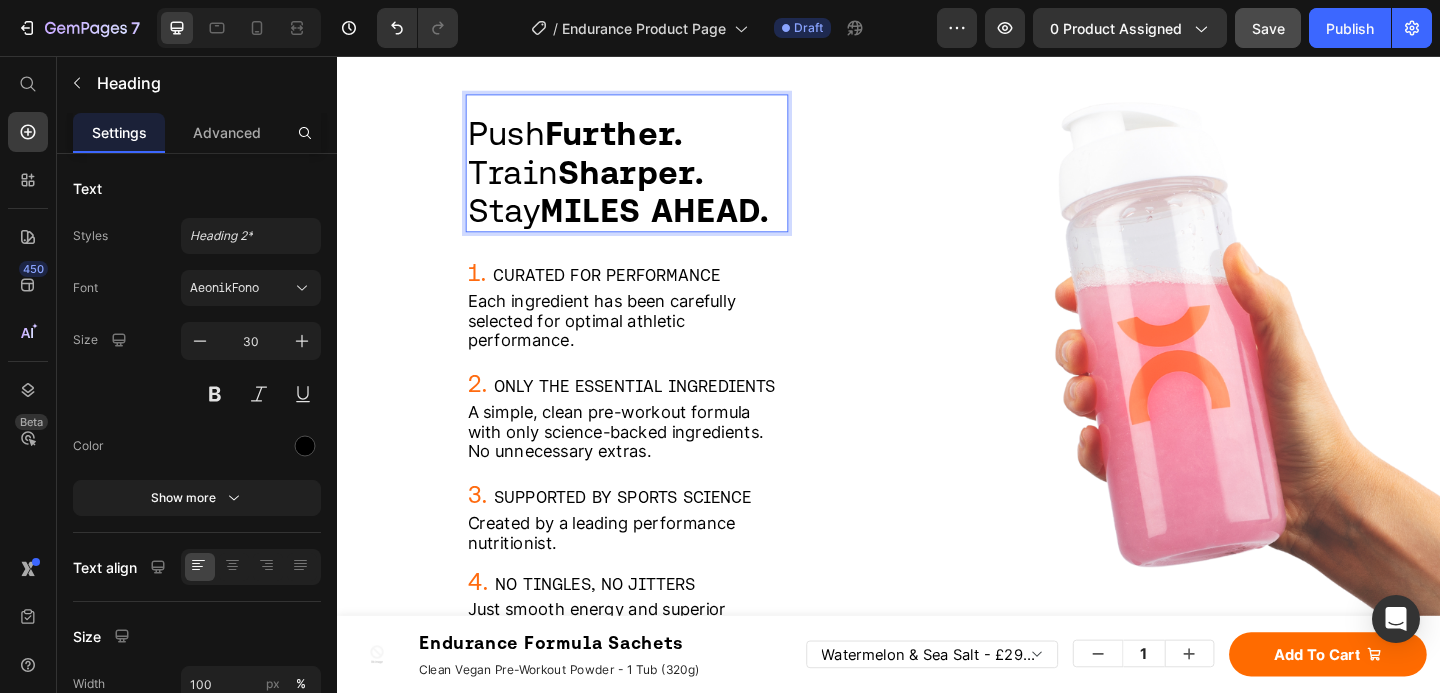 drag, startPoint x: 742, startPoint y: 205, endPoint x: 753, endPoint y: 206, distance: 11.045361 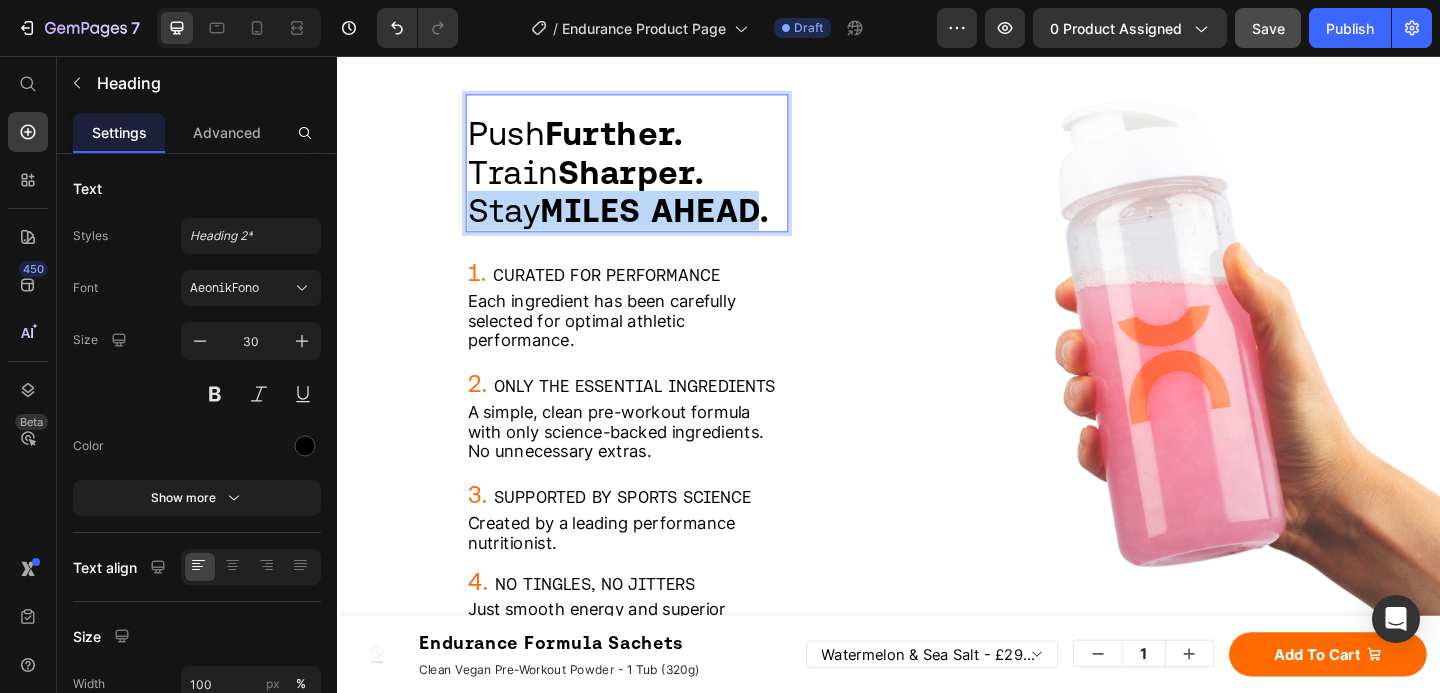 drag, startPoint x: 810, startPoint y: 227, endPoint x: 487, endPoint y: 227, distance: 323 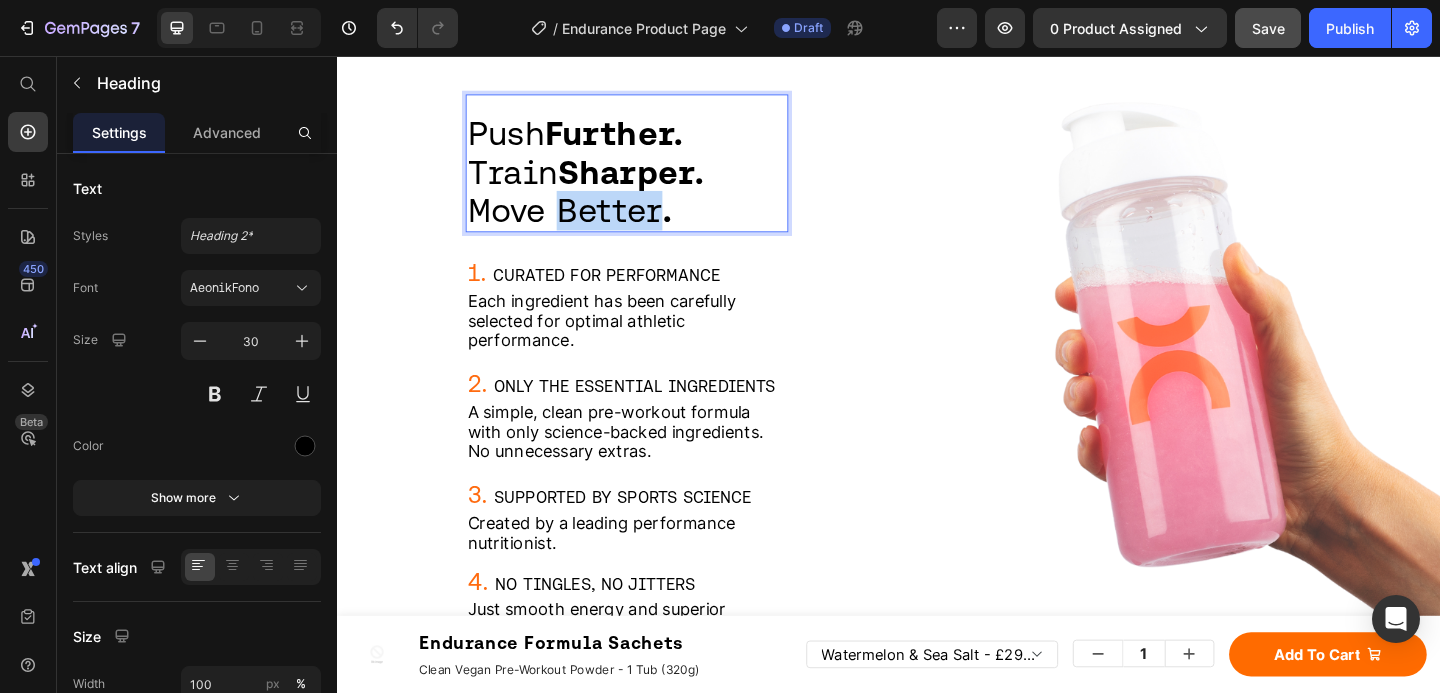 drag, startPoint x: 588, startPoint y: 236, endPoint x: 692, endPoint y: 230, distance: 104.172935 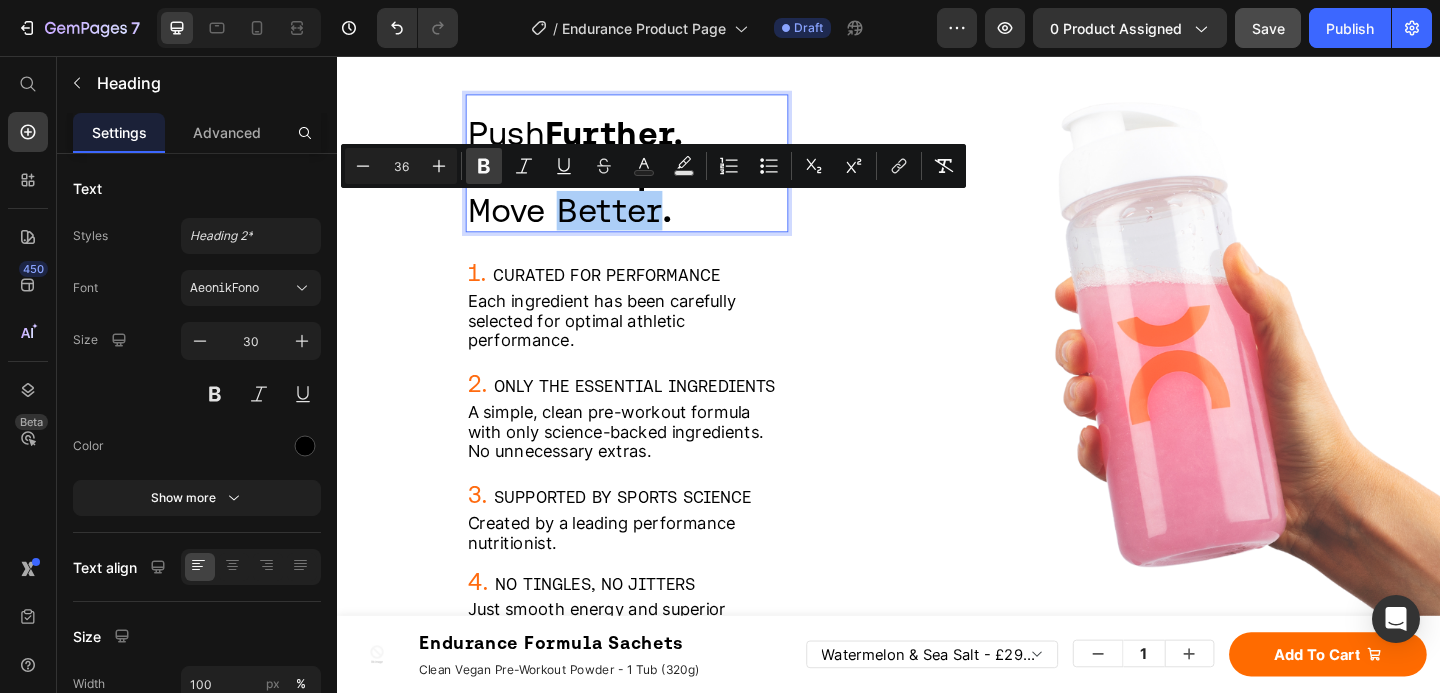 click on "Bold" at bounding box center (484, 166) 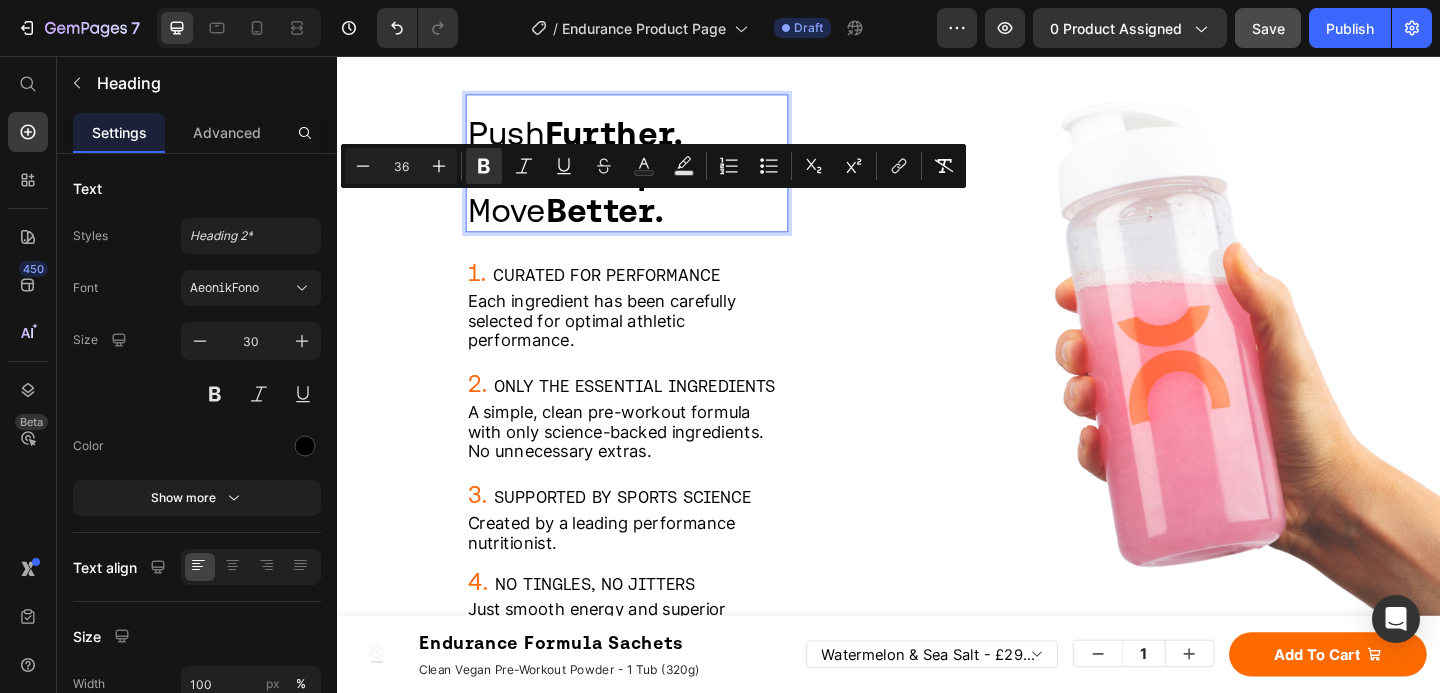 click on "Better." at bounding box center (628, 223) 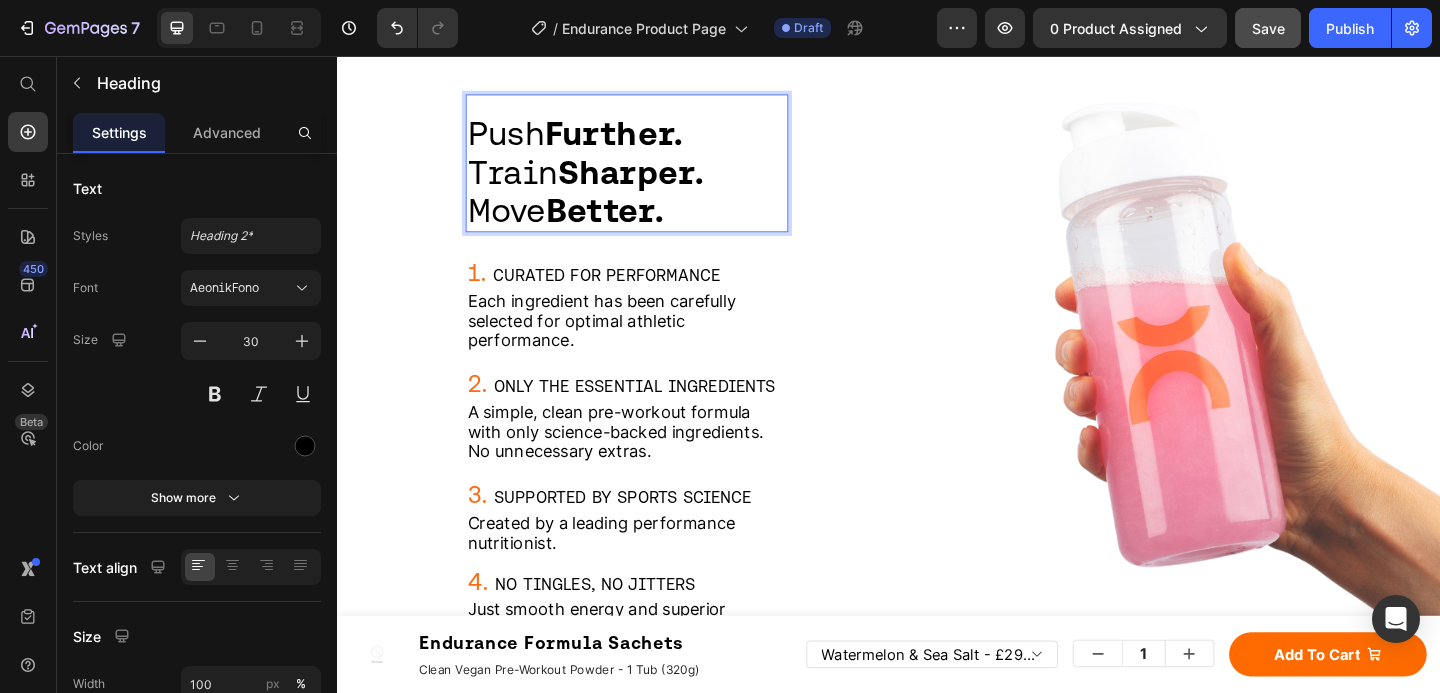 click on "Train  Sharper." at bounding box center [607, 181] 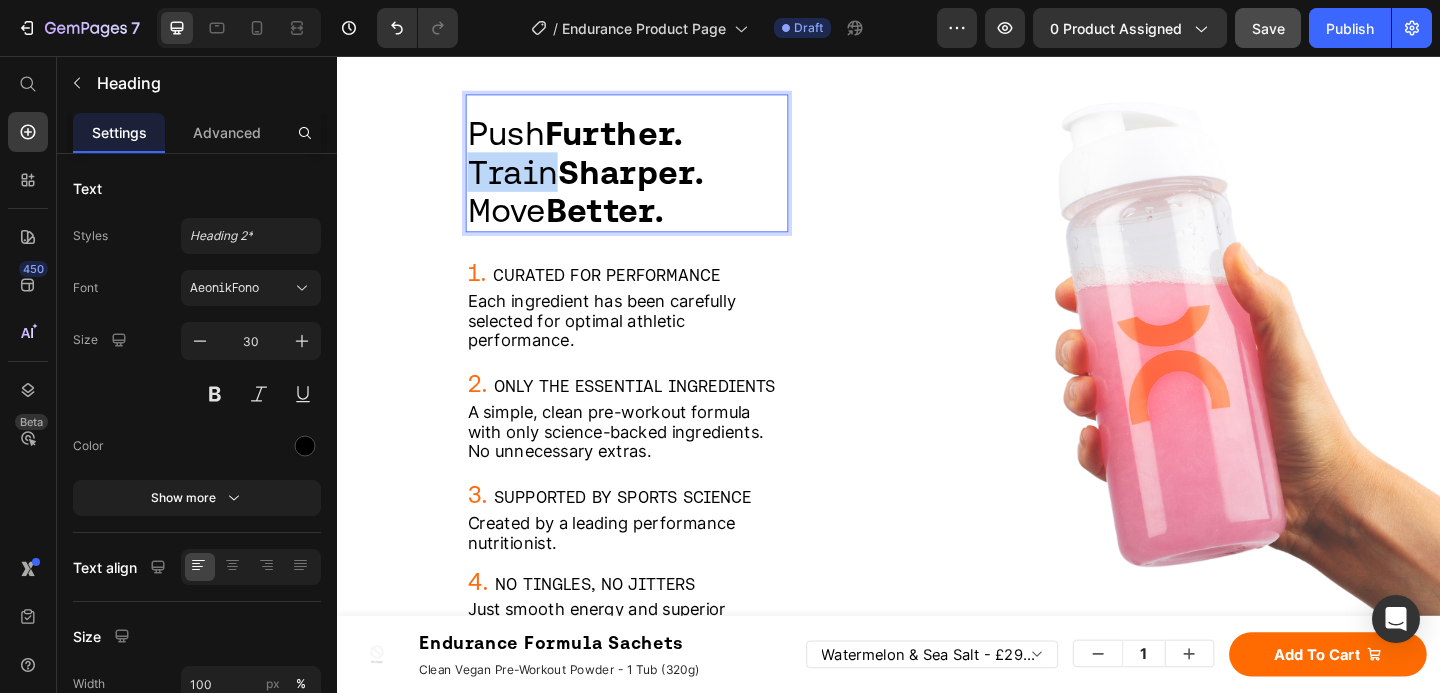 drag, startPoint x: 580, startPoint y: 186, endPoint x: 485, endPoint y: 184, distance: 95.02105 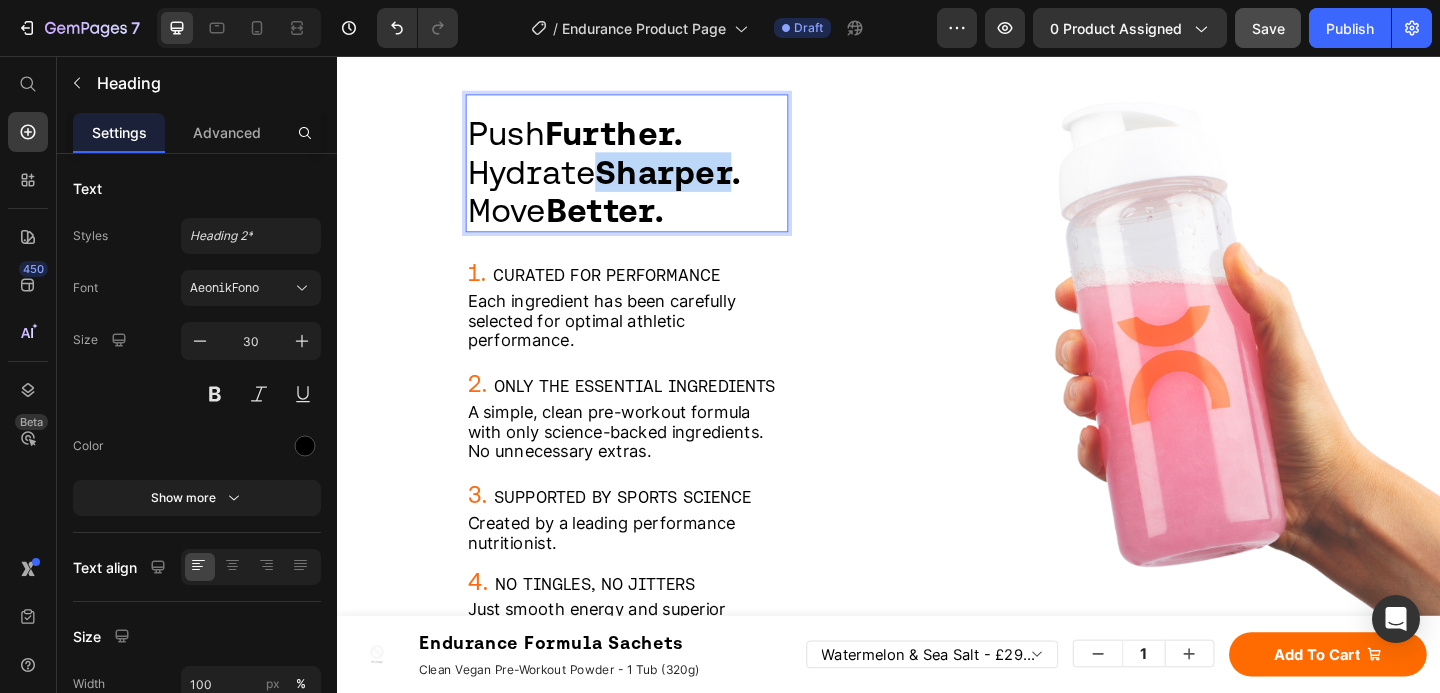 drag, startPoint x: 650, startPoint y: 184, endPoint x: 771, endPoint y: 204, distance: 122.641754 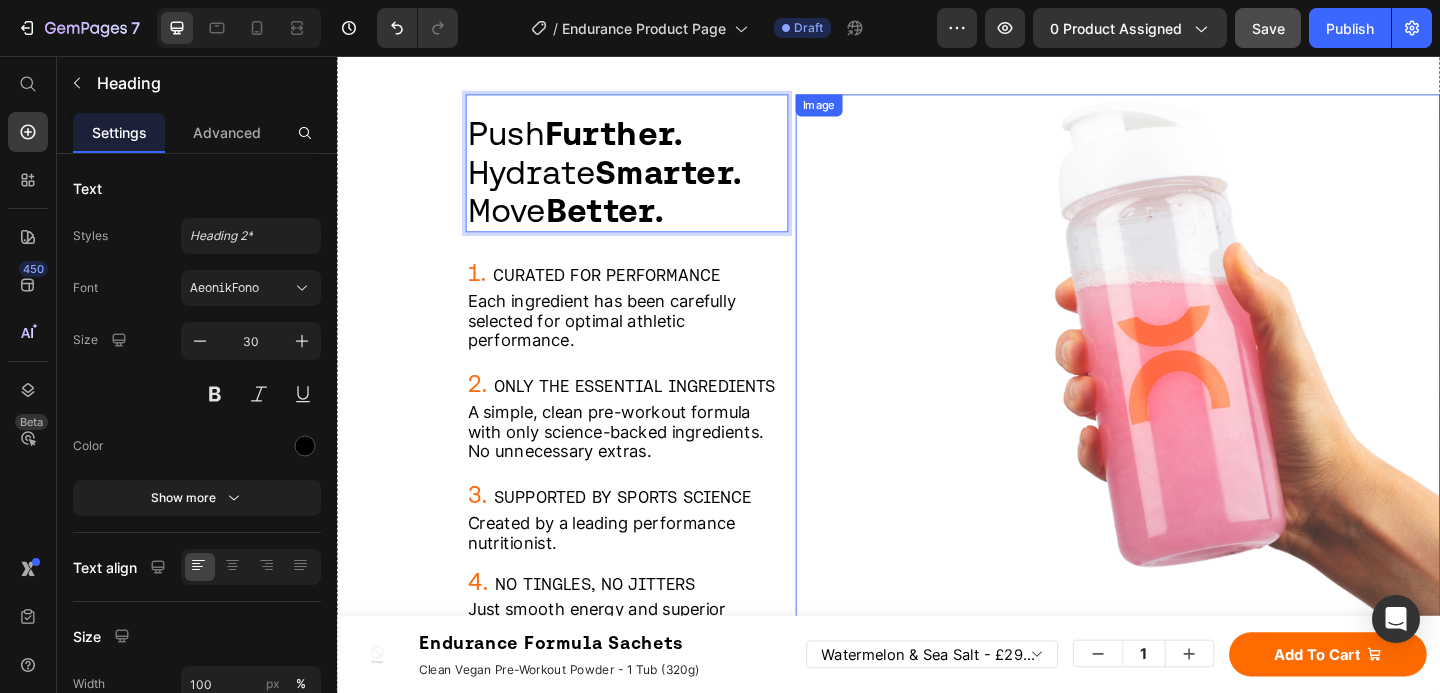 click at bounding box center (1186, 418) 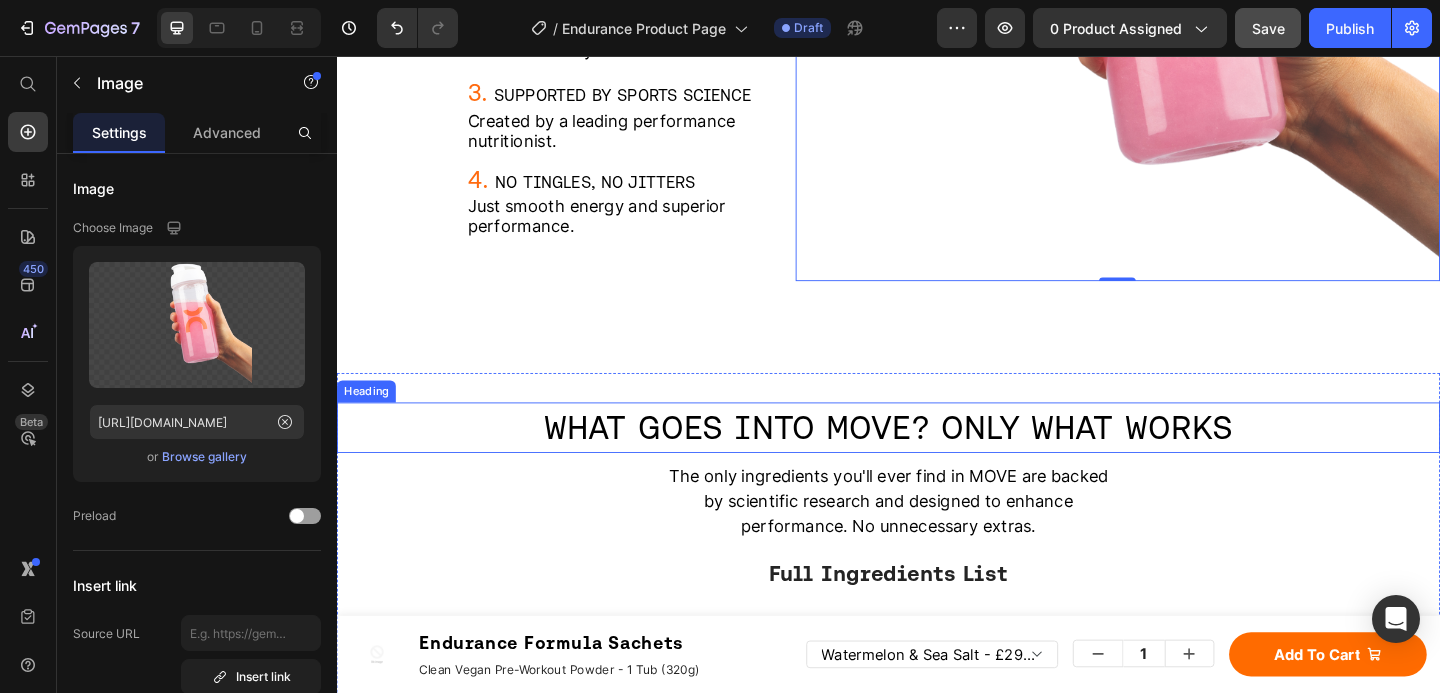 scroll, scrollTop: 2357, scrollLeft: 0, axis: vertical 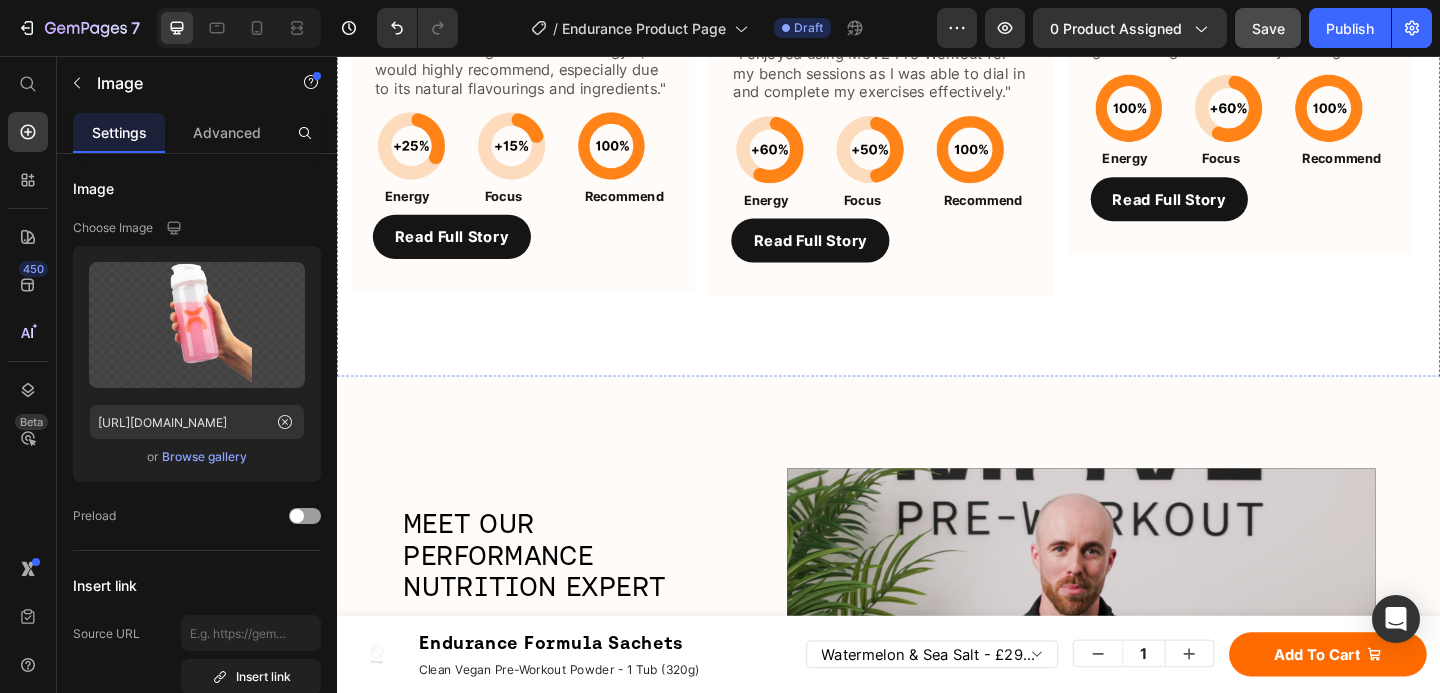 click on "RECOMMENDED BY TOP ATHLETES" at bounding box center (937, -160) 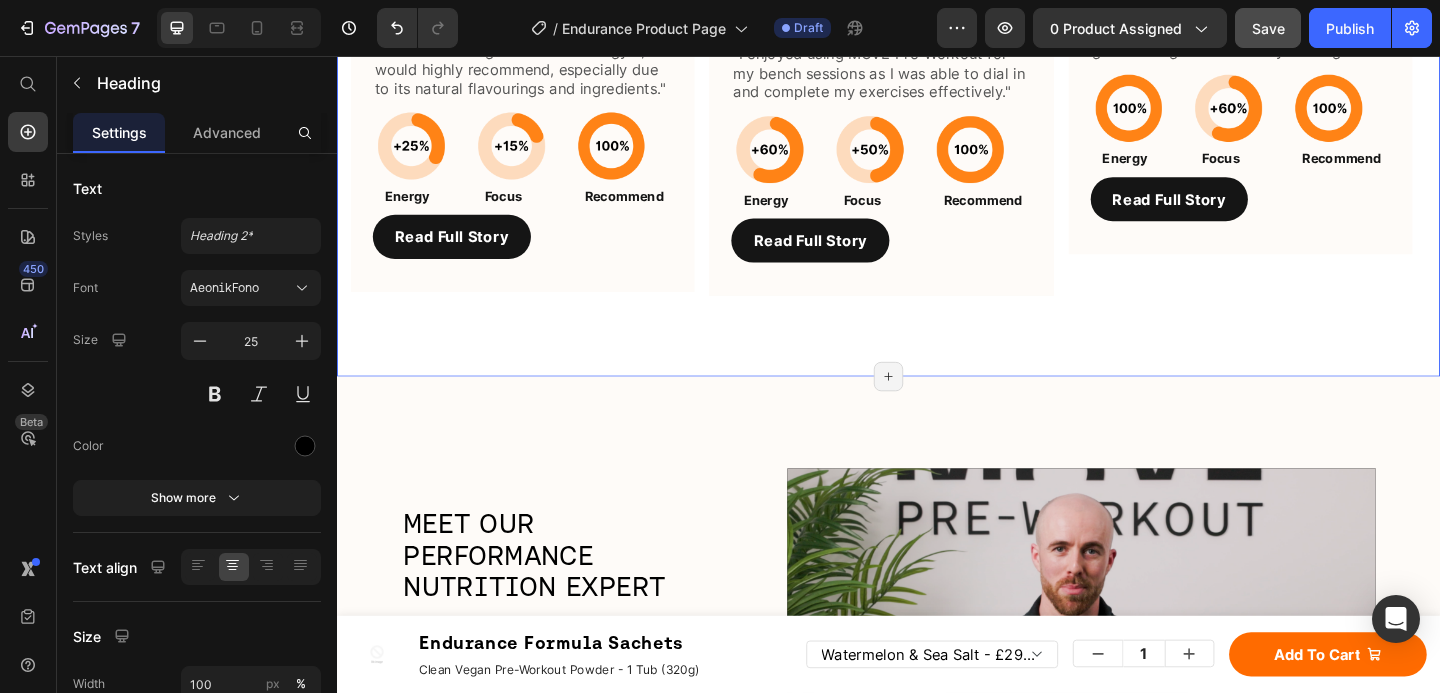 click on "RECOMMENDED BY TOP ATHLETES Heading   0 The No. 1 Choice for Athletes Seeking Pure Performance Text Block Image Harry Paterson Text Block
Icon Row International Rugby  Text Block "MOVE Pre-Workout sent my energy levels and focus through the roof in the gym, would highly recommend, especially due to its natural flavourings and ingredients." Text Block Image Energy Text Block Image Focus Text Block Image Recommend  Text Block Row    Read Full Story    Button Row Image Eilin Alsop Text Block
Icon Row International Powerlifter Text Block " I enjoyed using MOVE Pre-Workout for my bench sessions as I was able to dial in and complete my exercises effectively. " Text Block Image Energy Text Block Image Focus Text Block Image Recommend  Text Block Row    Read Full Story    Button Row Image Lee McGregor Text Block
Icon Row Professional Boxer Text Block " Using MOVE Pre-Workout has been a big game changer for me in my training ." Text Block Image Energy Text Block Image Focus Image" at bounding box center [937, 89] 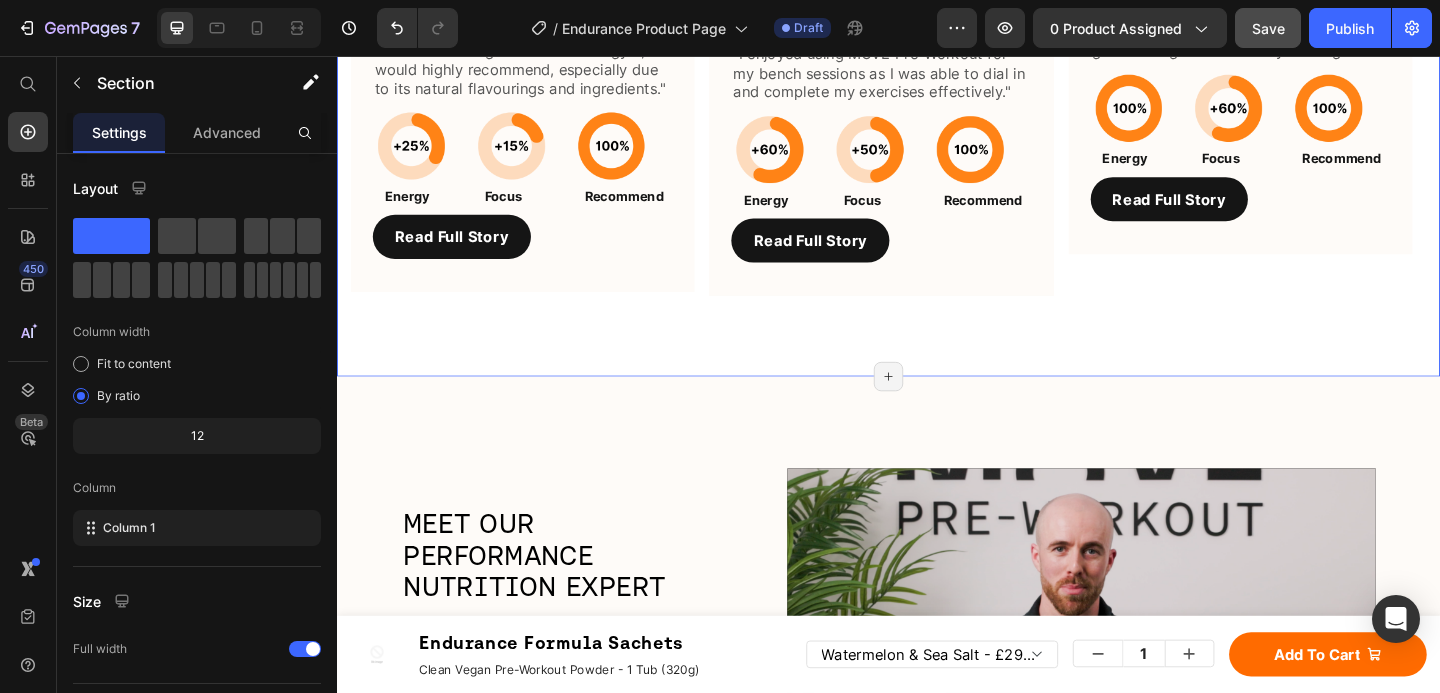 click 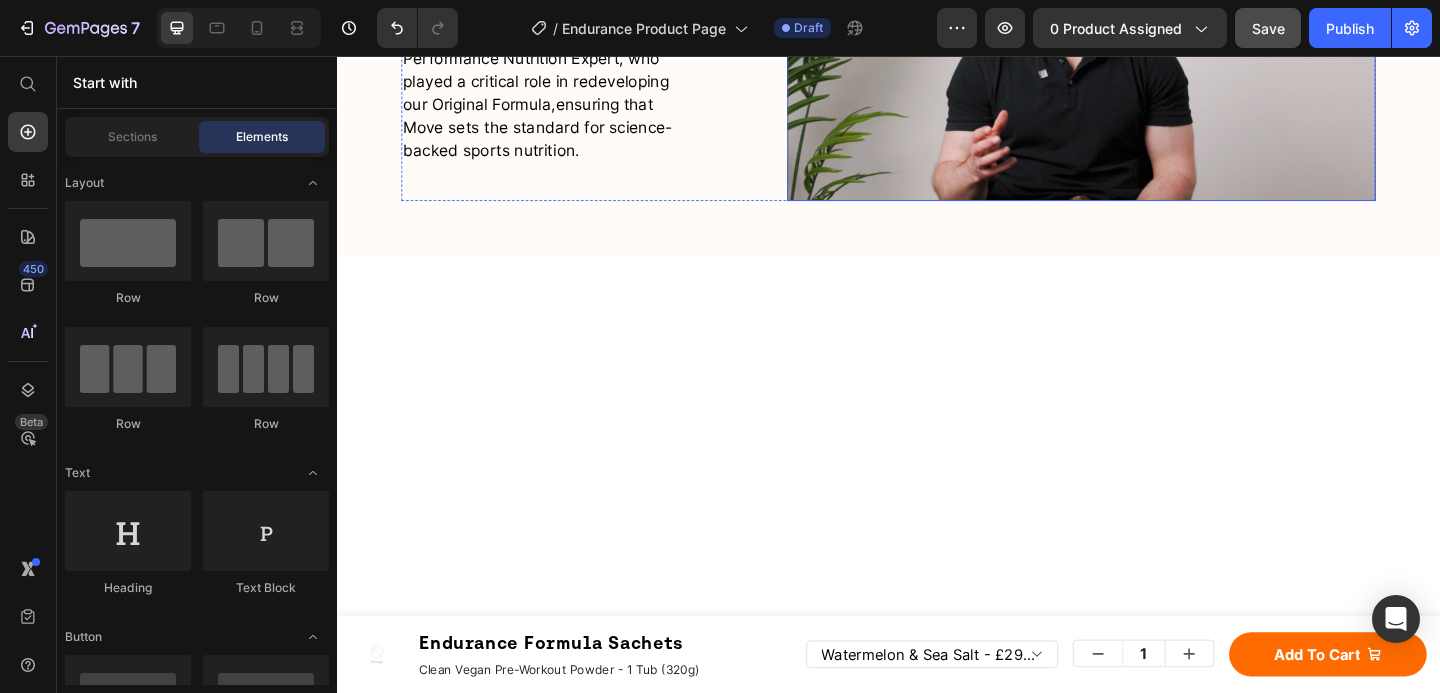 click at bounding box center (1147, 34) 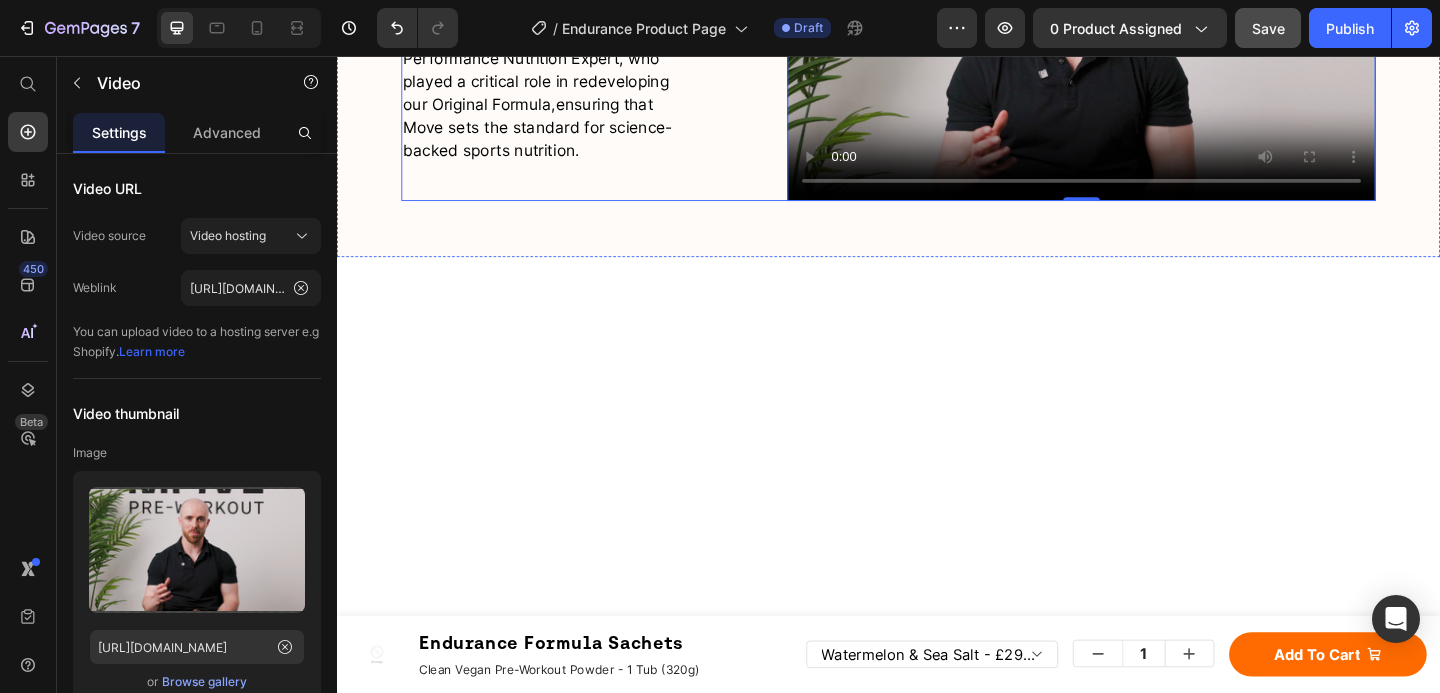 click on "meet our performance nutrition expert Heading Introducing Tom, our Performance Nutrition Expert, who played a critical role in redeveloping our Original Formula,  ensuring that Move sets the standard for science-backed sports nutrition. Text Block" at bounding box center (567, 34) 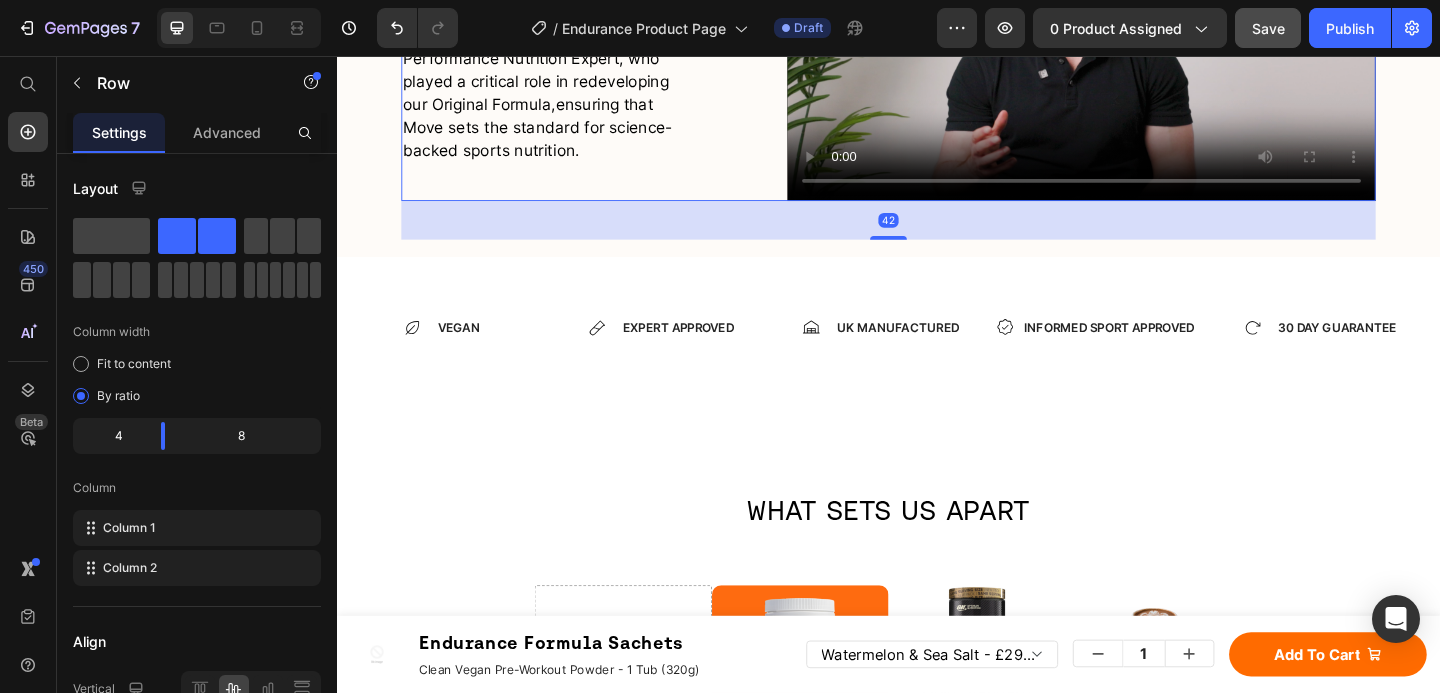 scroll, scrollTop: 6745, scrollLeft: 0, axis: vertical 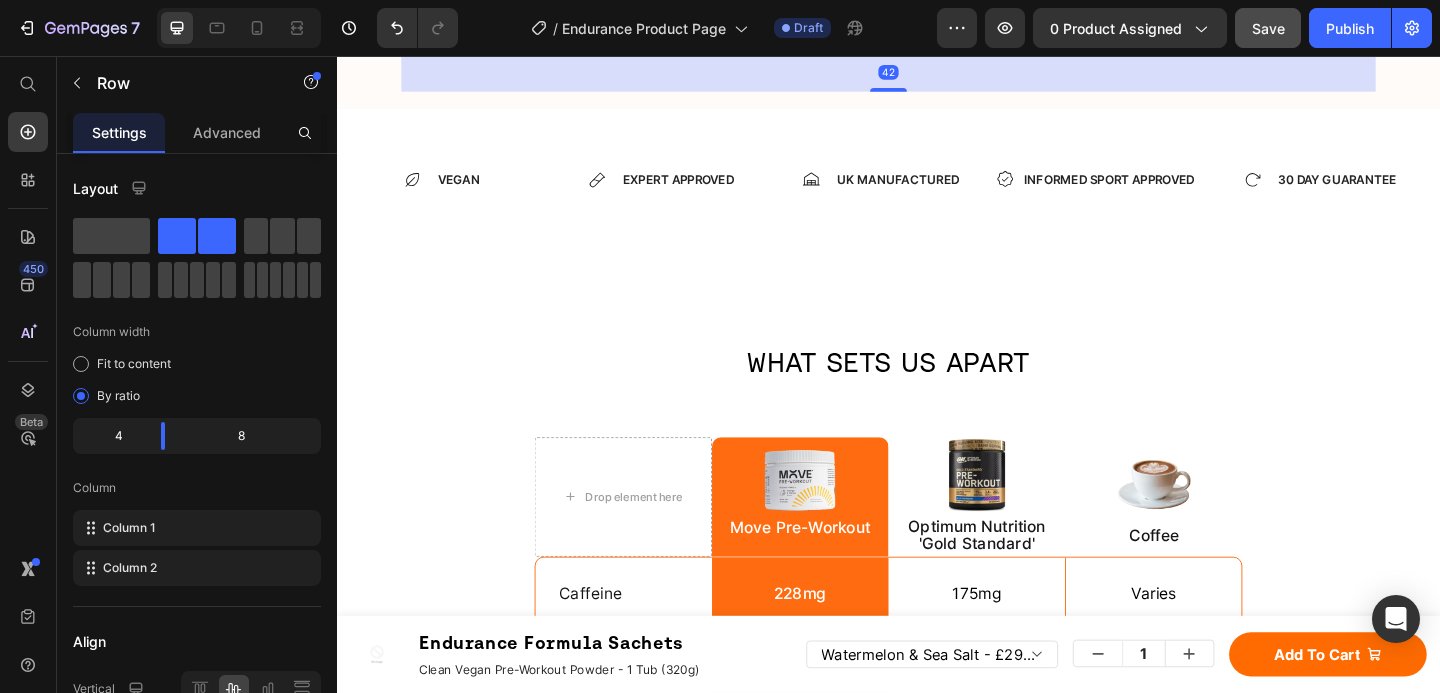 click on "EXPERT APPROVED" at bounding box center (708, 191) 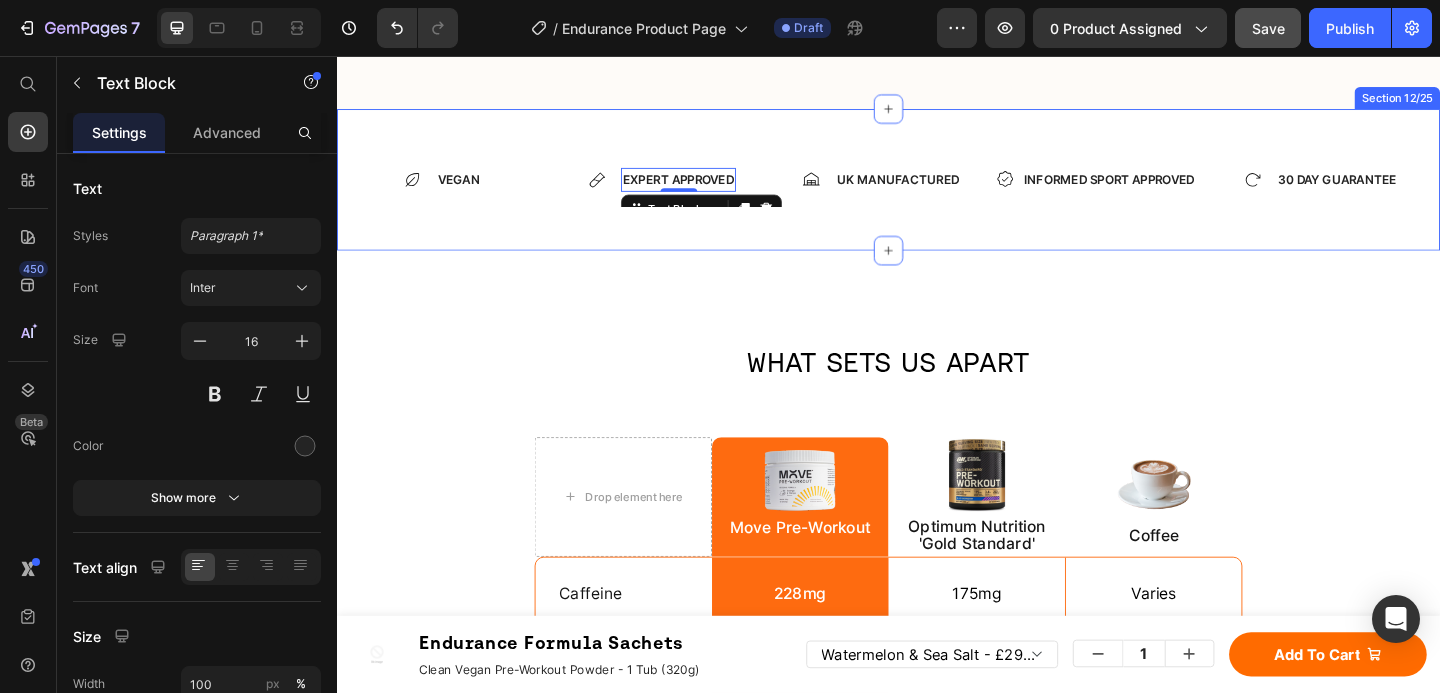 click on "Icon Vegan Text Block Row
Icon EXPERT APPROVED Text Block   0 Row
Icon UK MANUFACTURED  Text Block Row
Icon INFORMED SPORT APPROVED Text Block Row
Icon 30 DAY GUARANTEE Text Block Row Carousel Section 12/25" at bounding box center (937, 191) 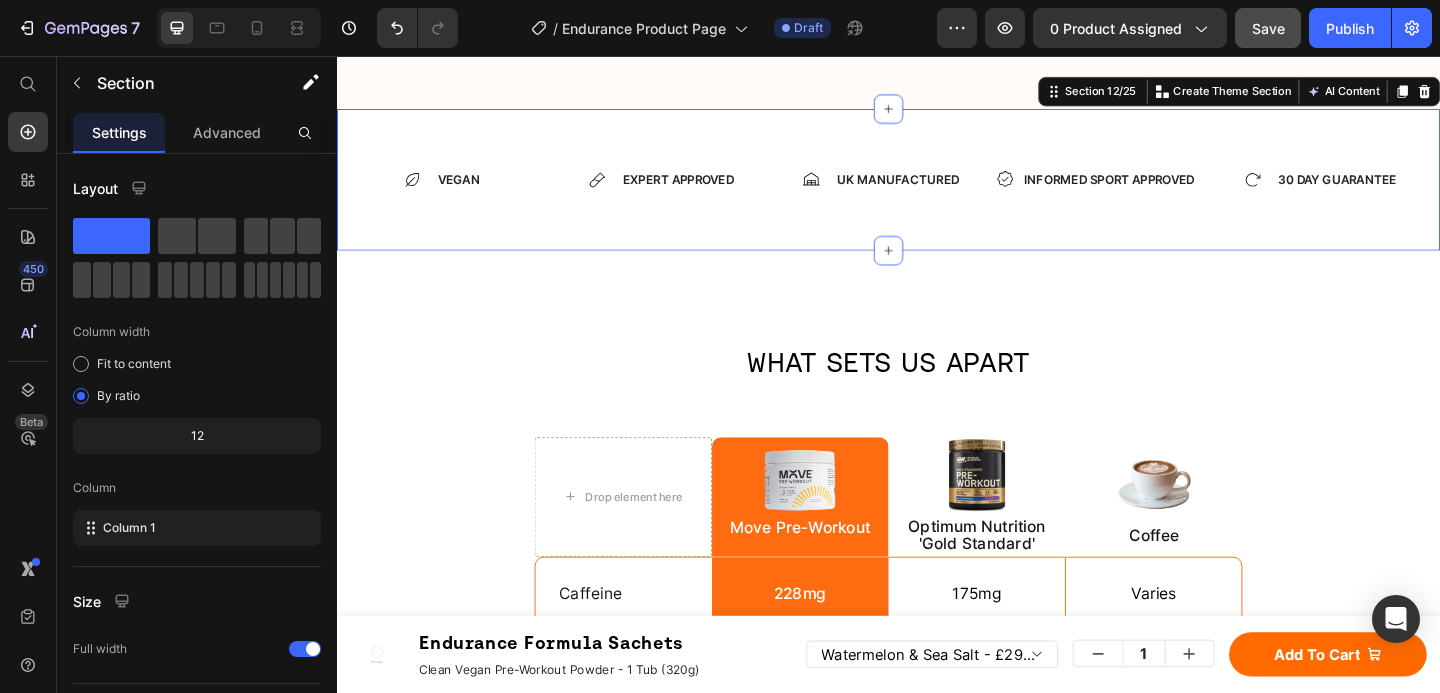 scroll, scrollTop: 7107, scrollLeft: 0, axis: vertical 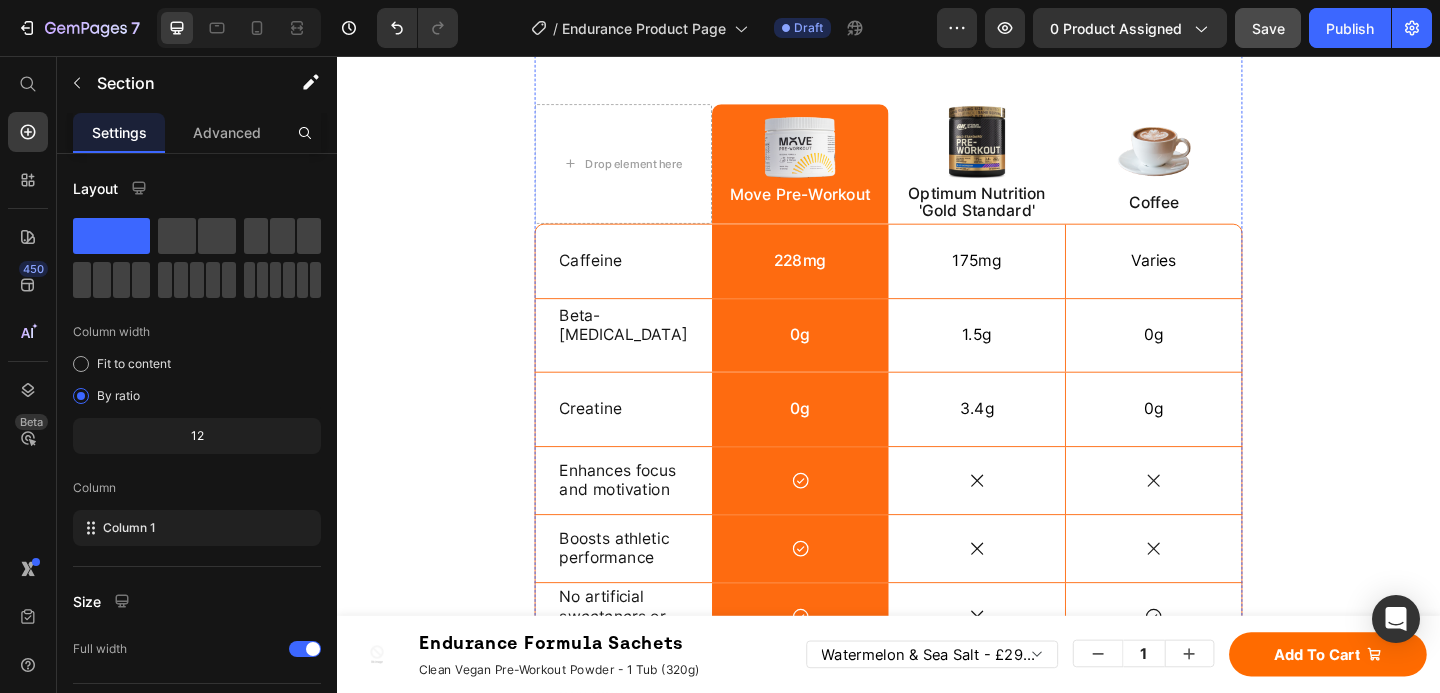 click on "What Sets Us Apart" at bounding box center (937, 27) 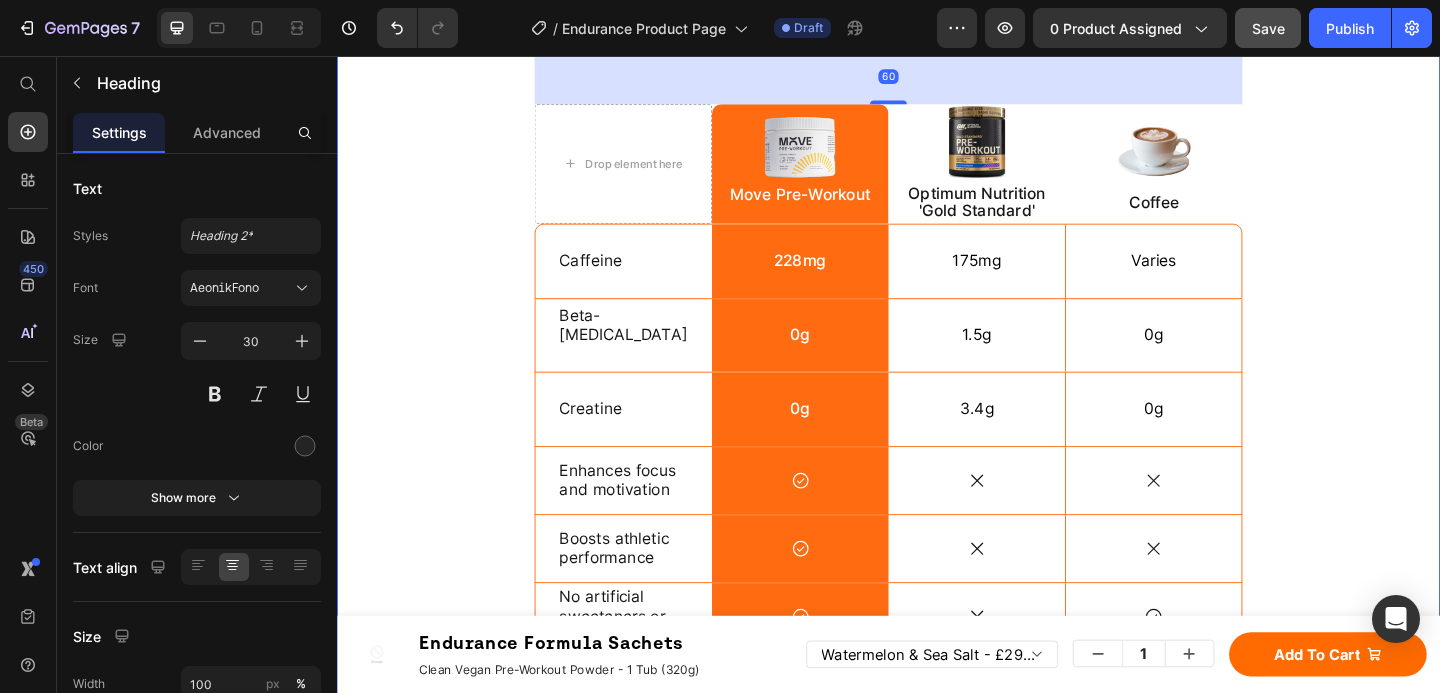 click on "What Sets Us Apart Heading
Image Move Pre-Workout Text Block Row Image Optimum Nutrition 'Gold Standard' Text Block Image Coffee Text Block Row Caffeine  Text Block 228mg Text Block Row 175mg Text Block Varies Text Block Hero Banner Row Beta-[MEDICAL_DATA]  Text Block 0g Text Block Row 1.5g Text Block 0g Text Block Hero Banner Row Creatine  Text Block 0g Text Block Row 3.4g Text Block 0g Text Block Hero Banner Row Enhances focus and motivation Text Block
Icon Row
Icon
Icon Row Row Boosts athletic performance Text Block
Icon Row
Icon
Icon Row Row Optimised Dosages Text Block
Icon Row
Icon
Icon Row Row Informed Sport Approved Text Block
Icon Row
Icon
Icon Row Row No artificial sweeteners Text Block
Icon Row
Icon
Icon Row Row Experts in pre-workout Text Block Row" at bounding box center [937, 500] 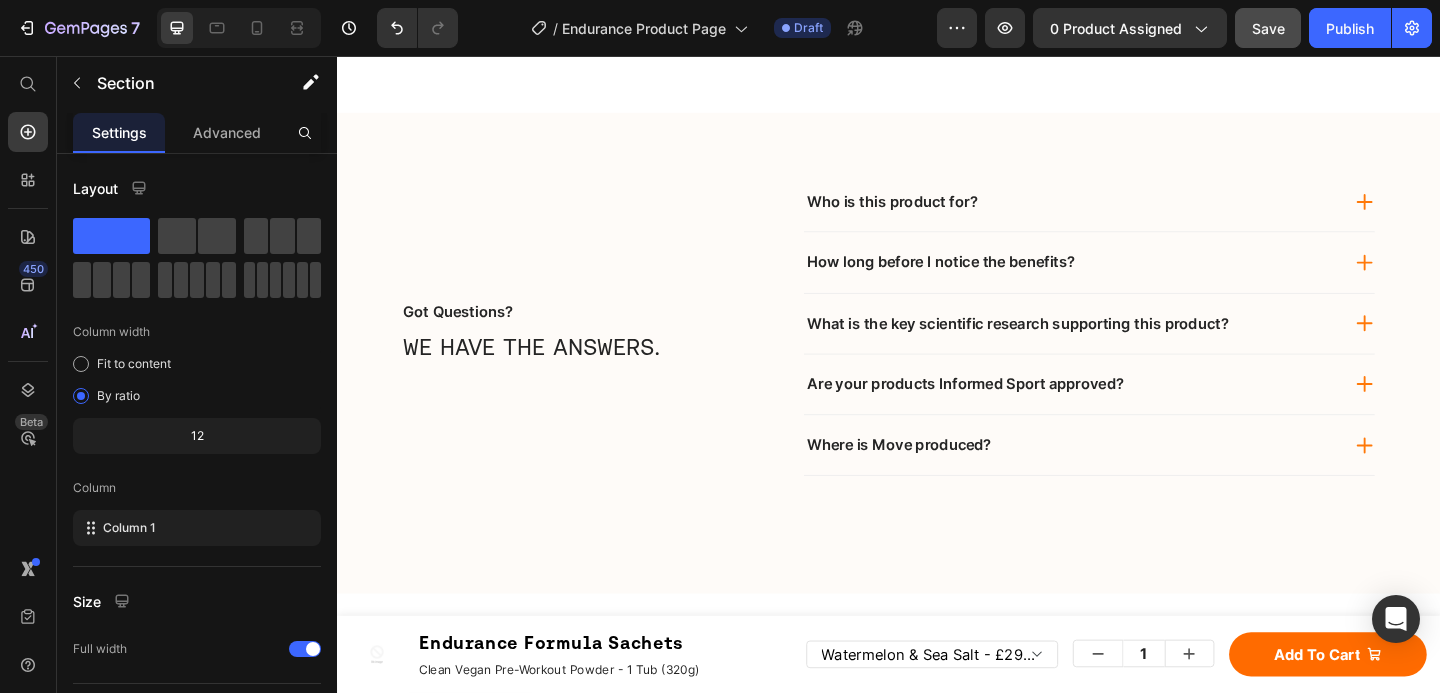 scroll, scrollTop: 10814, scrollLeft: 0, axis: vertical 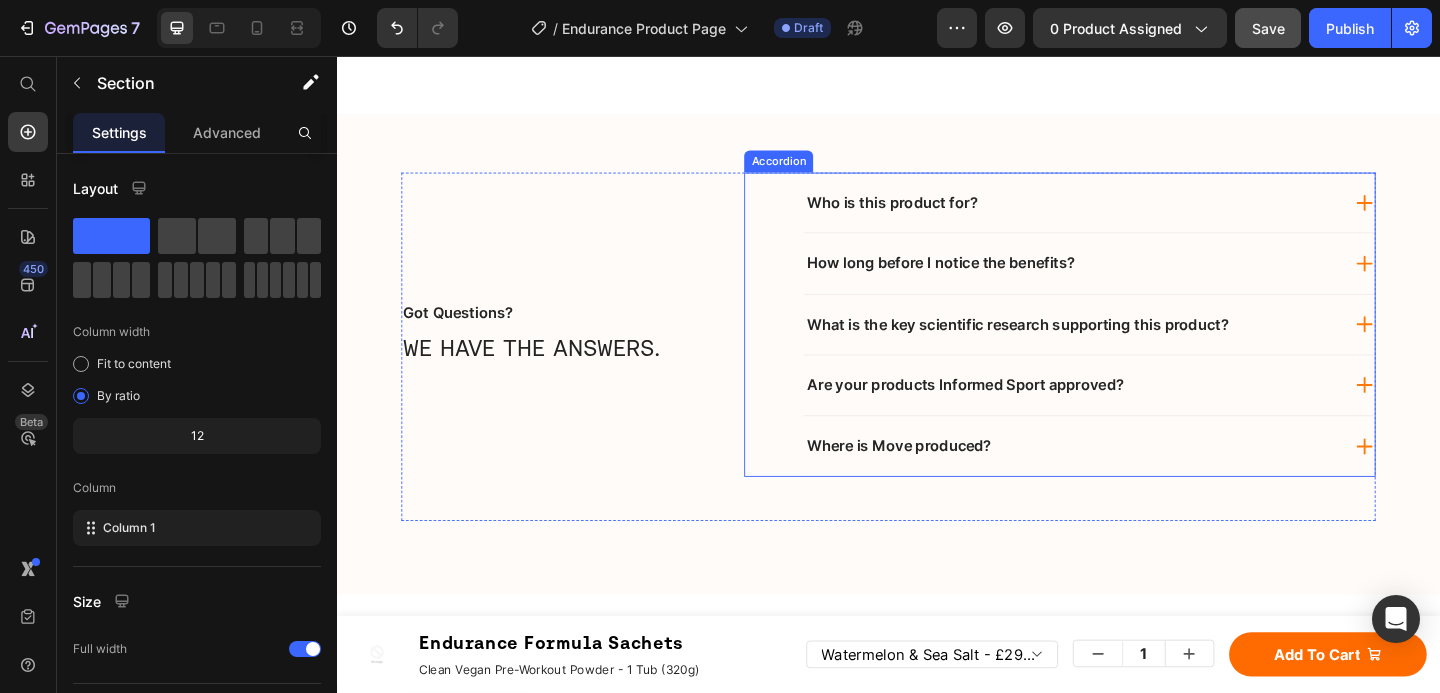 click on "Who is this product for?" at bounding box center [1155, 215] 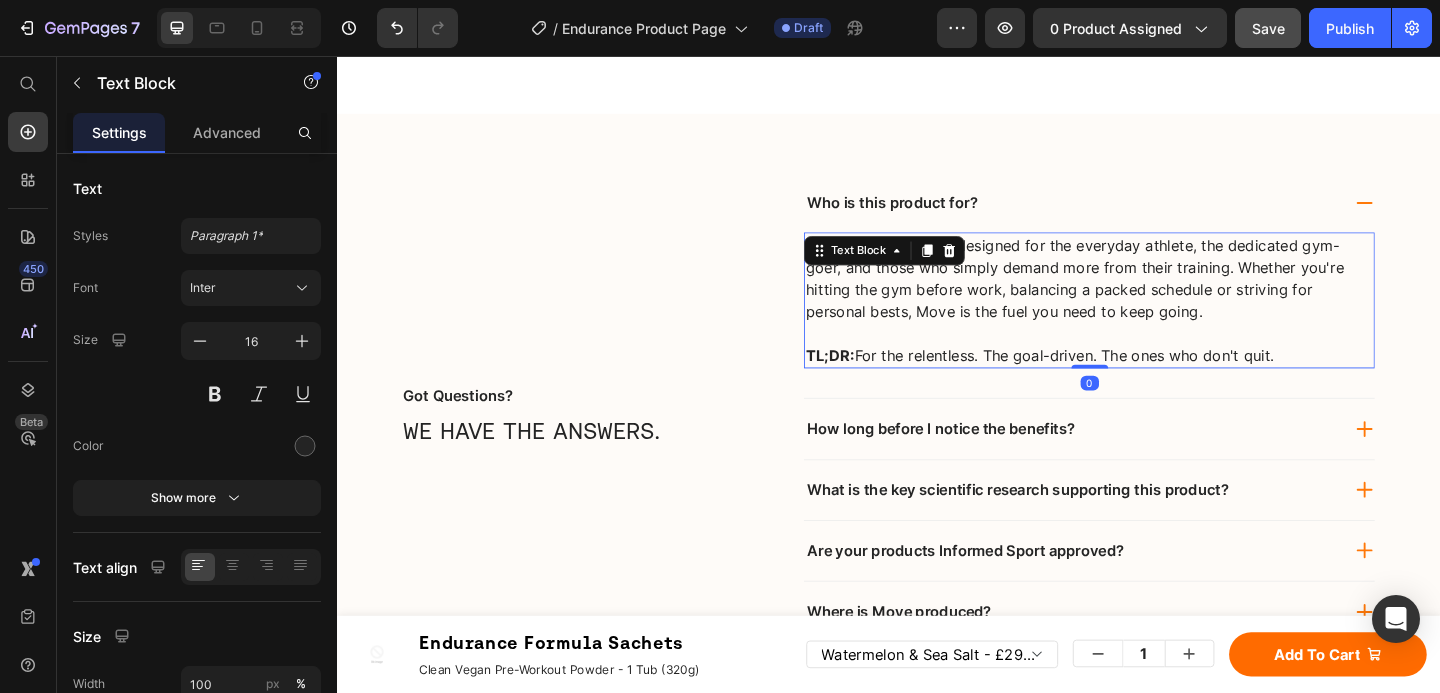 click on "Move Pre-Workout is designed for the everyday athlete, the dedicated gym-goer, and those who simply demand more from their training. Whether you're hitting the gym before work, balancing a packed schedule or striving for personal bests, Move is the fuel you need to keep going." at bounding box center [1155, 298] 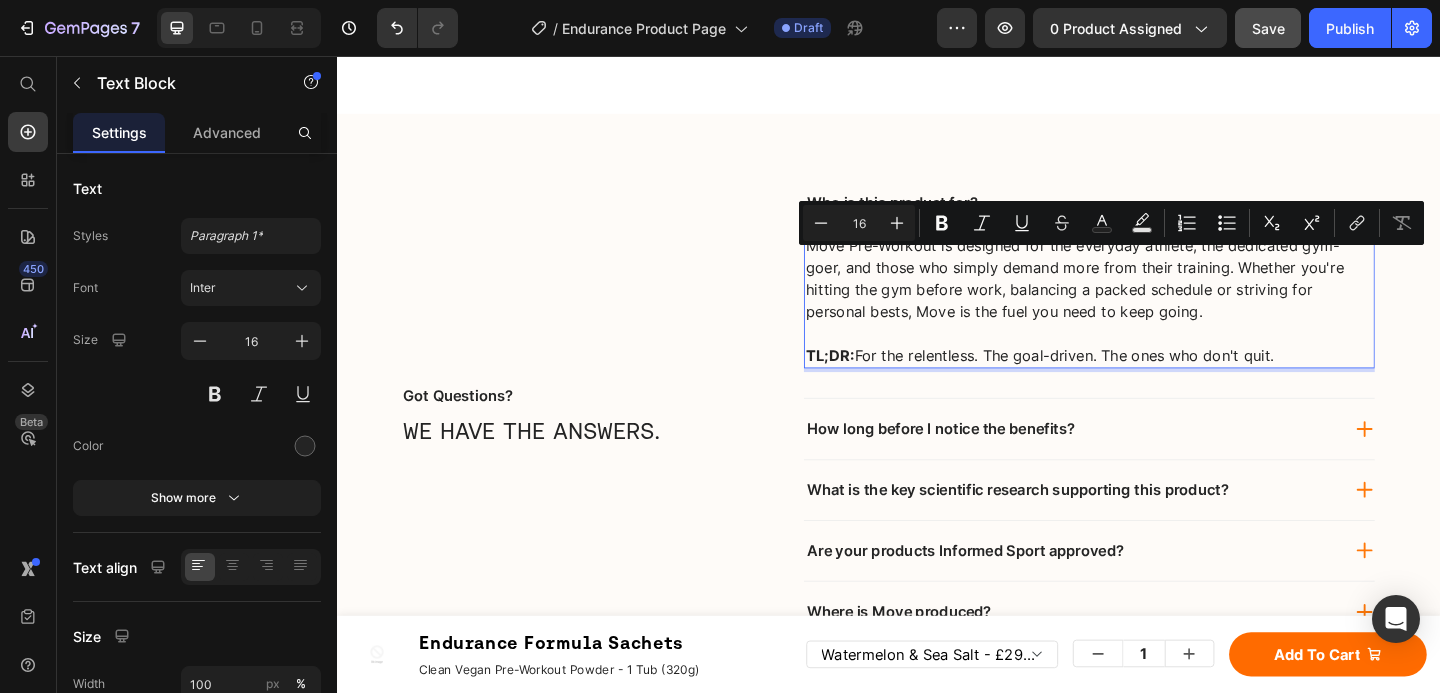 click on "TL;DR:  For the relentless. The goal-driven. The ones who don't quit." at bounding box center (1155, 382) 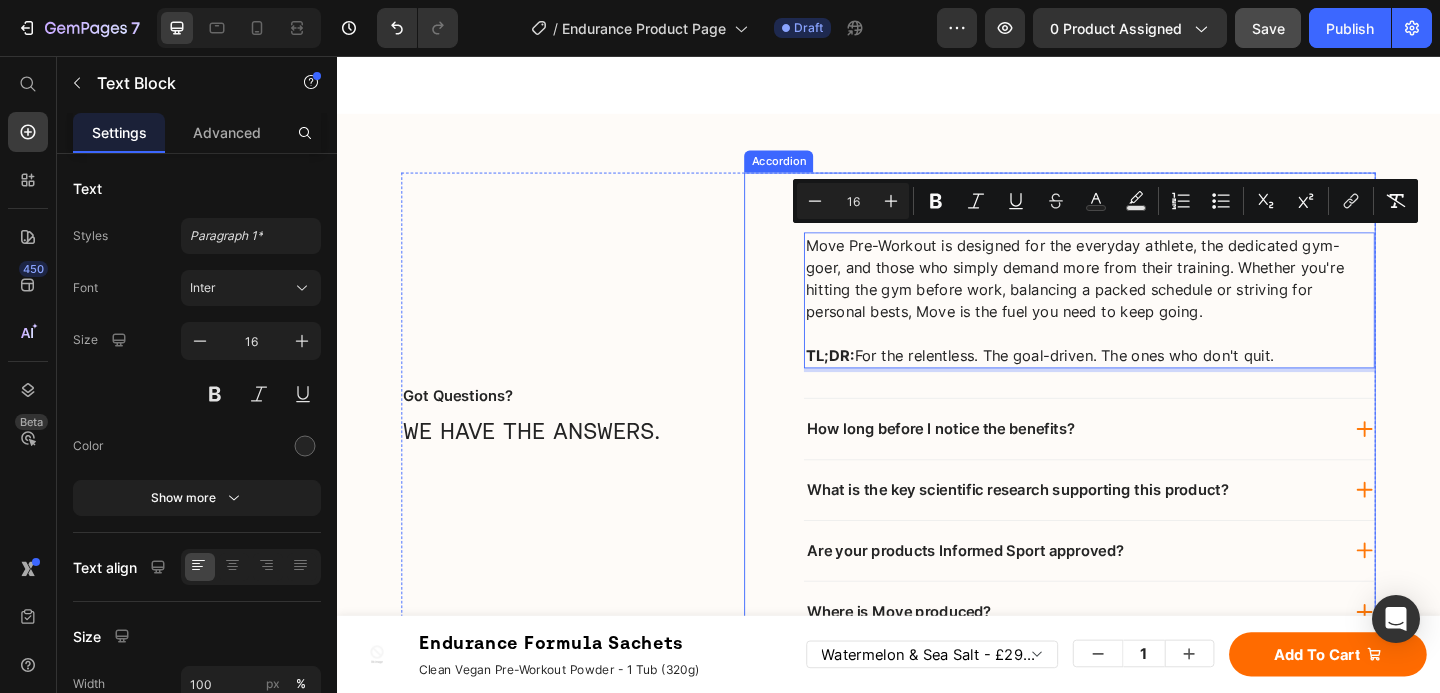 drag, startPoint x: 1382, startPoint y: 377, endPoint x: 791, endPoint y: 238, distance: 607.12604 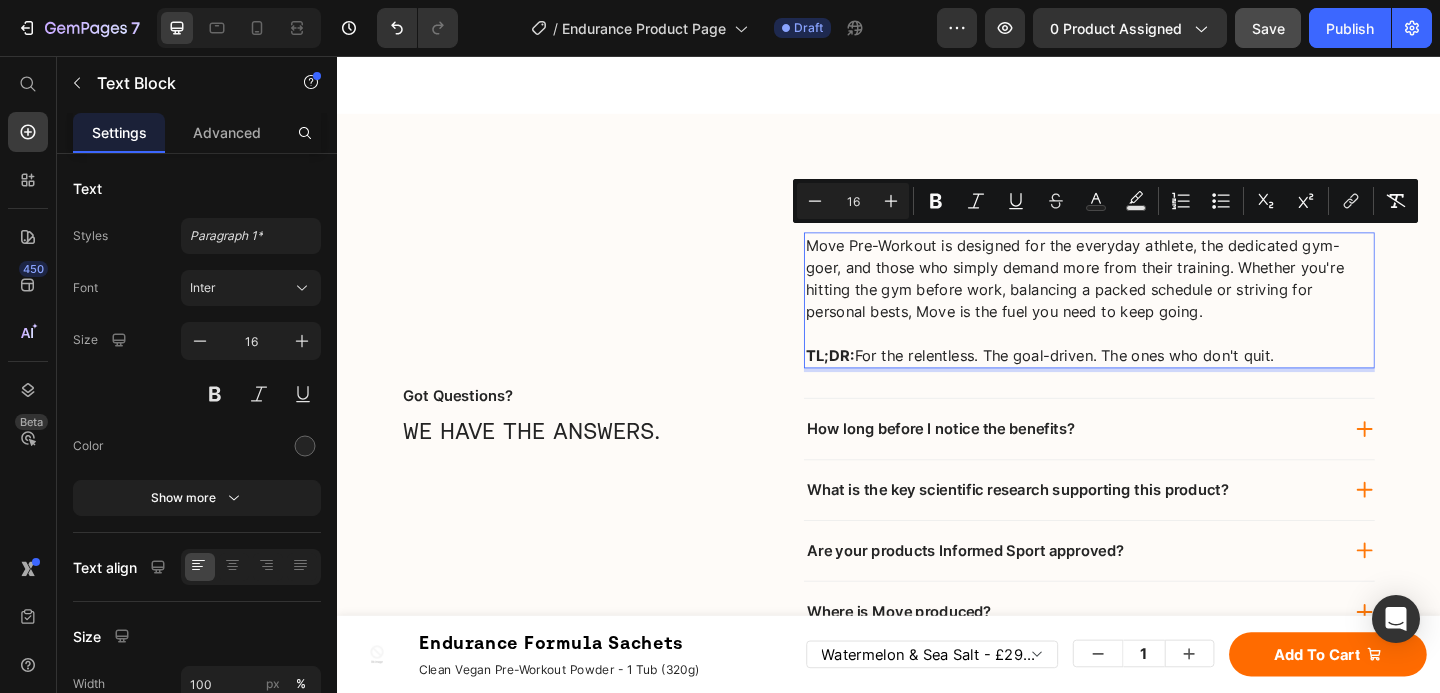 copy on "Move Pre-Workout is designed for the everyday athlete, the dedicated gym-goer, and those who simply demand more from their training. Whether you're hitting the gym before work, balancing a packed schedule or striving for personal bests, Move is the fuel you need to keep going. TL;DR:  For the relentless. The goal-driven. The ones who don't quit." 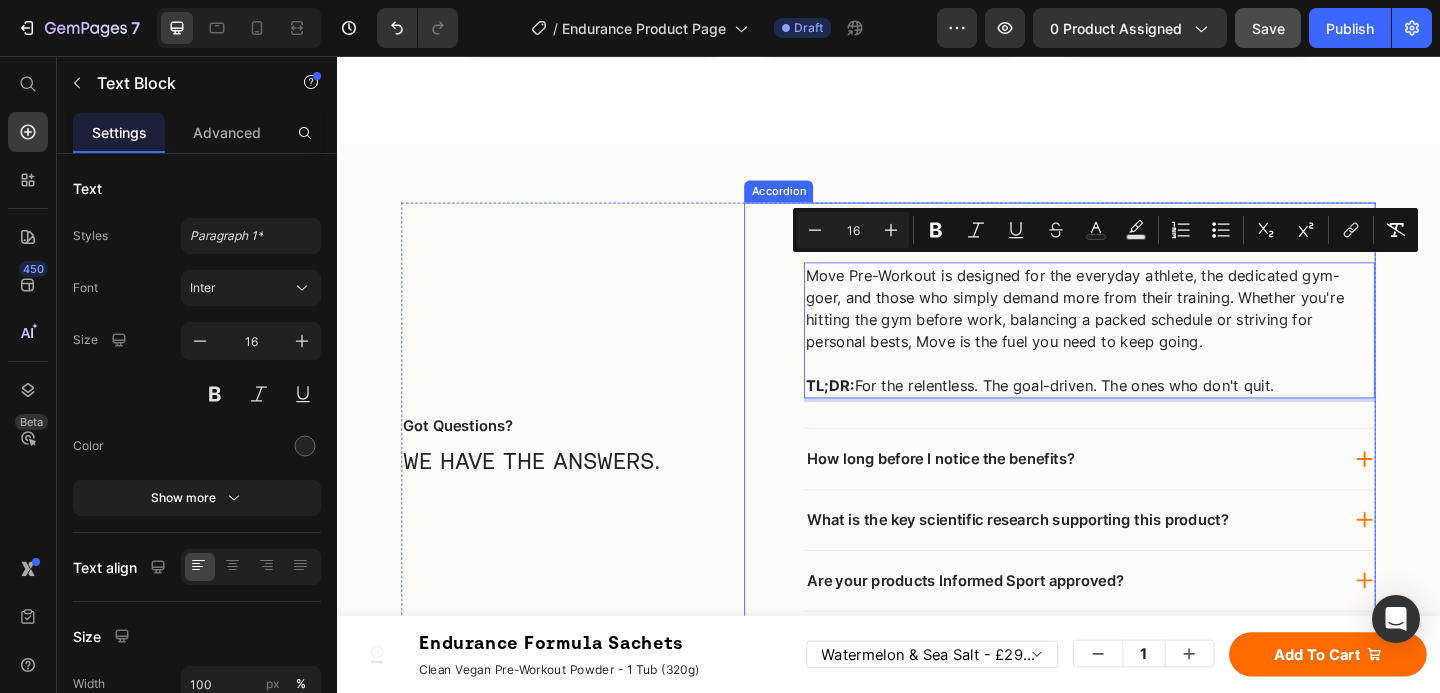 scroll, scrollTop: 10594, scrollLeft: 0, axis: vertical 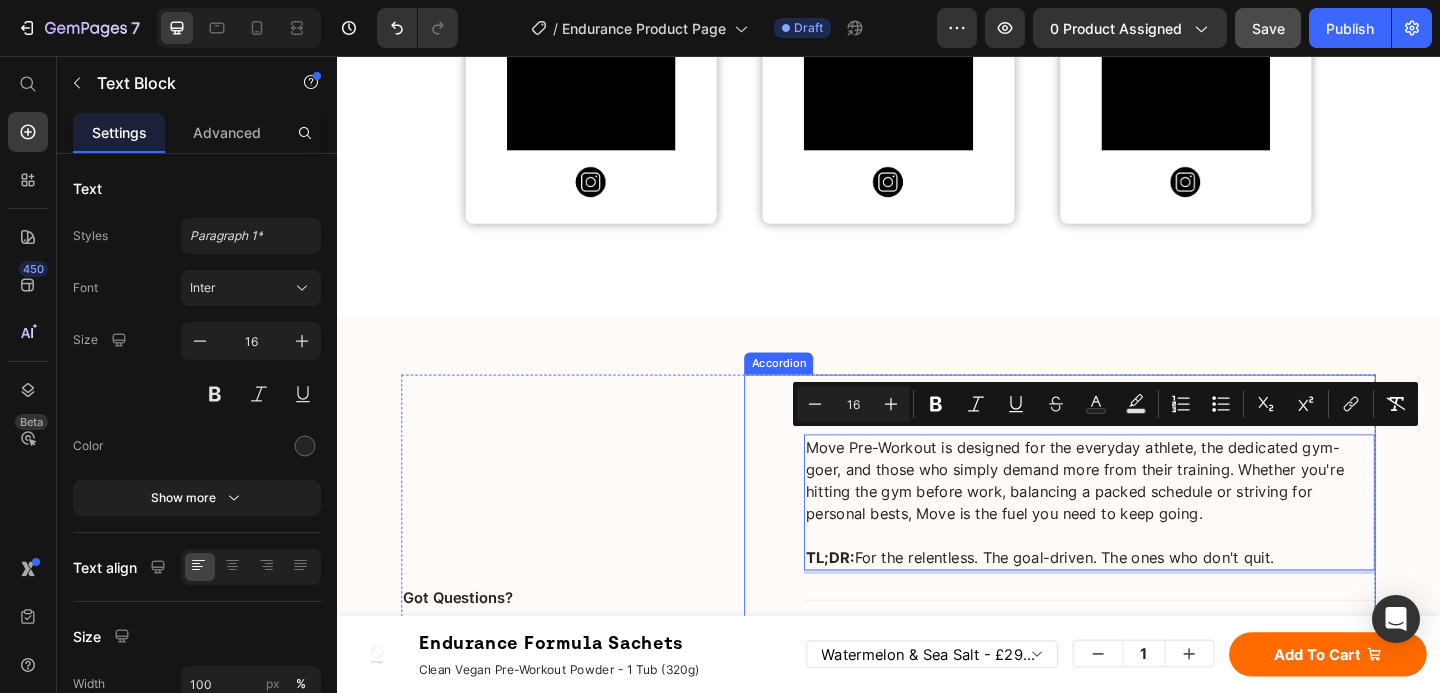 click on "Who is this product for? Move Pre-Workout is designed for the everyday athlete, the dedicated gym-goer, and those who simply demand more from their training. Whether you're hitting the gym before work, balancing a packed schedule or striving for personal bests, Move is the fuel you need to keep going. TL;DR:  For the relentless. The goal-driven. The ones who don't quit. Text Block   0
How long before I notice the benefits?
What is the key scientific research supporting this product?
Are your products Informed Sport approved?
Where is Move produced? Accordion" at bounding box center [1123, 658] 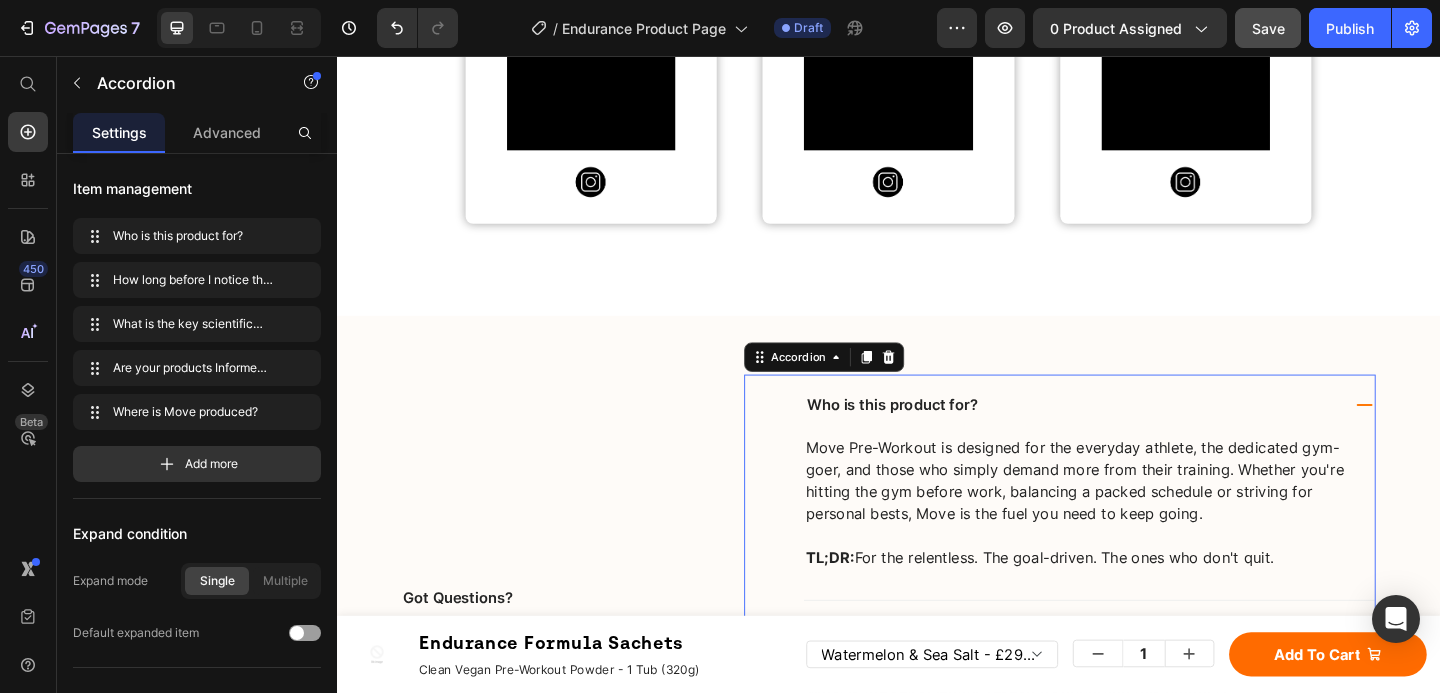 click on "Who is this product for?" at bounding box center [1155, 435] 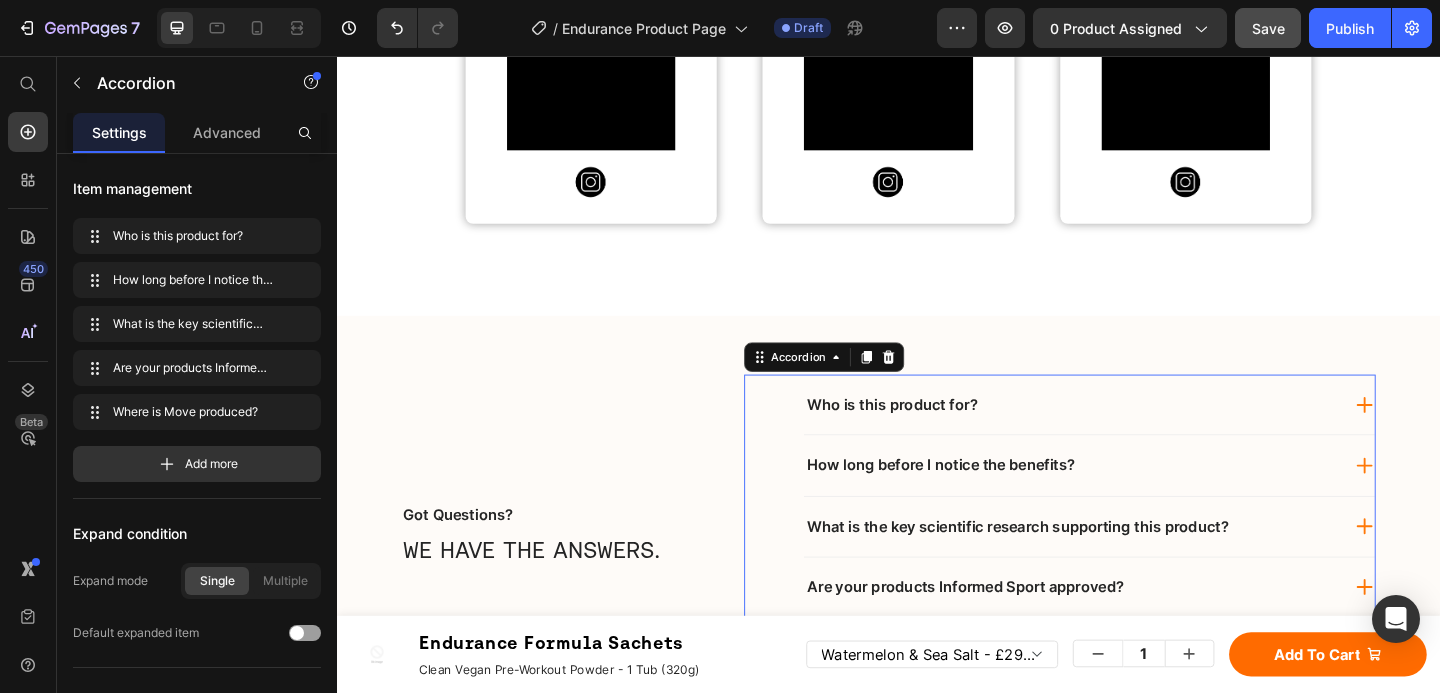 click on "How long before I notice the benefits?" at bounding box center [1136, 501] 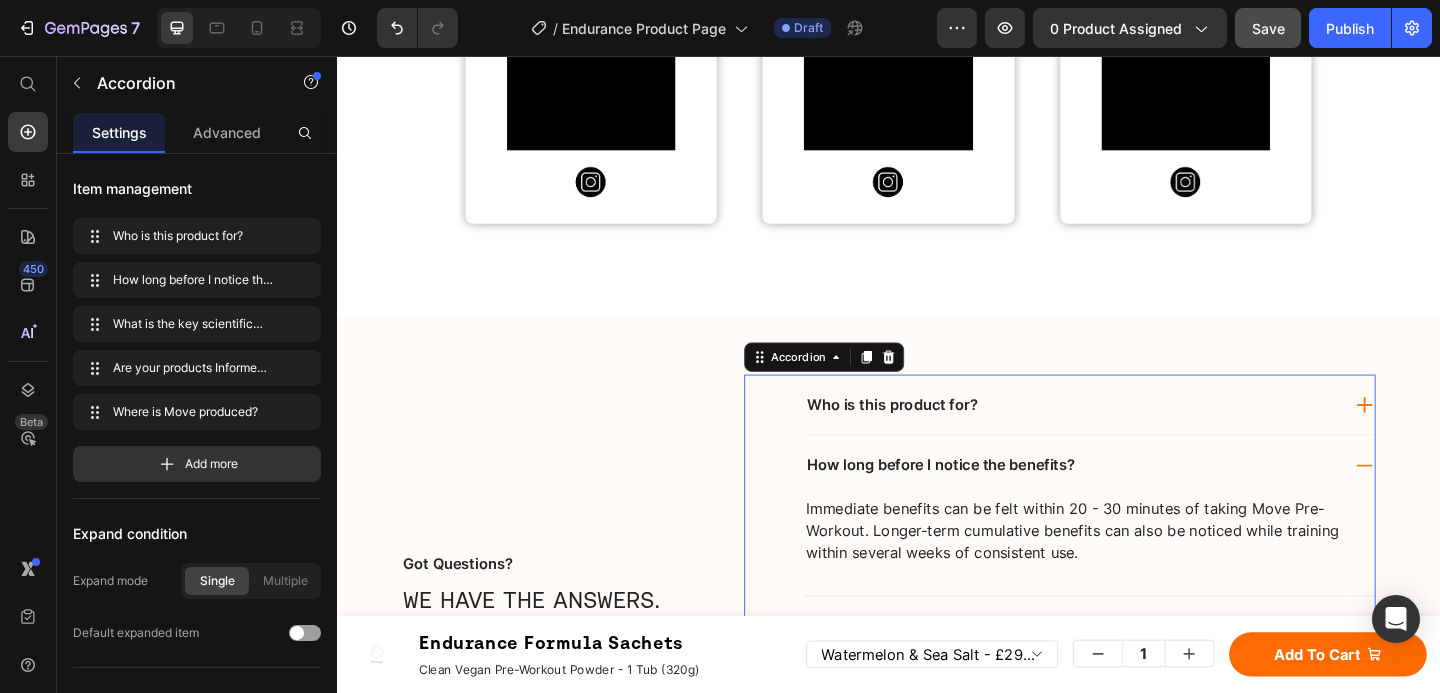 click on "Who is this product for?" at bounding box center [1155, 435] 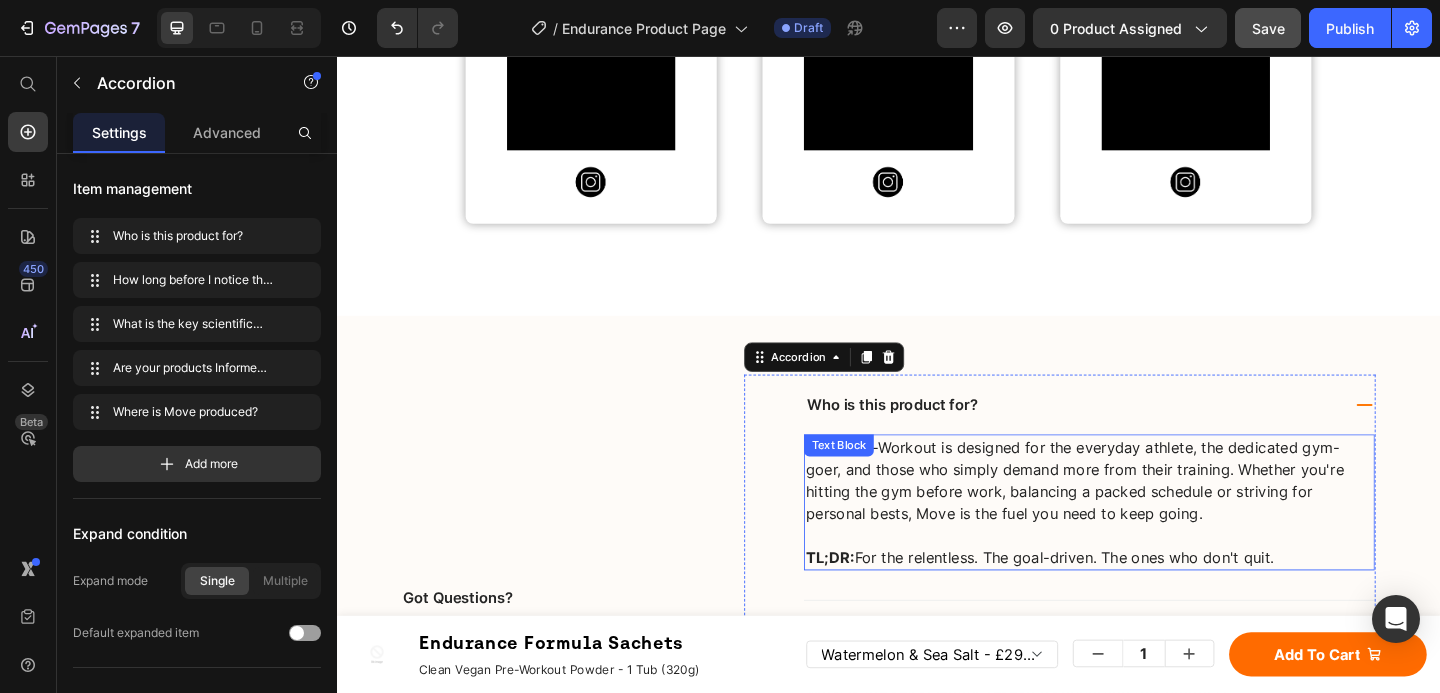 click on "Move Pre-Workout is designed for the everyday athlete, the dedicated gym-goer, and those who simply demand more from their training. Whether you're hitting the gym before work, balancing a packed schedule or striving for personal bests, Move is the fuel you need to keep going." at bounding box center [1155, 518] 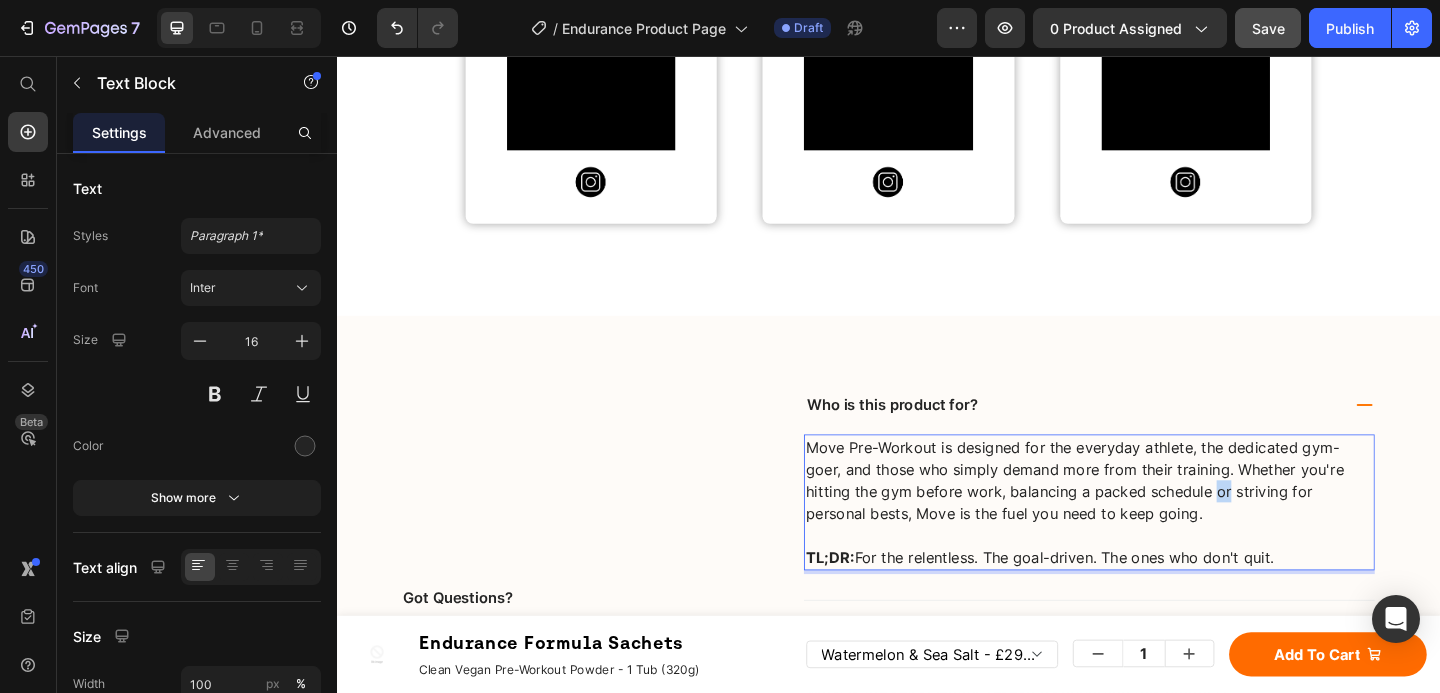 click on "Move Pre-Workout is designed for the everyday athlete, the dedicated gym-goer, and those who simply demand more from their training. Whether you're hitting the gym before work, balancing a packed schedule or striving for personal bests, Move is the fuel you need to keep going." at bounding box center [1155, 518] 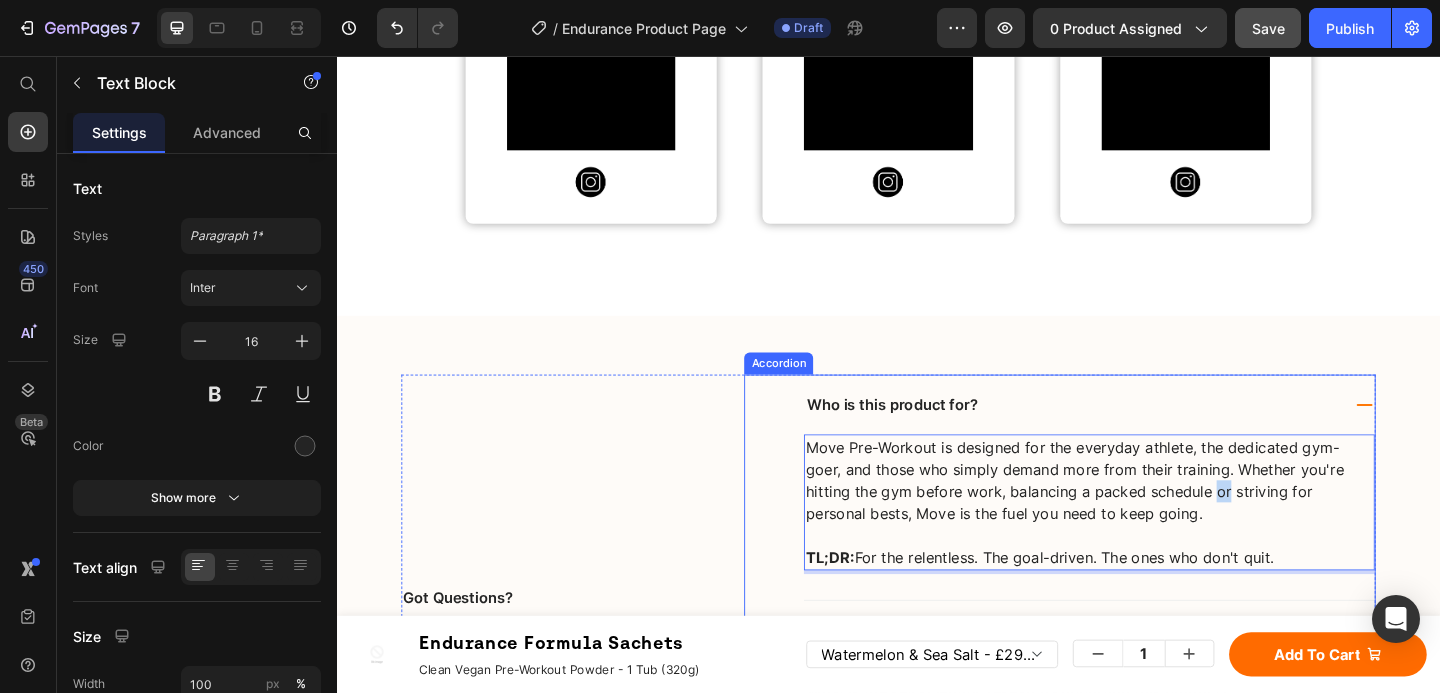 drag, startPoint x: 1358, startPoint y: 597, endPoint x: 837, endPoint y: 477, distance: 534.641 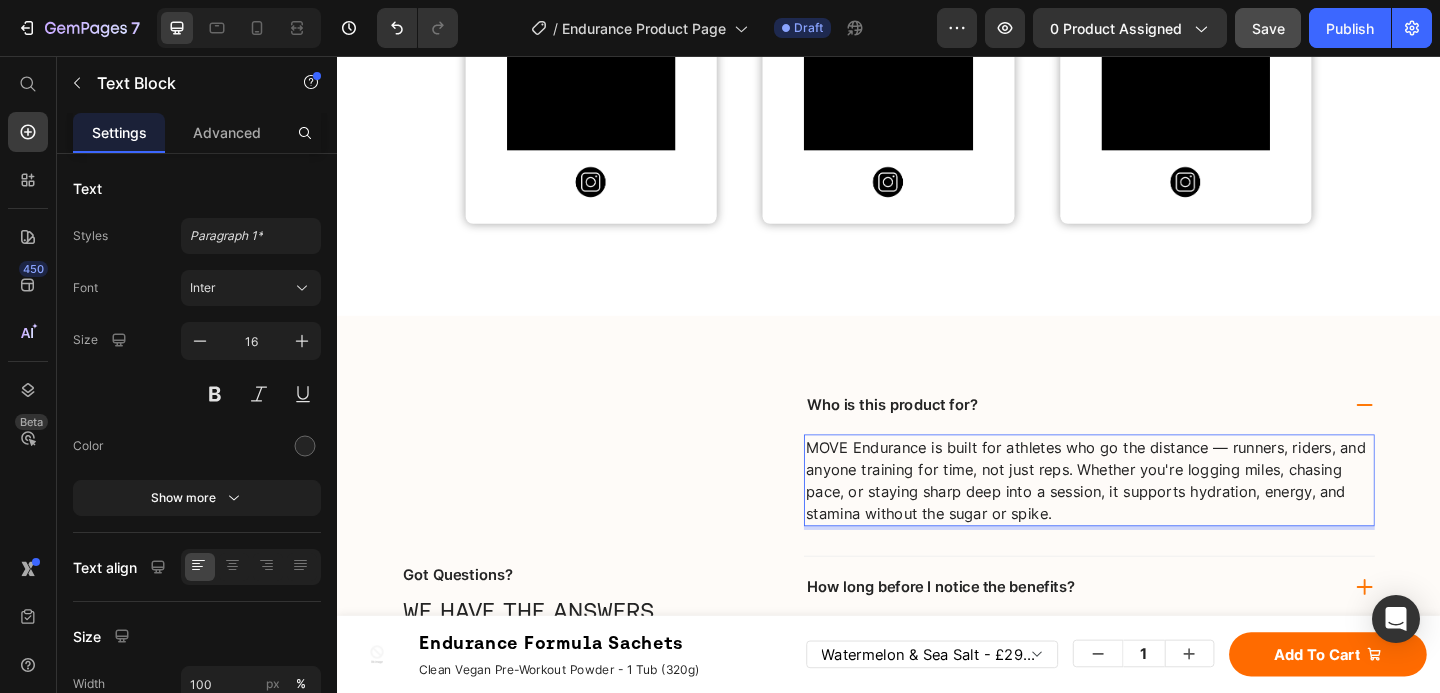 click on "MOVE Endurance is built for athletes who go the distance — runners, riders, and anyone training for time, not just reps. Whether you're logging miles, chasing pace, or staying sharp deep into a session, it supports hydration, energy, and stamina without the sugar or spike." at bounding box center (1155, 518) 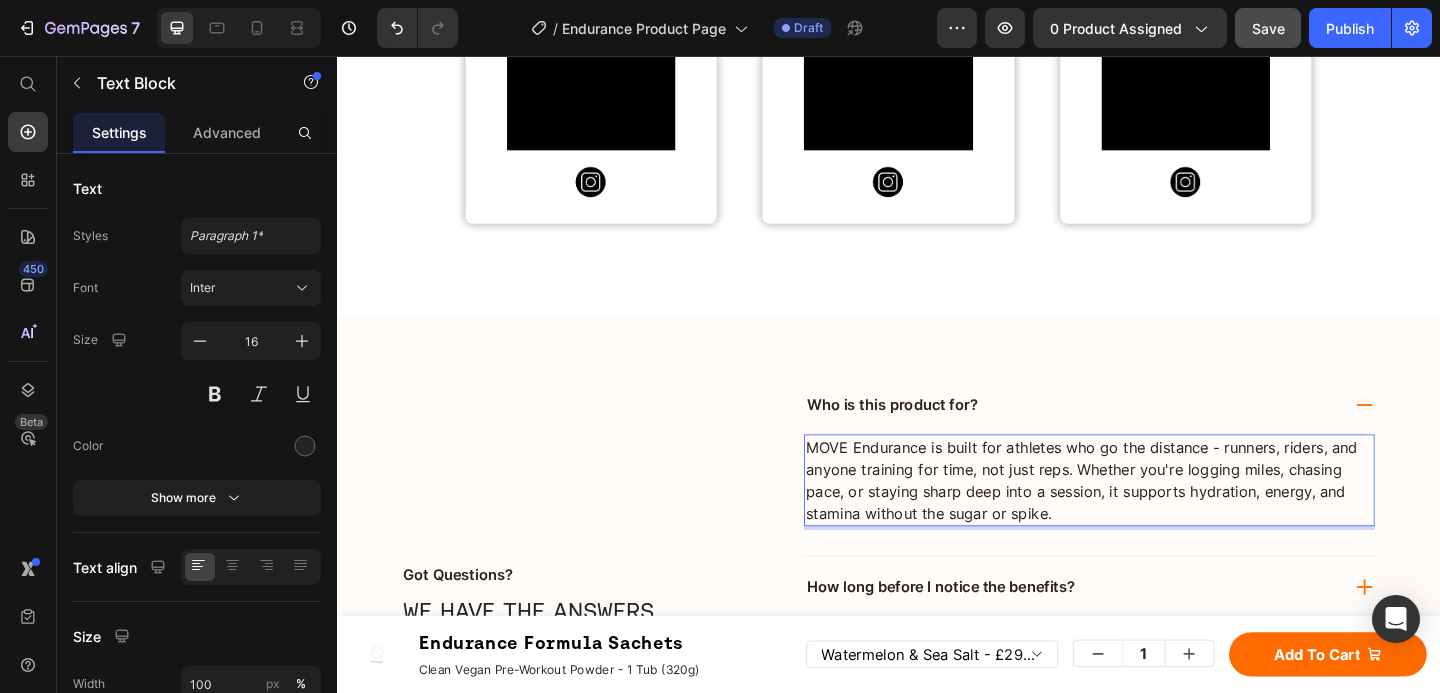 click on "MOVE Endurance is built for athletes who go the distance - runners, riders, and anyone training for time, not just reps. Whether you're logging miles, chasing pace, or staying sharp deep into a session, it supports hydration, energy, and stamina without the sugar or spike." at bounding box center (1155, 518) 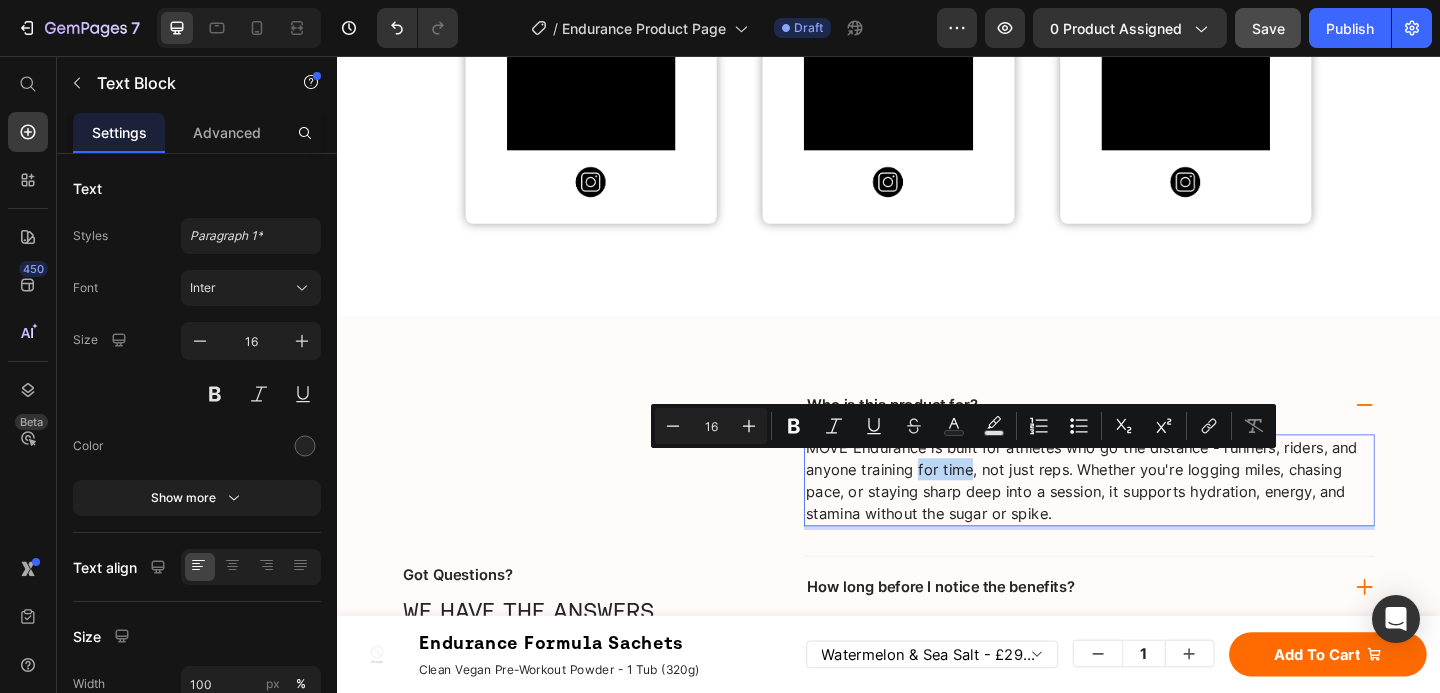 drag, startPoint x: 1020, startPoint y: 498, endPoint x: 964, endPoint y: 498, distance: 56 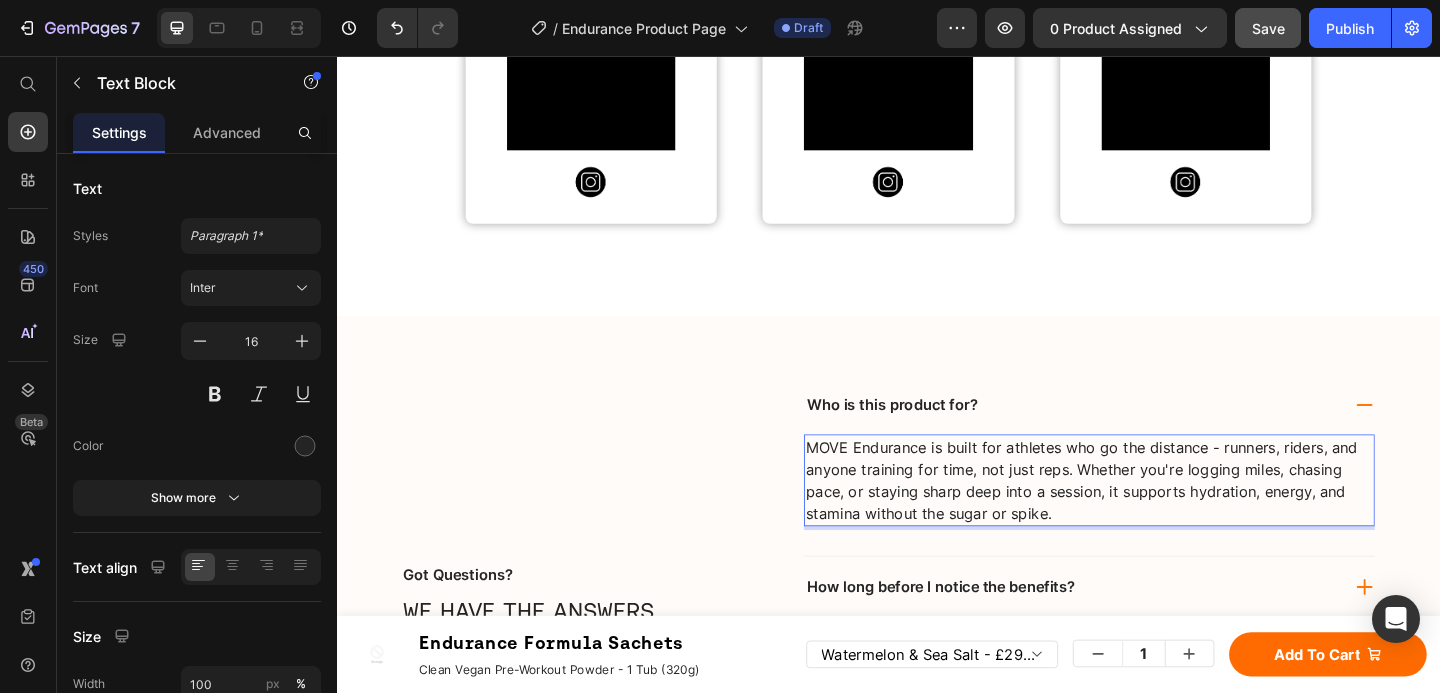 click on "MOVE Endurance is built for athletes who go the distance - runners, riders, and anyone training for time, not just reps. Whether you're logging miles, chasing pace, or staying sharp deep into a session, it supports hydration, energy, and stamina without the sugar or spike." at bounding box center [1155, 518] 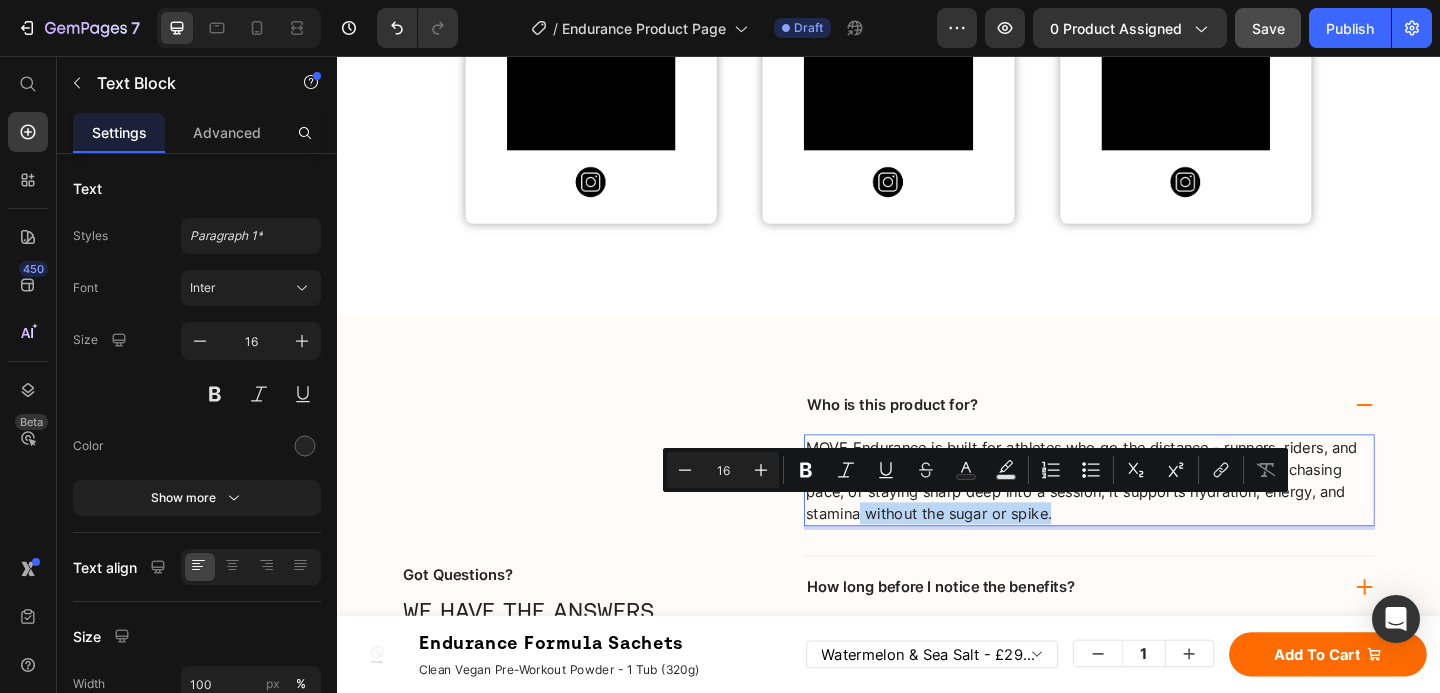 drag, startPoint x: 1149, startPoint y: 546, endPoint x: 904, endPoint y: 551, distance: 245.05101 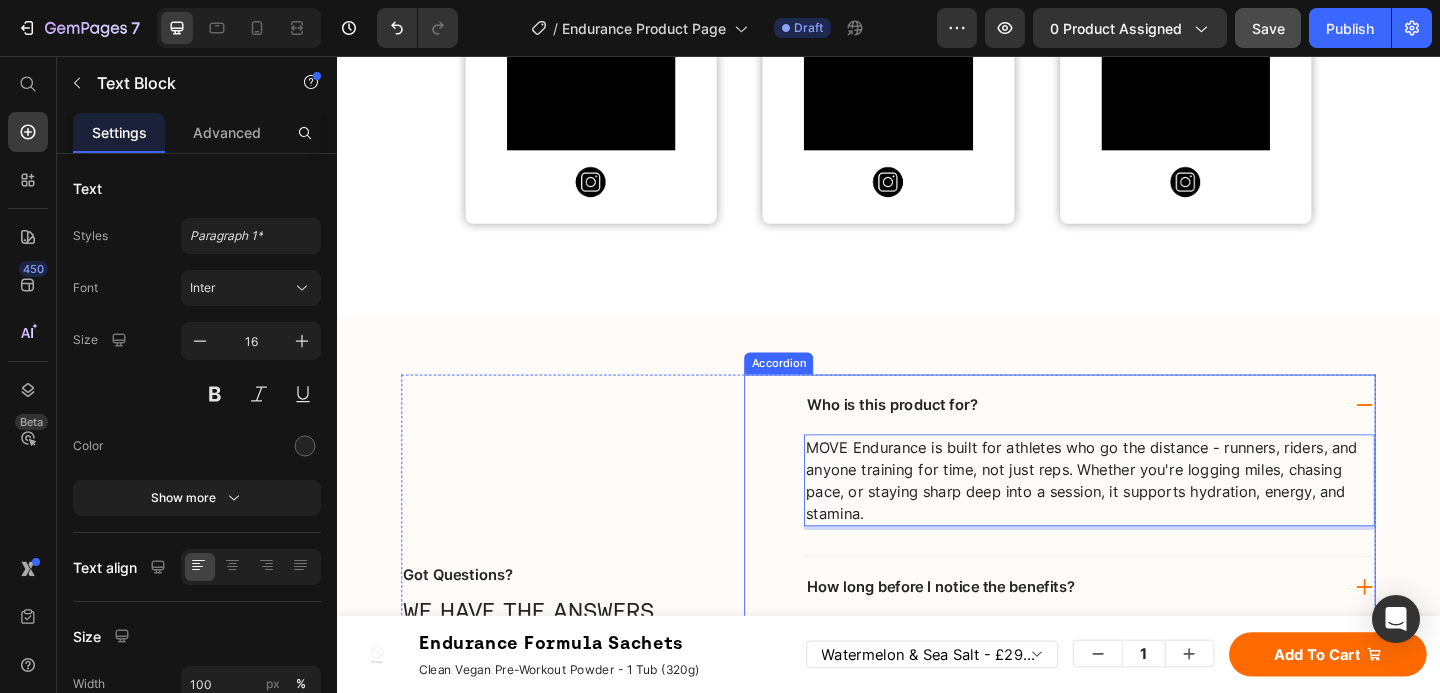 click on "Who is this product for?" at bounding box center [1155, 435] 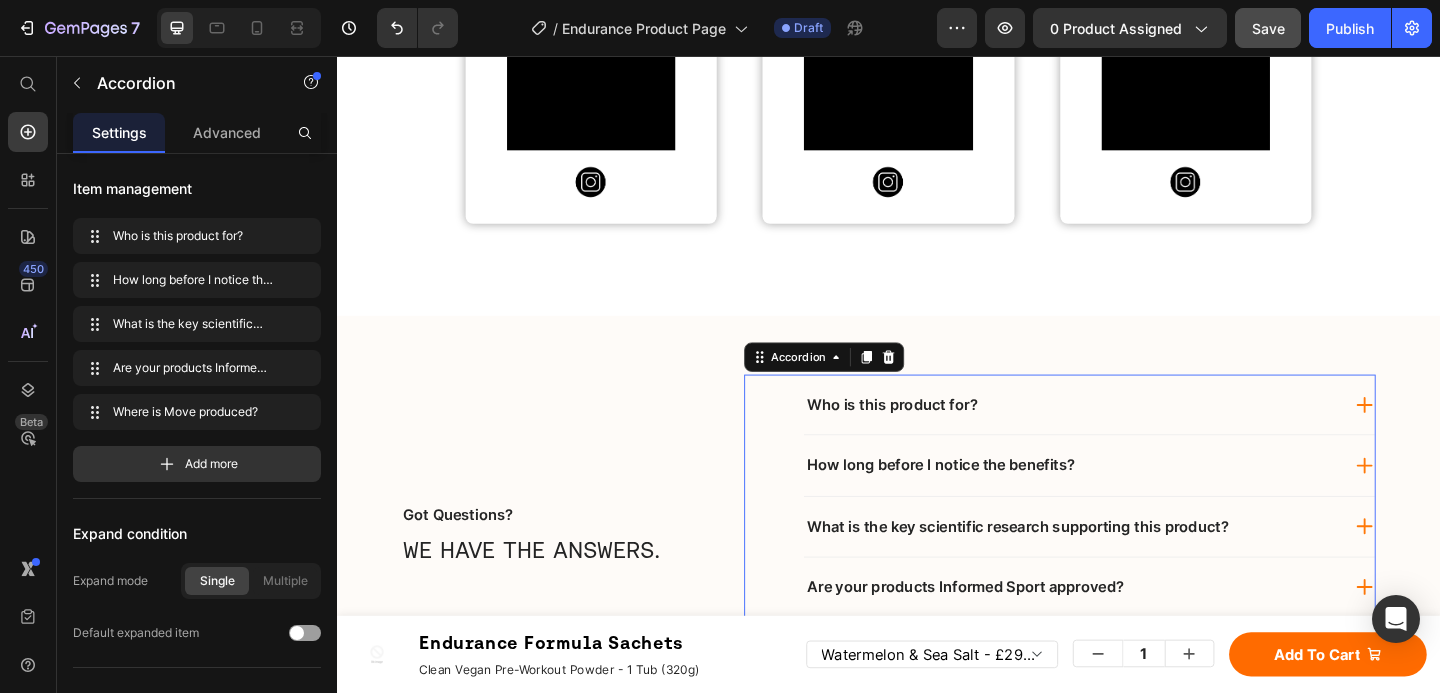 click on "How long before I notice the benefits?" at bounding box center (1136, 501) 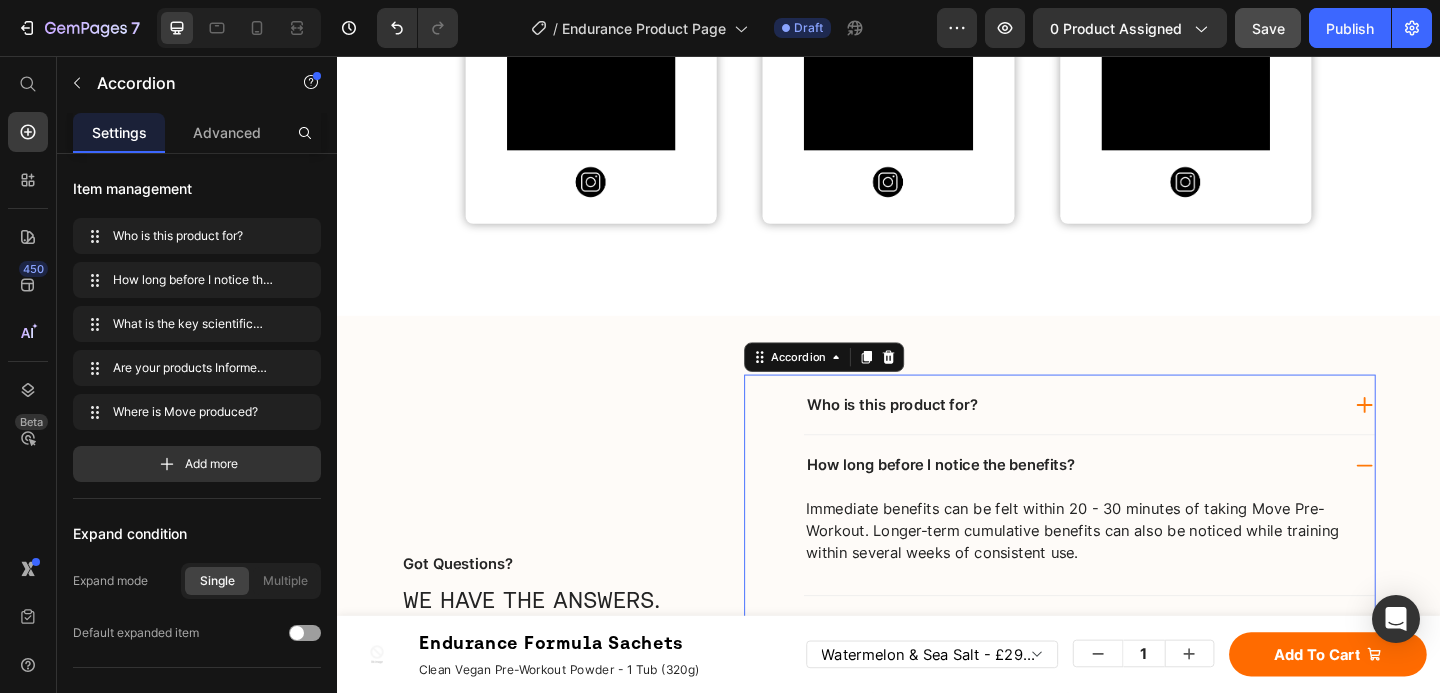 scroll, scrollTop: 10756, scrollLeft: 0, axis: vertical 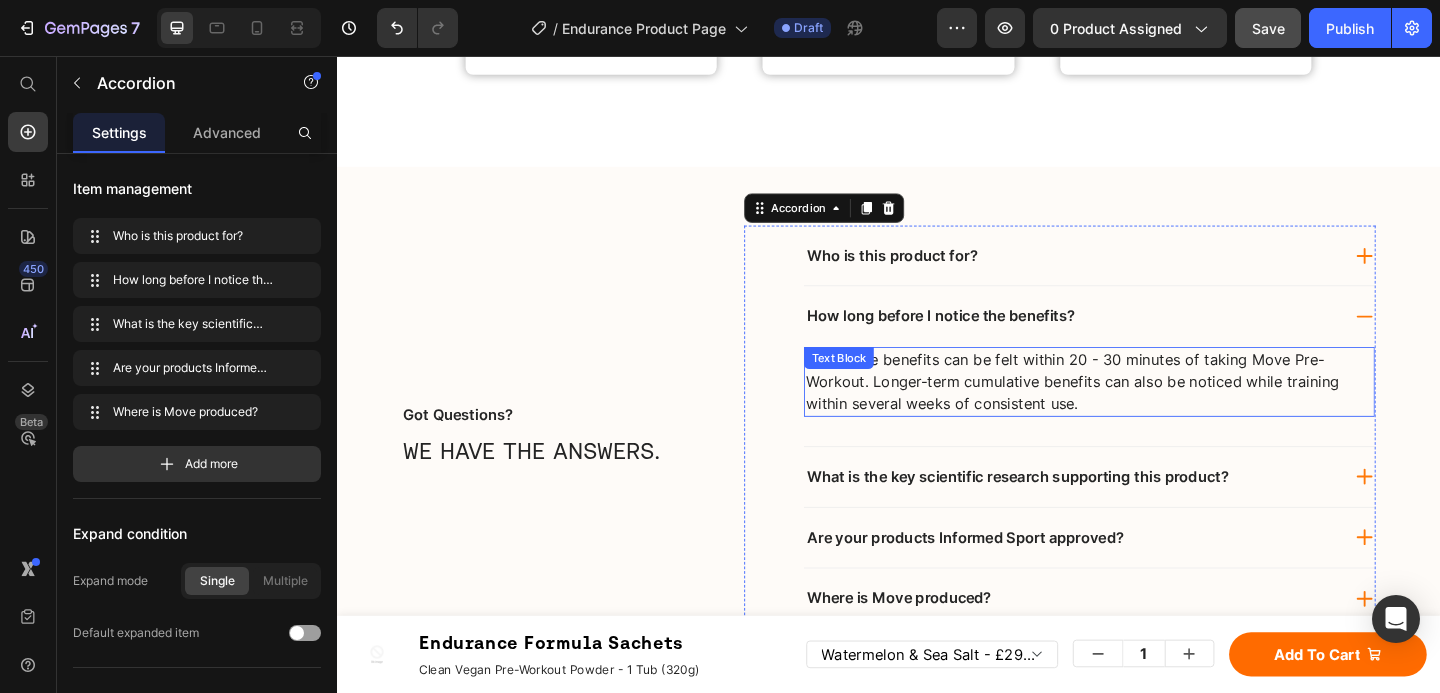 click on "Immediate benefits can be felt within 20 - 30 minutes of taking Move Pre-Workout. Longer-term cumulative benefits can also be noticed while training within several weeks of consistent use." at bounding box center (1155, 411) 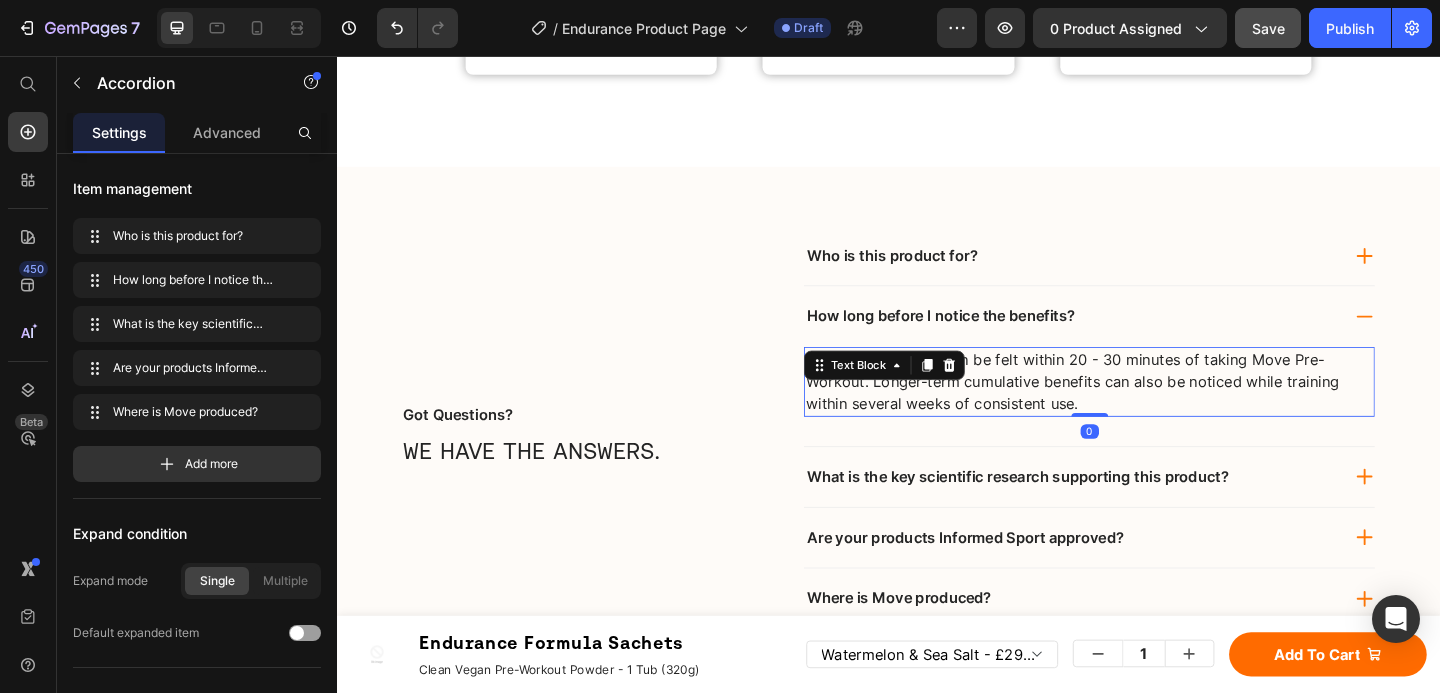 click on "Immediate benefits can be felt within 20 - 30 minutes of taking Move Pre-Workout. Longer-term cumulative benefits can also be noticed while training within several weeks of consistent use." at bounding box center [1155, 411] 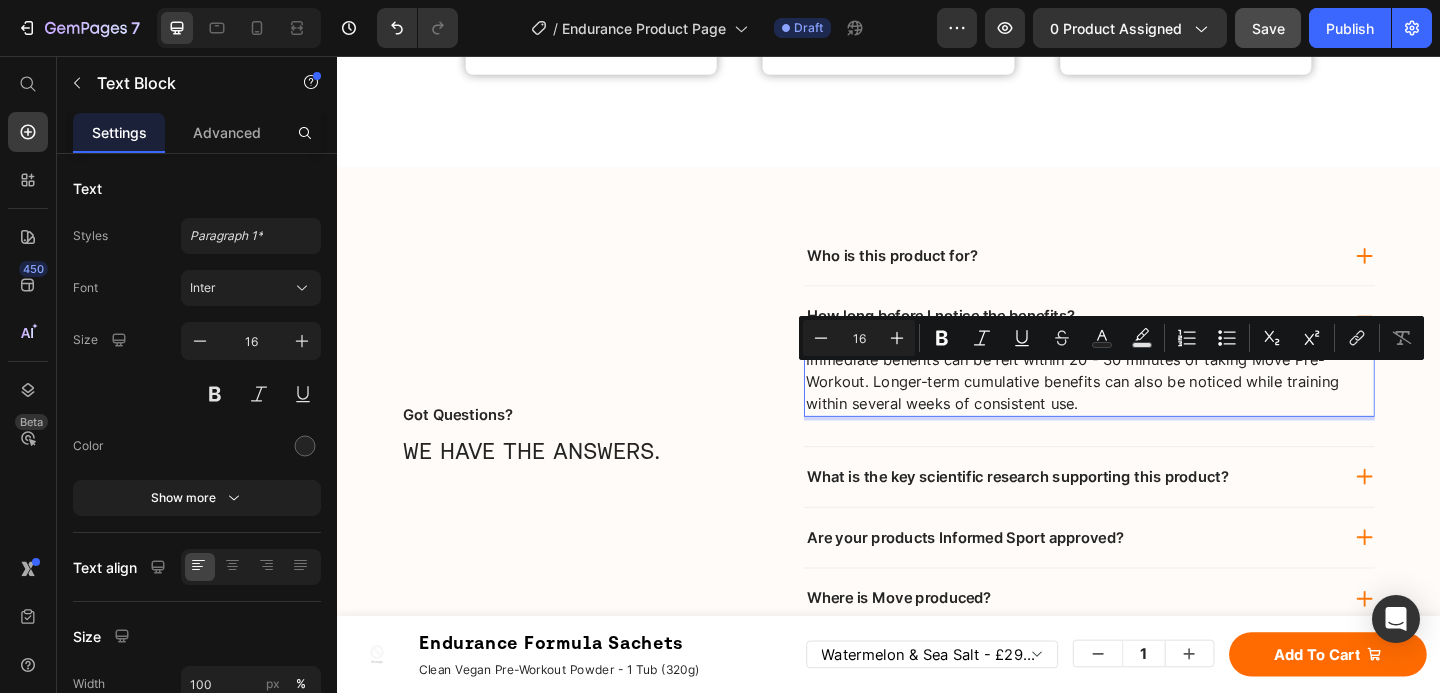 click on "Immediate benefits can be felt within 20 - 30 minutes of taking Move Pre-Workout. Longer-term cumulative benefits can also be noticed while training within several weeks of consistent use." at bounding box center (1155, 411) 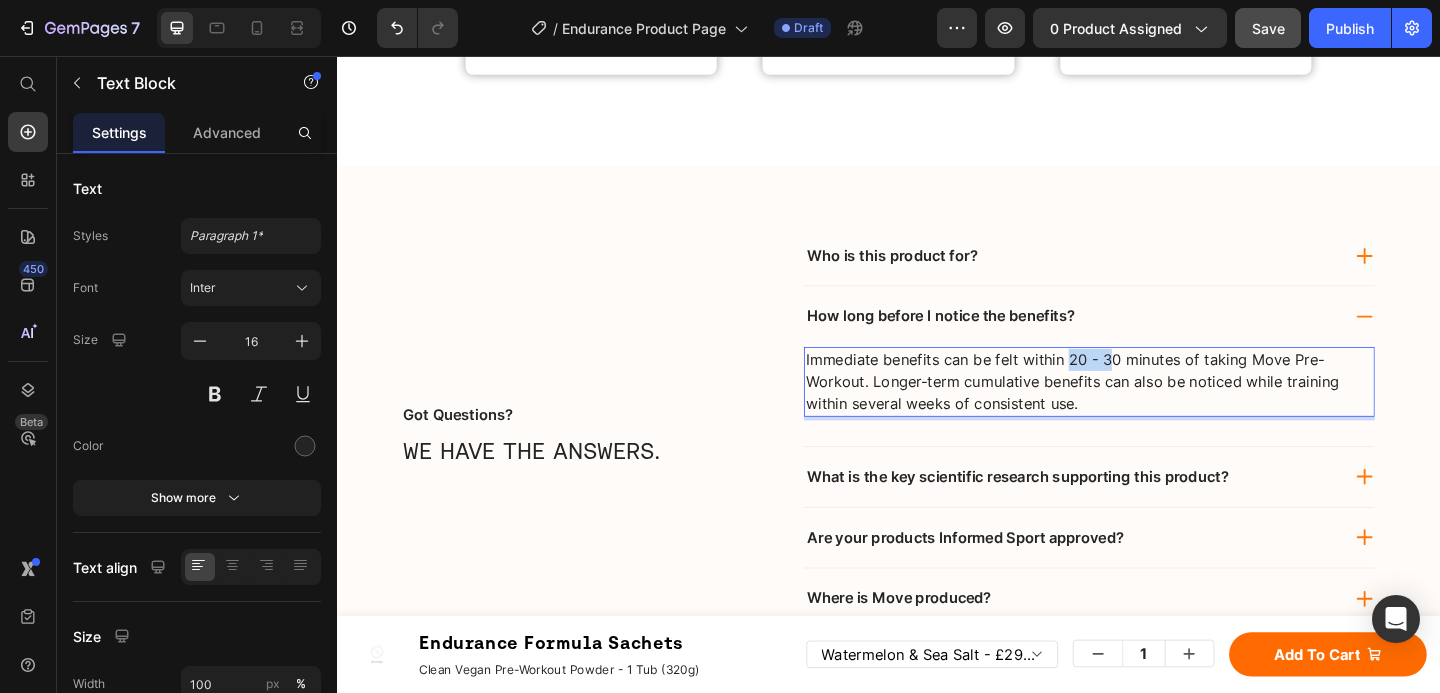 drag, startPoint x: 1131, startPoint y: 384, endPoint x: 1177, endPoint y: 384, distance: 46 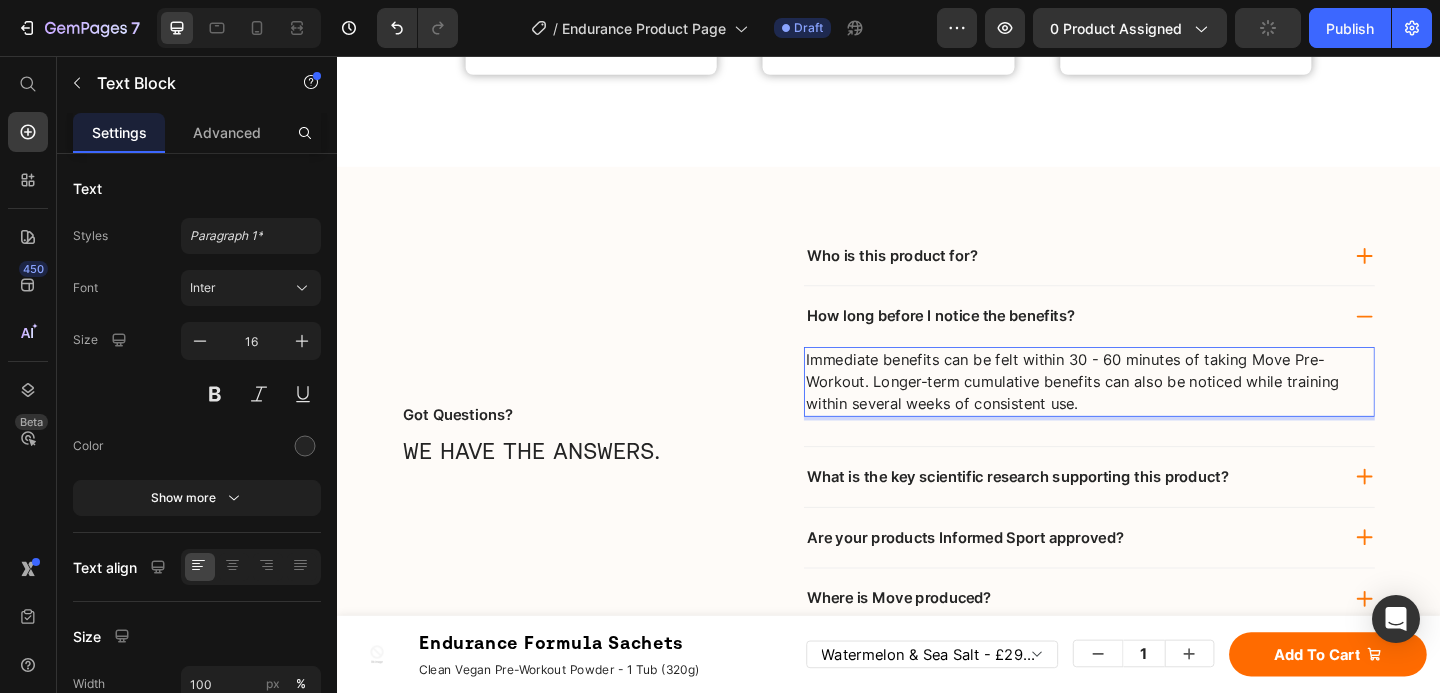 click on "Immediate benefits can be felt within 30 - 60 minutes of taking Move Pre-Workout. Longer-term cumulative benefits can also be noticed while training within several weeks of consistent use." at bounding box center [1155, 411] 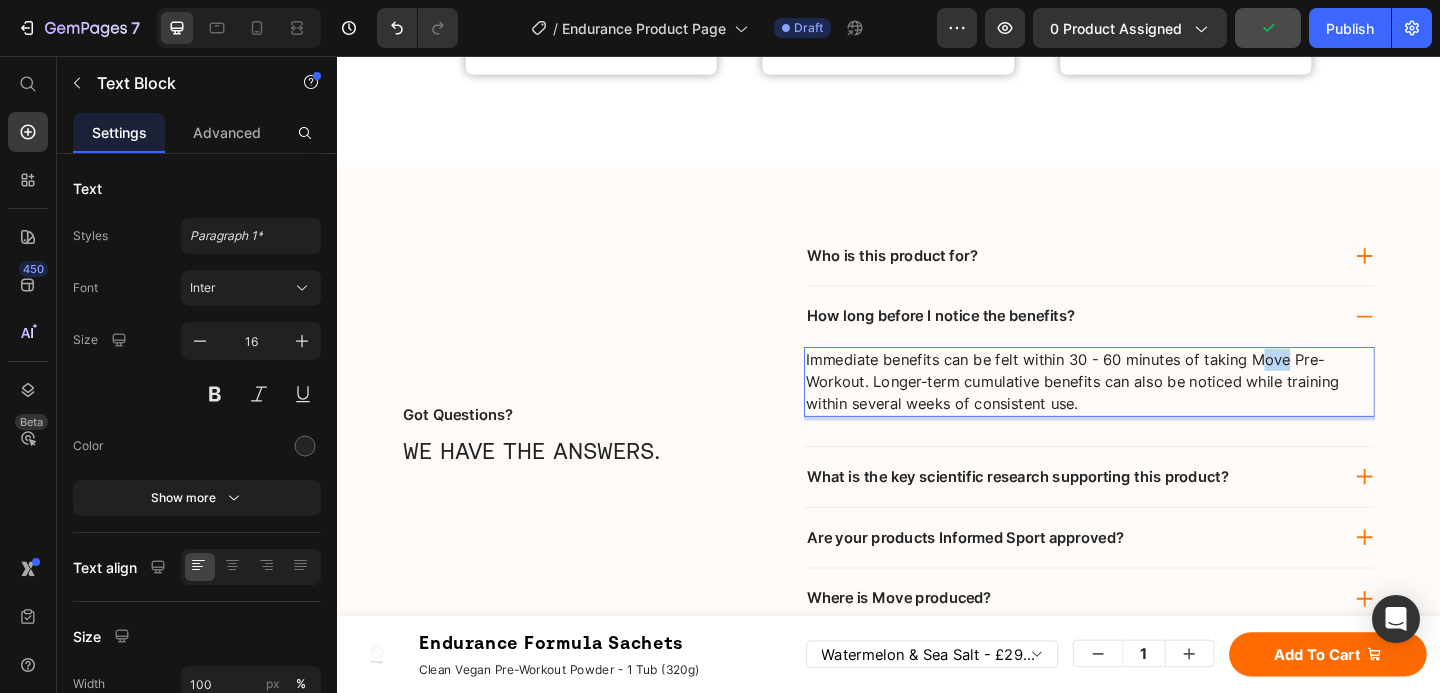 drag, startPoint x: 1350, startPoint y: 382, endPoint x: 1340, endPoint y: 381, distance: 10.049875 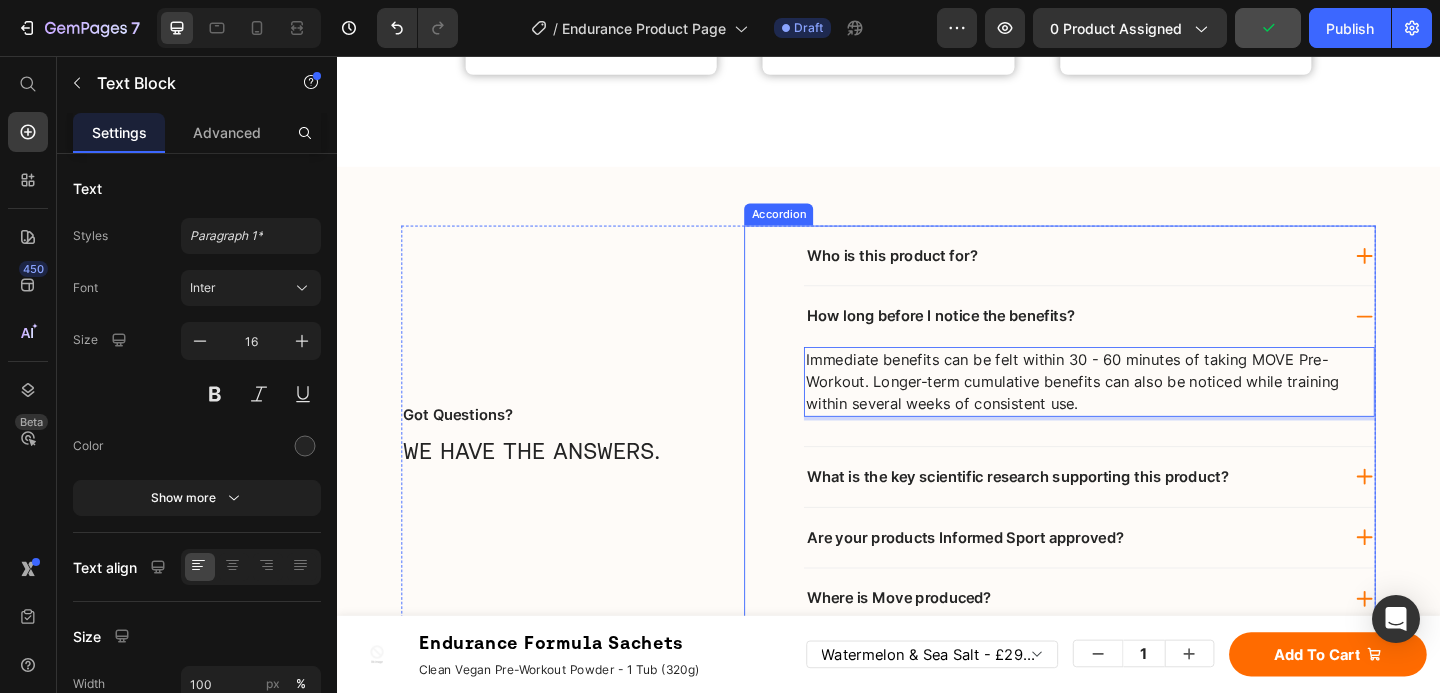 click on "Who is this product for?" at bounding box center [1136, 273] 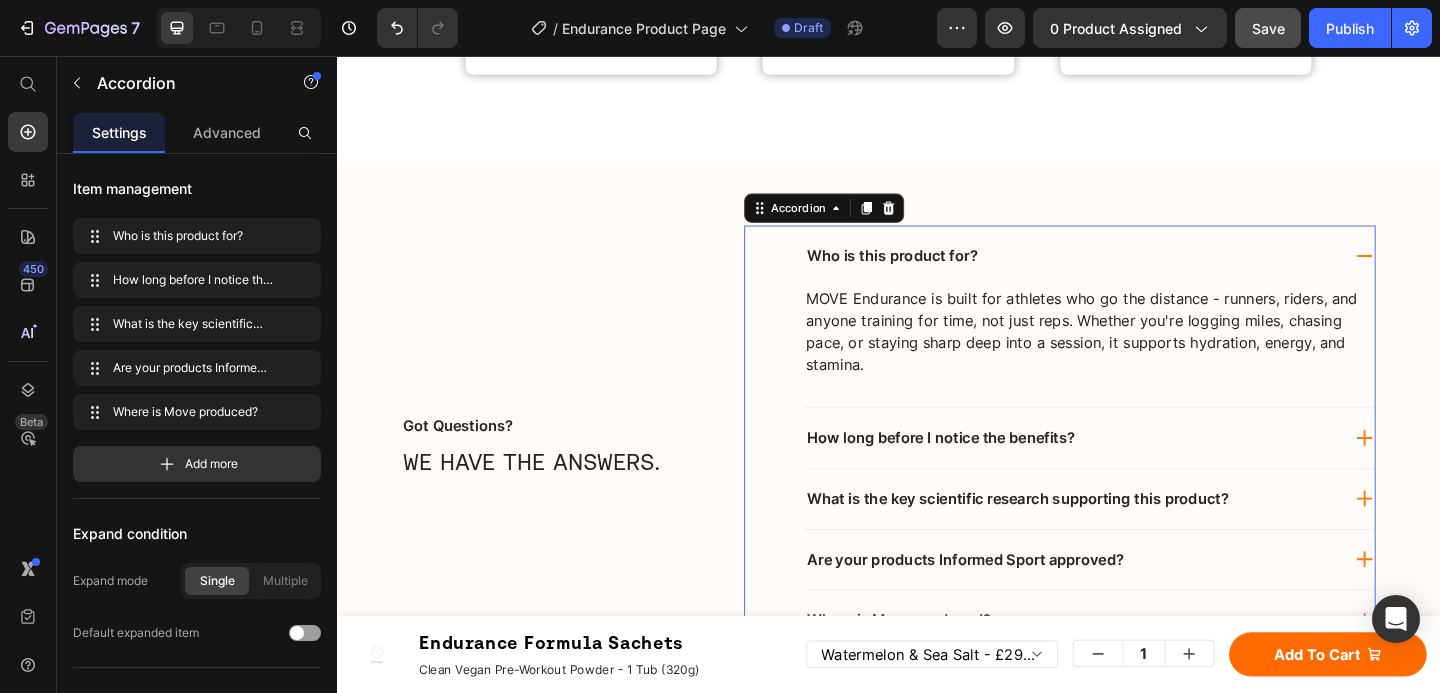 click on "How long before I notice the benefits?" at bounding box center [1136, 471] 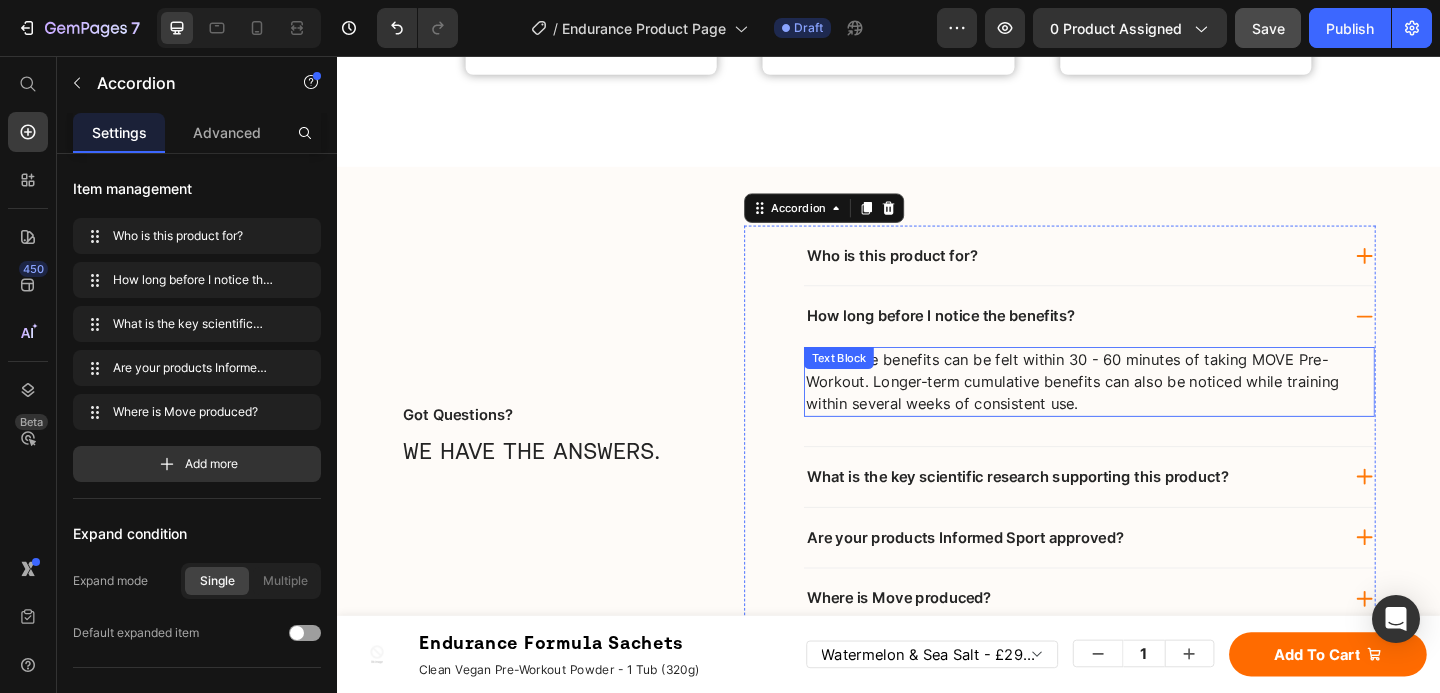 click on "Immediate benefits can be felt within 30 - 60 minutes of taking MOVE Pre-Workout. Longer-term cumulative benefits can also be noticed while training within several weeks of consistent use." at bounding box center [1155, 411] 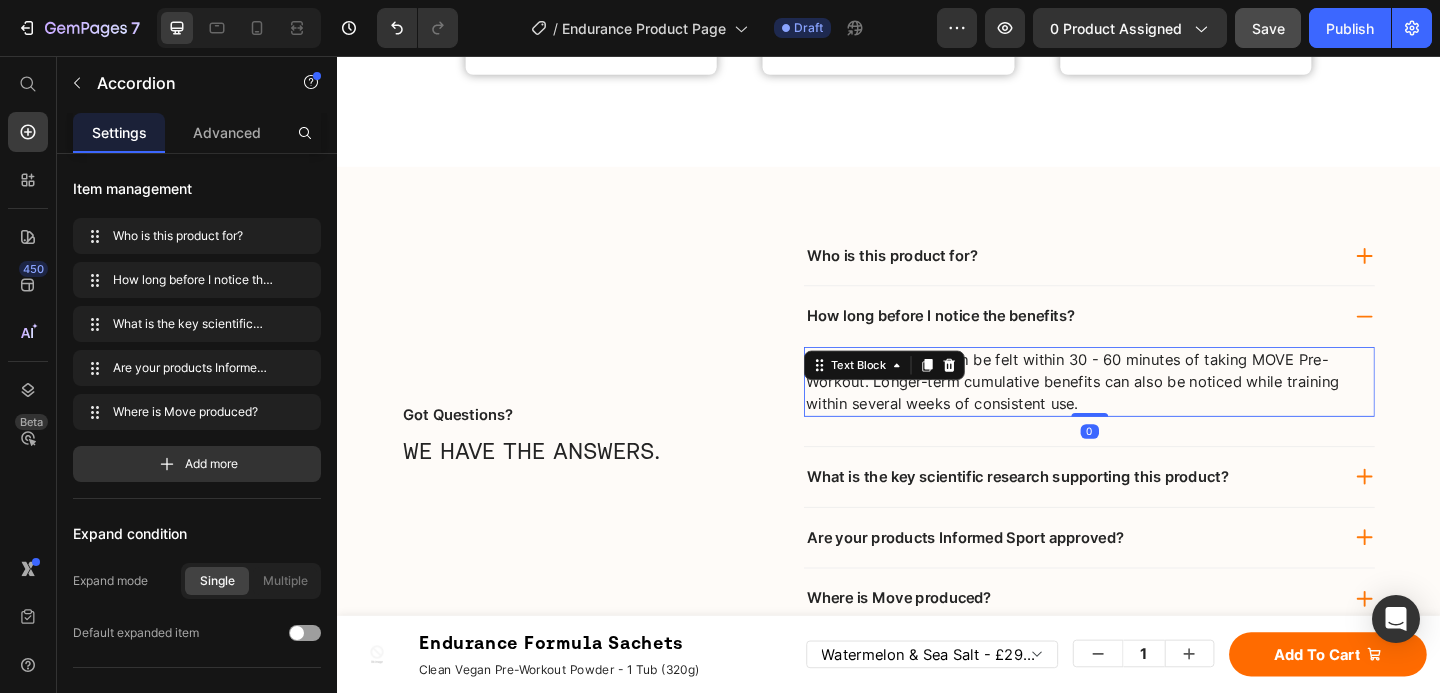 click on "Immediate benefits can be felt within 30 - 60 minutes of taking MOVE Pre-Workout. Longer-term cumulative benefits can also be noticed while training within several weeks of consistent use." at bounding box center (1155, 411) 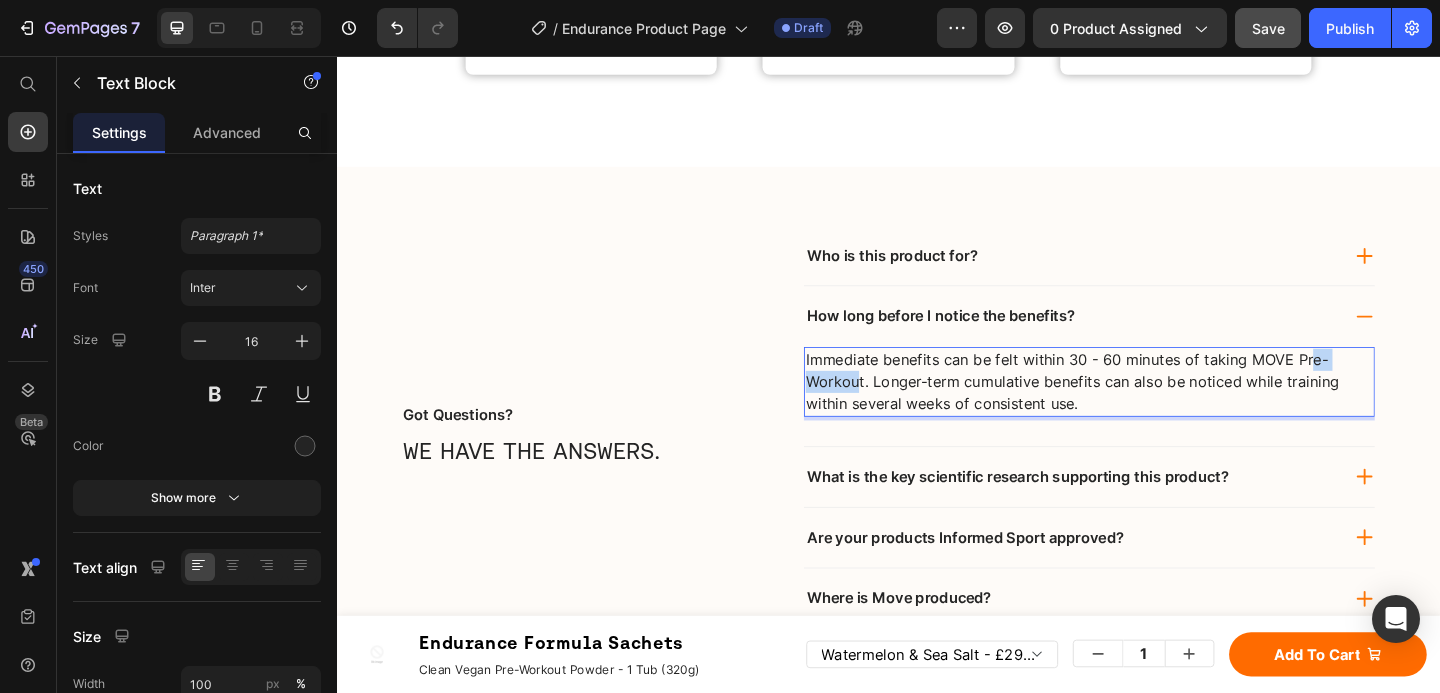 drag, startPoint x: 902, startPoint y: 406, endPoint x: 1210, endPoint y: 414, distance: 308.10388 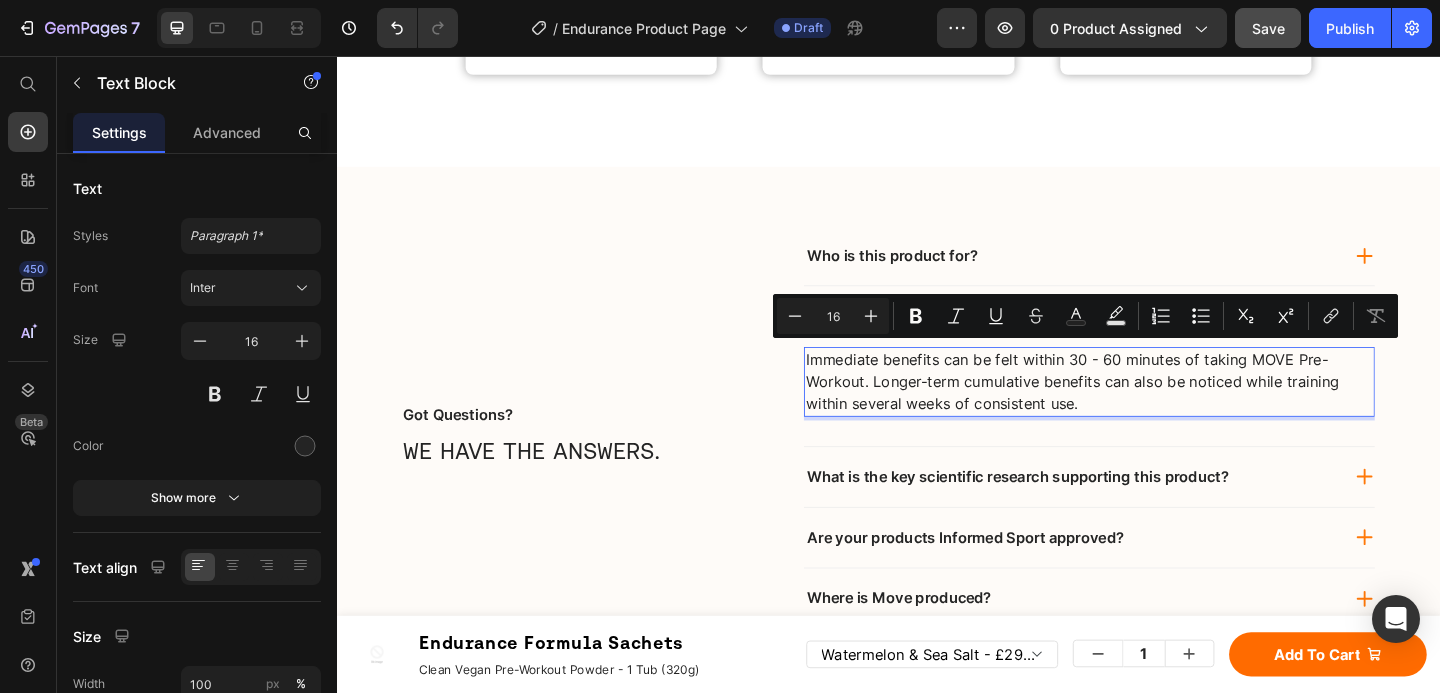 click on "Immediate benefits can be felt within 30 - 60 minutes of taking MOVE Pre-Workout. Longer-term cumulative benefits can also be noticed while training within several weeks of consistent use." at bounding box center (1155, 411) 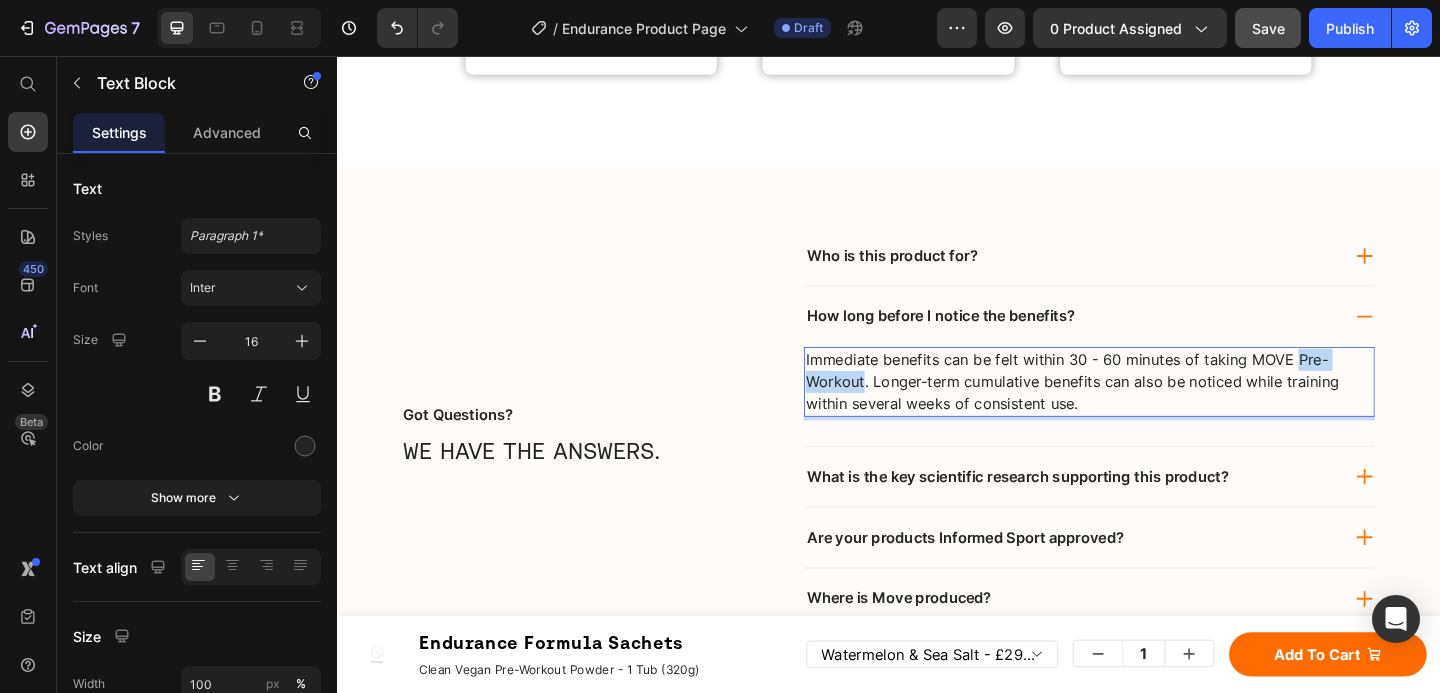 drag, startPoint x: 903, startPoint y: 405, endPoint x: 1372, endPoint y: 380, distance: 469.66583 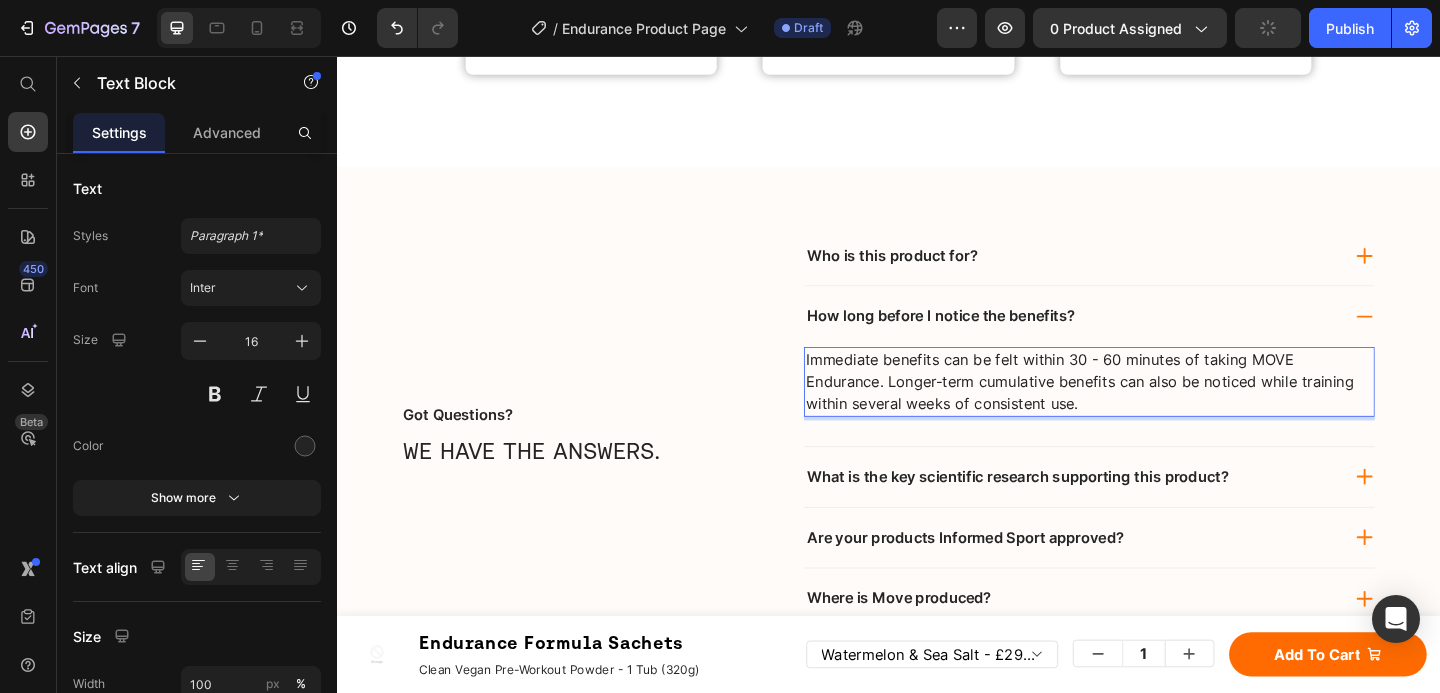 click on "Immediate benefits can be felt within 30 - 60 minutes of taking MOVE Endurance. Longer-term cumulative benefits can also be noticed while training within several weeks of consistent use." at bounding box center (1155, 411) 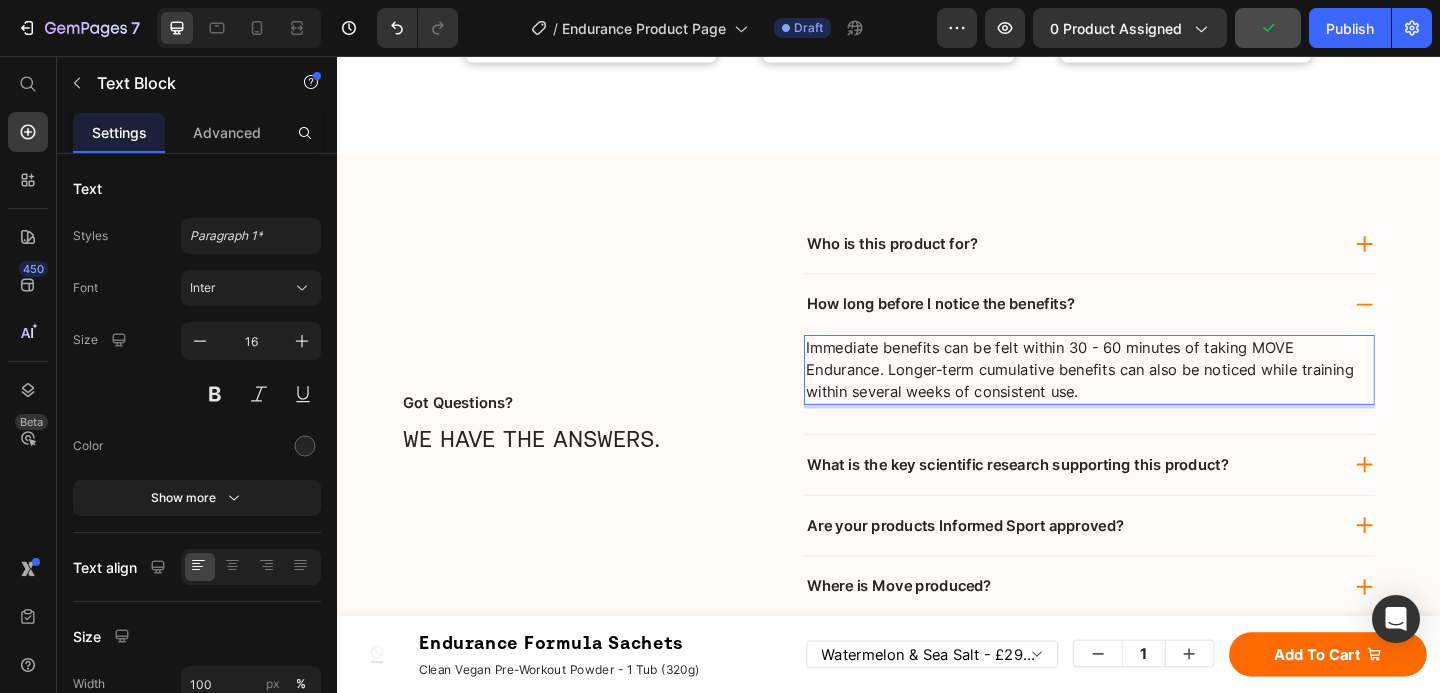 scroll, scrollTop: 10788, scrollLeft: 0, axis: vertical 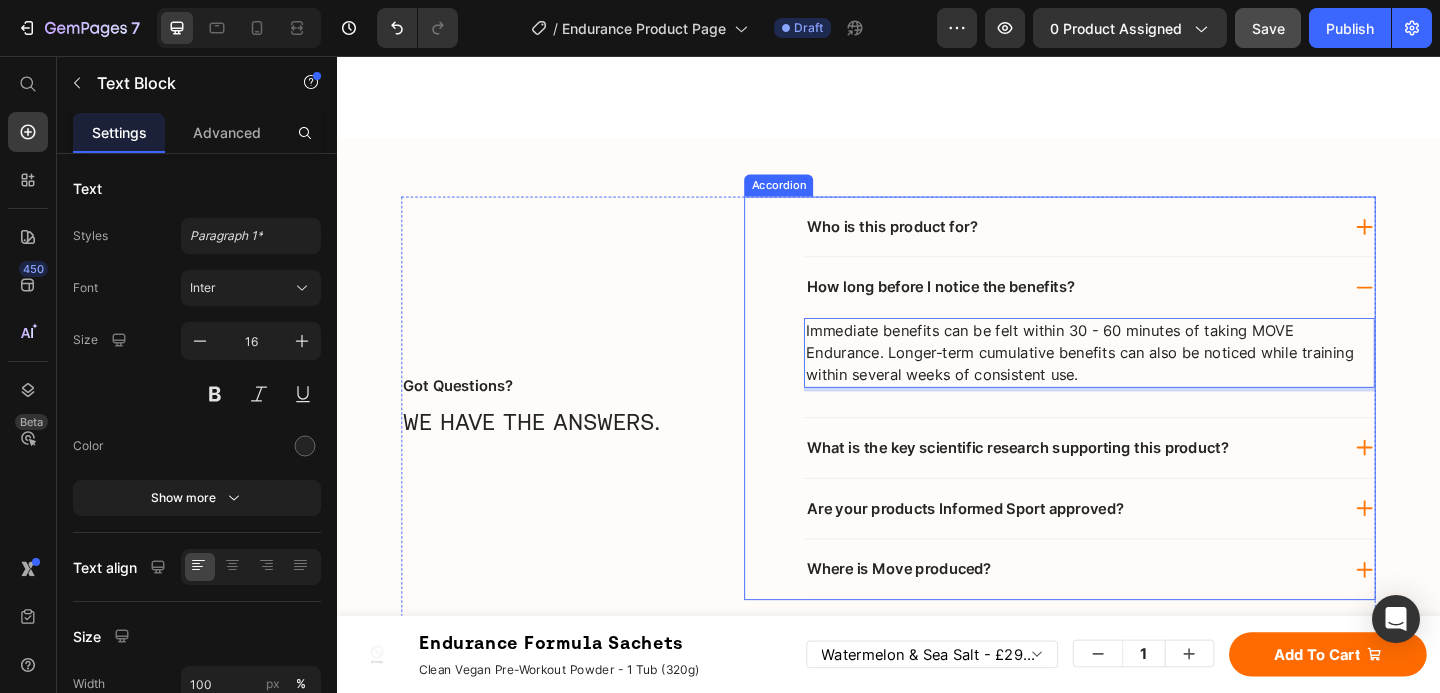 click on "How long before I notice the benefits?" at bounding box center (1136, 307) 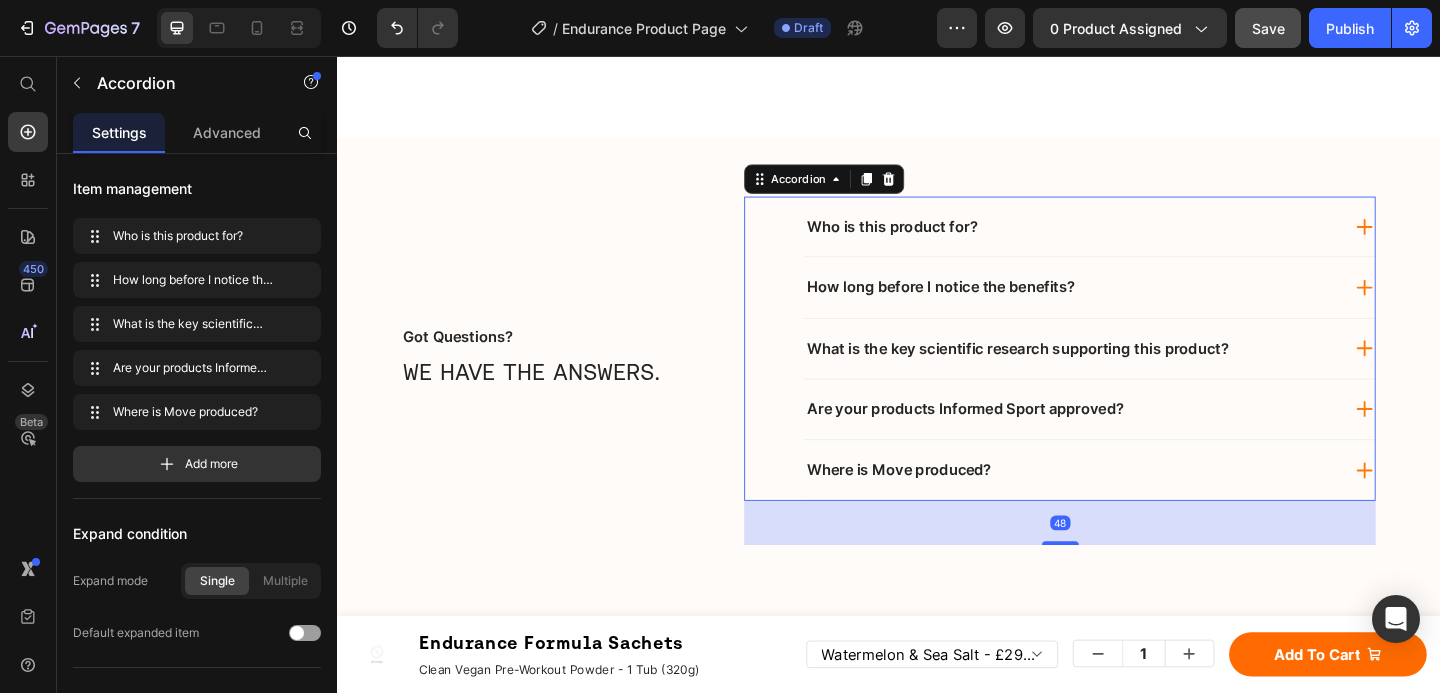 click on "What is the key scientific research supporting this product?" at bounding box center [1155, 374] 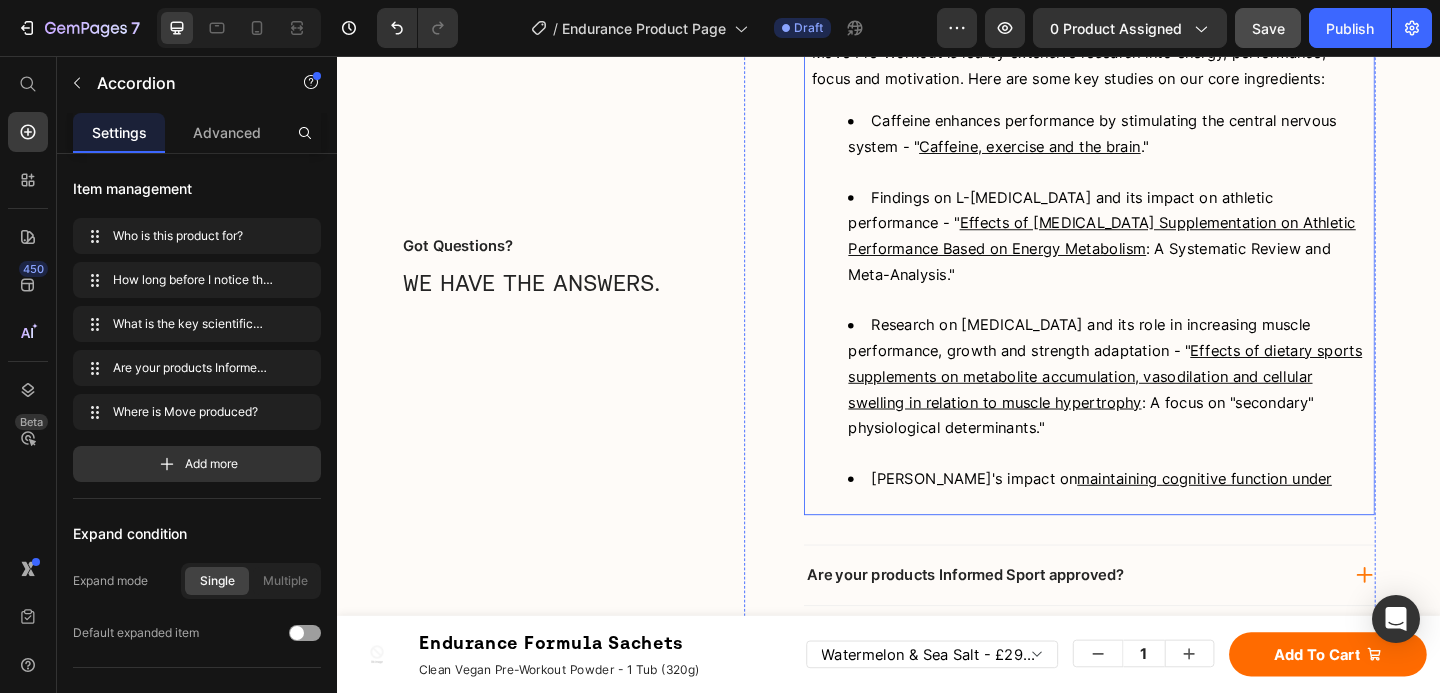 scroll, scrollTop: 11108, scrollLeft: 0, axis: vertical 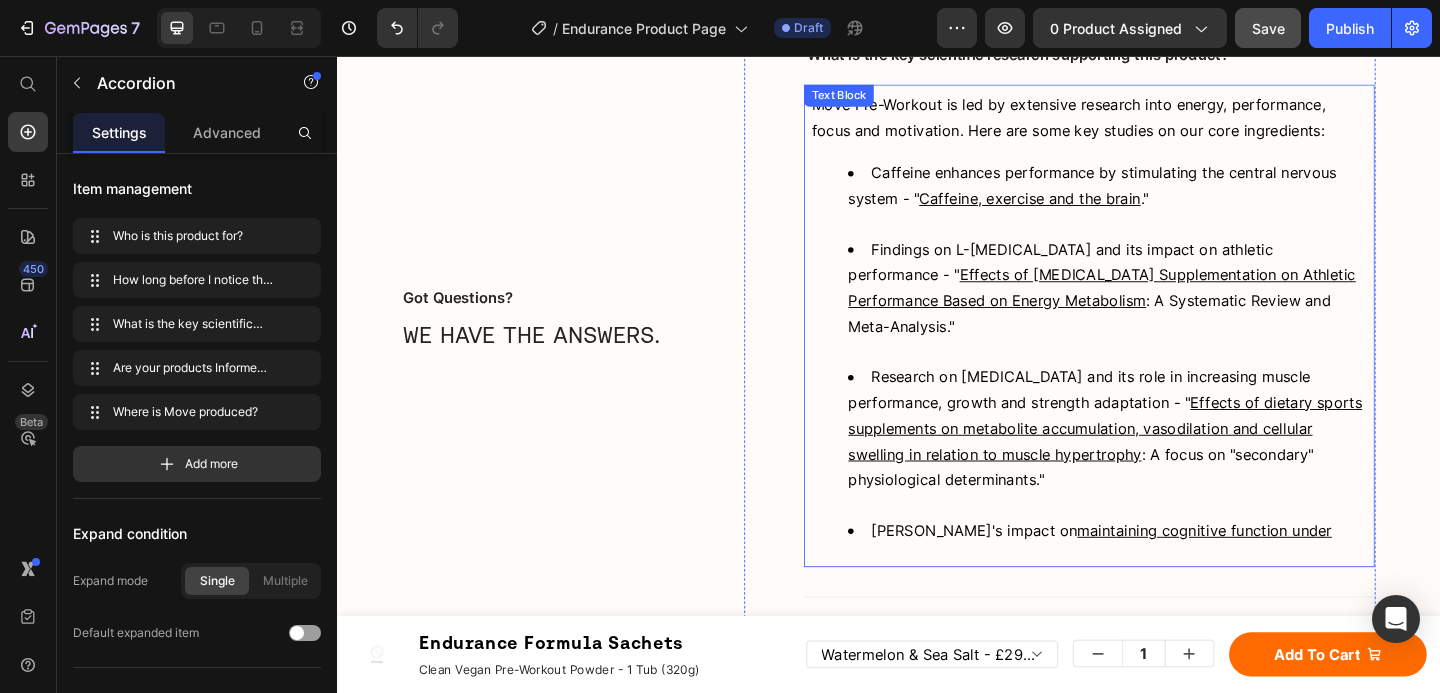 click on "Tyrosine's impact on  maintaining cognitive function under" at bounding box center [1175, 572] 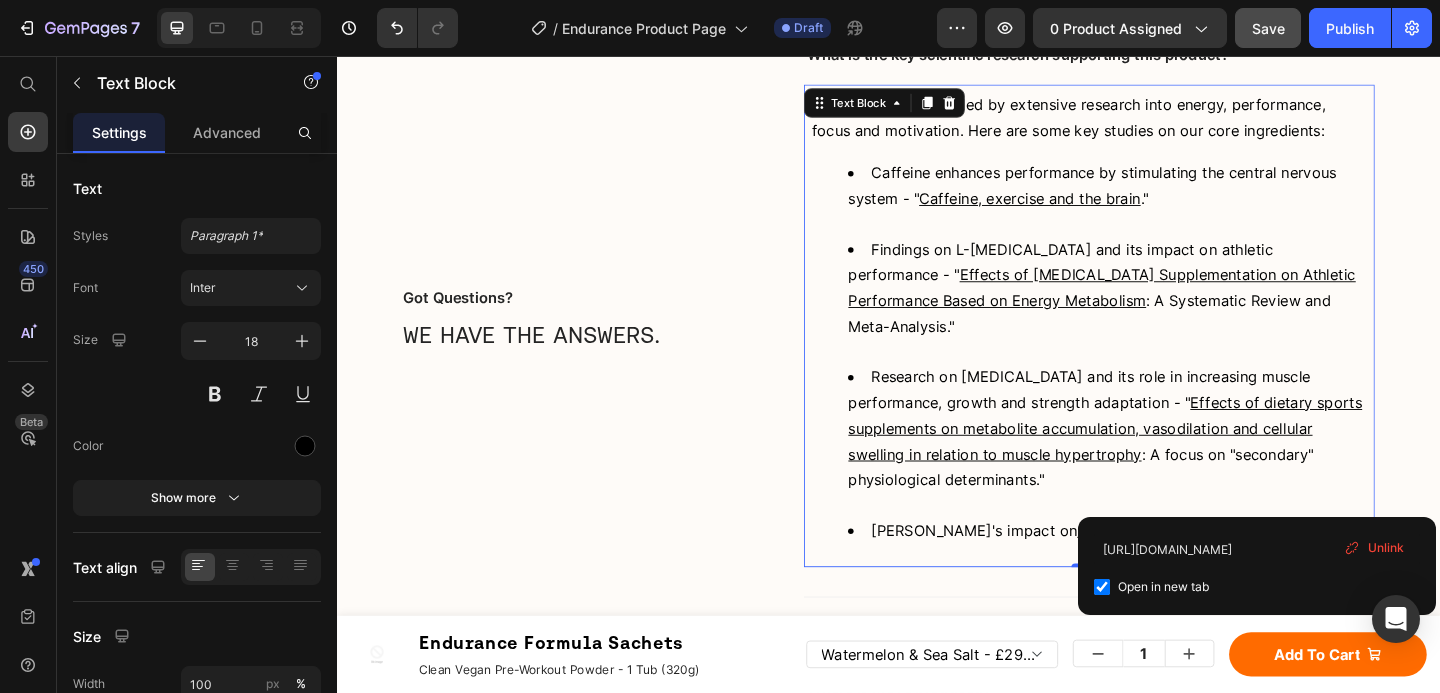 click on "Tyrosine's impact on  maintaining cognitive function under" at bounding box center [1175, 572] 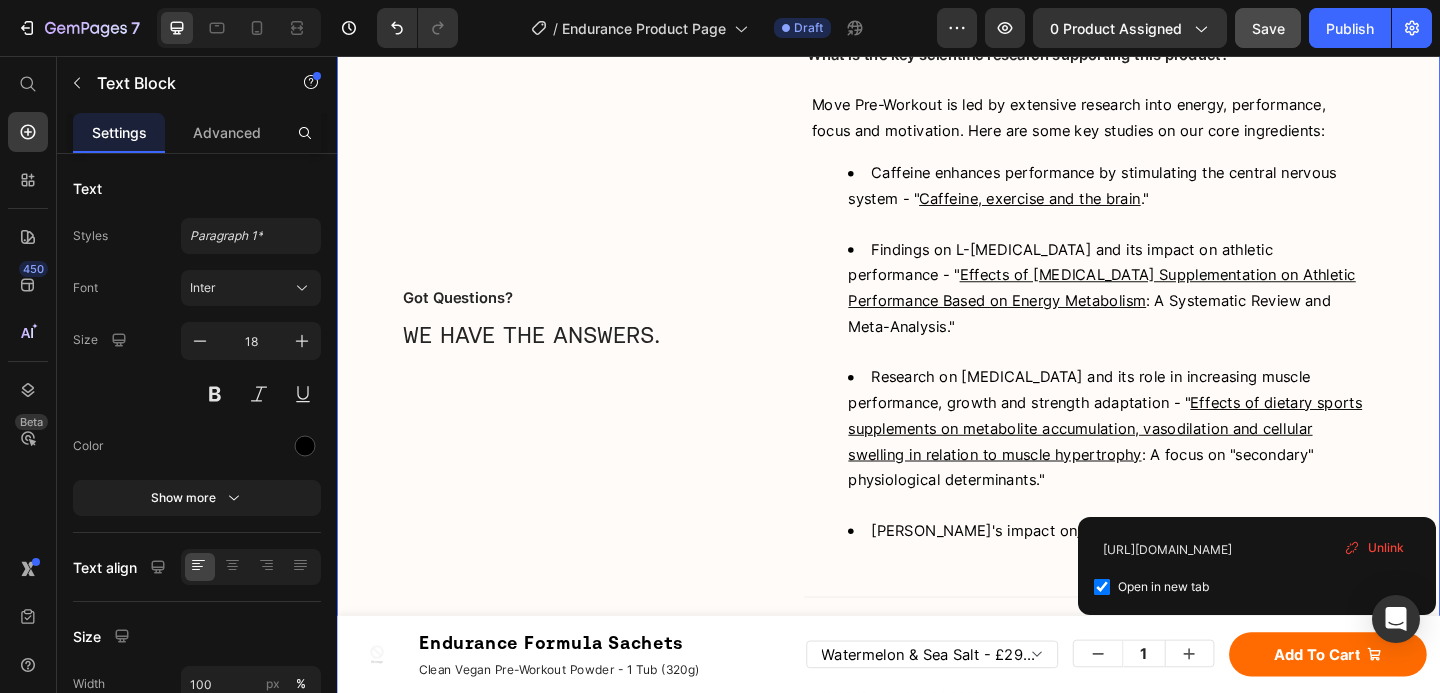 click on "Got Questions? Text Block WE HAVE THE ANSWERS. Heading
Who is this product for?
How long before I notice the benefits?
What is the key scientific research supporting this product? Move Pre-Workout is led by extensive research into energy, performance, focus and motivation. Here are some key studies on our core ingredients: Caffeine enhances performance by stimulating the central nervous system - " Caffeine, exercise and the brain ."   Findings on L-Arginine and its impact on athletic performance - " Effects of Arginine Supplementation on Athletic Performance Based on Energy Metabolism : A Systematic Review and Meta-Analysis."   Research on Nitric Oxide and its role in increasing muscle performance, growth and strength adaptation - " Effects of dietary sports supplements on metabolite accumulation, vasodilation and cellular swelling in relation to muscle hypertrophy : A focus on "secondary" physiological determinants."   Tyrosine's impact on  Text Block Row" at bounding box center (937, 365) 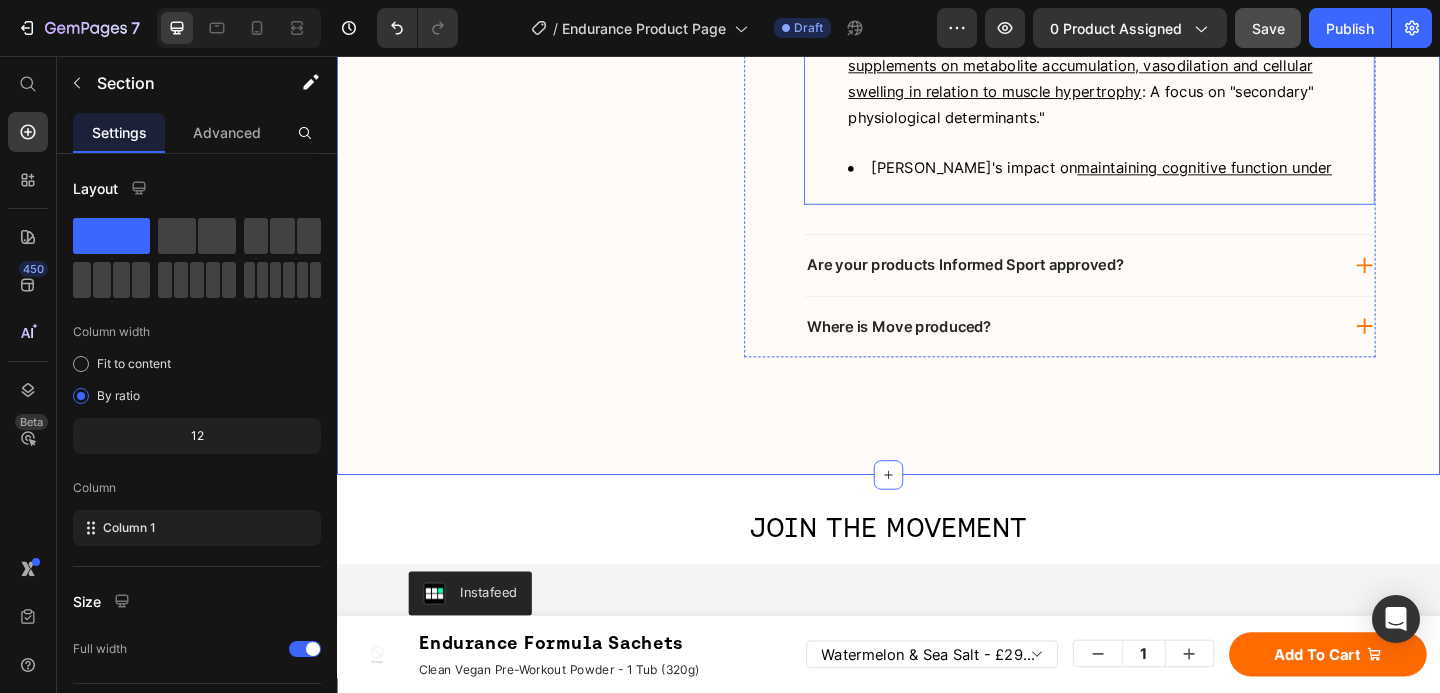 scroll, scrollTop: 11499, scrollLeft: 0, axis: vertical 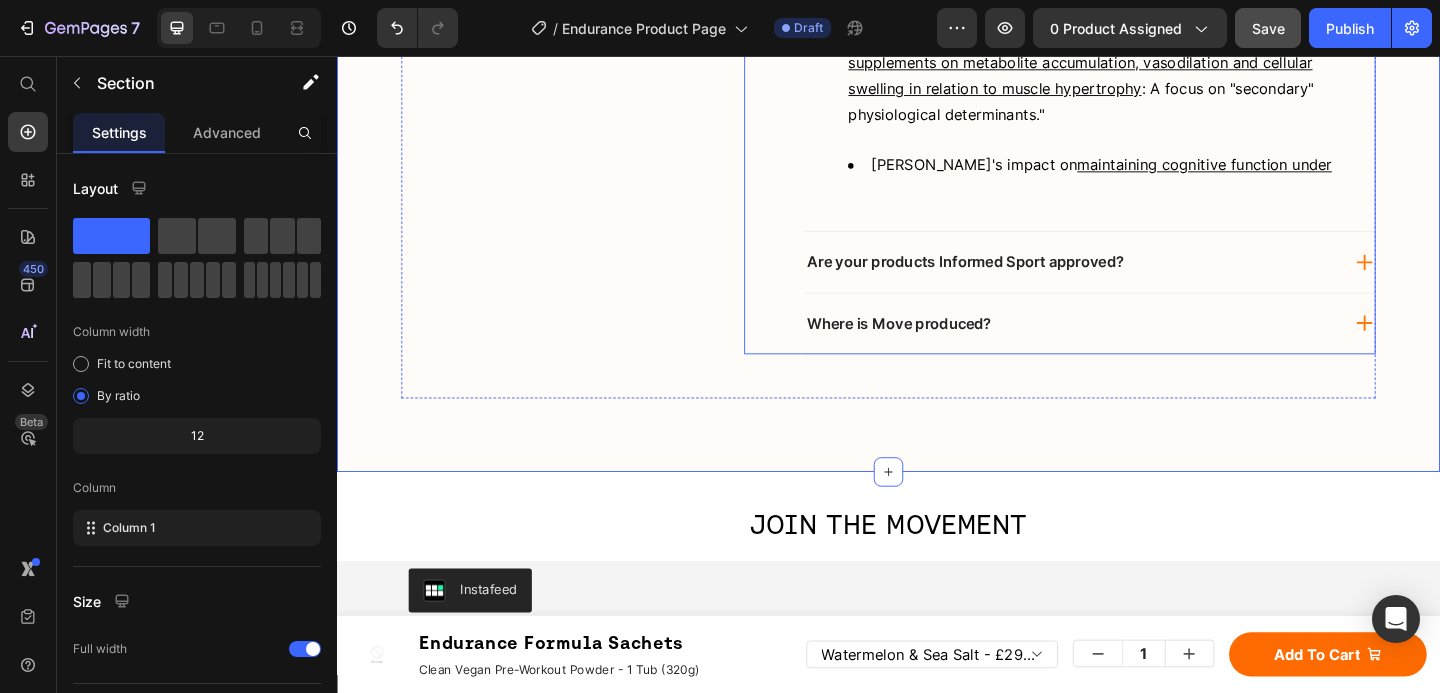 click on "Are your products Informed Sport approved?" at bounding box center (1136, 279) 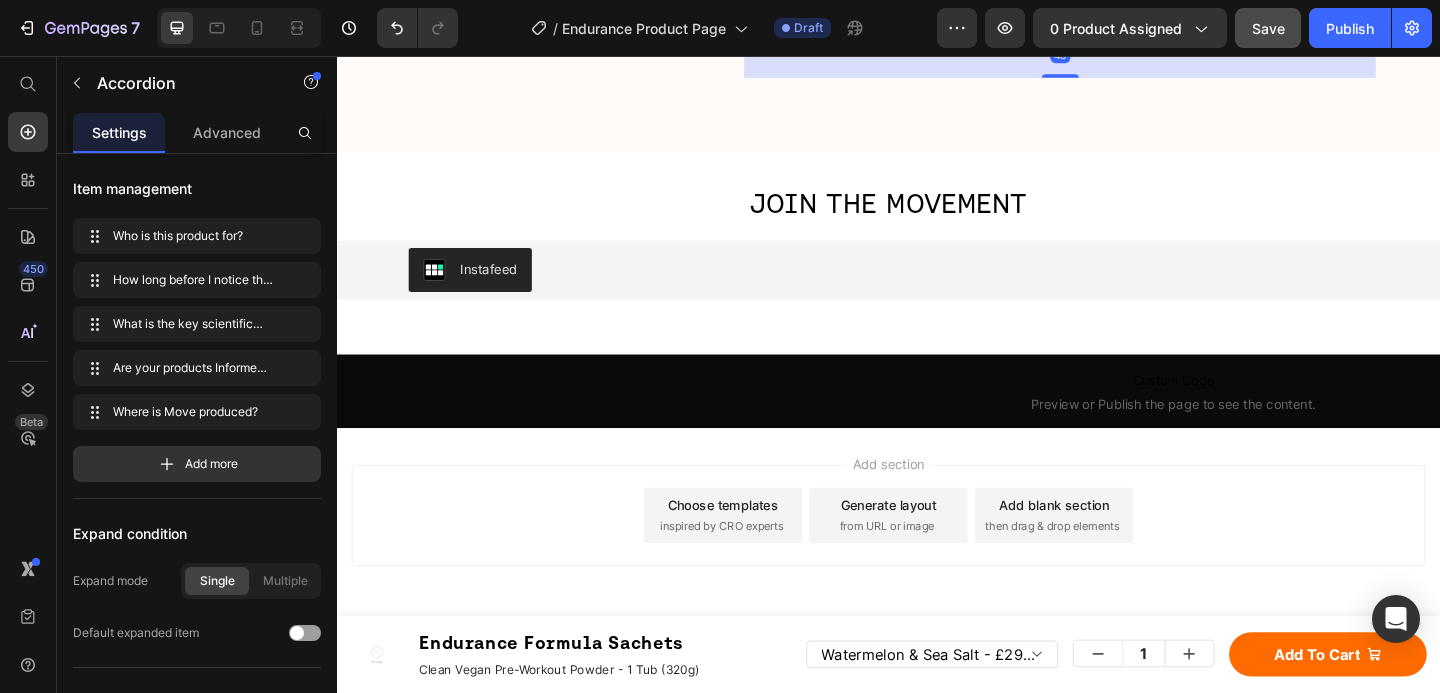 scroll, scrollTop: 11066, scrollLeft: 0, axis: vertical 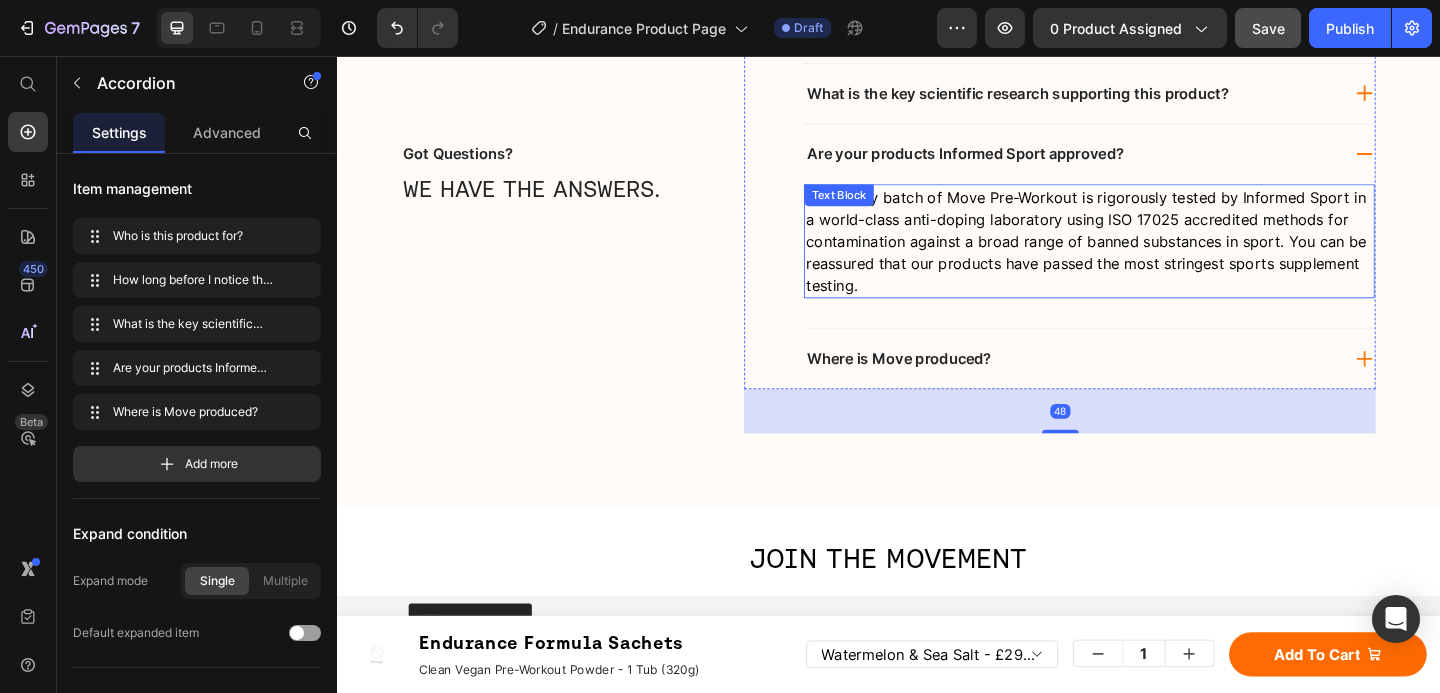 click on "Yes! Every batch of Move Pre-Workout is rigorously tested by Informed Sport in a world-class anti-doping laboratory using ISO 17025 accredited methods for contamination against a broad range of banned substances in sport. You can be reassured that our products have passed the most stringest sports supplement testing." at bounding box center (1152, 257) 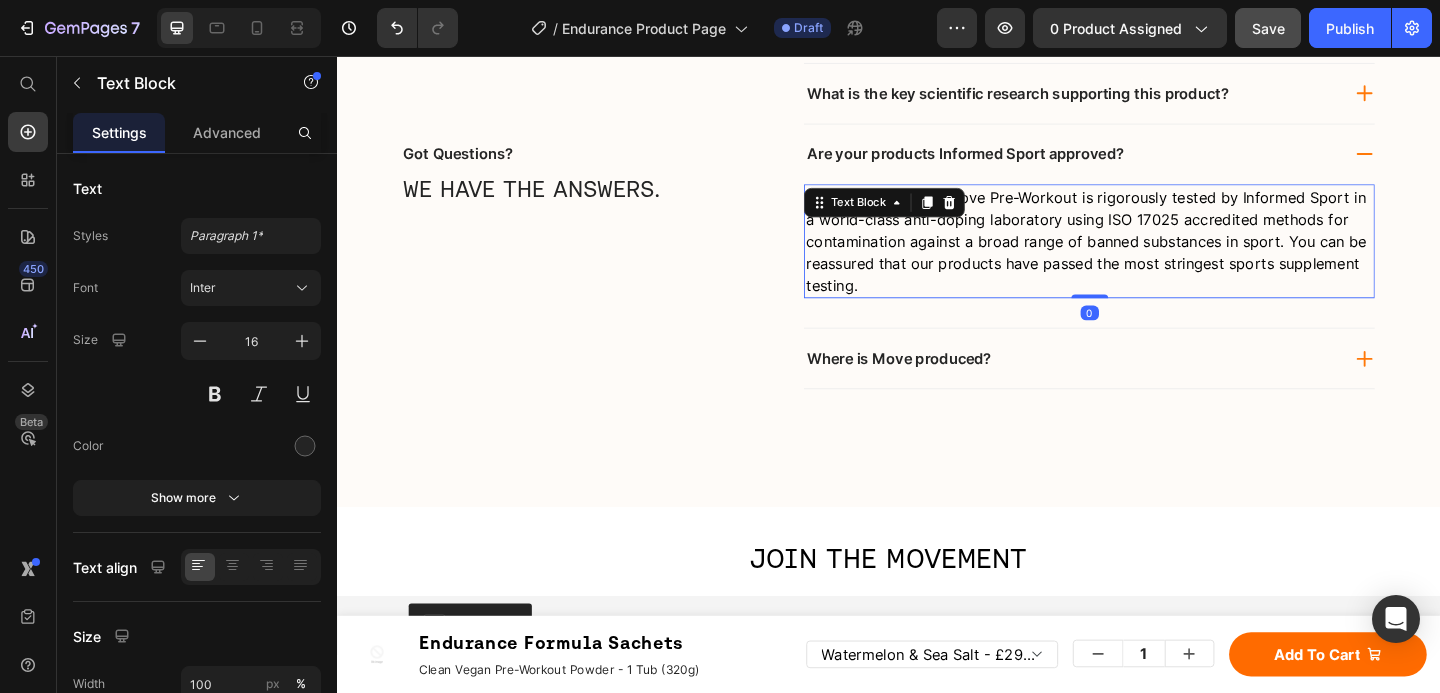 click on "Yes! Every batch of Move Pre-Workout is rigorously tested by Informed Sport in a world-class anti-doping laboratory using ISO 17025 accredited methods for contamination against a broad range of banned substances in sport. You can be reassured that our products have passed the most stringest sports supplement testing." at bounding box center (1152, 257) 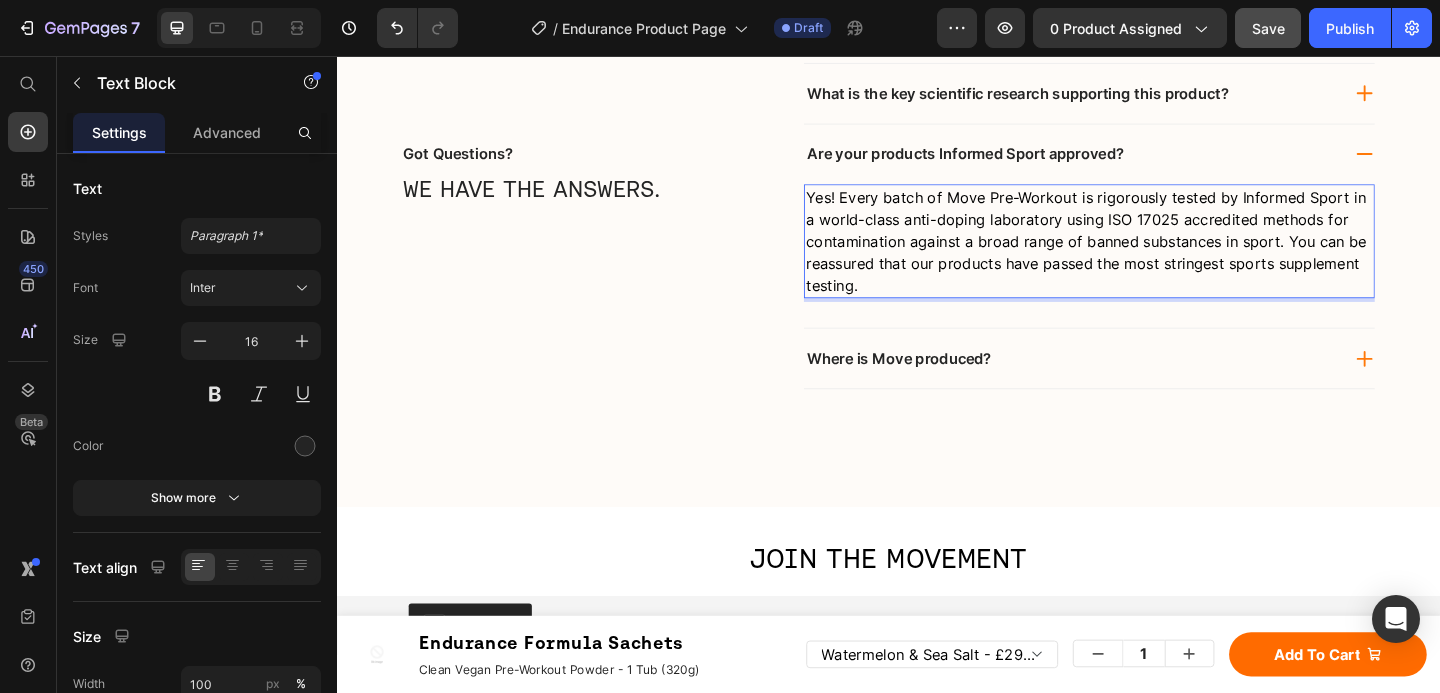 drag, startPoint x: 1027, startPoint y: 234, endPoint x: 1006, endPoint y: 230, distance: 21.377558 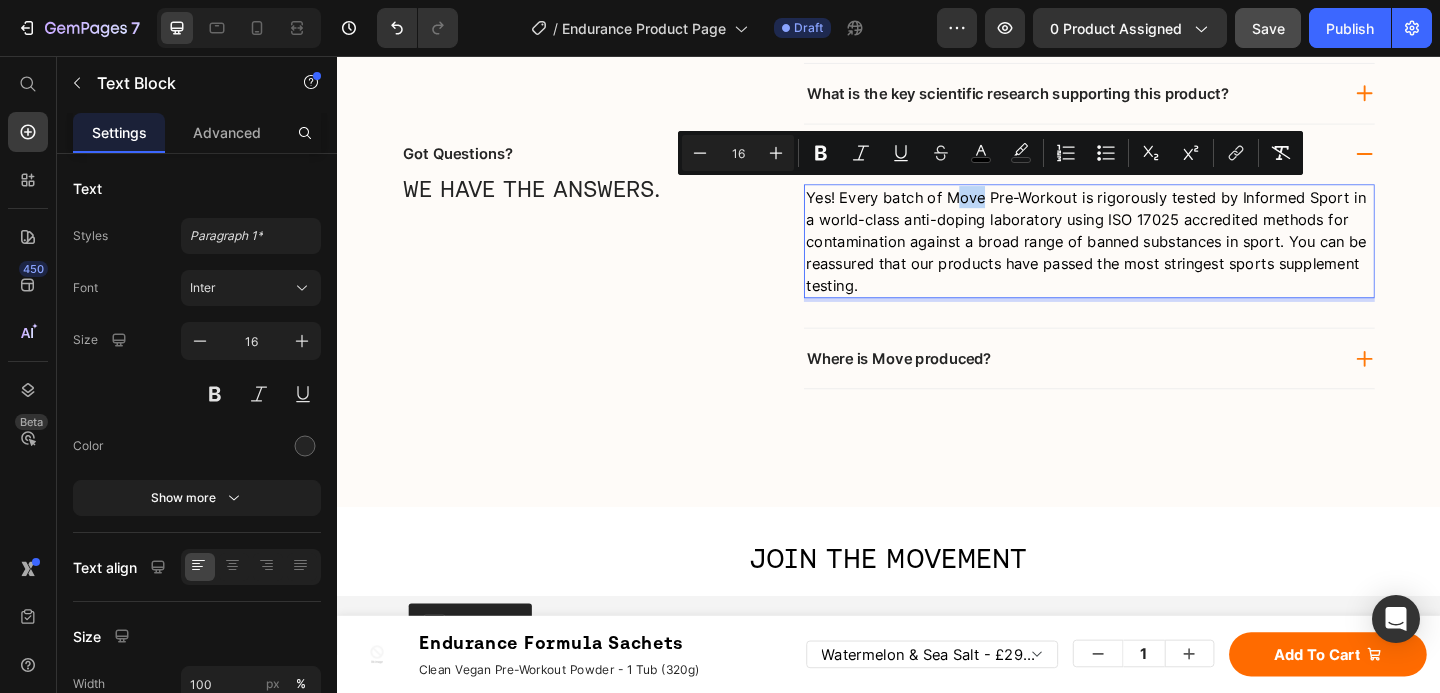 drag, startPoint x: 1031, startPoint y: 200, endPoint x: 1005, endPoint y: 206, distance: 26.683329 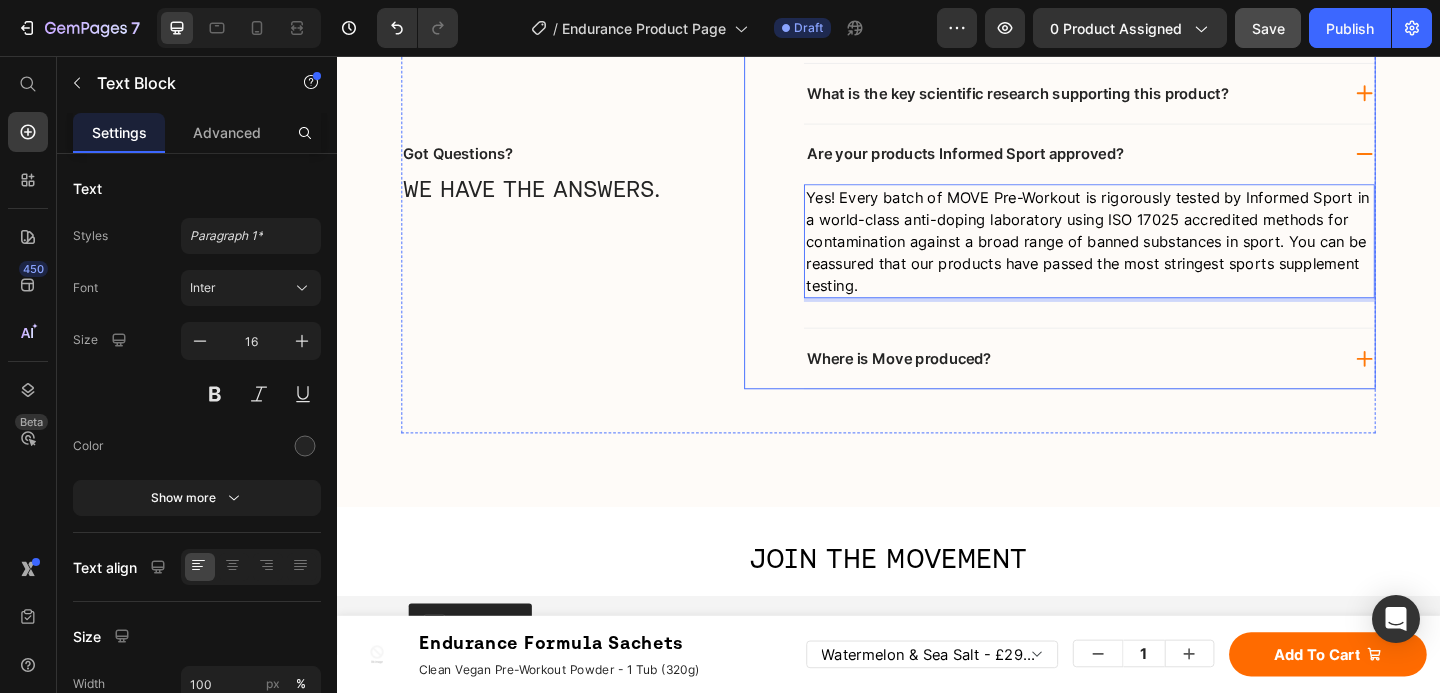 click on "Where is Move produced?" at bounding box center (1136, 384) 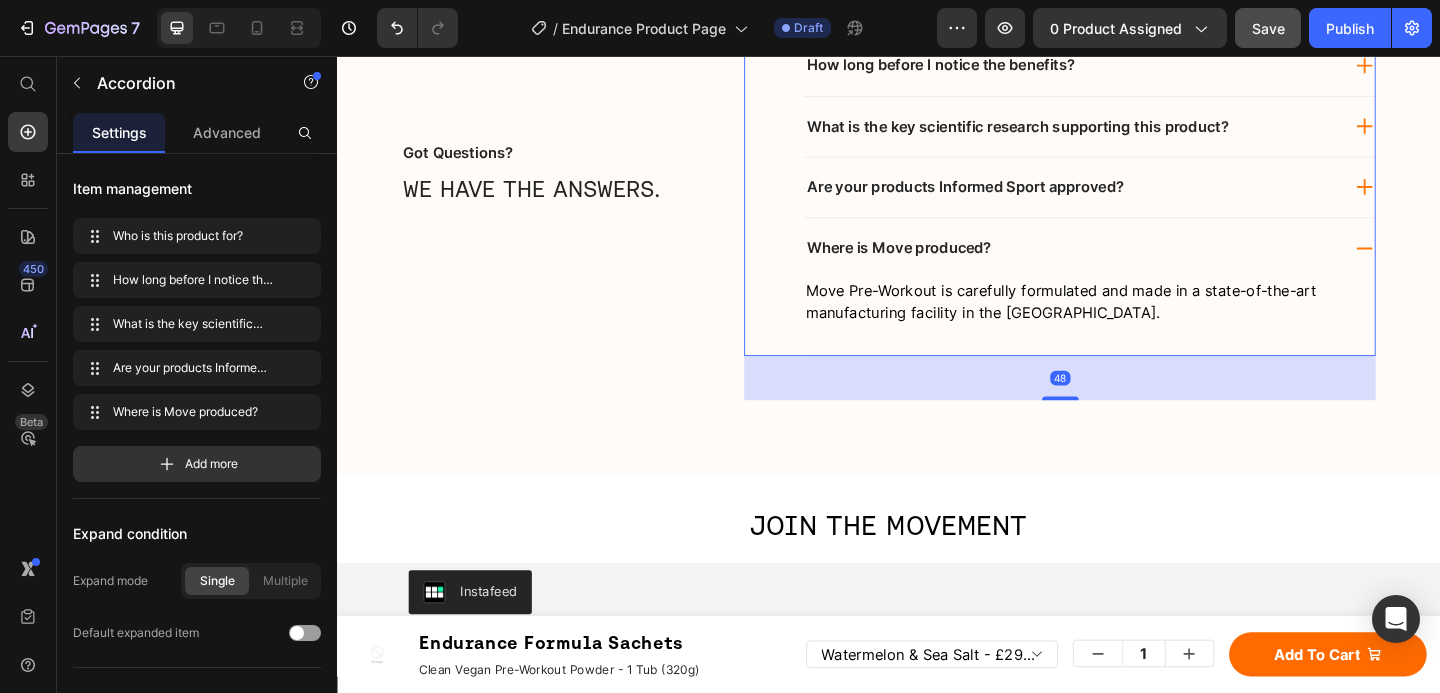 scroll, scrollTop: 11030, scrollLeft: 0, axis: vertical 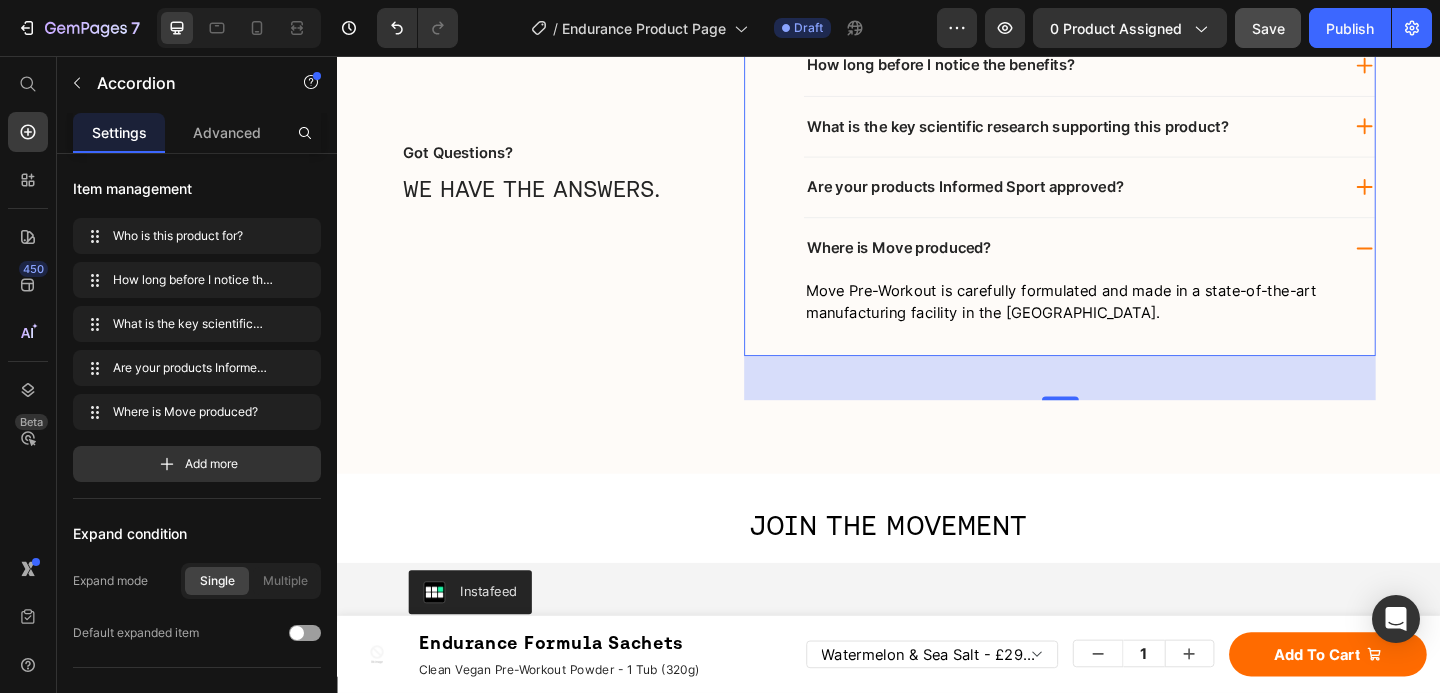 click on "Are your products Informed Sport approved?" at bounding box center [1136, 198] 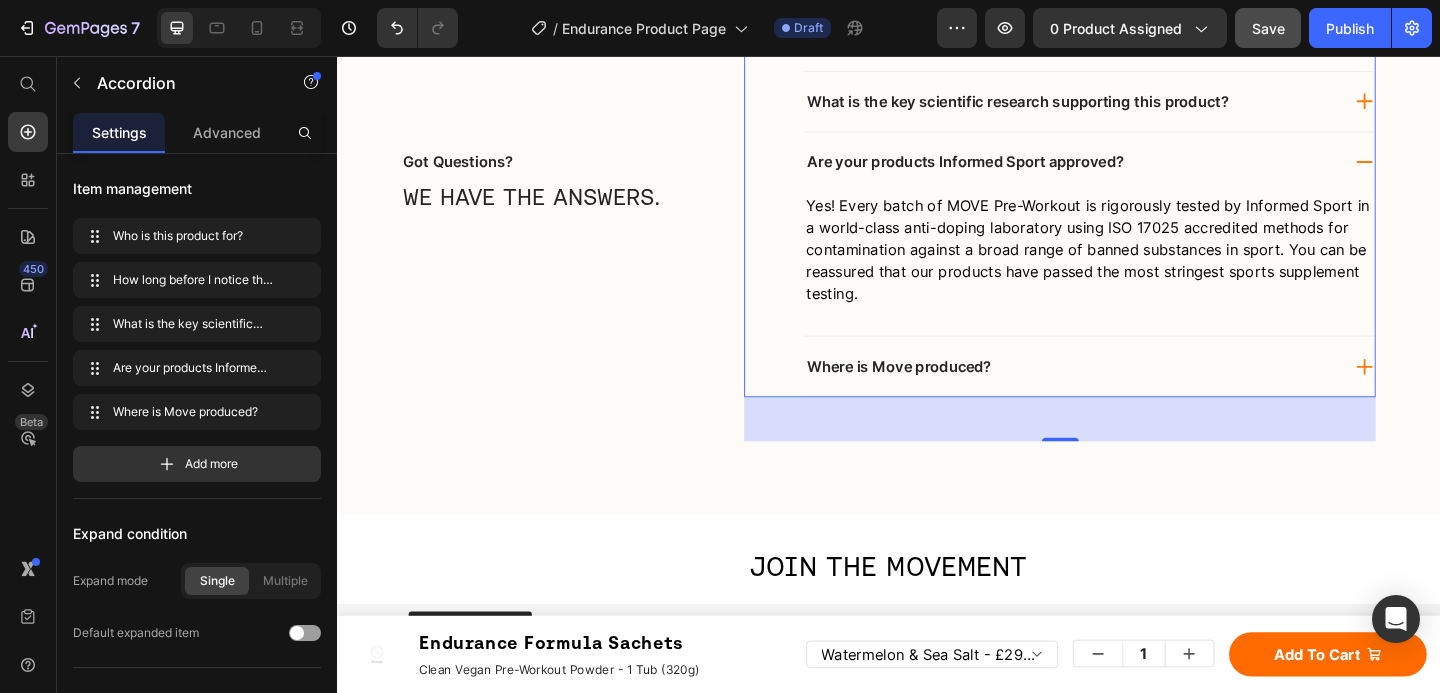 scroll, scrollTop: 11066, scrollLeft: 0, axis: vertical 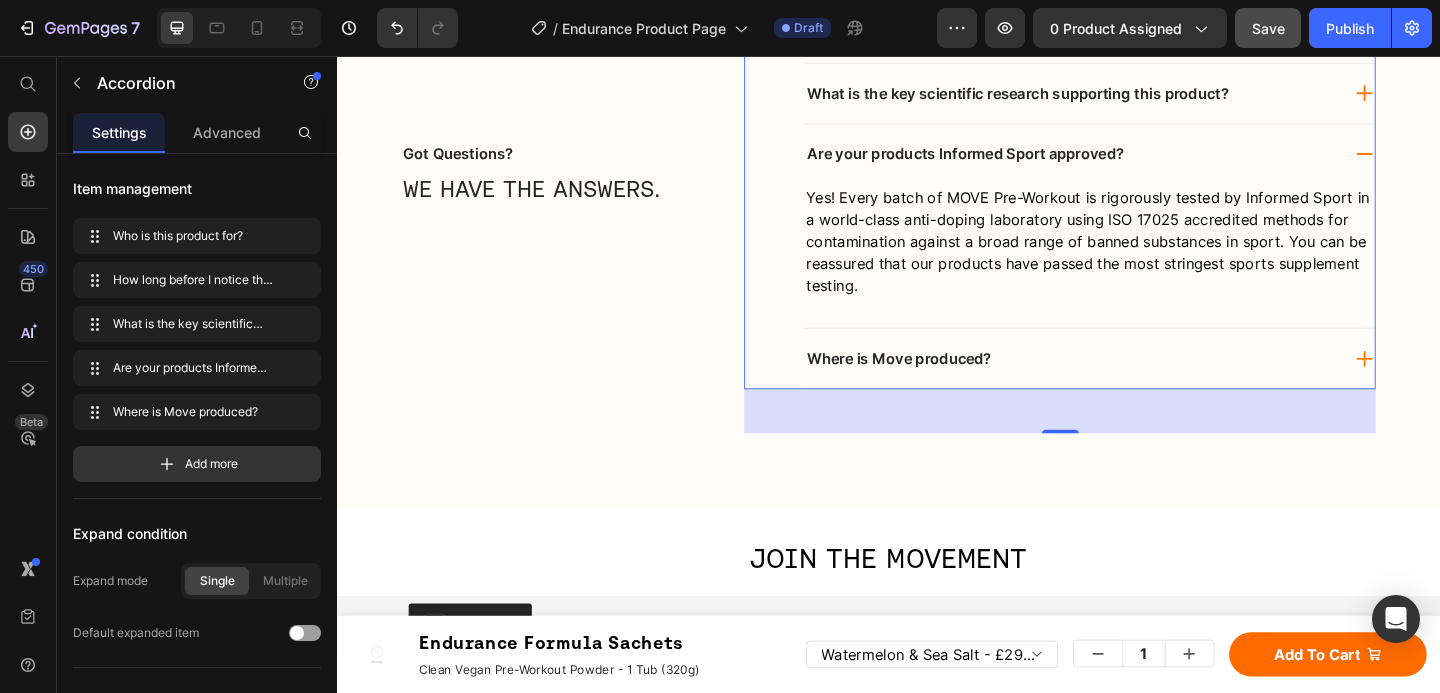 click on "Are your products Informed Sport approved?" at bounding box center (1136, 162) 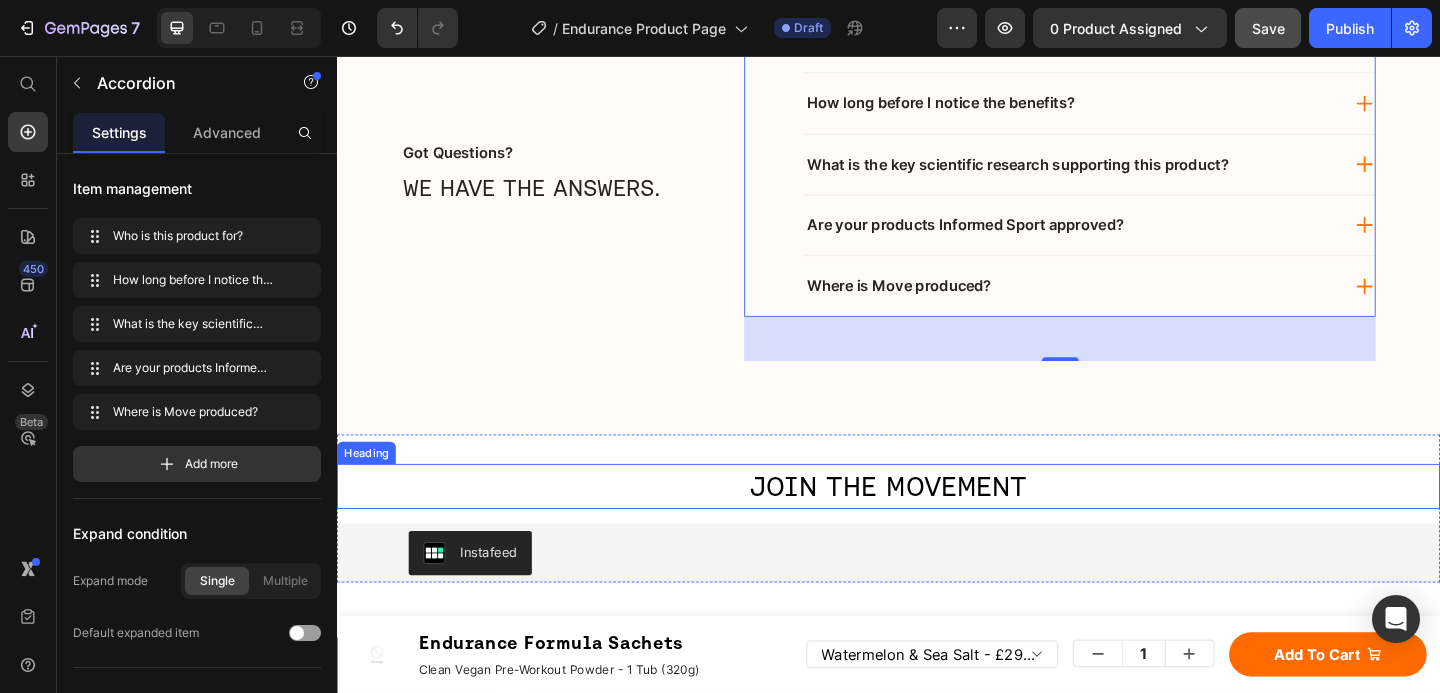 click on "JOIN THE MOVEMENT" at bounding box center (937, 524) 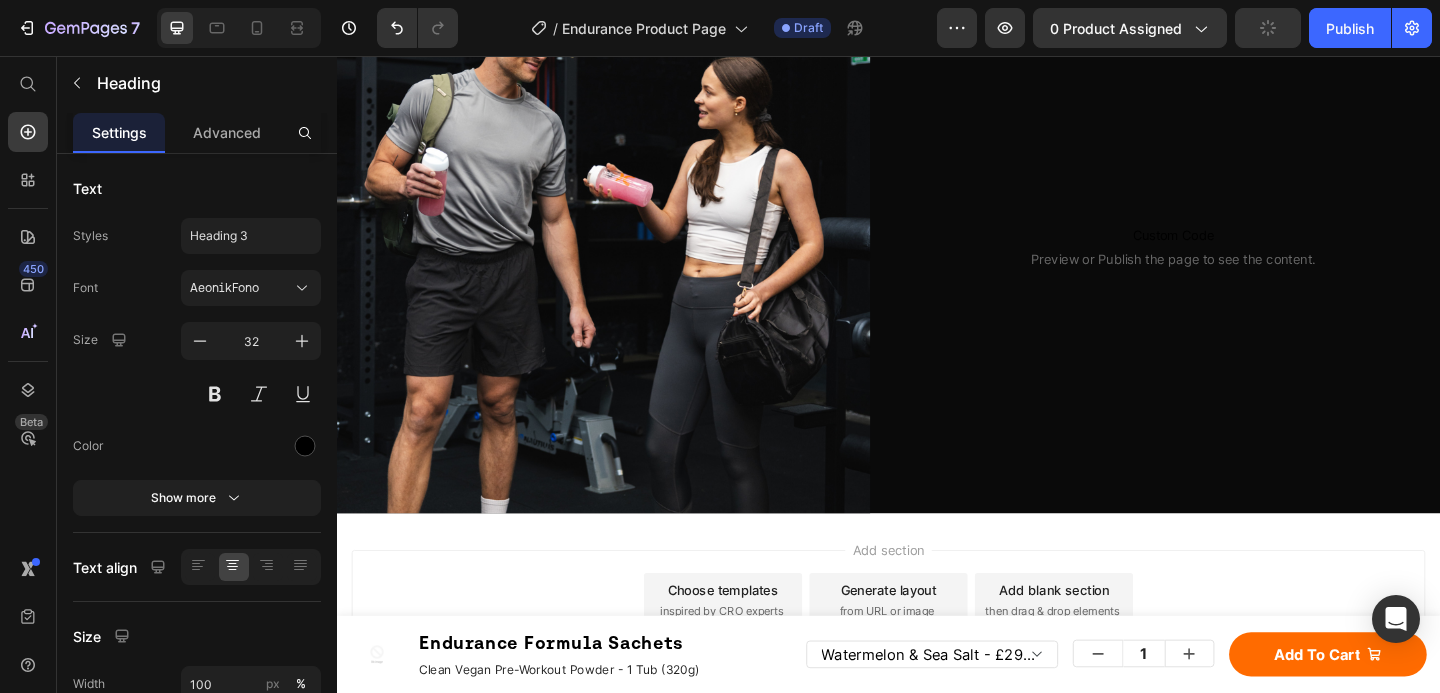 scroll, scrollTop: 11581, scrollLeft: 0, axis: vertical 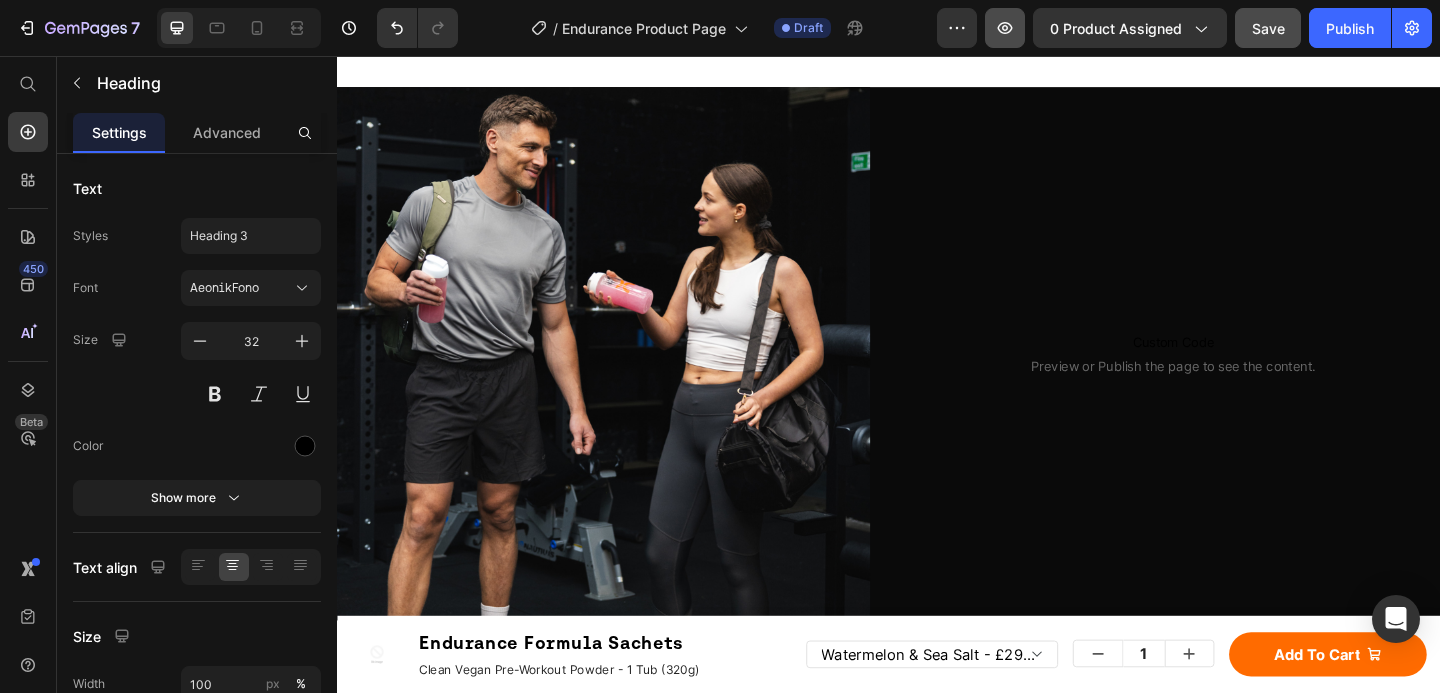 click 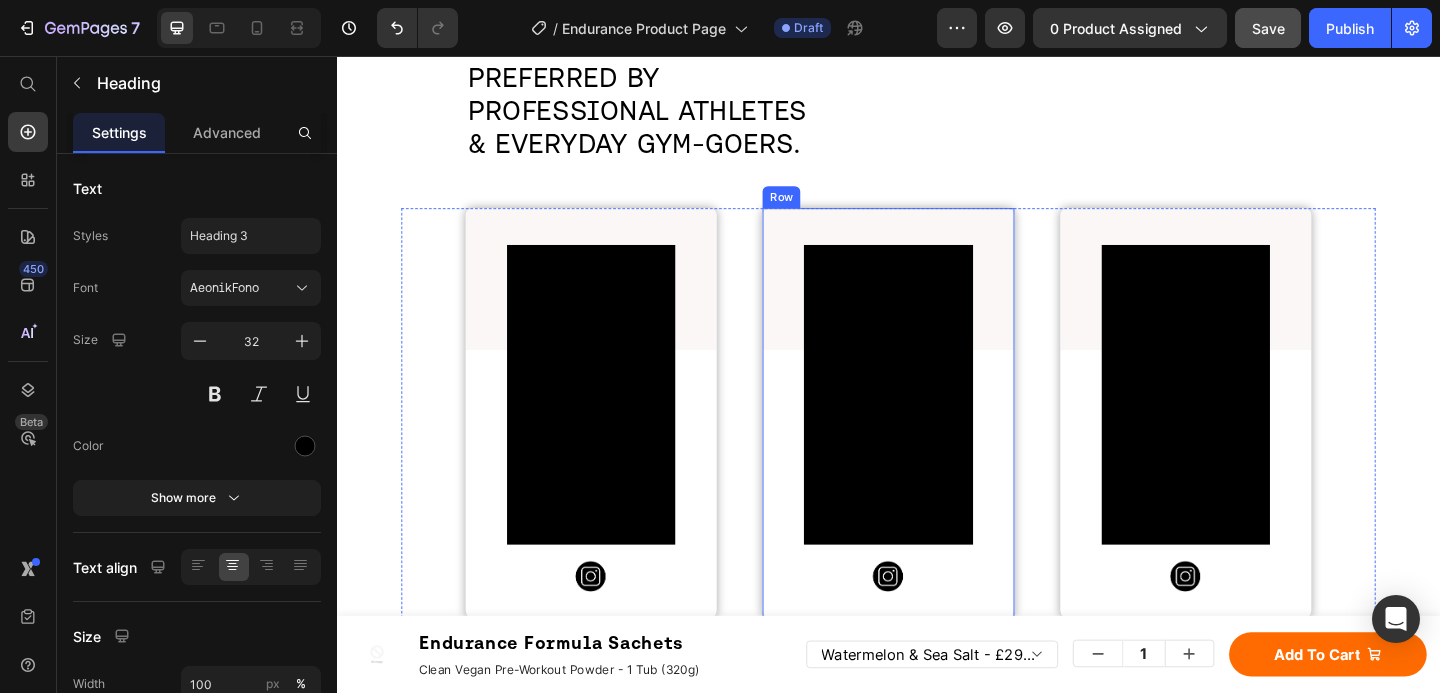 scroll, scrollTop: 9415, scrollLeft: 0, axis: vertical 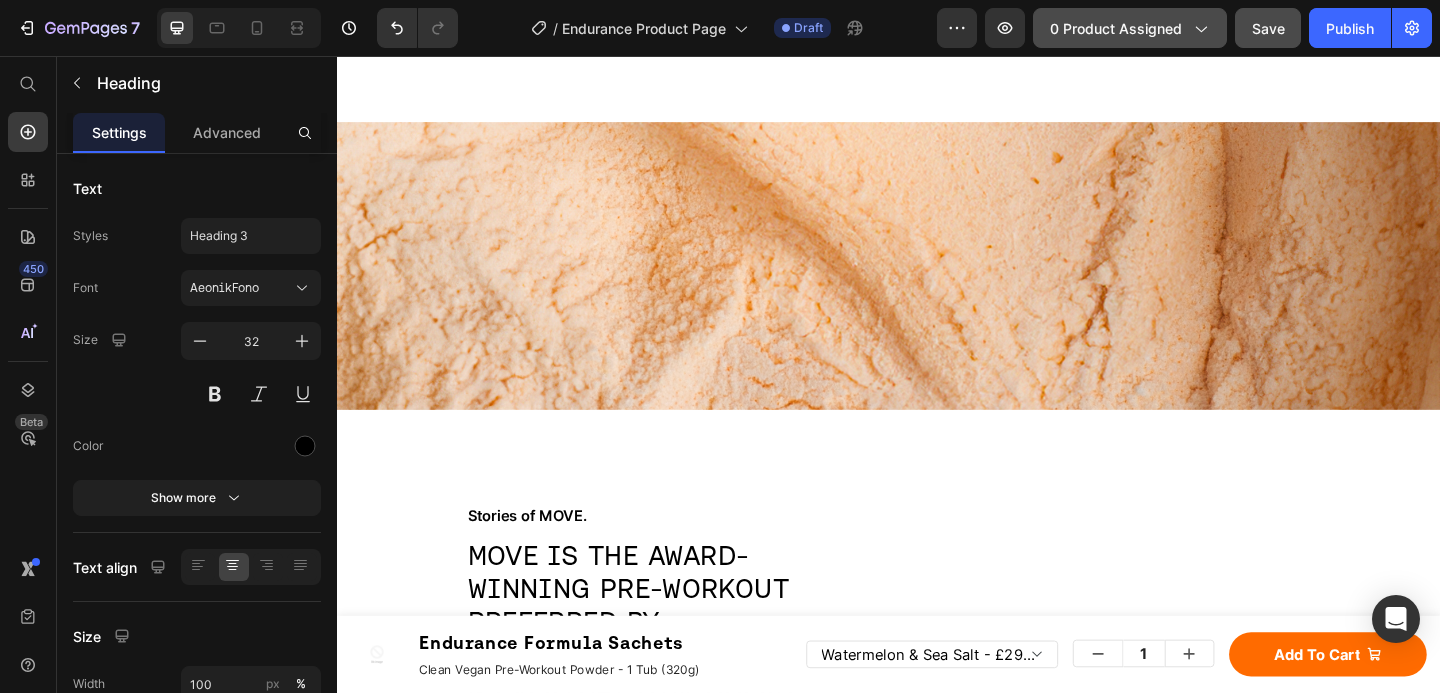click on "0 product assigned" 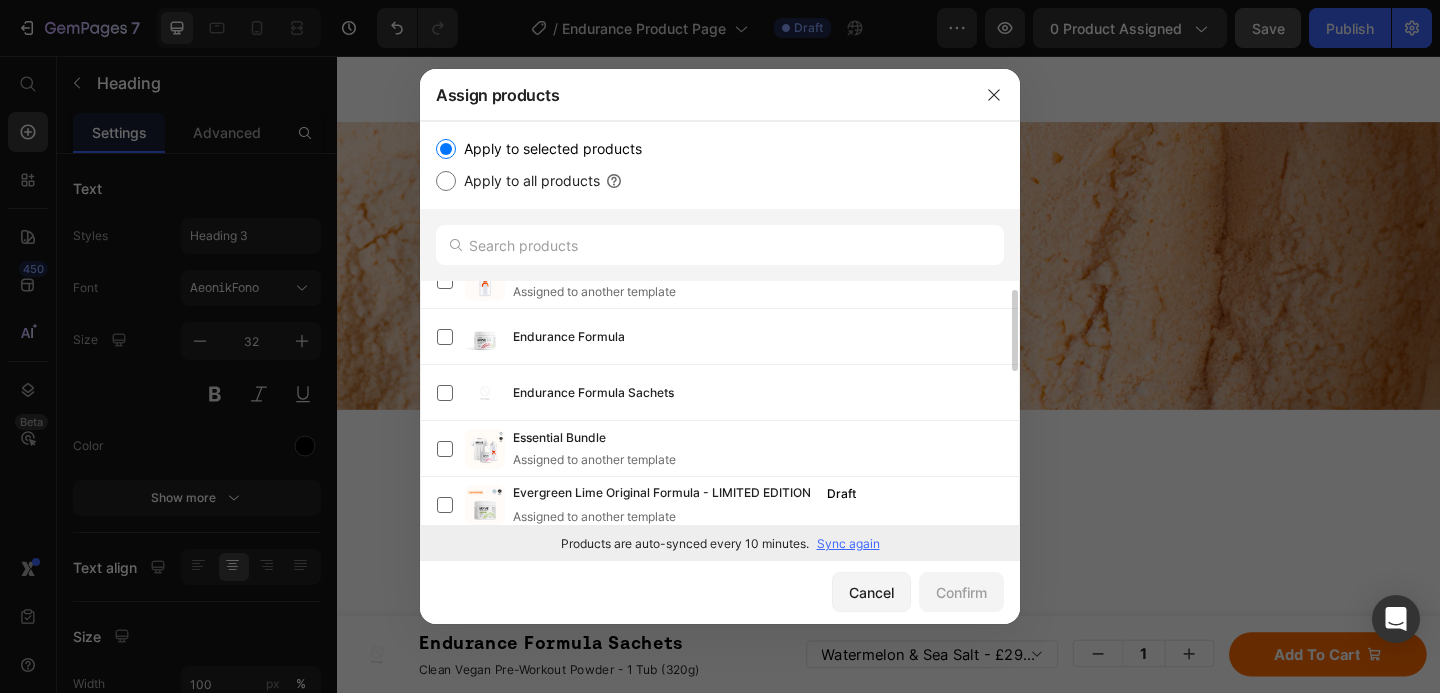 scroll, scrollTop: 25, scrollLeft: 0, axis: vertical 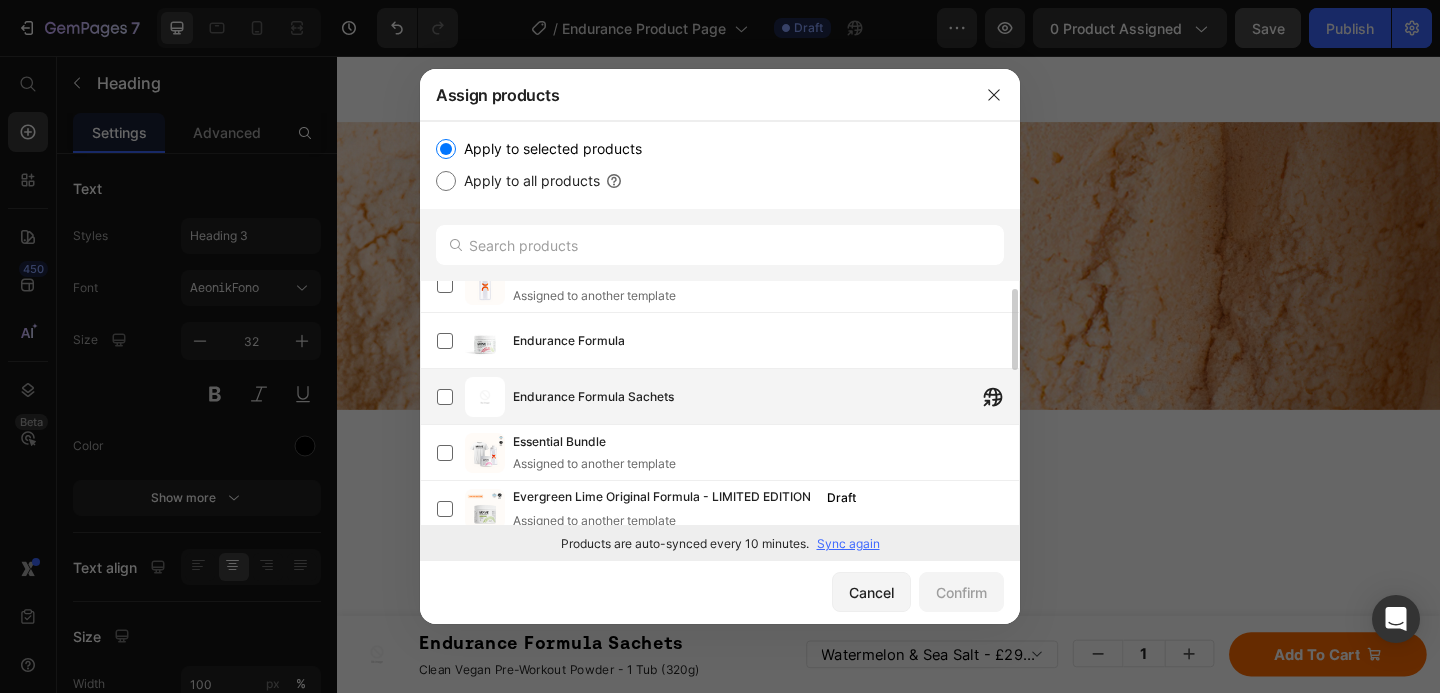 click on "Endurance Formula Sachets" at bounding box center [766, 397] 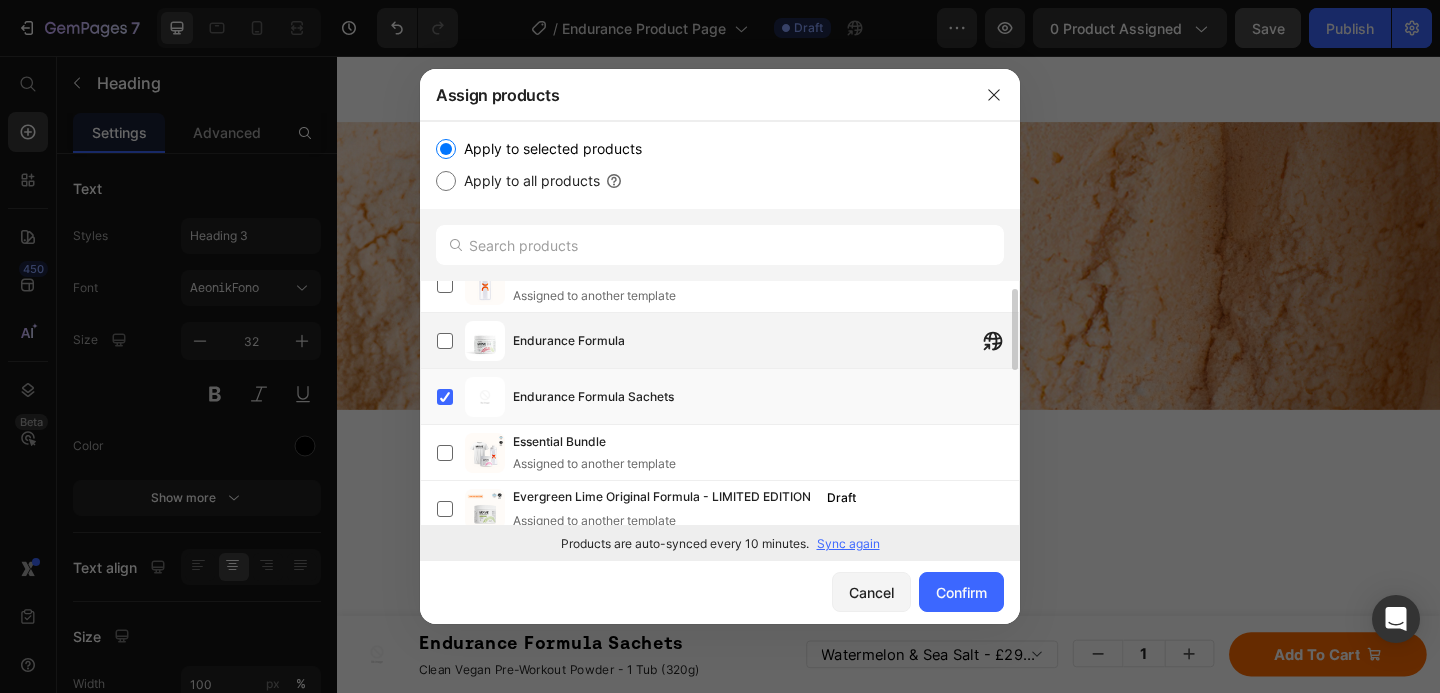 click on "Endurance Formula" at bounding box center (766, 341) 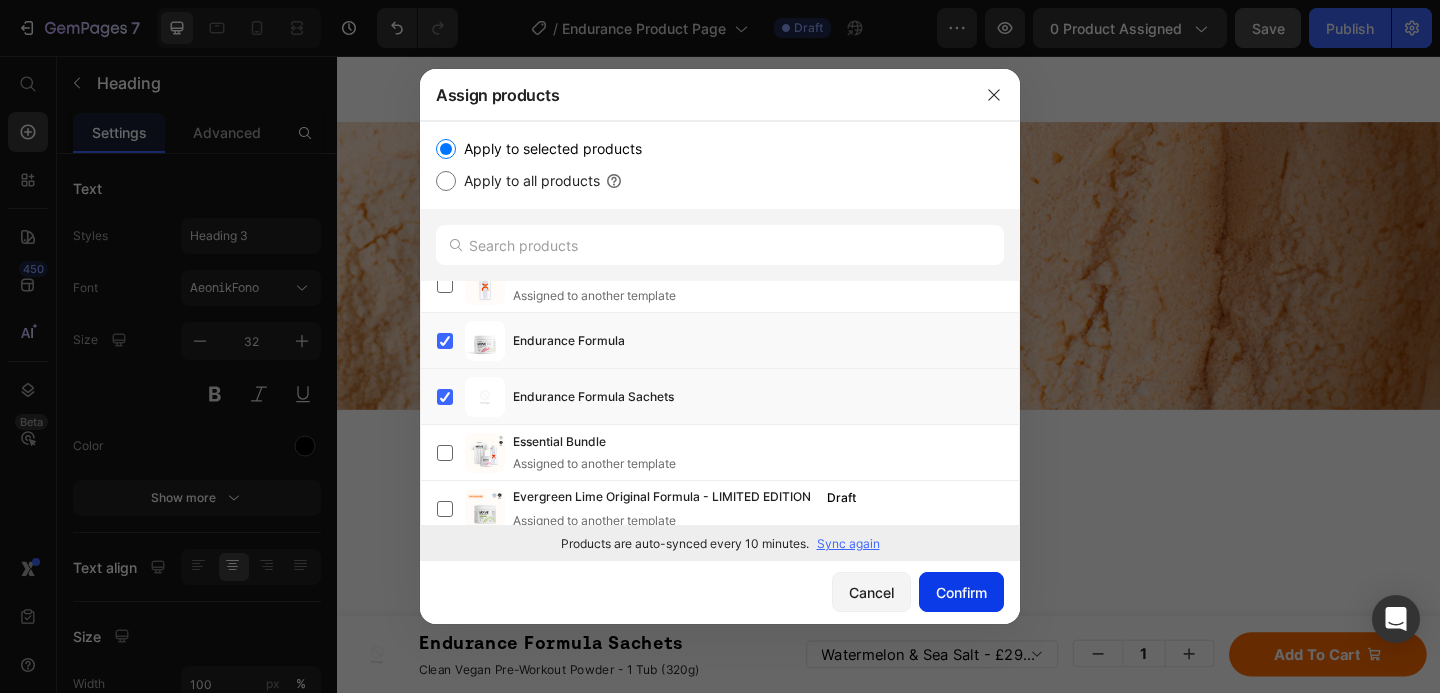 click on "Confirm" at bounding box center [961, 592] 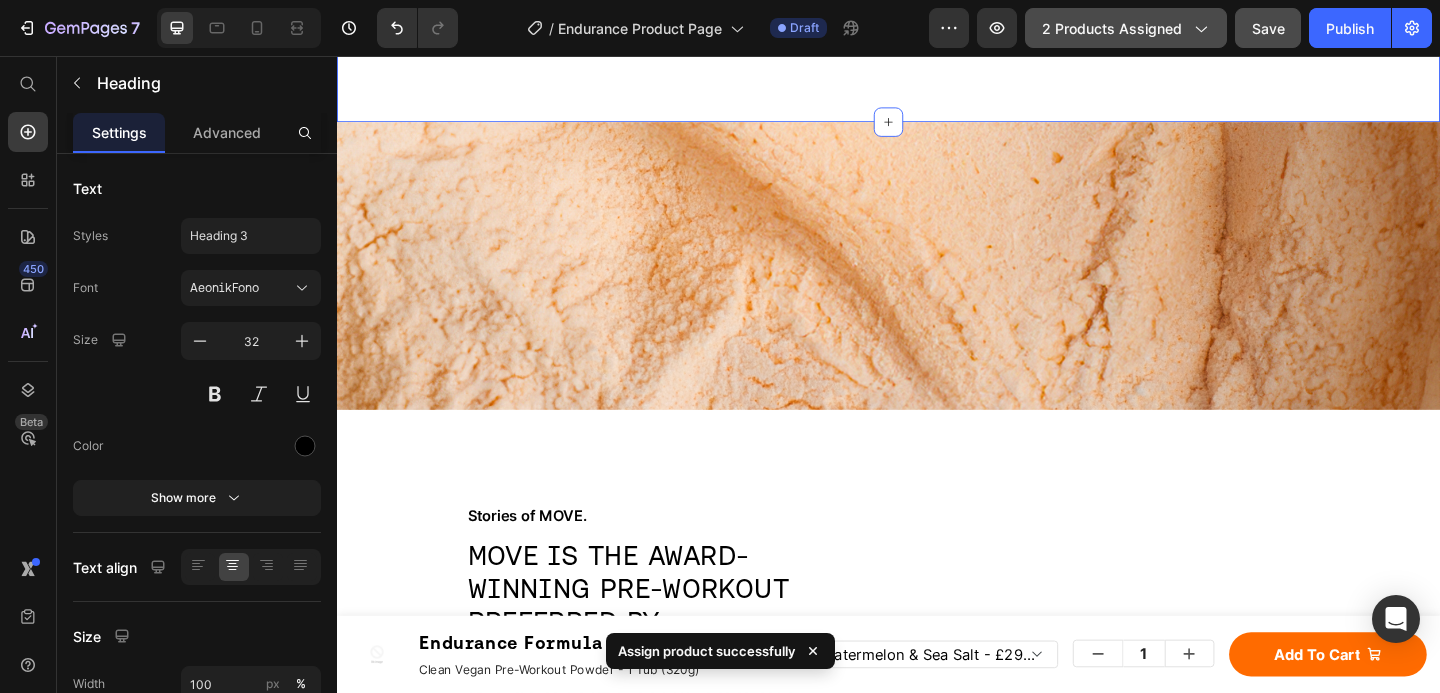 click 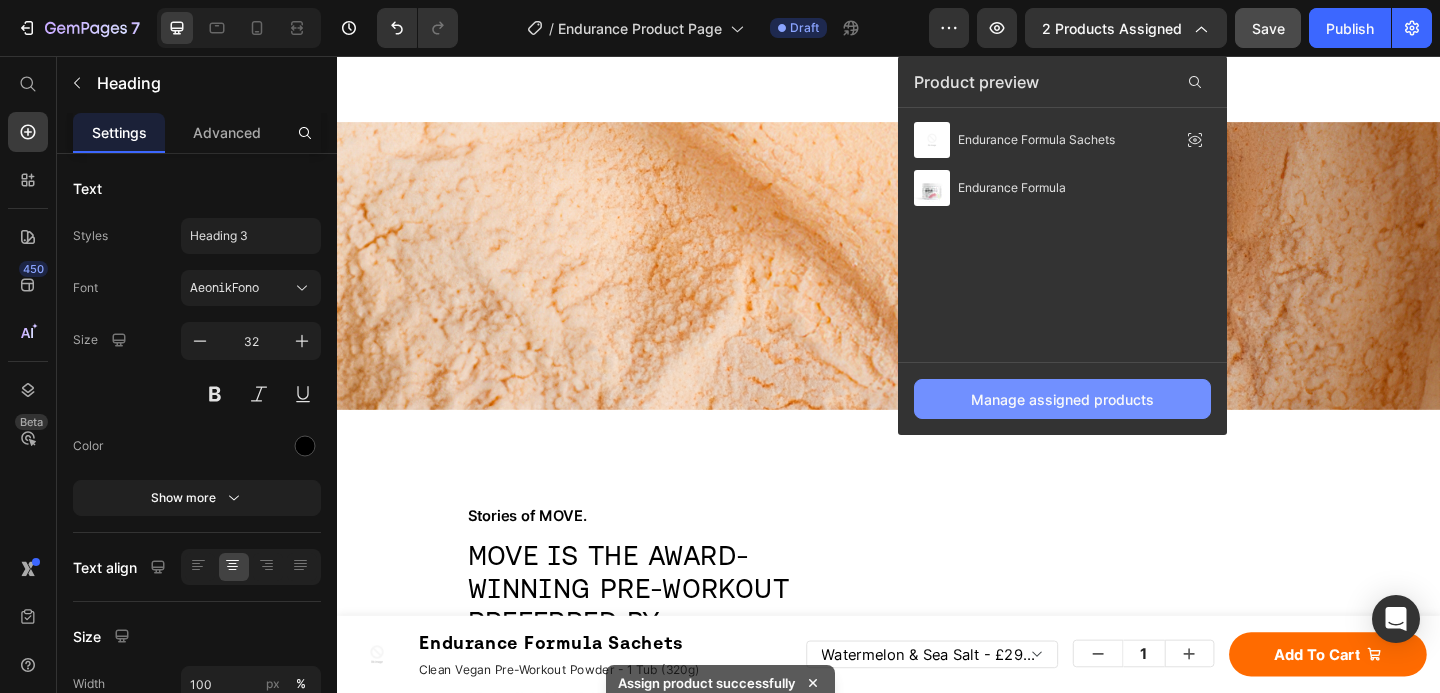click on "Manage assigned products" at bounding box center [1062, 399] 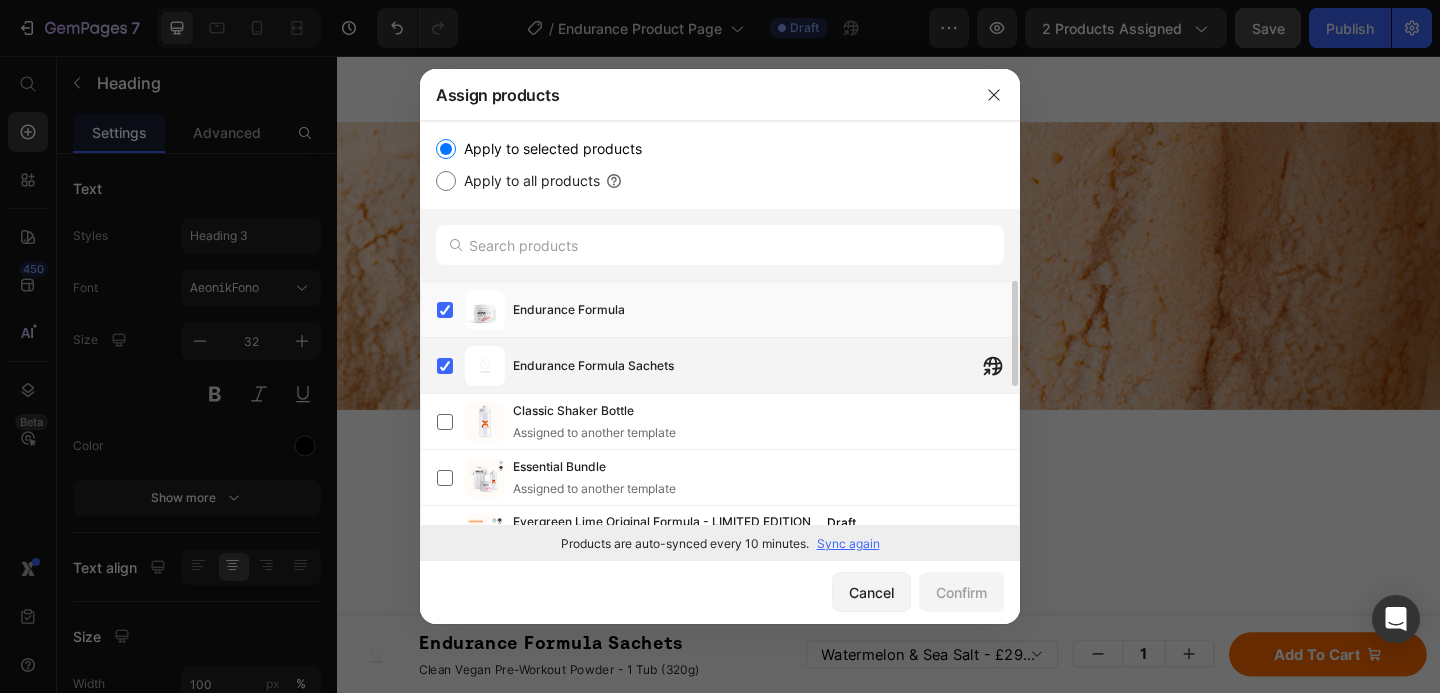 click on "Endurance Formula Sachets" at bounding box center [766, 366] 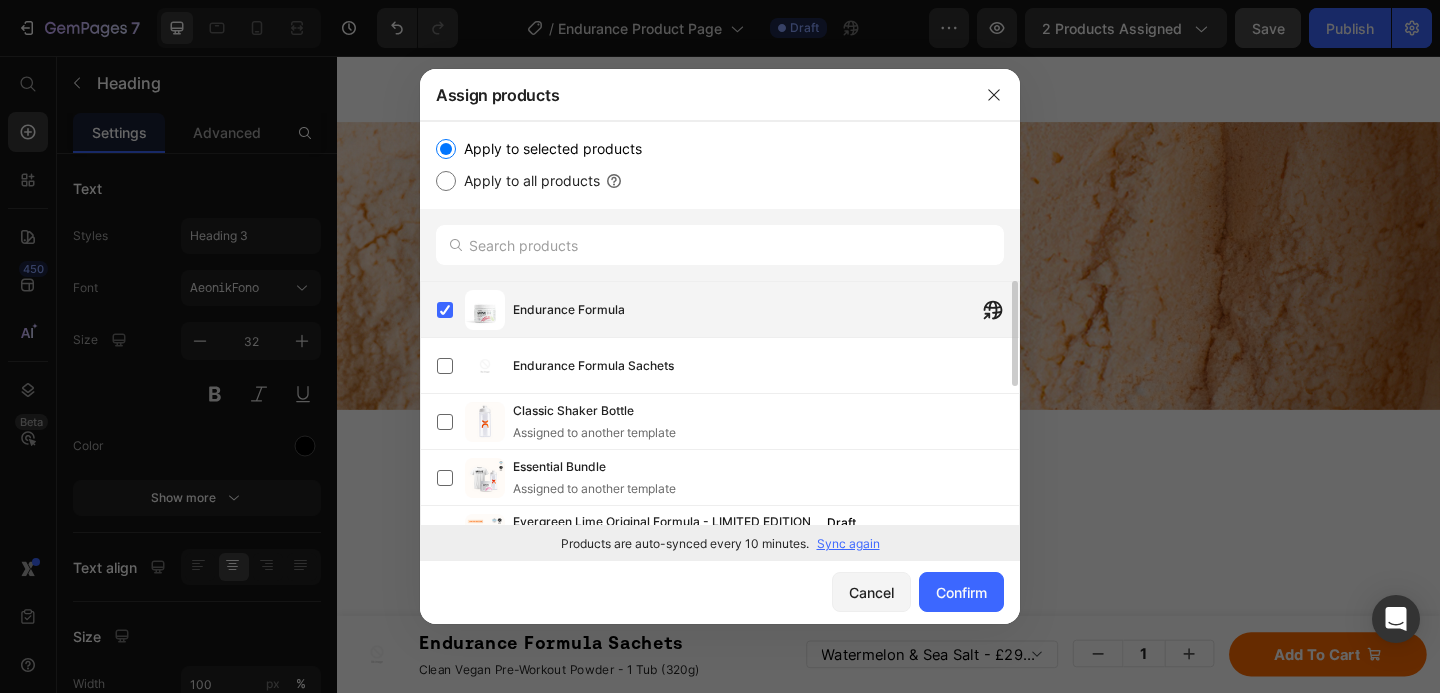 click on "Endurance Formula" at bounding box center (766, 310) 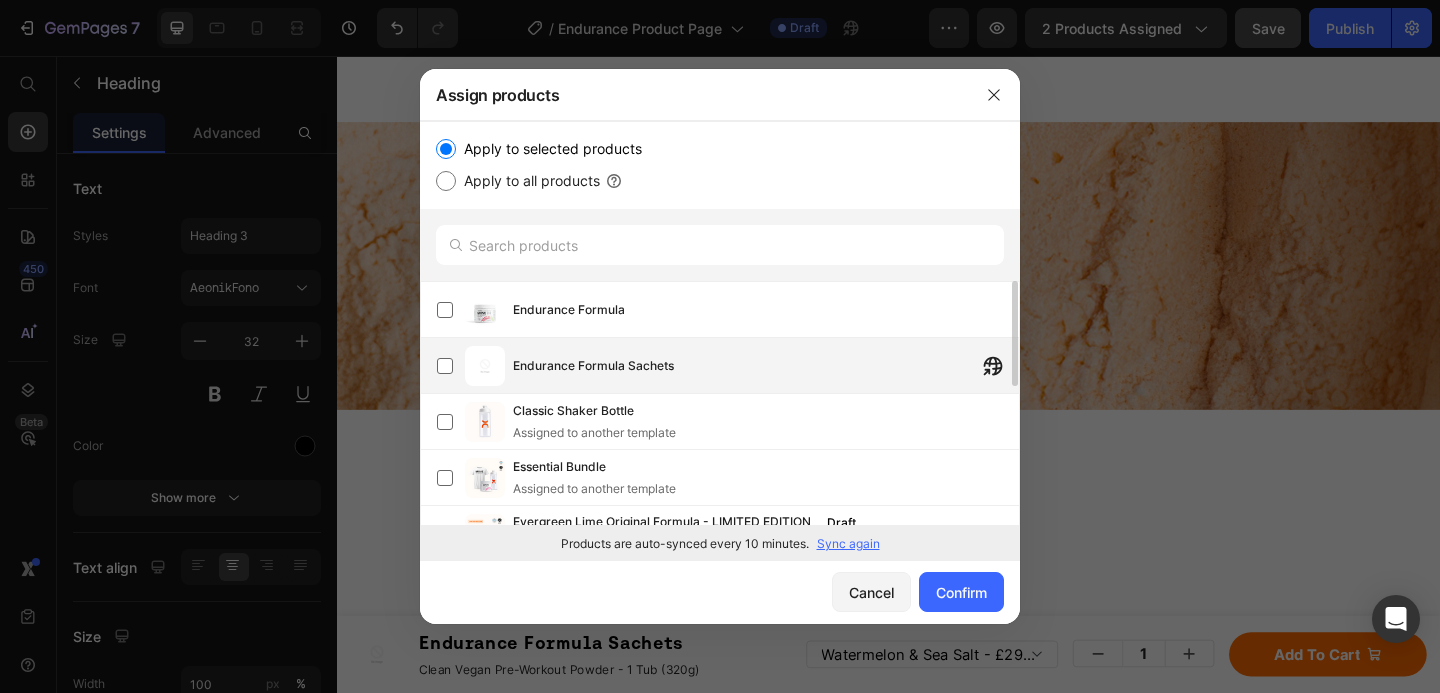 click on "Endurance Formula Sachets" at bounding box center (766, 366) 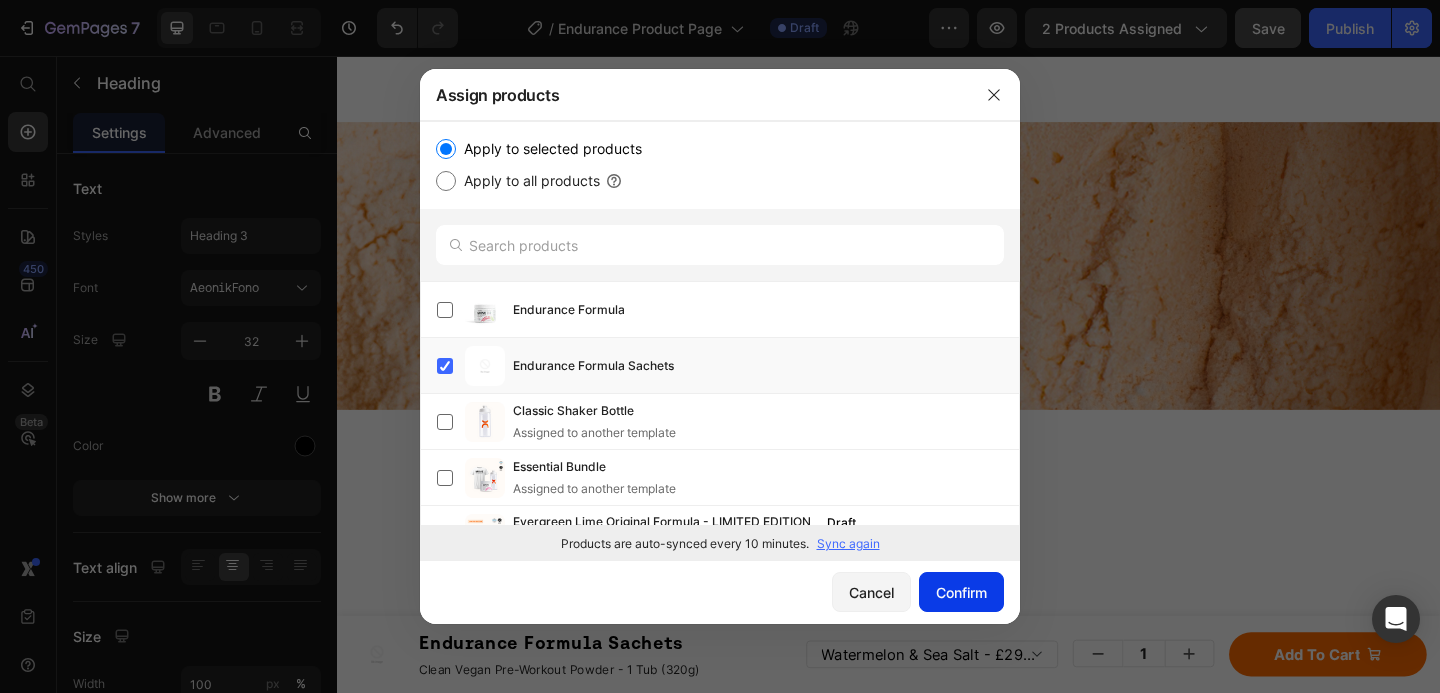 click on "Confirm" at bounding box center (961, 592) 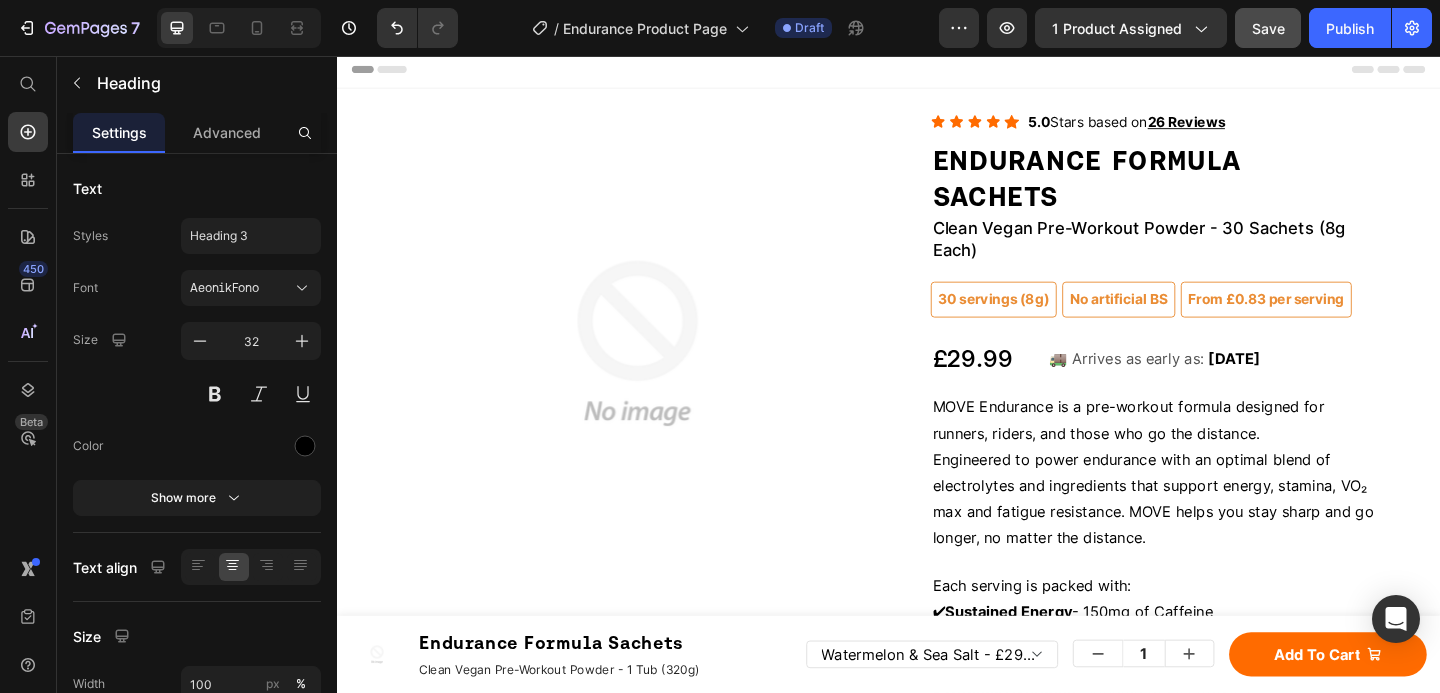 scroll, scrollTop: 0, scrollLeft: 0, axis: both 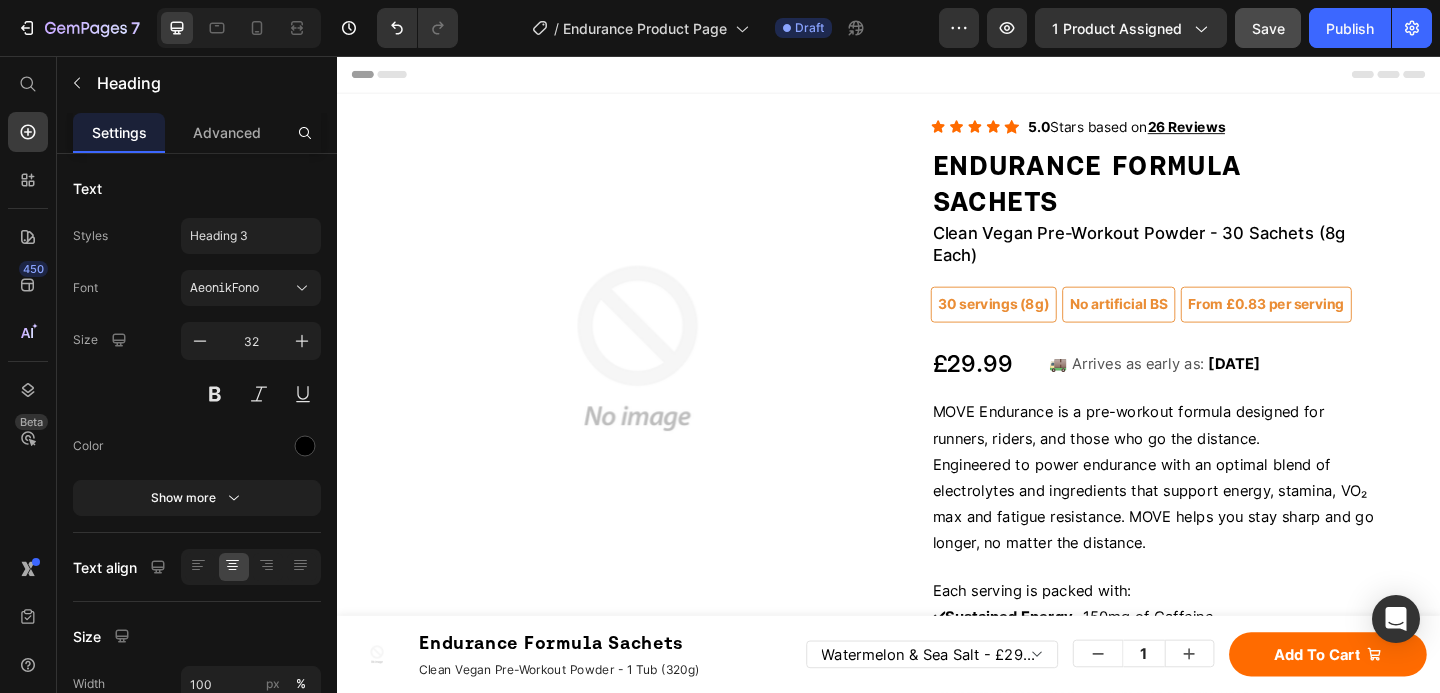 click on "Save" at bounding box center [1268, 28] 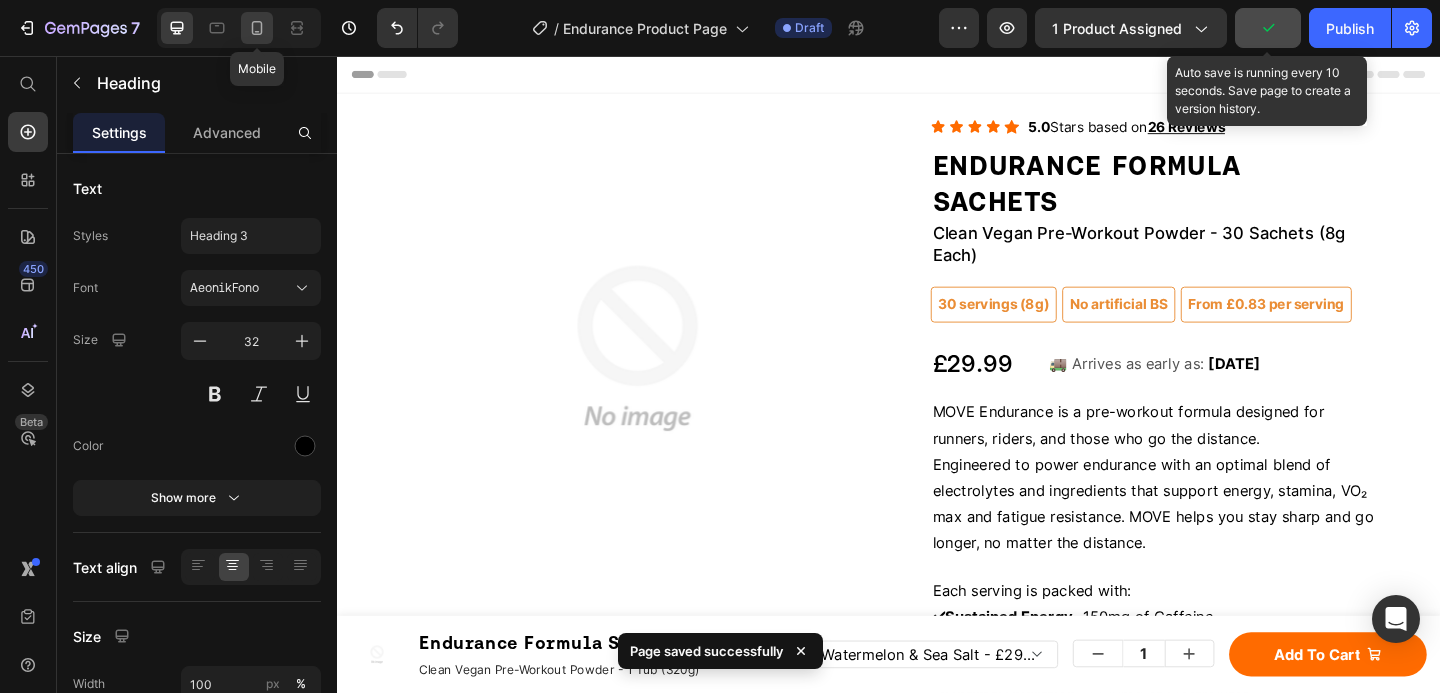 click 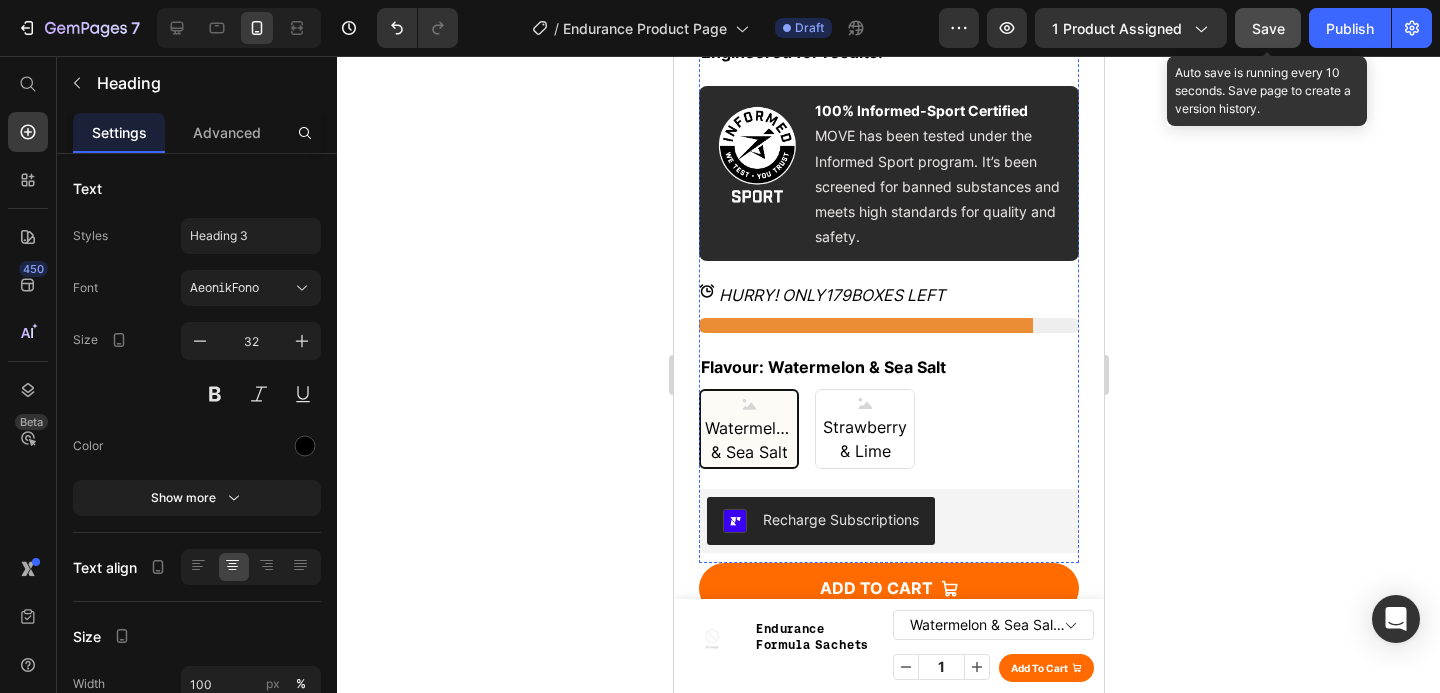 scroll, scrollTop: 876, scrollLeft: 0, axis: vertical 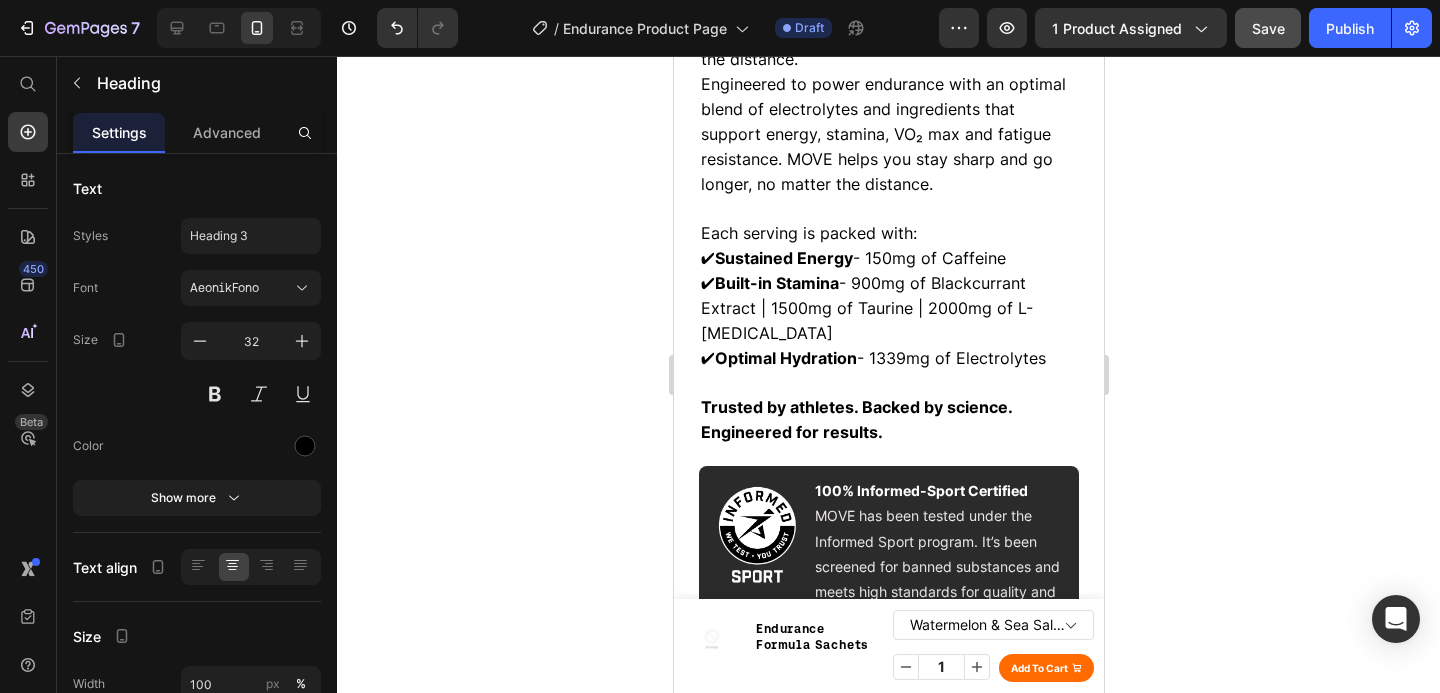 click 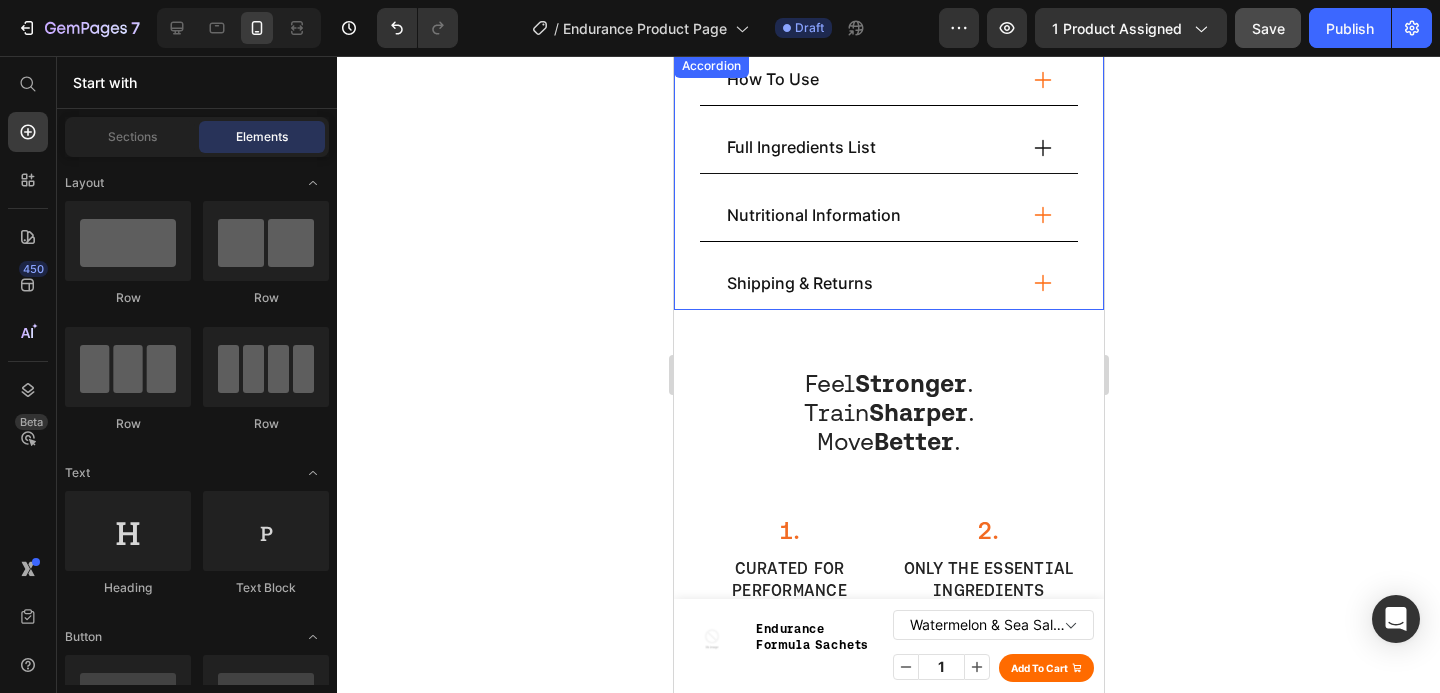scroll, scrollTop: 1931, scrollLeft: 0, axis: vertical 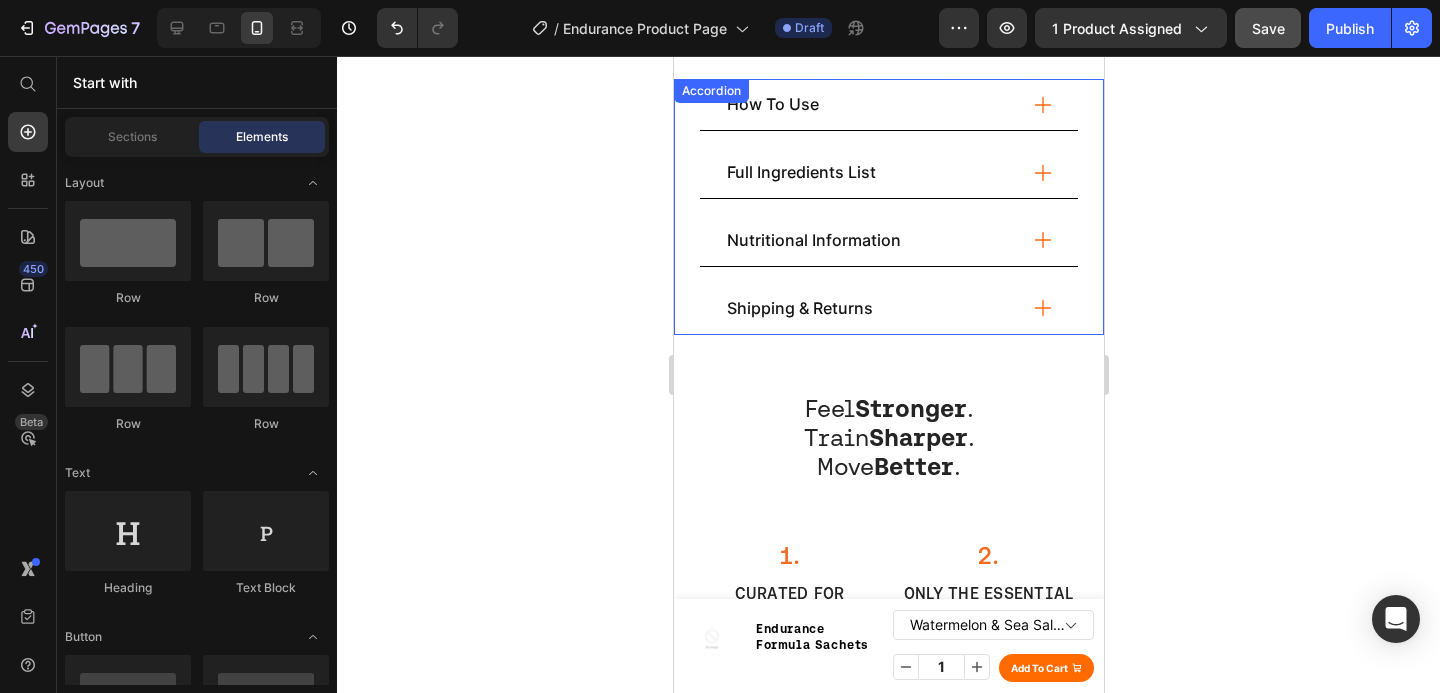 click on "How To Use" at bounding box center (869, 104) 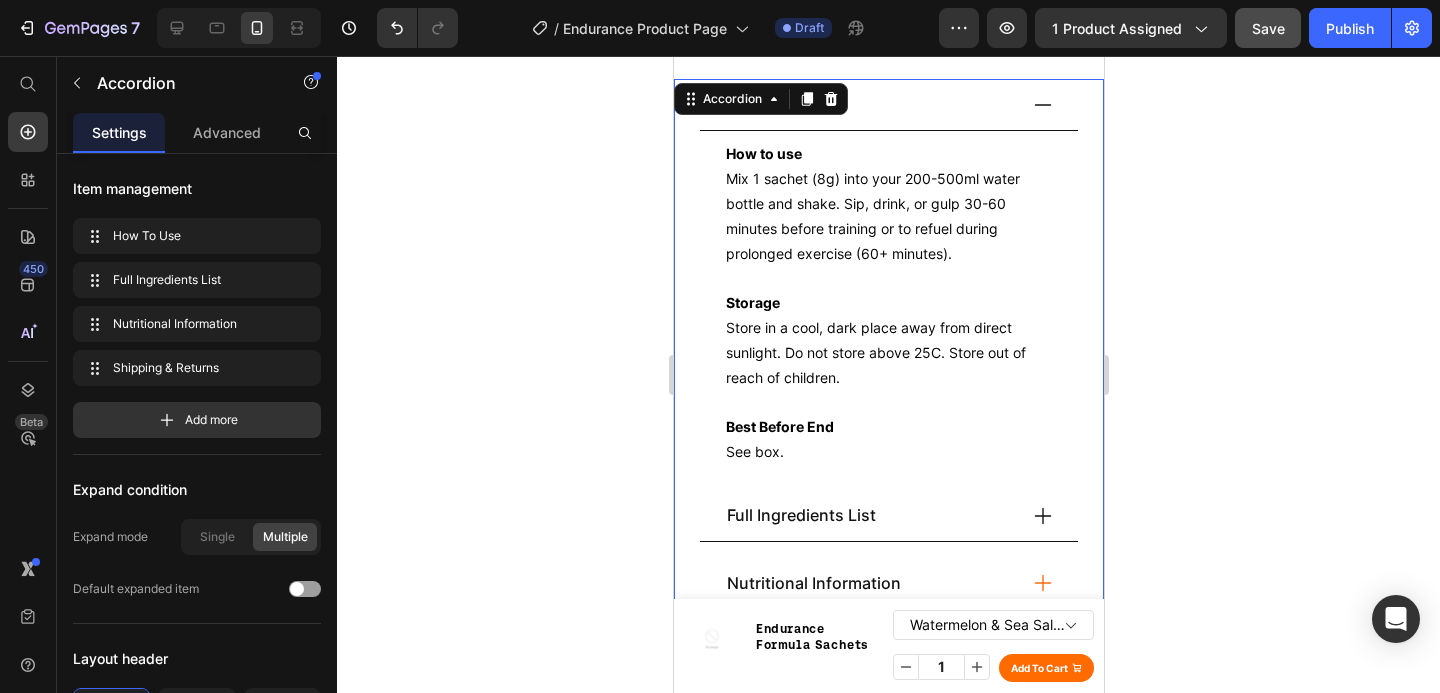 click on "Full Ingredients List" at bounding box center (869, 515) 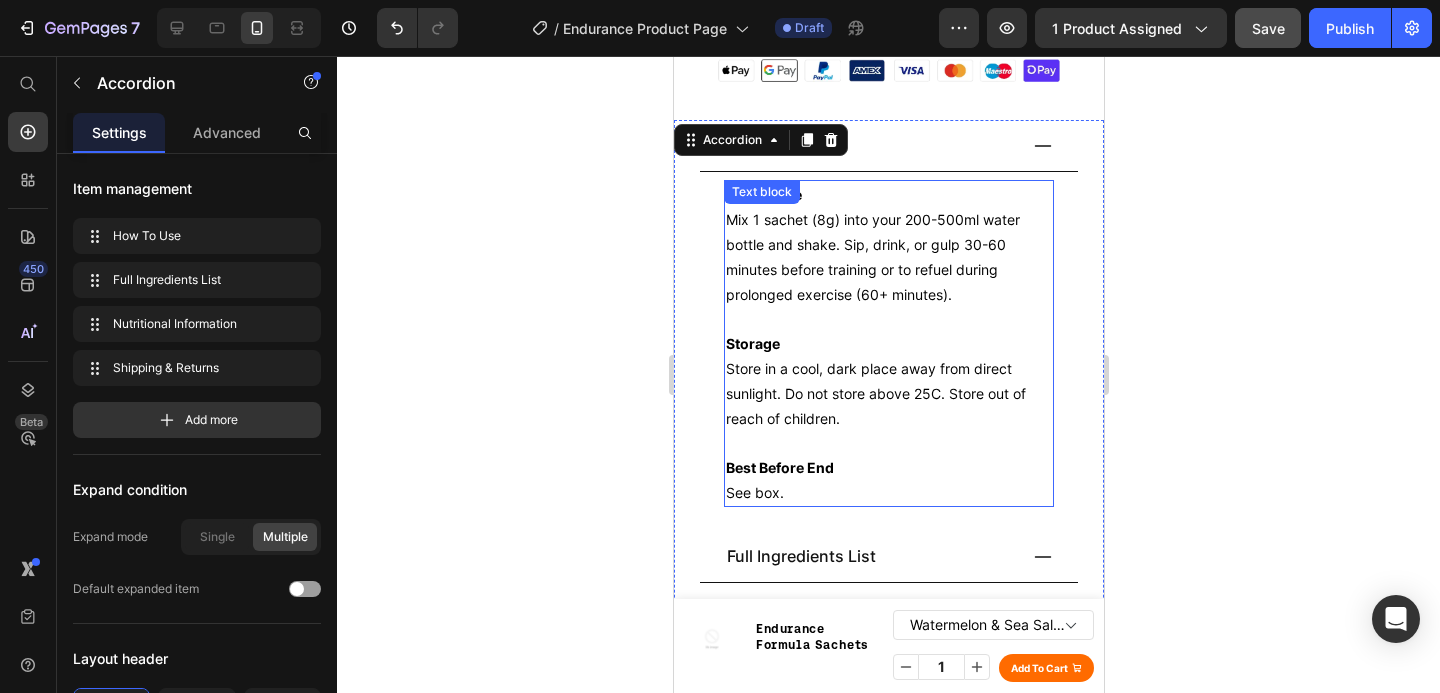 scroll, scrollTop: 1887, scrollLeft: 0, axis: vertical 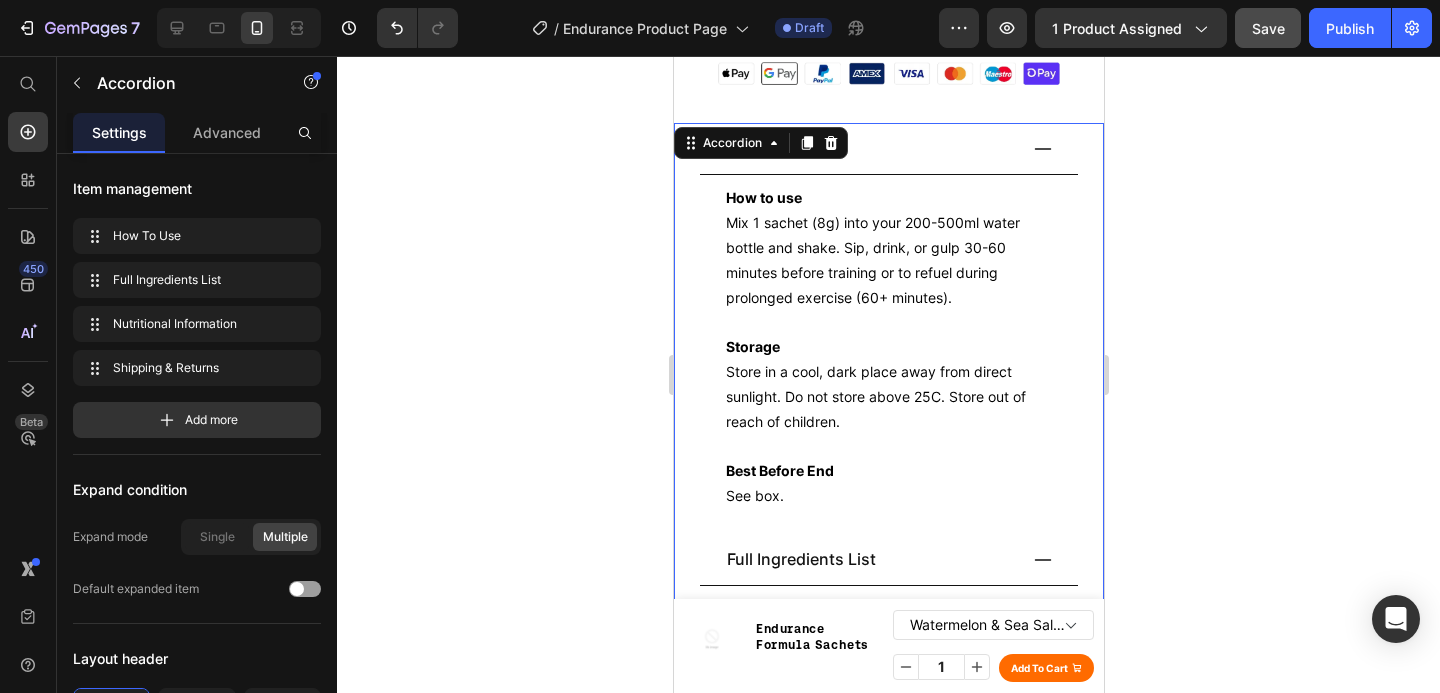 click on "How To Use" at bounding box center [888, 149] 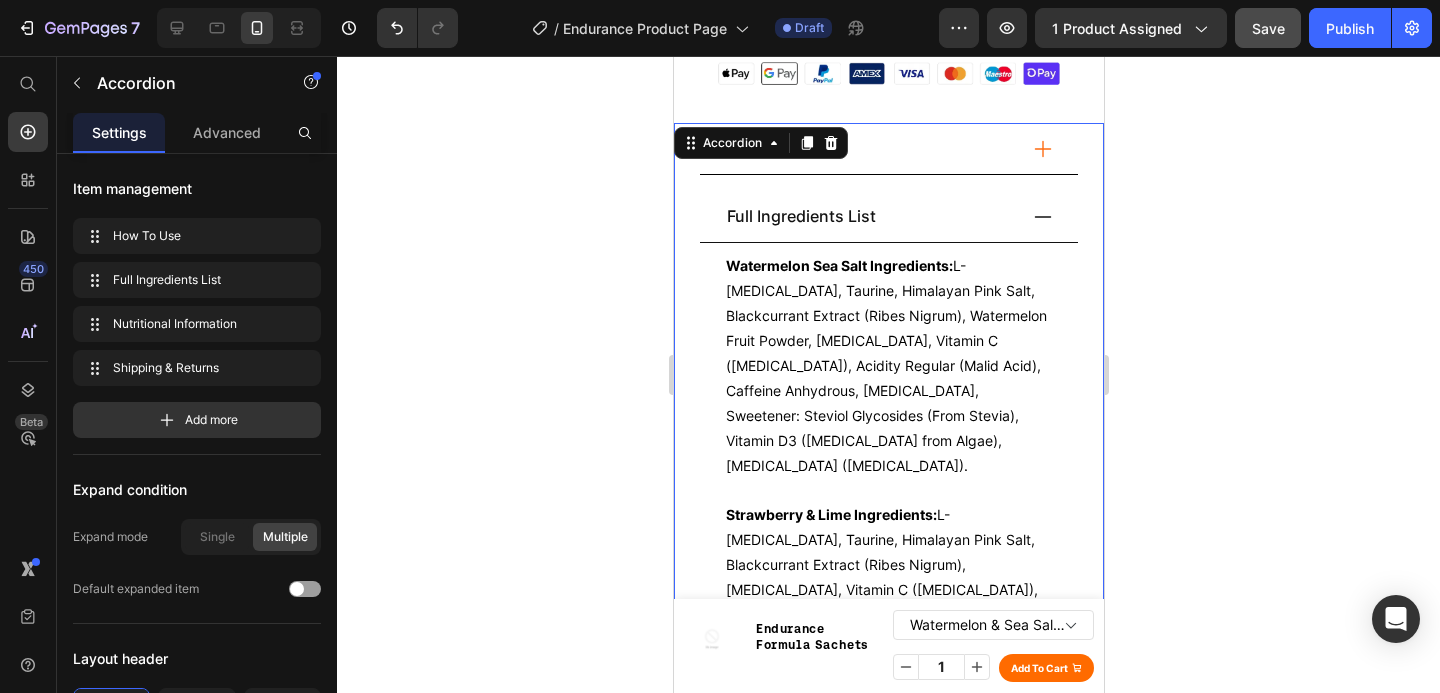 click on "Full Ingredients List" at bounding box center [869, 216] 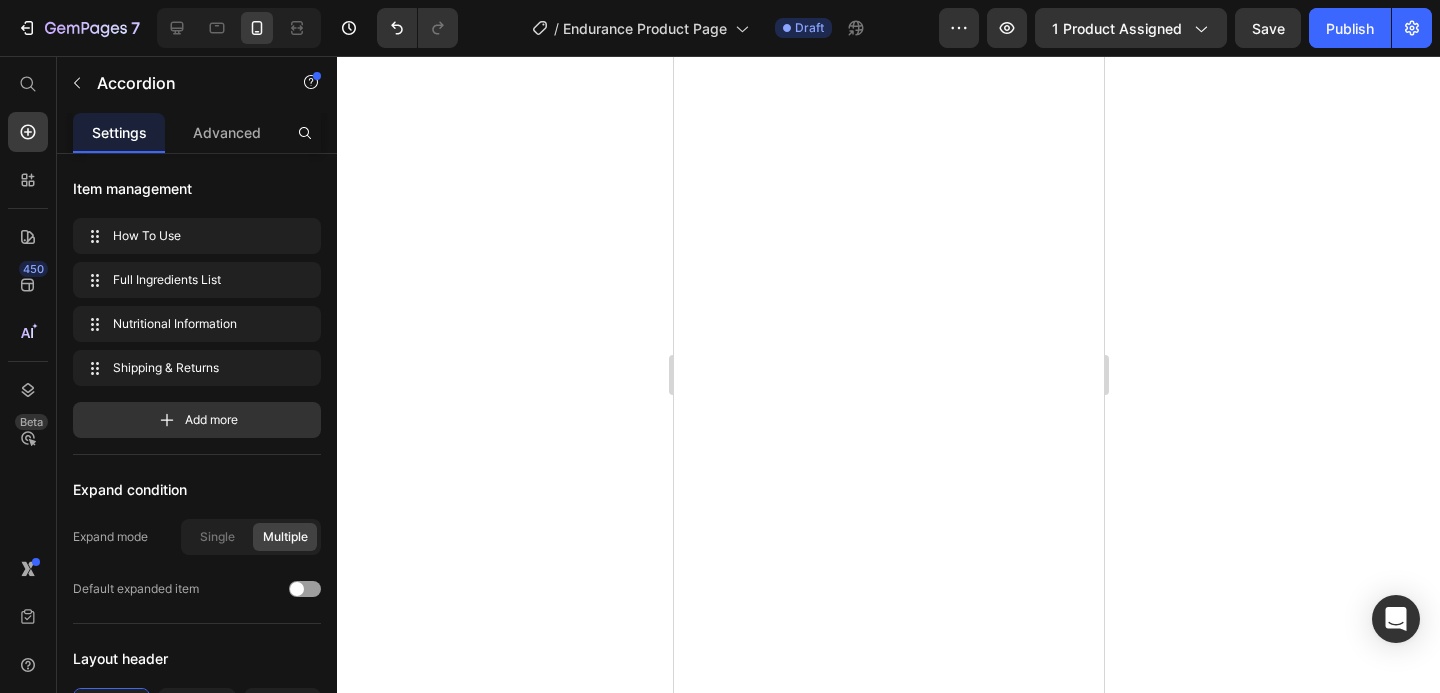 scroll, scrollTop: 0, scrollLeft: 0, axis: both 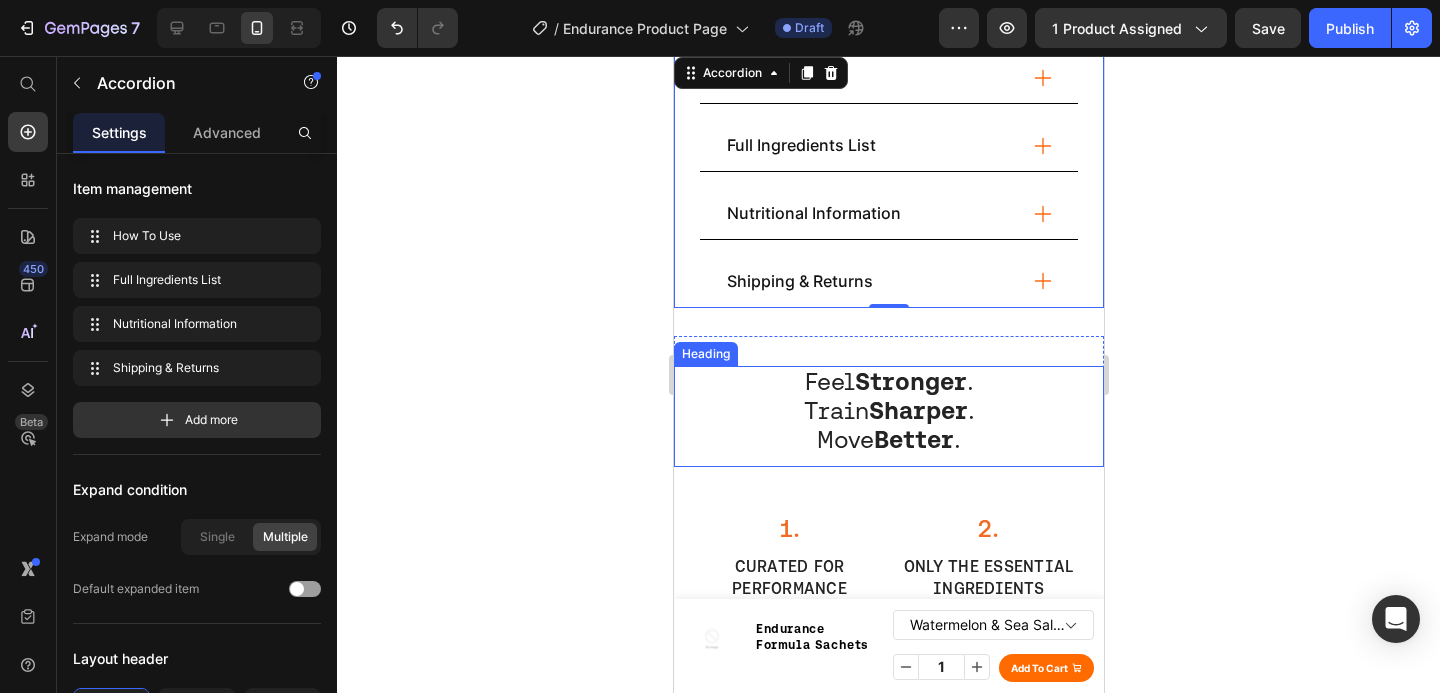 click on "Stronger" at bounding box center [910, 381] 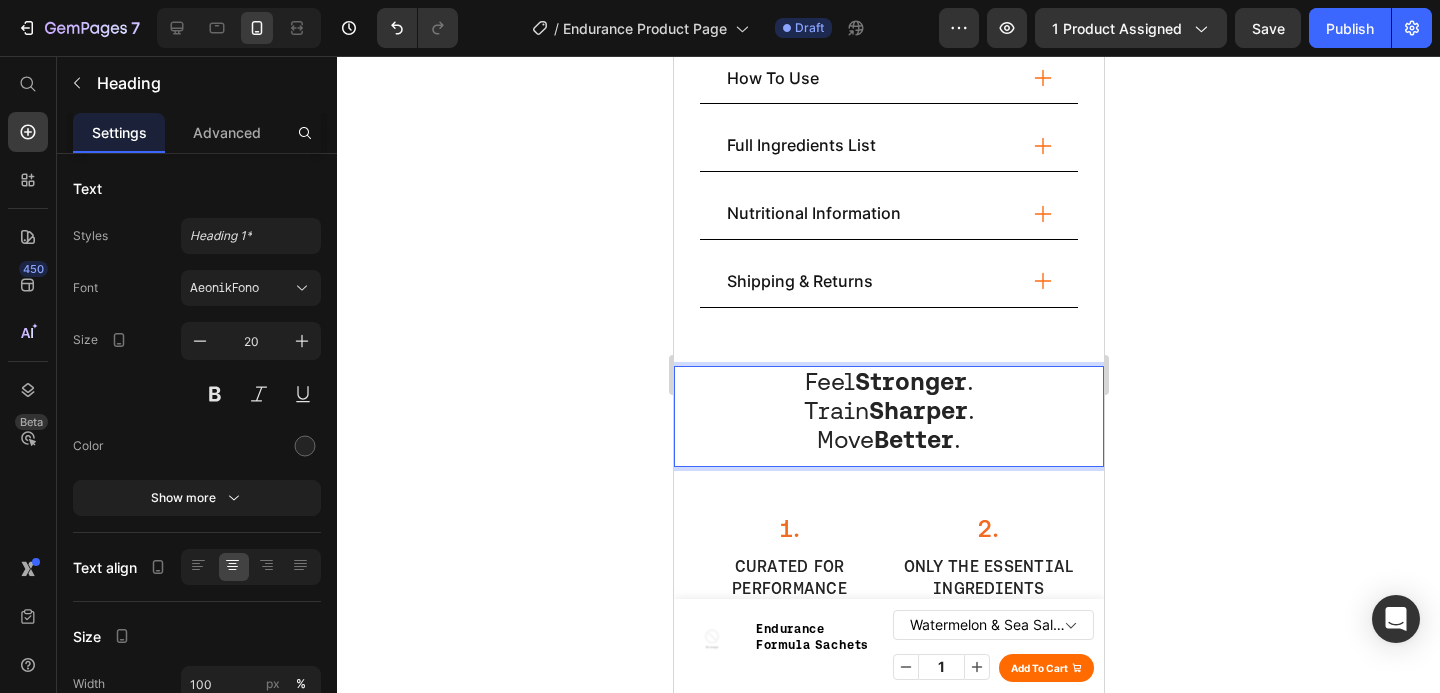 click on "Feel  Stronger . Train  Sharper . Move  Better ." at bounding box center [888, 411] 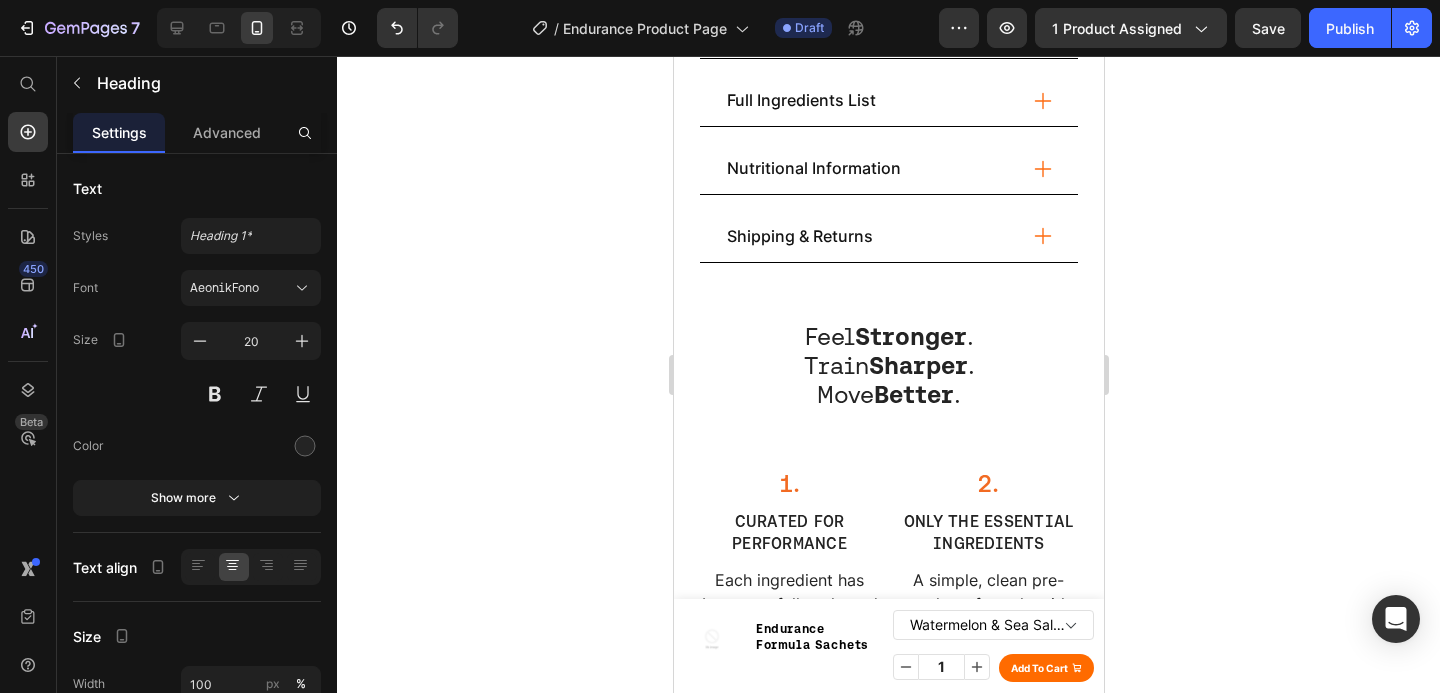 scroll, scrollTop: 2134, scrollLeft: 0, axis: vertical 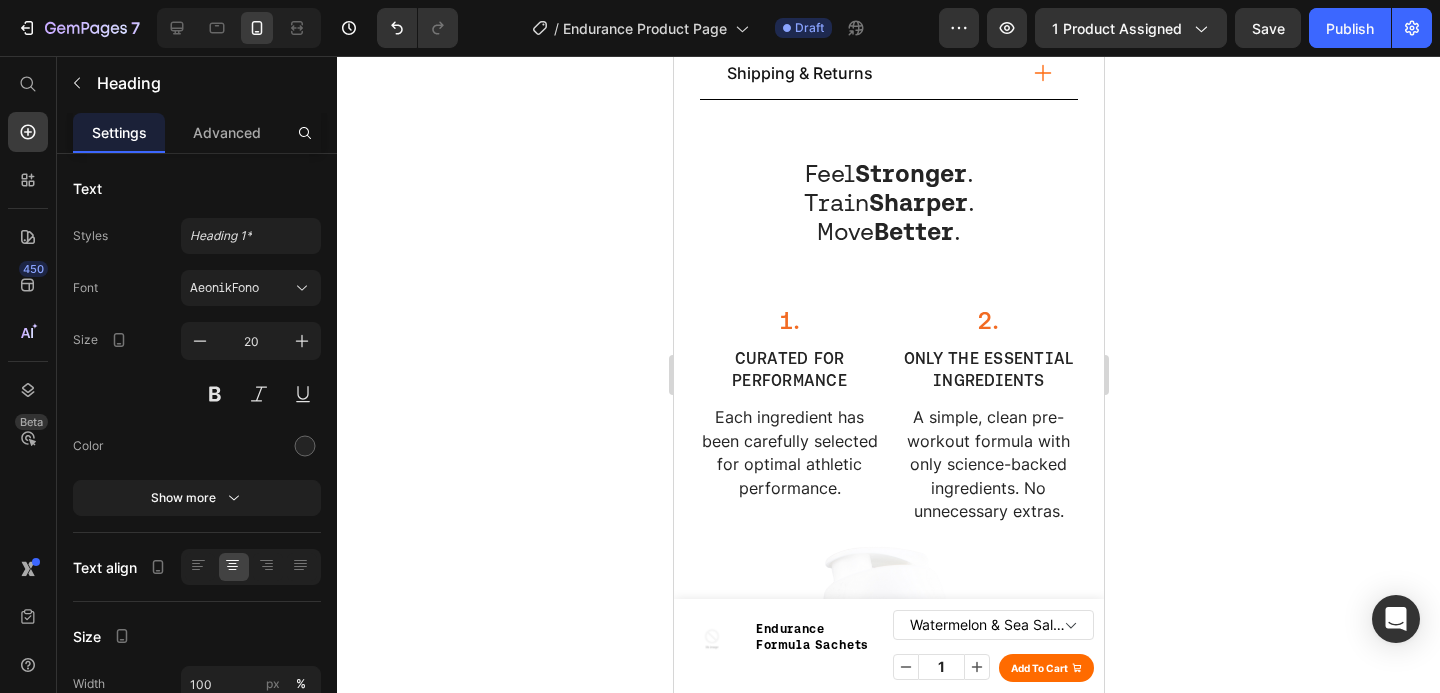 click at bounding box center (239, 28) 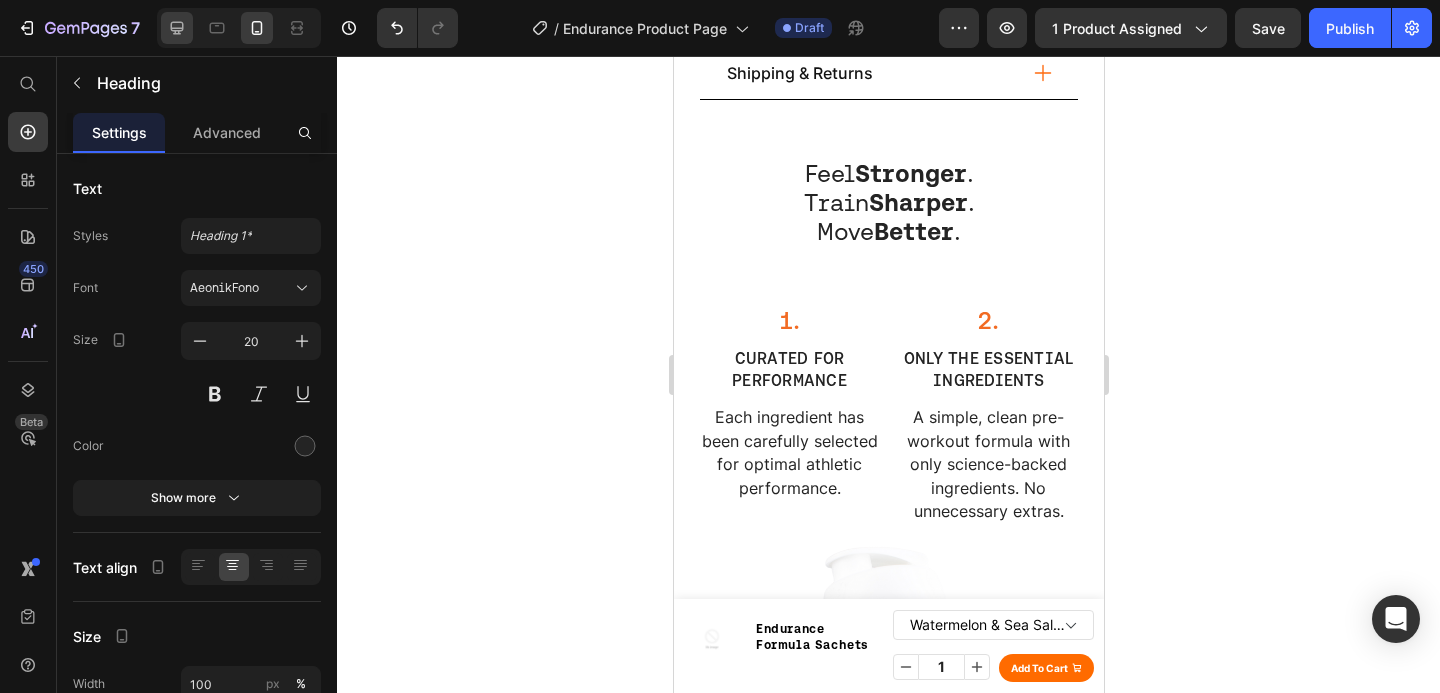 click 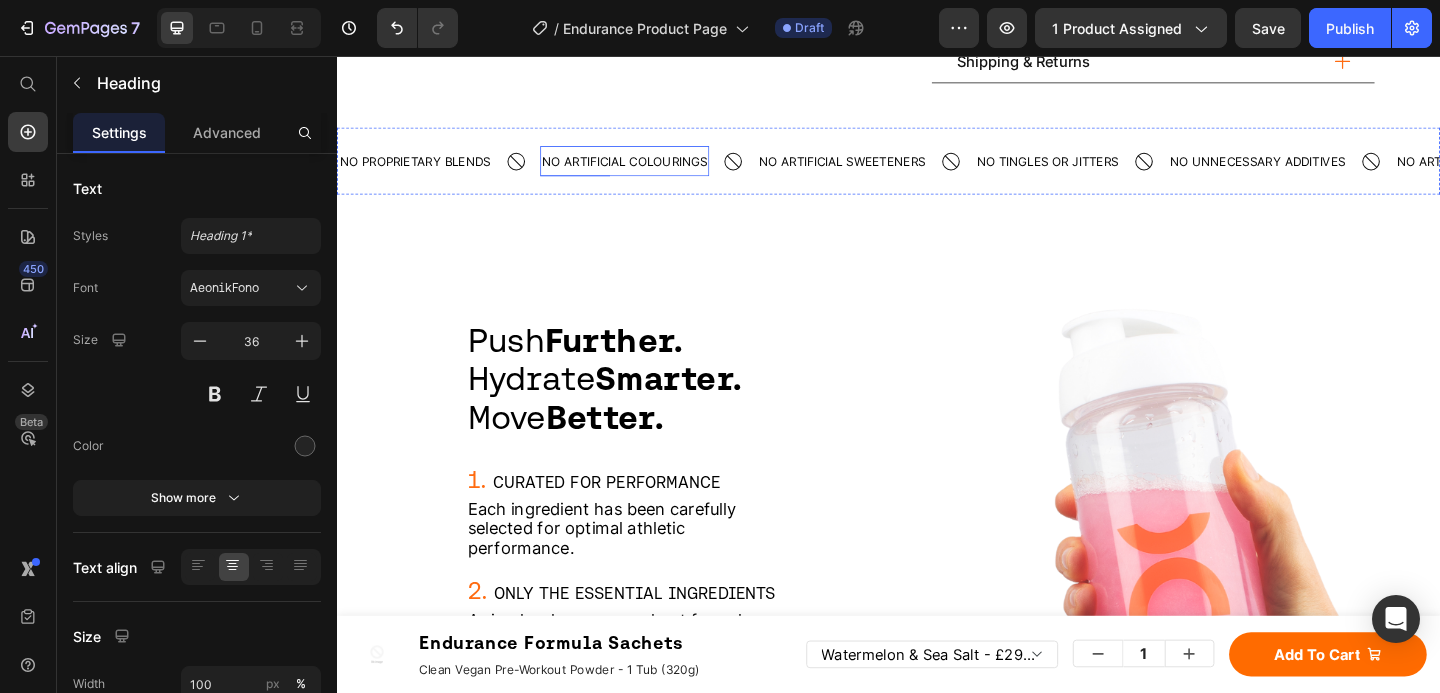 scroll, scrollTop: 1621, scrollLeft: 0, axis: vertical 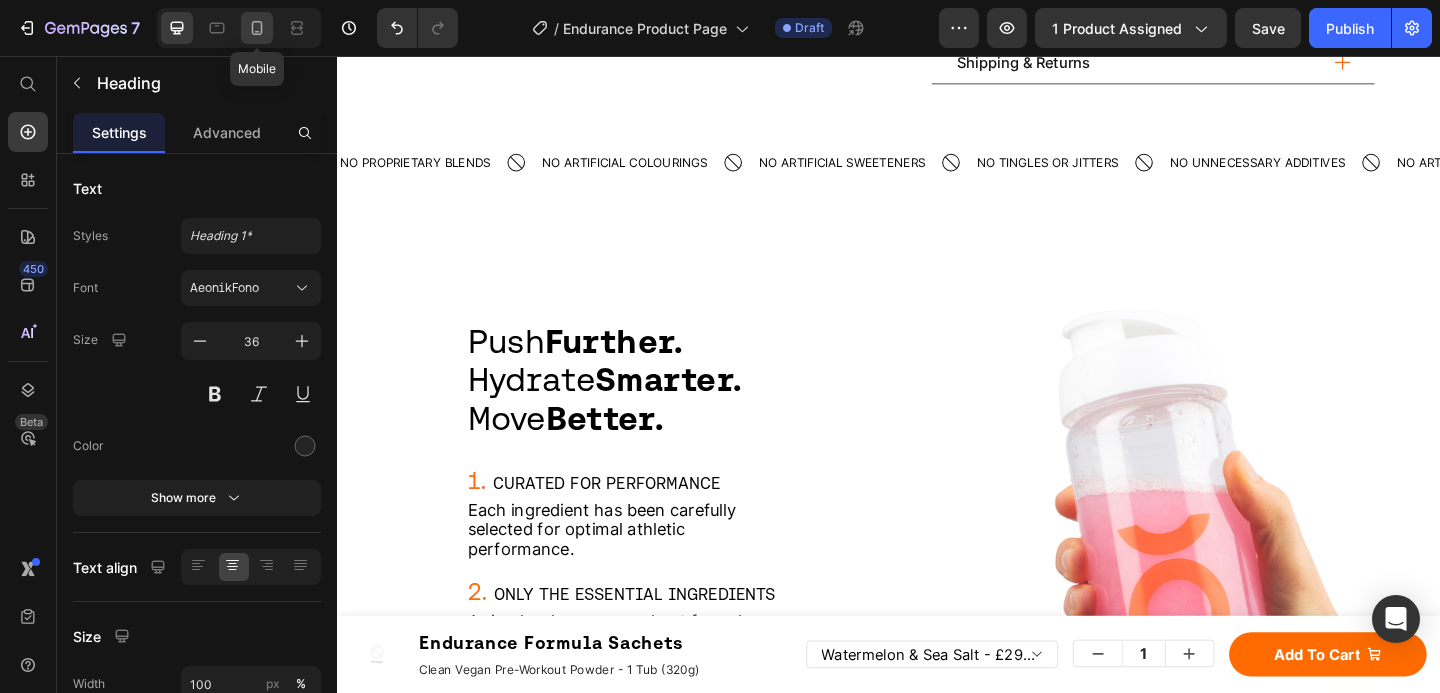 click 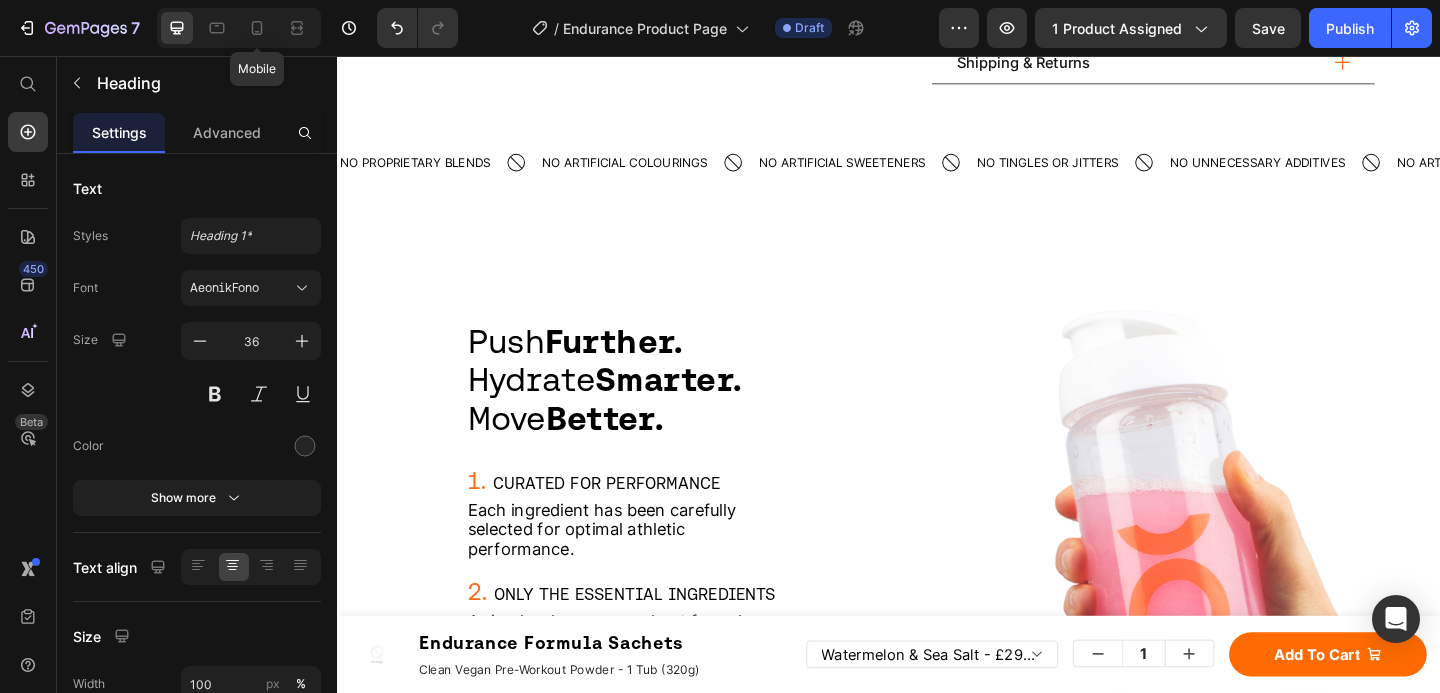 type on "20" 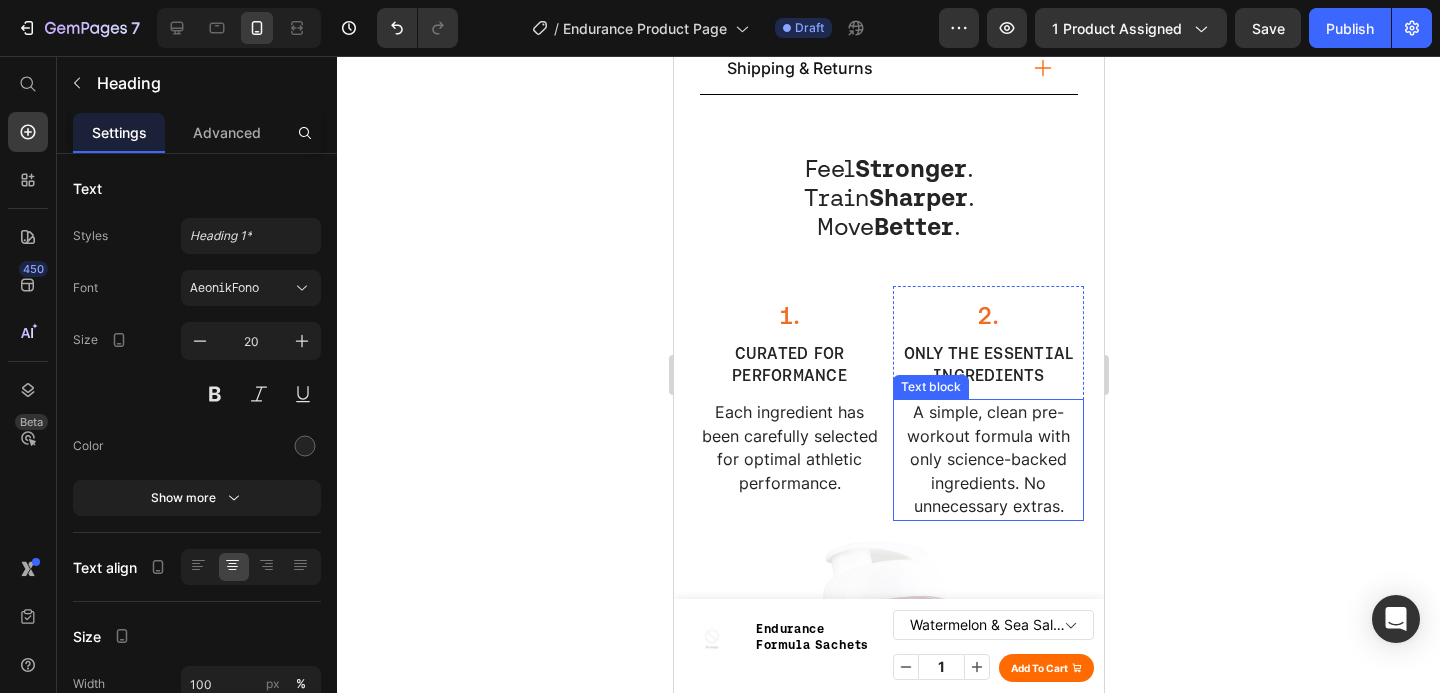 scroll, scrollTop: 2190, scrollLeft: 0, axis: vertical 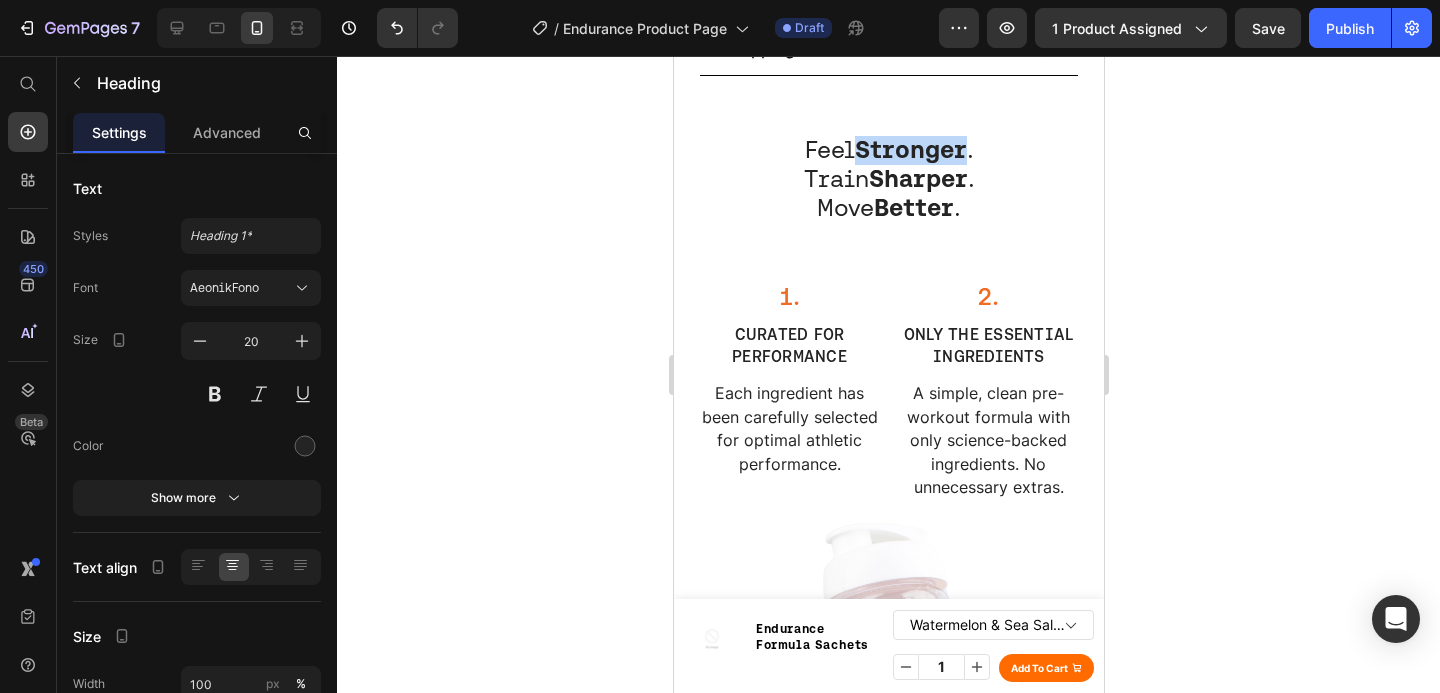 click on "Stronger" at bounding box center [910, 149] 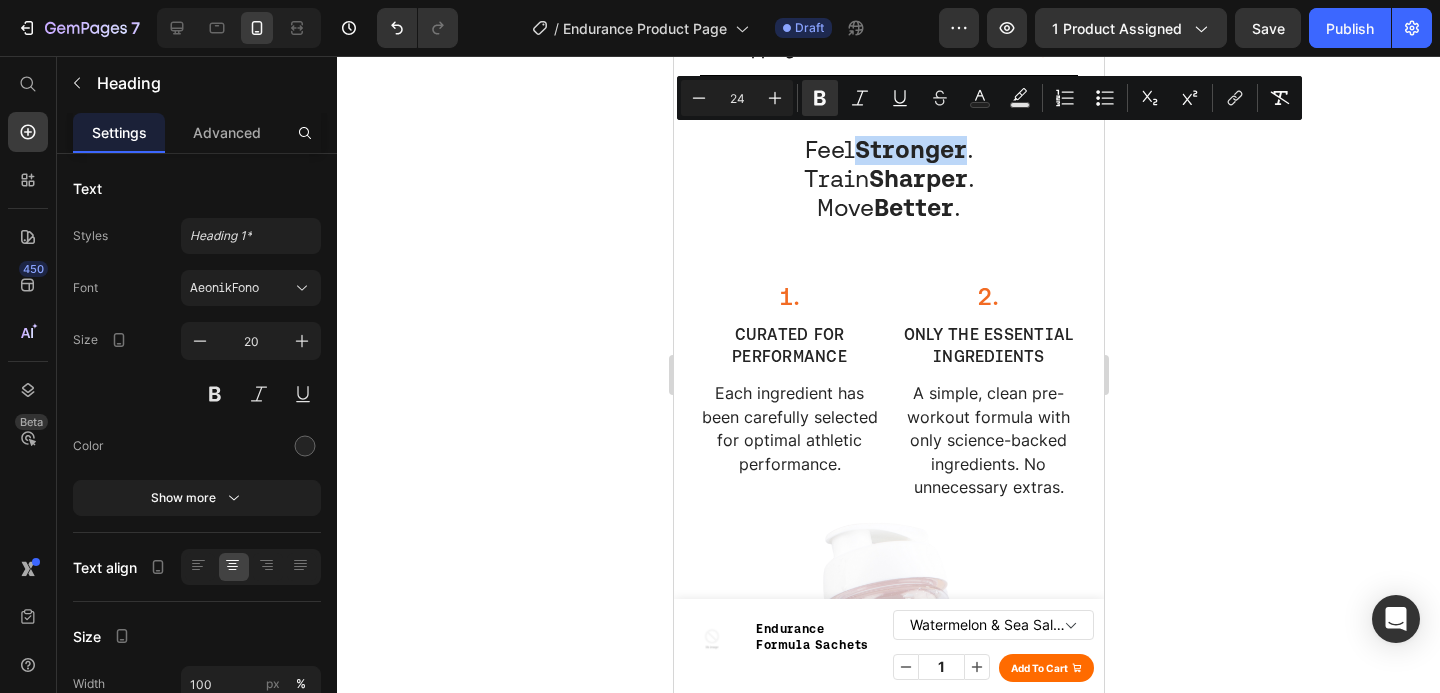 click on "Stronger" at bounding box center (910, 149) 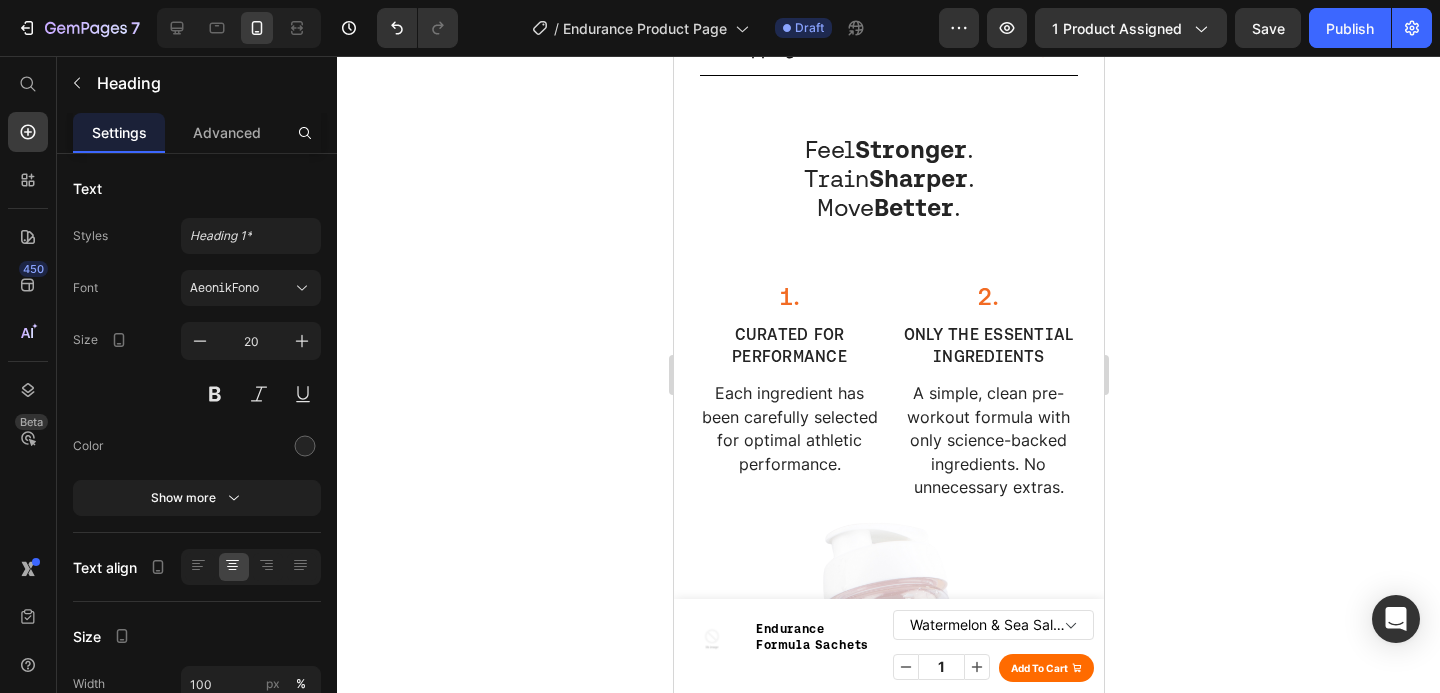 drag, startPoint x: 797, startPoint y: 149, endPoint x: 906, endPoint y: 151, distance: 109.01835 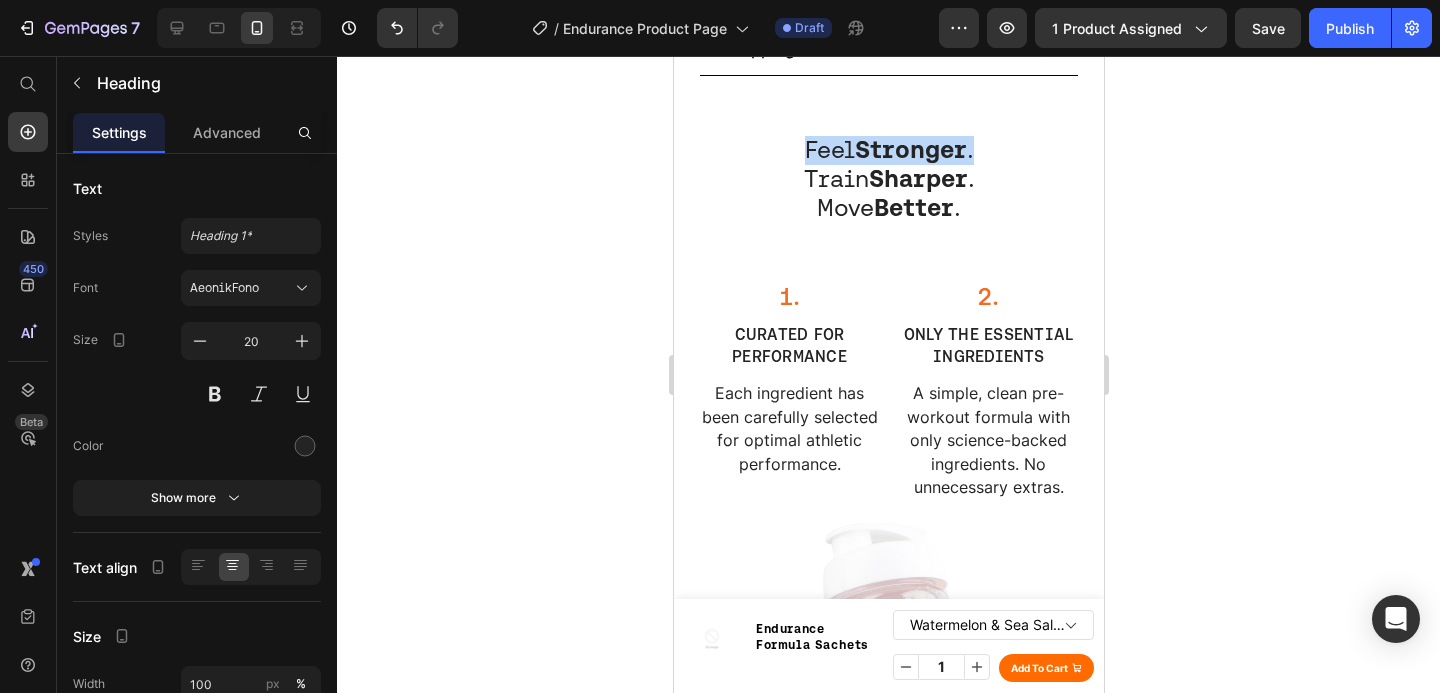 drag, startPoint x: 963, startPoint y: 144, endPoint x: 793, endPoint y: 137, distance: 170.14406 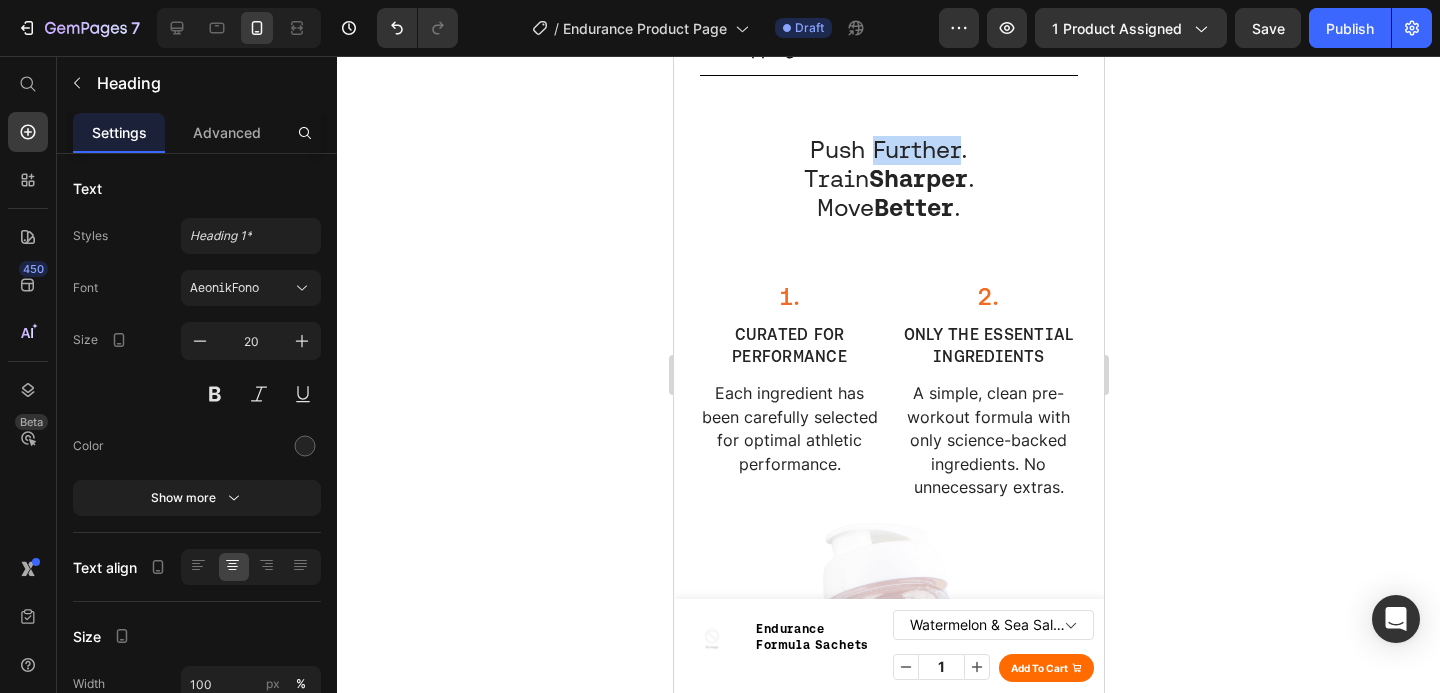 drag, startPoint x: 955, startPoint y: 146, endPoint x: 866, endPoint y: 145, distance: 89.005615 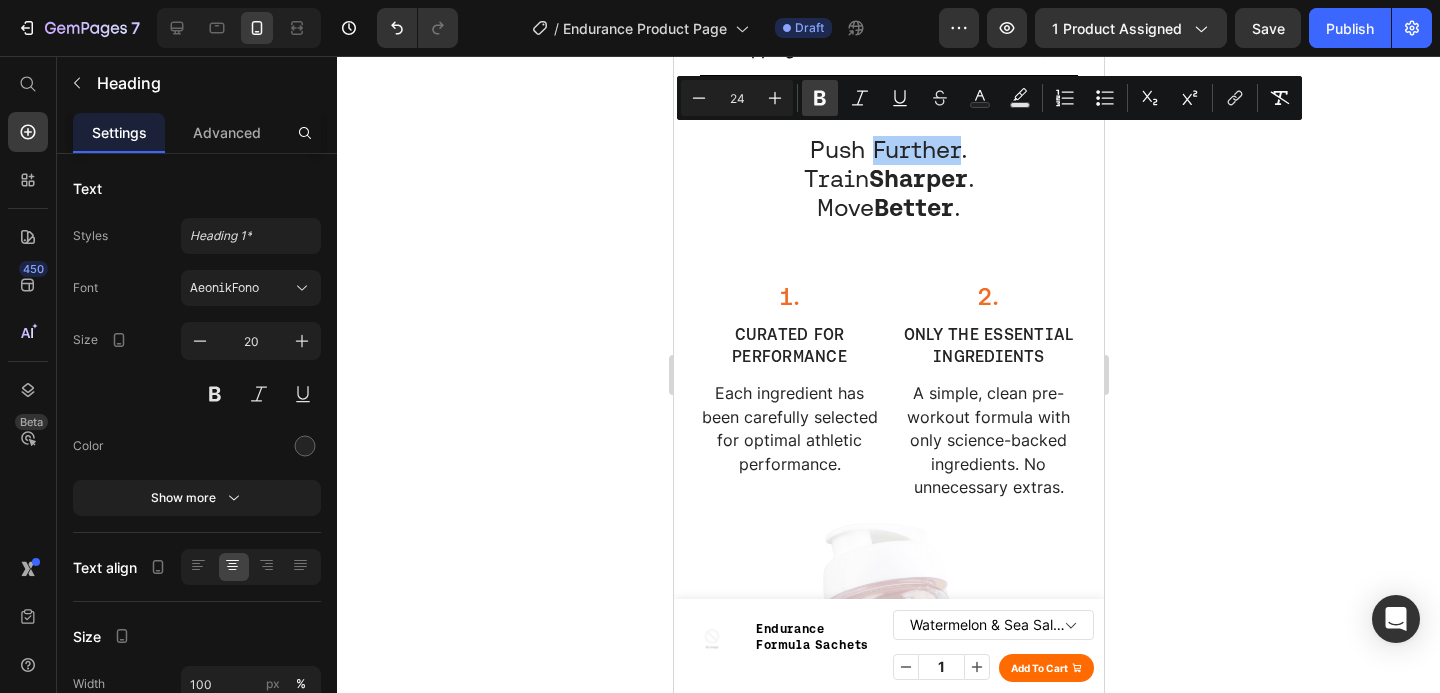 click 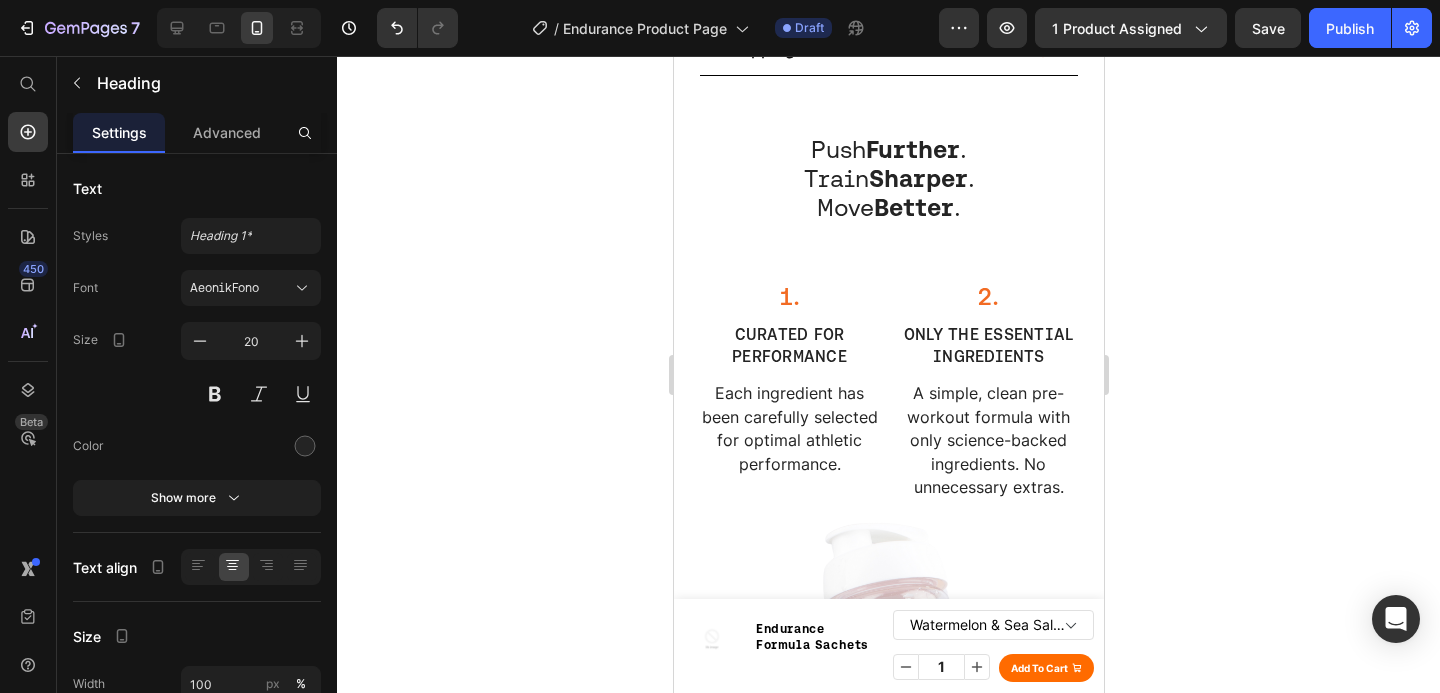 click on "Sharper" at bounding box center (917, 178) 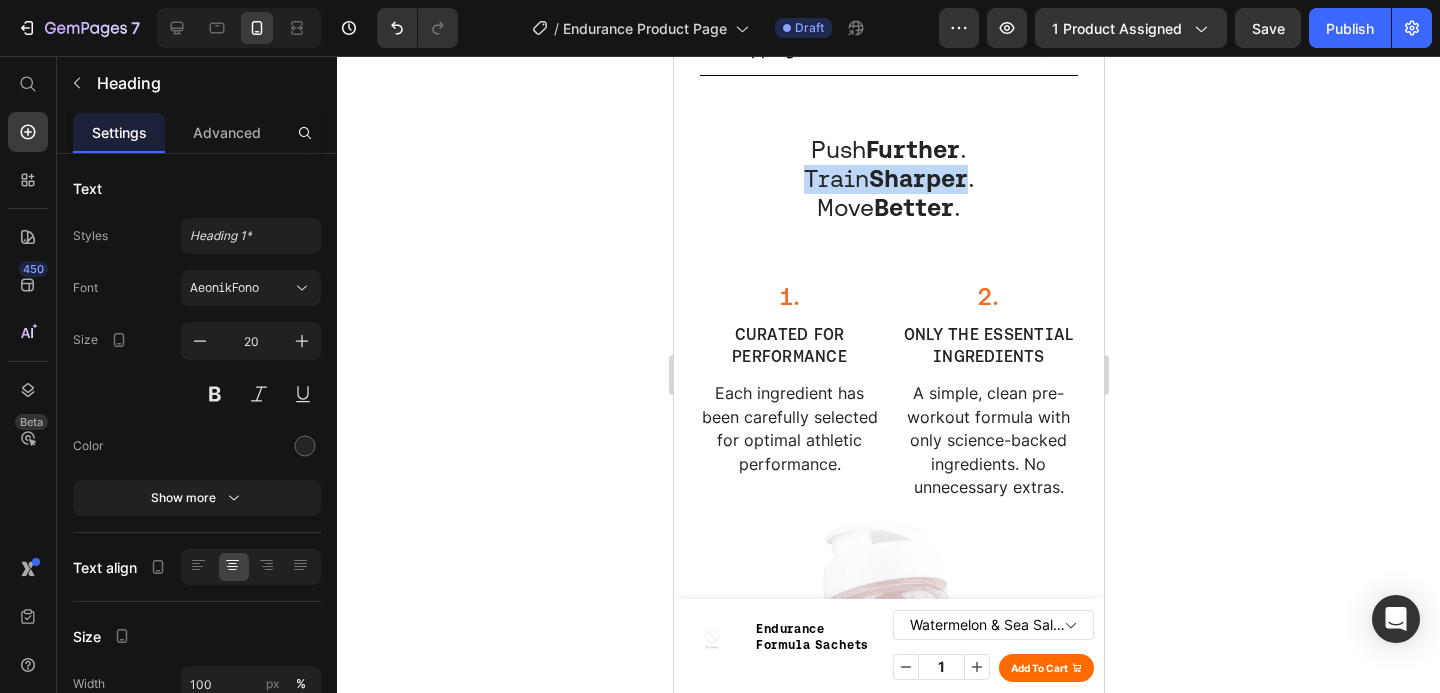drag, startPoint x: 960, startPoint y: 175, endPoint x: 792, endPoint y: 165, distance: 168.29736 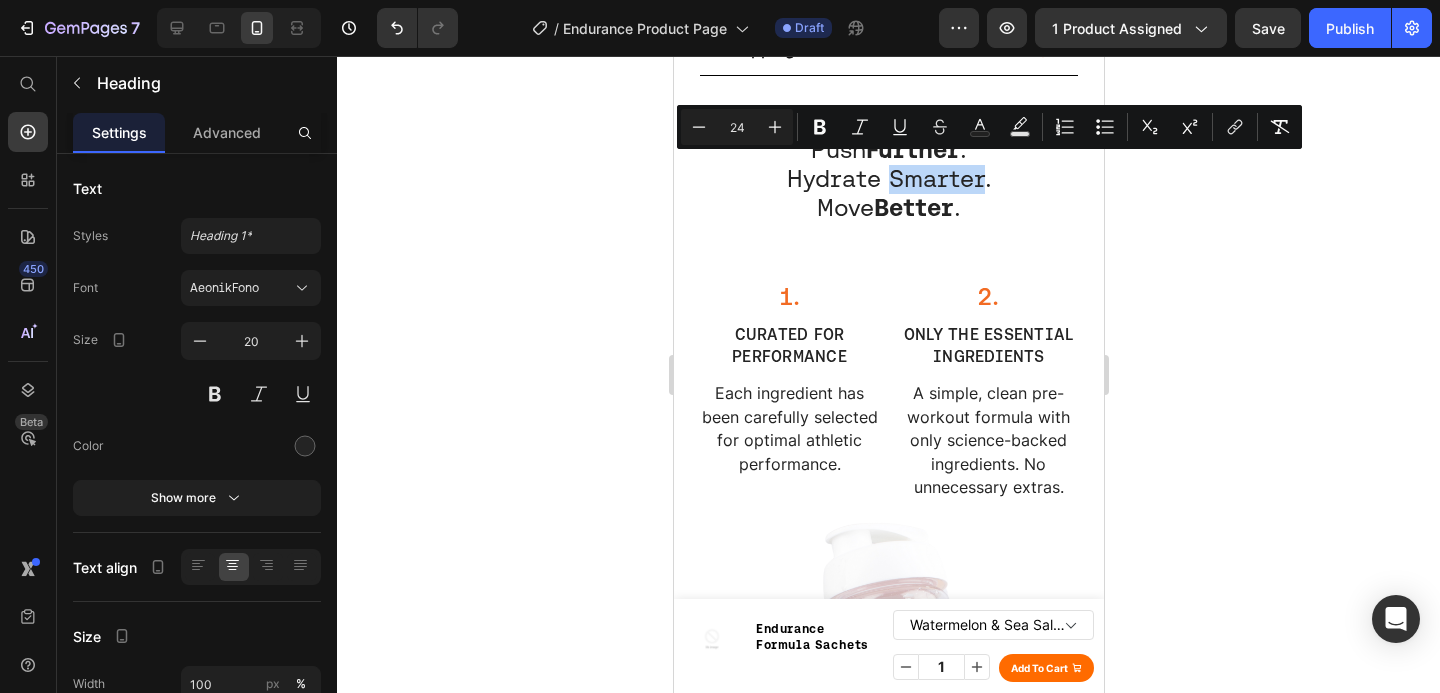 drag, startPoint x: 879, startPoint y: 177, endPoint x: 973, endPoint y: 175, distance: 94.02127 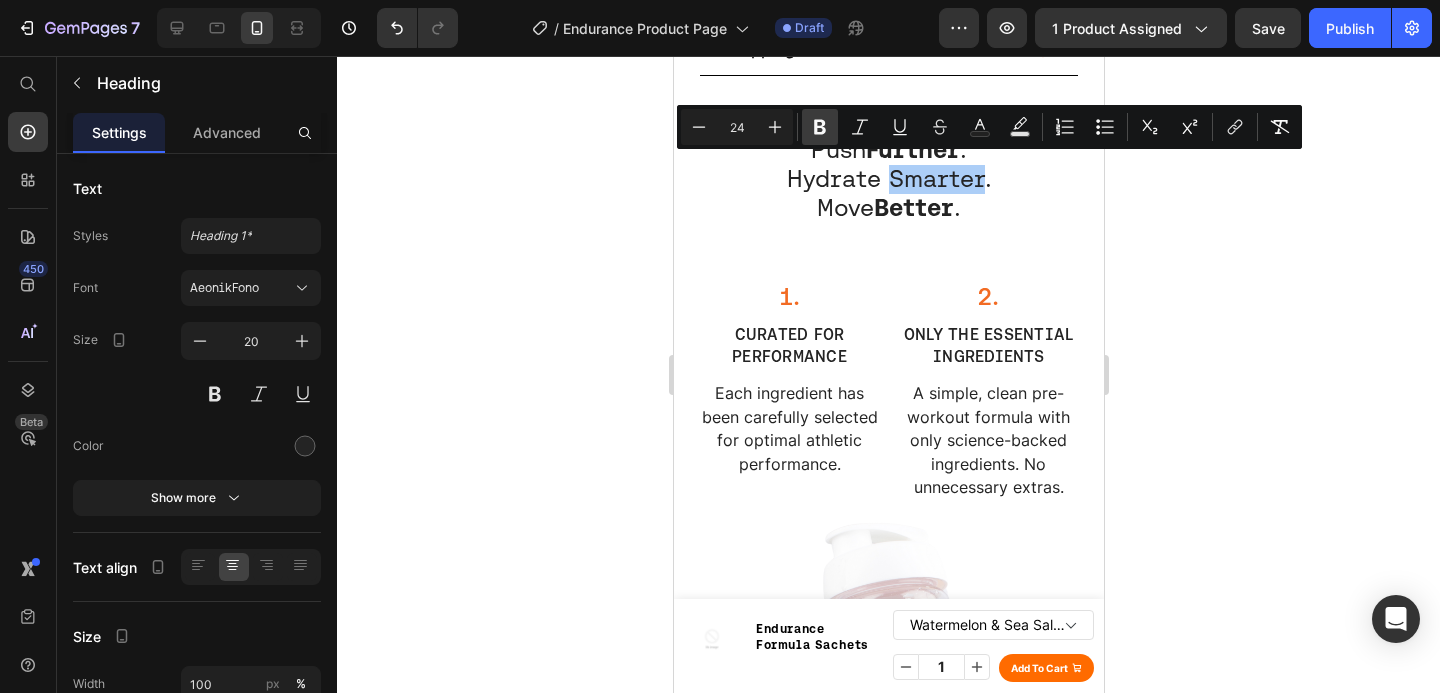 click 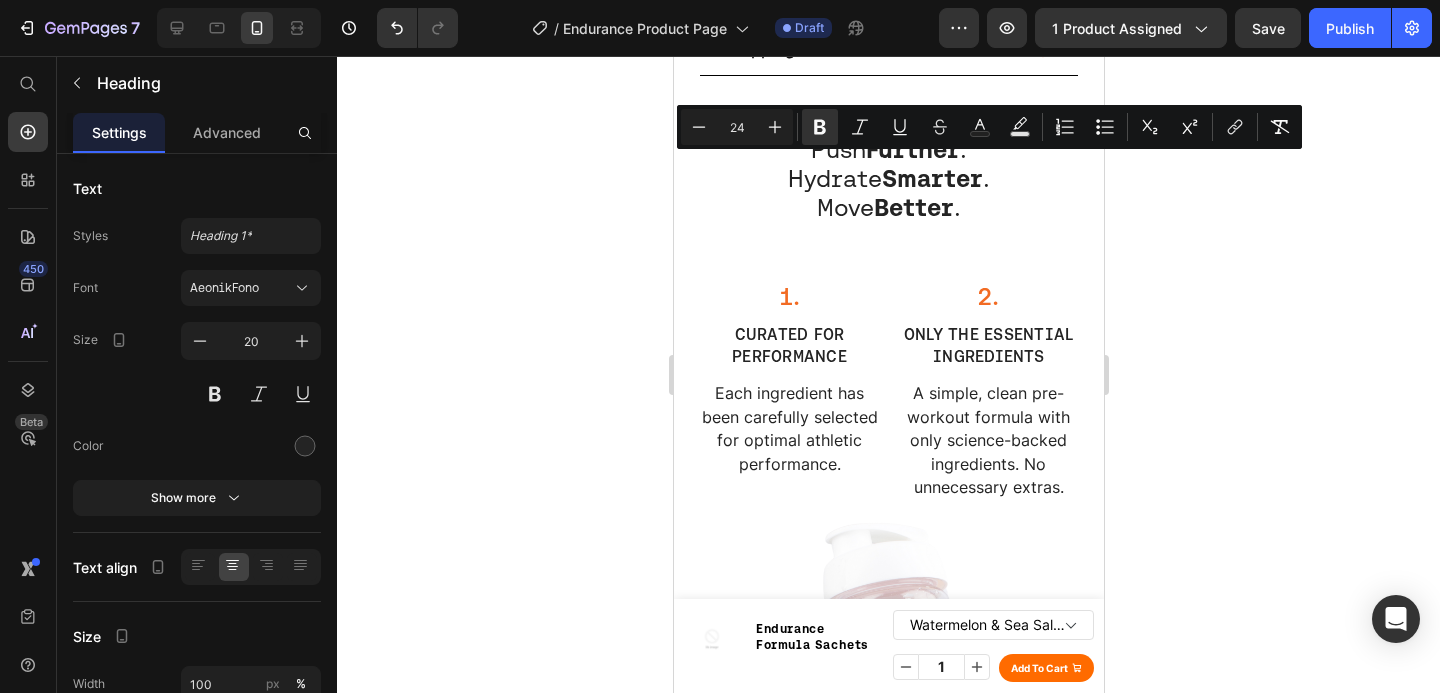 click on "Move  Better ." at bounding box center [888, 207] 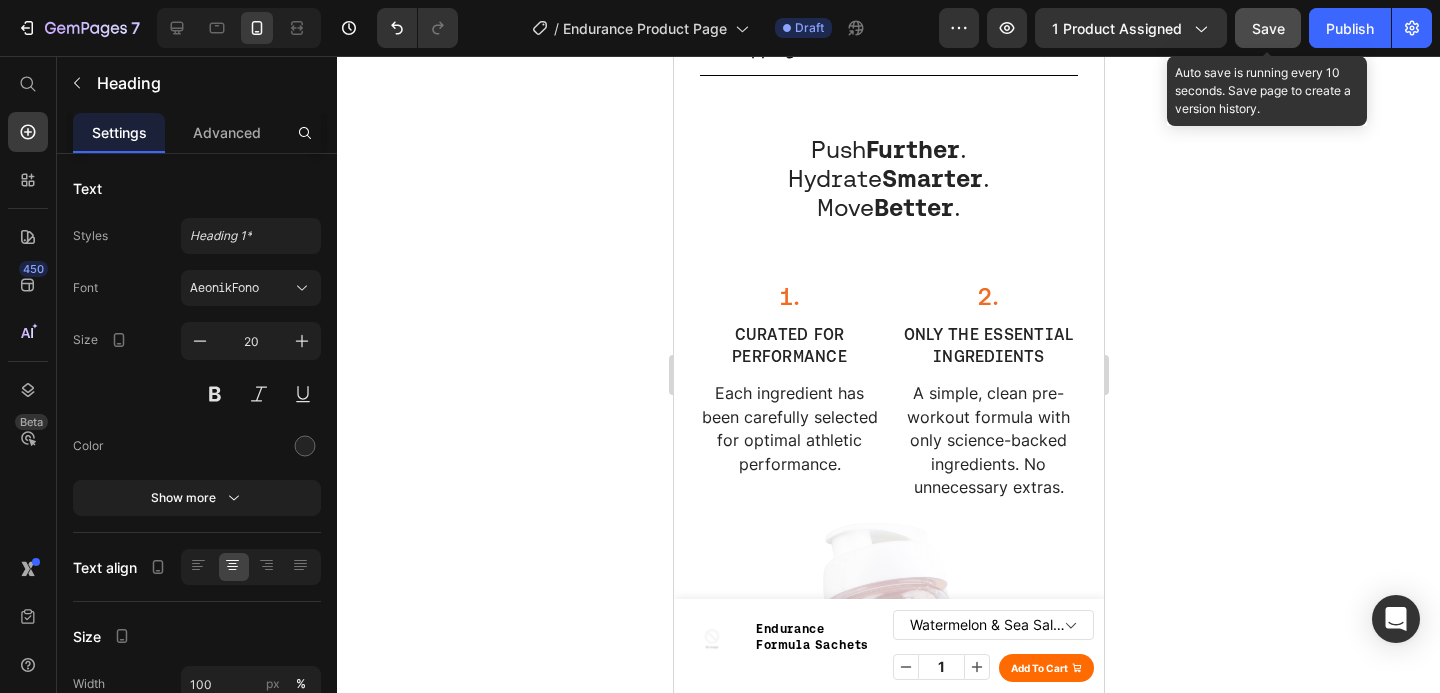 click on "Save" 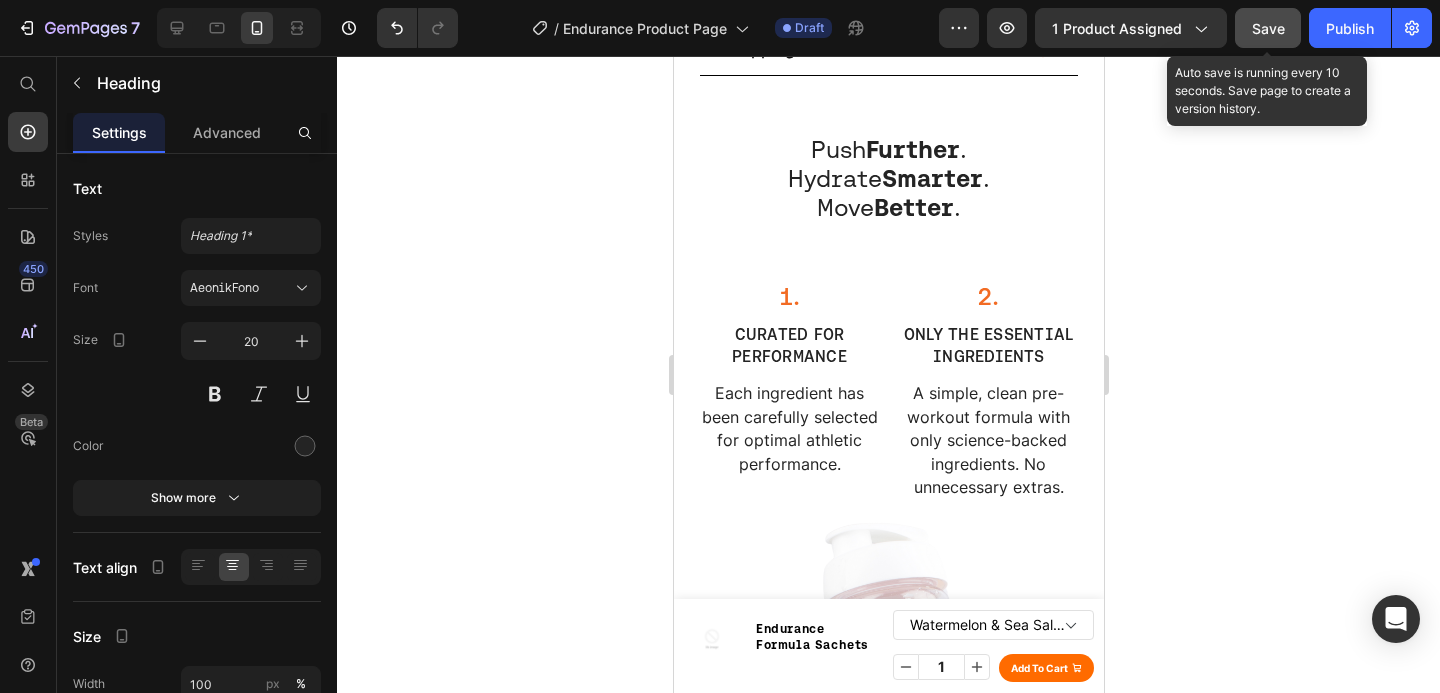 click 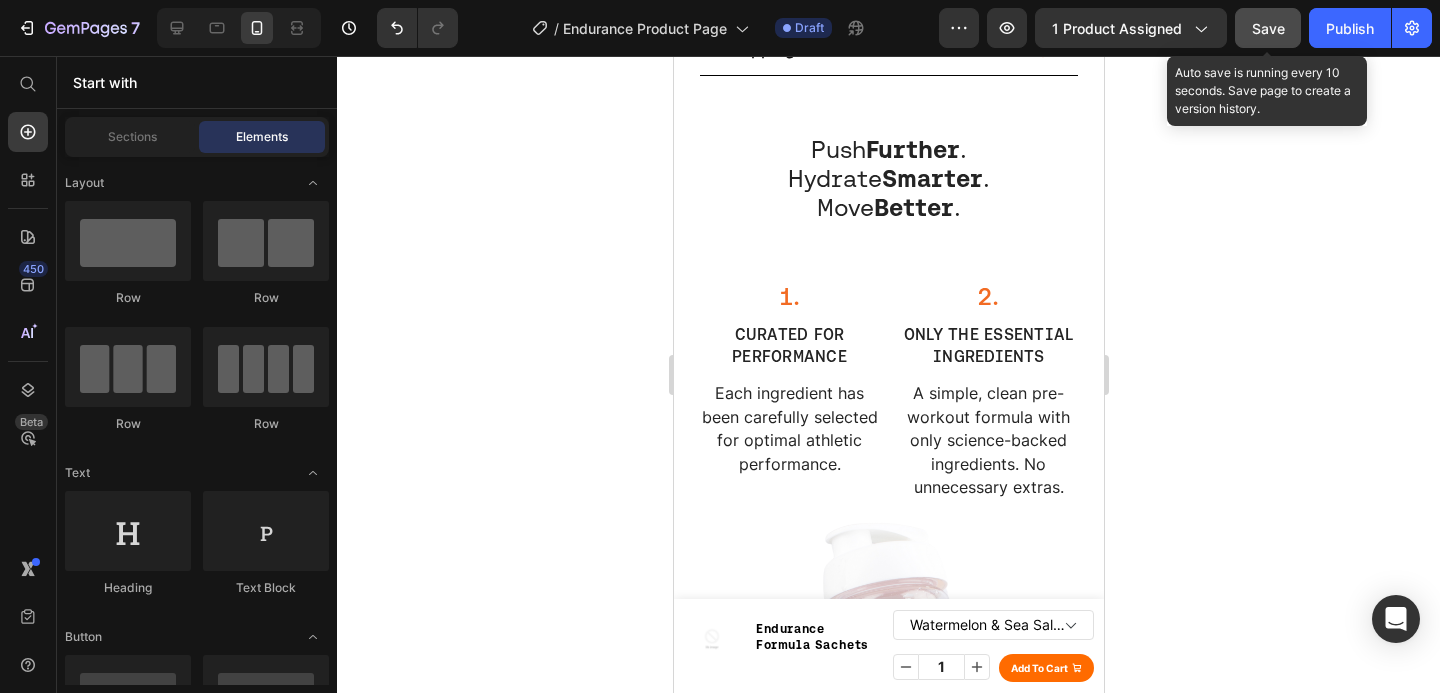 click 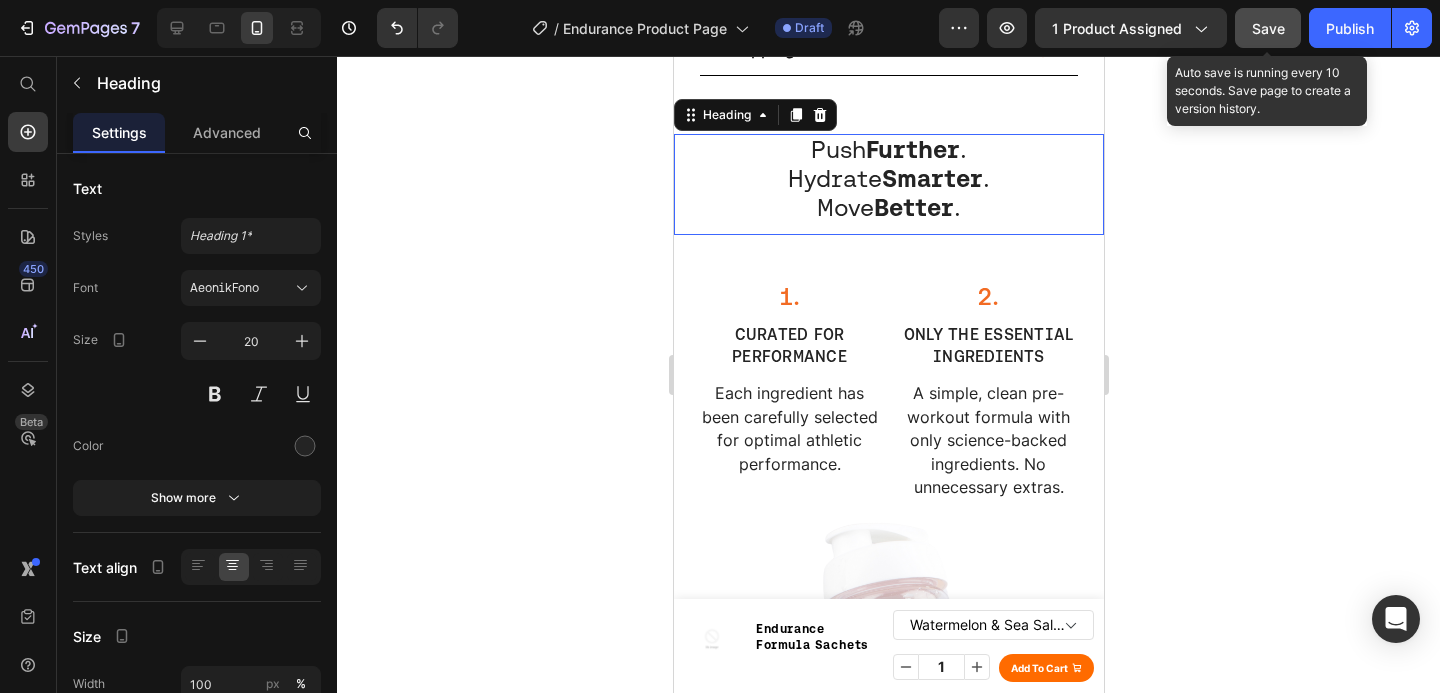 click on "iPhone 15 Pro Max  ( 430 px) iPhone 13 Mini iPhone 13 Pro iPhone 11 Pro Max iPhone 15 Pro Max Pixel 7 Galaxy S8+ Galaxy S20 Ultra iPad Mini iPad Air iPad Pro Header Product Images Endurance Formula Sachets Product Title Clean Vegan Pre-Workout Powder - 1 Tub (320g) Text Block Row Watermelon & Sea Salt - £29.99  Strawberry & Lime - £29.99  Product Variants & Swatches 1 Product Quantity
add to cart Product Cart Button Row Row Product Sticky
Product Images & Gallery Row
Product Images Icon Icon Icon Icon Icon Icon List 5.0  Stars based on  26 Reviews Text Block Row Endurance Formula Sachets Product Title Clean Vegan Pre-Workout Powder - 30 Sachets (8g Each) Text Block 30 servings (8g) Text Block No artificial BS Text Block From £0.83 per serving Text Block Row £29.99 Product Price
🚚 Arrives as early as:
[DATE]
Delivery Date Row Text Block Each serving is packed with: ✔  ✔  ✔    ." at bounding box center [888, 3089] 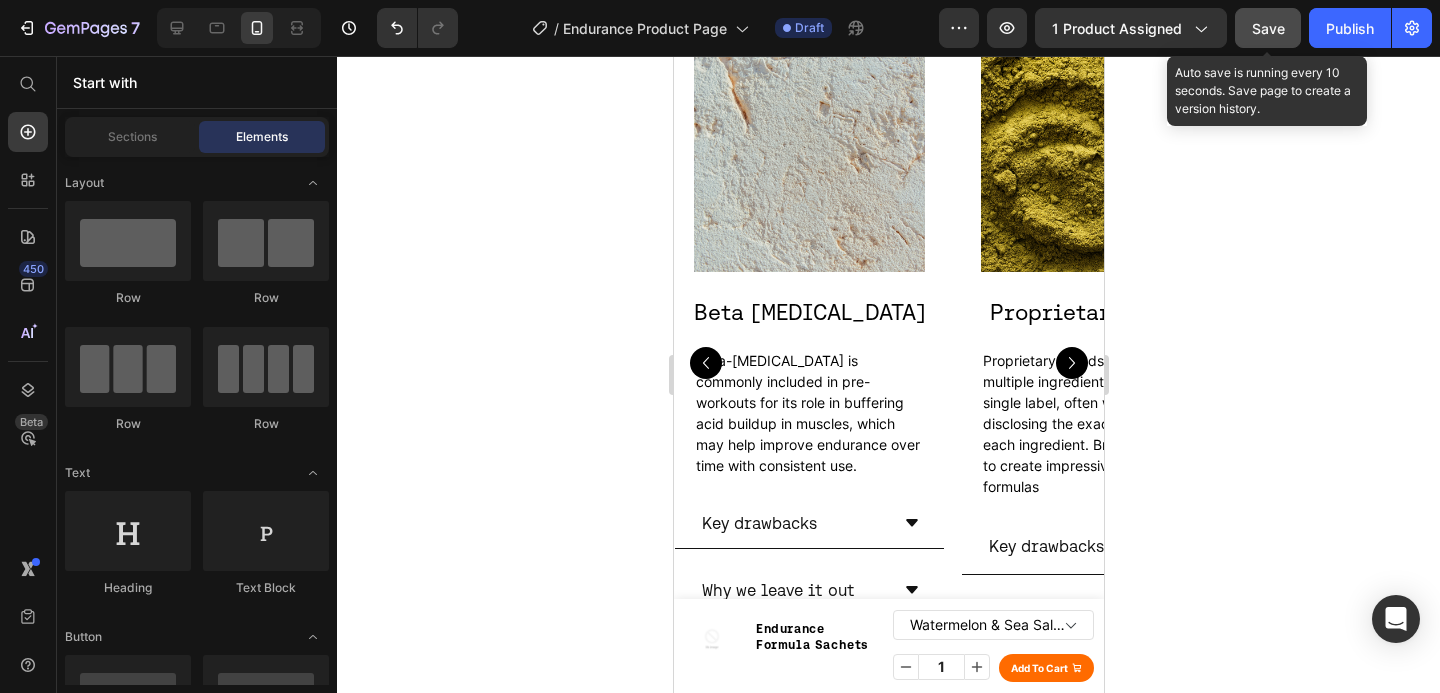 scroll, scrollTop: 5346, scrollLeft: 0, axis: vertical 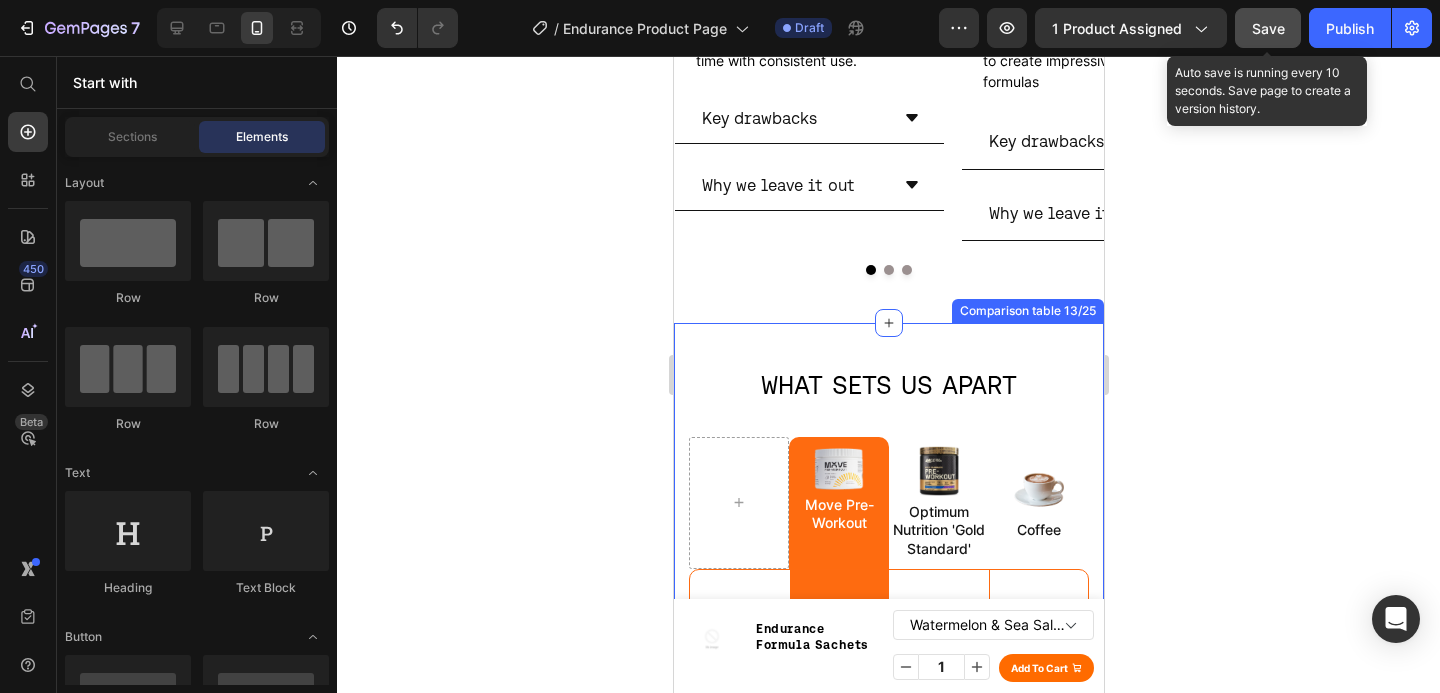 click on "What Sets Us Apart Heading
Image Move Pre-Workout Text Block Row Image Optimum Nutrition 'Gold Standard' Text Block Image Coffee Text Block Row Caffeine  Text Block 228mg Text Block Row 175mg Text Block Varies Text Block Hero Banner Row Beta-[MEDICAL_DATA]  Text Block 0g Text Block Row 1.5g Text Block 0g Text Block Hero Banner Row Creatine  Text Block 0g Text Block Row 3.4g Text Block 0g Text Block Hero Banner Row Enhances focus and motivation Text Block
Icon Row
Icon
Icon Row Row Boosts athletic performance Text Block
Icon Row
Icon
Icon Row Row Optimised Dosages Text Block
Icon Row
Icon
Icon Row Row Informed Sport Approved Text Block
Icon Row
Icon
Icon Row Row No artificial sweeteners Text Block
Icon Row
Icon
Icon Row Row Experts in pre-workout Text Block Row" at bounding box center [888, 899] 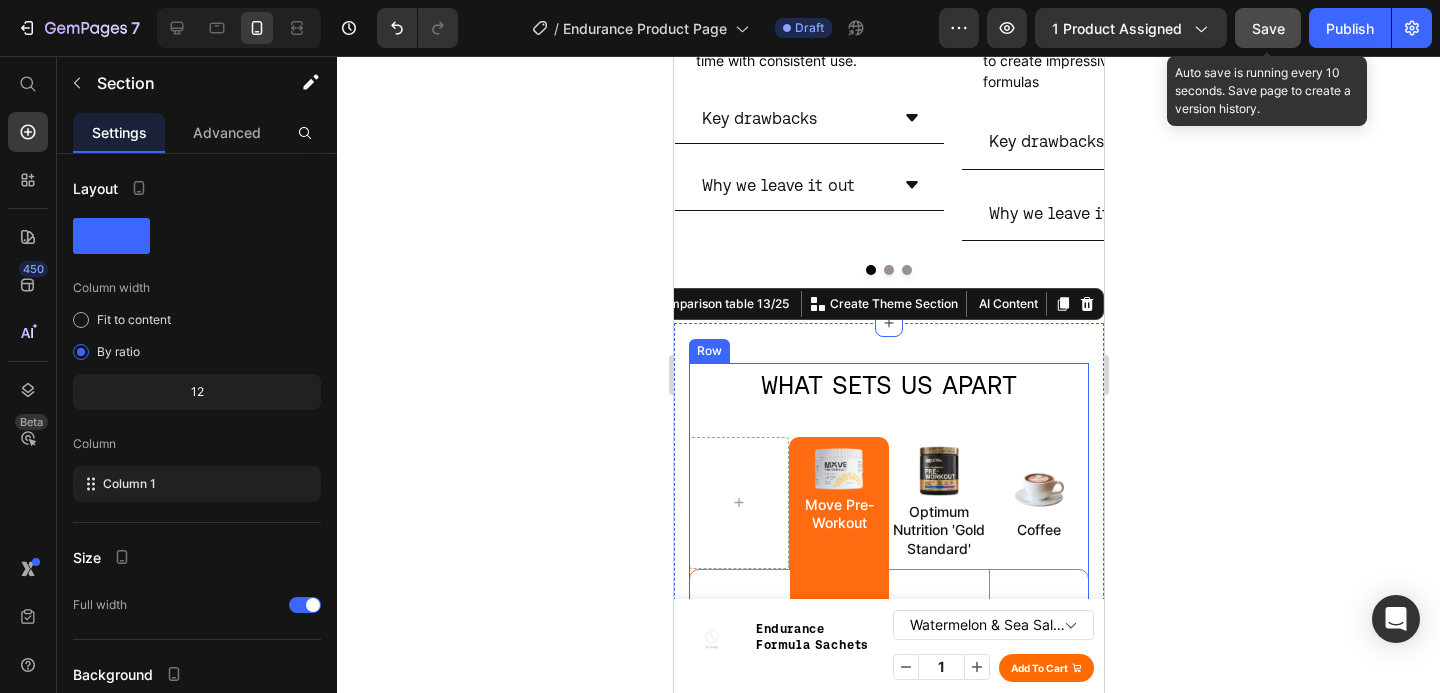 scroll, scrollTop: 5884, scrollLeft: 0, axis: vertical 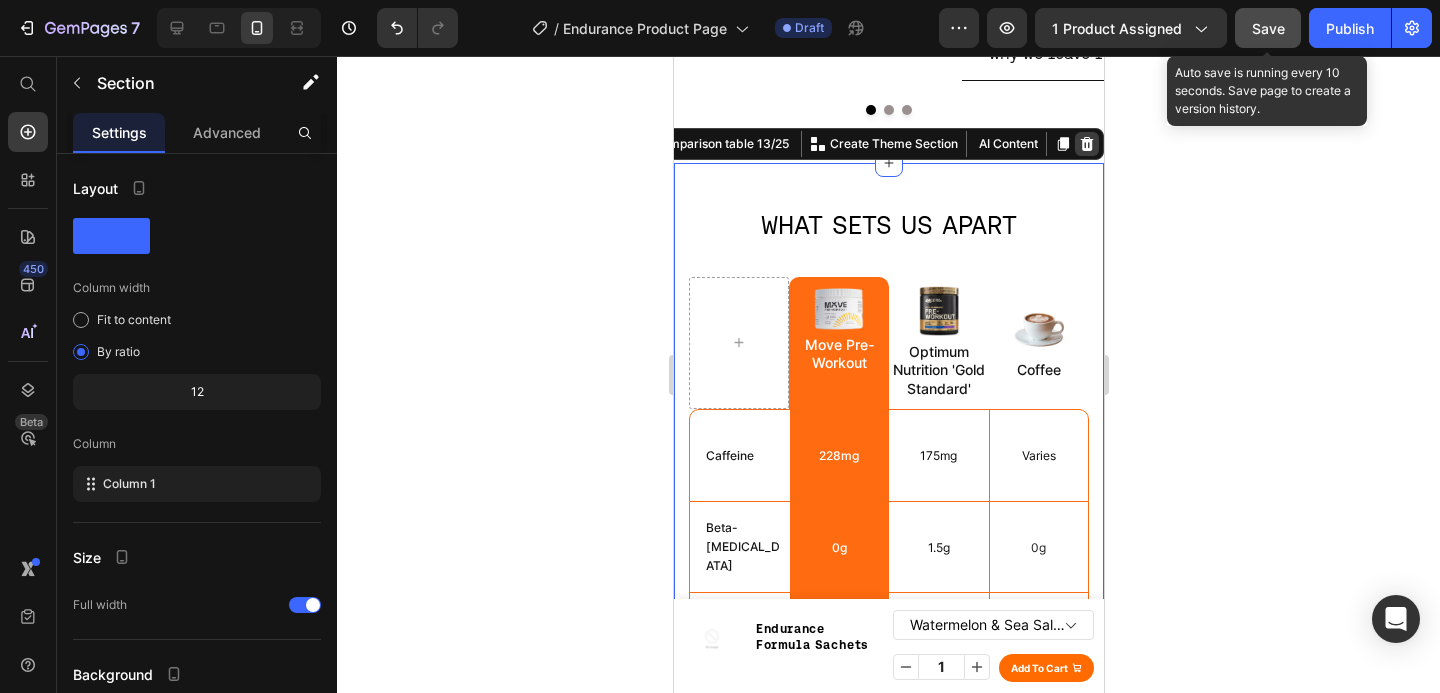 click 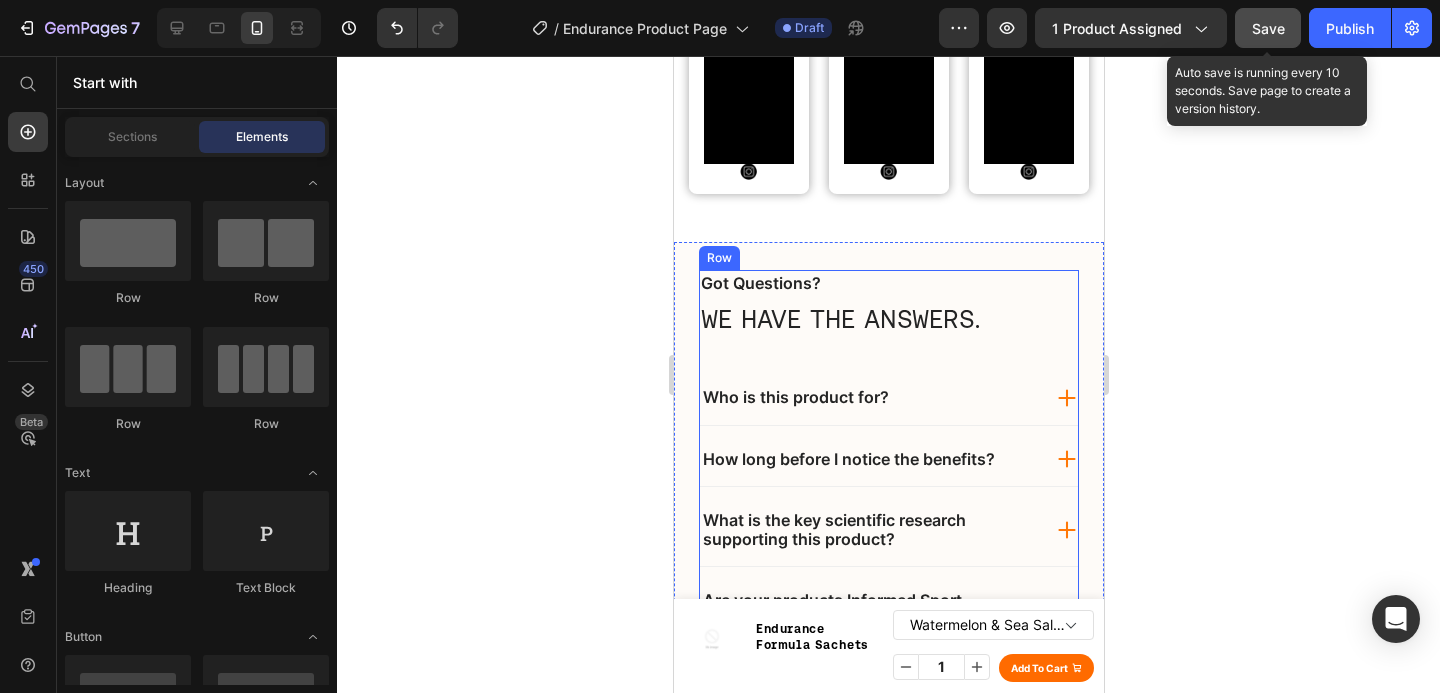 scroll, scrollTop: 8557, scrollLeft: 0, axis: vertical 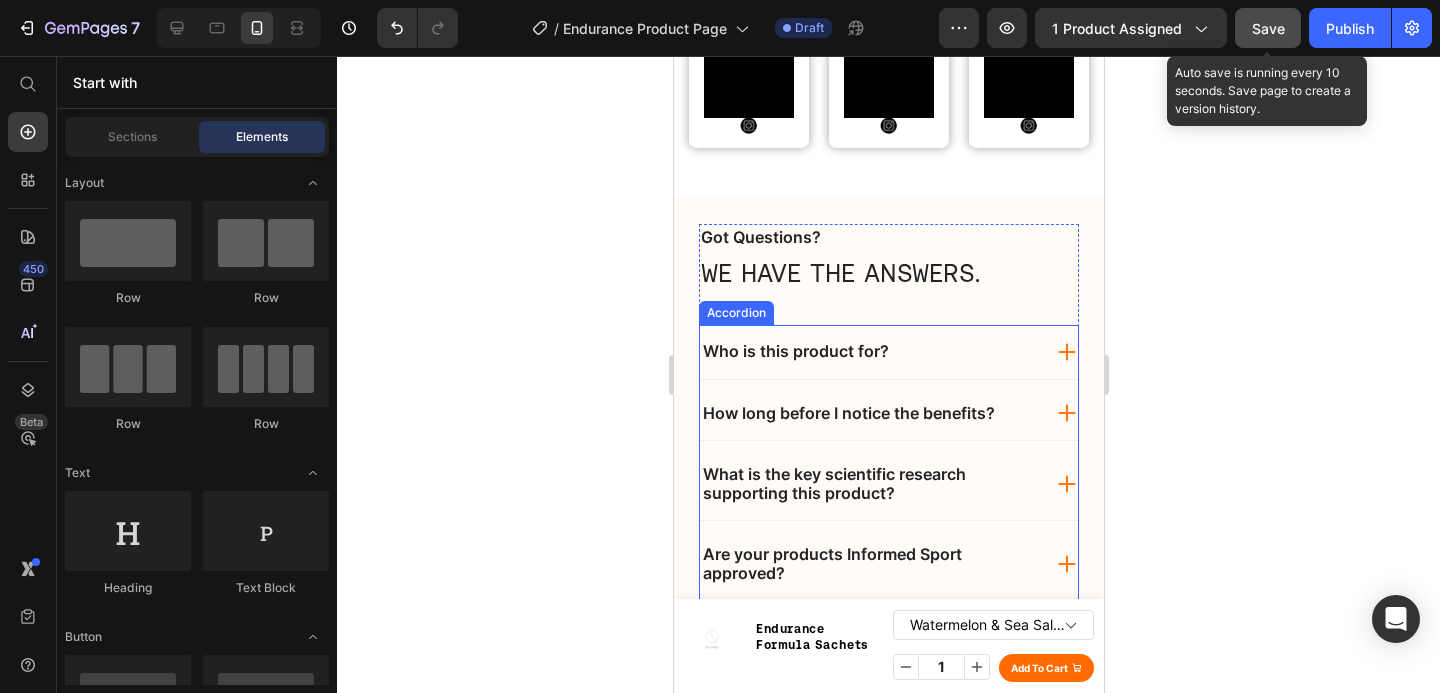 click on "Who is this product for?" at bounding box center (869, 351) 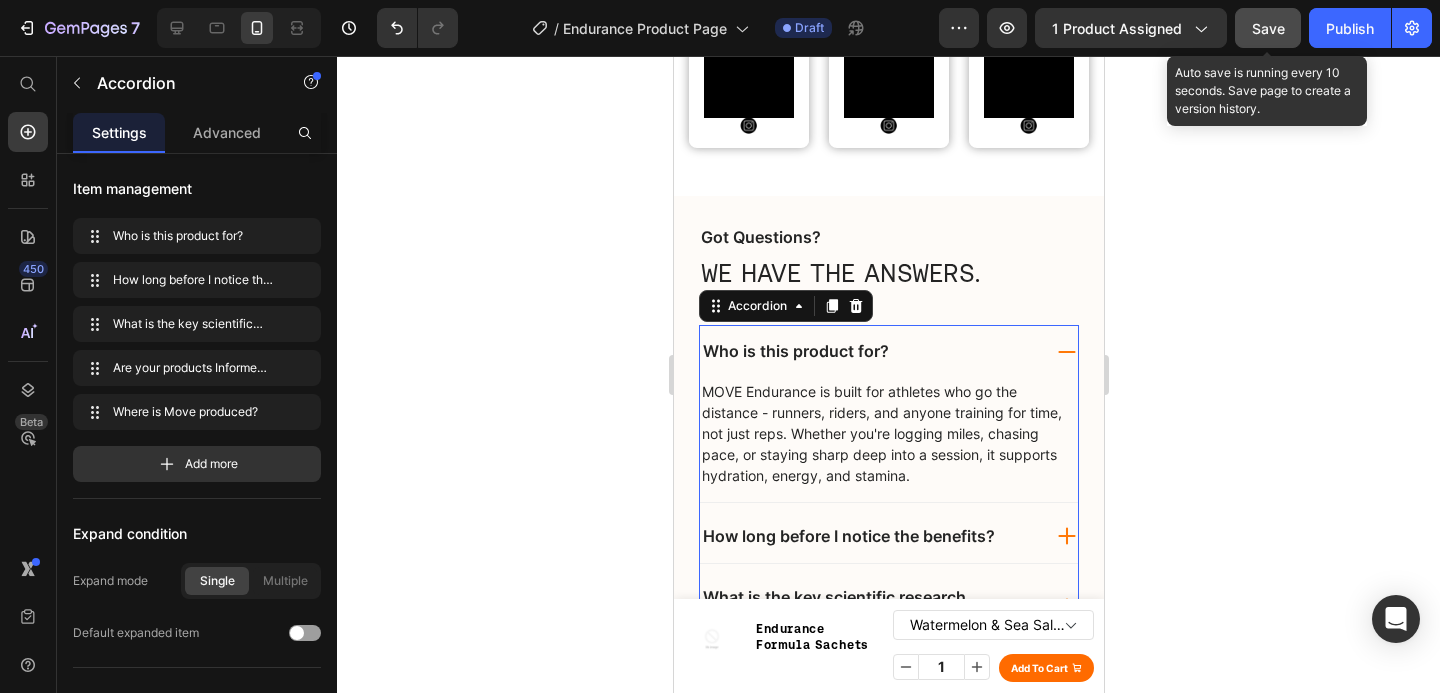 click on "Who is this product for?" at bounding box center (869, 351) 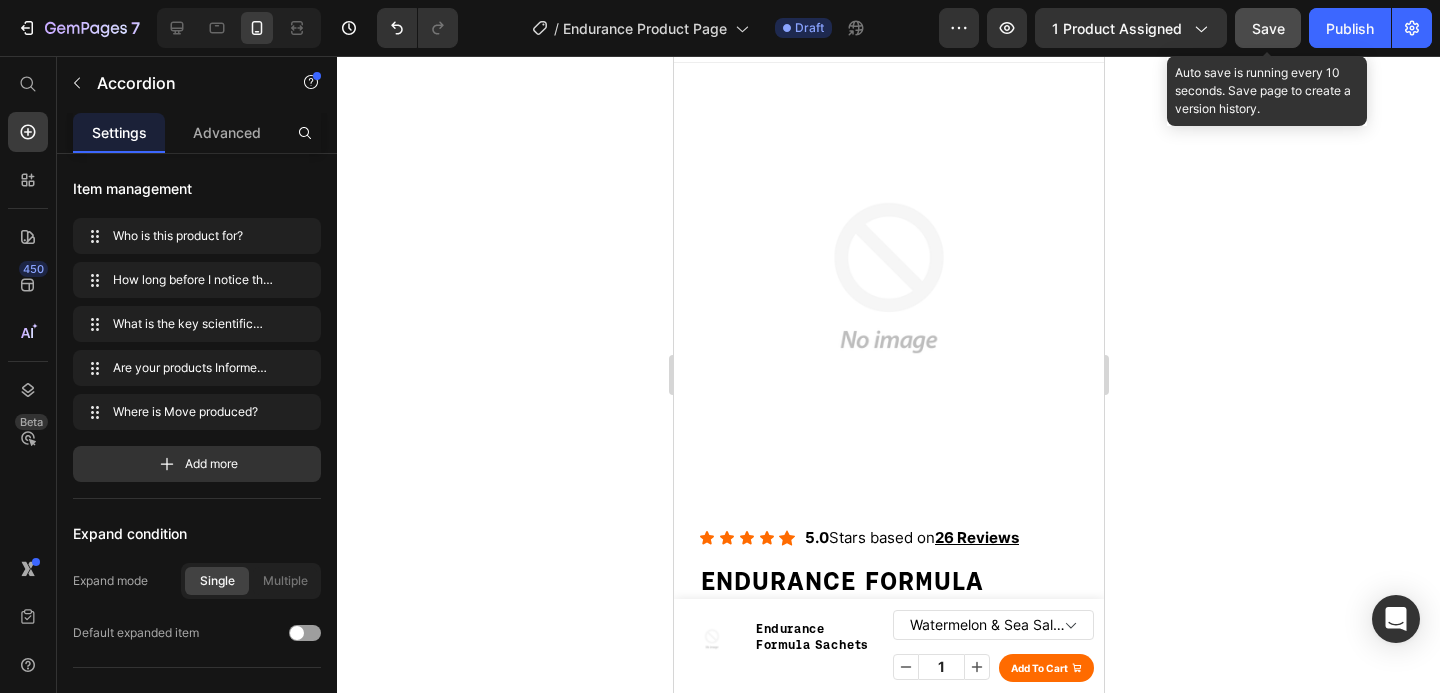 scroll, scrollTop: 0, scrollLeft: 0, axis: both 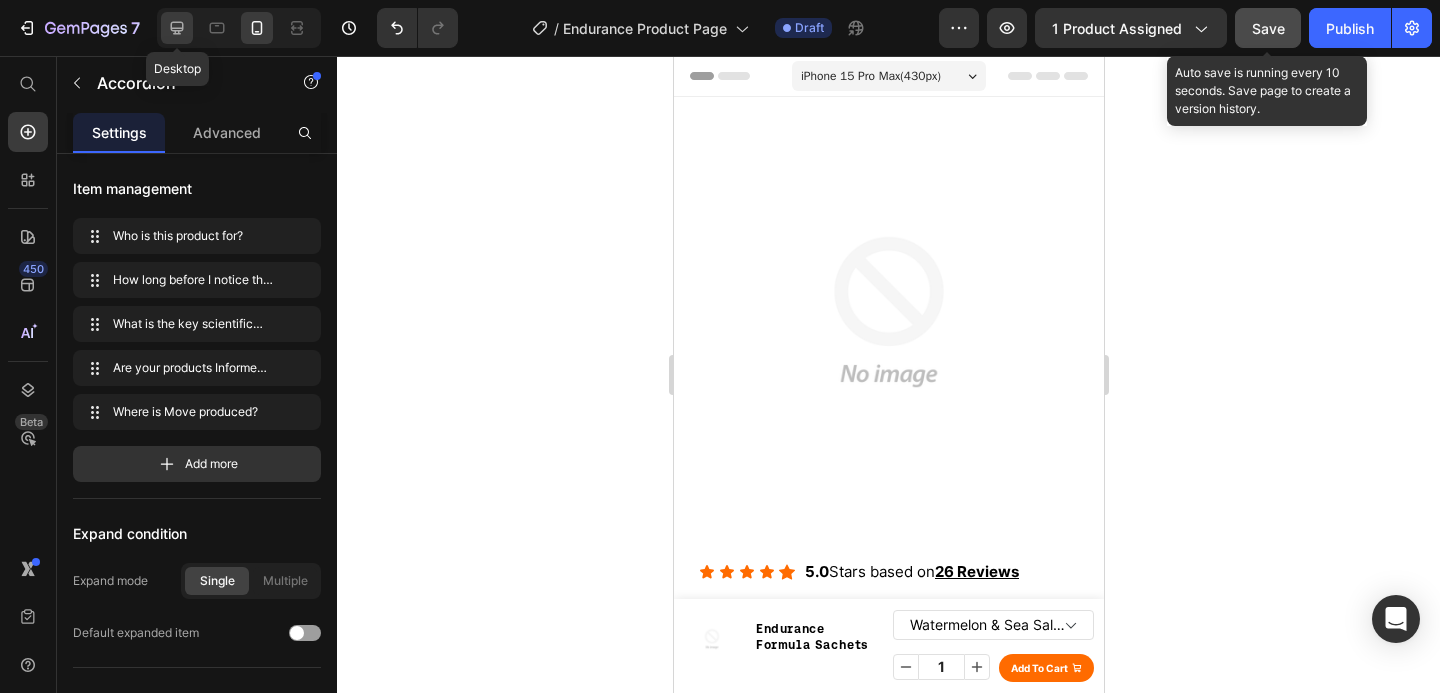 click 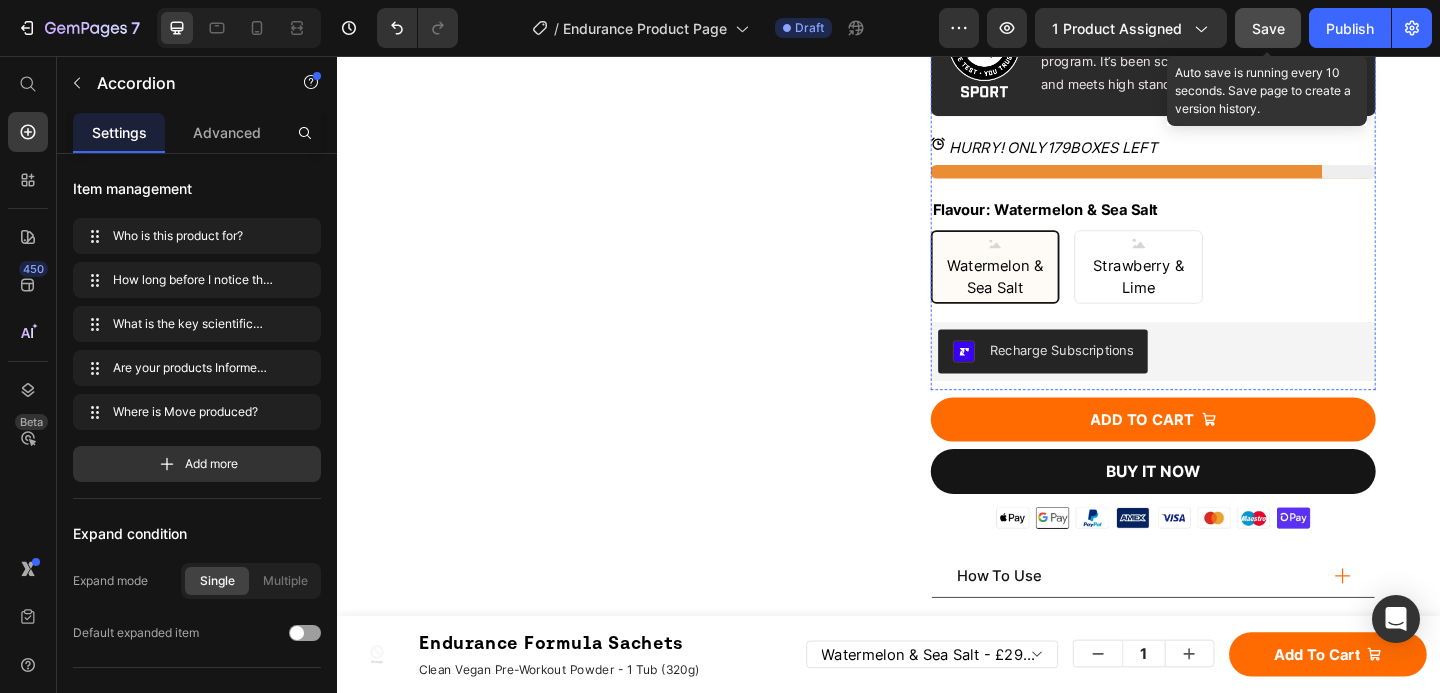 scroll, scrollTop: 1265, scrollLeft: 0, axis: vertical 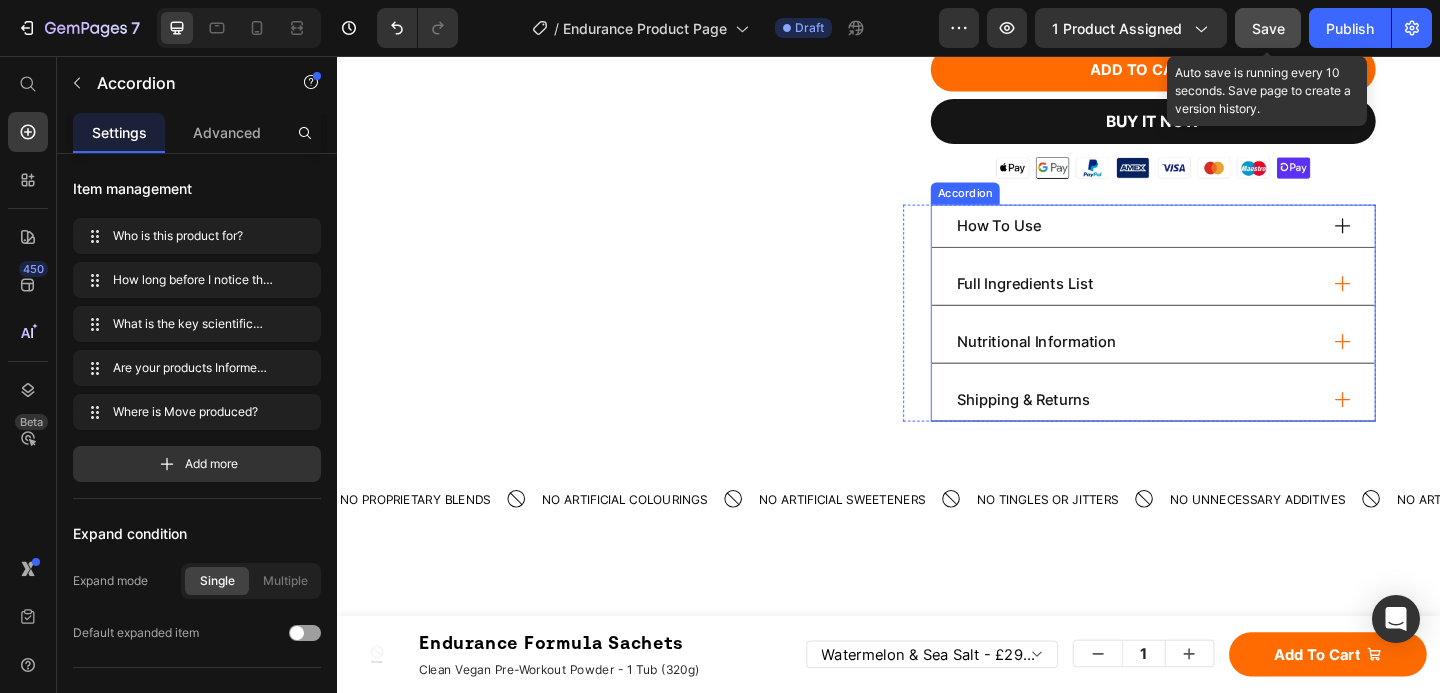click 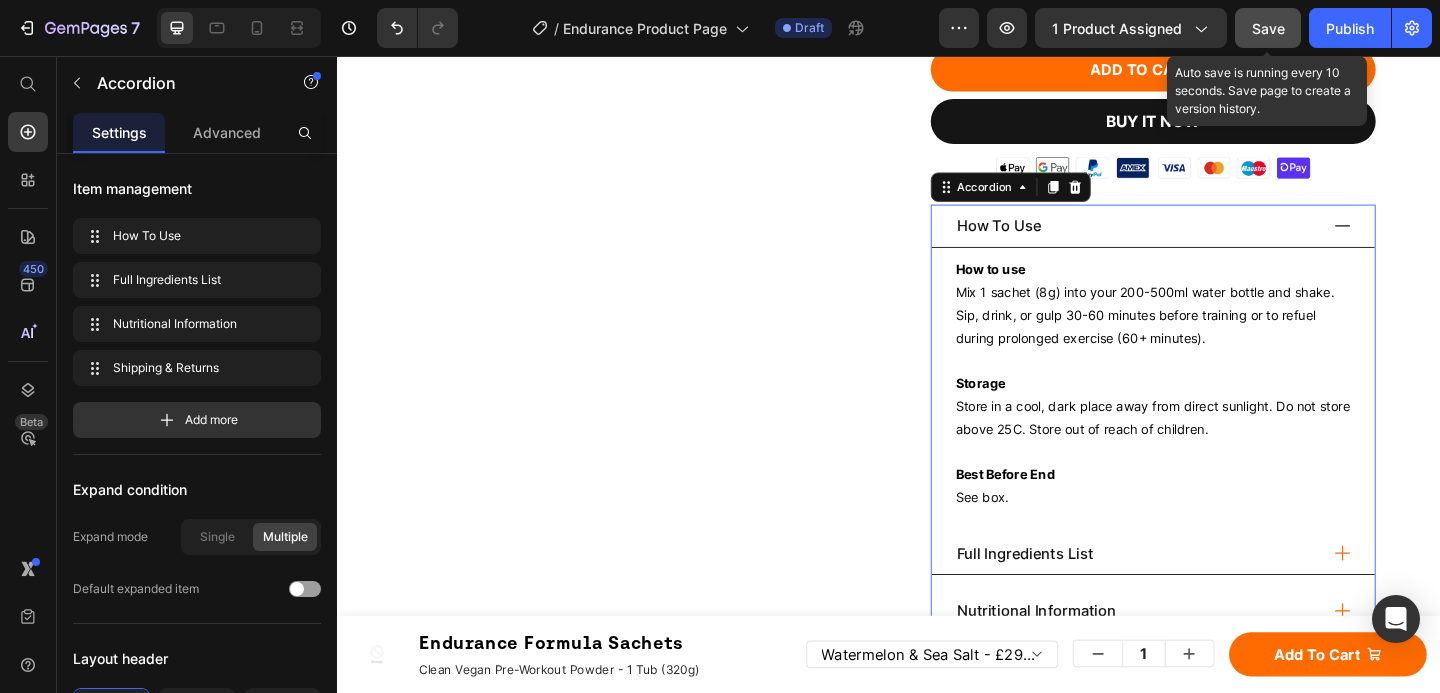 click 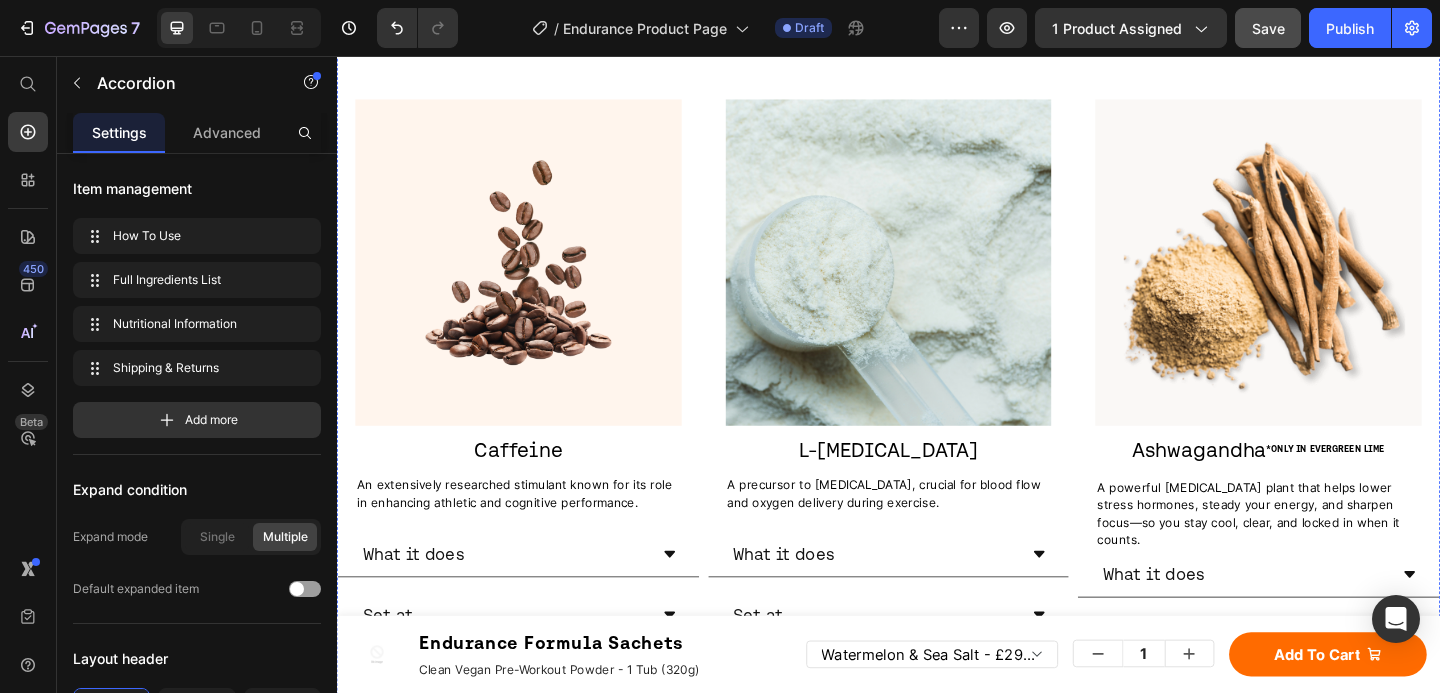 scroll, scrollTop: 2940, scrollLeft: 0, axis: vertical 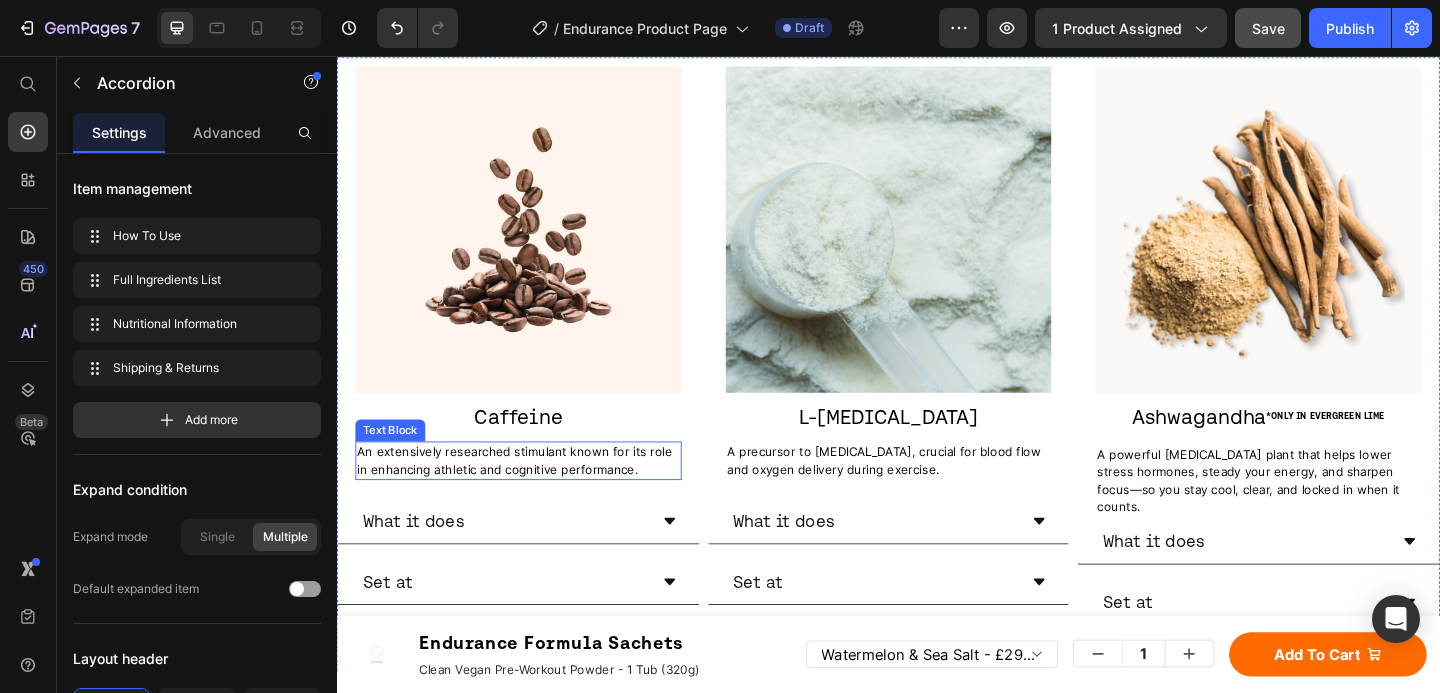 click on "An extensively researched stimulant known for its role in enhancing athletic and cognitive performance." at bounding box center (534, 496) 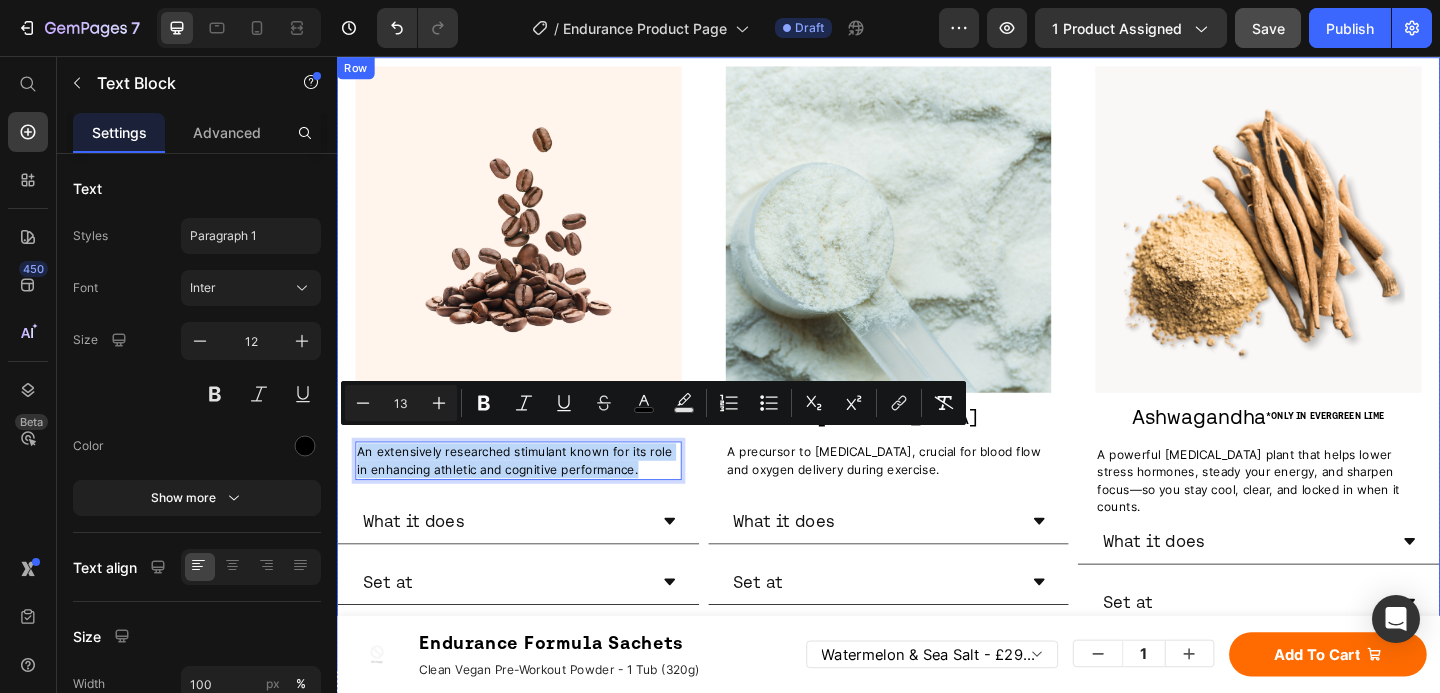 drag, startPoint x: 669, startPoint y: 491, endPoint x: 344, endPoint y: 471, distance: 325.6148 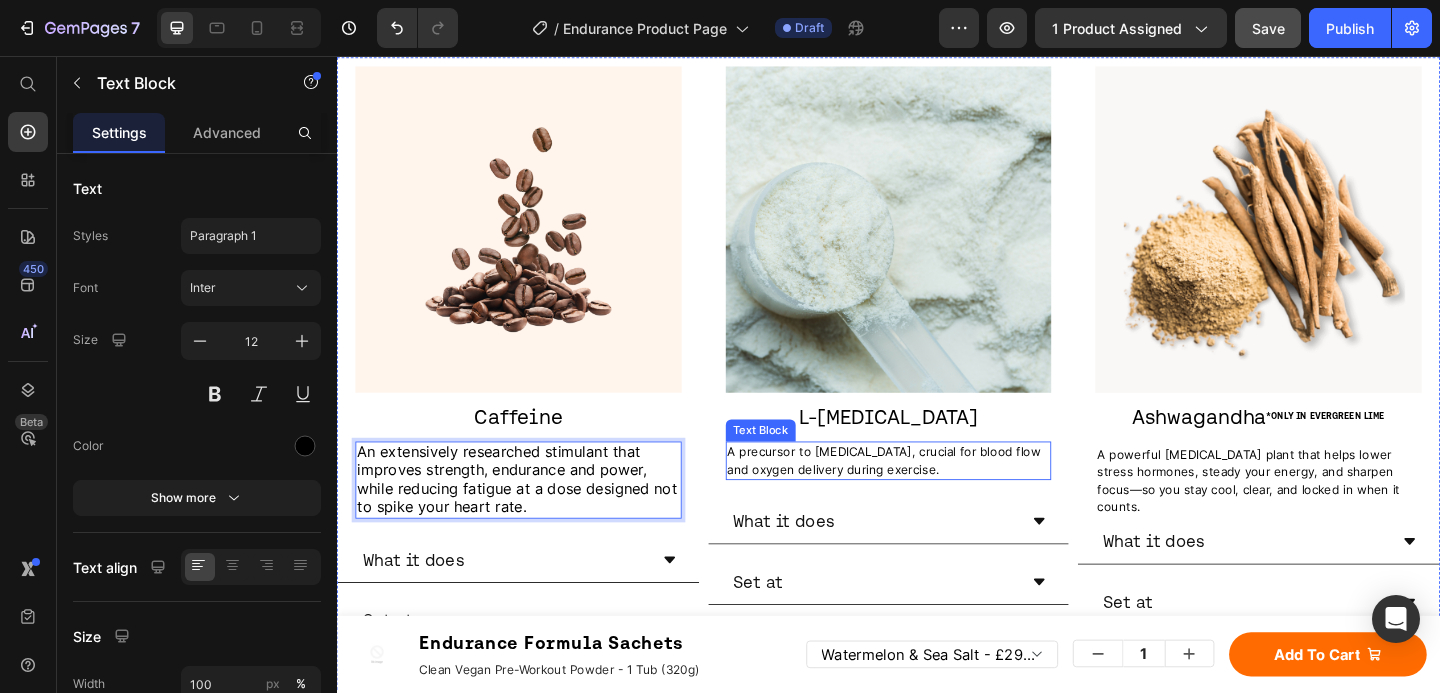 click on "A precursor to [MEDICAL_DATA], crucial for blood flow and oxygen delivery during exercise." at bounding box center [932, 495] 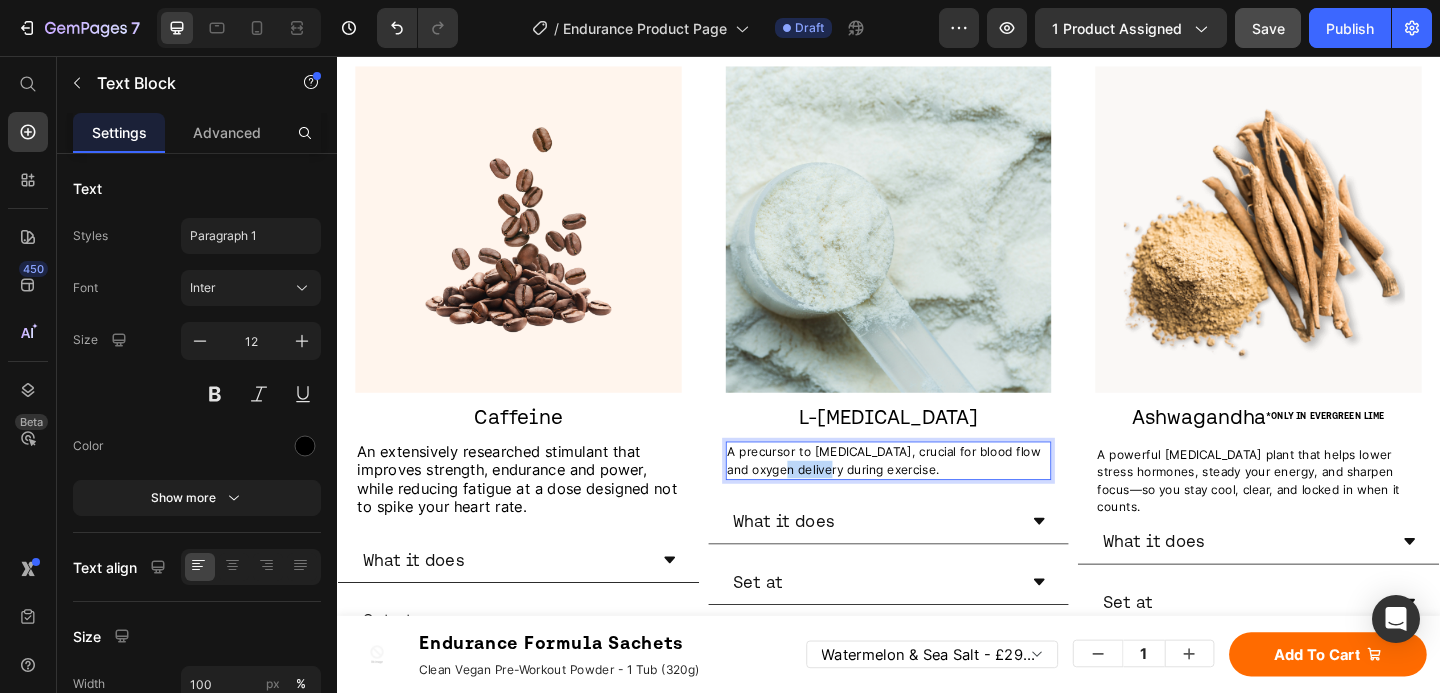 click on "A precursor to [MEDICAL_DATA], crucial for blood flow and oxygen delivery during exercise." at bounding box center (932, 495) 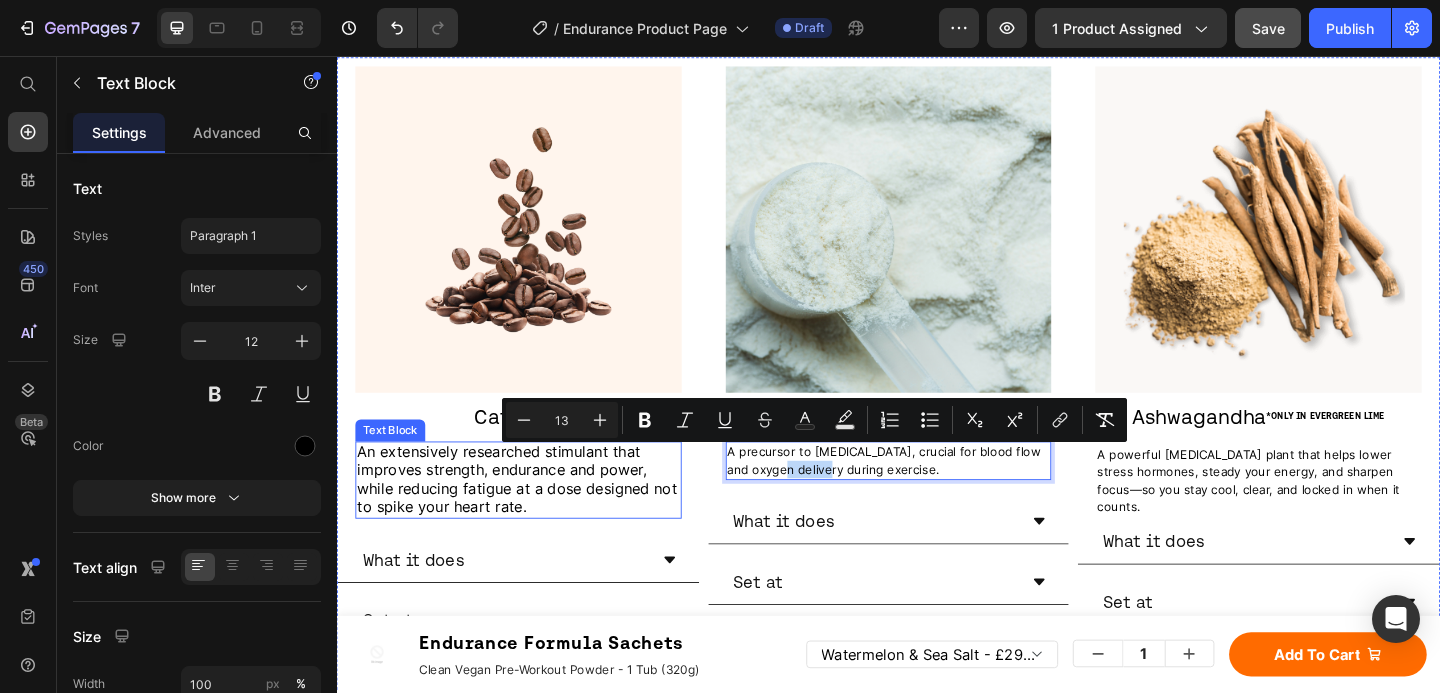 click on "An extensively researched stimulant that improves strength, endurance and power, while reducing fatigue at a dose designed not to spike your heart rate." at bounding box center (533, 516) 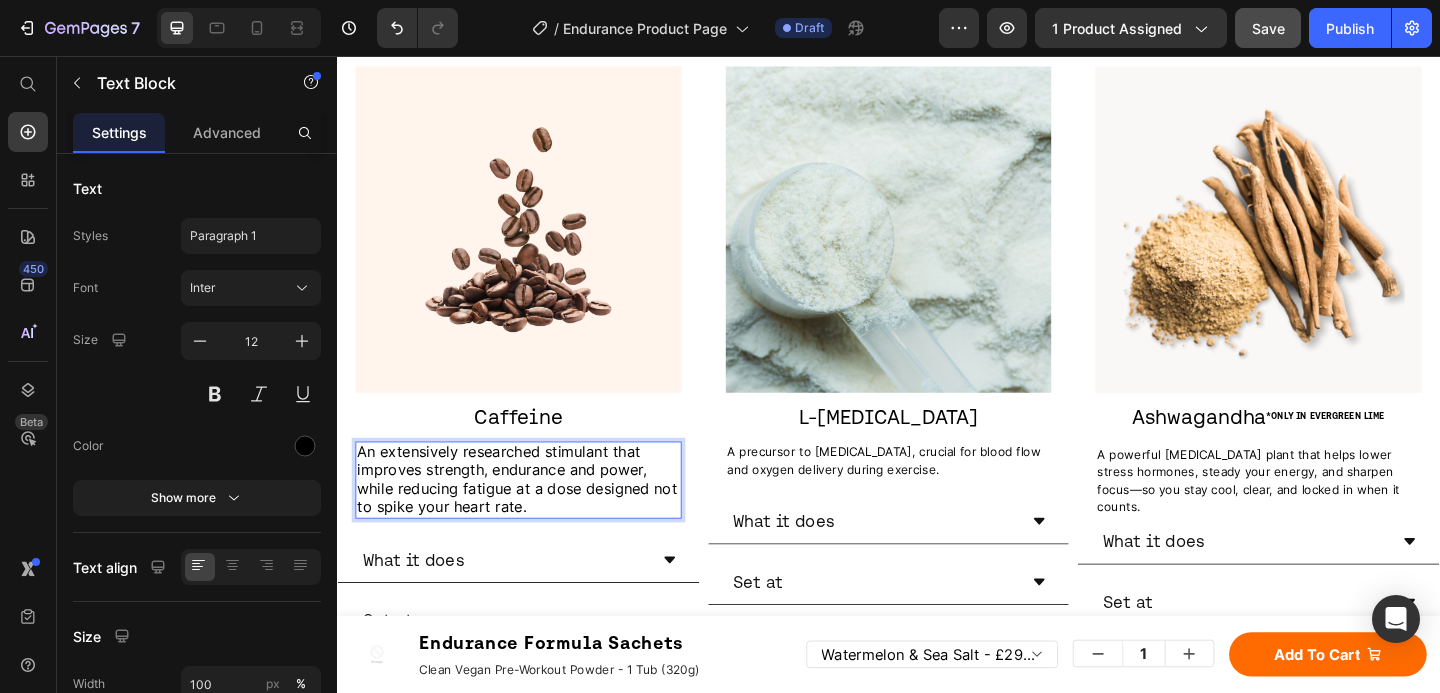 click on "An extensively researched stimulant that improves strength, endurance and power, while reducing fatigue at a dose designed not to spike your heart rate." at bounding box center [534, 517] 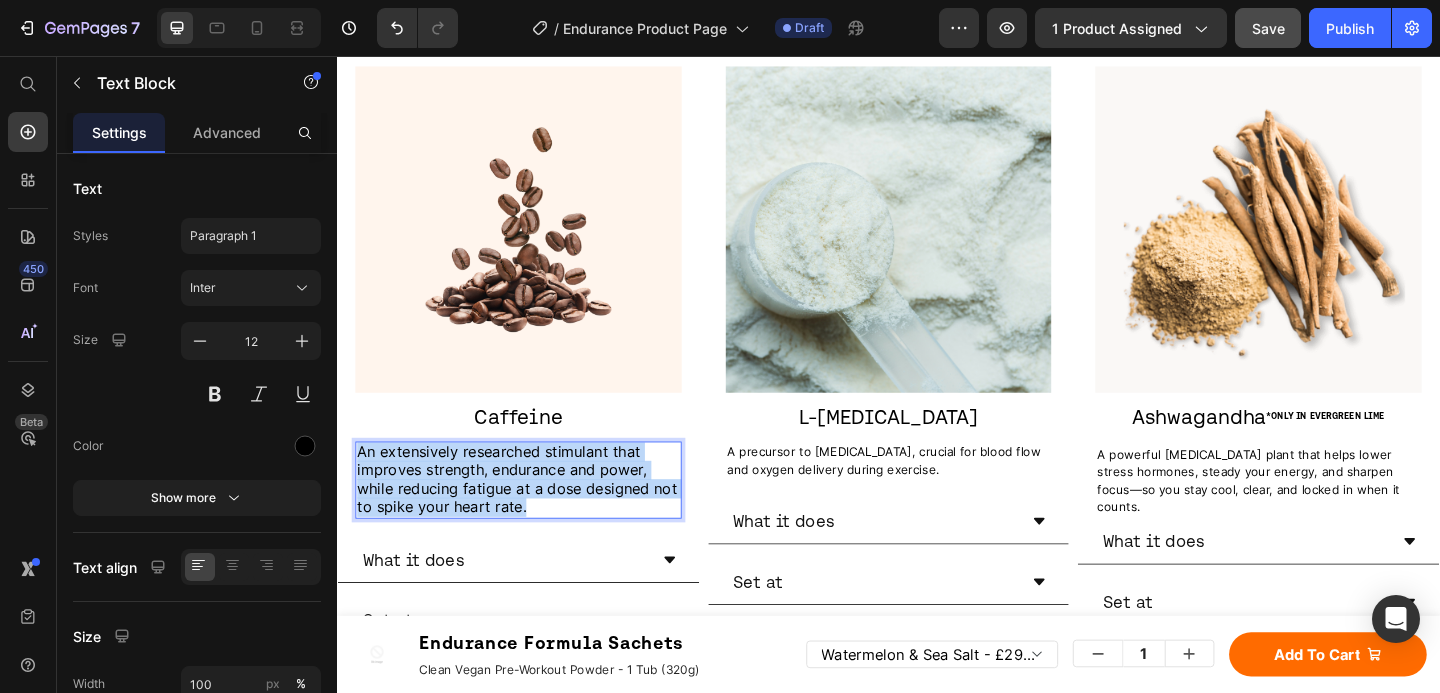 drag, startPoint x: 588, startPoint y: 535, endPoint x: 361, endPoint y: 474, distance: 235.05319 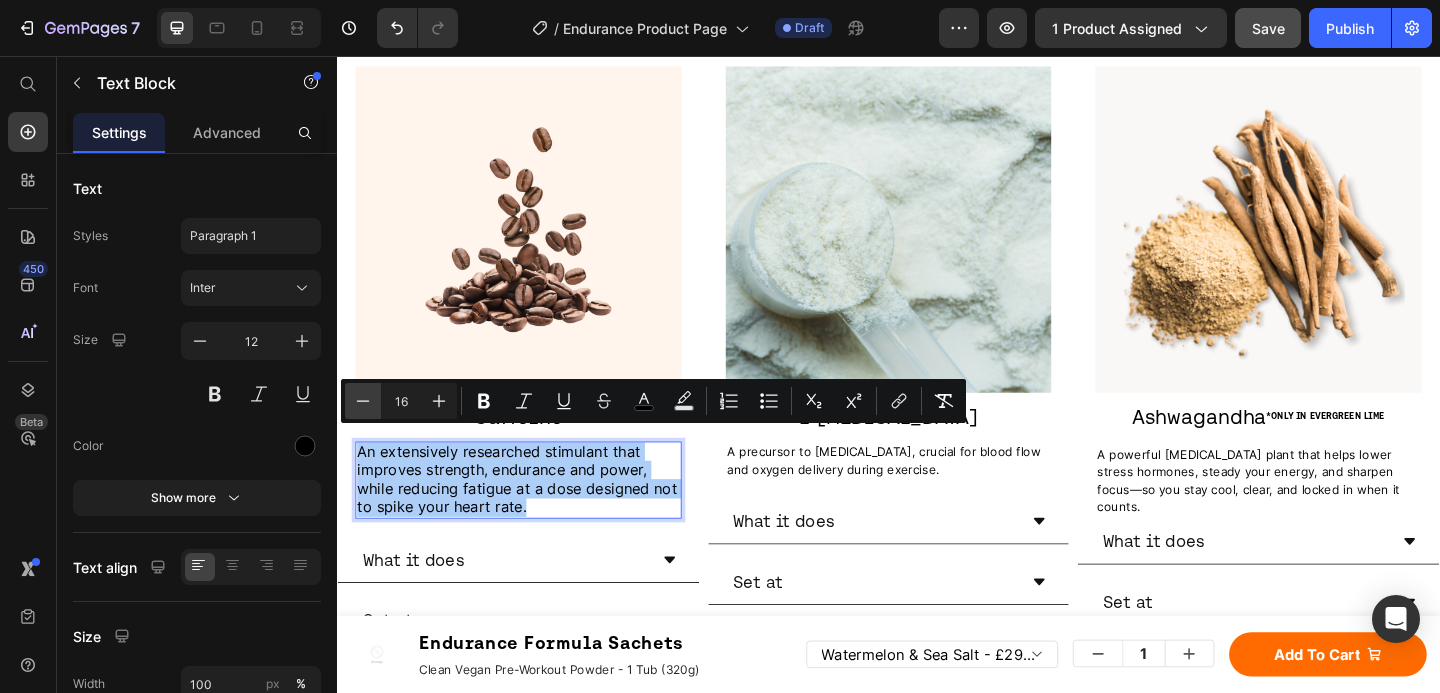 click on "Minus" at bounding box center (363, 401) 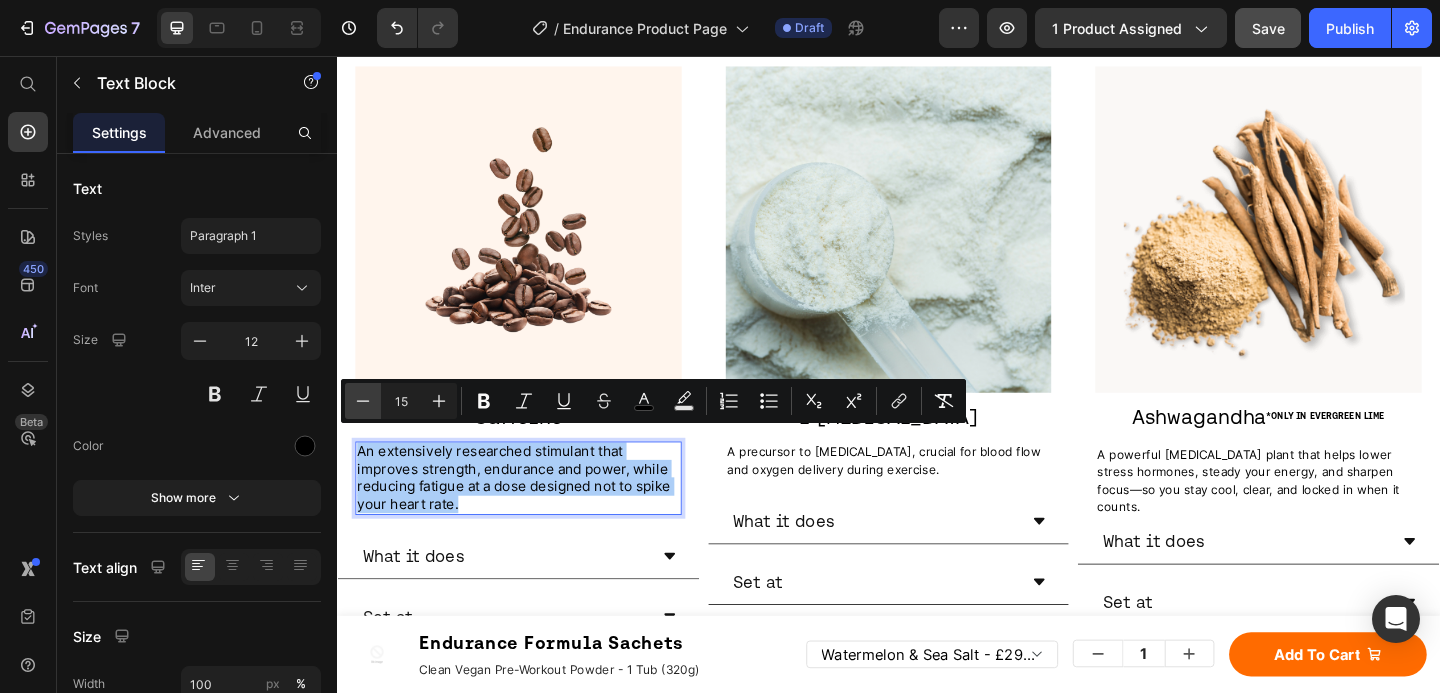 click on "Minus" at bounding box center (363, 401) 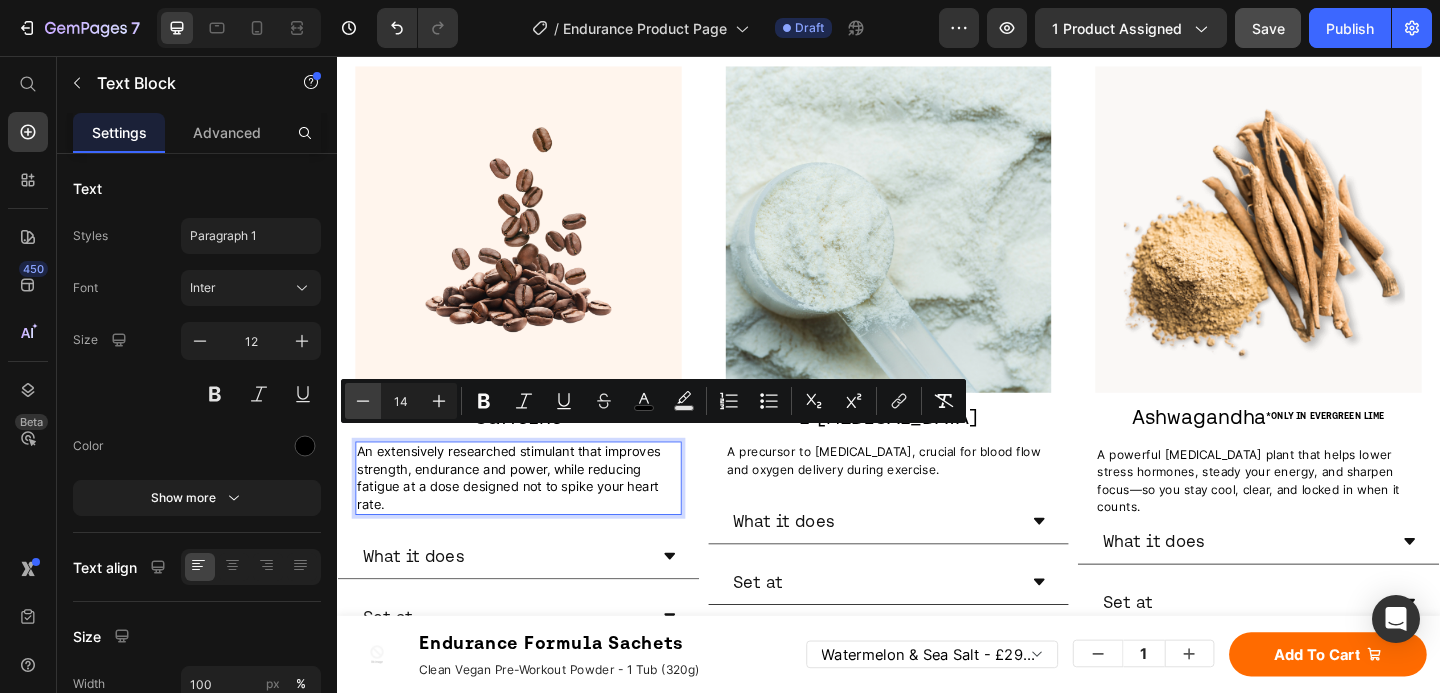 click on "Minus" at bounding box center (363, 401) 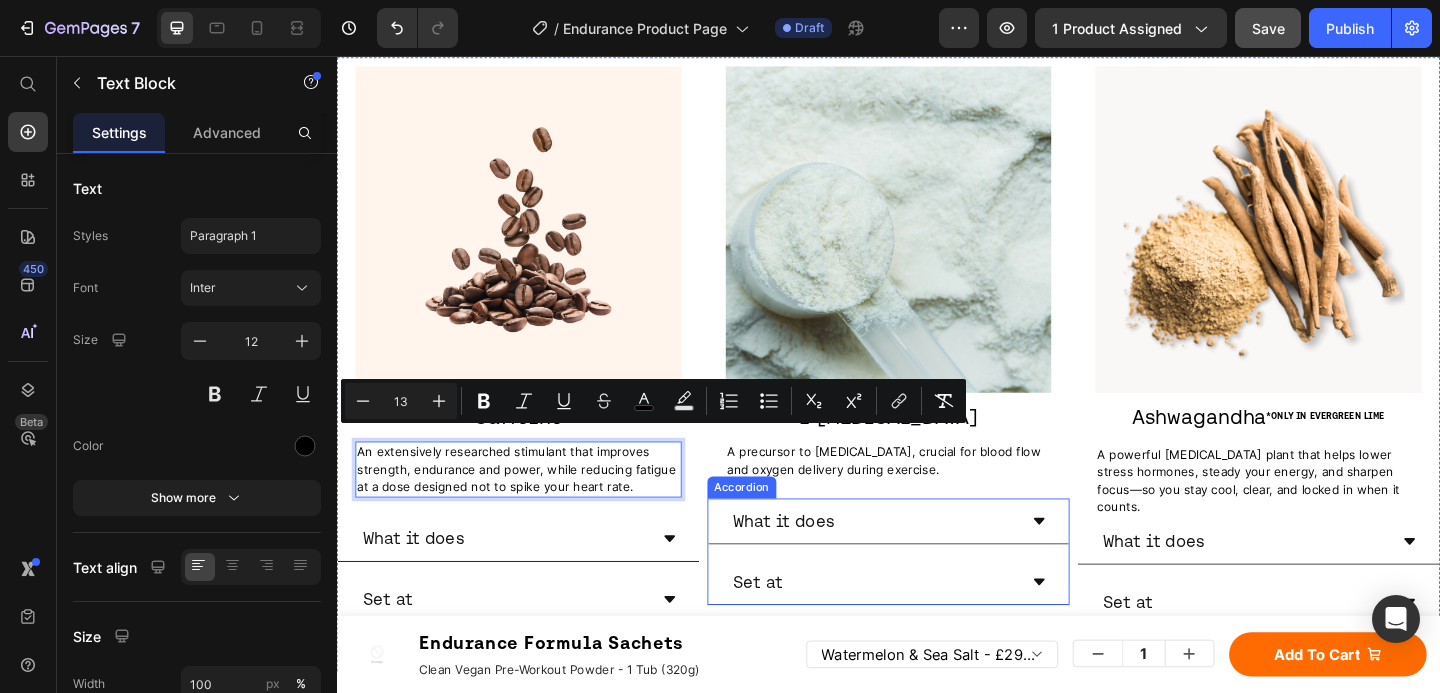 drag, startPoint x: 805, startPoint y: 524, endPoint x: 974, endPoint y: 594, distance: 182.92348 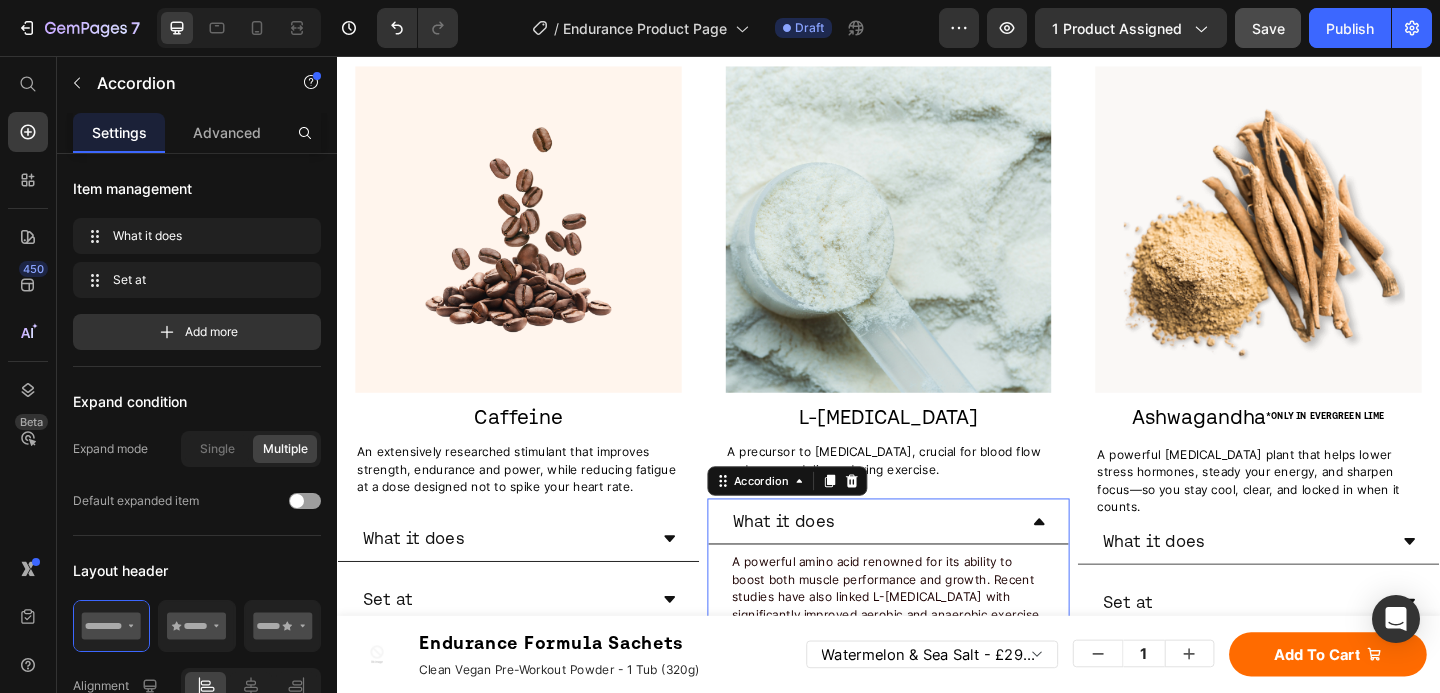 click on "What it does" at bounding box center [921, 561] 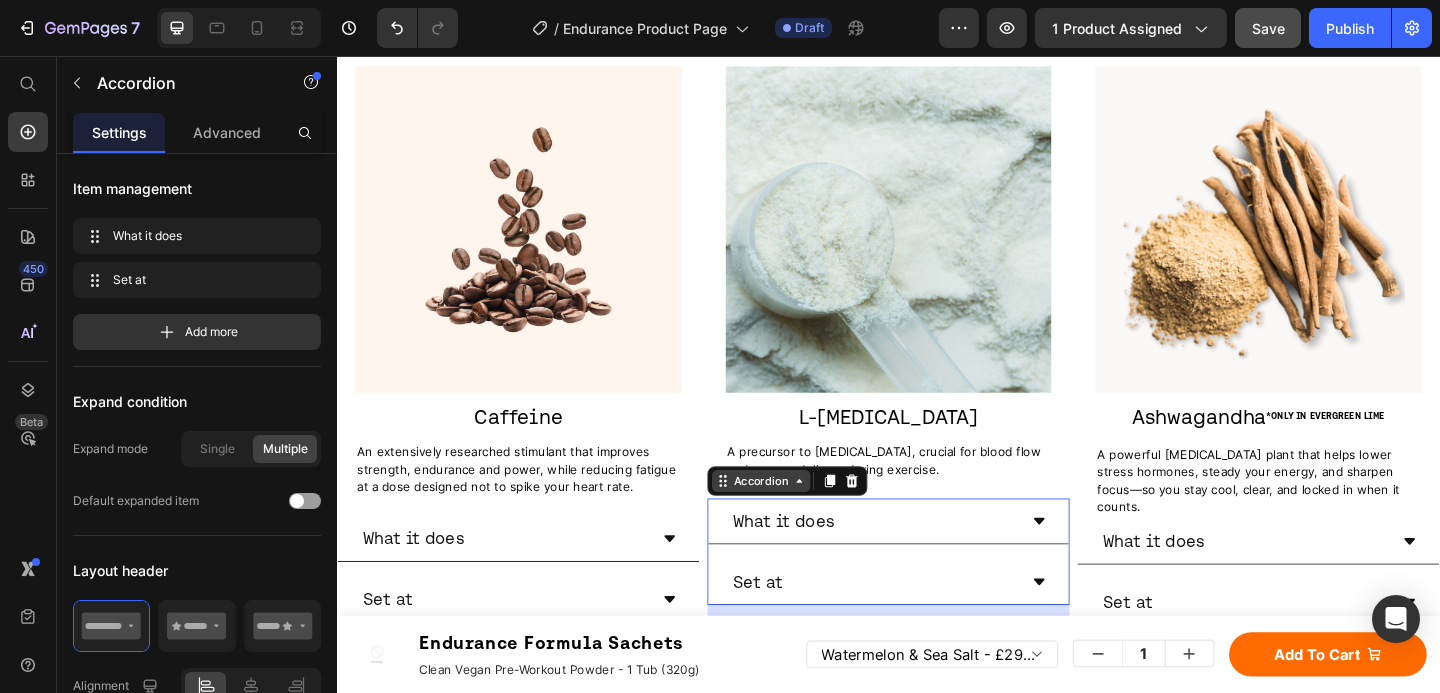 scroll, scrollTop: 3102, scrollLeft: 0, axis: vertical 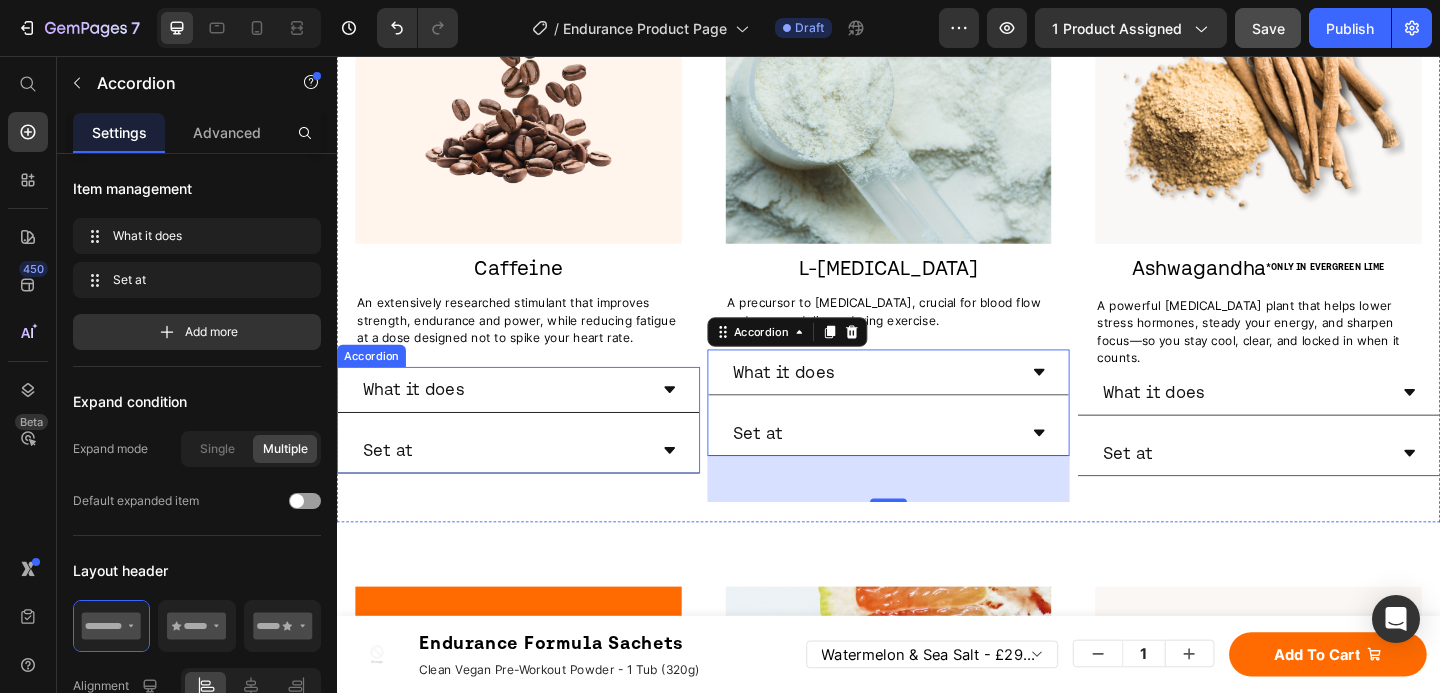 click on "What it does" at bounding box center [518, 418] 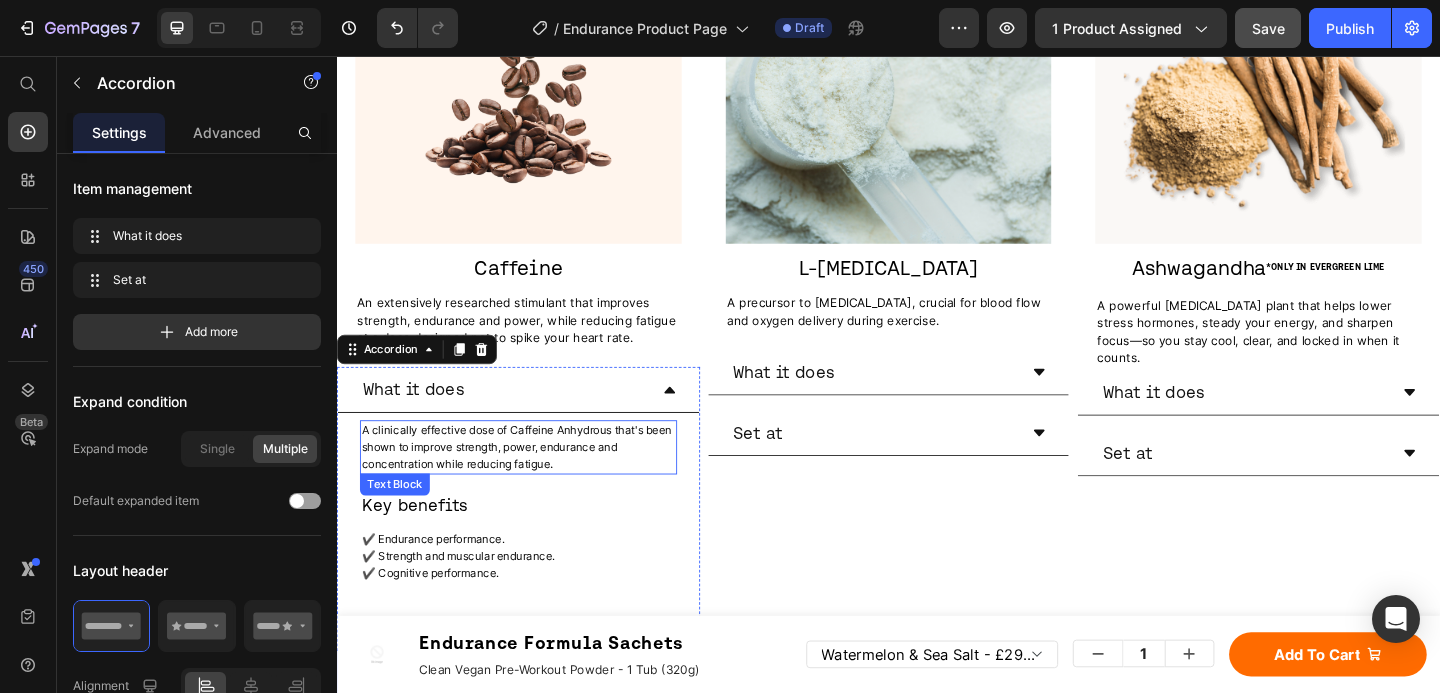 click on "A clinically effective dose of Caffeine Anhydrous that's been shown to improve strength, power, endurance and concentration while reducing fatigue" at bounding box center (532, 481) 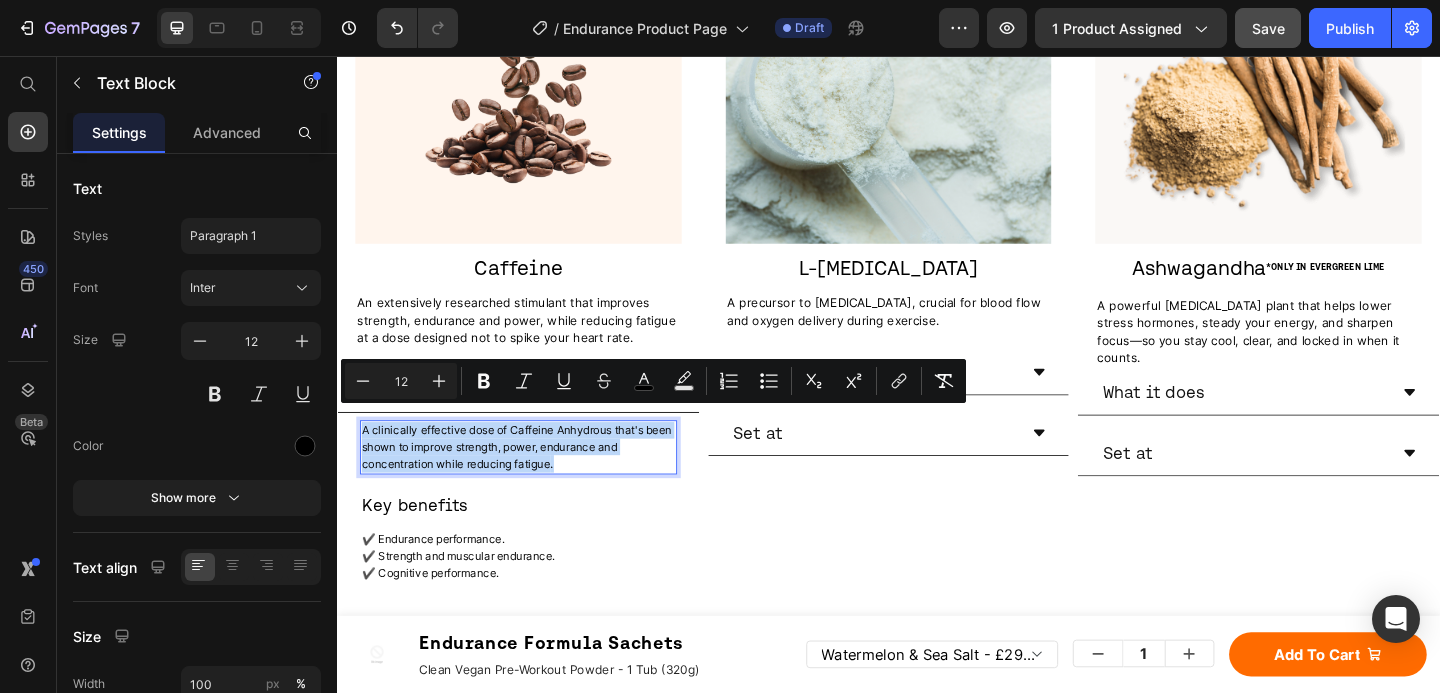 drag, startPoint x: 579, startPoint y: 489, endPoint x: 366, endPoint y: 449, distance: 216.72333 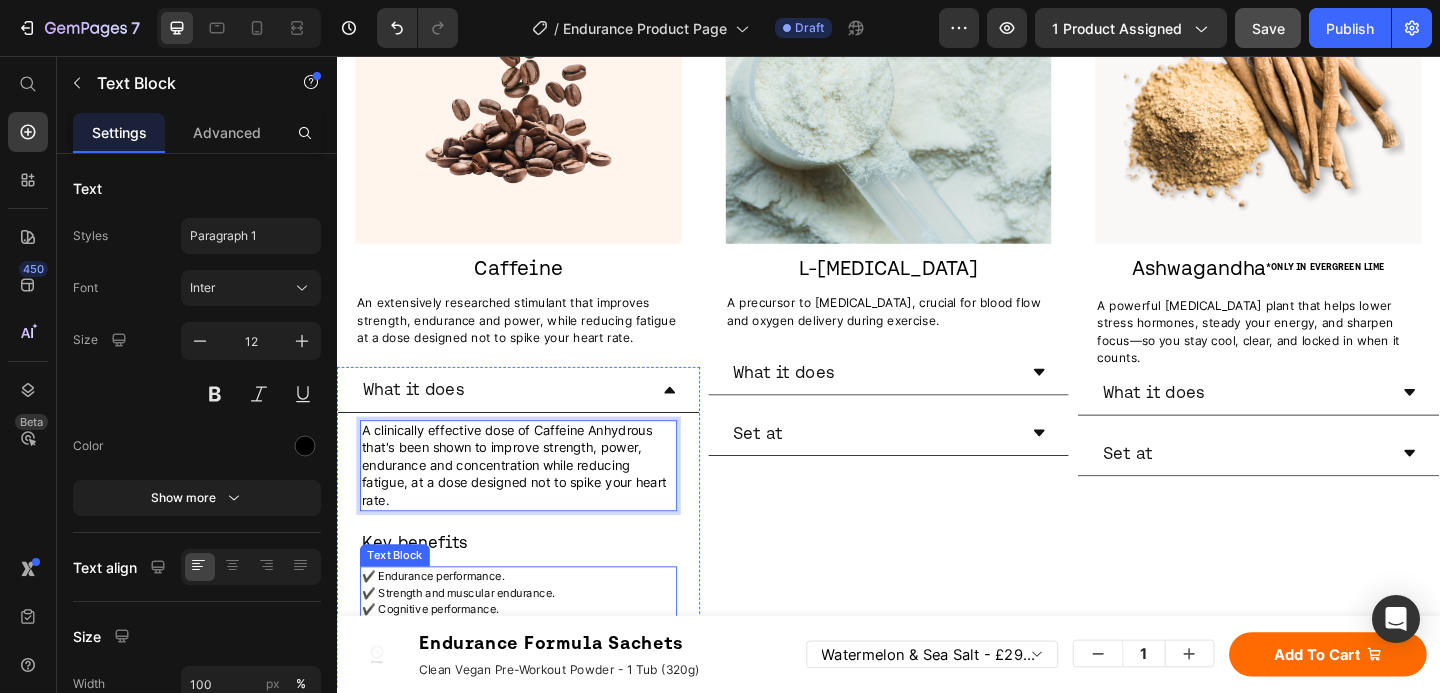click on "✔️ Endurance performance." at bounding box center (441, 621) 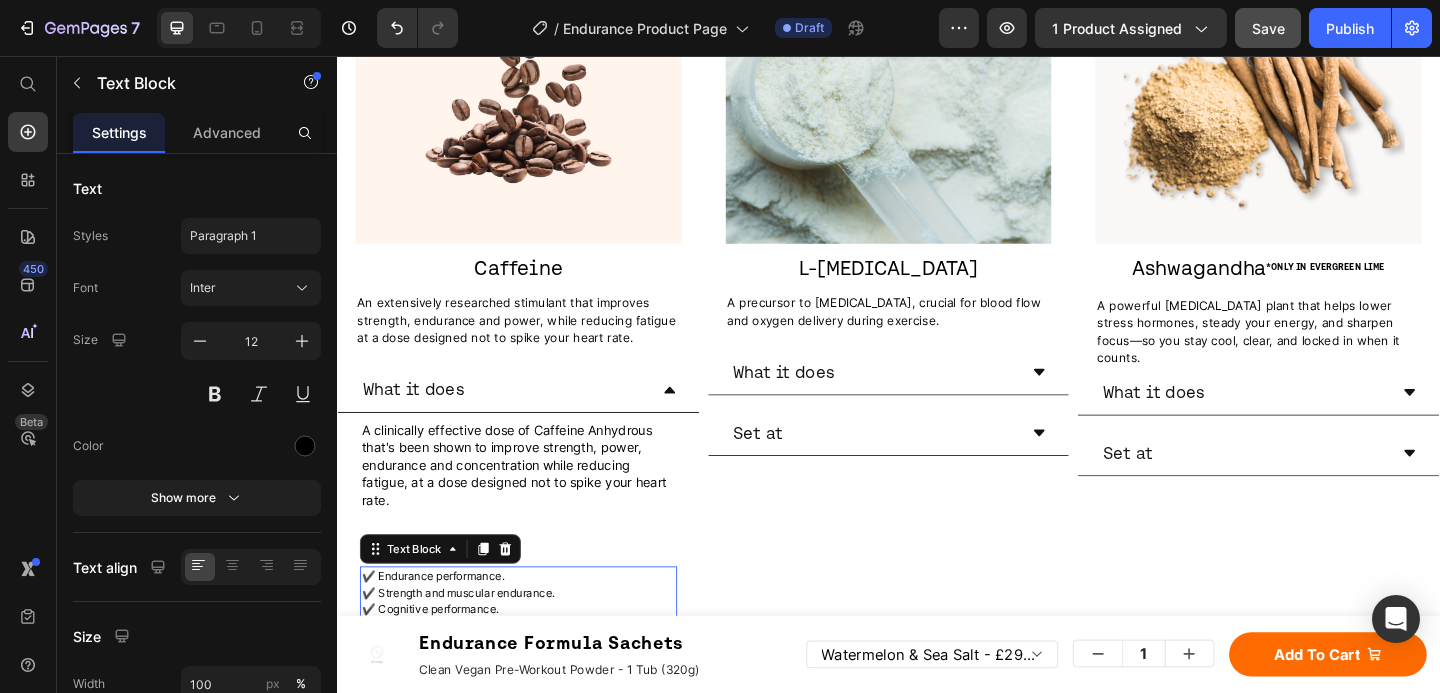 click on "✔️ Endurance performance." at bounding box center [441, 621] 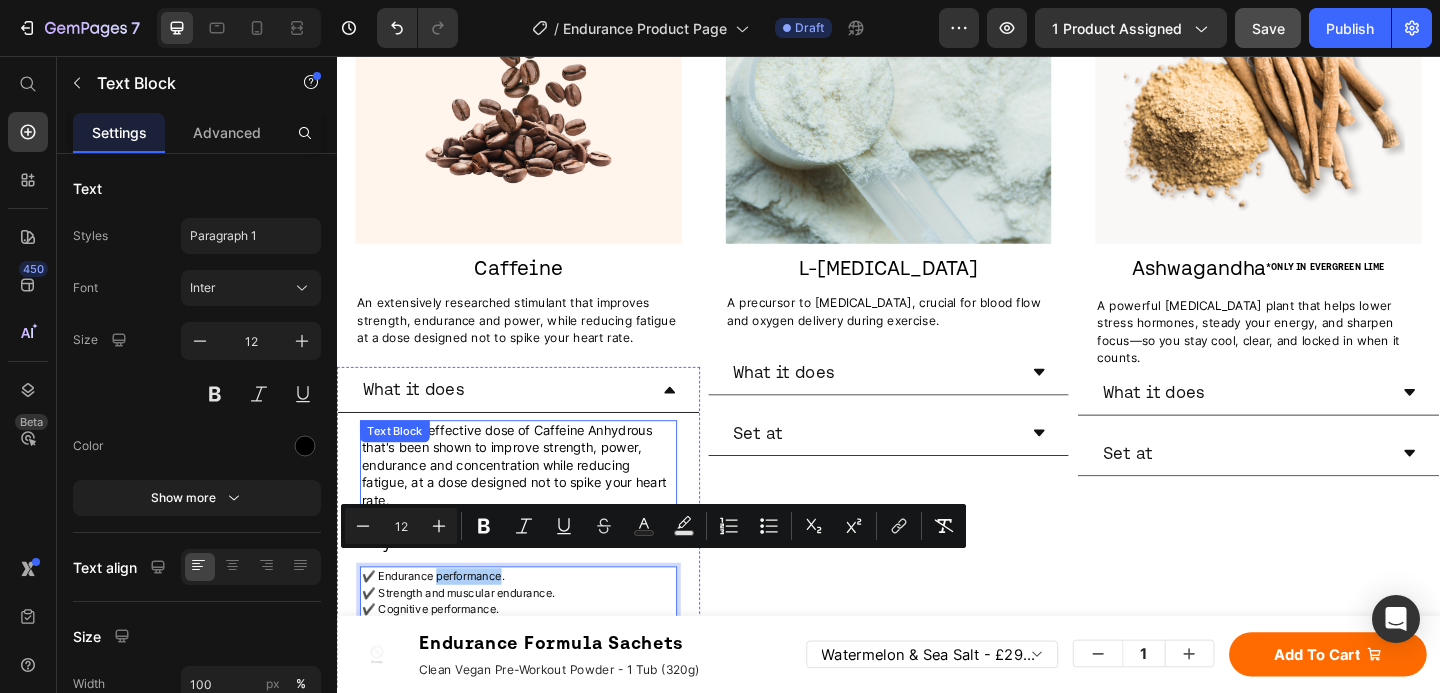 click on "A clinically effective dose of Caffeine Anhydrous that's been shown to improve strength, power, endurance and concentration while reducing fatigue, at a dose designed not to spike your heart rate." at bounding box center (530, 500) 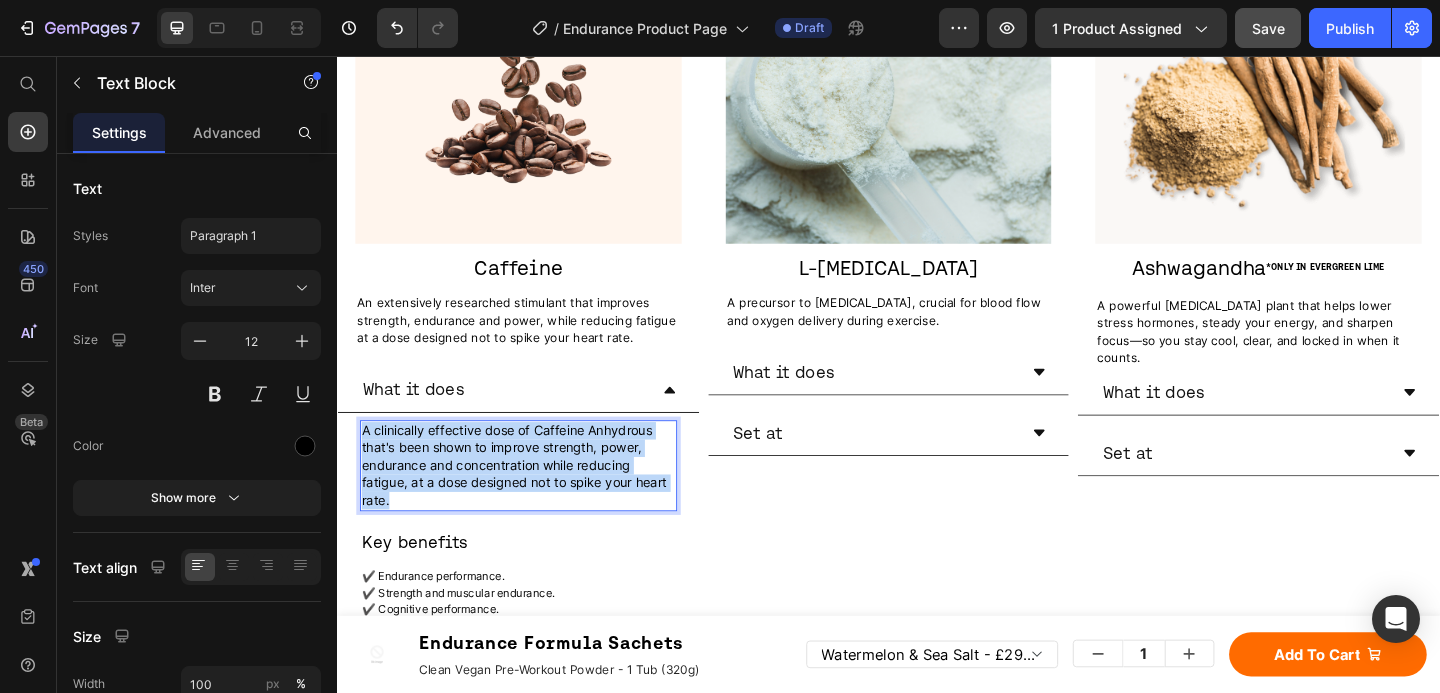 drag, startPoint x: 418, startPoint y: 520, endPoint x: 363, endPoint y: 453, distance: 86.683334 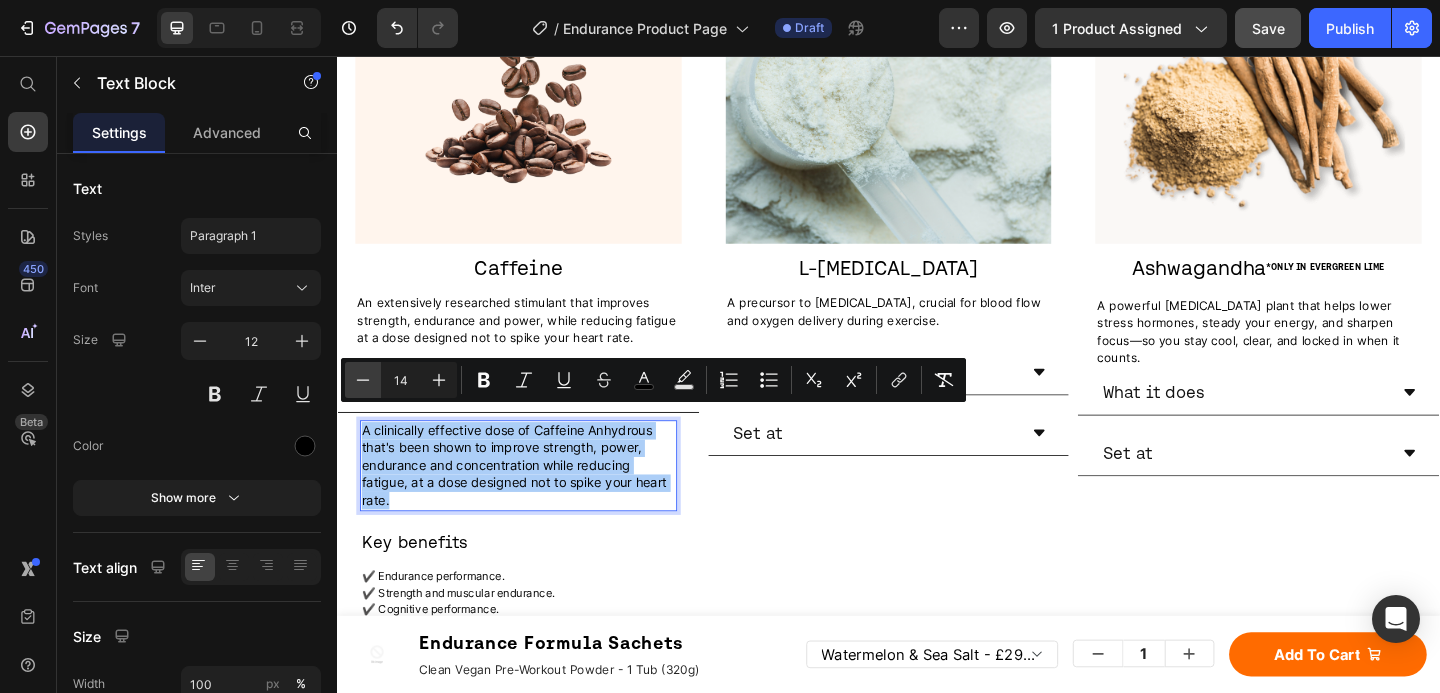 click 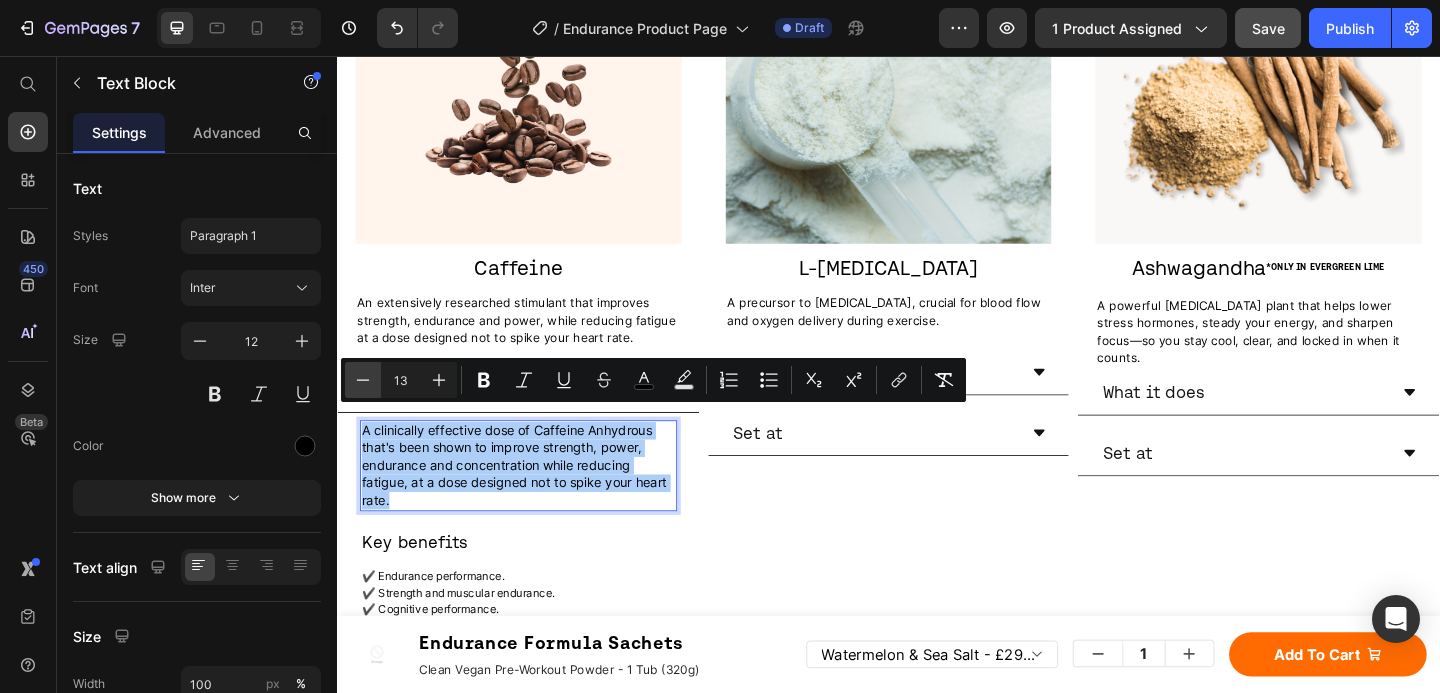 click 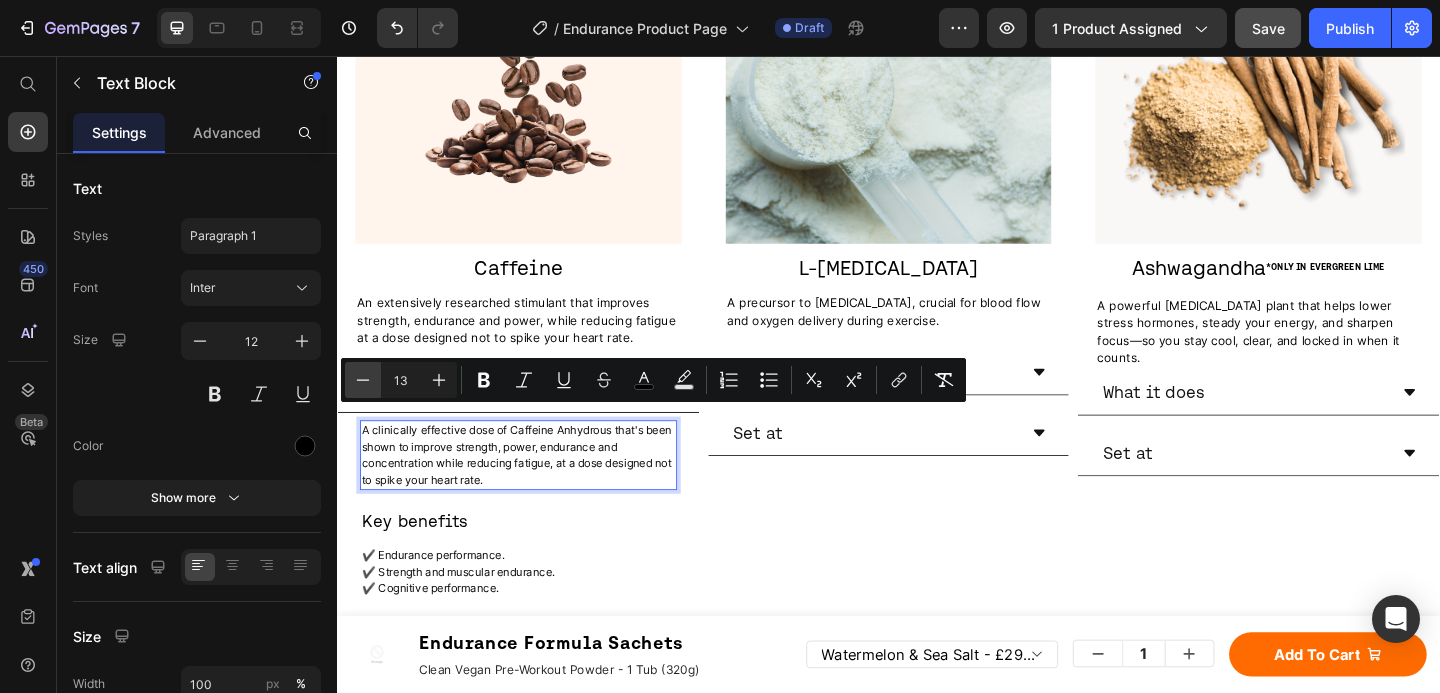 type on "12" 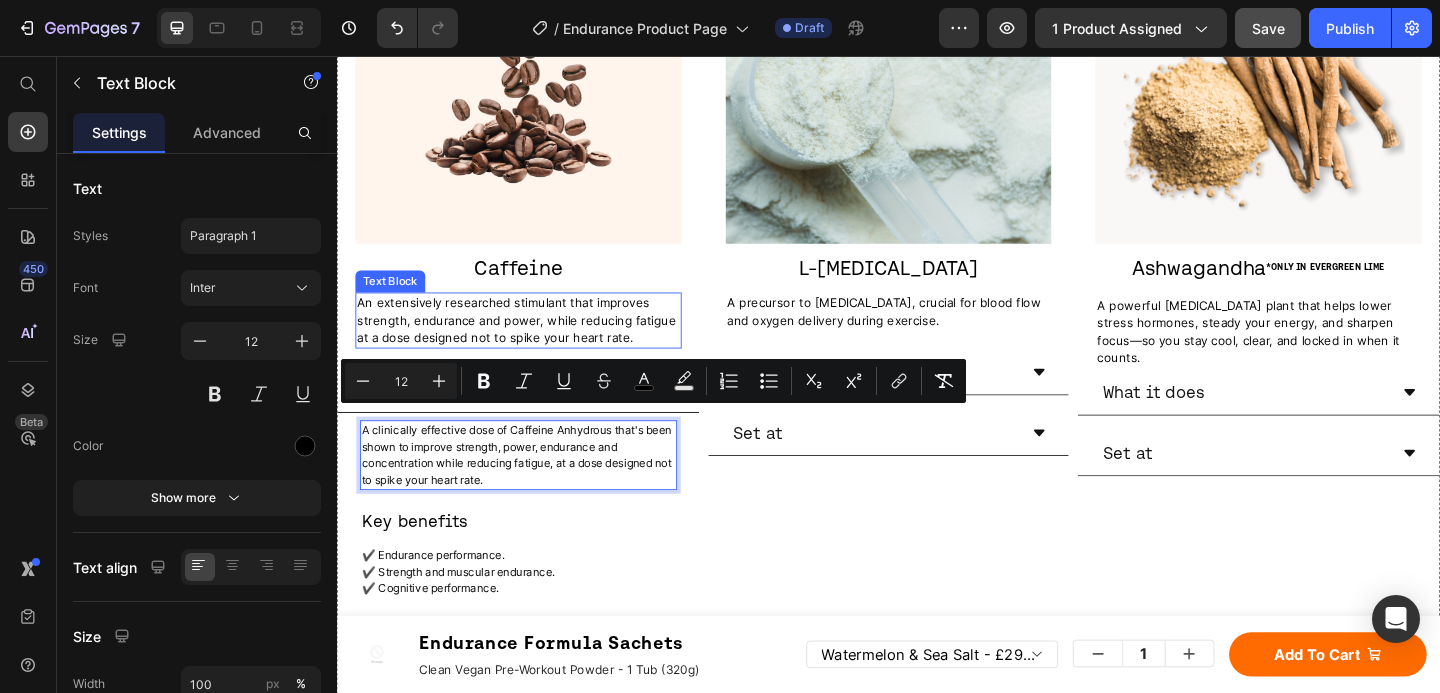 click on "An extensively researched stimulant that improves strength, endurance and power, while reducing fatigue at a dose designed not to spike your heart rate." at bounding box center (532, 343) 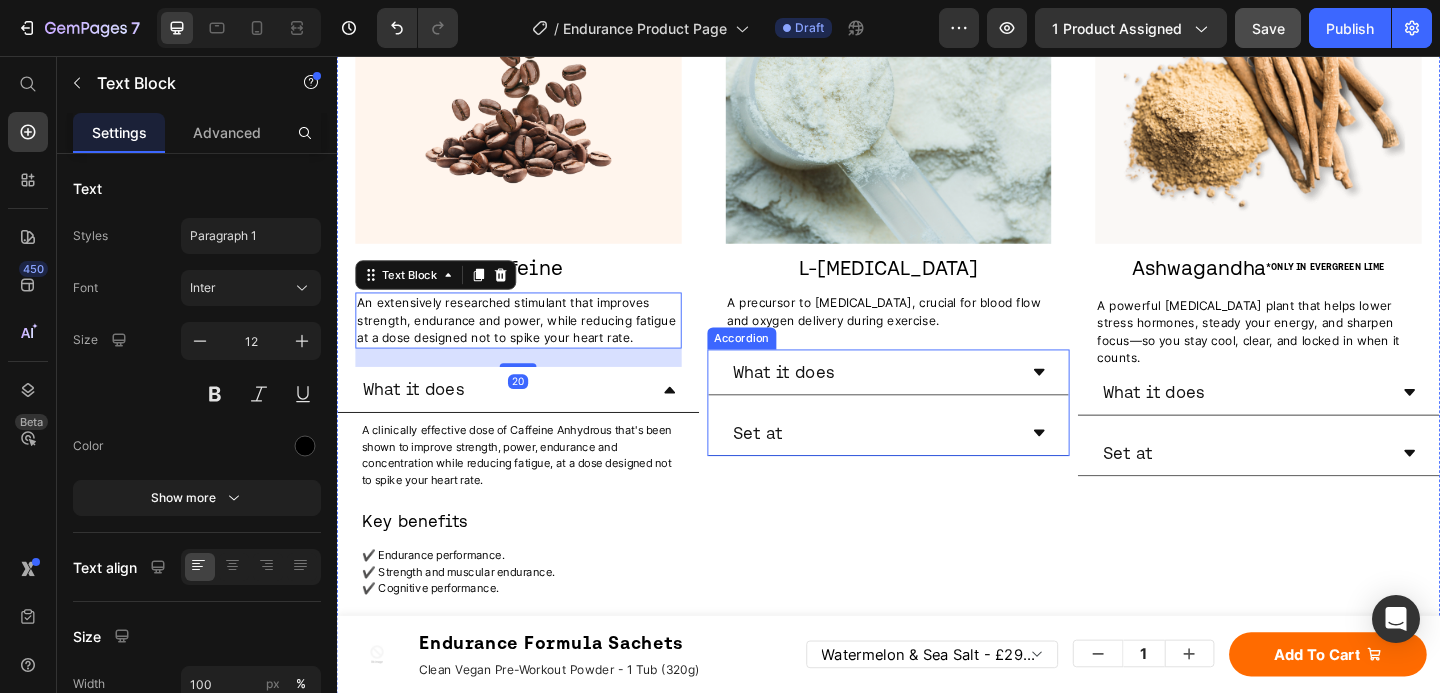 scroll, scrollTop: 3280, scrollLeft: 0, axis: vertical 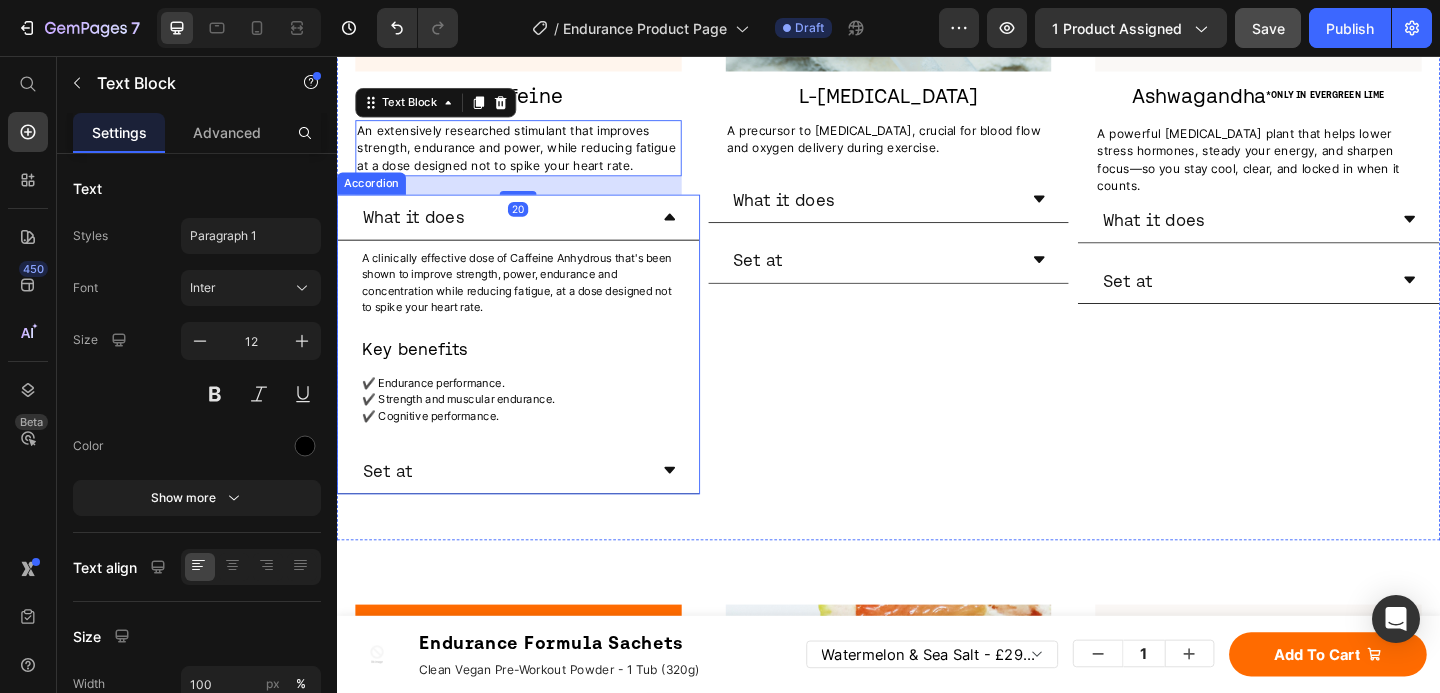 click on "Set at" at bounding box center (518, 507) 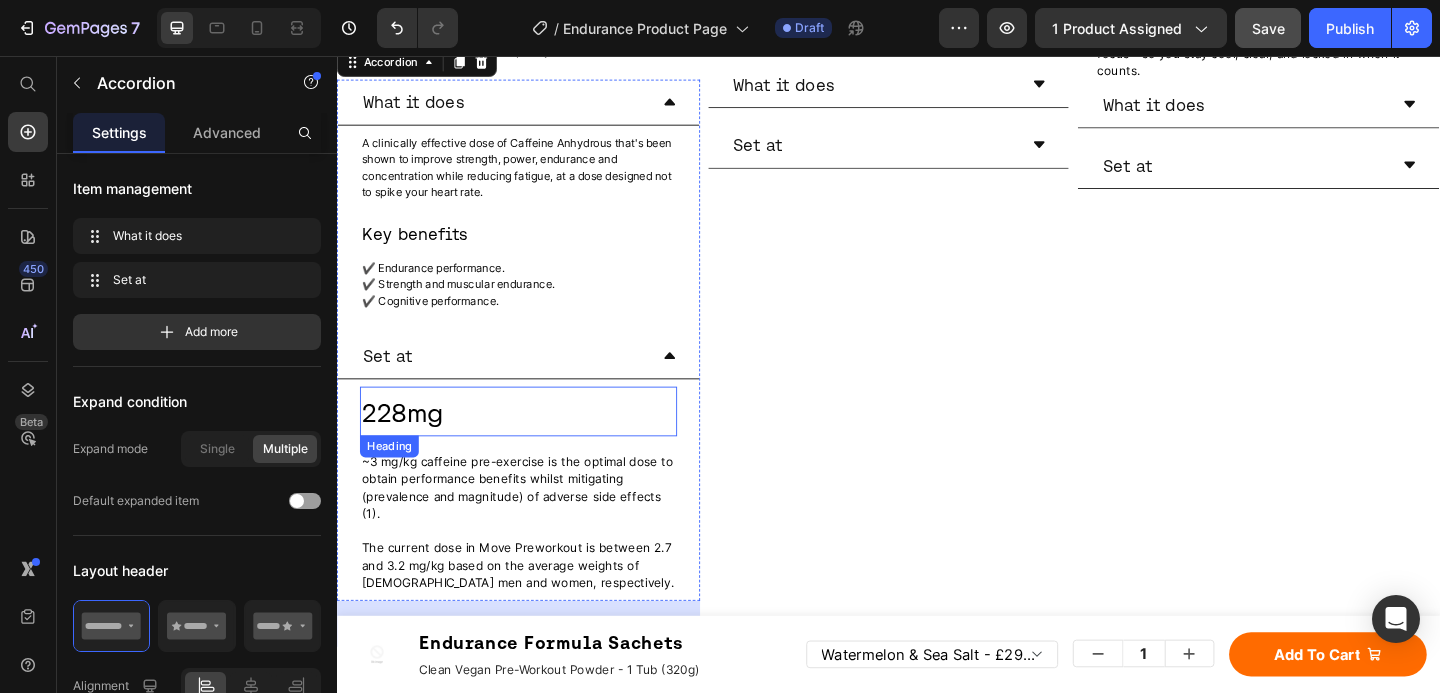 scroll, scrollTop: 3491, scrollLeft: 0, axis: vertical 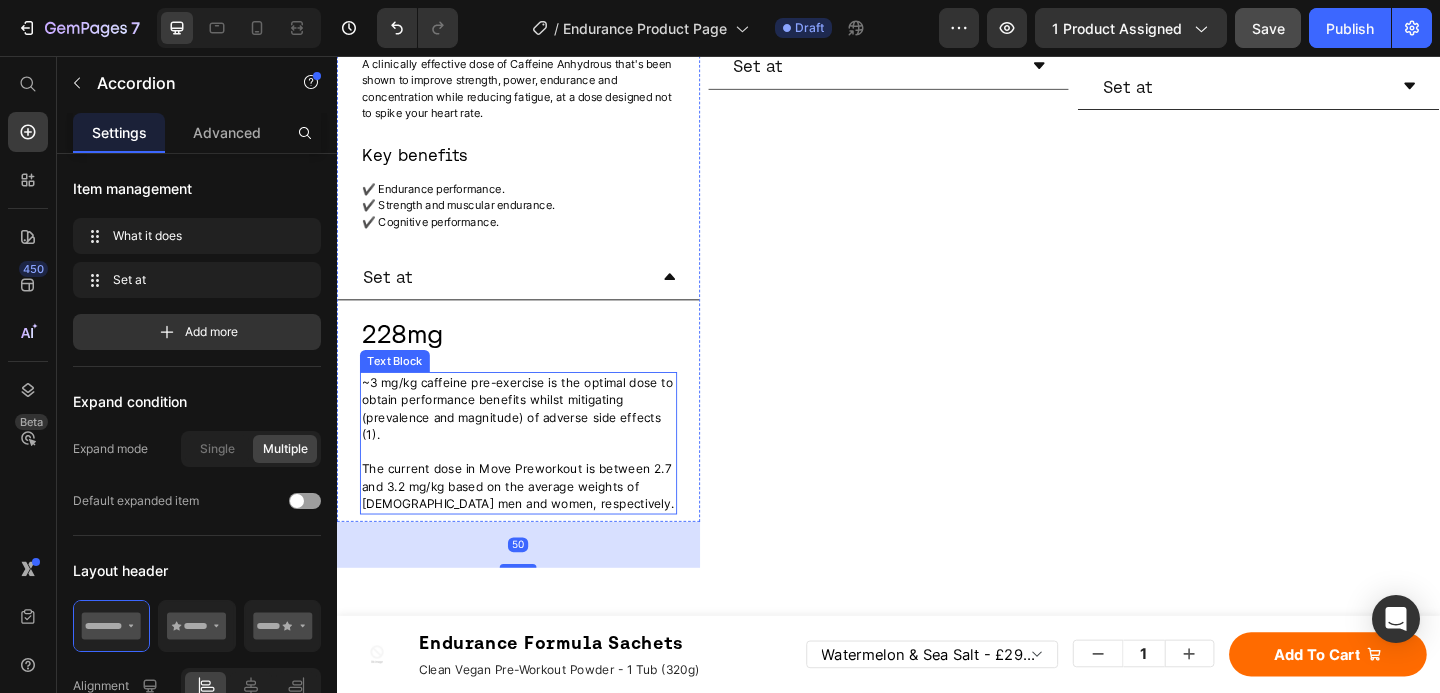 click on "~3 mg/kg caffeine pre-exercise is the optimal dose to obtain performance benefits whilst mitigating (prevalence and magnitude) of adverse side effects (1)." at bounding box center [534, 440] 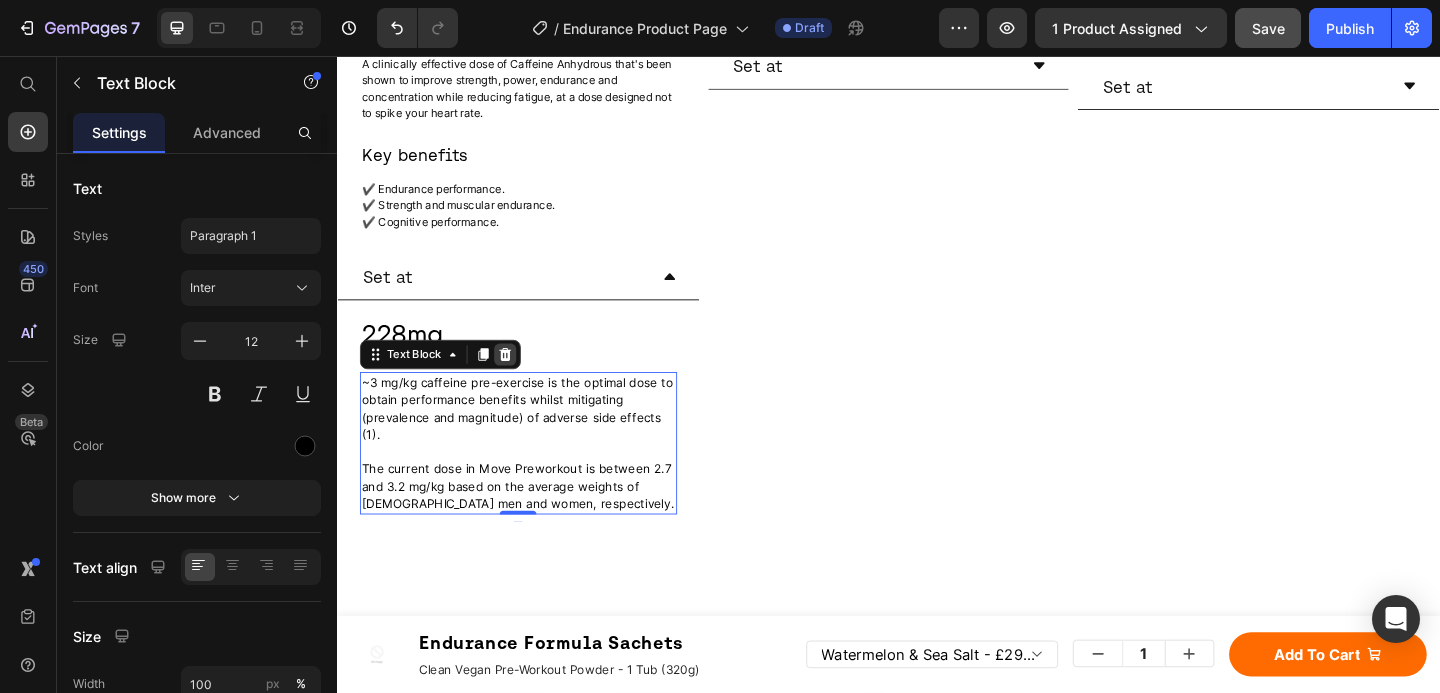 click 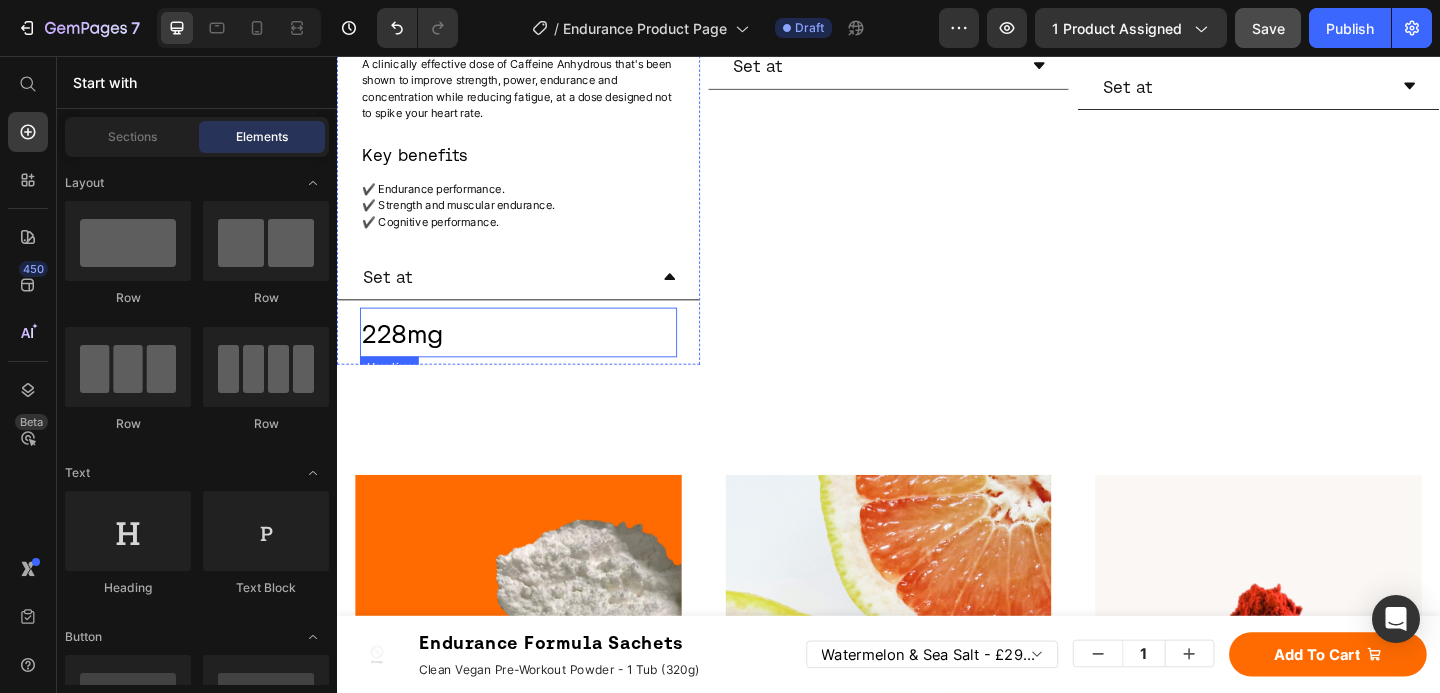 click on "228mg" at bounding box center [408, 358] 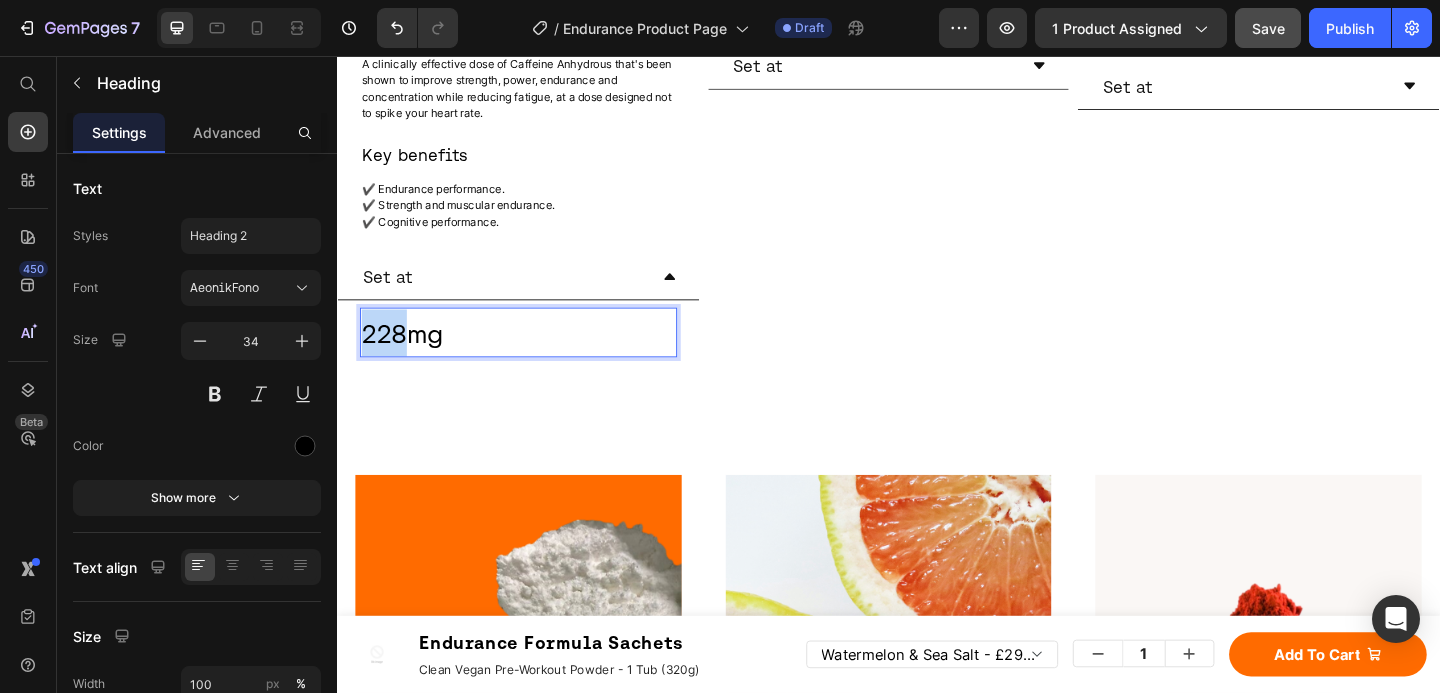 drag, startPoint x: 412, startPoint y: 351, endPoint x: 371, endPoint y: 350, distance: 41.01219 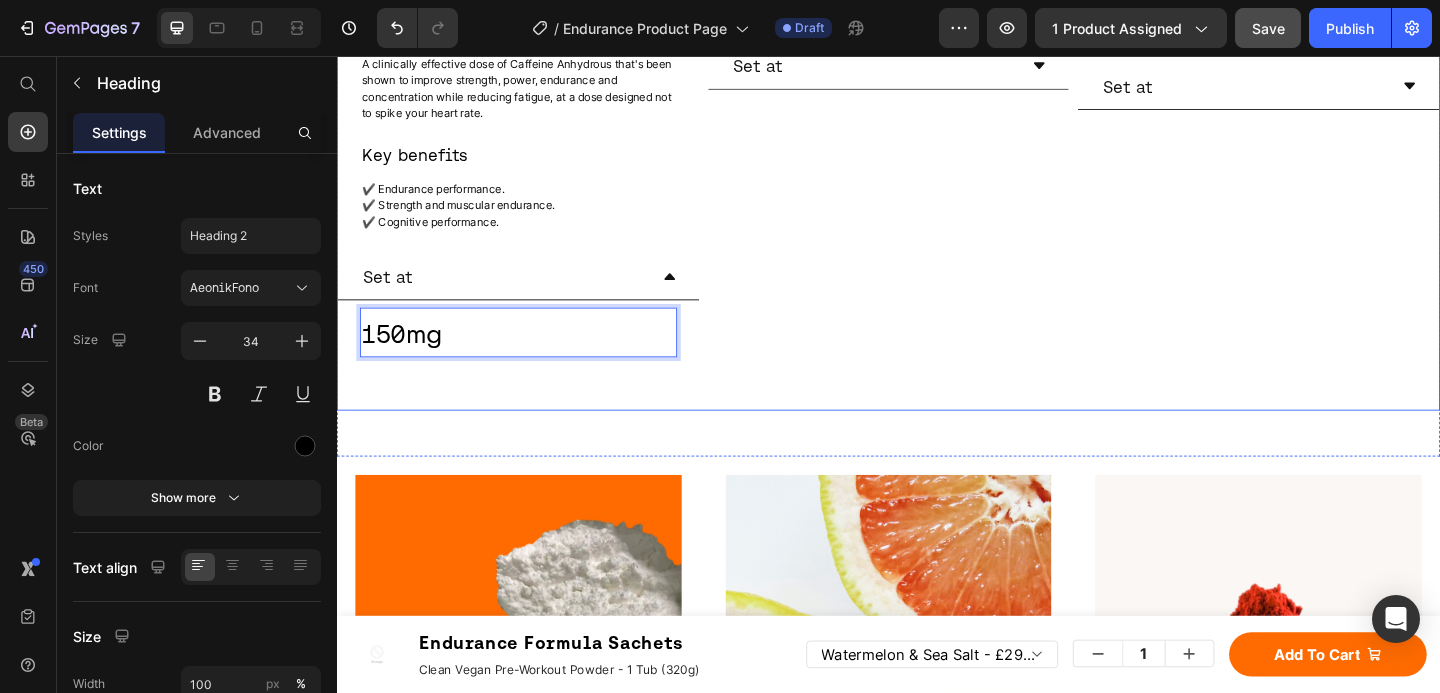 click on "Image L-[MEDICAL_DATA] Heading A precursor to [MEDICAL_DATA], crucial for blood flow and oxygen delivery during exercise. Text Block
What it does
Set at Accordion" at bounding box center [937, -31] 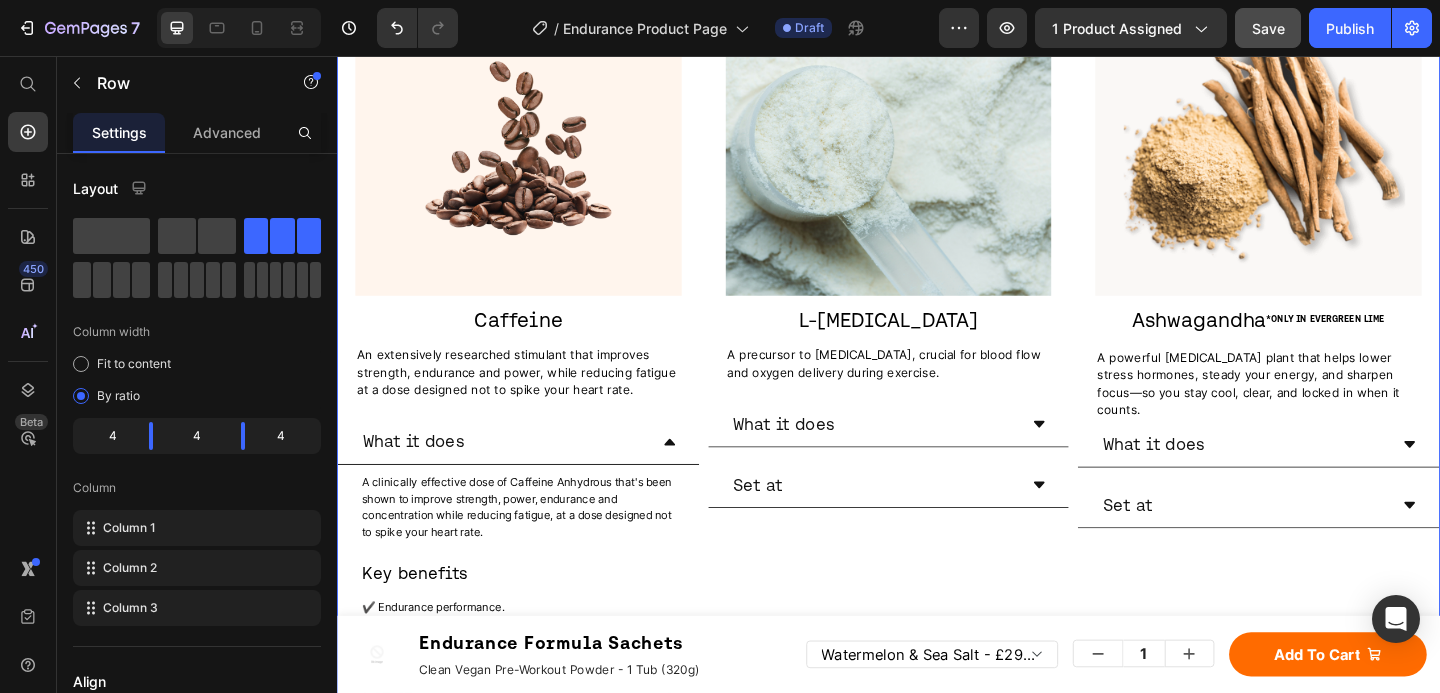 scroll, scrollTop: 3236, scrollLeft: 0, axis: vertical 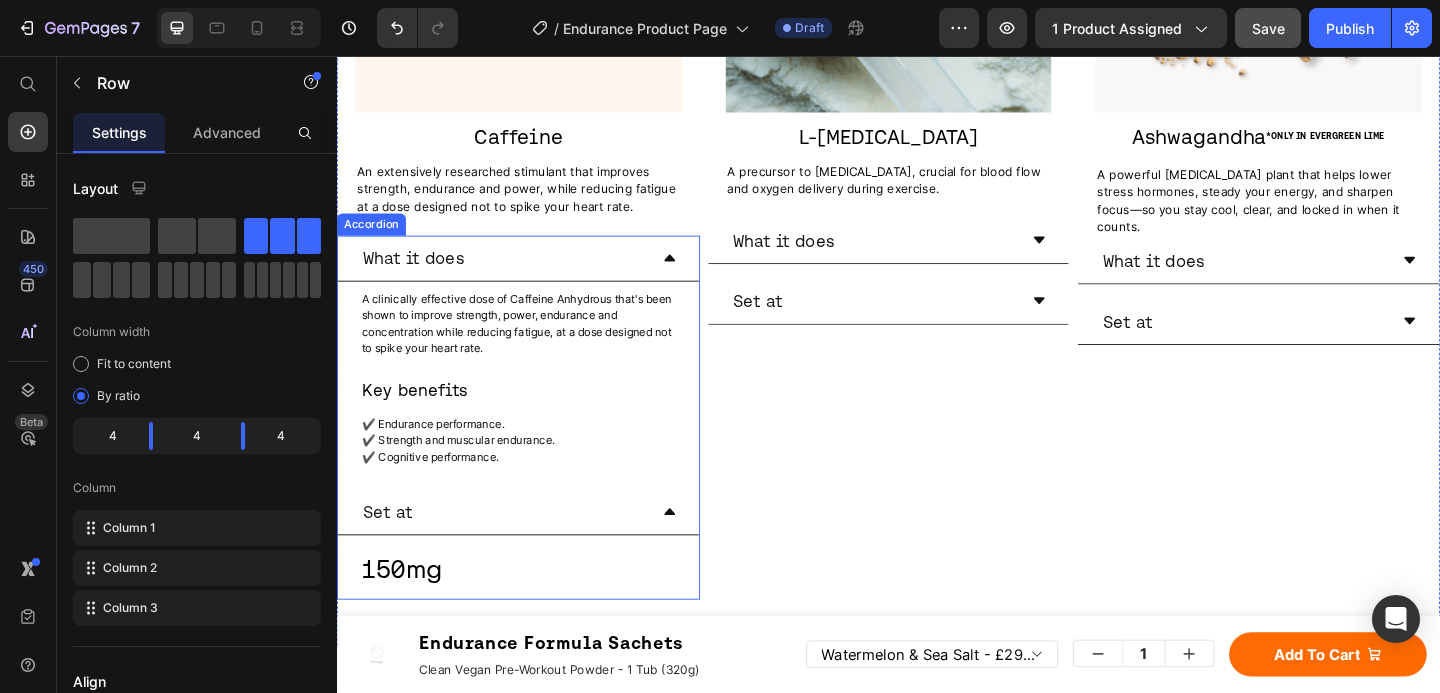 click on "Set at" at bounding box center [534, 552] 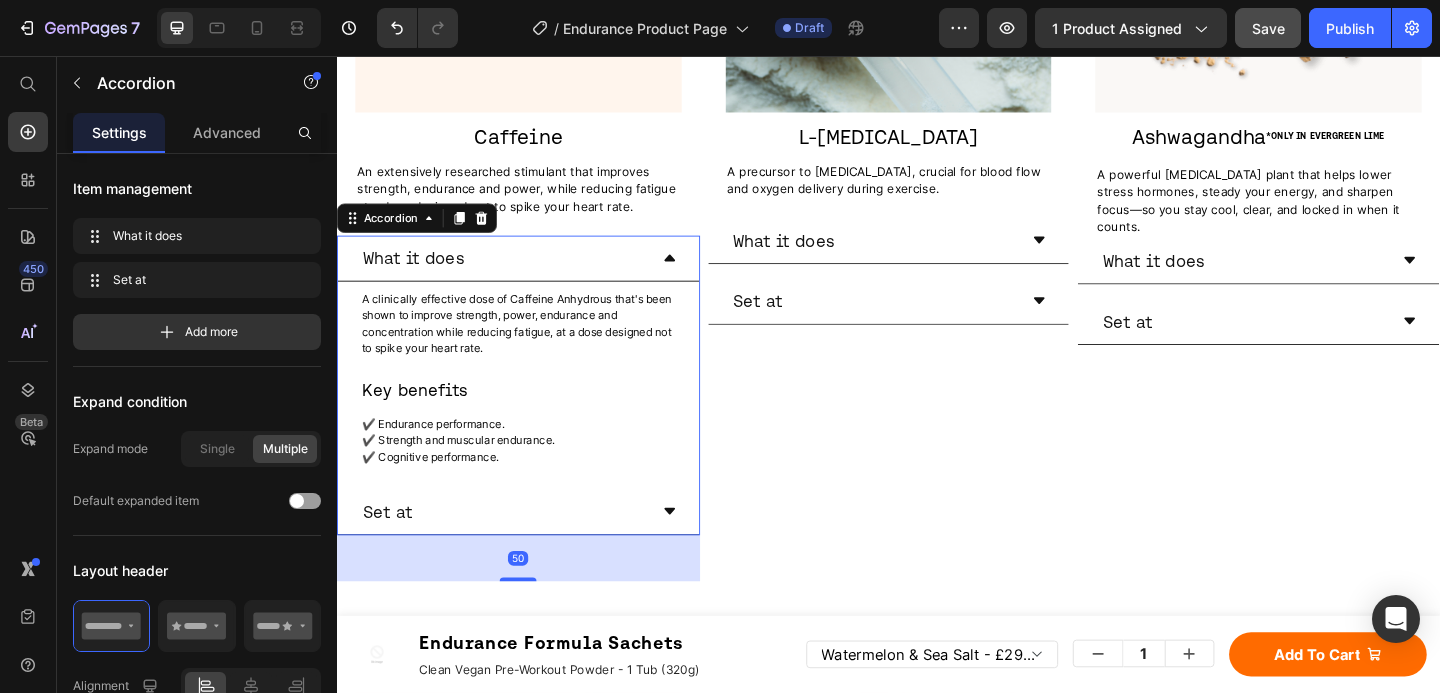 click on "What it does" at bounding box center [534, 276] 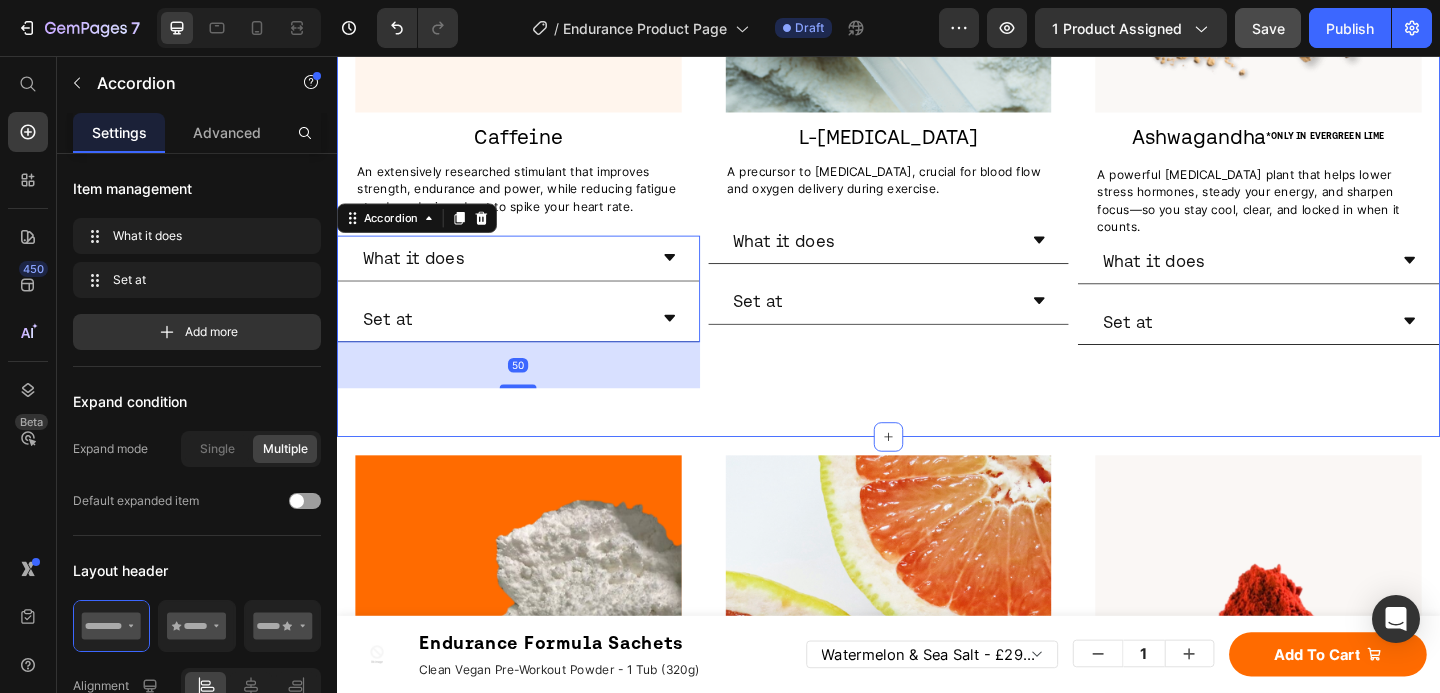 click on "WHAT GOES INTO MOVE?  ONLY WHAT WORKS. Heading Full Ingredients List Heading Image Caffeine Heading An extensively researched stimulant known for its role in enhancing athletic and cognitive performance. Text Block
What it does
Set at Accordion Image L'Arginine Heading A precursor to [MEDICAL_DATA], crucial for blood flow and oxygen delivery during exercise. Text Block
What it does
Set at Accordion Image L-[MEDICAL_DATA] Heading A key amino acid that supports neurotransmitter production, playing a vital role in stress resilience and mental sharpness. Text Block
What it does
Set at Accordion Image Vitamin C Heading A multifunctional vitamin that supports immune health and enhances nutrient absorption. Text Block
What it does
Image" at bounding box center [937, -20] 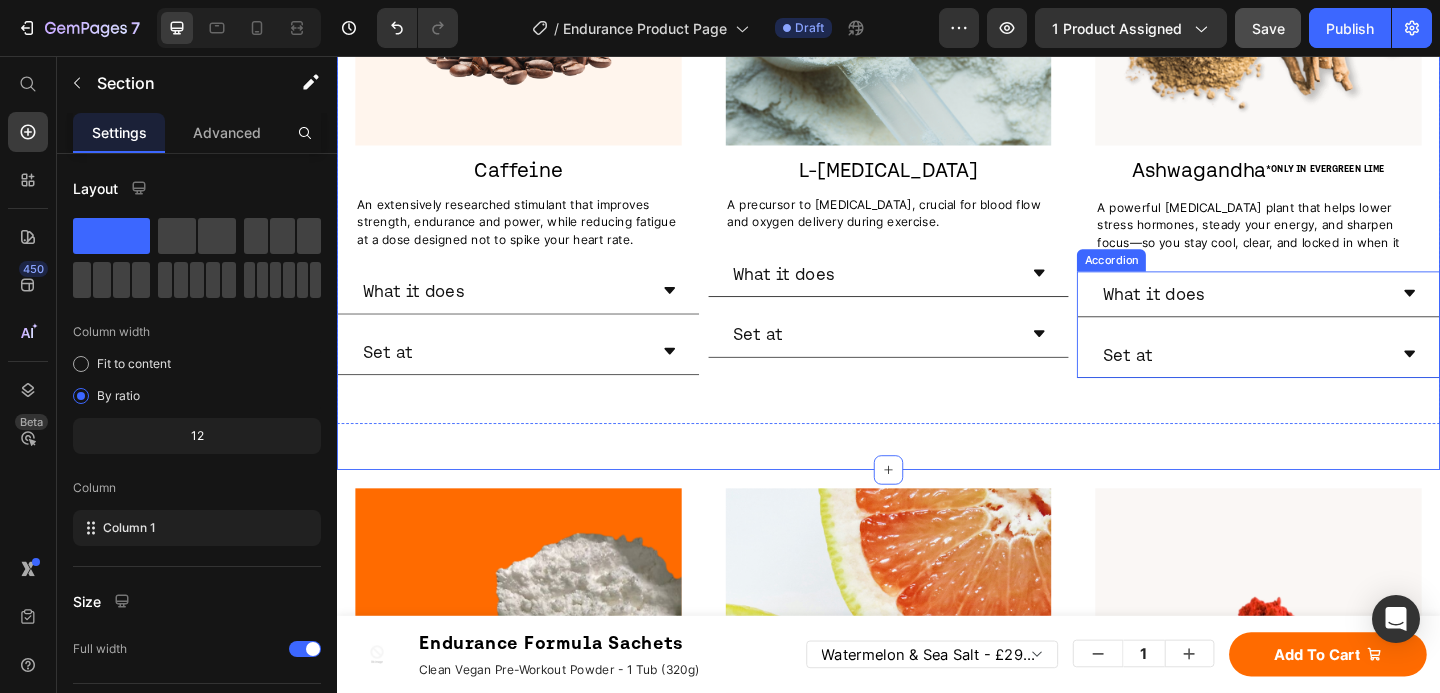 scroll, scrollTop: 3199, scrollLeft: 0, axis: vertical 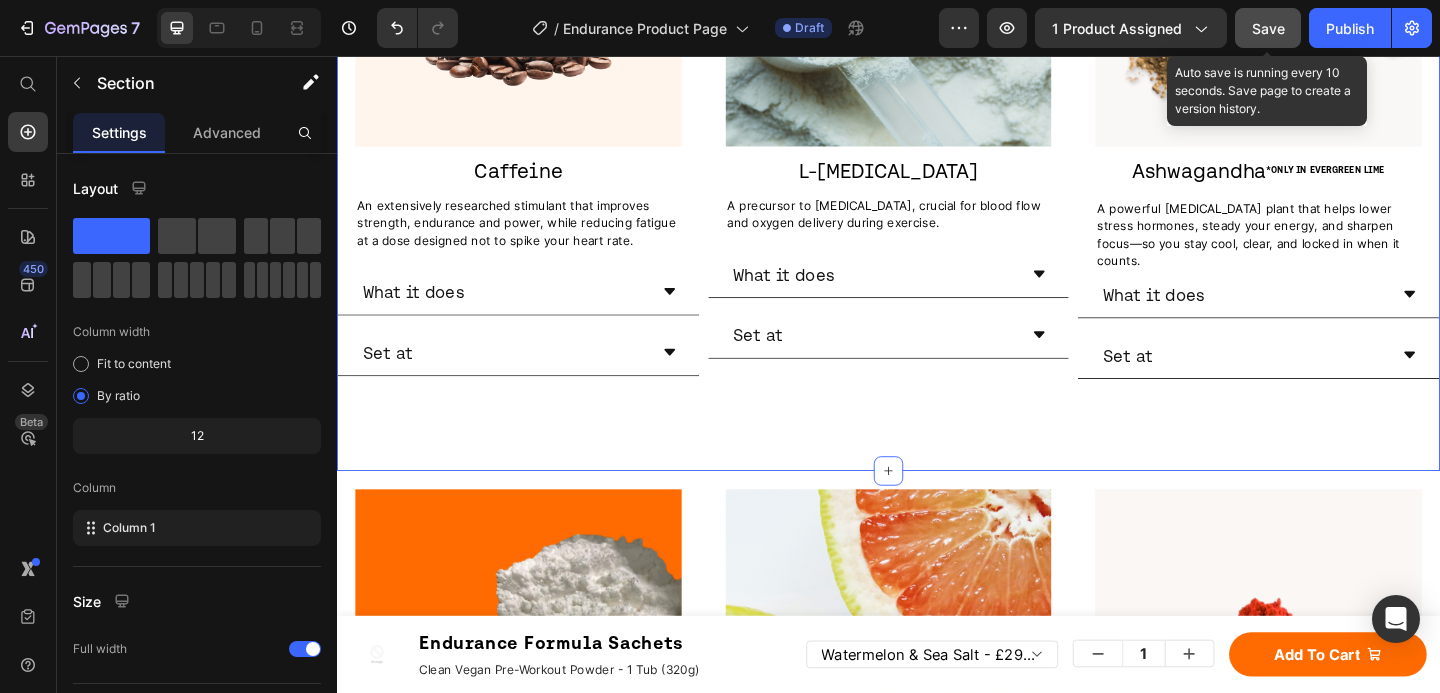 click on "Save" 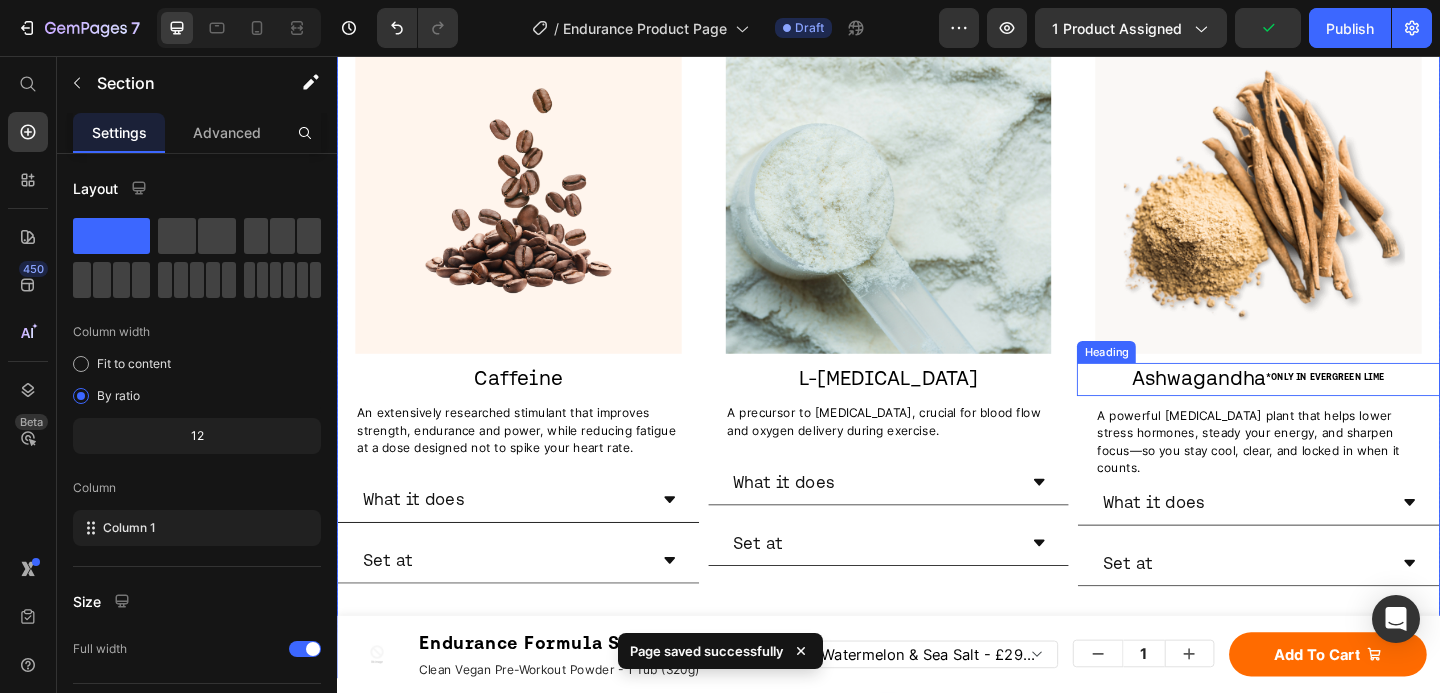 scroll, scrollTop: 2963, scrollLeft: 0, axis: vertical 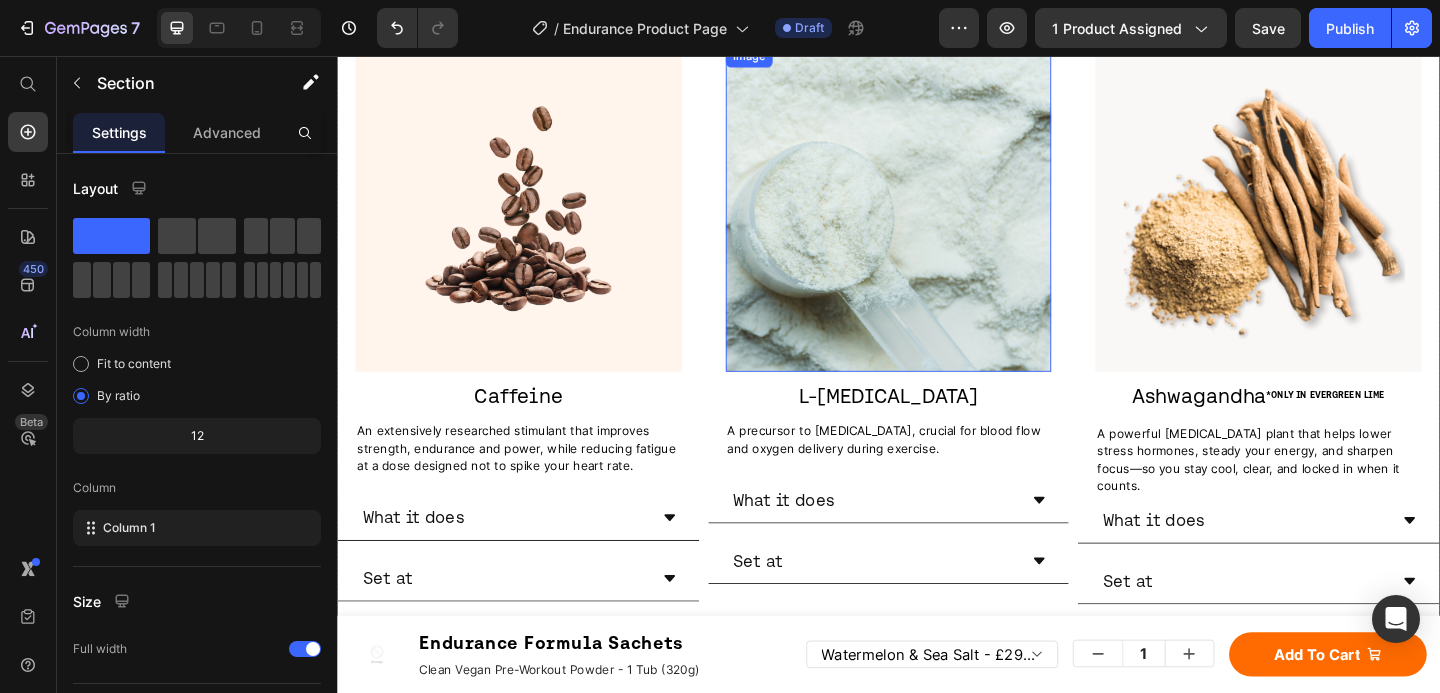 click at bounding box center [937, 221] 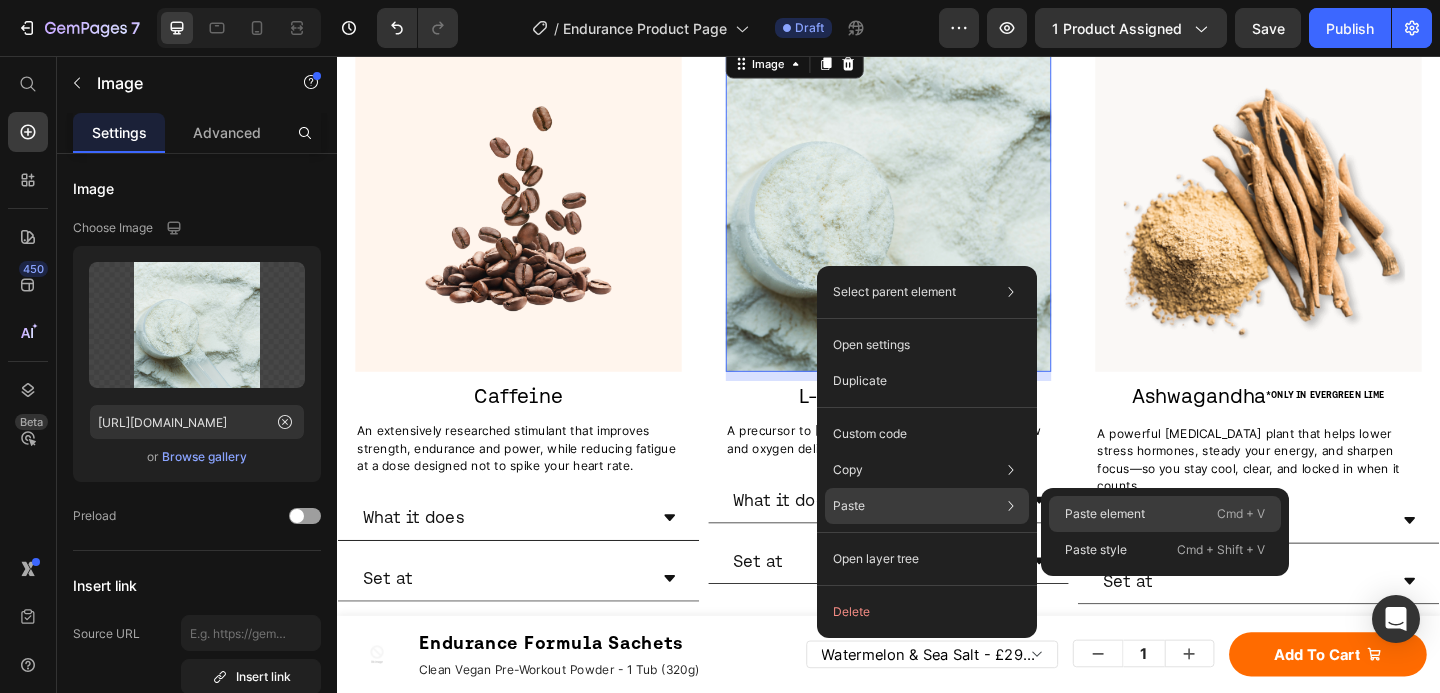 click on "Paste element  Cmd + V" 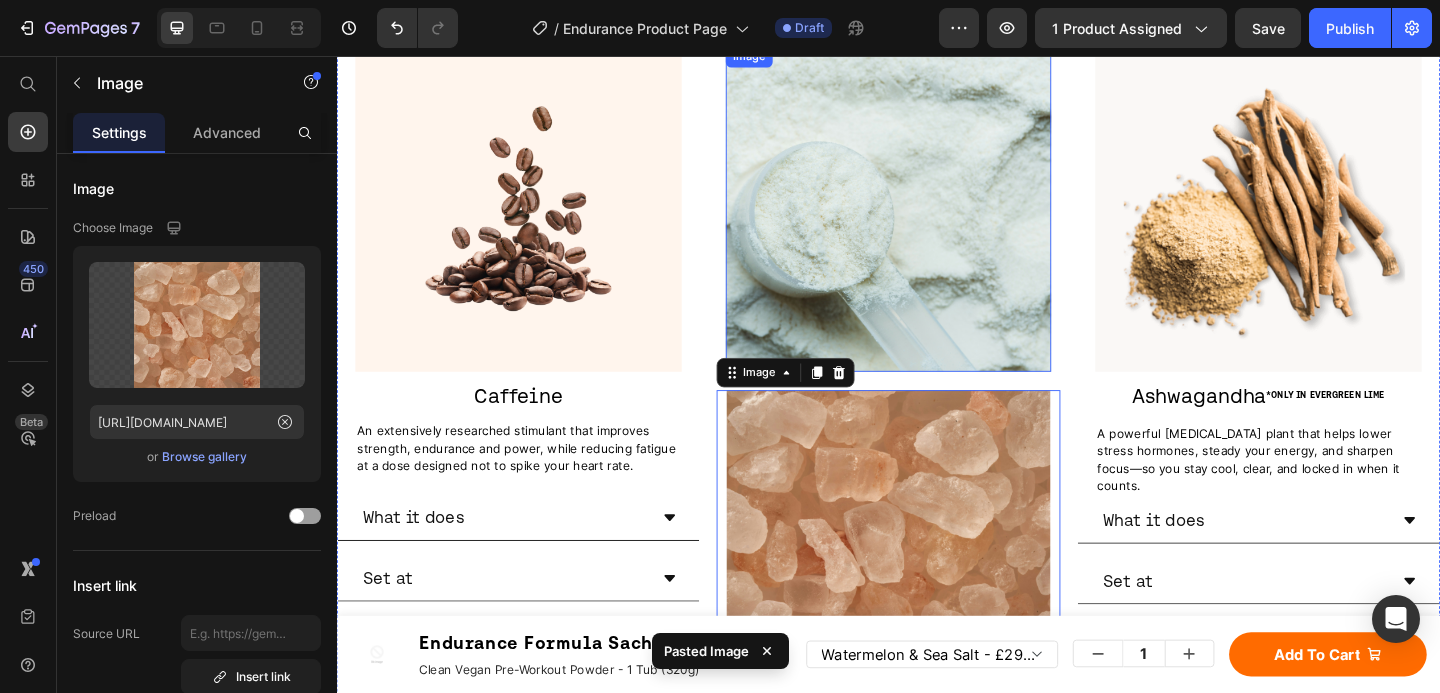 click at bounding box center (937, 221) 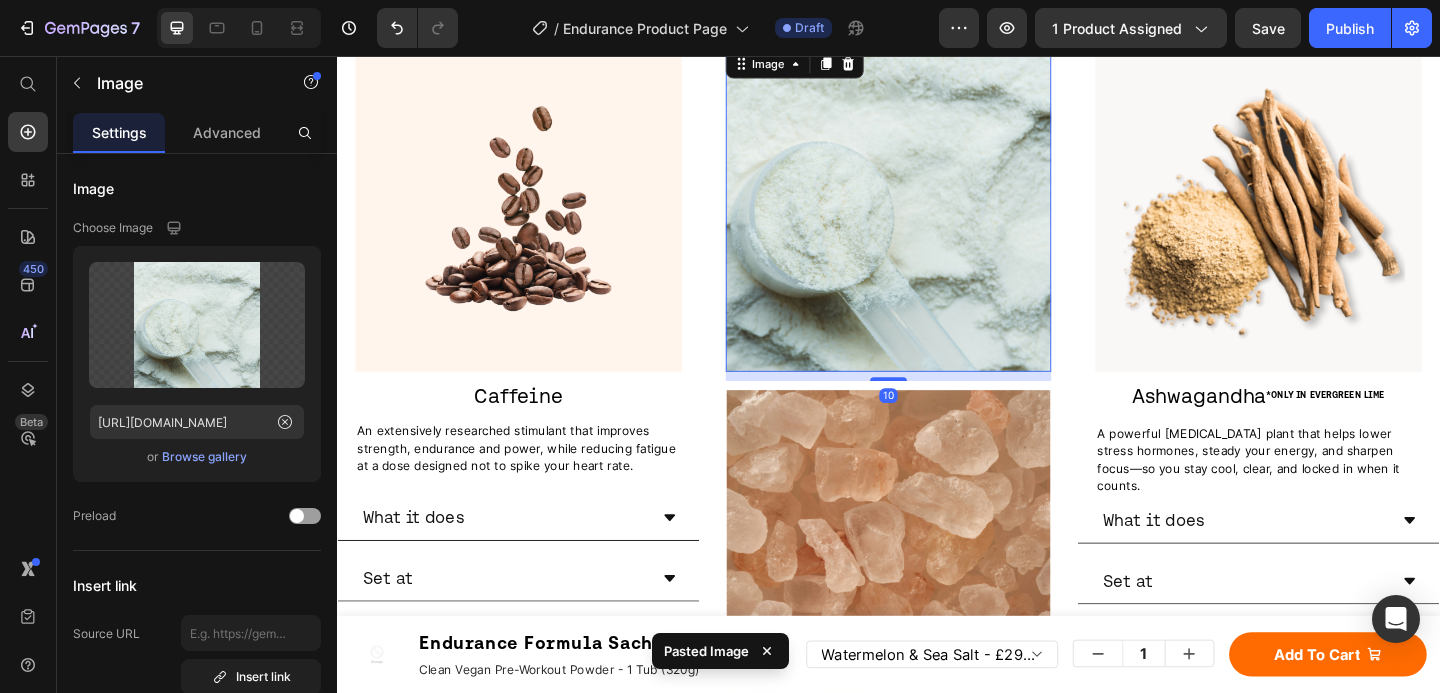 scroll, scrollTop: 2922, scrollLeft: 0, axis: vertical 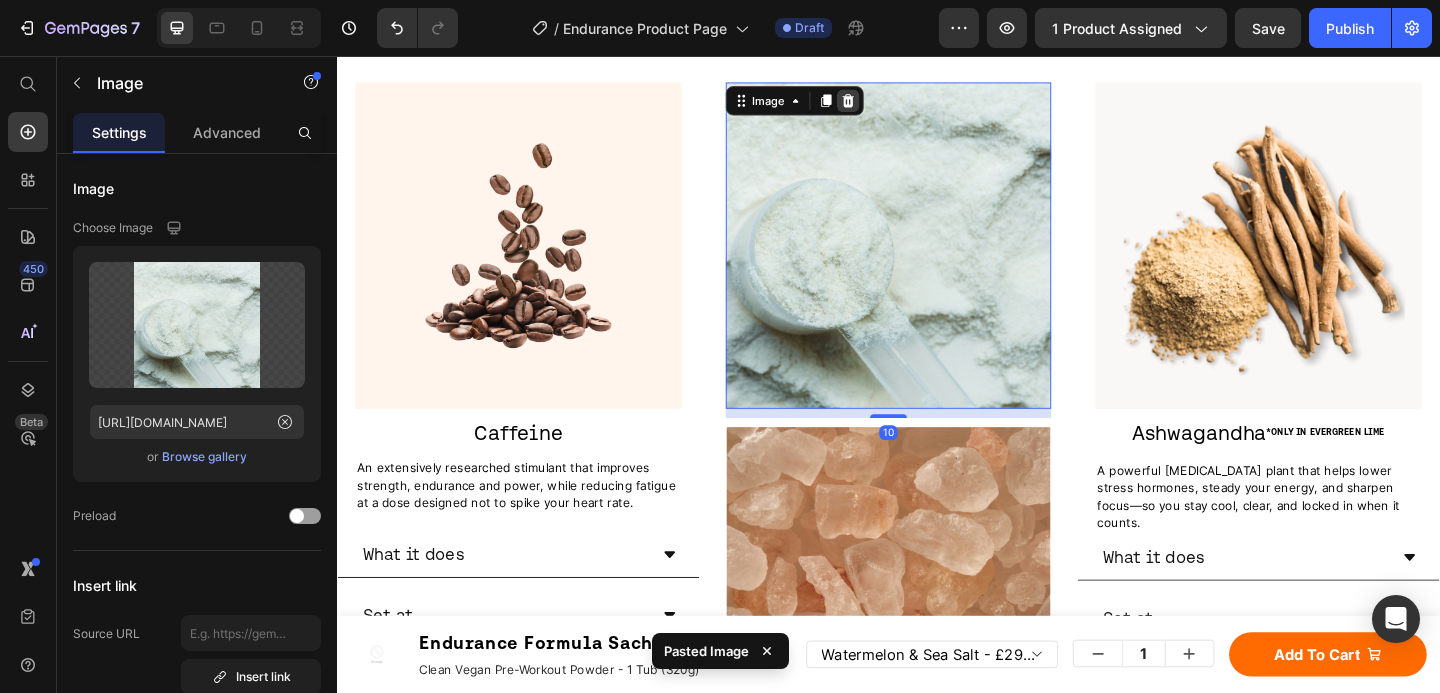 click at bounding box center (893, 105) 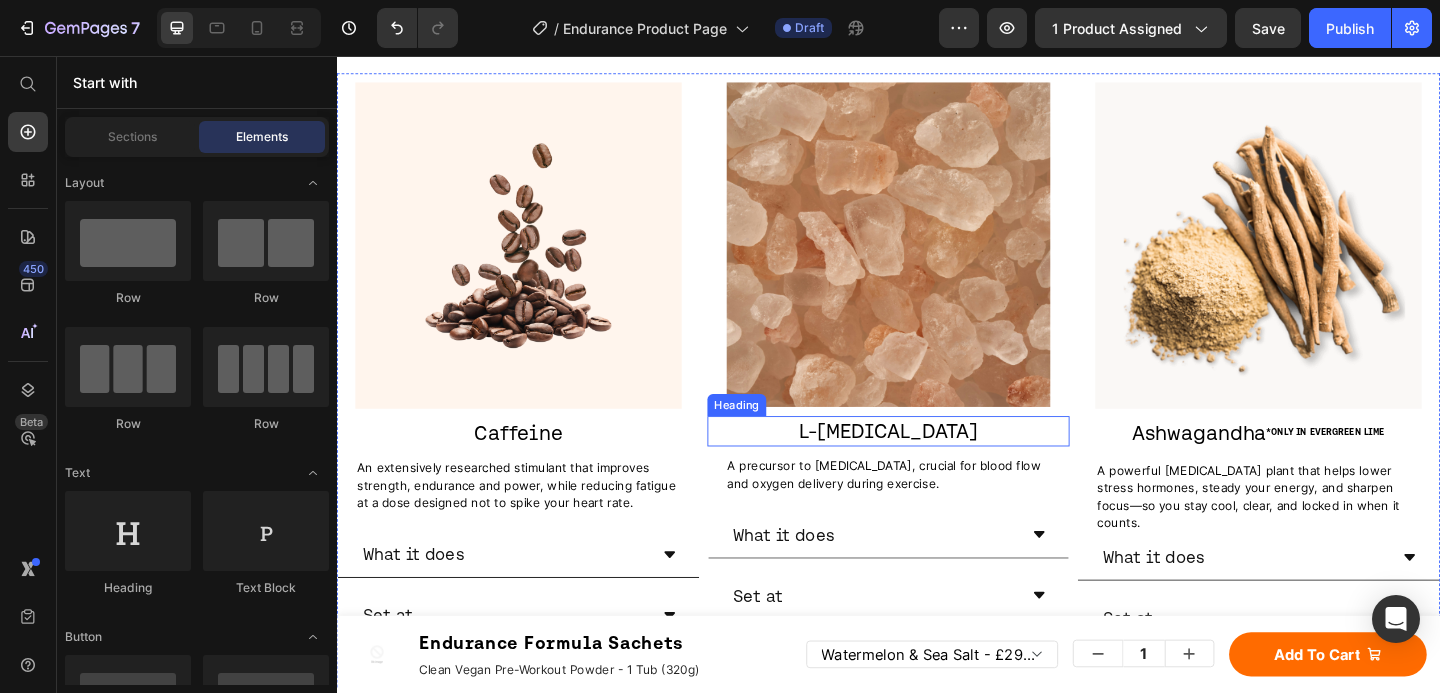 click on "L-[MEDICAL_DATA]" at bounding box center [936, 464] 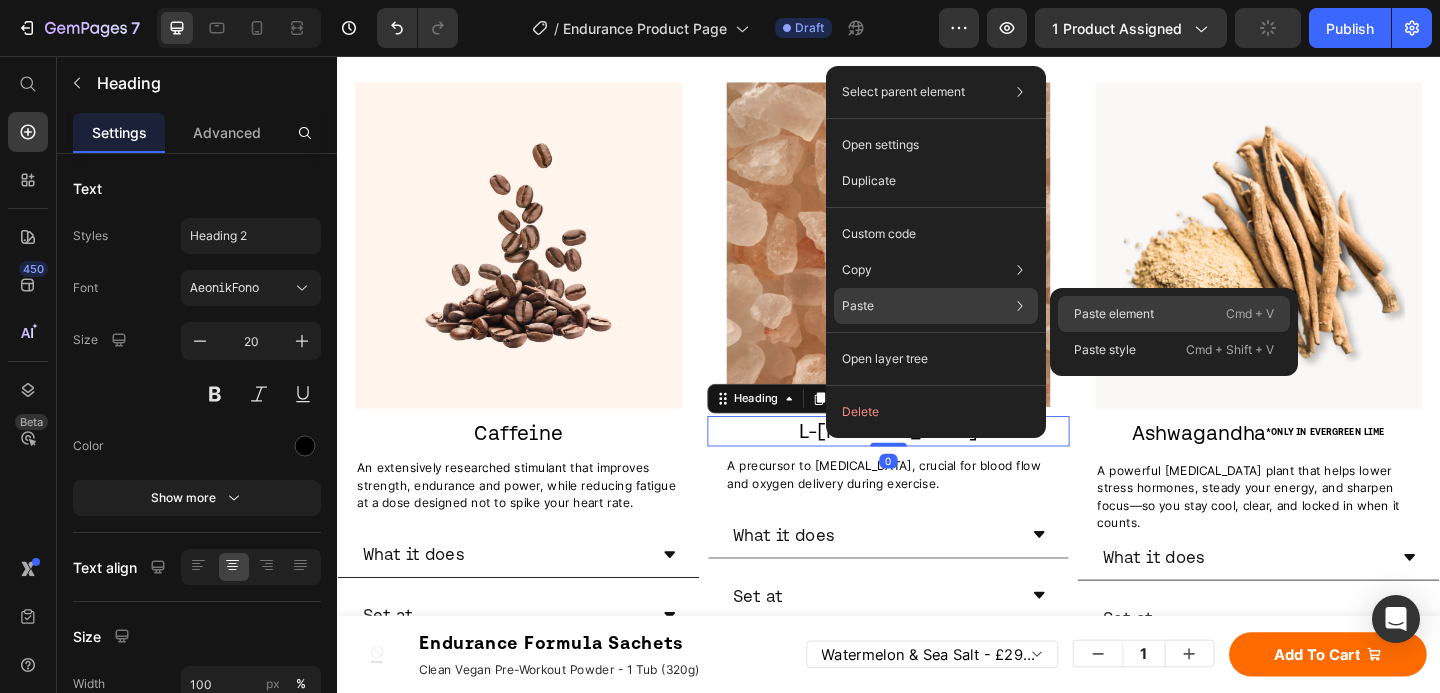 click on "Paste element" at bounding box center [1114, 314] 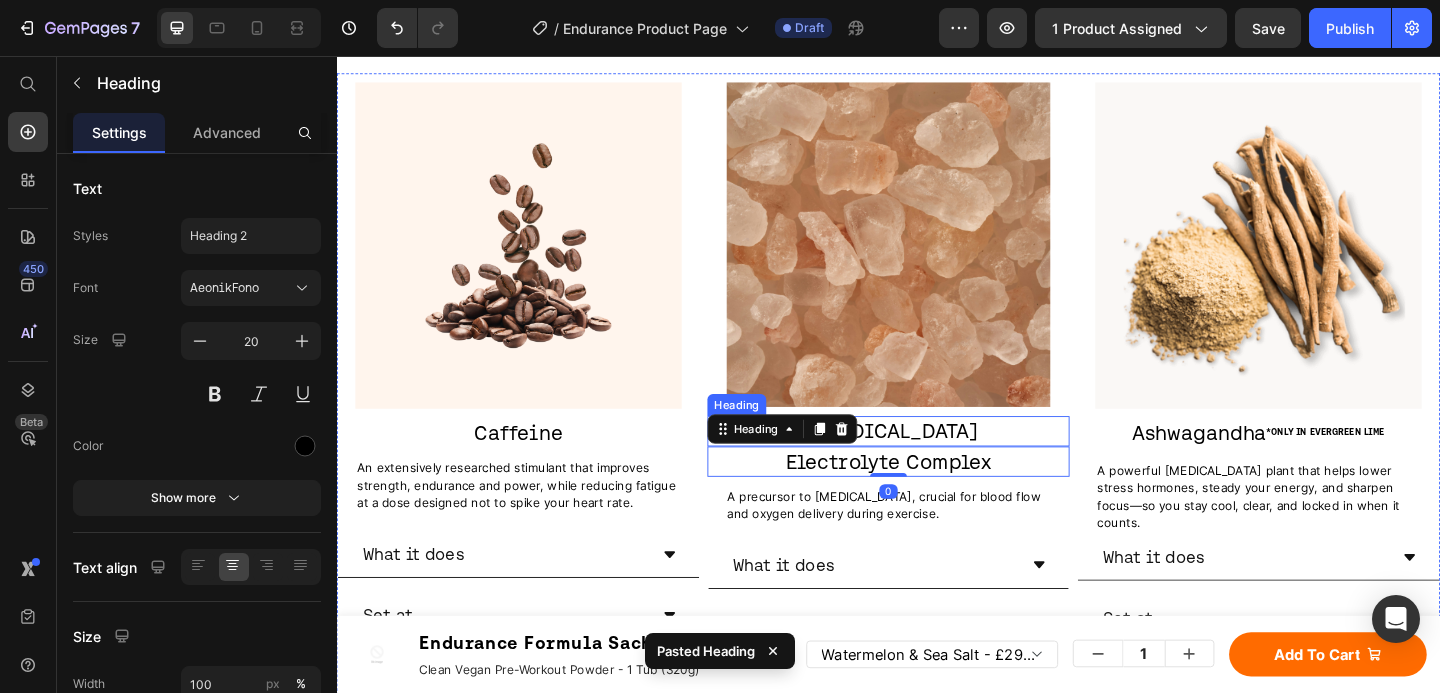 click on "L-[MEDICAL_DATA]" at bounding box center (936, 464) 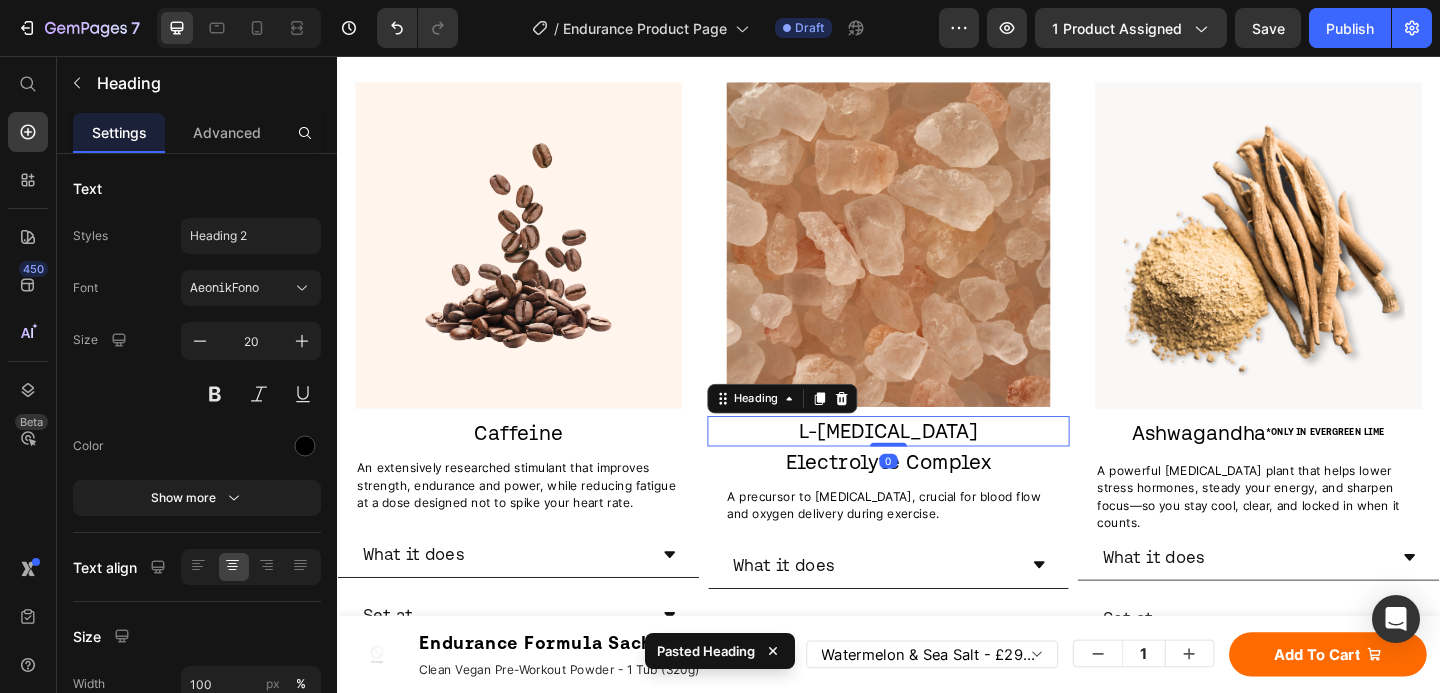 click 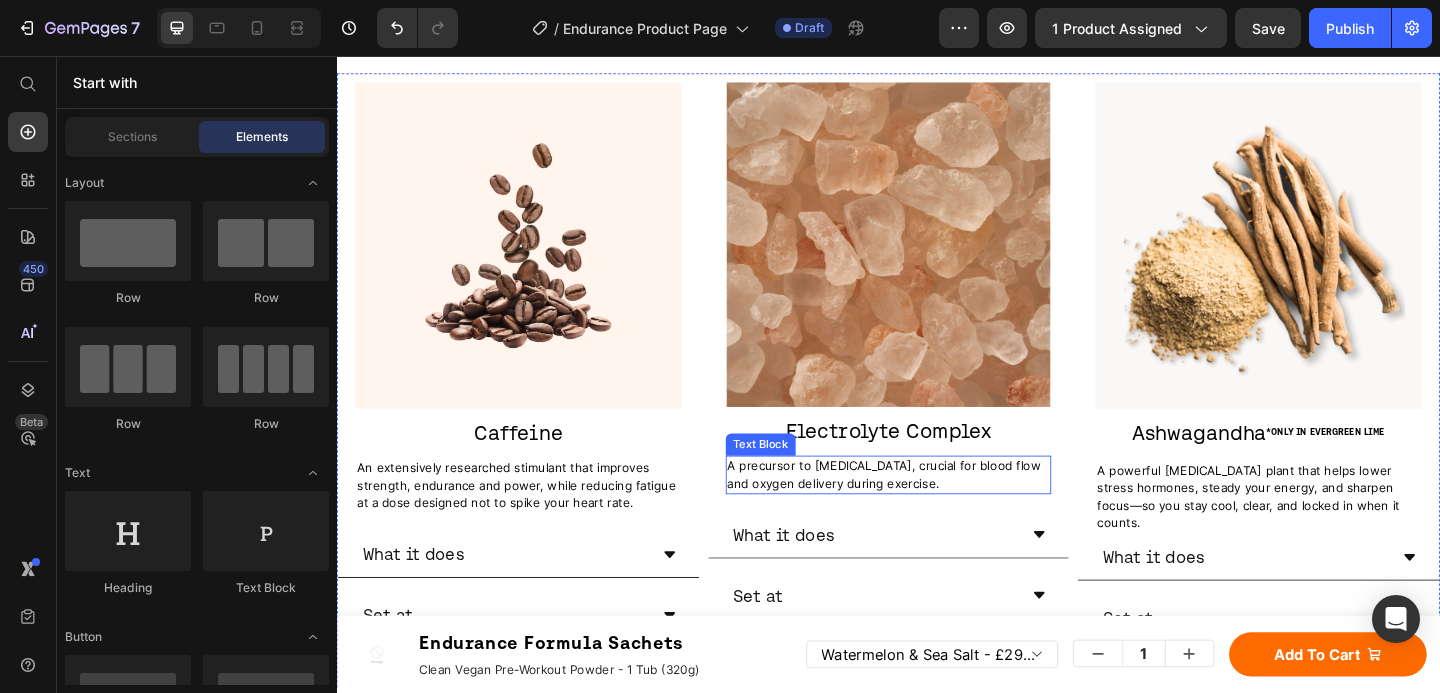 click on "A precursor to [MEDICAL_DATA], crucial for blood flow and oxygen delivery during exercise." at bounding box center (932, 511) 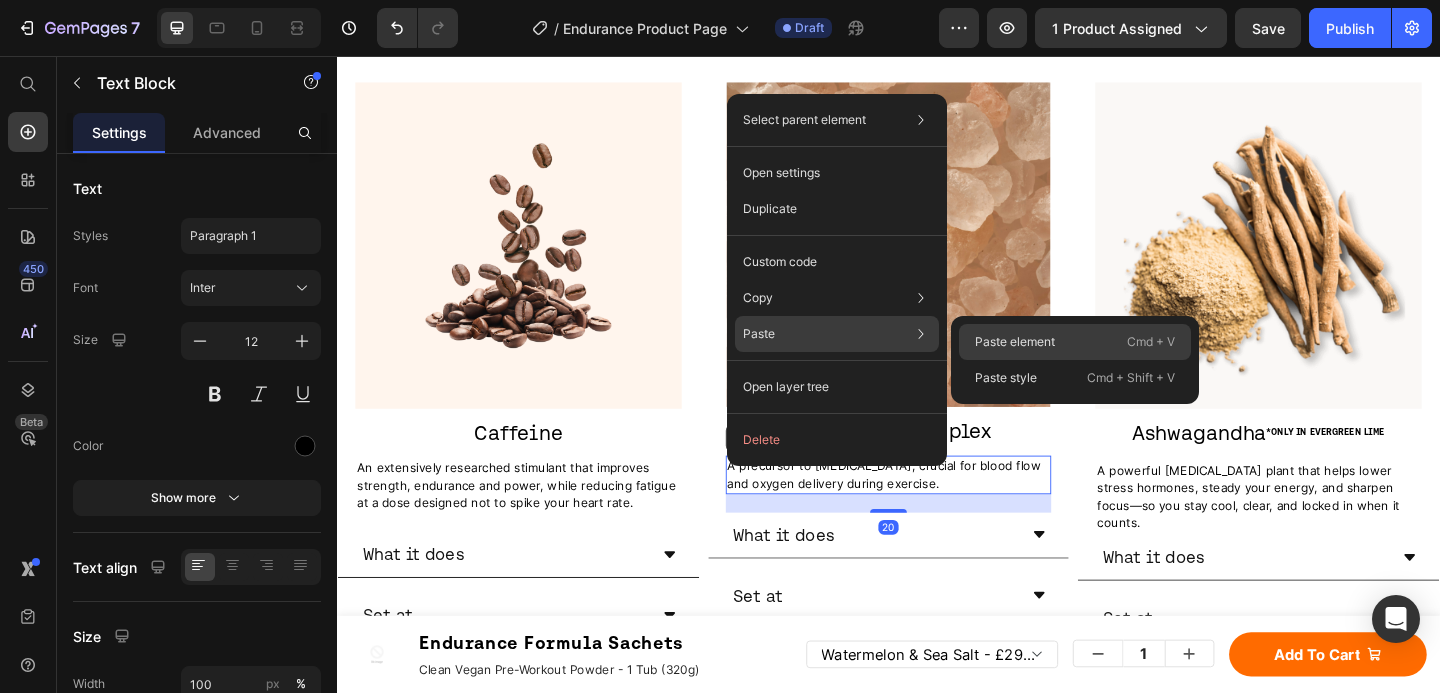 click on "Paste element" at bounding box center [1015, 342] 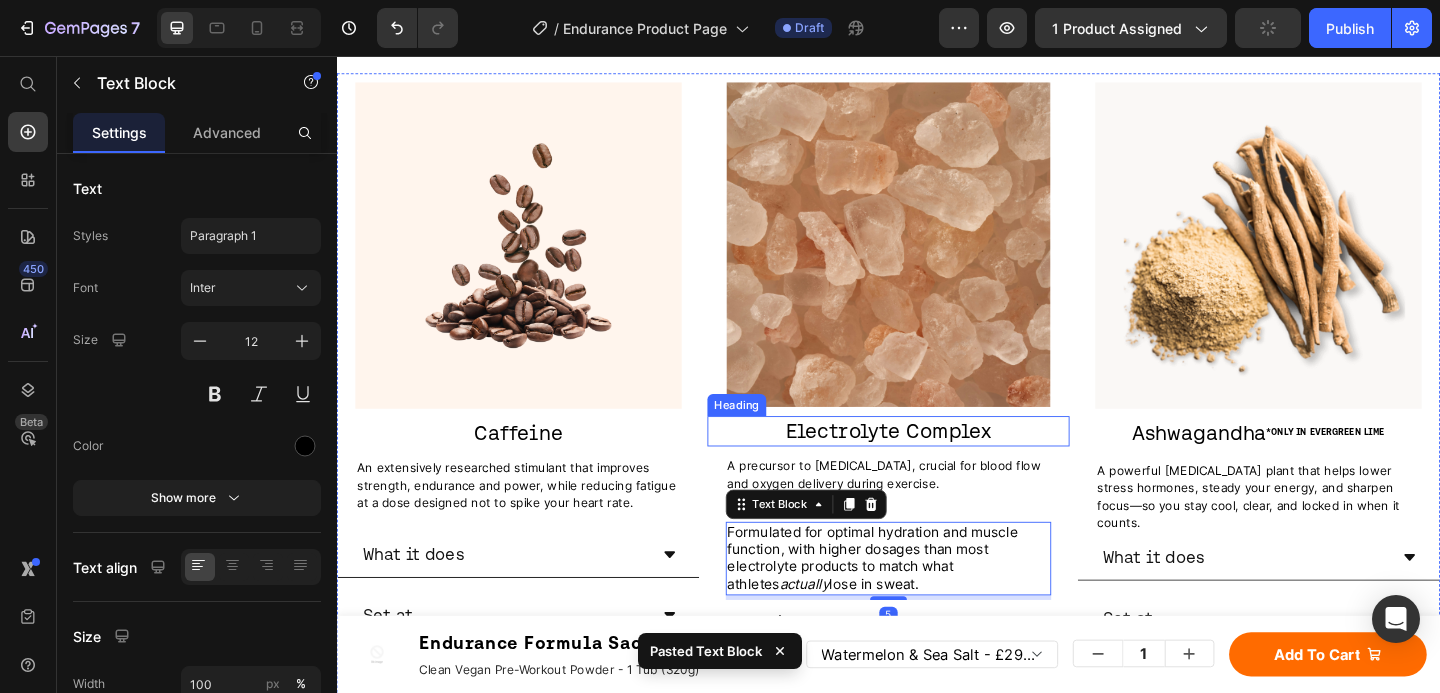 click on "A precursor to [MEDICAL_DATA], crucial for blood flow and oxygen delivery during exercise." at bounding box center [937, 512] 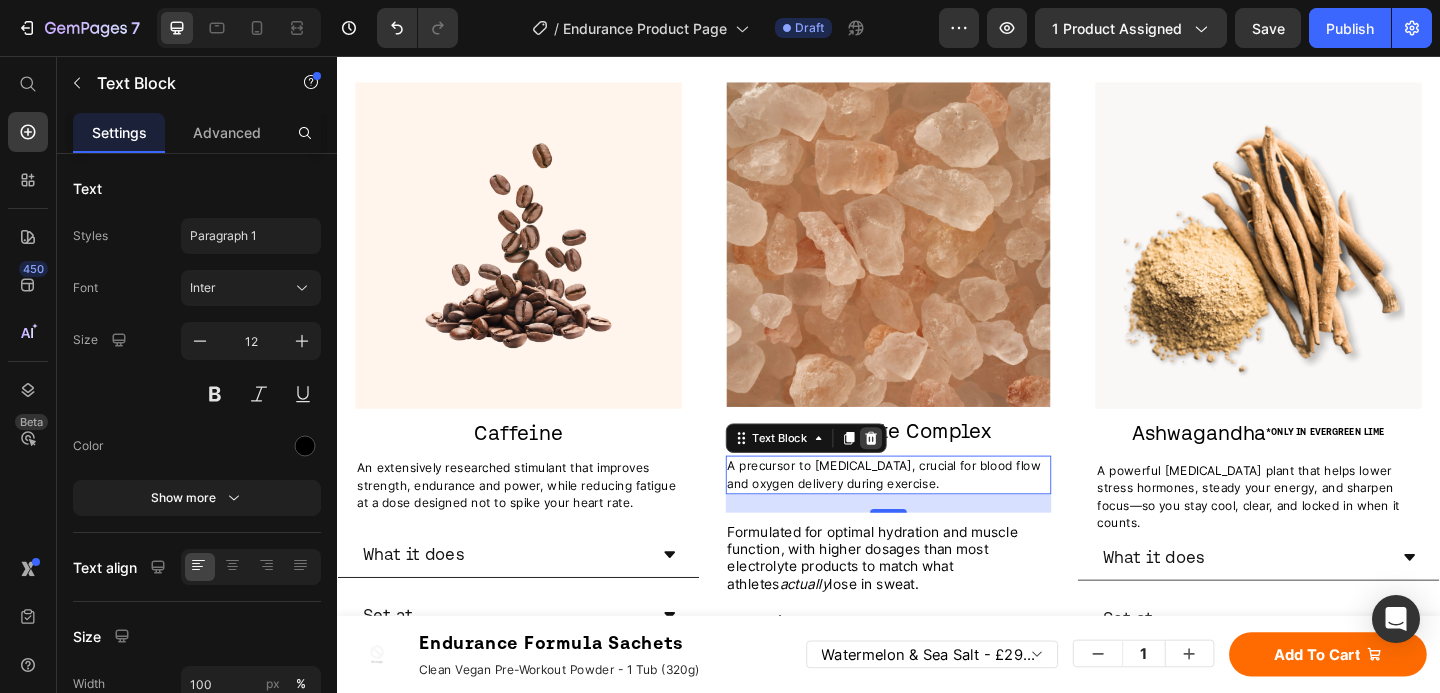click 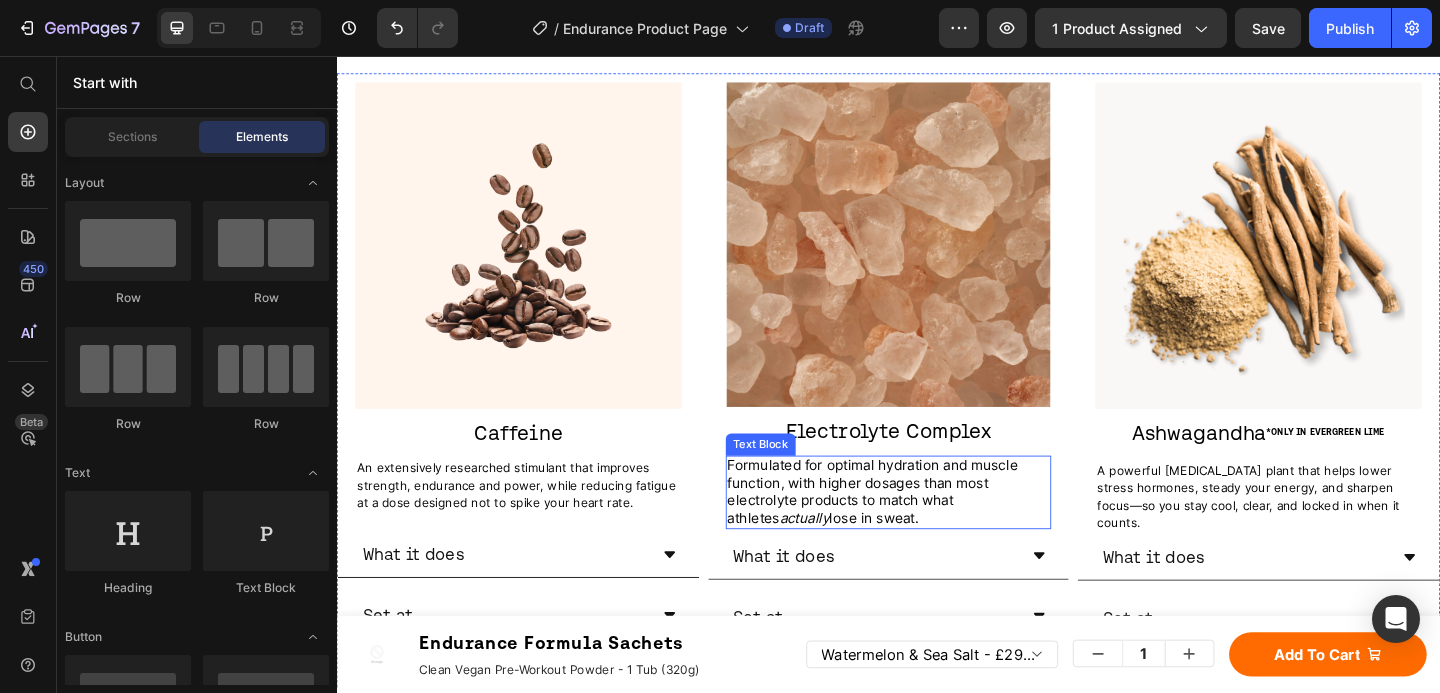 click on "Formulated for optimal hydration and muscle function, with higher dosages than most electrolyte products to match what athletes  actually  lose in sweat." at bounding box center [920, 530] 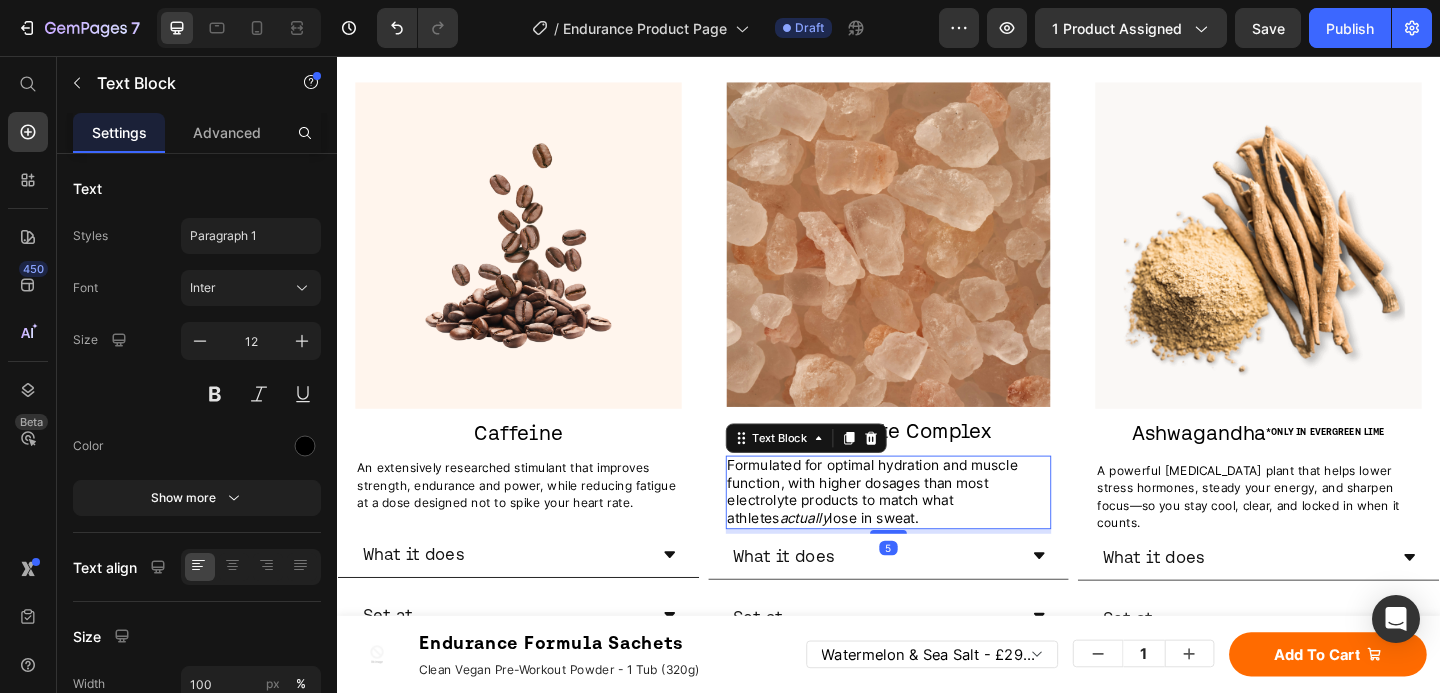 click on "Formulated for optimal hydration and muscle function, with higher dosages than most electrolyte products to match what athletes  actually  lose in sweat." at bounding box center (920, 530) 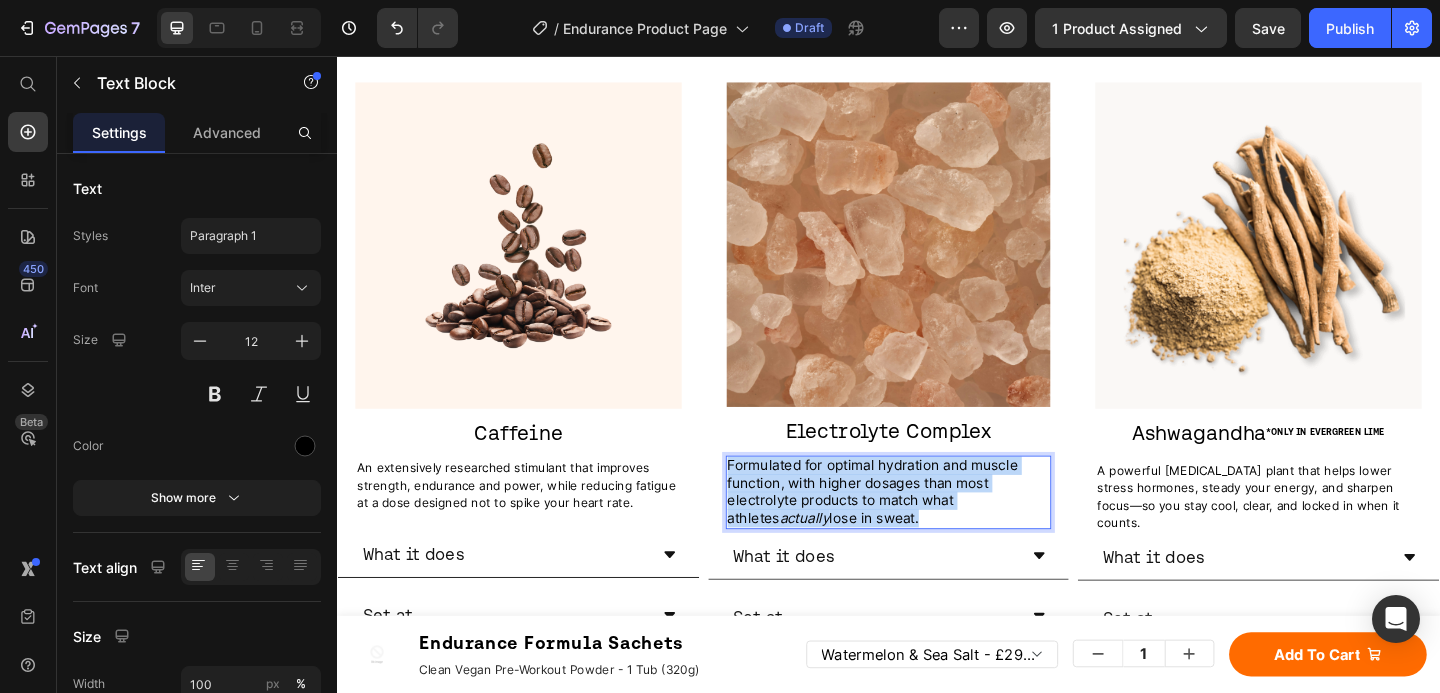 drag, startPoint x: 919, startPoint y: 549, endPoint x: 754, endPoint y: 492, distance: 174.56804 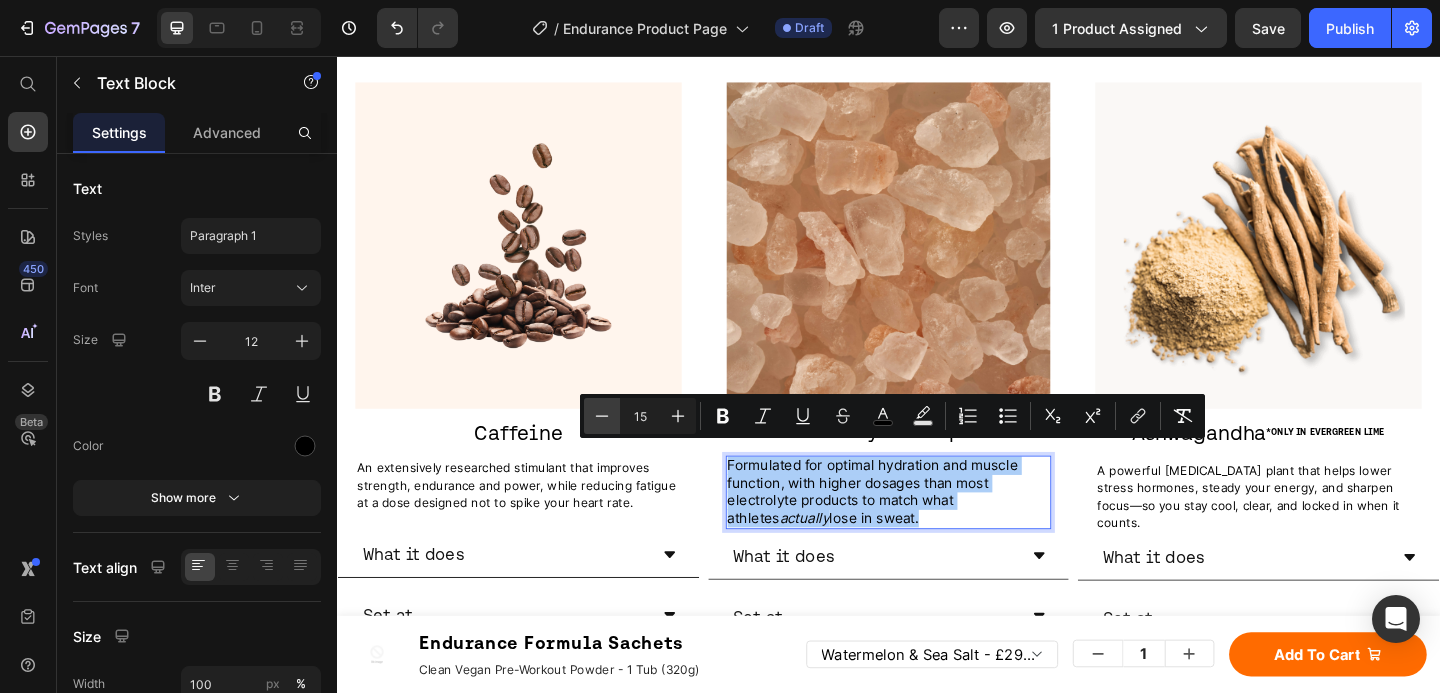 click 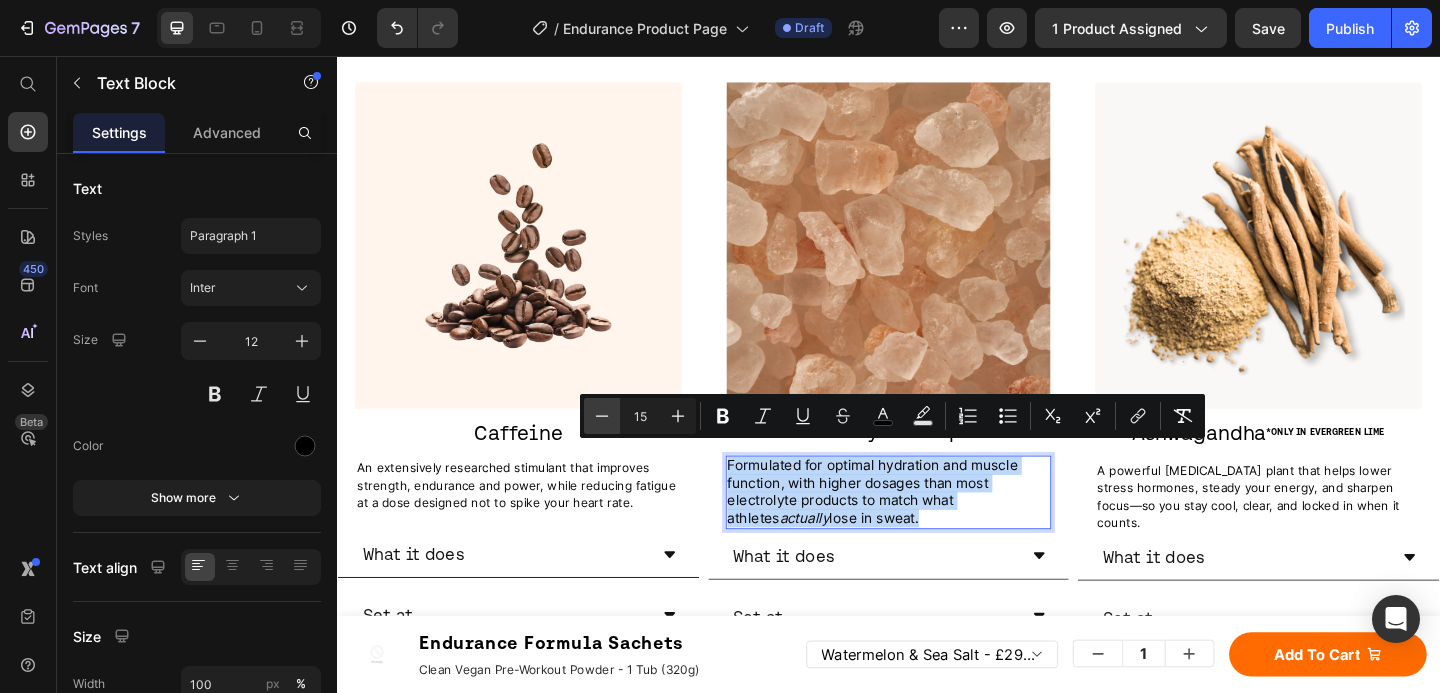 type on "14" 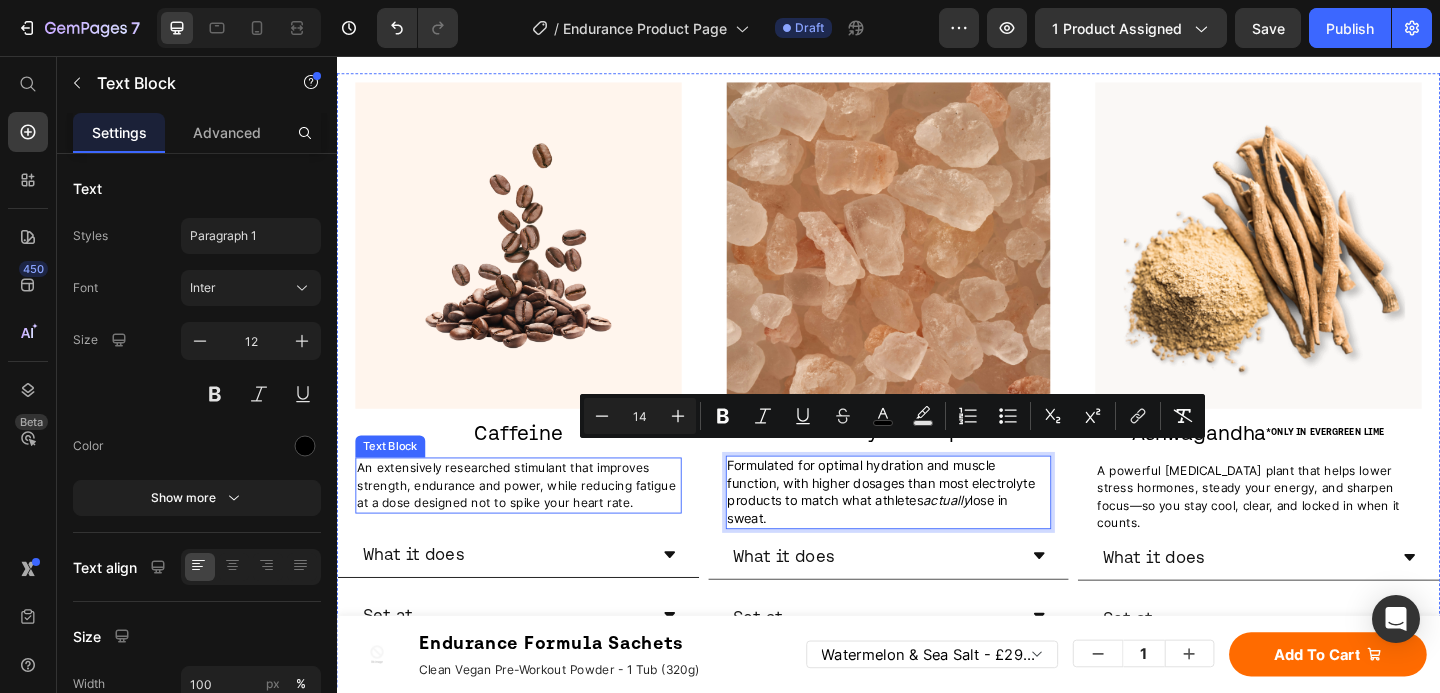 click on "An extensively researched stimulant that improves strength, endurance and power, while reducing fatigue at a dose designed not to spike your heart rate." at bounding box center (532, 523) 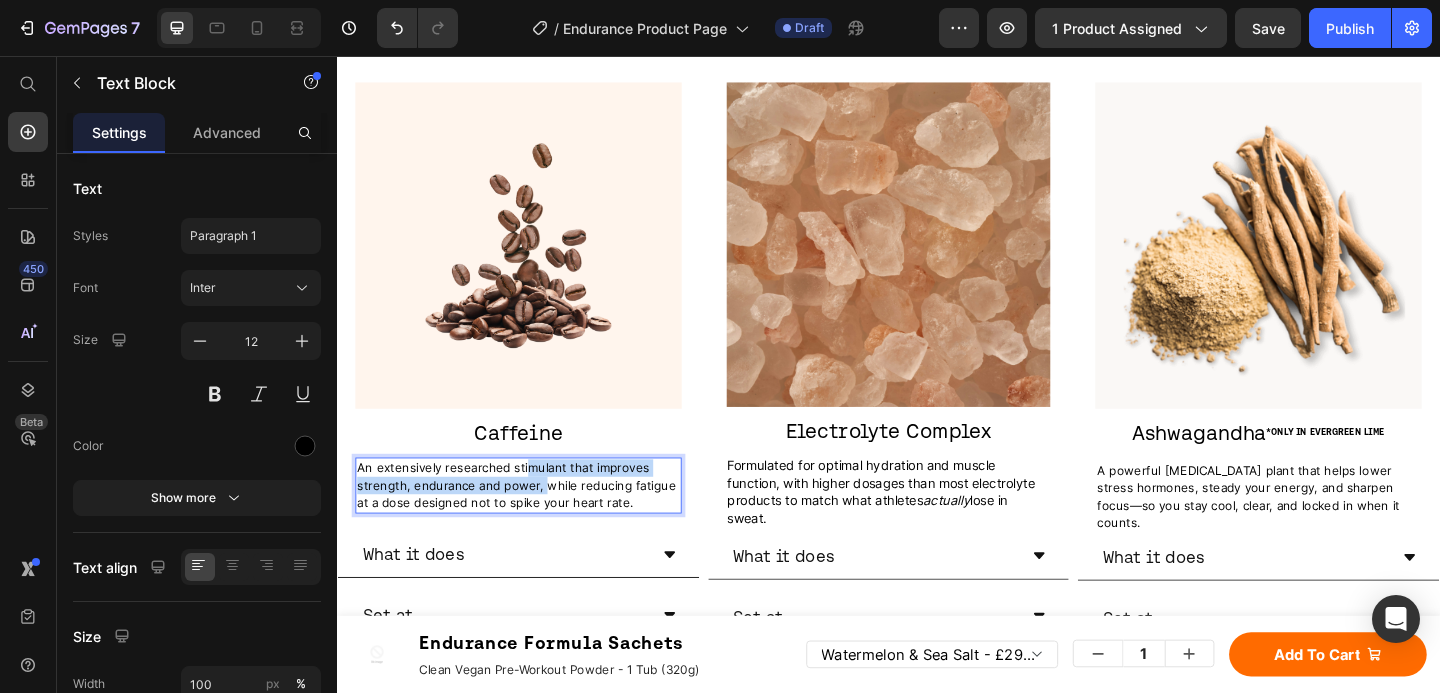 drag, startPoint x: 563, startPoint y: 504, endPoint x: 539, endPoint y: 500, distance: 24.33105 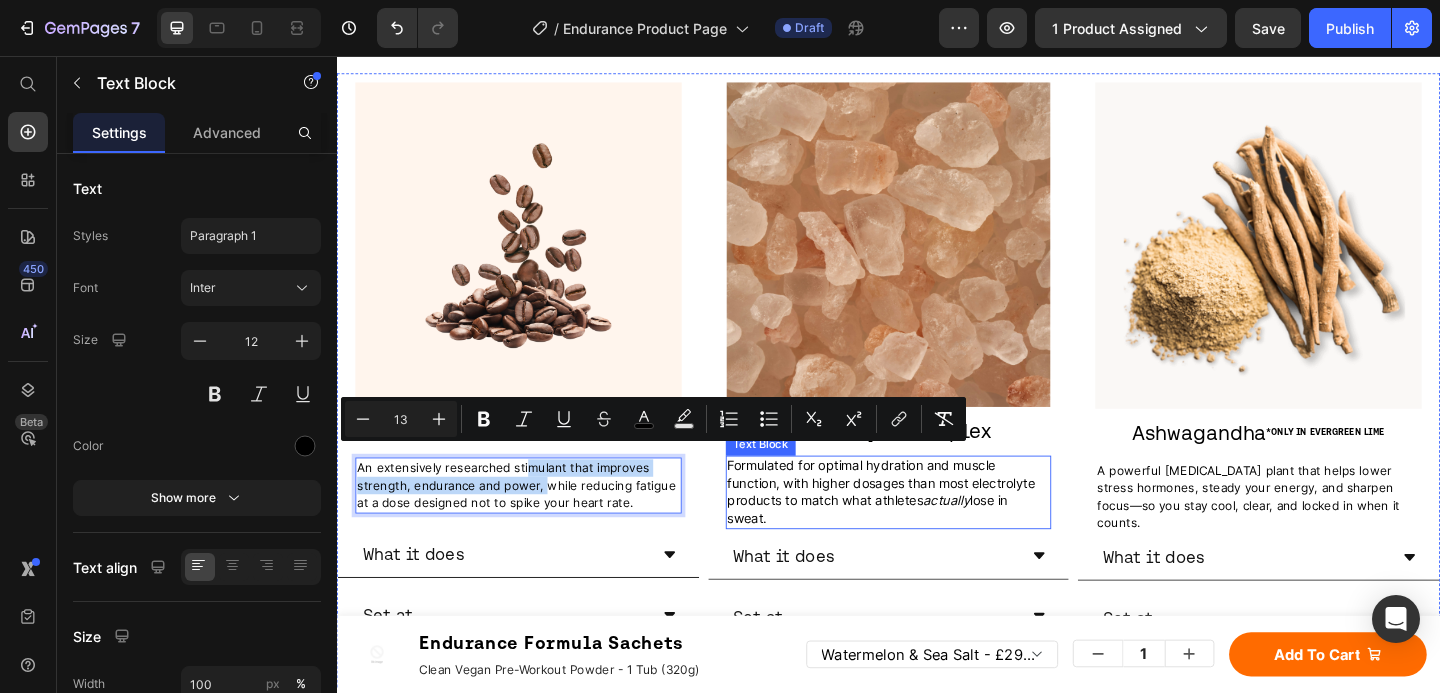 click on "Formulated for optimal hydration and muscle function, with higher dosages than most electrolyte products to match what athletes  actually  lose in sweat." at bounding box center [929, 530] 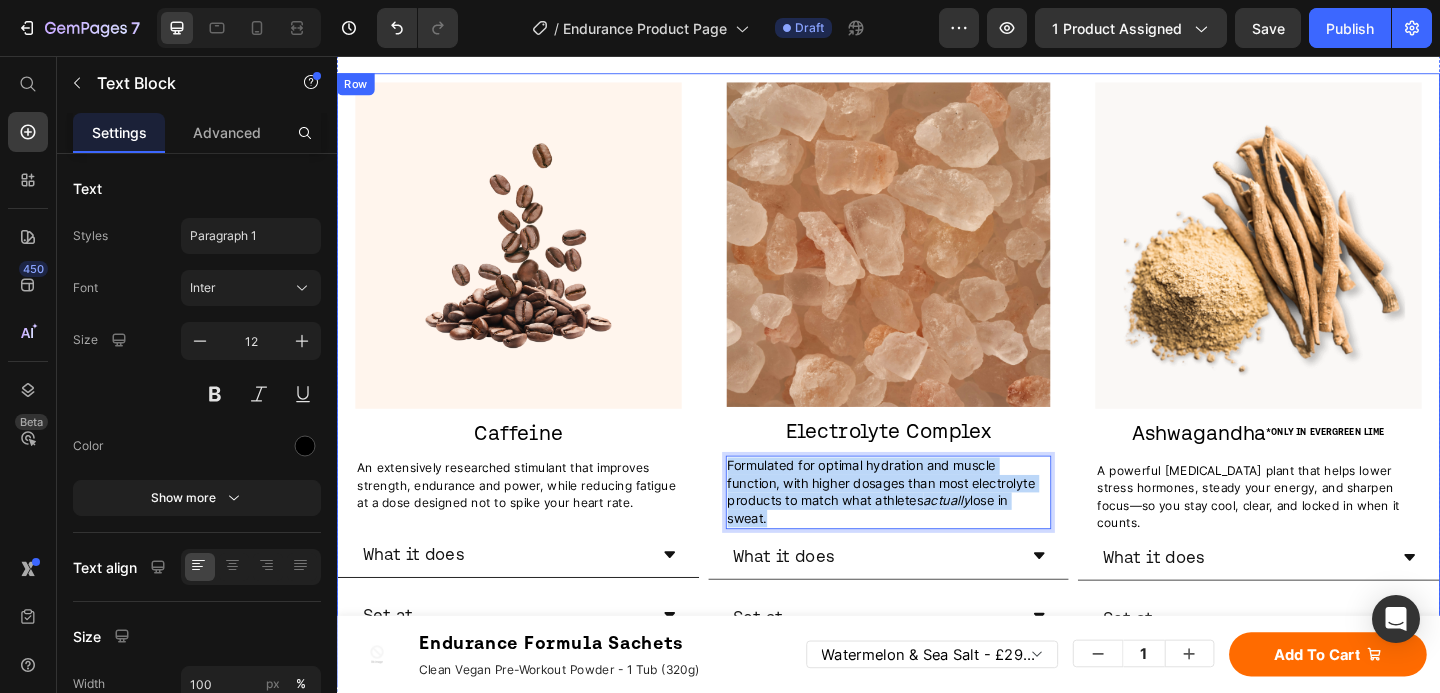 drag, startPoint x: 805, startPoint y: 546, endPoint x: 753, endPoint y: 491, distance: 75.690155 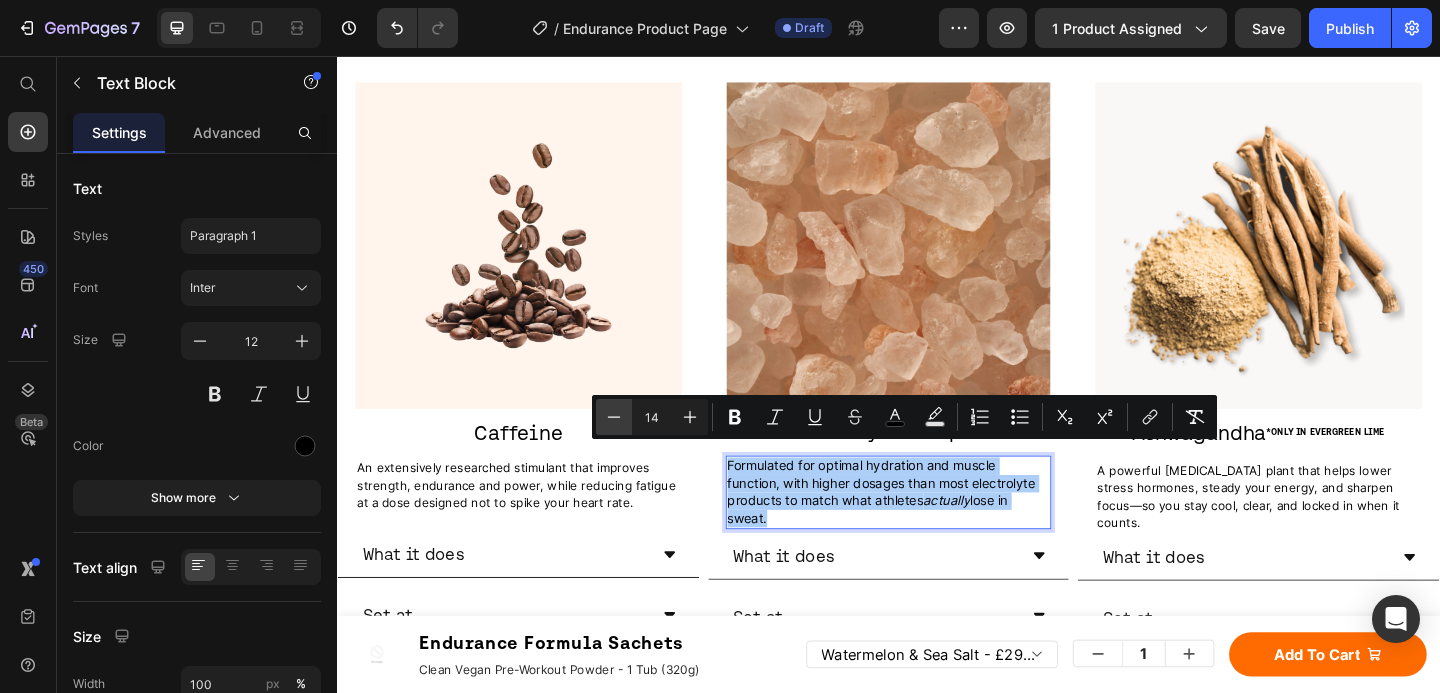click 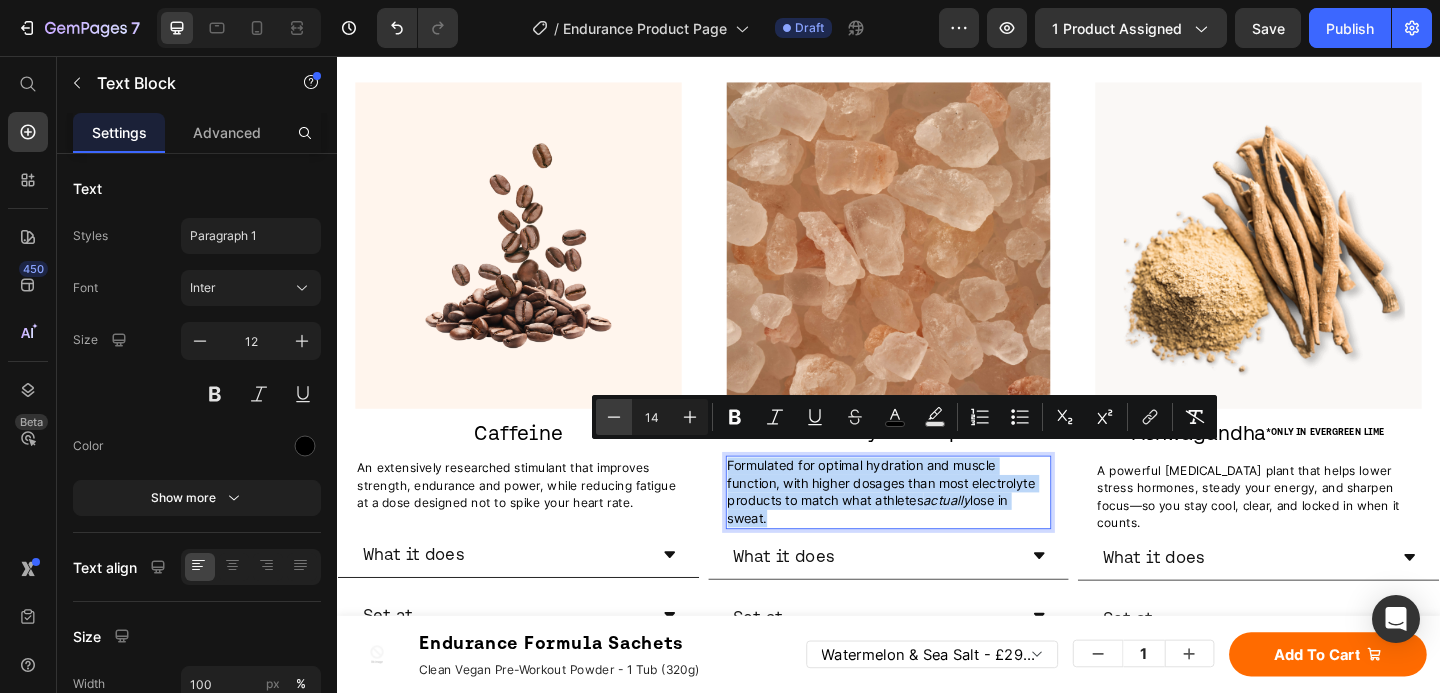 type on "13" 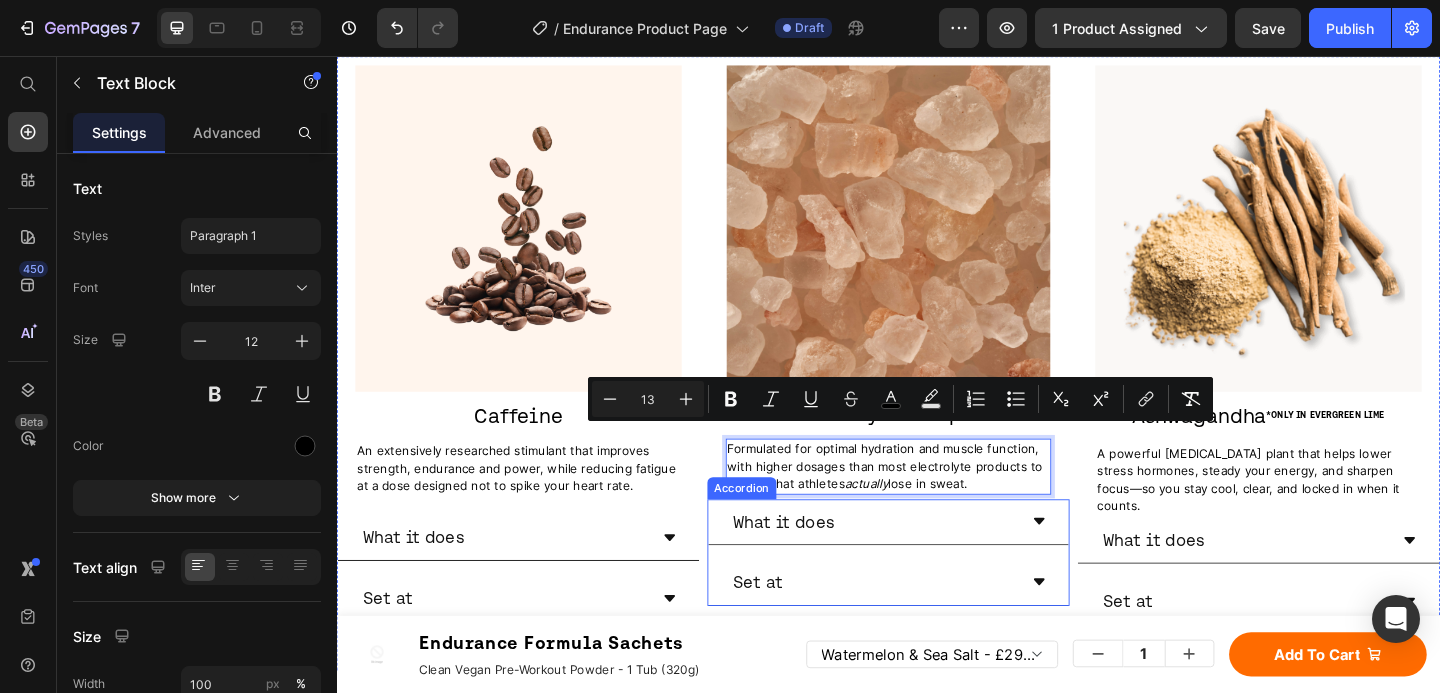 scroll, scrollTop: 2943, scrollLeft: 0, axis: vertical 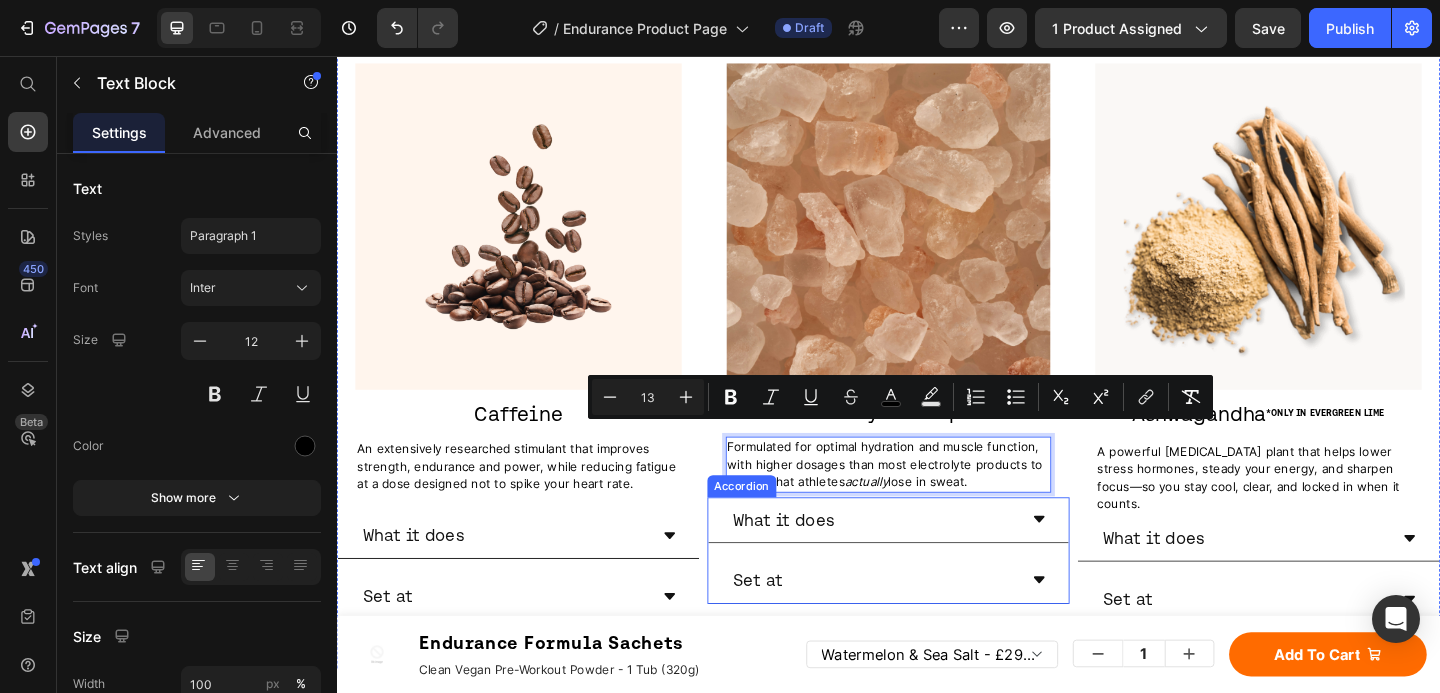 click on "What it does" at bounding box center [921, 560] 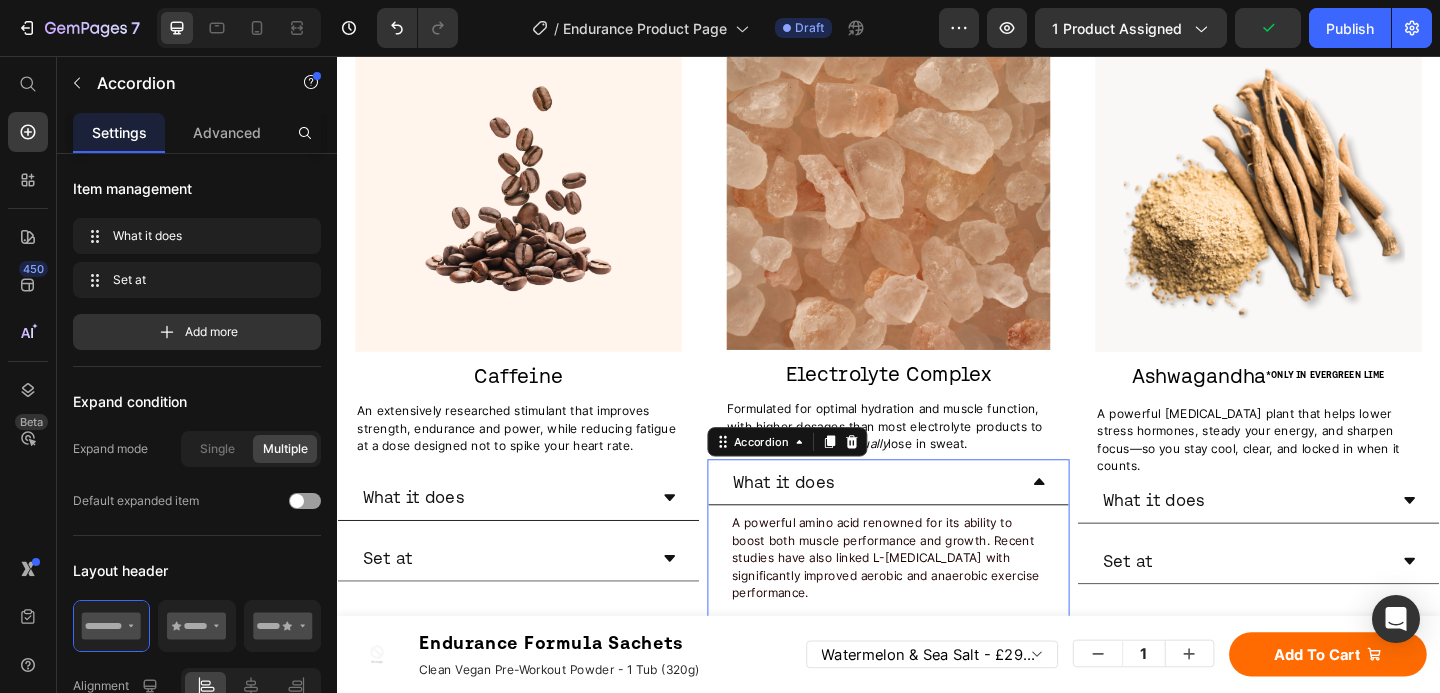 scroll, scrollTop: 2984, scrollLeft: 0, axis: vertical 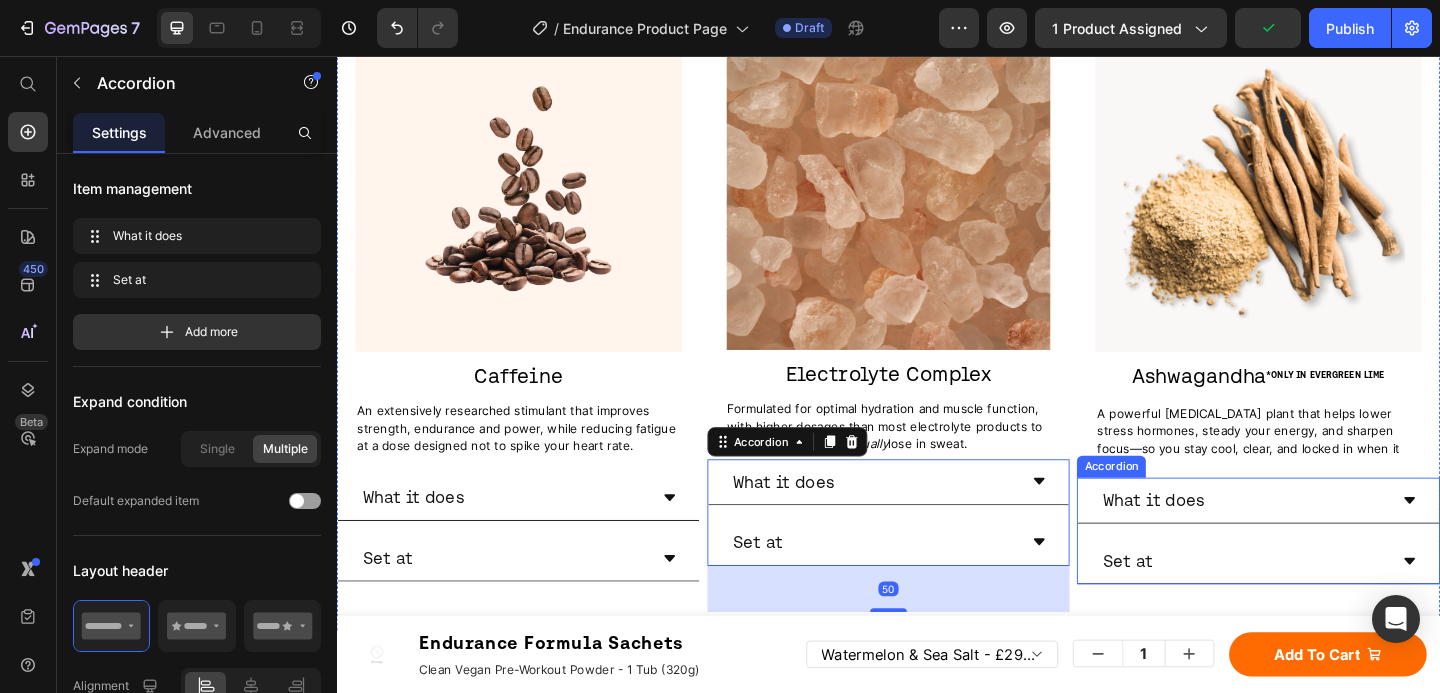 click on "What it does" at bounding box center (1225, 539) 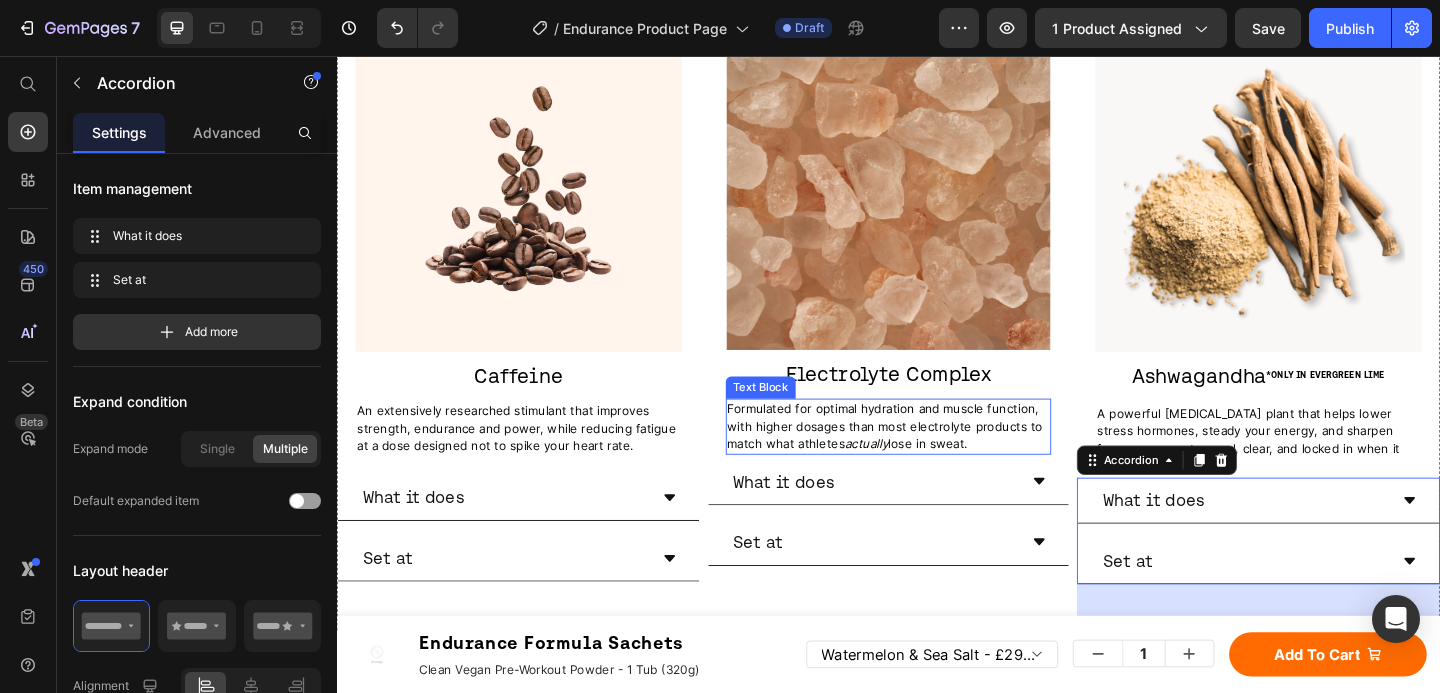 click on "Formulated for optimal hydration and muscle function, with higher dosages than most electrolyte products to match what athletes  actually  lose in sweat." at bounding box center (933, 459) 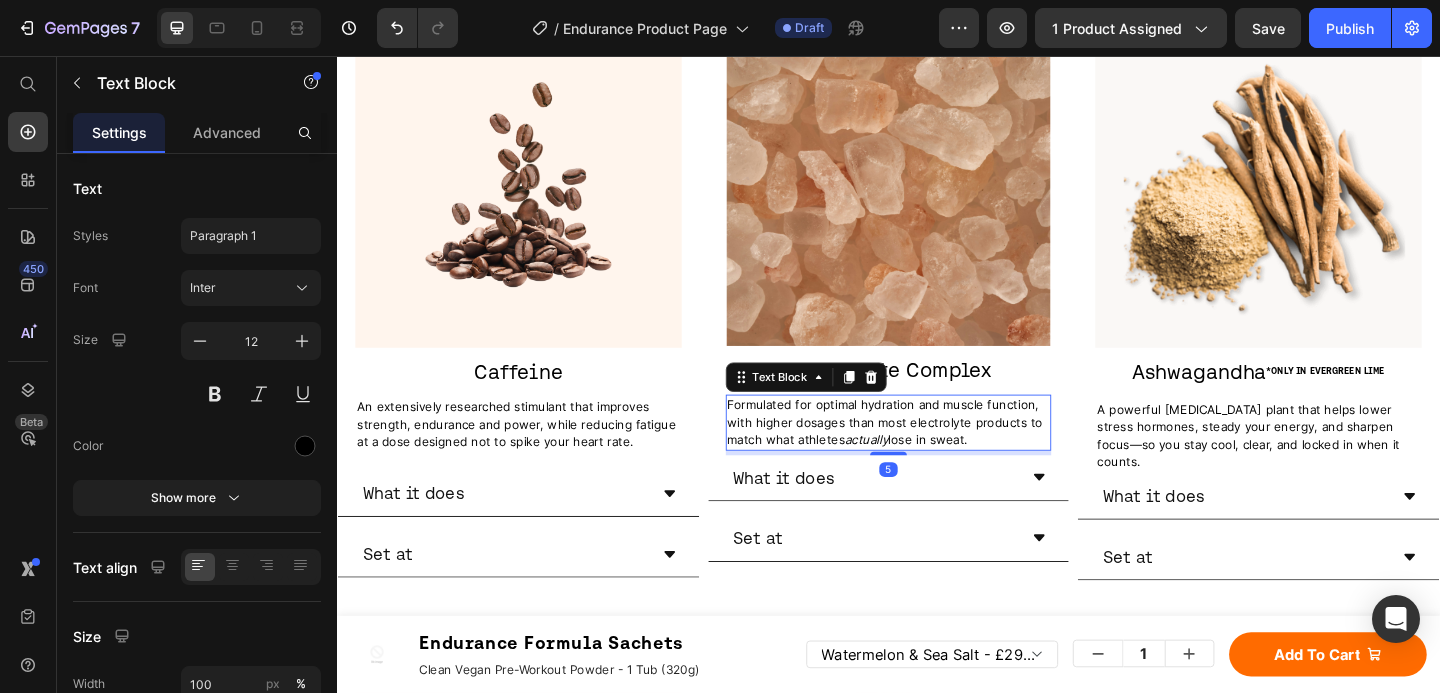 scroll, scrollTop: 2996, scrollLeft: 0, axis: vertical 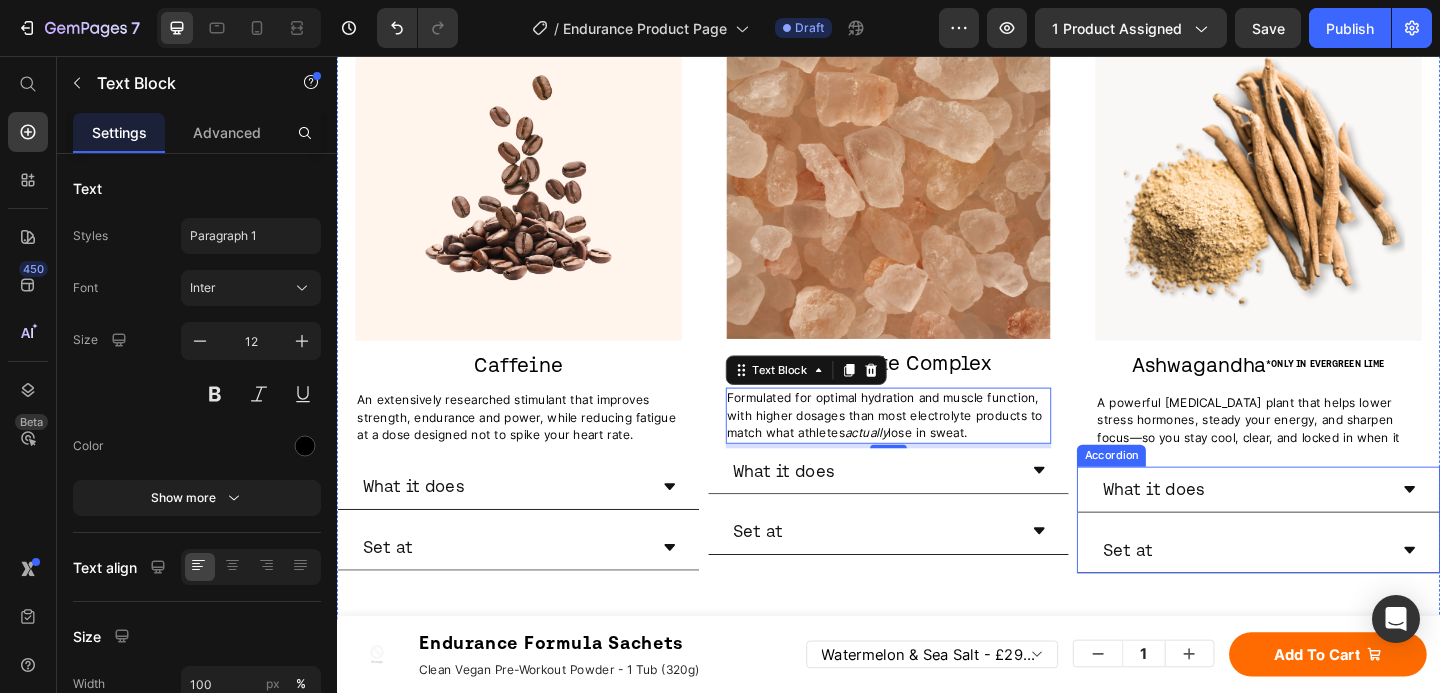 click on "A powerful [MEDICAL_DATA] plant that helps lower stress hormones, steady your energy, and sharpen focus—so you stay cool, clear, and locked in when it counts." at bounding box center (1328, 461) 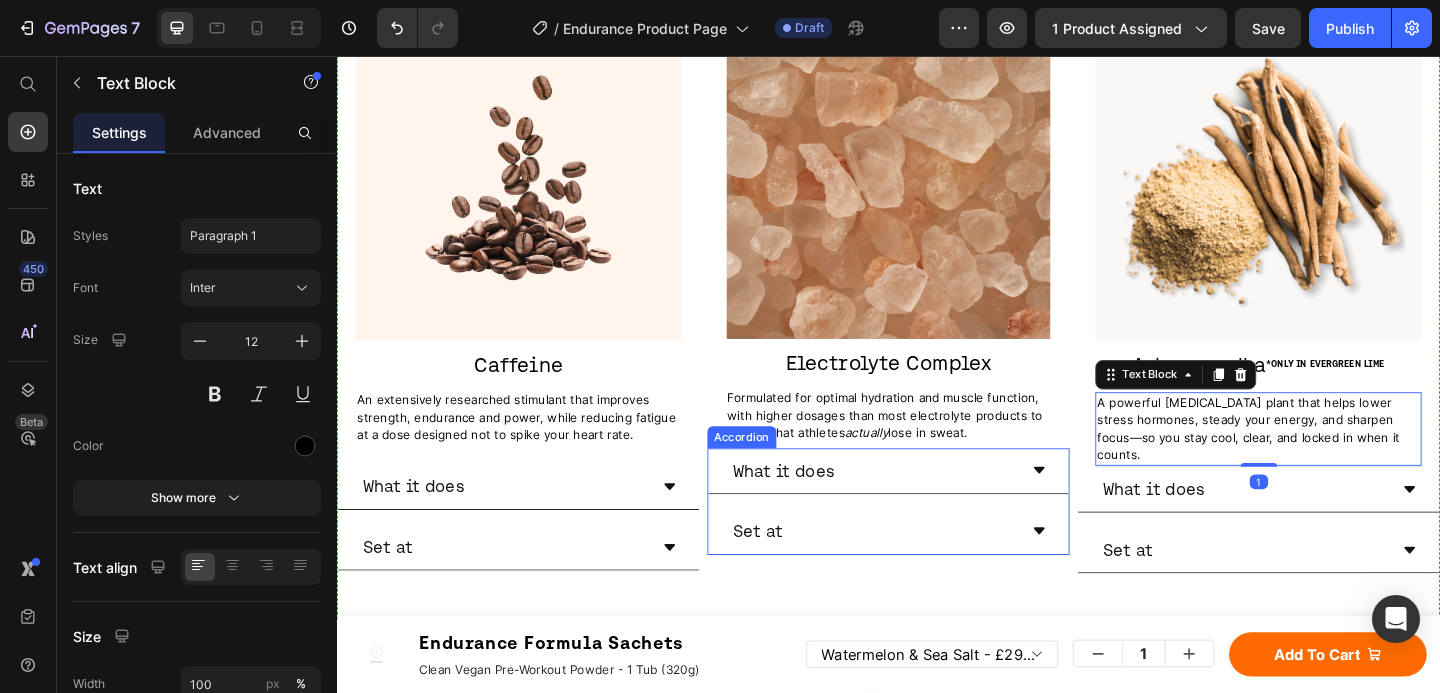 click on "What it does" at bounding box center (921, 507) 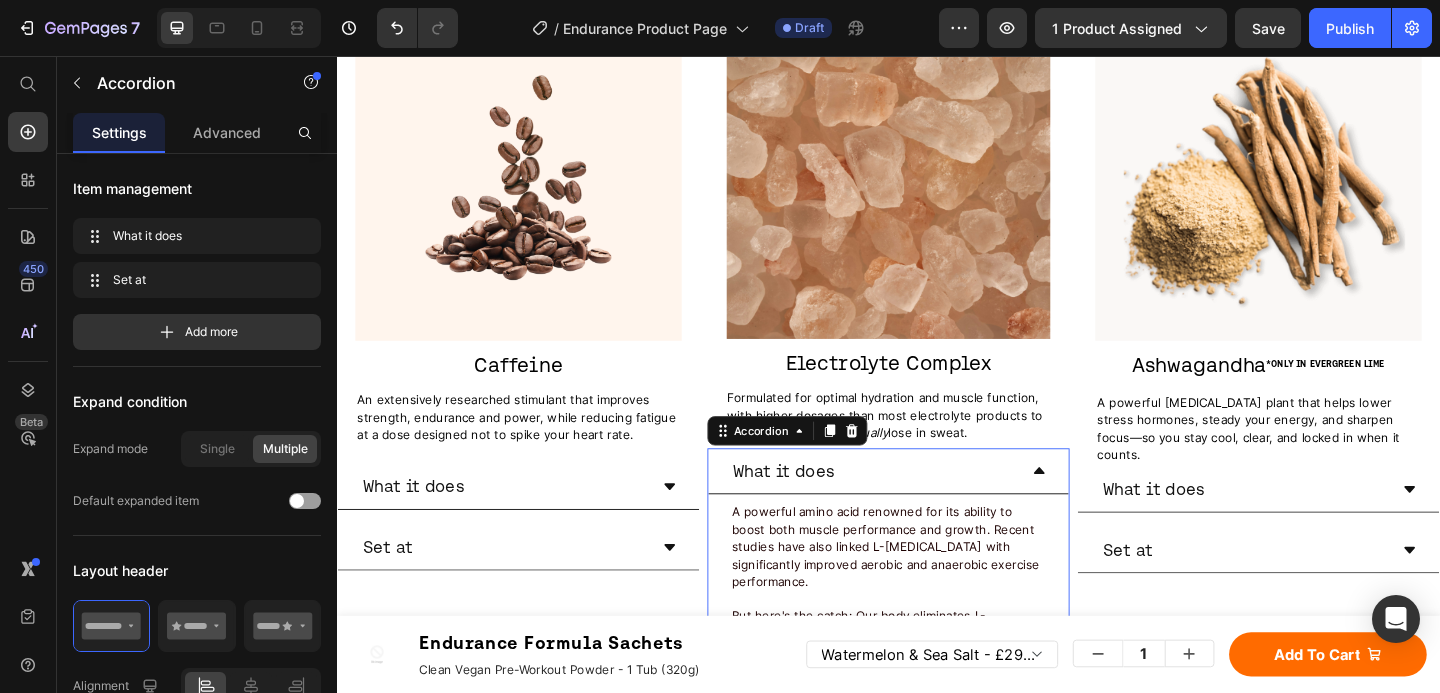 scroll, scrollTop: 3171, scrollLeft: 0, axis: vertical 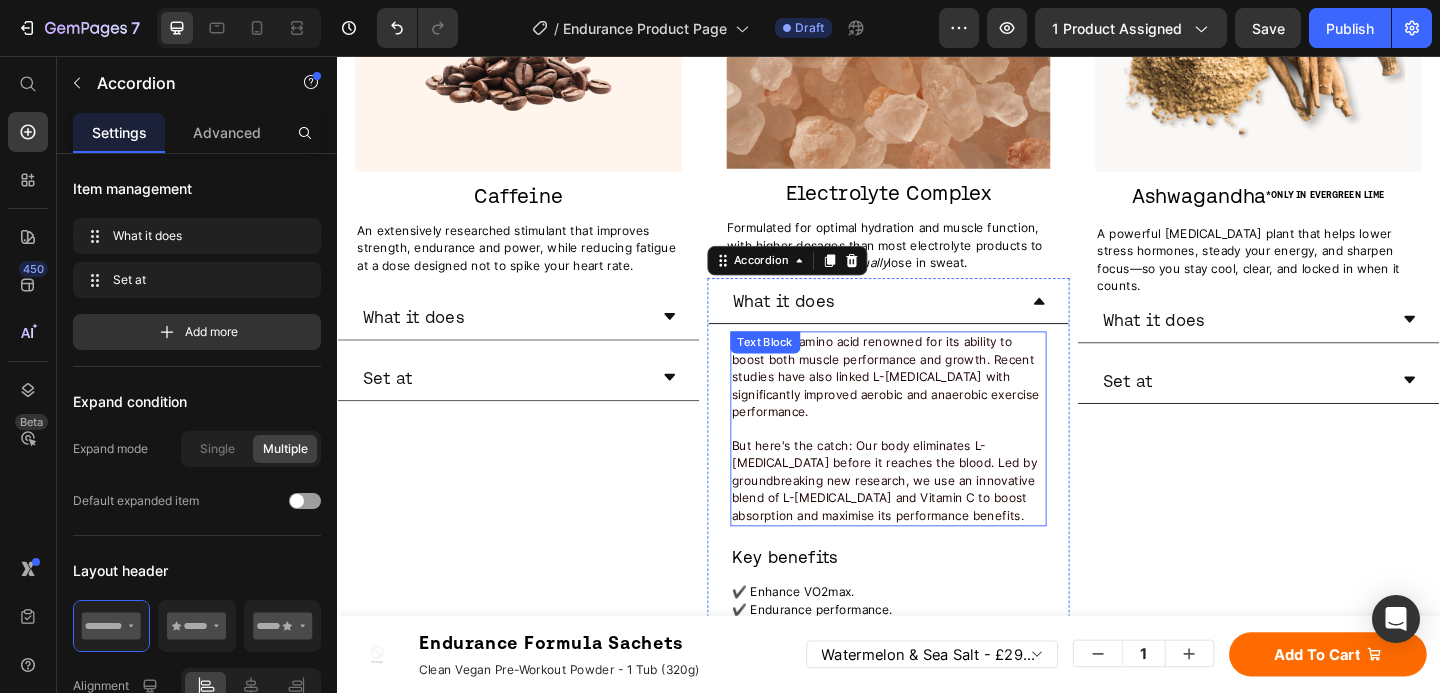 click on "But here's the catch: Our body eliminates L-[MEDICAL_DATA] before it reaches the blood. Led by groundbreaking new research, we use an innovative blend of L-[MEDICAL_DATA] and Vitamin C to boost absorption and maximise its performance benefits." at bounding box center [933, 518] 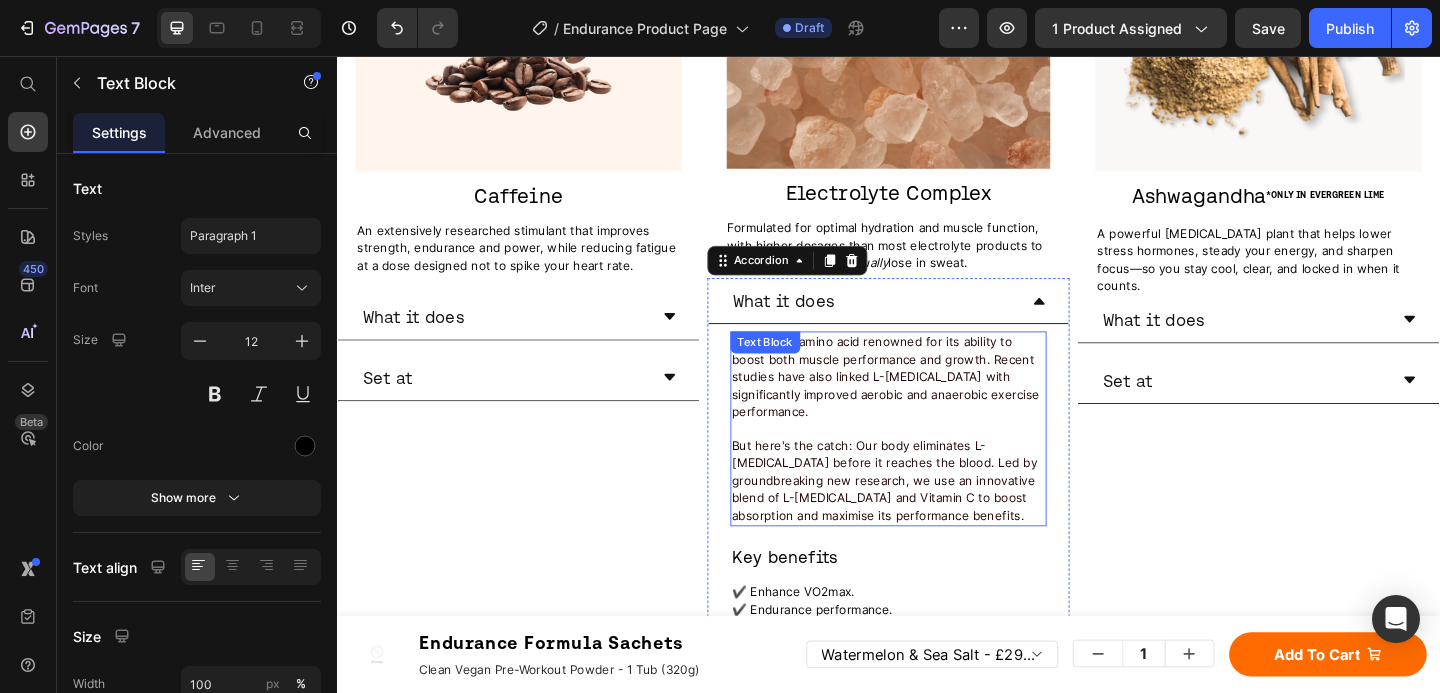 click on "But here's the catch: Our body eliminates L-[MEDICAL_DATA] before it reaches the blood. Led by groundbreaking new research, we use an innovative blend of L-[MEDICAL_DATA] and Vitamin C to boost absorption and maximise its performance benefits." at bounding box center (933, 518) 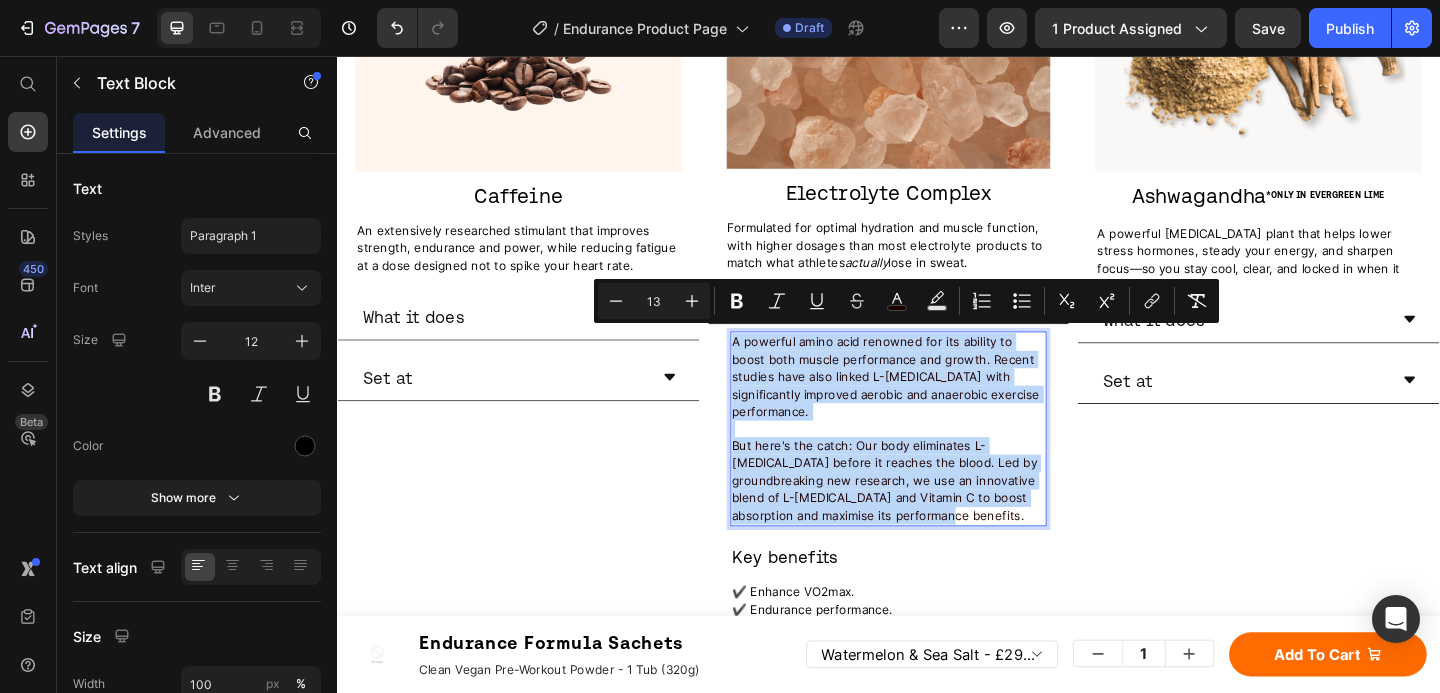 drag, startPoint x: 993, startPoint y: 526, endPoint x: 765, endPoint y: 363, distance: 280.27307 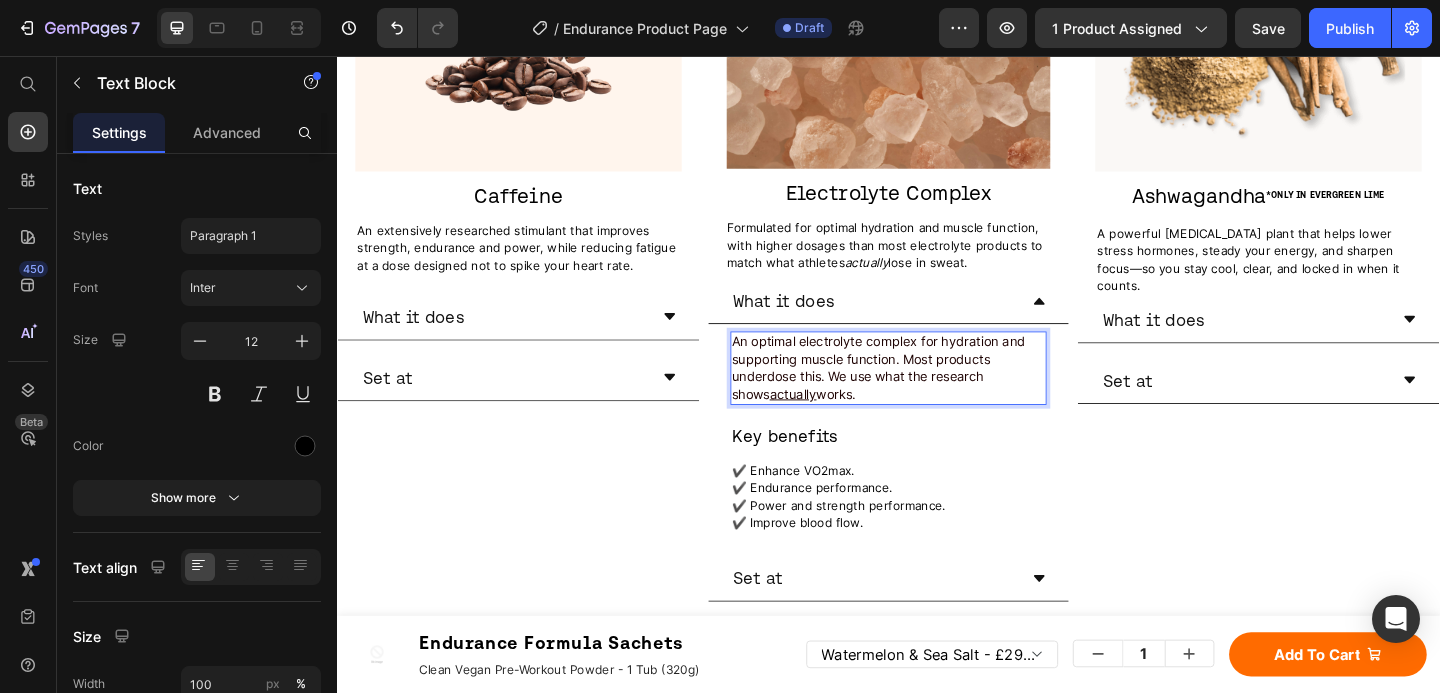 drag, startPoint x: 868, startPoint y: 421, endPoint x: 765, endPoint y: 367, distance: 116.297035 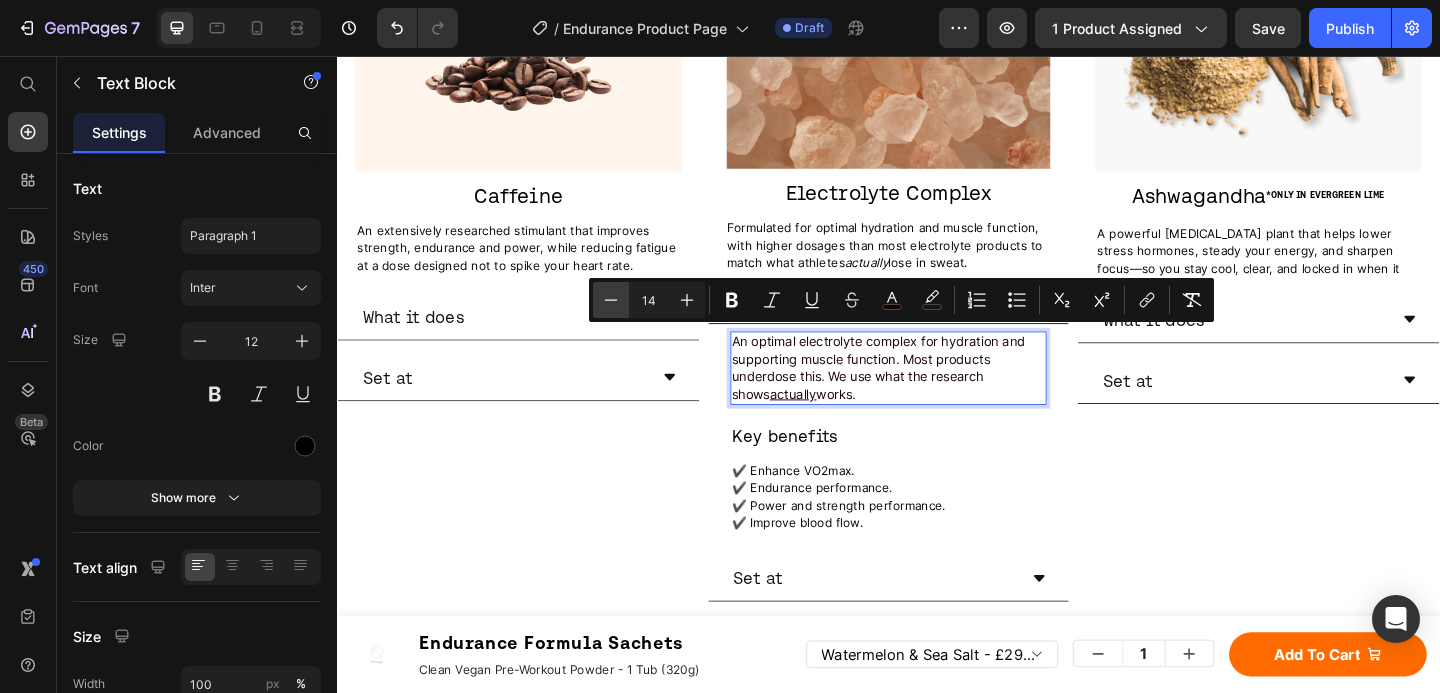 click 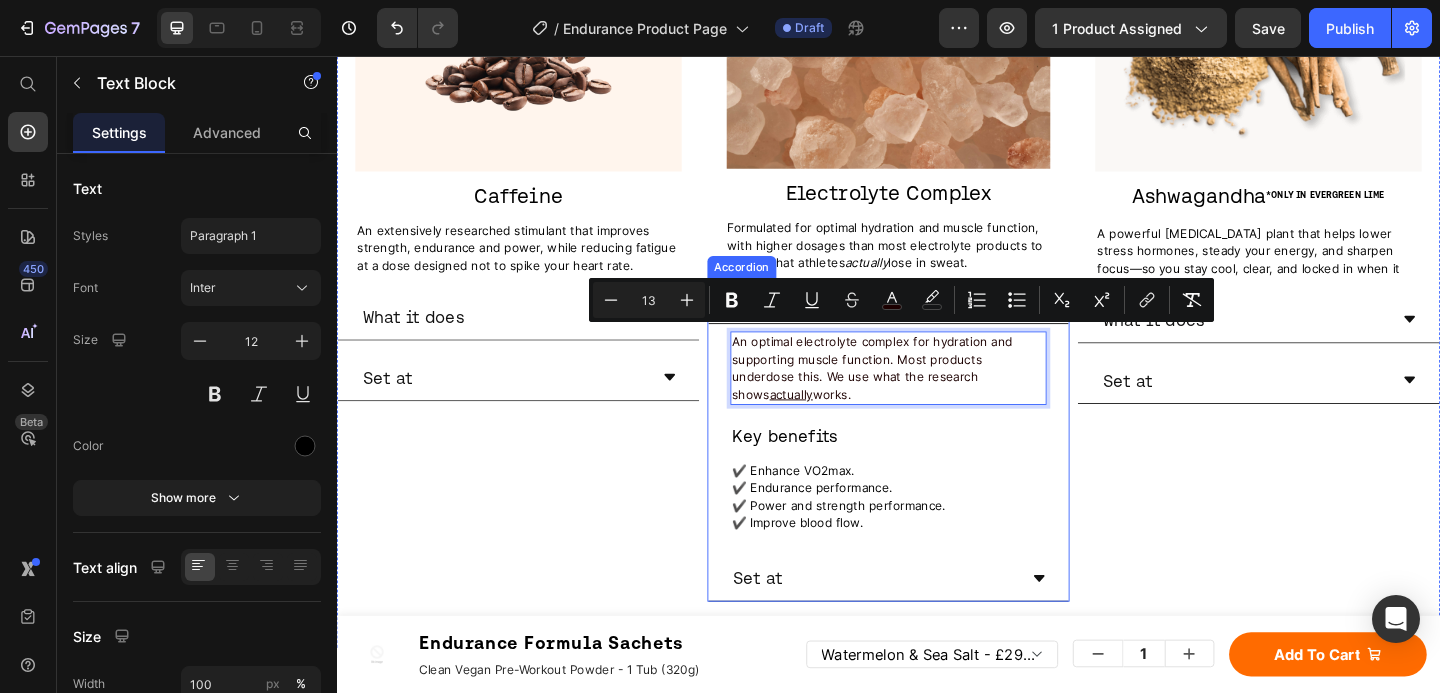 click on "✔️ Improve blood flow." at bounding box center [937, 564] 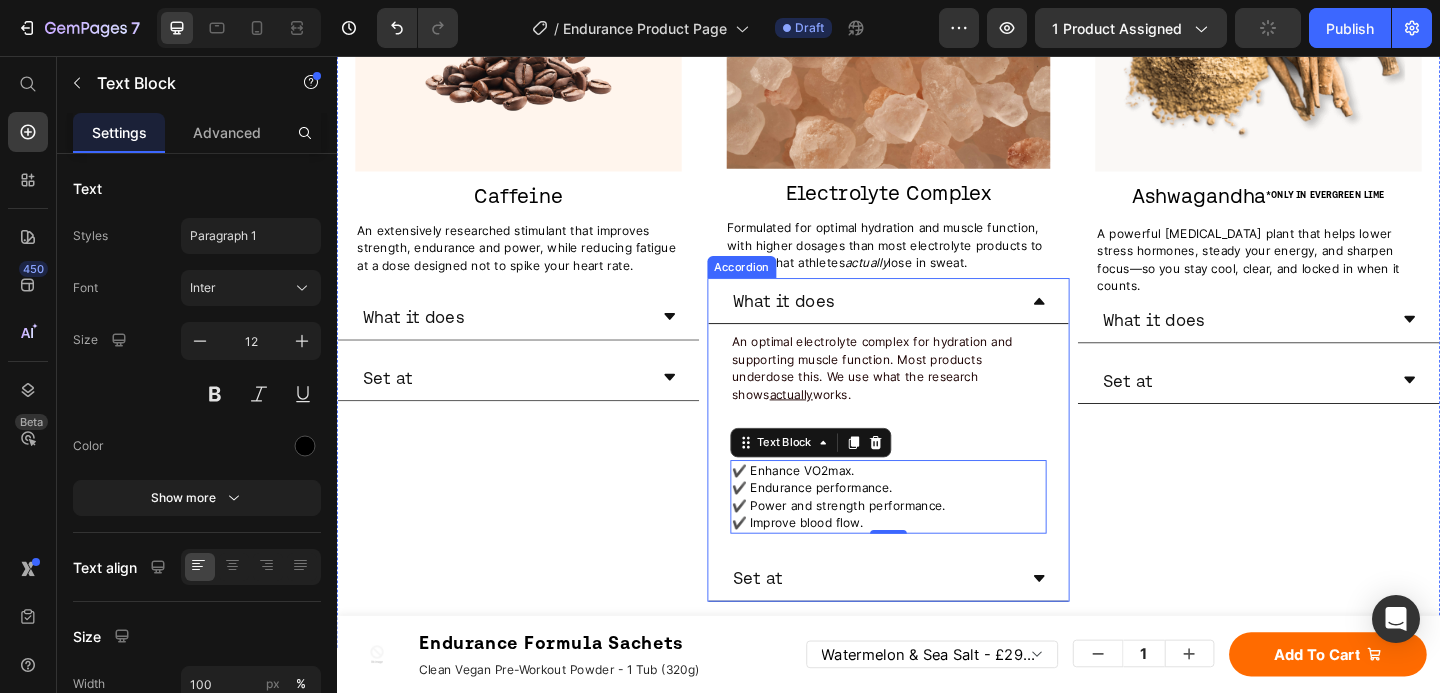 click on "✔️ Improve blood flow." at bounding box center [937, 564] 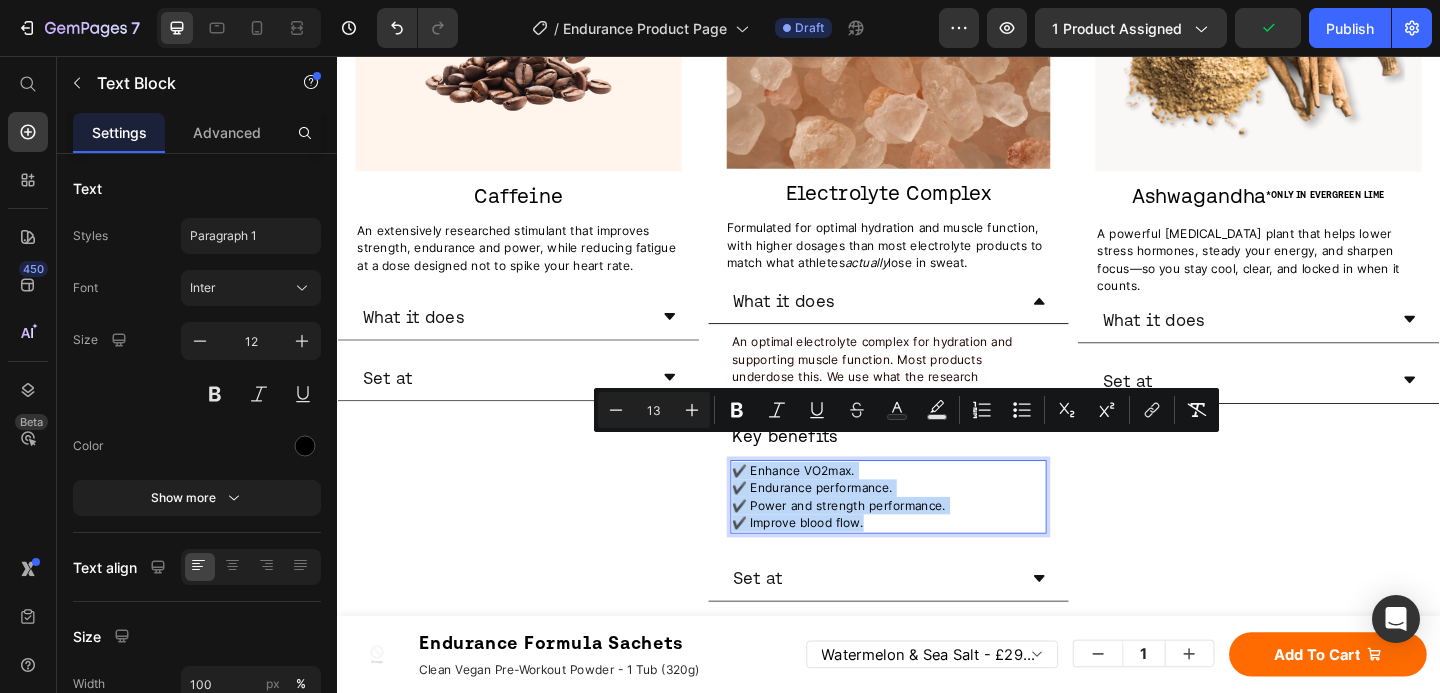 drag, startPoint x: 930, startPoint y: 540, endPoint x: 762, endPoint y: 486, distance: 176.4653 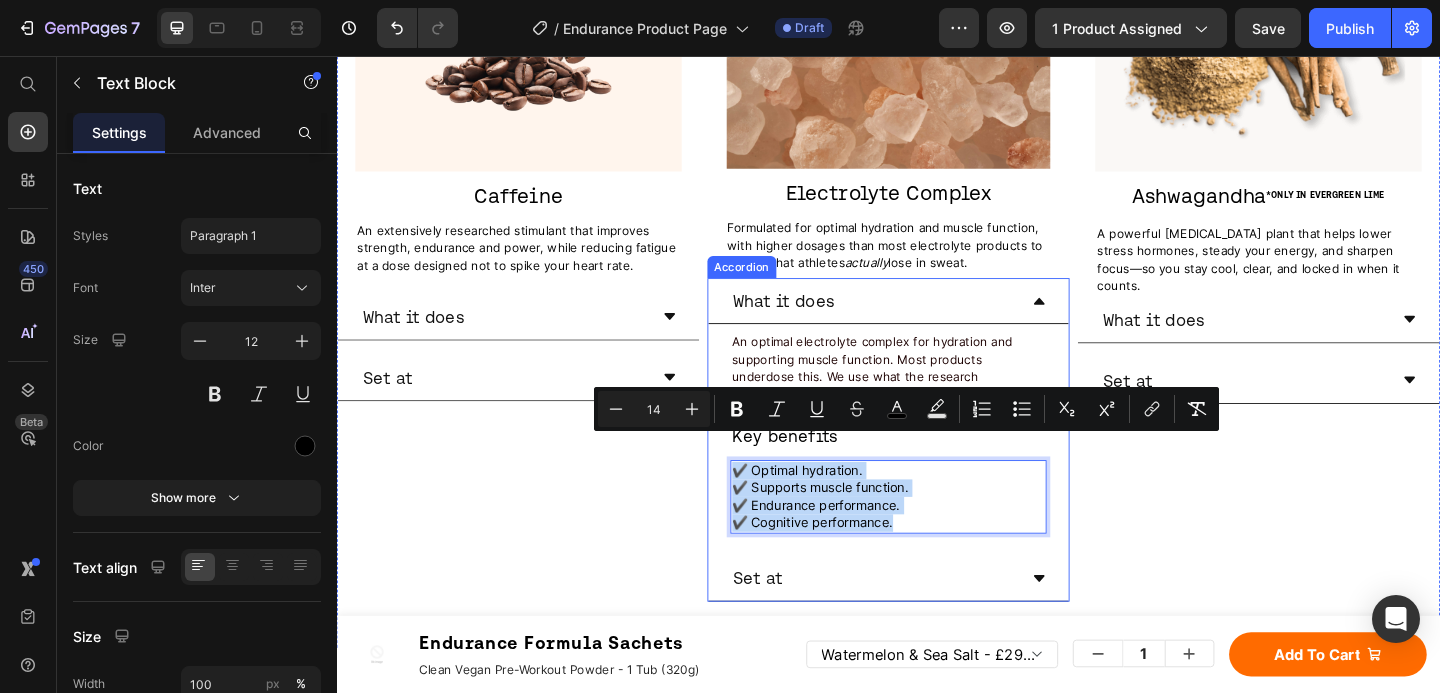 drag, startPoint x: 953, startPoint y: 542, endPoint x: 755, endPoint y: 489, distance: 204.97073 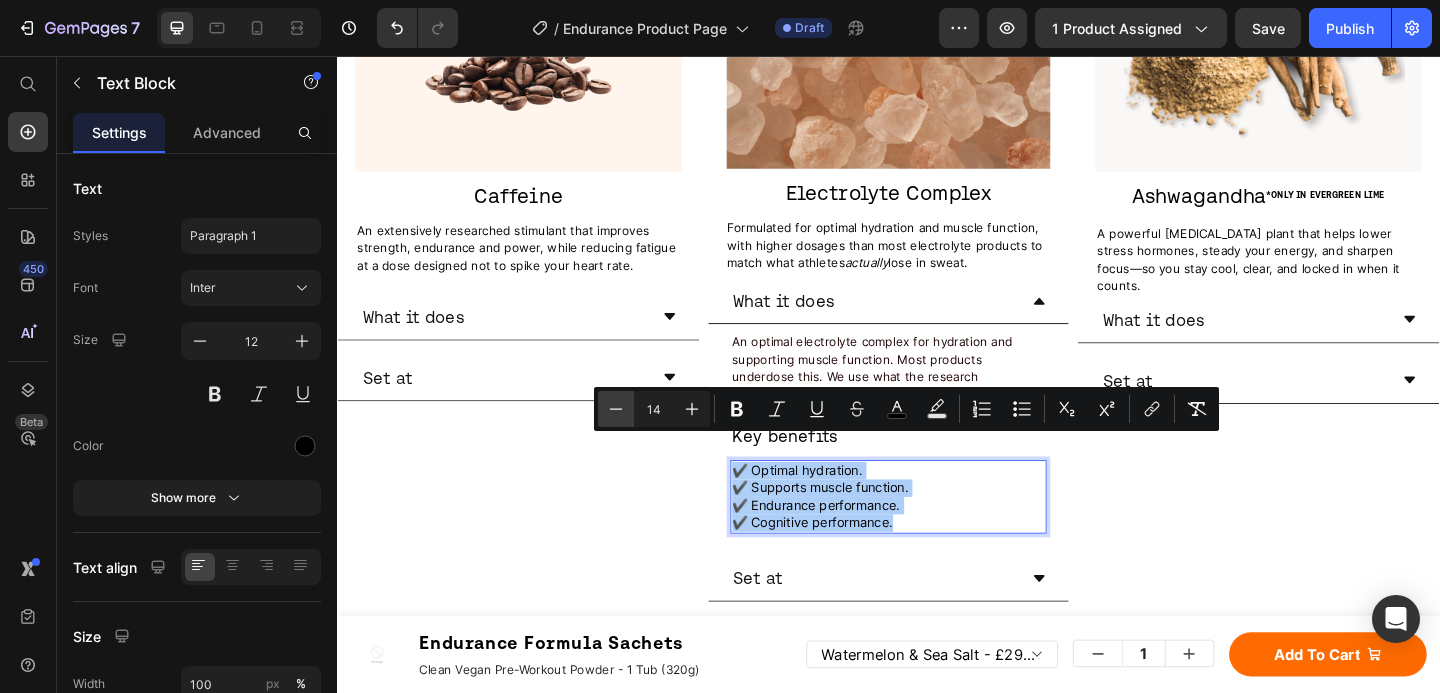 click 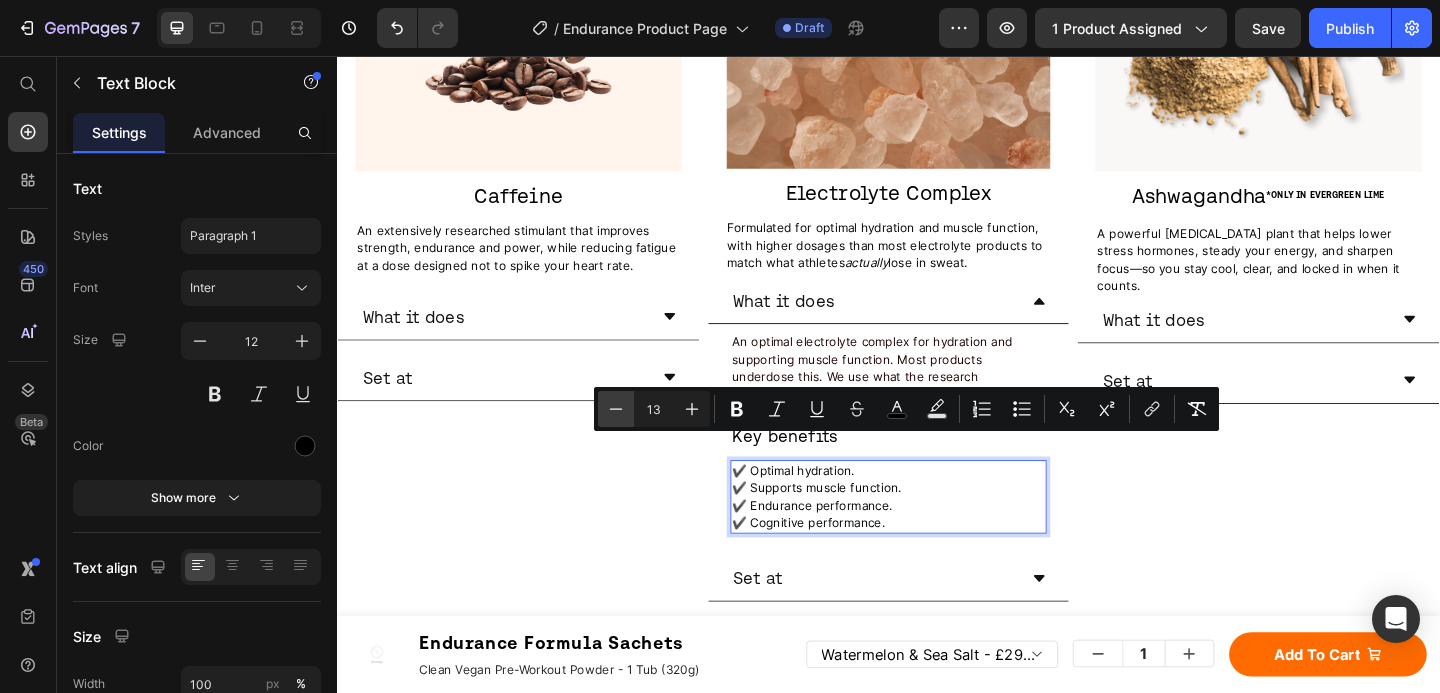 click 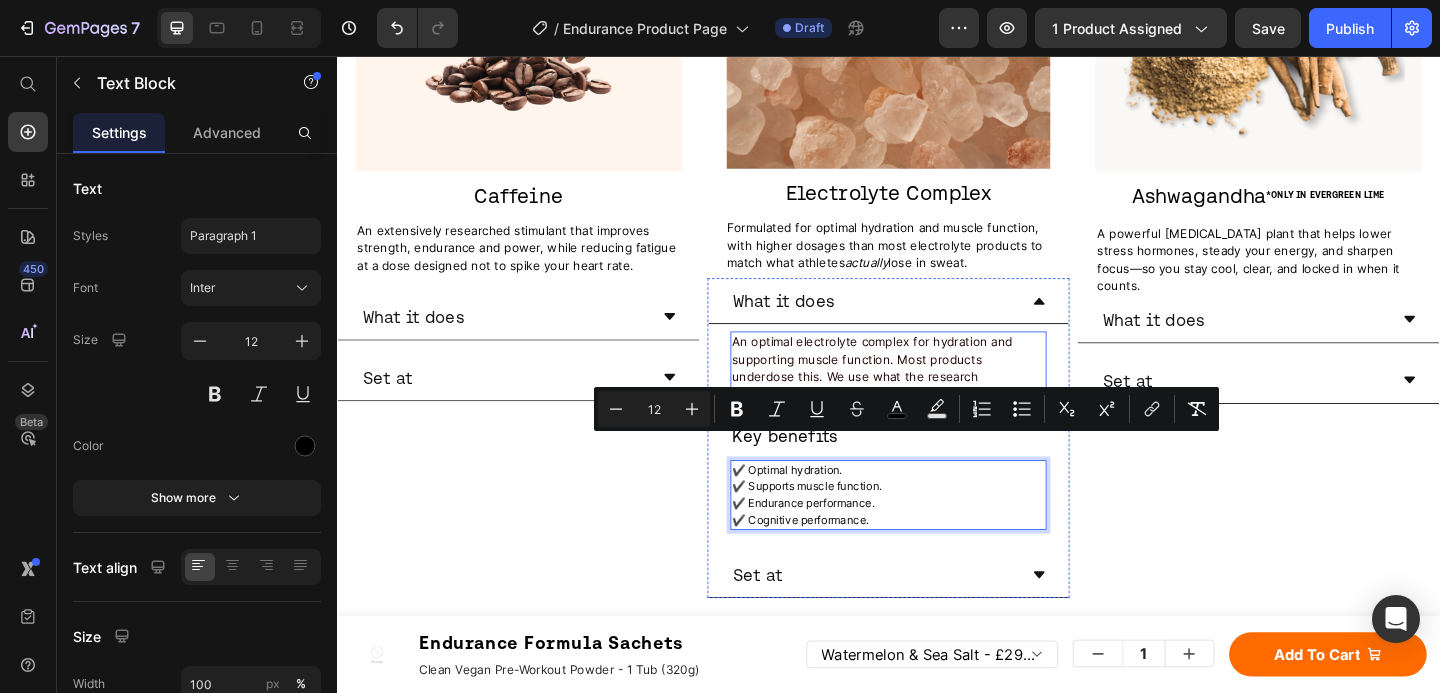 click on "An optimal electrolyte complex for hydration and supporting muscle function. Most products underdose this. We use what the research shows  actually  works." at bounding box center [919, 395] 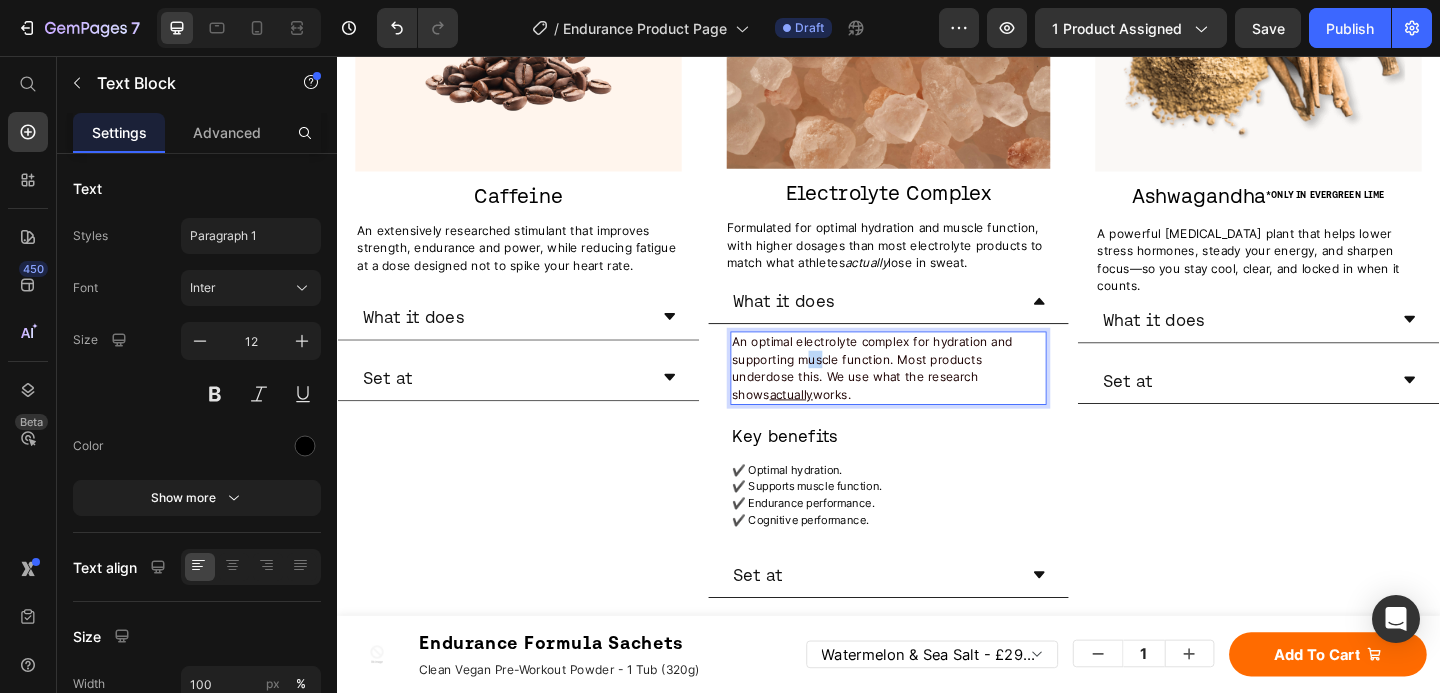 drag, startPoint x: 860, startPoint y: 381, endPoint x: 841, endPoint y: 376, distance: 19.646883 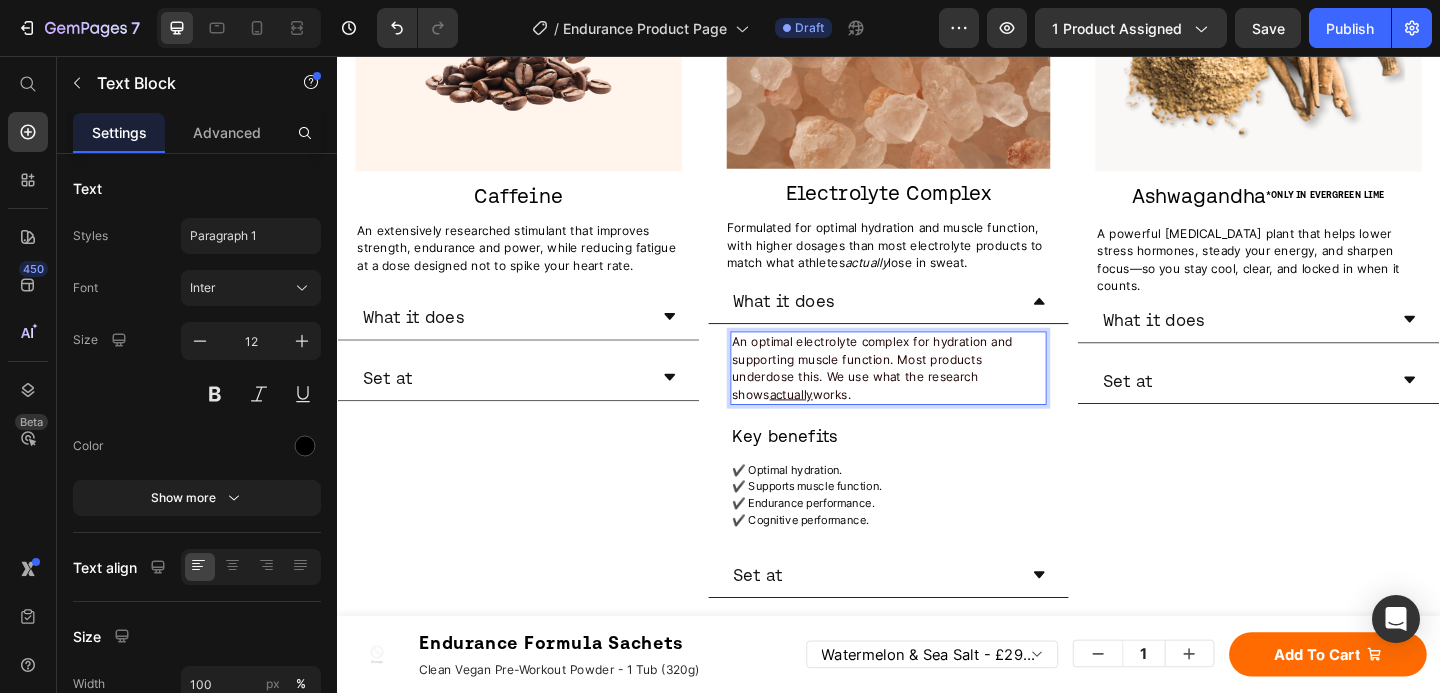 click on "An optimal electrolyte complex for hydration and supporting muscle function. Most products underdose this. We use what the research shows  actually  works." at bounding box center [919, 395] 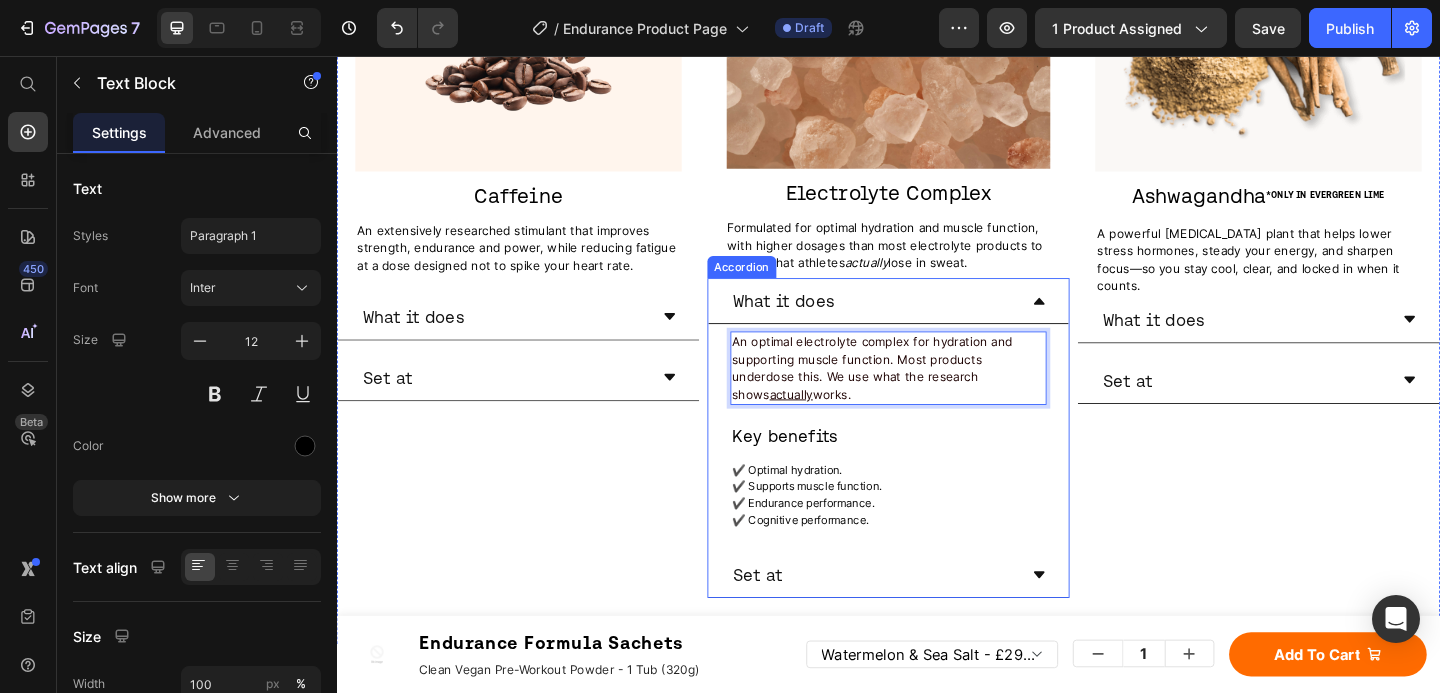 drag, startPoint x: 1091, startPoint y: 402, endPoint x: 744, endPoint y: 356, distance: 350.0357 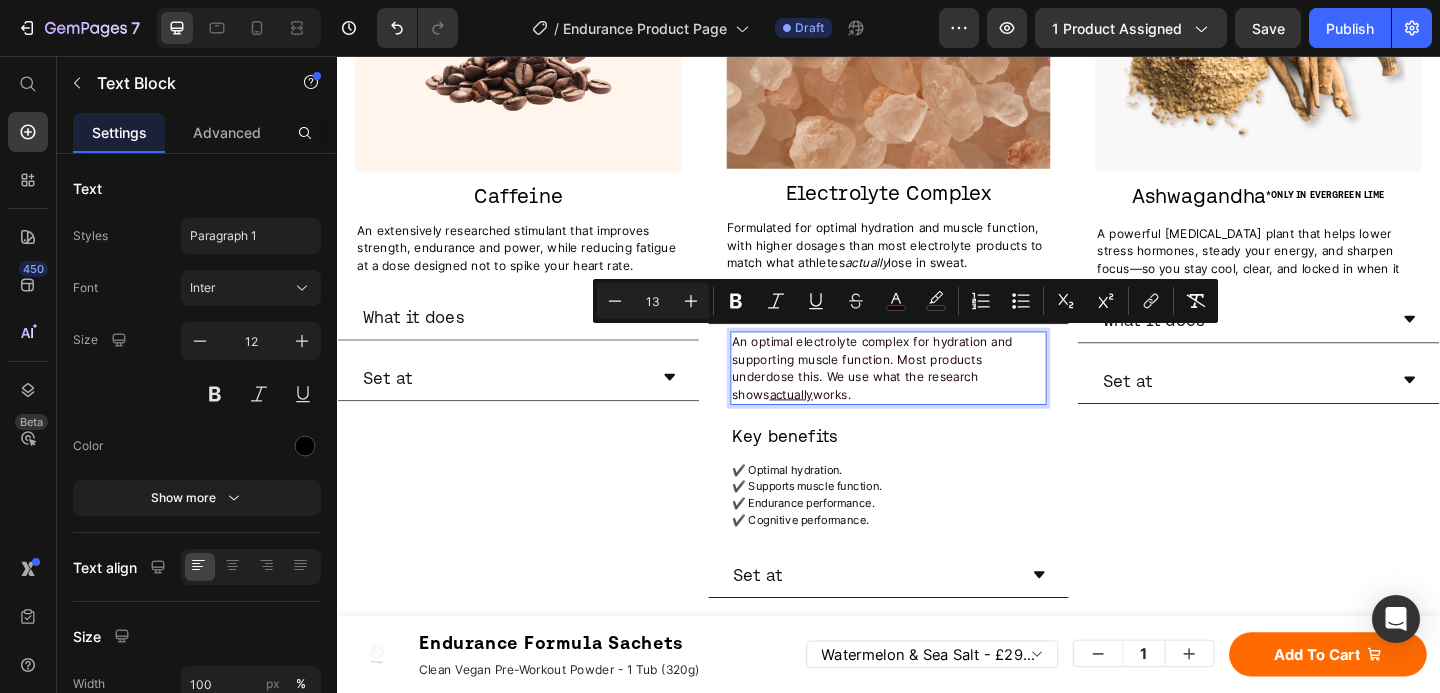 click on "13" at bounding box center (653, 301) 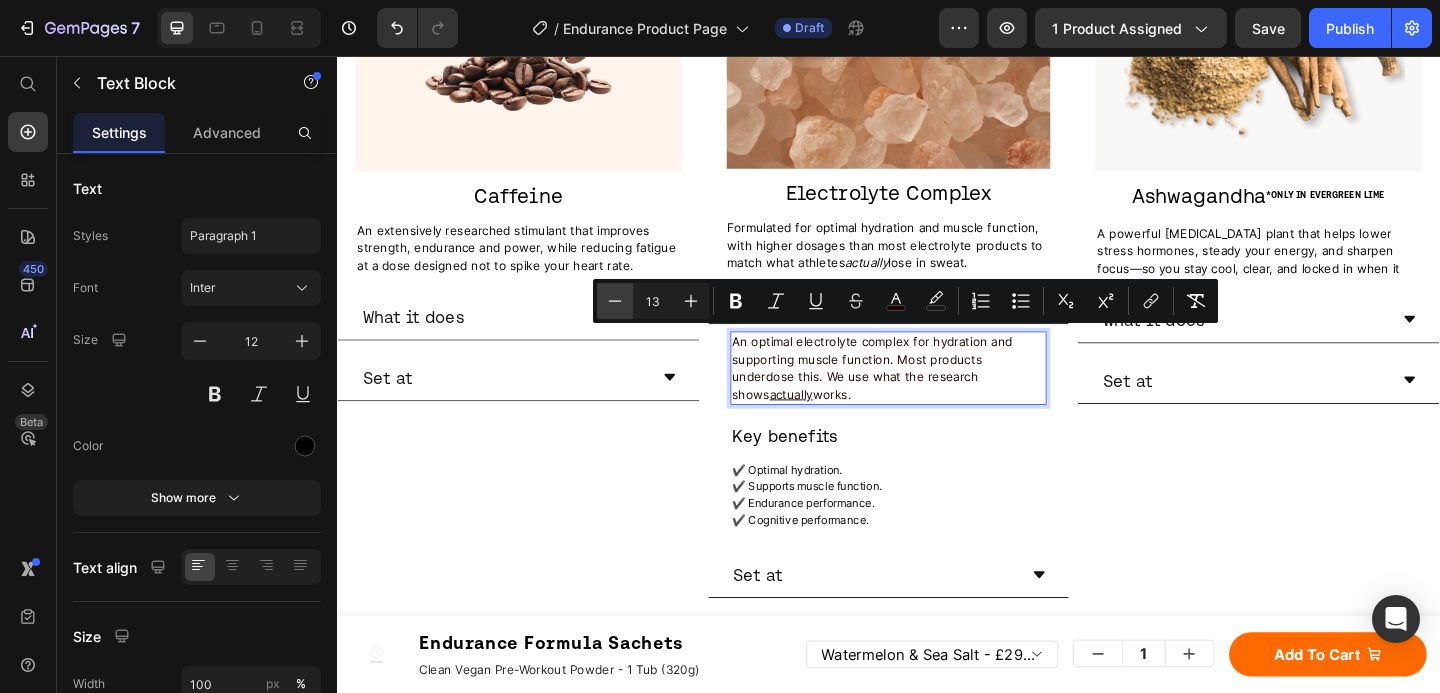 click 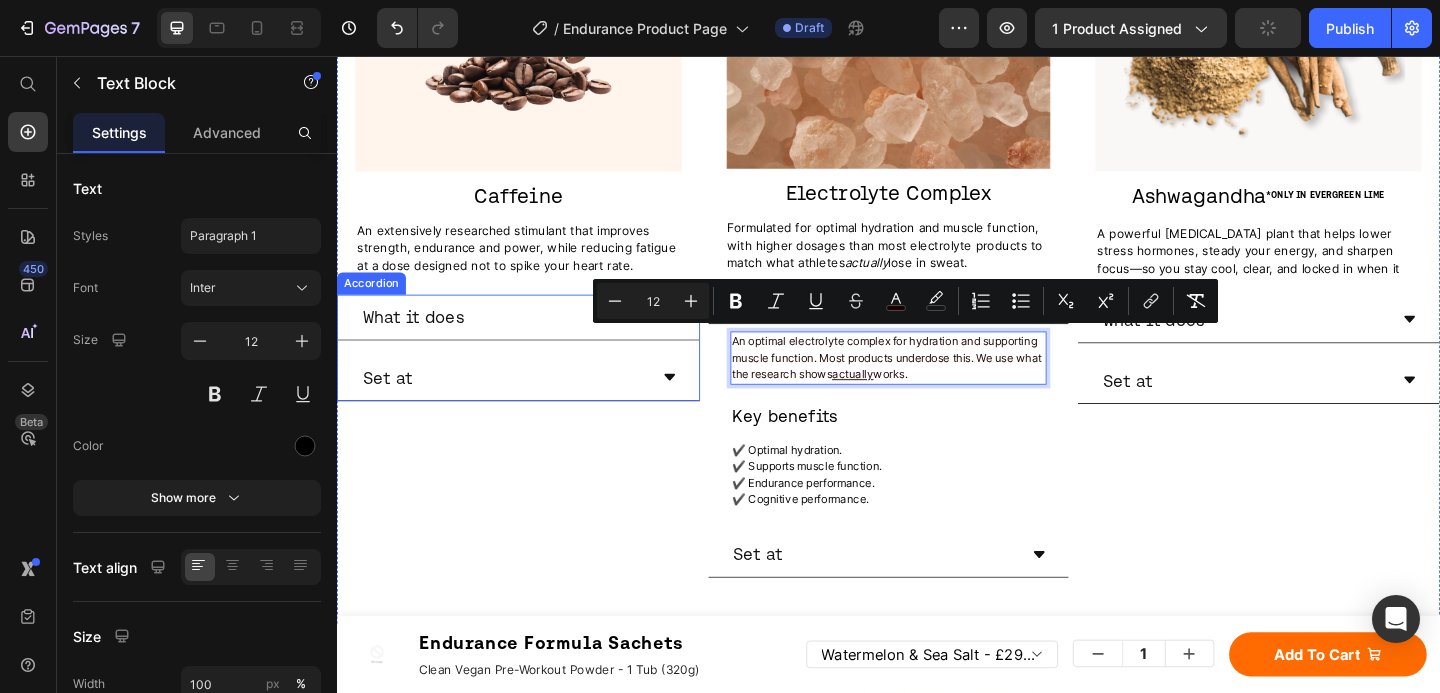 click on "Set at" at bounding box center [534, 407] 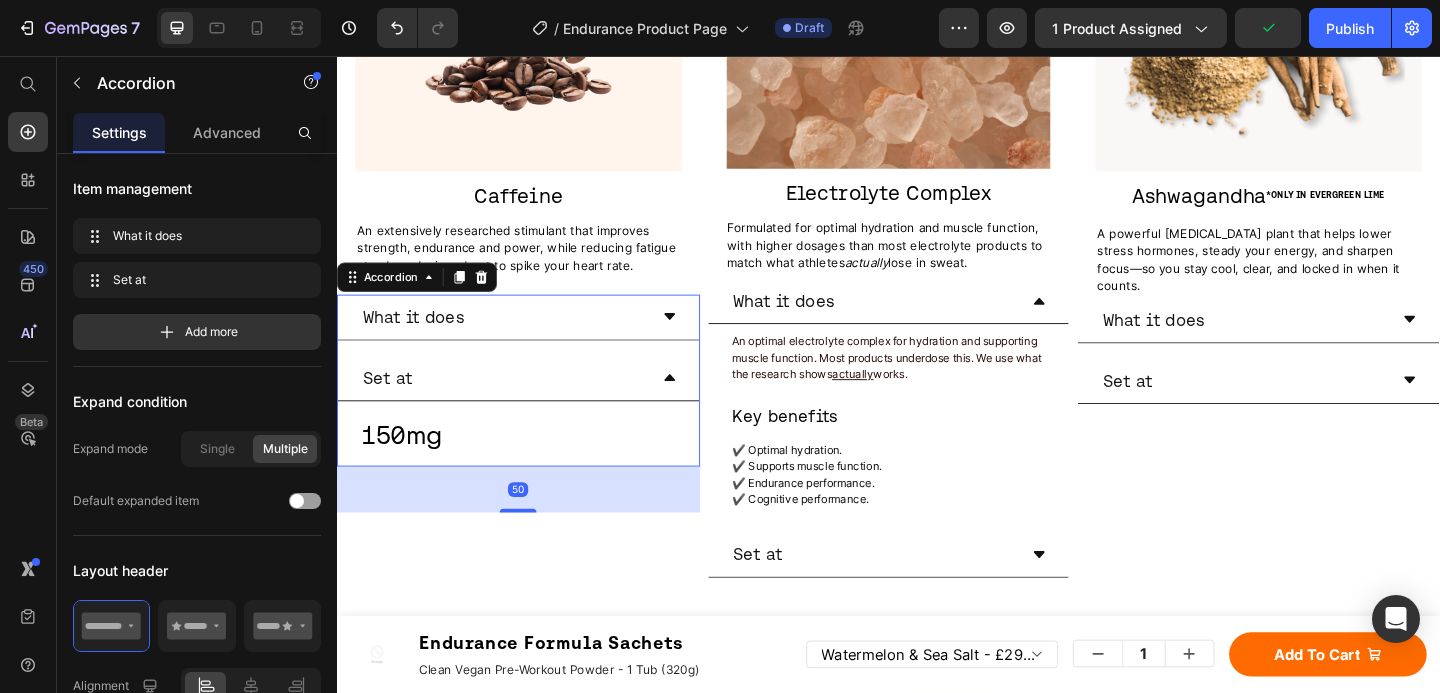 click on "What it does" at bounding box center [518, 340] 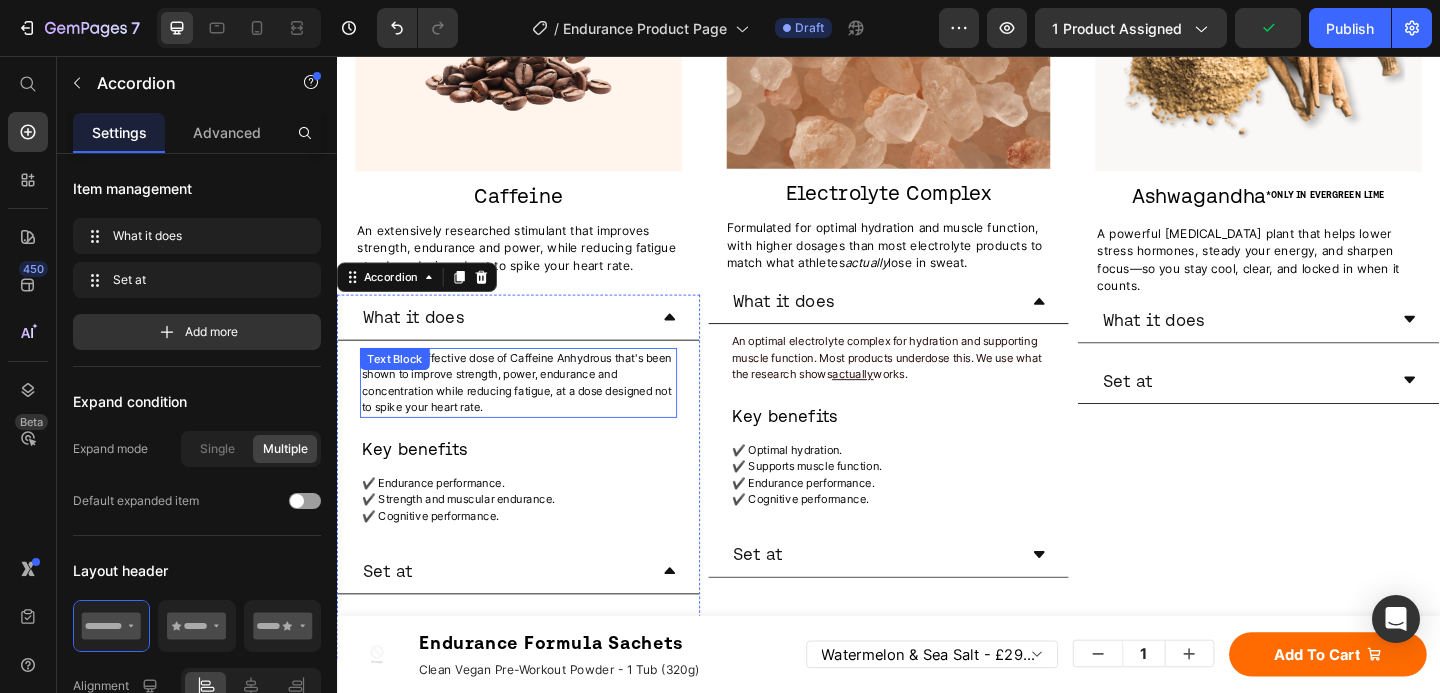 click on "A clinically effective dose of Caffeine Anhydrous that's been shown to improve strength, power, endurance and concentration while reducing fatigue, at a dose designed not to spike your heart rate." at bounding box center (532, 411) 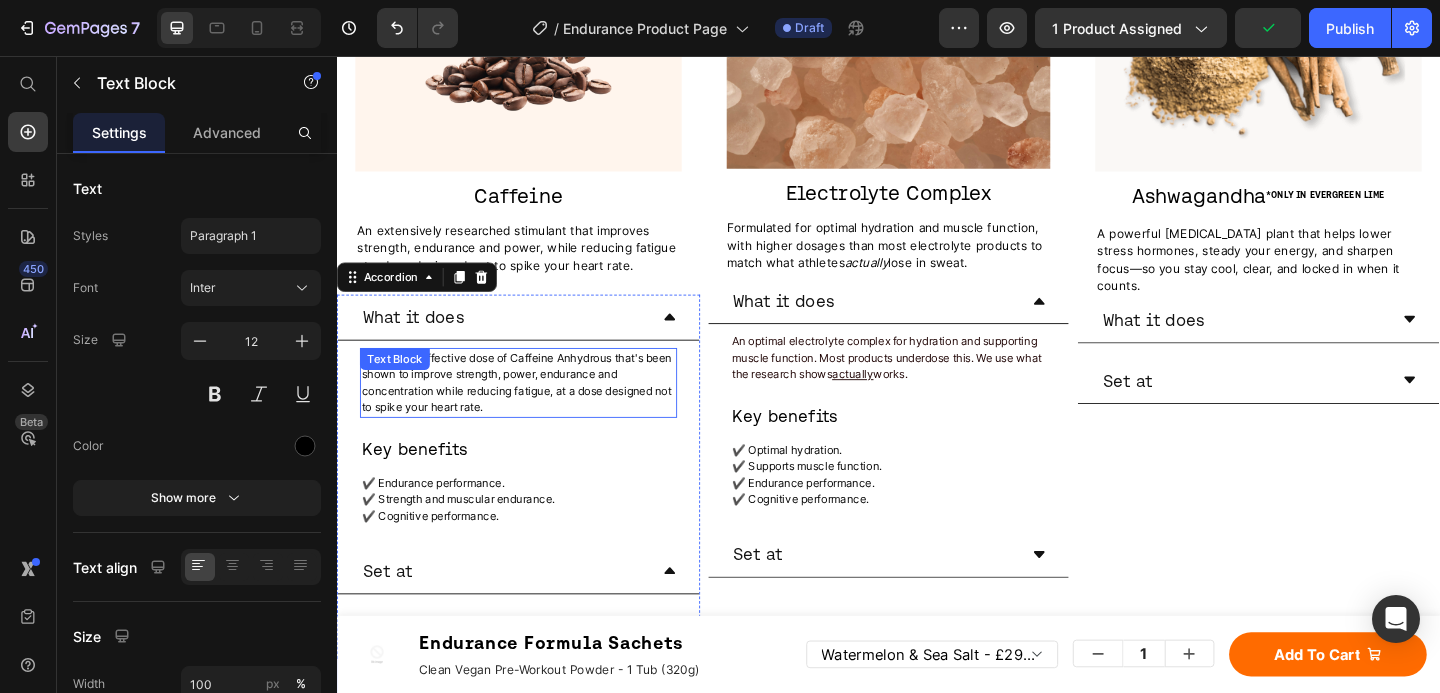 click on "A clinically effective dose of Caffeine Anhydrous that's been shown to improve strength, power, endurance and concentration while reducing fatigue, at a dose designed not to spike your heart rate." at bounding box center [532, 411] 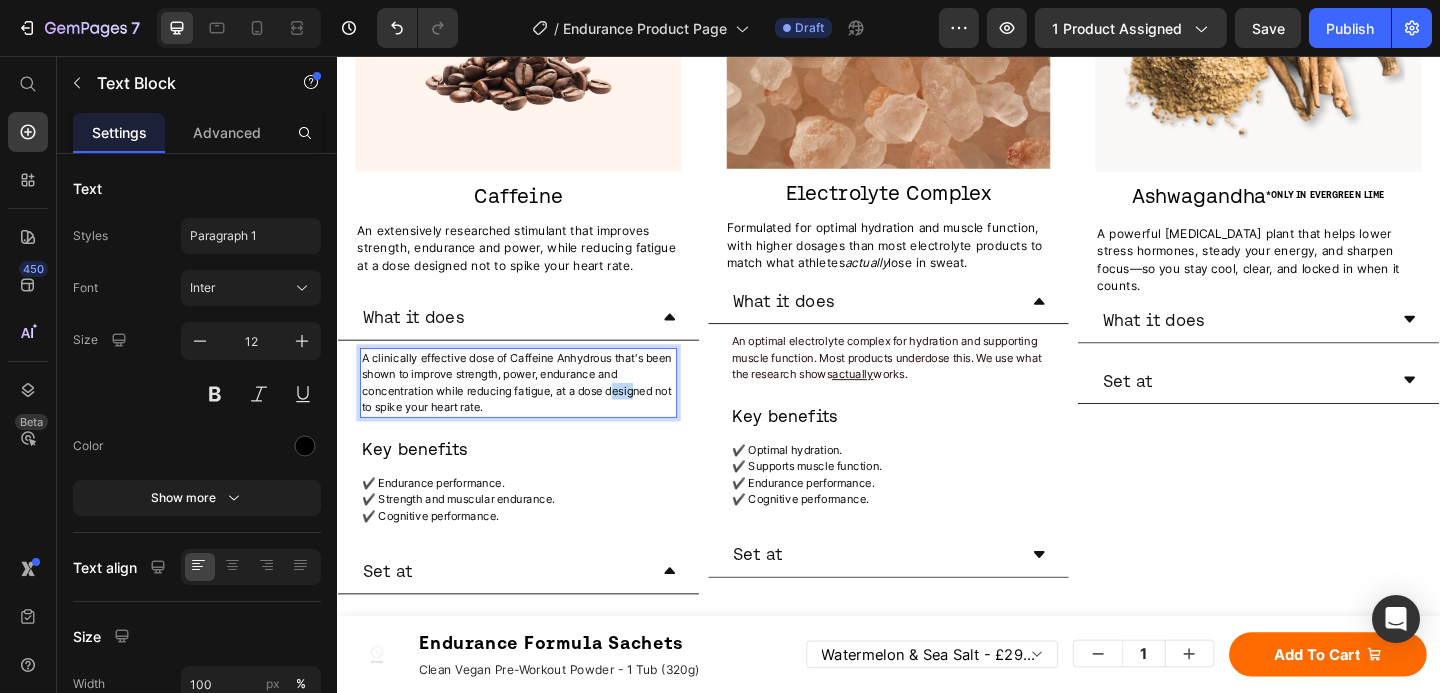 drag, startPoint x: 661, startPoint y: 416, endPoint x: 642, endPoint y: 413, distance: 19.235384 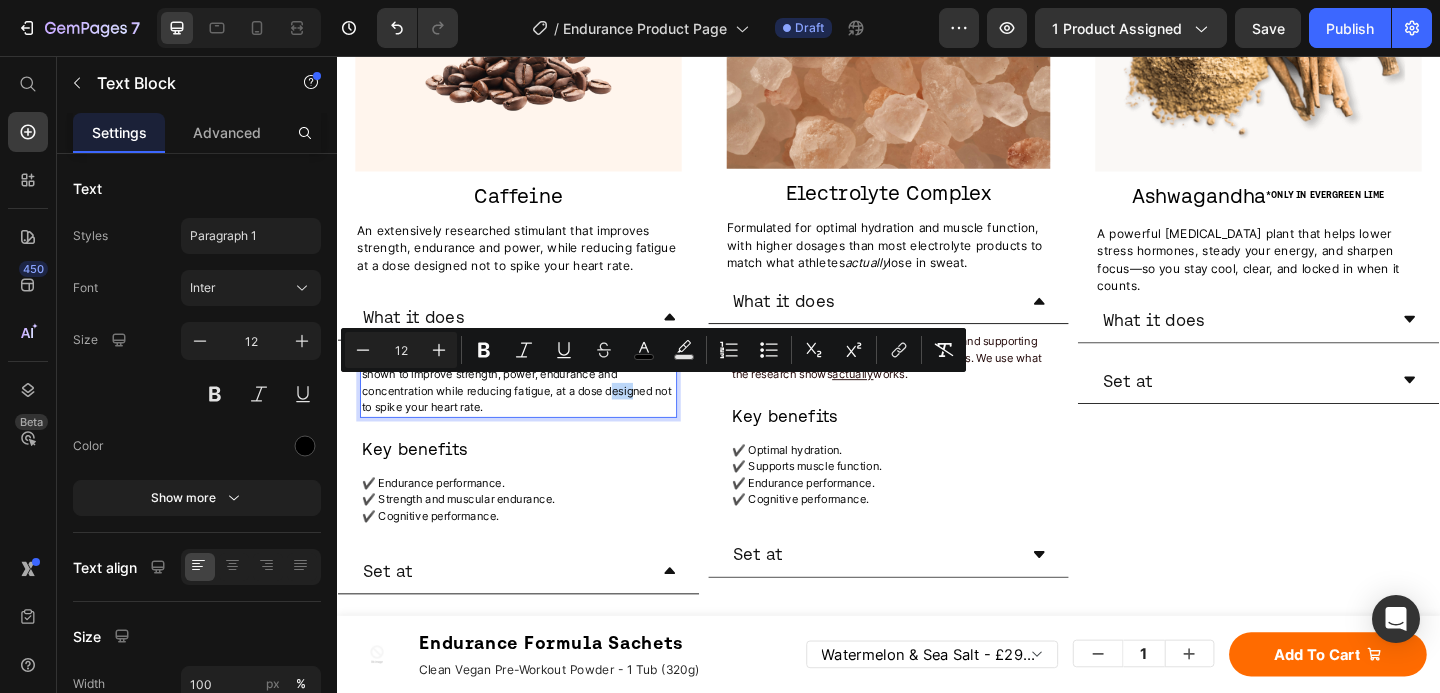 click on "A clinically effective dose of Caffeine Anhydrous that's been shown to improve strength, power, endurance and concentration while reducing fatigue, at a dose designed not to spike your heart rate." at bounding box center (532, 411) 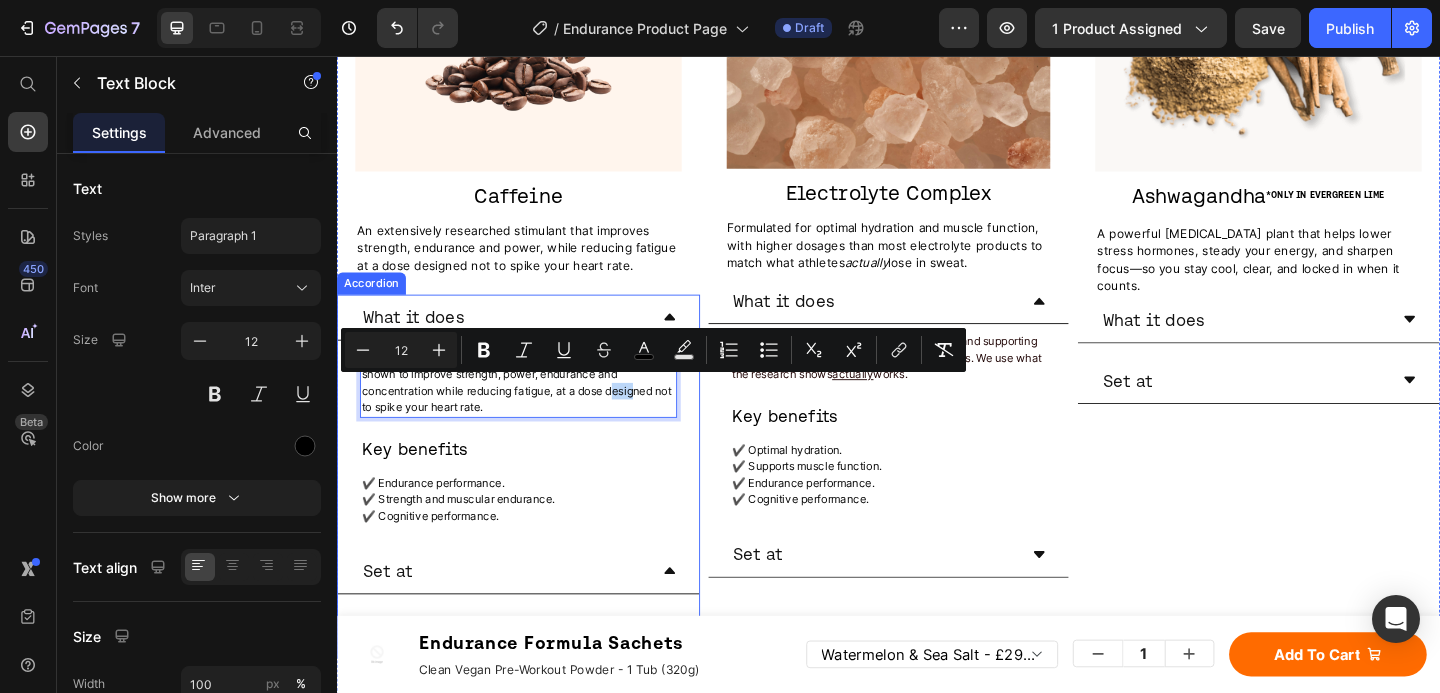 click 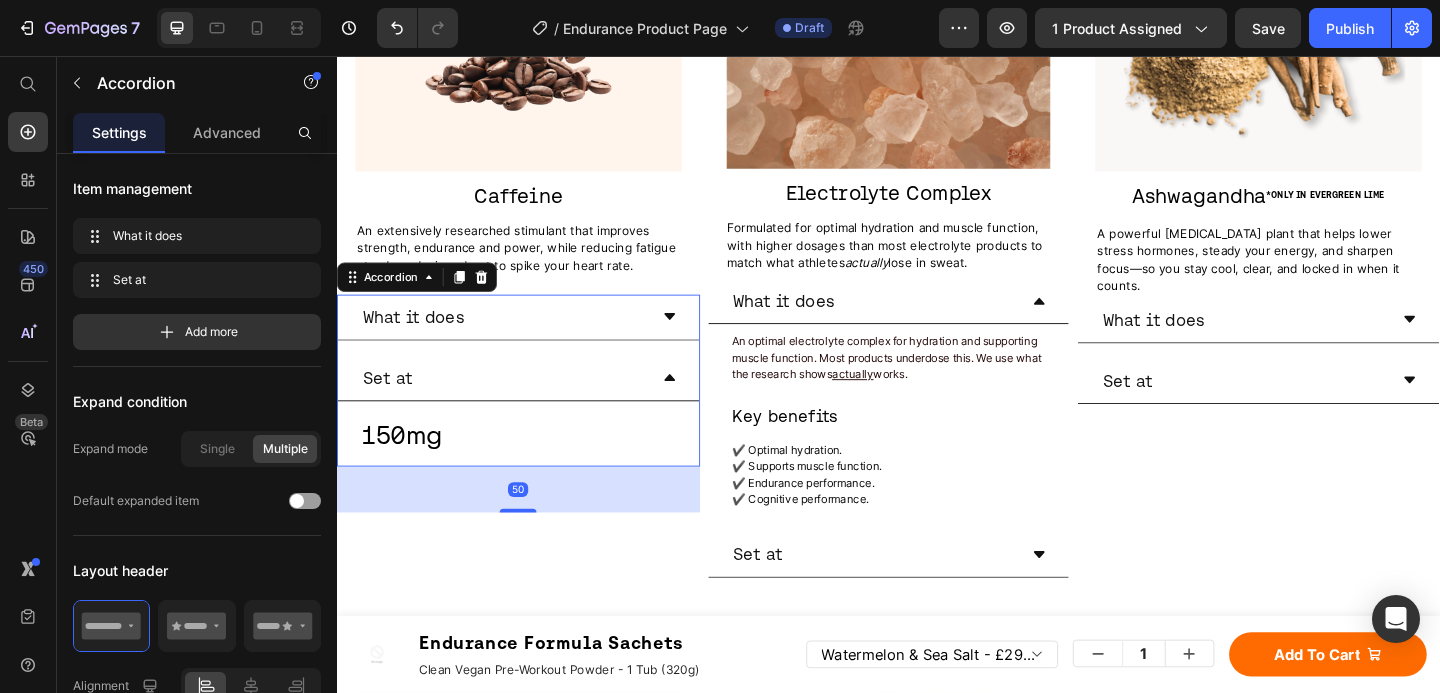 click 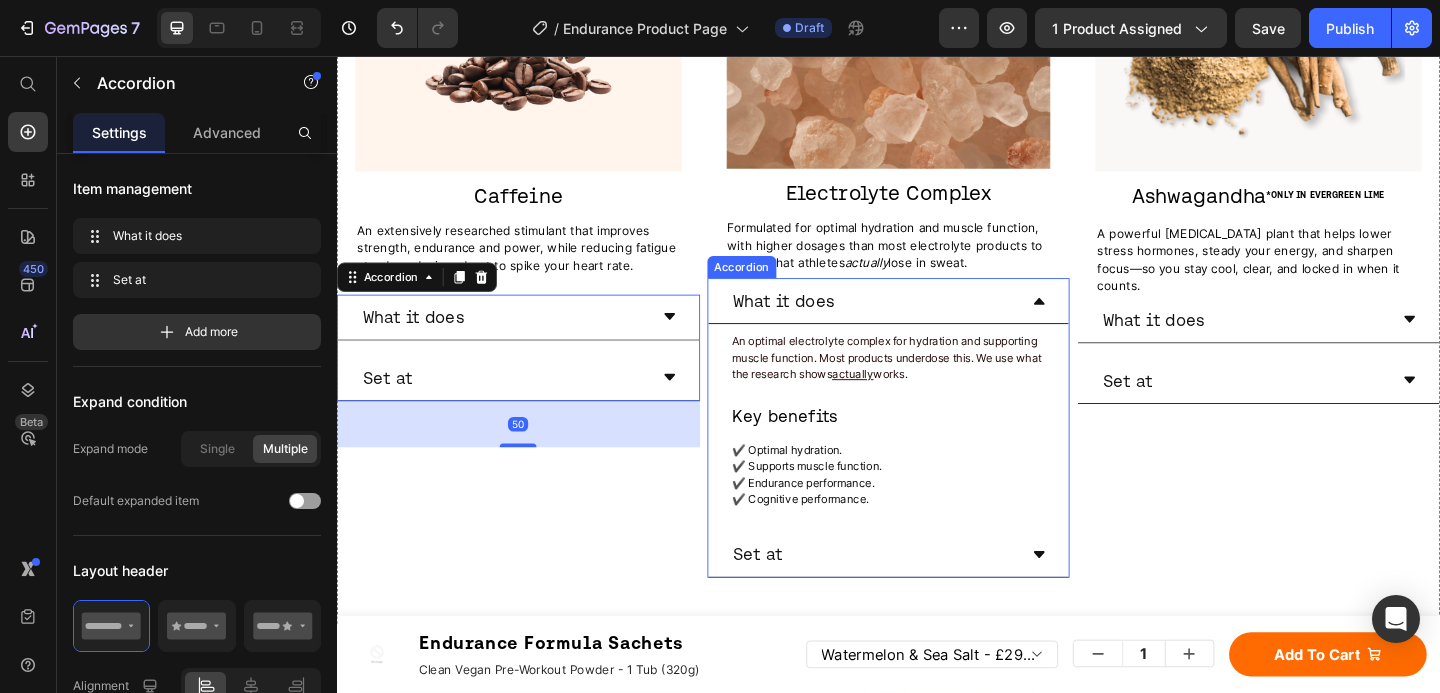 click on "An optimal electrolyte complex for hydration and supporting muscle function. Most products underdose this. We use what the research shows  actually  works. Text Block Key benefits Heading ✔️ Optimal hydration. ✔️ Supports muscle function. ✔️ Endurance performance. ✔️ Cognitive performance. Text Block" at bounding box center (937, 453) 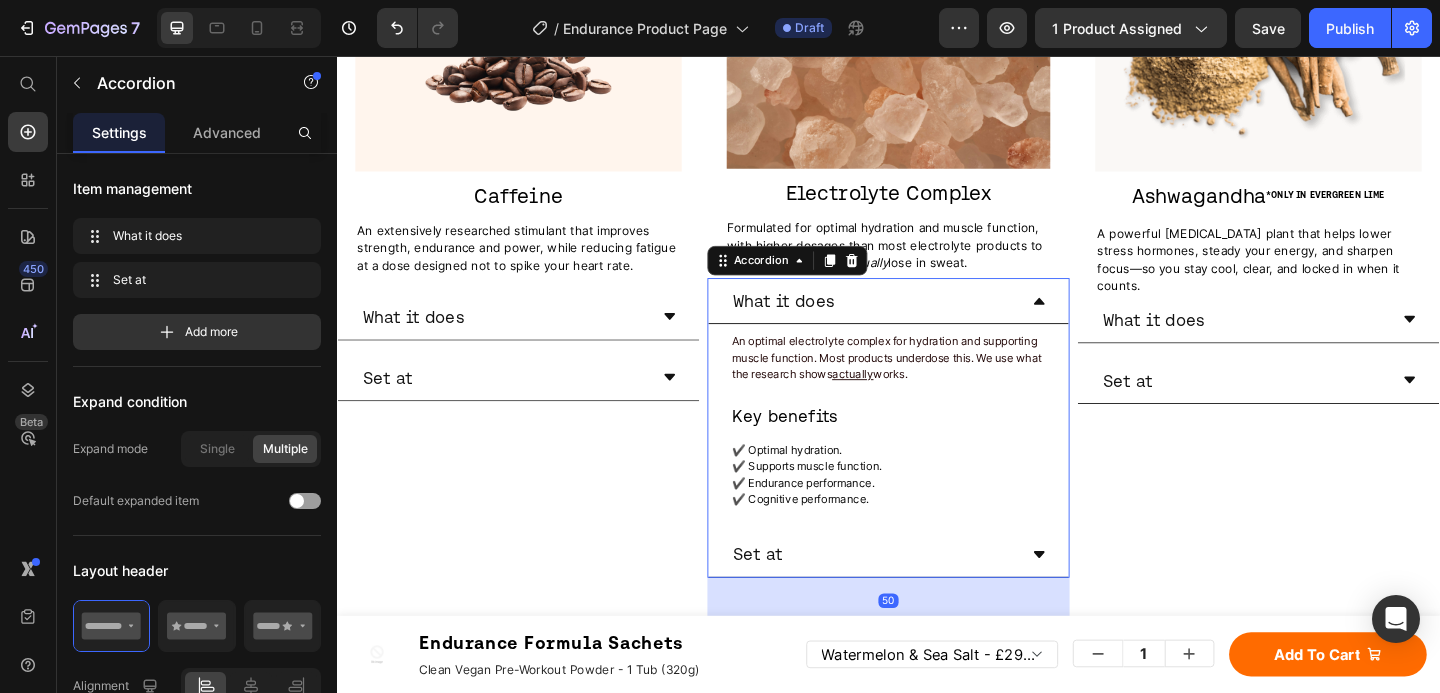 click on "Set at" at bounding box center (937, 599) 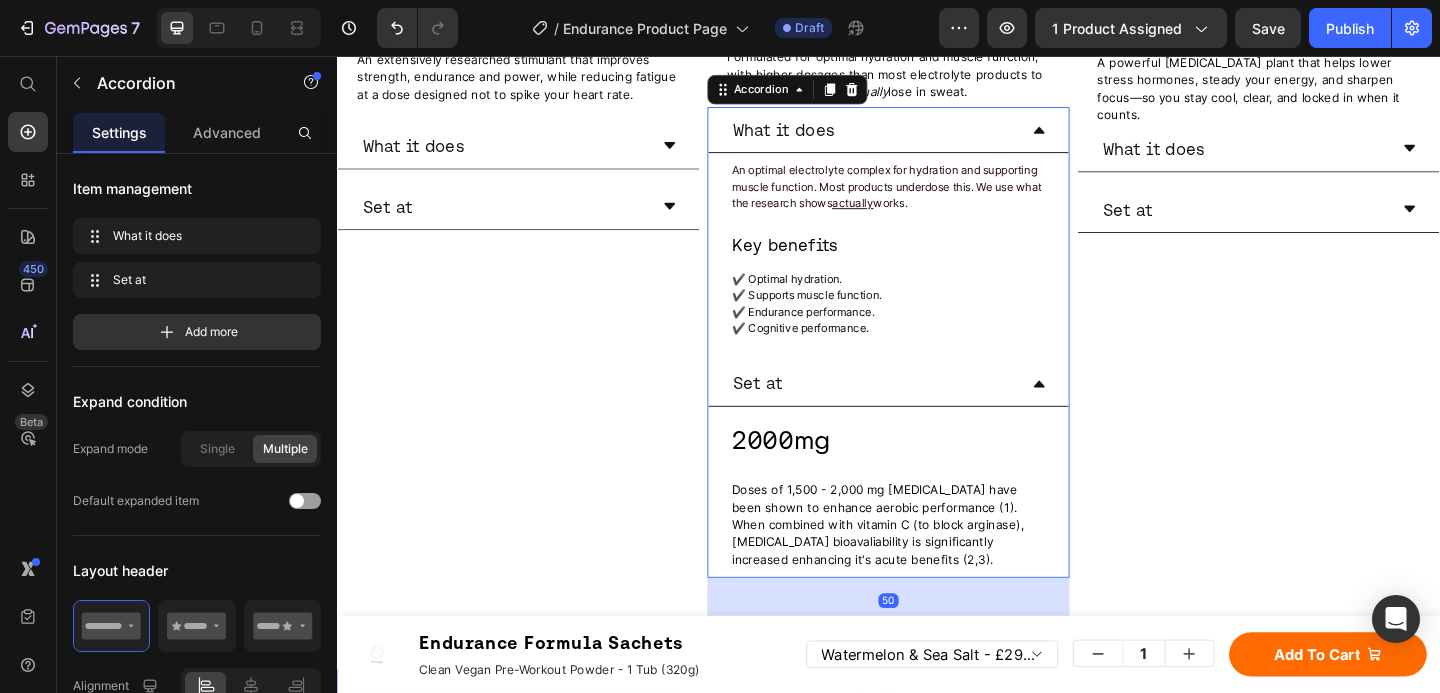 scroll, scrollTop: 3542, scrollLeft: 0, axis: vertical 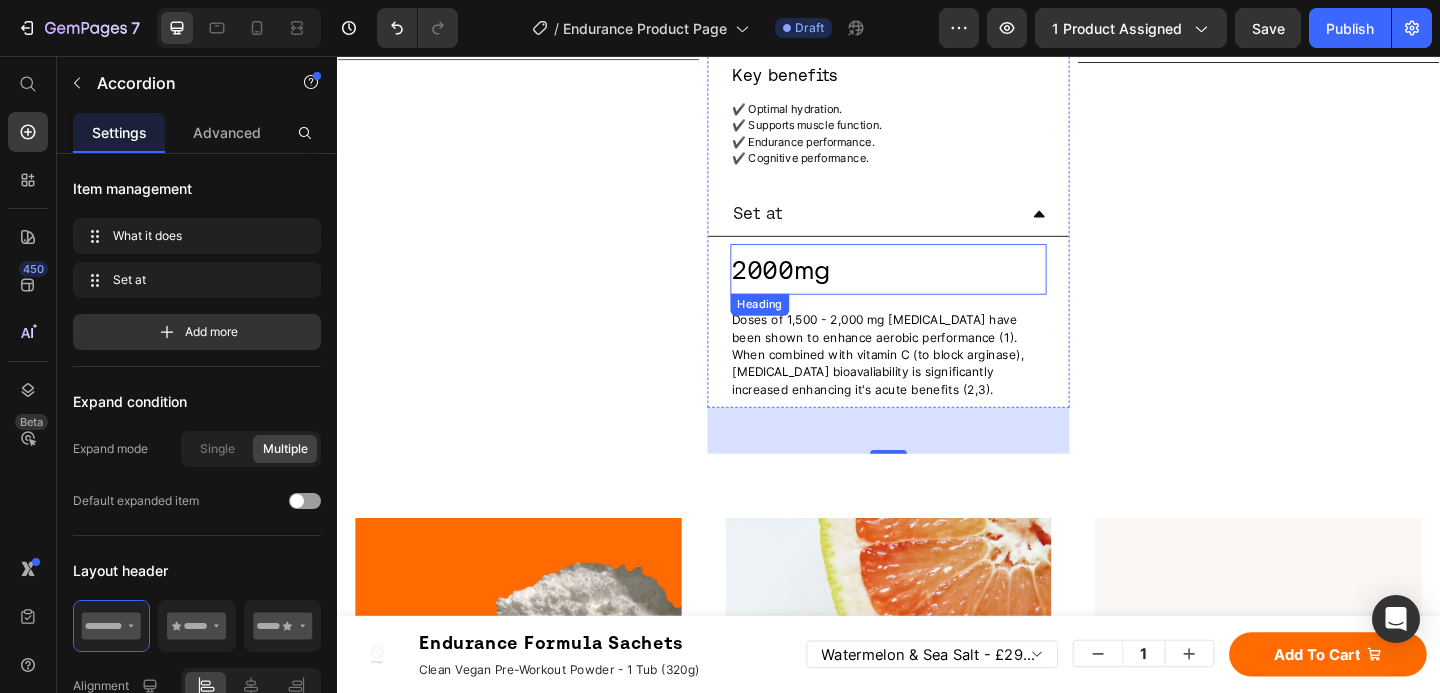click on "2000mg" at bounding box center [937, 288] 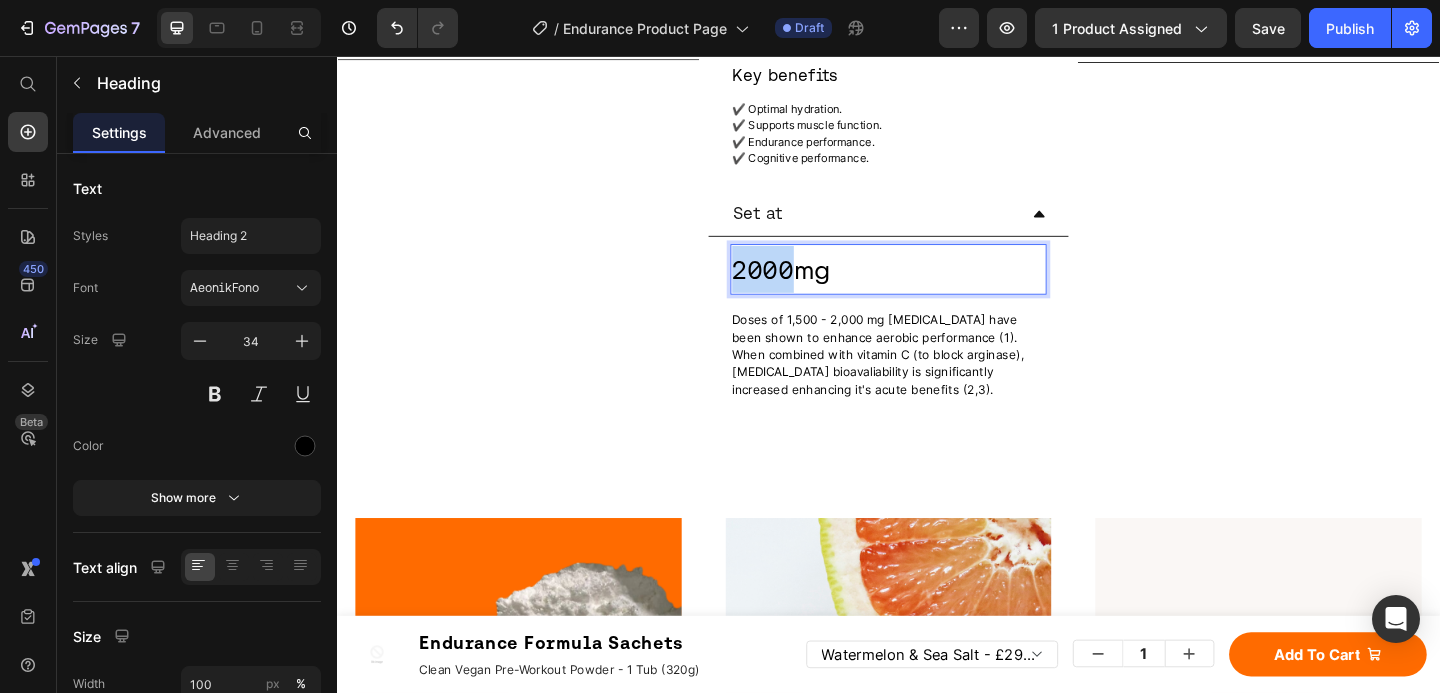 drag, startPoint x: 826, startPoint y: 284, endPoint x: 767, endPoint y: 281, distance: 59.07622 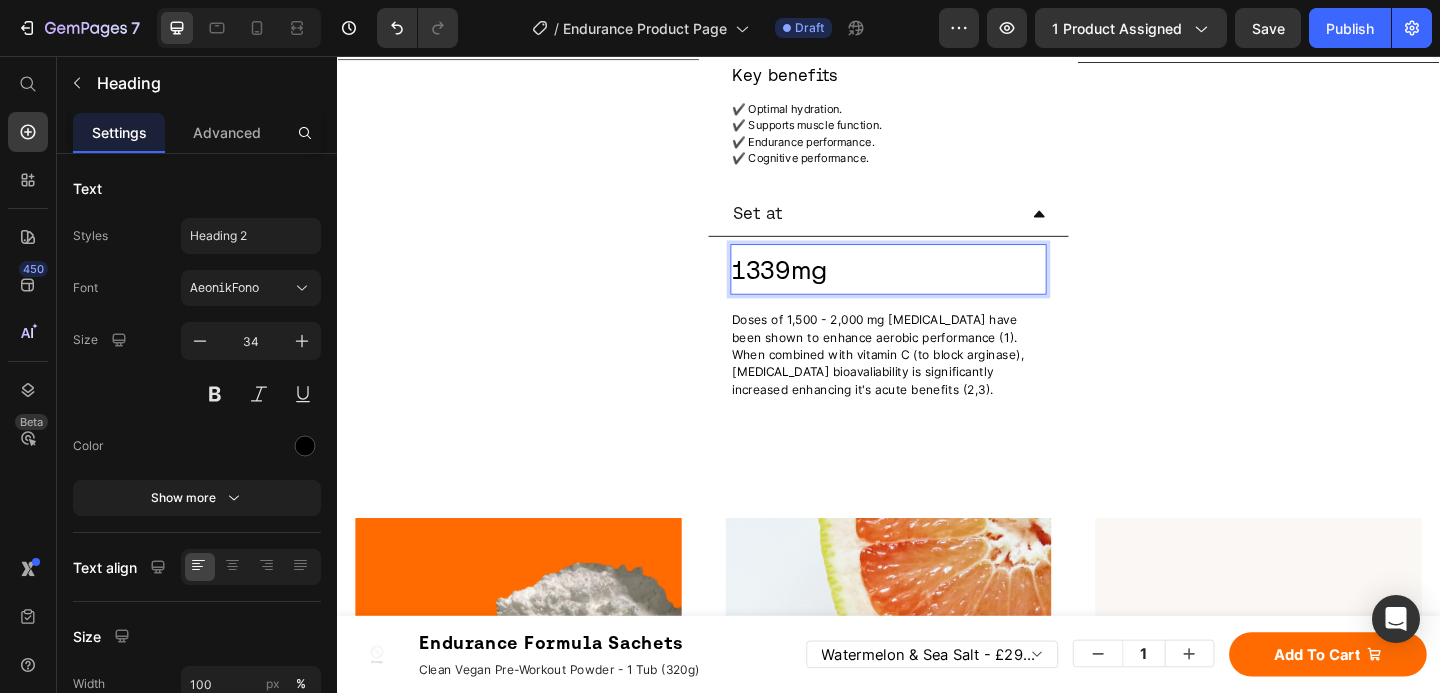 click on "Doses of 1,500 - 2,000 mg [MEDICAL_DATA] have been shown to enhance aerobic performance (1). When combined with vitamin C (to block arginase), [MEDICAL_DATA] bioavaliability is significantly increased enhancing it's acute benefits (2,3)." at bounding box center [926, 381] 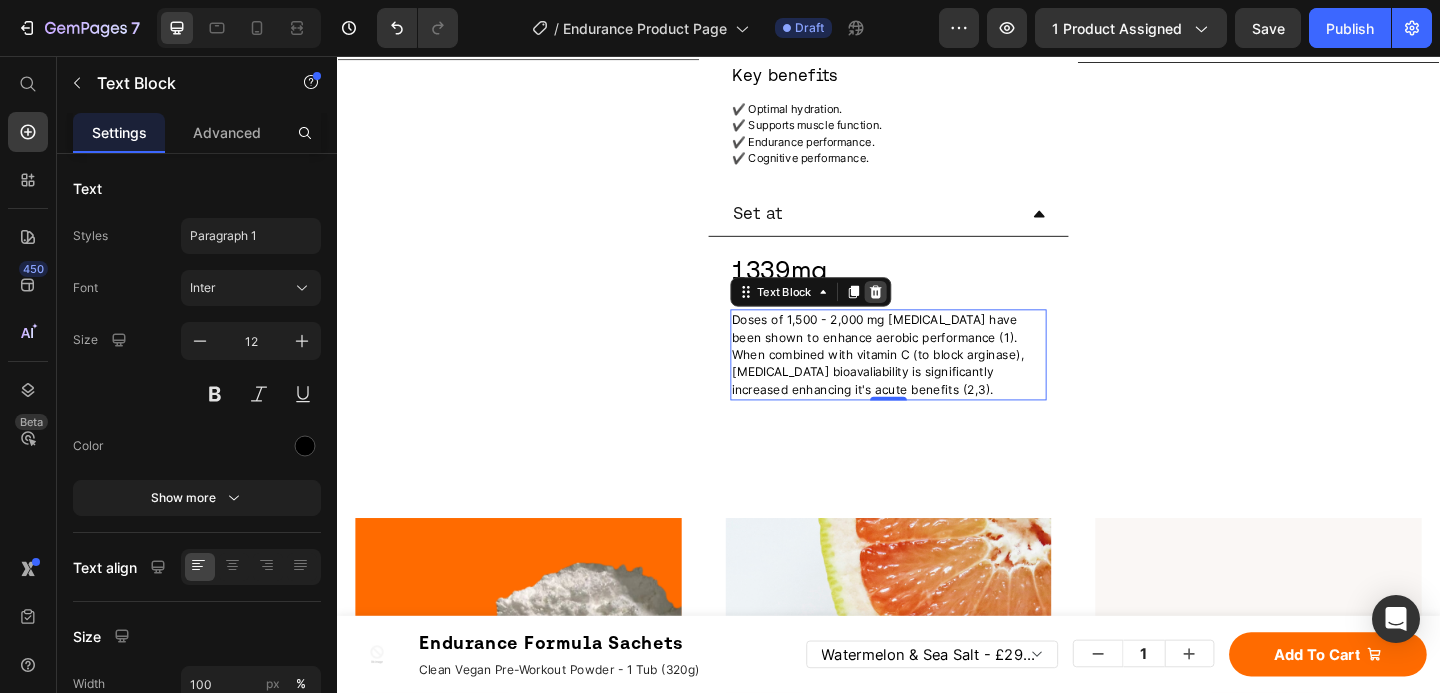 click 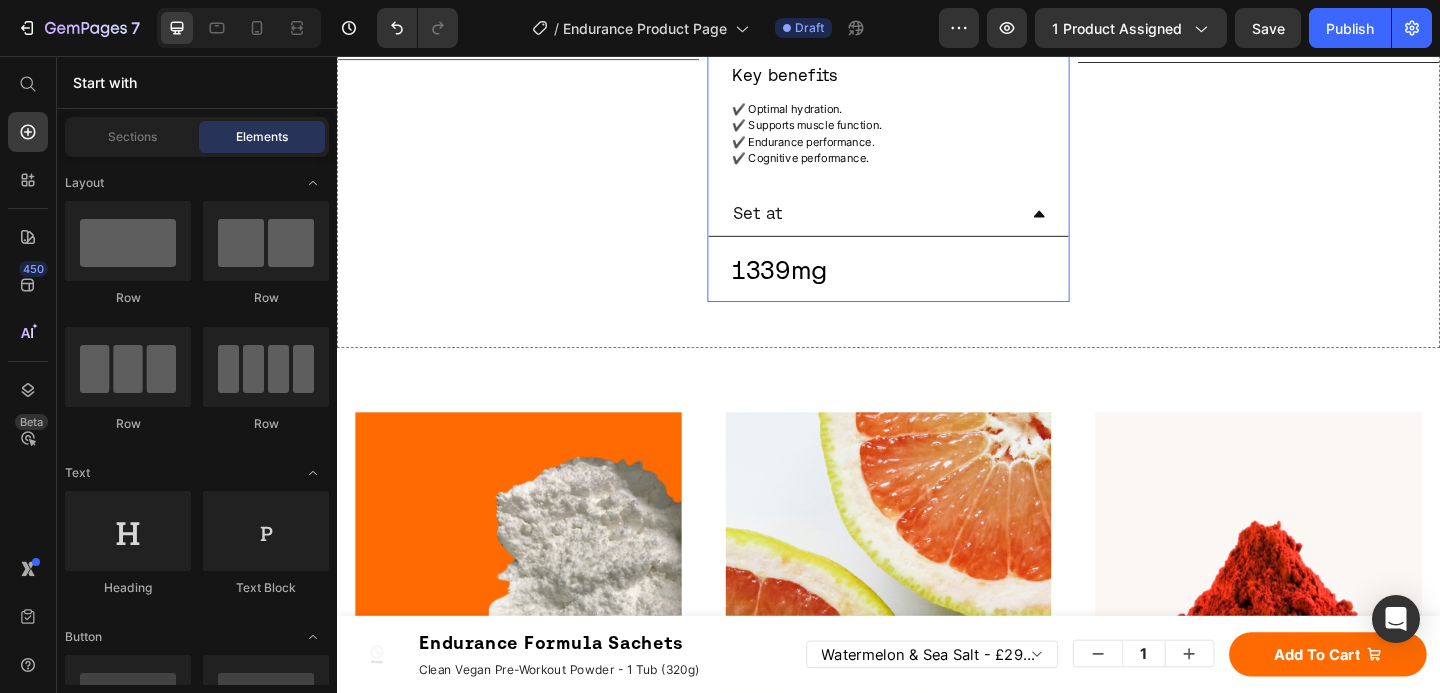 click on "Set at" at bounding box center [921, 227] 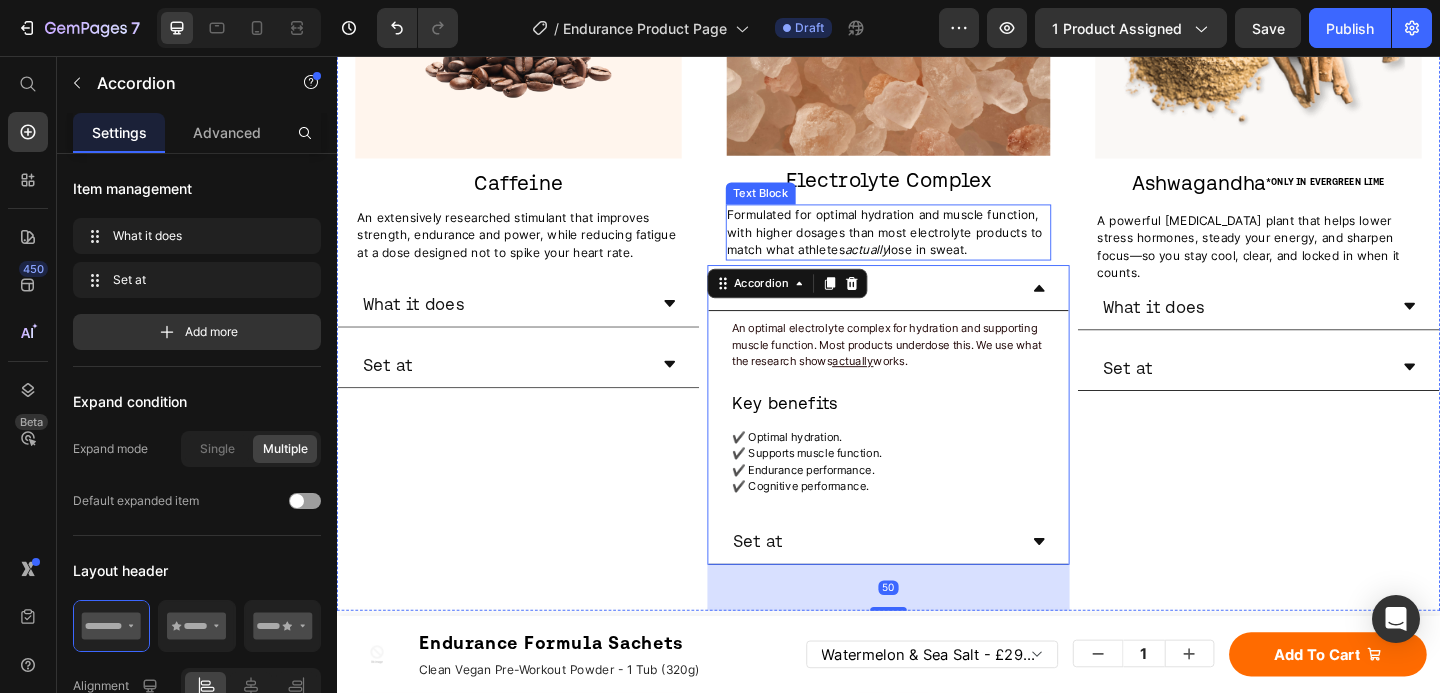 scroll, scrollTop: 3169, scrollLeft: 0, axis: vertical 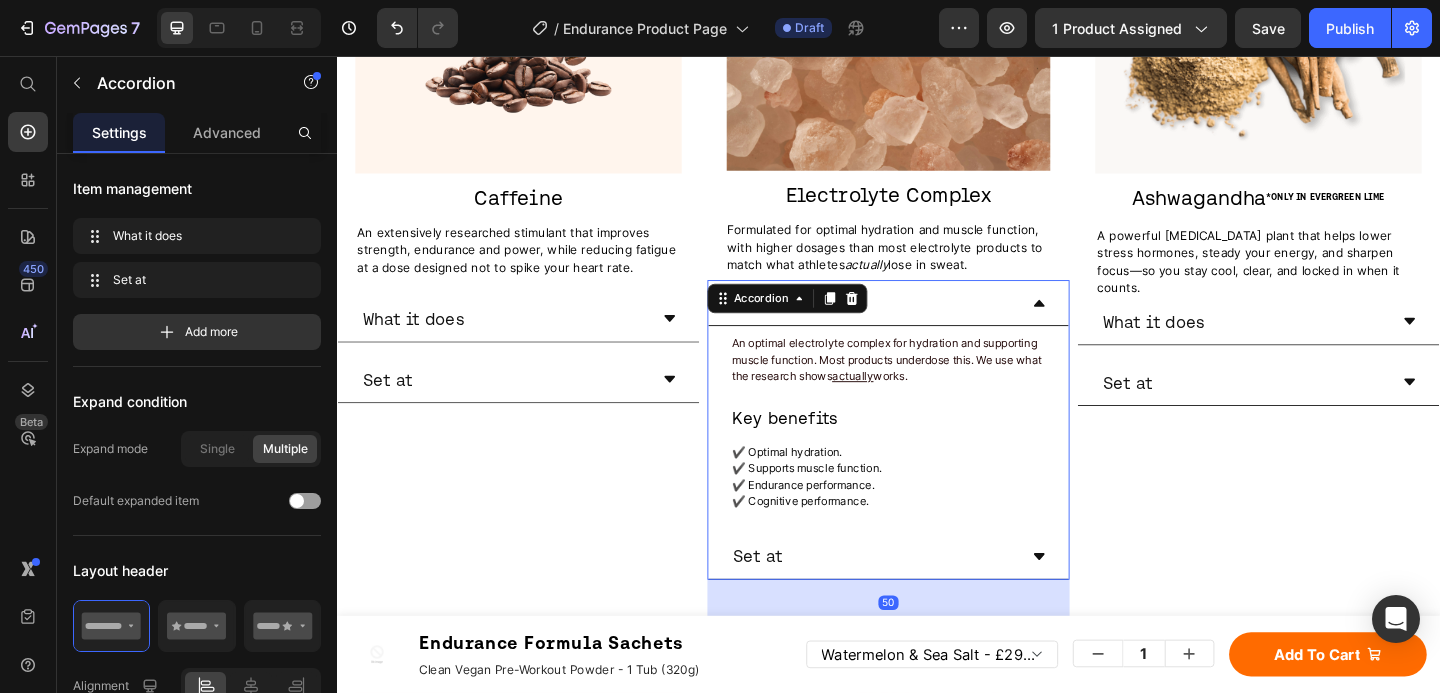 click on "What it does" at bounding box center (921, 324) 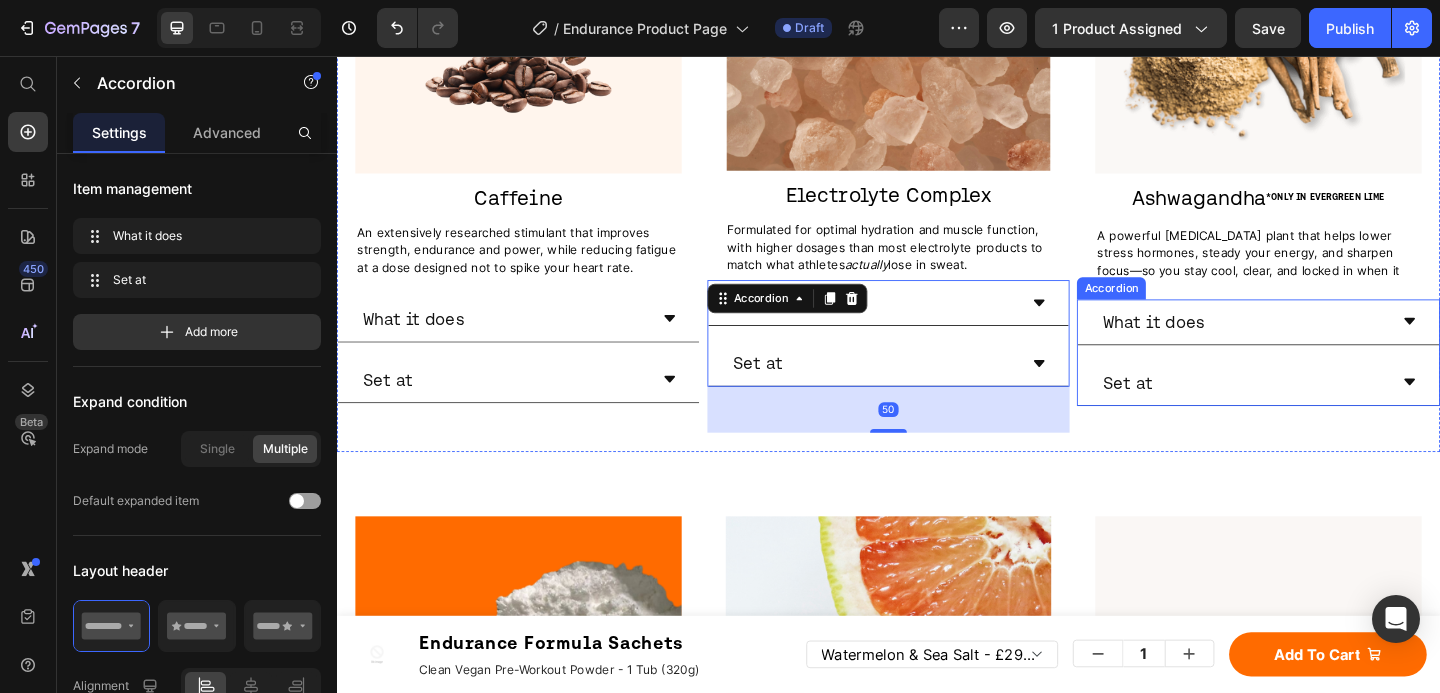 click on "Image Ashwagandha  *ONLY IN EVERGREEN LIME Heading A powerful [MEDICAL_DATA] plant that helps lower stress hormones, steady your energy, and sharpen focus—so you stay cool, clear, and locked in when it counts. Text Block
What it does
Set at Accordion" at bounding box center (1339, 153) 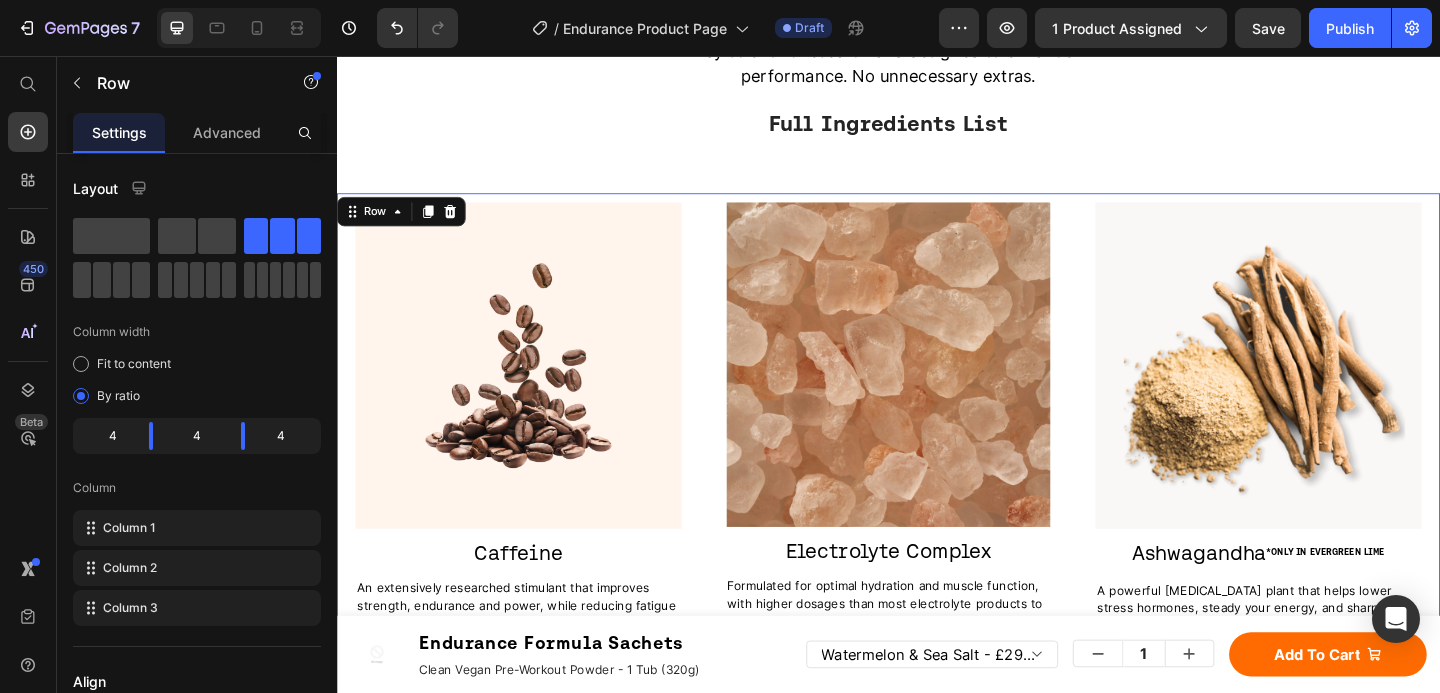 scroll, scrollTop: 2942, scrollLeft: 0, axis: vertical 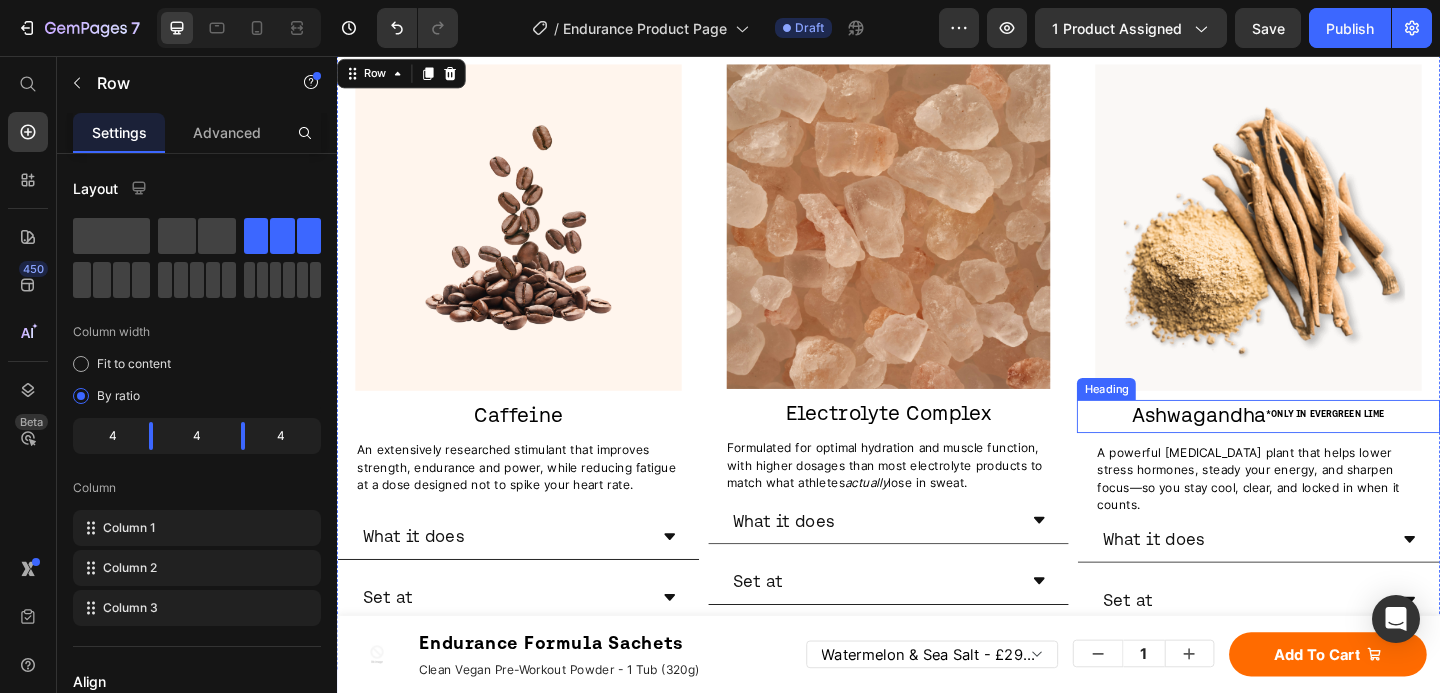 click on "*ONLY IN EVERGREEN LIME" at bounding box center [1412, 445] 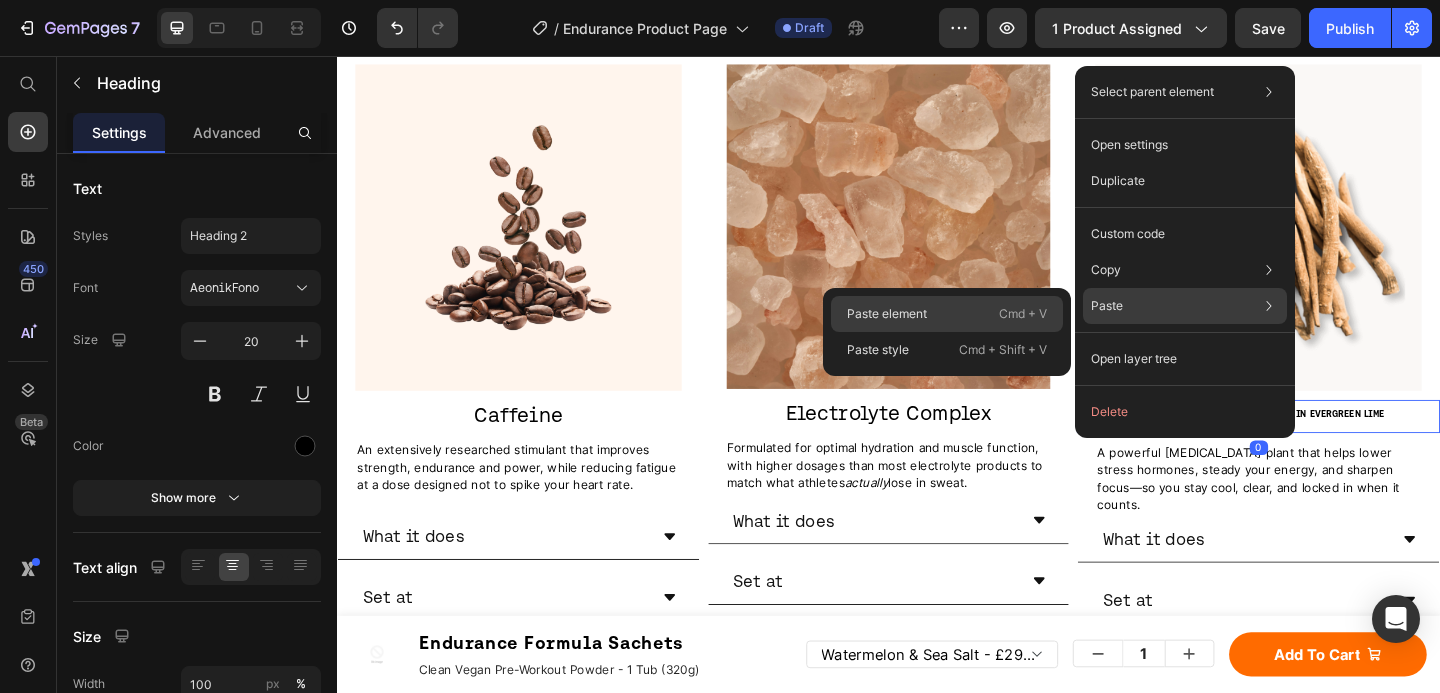 click on "Paste element  Cmd + V" 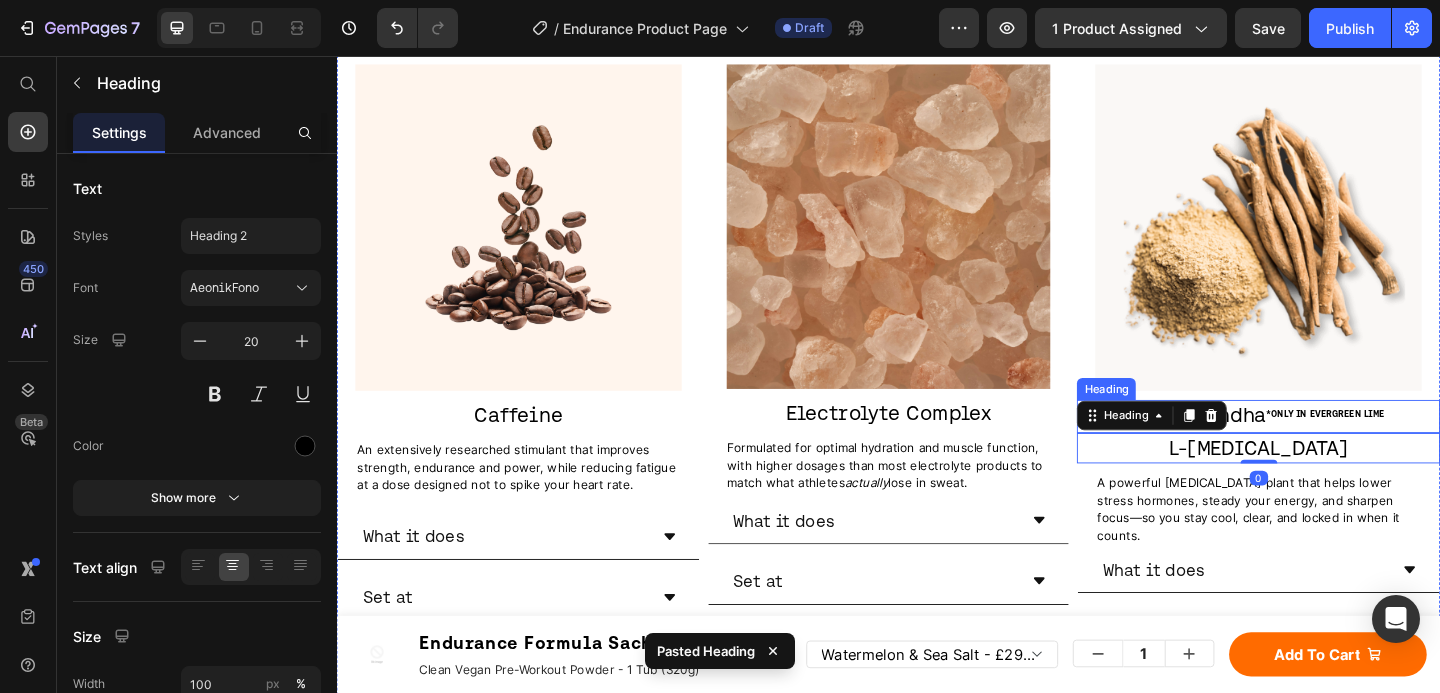 click on "*ONLY IN EVERGREEN LIME" at bounding box center (1412, 445) 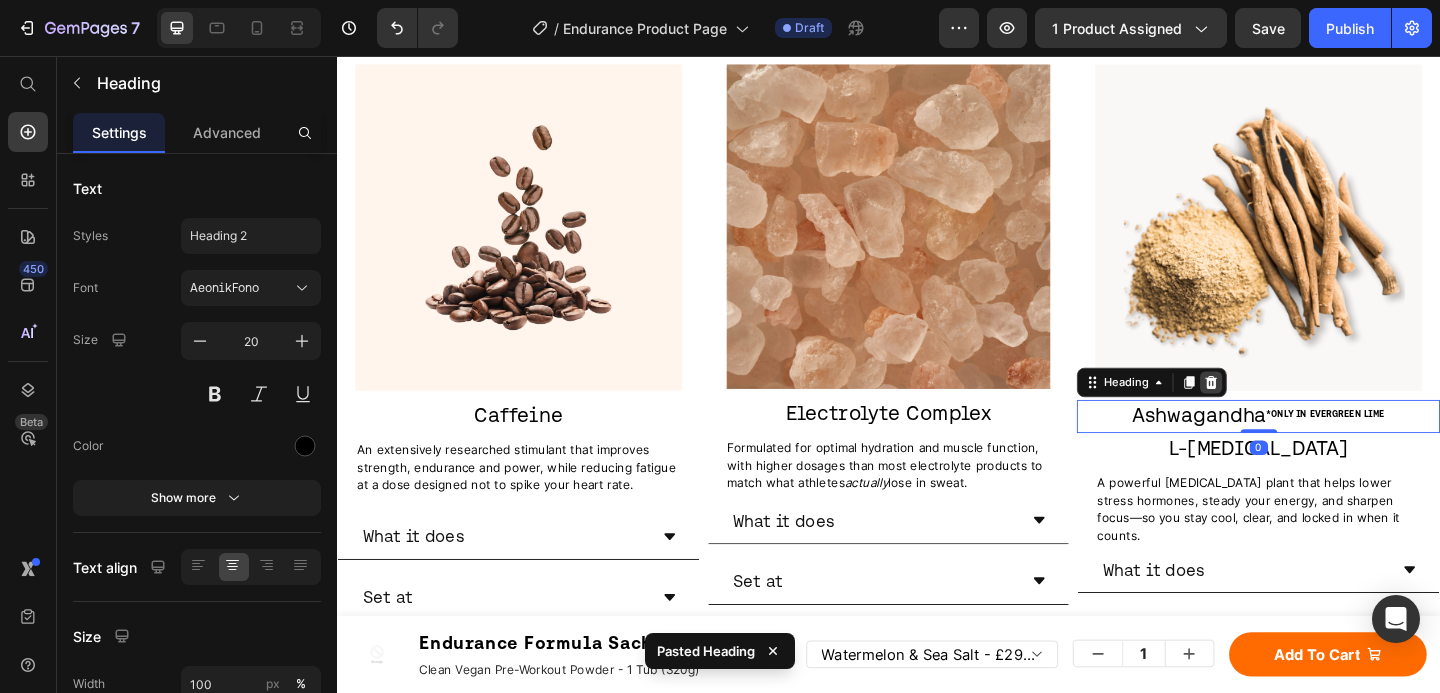 click 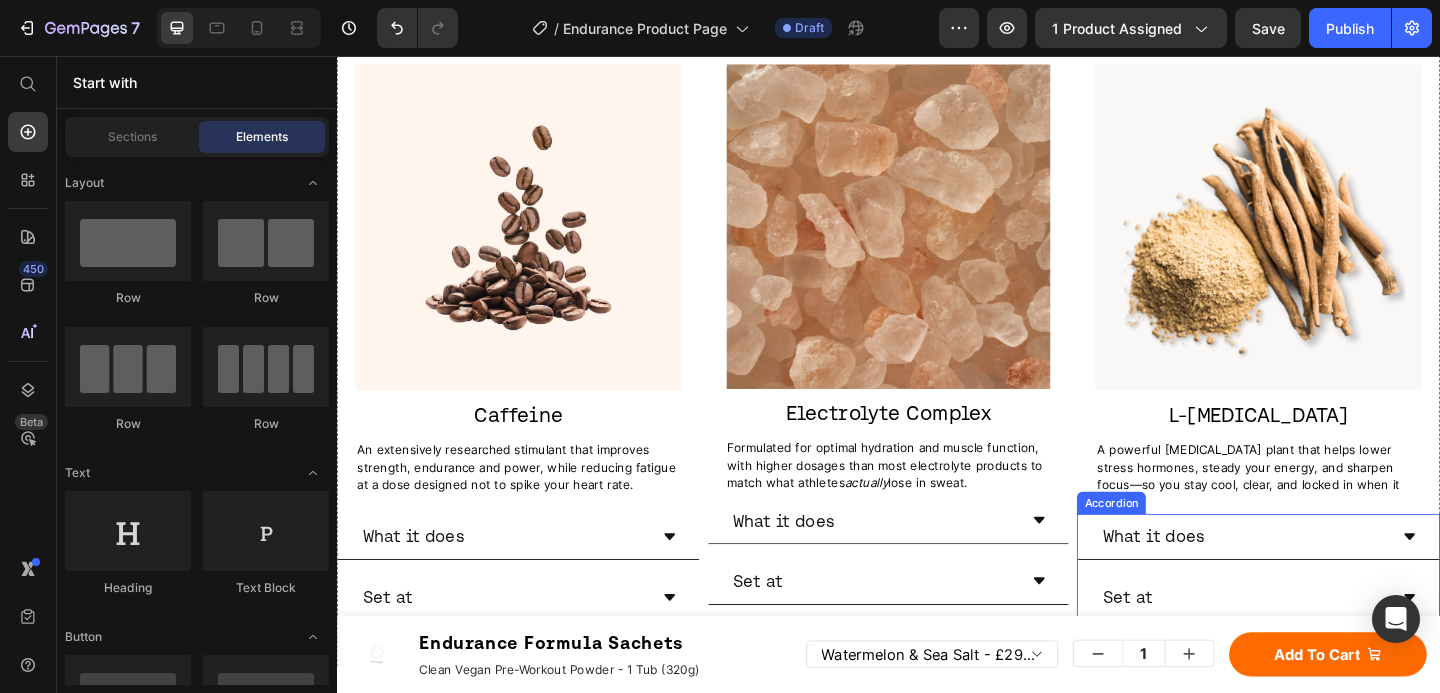 click on "A powerful [MEDICAL_DATA] plant that helps lower stress hormones, steady your energy, and sharpen focus—so you stay cool, clear, and locked in when it counts." at bounding box center [1339, 513] 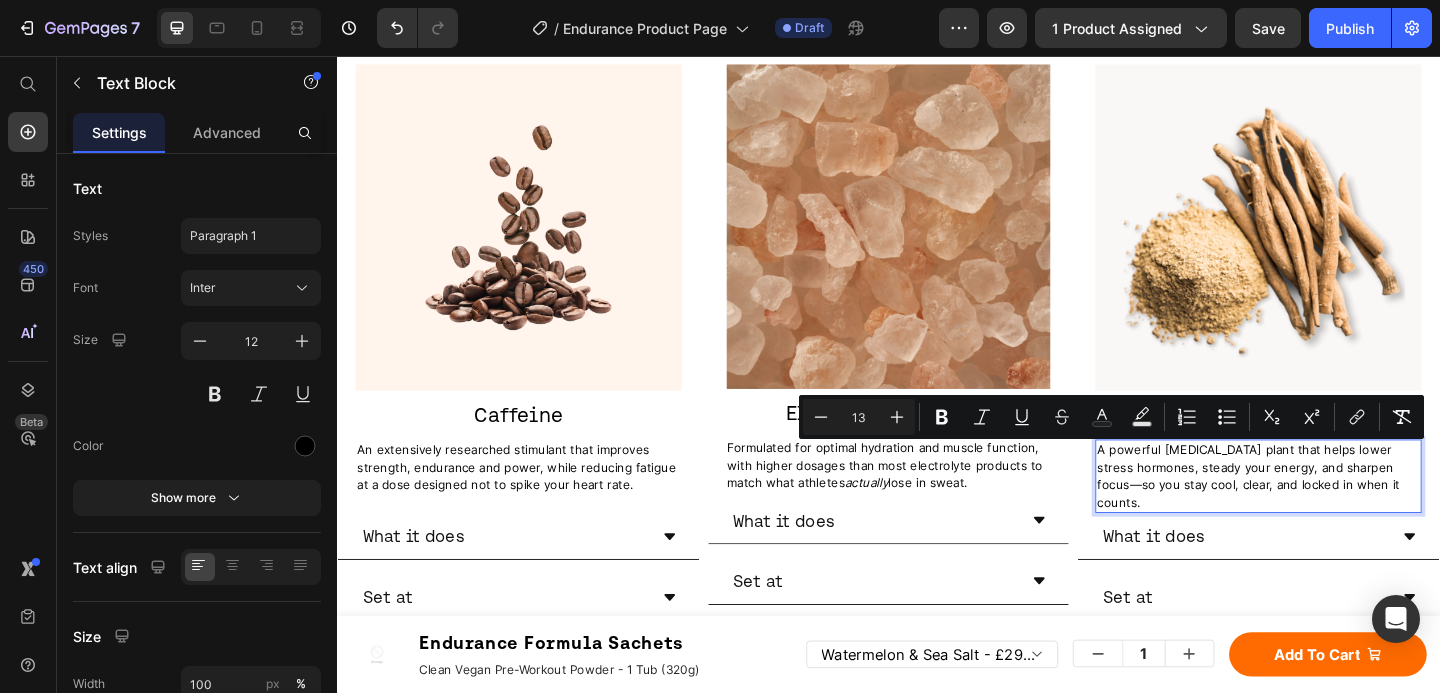 click on "A powerful [MEDICAL_DATA] plant that helps lower stress hormones, steady your energy, and sharpen focus—so you stay cool, clear, and locked in when it counts." at bounding box center [1328, 512] 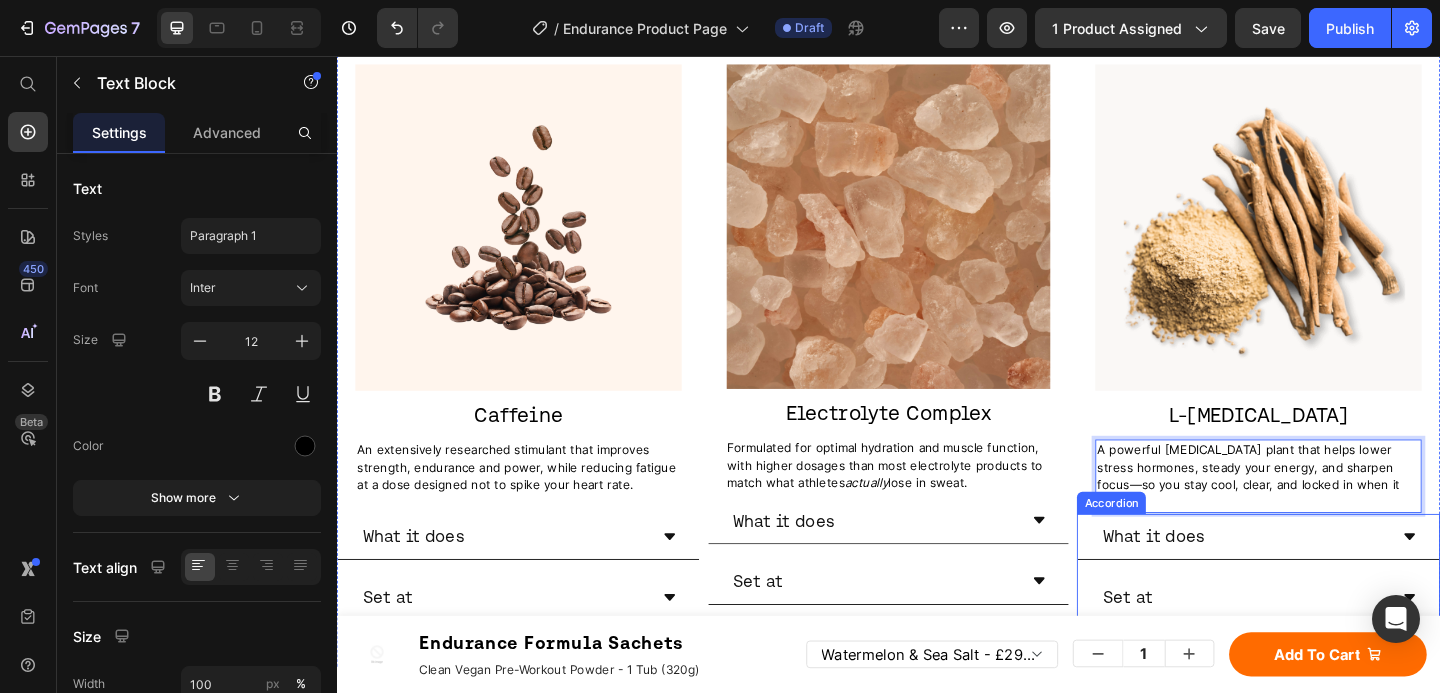 click on "What it does" at bounding box center (1339, 579) 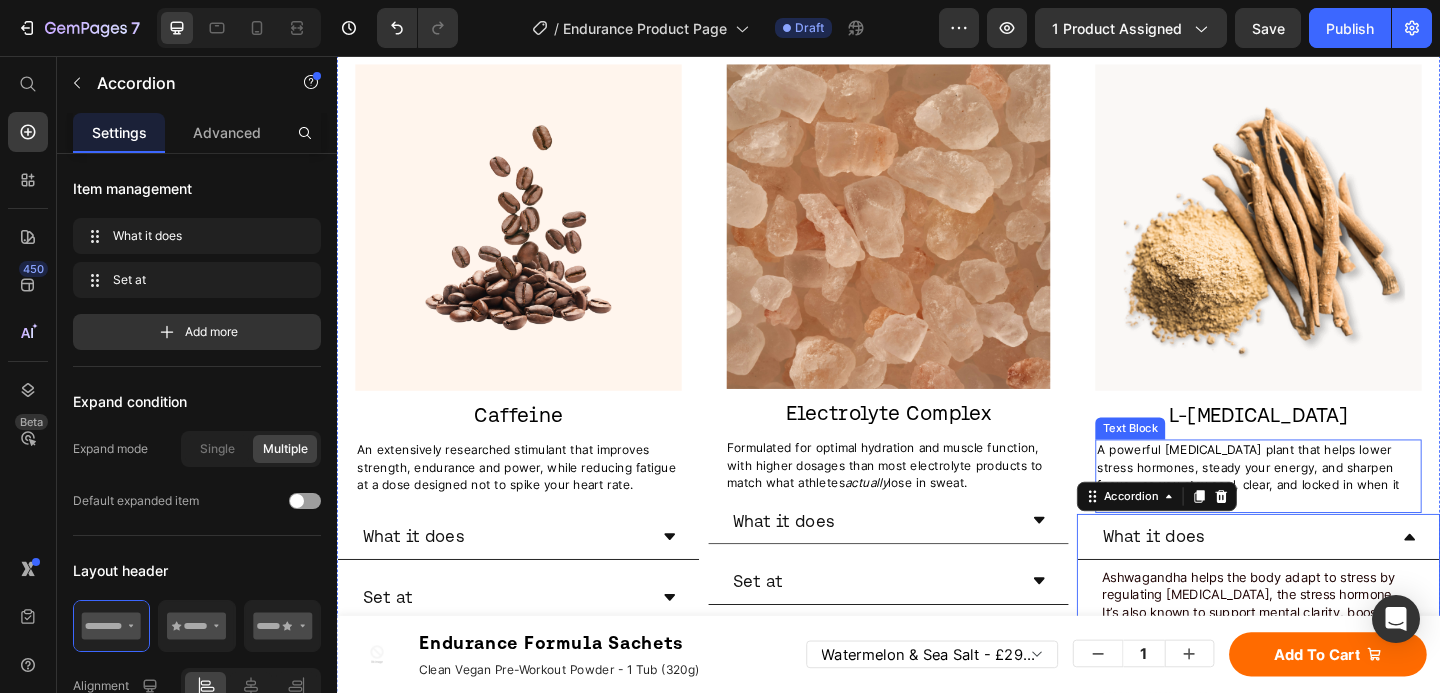 click on "A powerful [MEDICAL_DATA] plant that helps lower stress hormones, steady your energy, and sharpen focus—so you stay cool, clear, and locked in when it counts." at bounding box center [1328, 512] 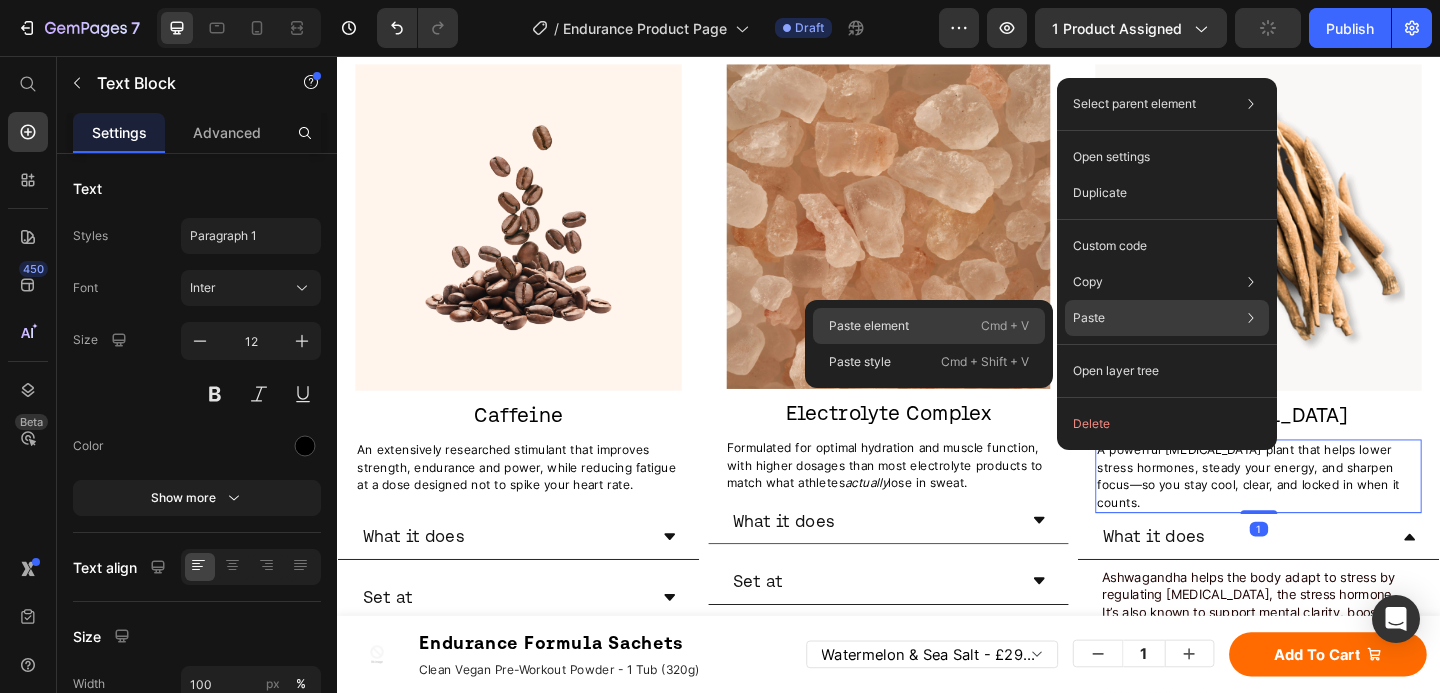 click on "Cmd + V" at bounding box center [1005, 326] 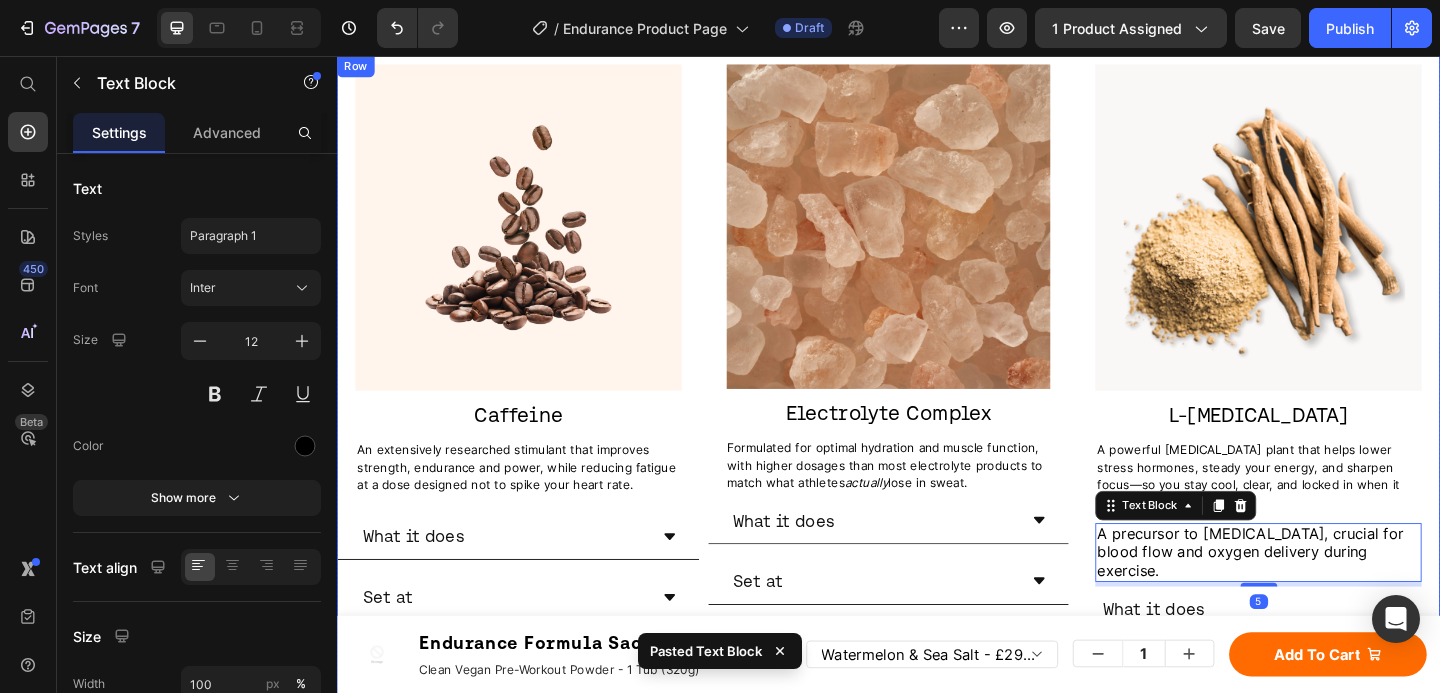 click on "A precursor to [MEDICAL_DATA], crucial for blood flow and oxygen delivery during exercise." at bounding box center (1330, 595) 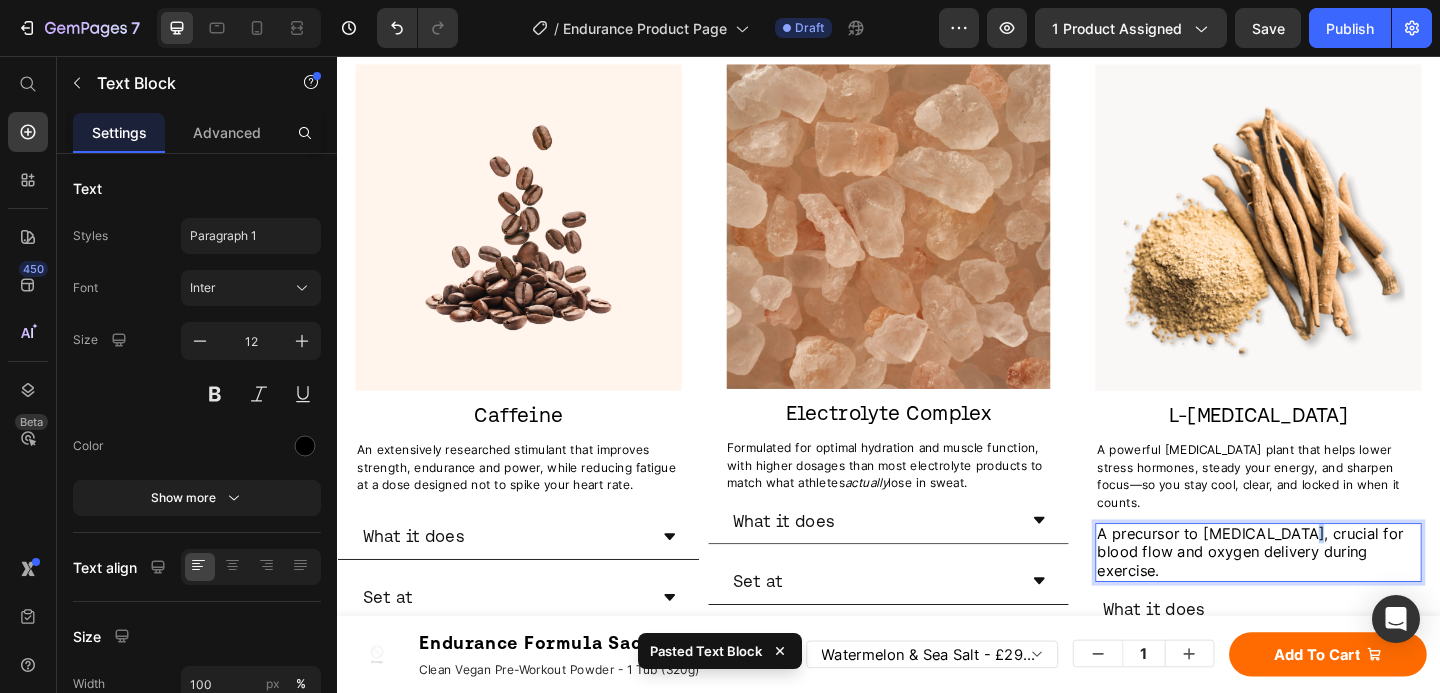 click on "A precursor to [MEDICAL_DATA], crucial for blood flow and oxygen delivery during exercise." at bounding box center (1330, 595) 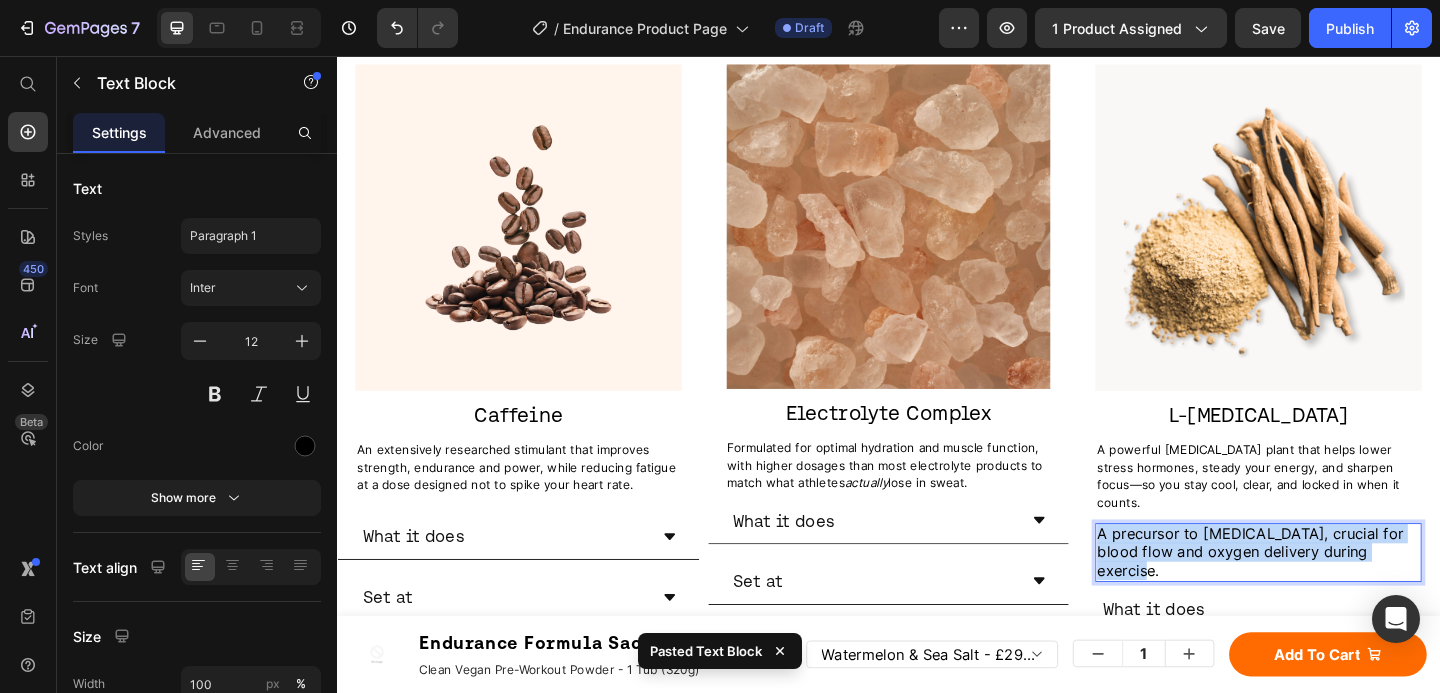 drag, startPoint x: 1466, startPoint y: 559, endPoint x: 1156, endPoint y: 538, distance: 310.71048 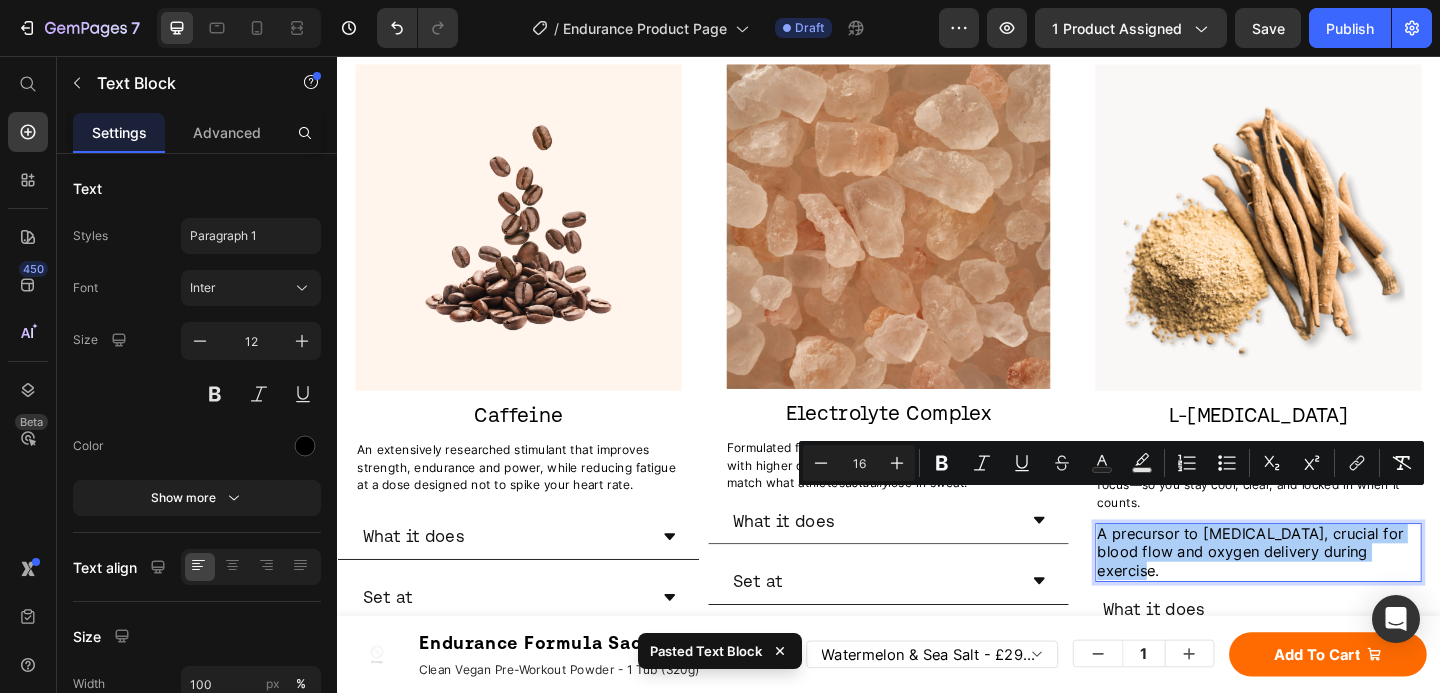 click on "16" at bounding box center [859, 463] 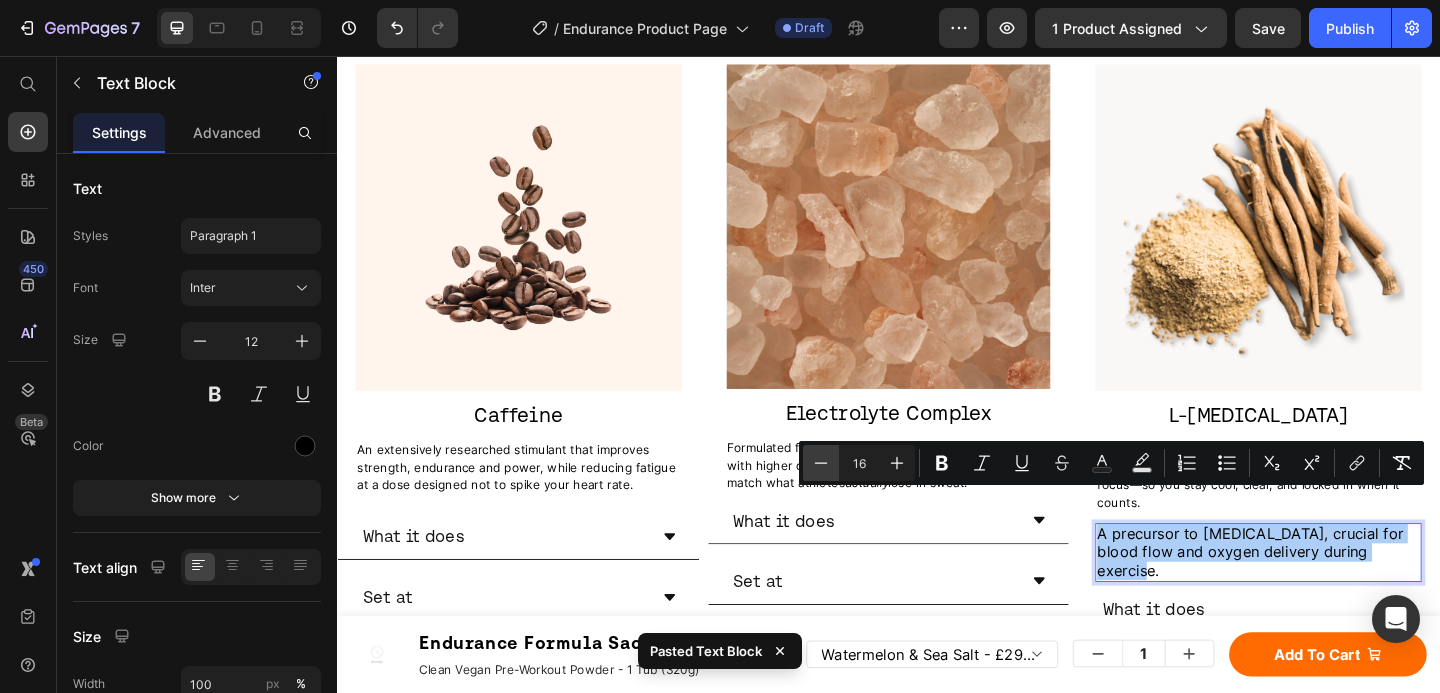 click 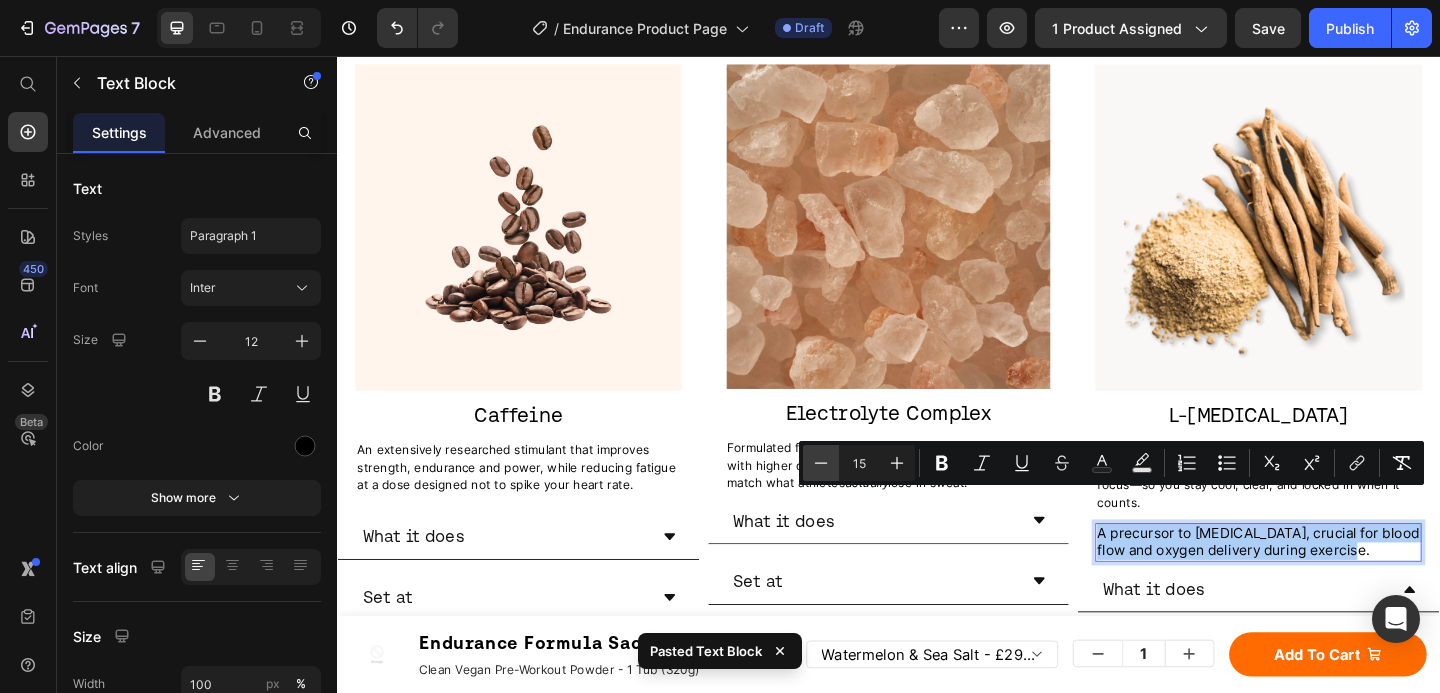 click 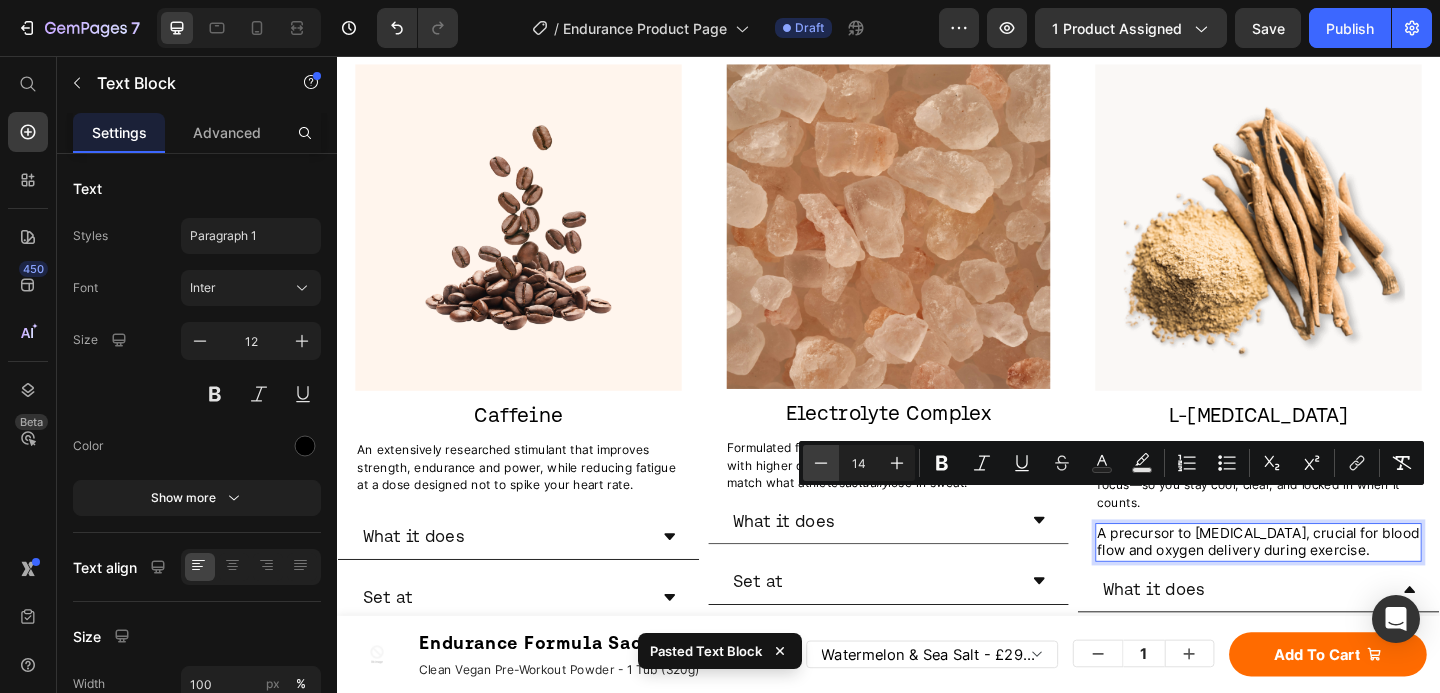 click 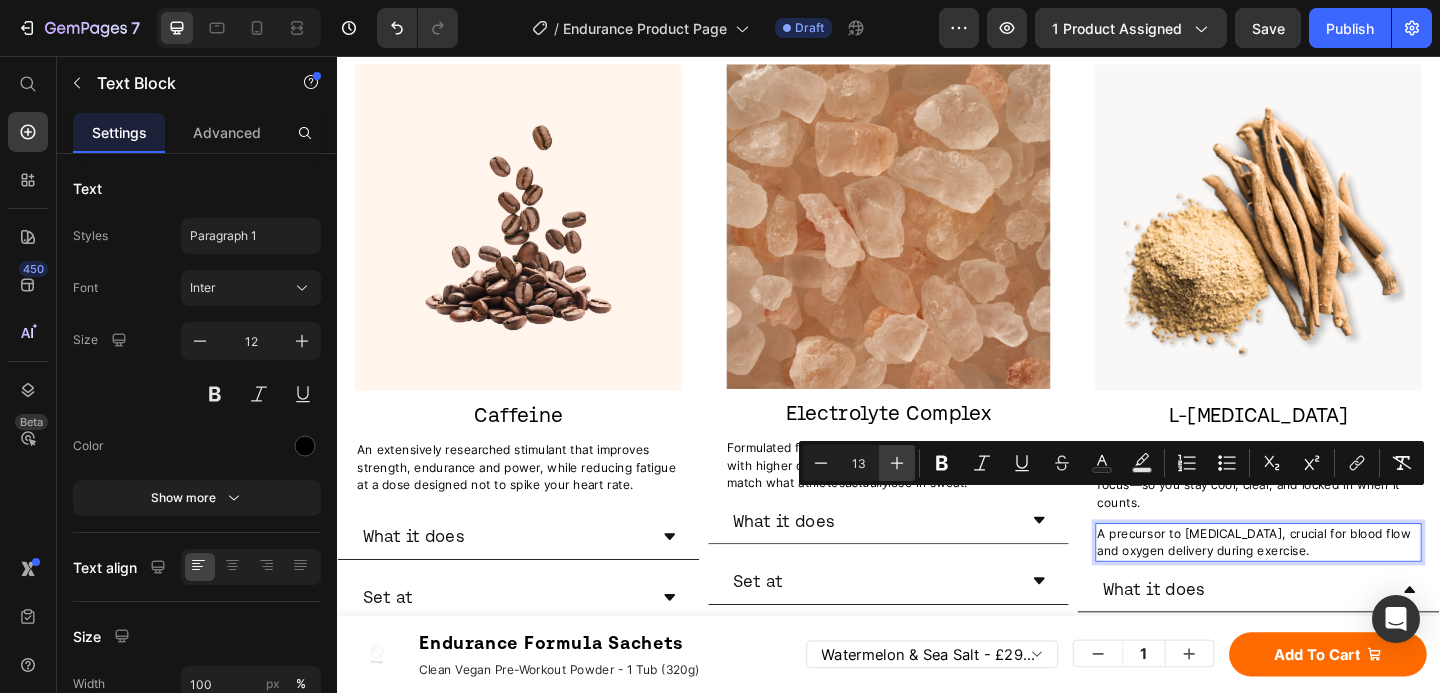 click 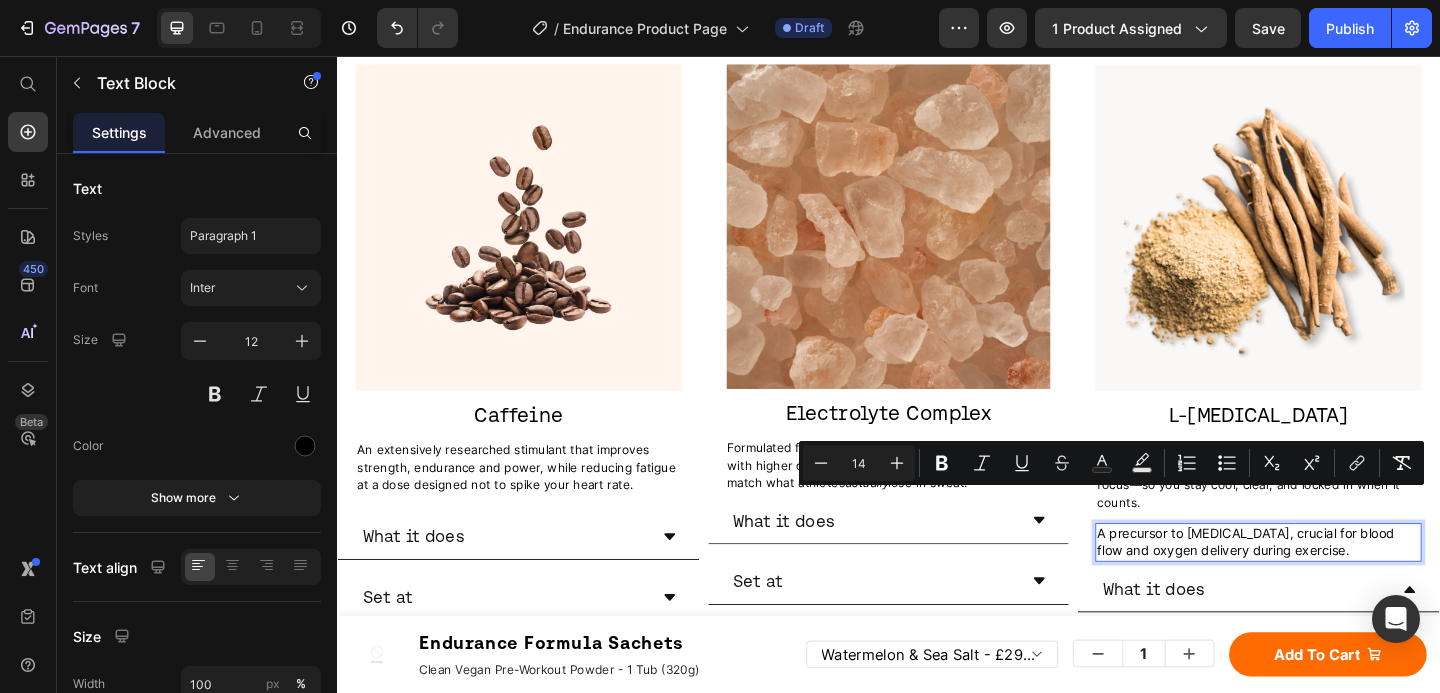 click on "A precursor to [MEDICAL_DATA], crucial for blood flow and oxygen delivery during exercise." at bounding box center (1339, 585) 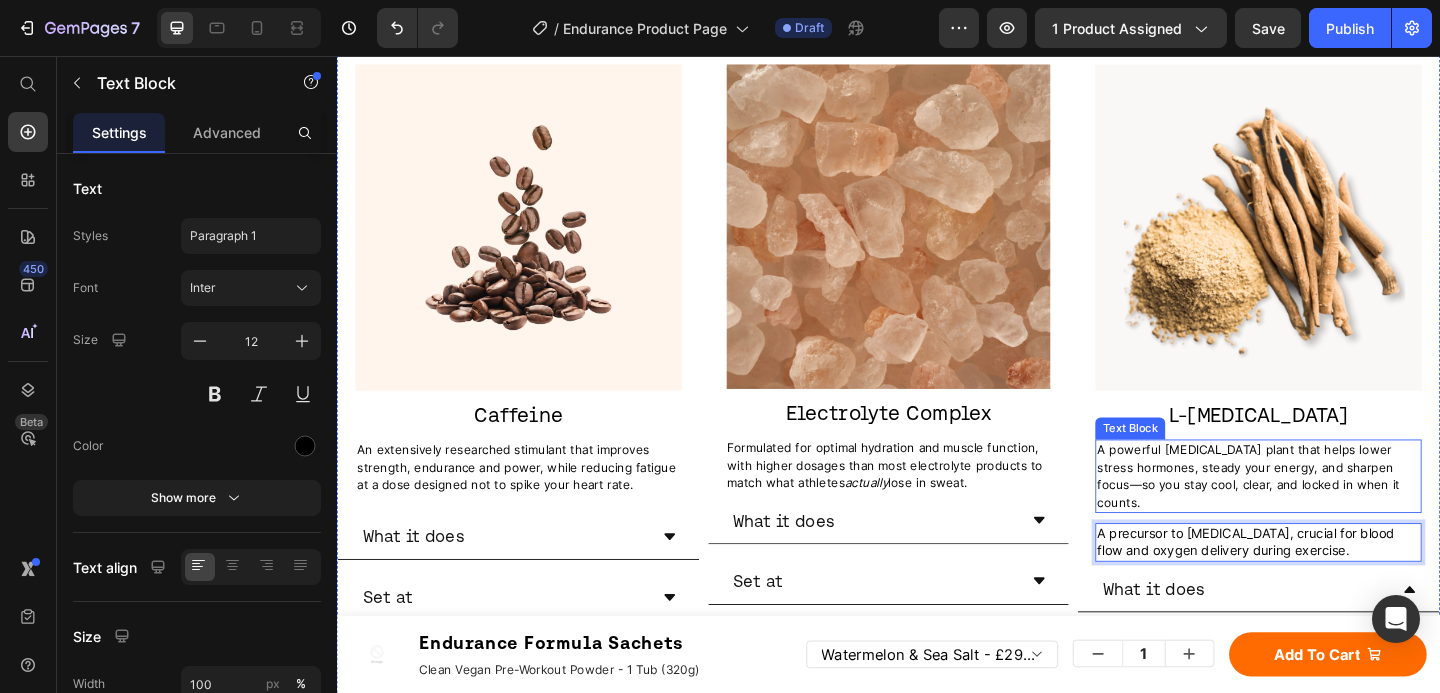 click on "A powerful [MEDICAL_DATA] plant that helps lower stress hormones, steady your energy, and sharpen focus—so you stay cool, clear, and locked in when it counts." at bounding box center [1328, 512] 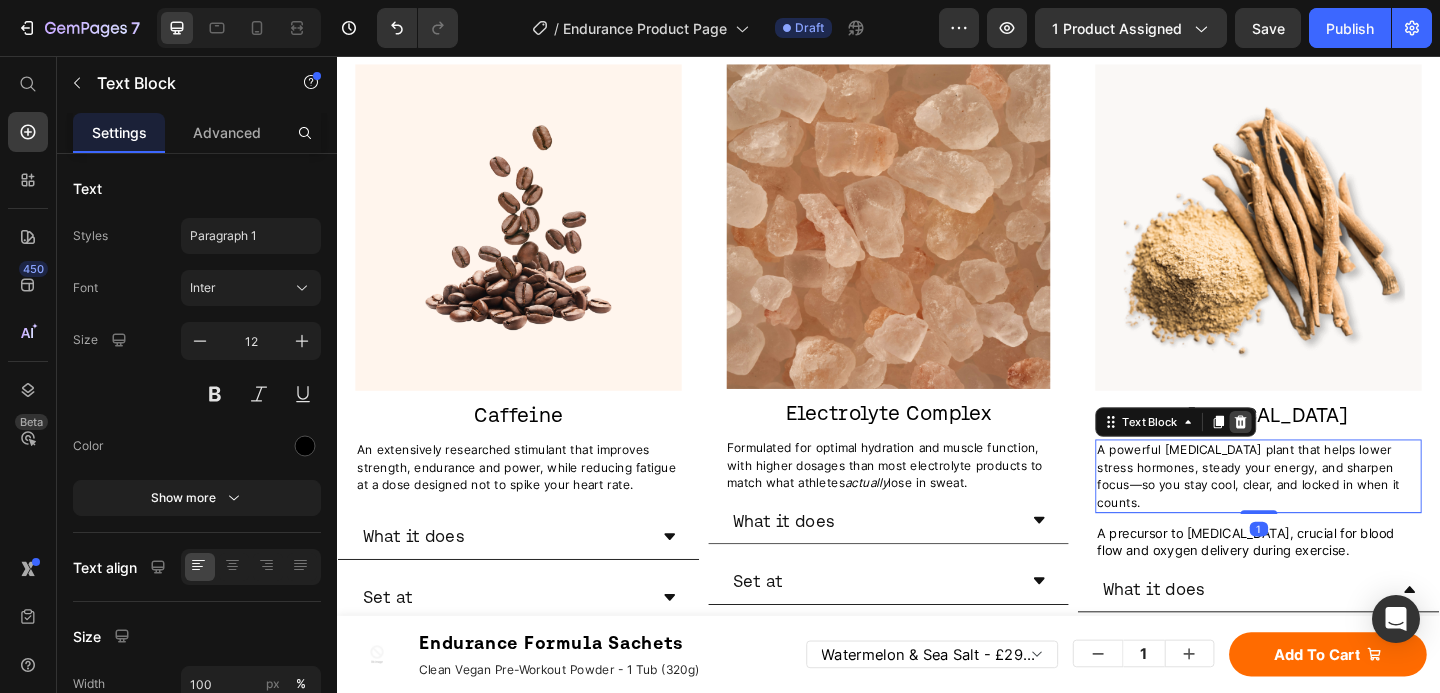 click 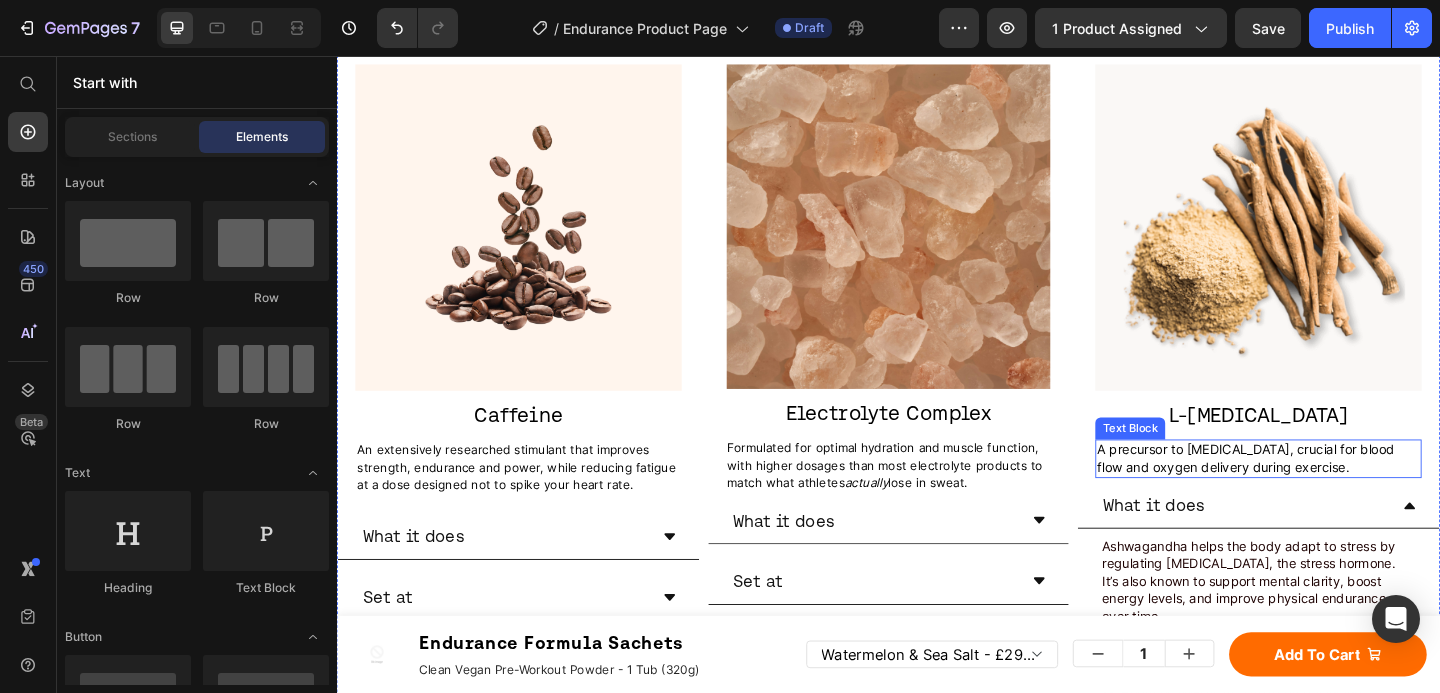 click on "A precursor to [MEDICAL_DATA], crucial for blood flow and oxygen delivery during exercise." at bounding box center (1325, 493) 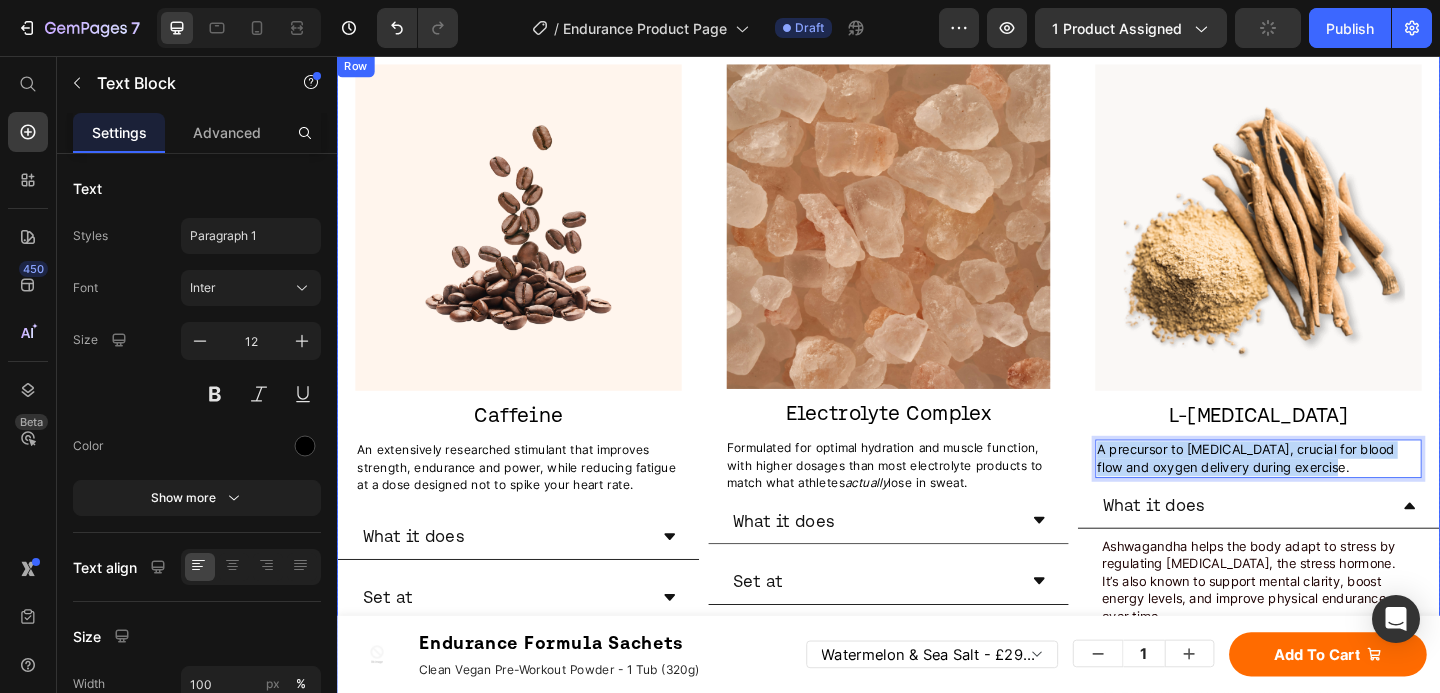 drag, startPoint x: 1411, startPoint y: 487, endPoint x: 1132, endPoint y: 471, distance: 279.4584 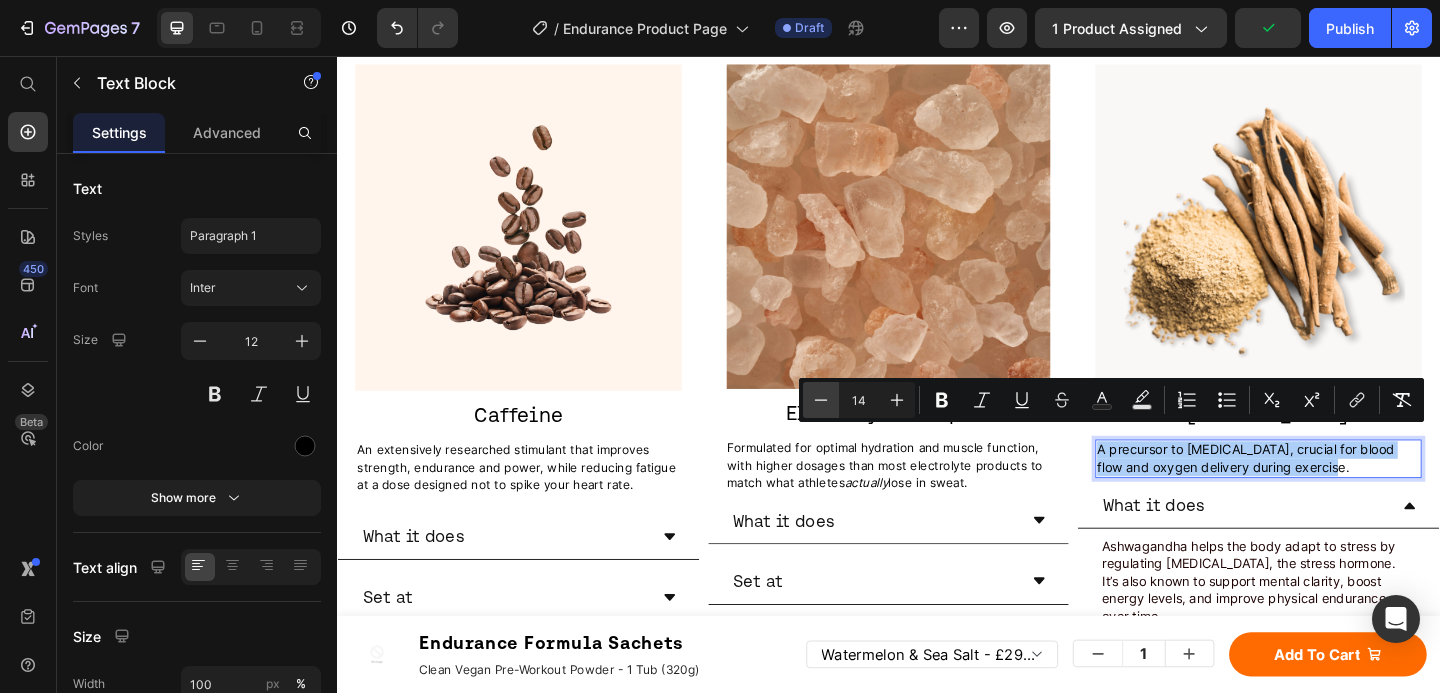click 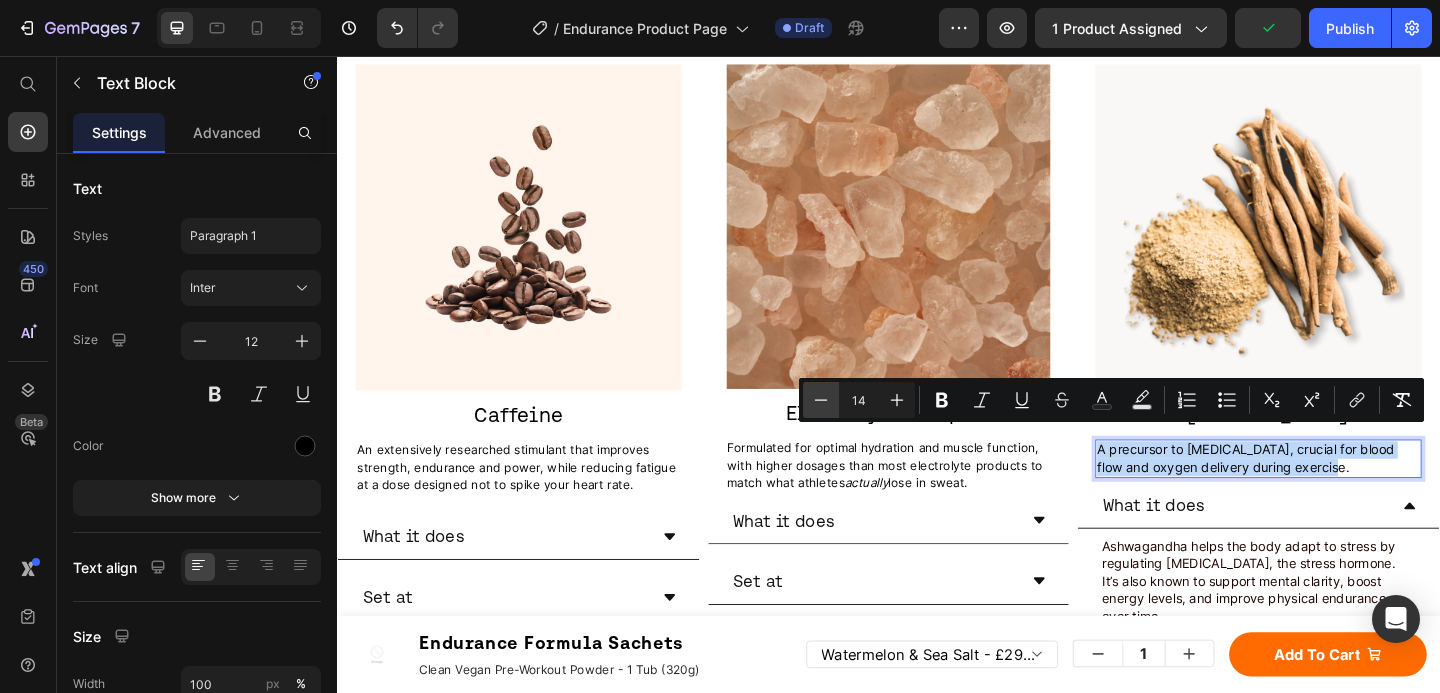 type on "13" 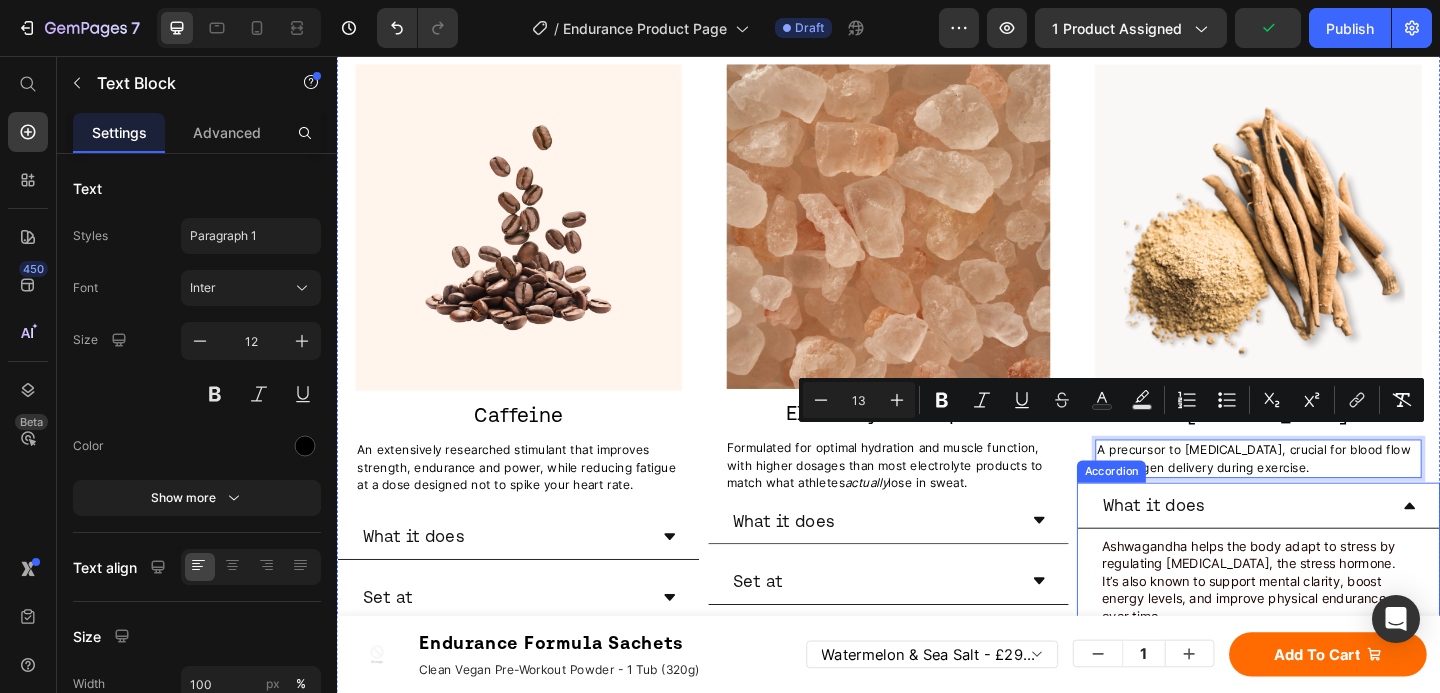 click on "Ashwagandha helps the body adapt to stress by regulating [MEDICAL_DATA], the stress hormone. It’s also known to support mental clarity, boost energy levels, and improve physical endurance over time." at bounding box center [1339, 627] 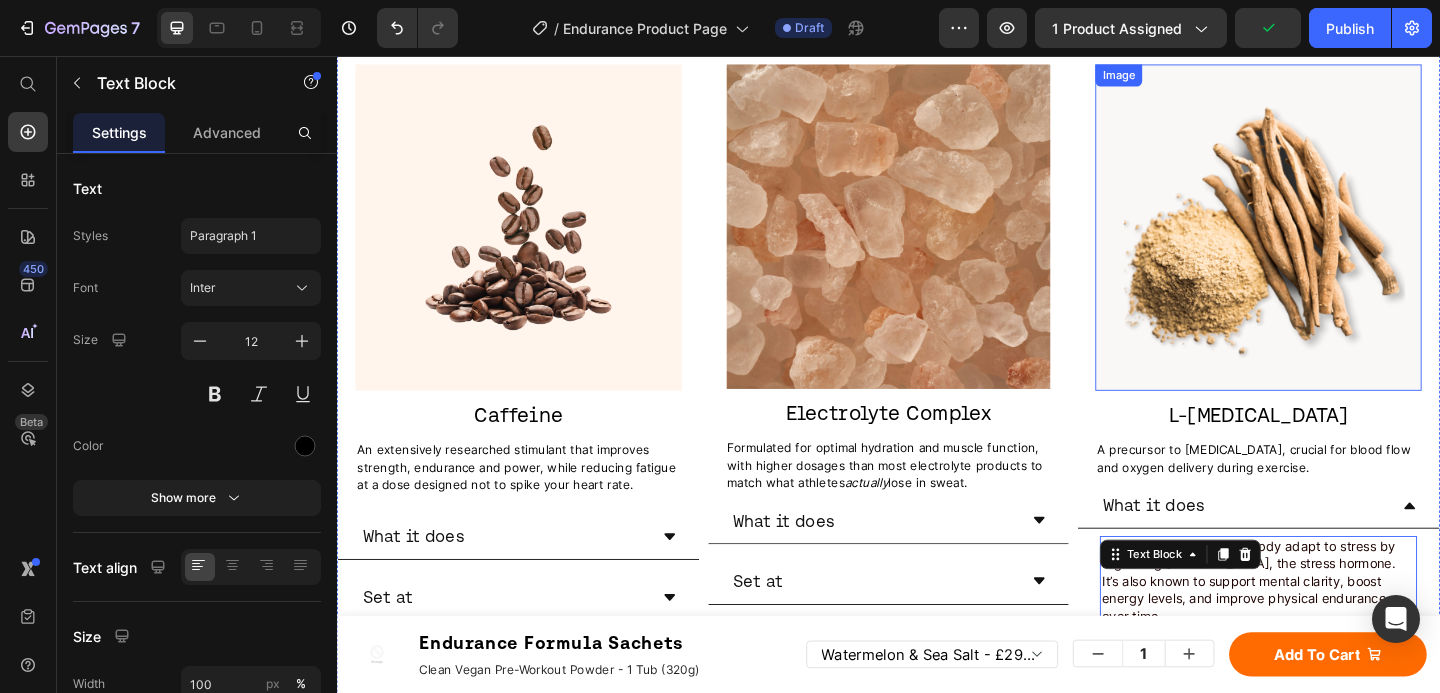 click at bounding box center (1339, 242) 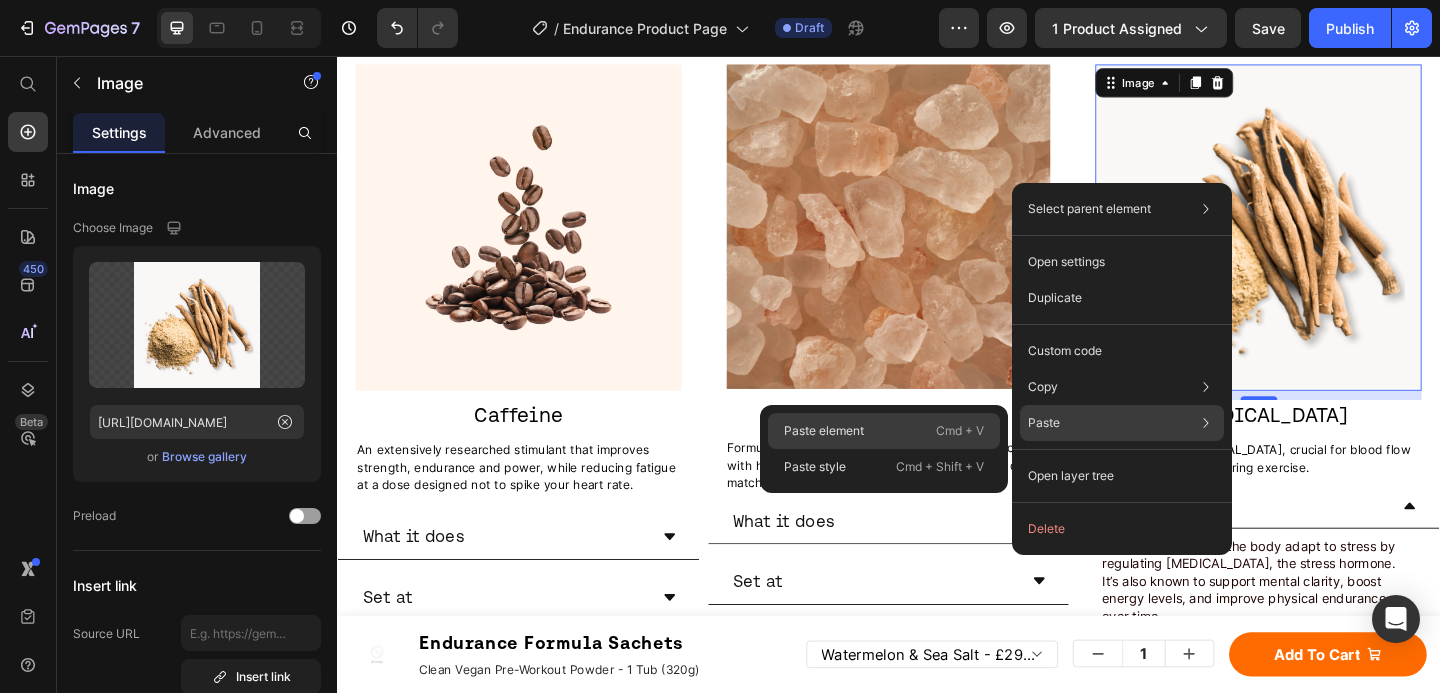 click on "Paste element  Cmd + V" 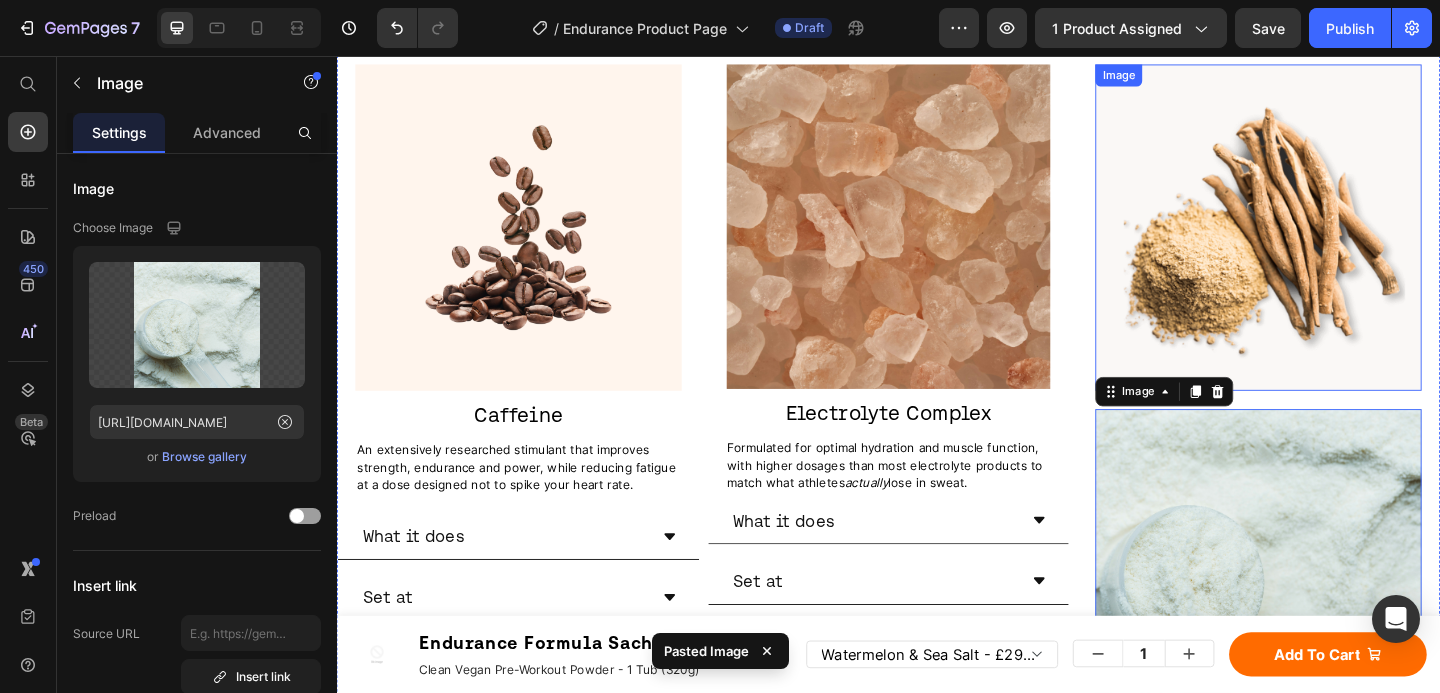 click at bounding box center (1339, 242) 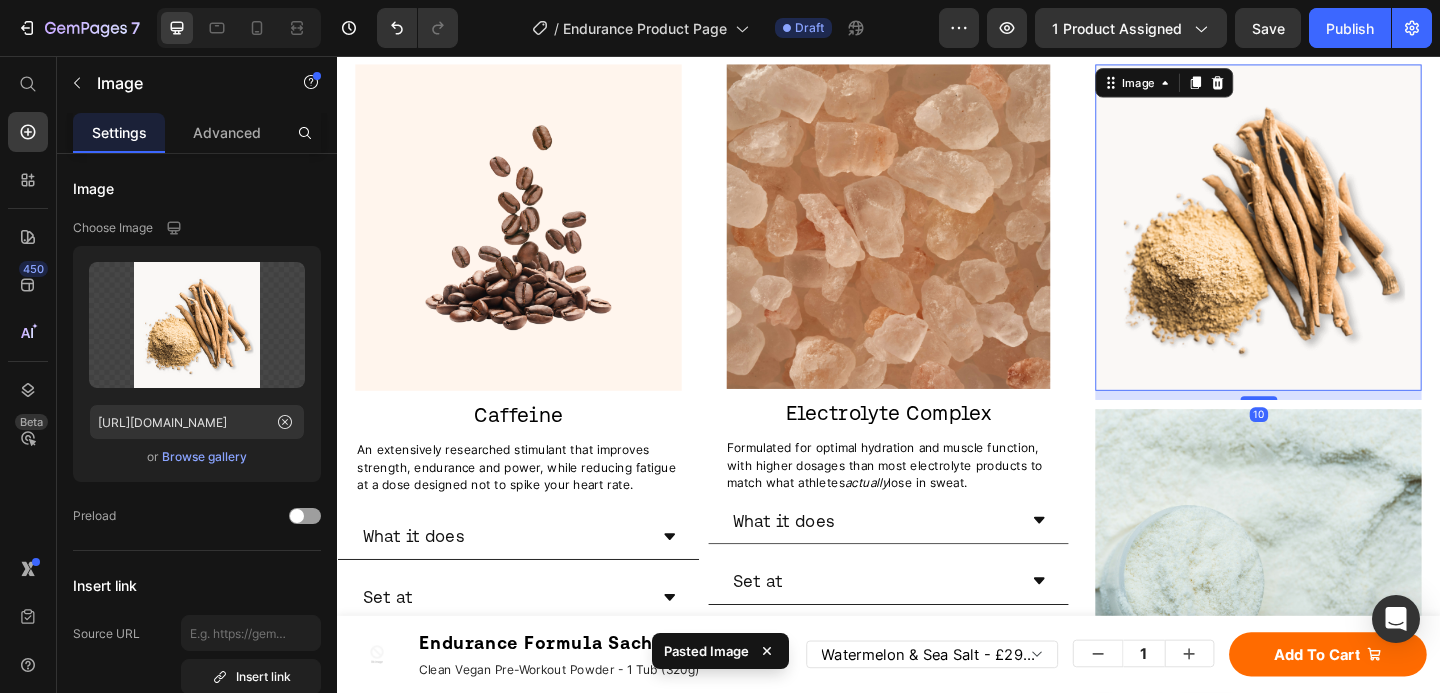 click 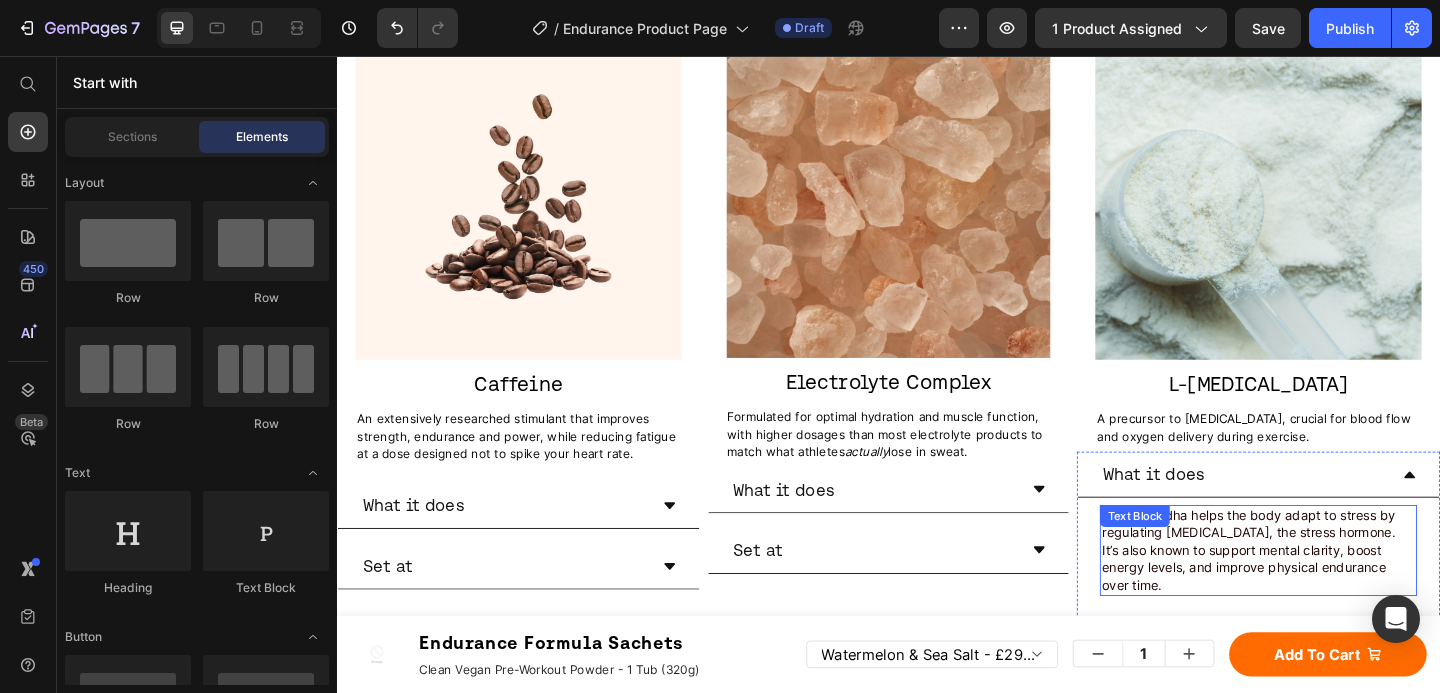 scroll, scrollTop: 2983, scrollLeft: 0, axis: vertical 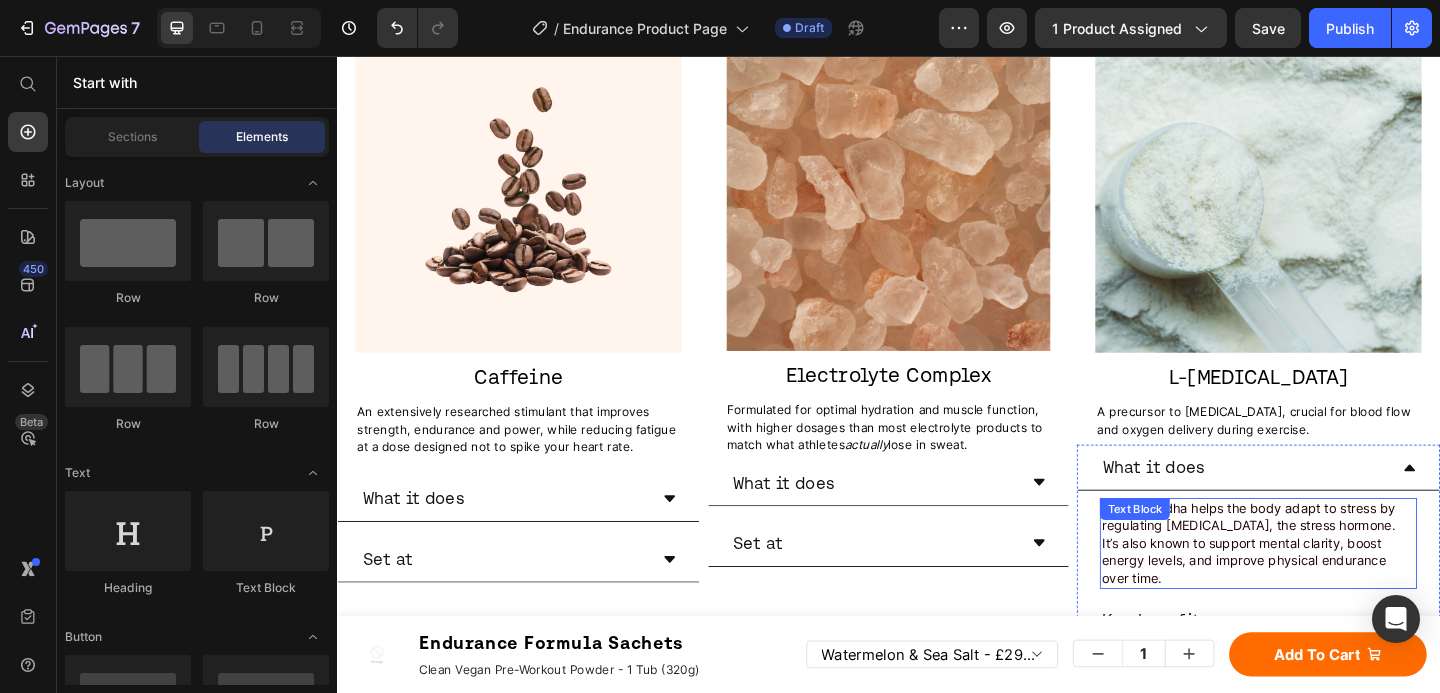 click on "Ashwagandha helps the body adapt to stress by regulating [MEDICAL_DATA], the stress hormone. It’s also known to support mental clarity, boost energy levels, and improve physical endurance over time." at bounding box center [1328, 585] 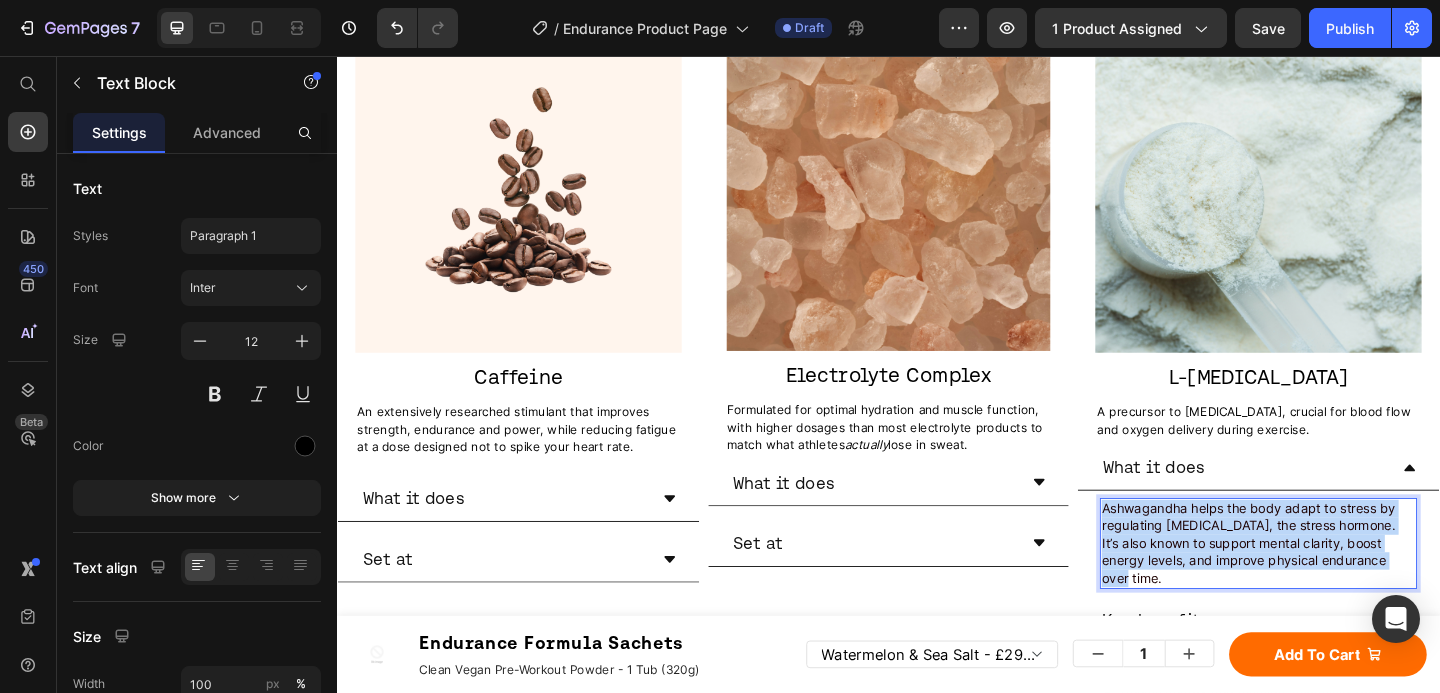drag, startPoint x: 1488, startPoint y: 593, endPoint x: 1159, endPoint y: 534, distance: 334.2484 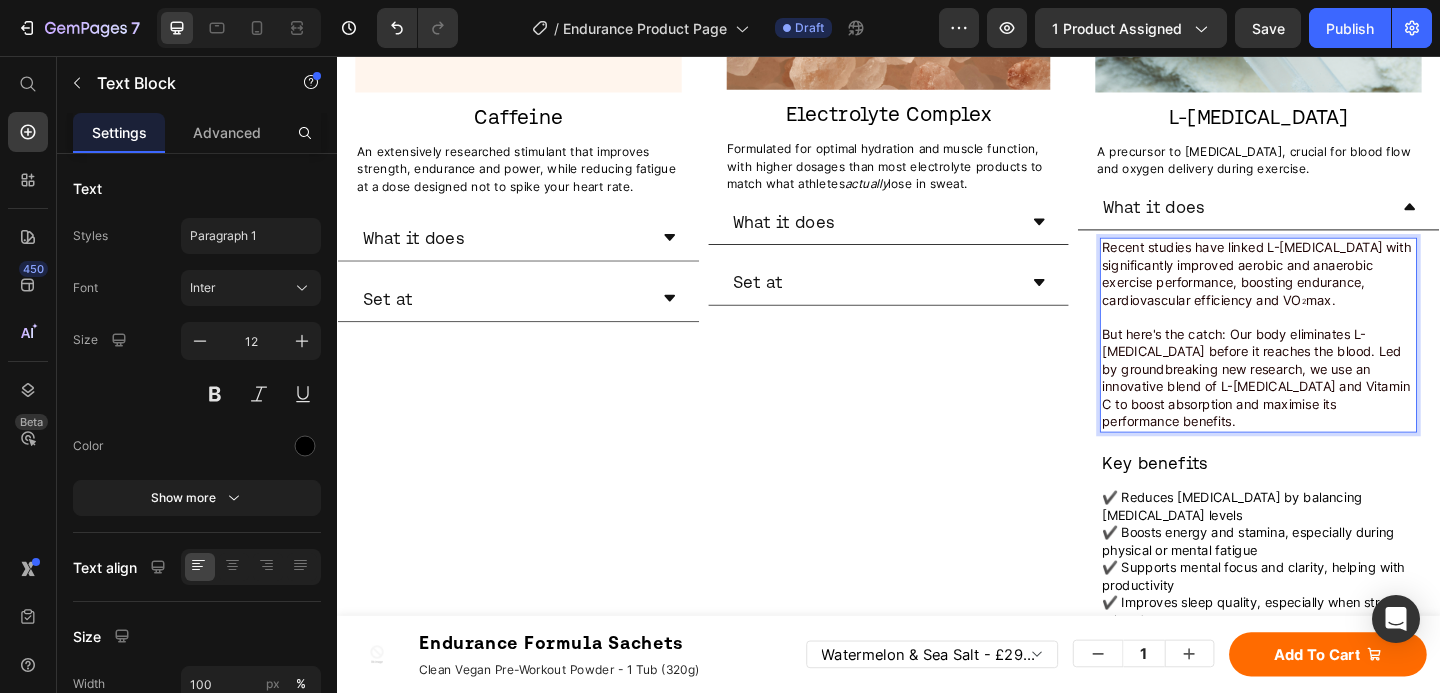 scroll, scrollTop: 3269, scrollLeft: 0, axis: vertical 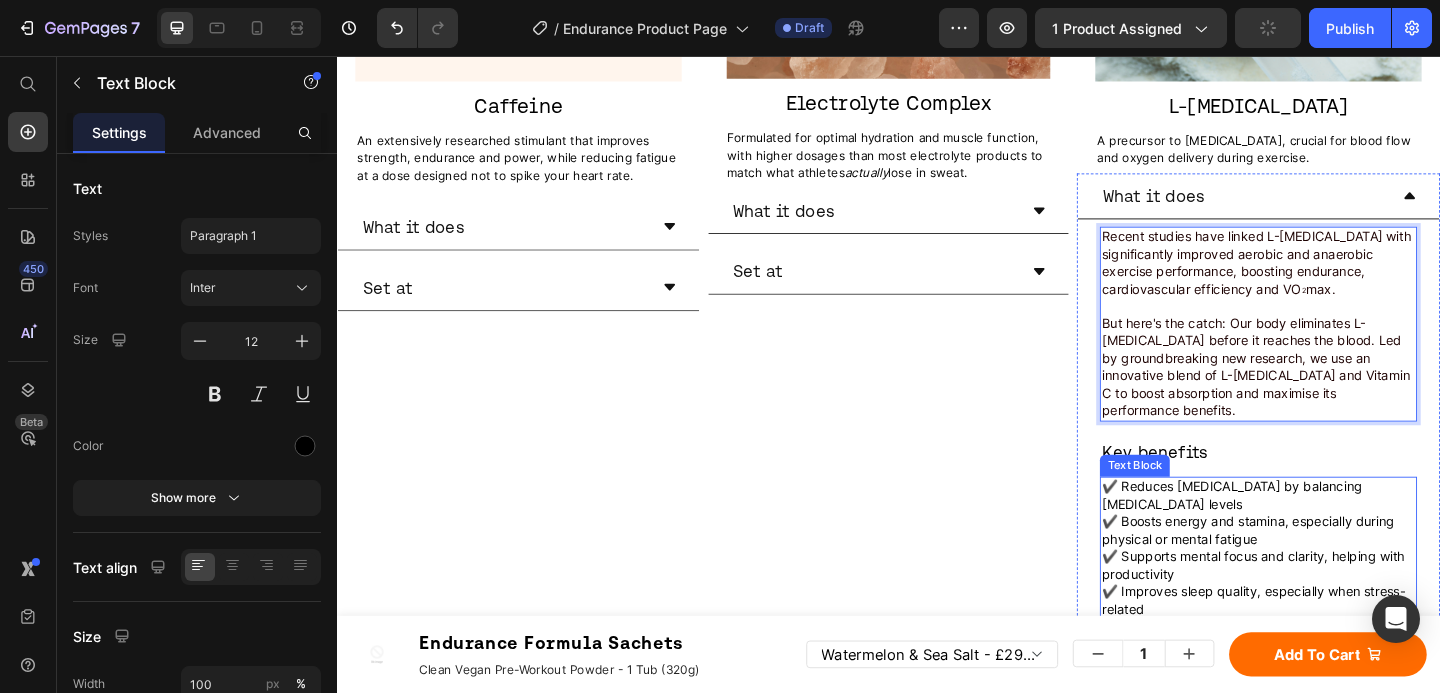 click on "✔️ Reduces [MEDICAL_DATA] by balancing [MEDICAL_DATA] levels" at bounding box center (1339, 535) 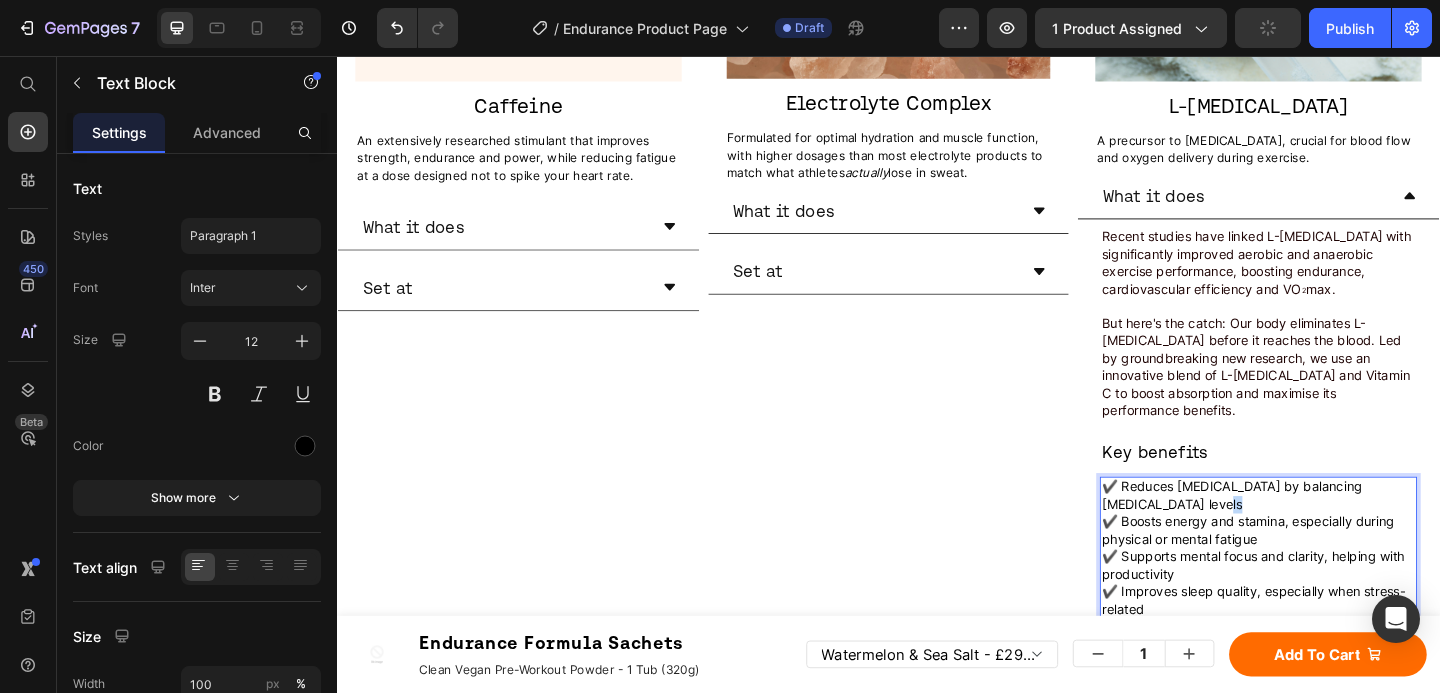scroll, scrollTop: 0, scrollLeft: 0, axis: both 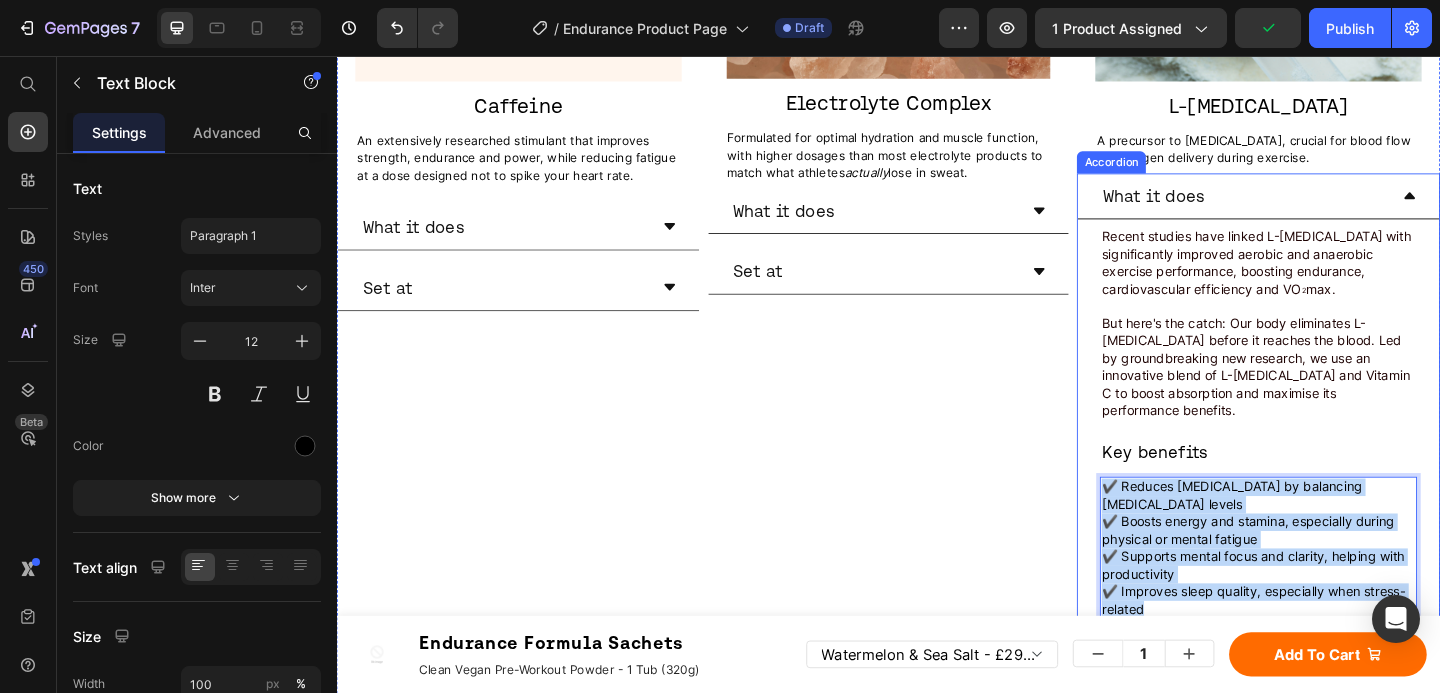 drag, startPoint x: 1209, startPoint y: 653, endPoint x: 1155, endPoint y: 522, distance: 141.69333 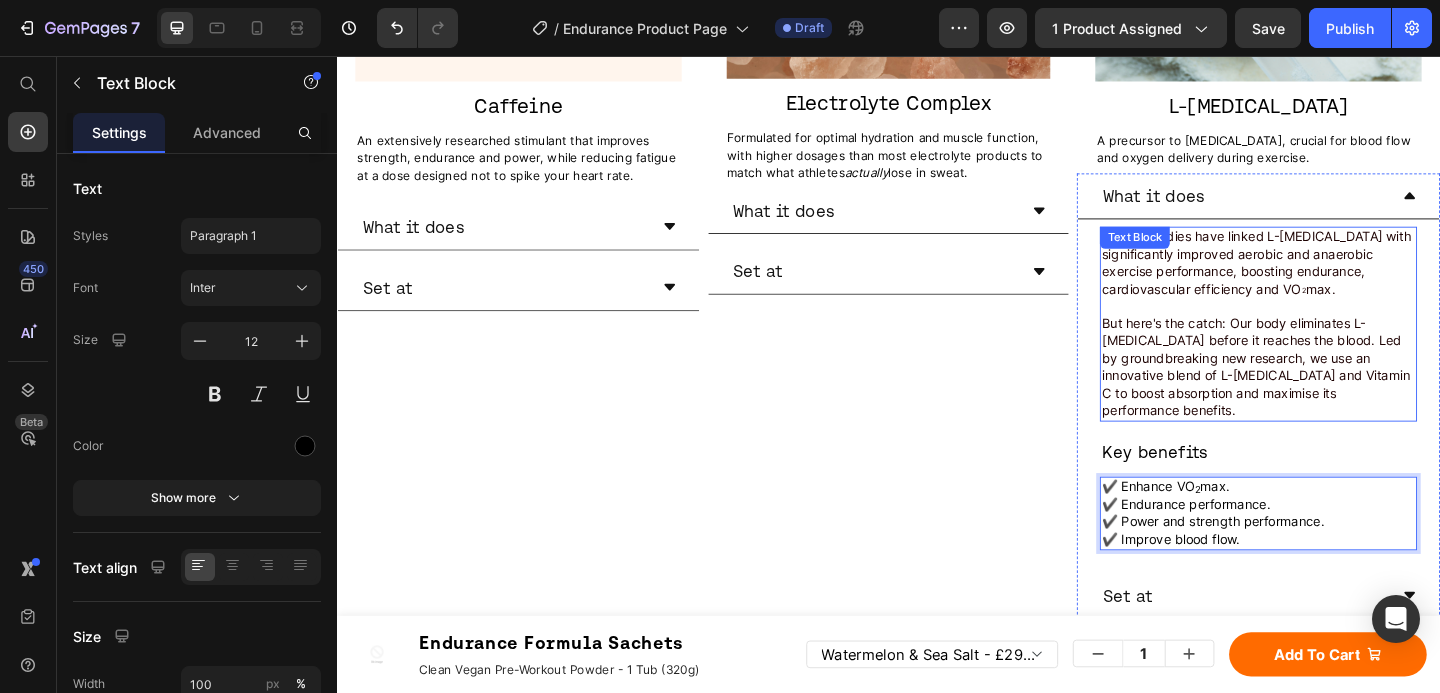 click on "But here's the catch: Our body eliminates L-[MEDICAL_DATA] before it reaches the blood. Led by groundbreaking new research, we use an innovative blend of L-[MEDICAL_DATA] and Vitamin C to boost absorption and maximise its performance benefits." at bounding box center (1336, 394) 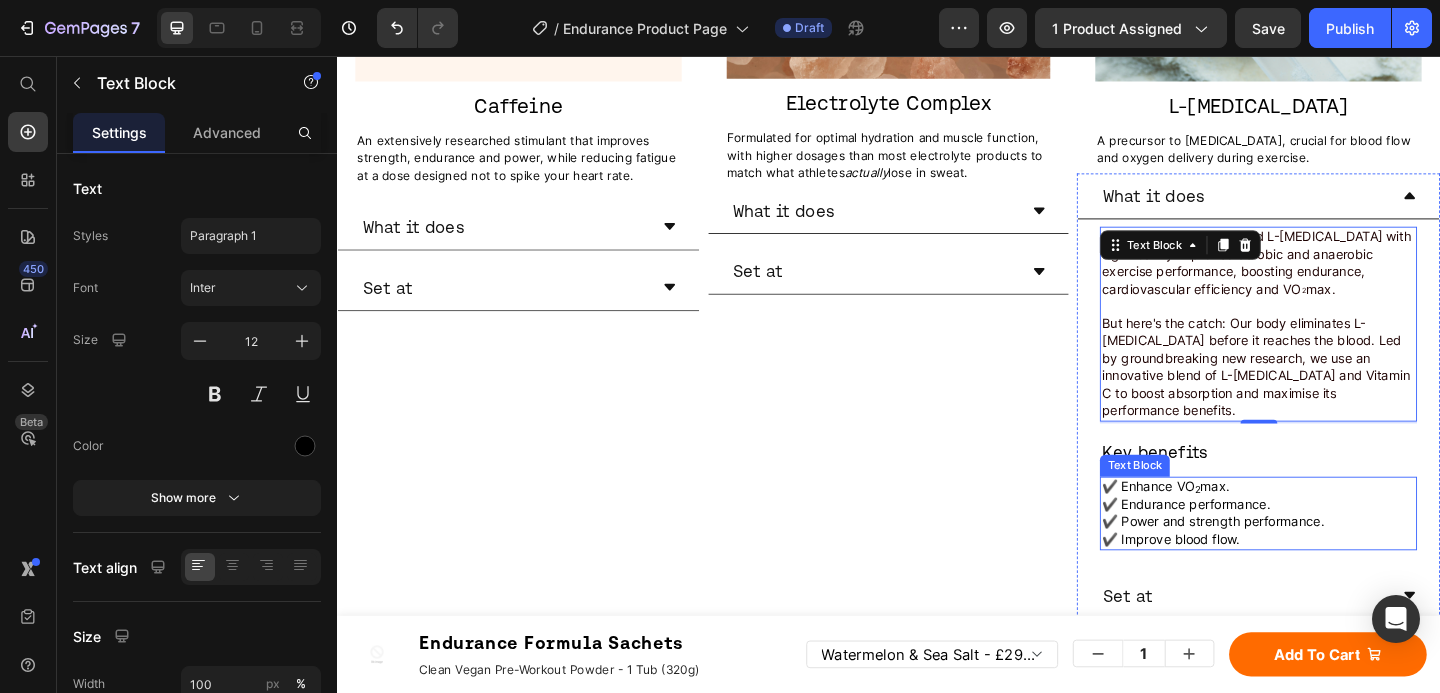 click on "✔️ Power and strength performance." at bounding box center [1290, 562] 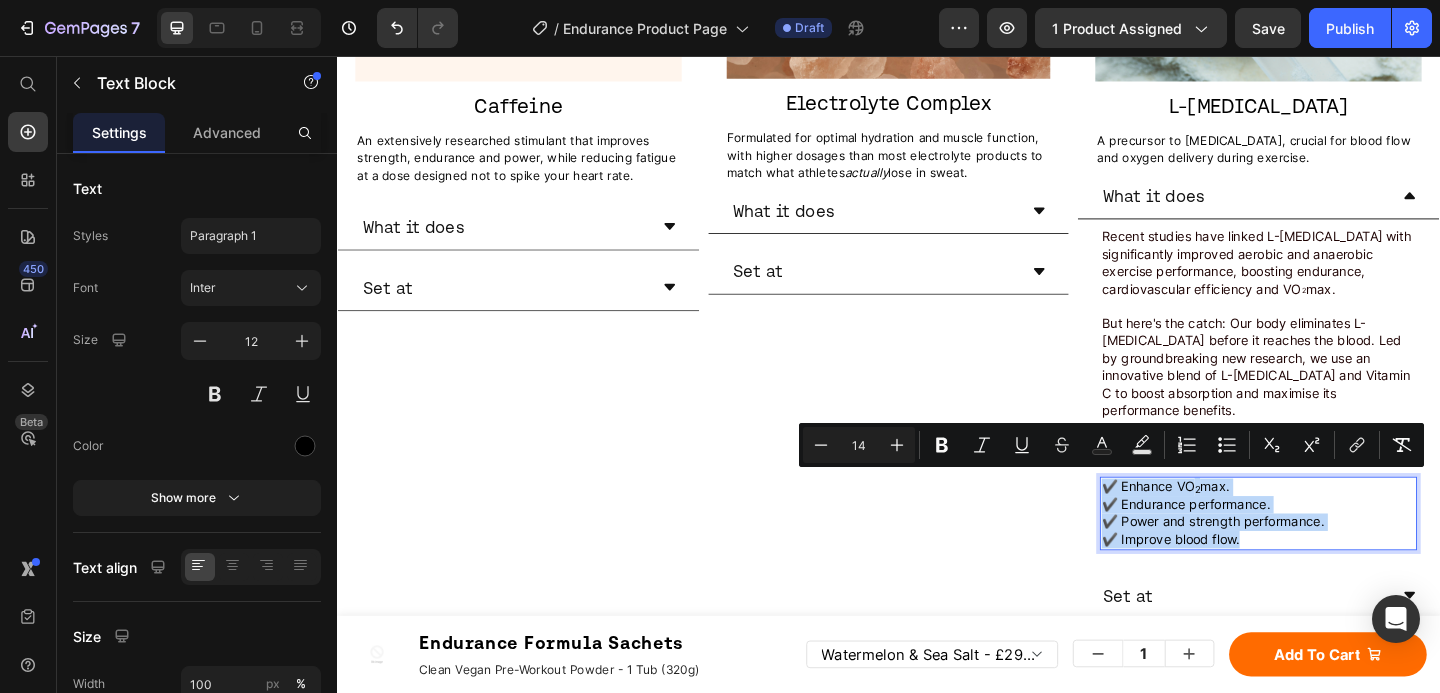 drag, startPoint x: 1331, startPoint y: 575, endPoint x: 1160, endPoint y: 524, distance: 178.44327 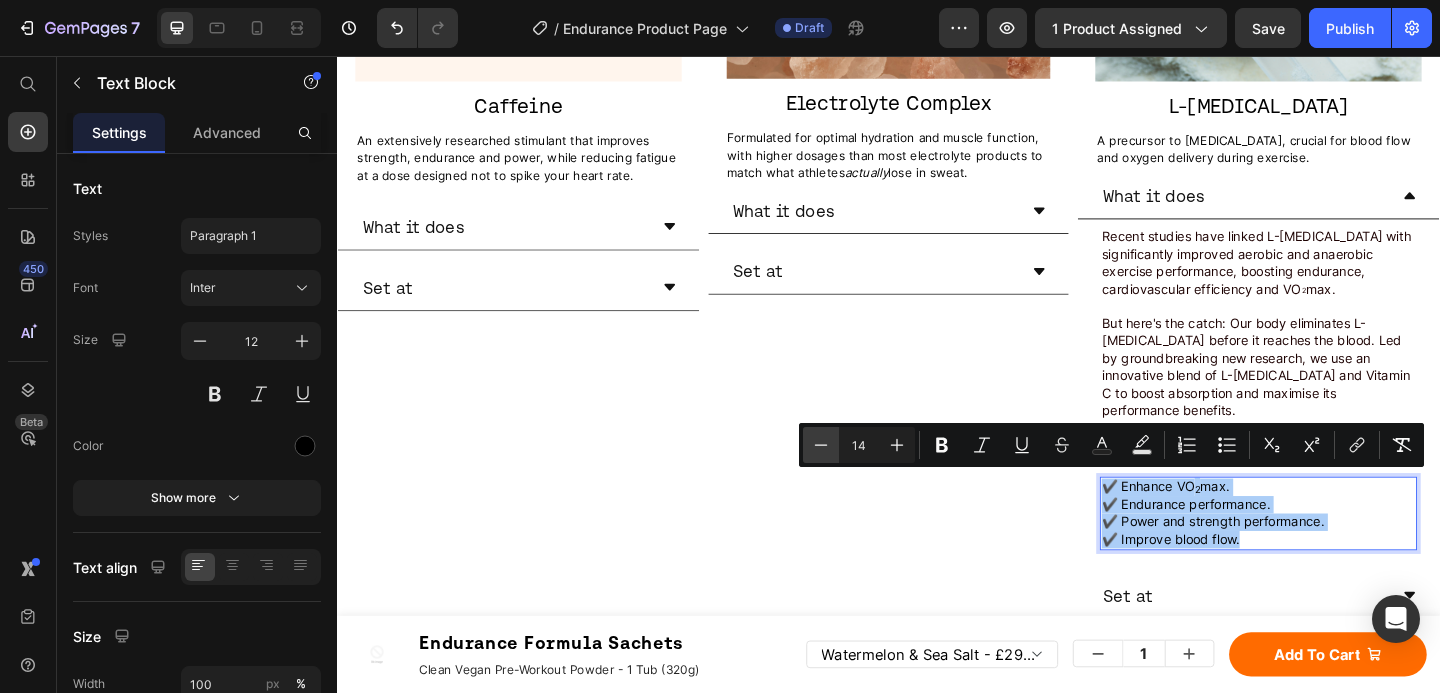 click on "Minus" at bounding box center [821, 445] 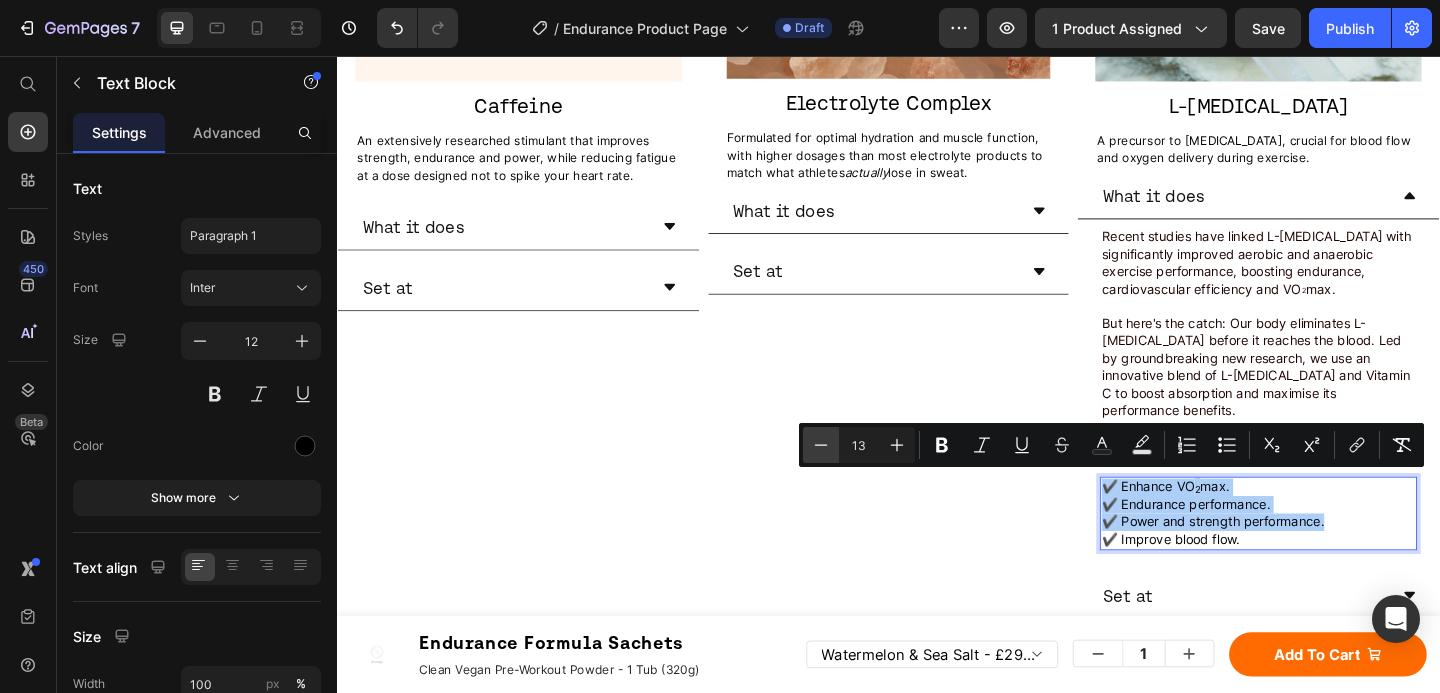 click on "Minus" at bounding box center (821, 445) 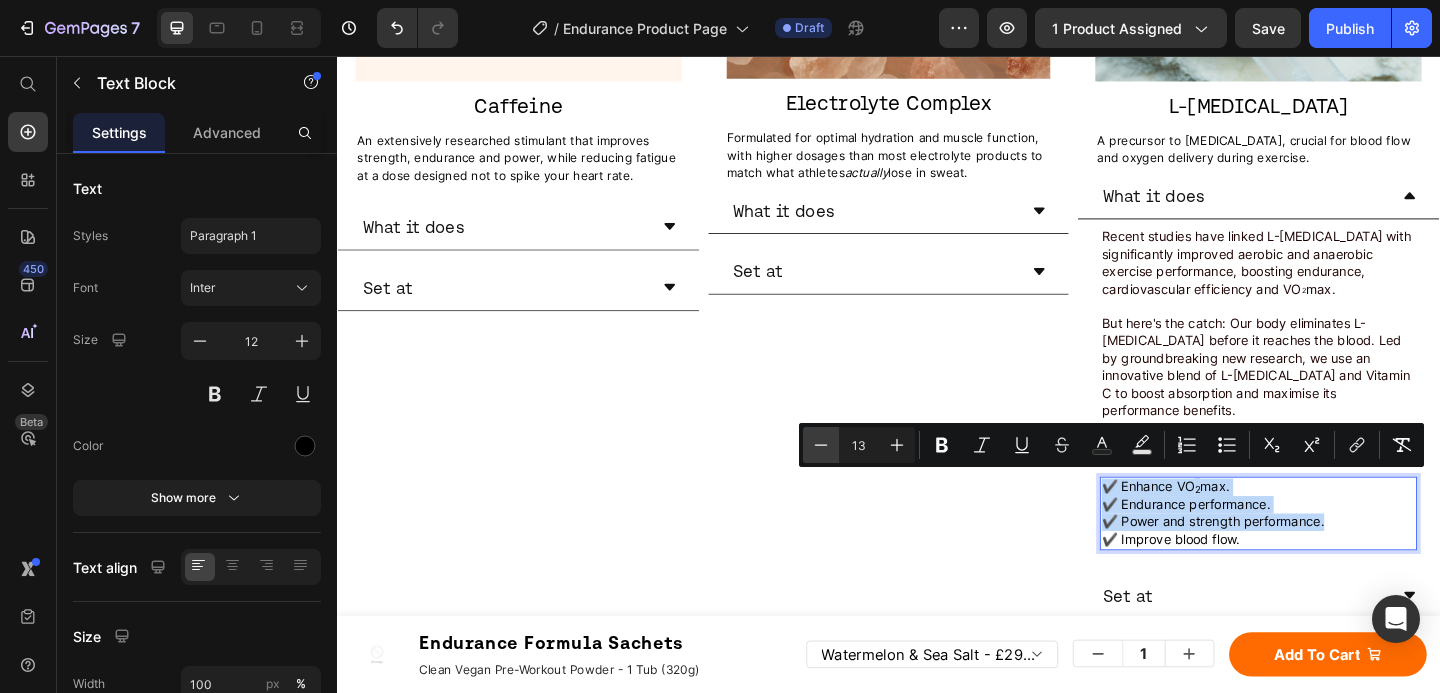 type on "12" 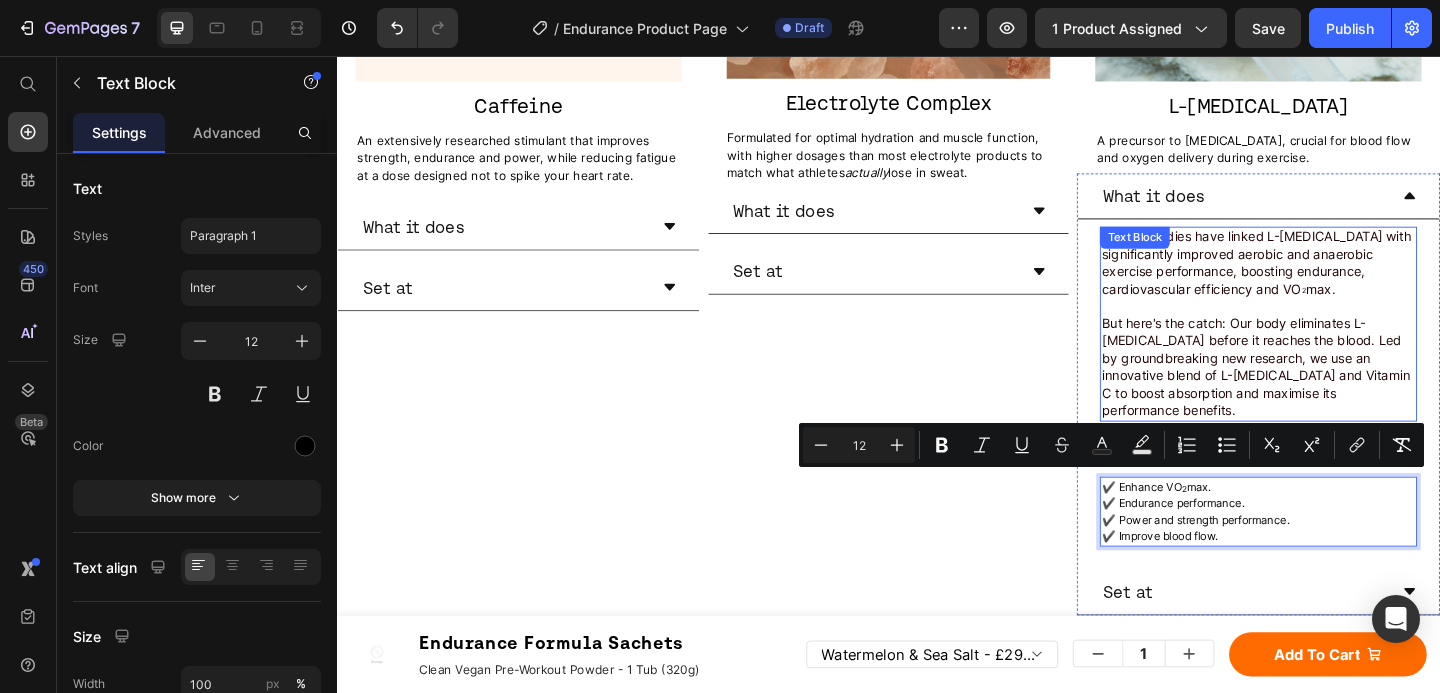 click on "But here's the catch: Our body eliminates L-[MEDICAL_DATA] before it reaches the blood. Led by groundbreaking new research, we use an innovative blend of L-[MEDICAL_DATA] and Vitamin C to boost absorption and maximise its performance benefits." at bounding box center (1336, 394) 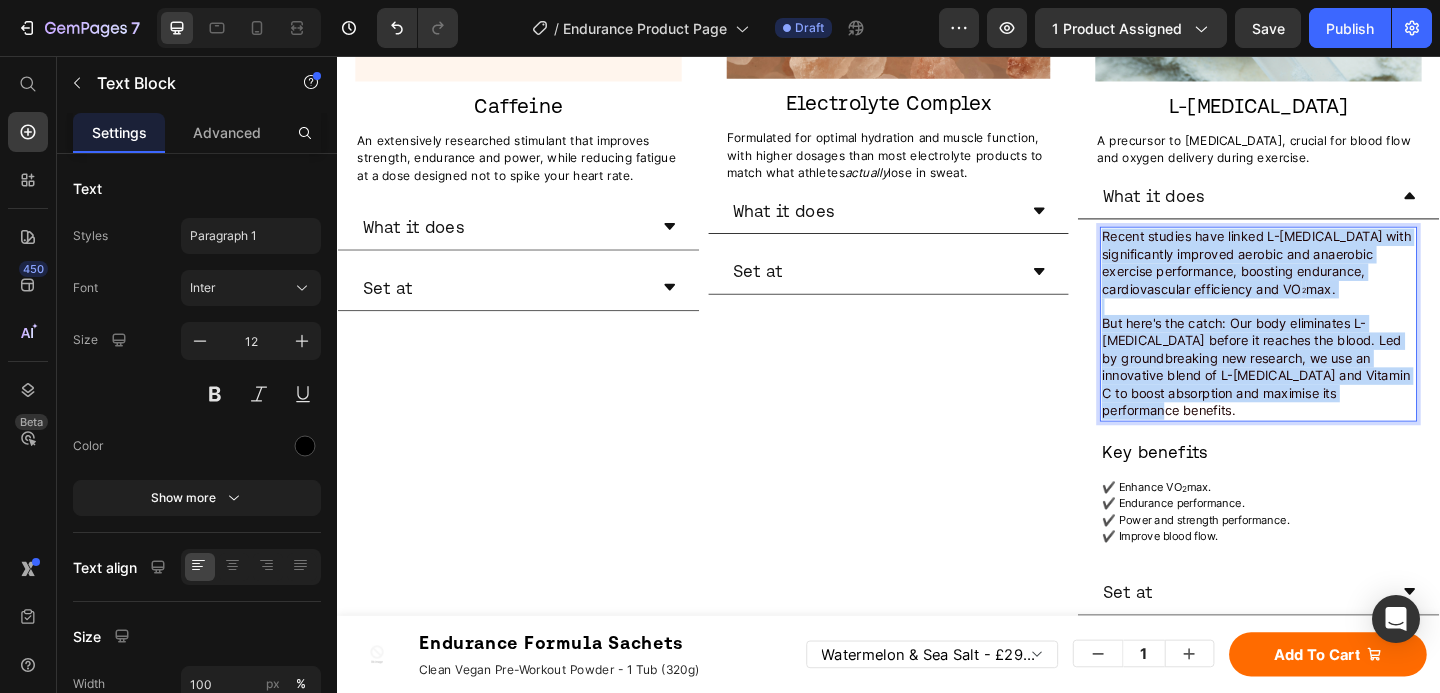 drag, startPoint x: 1228, startPoint y: 435, endPoint x: 1160, endPoint y: 248, distance: 198.9799 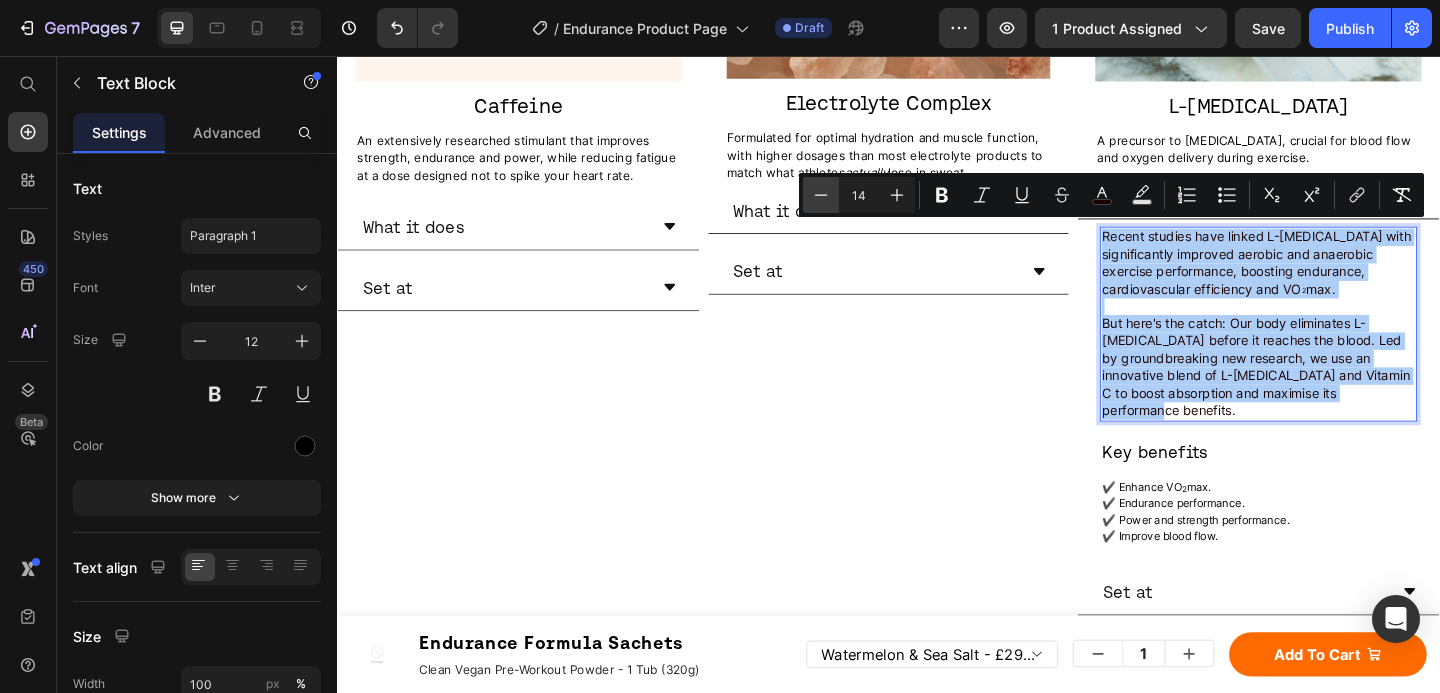 click 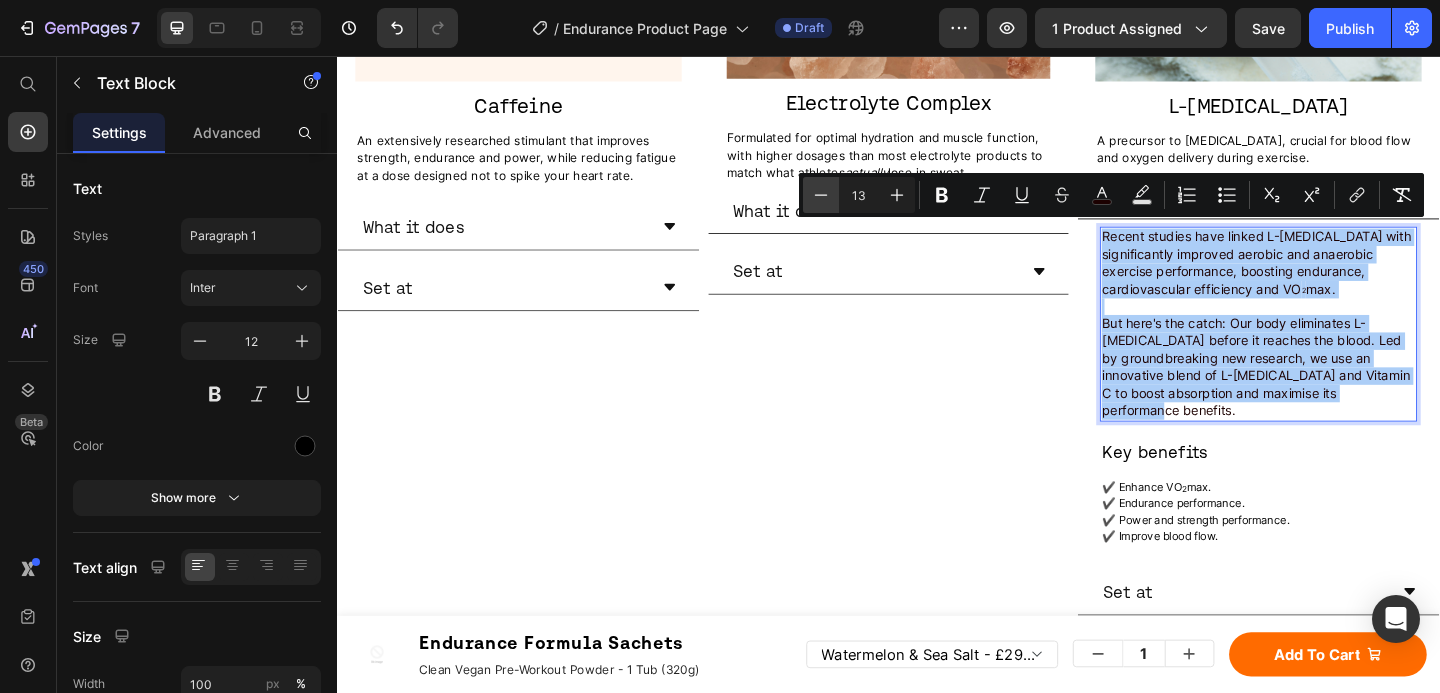 click 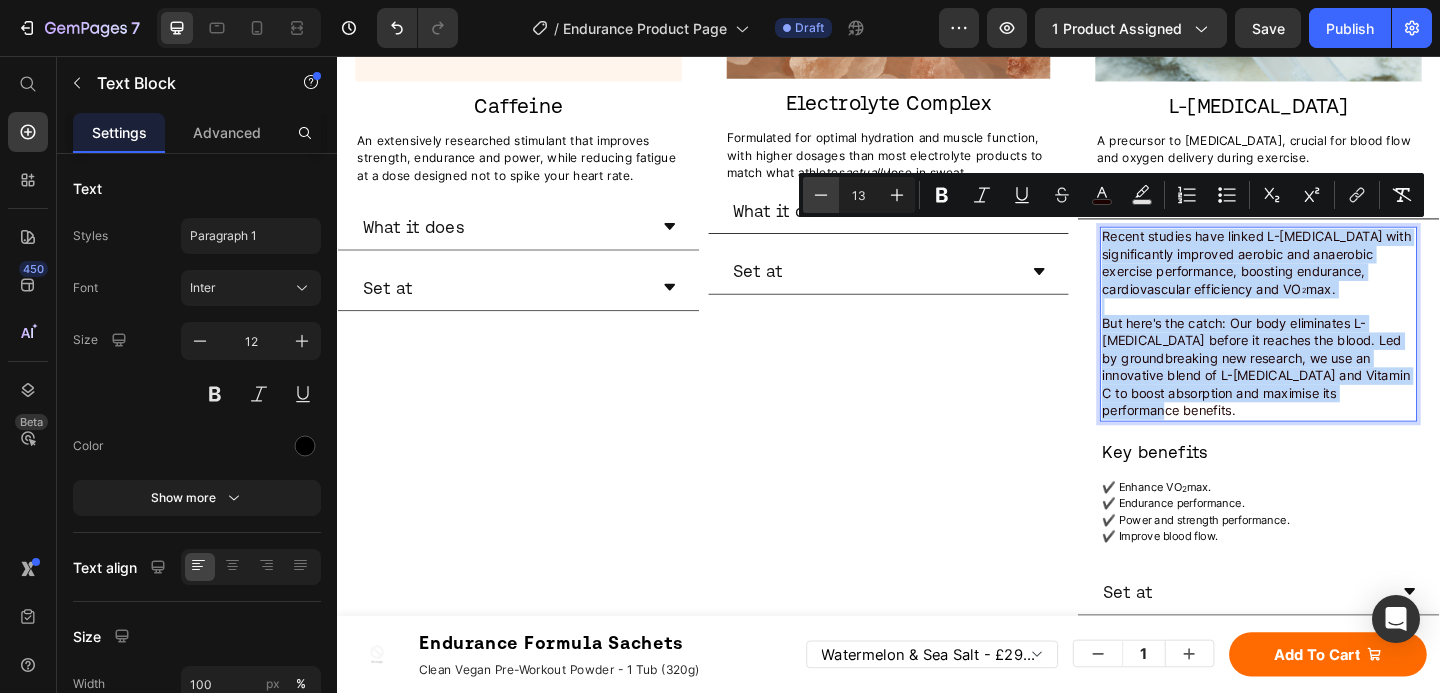 type on "12" 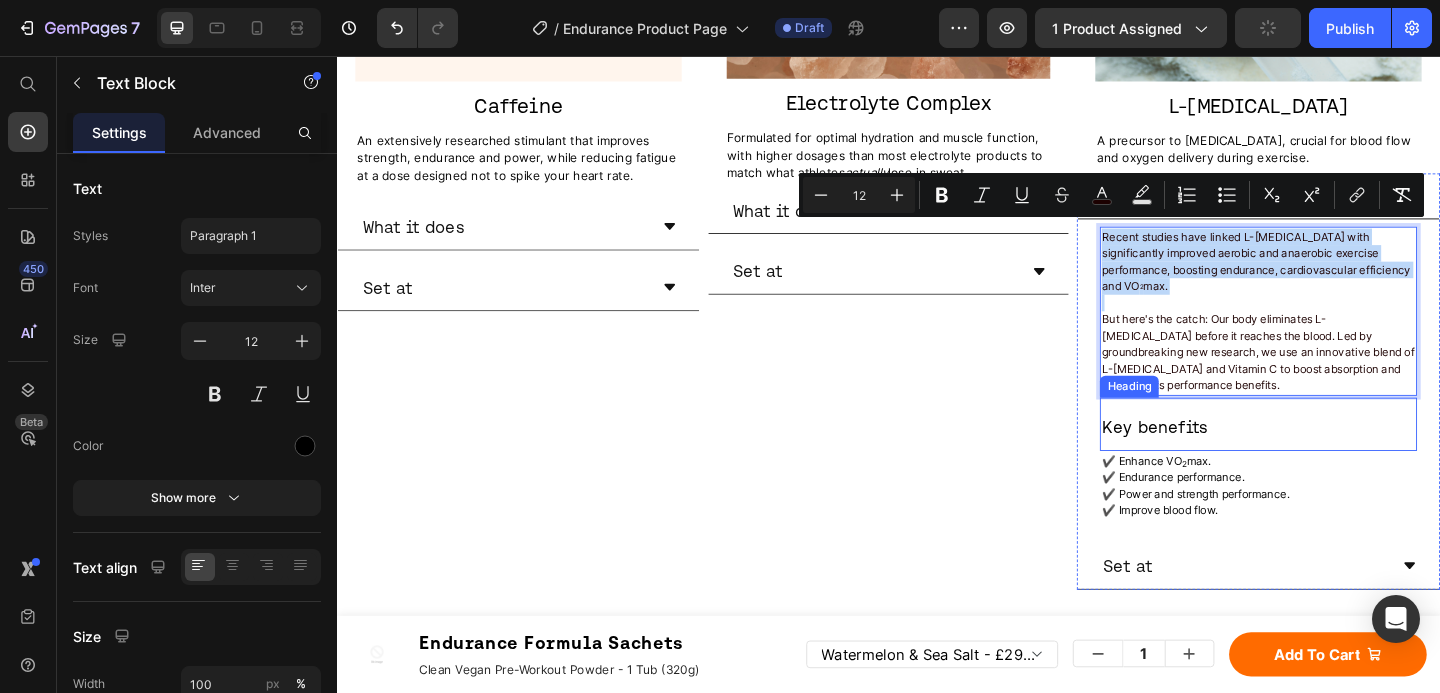 click on "Key benefits" at bounding box center [1339, 457] 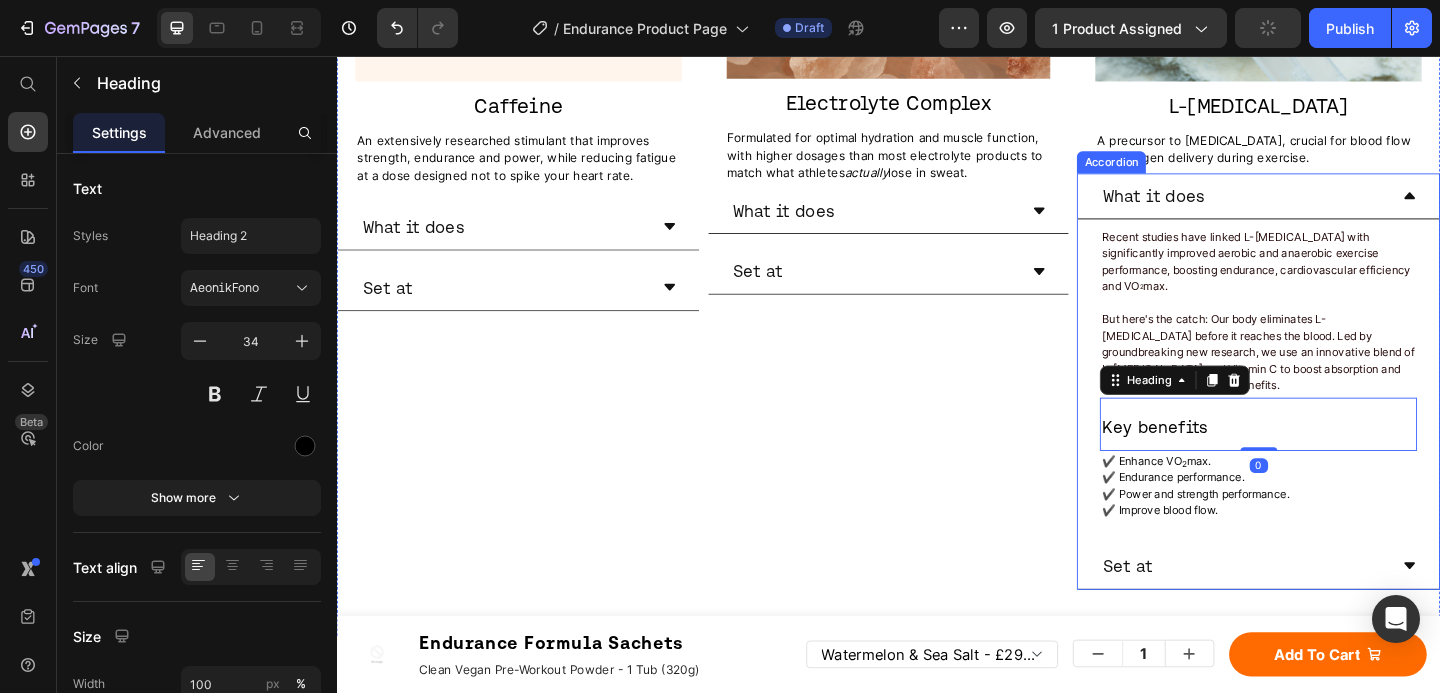 click on "What it does" at bounding box center [1323, 208] 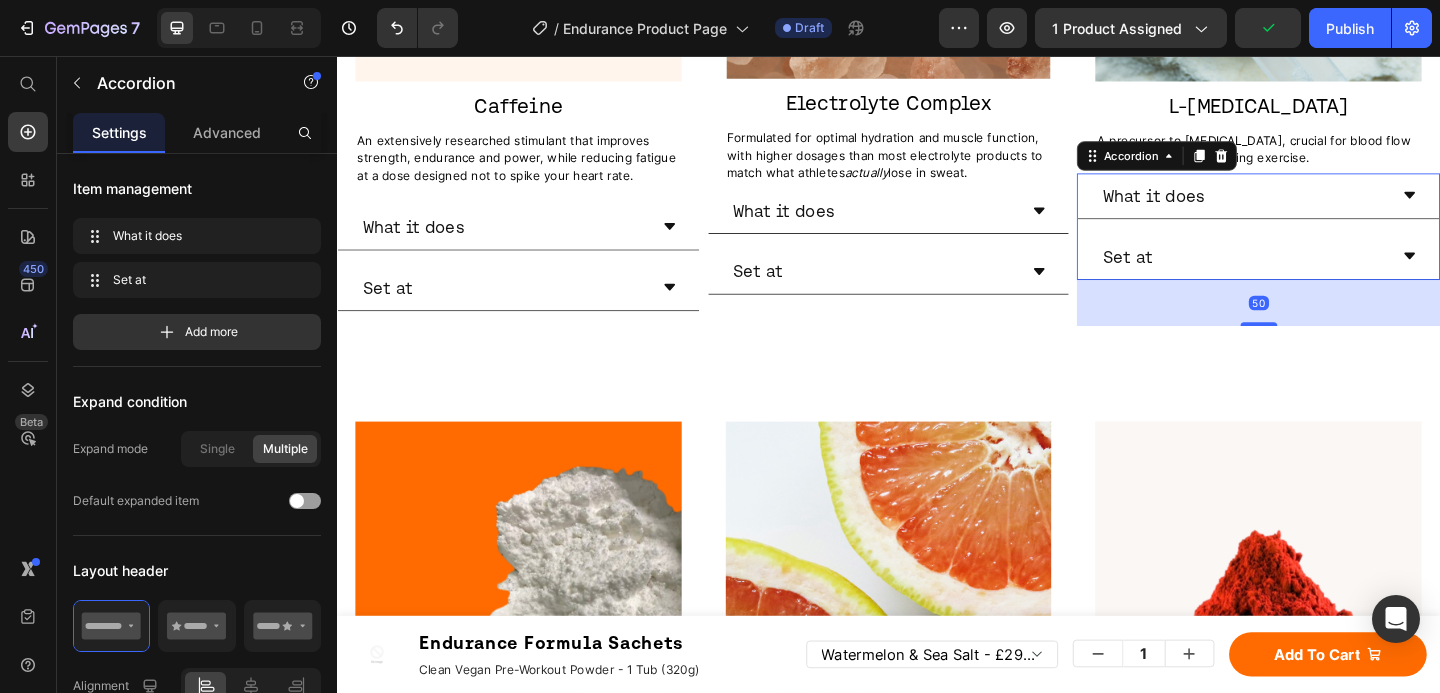 click on "Set at" at bounding box center (1339, 275) 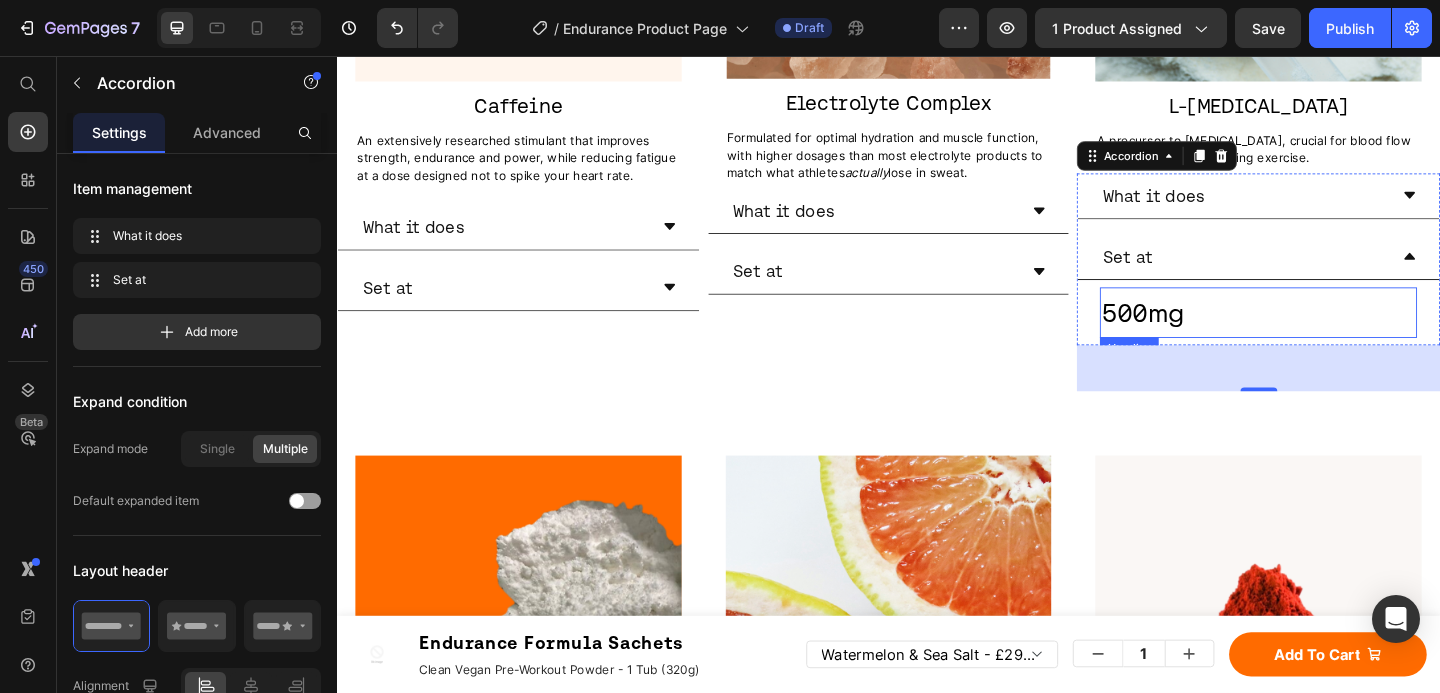 click on "500mg" at bounding box center [1214, 336] 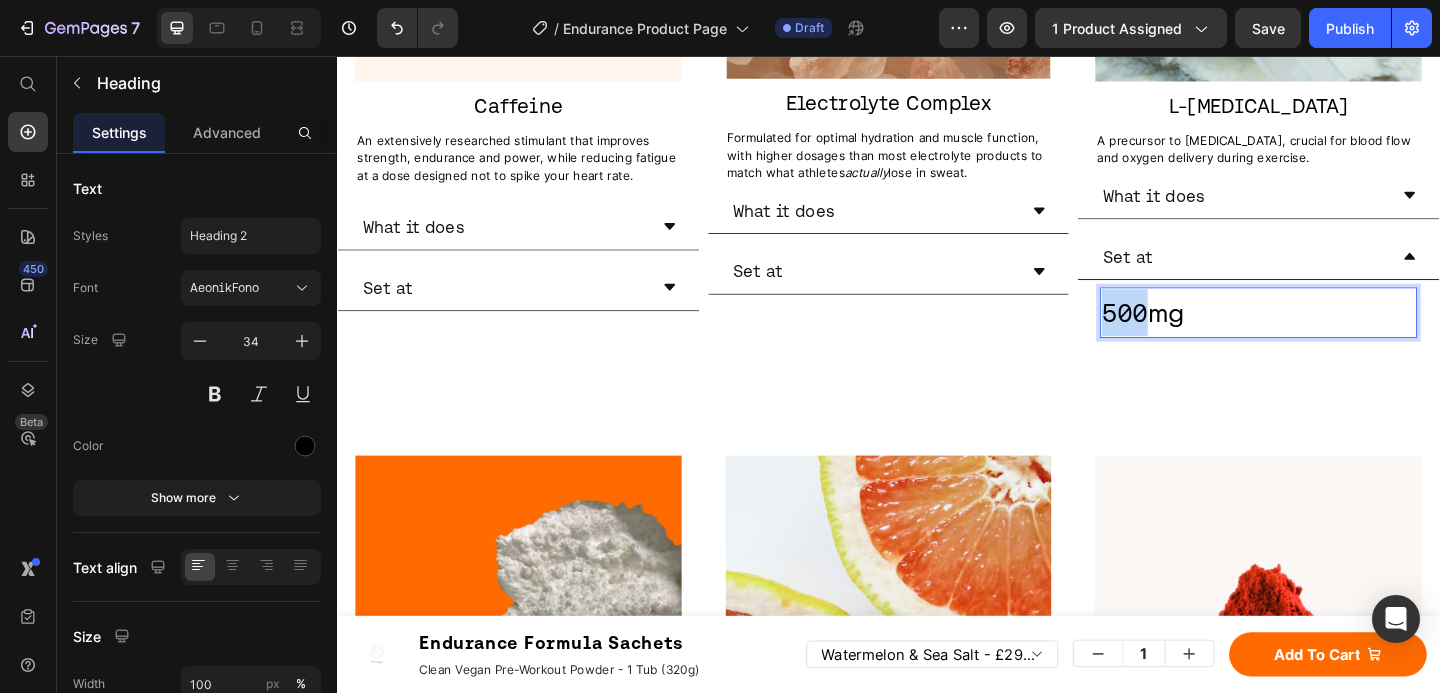 drag, startPoint x: 1204, startPoint y: 332, endPoint x: 1161, endPoint y: 329, distance: 43.104523 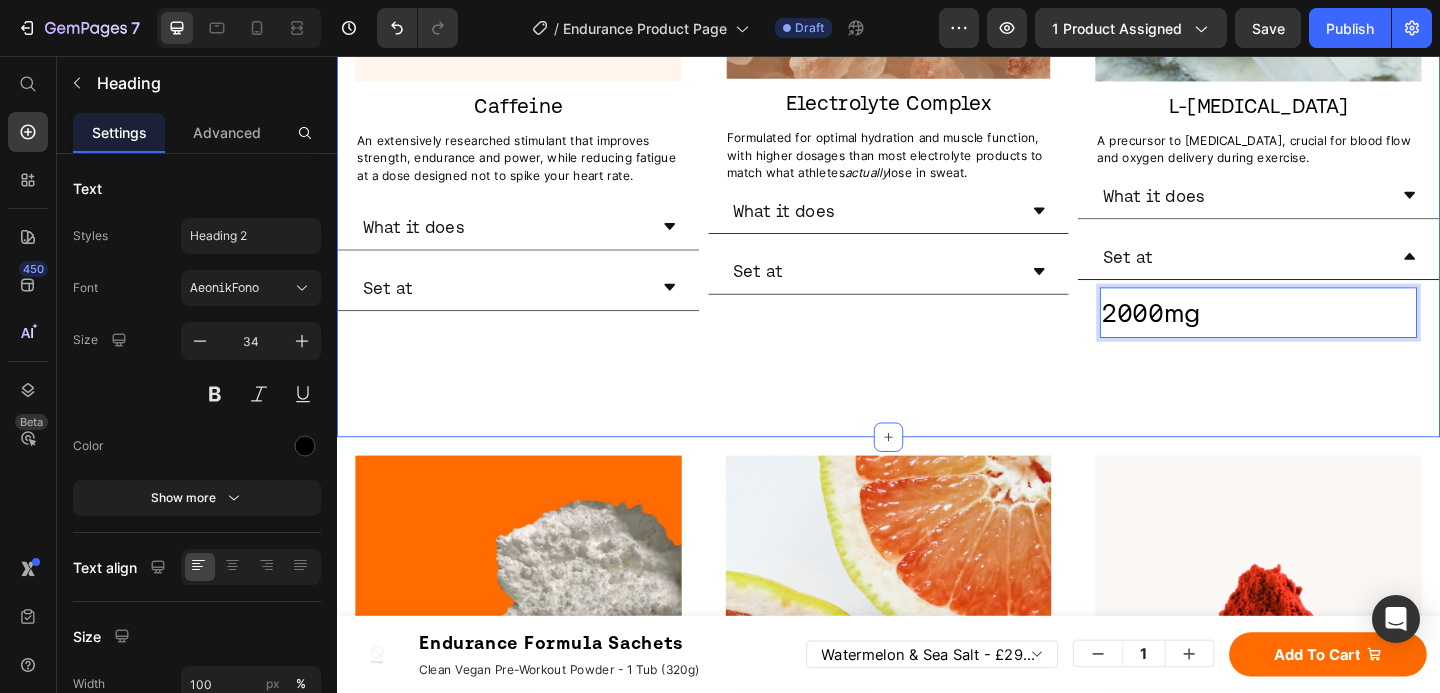 click on "WHAT GOES INTO MOVE?  ONLY WHAT WORKS. Heading Full Ingredients List Heading Image Caffeine Heading An extensively researched stimulant known for its role in enhancing athletic and cognitive performance. Text Block
What it does
Set at Accordion Image L'Arginine Heading A precursor to nitric oxide, crucial for blood flow and oxygen delivery during exercise. Text Block
What it does
Set at Accordion Image L-Tyrosine Heading A key amino acid that supports neurotransmitter production, playing a vital role in stress resilience and mental sharpness. Text Block
What it does
Set at Accordion Image Vitamin C Heading A multifunctional vitamin that supports immune health and enhances nutrient absorption. Text Block
What it does
Image" at bounding box center (937, -37) 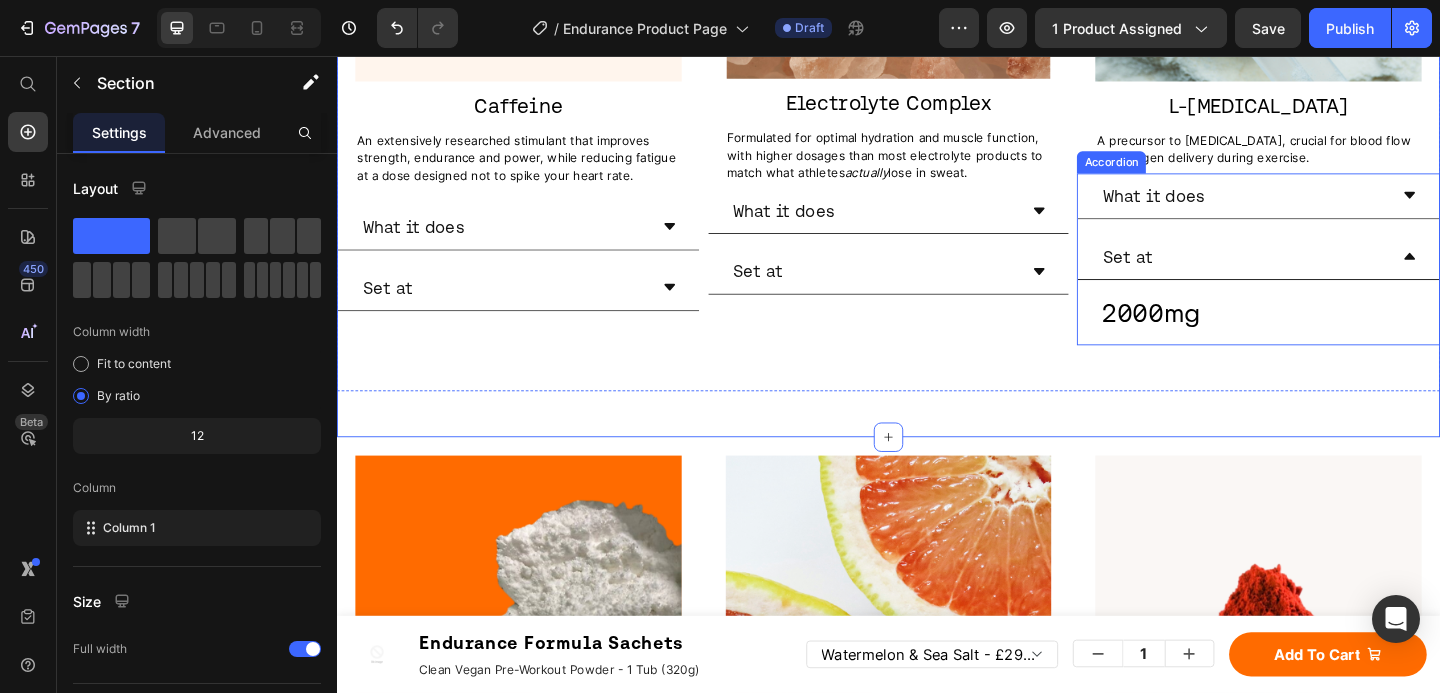 click on "Set at" at bounding box center (1323, 274) 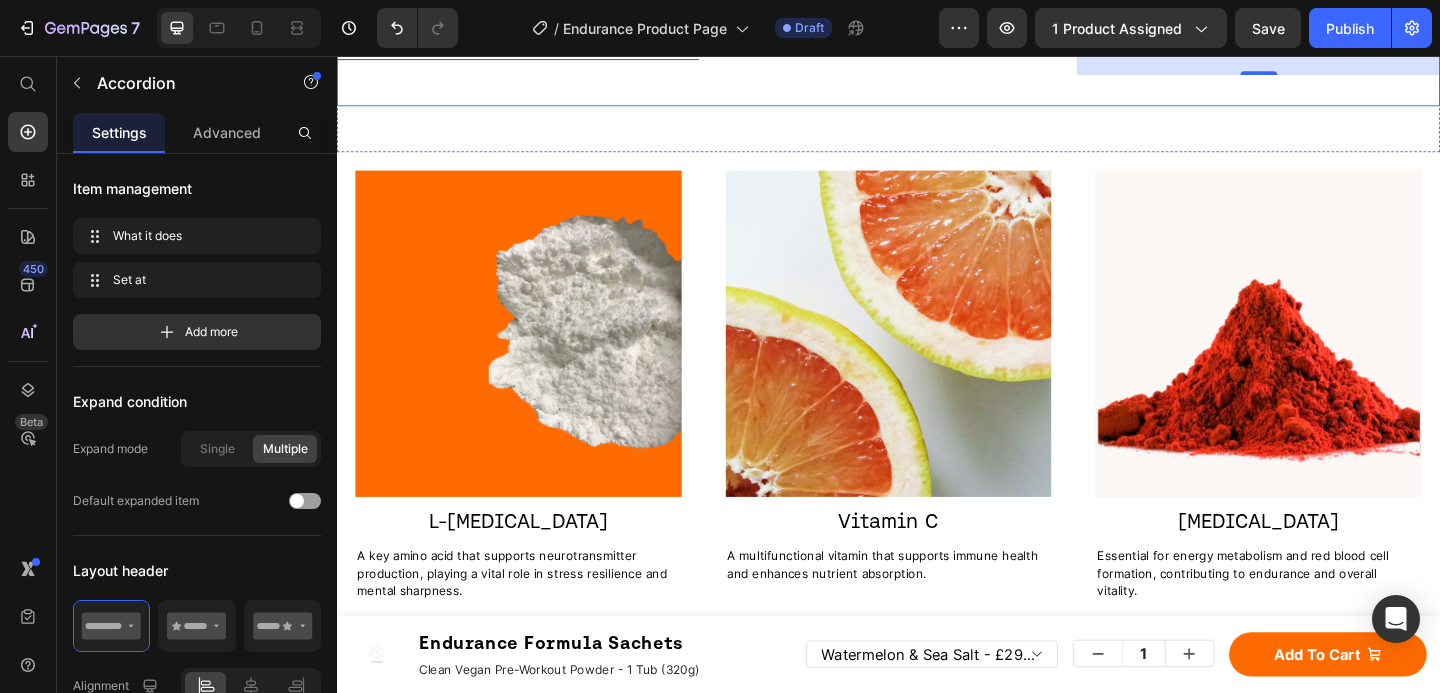 scroll, scrollTop: 3640, scrollLeft: 0, axis: vertical 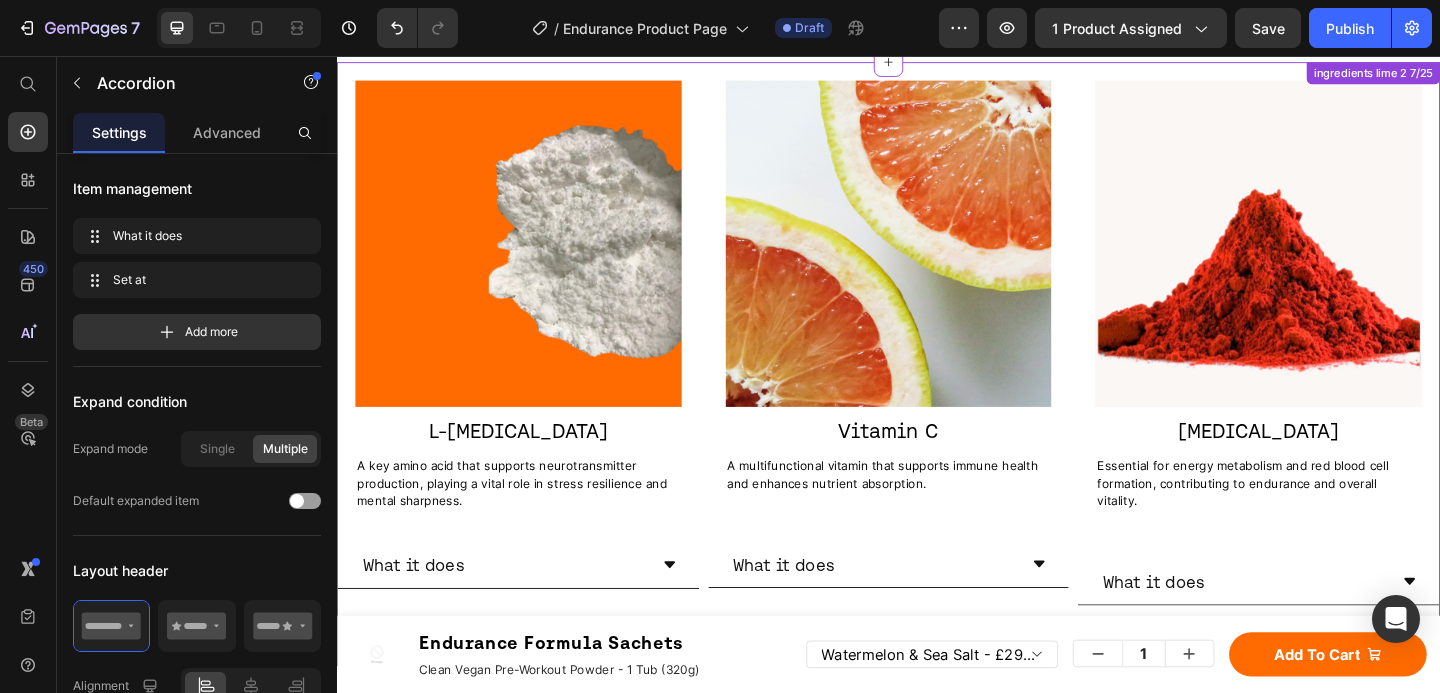 click on "L-[MEDICAL_DATA]" at bounding box center [534, 464] 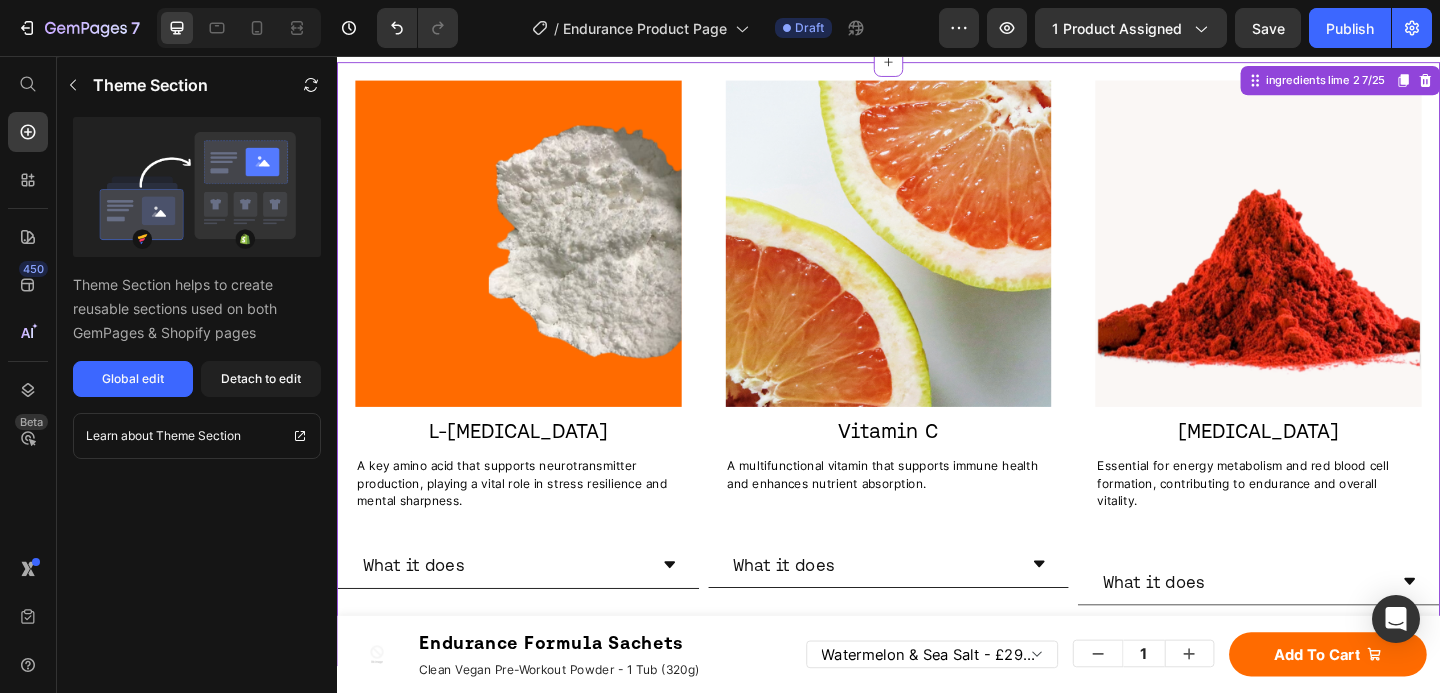 click at bounding box center [534, 260] 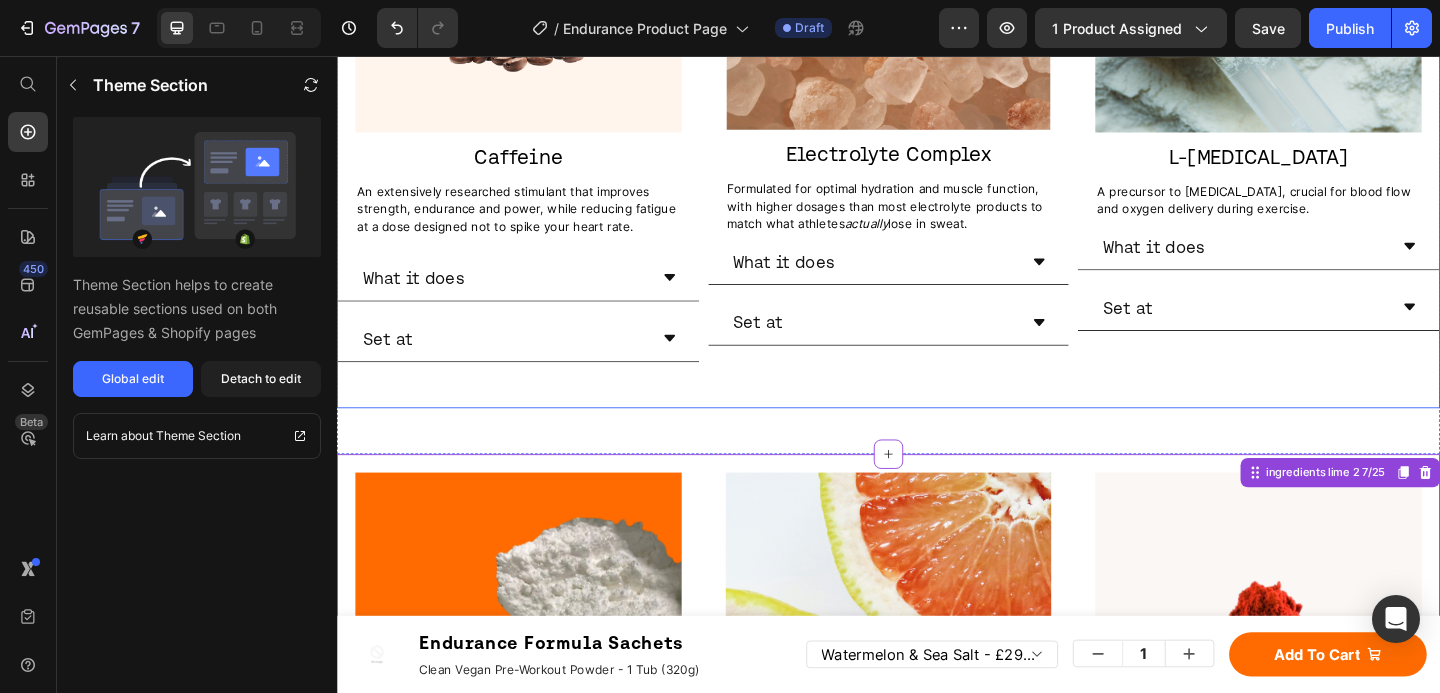 scroll, scrollTop: 3564, scrollLeft: 0, axis: vertical 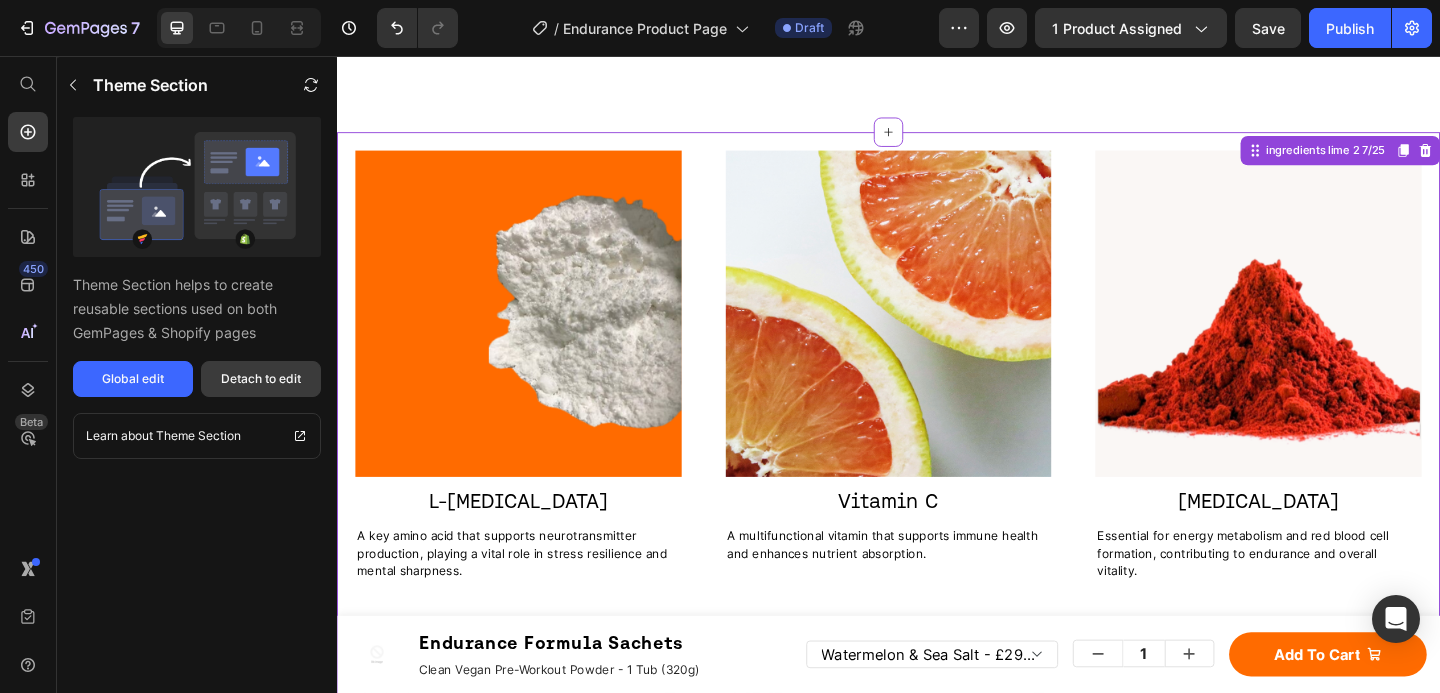 click on "Detach to edit" at bounding box center (261, 379) 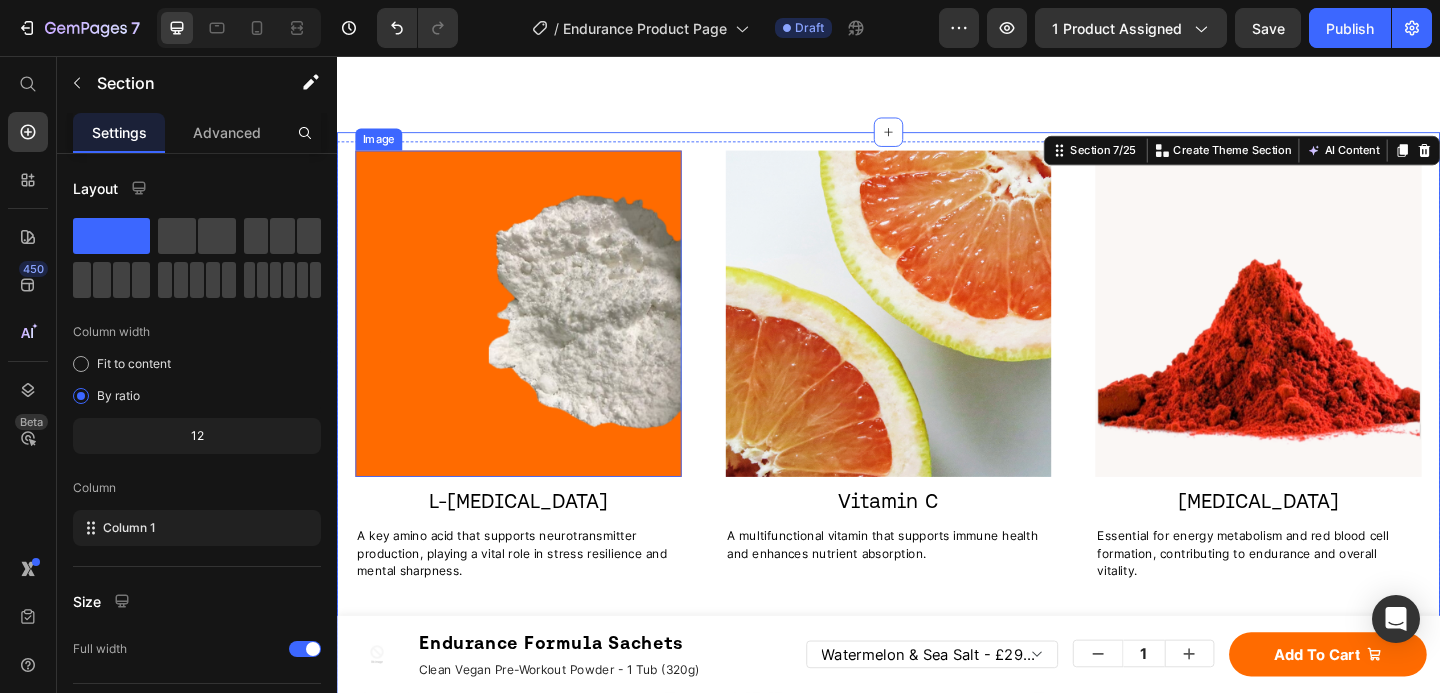 click at bounding box center (534, 336) 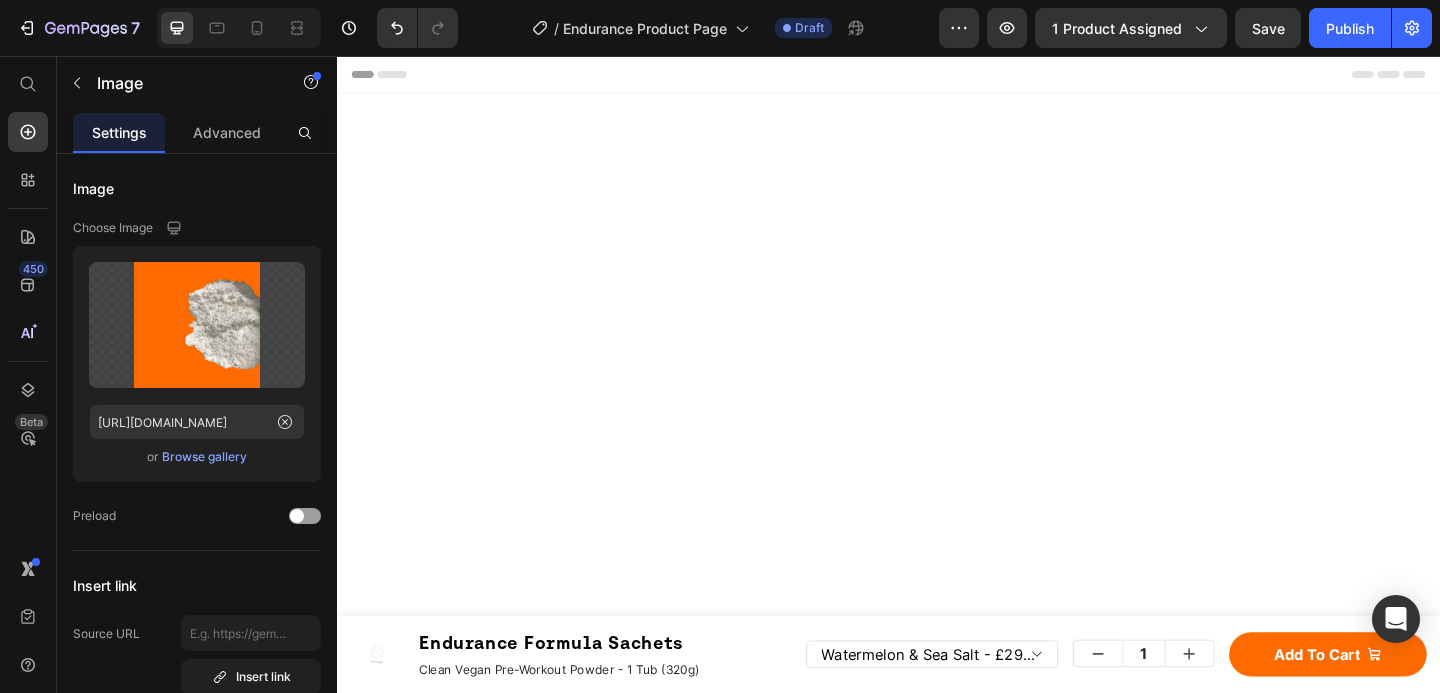 scroll, scrollTop: 0, scrollLeft: 0, axis: both 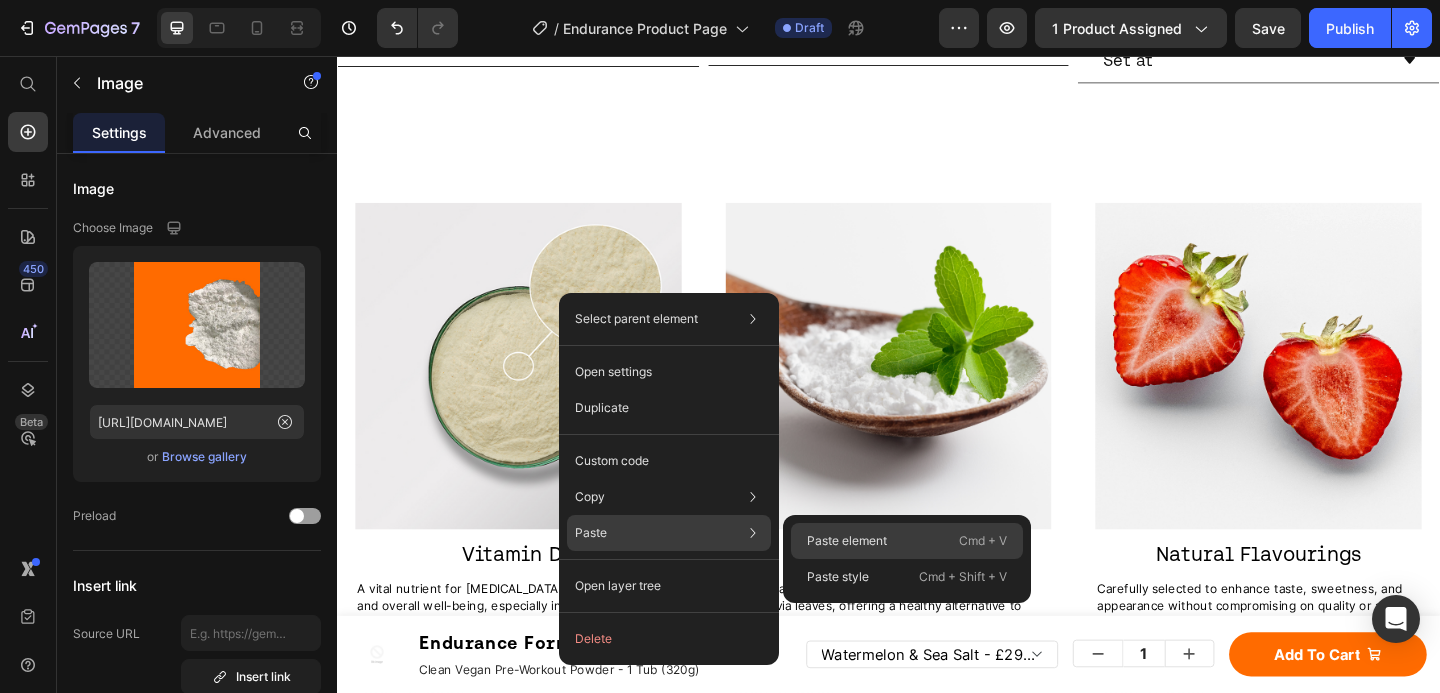 click on "Paste element" at bounding box center (847, 541) 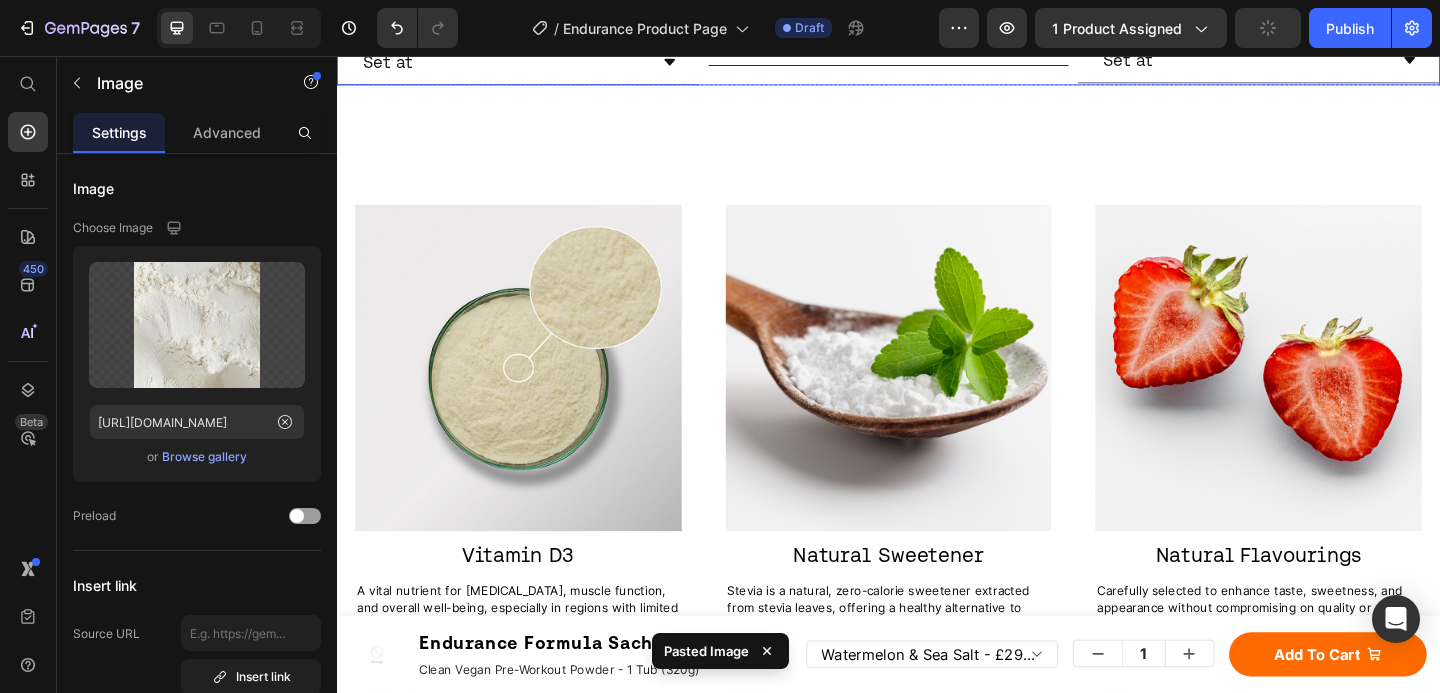 click at bounding box center [534, -196] 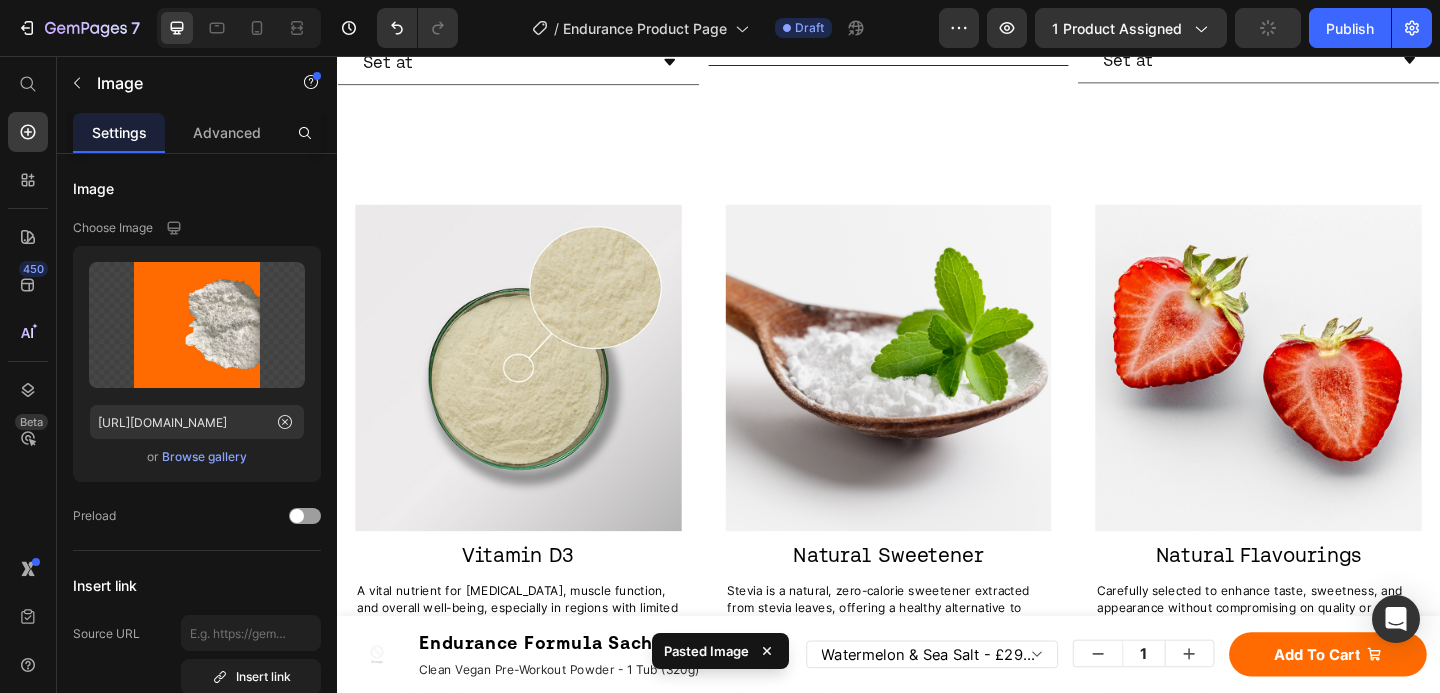 click 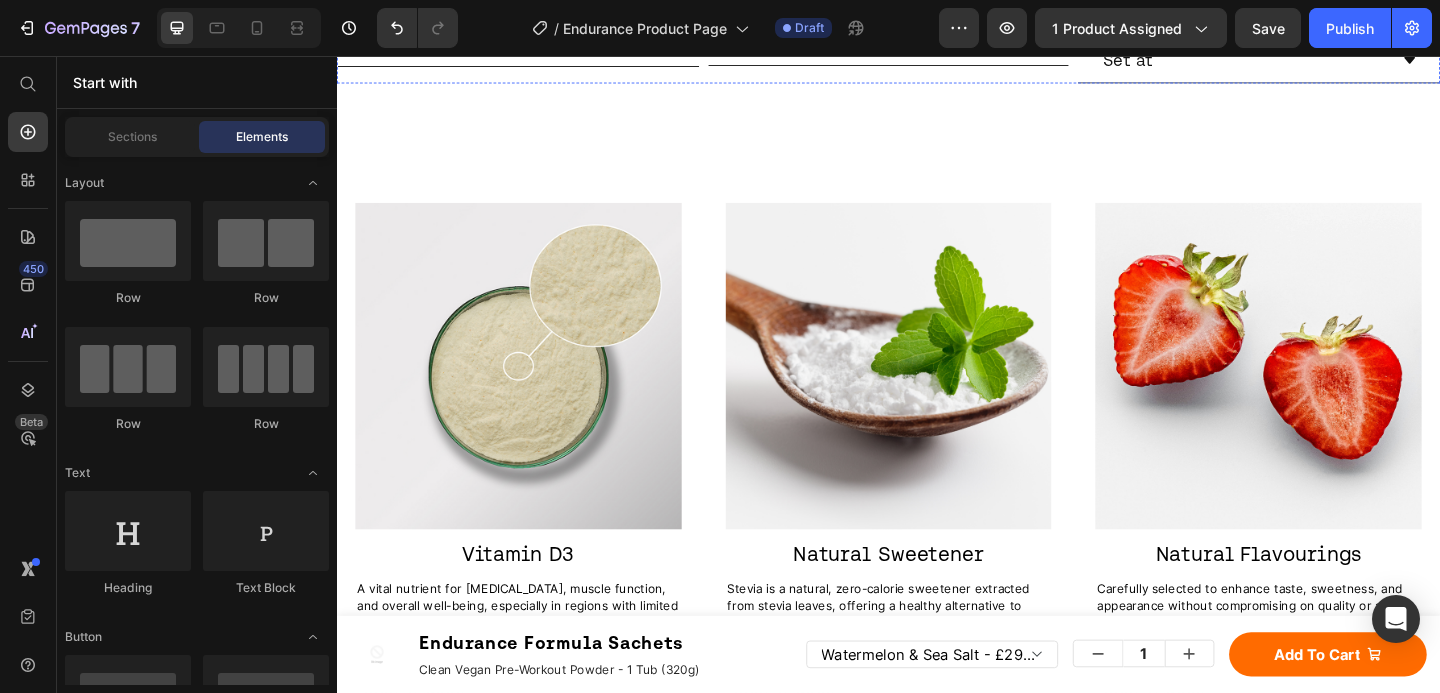click at bounding box center (937, -196) 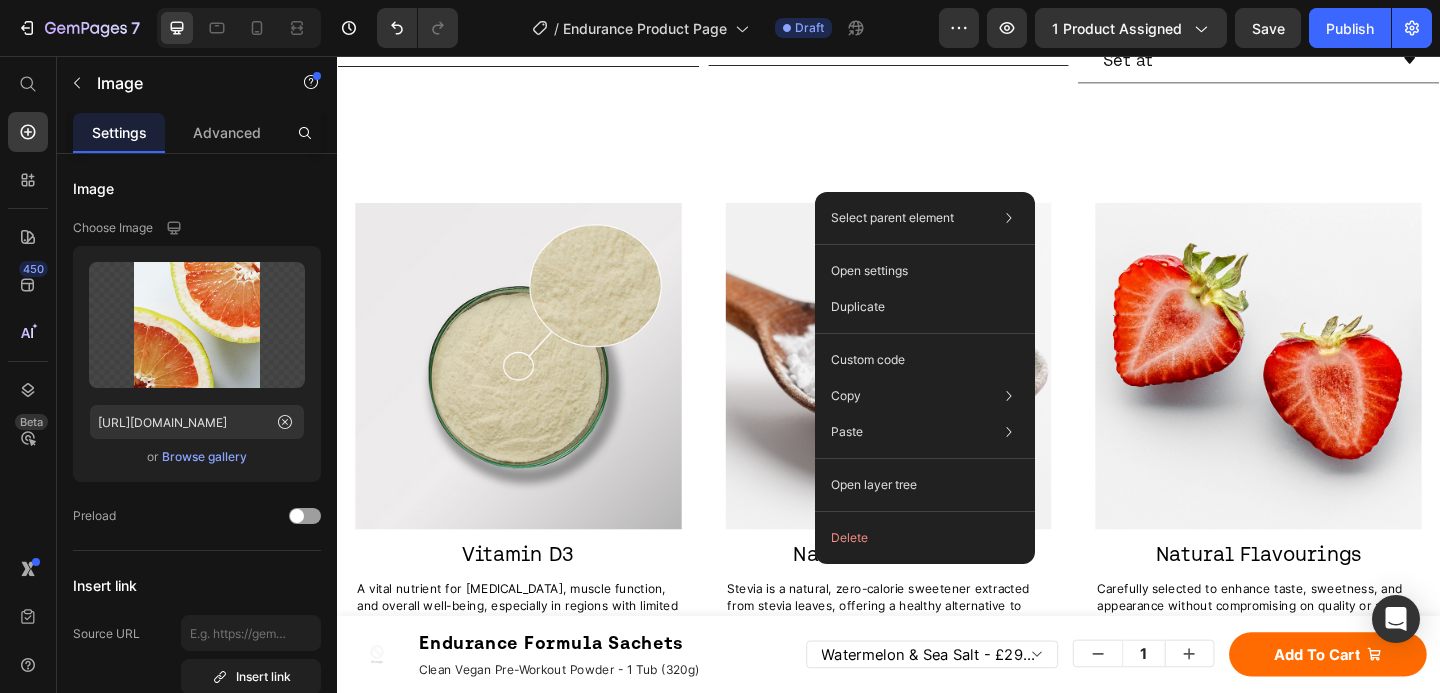 drag, startPoint x: 910, startPoint y: 204, endPoint x: 1336, endPoint y: 399, distance: 468.50934 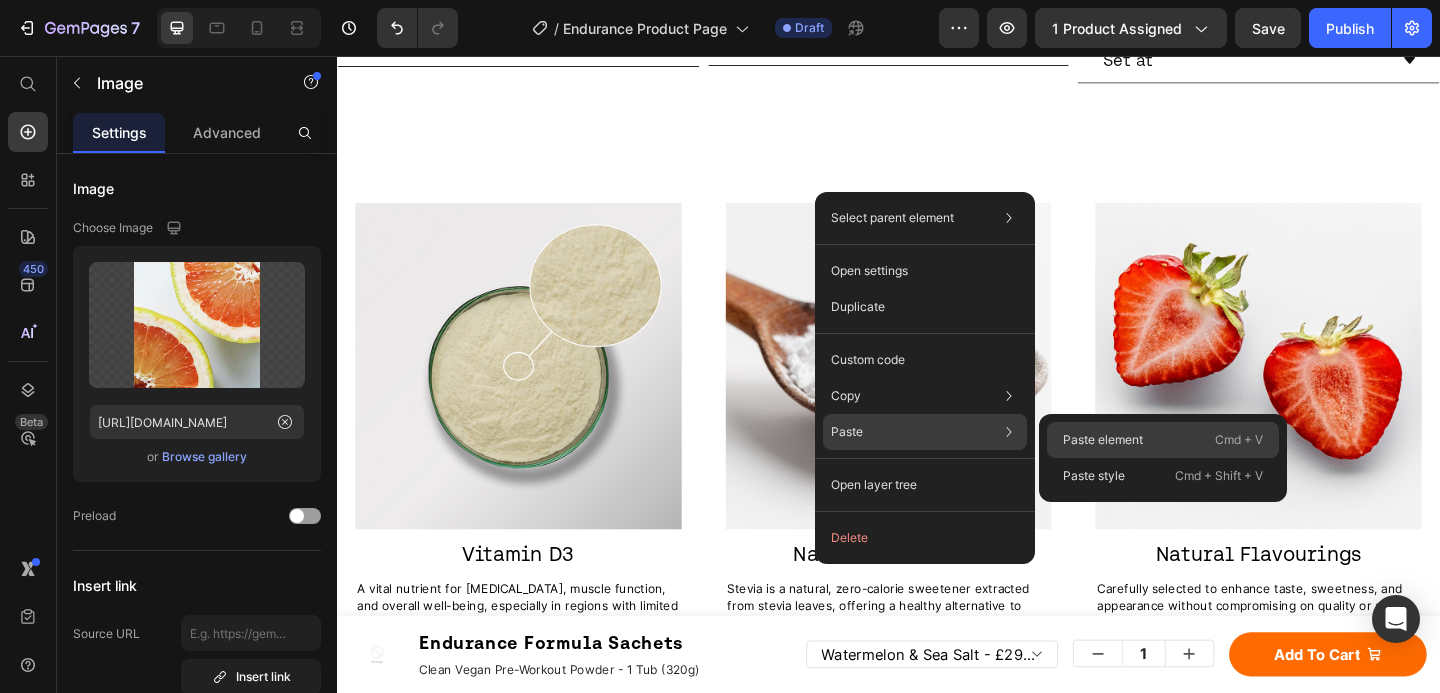 click on "Paste element" at bounding box center [1103, 440] 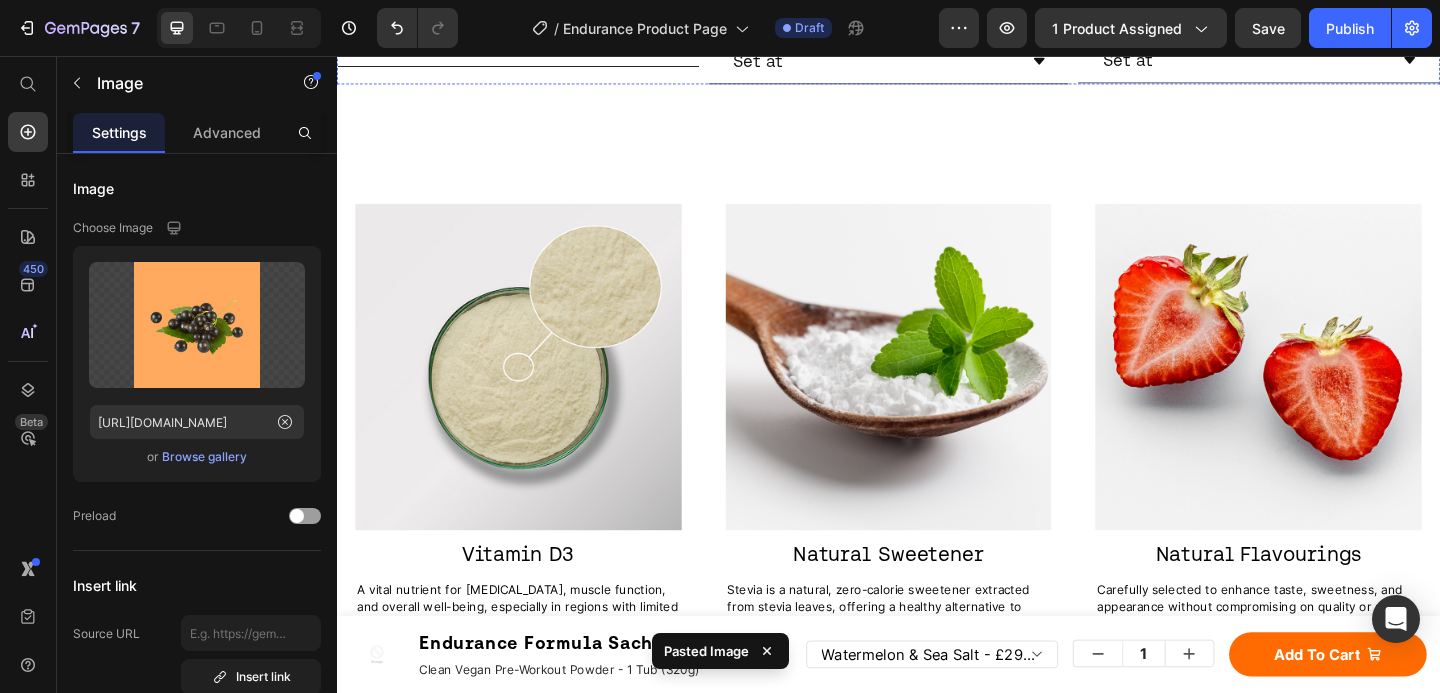 click at bounding box center (937, -196) 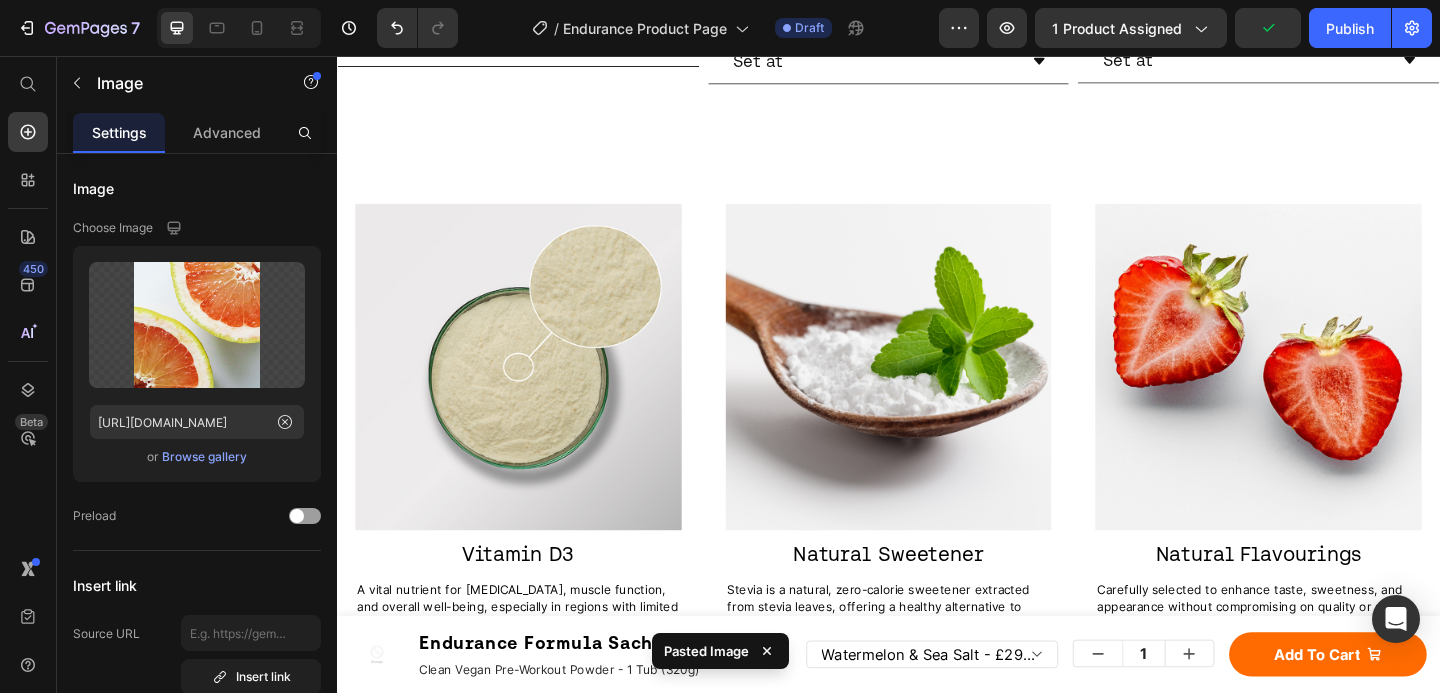 click 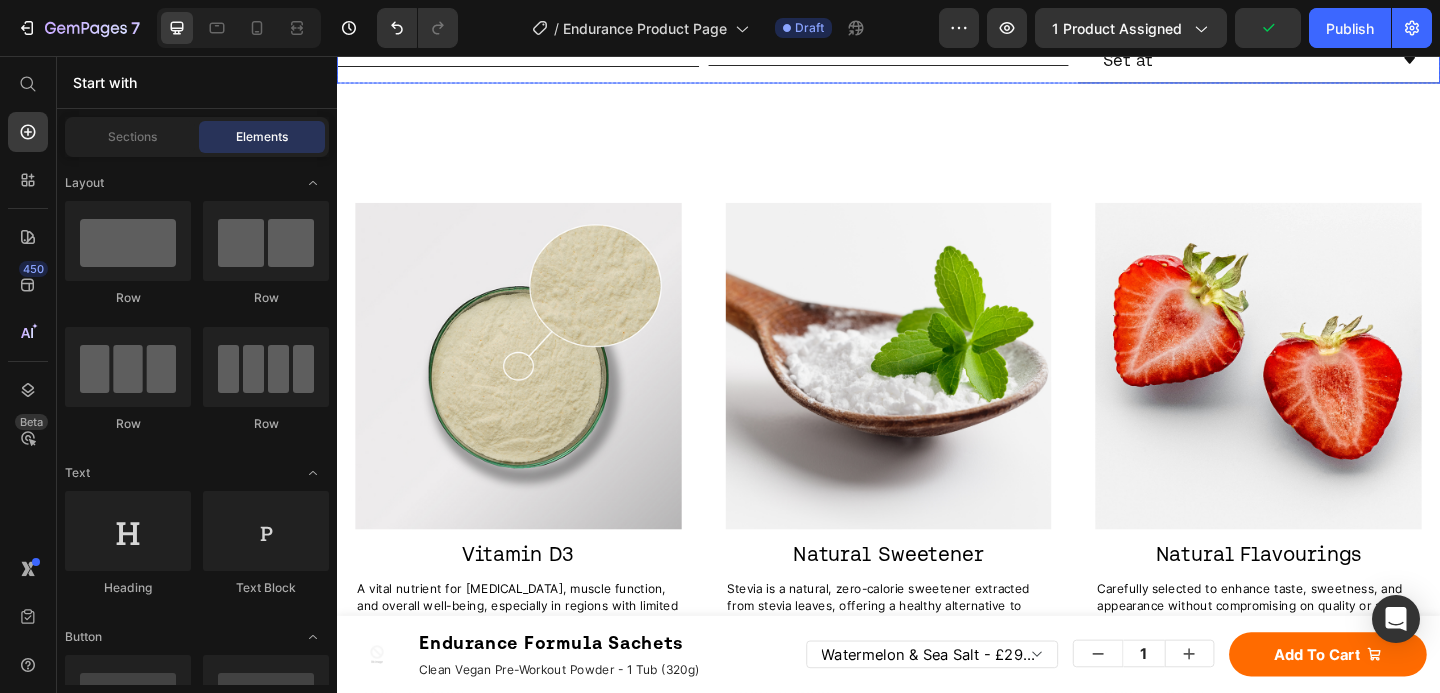 click on "Image Vitamin C  Heading A multifunctional vitamin that supports immune health and enhances nutrient absorption. Text Block
What it does
Set at Accordion" at bounding box center [937, -60] 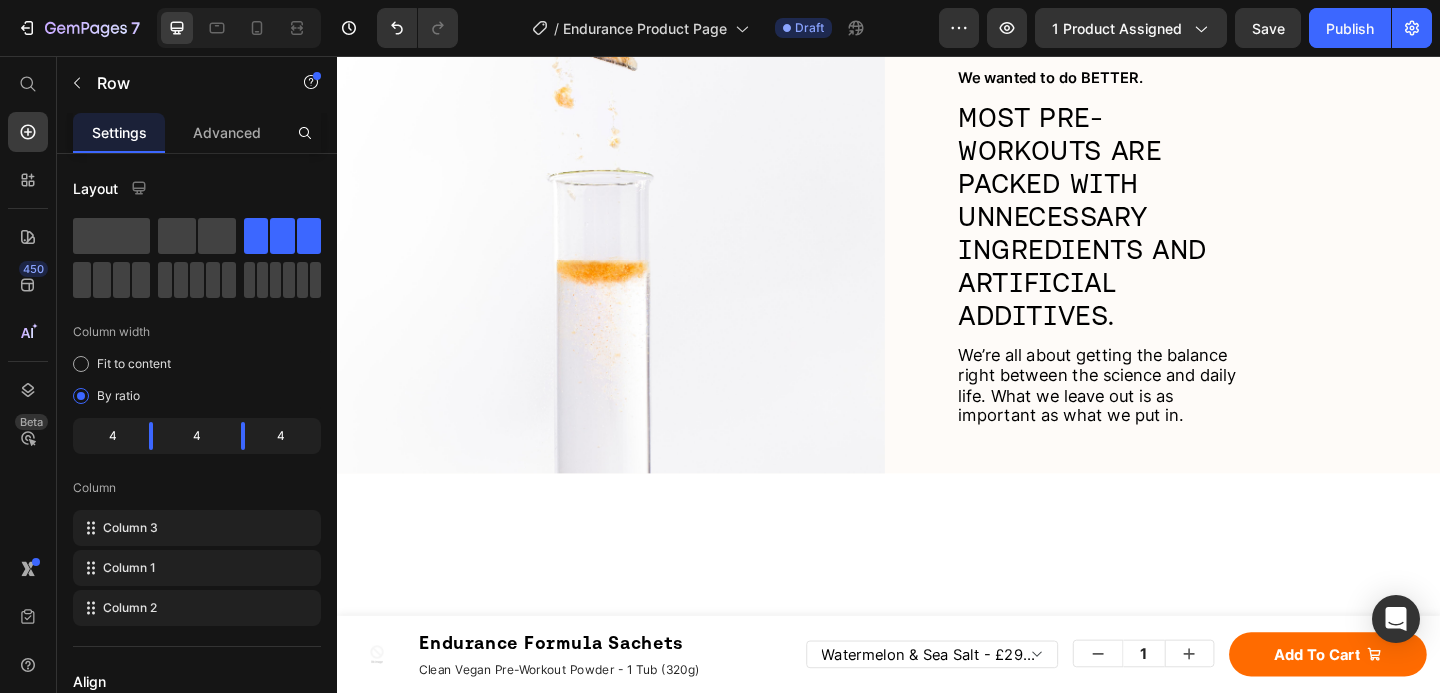 scroll, scrollTop: 4252, scrollLeft: 0, axis: vertical 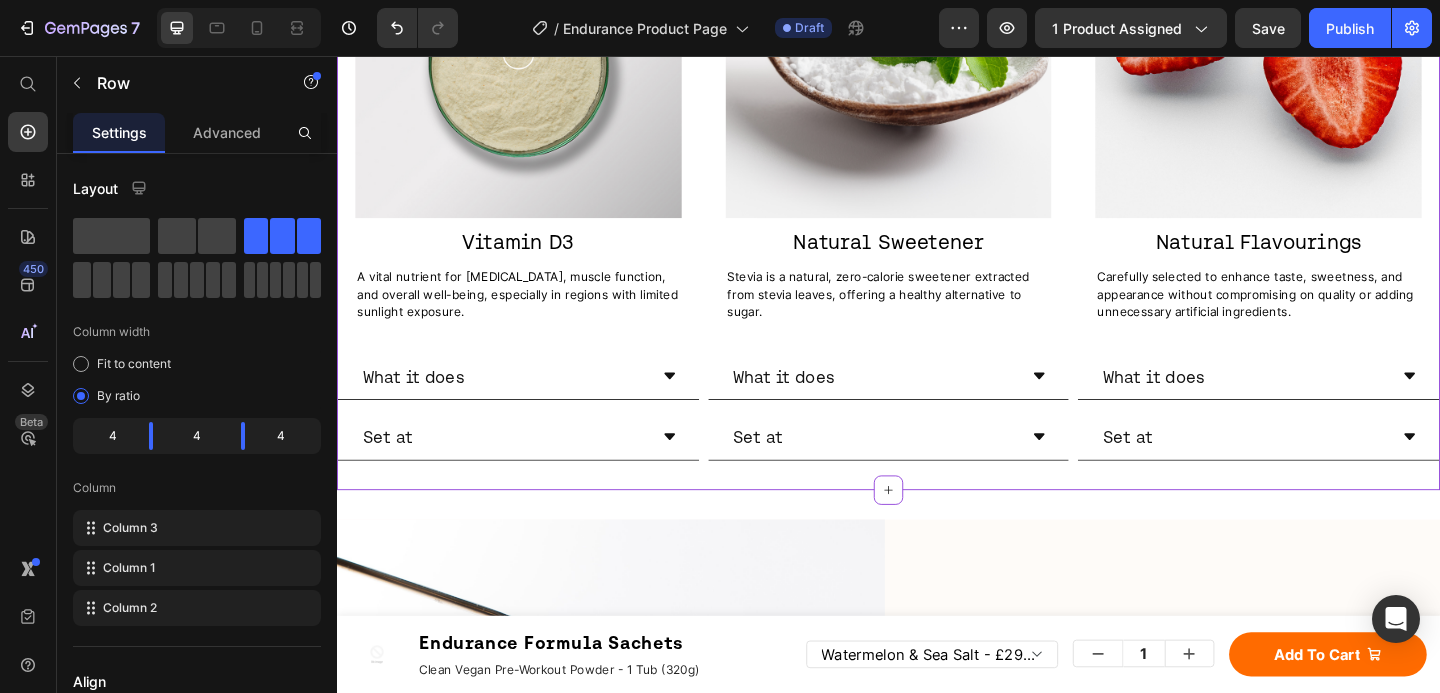 click at bounding box center [937, 54] 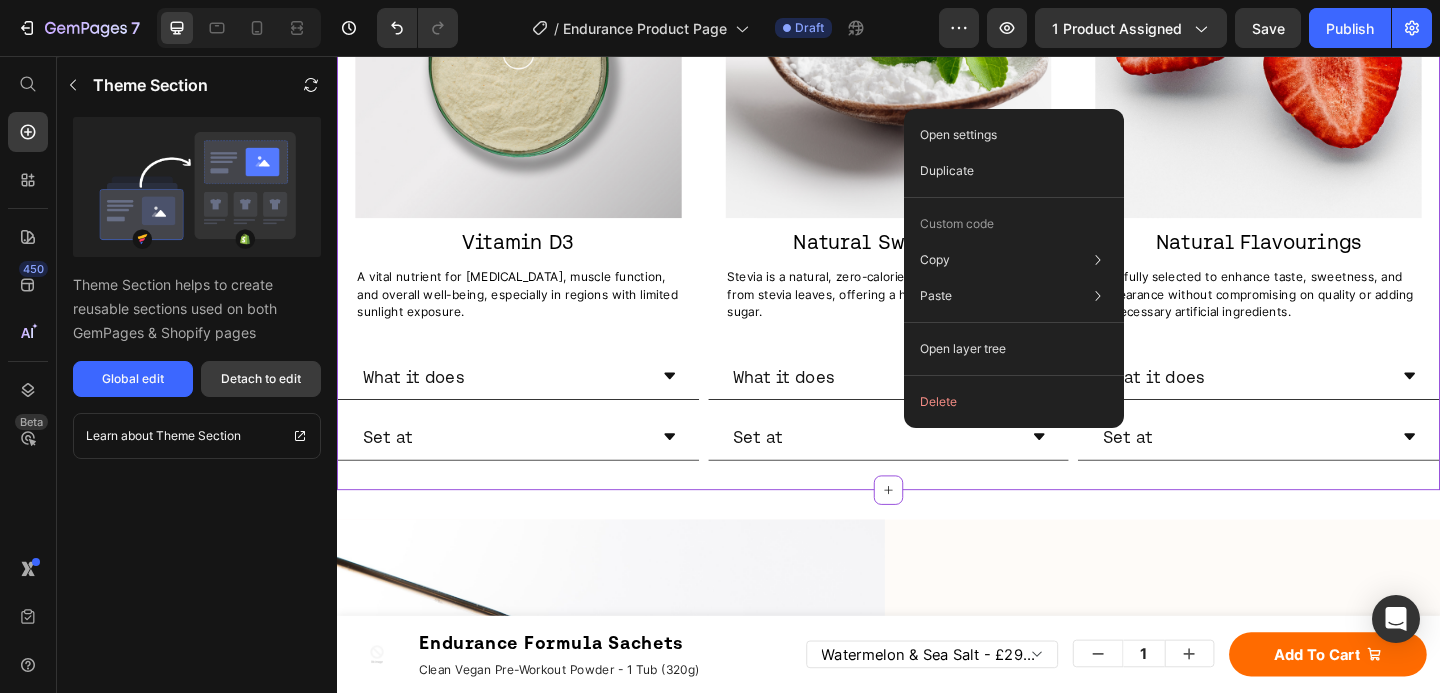 click on "Detach to edit" at bounding box center (261, 379) 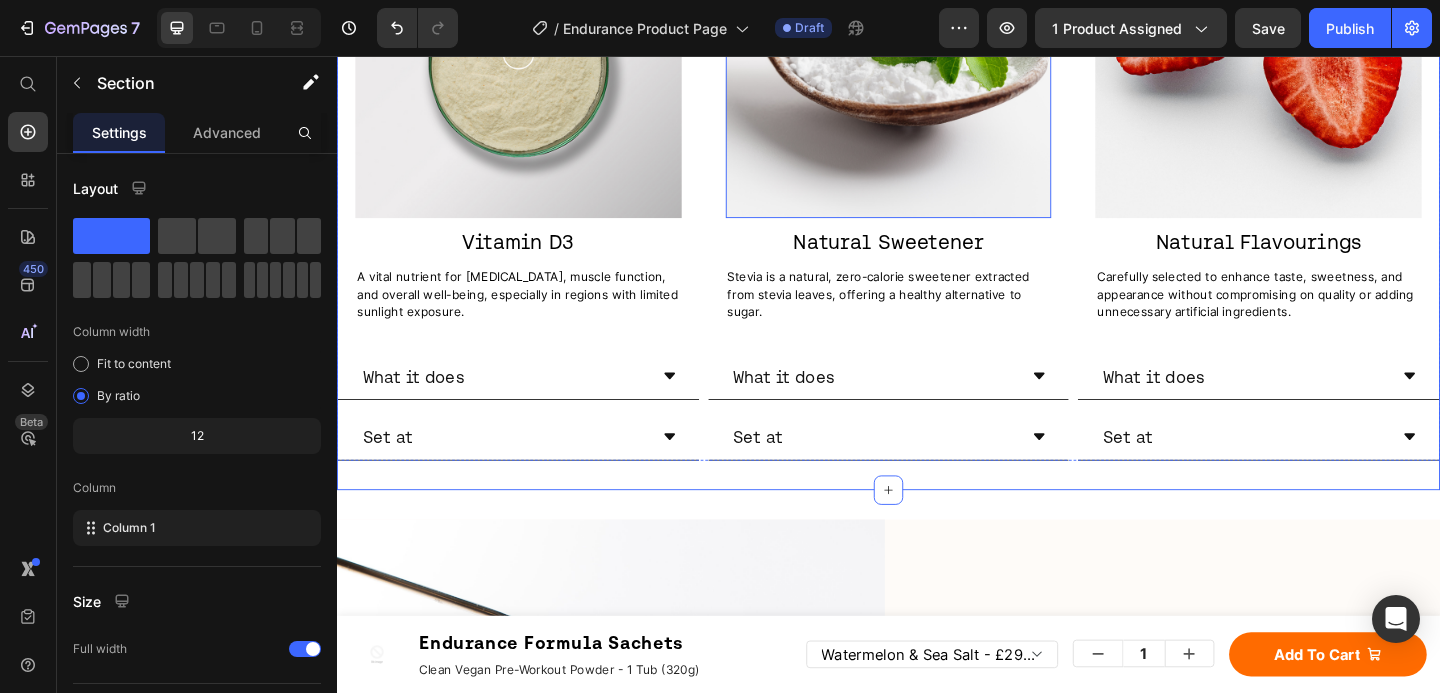 click at bounding box center [937, 54] 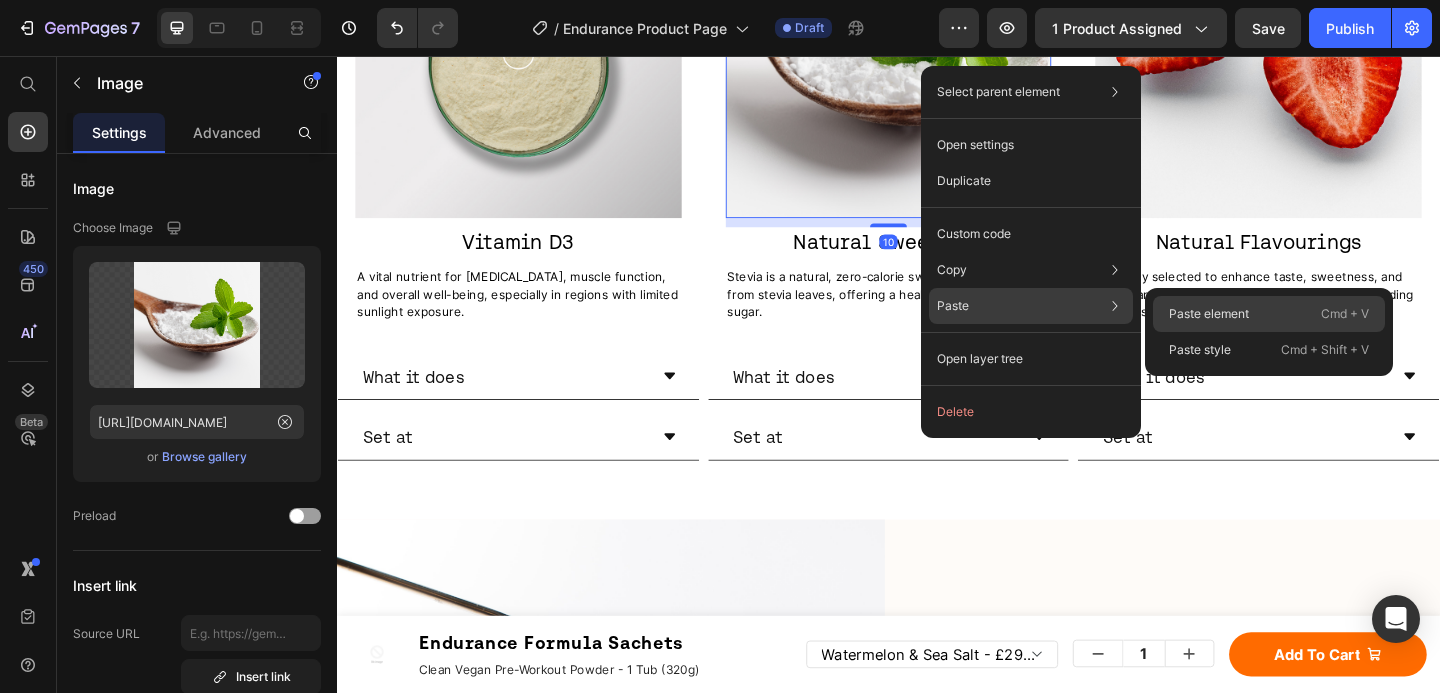 click on "Paste element" at bounding box center [1209, 314] 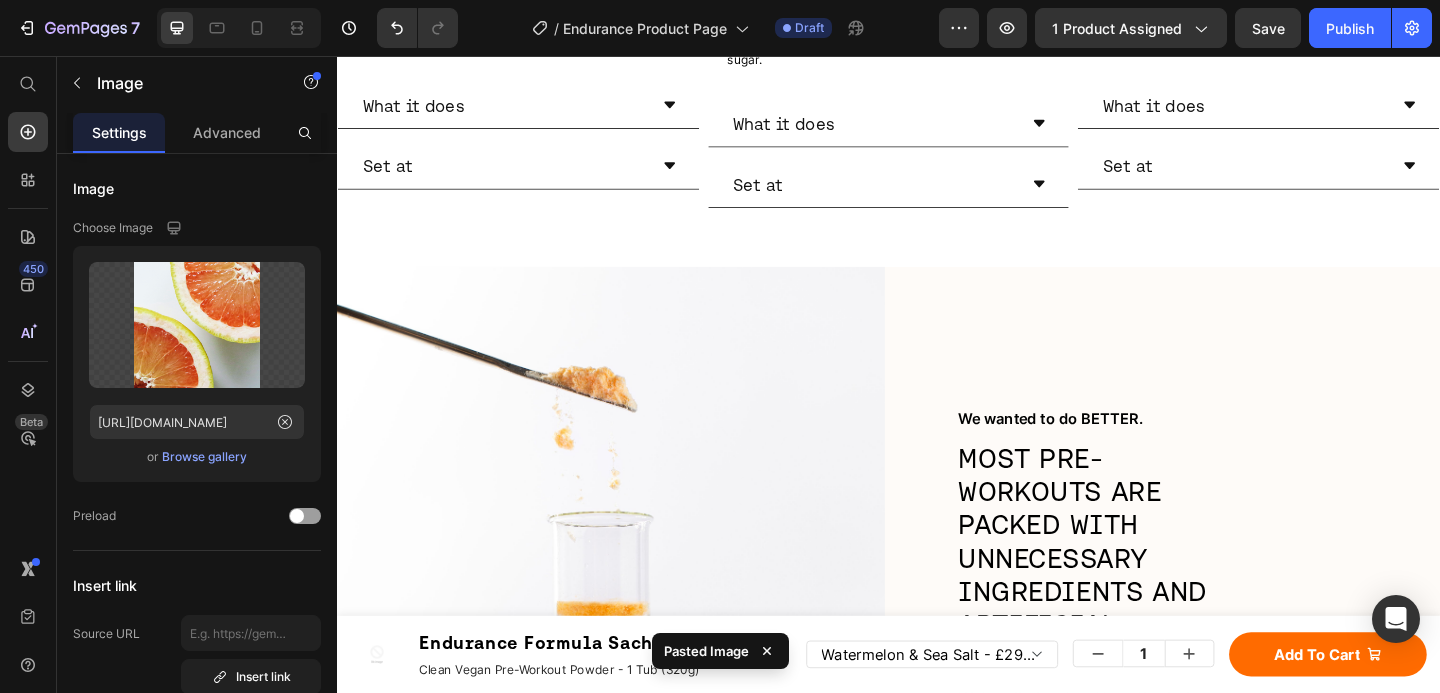 scroll, scrollTop: 4468, scrollLeft: 0, axis: vertical 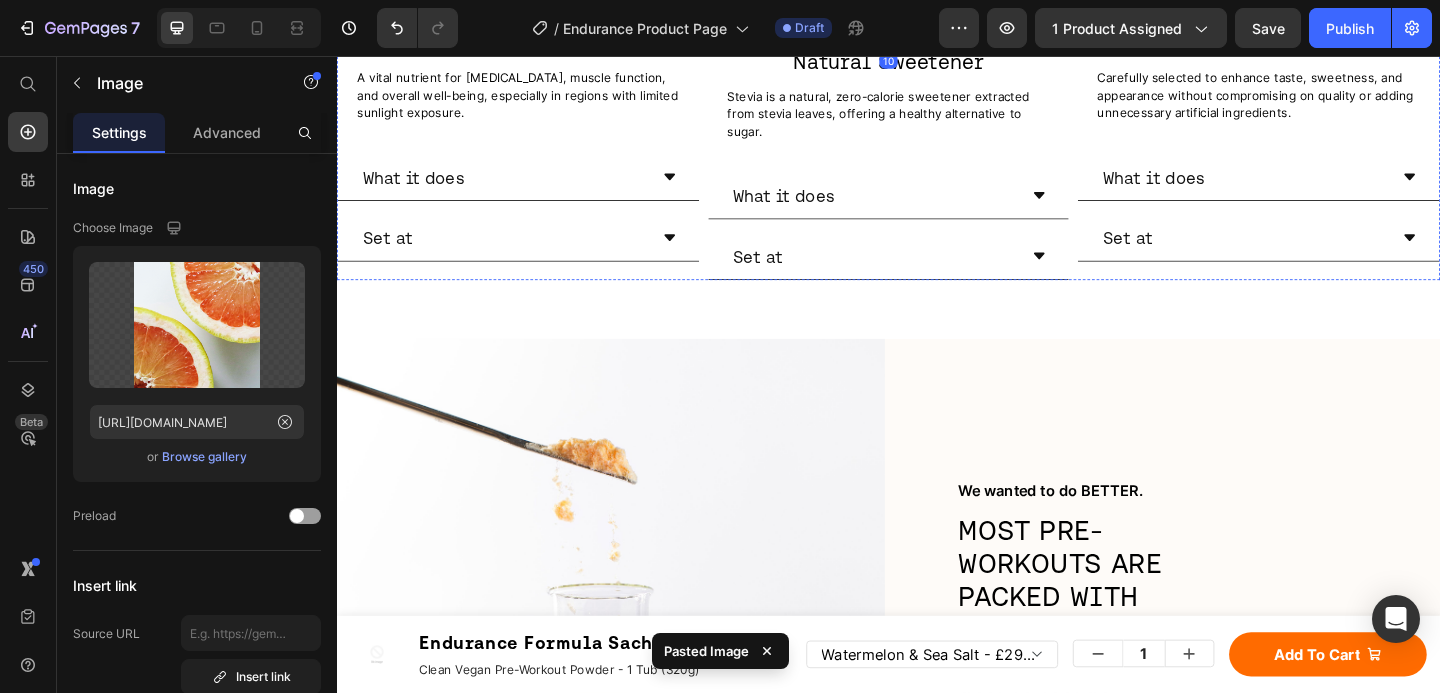 click at bounding box center (937, -162) 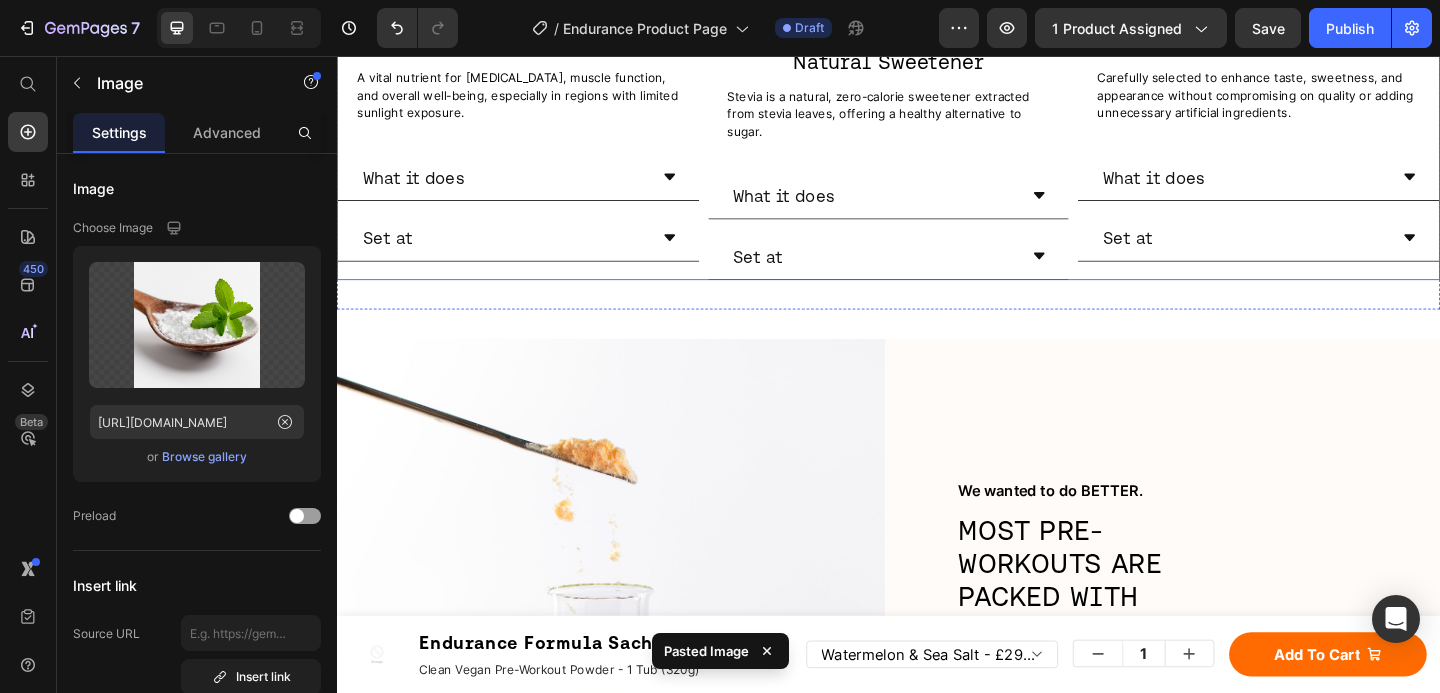 scroll, scrollTop: 4311, scrollLeft: 0, axis: vertical 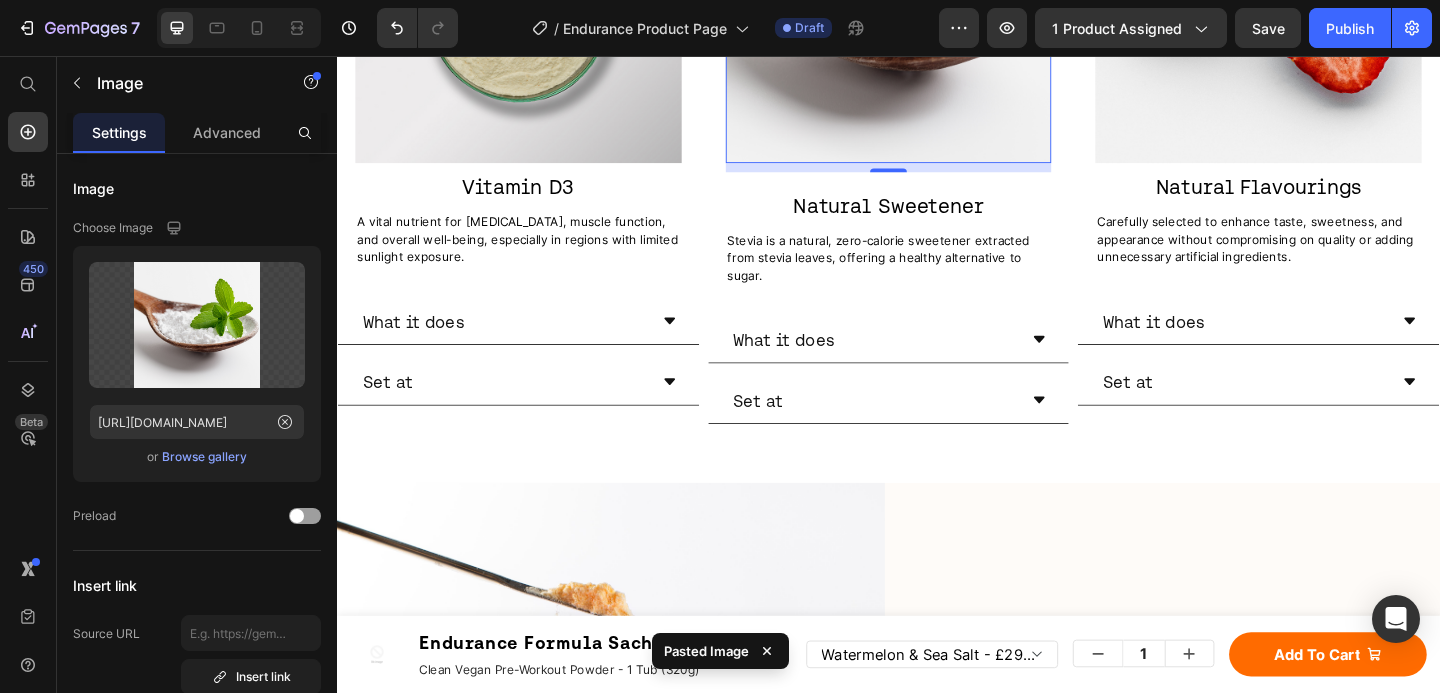 click 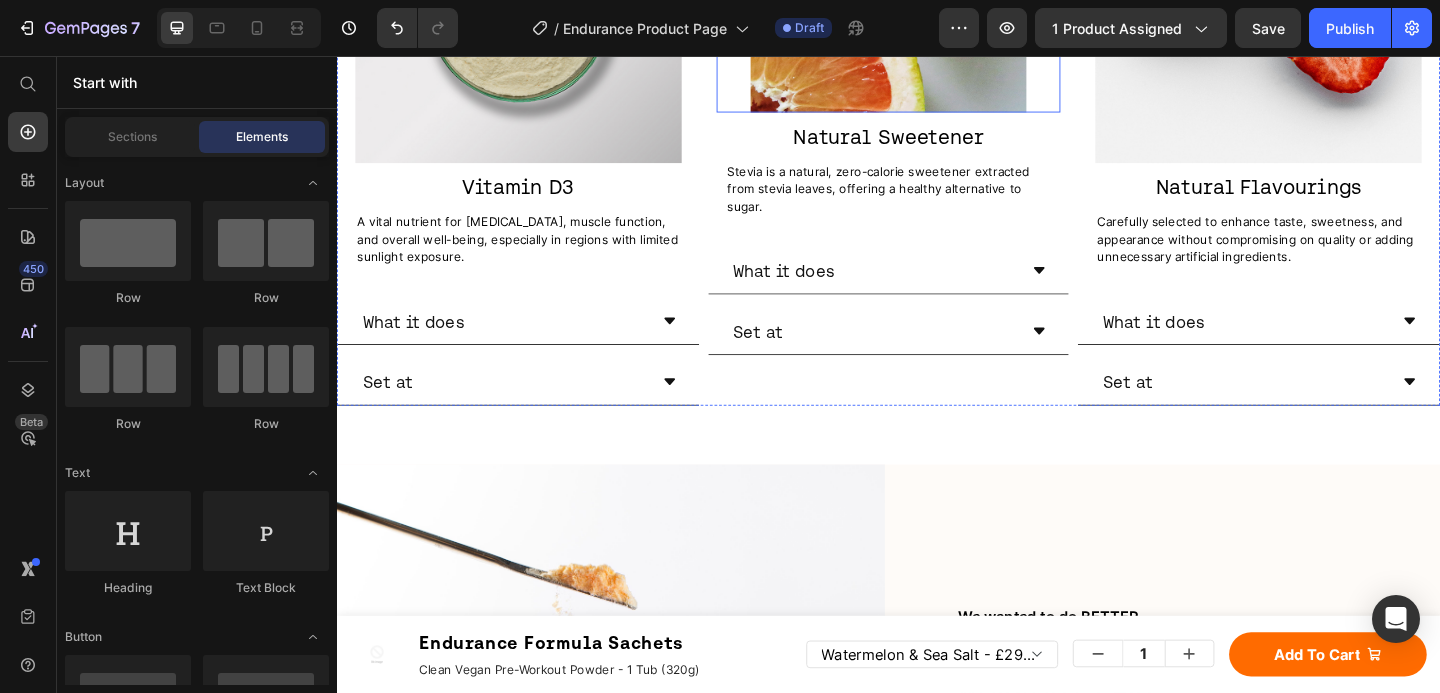 click at bounding box center [937, -32] 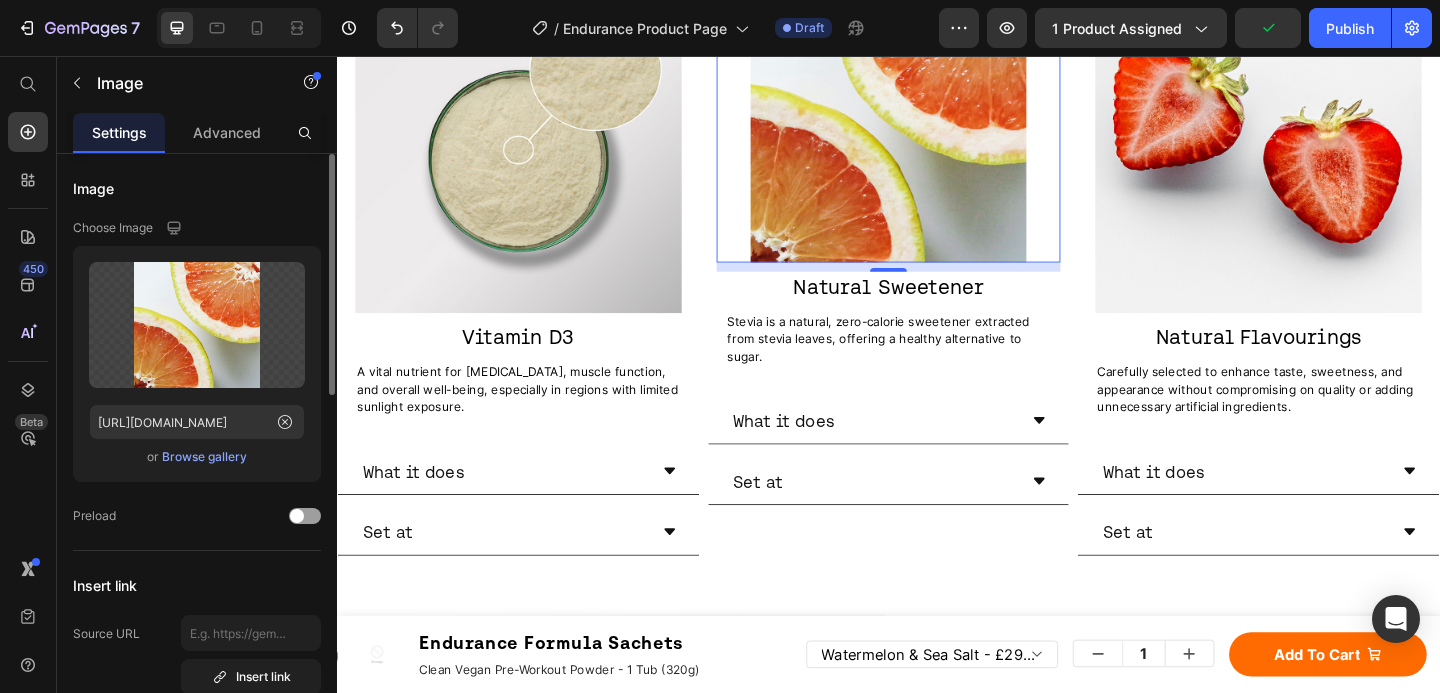 scroll, scrollTop: 4162, scrollLeft: 0, axis: vertical 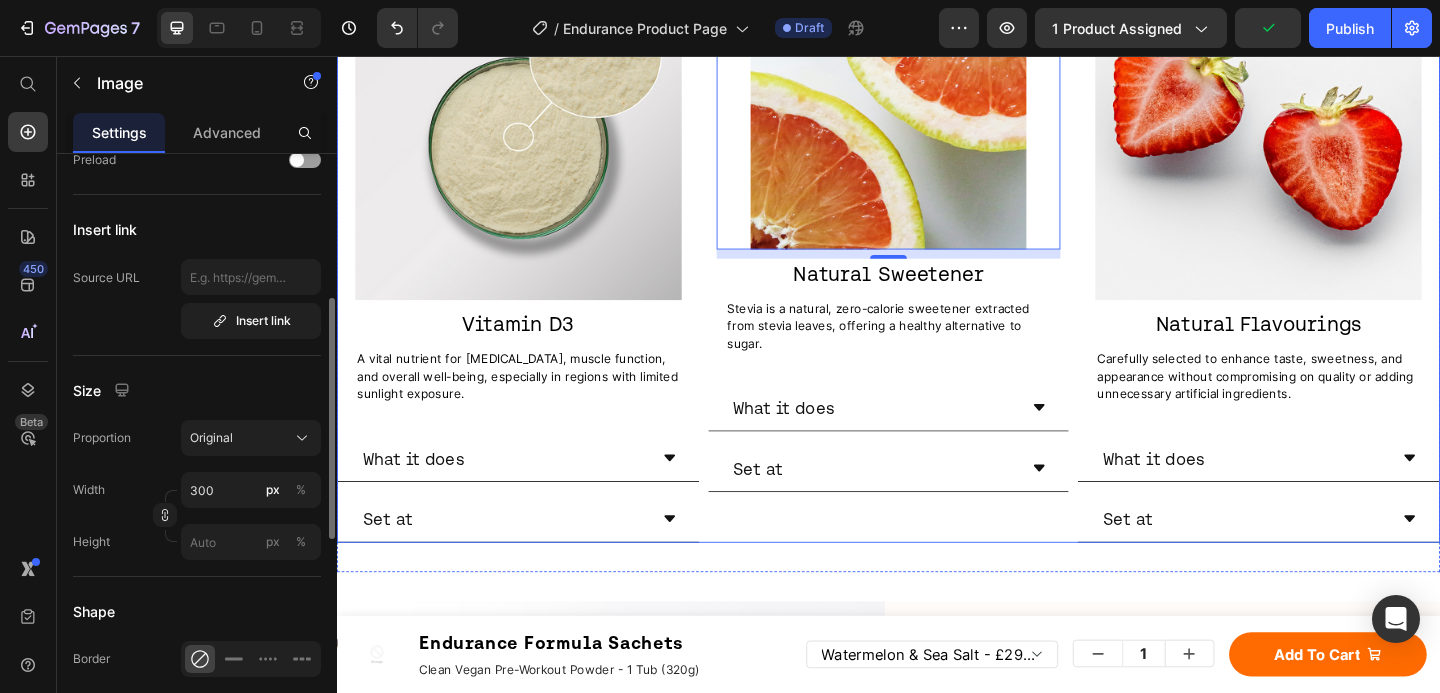 click at bounding box center (534, 144) 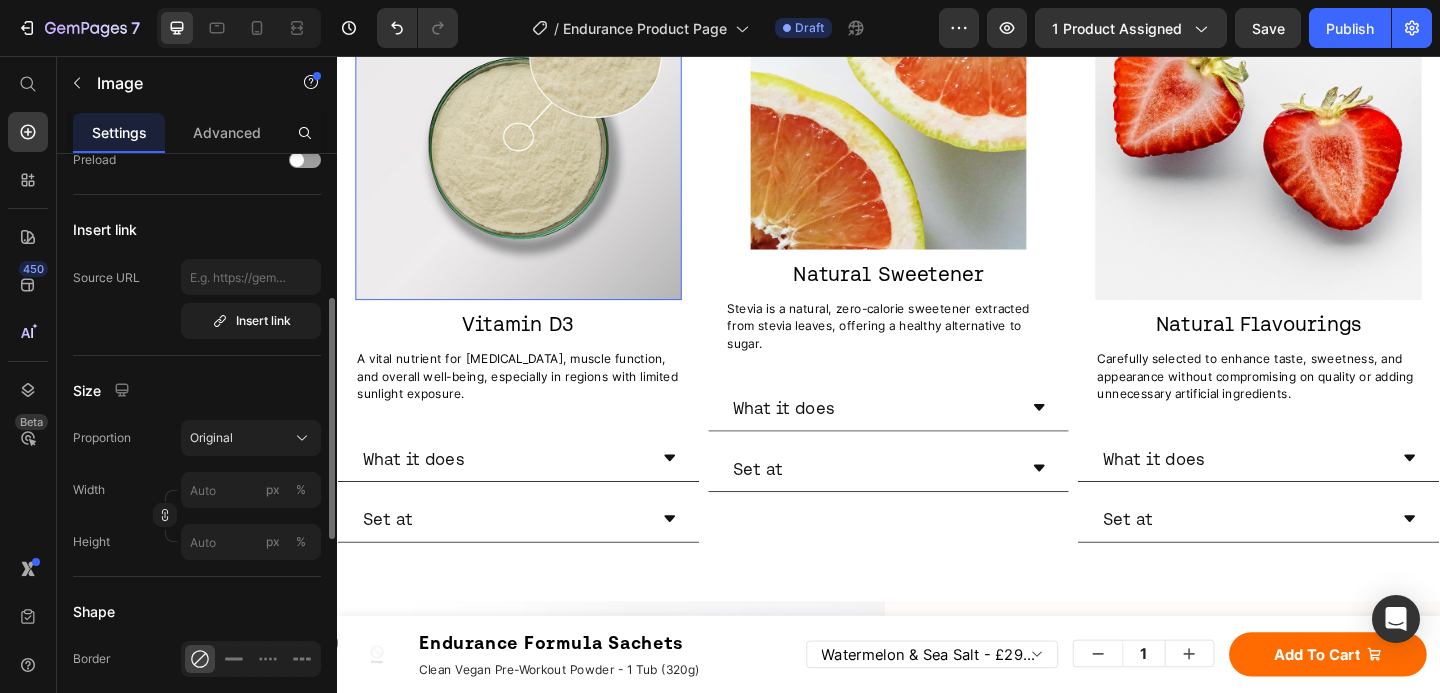 scroll, scrollTop: 356, scrollLeft: 0, axis: vertical 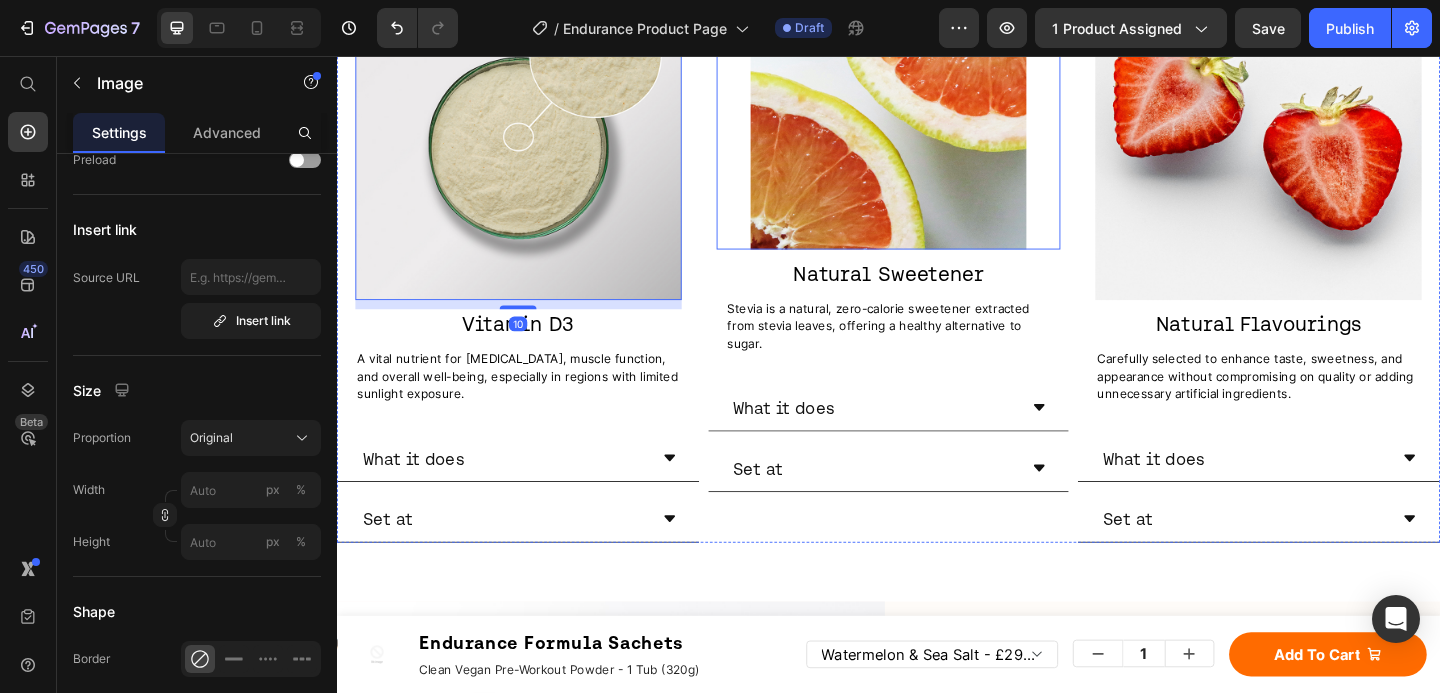click at bounding box center [937, 117] 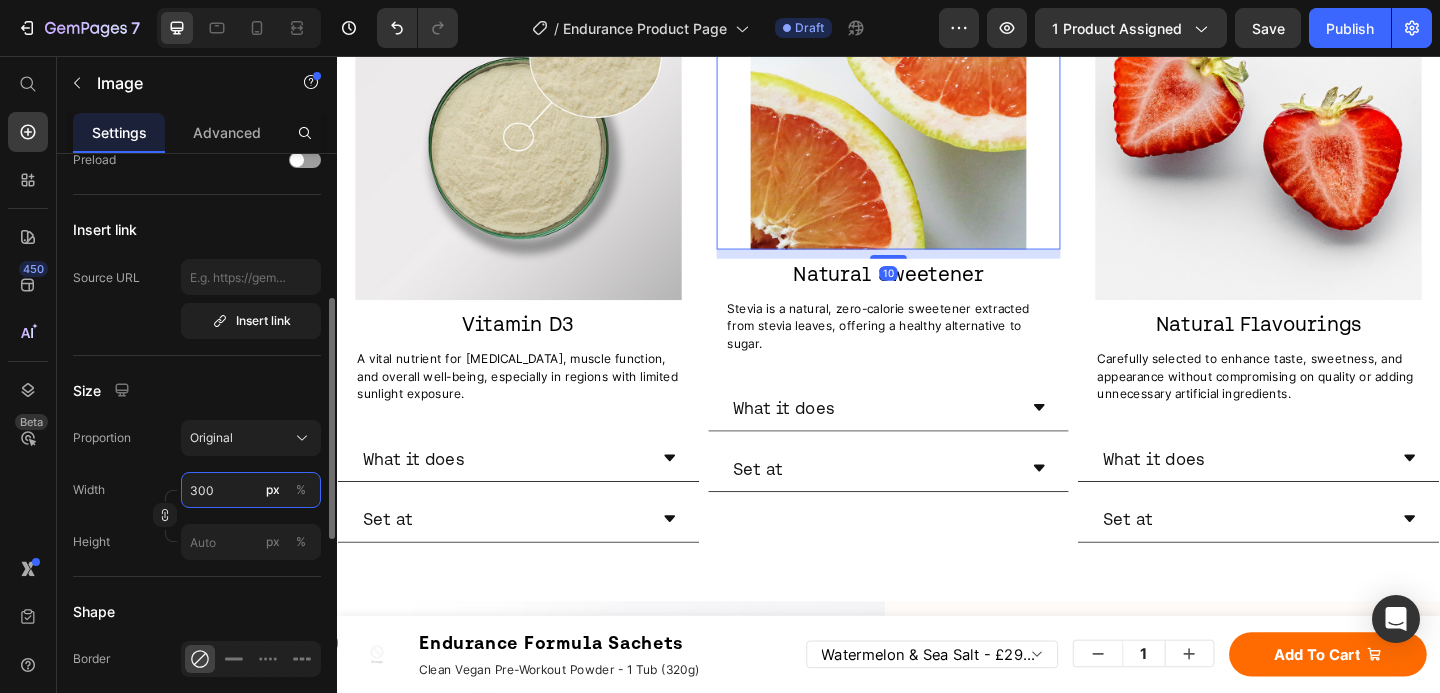 drag, startPoint x: 211, startPoint y: 490, endPoint x: 177, endPoint y: 484, distance: 34.525352 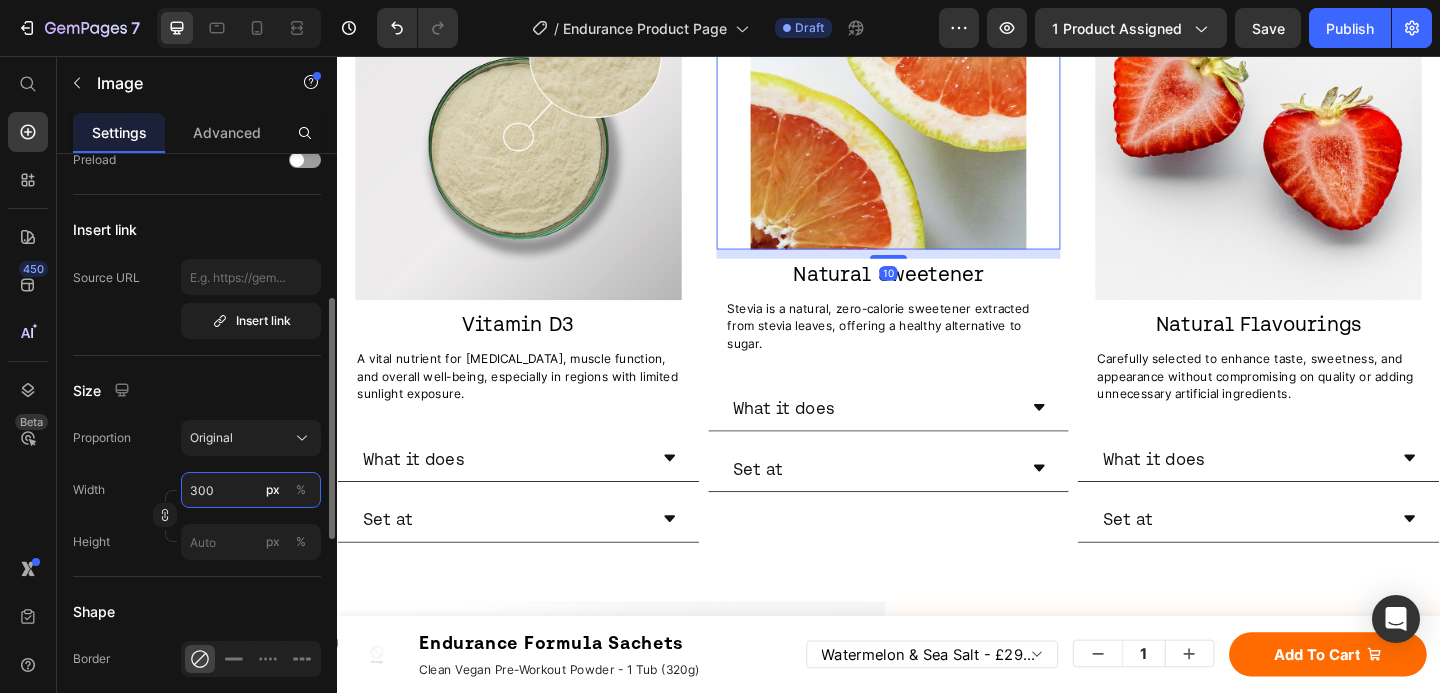 drag, startPoint x: 236, startPoint y: 489, endPoint x: 149, endPoint y: 489, distance: 87 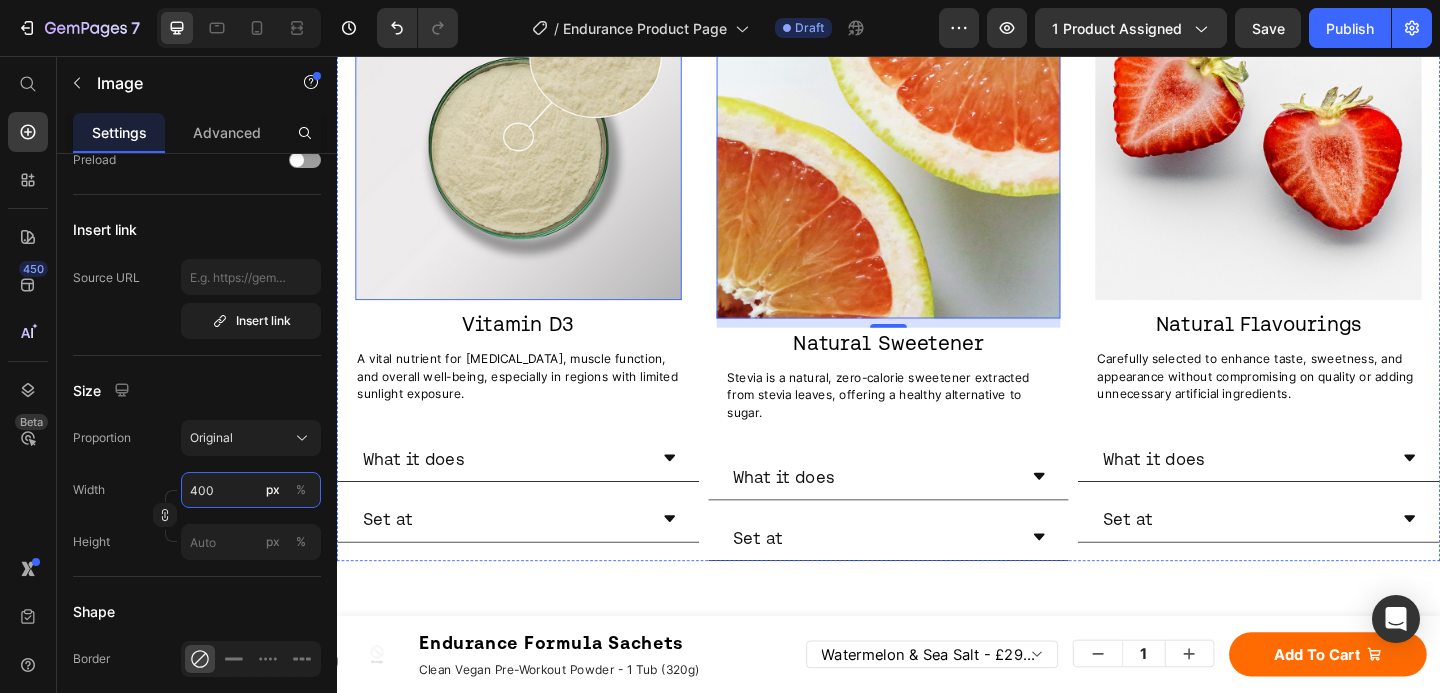 scroll, scrollTop: 4324, scrollLeft: 0, axis: vertical 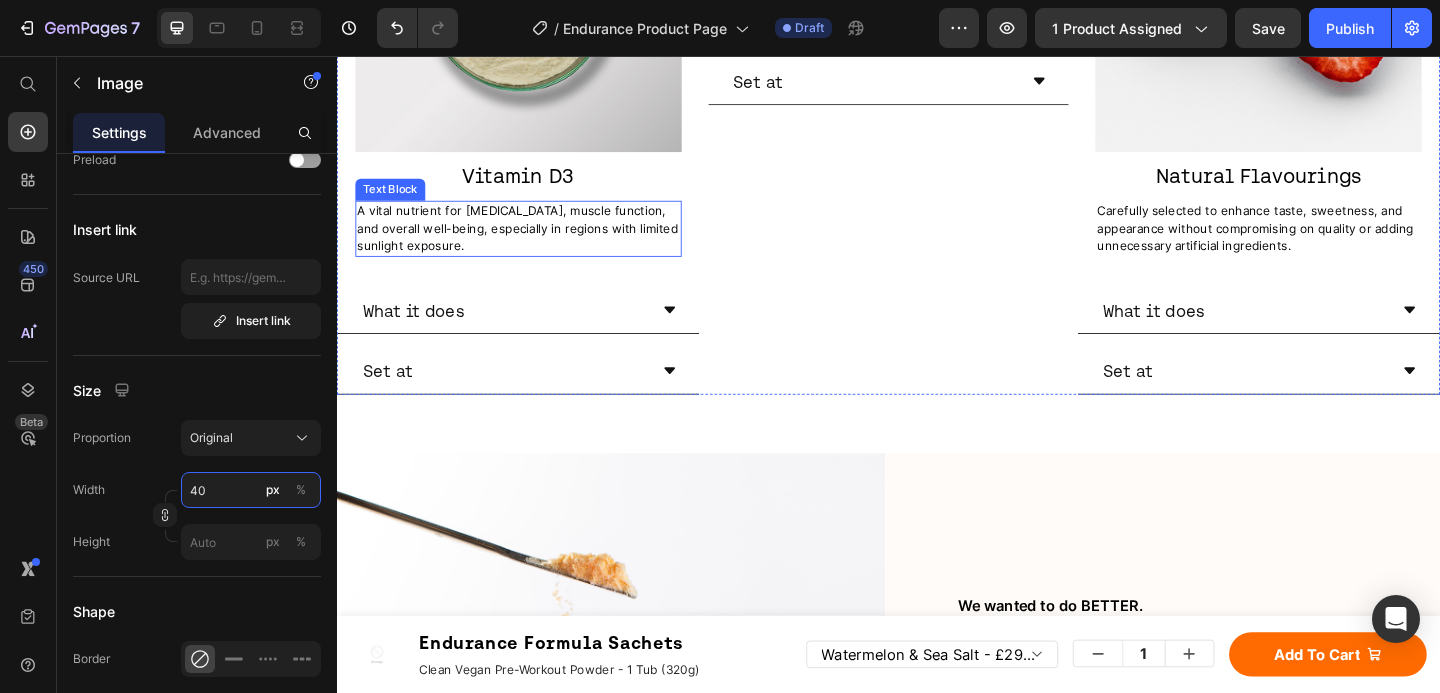 type on "4" 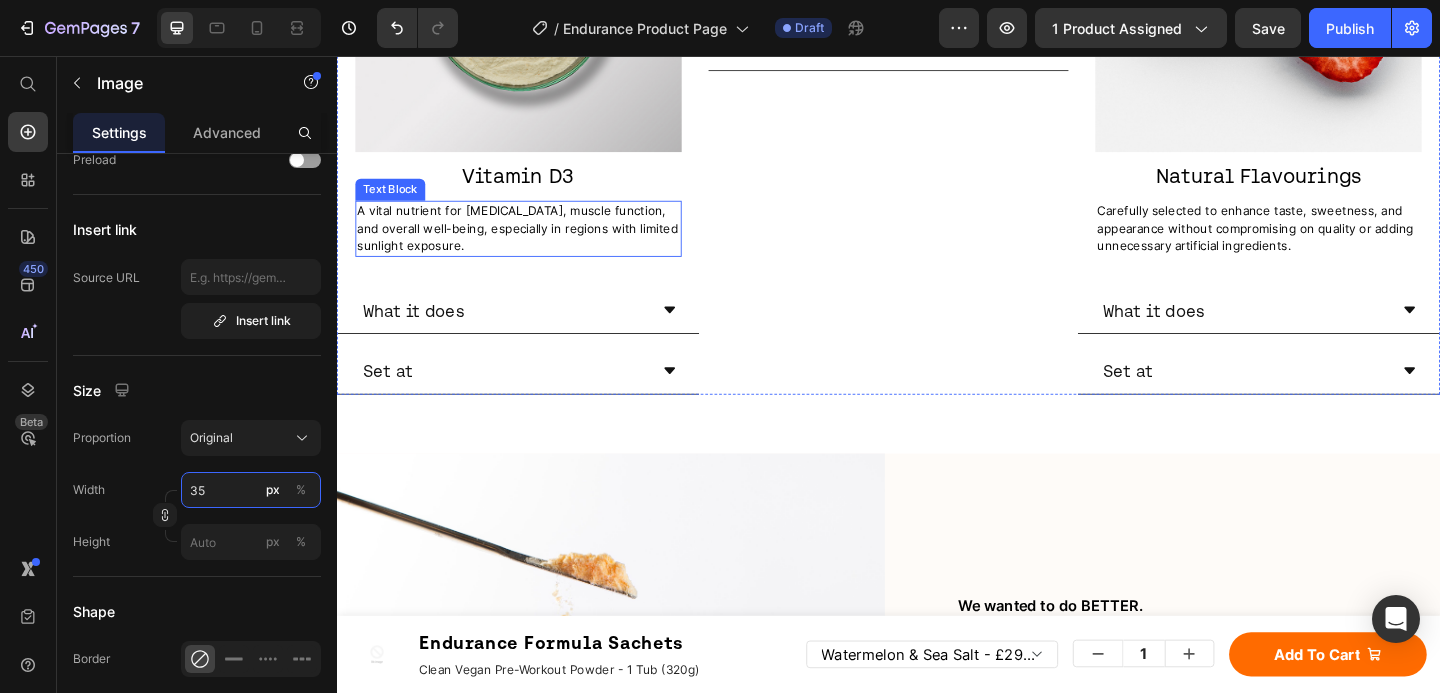 type on "350" 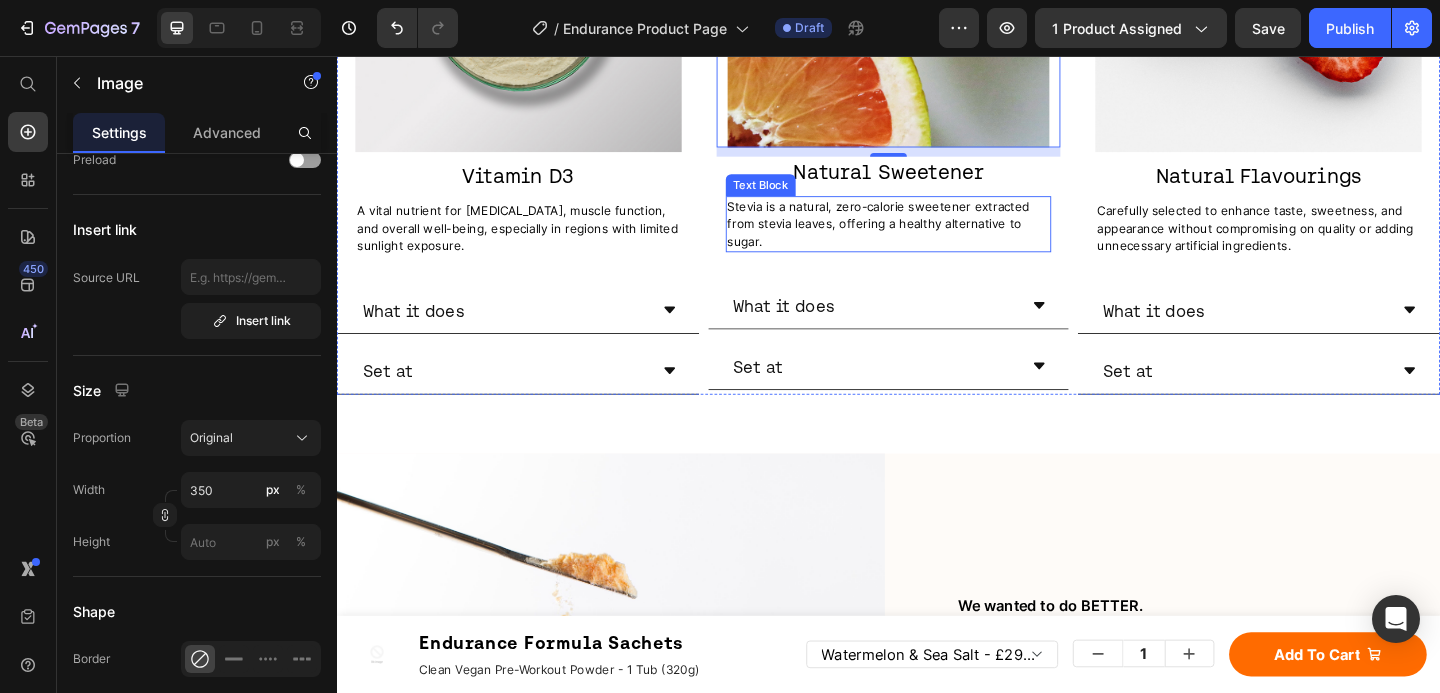 click on "Carefully selected to enhance taste, sweetness, and appearance without compromising on quality or adding unnecessary artificial ingredients." at bounding box center (1336, 243) 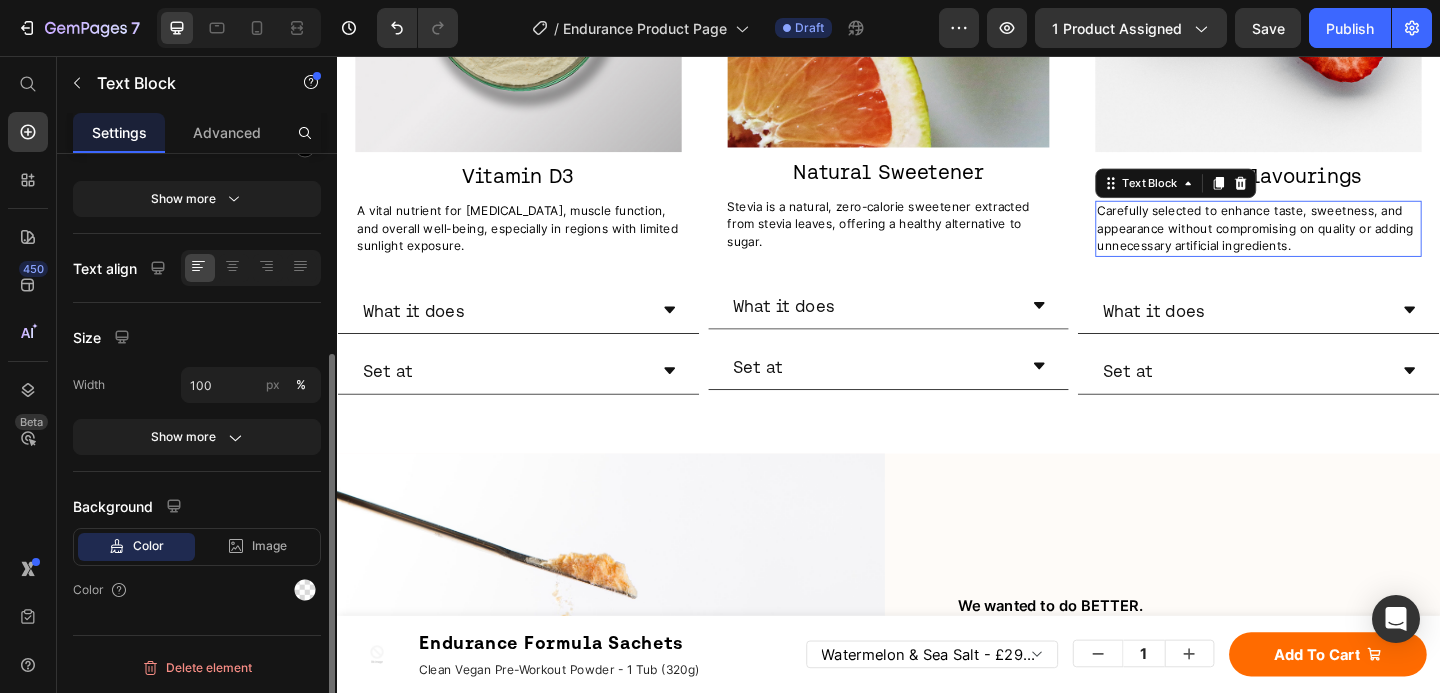 scroll, scrollTop: 0, scrollLeft: 0, axis: both 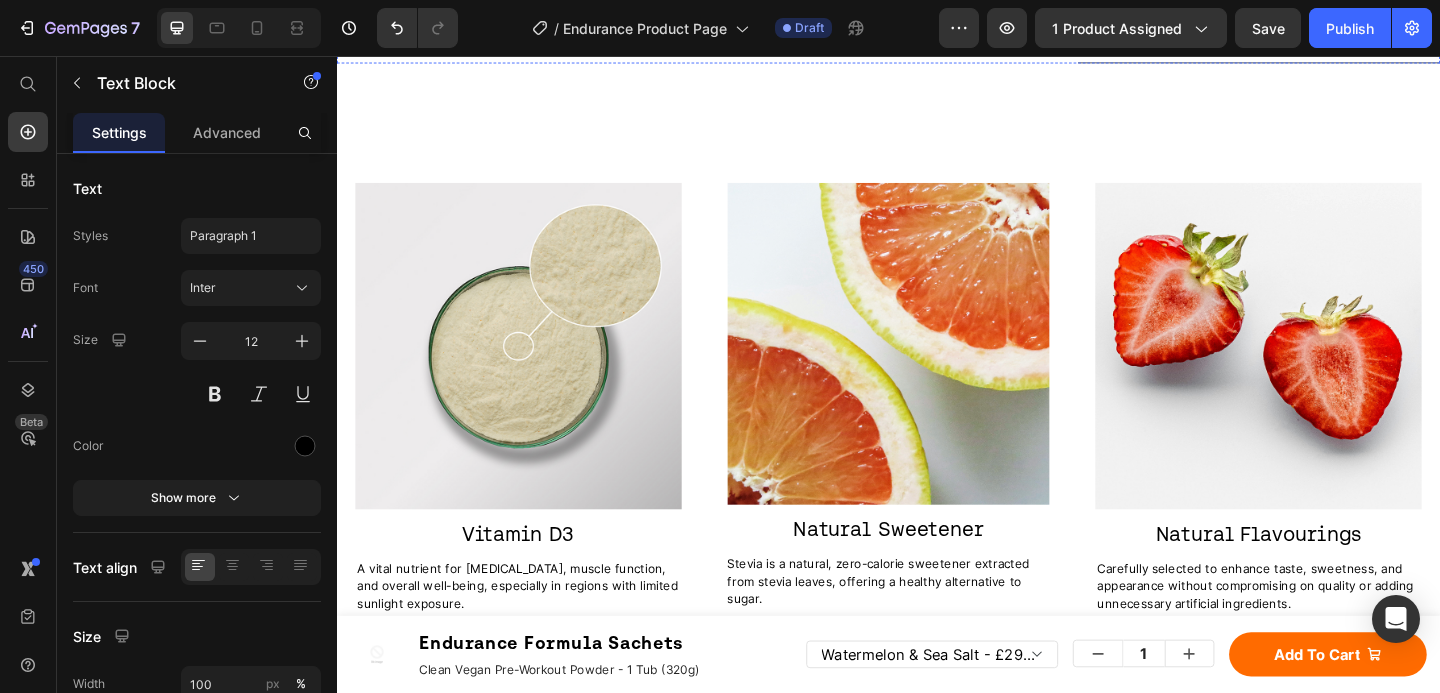 click on "L-[MEDICAL_DATA]" at bounding box center [534, -192] 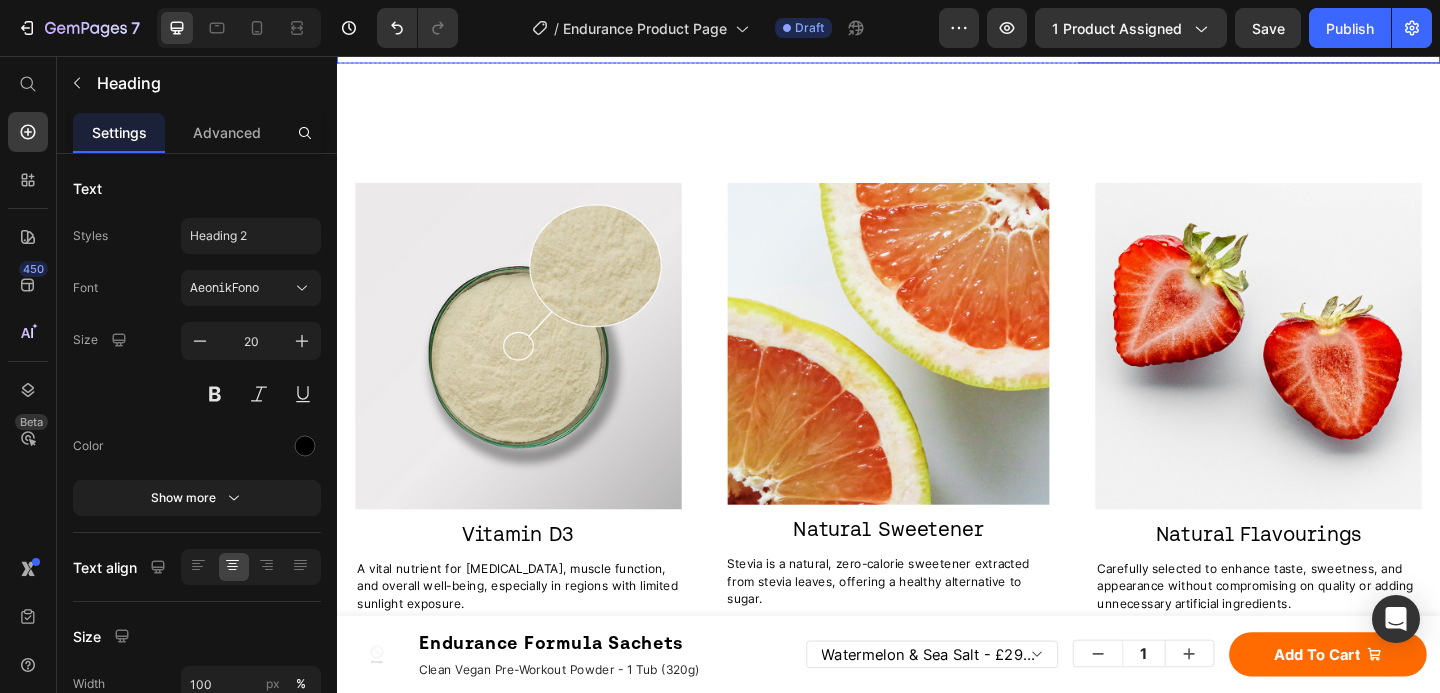 drag, startPoint x: 598, startPoint y: 507, endPoint x: 432, endPoint y: 480, distance: 168.18144 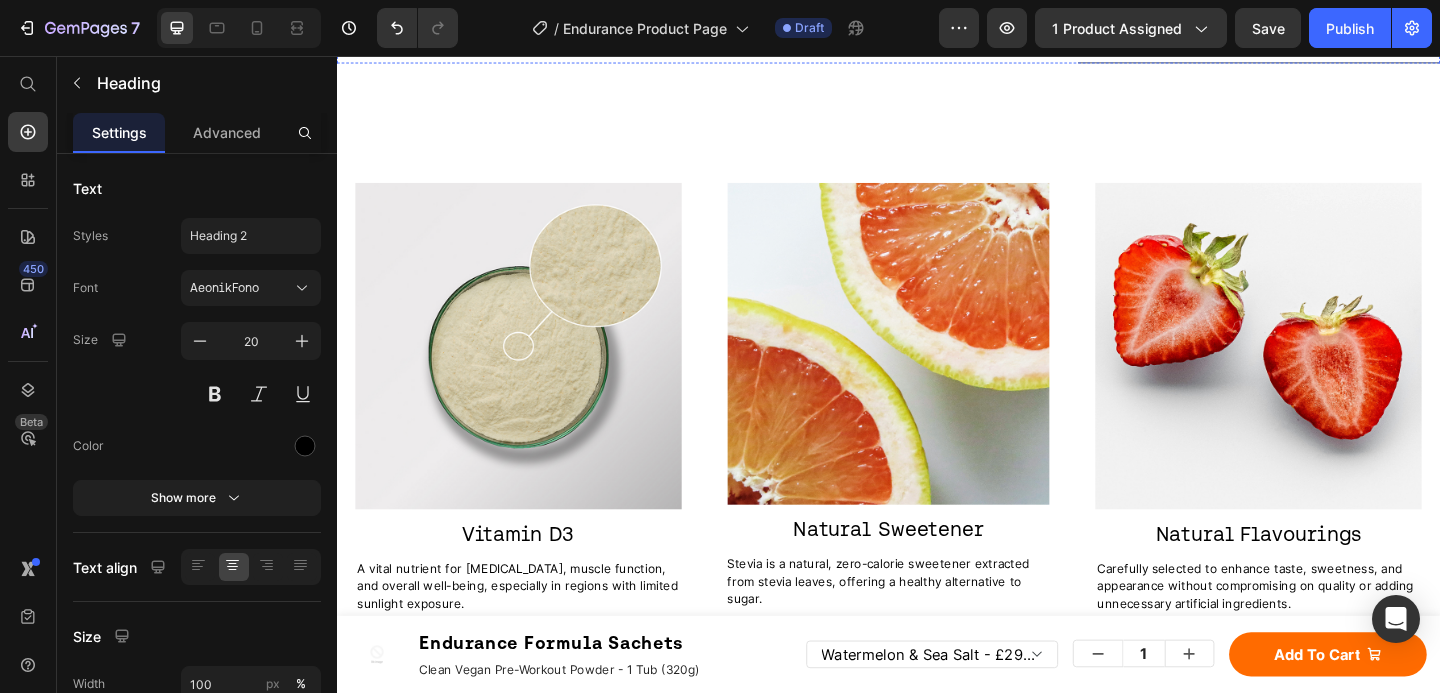 click on "Vitamin C" at bounding box center (937, -192) 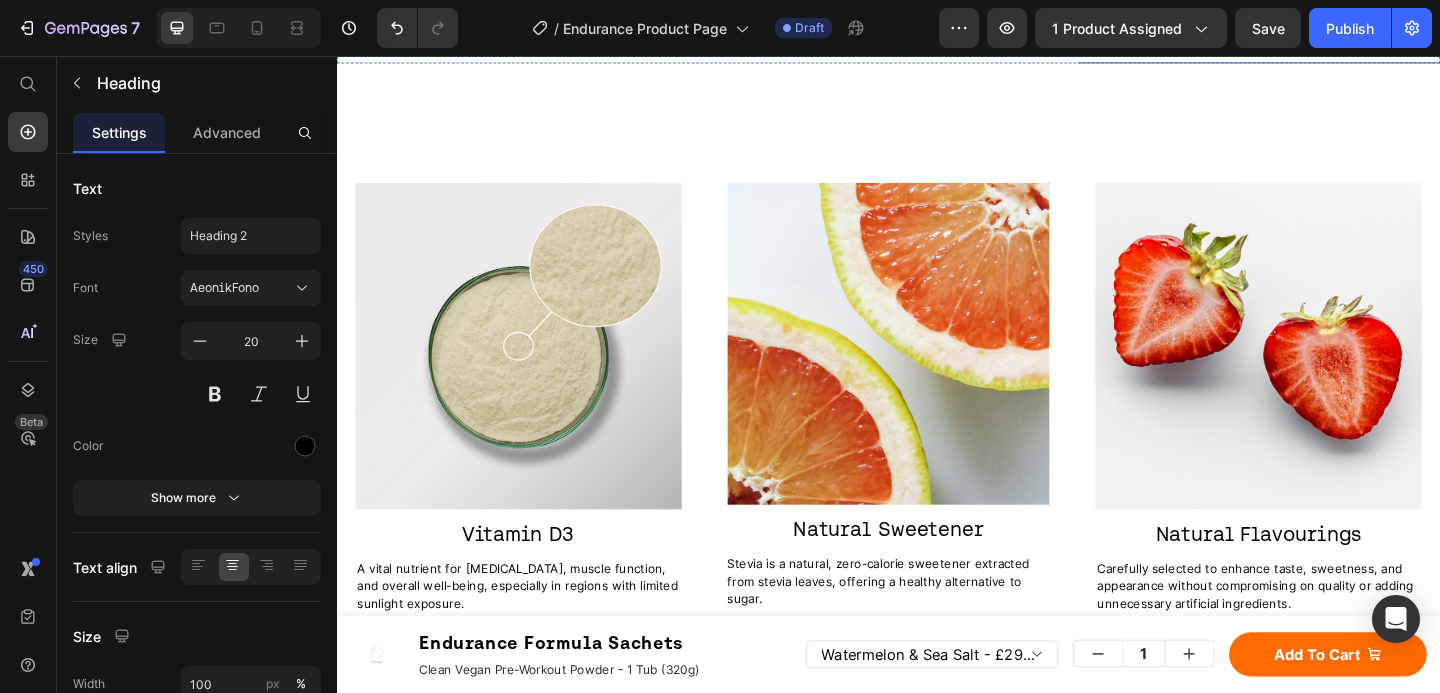 click on "Vitamin C" at bounding box center (937, -192) 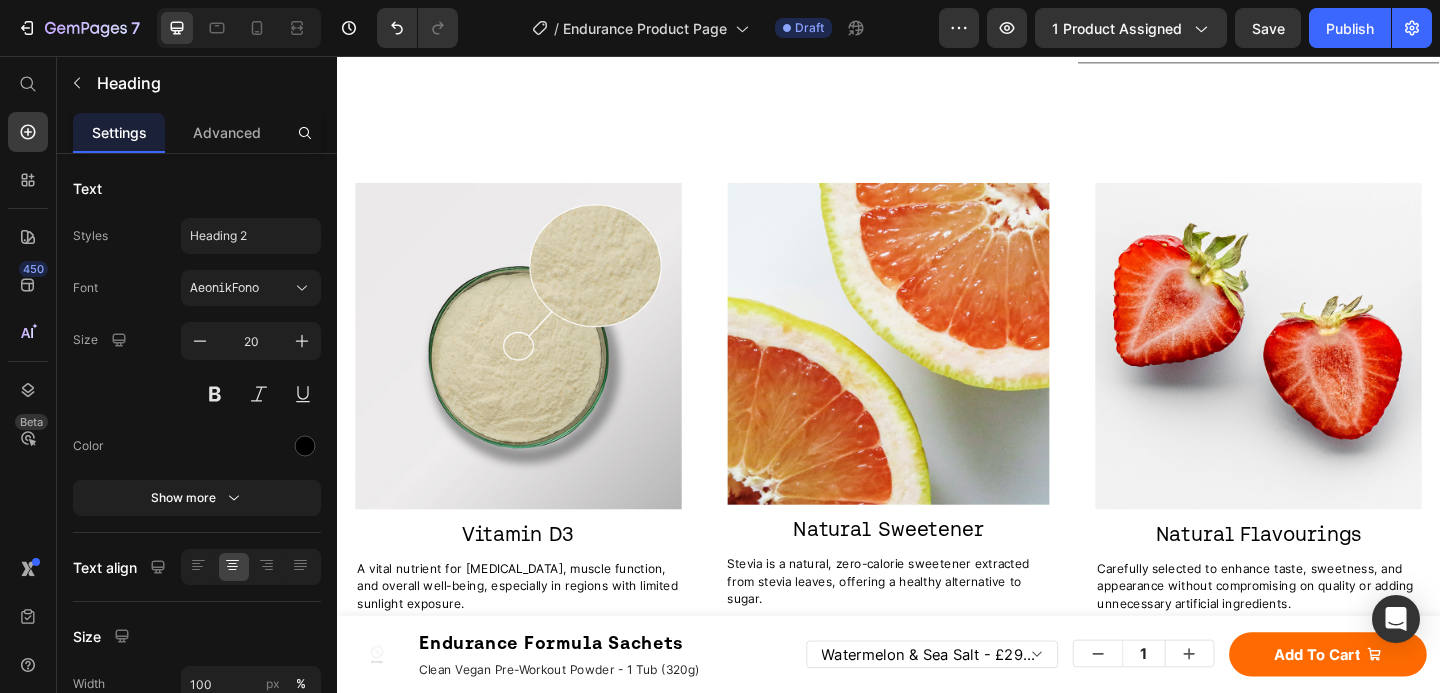 drag, startPoint x: 997, startPoint y: 503, endPoint x: 901, endPoint y: 502, distance: 96.00521 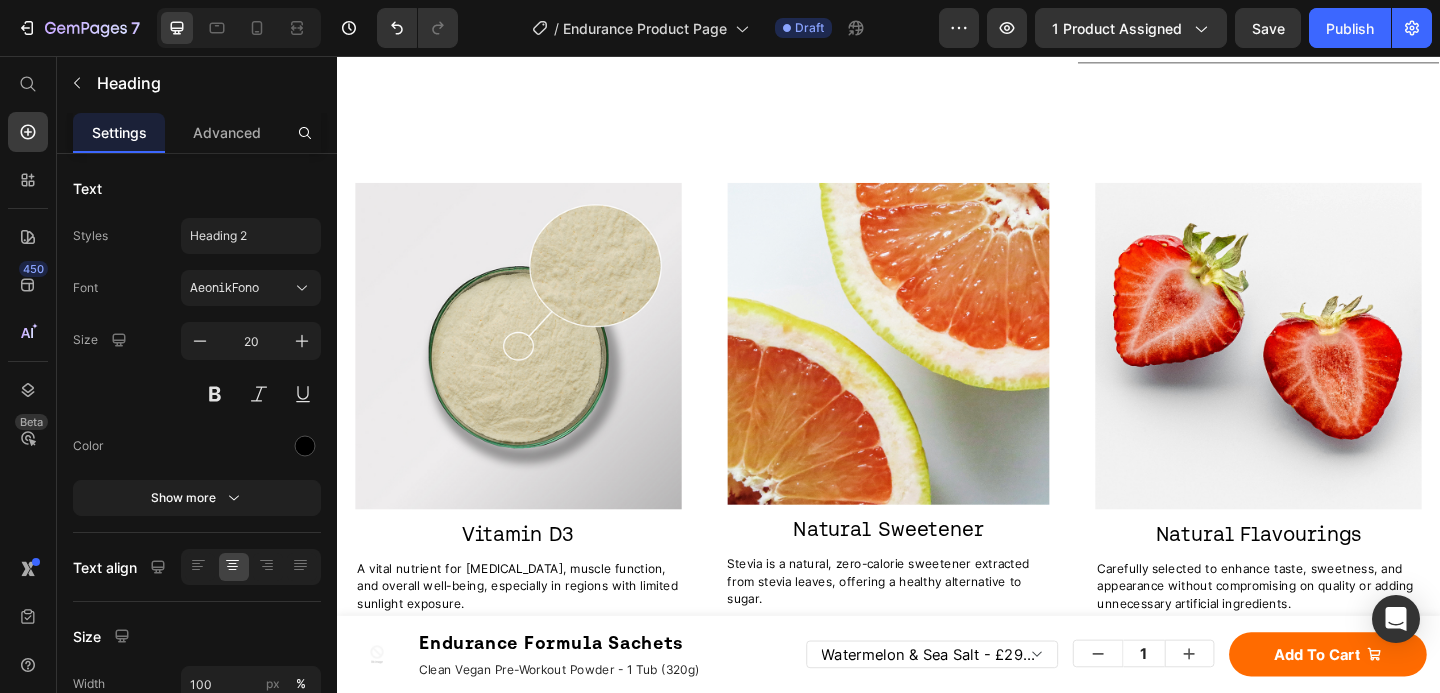 drag, startPoint x: 991, startPoint y: 515, endPoint x: 830, endPoint y: 511, distance: 161.04968 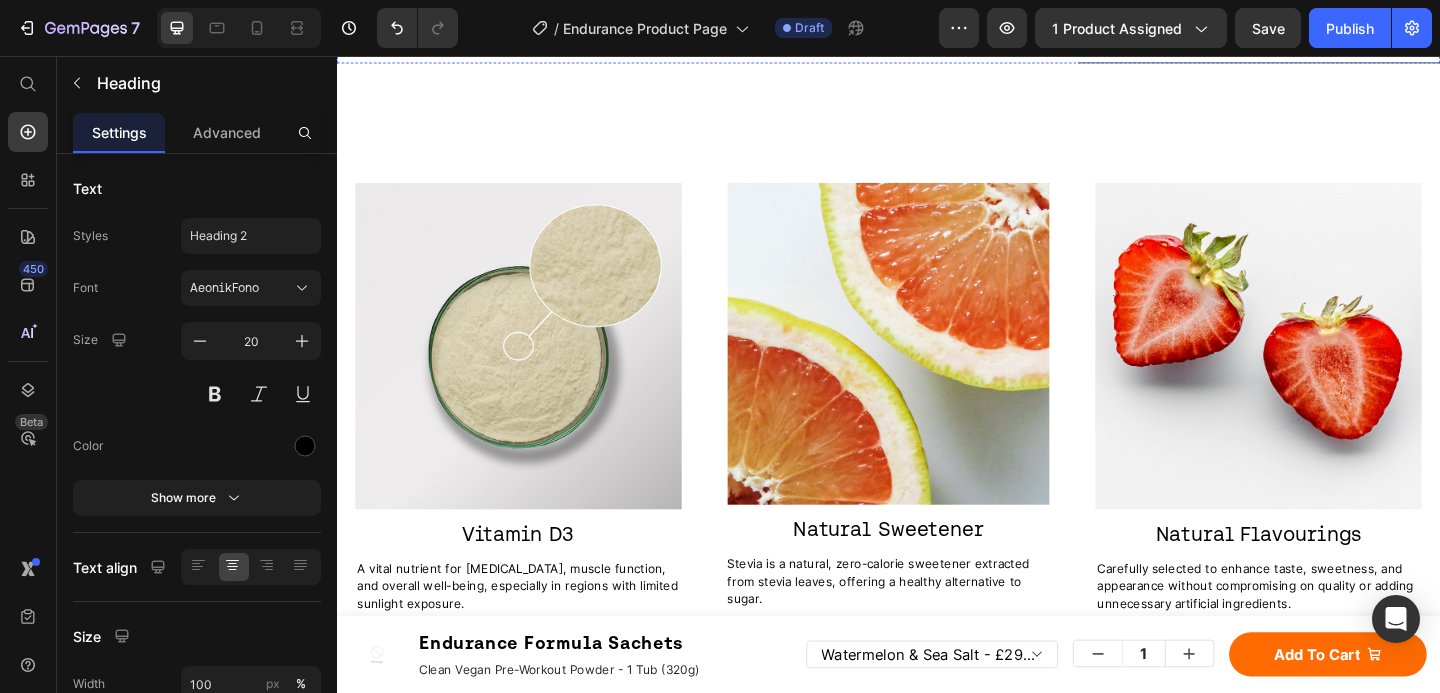 click on "A key amino acid that supports neurotransmitter production, playing a vital role in stress resilience and mental sharpness." at bounding box center [534, -135] 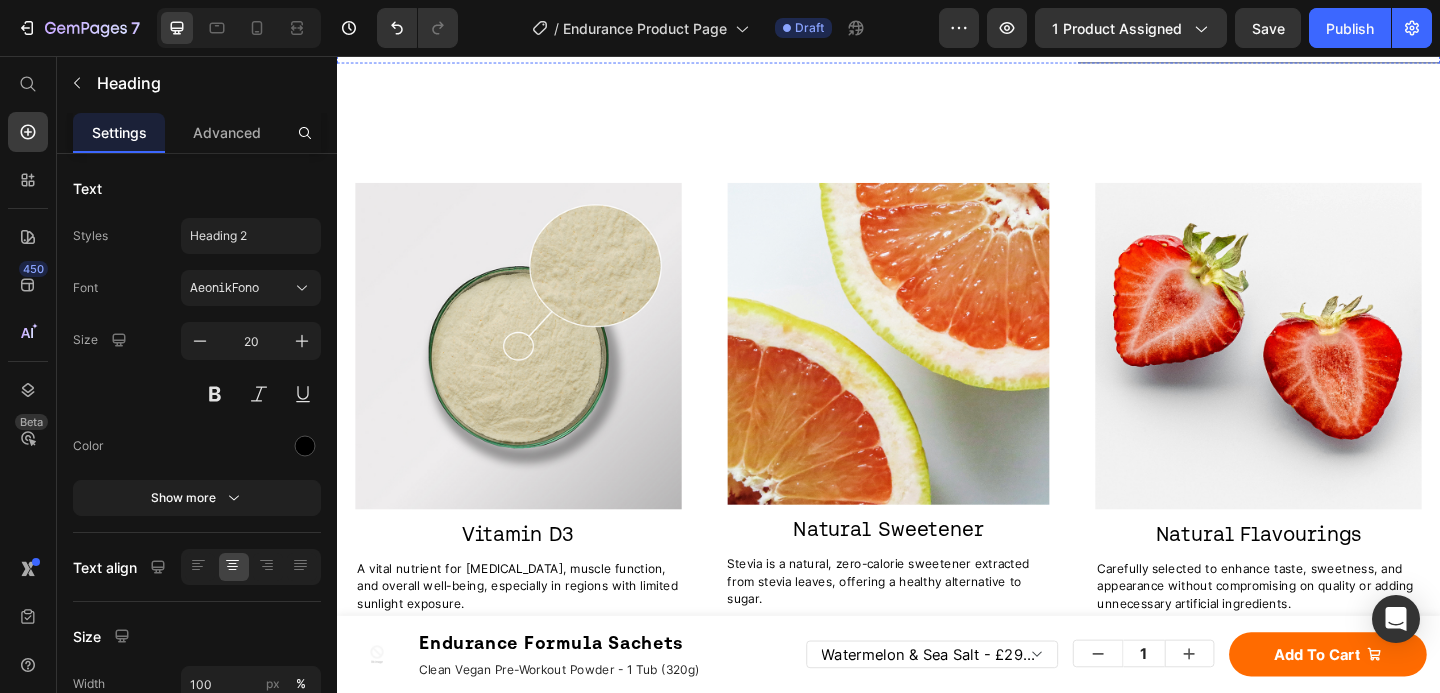 click on "A key amino acid that supports neurotransmitter production, playing a vital role in stress resilience and mental sharpness." at bounding box center (534, -135) 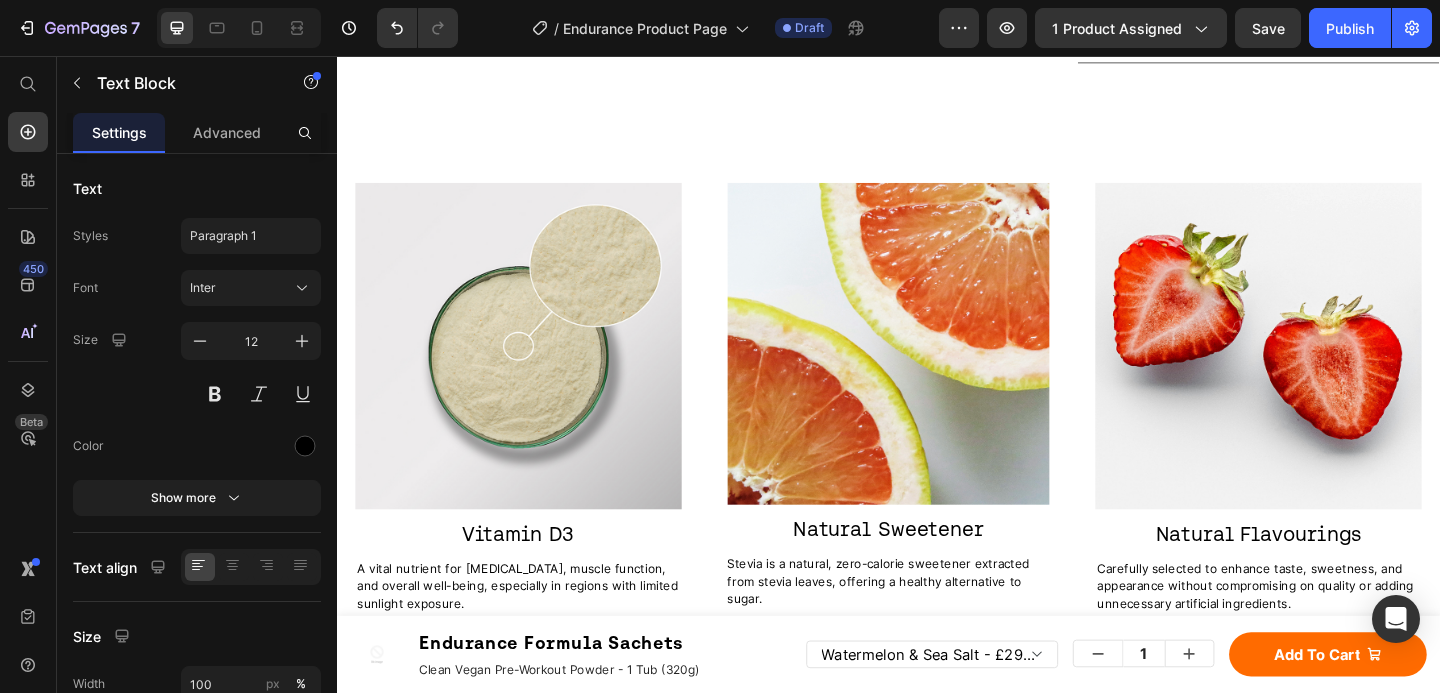 drag, startPoint x: 494, startPoint y: 585, endPoint x: 346, endPoint y: 538, distance: 155.28362 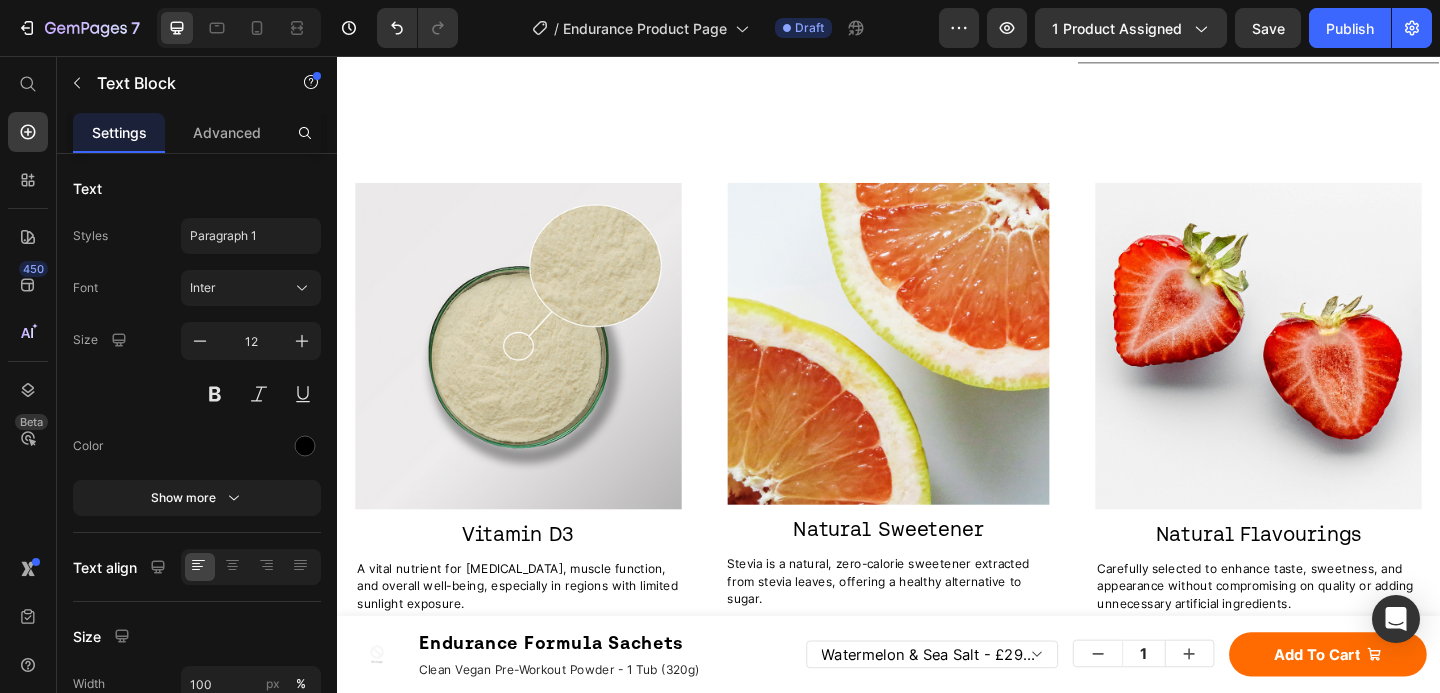 drag, startPoint x: 475, startPoint y: 575, endPoint x: 361, endPoint y: 545, distance: 117.881294 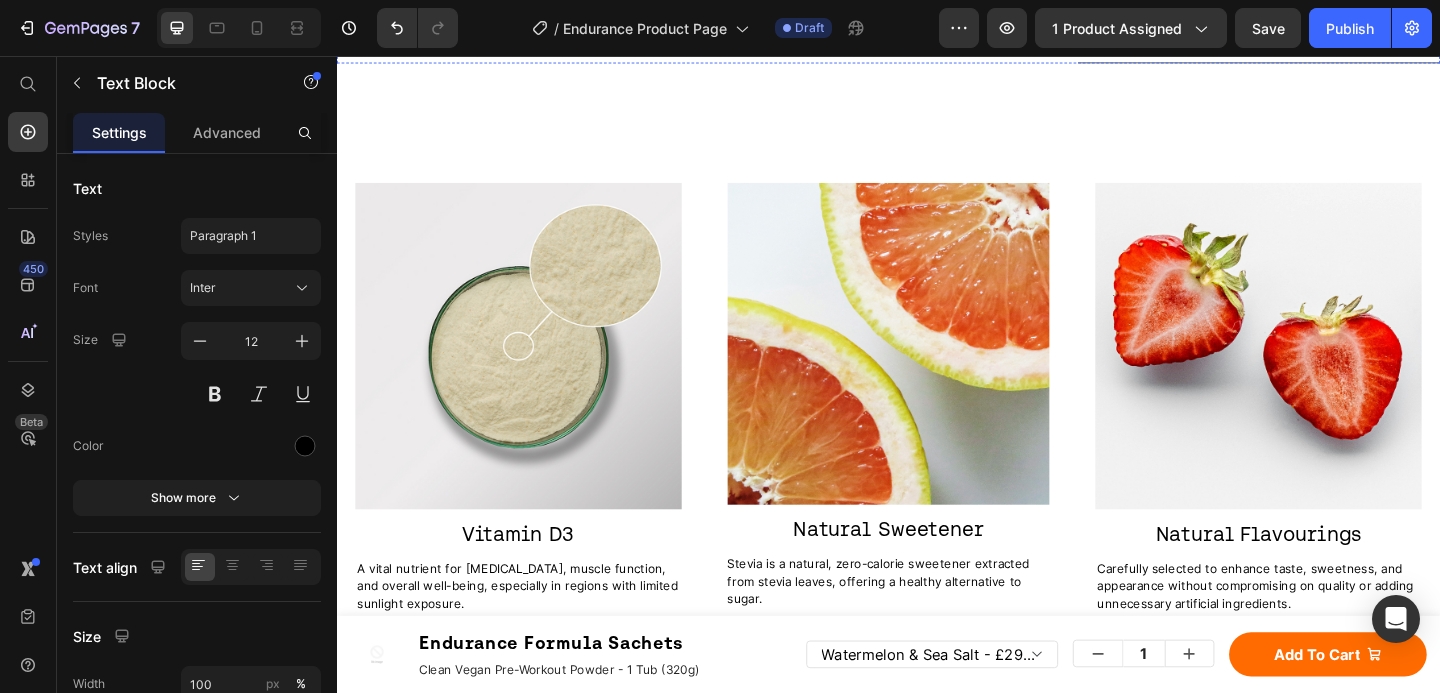 click on "A multifunctional vitamin that supports immune health and enhances nutrient absorption." at bounding box center (931, -145) 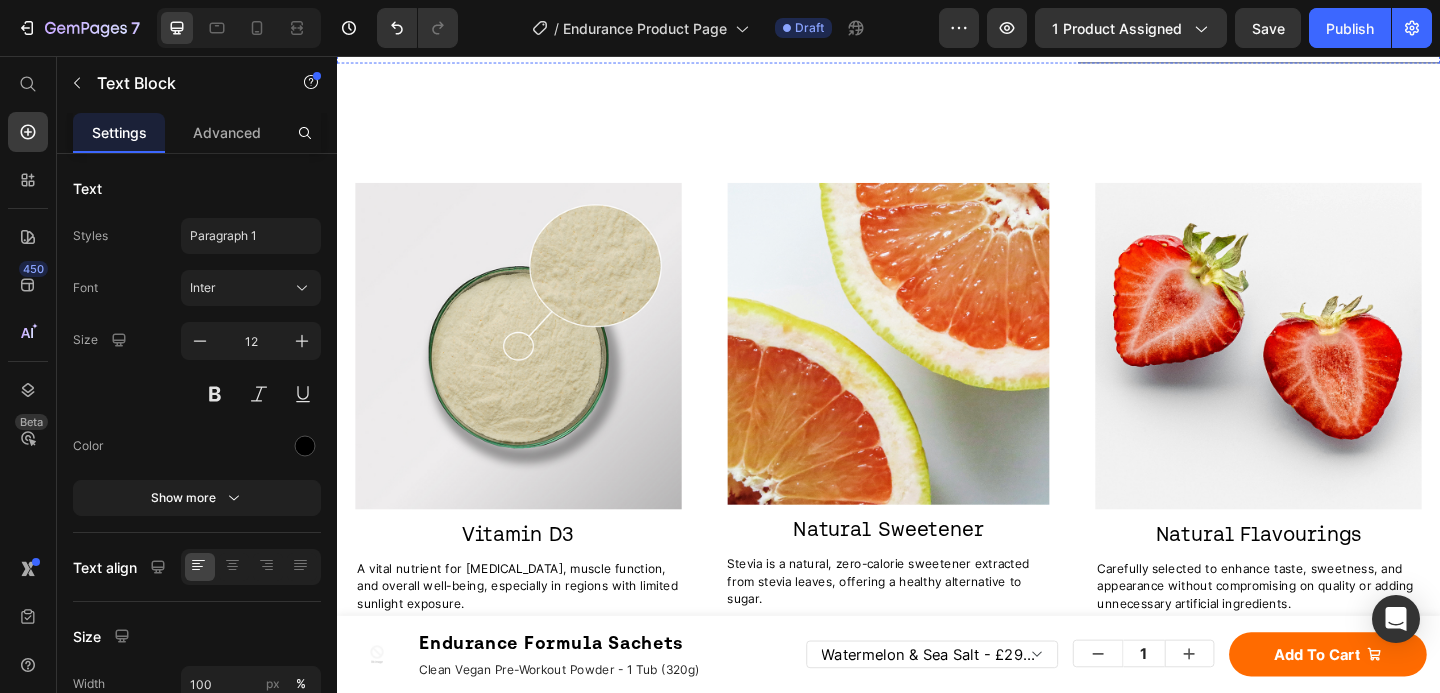 click on "A multifunctional vitamin that supports immune health and enhances nutrient absorption." at bounding box center [931, -145] 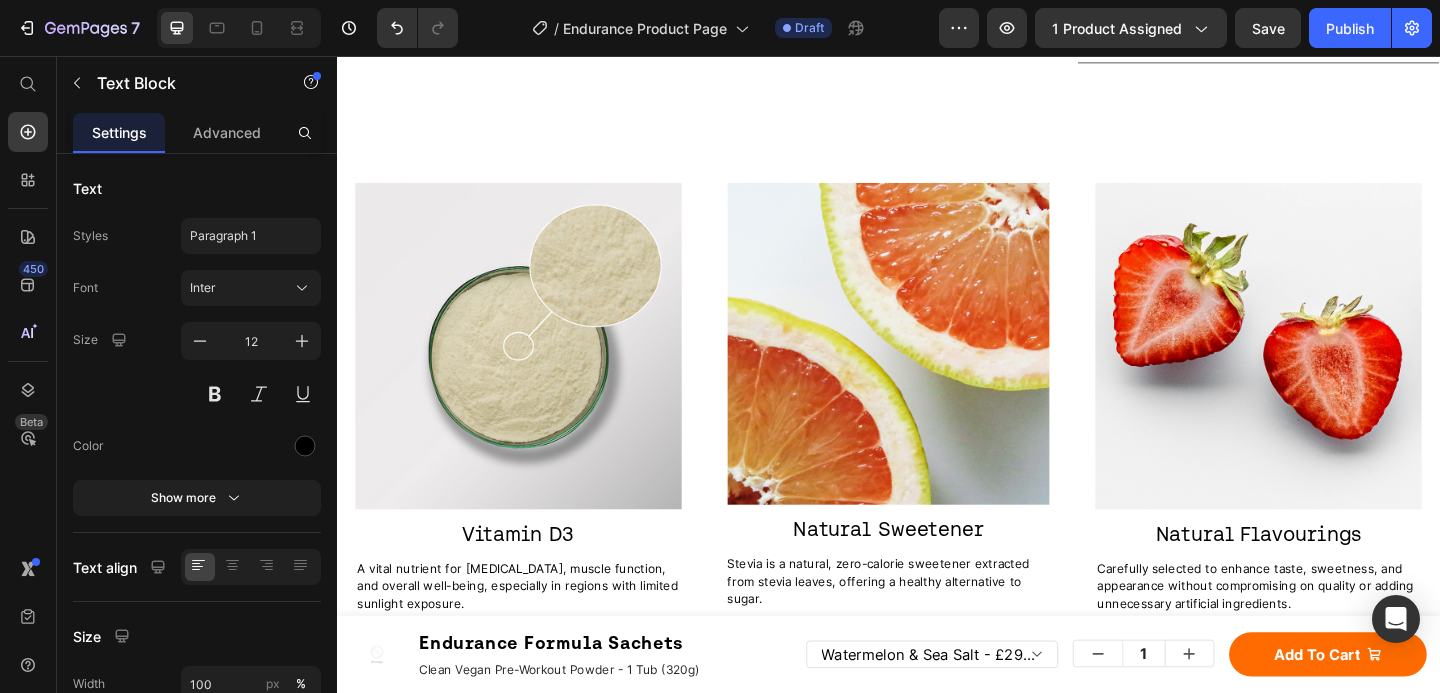 drag, startPoint x: 983, startPoint y: 565, endPoint x: 756, endPoint y: 548, distance: 227.63568 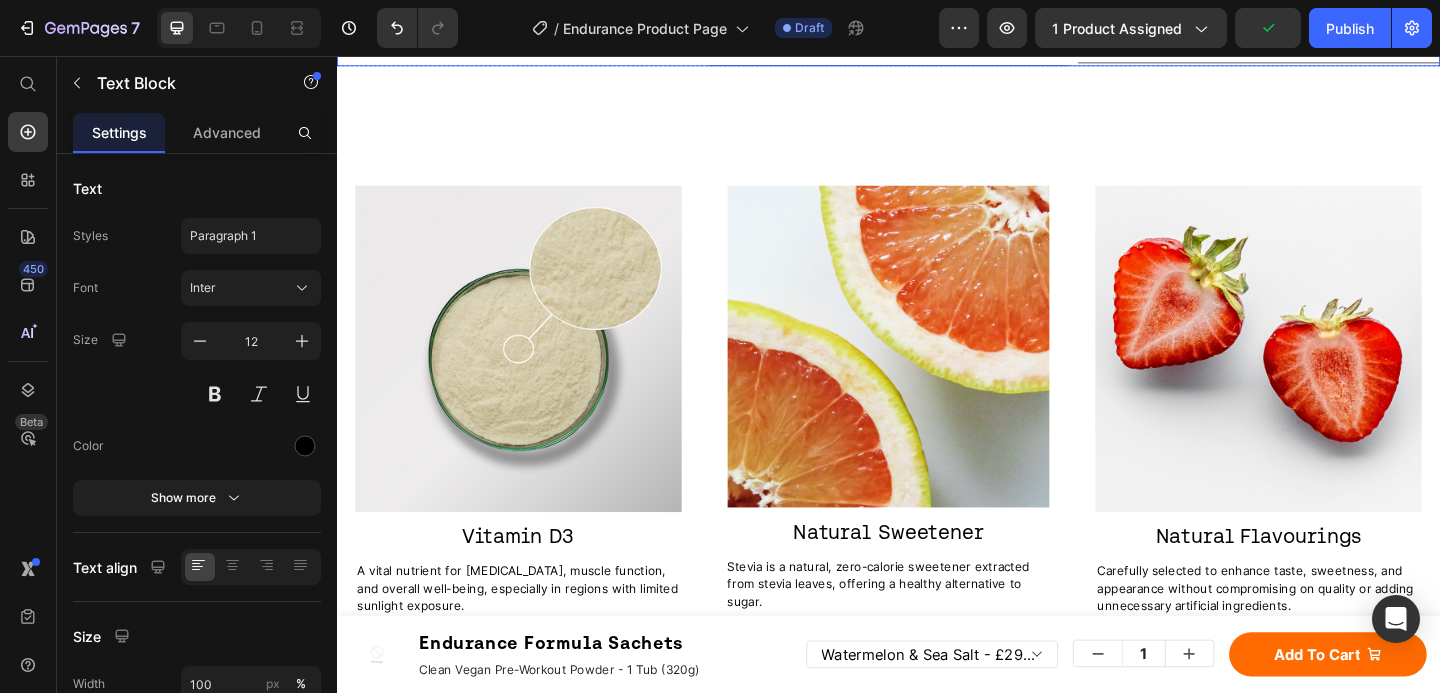 drag, startPoint x: 1045, startPoint y: 586, endPoint x: 752, endPoint y: 543, distance: 296.1385 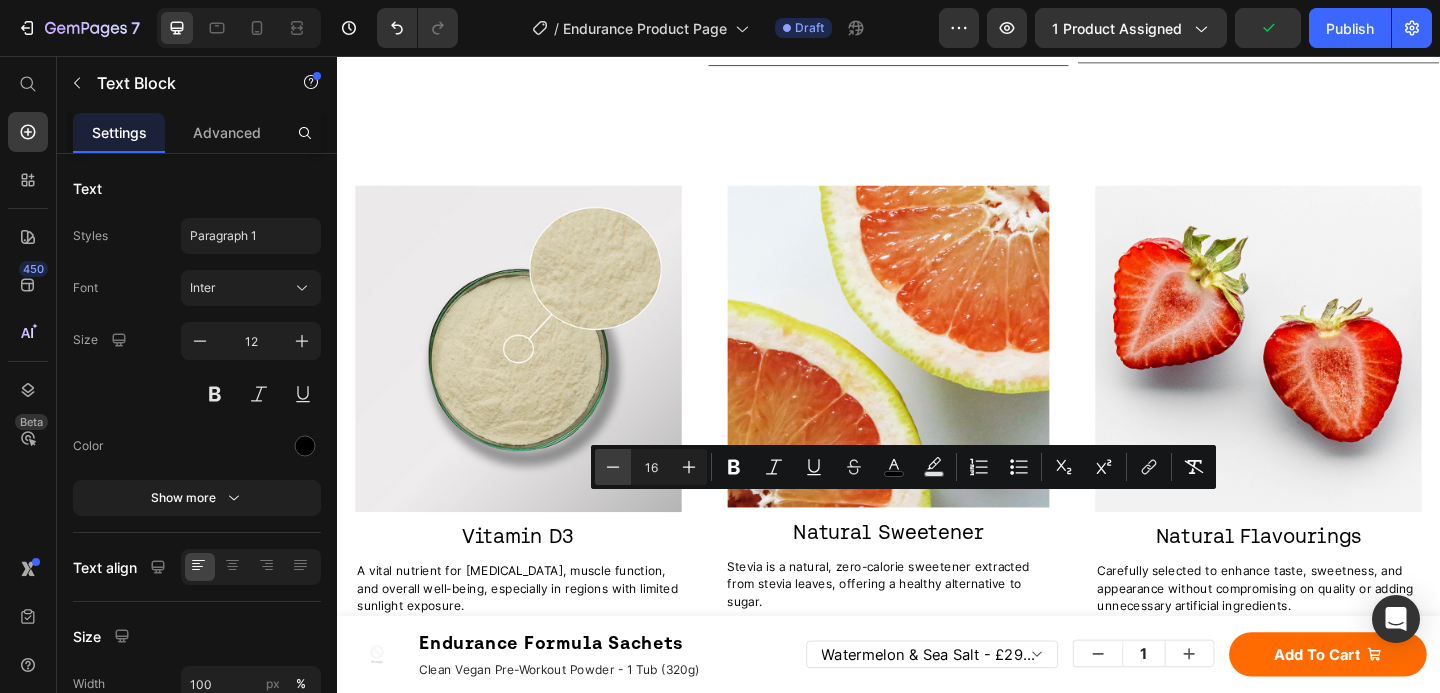 click on "Minus" at bounding box center [613, 467] 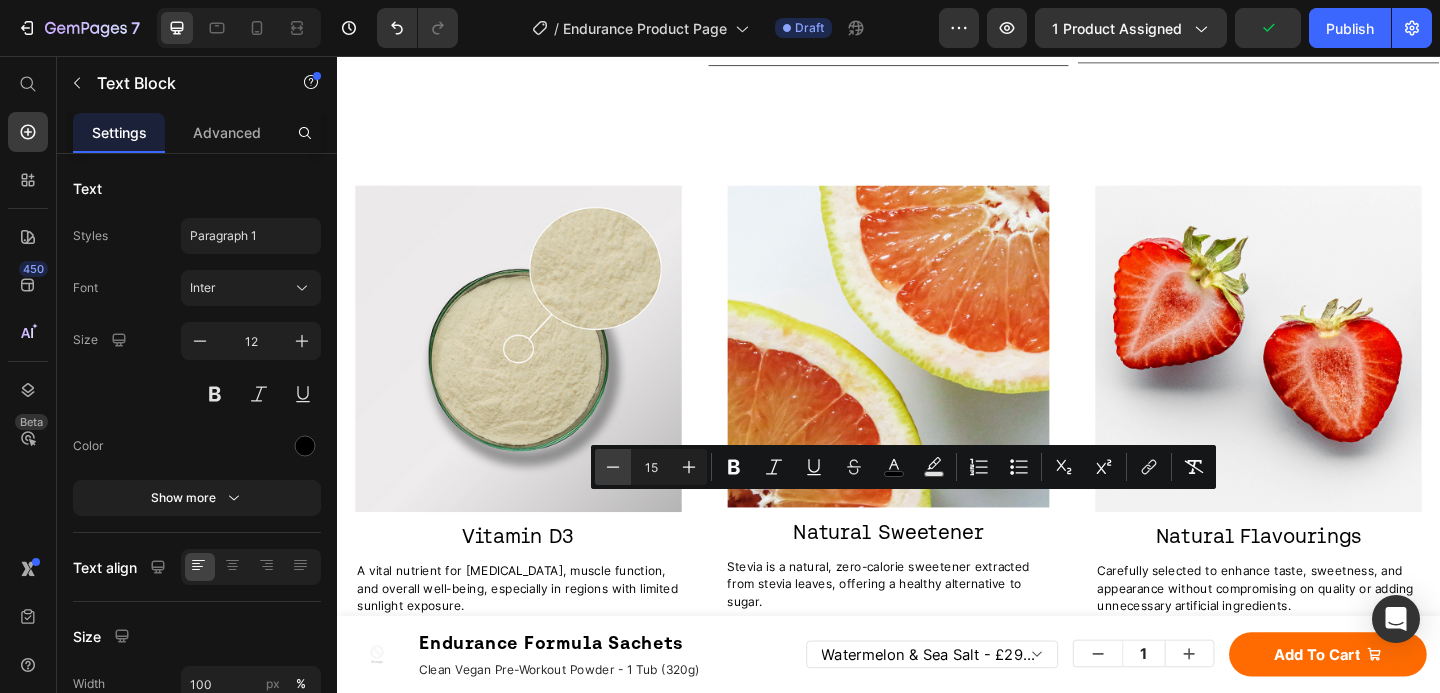 click on "Minus" at bounding box center (613, 467) 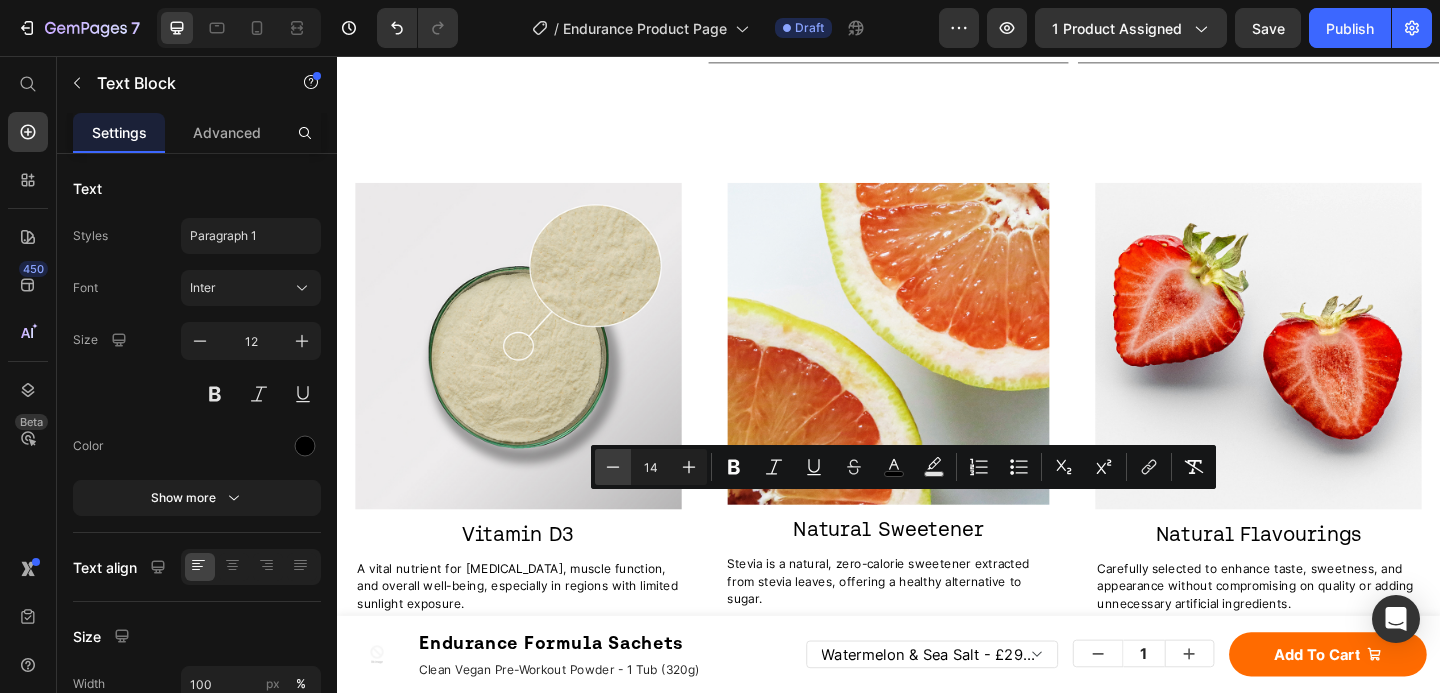 click 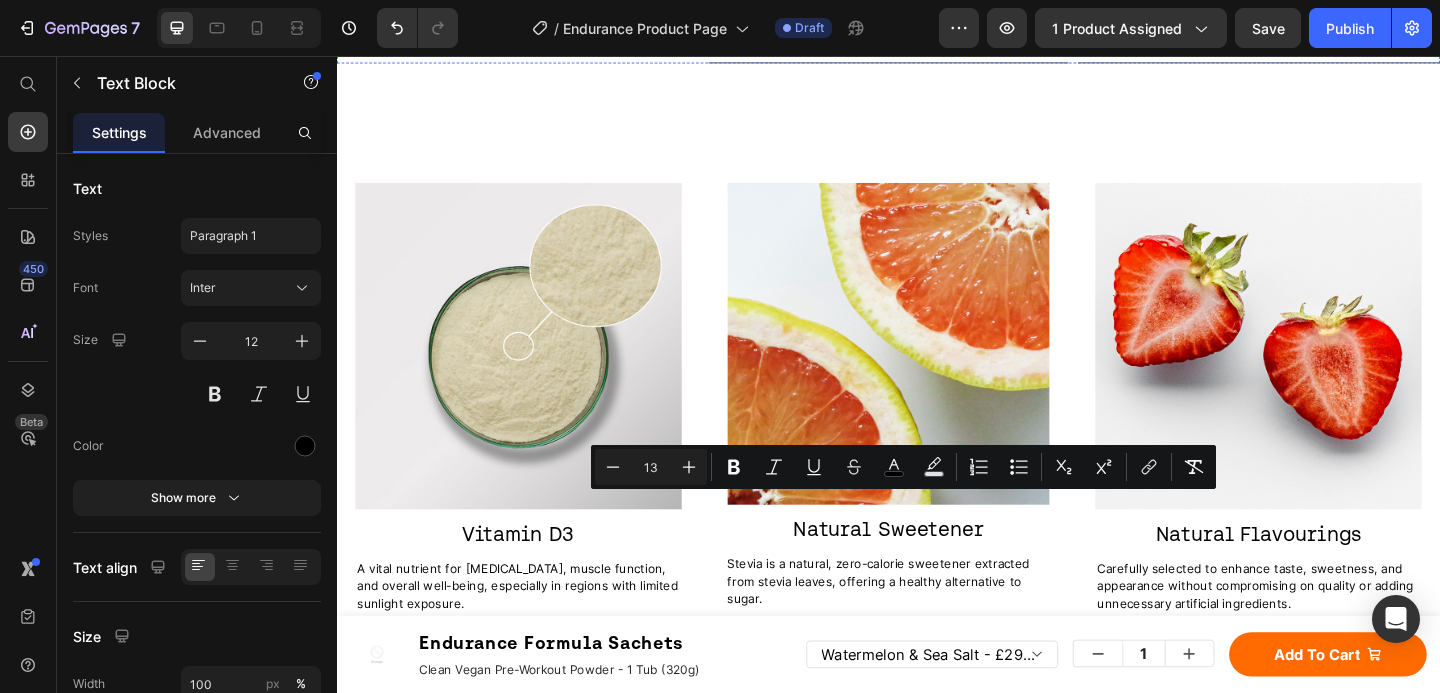 click on "A key amino acid that supports strength, endurance and power, while reducing fatigue." at bounding box center (531, -144) 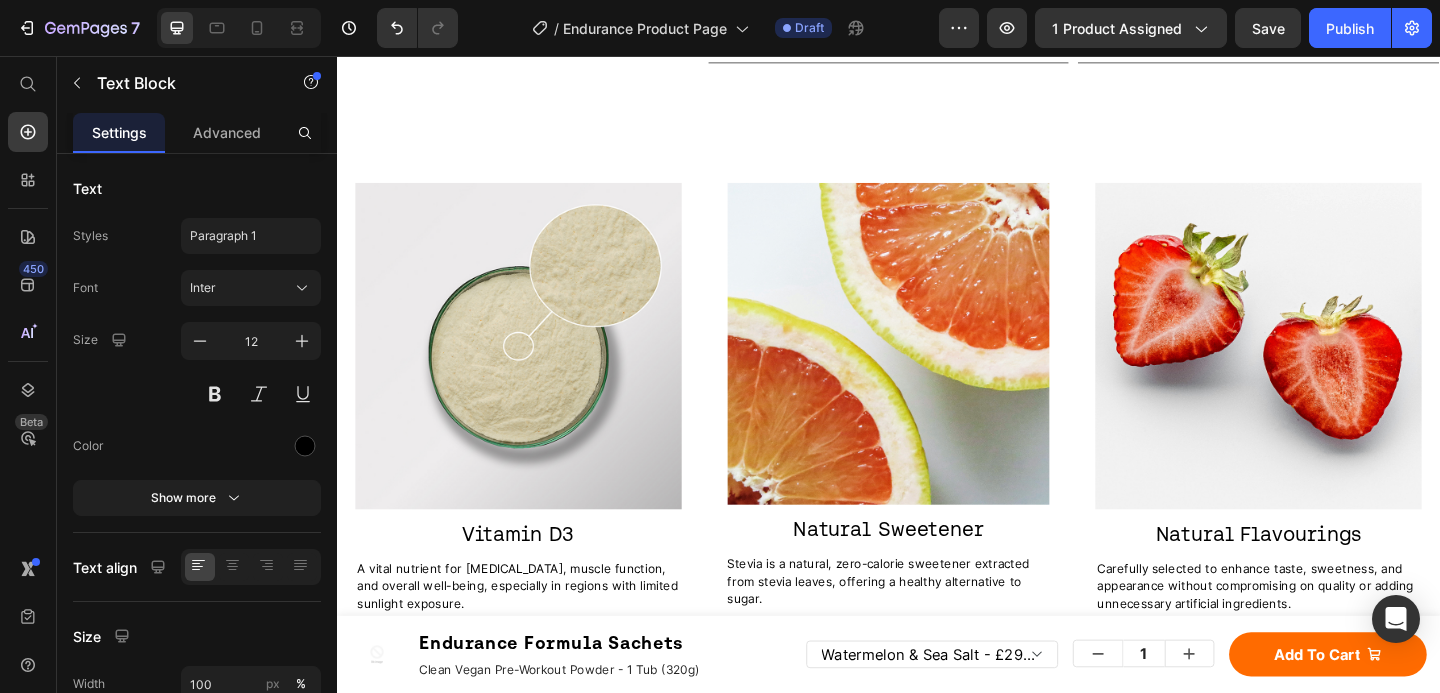 drag, startPoint x: 430, startPoint y: 589, endPoint x: 356, endPoint y: 539, distance: 89.30846 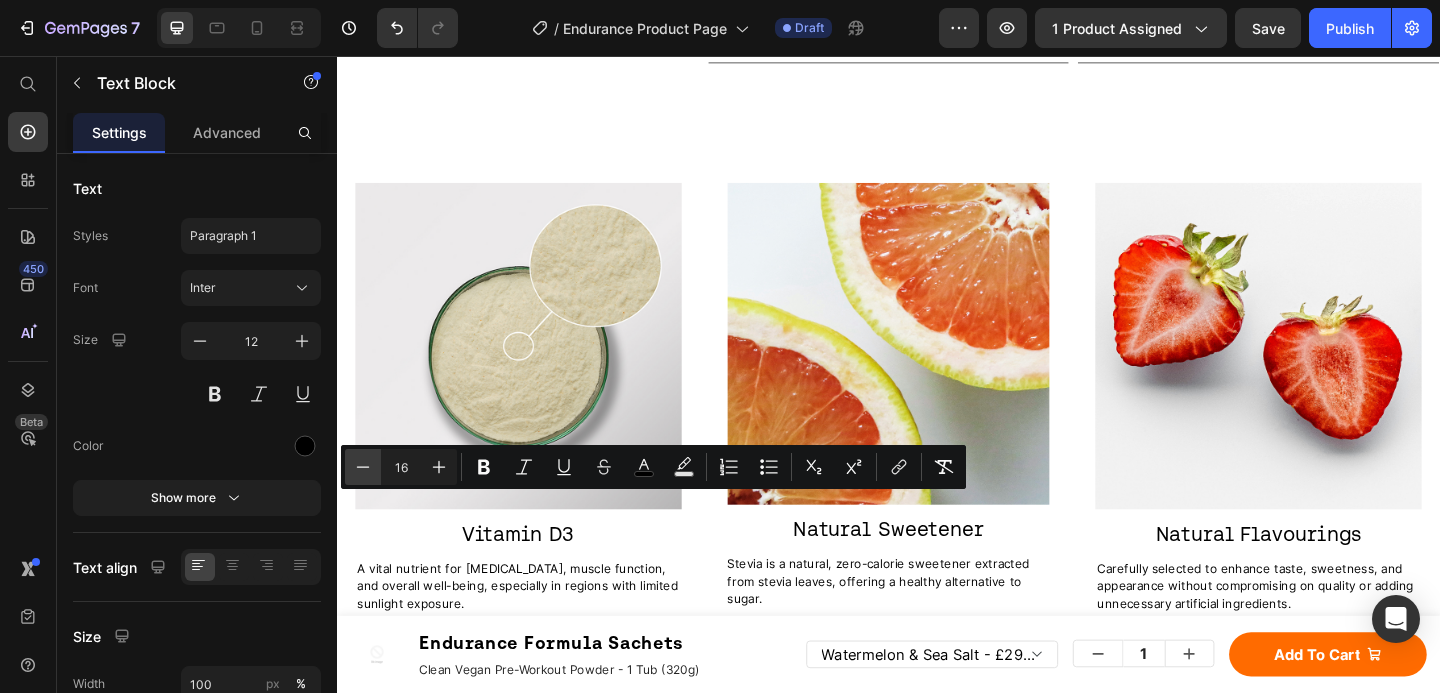 click on "Minus" at bounding box center (363, 467) 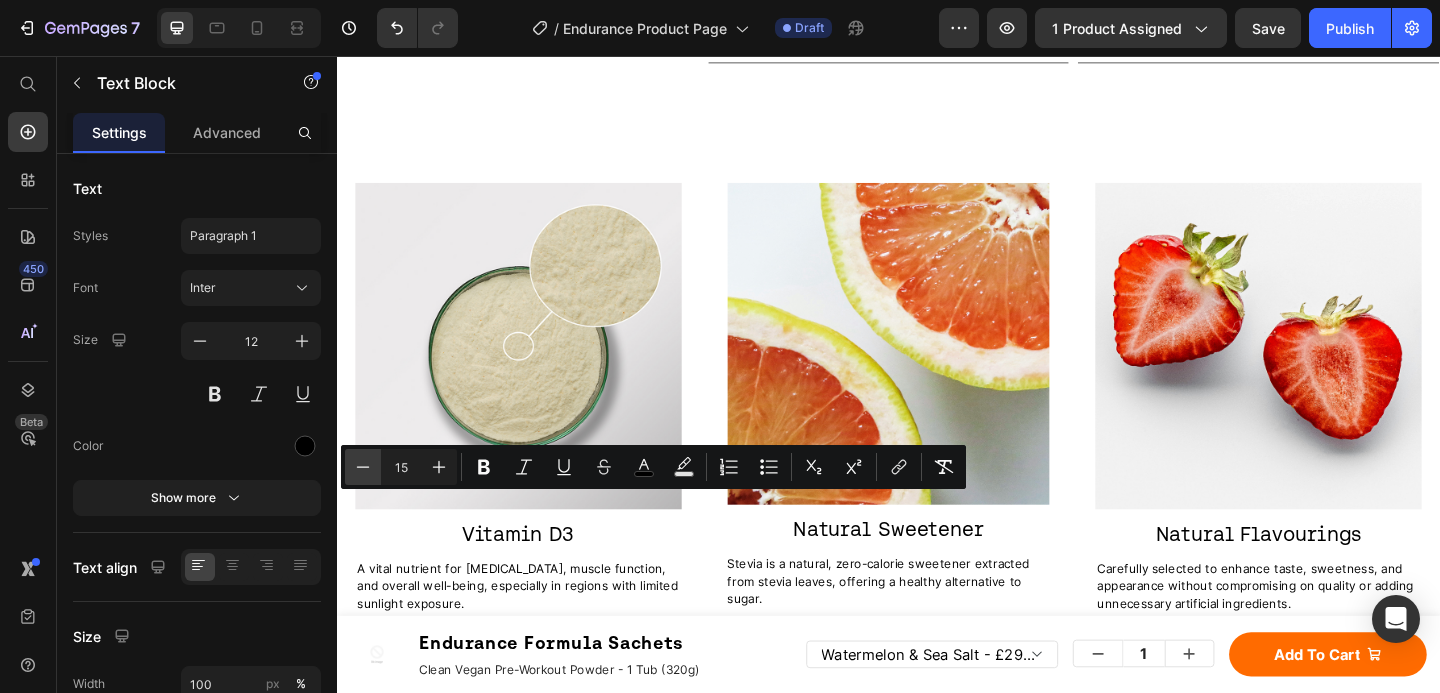 click on "Minus" at bounding box center (363, 467) 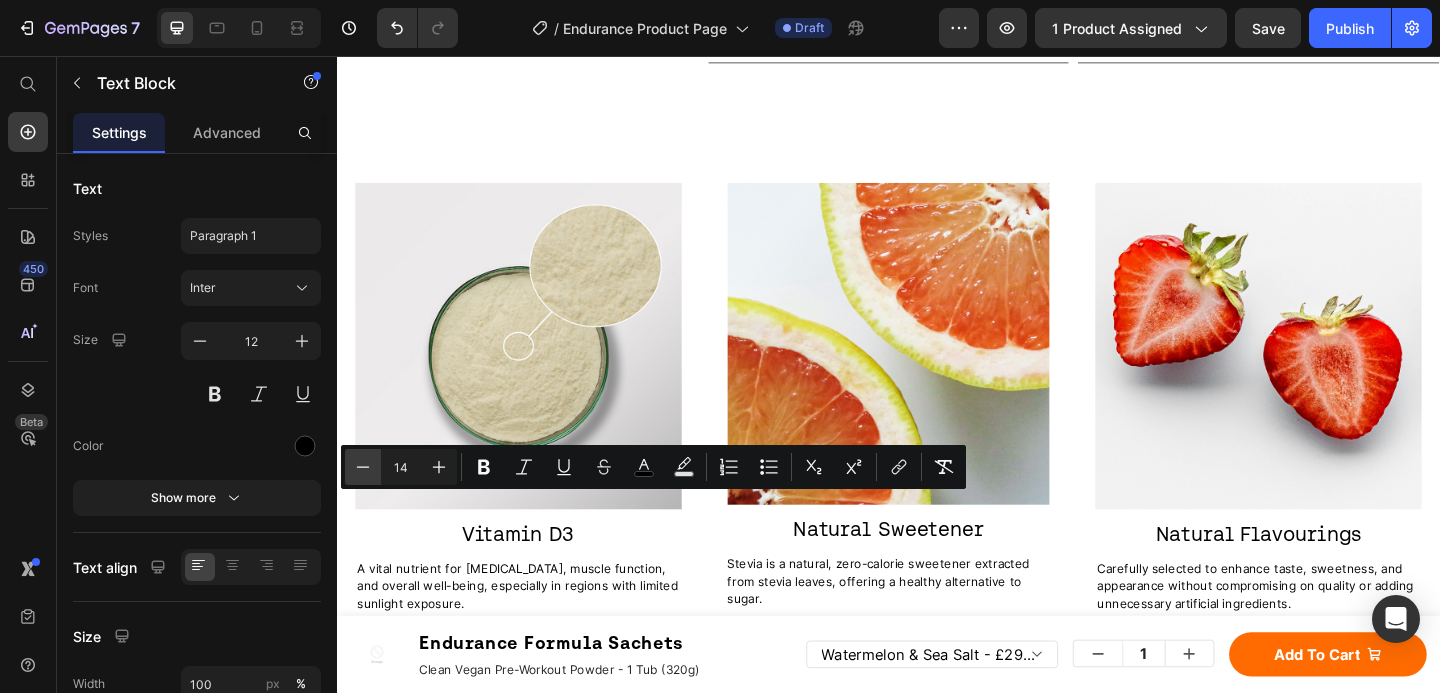 click on "Minus" at bounding box center [363, 467] 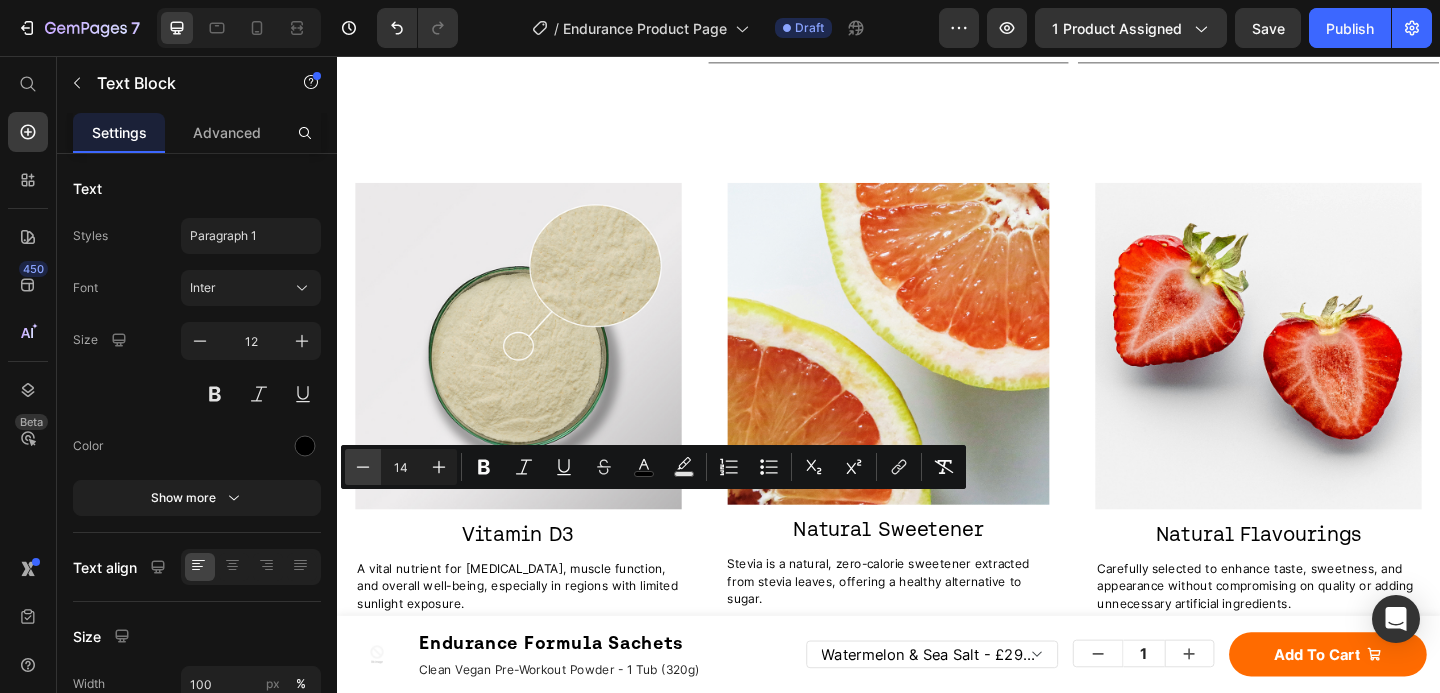 type on "13" 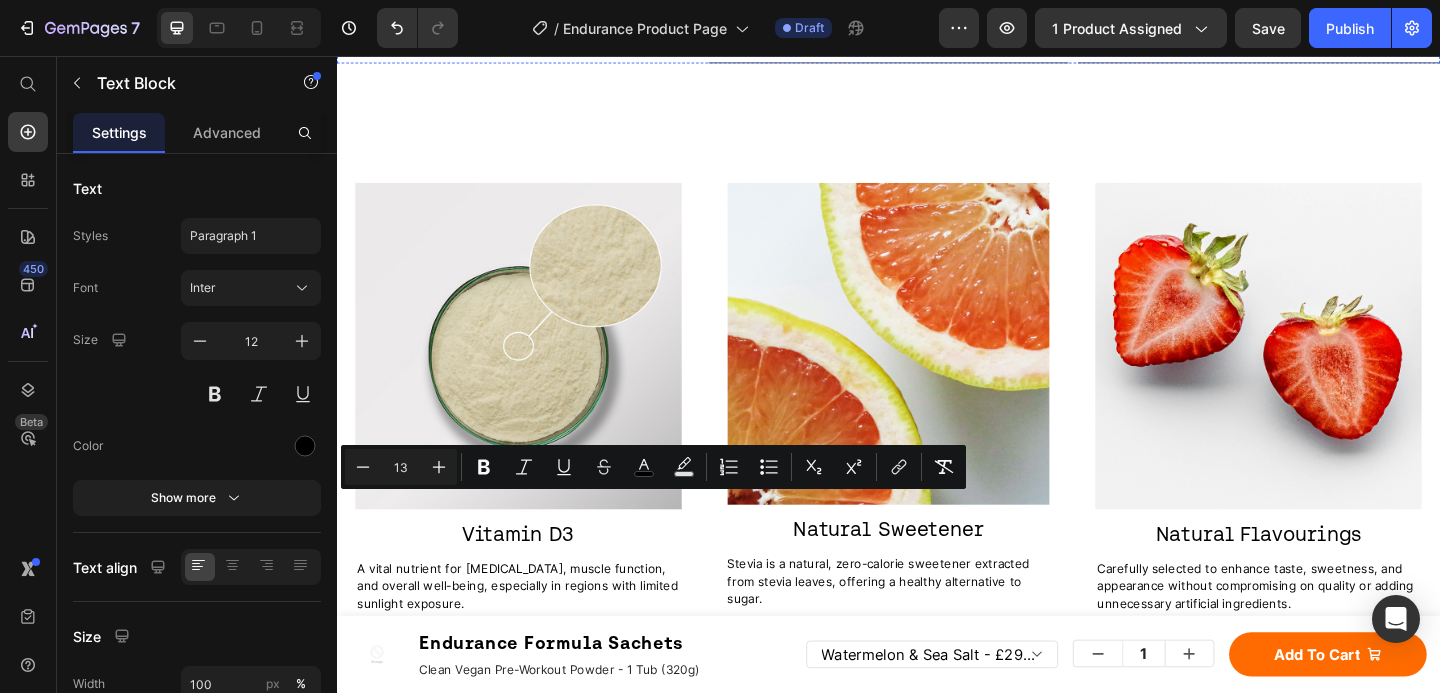 click on "Blackcurrant Extract enhances endurance by improving blood flow, oxygen delivery, muscle function and fat metabolism." at bounding box center (937, -135) 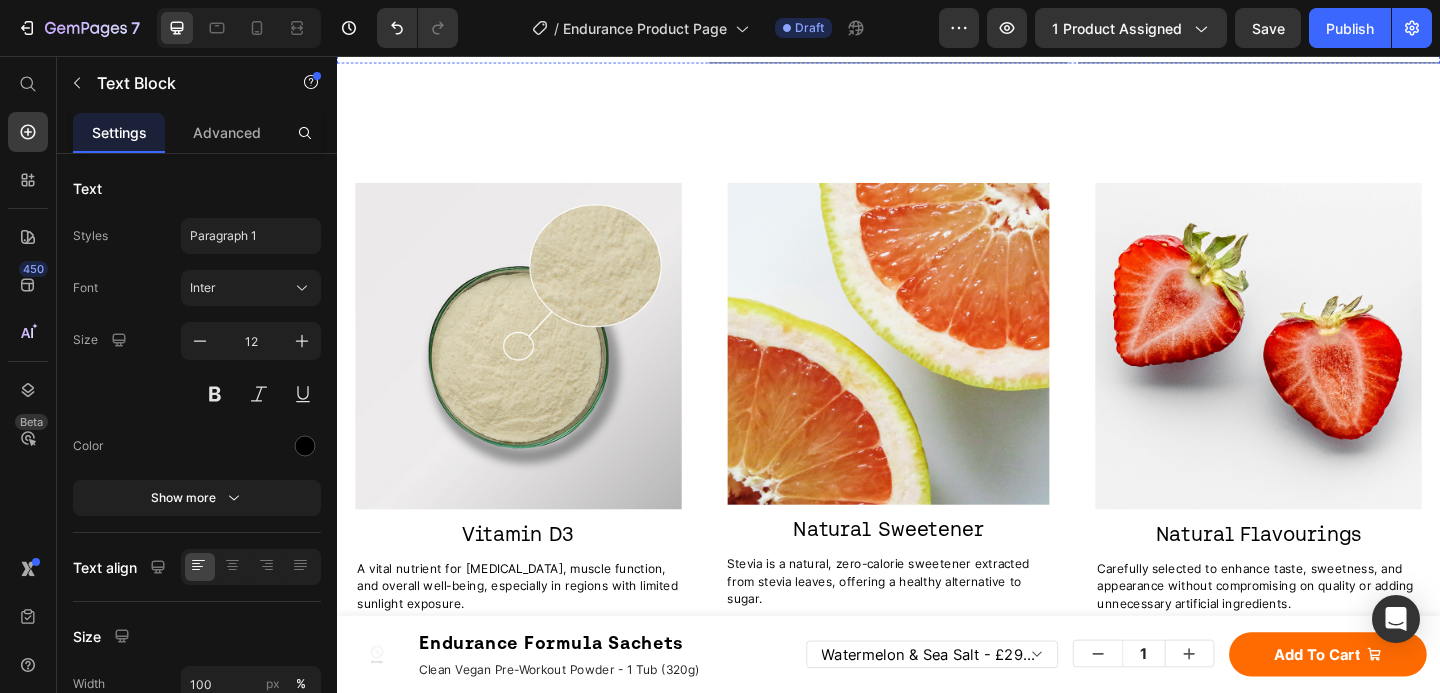 click on "Essential for energy metabolism and red blood cell formation, contributing to endurance and overall vitality." at bounding box center [1339, -135] 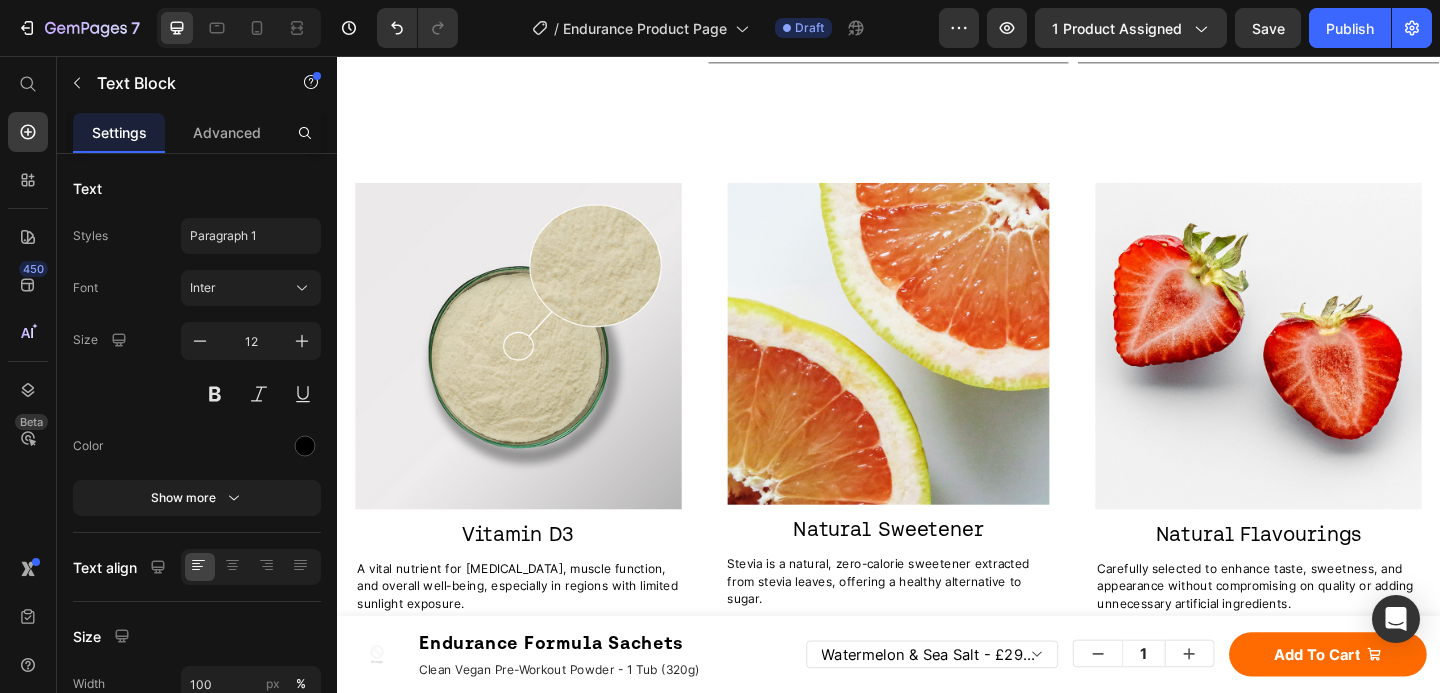 scroll, scrollTop: 3773, scrollLeft: 0, axis: vertical 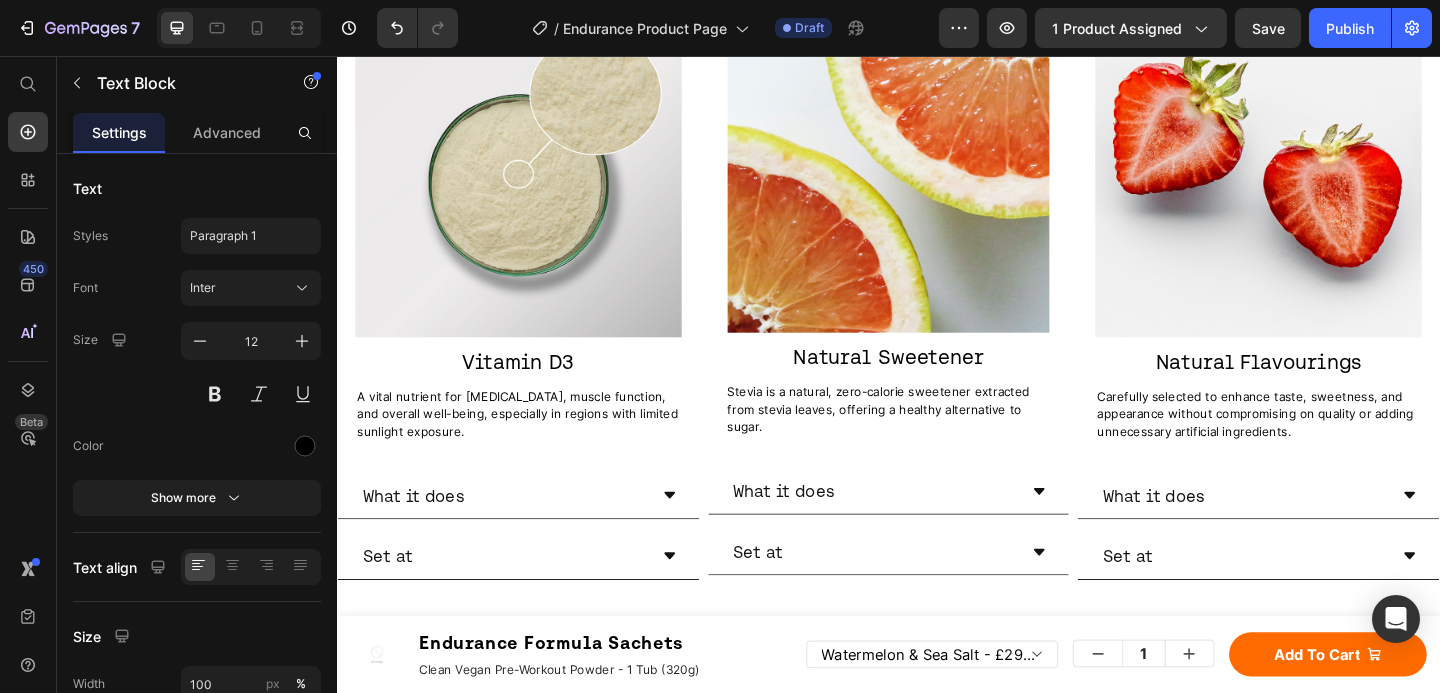 click on "What it does" at bounding box center (518, -252) 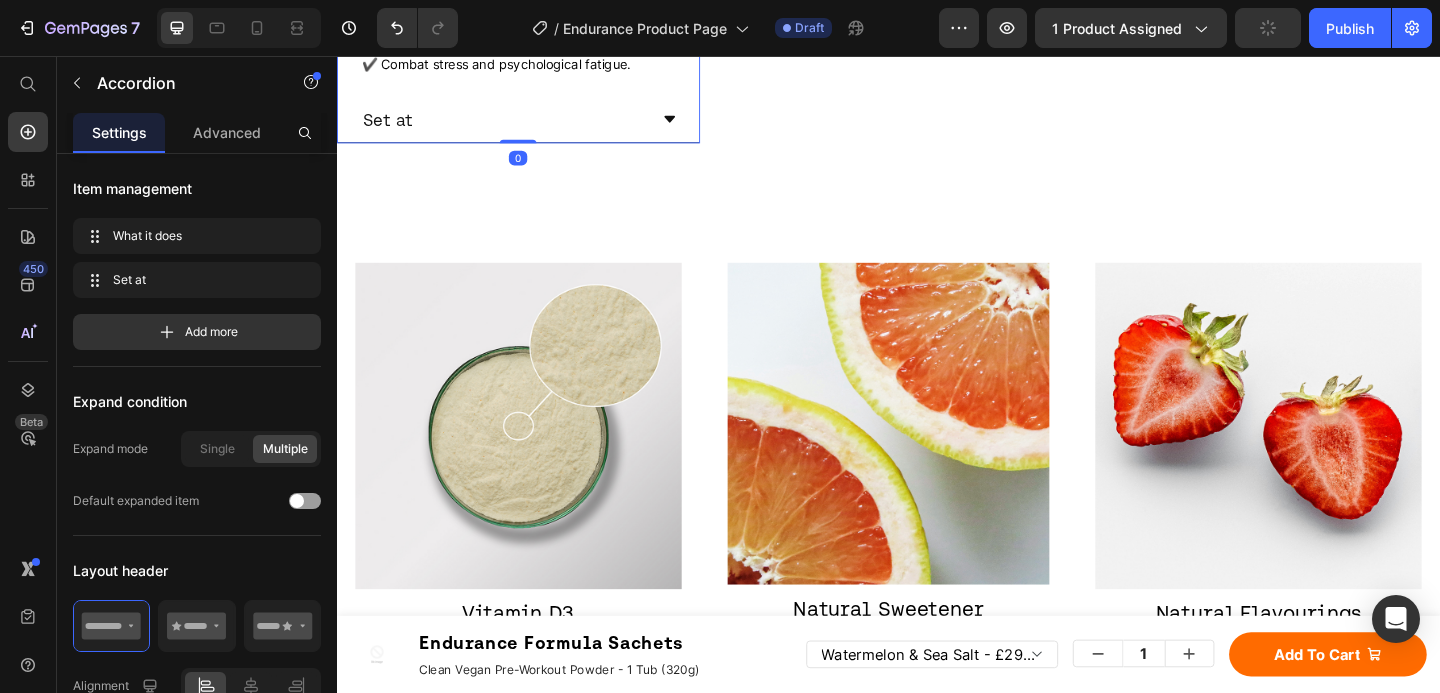 scroll, scrollTop: 3922, scrollLeft: 0, axis: vertical 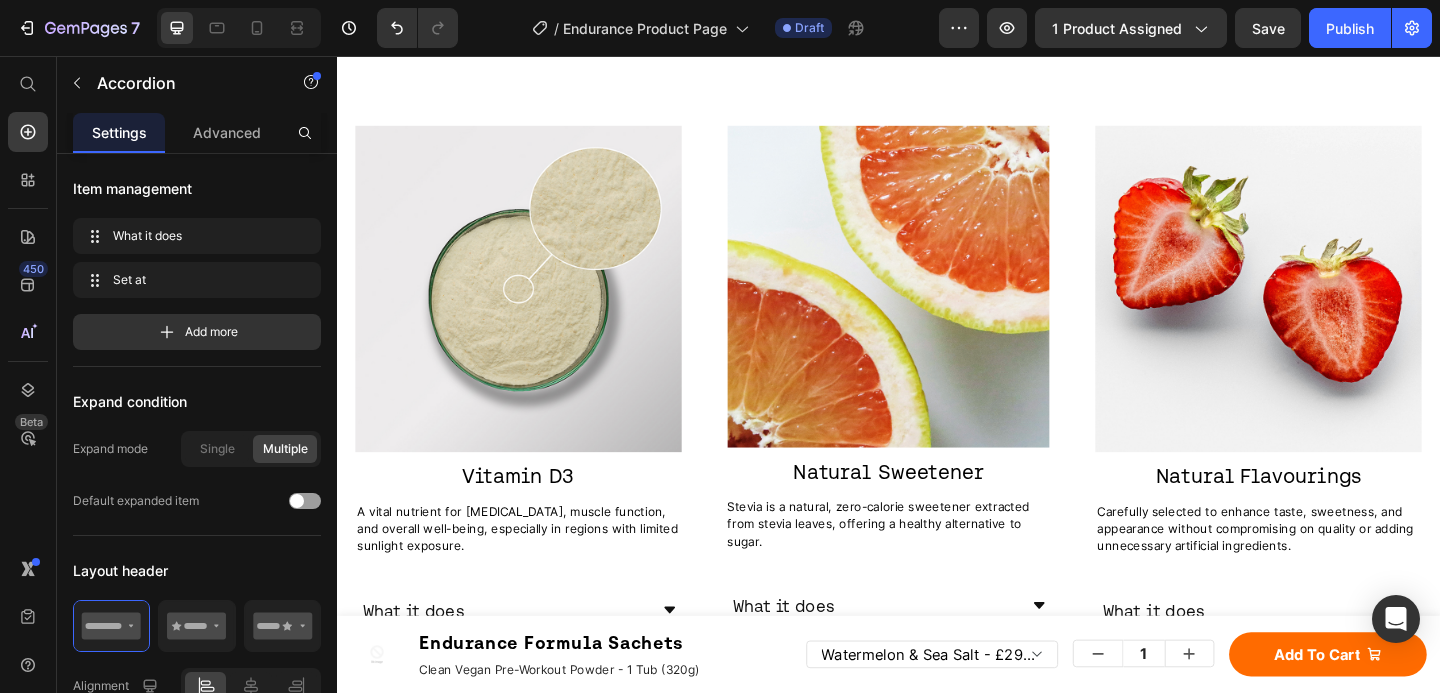 click on "Essential for the production of brain chemicals such as dopamine, L-Tyrosine will not only help you perform at the gym, but it will also help you to want to get there in the first place." at bounding box center (529, -215) 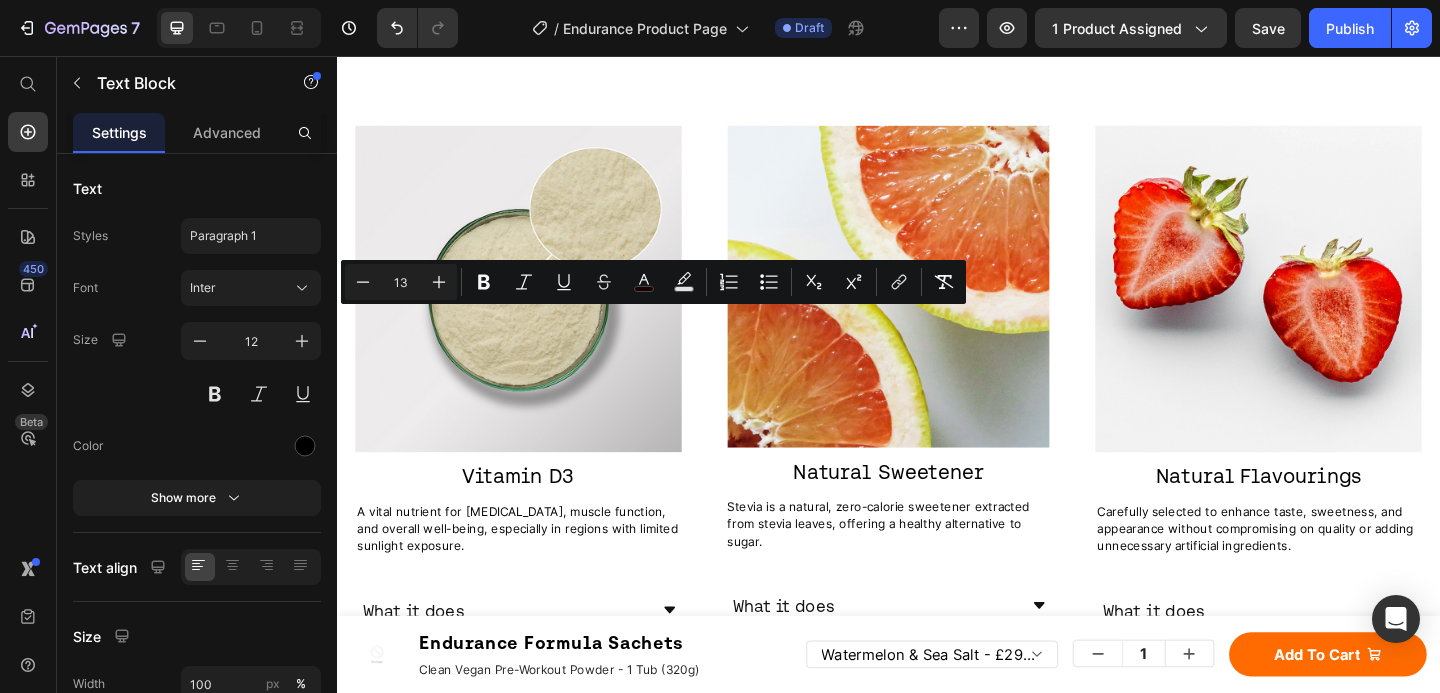 drag, startPoint x: 485, startPoint y: 508, endPoint x: 374, endPoint y: 332, distance: 208.07932 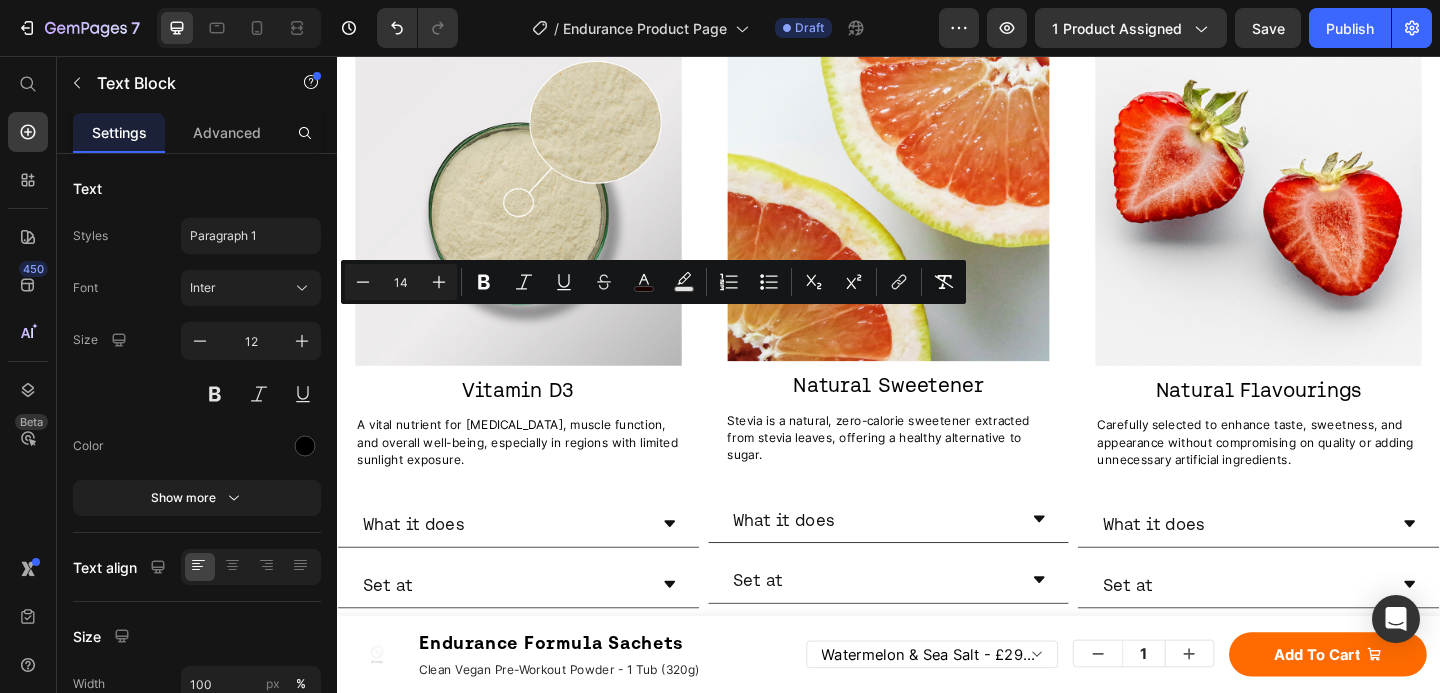drag, startPoint x: 522, startPoint y: 410, endPoint x: 353, endPoint y: 337, distance: 184.09236 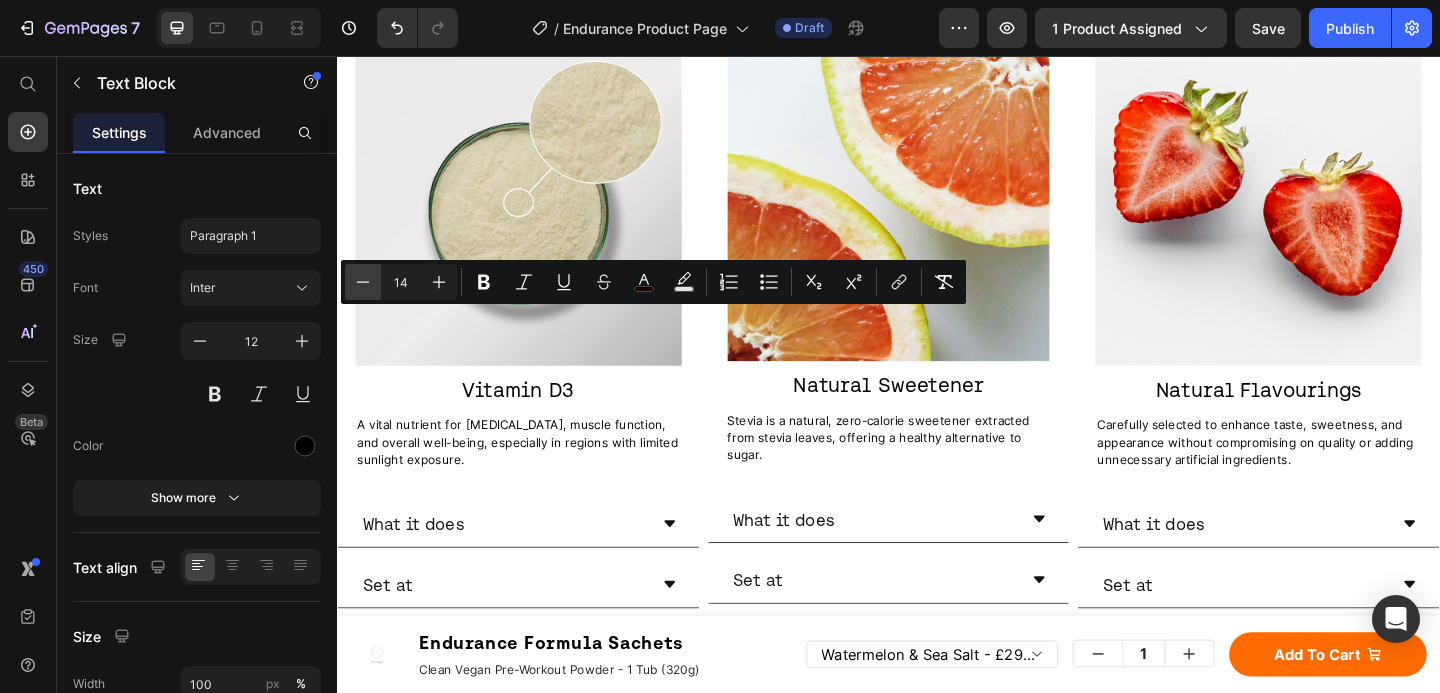 click 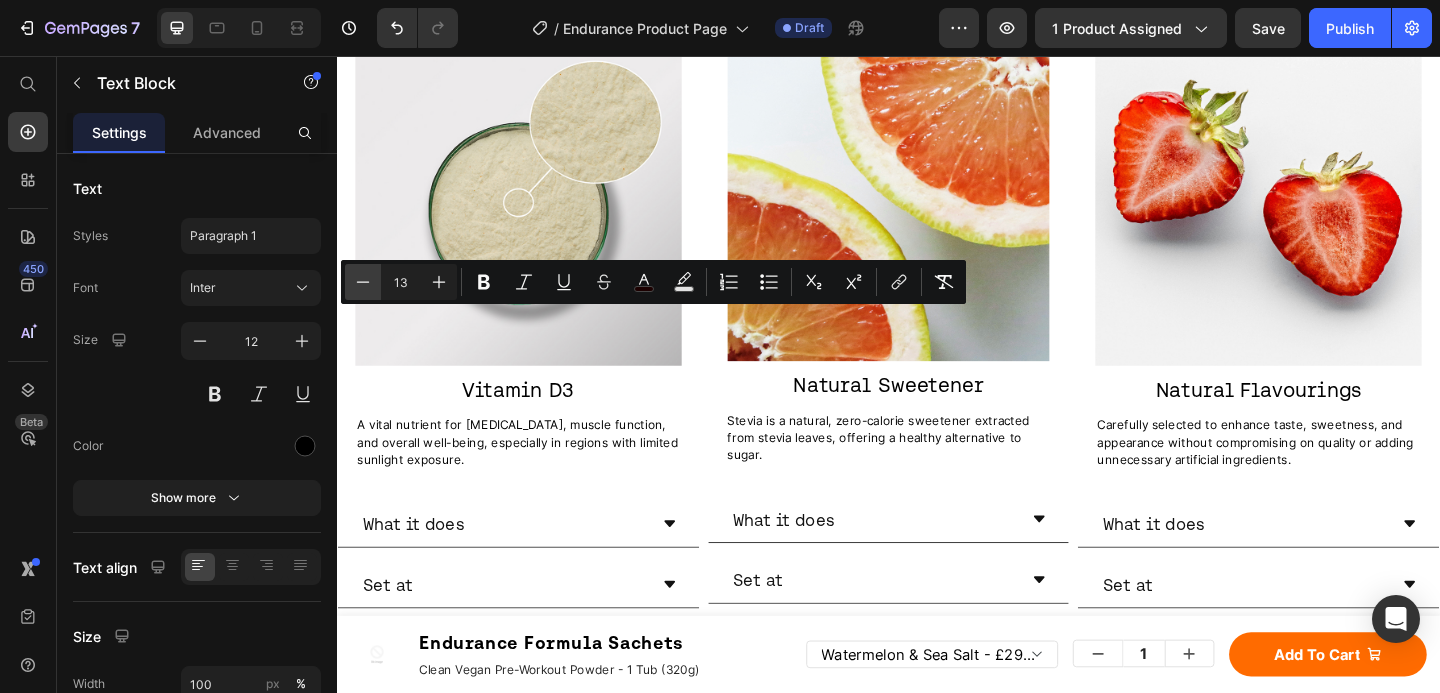 click 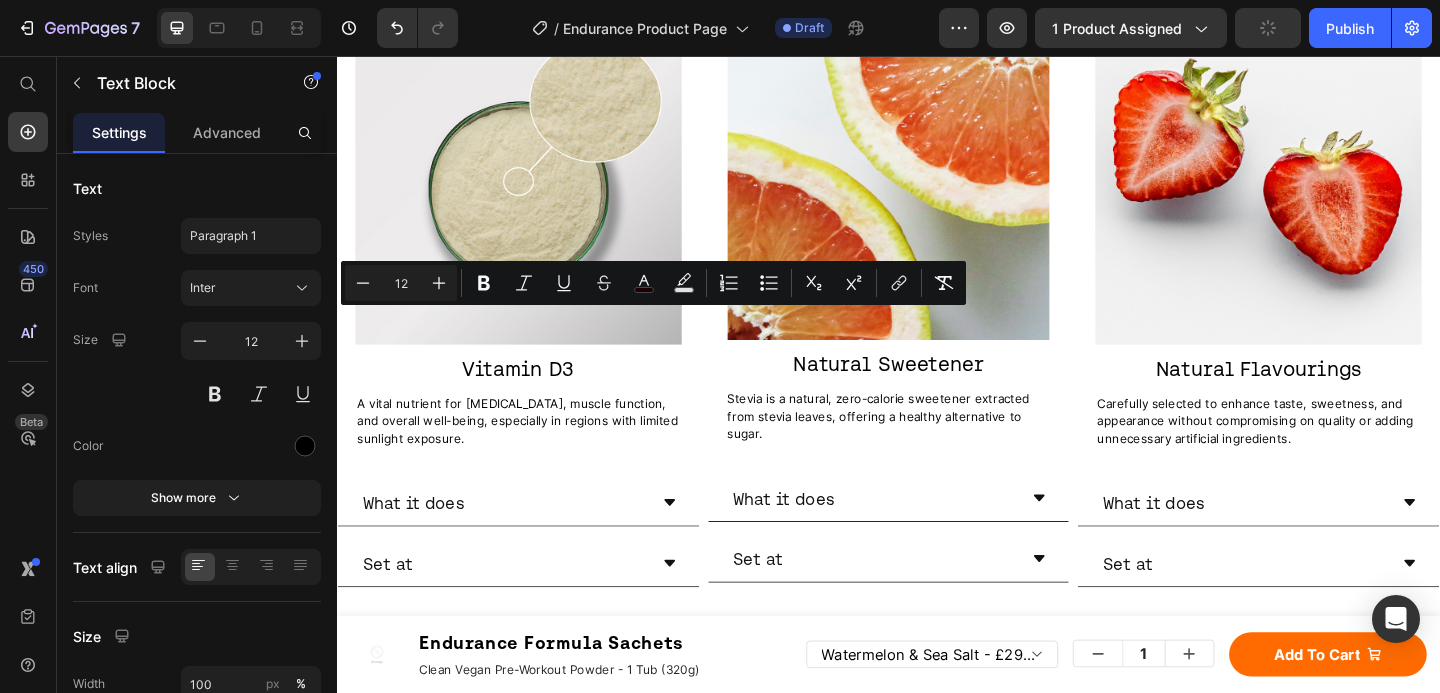 click on "✔️ Cognitive performance. ✔️ Combat stress and psychological fatigue." at bounding box center [534, -210] 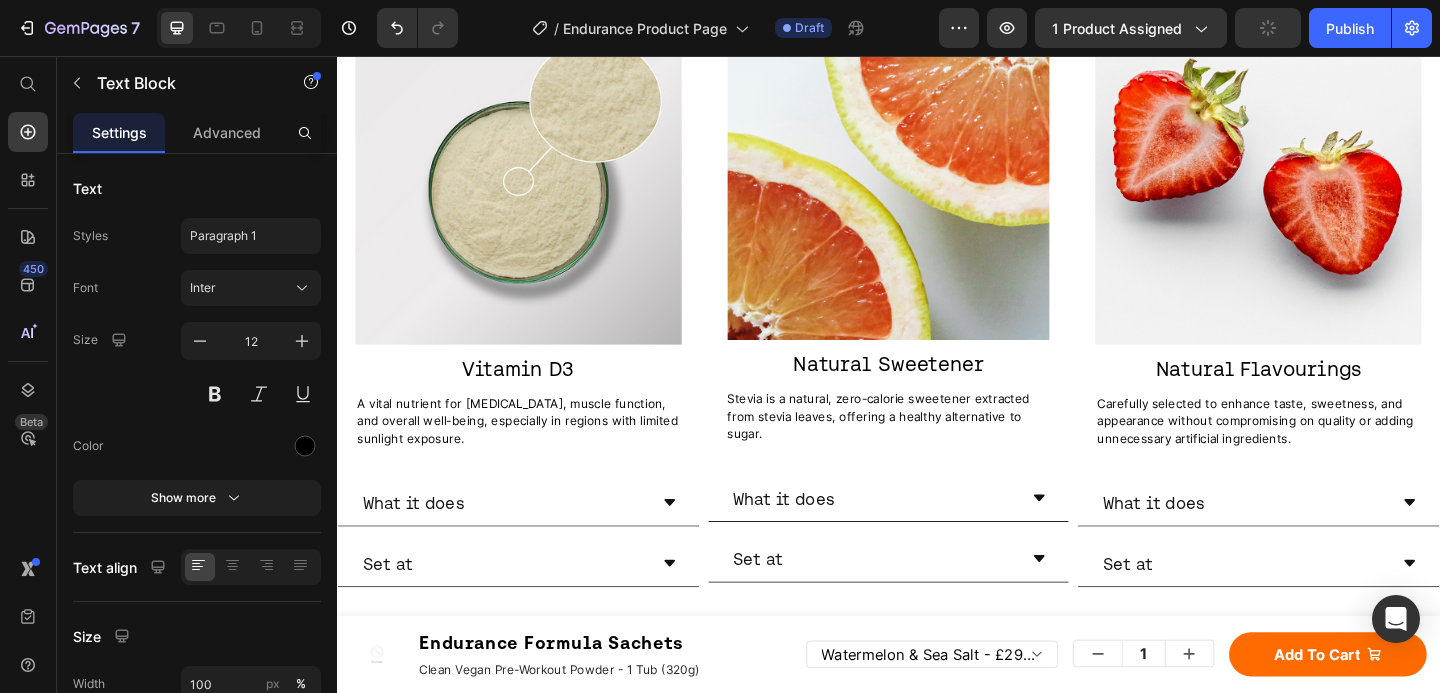 click on "✔️ Combat stress and psychological fatigue." at bounding box center [510, -202] 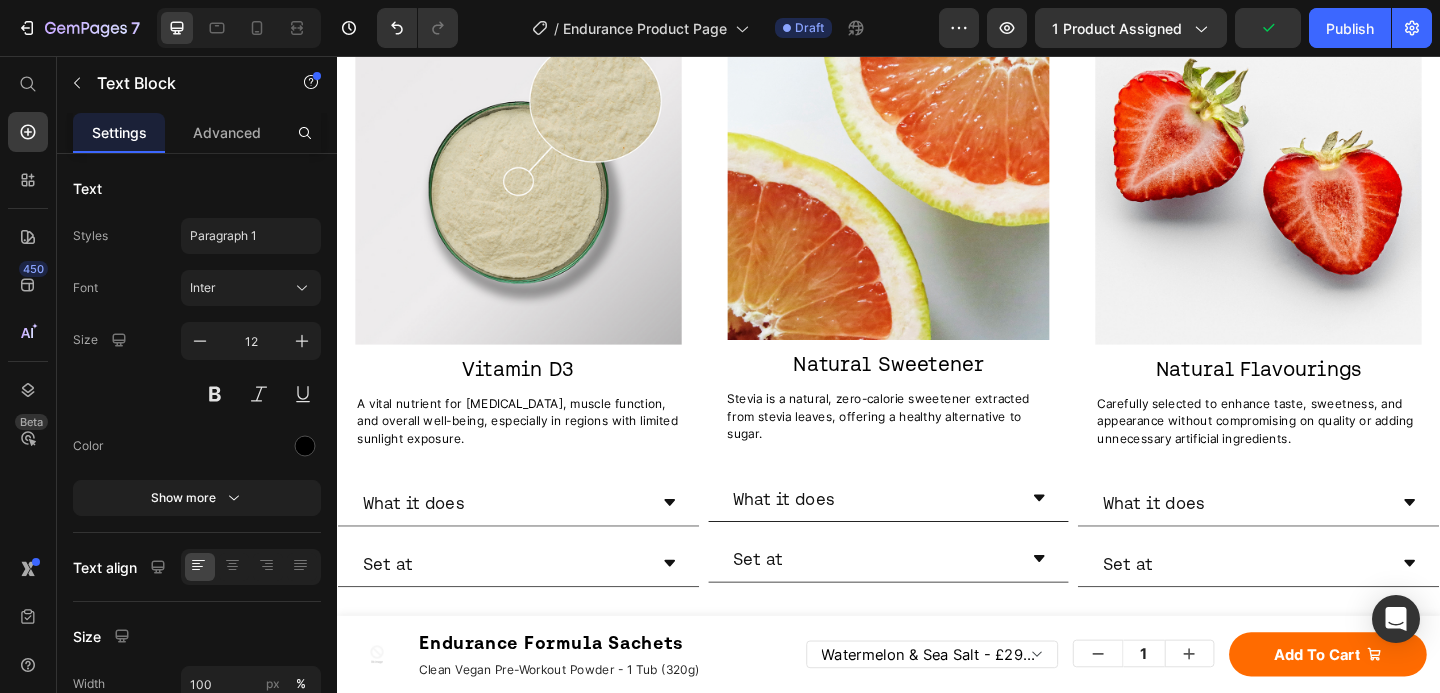drag, startPoint x: 665, startPoint y: 498, endPoint x: 363, endPoint y: 474, distance: 302.95215 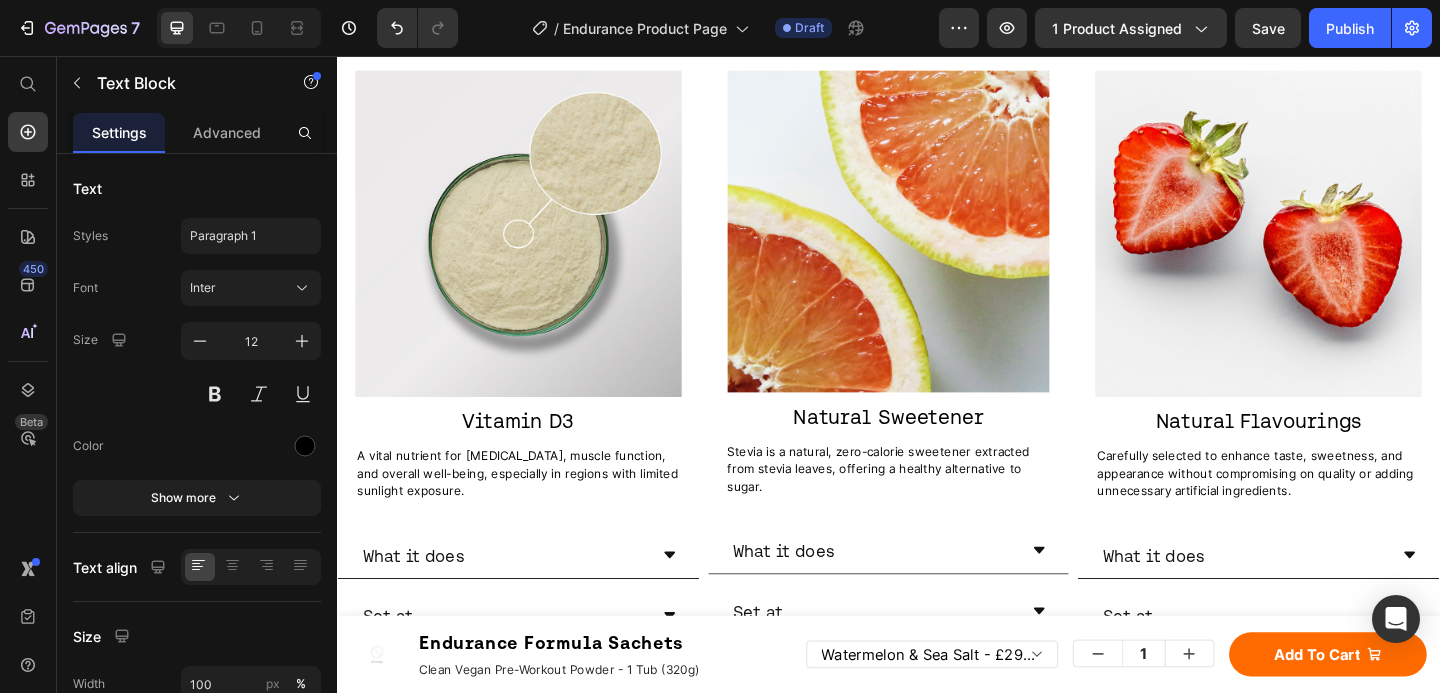 drag, startPoint x: 497, startPoint y: 552, endPoint x: 360, endPoint y: 471, distance: 159.154 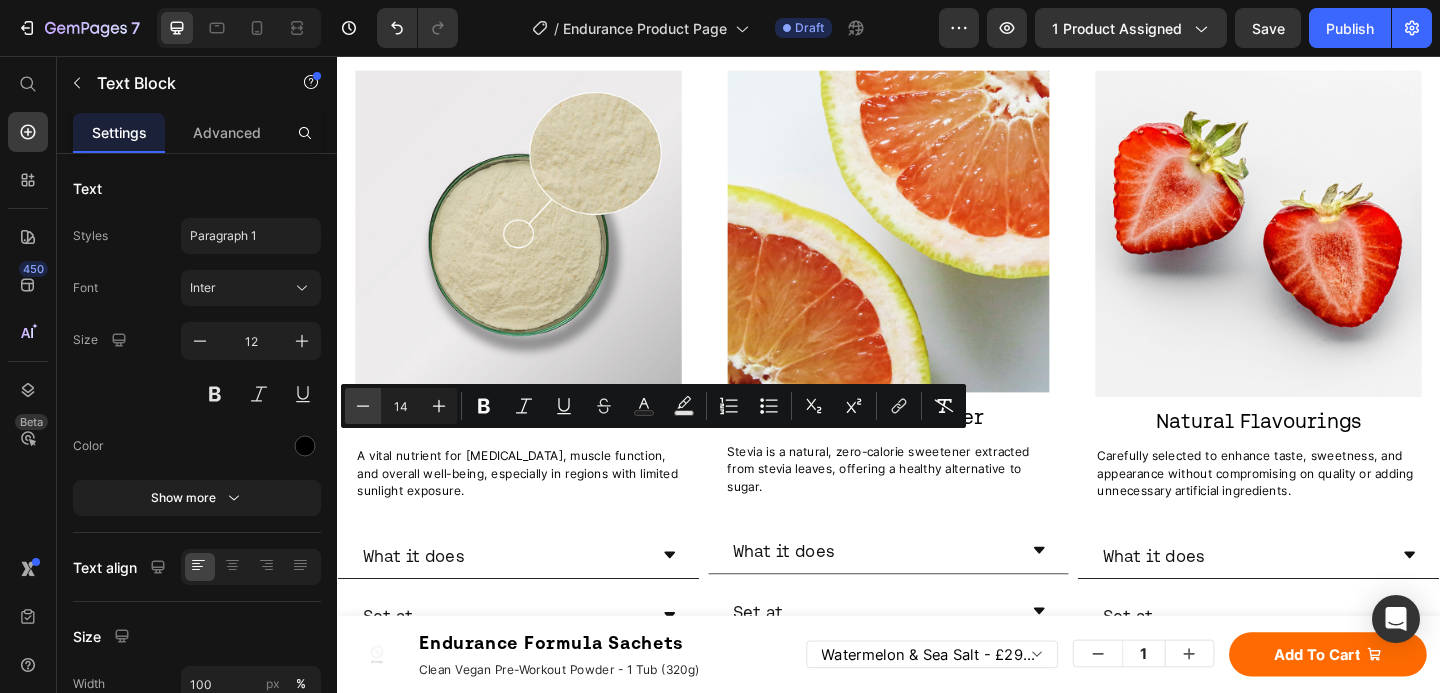 click on "Minus" at bounding box center (363, 406) 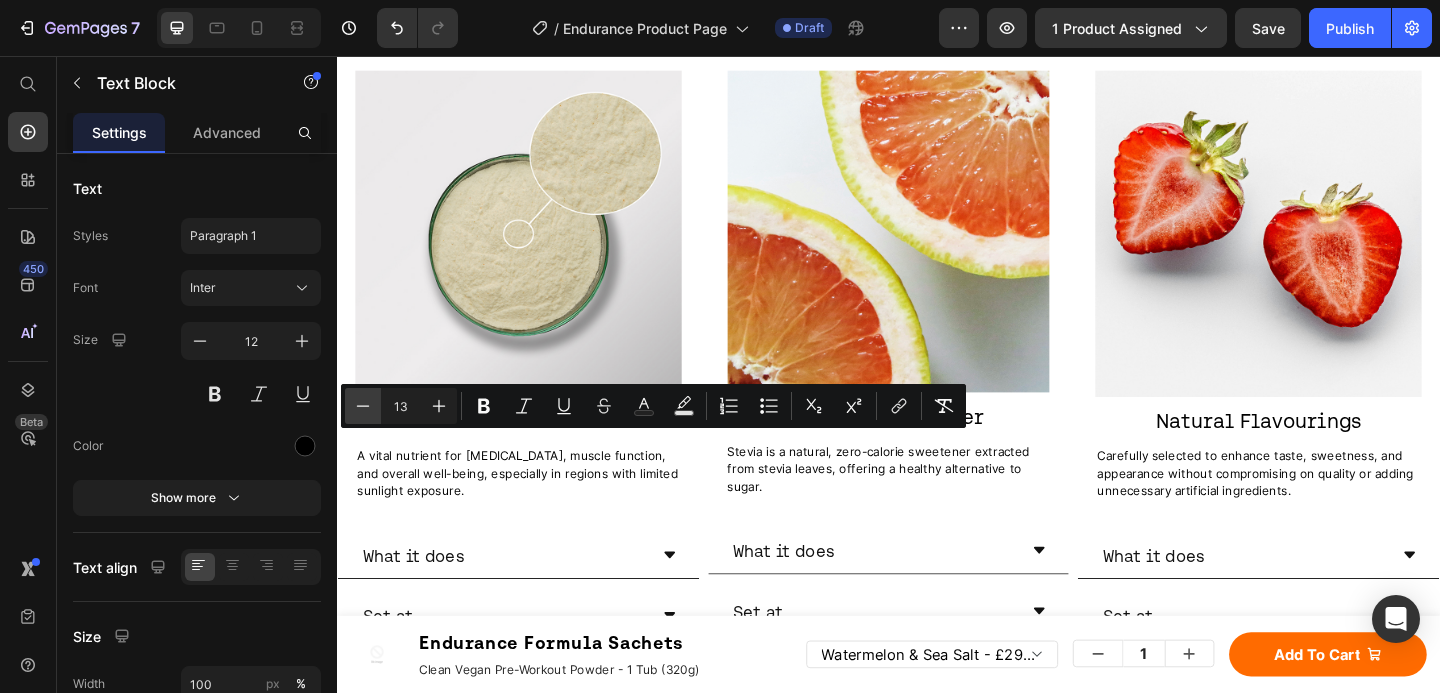 click on "Minus" at bounding box center [363, 406] 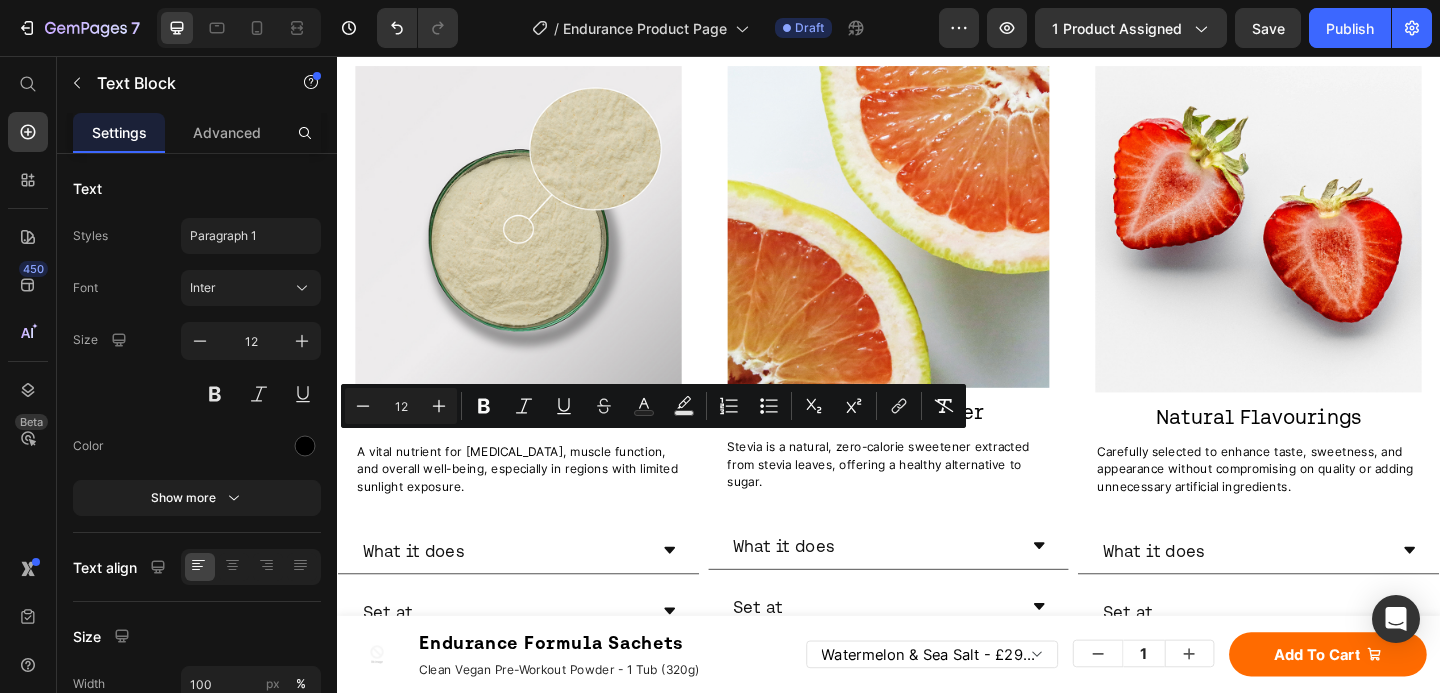 click on "Set at" at bounding box center [518, -89] 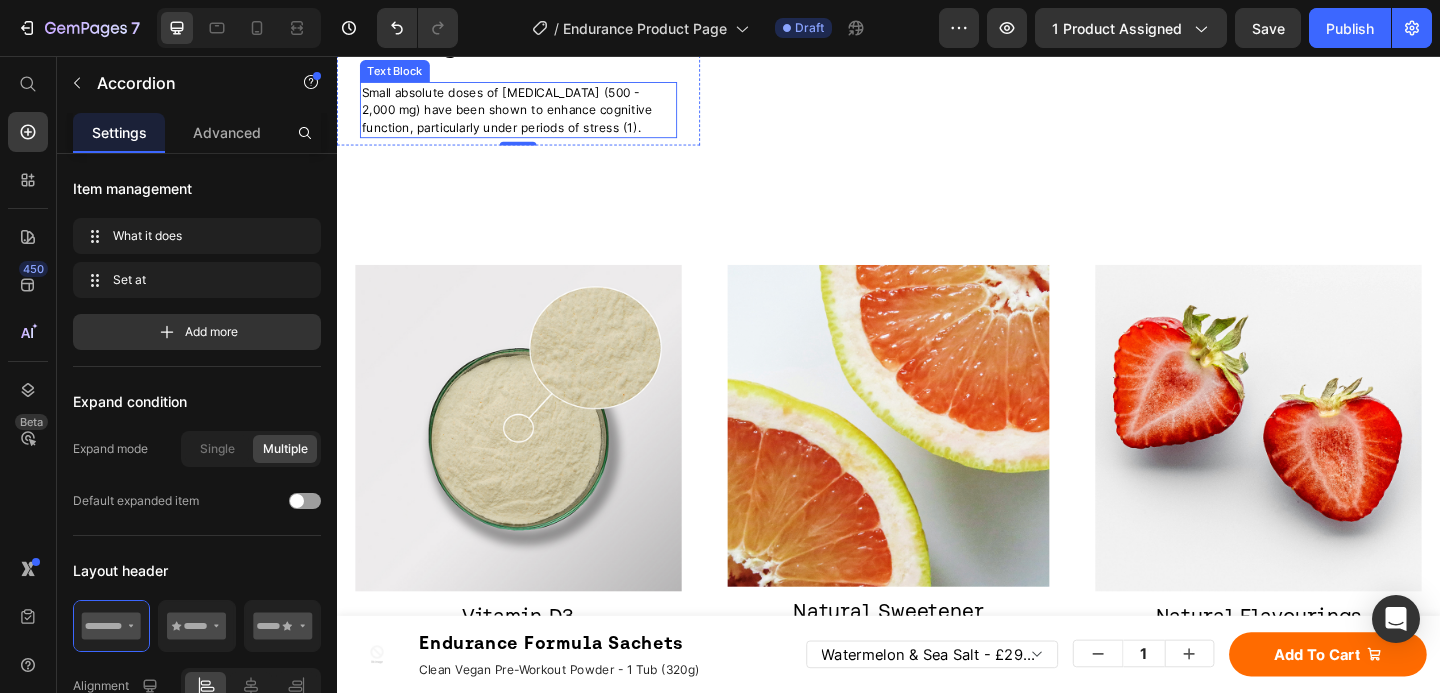 scroll, scrollTop: 4191, scrollLeft: 0, axis: vertical 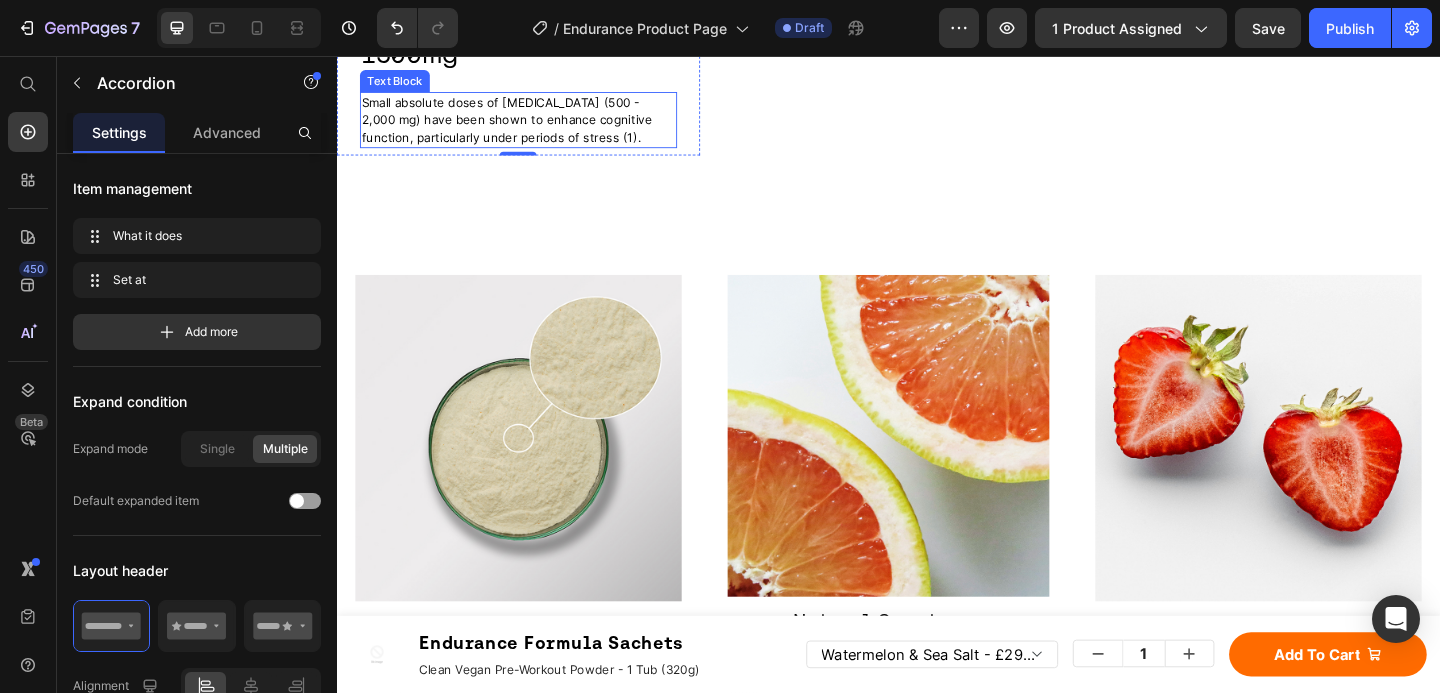 click on "Small absolute doses of tyrosine (500 - 2,000 mg) have been shown to enhance cognitive function, particularly under periods of stress (1)." at bounding box center (534, 125) 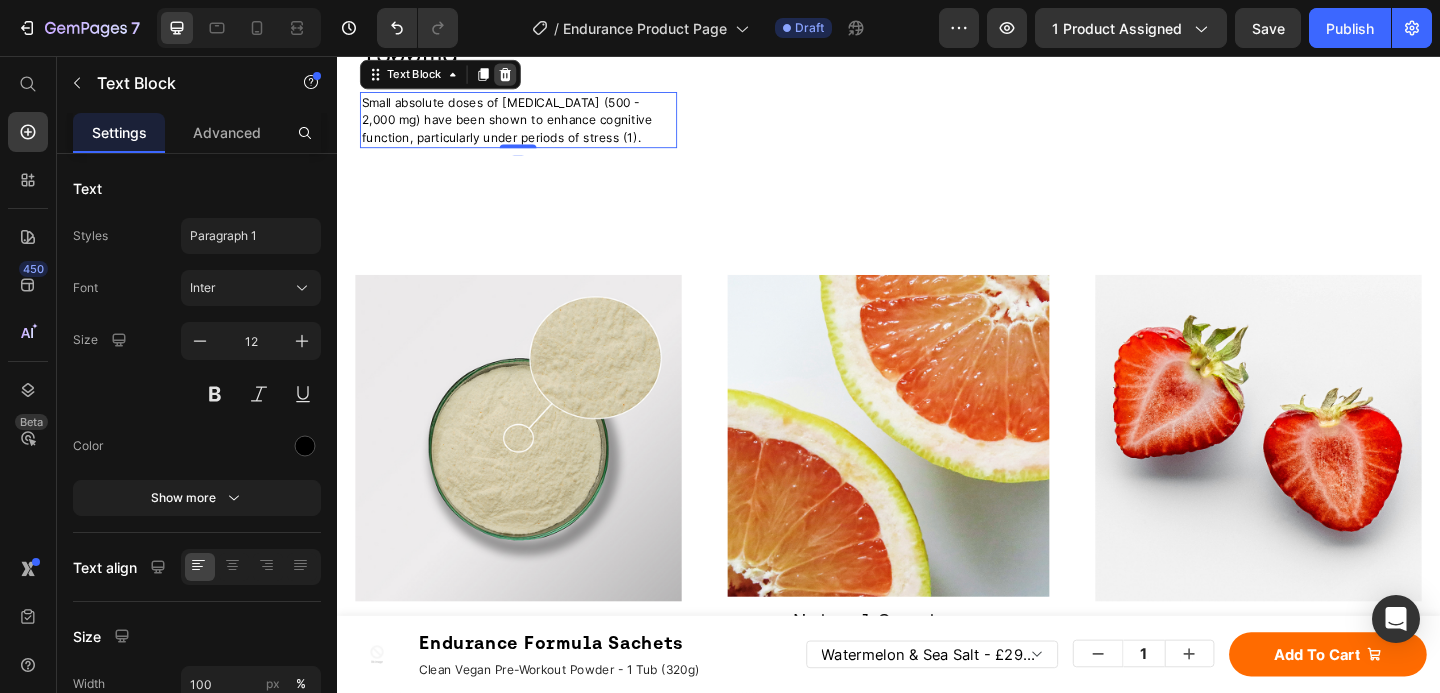 click 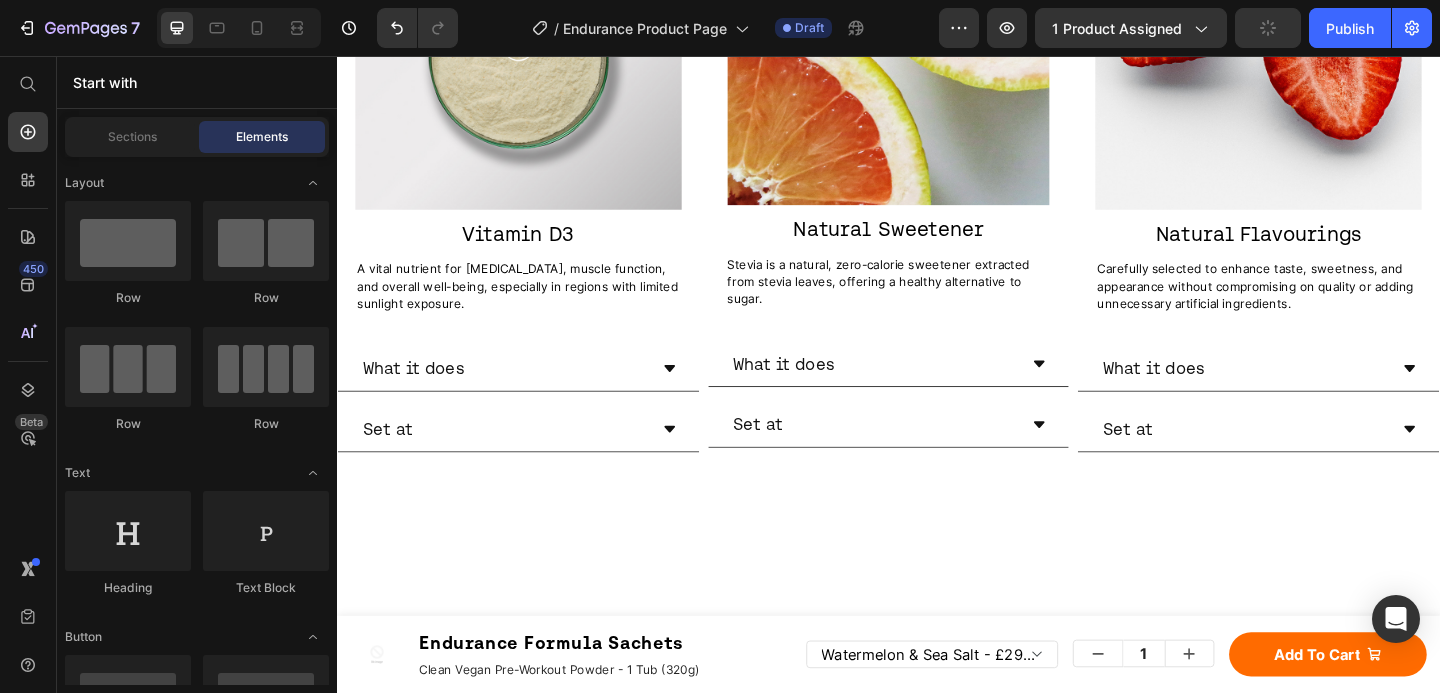 scroll, scrollTop: 4003, scrollLeft: 0, axis: vertical 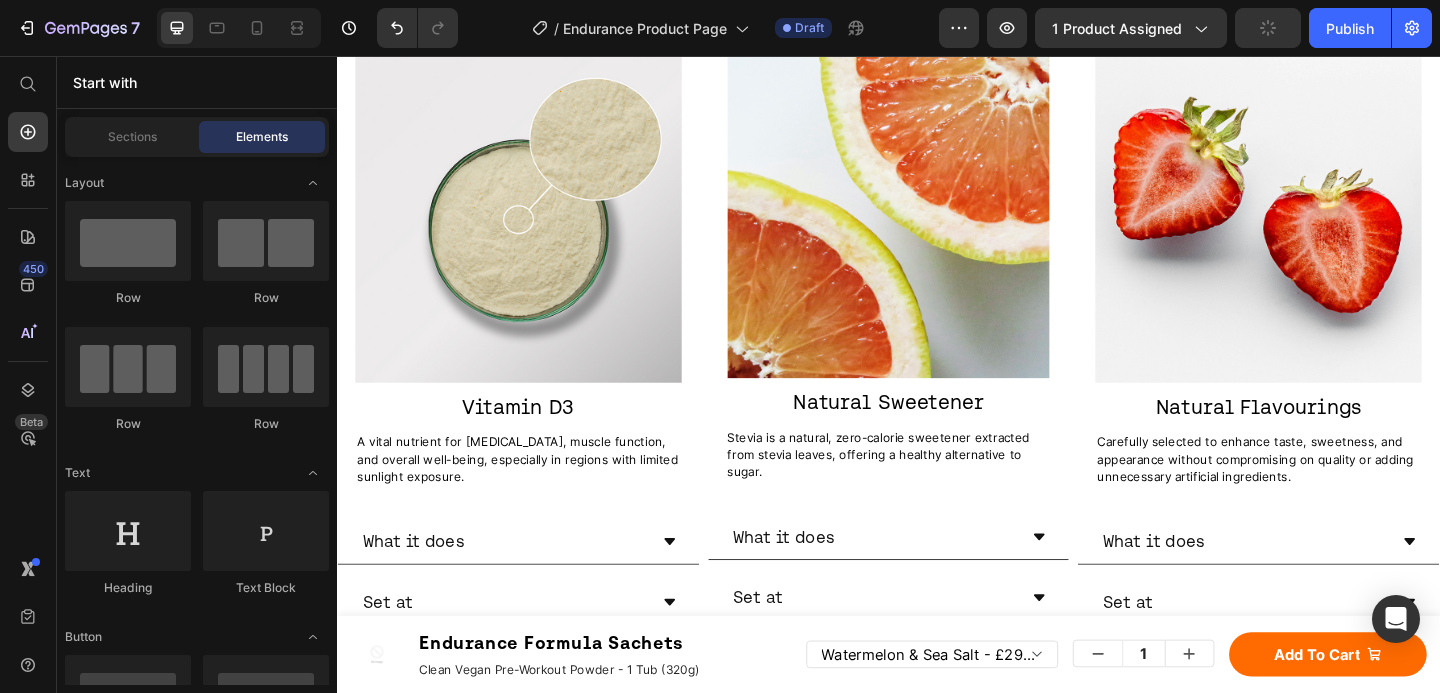 click on "What it does" at bounding box center [518, -482] 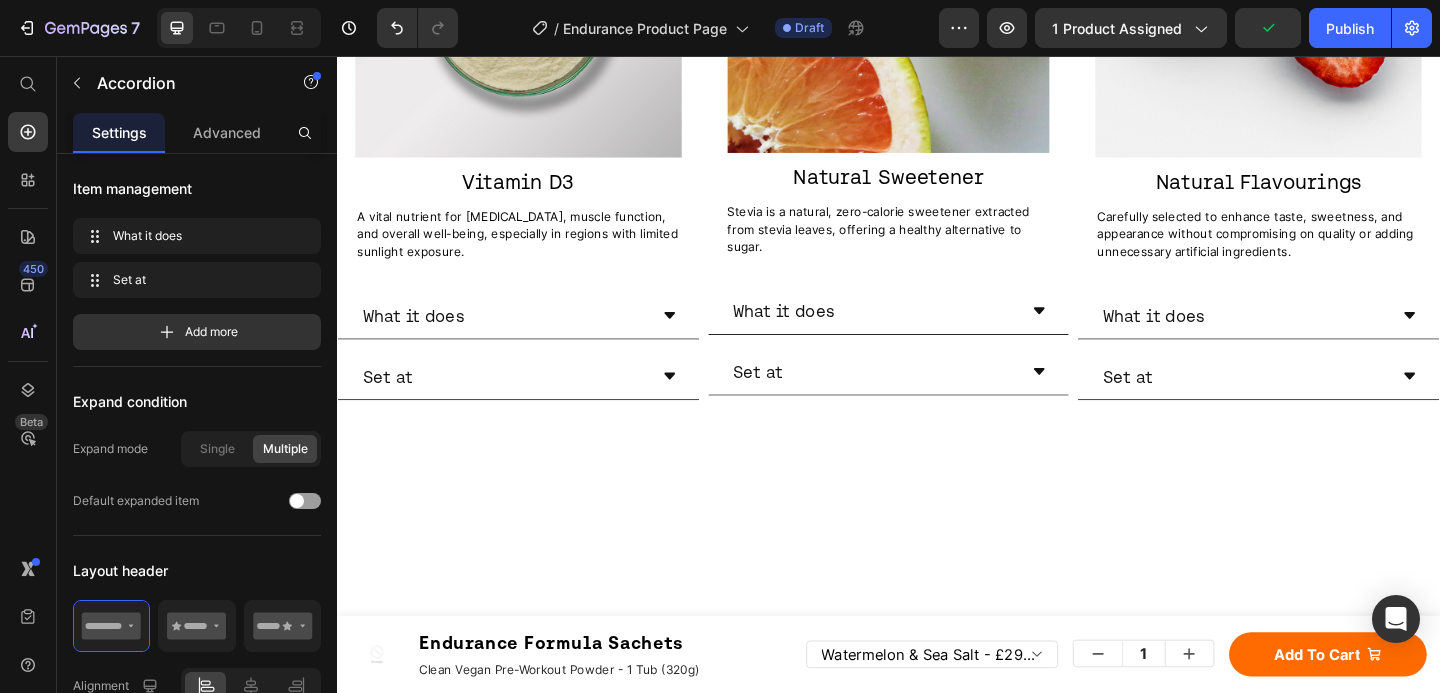 click 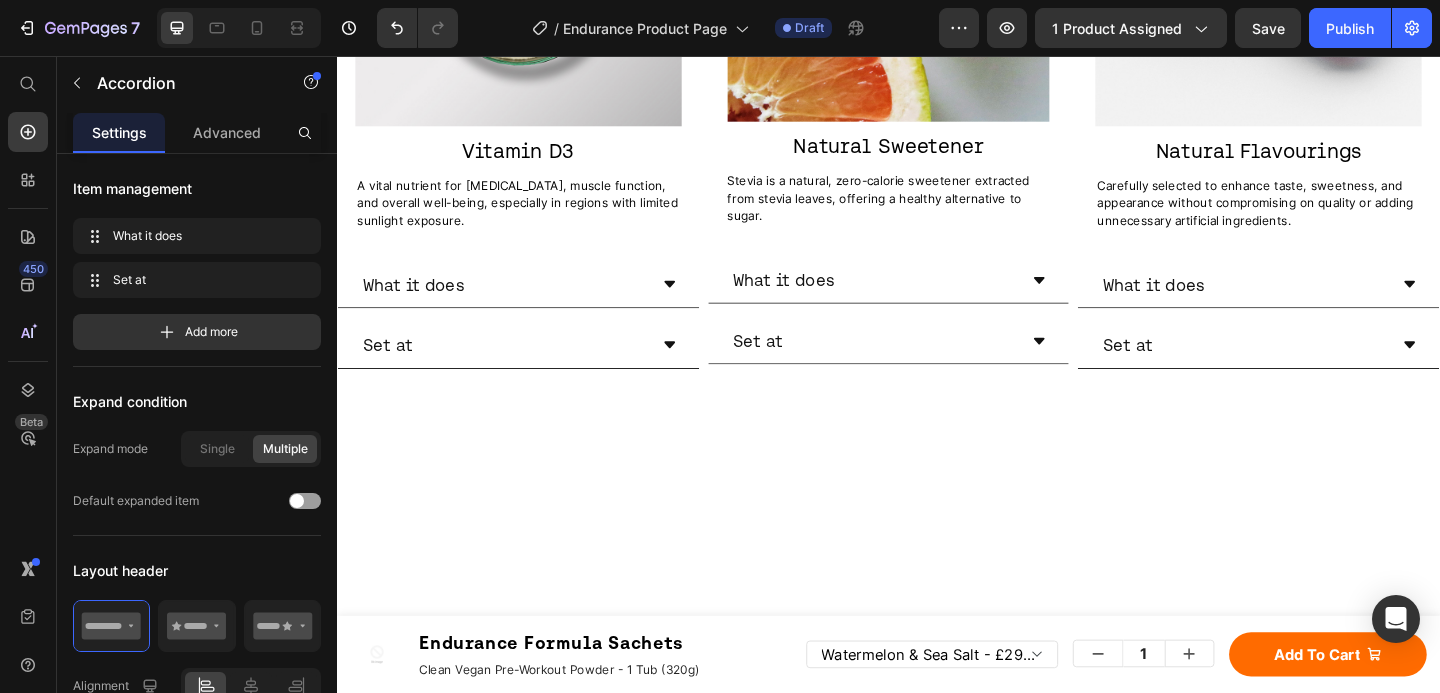 scroll, scrollTop: 3831, scrollLeft: 0, axis: vertical 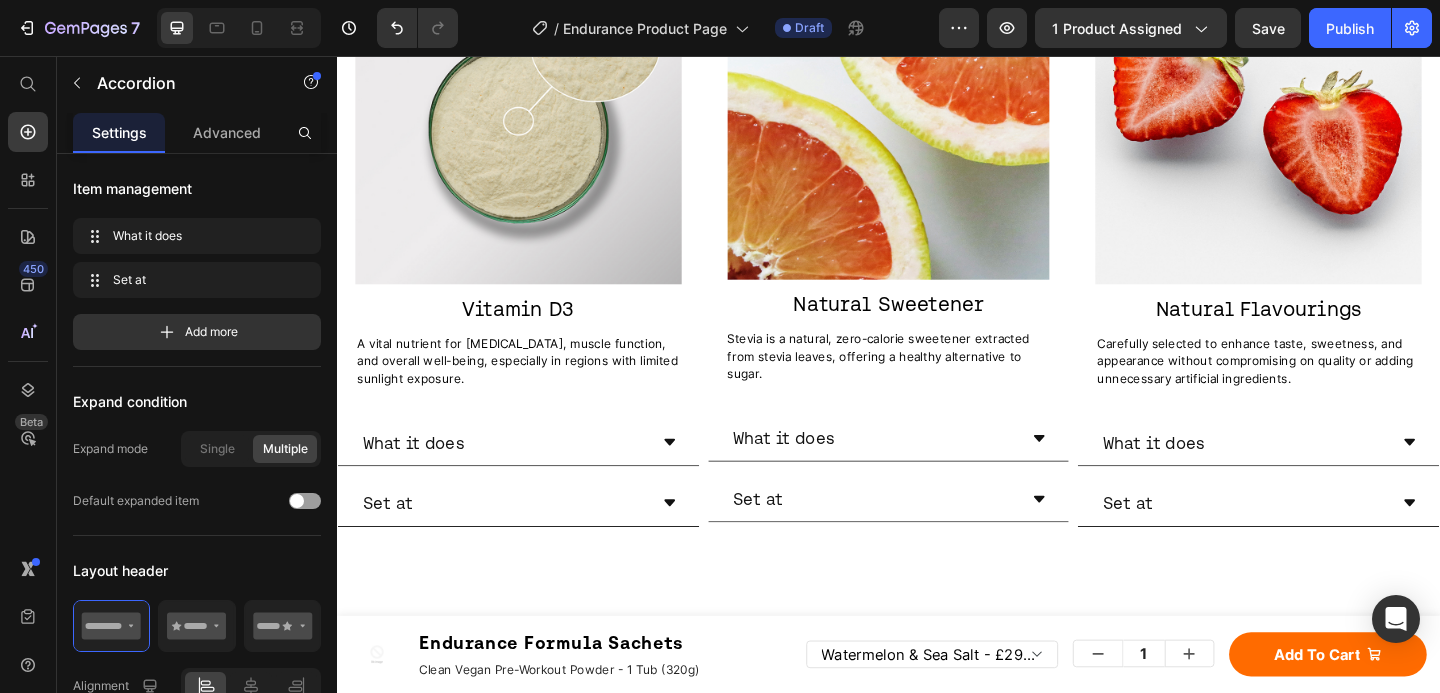 click on "What it does" at bounding box center [921, -273] 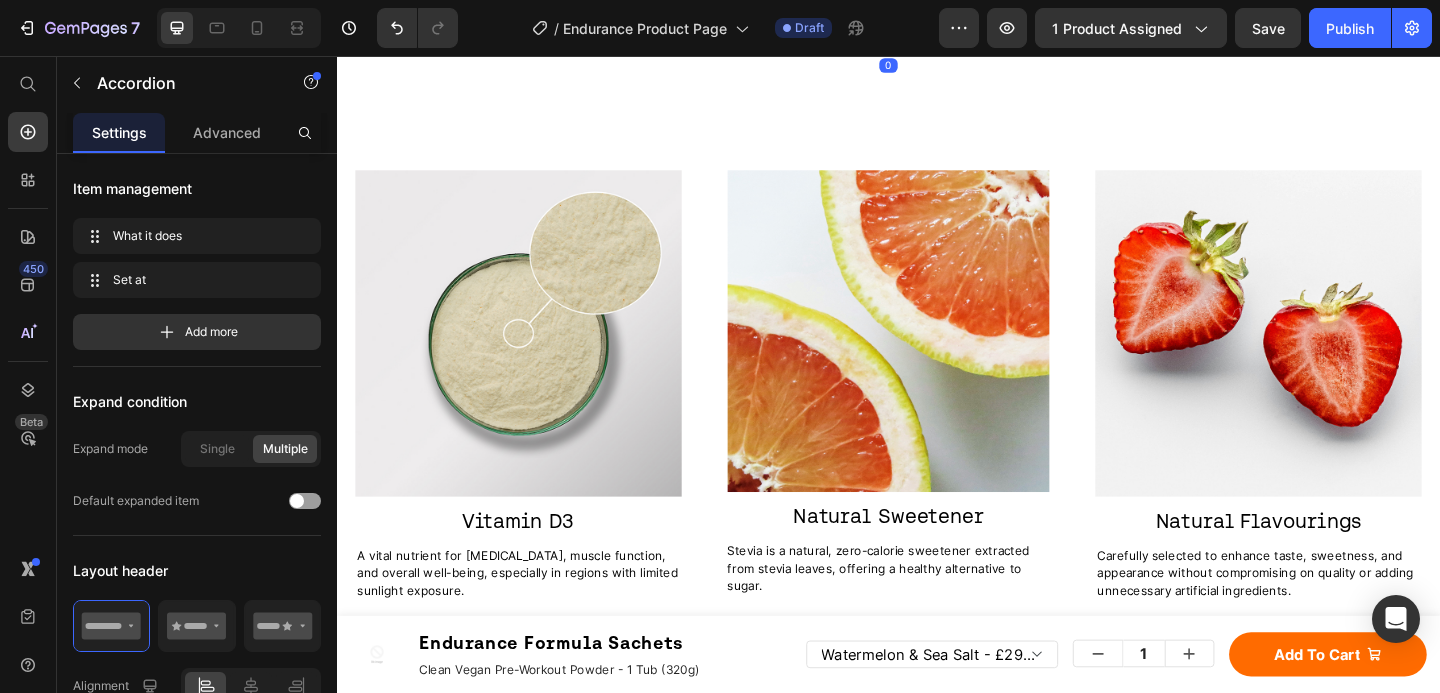 click on "Blackcurrant Extract enhances endurance by improving blood flow, oxygen delivery, muscle function and fat metabolism." at bounding box center (937, -380) 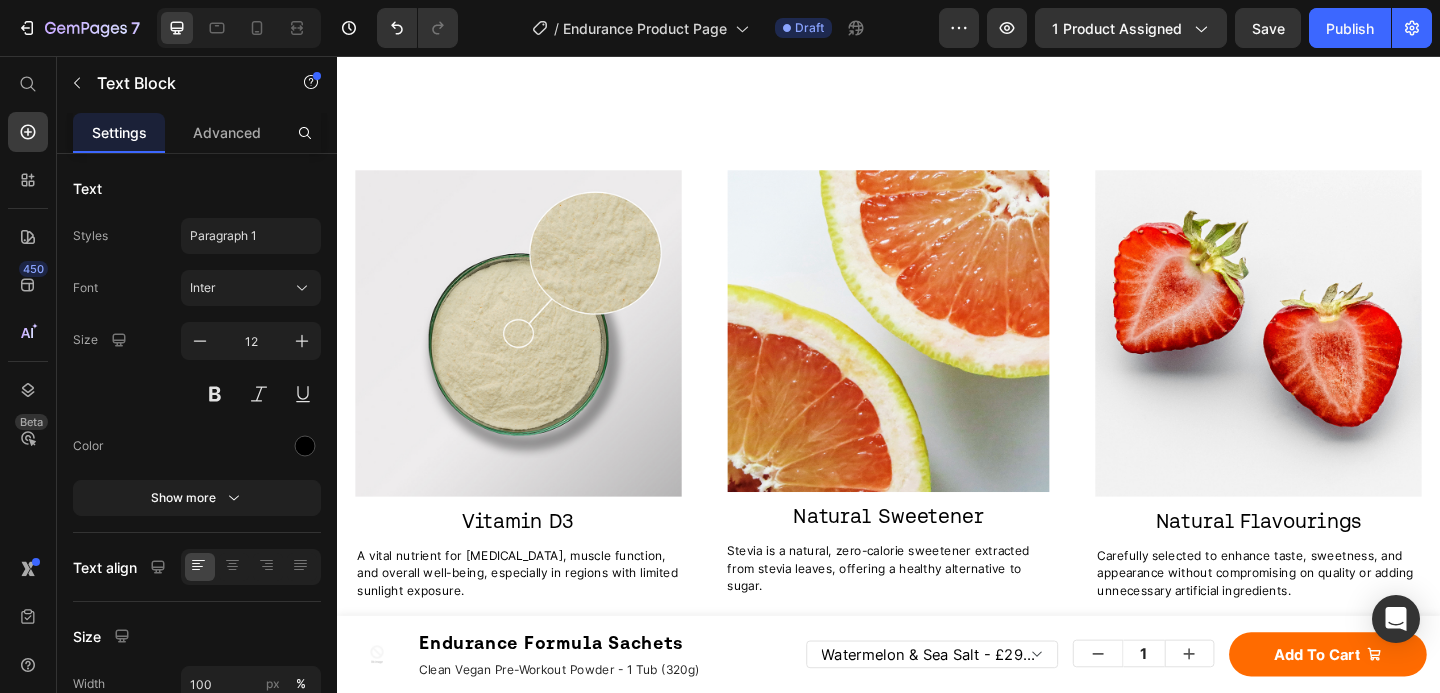 click on "52" at bounding box center (937, -323) 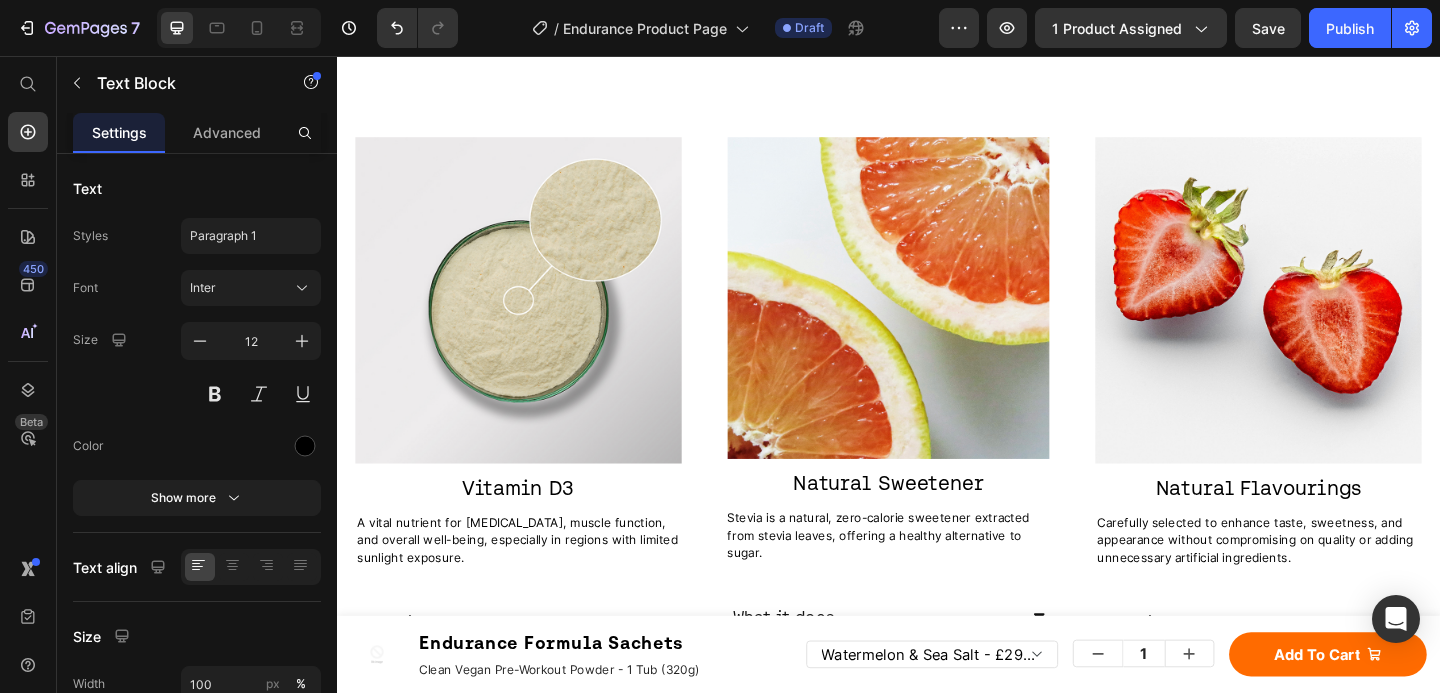drag, startPoint x: 935, startPoint y: 398, endPoint x: 939, endPoint y: 362, distance: 36.221542 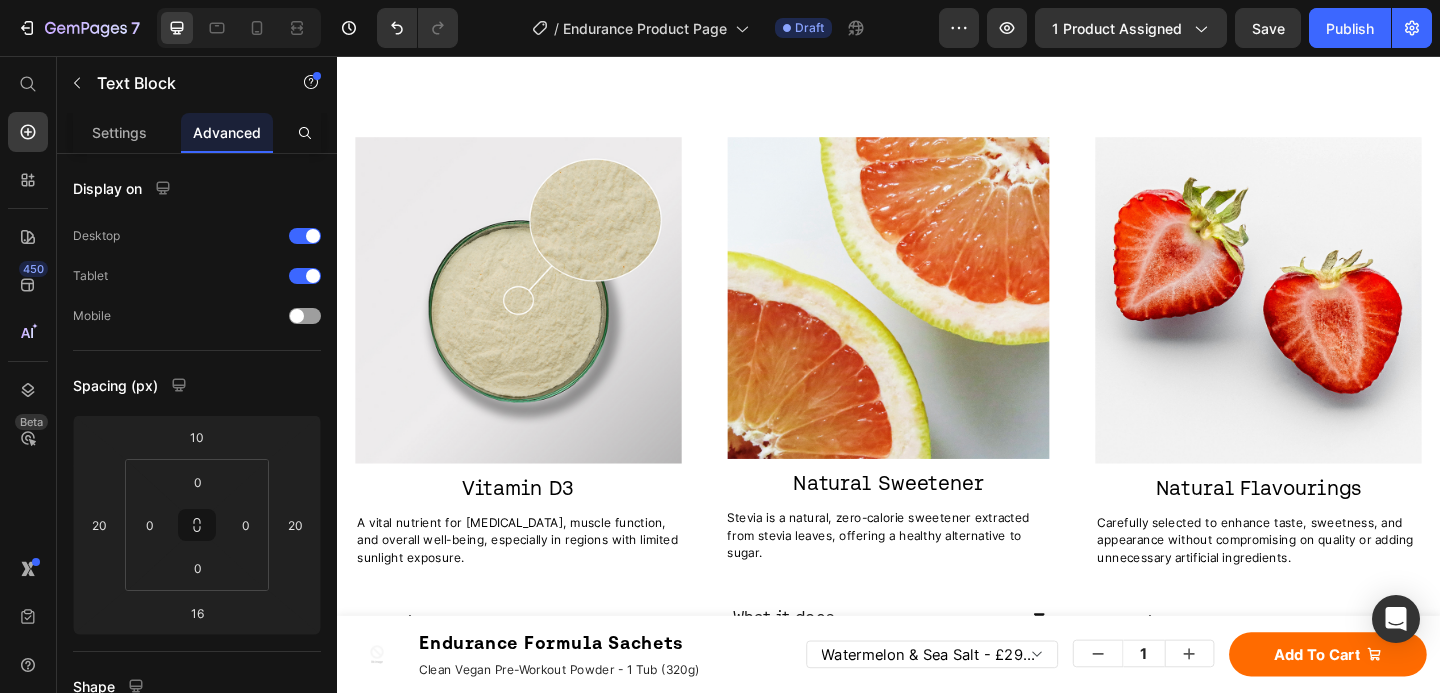 click on "Image ⁠⁠⁠⁠⁠⁠⁠ Taurine Heading A key amino acid that supports strength, endurance and power, while reducing fatigue.  Text Block
What it does
Set at Accordion" at bounding box center [534, -230] 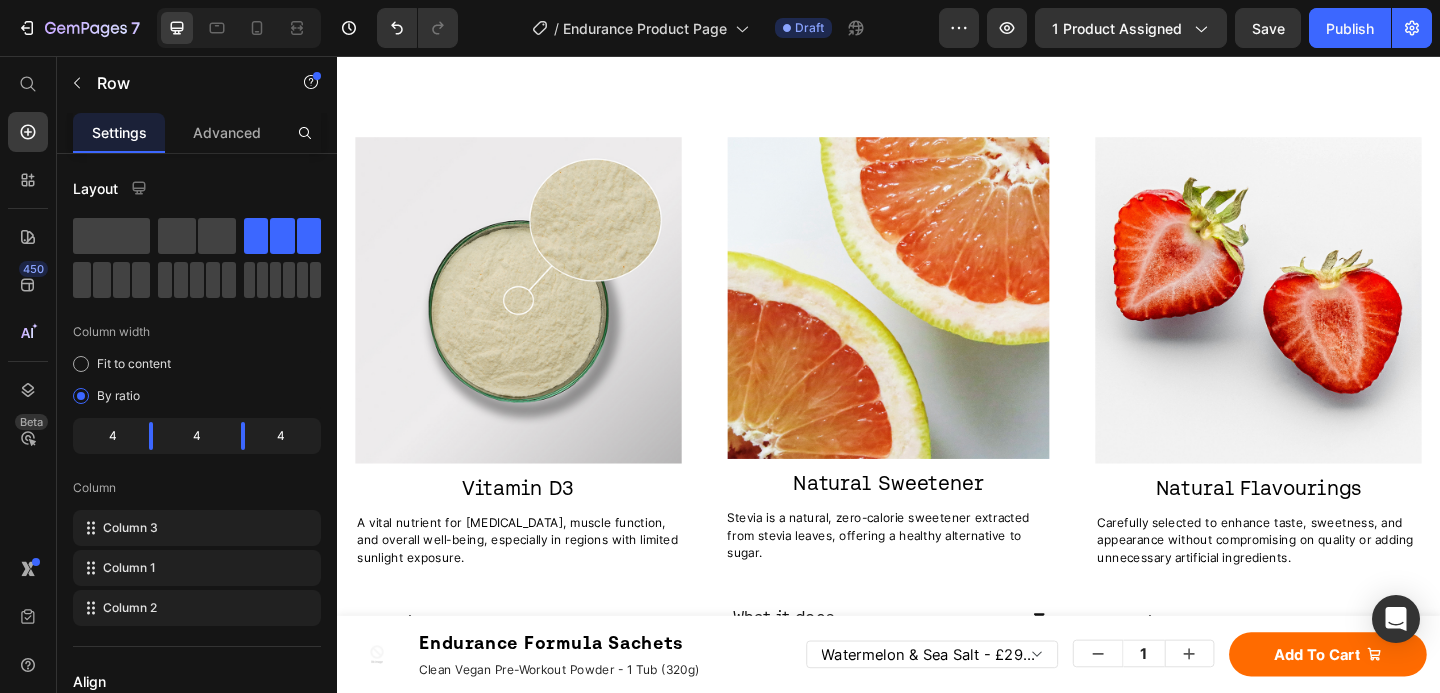 click on "What it does" at bounding box center [921, -309] 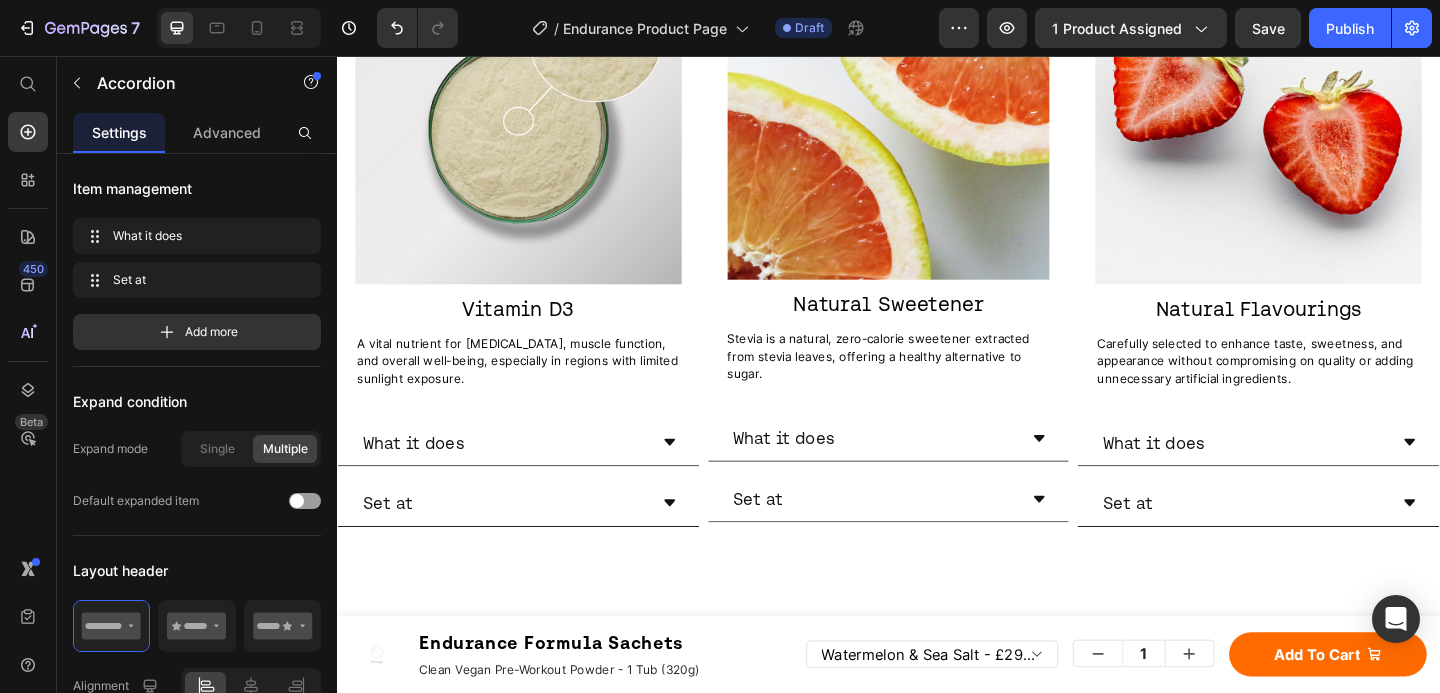 click on "Set at" at bounding box center [921, -243] 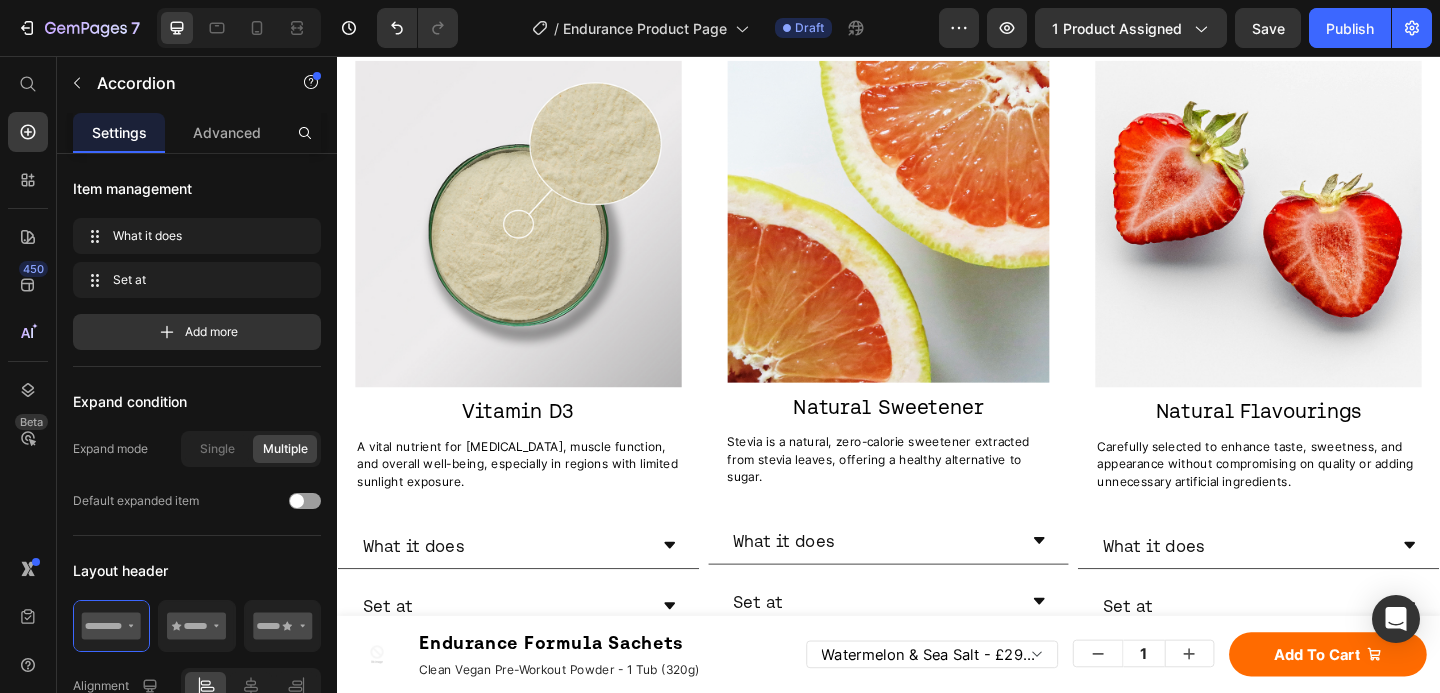 click on "What it does" at bounding box center (921, -309) 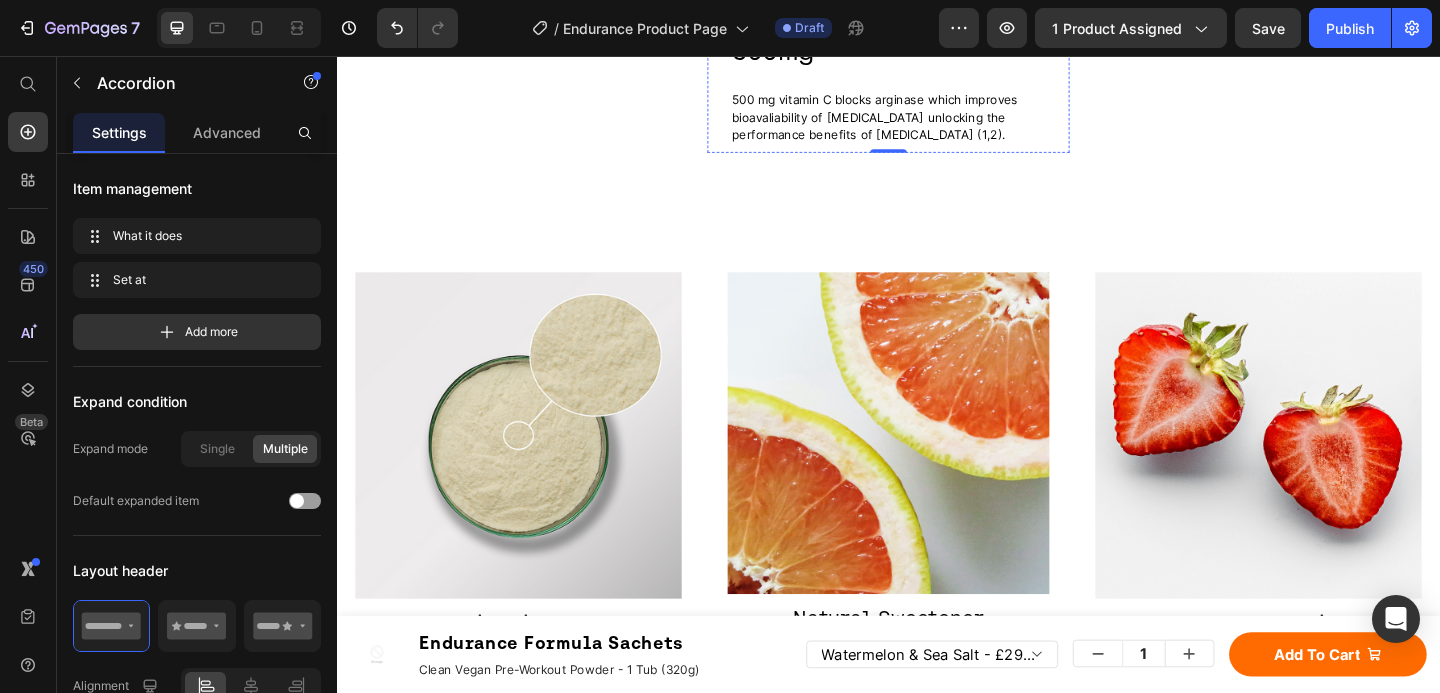 click on "Recent research has unveiled Vitamin C's remarkable role in enhancing L-Arginine absorption, ensuring that every bit of this vital nutrient is taken advantage of. Individually, Vitamin C is well-known for its role in boosting immunity and supporting brain health." at bounding box center (937, -228) 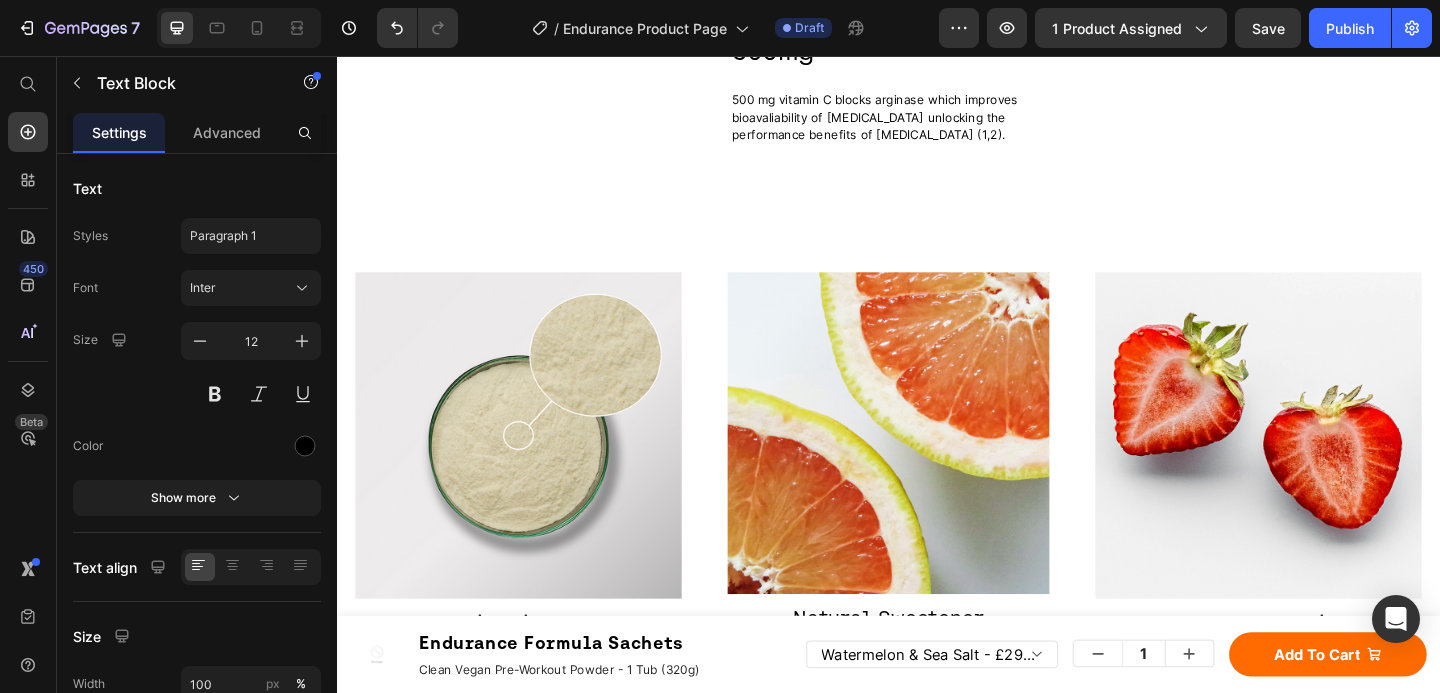 click on "Recent research has unveiled Vitamin C's remarkable role in enhancing L-Arginine absorption, ensuring that every bit of this vital nutrient is taken advantage of. Individually, Vitamin C is well-known for its role in boosting immunity and supporting brain health." at bounding box center (937, -228) 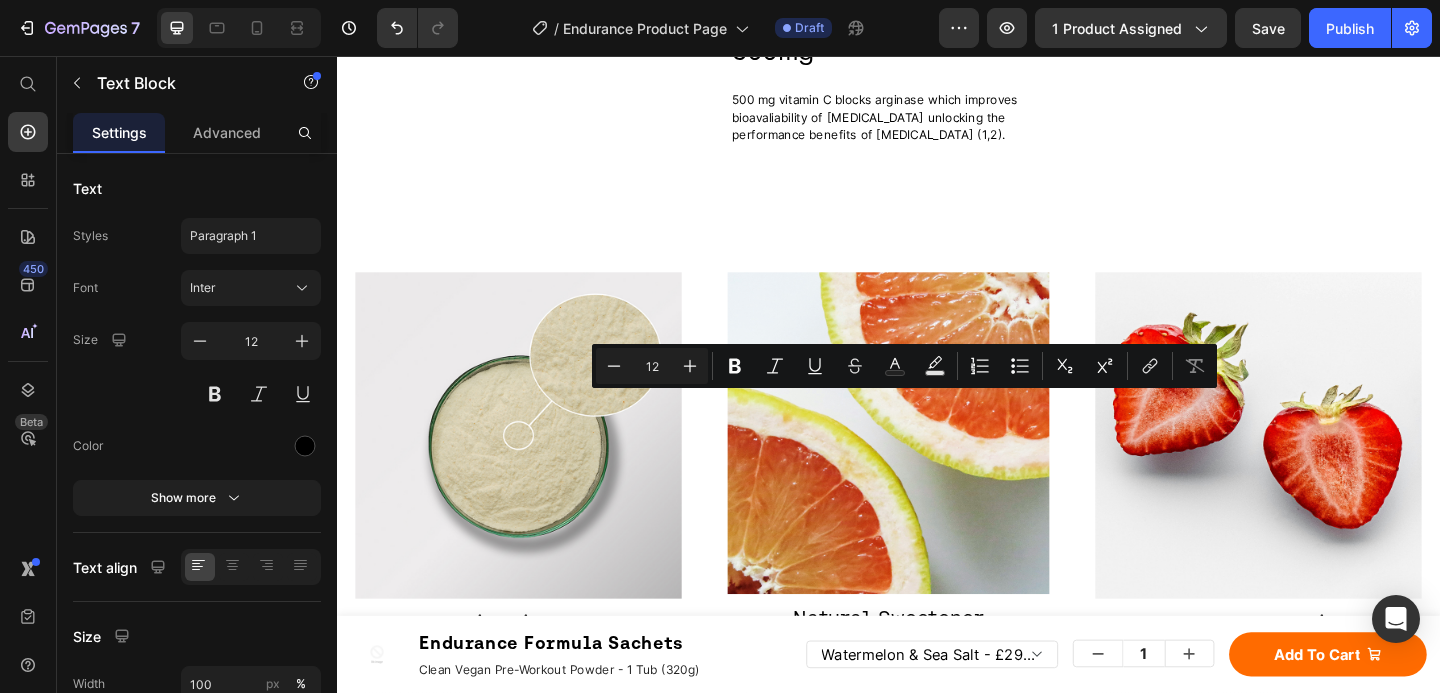 drag, startPoint x: 931, startPoint y: 509, endPoint x: 761, endPoint y: 434, distance: 185.80904 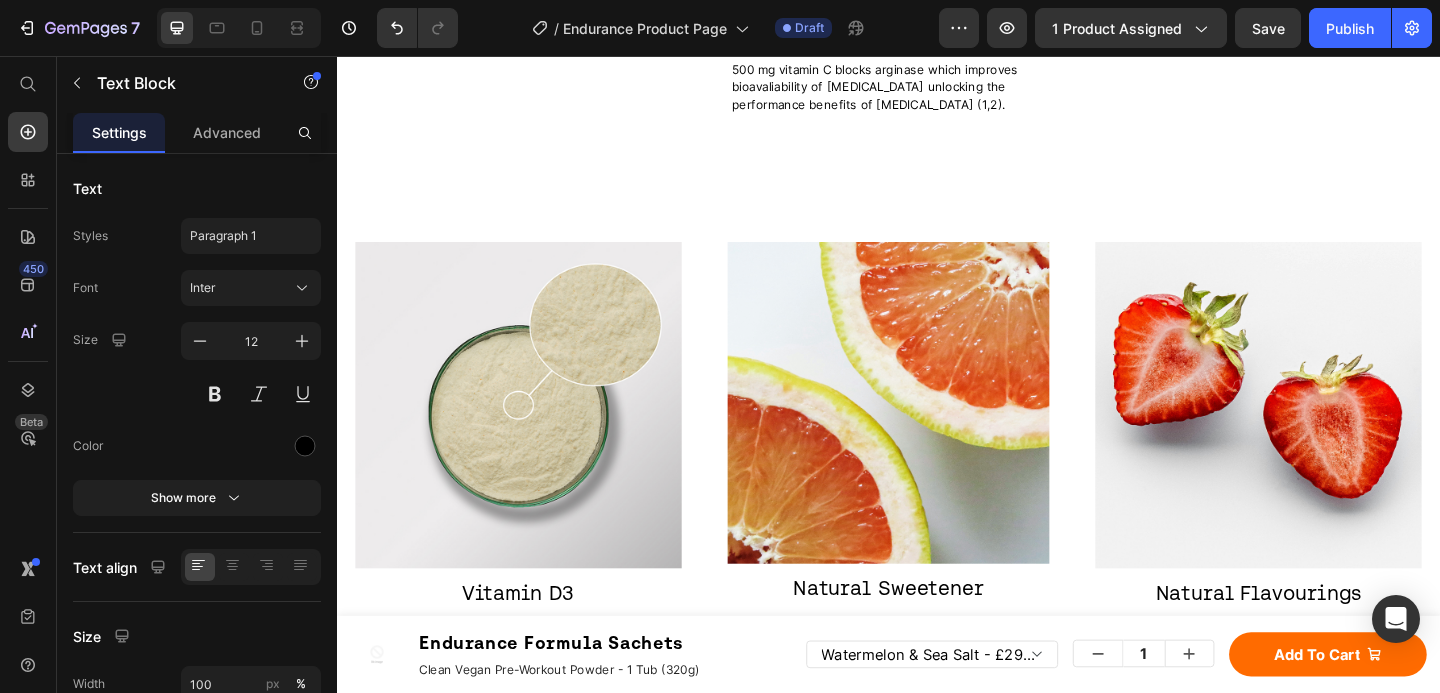 drag, startPoint x: 853, startPoint y: 488, endPoint x: 769, endPoint y: 428, distance: 103.227905 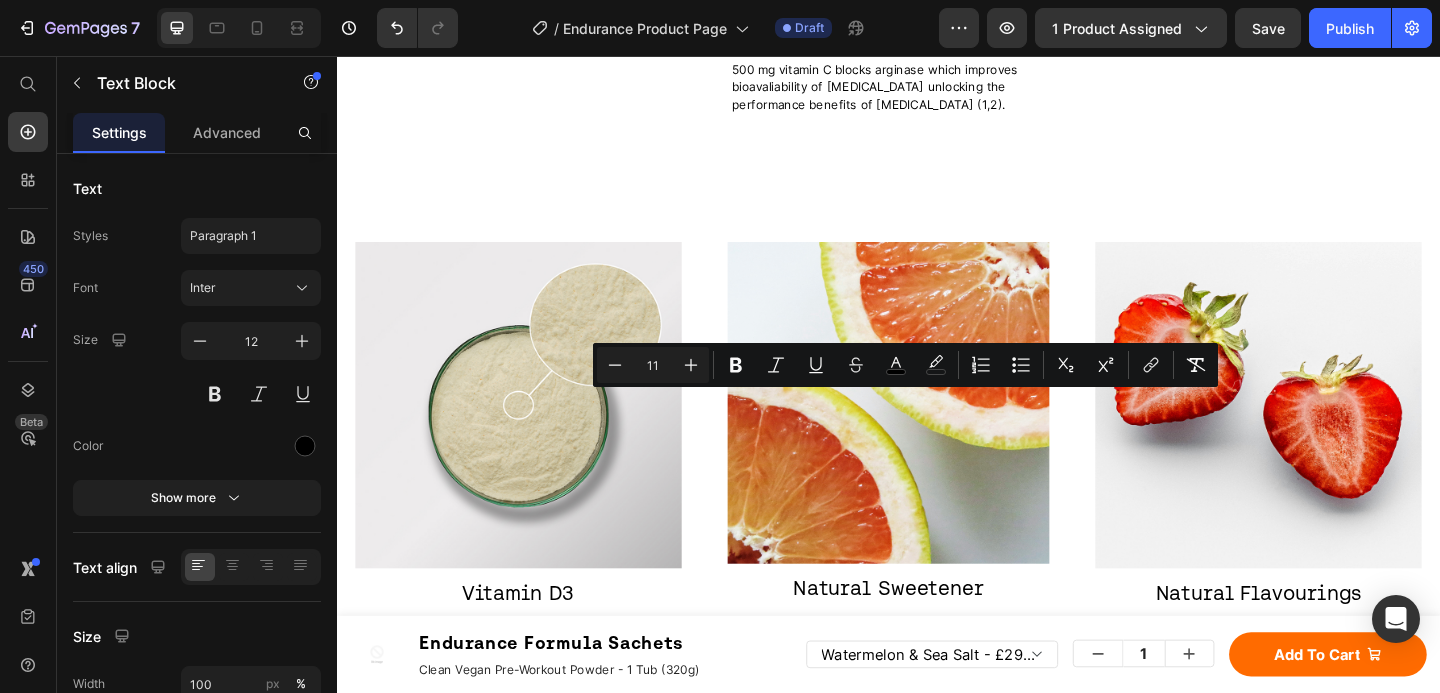 click on "Blackcurrant extract has been shown to improve endurance performance by improving blood flow, oxygen use, muscle function, and fat burning." at bounding box center (937, -245) 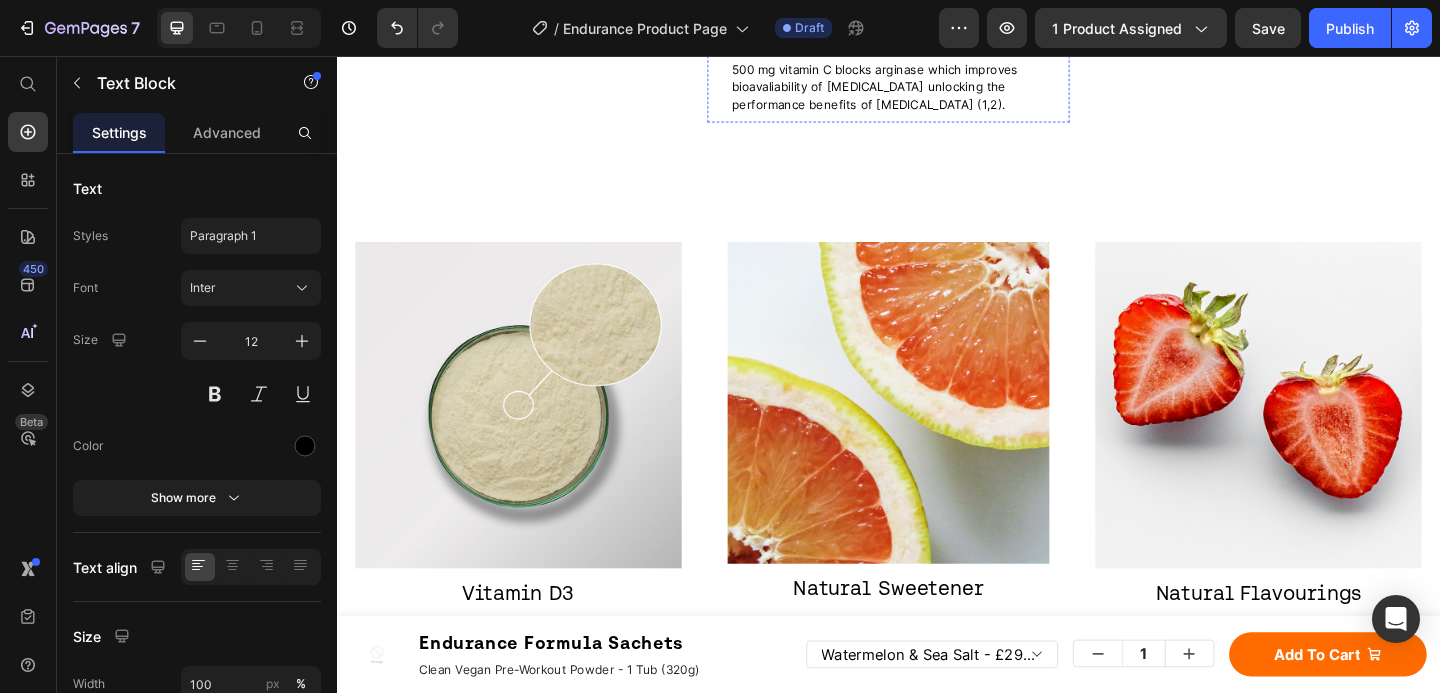 click on "Key benefits" at bounding box center [937, -183] 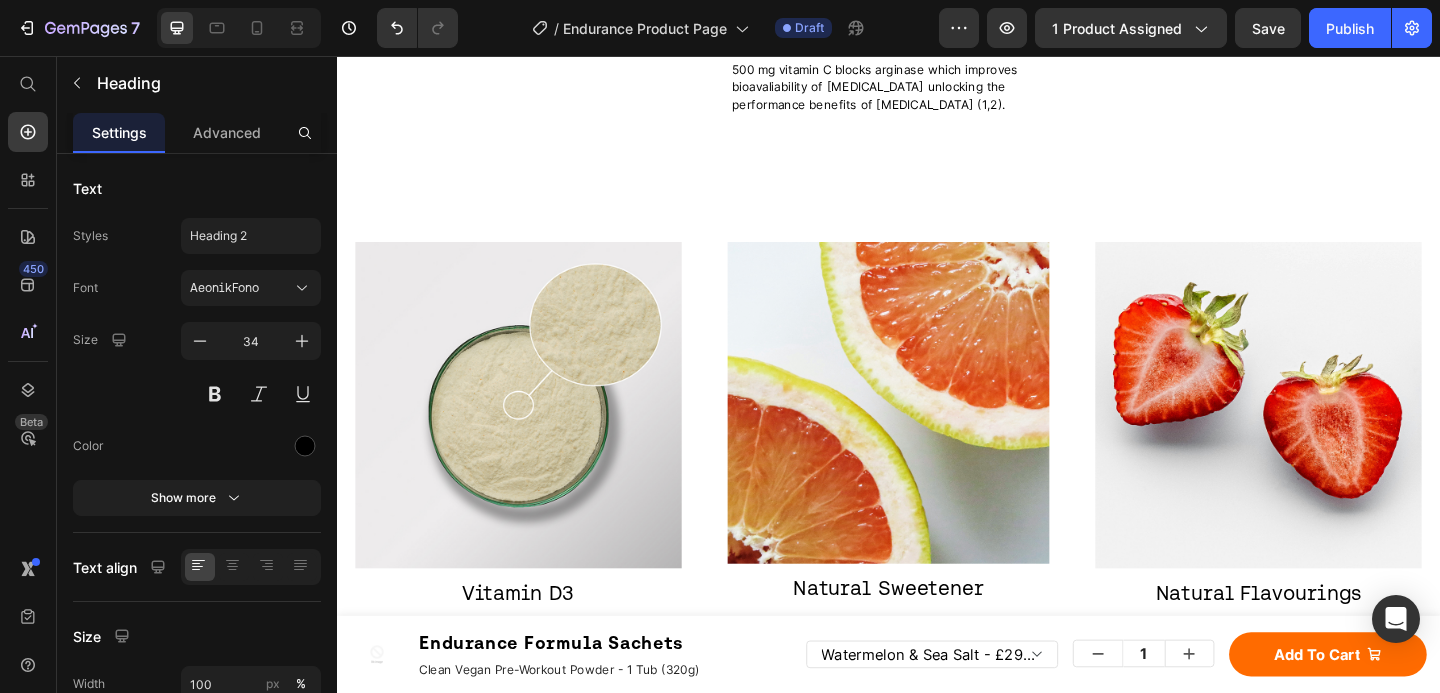 scroll, scrollTop: 3975, scrollLeft: 0, axis: vertical 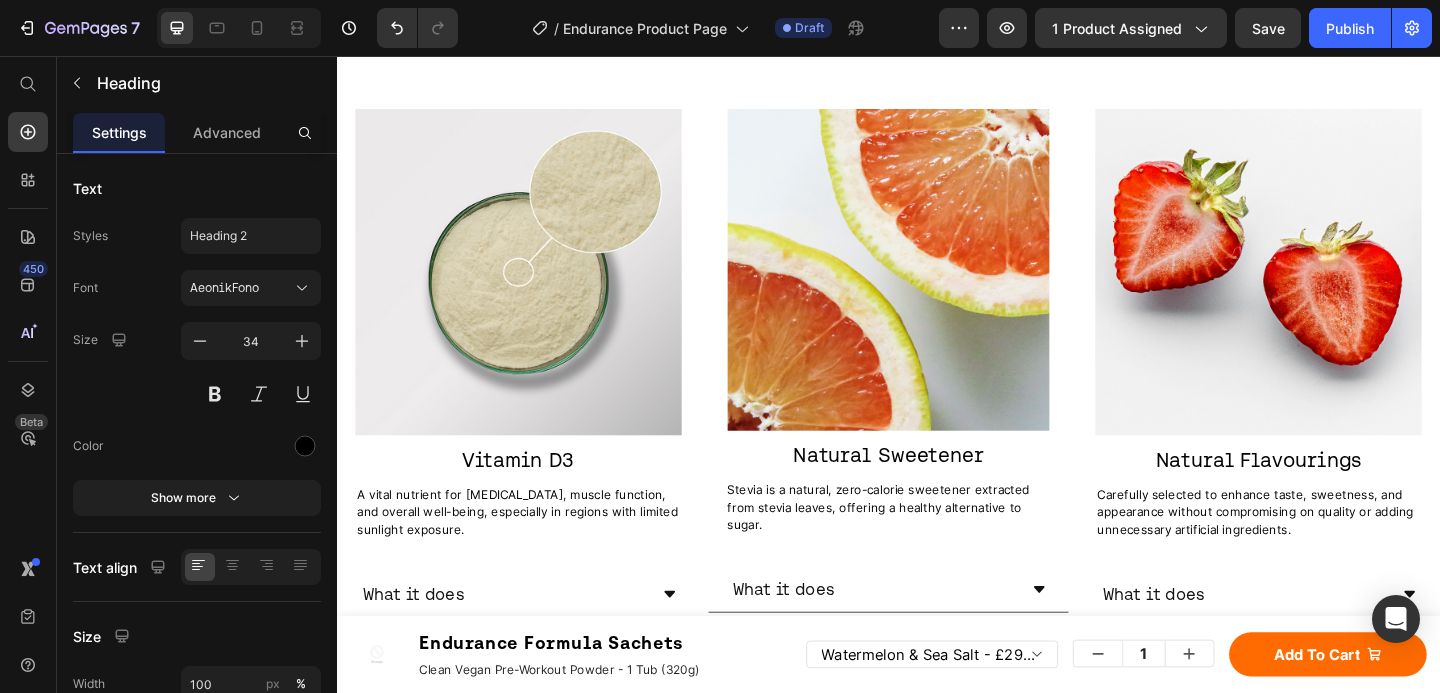 click on "Blackcurrant extract has been shown to improve endurance performance by improving blood flow, oxygen use, muscle function, and fat burning." at bounding box center (937, -389) 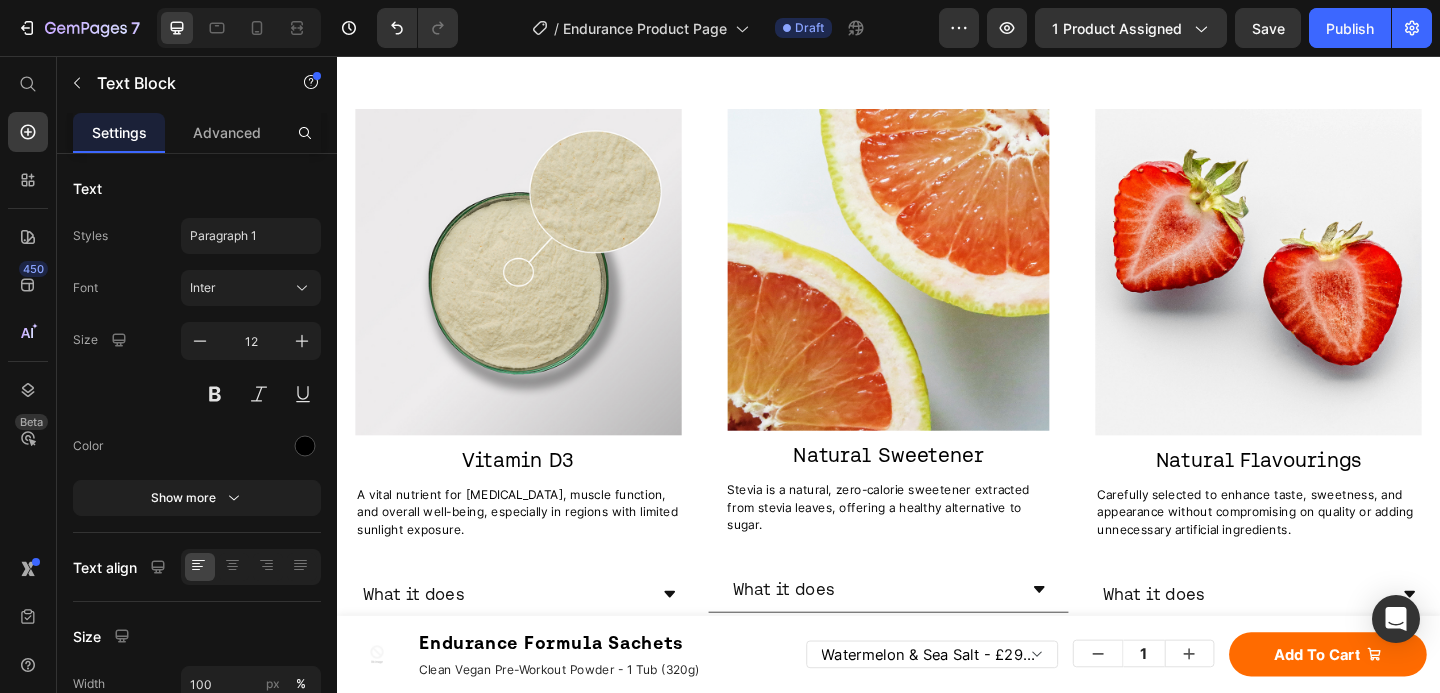 drag, startPoint x: 861, startPoint y: 346, endPoint x: 740, endPoint y: 293, distance: 132.09845 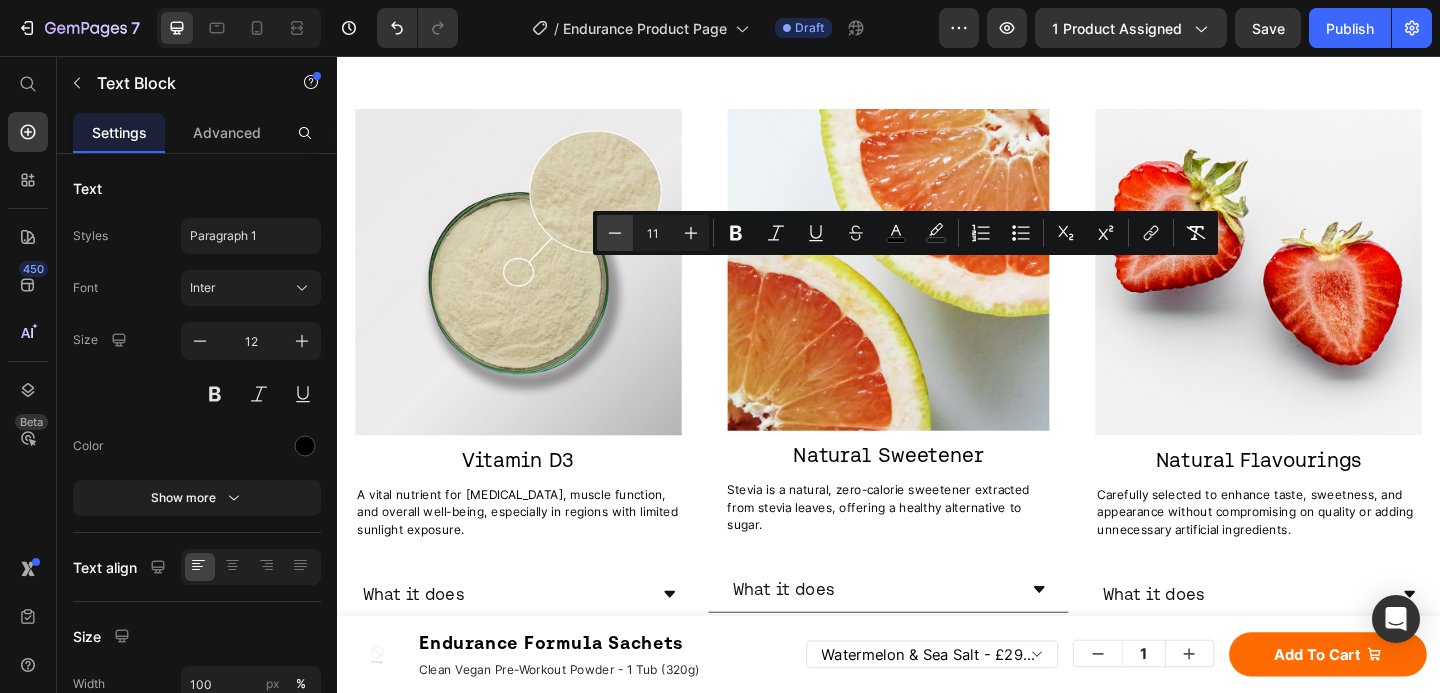 click on "Minus" at bounding box center [615, 233] 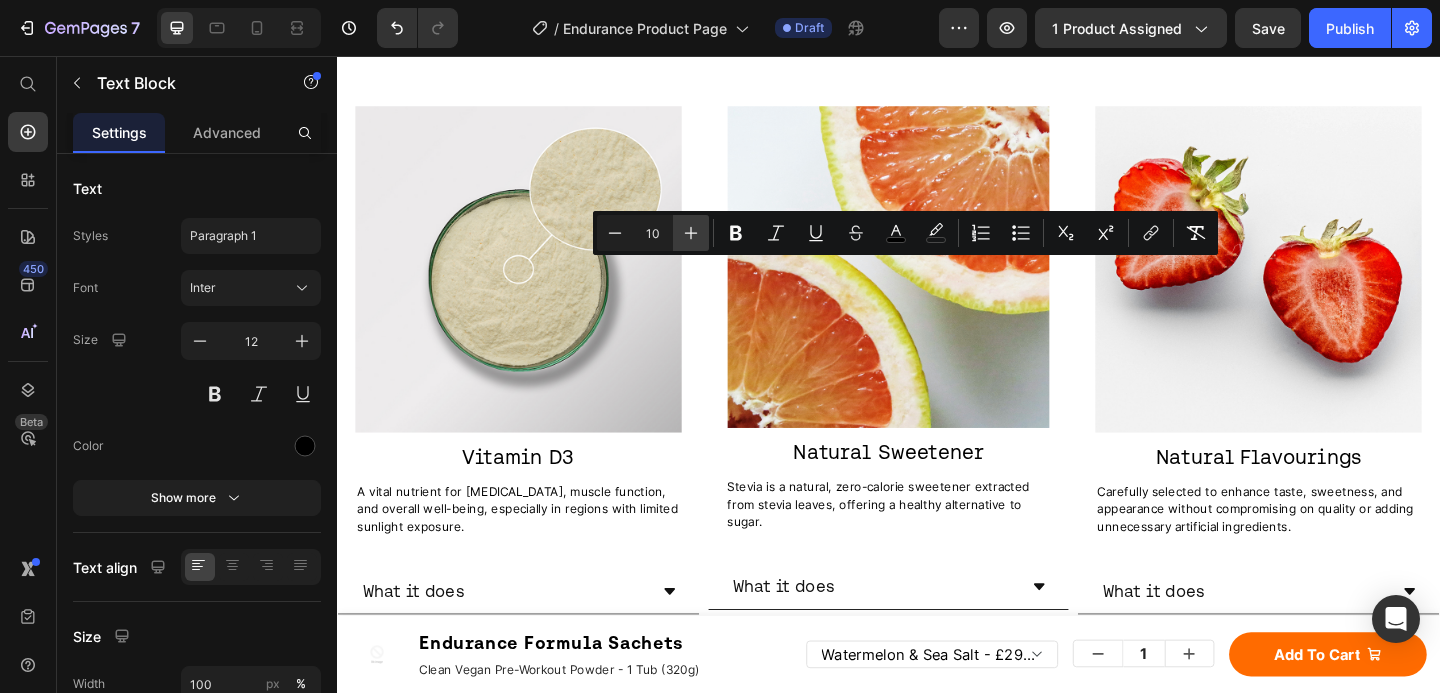 click 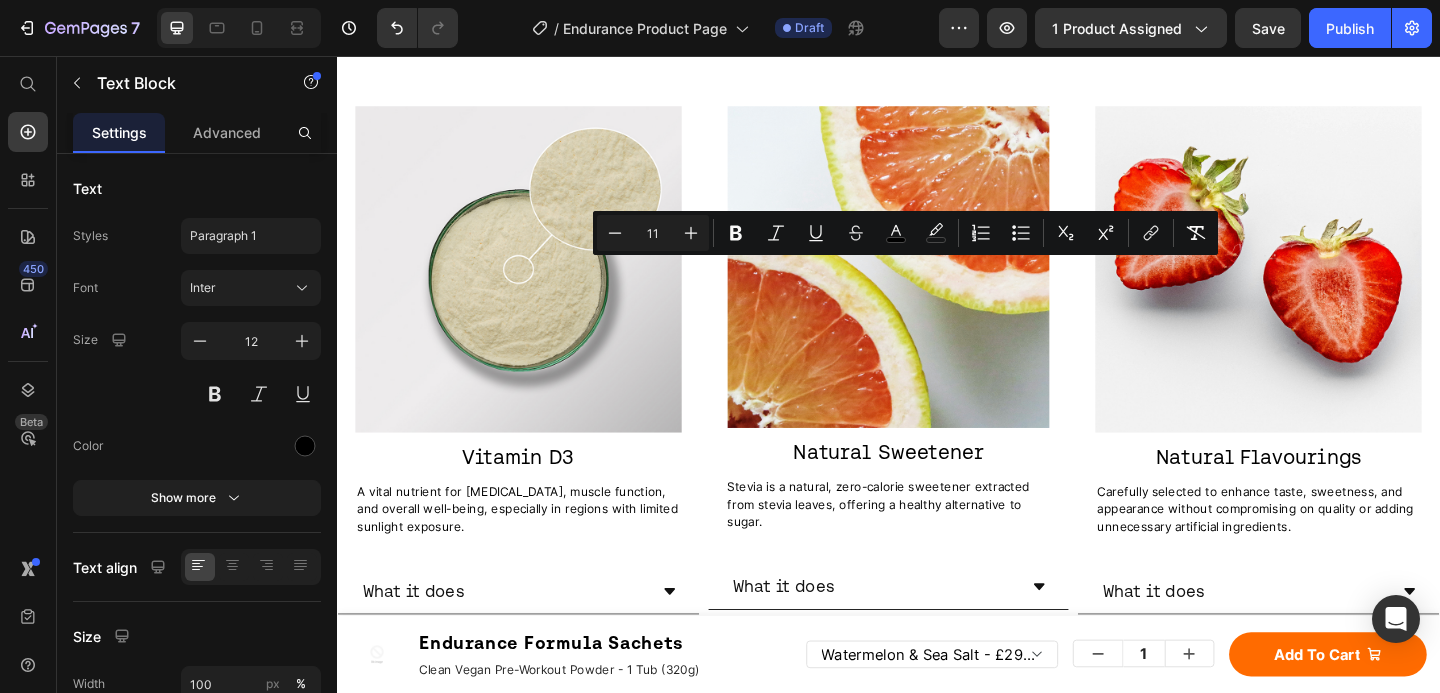 click on "✔️ Contributes to reduction of tiredness and fatigue." at bounding box center [934, -252] 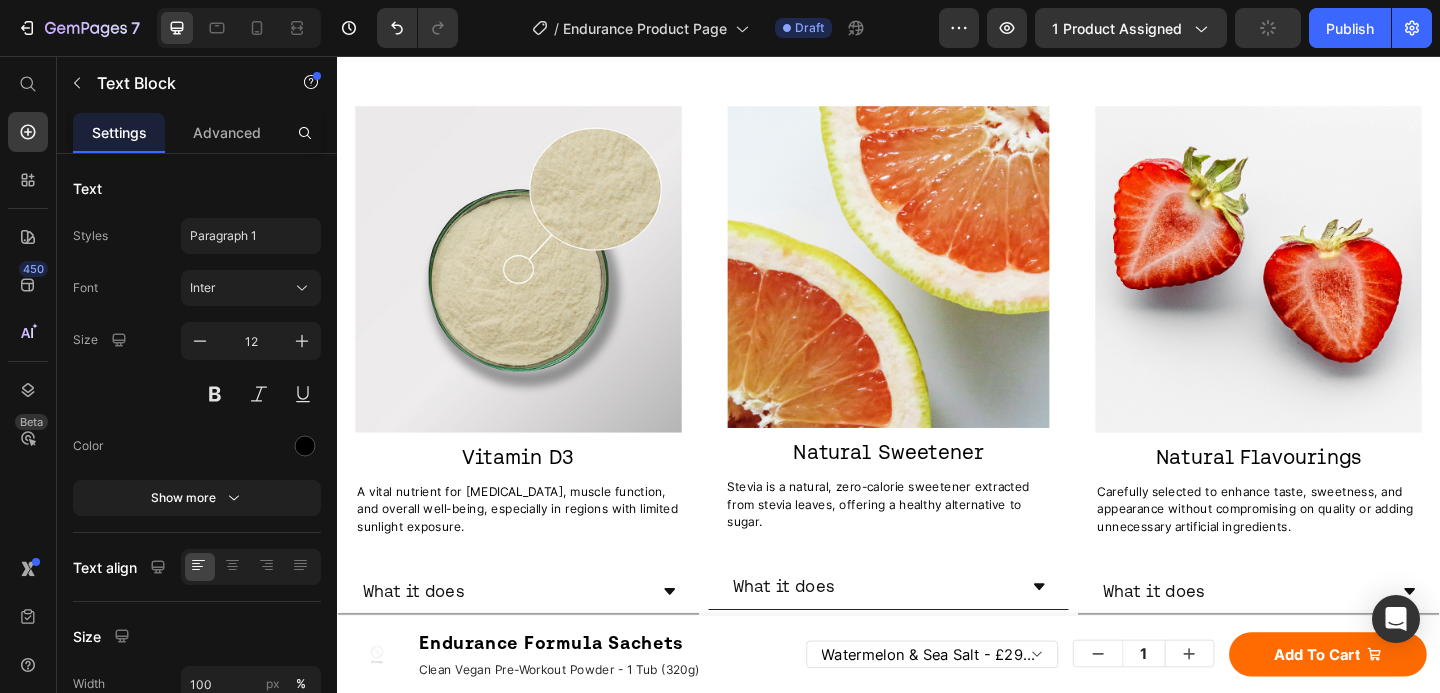click on "✔️ Contributes to reduction of tiredness and fatigue." at bounding box center [934, -252] 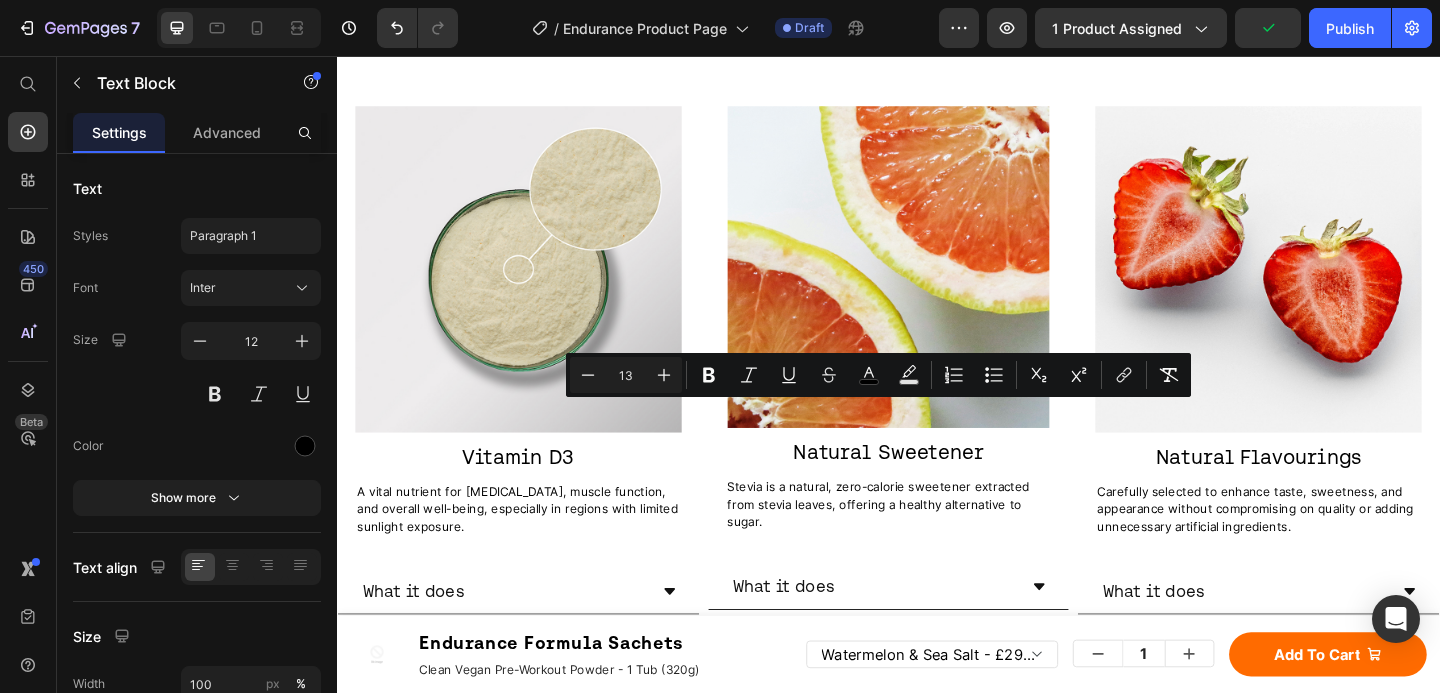 click on "Blackcurrant extract has been shown to improve endurance performance by improving blood flow, oxygen use, muscle function, and fat burning. Text Block Key benefits Heading ✔️ Enhance bioavailability of arginine. ✔️ Contributes to normal physiological function.  ✔️ Contributes to reduction of tiredness and fatigue. Text Block   0" at bounding box center [937, -330] 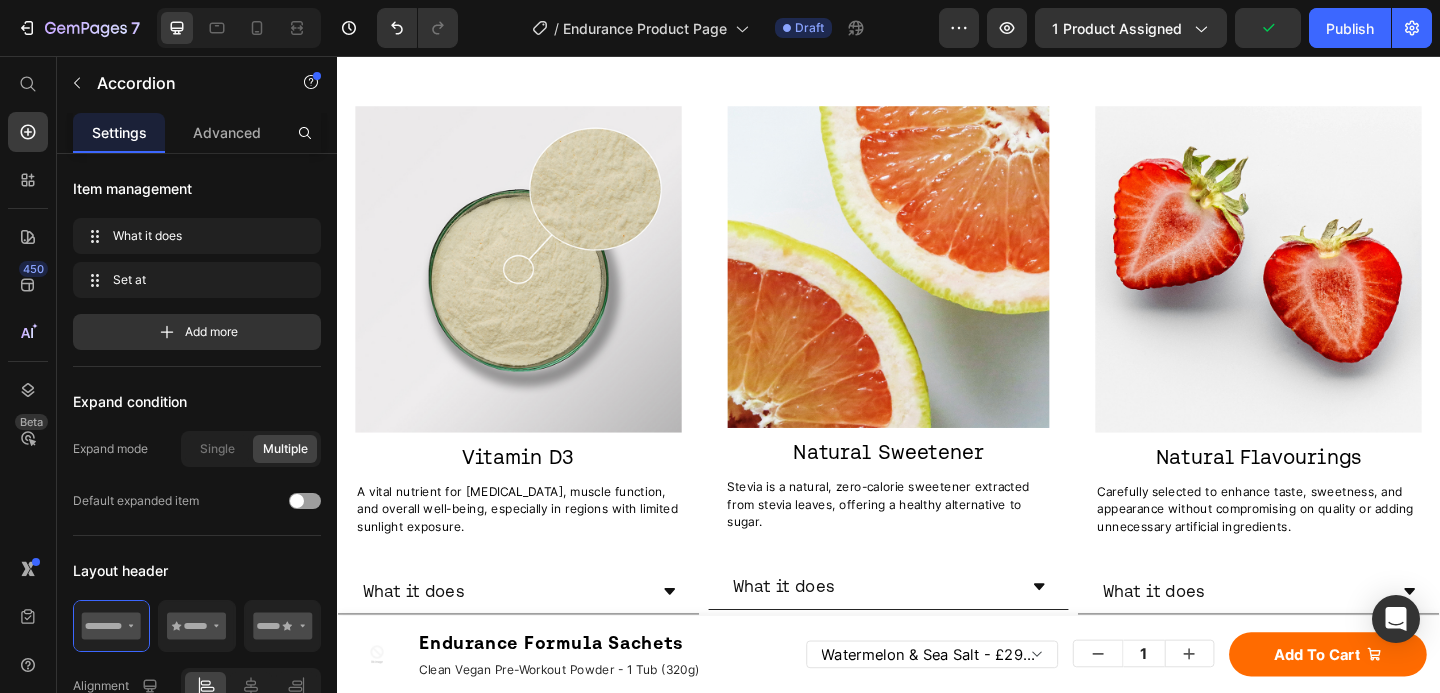 click on "Set at" at bounding box center [518, -388] 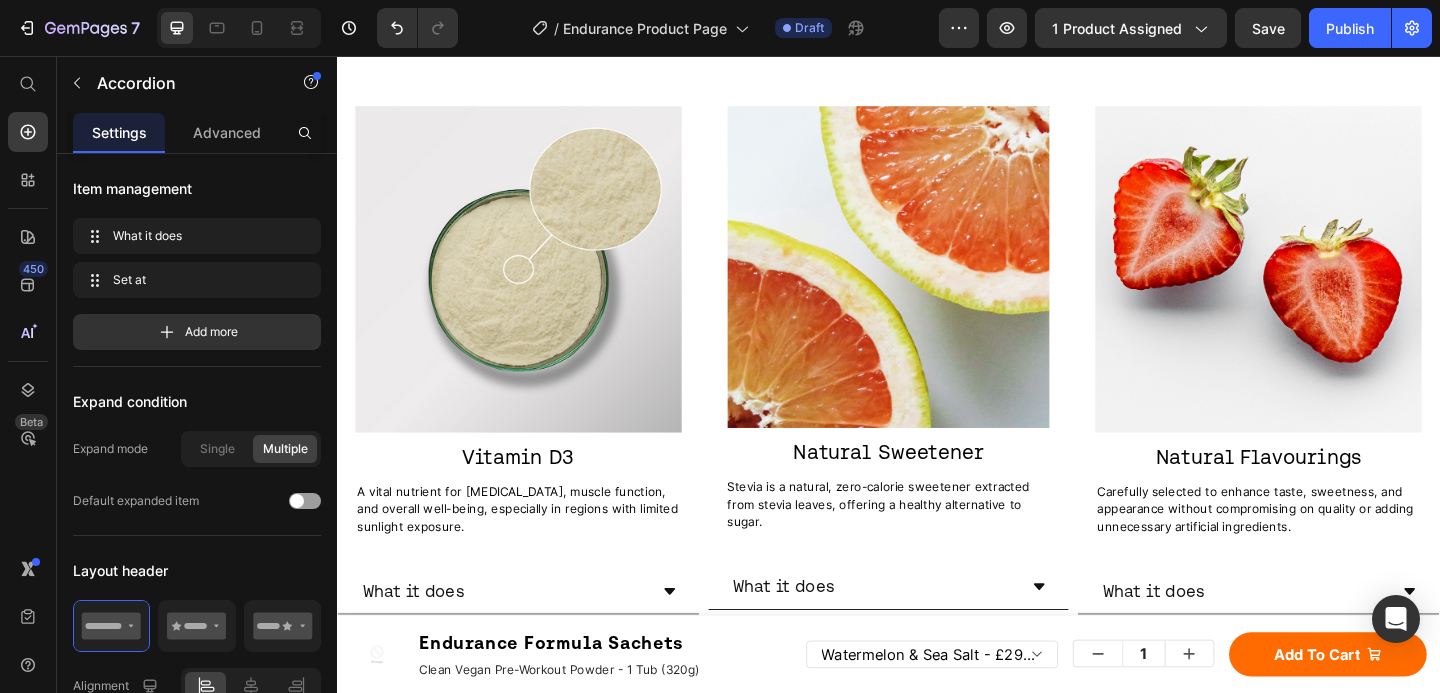 click on "What it does
Set at 1500mg Heading" at bounding box center (534, -385) 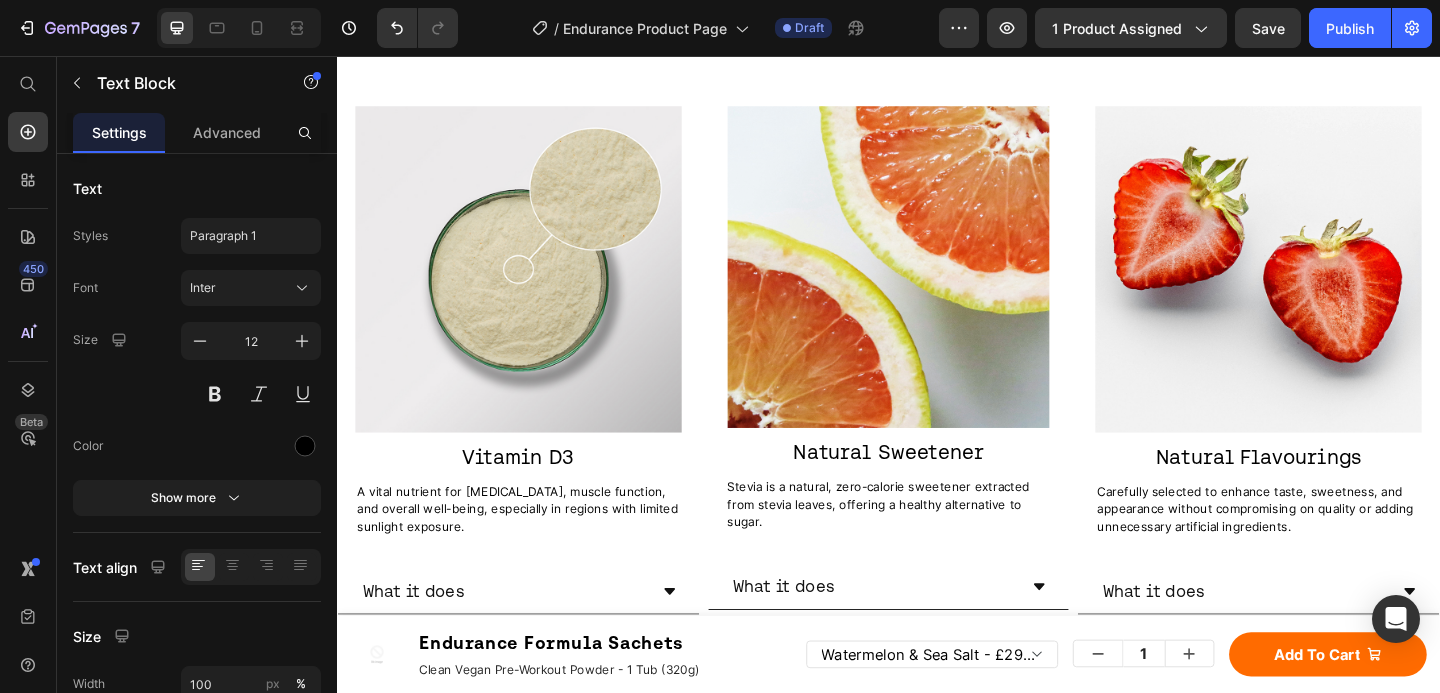 click on "supports strength, endurance and power, while reducing fatigue. It also enhances sweat response to help cool the body during exercise in heat - and works with caffeine for even greater physical performance." at bounding box center [524, -383] 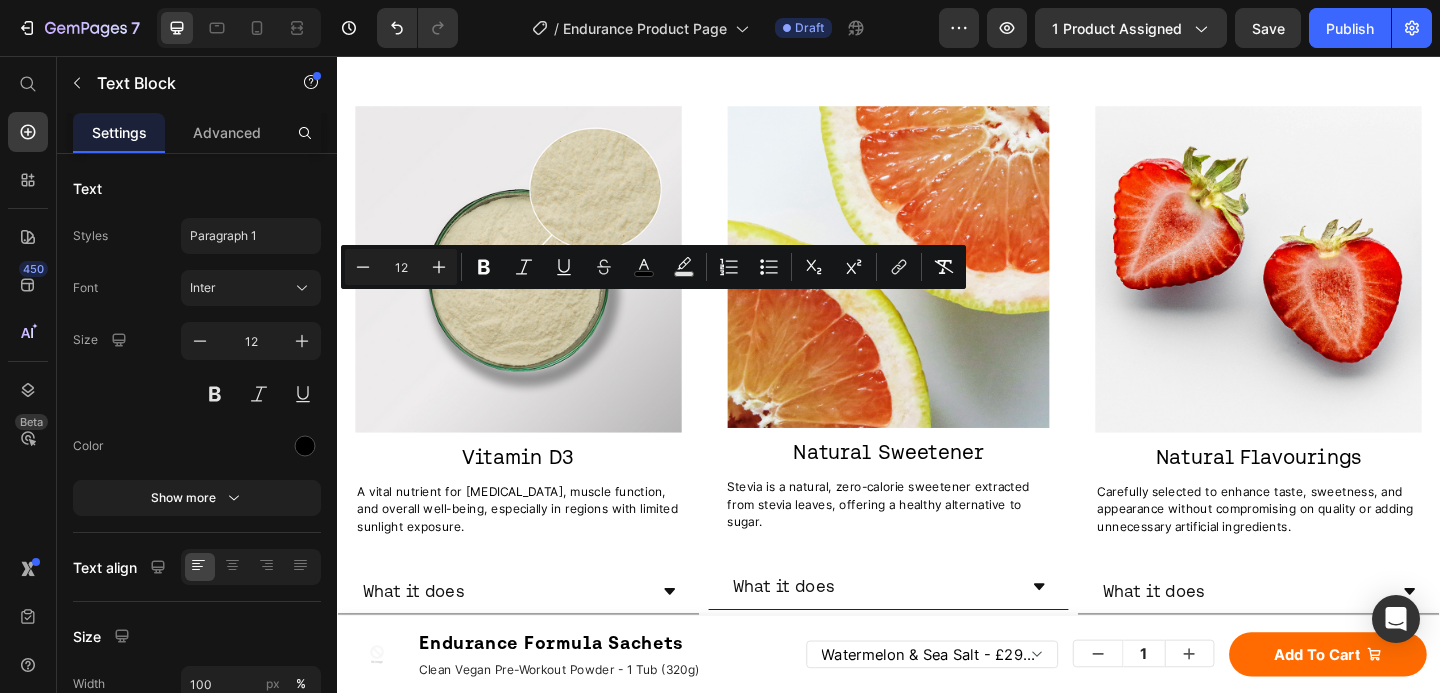 click on "✔️ Contributes to normal physiological function." at bounding box center (917, -271) 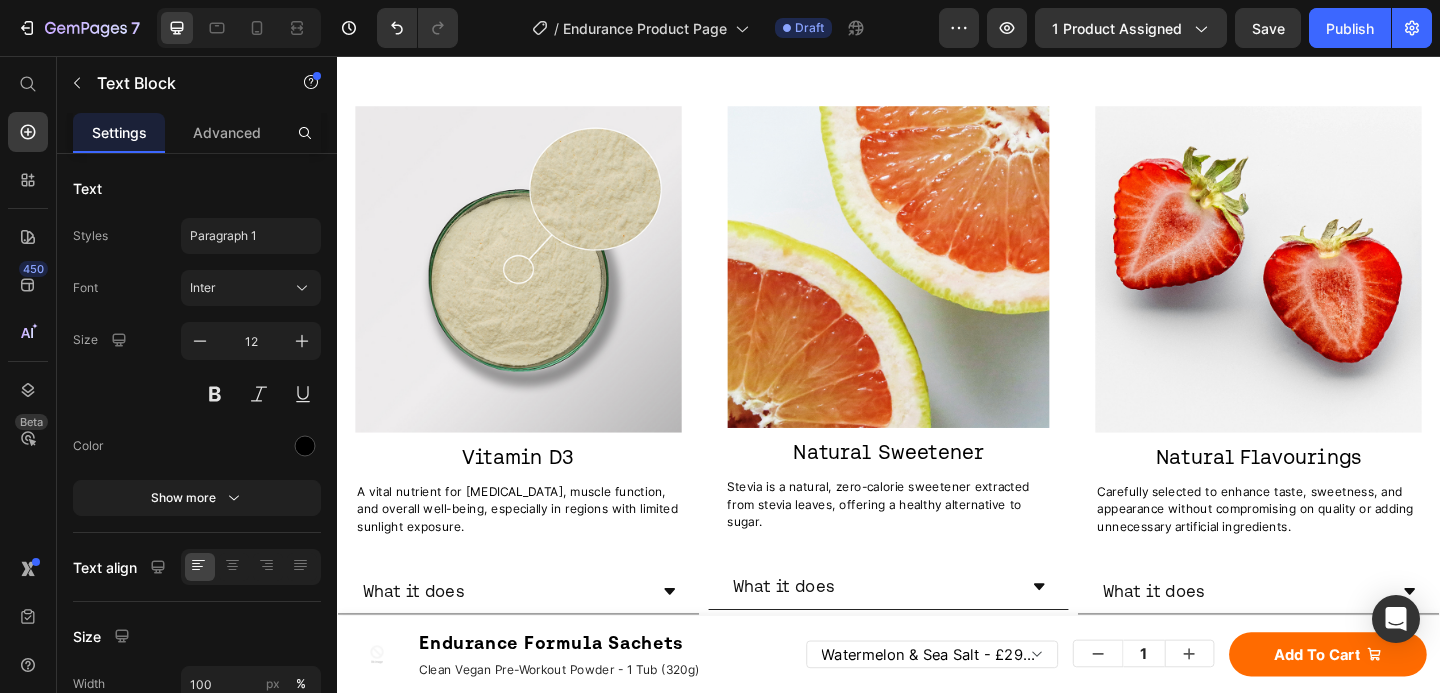 click on "supports strength, endurance and power, while reducing fatigue. It also enhances sweat response to help cool the body during exercise in heat - and works with caffeine for even greater physical performance." at bounding box center (524, -383) 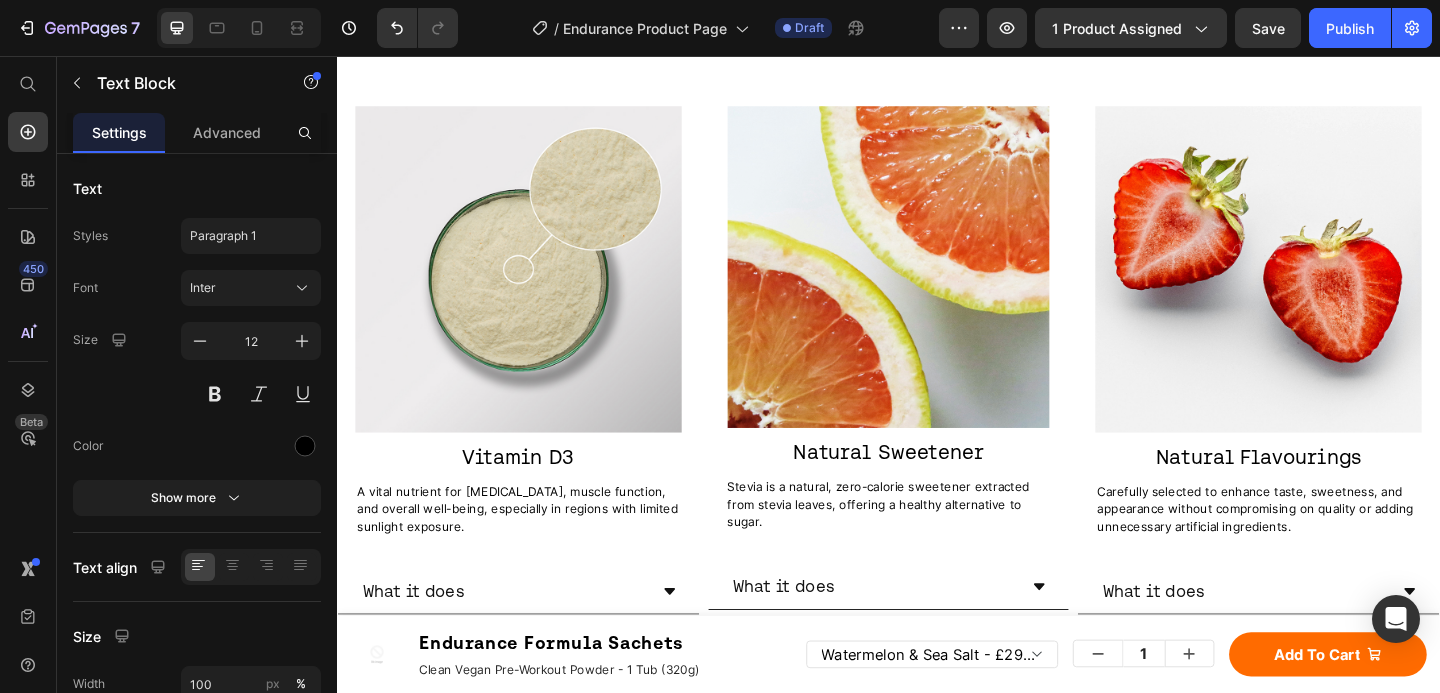 click on "supports strength, endurance and power, while reducing fatigue. It also enhances sweat response to help cool the body during exercise in heat - and works with caffeine for even greater physical performance." at bounding box center (524, -383) 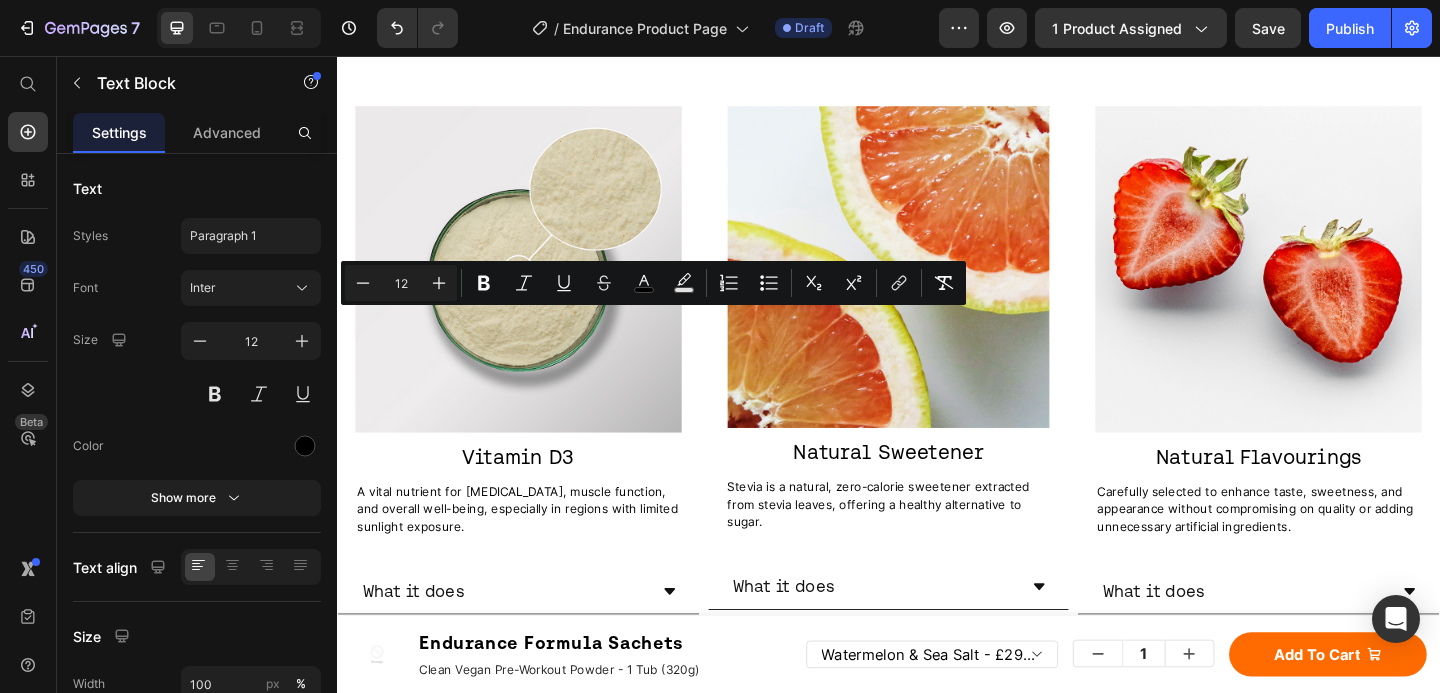 click on "A key amino acid that supports strength, endurance and power, while reducing fatigue." at bounding box center [534, -533] 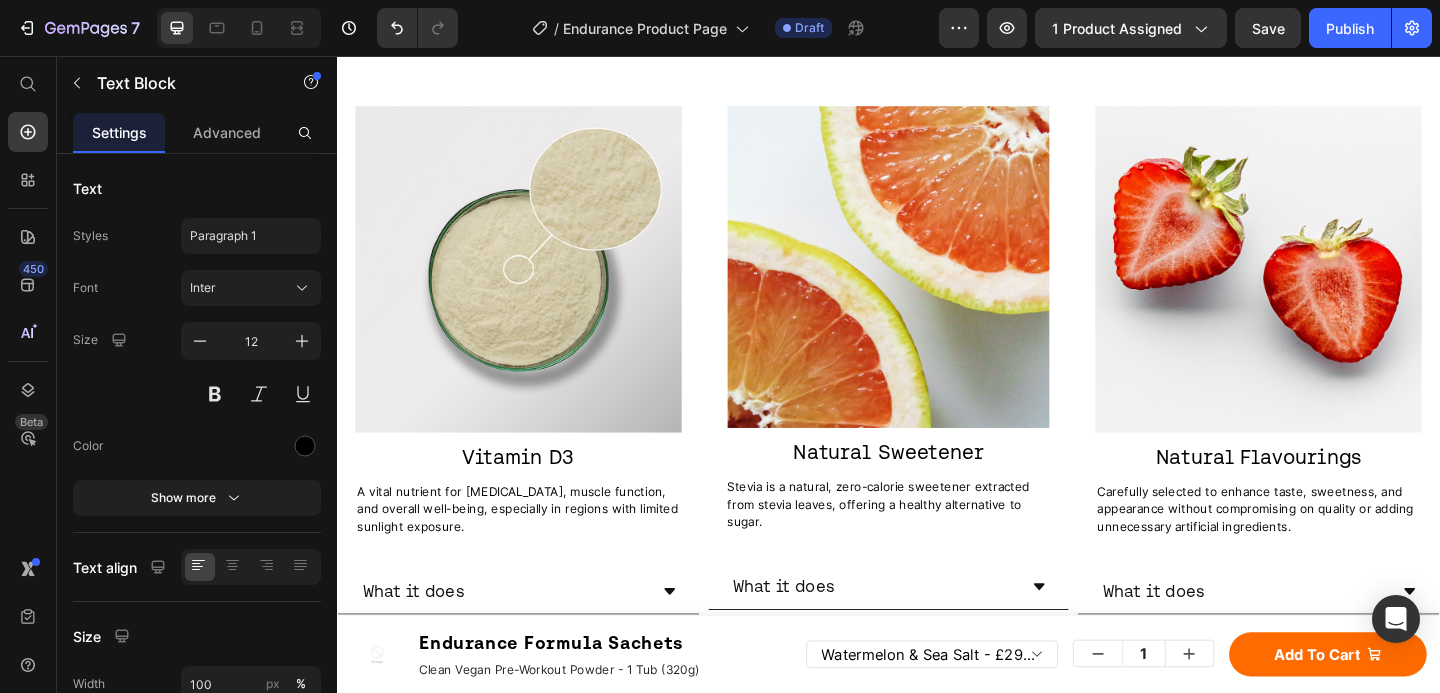 drag, startPoint x: 549, startPoint y: 175, endPoint x: 469, endPoint y: 170, distance: 80.1561 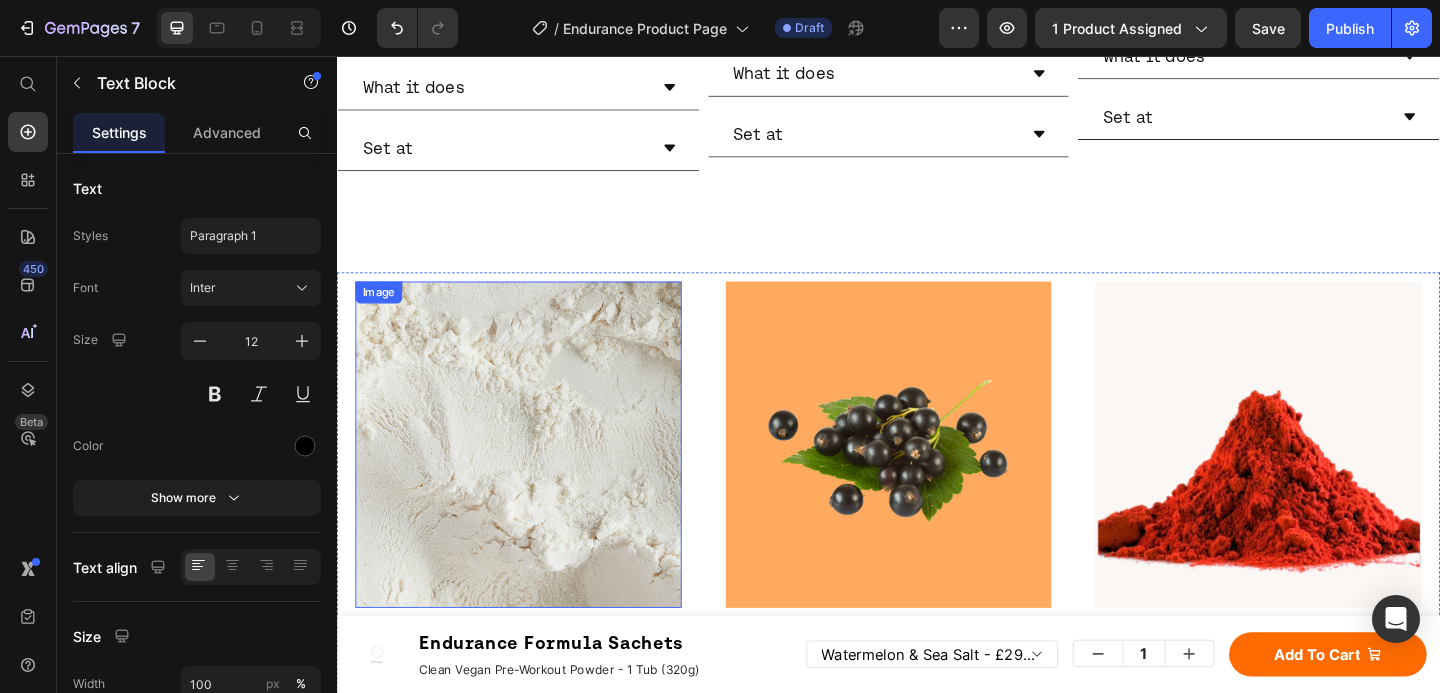 scroll, scrollTop: 3020, scrollLeft: 0, axis: vertical 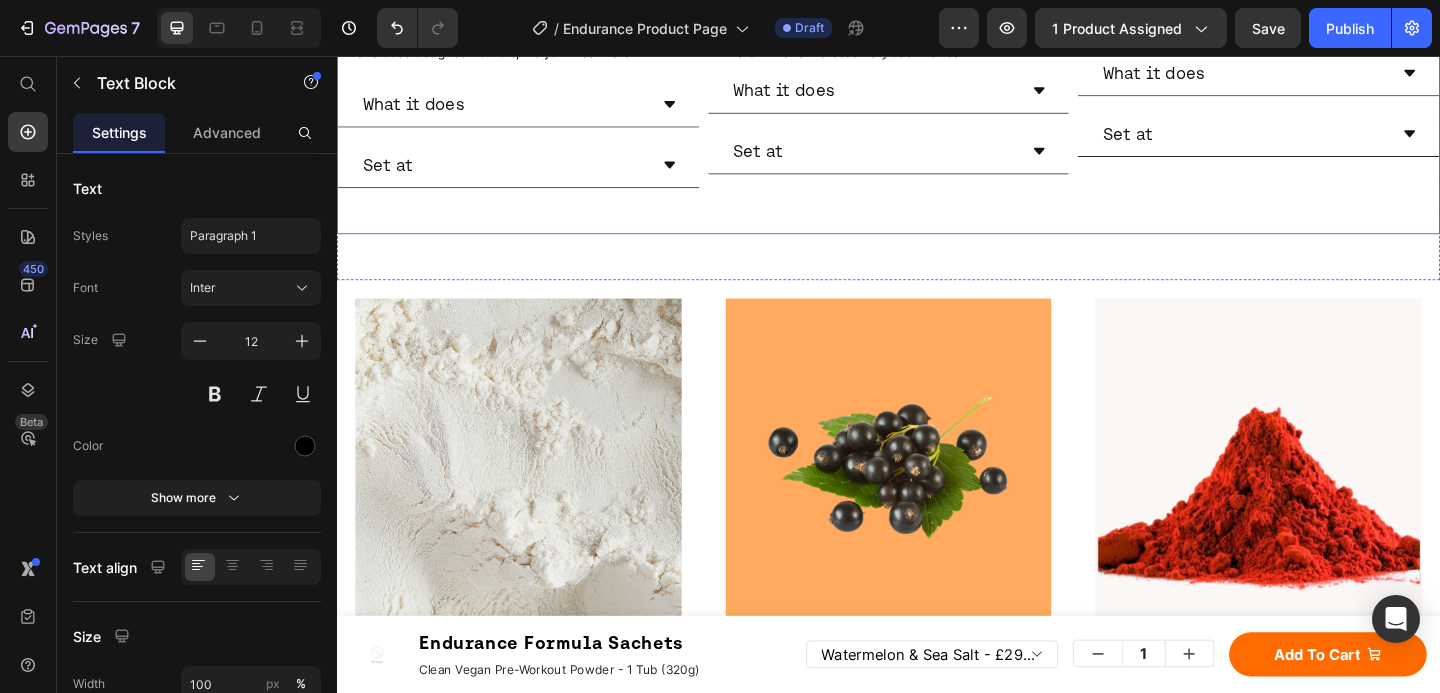 click on "What it does" at bounding box center [518, 108] 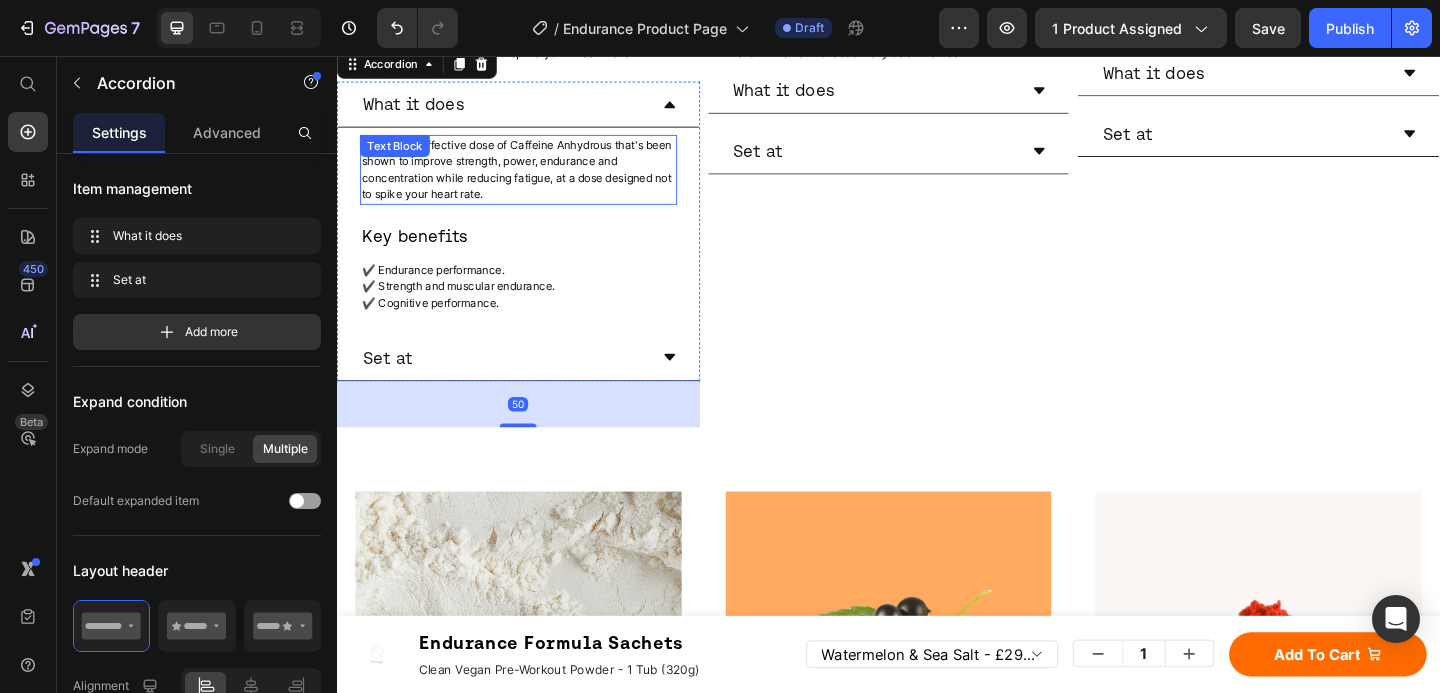 click on "A clinically effective dose of Caffeine Anhydrous that's been shown to improve strength, power, endurance and concentration while reducing fatigue, at a dose designed not to spike your heart rate." at bounding box center (532, 179) 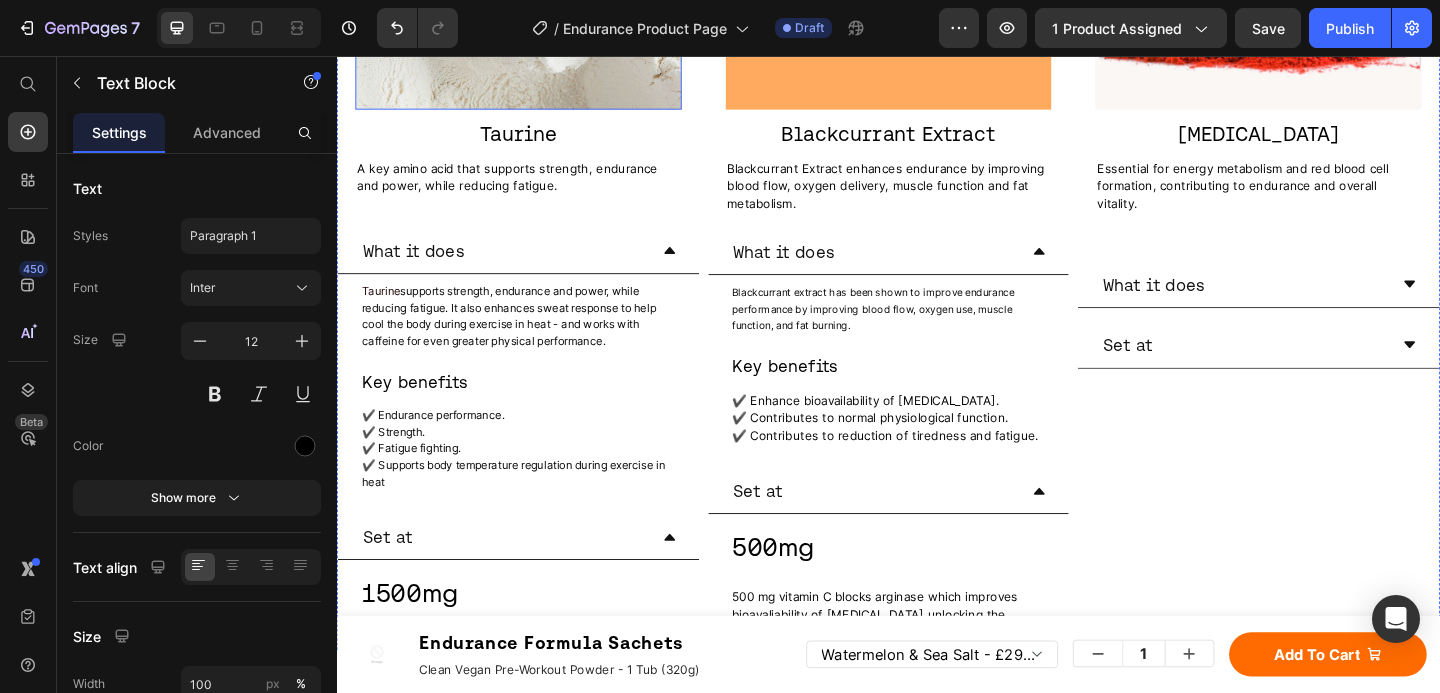 scroll, scrollTop: 4073, scrollLeft: 0, axis: vertical 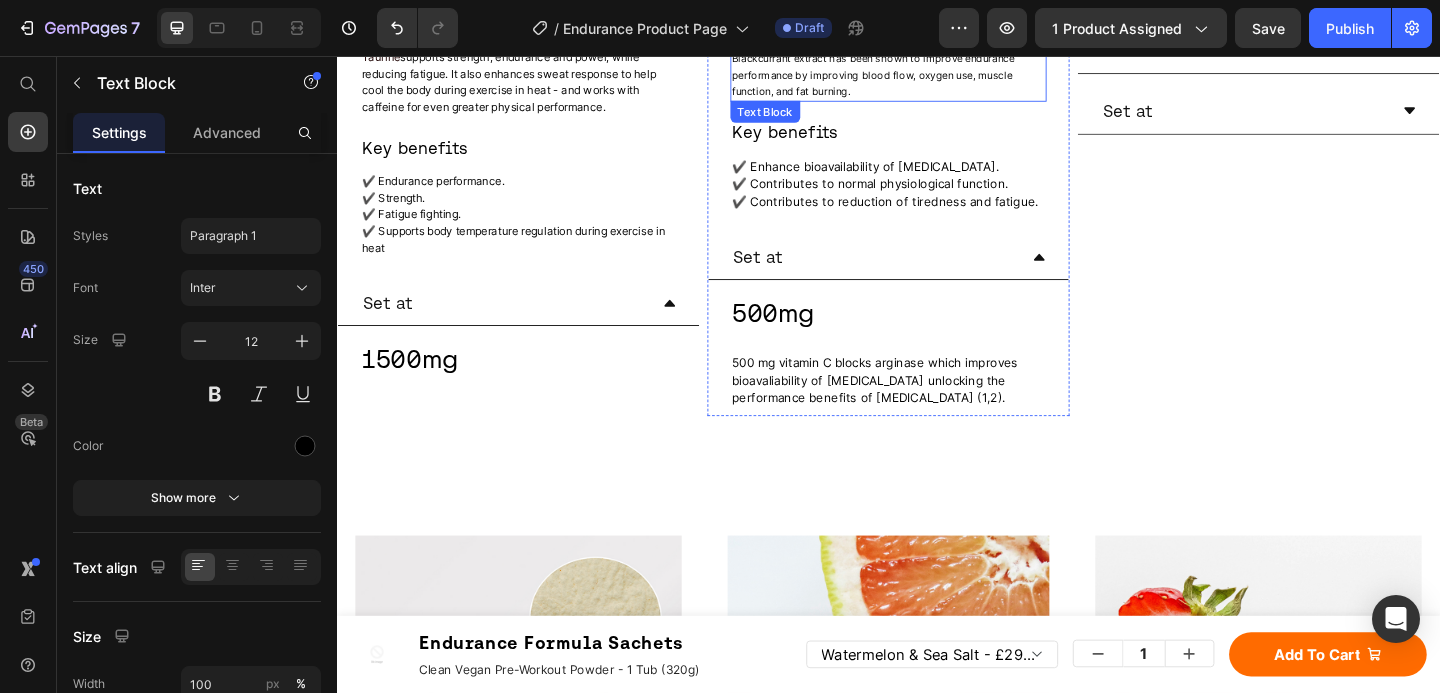 click on "Blackcurrant extract has been shown to improve endurance performance by improving blood flow, oxygen use, muscle function, and fat burning." at bounding box center [920, 77] 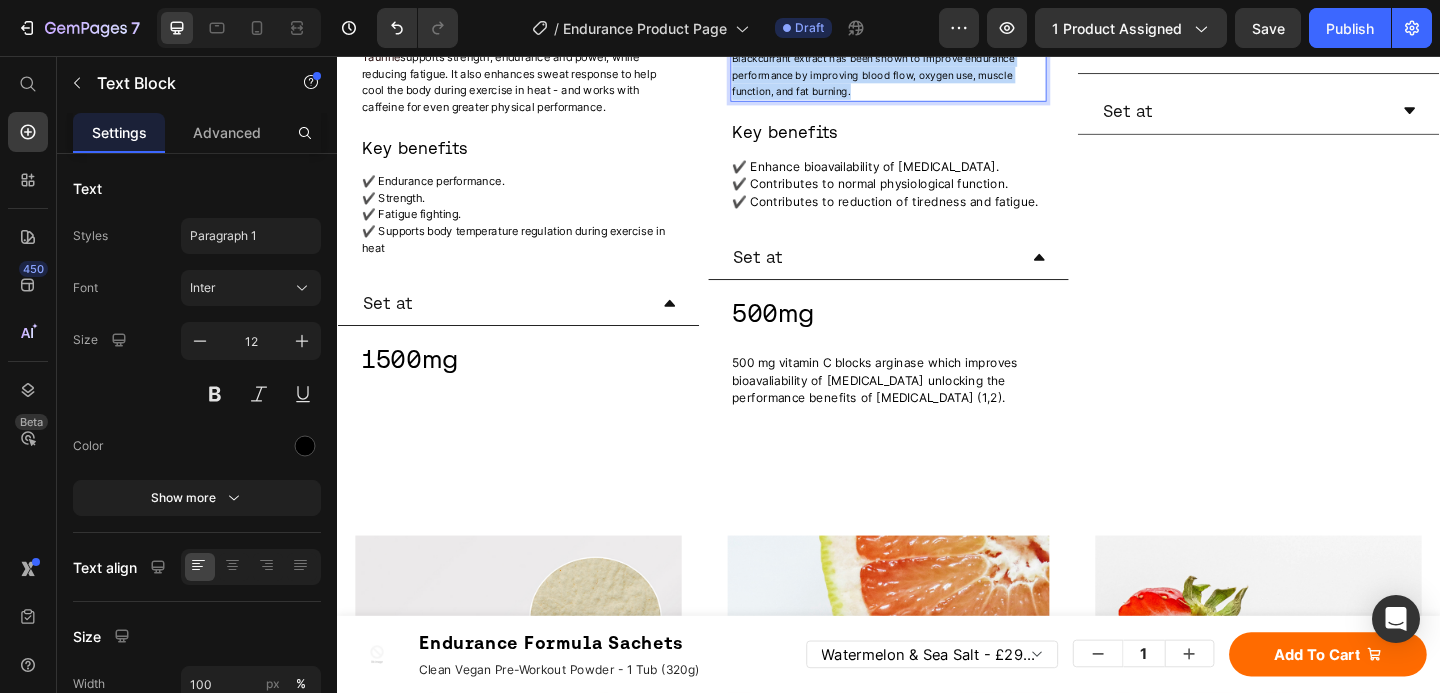drag, startPoint x: 908, startPoint y: 432, endPoint x: 760, endPoint y: 392, distance: 153.31015 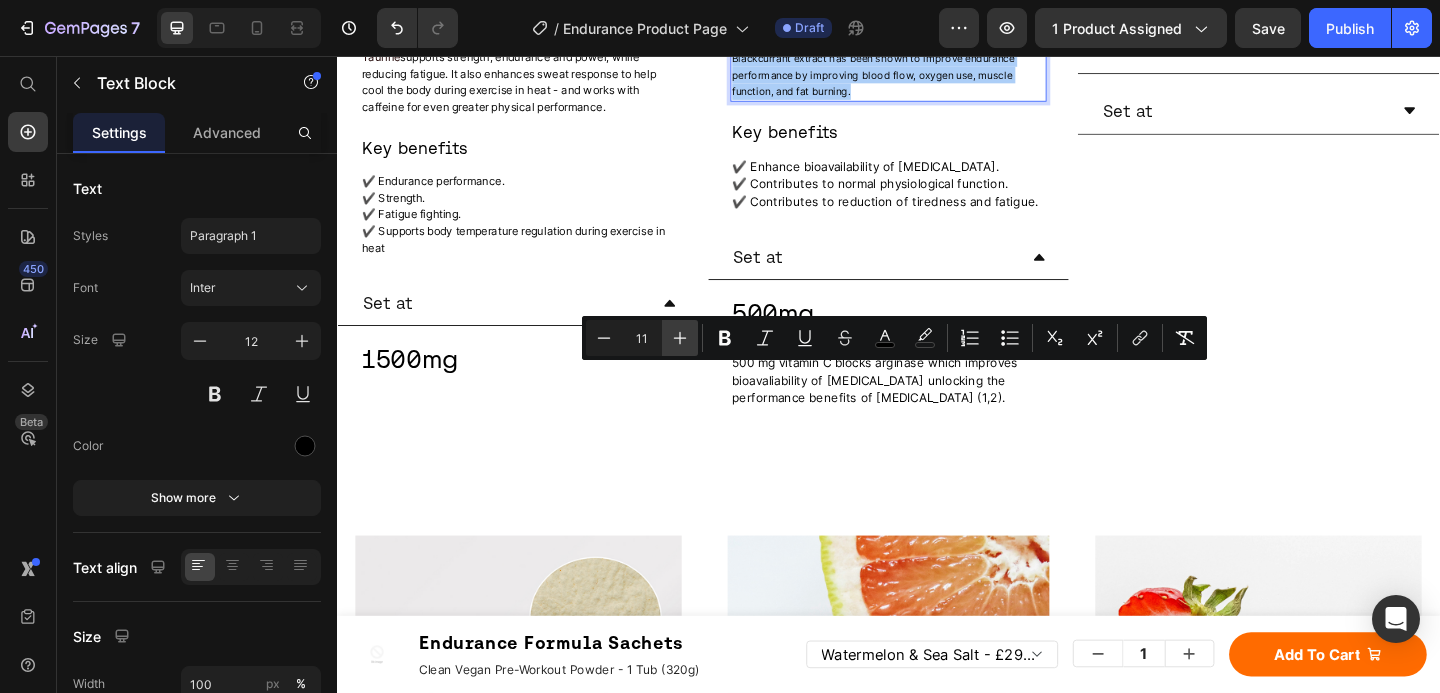 click on "Plus" at bounding box center [680, 338] 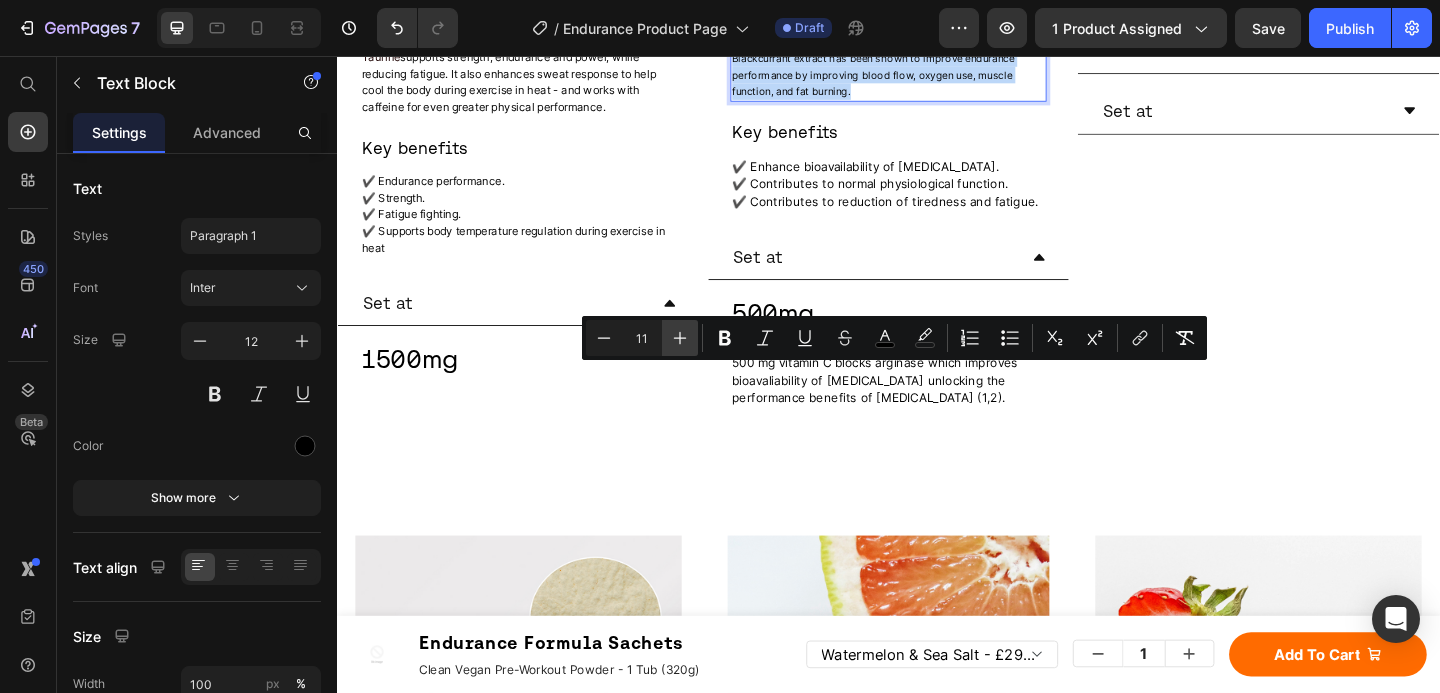 type on "12" 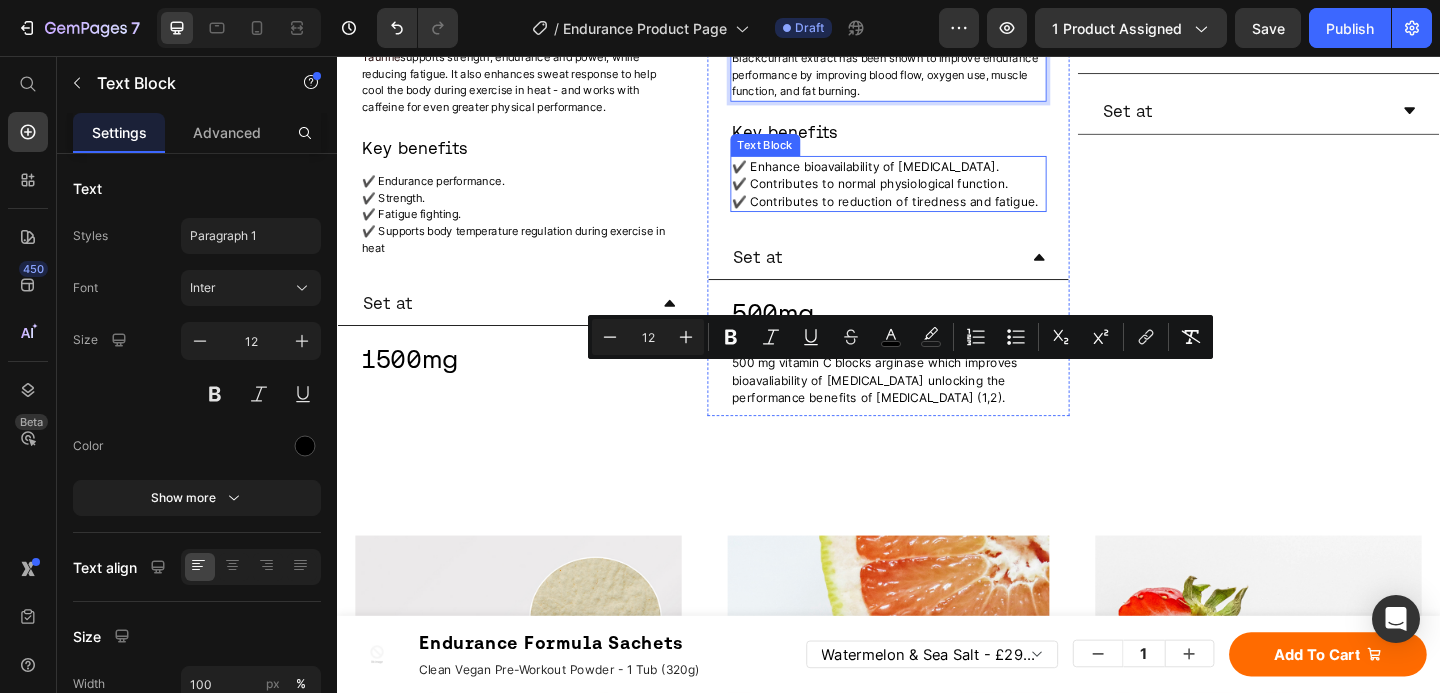 click on "✔️ Contributes to normal physiological function." at bounding box center (917, 195) 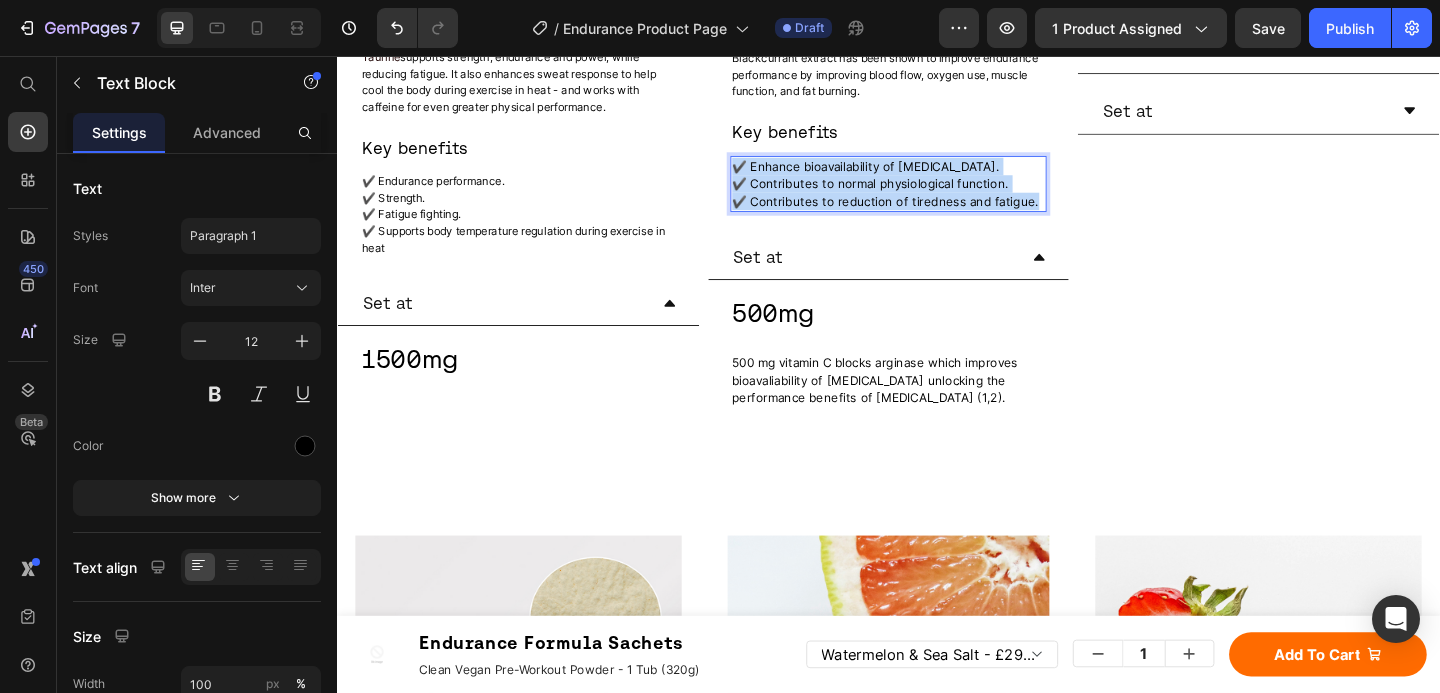 drag, startPoint x: 1082, startPoint y: 557, endPoint x: 765, endPoint y: 513, distance: 320.03906 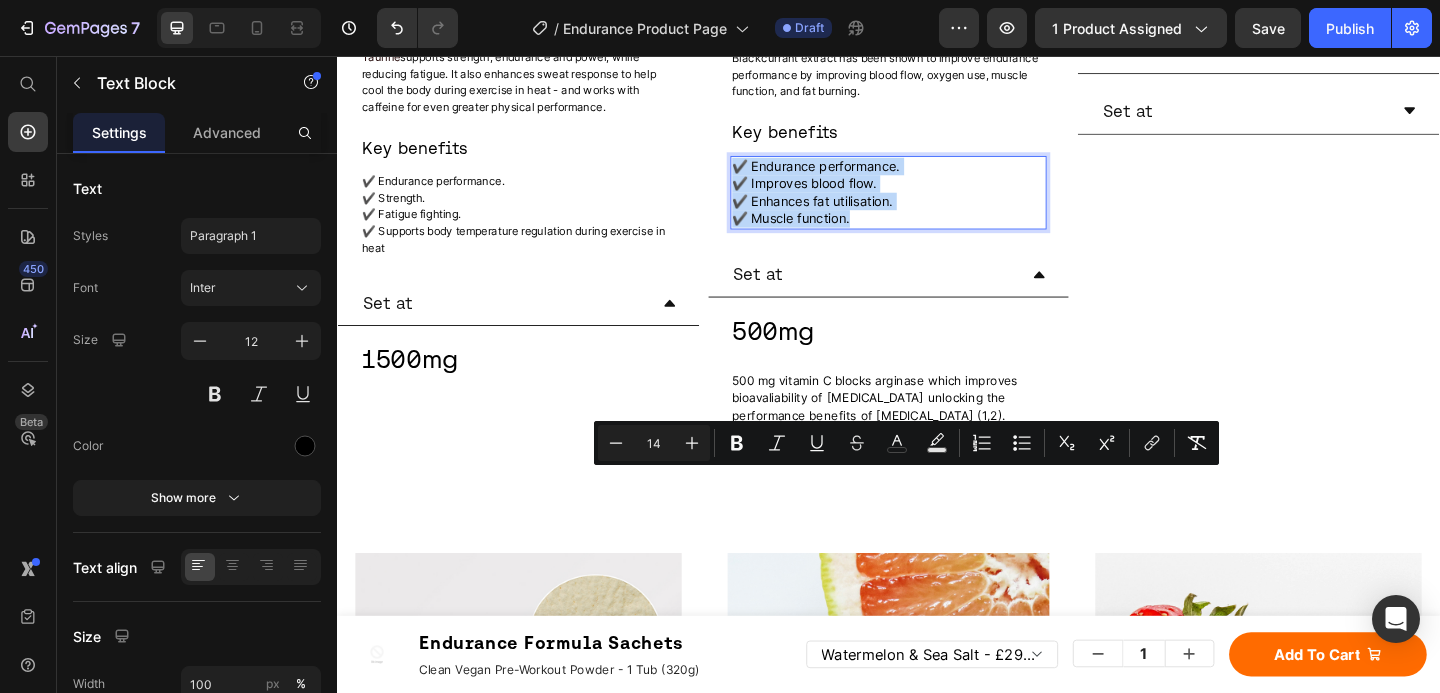 drag, startPoint x: 903, startPoint y: 580, endPoint x: 731, endPoint y: 512, distance: 184.95406 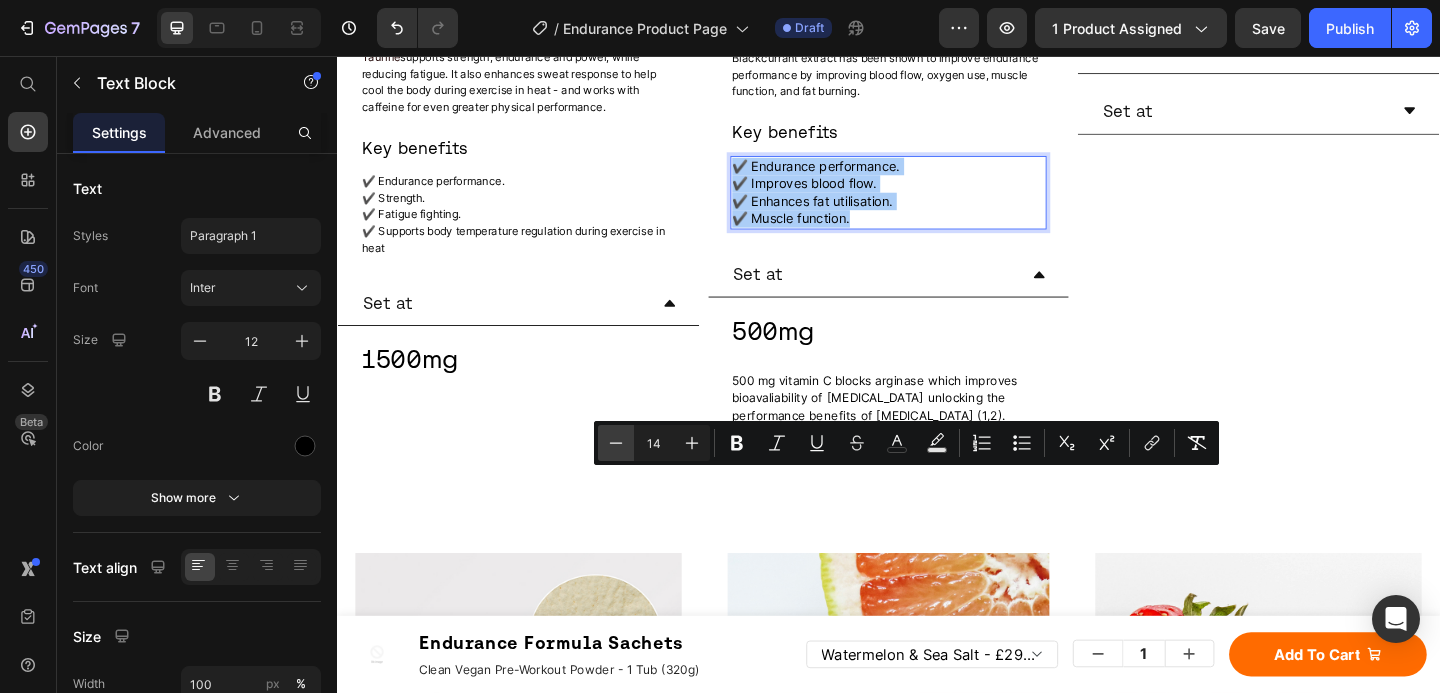 click 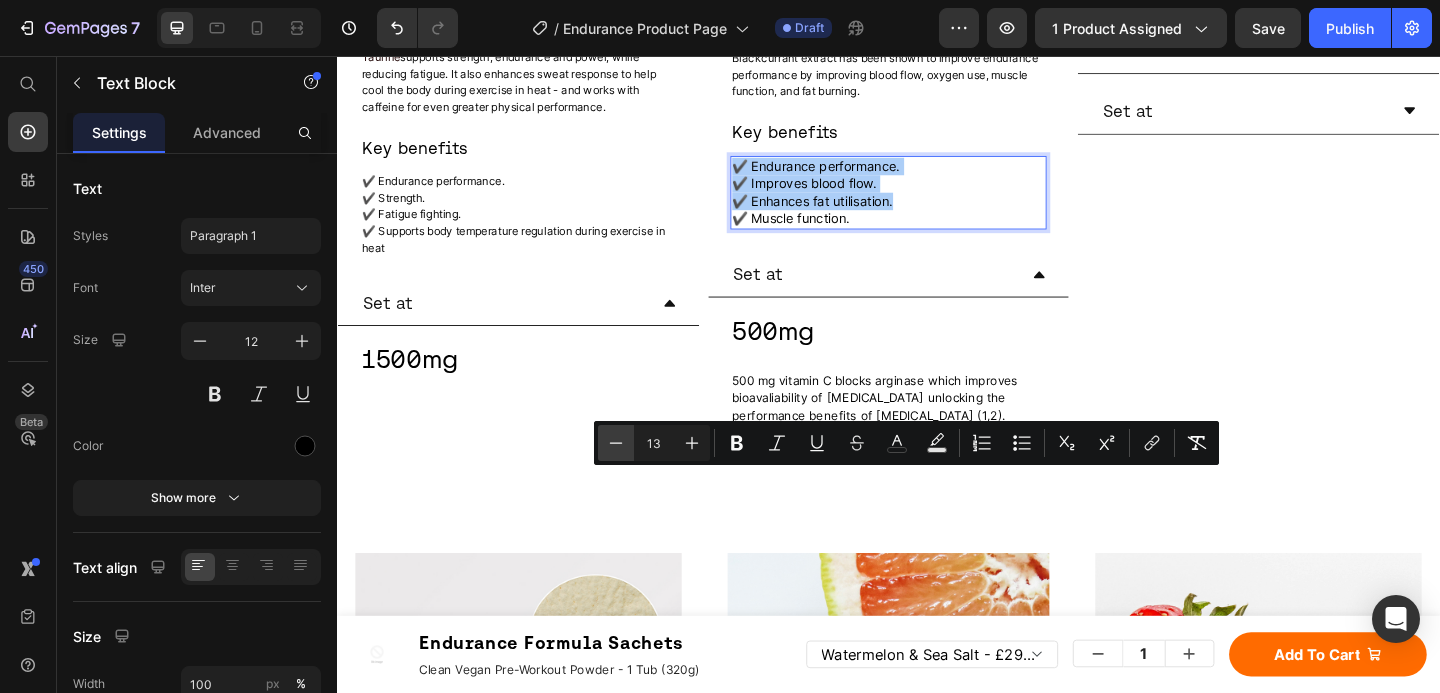 click 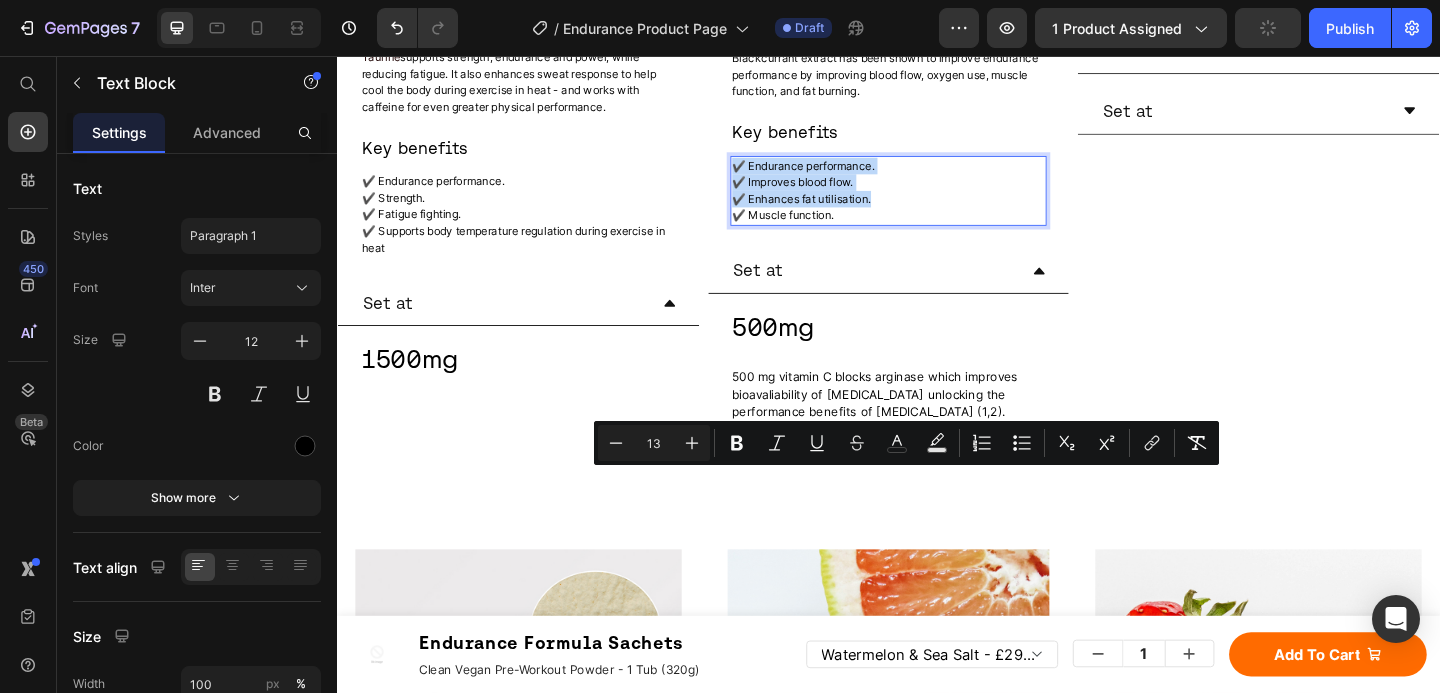 type on "12" 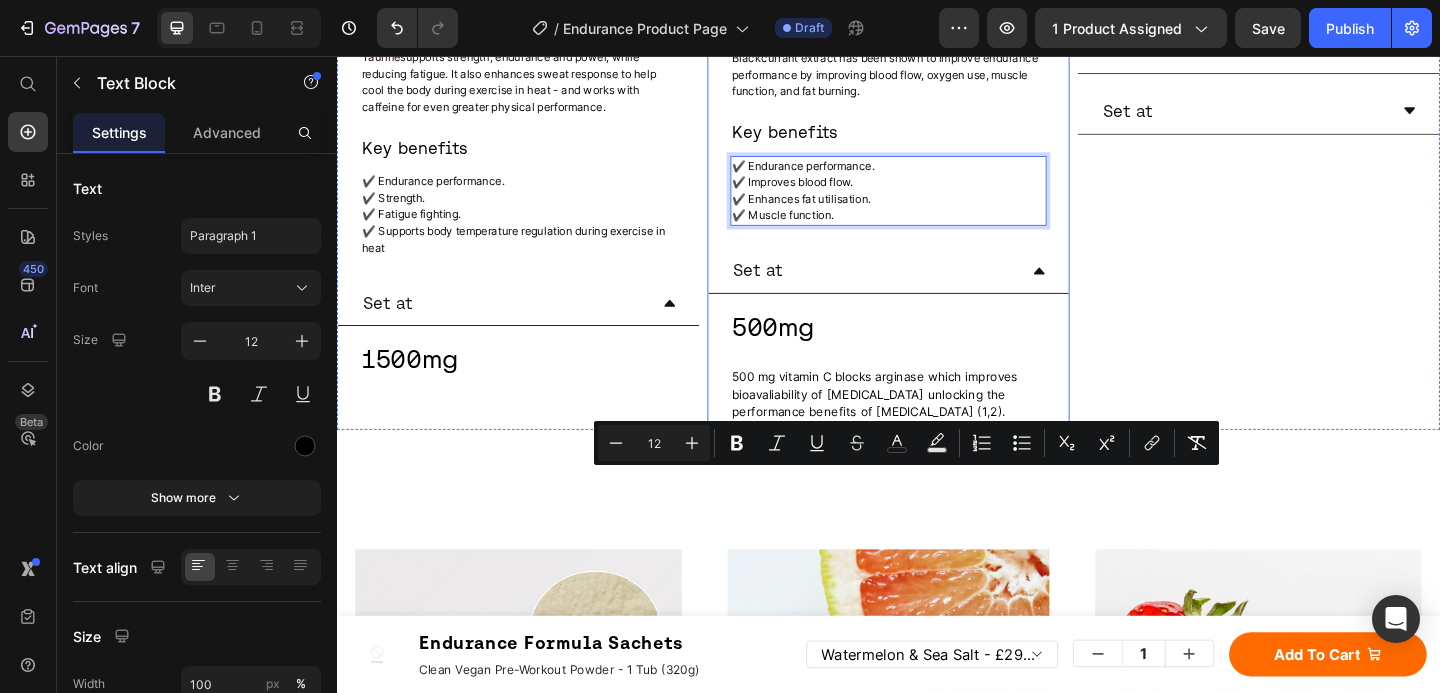click on "Set at" at bounding box center (921, 289) 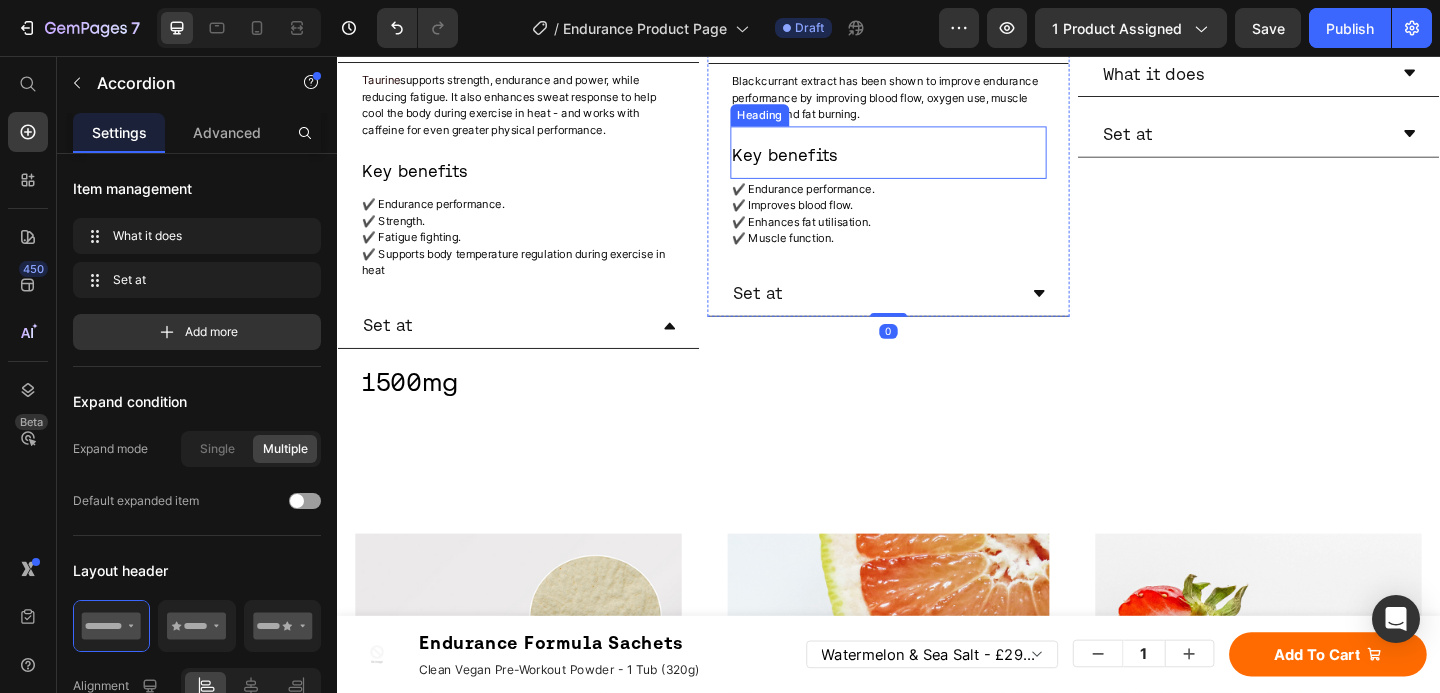scroll, scrollTop: 4476, scrollLeft: 0, axis: vertical 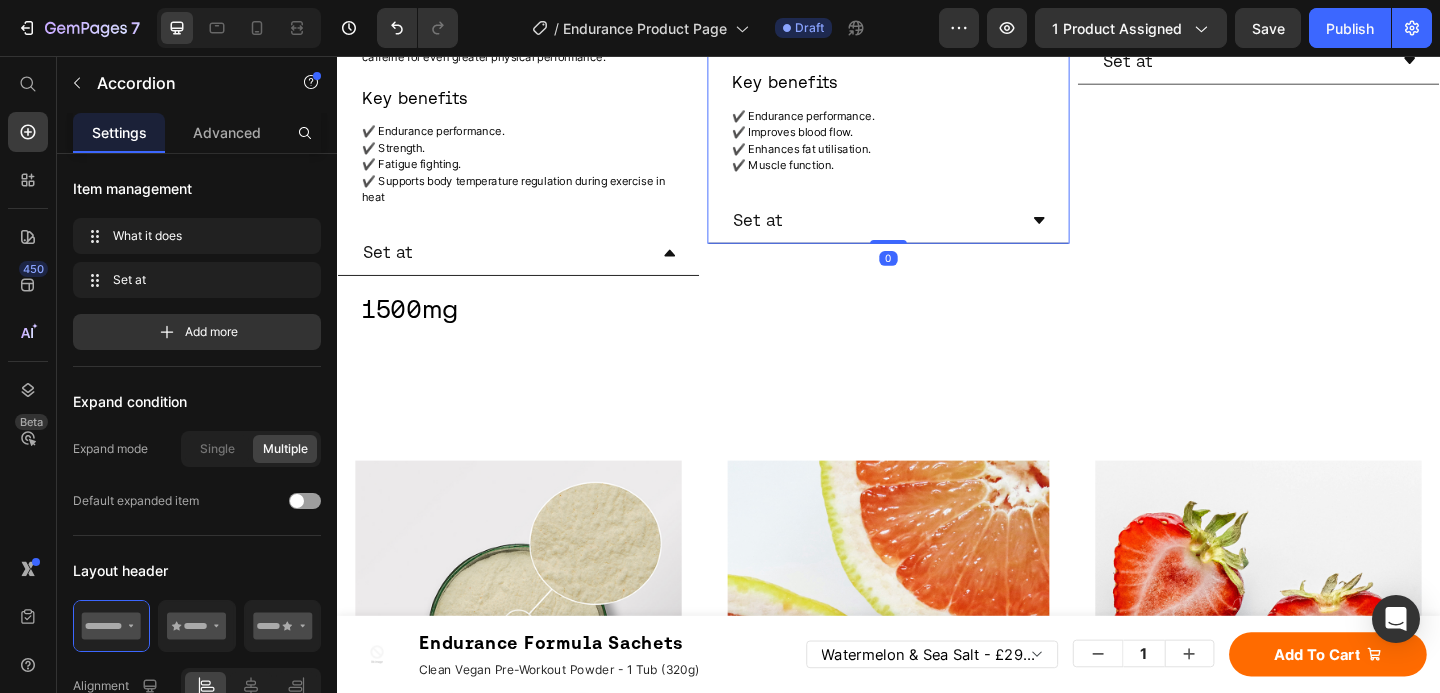 click on "Set at" at bounding box center [921, 234] 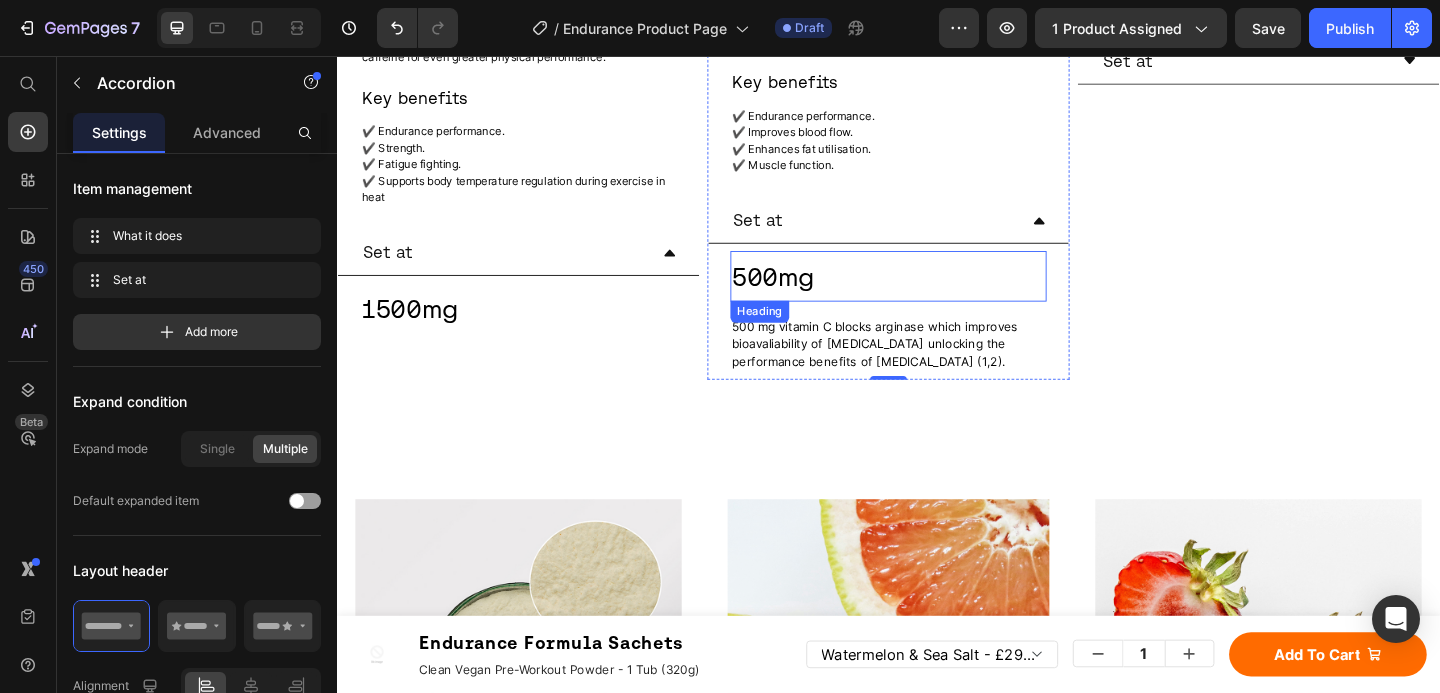 click on "500mg" at bounding box center [812, 296] 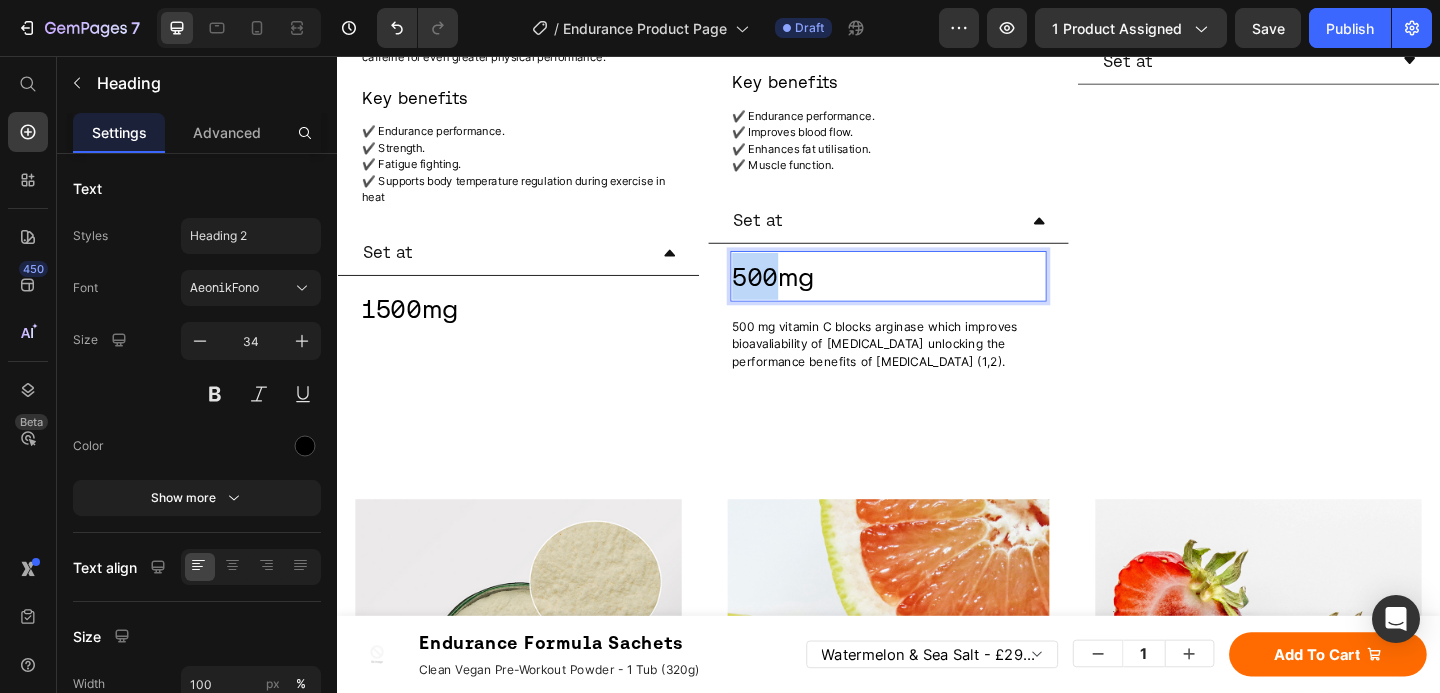 drag, startPoint x: 810, startPoint y: 289, endPoint x: 755, endPoint y: 289, distance: 55 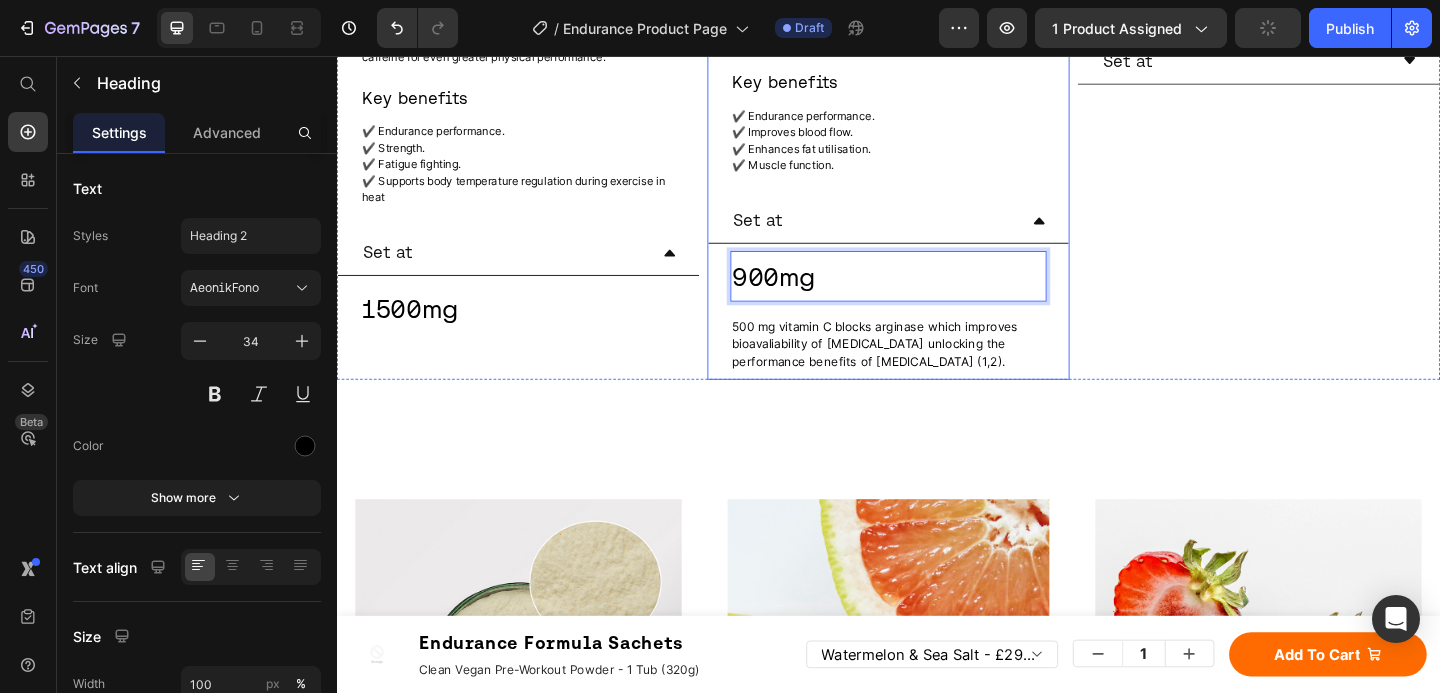 click on "500 mg vitamin C blocks arginase which improves bioavaliability of arginine unlocking the performance benefits of arginine (1,2)." at bounding box center (922, 369) 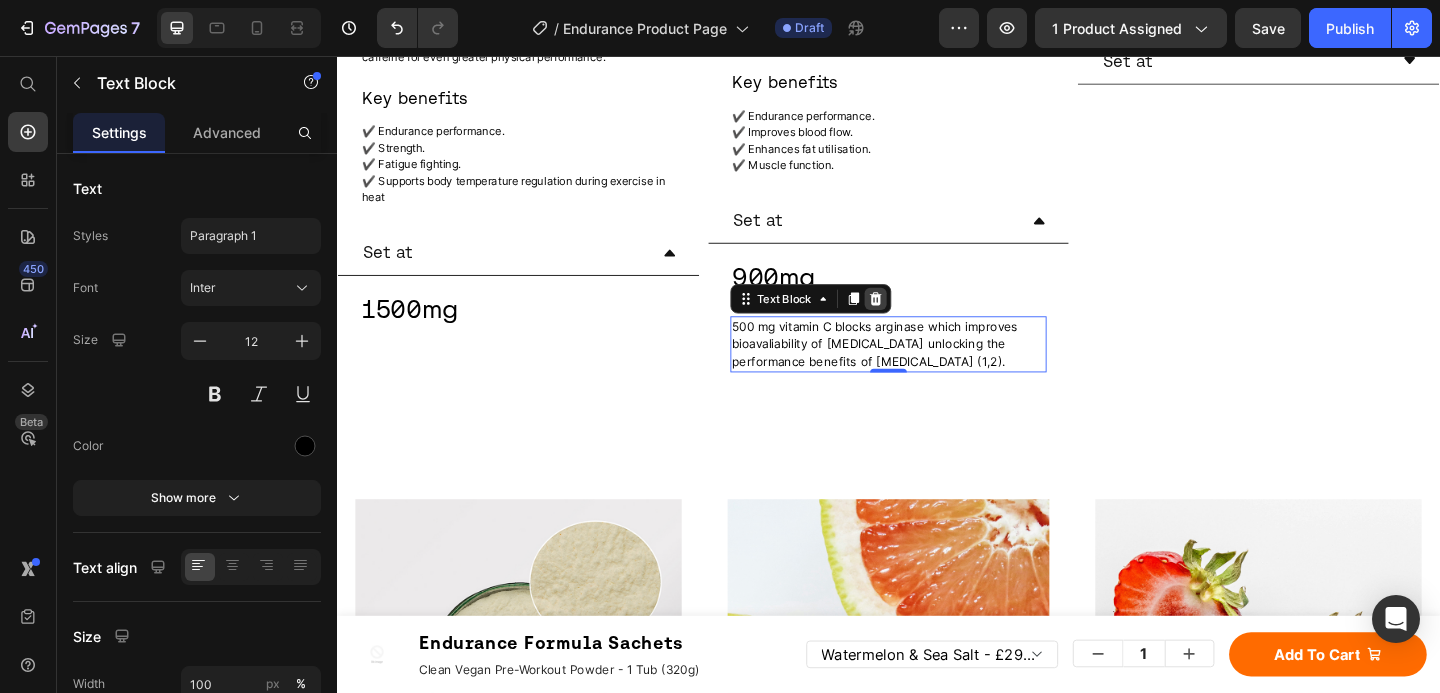 click 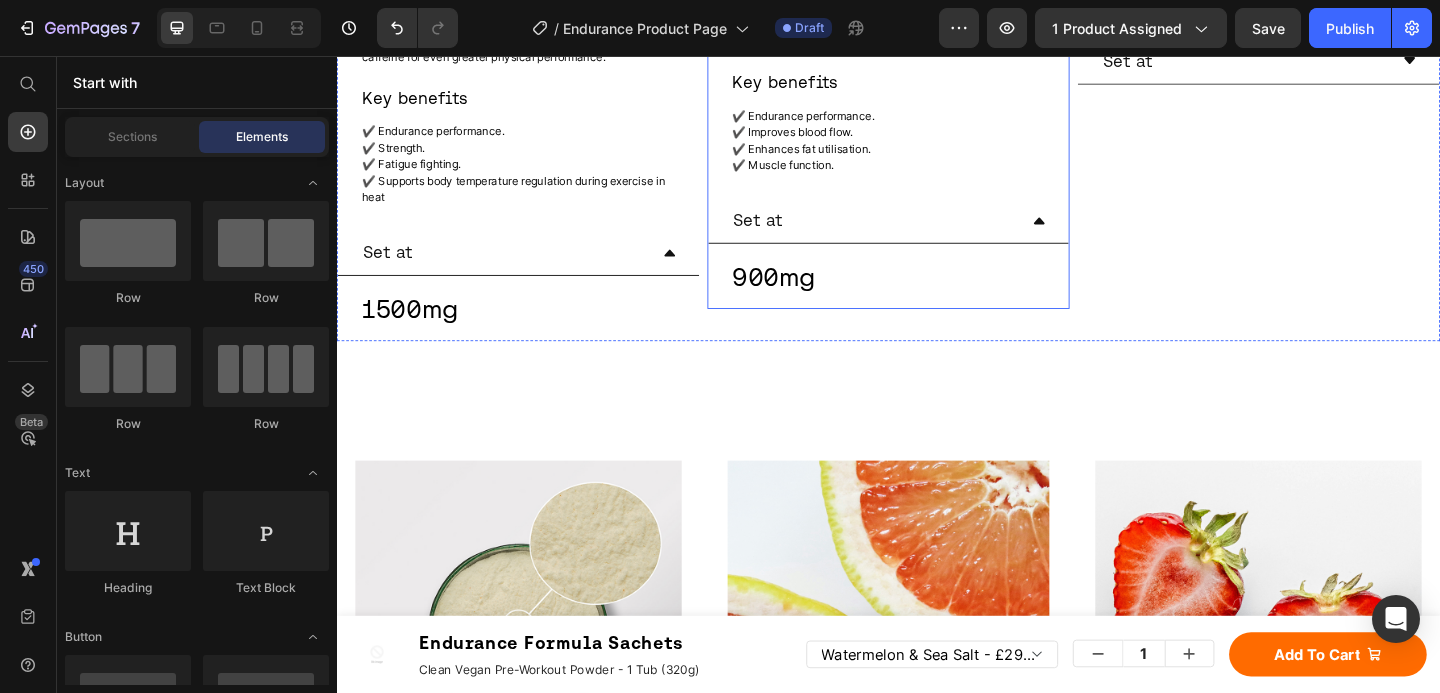 click on "Set at" at bounding box center (921, 234) 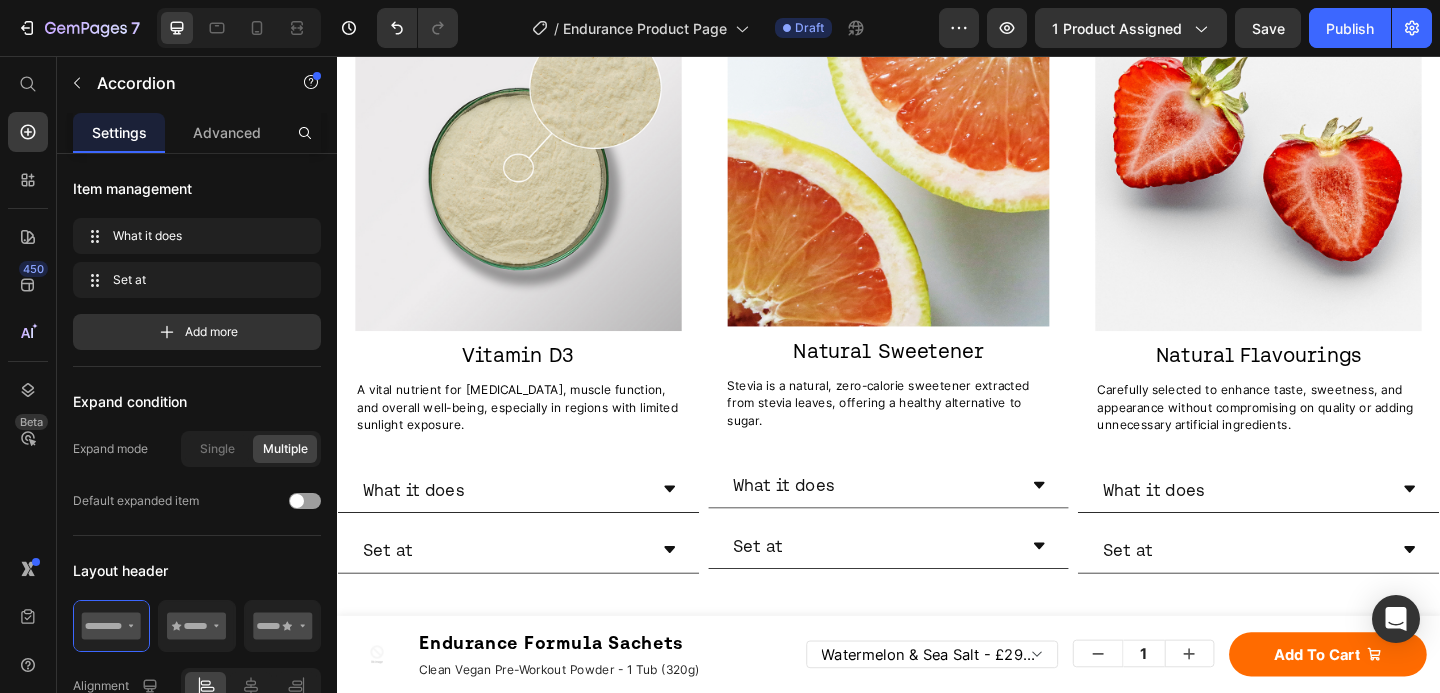 scroll, scrollTop: 4111, scrollLeft: 0, axis: vertical 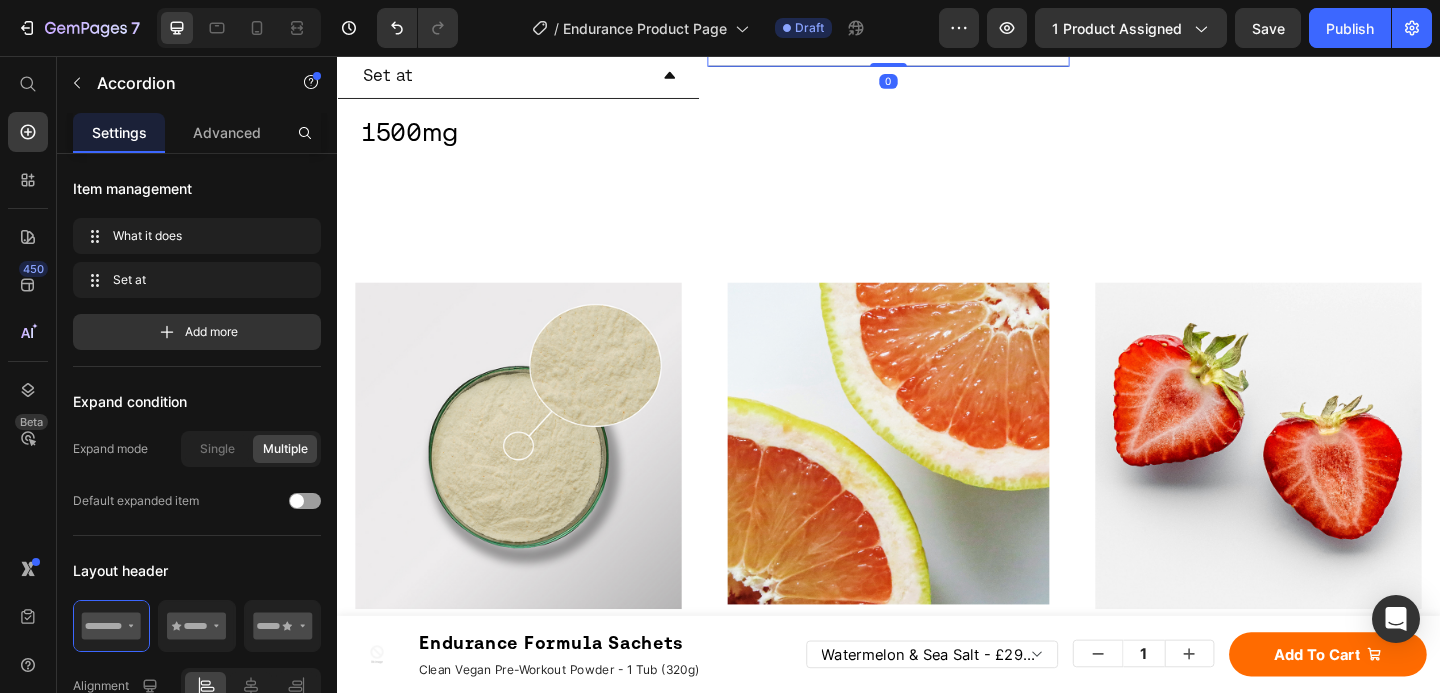 click on "What it does" at bounding box center (921, -234) 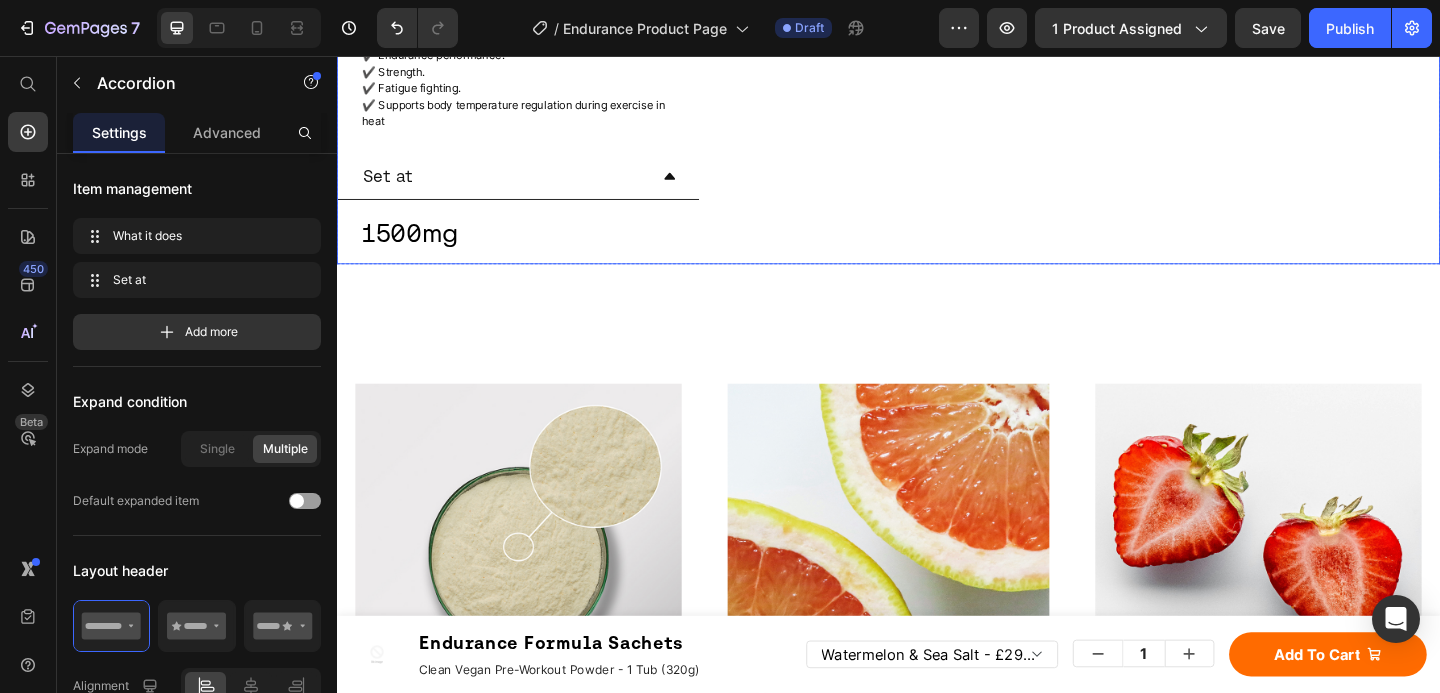 scroll, scrollTop: 3996, scrollLeft: 0, axis: vertical 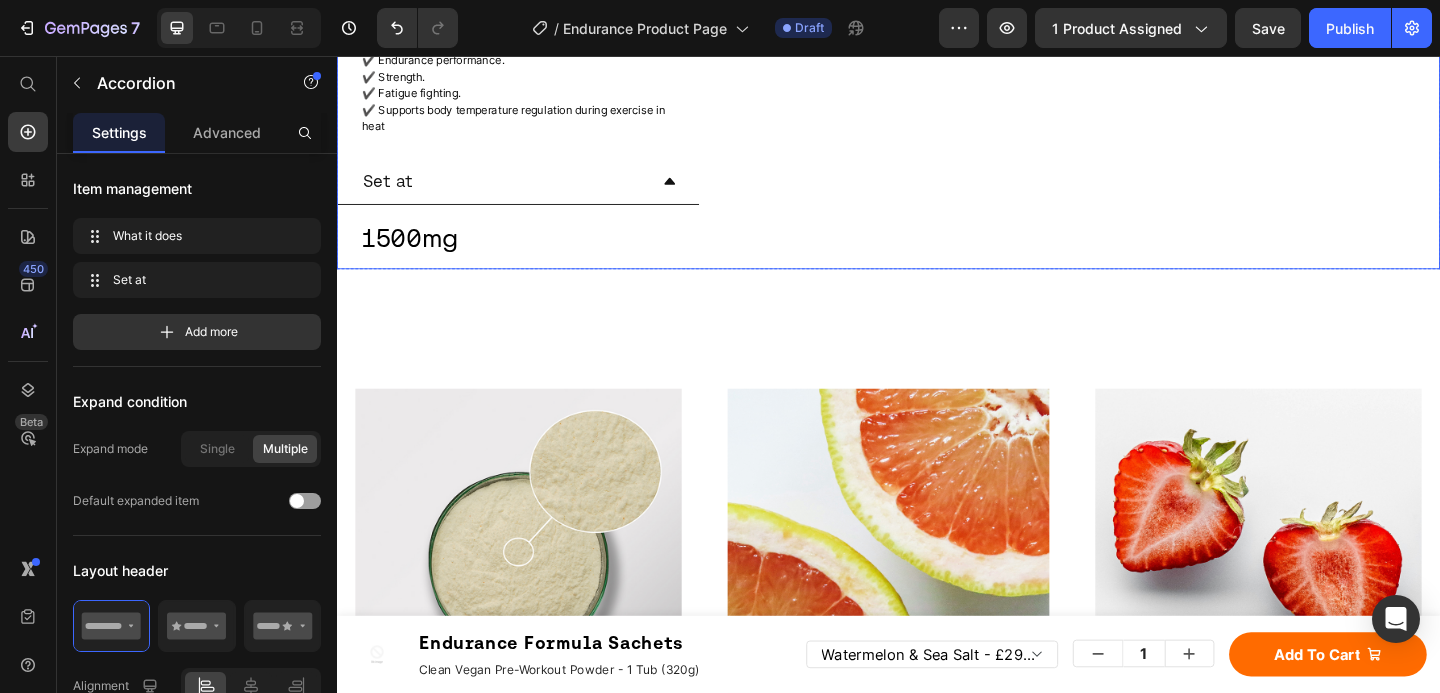 click on "Image Vitamin B12 Heading Essential for energy metabolism and red blood cell formation, contributing to endurance and overall vitality. Text Block
What it does
Set at Accordion" at bounding box center [1339, -175] 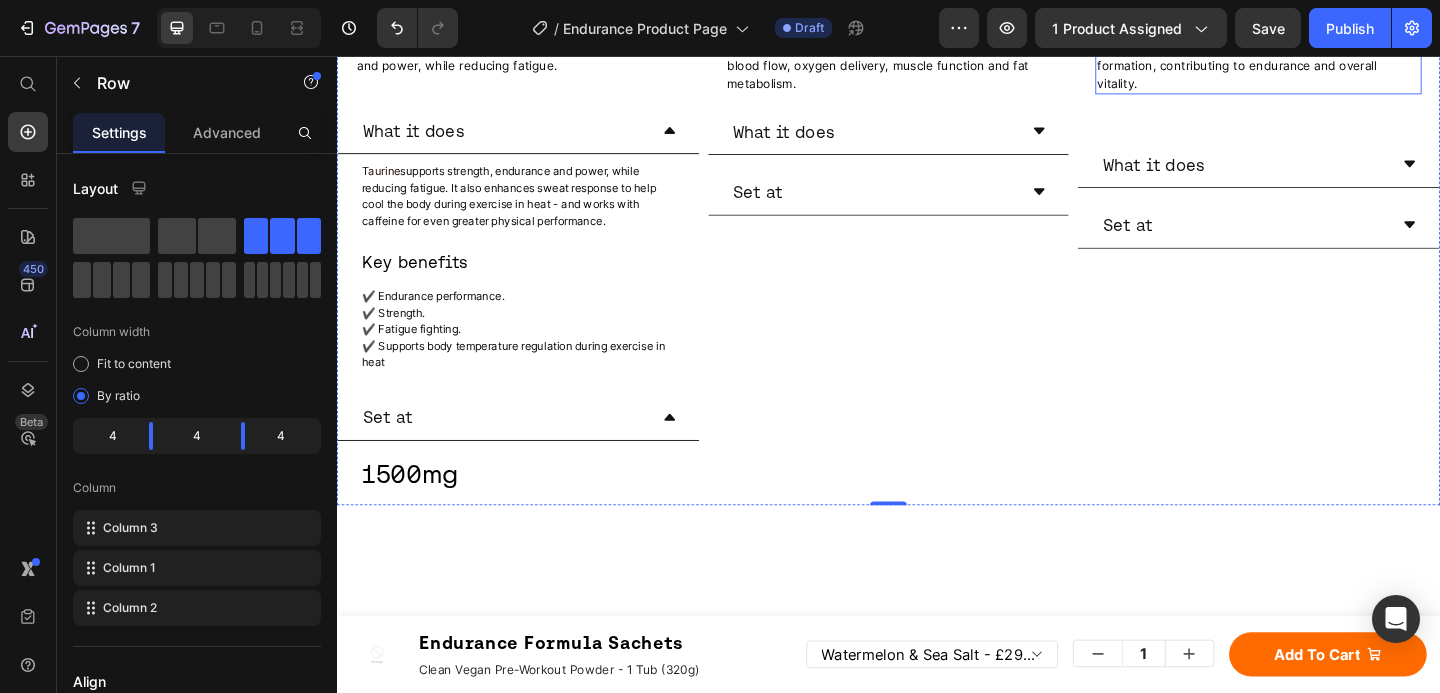 scroll, scrollTop: 3720, scrollLeft: 0, axis: vertical 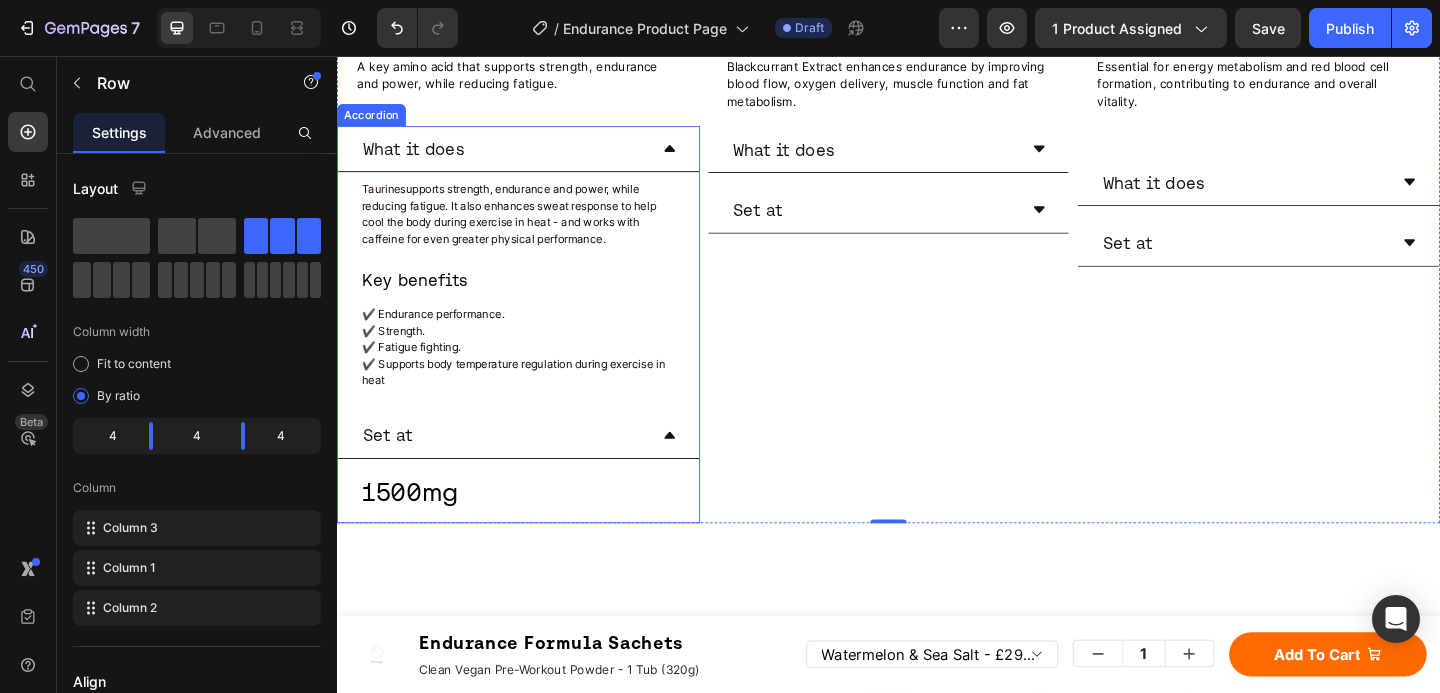 click on "What it does" at bounding box center [518, 156] 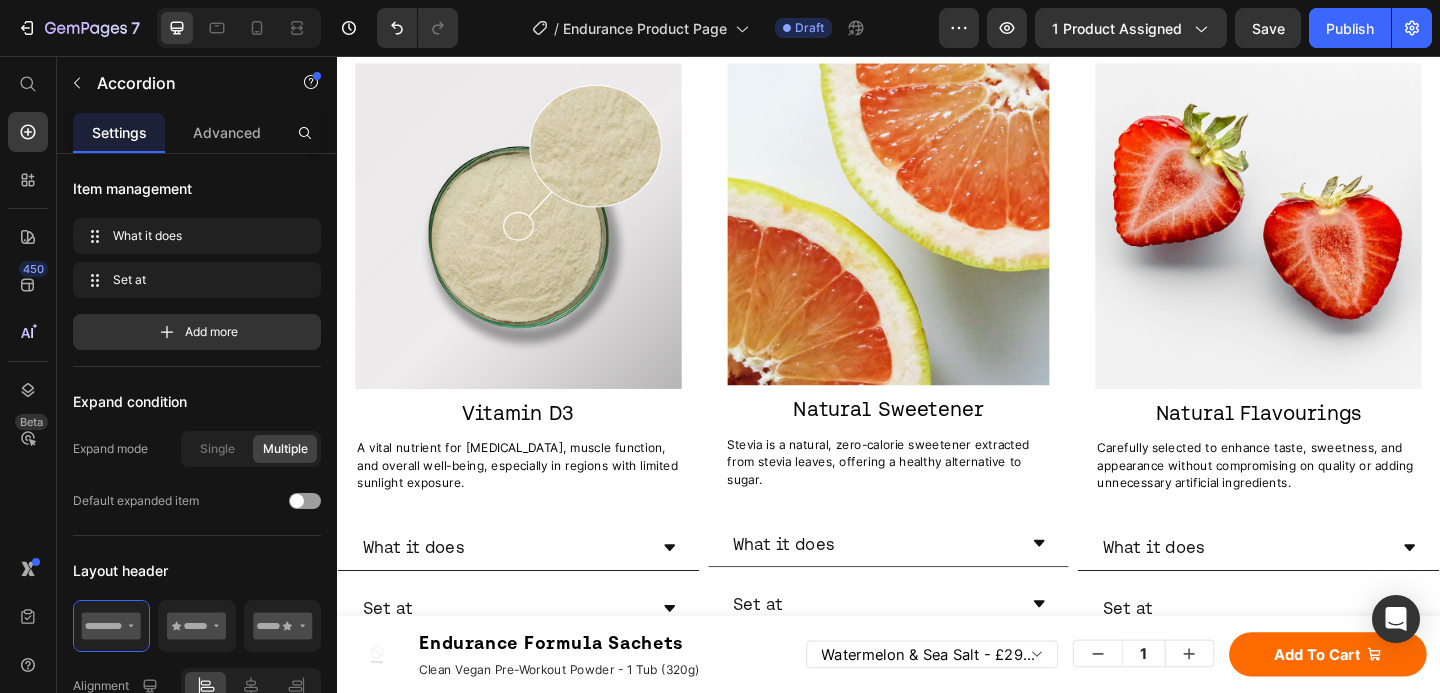 scroll, scrollTop: 3818, scrollLeft: 0, axis: vertical 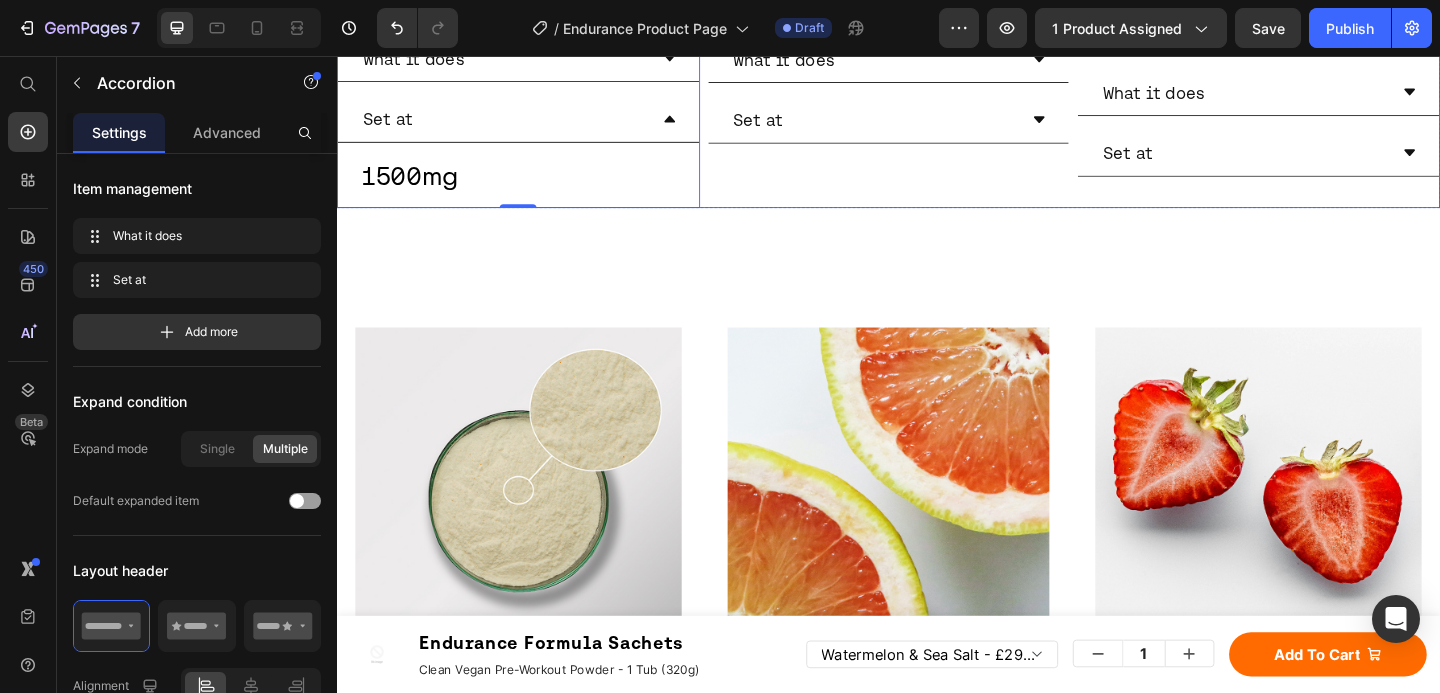 click on "Essential for energy metabolism and red blood cell formation, contributing to endurance and overall vitality." at bounding box center [1322, -12] 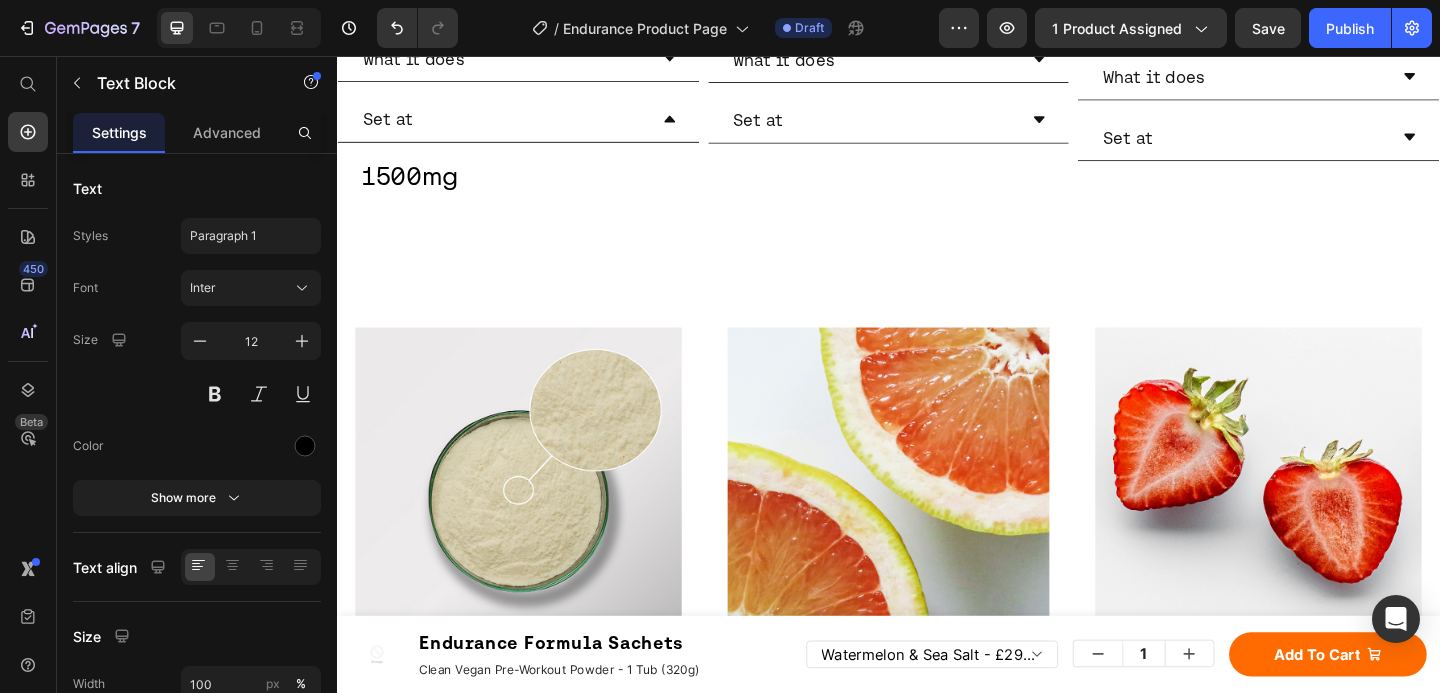 drag, startPoint x: 1333, startPoint y: 392, endPoint x: 1338, endPoint y: 375, distance: 17.720045 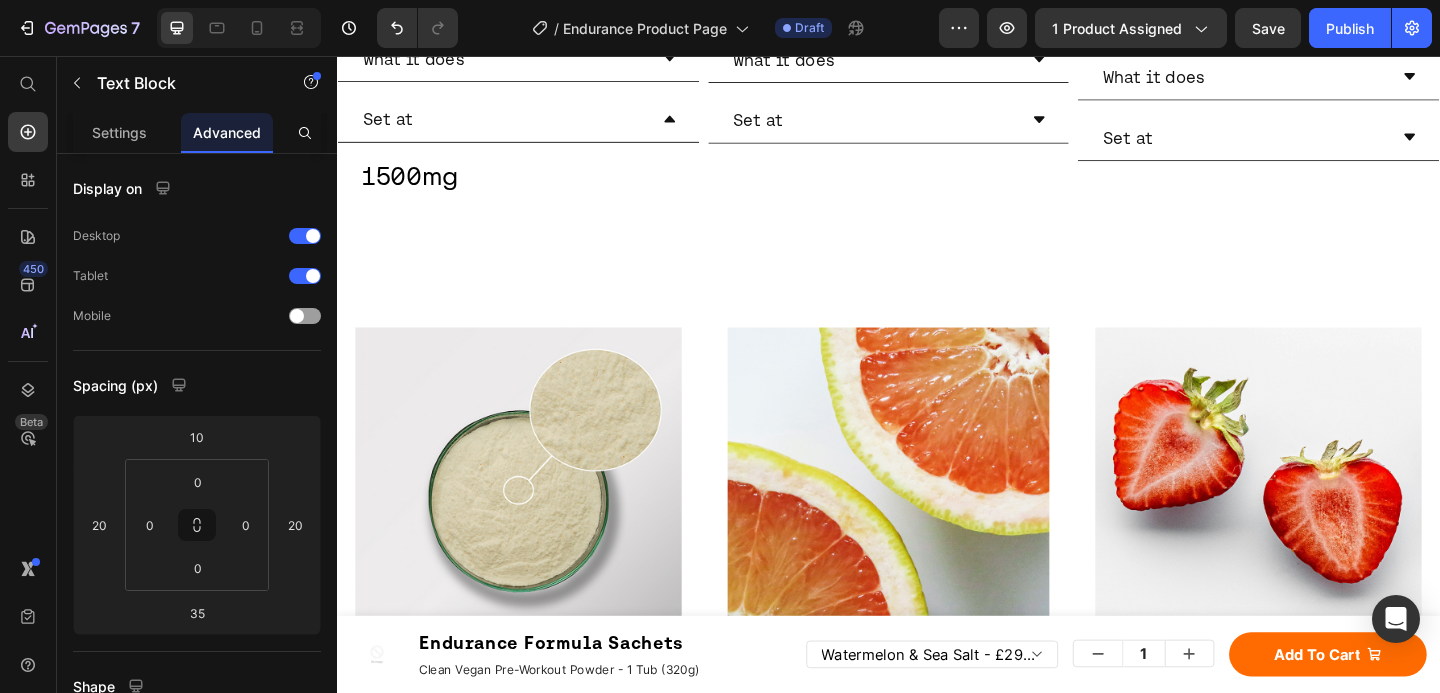 click on "Product Images Endurance Formula Sachets Product Title Clean Vegan Pre-Workout Powder - 1 Tub (320g) Text Block Row Watermelon & Sea Salt - £29.99  Strawberry & Lime - £29.99  Product Variants & Swatches 1 Product Quantity
add to cart Product Cart Button Row Row Product Sticky Push  Further . Hydrate  Smarter . Move  Better . Heading Row 1. Heading CURATED FOR PERFORMANCE Text block Each ingredient has been carefully selected for optimal athletic performance. Text block Row 2. Heading ONLY THE ESSENTIAL INGREDIENTS Text block A simple, clean pre-workout formula with only science-backed ingredients. No unnecessary extras. Text block Row Row Image Icon Icon Icon Icon Icon Icon List I love how this fuels me for my workouts - pure energy and no crash after. Text Block Ellie. Text Block Icon Icon Icon Icon Icon Icon List This was unreal. Definitely the best I have tried when it comes to overall performance. Text Block James. Text Block Icon Icon Icon Icon Icon Icon List Text Block Stacey. Icon 3." at bounding box center (937, 1402) 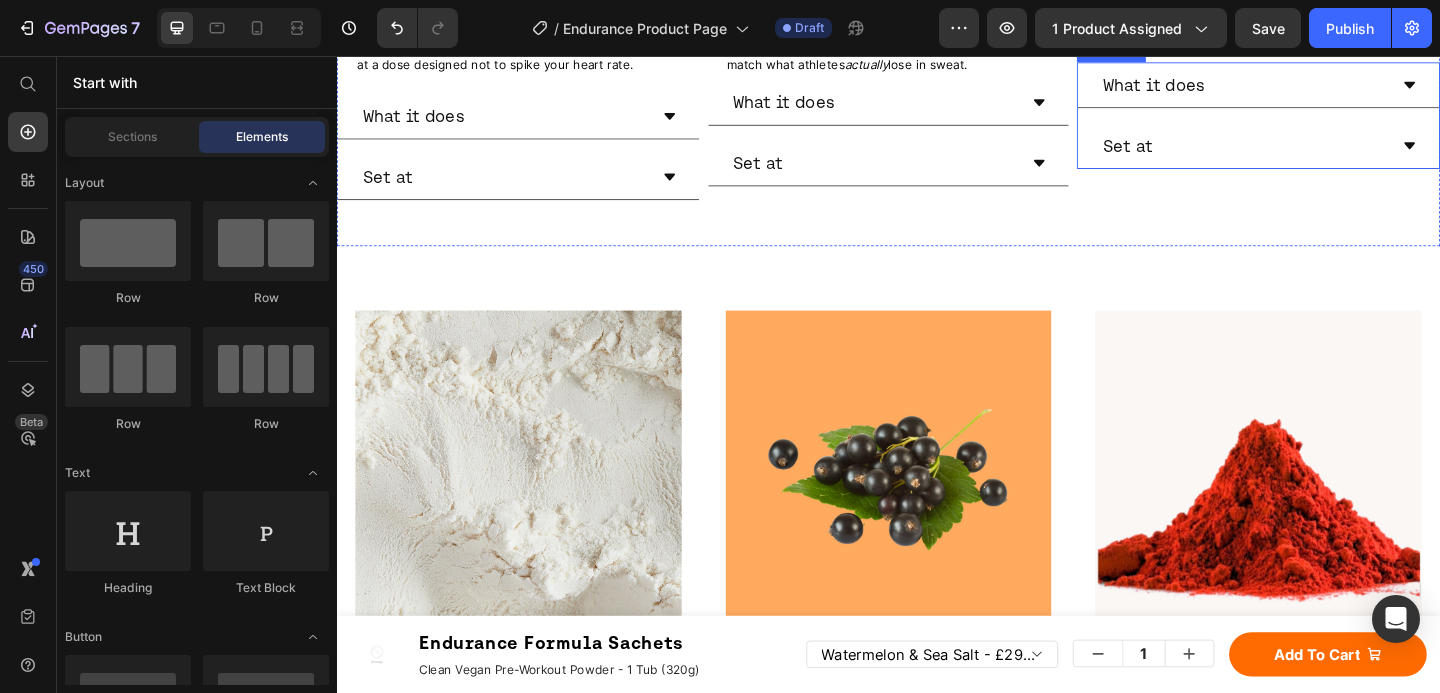 scroll, scrollTop: 3109, scrollLeft: 0, axis: vertical 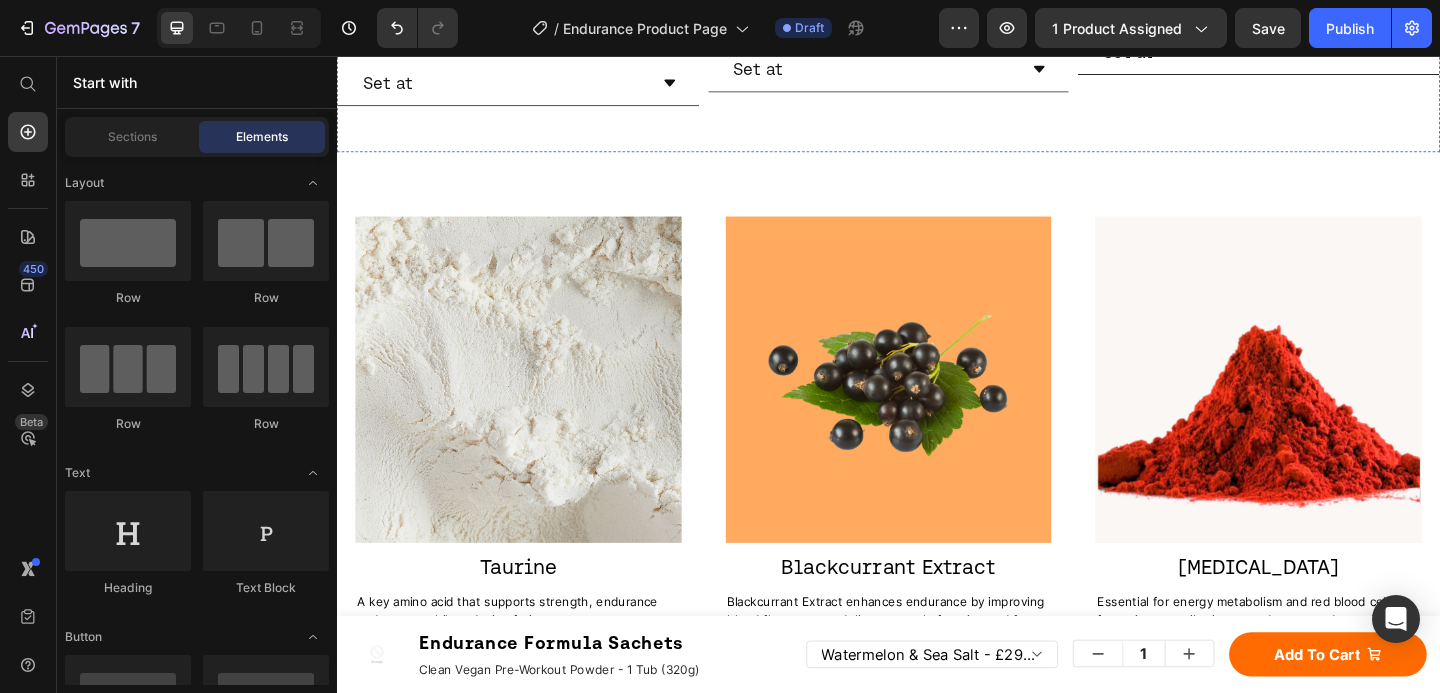 click on "Formulated for optimal hydration and muscle function, with higher dosages than most electrolyte products to match what athletes  actually  lose in sweat." at bounding box center (933, -56) 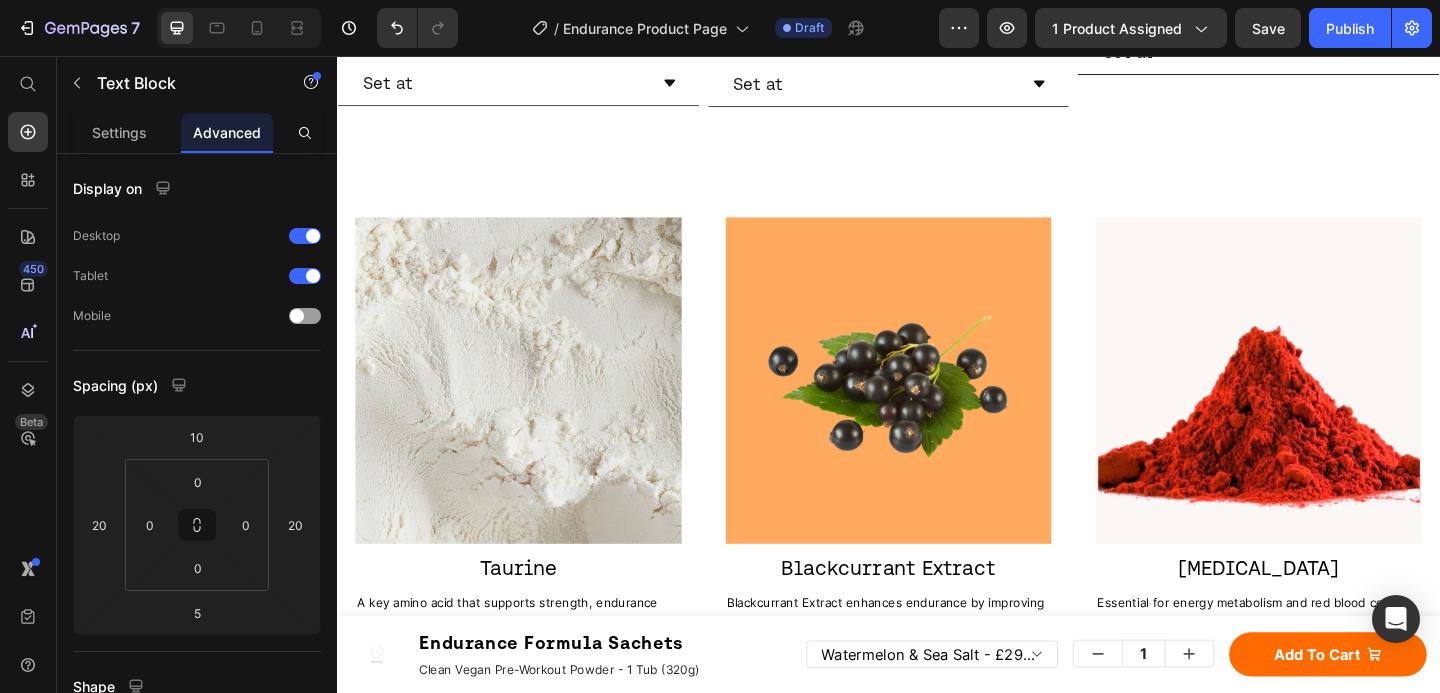 drag, startPoint x: 934, startPoint y: 352, endPoint x: 937, endPoint y: 368, distance: 16.27882 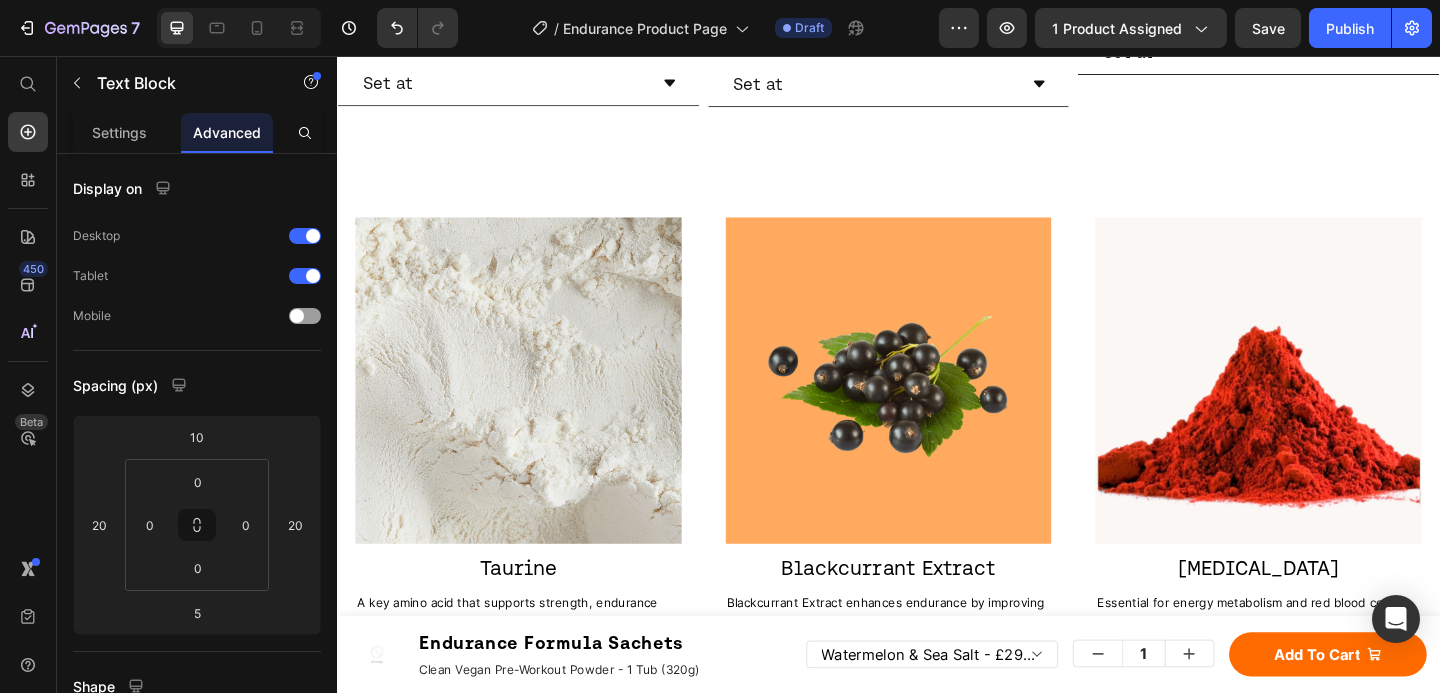 click at bounding box center (937, -7) 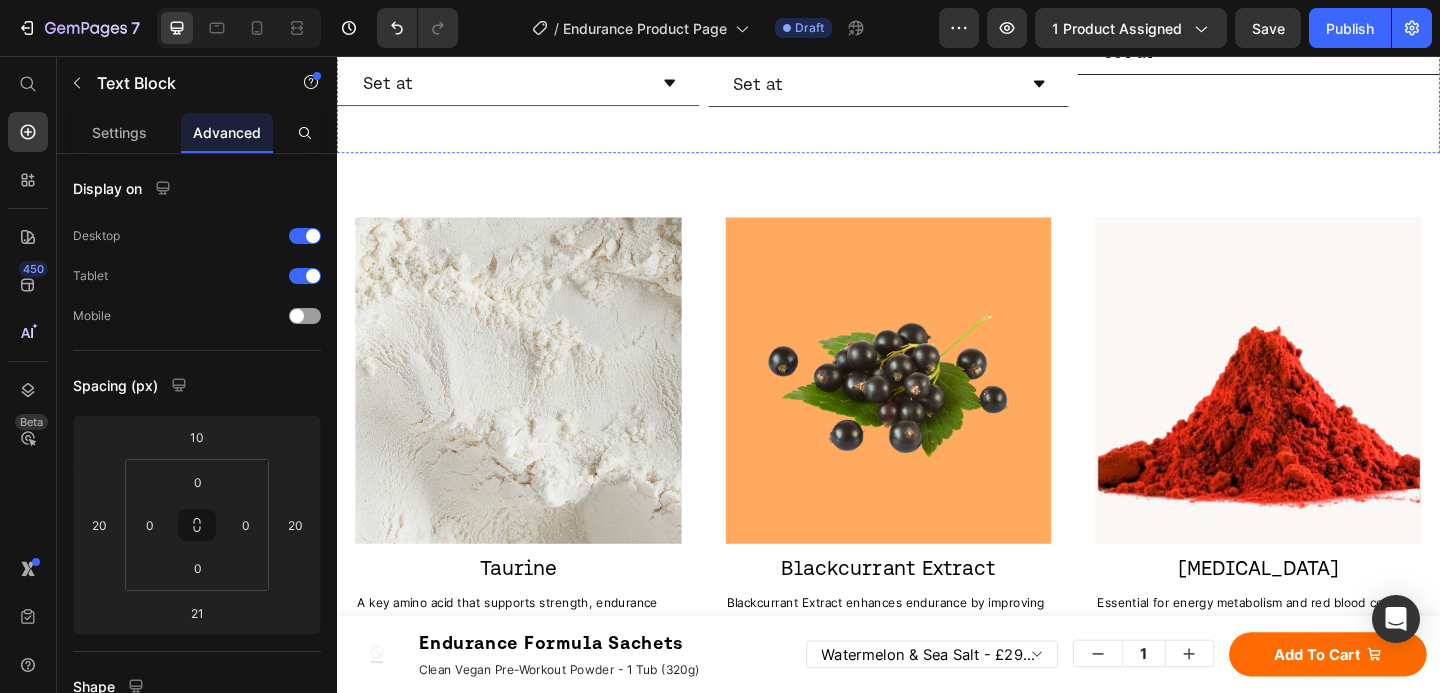 click on "A precursor to [MEDICAL_DATA], crucial for blood flow and oxygen delivery during exercise." at bounding box center [1334, -66] 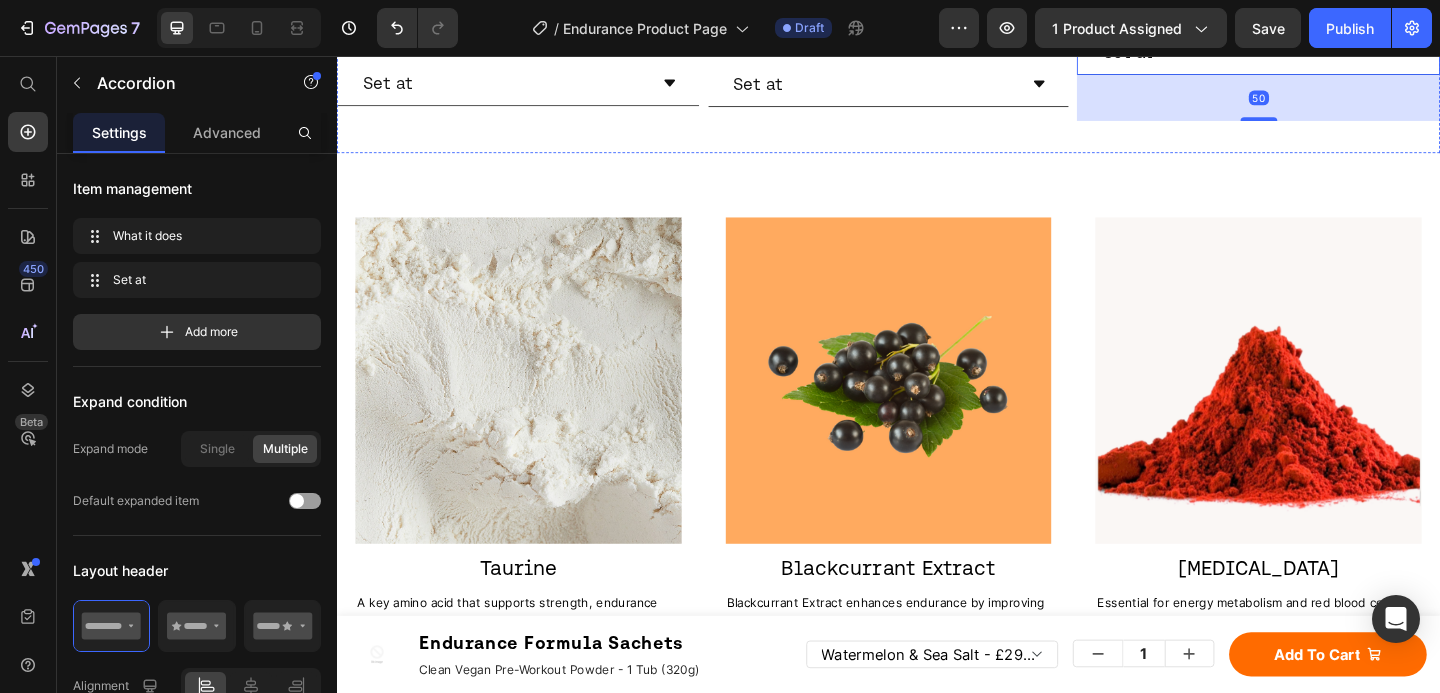 click on "A precursor to [MEDICAL_DATA], crucial for blood flow and oxygen delivery during exercise." at bounding box center (1334, -66) 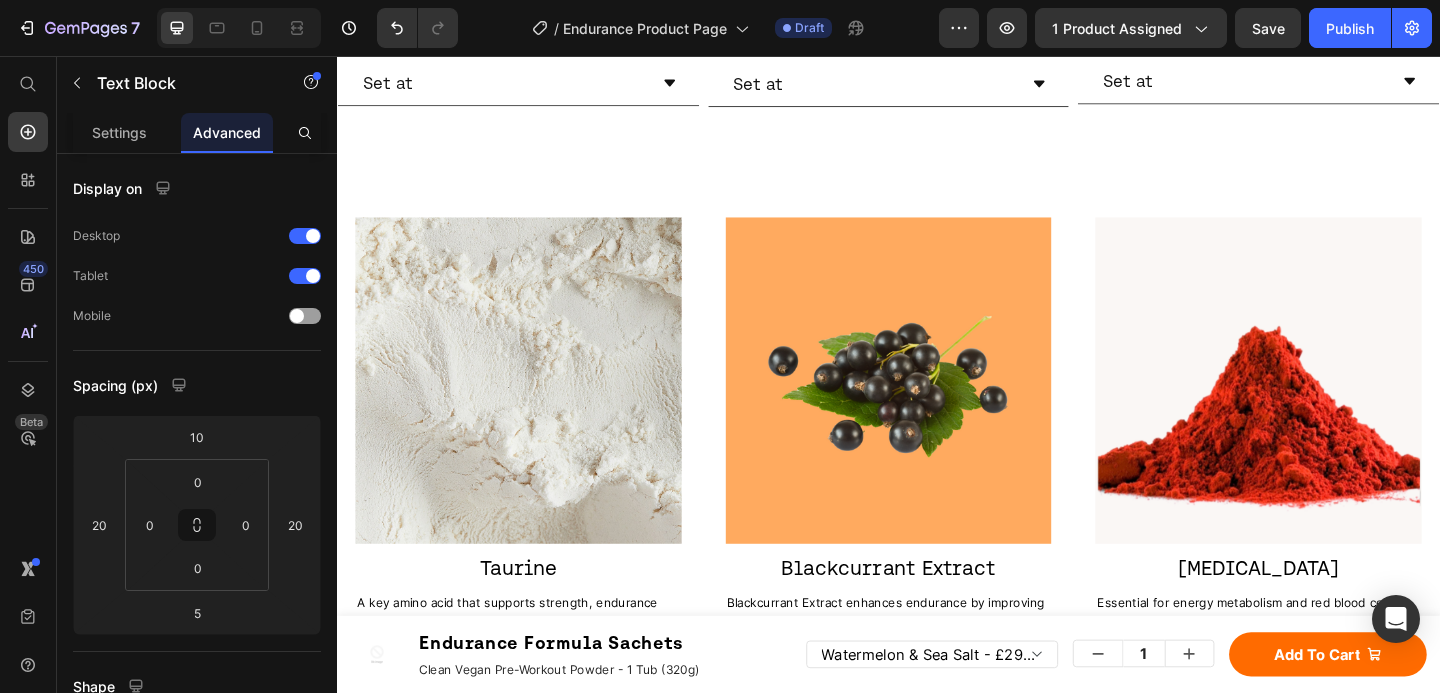 drag, startPoint x: 1333, startPoint y: 334, endPoint x: 1332, endPoint y: 366, distance: 32.01562 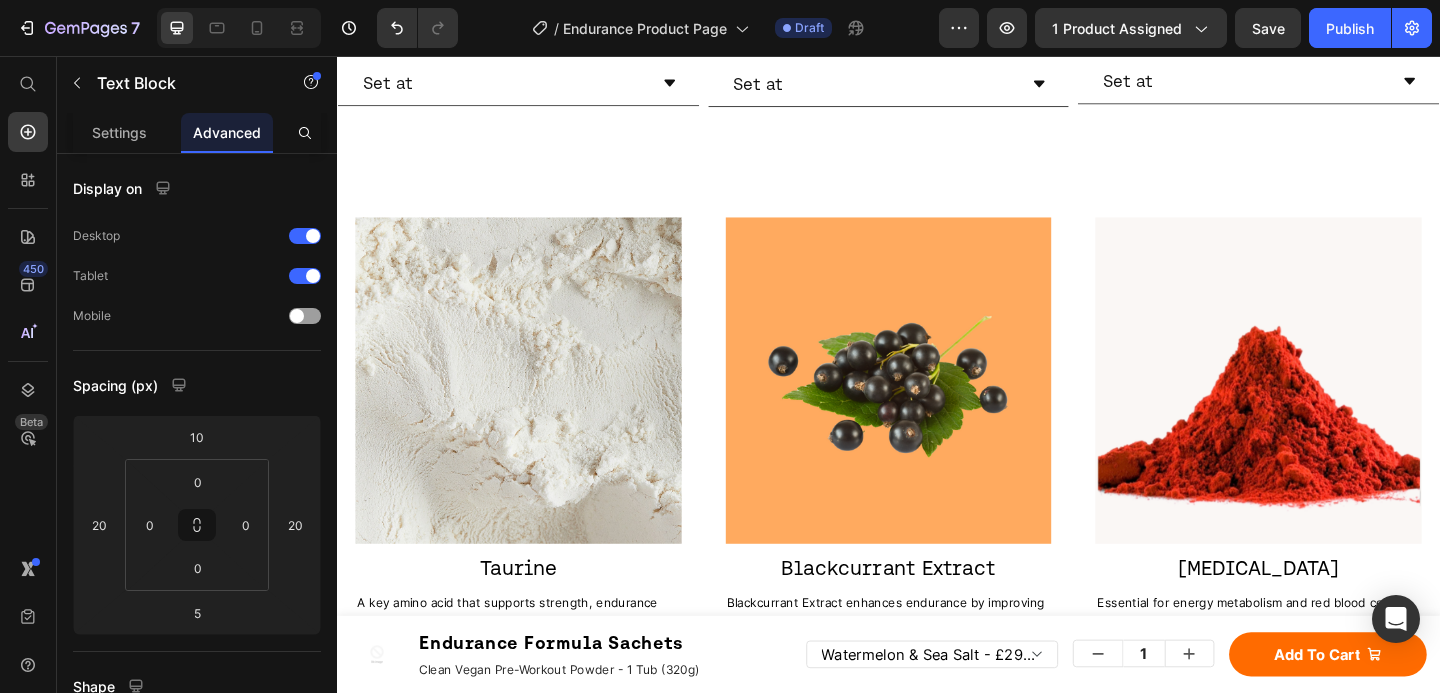 click at bounding box center [1340, -10] 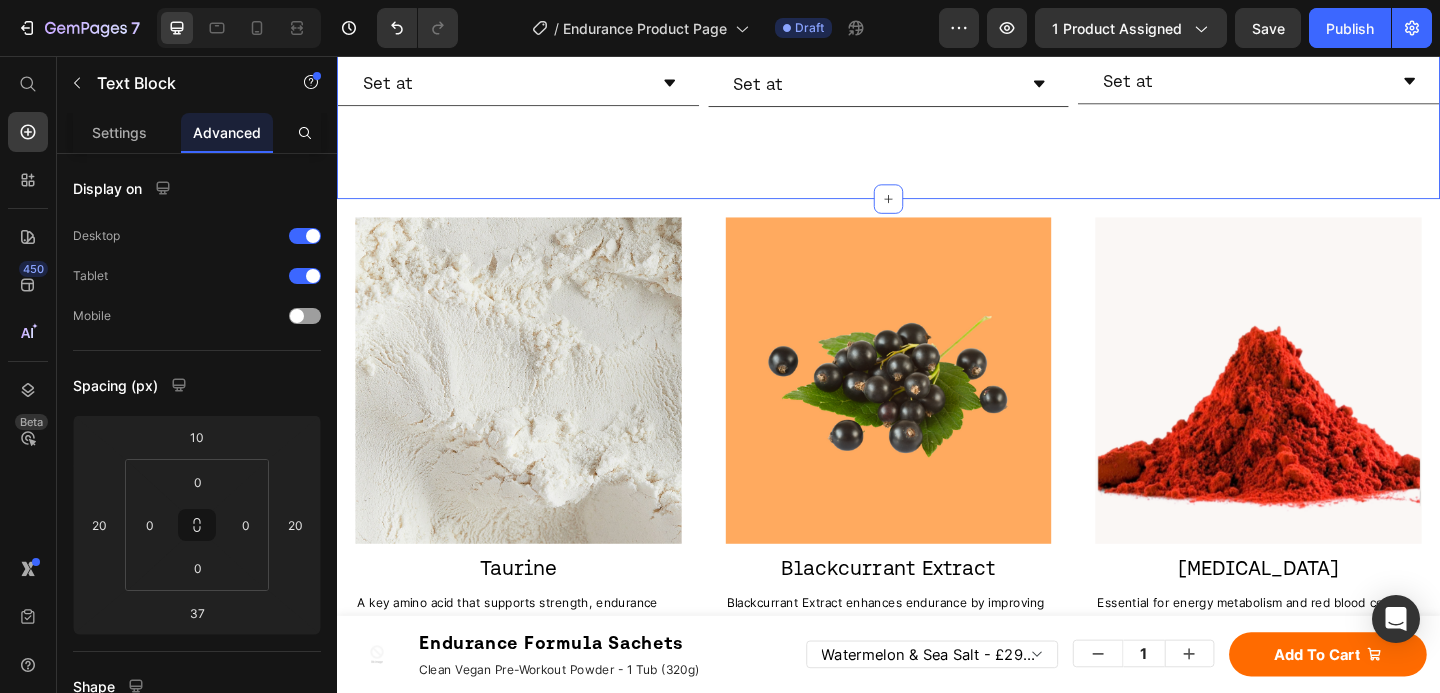 click on "WHAT GOES INTO MOVE?  ONLY WHAT WORKS. Heading Full Ingredients List Heading Image Caffeine Heading An extensively researched stimulant known for its role in enhancing athletic and cognitive performance. Text Block
What it does
Set at Accordion Image L'Arginine Heading A precursor to [MEDICAL_DATA], crucial for blood flow and oxygen delivery during exercise. Text Block
What it does
Set at Accordion Image L-[MEDICAL_DATA] Heading A key amino acid that supports neurotransmitter production, playing a vital role in stress resilience and mental sharpness. Text Block
What it does
Set at Accordion Image Vitamin C Heading A multifunctional vitamin that supports immune health and enhances nutrient absorption. Text Block
What it does
Image" at bounding box center (937, -100) 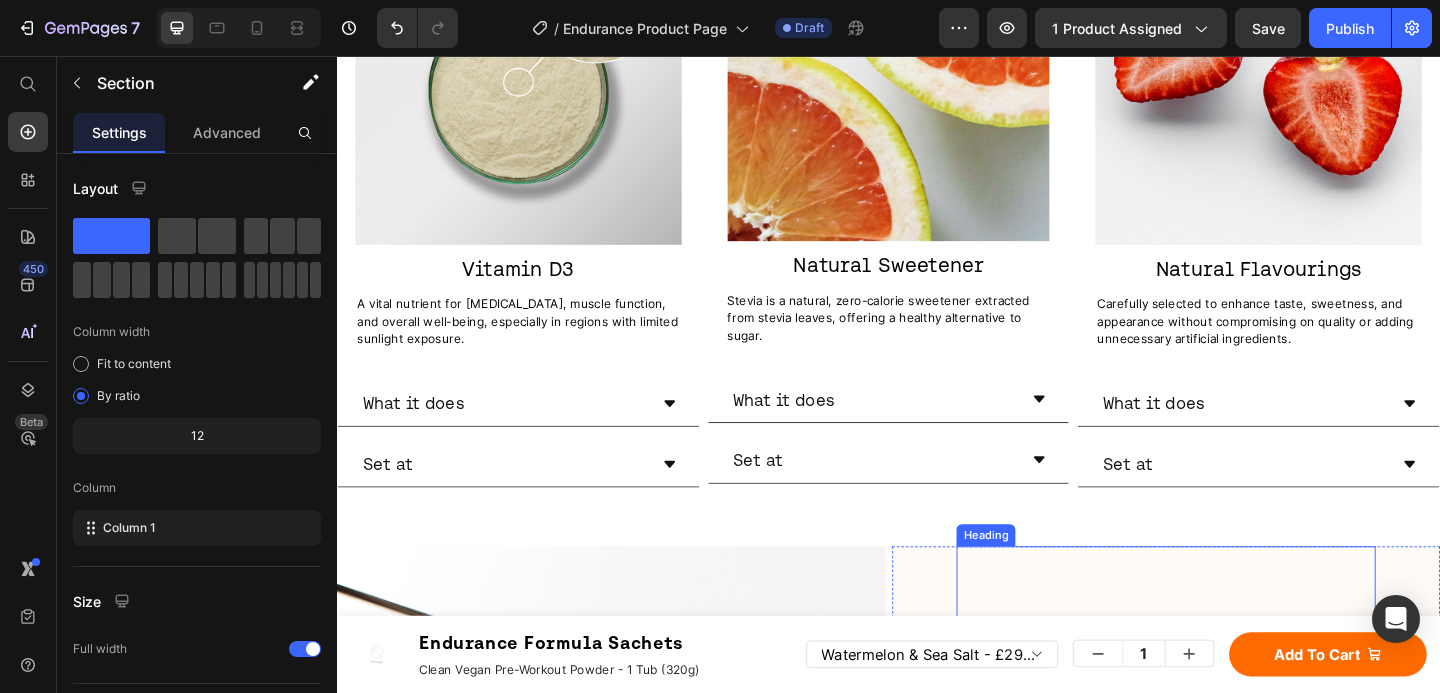 scroll, scrollTop: 4566, scrollLeft: 0, axis: vertical 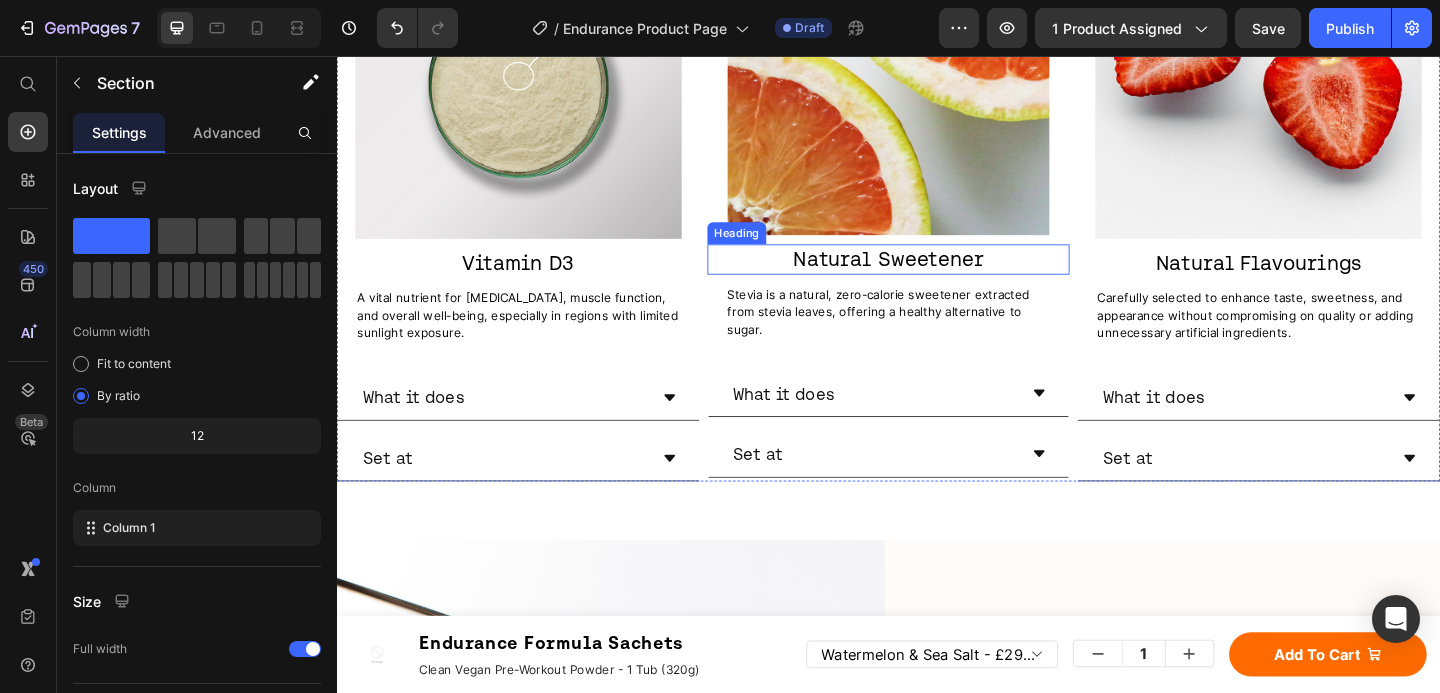 click on "Natural Sweetener" at bounding box center (936, 277) 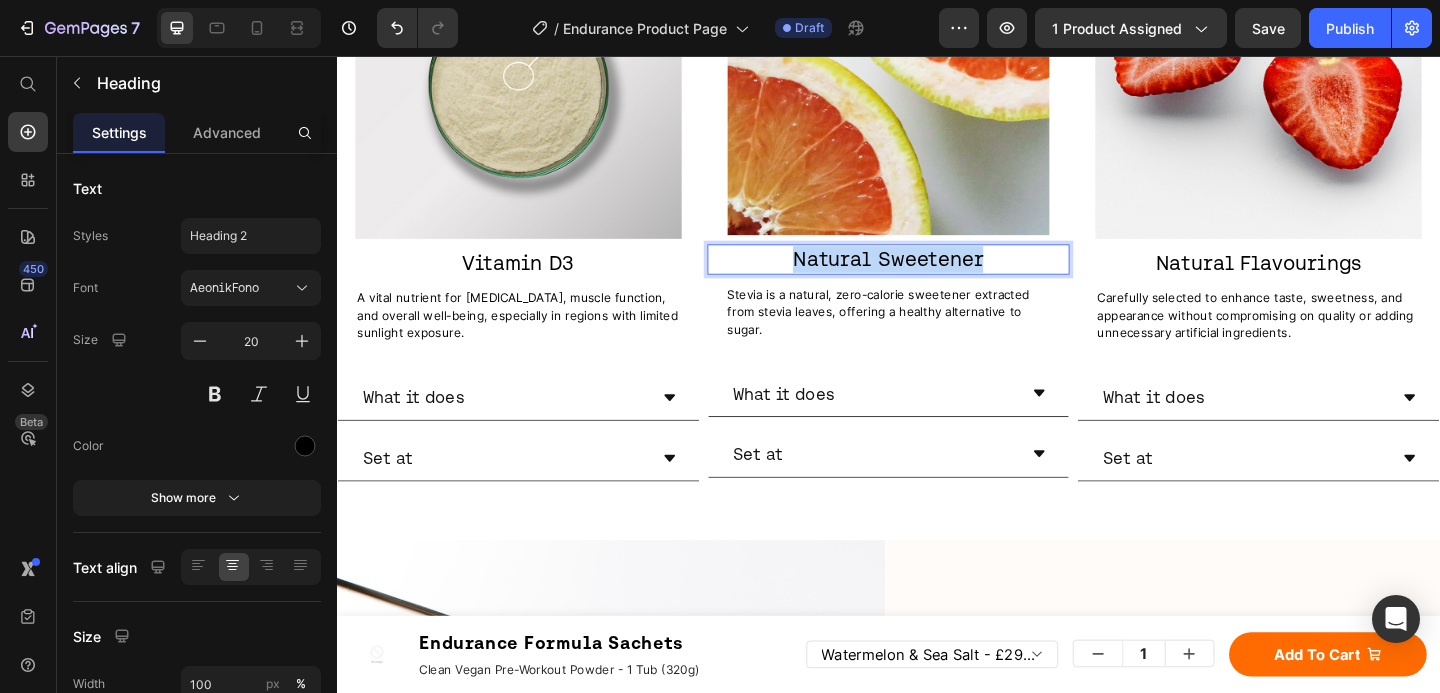 drag, startPoint x: 1050, startPoint y: 250, endPoint x: 824, endPoint y: 255, distance: 226.0553 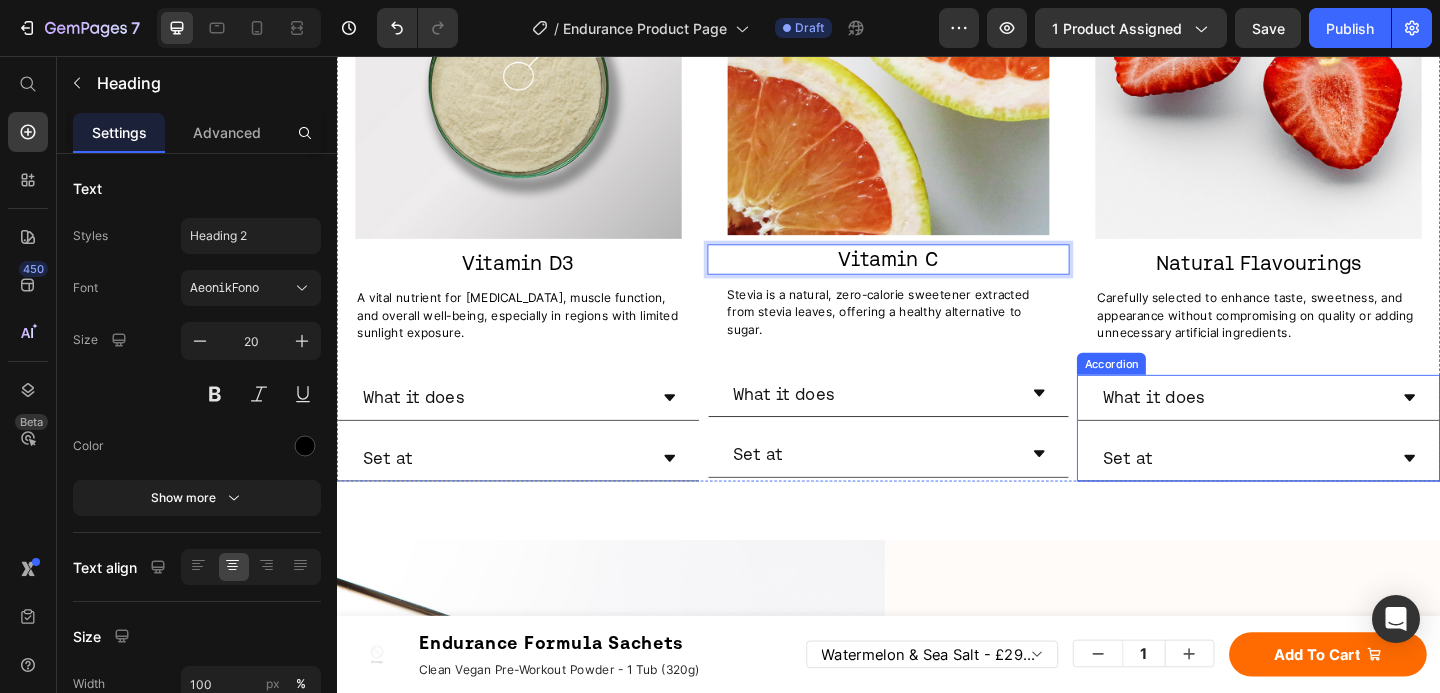 click on "Carefully selected to enhance taste, sweetness, and appearance without compromising on quality or adding unnecessary artificial ingredients." at bounding box center (1339, 338) 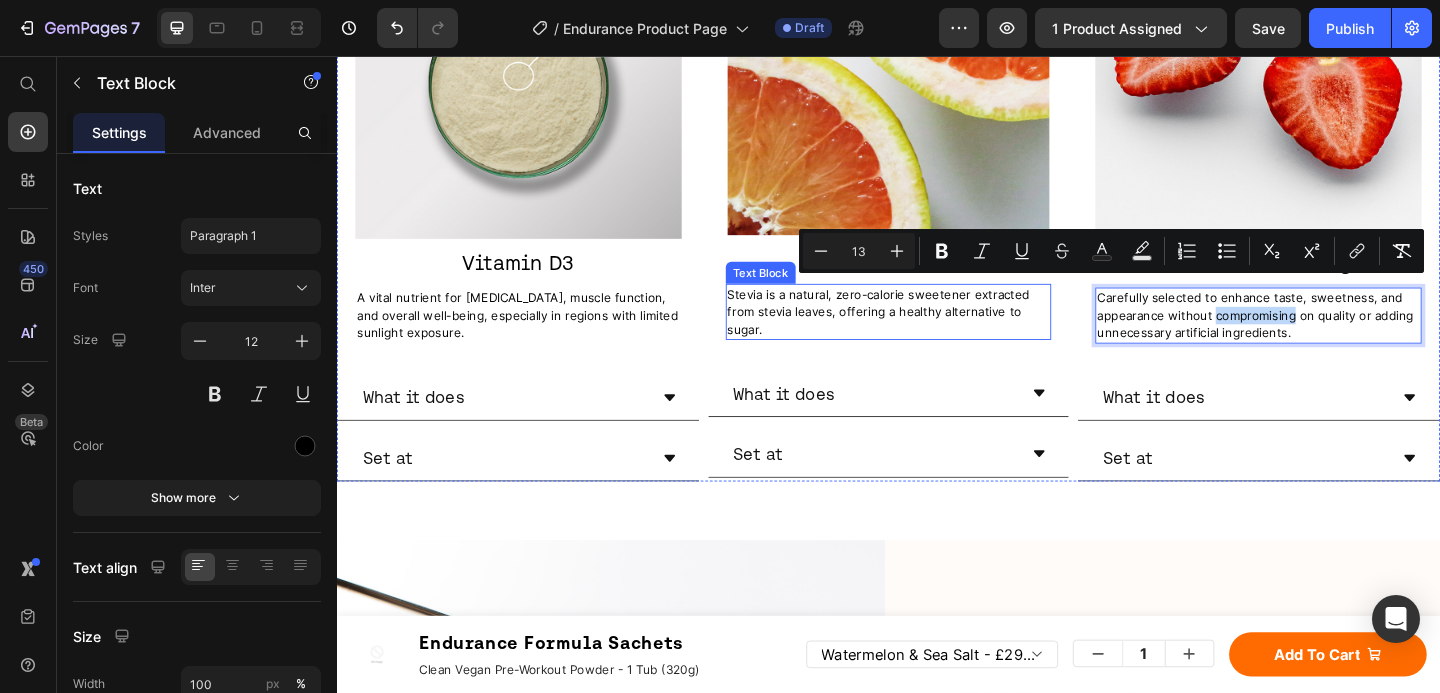 click on "Stevia is a natural, zero-calorie sweetener extracted from stevia leaves, offering a healthy alternative to sugar." at bounding box center [926, 334] 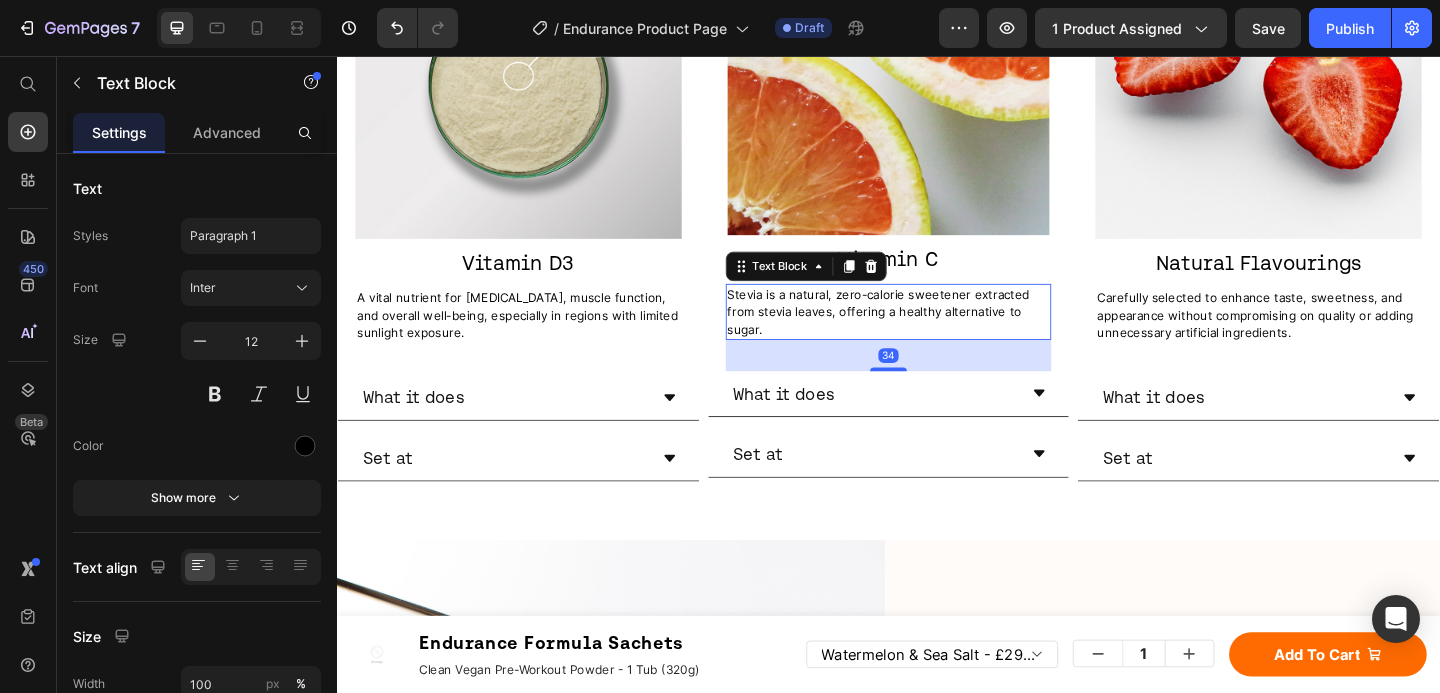 click on "Stevia is a natural, zero-calorie sweetener extracted from stevia leaves, offering a healthy alternative to sugar." at bounding box center [926, 334] 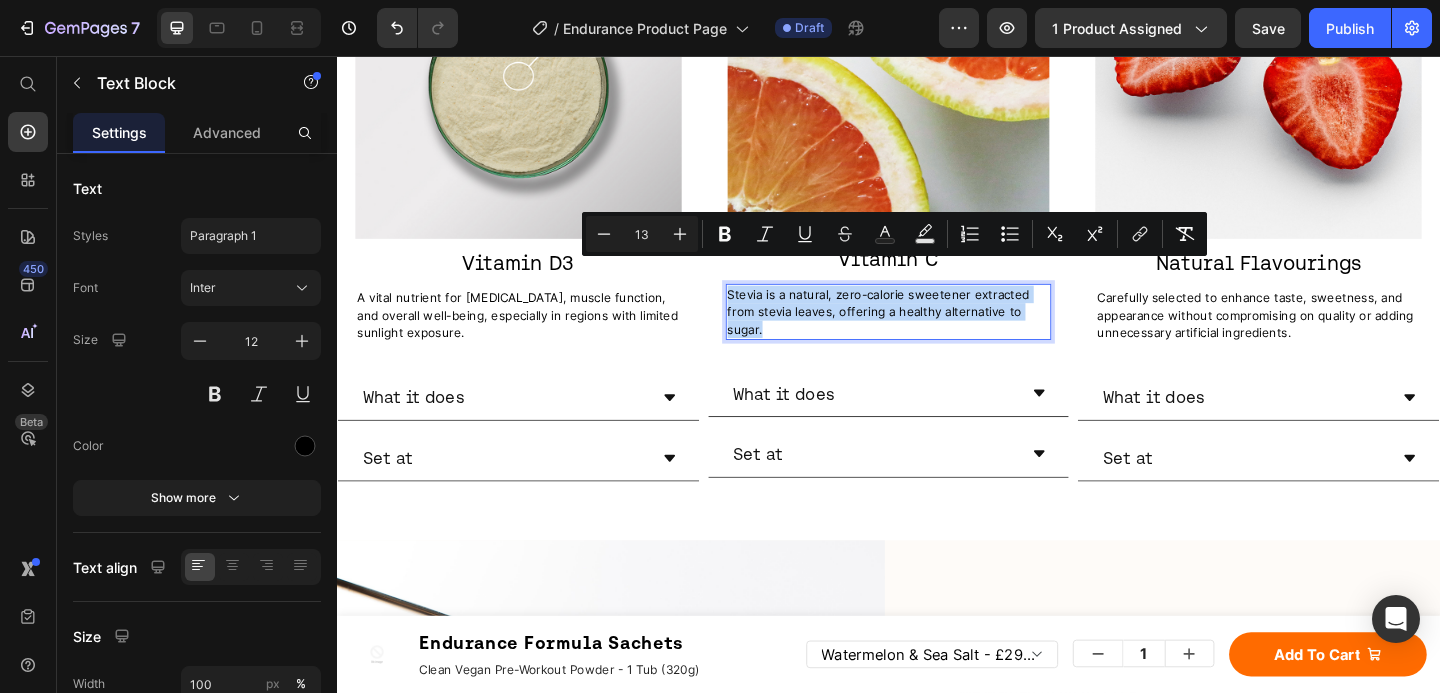 drag, startPoint x: 806, startPoint y: 332, endPoint x: 755, endPoint y: 285, distance: 69.354164 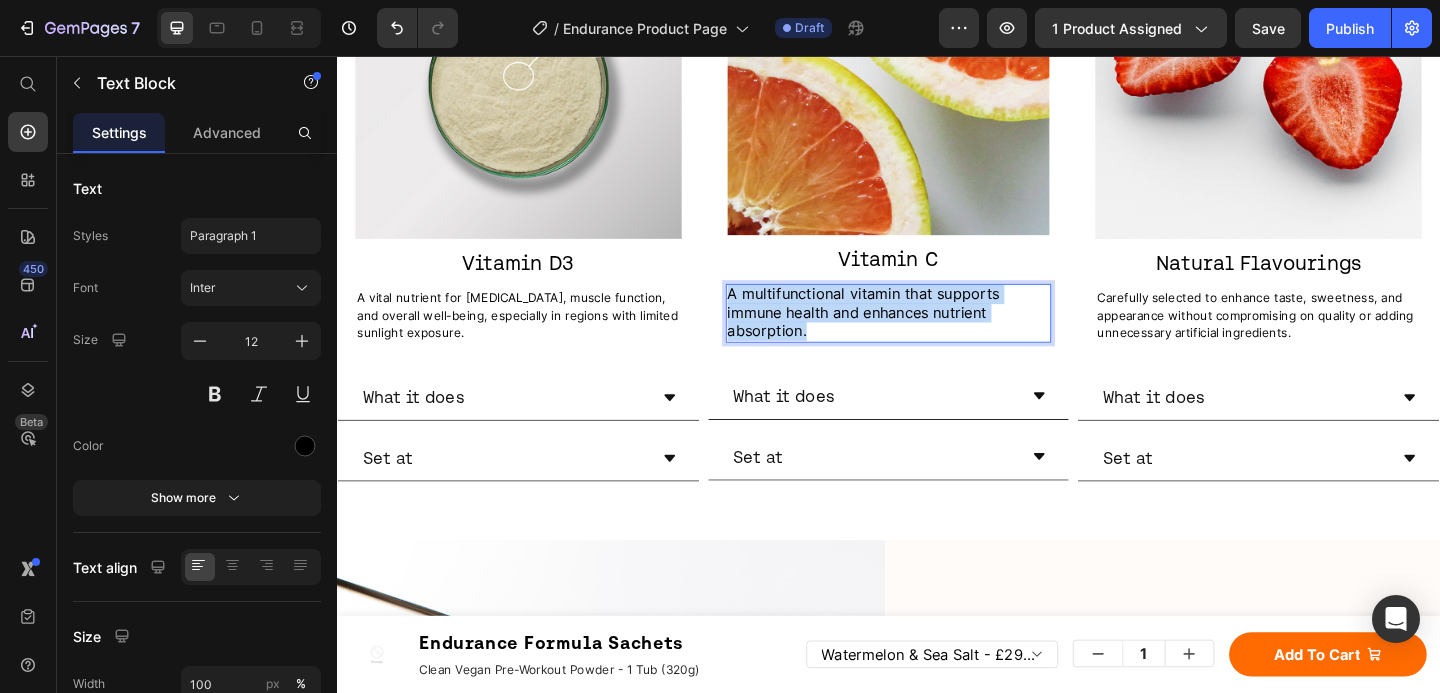 drag, startPoint x: 866, startPoint y: 331, endPoint x: 761, endPoint y: 294, distance: 111.32835 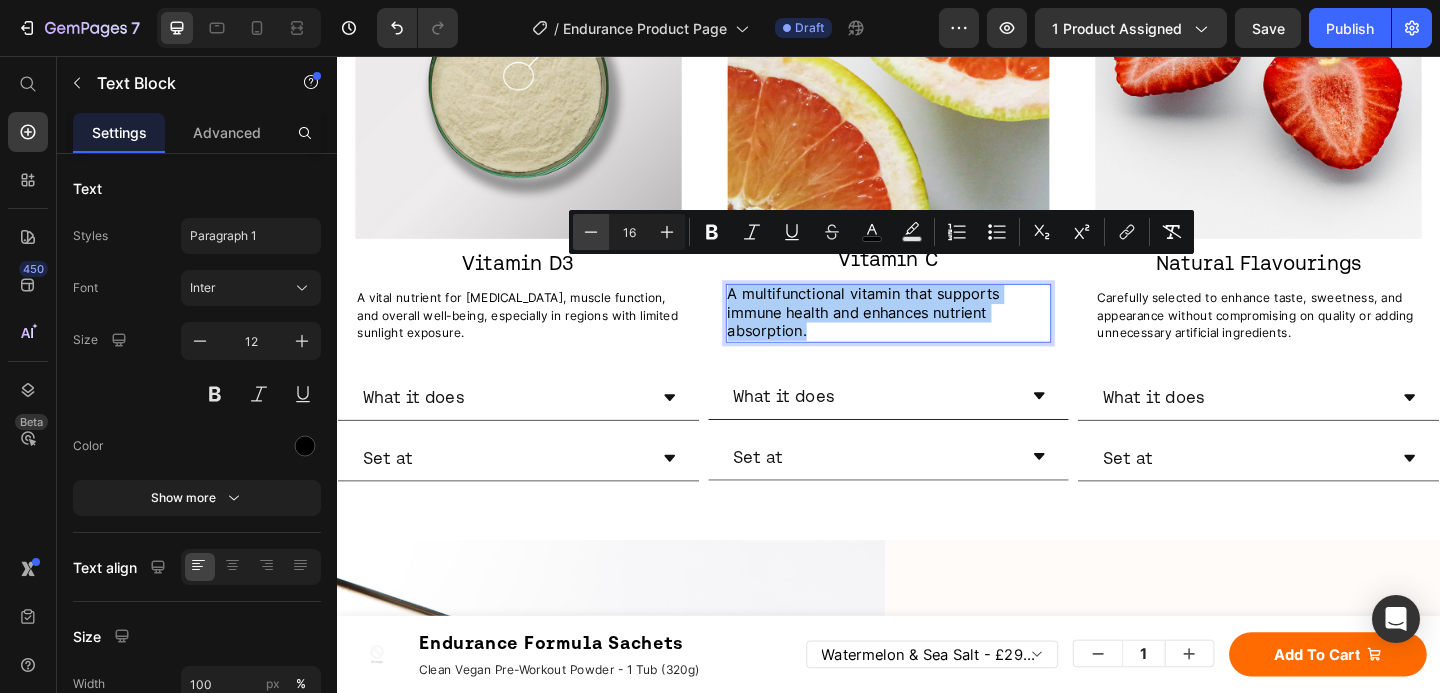 click 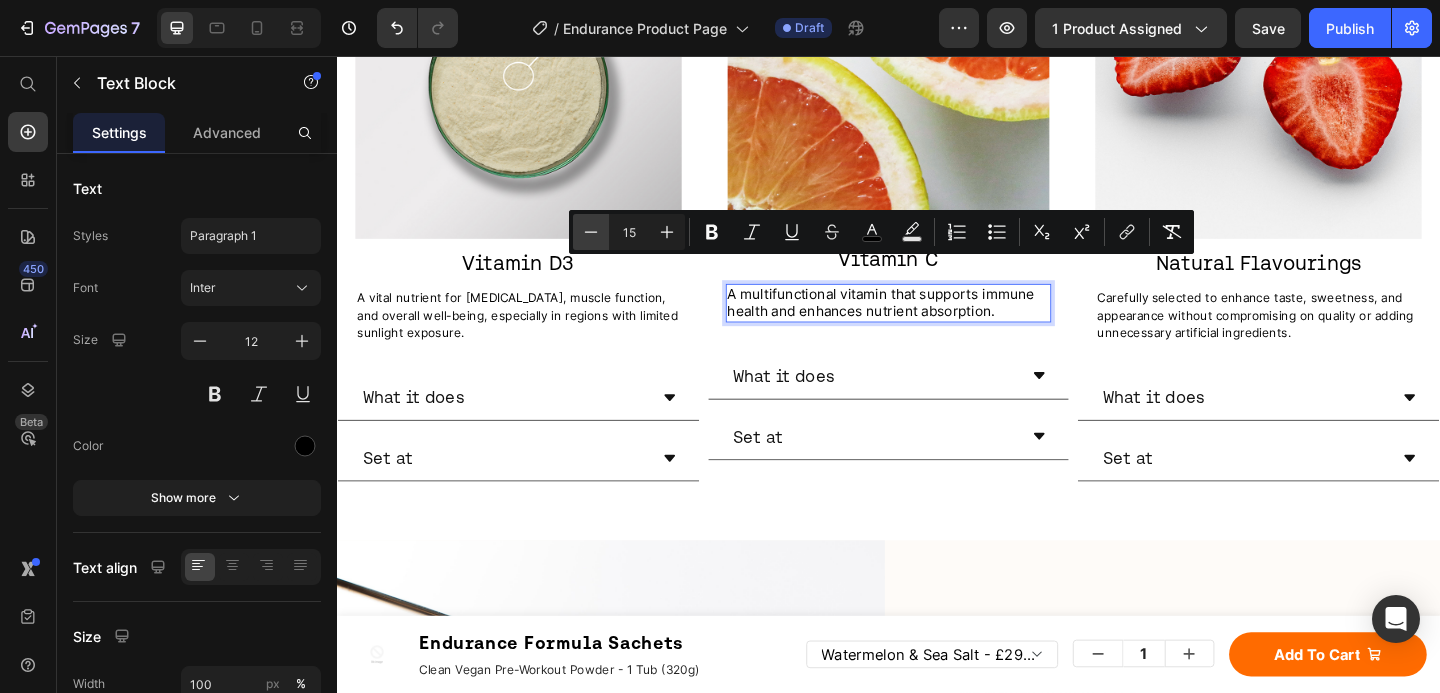 click 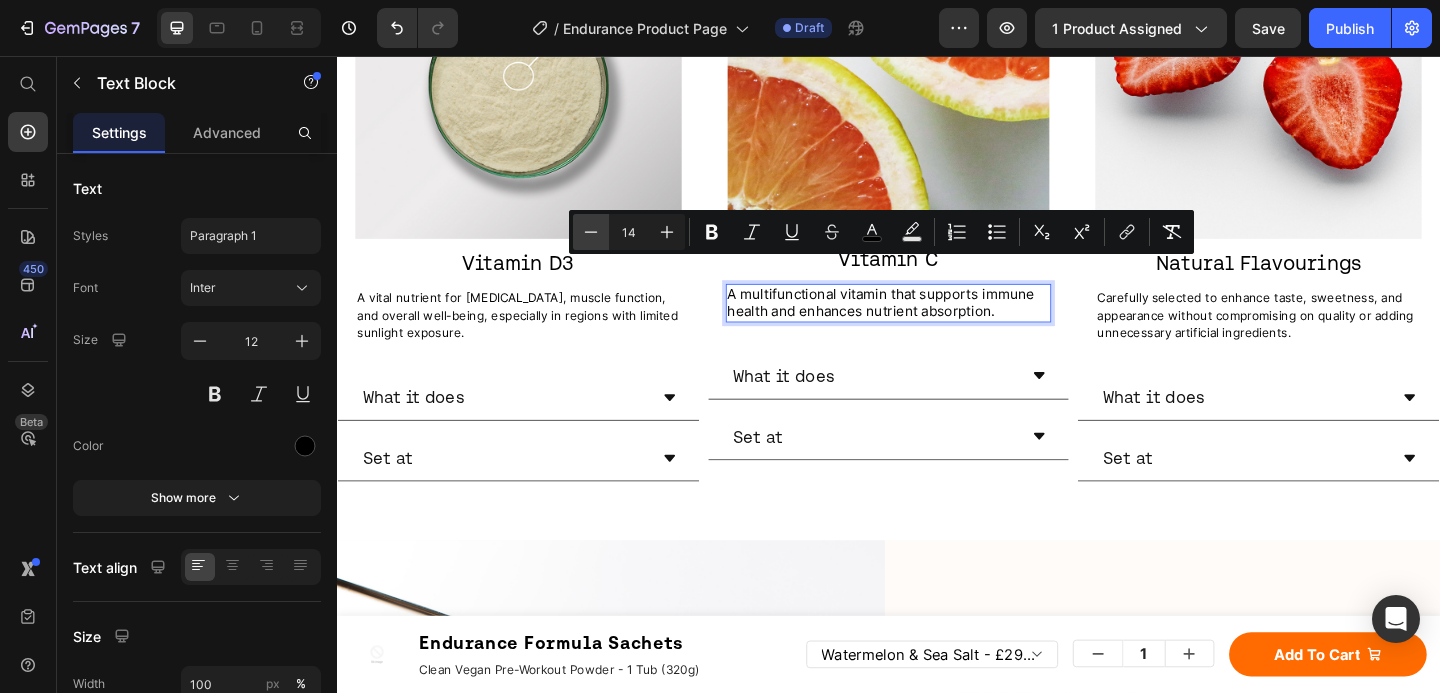 click 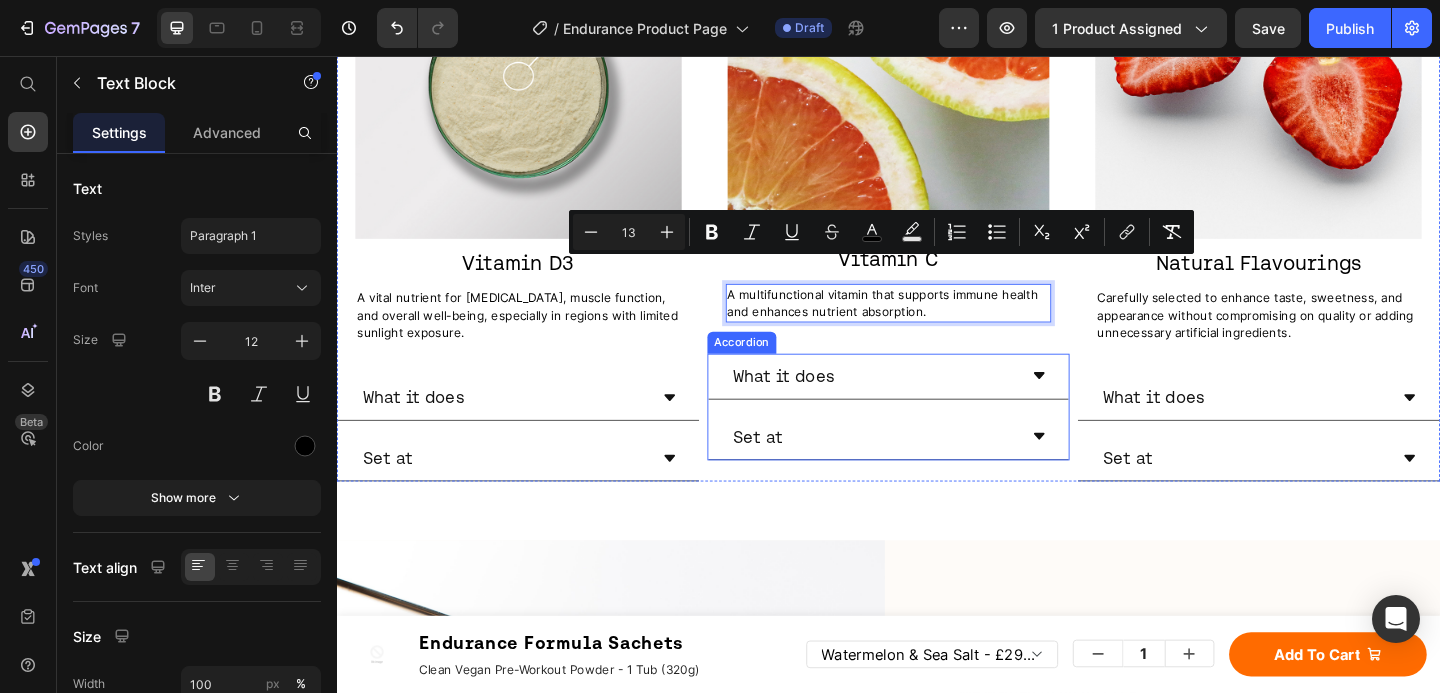 click on "What it does" at bounding box center (921, 404) 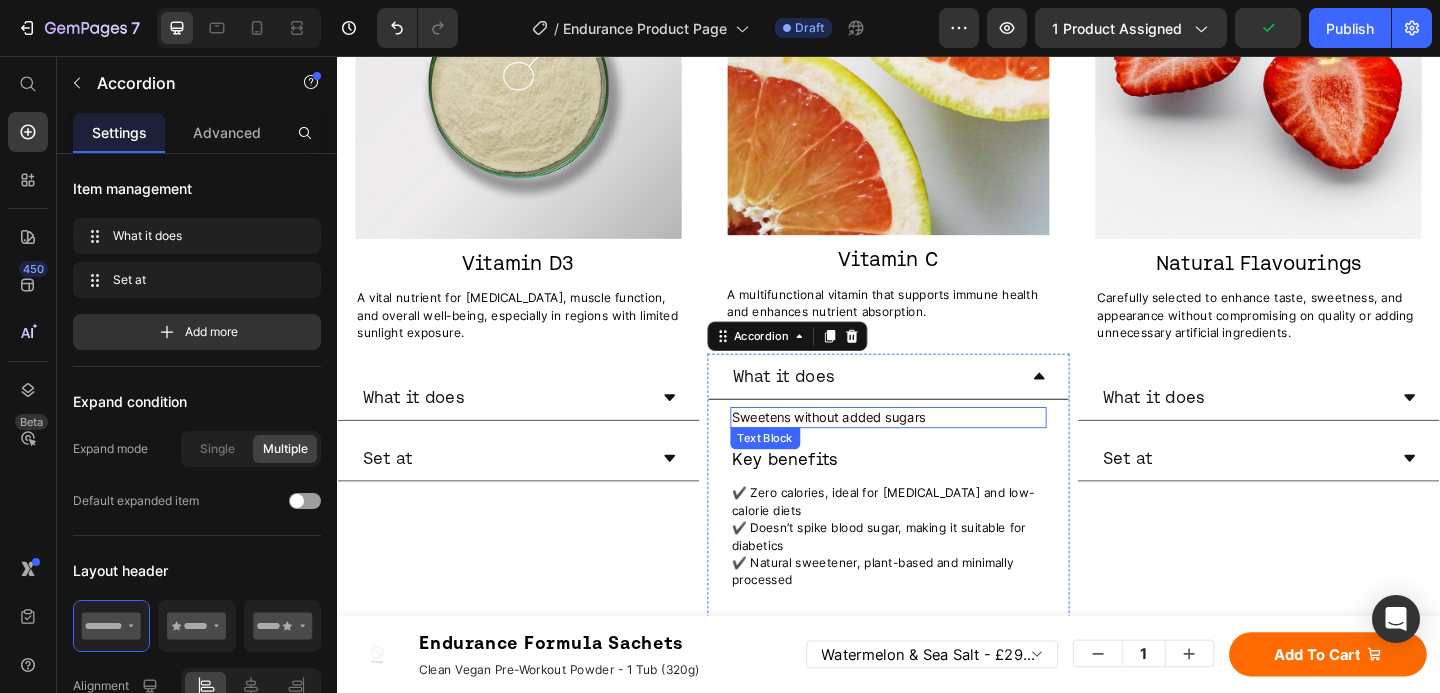 click on "Sweetens without added sugars" at bounding box center [872, 448] 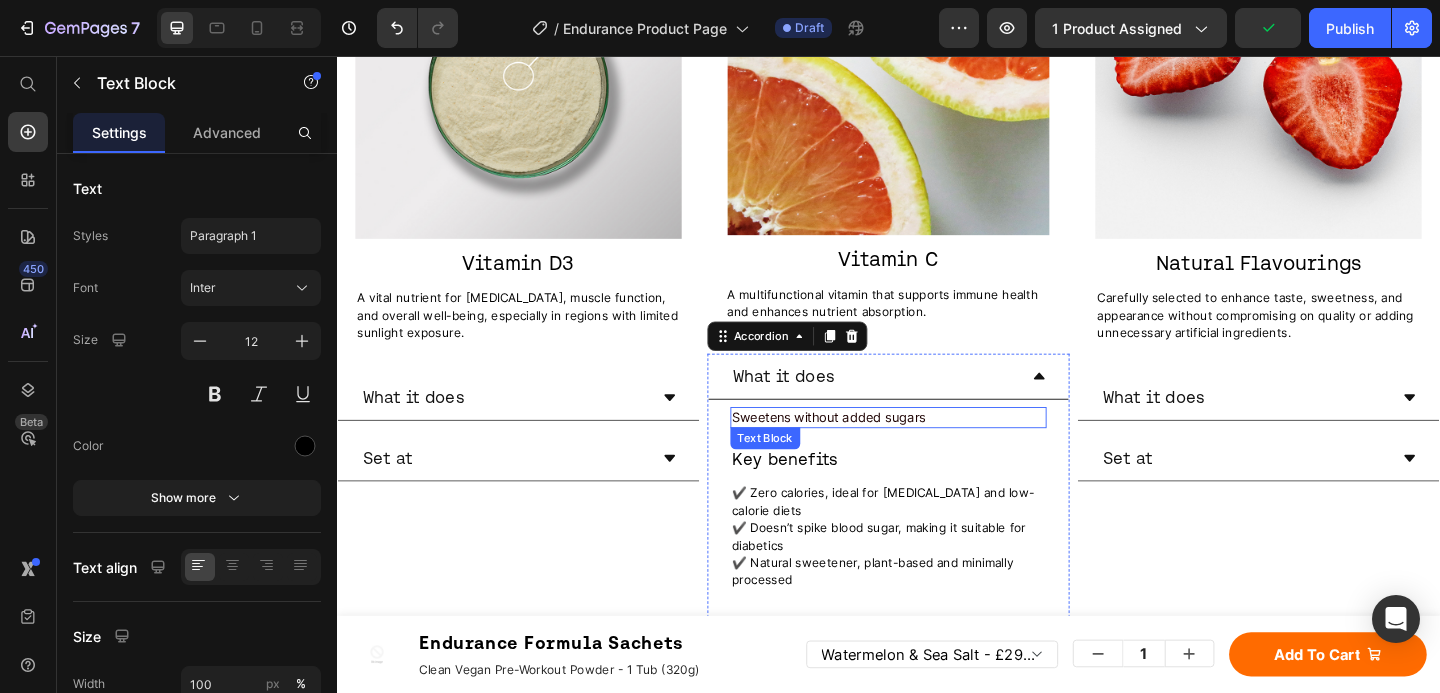 click on "Sweetens without added sugars" at bounding box center (872, 448) 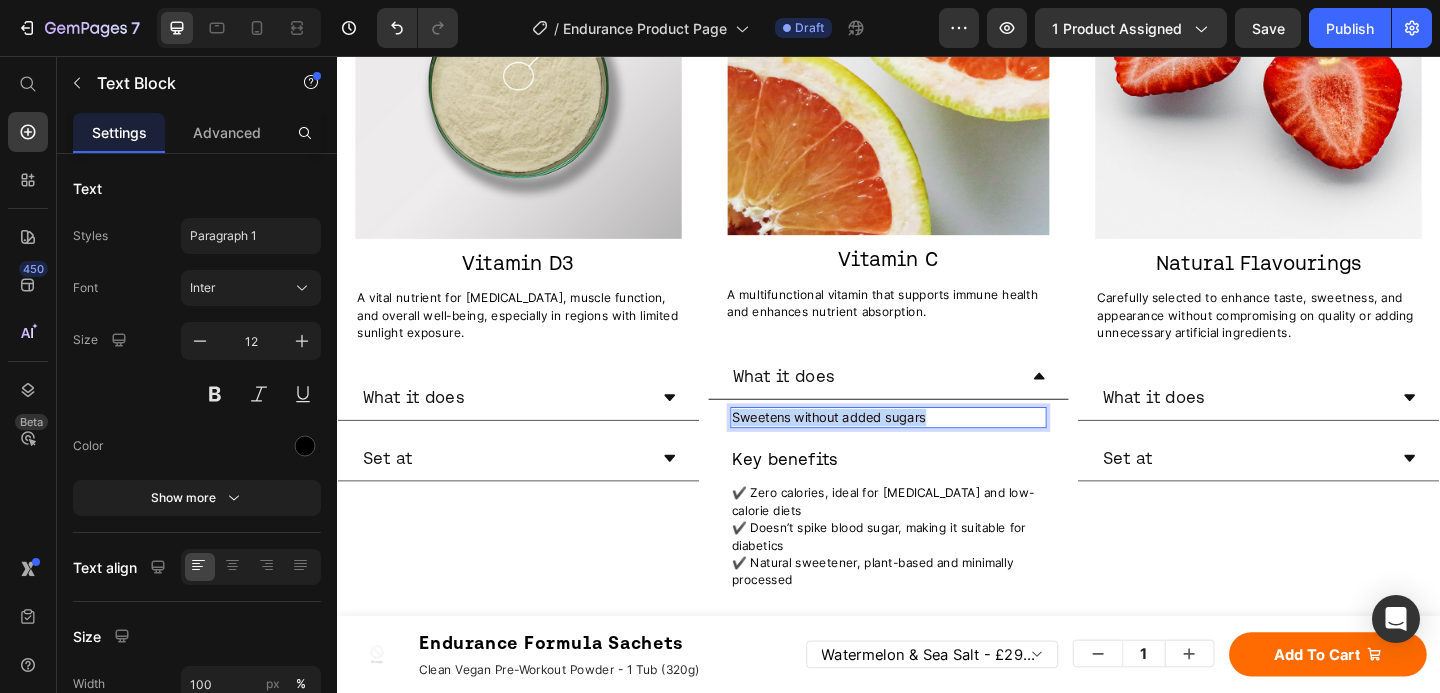 drag, startPoint x: 989, startPoint y: 425, endPoint x: 760, endPoint y: 419, distance: 229.07858 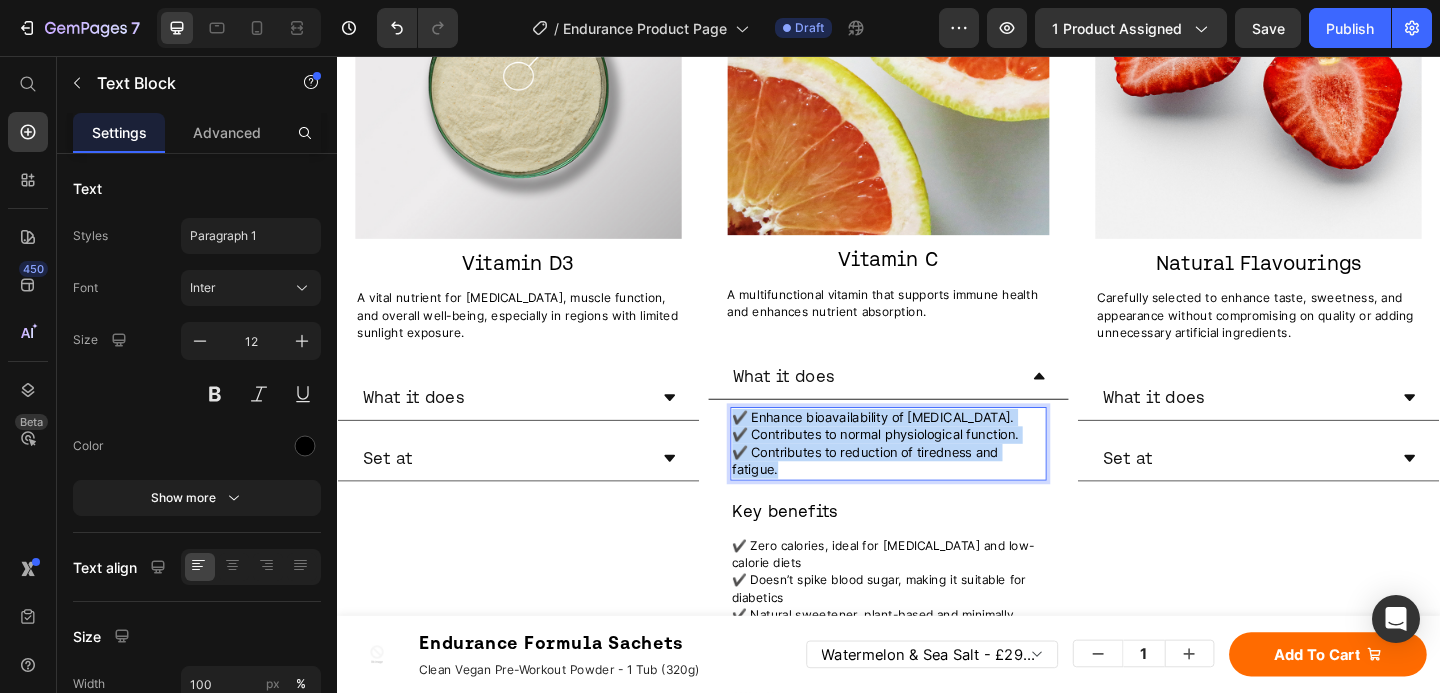 drag, startPoint x: 819, startPoint y: 479, endPoint x: 759, endPoint y: 419, distance: 84.85281 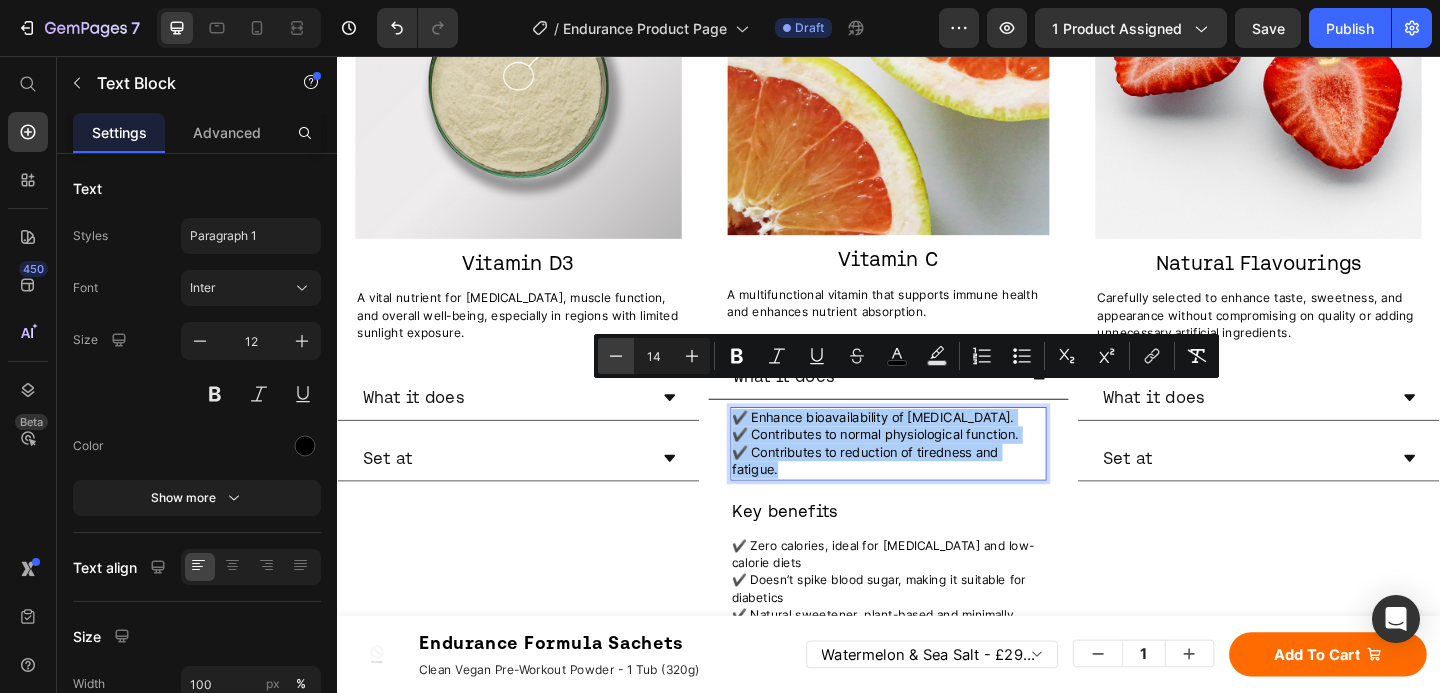 click 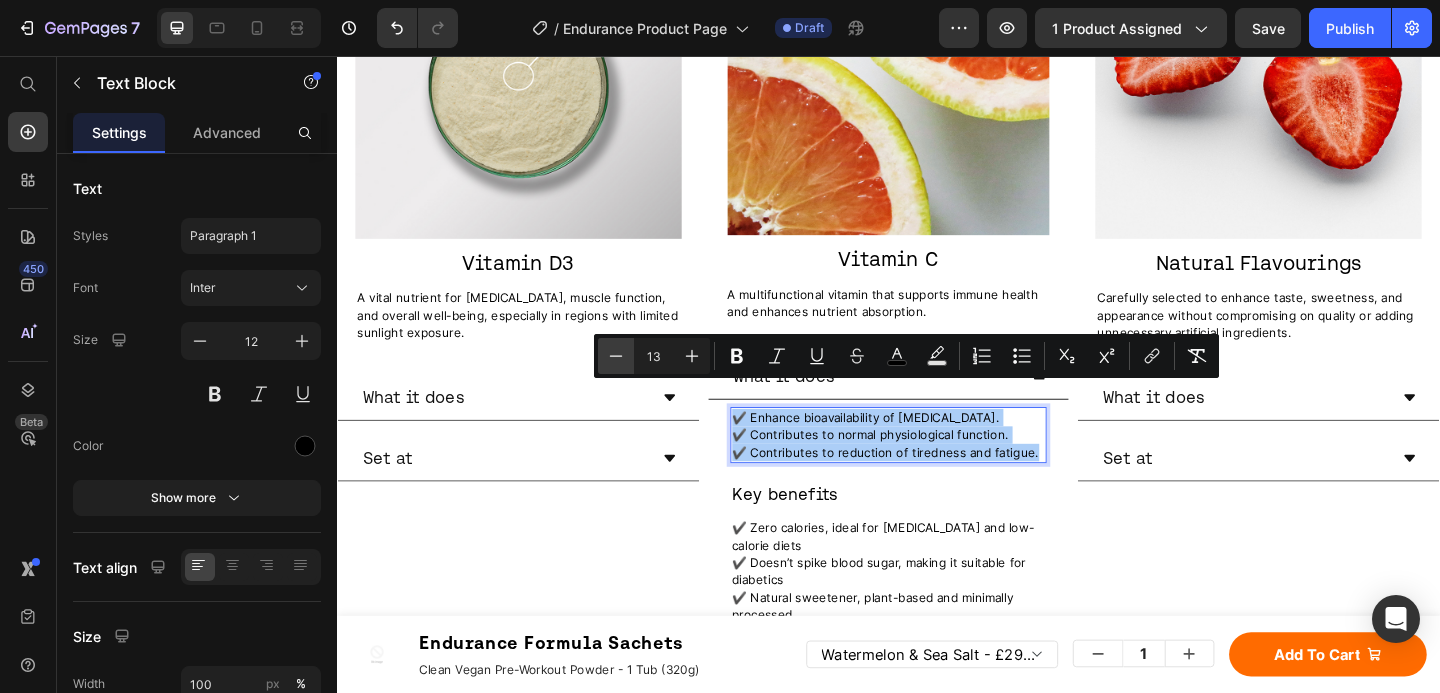 click 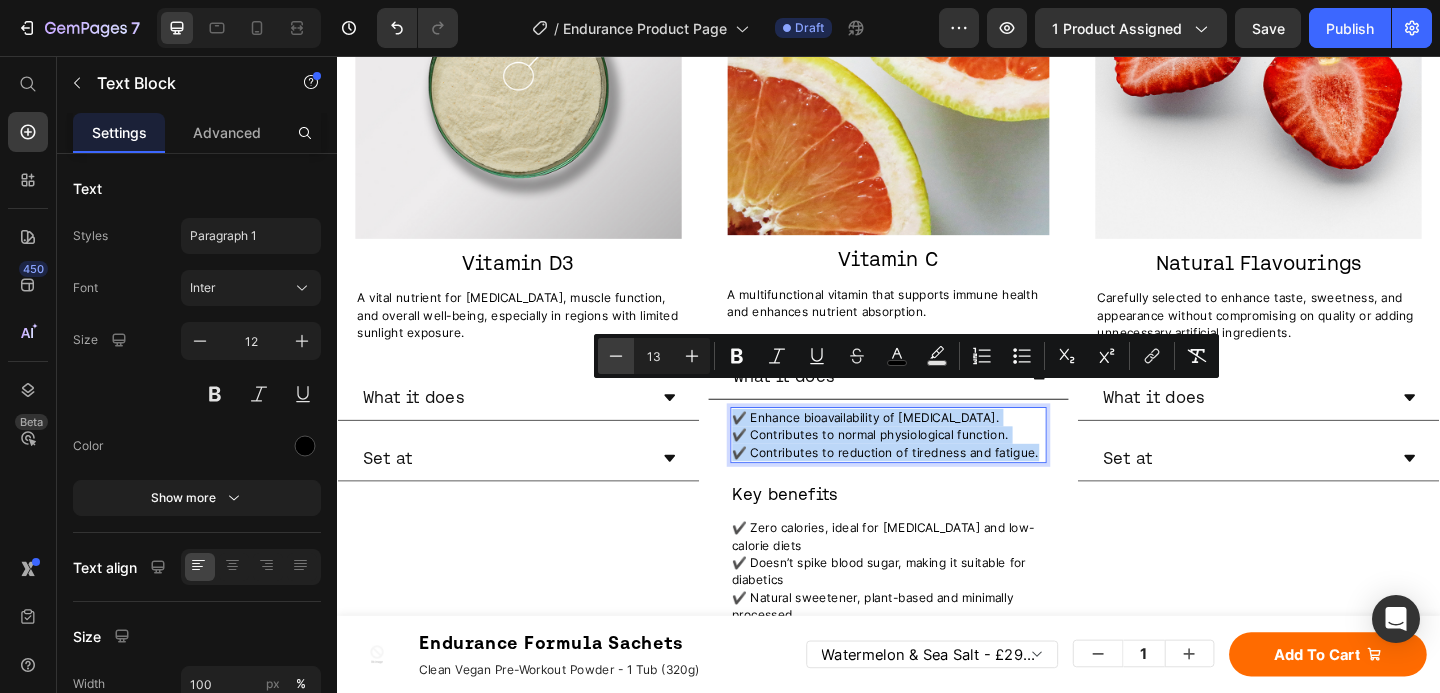 type on "12" 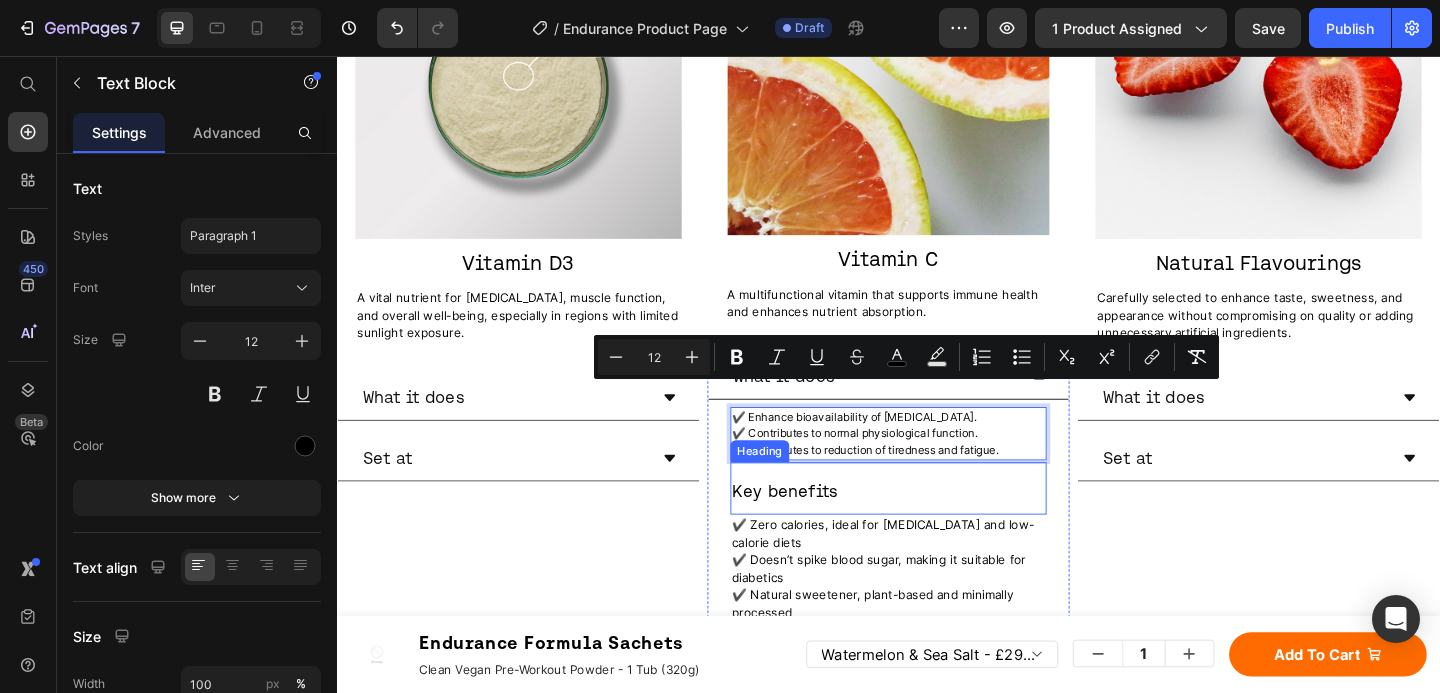 click on "✔️ Doesn’t spike blood sugar, making it suitable for diabetics" at bounding box center (927, 613) 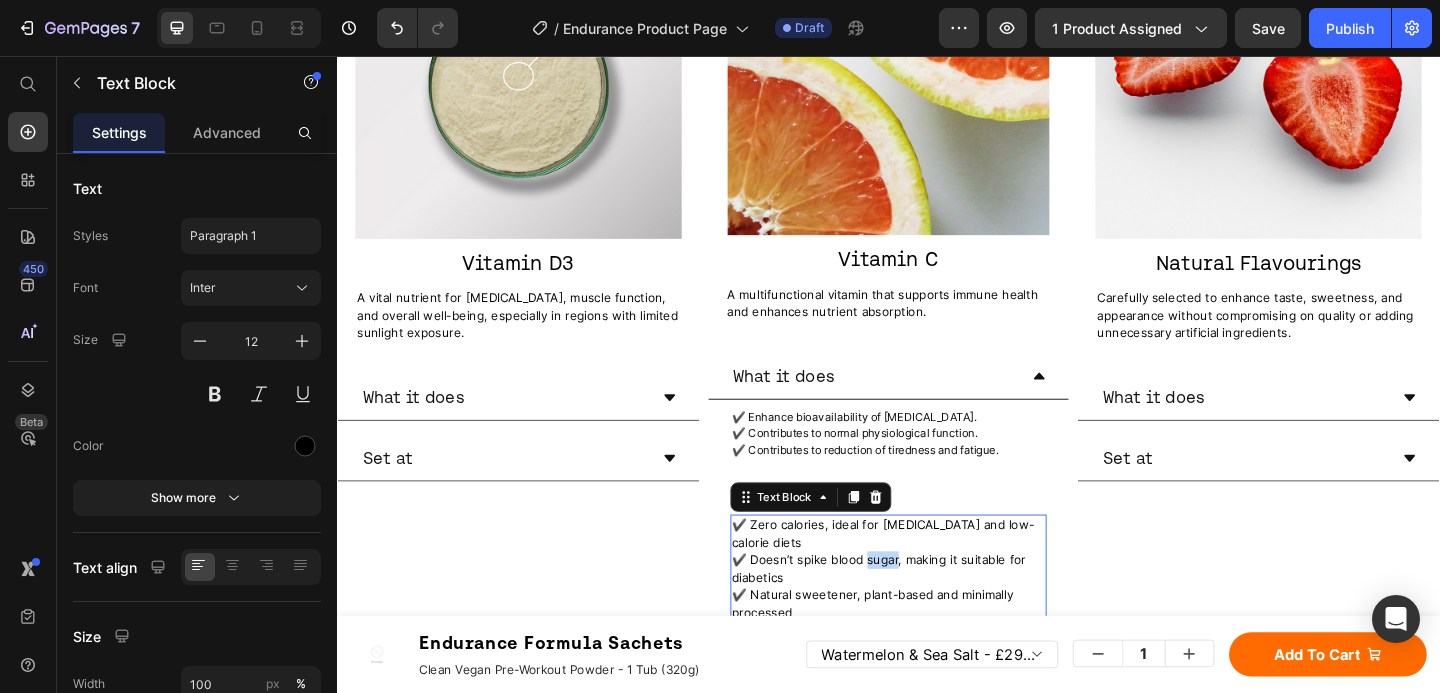 click on "✔️ Doesn’t spike blood sugar, making it suitable for diabetics" at bounding box center [927, 613] 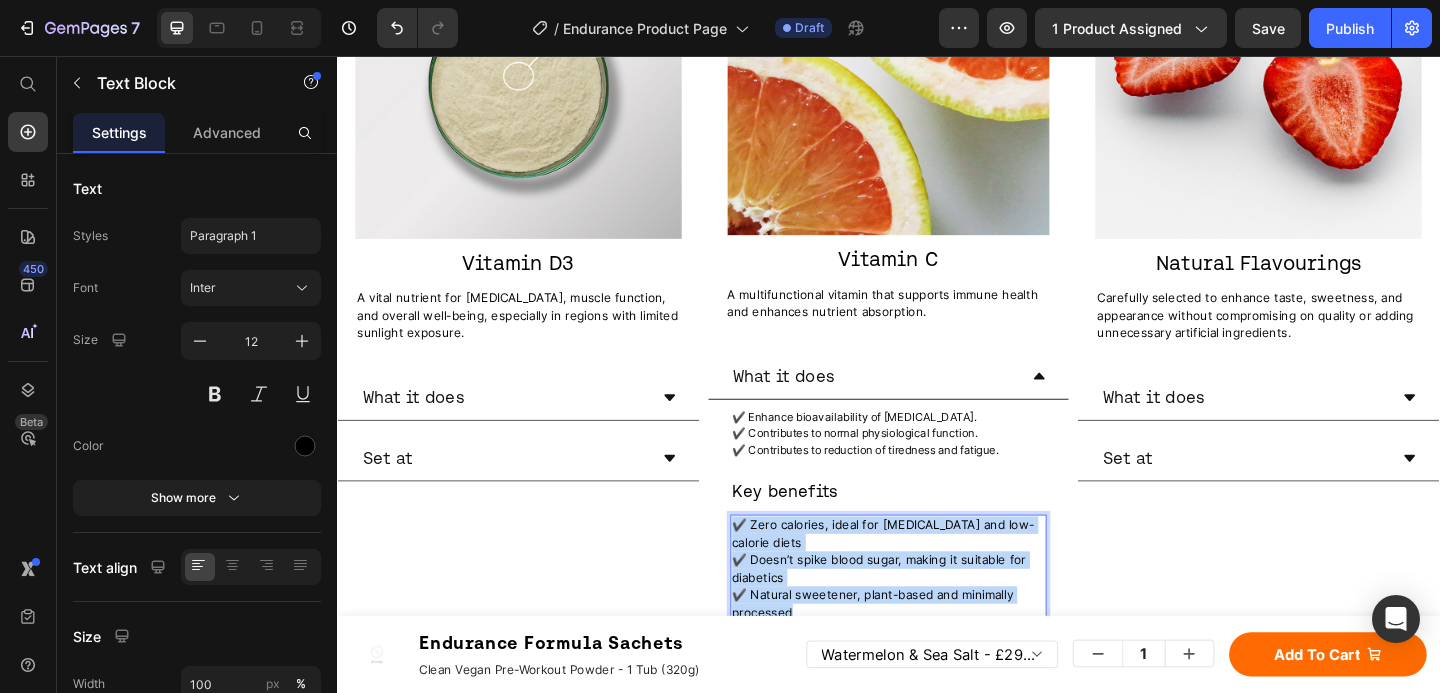 drag, startPoint x: 847, startPoint y: 632, endPoint x: 772, endPoint y: 545, distance: 114.865135 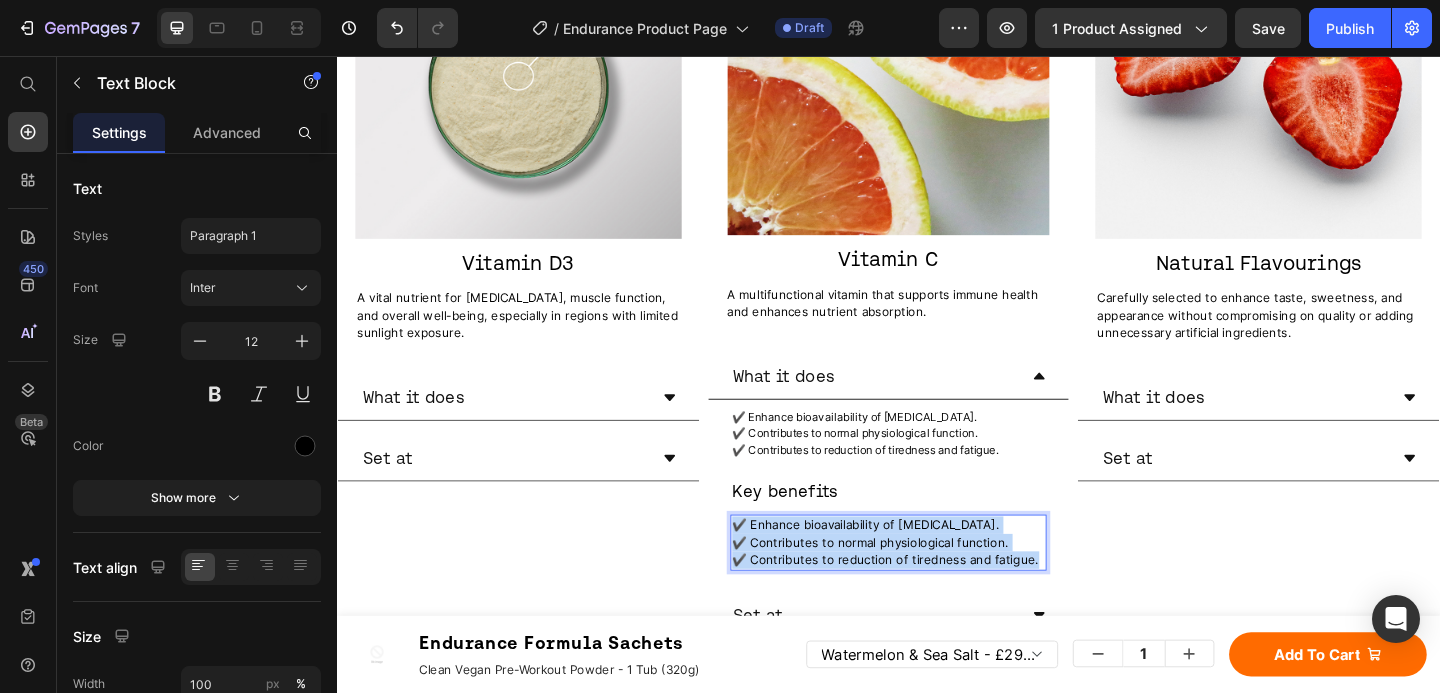 drag, startPoint x: 1088, startPoint y: 573, endPoint x: 757, endPoint y: 533, distance: 333.40817 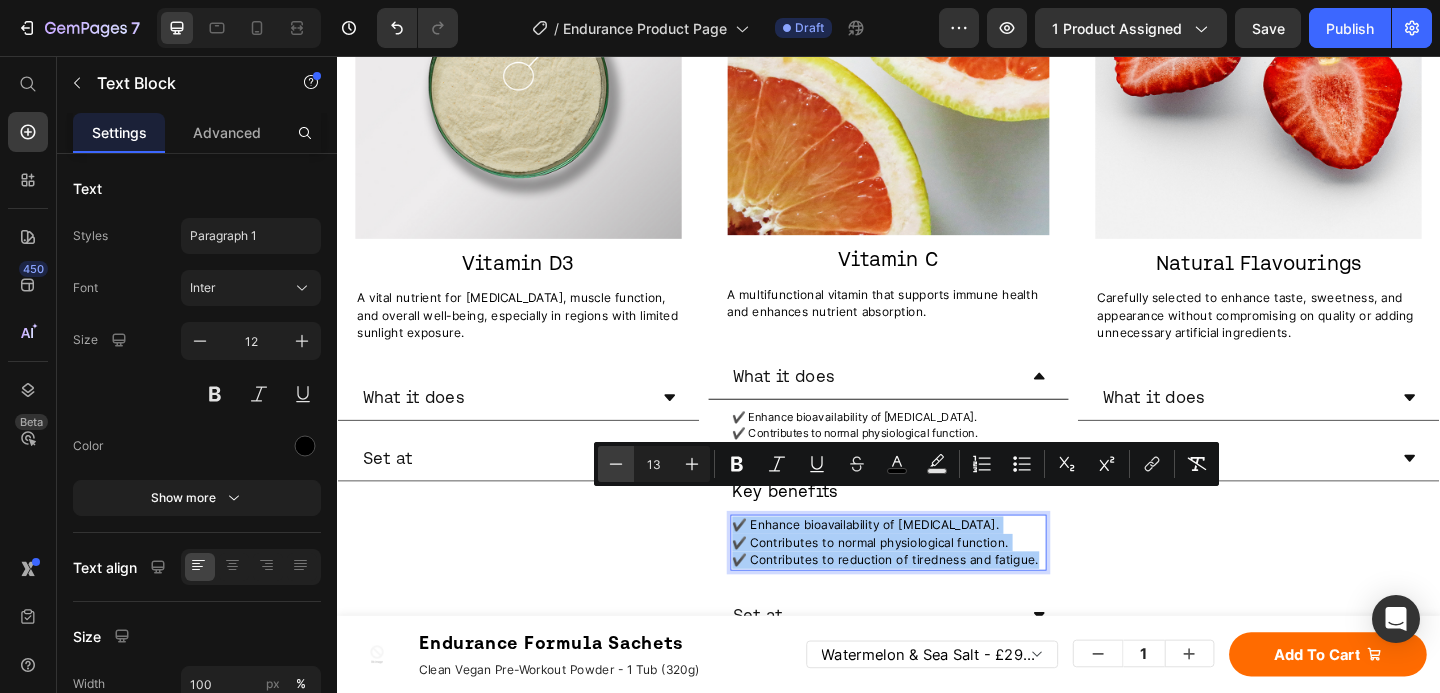 click on "Minus" at bounding box center (616, 464) 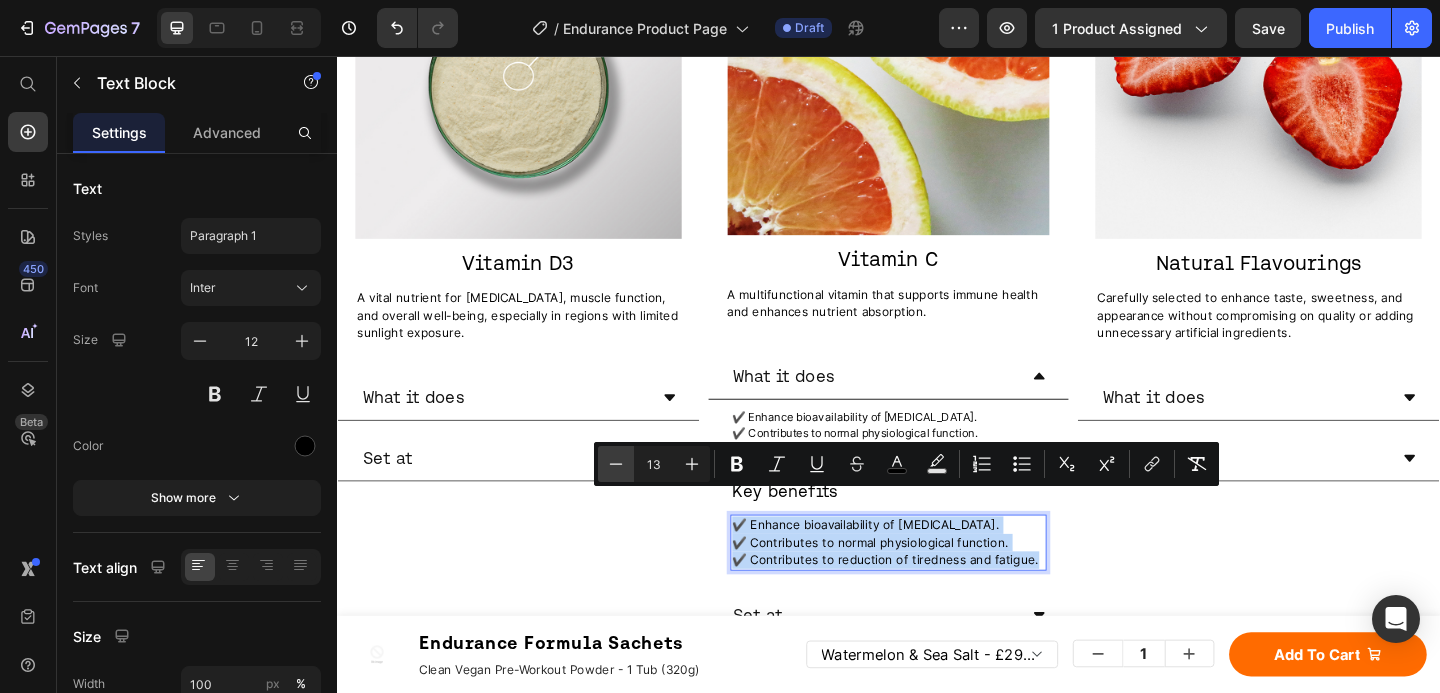 type on "12" 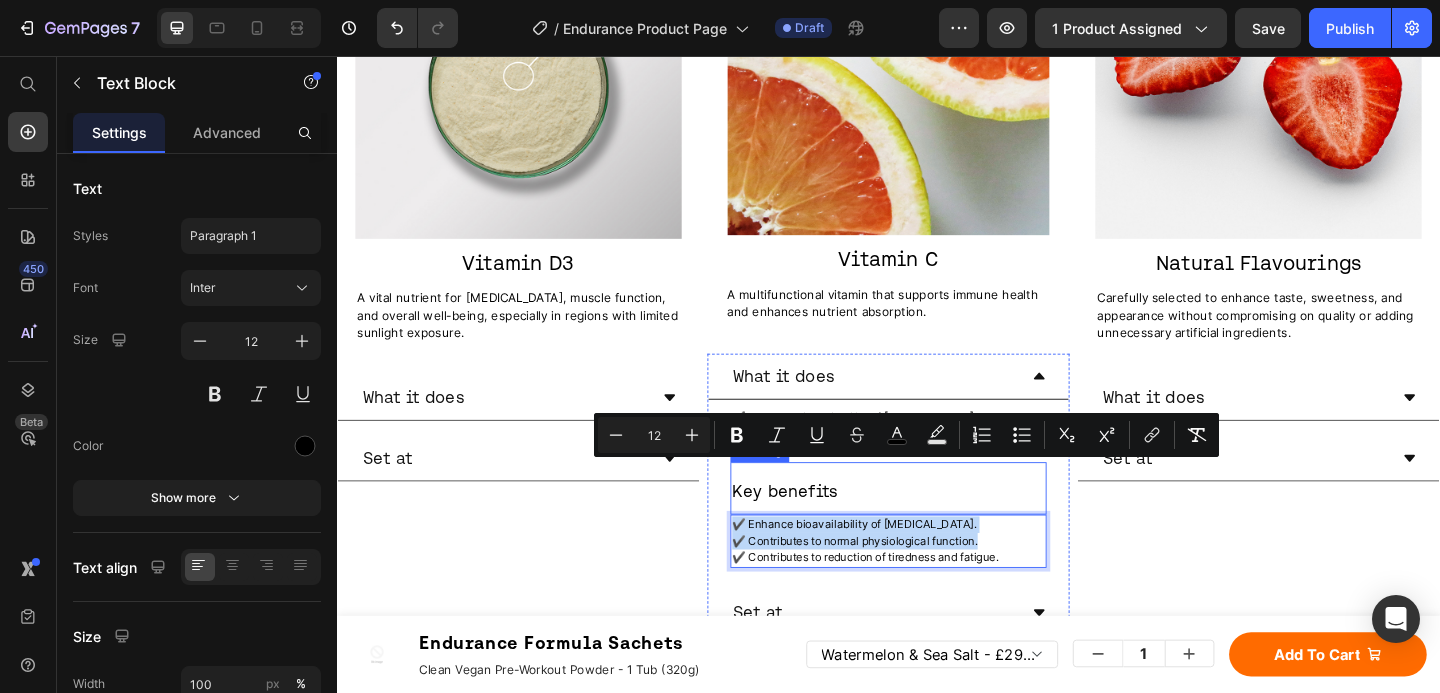 scroll, scrollTop: 4742, scrollLeft: 0, axis: vertical 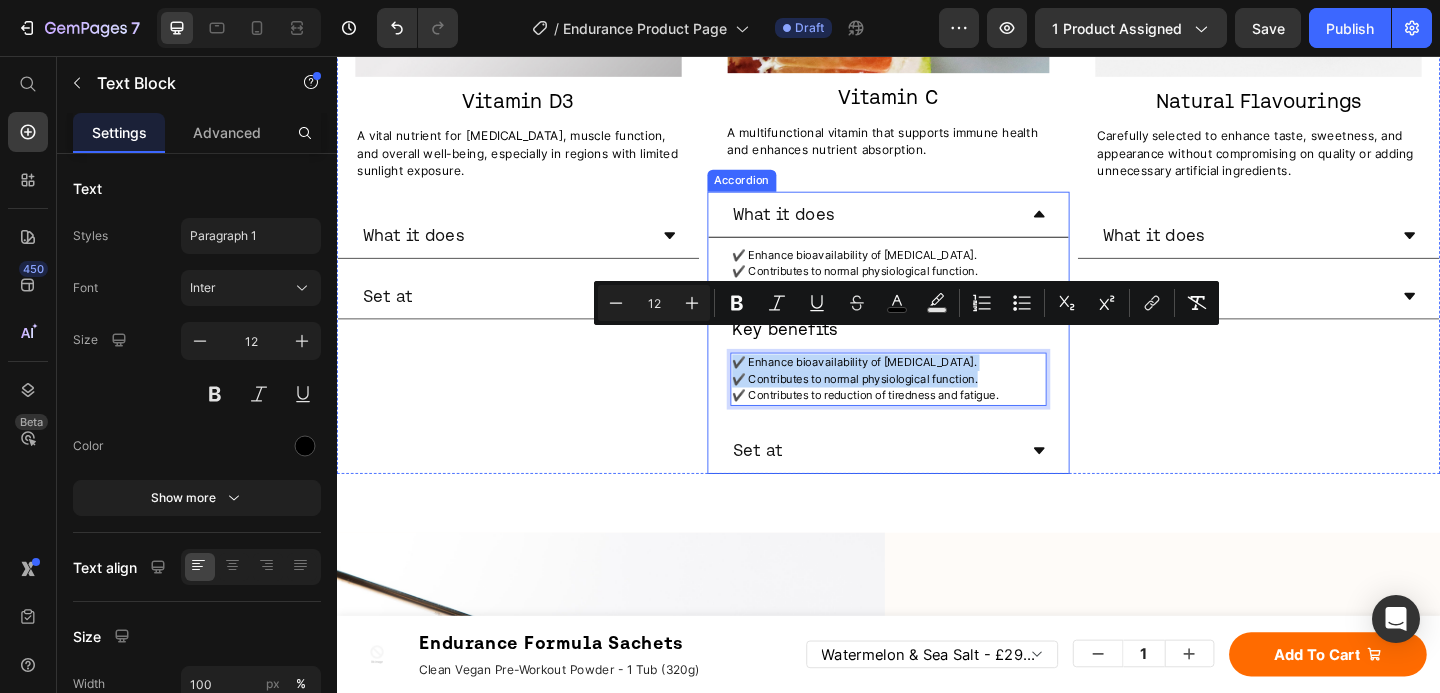 click on "Set at" at bounding box center [921, 485] 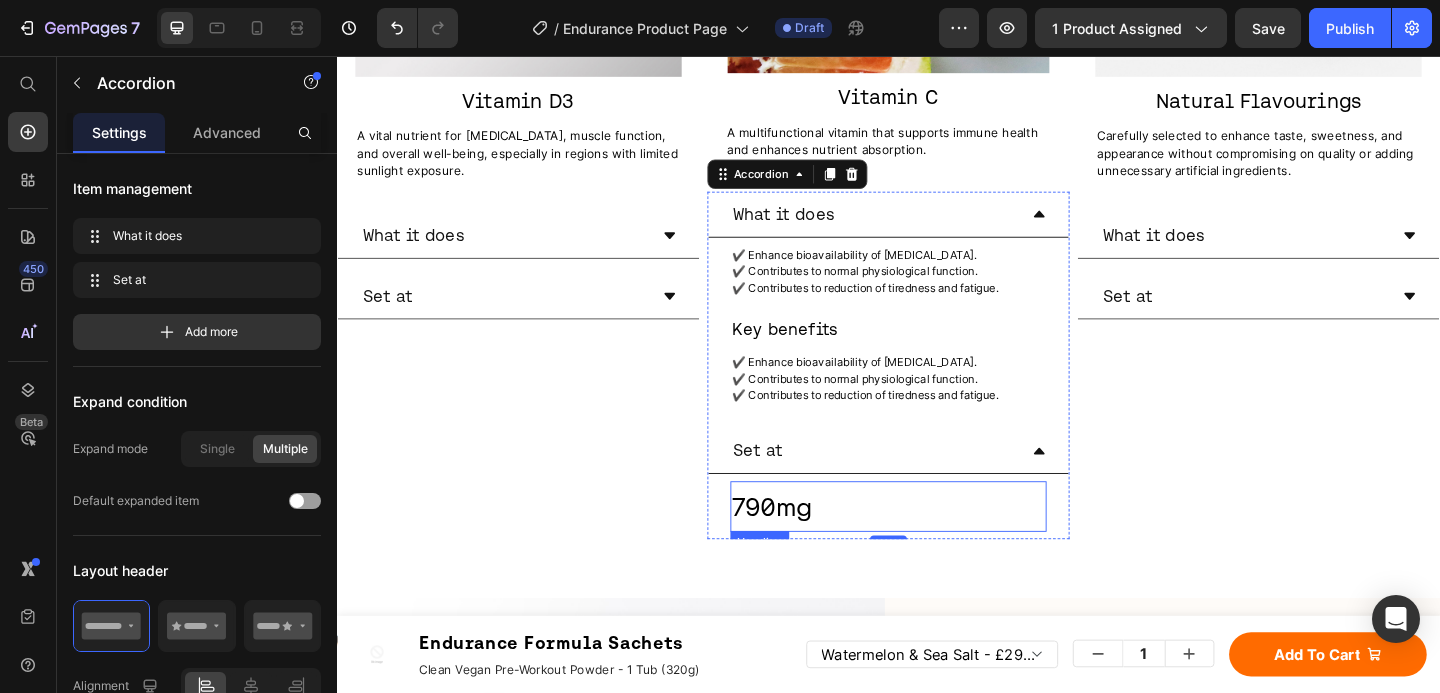 click on "790mg" at bounding box center (811, 547) 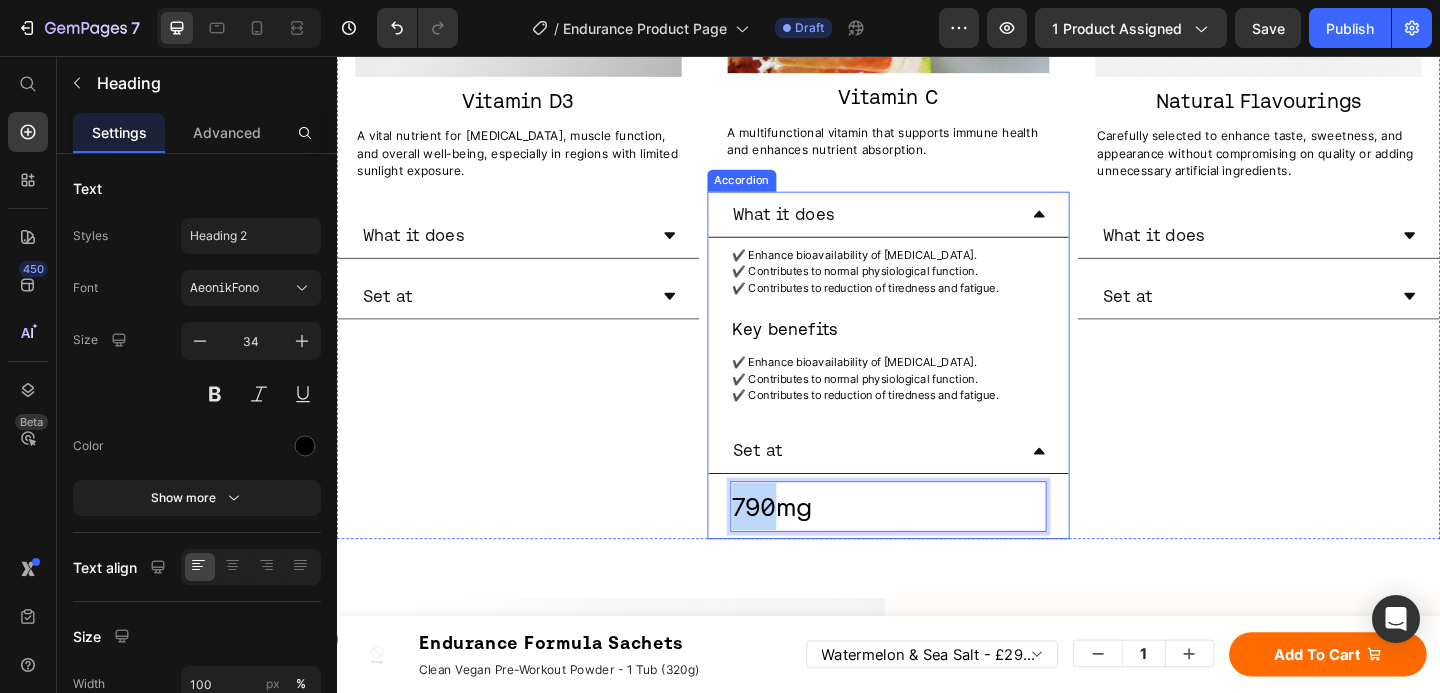drag, startPoint x: 810, startPoint y: 529, endPoint x: 758, endPoint y: 520, distance: 52.773098 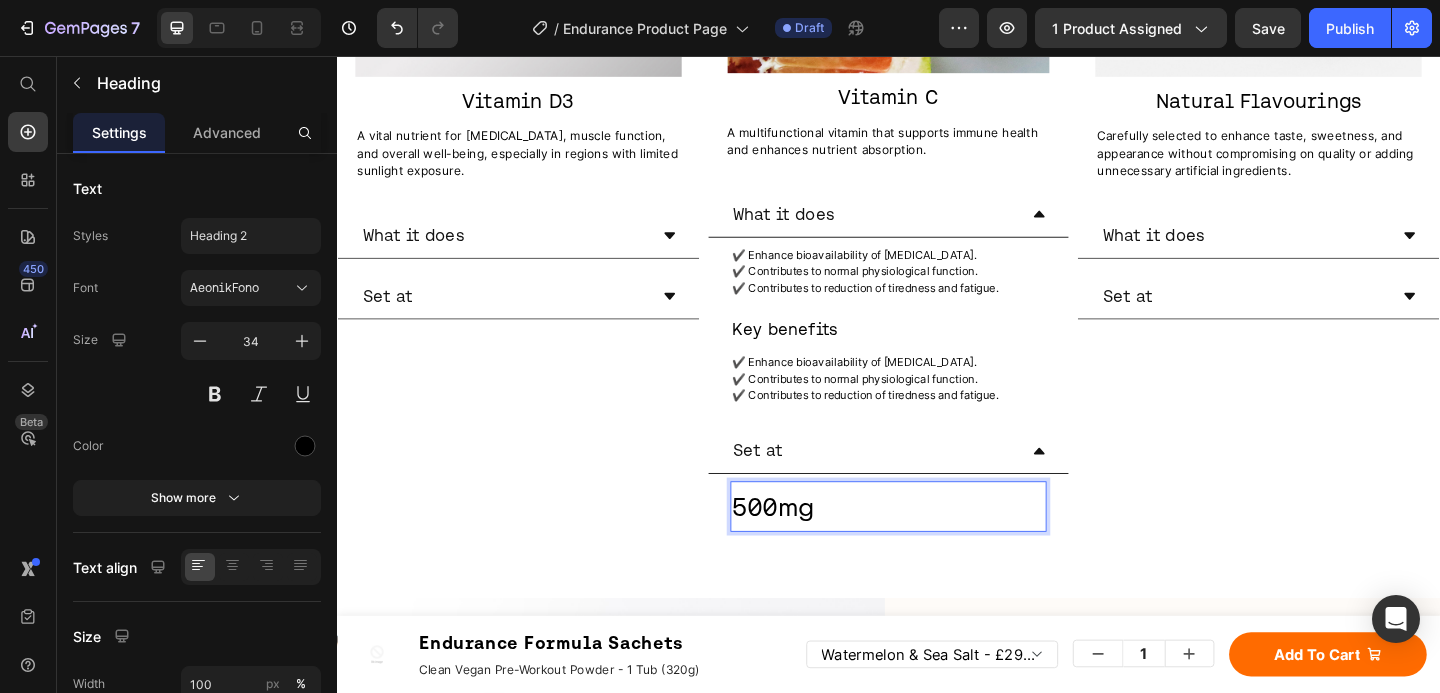 click on "Image Natural Flavourings  Heading Carefully selected to enhance taste, sweetness, and appearance without compromising on quality or adding unnecessary artificial ingredients. Text Block
What it does
Set at Accordion Image ⁠⁠⁠⁠⁠⁠⁠ Vitamin C Heading A multifunctional vitamin that supports immune health and enhances nutrient absorption. Text Block
What it does ✔️ Enhance bioavailability of arginine. ✔️ Contributes to normal physiological function.  ✔️ Contributes to reduction of tiredness and fatigue. Text Block Key benefits Heading ✔️ Enhance bioavailability of arginine. ✔️ Contributes to normal physiological function.  ✔️ Contributes to reduction of tiredness and fatigue. Text Block
Set at 500mg Heading   0 Accordion Image Vitamin D3 Heading Text Block
What it does
Row" at bounding box center (937, 134) 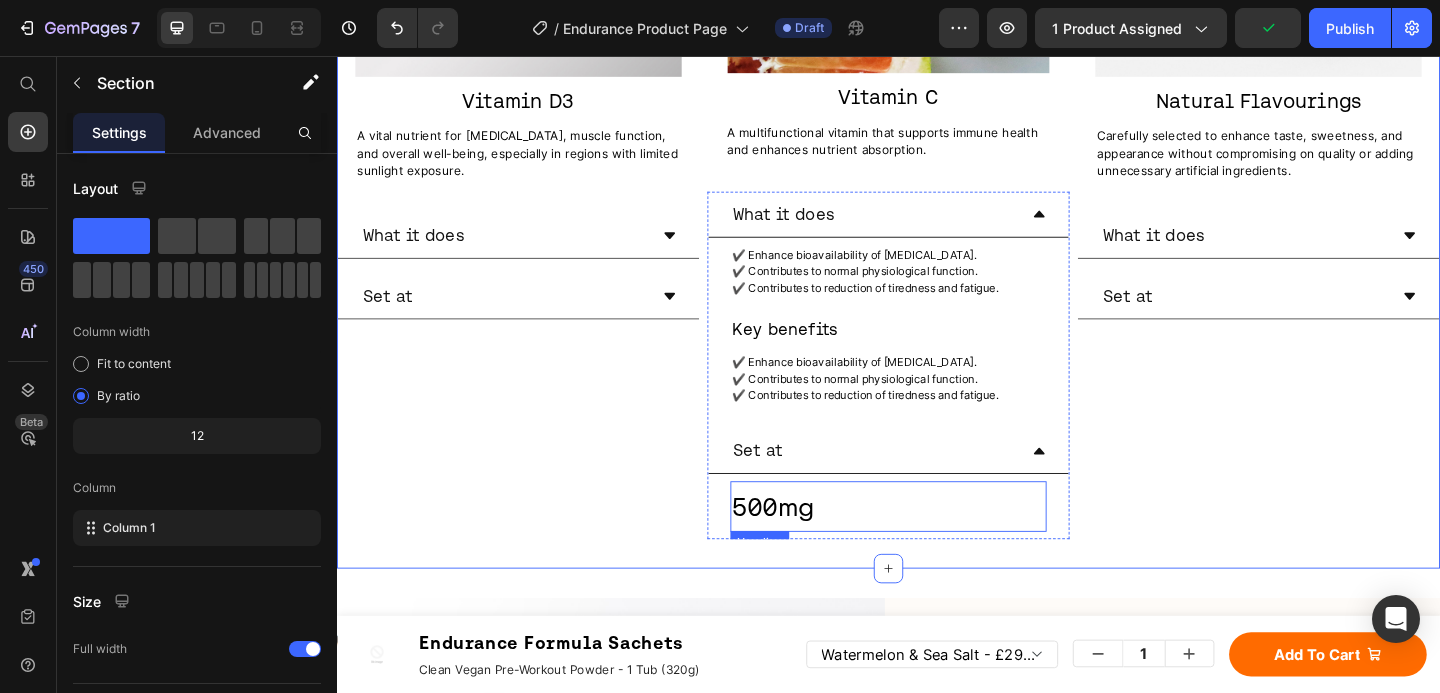 click on "⁠⁠⁠⁠⁠⁠⁠ 500mg" at bounding box center [937, 546] 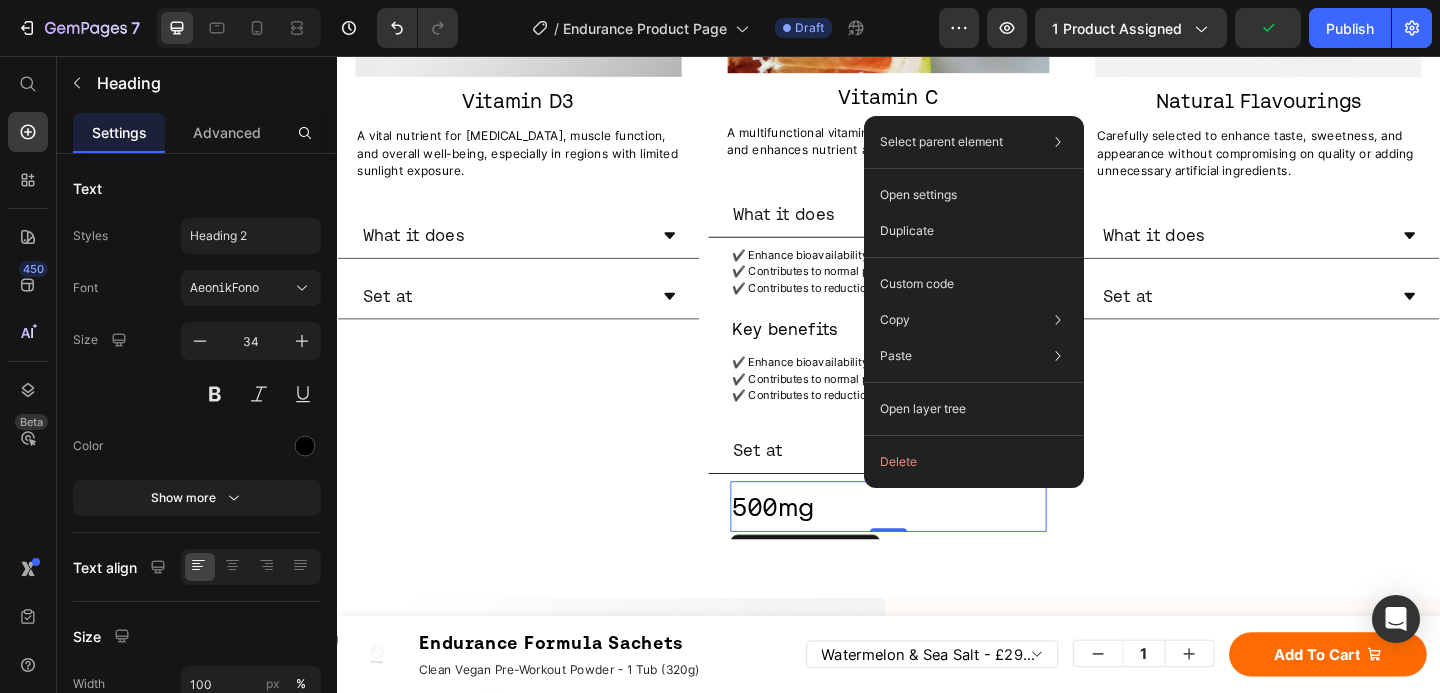 drag, startPoint x: 964, startPoint y: 527, endPoint x: 1269, endPoint y: 524, distance: 305.01474 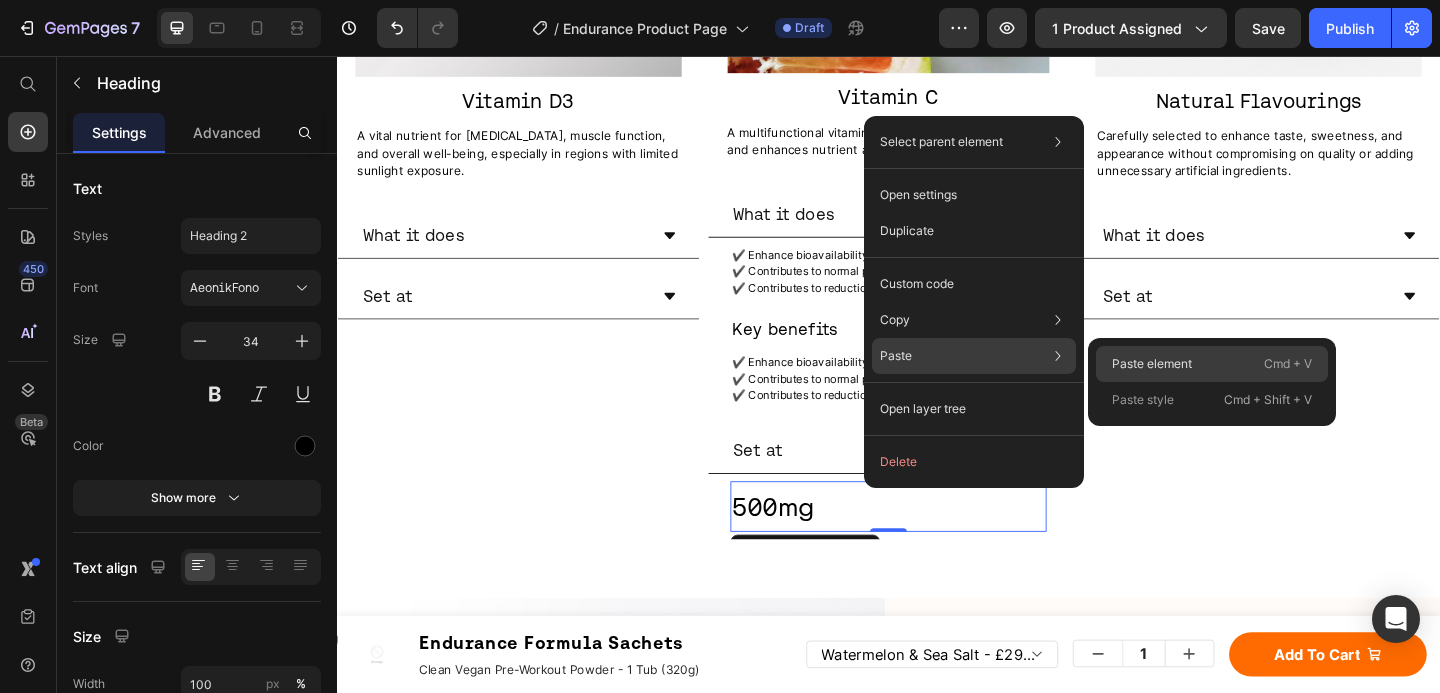 click on "Paste element" at bounding box center [1152, 364] 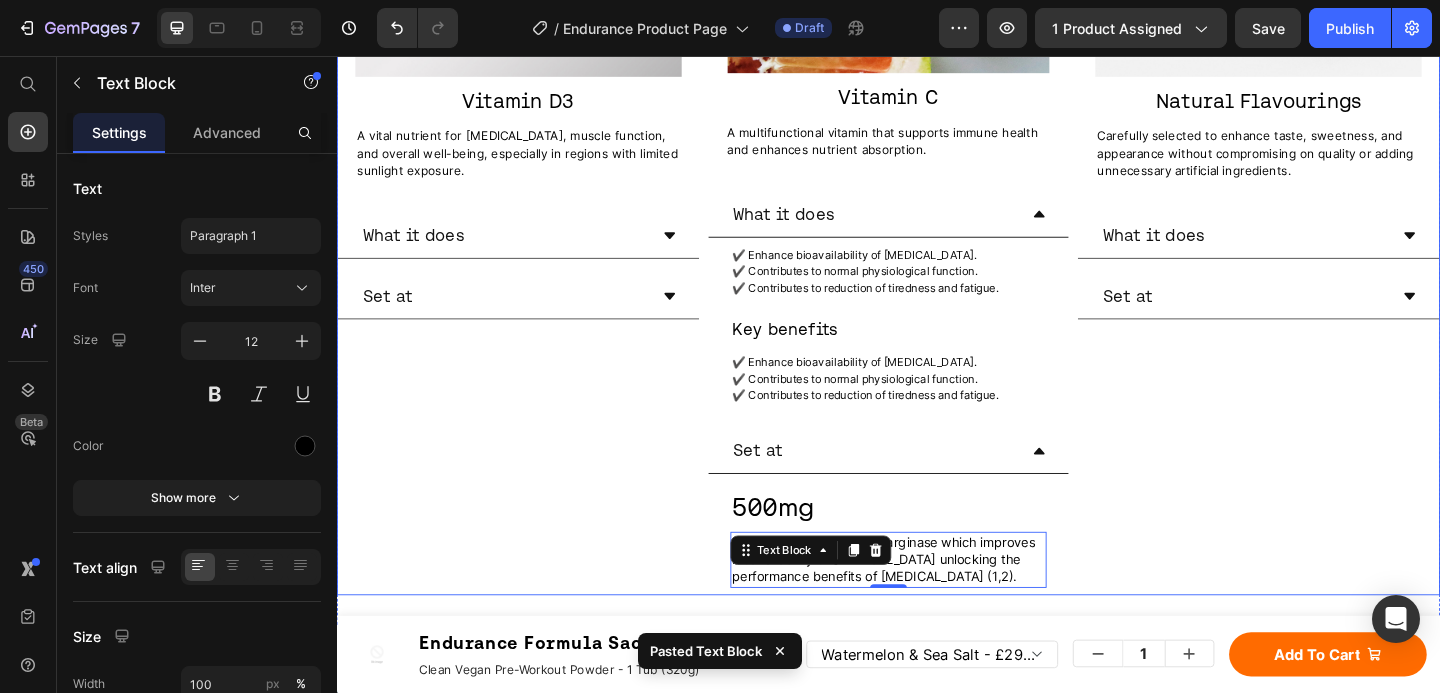 click on "Image Natural Flavourings  Heading Carefully selected to enhance taste, sweetness, and appearance without compromising on quality or adding unnecessary artificial ingredients. Text Block
What it does
Set at Accordion" at bounding box center (1339, 179) 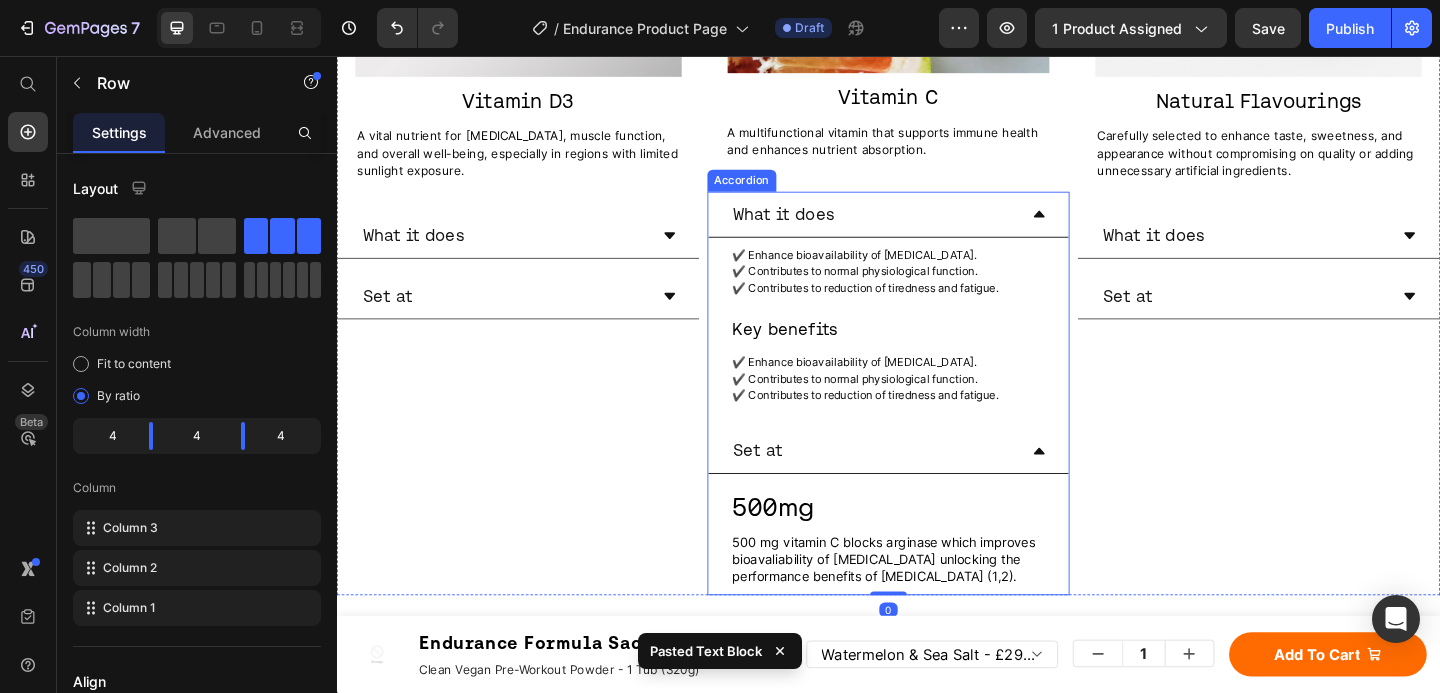 click on "Set at" at bounding box center [937, 486] 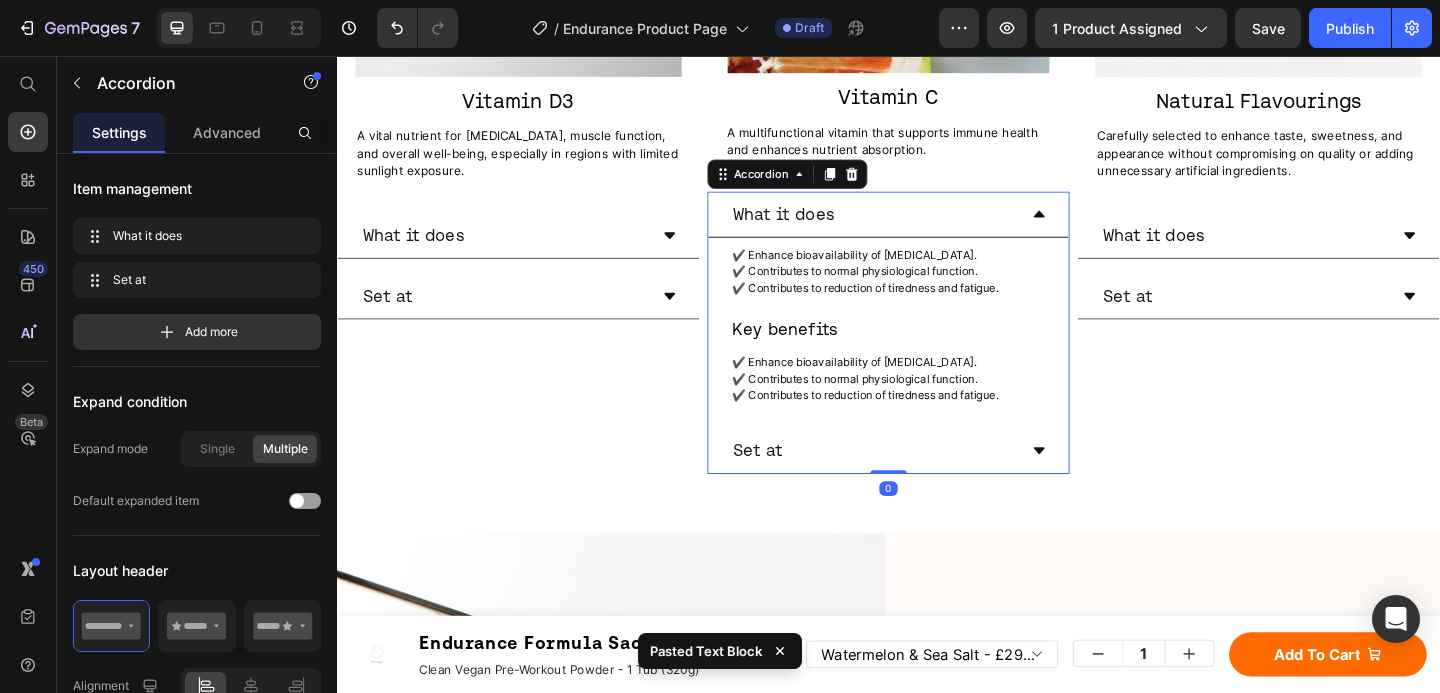 click on "What it does" at bounding box center (921, 228) 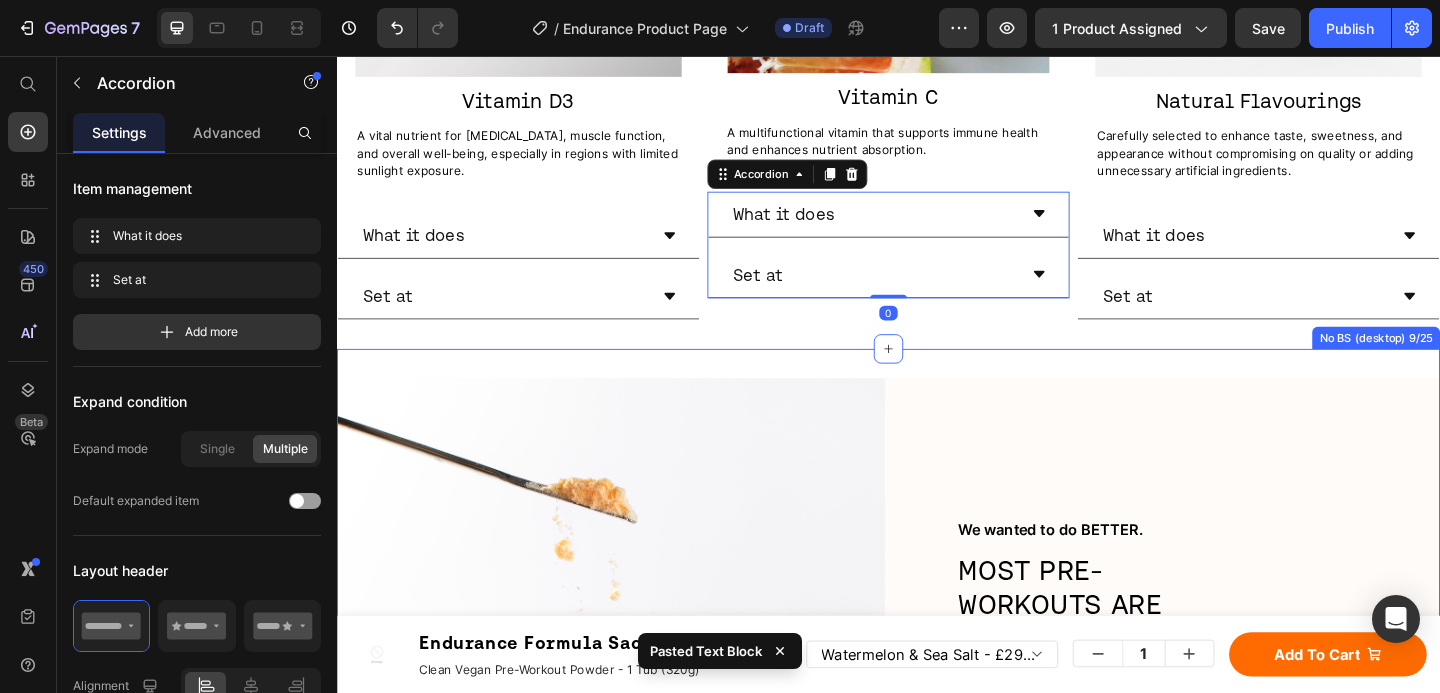 click on "Image Natural Flavourings  Heading Carefully selected to enhance taste, sweetness, and appearance without compromising on quality or adding unnecessary artificial ingredients. Text Block
What it does
Set at Accordion Image ⁠⁠⁠⁠⁠⁠⁠ Vitamin C Heading A multifunctional vitamin that supports immune health and enhances nutrient absorption. Text Block
What it does
Set at Accordion   0 Image Vitamin D3 Heading A vital nutrient for bone density, muscle function, and overall well-being, especially in regions with limited sunlight exposure. Text Block
What it does
Set at Accordion Row Section 8/25" at bounding box center (937, 15) 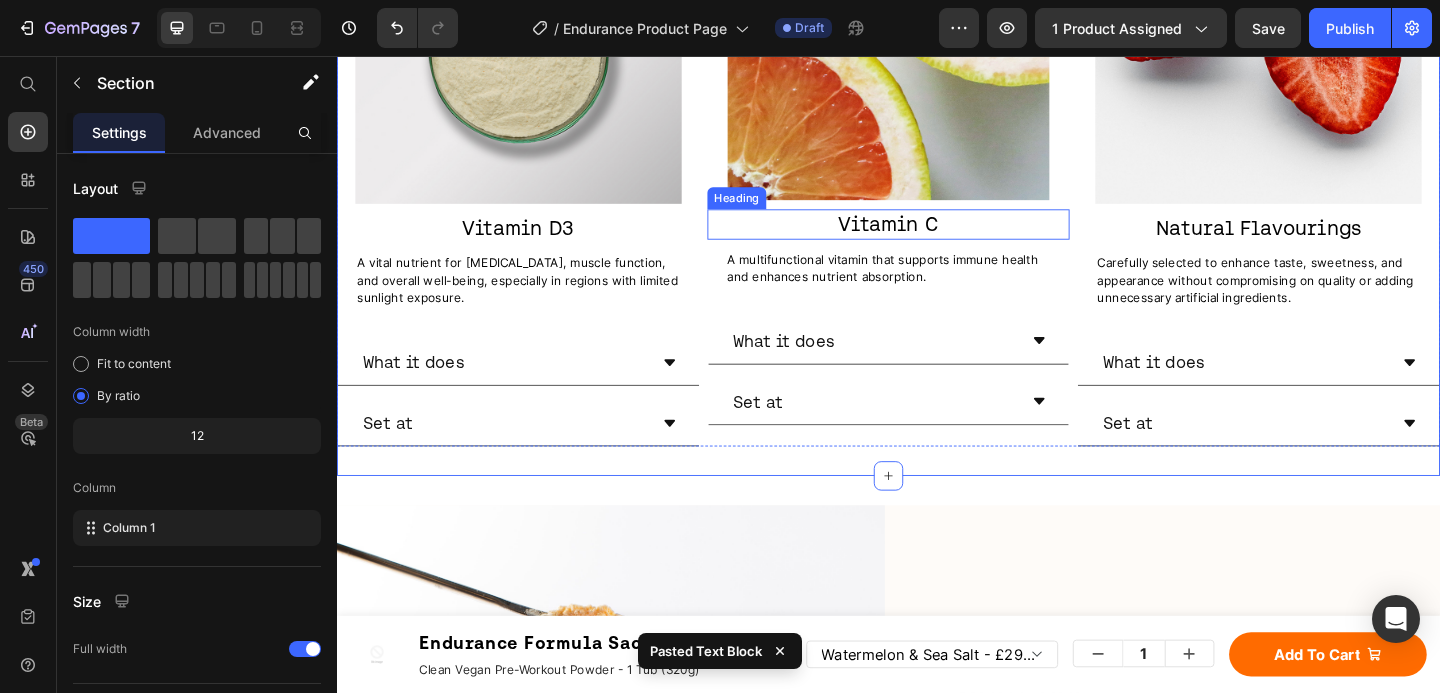 scroll, scrollTop: 4556, scrollLeft: 0, axis: vertical 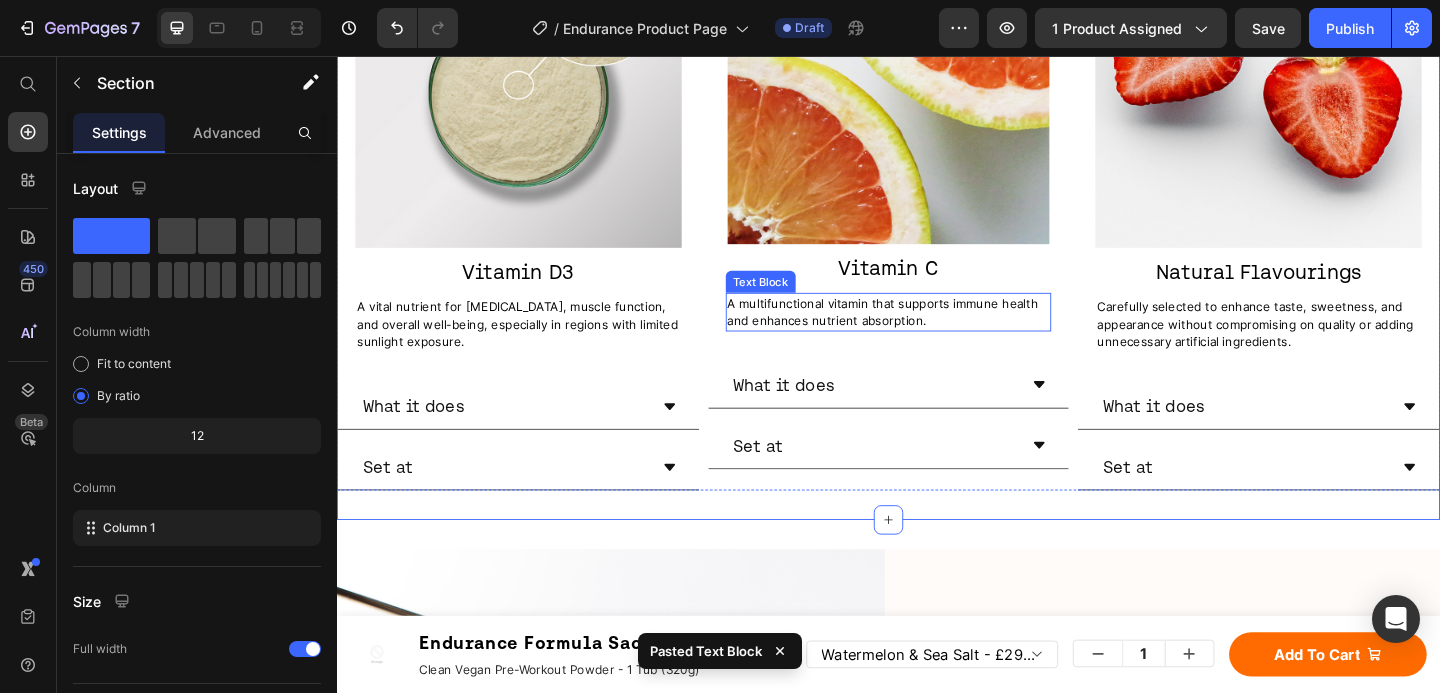 click on "A multifunctional vitamin that supports immune health and enhances nutrient absorption." at bounding box center [937, 335] 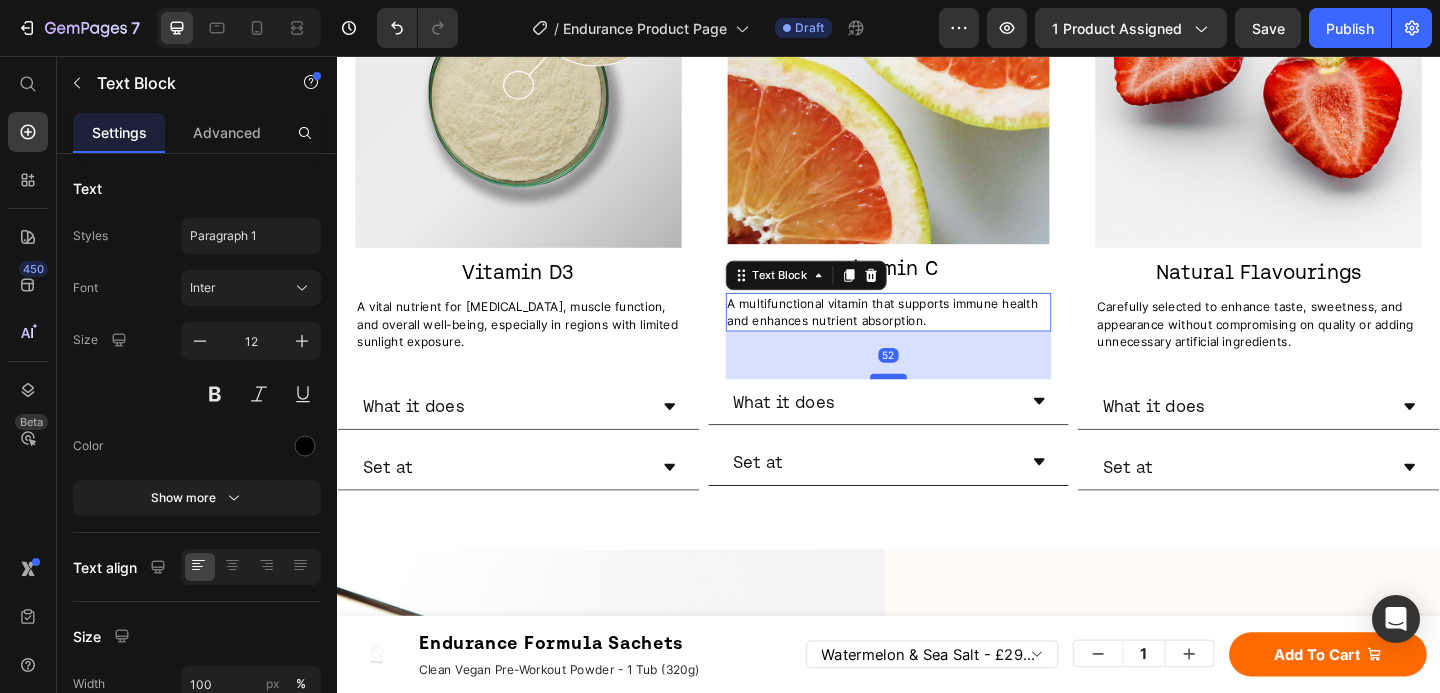 drag, startPoint x: 934, startPoint y: 360, endPoint x: 938, endPoint y: 378, distance: 18.439089 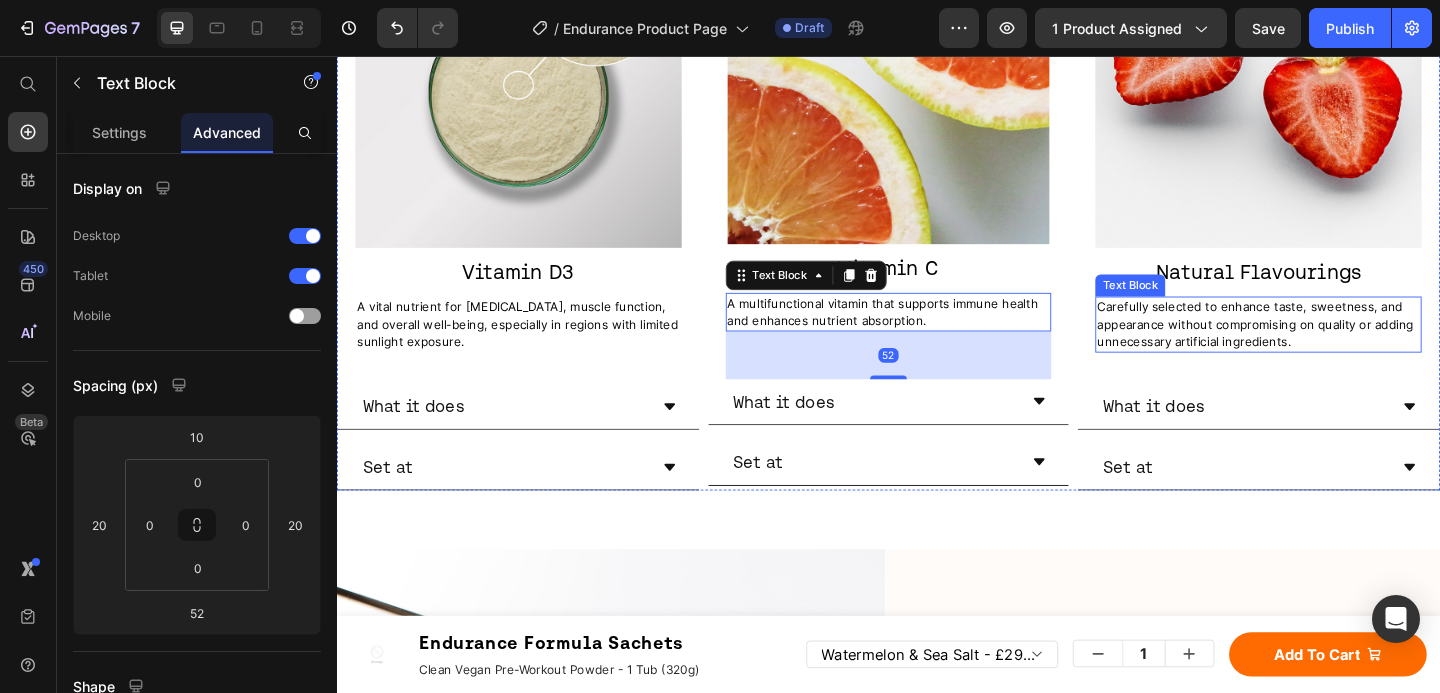 click on "Carefully selected to enhance taste, sweetness, and appearance without compromising on quality or adding unnecessary artificial ingredients." at bounding box center [1336, 348] 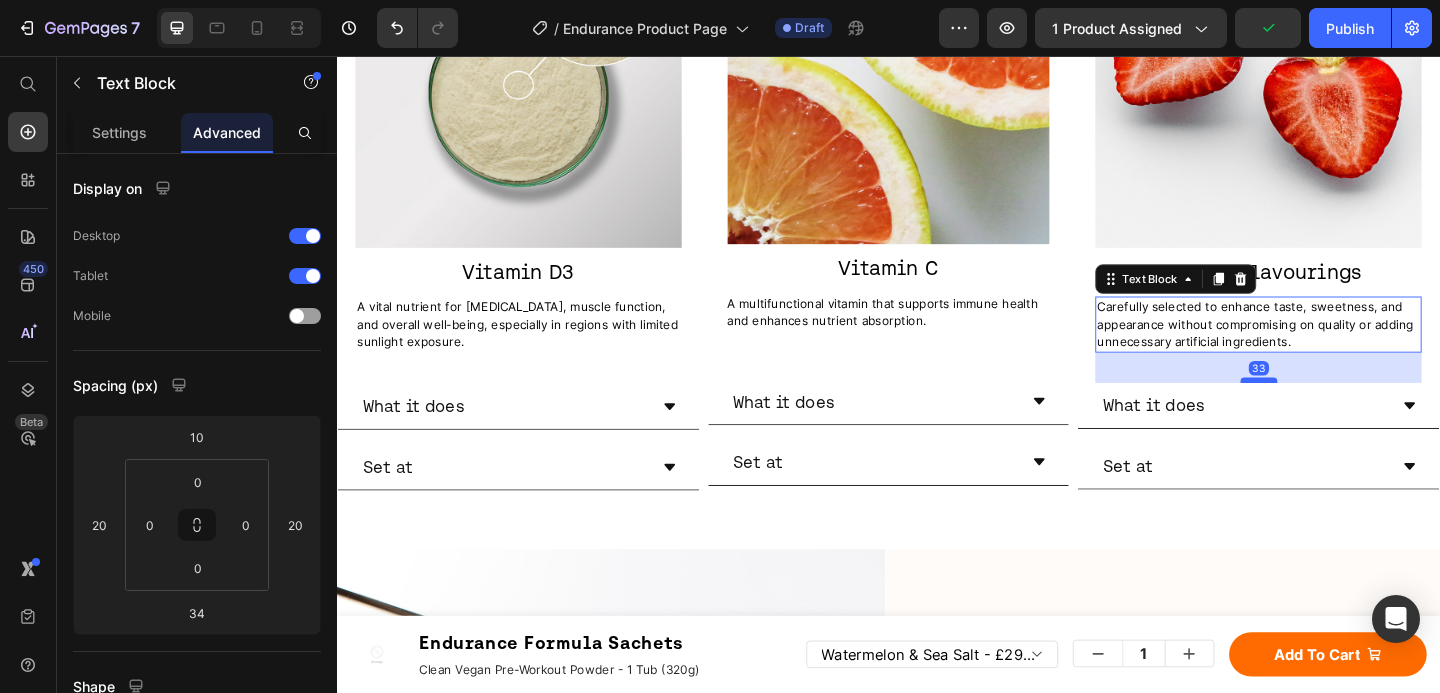 click at bounding box center [1340, 409] 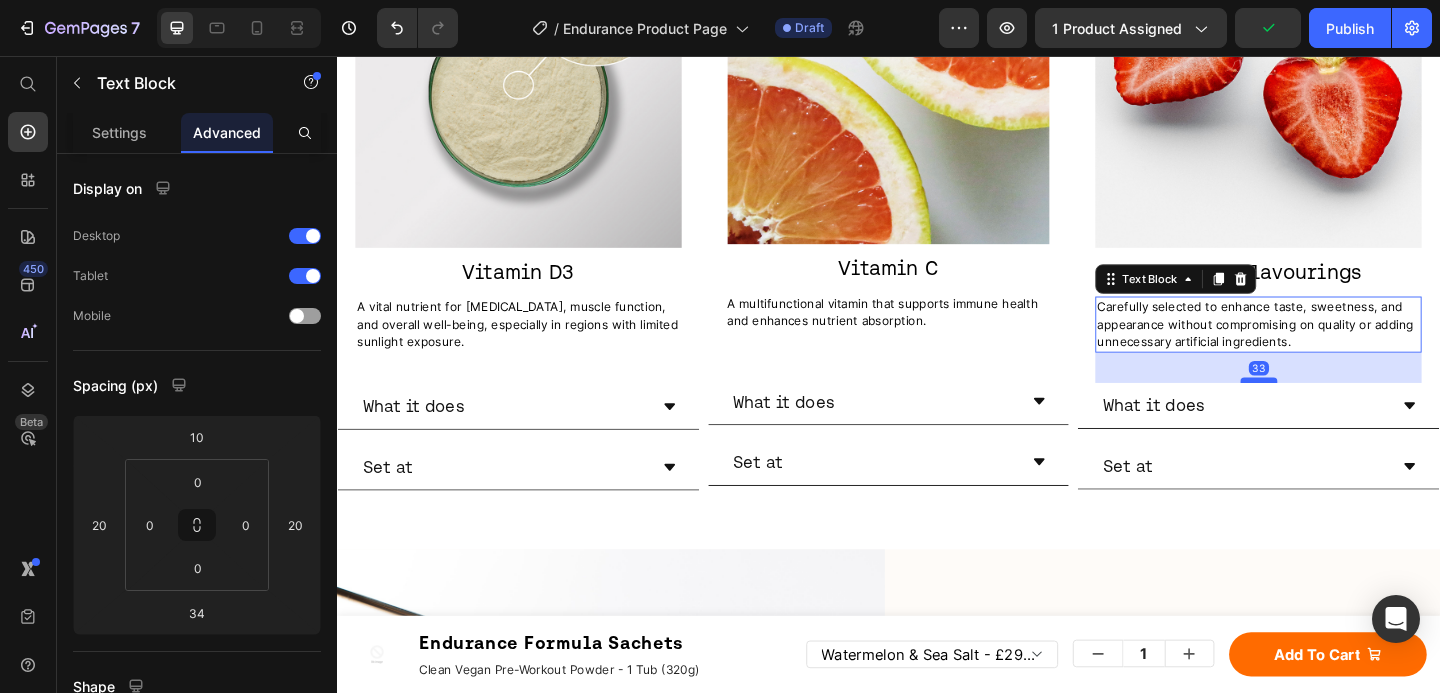 type on "33" 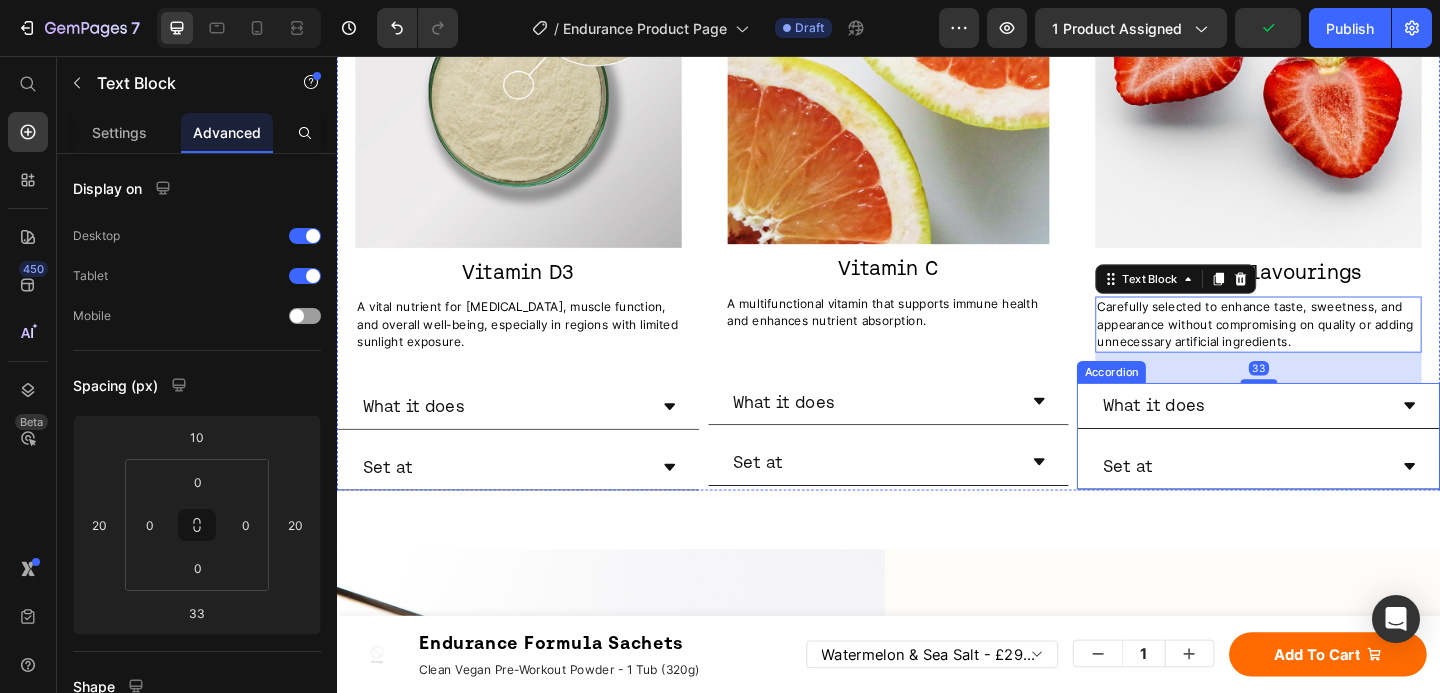 click on "Image We wanted to do BETTER. Heading MOST PRE-WORKOUTS ARE PACKED WITH UNNECESSARY INGREDIENTS AND ARTIFICIAL ADDITIVES. Heading We’re all about getting the balance right between the science and daily life. What we leave out is as important as what we put in. Text Block Row Row WHAT WE LEAVE OUT, AND WHY Heading No BS (desktop) 9/25" at bounding box center (937, 1020) 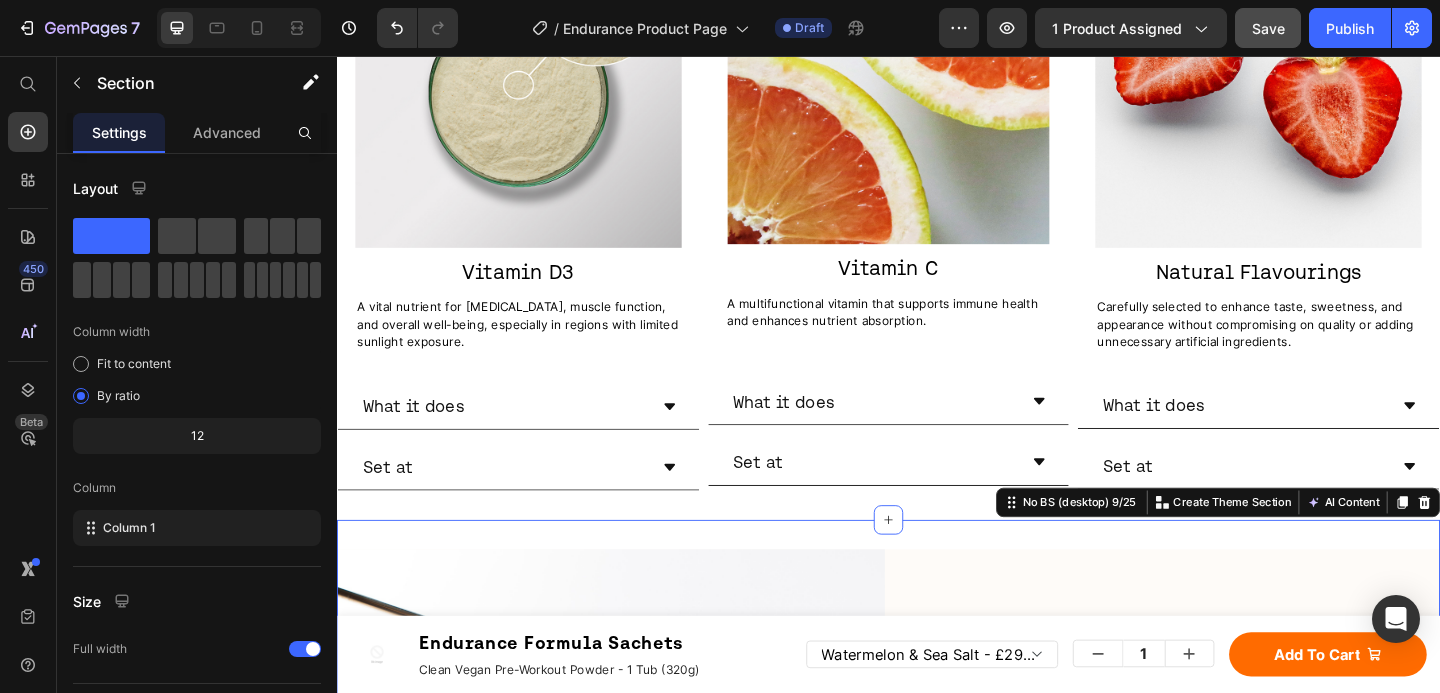 click on "Save" 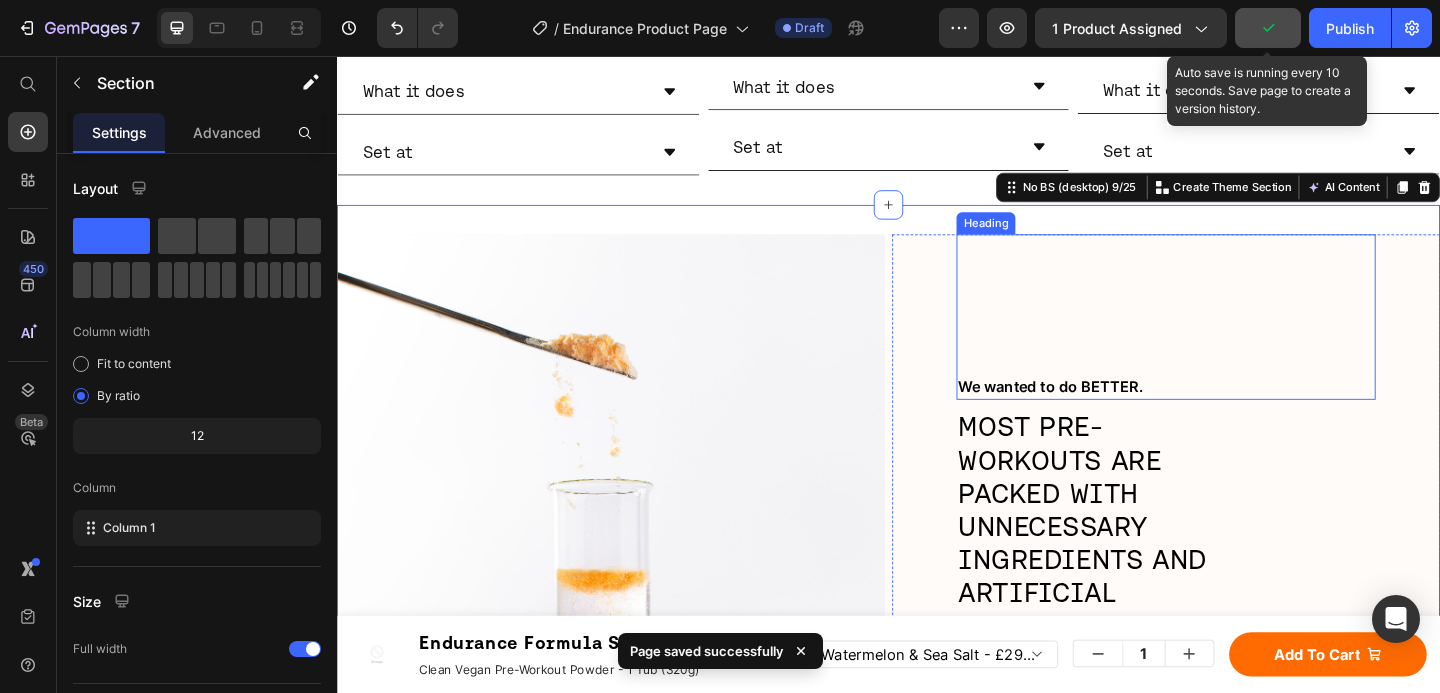 scroll, scrollTop: 4874, scrollLeft: 0, axis: vertical 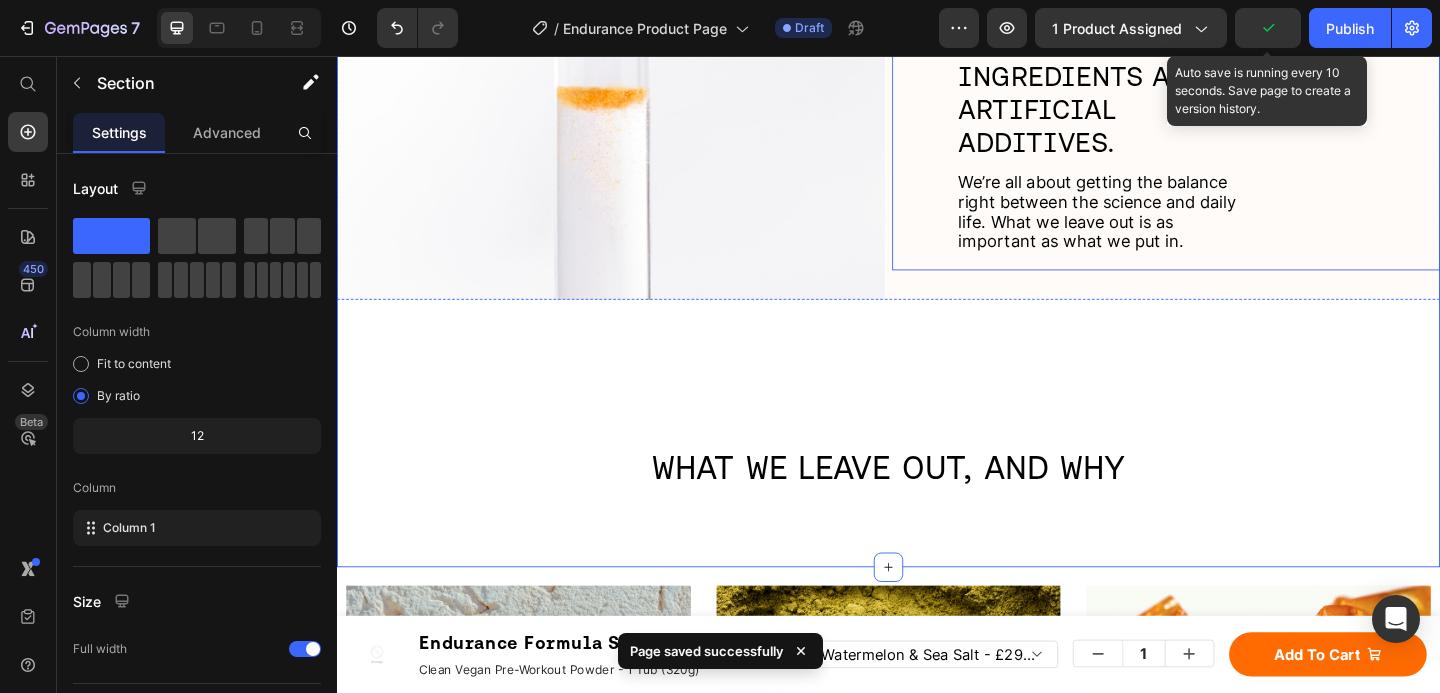 click on "We wanted to do BETTER. Heading MOST PRE-WORKOUTS ARE PACKED WITH UNNECESSARY INGREDIENTS AND ARTIFICIAL ADDITIVES. Heading We’re all about getting the balance right between the science and daily life. What we leave out is as important as what we put in. Text Block" at bounding box center (1239, 7) 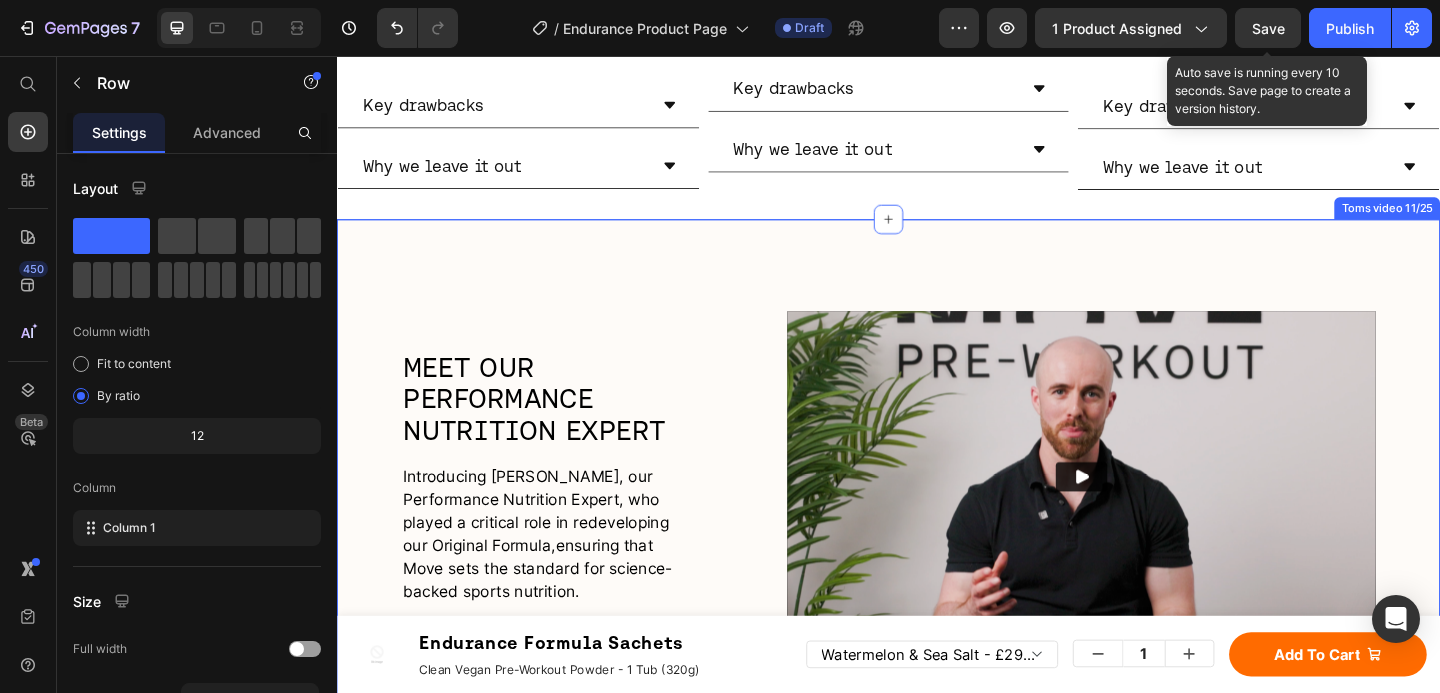 scroll, scrollTop: 6094, scrollLeft: 0, axis: vertical 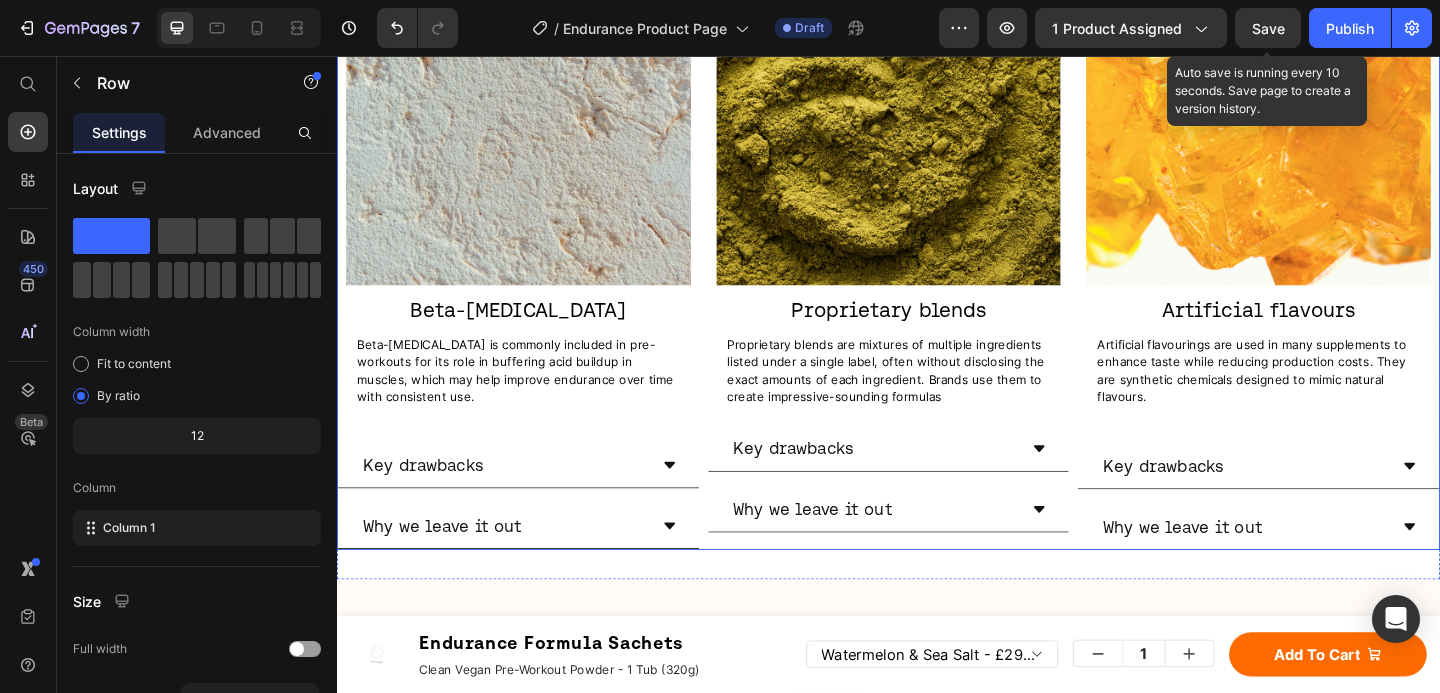 click on "Artificial flavourings are used in many supplements to enhance taste while reducing production costs. They are synthetic chemicals designed to mimic natural flavours." at bounding box center (1332, 397) 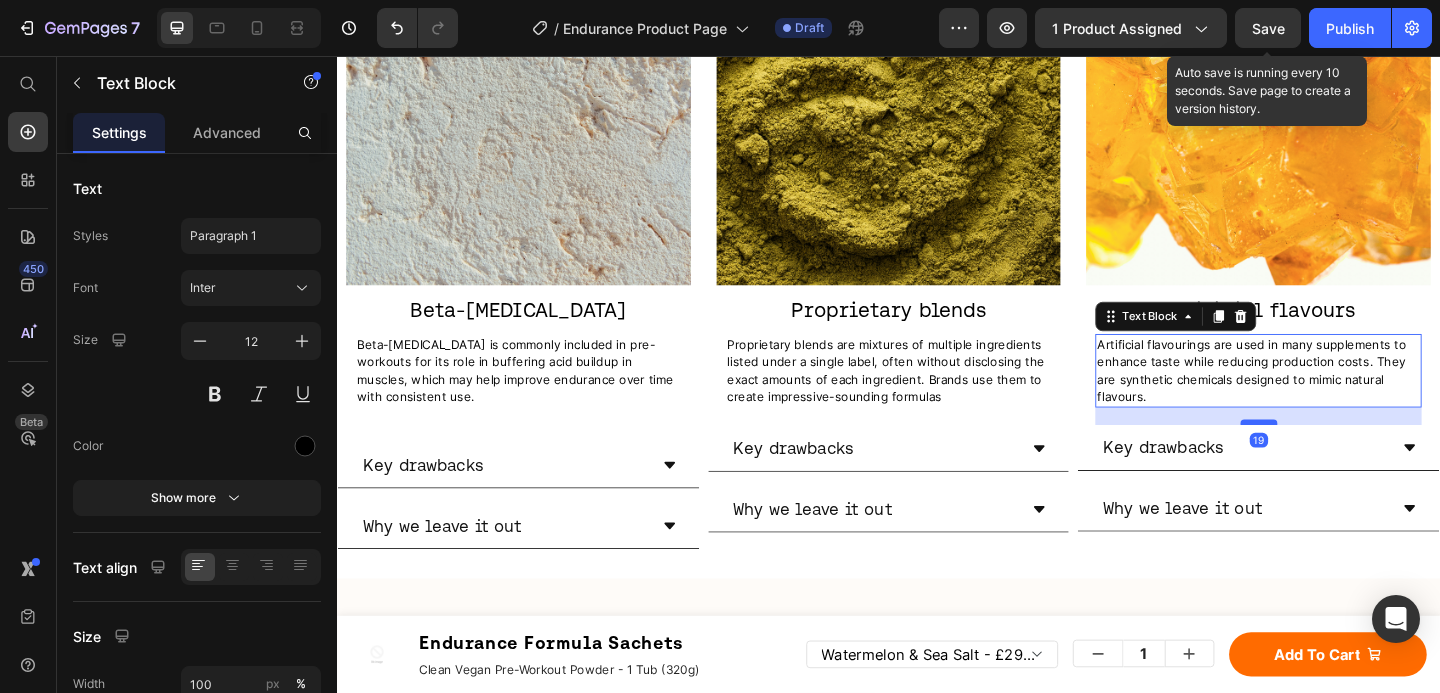 drag, startPoint x: 1326, startPoint y: 458, endPoint x: 1331, endPoint y: 438, distance: 20.615528 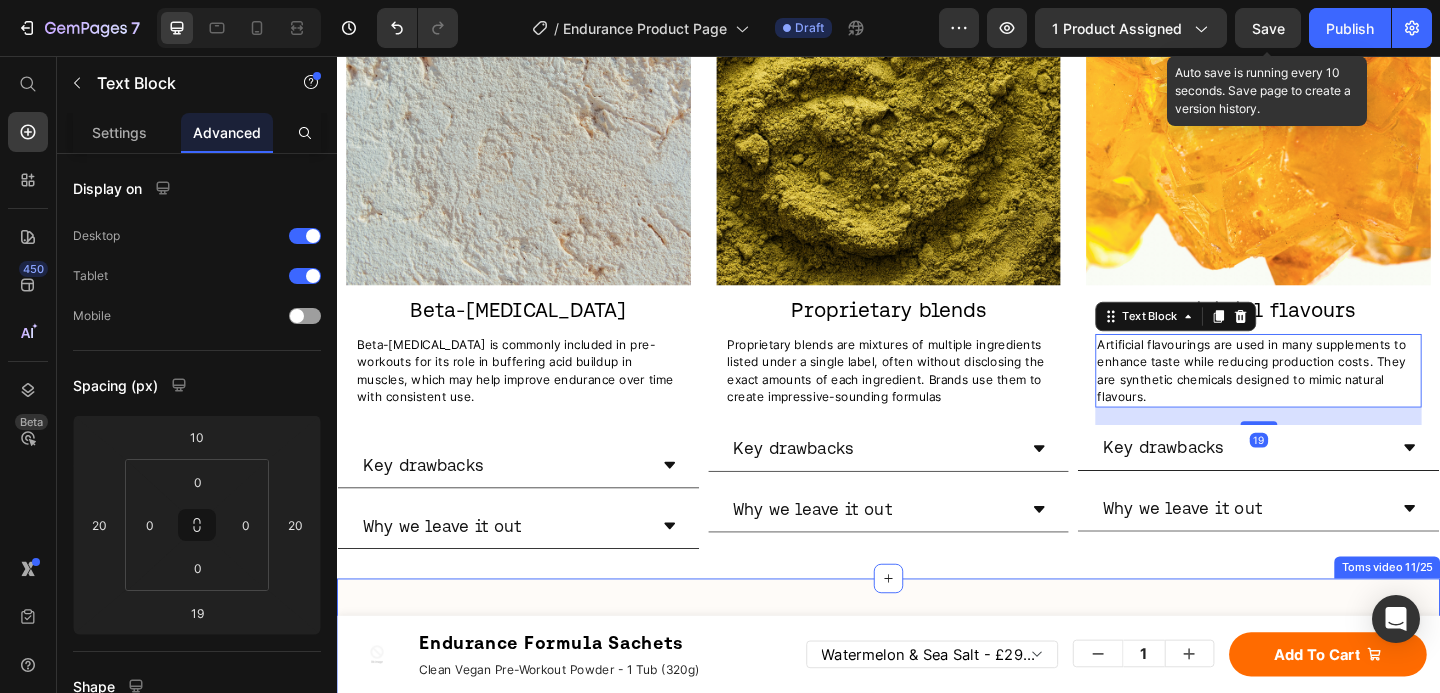 click on "meet our performance nutrition expert Heading Introducing [PERSON_NAME], our Performance Nutrition Expert, who played a critical role in redeveloping our Original Formula,  ensuring that Move sets the standard for science-backed sports nutrition. Text Block Video Row Toms video 11/25" at bounding box center [937, 884] 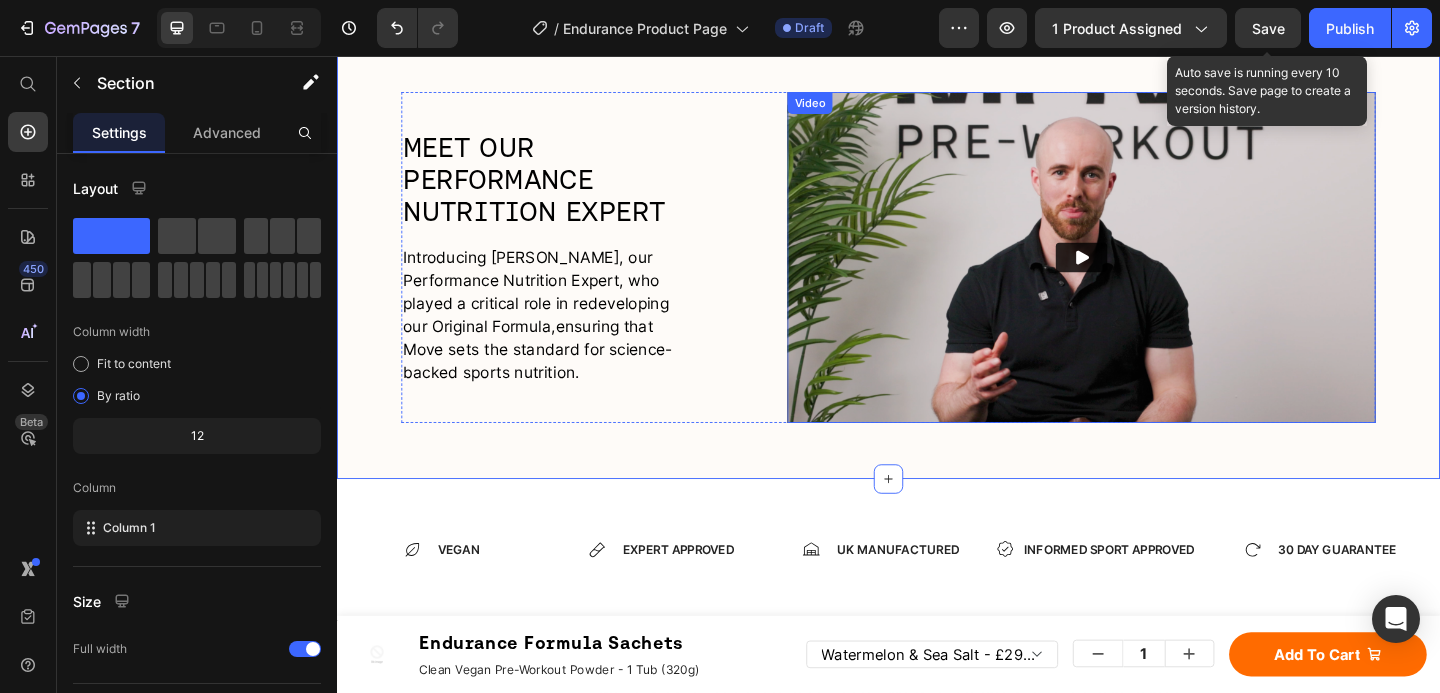 scroll, scrollTop: 7383, scrollLeft: 0, axis: vertical 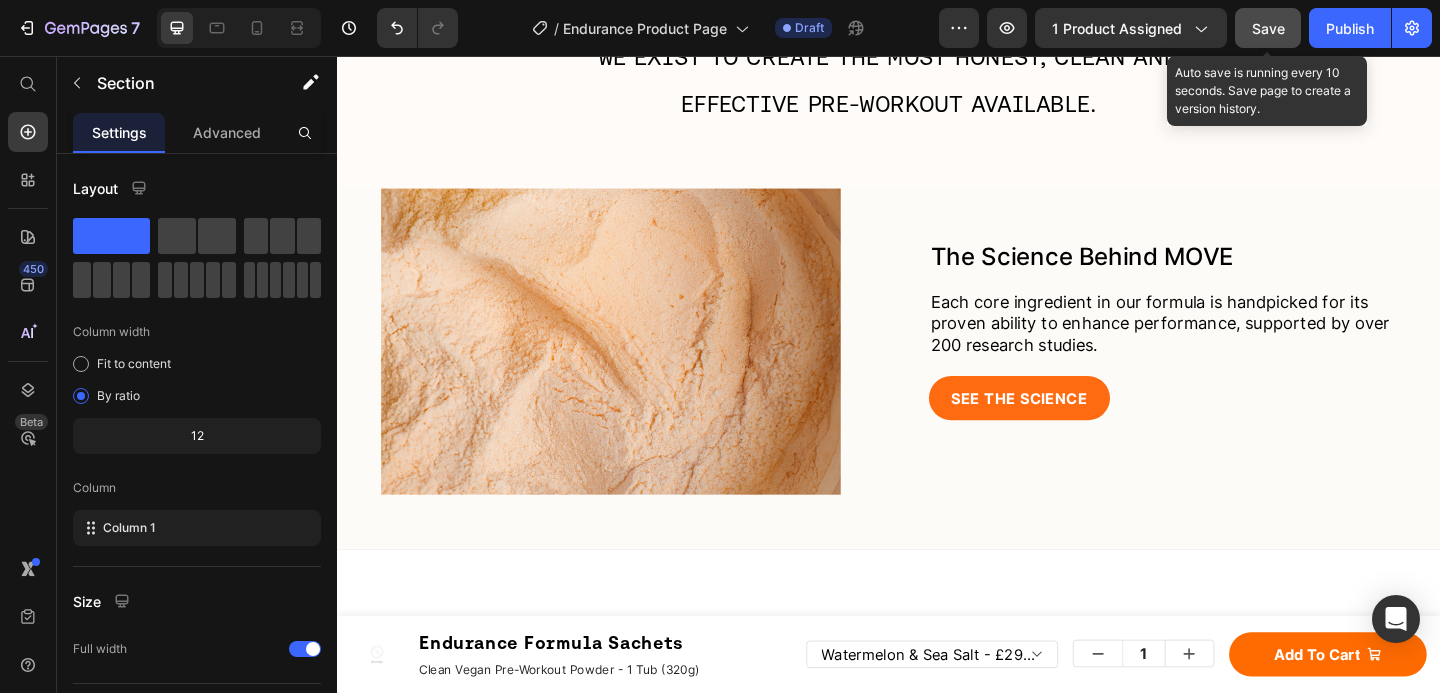 click on "Save" at bounding box center [1268, 28] 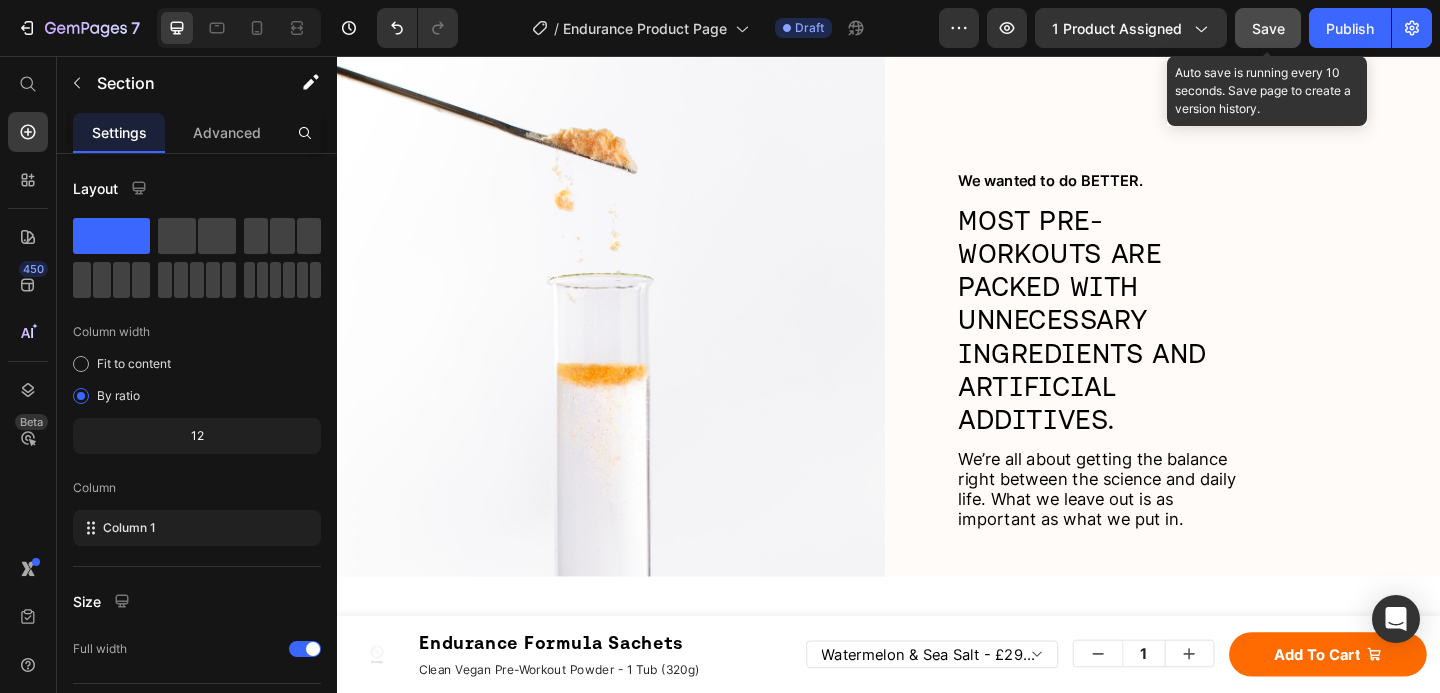 scroll, scrollTop: 4462, scrollLeft: 0, axis: vertical 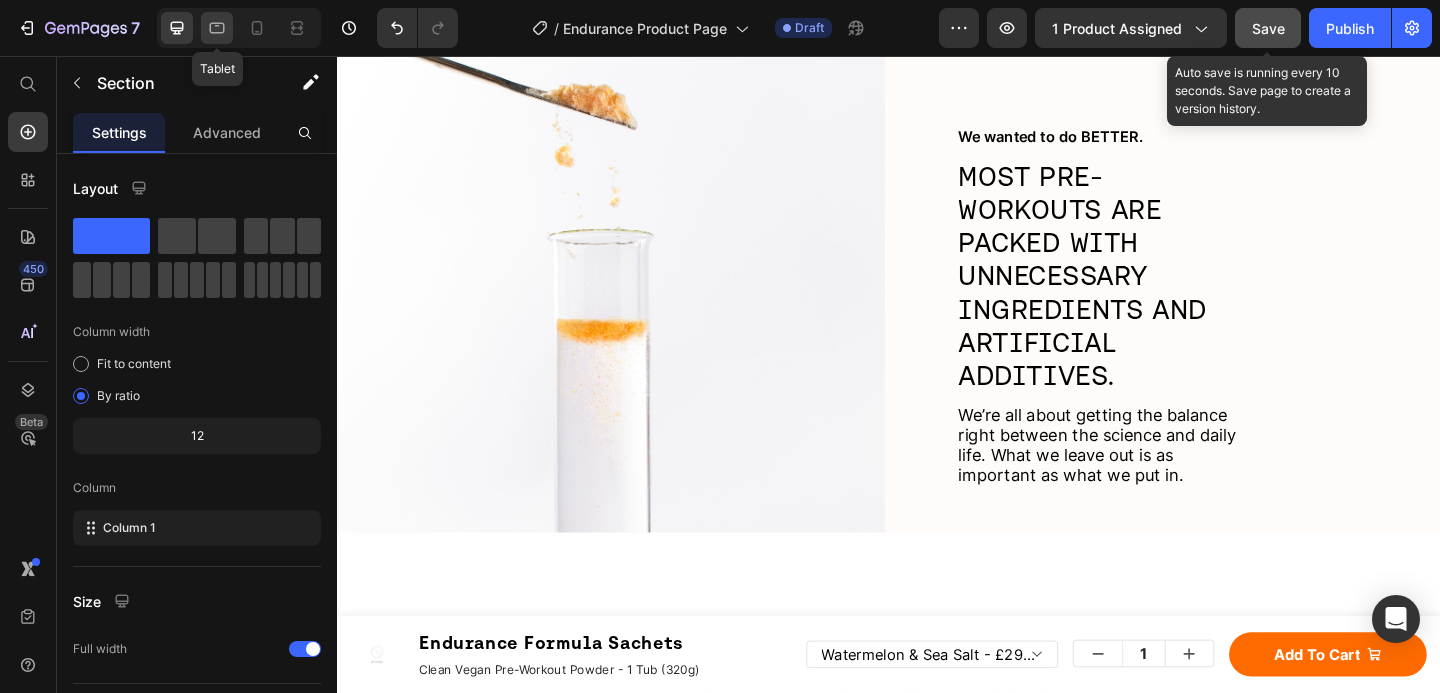 click 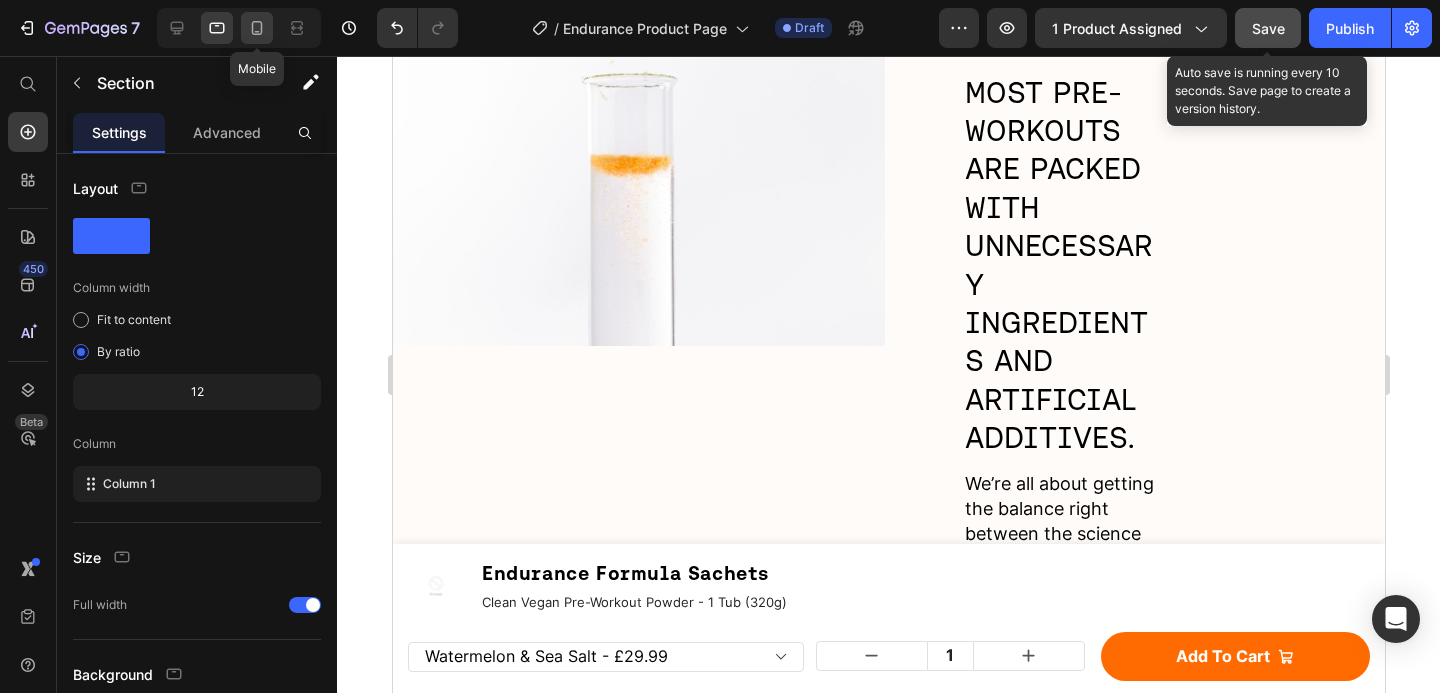 click 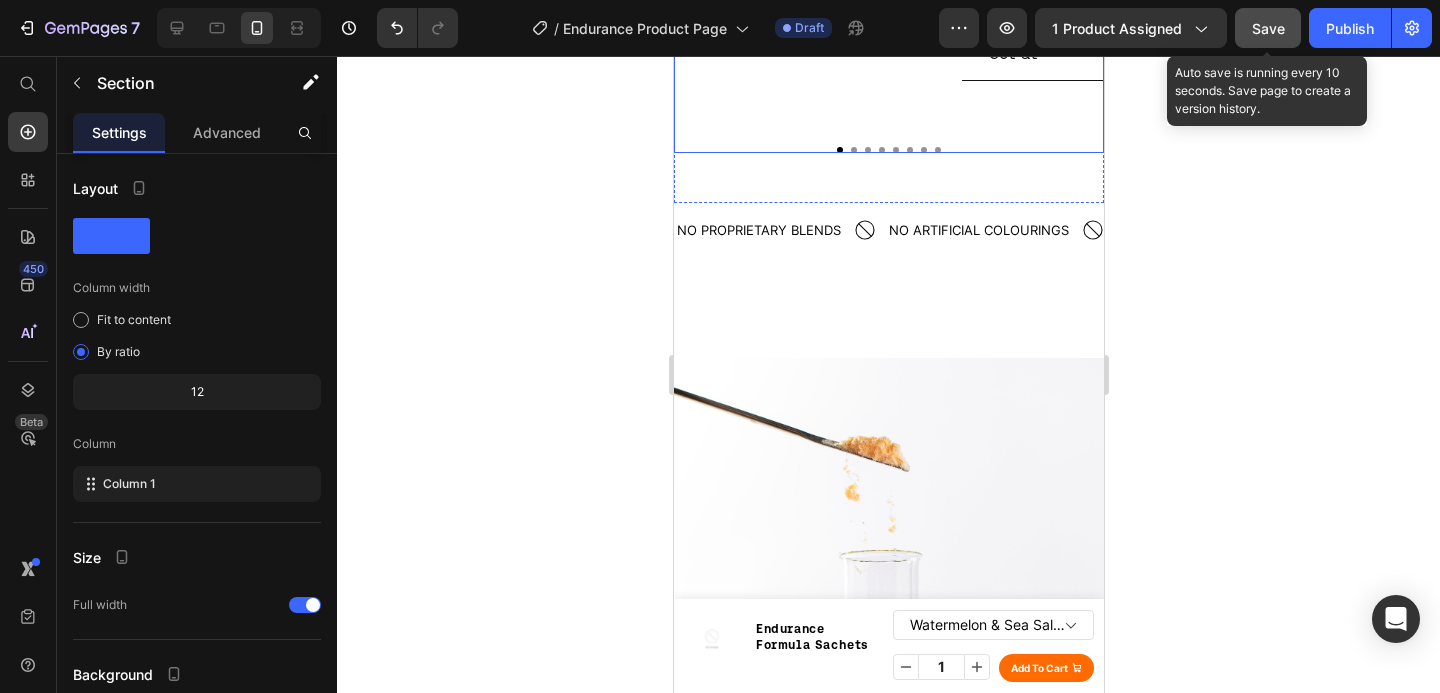 scroll, scrollTop: 3147, scrollLeft: 0, axis: vertical 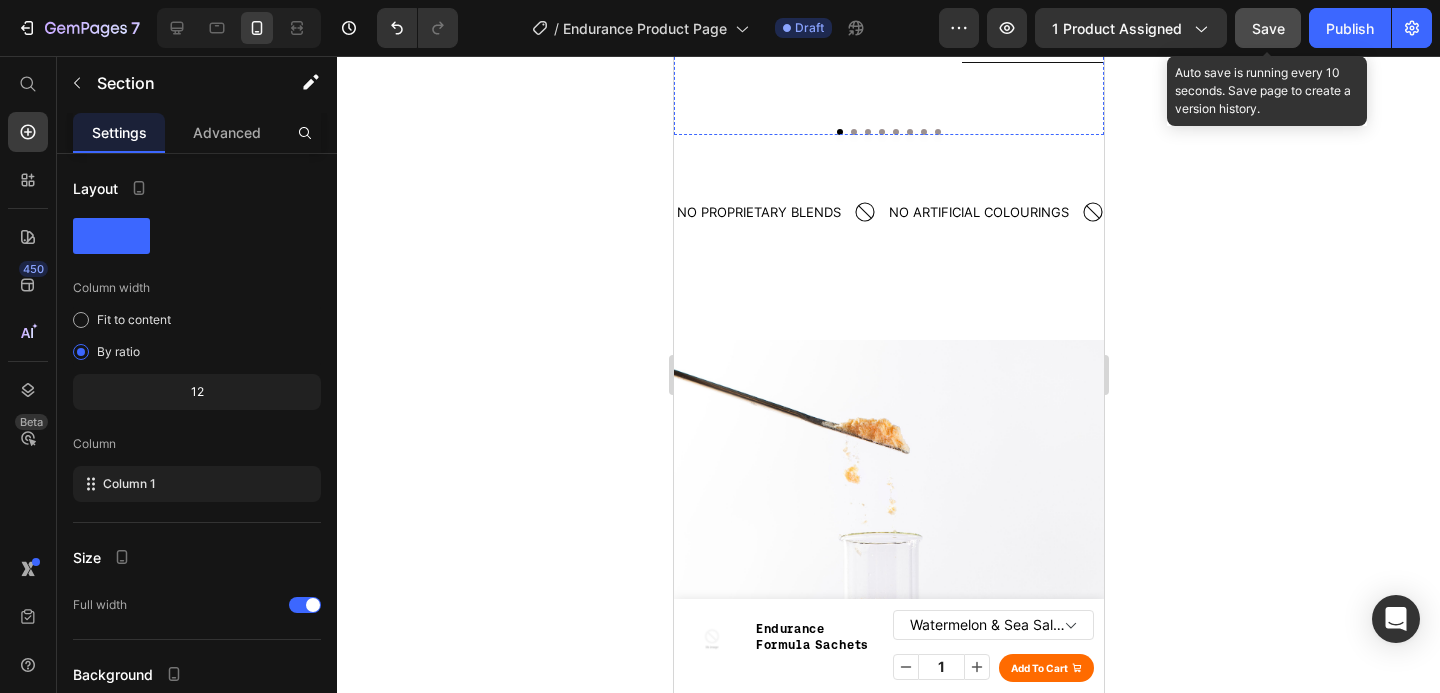 click on "An extensively researched stimulant known for its role in enhancing athletic and cognitive performance." at bounding box center [808, -152] 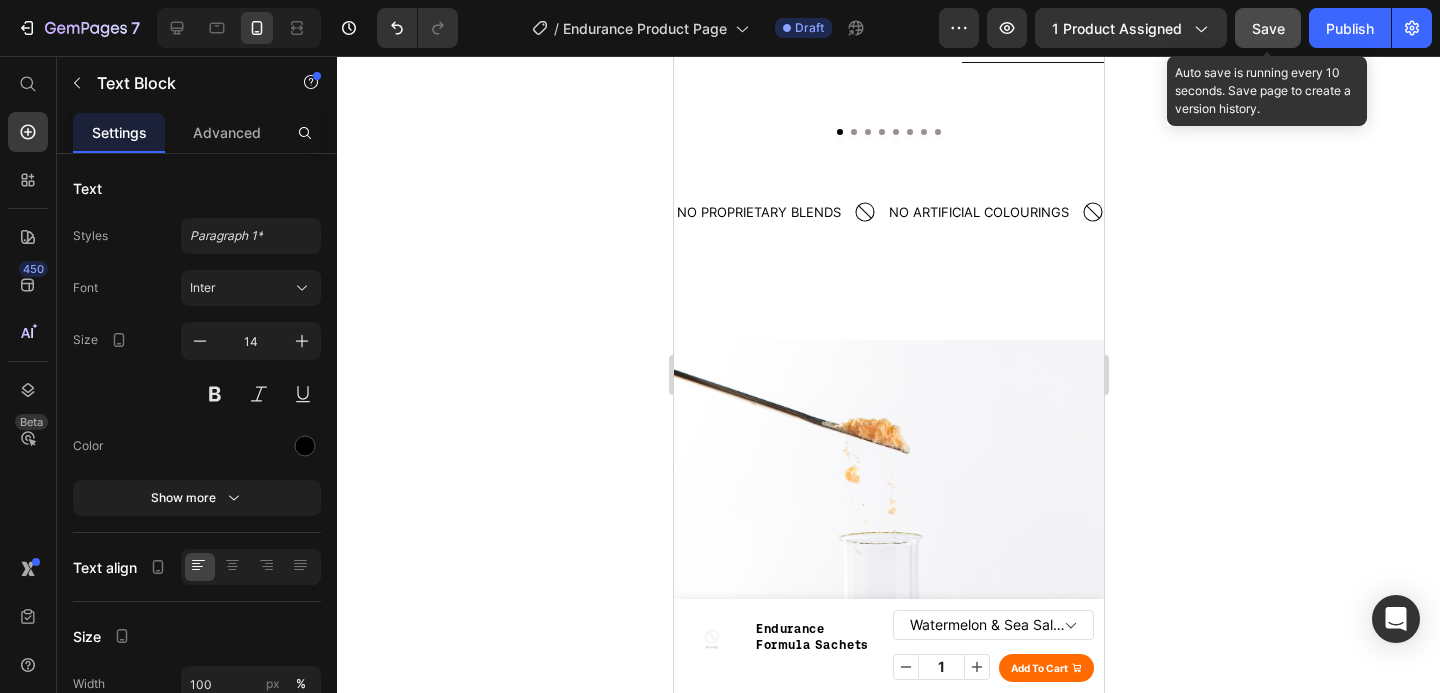 drag, startPoint x: 798, startPoint y: 312, endPoint x: 773, endPoint y: 291, distance: 32.649654 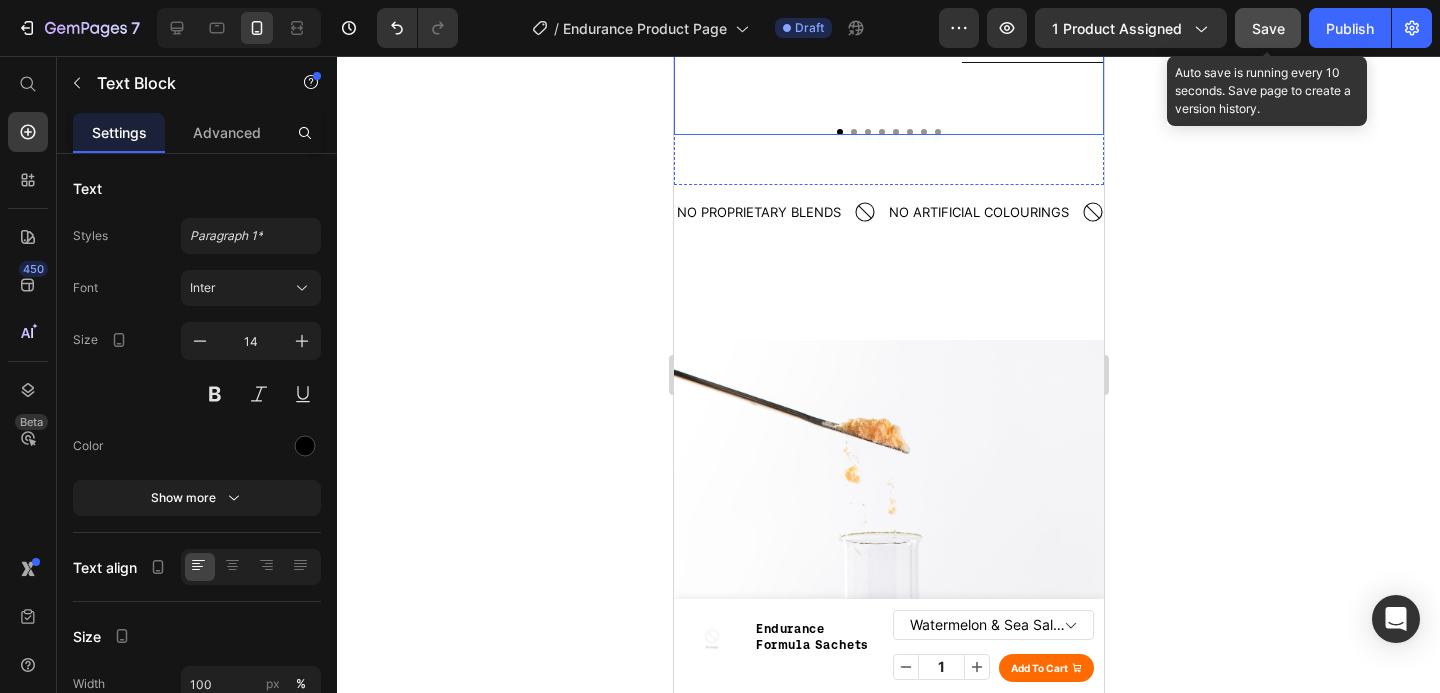 drag, startPoint x: 777, startPoint y: 298, endPoint x: 692, endPoint y: 250, distance: 97.6166 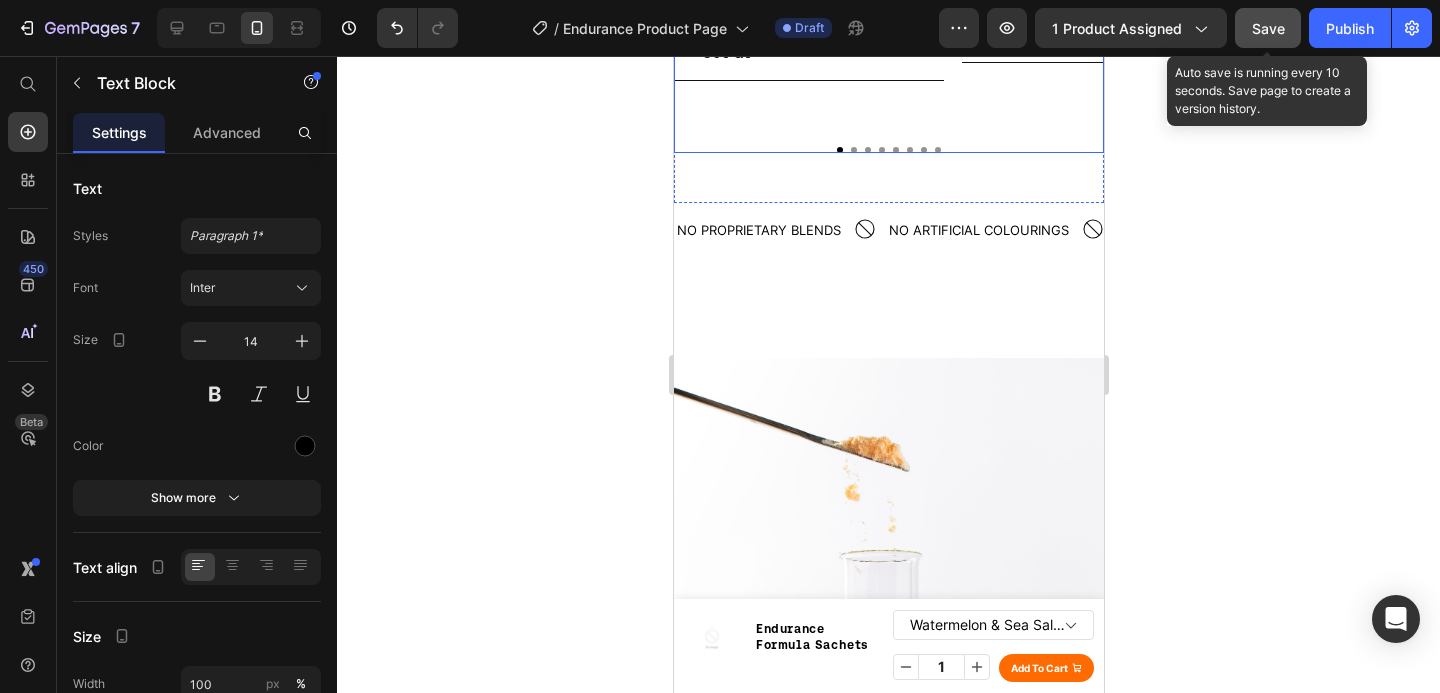 click on "A powerful [MEDICAL_DATA] plant that helps lower stress hormones, steady your energy, and sharpen focus—so you stay cool, clear, and locked in when it counts." at bounding box center [1093, -139] 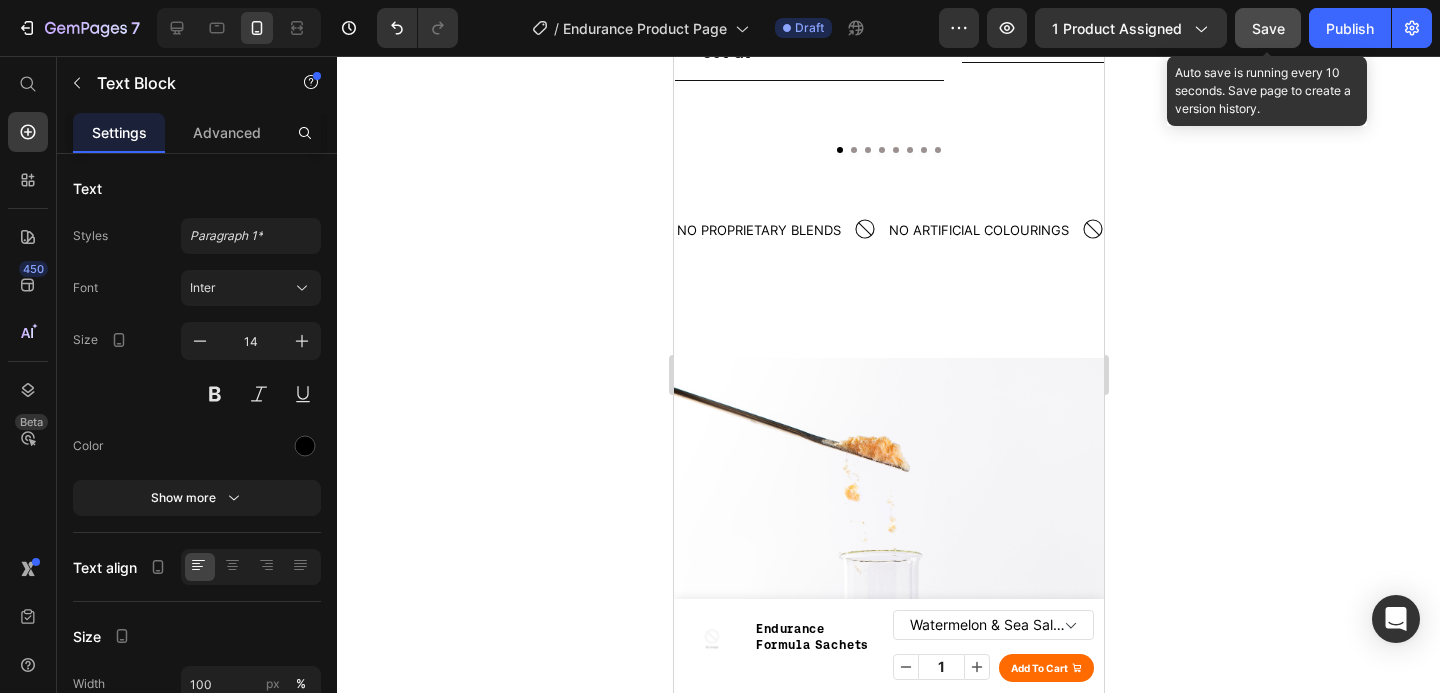 click on "A powerful adaptogenic plant that helps lower stress hormones, steady your energy, and sharpen focus—so you stay cool, clear, and locked in when it counts." at bounding box center [1093, -139] 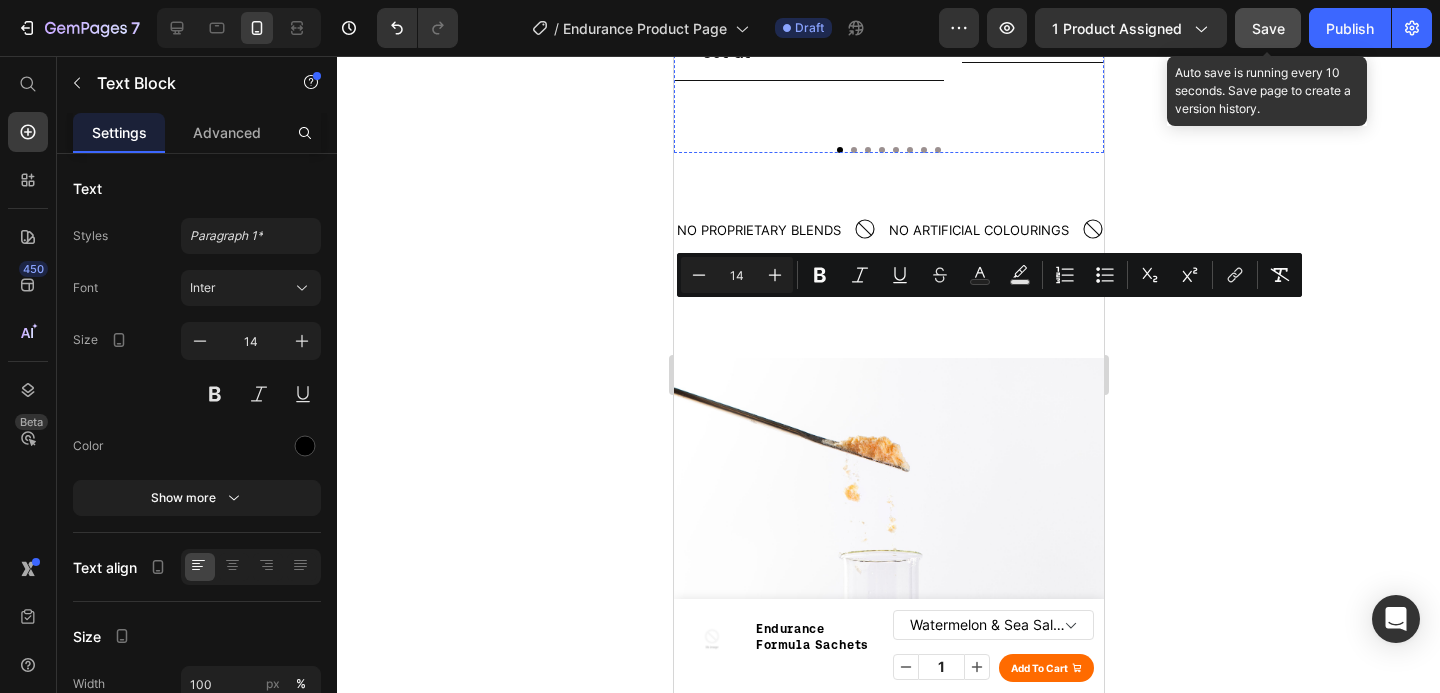 click on "An extensively researched stimulant that improves strength, endurance and power, while reducing fatigue at a dose designed not to spike your heart rate." at bounding box center [807, -132] 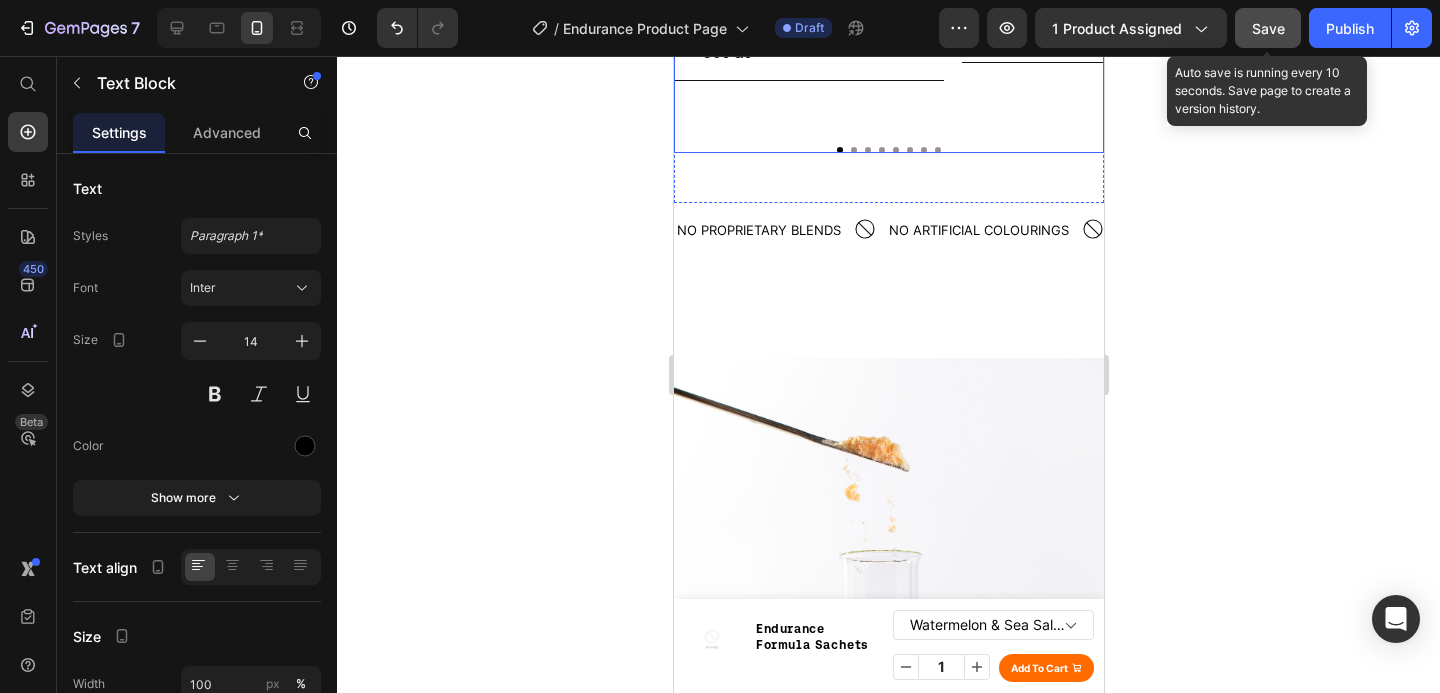 drag, startPoint x: 872, startPoint y: 355, endPoint x: 693, endPoint y: 251, distance: 207.01932 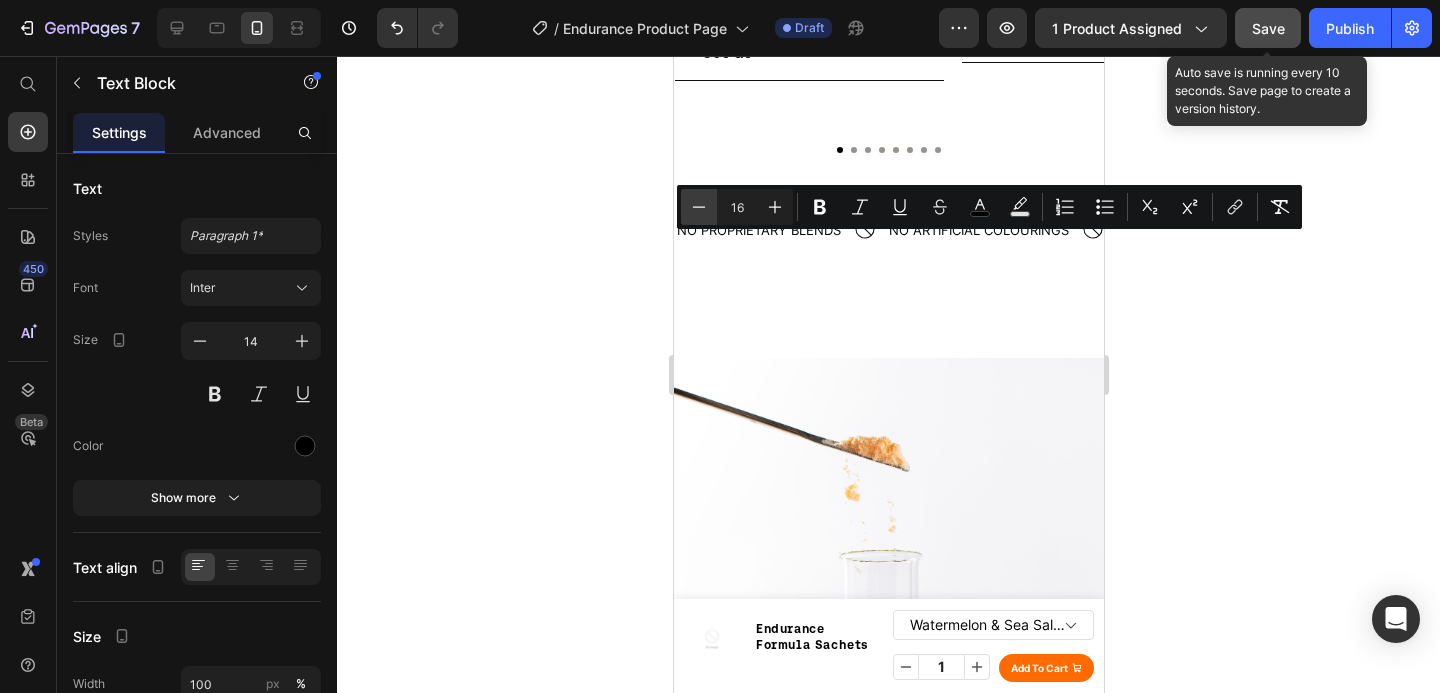 click 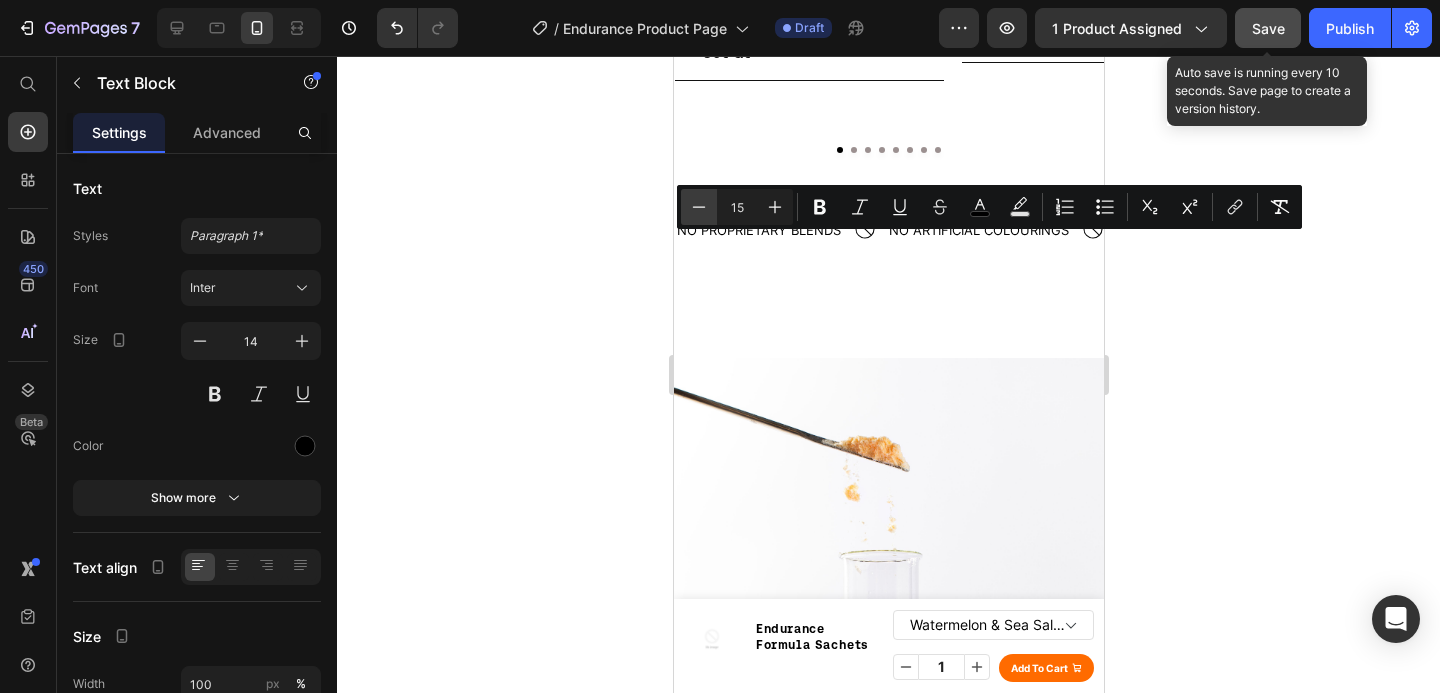 click 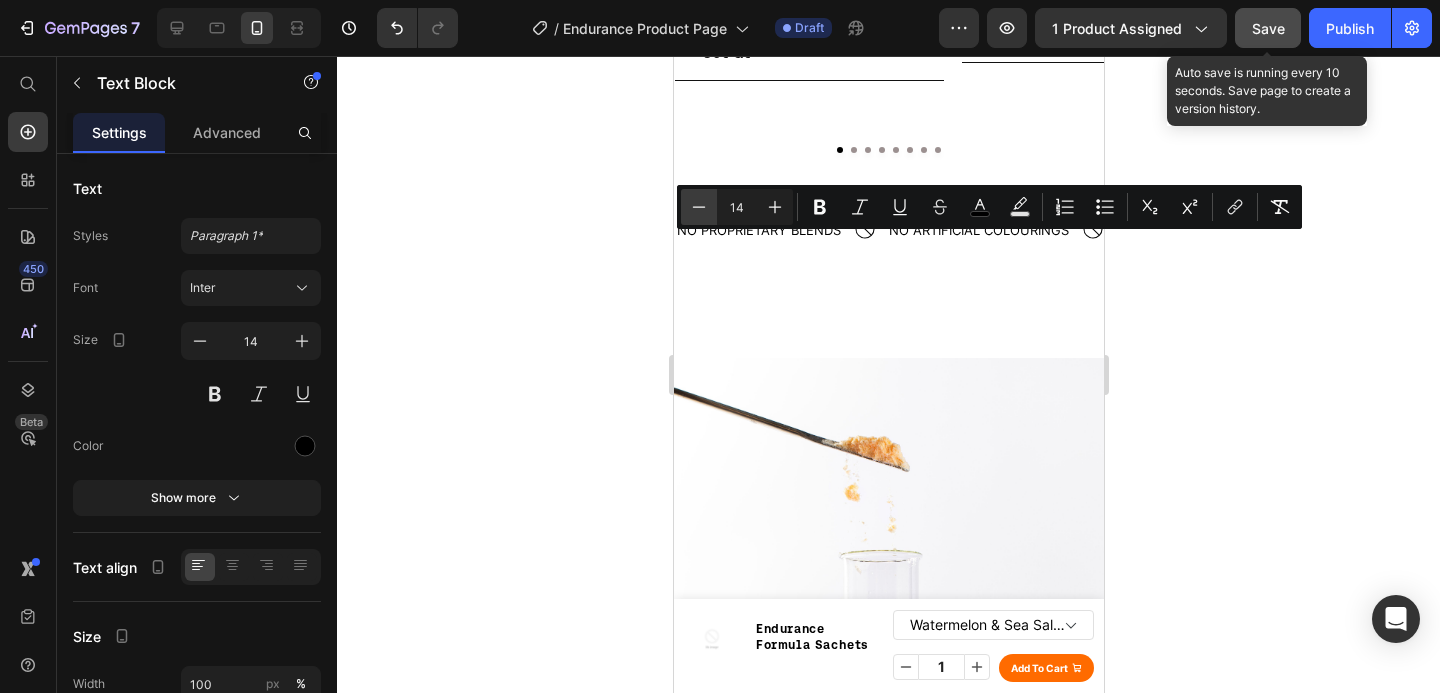 scroll, scrollTop: 3146, scrollLeft: 0, axis: vertical 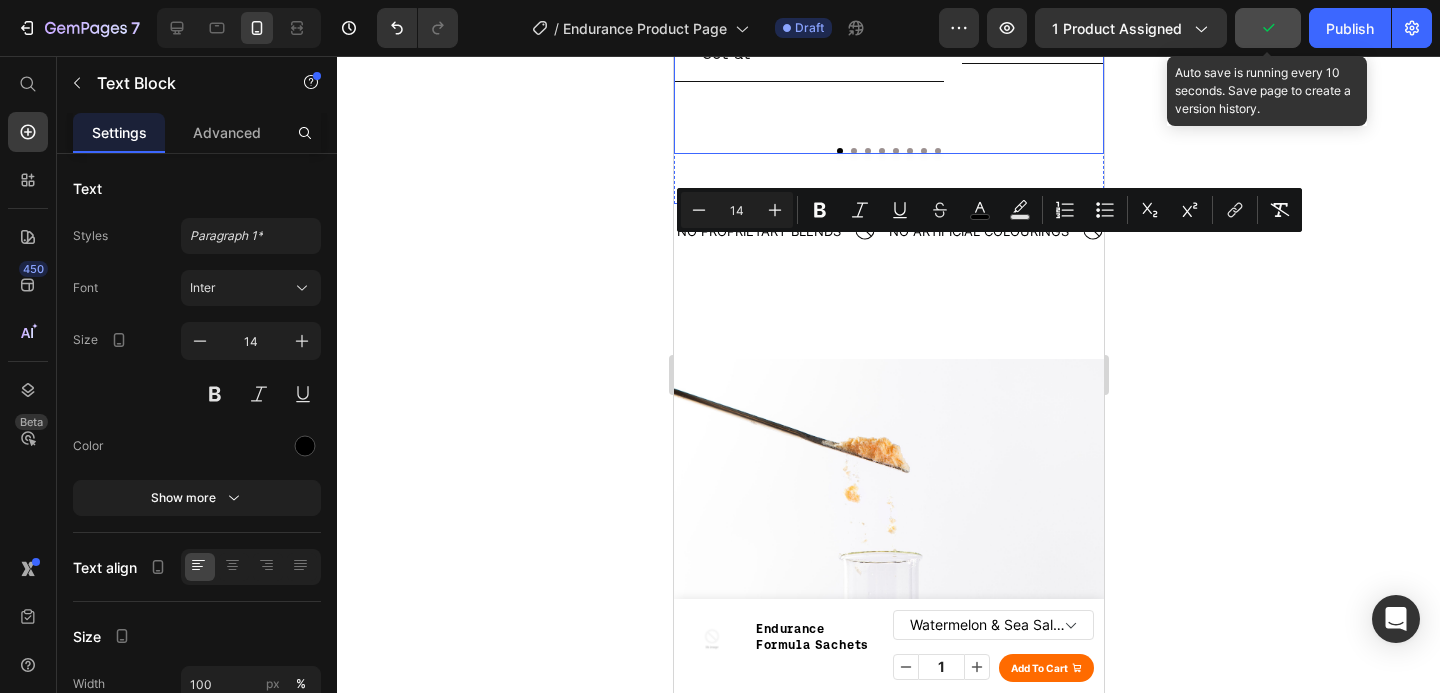 click on "What it does" at bounding box center [792, -18] 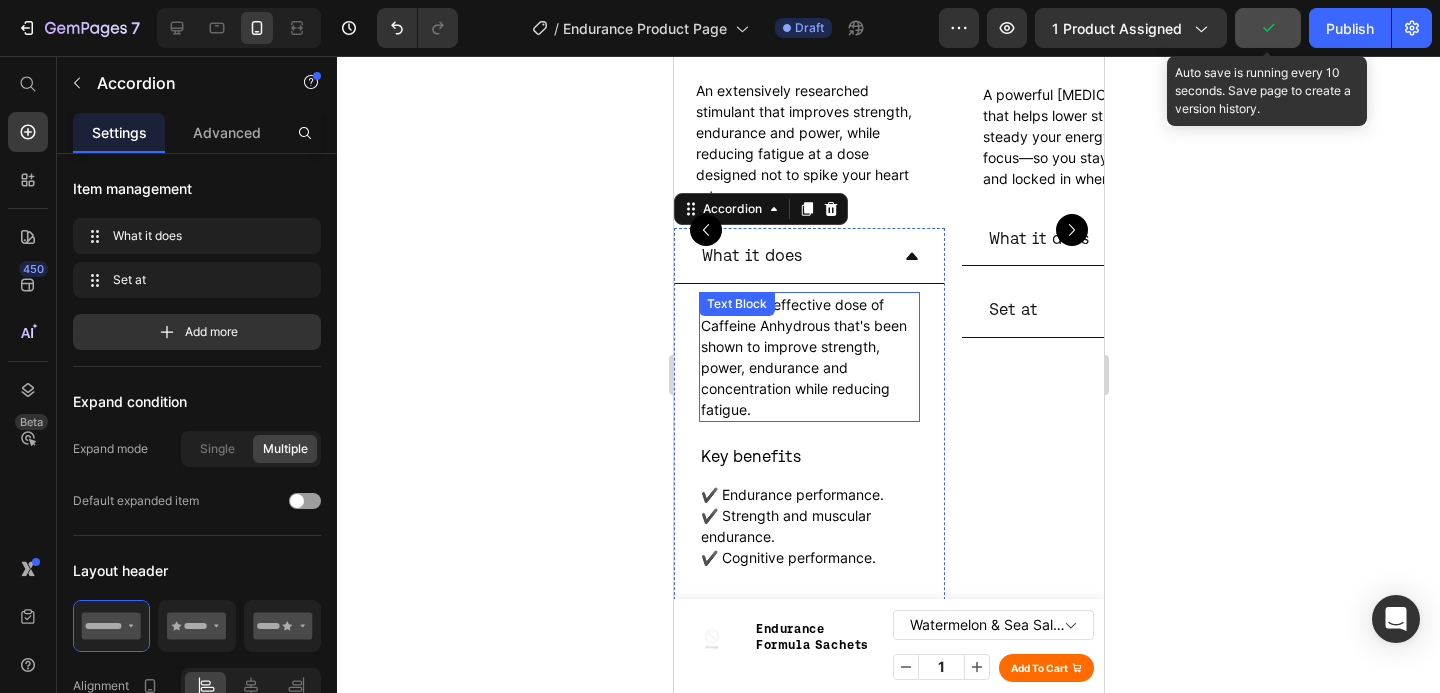 scroll, scrollTop: 3293, scrollLeft: 0, axis: vertical 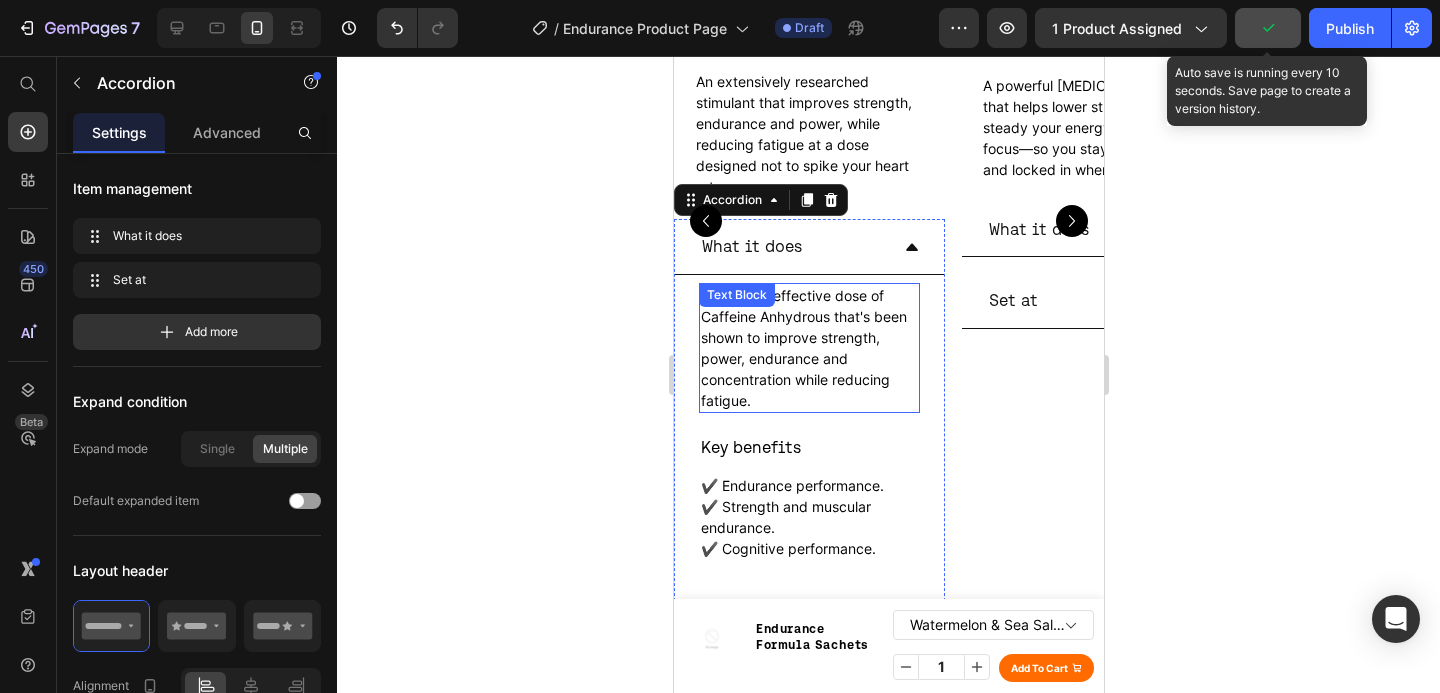 click on "A clinically effective dose of Caffeine Anhydrous that's been shown to improve strength, power, endurance and concentration while reducing fatigue." at bounding box center [803, 348] 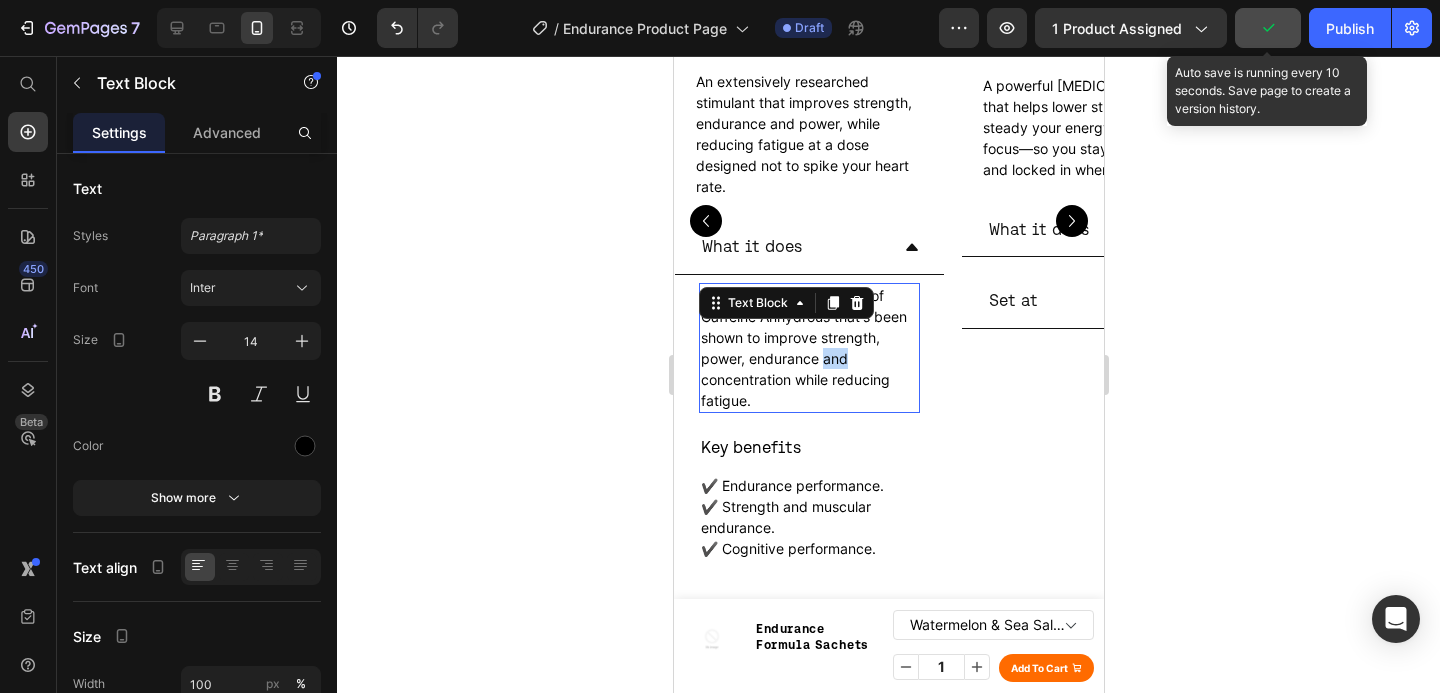 click on "A clinically effective dose of Caffeine Anhydrous that's been shown to improve strength, power, endurance and concentration while reducing fatigue." at bounding box center (803, 348) 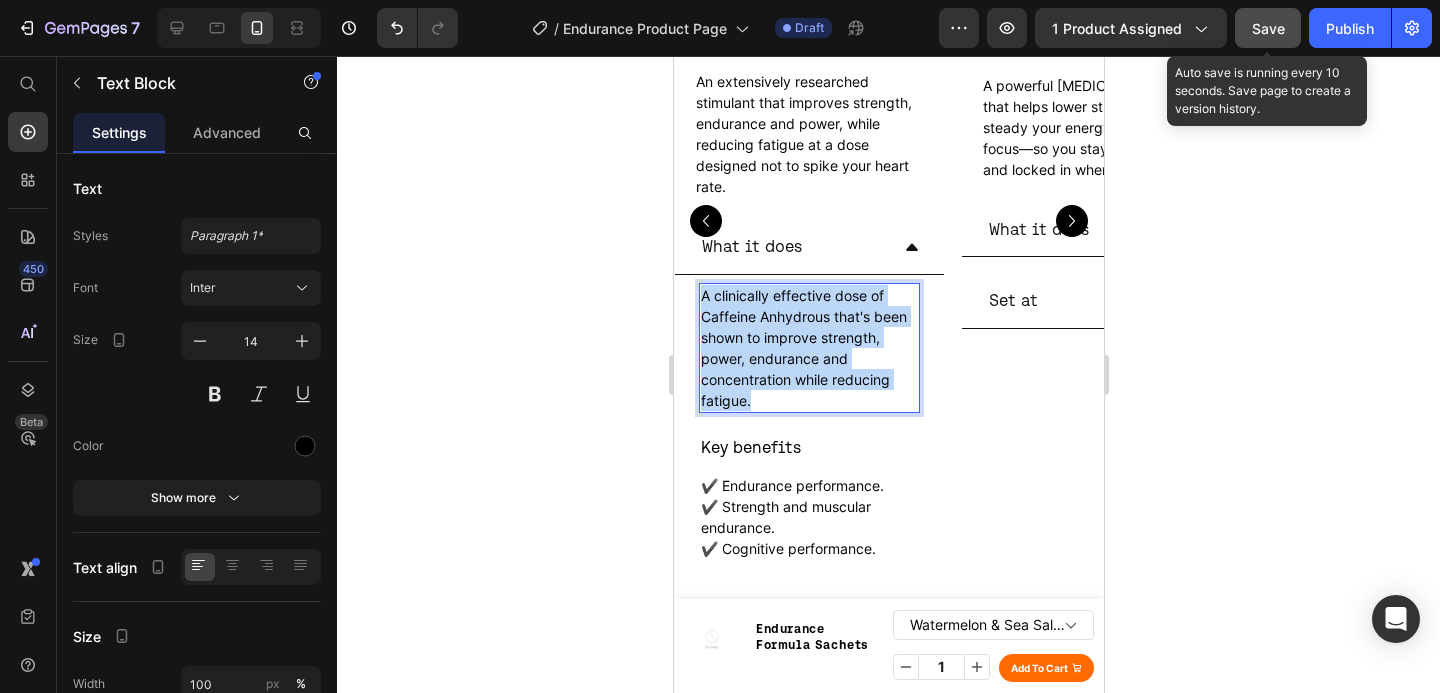 drag, startPoint x: 769, startPoint y: 419, endPoint x: 695, endPoint y: 319, distance: 124.40257 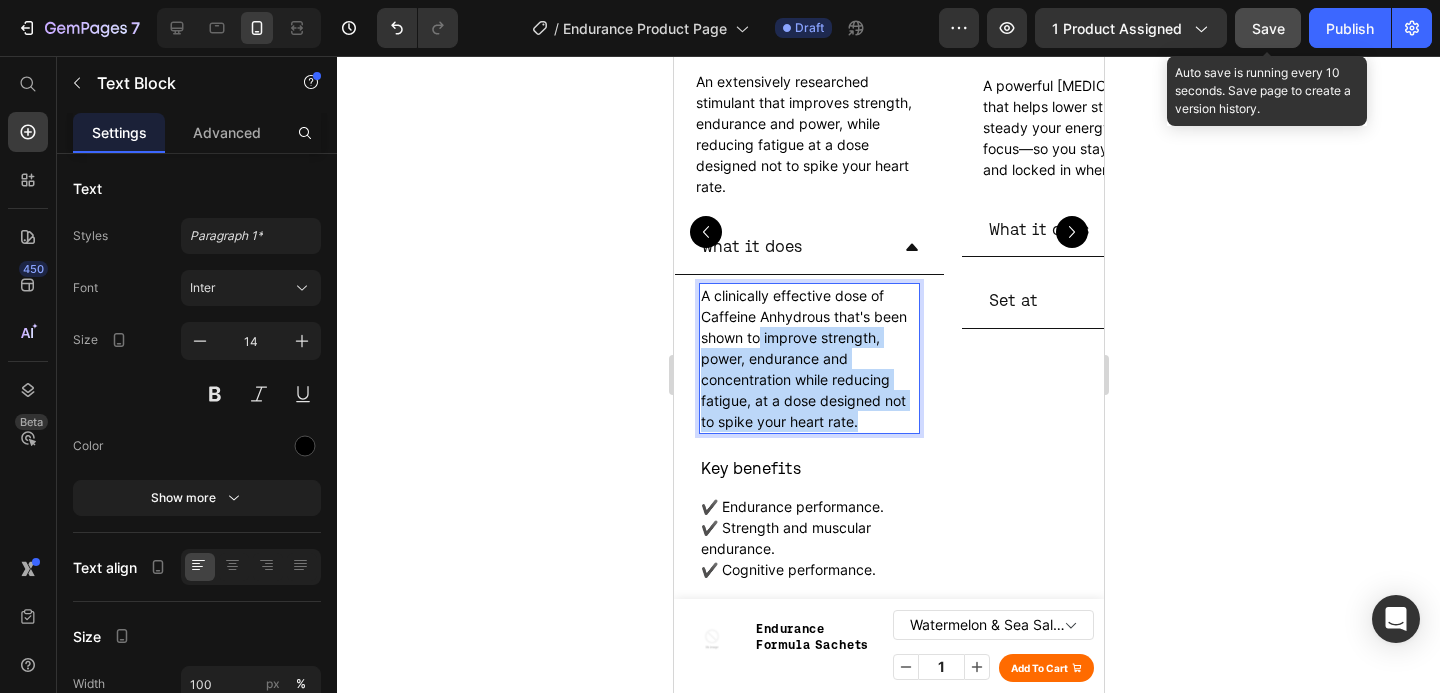 drag, startPoint x: 872, startPoint y: 445, endPoint x: 753, endPoint y: 365, distance: 143.39107 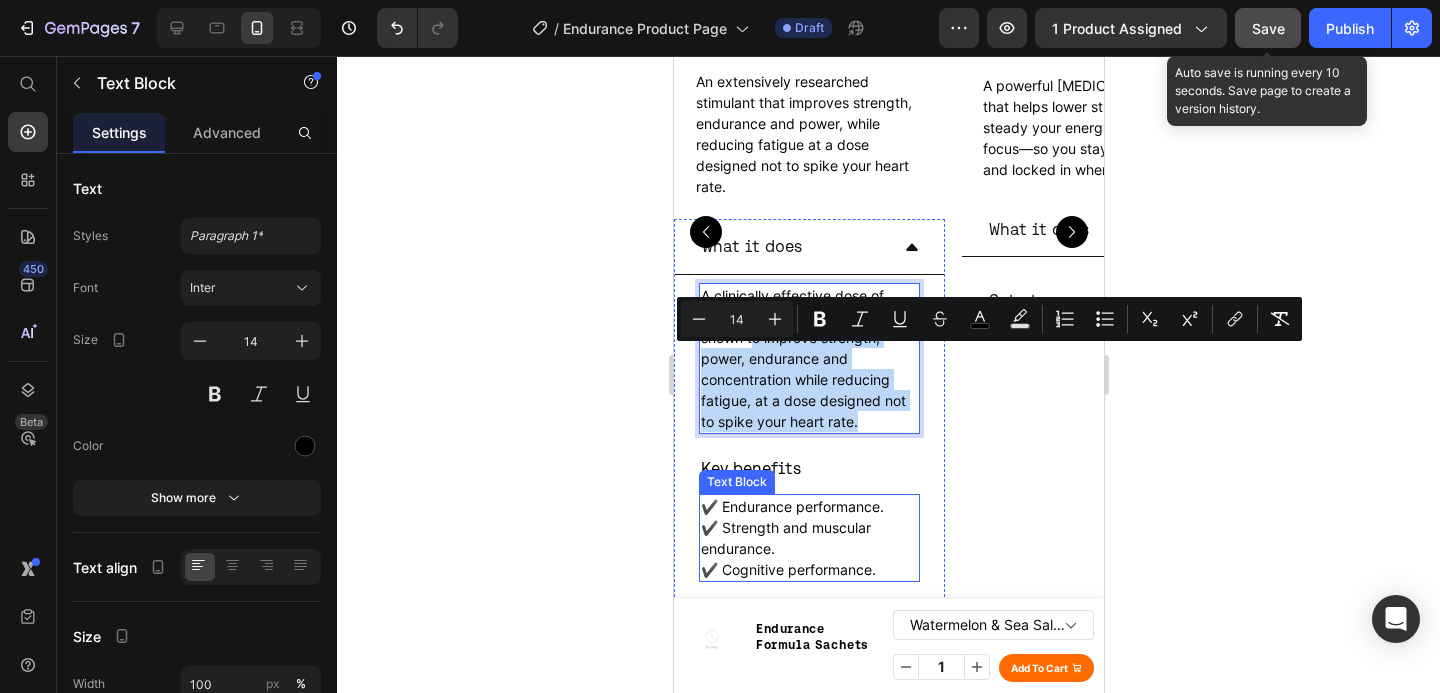click on "✔️ Strength and muscular endurance." at bounding box center (785, 538) 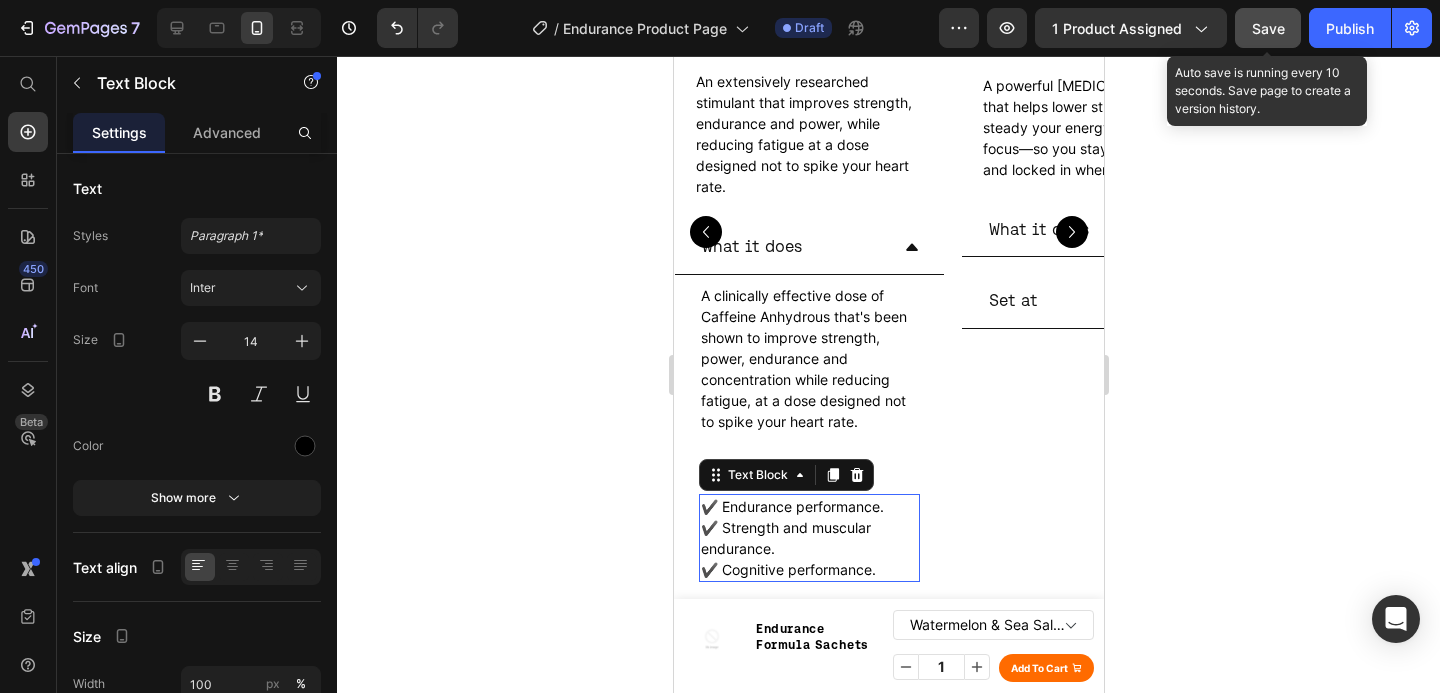 click on "✔️ Strength and muscular endurance." at bounding box center [785, 538] 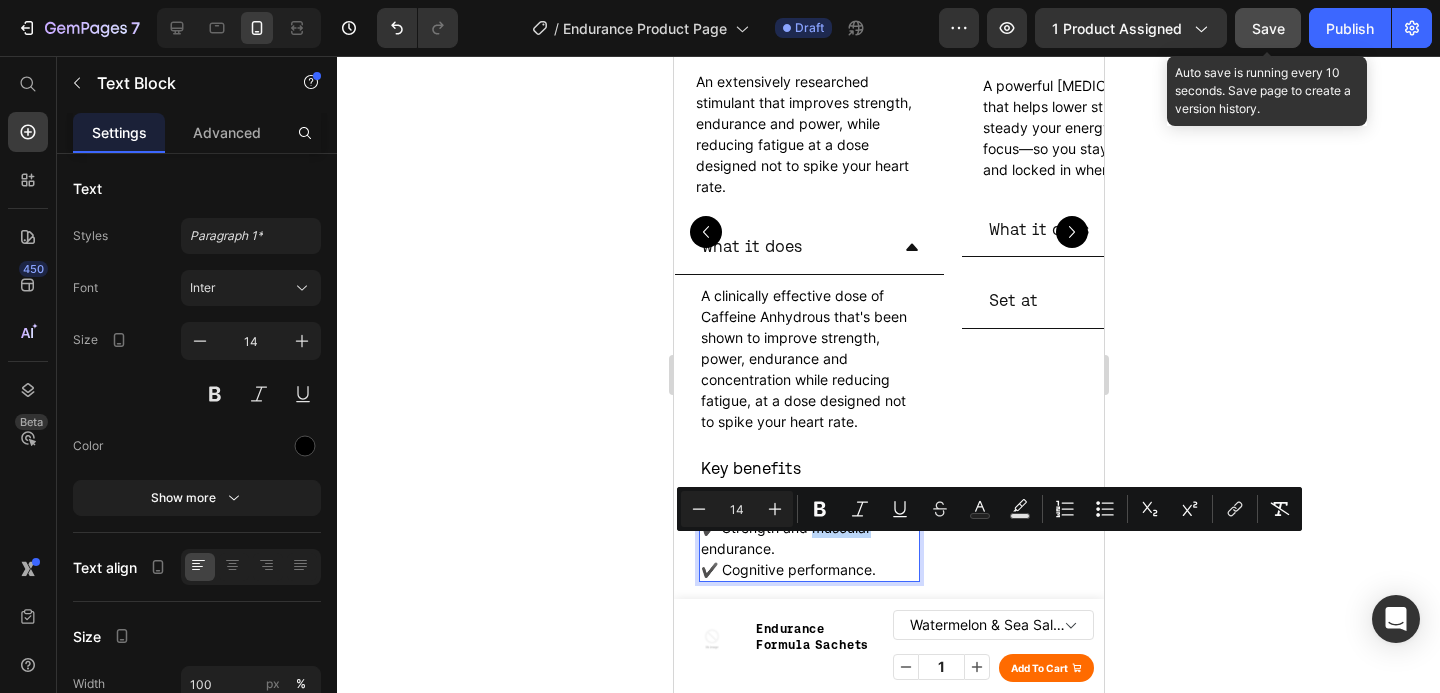 click on "A clinically effective dose of Caffeine Anhydrous that's been shown to improve strength, power, endurance and concentration while reducing fatigue, at a dose designed not to spike your heart rate." at bounding box center [803, 358] 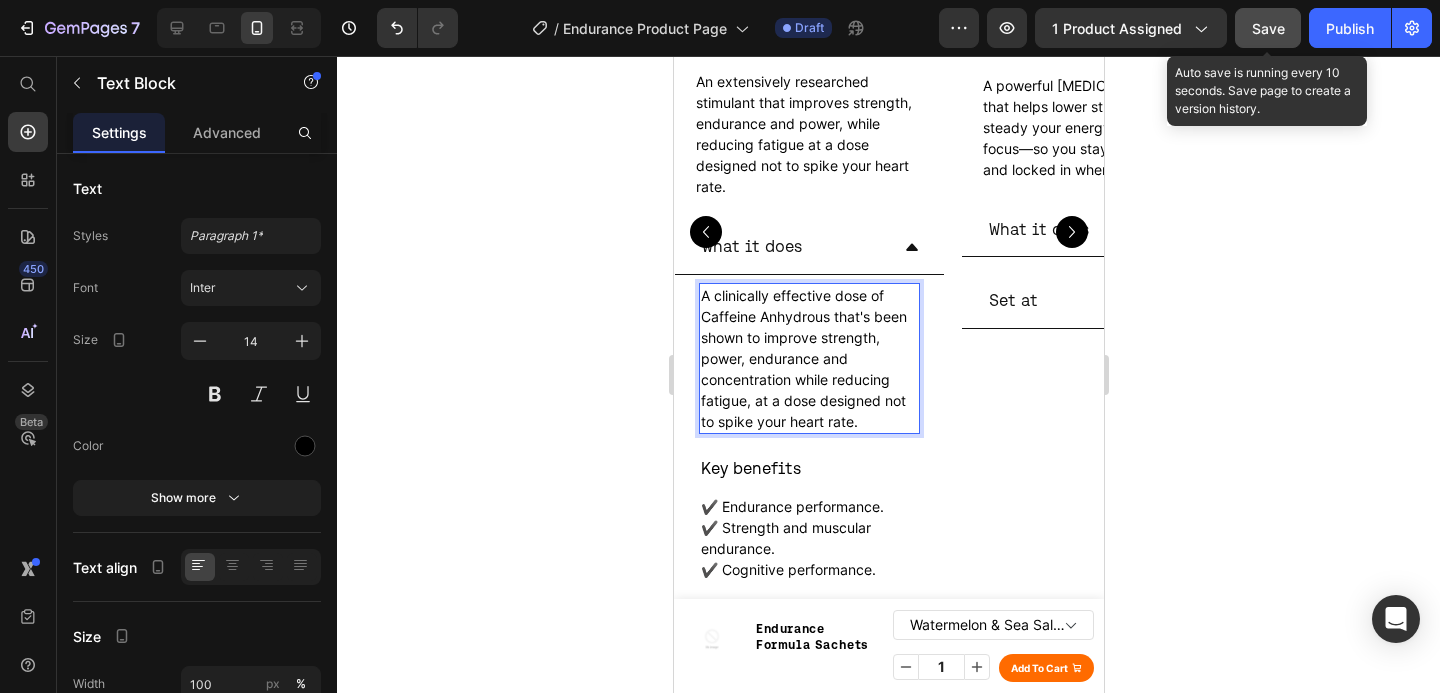 click on "A clinically effective dose of Caffeine Anhydrous that's been shown to improve strength, power, endurance and concentration while reducing fatigue, at a dose designed not to spike your heart rate." at bounding box center [803, 358] 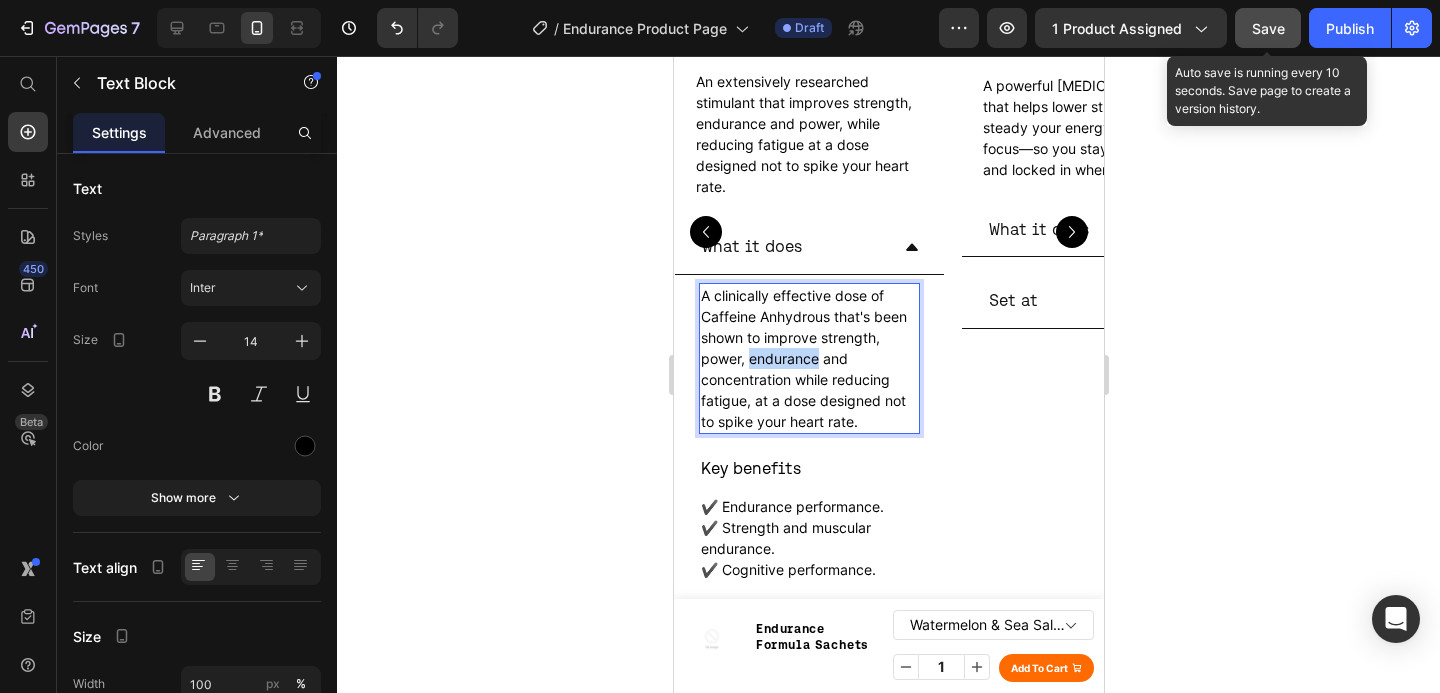 click on "A clinically effective dose of Caffeine Anhydrous that's been shown to improve strength, power, endurance and concentration while reducing fatigue, at a dose designed not to spike your heart rate." at bounding box center [803, 358] 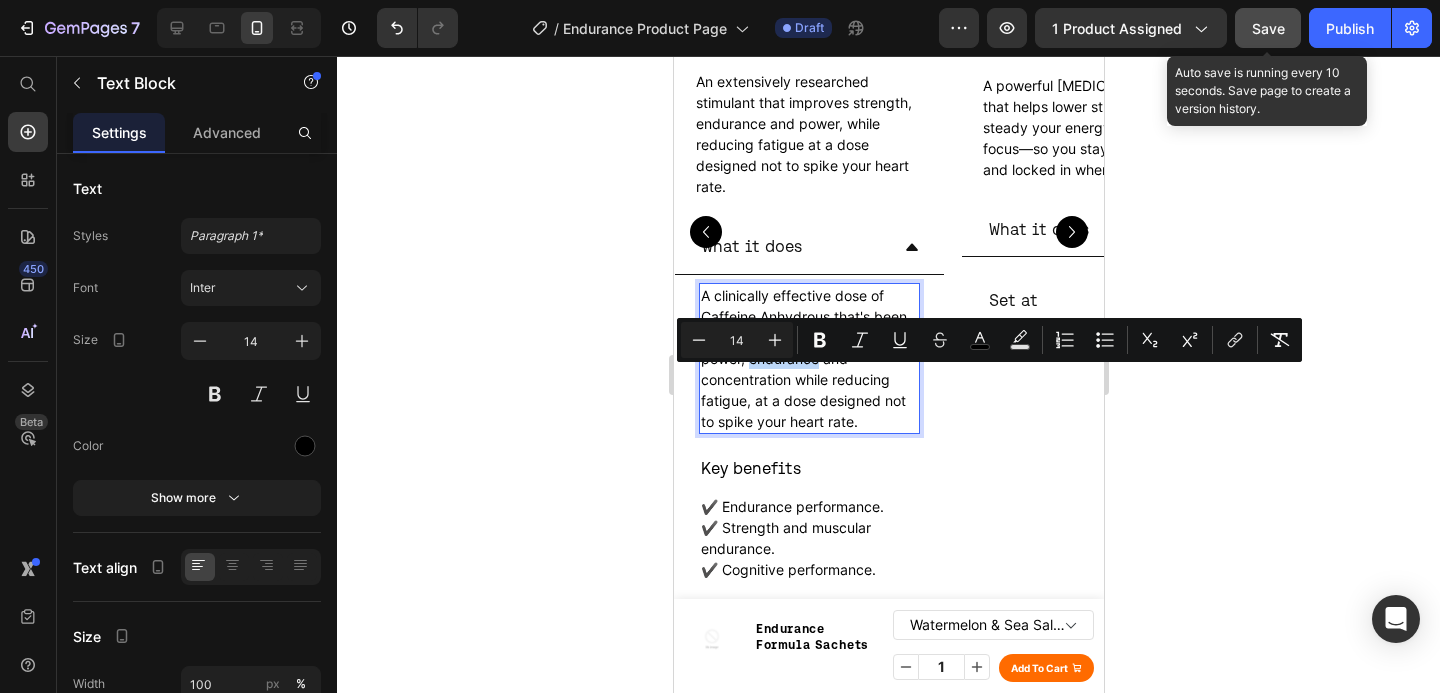 click on "A clinically effective dose of Caffeine Anhydrous that's been shown to improve strength, power, endurance and concentration while reducing fatigue, at a dose designed not to spike your heart rate." at bounding box center (808, 358) 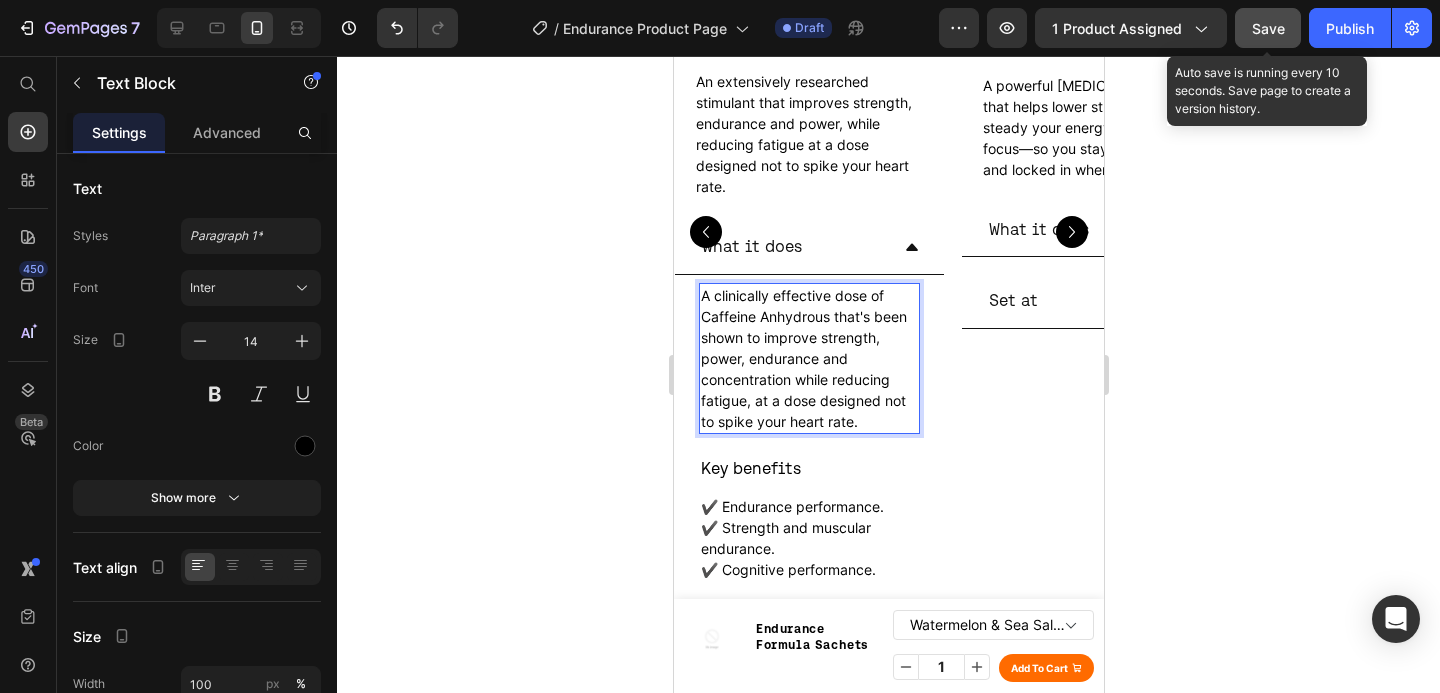 scroll, scrollTop: 3465, scrollLeft: 0, axis: vertical 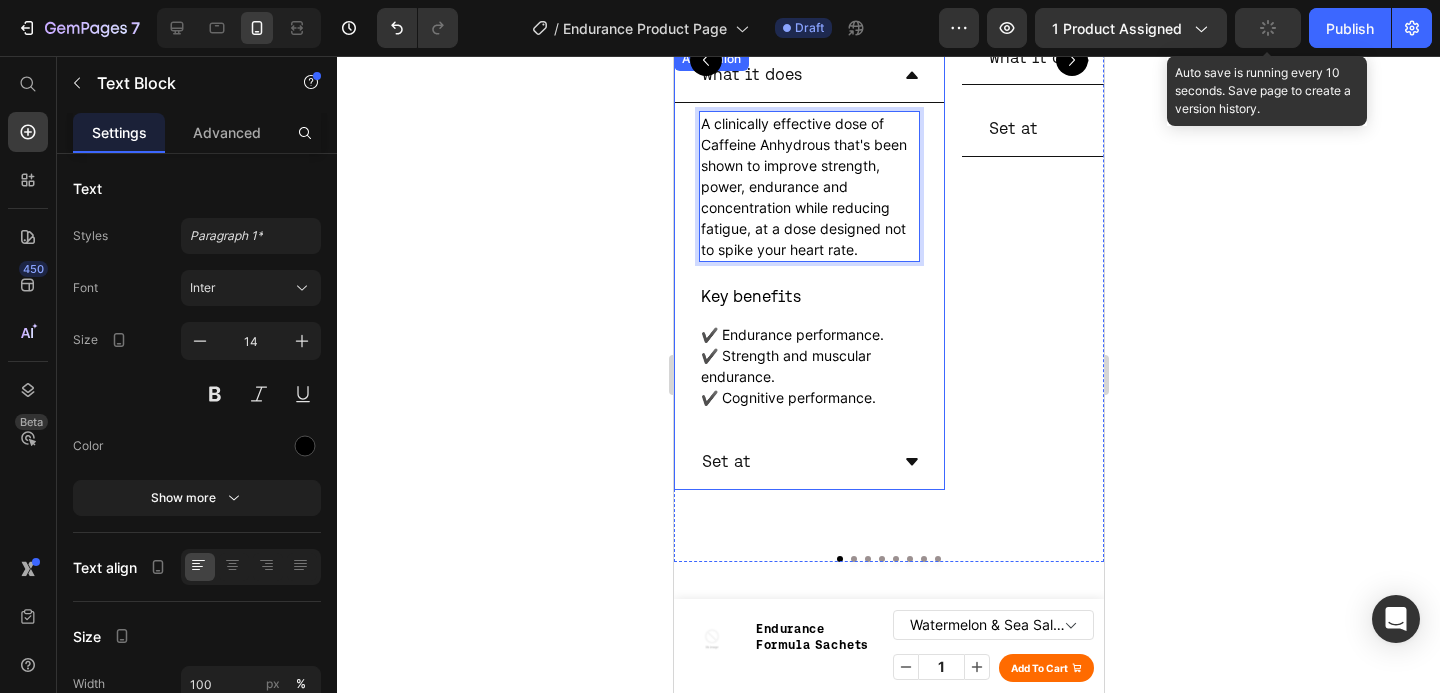 click on "What it does" at bounding box center [792, 74] 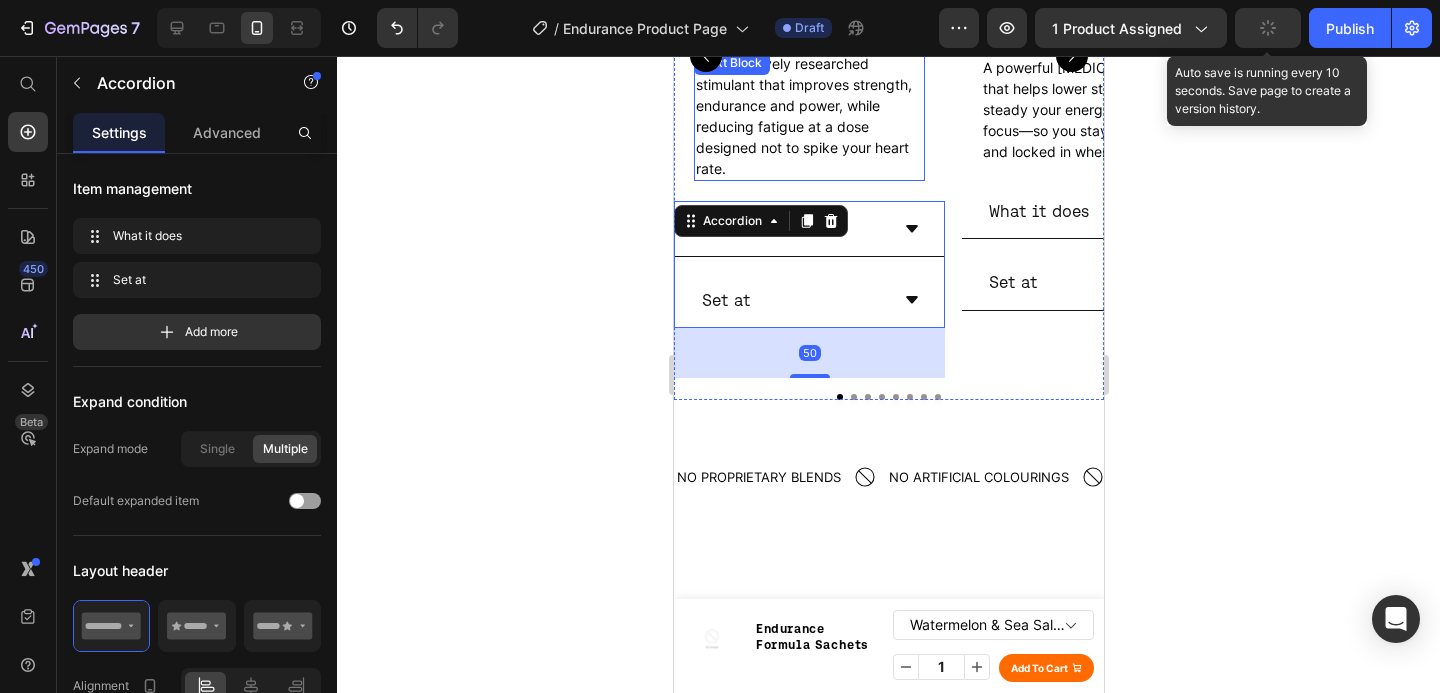 scroll, scrollTop: 3307, scrollLeft: 0, axis: vertical 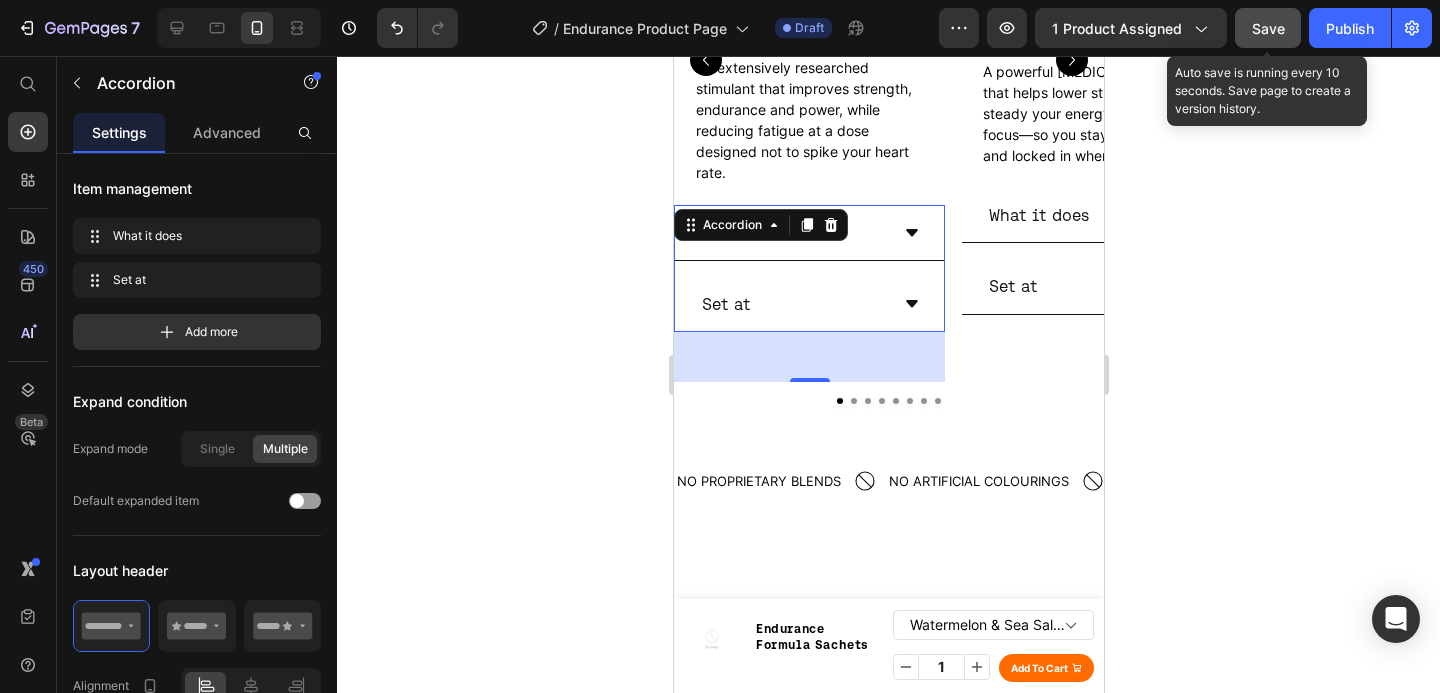 click on "Set at" at bounding box center (792, 304) 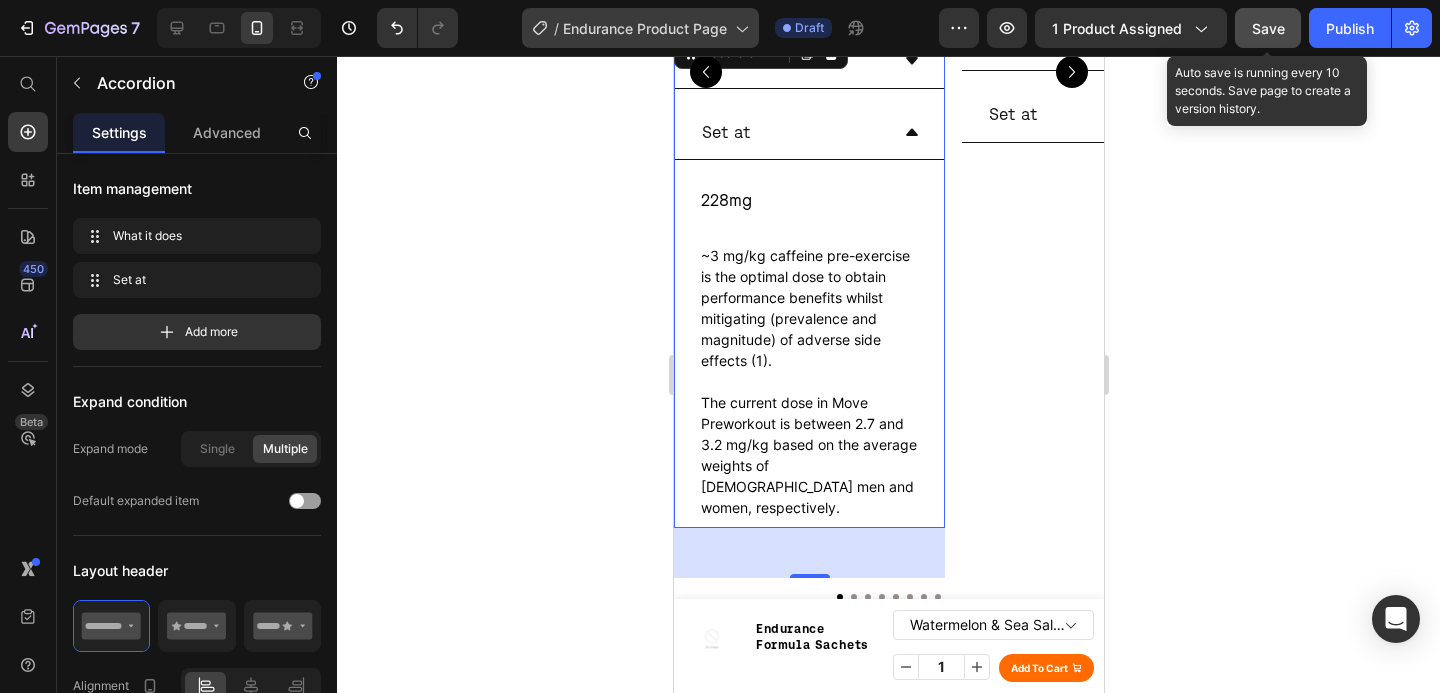 scroll, scrollTop: 3480, scrollLeft: 0, axis: vertical 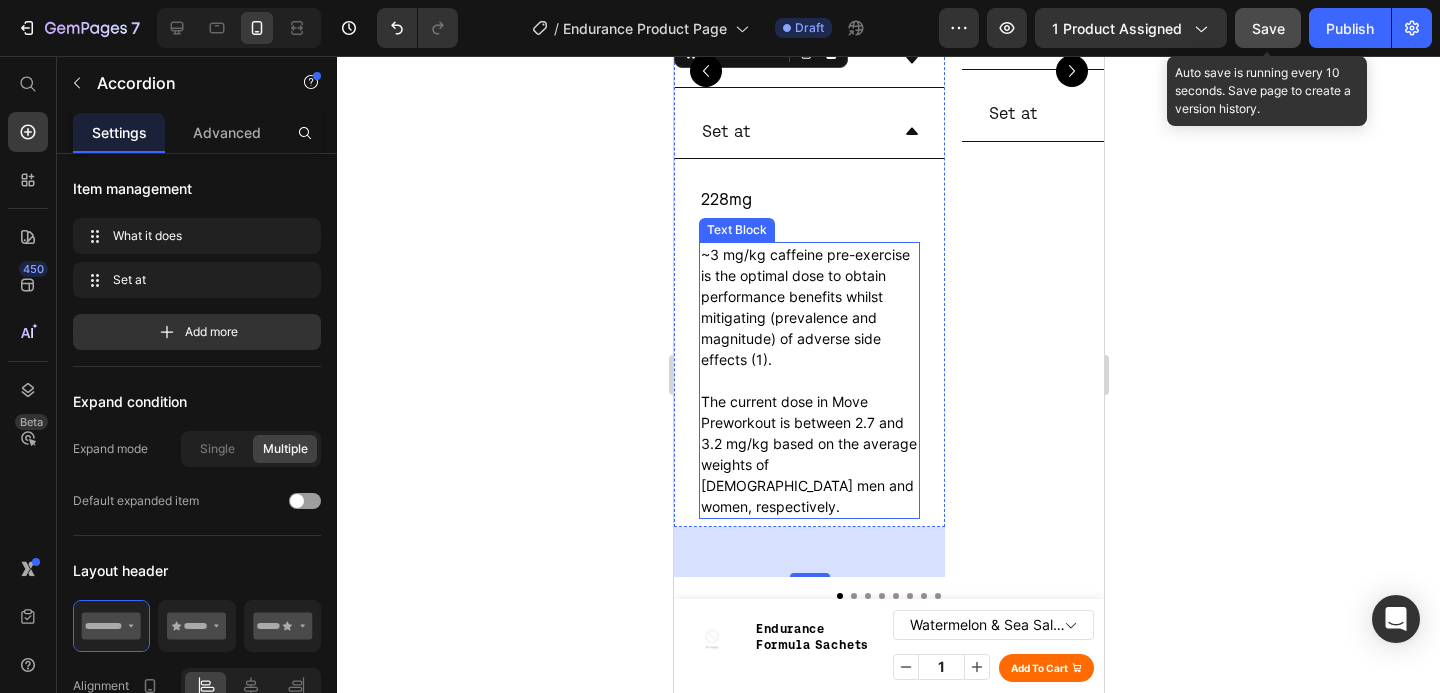 click on "~3 mg/kg caffeine pre-exercise is the optimal dose to obtain performance benefits whilst mitigating (prevalence and magnitude) of adverse side effects (1)." at bounding box center [804, 307] 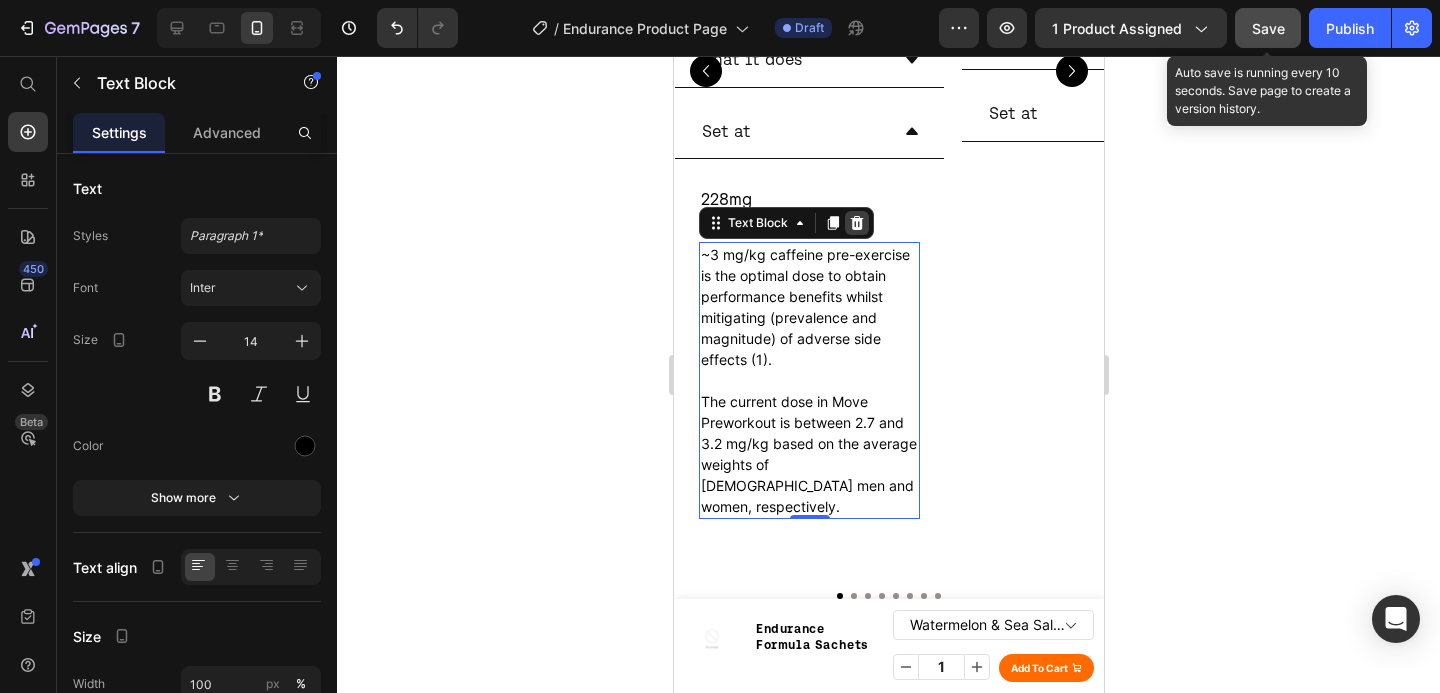 click at bounding box center [856, 223] 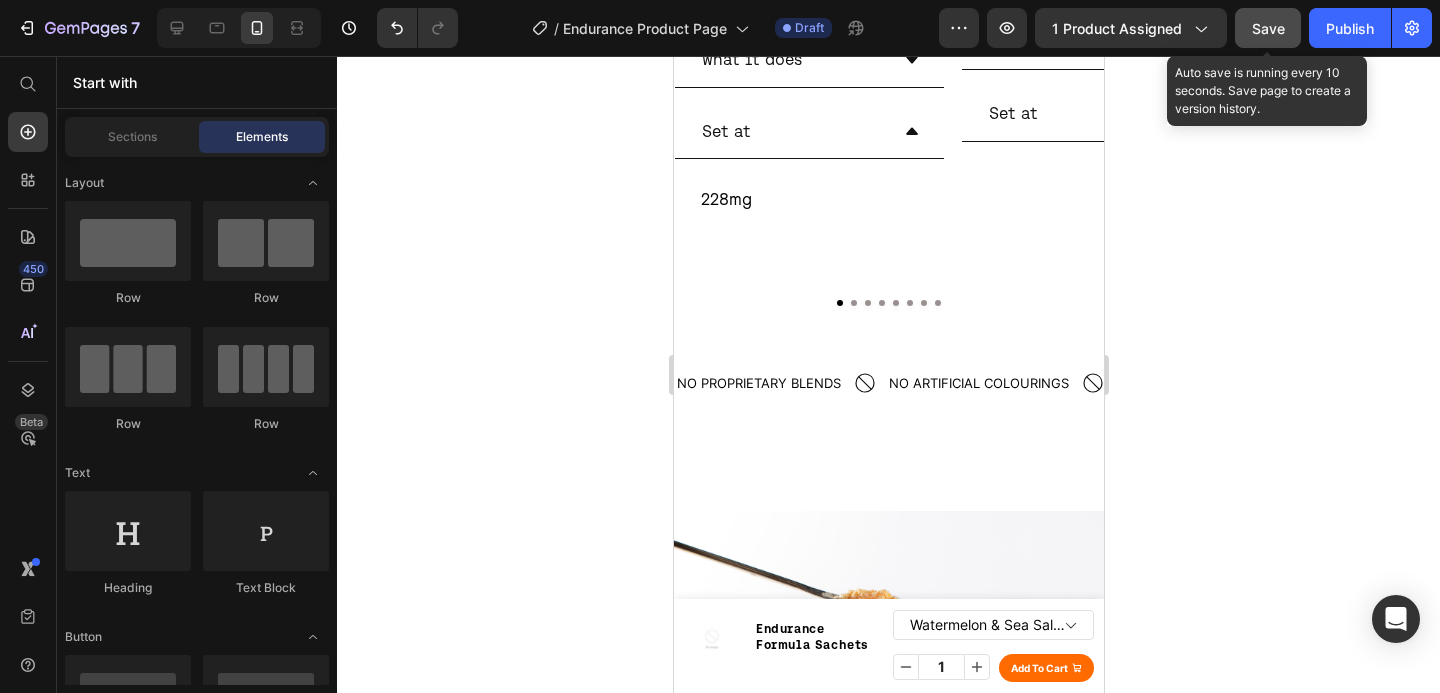scroll, scrollTop: 3344, scrollLeft: 0, axis: vertical 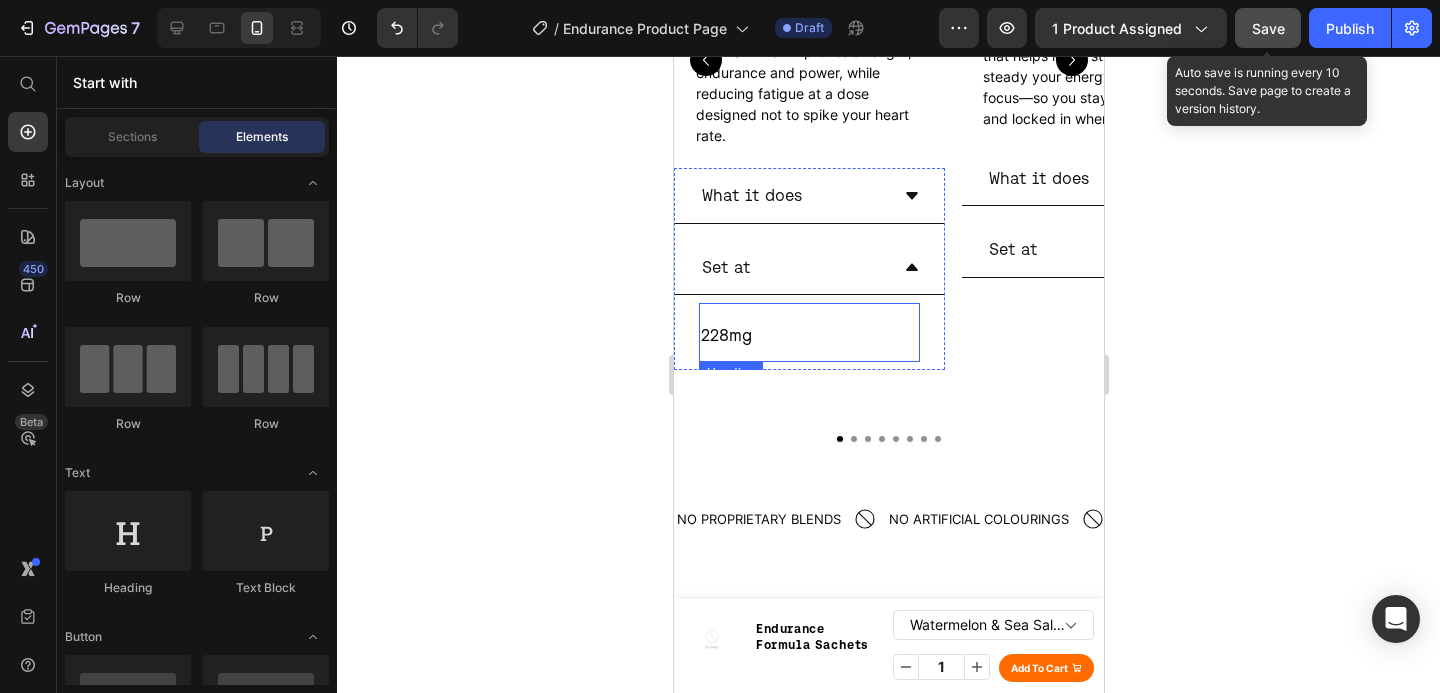 click on "228mg" at bounding box center [808, 332] 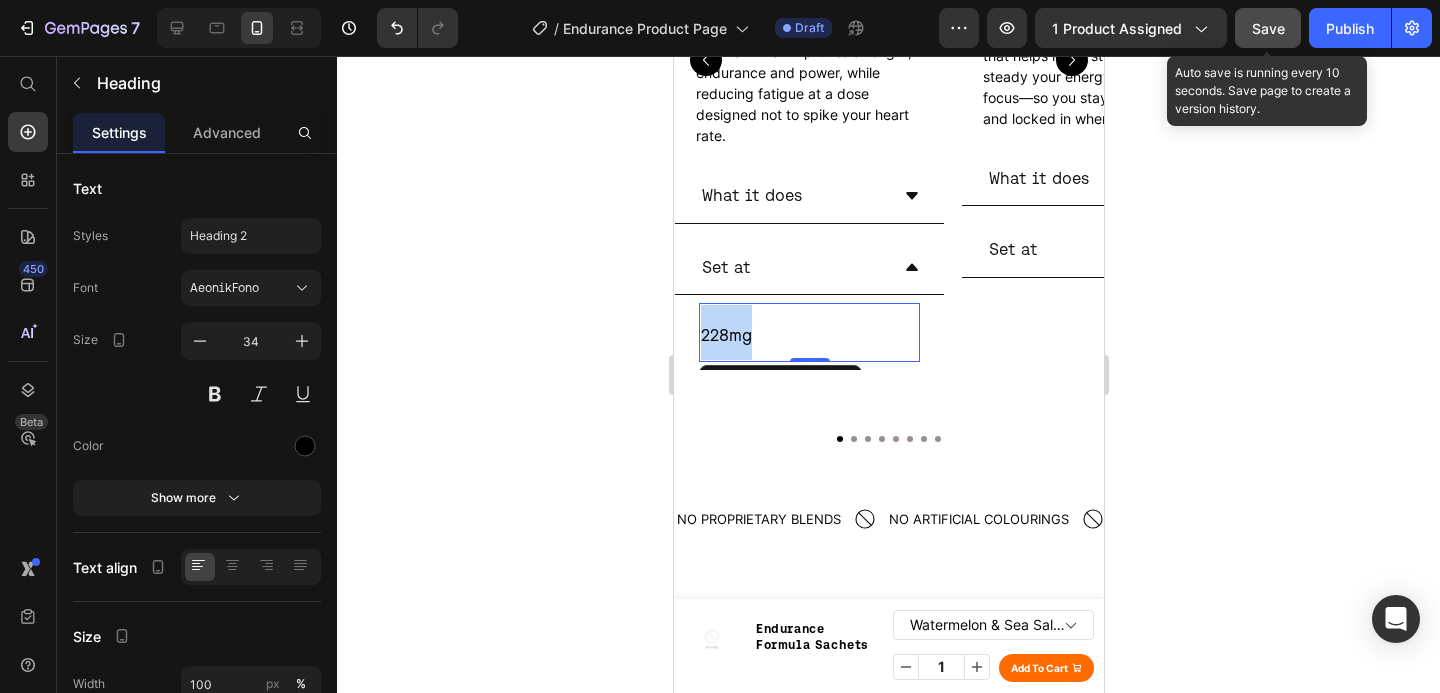 click on "228mg" at bounding box center (808, 332) 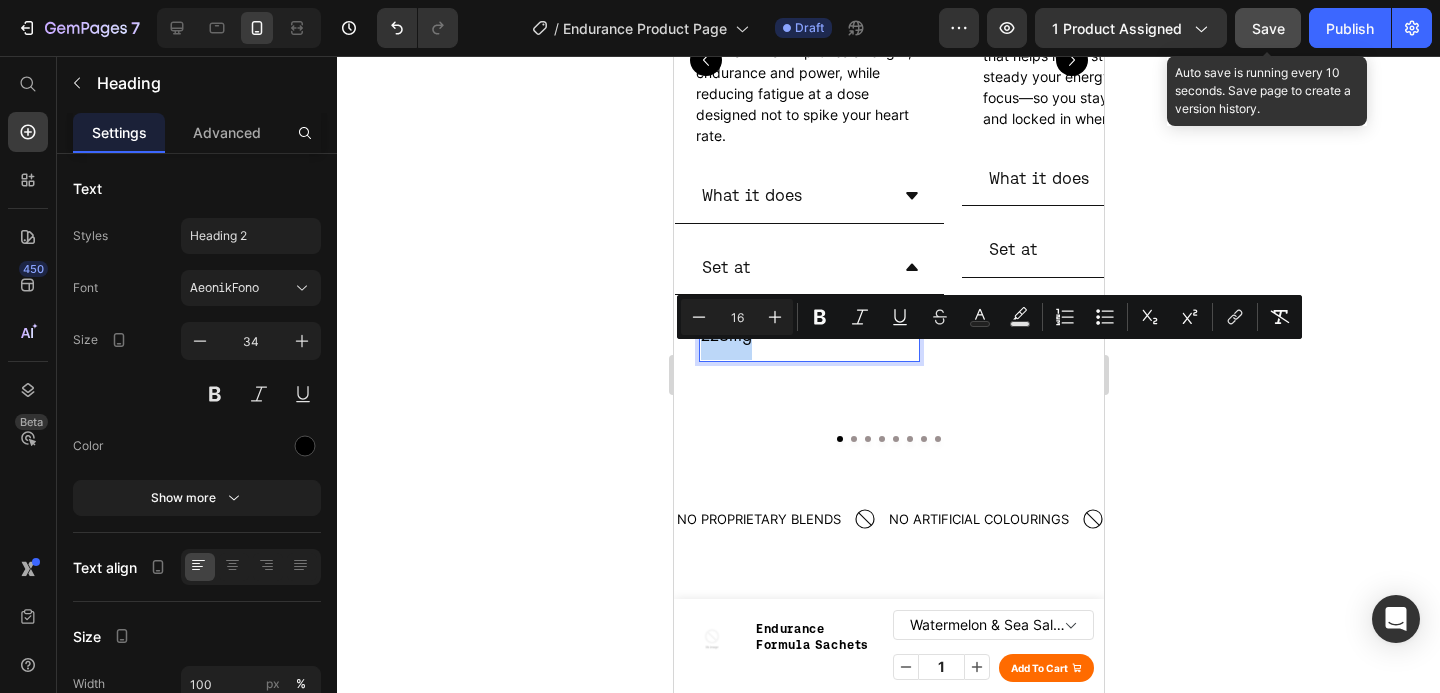 click on "228mg" at bounding box center (725, 335) 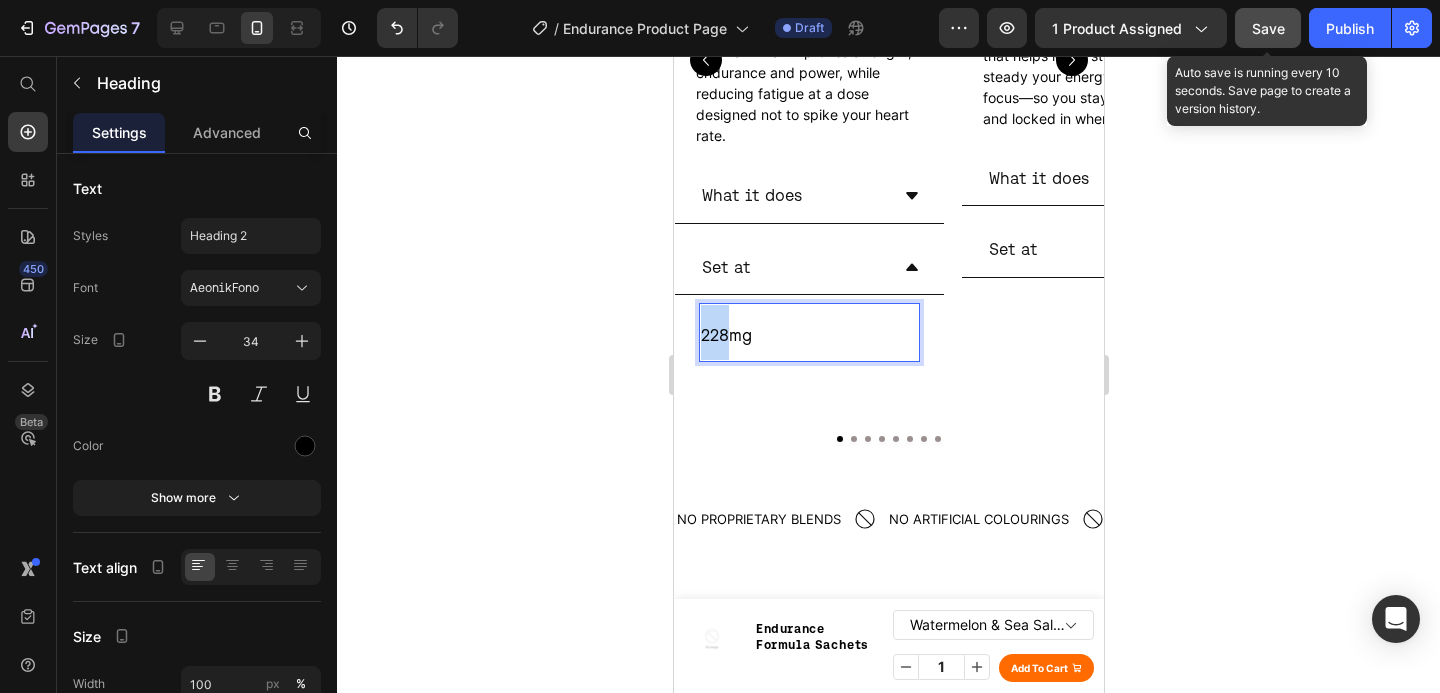 drag, startPoint x: 727, startPoint y: 357, endPoint x: 703, endPoint y: 354, distance: 24.186773 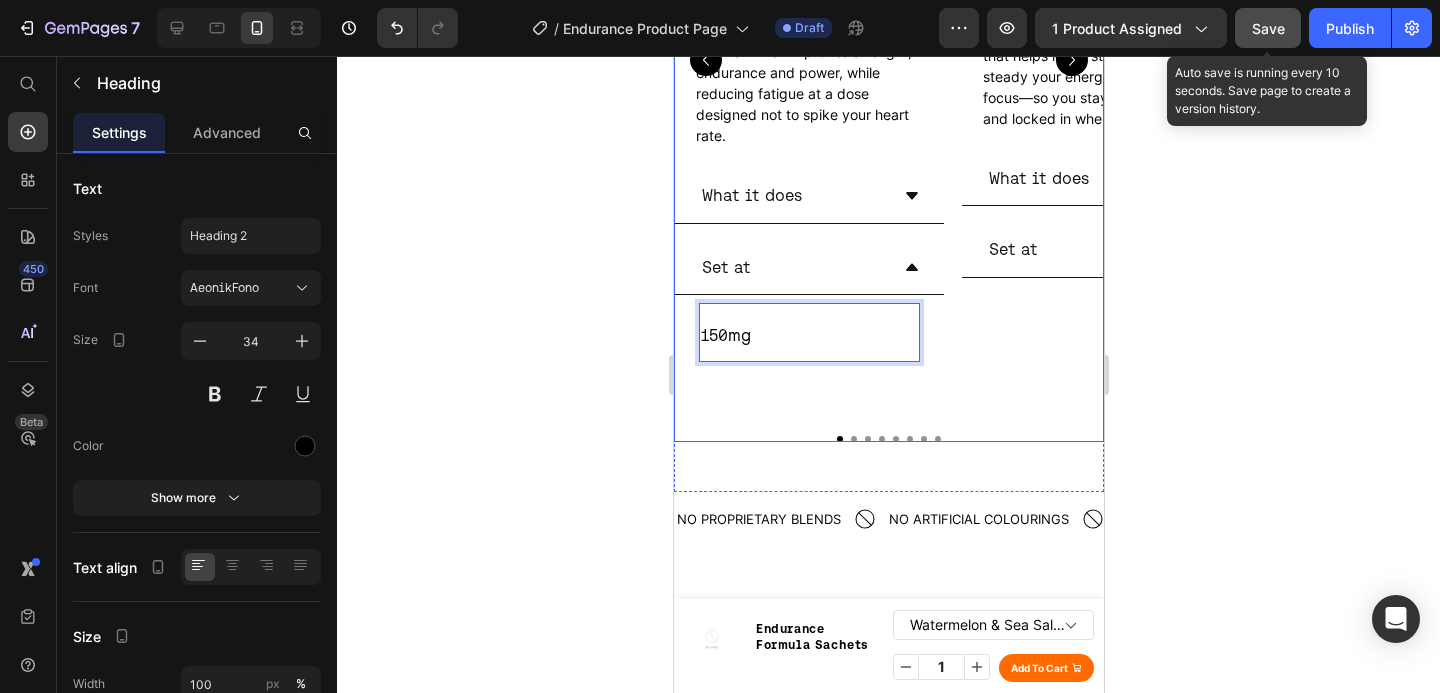 click on "Image Ashwagandha  *IN EVERGREEN LIME ONLY Heading A powerful adaptogenic plant that helps lower stress hormones, steady your energy, and sharpen focus—so you stay cool, clear, and locked in when it counts. Text Block
What it does
Set at Accordion" at bounding box center (1095, 70) 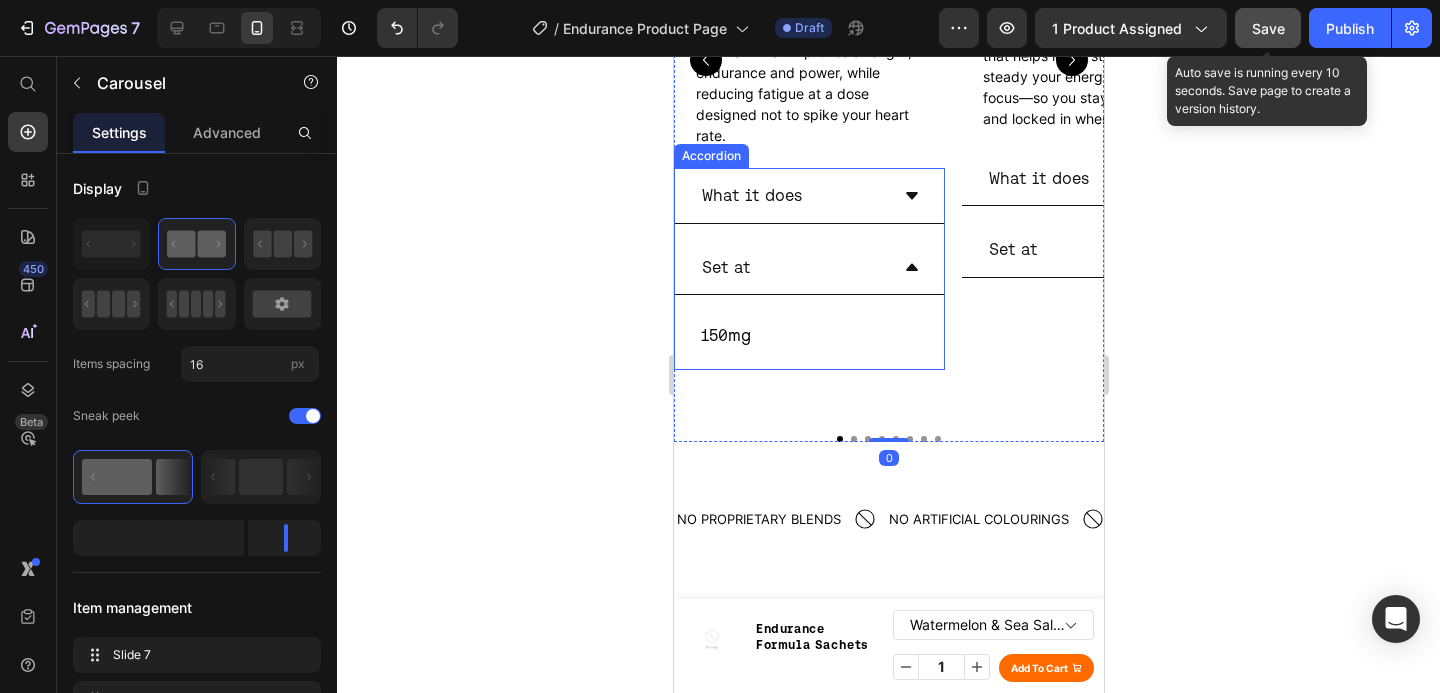 click on "Set at" at bounding box center [808, 267] 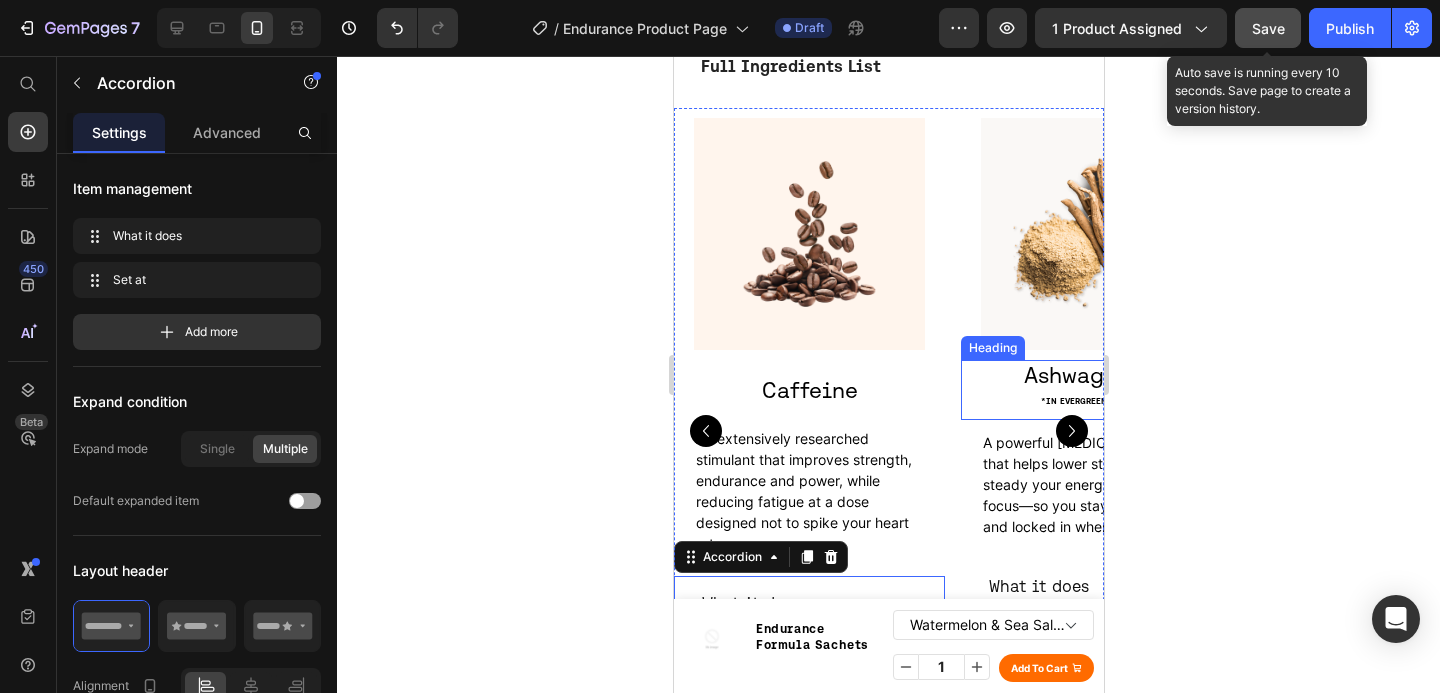 scroll, scrollTop: 3243, scrollLeft: 0, axis: vertical 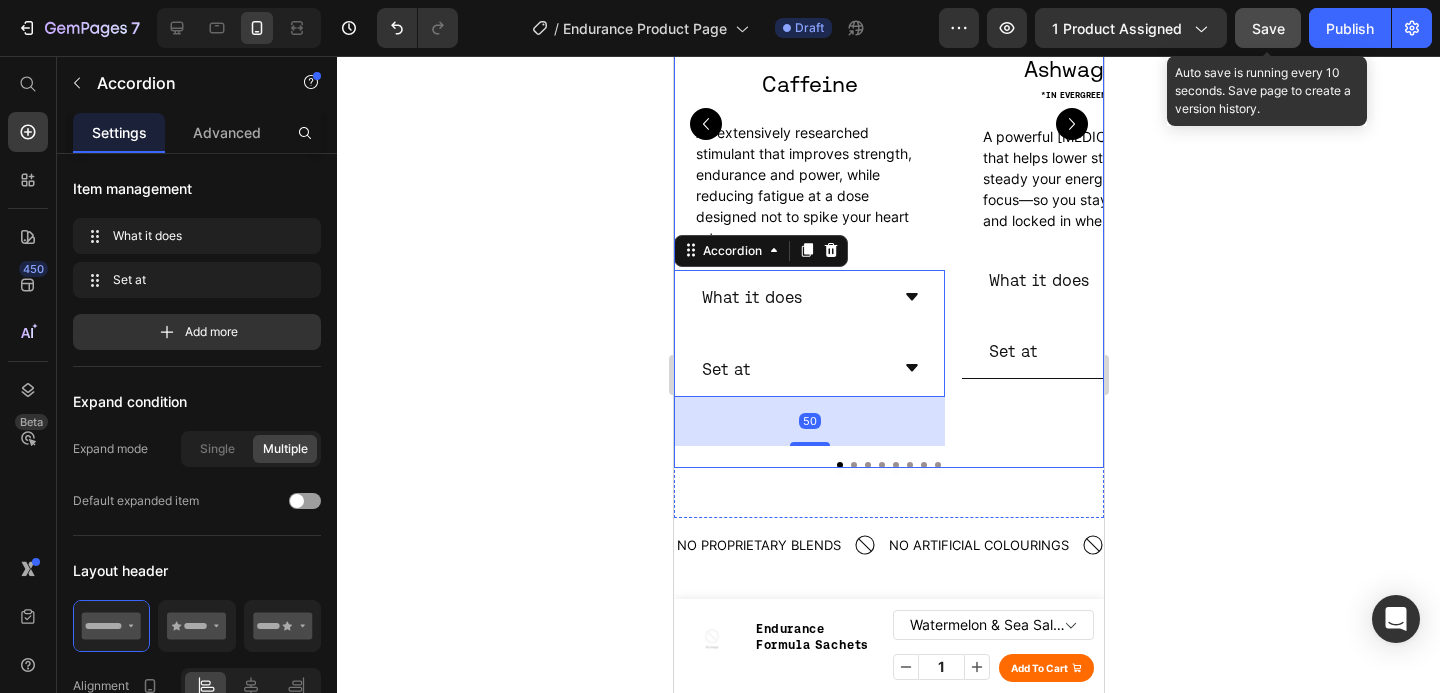 click on "Image Ashwagandha  *IN EVERGREEN LIME ONLY Heading A powerful adaptogenic plant that helps lower stress hormones, steady your energy, and sharpen focus—so you stay cool, clear, and locked in when it counts. Text Block
What it does
Set at Accordion" at bounding box center (1095, 134) 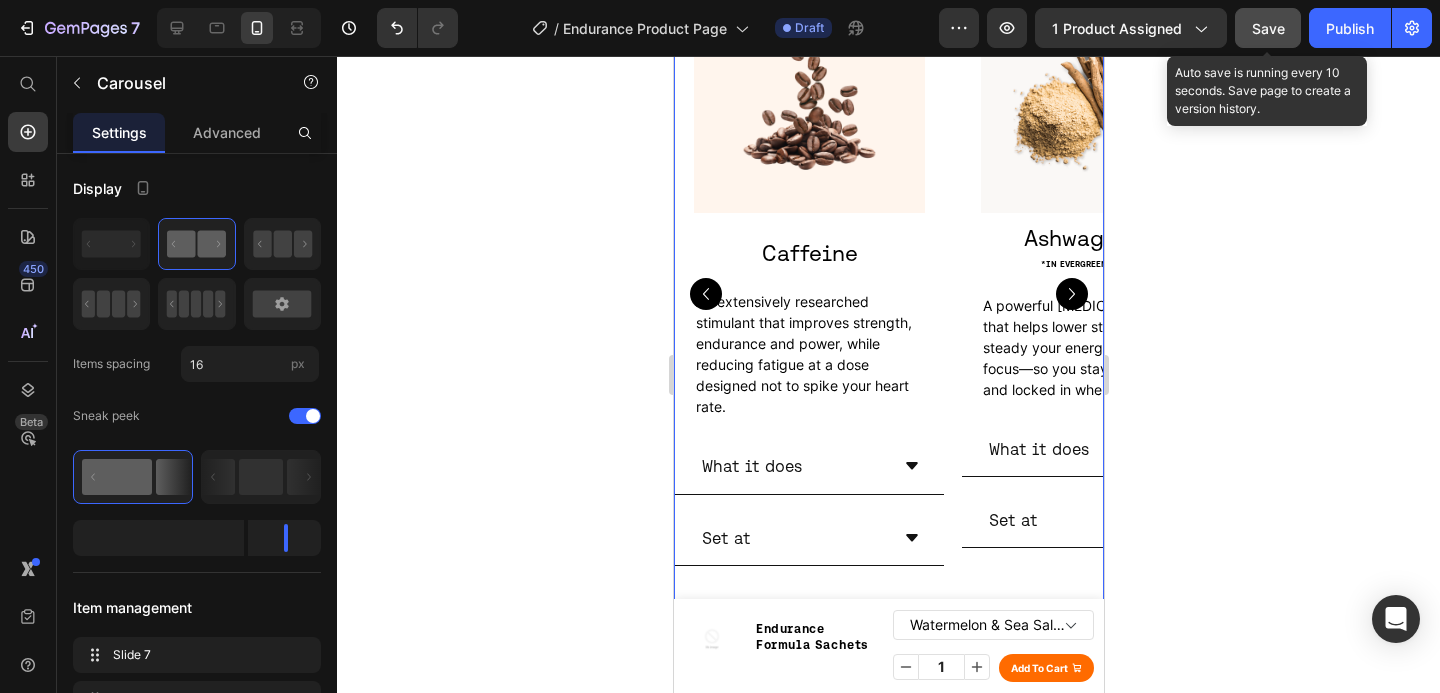 scroll, scrollTop: 3092, scrollLeft: 0, axis: vertical 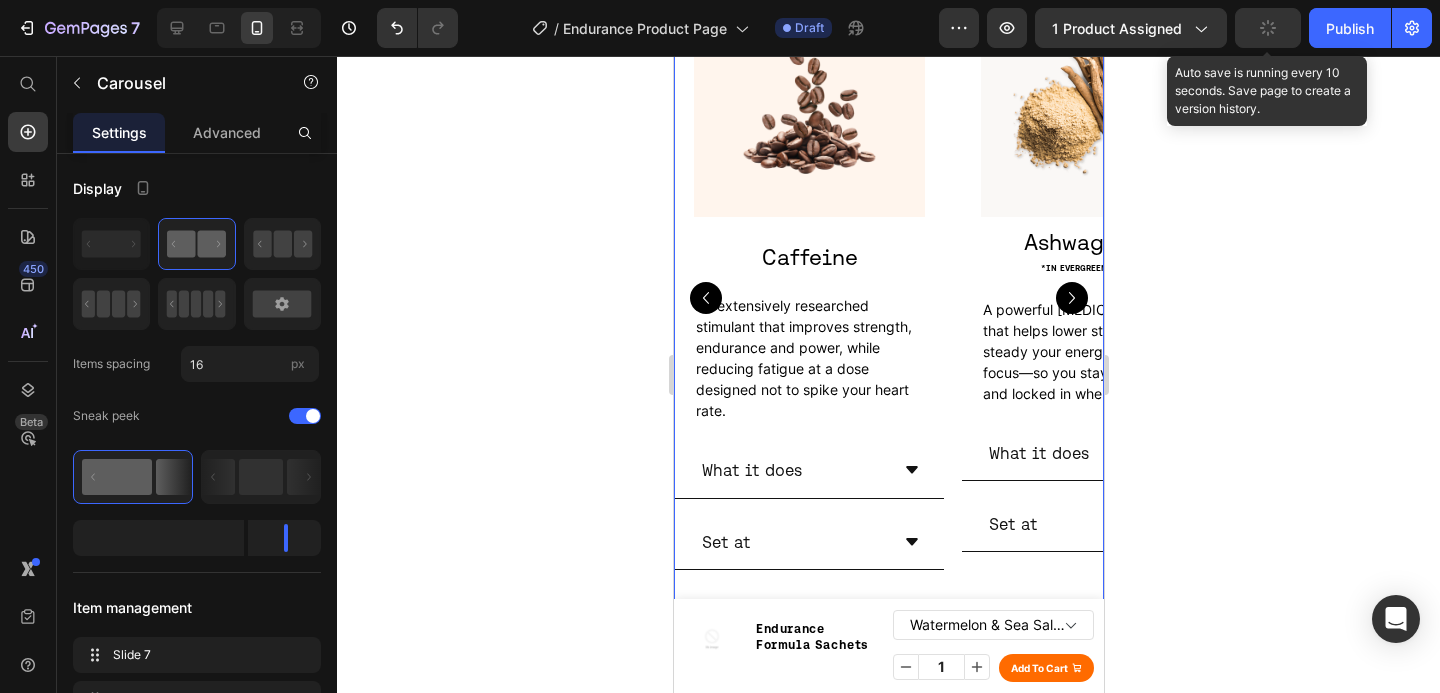 click 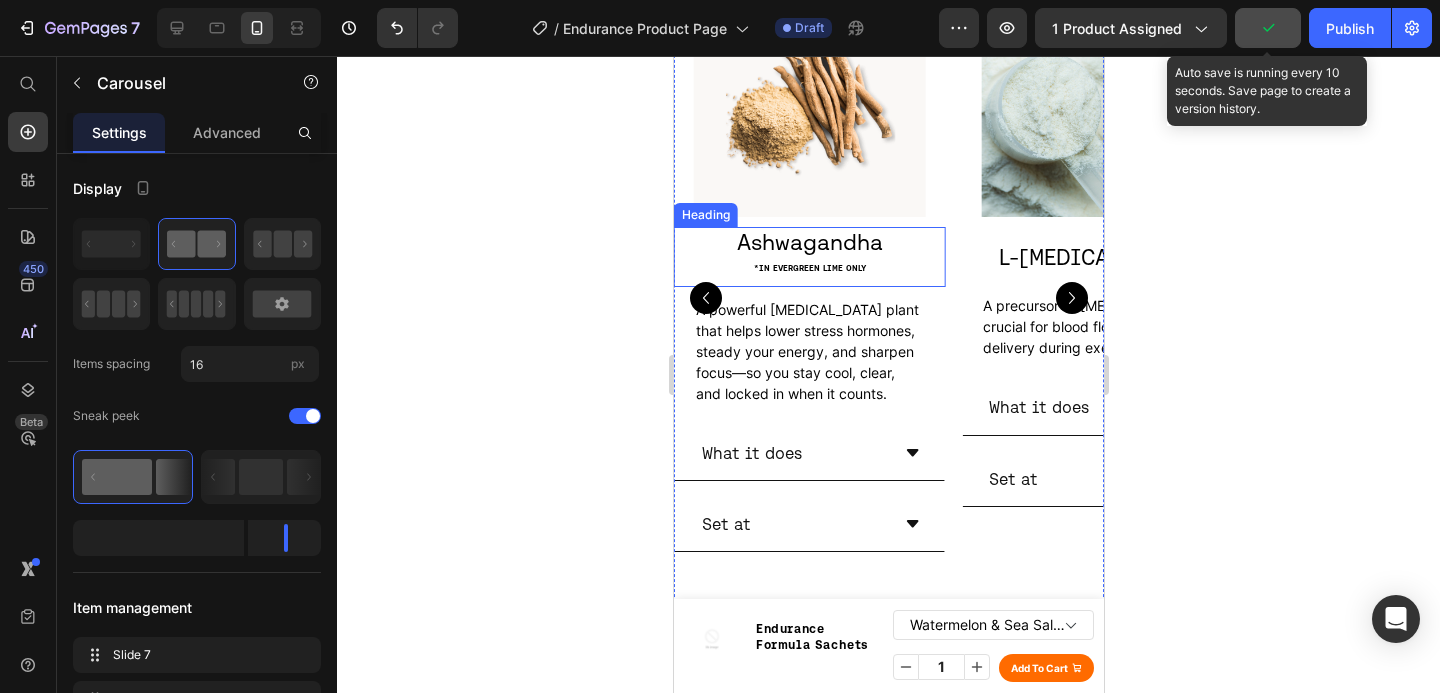 click on "*IN EVERGREEN LIME ONLY" at bounding box center (809, 268) 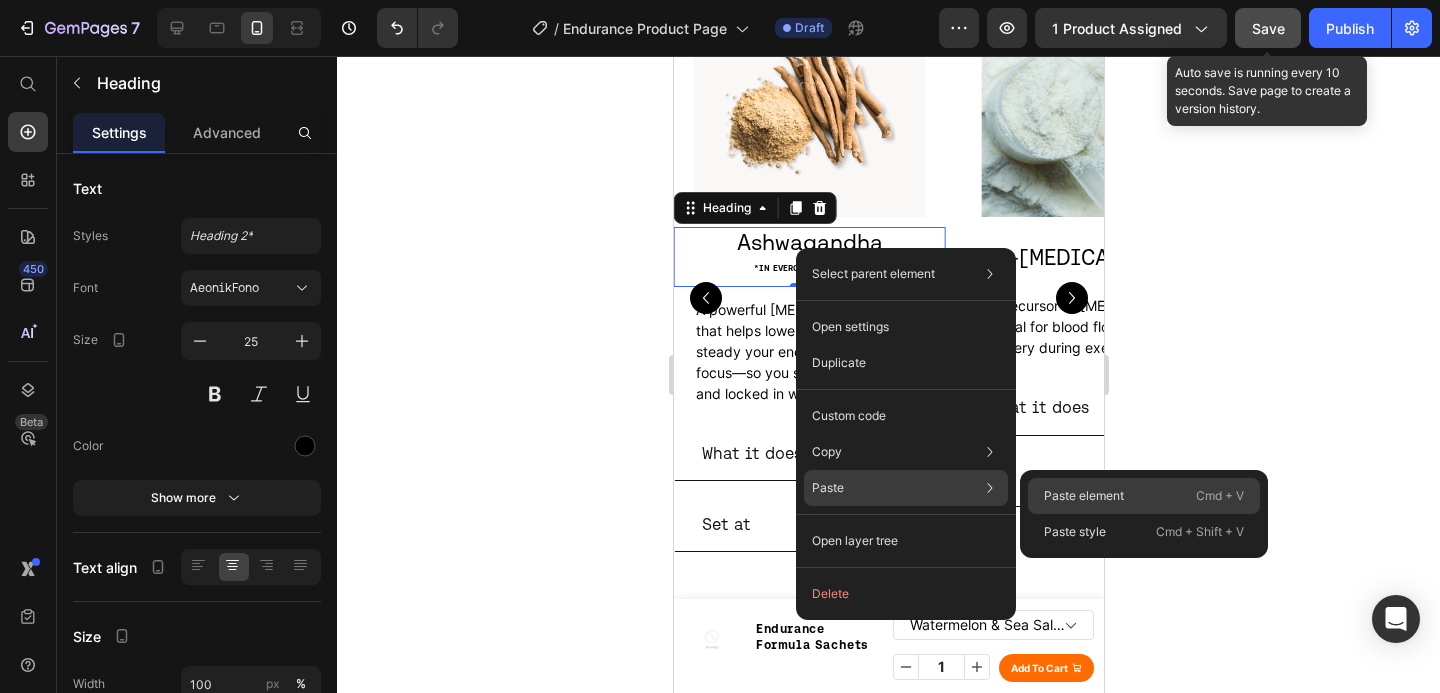 click on "Paste element" at bounding box center [1084, 496] 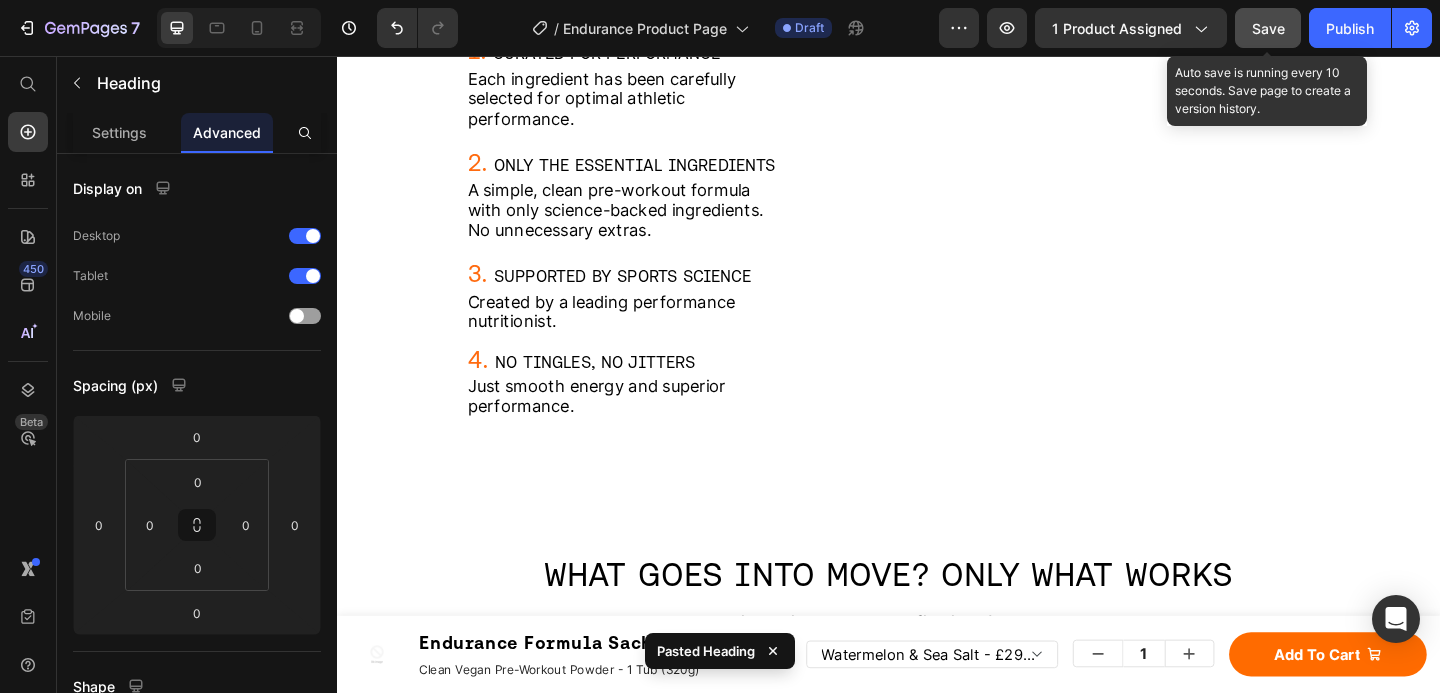 scroll, scrollTop: 1977, scrollLeft: 0, axis: vertical 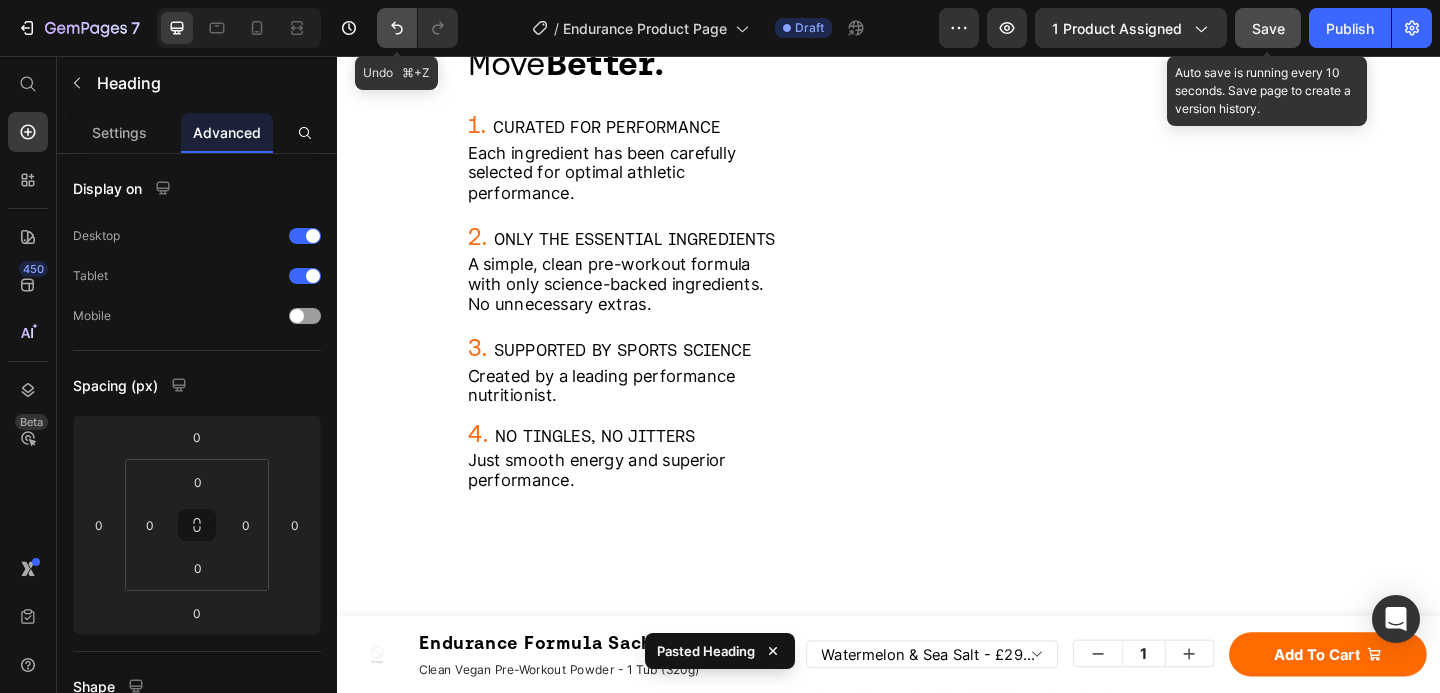 click 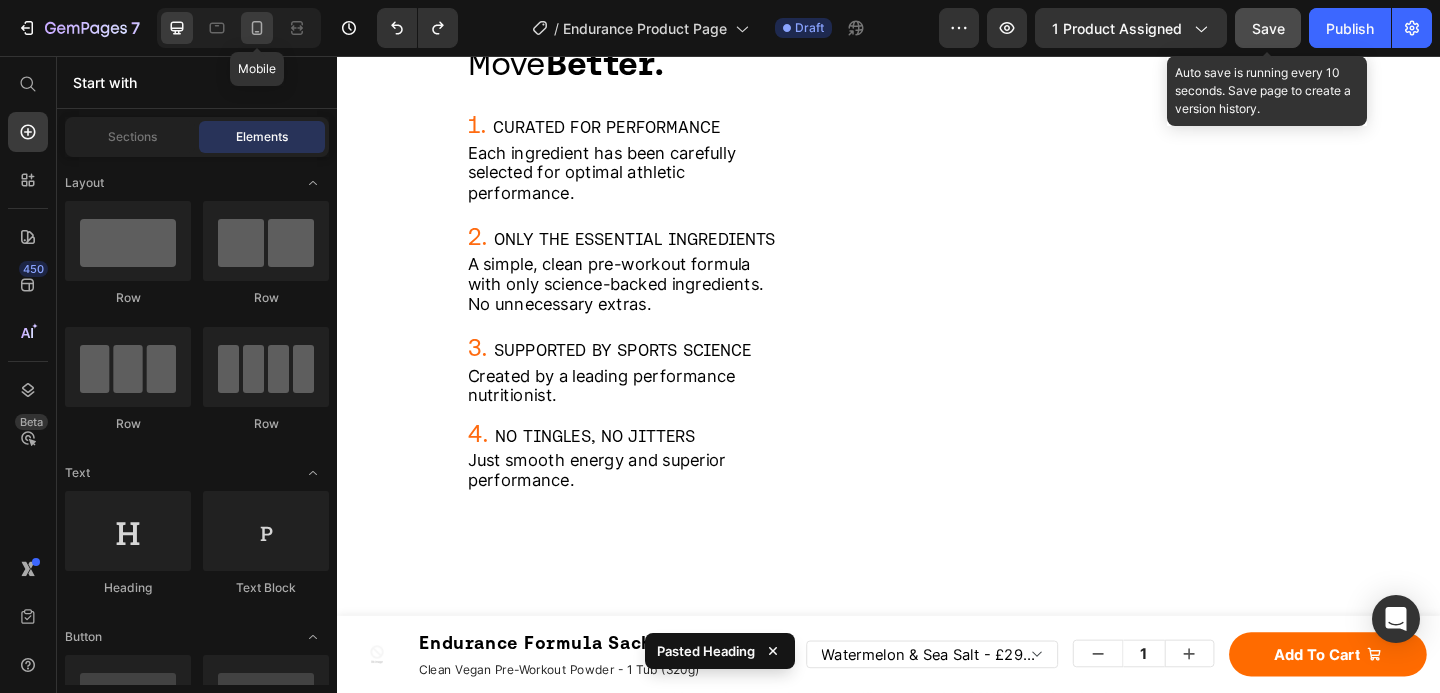click 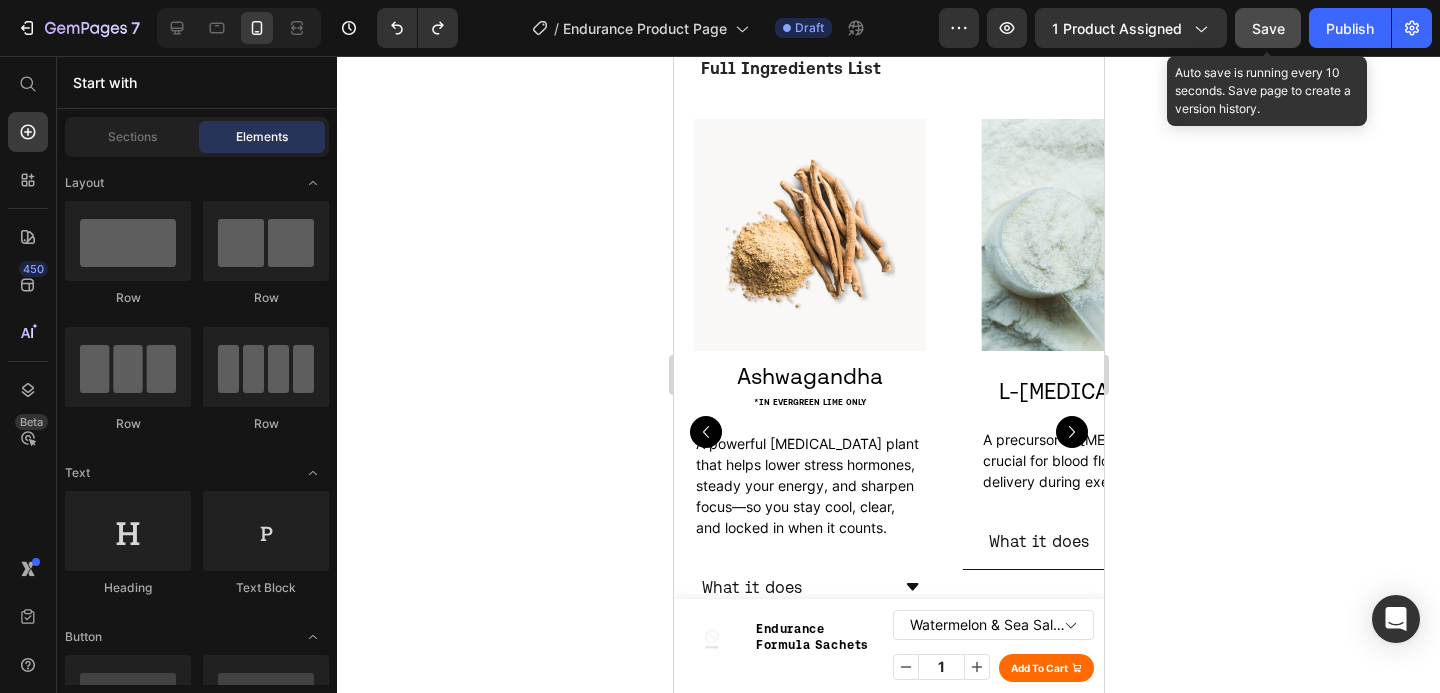 scroll, scrollTop: 3603, scrollLeft: 0, axis: vertical 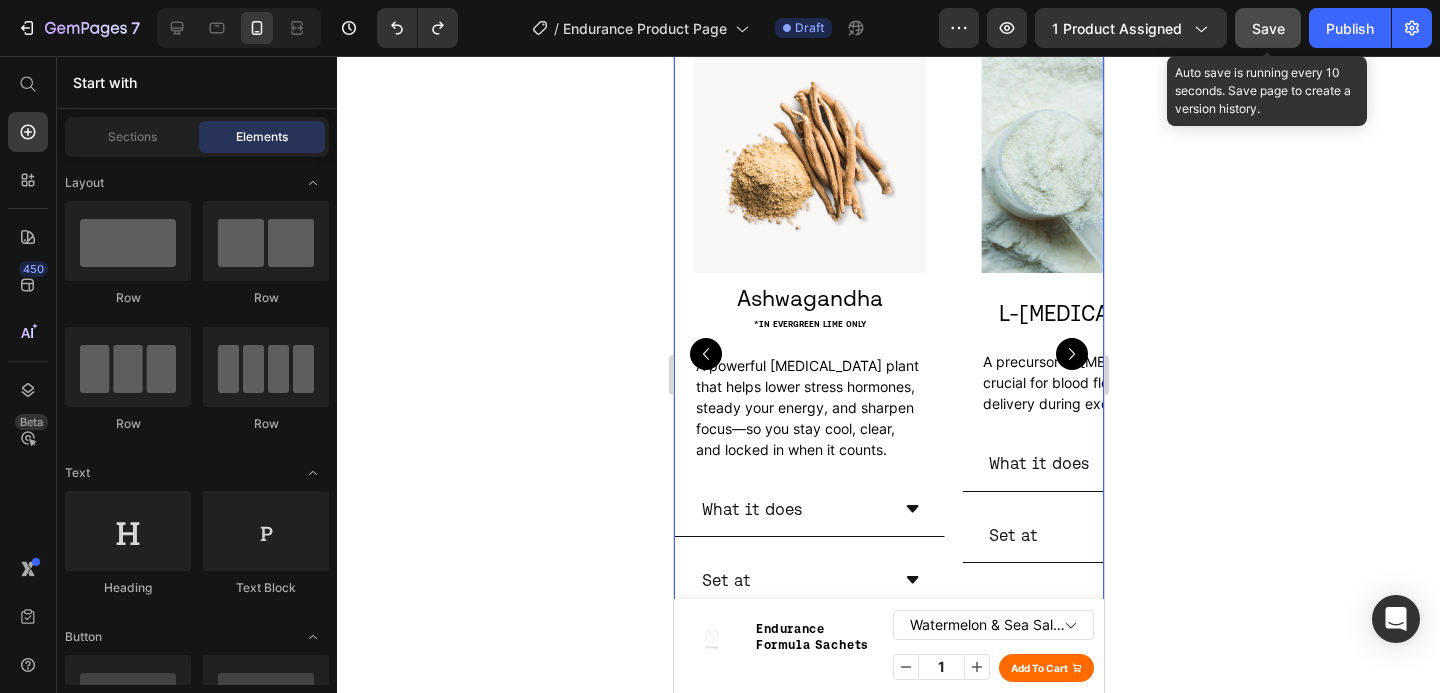 click 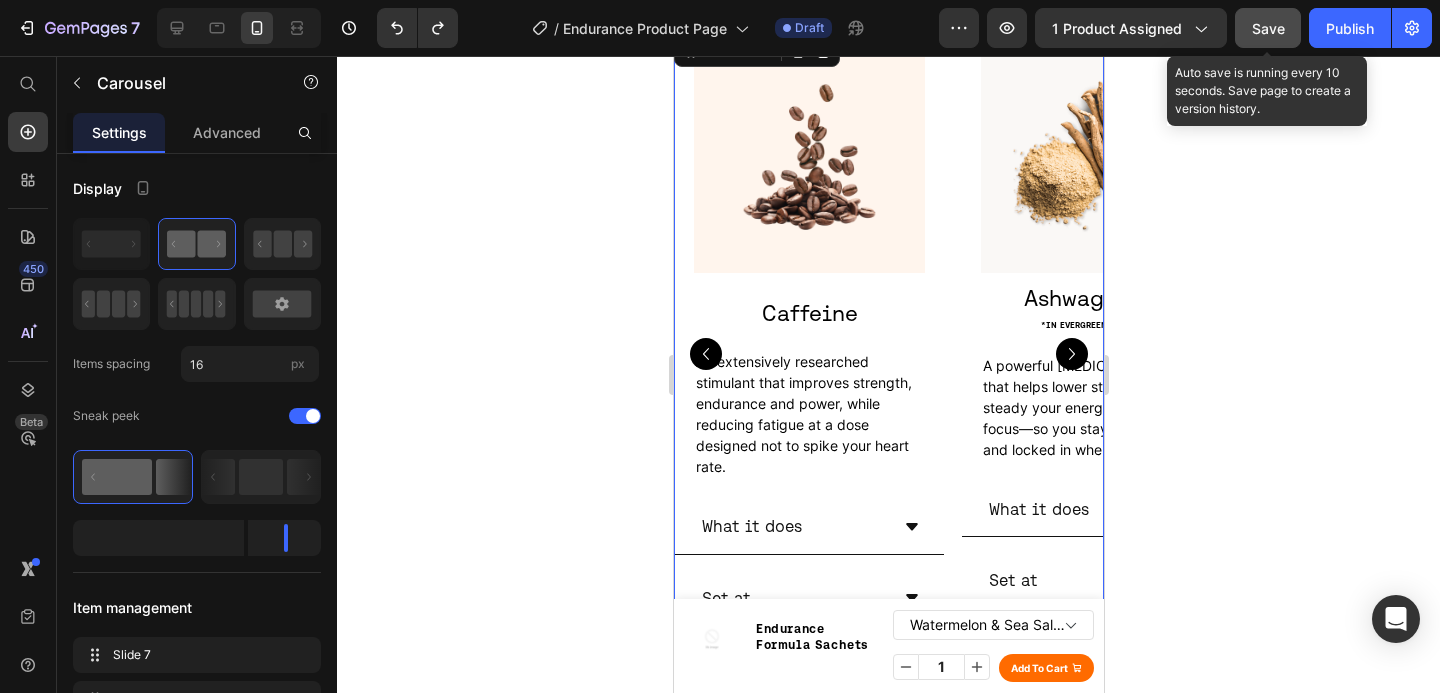 click 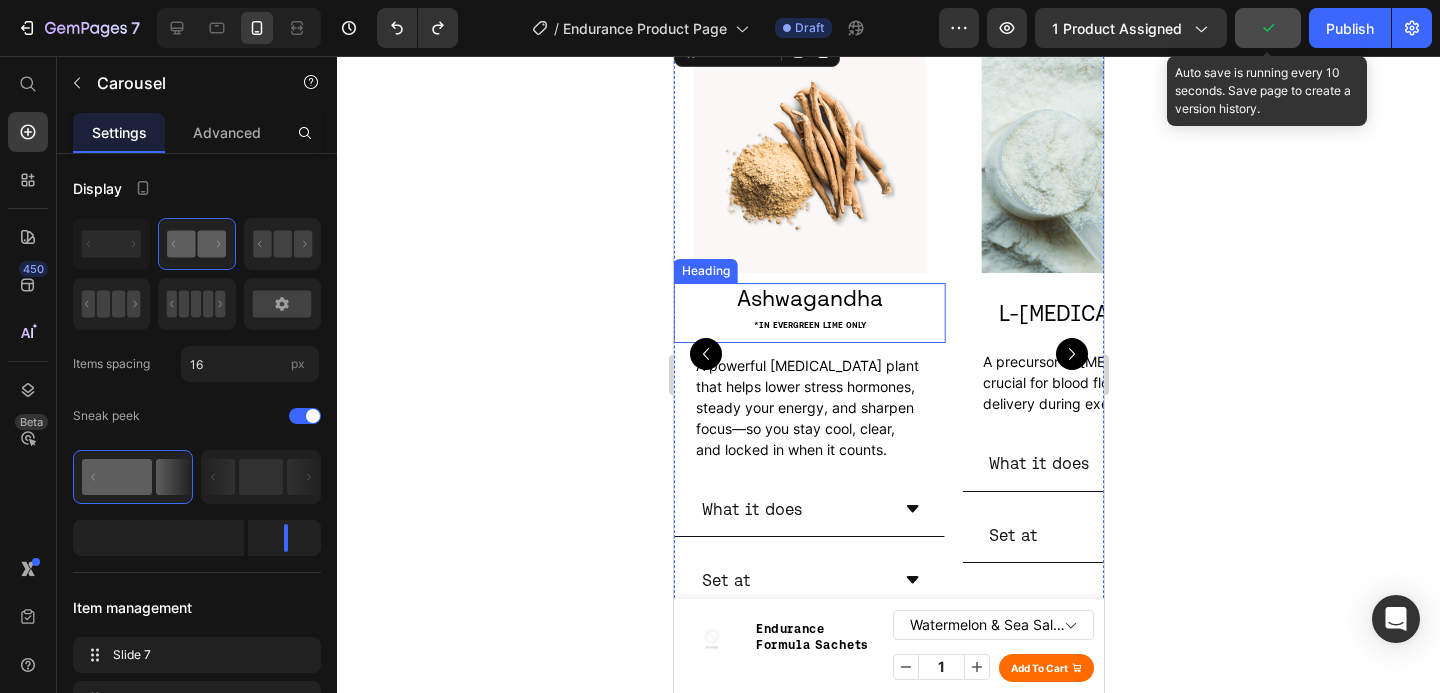 click on "Ashwagandha" at bounding box center (809, 298) 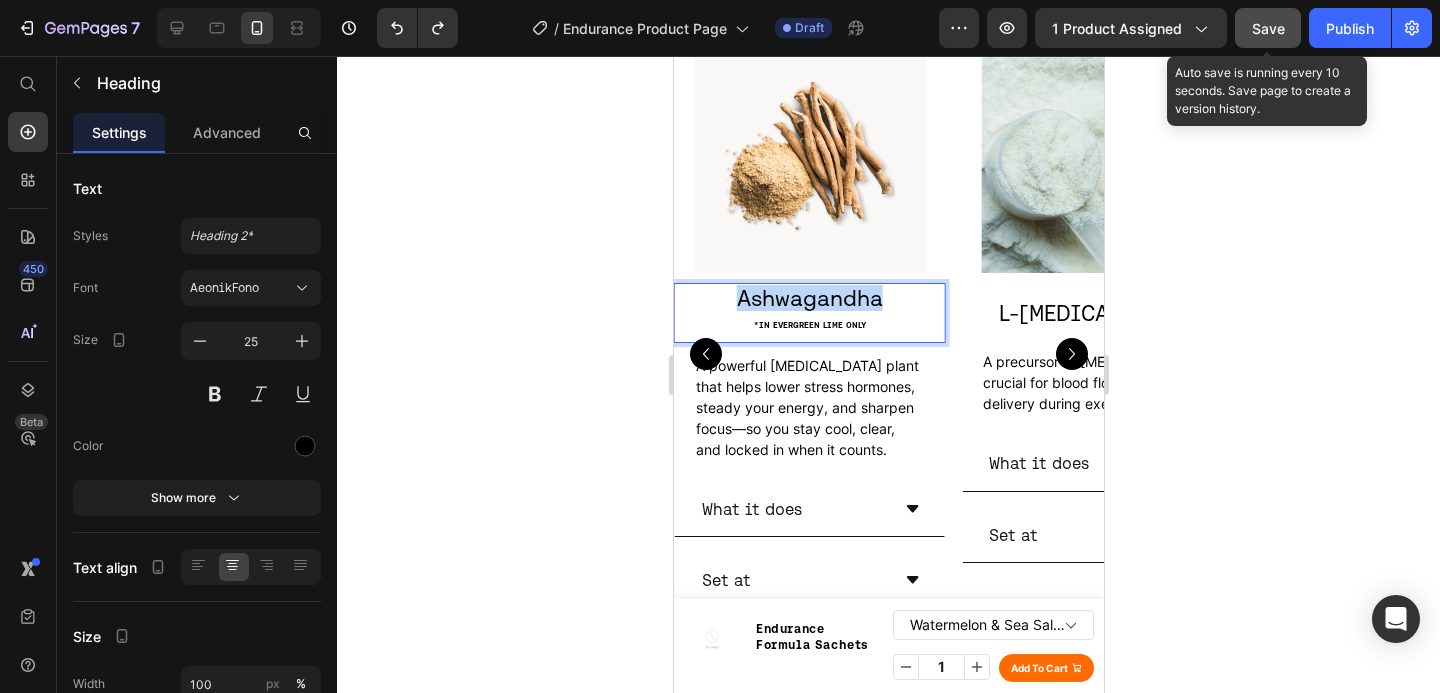 drag, startPoint x: 875, startPoint y: 295, endPoint x: 732, endPoint y: 290, distance: 143.08739 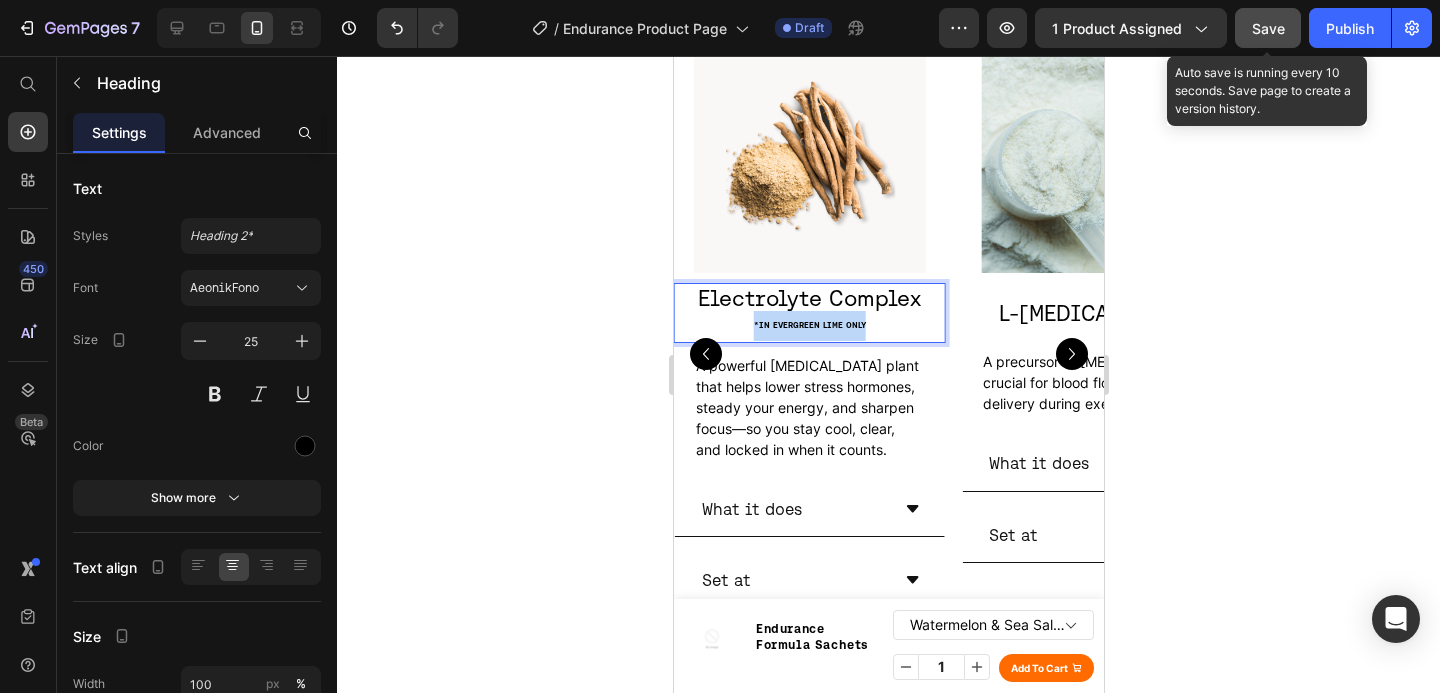 drag, startPoint x: 877, startPoint y: 327, endPoint x: 745, endPoint y: 327, distance: 132 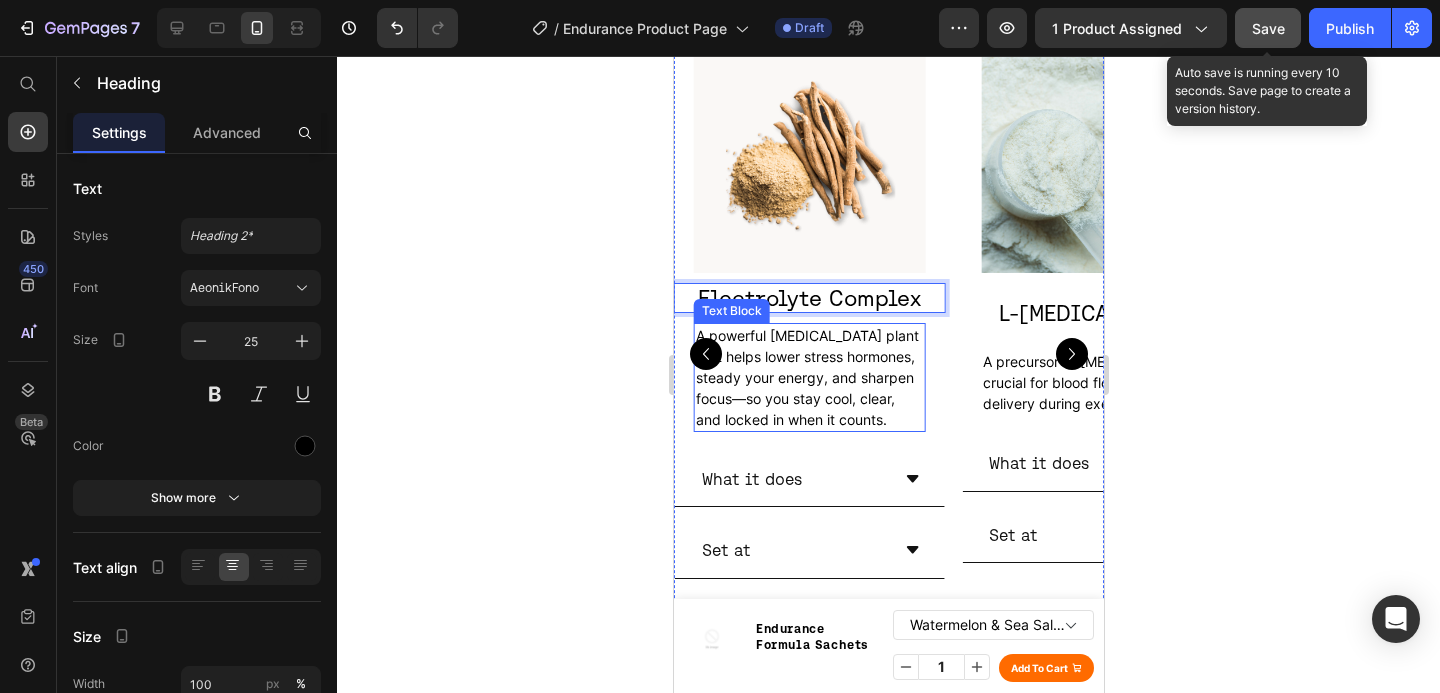click on "A powerful adaptogenic plant that helps lower stress hormones, steady your energy, and sharpen focus—so you stay cool, clear, and locked in when it counts." at bounding box center (806, 377) 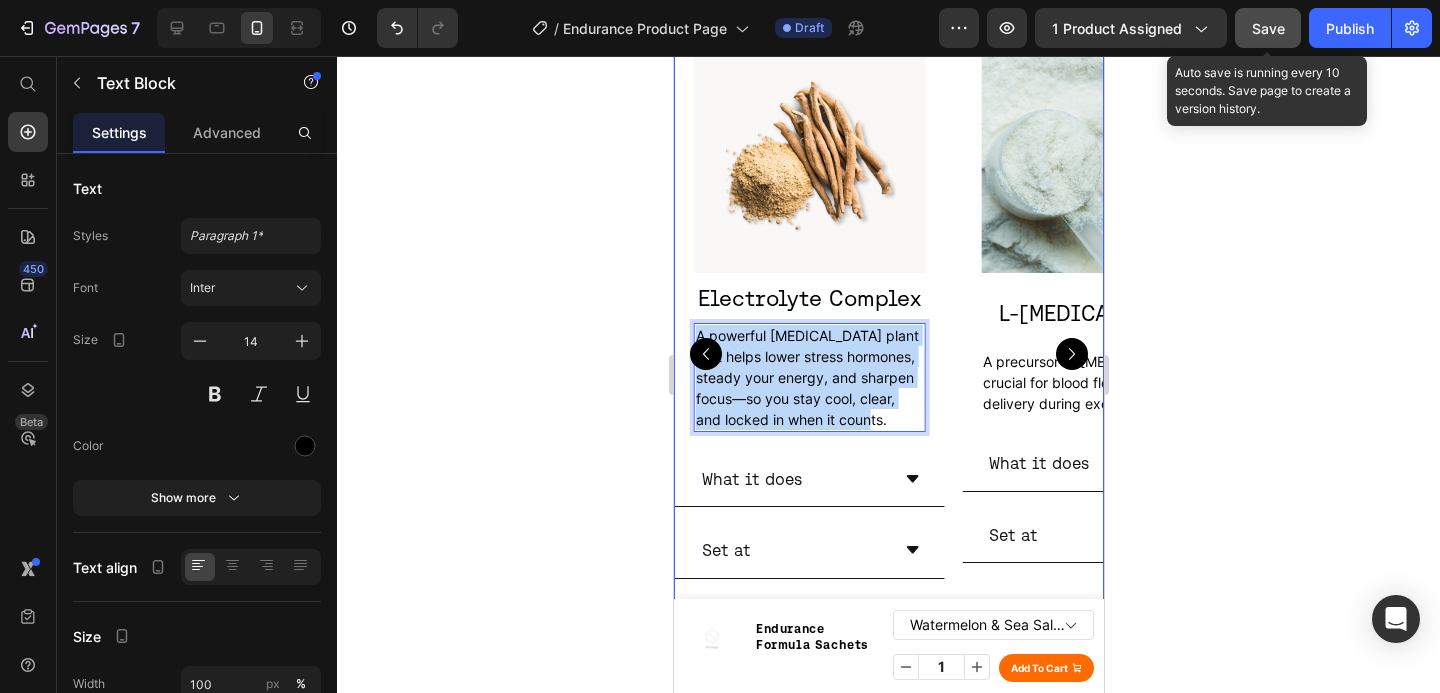 drag, startPoint x: 897, startPoint y: 414, endPoint x: 699, endPoint y: 335, distance: 213.17833 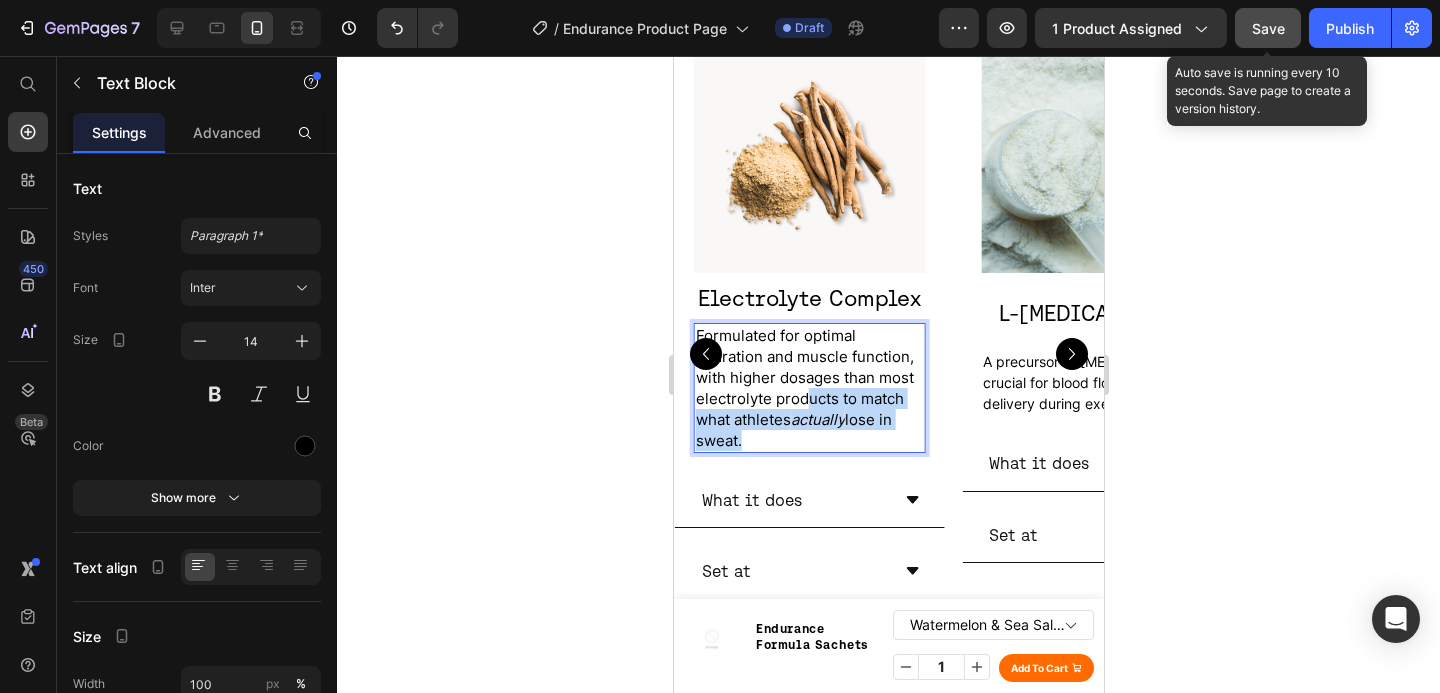 drag, startPoint x: 812, startPoint y: 416, endPoint x: 801, endPoint y: 403, distance: 17.029387 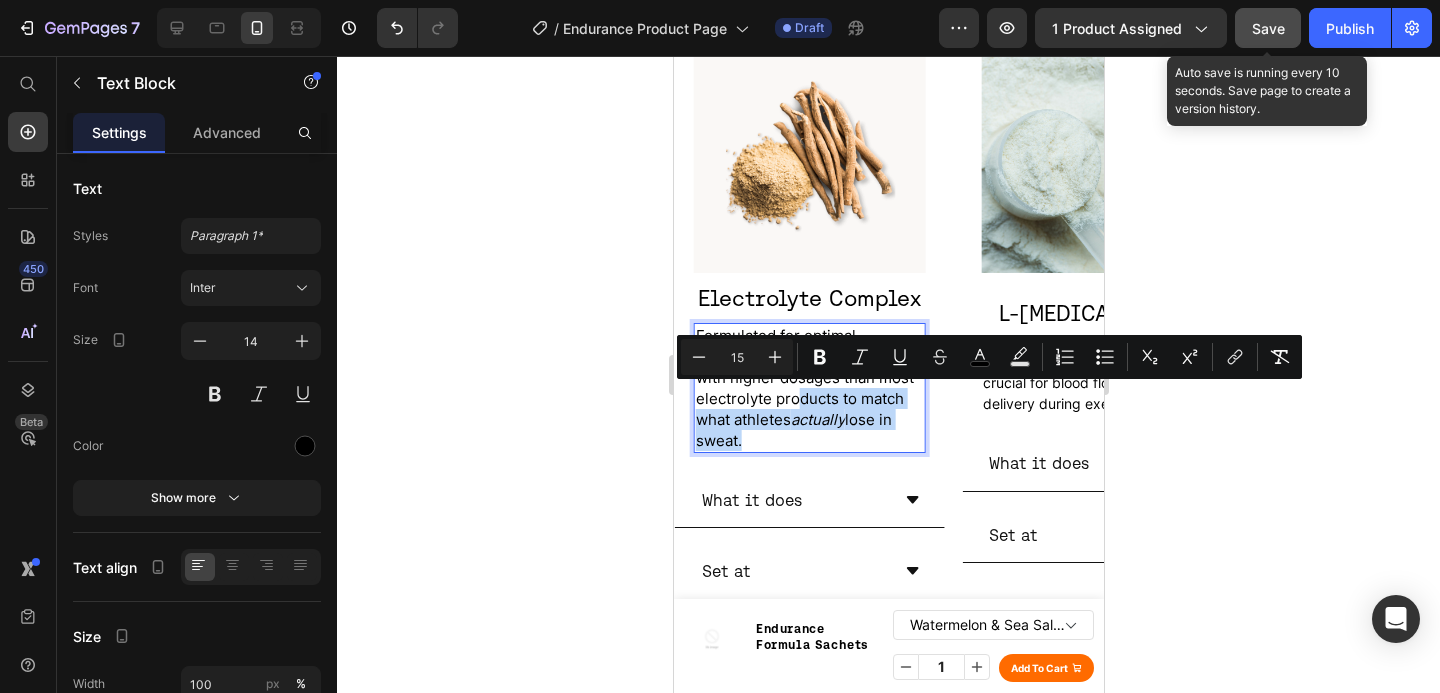 click on "Formulated for optimal hydration and muscle function, with higher dosages than most electrolyte products to match what athletes  actually  lose in sweat." at bounding box center [808, 388] 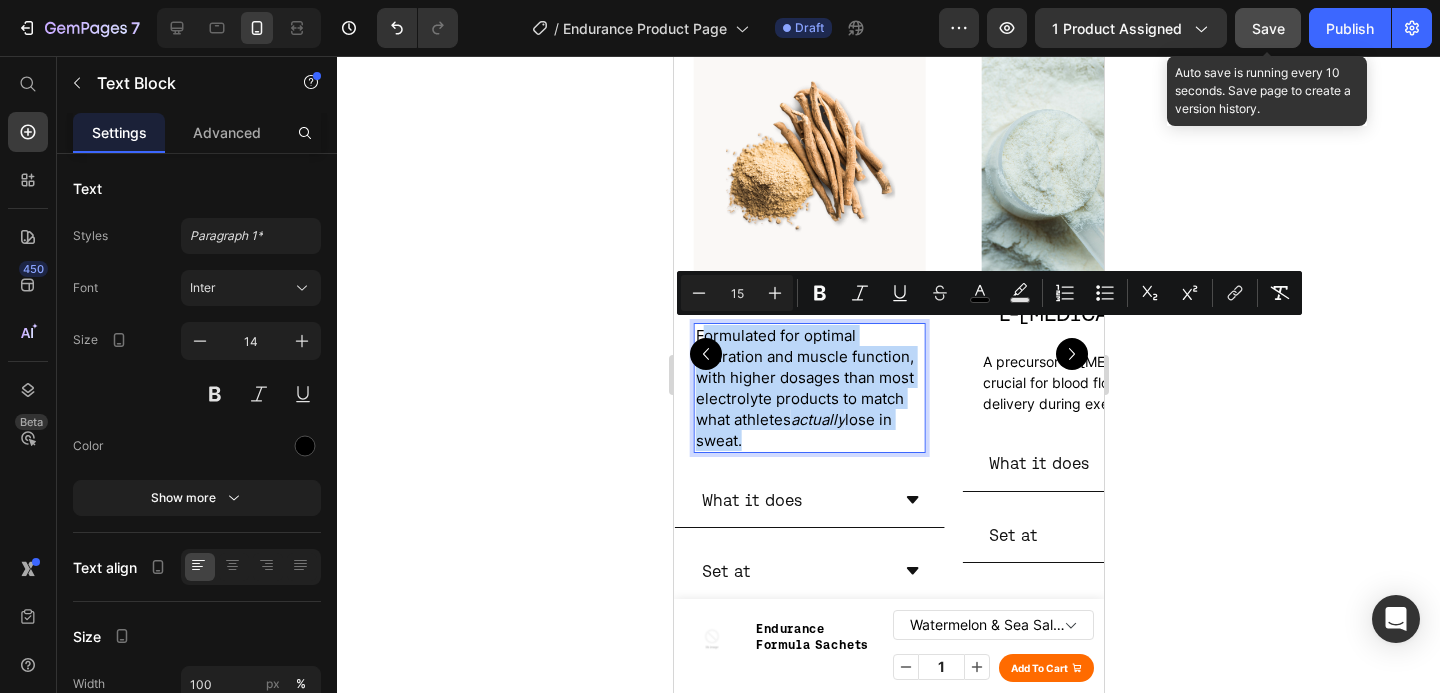 drag, startPoint x: 776, startPoint y: 439, endPoint x: 701, endPoint y: 331, distance: 131.48764 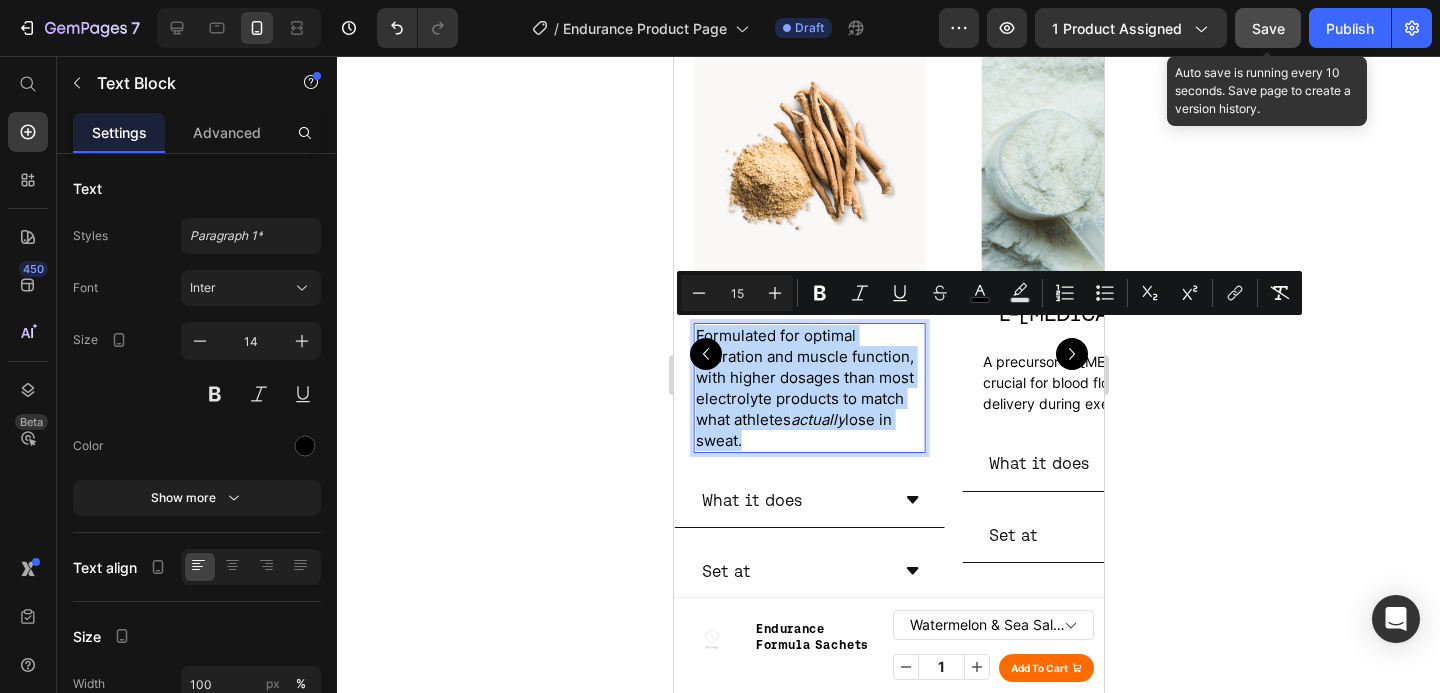 drag, startPoint x: 752, startPoint y: 440, endPoint x: 696, endPoint y: 333, distance: 120.76837 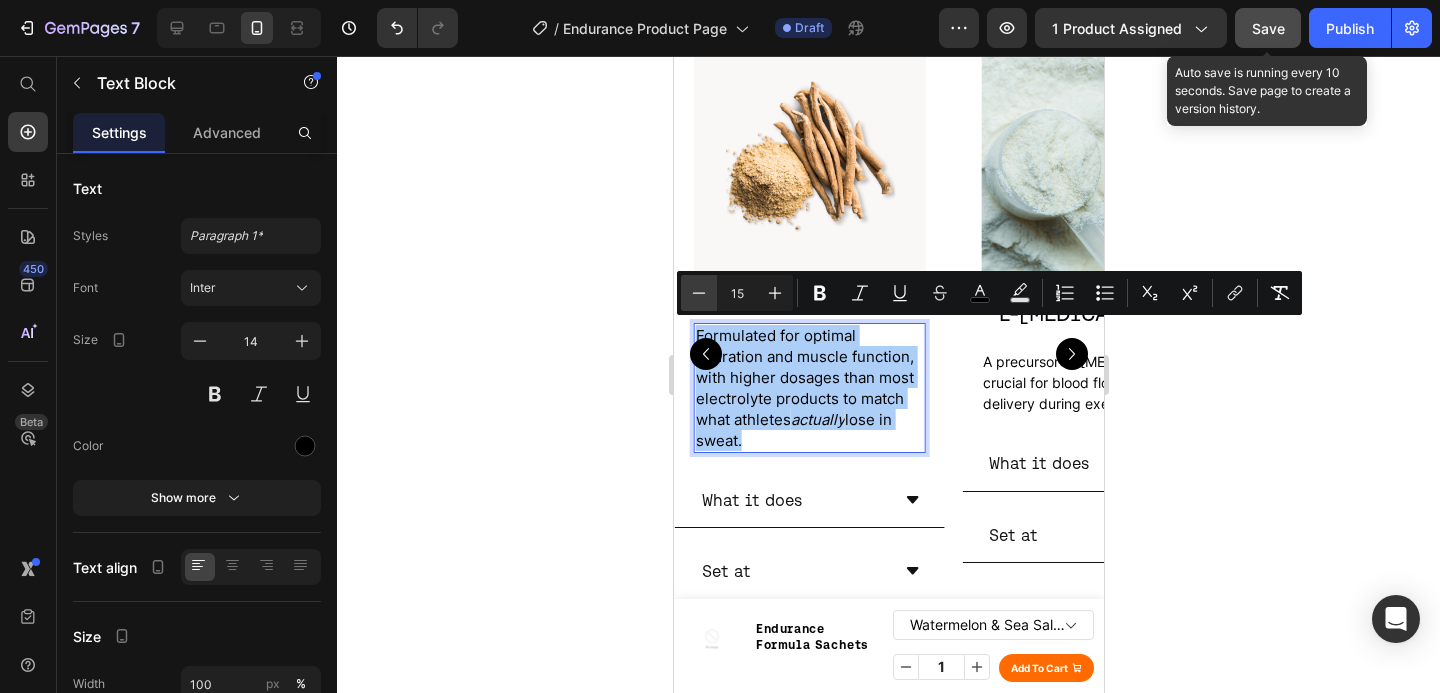 click 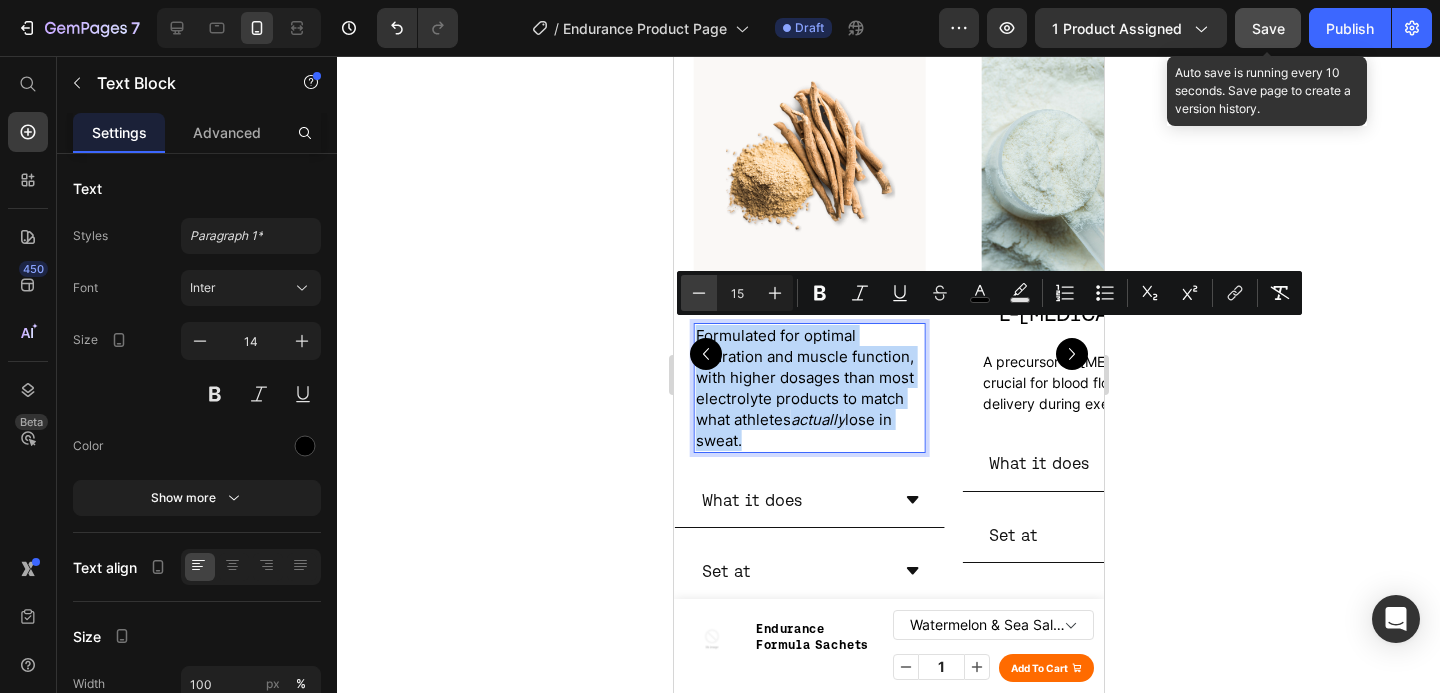 type on "14" 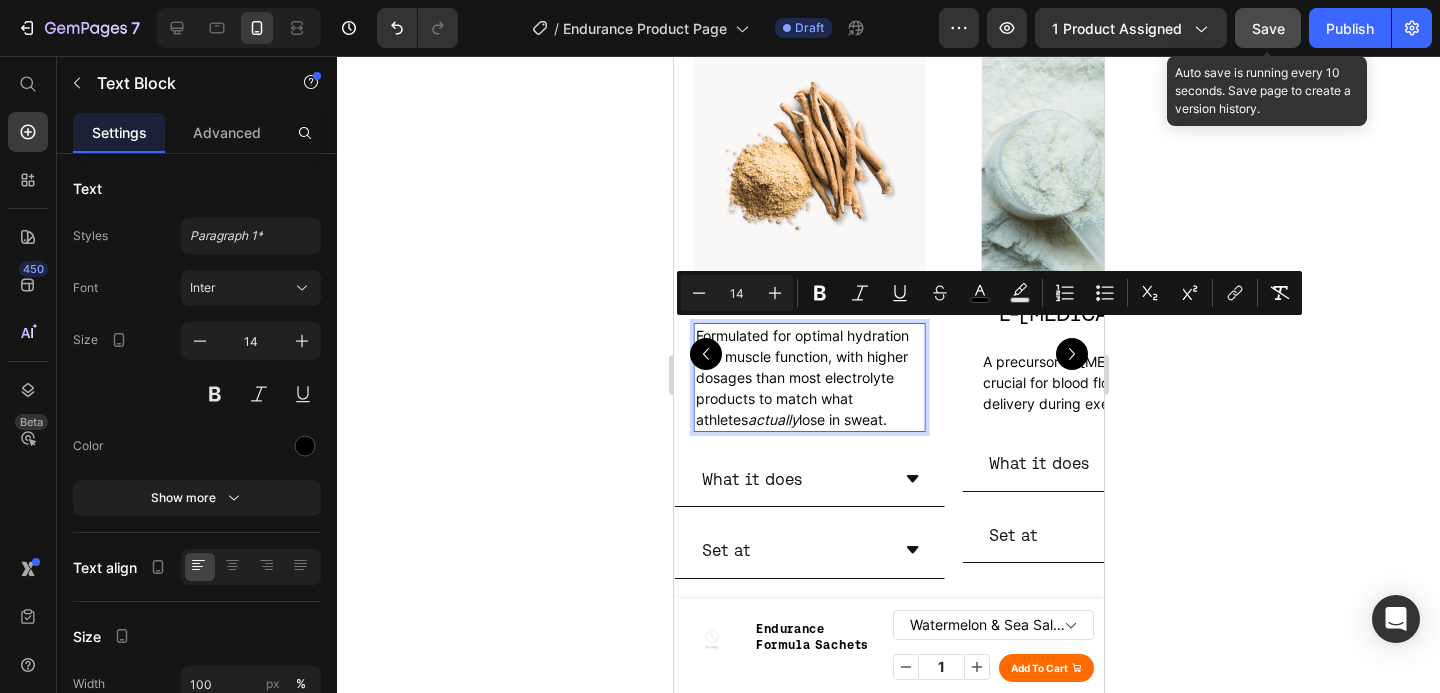 click on "Formulated for optimal hydration and muscle function, with higher dosages than most electrolyte products to match what athletes  actually  lose in sweat." at bounding box center [801, 377] 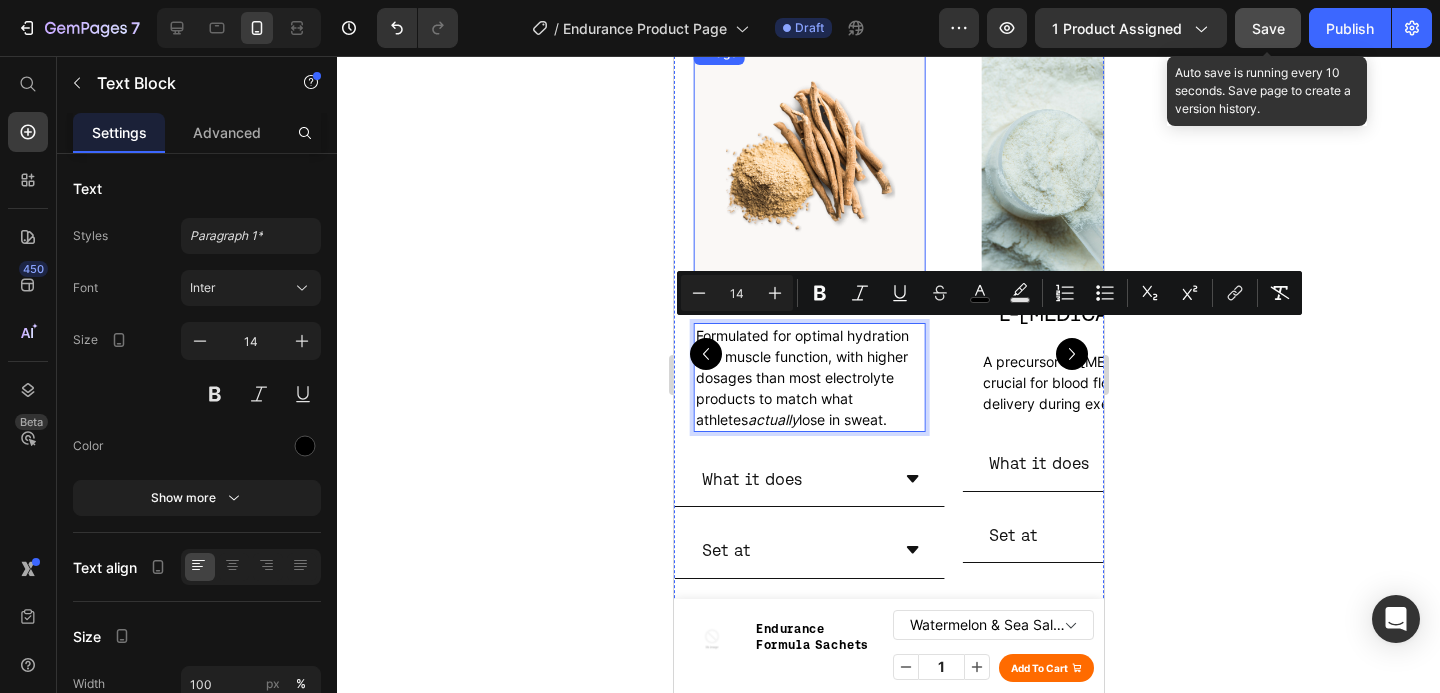 click at bounding box center (808, 161) 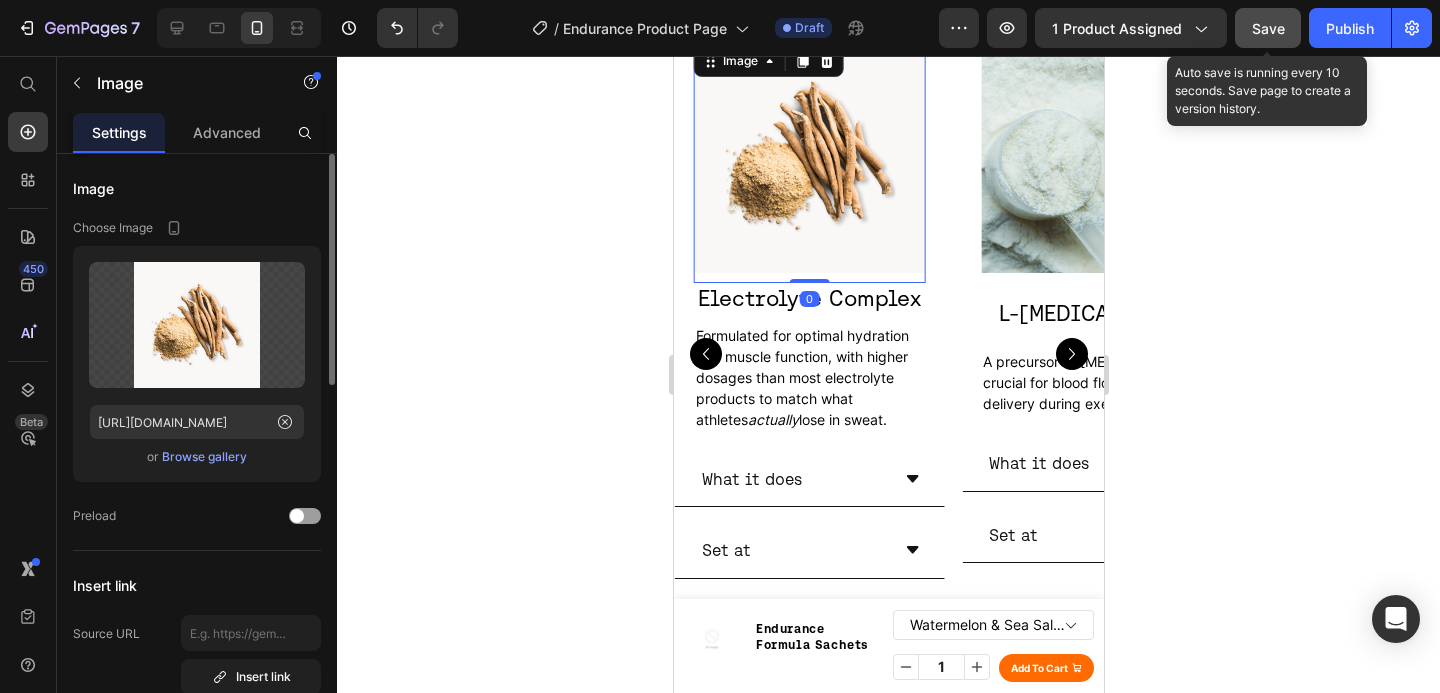 click on "Browse gallery" at bounding box center [204, 457] 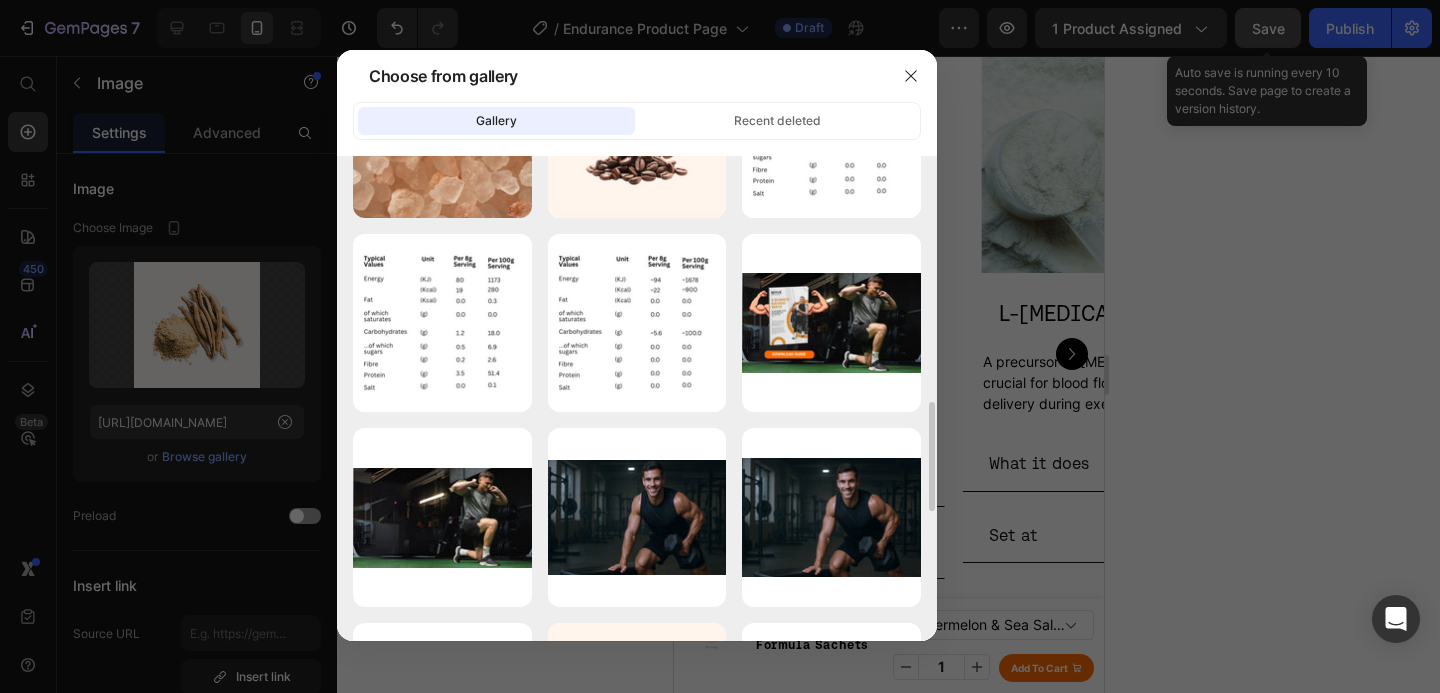 scroll, scrollTop: 892, scrollLeft: 0, axis: vertical 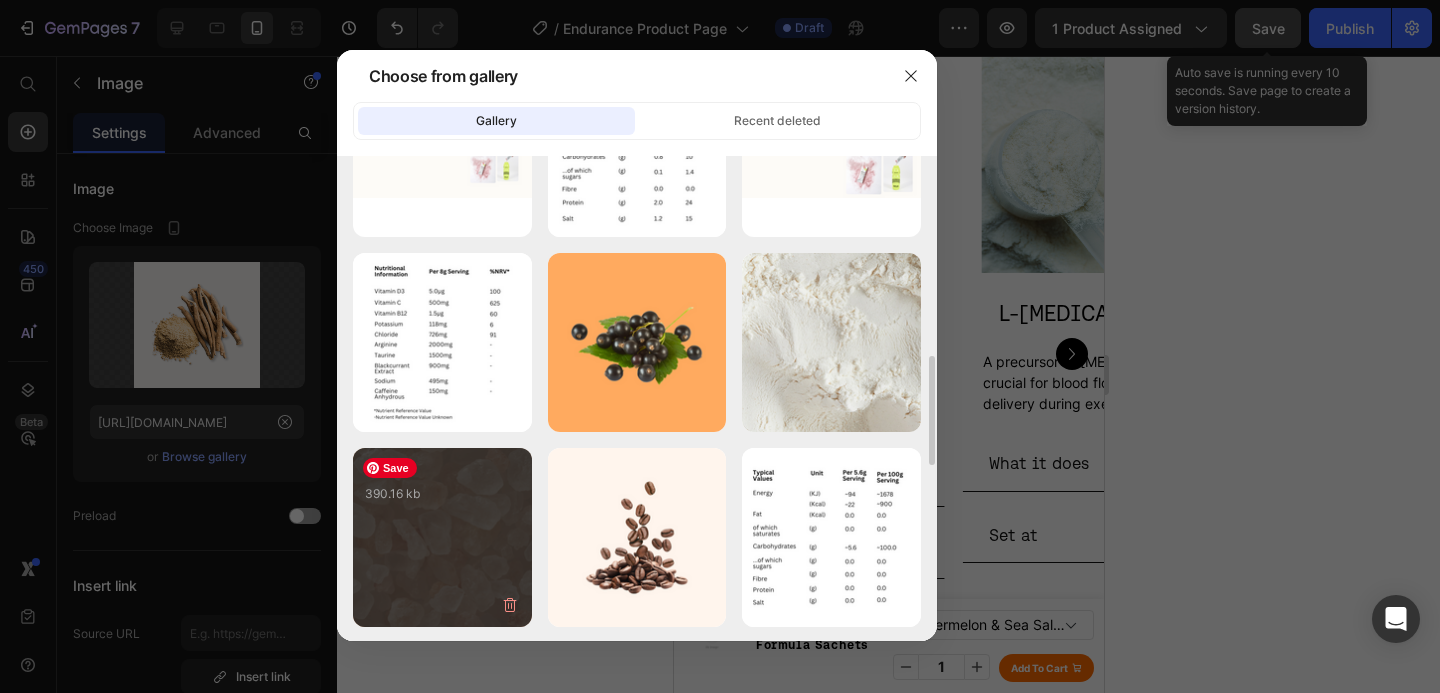 click on "5.png 390.16 kb" at bounding box center [442, 500] 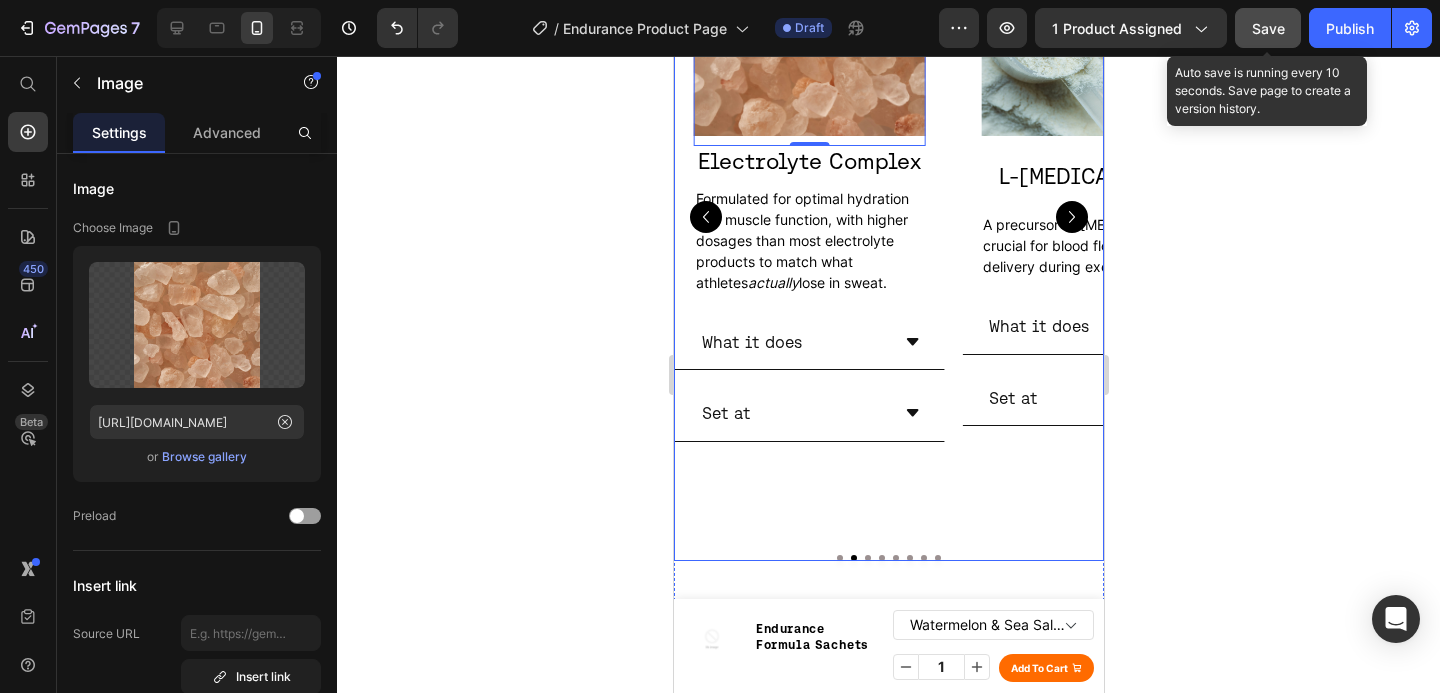scroll, scrollTop: 3741, scrollLeft: 0, axis: vertical 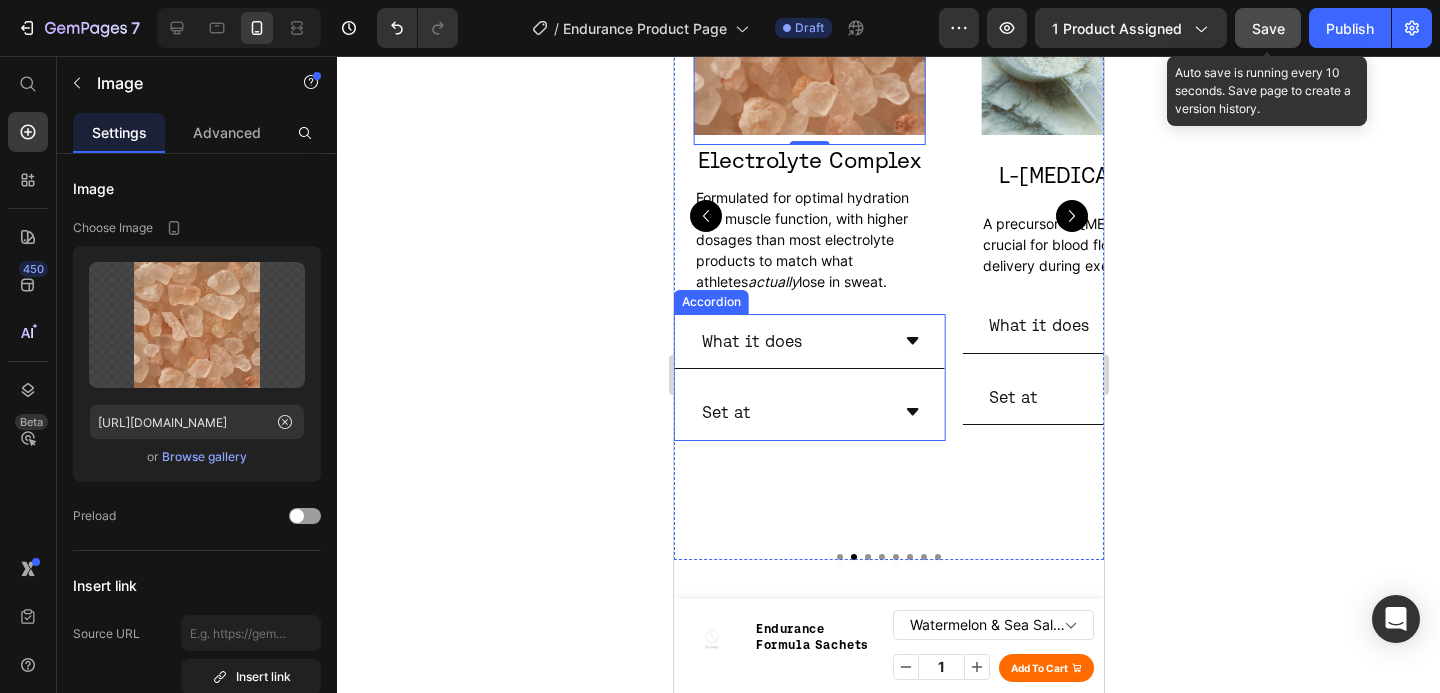 click on "What it does" at bounding box center [792, 341] 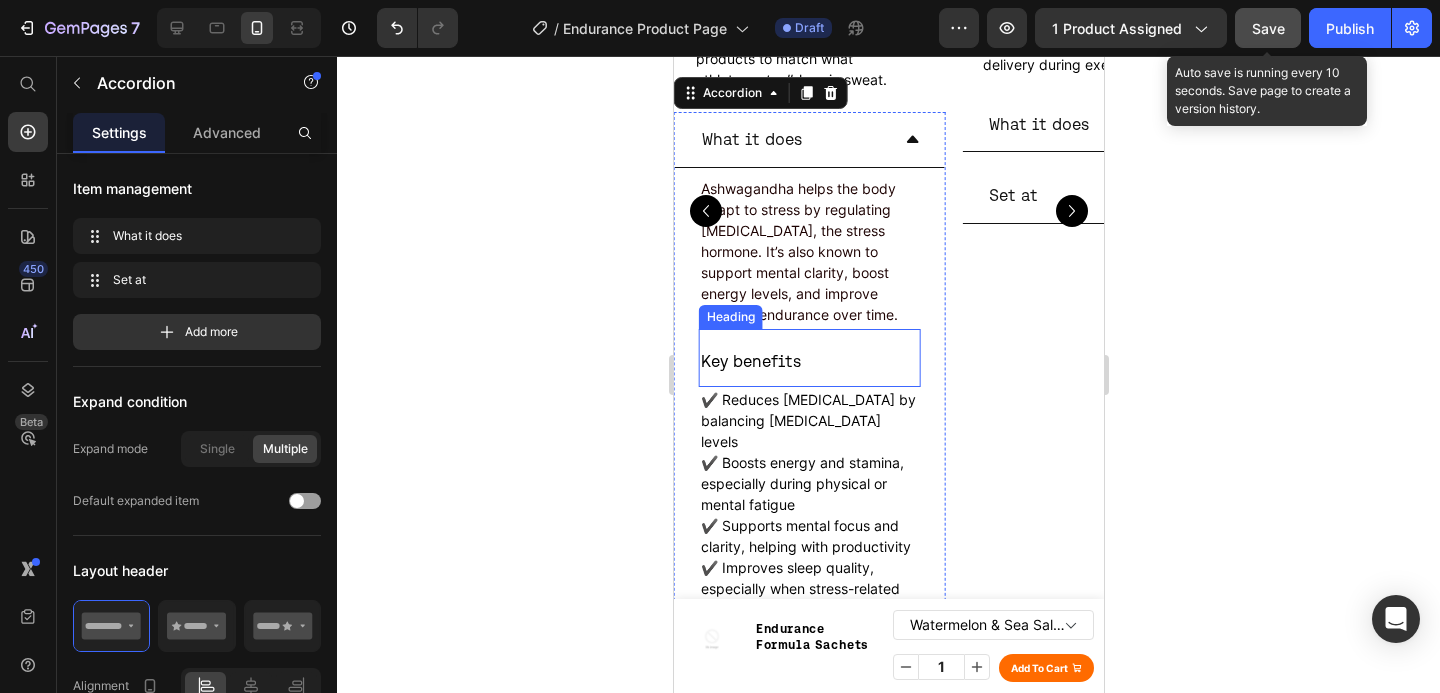 scroll, scrollTop: 3927, scrollLeft: 0, axis: vertical 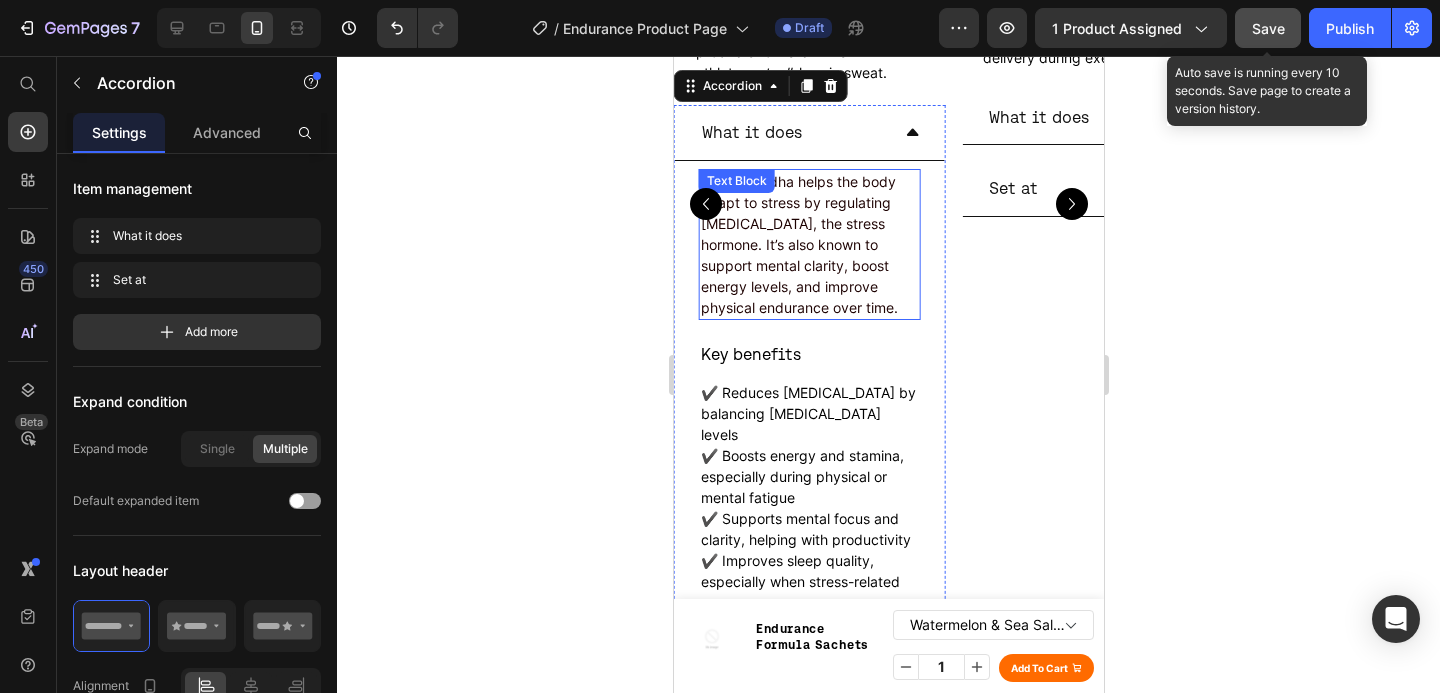 click on "Ashwagandha helps the body adapt to stress by regulating cortisol, the stress hormone. It’s also known to support mental clarity, boost energy levels, and improve physical endurance over time." at bounding box center [798, 244] 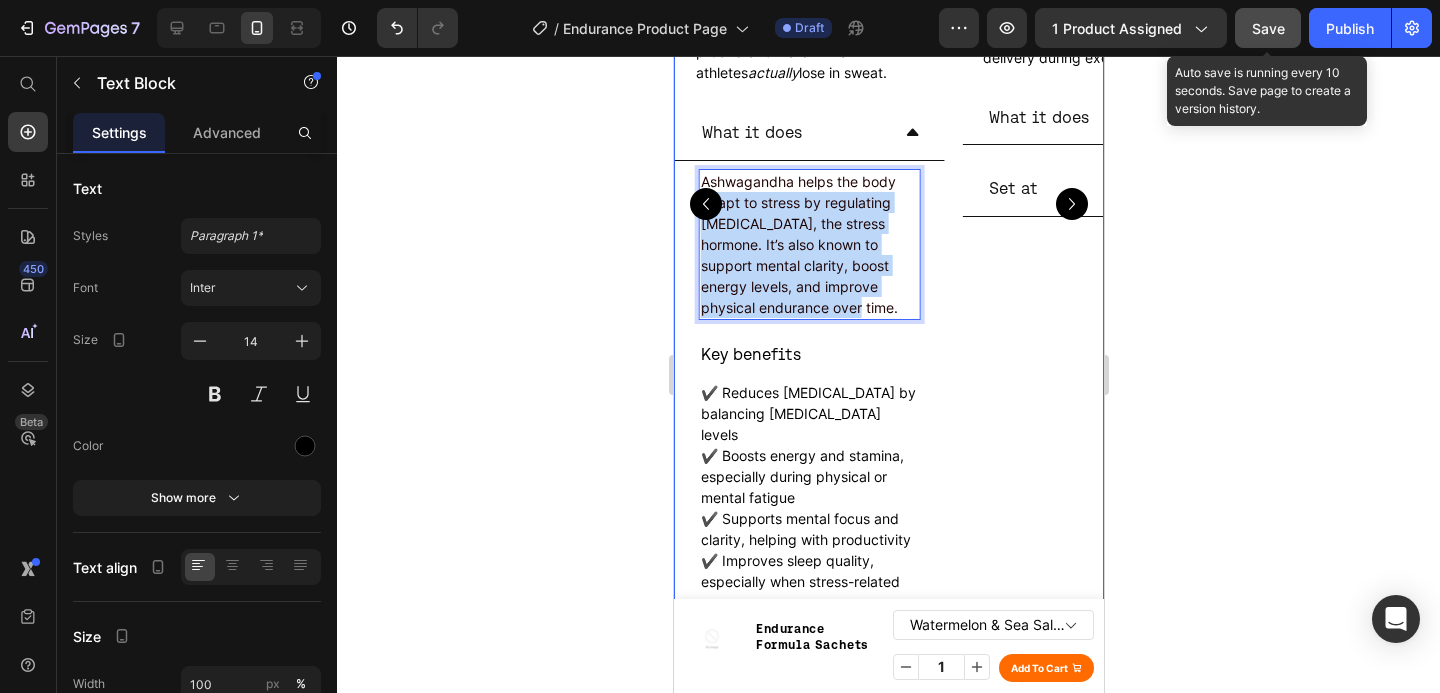 drag, startPoint x: 784, startPoint y: 327, endPoint x: 694, endPoint y: 208, distance: 149.2012 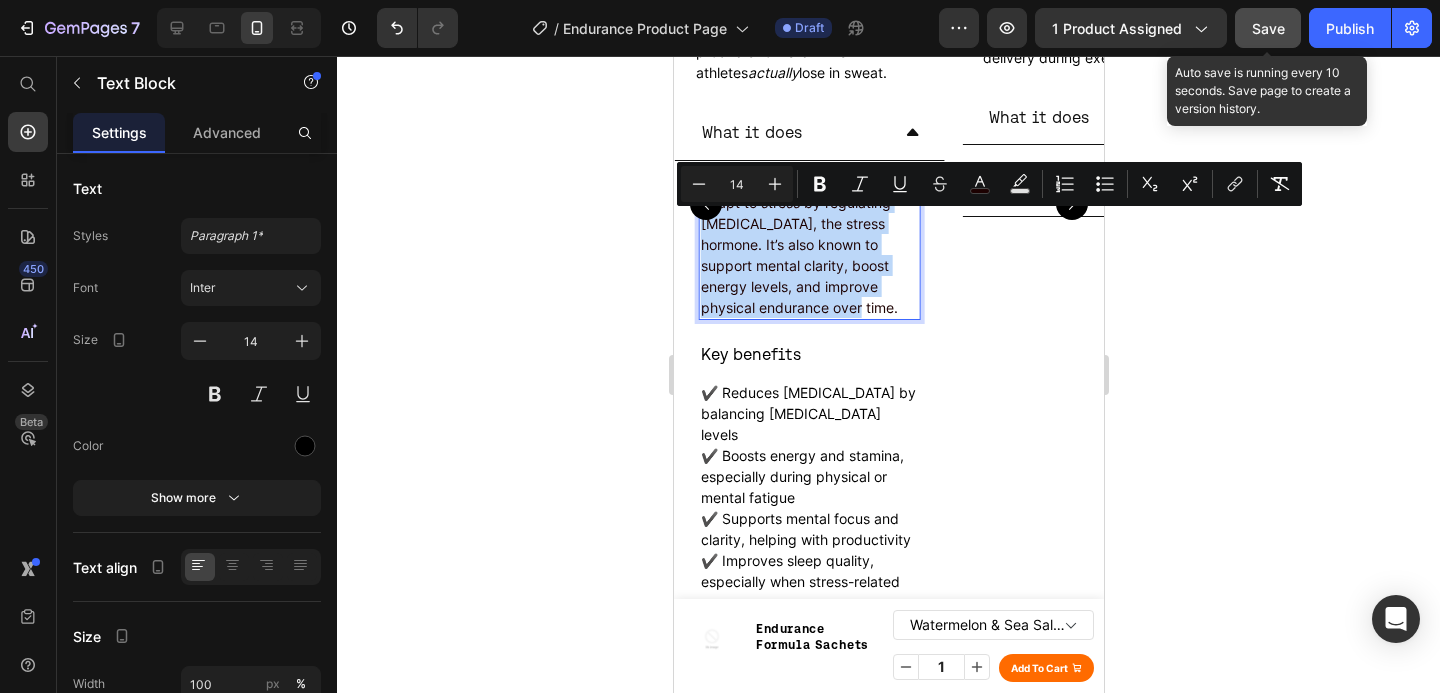 click on "Ashwagandha helps the body adapt to stress by regulating cortisol, the stress hormone. It’s also known to support mental clarity, boost energy levels, and improve physical endurance over time." at bounding box center (808, 244) 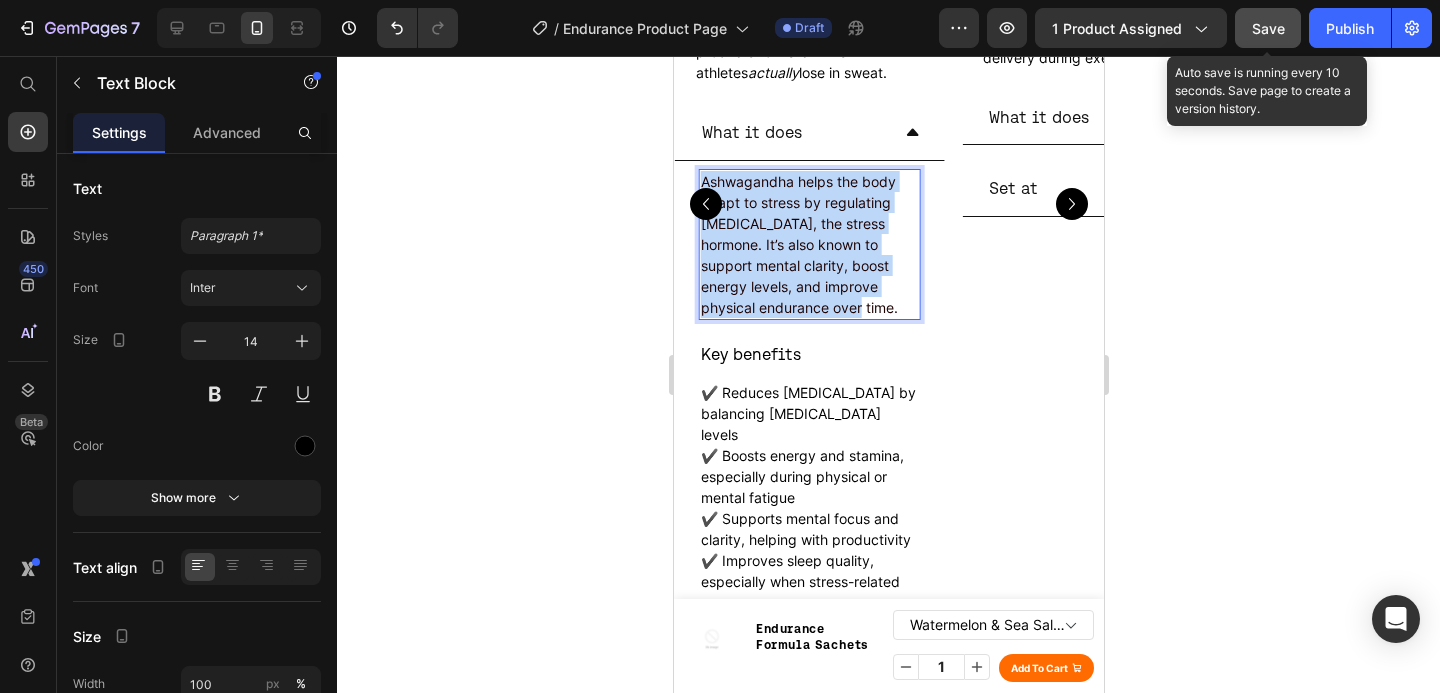 drag, startPoint x: 791, startPoint y: 329, endPoint x: 699, endPoint y: 195, distance: 162.5423 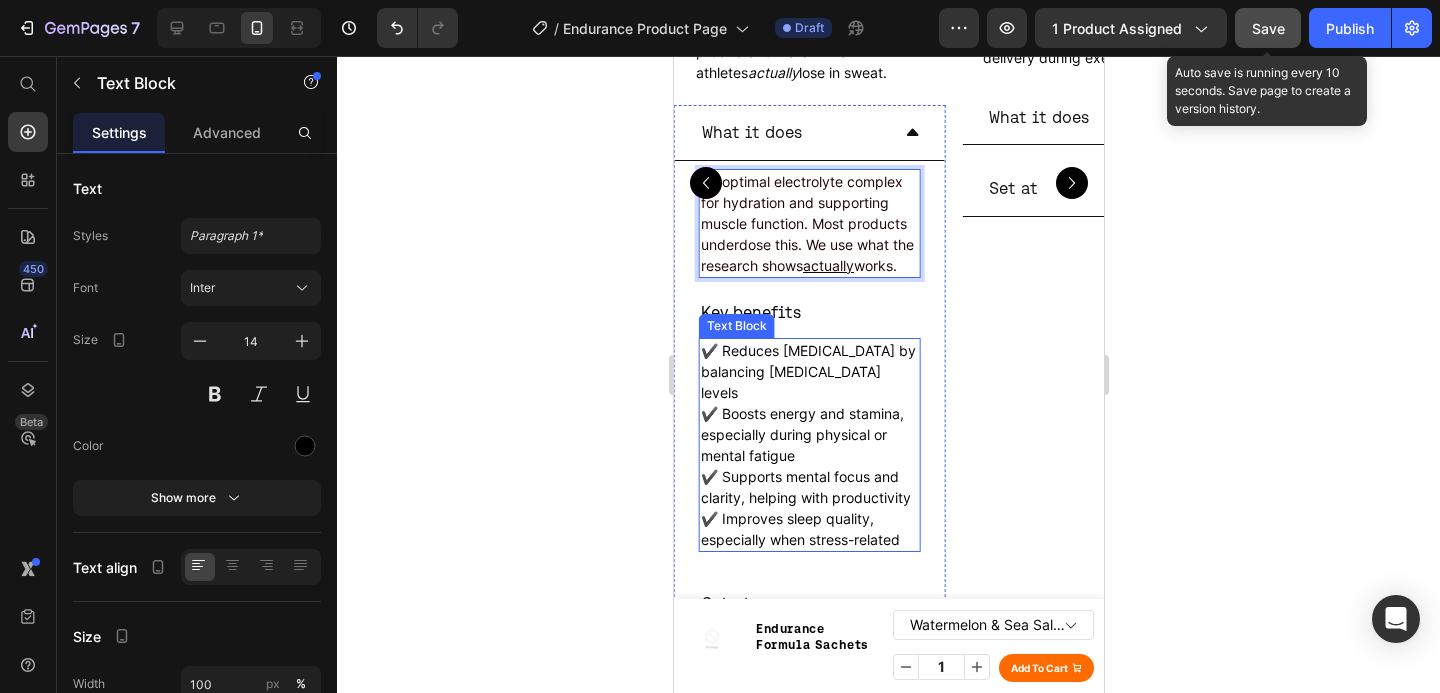 click on "✔️ Reduces stress and anxiety by balancing cortisol levels" at bounding box center (808, 371) 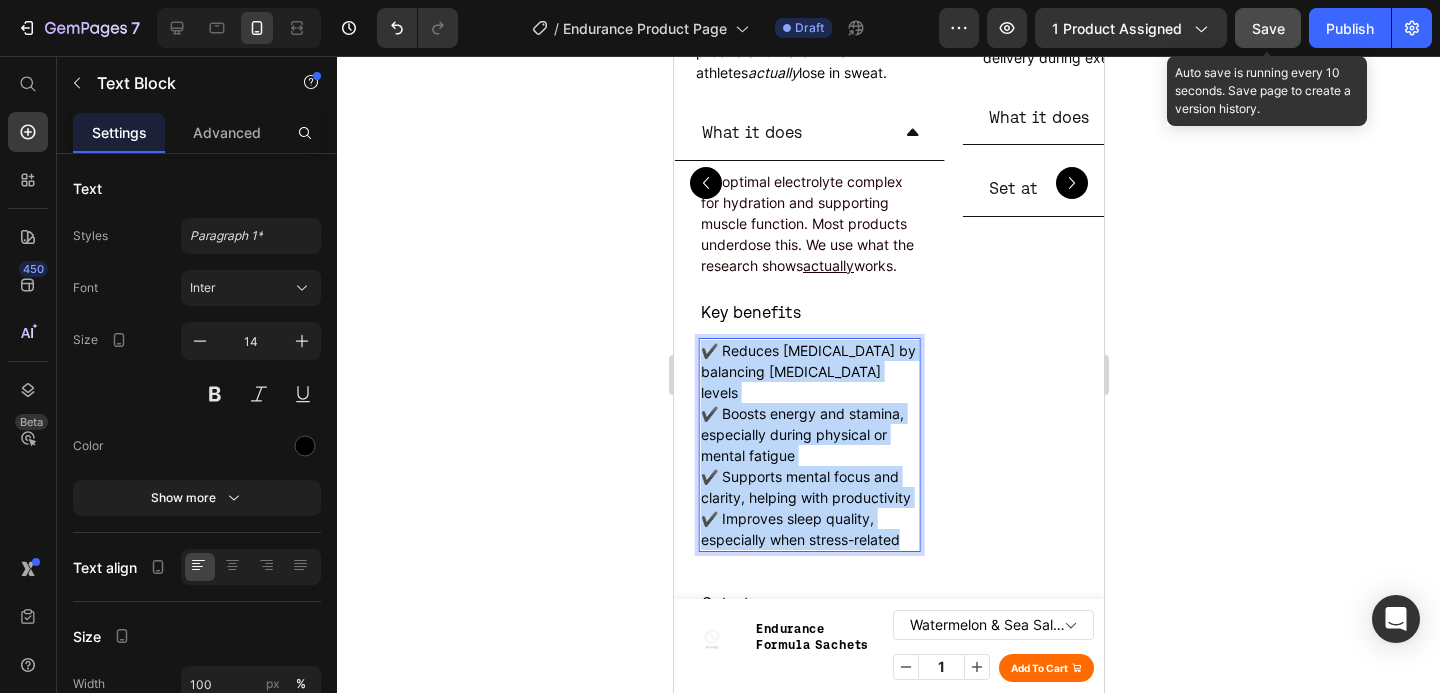 drag, startPoint x: 908, startPoint y: 542, endPoint x: 701, endPoint y: 374, distance: 266.59518 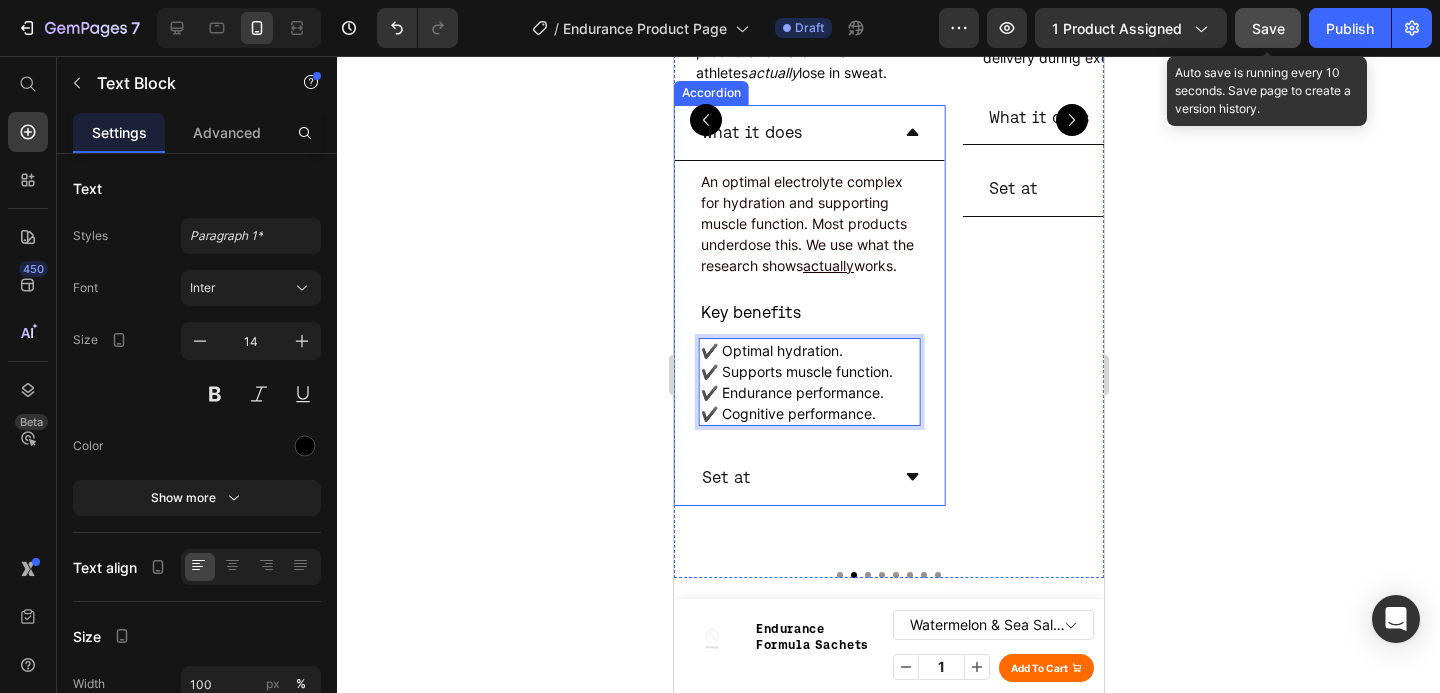 drag, startPoint x: 837, startPoint y: 504, endPoint x: 867, endPoint y: 515, distance: 31.95309 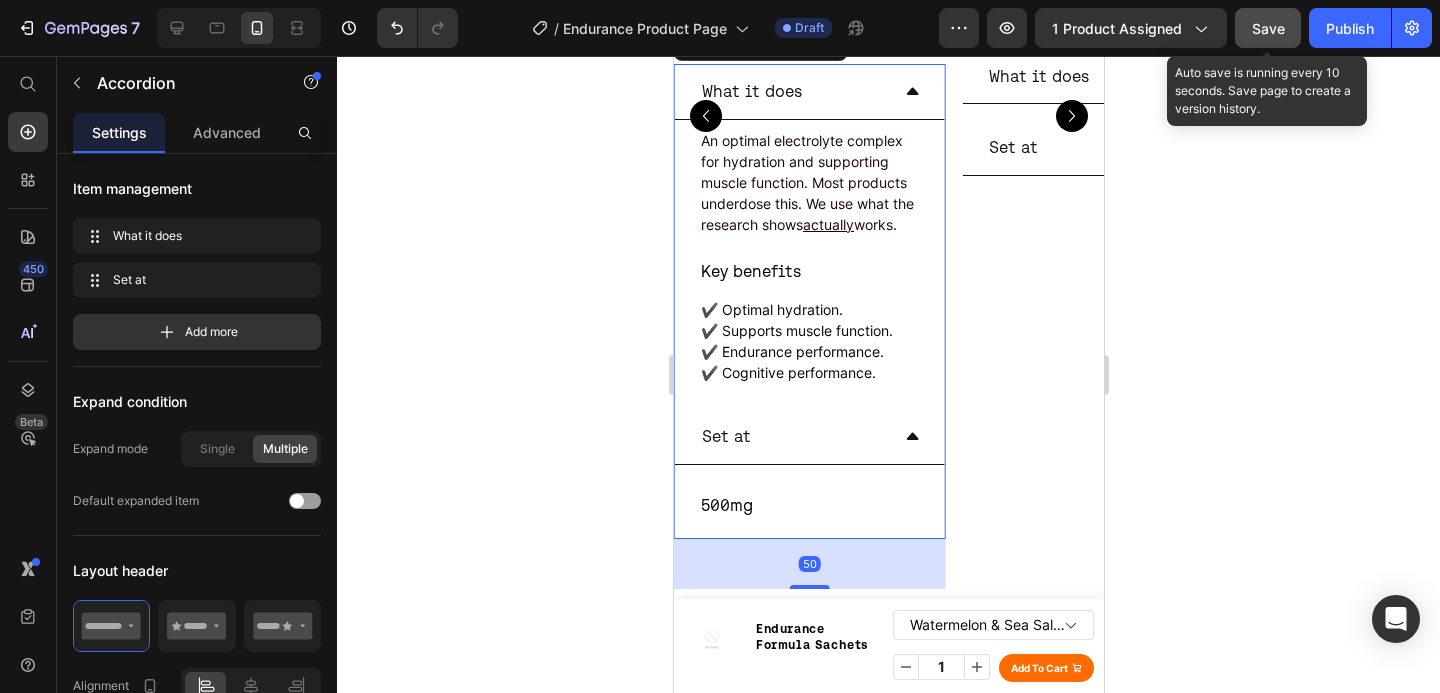 scroll, scrollTop: 4246, scrollLeft: 0, axis: vertical 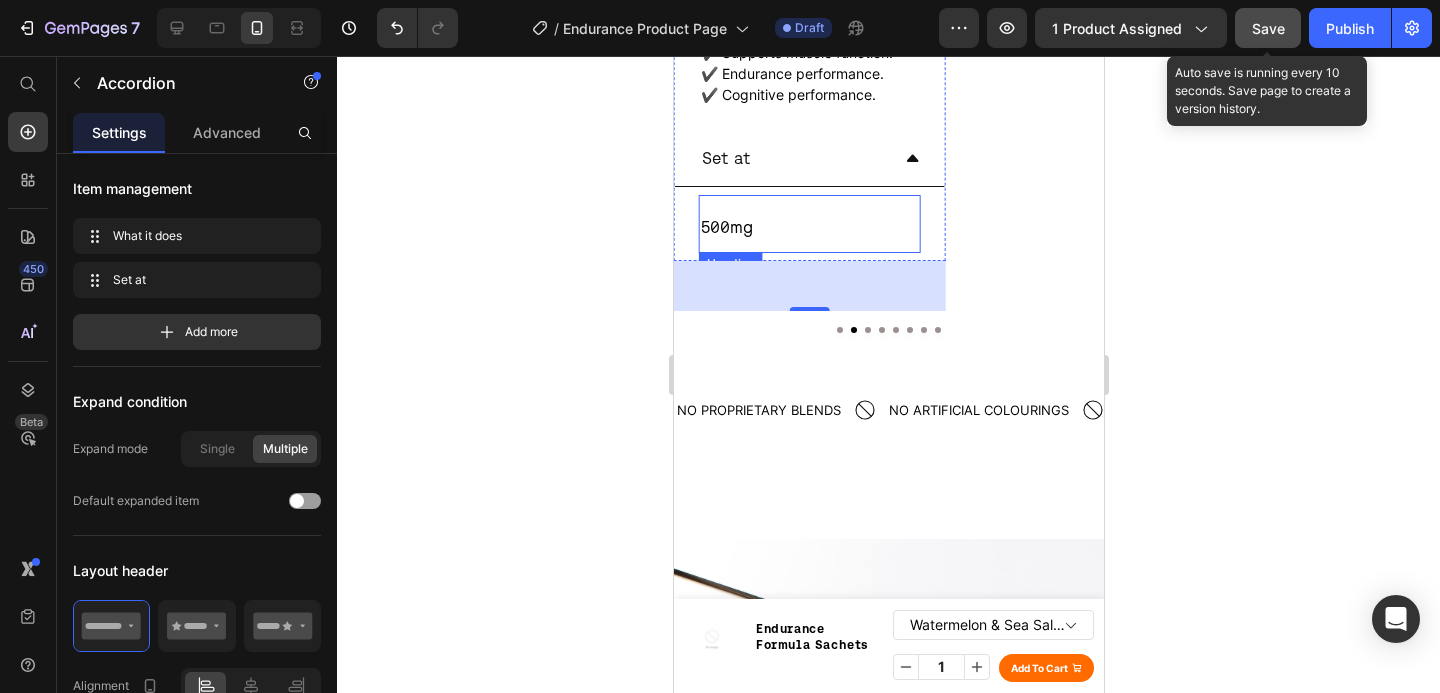 click on "500mg" at bounding box center [808, 224] 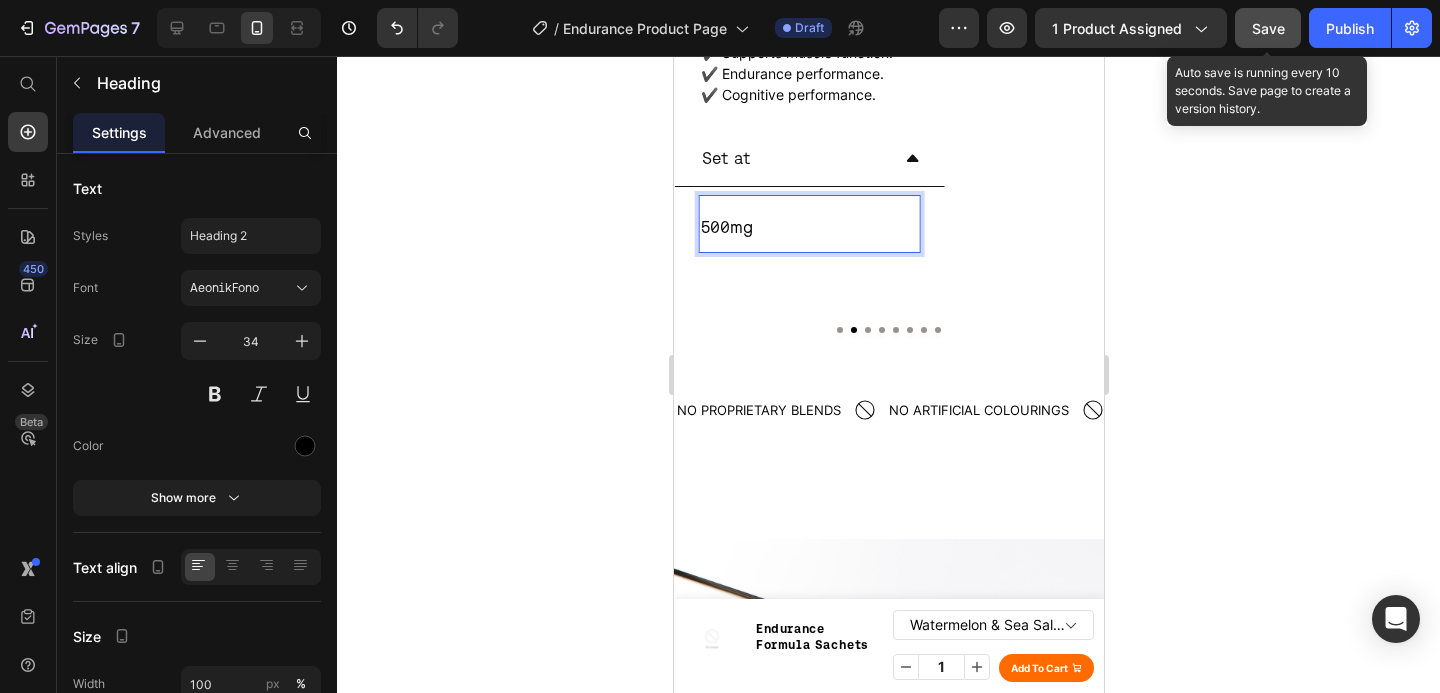 click on "500mg" at bounding box center (726, 227) 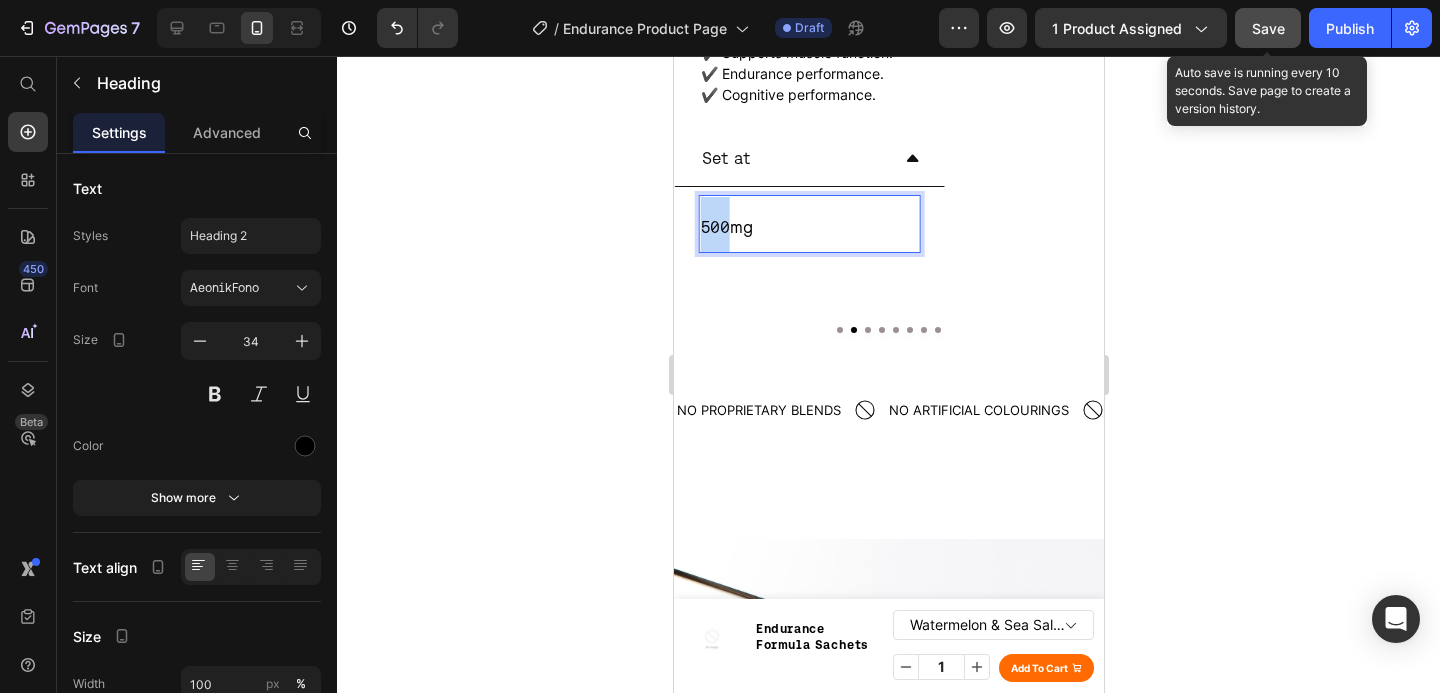 drag, startPoint x: 726, startPoint y: 251, endPoint x: 698, endPoint y: 249, distance: 28.071337 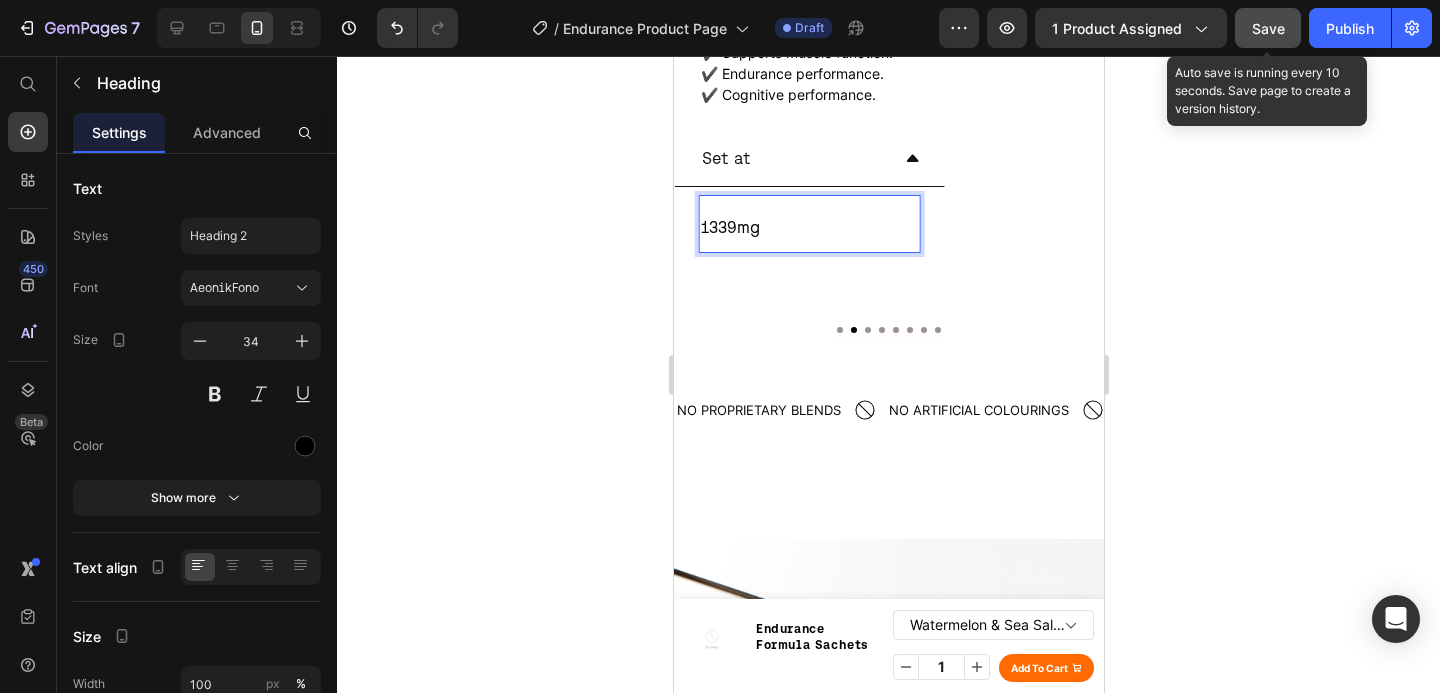 click 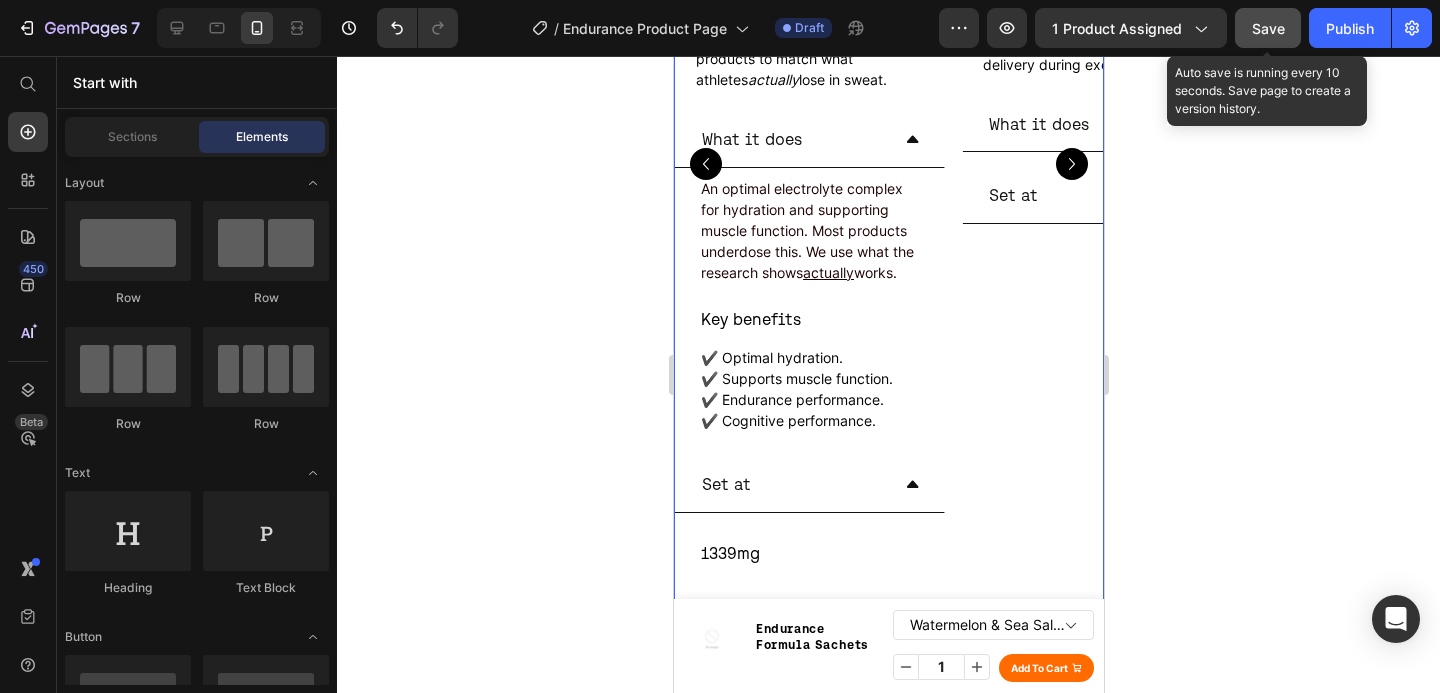 scroll, scrollTop: 3918, scrollLeft: 0, axis: vertical 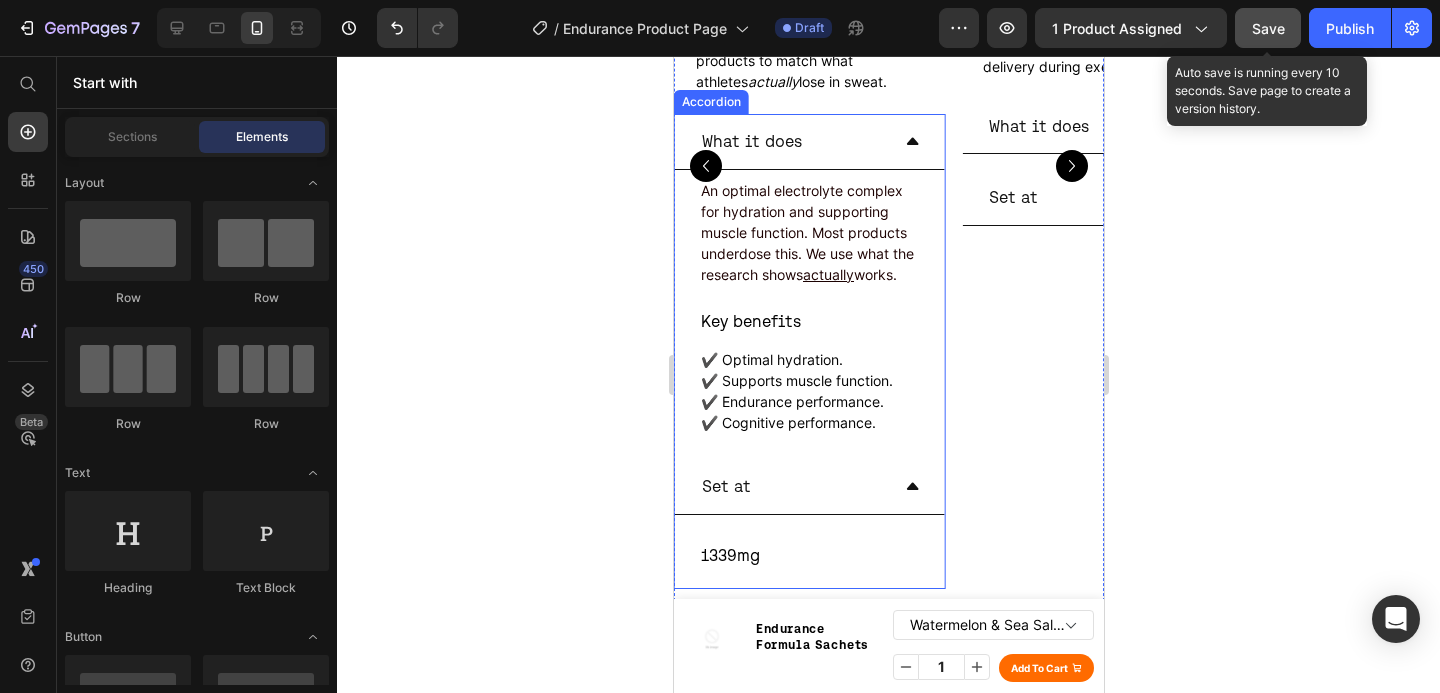 click on "Set at" at bounding box center [792, 486] 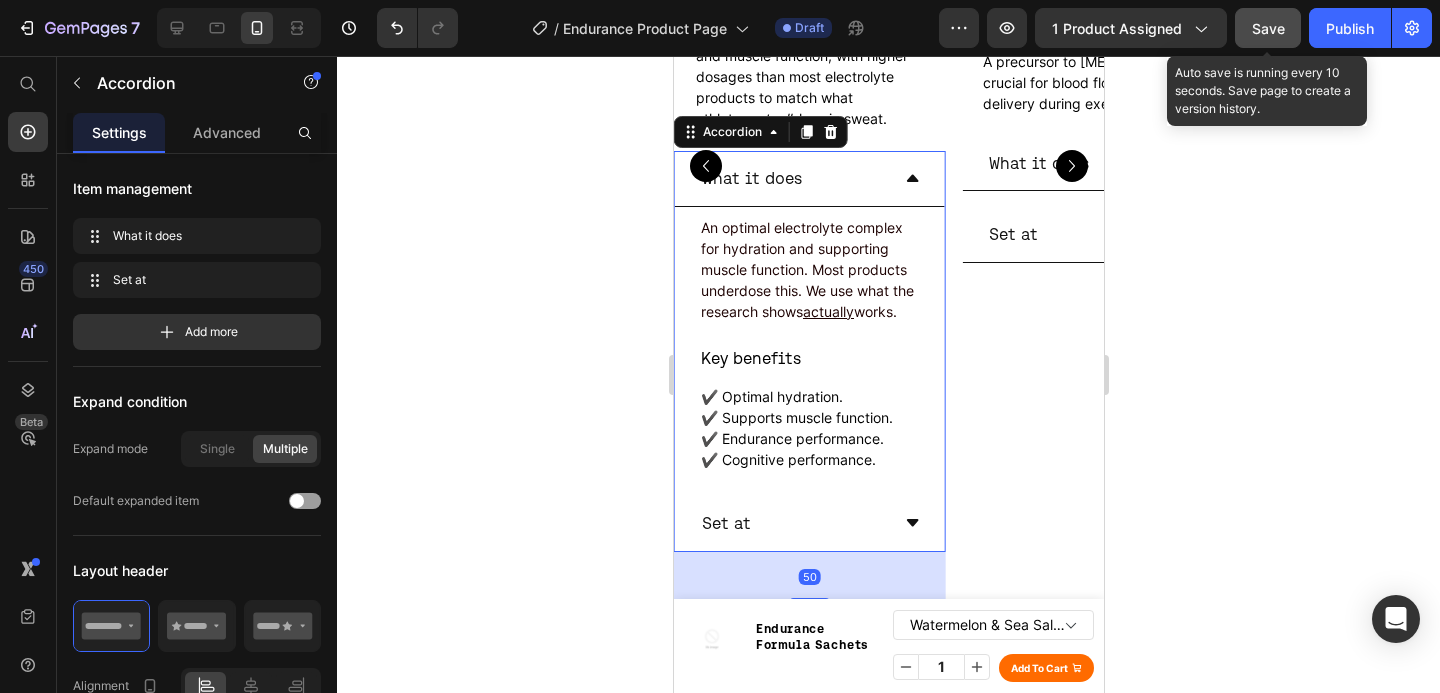 click on "What it does" at bounding box center [808, 178] 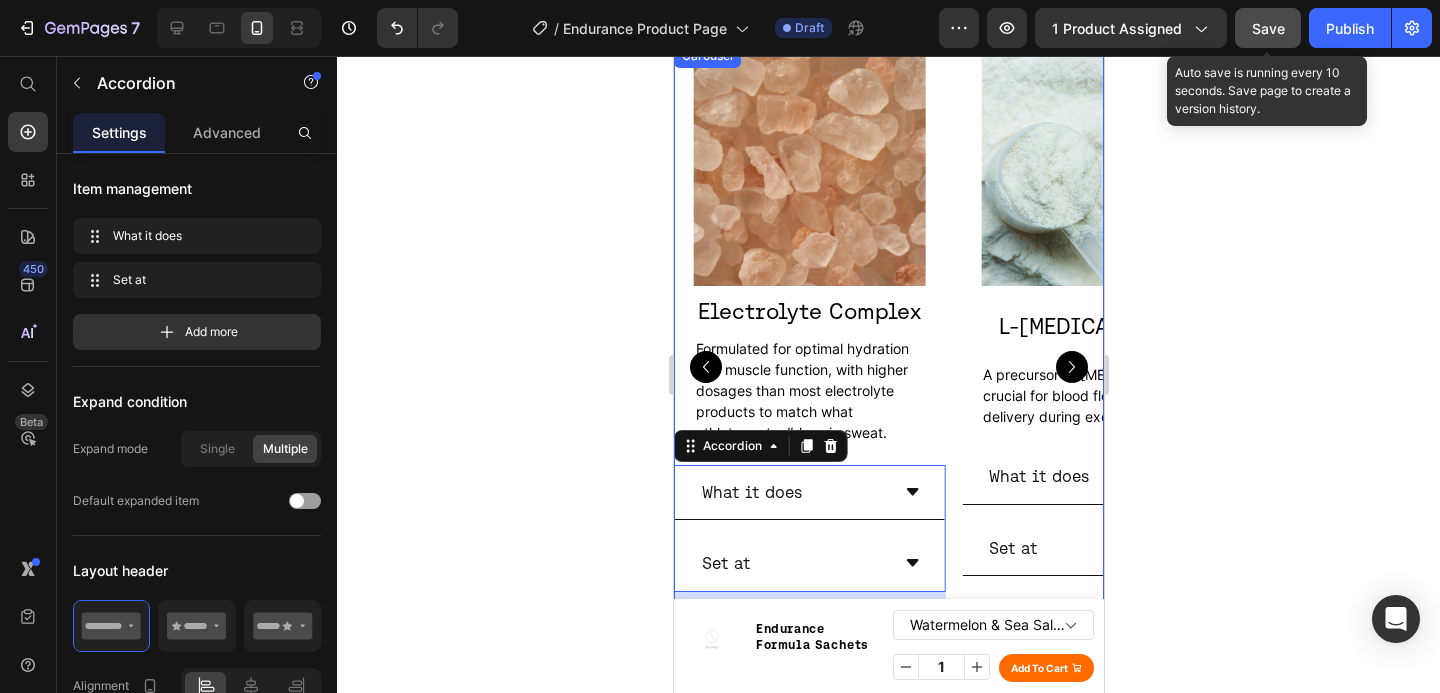scroll, scrollTop: 3567, scrollLeft: 0, axis: vertical 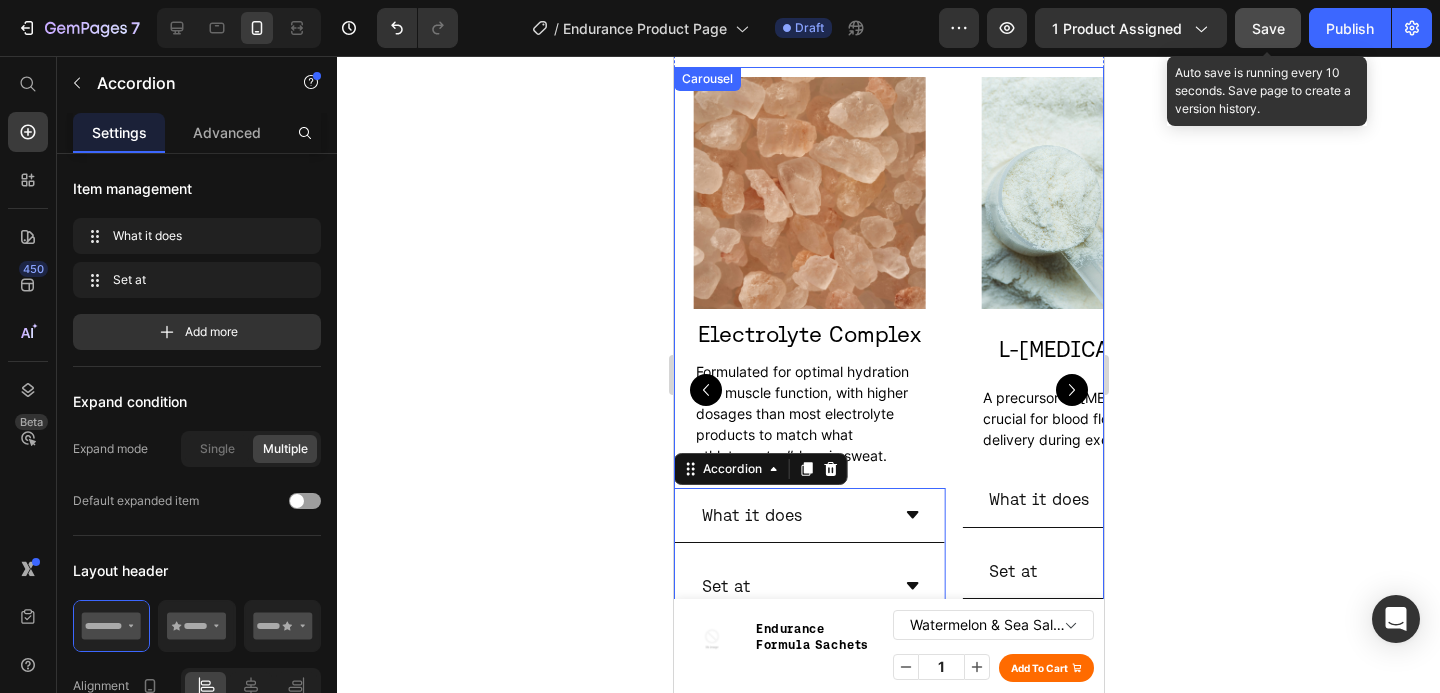 click 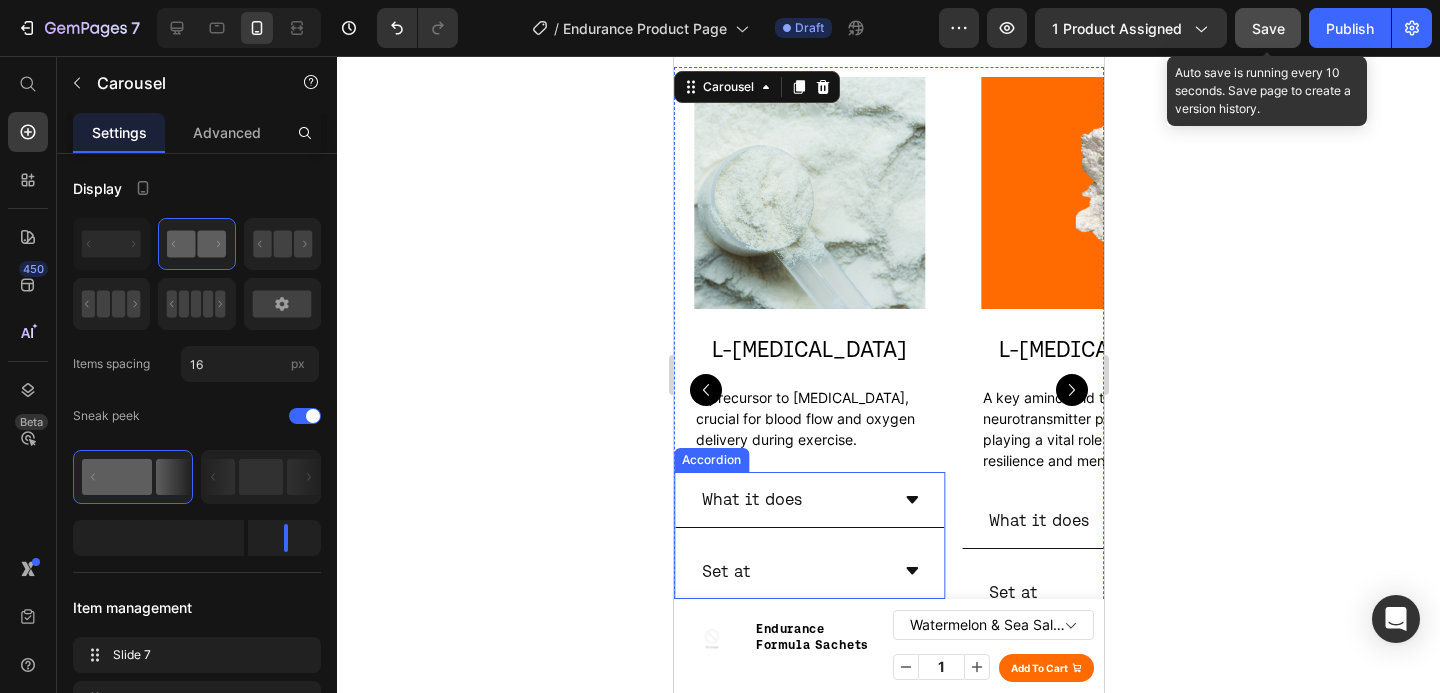click on "What it does" at bounding box center [808, 499] 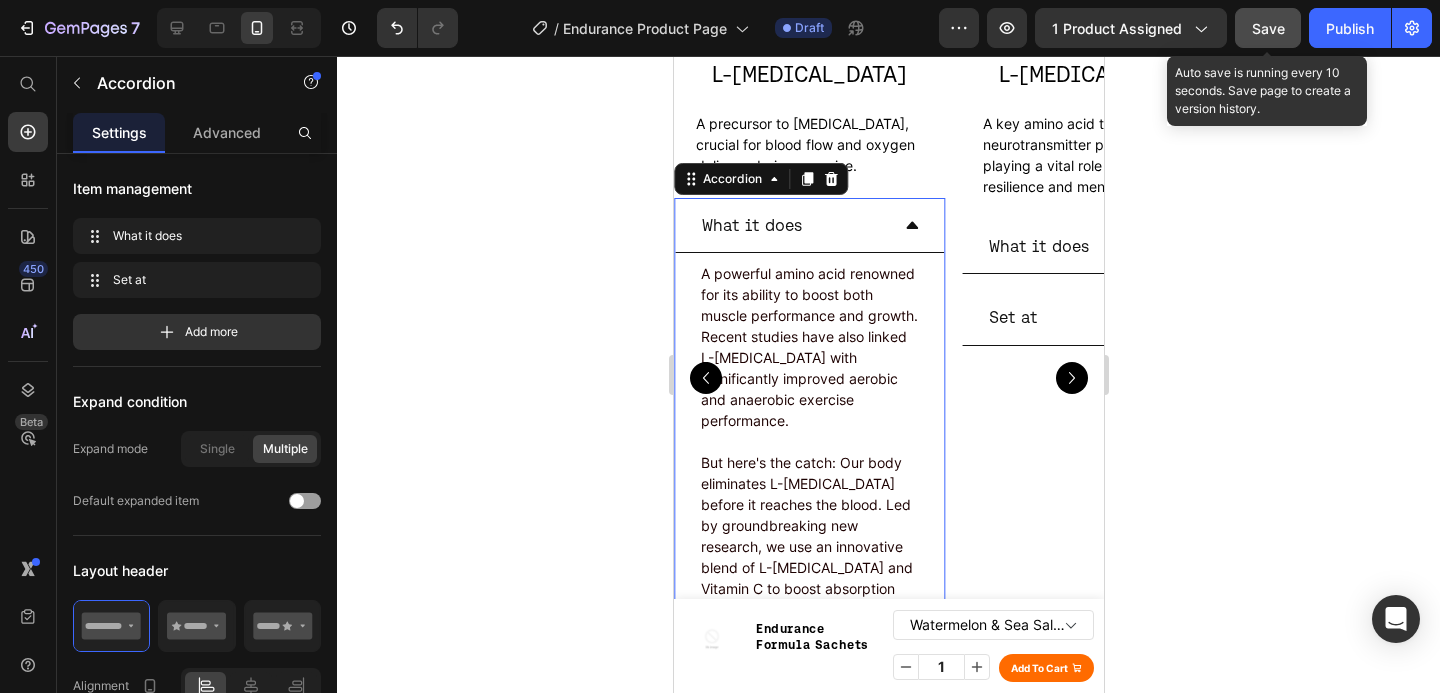 click 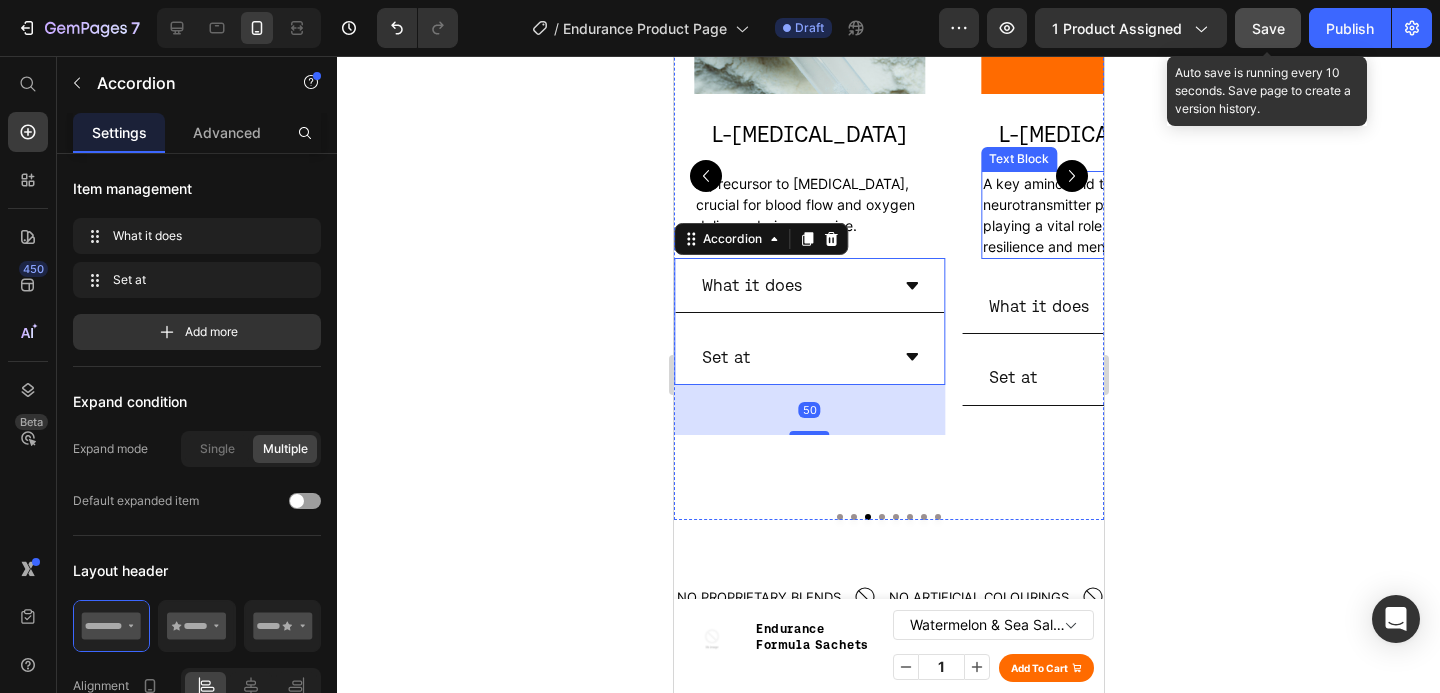 scroll, scrollTop: 3567, scrollLeft: 0, axis: vertical 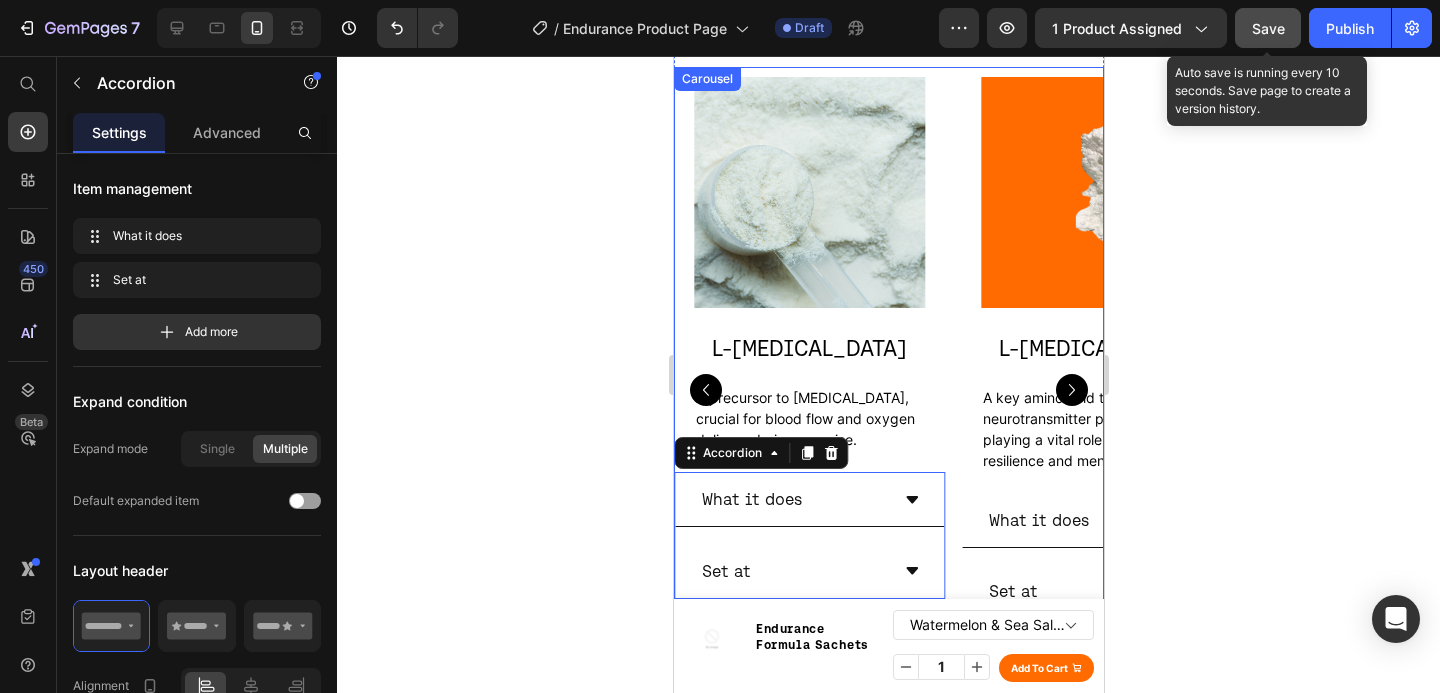 click at bounding box center (1071, 390) 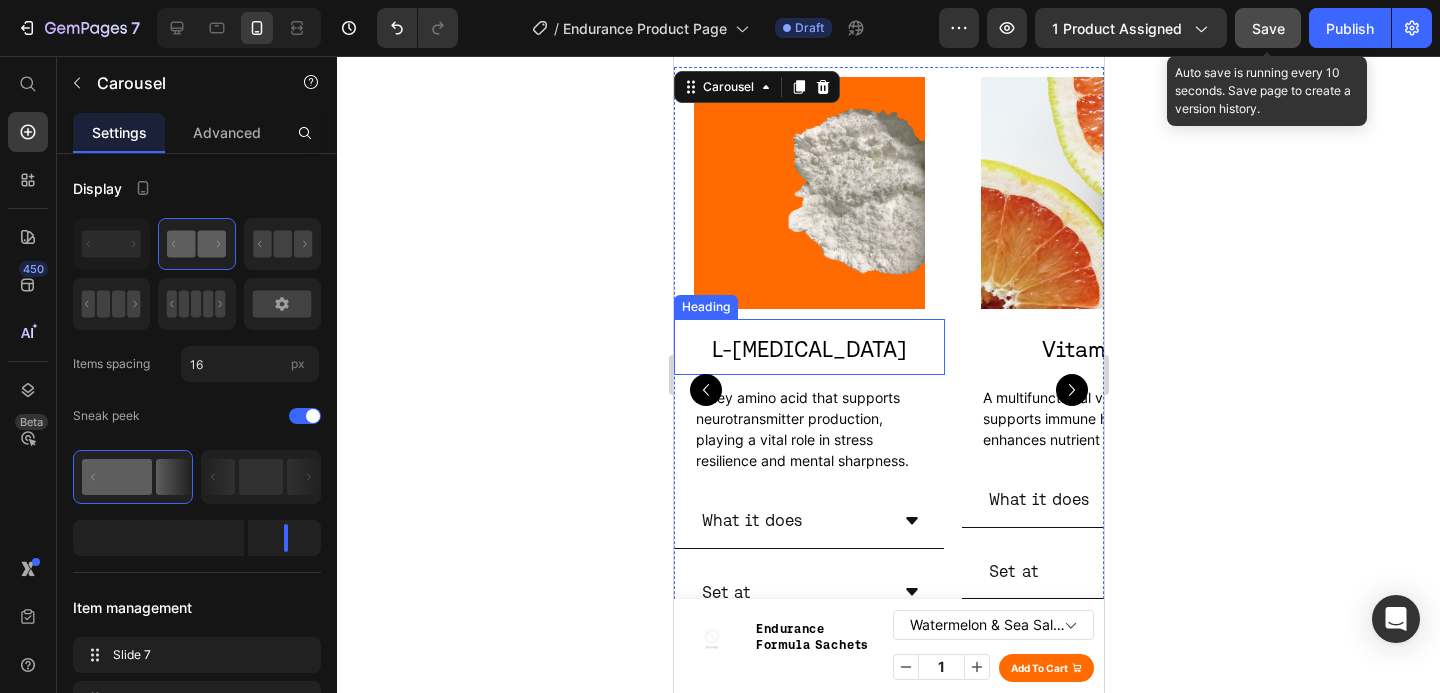 click on "L-[MEDICAL_DATA]" at bounding box center (808, 347) 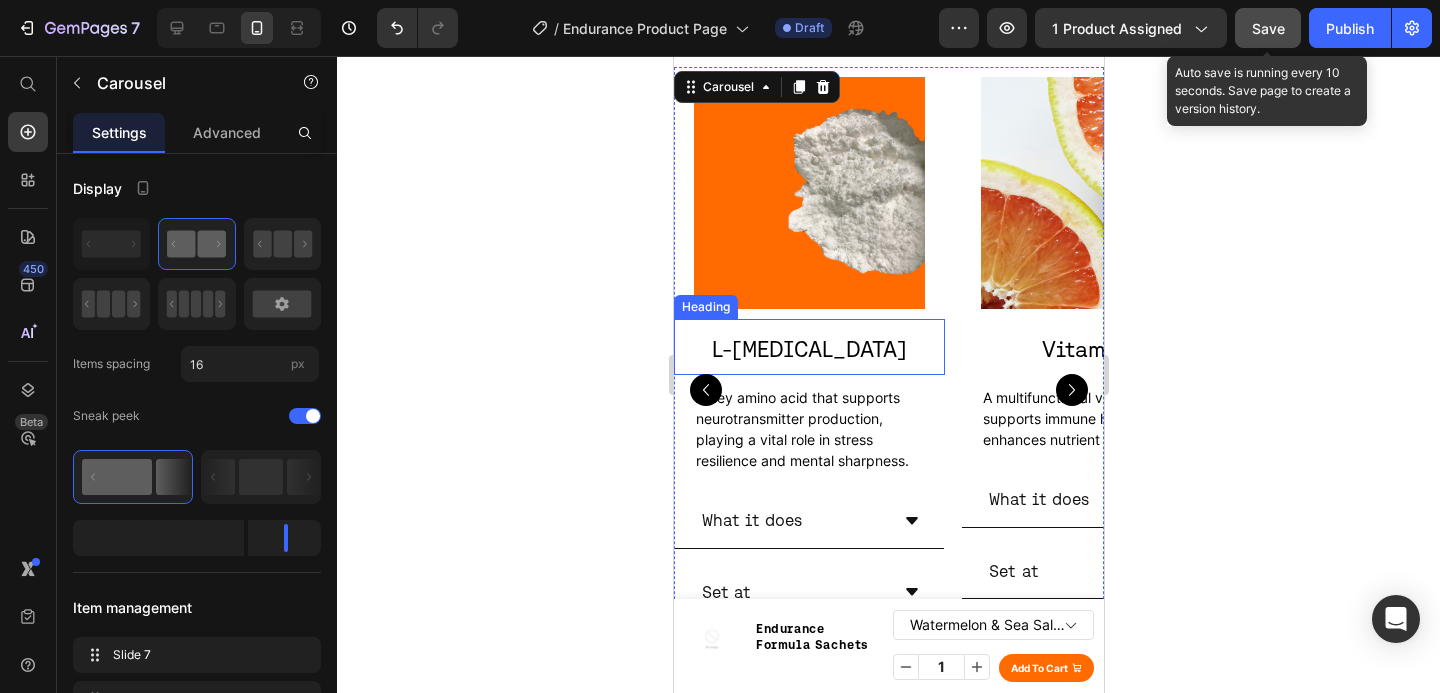 click on "L-[MEDICAL_DATA]" at bounding box center [808, 347] 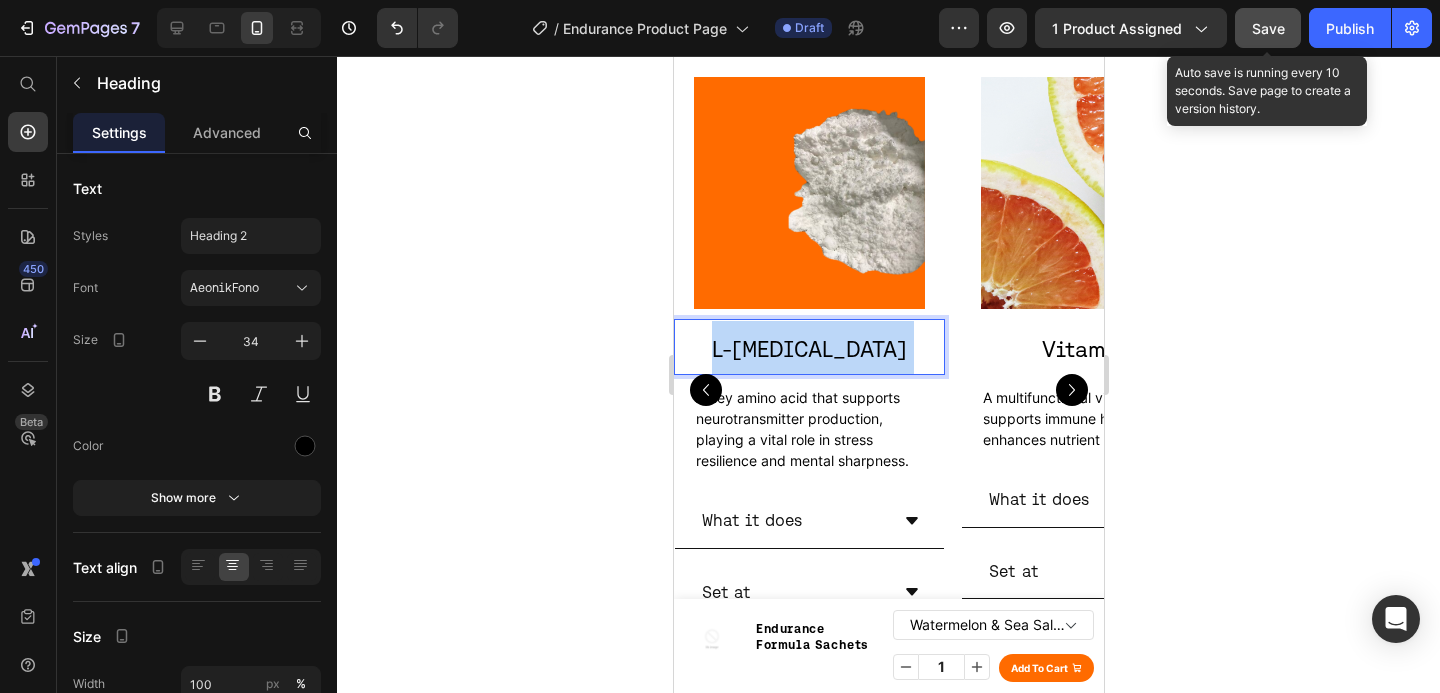 drag, startPoint x: 868, startPoint y: 349, endPoint x: 767, endPoint y: 341, distance: 101.31634 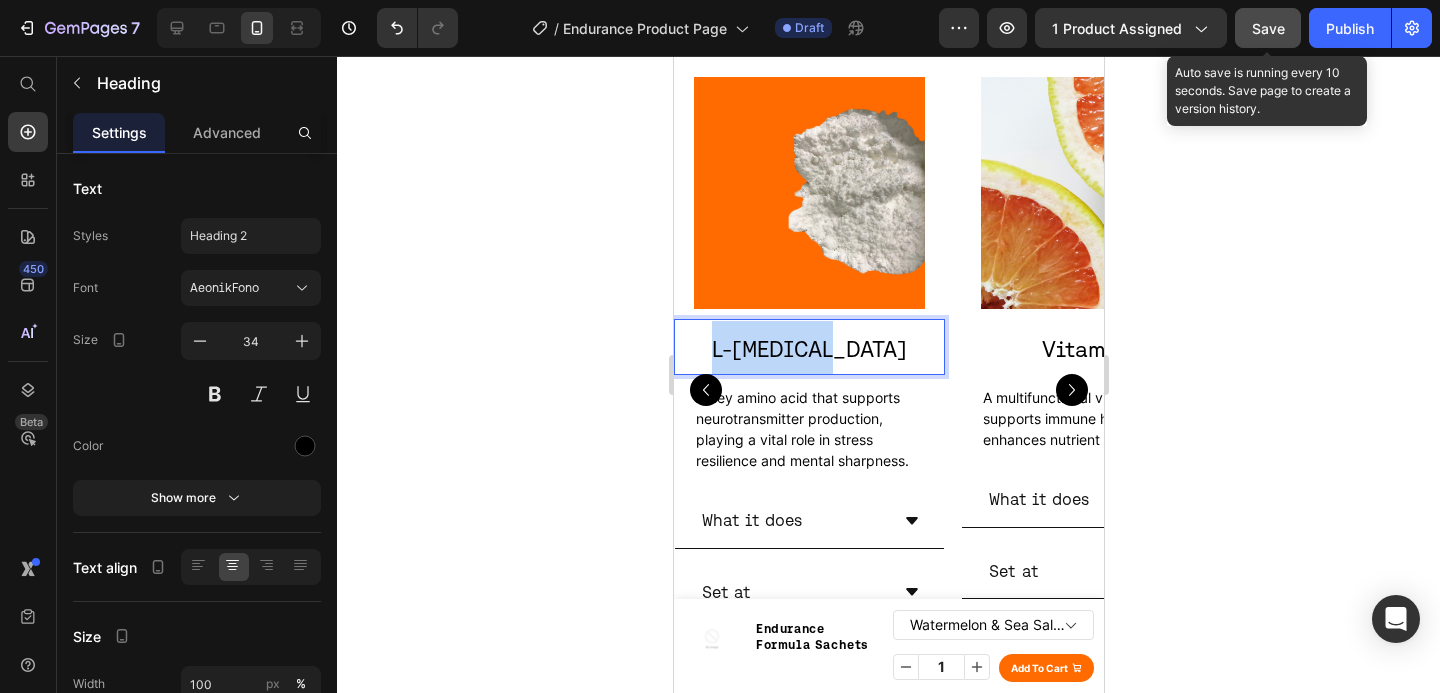 drag, startPoint x: 864, startPoint y: 343, endPoint x: 752, endPoint y: 337, distance: 112.1606 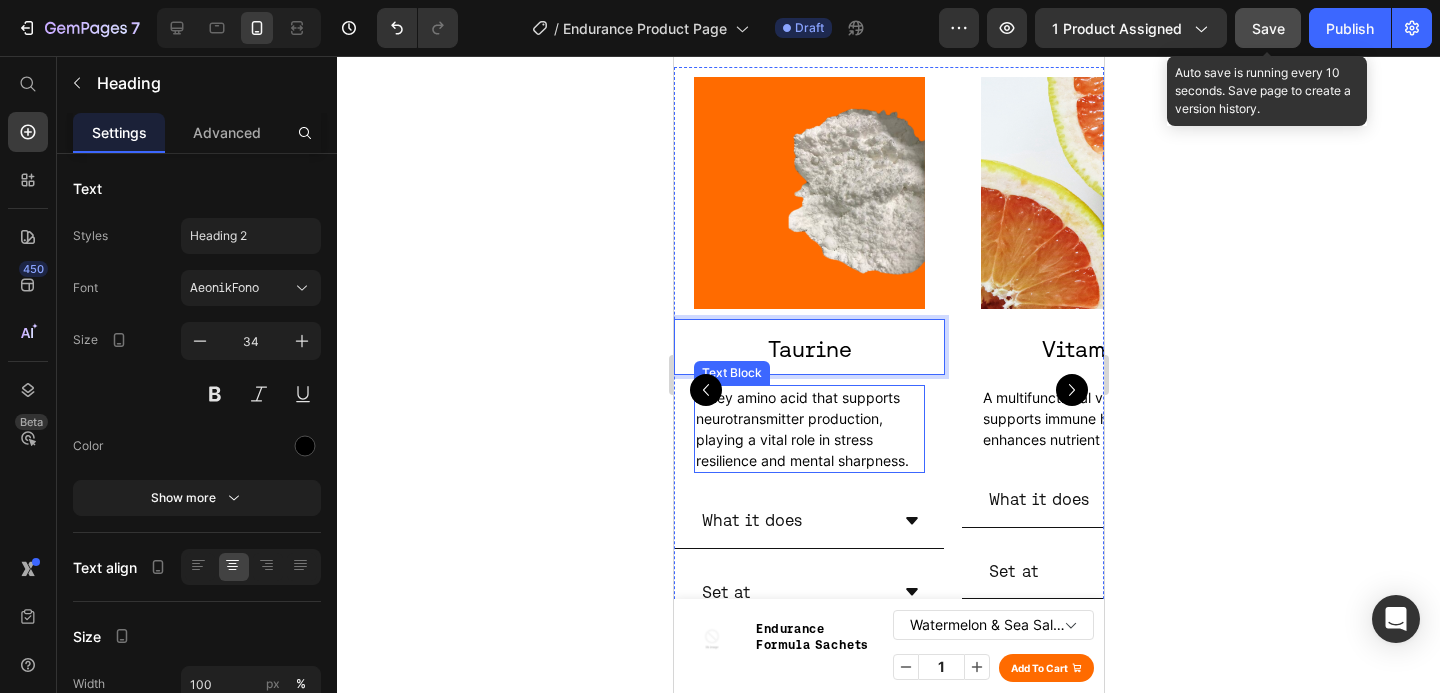 click on "A key amino acid that supports neurotransmitter production, playing a vital role in stress resilience and mental sharpness." at bounding box center (801, 429) 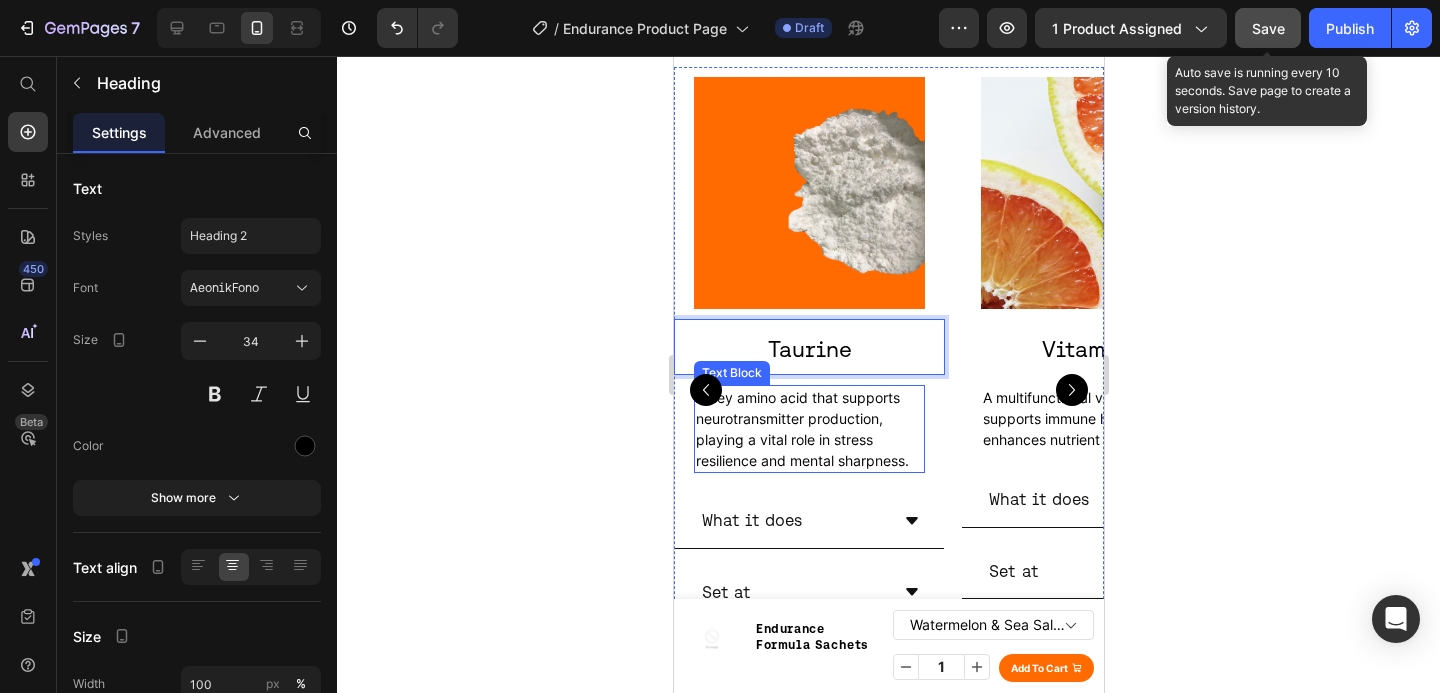 click on "A key amino acid that supports neurotransmitter production, playing a vital role in stress resilience and mental sharpness." at bounding box center (801, 429) 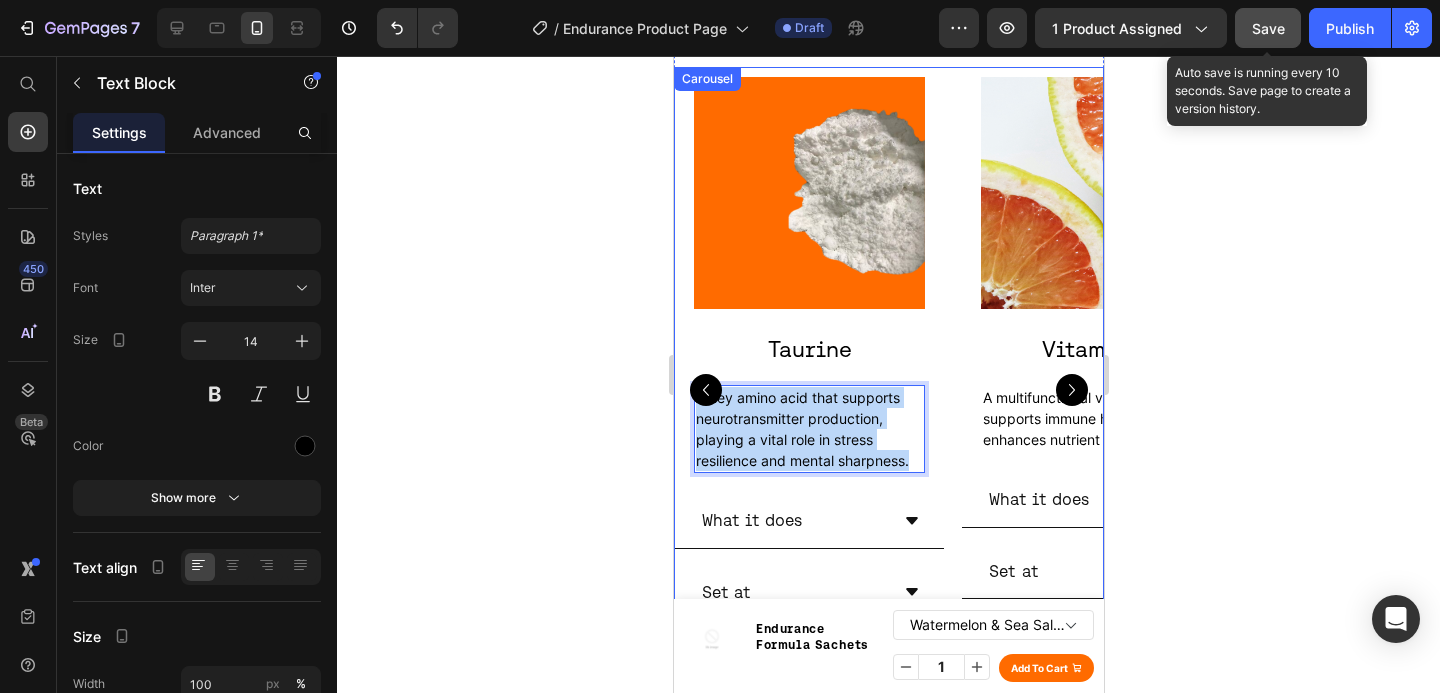 drag, startPoint x: 910, startPoint y: 457, endPoint x: 701, endPoint y: 398, distance: 217.16814 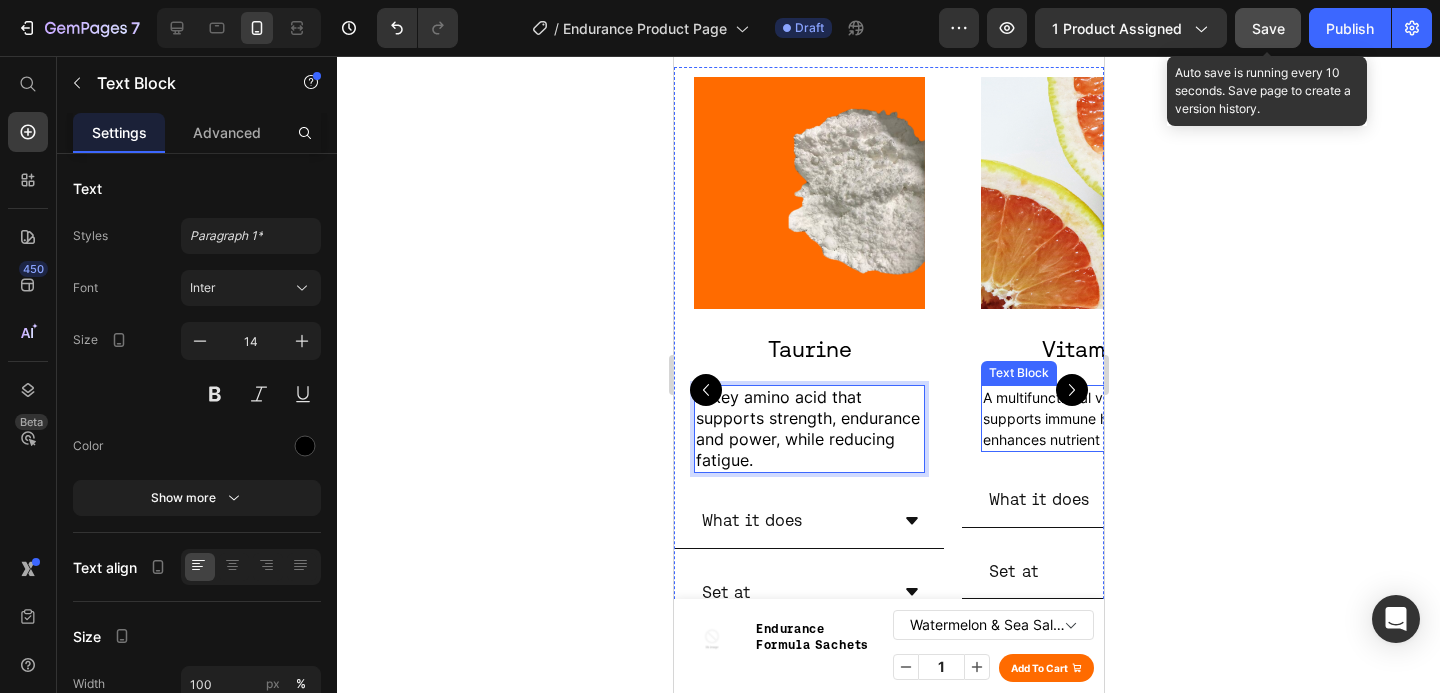 click on "A multifunctional vitamin that supports immune health and enhances nutrient absorption." at bounding box center [1095, 418] 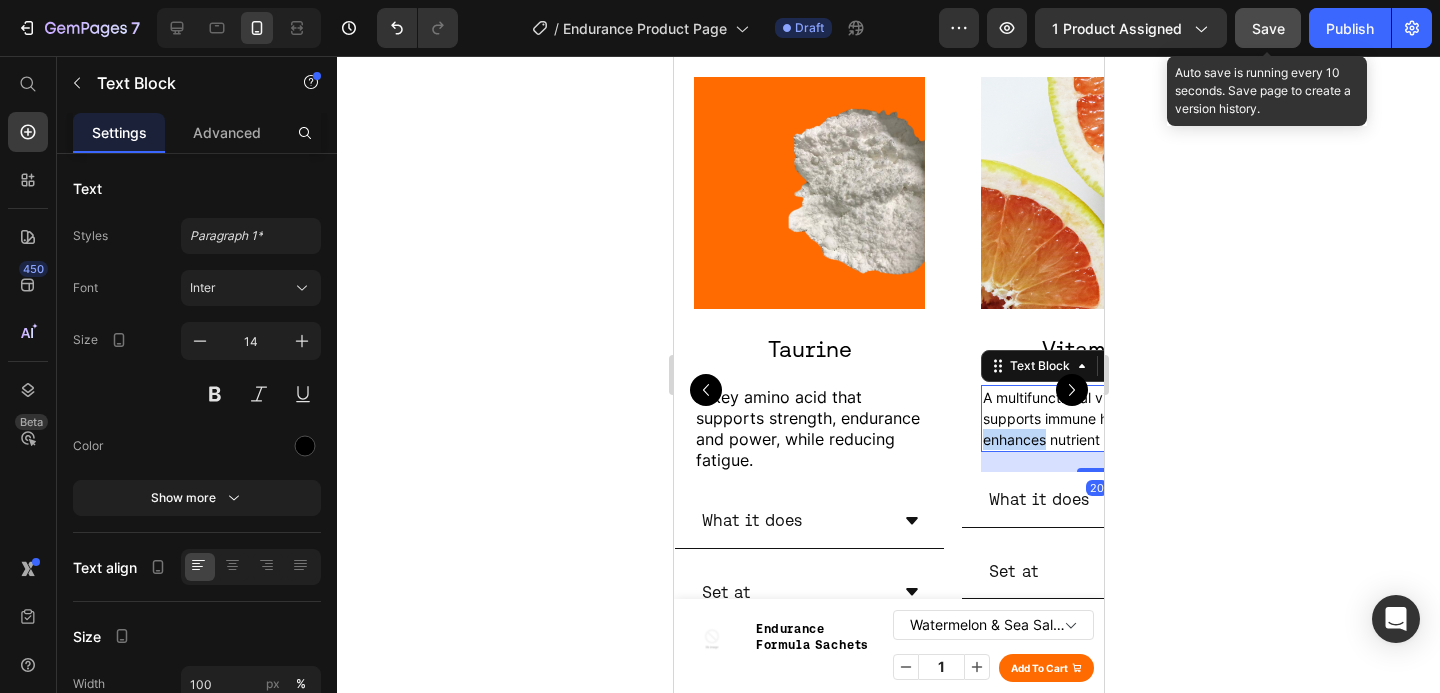 click on "A multifunctional vitamin that supports immune health and enhances nutrient absorption." at bounding box center [1095, 418] 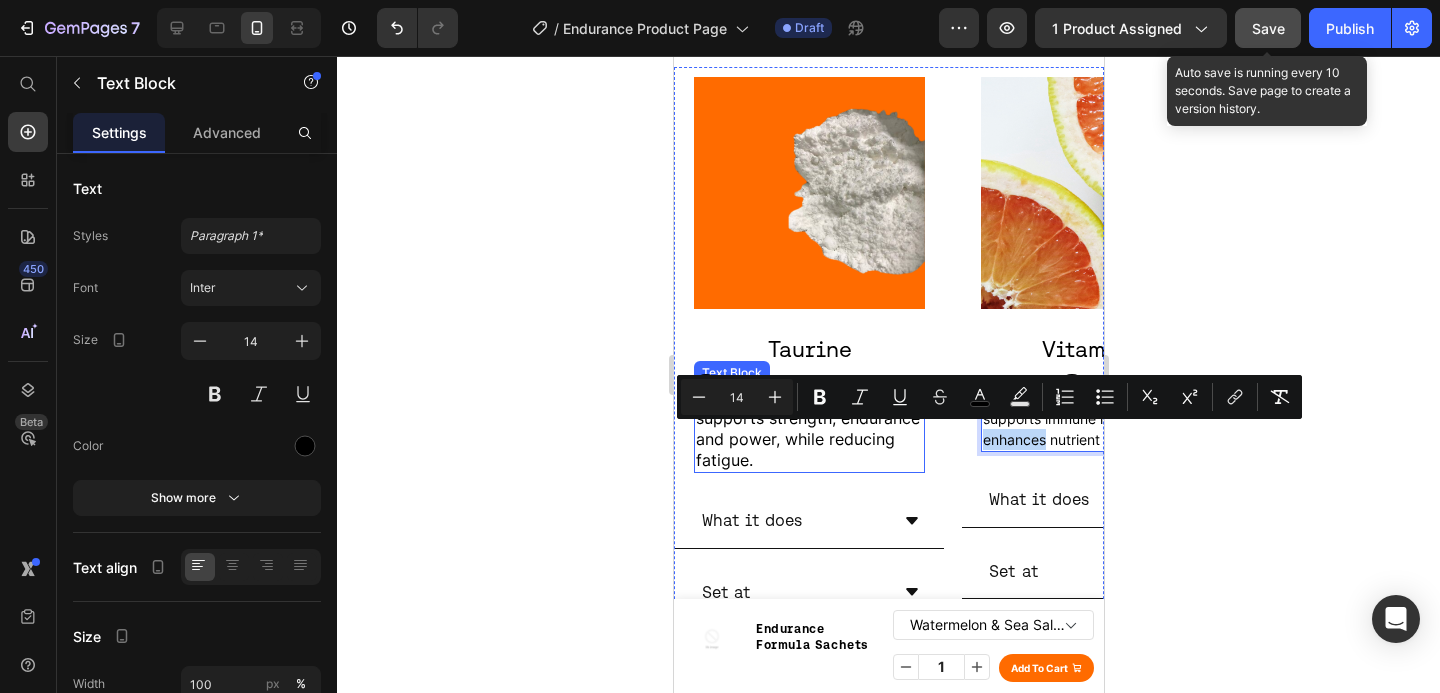 click on "A key amino acid that supports strength, endurance and power, while reducing fatigue." at bounding box center (808, 429) 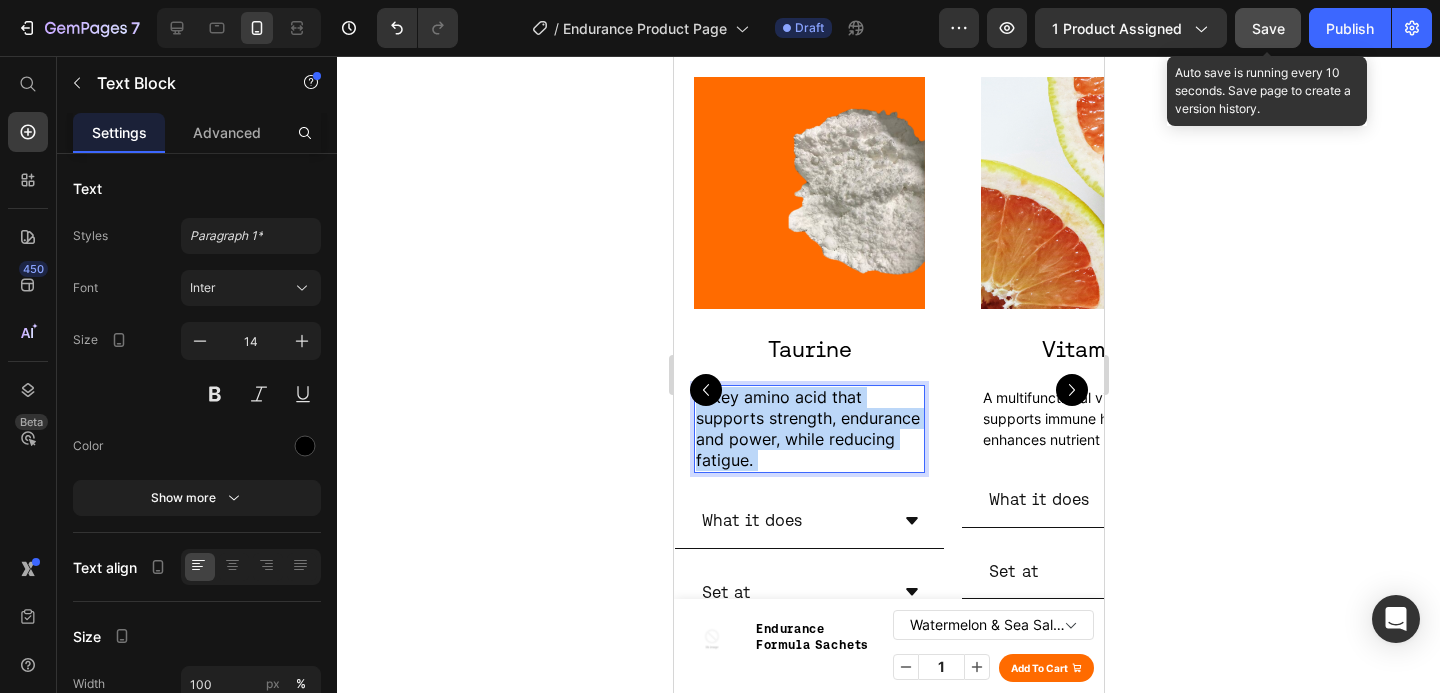 drag, startPoint x: 768, startPoint y: 462, endPoint x: 698, endPoint y: 417, distance: 83.21658 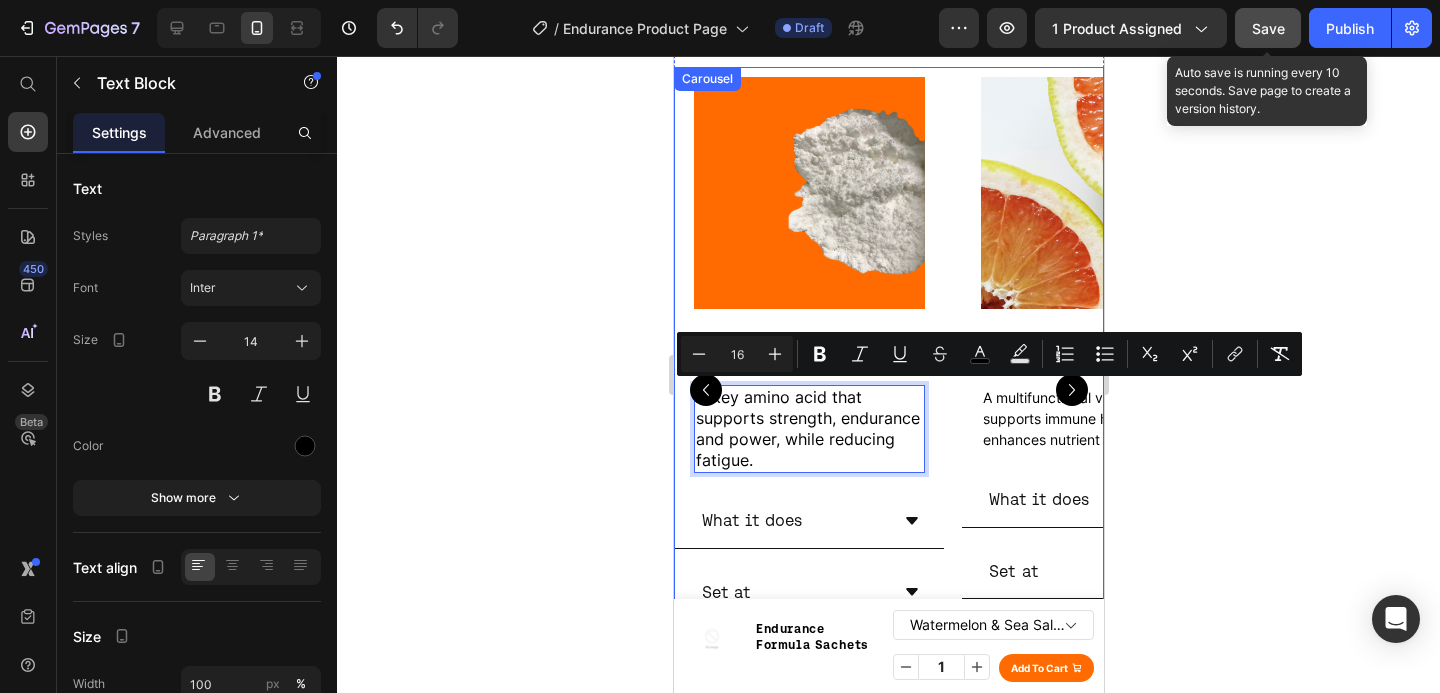 drag, startPoint x: 757, startPoint y: 451, endPoint x: 698, endPoint y: 389, distance: 85.58621 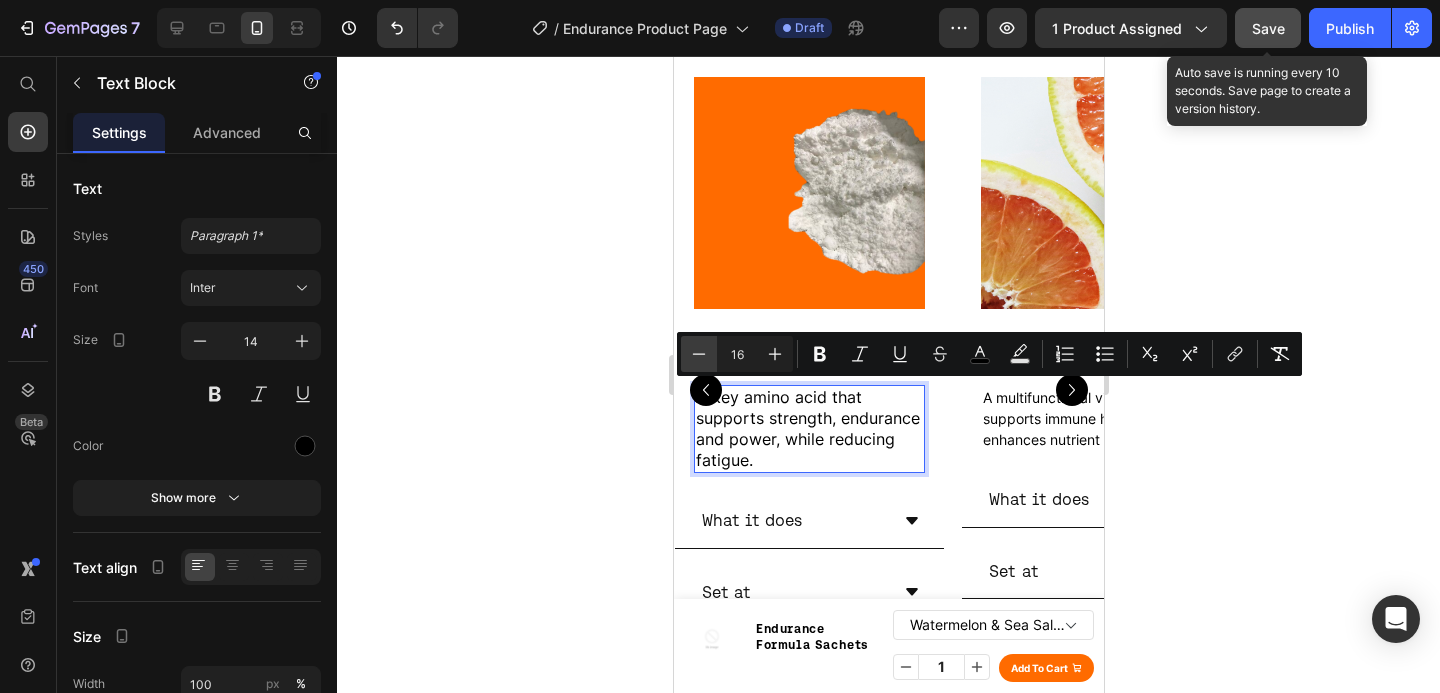 click 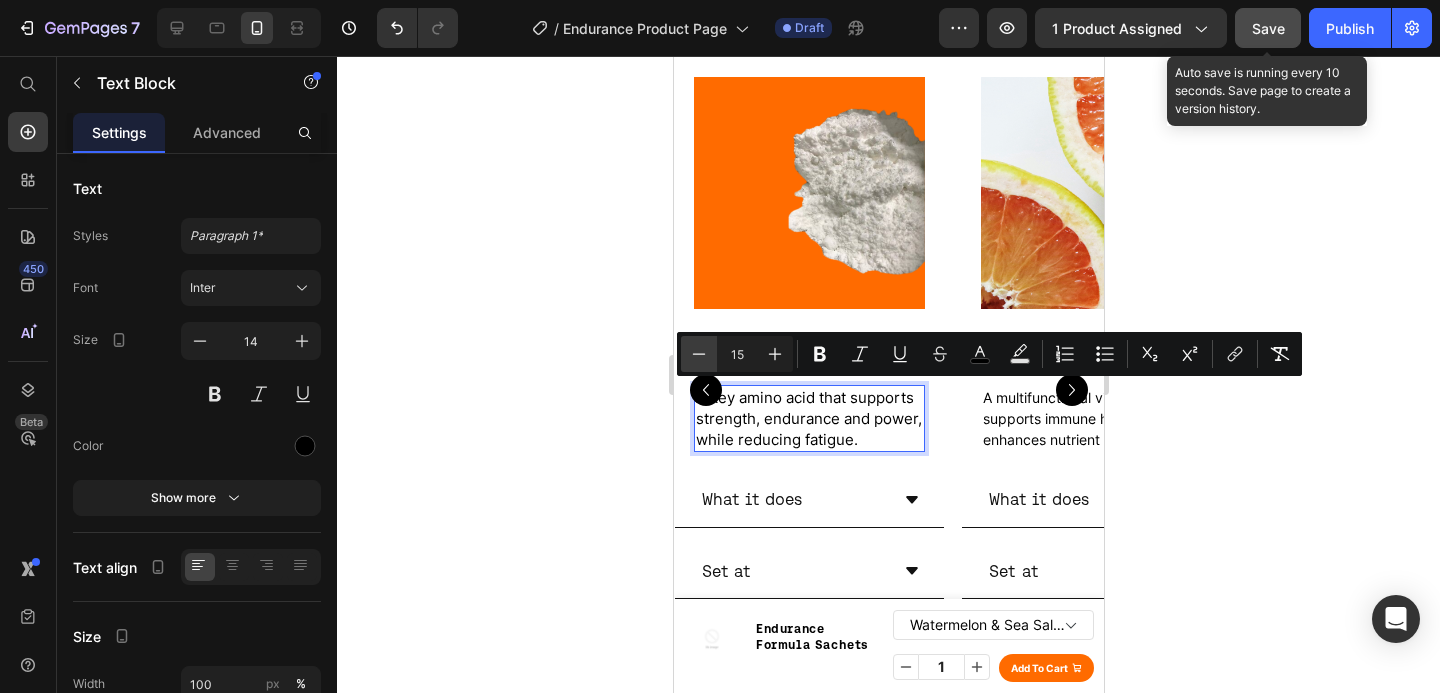 click 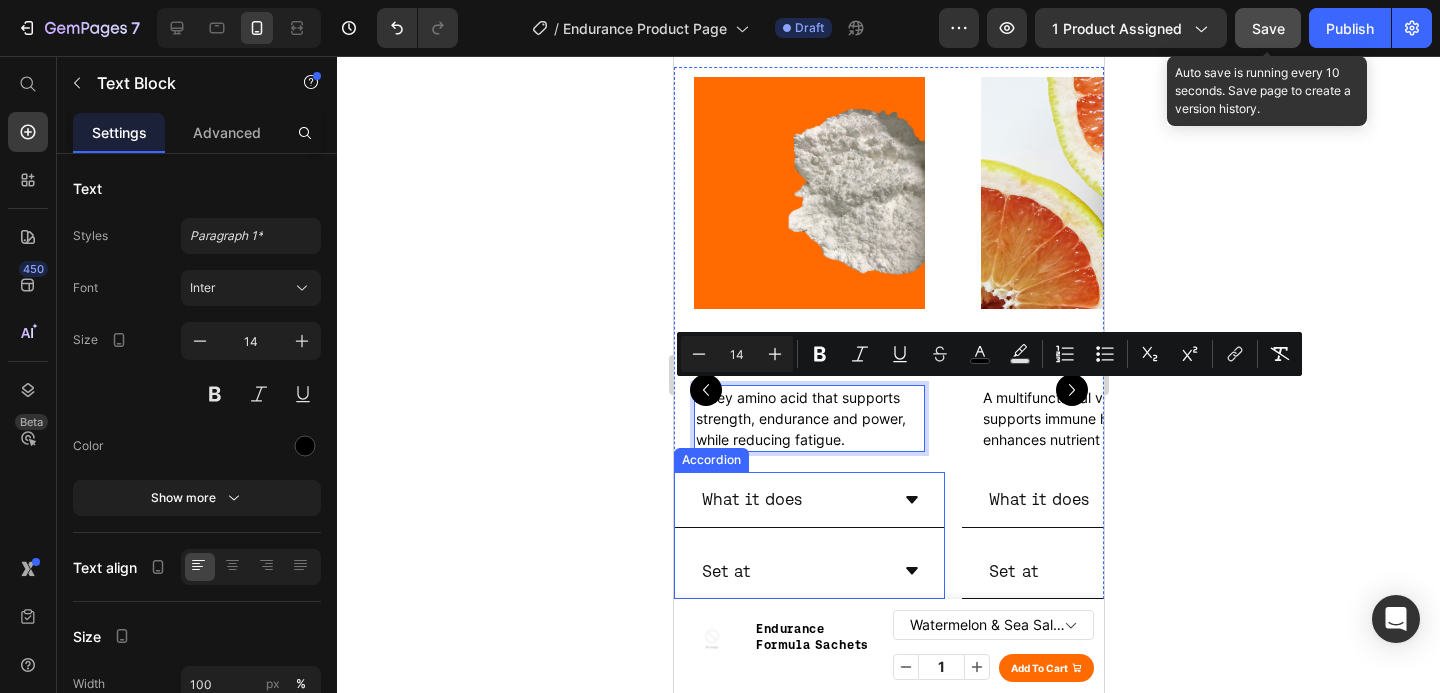 click on "What it does" at bounding box center [792, 499] 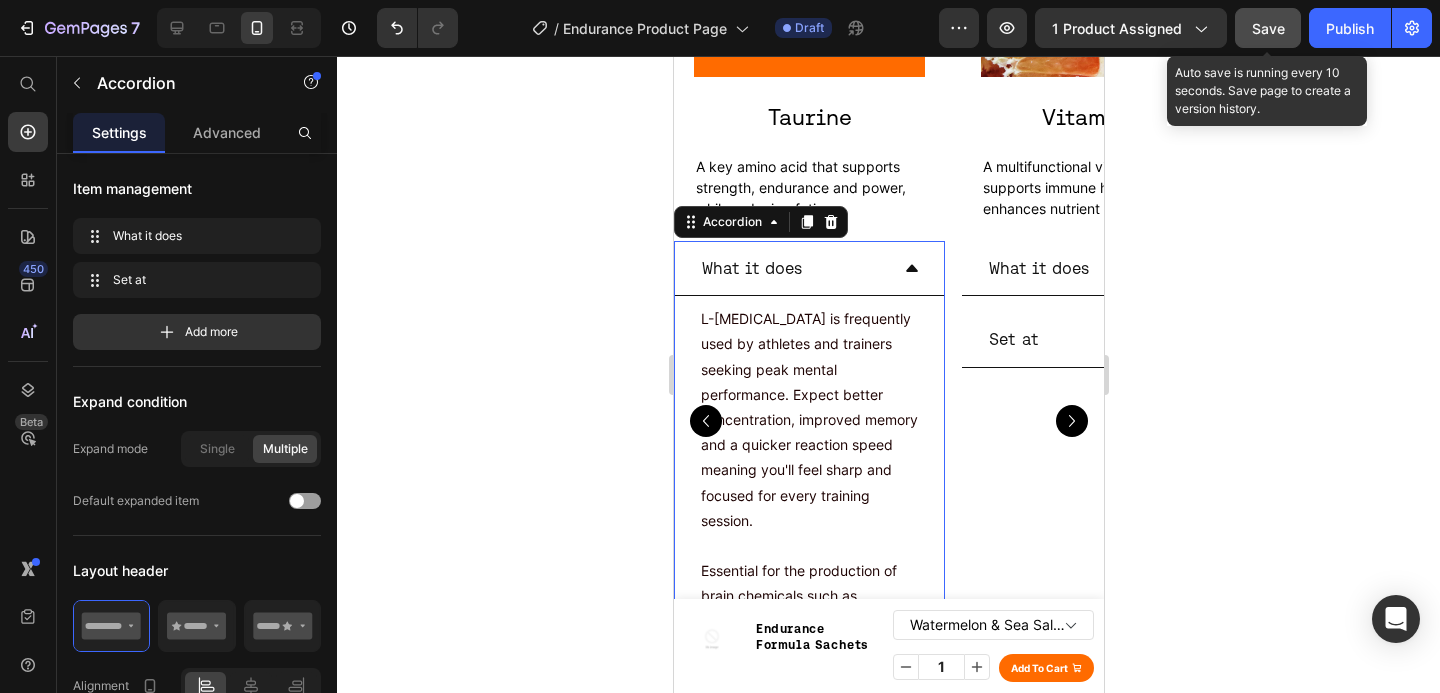 scroll, scrollTop: 3817, scrollLeft: 0, axis: vertical 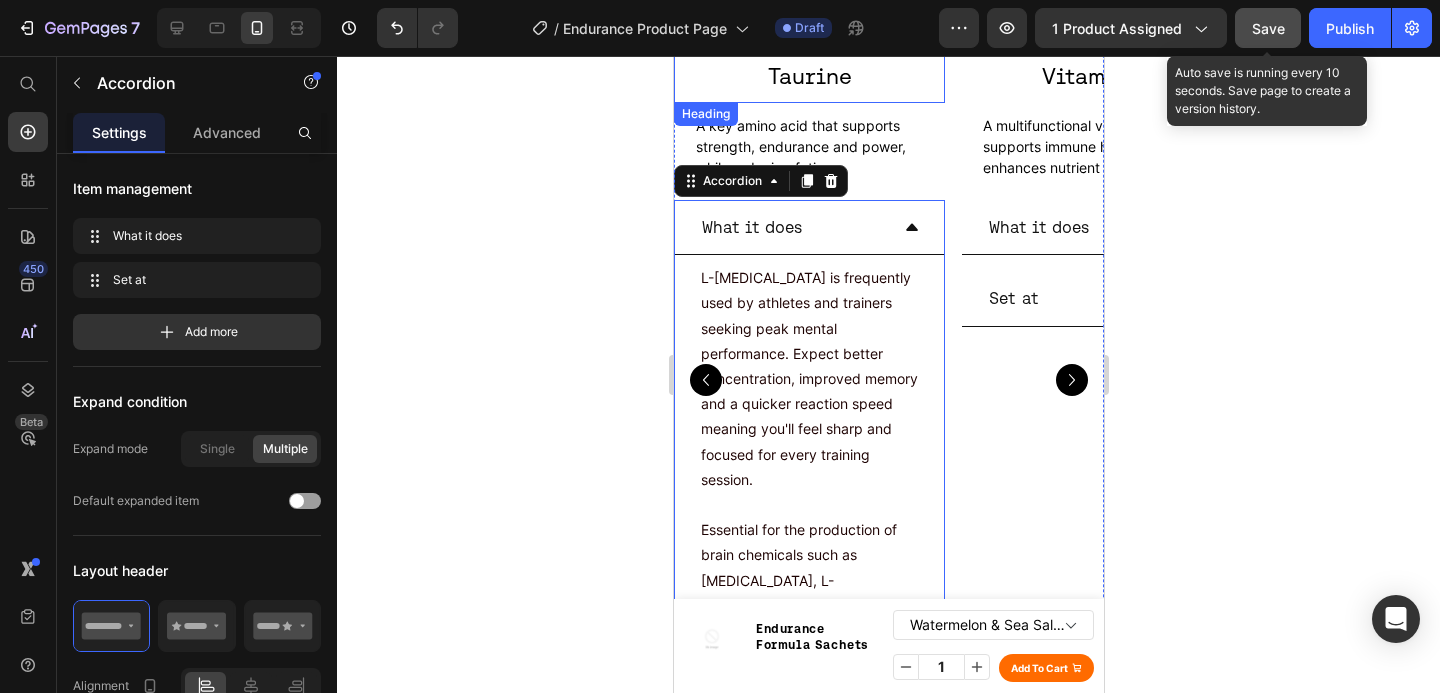 click on "L-Tyrosine is frequently used by athletes and trainers seeking peak mental performance. Expect better concentration, improved memory and a quicker reaction speed meaning you'll feel sharp and focused for every training session." at bounding box center (808, 378) 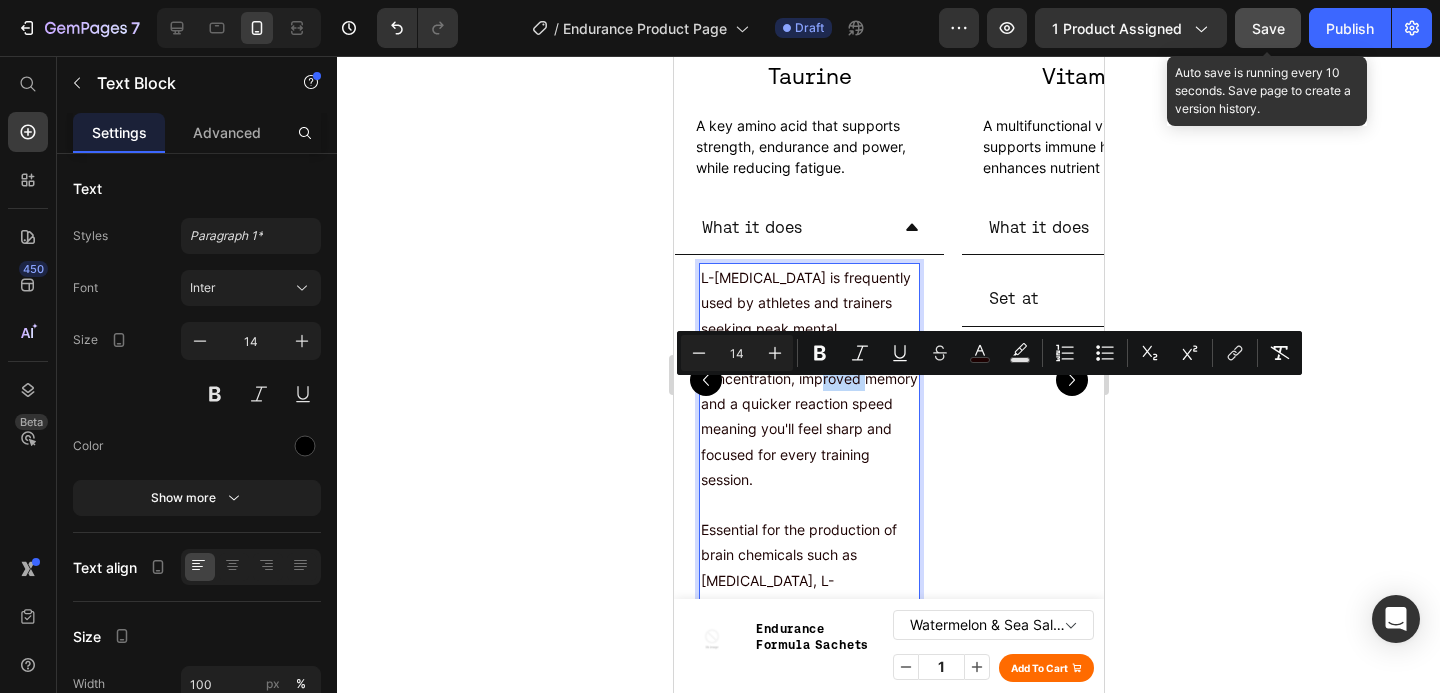 scroll, scrollTop: 3977, scrollLeft: 0, axis: vertical 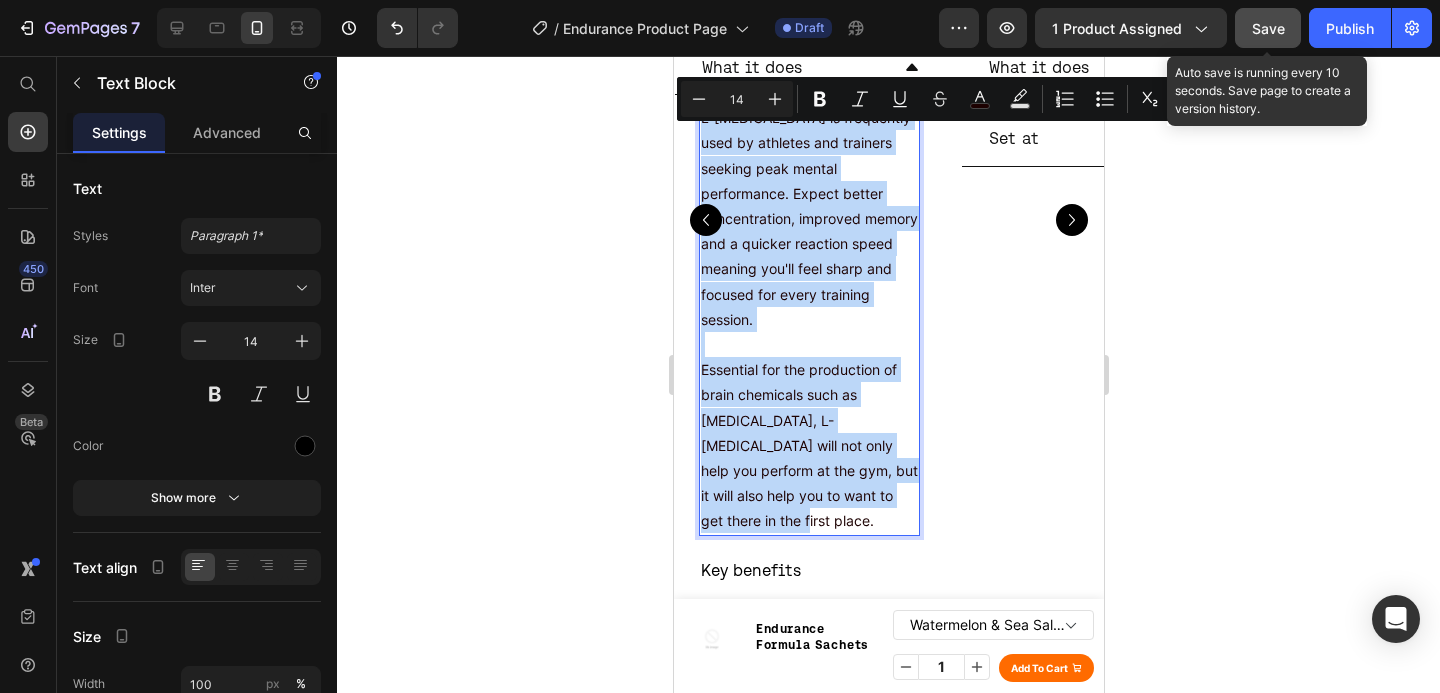 drag, startPoint x: 768, startPoint y: 524, endPoint x: 699, endPoint y: 144, distance: 386.21368 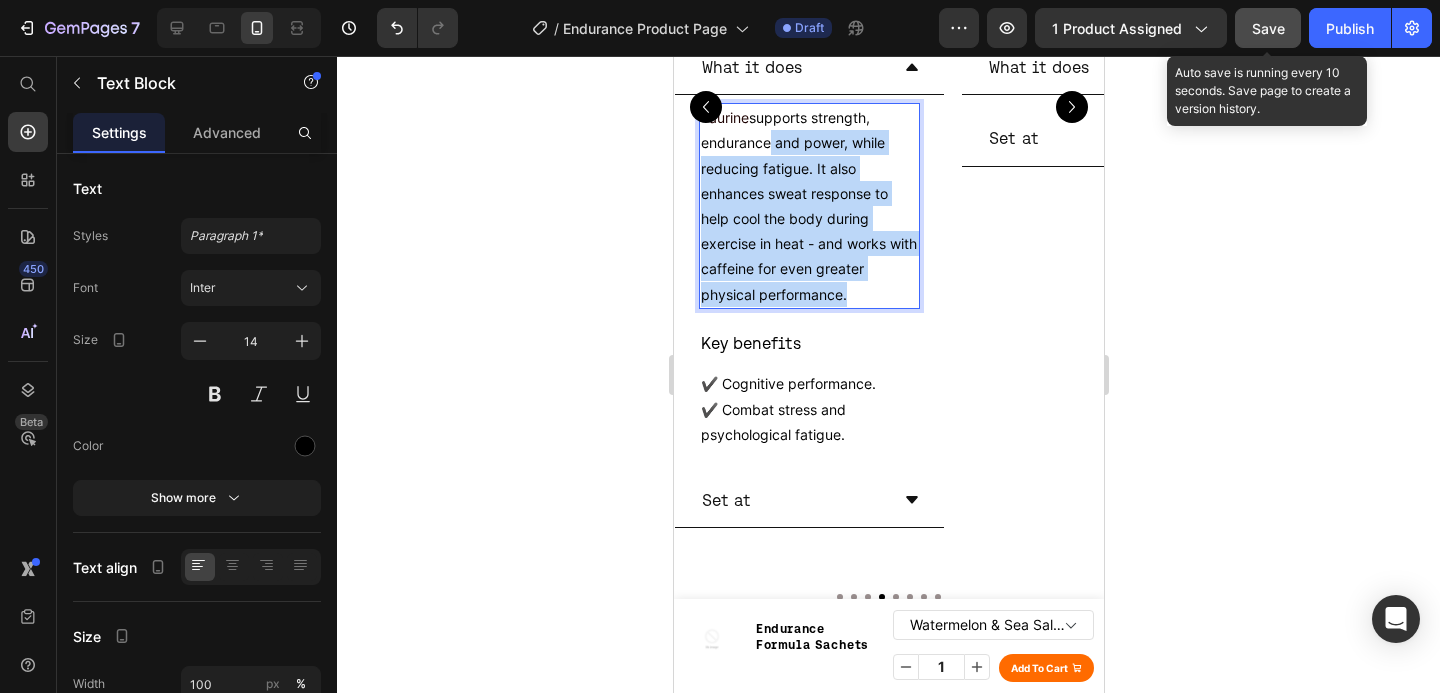 drag, startPoint x: 857, startPoint y: 314, endPoint x: 770, endPoint y: 164, distance: 173.40416 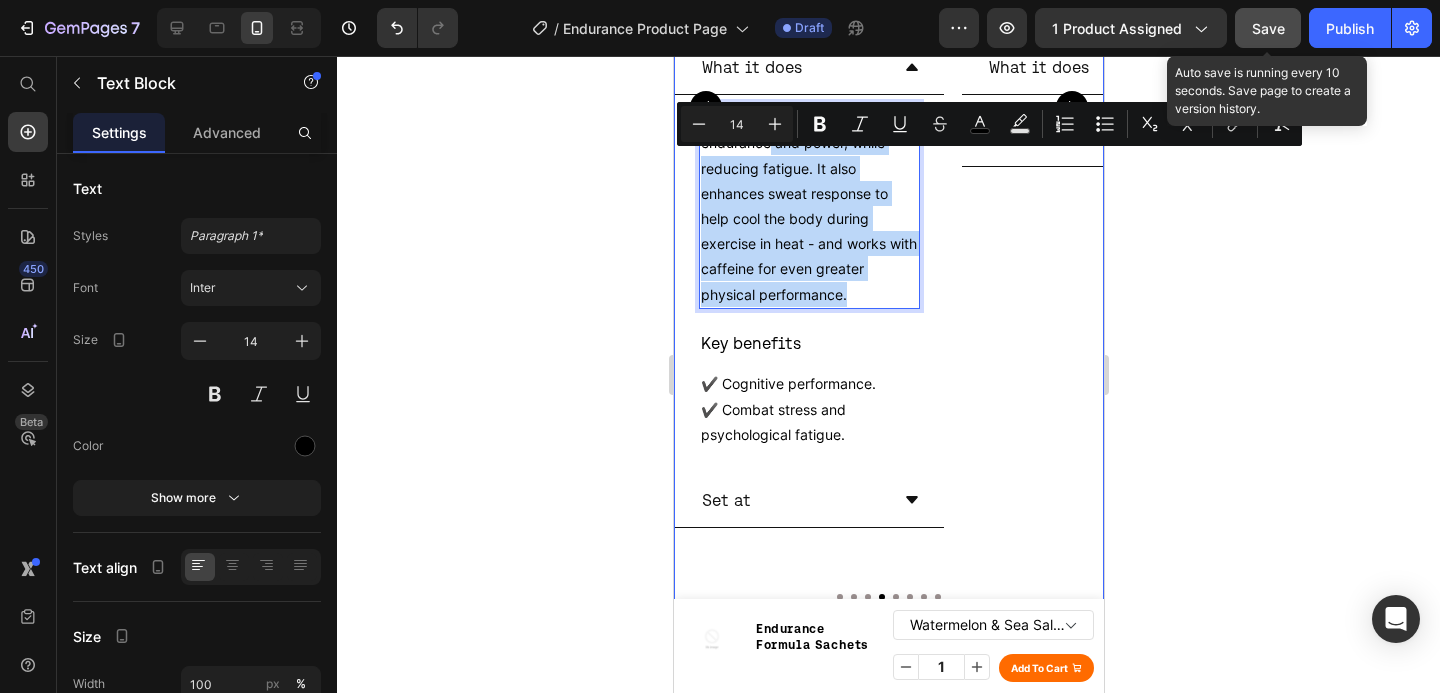 click on "✔️ Combat stress and psychological fatigue." at bounding box center (808, 422) 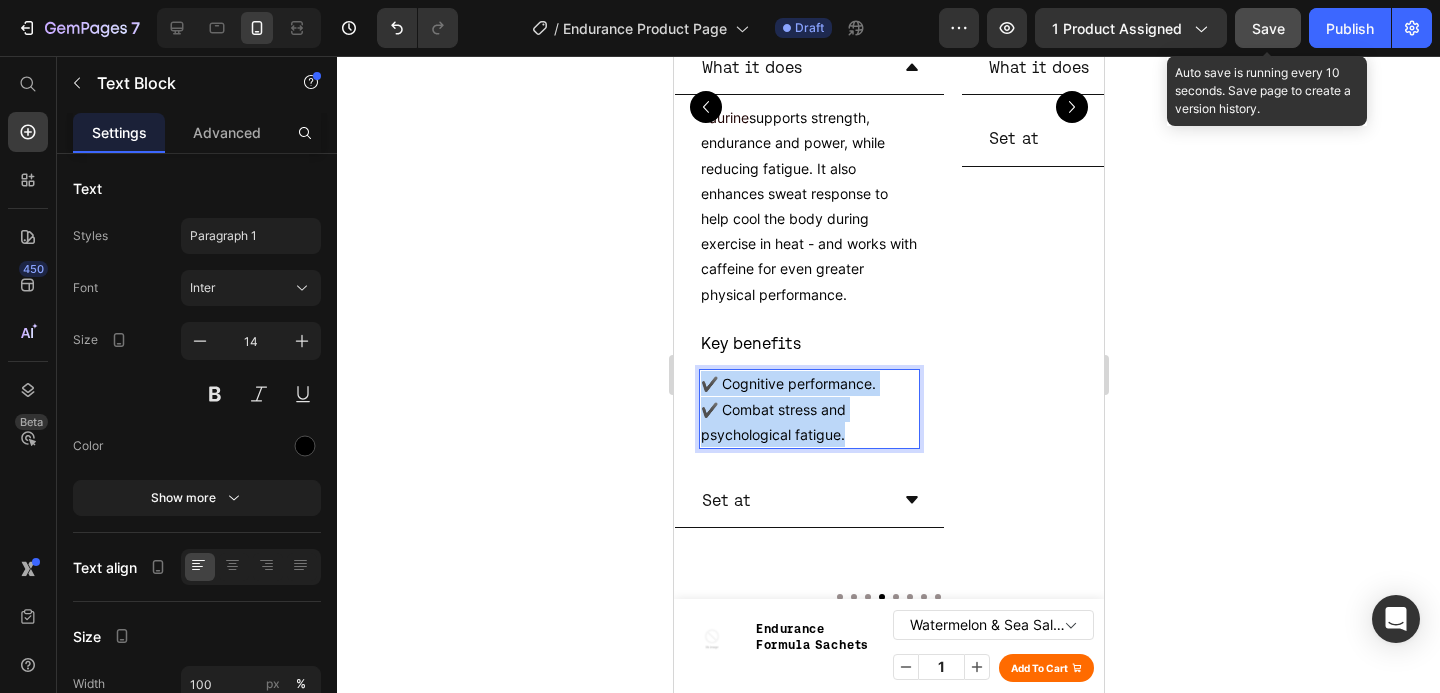drag, startPoint x: 854, startPoint y: 461, endPoint x: 703, endPoint y: 409, distance: 159.70285 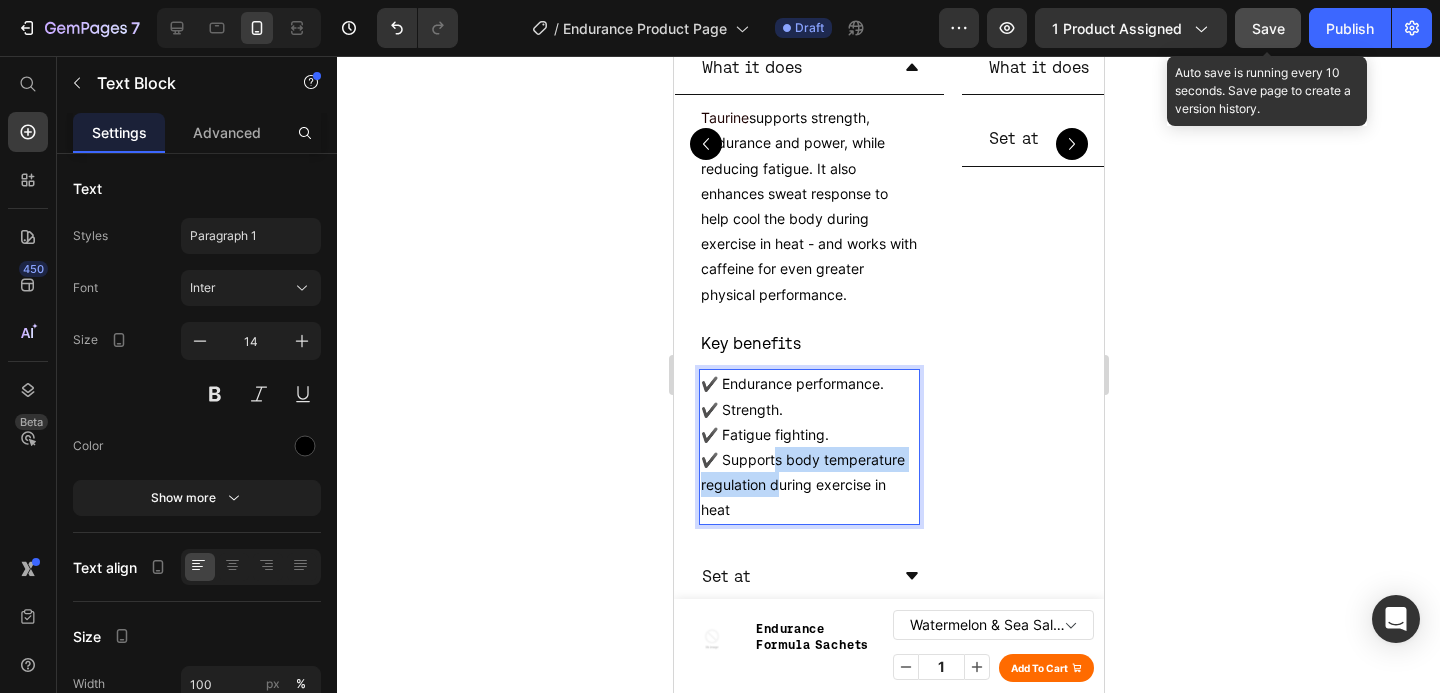 drag, startPoint x: 775, startPoint y: 488, endPoint x: 773, endPoint y: 477, distance: 11.18034 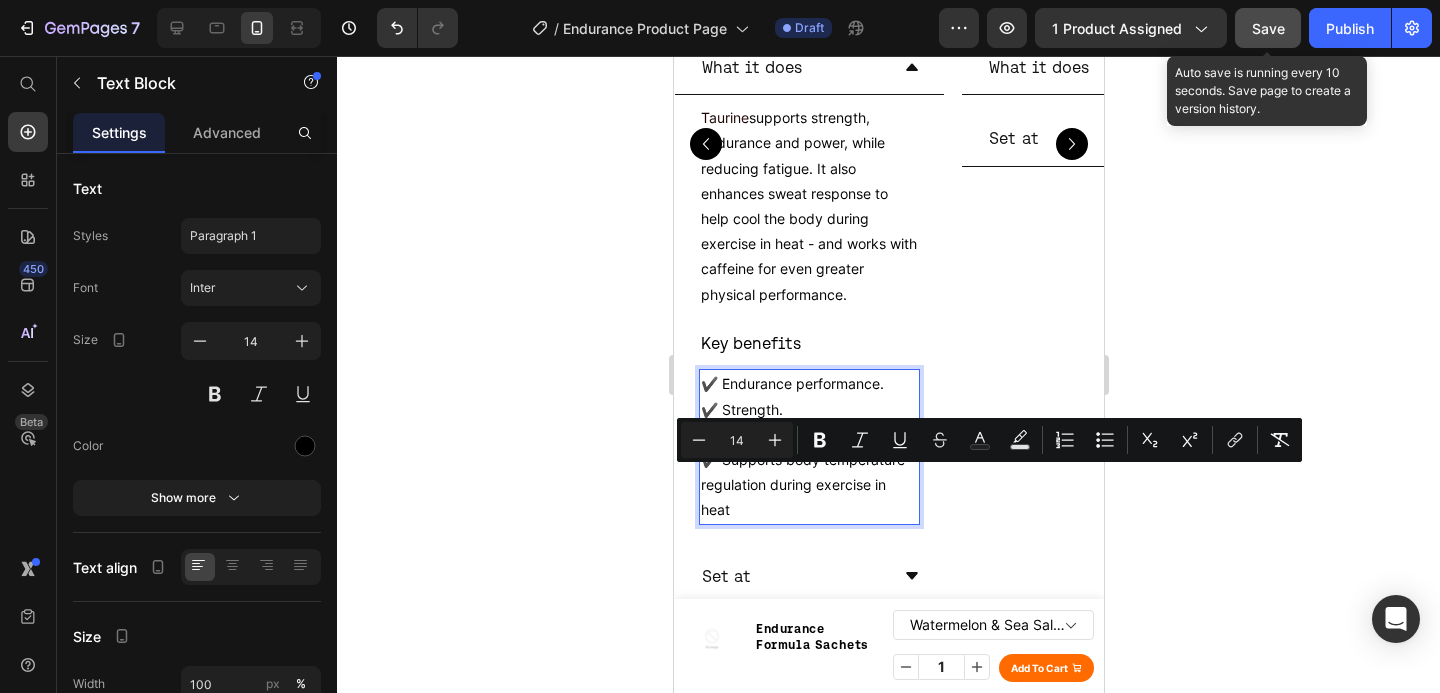 drag, startPoint x: 783, startPoint y: 518, endPoint x: 801, endPoint y: 527, distance: 20.12461 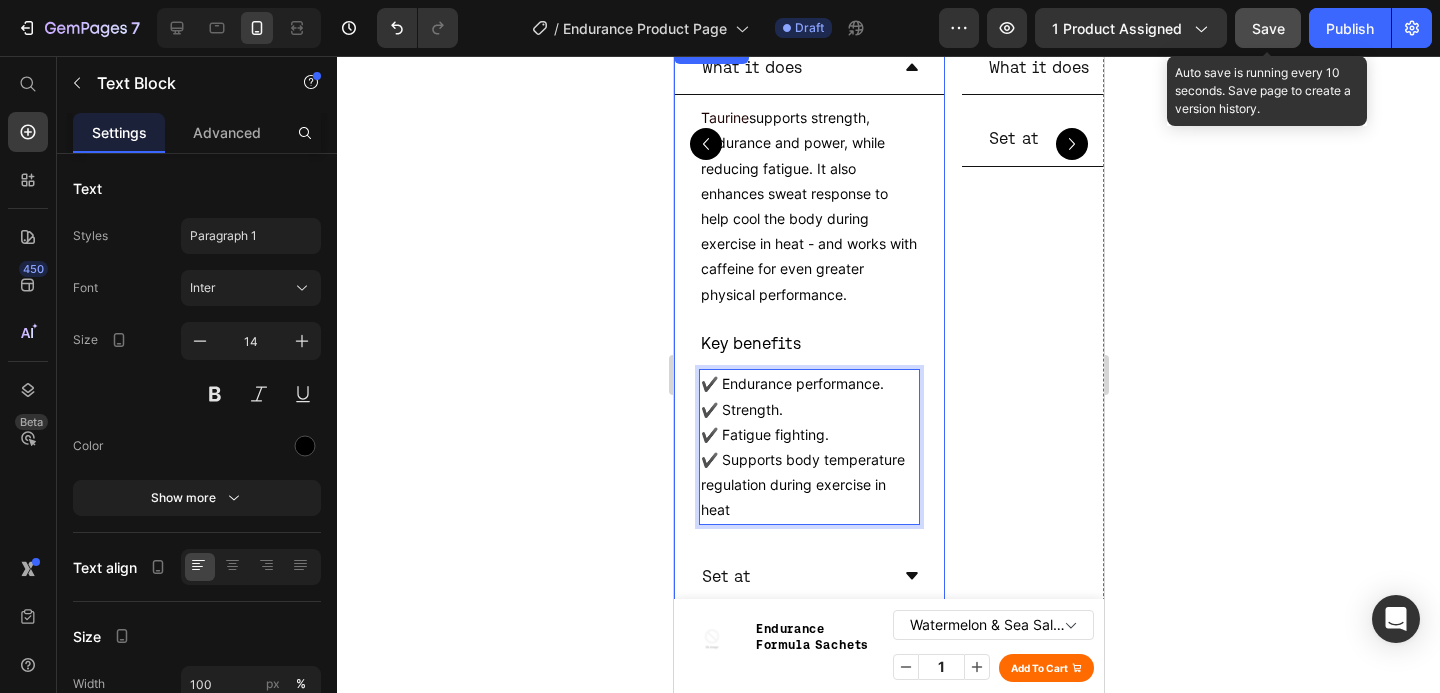 click on "What it does" at bounding box center (808, 67) 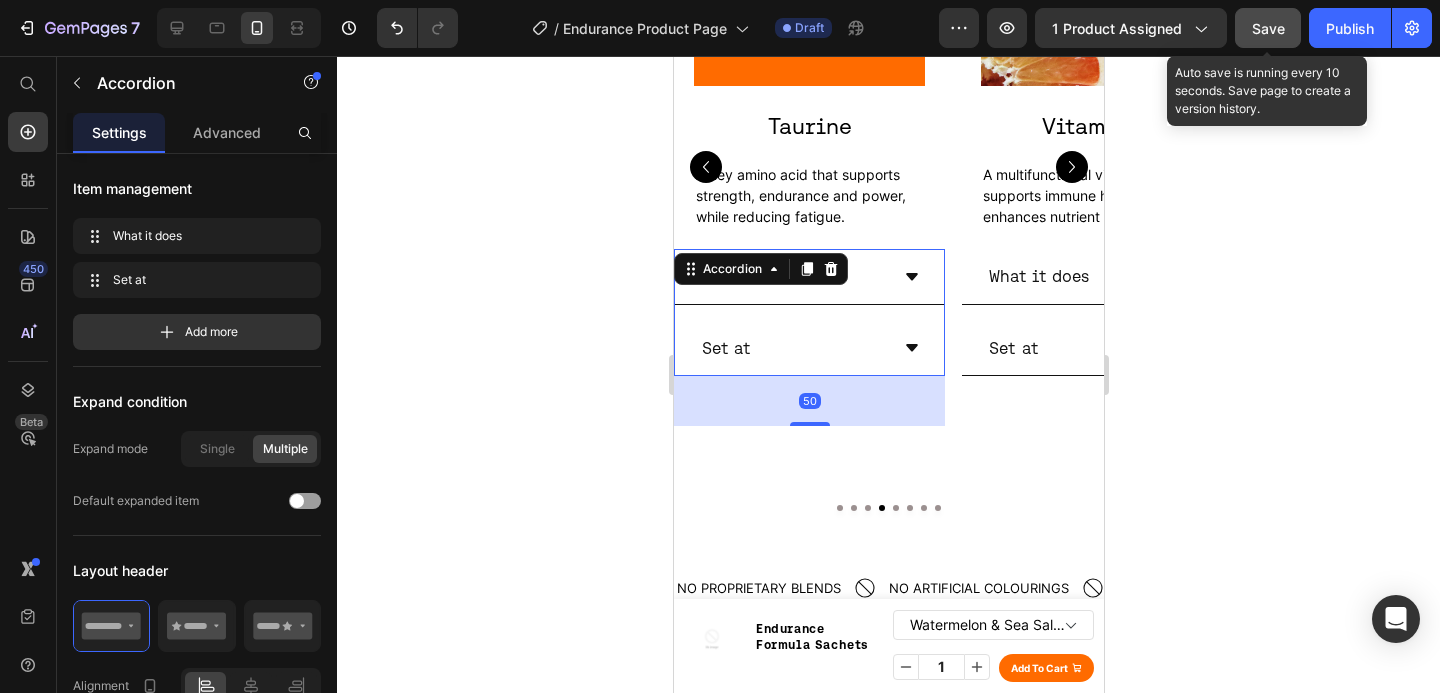 click on "Set at" at bounding box center [808, 348] 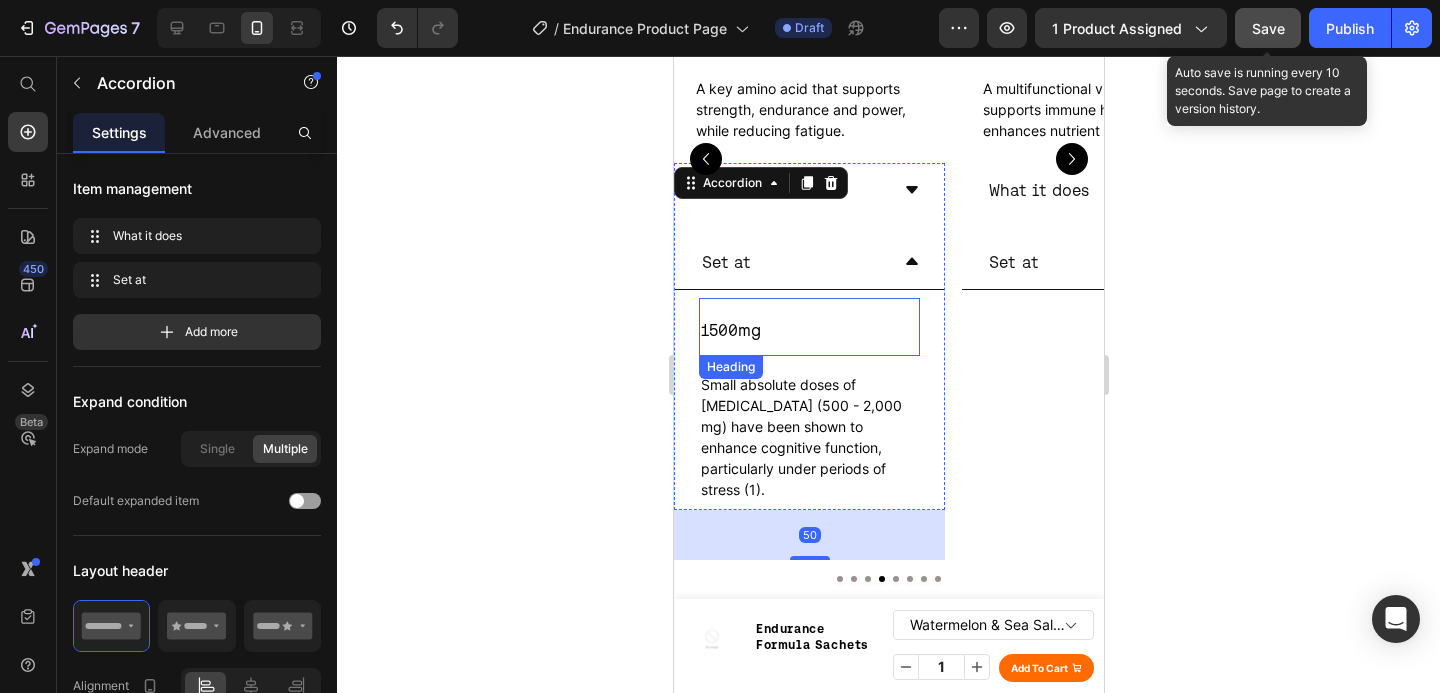 scroll, scrollTop: 3858, scrollLeft: 0, axis: vertical 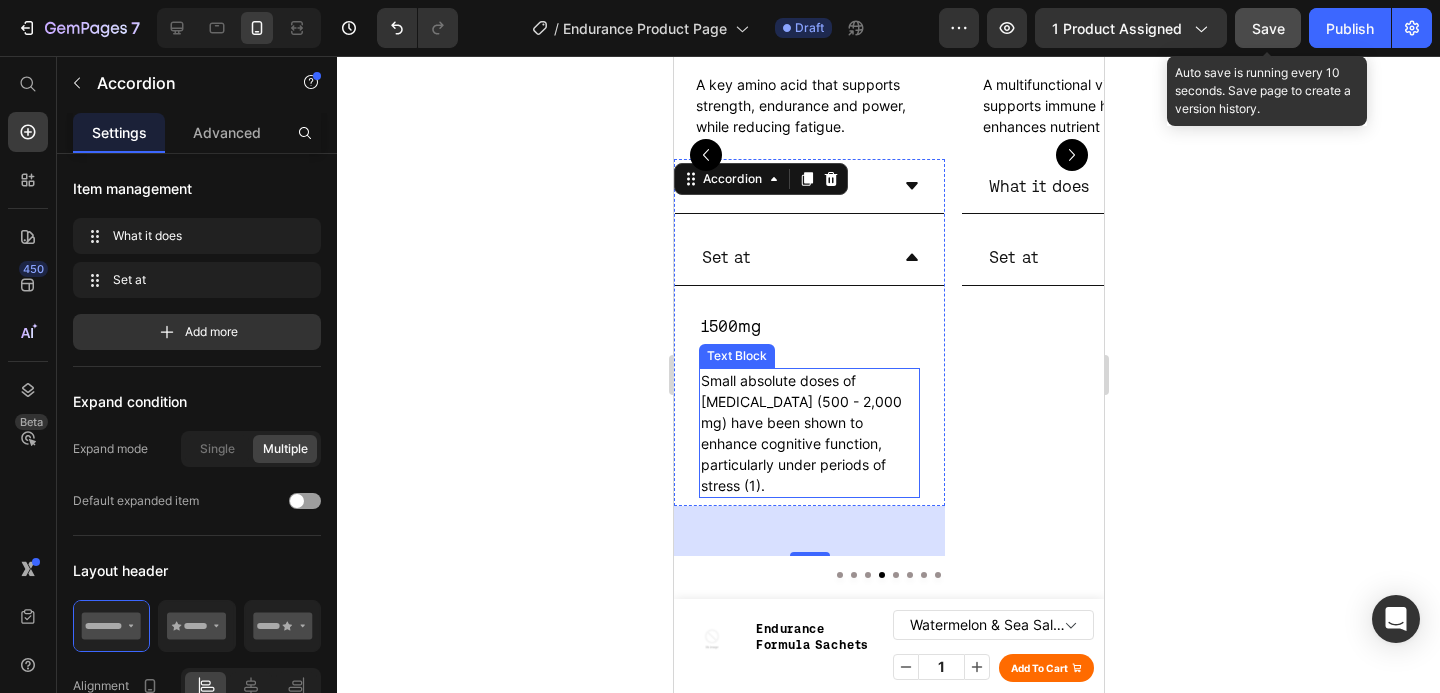 click on "Small absolute doses of tyrosine (500 - 2,000 mg) have been shown to enhance cognitive function, particularly under periods of stress (1)." at bounding box center (800, 433) 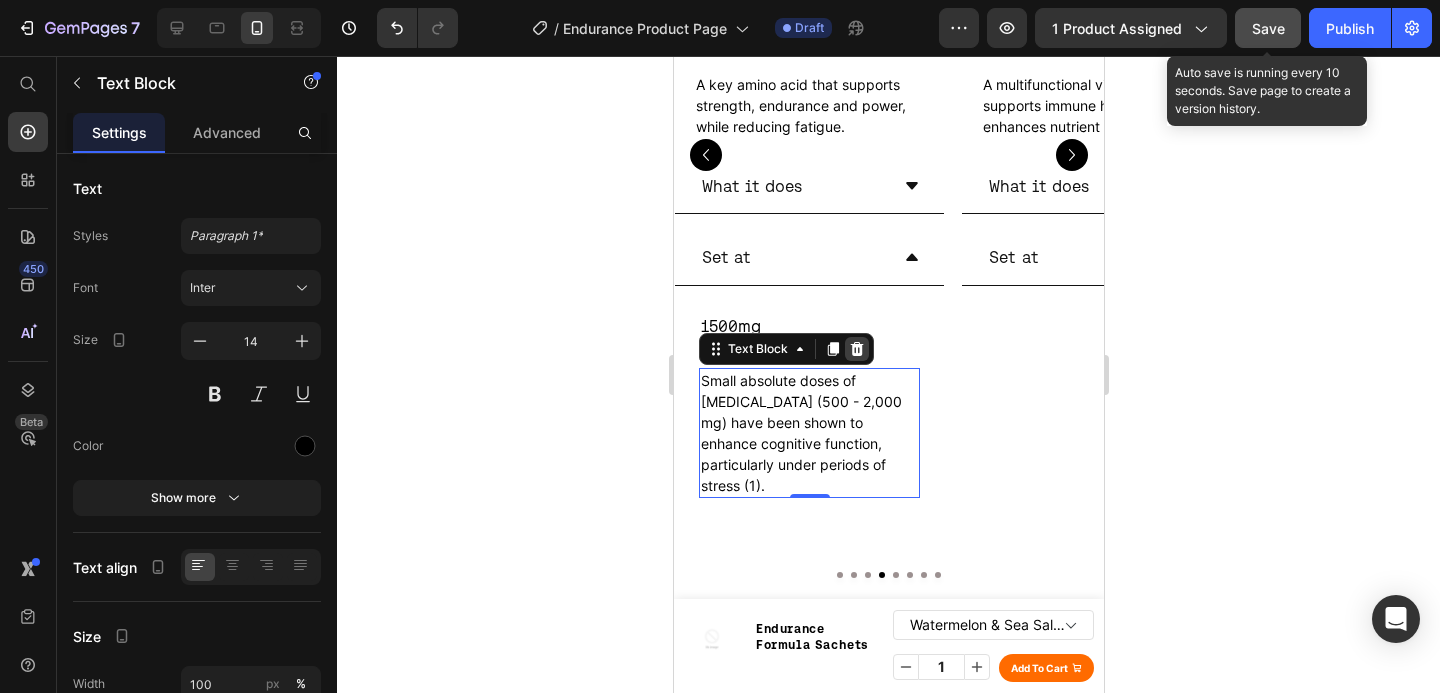 click 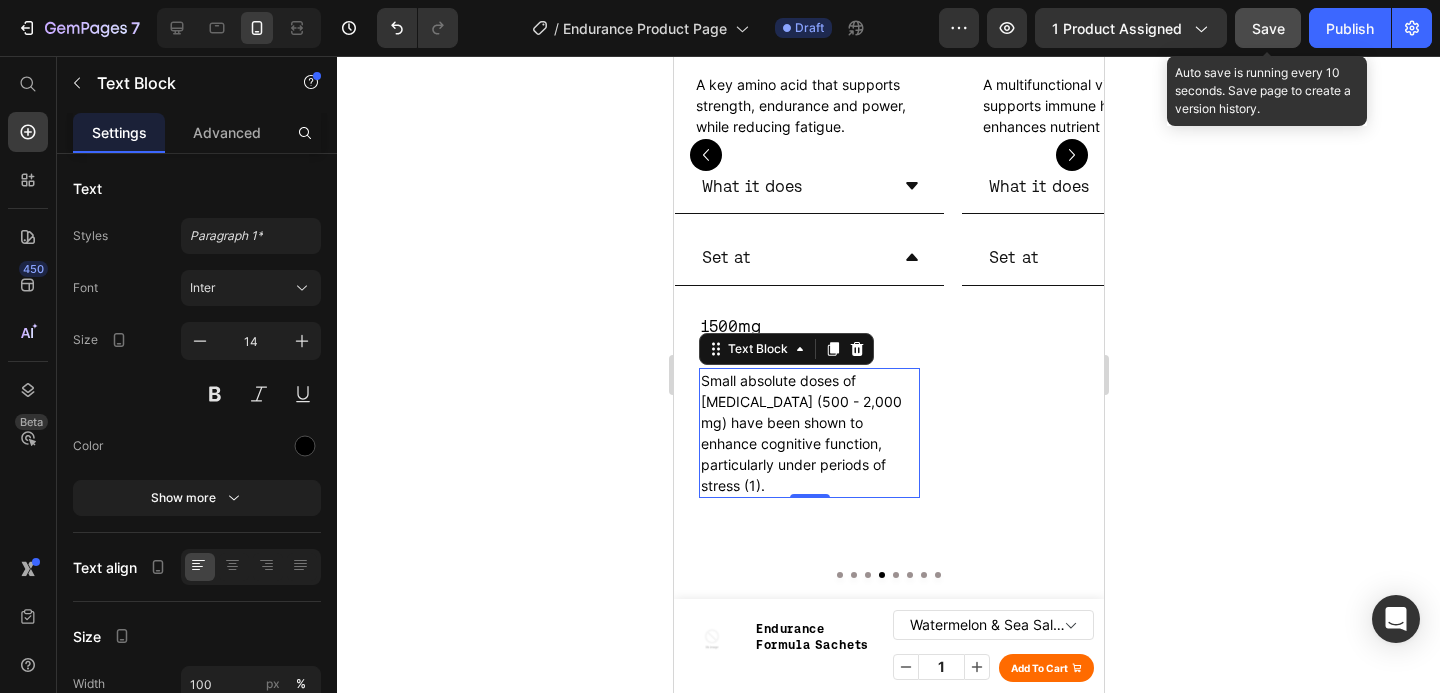 scroll, scrollTop: 3796, scrollLeft: 0, axis: vertical 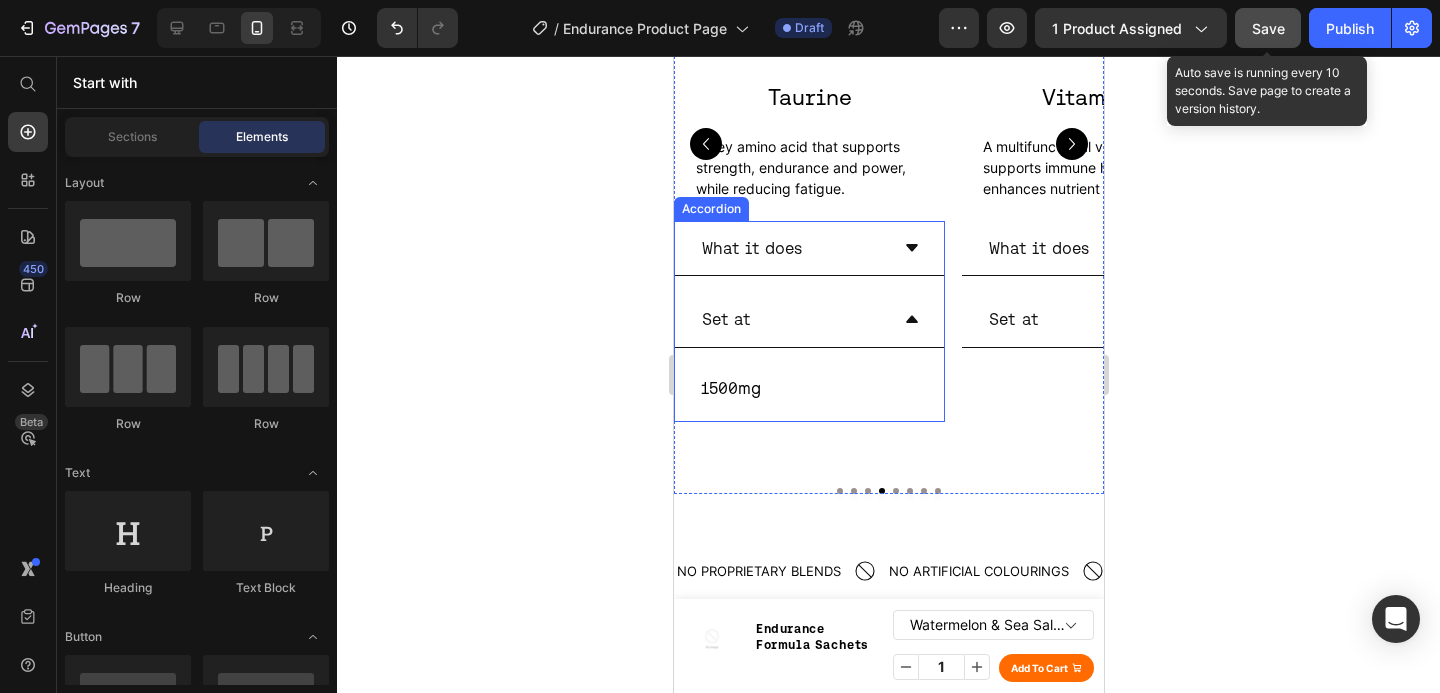 click on "Set at" at bounding box center [792, 319] 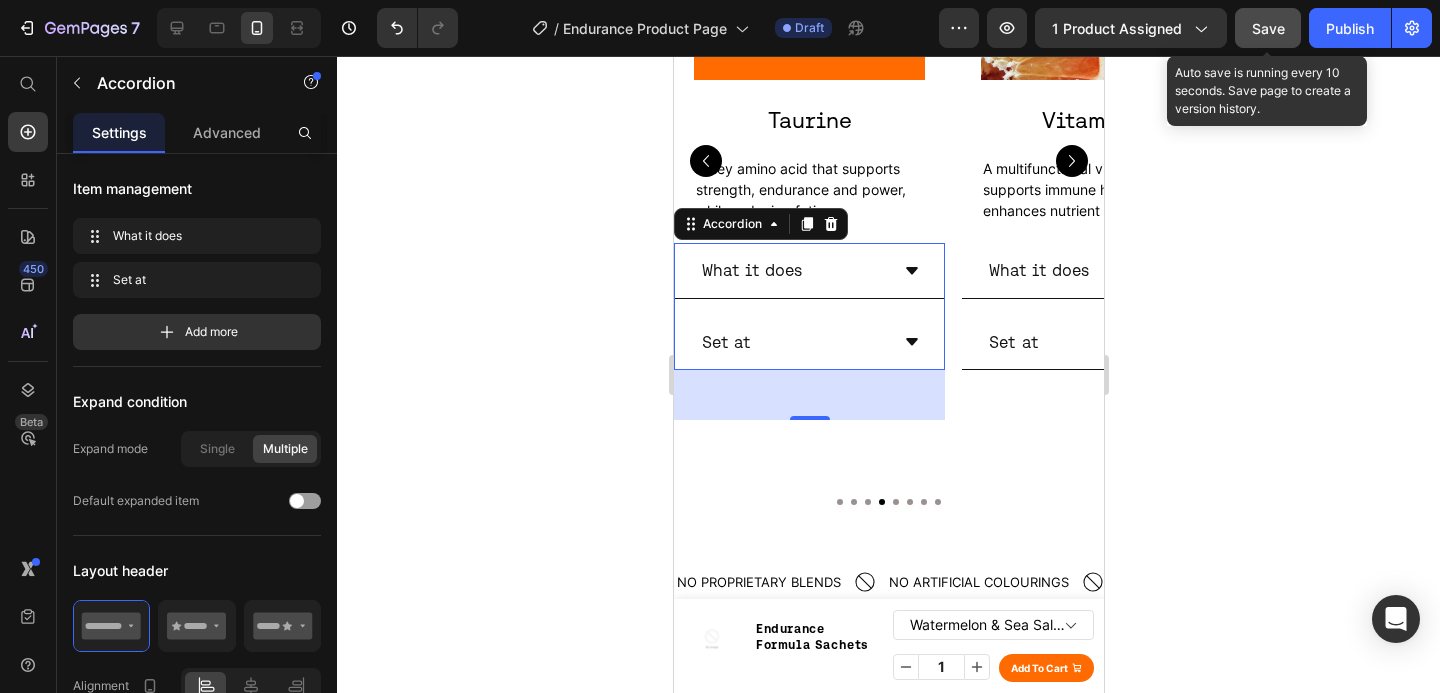 scroll, scrollTop: 3790, scrollLeft: 0, axis: vertical 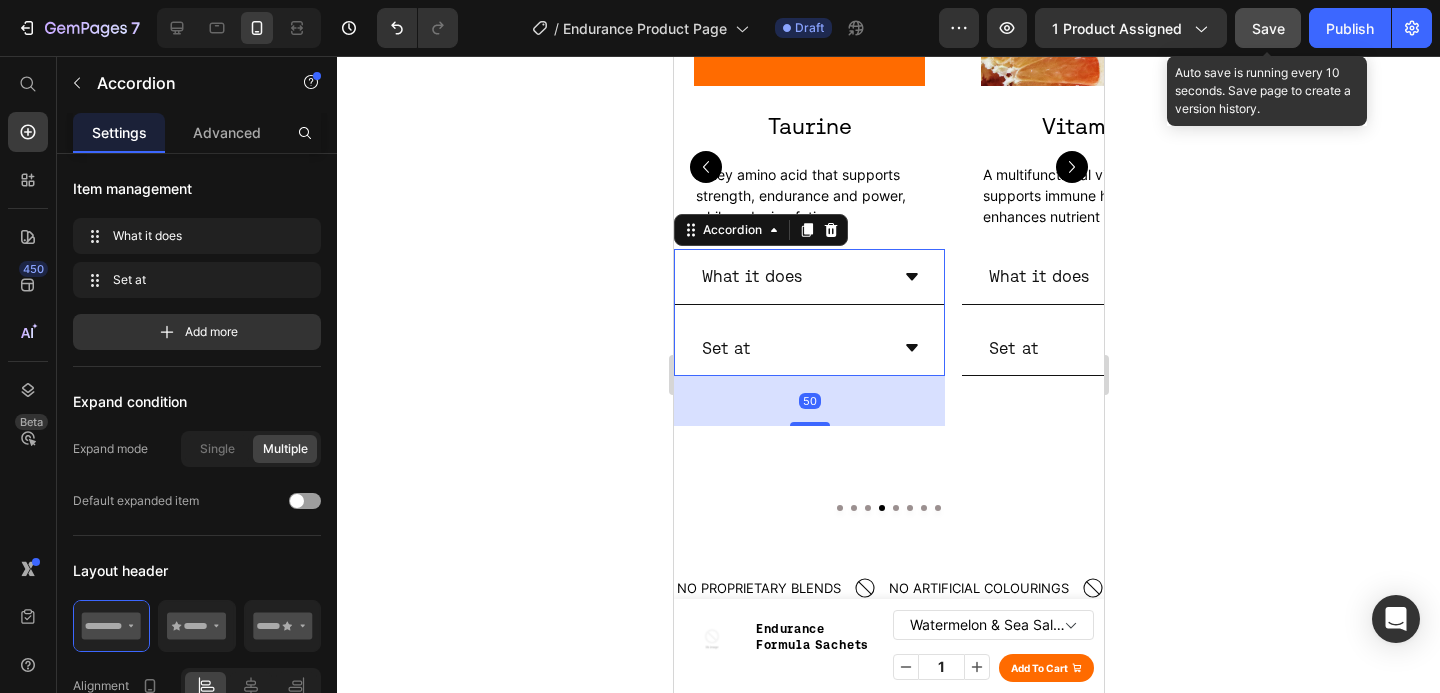click 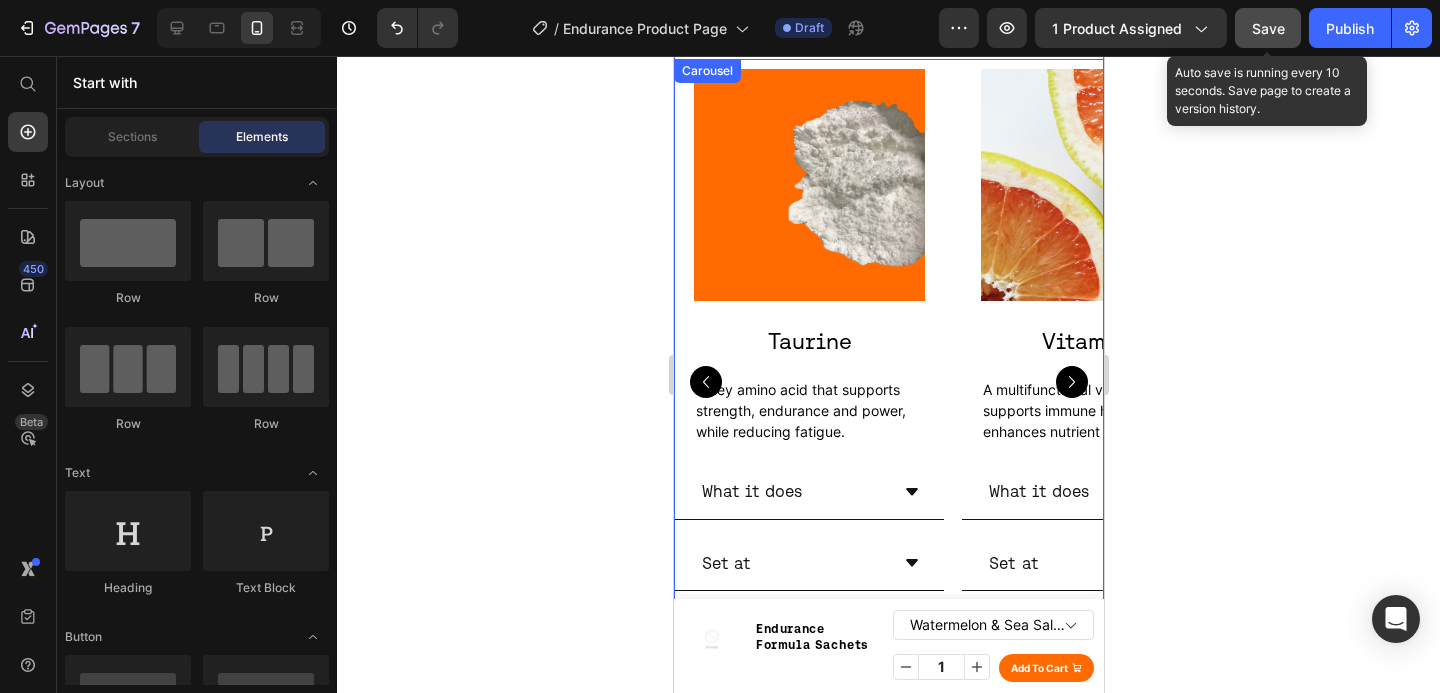 scroll, scrollTop: 3575, scrollLeft: 0, axis: vertical 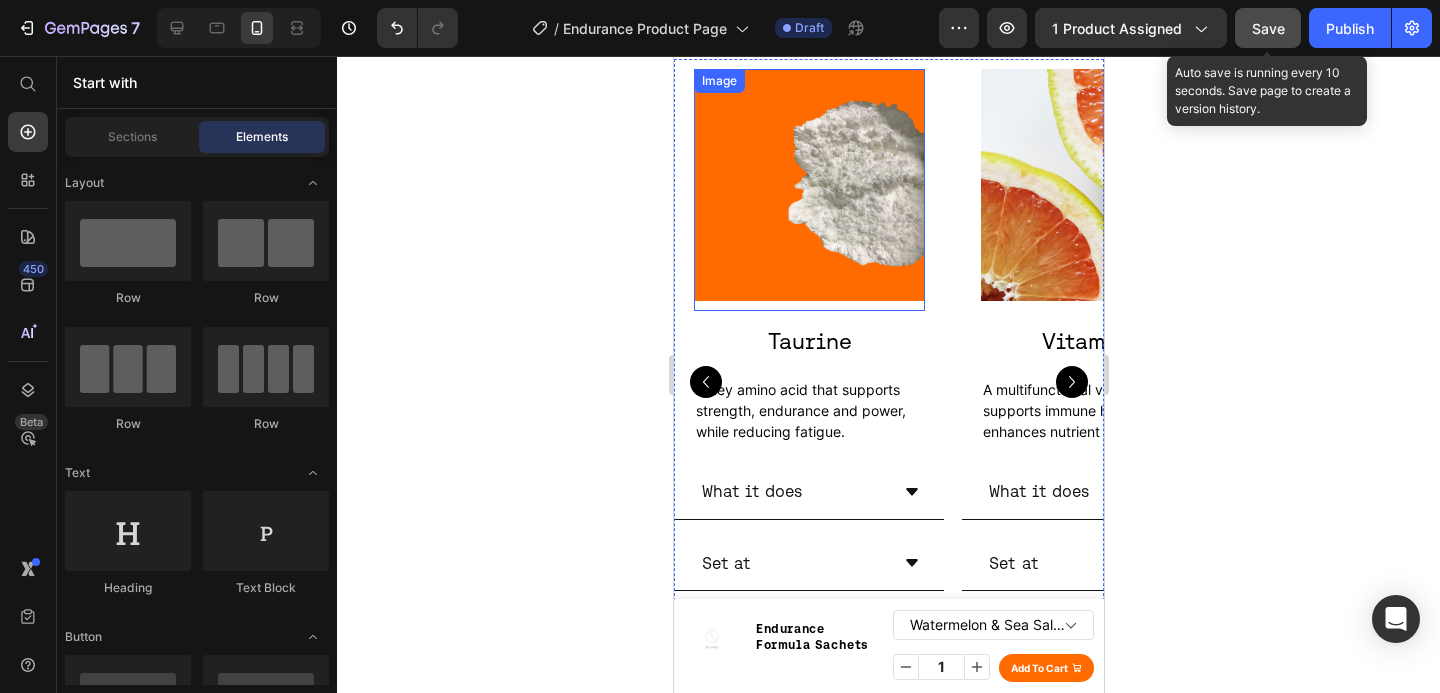 click at bounding box center [808, 189] 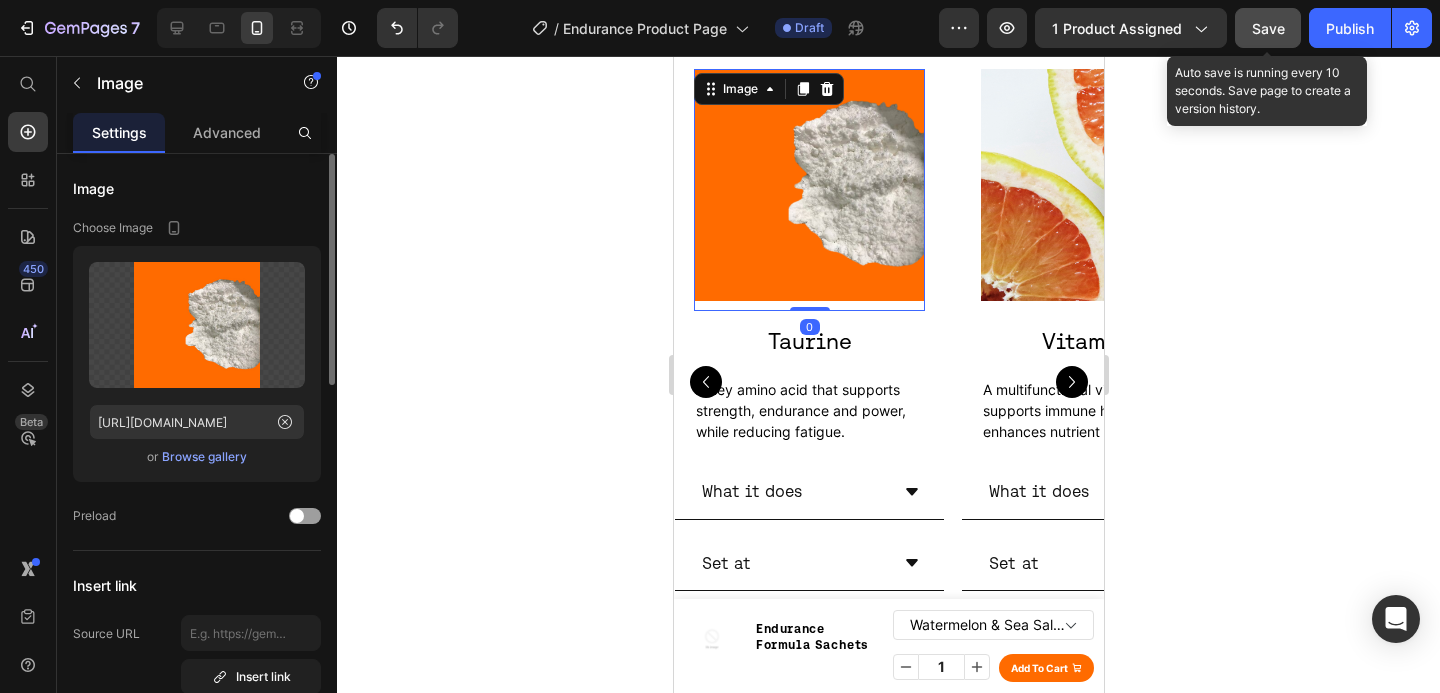 click on "Browse gallery" at bounding box center (204, 457) 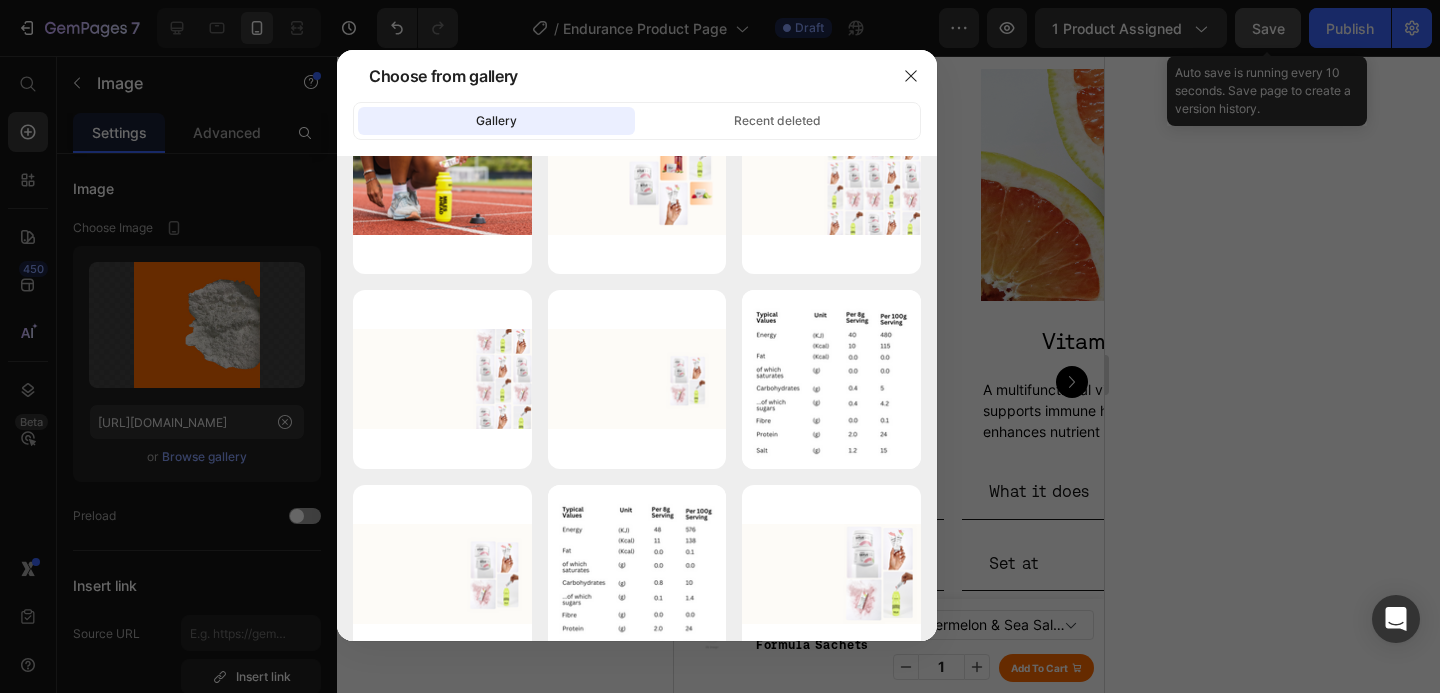 scroll, scrollTop: 0, scrollLeft: 0, axis: both 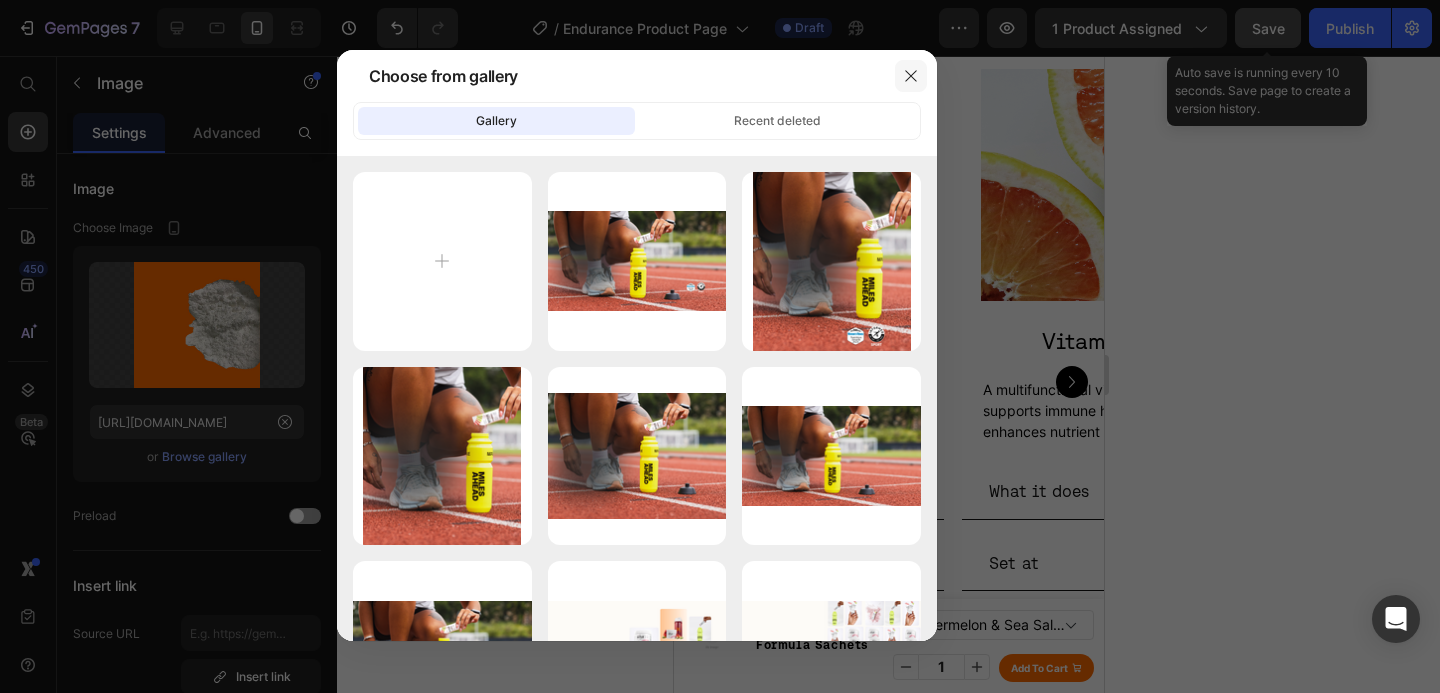 click at bounding box center [911, 76] 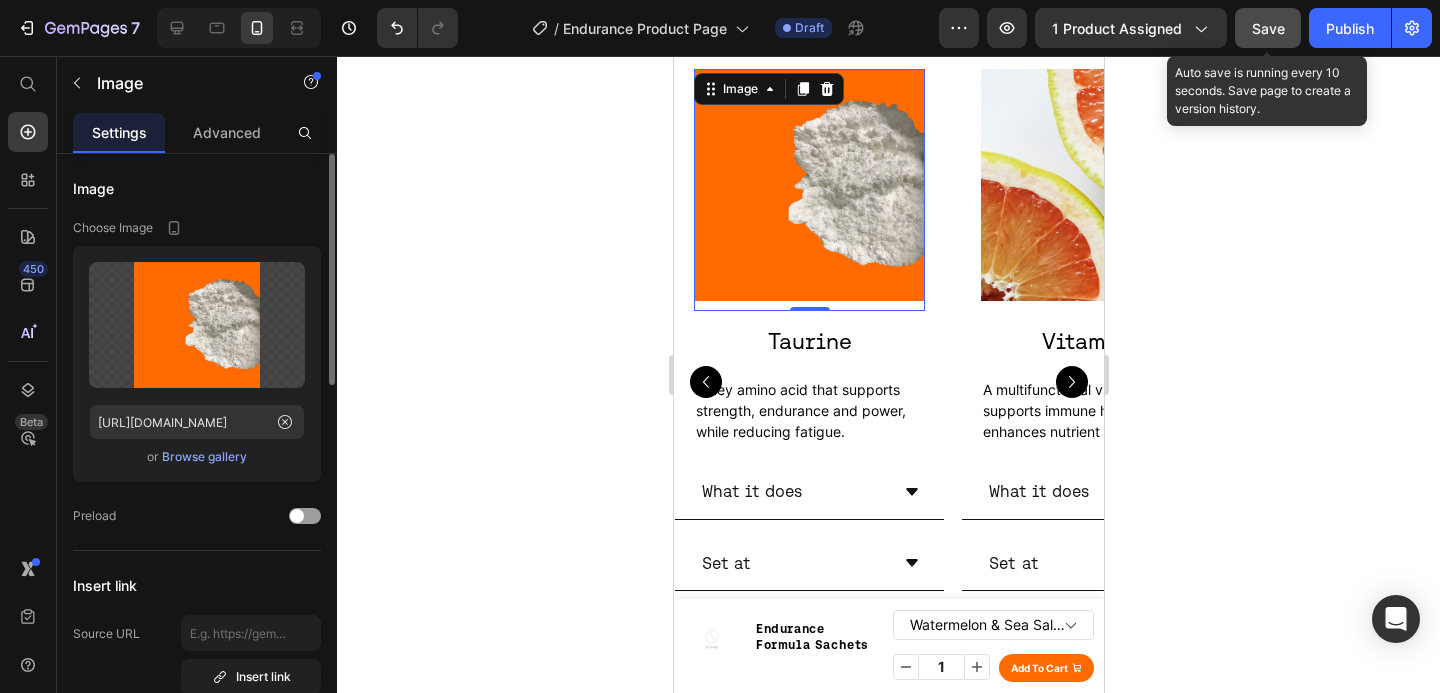 click on "Browse gallery" at bounding box center [204, 457] 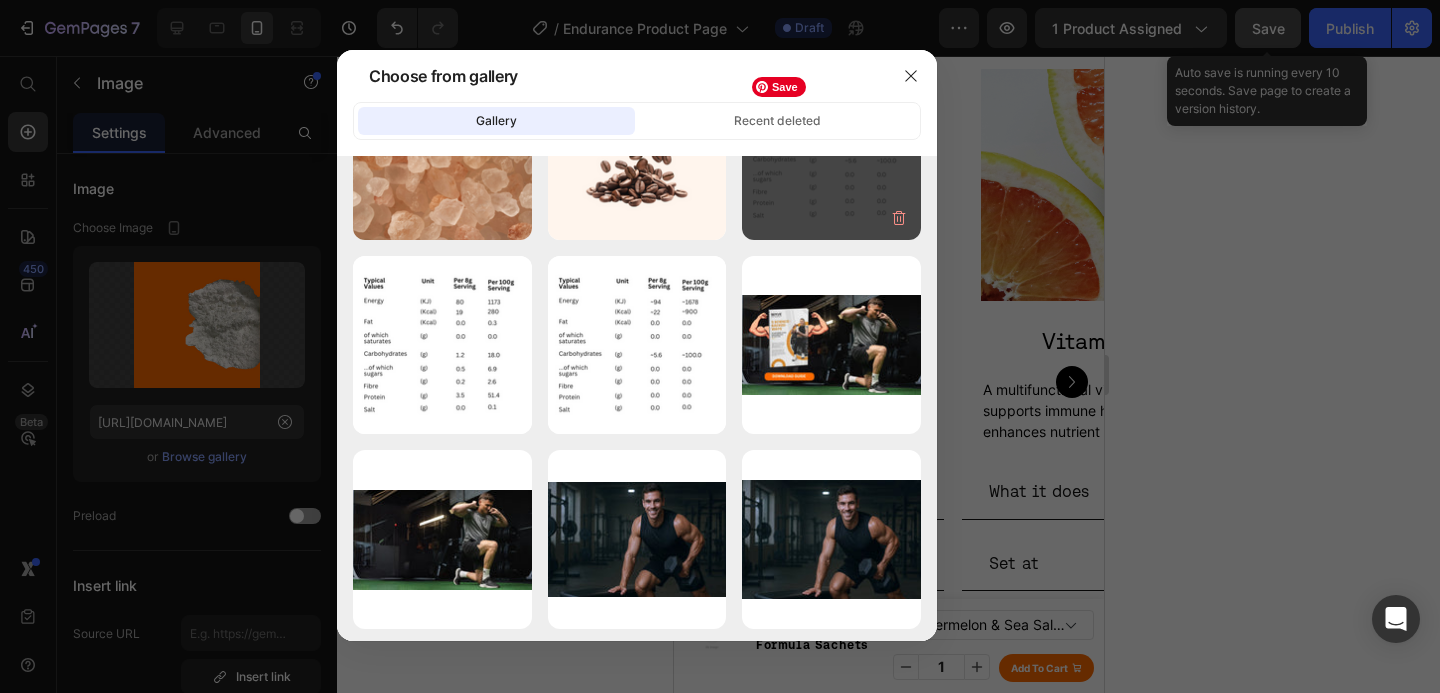 scroll, scrollTop: 864, scrollLeft: 0, axis: vertical 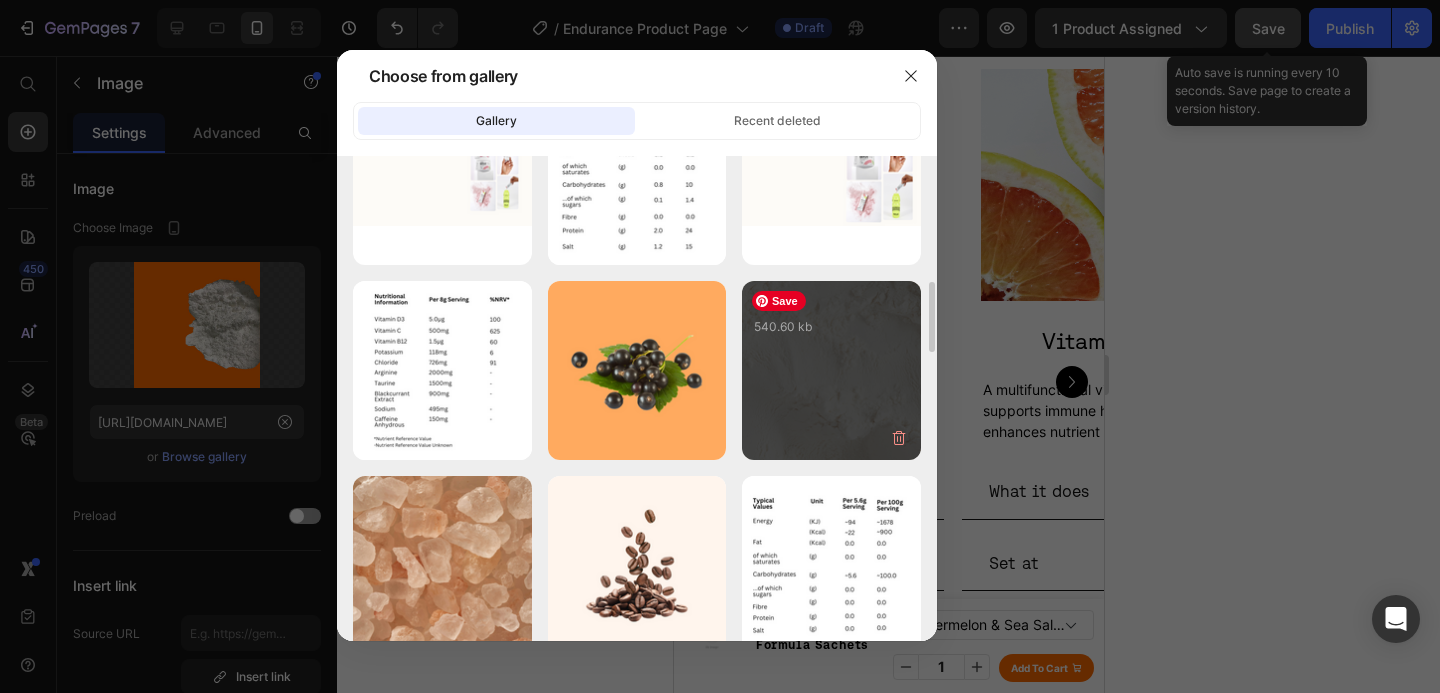 click on "3.png 540.60 kb" at bounding box center (831, 370) 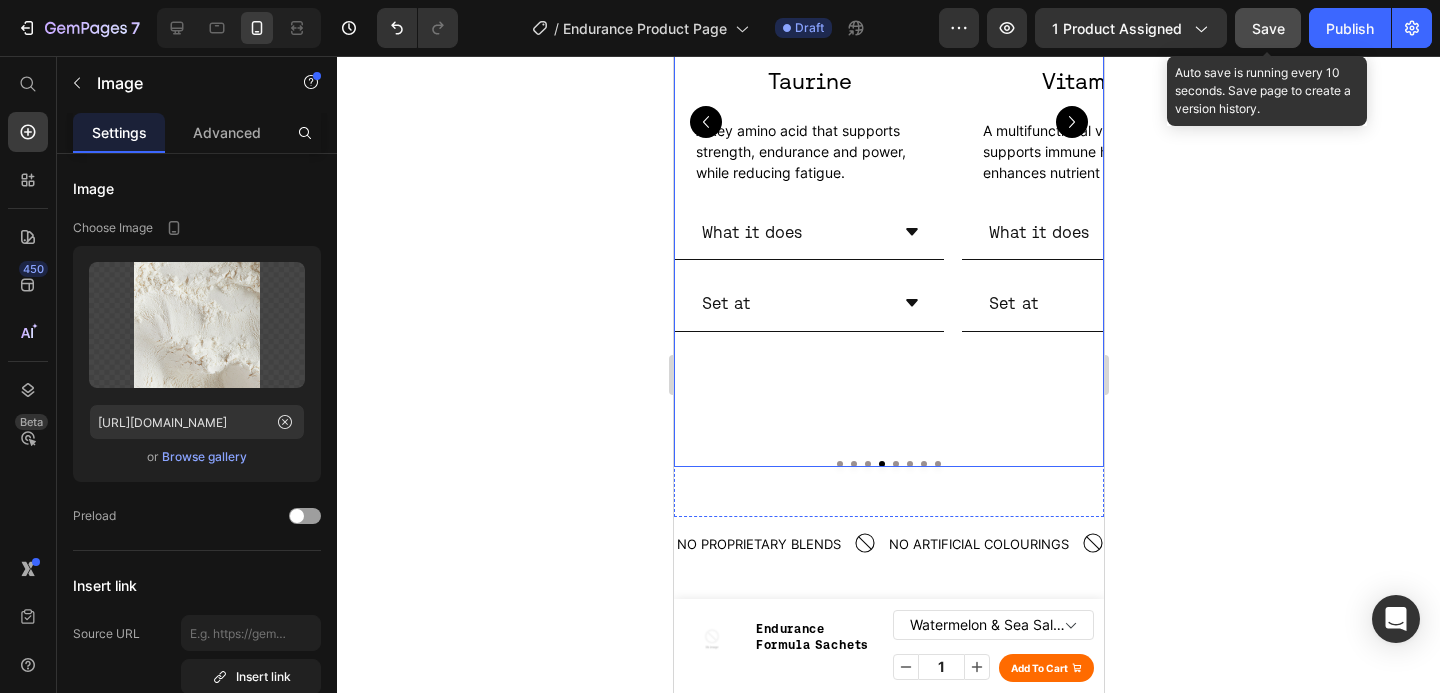 click on "Set at" at bounding box center (808, 303) 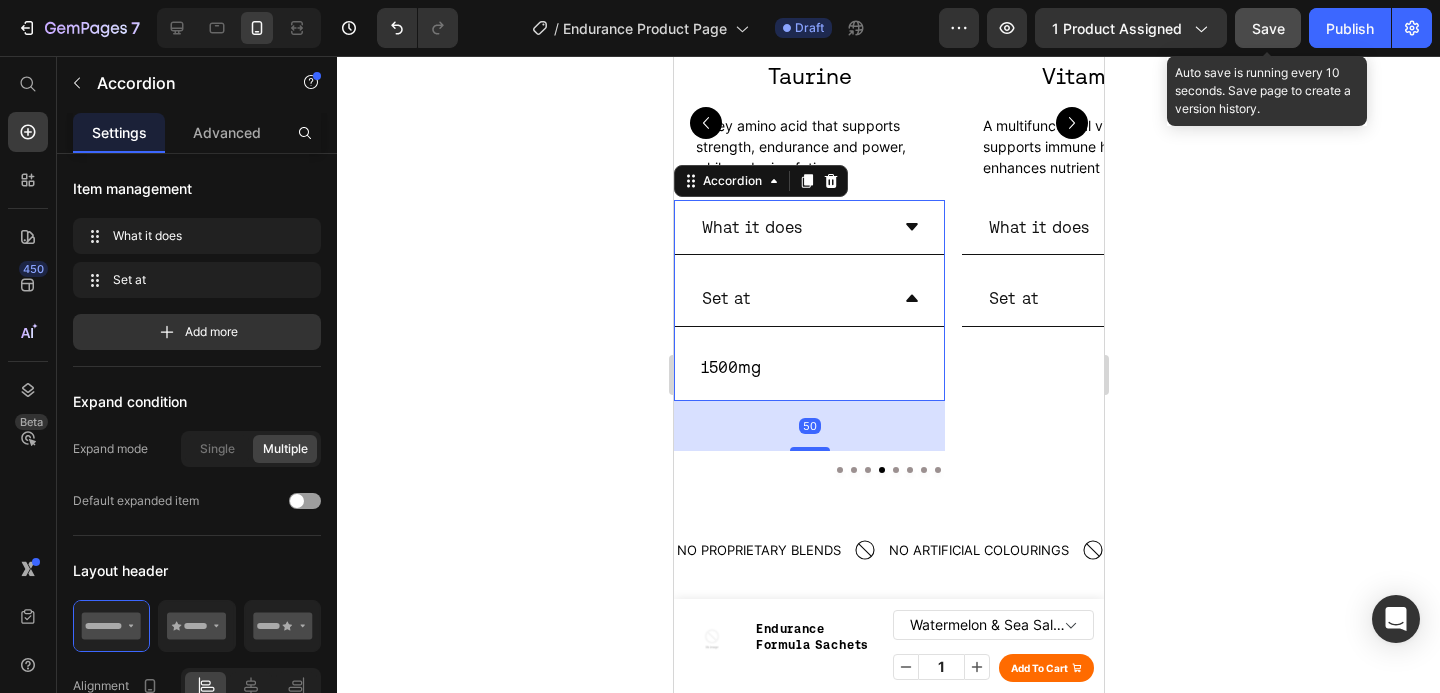 click on "Set at" at bounding box center (808, 298) 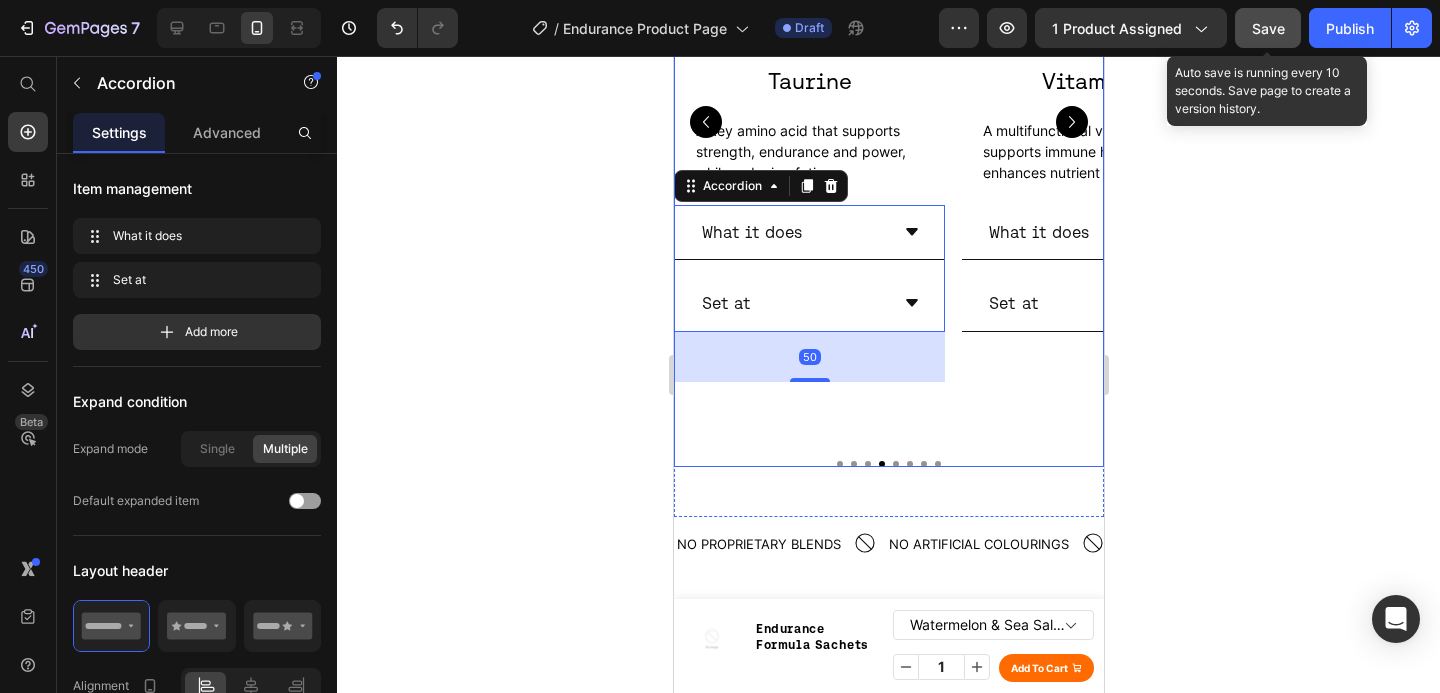 click 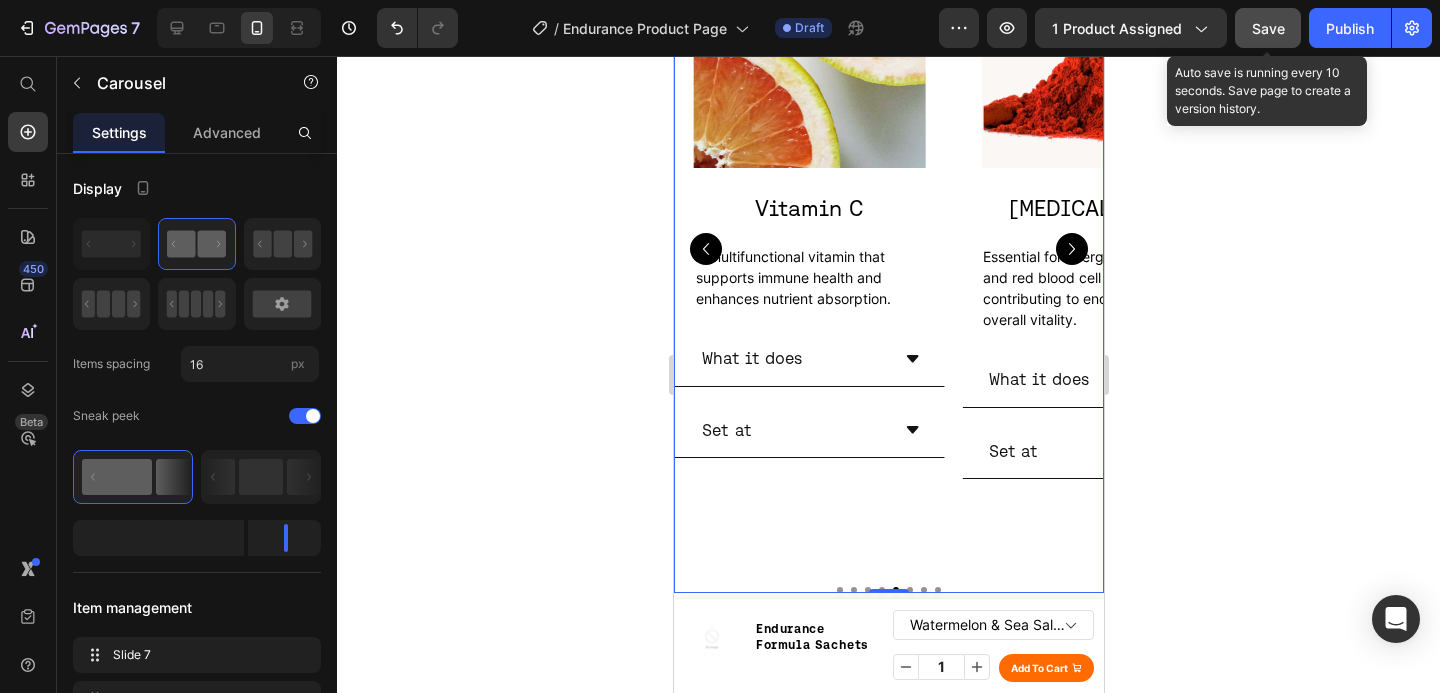 scroll, scrollTop: 3707, scrollLeft: 0, axis: vertical 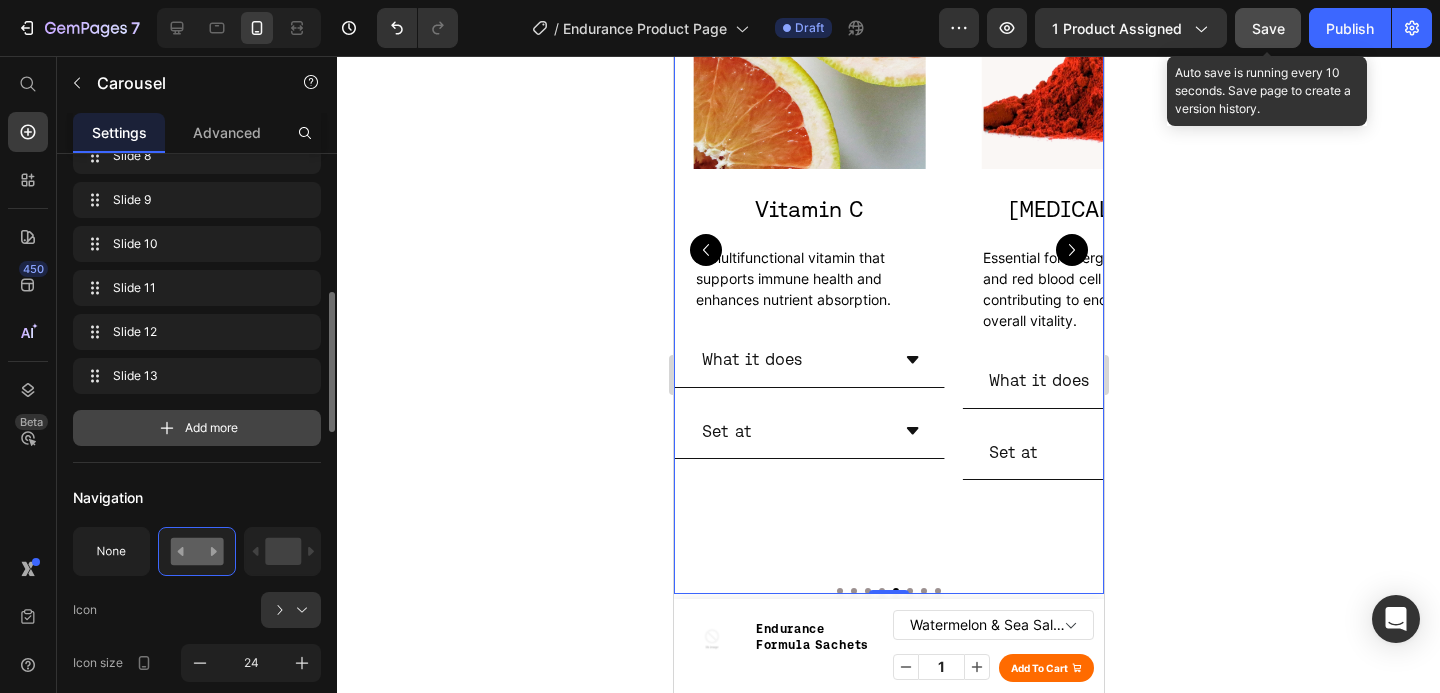 click on "Add more" at bounding box center (211, 428) 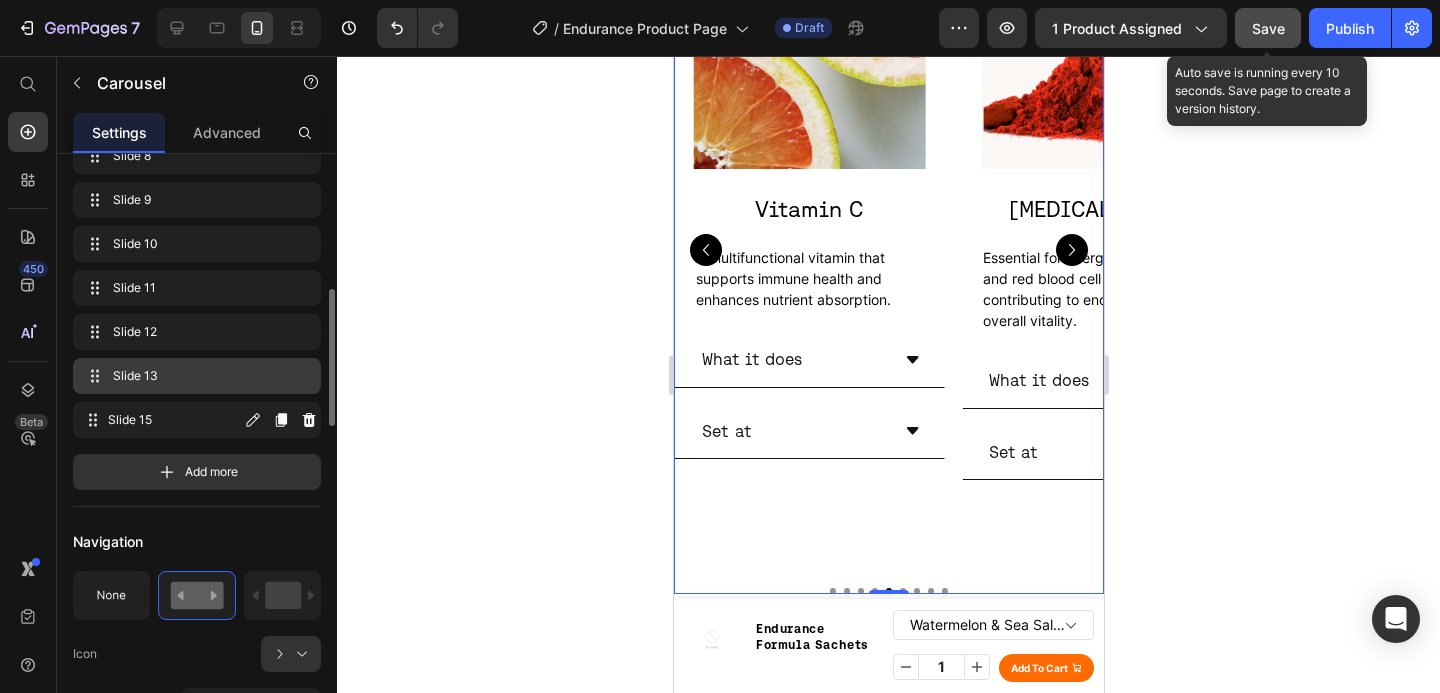 scroll, scrollTop: 413, scrollLeft: 0, axis: vertical 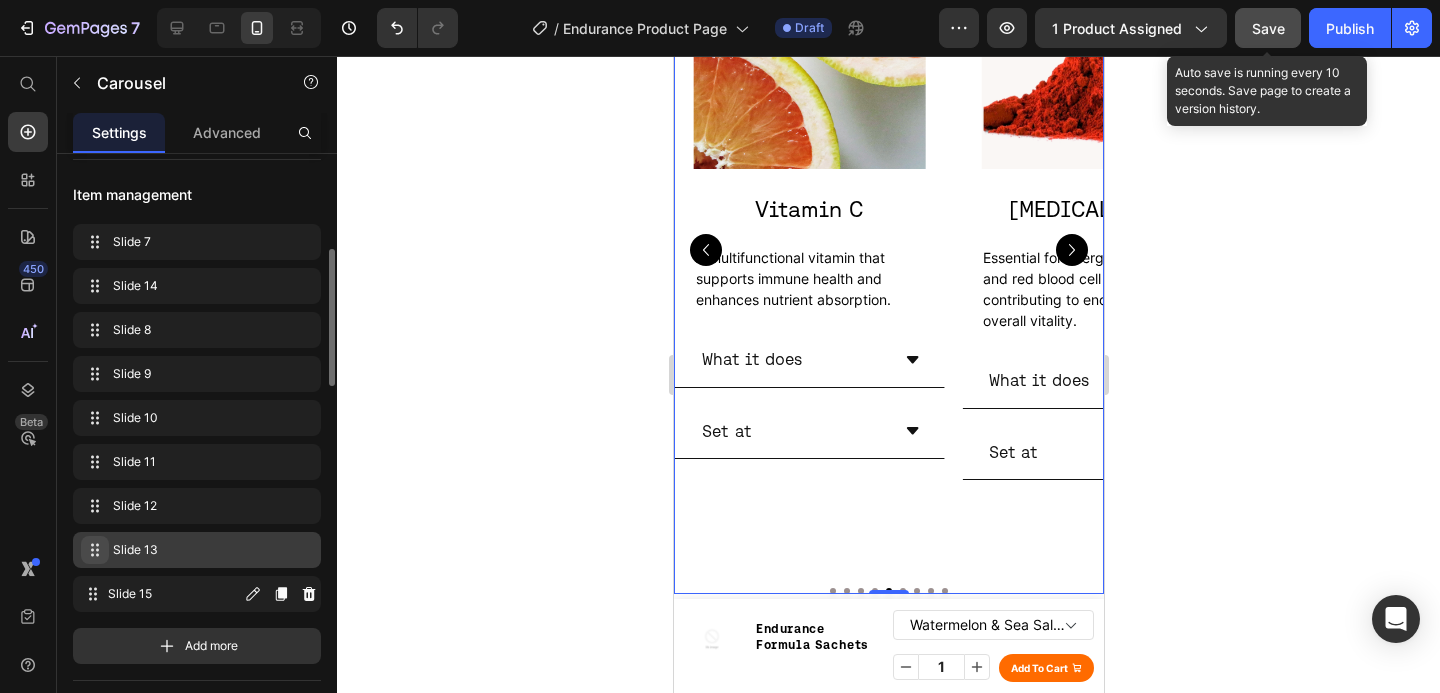 type 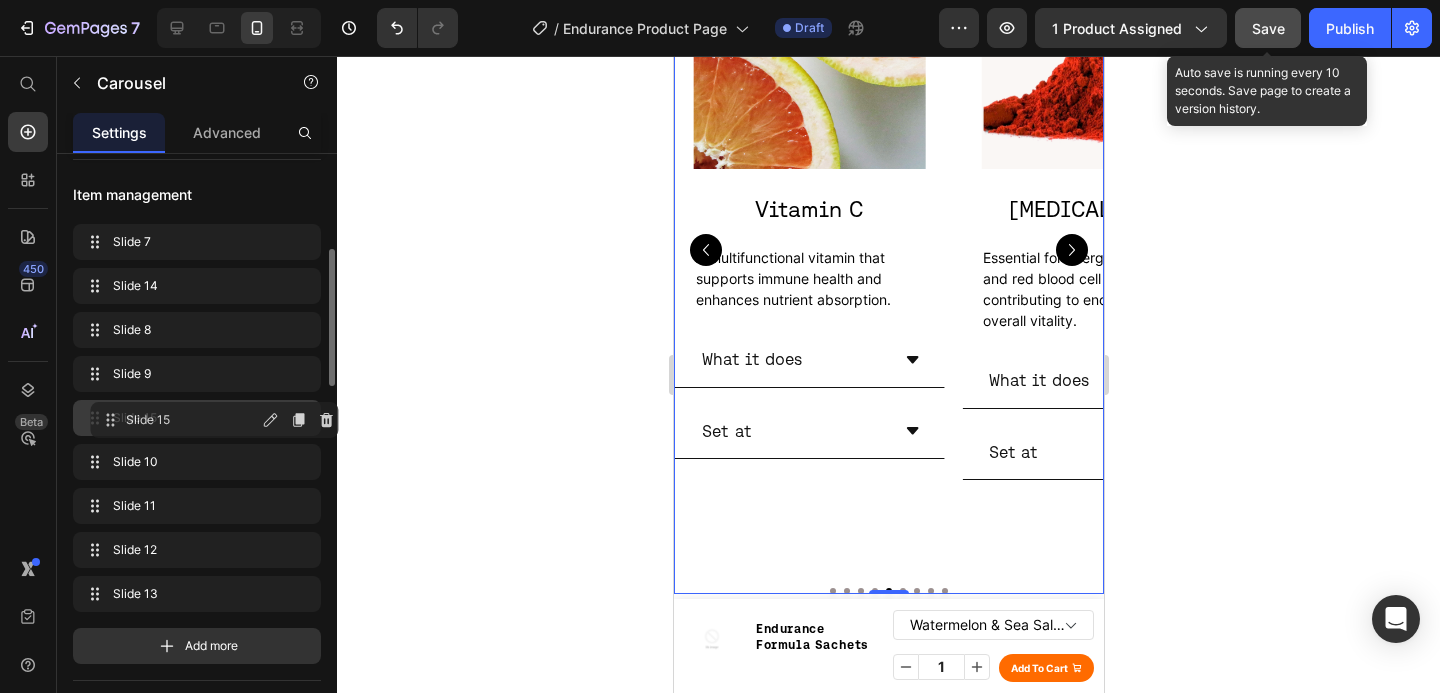 drag, startPoint x: 92, startPoint y: 586, endPoint x: 108, endPoint y: 404, distance: 182.70195 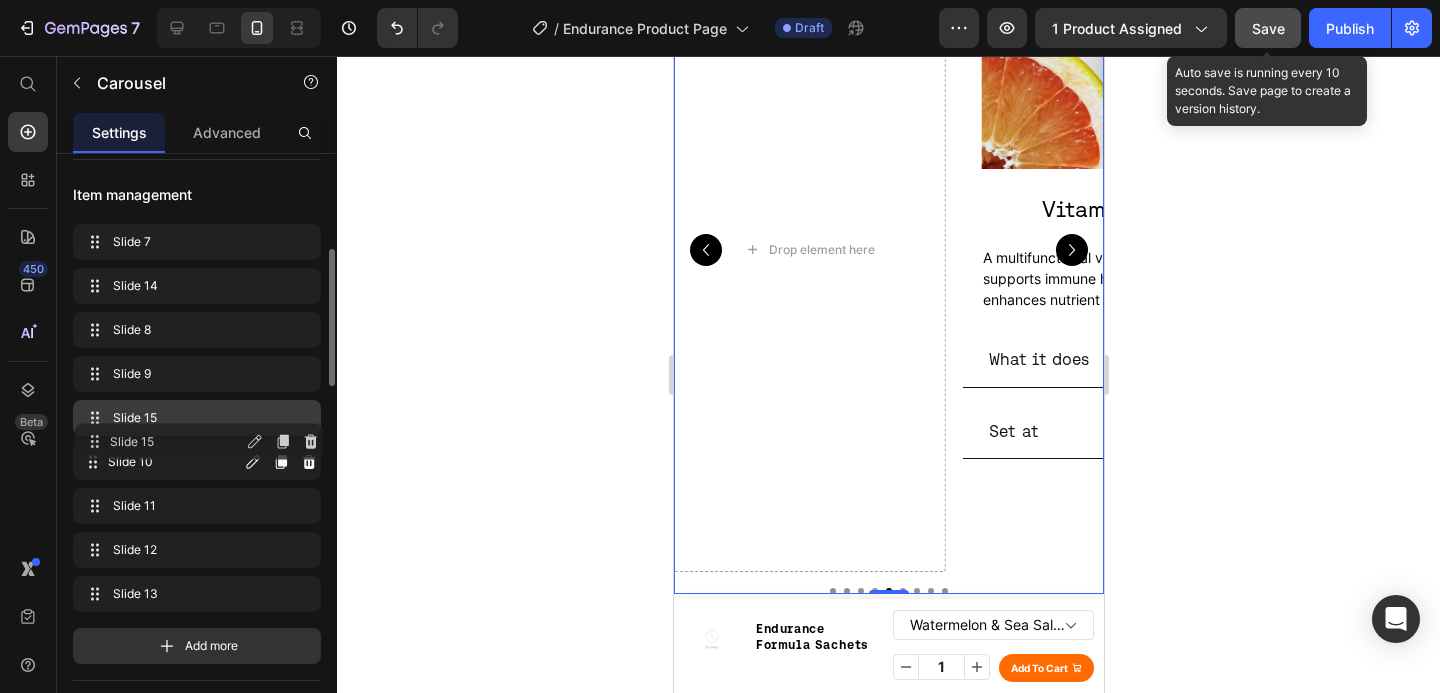 drag, startPoint x: 108, startPoint y: 404, endPoint x: 110, endPoint y: 421, distance: 17.117243 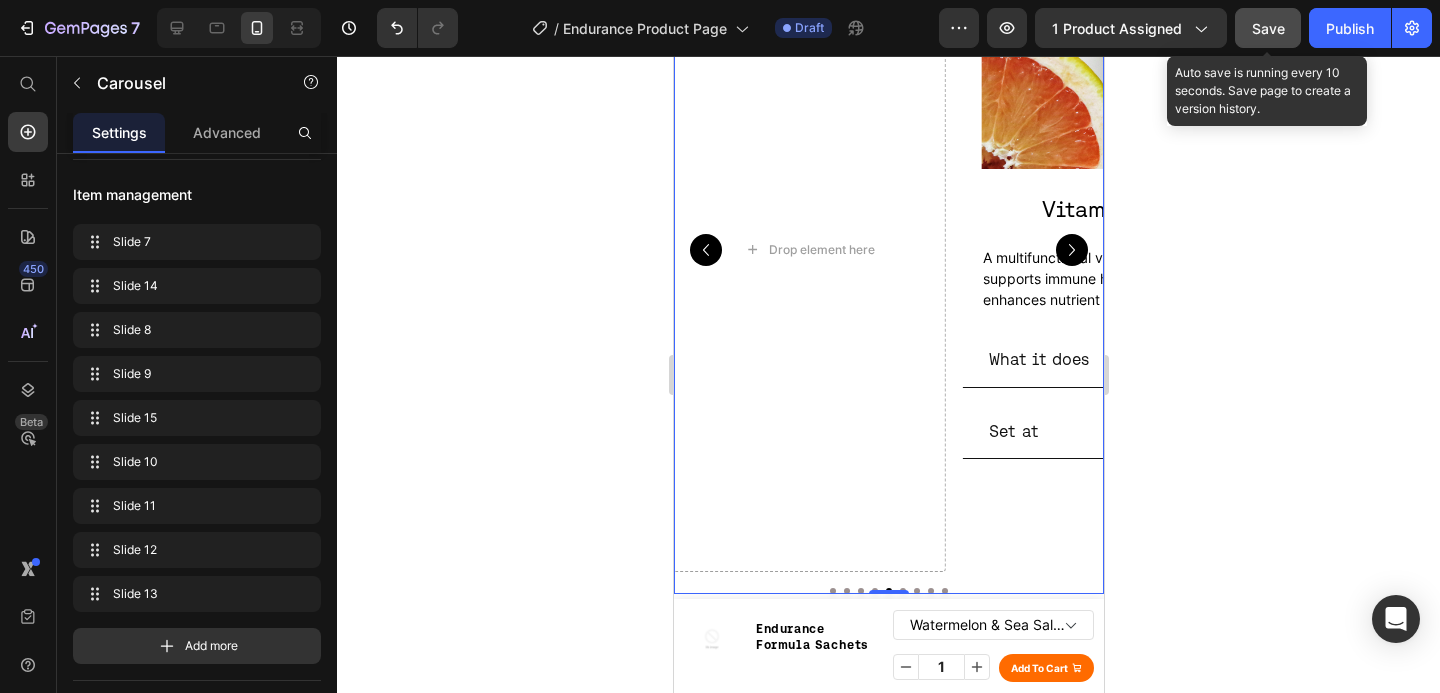 click 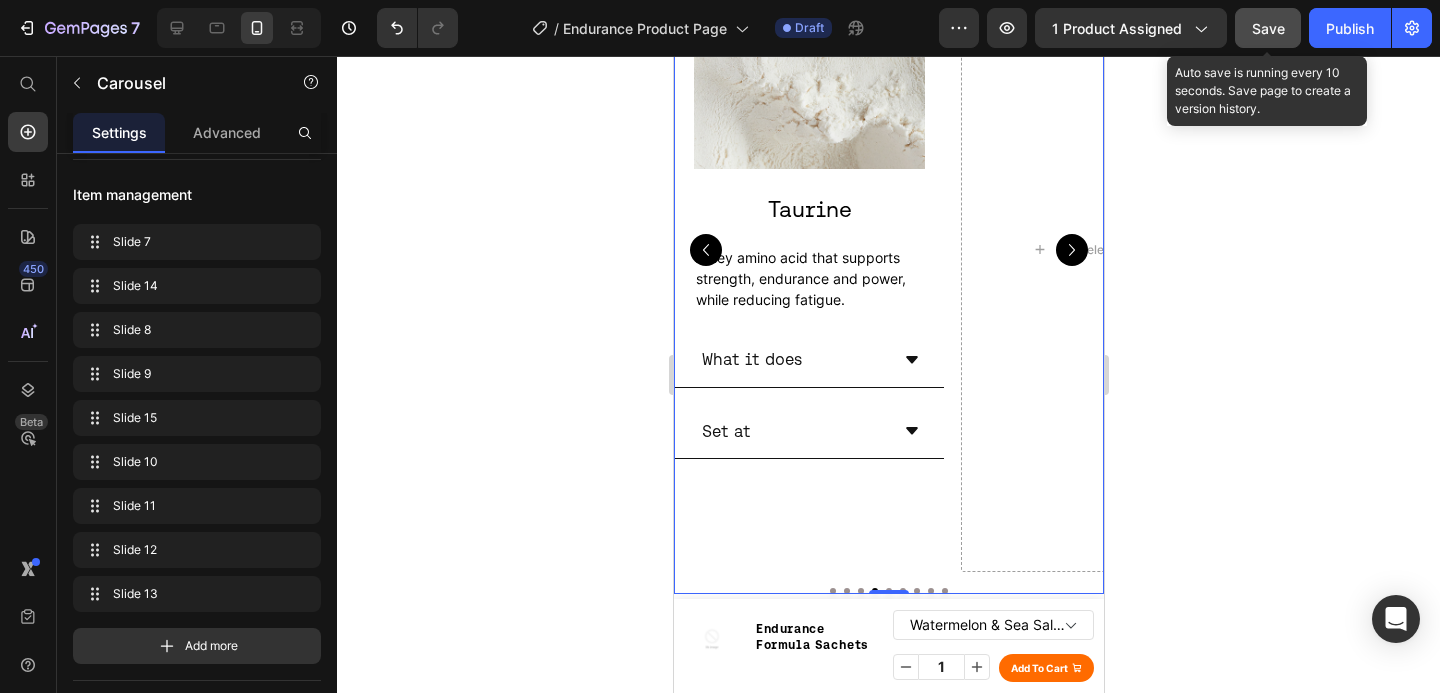 click 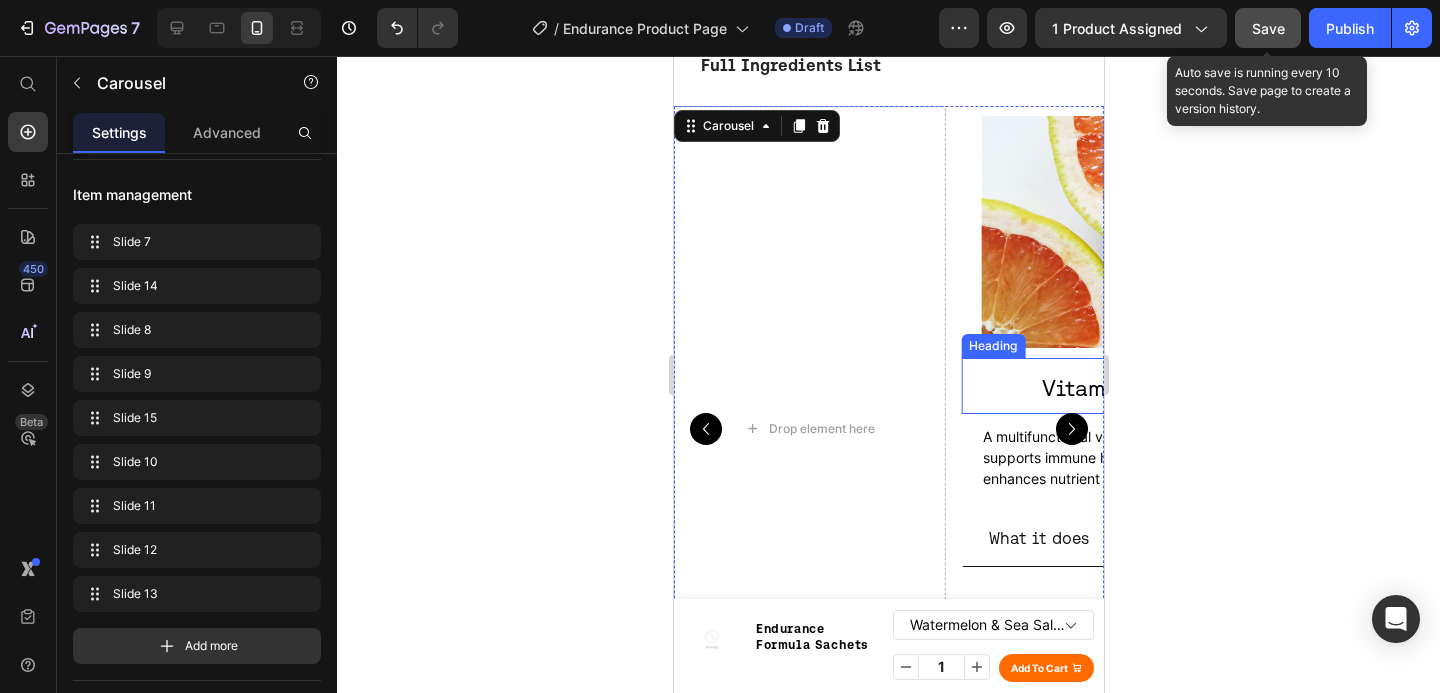 scroll, scrollTop: 3525, scrollLeft: 0, axis: vertical 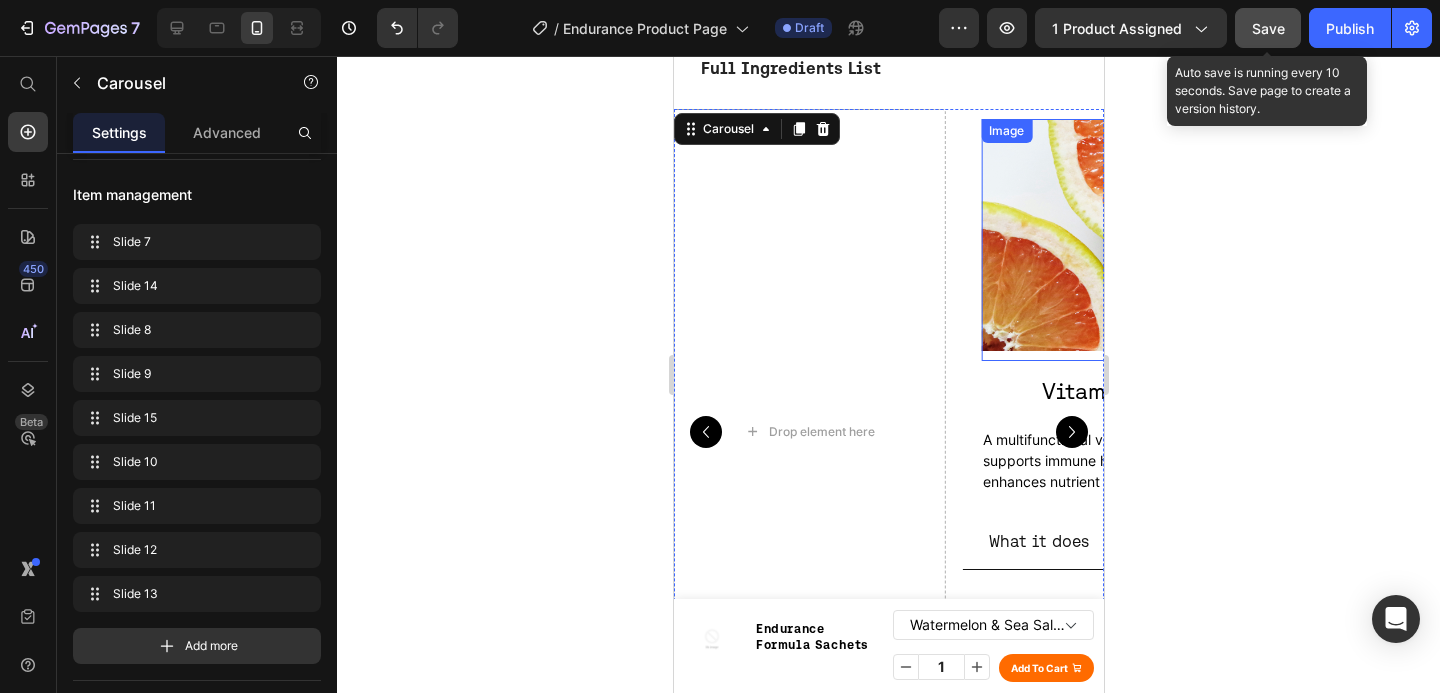 click at bounding box center (1095, 239) 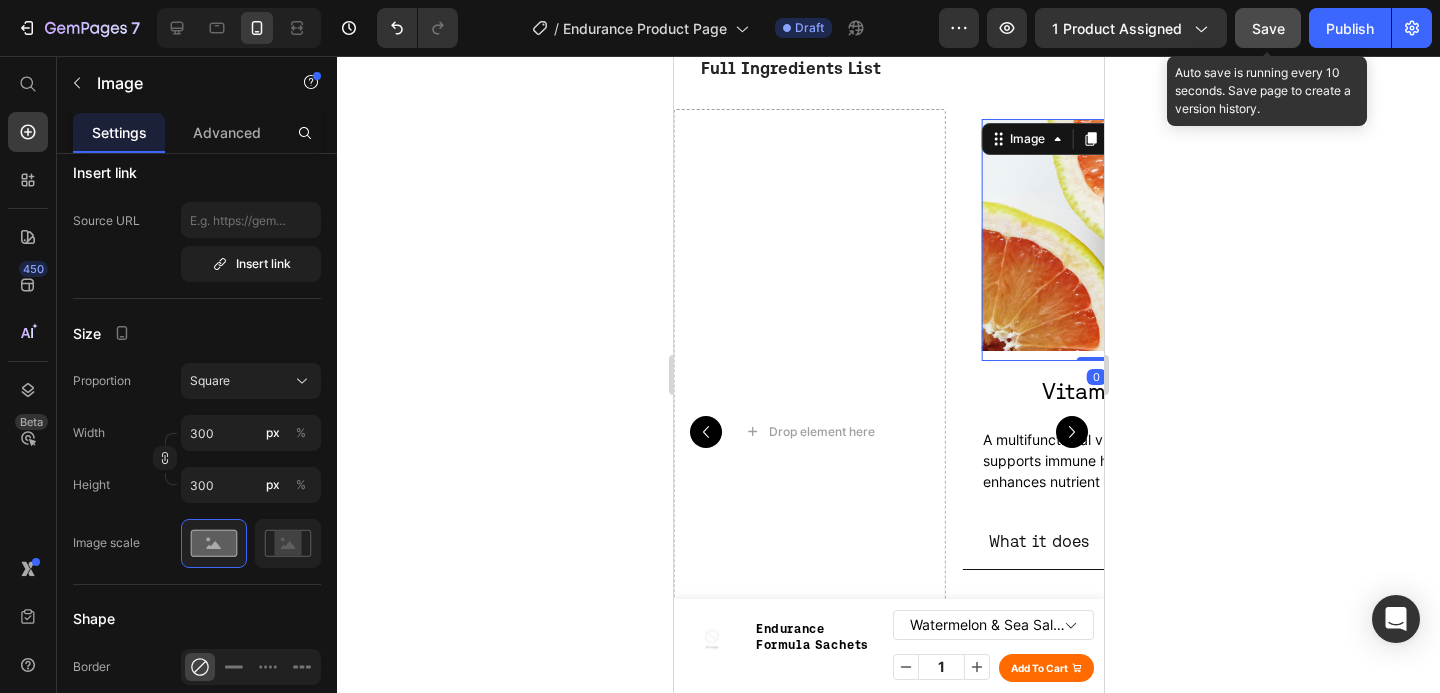 scroll, scrollTop: 0, scrollLeft: 0, axis: both 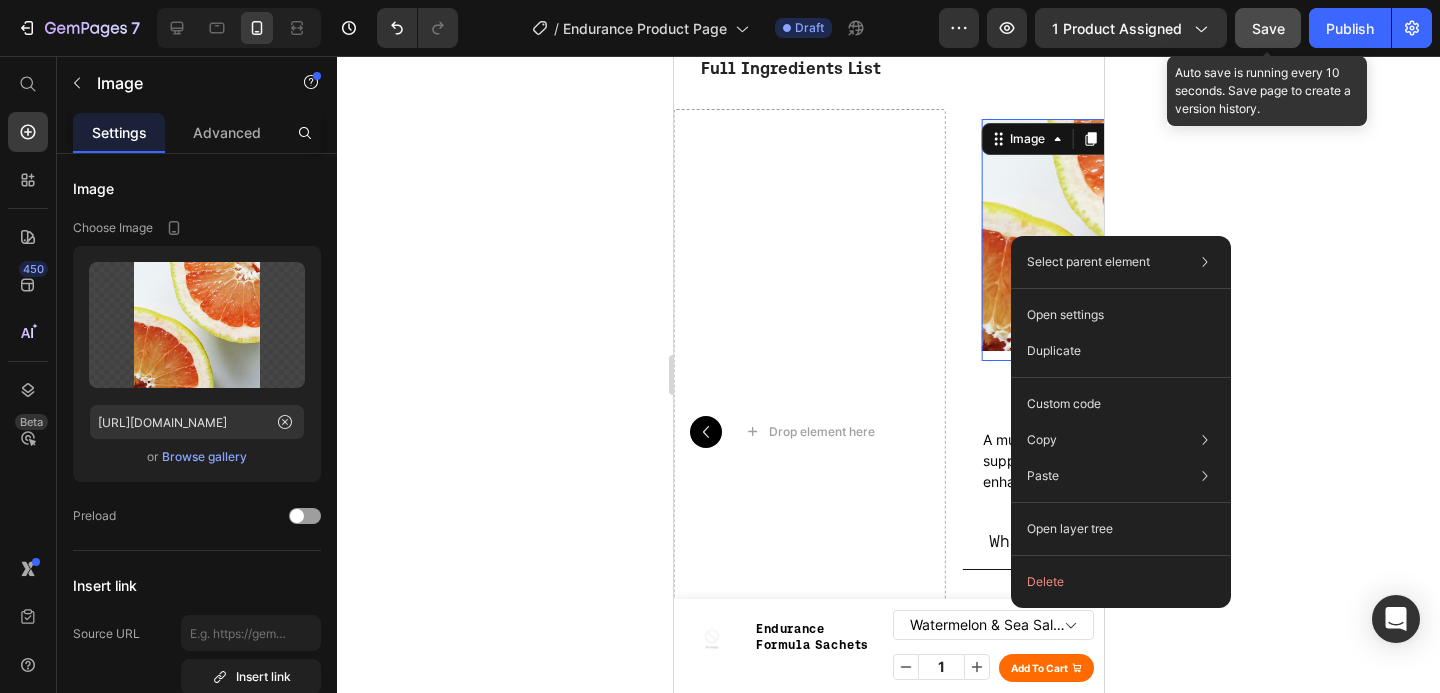 click at bounding box center (1095, 239) 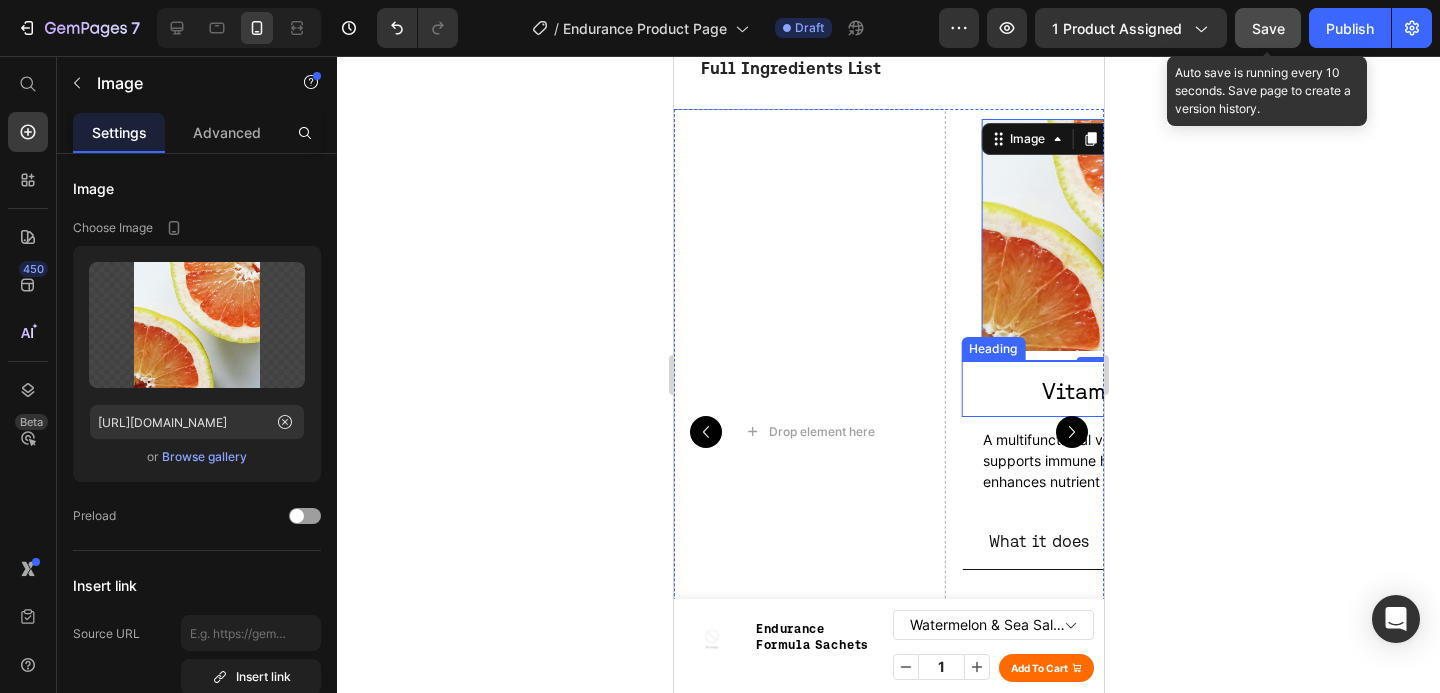 click on "Vitamin C" at bounding box center (1095, 391) 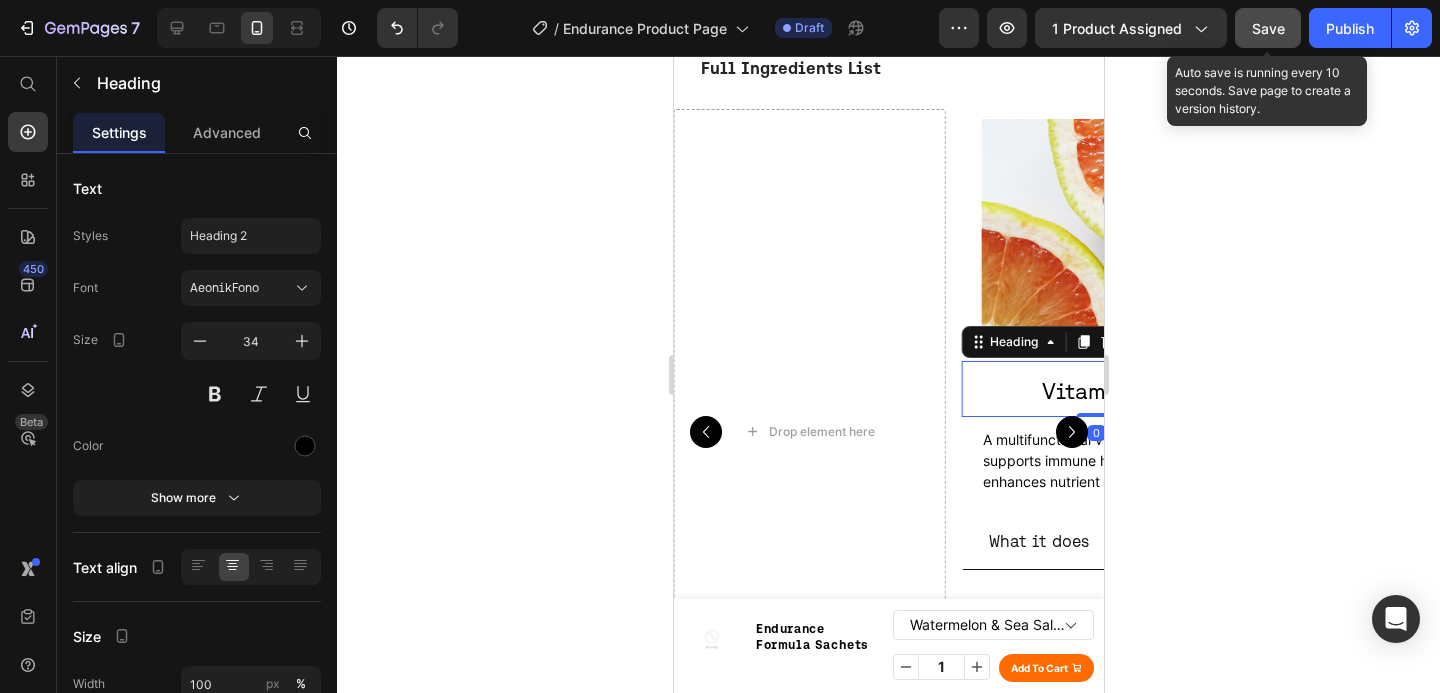 click at bounding box center [1095, 239] 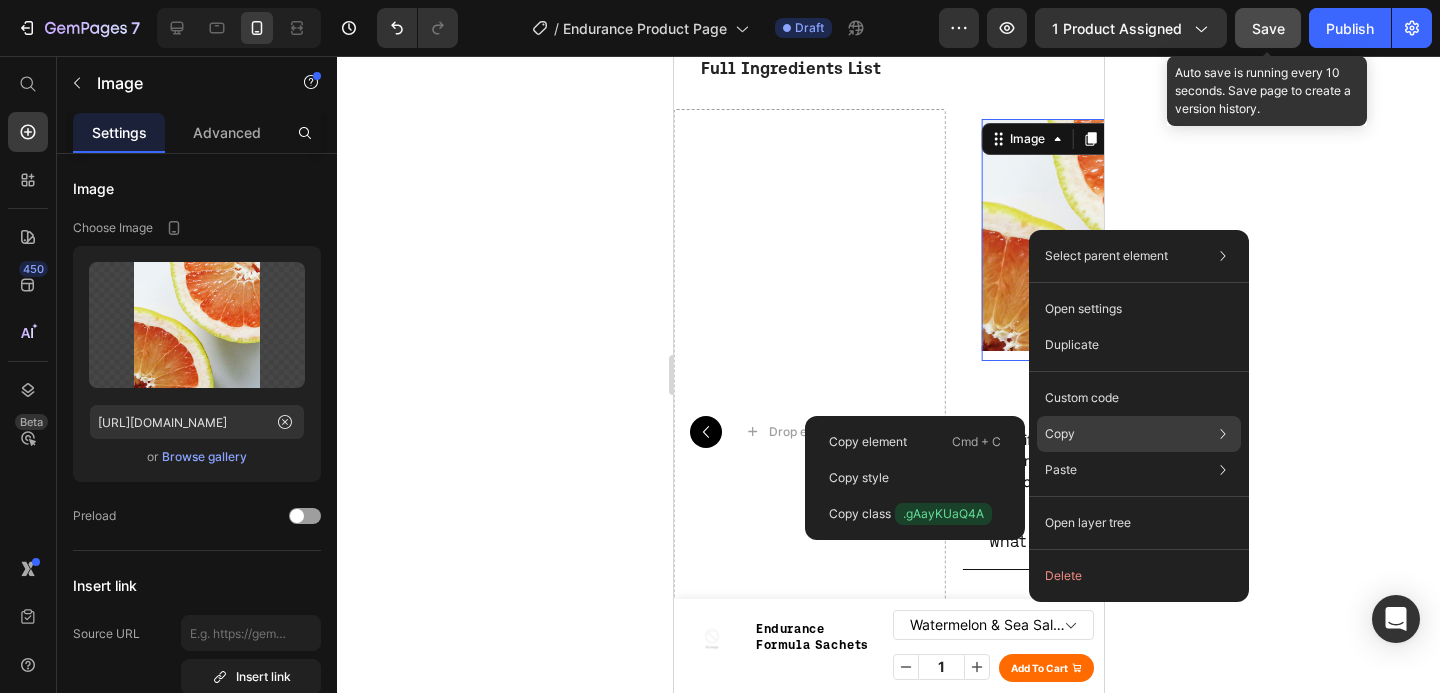 click on "Copy Copy element  Cmd + C Copy style  Copy class  .gAayKUaQ4A" 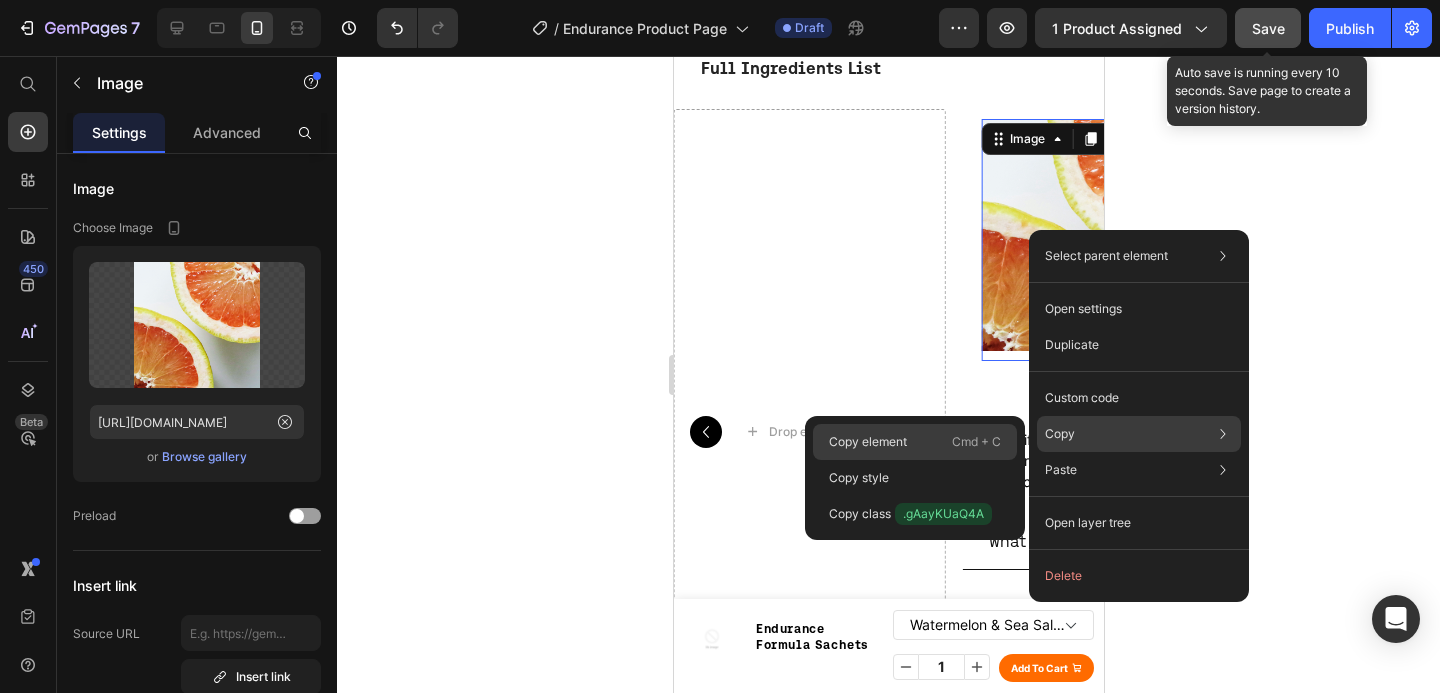 click on "Cmd + C" at bounding box center [976, 442] 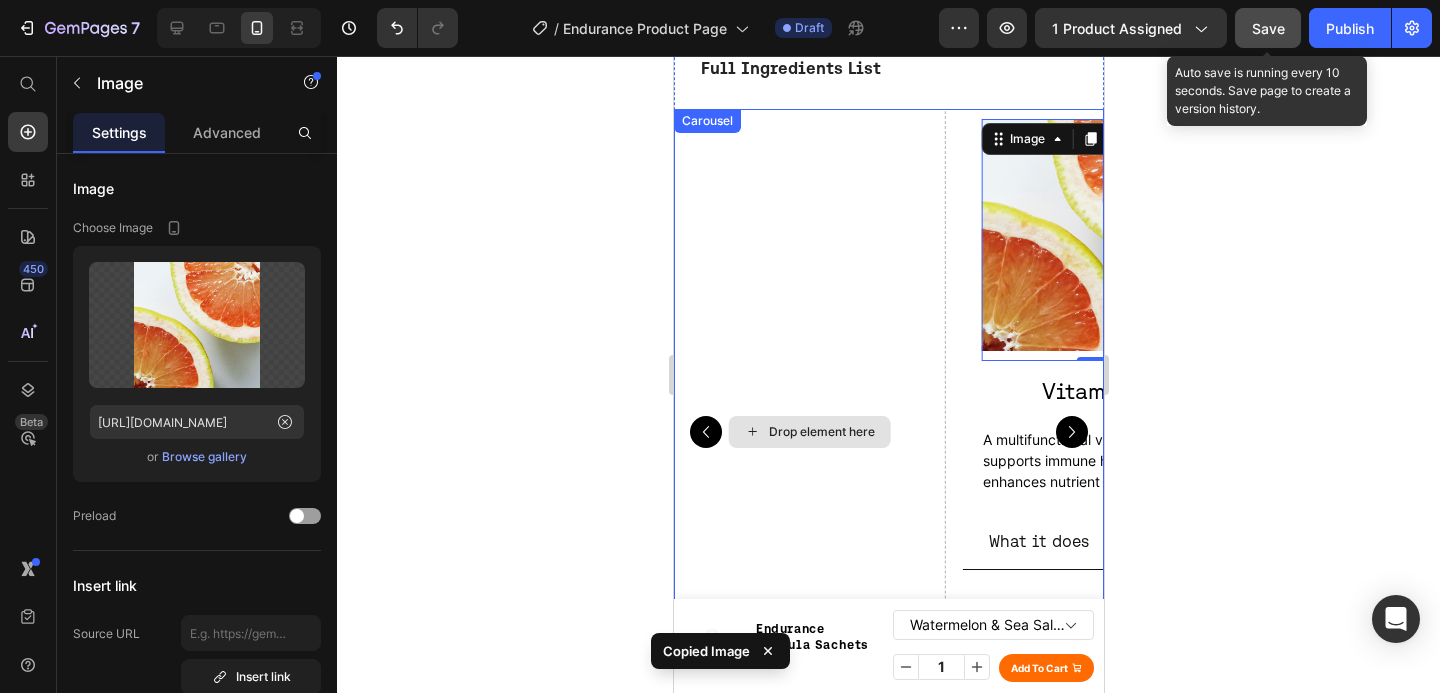 click on "Drop element here" at bounding box center [808, 431] 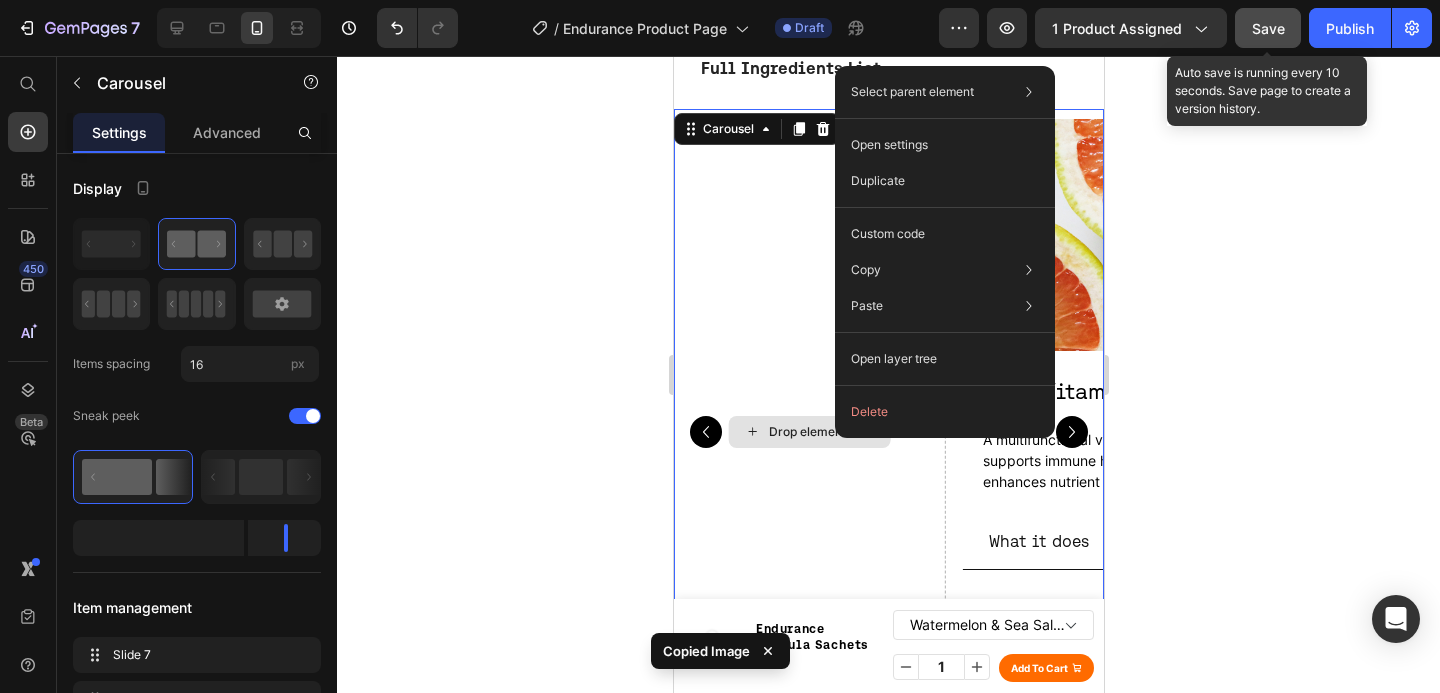 drag, startPoint x: 835, startPoint y: 329, endPoint x: 1517, endPoint y: 391, distance: 684.8124 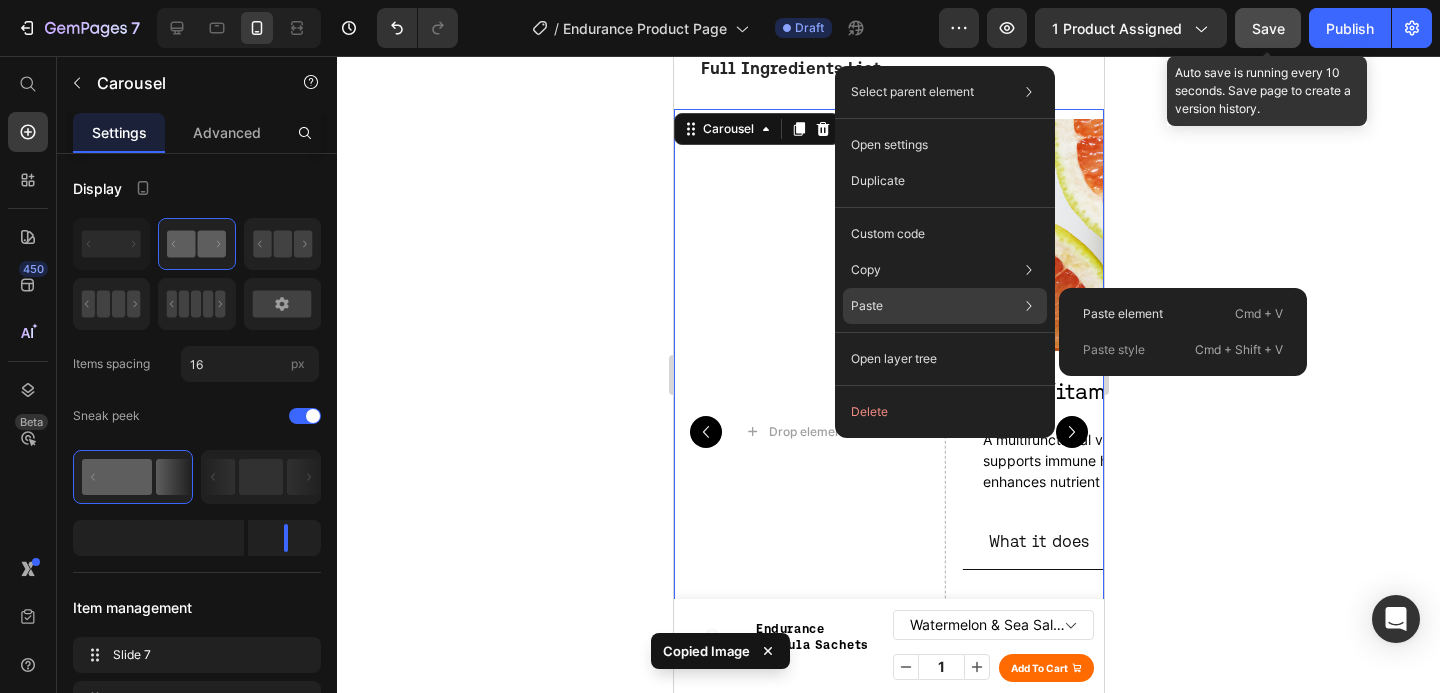 click on "Paste element  Cmd + V Paste style  Cmd + Shift + V" at bounding box center [1183, 332] 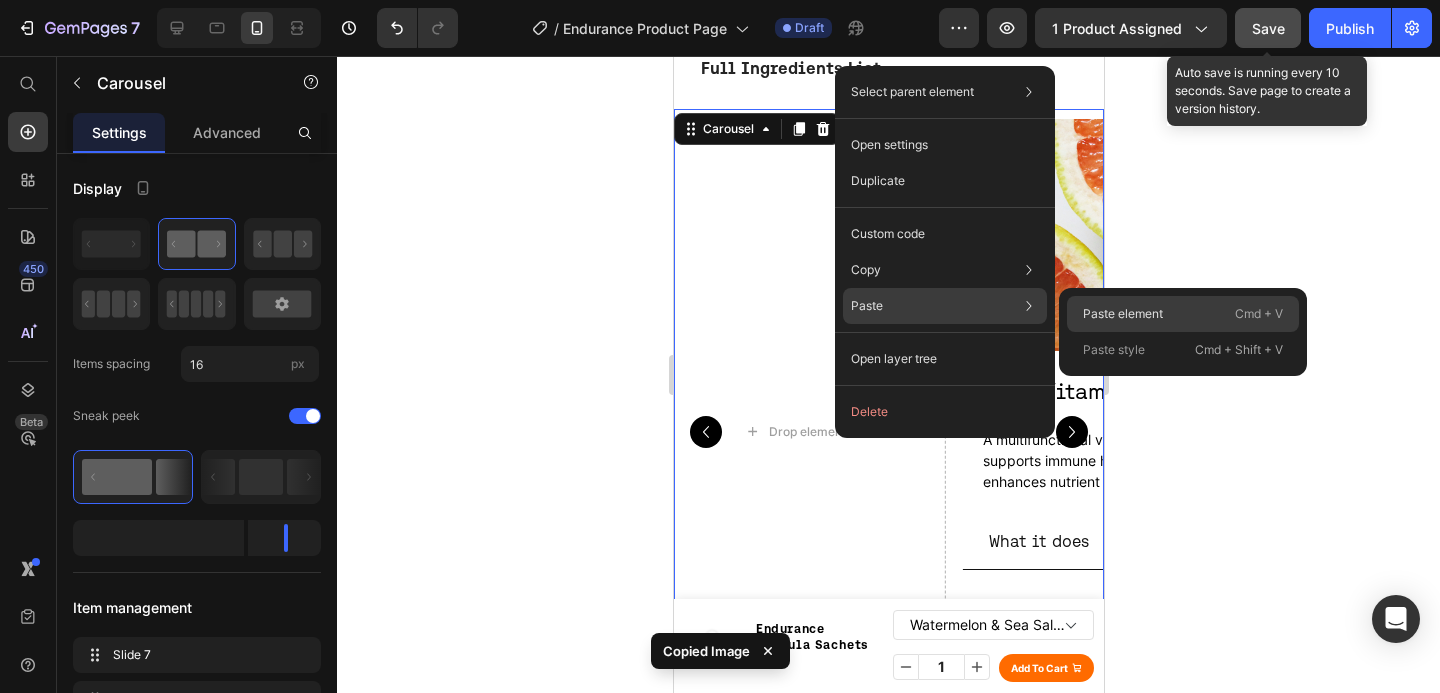 click on "Paste element  Cmd + V" 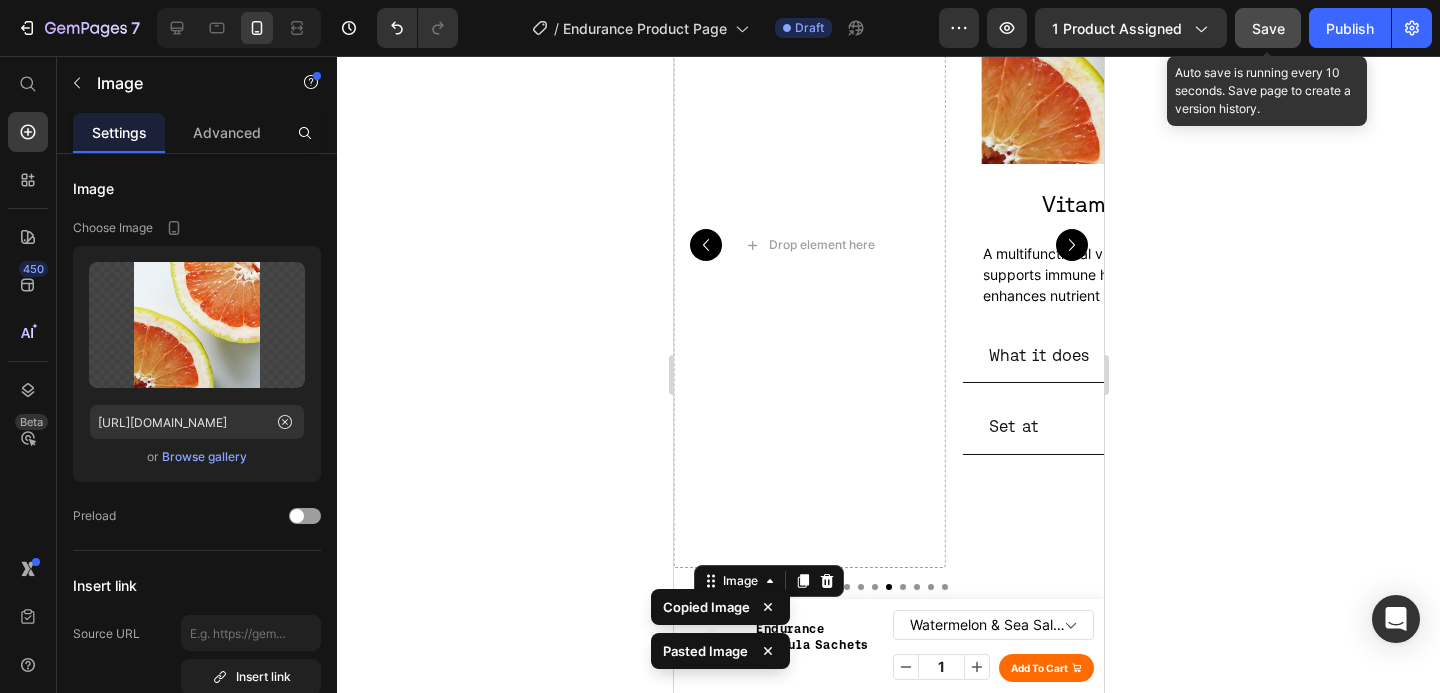 scroll, scrollTop: 4071, scrollLeft: 0, axis: vertical 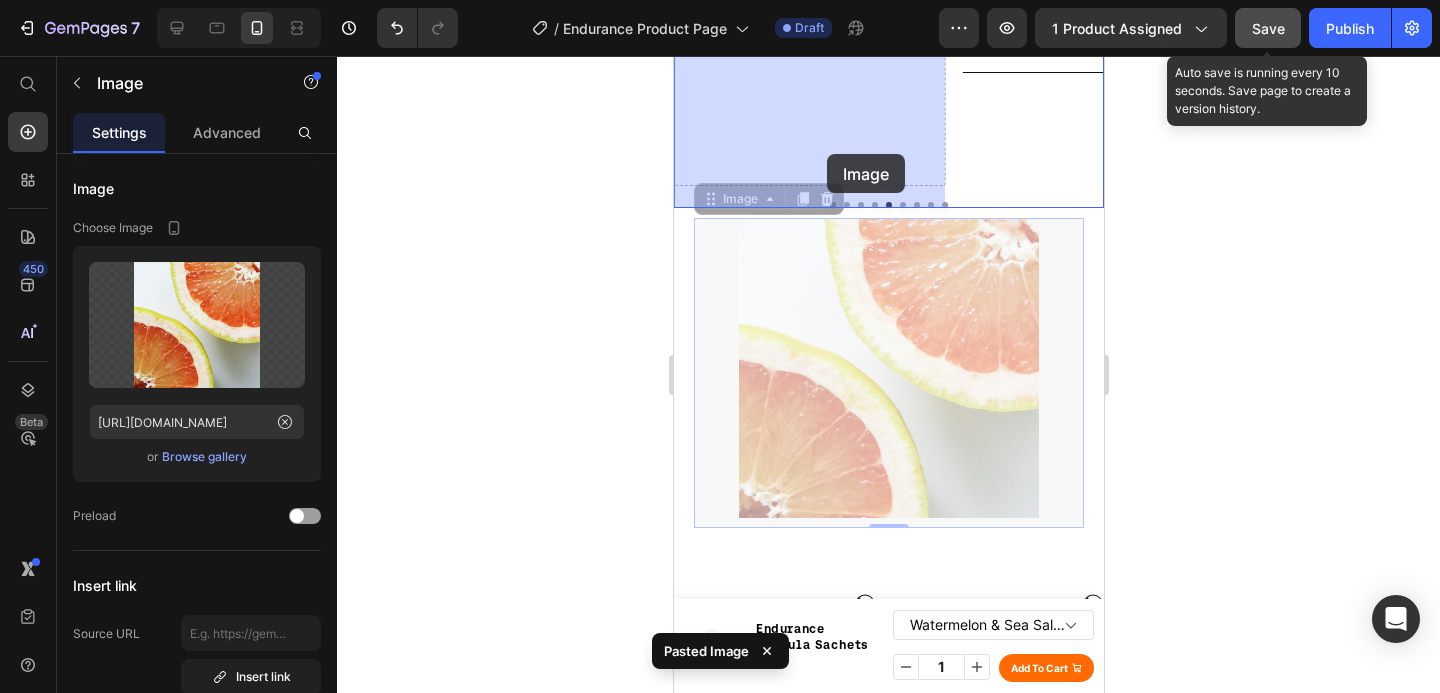 drag, startPoint x: 937, startPoint y: 466, endPoint x: 826, endPoint y: 154, distance: 331.15707 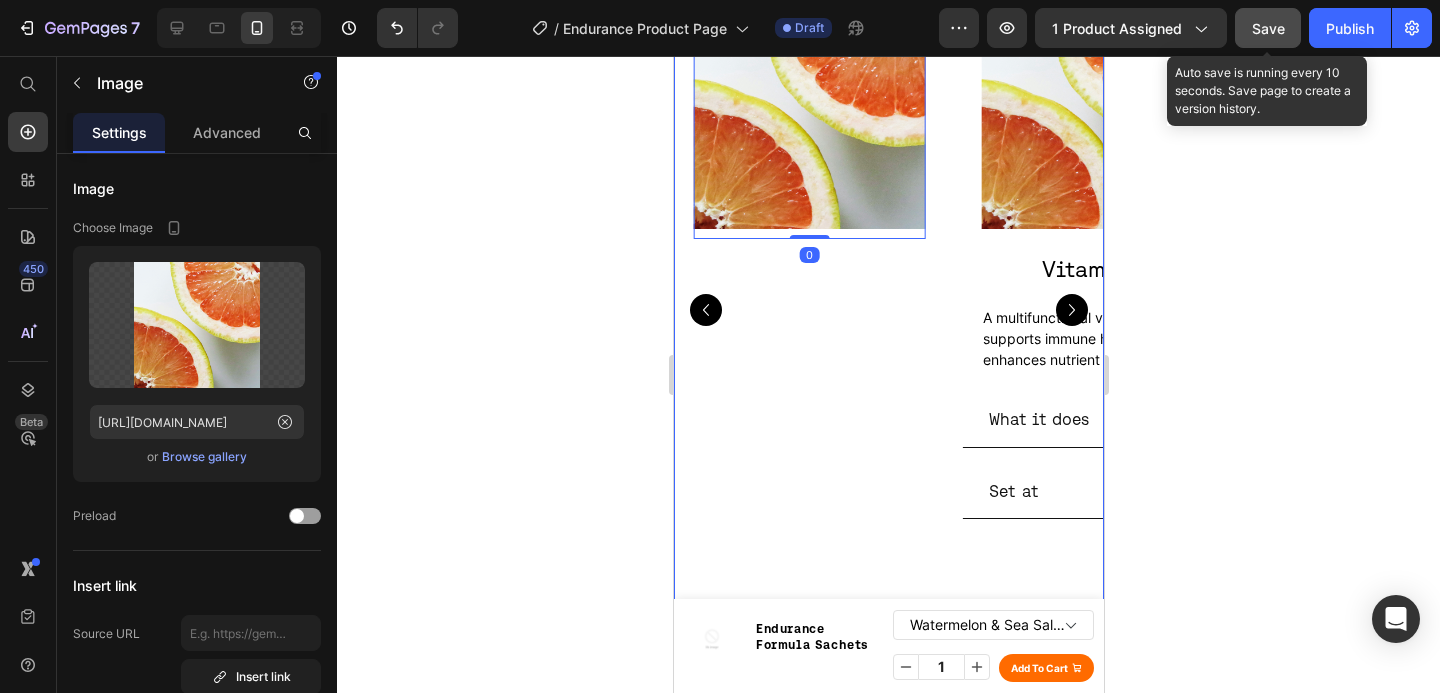 scroll, scrollTop: 3633, scrollLeft: 0, axis: vertical 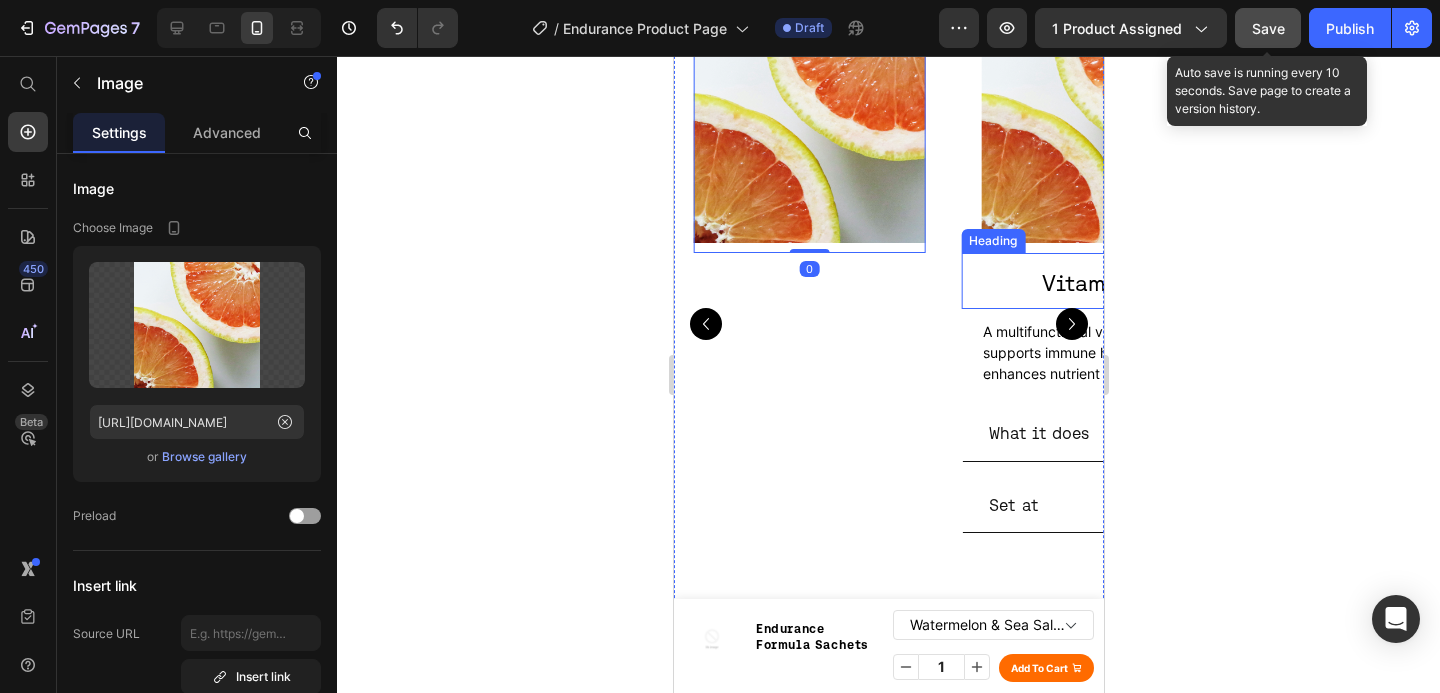 click on "Vitamin C" at bounding box center [1095, 283] 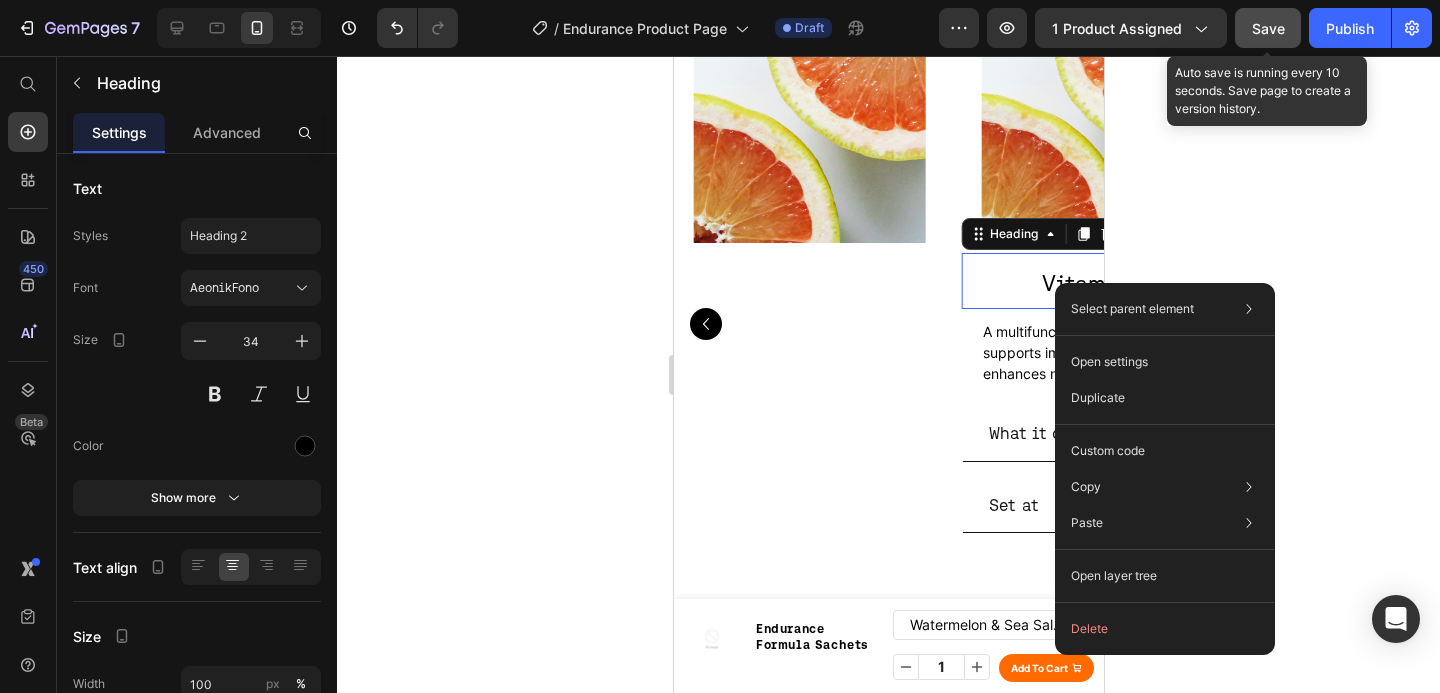 drag, startPoint x: 1055, startPoint y: 282, endPoint x: 1772, endPoint y: 372, distance: 722.62646 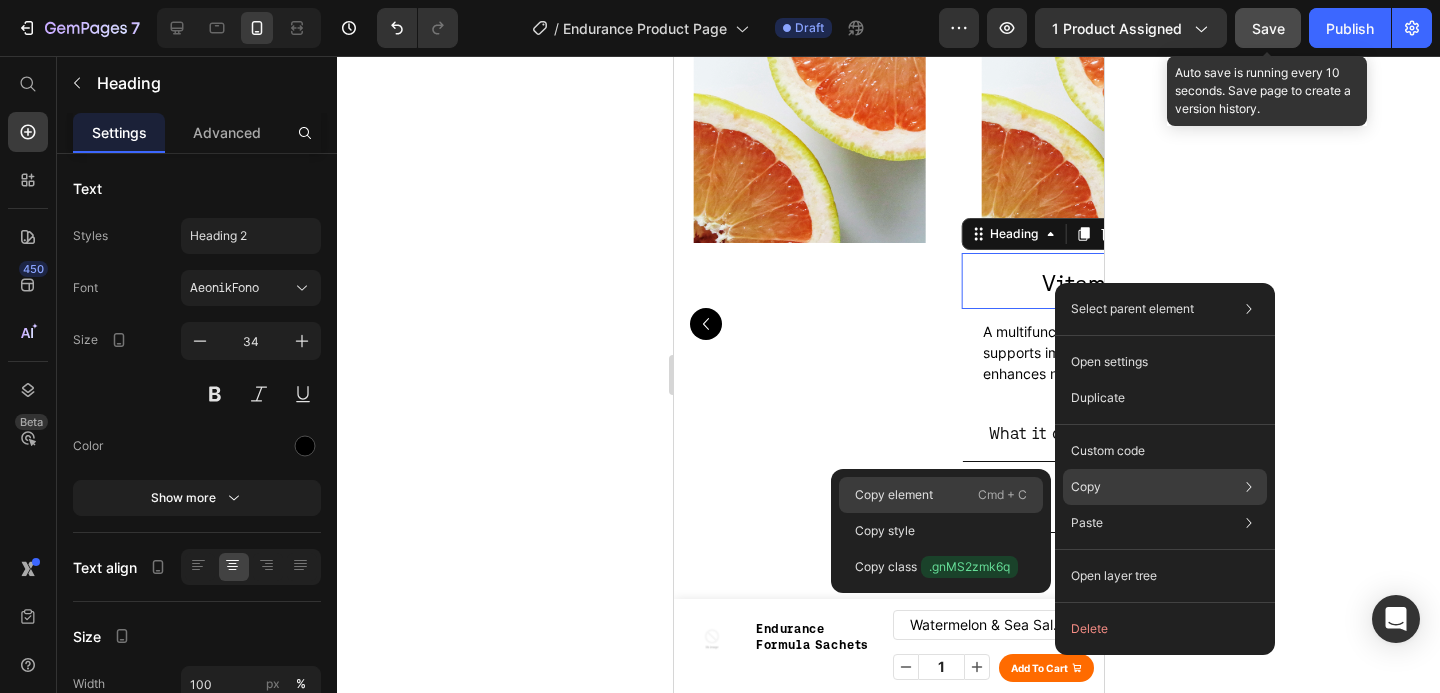 click on "Cmd + C" at bounding box center [1002, 495] 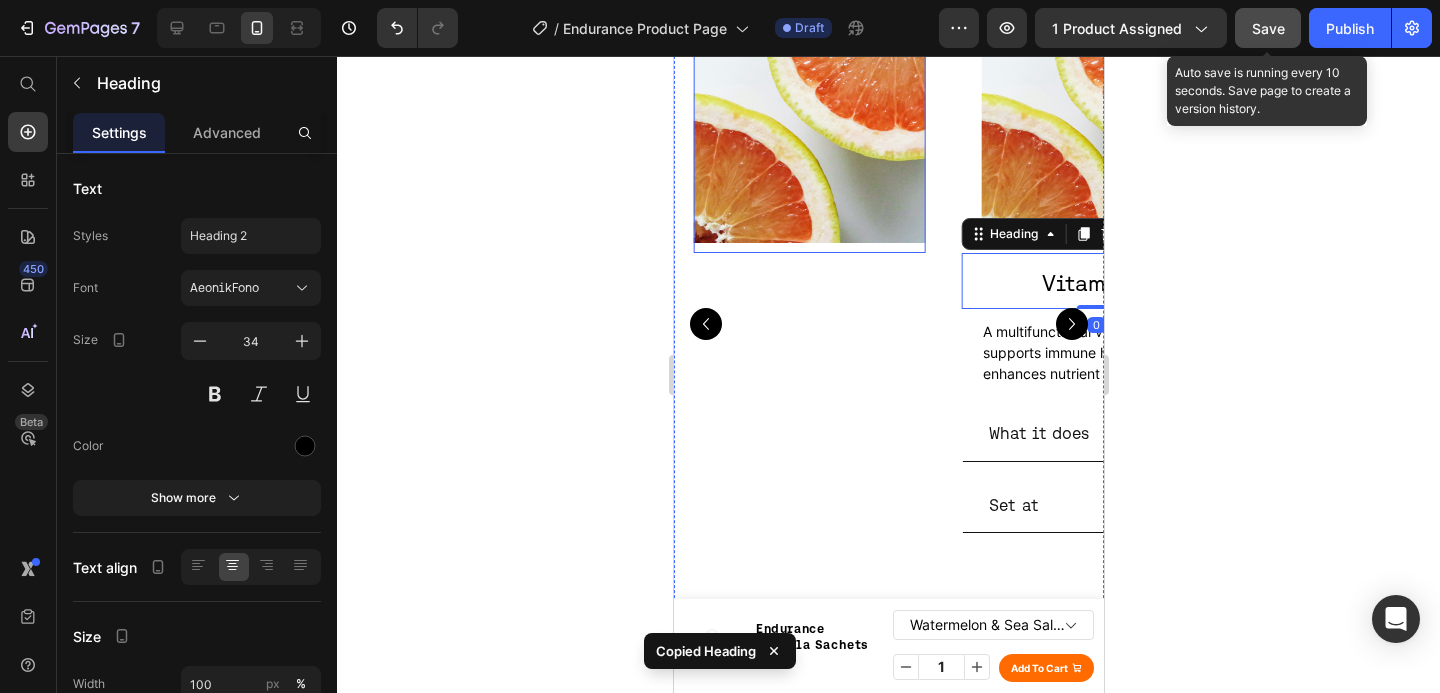click at bounding box center [808, 131] 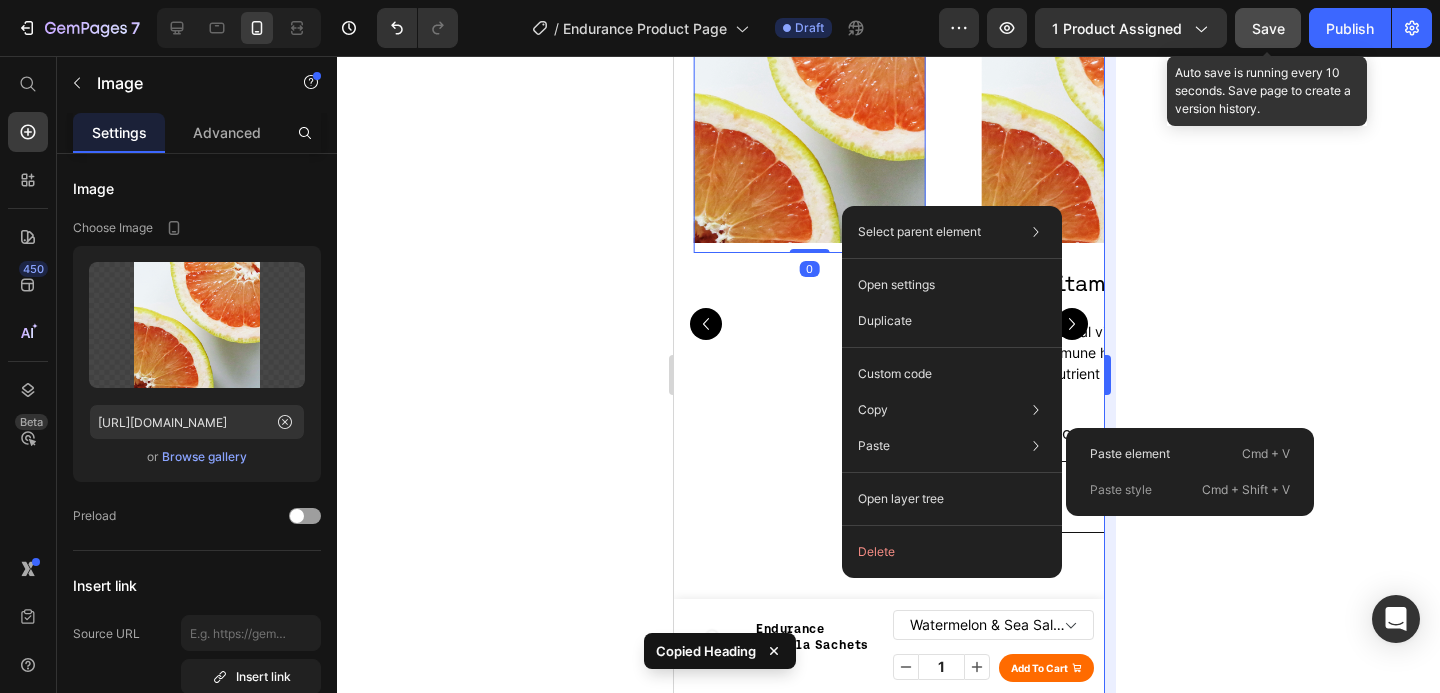 drag, startPoint x: 1091, startPoint y: 459, endPoint x: 1104, endPoint y: 447, distance: 17.691807 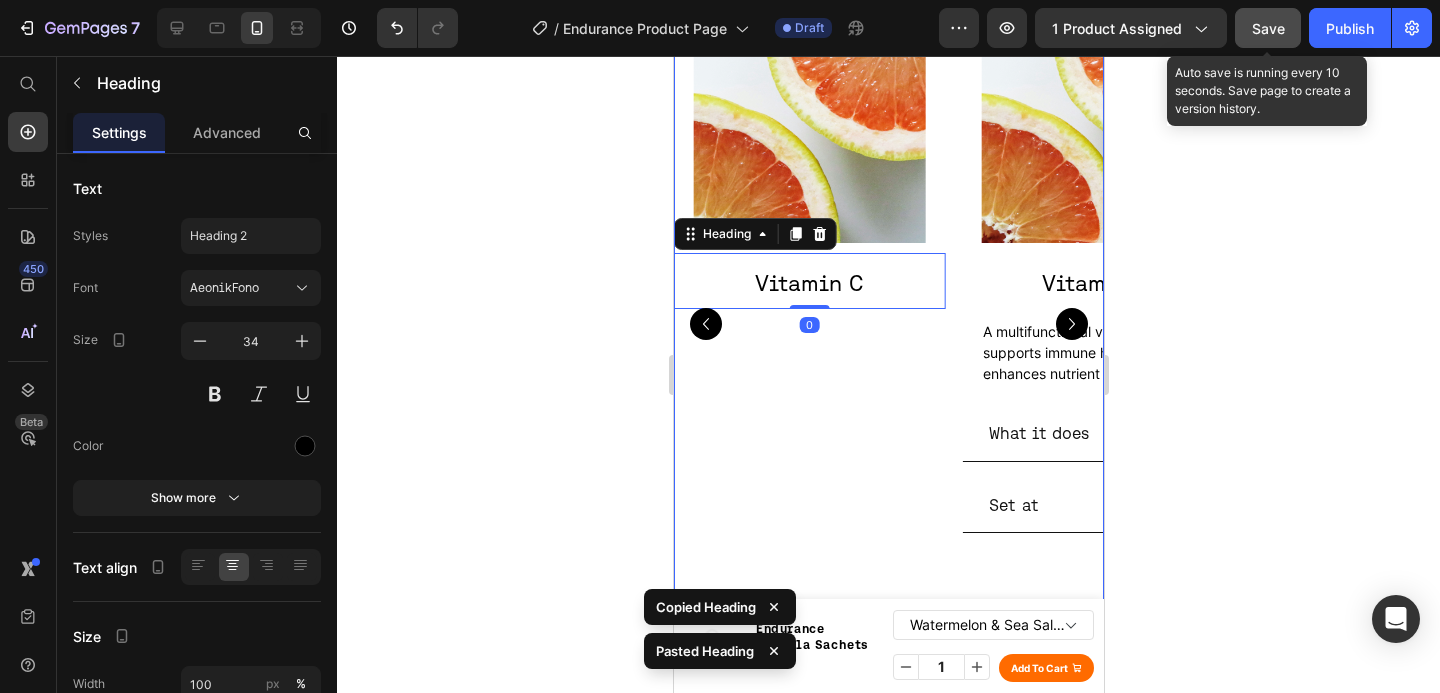 click on "A multifunctional vitamin that supports immune health and enhances nutrient absorption." at bounding box center (1079, 352) 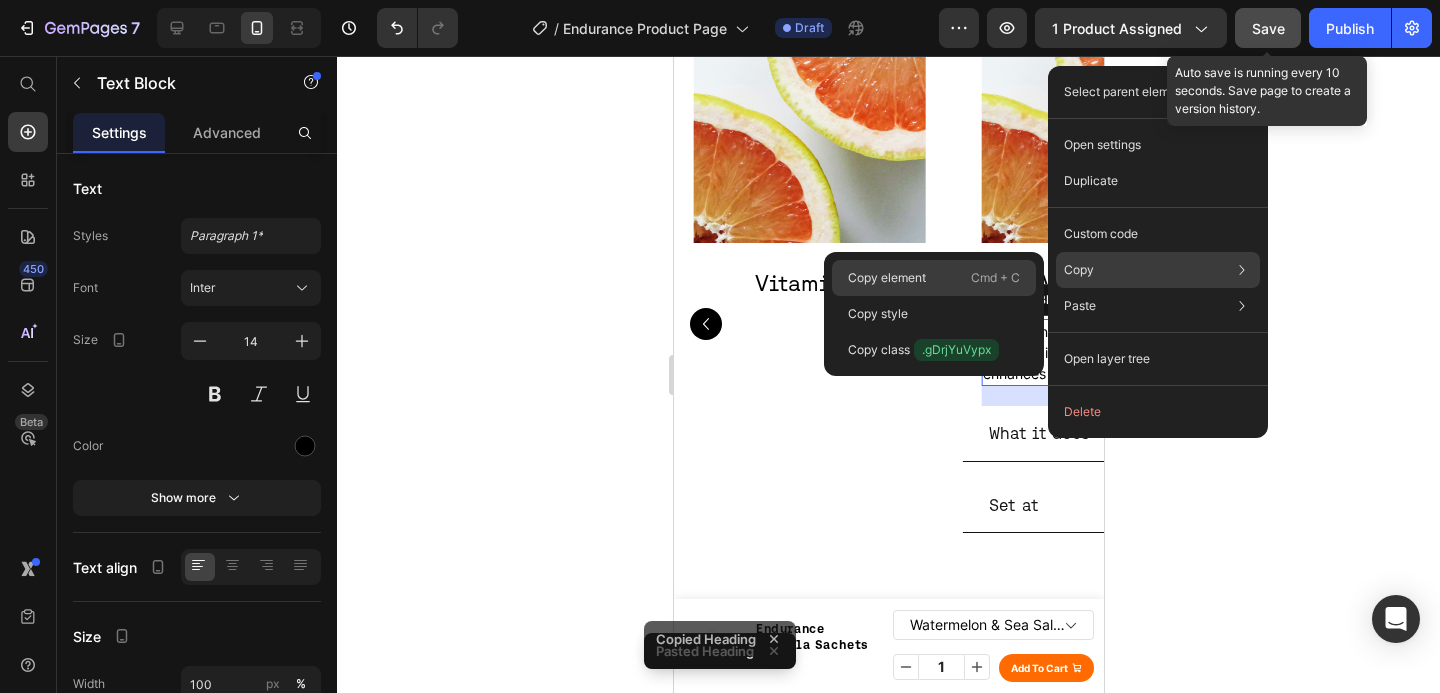 drag, startPoint x: 1012, startPoint y: 281, endPoint x: 235, endPoint y: 246, distance: 777.7879 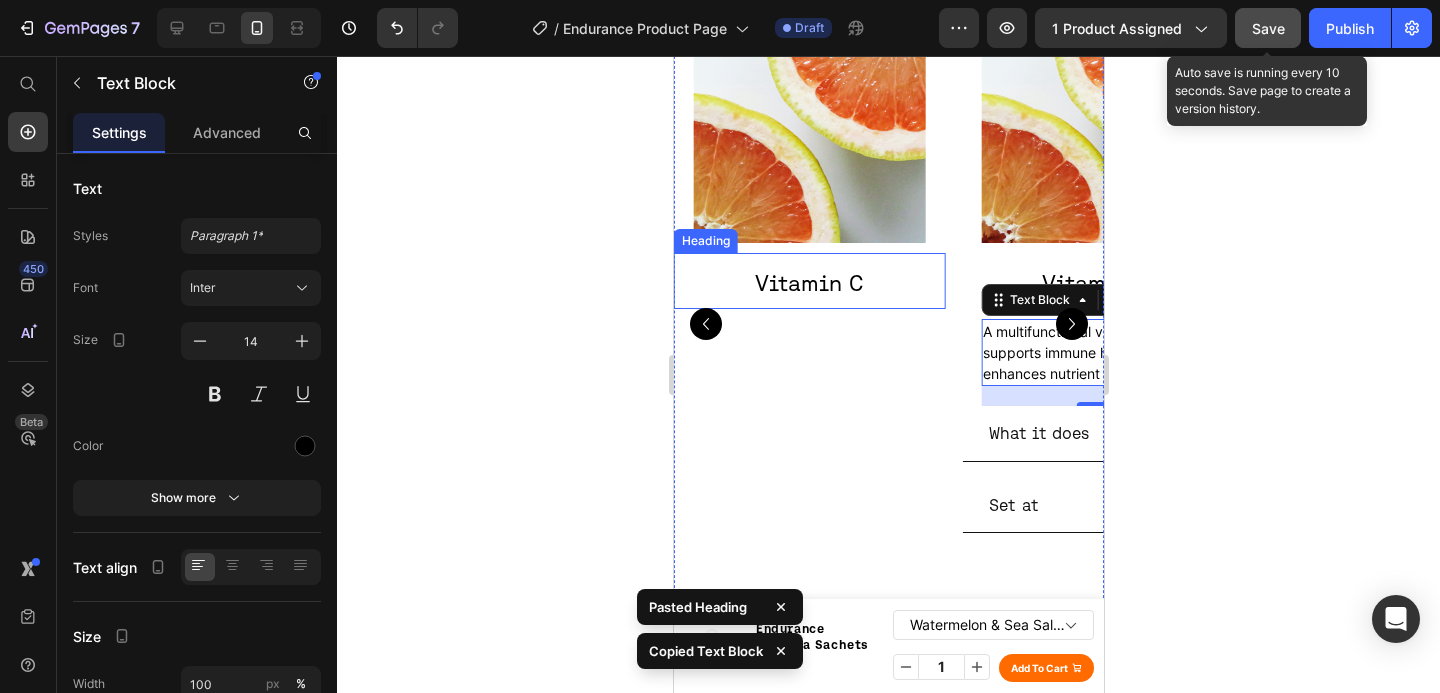 click on "Vitamin C" at bounding box center [808, 283] 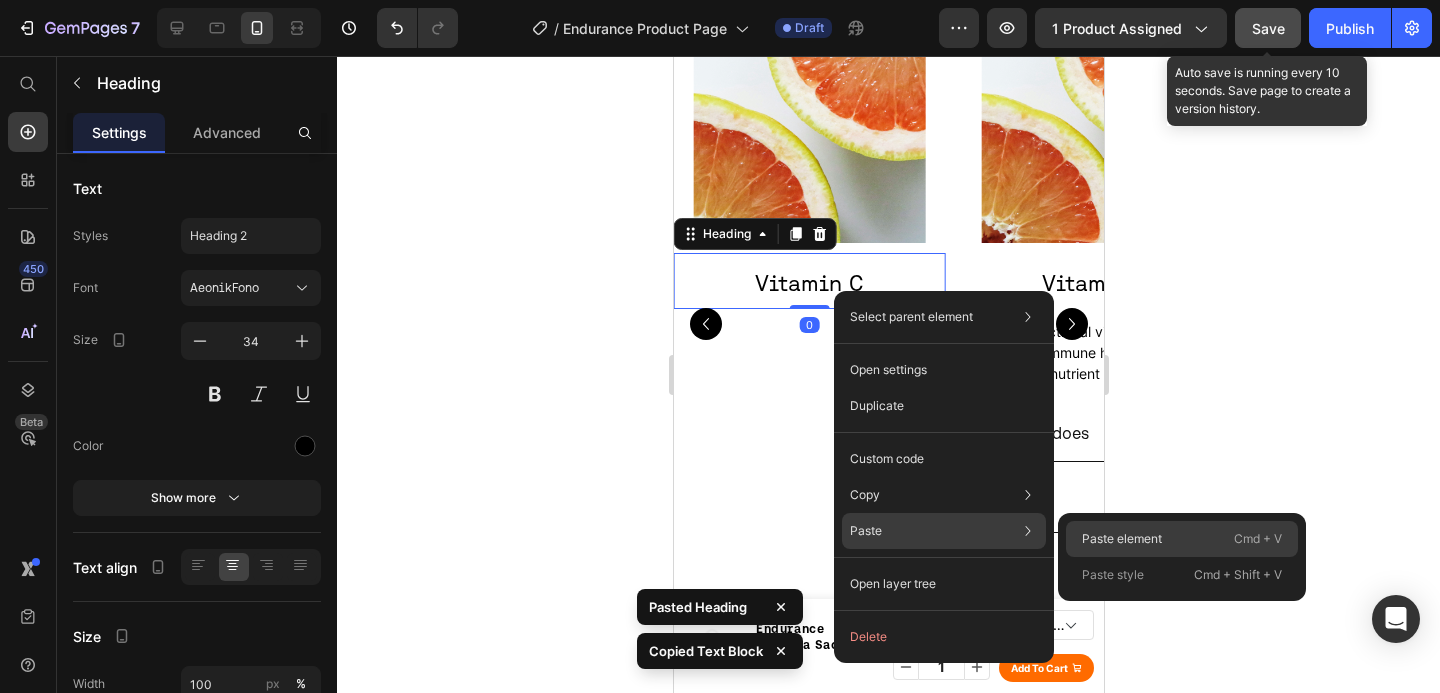 click on "Paste element" at bounding box center [1122, 539] 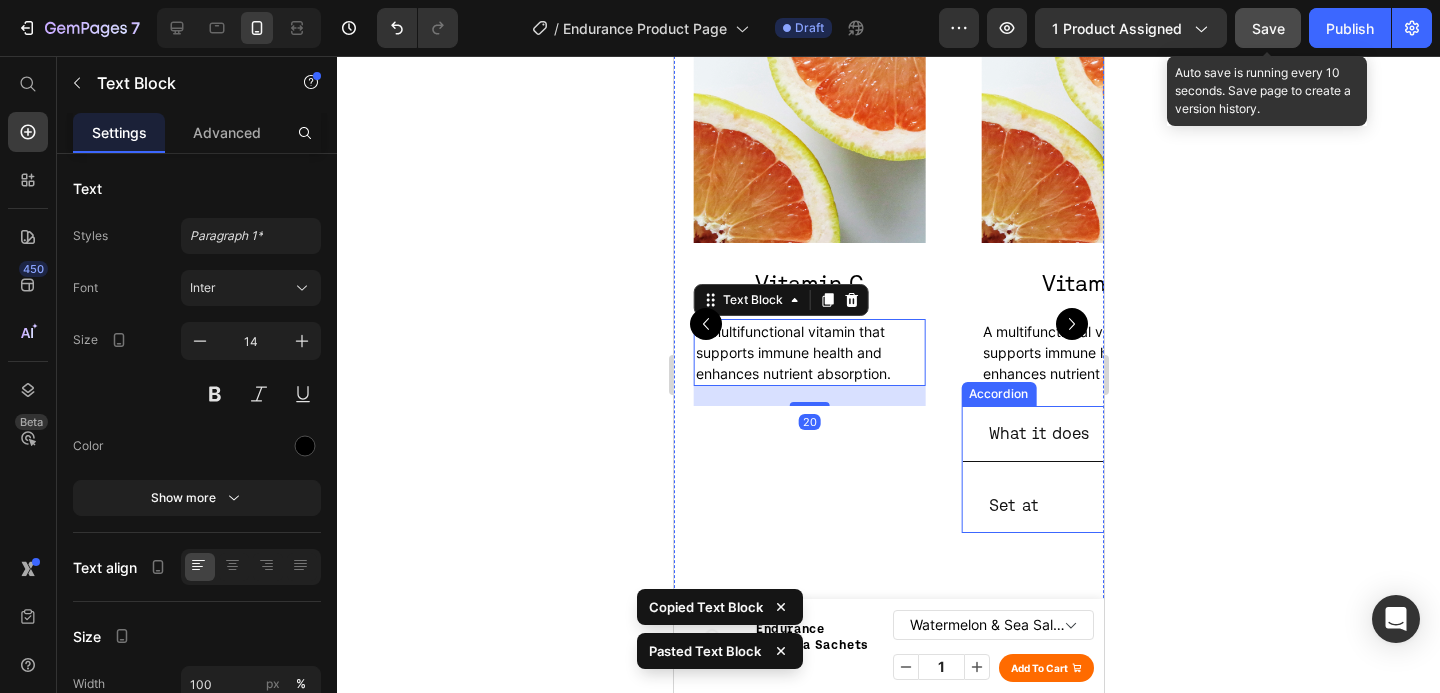 click on "What it does" at bounding box center [1095, 433] 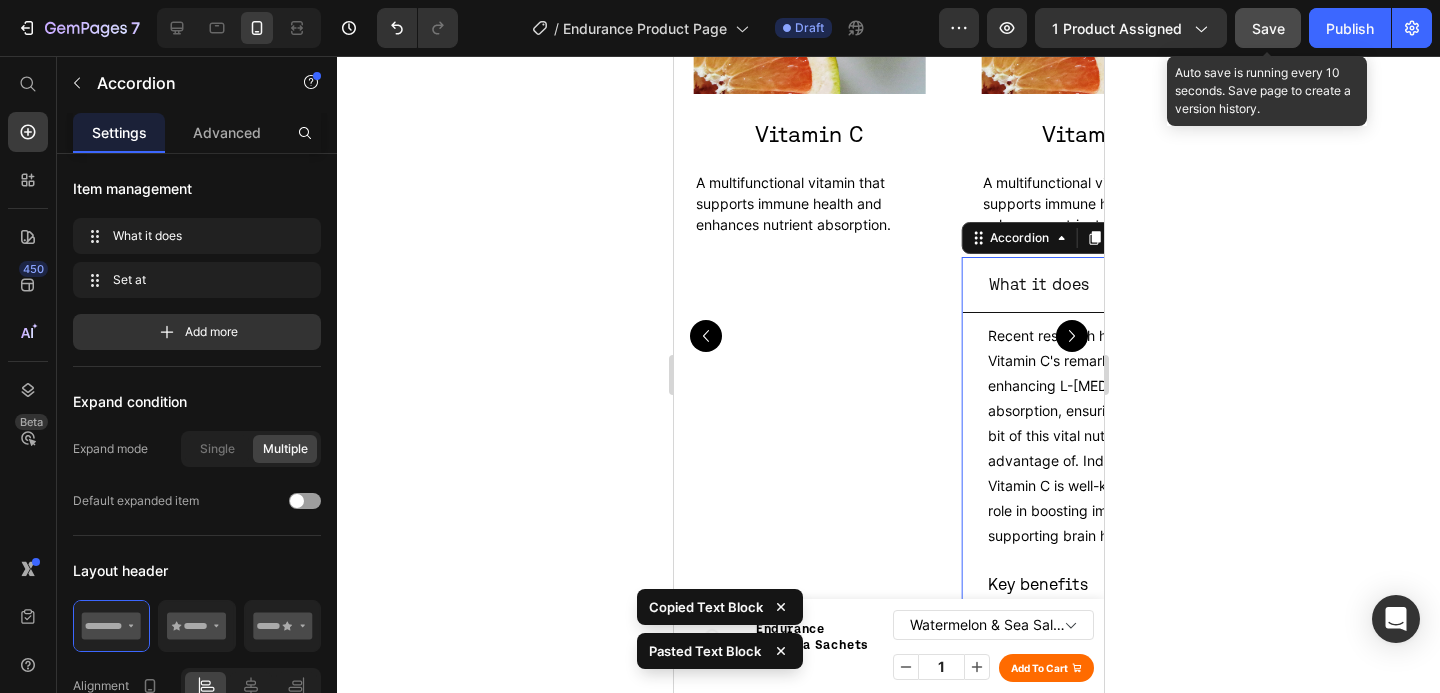 scroll, scrollTop: 3792, scrollLeft: 0, axis: vertical 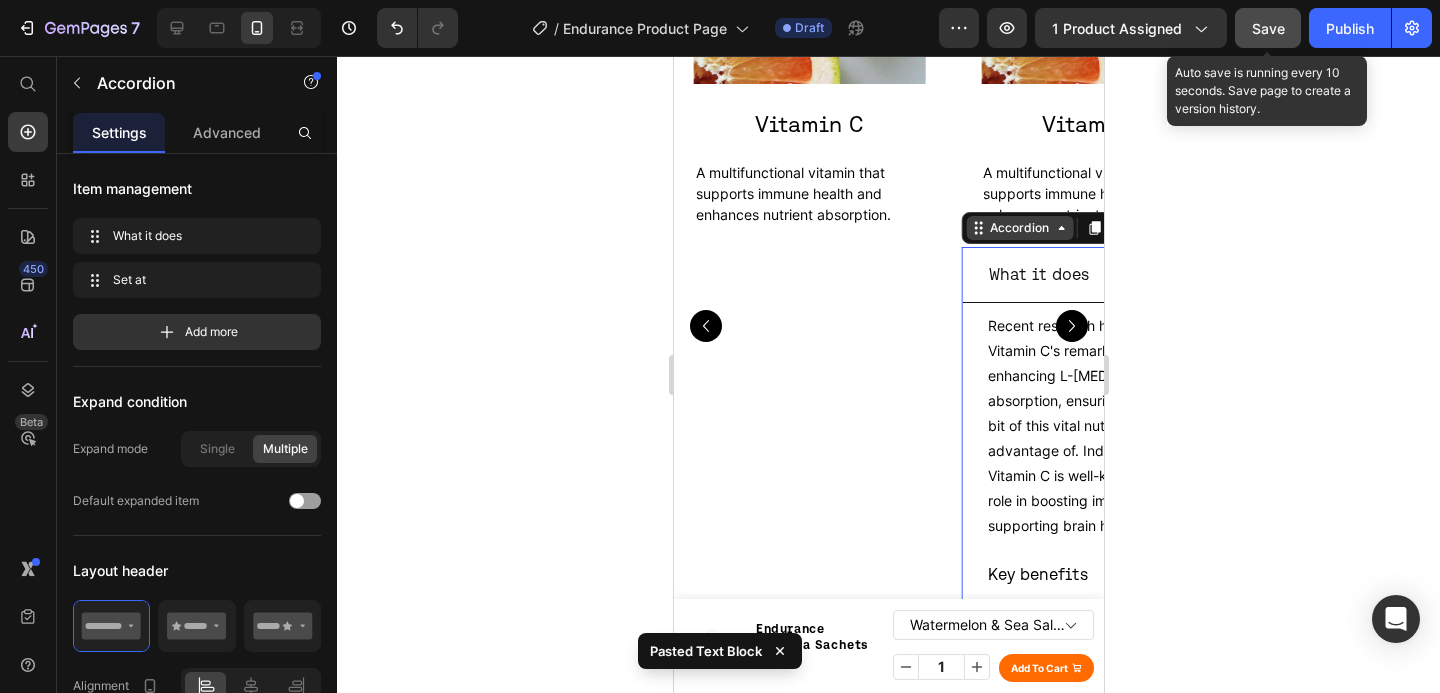 click on "Accordion" at bounding box center (1018, 228) 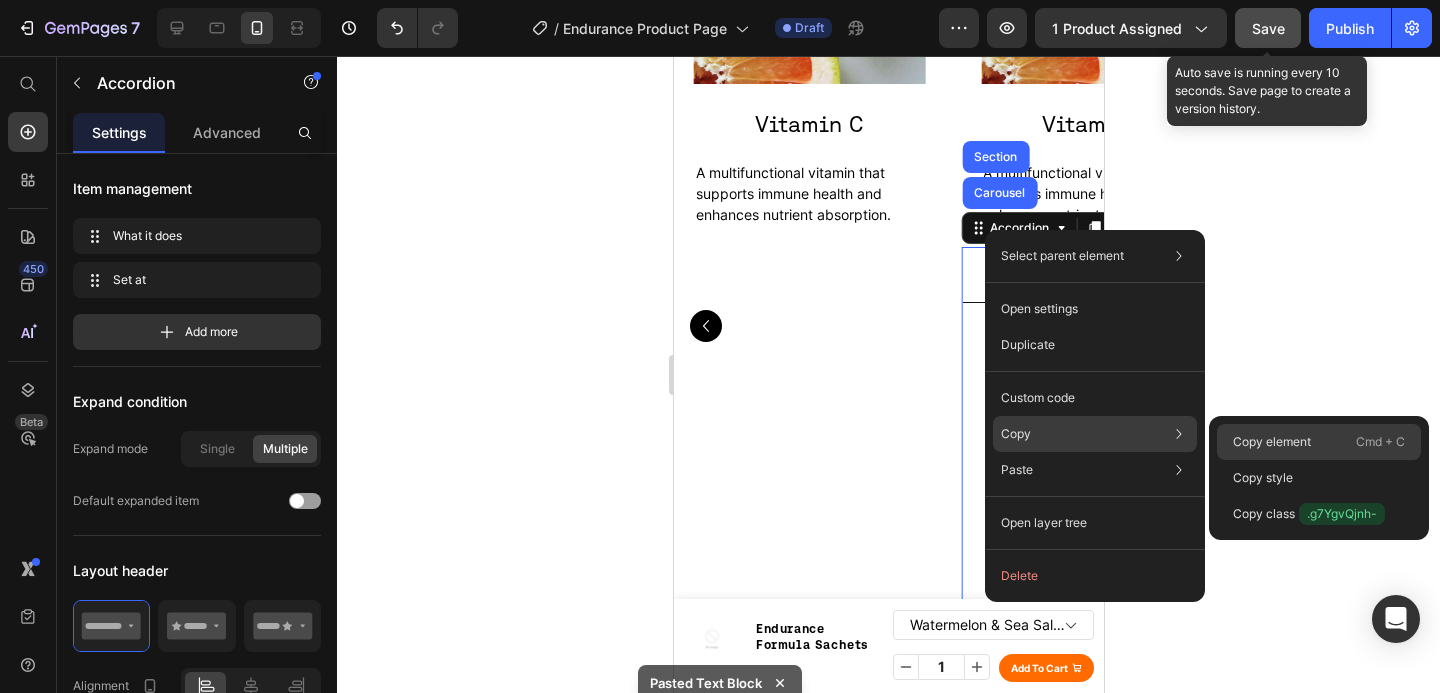 click on "Copy element  Cmd + C" 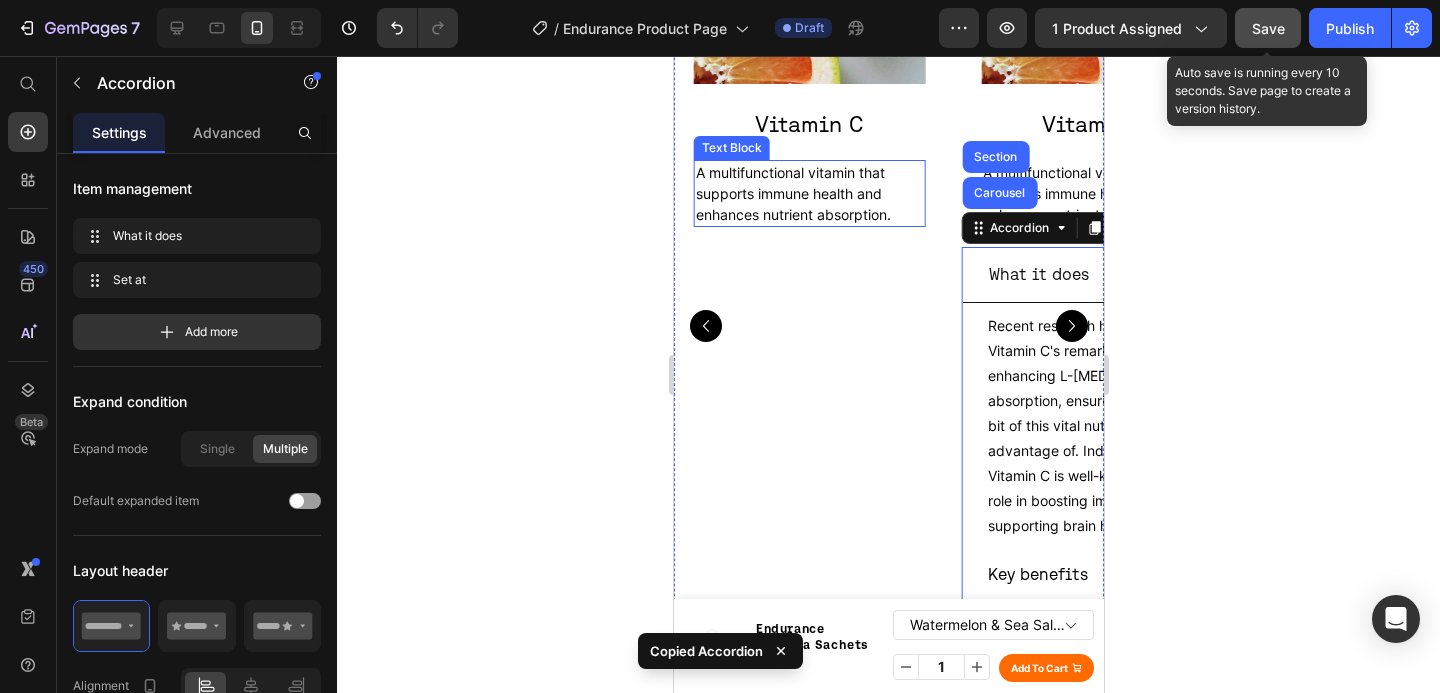 click on "A multifunctional vitamin that supports immune health and enhances nutrient absorption." at bounding box center (808, 193) 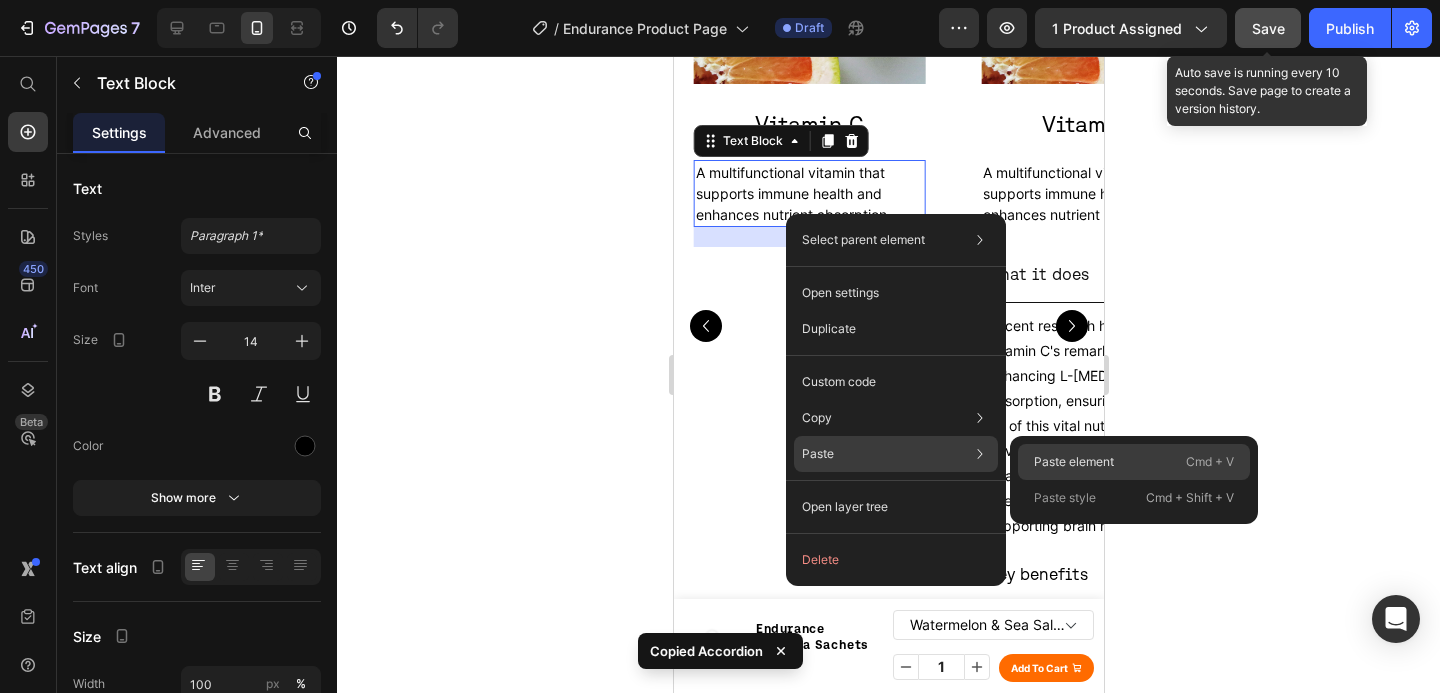click on "Paste element" at bounding box center [1074, 462] 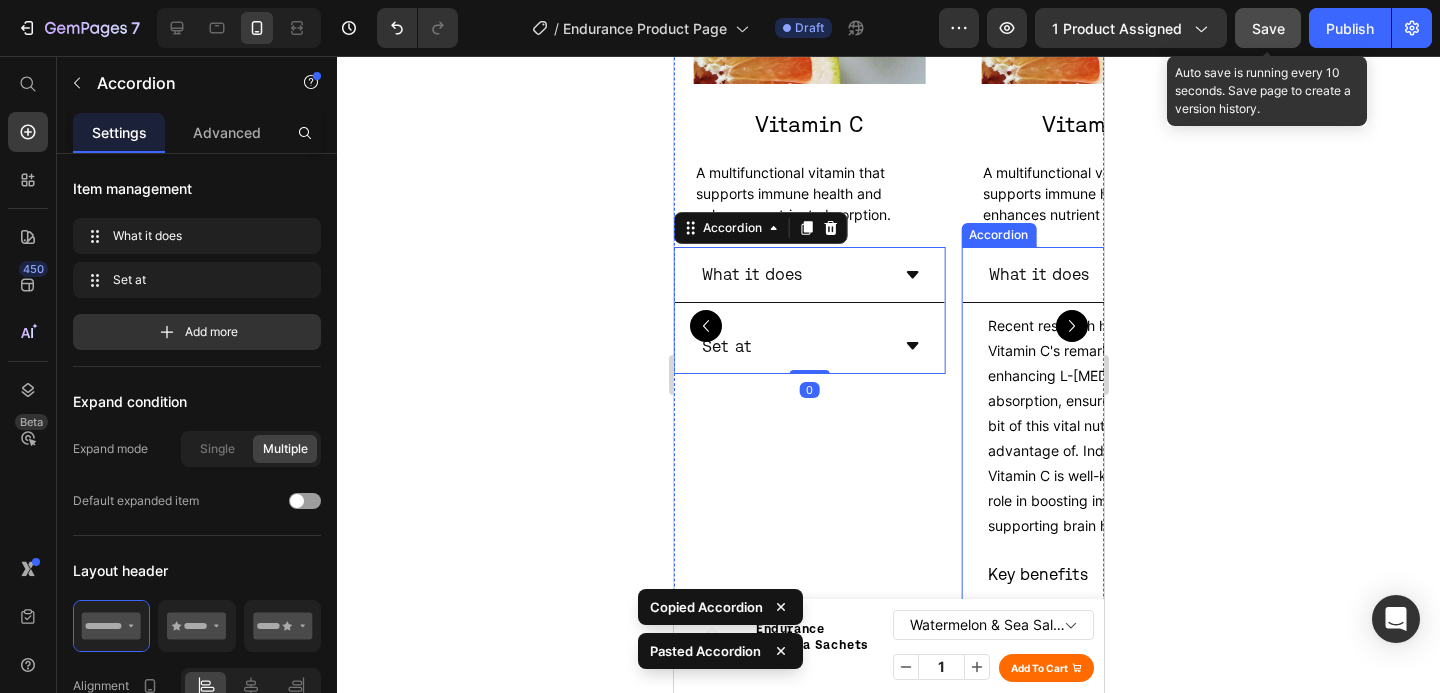 click on "What it does" at bounding box center (1038, 274) 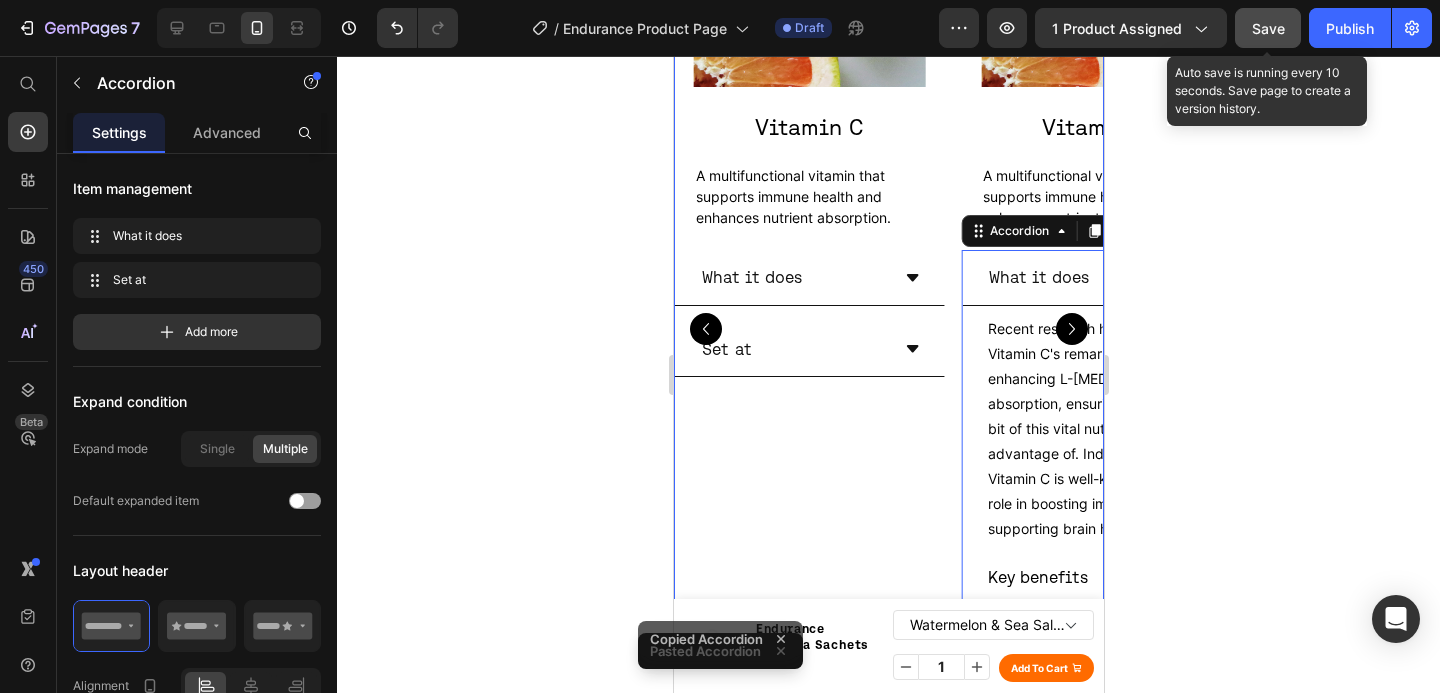 scroll, scrollTop: 3788, scrollLeft: 0, axis: vertical 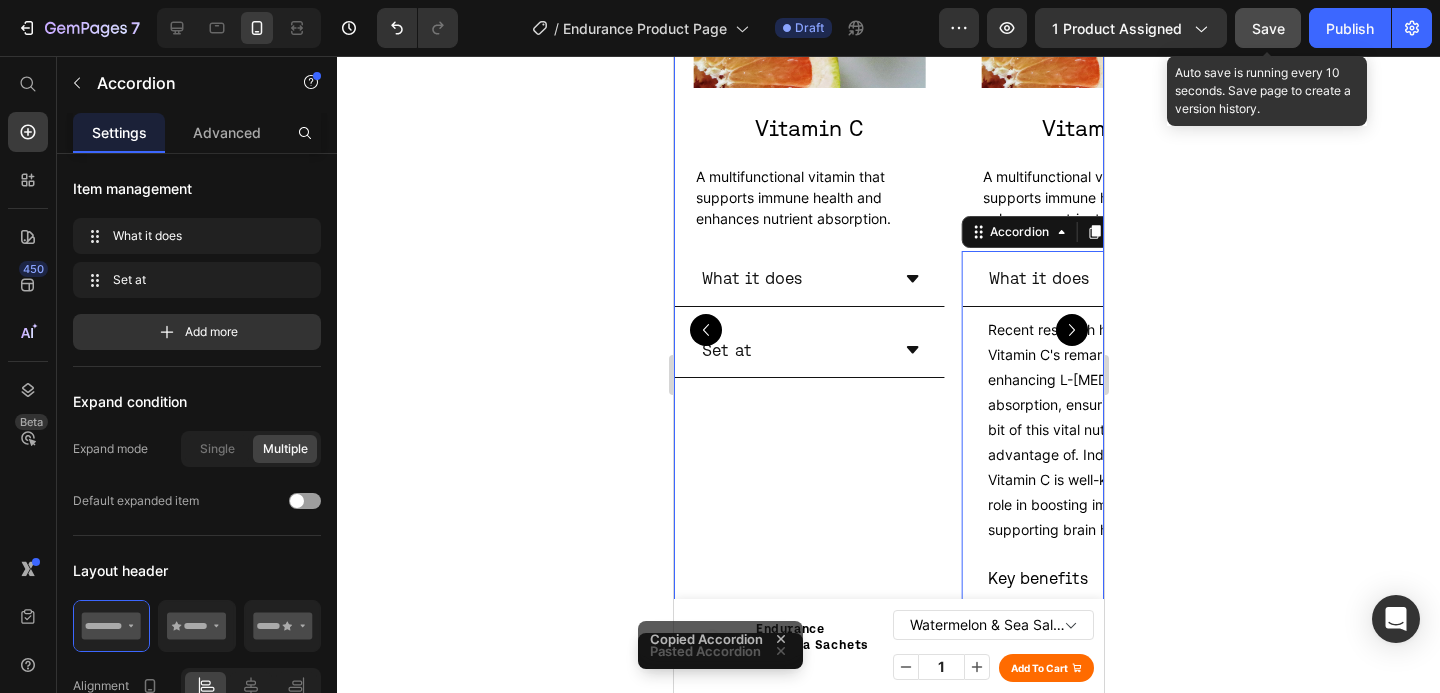 click 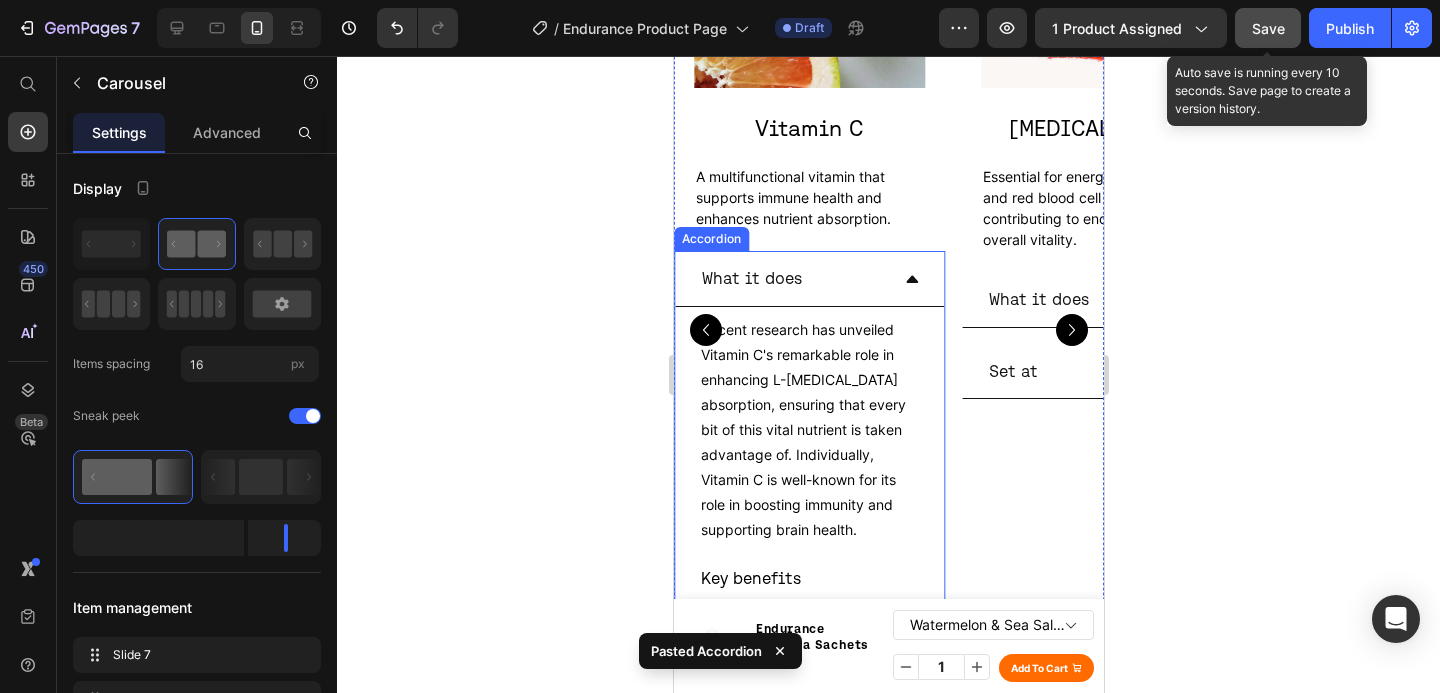 click on "What it does" at bounding box center [808, 278] 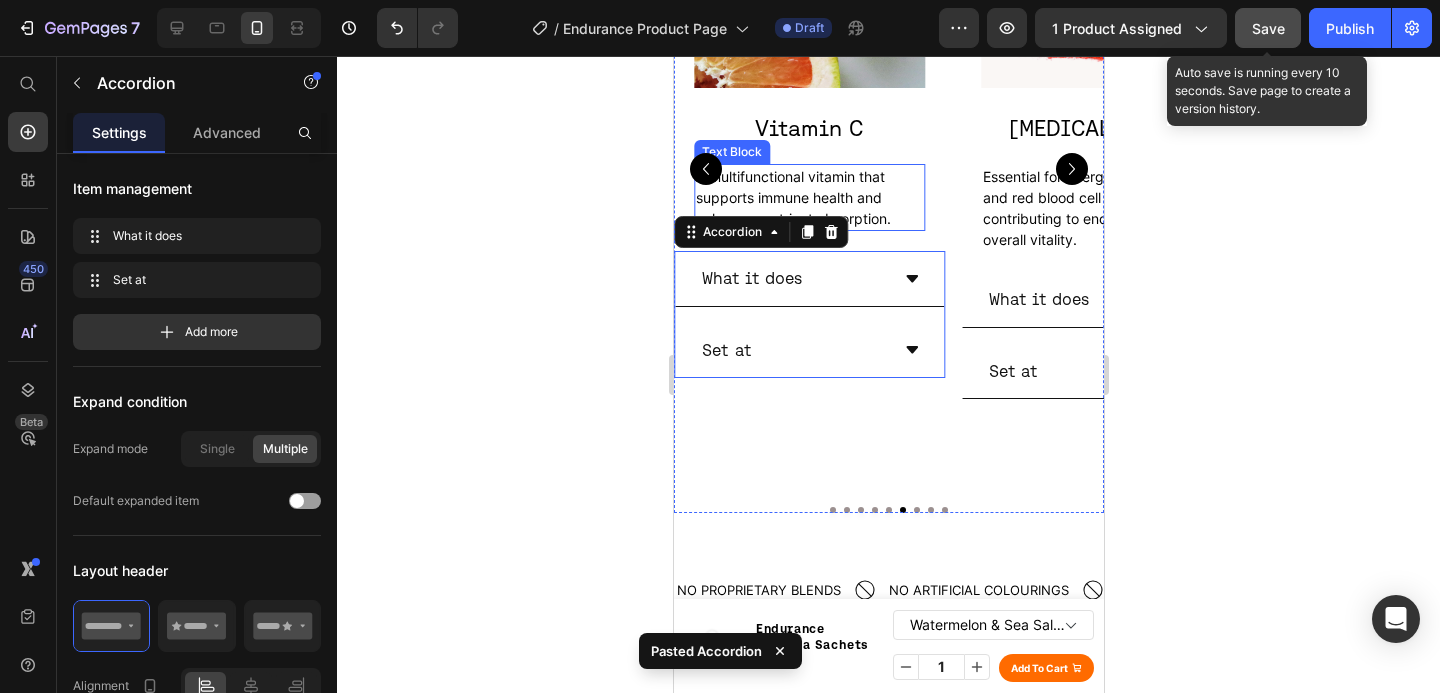 scroll, scrollTop: 3629, scrollLeft: 0, axis: vertical 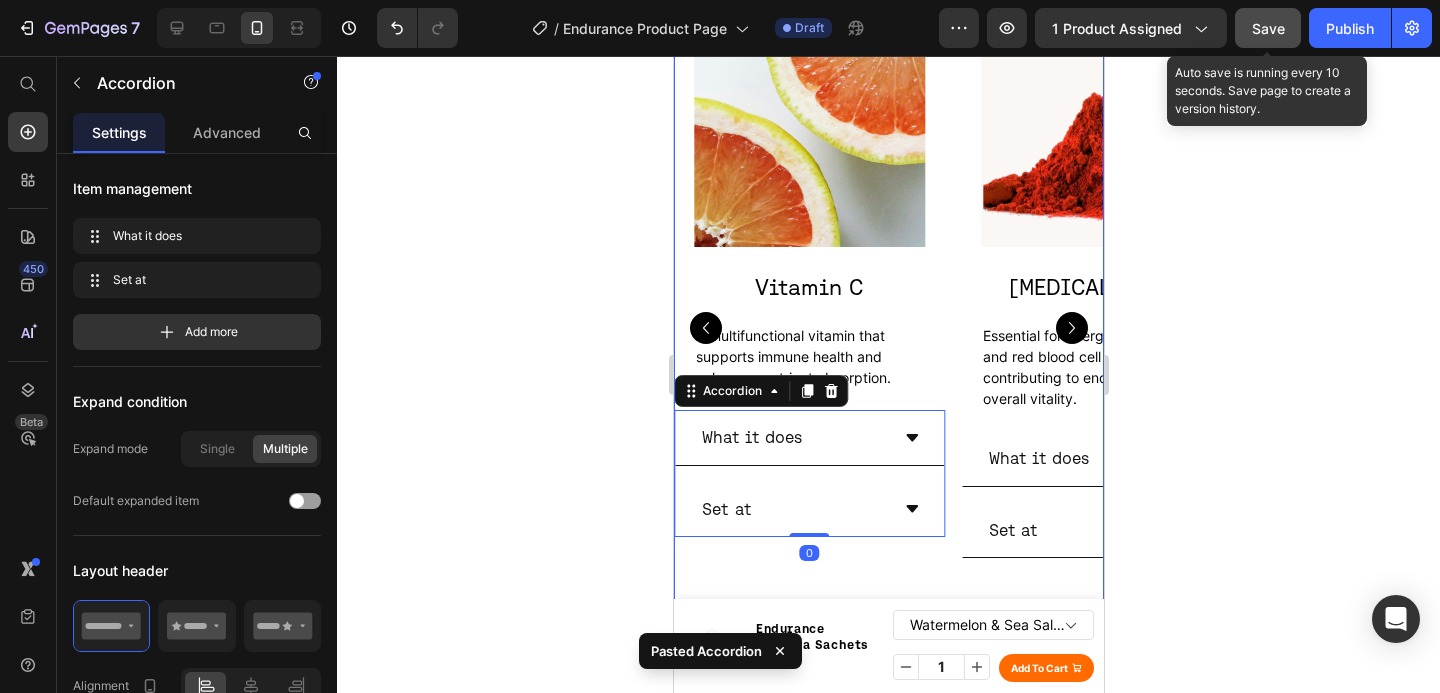 click 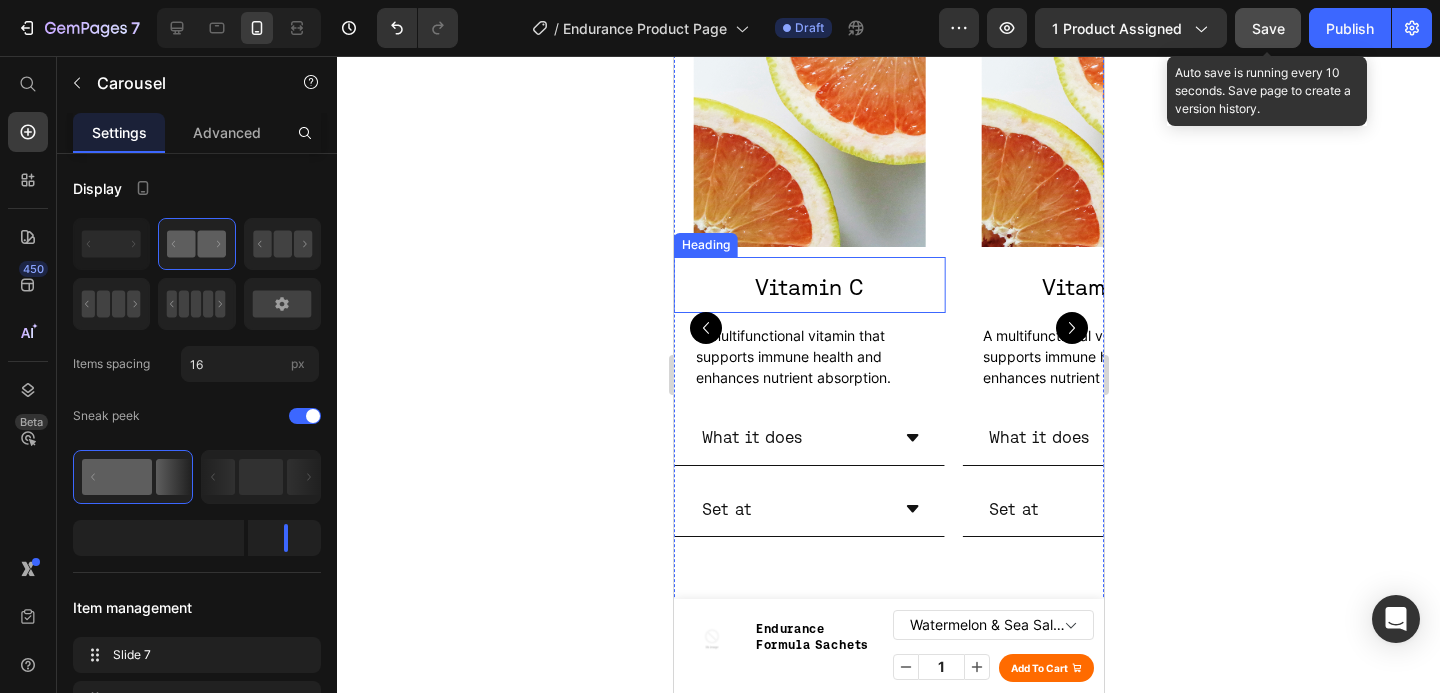 click on "Vitamin C" at bounding box center (808, 287) 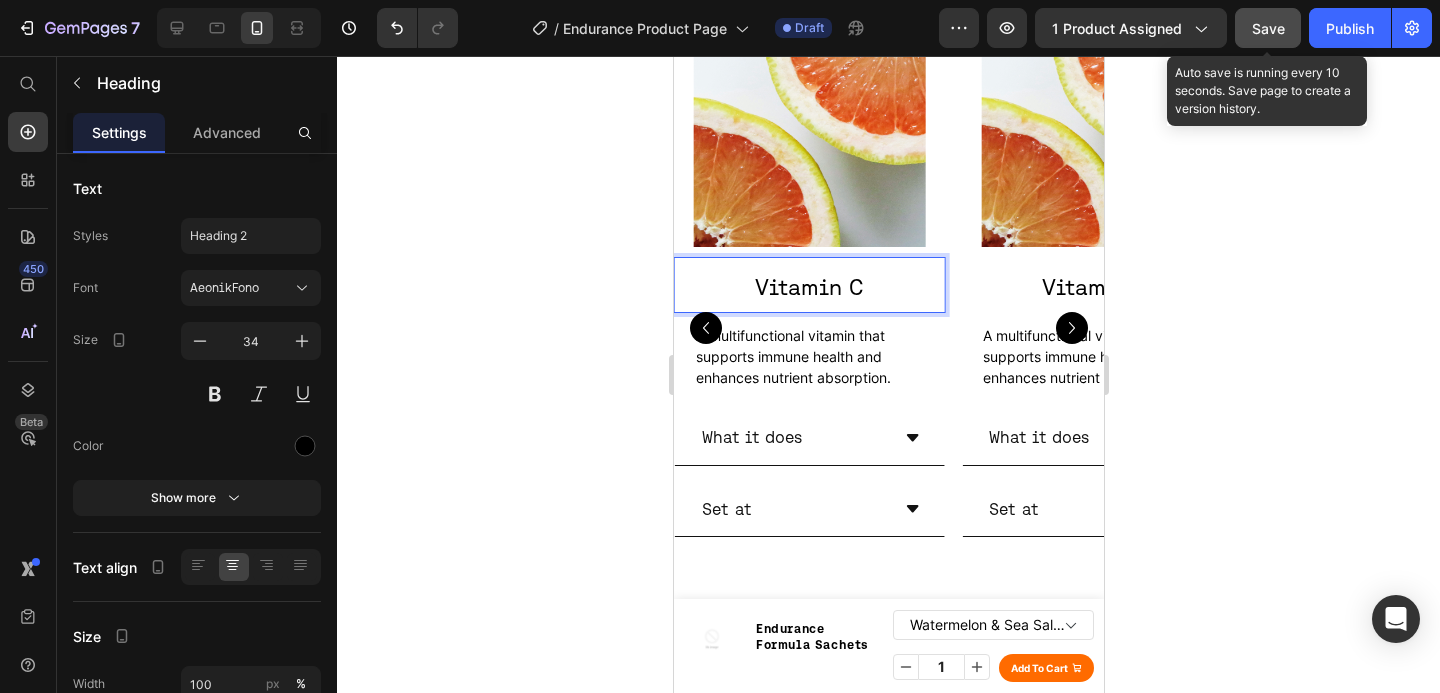 drag, startPoint x: 867, startPoint y: 285, endPoint x: 719, endPoint y: 284, distance: 148.00337 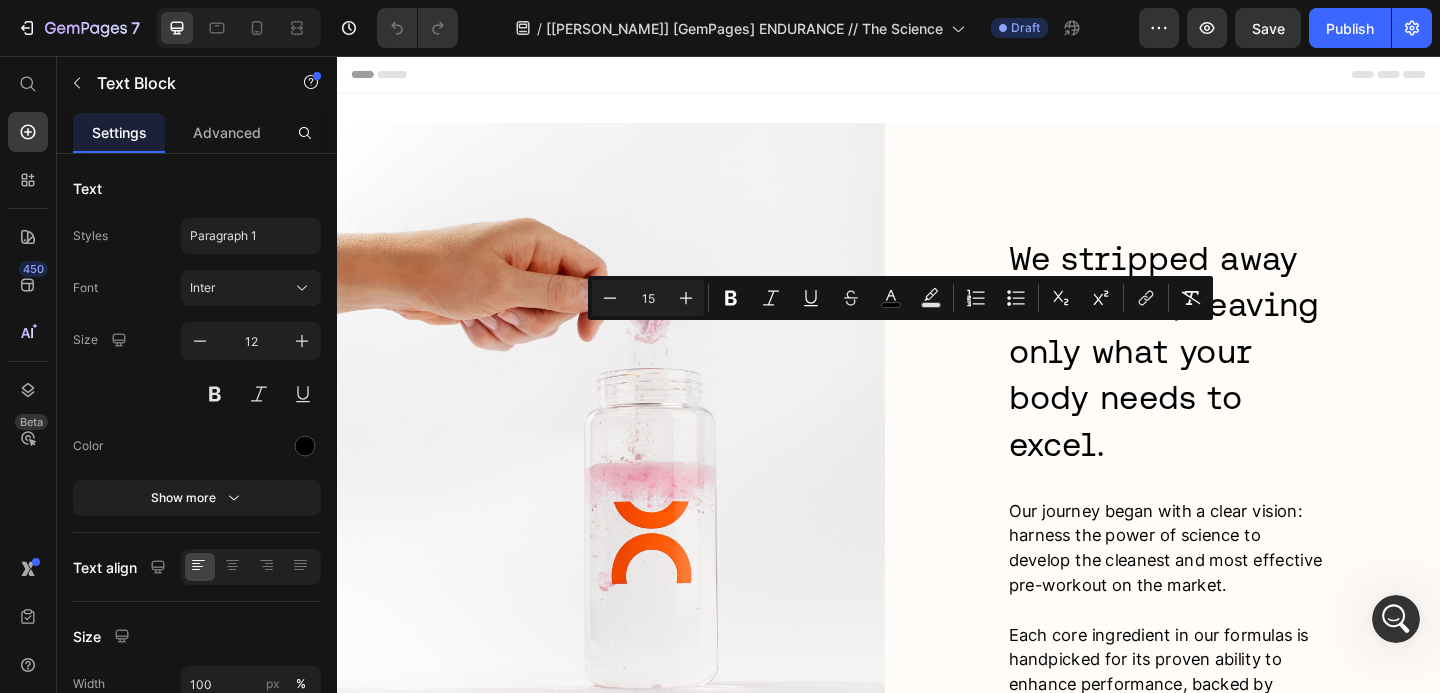 scroll, scrollTop: 0, scrollLeft: 0, axis: both 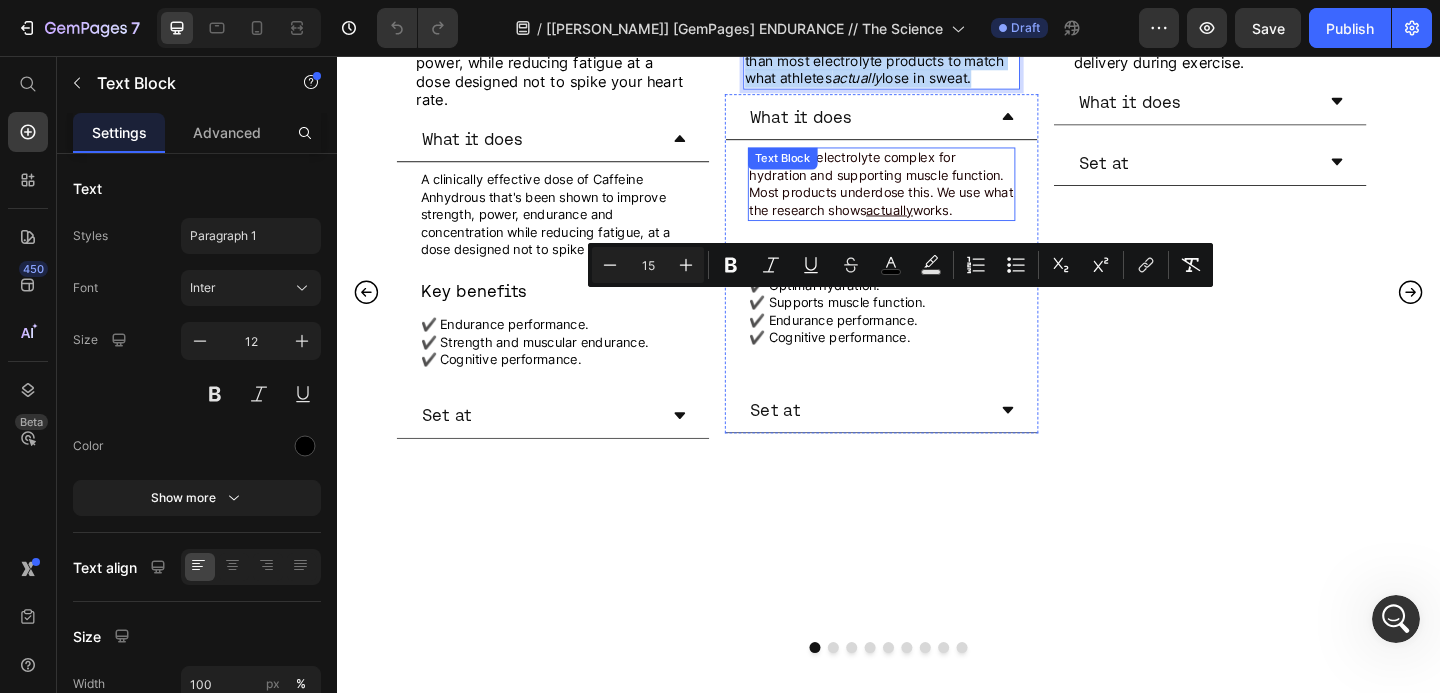 click on "An optimal electrolyte complex for hydration and supporting muscle function. Most products underdose this. We use what the research shows  actually  works." at bounding box center [929, 194] 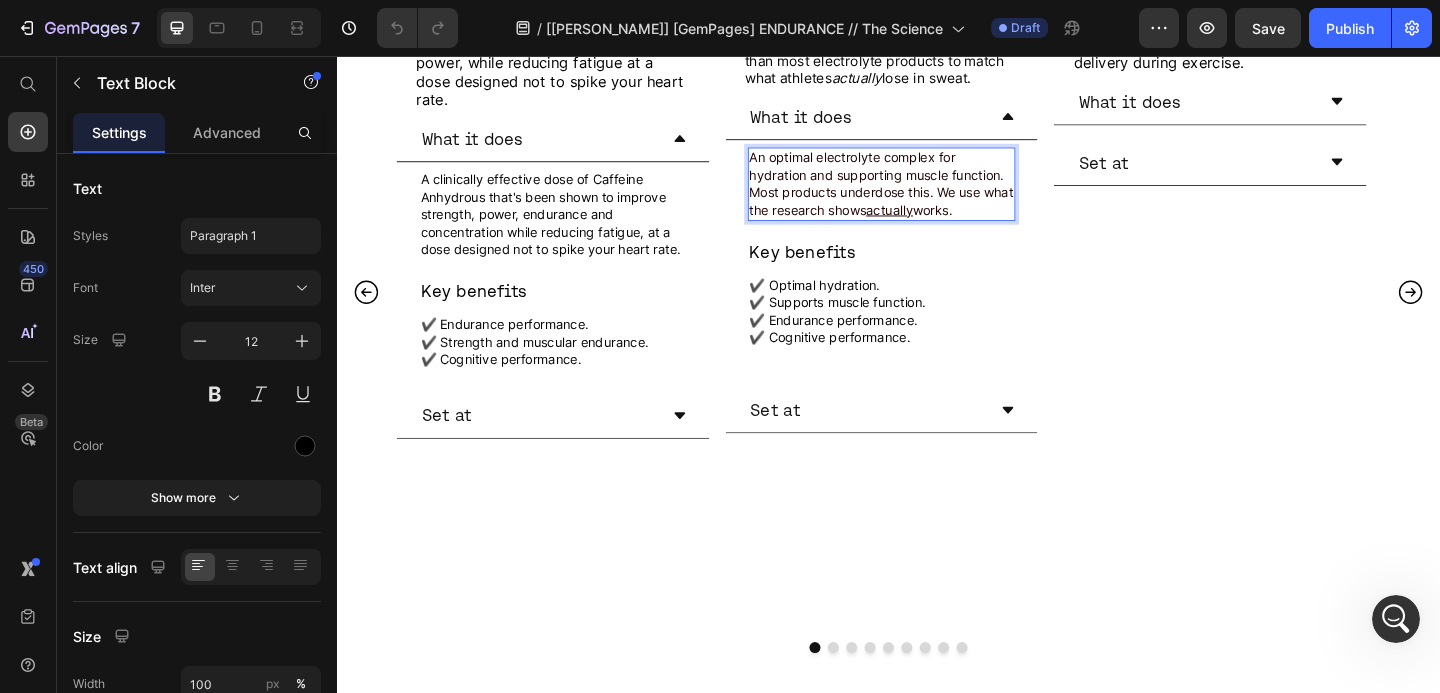 drag, startPoint x: 1060, startPoint y: 523, endPoint x: 787, endPoint y: 468, distance: 278.4852 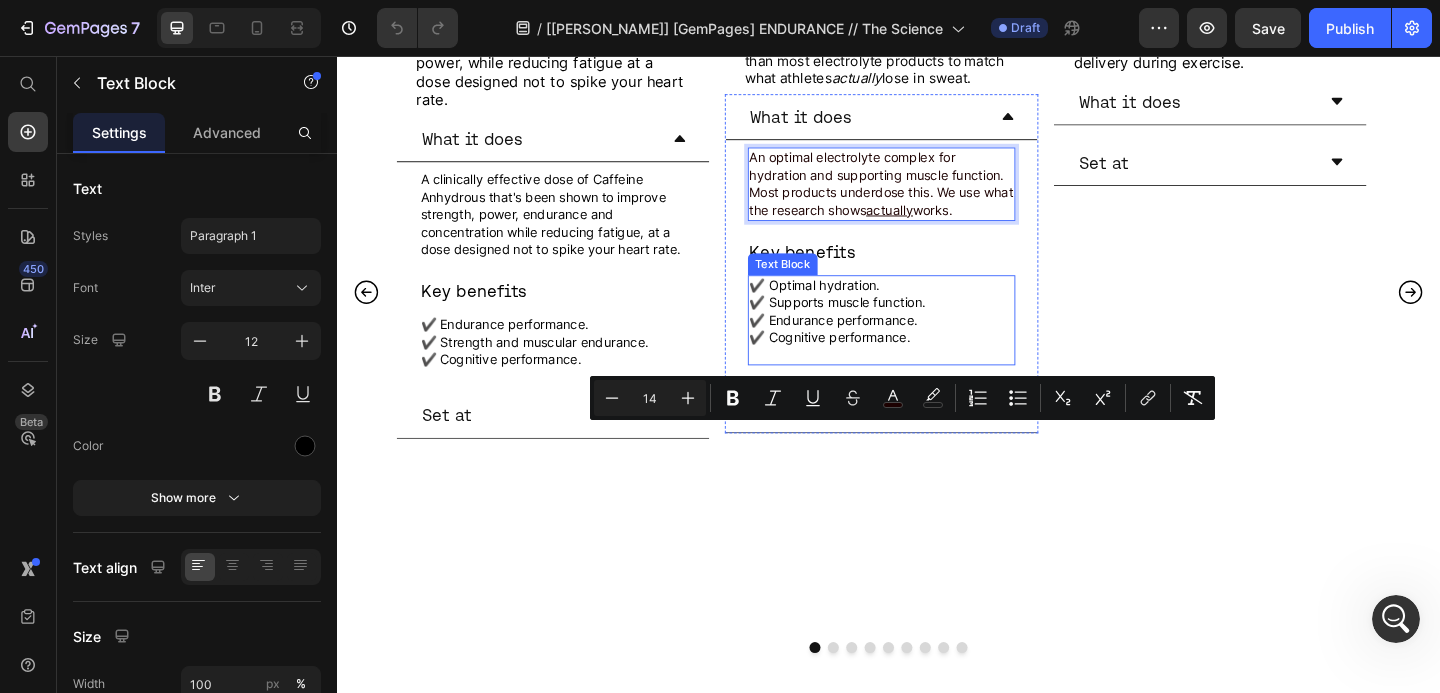 click on "✔️ Optimal hydration." at bounding box center [930, 305] 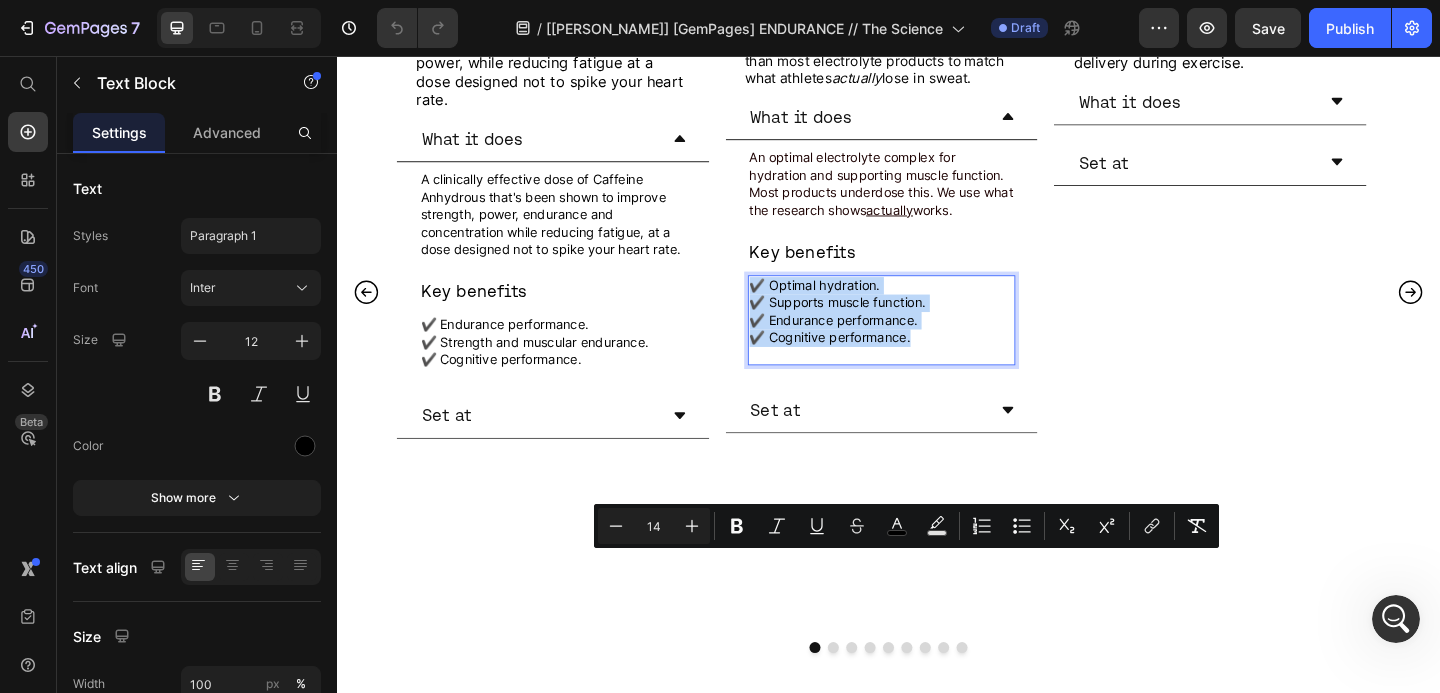 drag, startPoint x: 977, startPoint y: 661, endPoint x: 782, endPoint y: 606, distance: 202.608 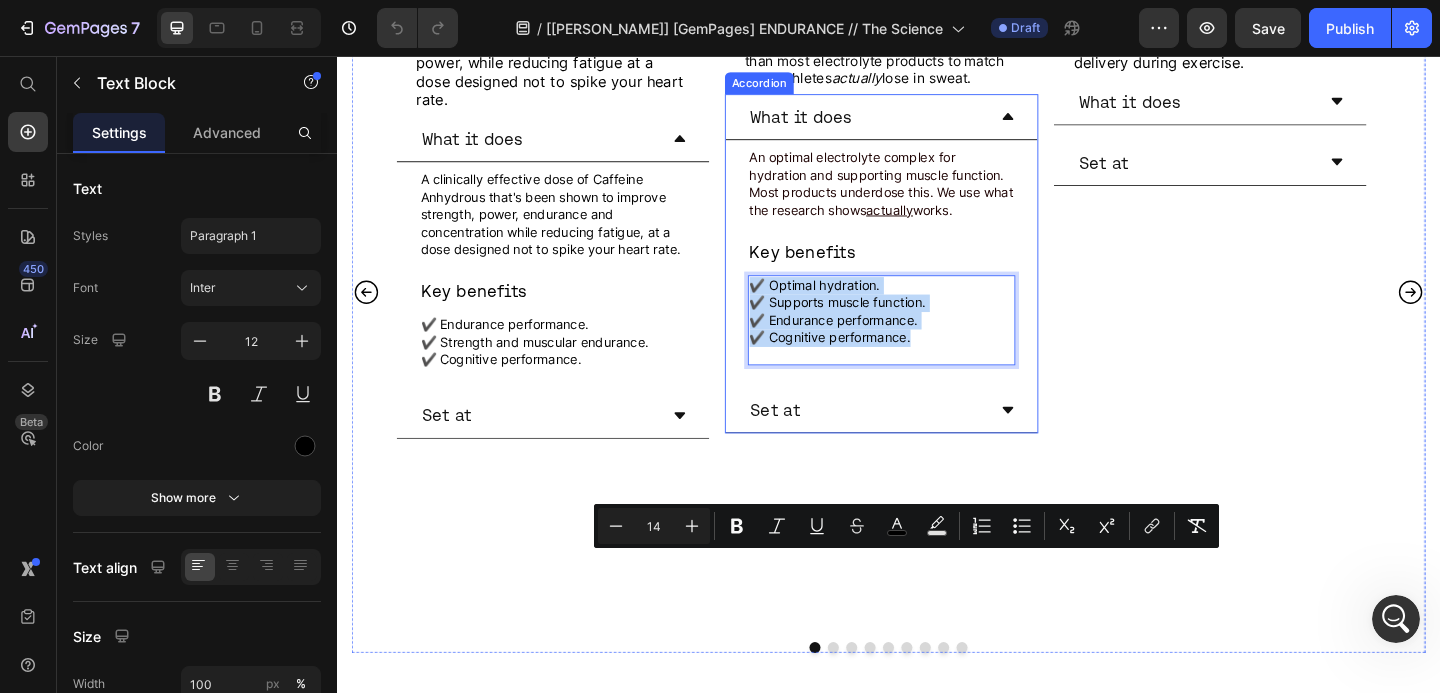 copy on "✔️ Optimal hydration. ✔️ Supports muscle function. ✔️ Endurance performance. ✔️ Cognitive performance." 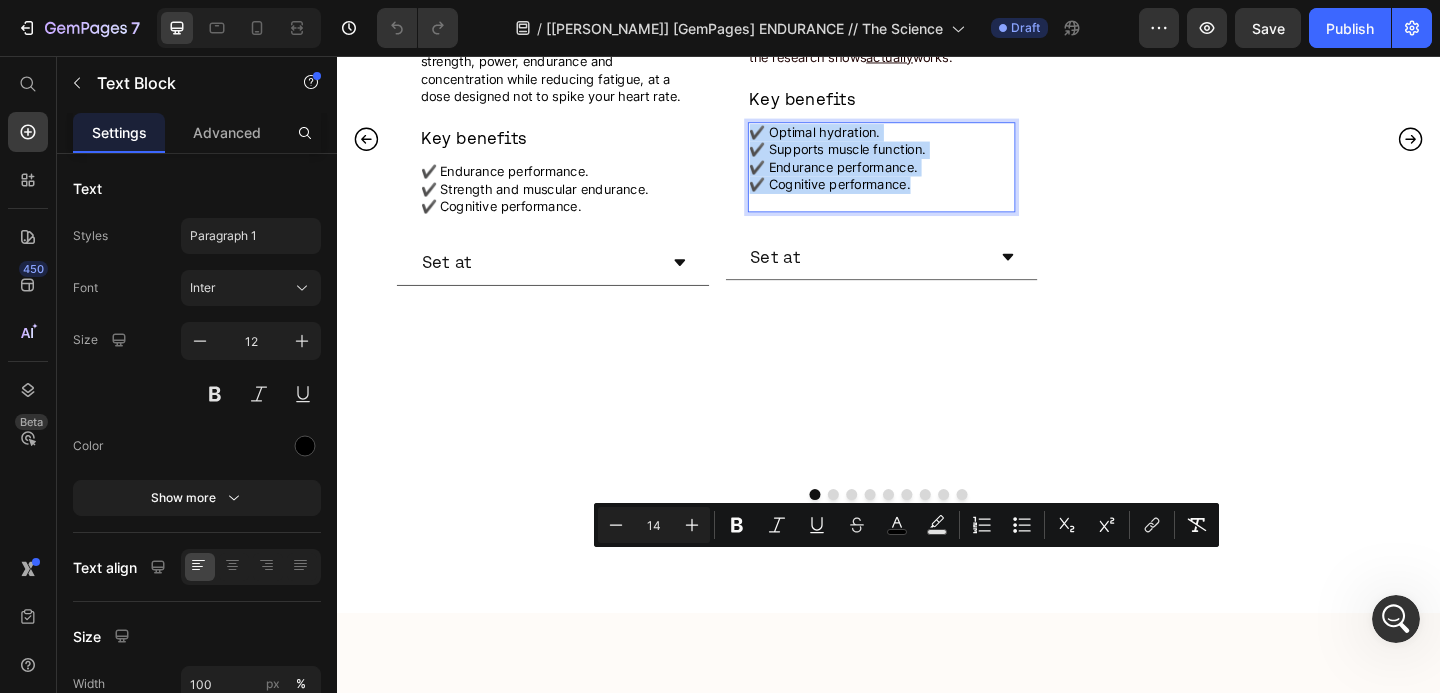 scroll, scrollTop: 1540, scrollLeft: 0, axis: vertical 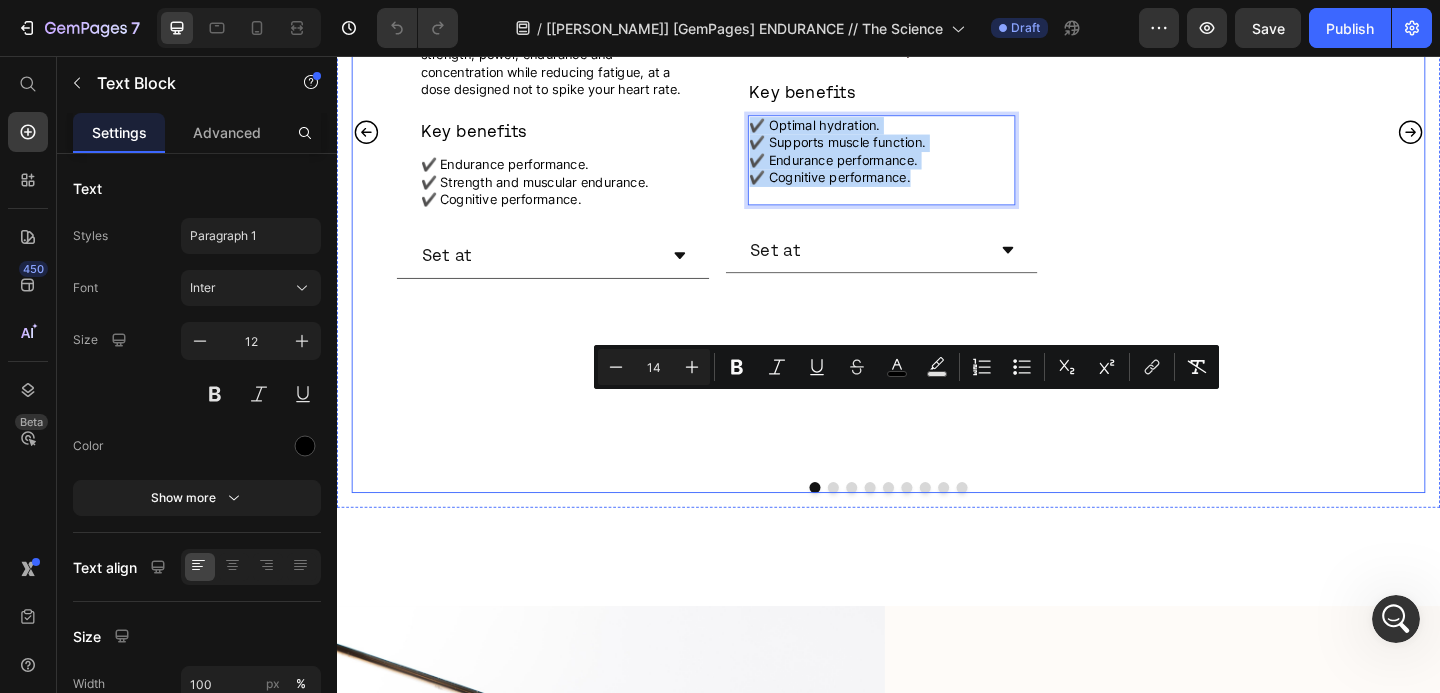 click on "Set at" at bounding box center (930, 268) 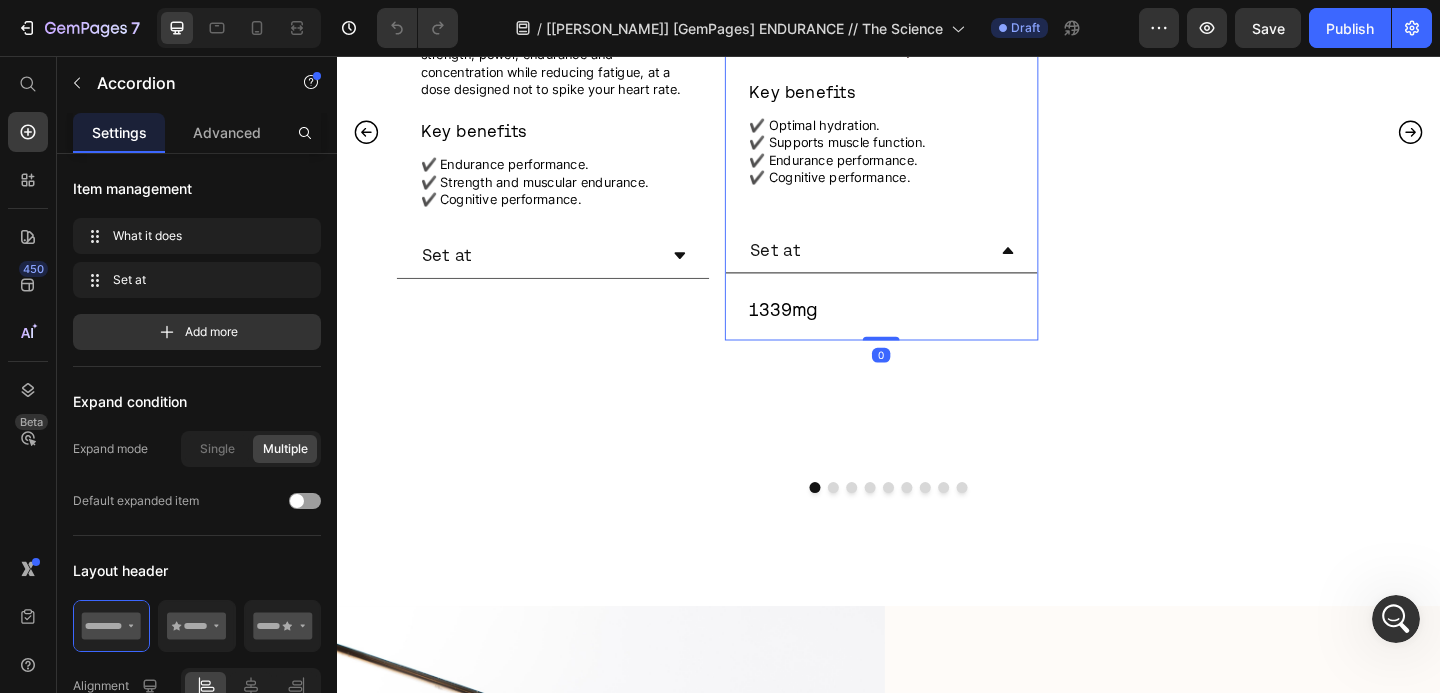 click on "Set at" at bounding box center [914, 267] 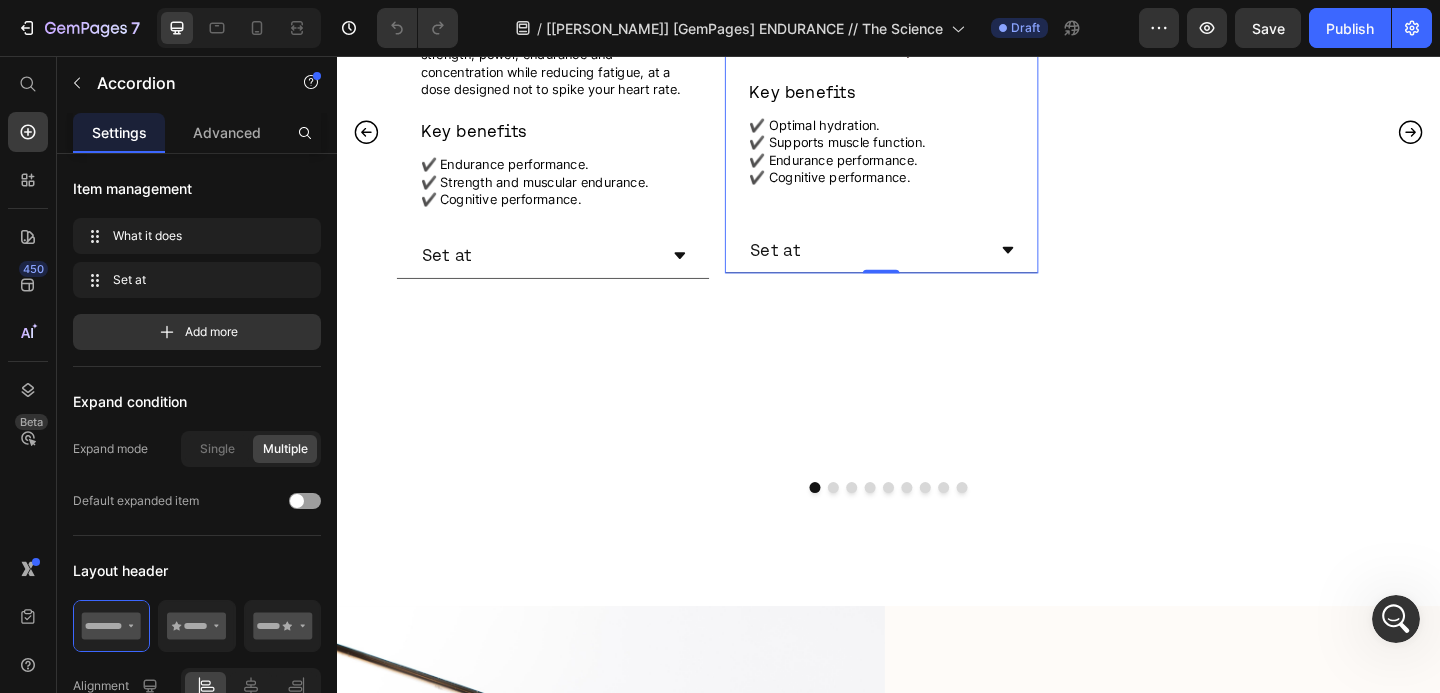 click on "What it does" at bounding box center (914, -52) 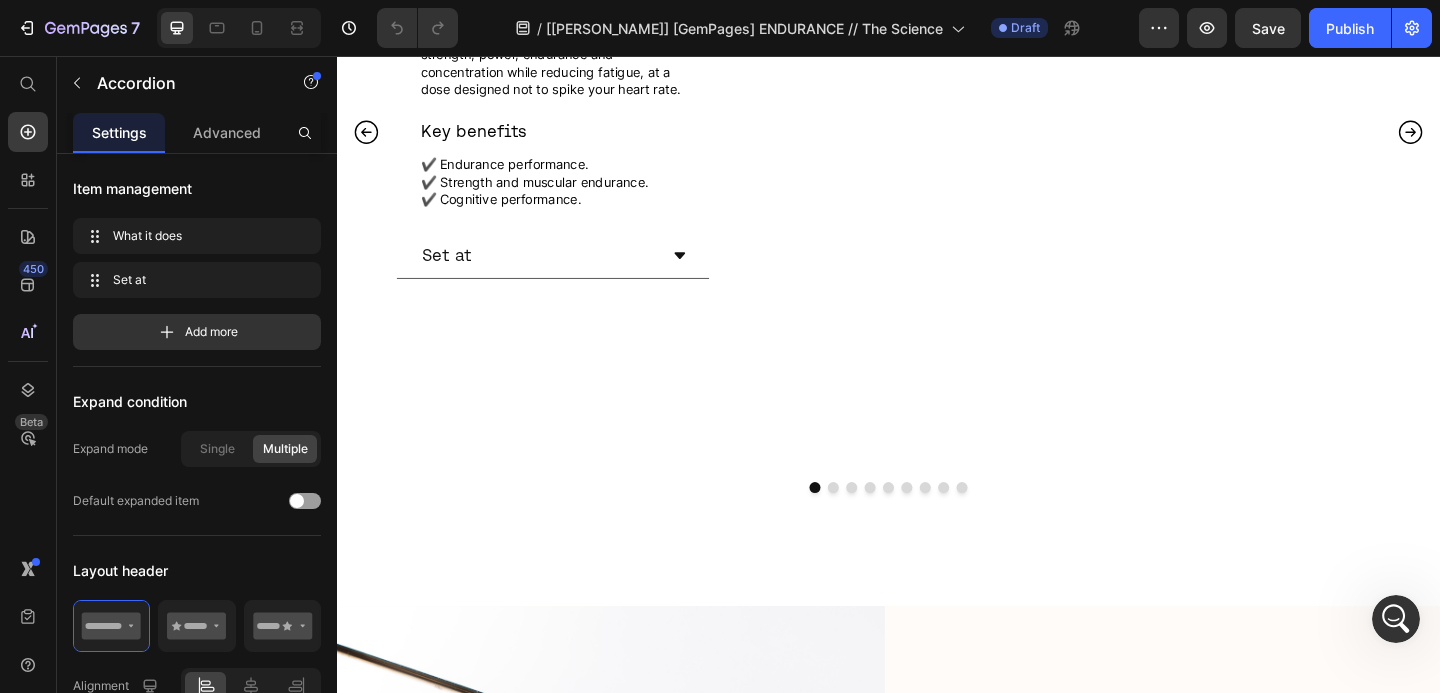 click on "What it does" at bounding box center (914, -52) 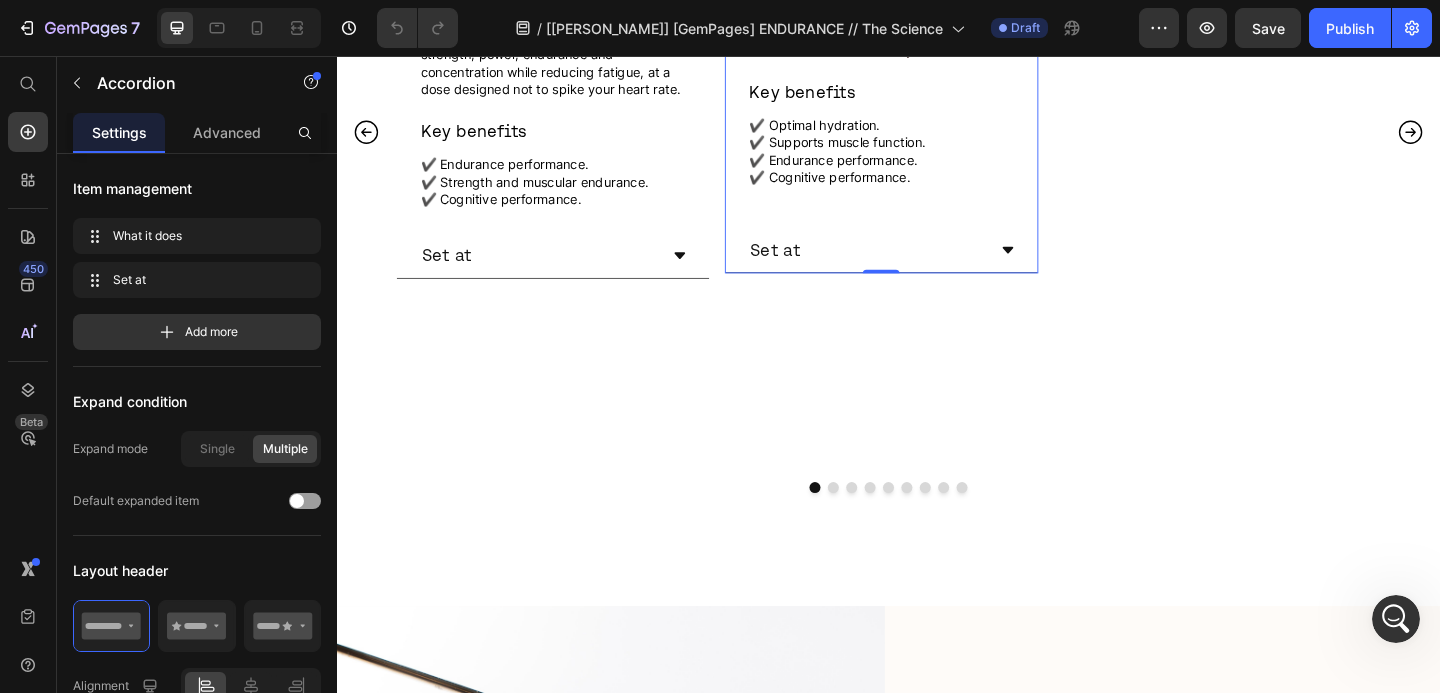 click on "What it does" at bounding box center [914, -52] 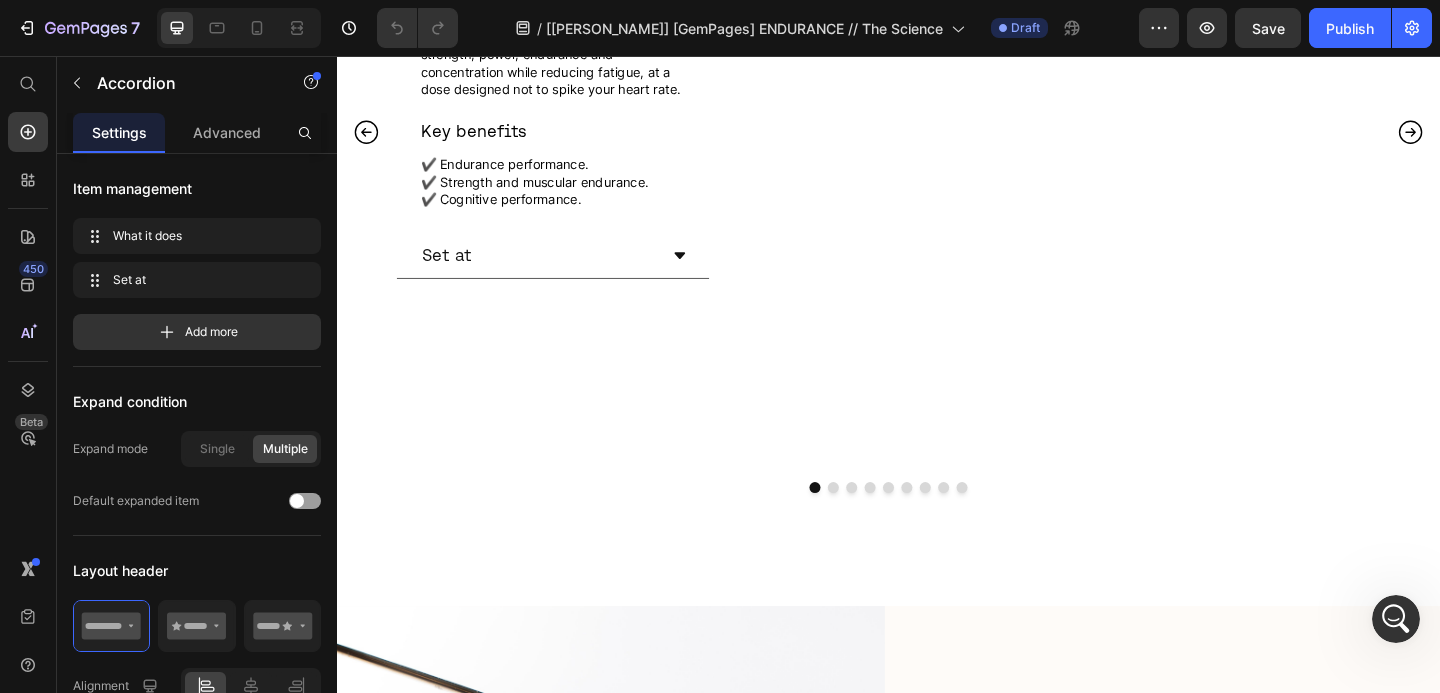 click on "Set at" at bounding box center [930, 15] 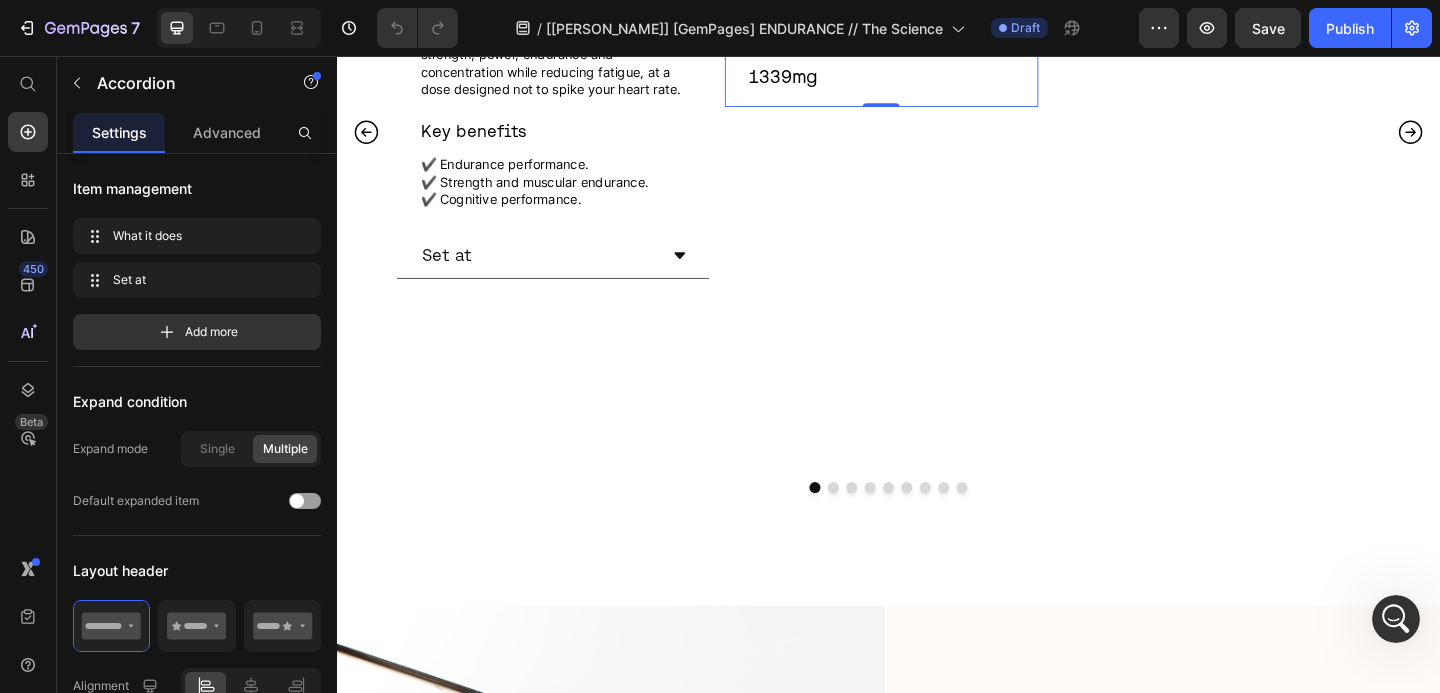 click on "Set at" at bounding box center [930, 15] 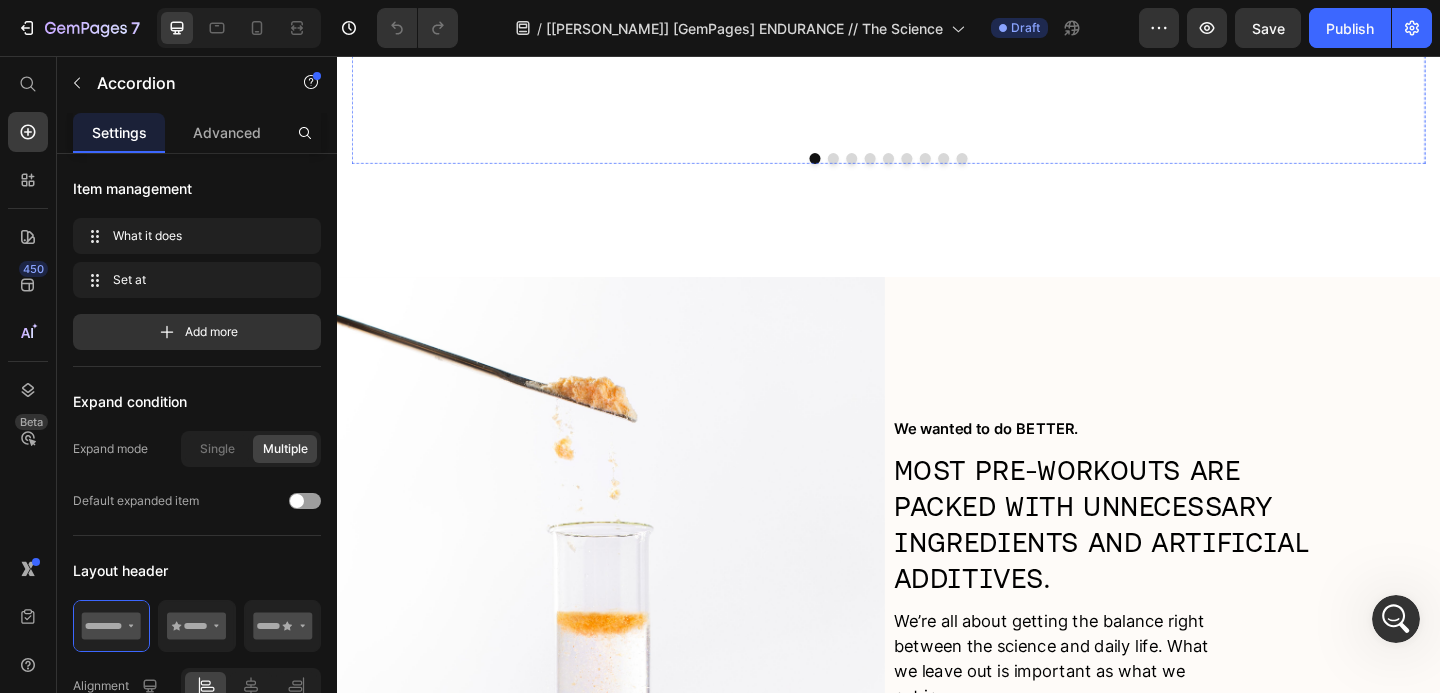 scroll, scrollTop: 1189, scrollLeft: 0, axis: vertical 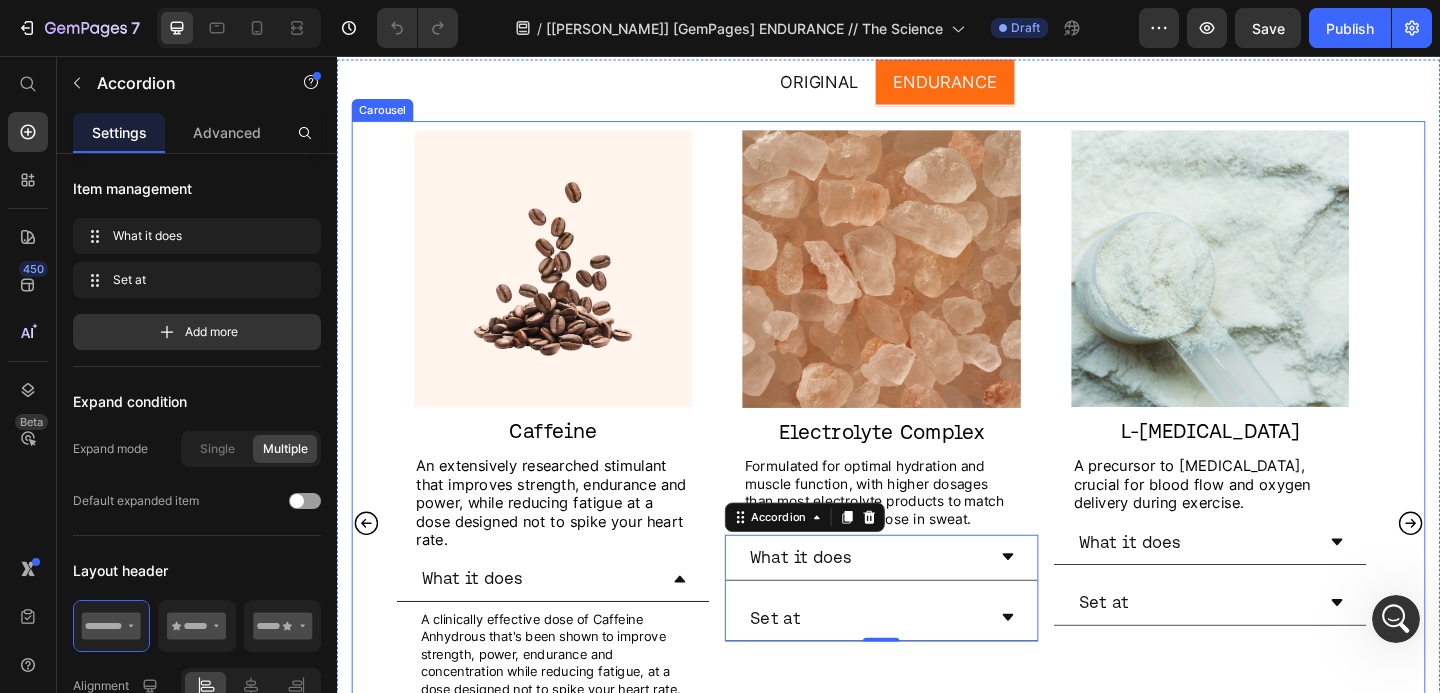 click 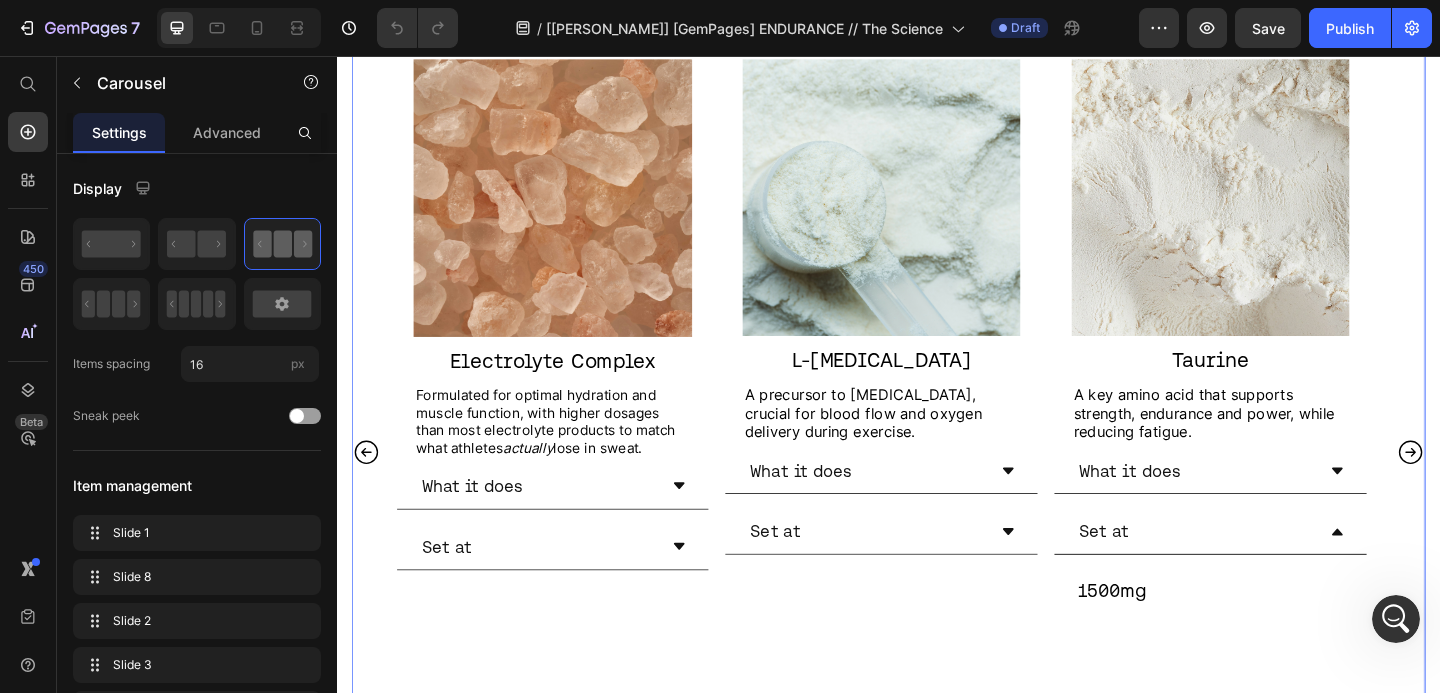 scroll, scrollTop: 1310, scrollLeft: 0, axis: vertical 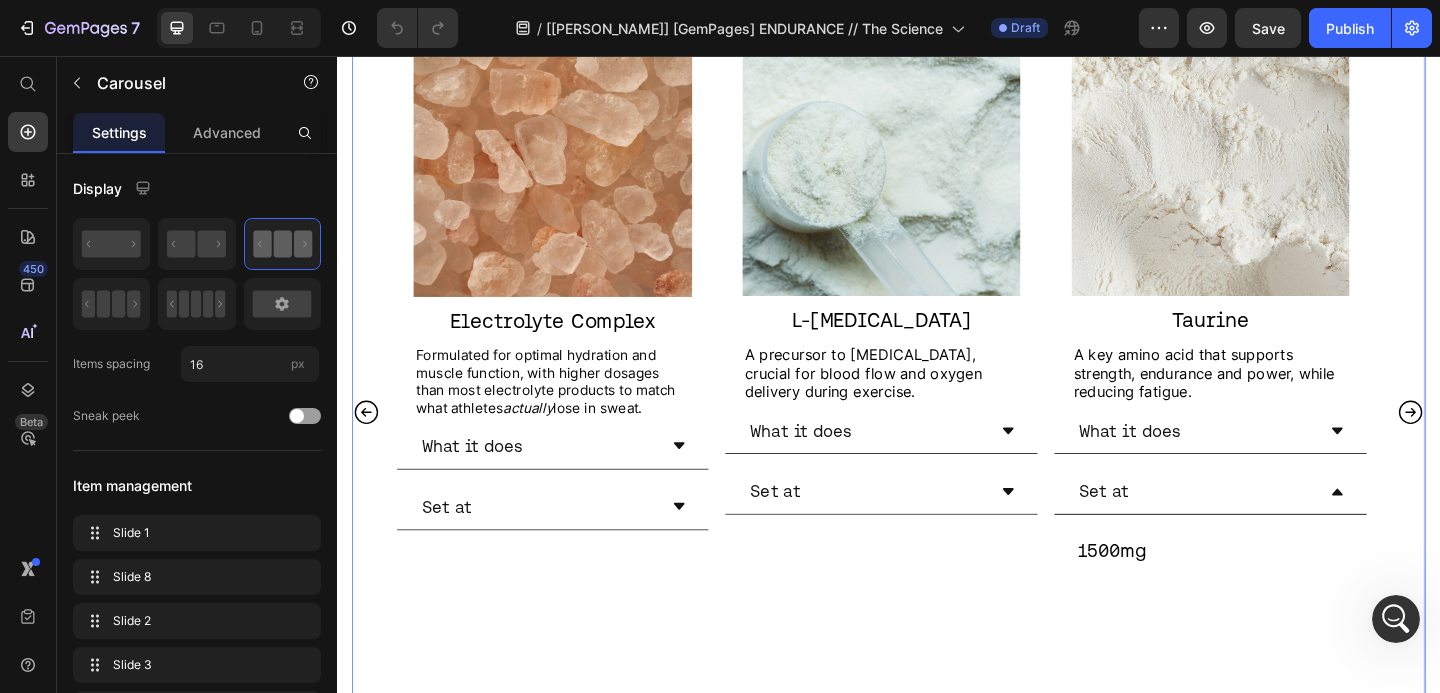 click 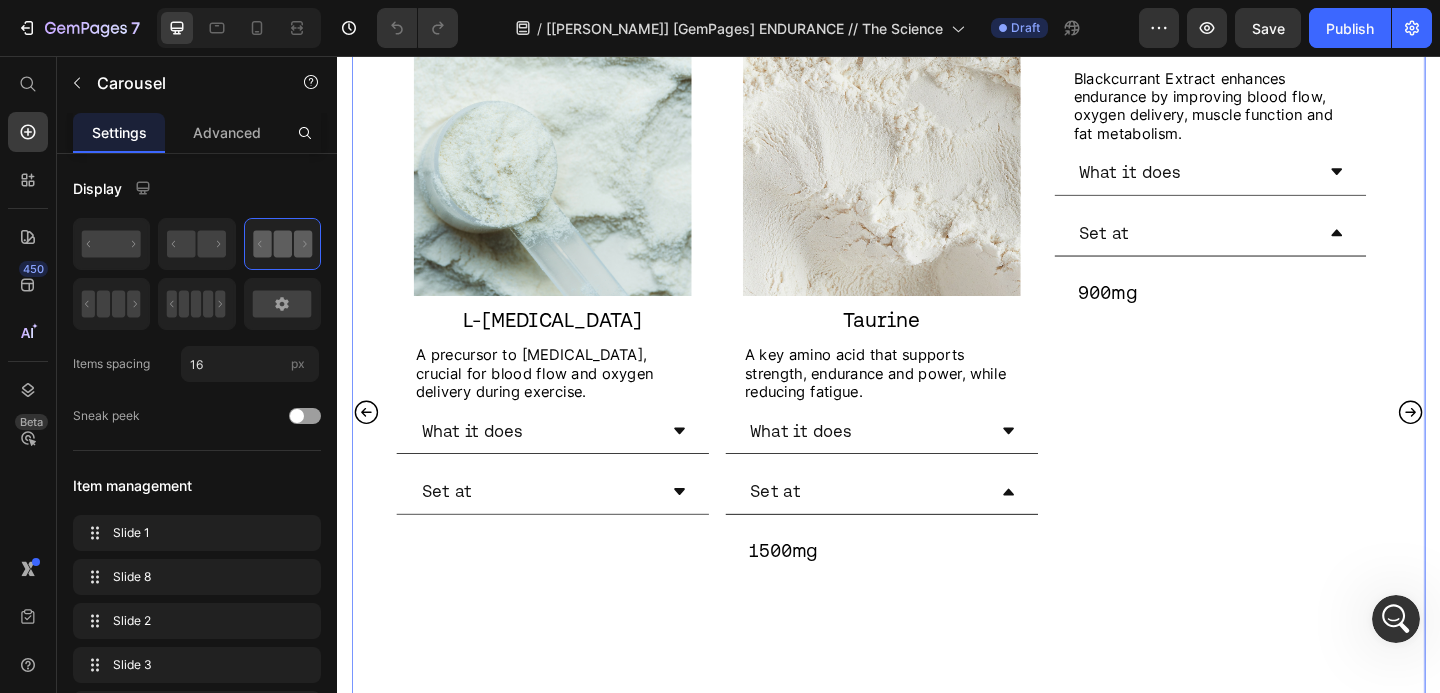 click 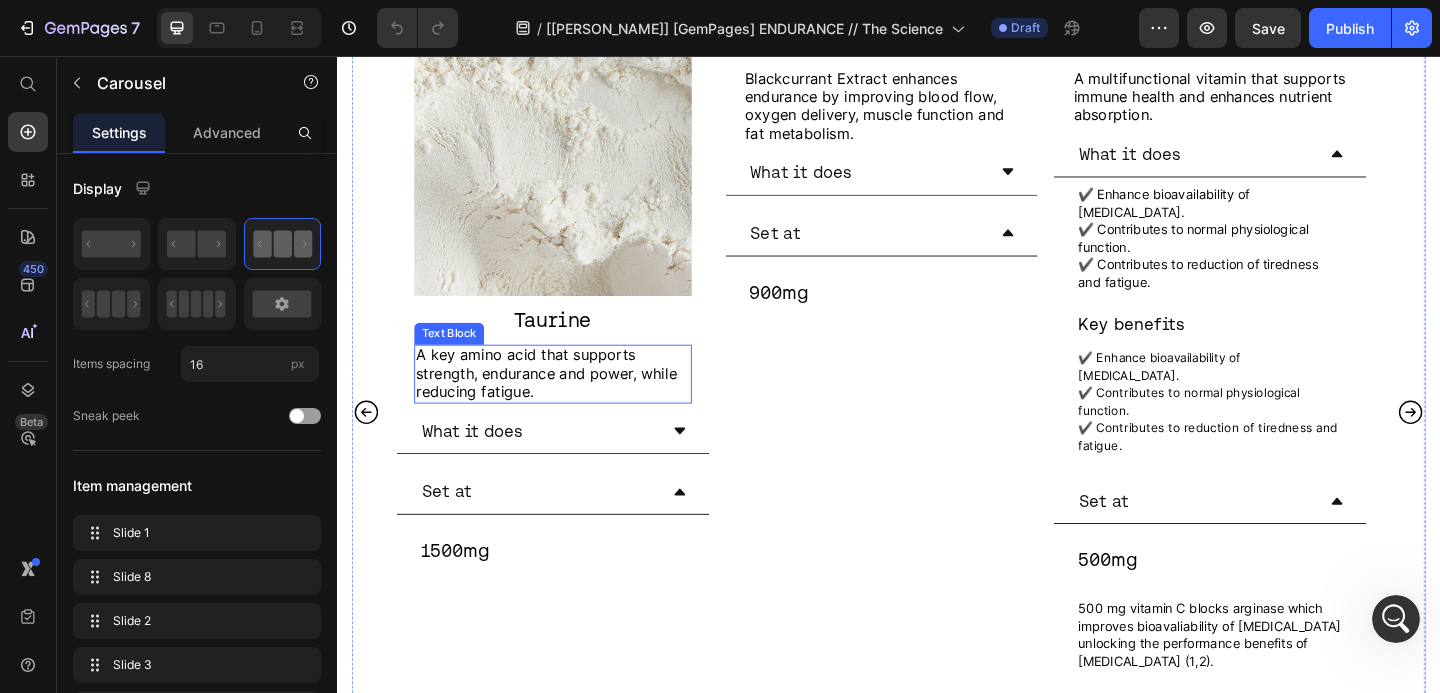 click on "A key amino acid that supports strength, endurance and power, while reducing fatigue." at bounding box center (565, 401) 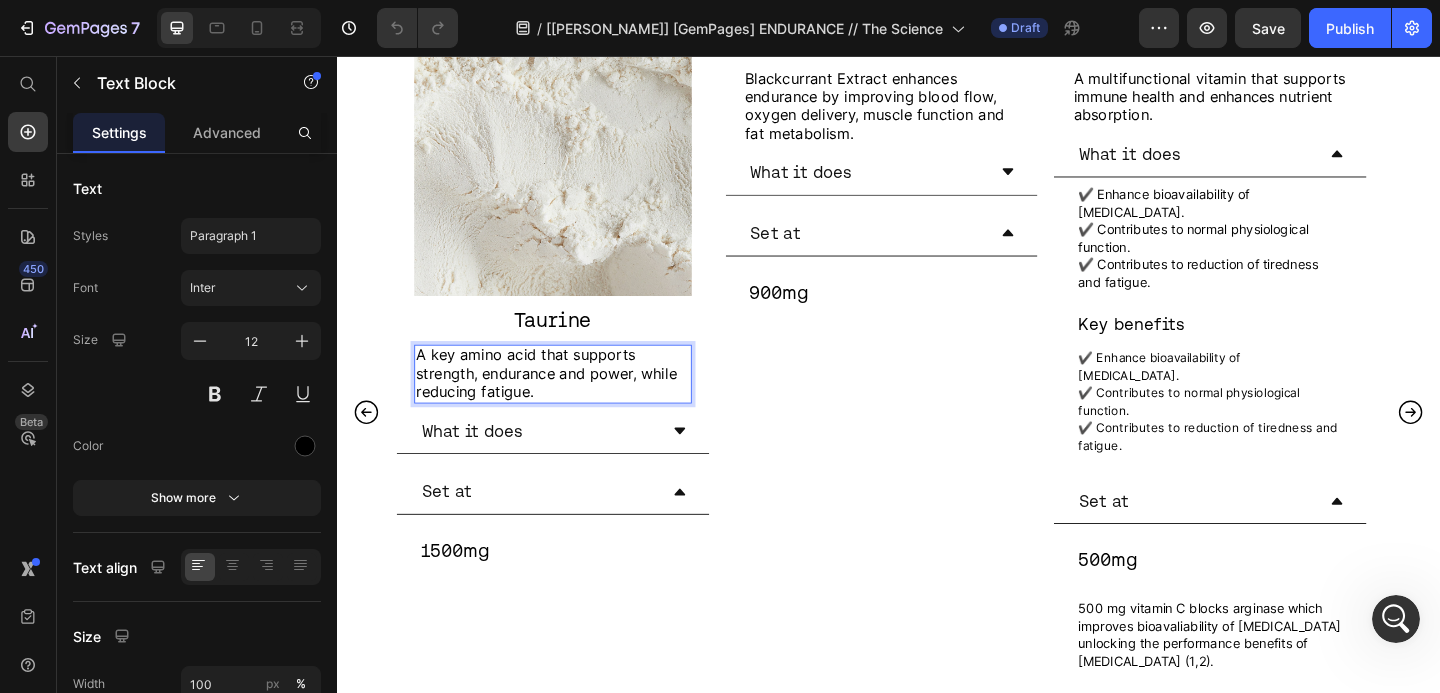 drag, startPoint x: 558, startPoint y: 419, endPoint x: 422, endPoint y: 380, distance: 141.48145 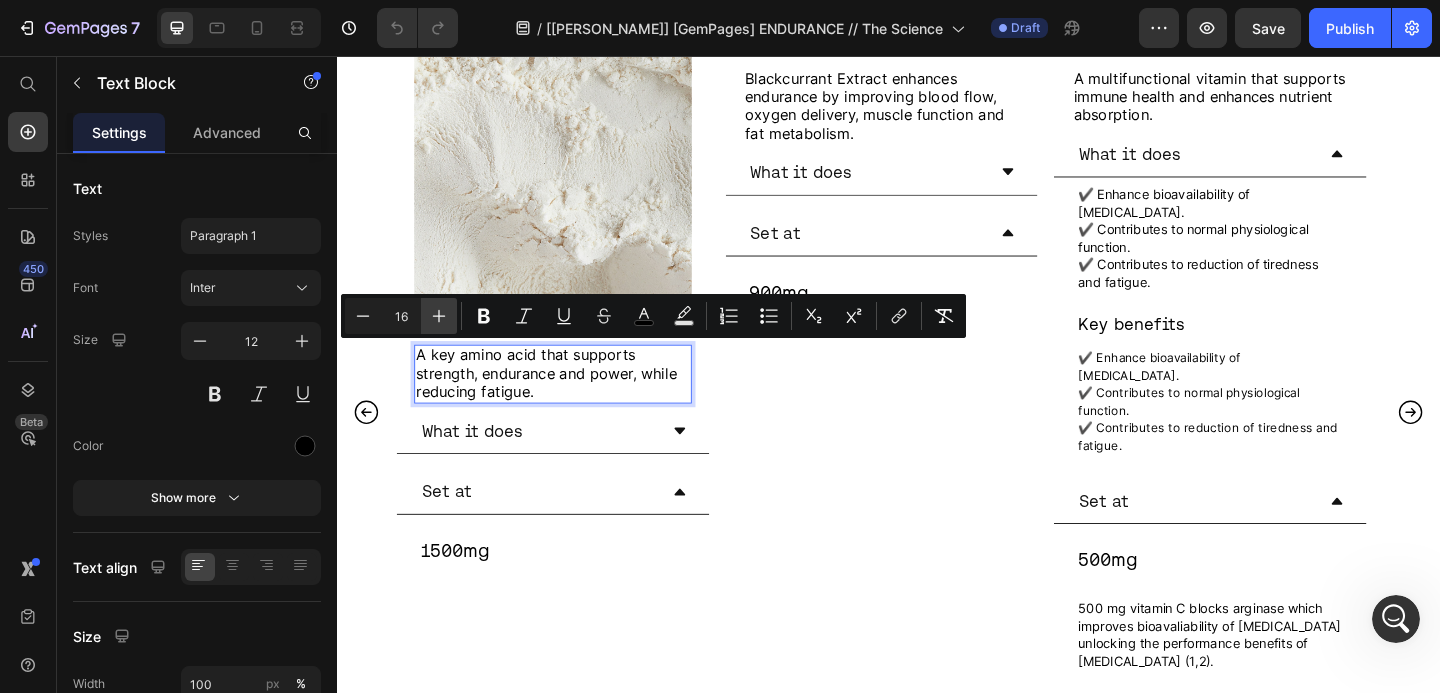 copy on "A key amino acid that supports strength, endurance and power, while reducing fatigue." 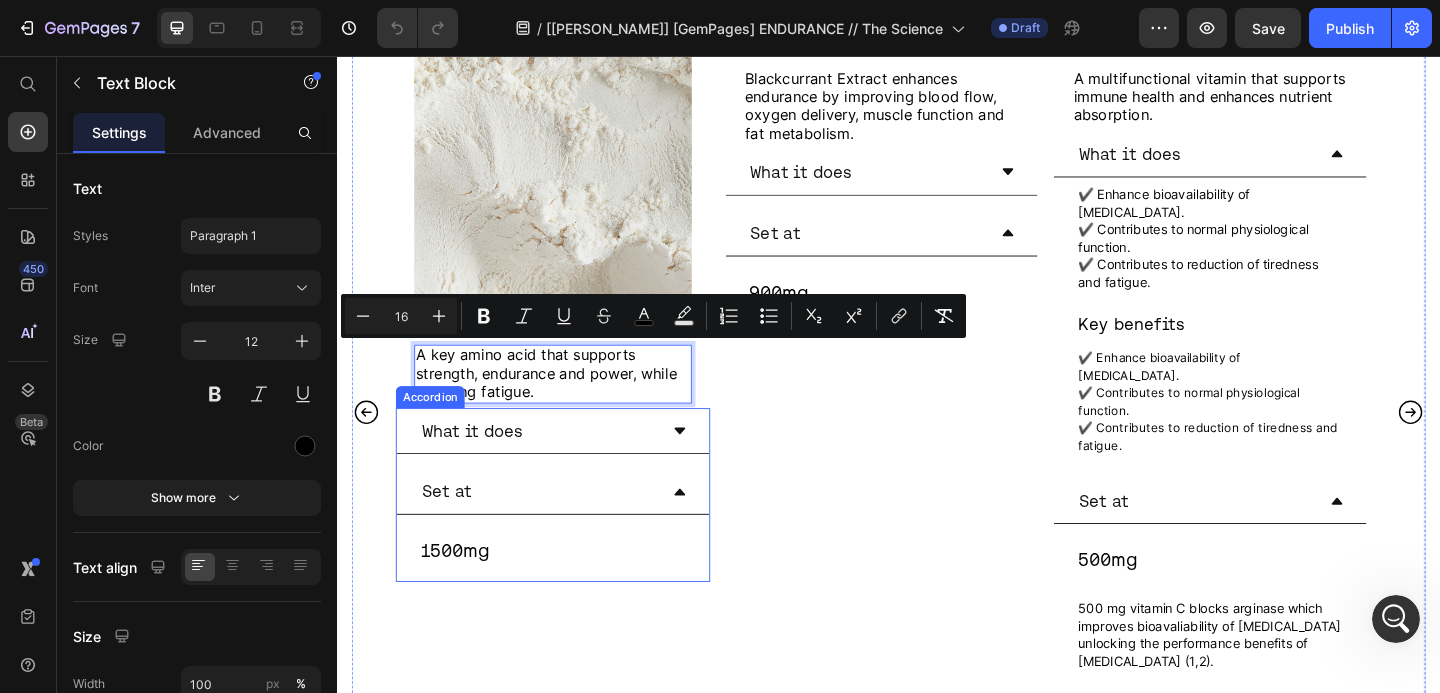 click on "What it does" at bounding box center [556, 463] 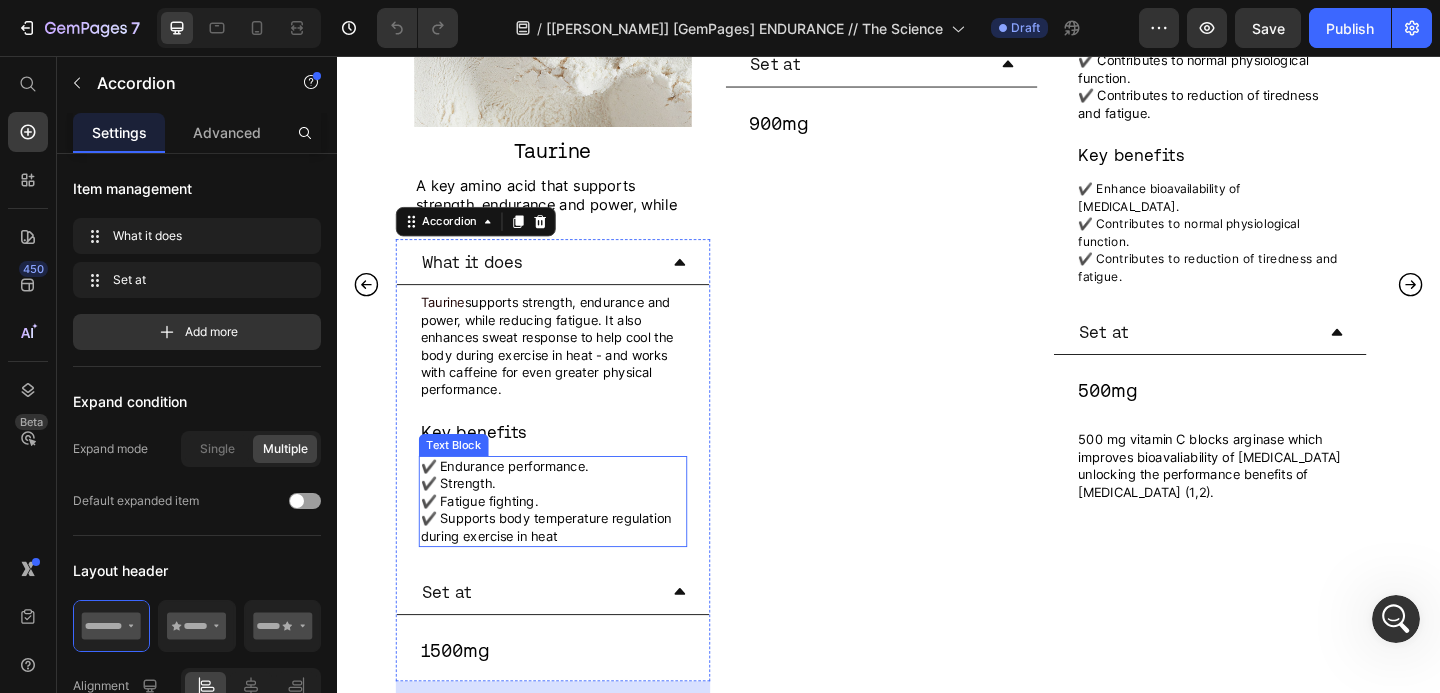 scroll, scrollTop: 1513, scrollLeft: 0, axis: vertical 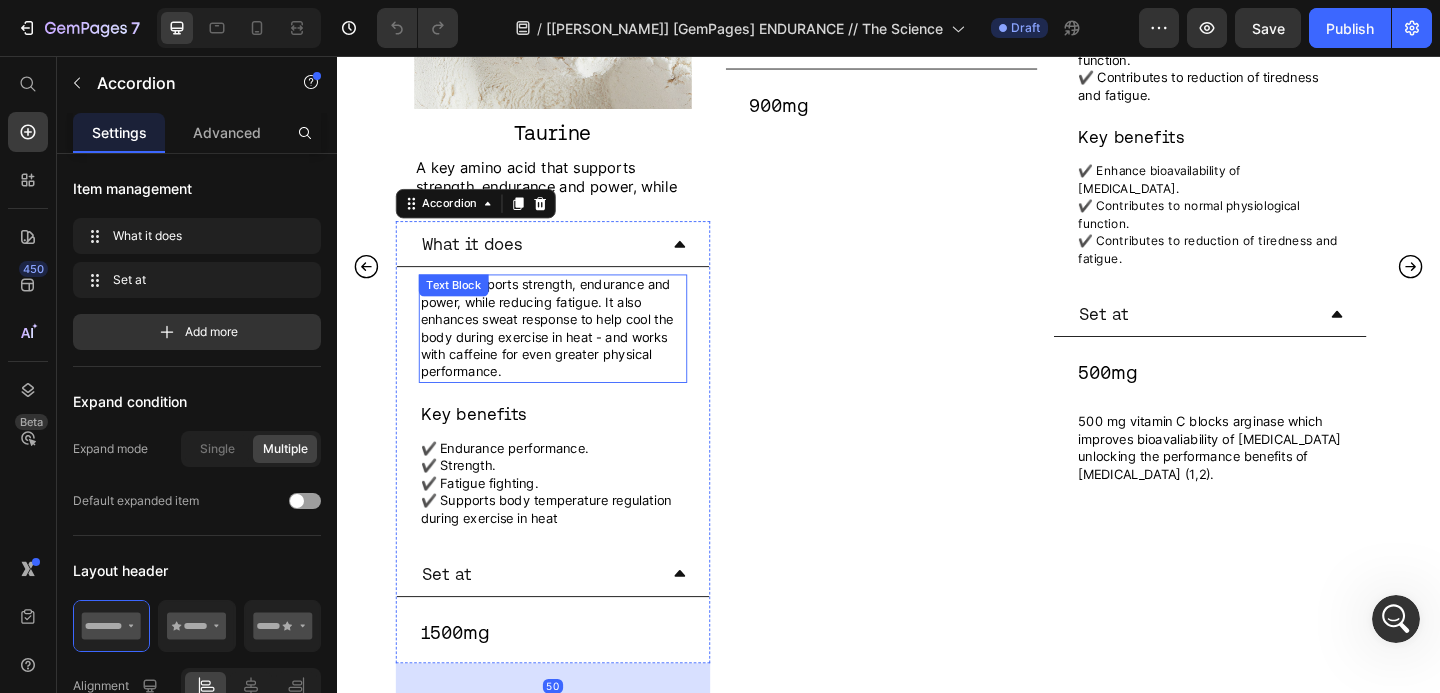 click on "Taurine  supports strength, endurance and power, while reducing fatigue. It also enhances sweat response to help cool the body during exercise in heat - and works with caffeine for even greater physical performance." at bounding box center [572, 353] 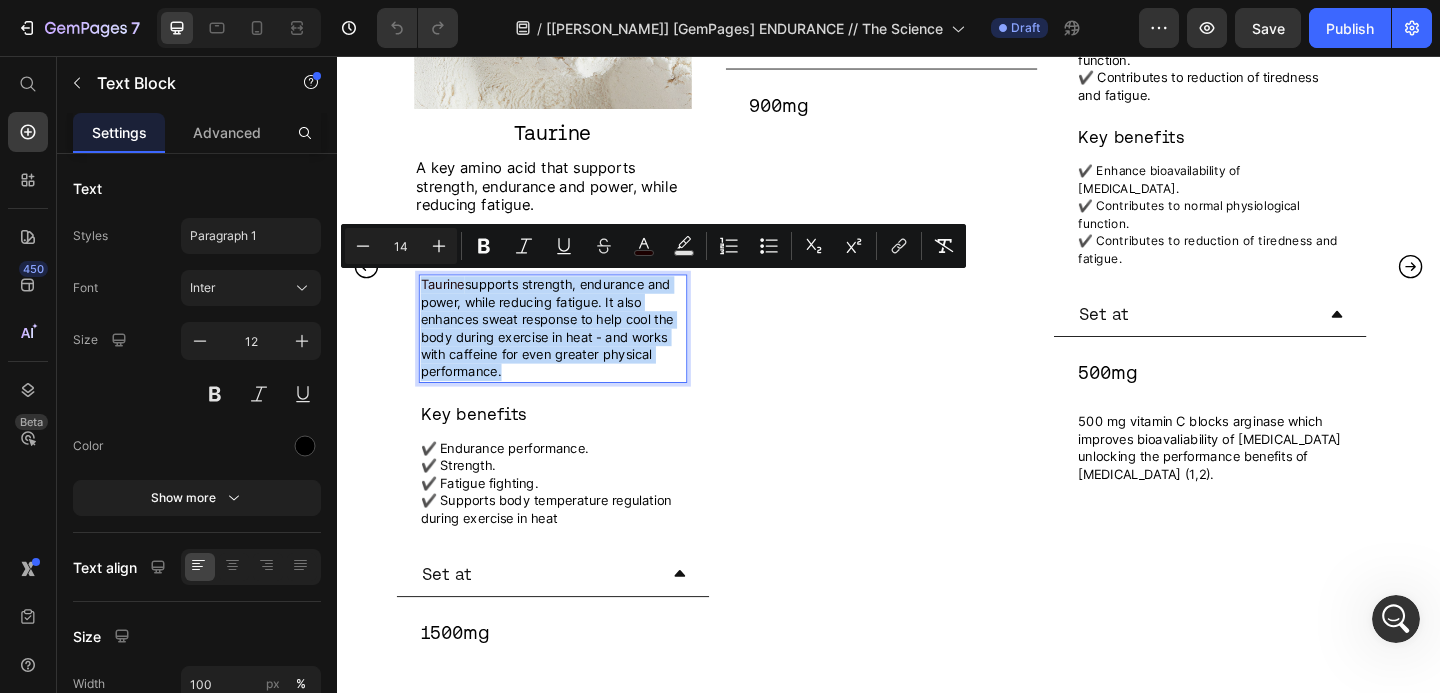 drag, startPoint x: 523, startPoint y: 399, endPoint x: 429, endPoint y: 304, distance: 133.64505 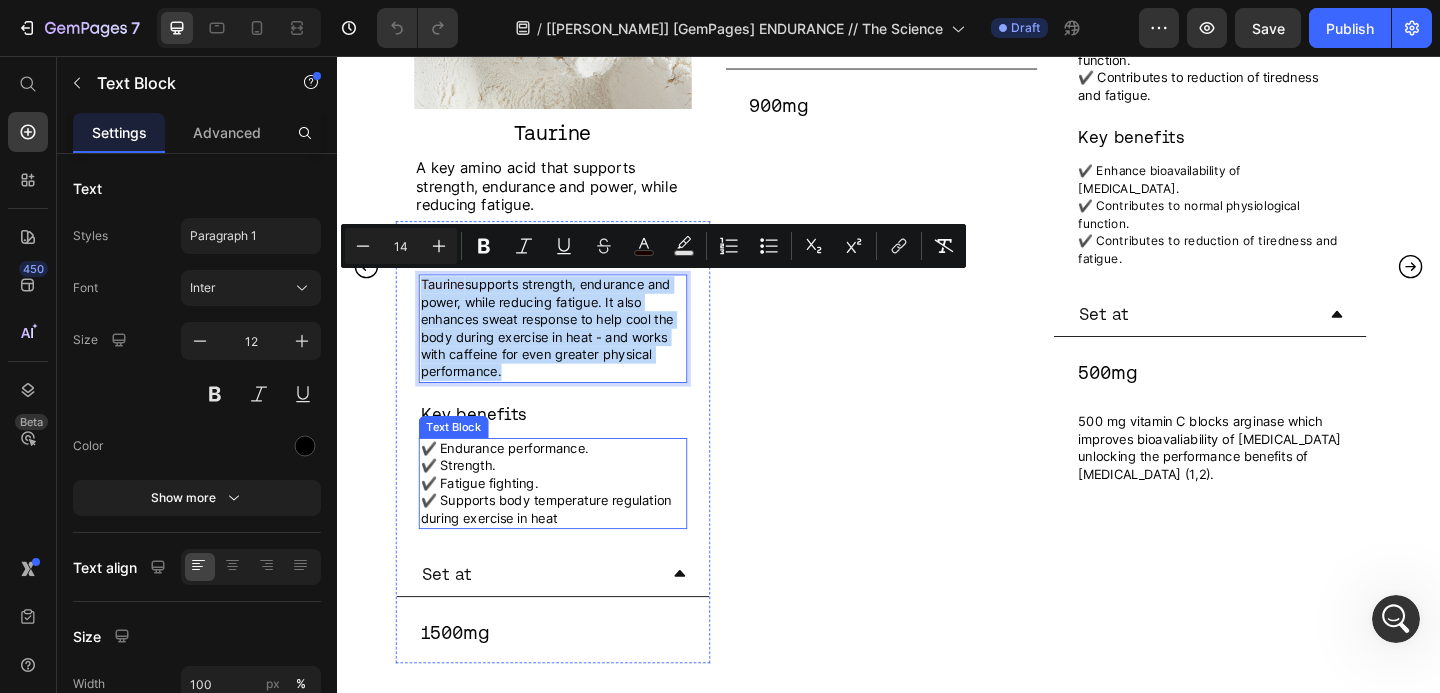 click on "✔️ Fatigue fighting." at bounding box center (572, 521) 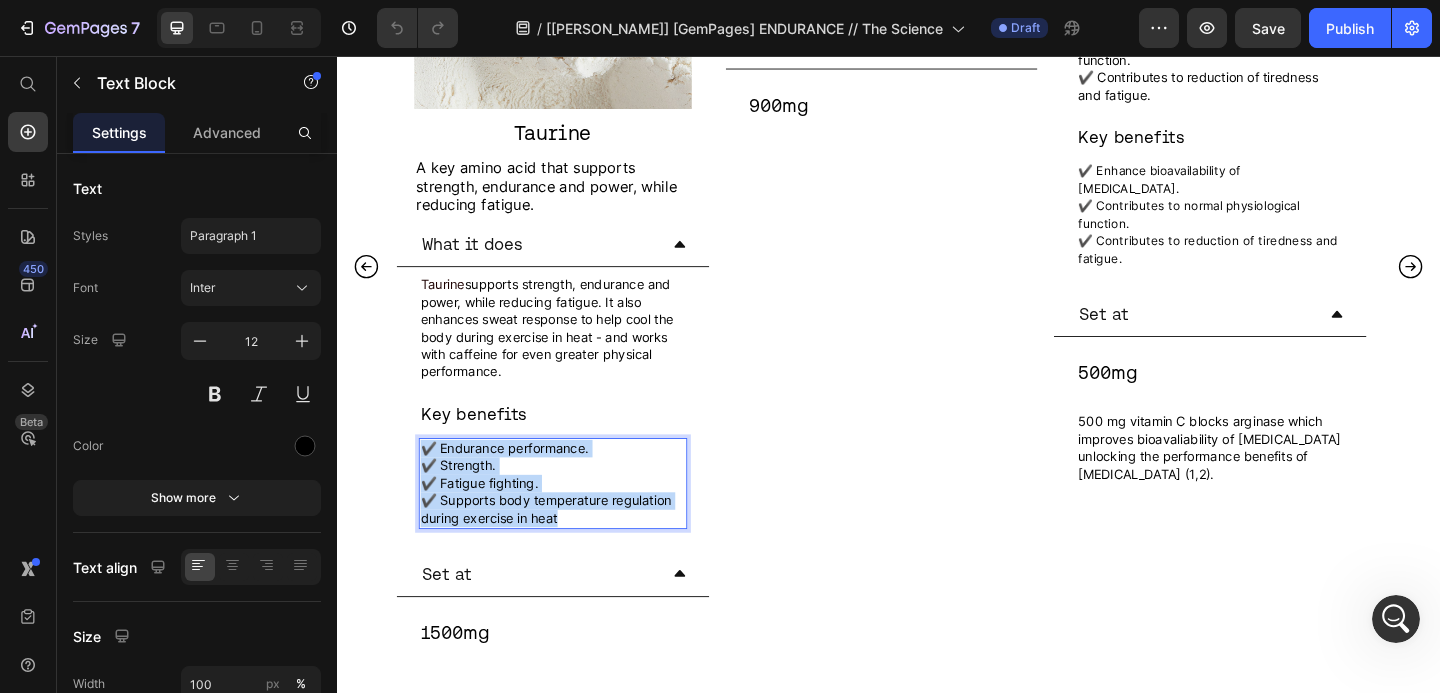 drag, startPoint x: 593, startPoint y: 557, endPoint x: 432, endPoint y: 480, distance: 178.46568 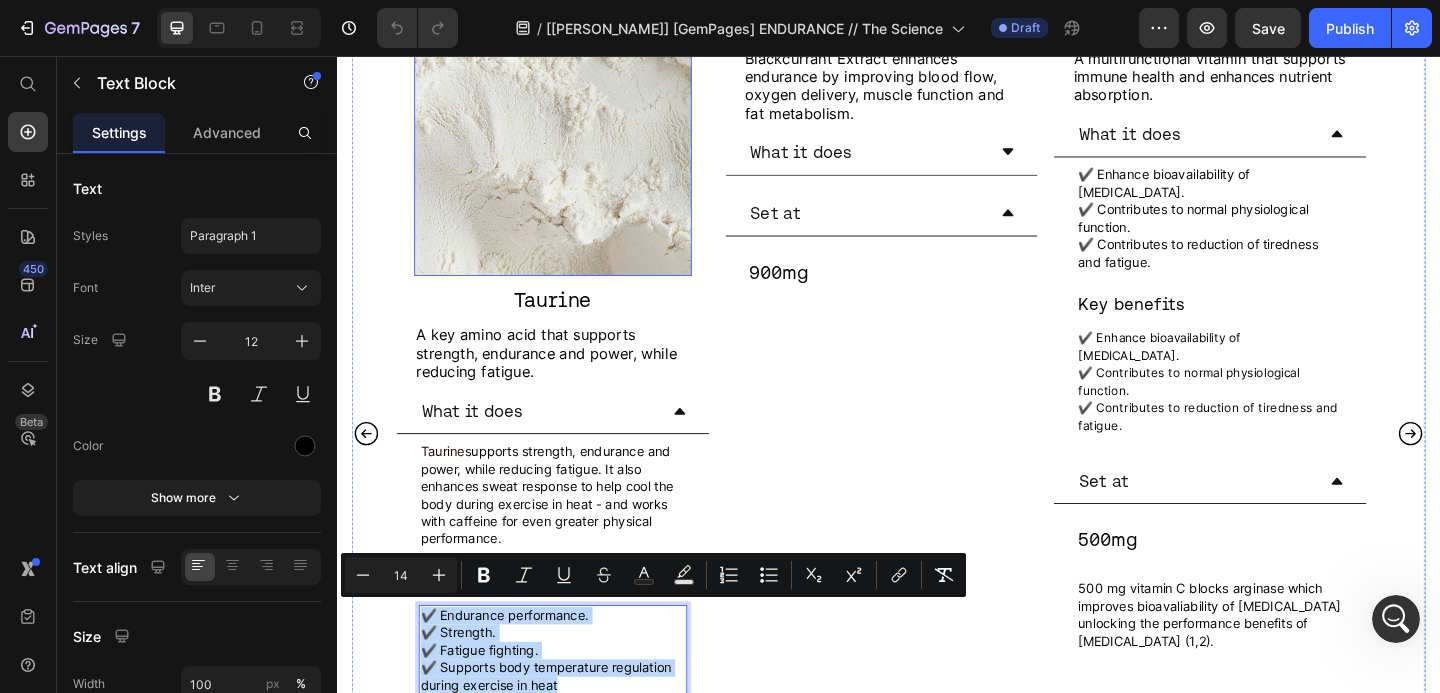 scroll, scrollTop: 1095, scrollLeft: 0, axis: vertical 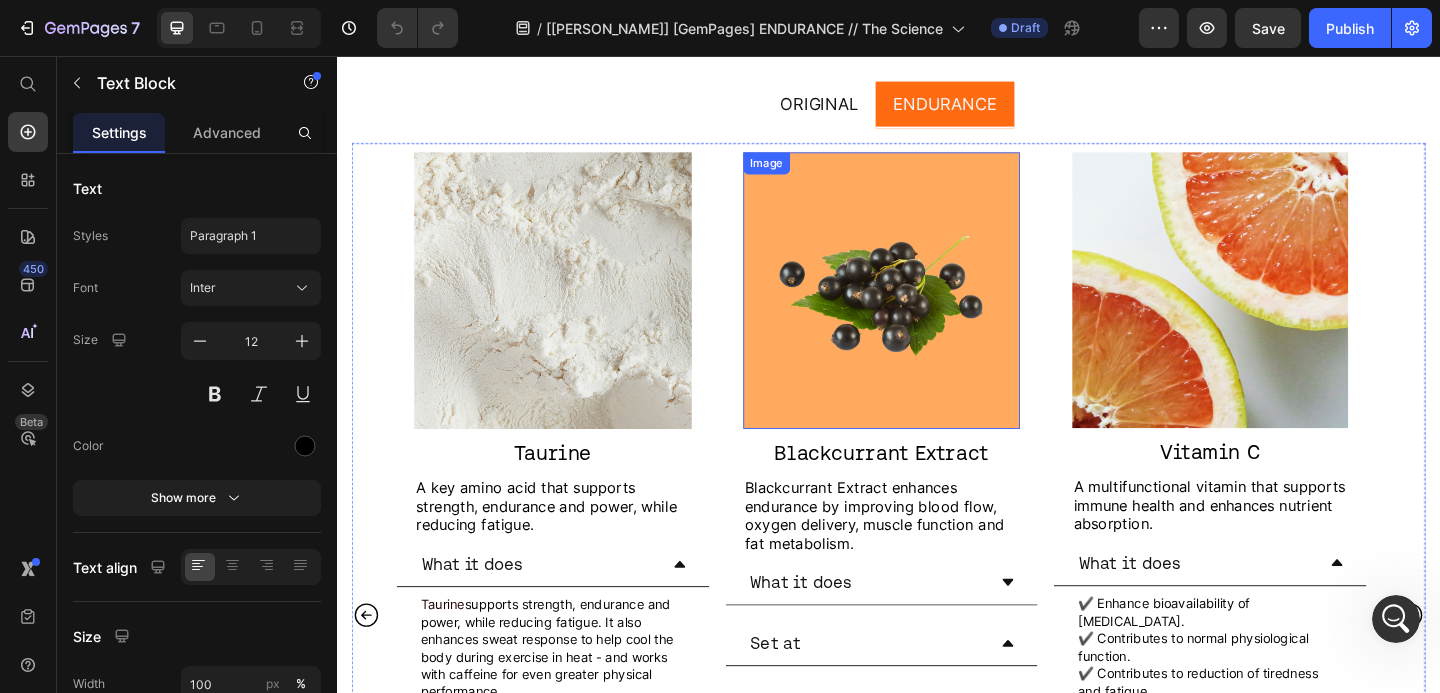 click at bounding box center [930, 312] 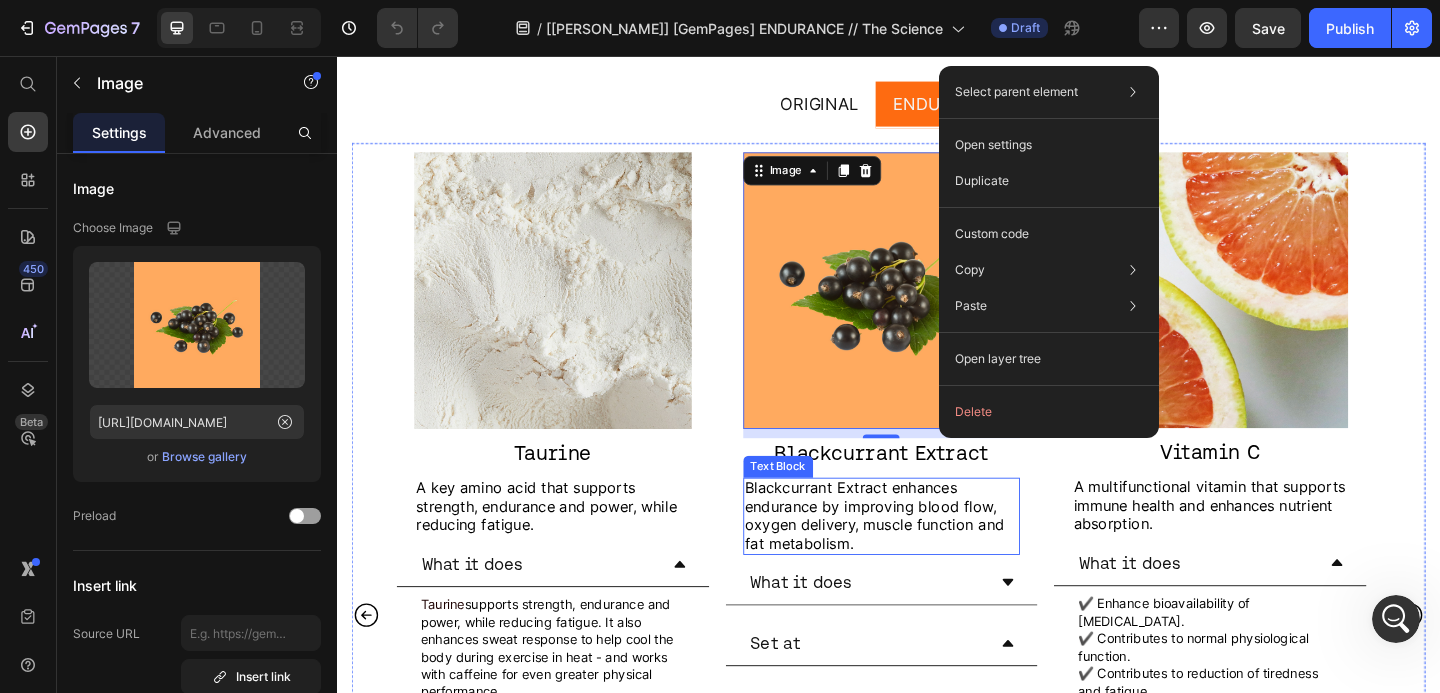 click on "Blackcurrant Extract enhances endurance by improving blood flow, oxygen delivery, muscle function and fat metabolism." at bounding box center (922, 556) 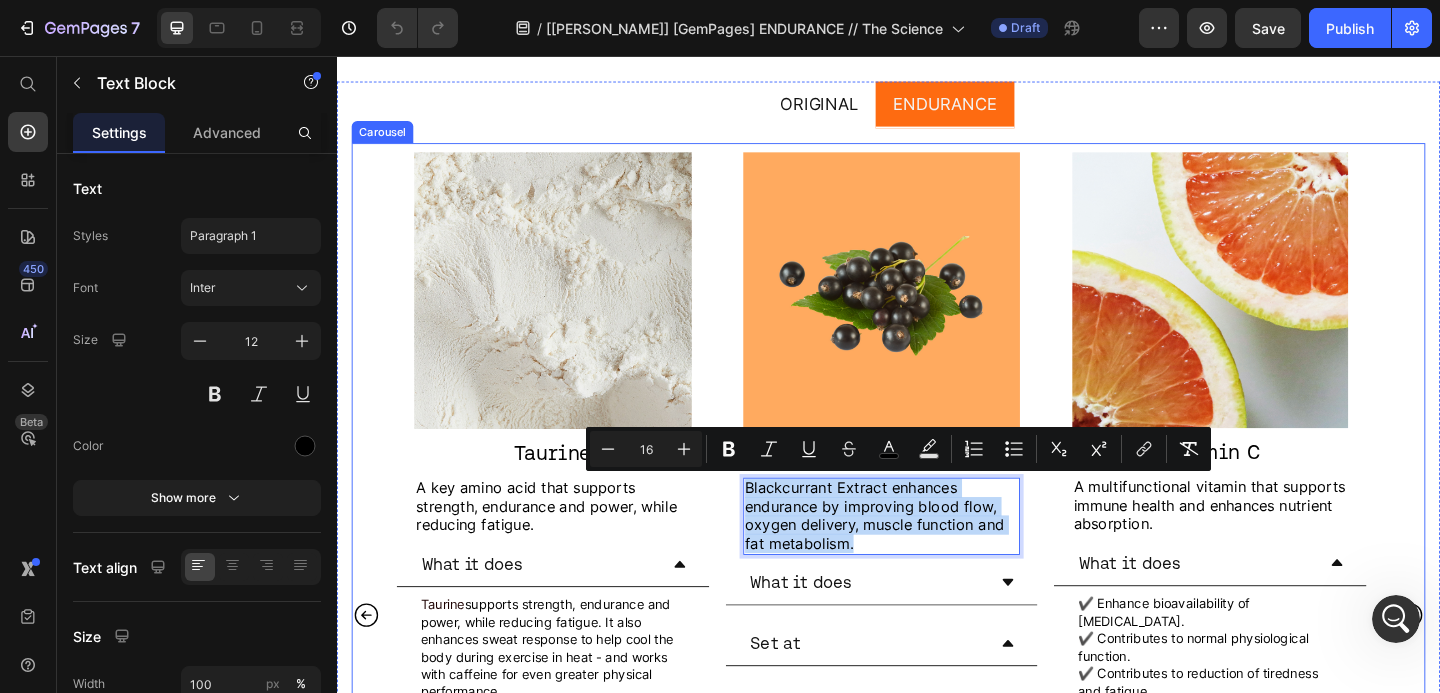 drag, startPoint x: 921, startPoint y: 579, endPoint x: 747, endPoint y: 513, distance: 186.09676 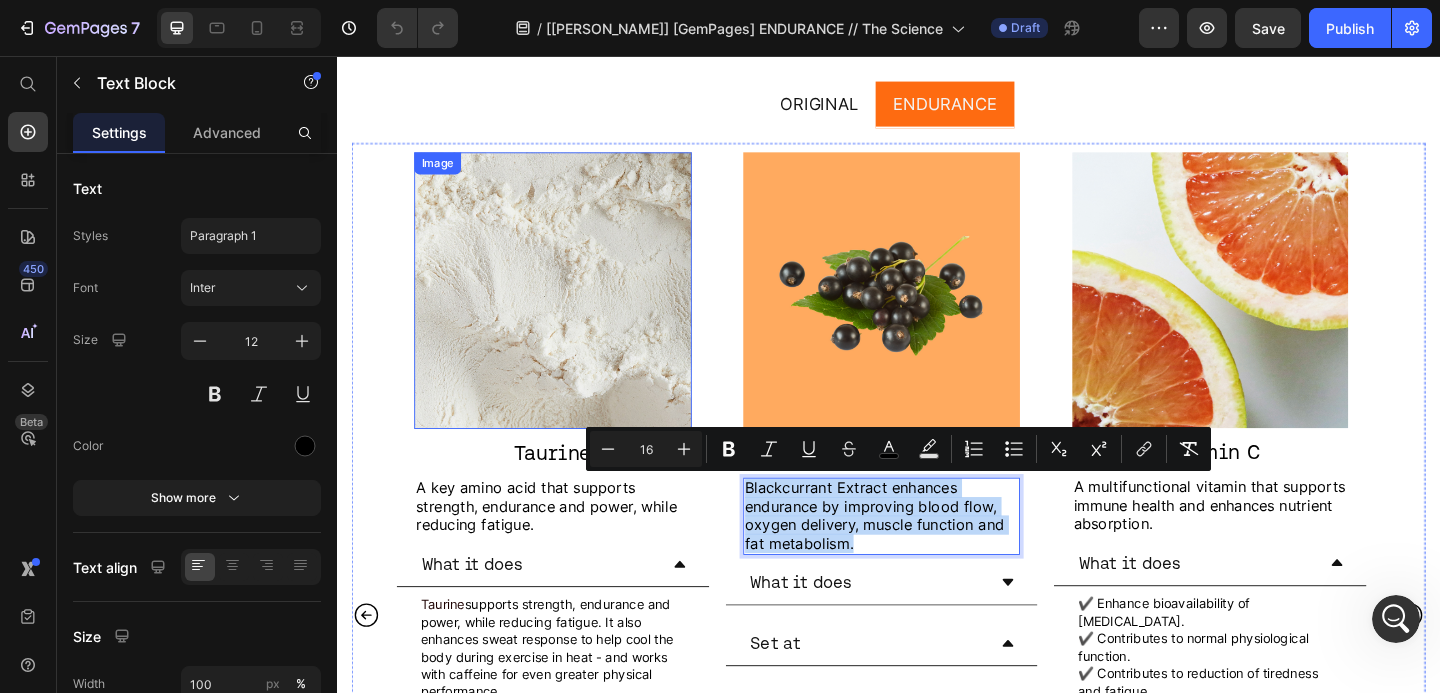 copy on "Blackcurrant Extract enhances endurance by improving blood flow, oxygen delivery, muscle function and fat metabolism." 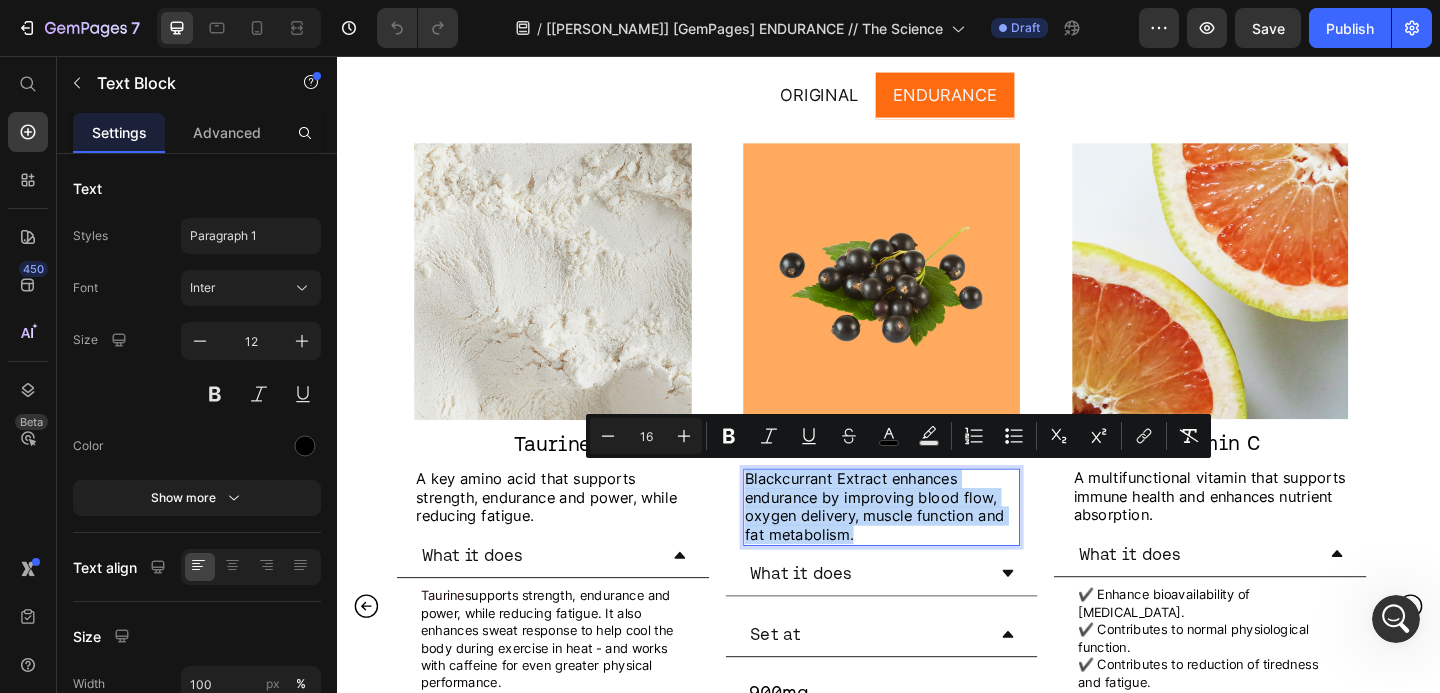 scroll, scrollTop: 1201, scrollLeft: 0, axis: vertical 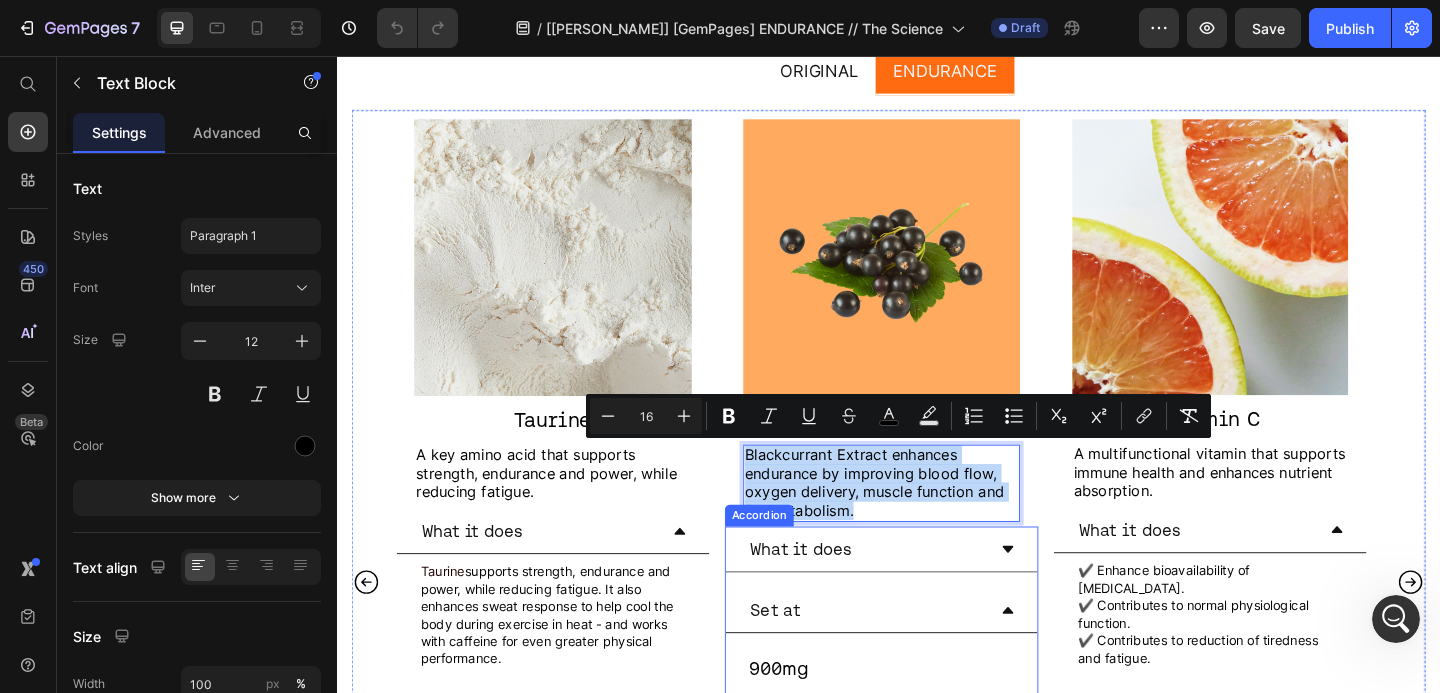 click on "What it does" at bounding box center (930, 593) 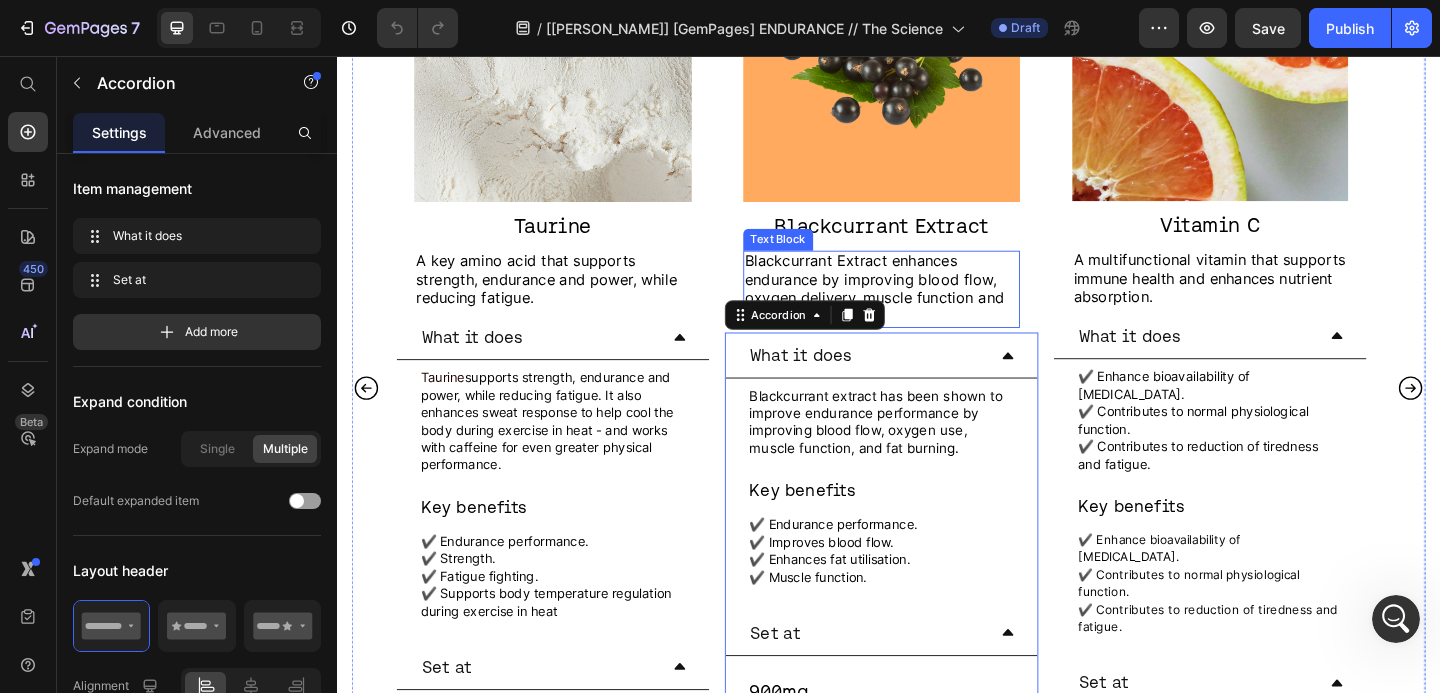 scroll, scrollTop: 1577, scrollLeft: 0, axis: vertical 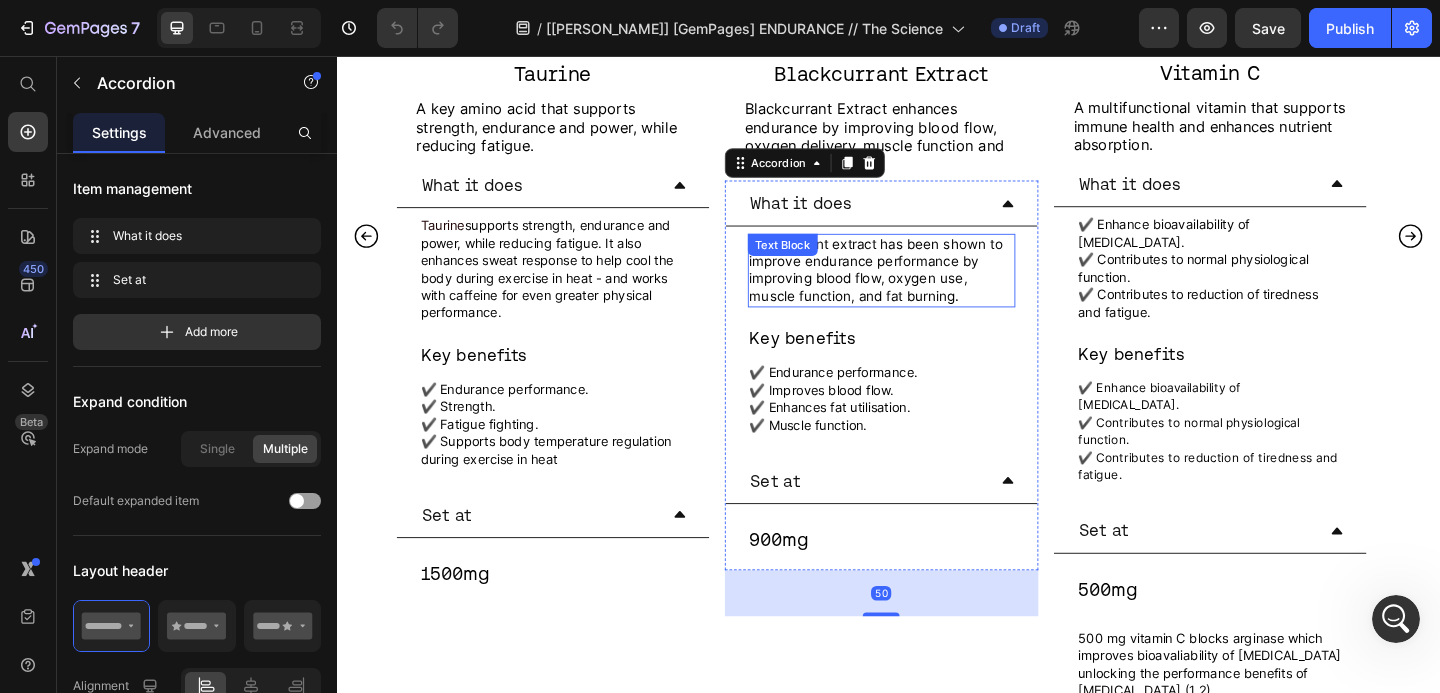 click on "Blackcurrant extract has been shown to improve endurance performance by improving blood flow, oxygen use, muscle function, and fat burning." at bounding box center [924, 289] 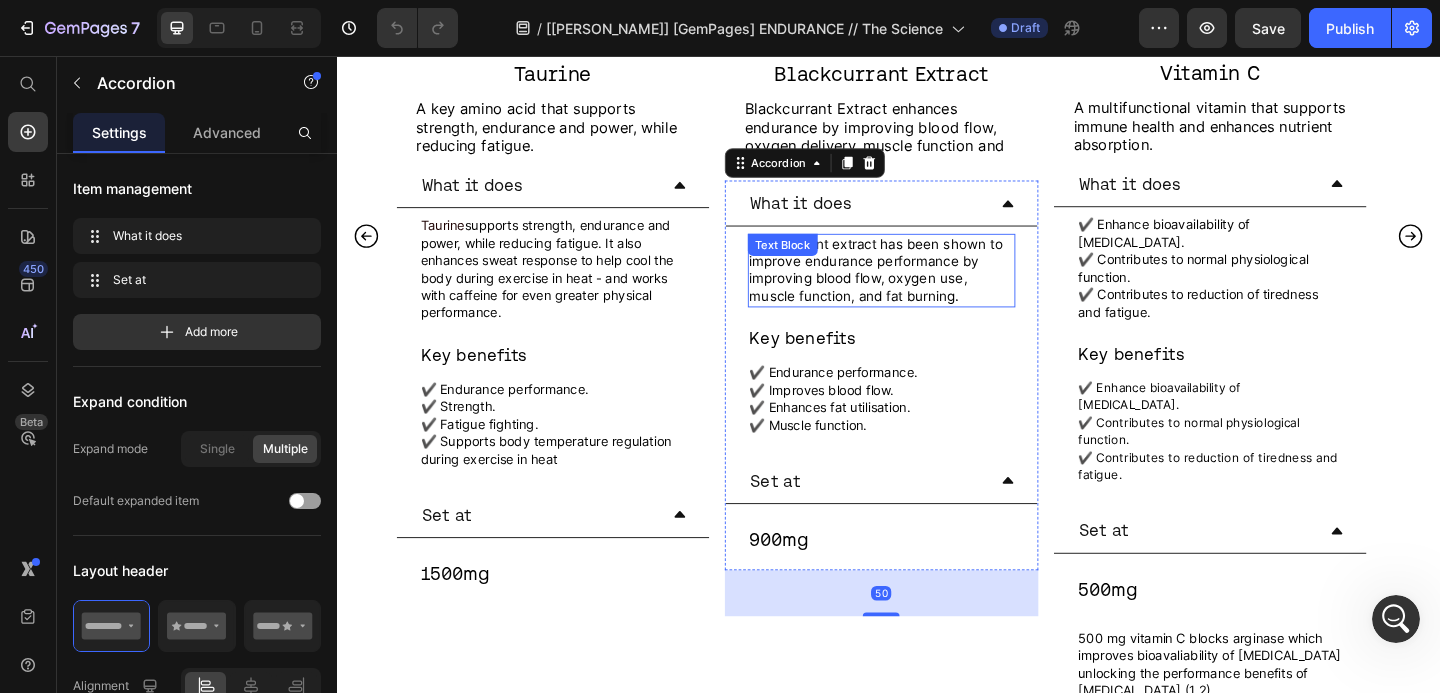 click on "Blackcurrant extract has been shown to improve endurance performance by improving blood flow, oxygen use, muscle function, and fat burning." at bounding box center [924, 289] 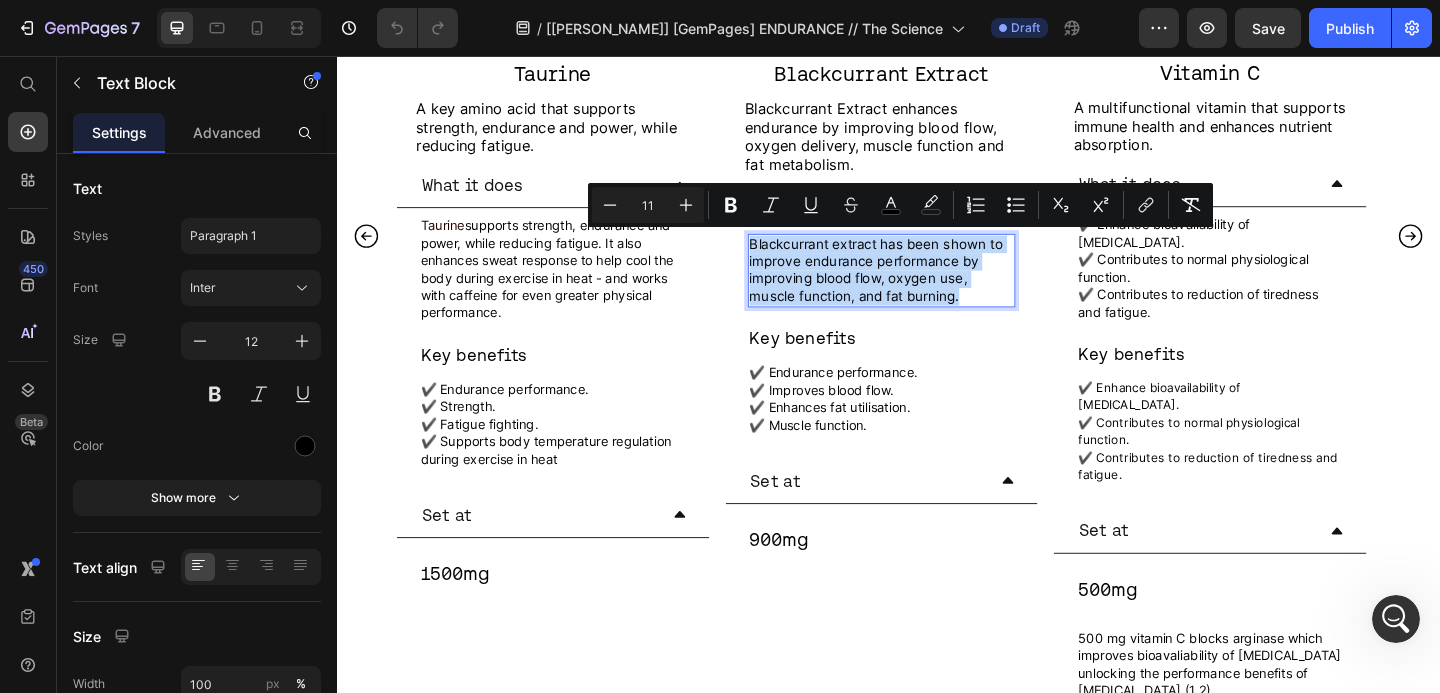 drag, startPoint x: 1023, startPoint y: 308, endPoint x: 785, endPoint y: 258, distance: 243.19539 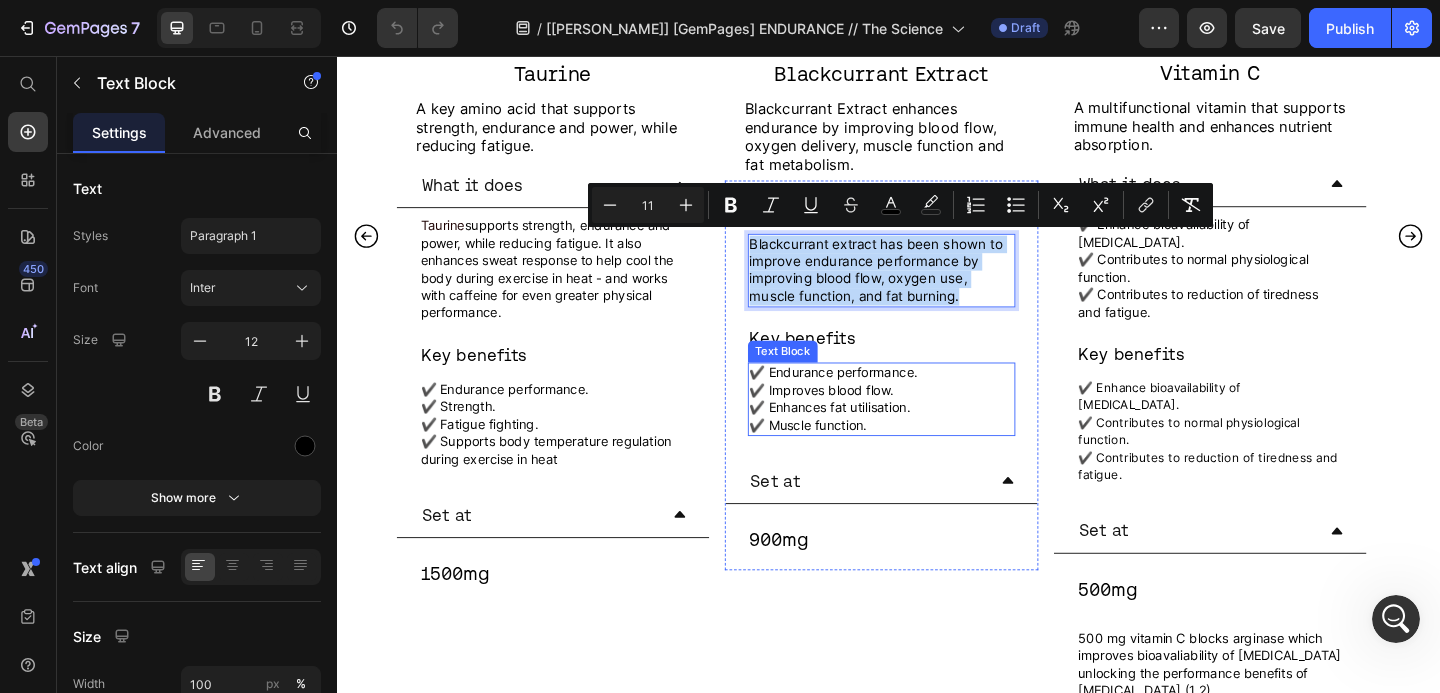 click on "✔️ Enhances fat utilisation." at bounding box center (873, 438) 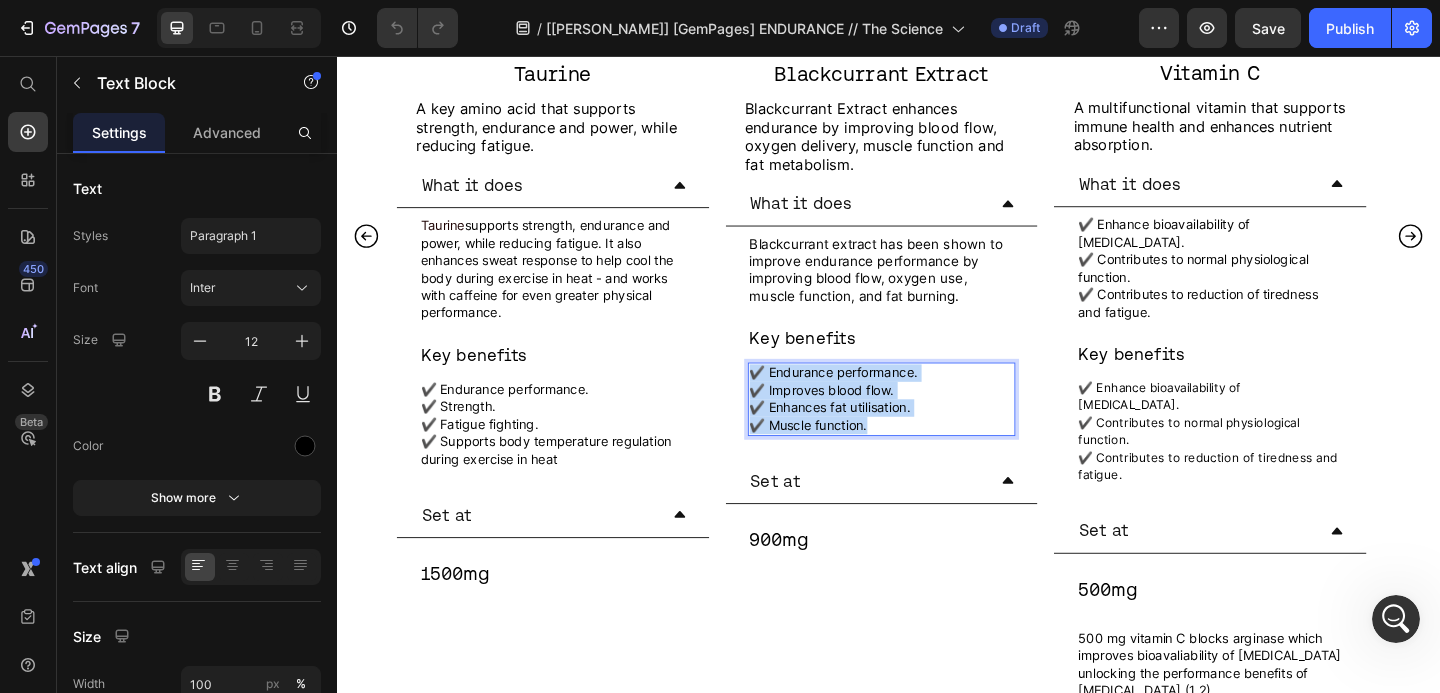 drag, startPoint x: 919, startPoint y: 457, endPoint x: 791, endPoint y: 396, distance: 141.7921 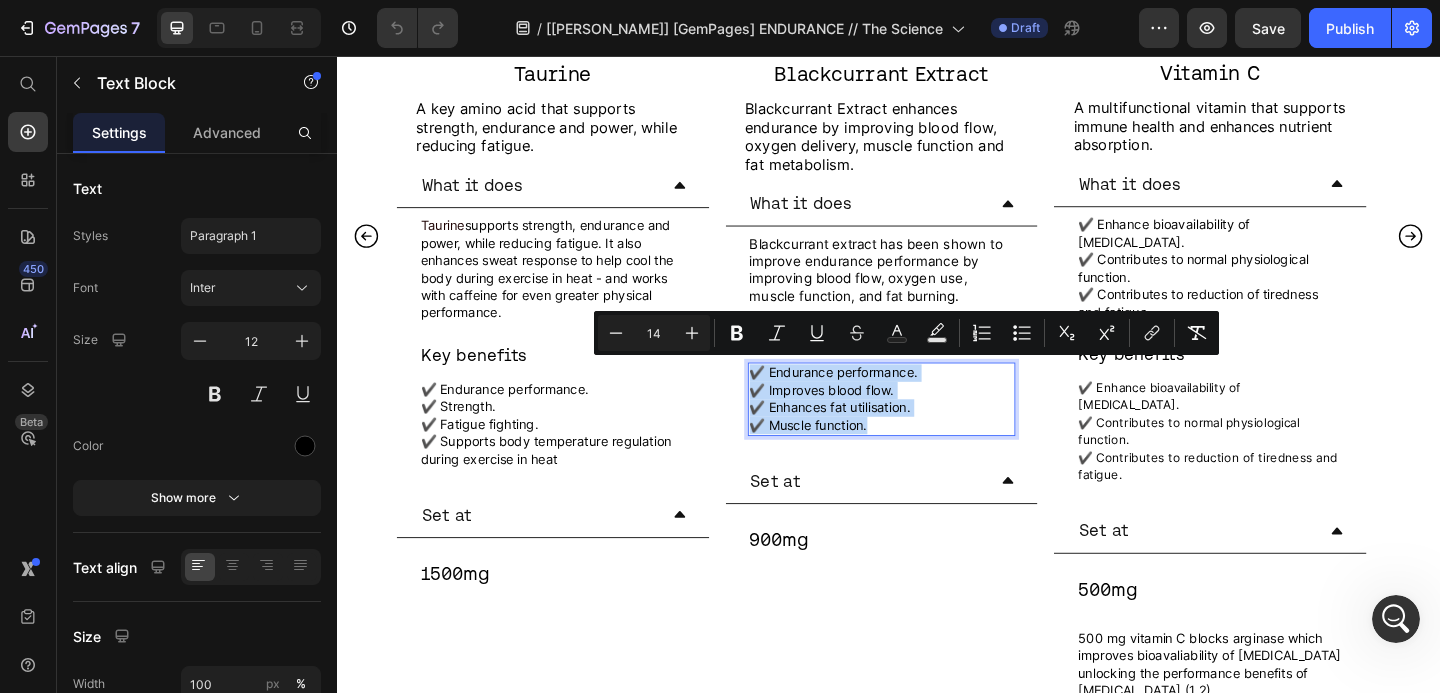 copy on "✔️ Endurance performance. ✔️ Improves blood flow. ✔️ Enhances fat utilisation. ✔️ Muscle function." 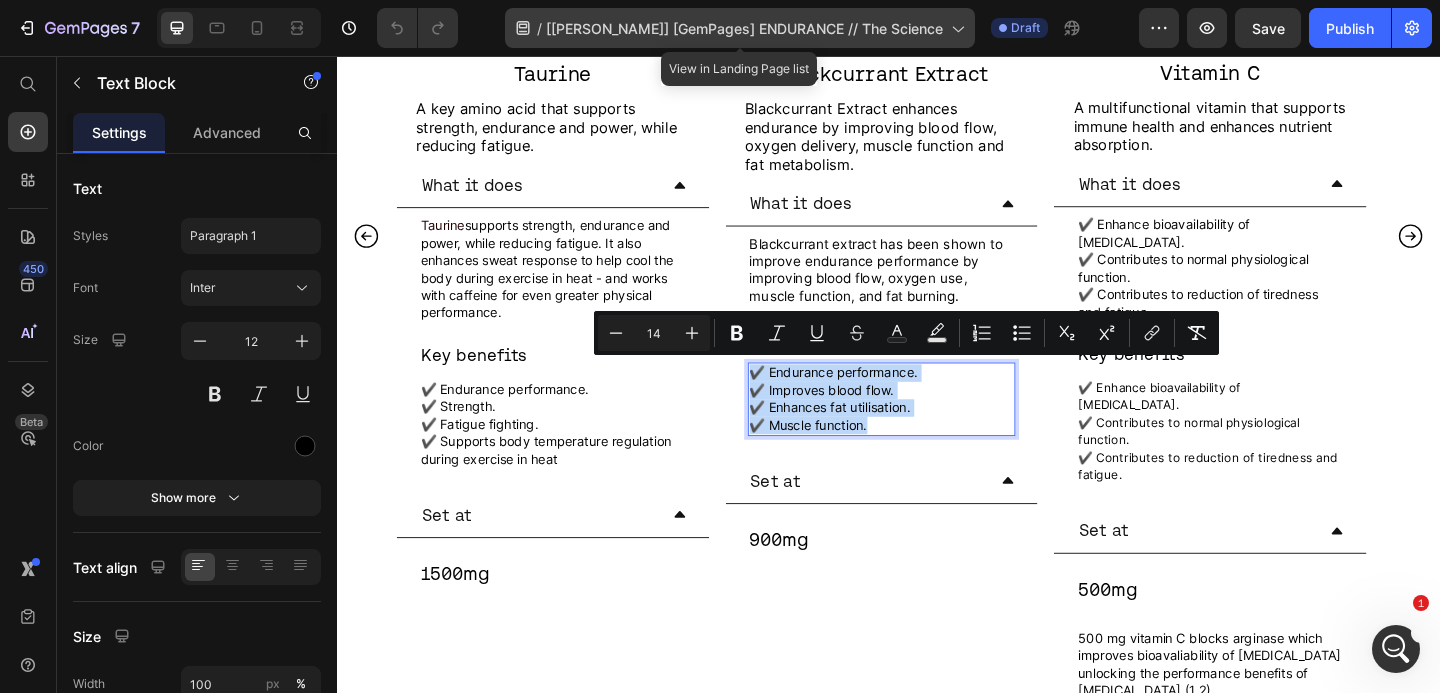 scroll, scrollTop: 8513, scrollLeft: 0, axis: vertical 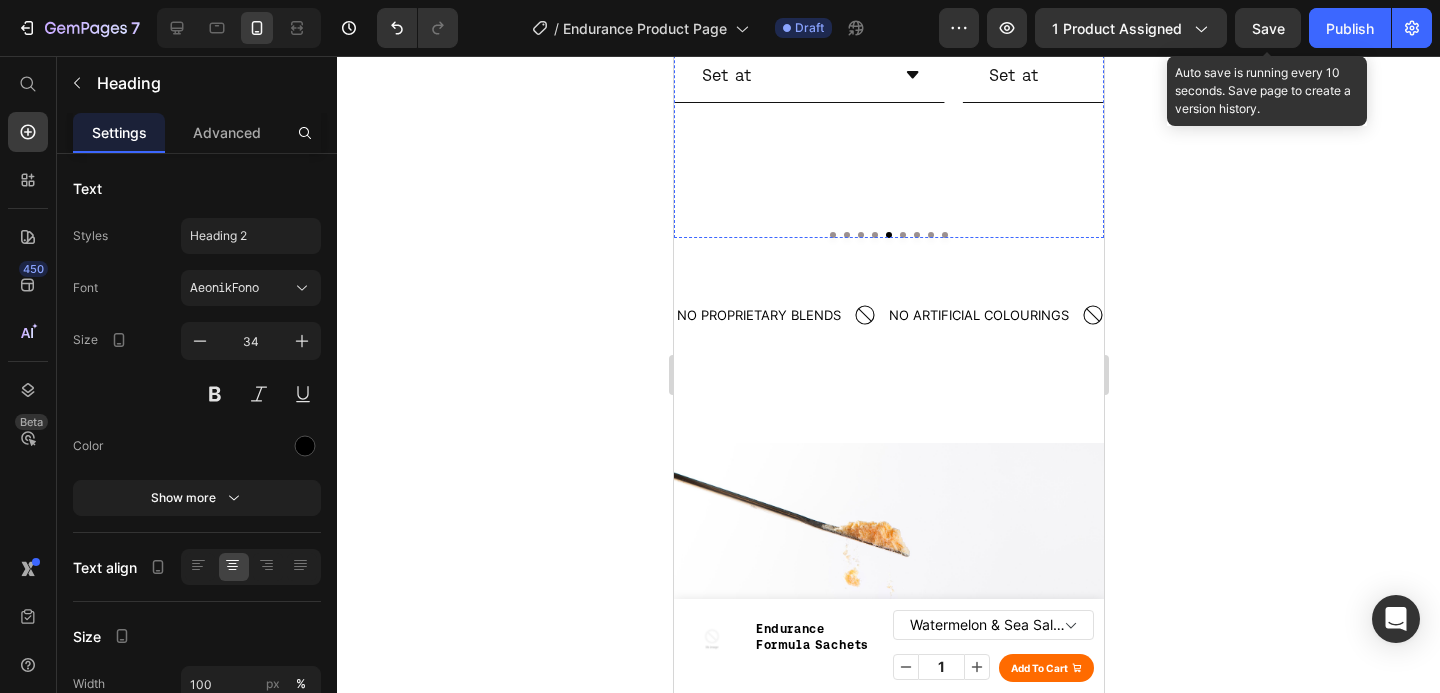 click at bounding box center [808, -299] 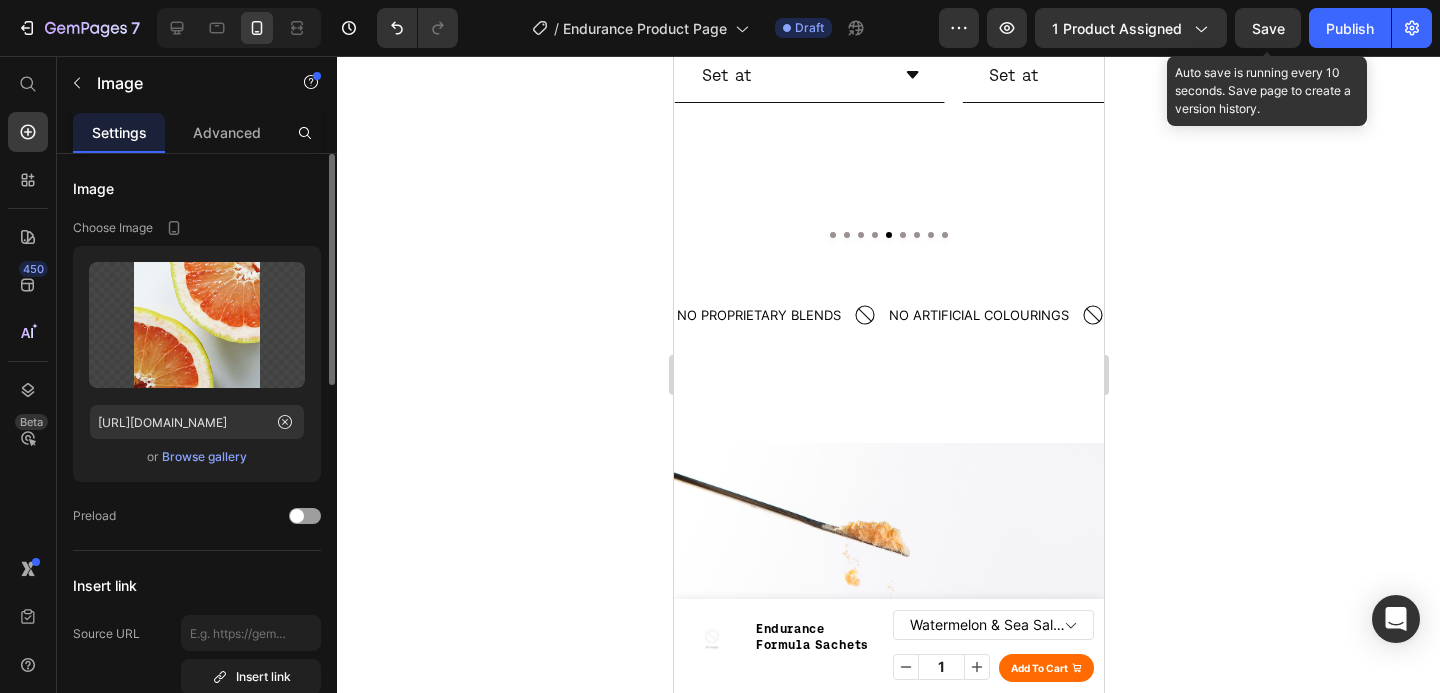 click on "Browse gallery" at bounding box center [204, 457] 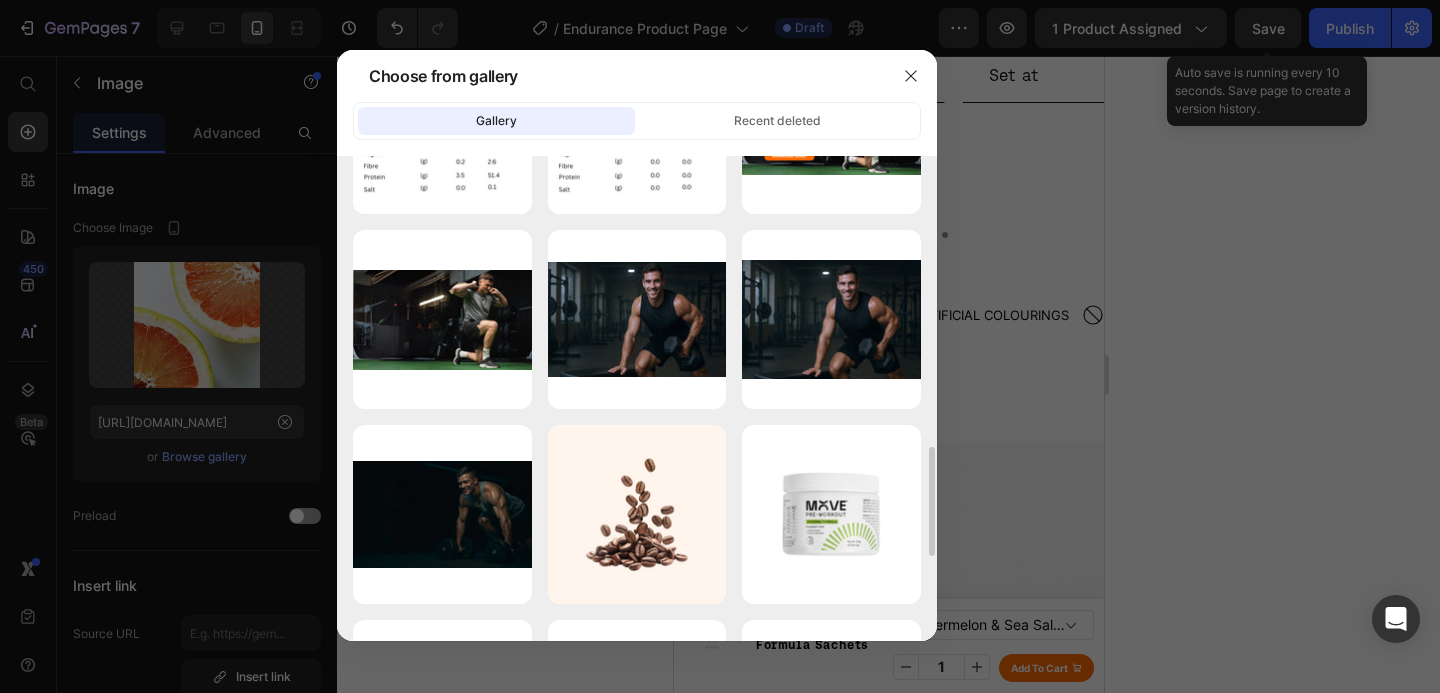 scroll, scrollTop: 852, scrollLeft: 0, axis: vertical 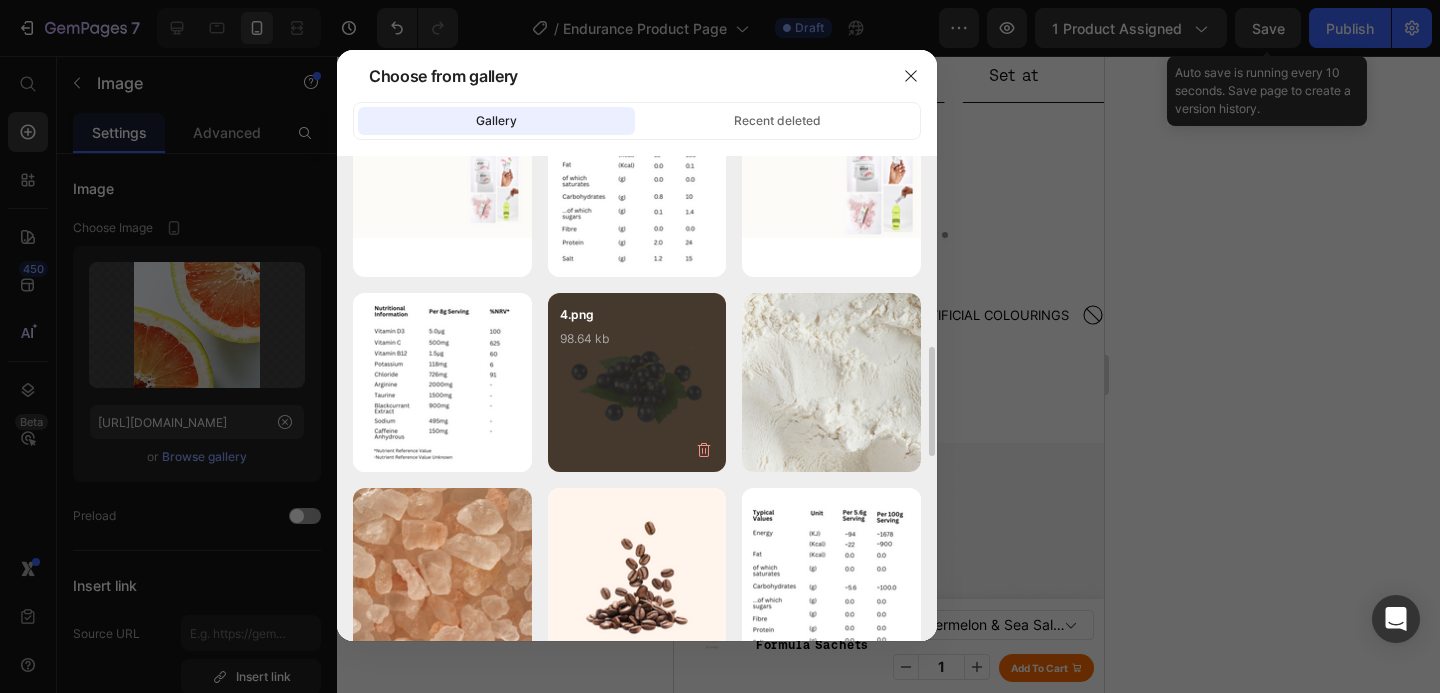 click on "4.png 98.64 kb" at bounding box center [637, 382] 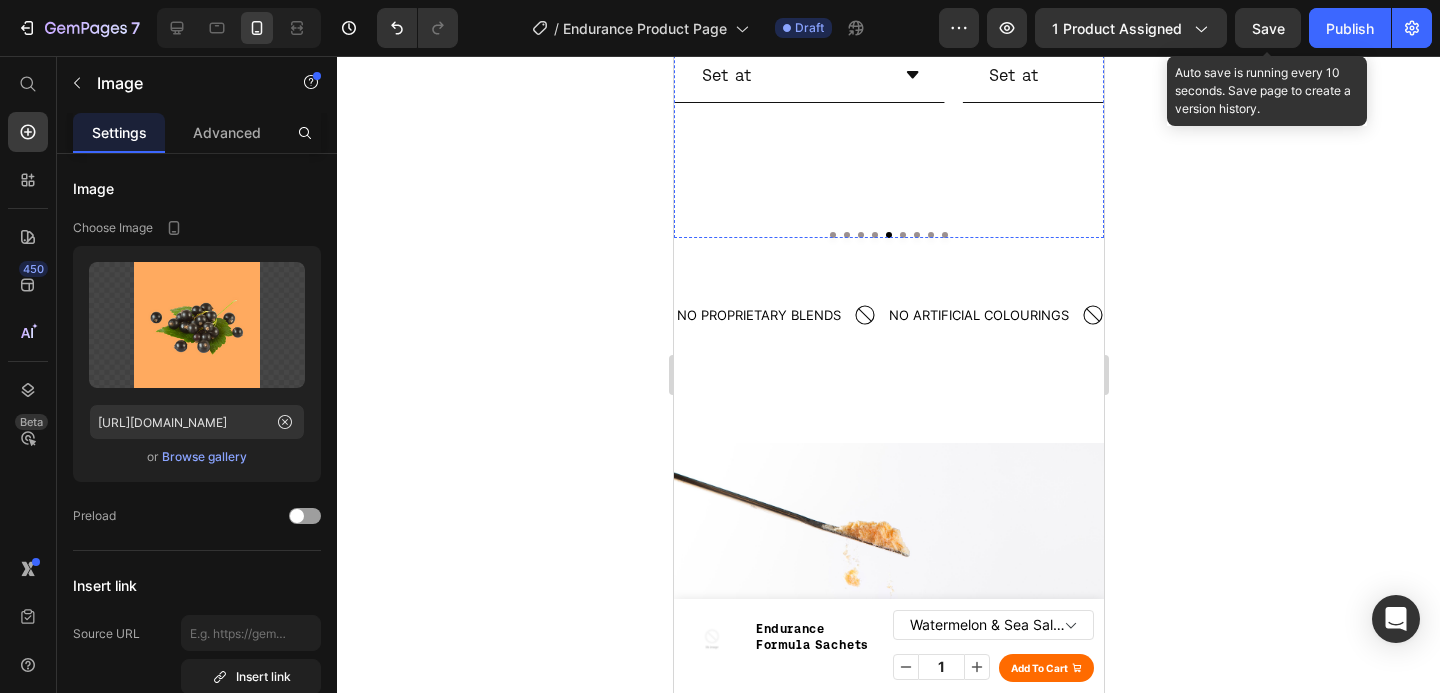 click on "A multifunctional vitamin that supports immune health and enhances nutrient absorption." at bounding box center (792, -78) 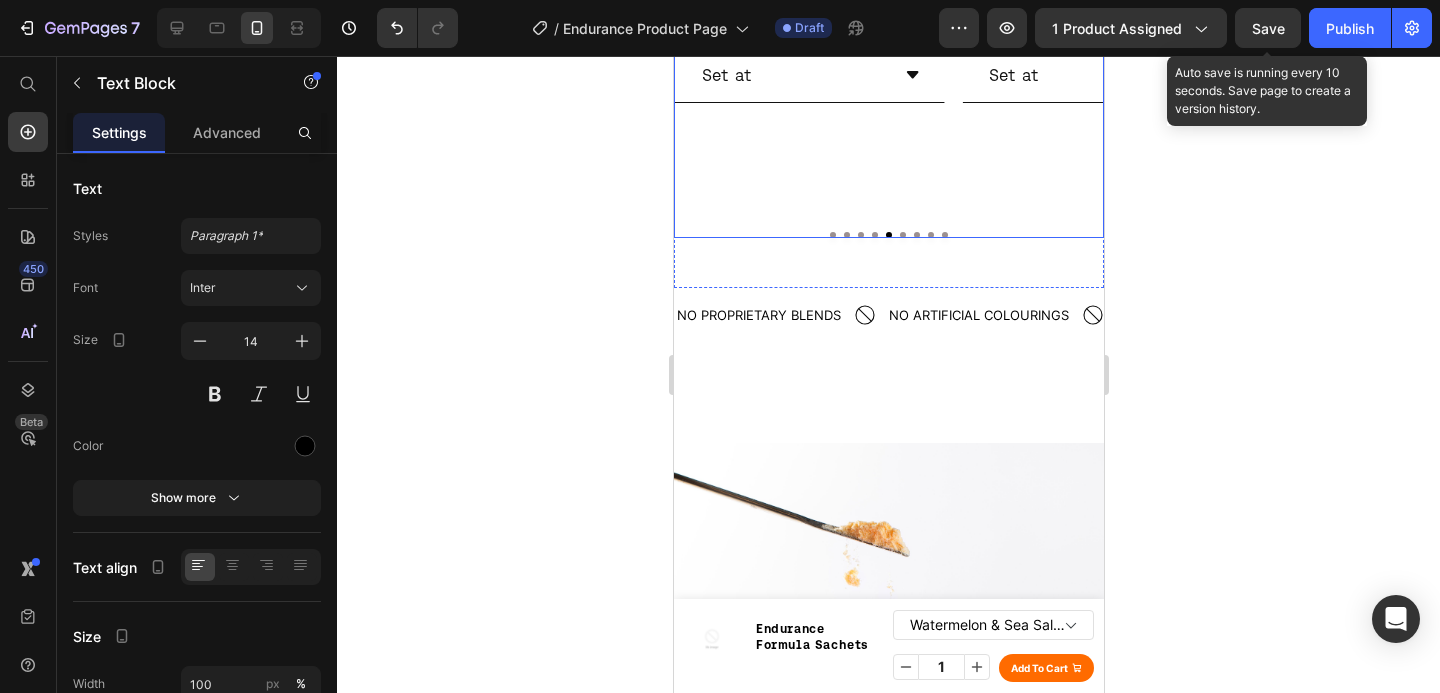 drag, startPoint x: 897, startPoint y: 376, endPoint x: 695, endPoint y: 336, distance: 205.92232 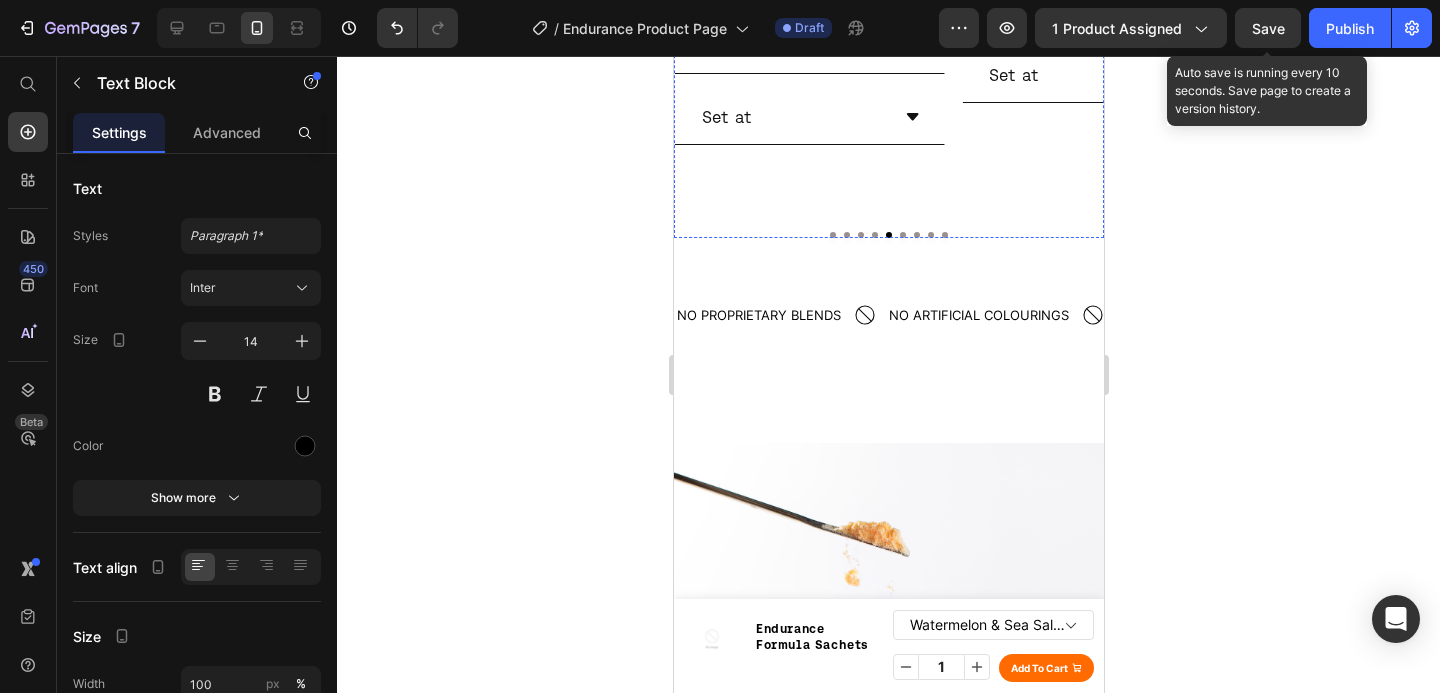 click on "A multifunctional vitamin that supports immune health and enhances nutrient absorption." at bounding box center (1079, -78) 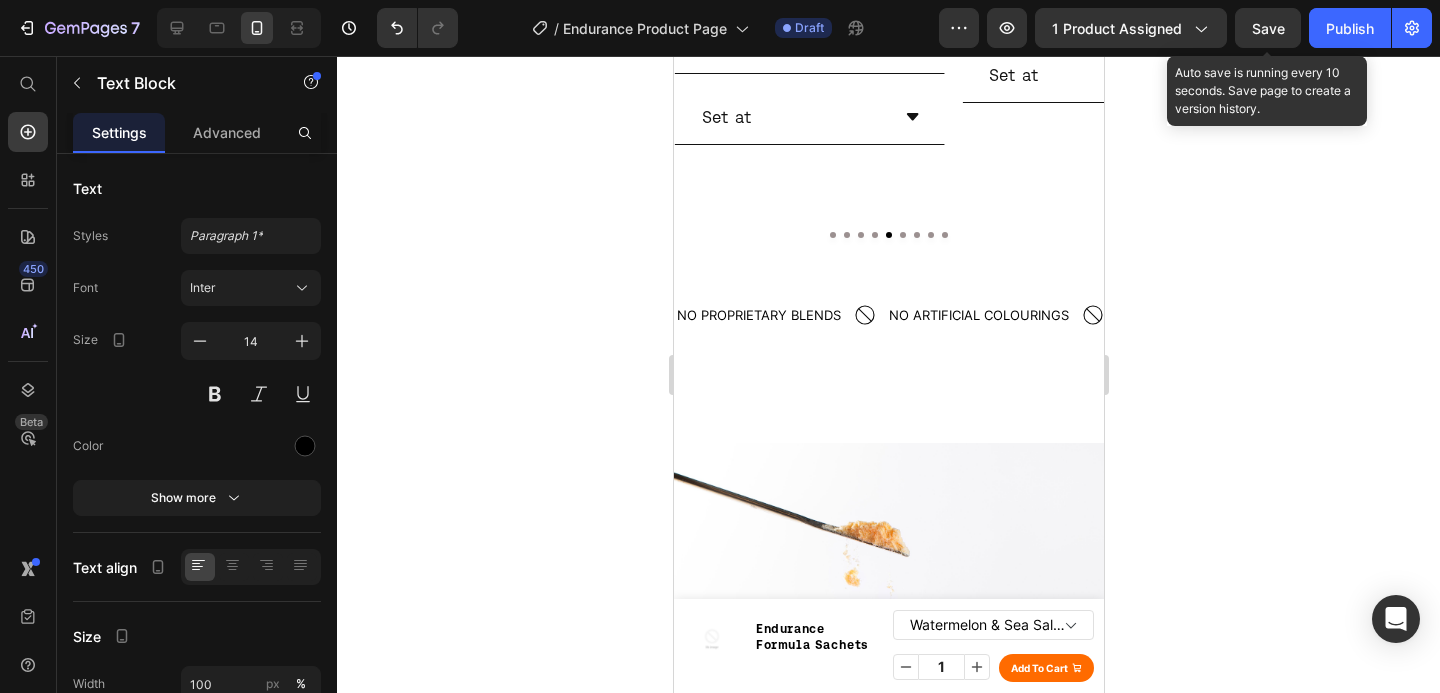 click on "A multifunctional vitamin that supports immune health and enhances nutrient absorption." at bounding box center [1079, -78] 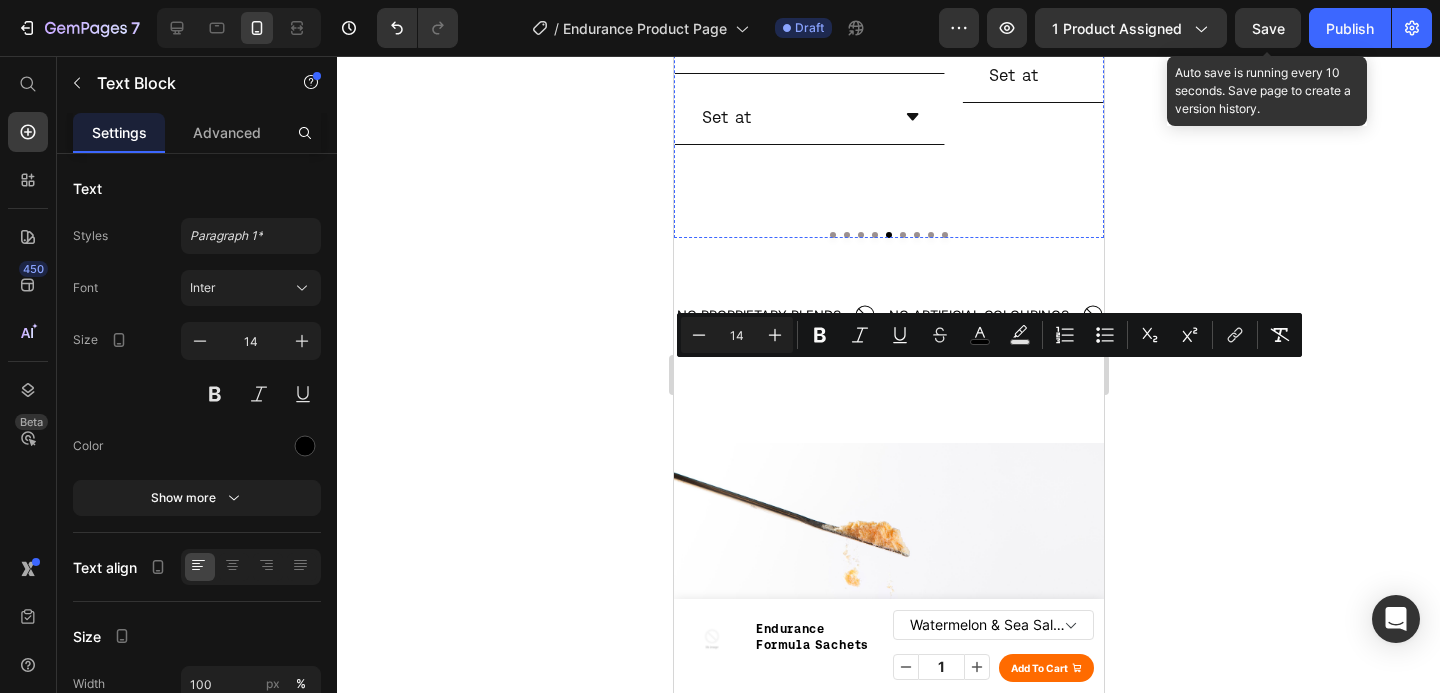 click on "Blackcurrant Extract enhances endurance by improving blood flow, oxygen delivery, muscle function and fat metabolism." at bounding box center (808, -57) 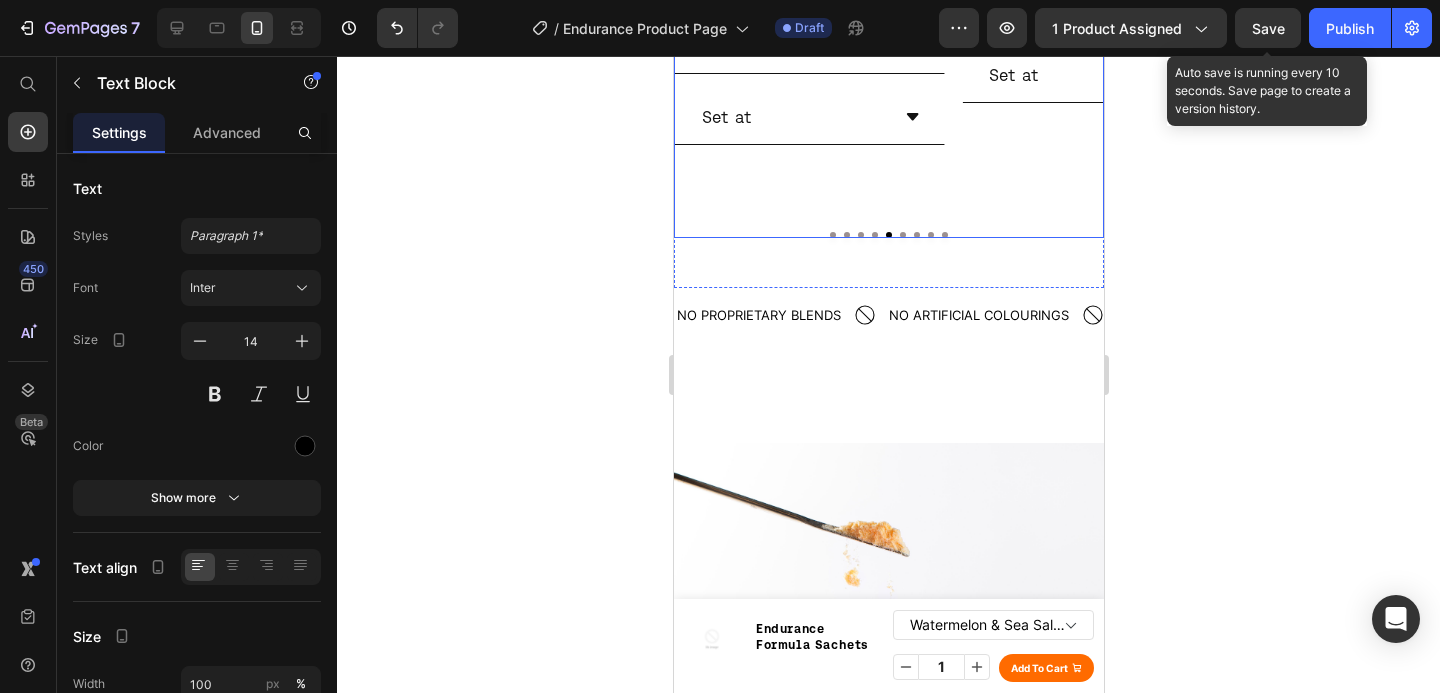 drag, startPoint x: 828, startPoint y: 423, endPoint x: 696, endPoint y: 334, distance: 159.20113 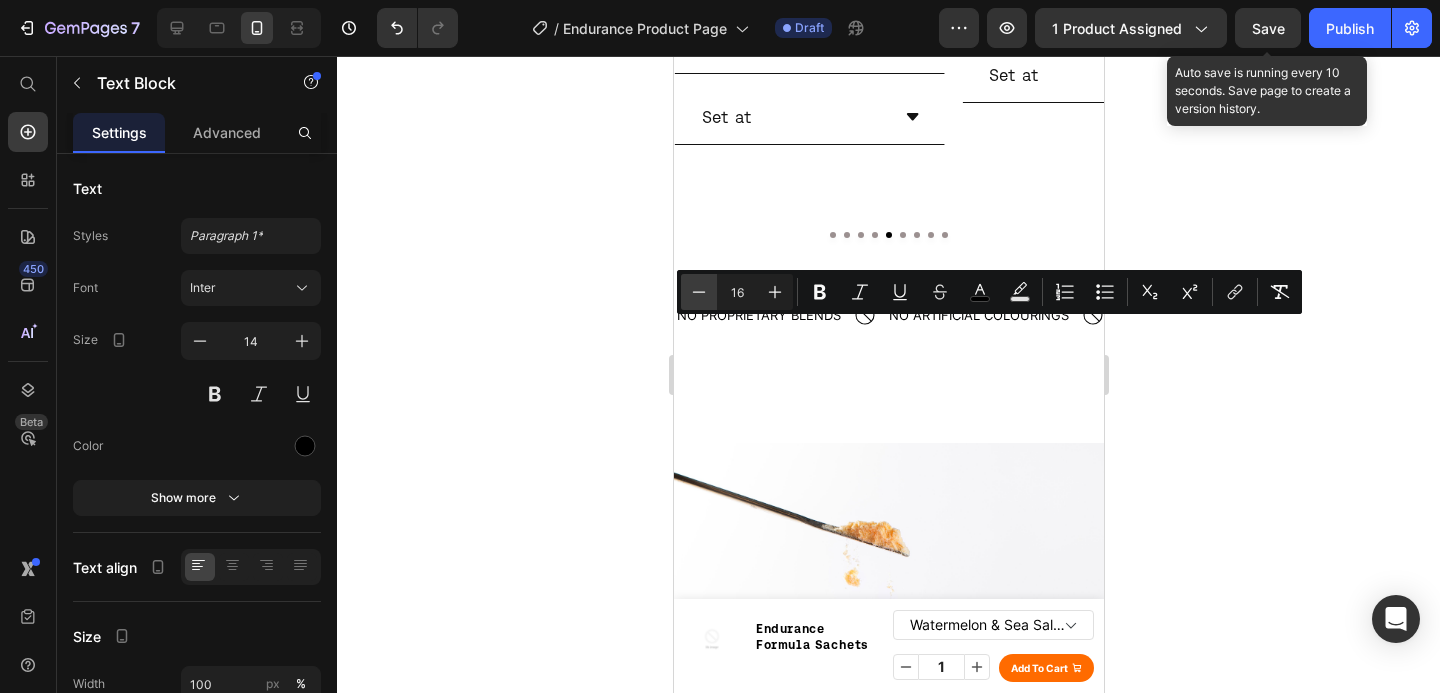 click 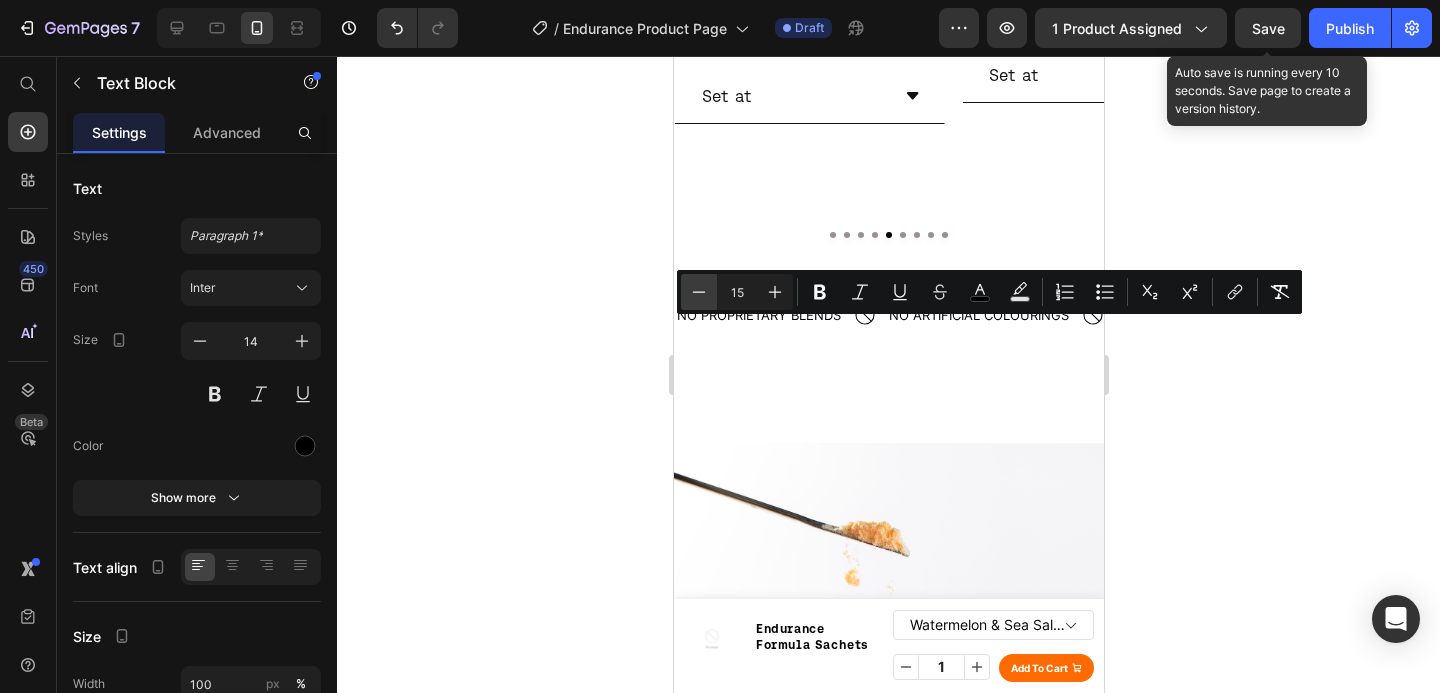 click 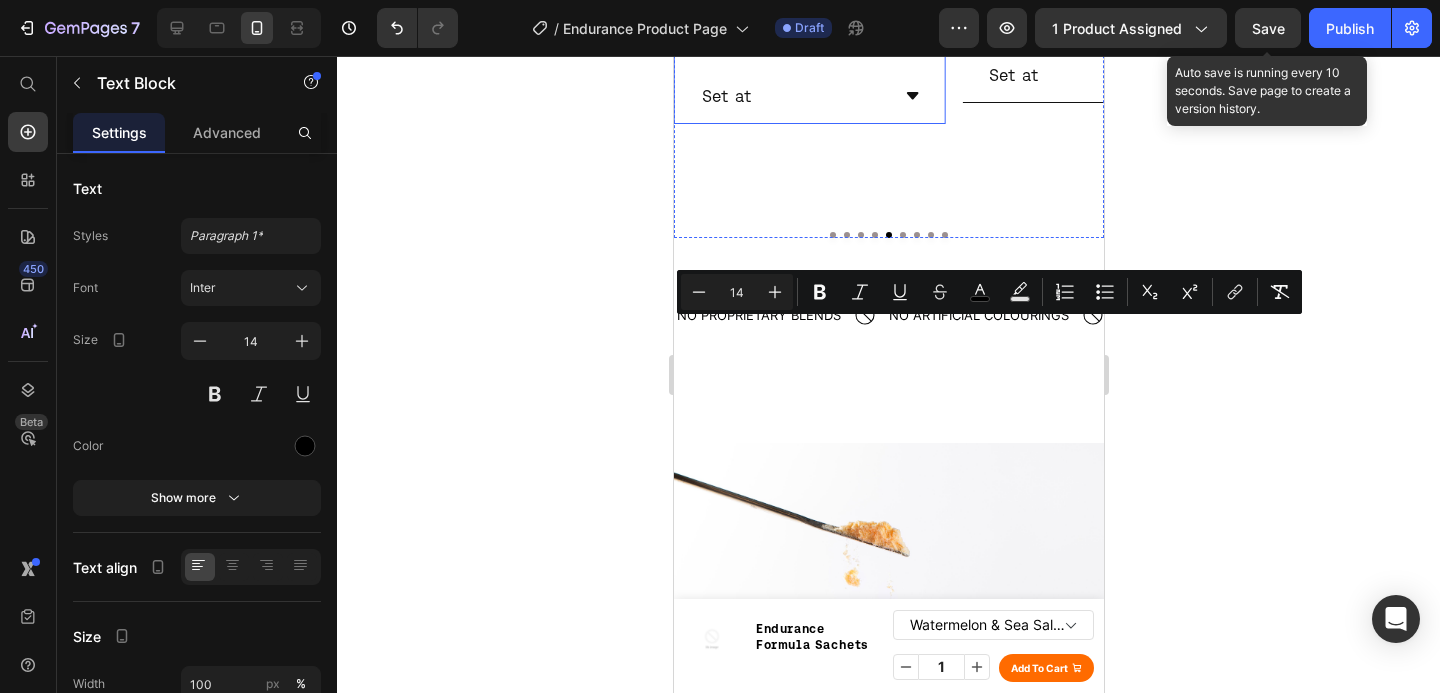 click on "What it does" at bounding box center (808, 24) 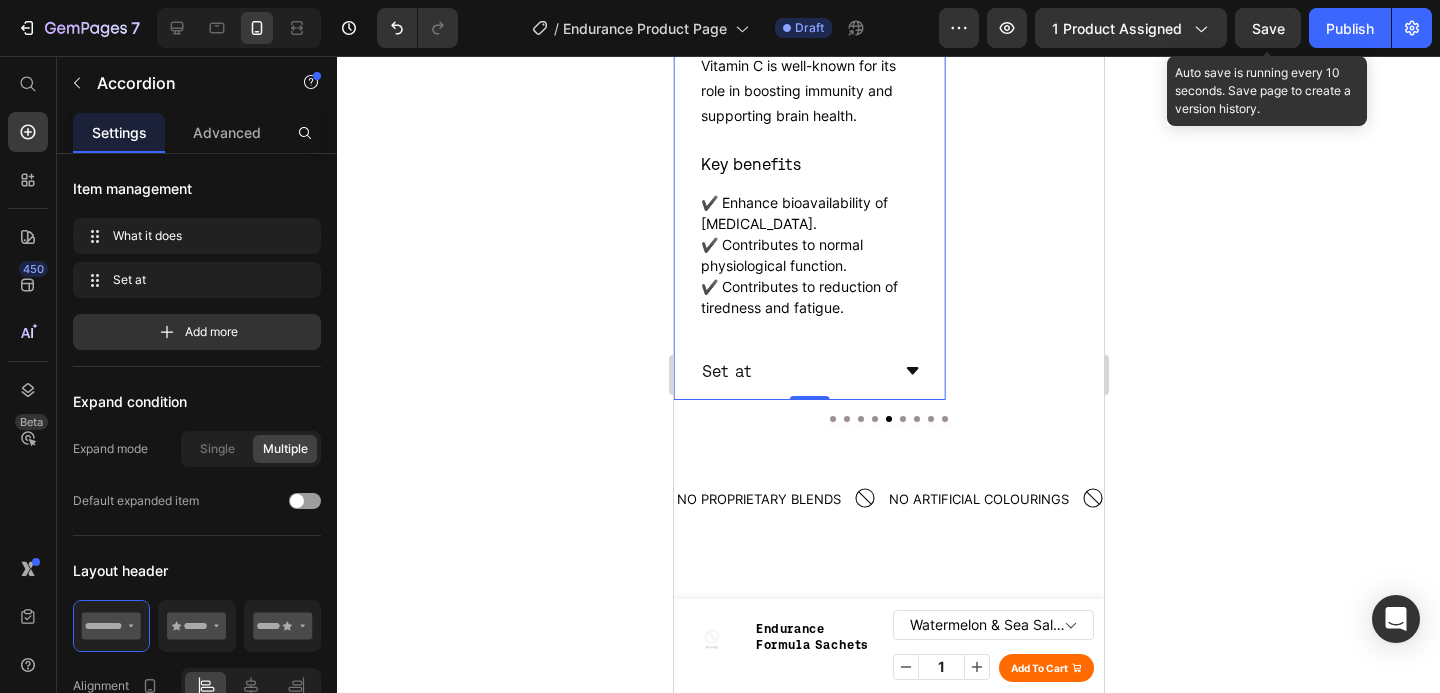 scroll, scrollTop: 3799, scrollLeft: 0, axis: vertical 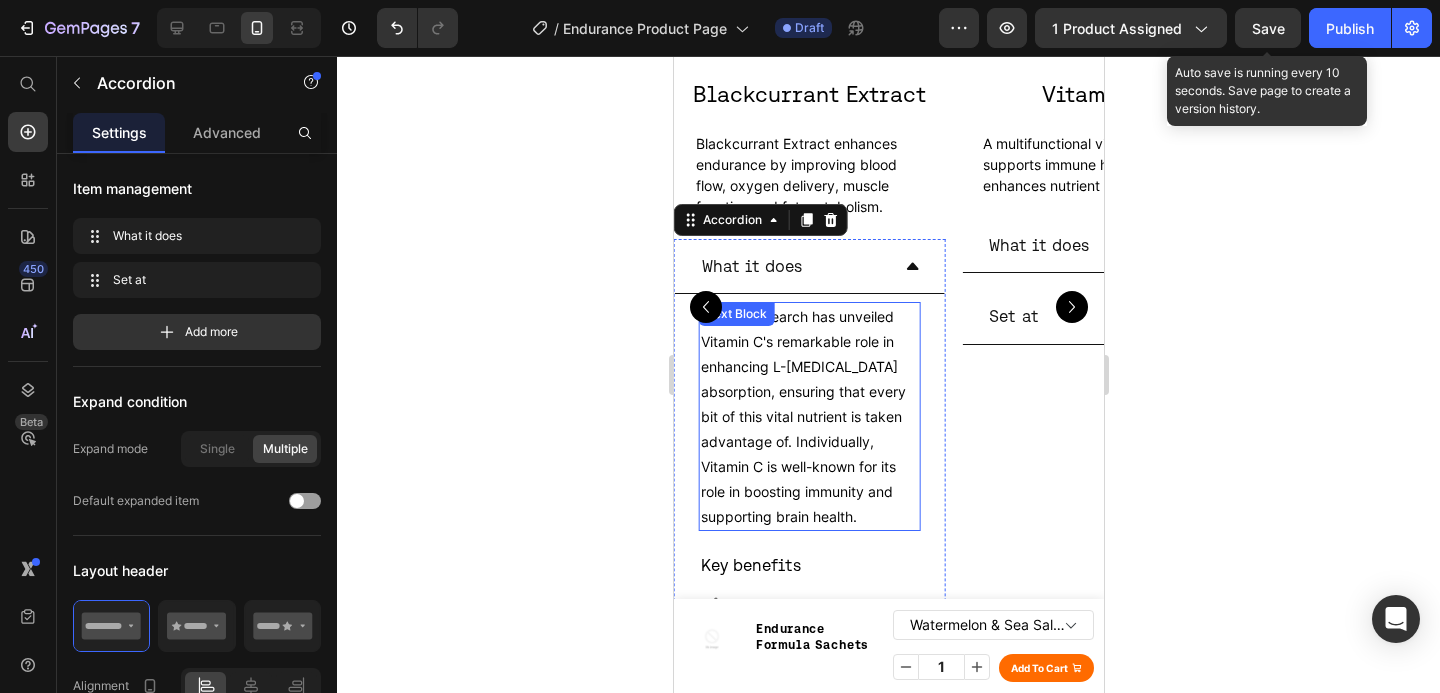 click on "Recent research has unveiled Vitamin C's remarkable role in enhancing L-[MEDICAL_DATA] absorption, ensuring that every bit of this vital nutrient is taken advantage of. Individually, Vitamin C is well-known for its role in boosting immunity and supporting brain health." at bounding box center [802, 416] 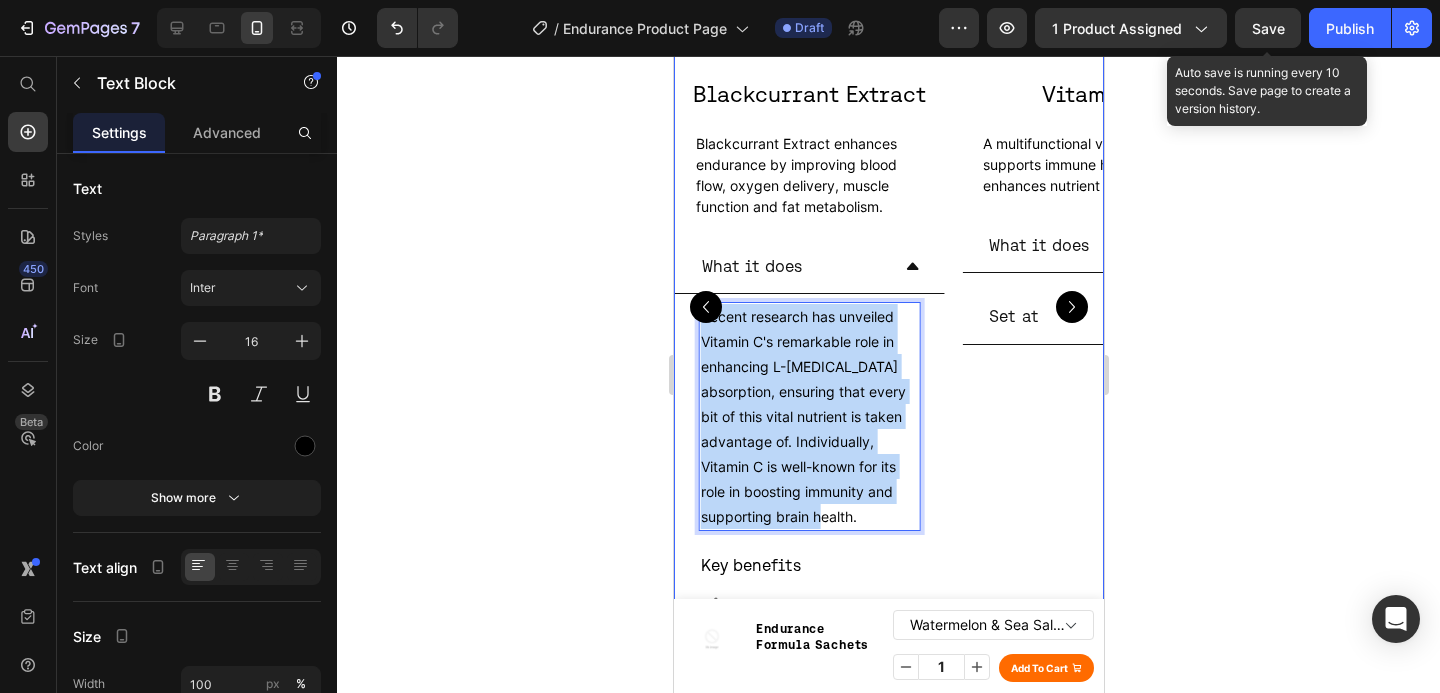 drag, startPoint x: 873, startPoint y: 536, endPoint x: 701, endPoint y: 338, distance: 262.27466 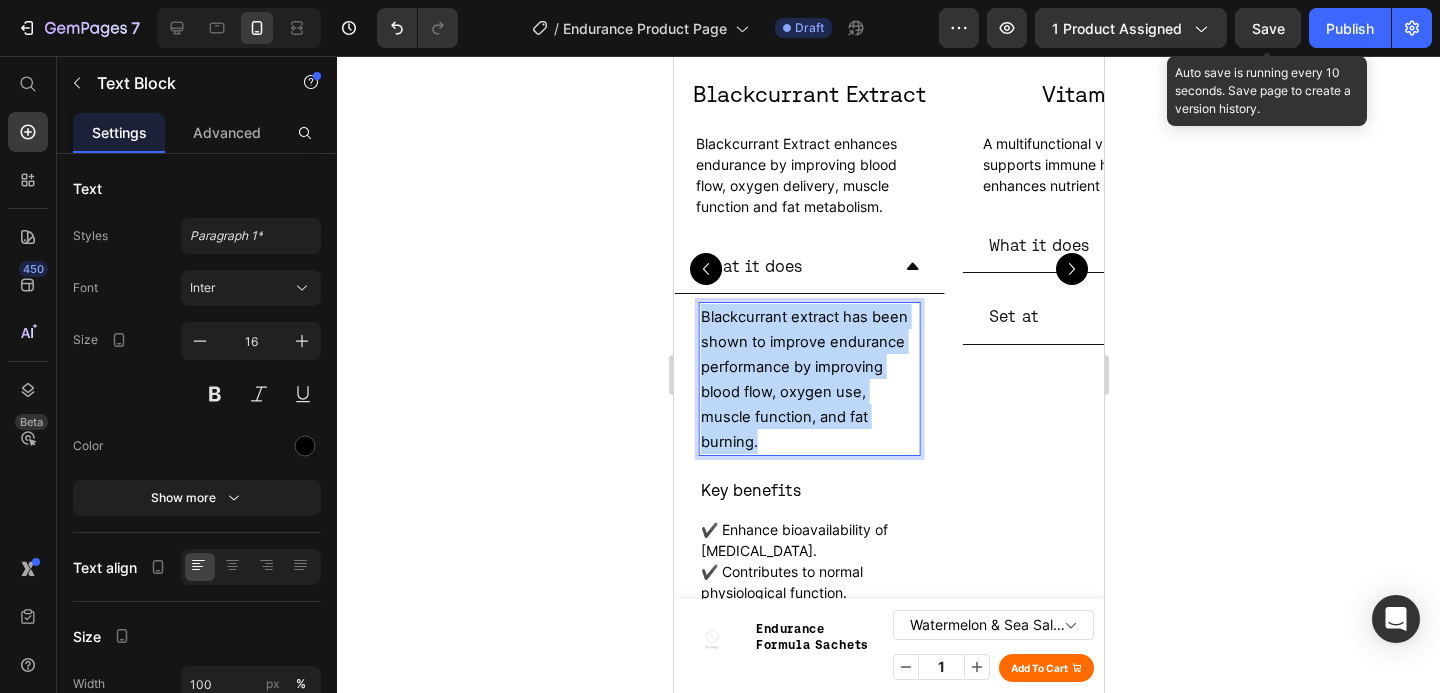 drag, startPoint x: 890, startPoint y: 443, endPoint x: 703, endPoint y: 342, distance: 212.53235 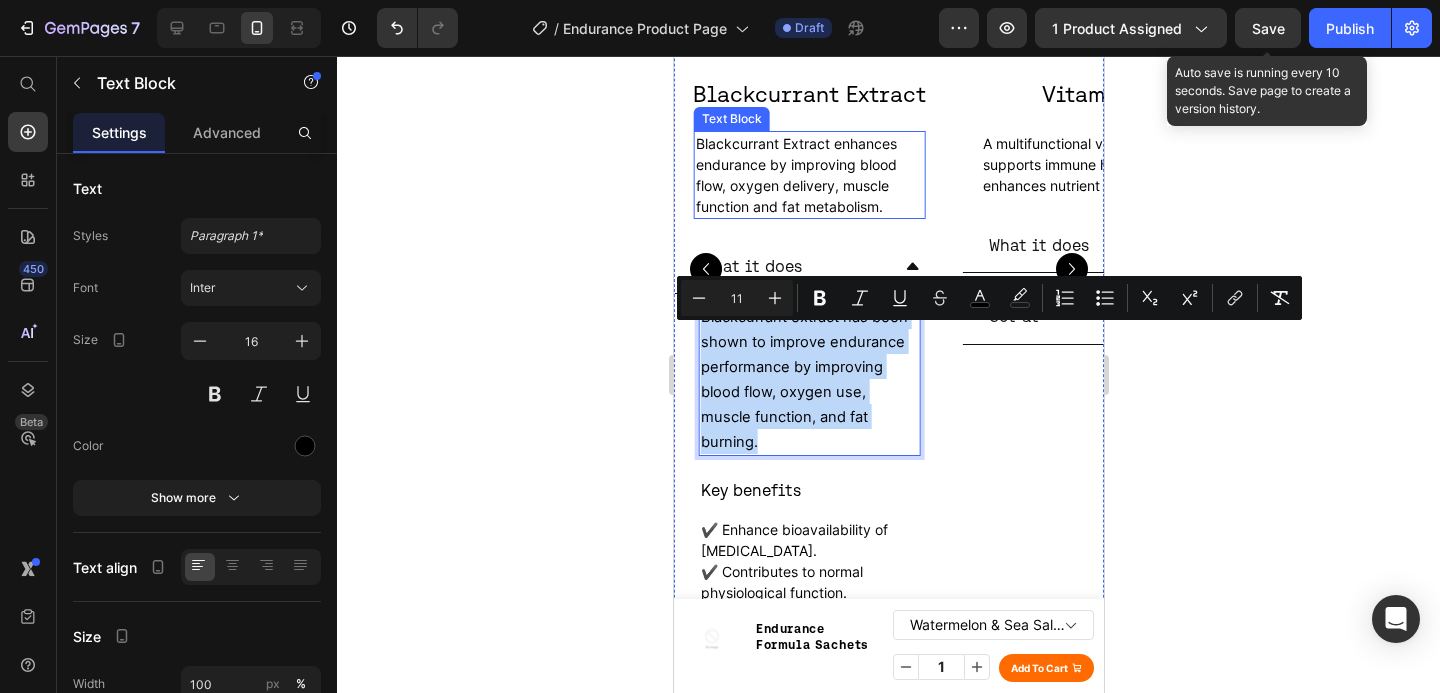 click on "Blackcurrant Extract enhances endurance by improving blood flow, oxygen delivery, muscle function and fat metabolism." at bounding box center (795, 175) 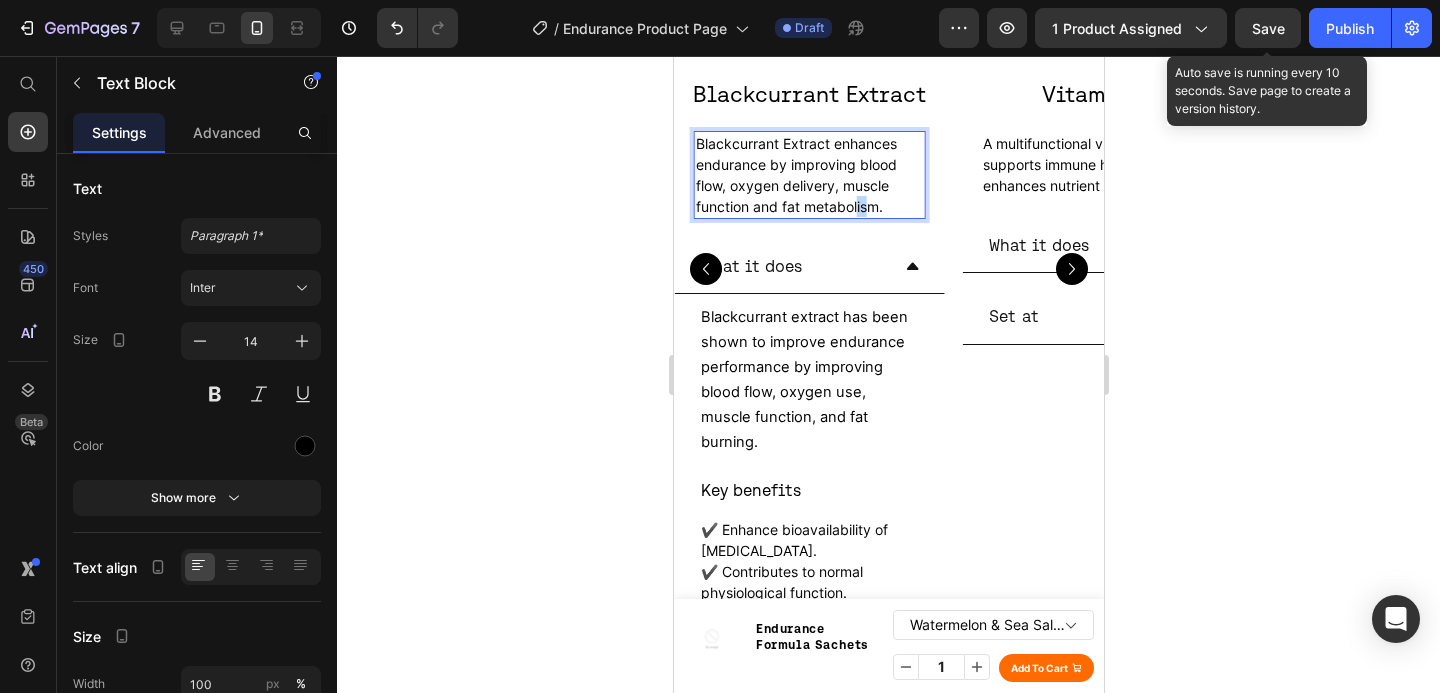 drag, startPoint x: 870, startPoint y: 222, endPoint x: 857, endPoint y: 219, distance: 13.341664 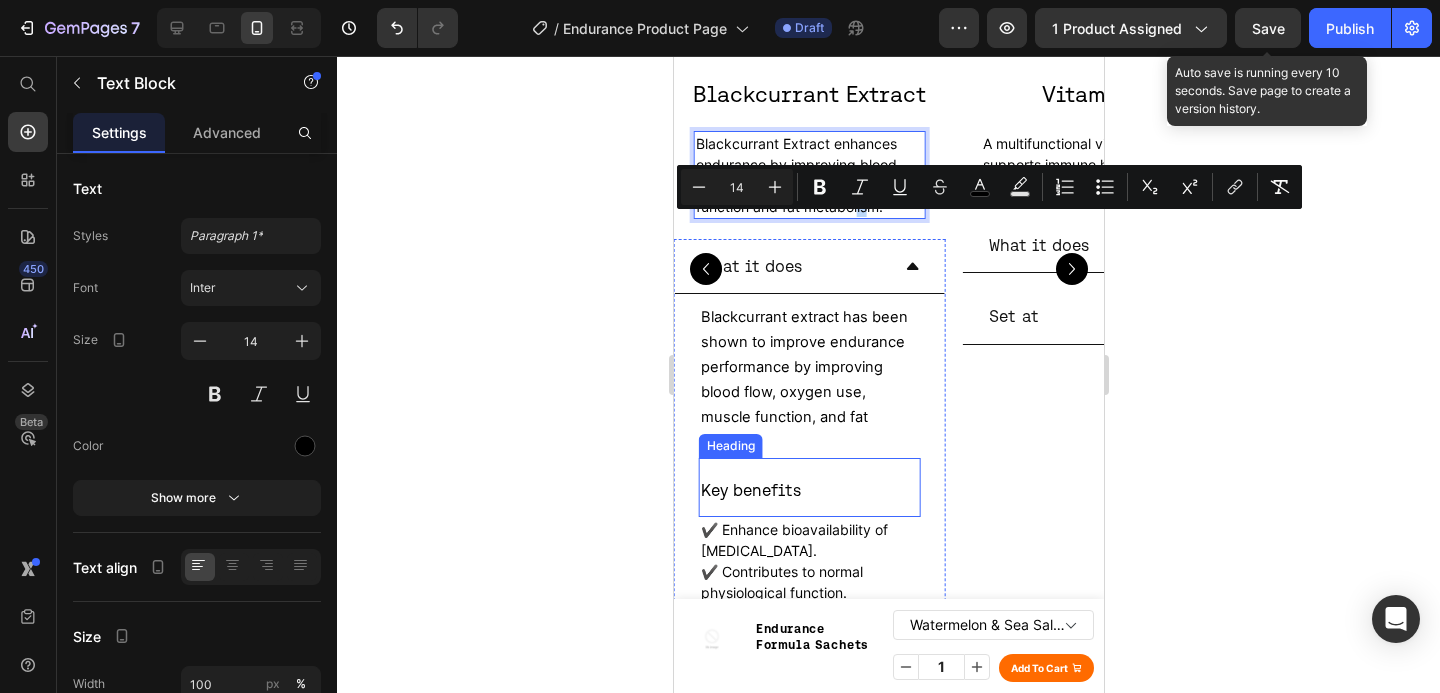 click on "Key benefits" at bounding box center (808, 487) 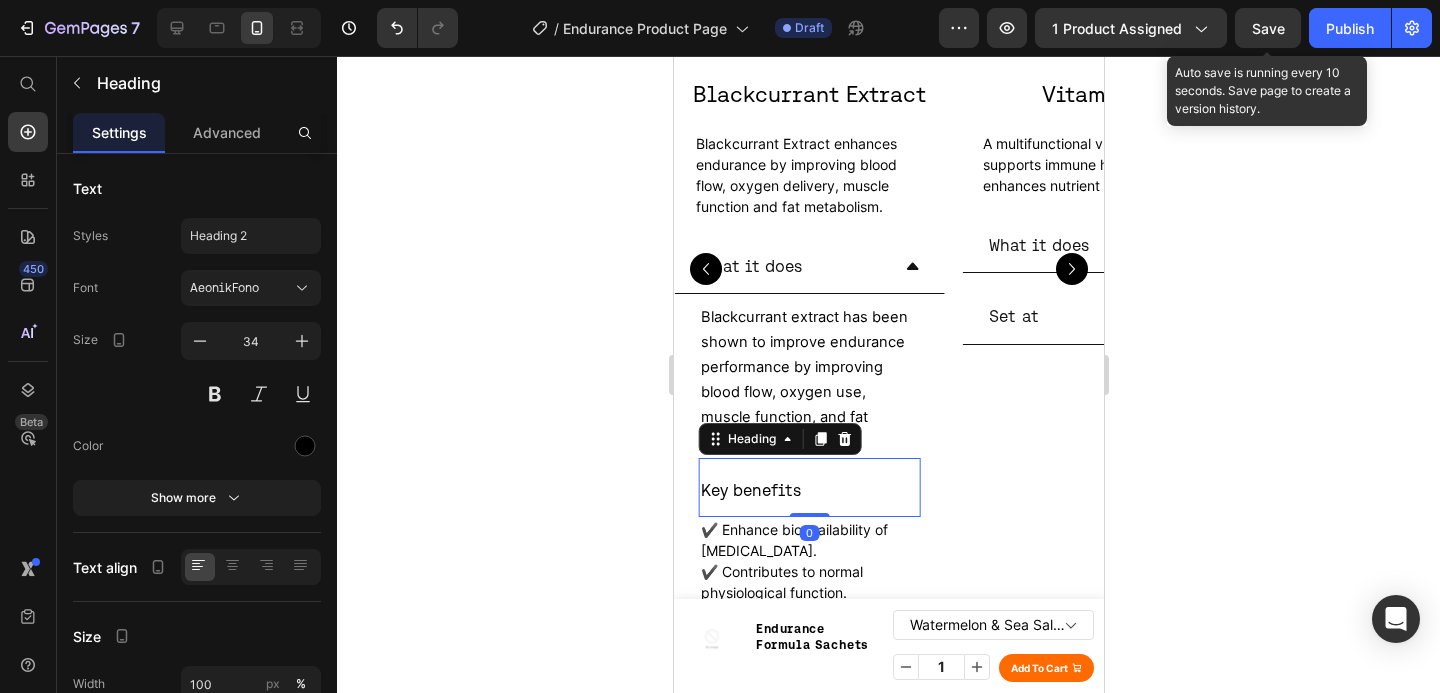 click on "Blackcurrant extract has been shown to improve endurance performance by improving blood flow, oxygen use, muscle function, and fat burning." at bounding box center [808, 379] 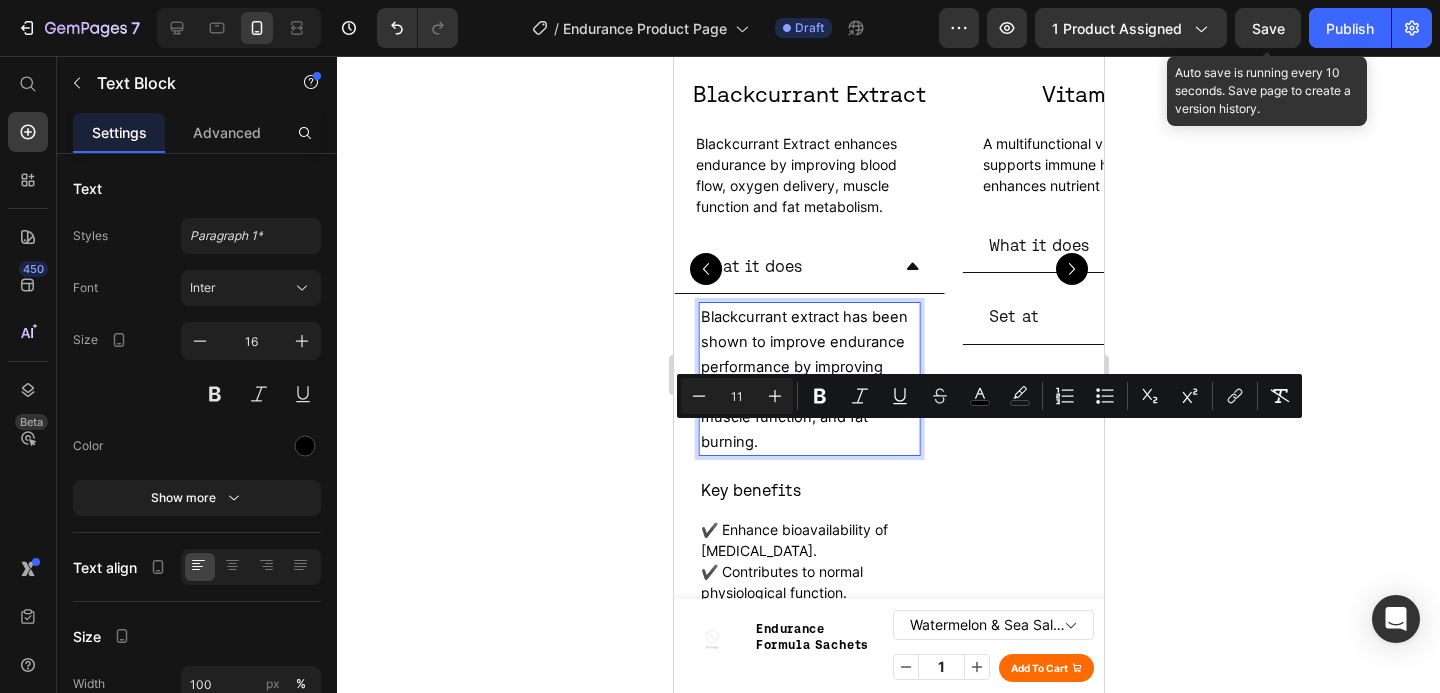 click on "Blackcurrant extract has been shown to improve endurance performance by improving blood flow, oxygen use, muscle function, and fat burning." at bounding box center [808, 379] 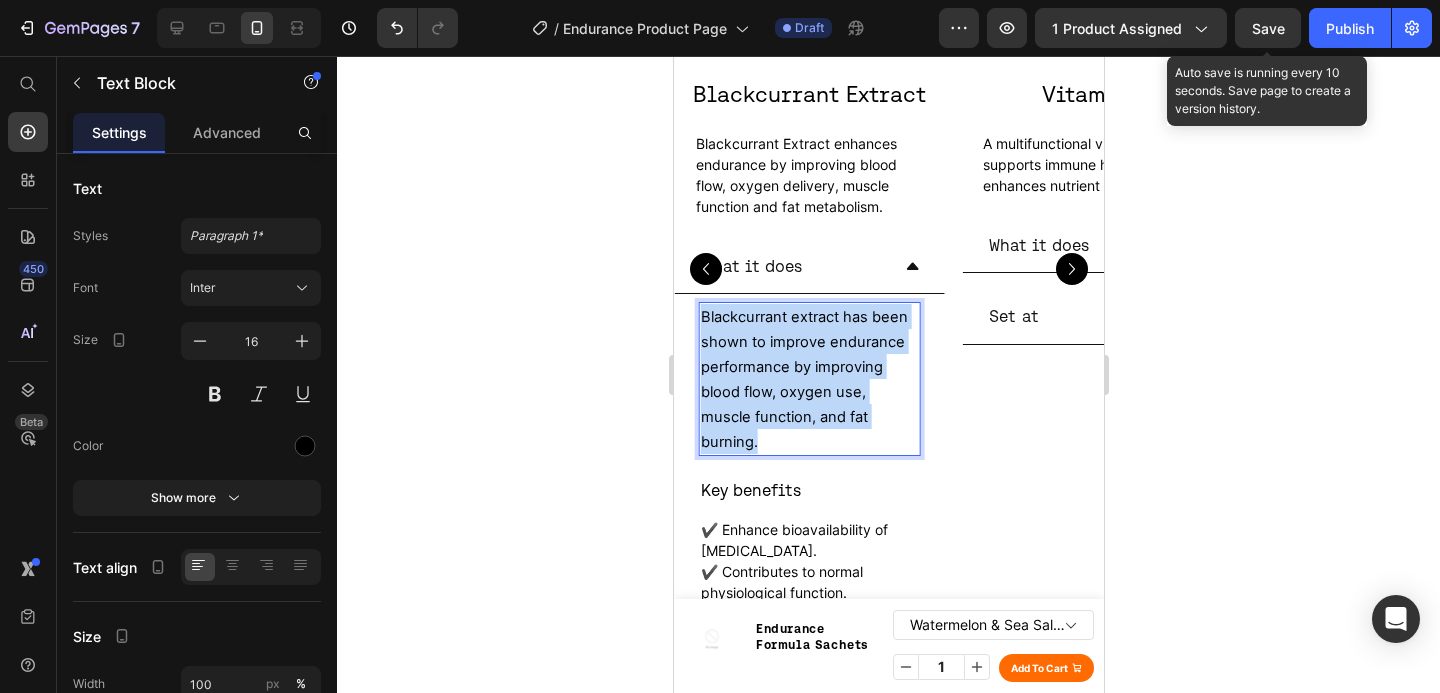 drag, startPoint x: 867, startPoint y: 434, endPoint x: 702, endPoint y: 338, distance: 190.89526 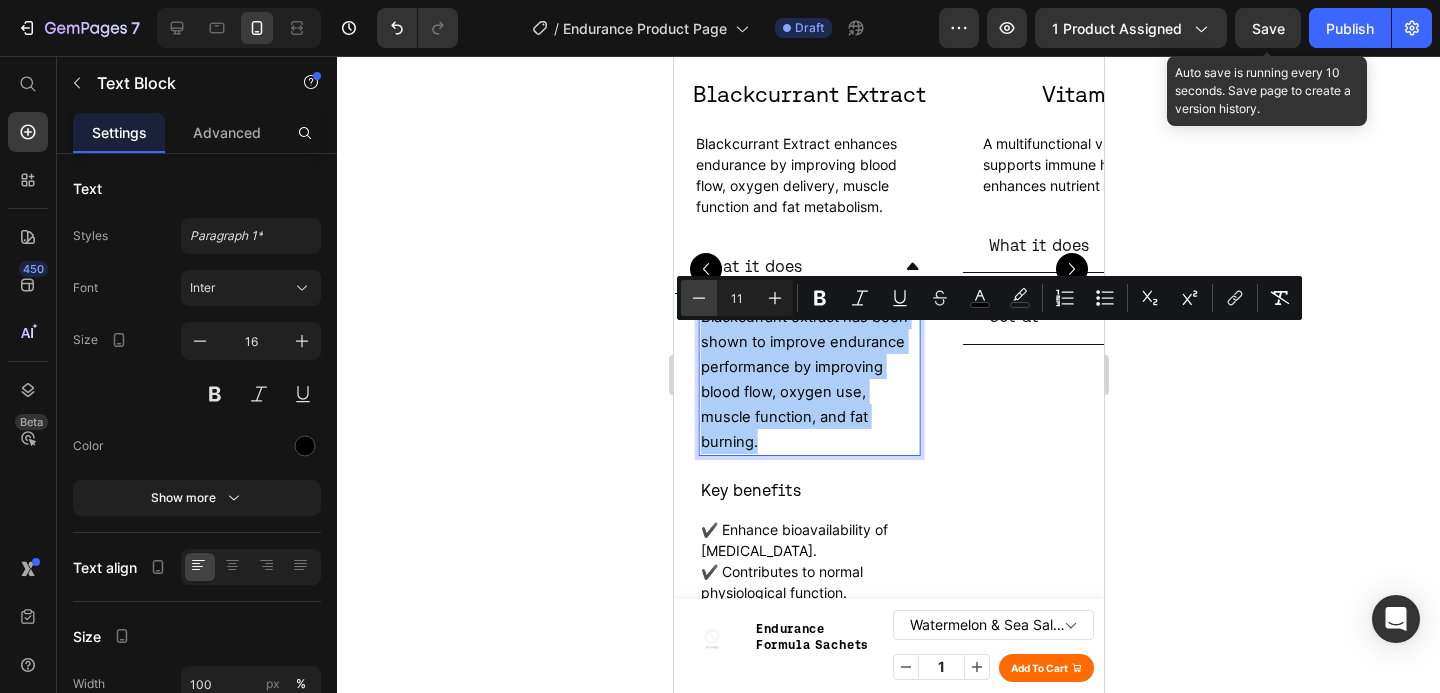 click 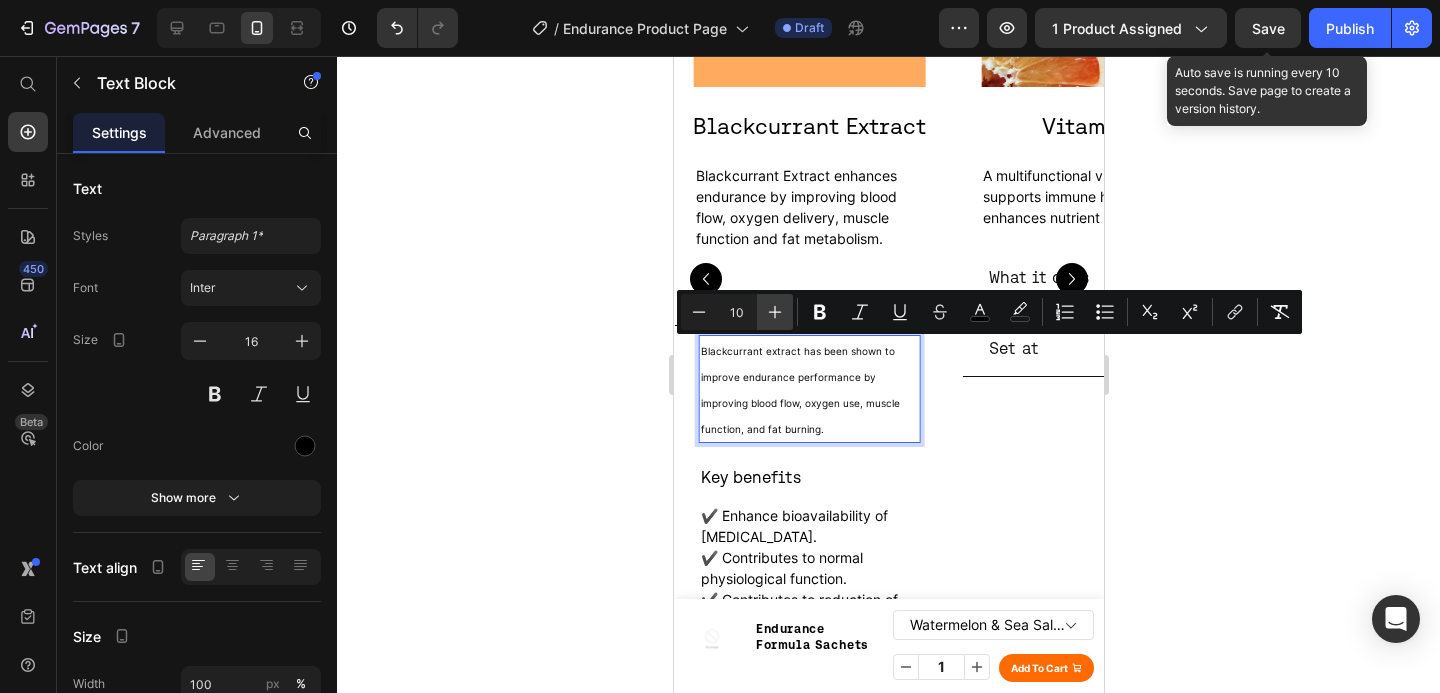 click 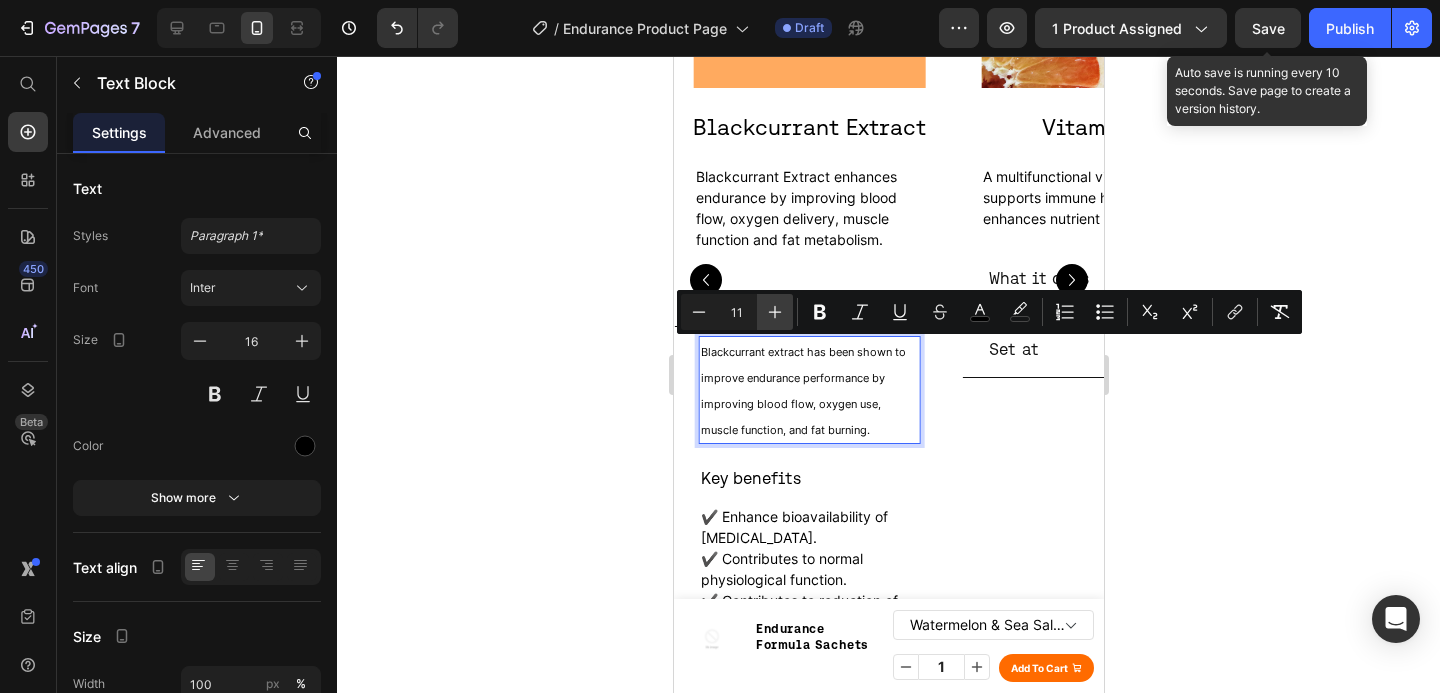 click 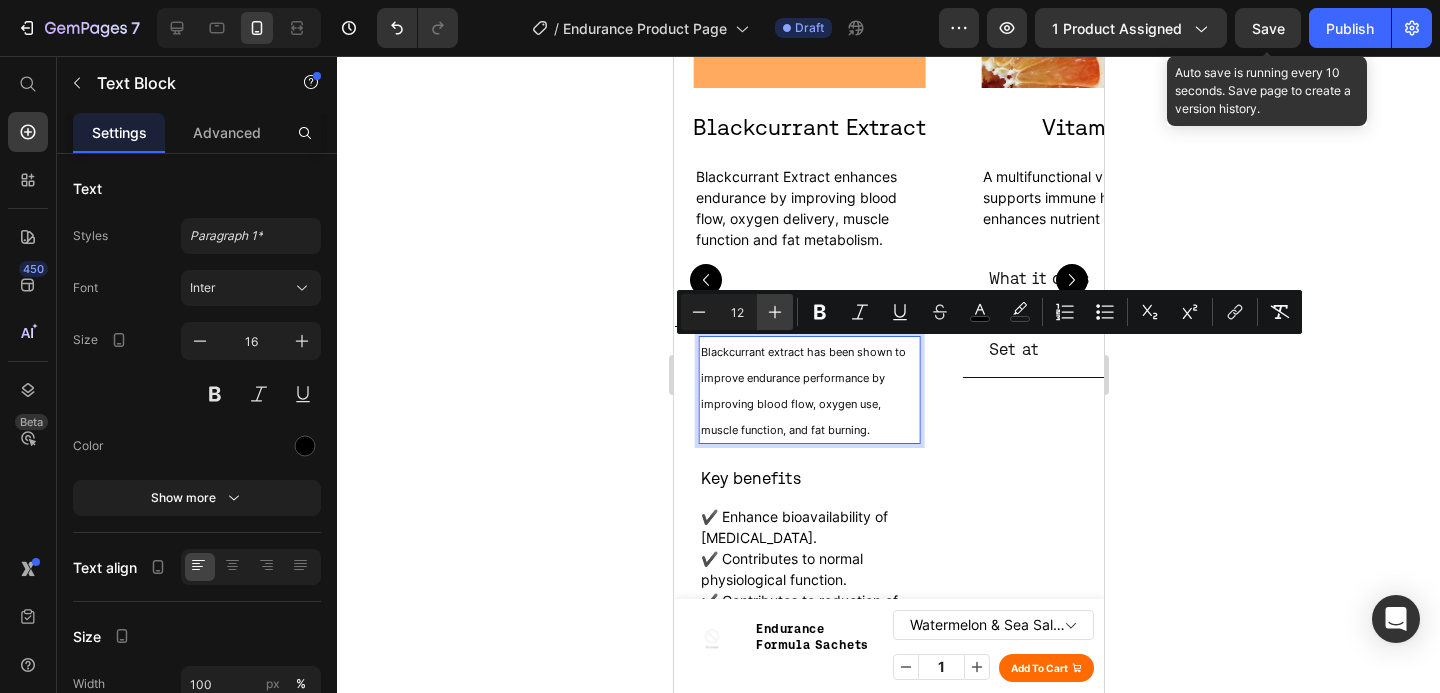 click 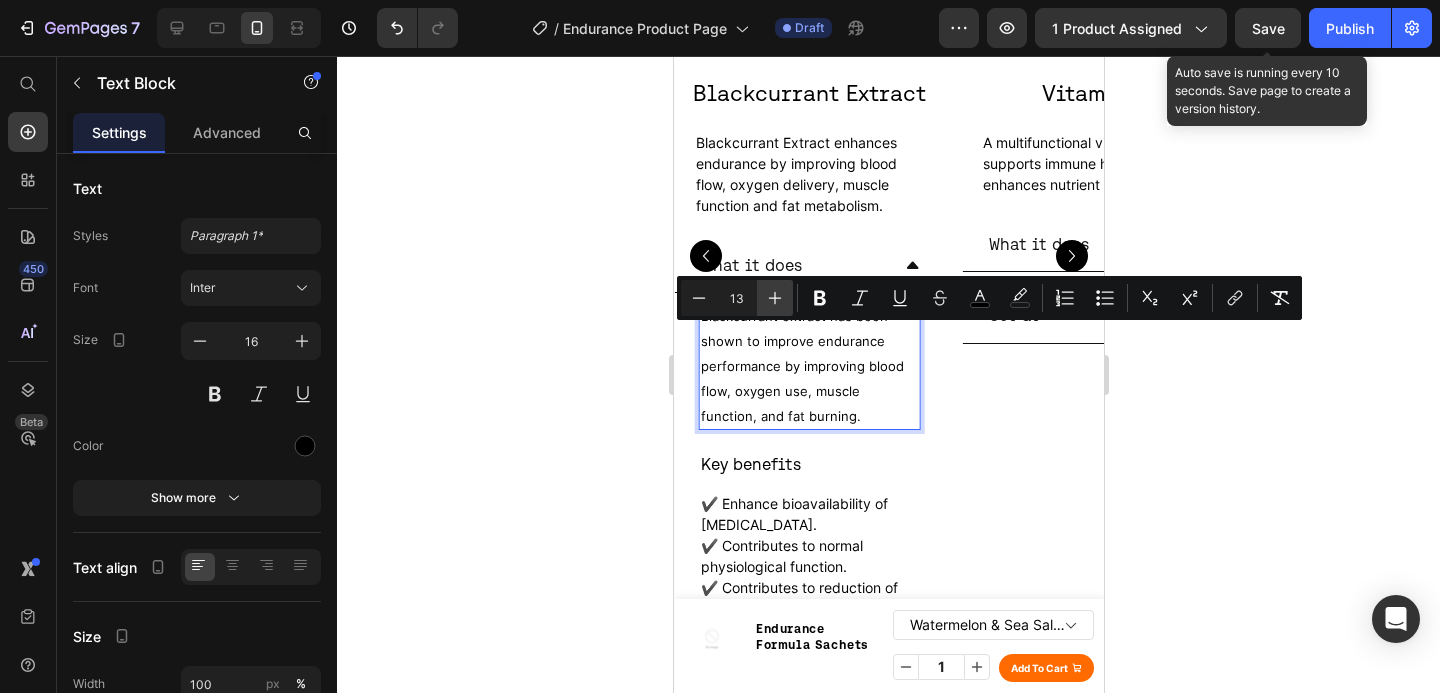 click 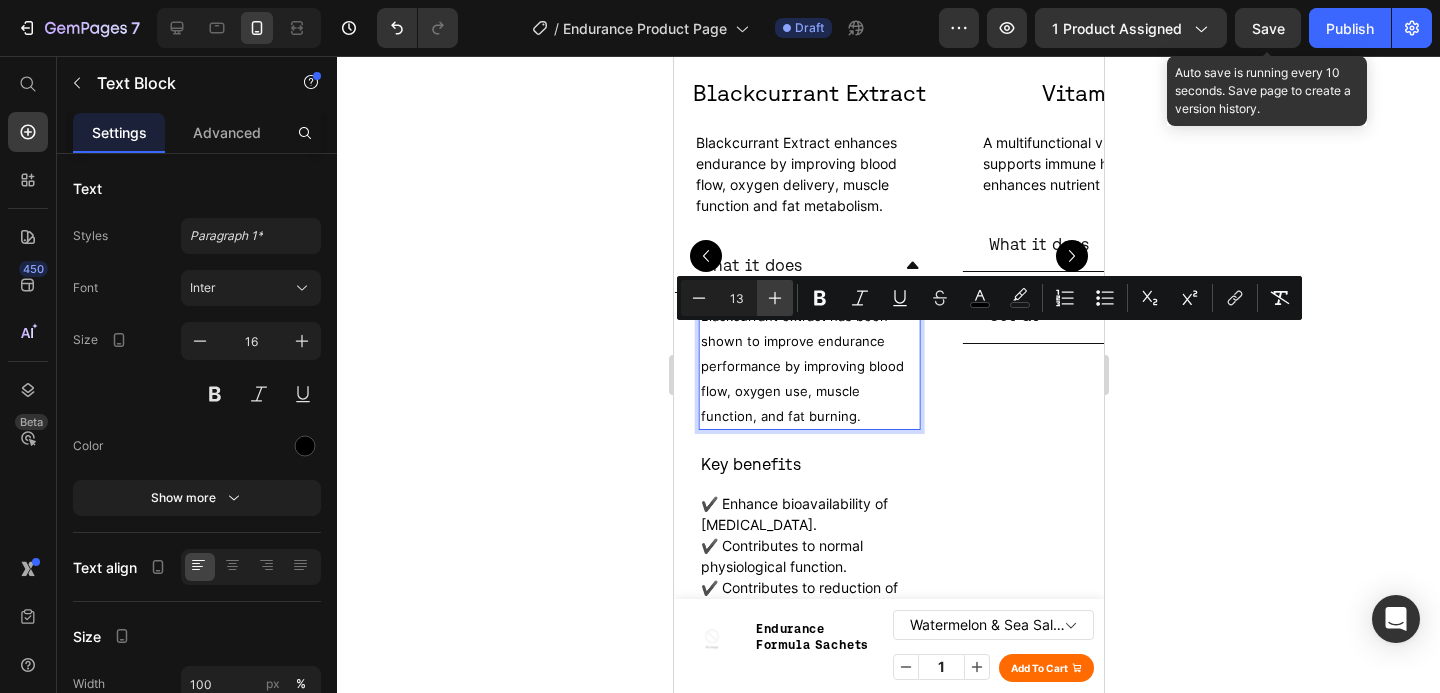 type on "14" 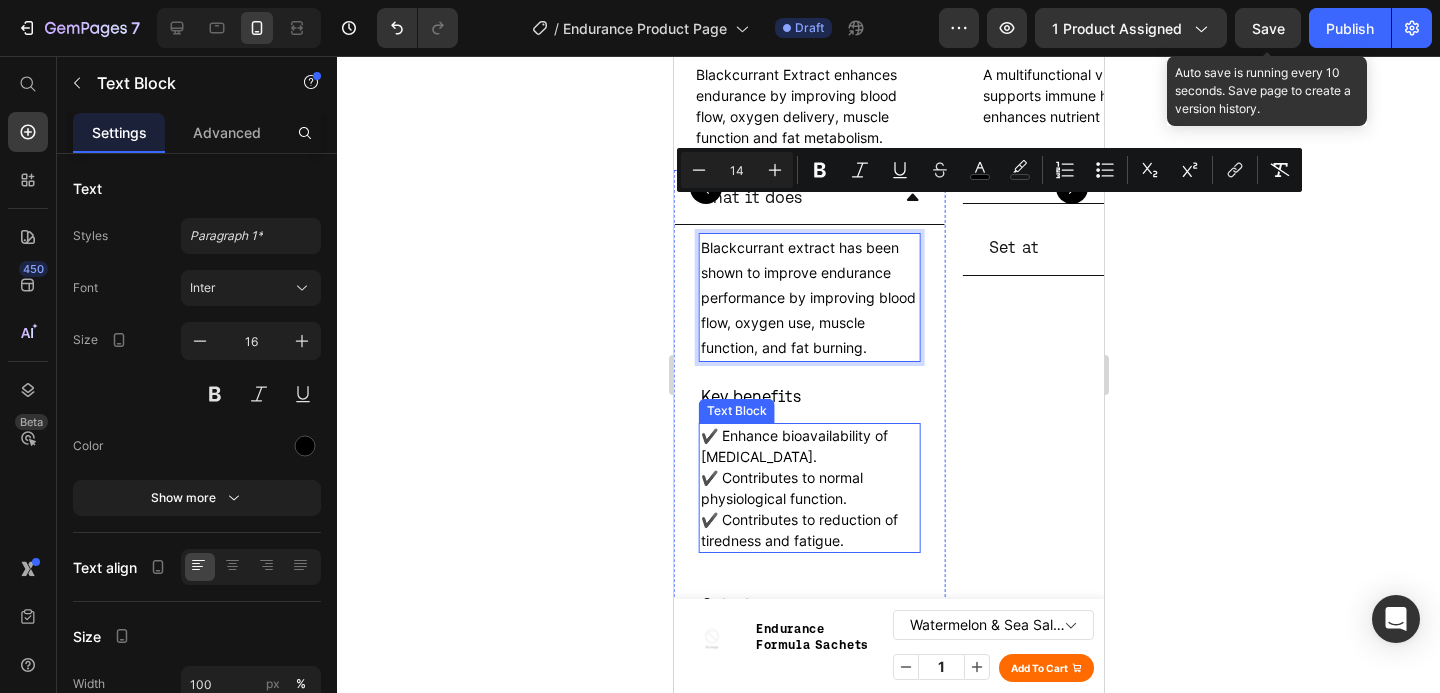 scroll, scrollTop: 3964, scrollLeft: 0, axis: vertical 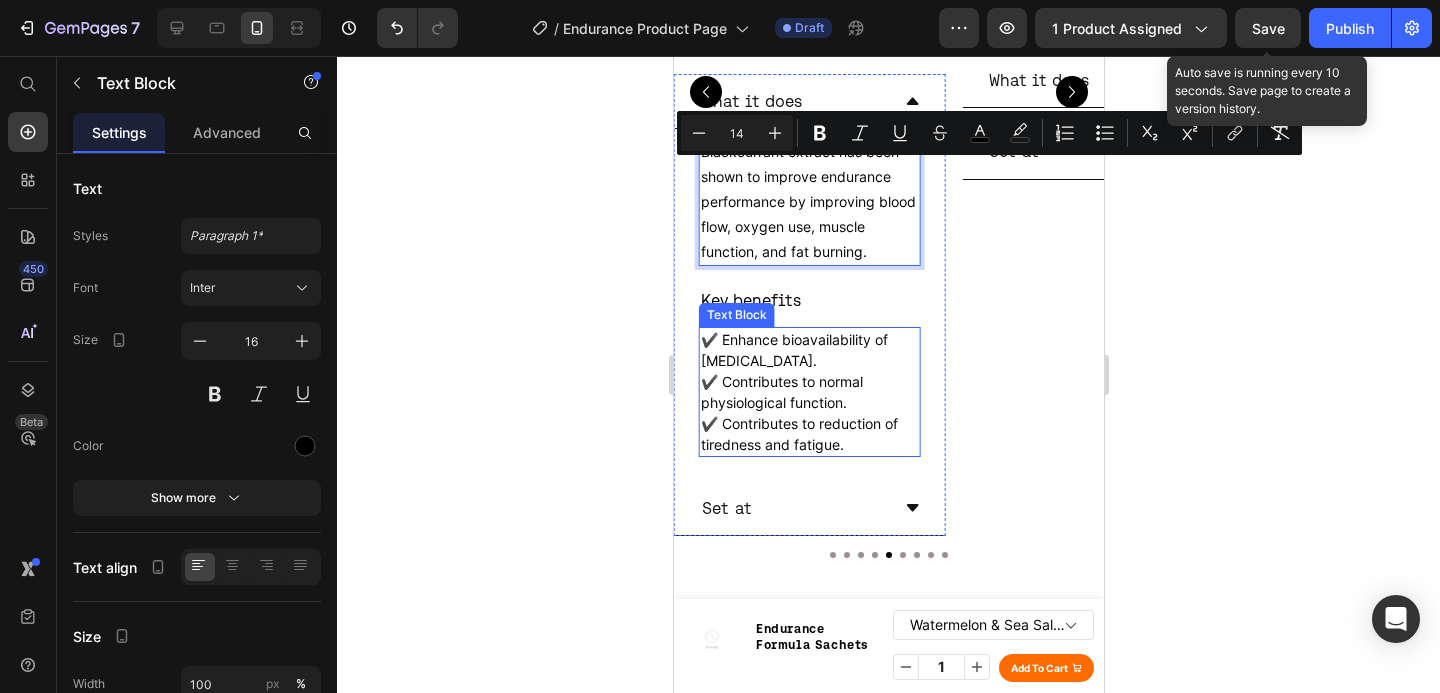 click on "✔️ Enhance bioavailability of [MEDICAL_DATA]." at bounding box center [808, 350] 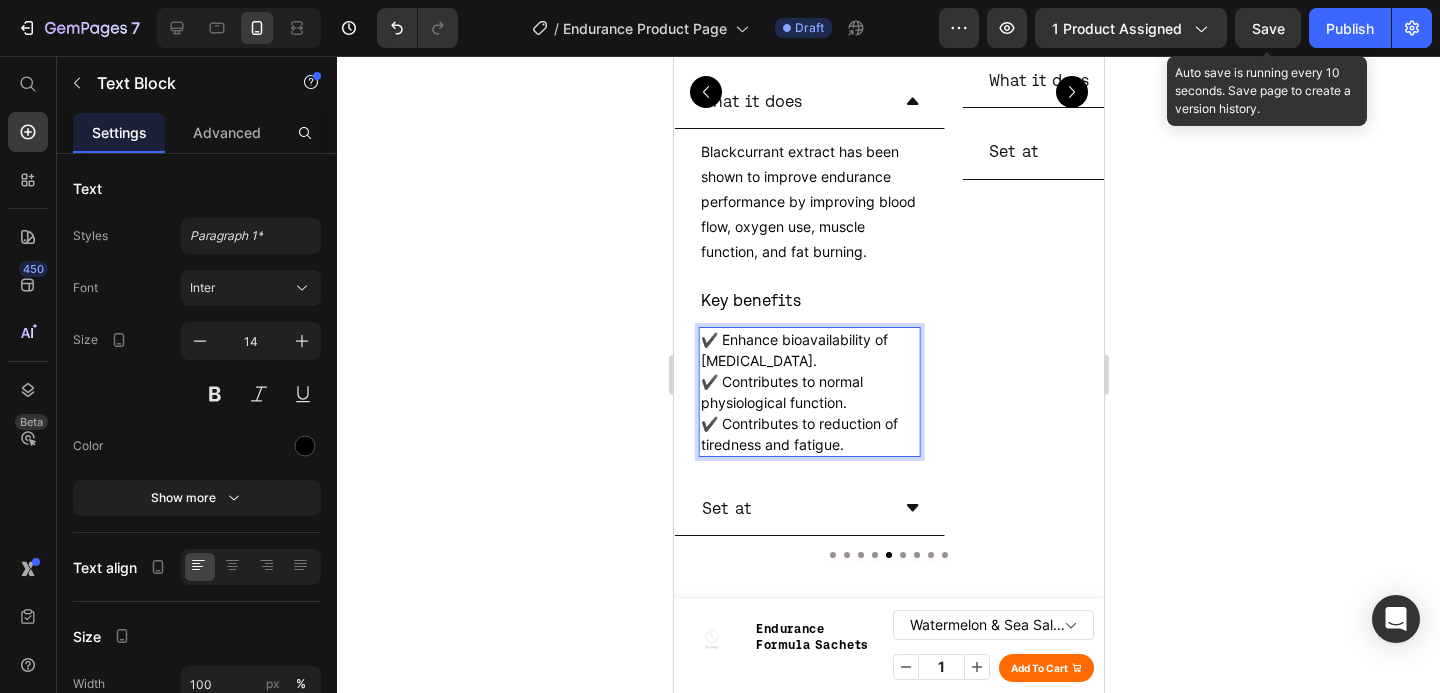 click on "✔️ Contributes to reduction of tiredness and fatigue." at bounding box center [798, 434] 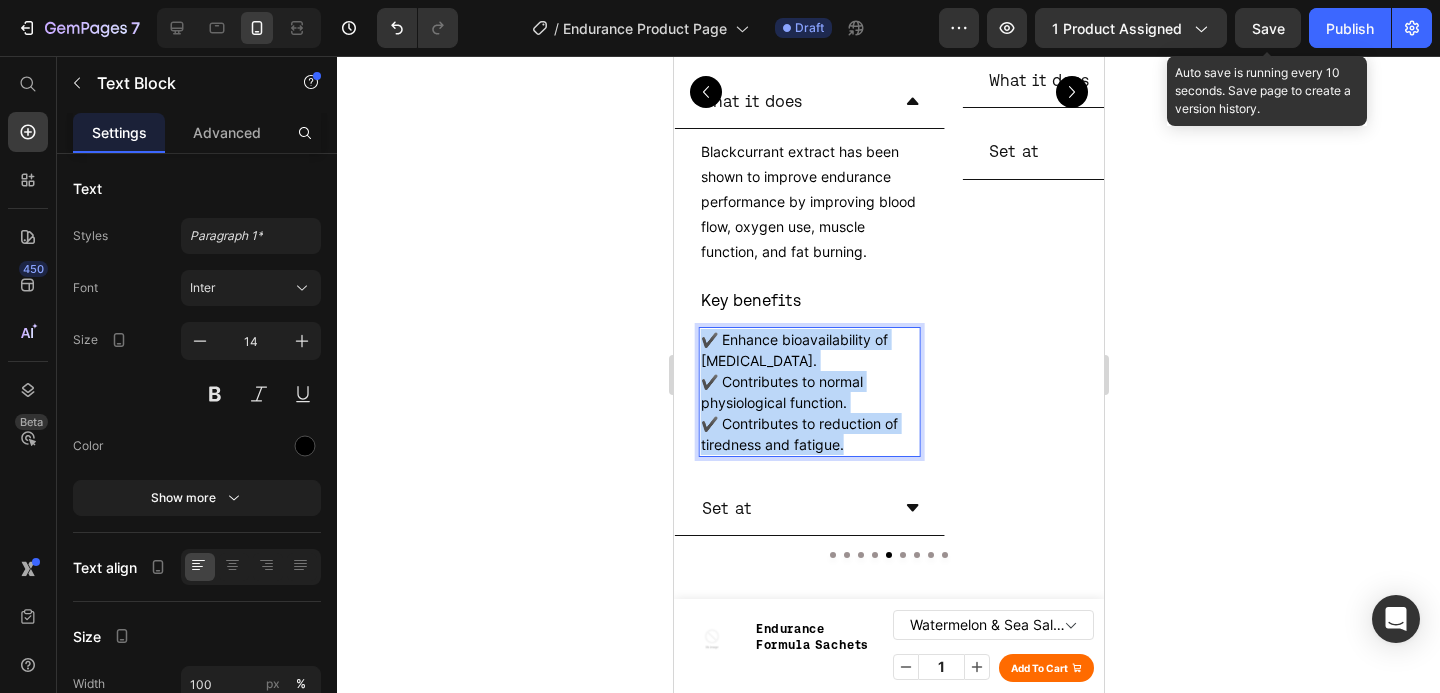drag, startPoint x: 849, startPoint y: 458, endPoint x: 704, endPoint y: 357, distance: 176.7088 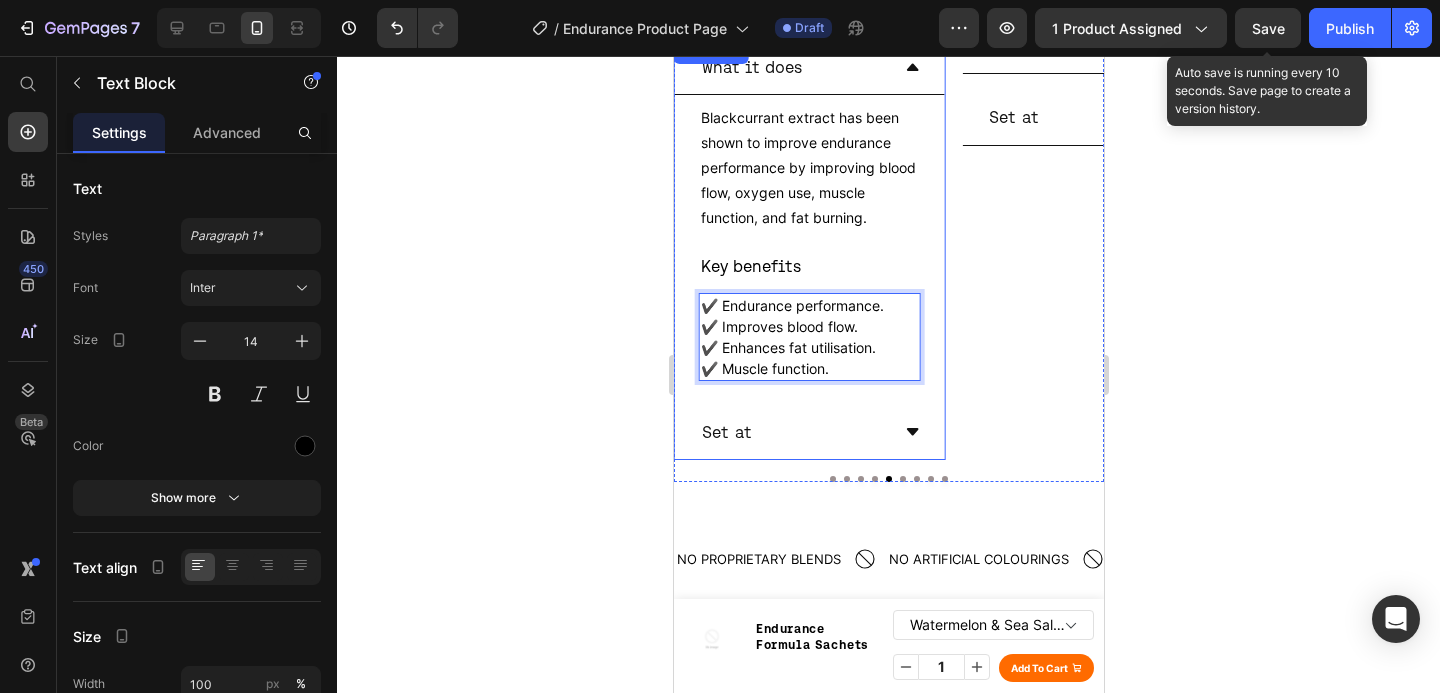 click on "Set   at" at bounding box center [792, 432] 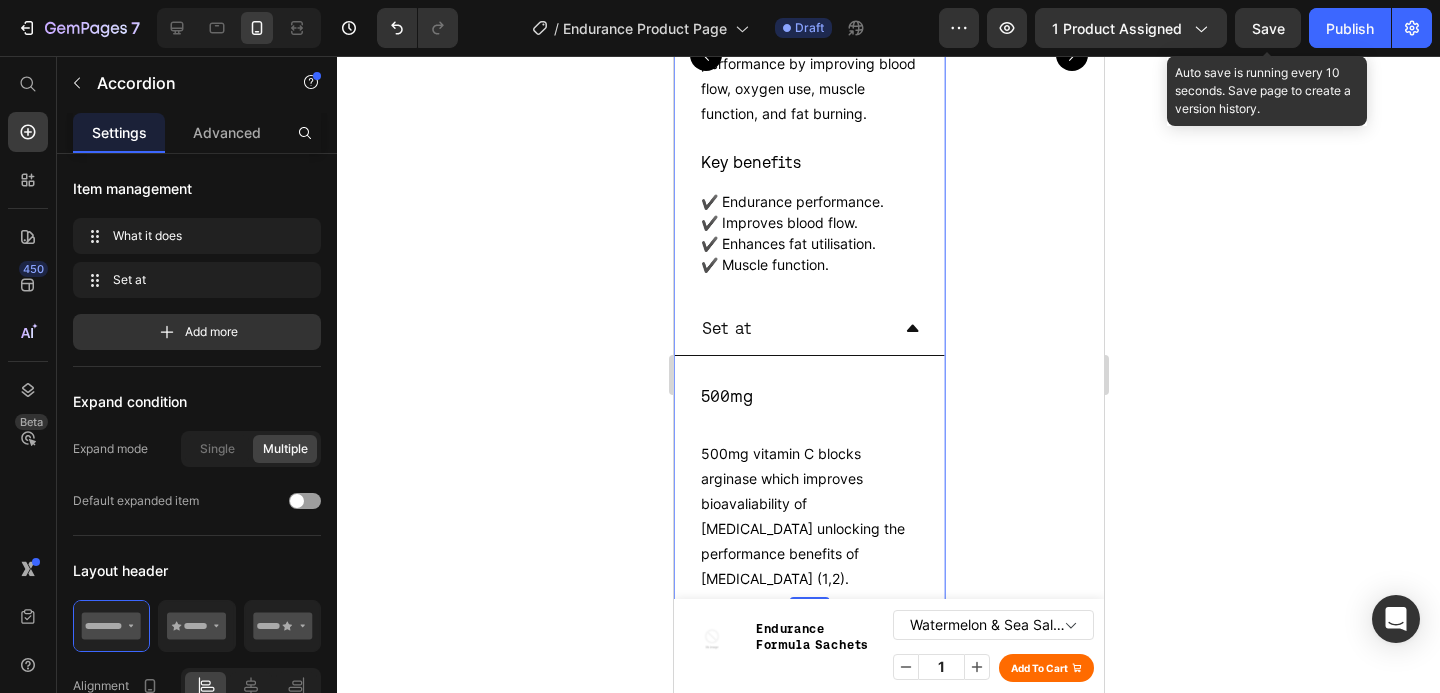 scroll, scrollTop: 4106, scrollLeft: 0, axis: vertical 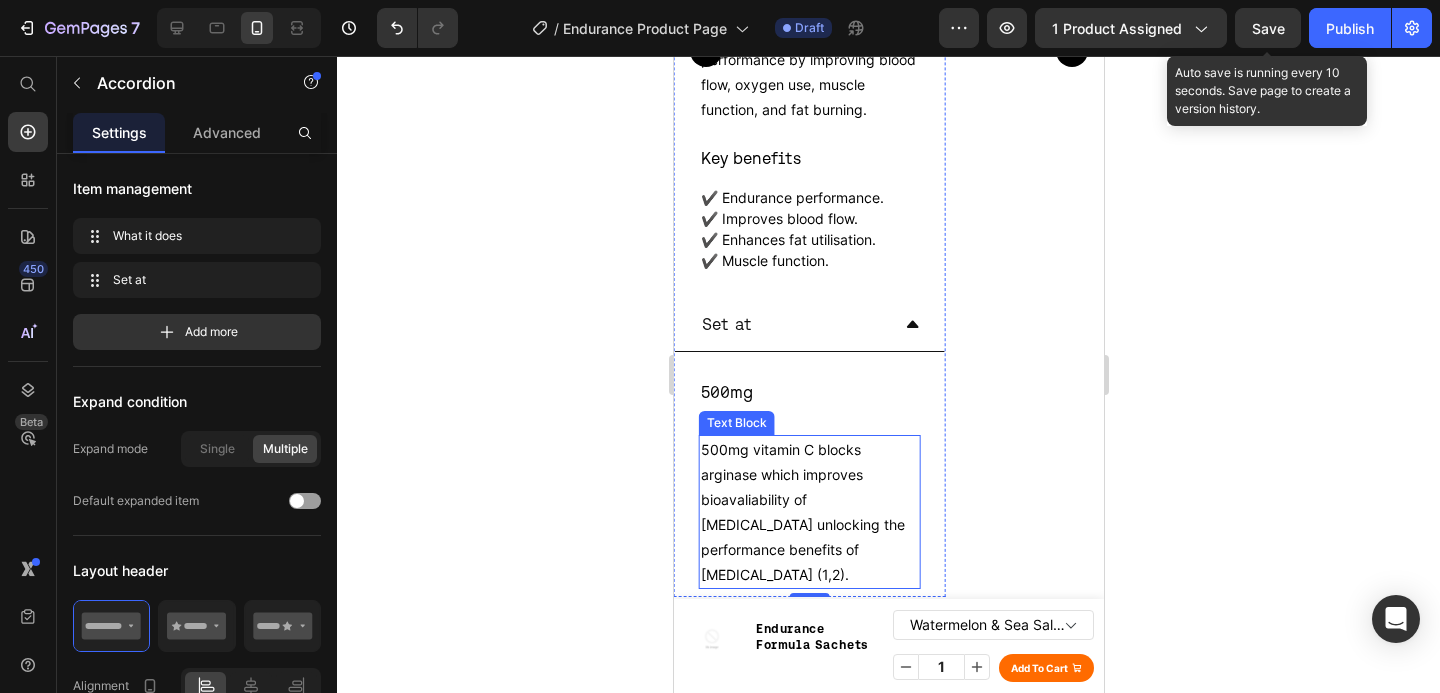 click on "500mg" at bounding box center [726, 392] 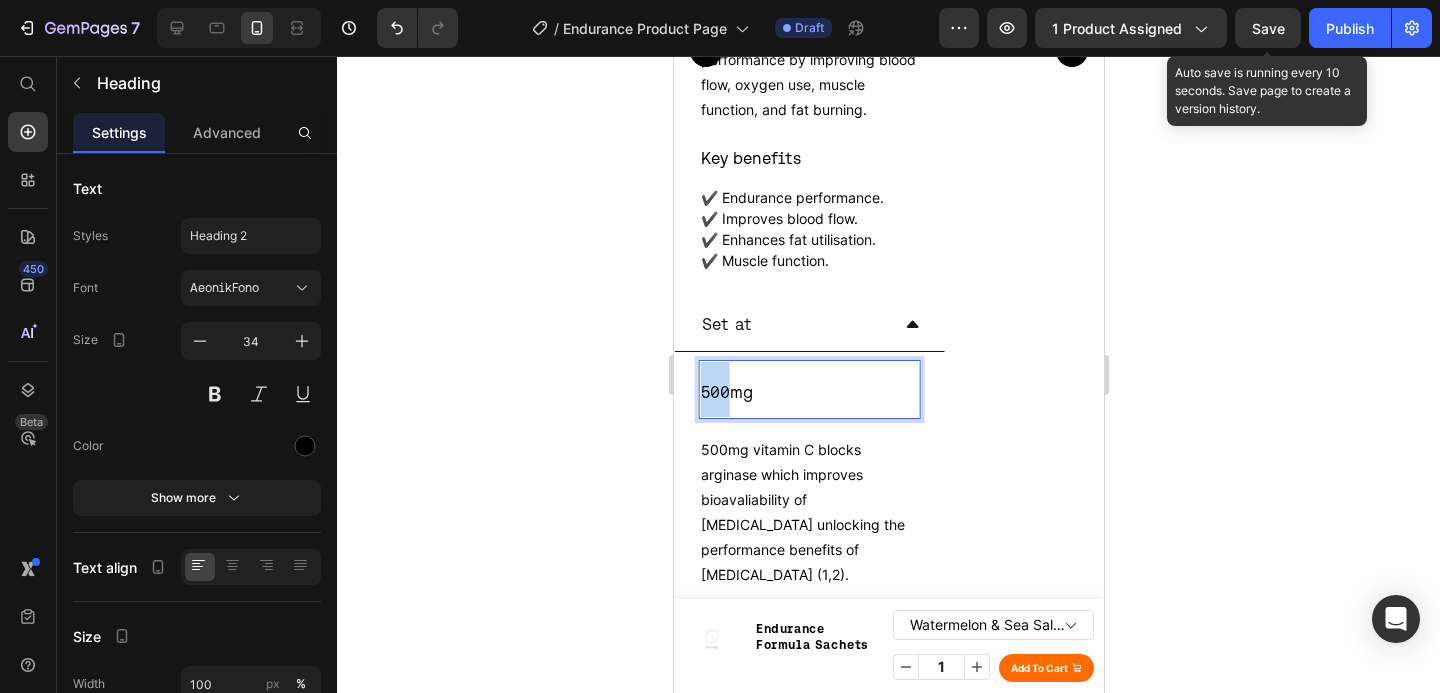 drag, startPoint x: 725, startPoint y: 414, endPoint x: 697, endPoint y: 415, distance: 28.01785 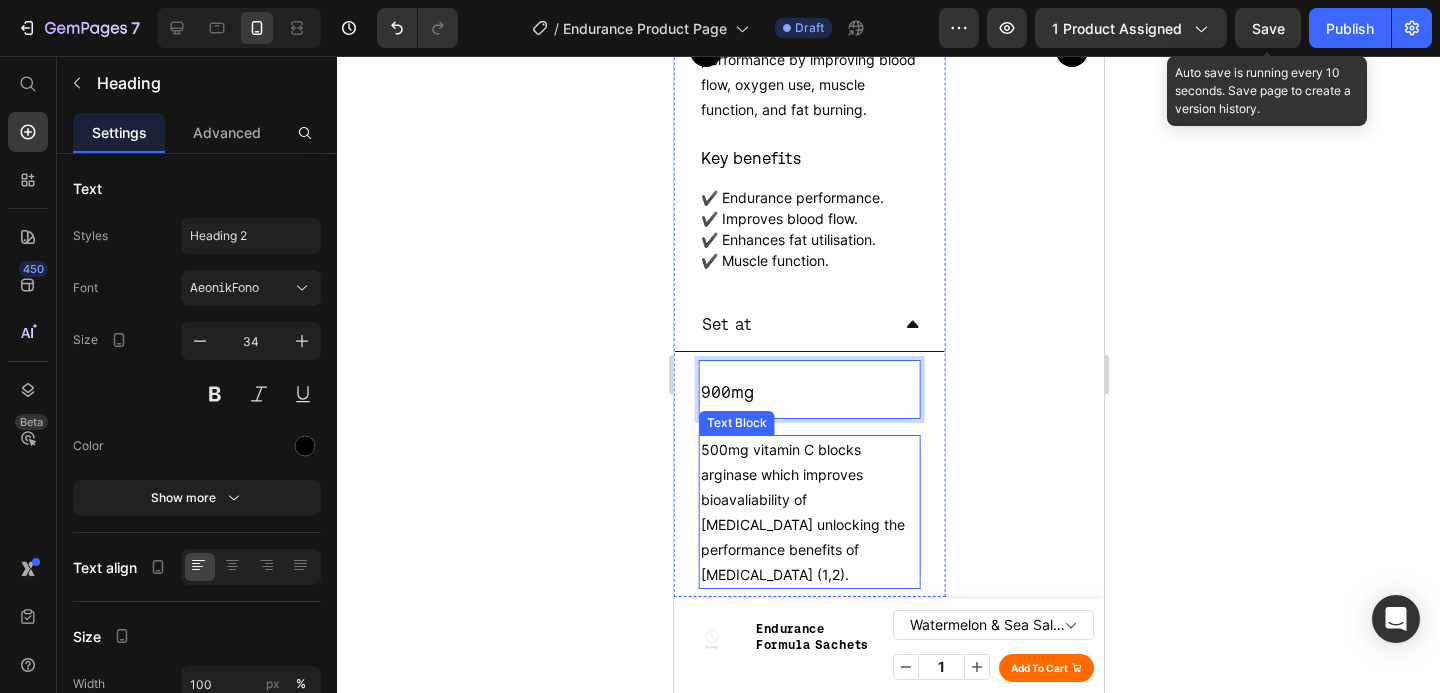 click on "500mg vitamin C blocks arginase which improves bioavaliability of [MEDICAL_DATA] unlocking the performance benefits of [MEDICAL_DATA] (1,2)." at bounding box center [808, 512] 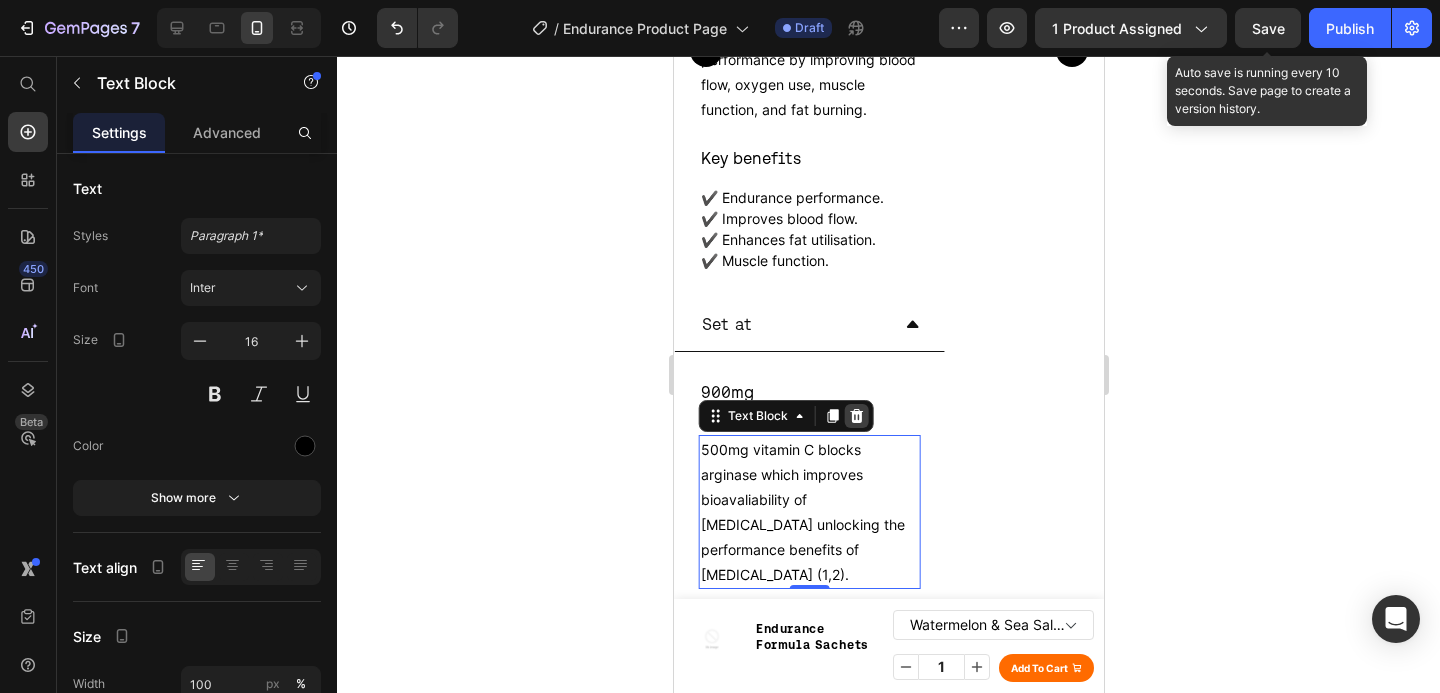 click 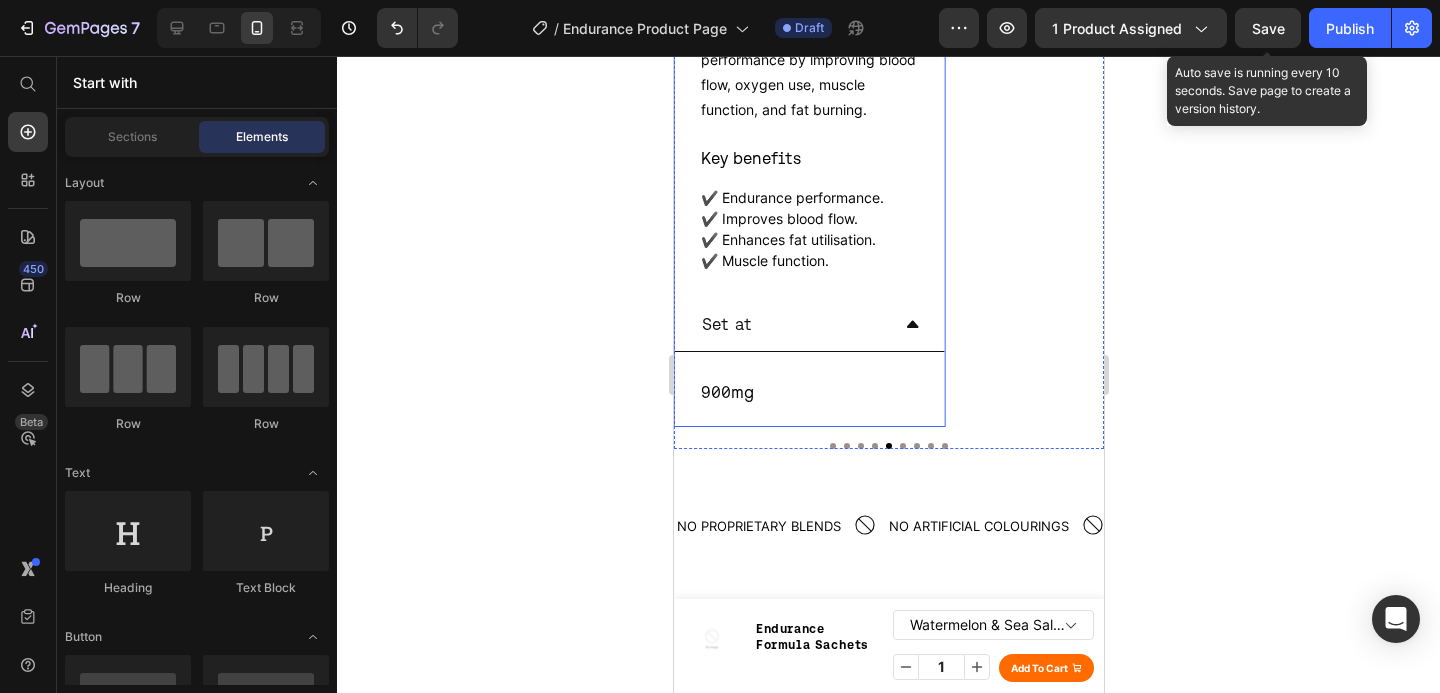 scroll, scrollTop: 4035, scrollLeft: 0, axis: vertical 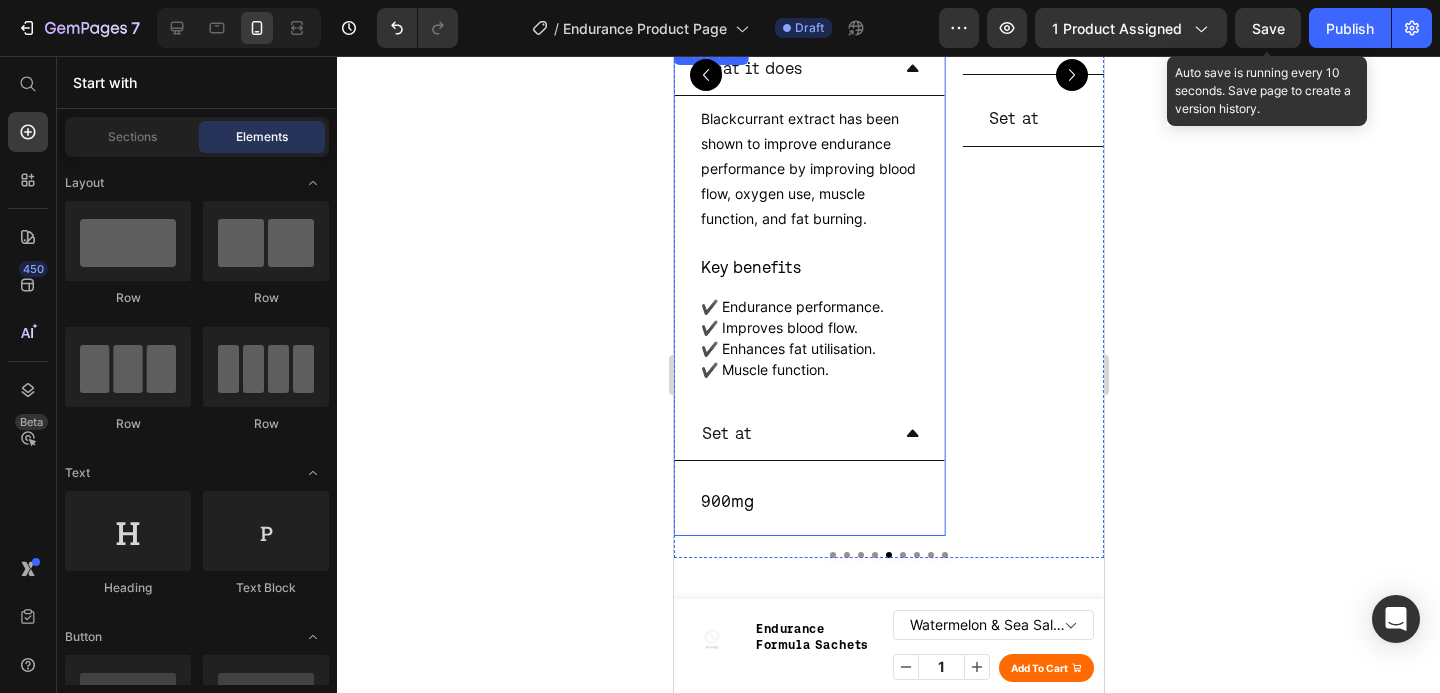 click on "What it does" at bounding box center [792, 68] 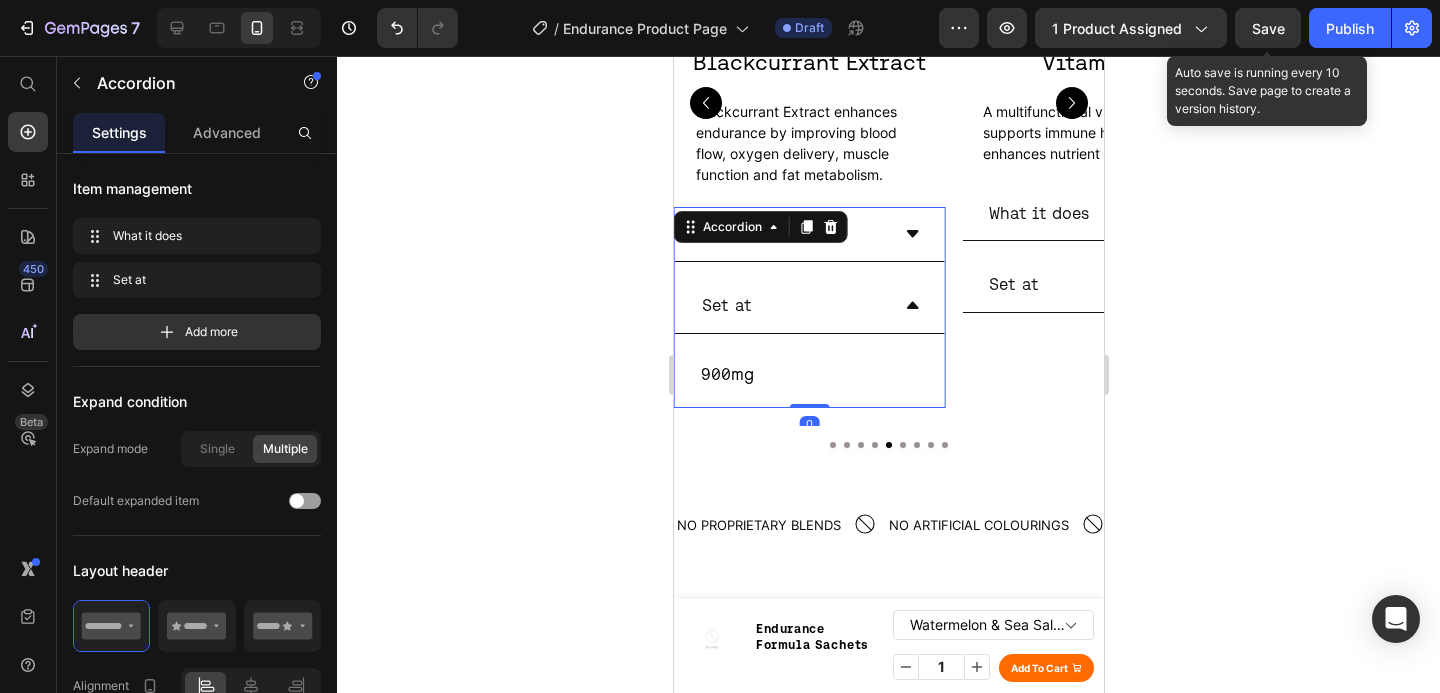 click on "Set   at" at bounding box center [808, 305] 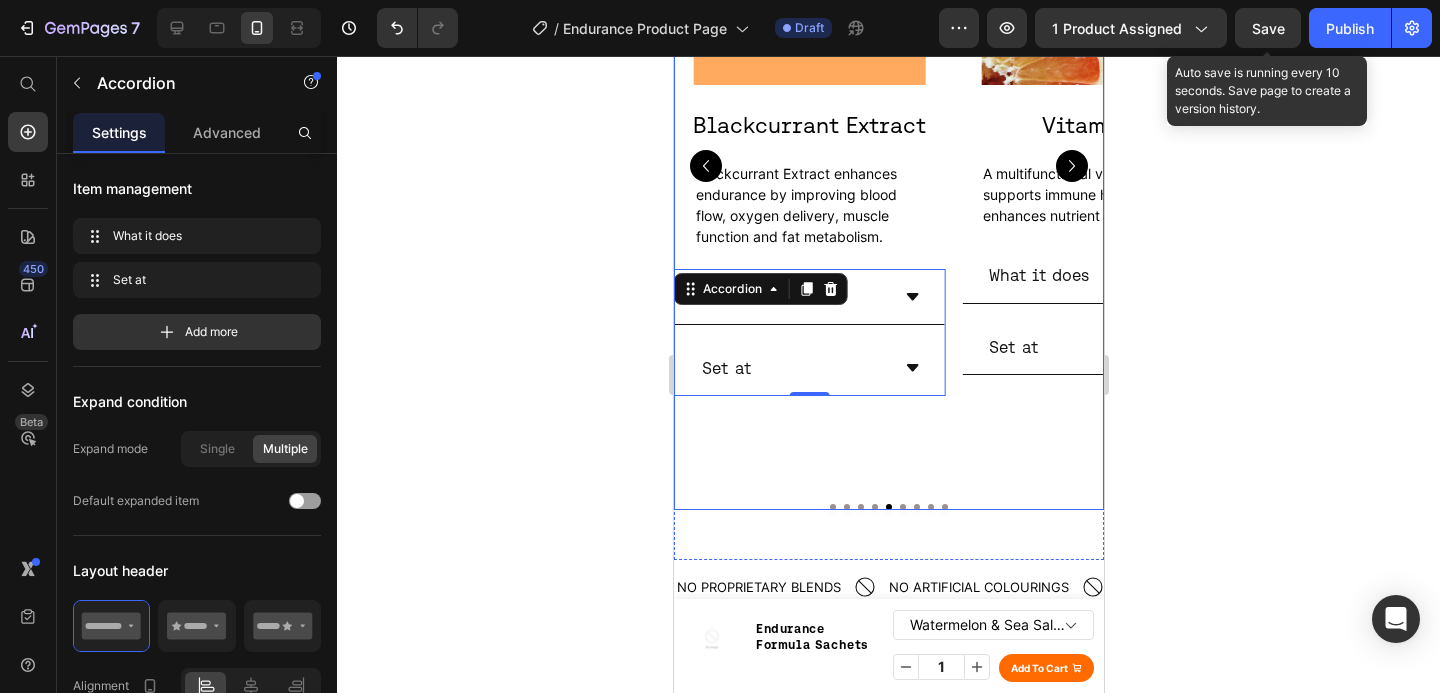 scroll, scrollTop: 3677, scrollLeft: 0, axis: vertical 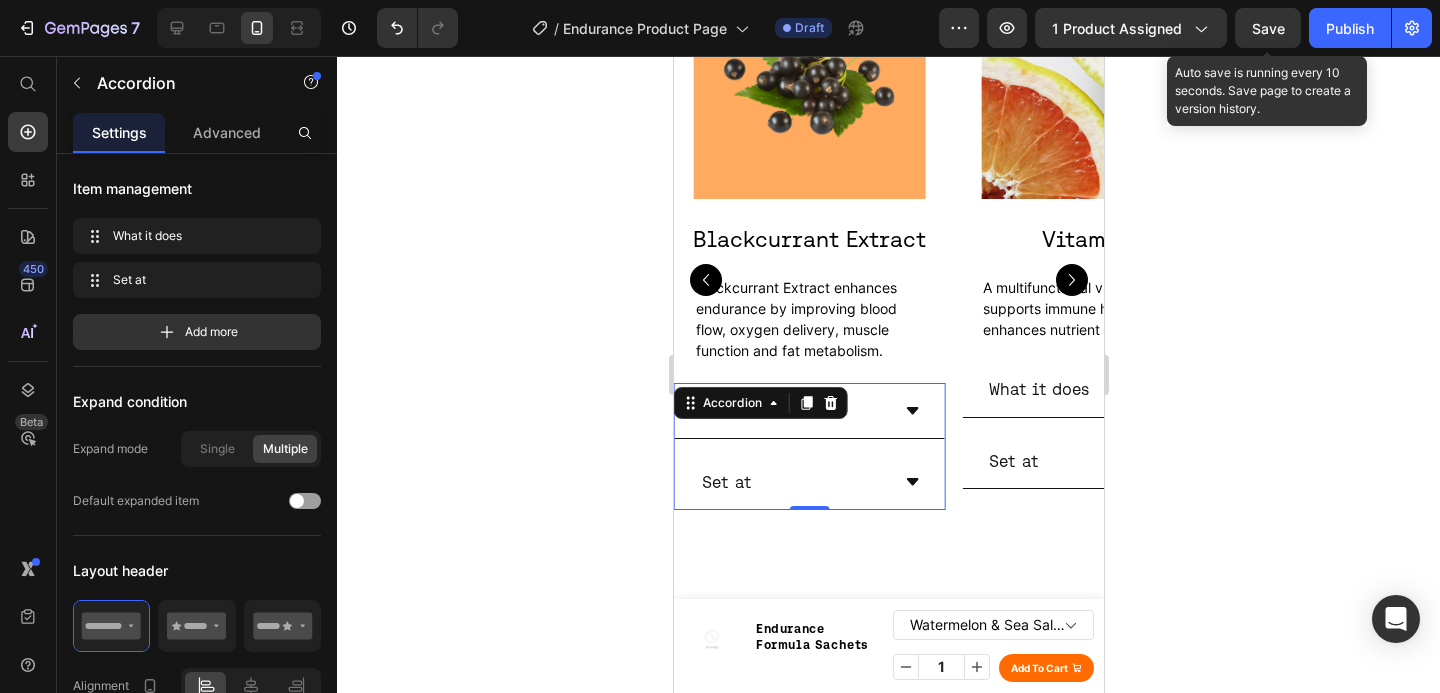 click 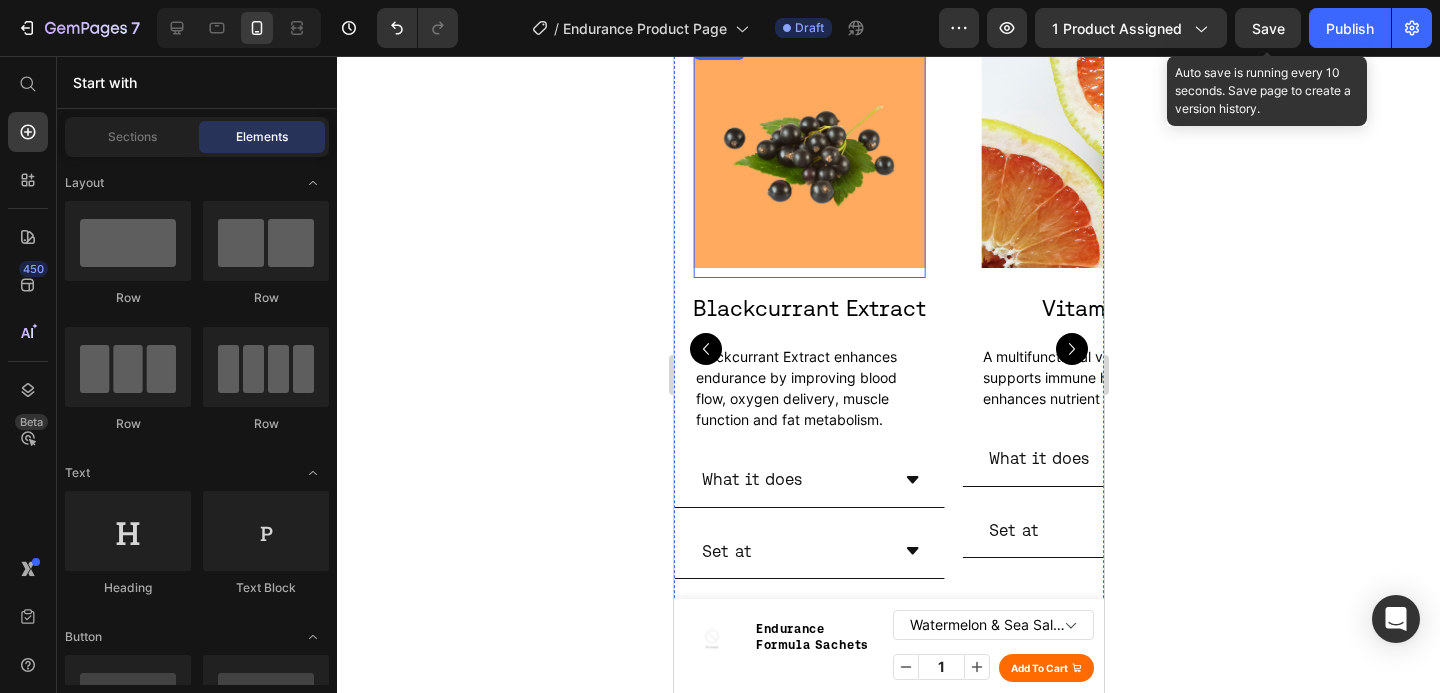 scroll, scrollTop: 3694, scrollLeft: 0, axis: vertical 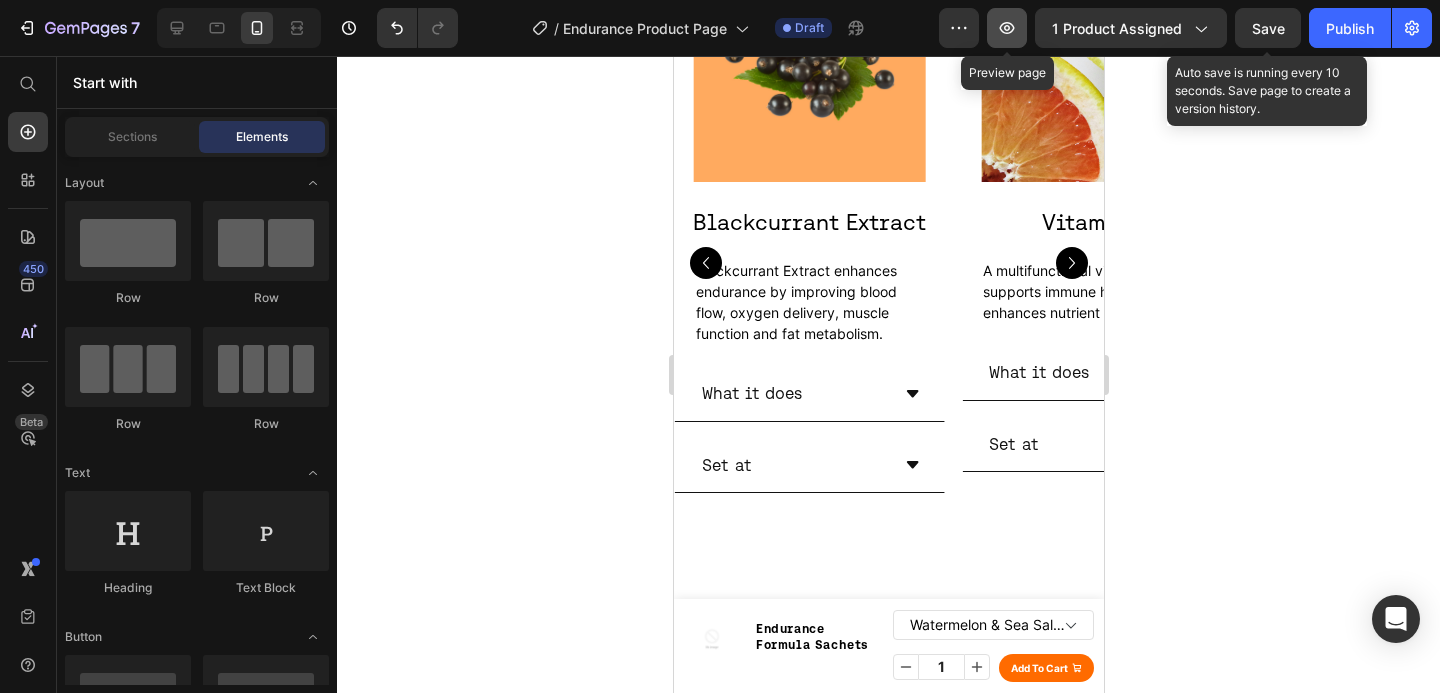 click 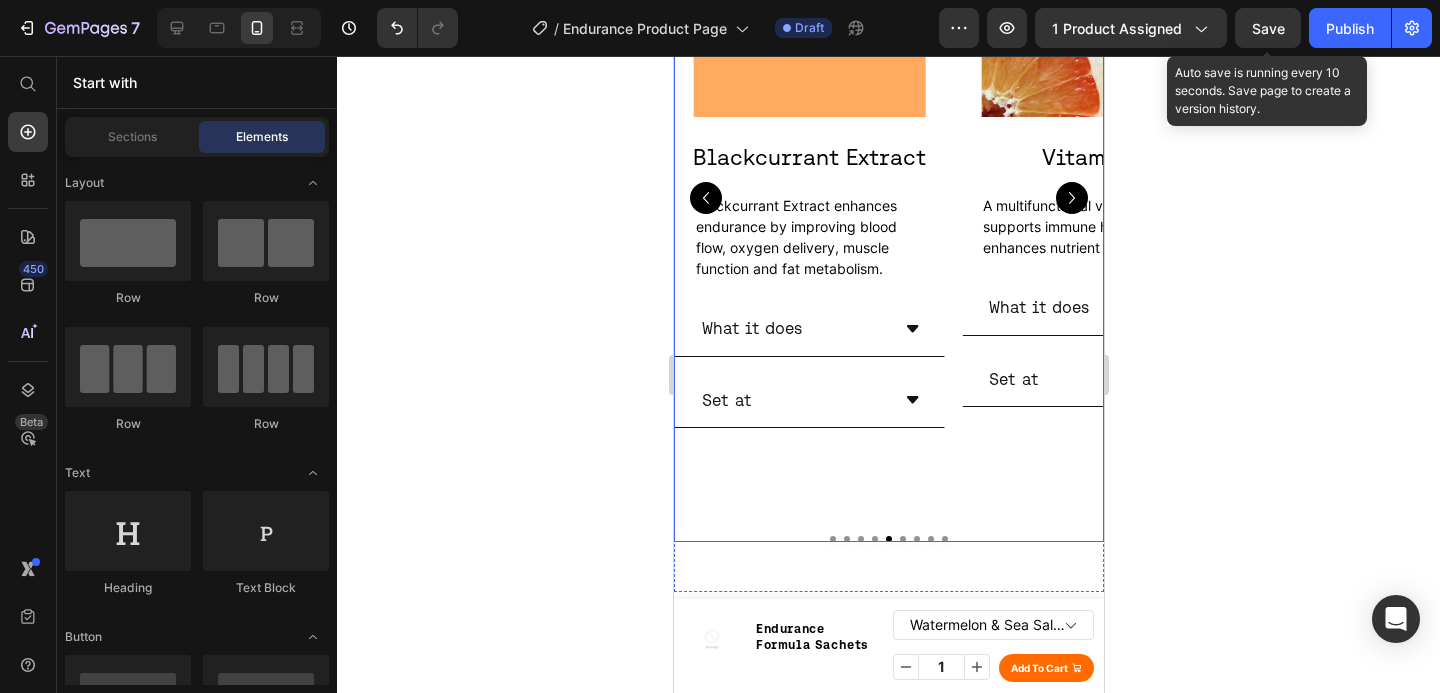 scroll, scrollTop: 3759, scrollLeft: 0, axis: vertical 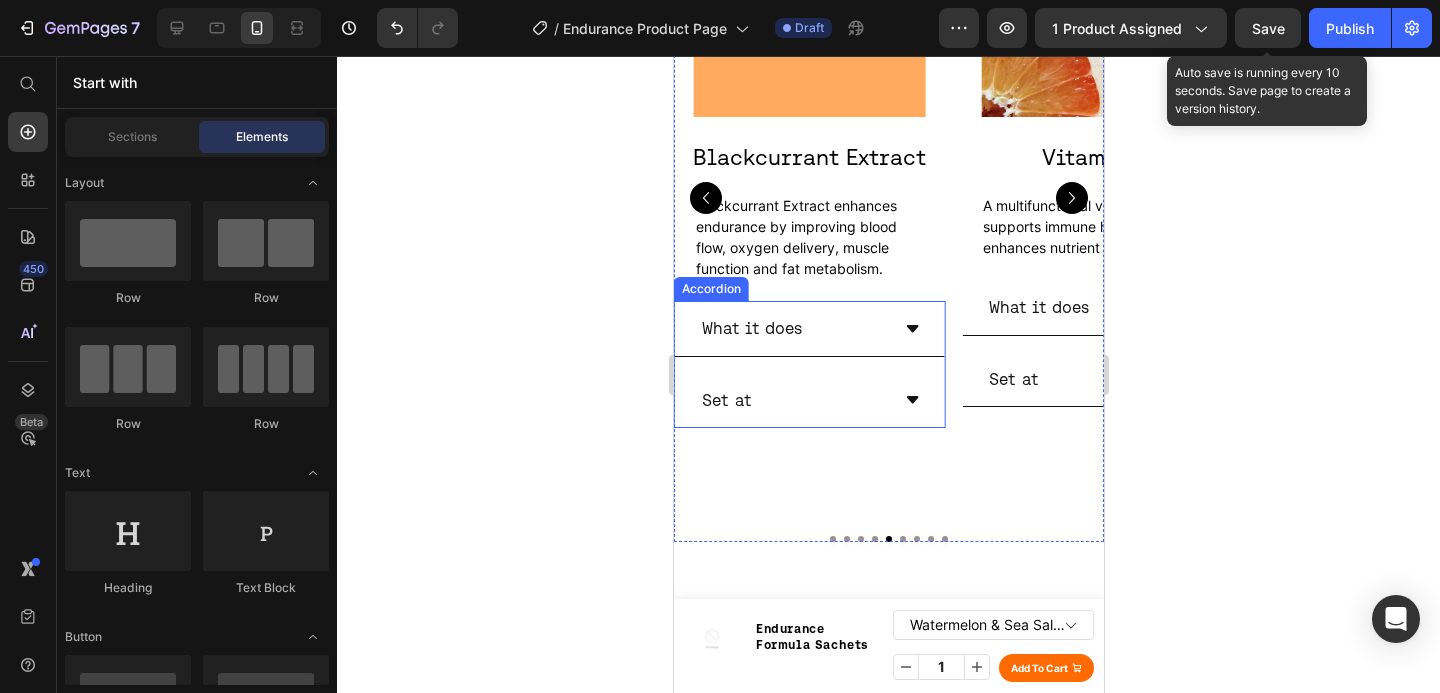 click on "Set   at" at bounding box center (808, 400) 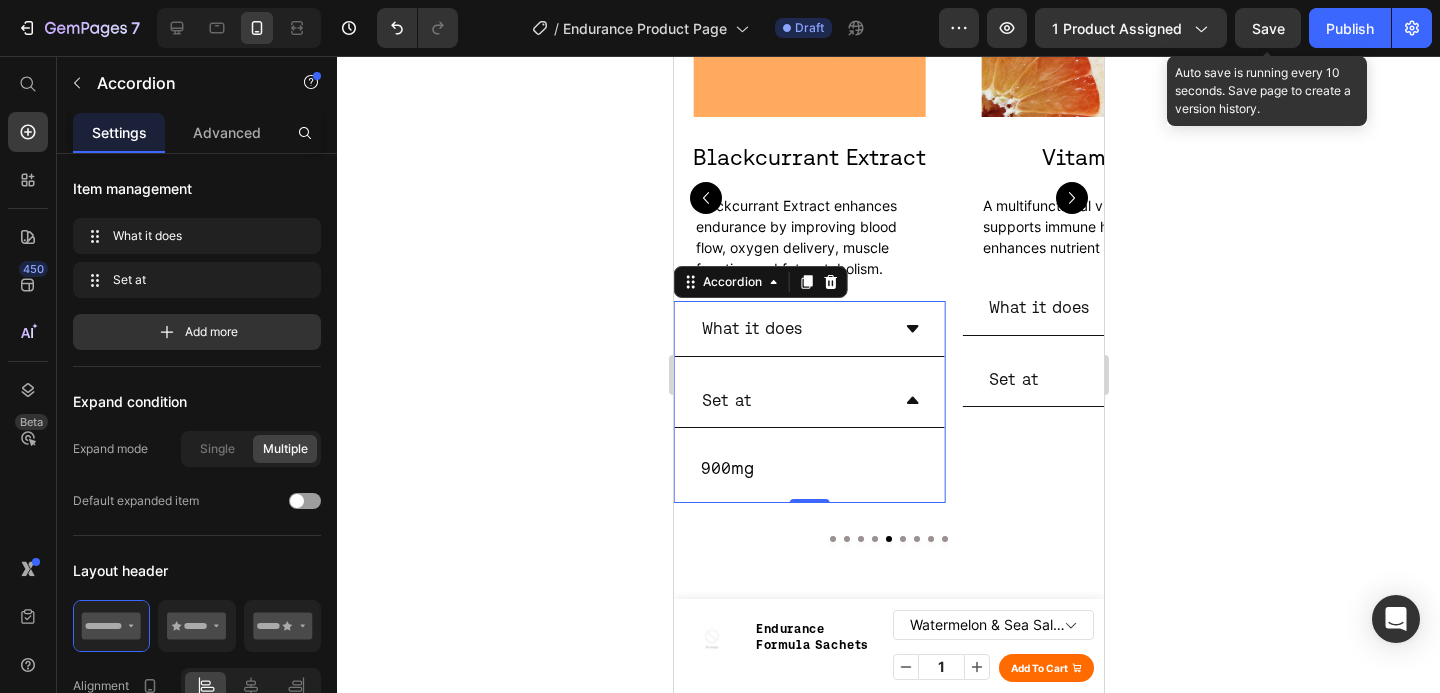 click on "Set   at" at bounding box center [808, 400] 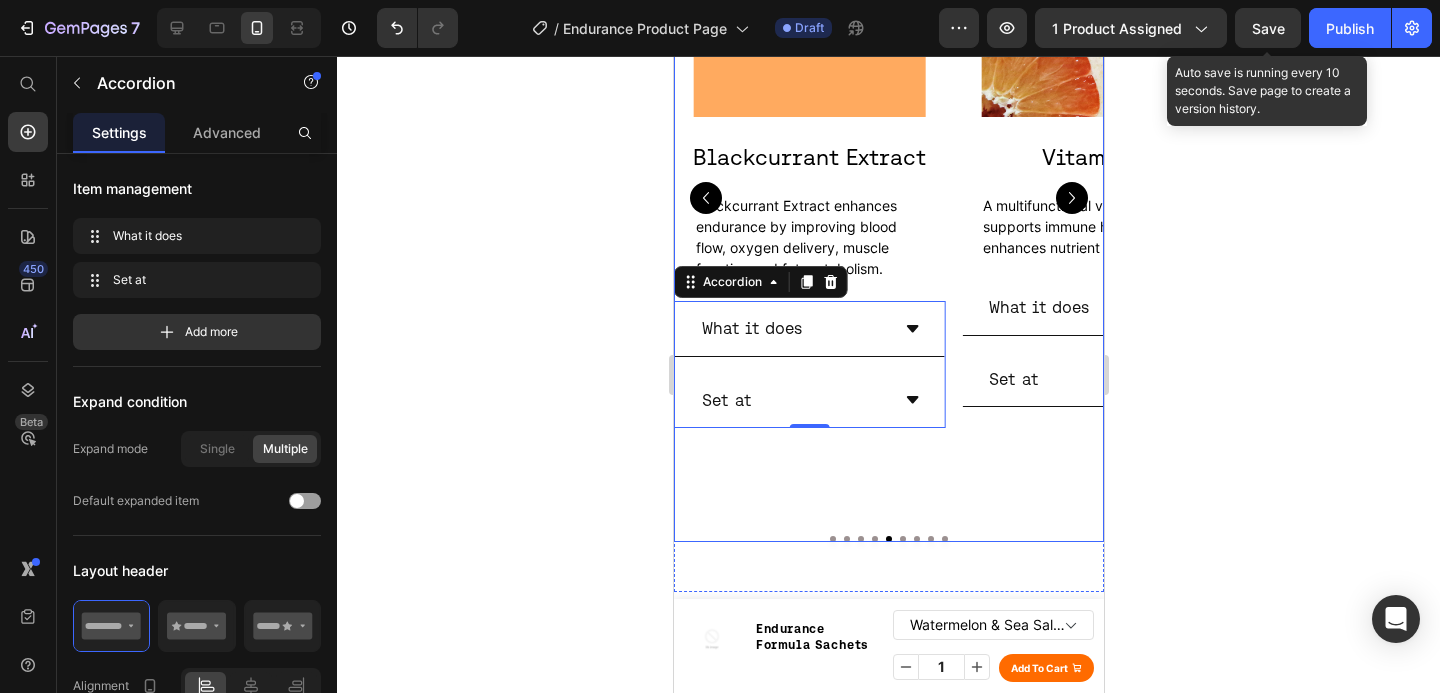 click 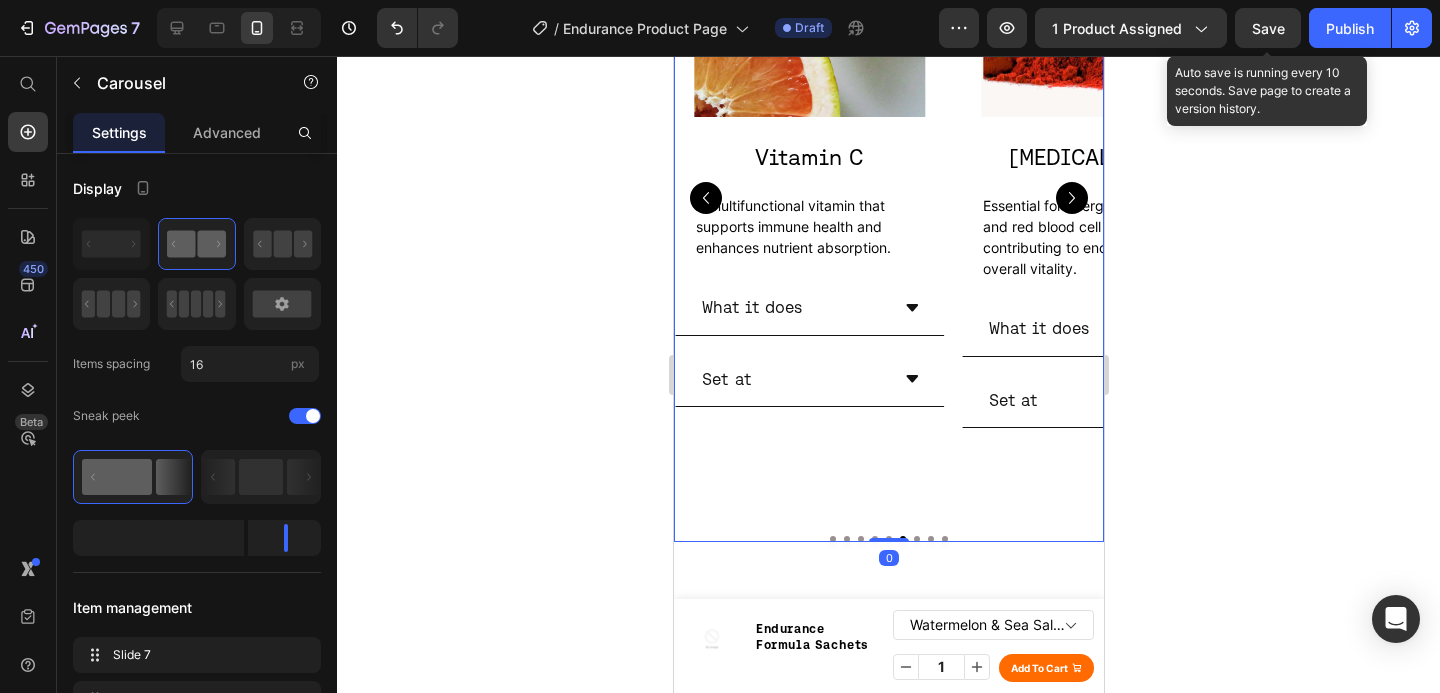click 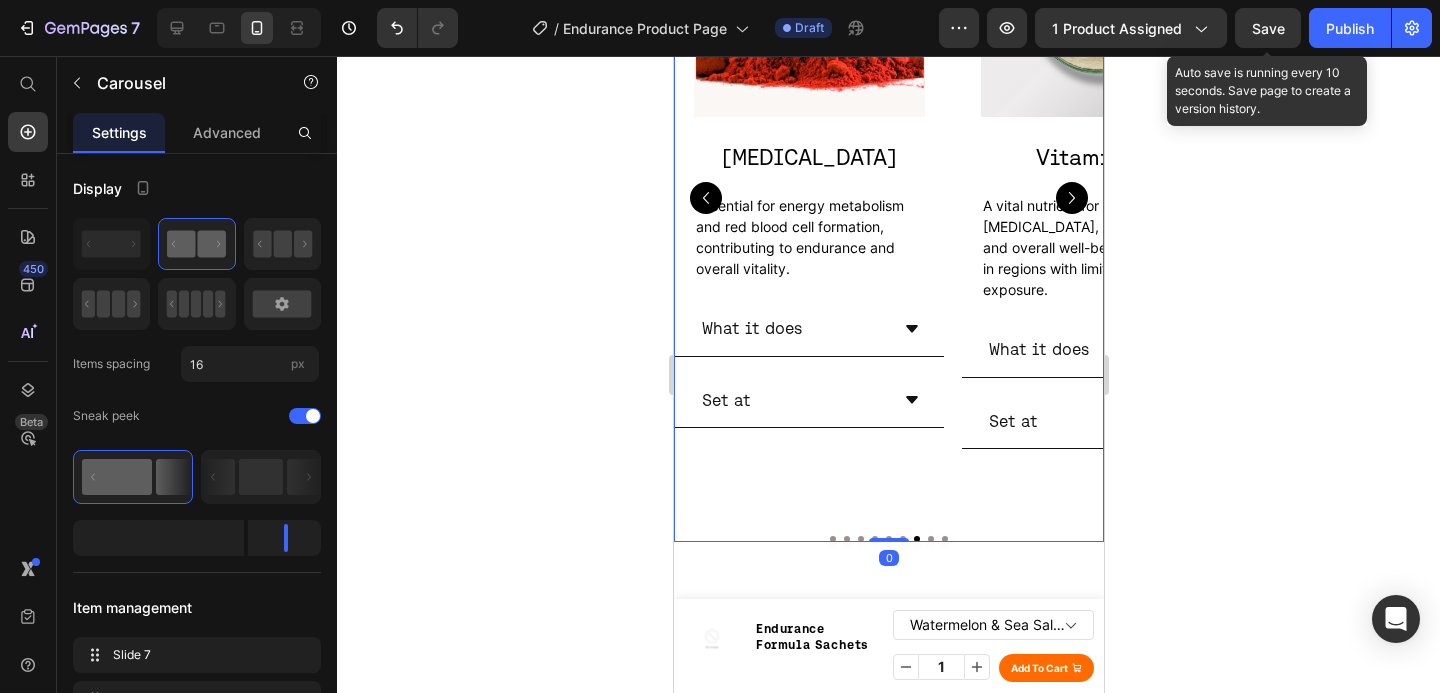 click 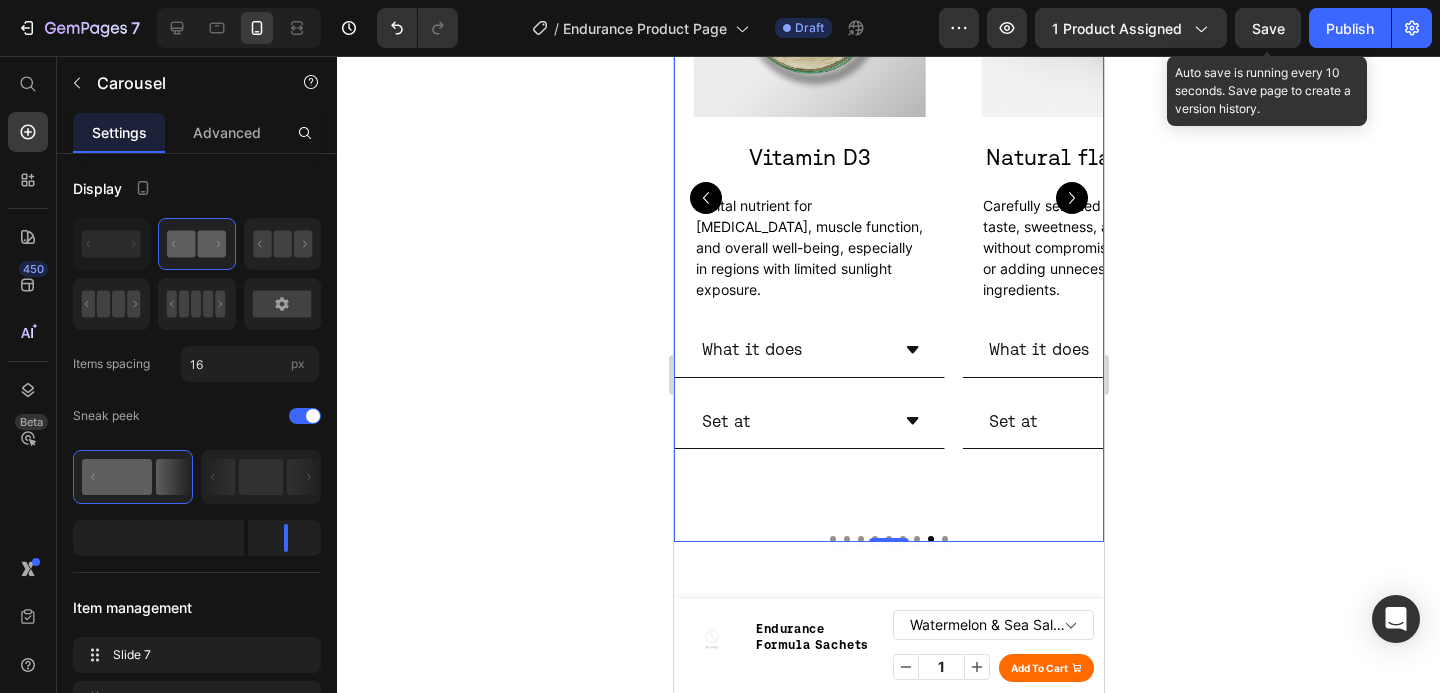 click 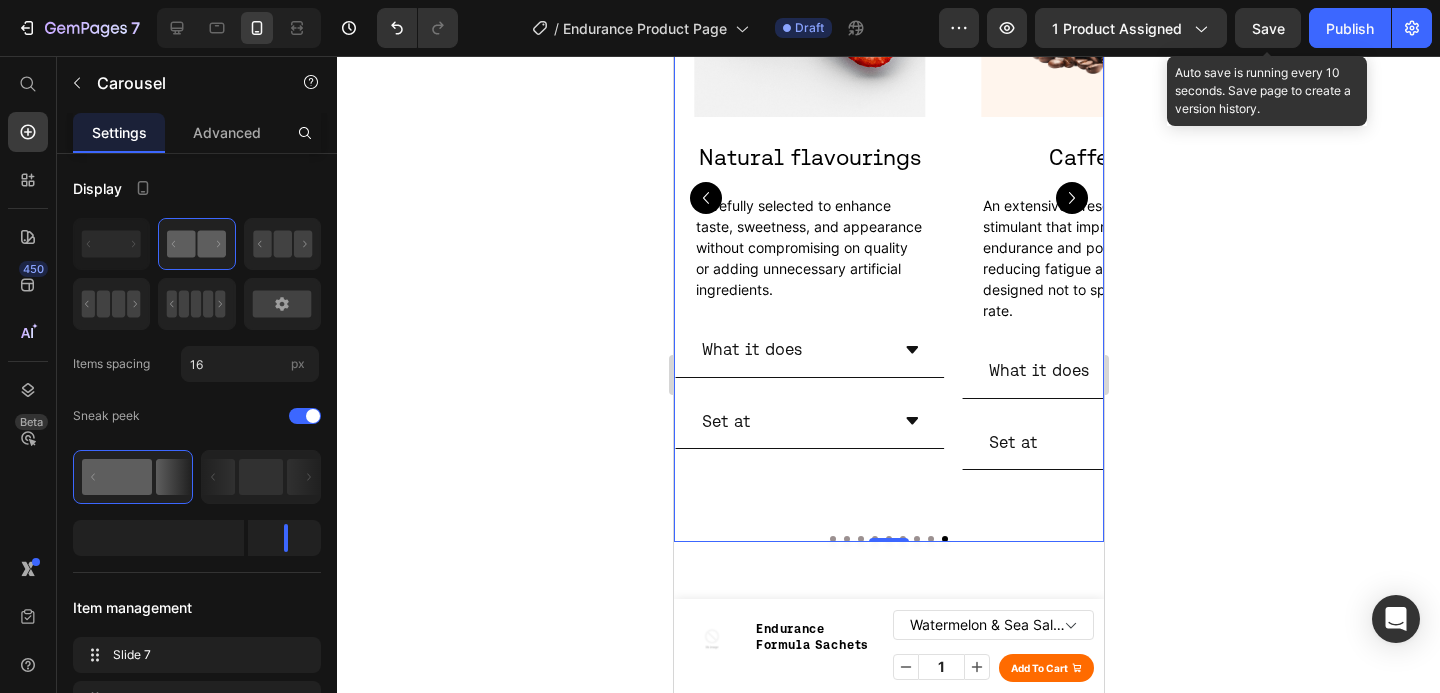 click 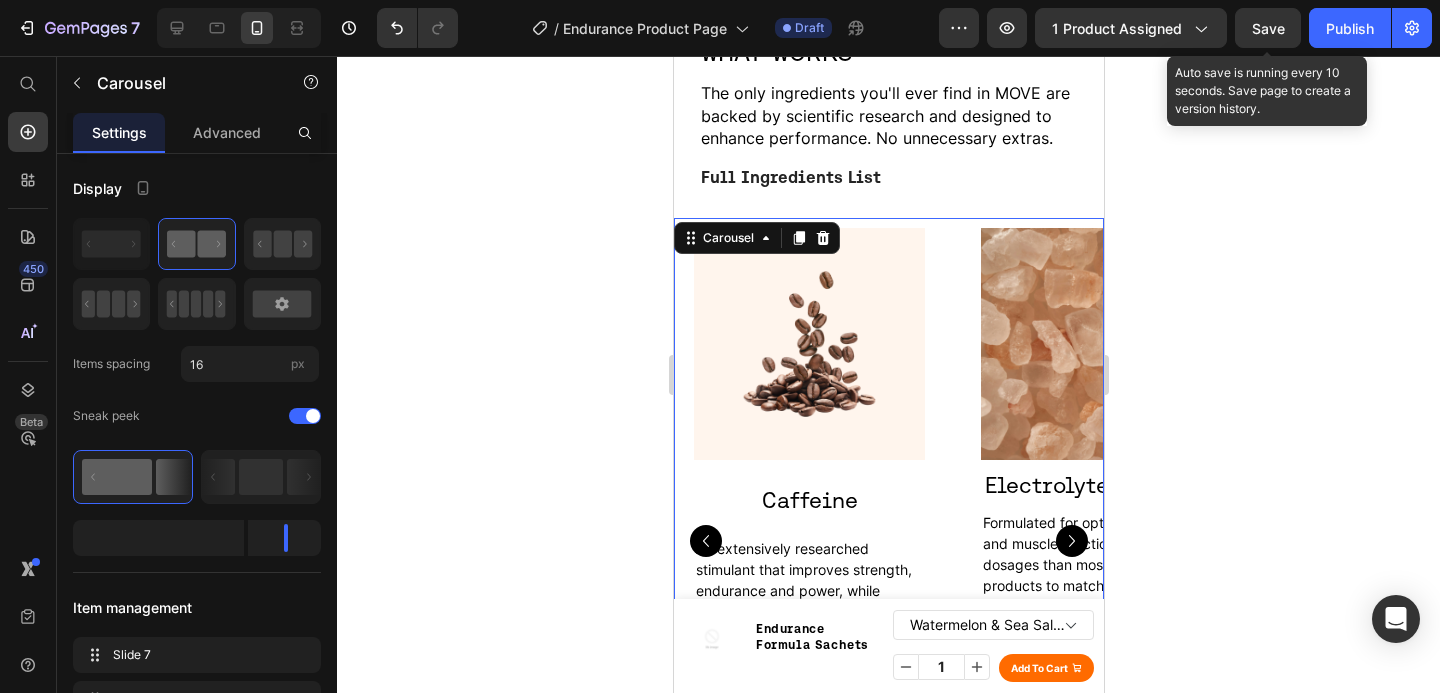 scroll, scrollTop: 3365, scrollLeft: 0, axis: vertical 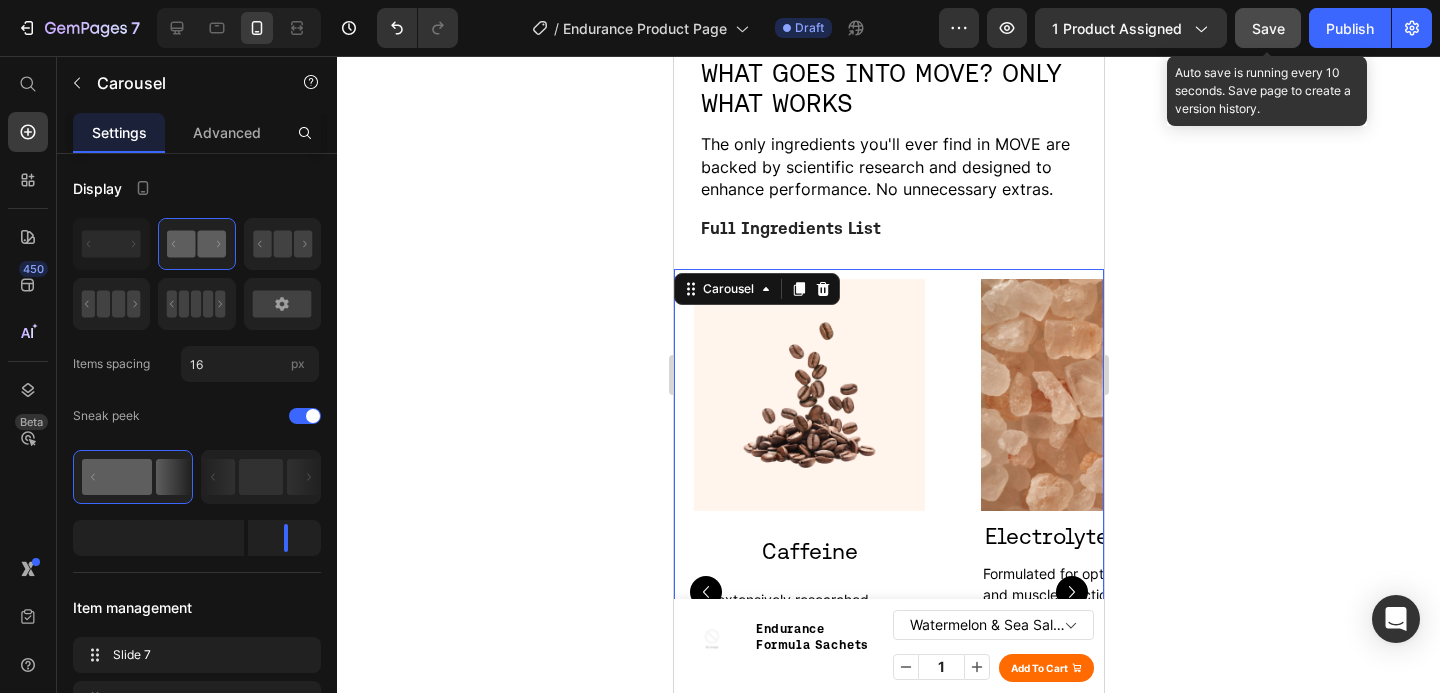 click on "Save" 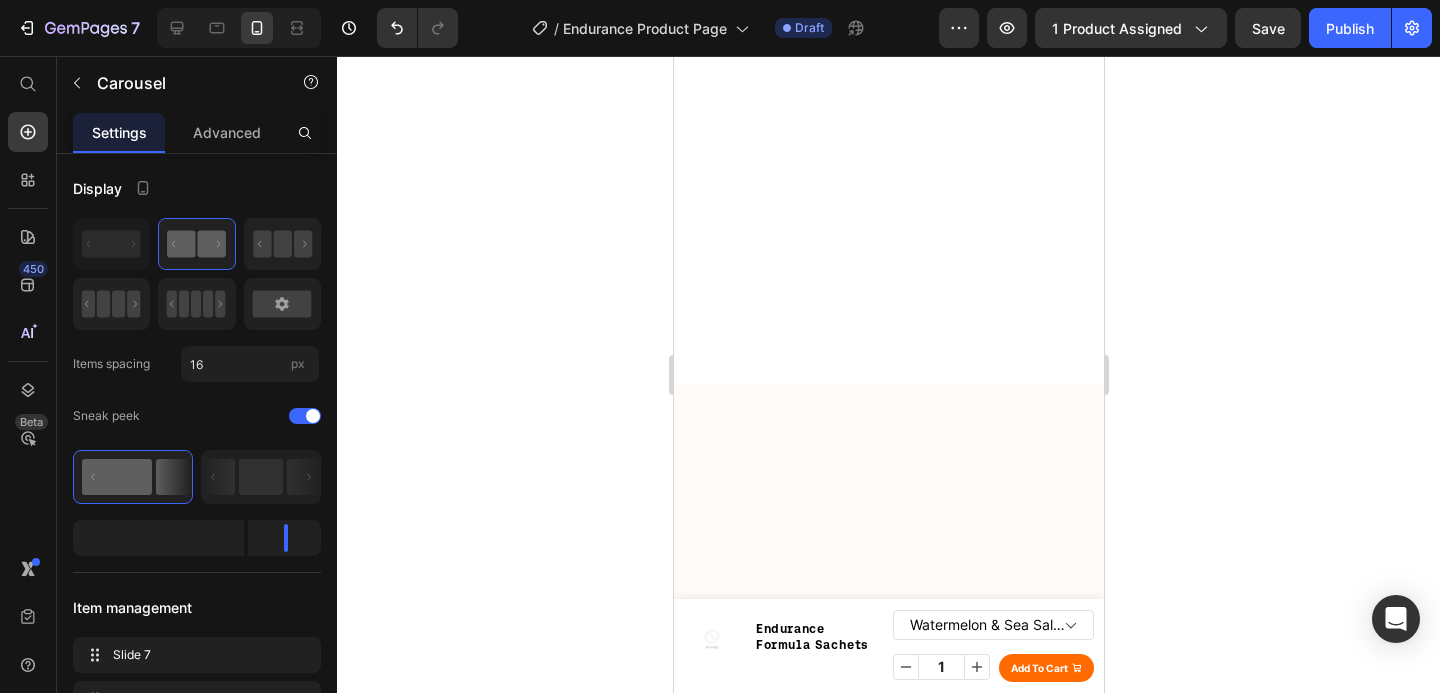 scroll, scrollTop: 4281, scrollLeft: 0, axis: vertical 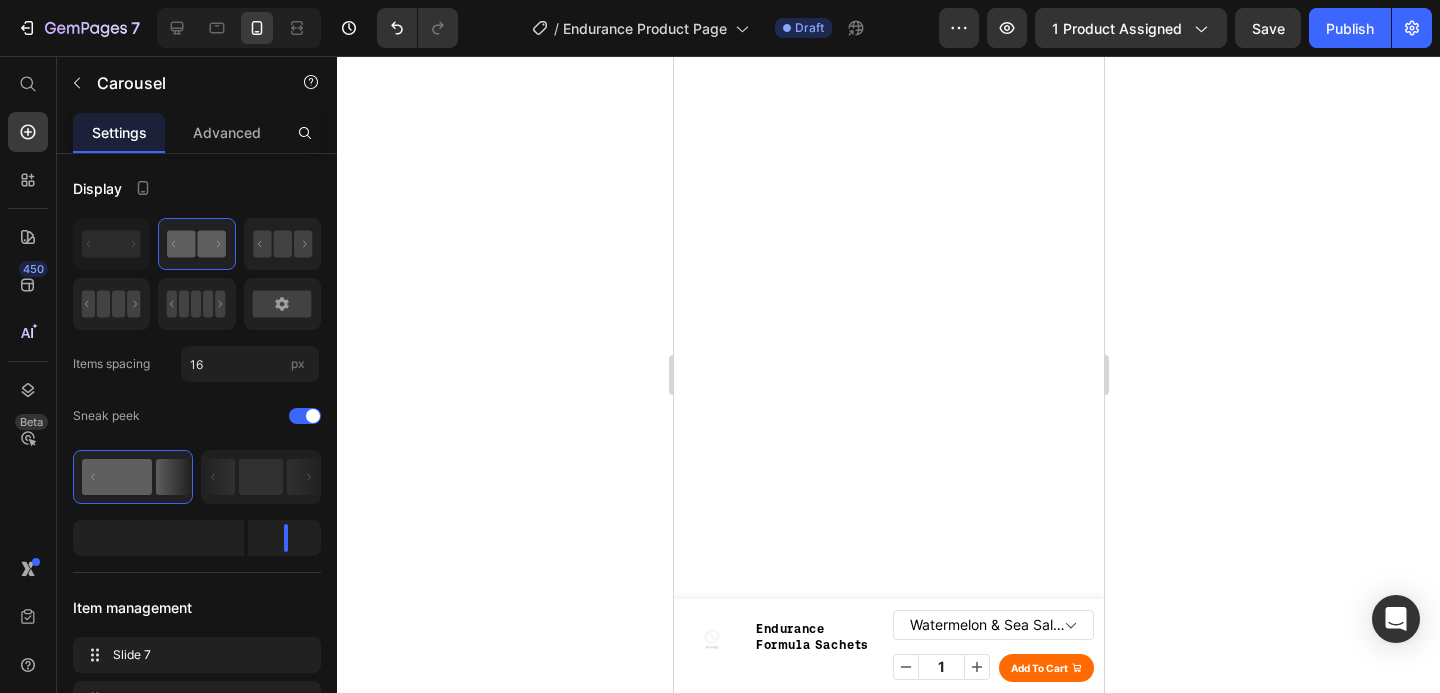 click 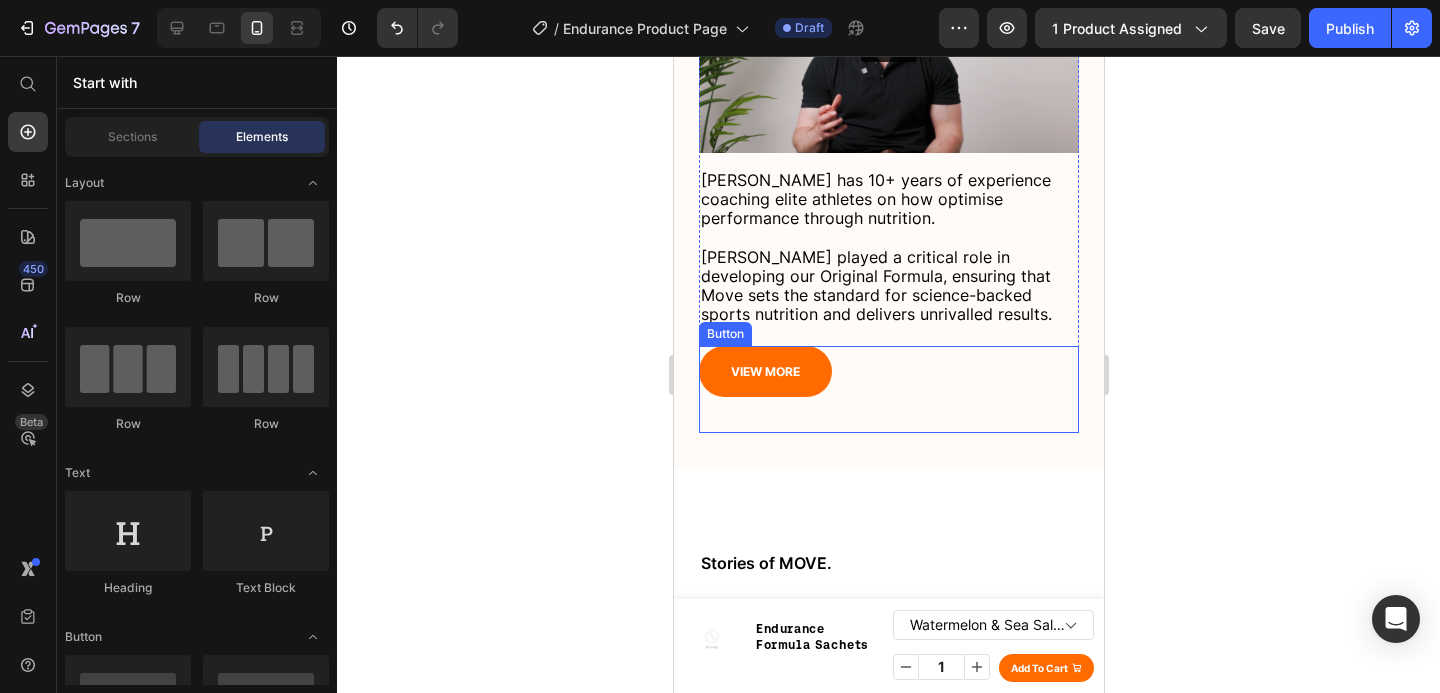 scroll, scrollTop: 7513, scrollLeft: 0, axis: vertical 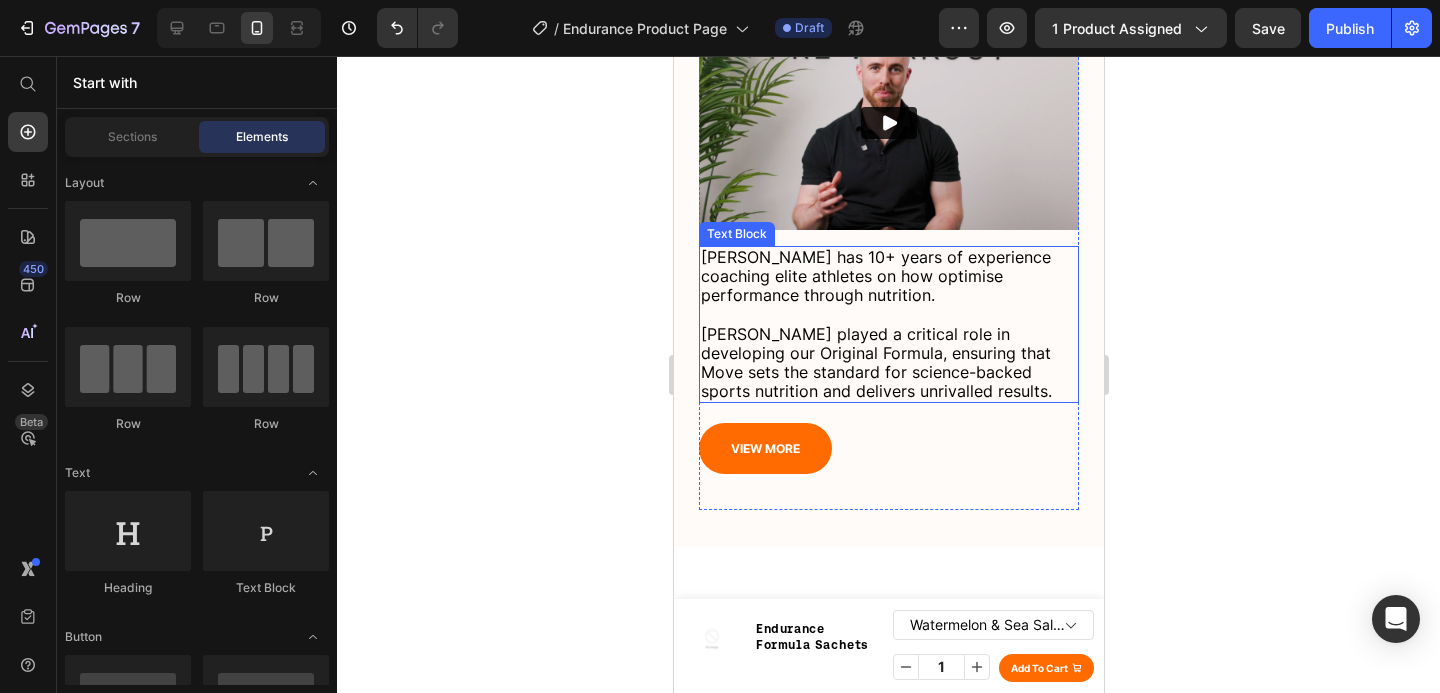 click on "[PERSON_NAME] has 10+ years of experience coaching elite athletes on how optimise performance through nutrition." at bounding box center (888, 277) 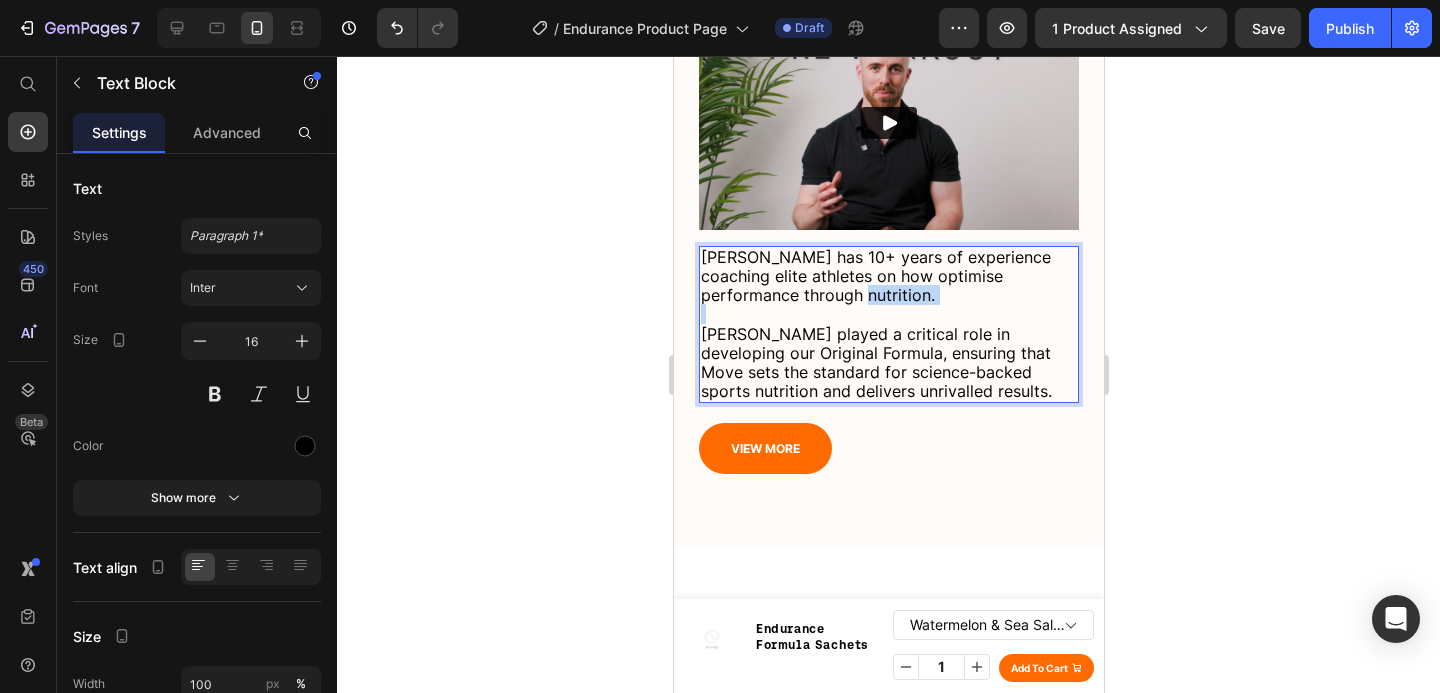 click on "Tom played a critical role in developing our Original Formula, ensuring that Move sets the standard for science-backed sports nutrition and delivers unrivalled results." at bounding box center [875, 363] 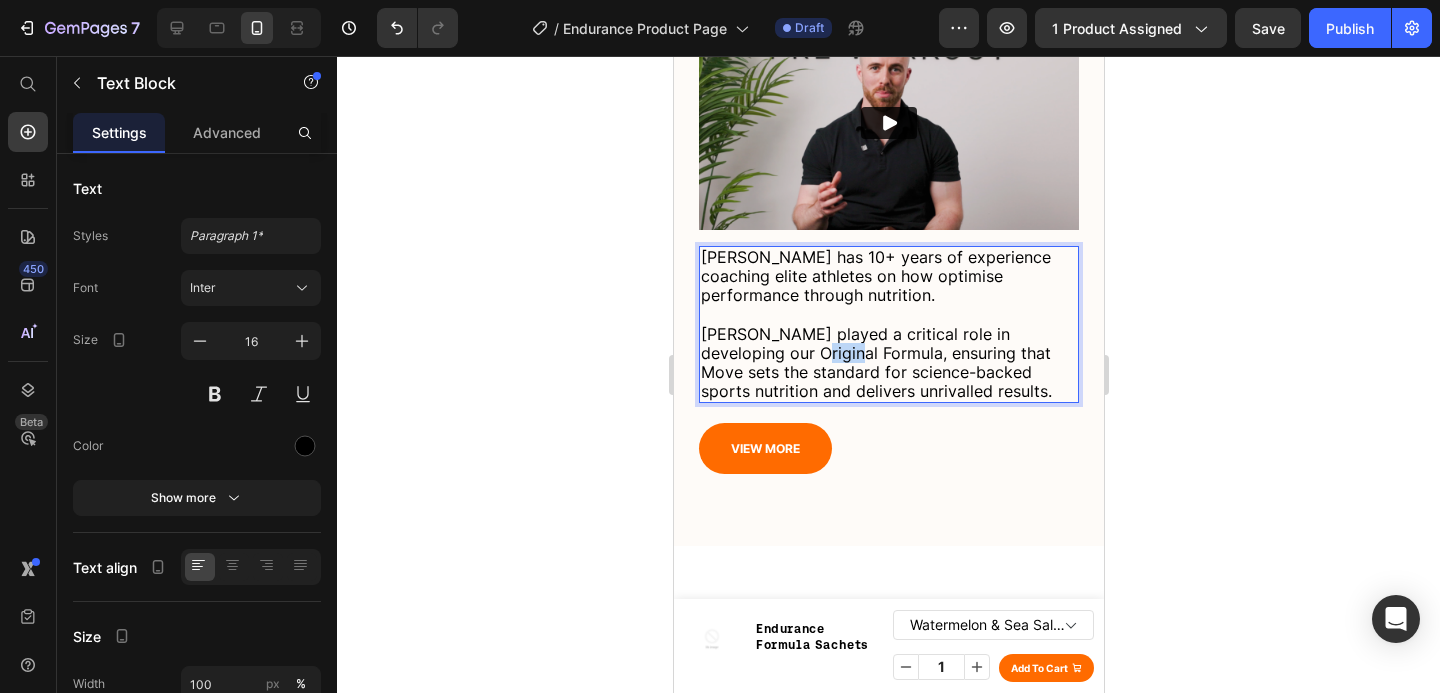 drag, startPoint x: 821, startPoint y: 473, endPoint x: 779, endPoint y: 476, distance: 42.107006 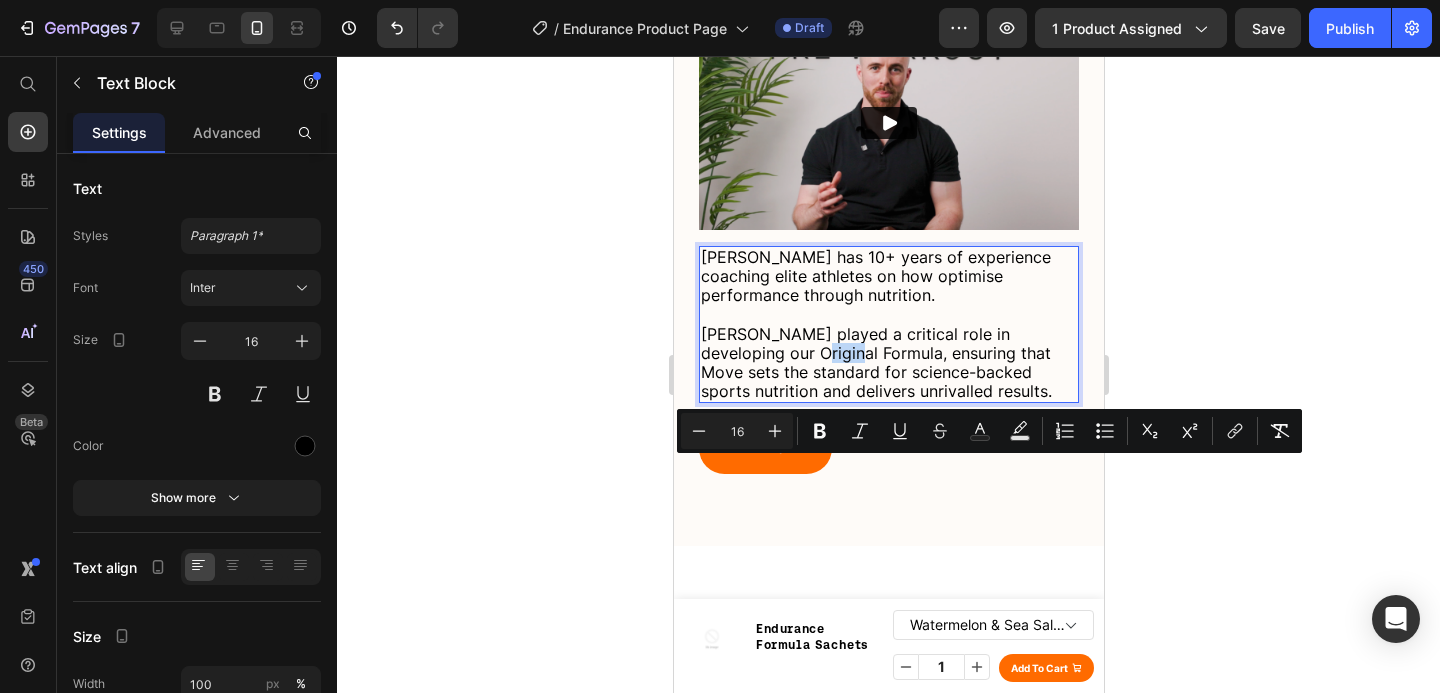 click on "Tom played a critical role in developing our Original Formula, ensuring that Move sets the standard for science-backed sports nutrition and delivers unrivalled results." at bounding box center [875, 363] 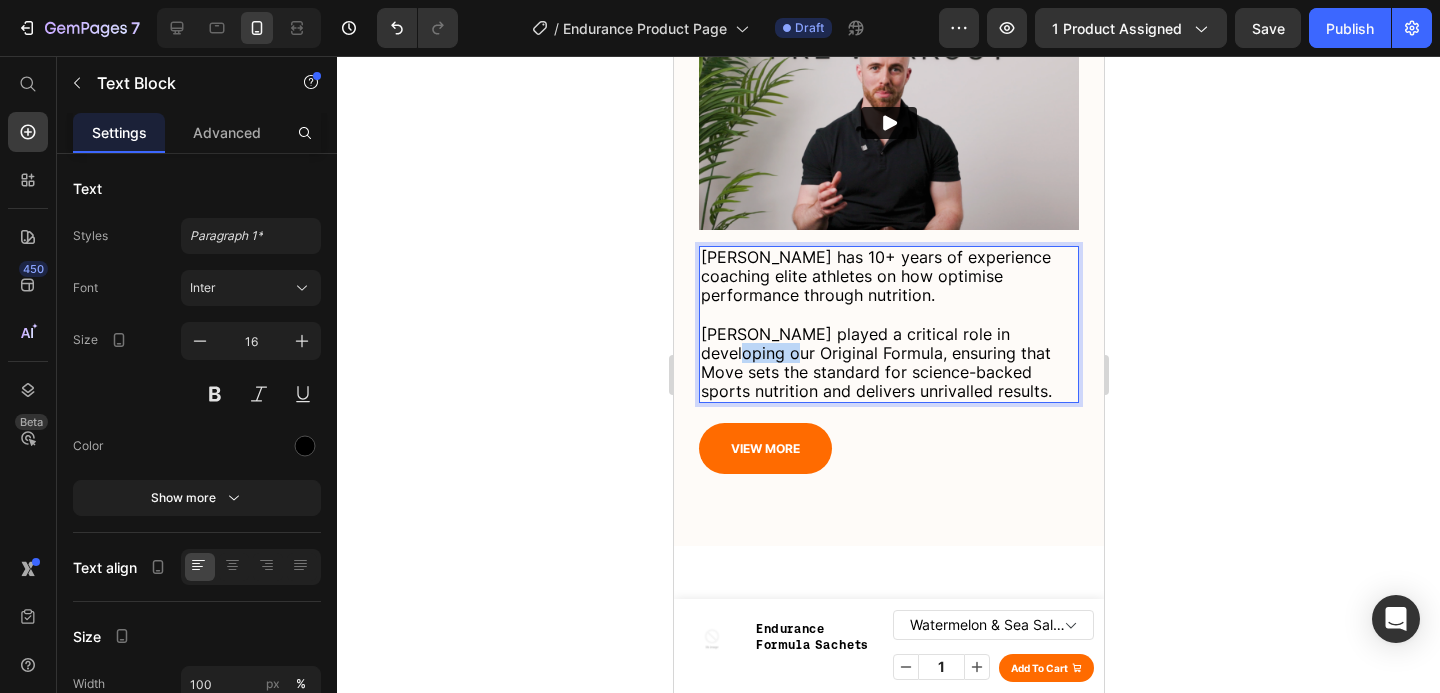 drag, startPoint x: 755, startPoint y: 471, endPoint x: 706, endPoint y: 474, distance: 49.09175 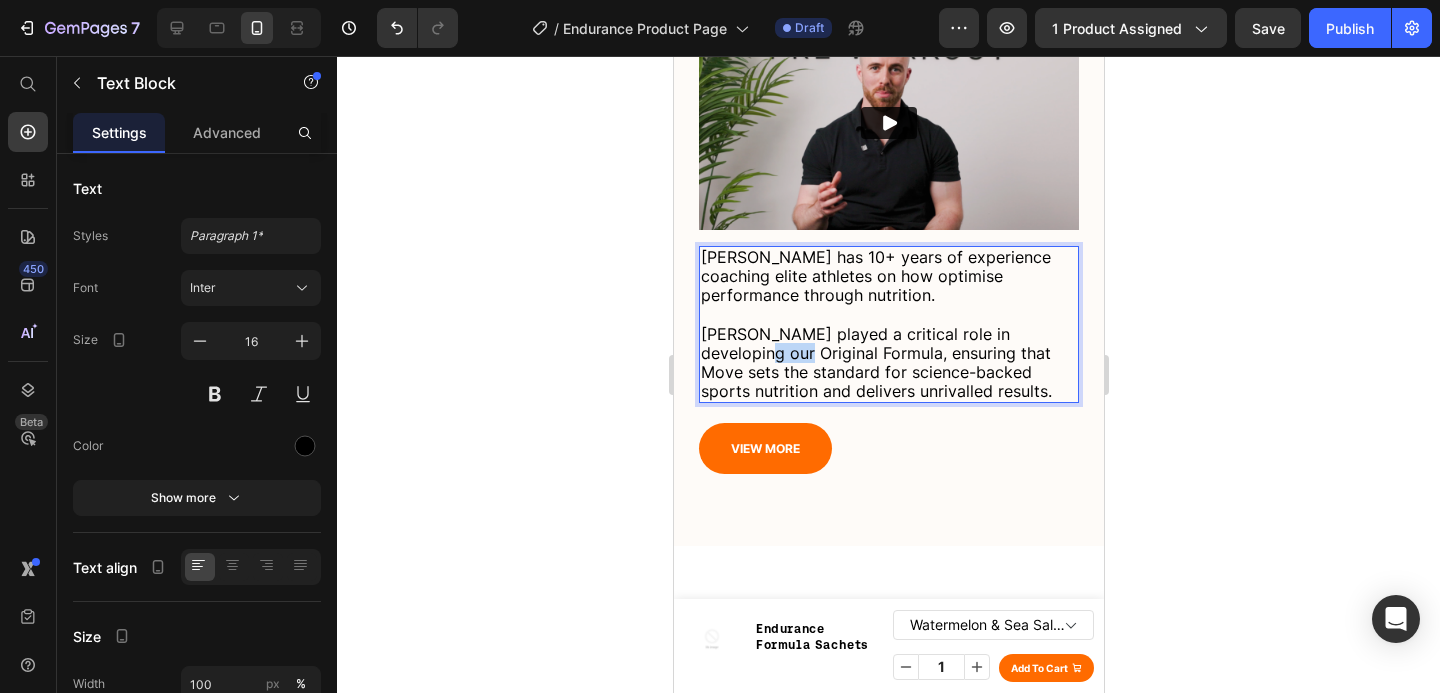 drag, startPoint x: 761, startPoint y: 472, endPoint x: 732, endPoint y: 473, distance: 29.017237 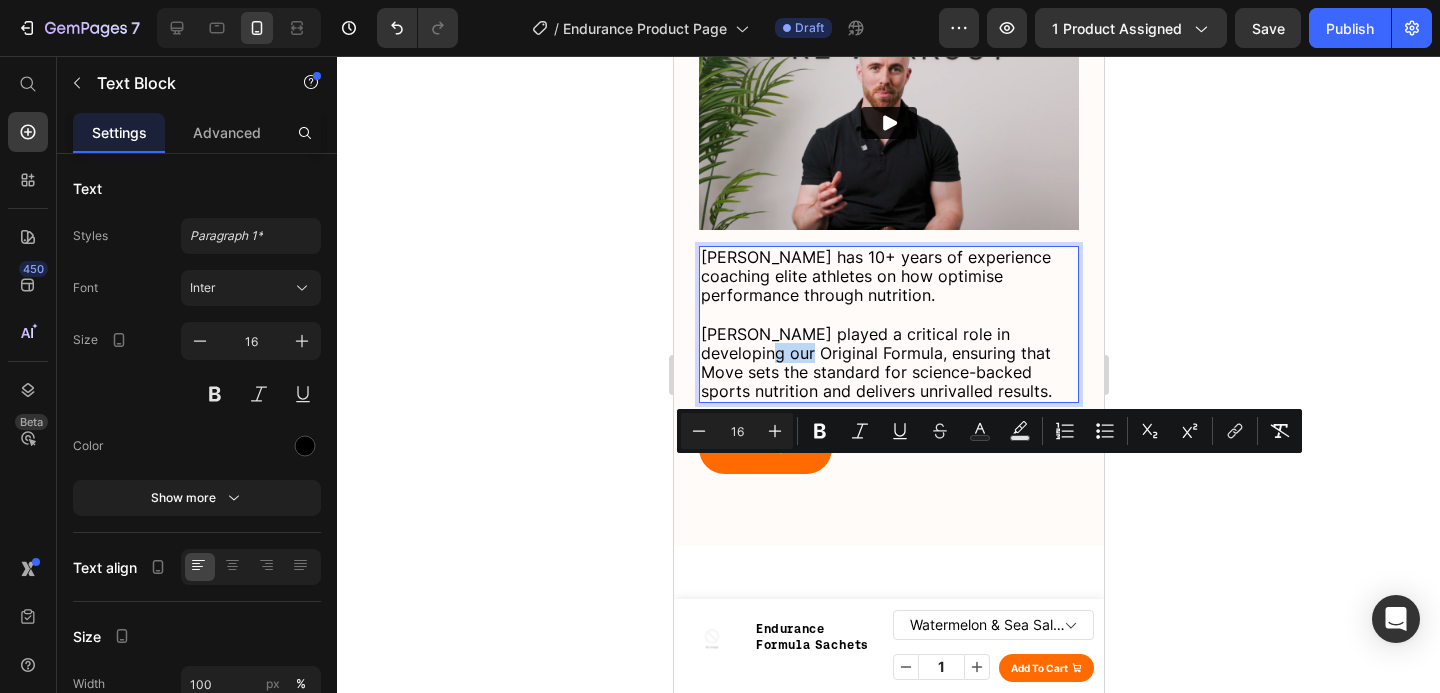 click on "Tom played a critical role in developing our Original Formula, ensuring that Move sets the standard for science-backed sports nutrition and delivers unrivalled results." at bounding box center [875, 363] 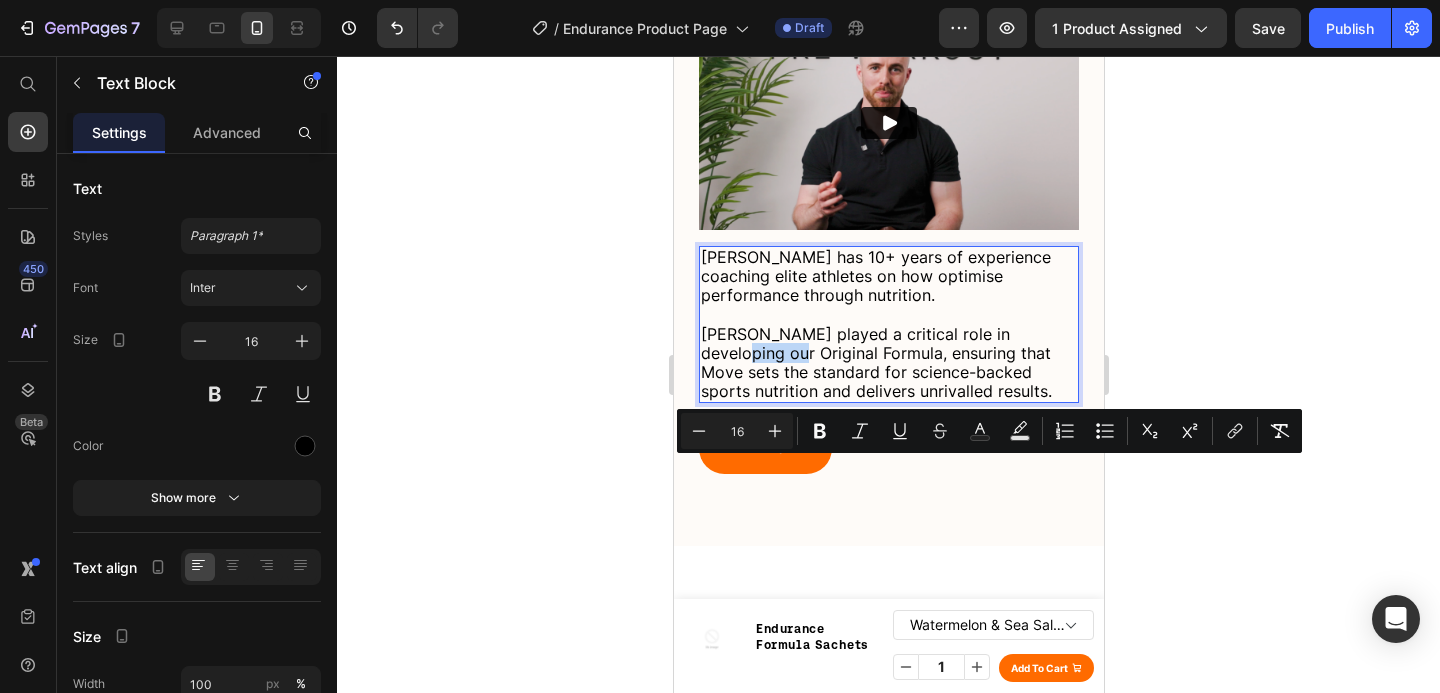 drag, startPoint x: 756, startPoint y: 475, endPoint x: 707, endPoint y: 474, distance: 49.010204 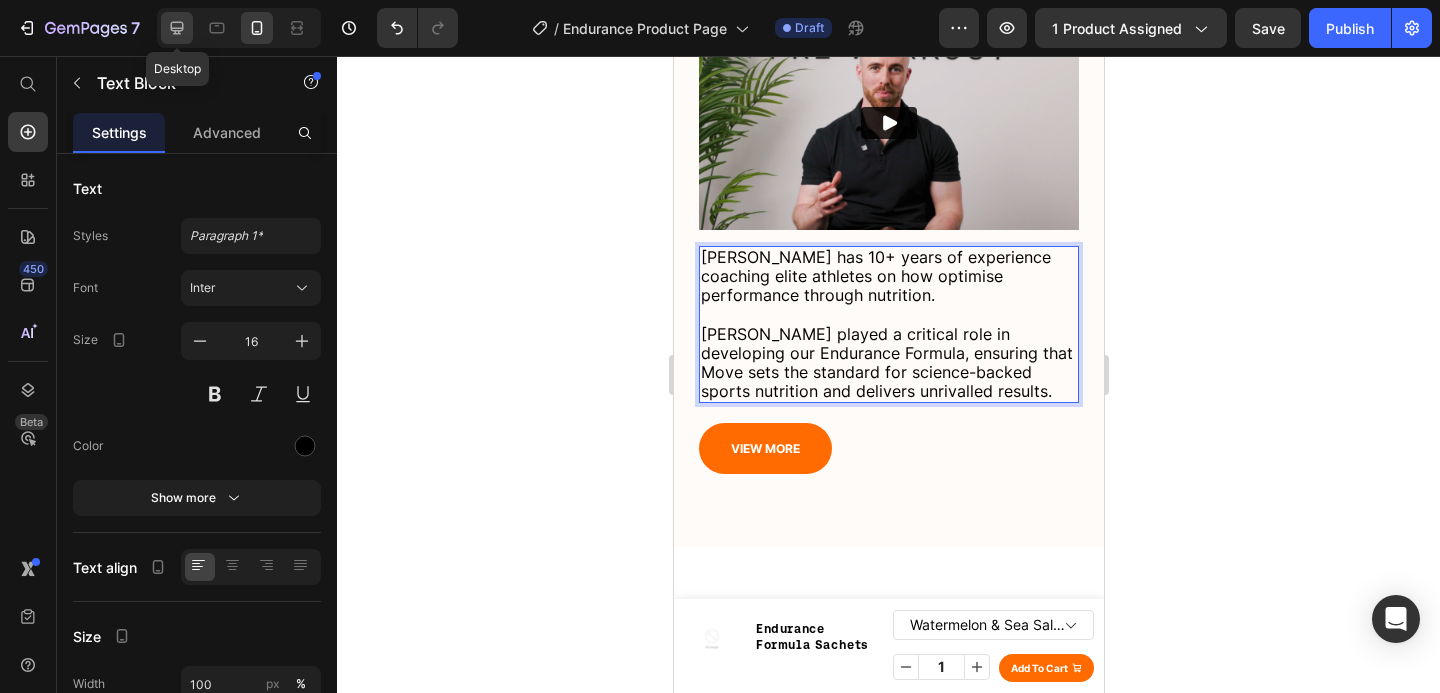 click 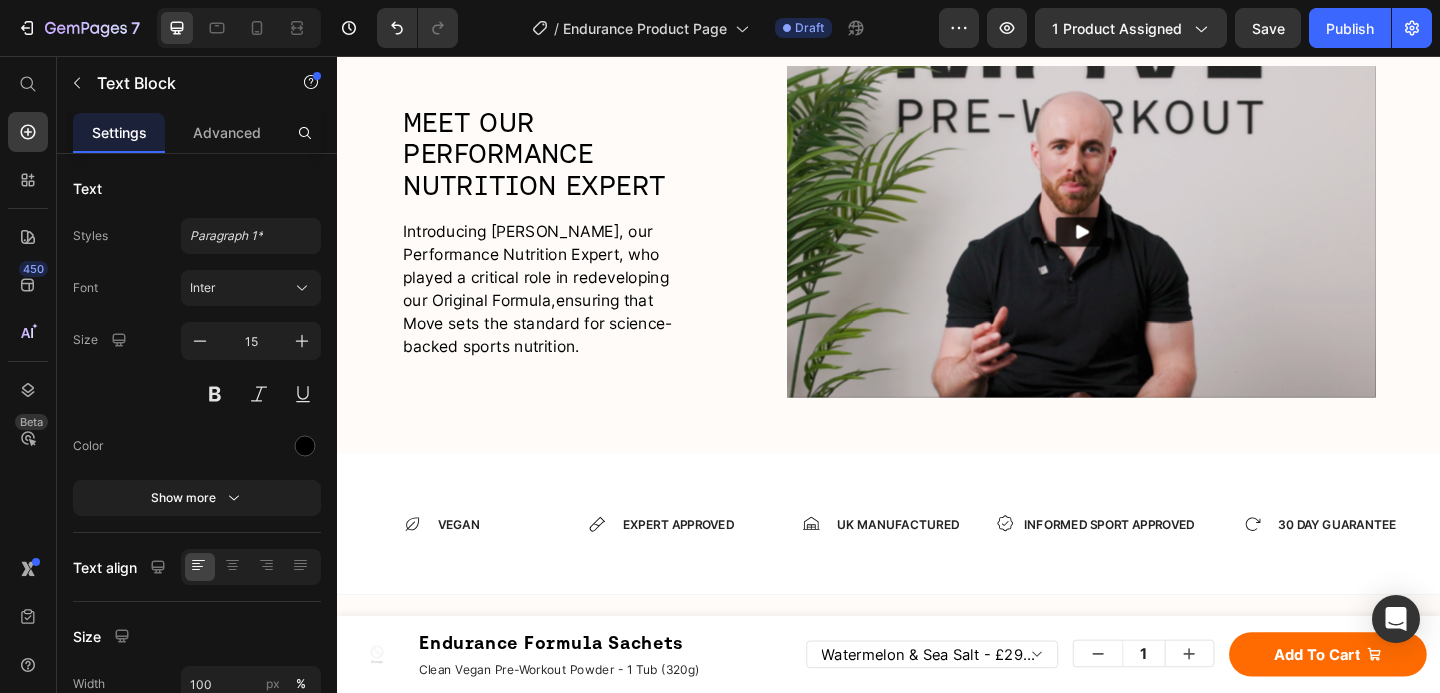 scroll, scrollTop: 6663, scrollLeft: 0, axis: vertical 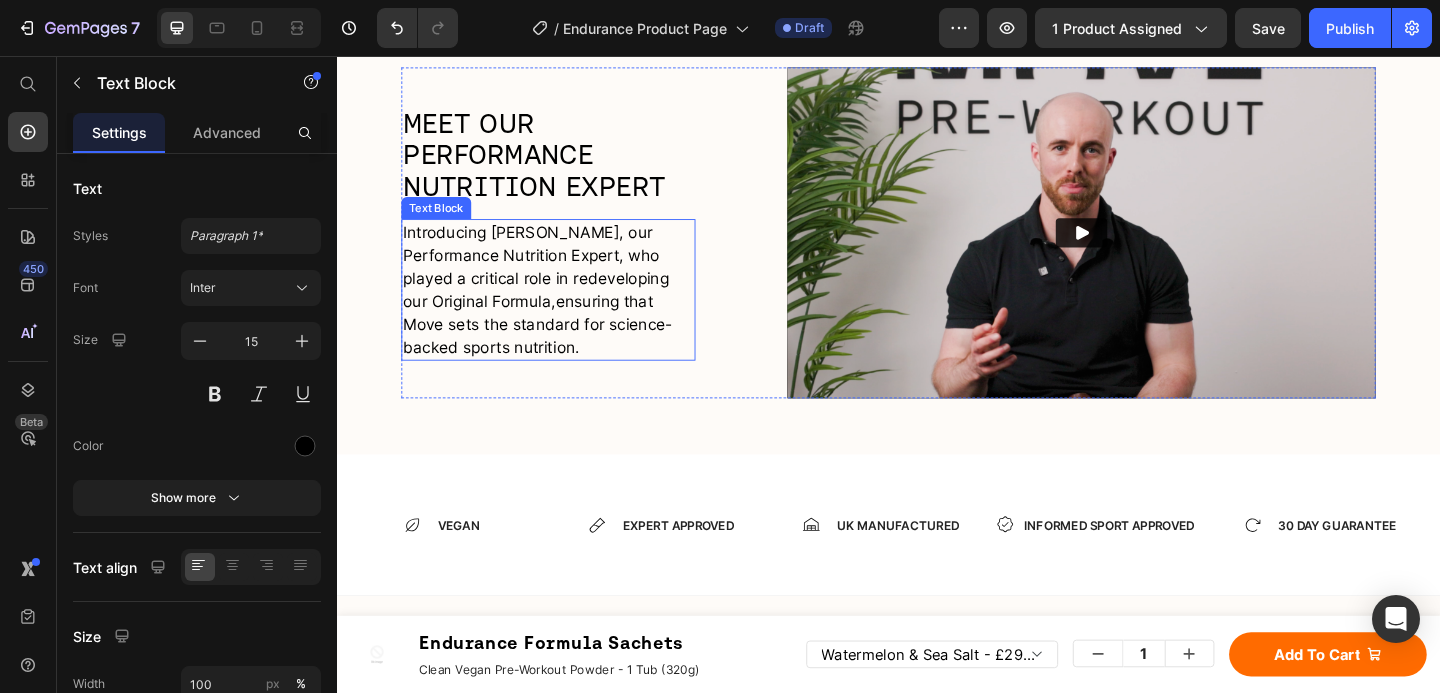 click on "ensuring that Move sets the standard for science-backed sports nutrition." at bounding box center [555, 348] 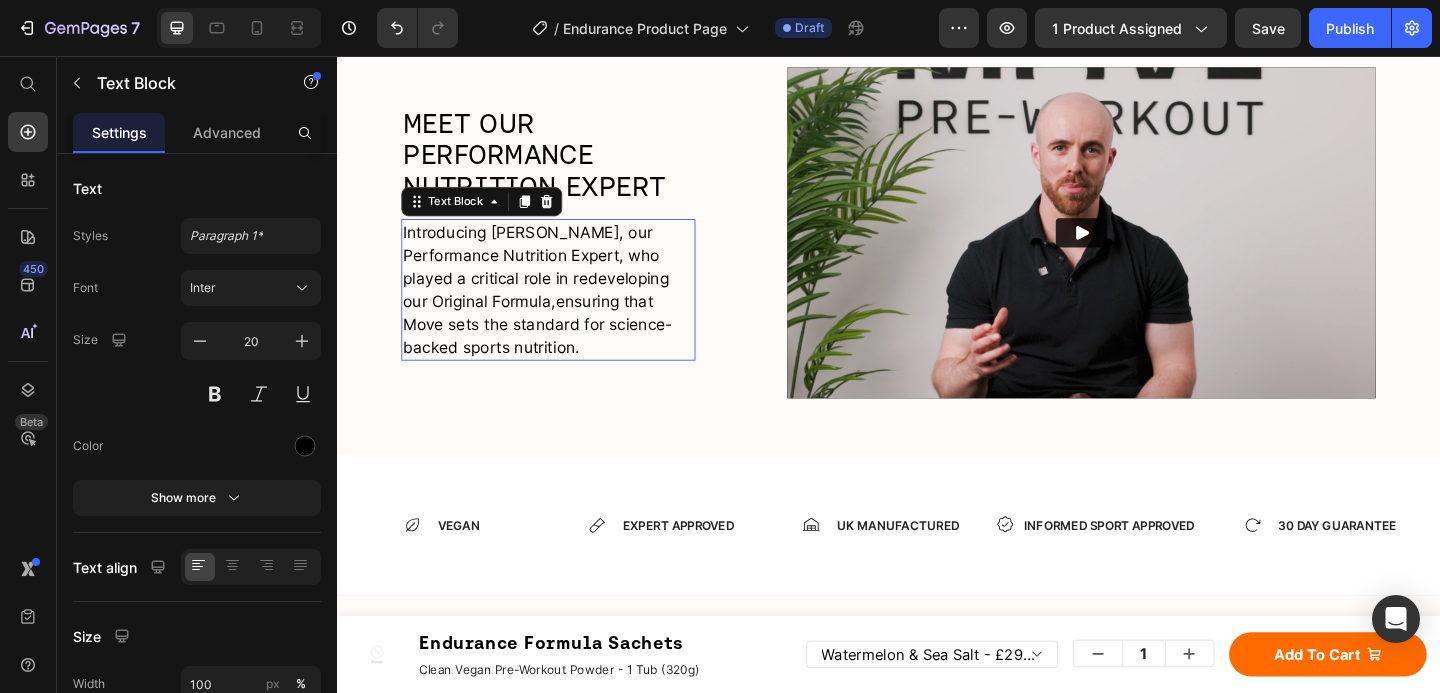 click on "ensuring that Move sets the standard for science-backed sports nutrition." at bounding box center (555, 348) 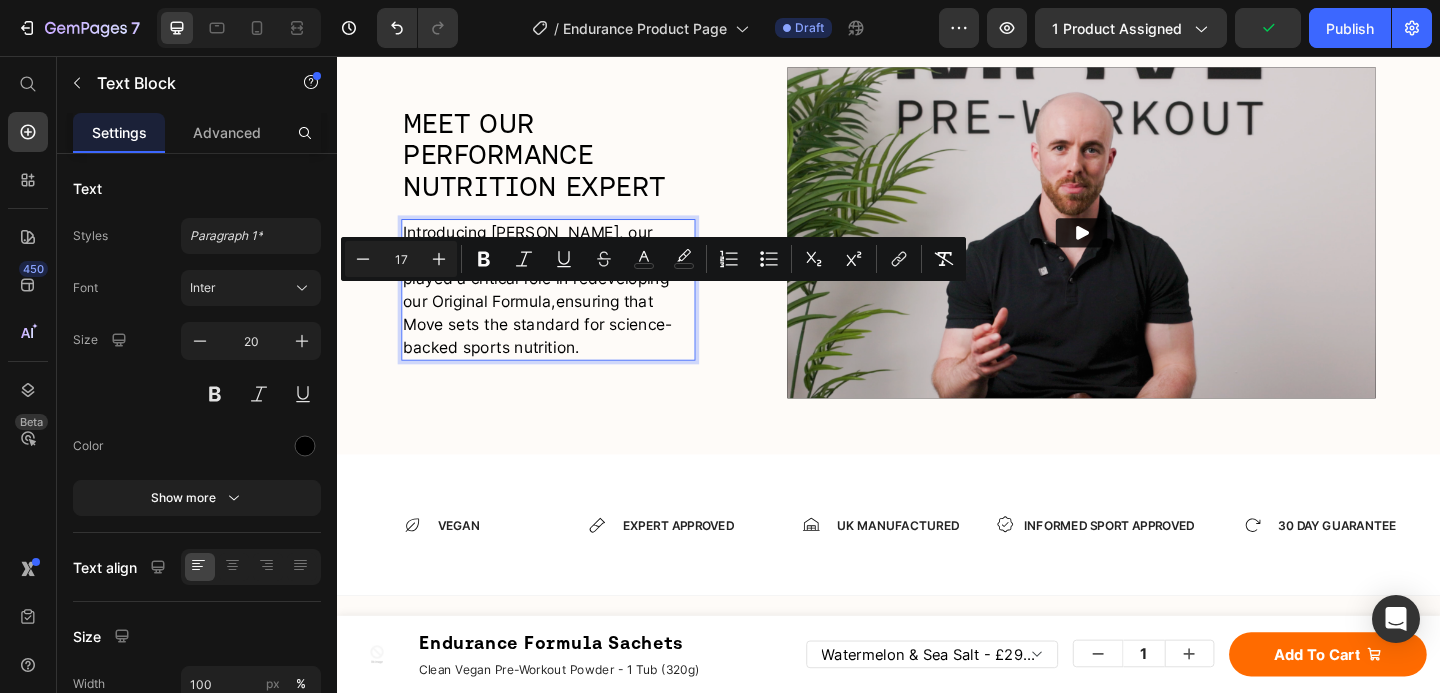 click on "ensuring that Move sets the standard for science-backed sports nutrition." at bounding box center (555, 348) 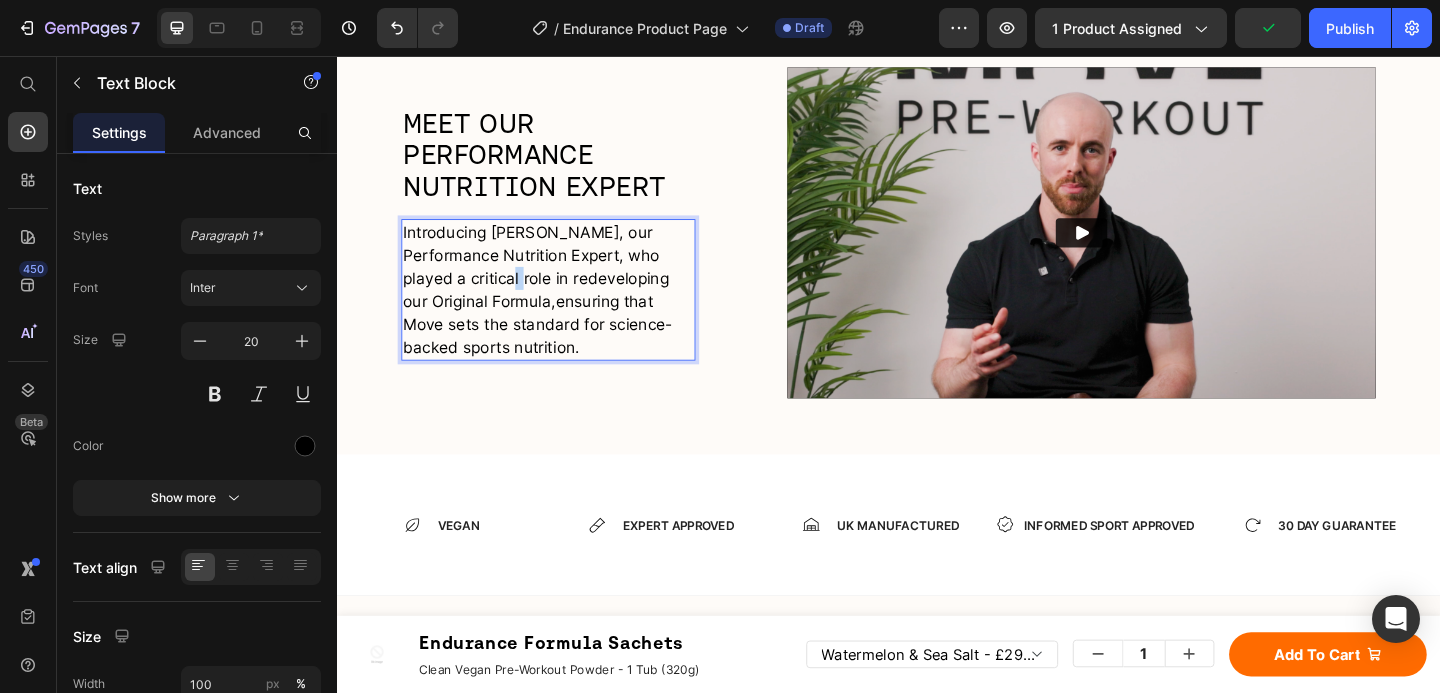 drag, startPoint x: 477, startPoint y: 267, endPoint x: 466, endPoint y: 268, distance: 11.045361 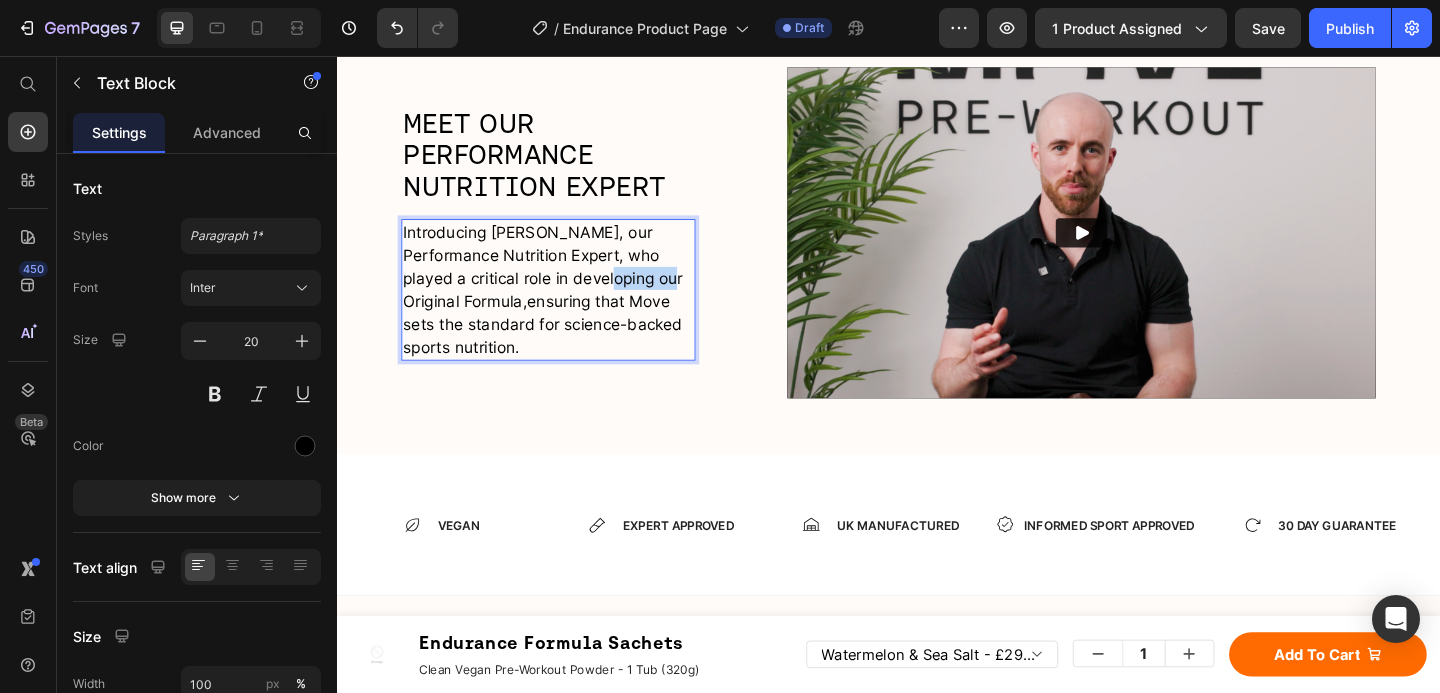 drag, startPoint x: 654, startPoint y: 267, endPoint x: 587, endPoint y: 267, distance: 67 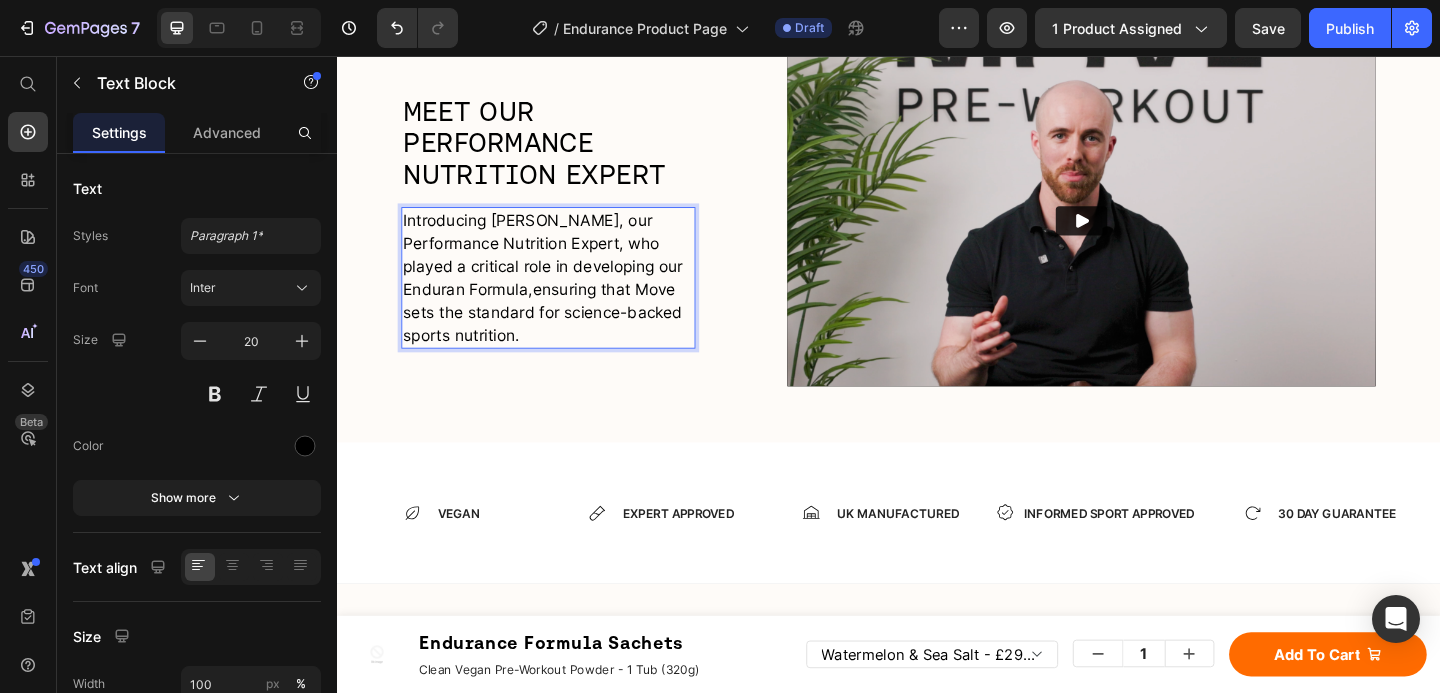 scroll, scrollTop: 6663, scrollLeft: 0, axis: vertical 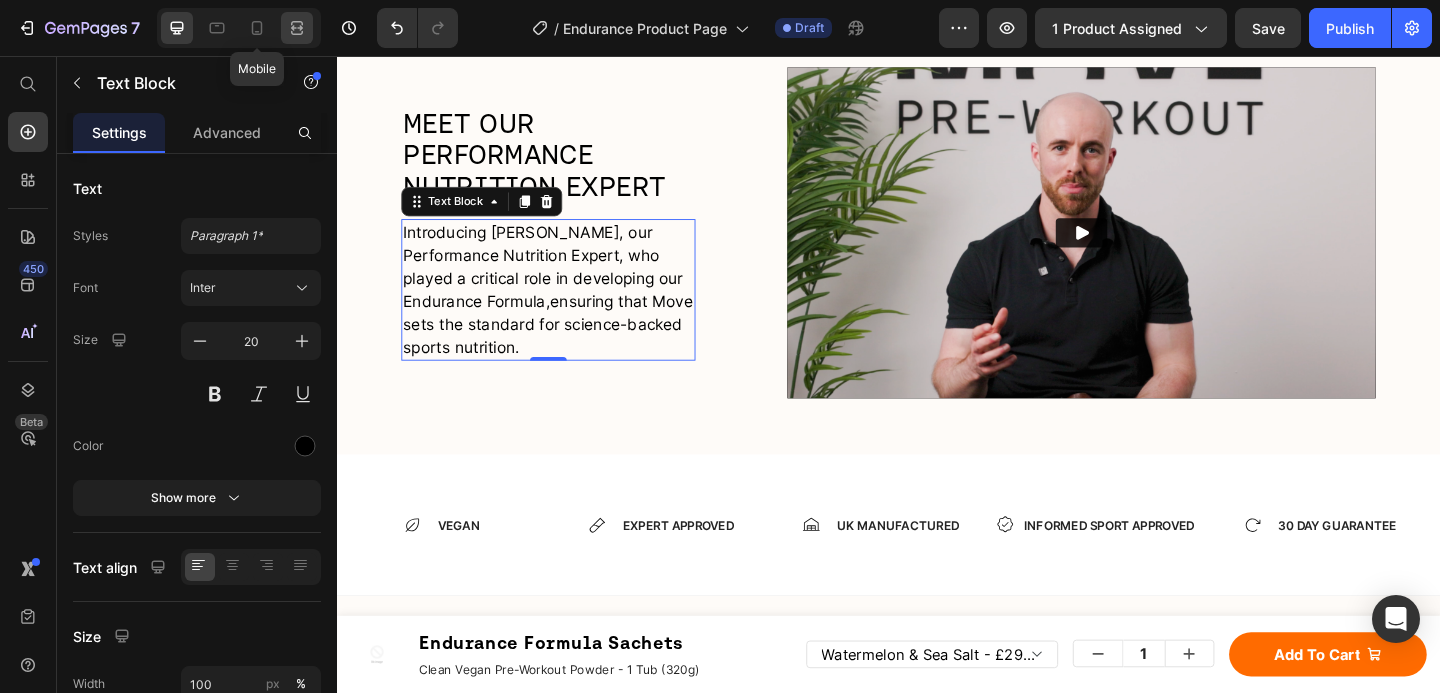 drag, startPoint x: 248, startPoint y: 19, endPoint x: 299, endPoint y: 40, distance: 55.154327 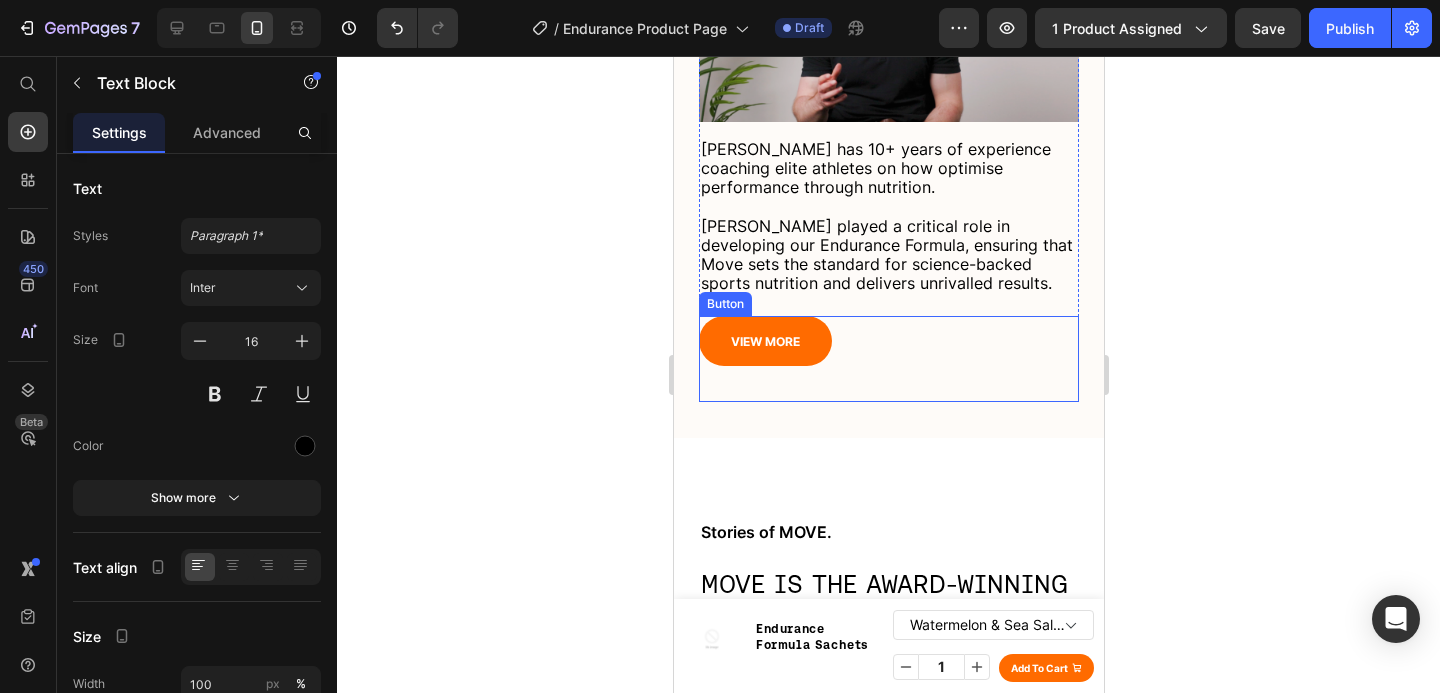 scroll, scrollTop: 7543, scrollLeft: 0, axis: vertical 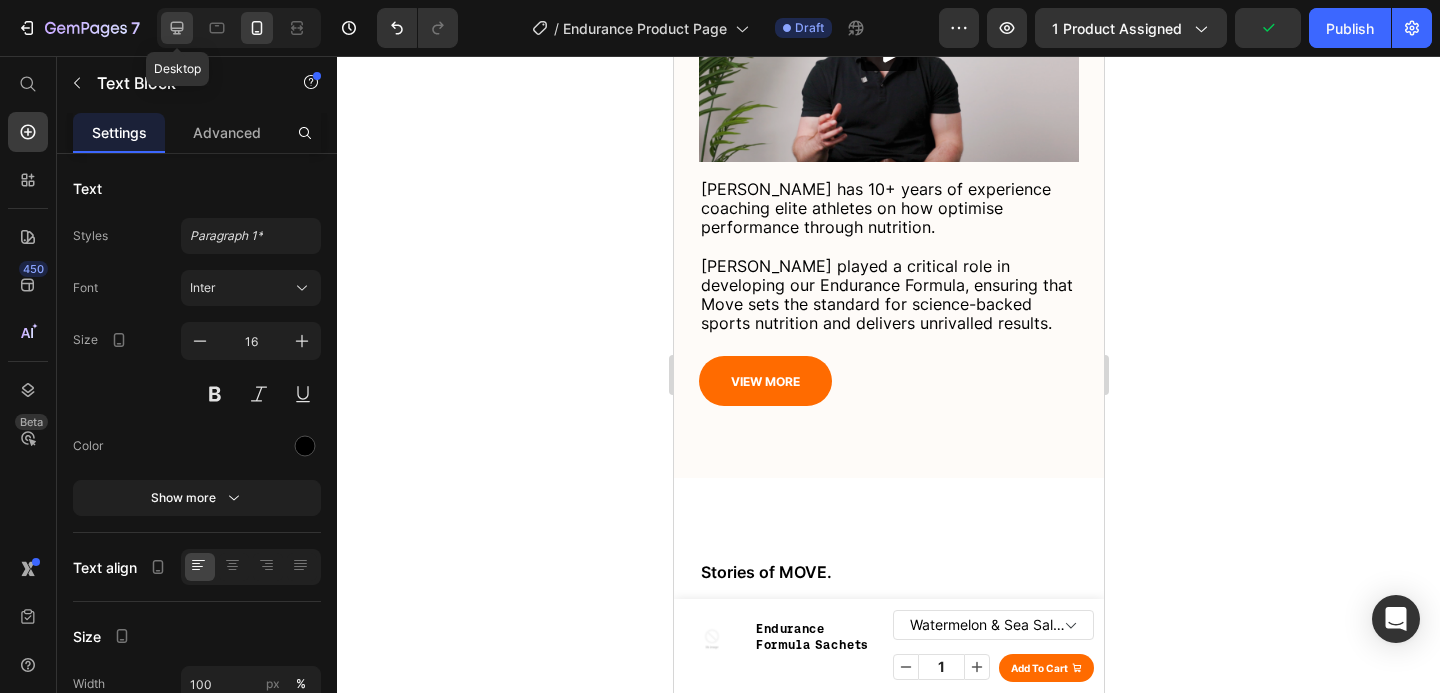 click 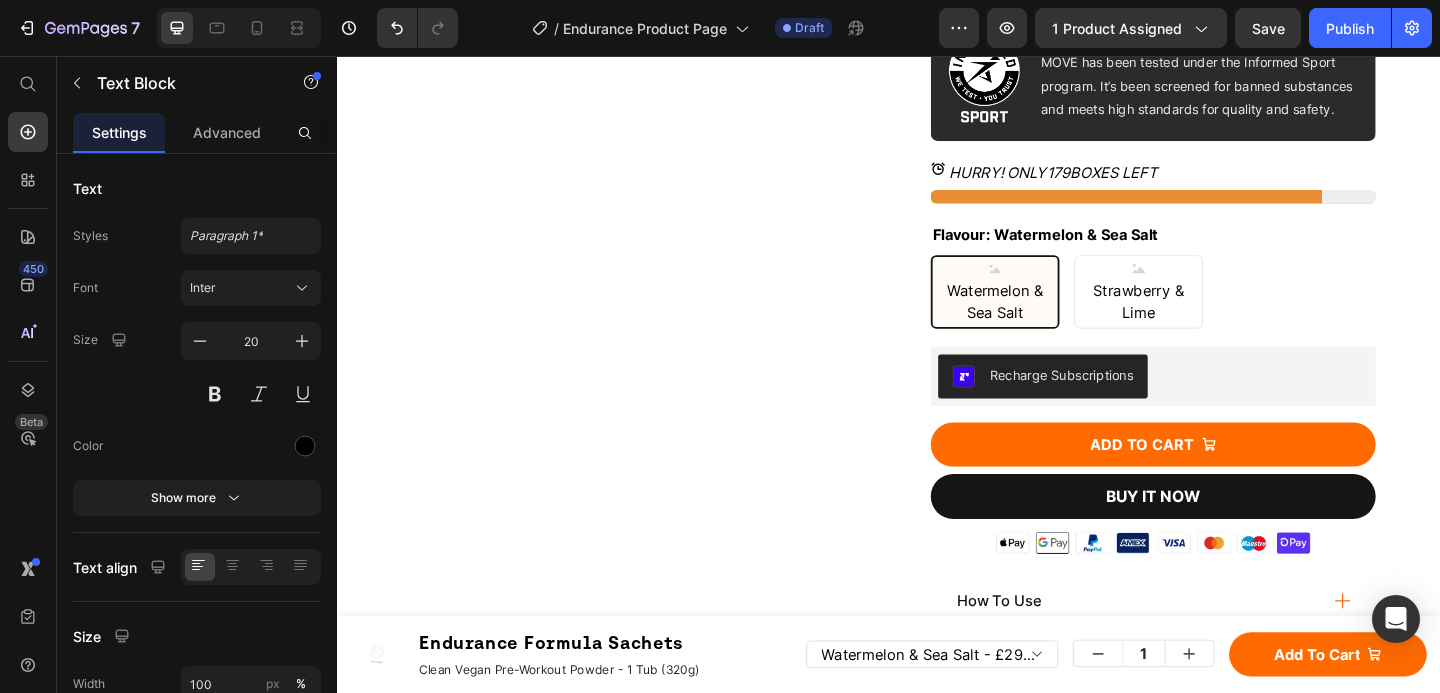 scroll, scrollTop: 1880, scrollLeft: 0, axis: vertical 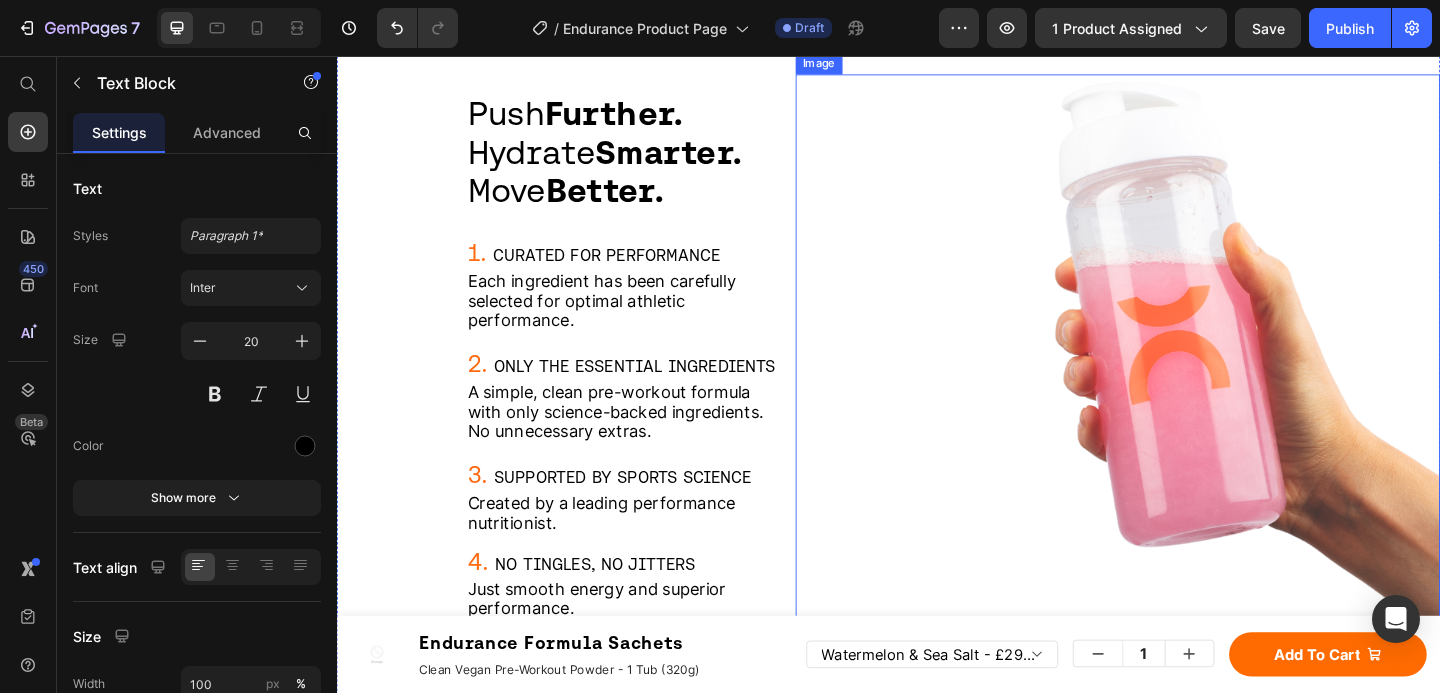 click at bounding box center (1186, 396) 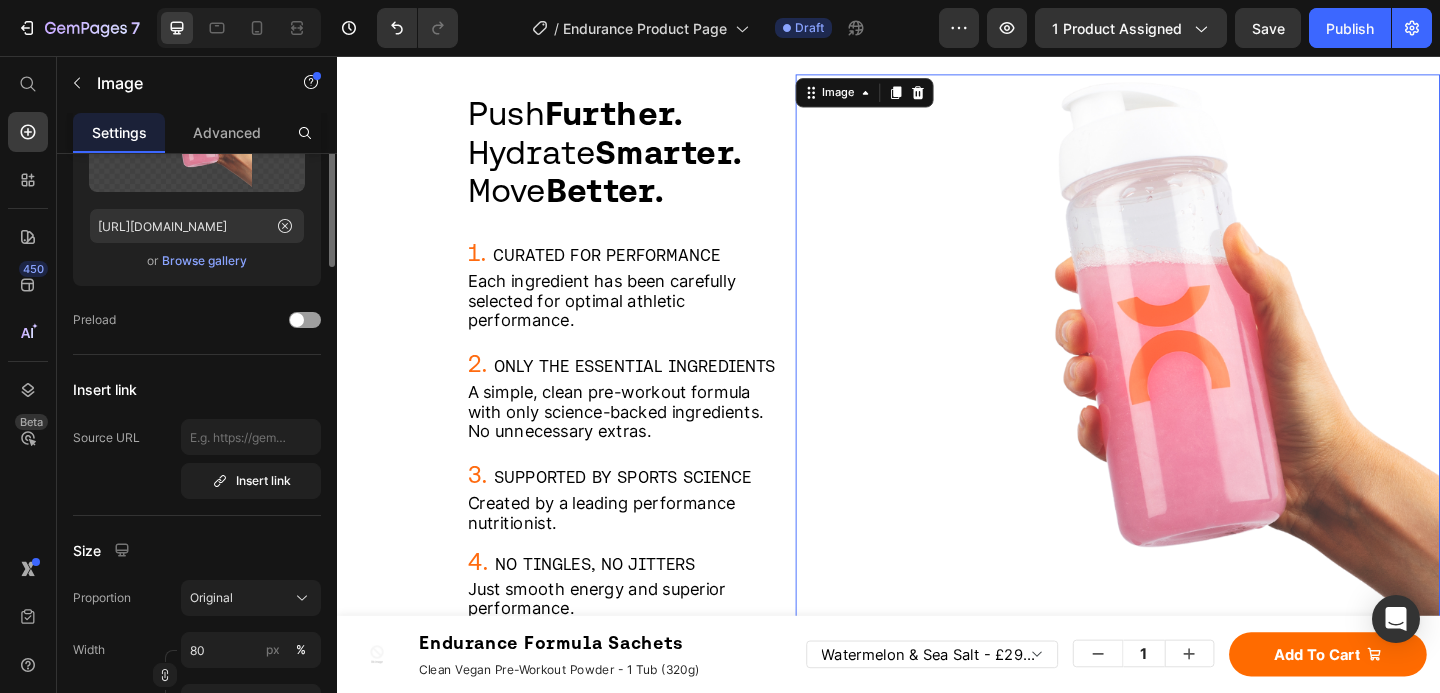 scroll, scrollTop: 400, scrollLeft: 0, axis: vertical 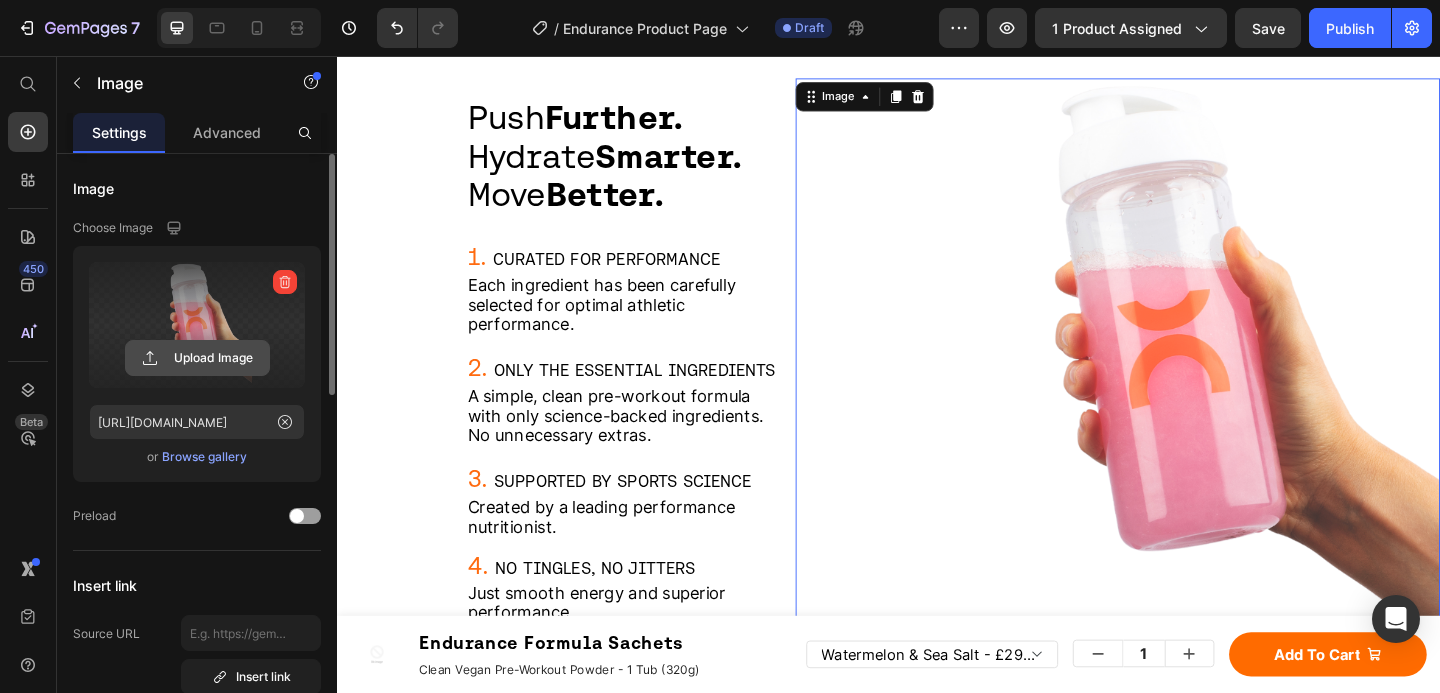 click 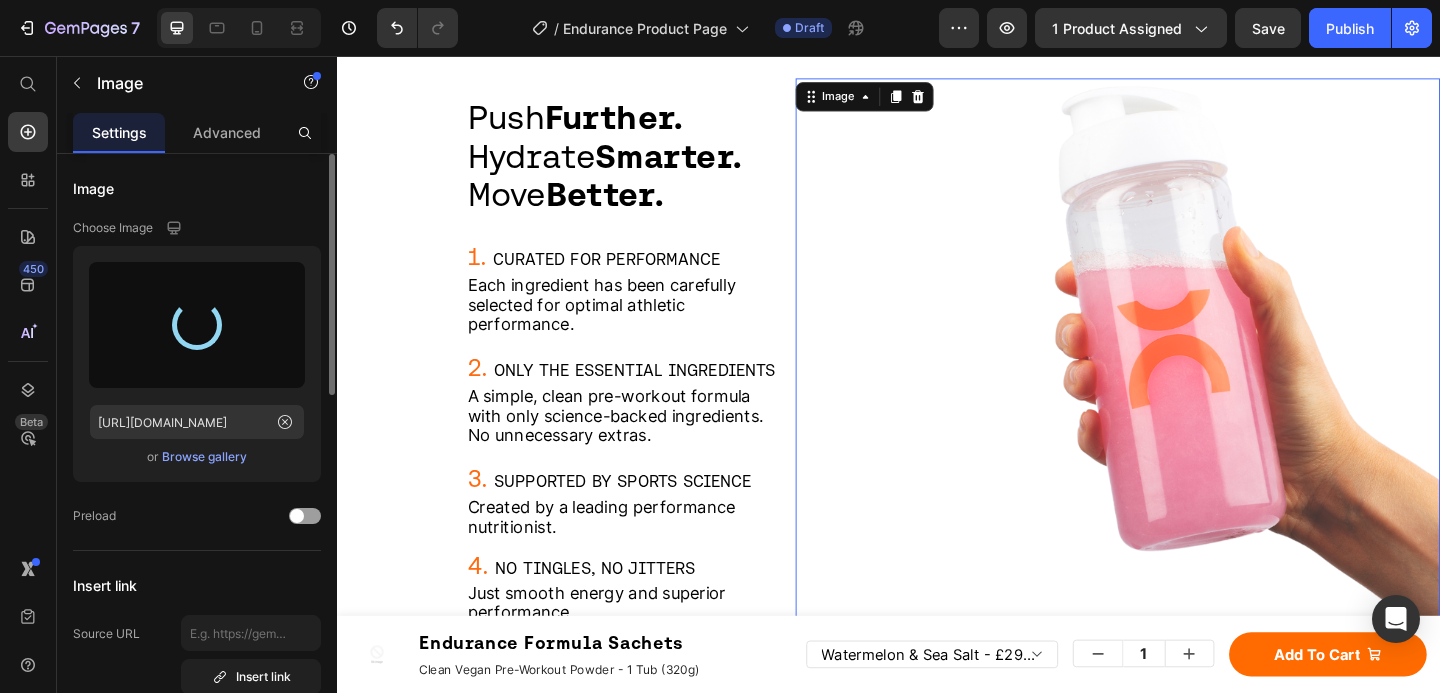 type on "https://cdn.shopify.com/s/files/1/0682/4955/1146/files/gempages_467849254937822053-29e4e0c0-23ba-439c-ba27-7d9b144fece9.png" 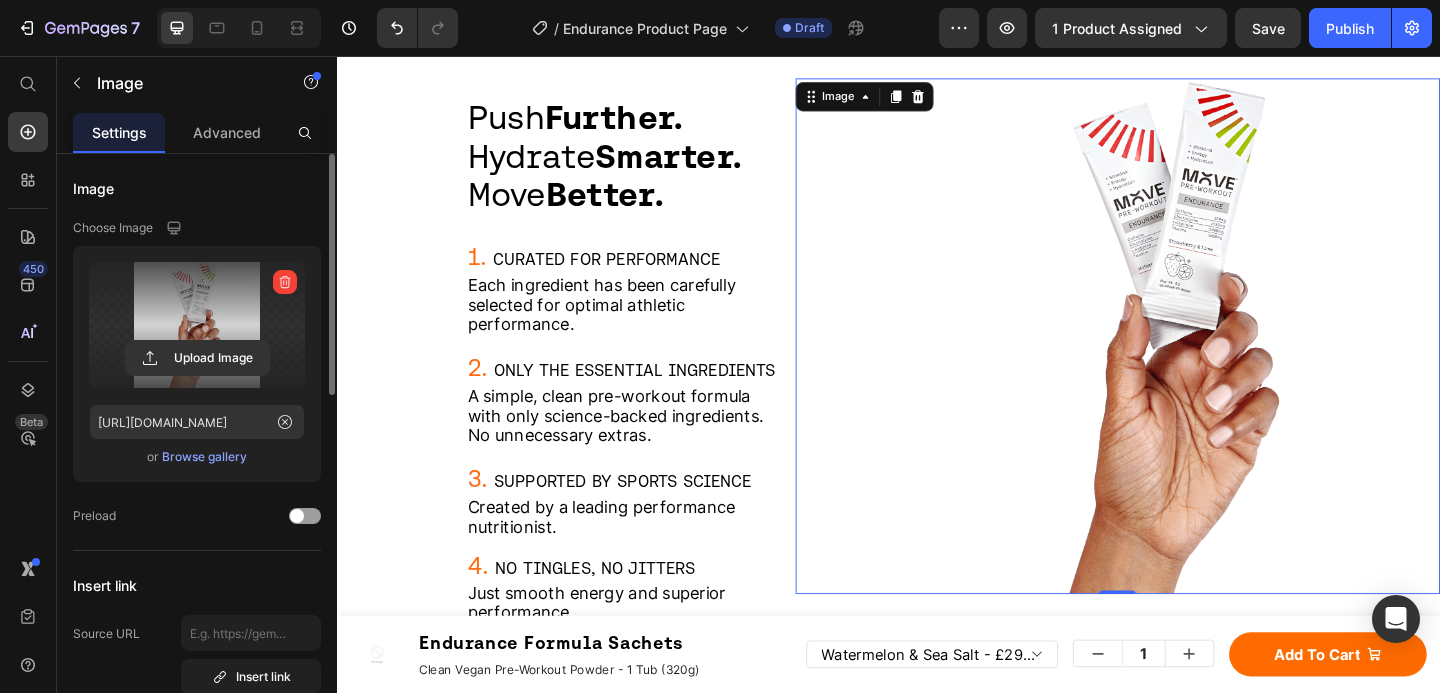 scroll, scrollTop: 403, scrollLeft: 0, axis: vertical 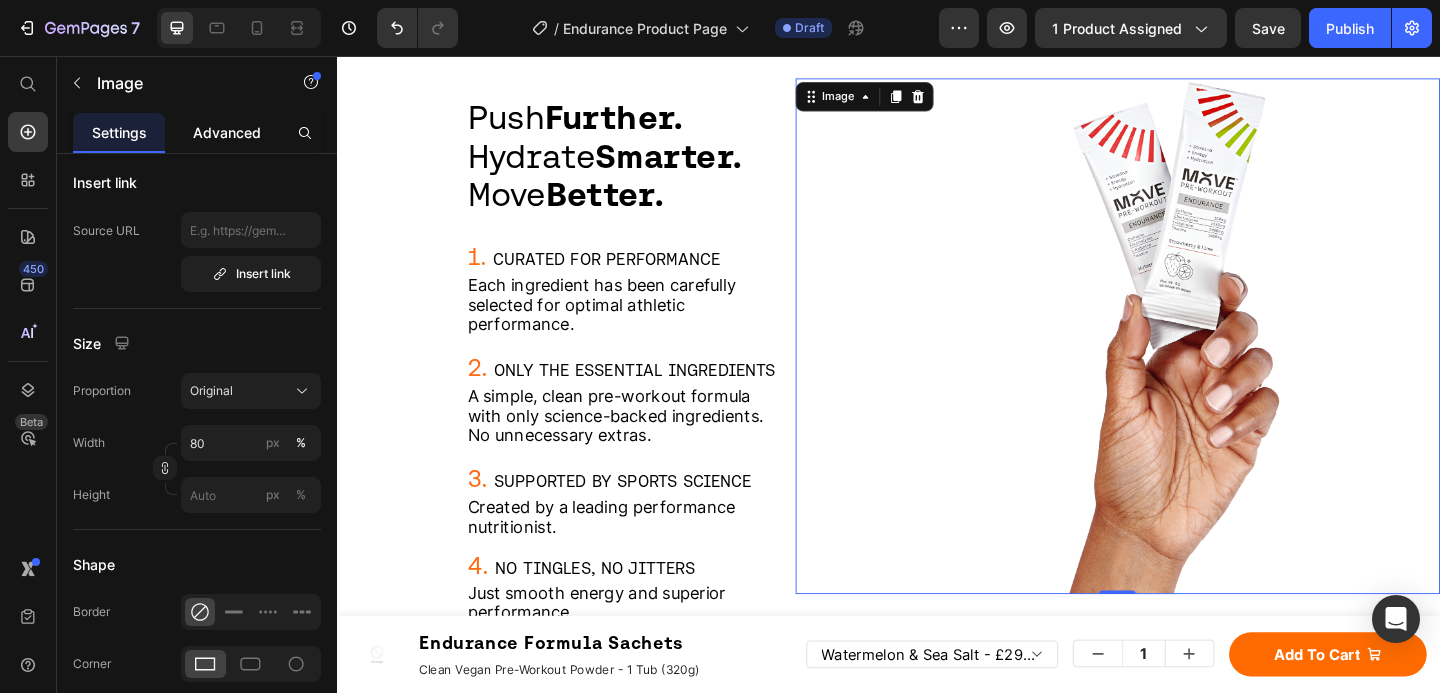 click on "Advanced" at bounding box center [227, 132] 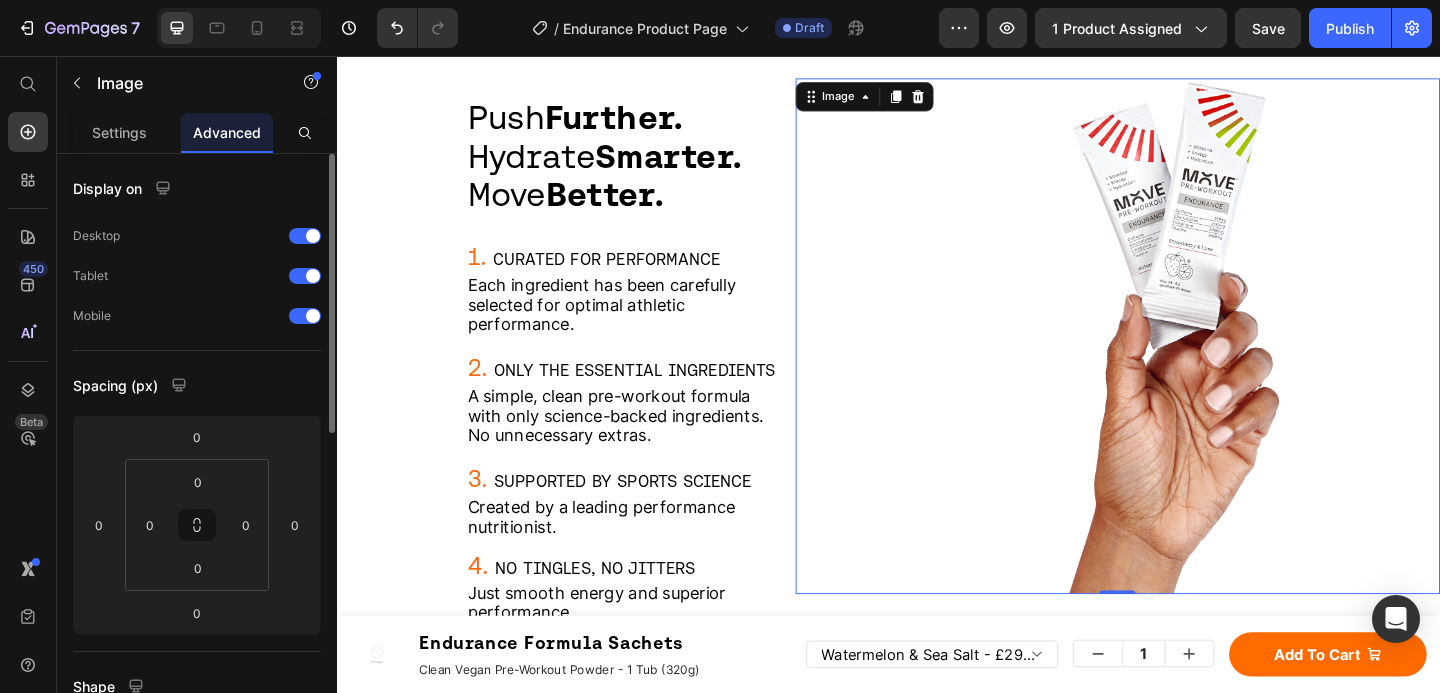 scroll, scrollTop: 379, scrollLeft: 0, axis: vertical 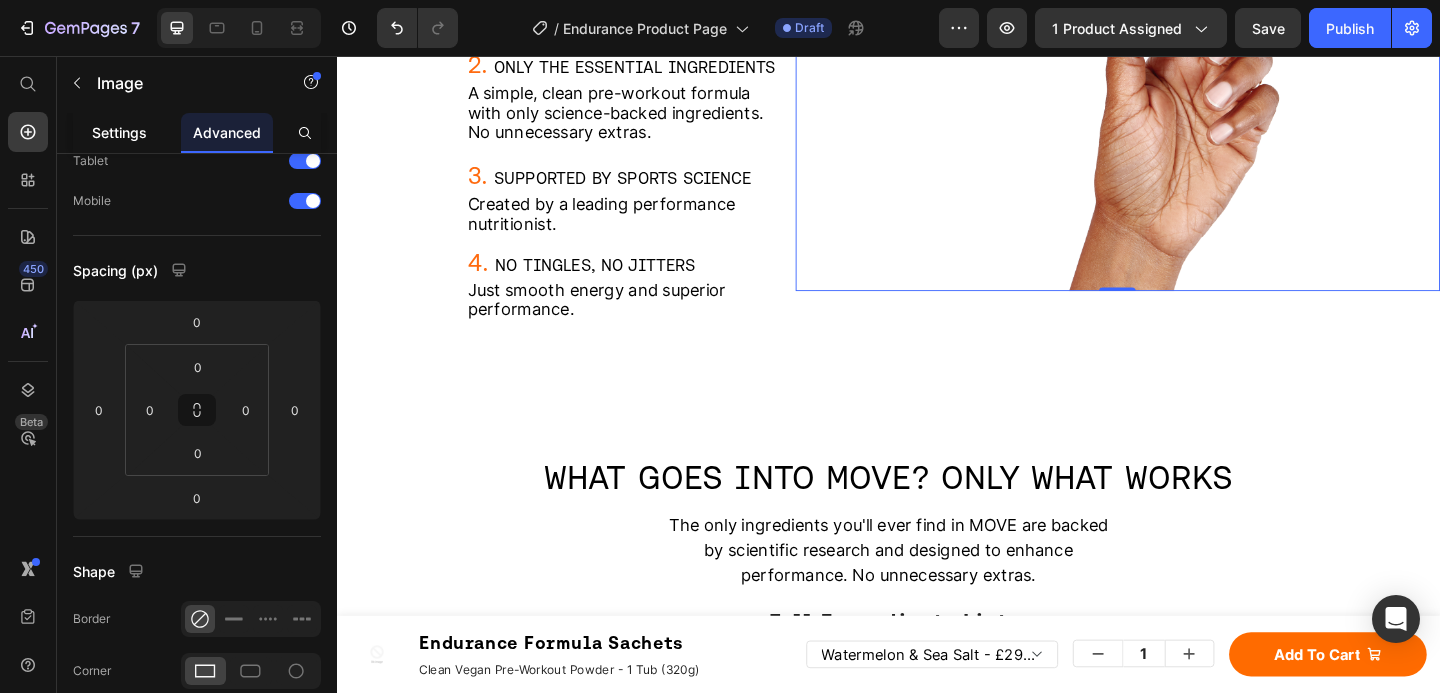 click on "Settings" at bounding box center [119, 132] 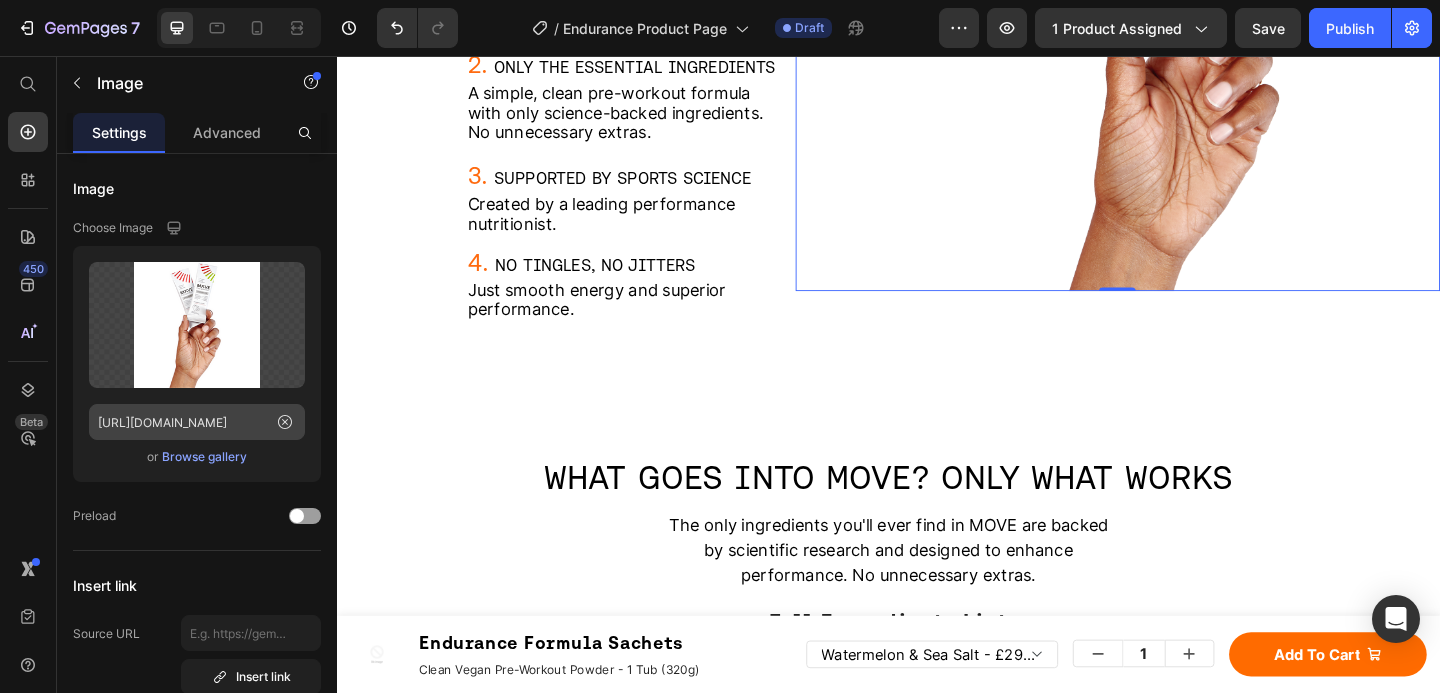 scroll, scrollTop: 423, scrollLeft: 0, axis: vertical 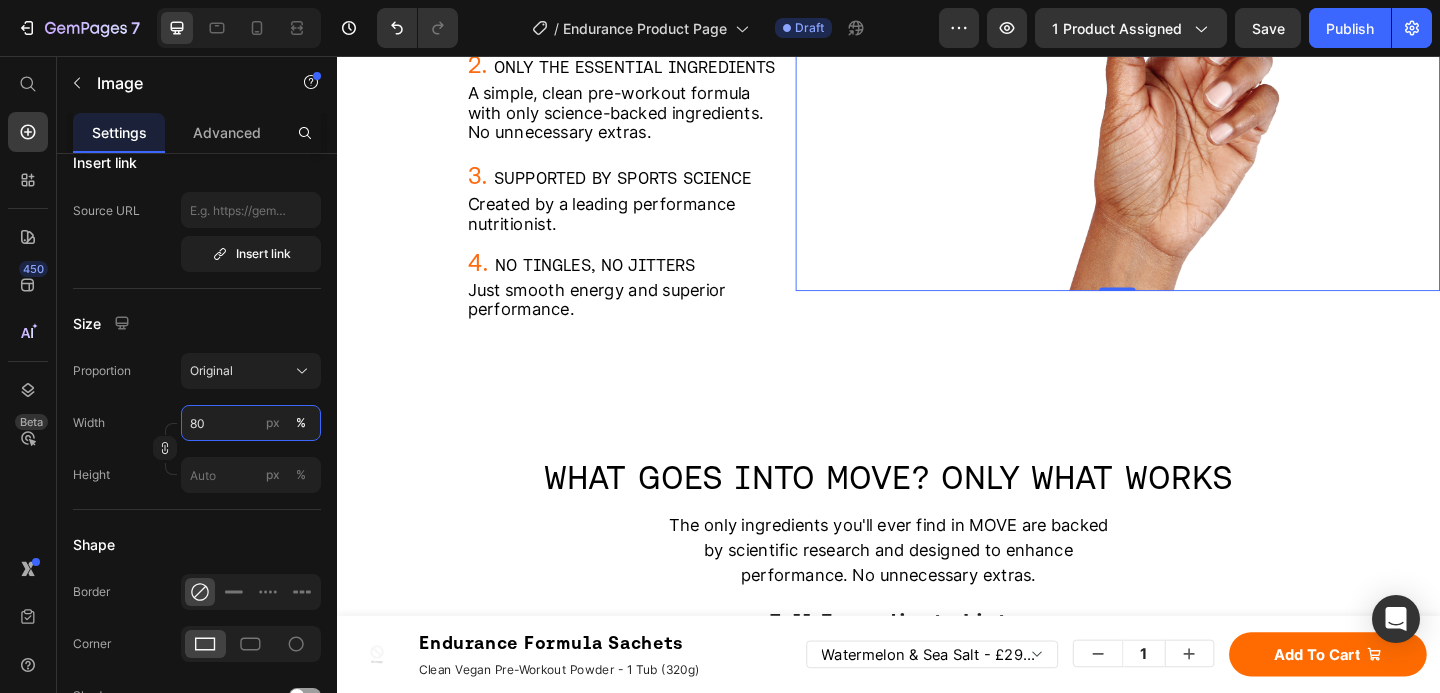 drag, startPoint x: 234, startPoint y: 425, endPoint x: 189, endPoint y: 422, distance: 45.099888 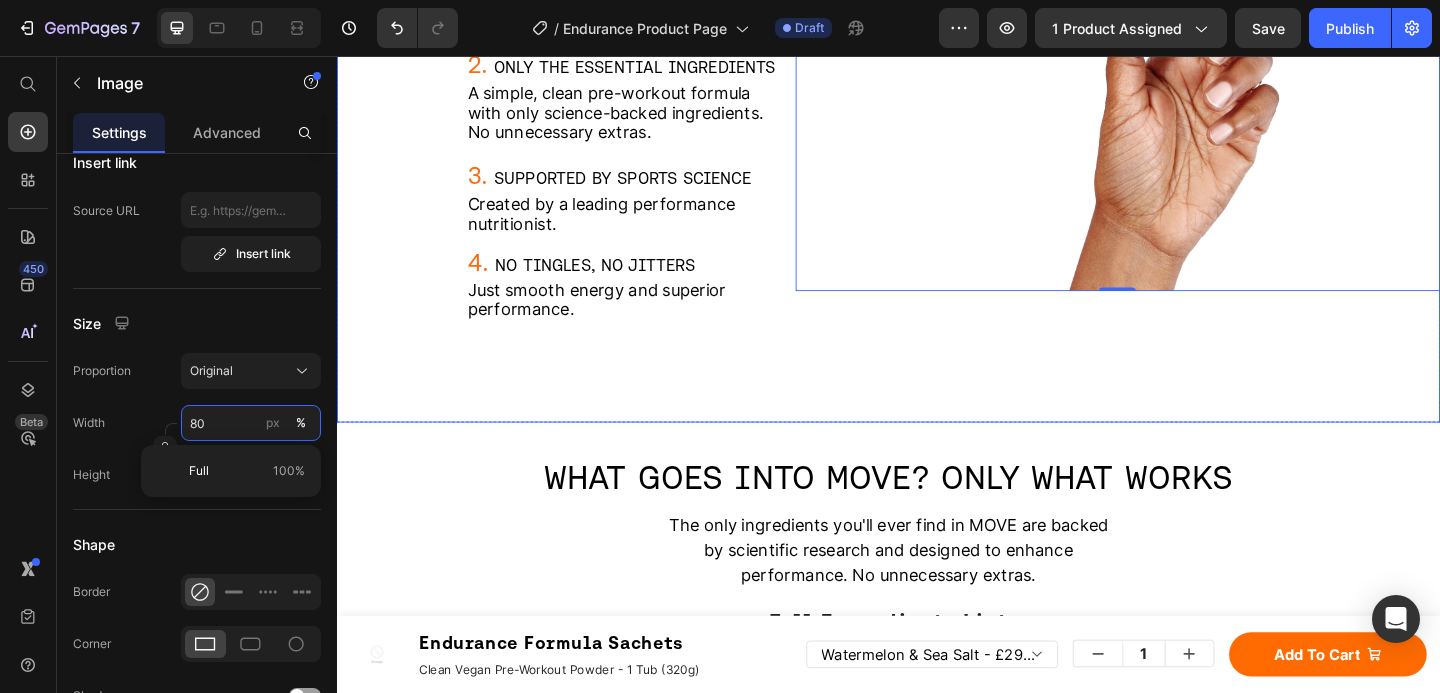 scroll, scrollTop: 1802, scrollLeft: 0, axis: vertical 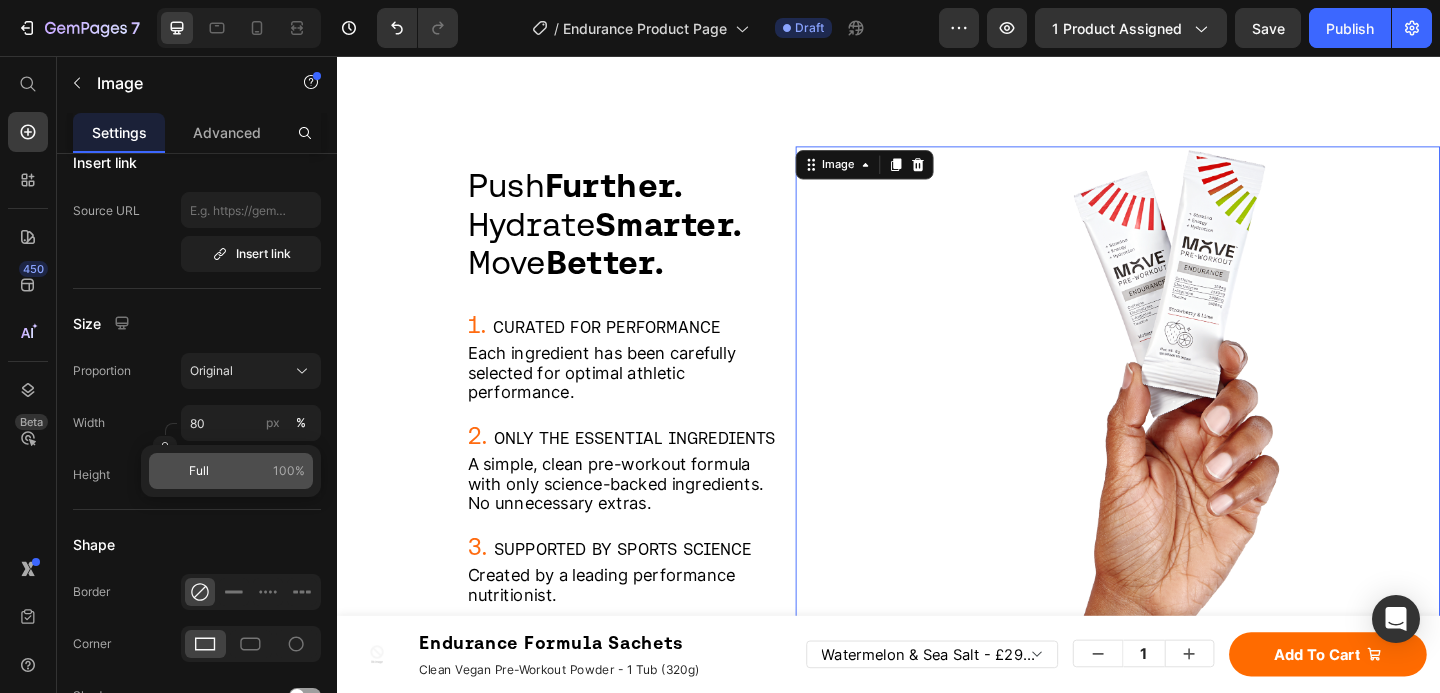 click on "100%" at bounding box center (289, 471) 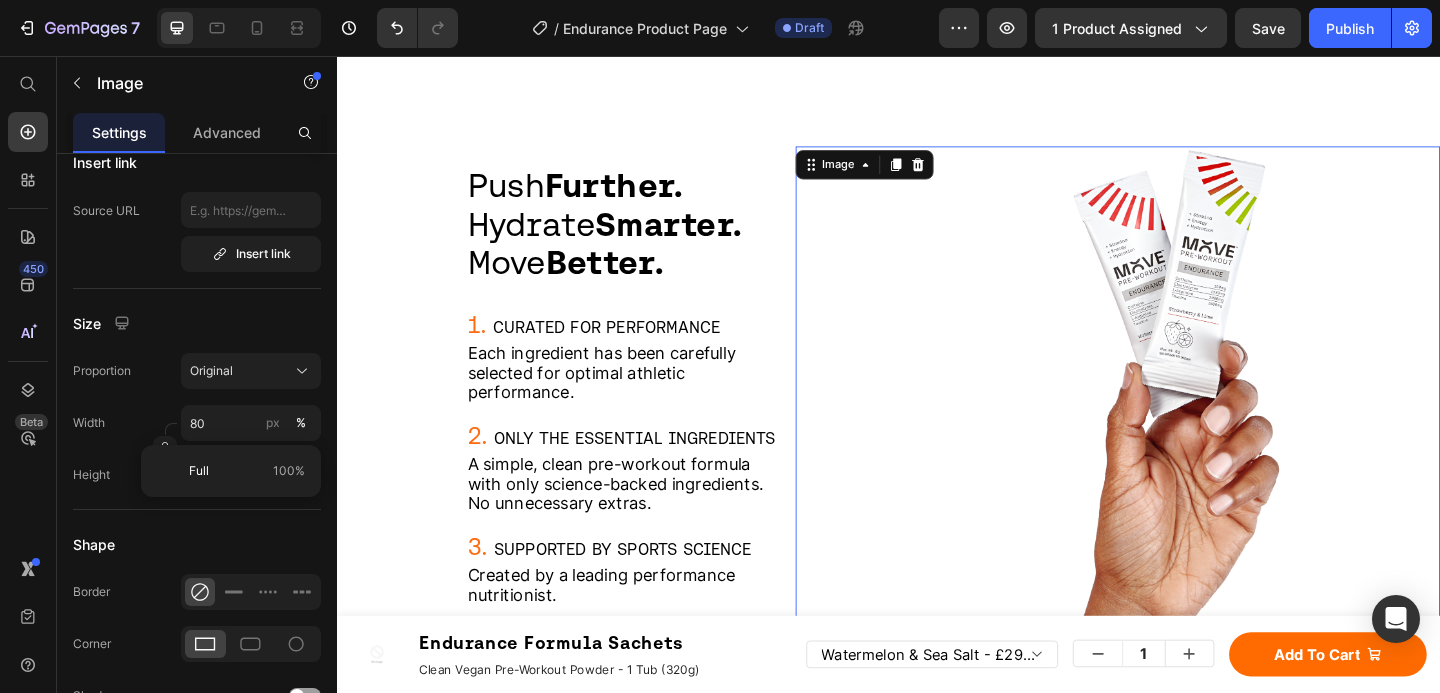 type on "100" 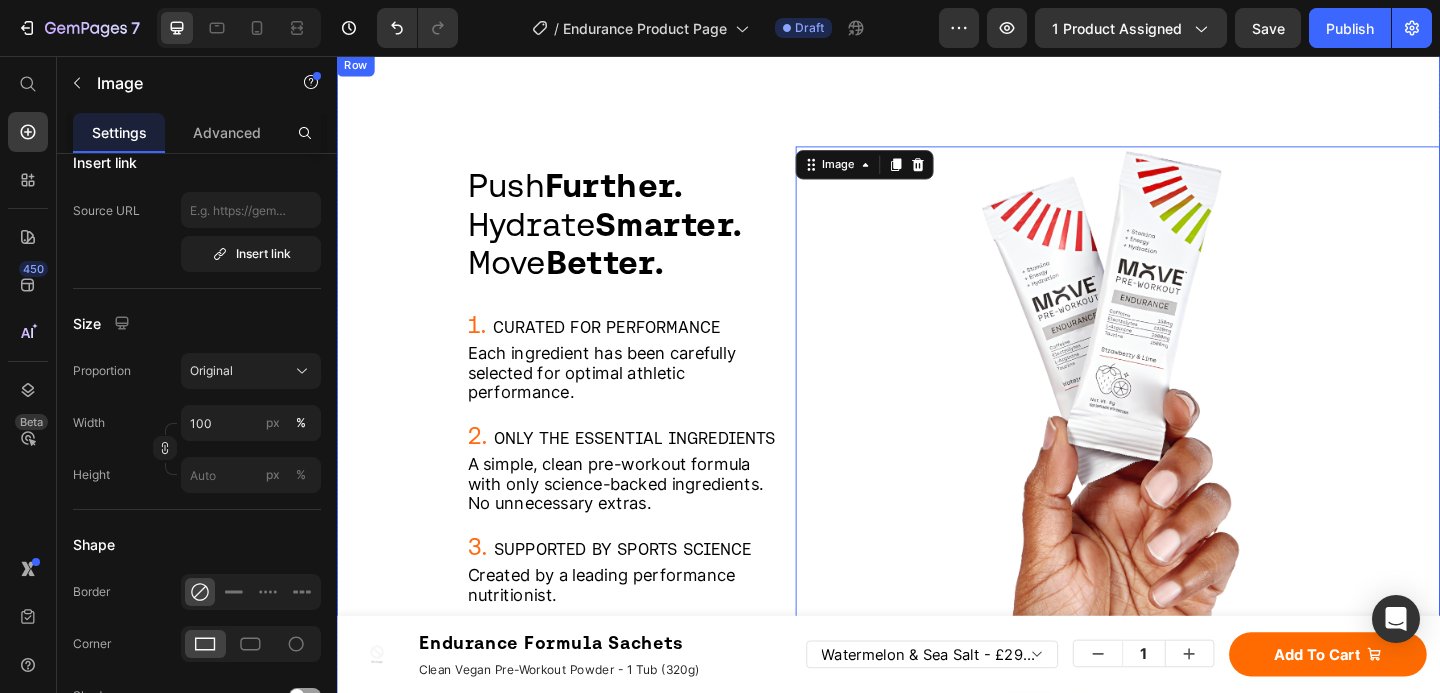 click on "Push  Further. Hydrate  Smarter. Move  Better. Heading 1.   CURATED FOR PERFORMANCE Heading Each ingredient has been carefully selected for optimal athletic performance. Text Block 2.   ONLY THE ESSENTIAL INGREDIENTS Heading A simple, clean pre-workout formula with only science-backed ingredients. No unnecessary extras. Text Block 3.   SUPPORTED BY SPORTS SCIENCE Heading Created by a leading performance nutritionist. Text Block 4.   NO TINGLES, NO JITTERS Heading Just smooth energy and superior performance. Text Block Image   0 Row" at bounding box center [937, 504] 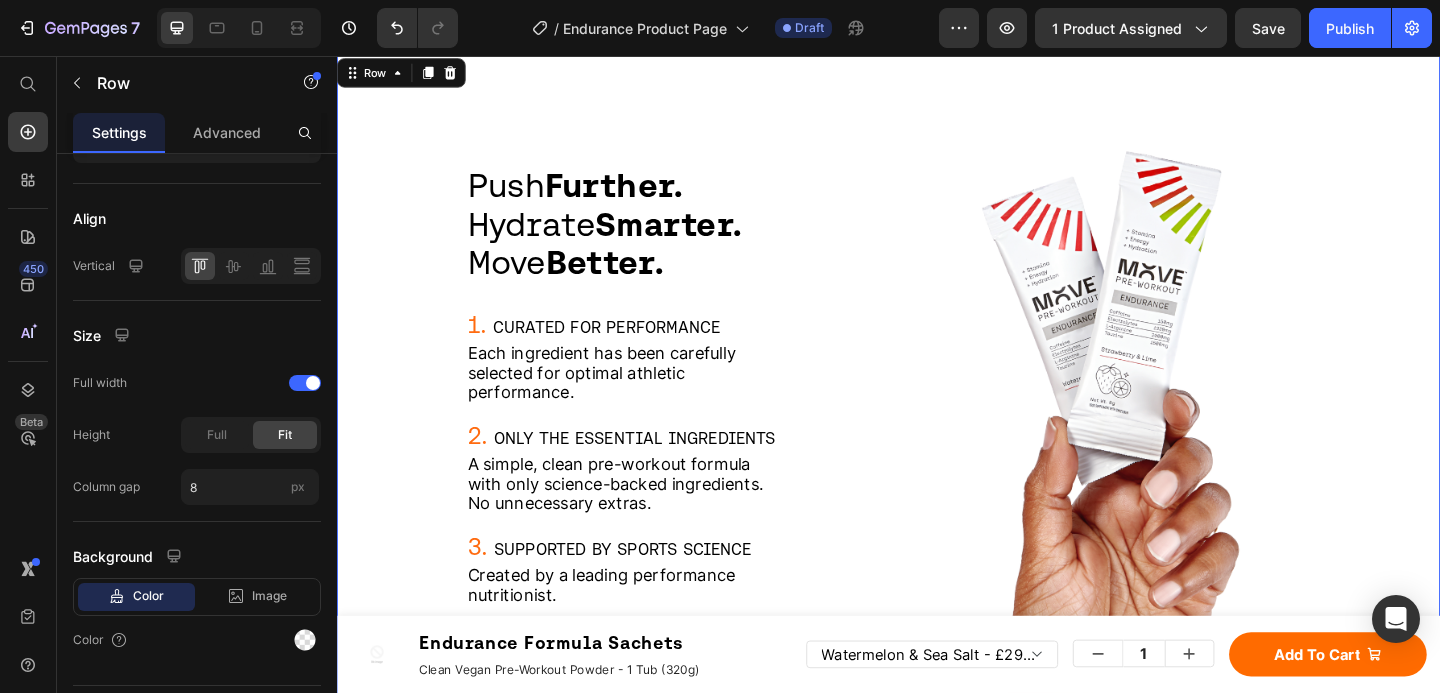 scroll, scrollTop: 0, scrollLeft: 0, axis: both 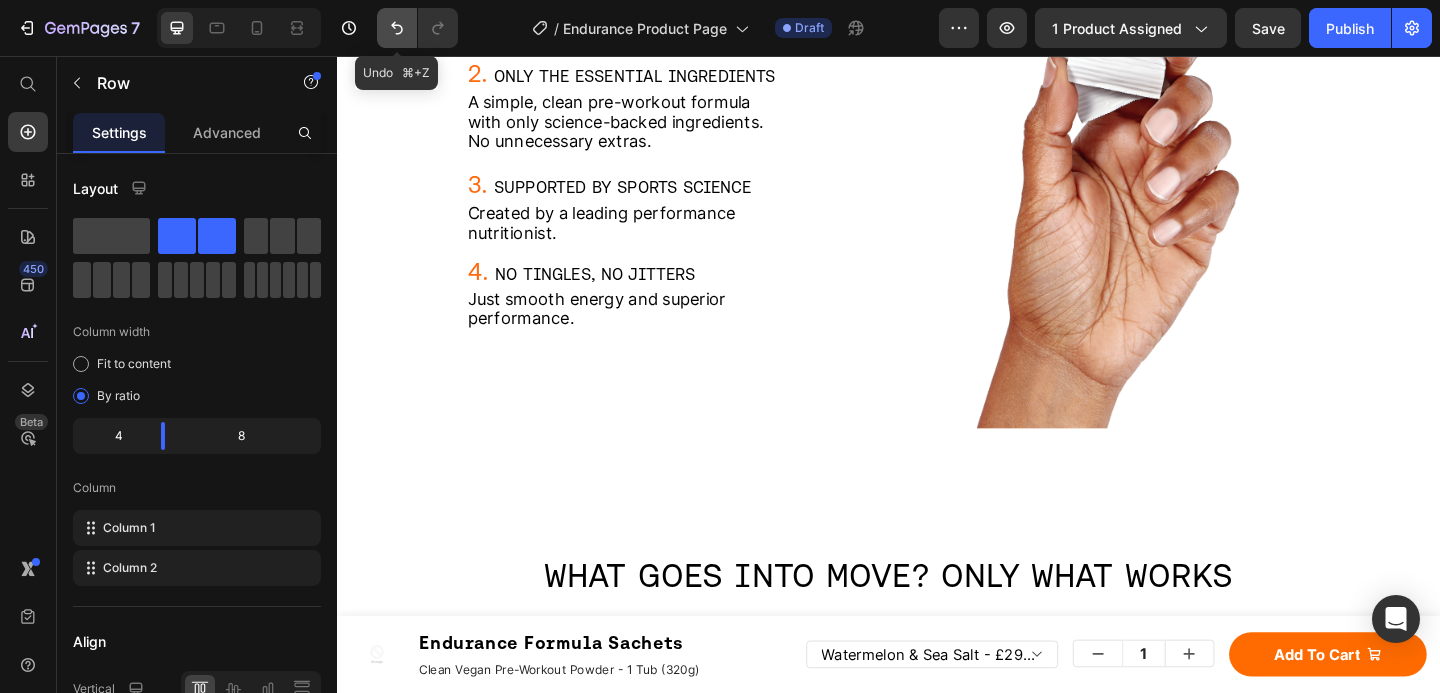 click 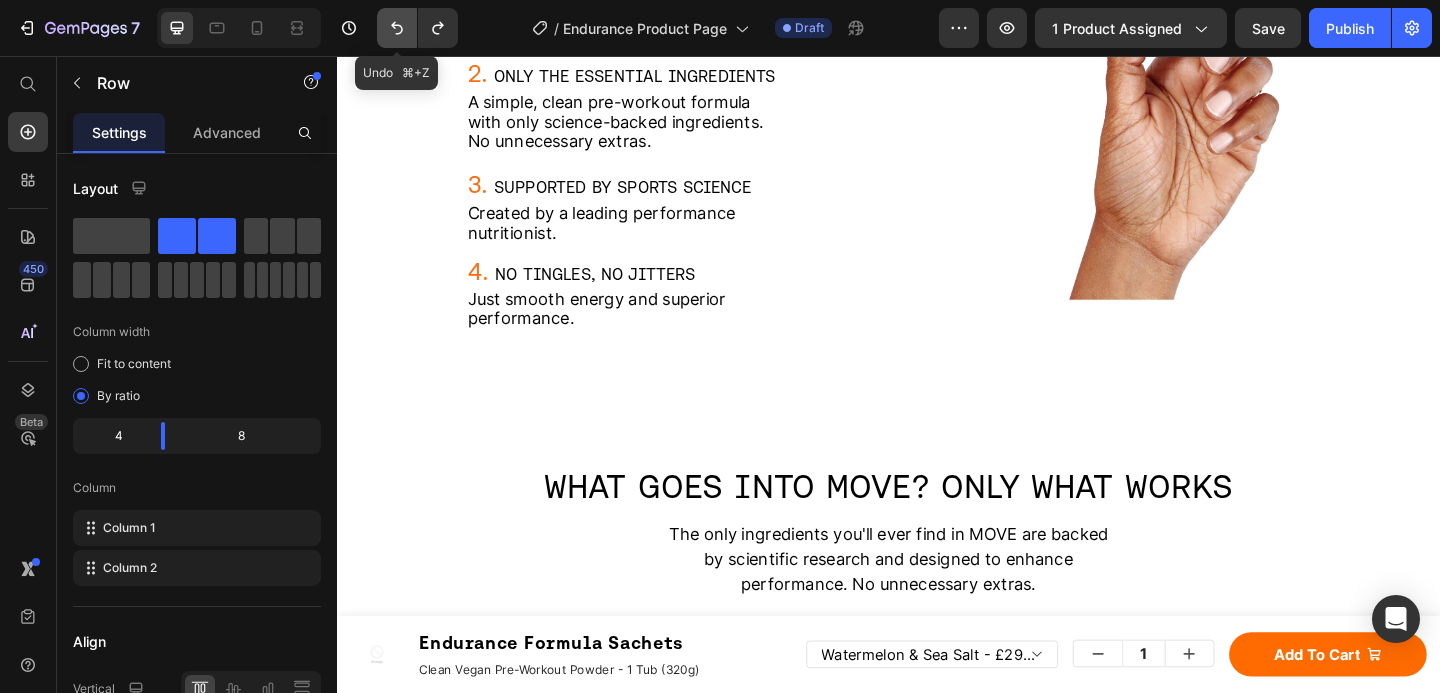 click 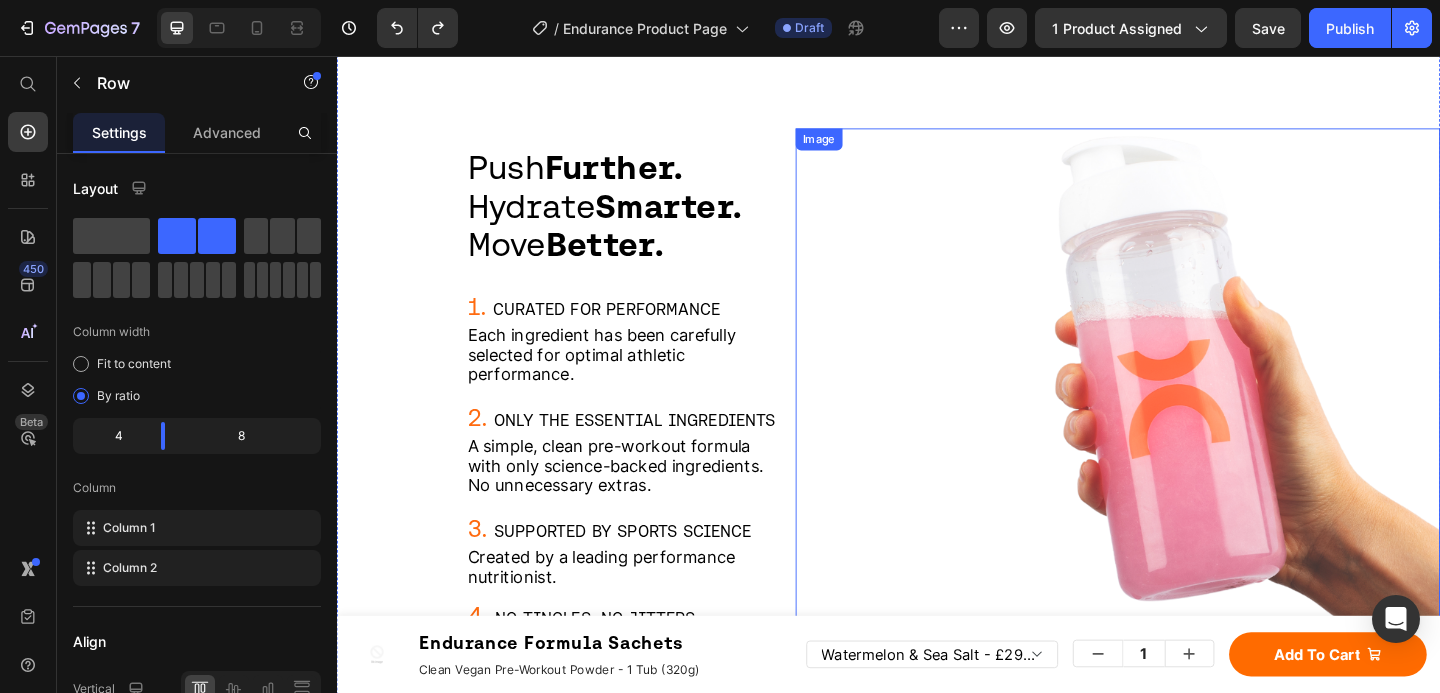 scroll, scrollTop: 1785, scrollLeft: 0, axis: vertical 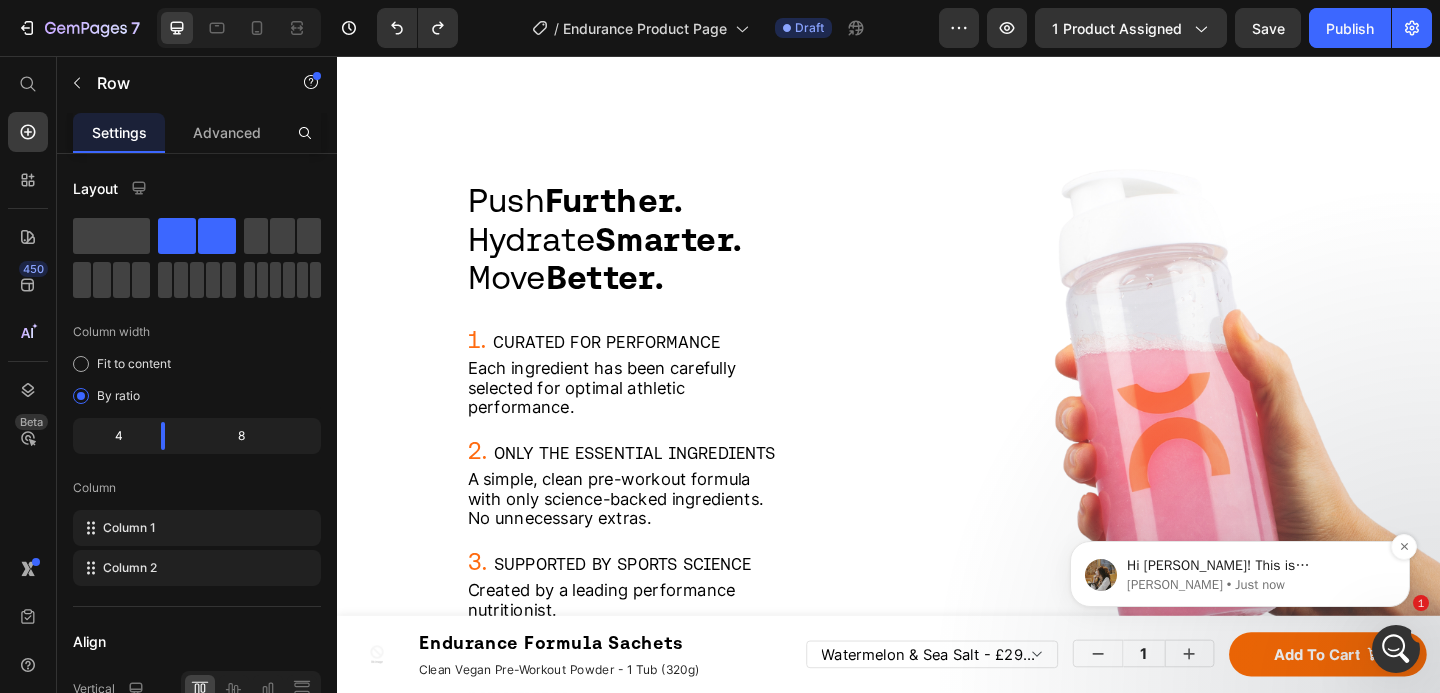 click on "Hi Fiona! This is Roxanne again from GemPages Customer Support 👋 I'm here to join in the loop to continue assisting you and delivering updates to your request. We're appreciated your patience!" at bounding box center (1256, 566) 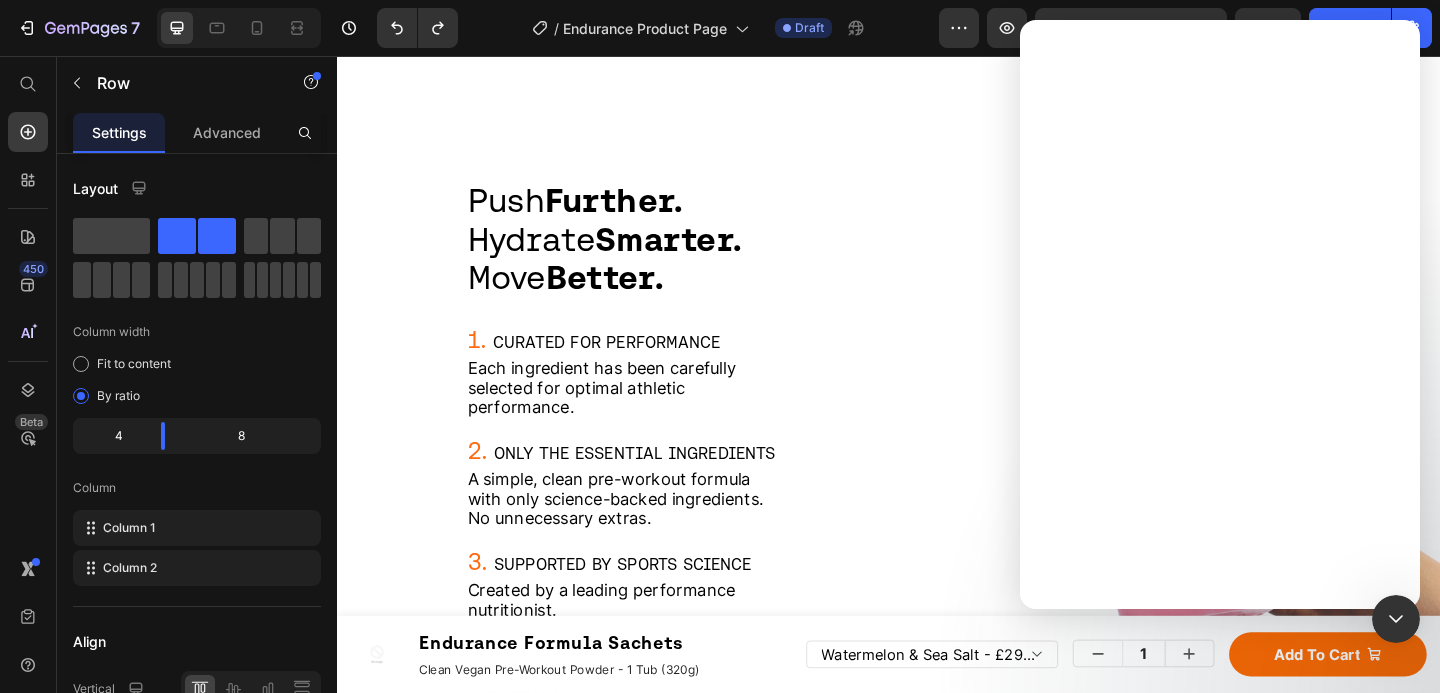 scroll, scrollTop: 0, scrollLeft: 0, axis: both 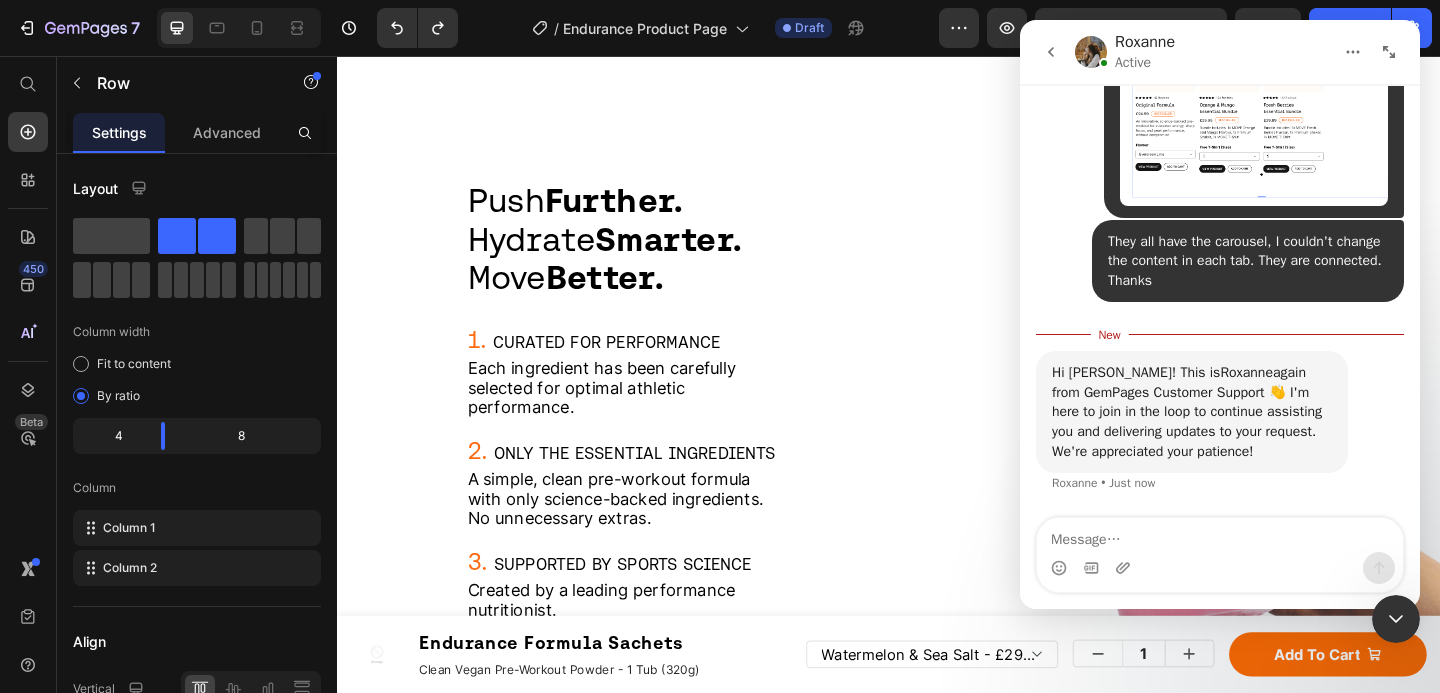 click 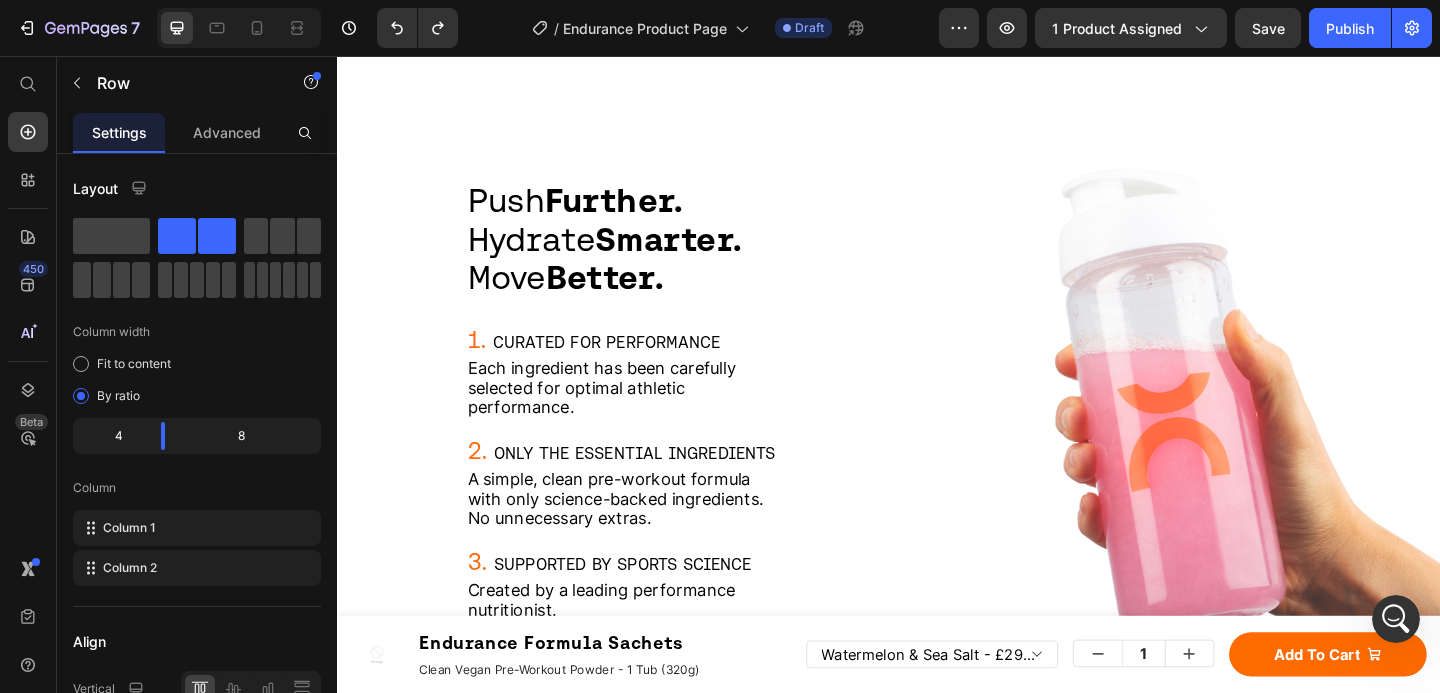 scroll, scrollTop: 0, scrollLeft: 0, axis: both 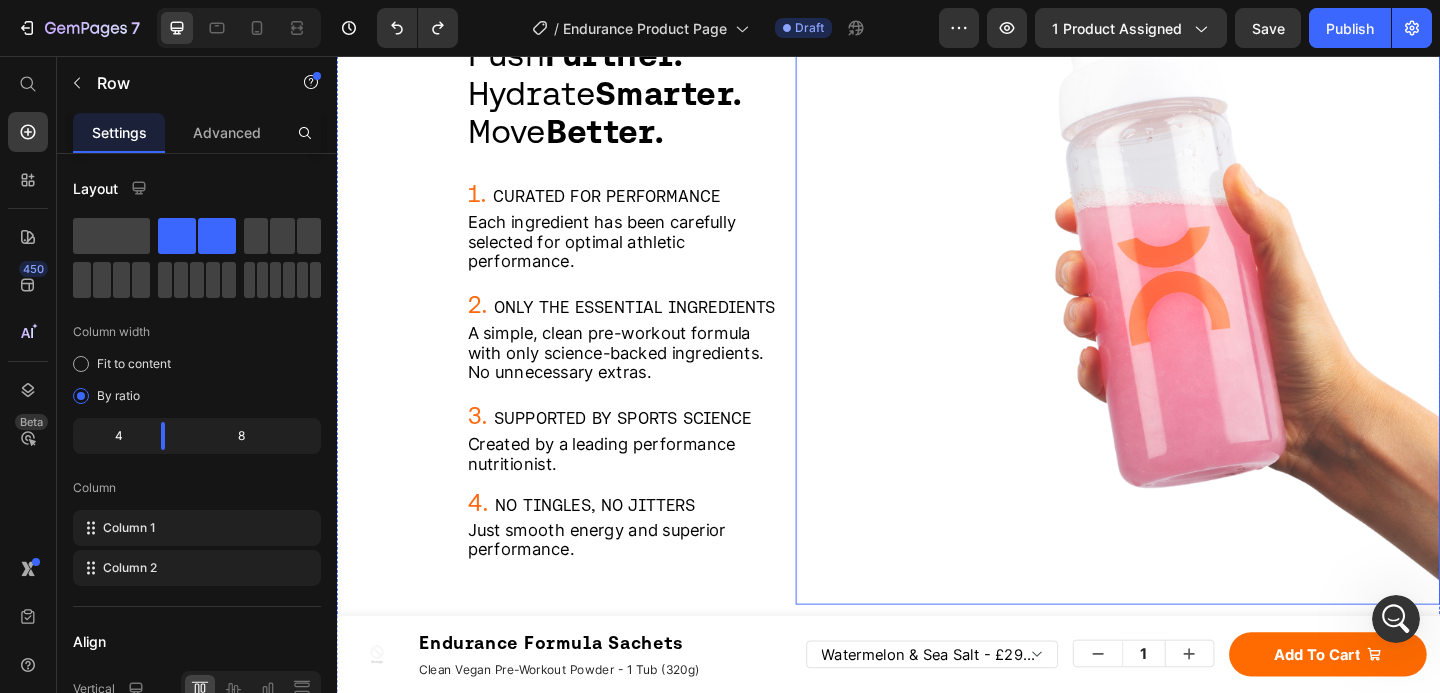 click at bounding box center [1186, 332] 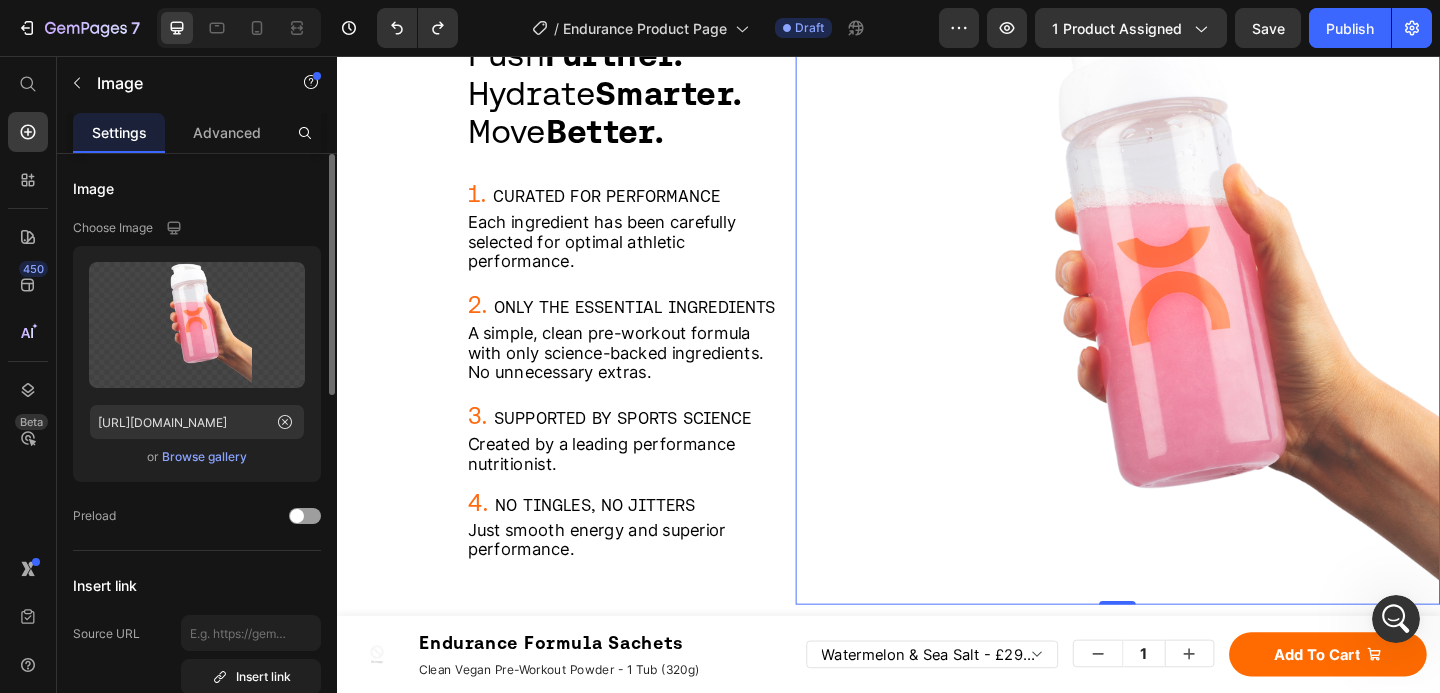 click on "Browse gallery" at bounding box center [204, 457] 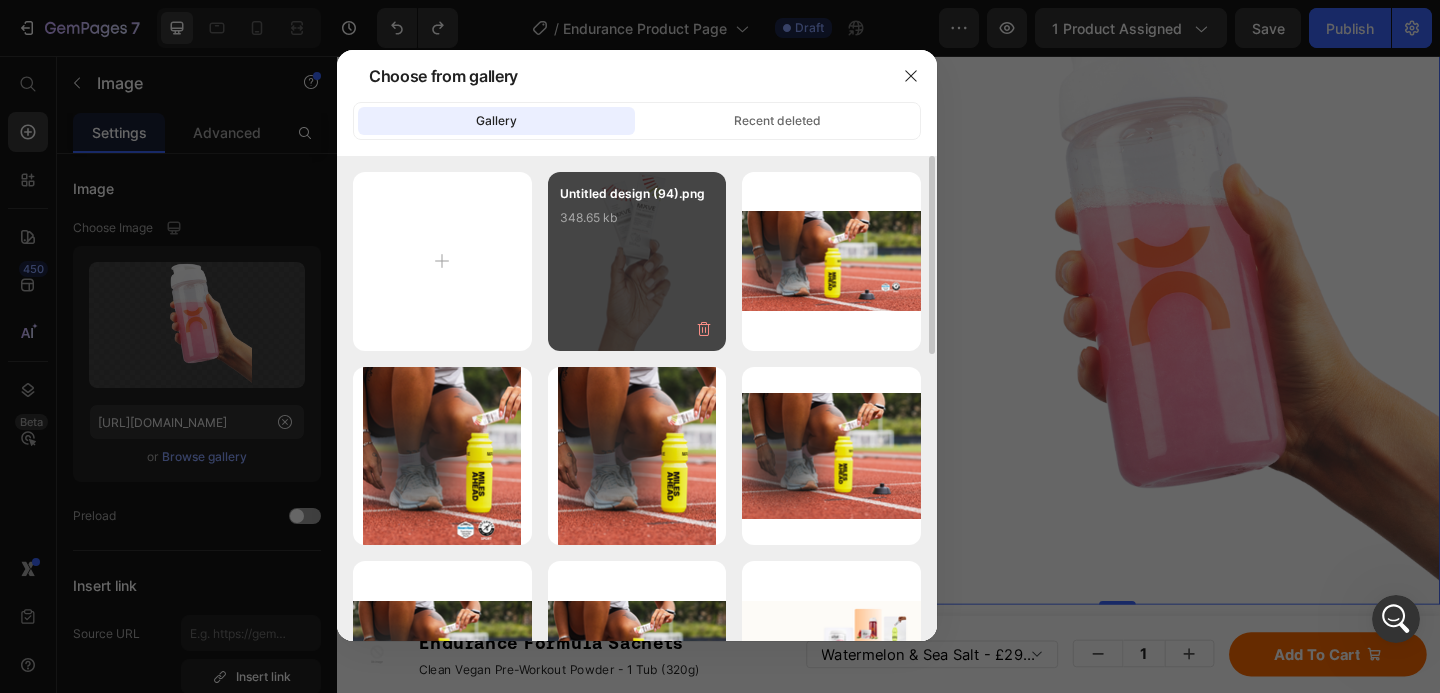click on "Untitled design (94).png 348.65 kb" at bounding box center [637, 261] 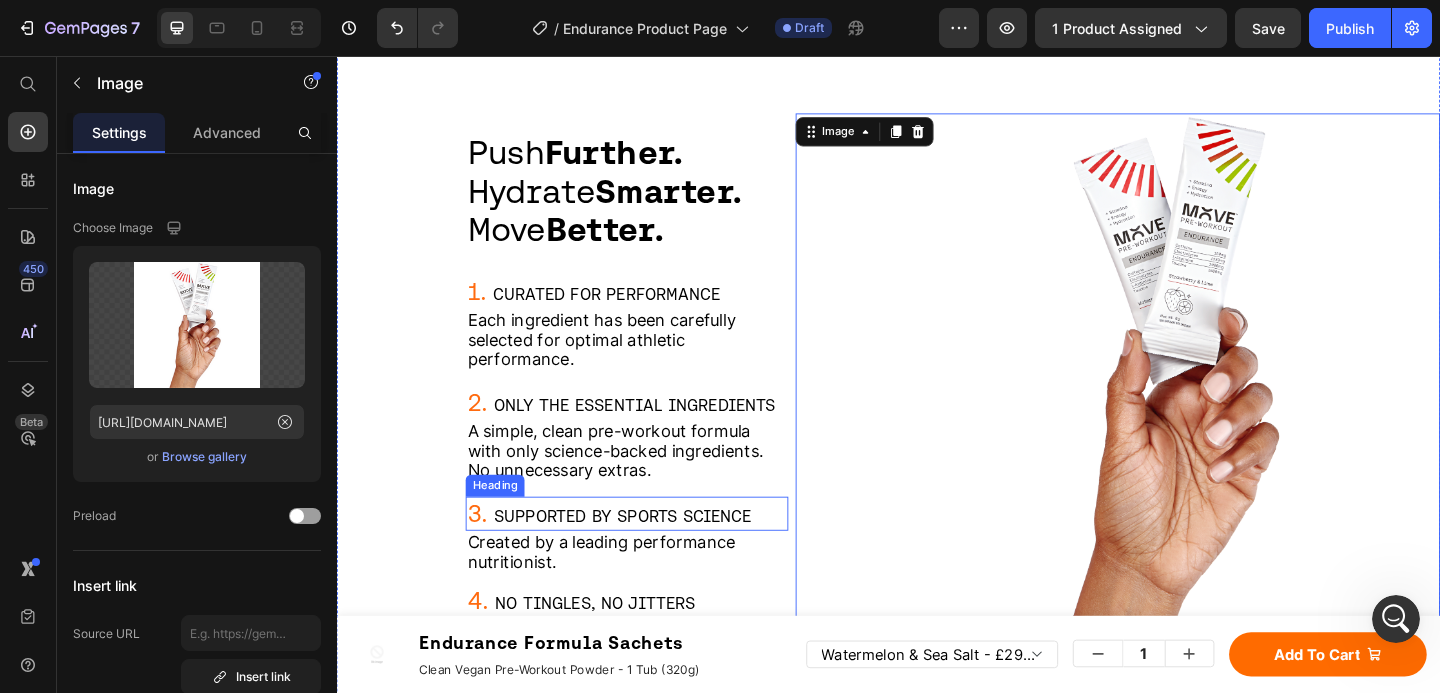 scroll, scrollTop: 1836, scrollLeft: 0, axis: vertical 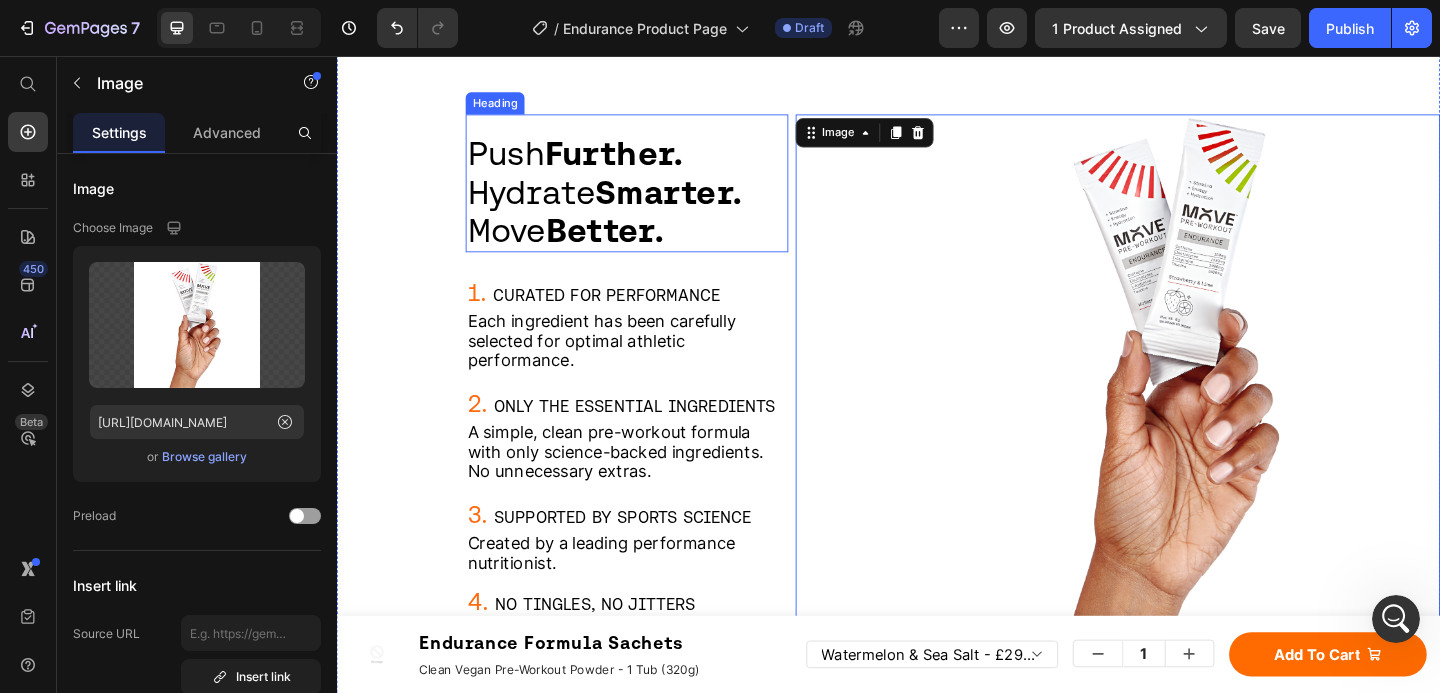 click on "Move  Better." at bounding box center (586, 245) 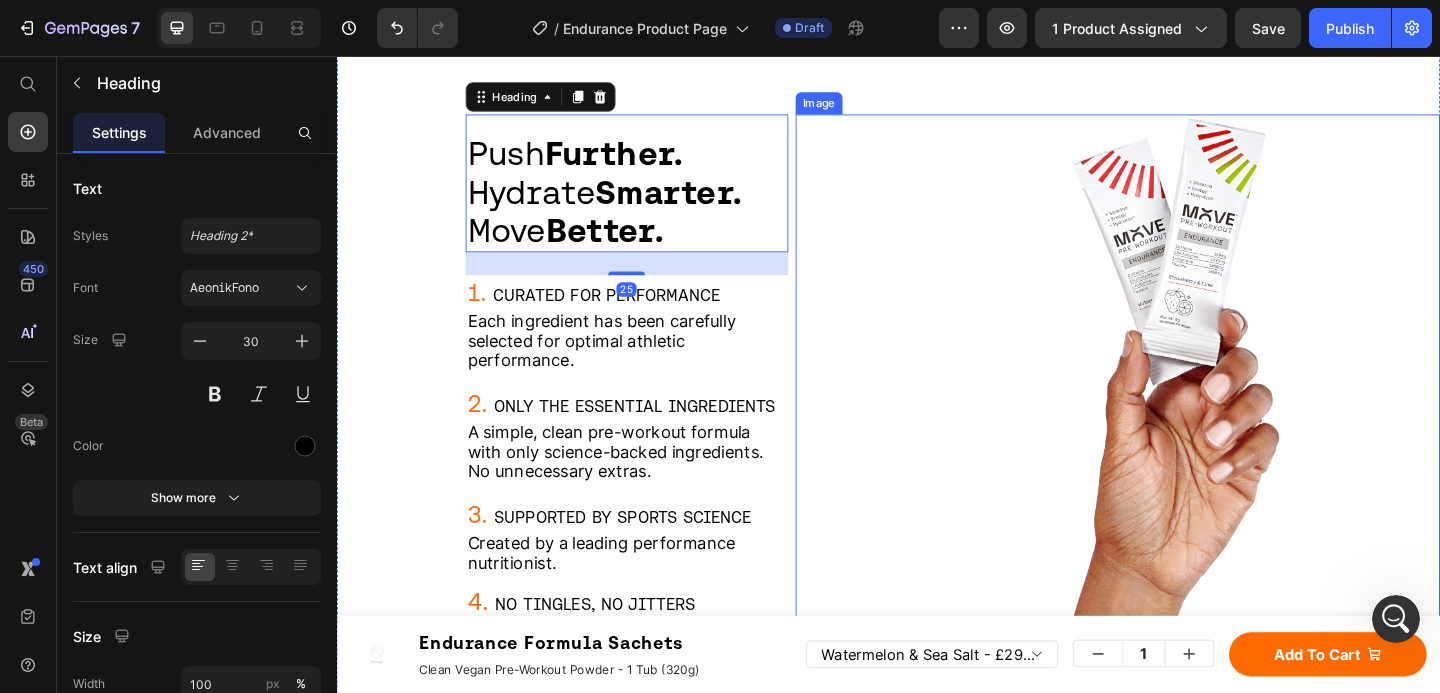 click at bounding box center [1186, 400] 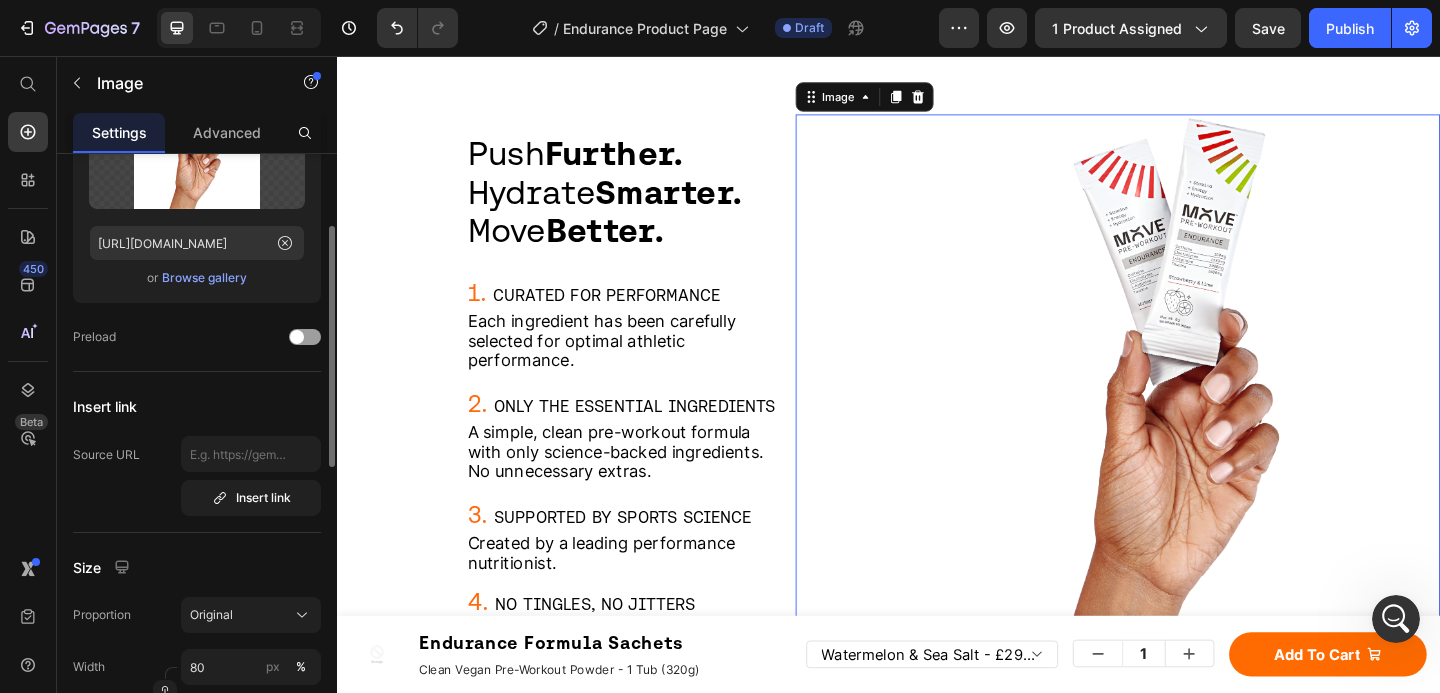 scroll, scrollTop: 319, scrollLeft: 0, axis: vertical 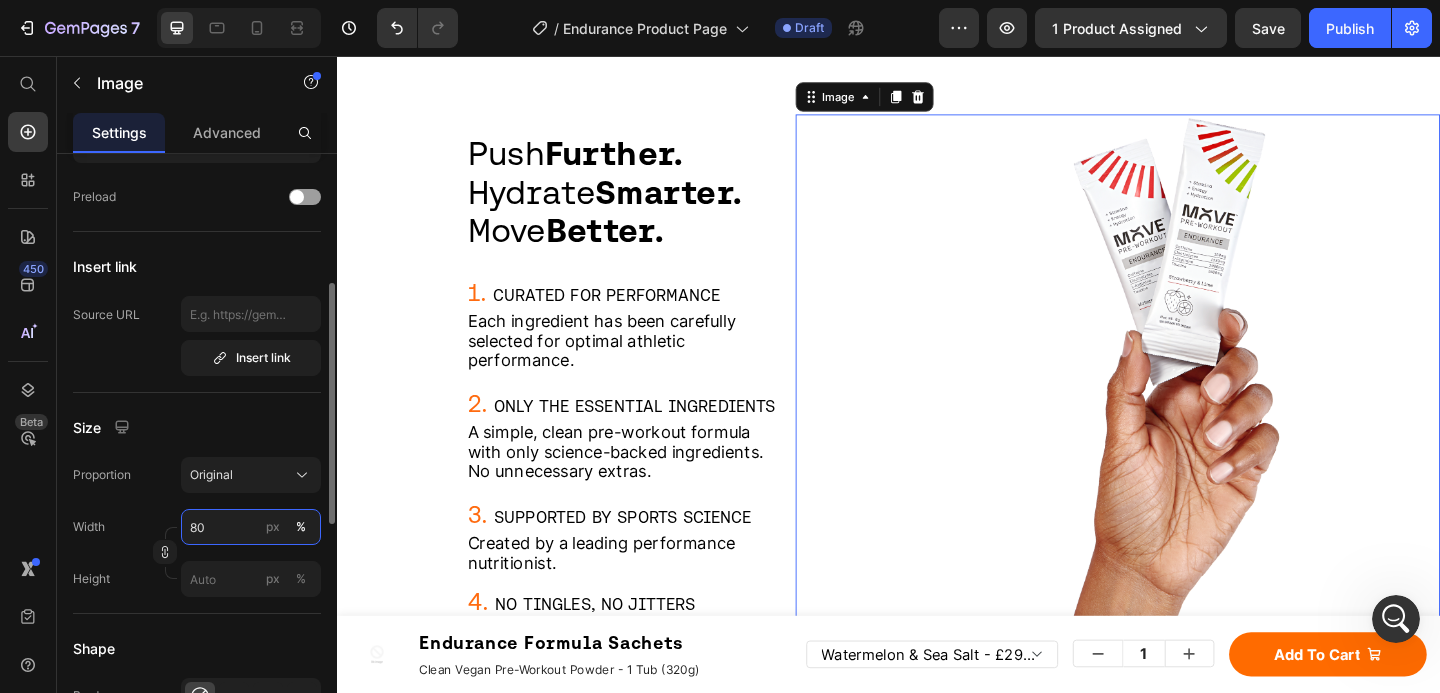 drag, startPoint x: 226, startPoint y: 533, endPoint x: 191, endPoint y: 526, distance: 35.69314 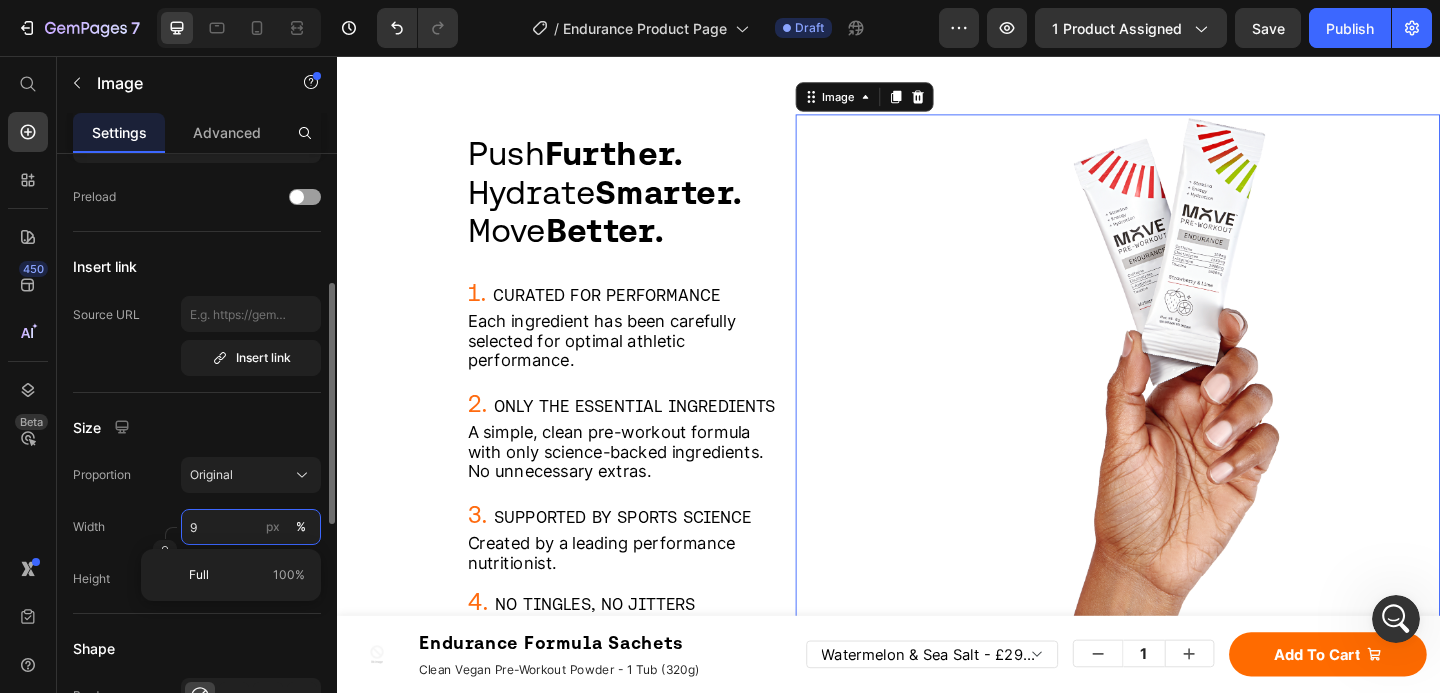 type on "90" 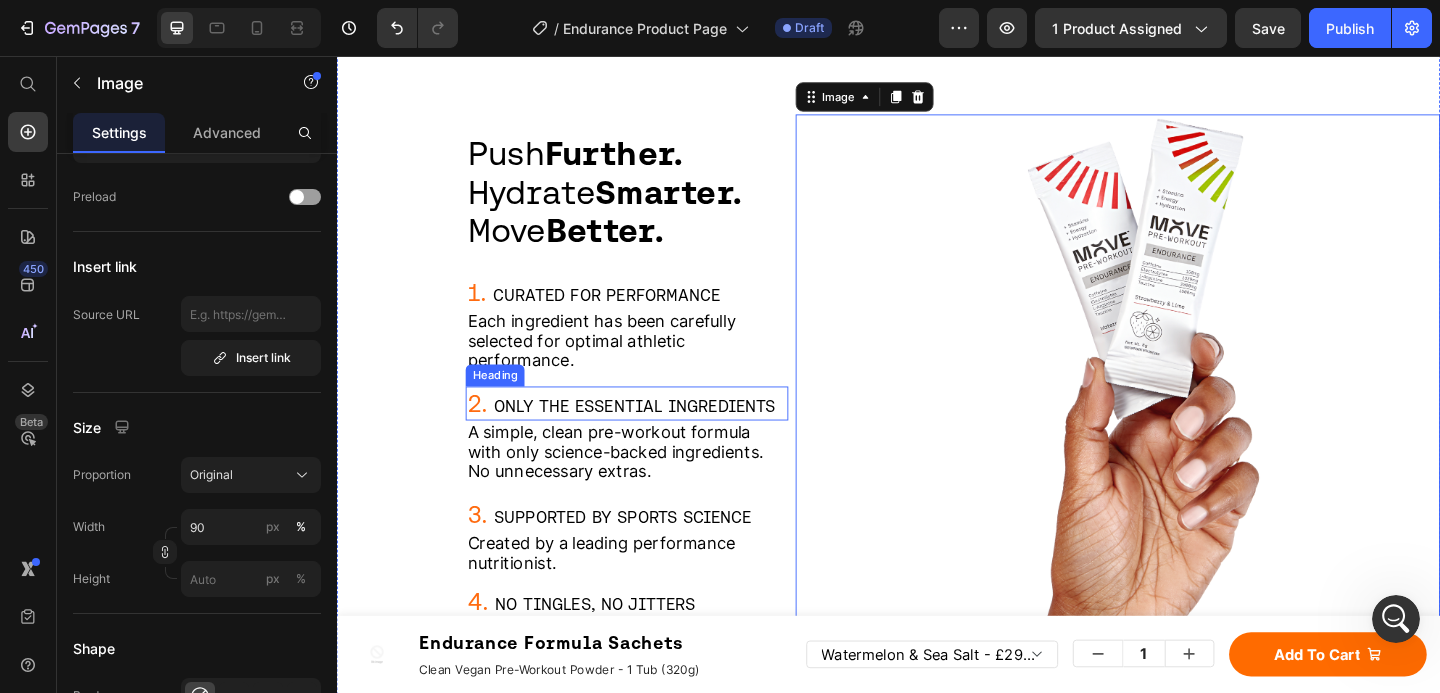 click on "ONLY THE ESSENTIAL INGREDIENTS" at bounding box center [661, 437] 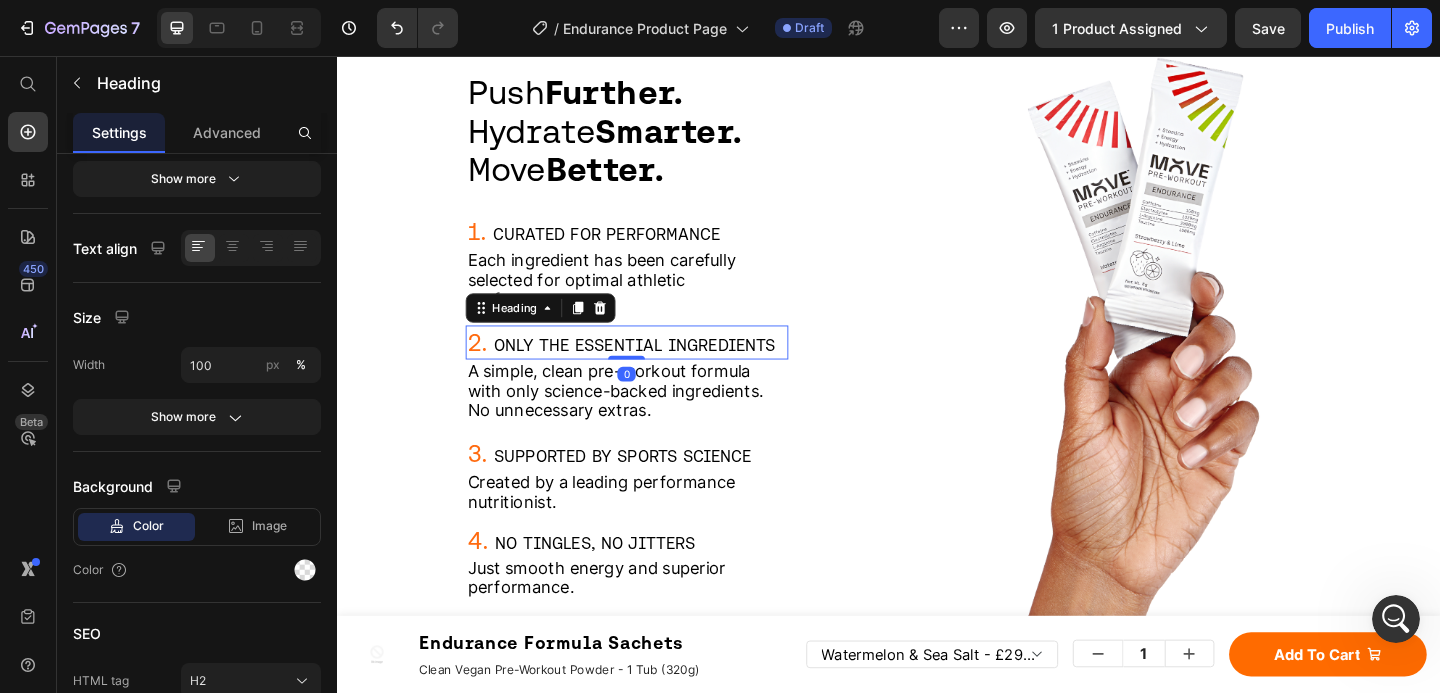 scroll, scrollTop: 0, scrollLeft: 0, axis: both 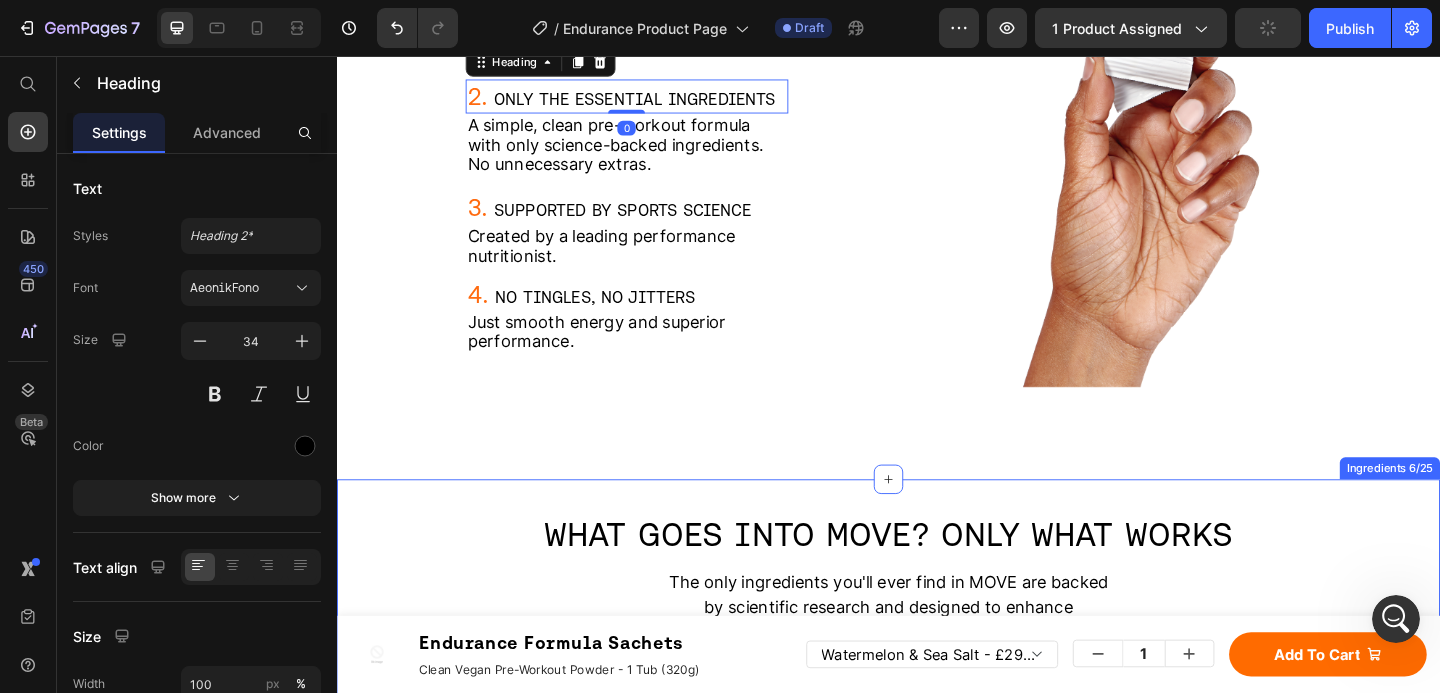 click on "WHAT GOES INTO MOVE?  ONLY WHAT WORKS. Heading Full Ingredients List Heading Image Caffeine Heading An extensively researched stimulant known for its role in enhancing athletic and cognitive performance. Text Block
What it does
Set at Accordion Image L'Arginine Heading A precursor to nitric oxide, crucial for blood flow and oxygen delivery during exercise. Text Block
What it does
Set at Accordion Image L-Tyrosine Heading A key amino acid that supports neurotransmitter production, playing a vital role in stress resilience and mental sharpness. Text Block
What it does
Set at Accordion Image Vitamin C Heading A multifunctional vitamin that supports immune health and enhances nutrient absorption. Text Block
What it does
Image" at bounding box center [937, 1021] 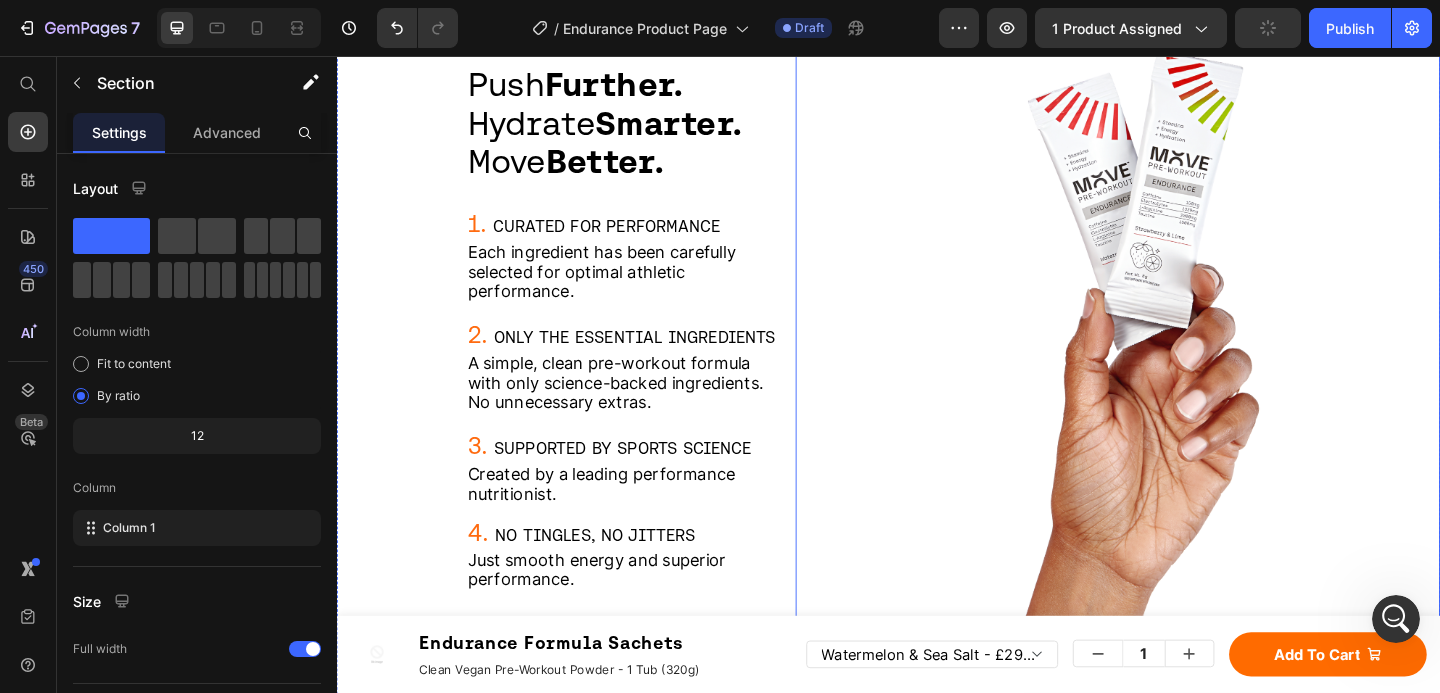 scroll, scrollTop: 1779, scrollLeft: 0, axis: vertical 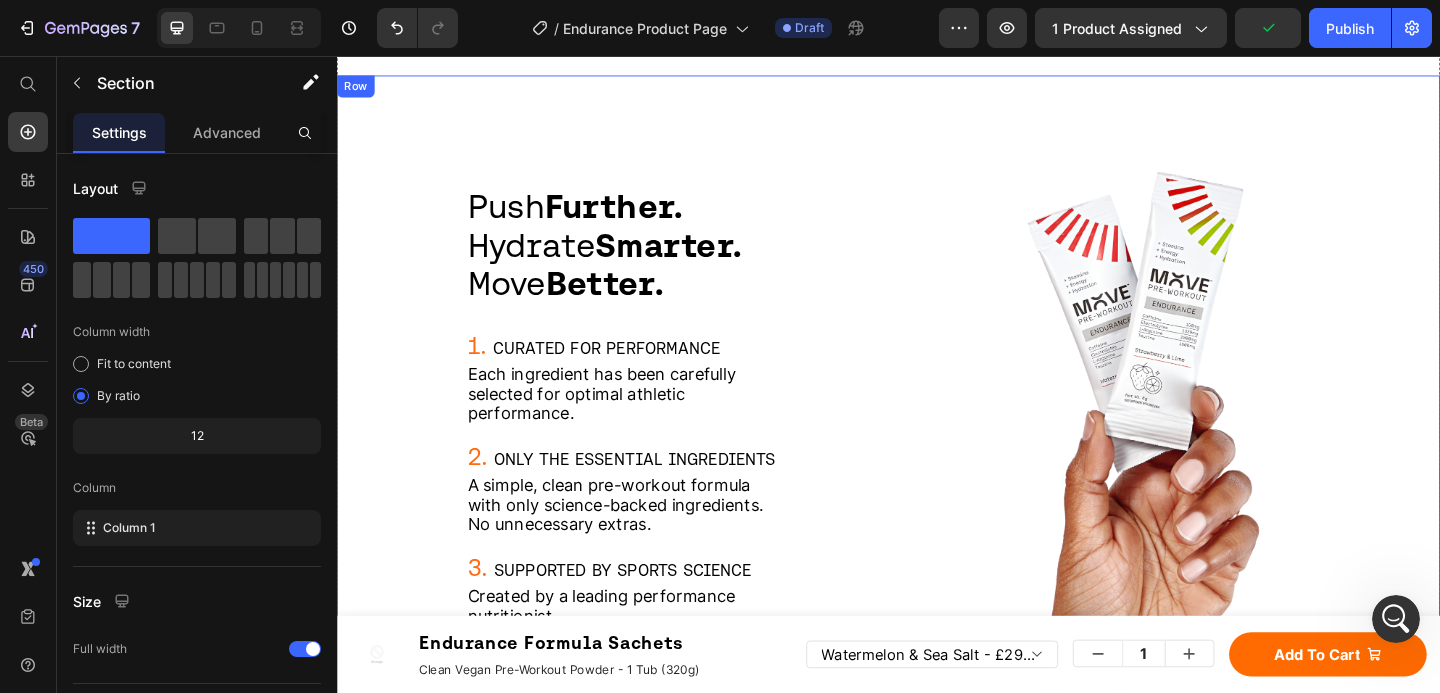 click on "Push  Further. Hydrate  Smarter. Move  Better. Heading 1.   CURATED FOR PERFORMANCE Heading Each ingredient has been carefully selected for optimal athletic performance. Text Block 2.   ONLY THE ESSENTIAL INGREDIENTS Heading A simple, clean pre-workout formula with only science-backed ingredients. No unnecessary extras. Text Block 3.   SUPPORTED BY SPORTS SCIENCE Heading Created by a leading performance nutritionist. Text Block 4.   NO TINGLES, NO JITTERS Heading Just smooth energy and superior performance. Text Block Image Row" at bounding box center (937, 492) 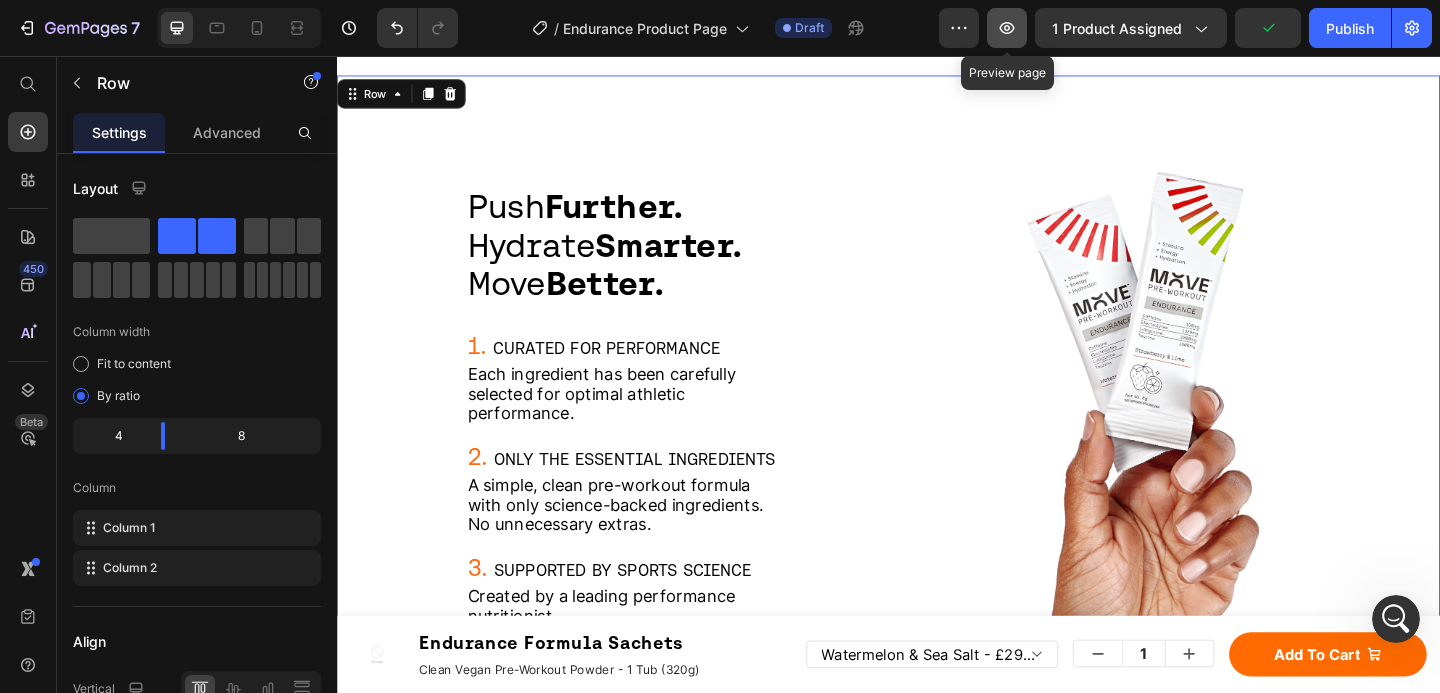 click 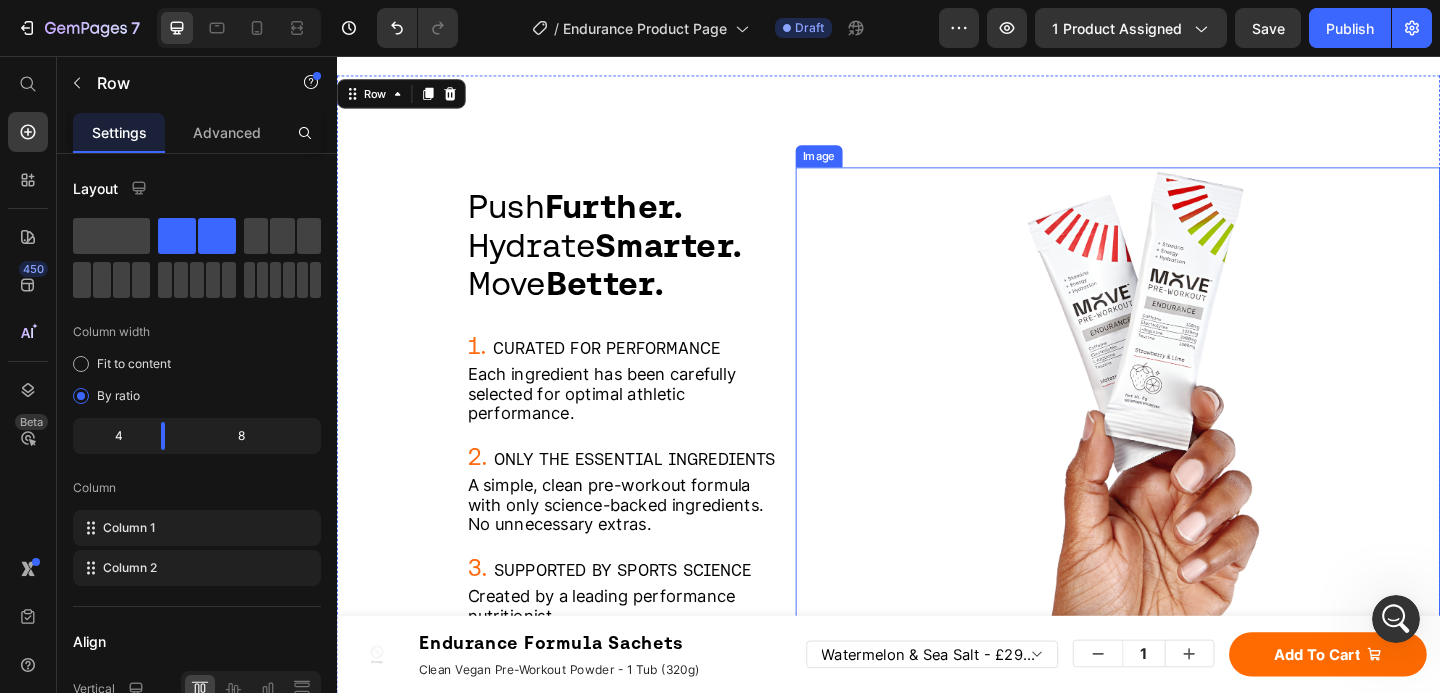 scroll, scrollTop: 1933, scrollLeft: 0, axis: vertical 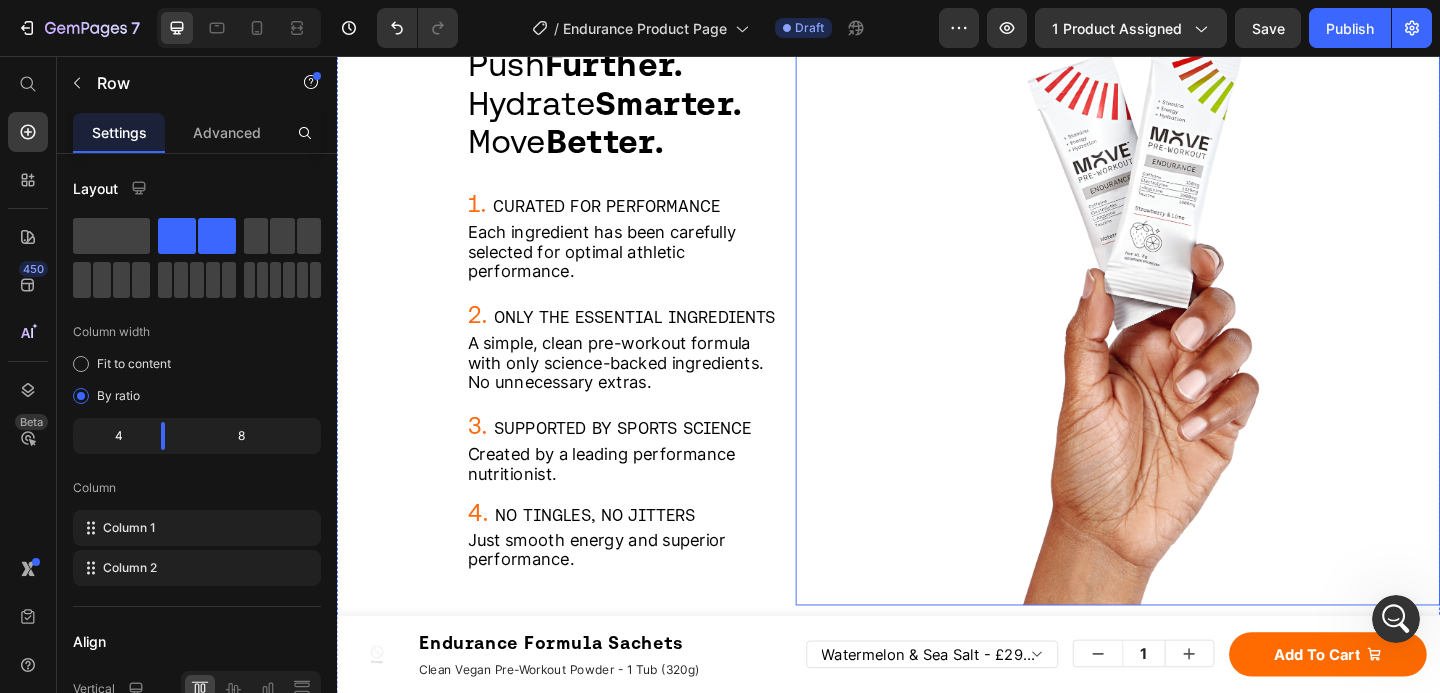 click at bounding box center [1186, 338] 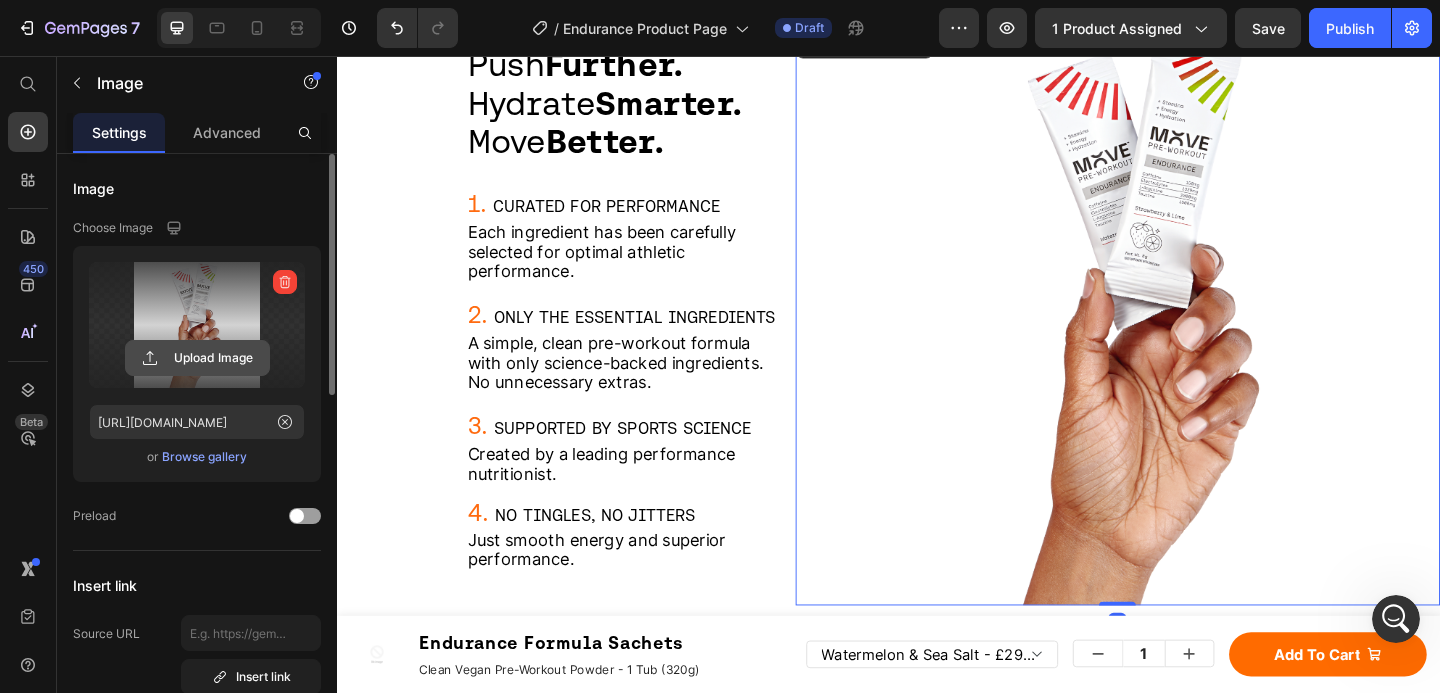 click 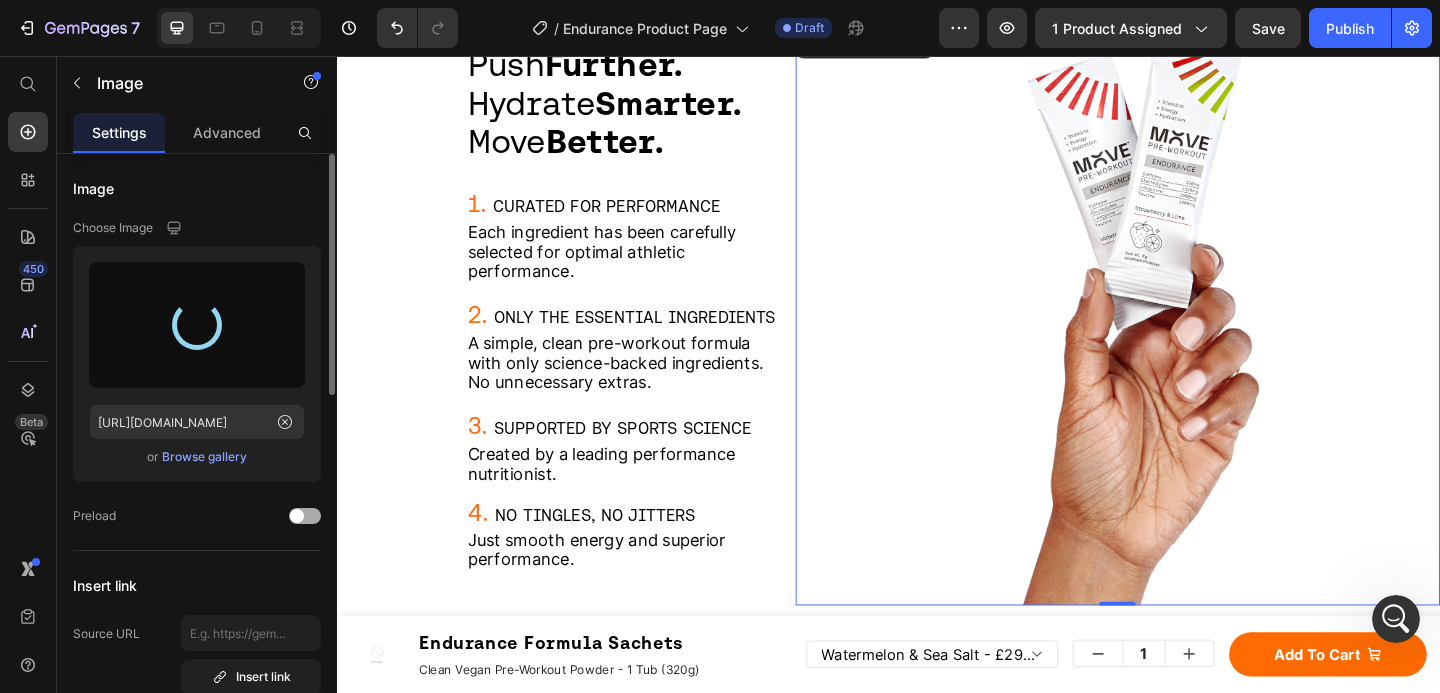 type on "https://cdn.shopify.com/s/files/1/0682/4955/1146/files/gempages_467849254937822053-de05632f-ccf9-4702-b851-a9e0eddea295.png" 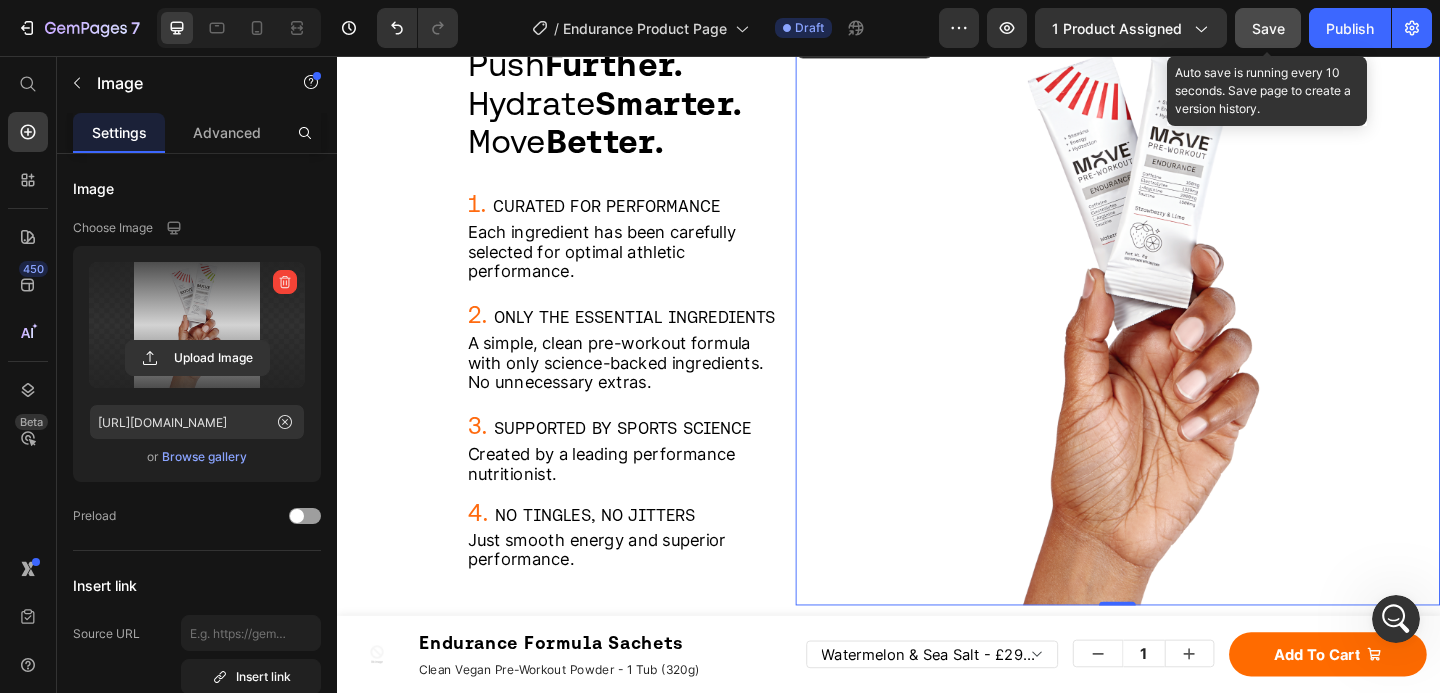 click on "Save" at bounding box center [1268, 28] 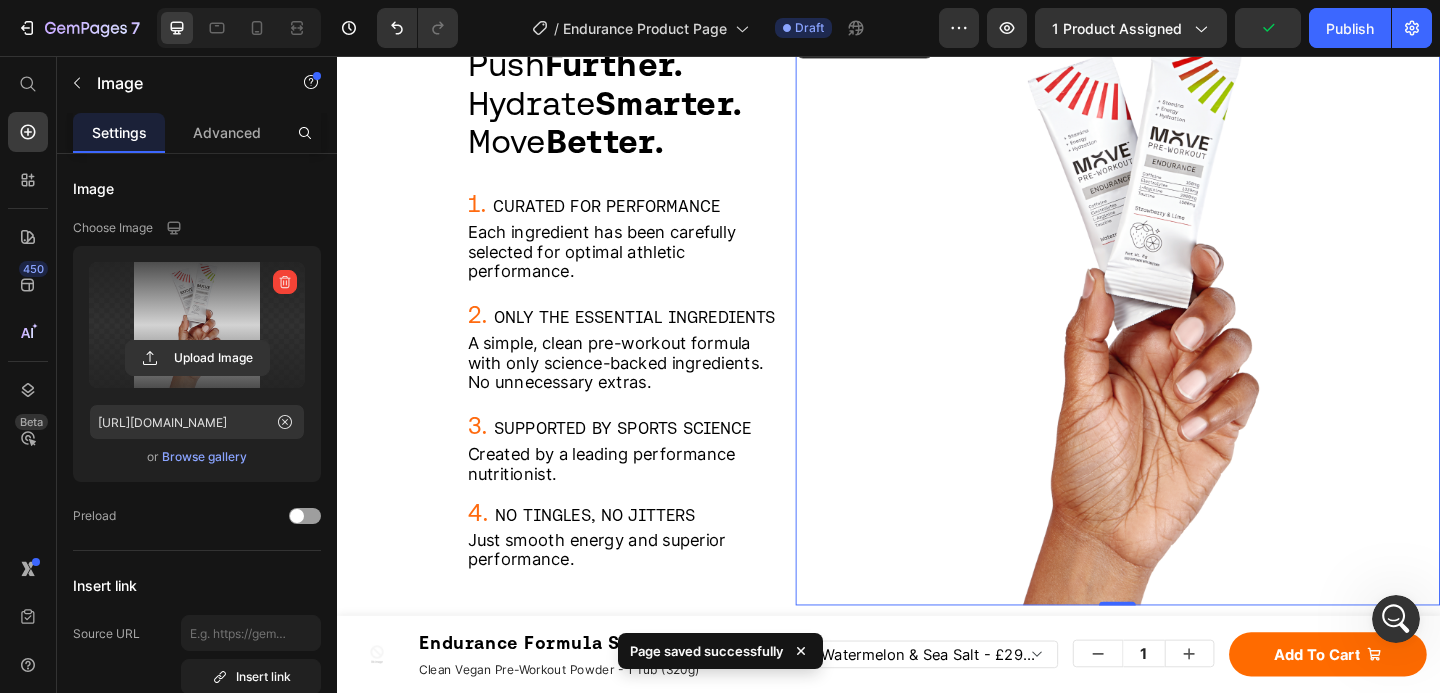 scroll, scrollTop: 1753, scrollLeft: 0, axis: vertical 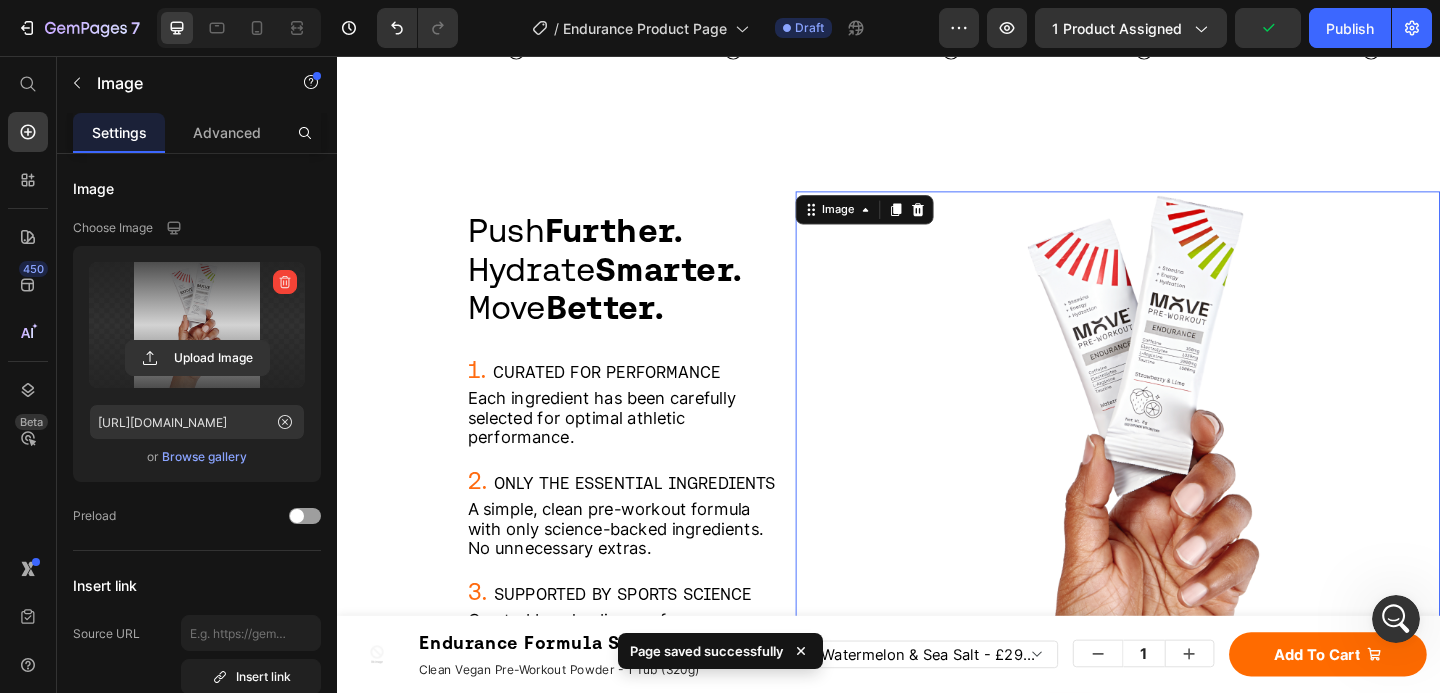 click at bounding box center (1186, 518) 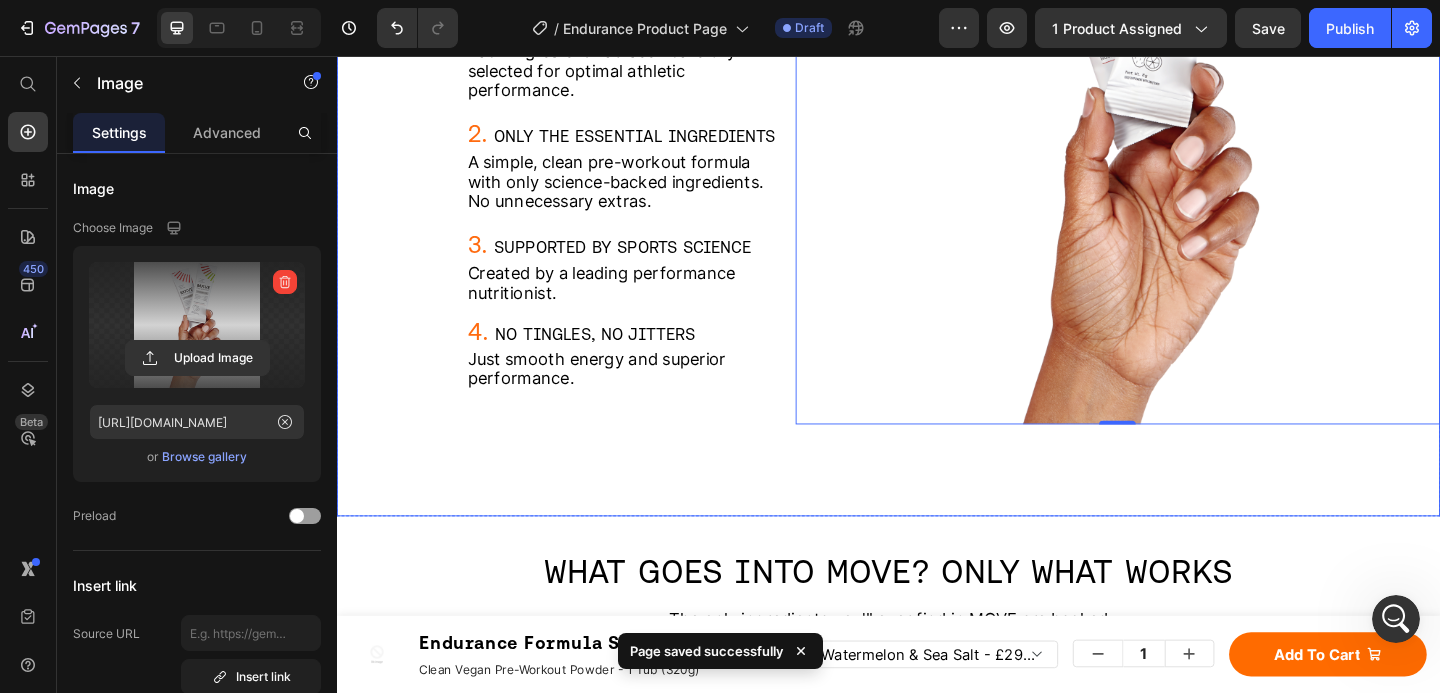 click on "Push  Further. Hydrate  Smarter. Move  Better. Heading 1.   CURATED FOR PERFORMANCE Heading Each ingredient has been carefully selected for optimal athletic performance. Text Block 2.   ONLY THE ESSENTIAL INGREDIENTS Heading A simple, clean pre-workout formula with only science-backed ingredients. No unnecessary extras. Text Block 3.   SUPPORTED BY SPORTS SCIENCE Heading Created by a leading performance nutritionist. Text Block 4.   NO TINGLES, NO JITTERS Heading Just smooth energy and superior performance. Text Block Image   0 Row" at bounding box center (937, 141) 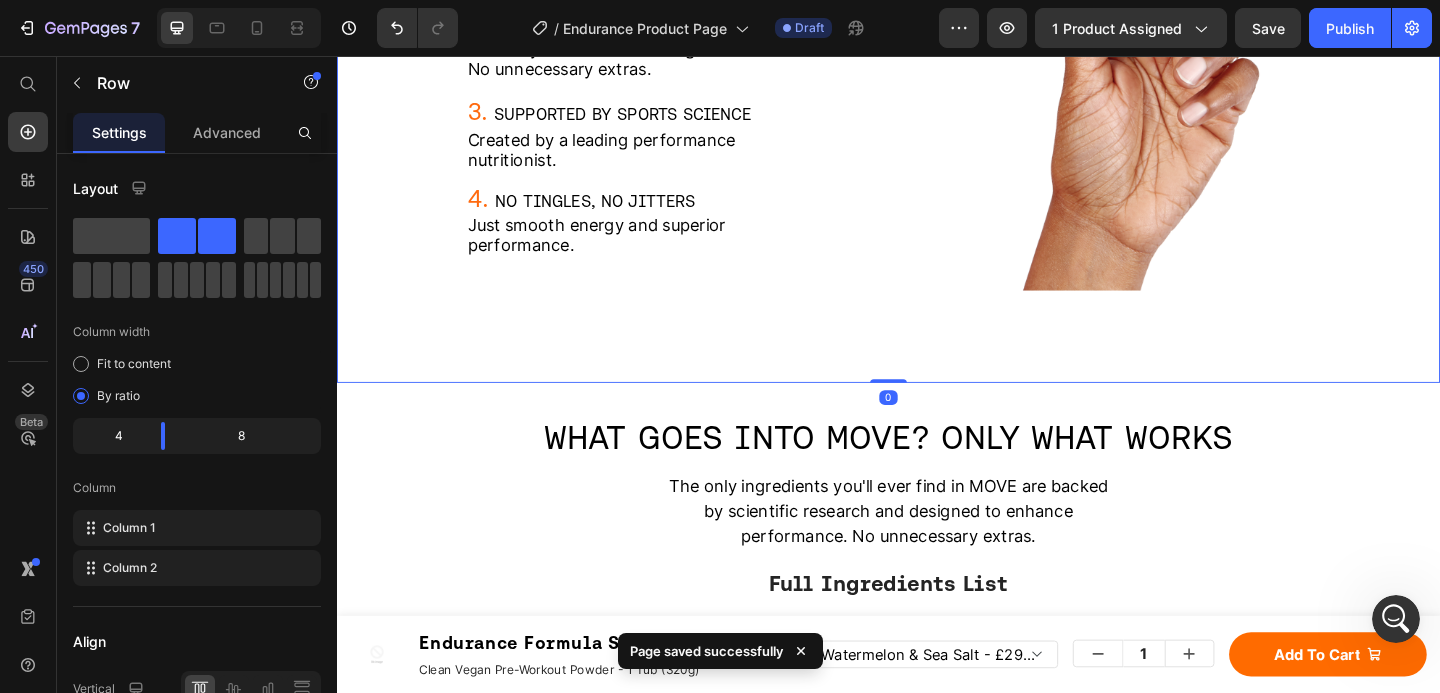 scroll, scrollTop: 2413, scrollLeft: 0, axis: vertical 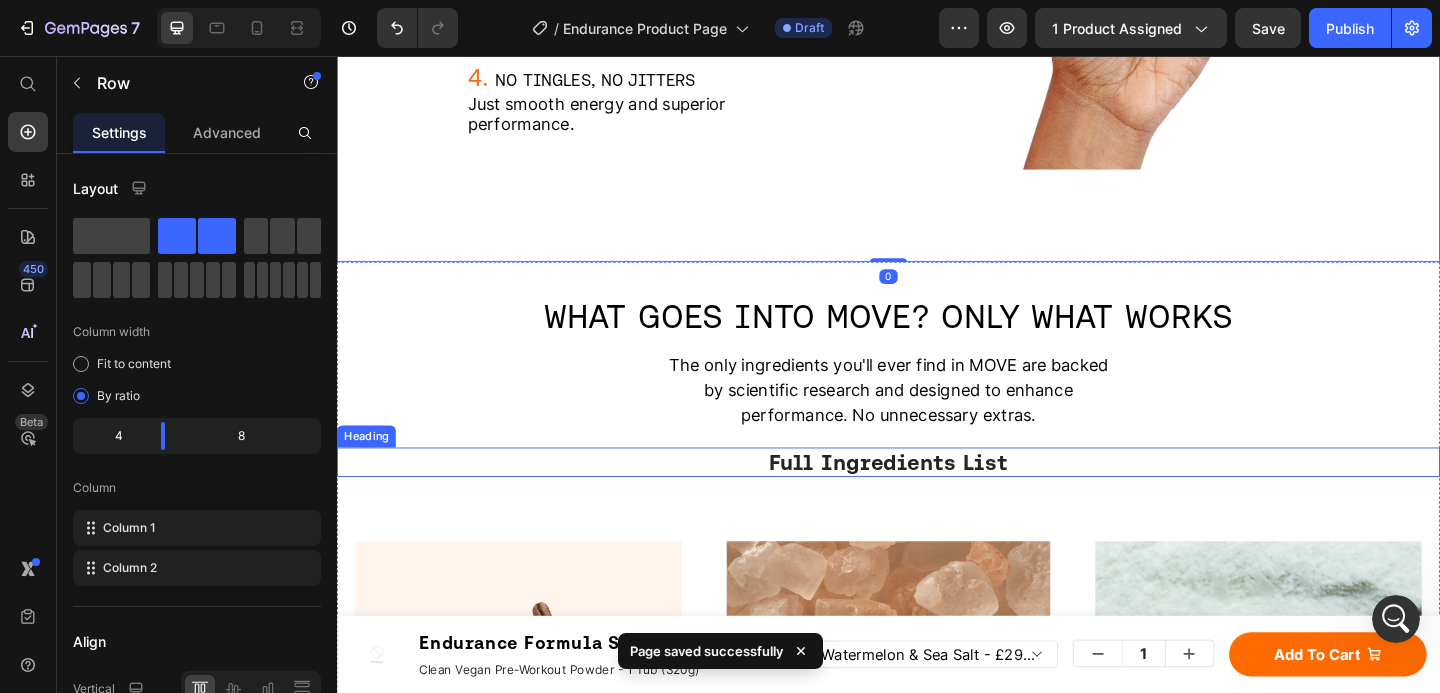 click on "Full Ingredients List" at bounding box center (937, 498) 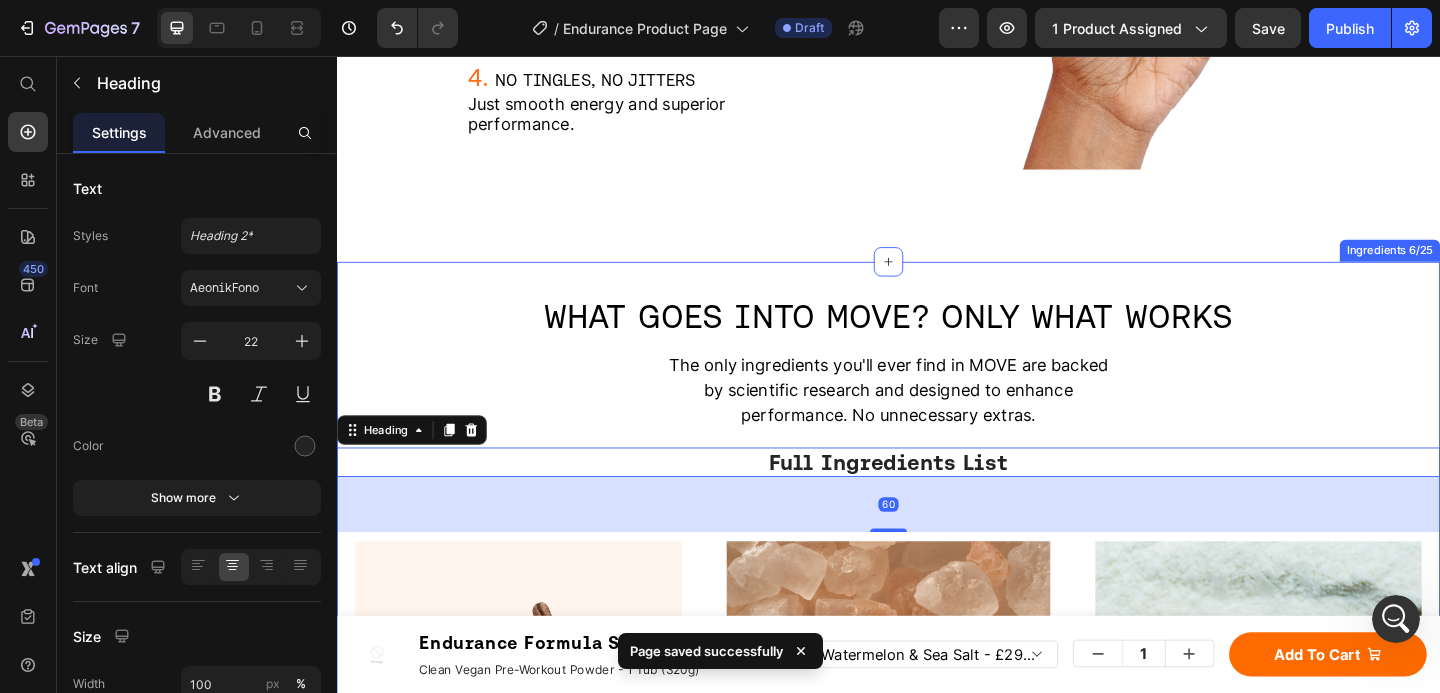 click on "WHAT GOES INTO MOVE?  ONLY WHAT WORKS. Heading Full Ingredients List Heading Image Caffeine Heading An extensively researched stimulant known for its role in enhancing athletic and cognitive performance. Text Block
What it does
Set at Accordion Image L'Arginine Heading A precursor to nitric oxide, crucial for blood flow and oxygen delivery during exercise. Text Block
What it does
Set at Accordion Image L-Tyrosine Heading A key amino acid that supports neurotransmitter production, playing a vital role in stress resilience and mental sharpness. Text Block
What it does
Set at Accordion Image Vitamin C Heading A multifunctional vitamin that supports immune health and enhances nutrient absorption. Text Block
What it does
Image" at bounding box center (937, 800) 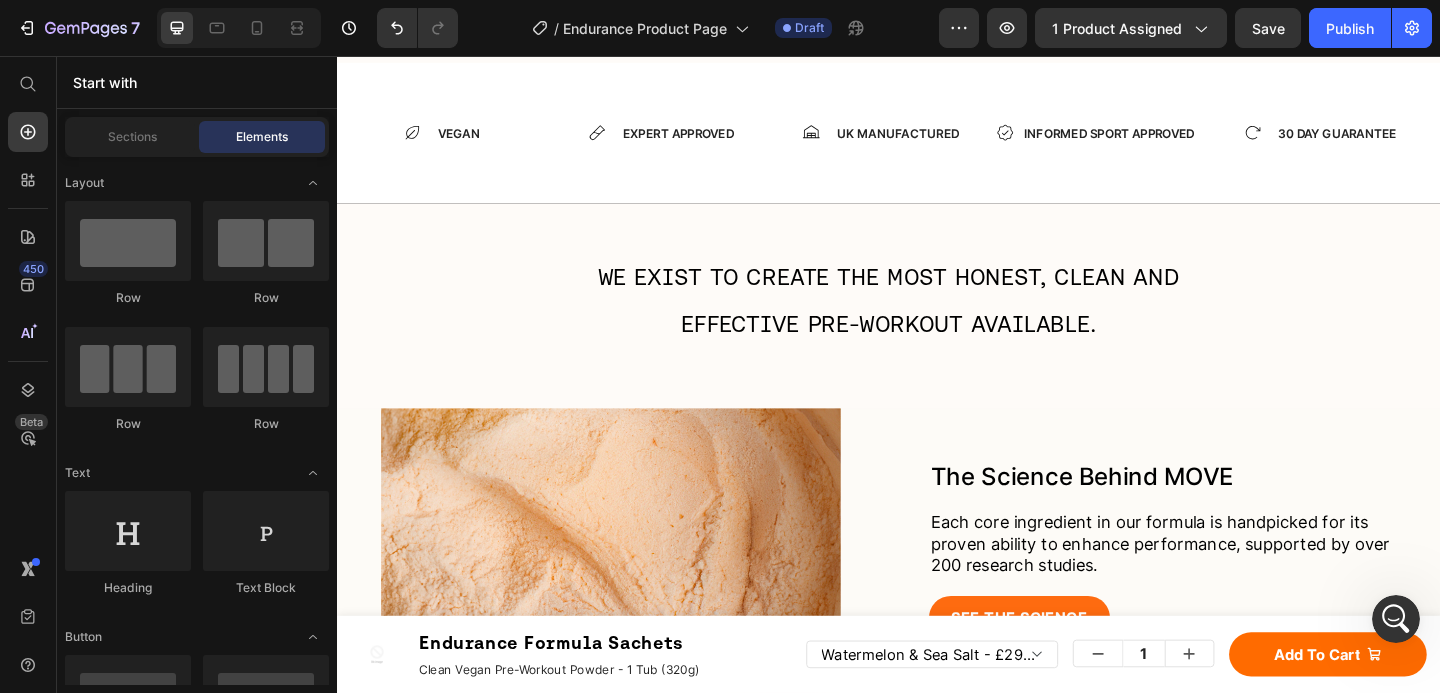 scroll, scrollTop: 7545, scrollLeft: 0, axis: vertical 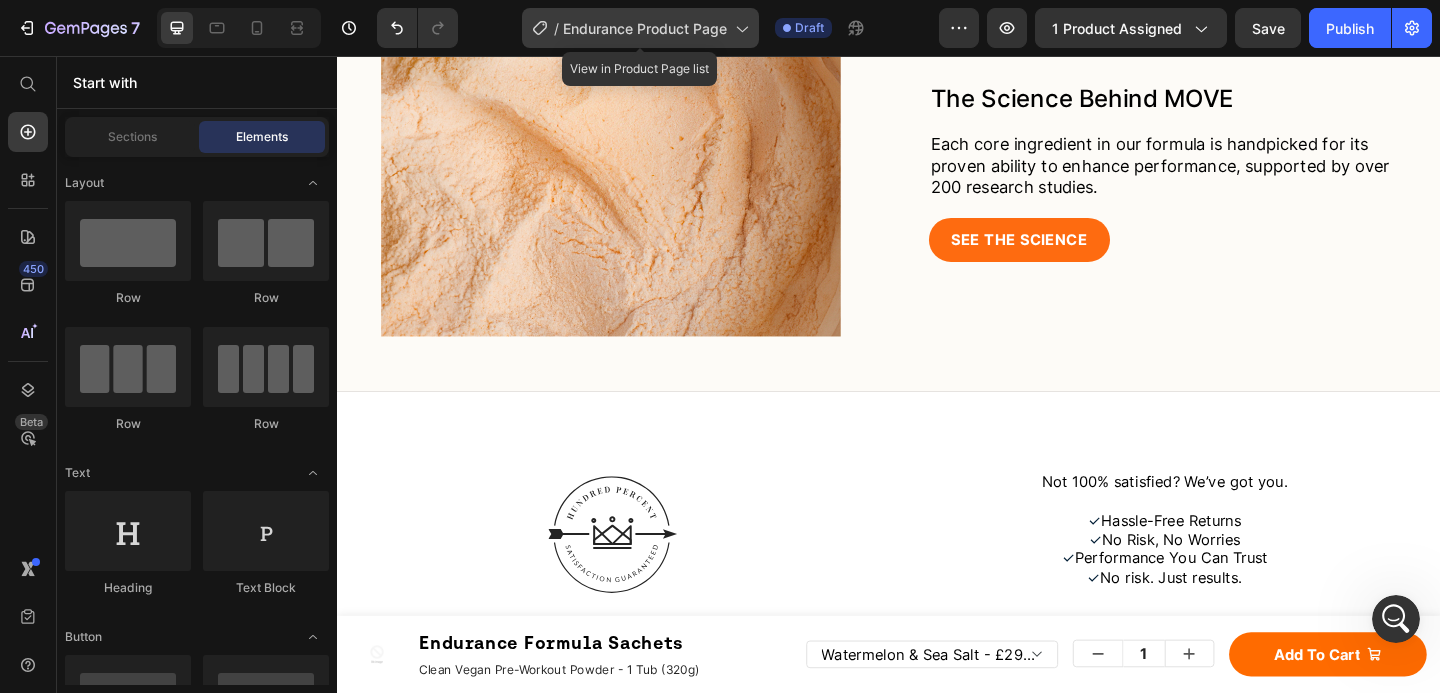 click on "Endurance Product Page" at bounding box center (645, 28) 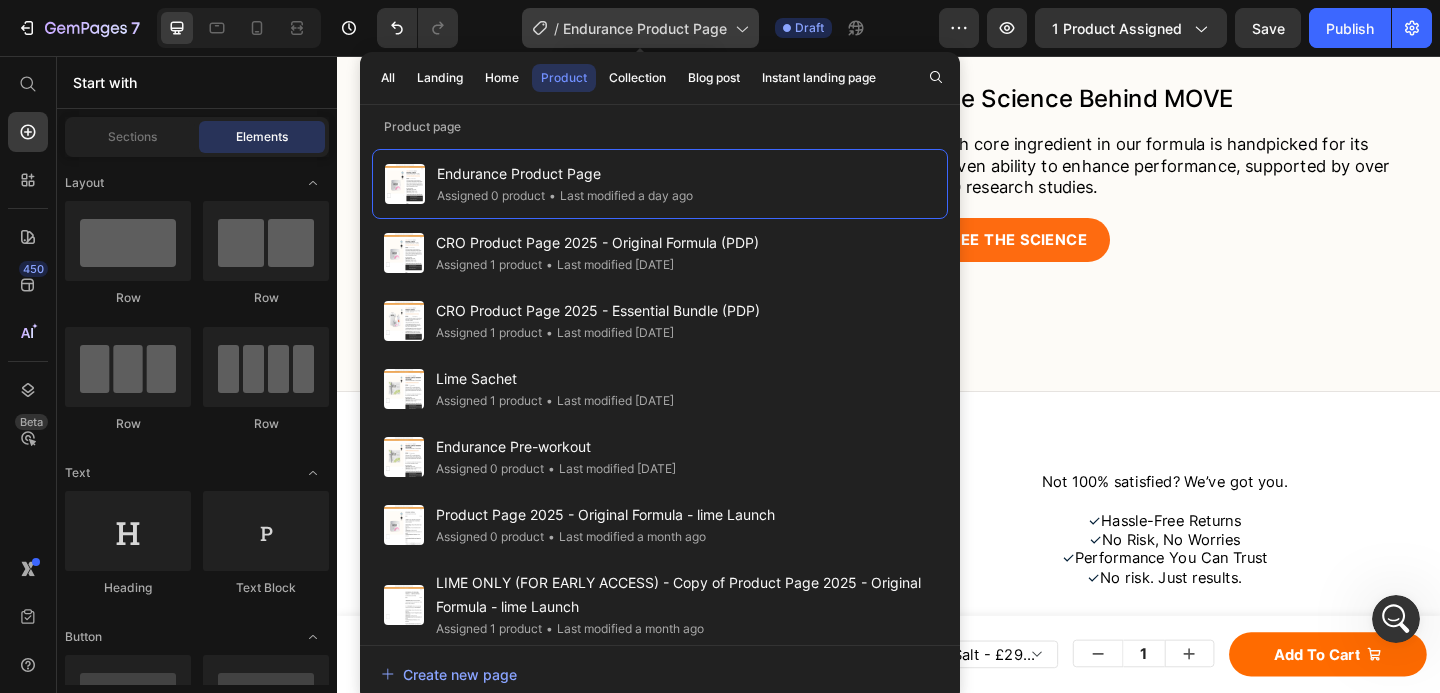 click on "Endurance Product Page" at bounding box center (645, 28) 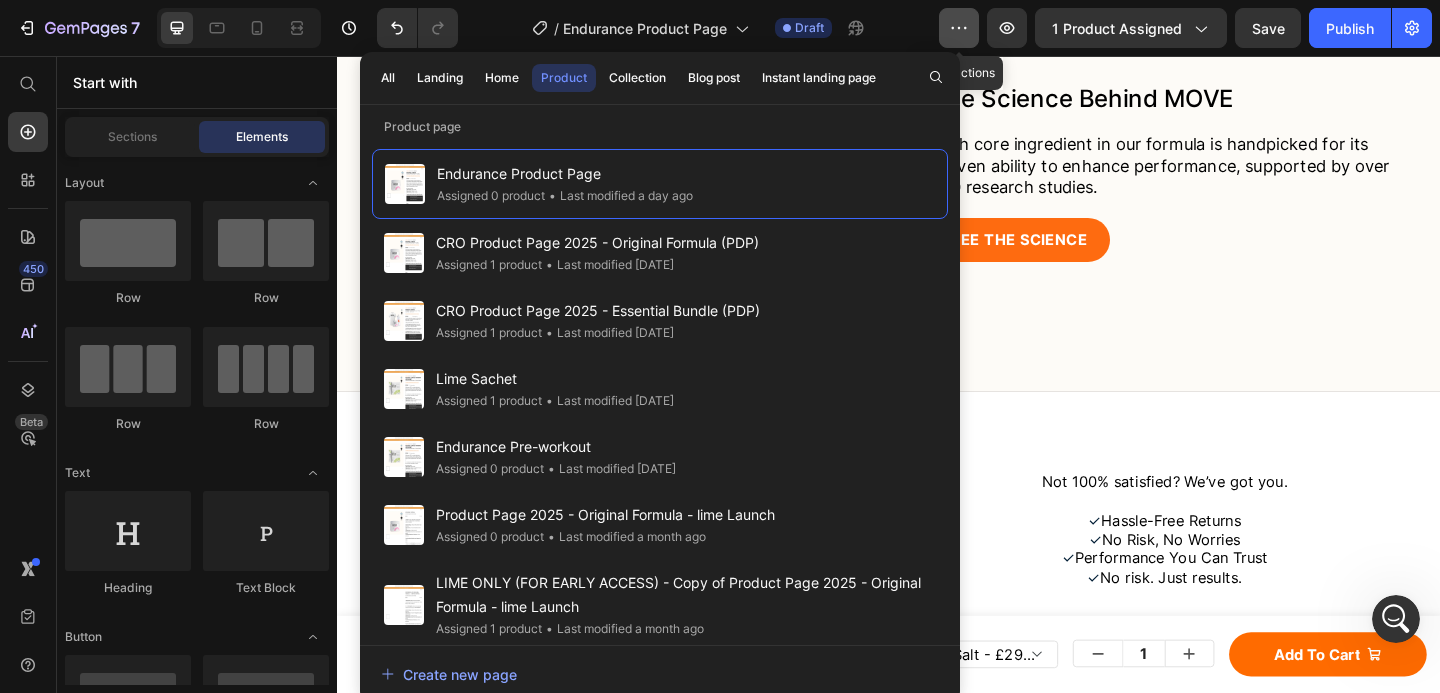 click 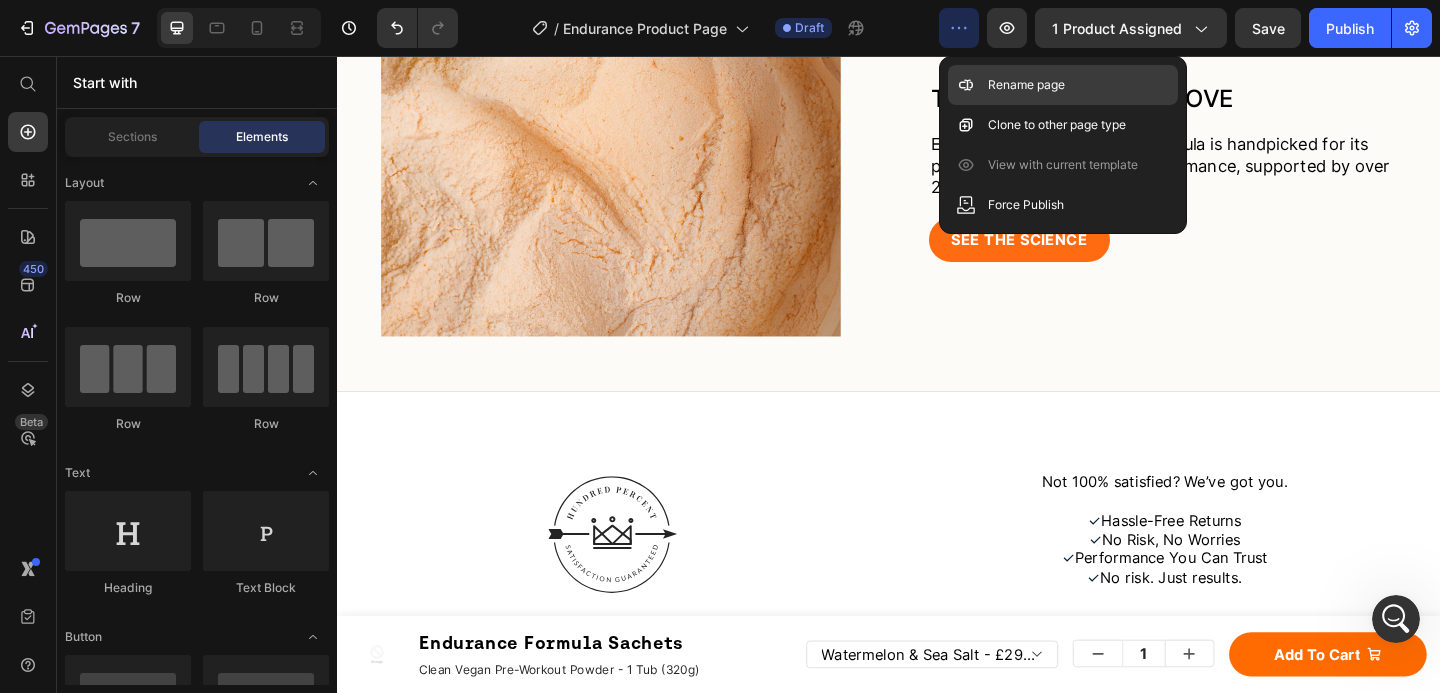 click on "Rename page" 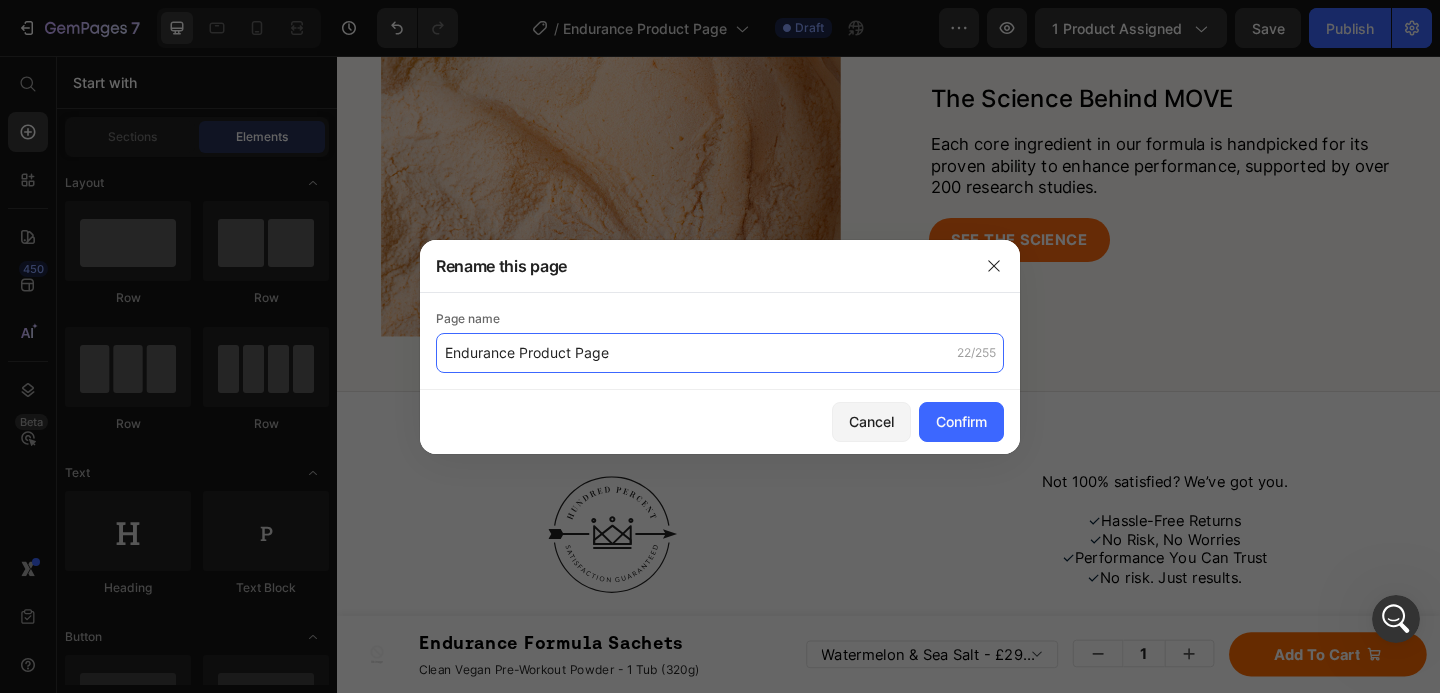 click on "Endurance Product Page" 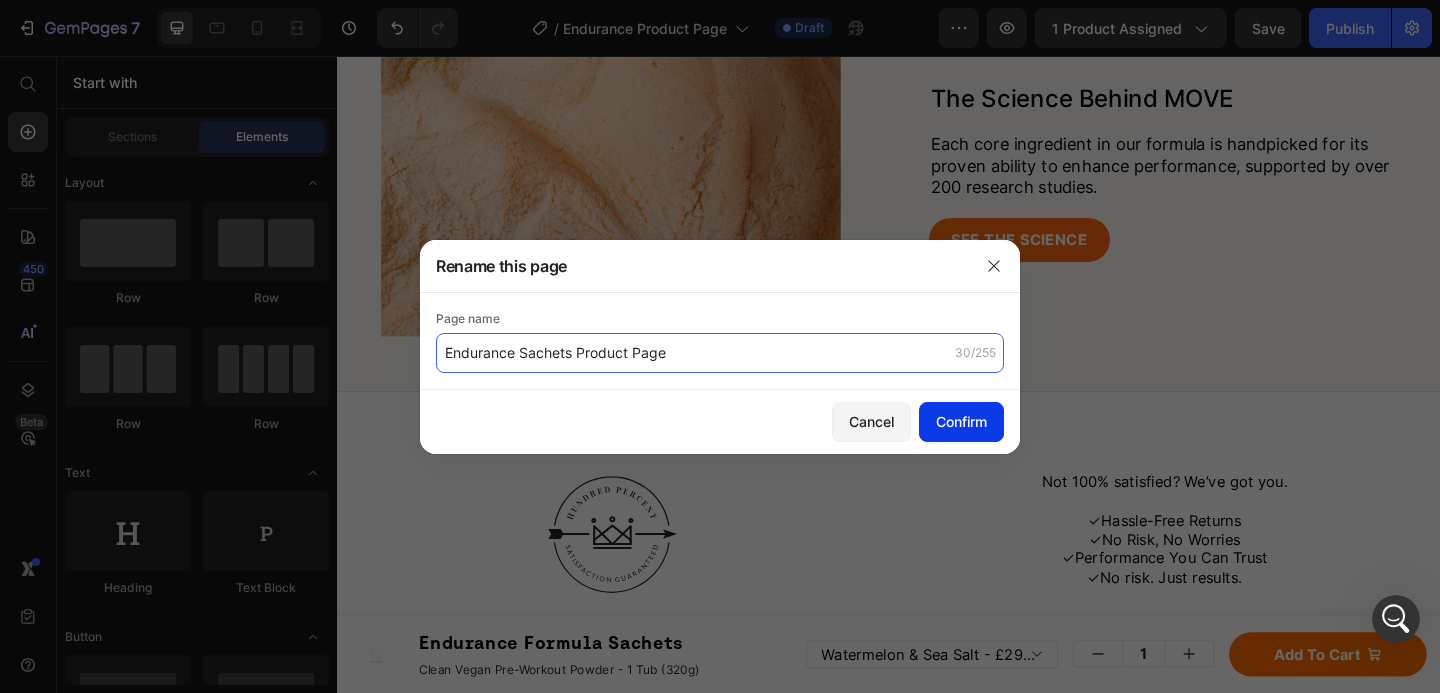type on "Endurance Sachets Product Page" 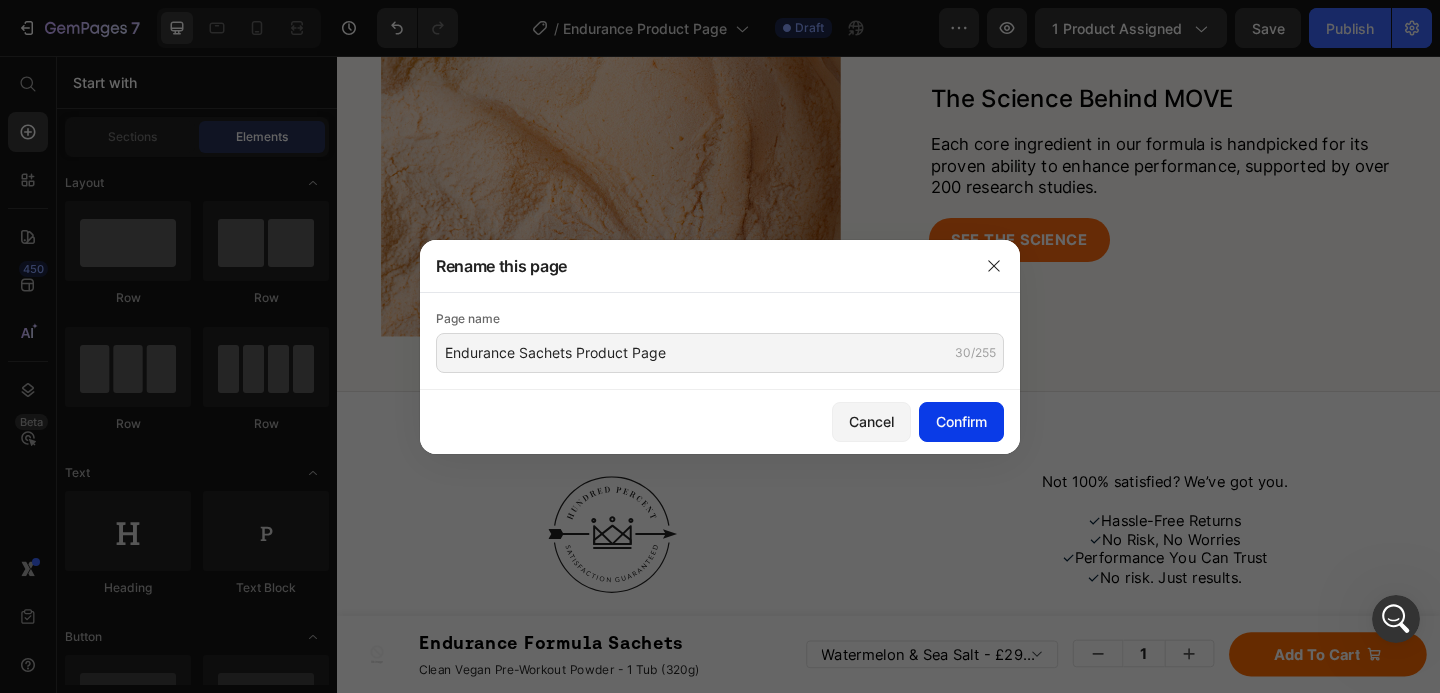 click on "Confirm" at bounding box center [961, 421] 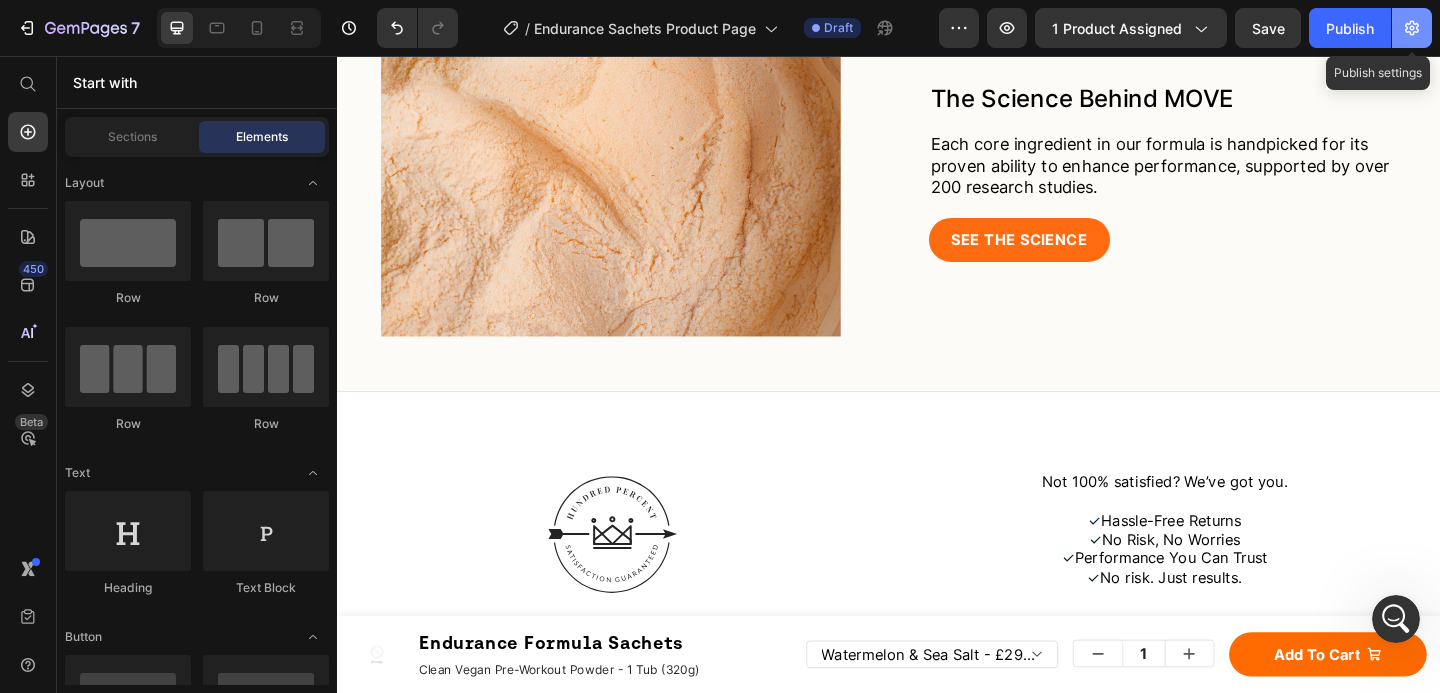 click 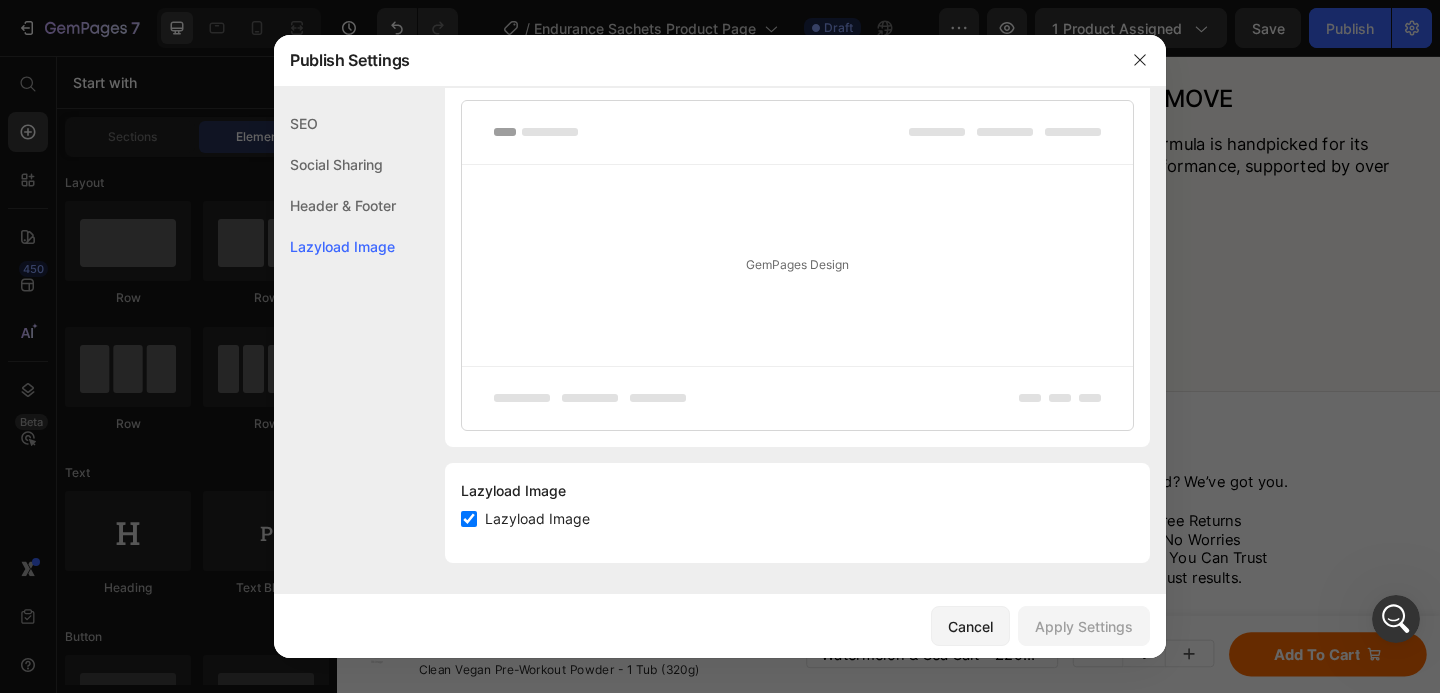 scroll, scrollTop: 0, scrollLeft: 0, axis: both 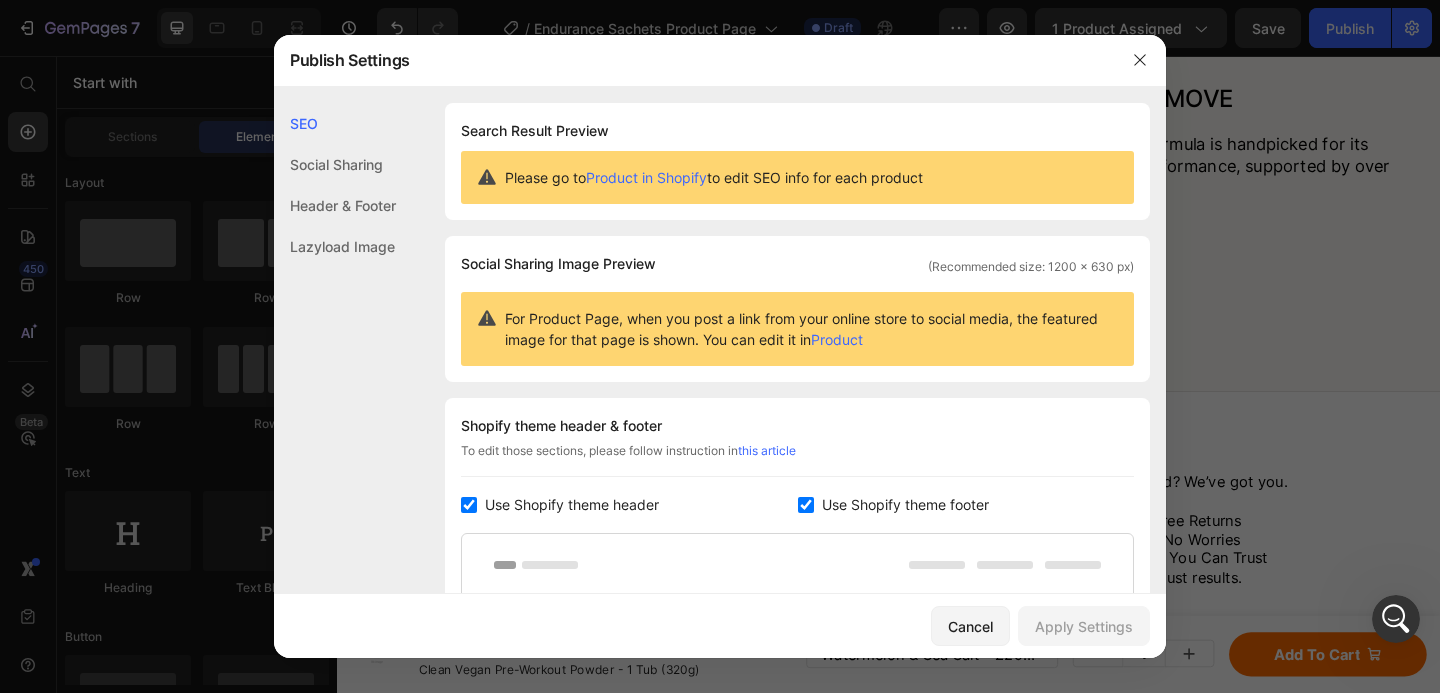 click on "Lazyload Image" 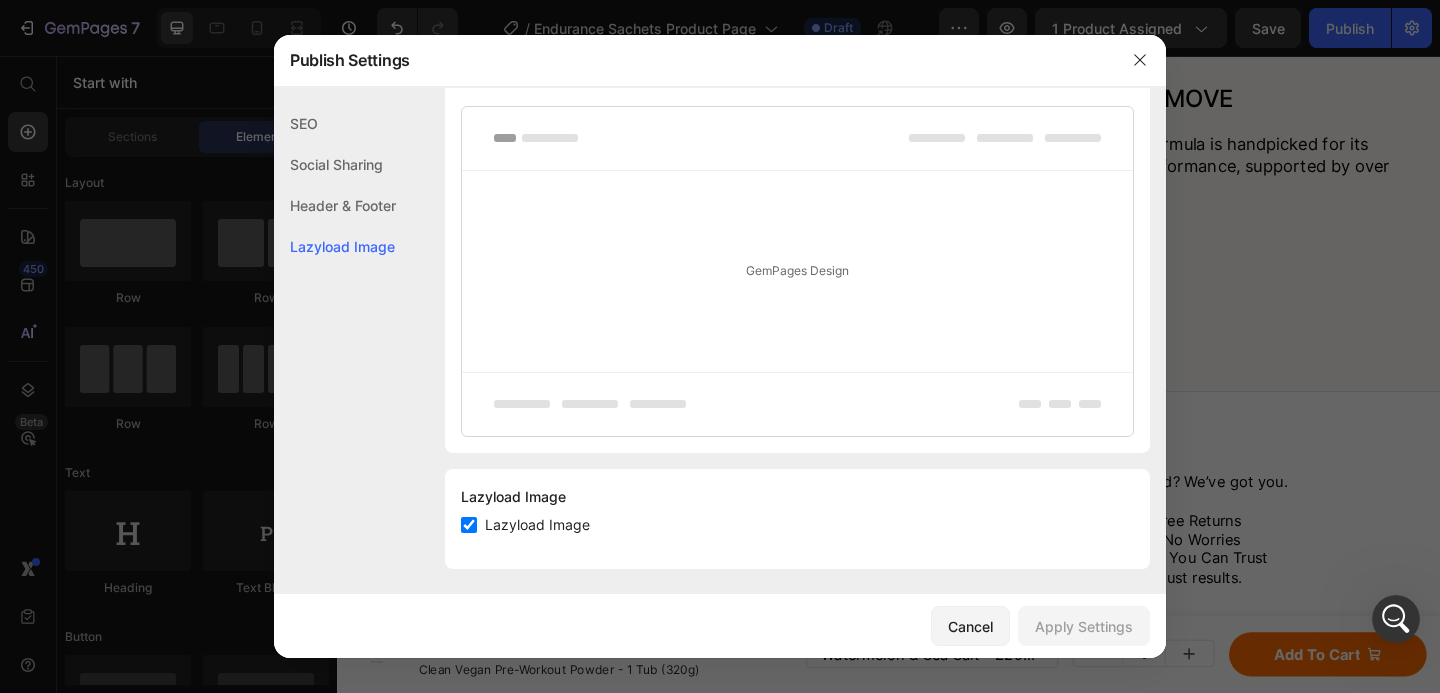 scroll, scrollTop: 433, scrollLeft: 0, axis: vertical 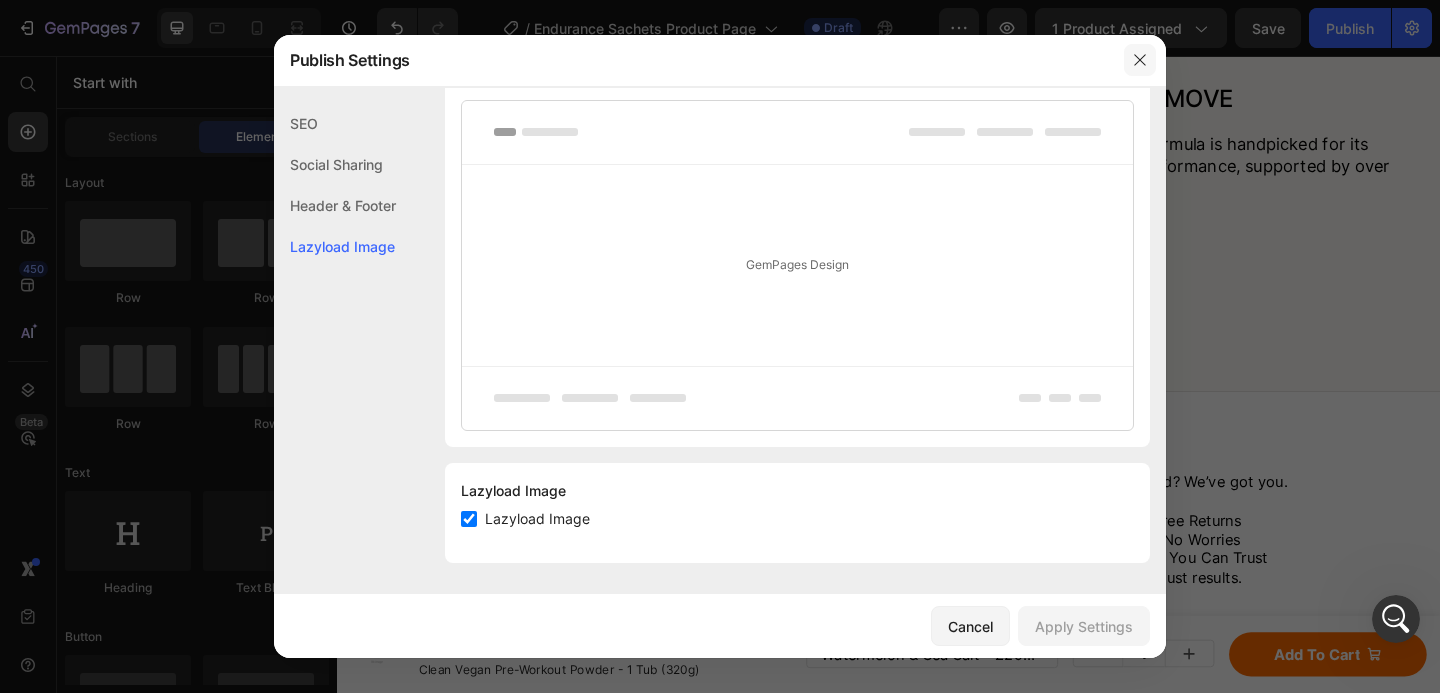 click at bounding box center (1140, 60) 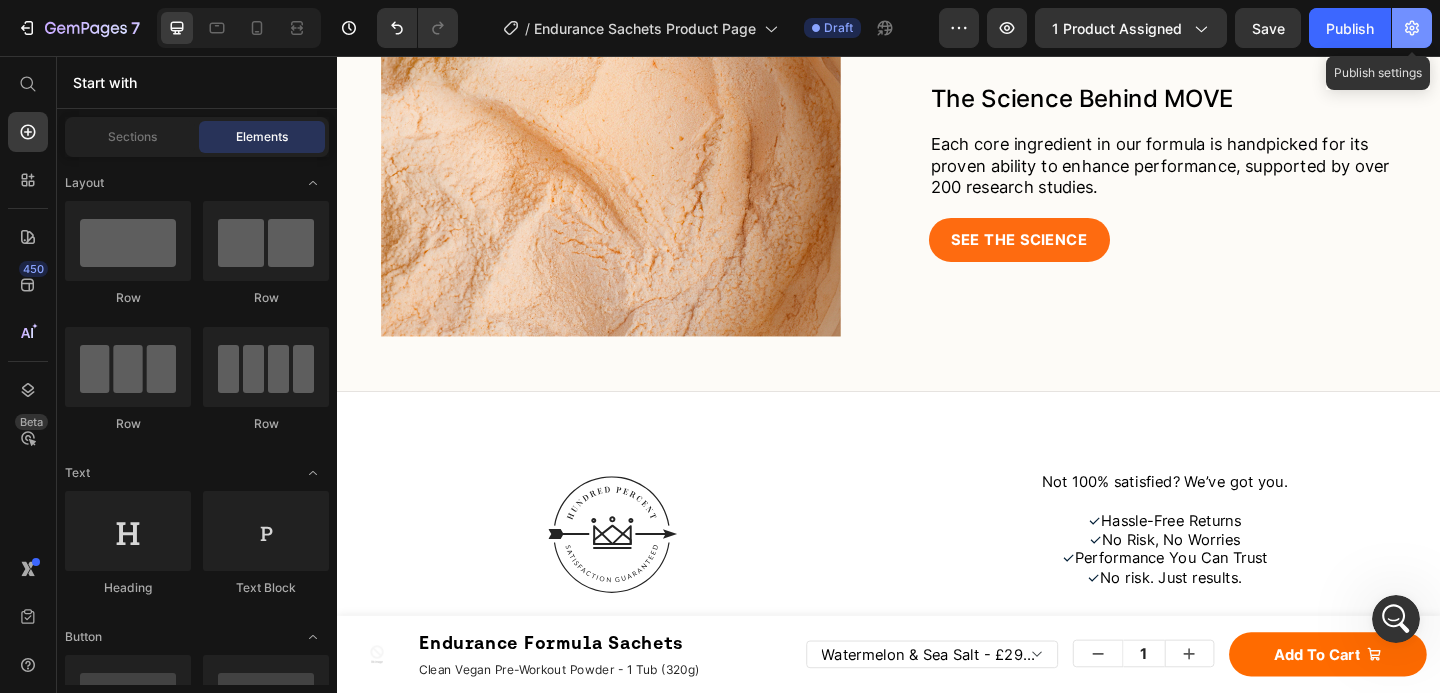 click 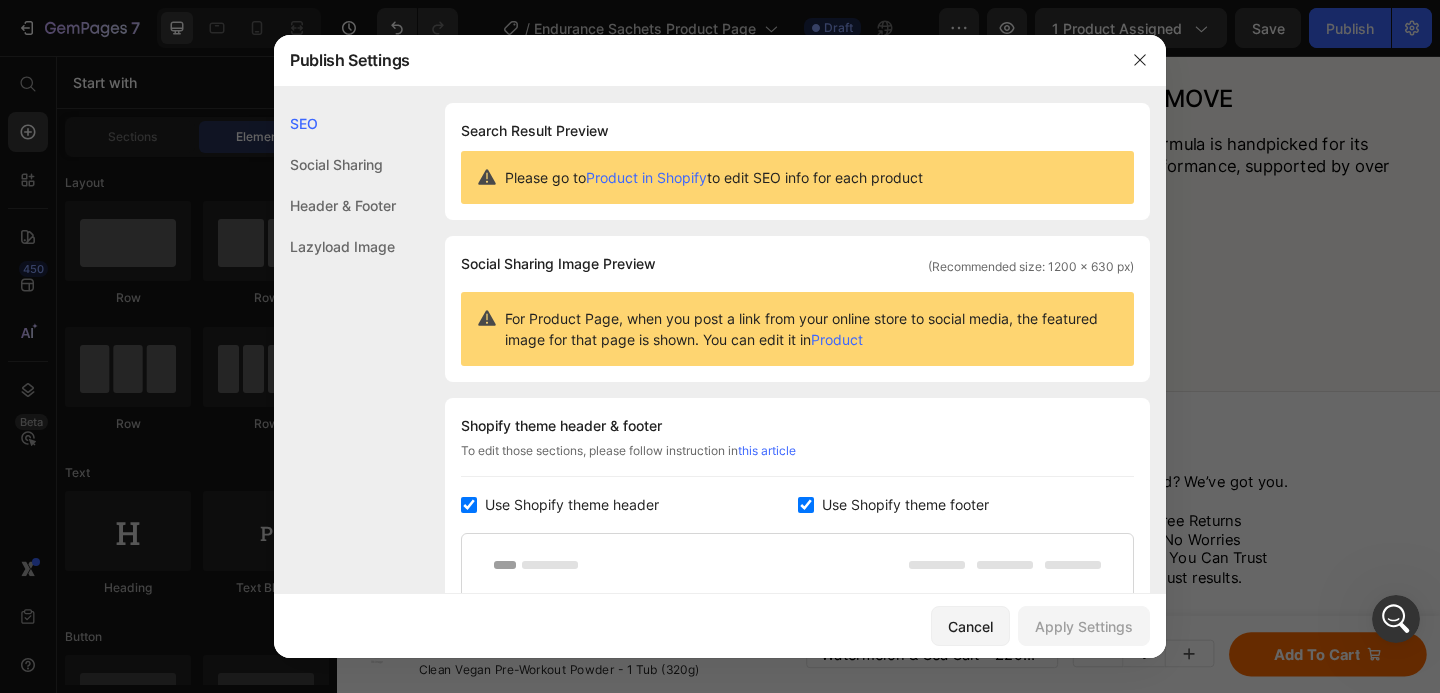 click at bounding box center [720, 346] 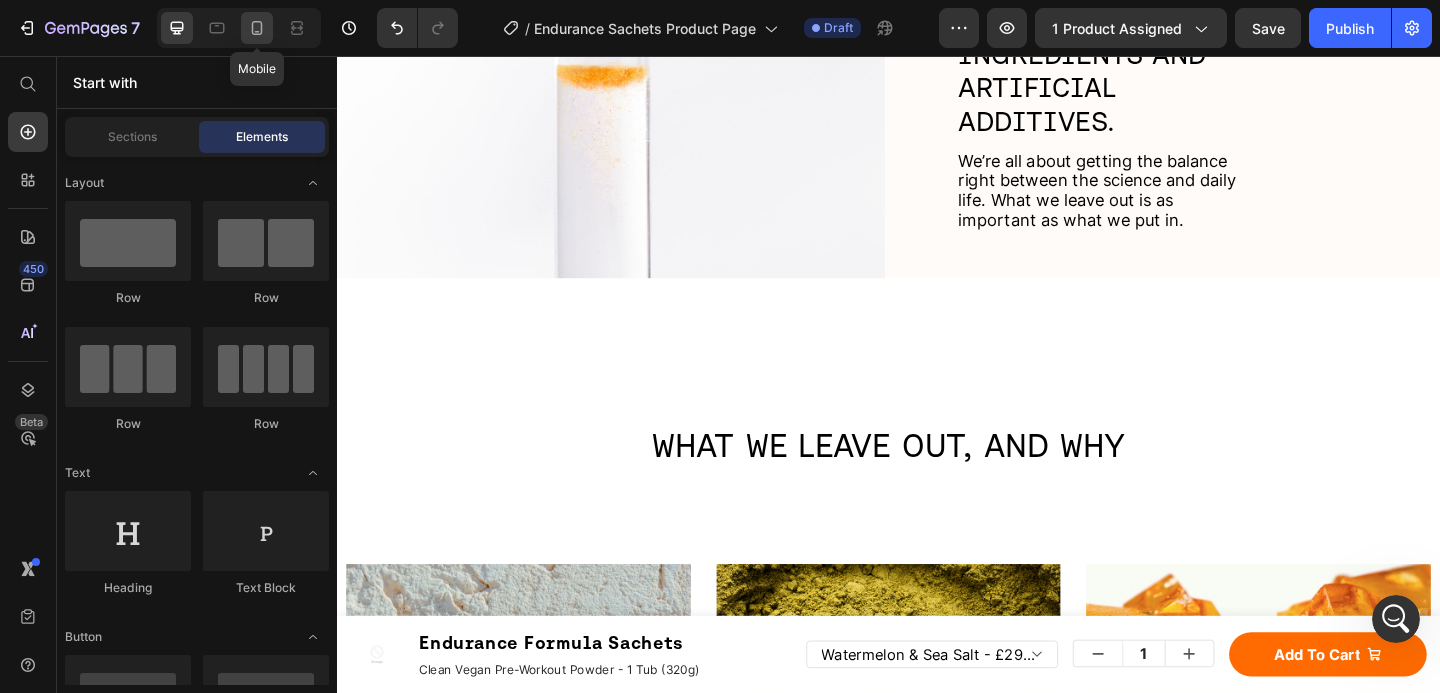 scroll, scrollTop: 4713, scrollLeft: 0, axis: vertical 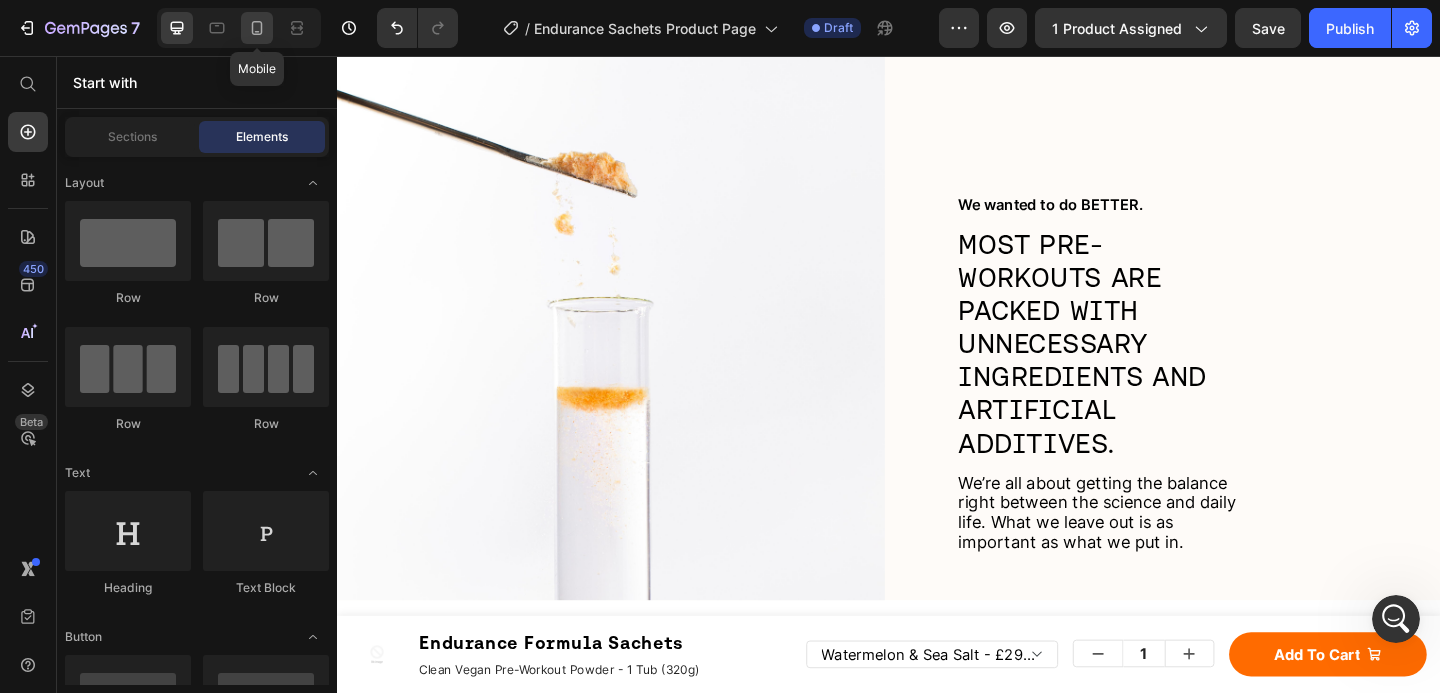 click 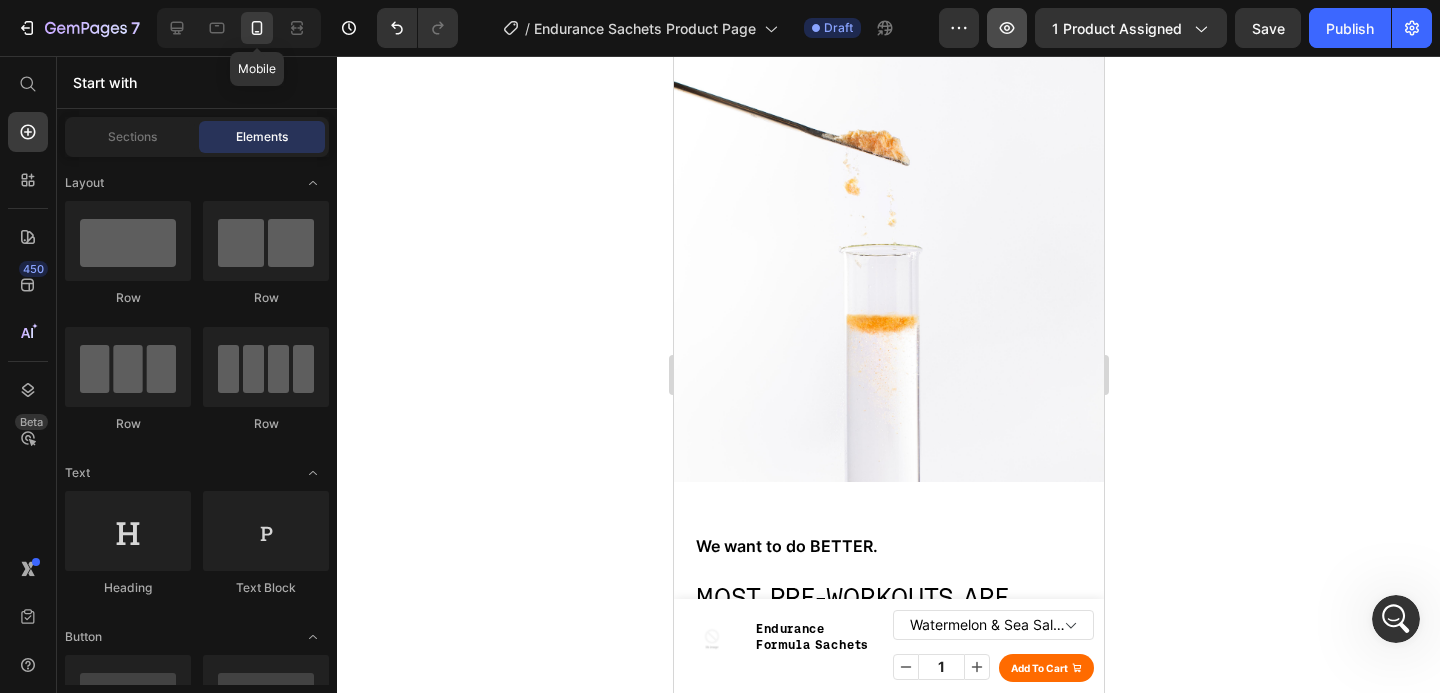 click 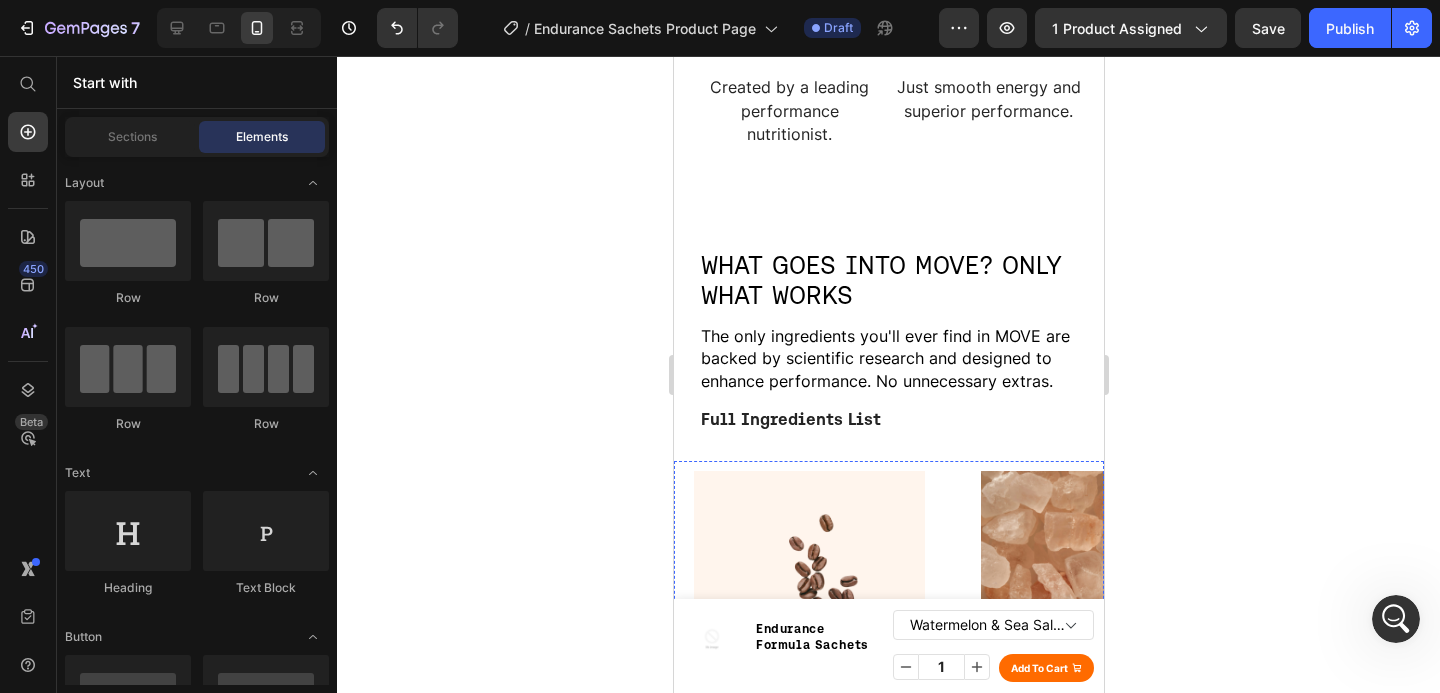 scroll, scrollTop: 2228, scrollLeft: 0, axis: vertical 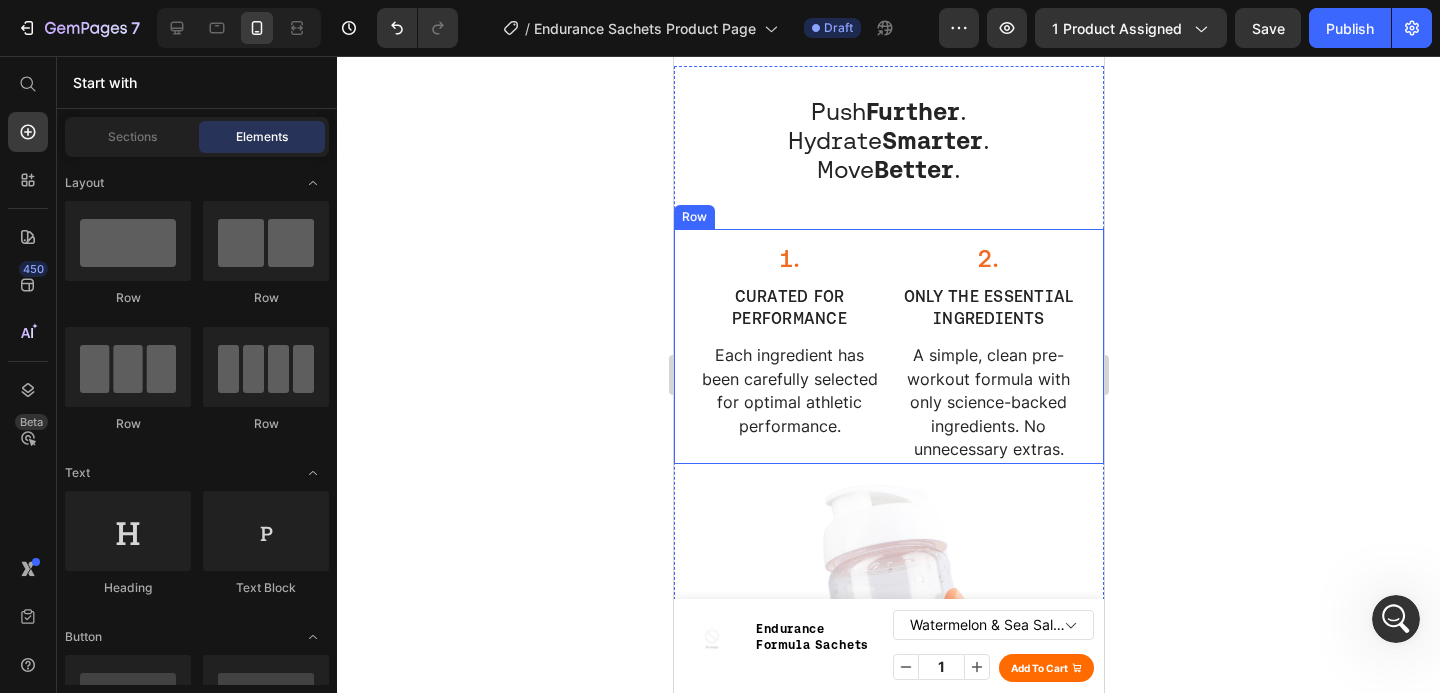 click on "Push  Further . Hydrate  Smarter . Move  Better . Heading Row 1. Heading CURATED FOR PERFORMANCE Text block Each ingredient has been carefully selected for optimal athletic performance. Text block Row 2. Heading ONLY THE ESSENTIAL INGREDIENTS Text block A simple, clean pre-workout formula with only science-backed ingredients. No unnecessary extras. Text block Row Row Image Icon Icon Icon Icon Icon Icon List I love how this fuels me for my workouts - pure energy and no crash after. Text Block Ellie. Text Block Icon Icon Icon Icon Icon Icon List This was unreal. Definitely the best I have tried when it comes to overall performance. Text Block James. Text Block Icon Icon Icon Icon Icon Icon List Fills you with the required fuel to smash your workout. Text Block Stacey. Text Block Icon Icon Icon Icon Icon Icon List This clean pre-workout has been a game-changer for my fitness routine.  Text Block Daisy. Text Block Icon Icon Icon Icon Icon Icon List Text Block Craig. Text Block Carousel Row 3. Heading Text block" at bounding box center [888, 608] 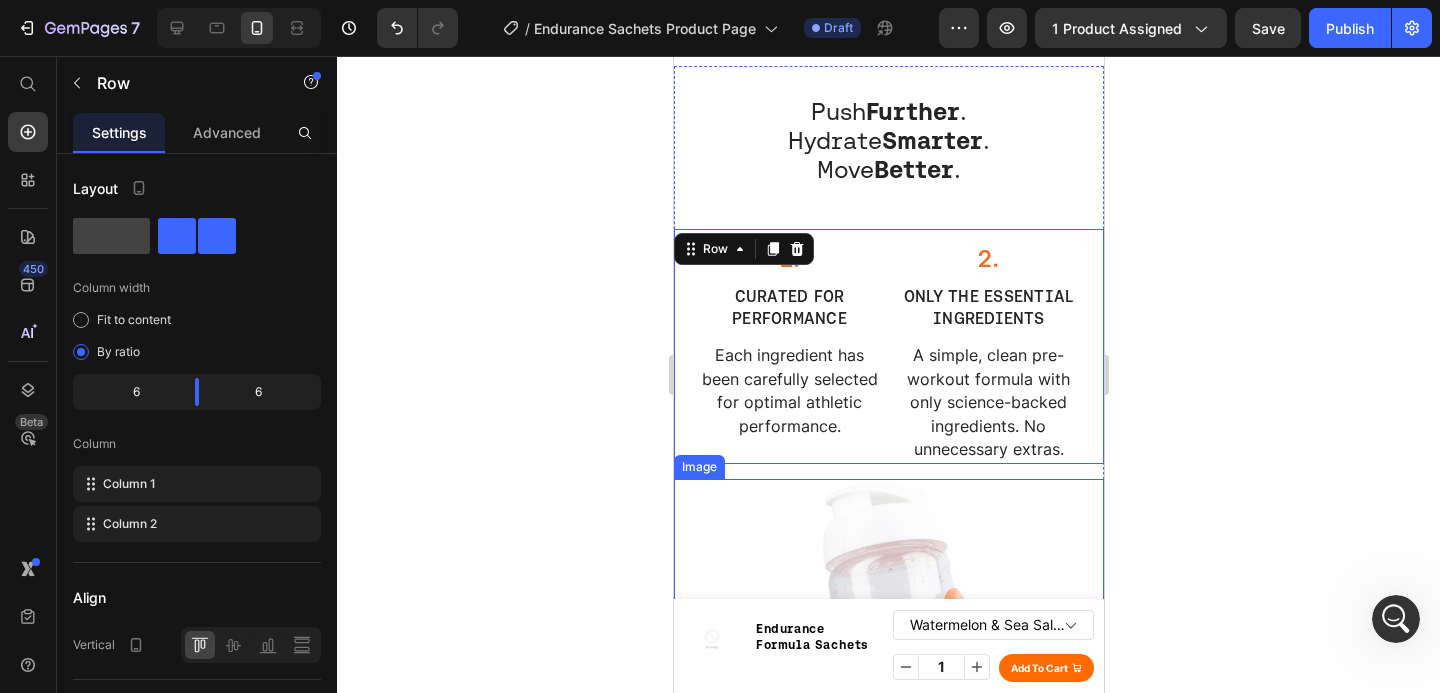 scroll, scrollTop: 2574, scrollLeft: 0, axis: vertical 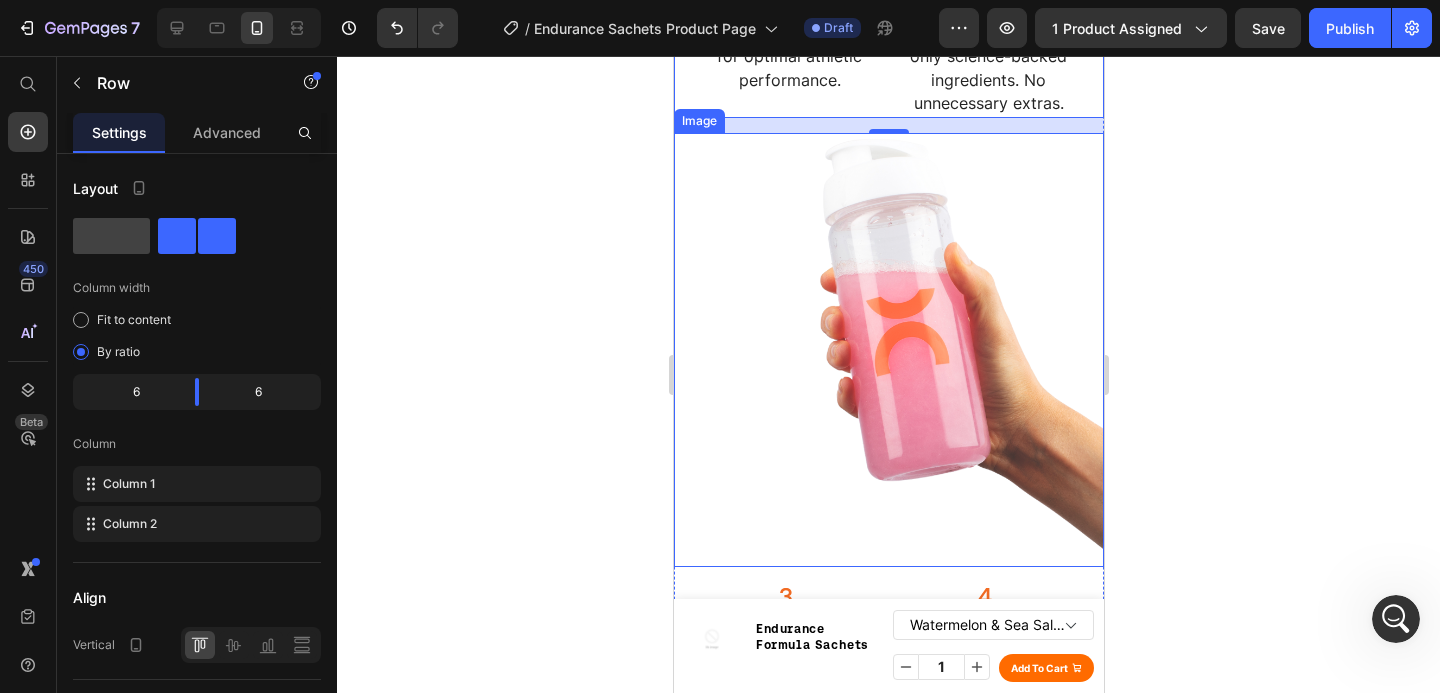 click at bounding box center [888, 350] 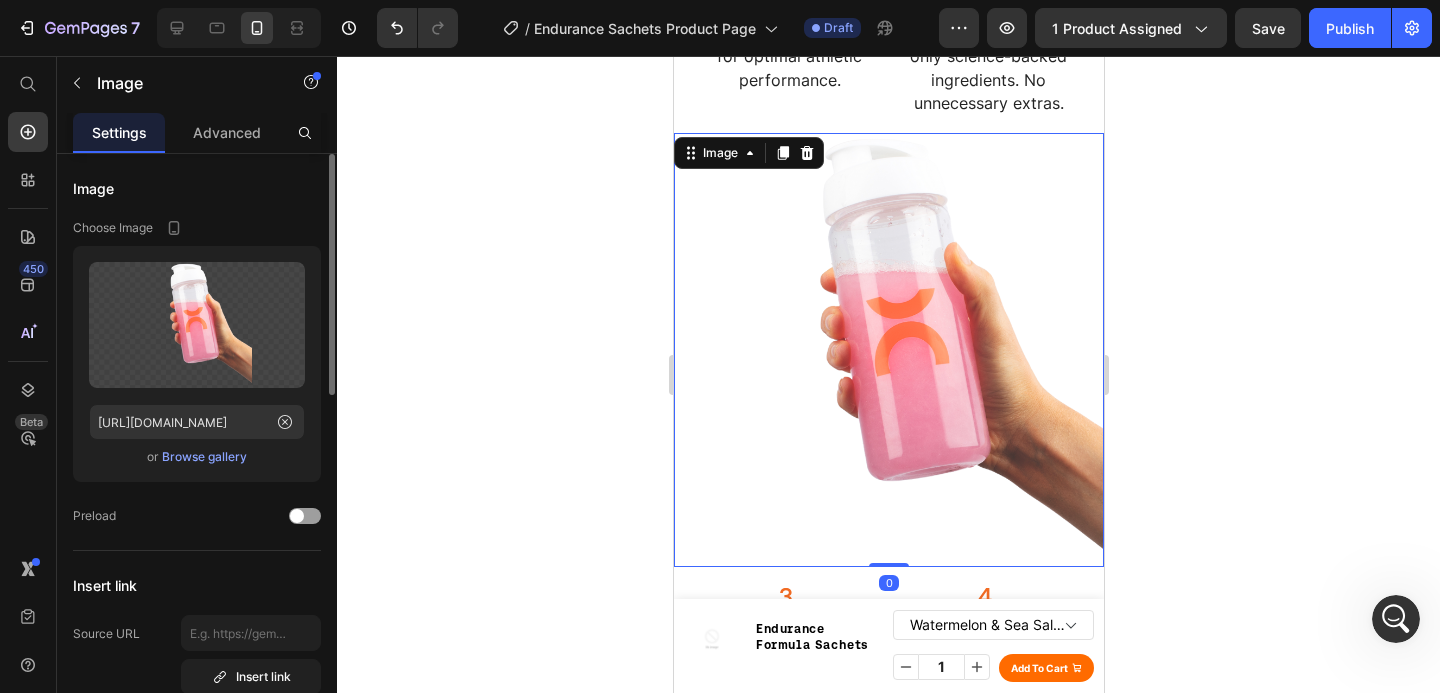 click on "Browse gallery" at bounding box center [204, 457] 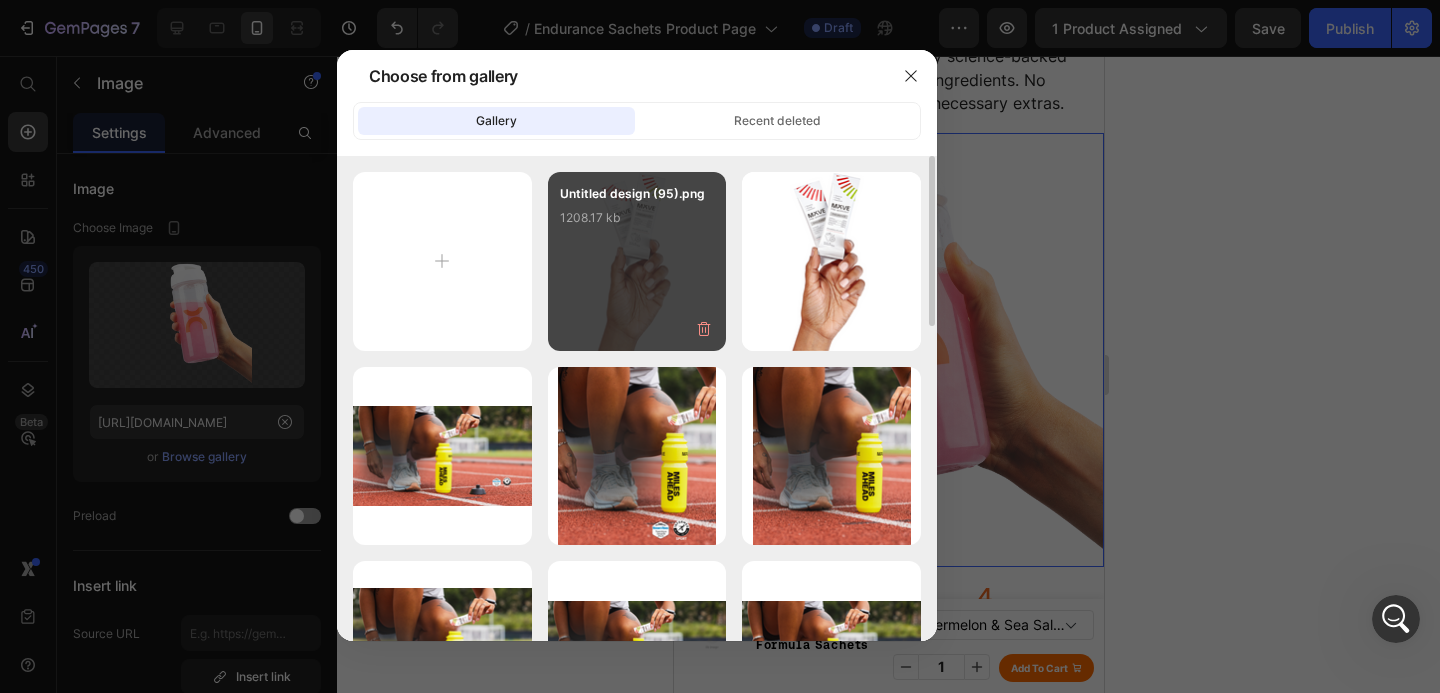 click on "Untitled design (95).png 1208.17 kb" at bounding box center (637, 224) 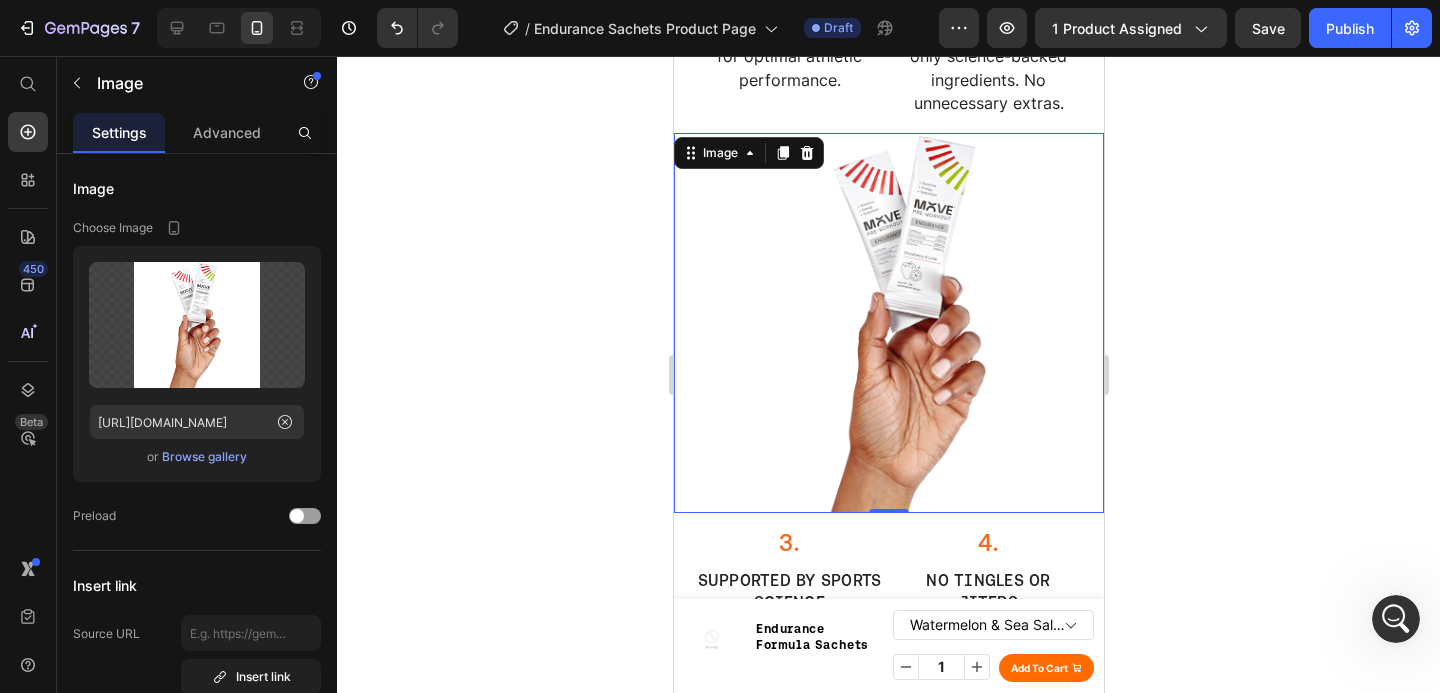 click 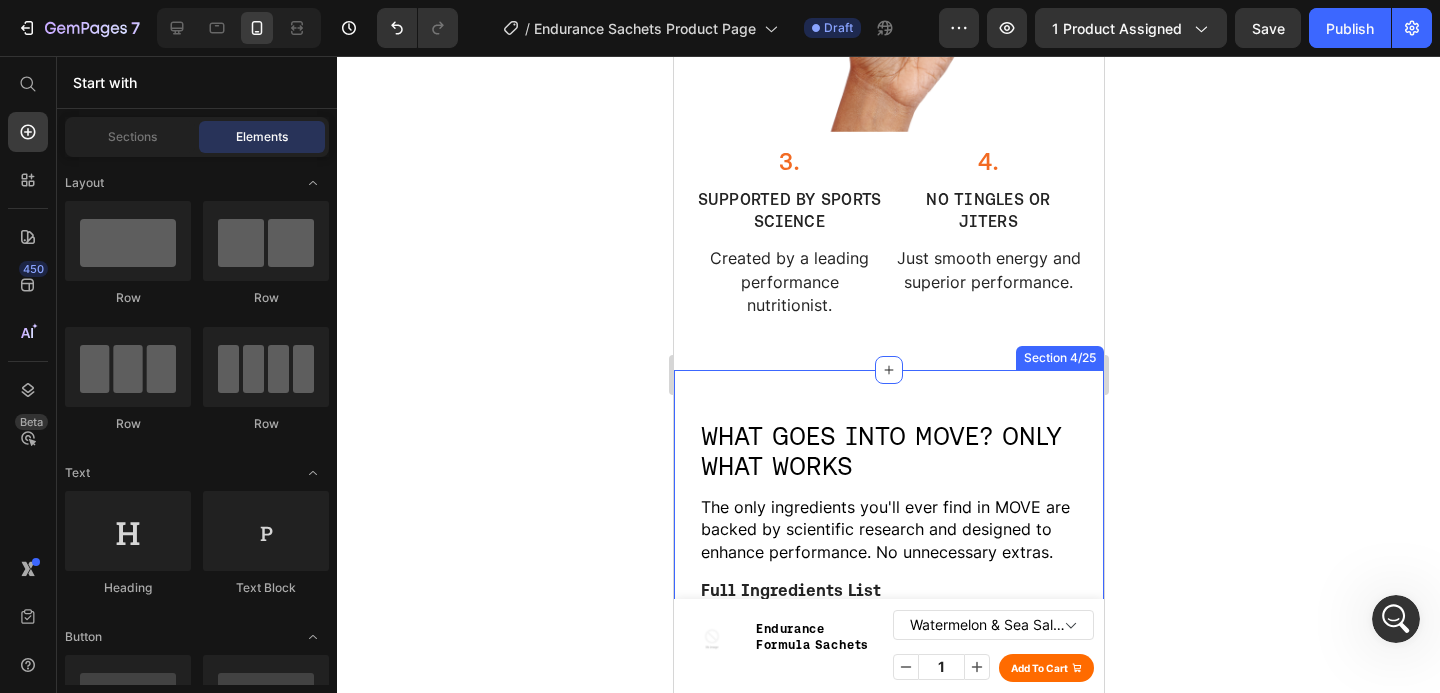 scroll, scrollTop: 2939, scrollLeft: 0, axis: vertical 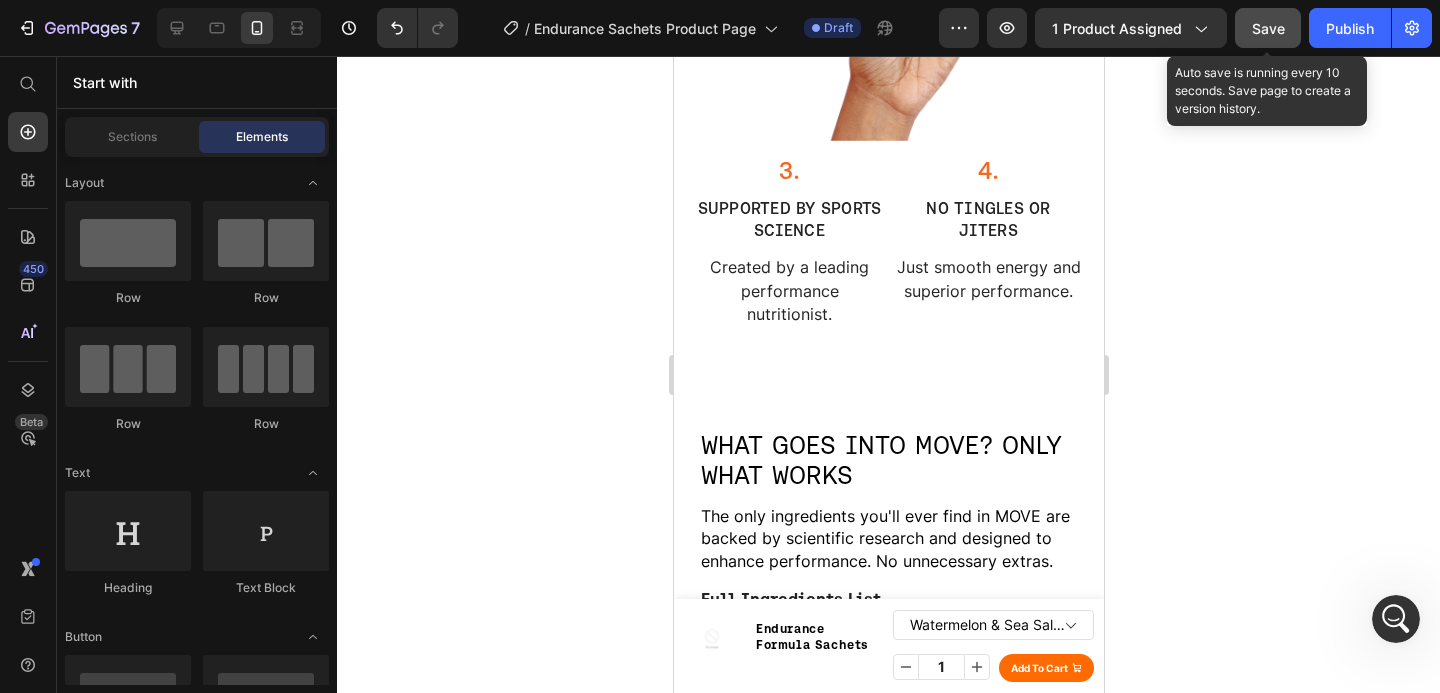 click on "Save" 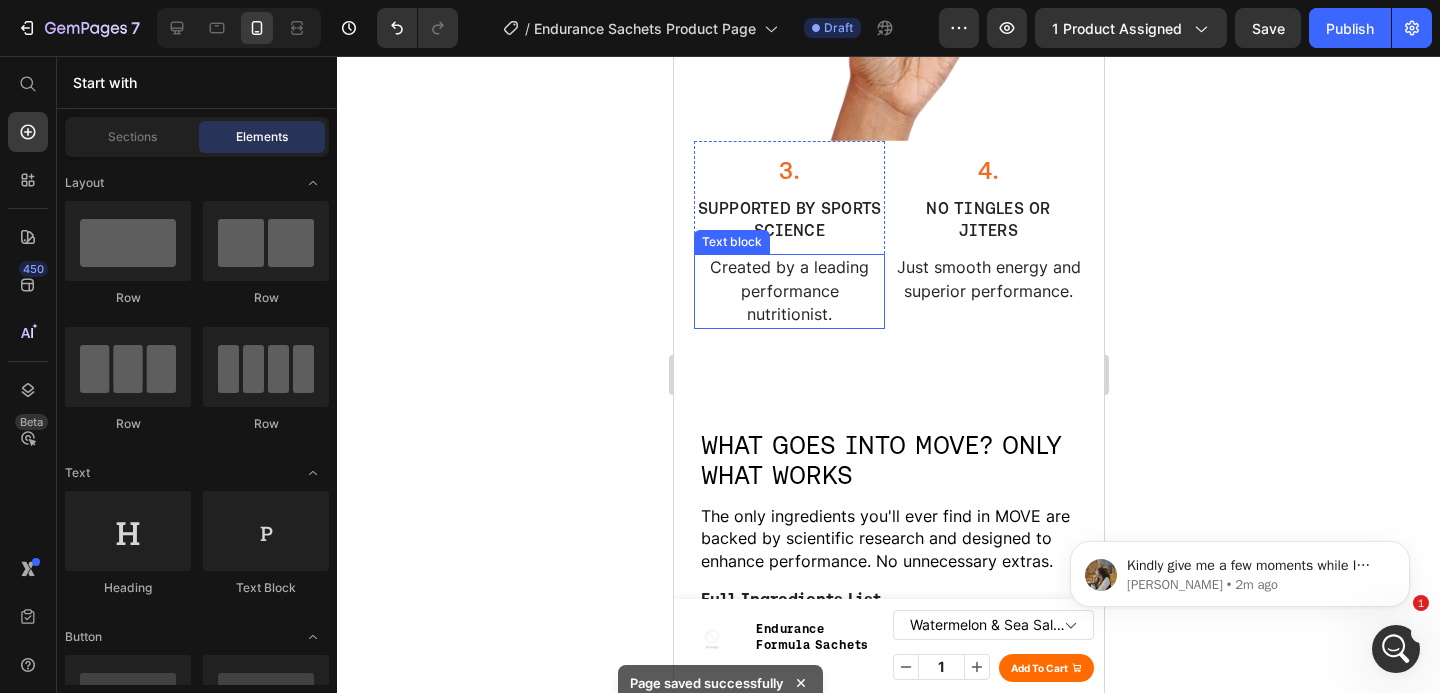 scroll, scrollTop: 0, scrollLeft: 0, axis: both 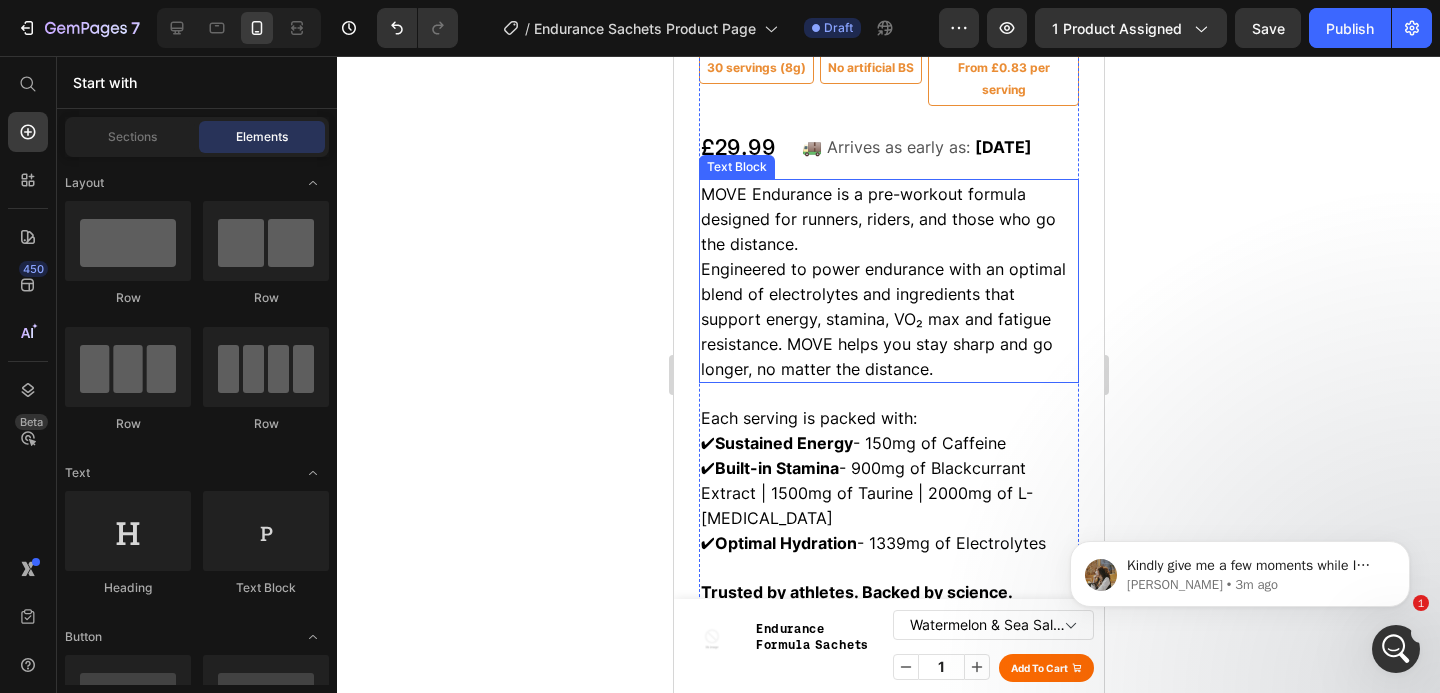 click on "Engineered to power endurance with an optimal blend of electrolytes and ingredients that support energy, stamina, VO₂ max and fatigue resistance. MOVE helps you stay sharp and go longer, no matter the distance." at bounding box center (882, 319) 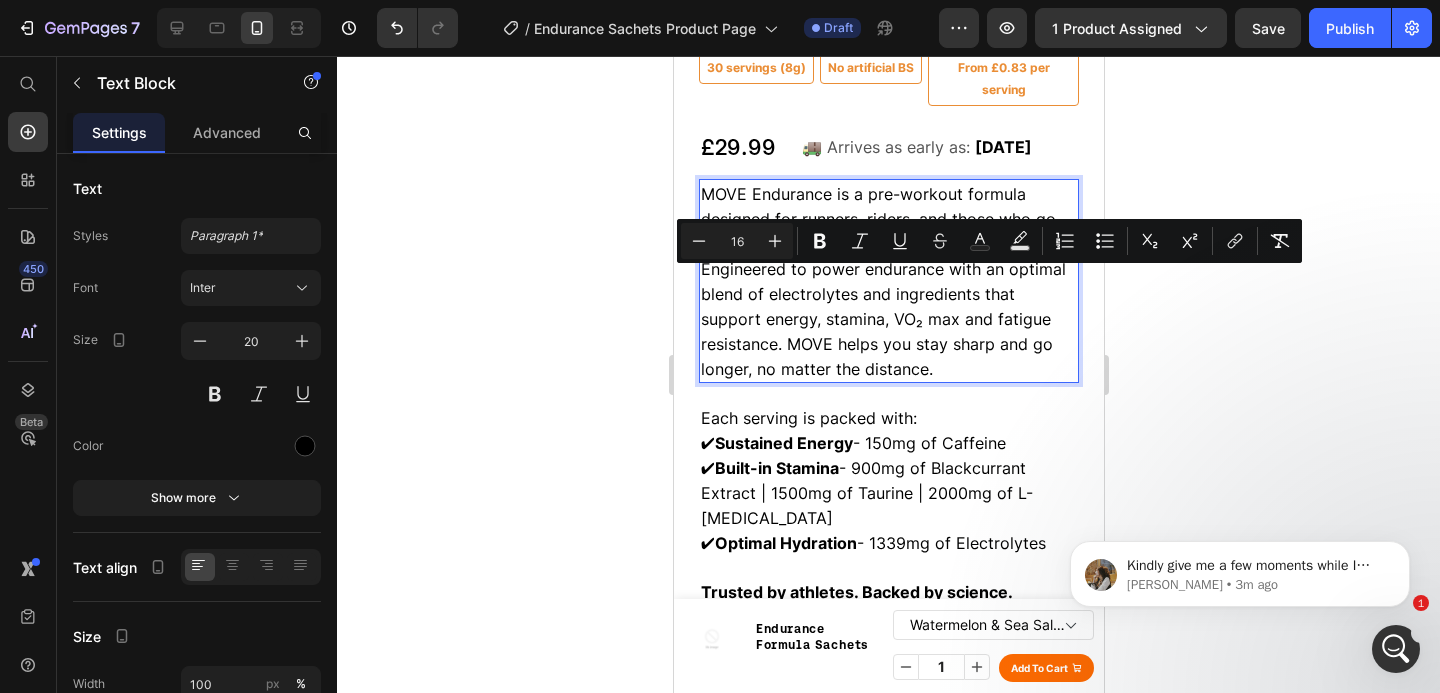 click on "Engineered to power endurance with an optimal blend of electrolytes and ingredients that support energy, stamina, VO₂ max and fatigue resistance. MOVE helps you stay sharp and go longer, no matter the distance." at bounding box center (888, 318) 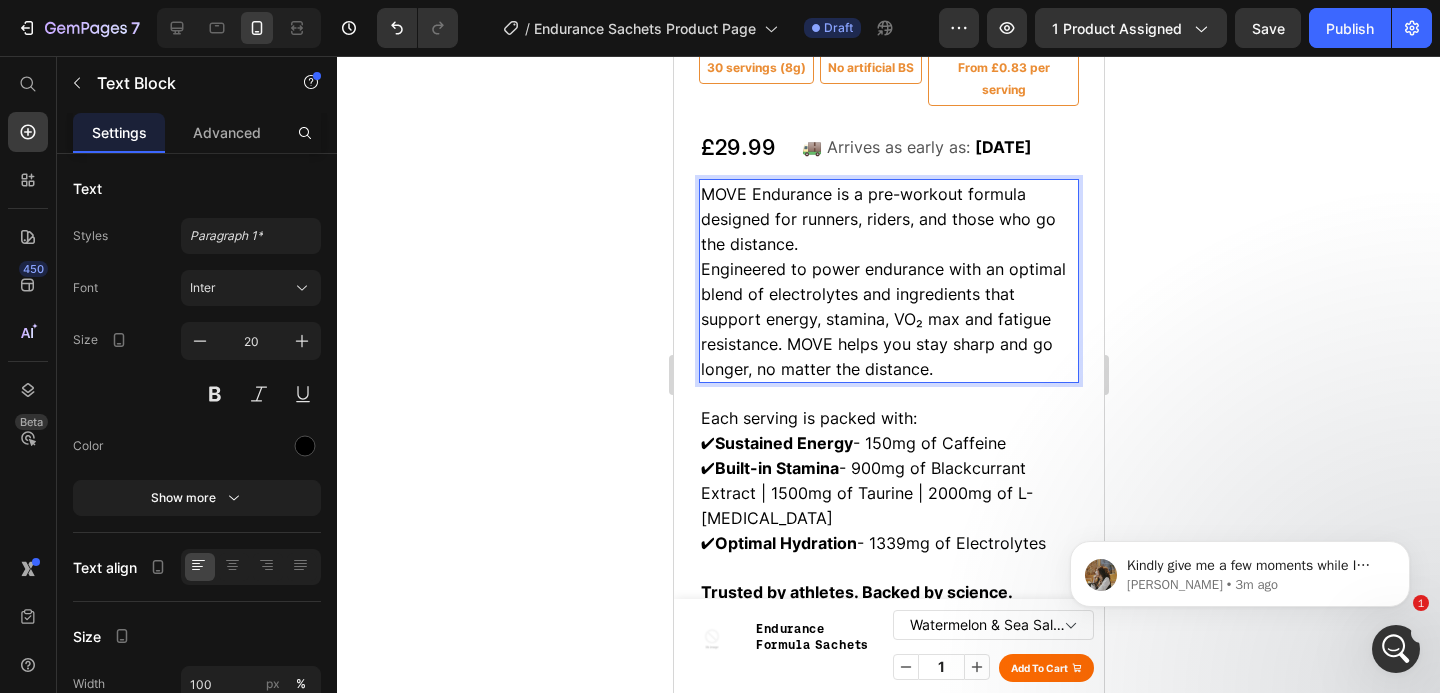 click on "Engineered to power endurance with an optimal blend of electrolytes and ingredients that support energy, stamina, VO₂ max and fatigue resistance. MOVE helps you stay sharp and go longer, no matter the distance." at bounding box center (882, 319) 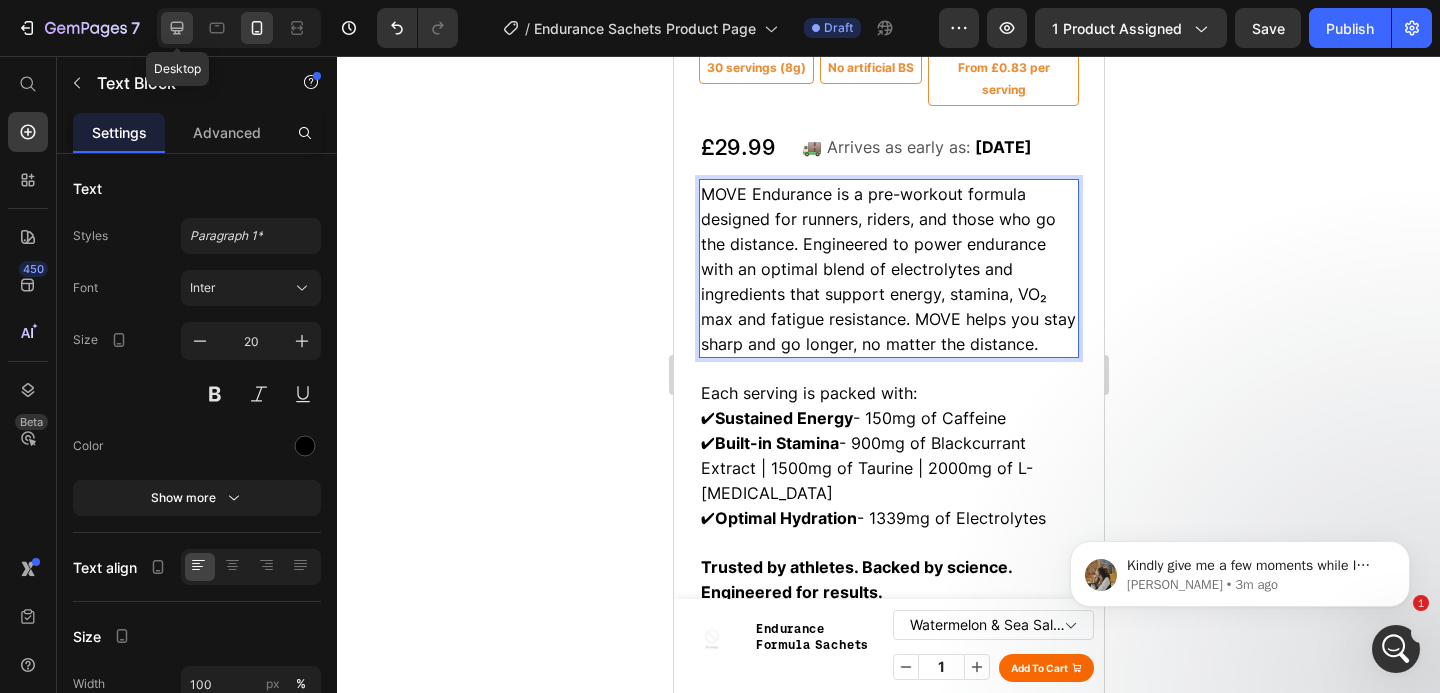 click 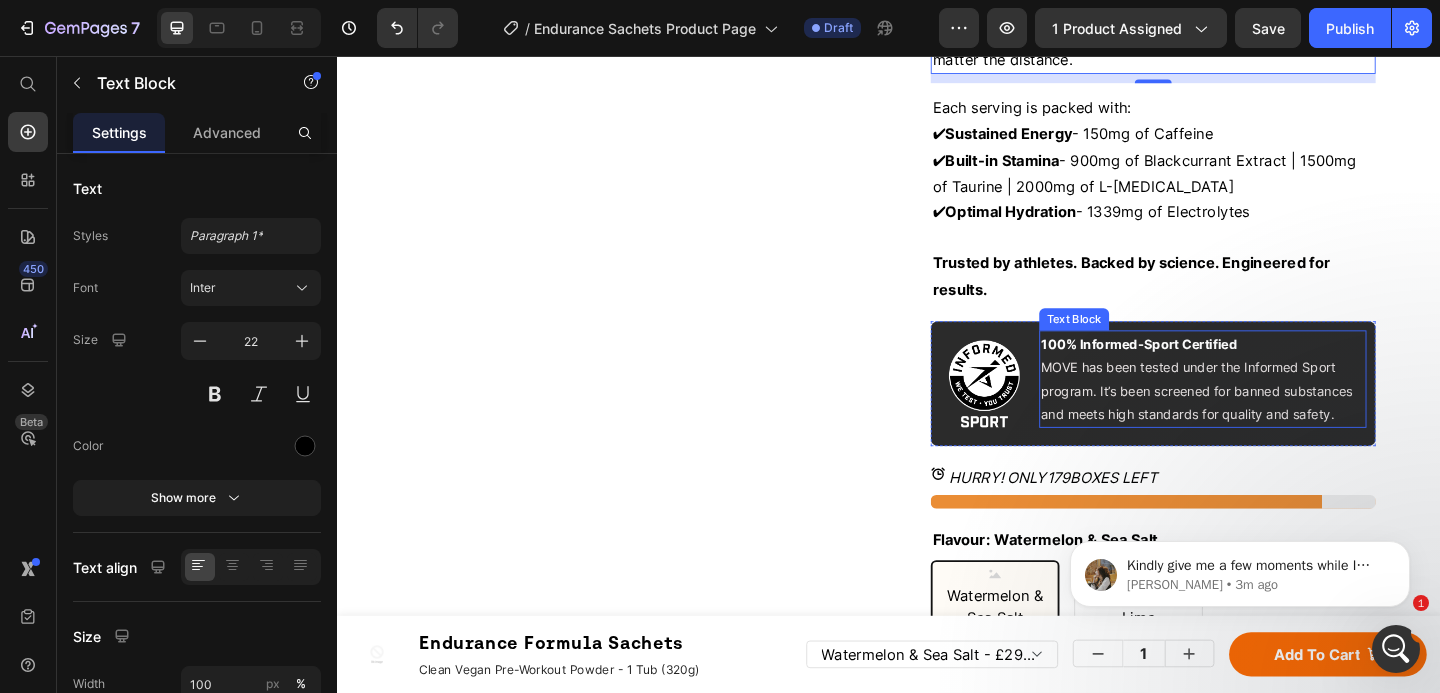 scroll, scrollTop: 300, scrollLeft: 0, axis: vertical 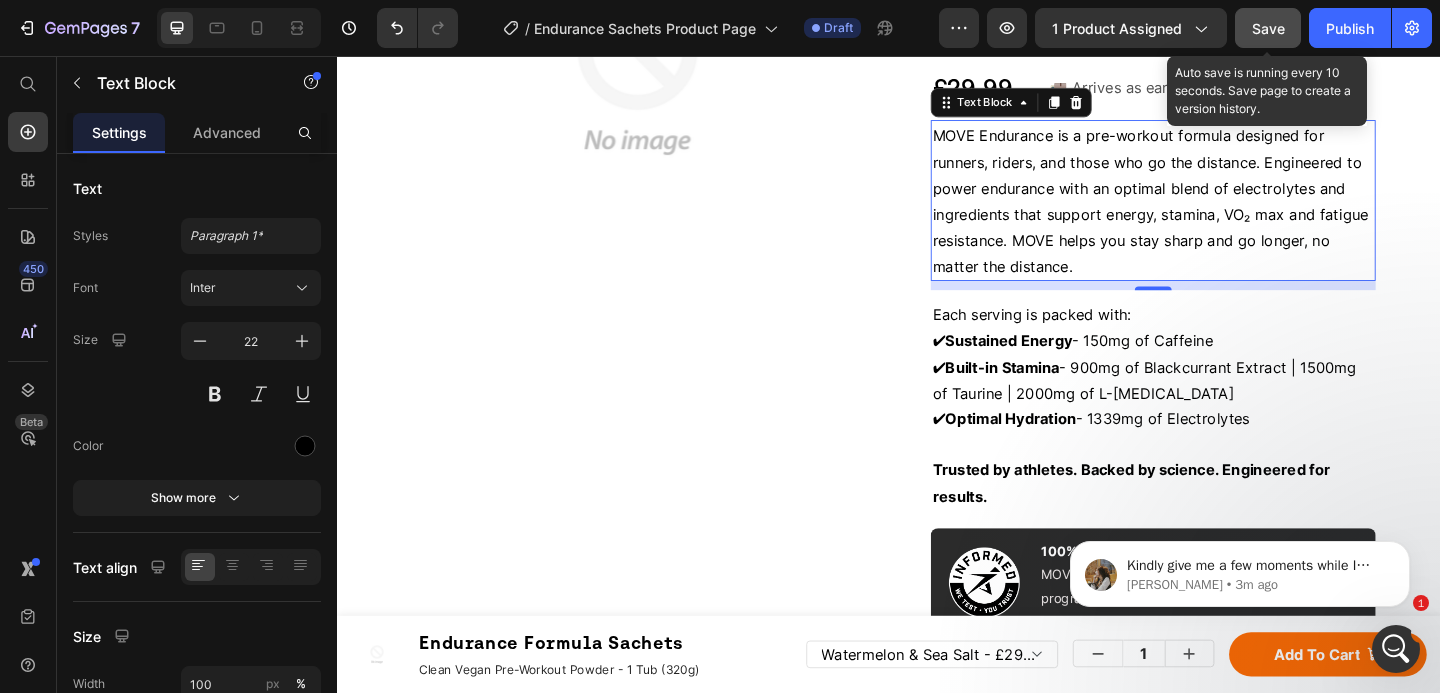 click on "Save" 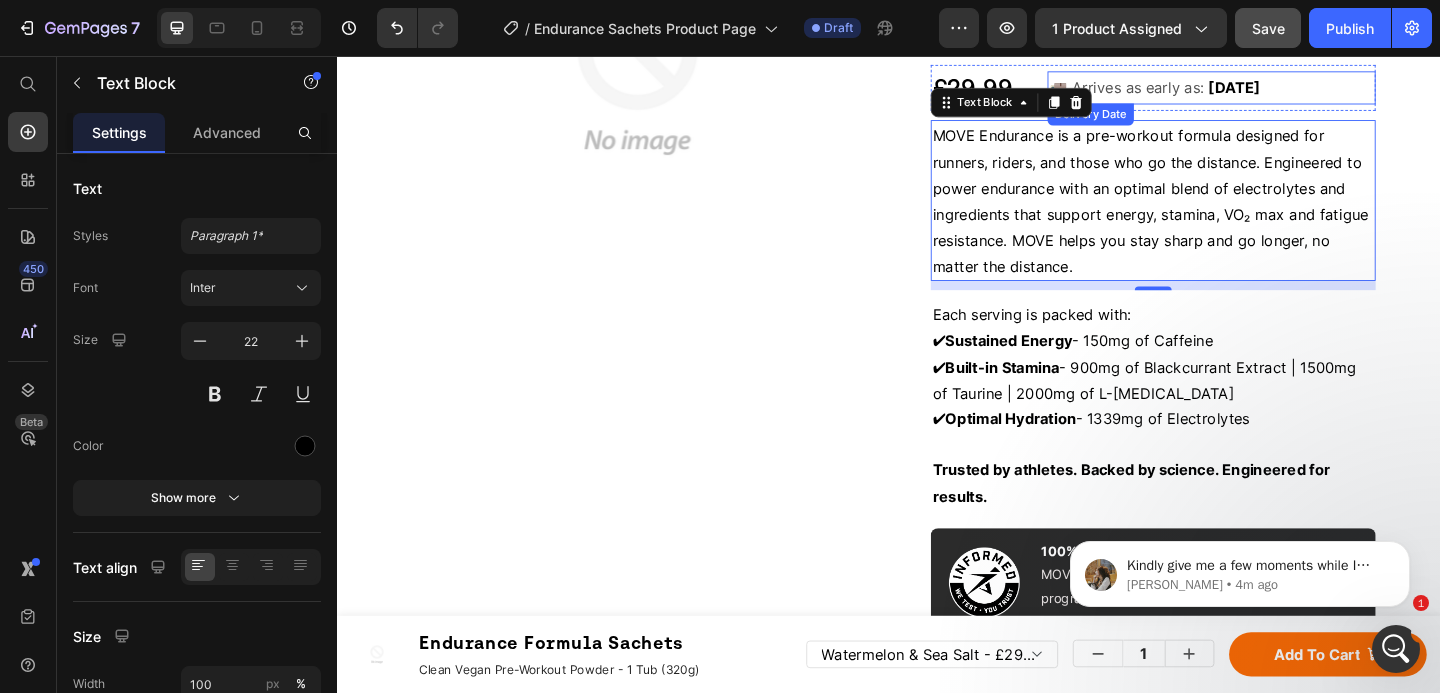 click on "🚚 Arrives as early as:" at bounding box center (1196, 91) 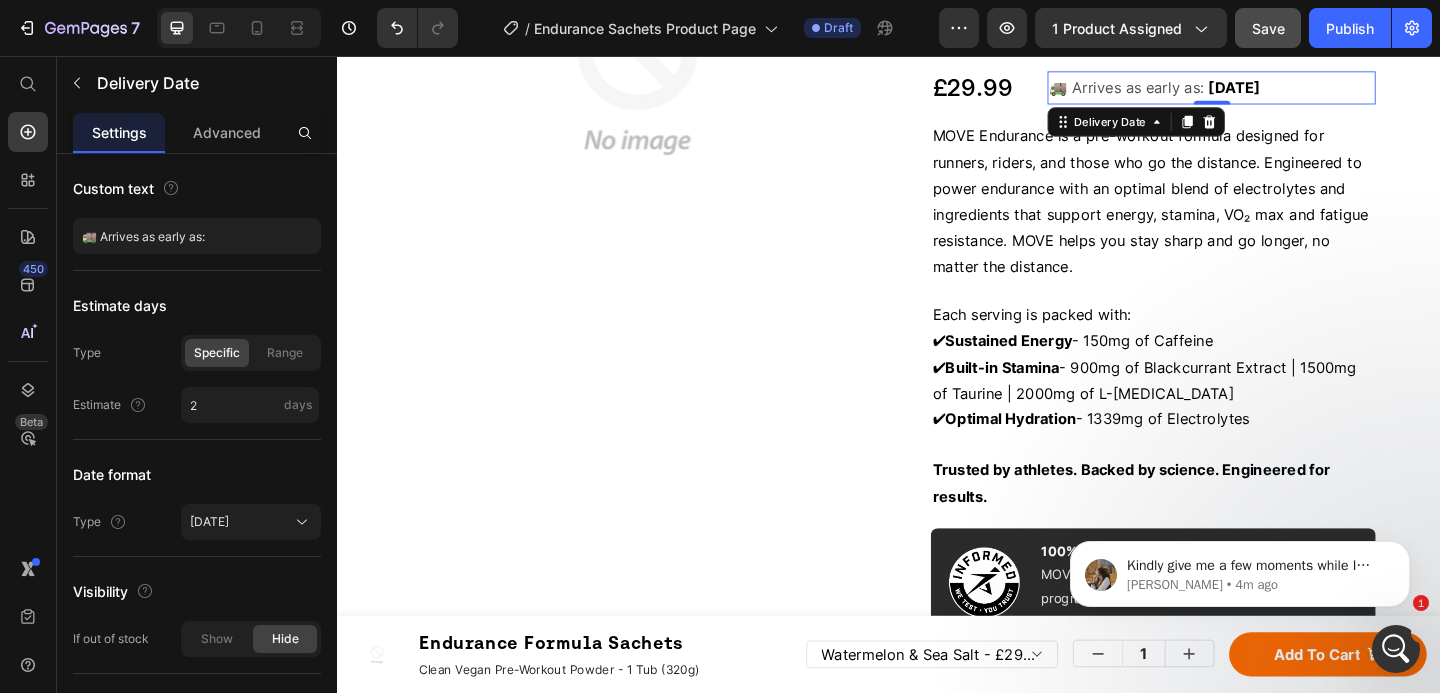 click on "🚚 Arrives as early as:" at bounding box center (1196, 91) 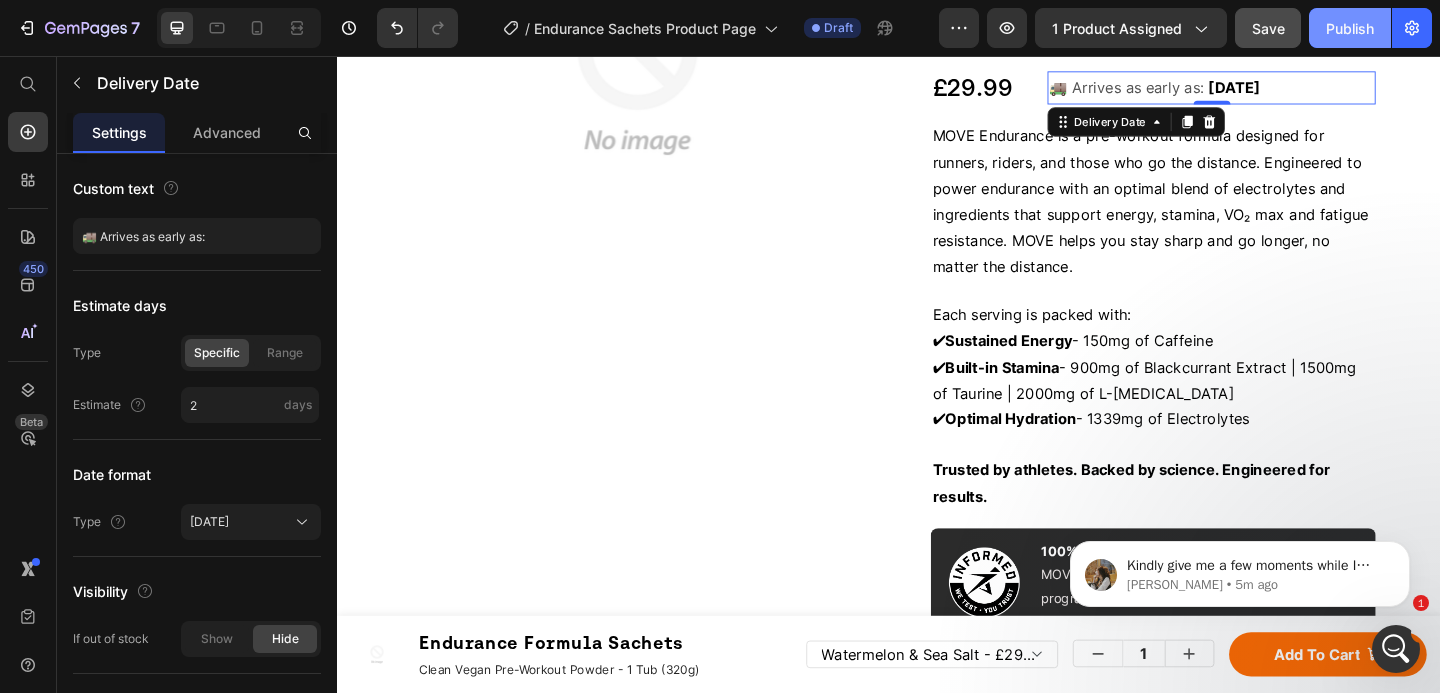 scroll, scrollTop: 8662, scrollLeft: 0, axis: vertical 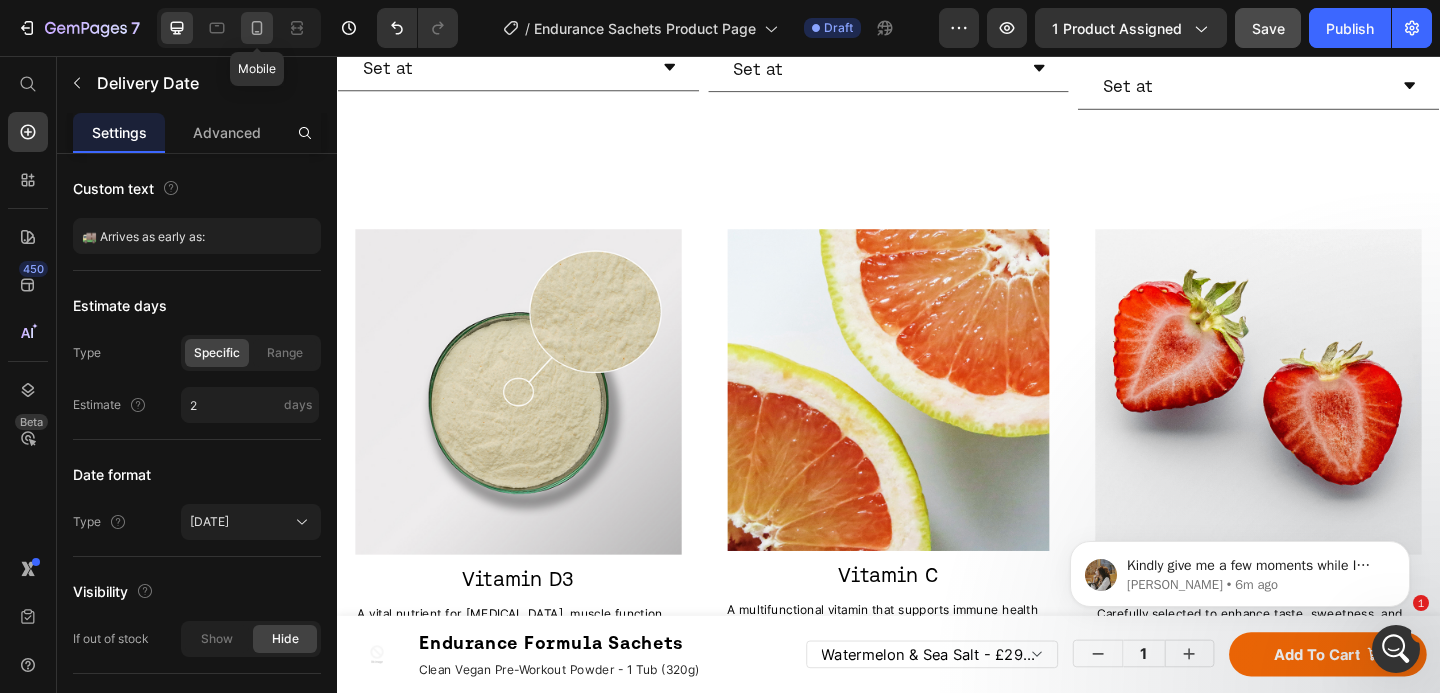 click 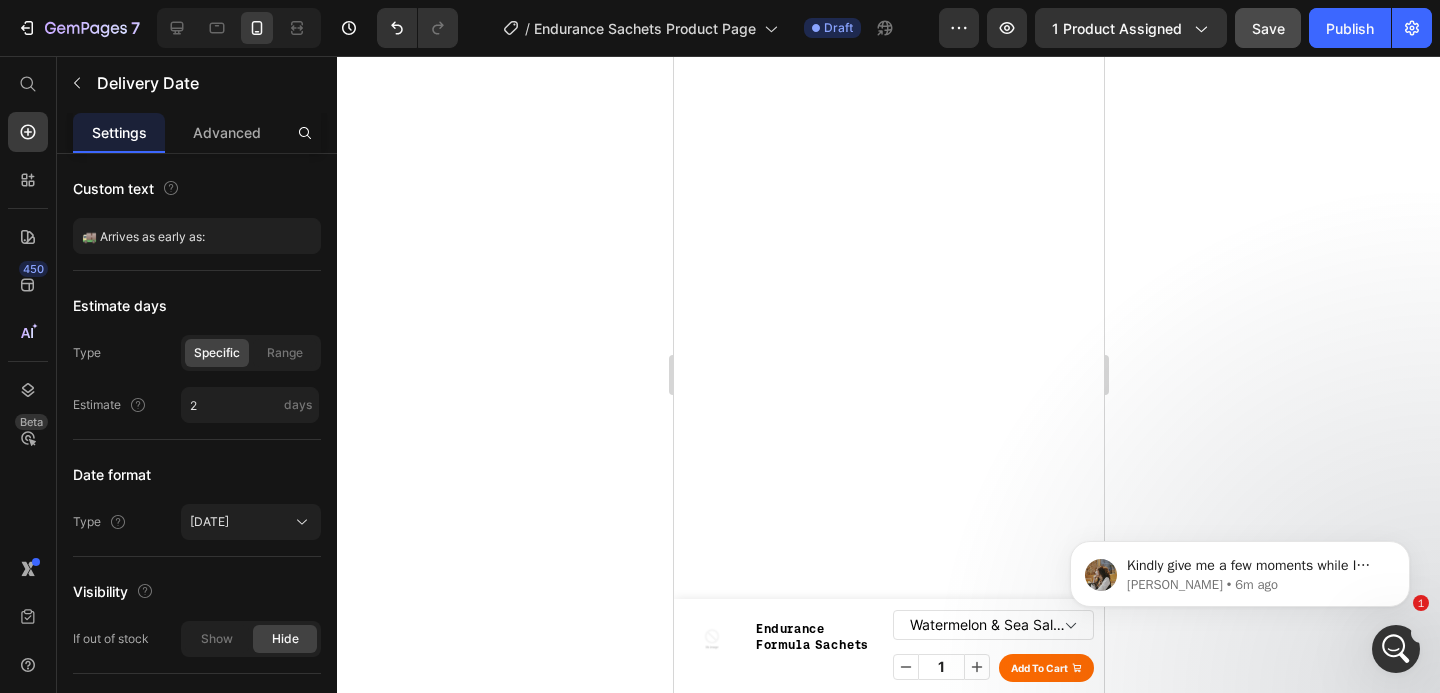 scroll, scrollTop: 3661, scrollLeft: 0, axis: vertical 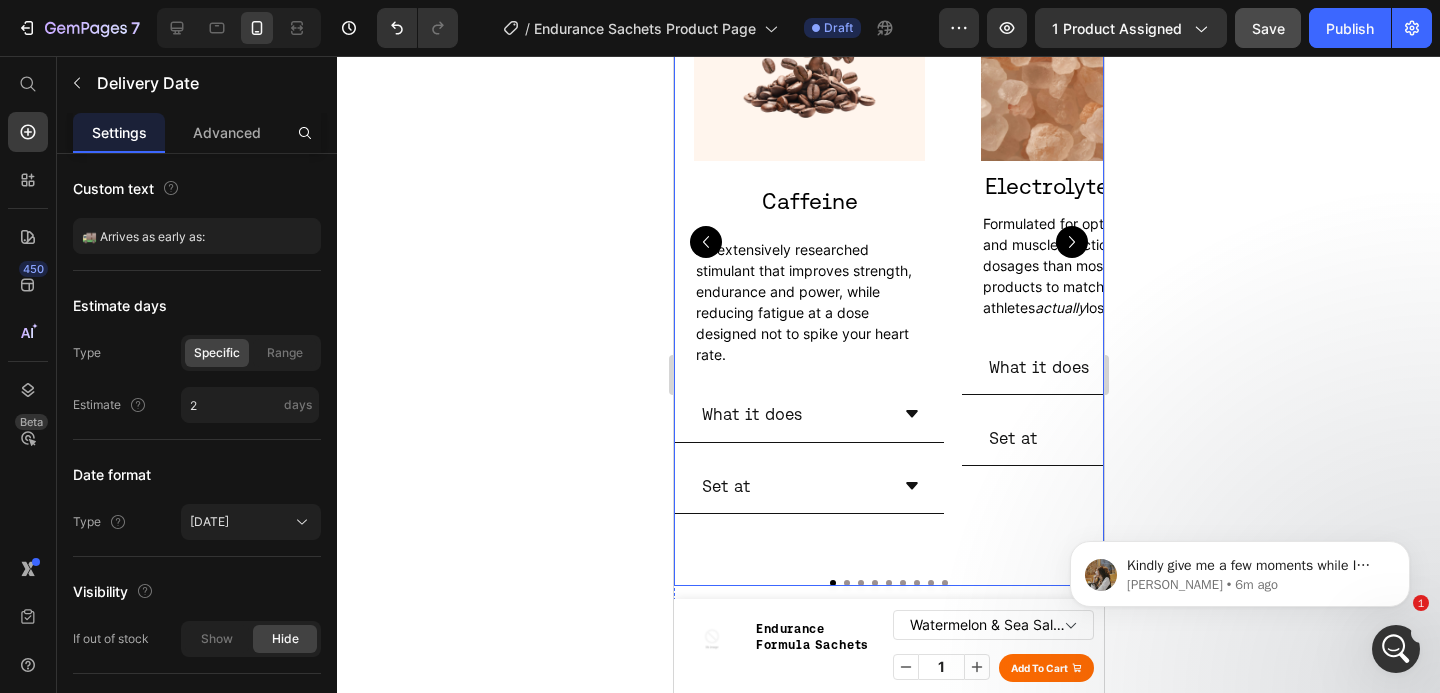 click on "Image Electrolyte Complex  Heading Formulated for optimal hydration and muscle function, with higher dosages than most electrolyte products to match what athletes  actually  lose in sweat. Text Block
What it does
Set at Accordion" at bounding box center [1095, 251] 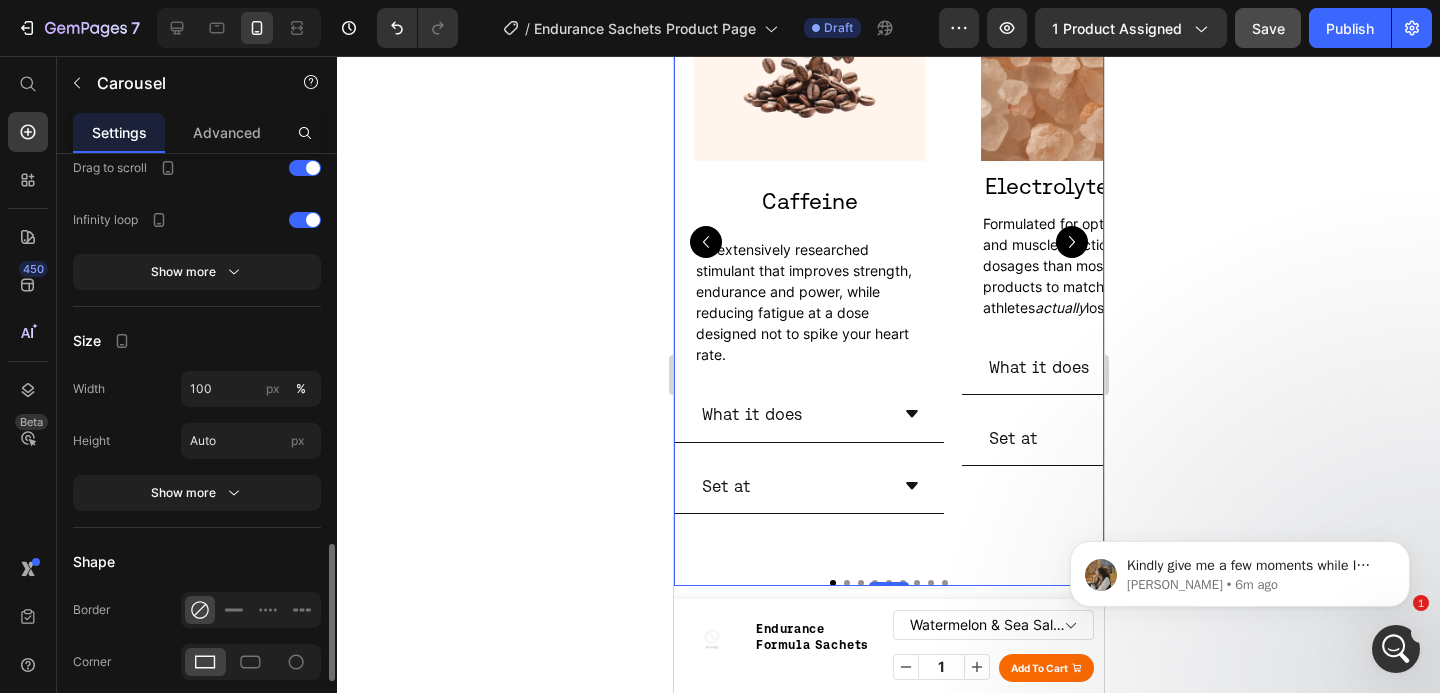 scroll, scrollTop: 1982, scrollLeft: 0, axis: vertical 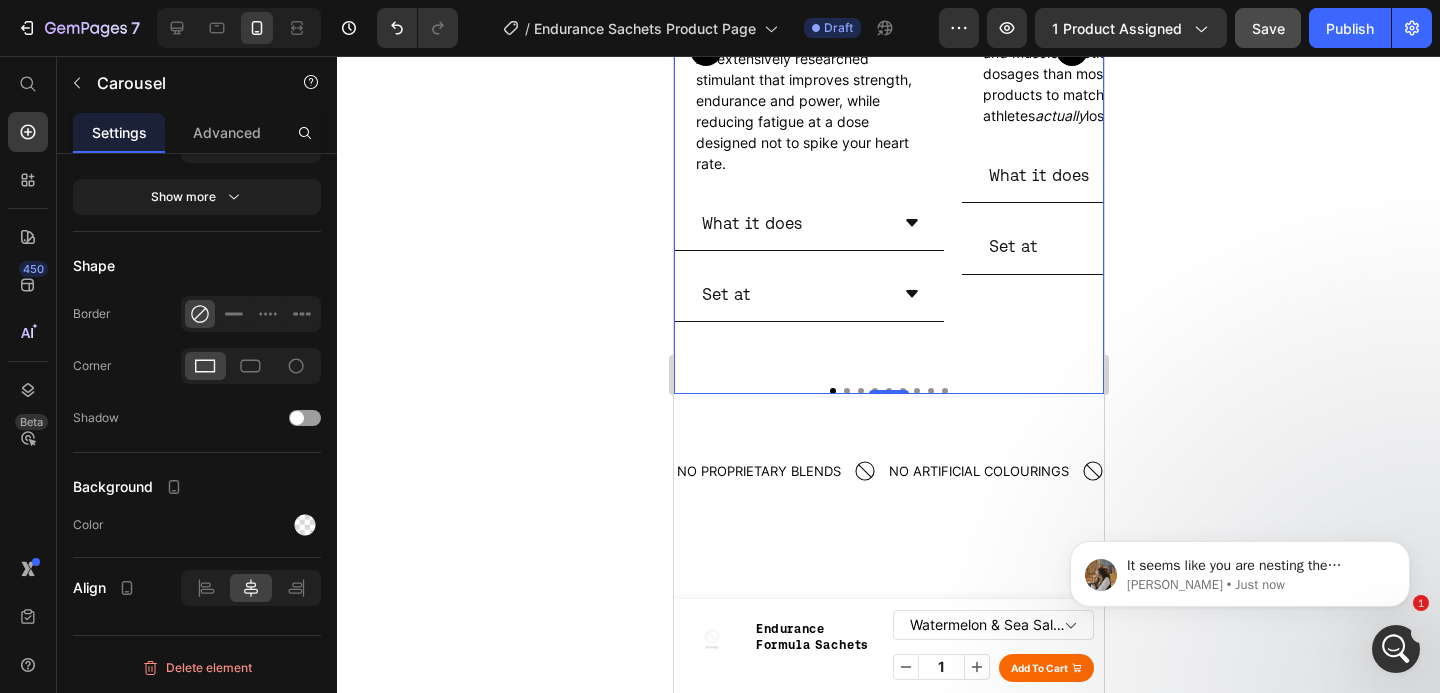 click on "What it does
Set at" at bounding box center [808, 259] 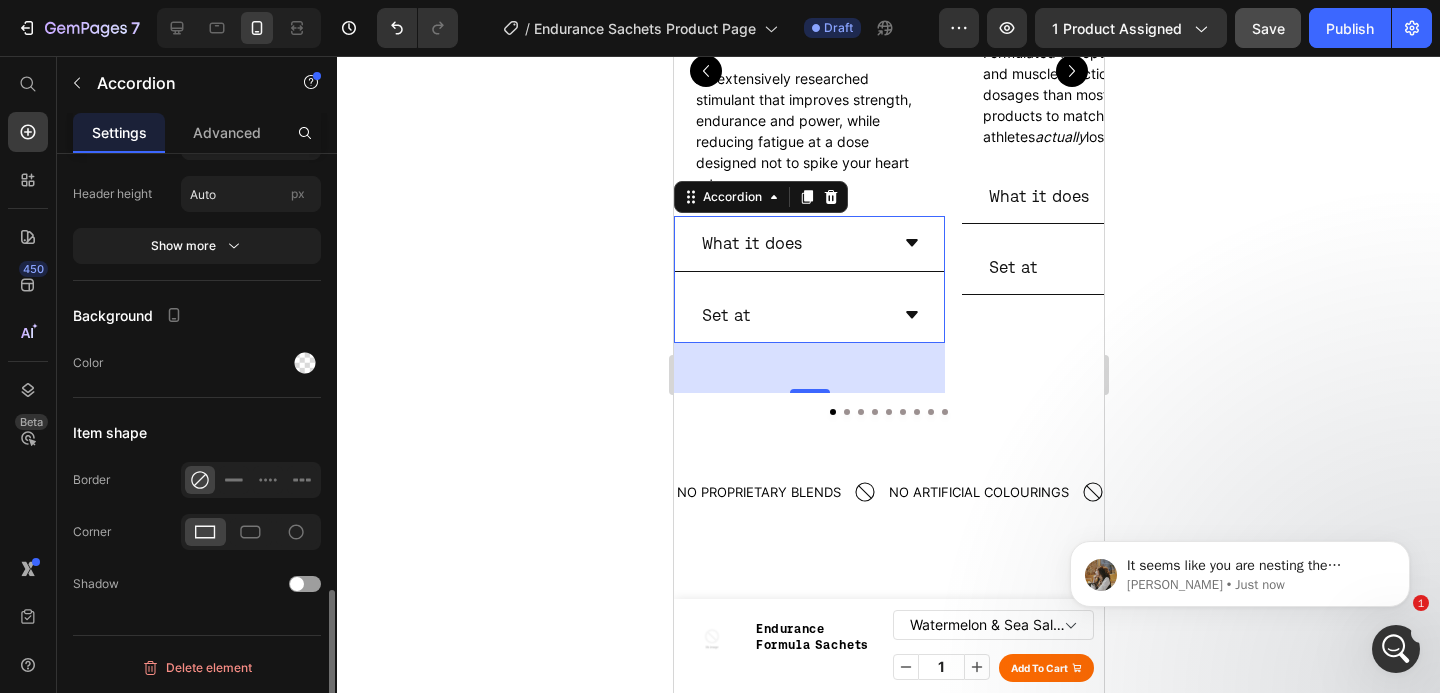 scroll, scrollTop: 0, scrollLeft: 0, axis: both 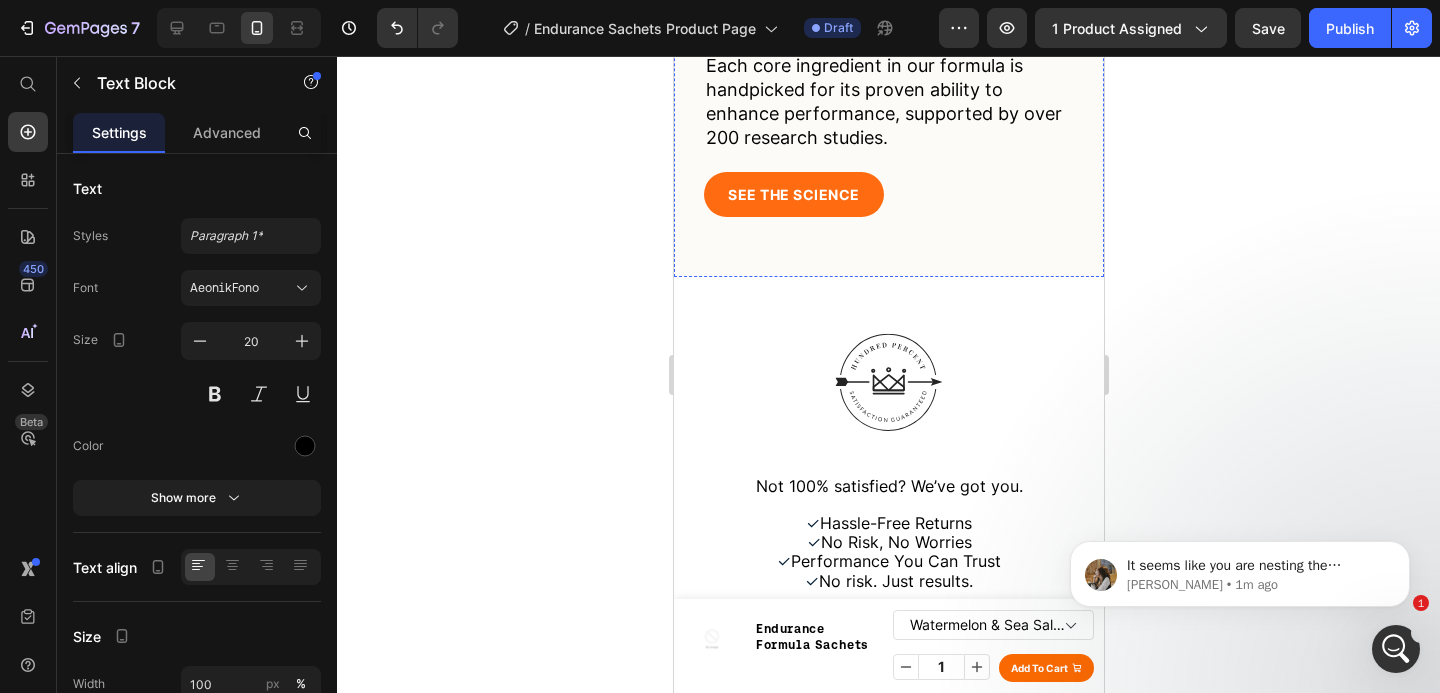 click on "The Science Behind MOVE" at bounding box center [870, 11] 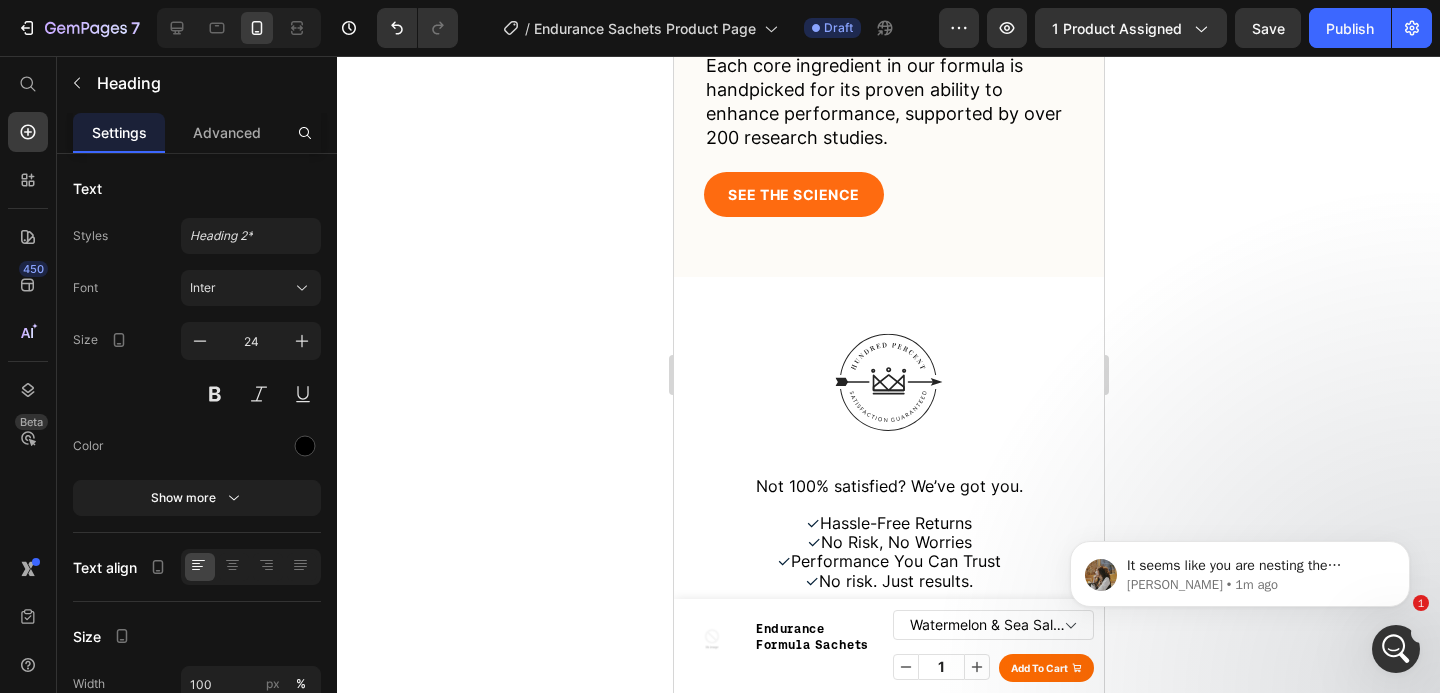 drag, startPoint x: 1026, startPoint y: 281, endPoint x: 689, endPoint y: 288, distance: 337.0727 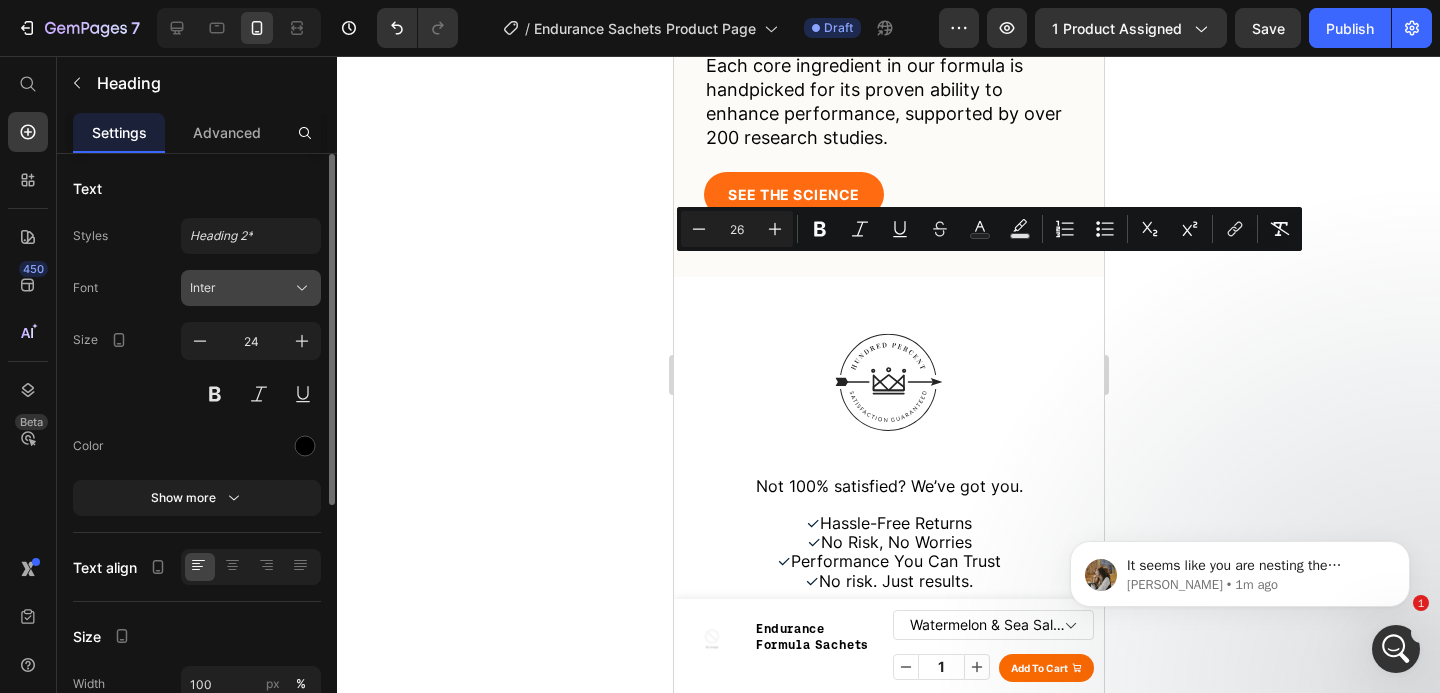 click on "Inter" at bounding box center (251, 288) 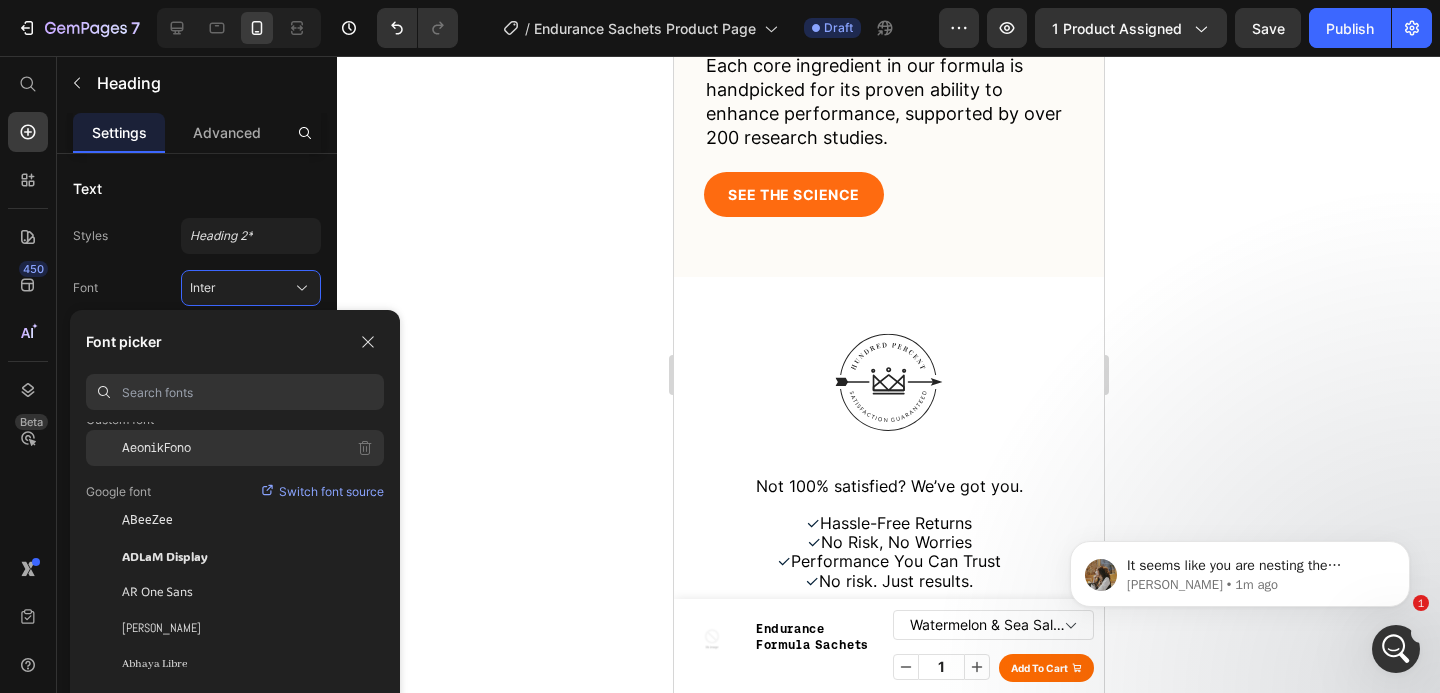 scroll, scrollTop: 156, scrollLeft: 0, axis: vertical 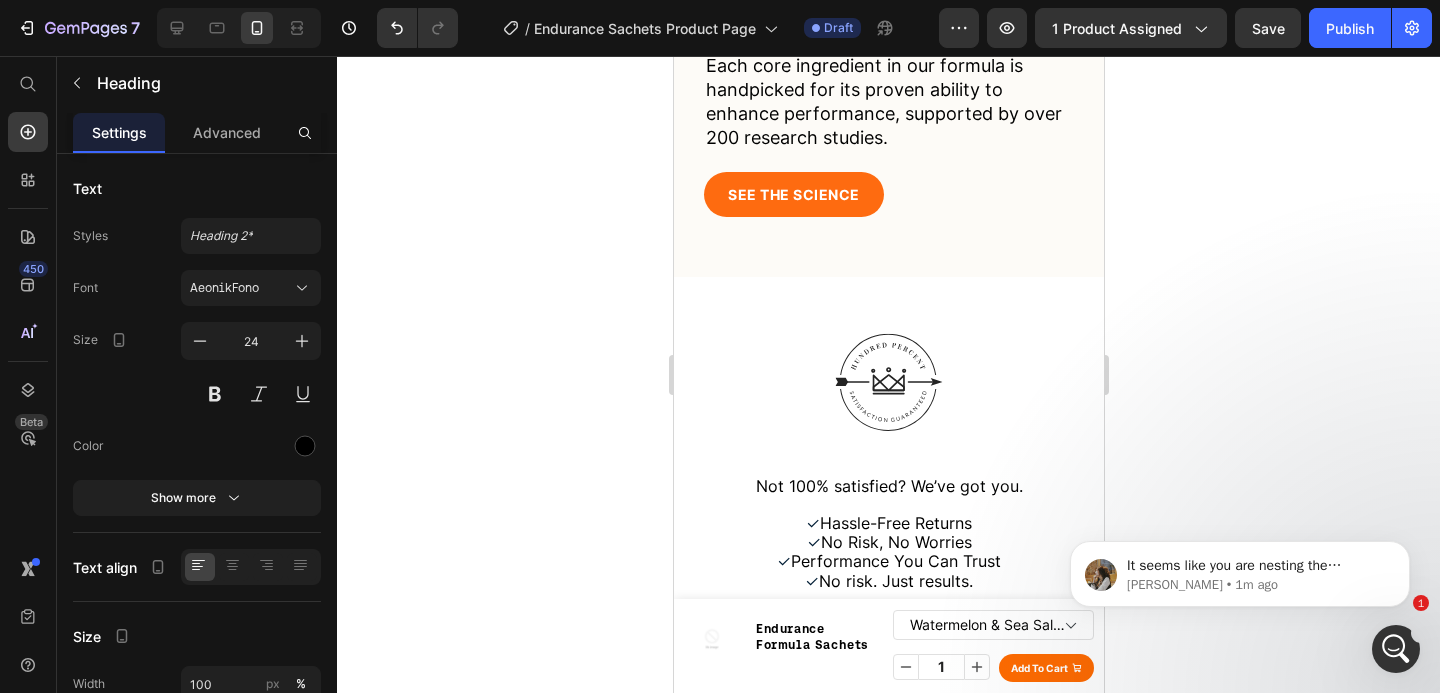 drag, startPoint x: 1054, startPoint y: 273, endPoint x: 691, endPoint y: 304, distance: 364.3213 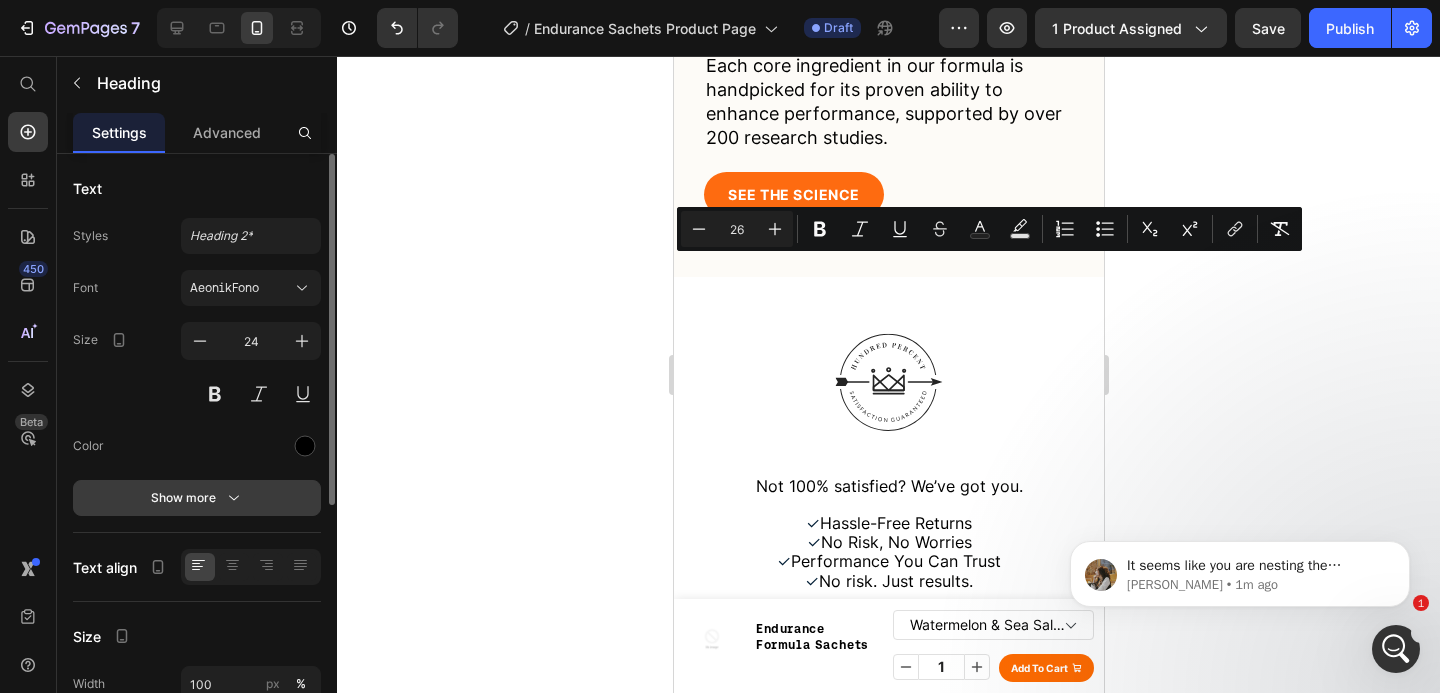 click on "Show more" at bounding box center [197, 498] 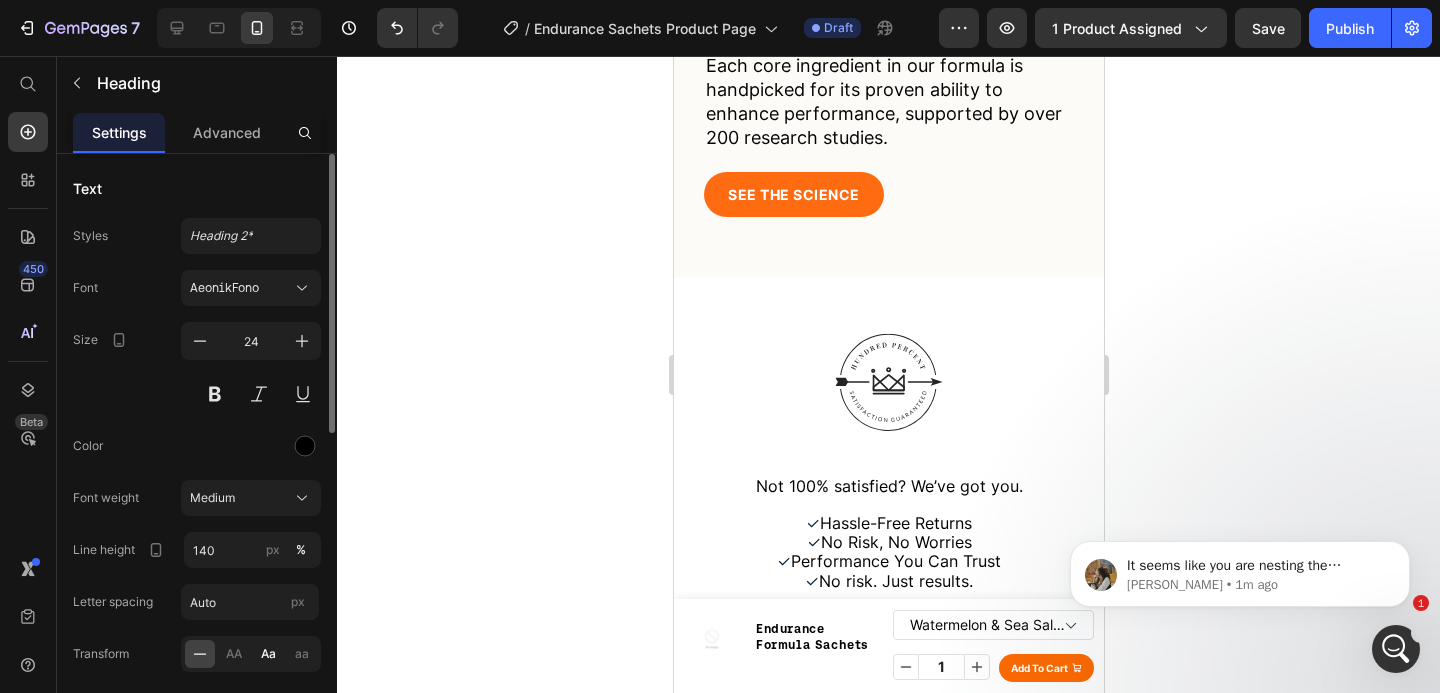 scroll, scrollTop: 128, scrollLeft: 0, axis: vertical 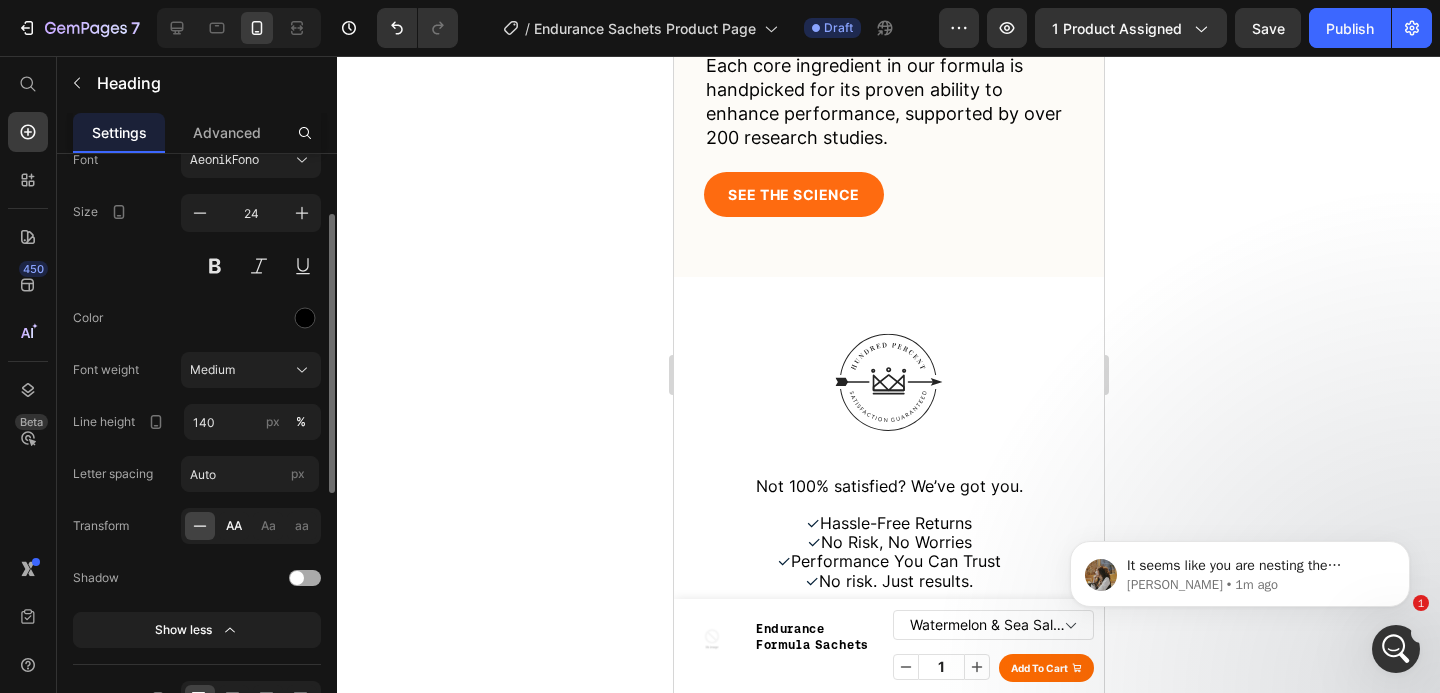 click on "AA" 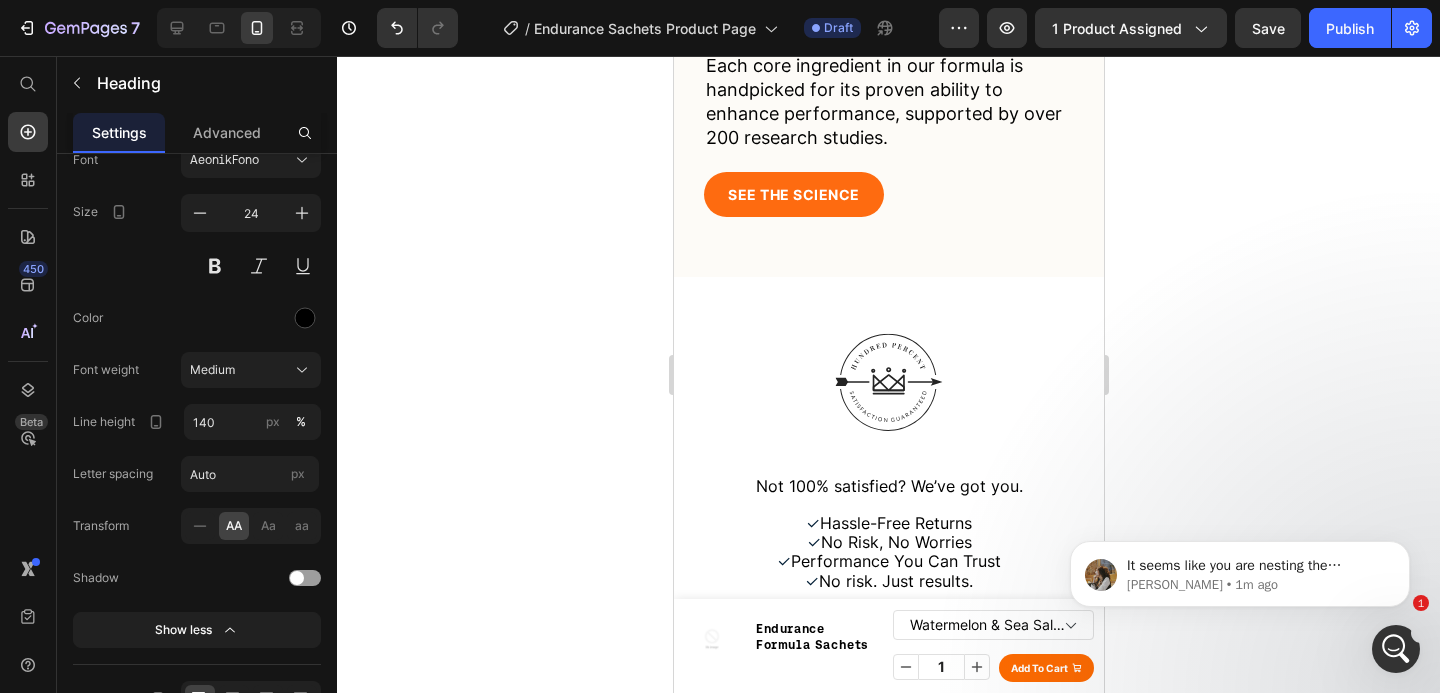 drag, startPoint x: 1066, startPoint y: 277, endPoint x: 913, endPoint y: 276, distance: 153.00327 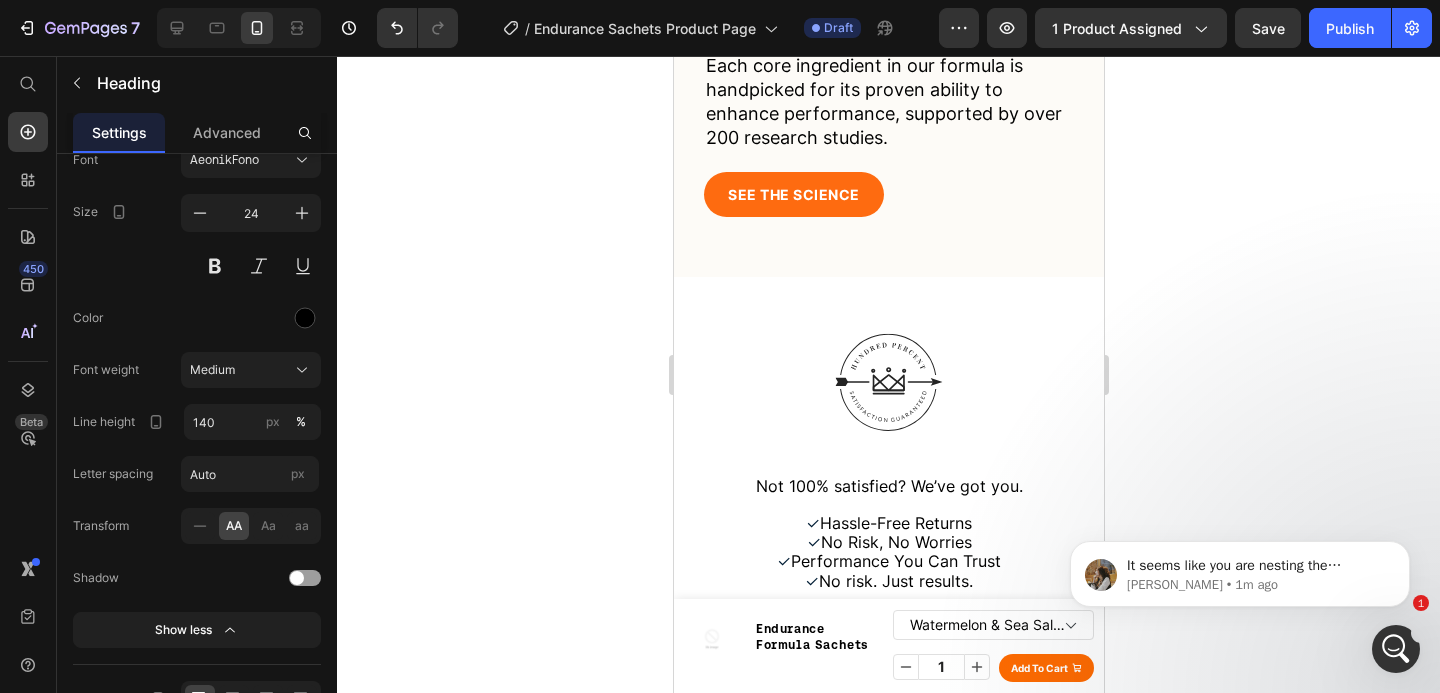 click on "The Science Behind MOVE" at bounding box center [880, 11] 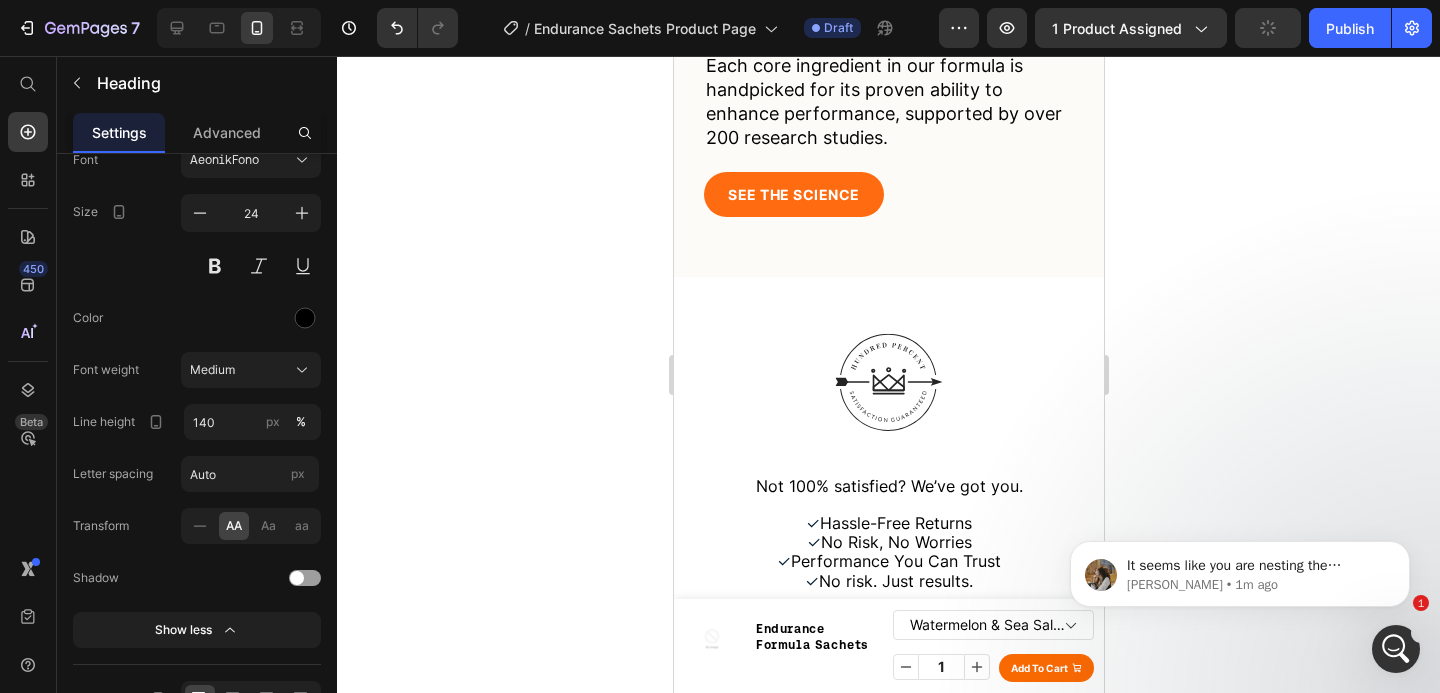 drag, startPoint x: 924, startPoint y: 276, endPoint x: 822, endPoint y: 276, distance: 102 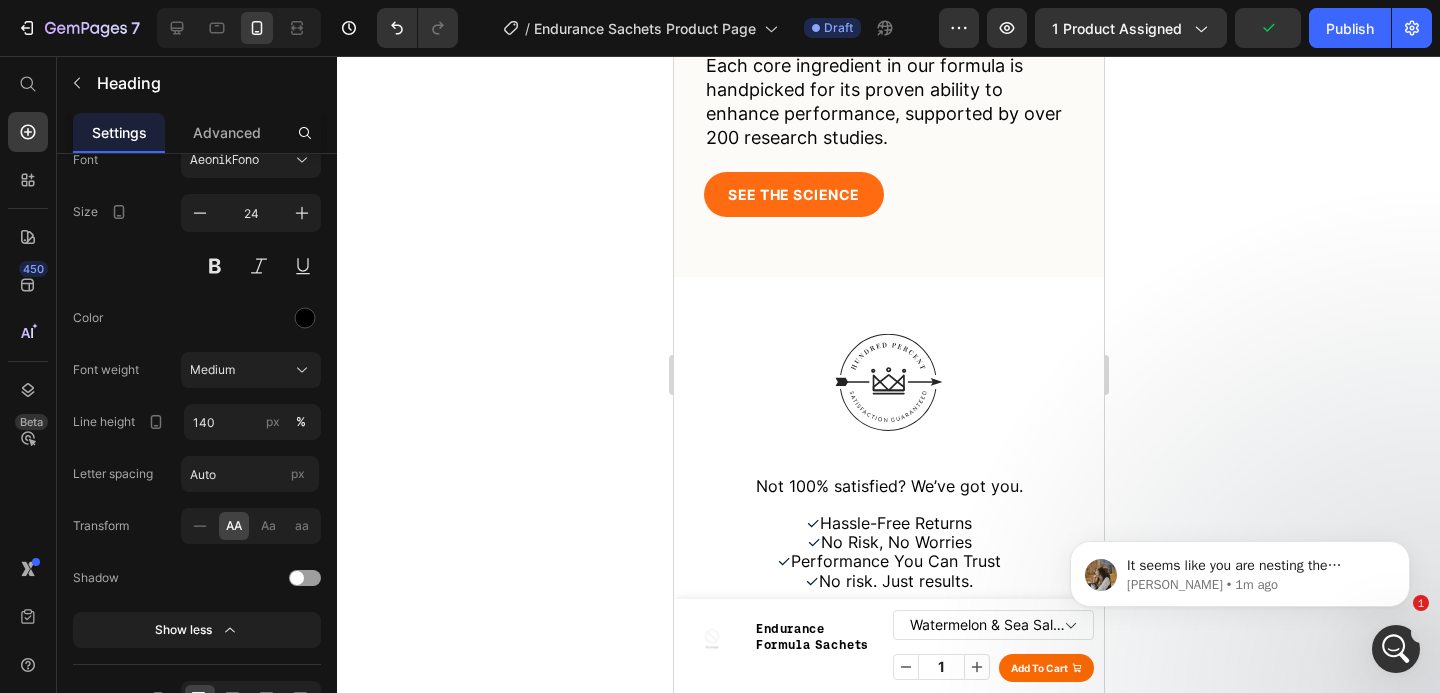 click on "The Science Behind MOVE" at bounding box center [880, 11] 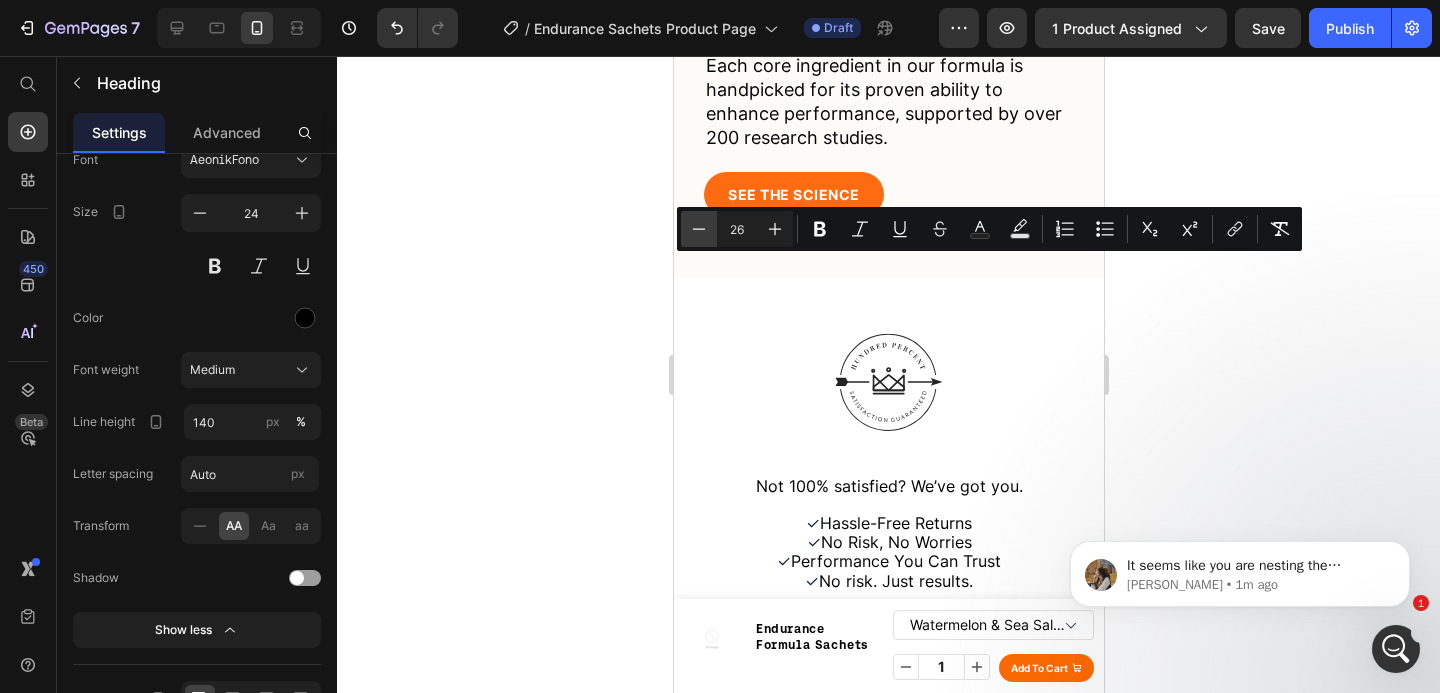 click 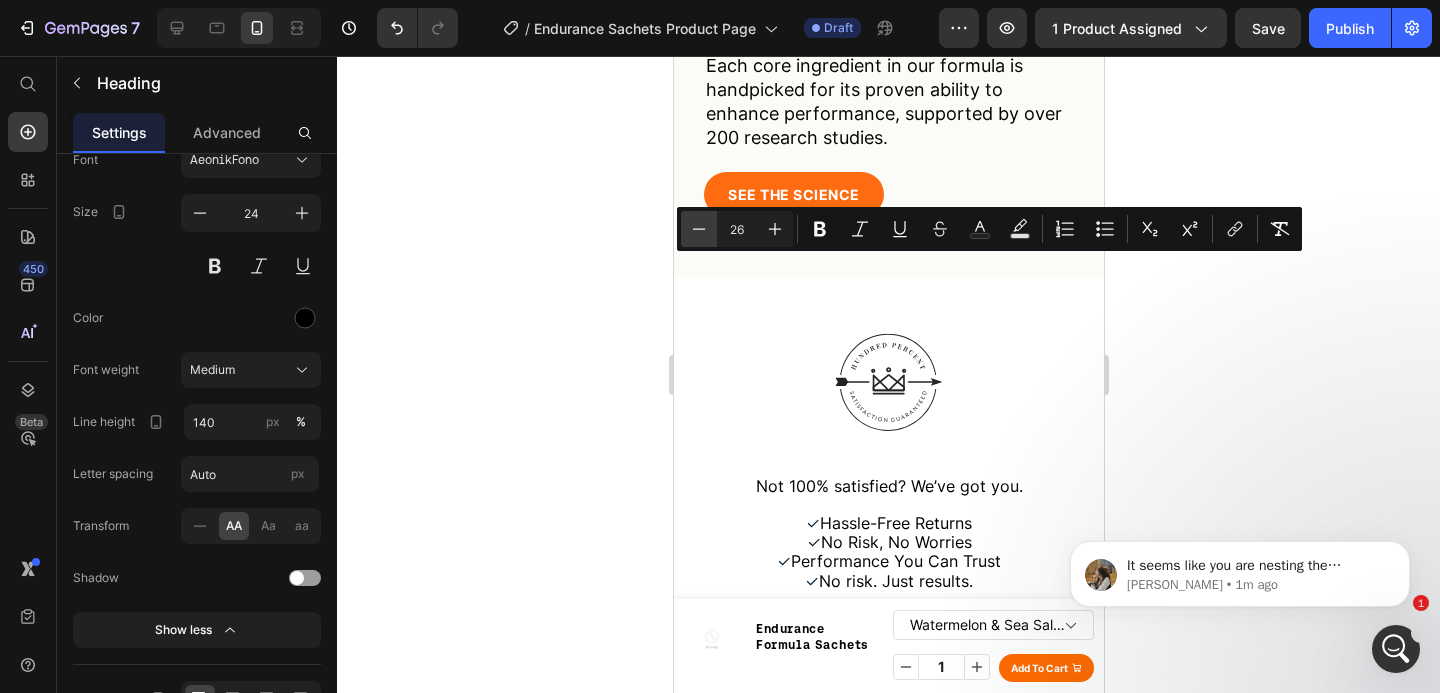 type on "25" 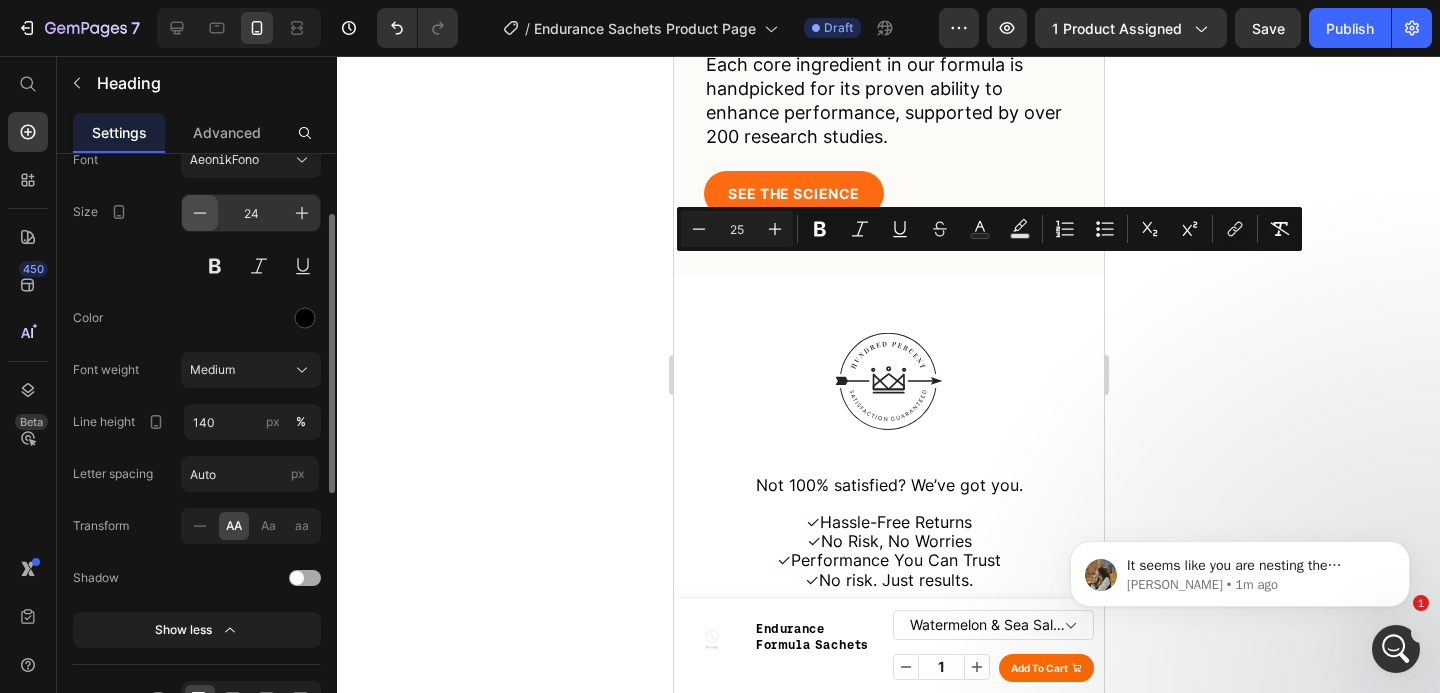 click 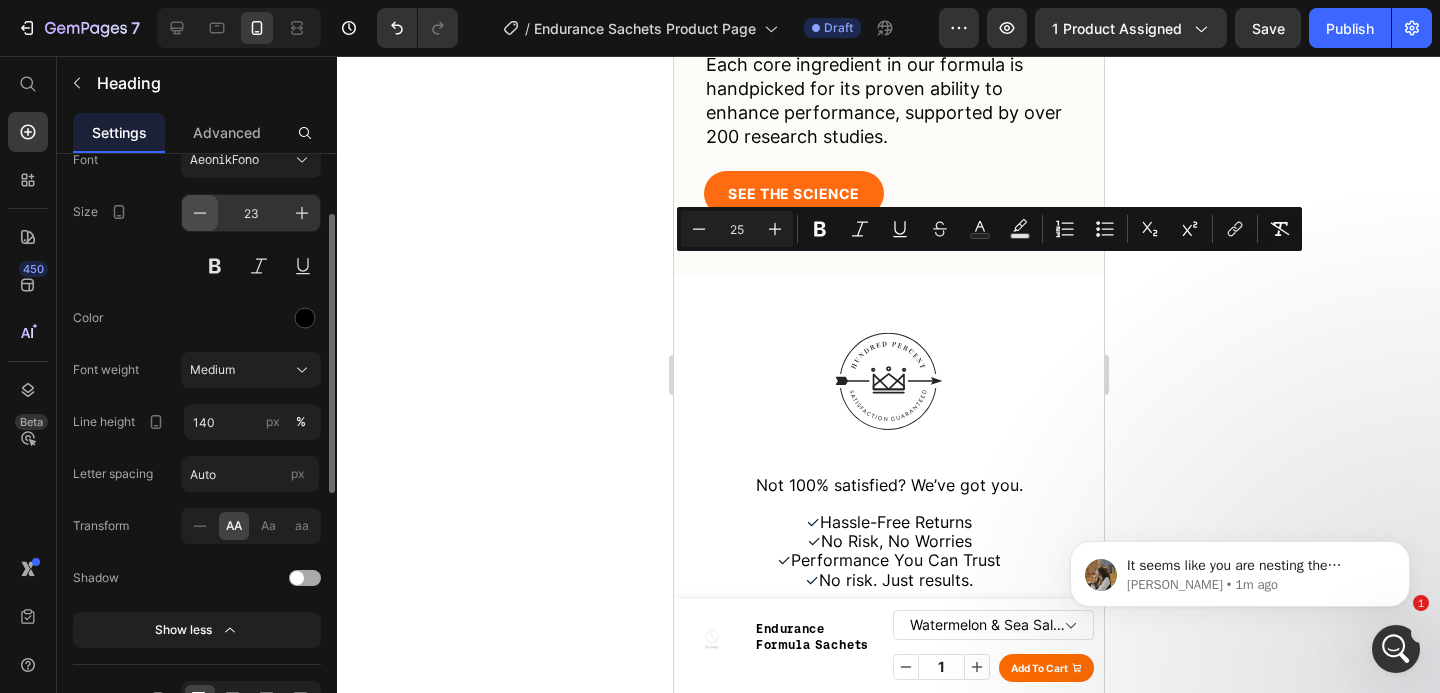 click 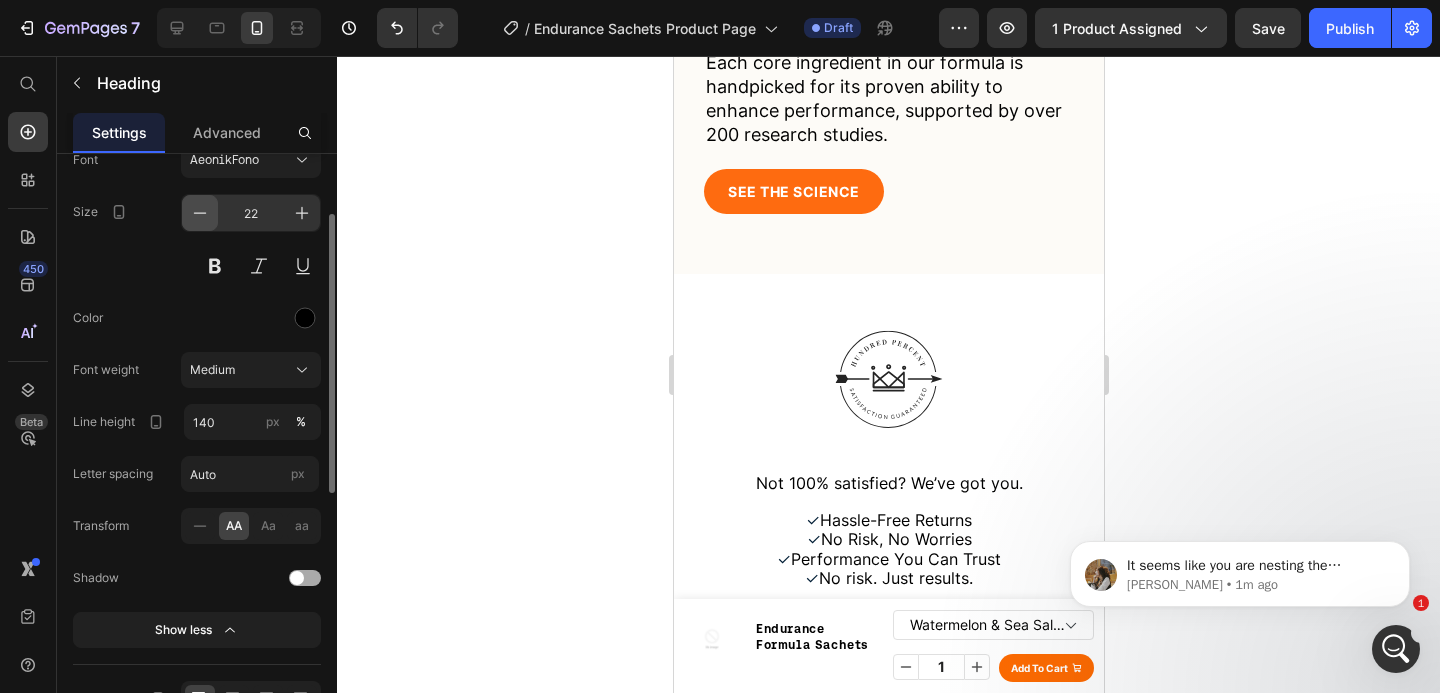 click 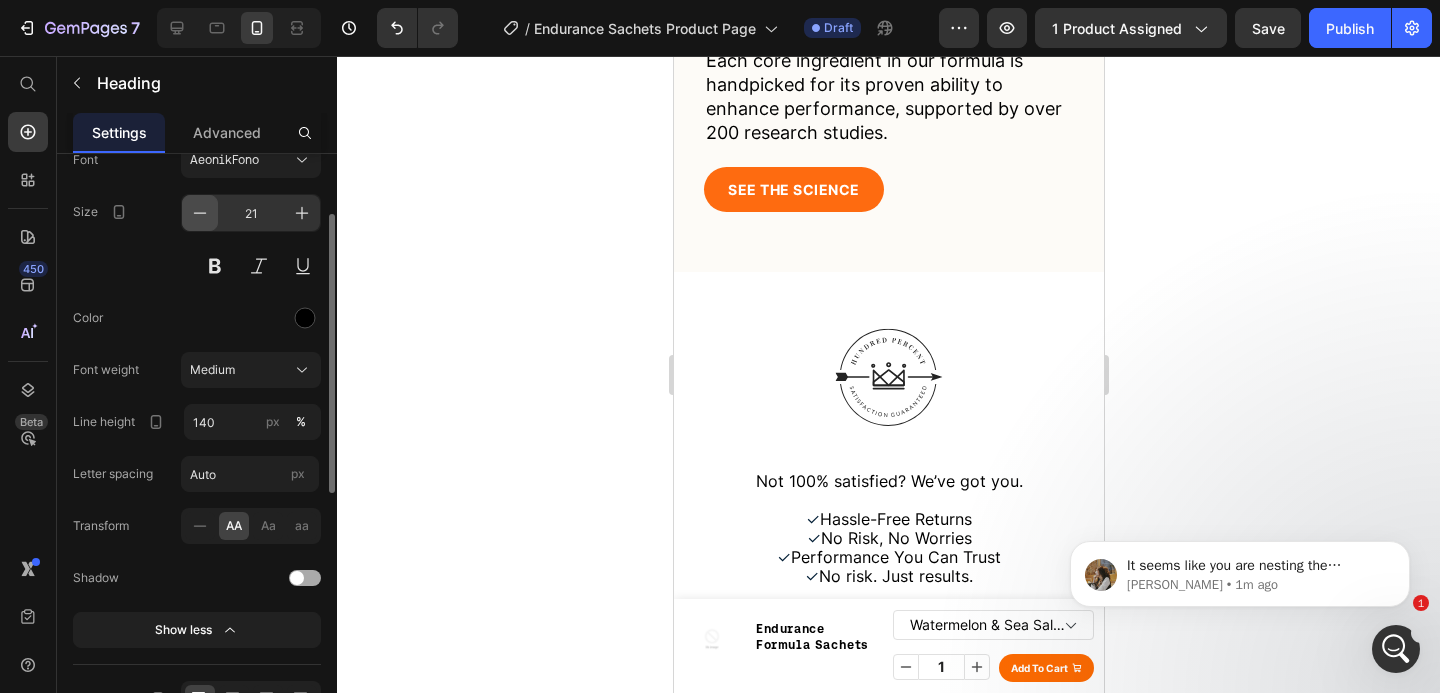 click 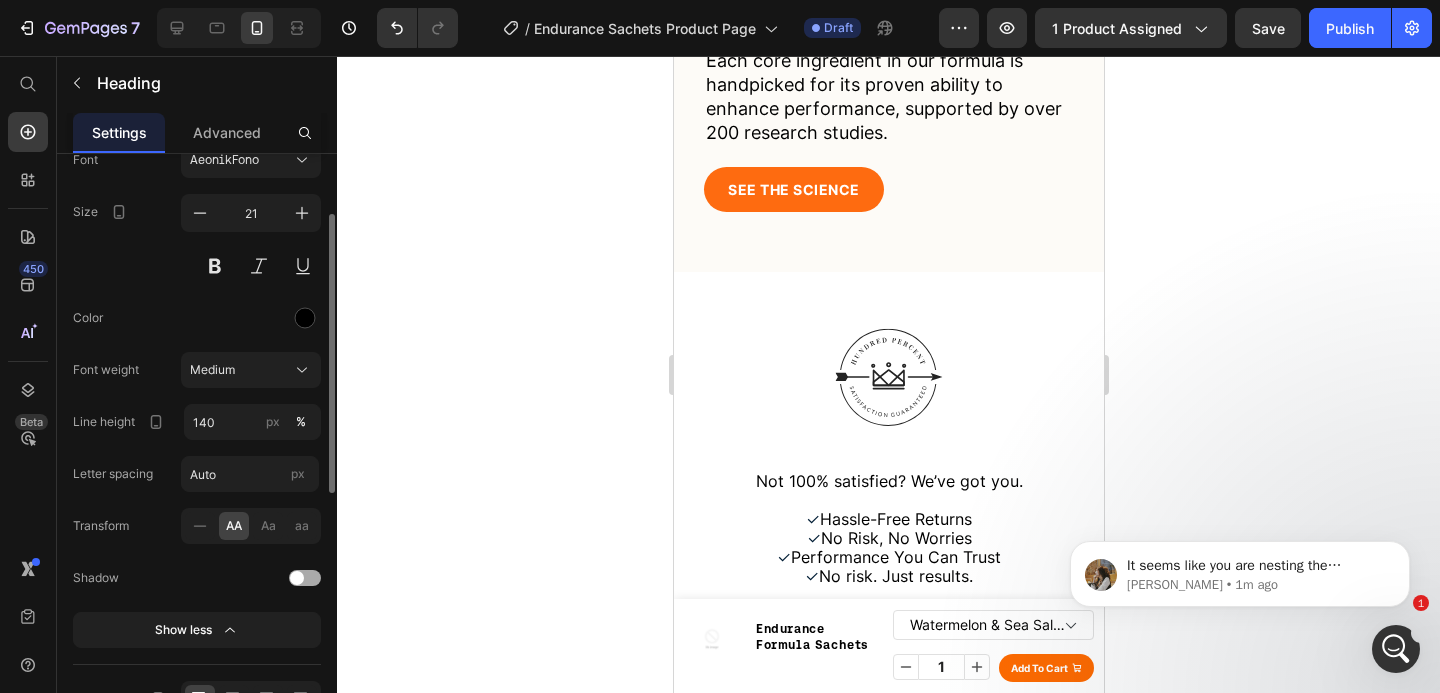 type on "20" 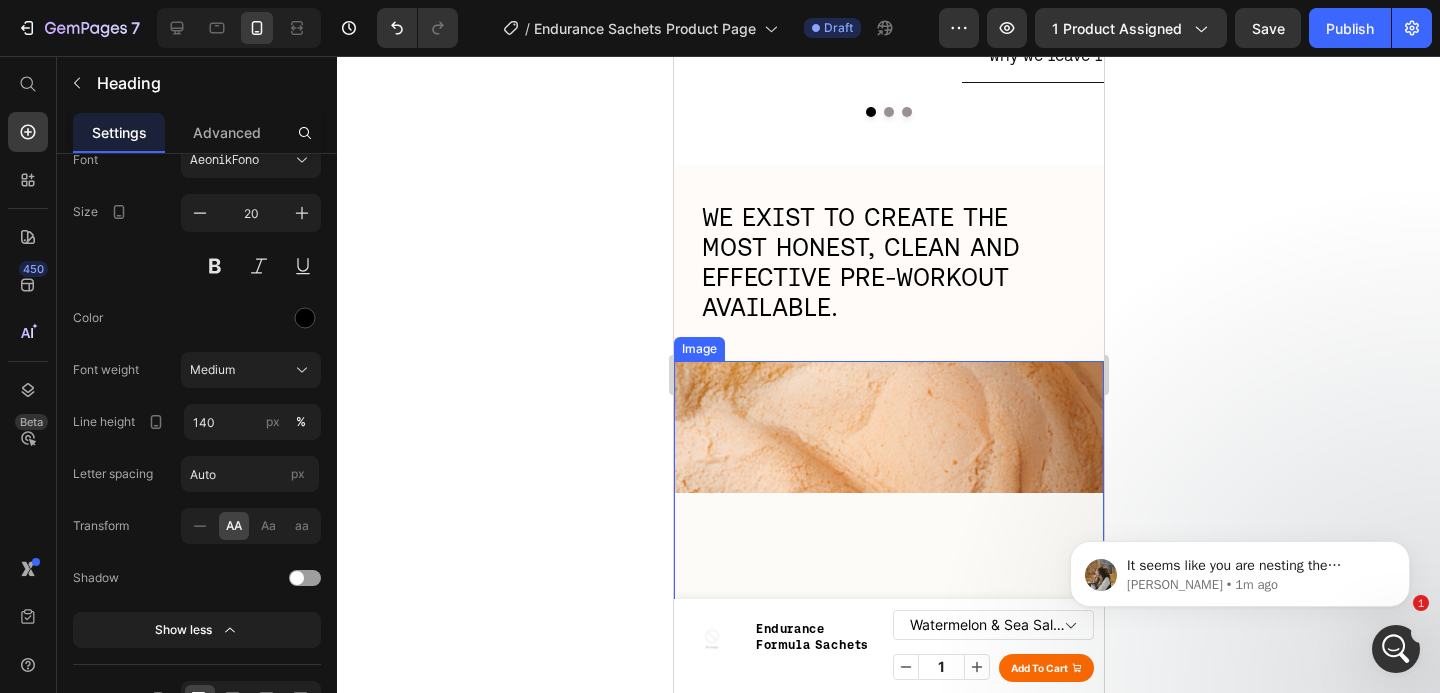scroll, scrollTop: 5821, scrollLeft: 0, axis: vertical 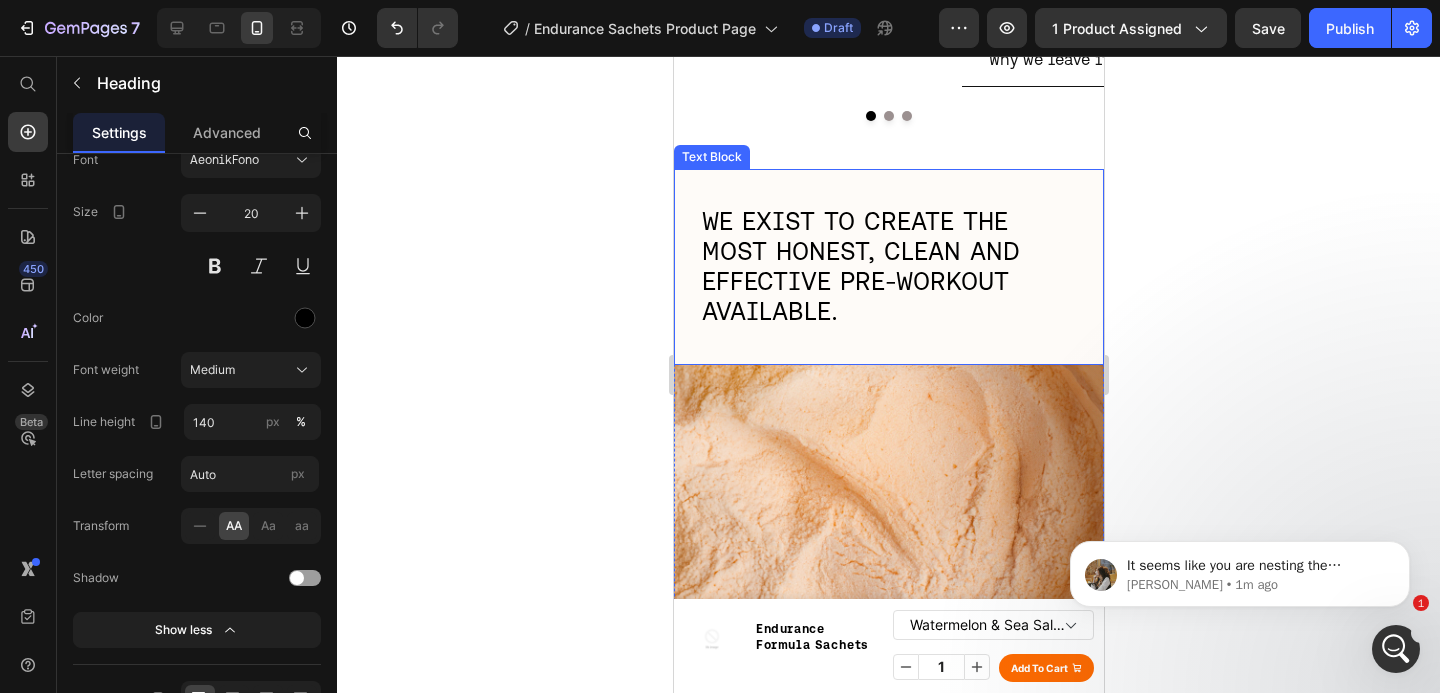 click on "WE EXIST TO CREATE THE MOST HONEST, CLEAN AND EFFECTIVE PRE-WORKOUT AVAILABLE." at bounding box center (860, 266) 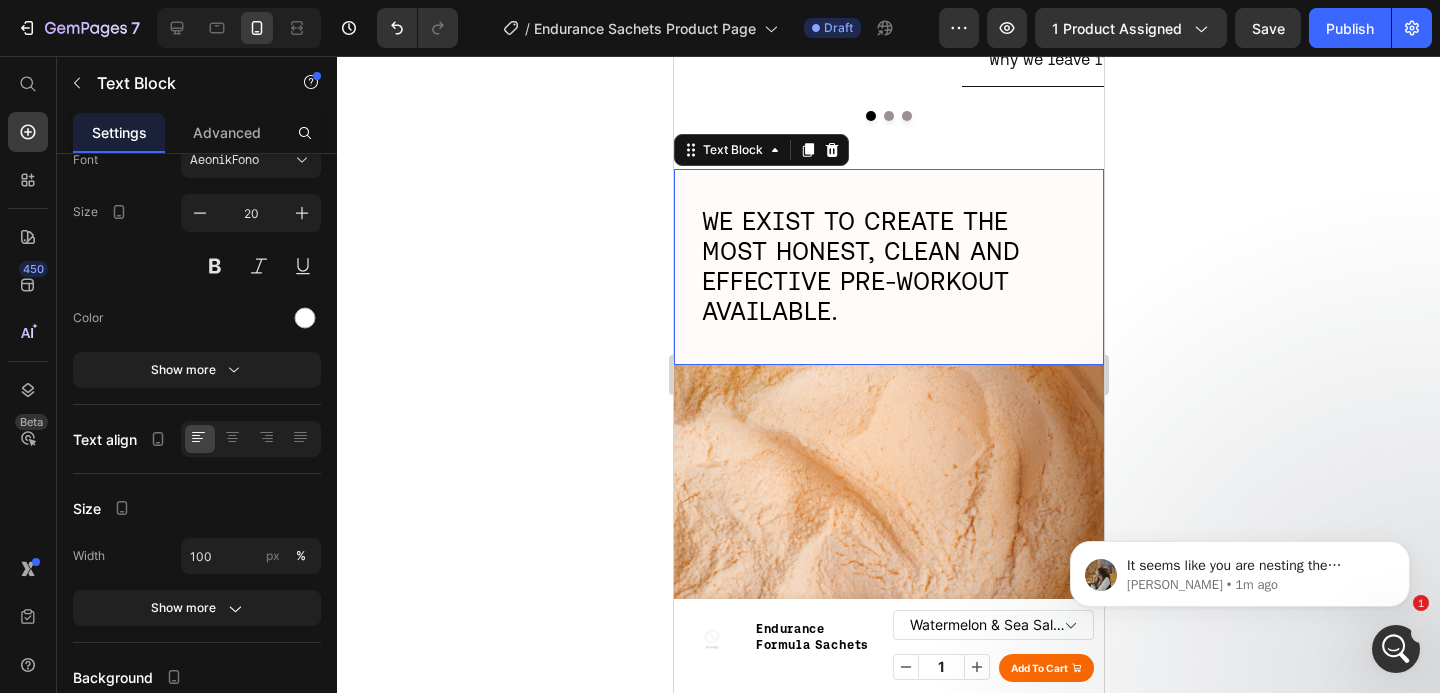 scroll, scrollTop: 0, scrollLeft: 0, axis: both 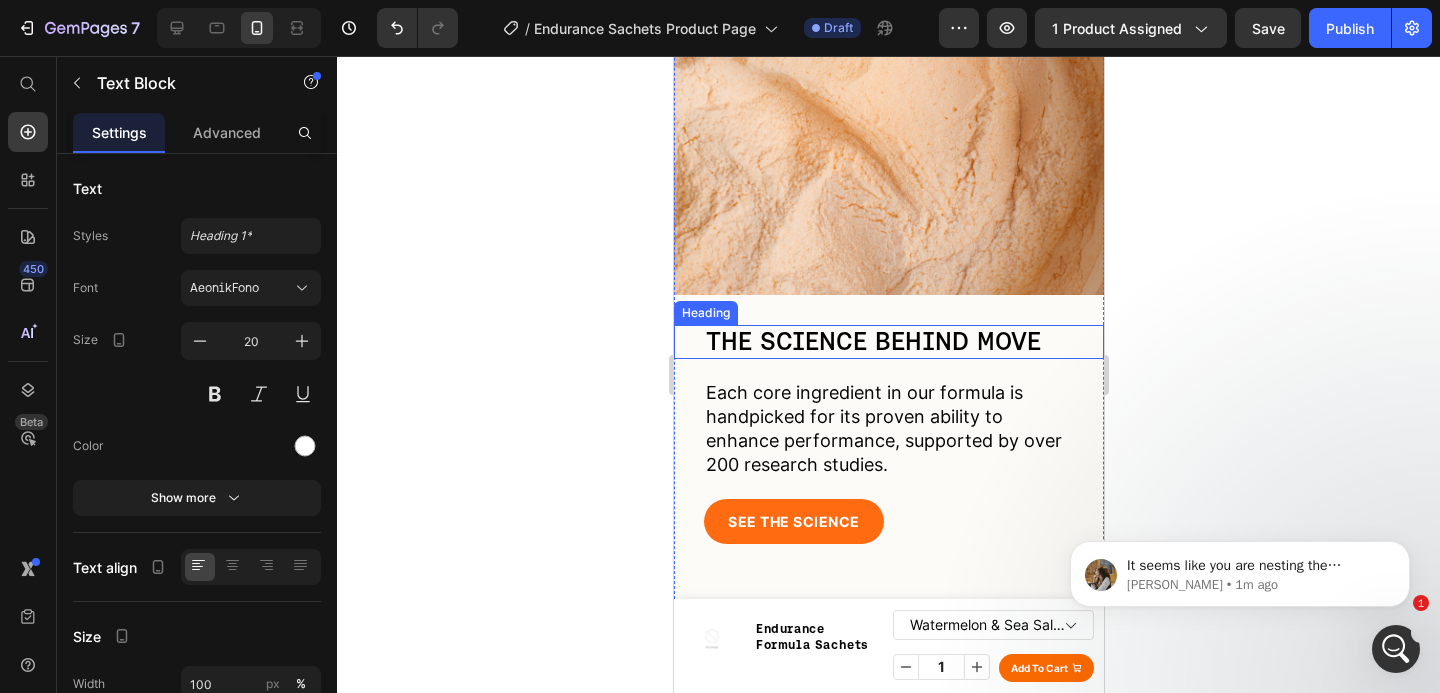 click on "The Science Behind MOVE" at bounding box center (872, 341) 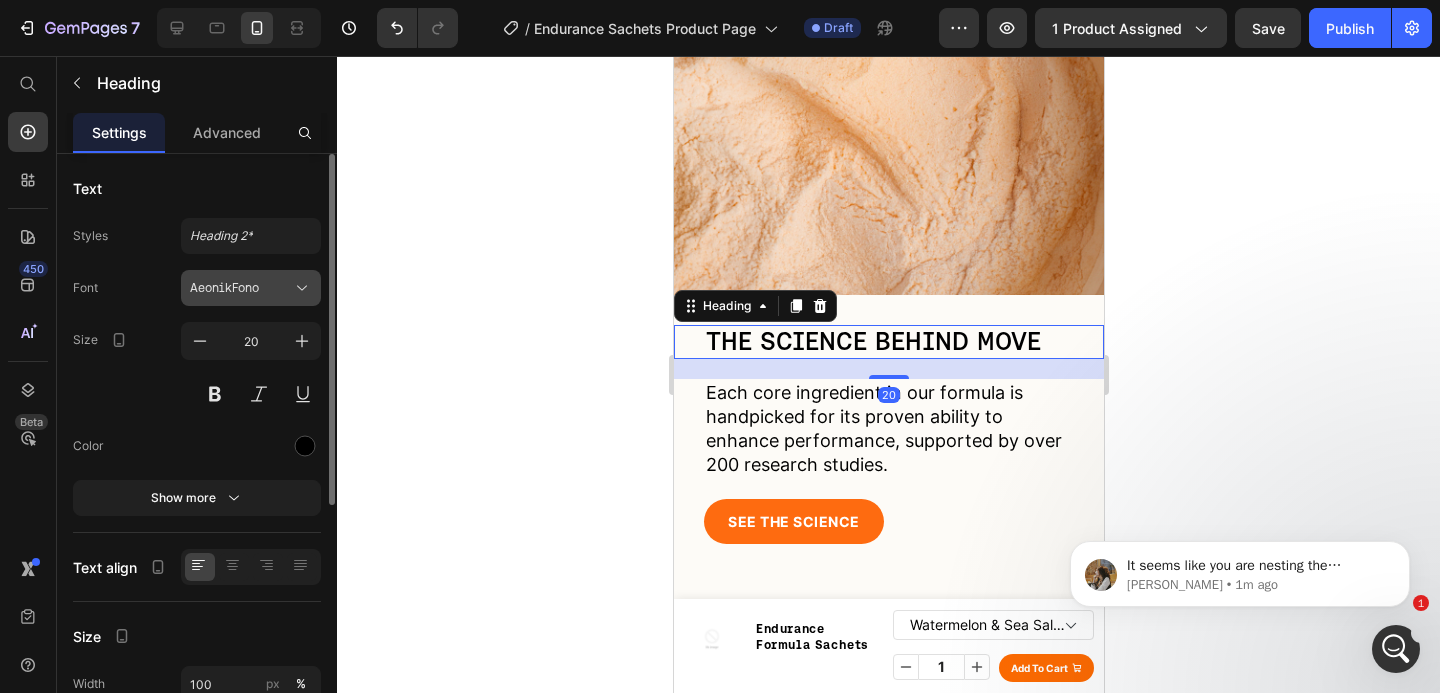 click 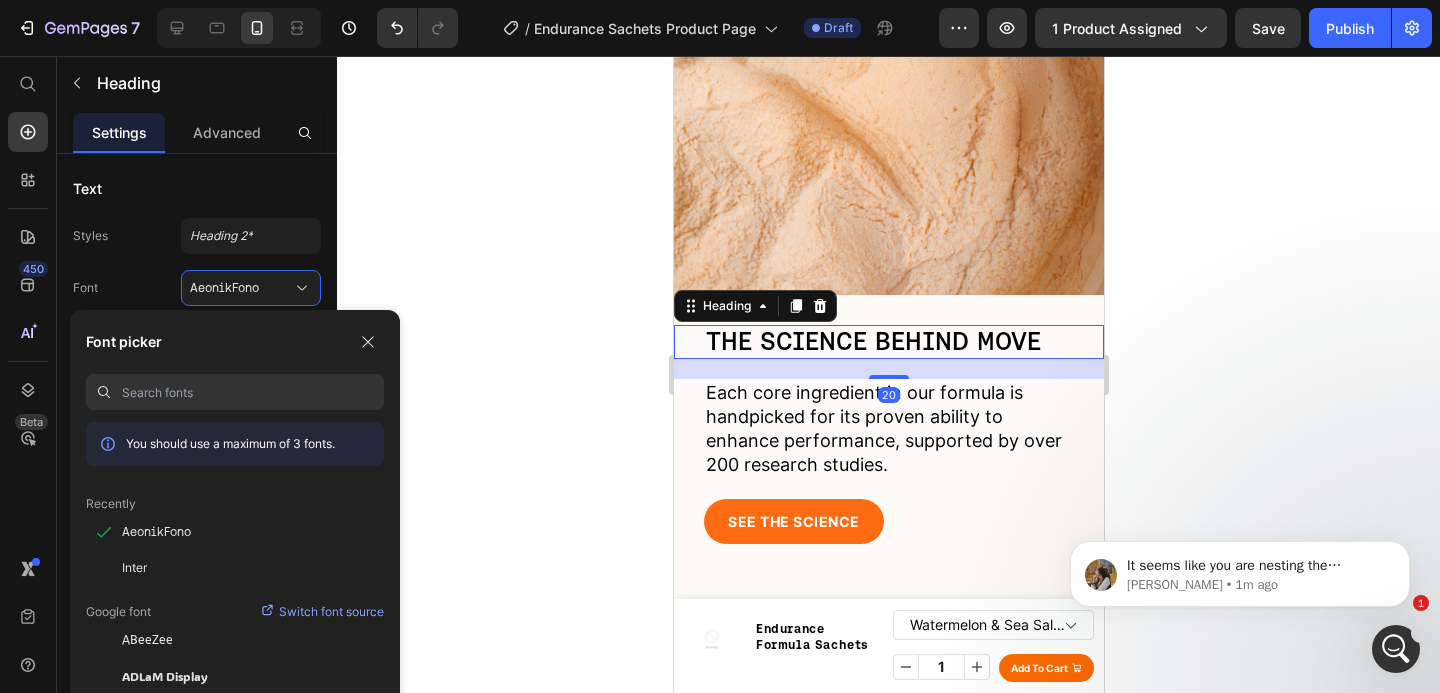 scroll, scrollTop: 161, scrollLeft: 0, axis: vertical 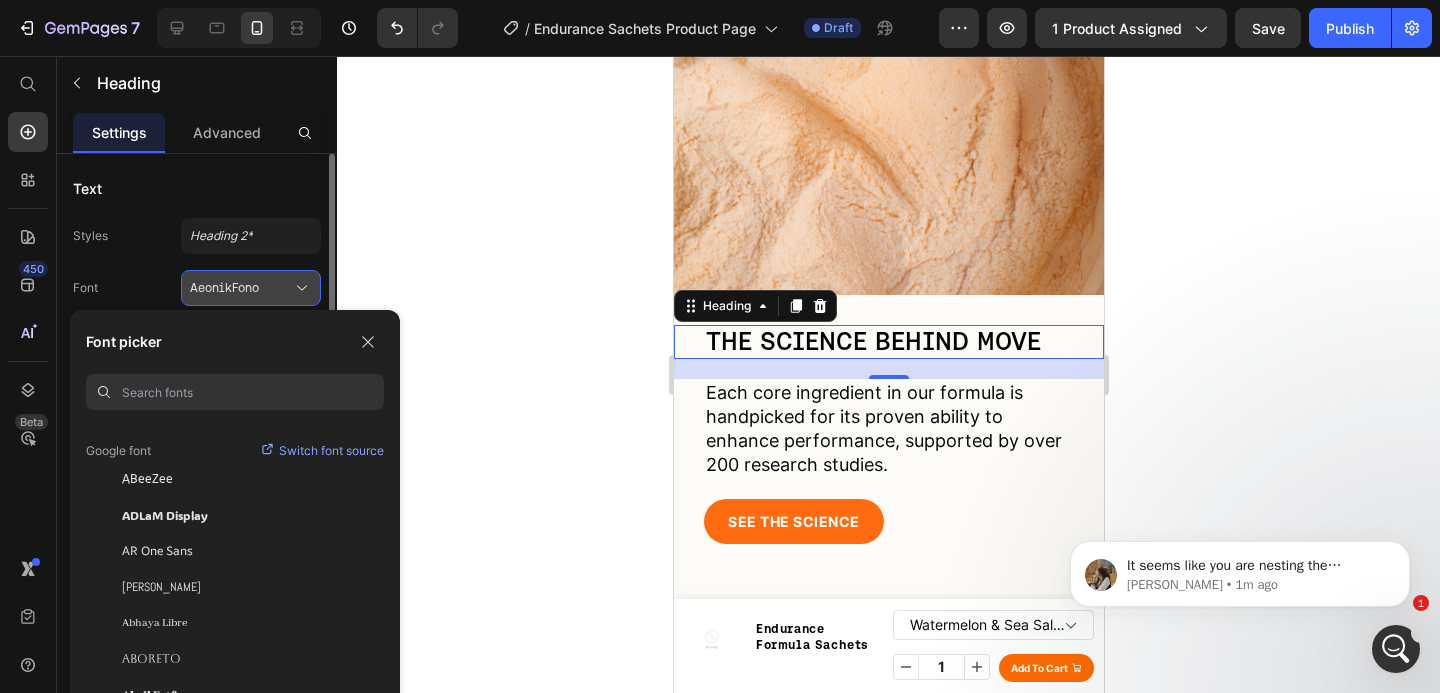click on "AeonikFono" at bounding box center [251, 288] 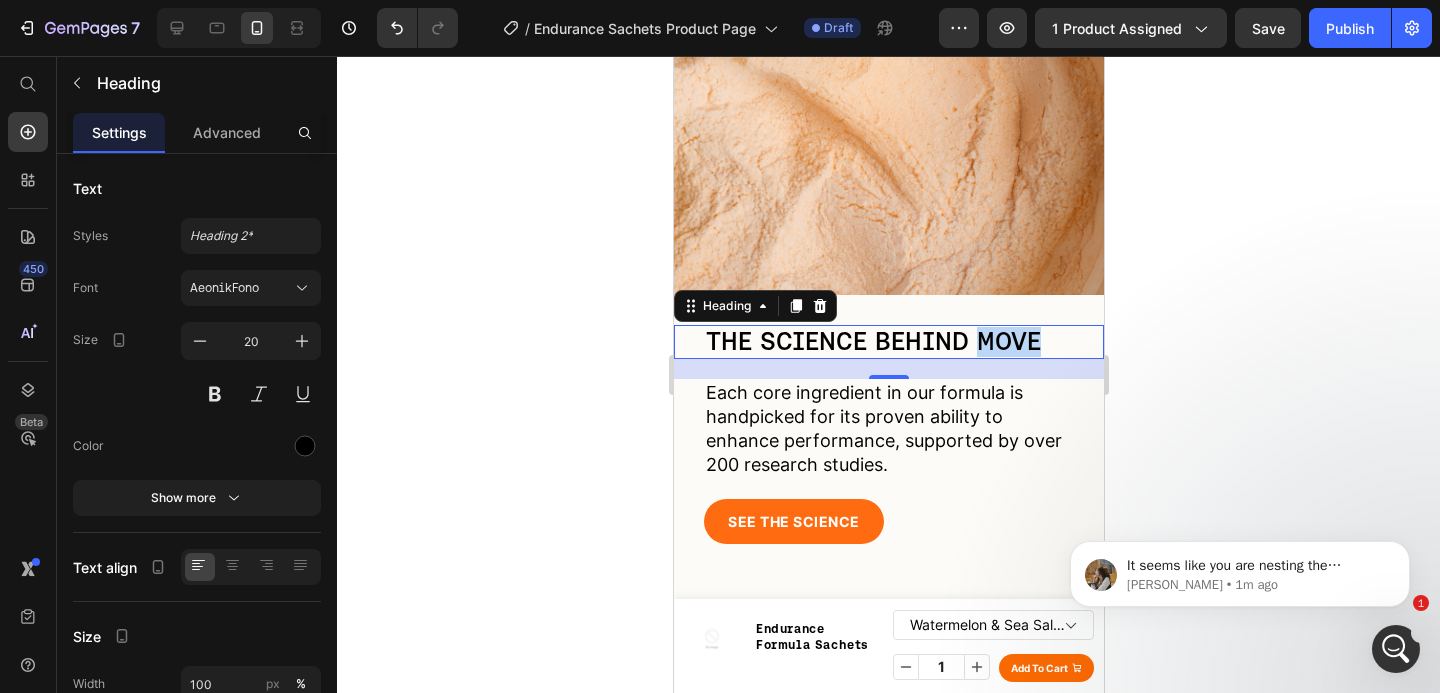 click on "The Science Behind MOVE" at bounding box center (872, 341) 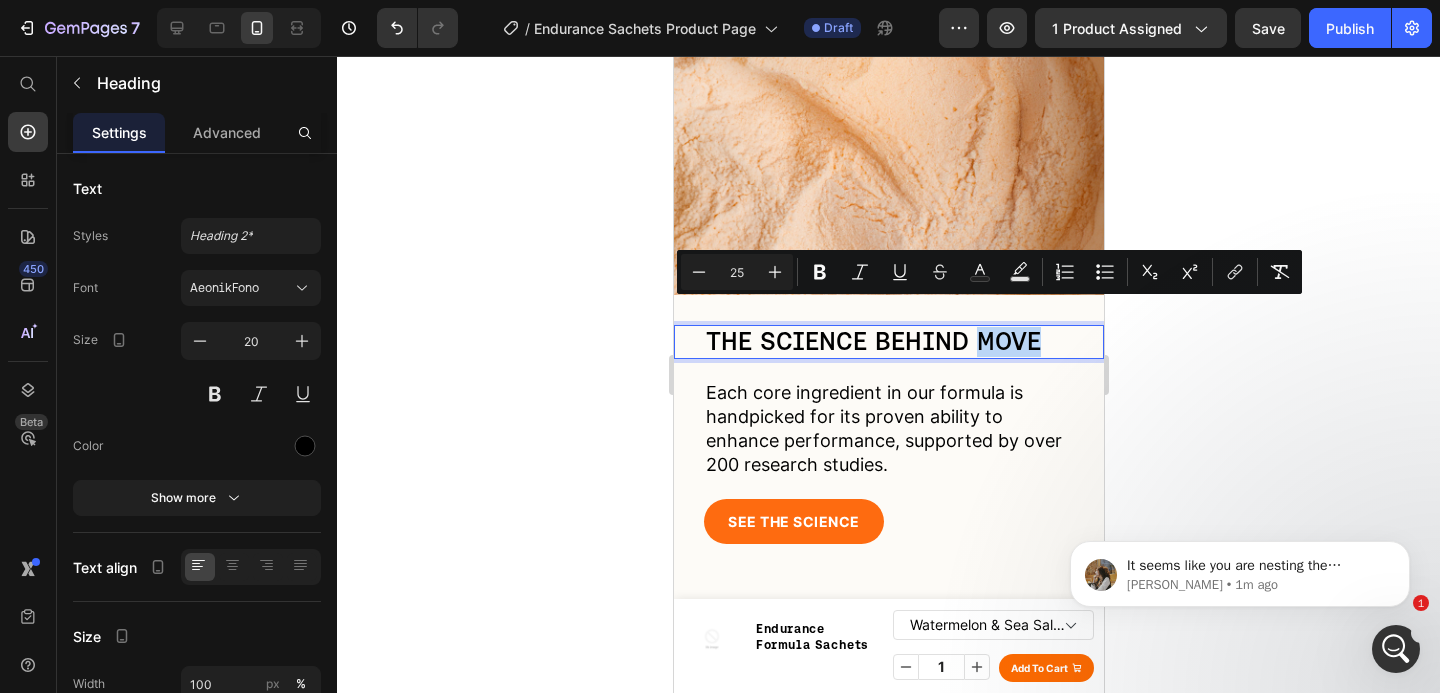 click on "The Science Behind MOVE" at bounding box center [872, 341] 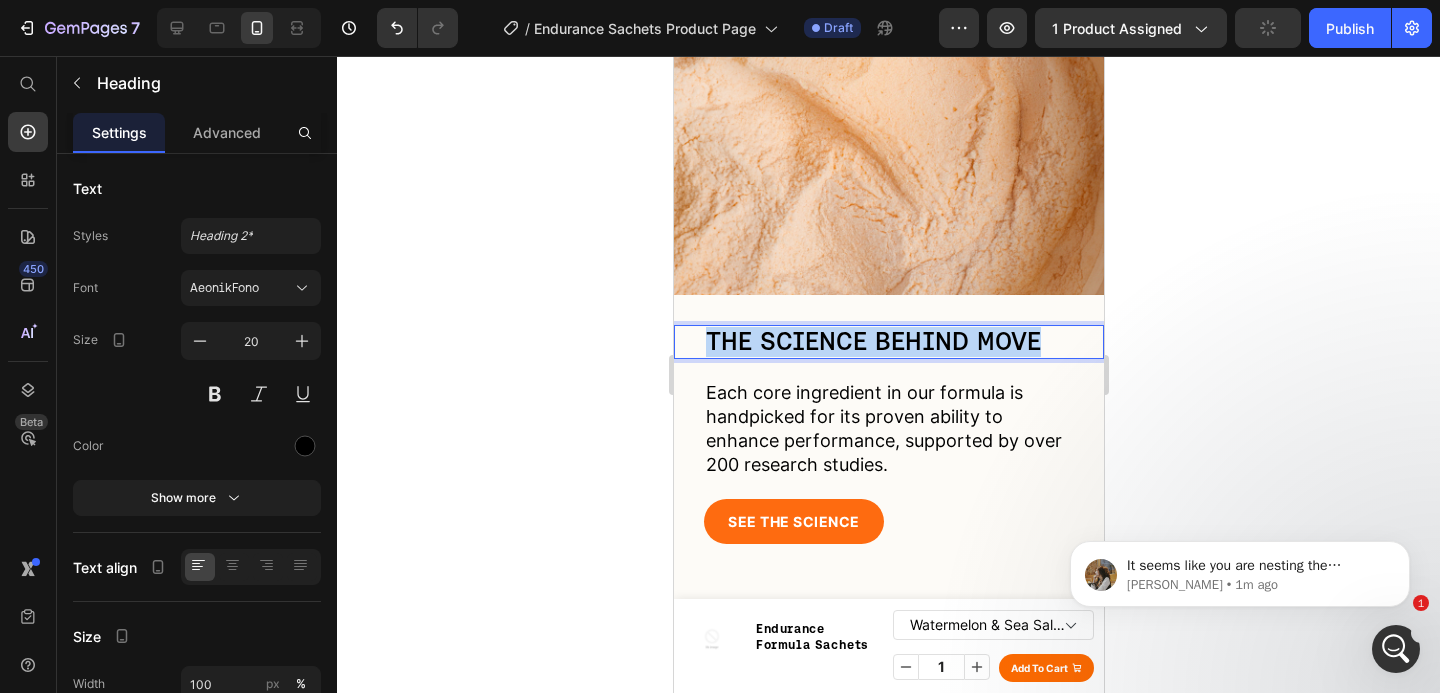 drag, startPoint x: 1048, startPoint y: 316, endPoint x: 692, endPoint y: 309, distance: 356.06882 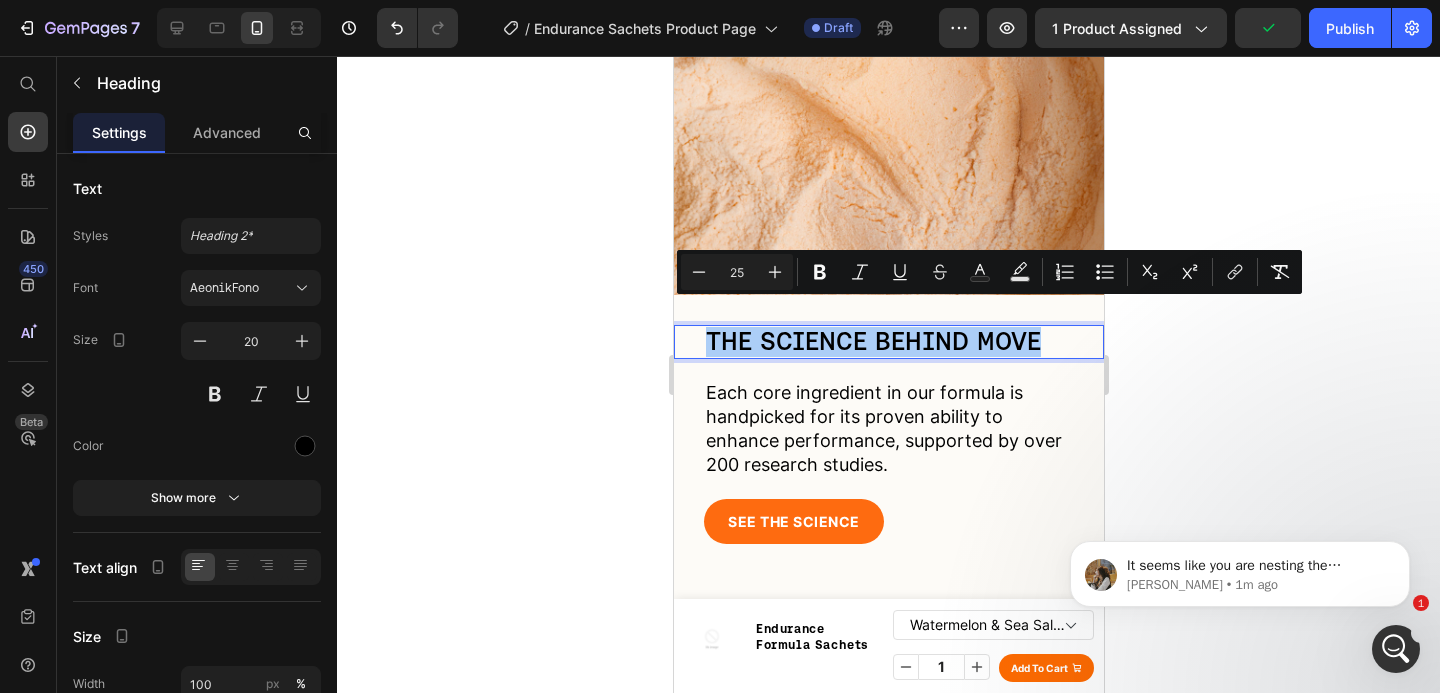 click on "Minus 25 Plus Bold Italic Underline       Strikethrough
Text Color
Text Background Color Numbered List Bulleted List Subscript Superscript       link Remove Format" at bounding box center (989, 272) 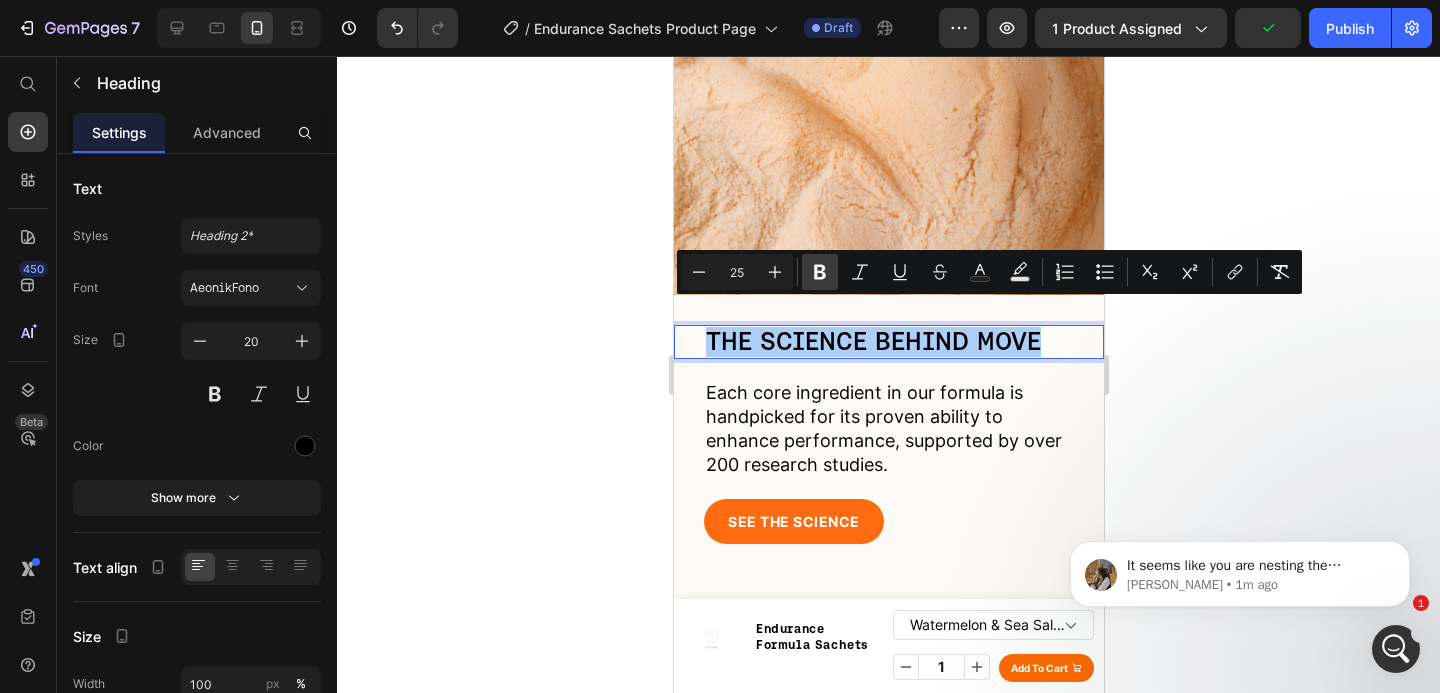 click on "Bold" at bounding box center [820, 272] 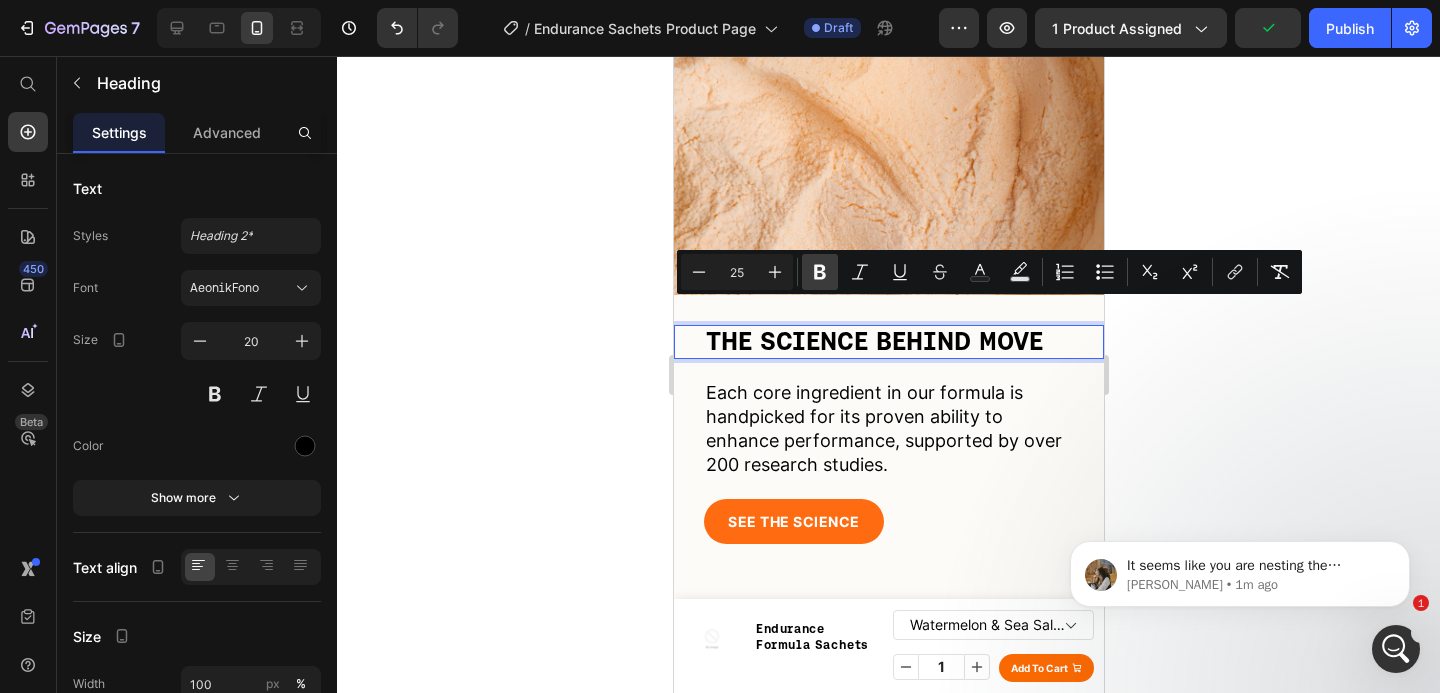 click on "Bold" at bounding box center (820, 272) 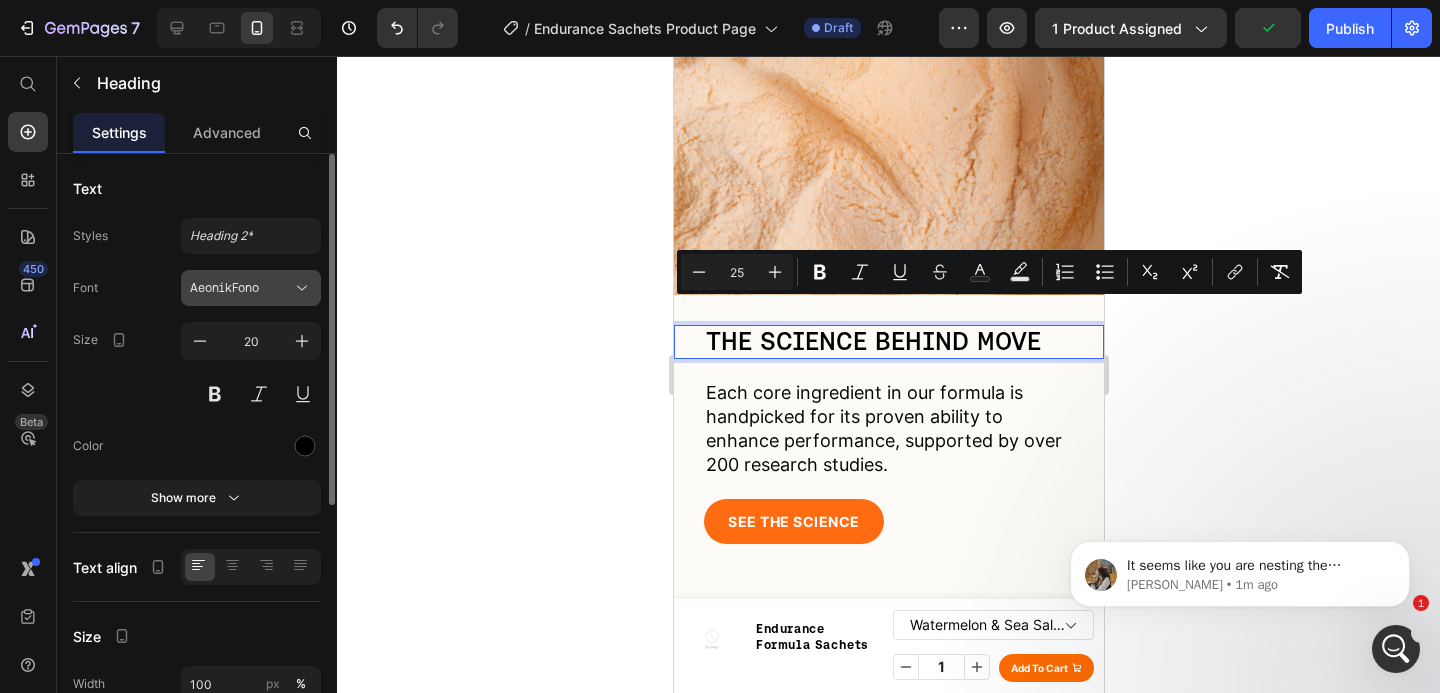 click on "AeonikFono" at bounding box center [251, 288] 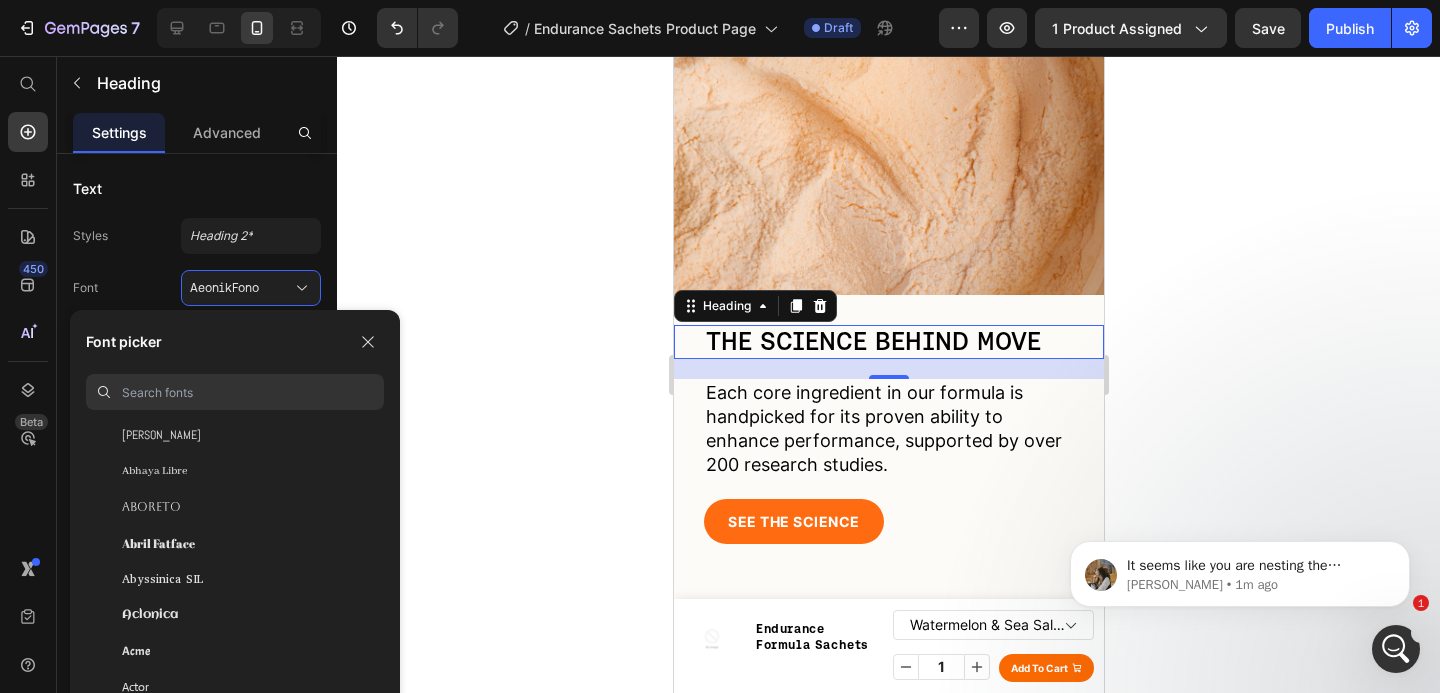 scroll, scrollTop: 354, scrollLeft: 0, axis: vertical 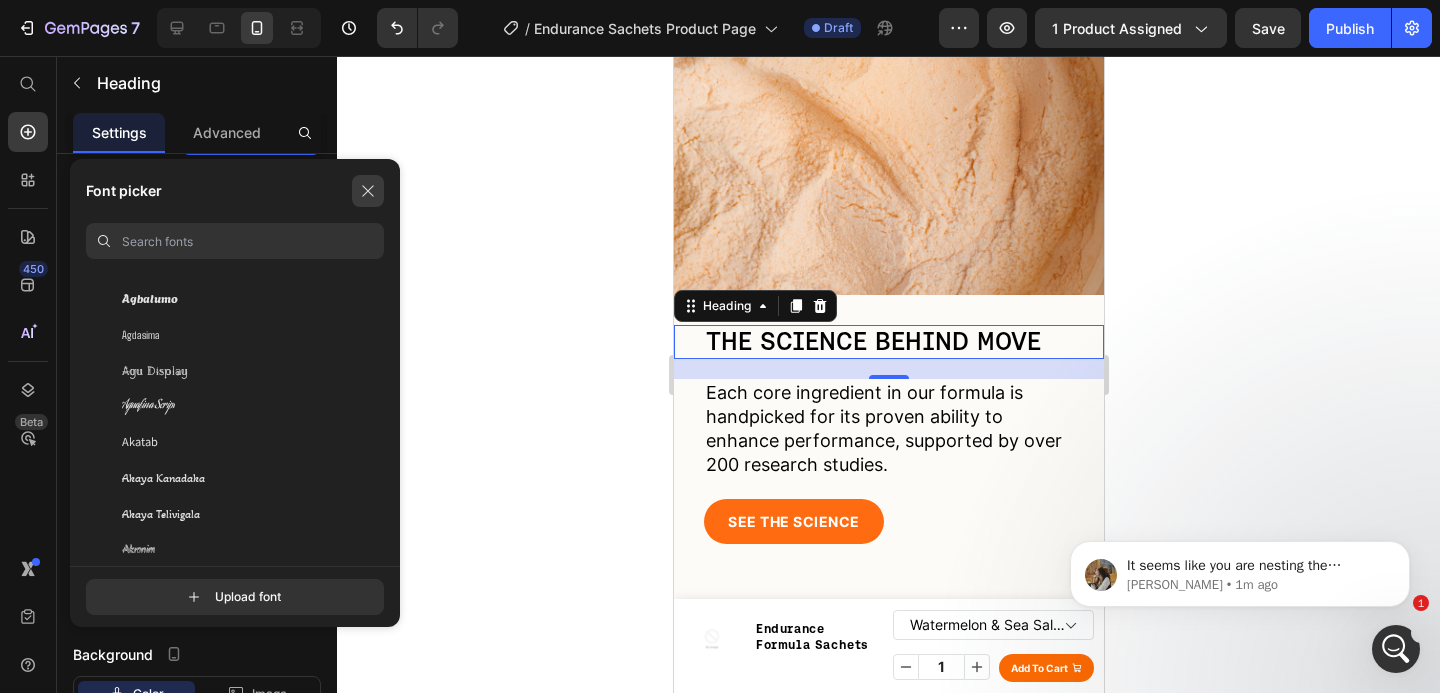 click at bounding box center [368, 191] 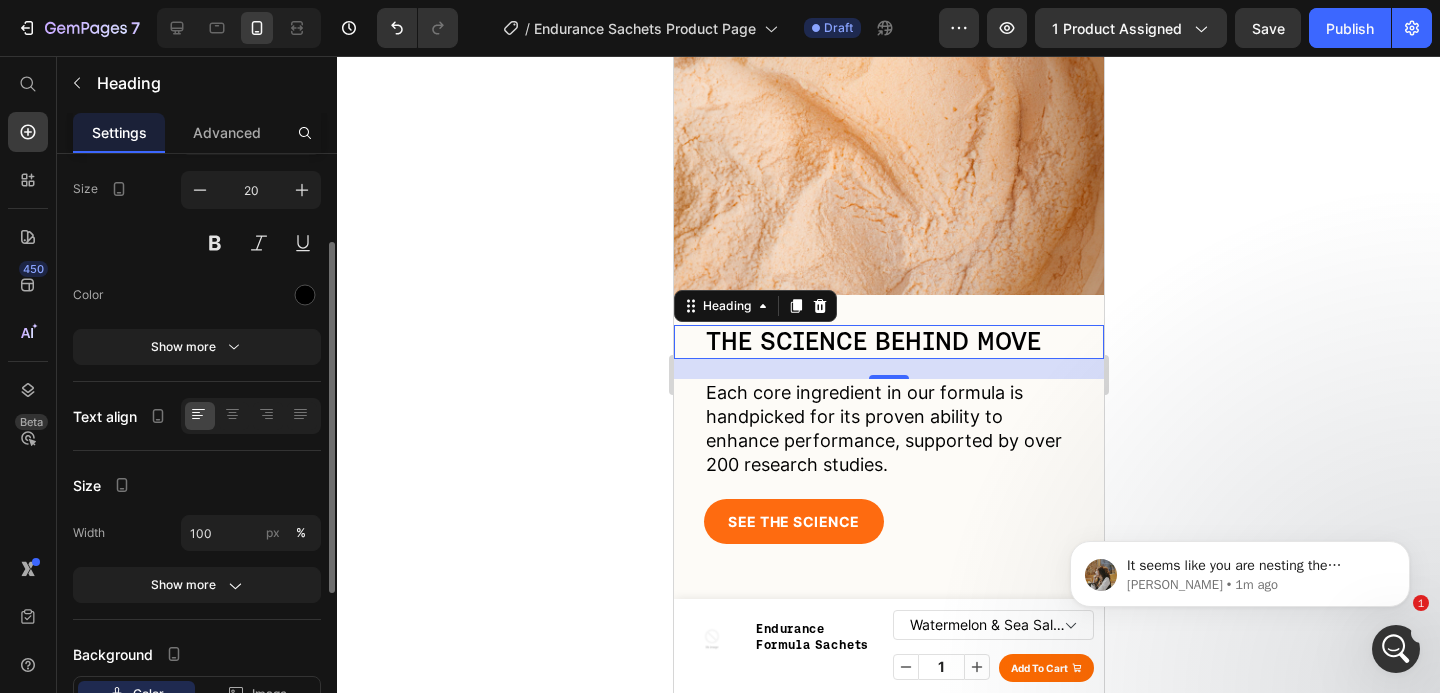 click on "Text Styles Heading 2* Font AeonikFono Size 20 Color Show more" 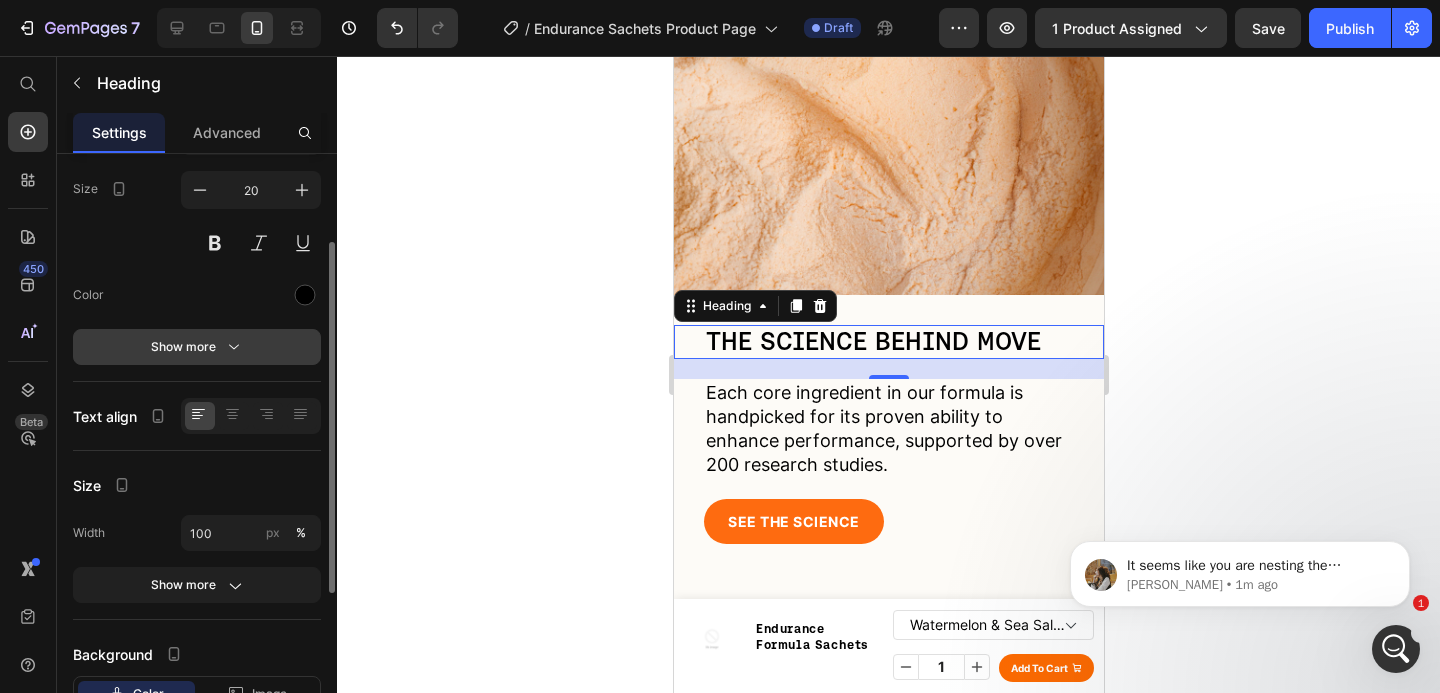 click on "Show more" at bounding box center [197, 347] 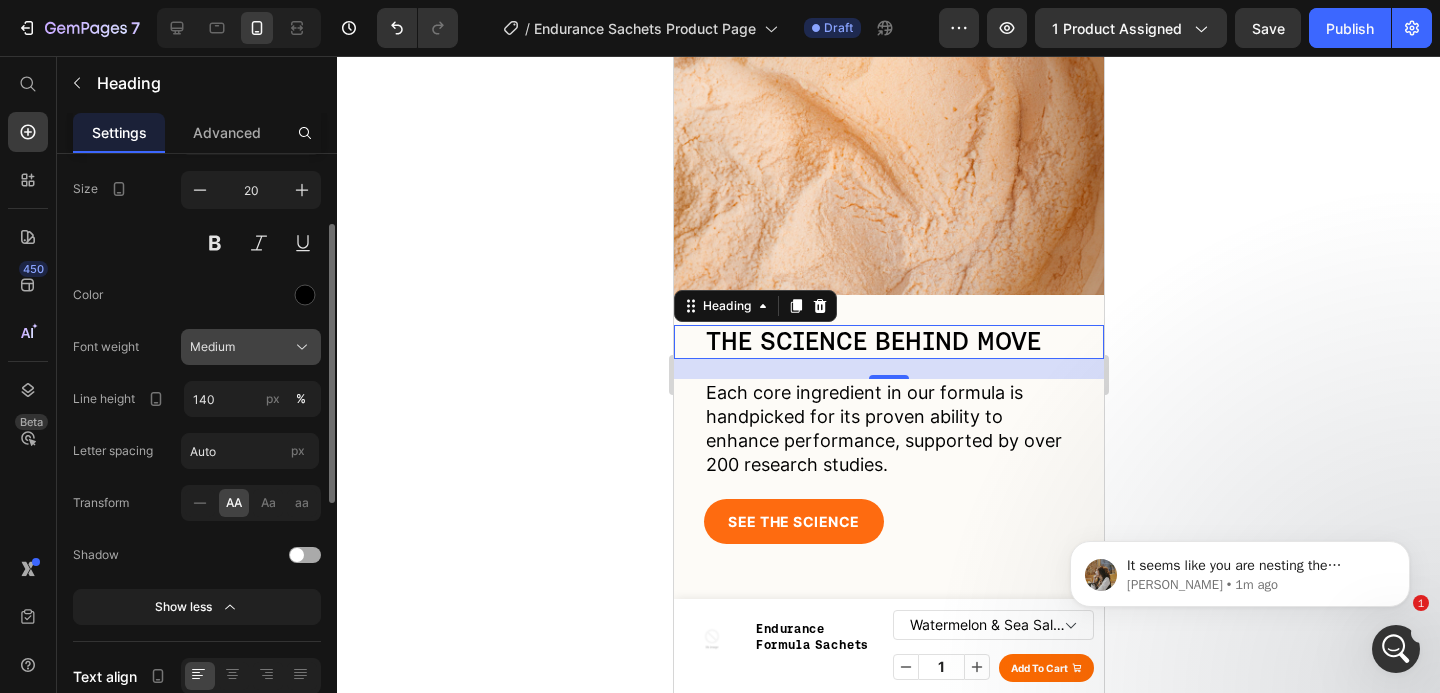 click on "Medium" 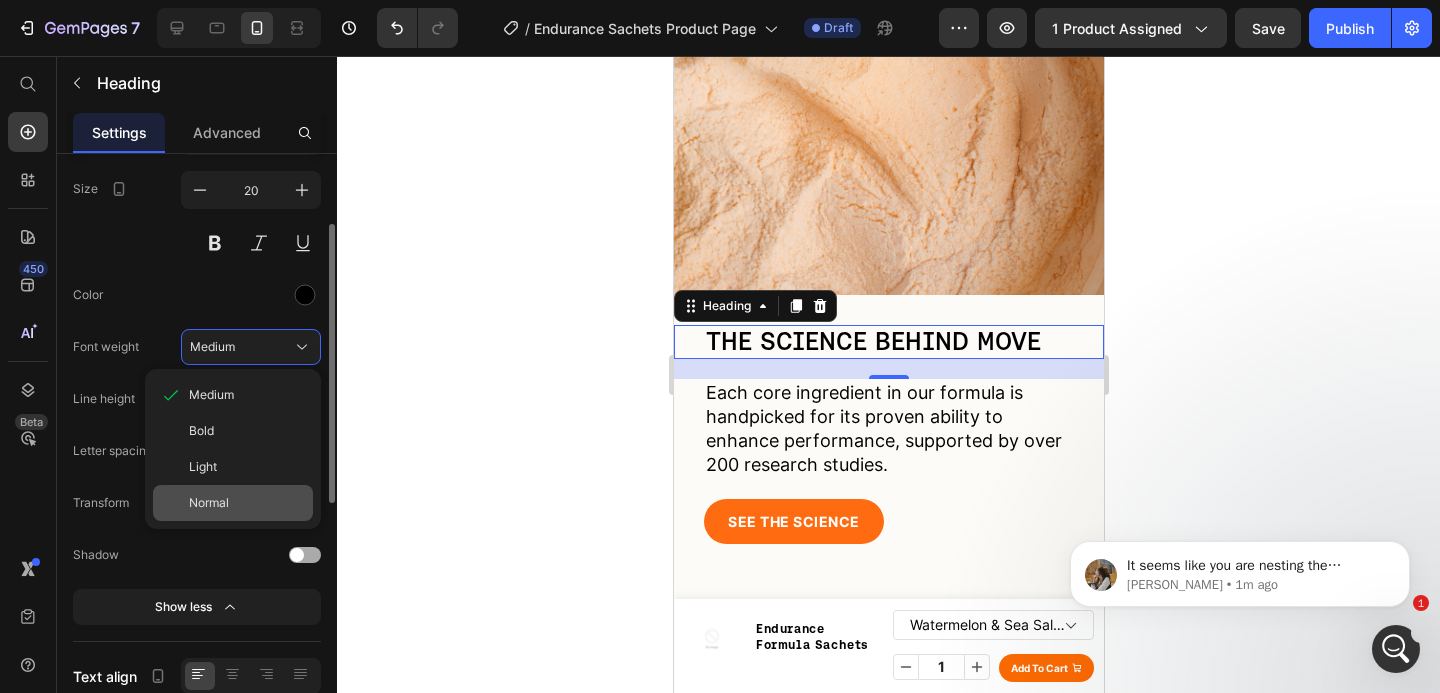 click on "Normal" at bounding box center (247, 503) 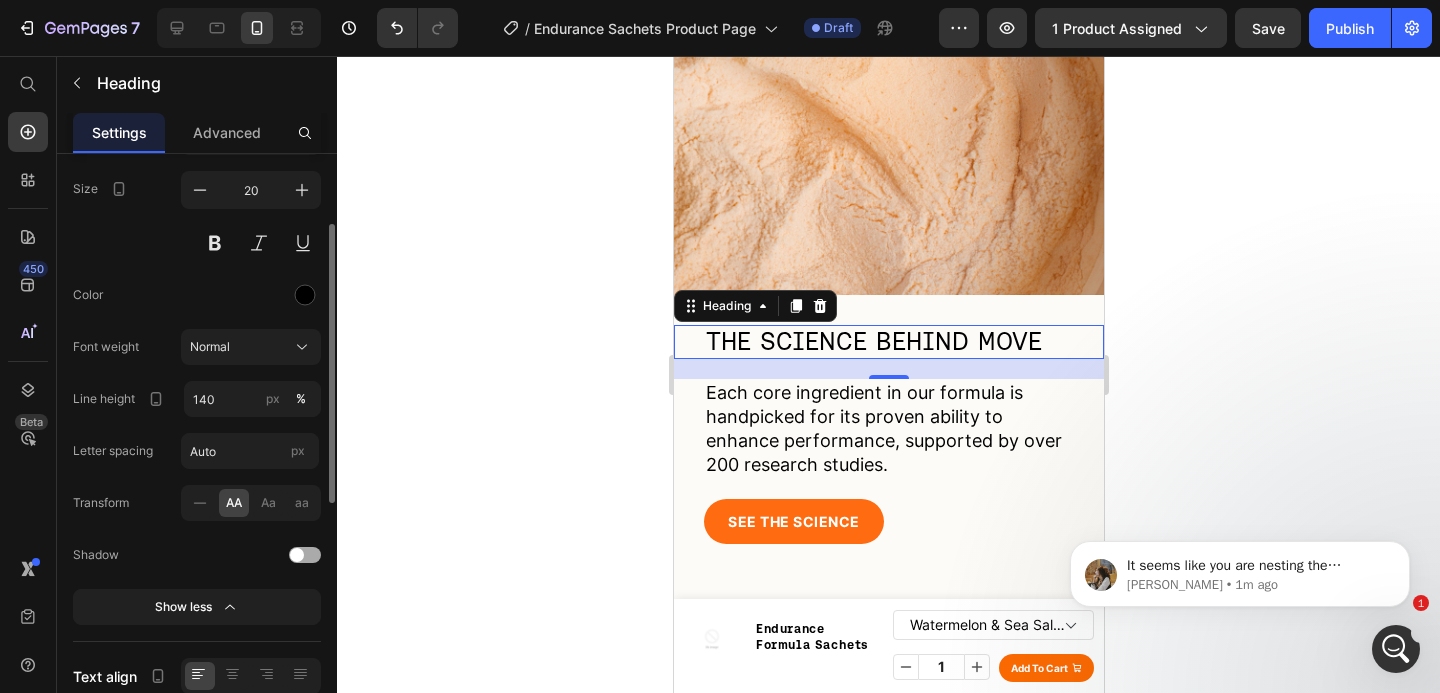 click 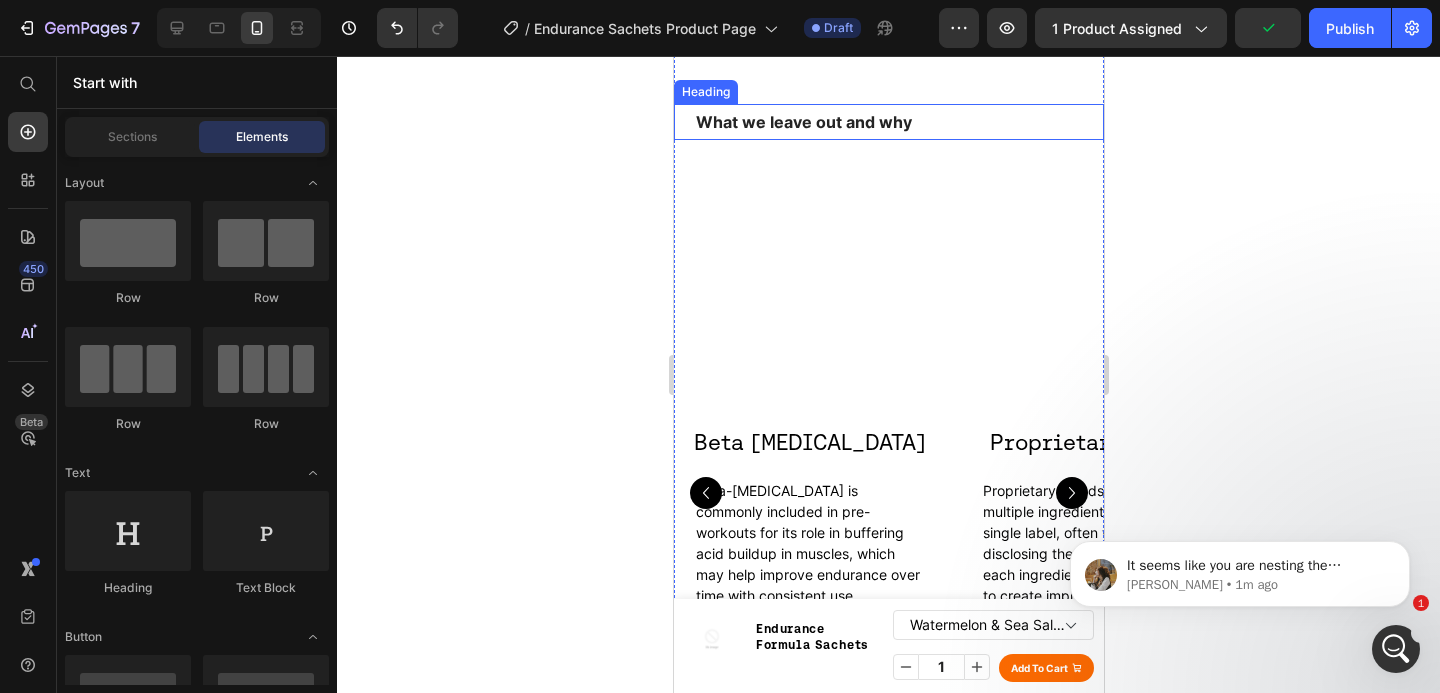 click on "We’re all about getting the balance right between the science and daily life. What we leave out is important as what we put in." at bounding box center [882, -15] 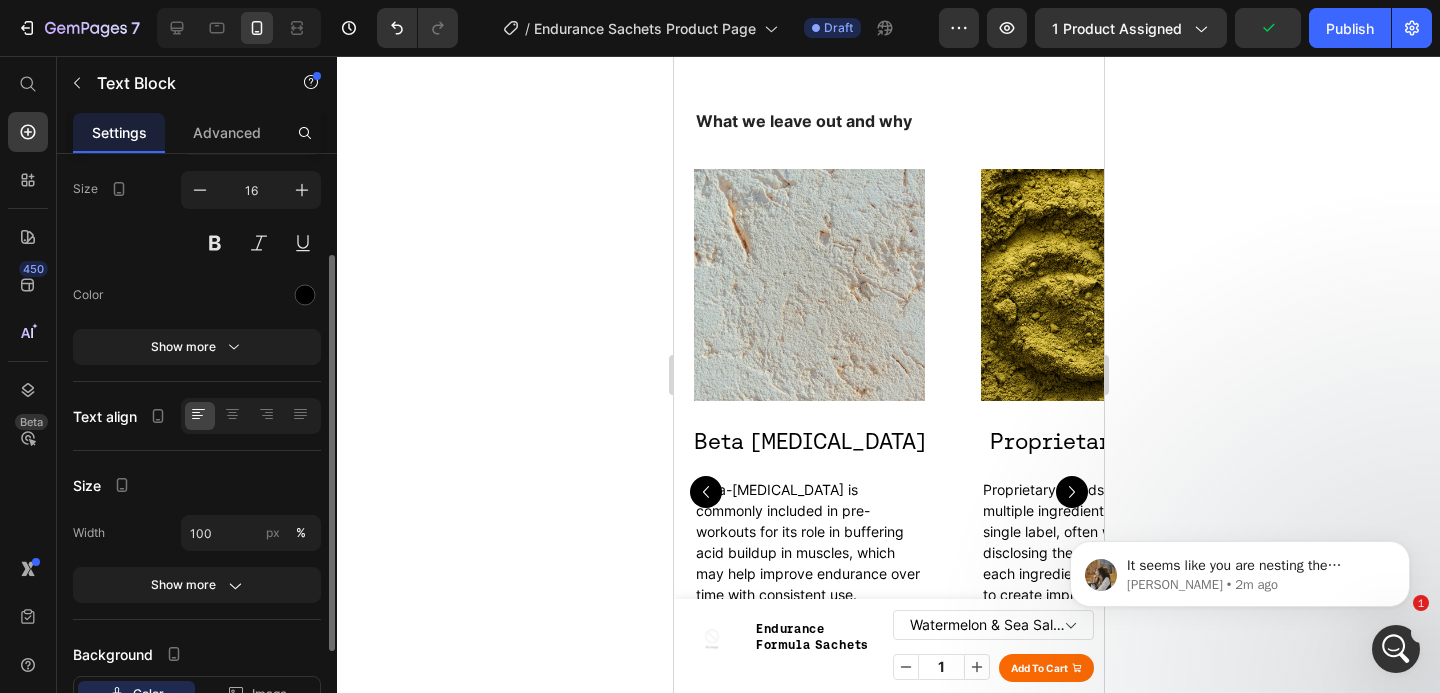 scroll, scrollTop: 4797, scrollLeft: 0, axis: vertical 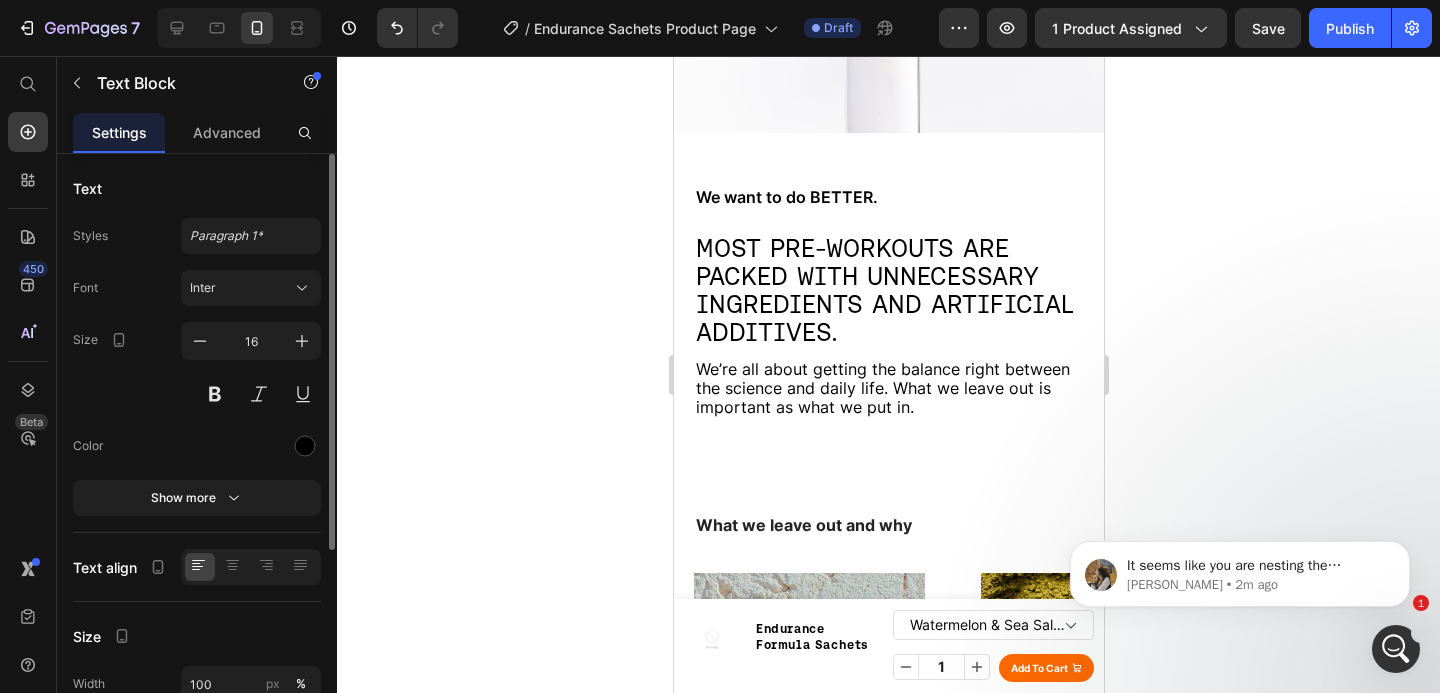 click on "We’re all about getting the balance right between the science and daily life. What we leave out is important as what we put in." at bounding box center [882, 388] 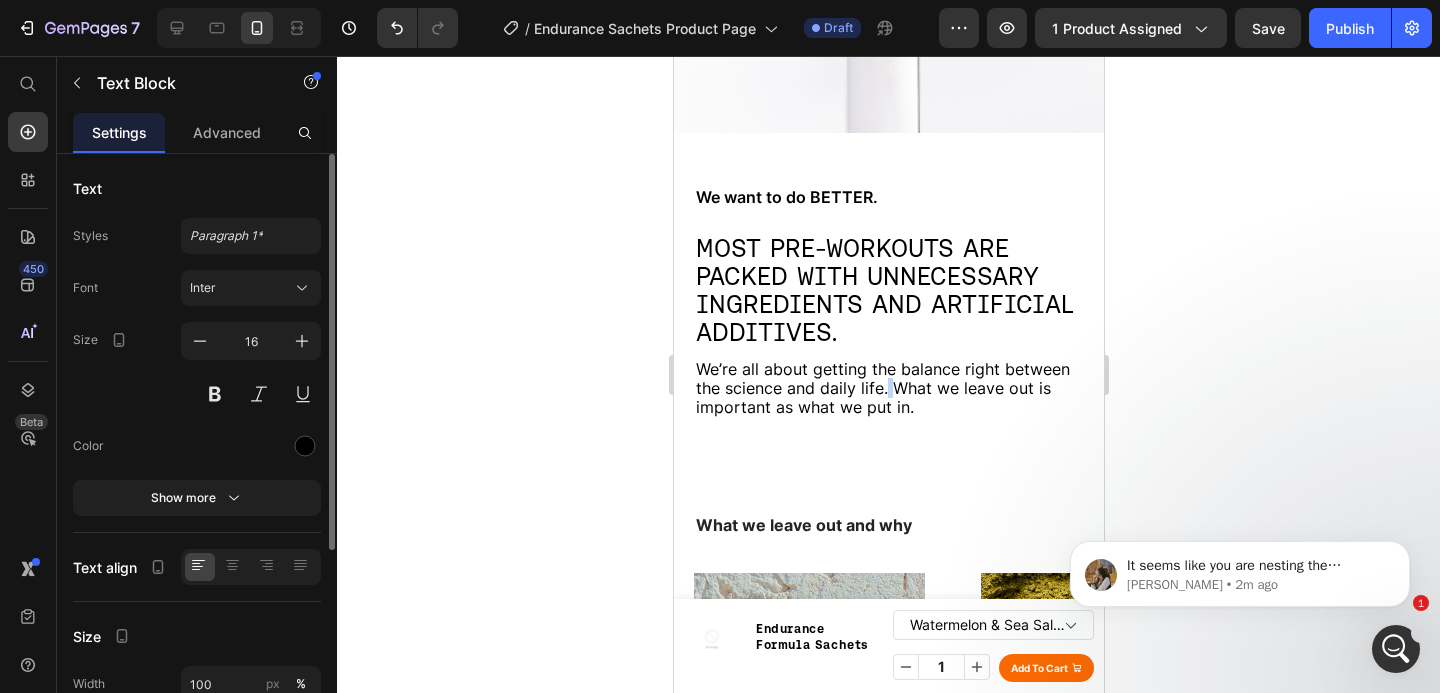 click on "We’re all about getting the balance right between the science and daily life. What we leave out is important as what we put in." at bounding box center (882, 388) 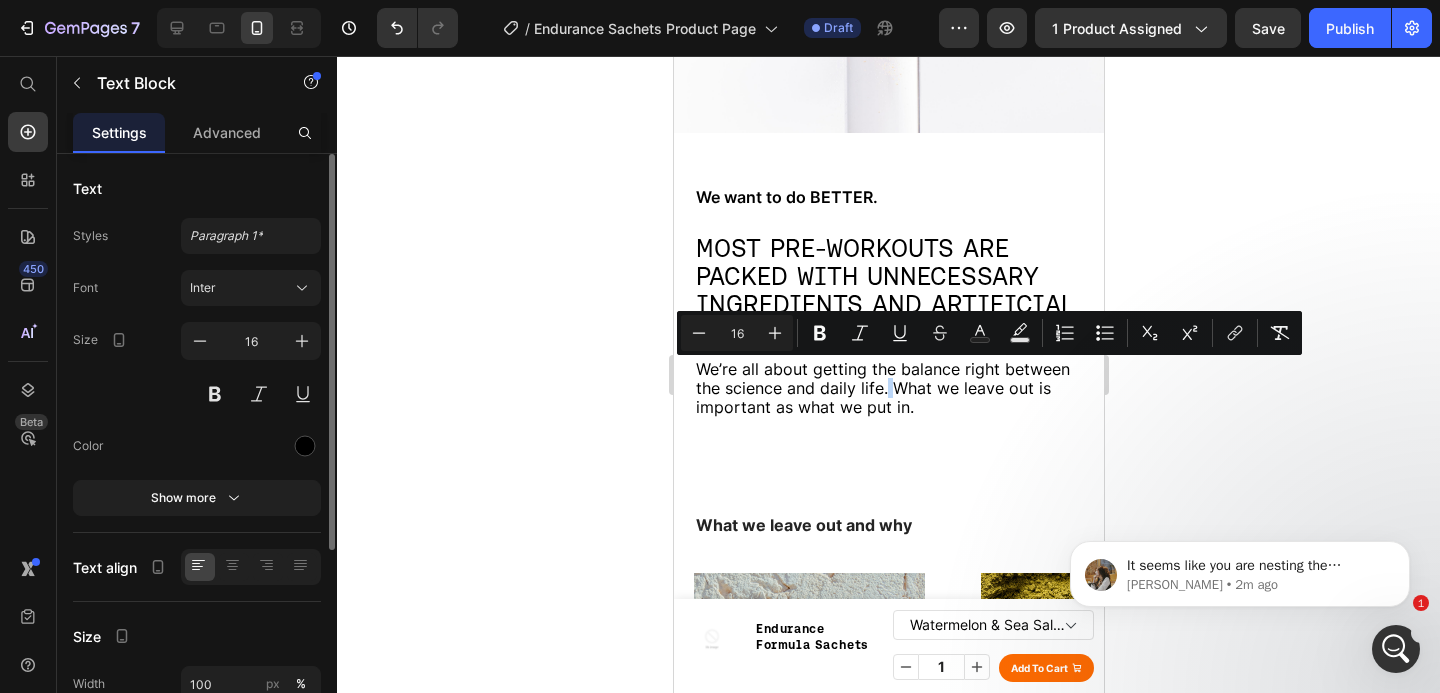 click on "We’re all about getting the balance right between the science and daily life. What we leave out is important as what we put in." at bounding box center (883, 389) 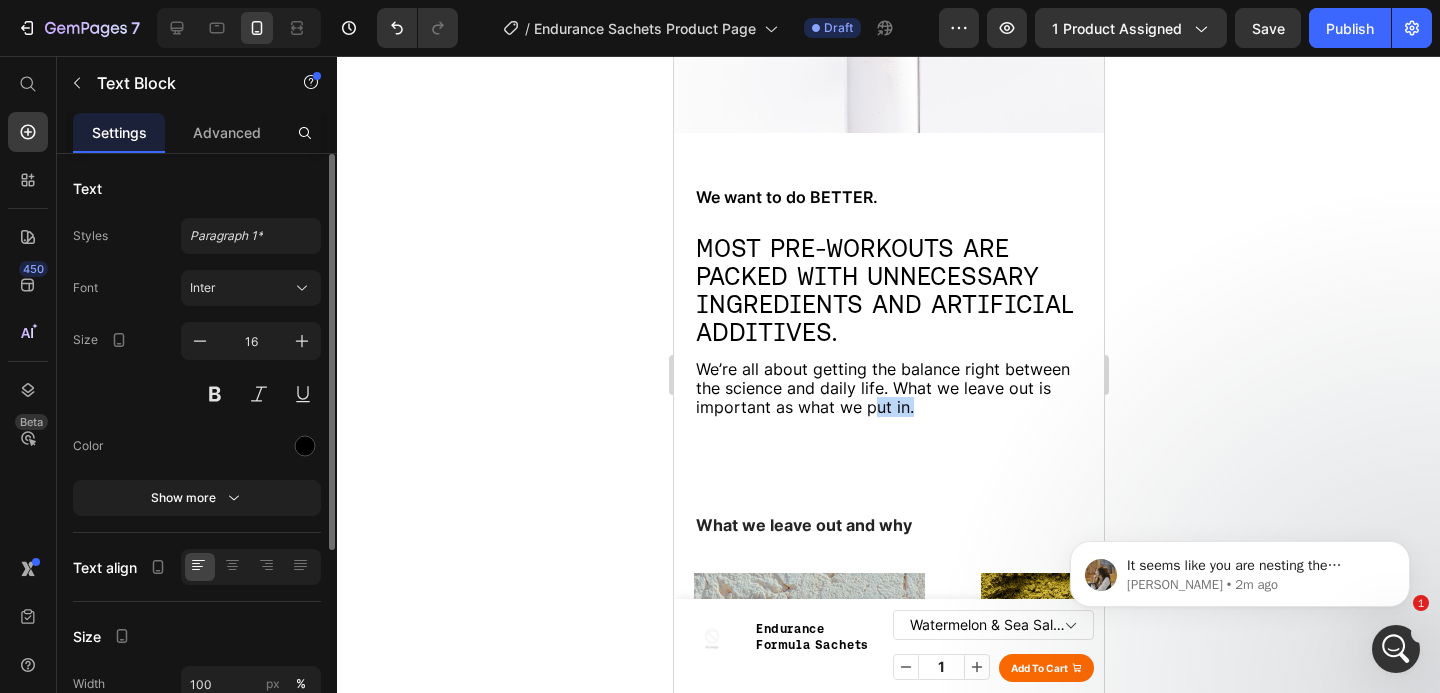 click on "We’re all about getting the balance right between the science and daily life. What we leave out is important as what we put in." at bounding box center (883, 389) 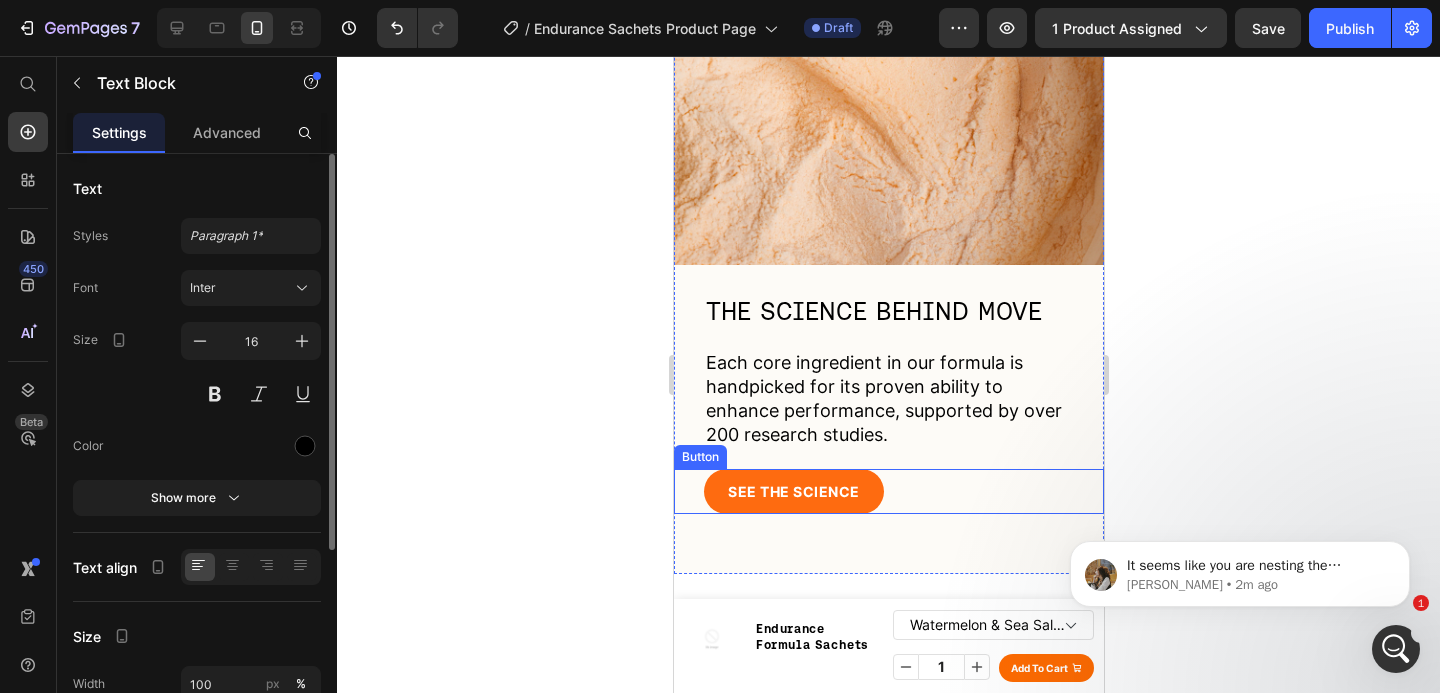 scroll, scrollTop: 6248, scrollLeft: 0, axis: vertical 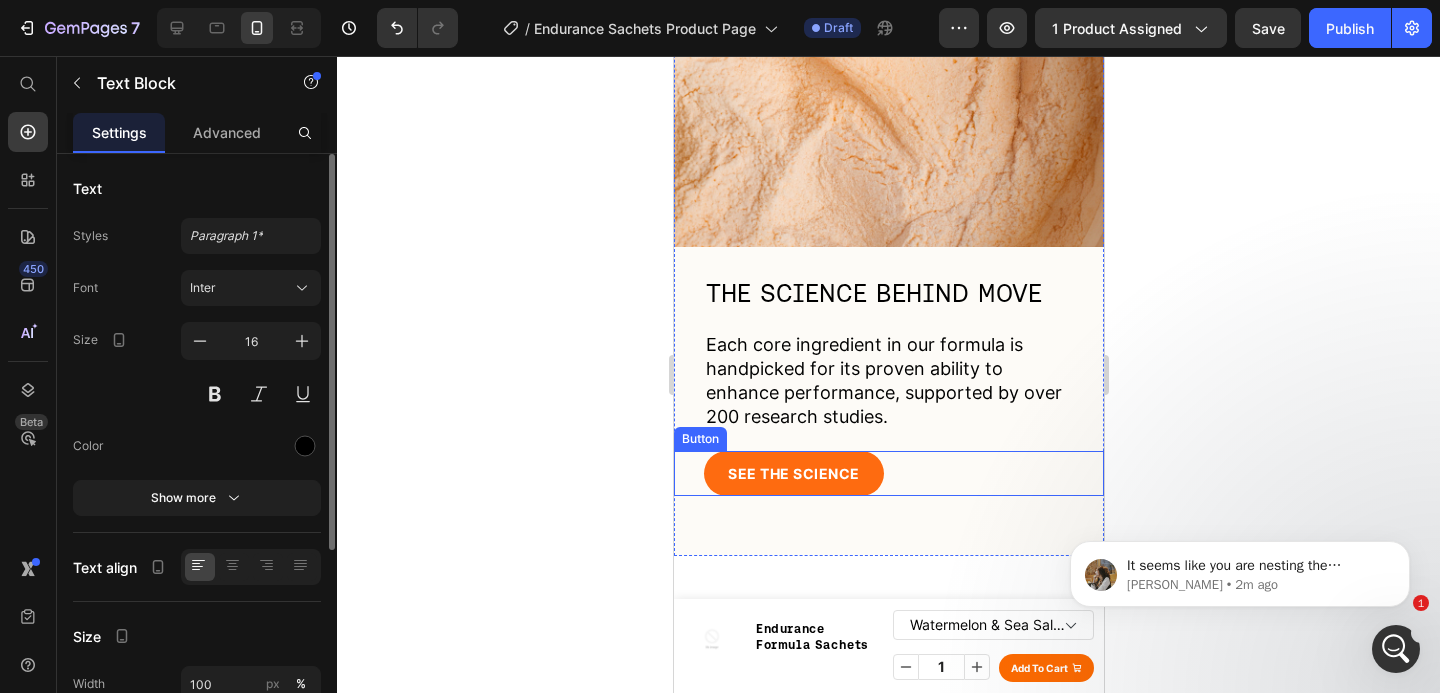 click on "Each core ingredient in our formula is handpicked for its proven ability to enhance performance, supported by over 200 research studies." at bounding box center (883, 380) 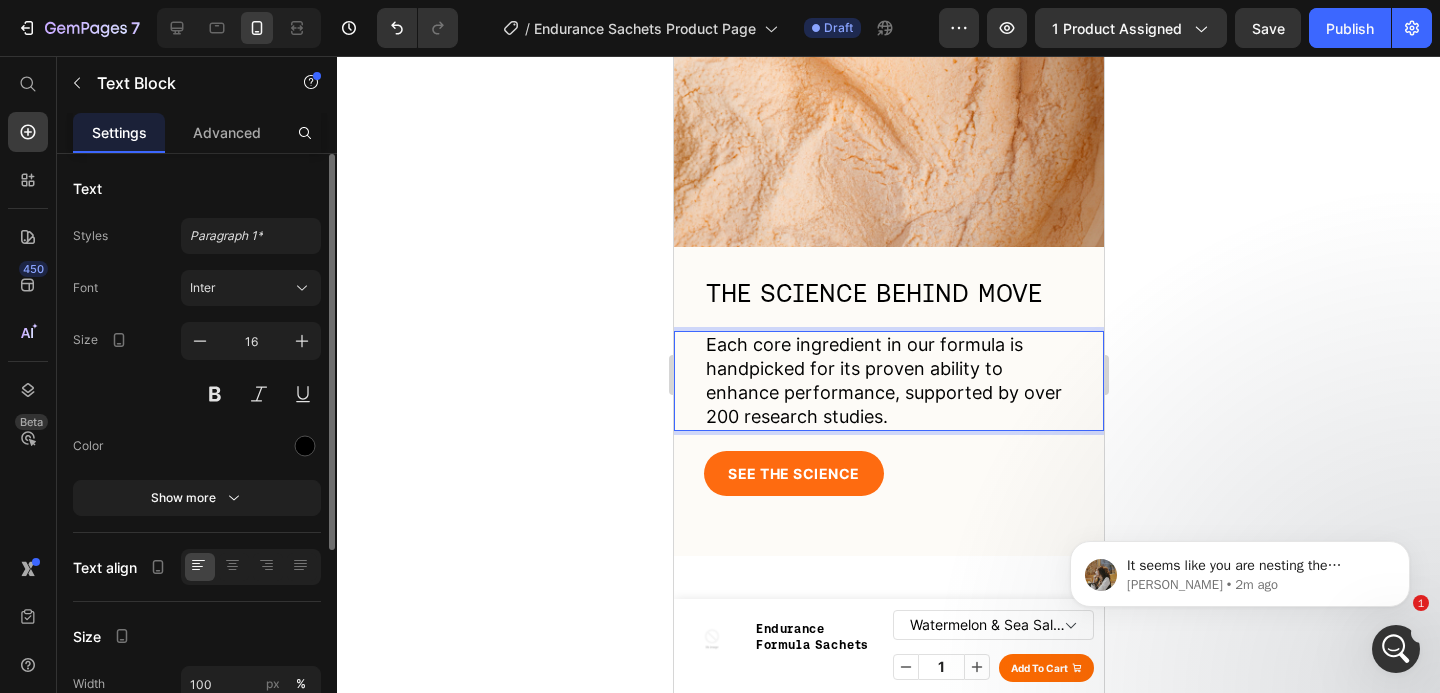 drag, startPoint x: 960, startPoint y: 397, endPoint x: 699, endPoint y: 325, distance: 270.74896 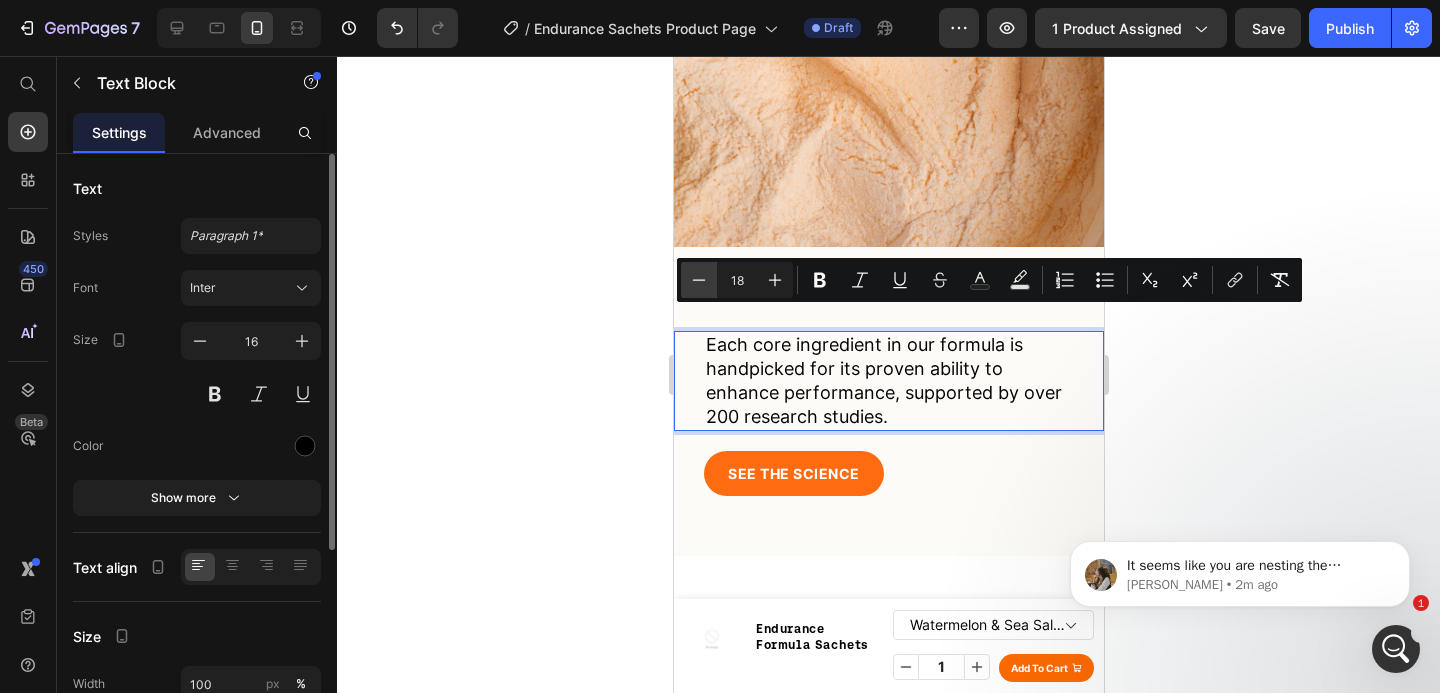 click 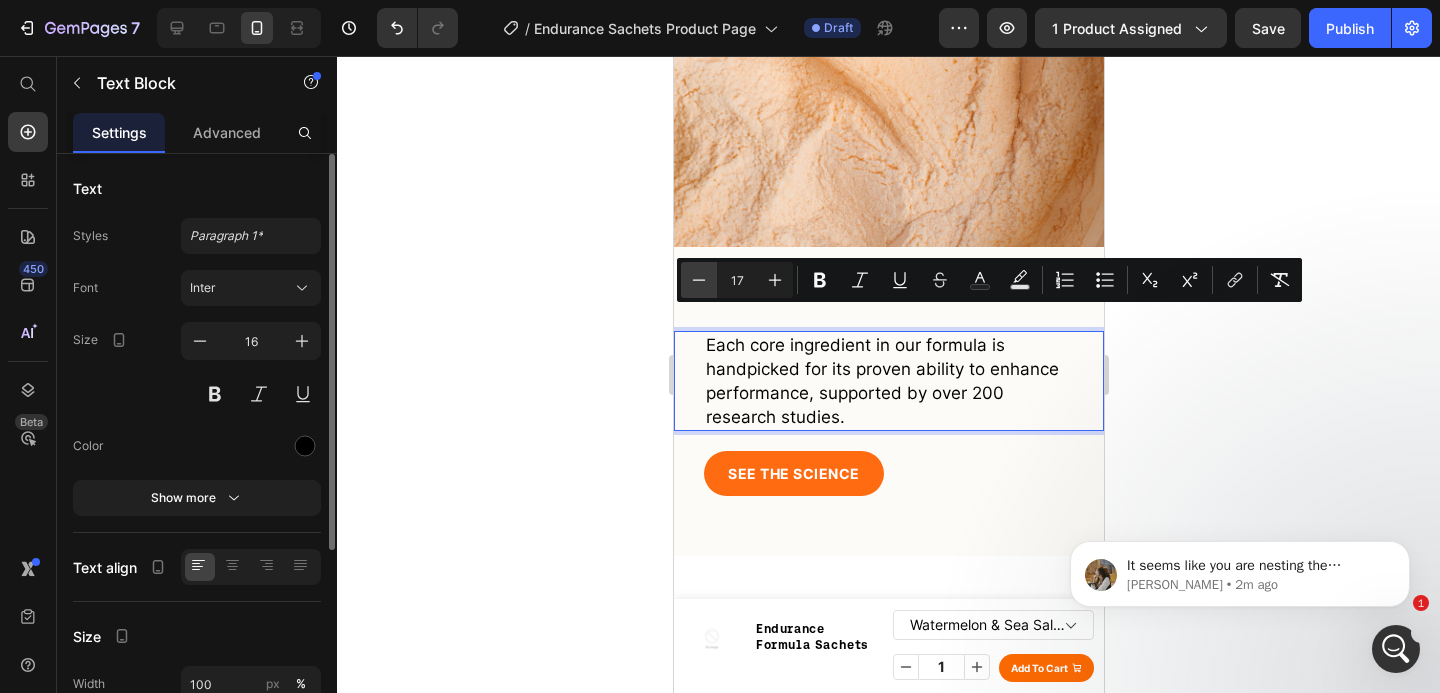 click 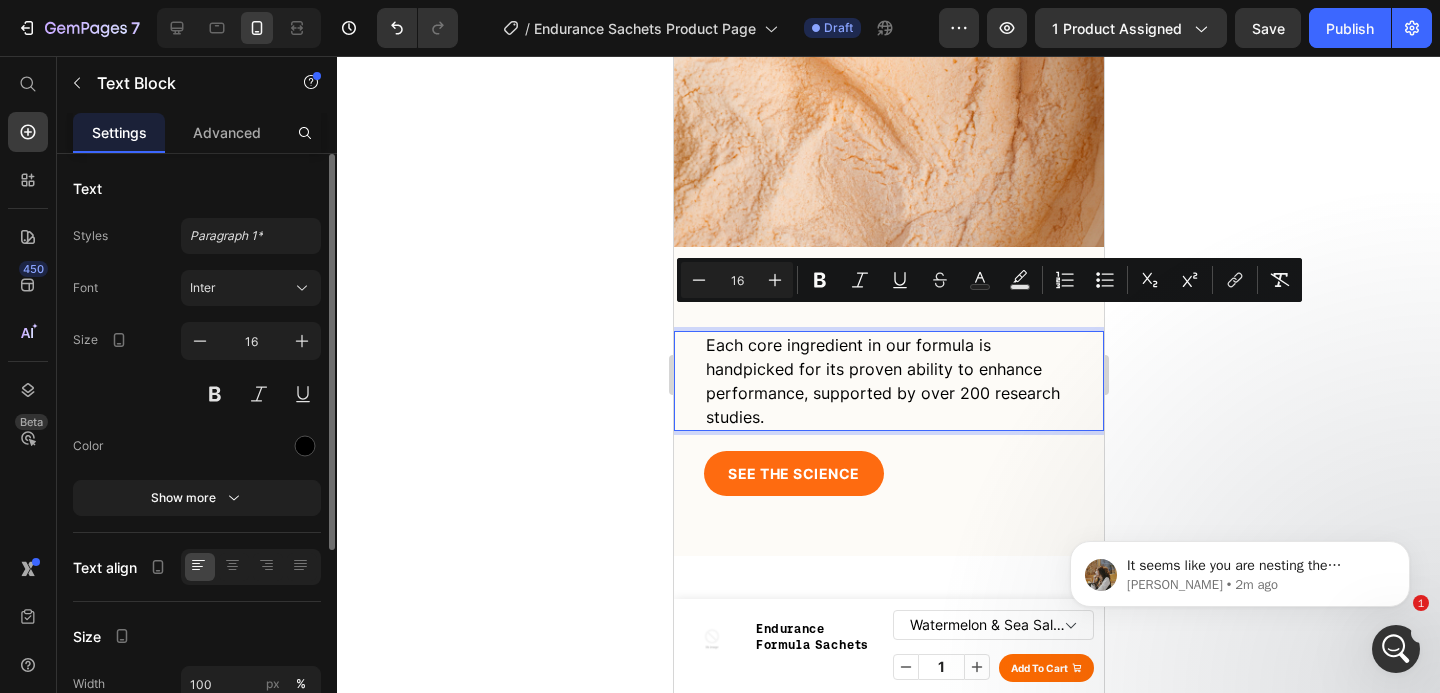click 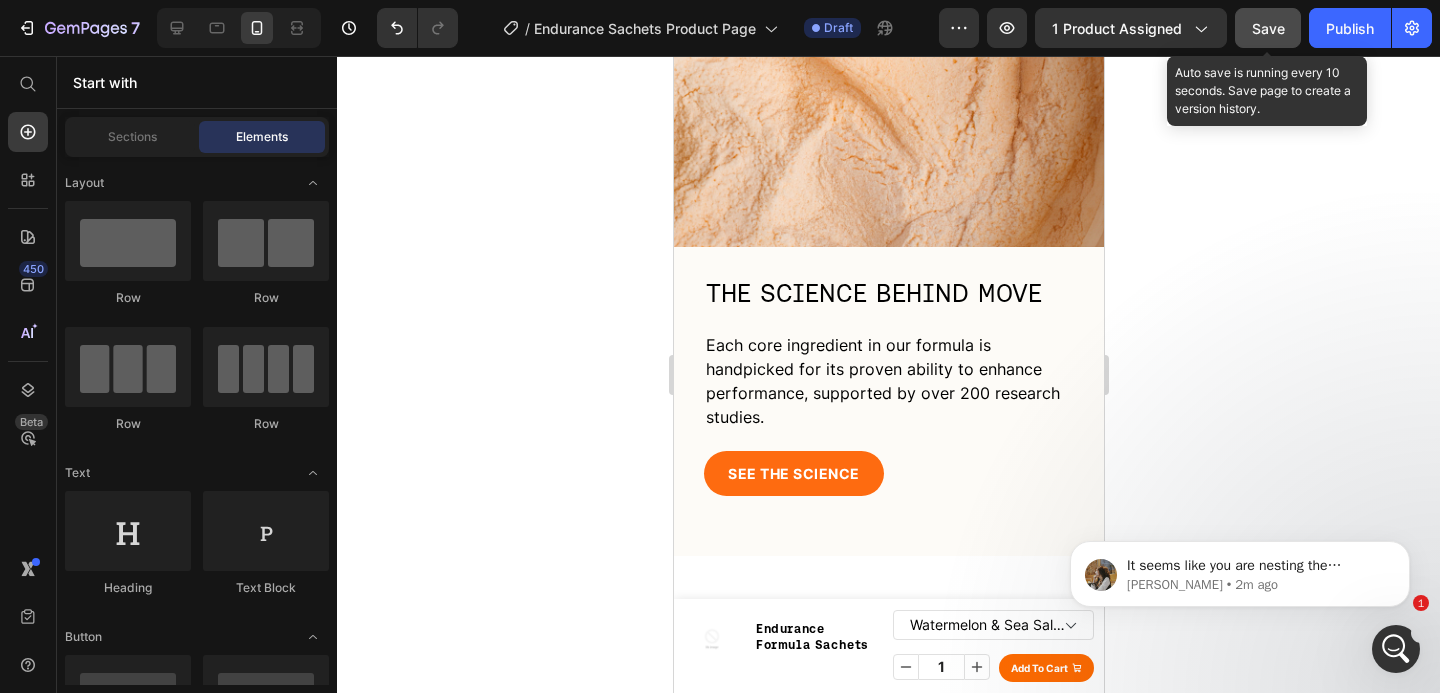 click on "Save" at bounding box center (1268, 28) 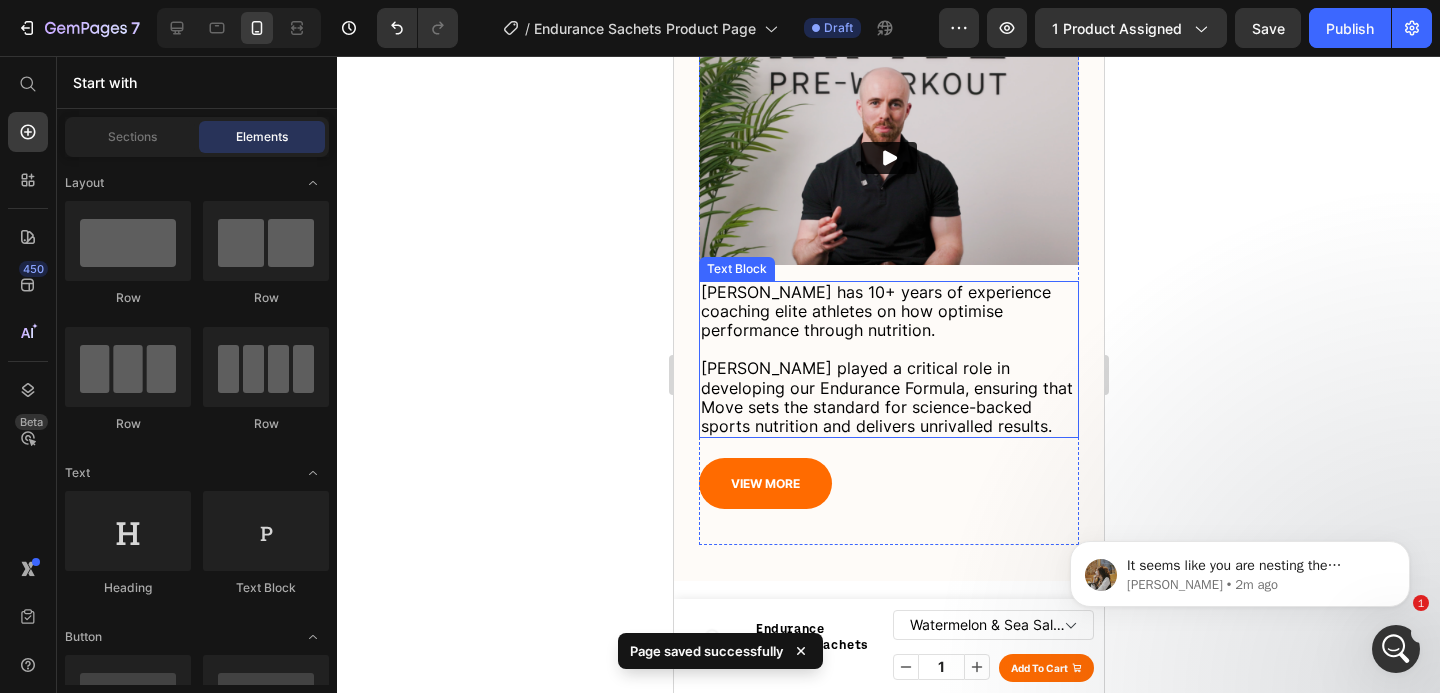 scroll, scrollTop: 7536, scrollLeft: 0, axis: vertical 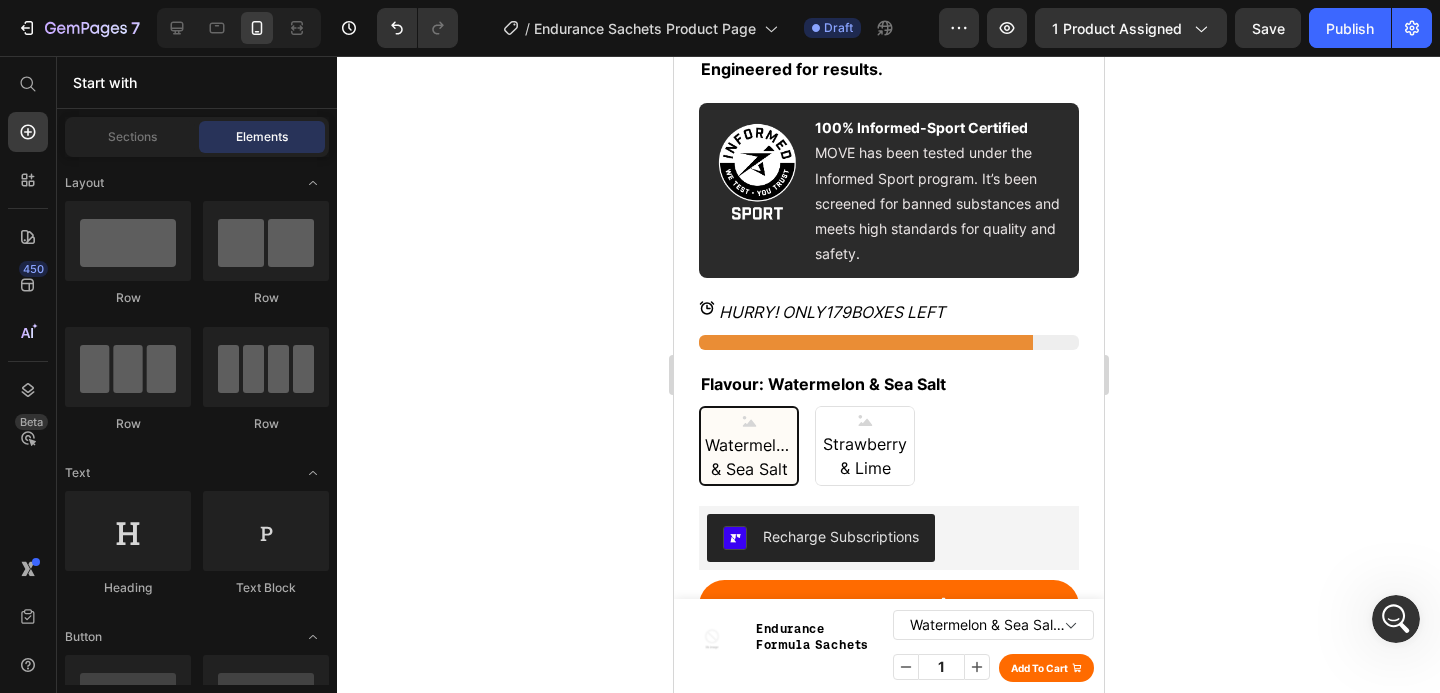 drag, startPoint x: 1097, startPoint y: 377, endPoint x: 1811, endPoint y: 348, distance: 714.5887 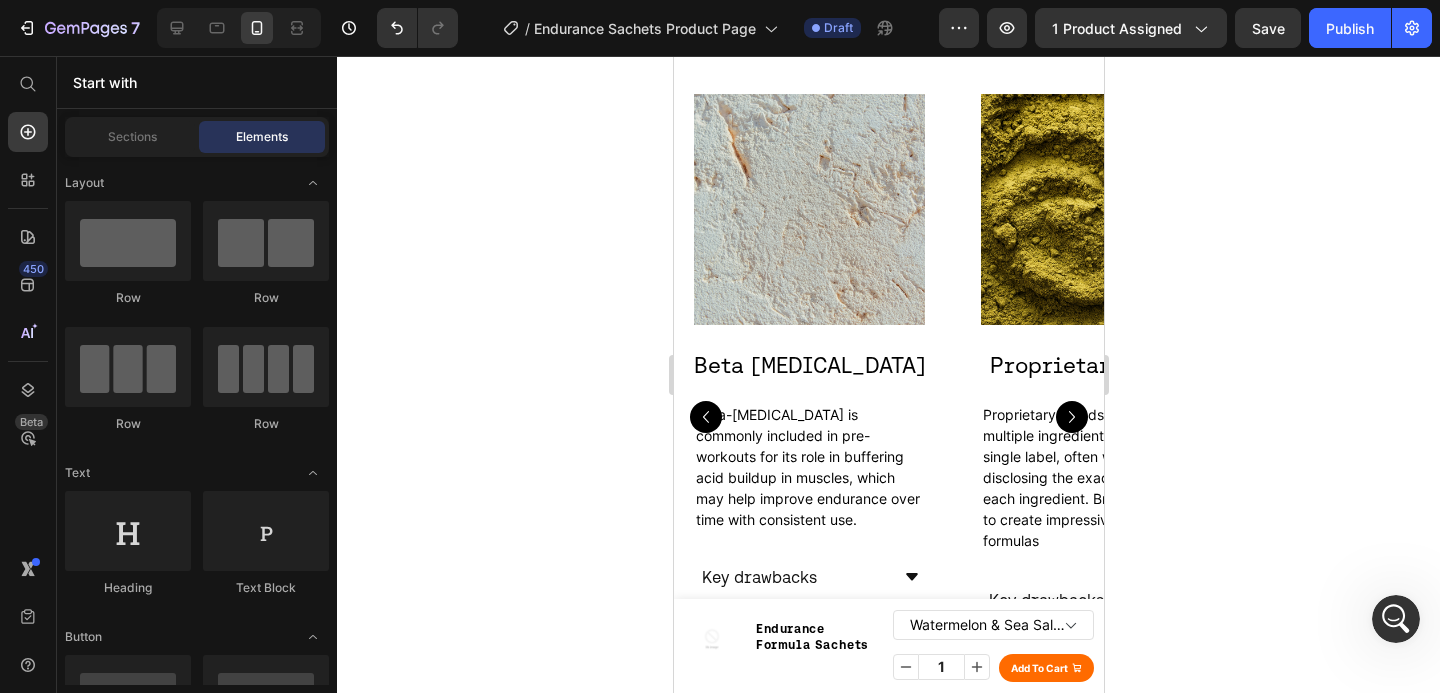 scroll, scrollTop: 3878, scrollLeft: 0, axis: vertical 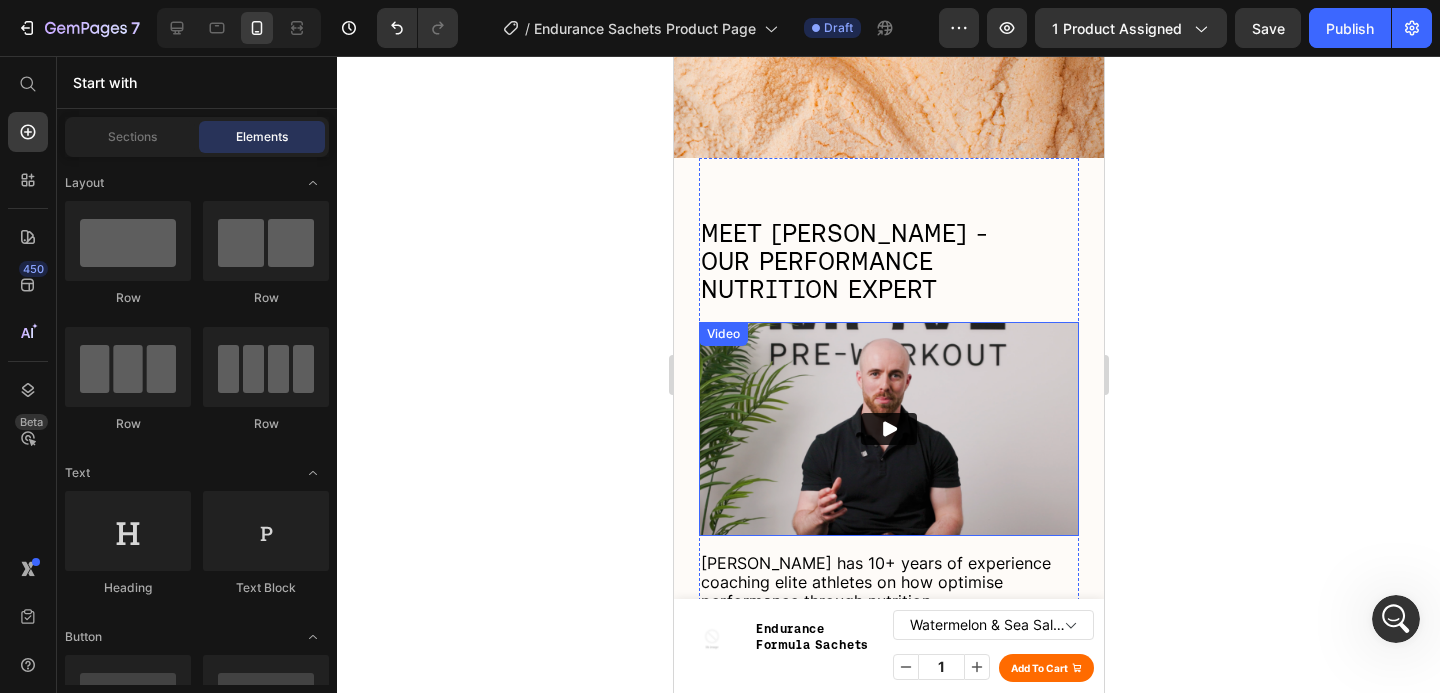 click at bounding box center [888, 429] 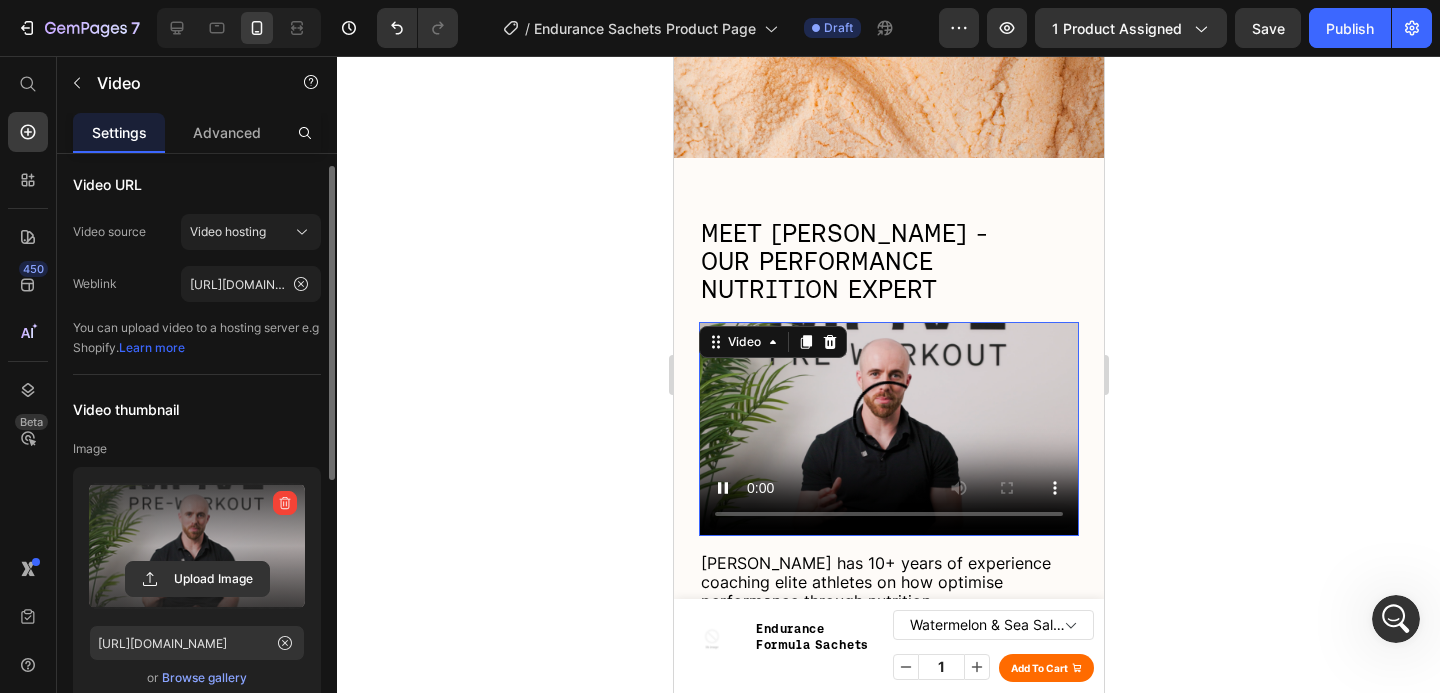 scroll, scrollTop: 11, scrollLeft: 0, axis: vertical 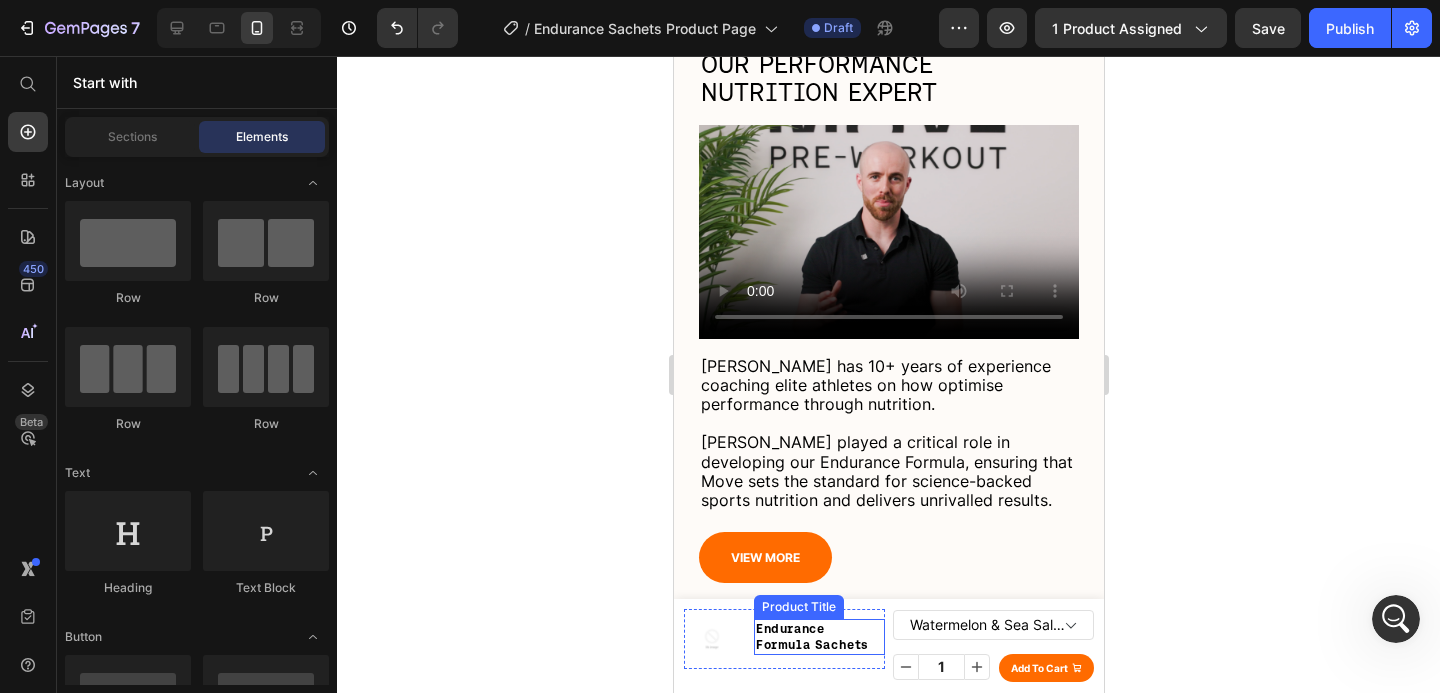 click on "Endurance Formula Sachets" at bounding box center (818, 636) 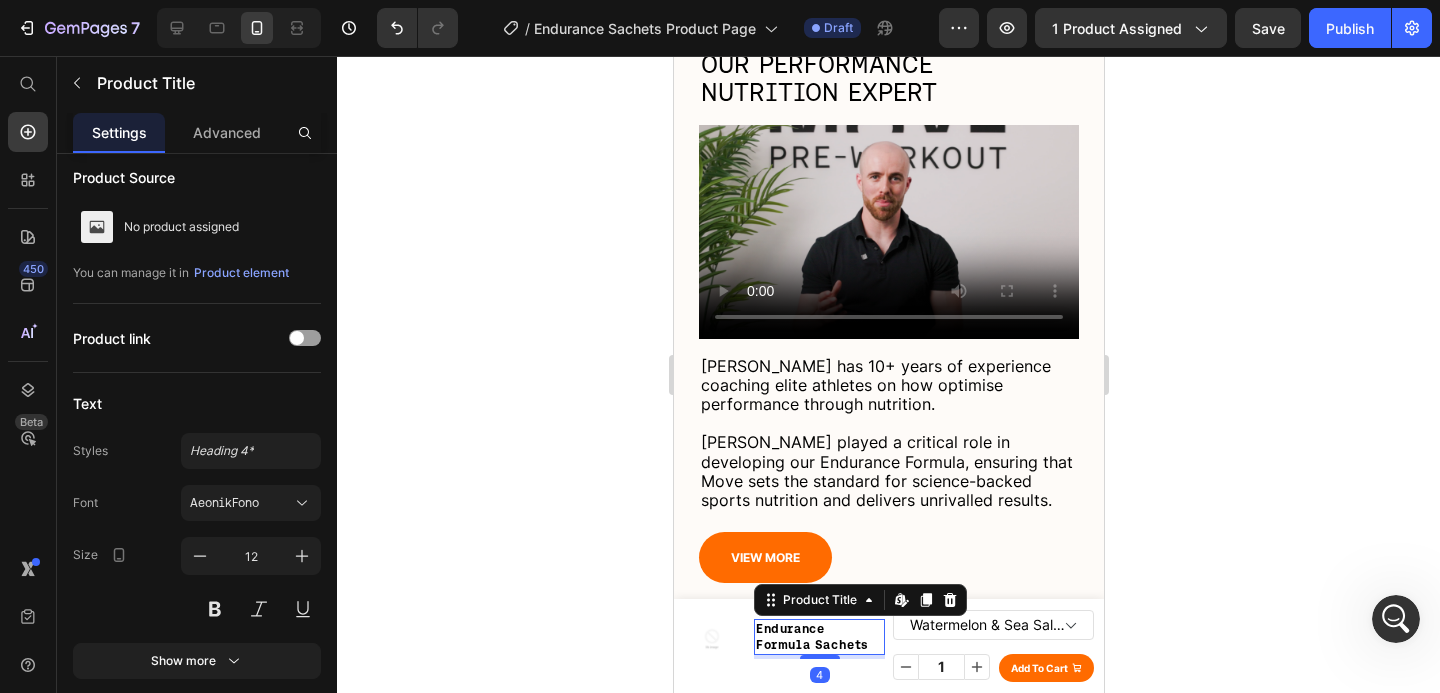 scroll, scrollTop: 0, scrollLeft: 0, axis: both 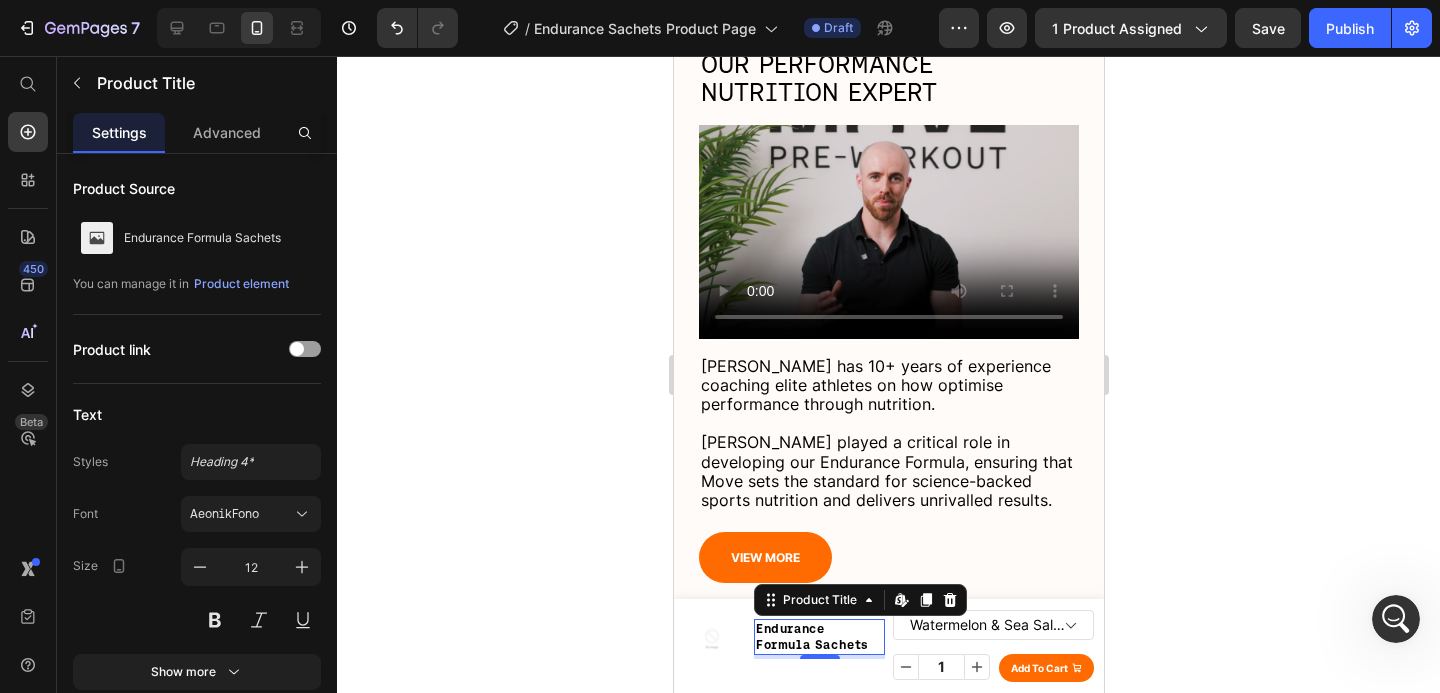 click on "Endurance Formula Sachets" at bounding box center (818, 636) 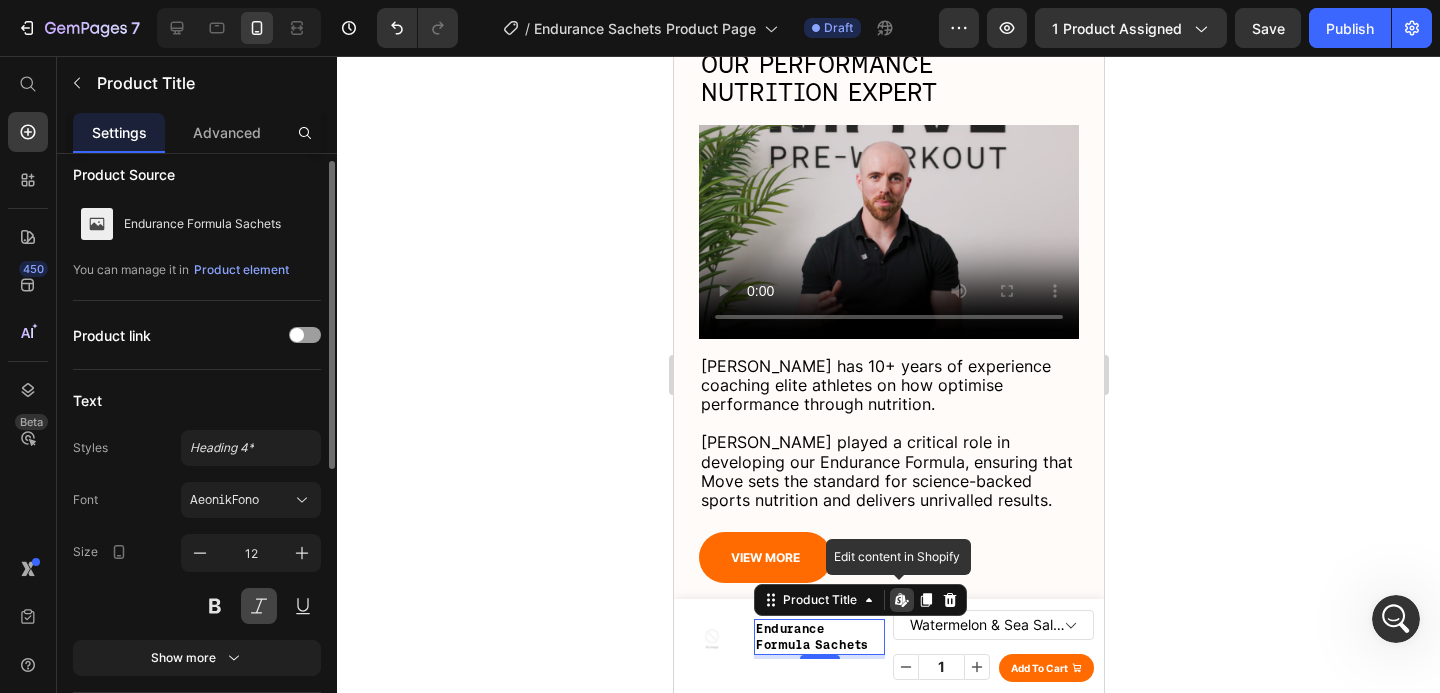 scroll, scrollTop: 70, scrollLeft: 0, axis: vertical 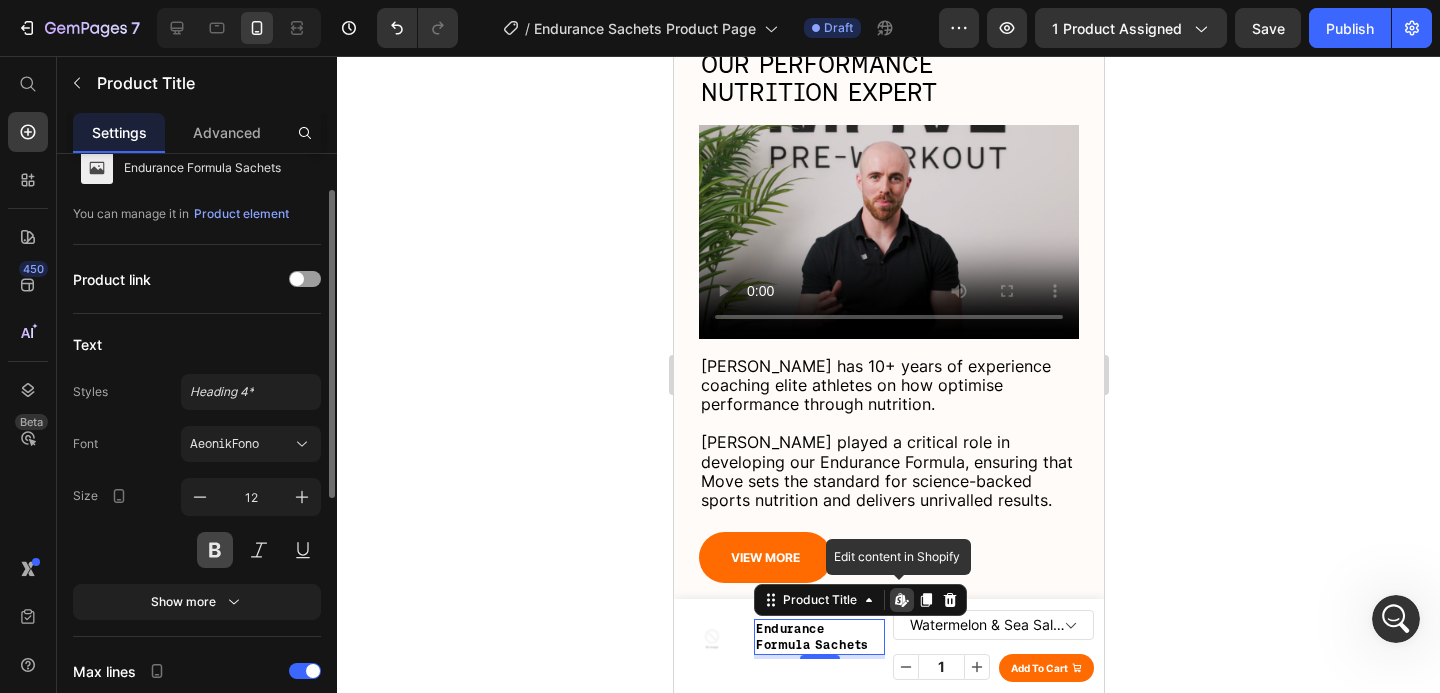 click at bounding box center [215, 550] 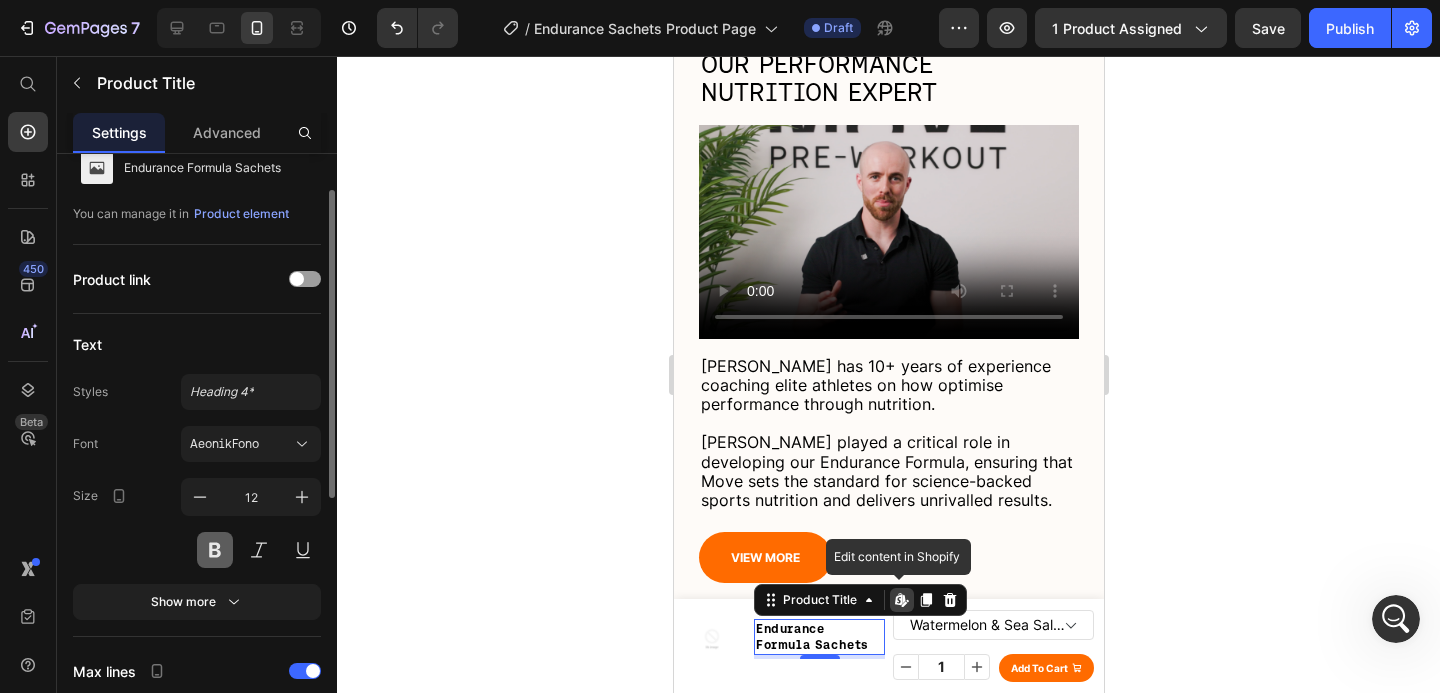 click at bounding box center (215, 550) 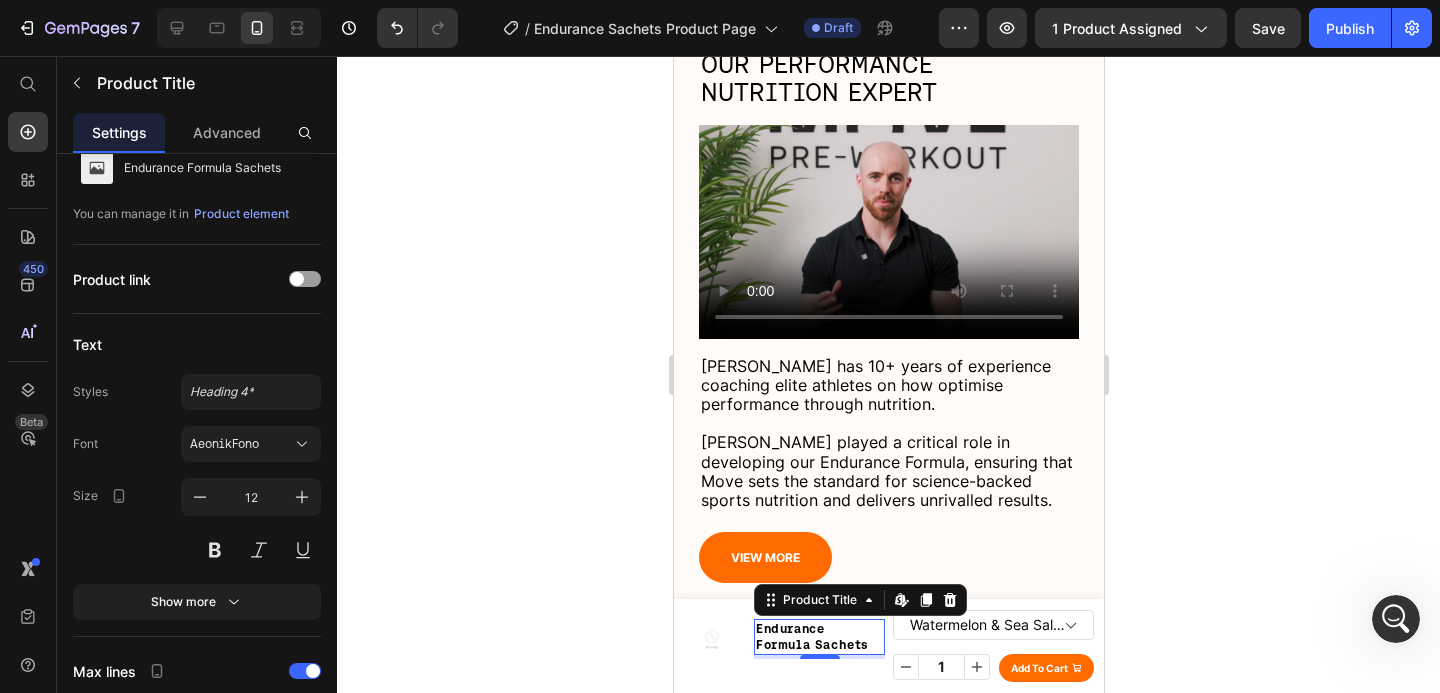 click on "Endurance Formula Sachets" at bounding box center (818, 636) 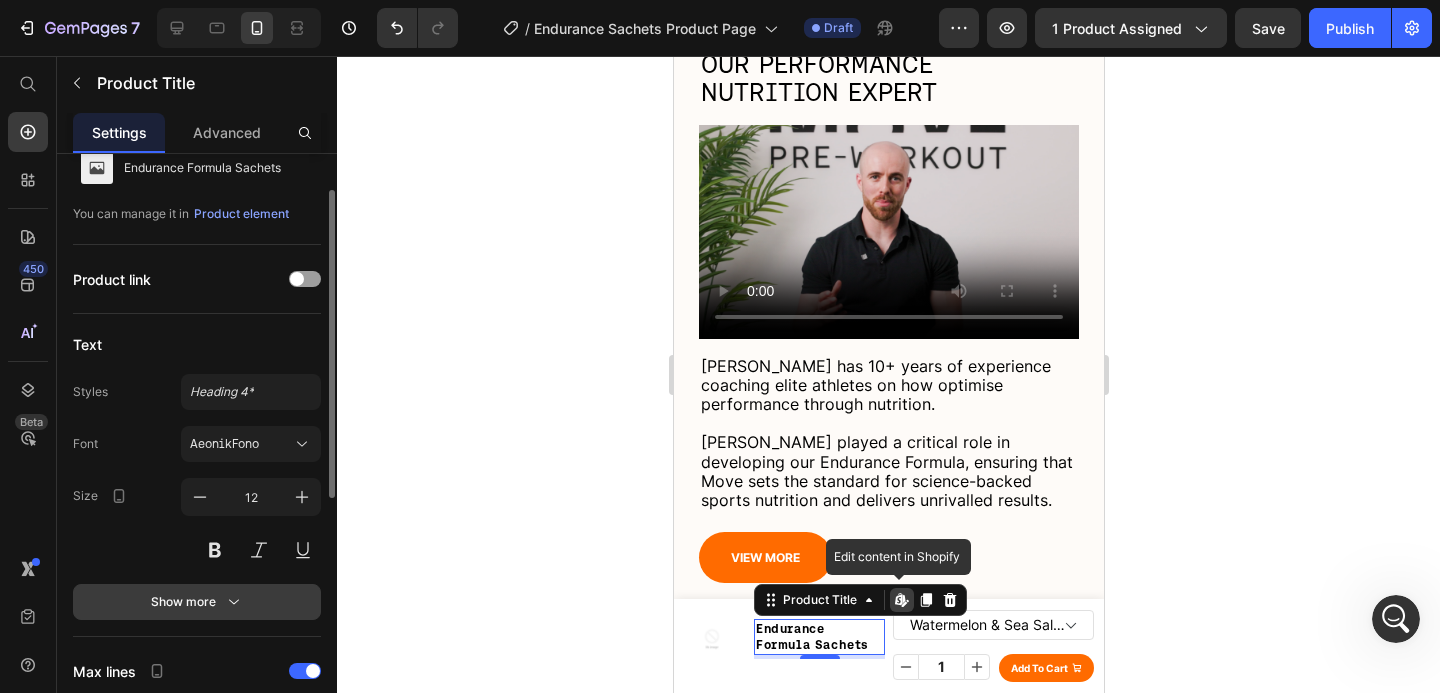 click on "Show more" at bounding box center [197, 602] 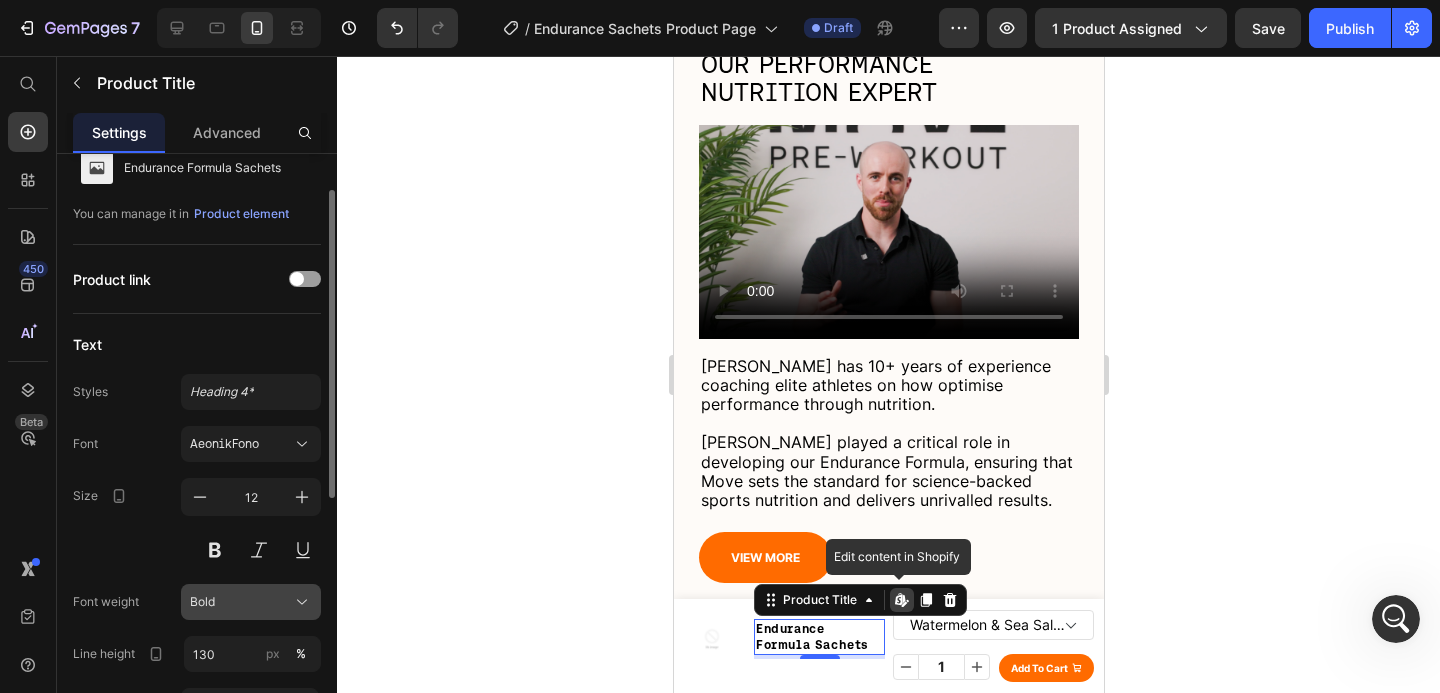 click on "Bold" 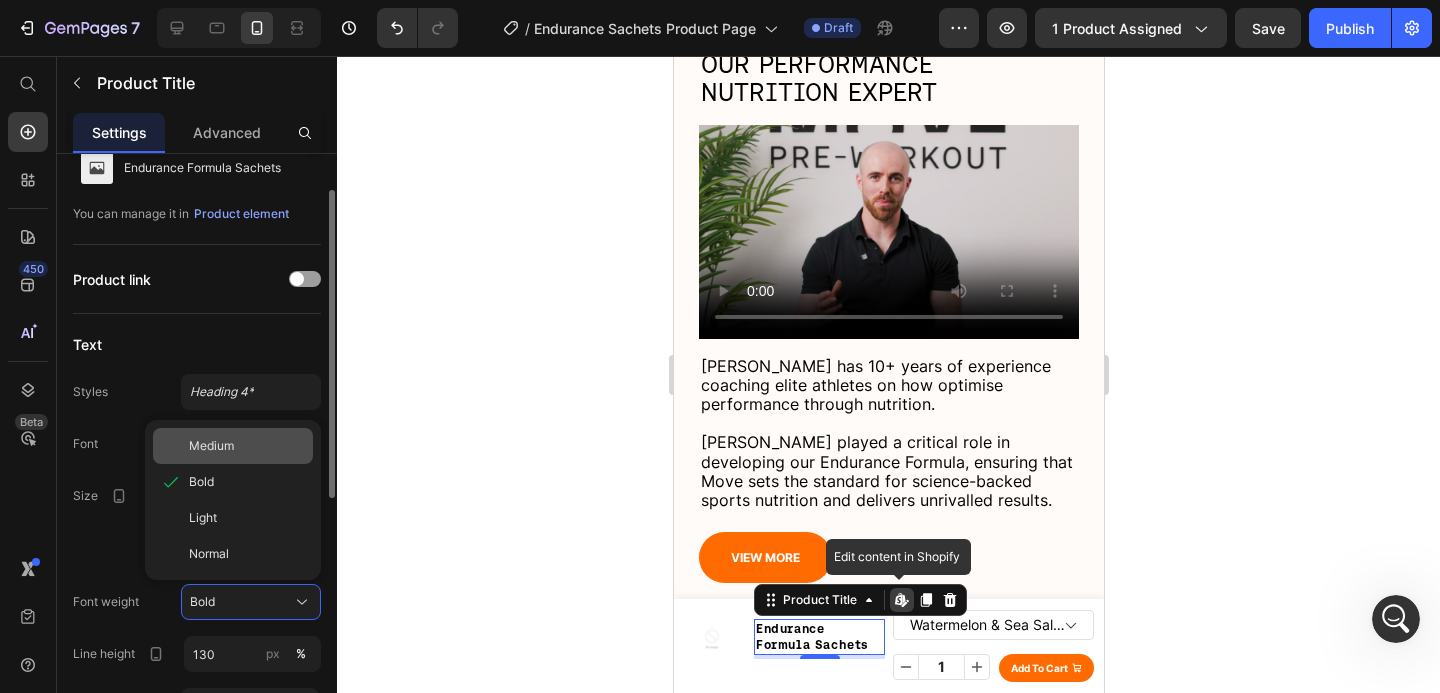 click on "Medium" at bounding box center (247, 446) 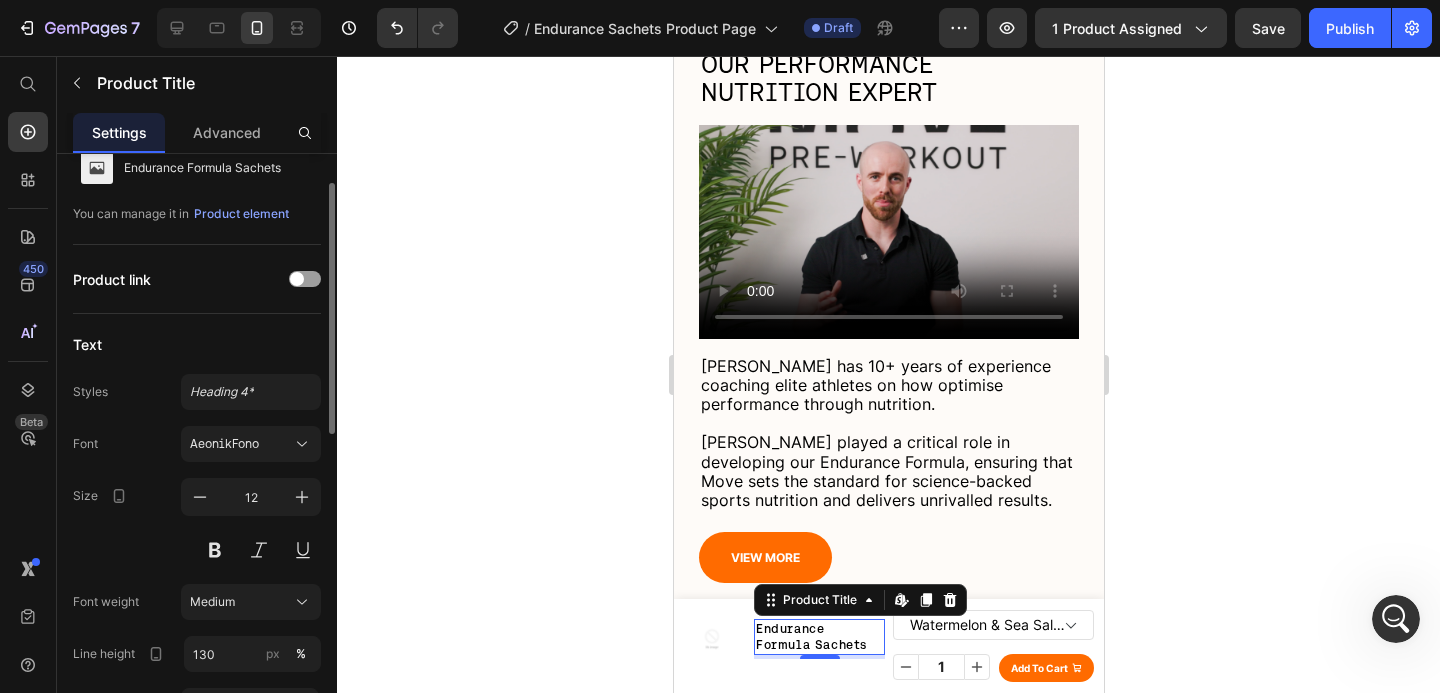 click 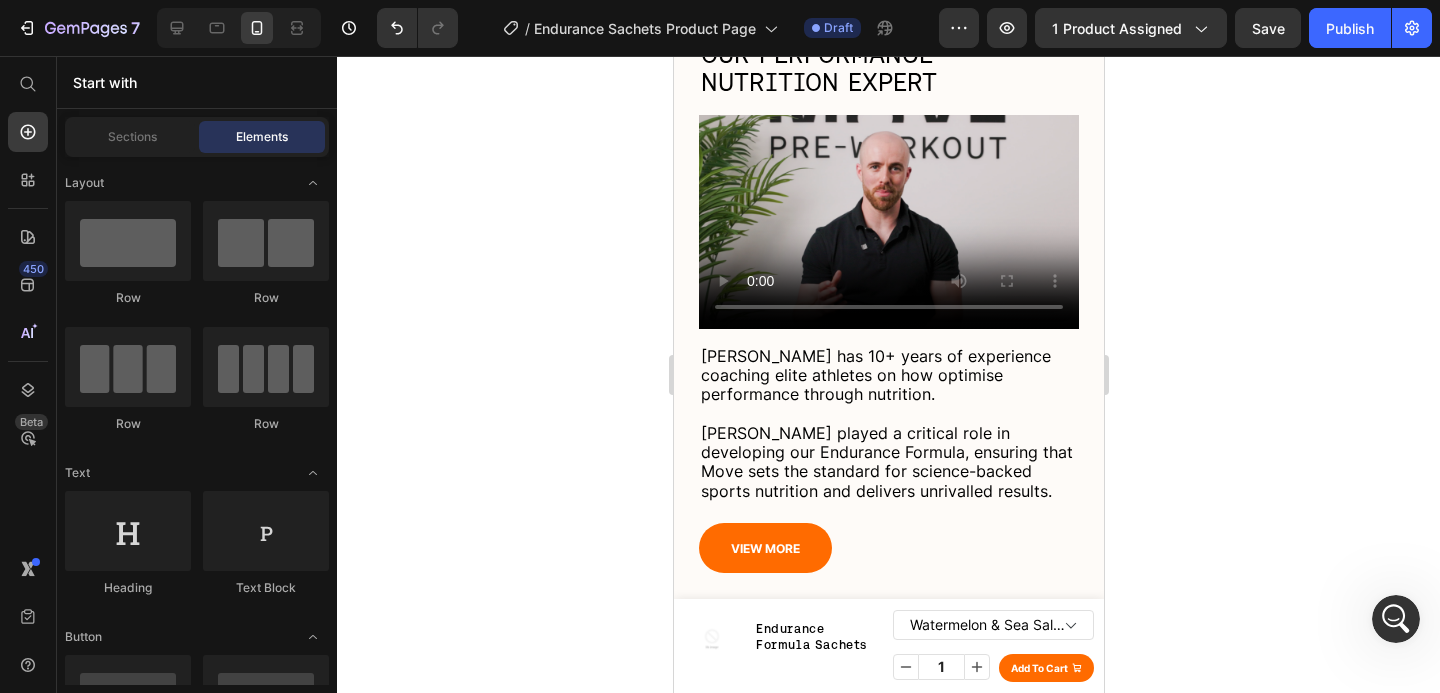 scroll, scrollTop: 7468, scrollLeft: 0, axis: vertical 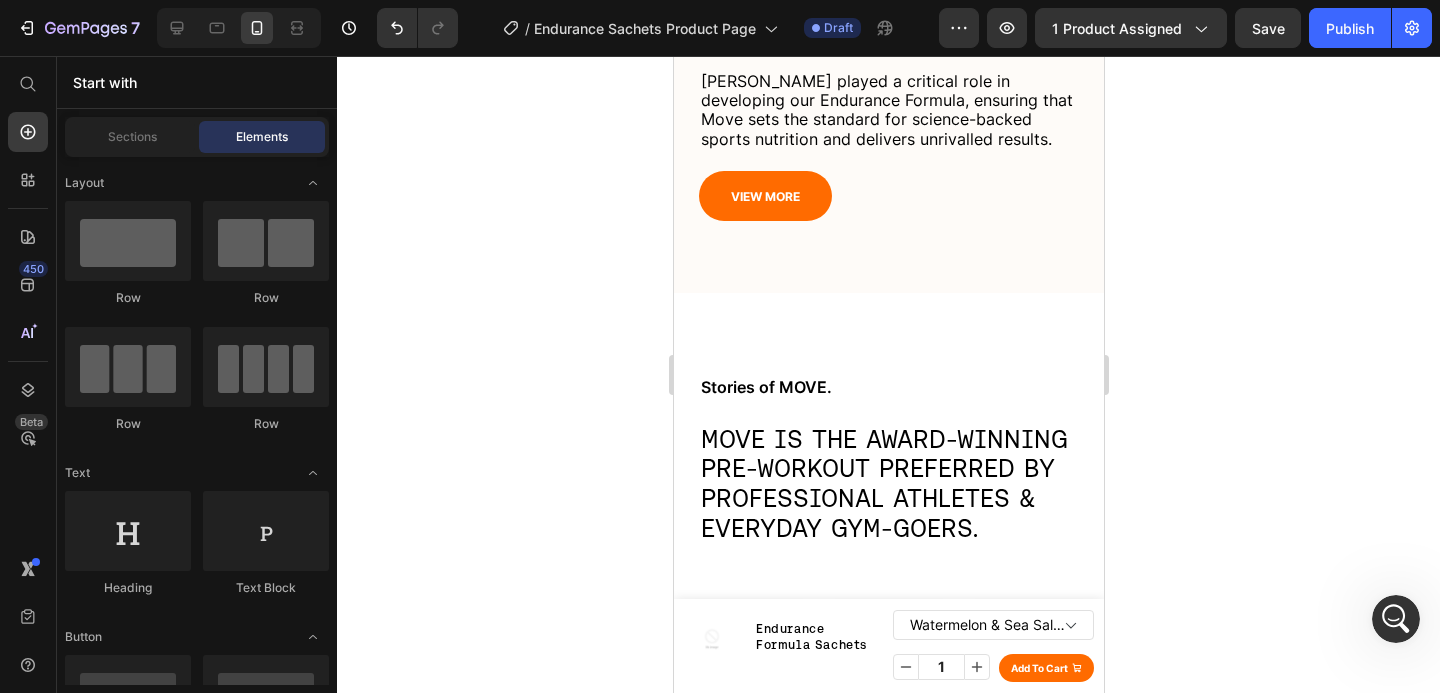 drag, startPoint x: 1094, startPoint y: 549, endPoint x: 1937, endPoint y: 232, distance: 900.632 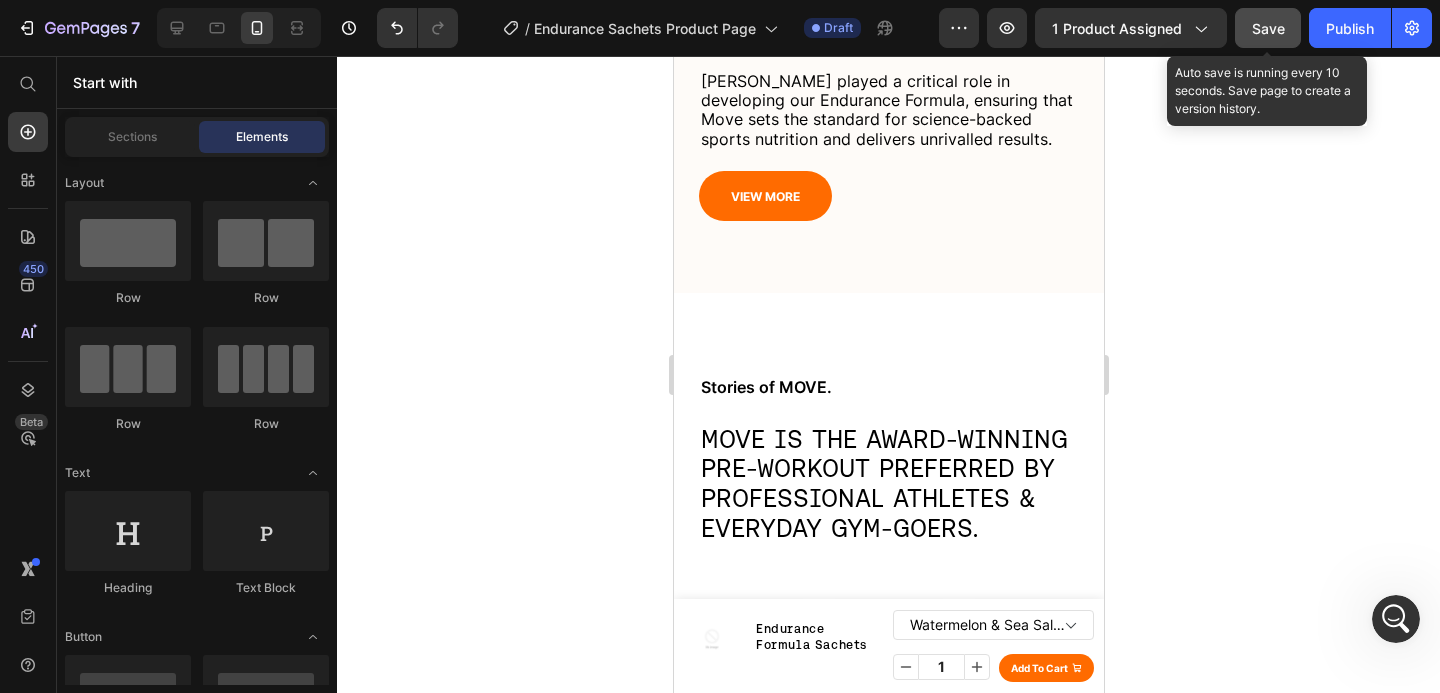 click on "Save" 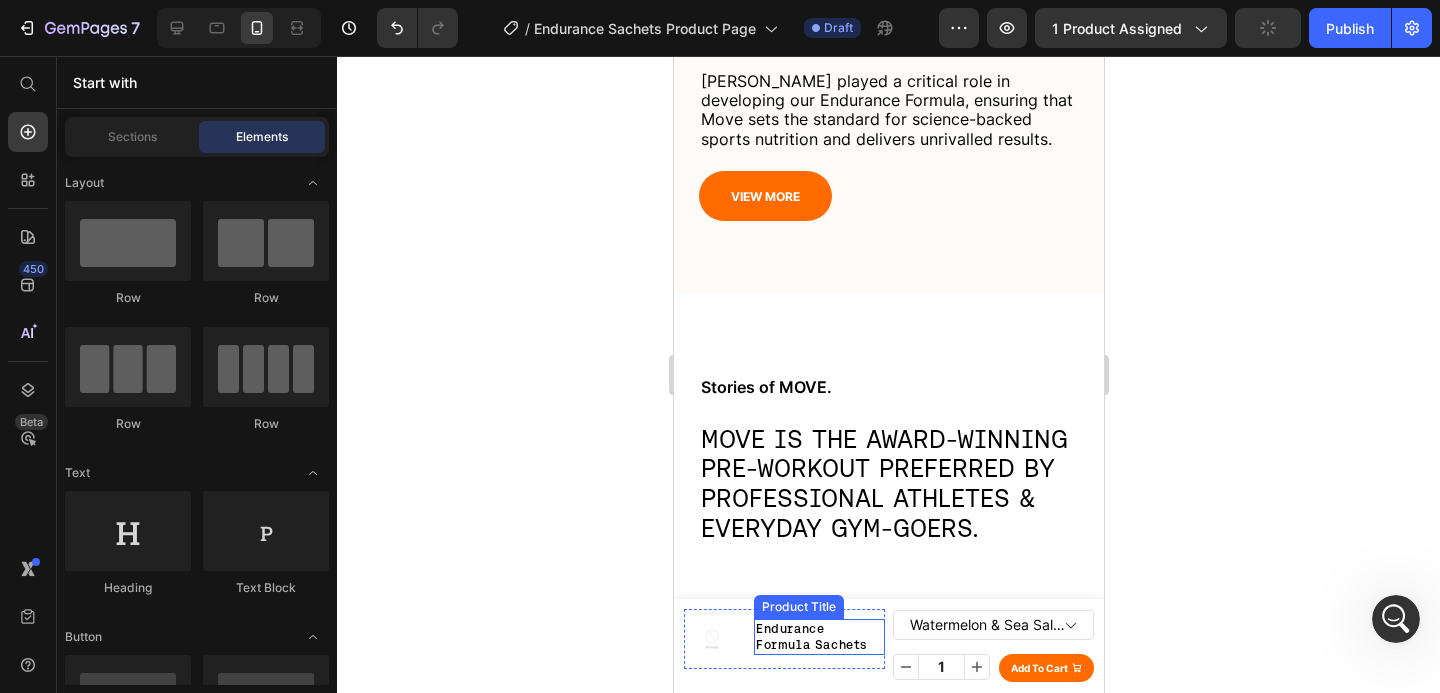 click on "Endurance Formula Sachets" at bounding box center (818, 636) 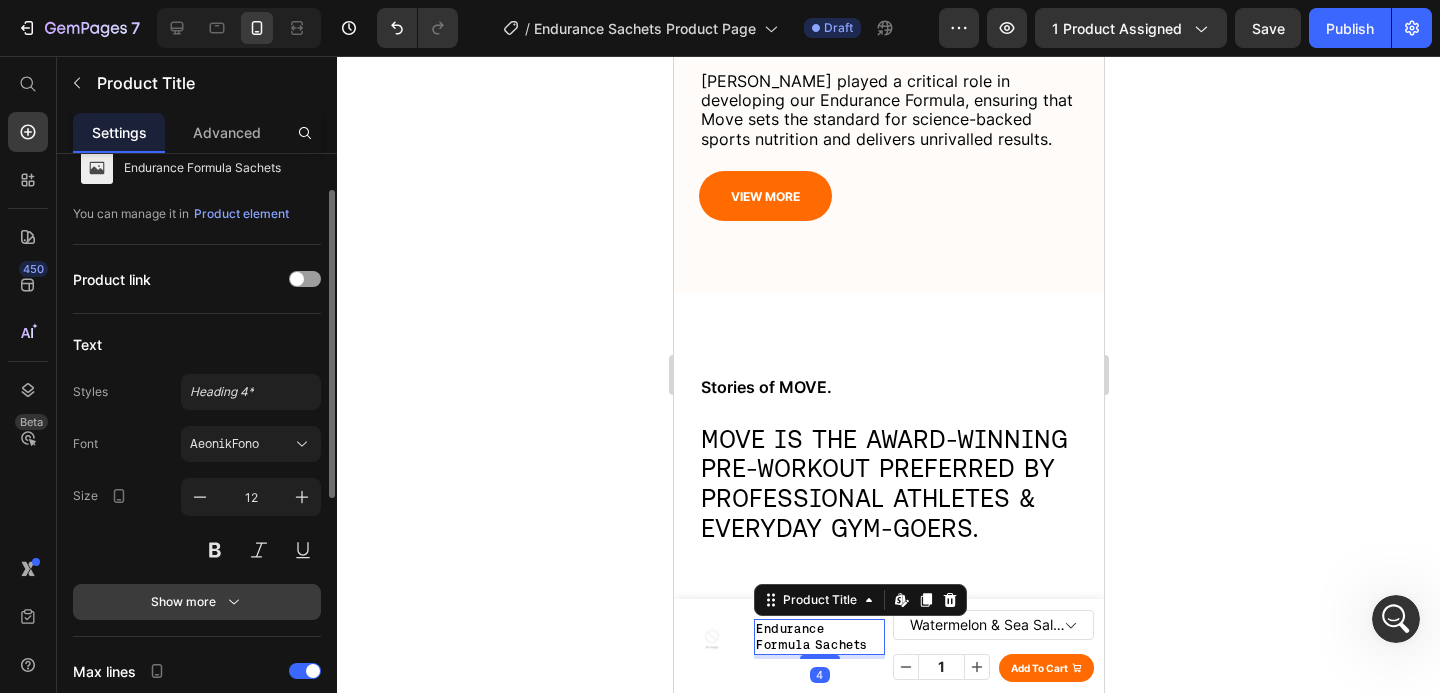 click on "Show more" at bounding box center (197, 602) 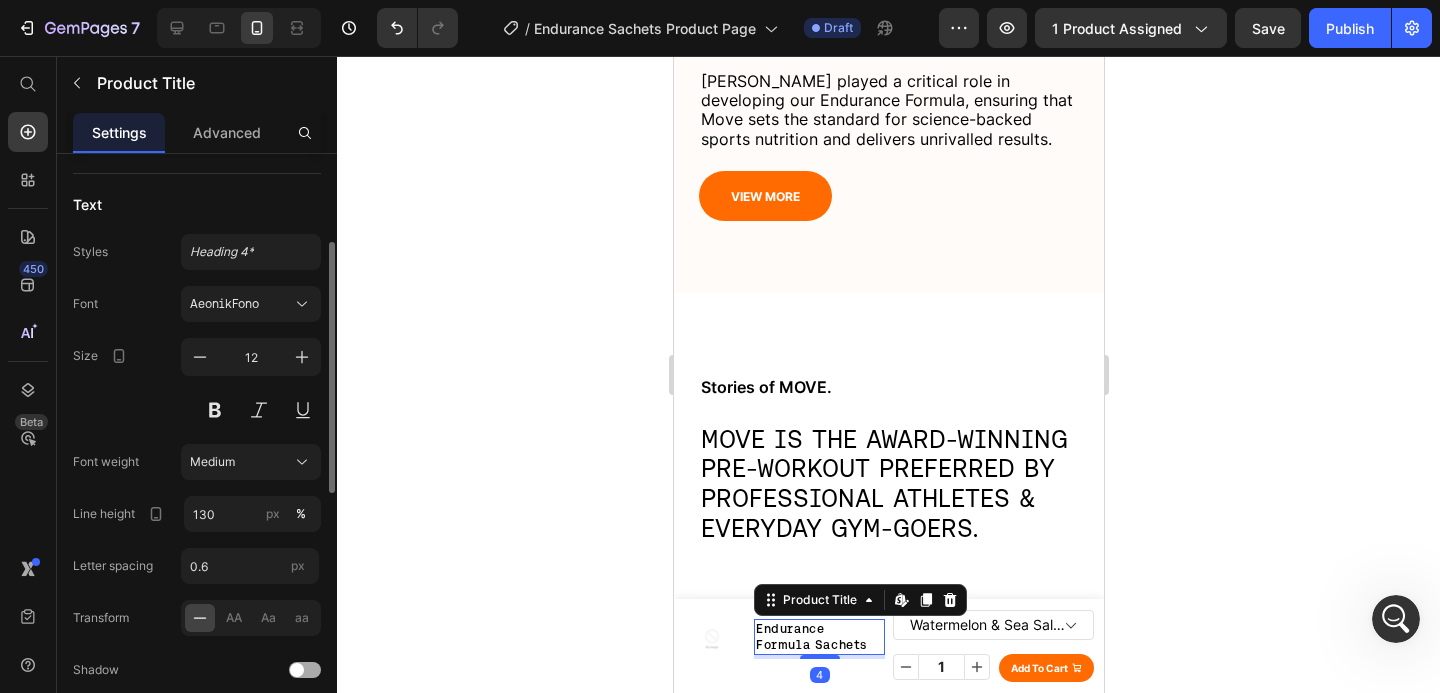 scroll, scrollTop: 239, scrollLeft: 0, axis: vertical 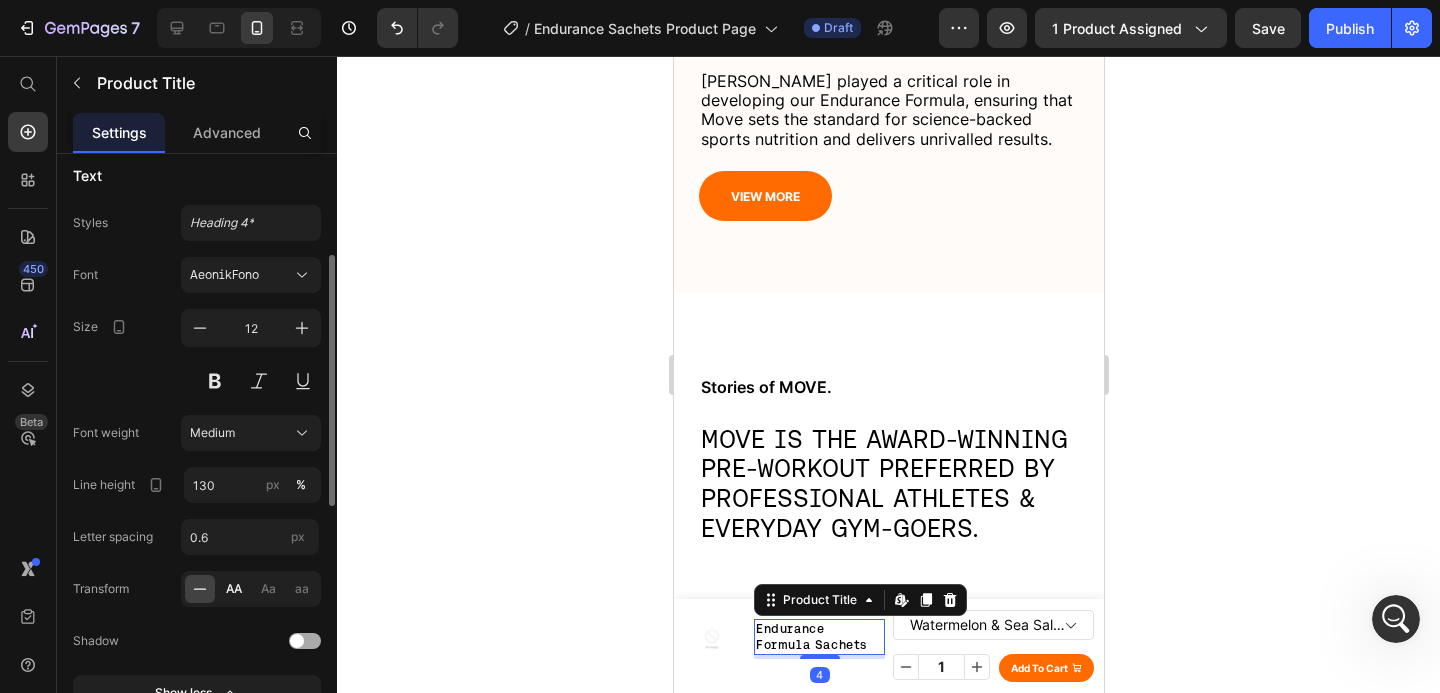 click on "AA" 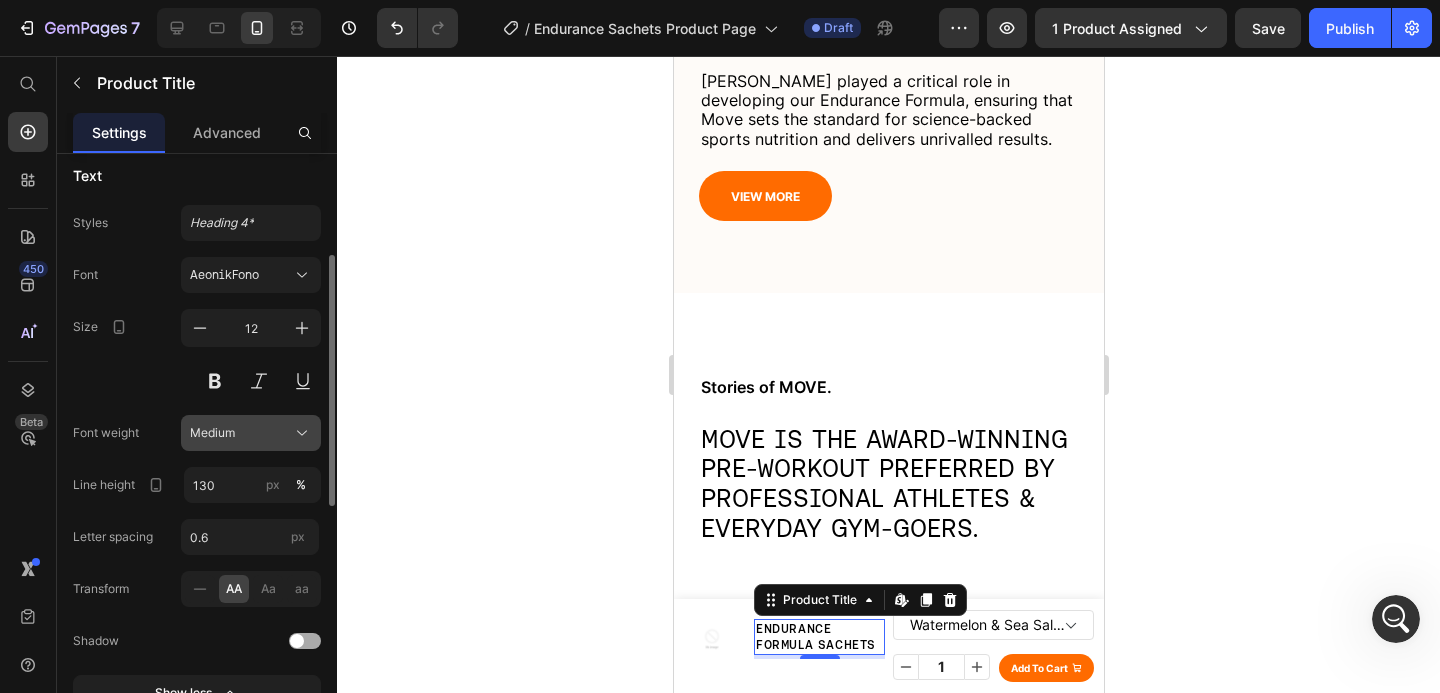 click on "Medium" 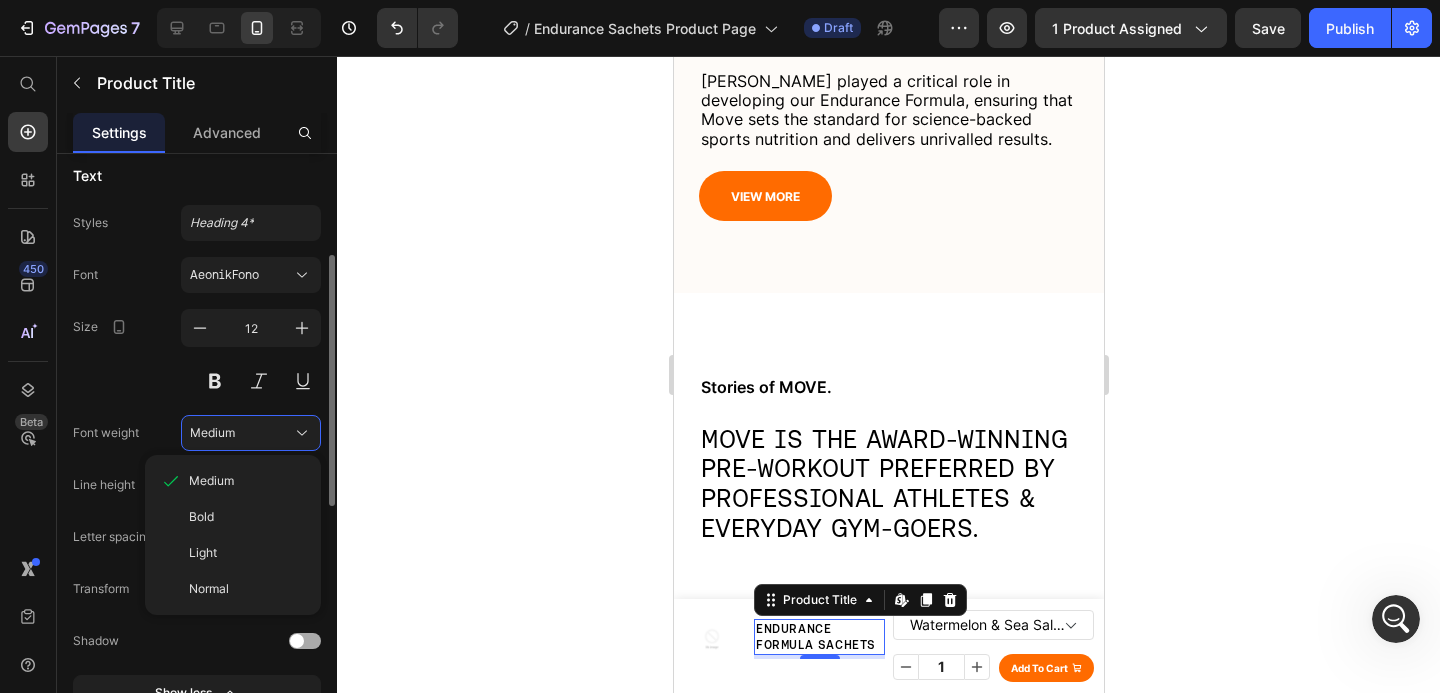 click on "Normal" at bounding box center (247, 589) 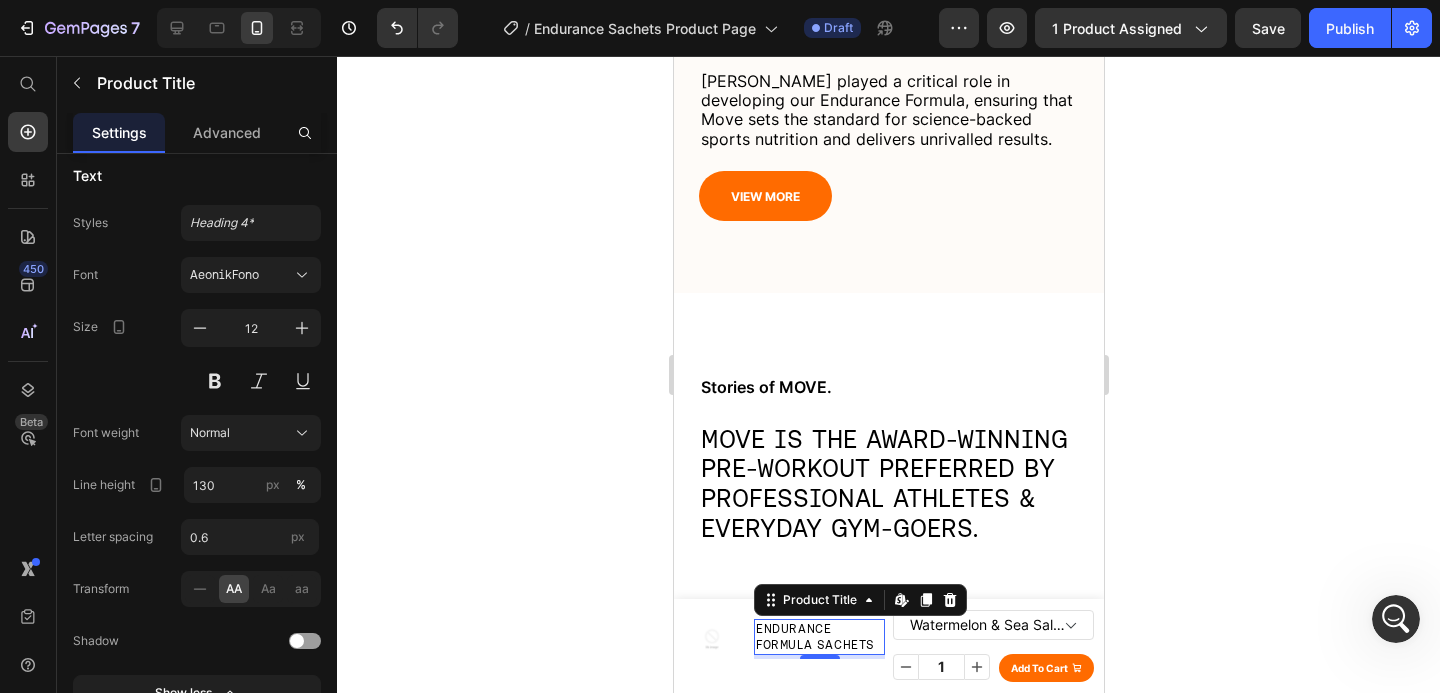click 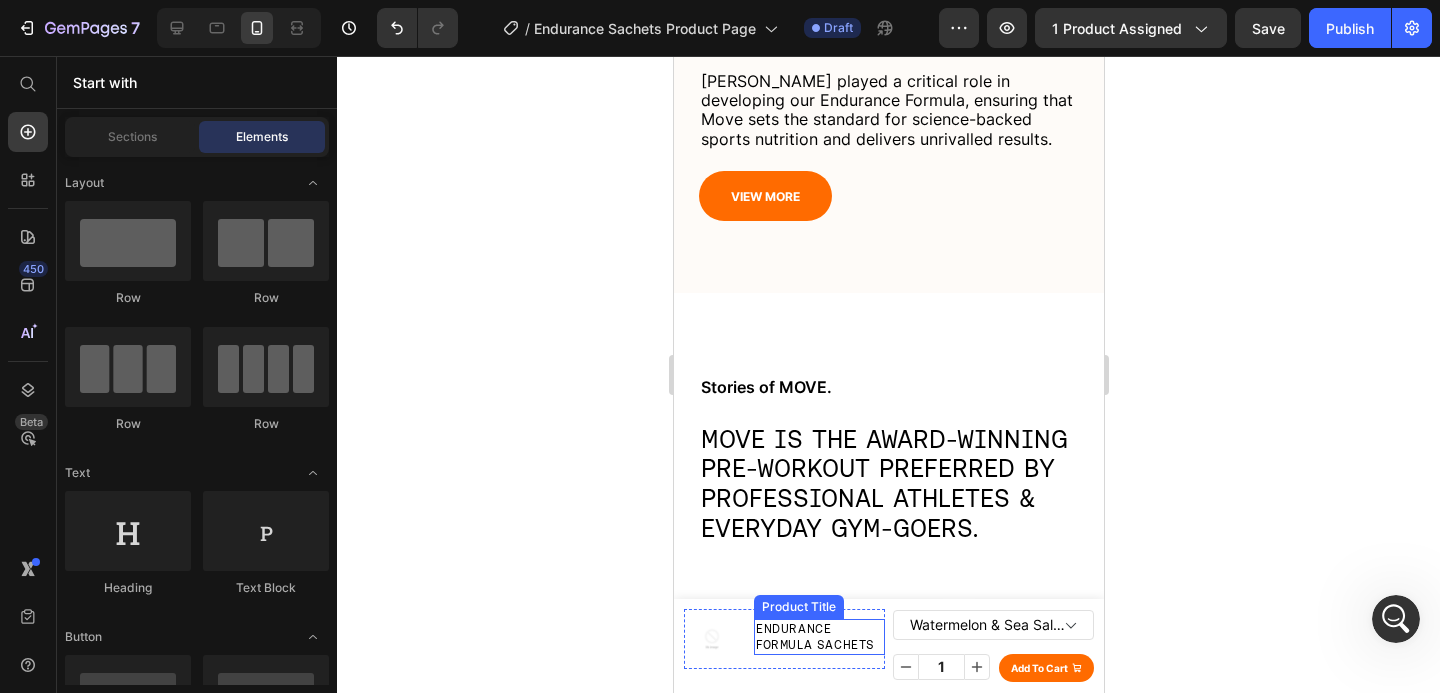 click on "Endurance Formula Sachets" at bounding box center (818, 636) 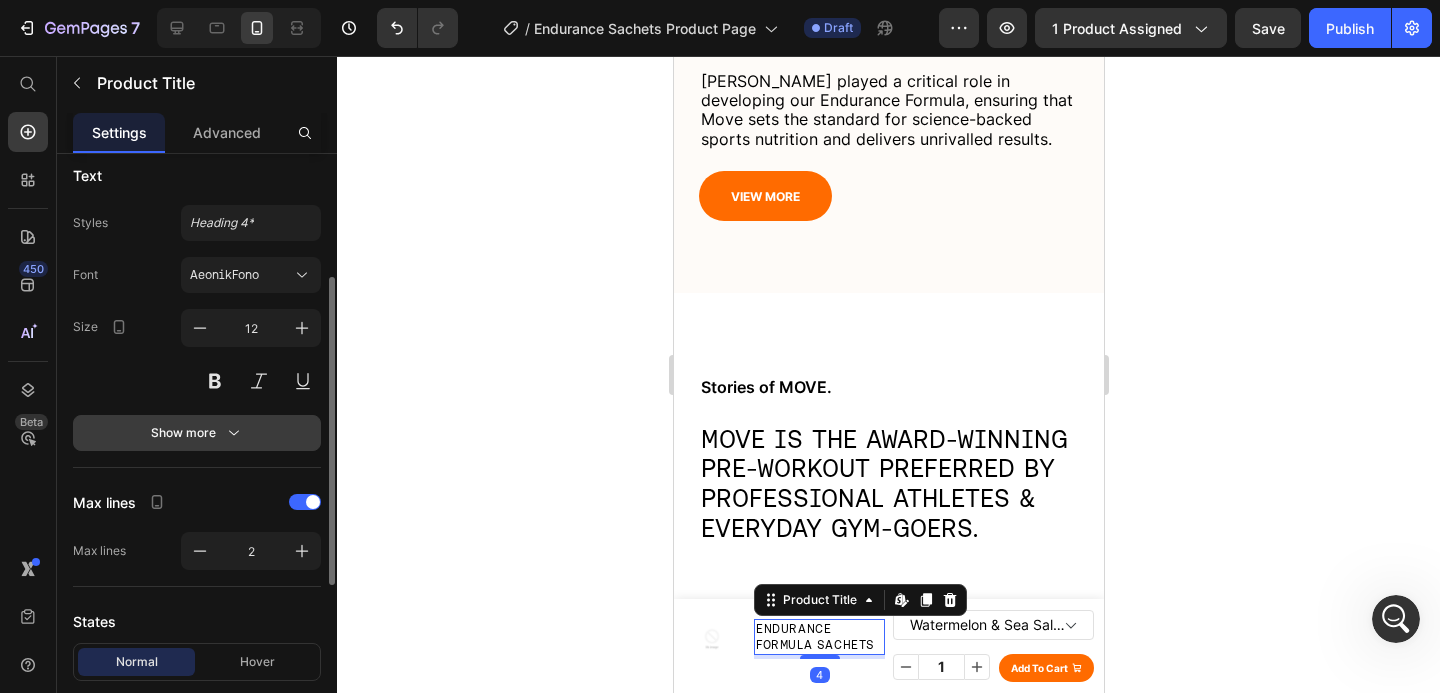 click on "Show more" at bounding box center (197, 433) 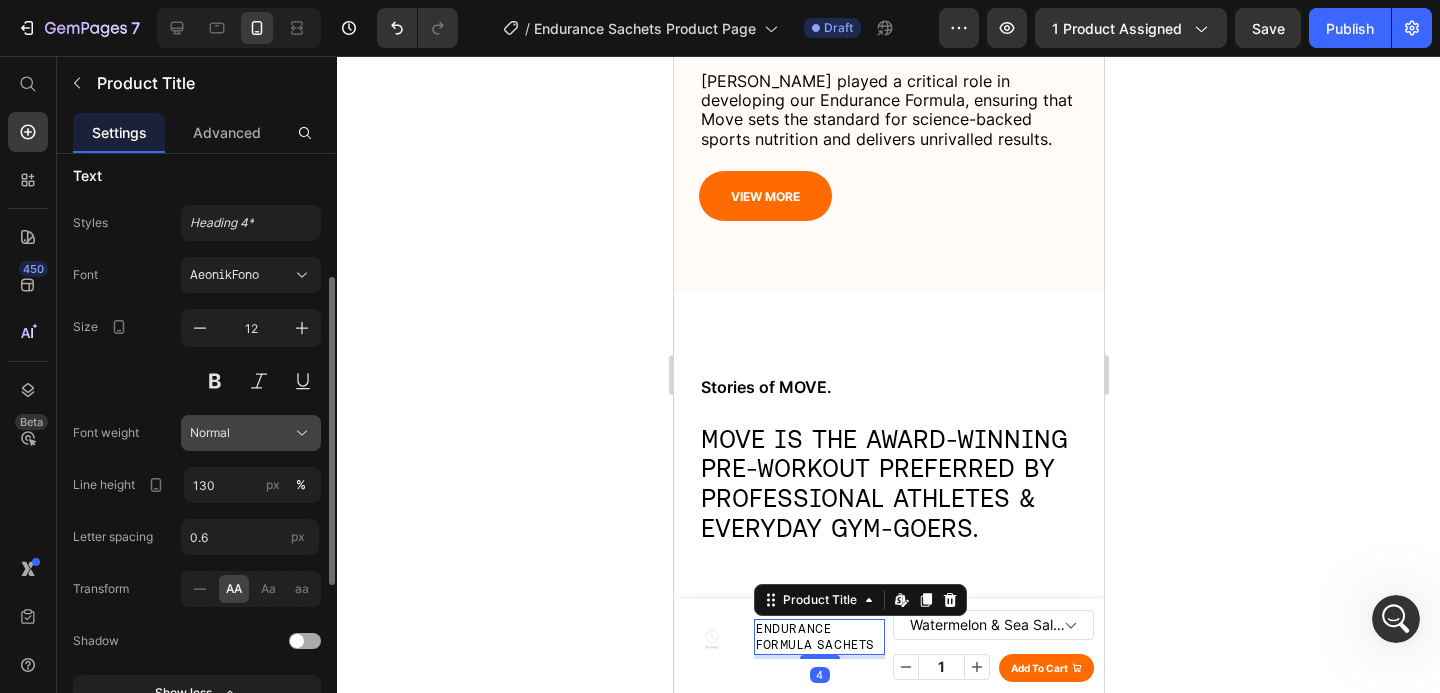 click on "Normal" 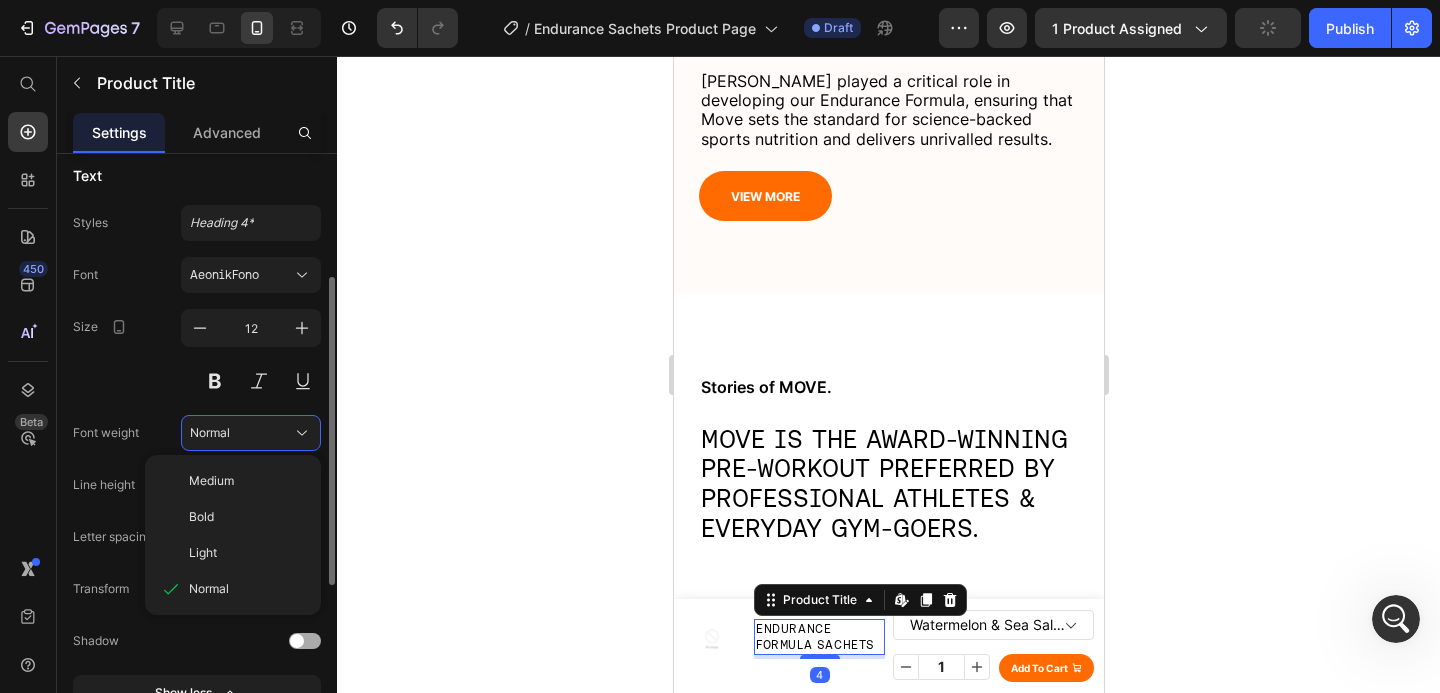click on "Medium" 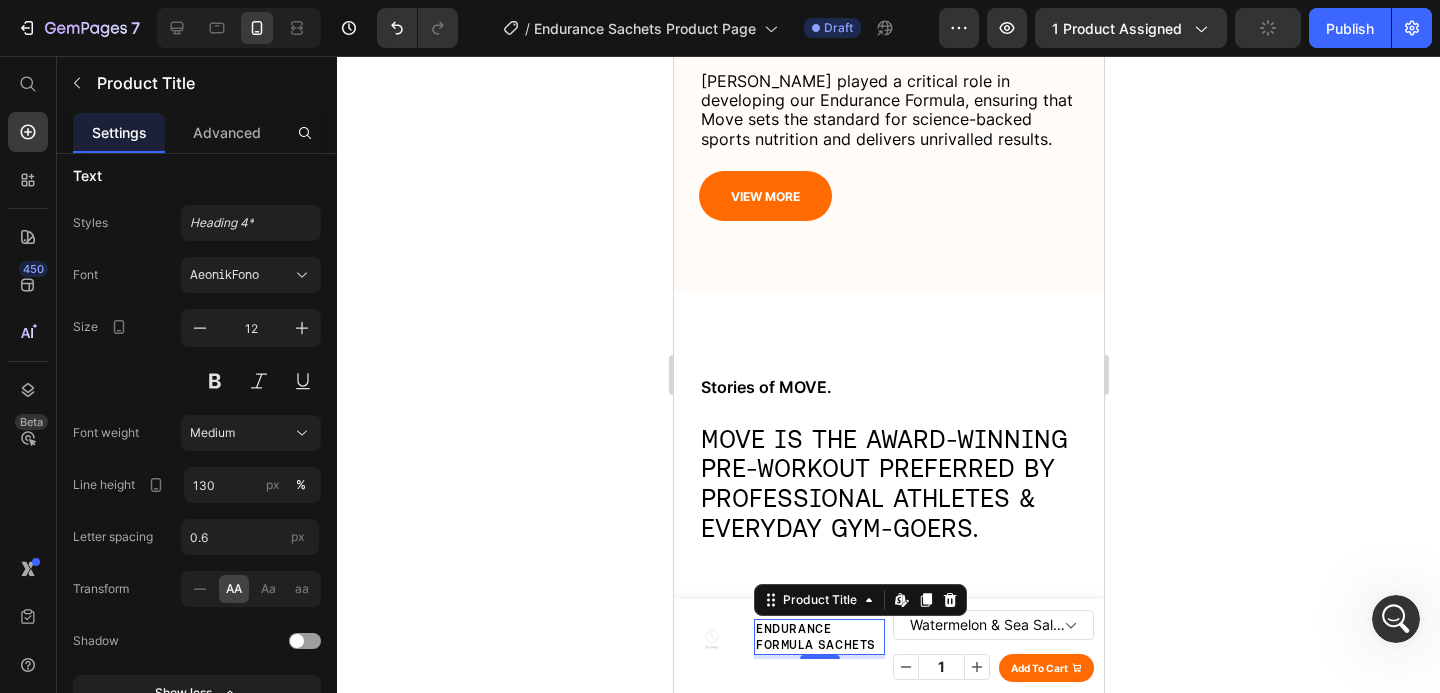 click 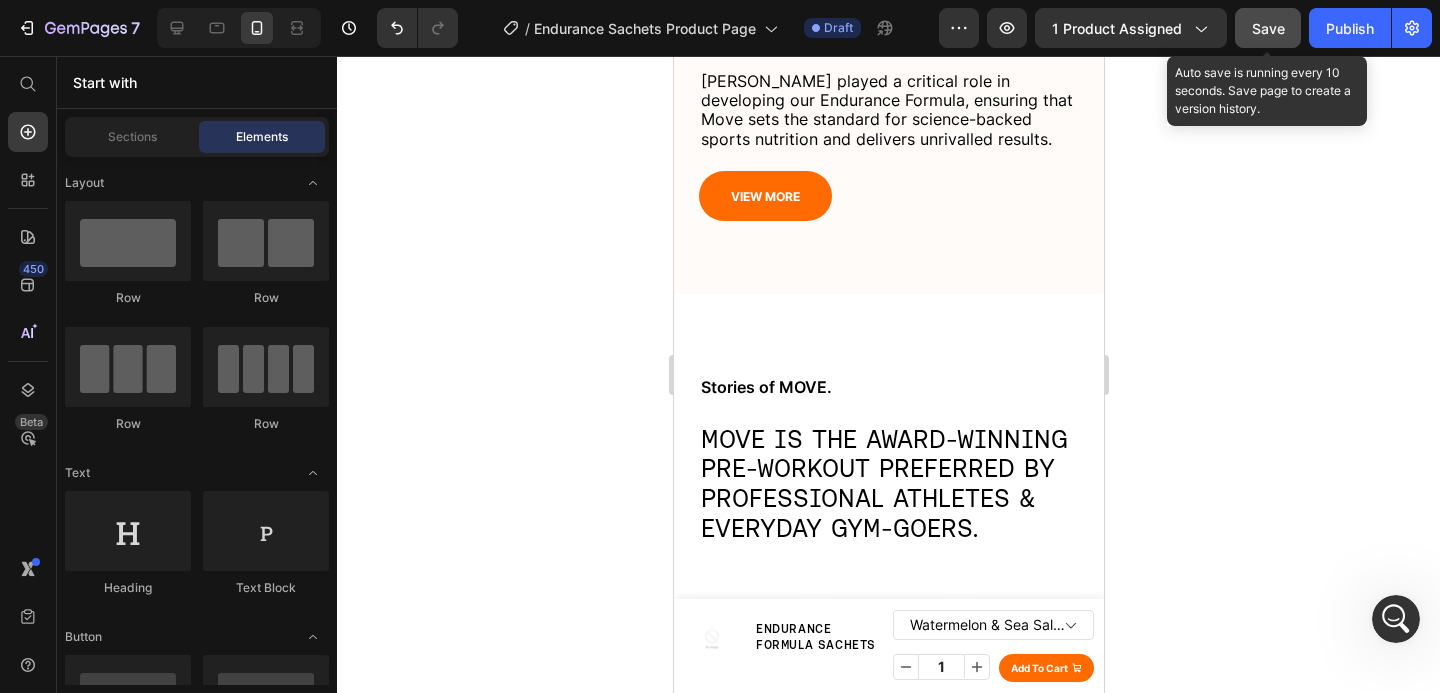 click on "Save" at bounding box center (1268, 28) 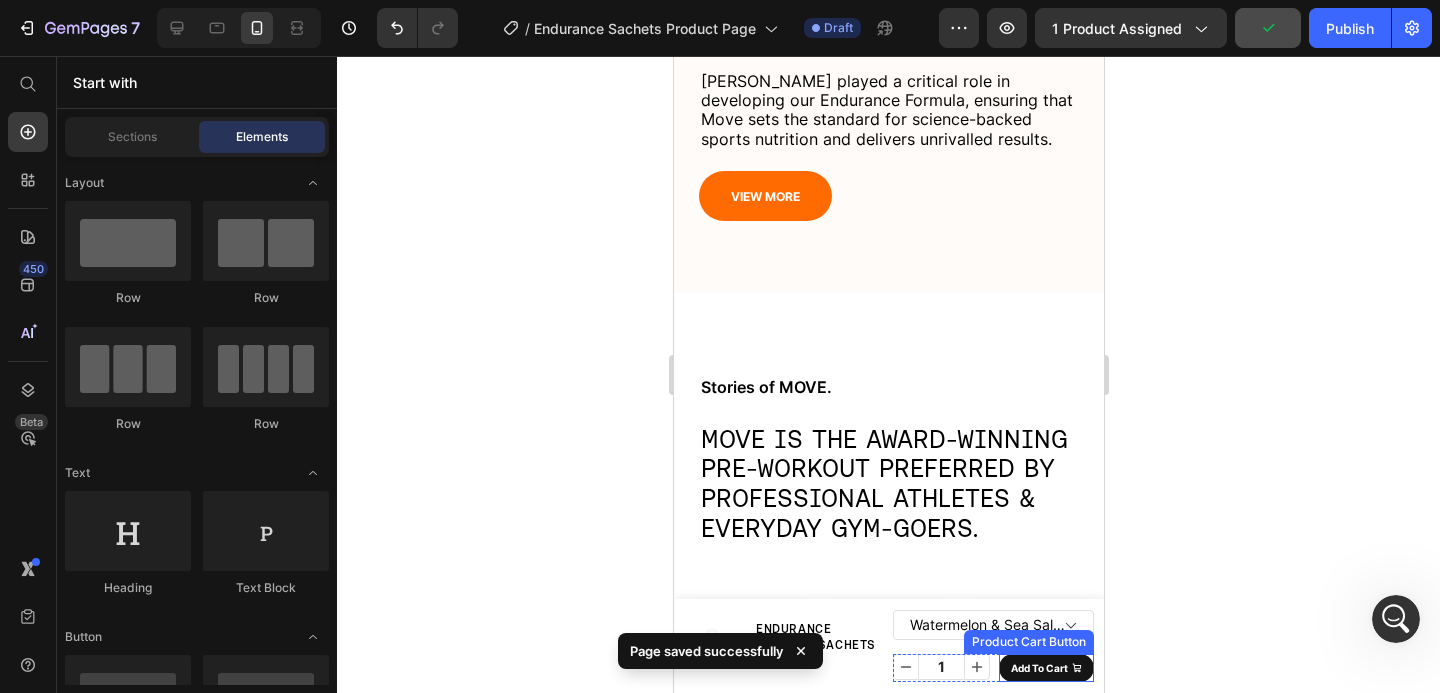 click on "add to cart" at bounding box center [1045, 668] 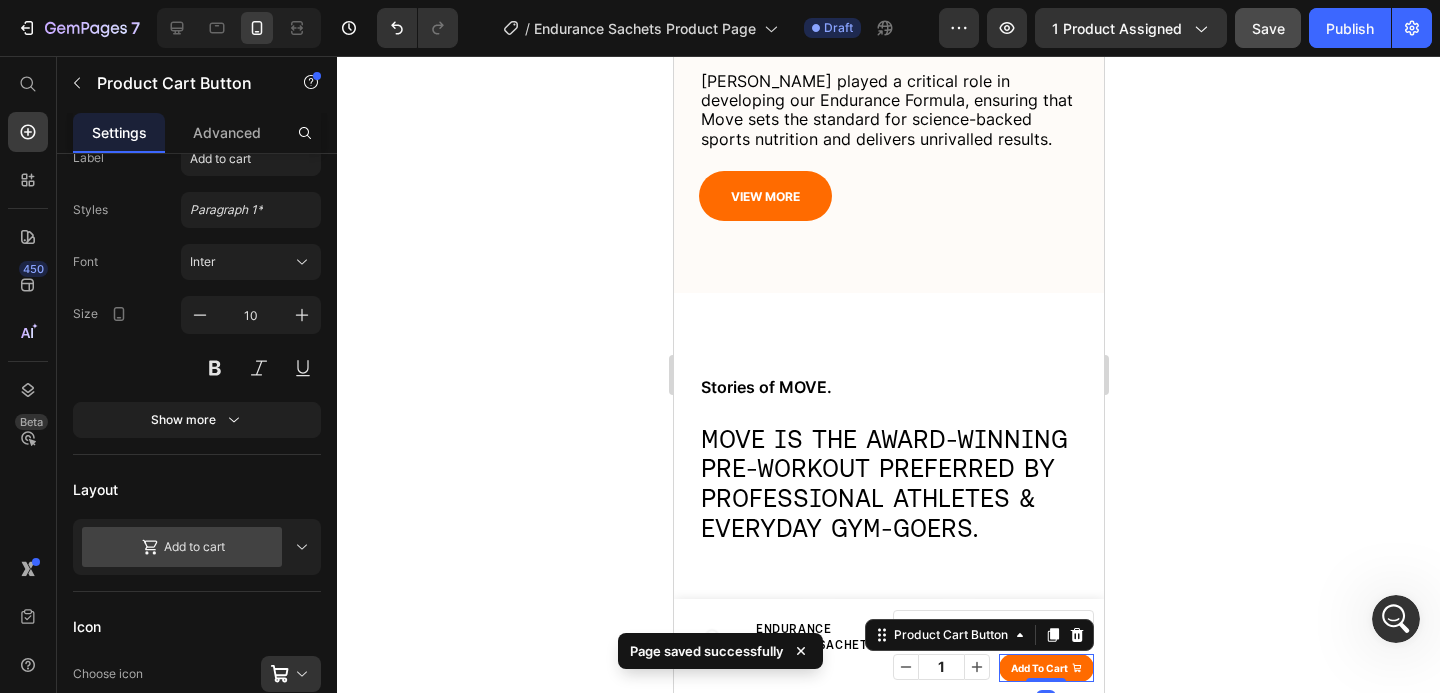 scroll, scrollTop: 0, scrollLeft: 0, axis: both 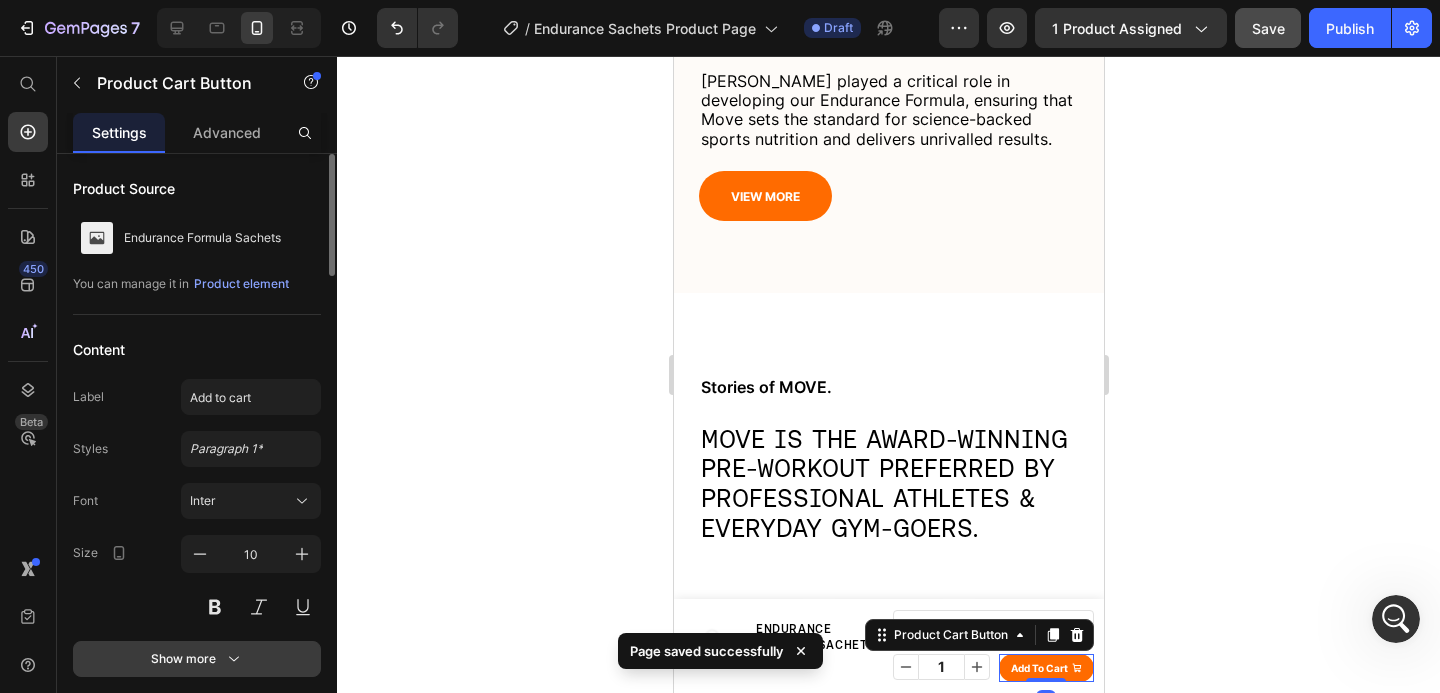 click on "Show more" at bounding box center [197, 659] 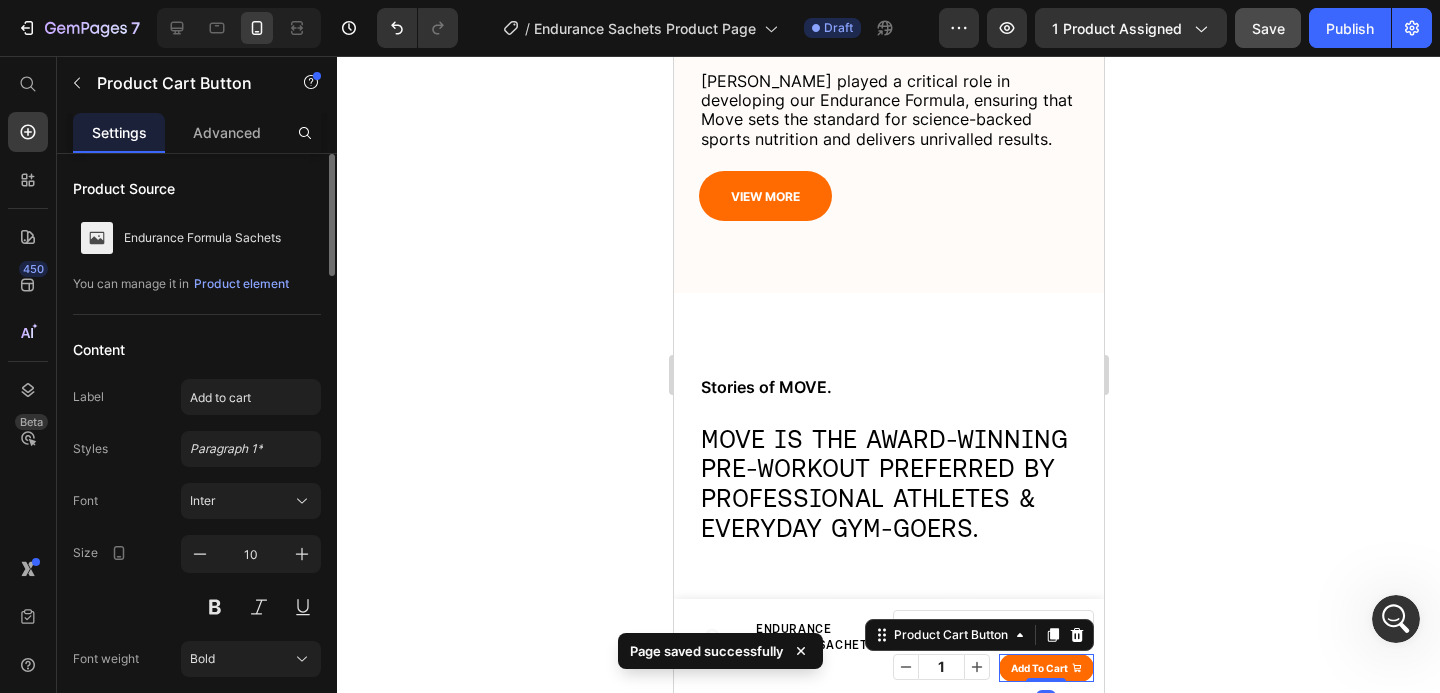 scroll, scrollTop: 367, scrollLeft: 0, axis: vertical 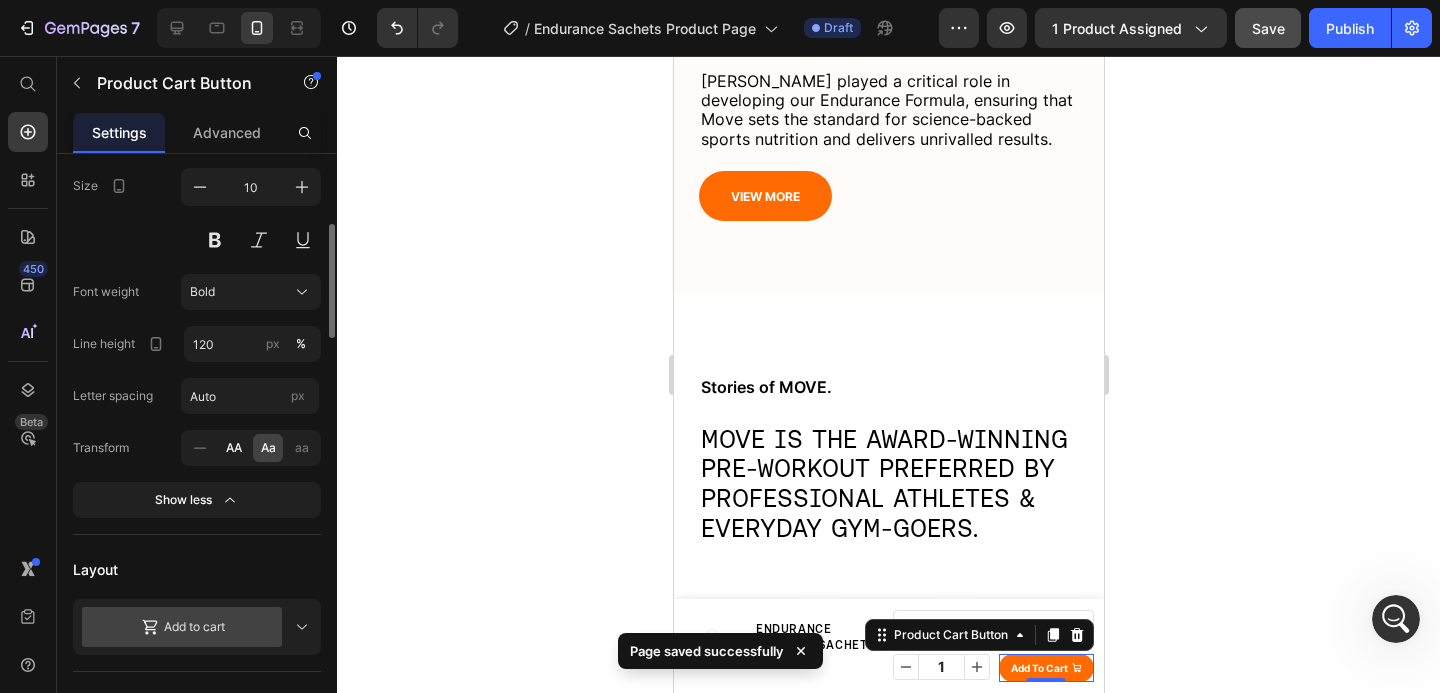 click on "AA" 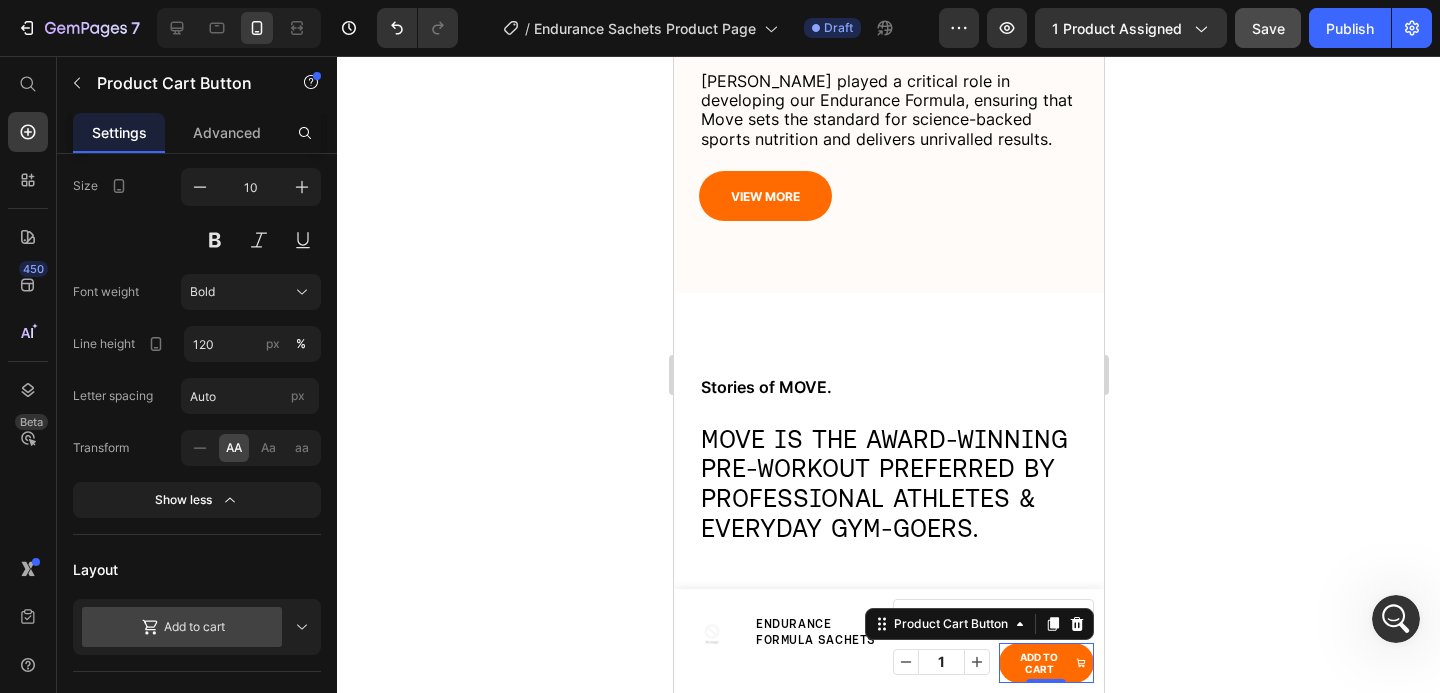 scroll, scrollTop: 195, scrollLeft: 0, axis: vertical 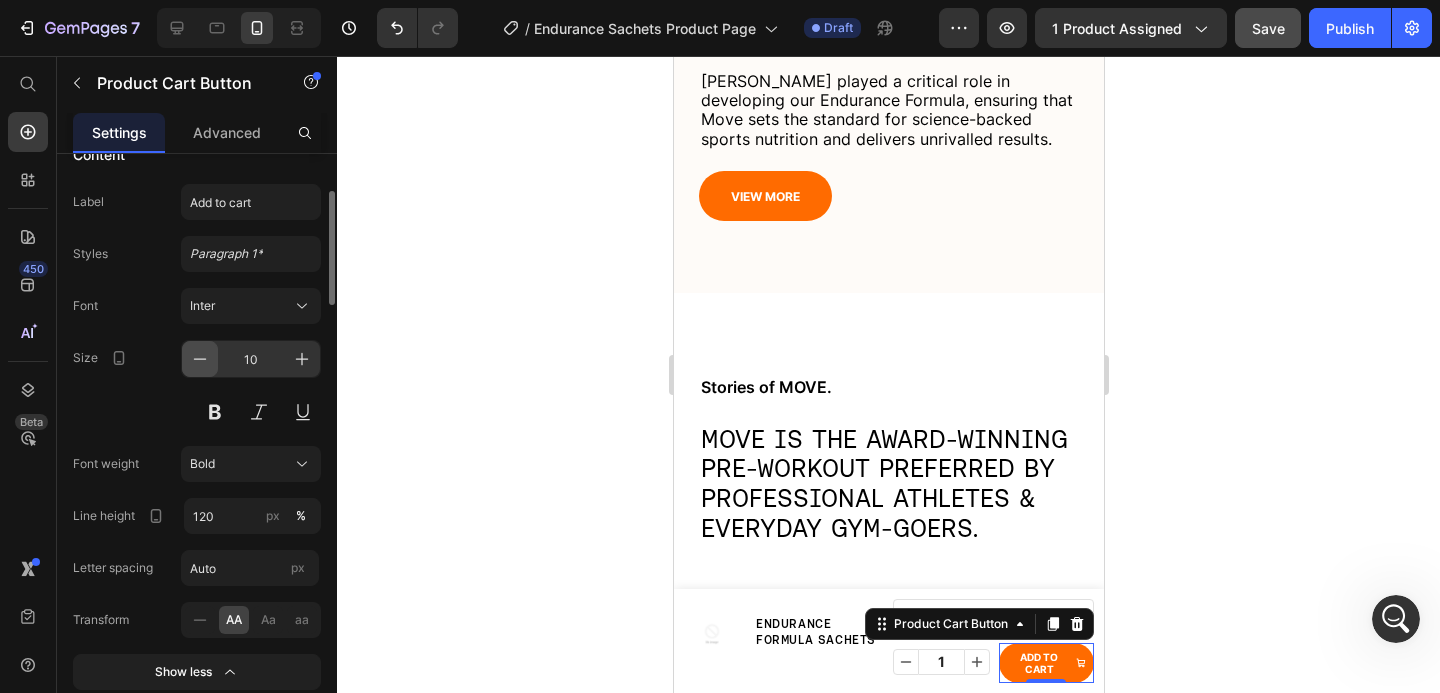 click 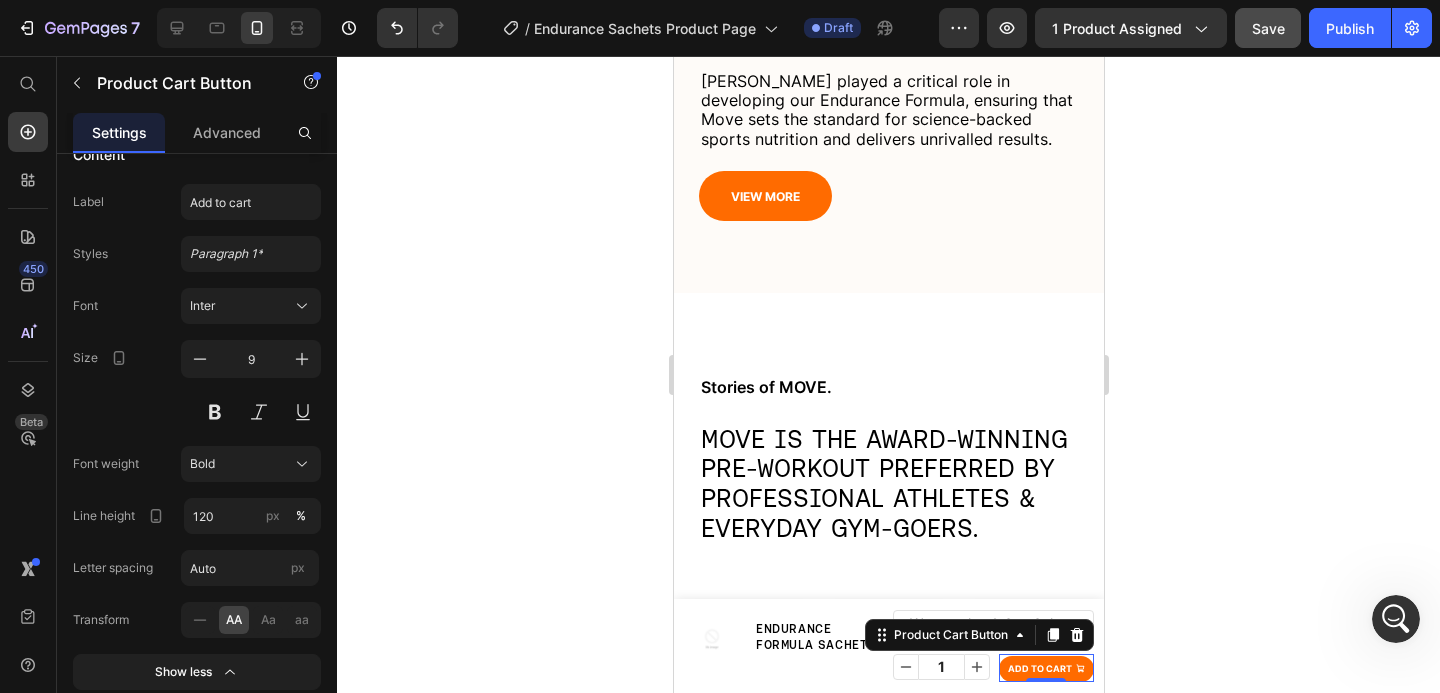 click 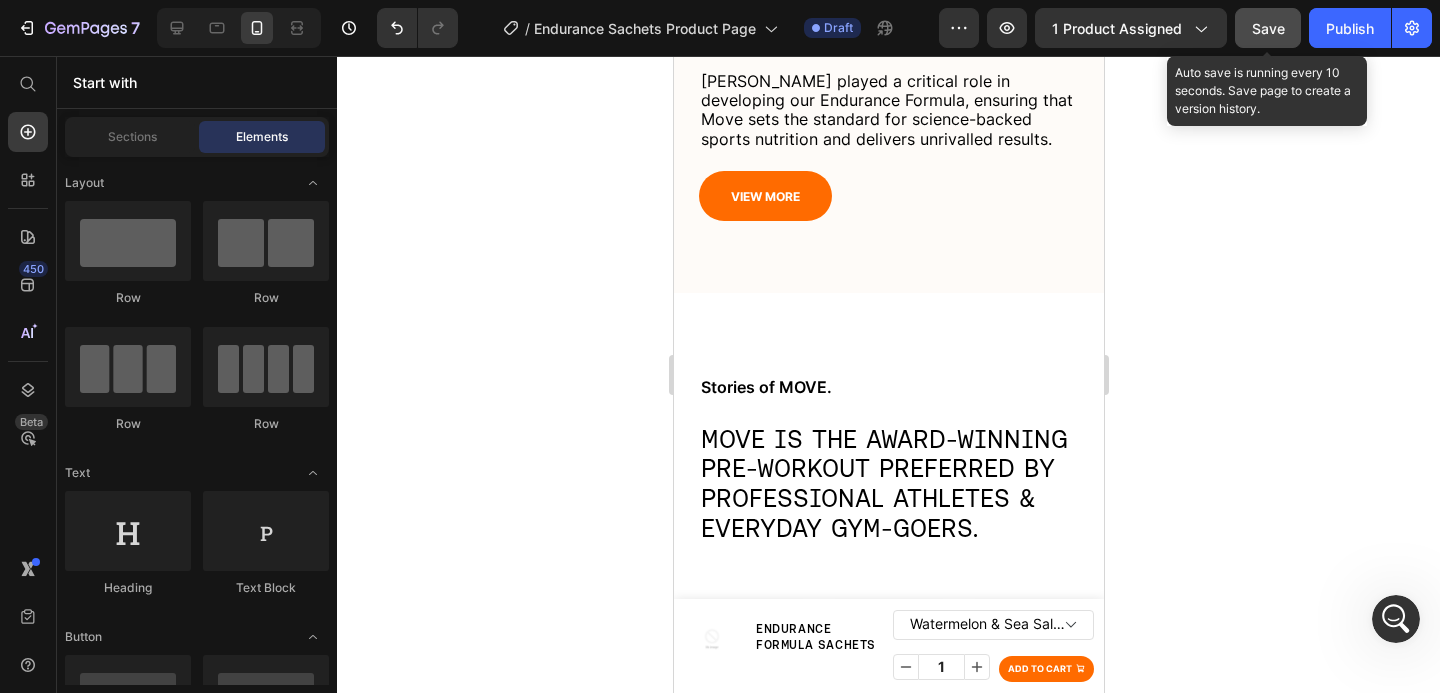 click on "Save" 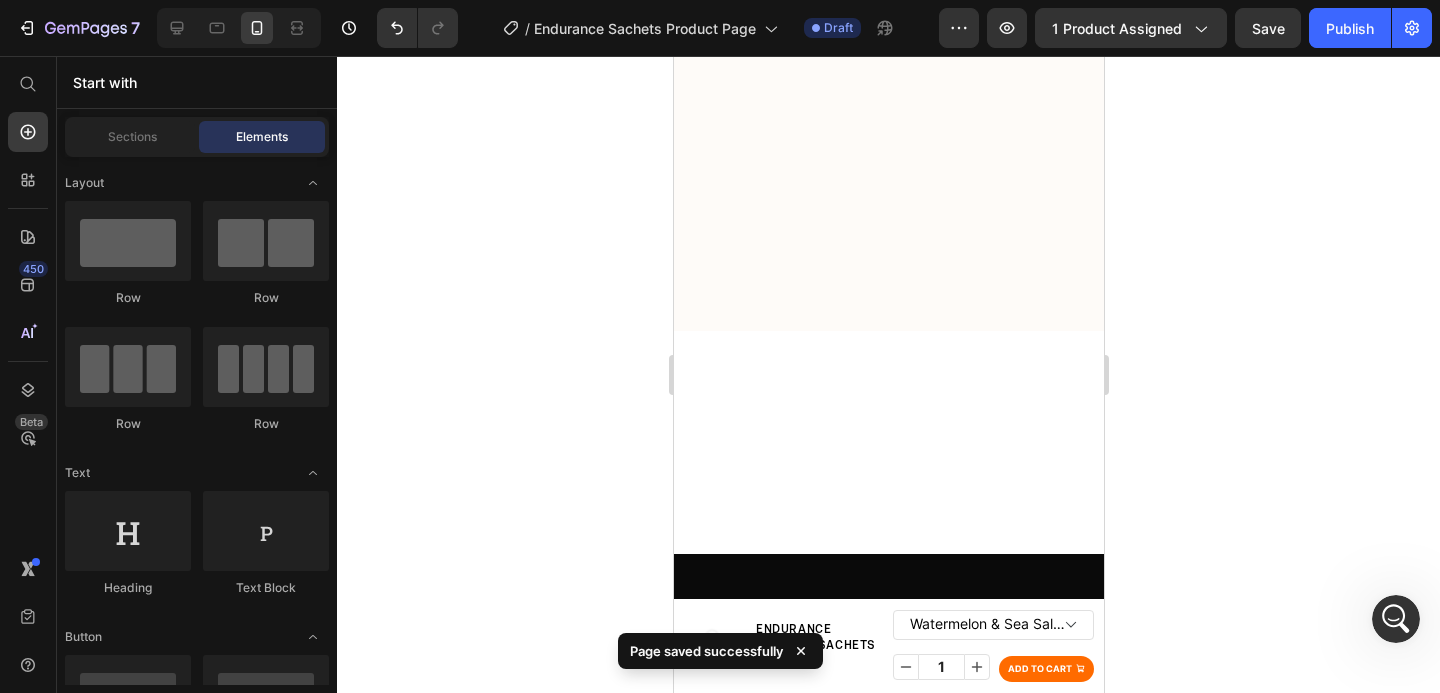 scroll, scrollTop: 3158, scrollLeft: 0, axis: vertical 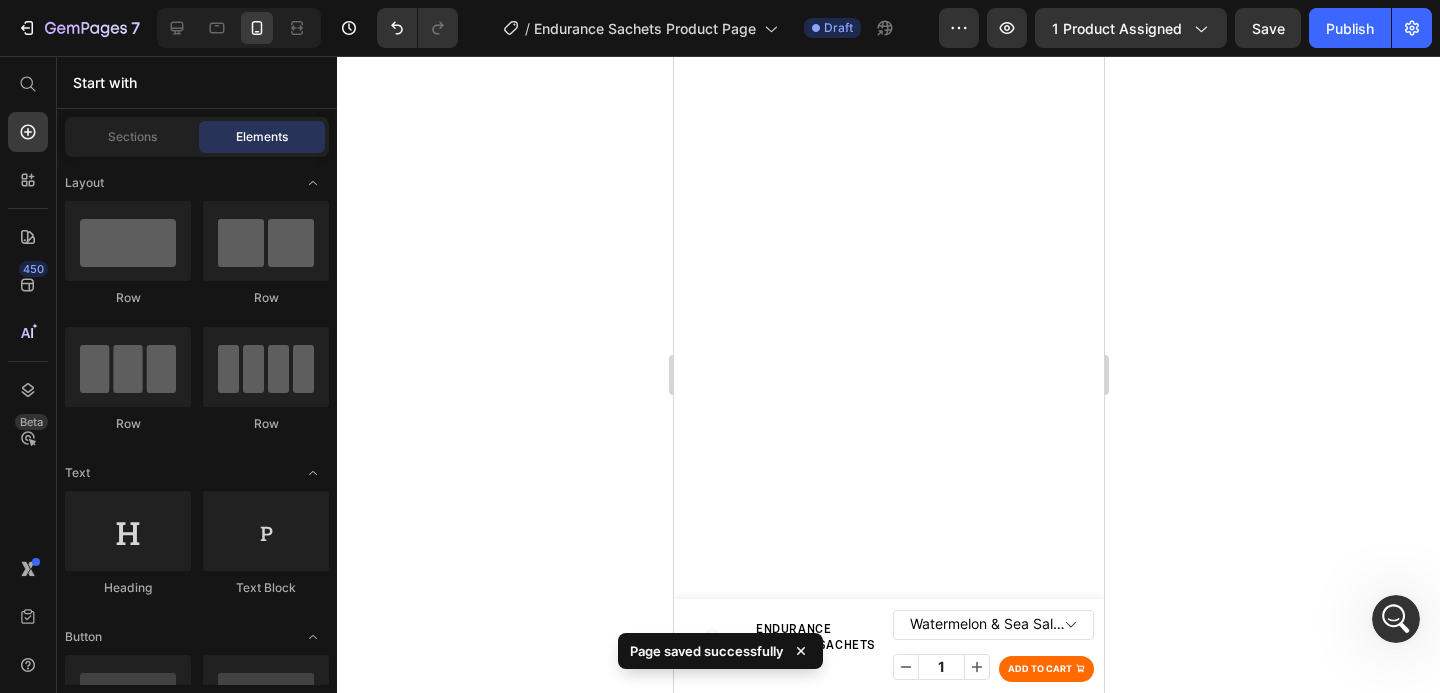 drag, startPoint x: 1094, startPoint y: 569, endPoint x: 1183, endPoint y: 77, distance: 499.985 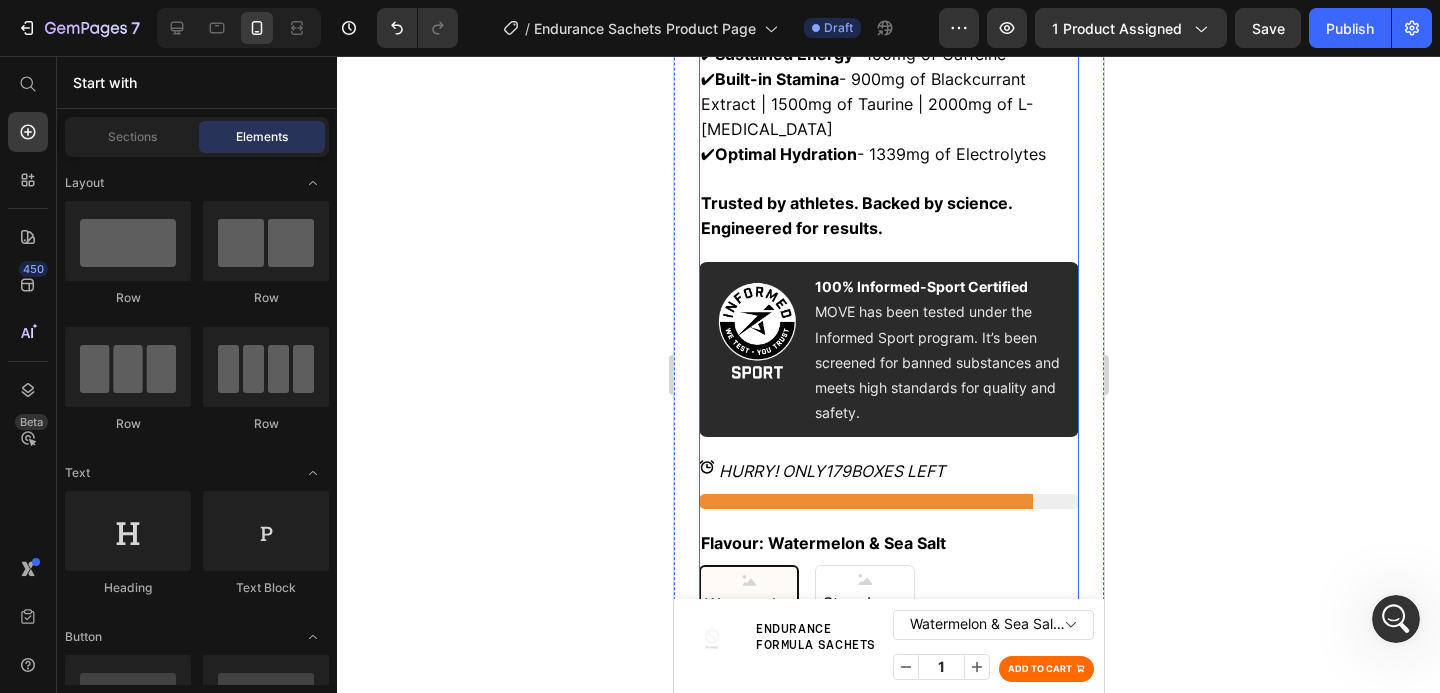 scroll, scrollTop: 1059, scrollLeft: 0, axis: vertical 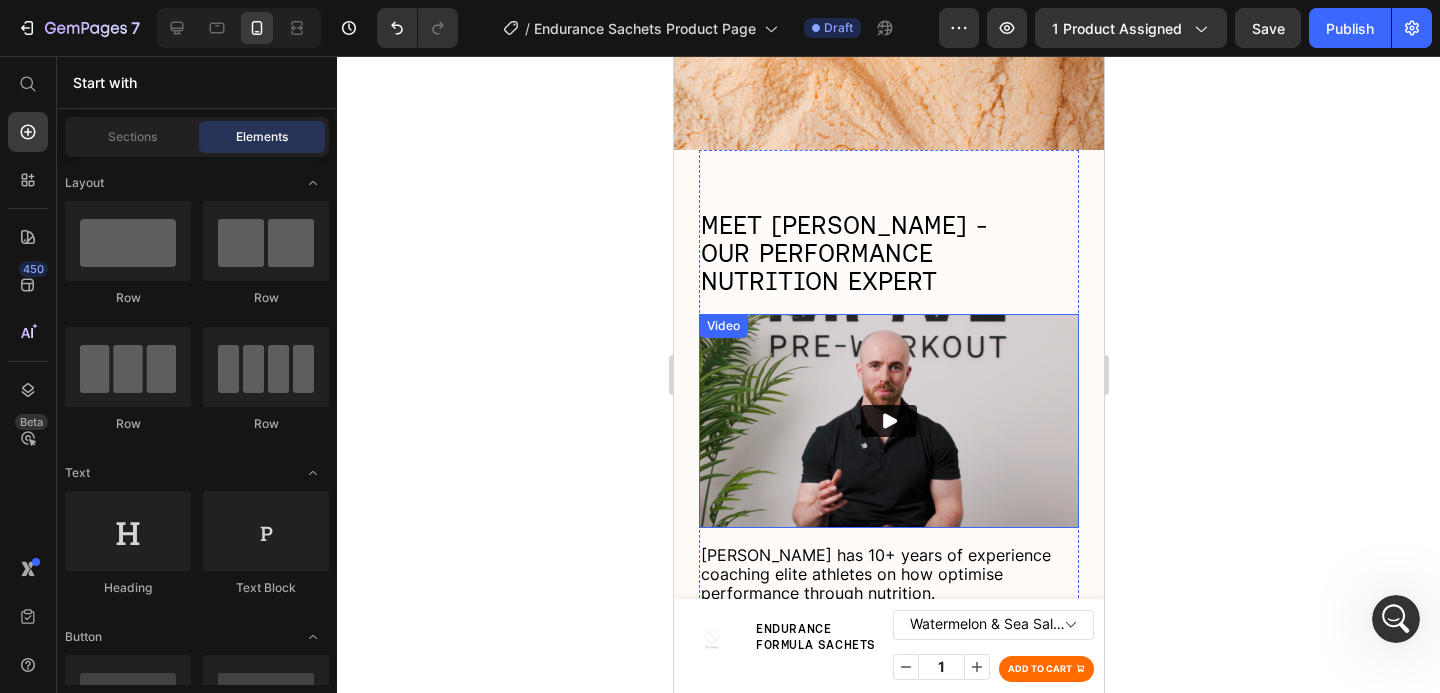 click at bounding box center [888, 421] 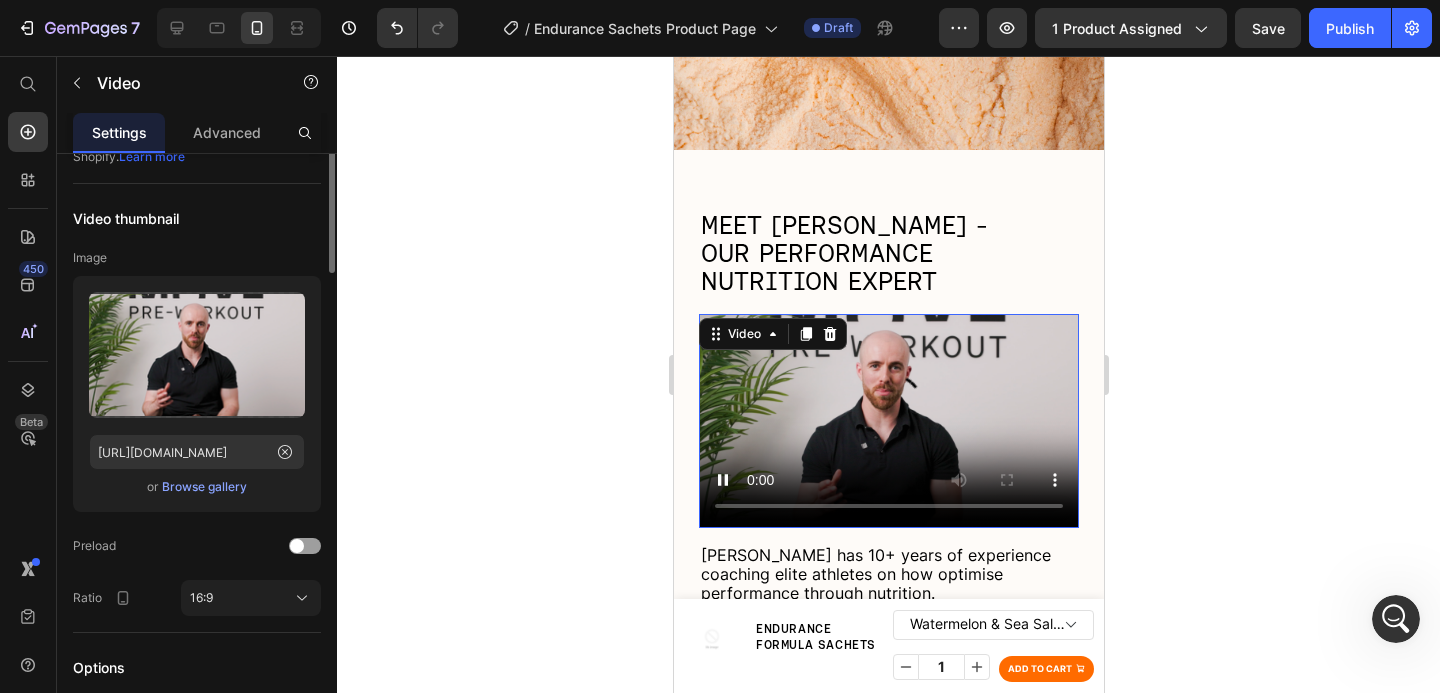 scroll, scrollTop: 0, scrollLeft: 0, axis: both 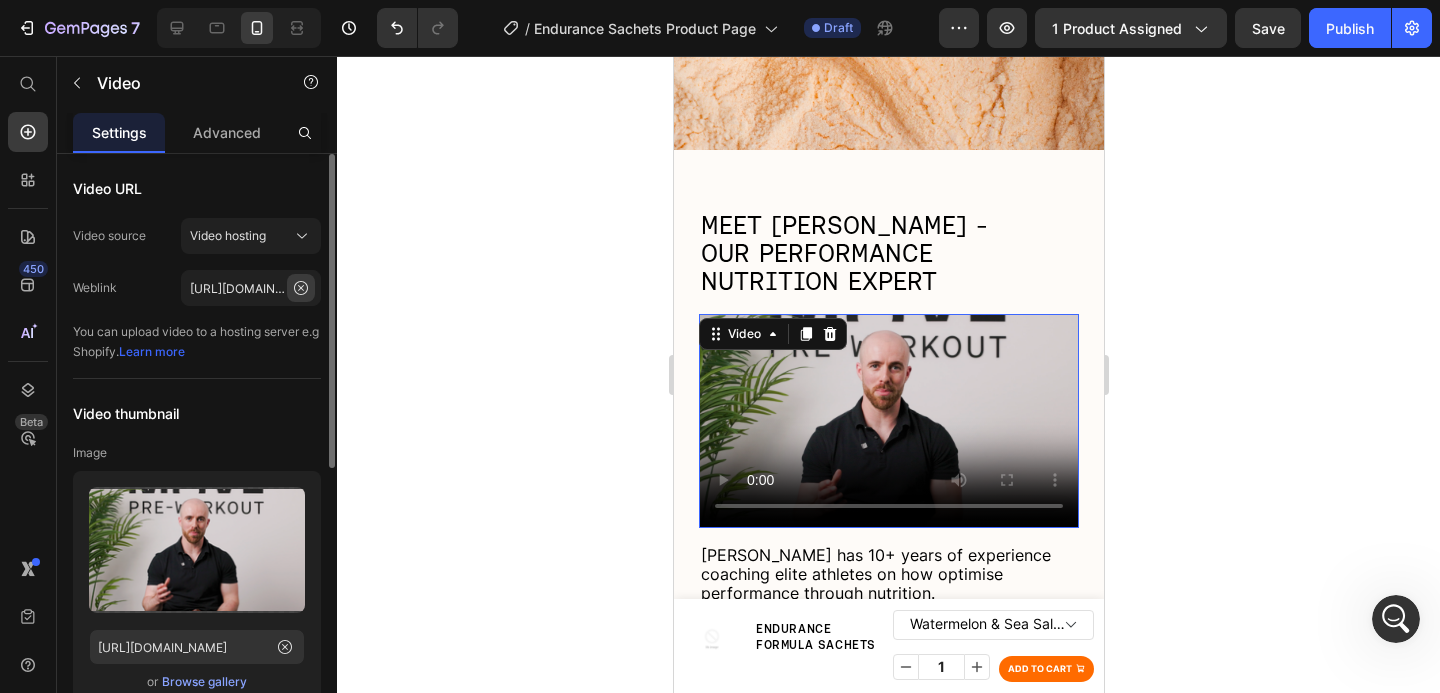 click 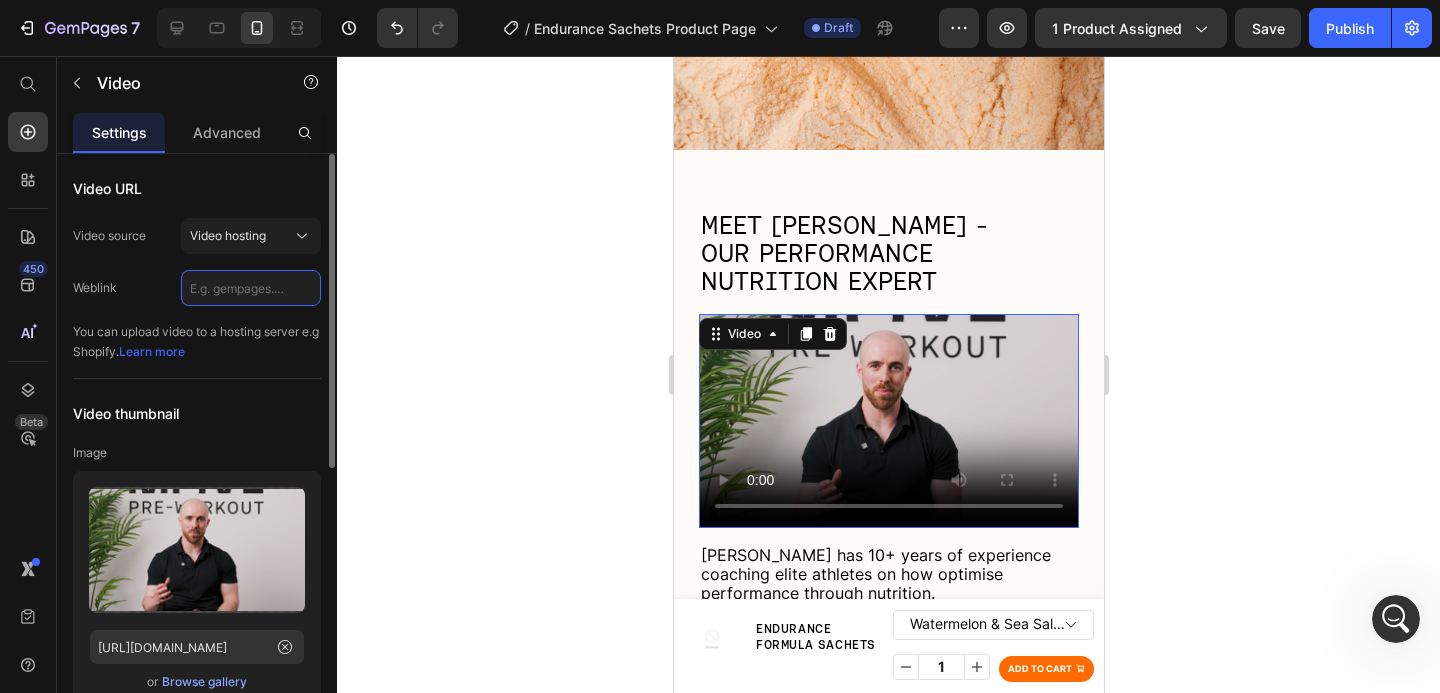 scroll, scrollTop: 0, scrollLeft: 0, axis: both 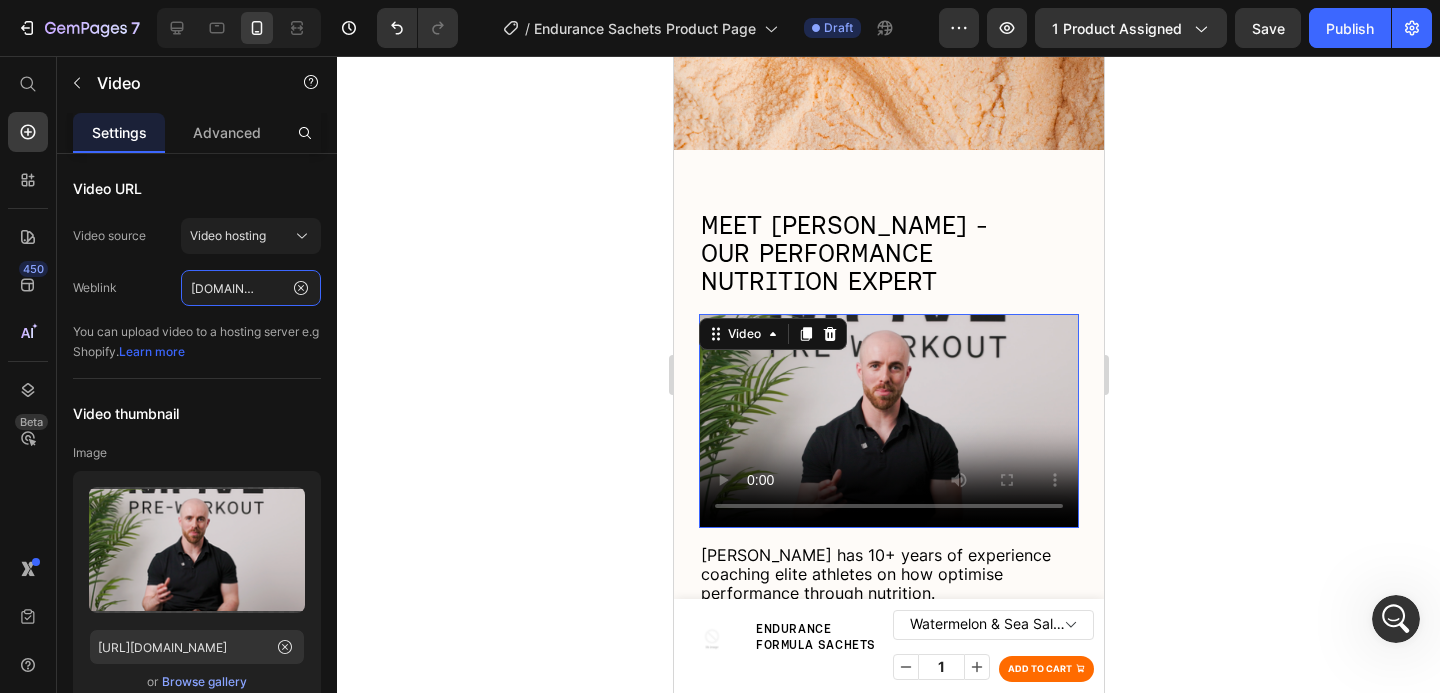 type on "https://cdn.shopify.com/videos/c/o/v/a38e868596464085a90426045ef05b13.mov" 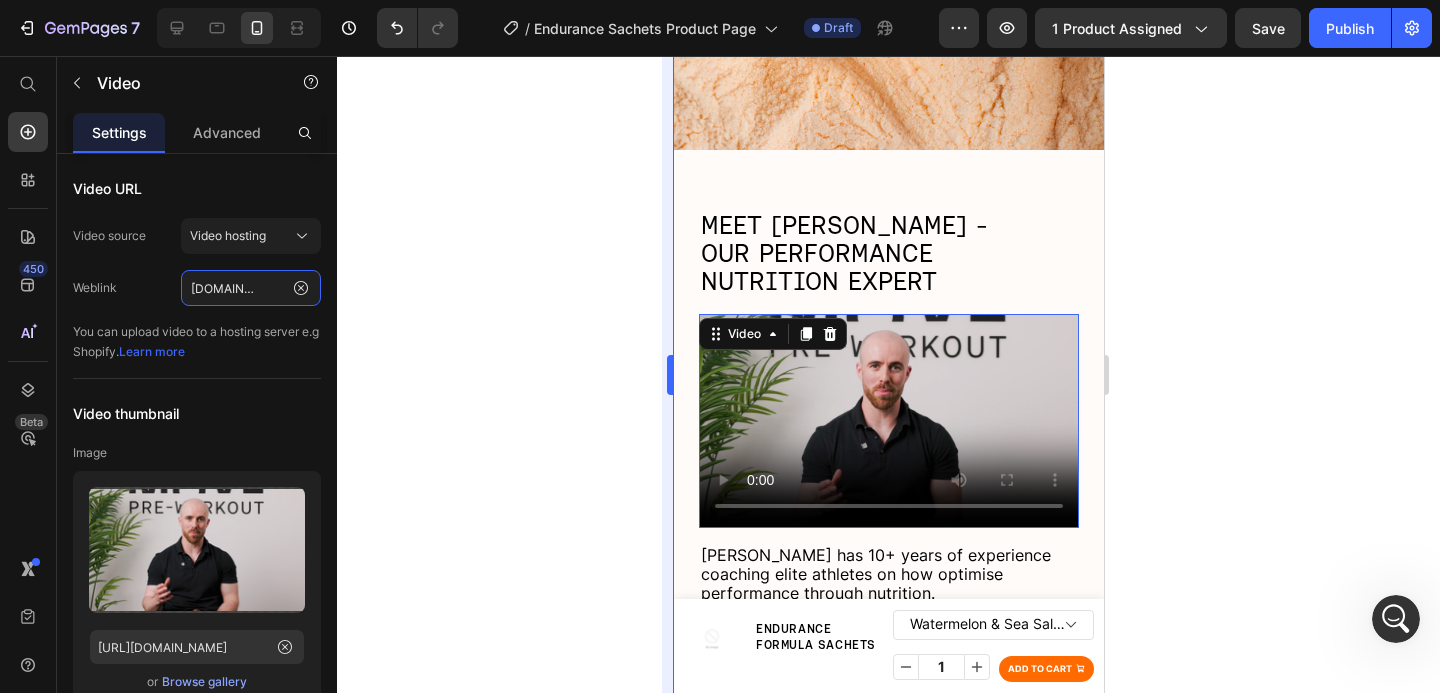 scroll, scrollTop: 0, scrollLeft: 0, axis: both 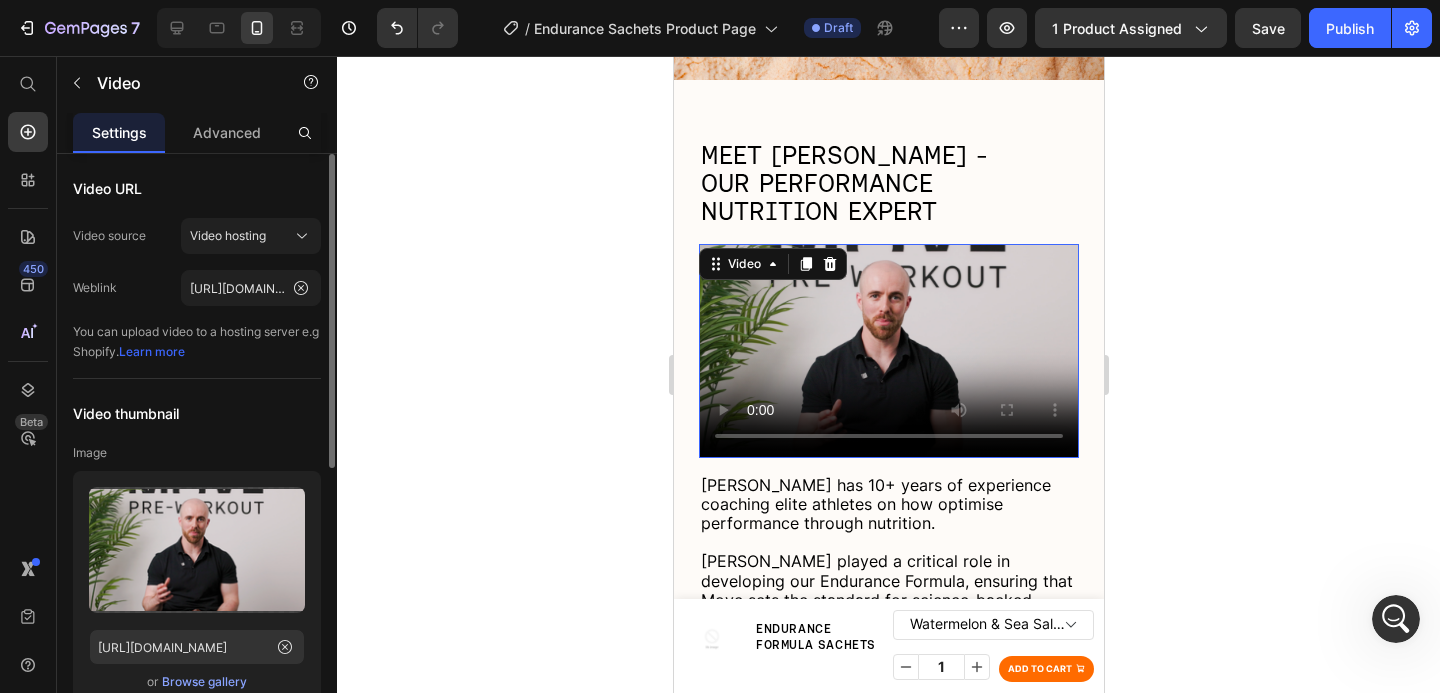 click on "Video URL Video source Video hosting Weblink https://cdn.shopify.com/videos/c/o/v/a38e868596464085a90426045ef05b13.mov You can upload video to a hosting server e.g Shopify.   Learn more" 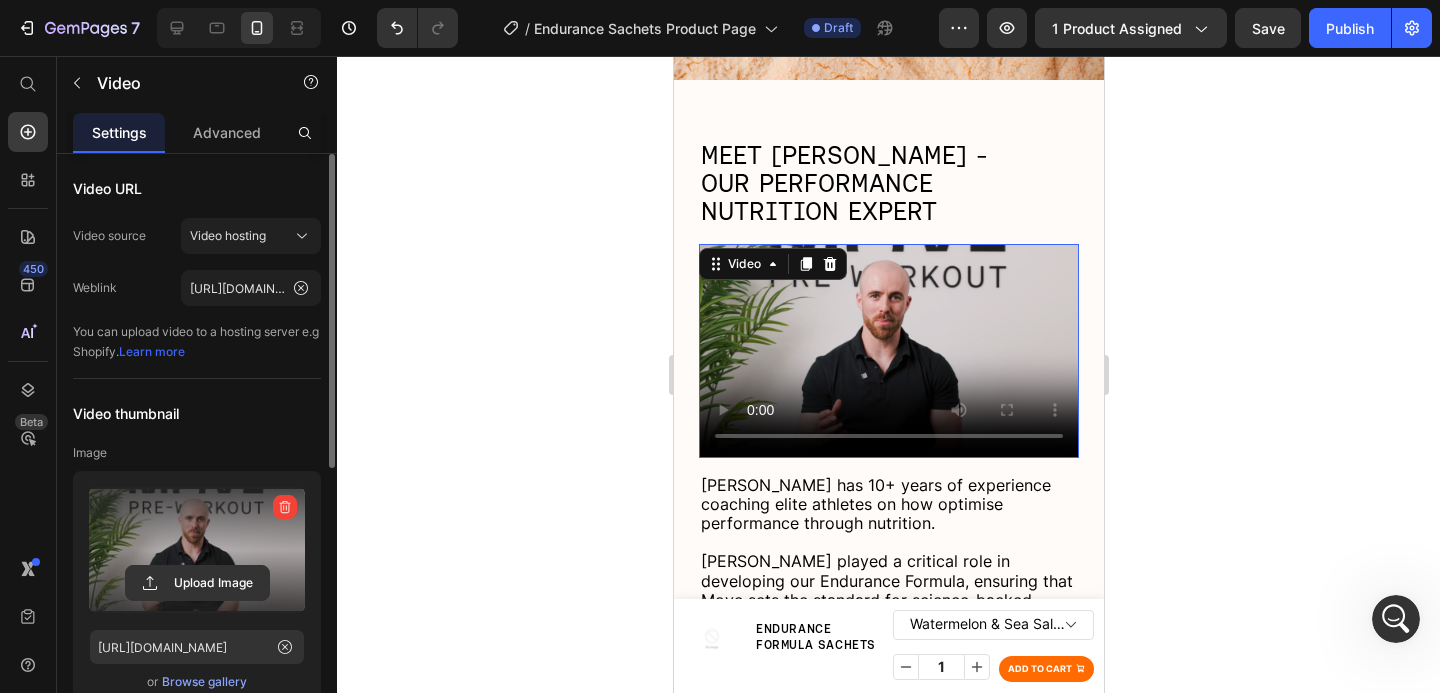 scroll, scrollTop: 37, scrollLeft: 0, axis: vertical 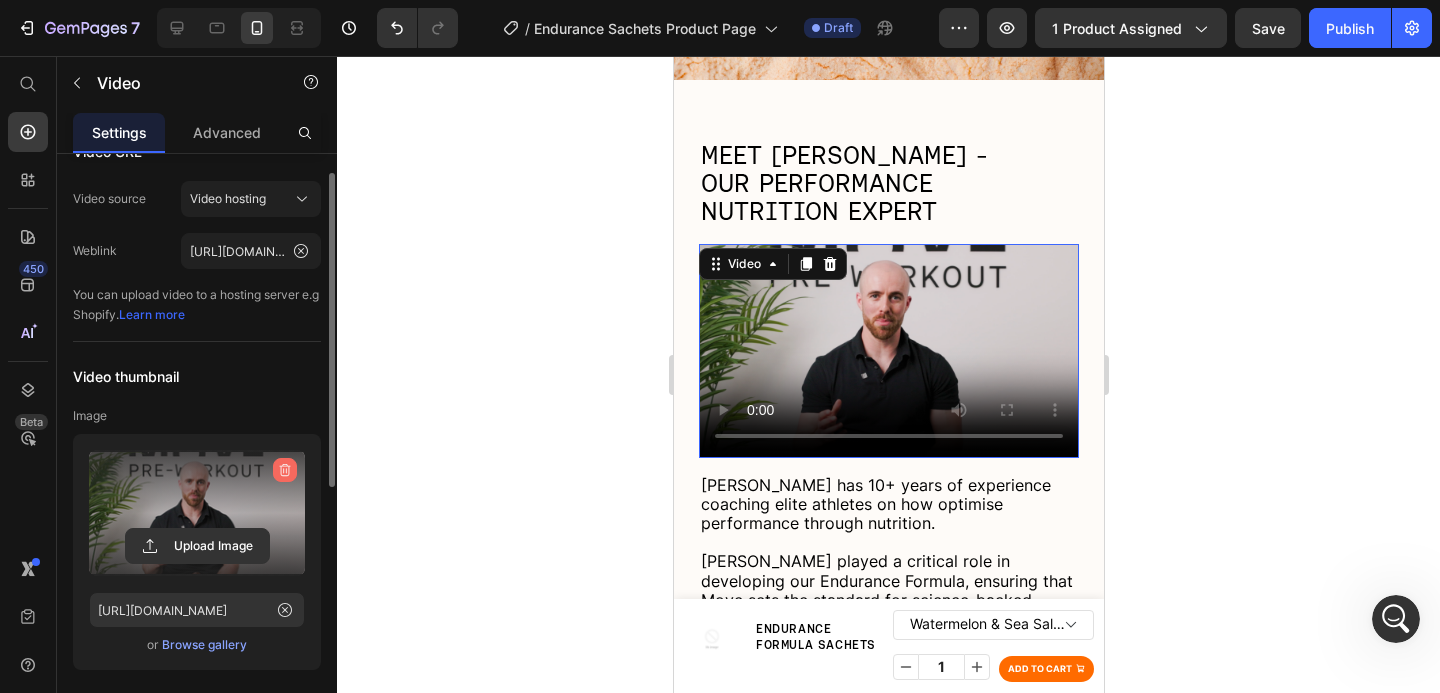 click 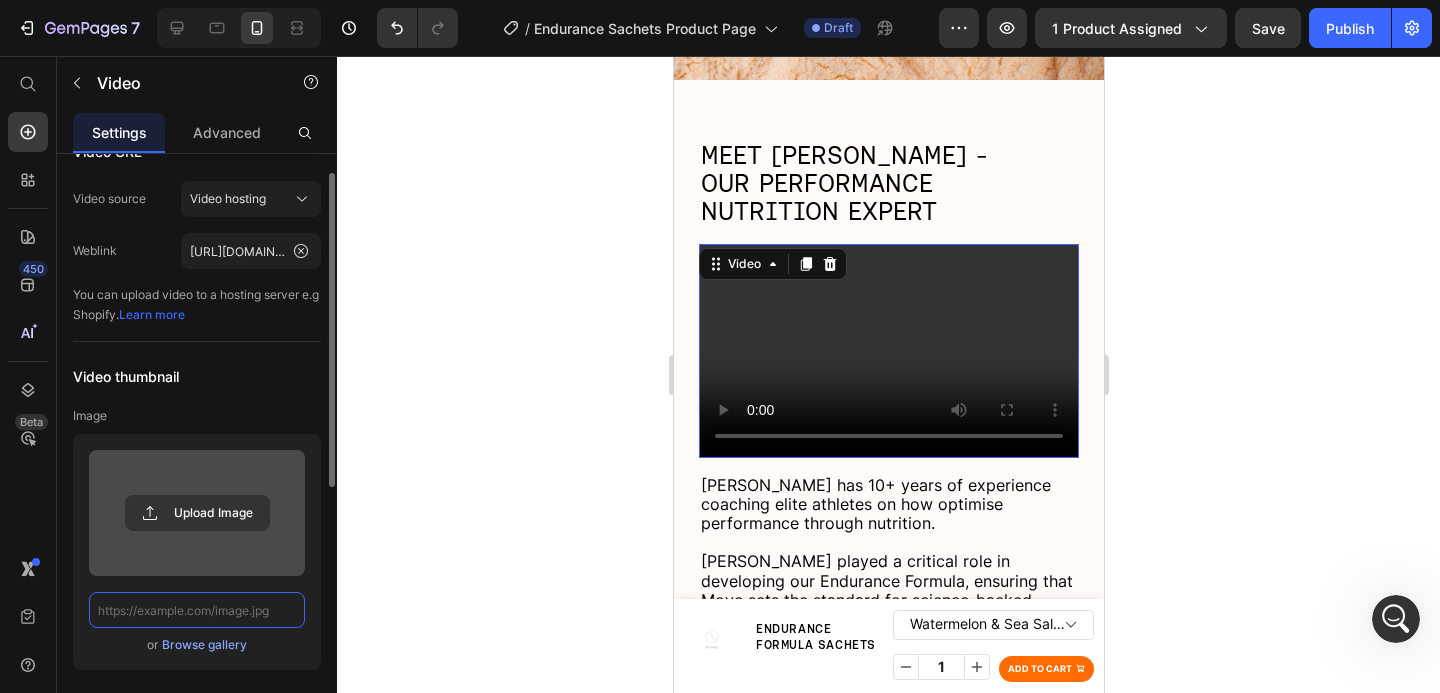 scroll, scrollTop: 0, scrollLeft: 0, axis: both 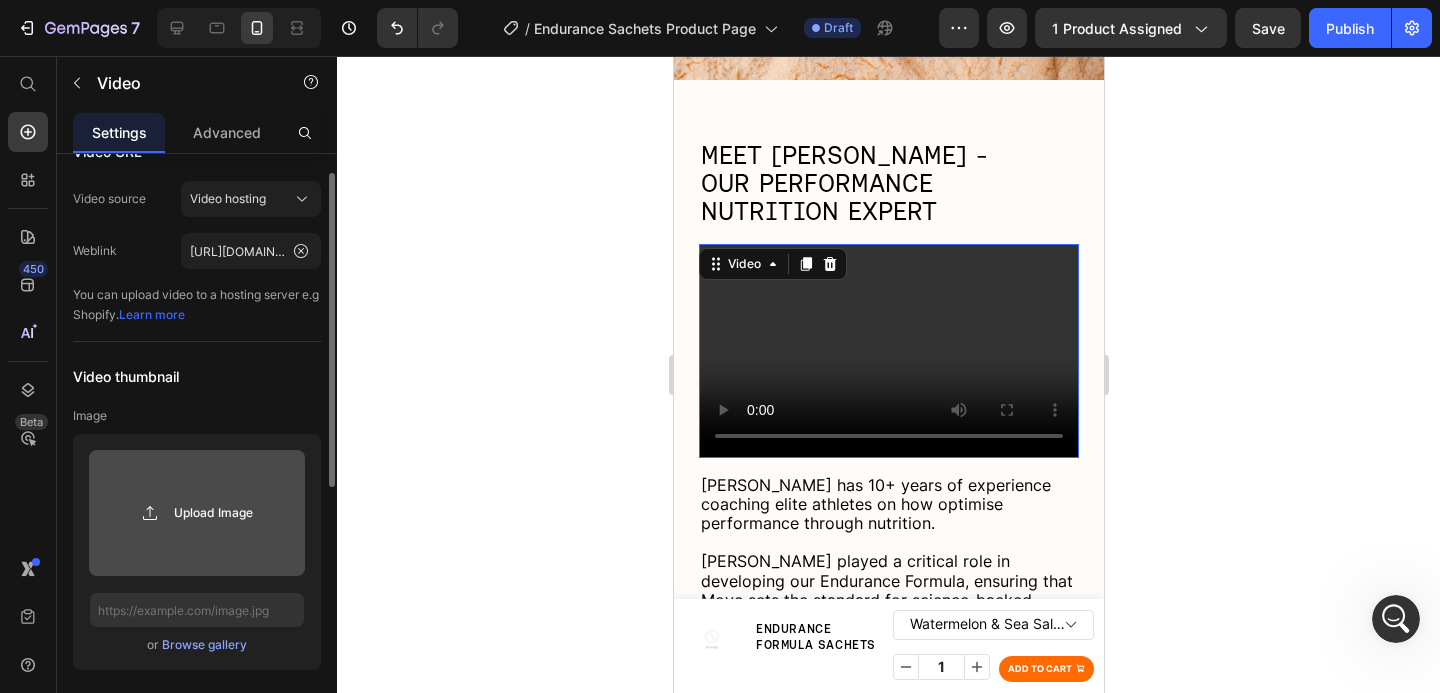 click 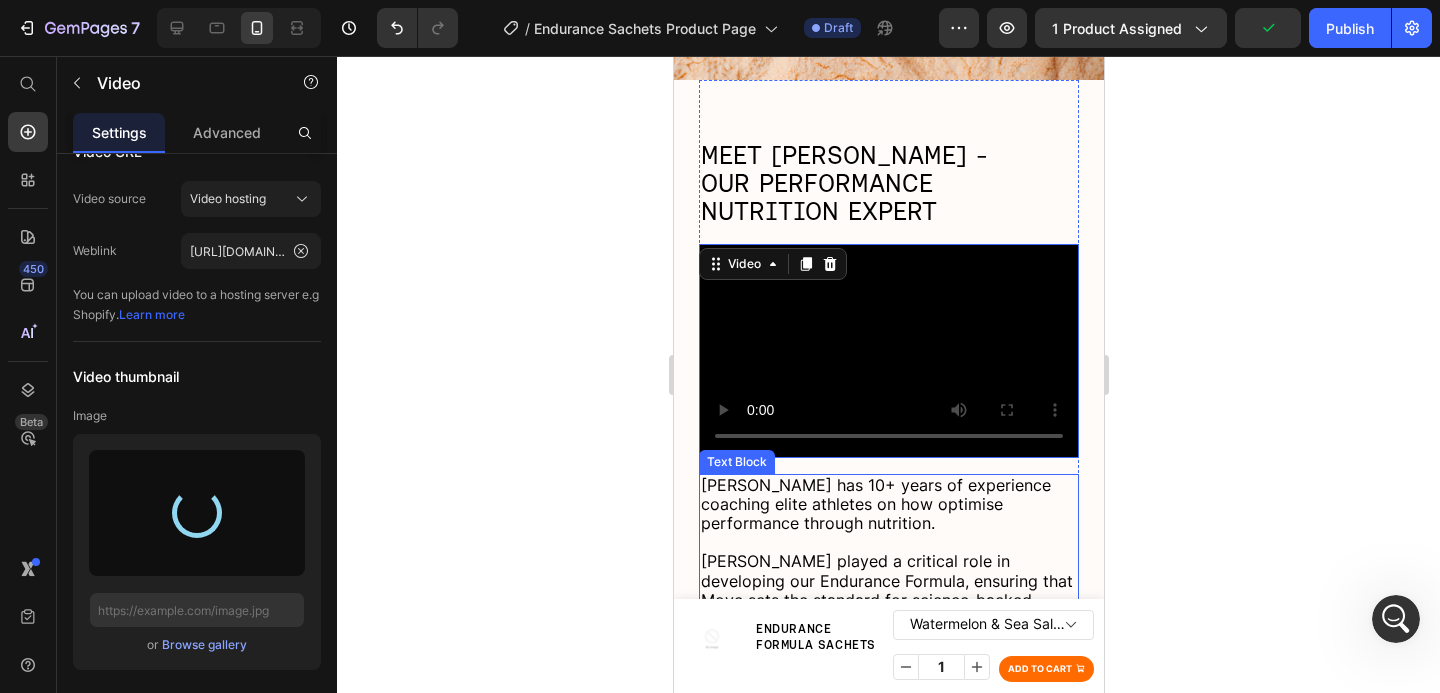 type on "https://cdn.shopify.com/s/files/1/0682/4955/1146/files/gempages_467849254937822053-d096c5f2-197e-40cf-9a86-ae4272232429.png" 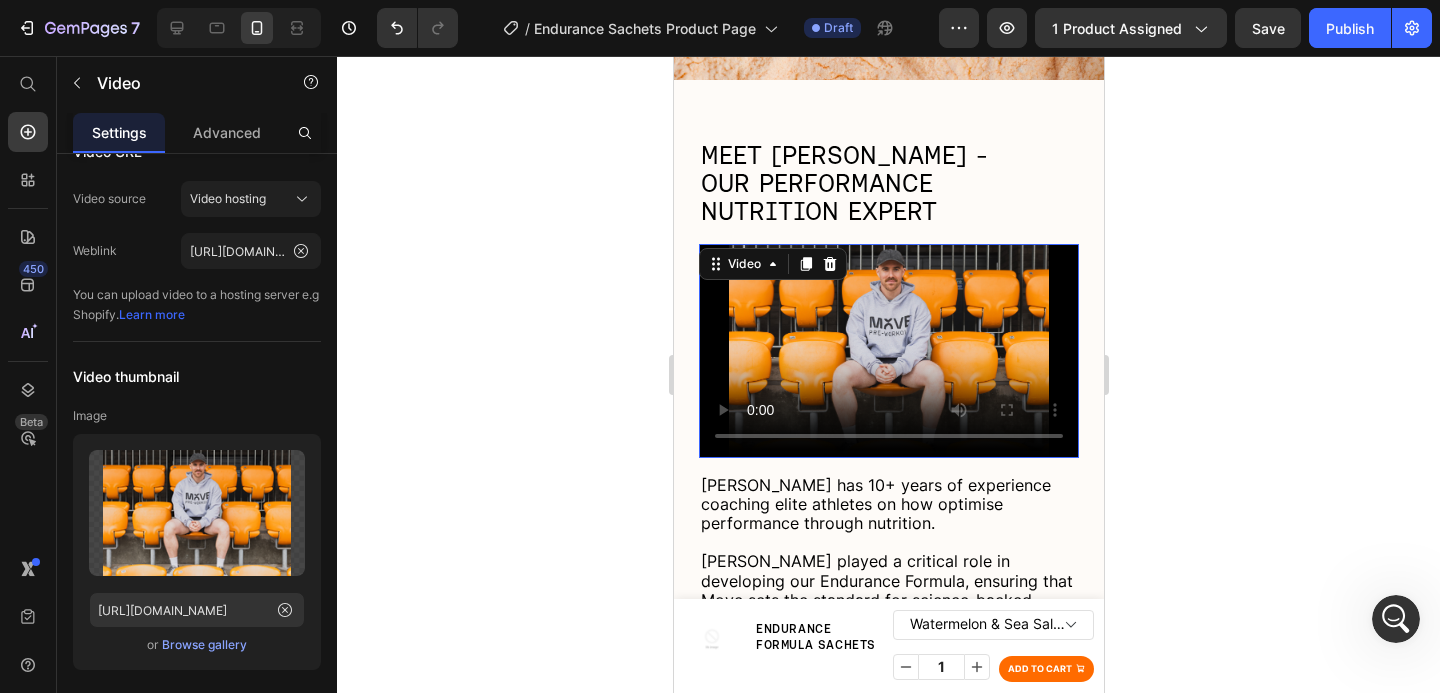 click 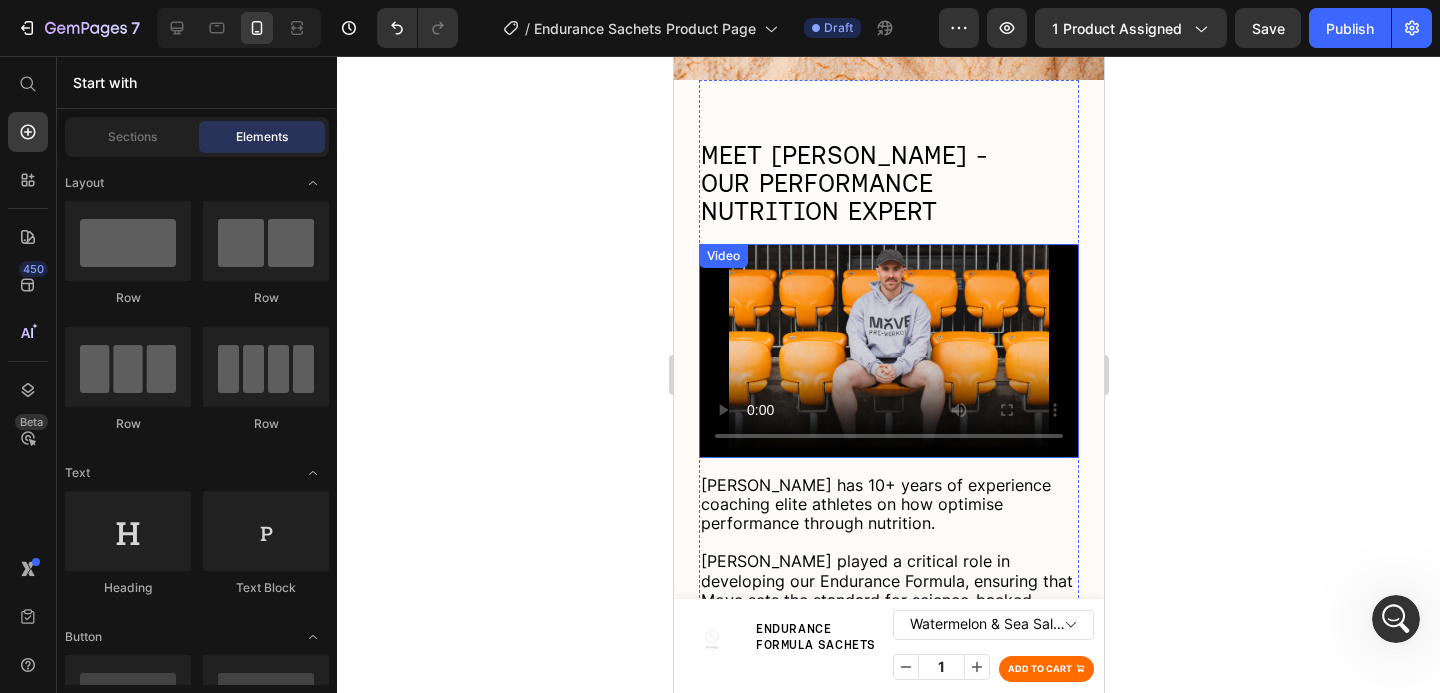 click at bounding box center (888, 351) 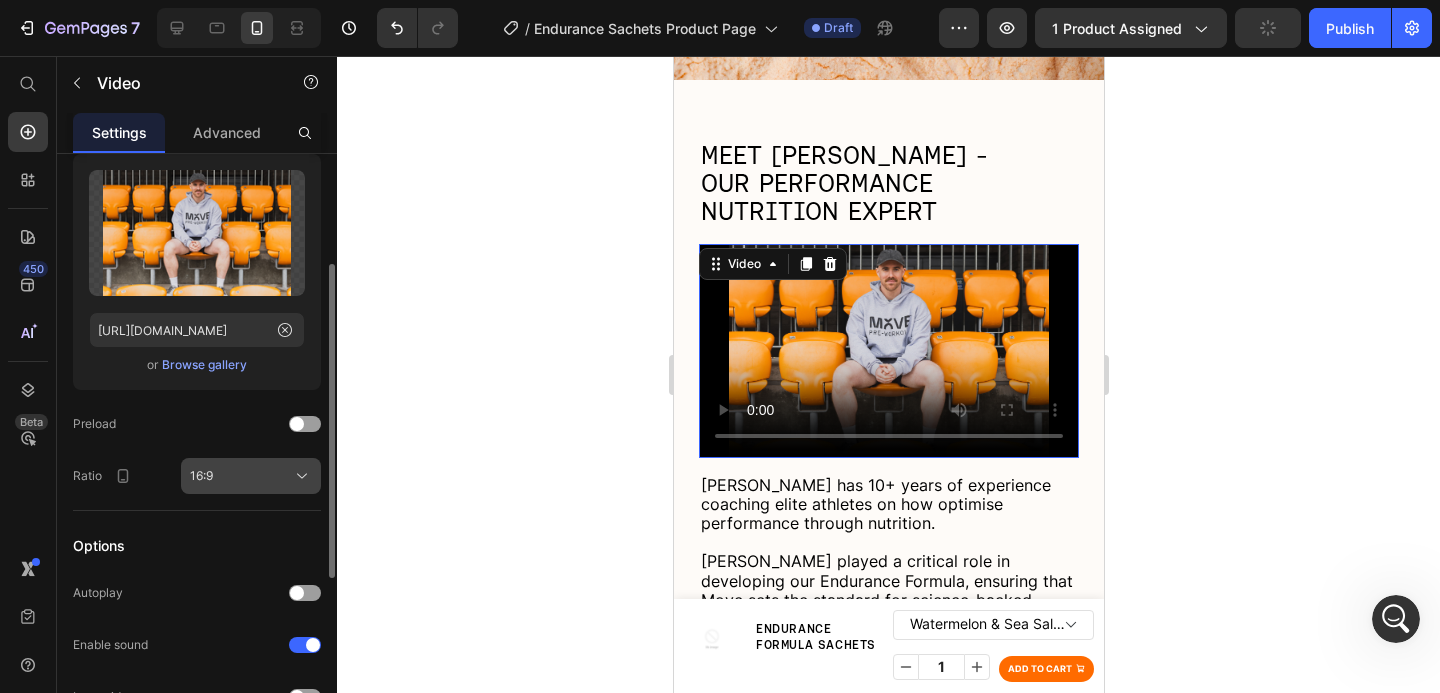 scroll, scrollTop: 166, scrollLeft: 0, axis: vertical 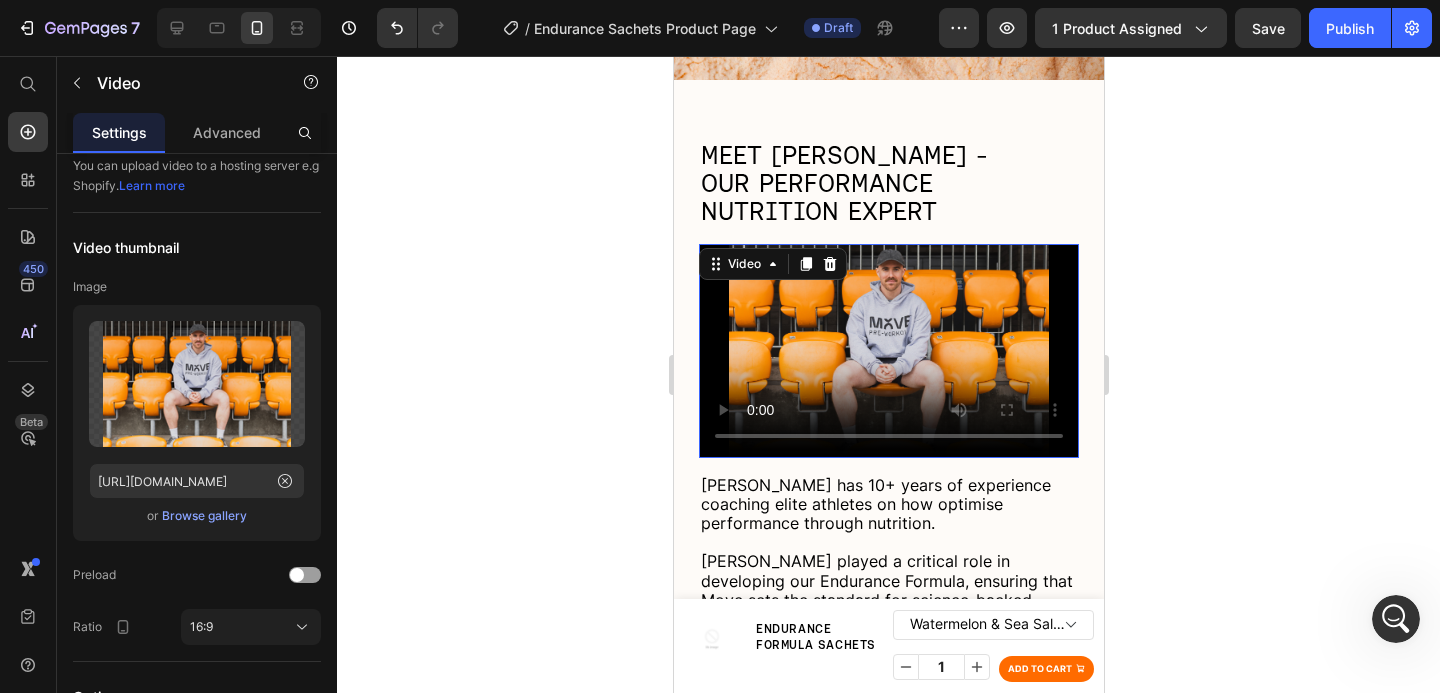 click 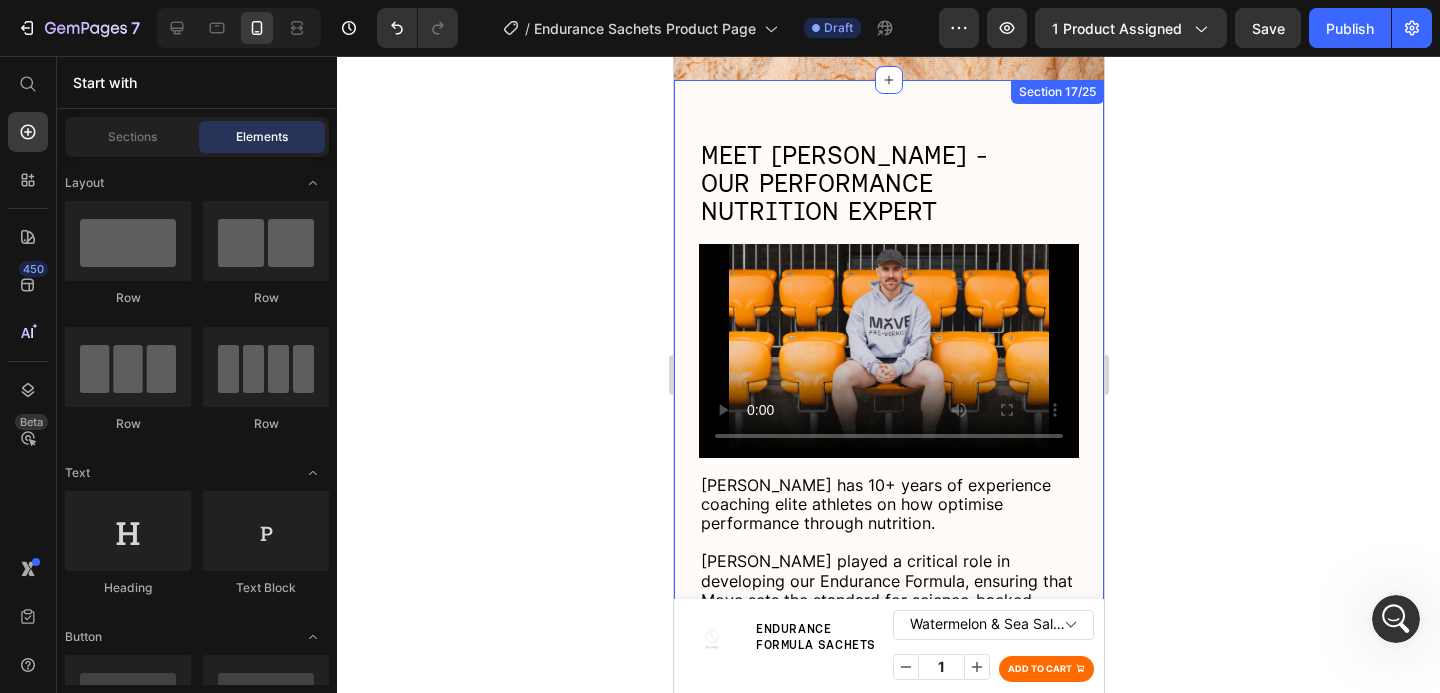 click 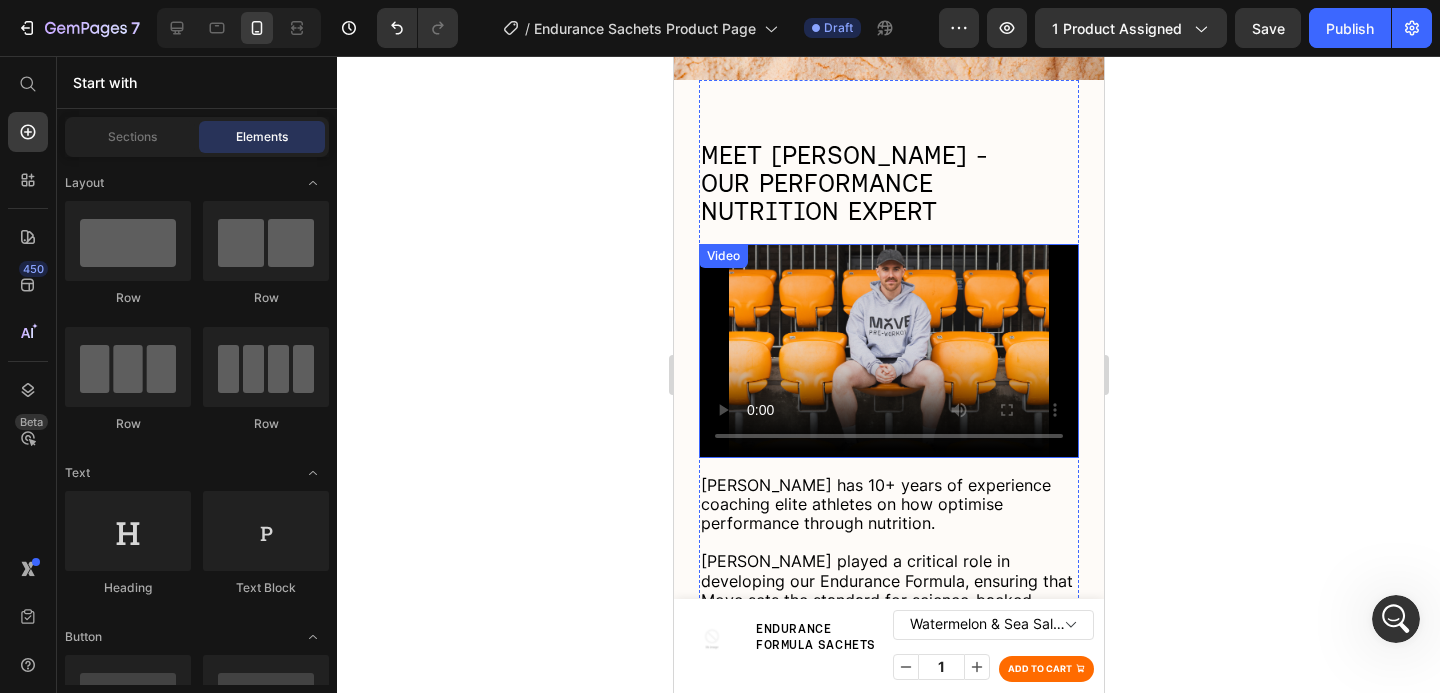 type 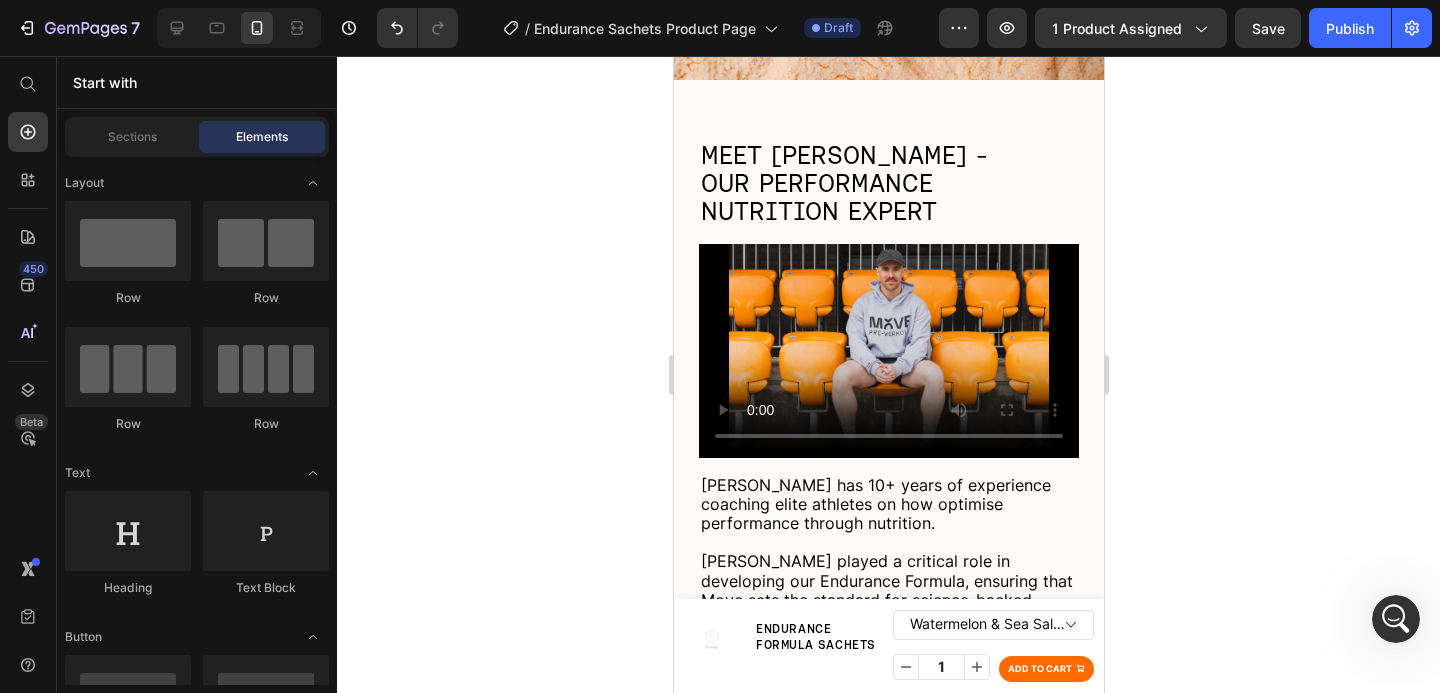 click 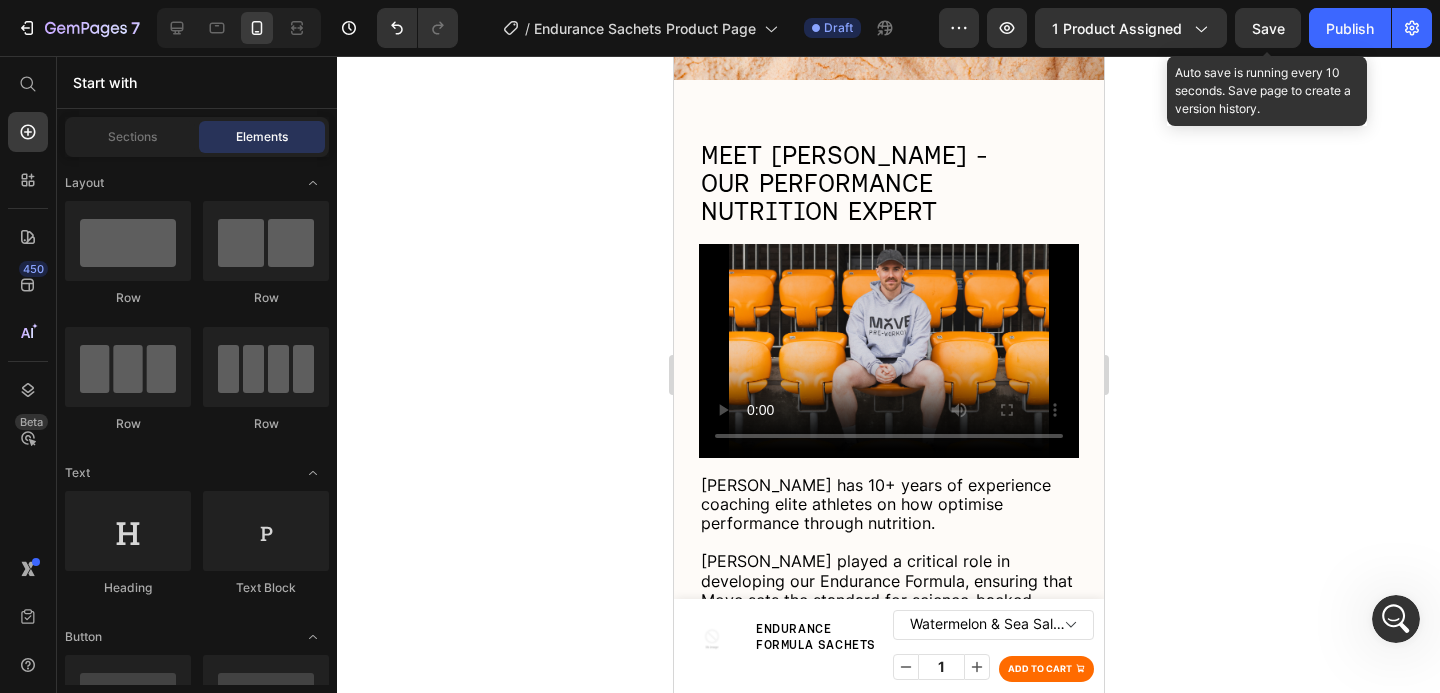 click on "Save" 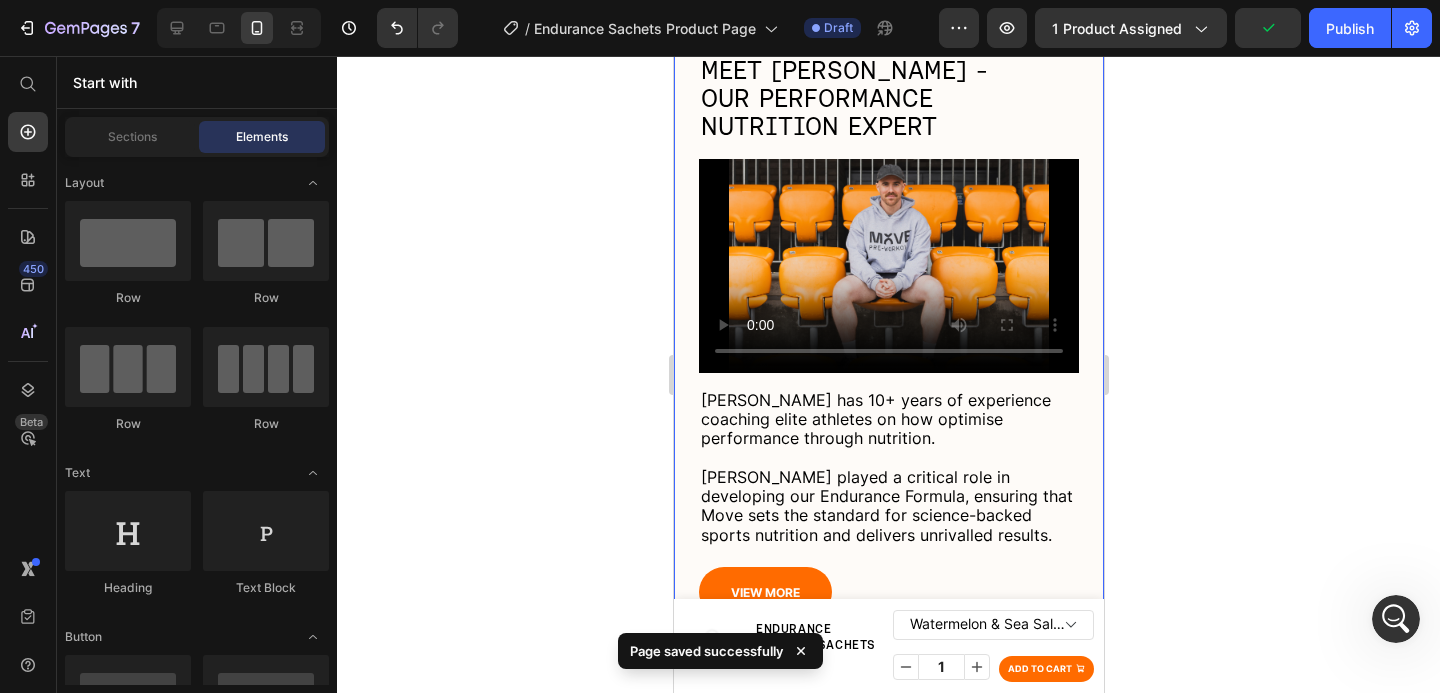 scroll, scrollTop: 7780, scrollLeft: 0, axis: vertical 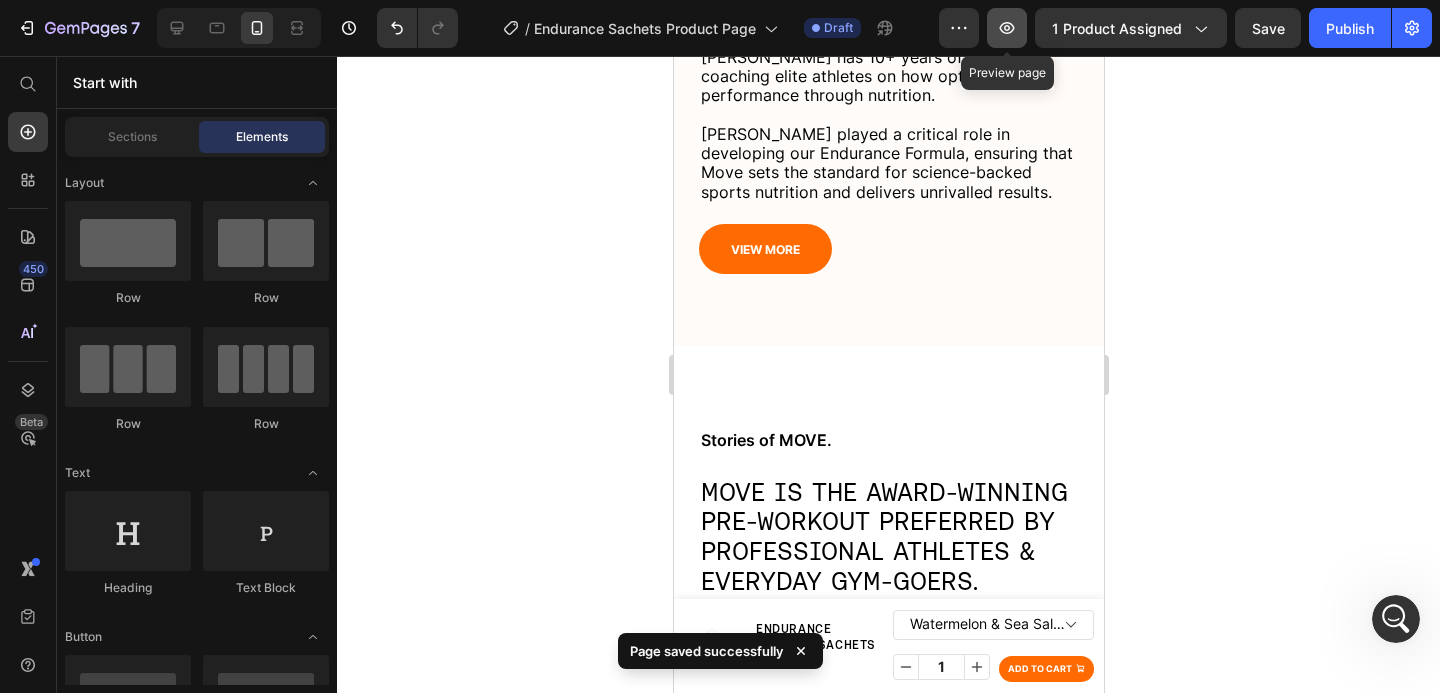 click 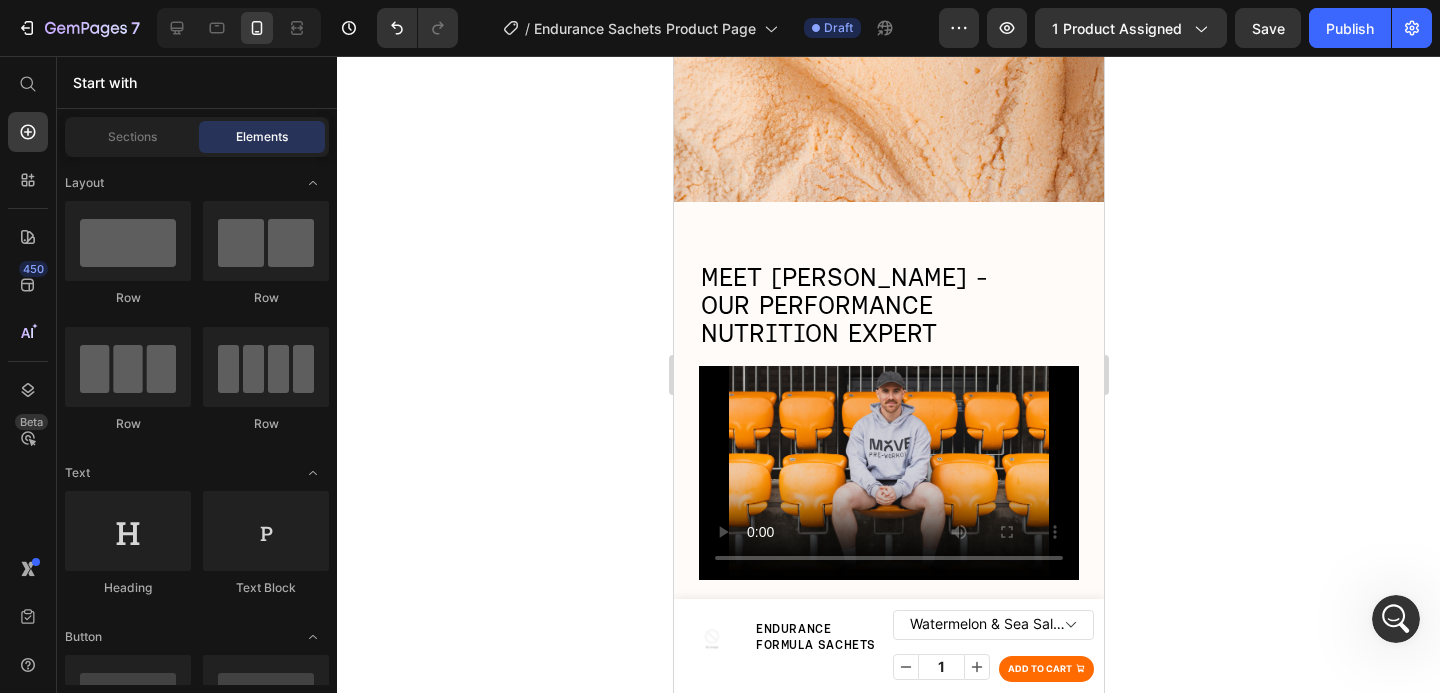 scroll, scrollTop: 7093, scrollLeft: 0, axis: vertical 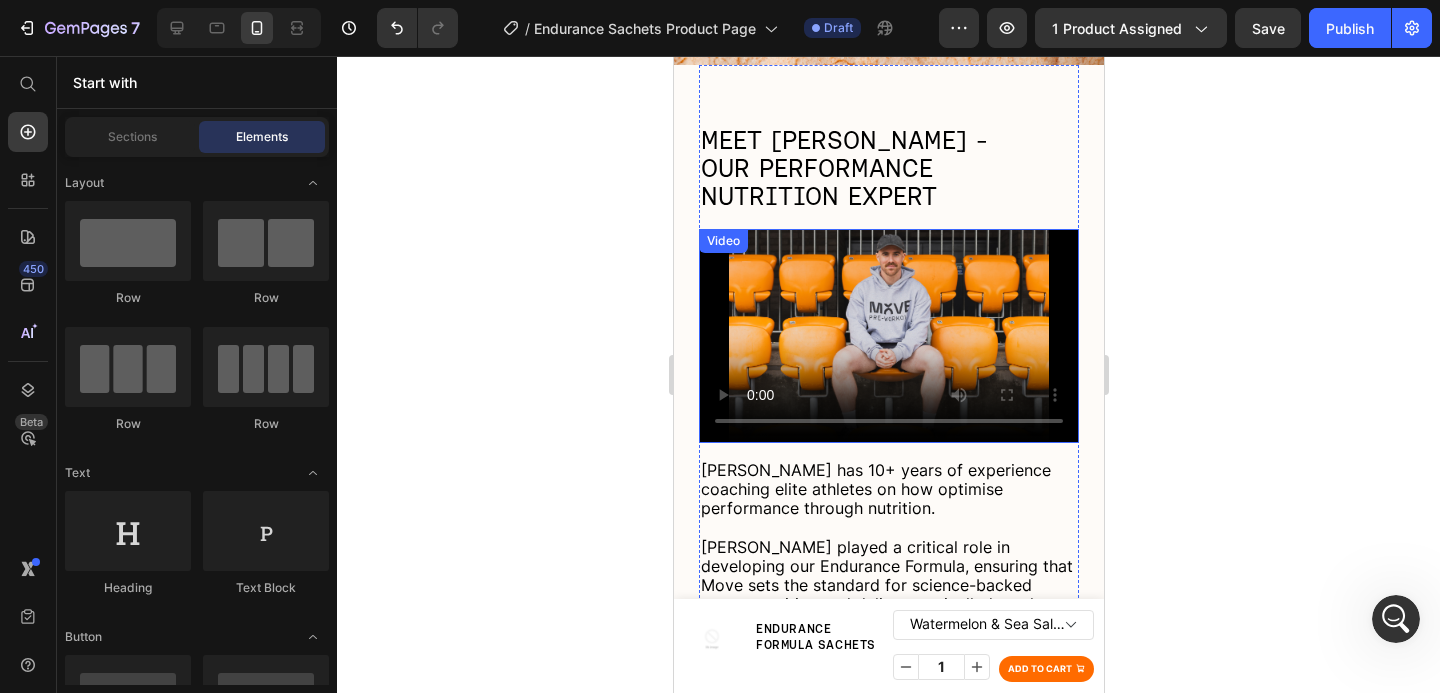 click at bounding box center [888, 336] 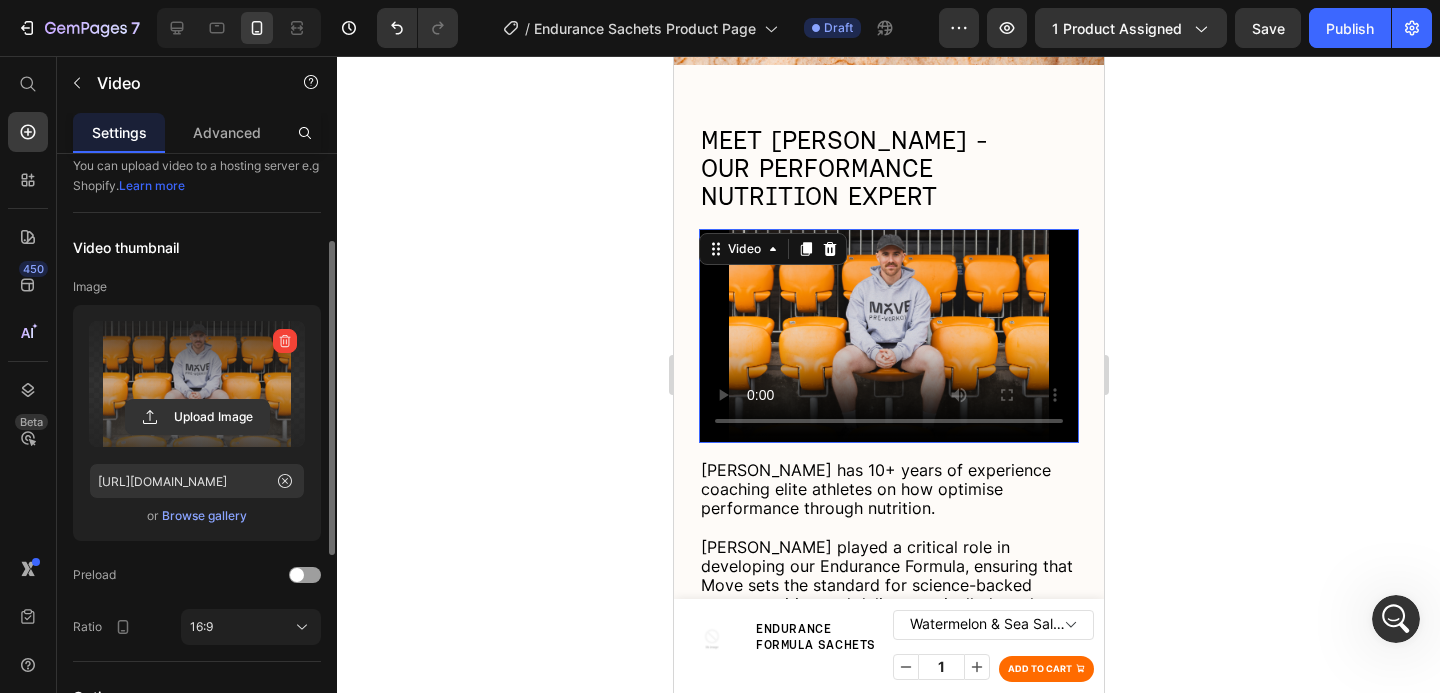 click at bounding box center [197, 384] 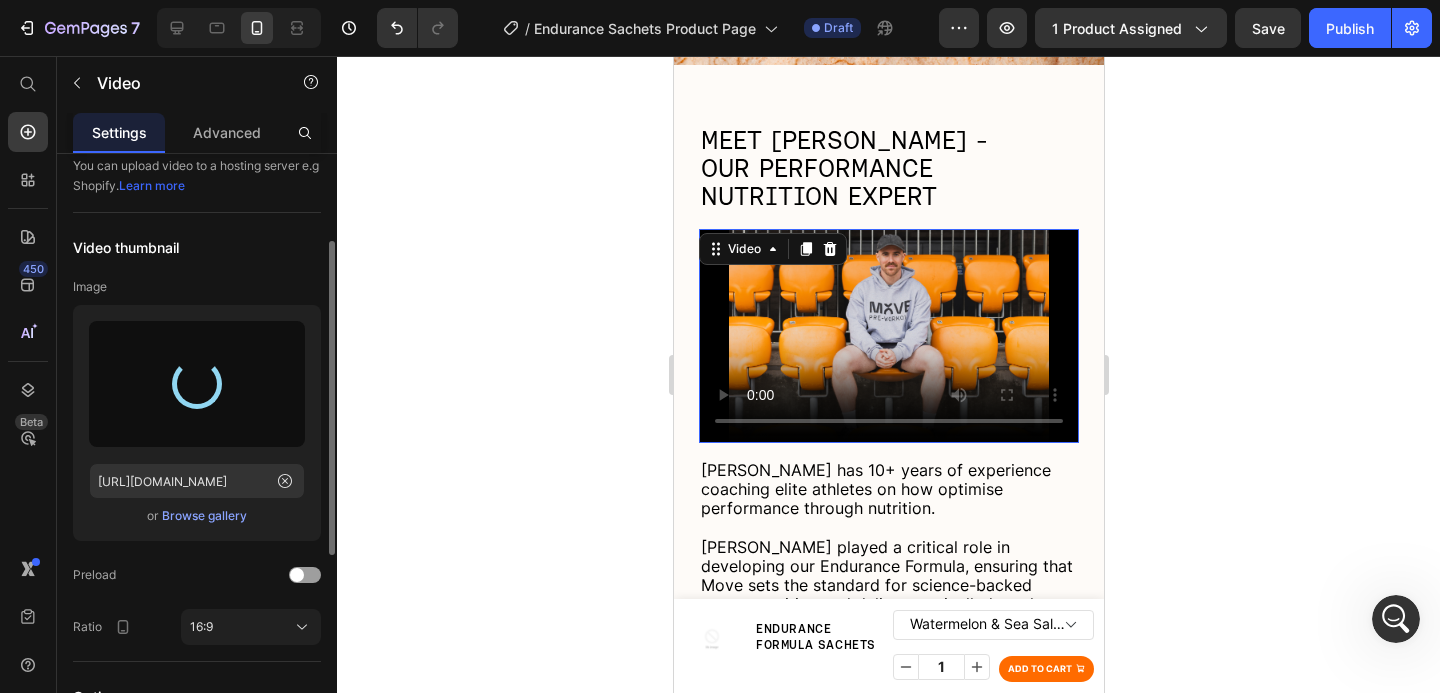 type on "https://cdn.shopify.com/s/files/1/0682/4955/1146/files/gempages_467849254937822053-0f3c1873-eb5d-4795-91df-78ad00b88976.png" 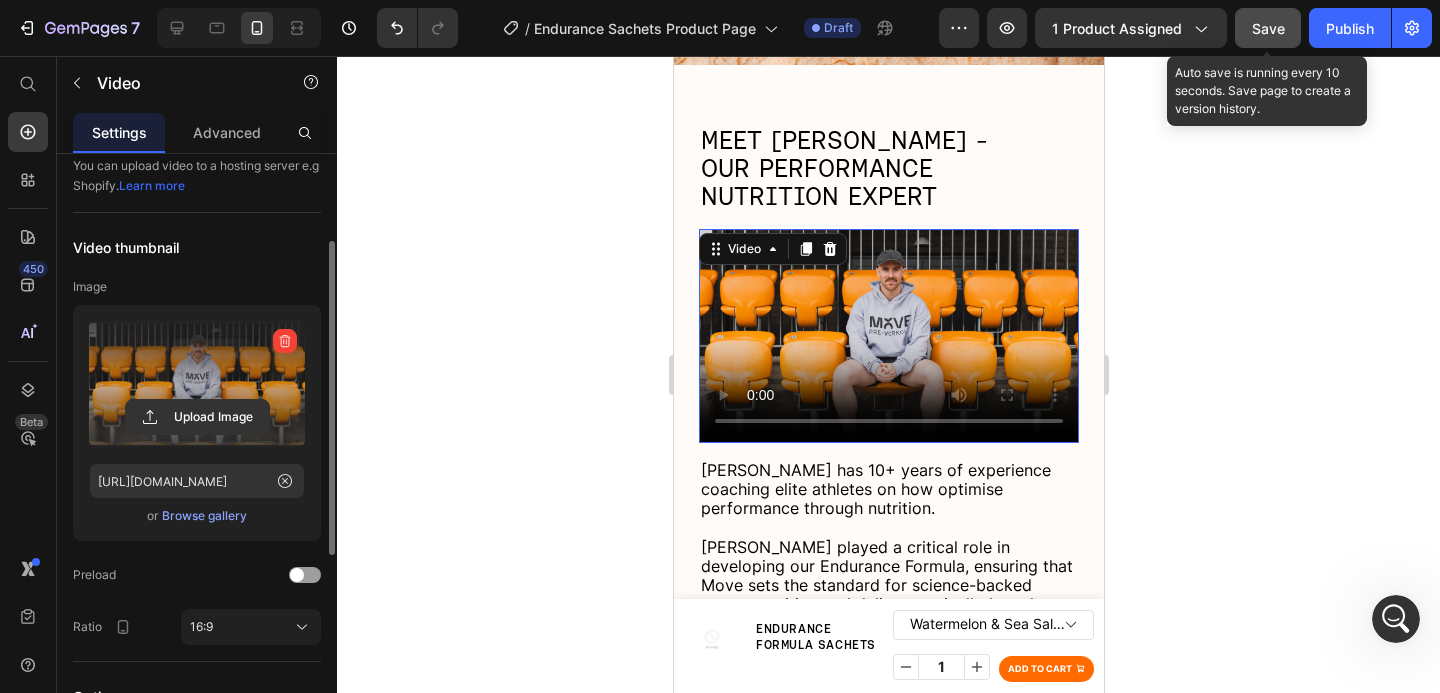 click on "Save" 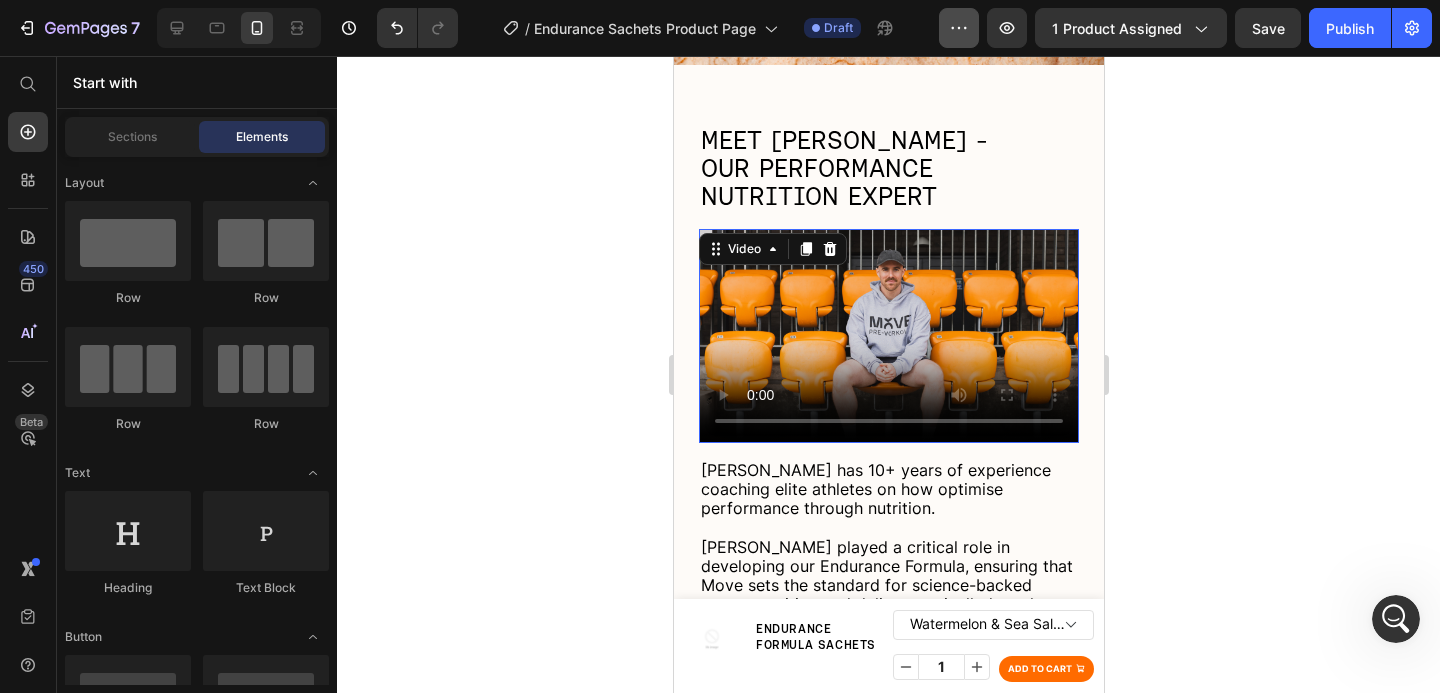 click 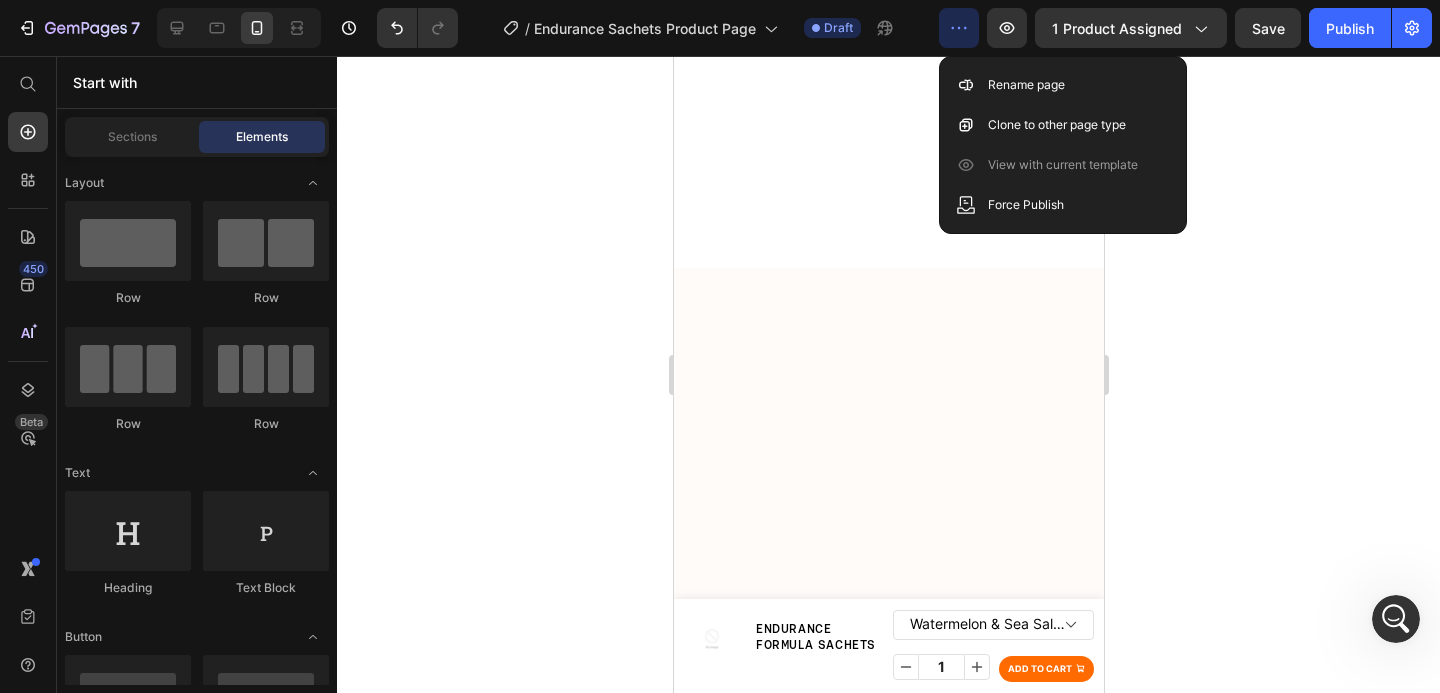 scroll, scrollTop: 0, scrollLeft: 0, axis: both 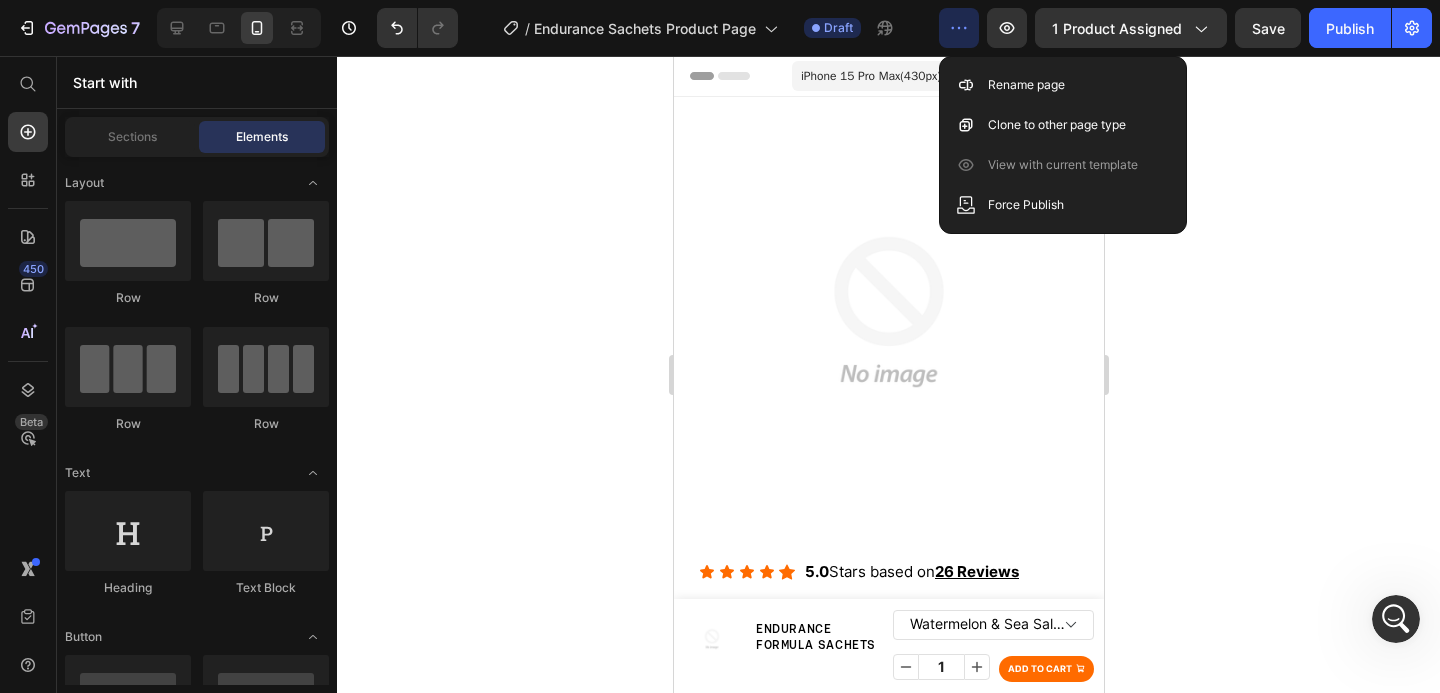 click 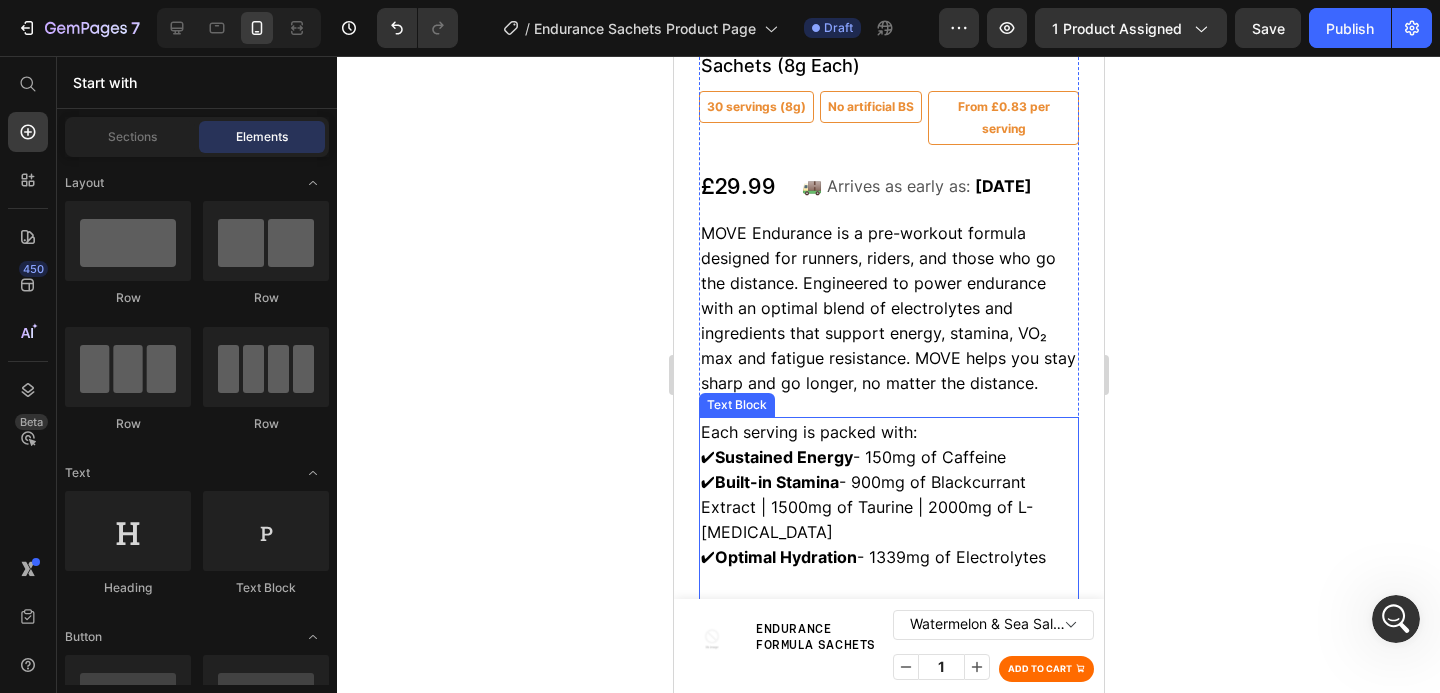scroll, scrollTop: 656, scrollLeft: 0, axis: vertical 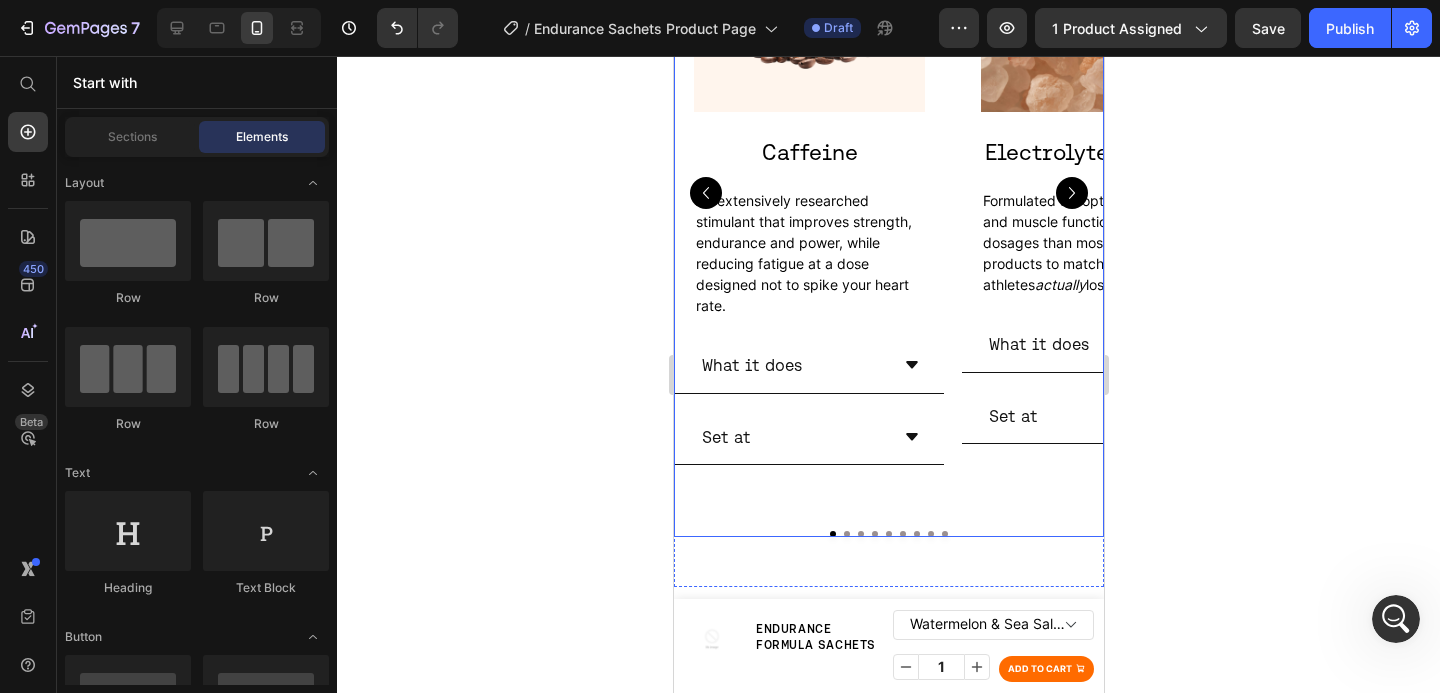 click on "Image Caffeine Heading An extensively researched stimulant that improves strength, endurance and power, while reducing fatigue at a dose designed not to spike your heart rate. Text Block
What it does
Set at Accordion Image Electrolyte Complex  Heading Formulated for optimal hydration and muscle function, with higher dosages than most electrolyte products to match what athletes  actually  lose in sweat. Text Block
What it does
Set at Accordion Image L-Arginine Heading A precursor to nitric oxide, crucial for blood flow and oxygen delivery during exercise. Text Block
What it does
Set at Accordion Image Taurine Heading A key amino acid that supports strength, endurance and power, while reducing fatigue.  Text Block" at bounding box center [888, 203] 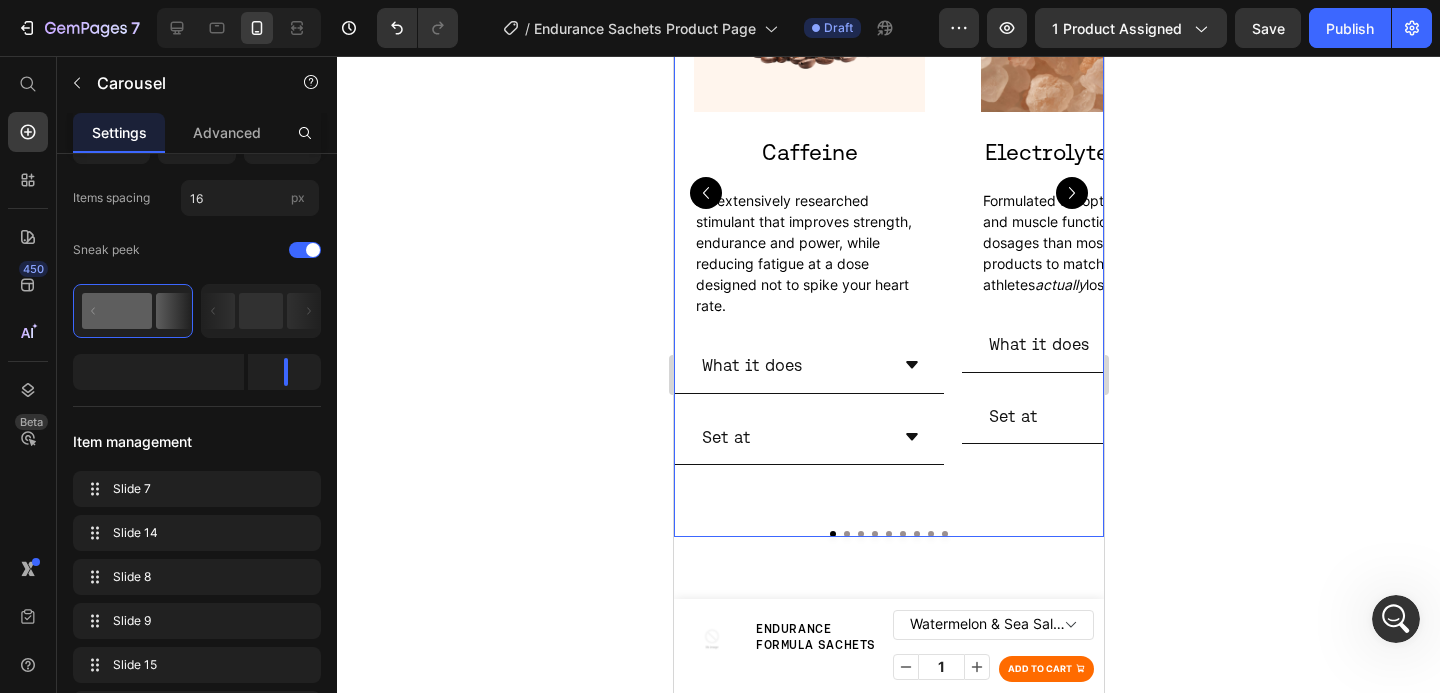 scroll, scrollTop: 0, scrollLeft: 0, axis: both 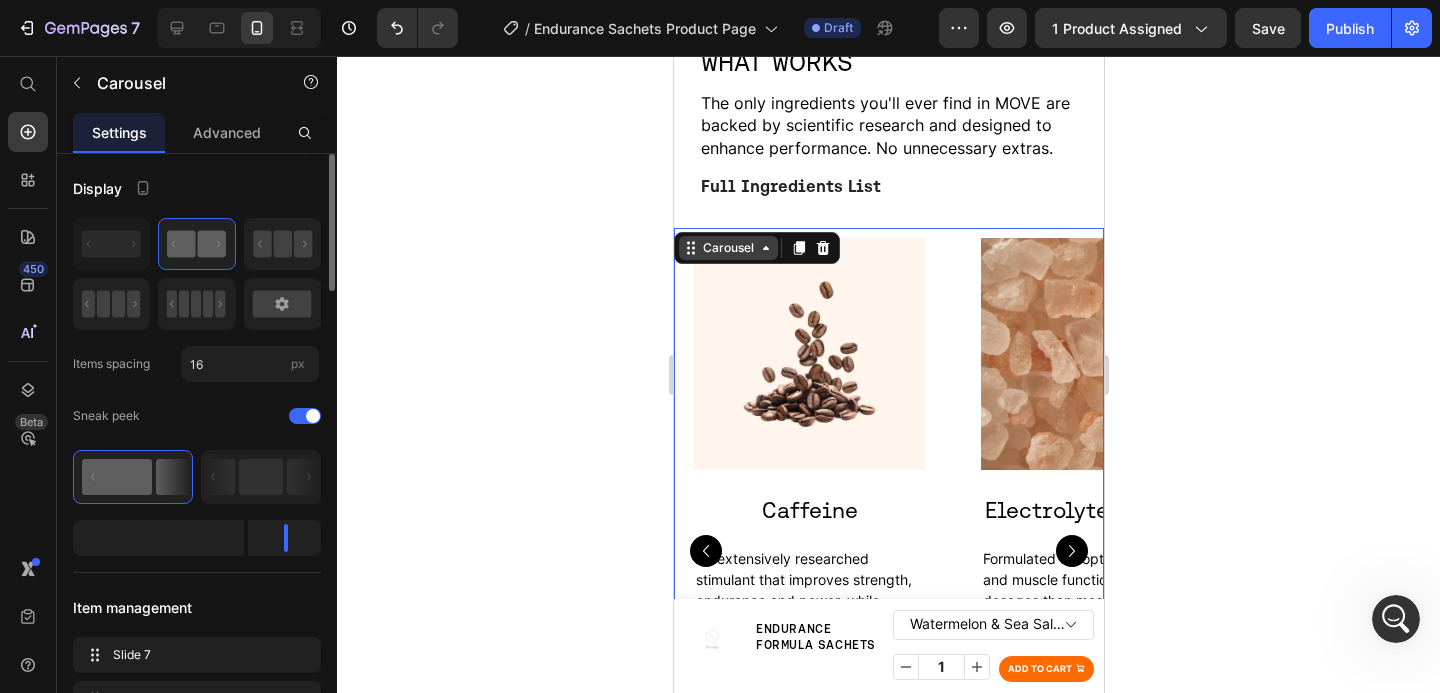 click on "Carousel" at bounding box center (727, 248) 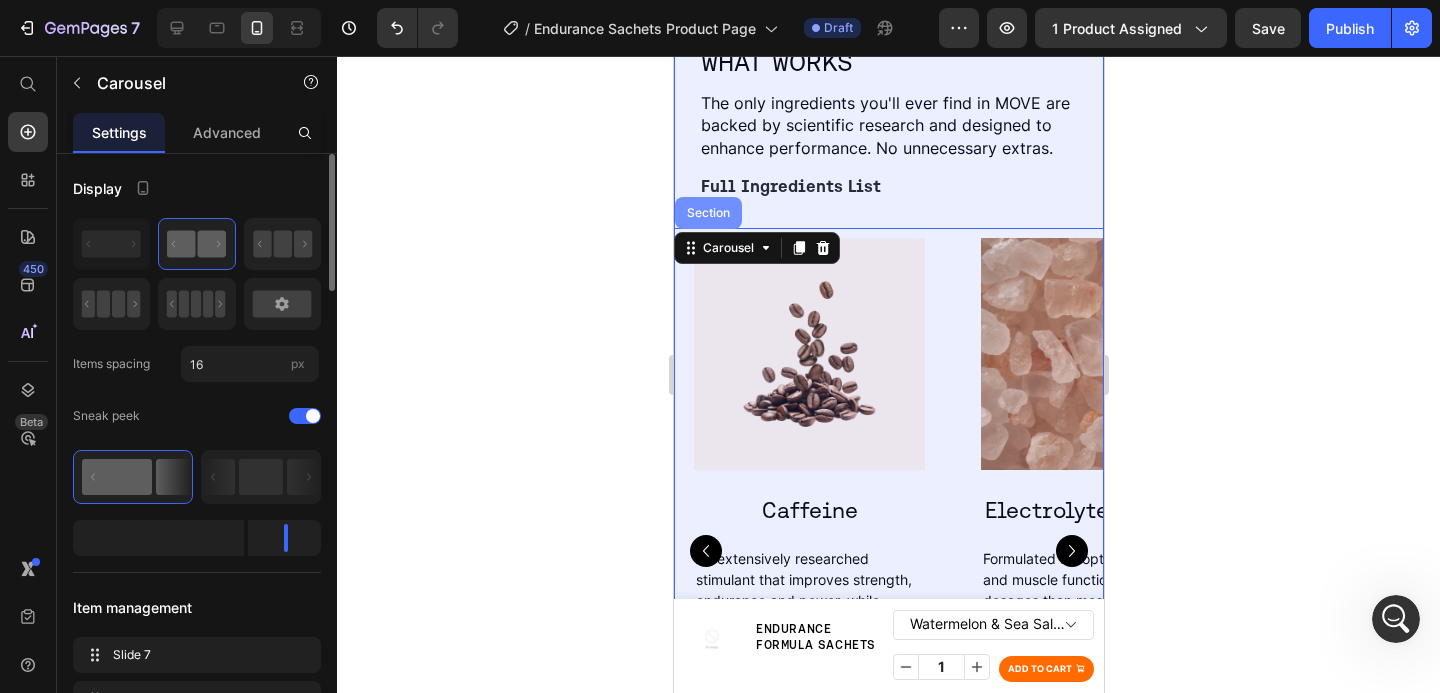 click on "Section" at bounding box center (707, 213) 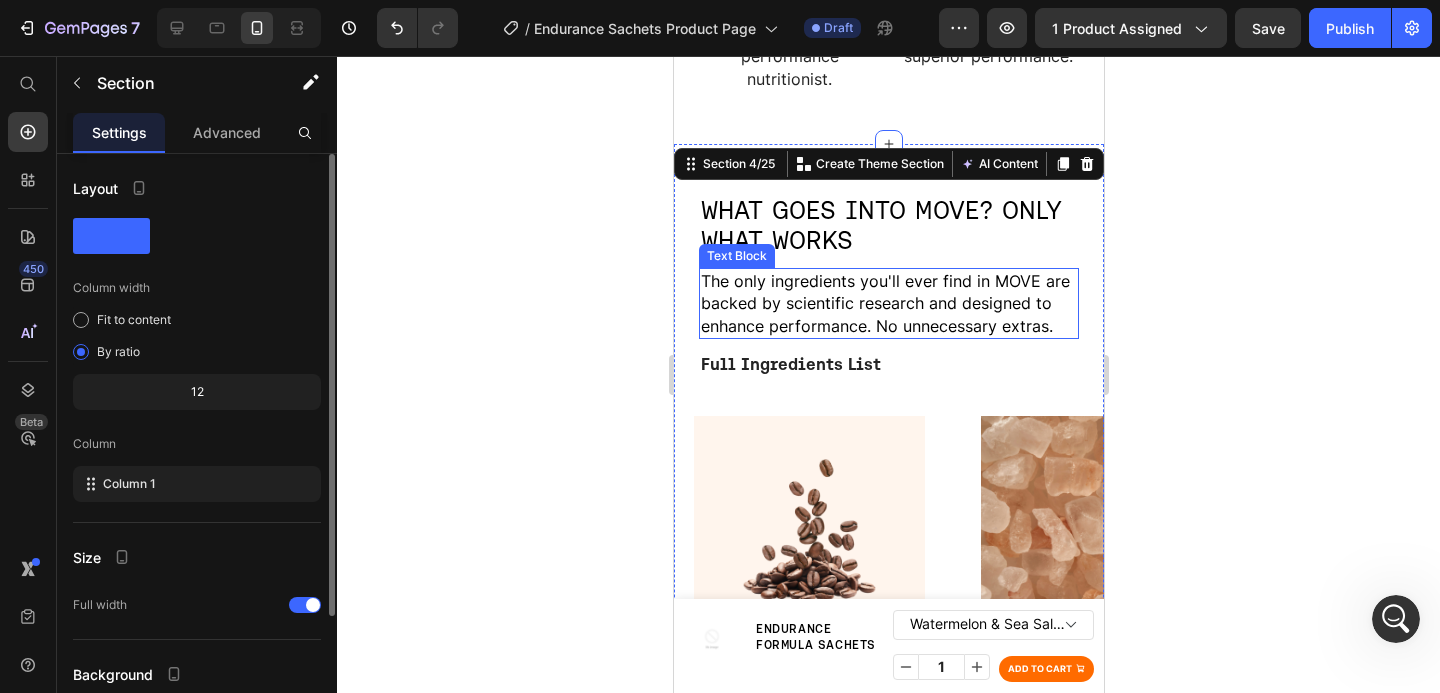 scroll, scrollTop: 3141, scrollLeft: 0, axis: vertical 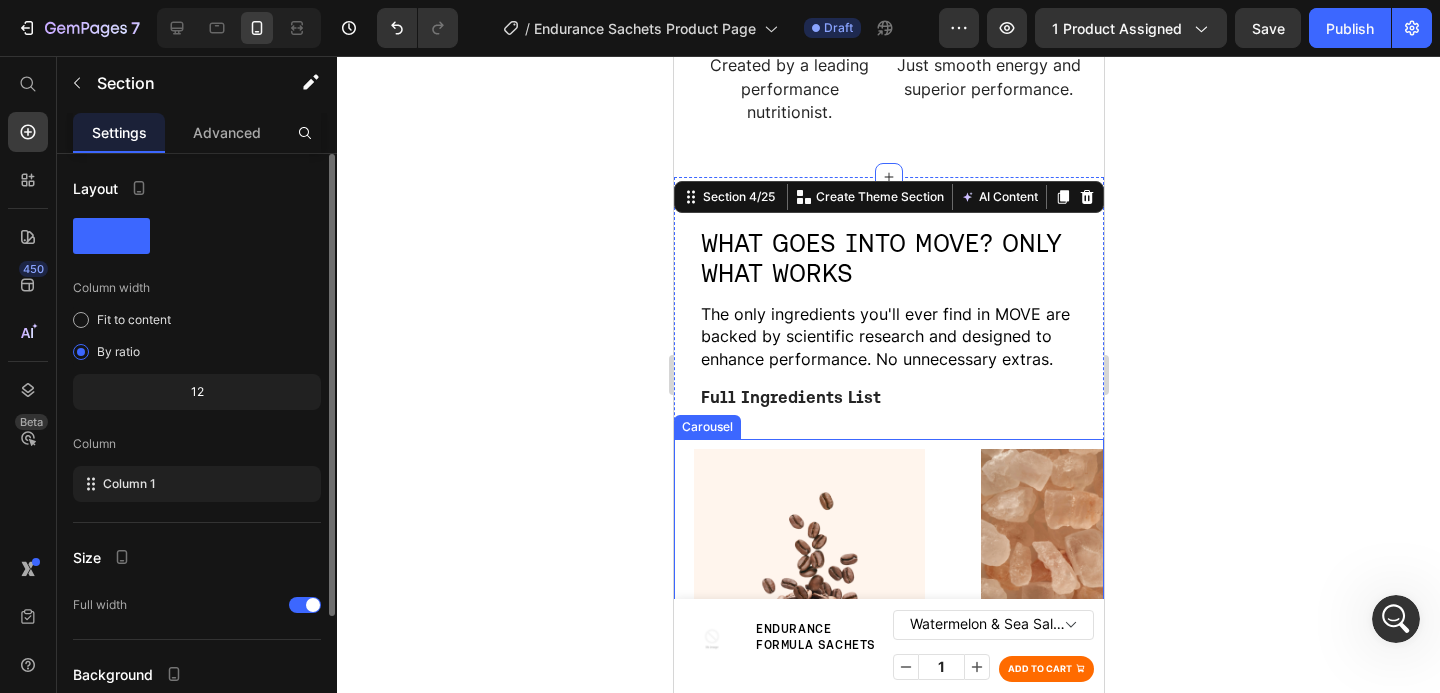 click on "Image Caffeine Heading An extensively researched stimulant that improves strength, endurance and power, while reducing fatigue at a dose designed not to spike your heart rate. Text Block
What it does
Set at Accordion" at bounding box center (808, 761) 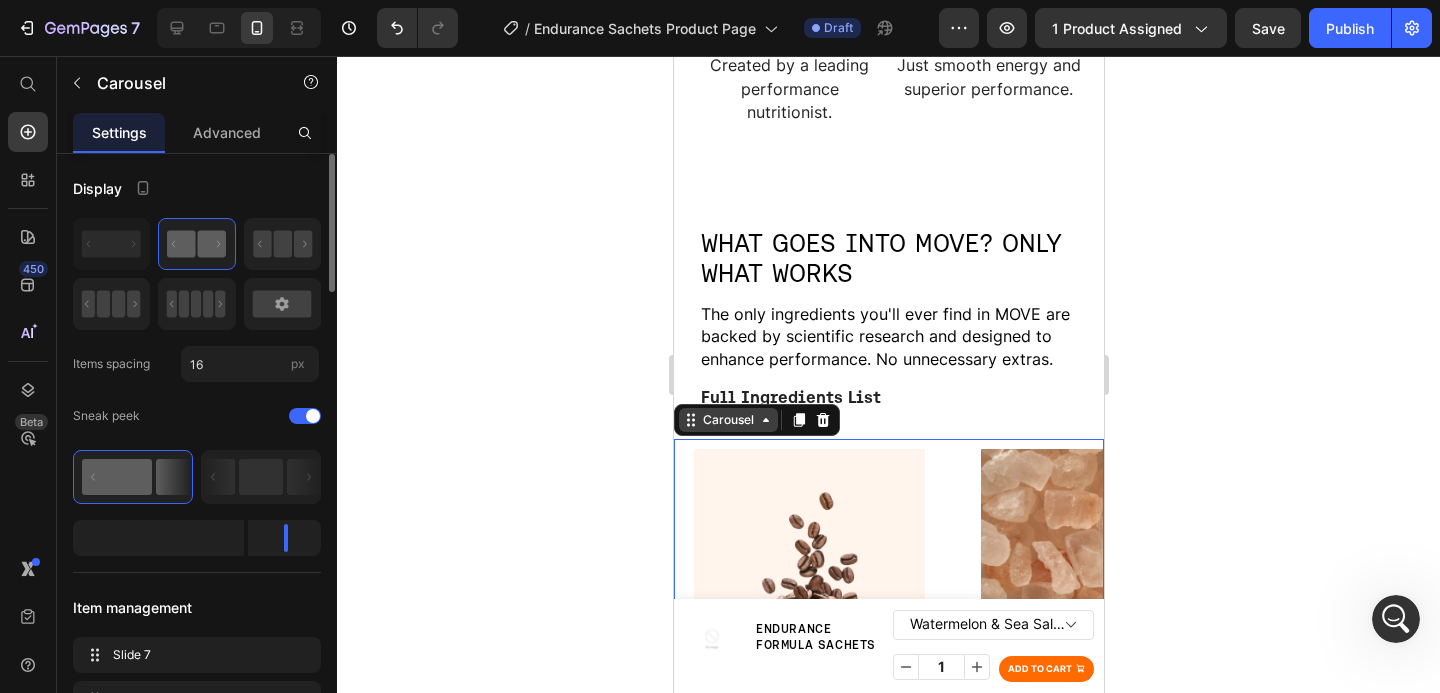 click 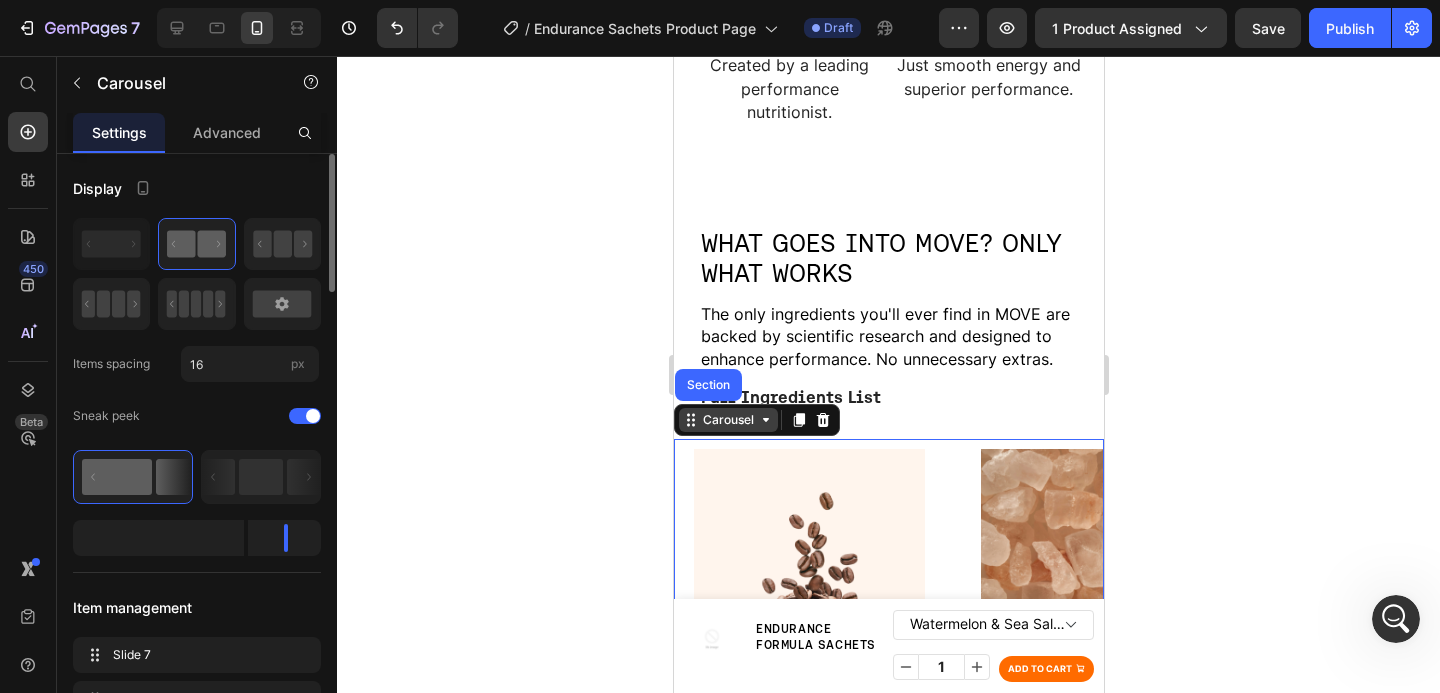 click 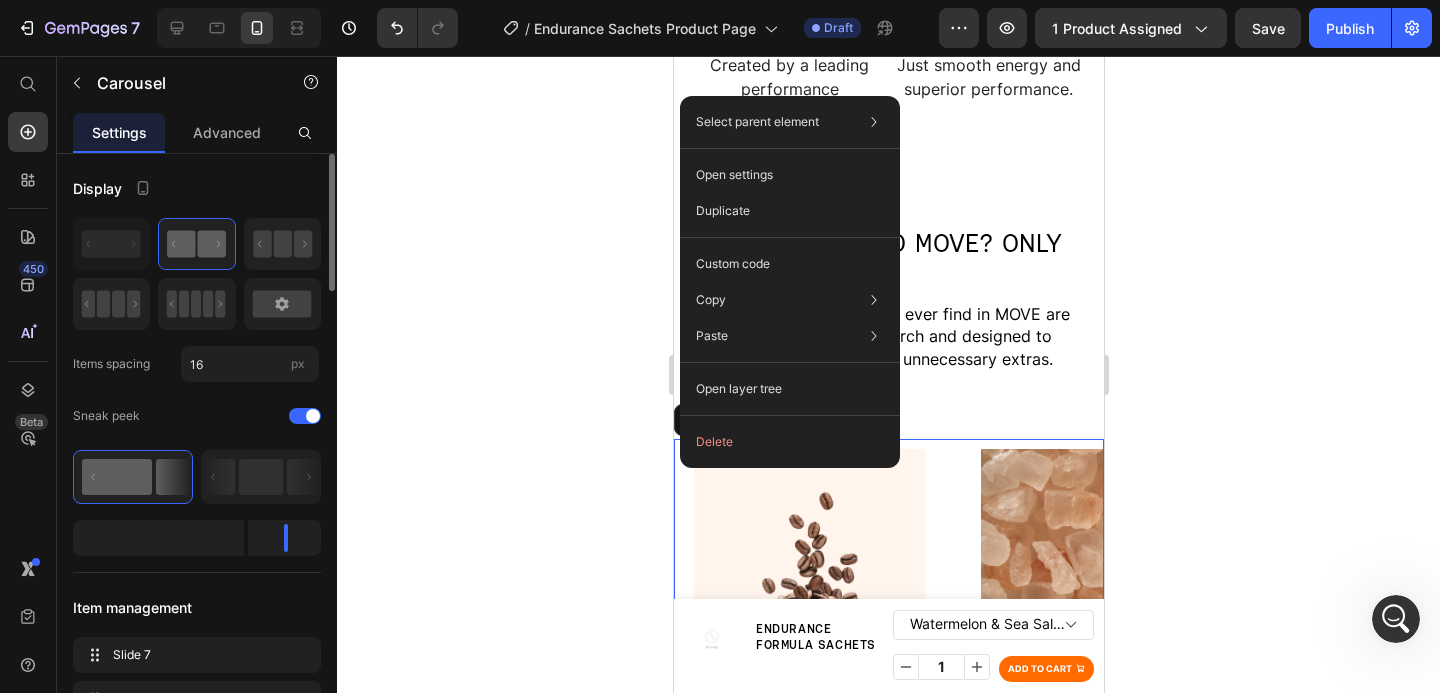 click 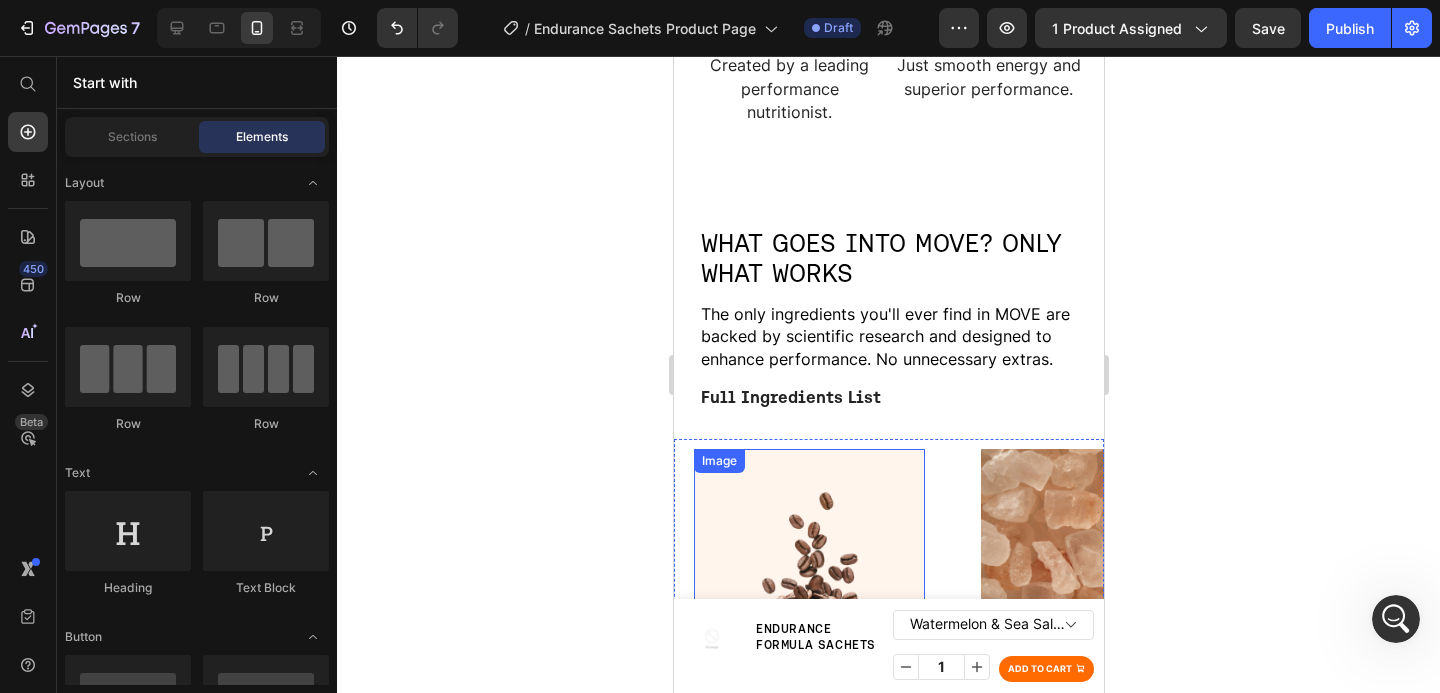 click on "Image Caffeine Heading An extensively researched stimulant that improves strength, endurance and power, while reducing fatigue at a dose designed not to spike your heart rate. Text Block
What it does
Set at Accordion" at bounding box center [808, 771] 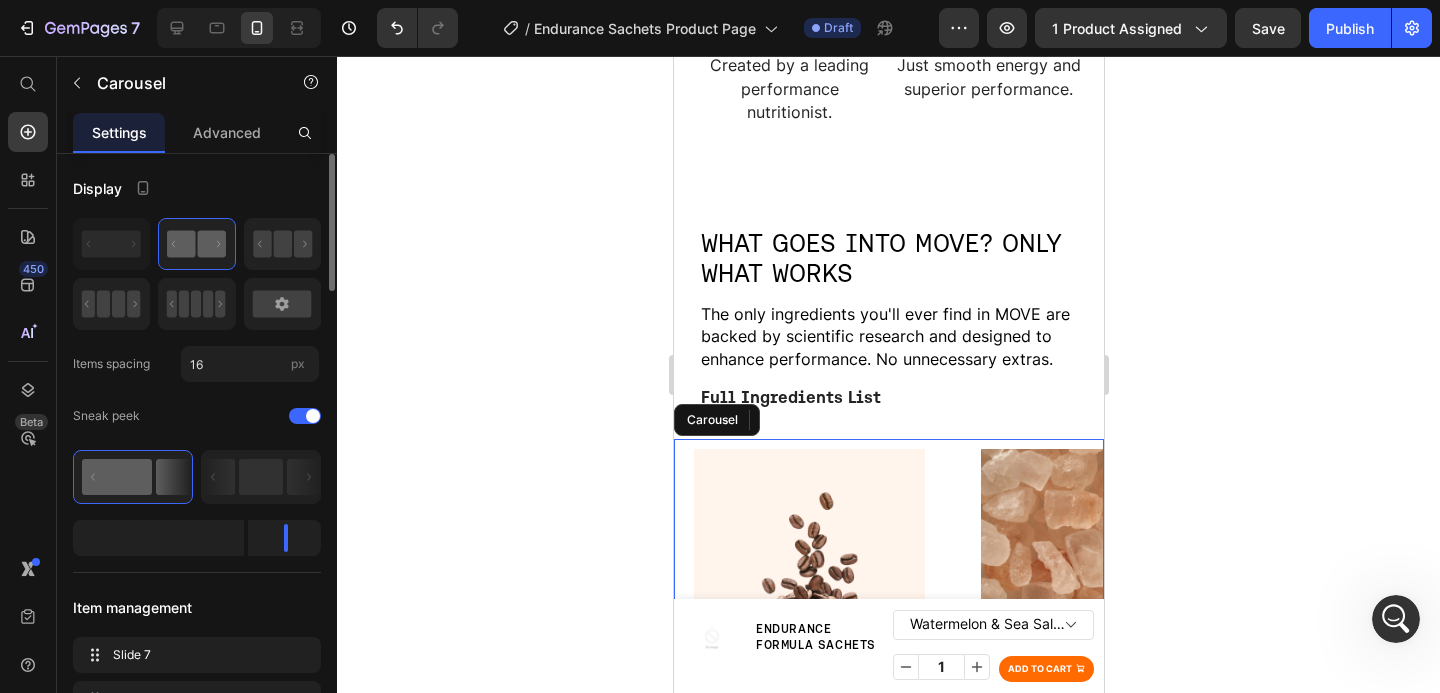 scroll, scrollTop: 3484, scrollLeft: 0, axis: vertical 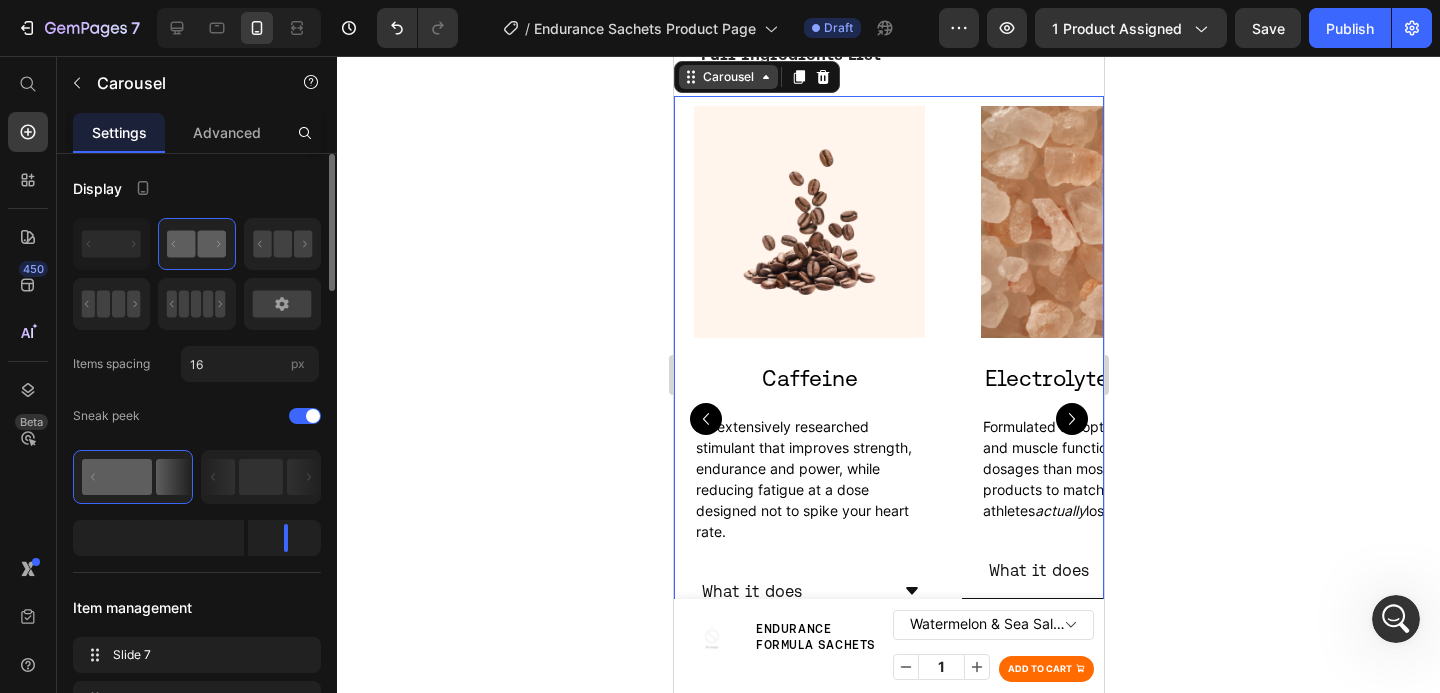 click 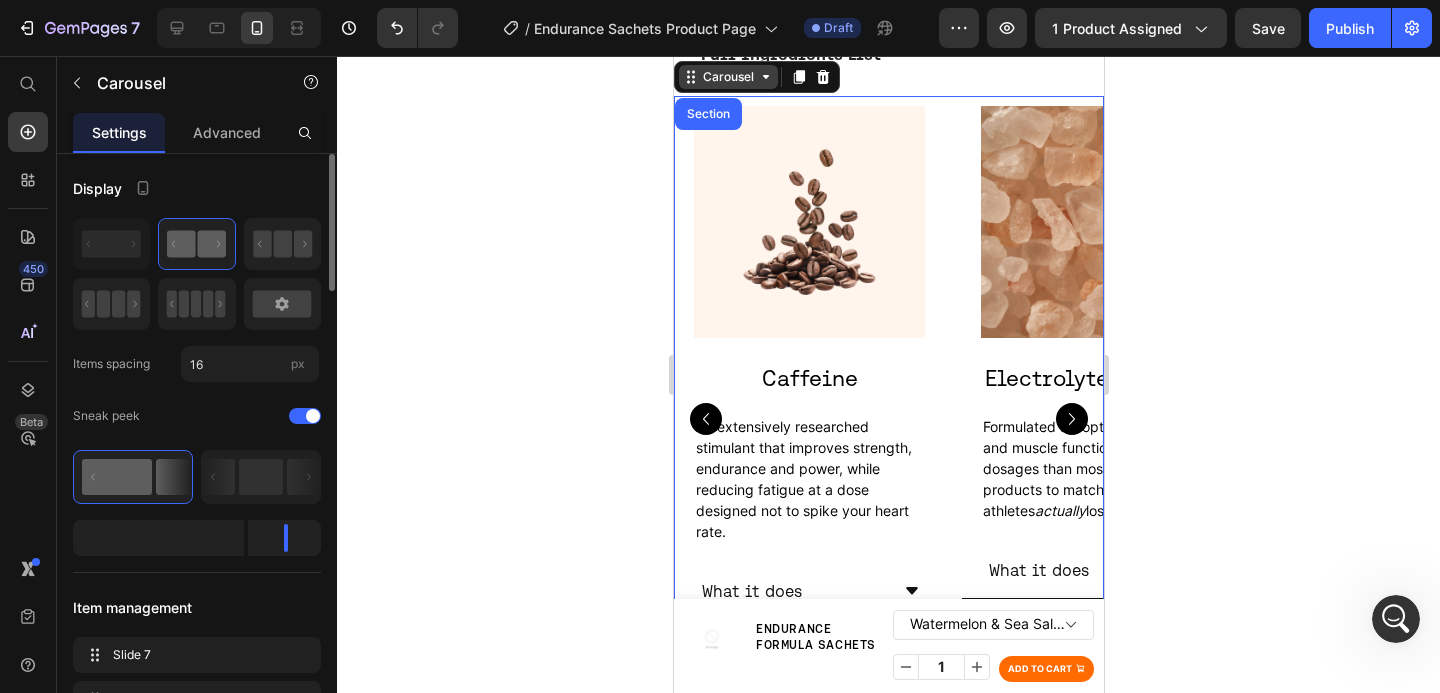 click 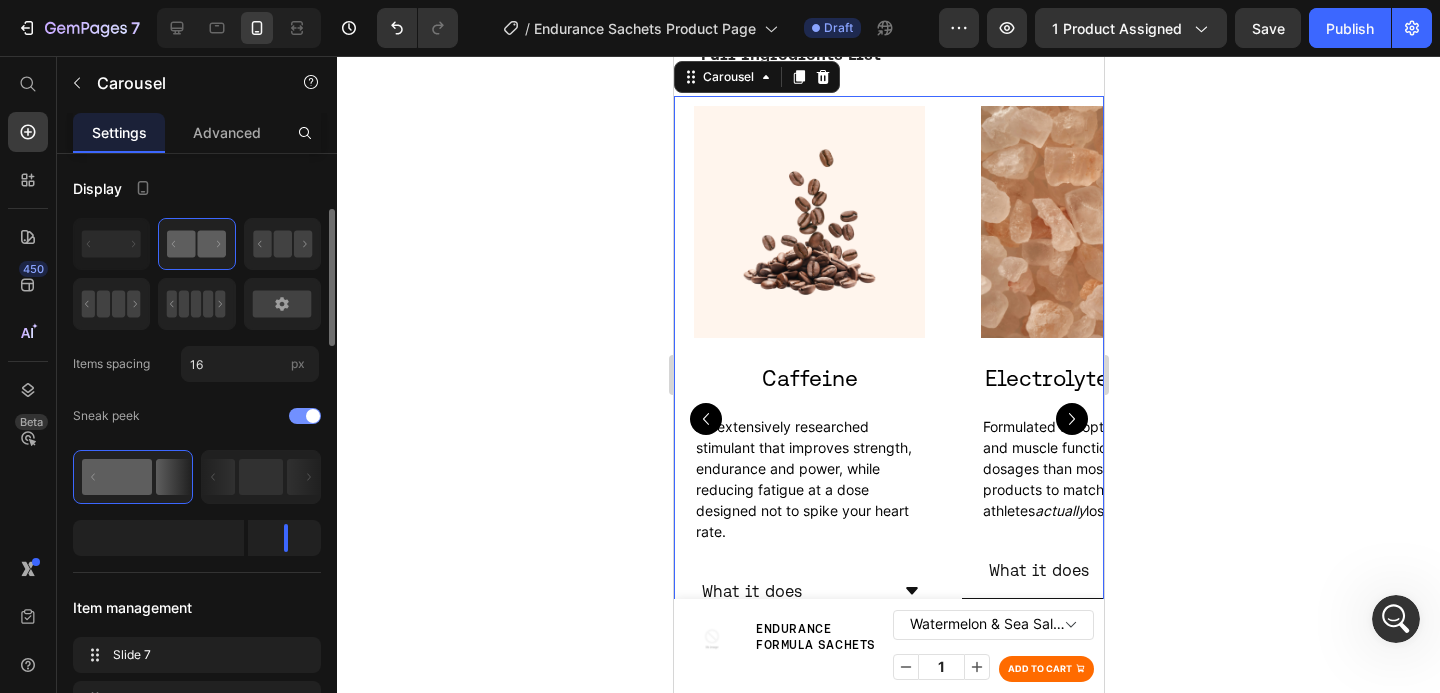 scroll, scrollTop: 179, scrollLeft: 0, axis: vertical 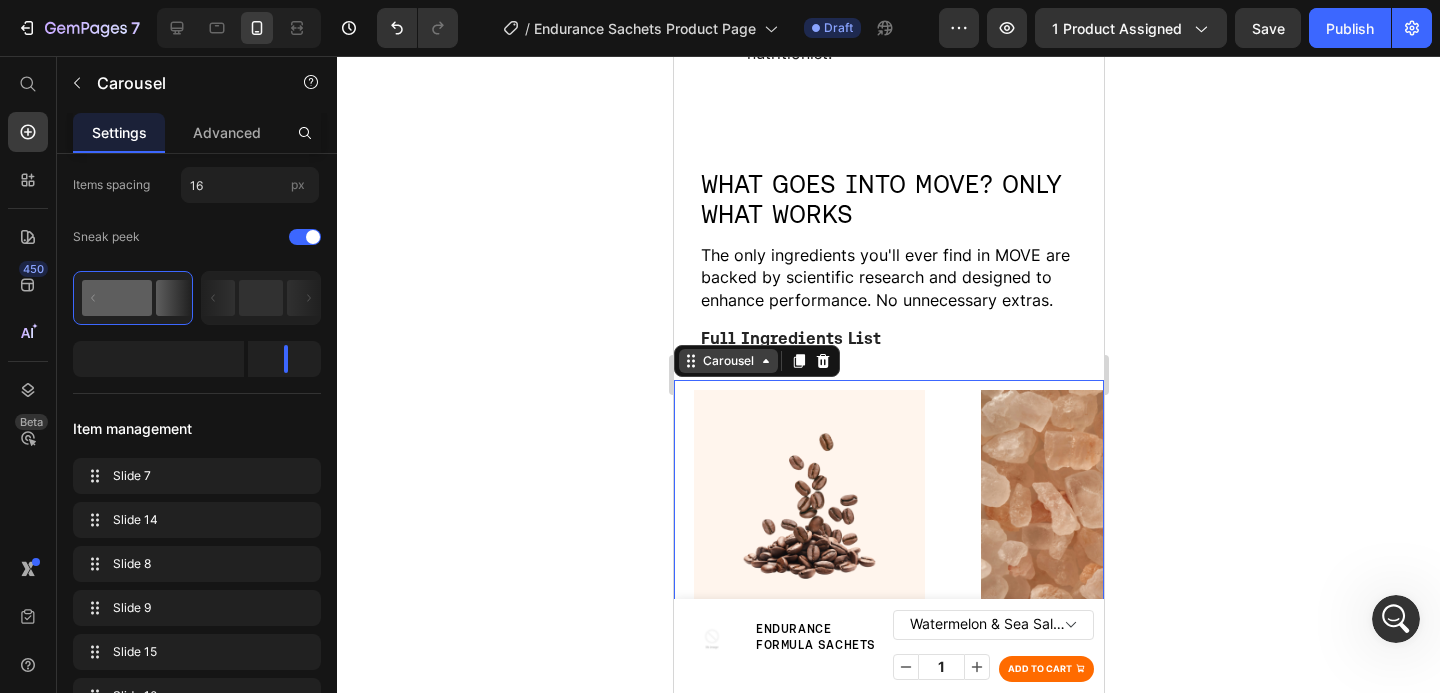 click 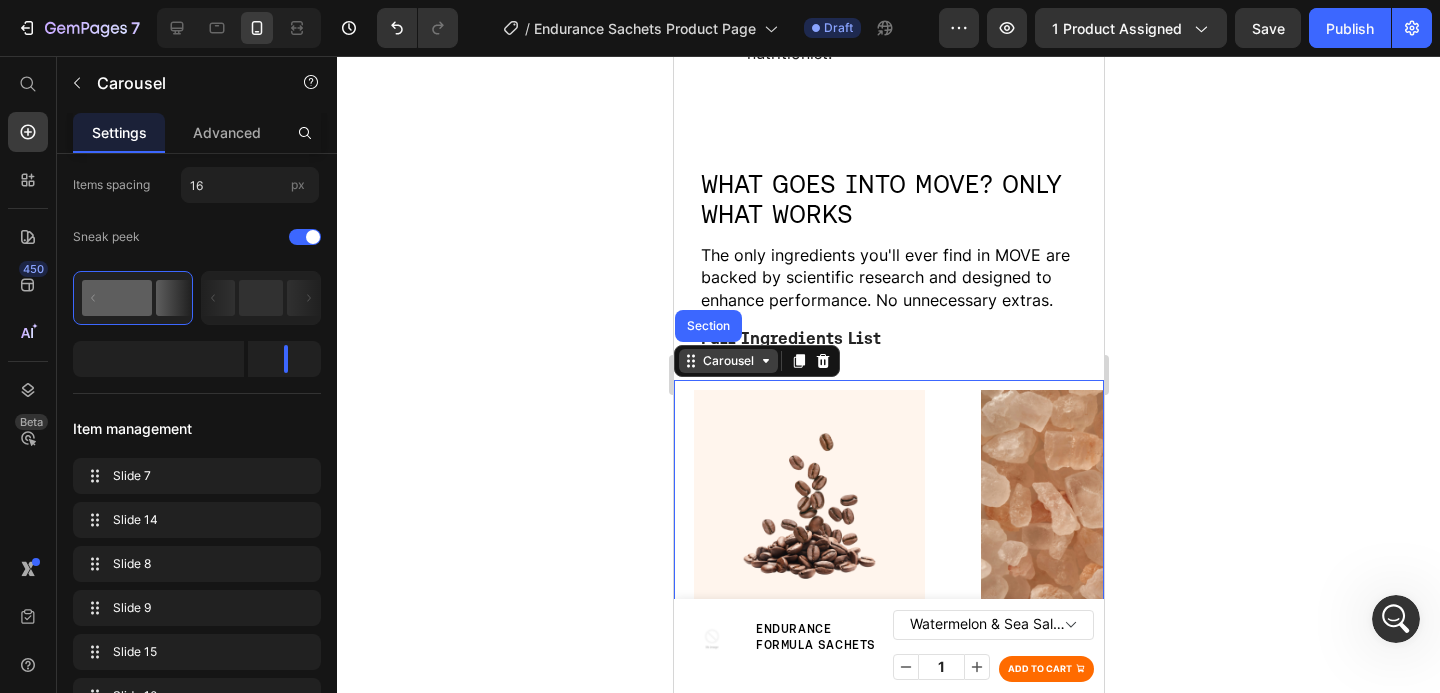click 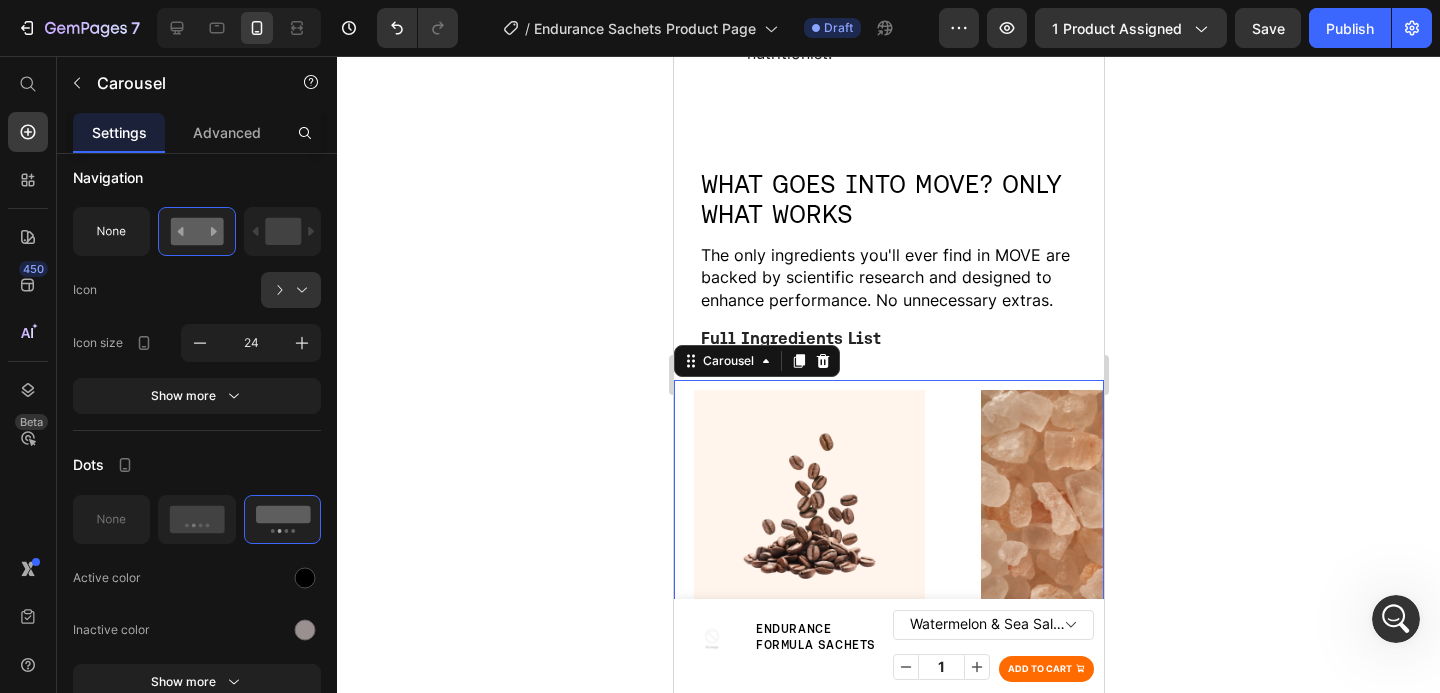 scroll, scrollTop: 1254, scrollLeft: 0, axis: vertical 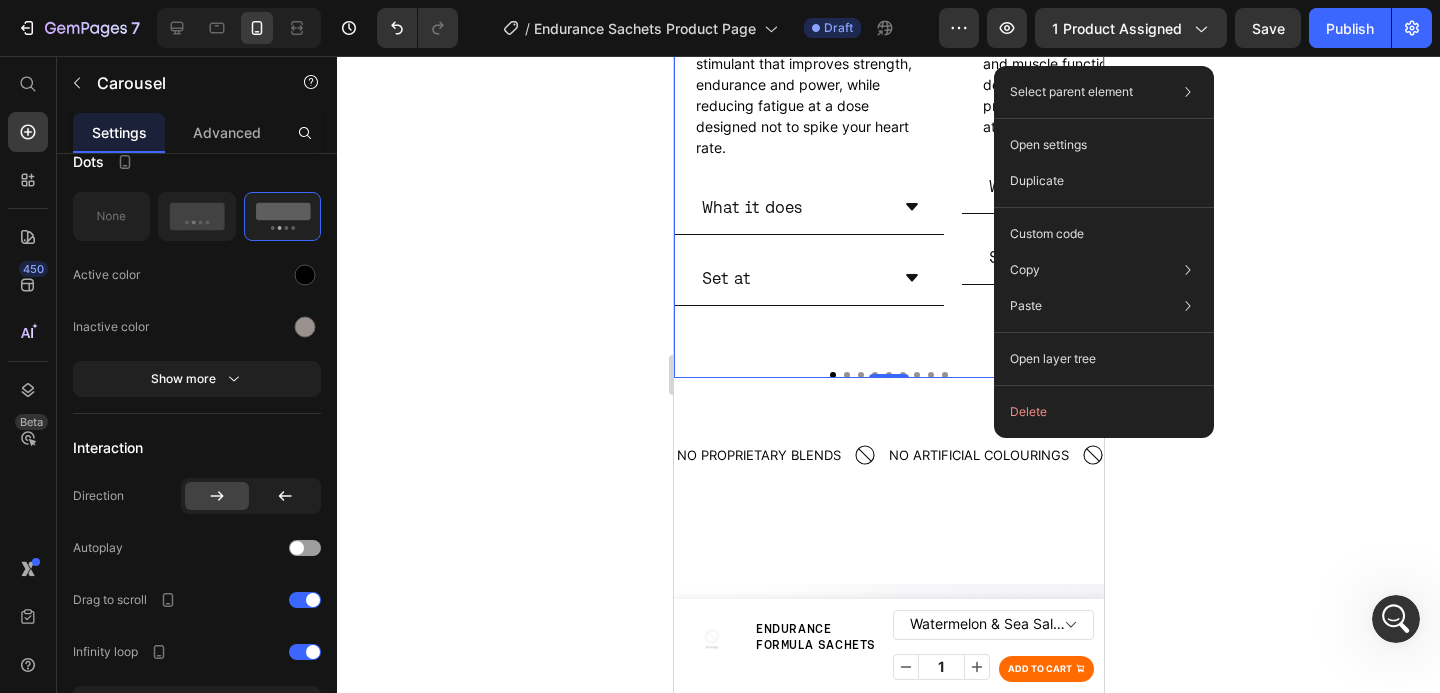 click on "Image Caffeine Heading An extensively researched stimulant that improves strength, endurance and power, while reducing fatigue at a dose designed not to spike your heart rate. Text Block
What it does
Set at Accordion Image Electrolyte Complex  Heading Formulated for optimal hydration and muscle function, with higher dosages than most electrolyte products to match what athletes  actually  lose in sweat. Text Block
What it does
Set at Accordion Image L-Arginine Heading A precursor to nitric oxide, crucial for blood flow and oxygen delivery during exercise. Text Block
What it does
Set at Accordion Image Taurine Heading A key amino acid that supports strength, endurance and power, while reducing fatigue.  Text Block
What it does Set at" at bounding box center (888, 34) 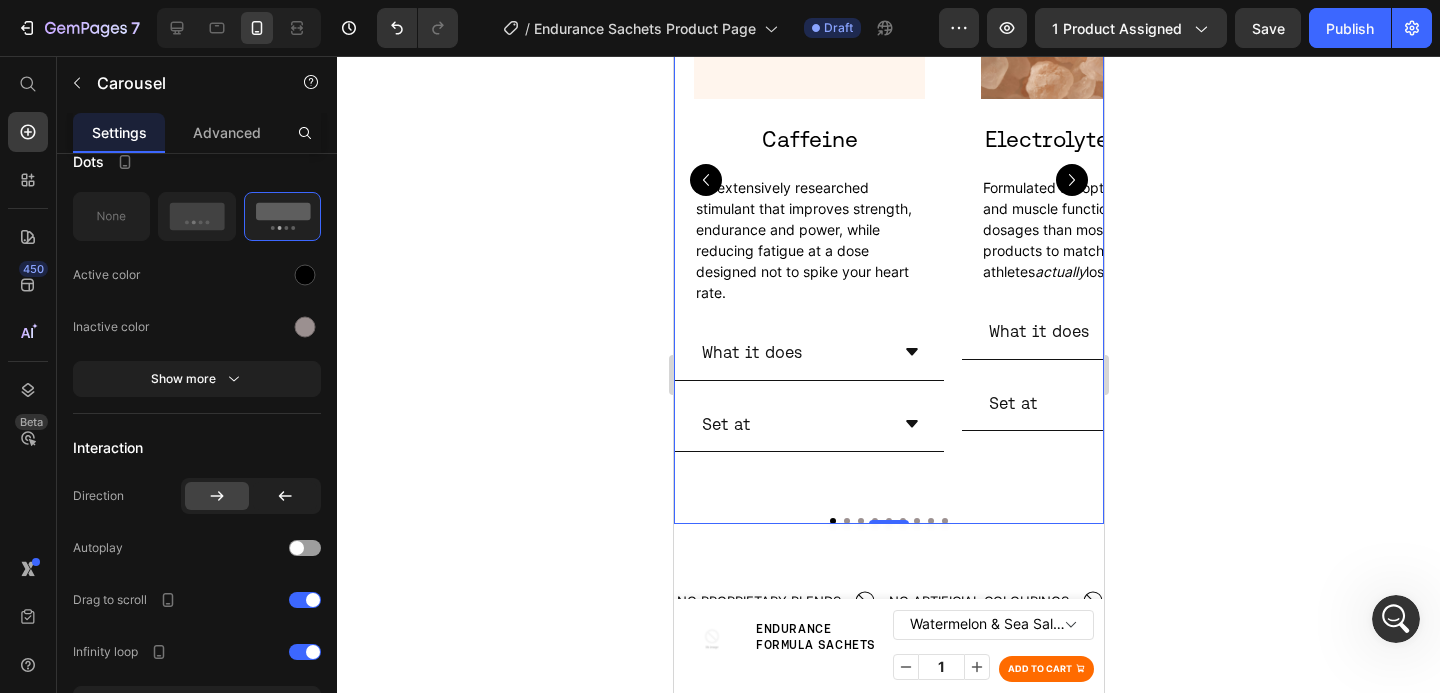 scroll, scrollTop: 3321, scrollLeft: 0, axis: vertical 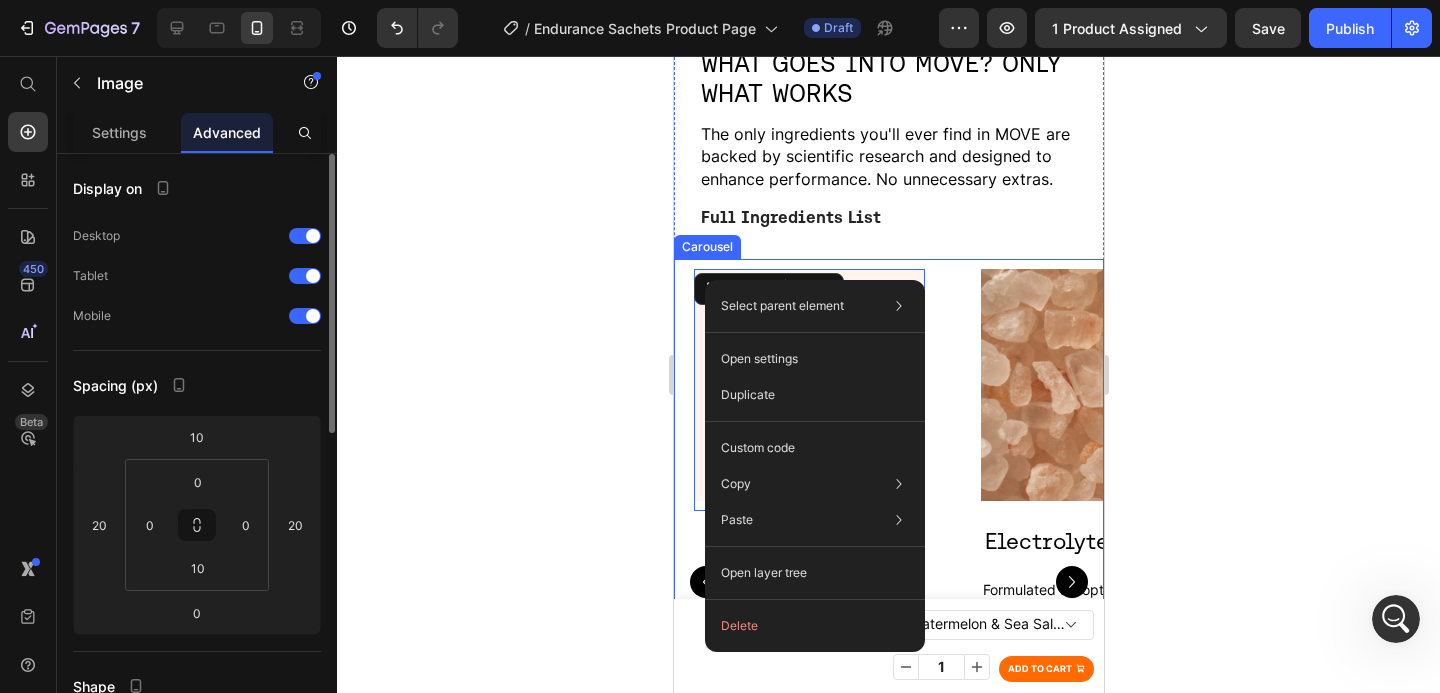 click on "Image   0 Caffeine Heading An extensively researched stimulant that improves strength, endurance and power, while reducing fatigue at a dose designed not to spike your heart rate. Text Block
What it does
Set at Accordion" at bounding box center (808, 591) 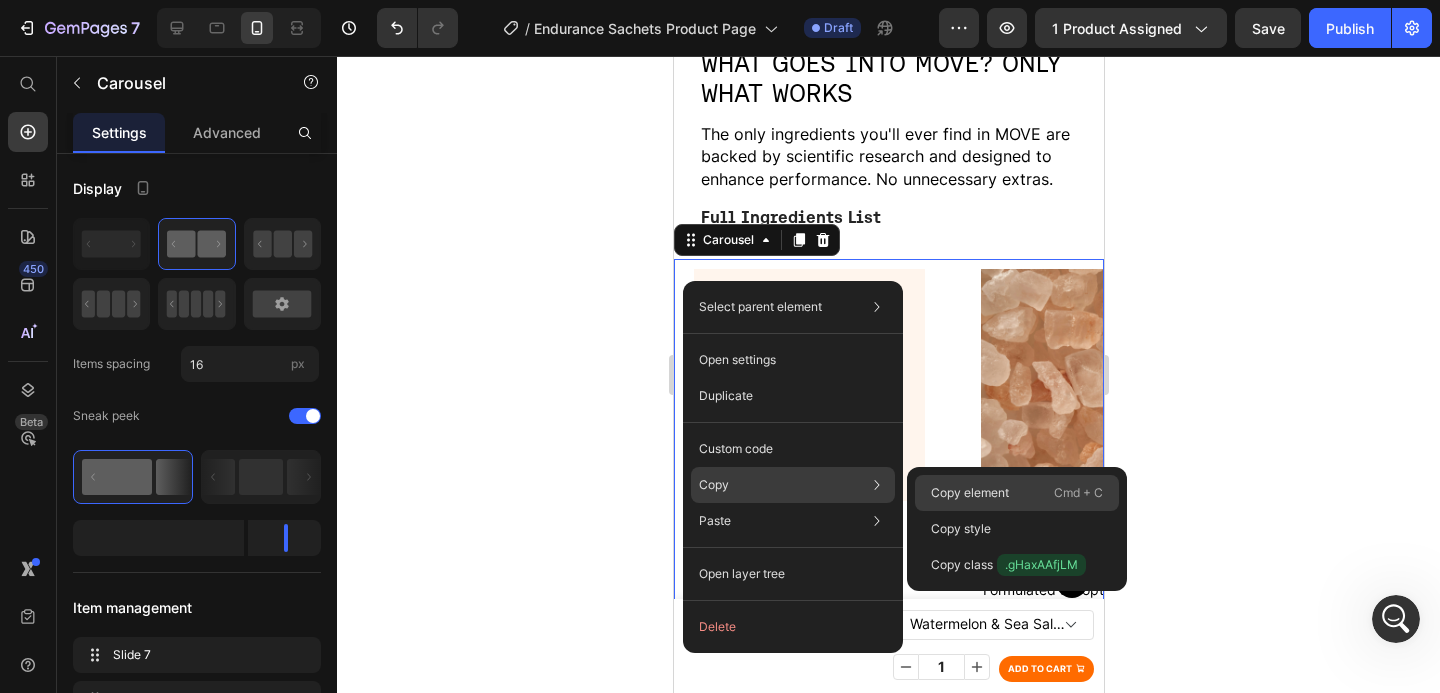 click on "Copy element" at bounding box center [970, 493] 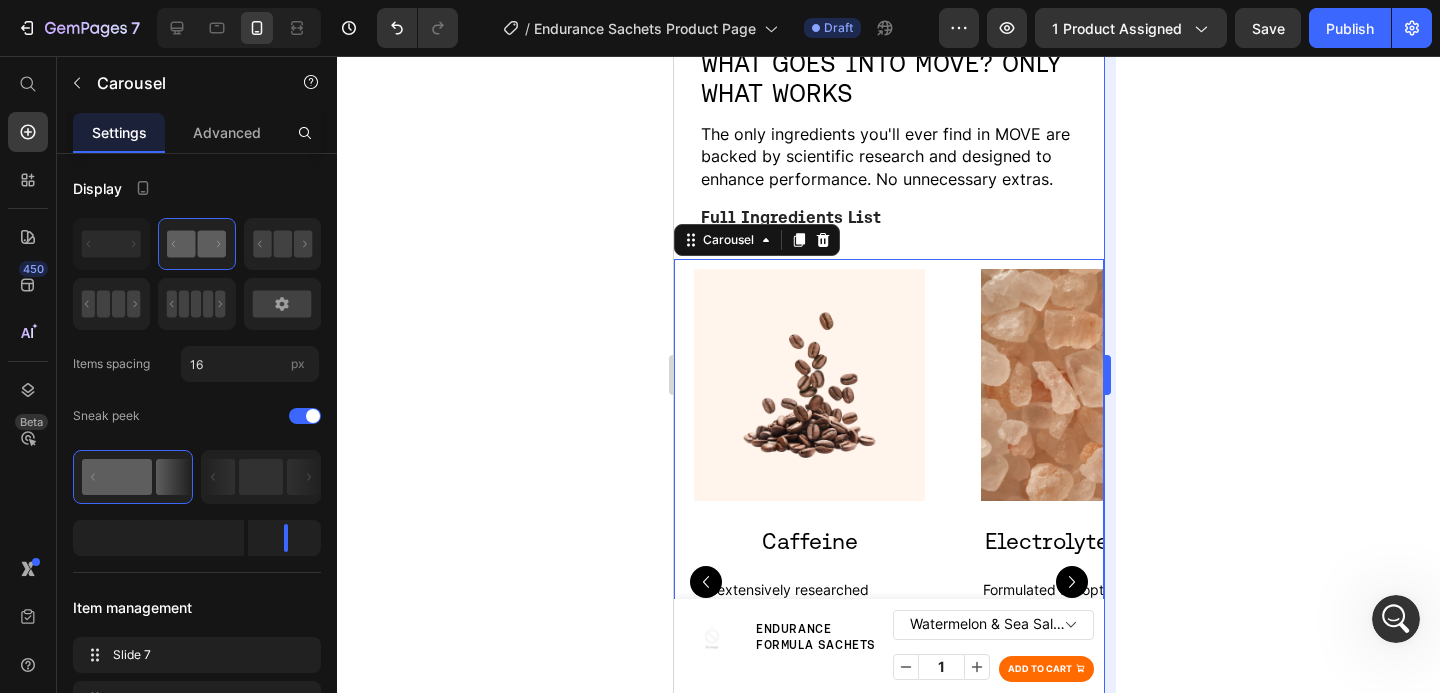 scroll, scrollTop: 8885, scrollLeft: 0, axis: vertical 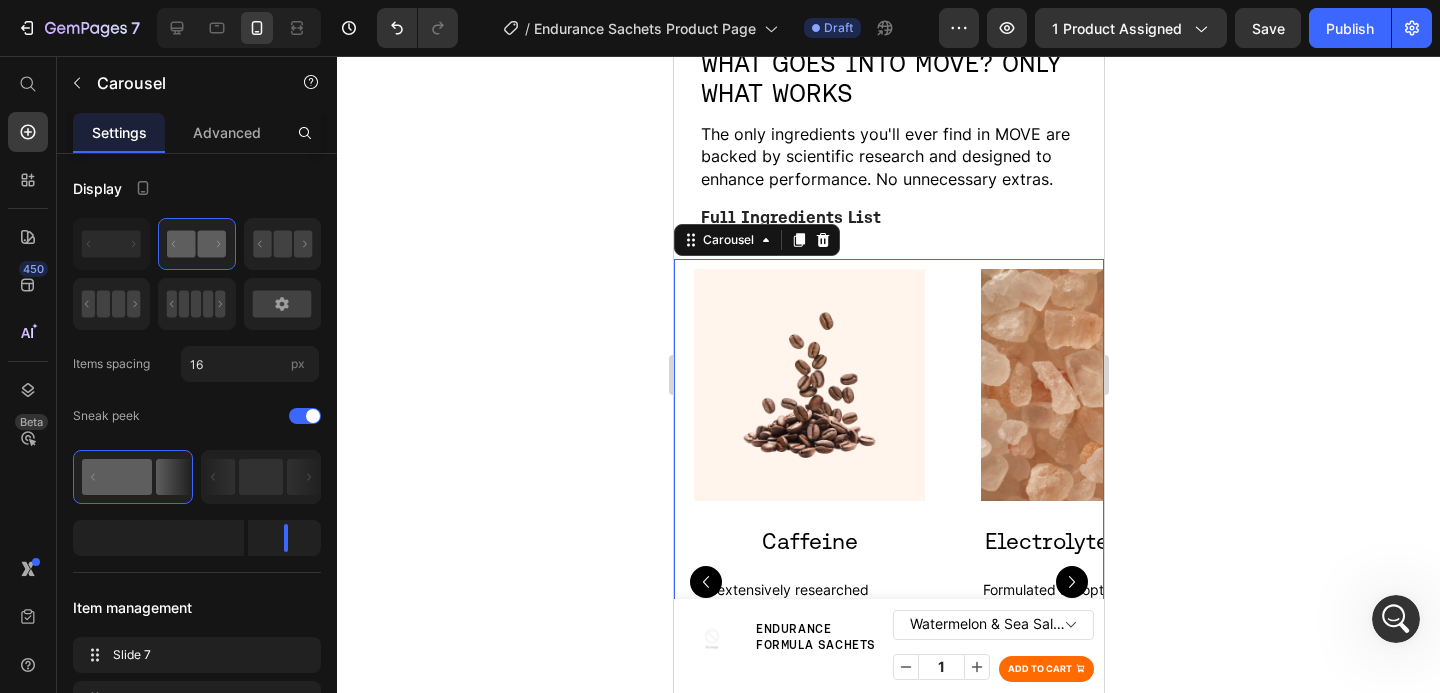 click 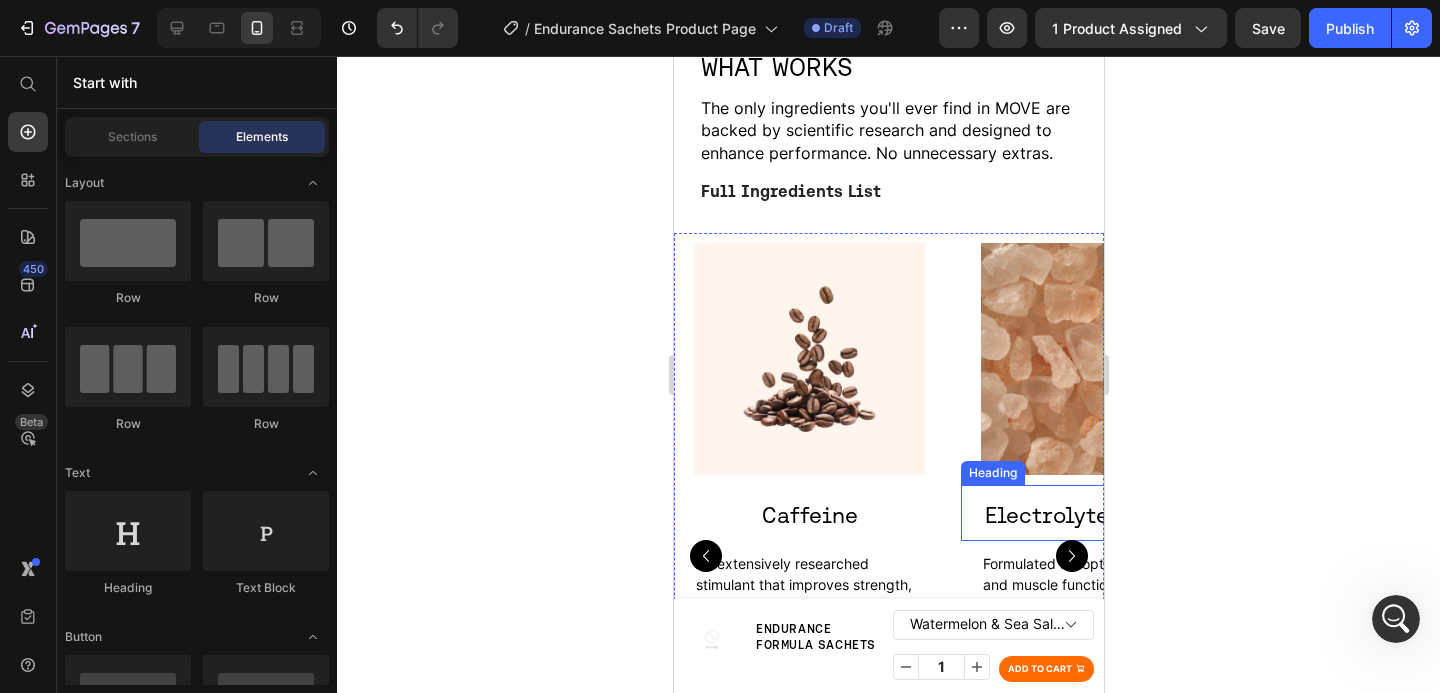 scroll, scrollTop: 3366, scrollLeft: 0, axis: vertical 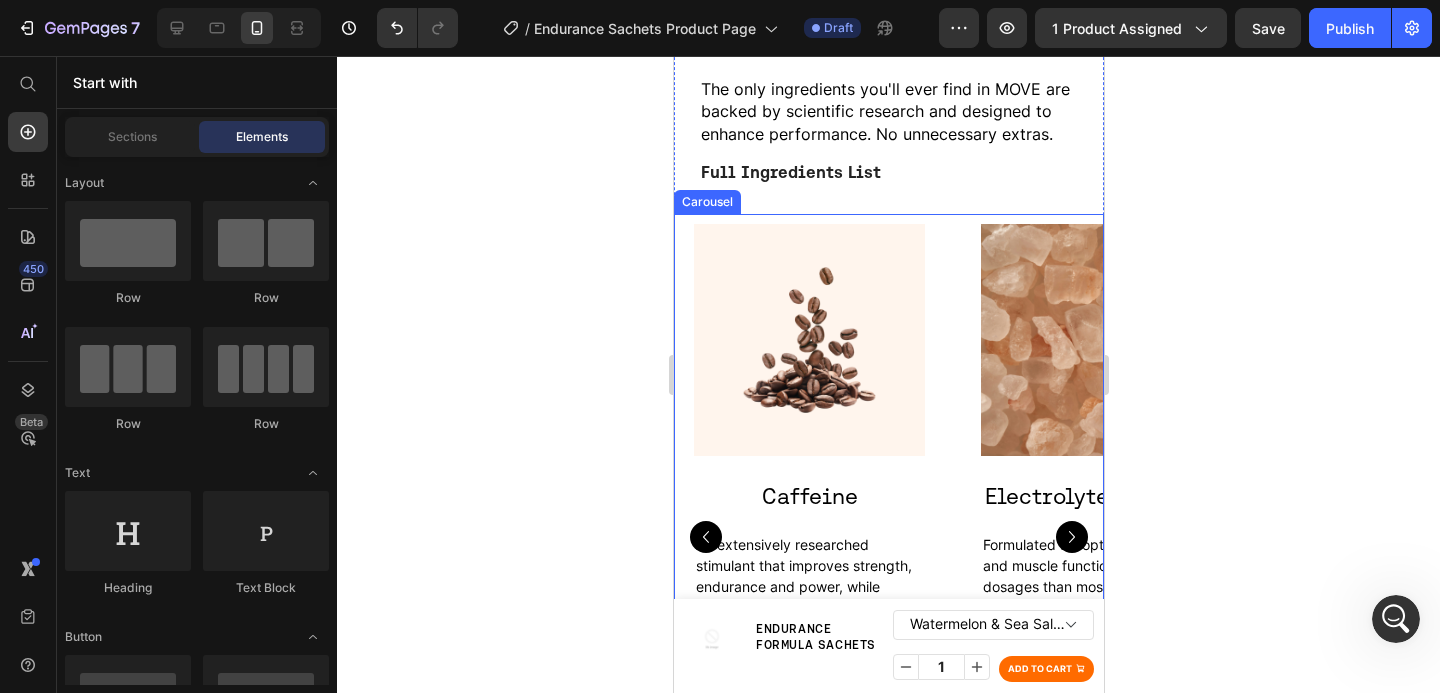 click 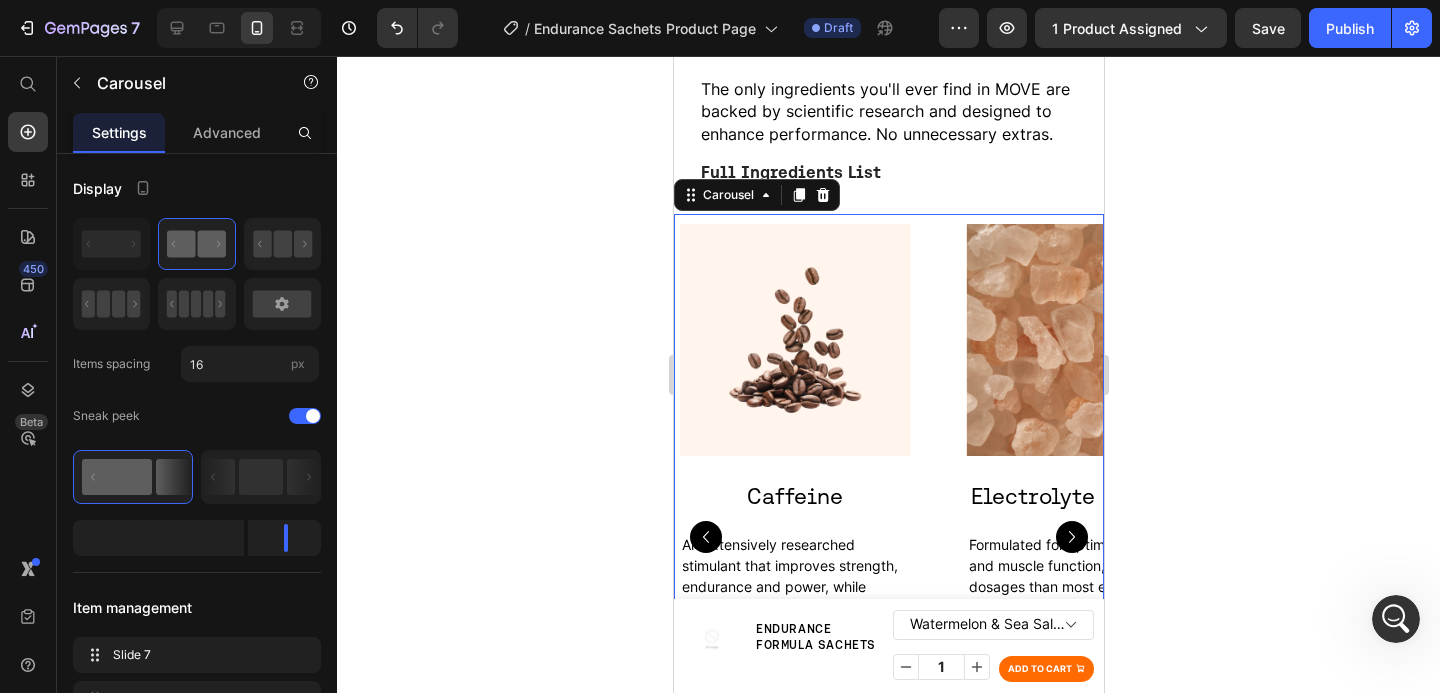 click 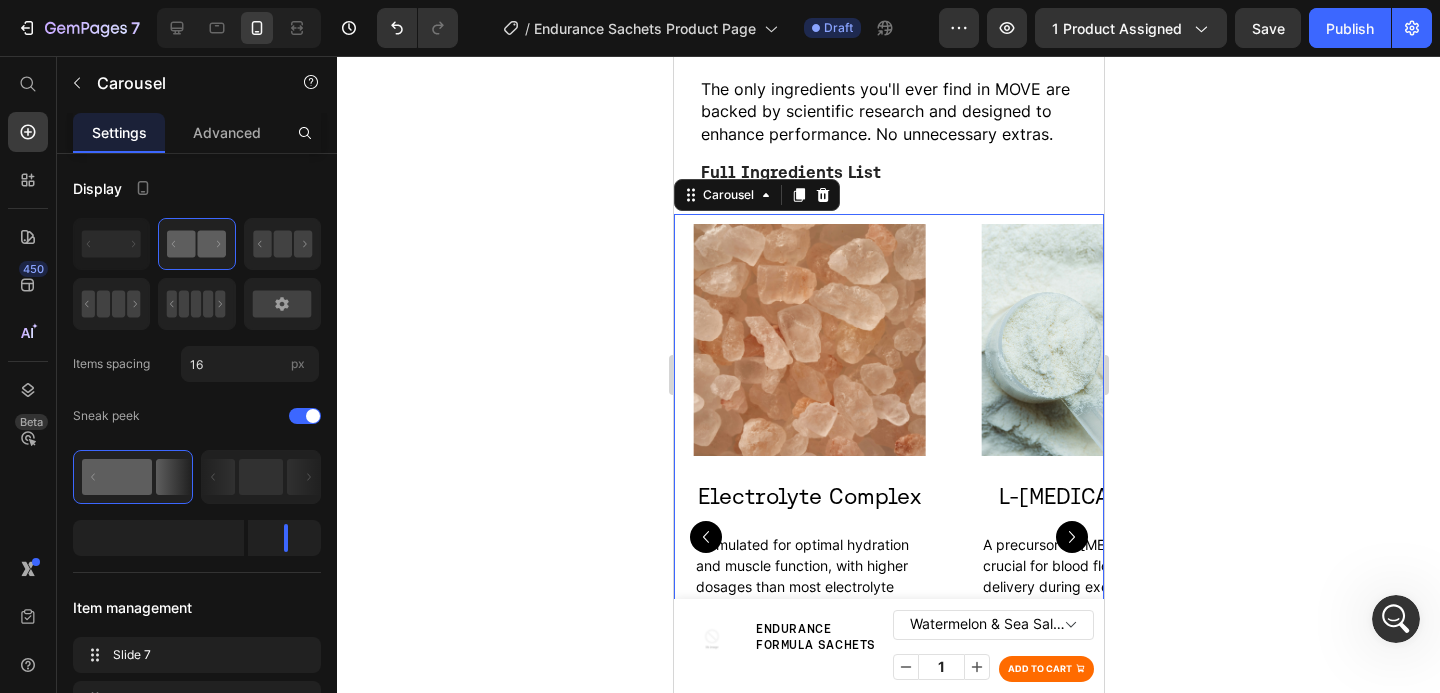 click 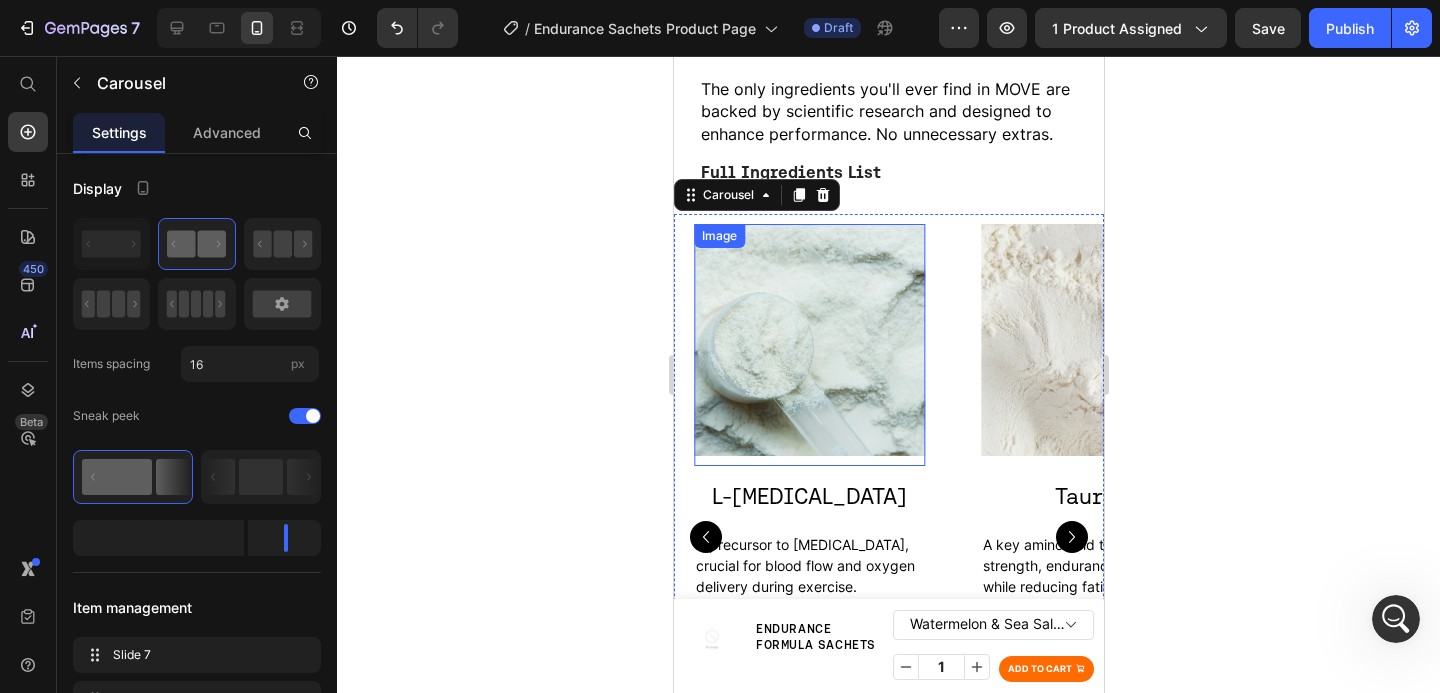 click at bounding box center (808, 344) 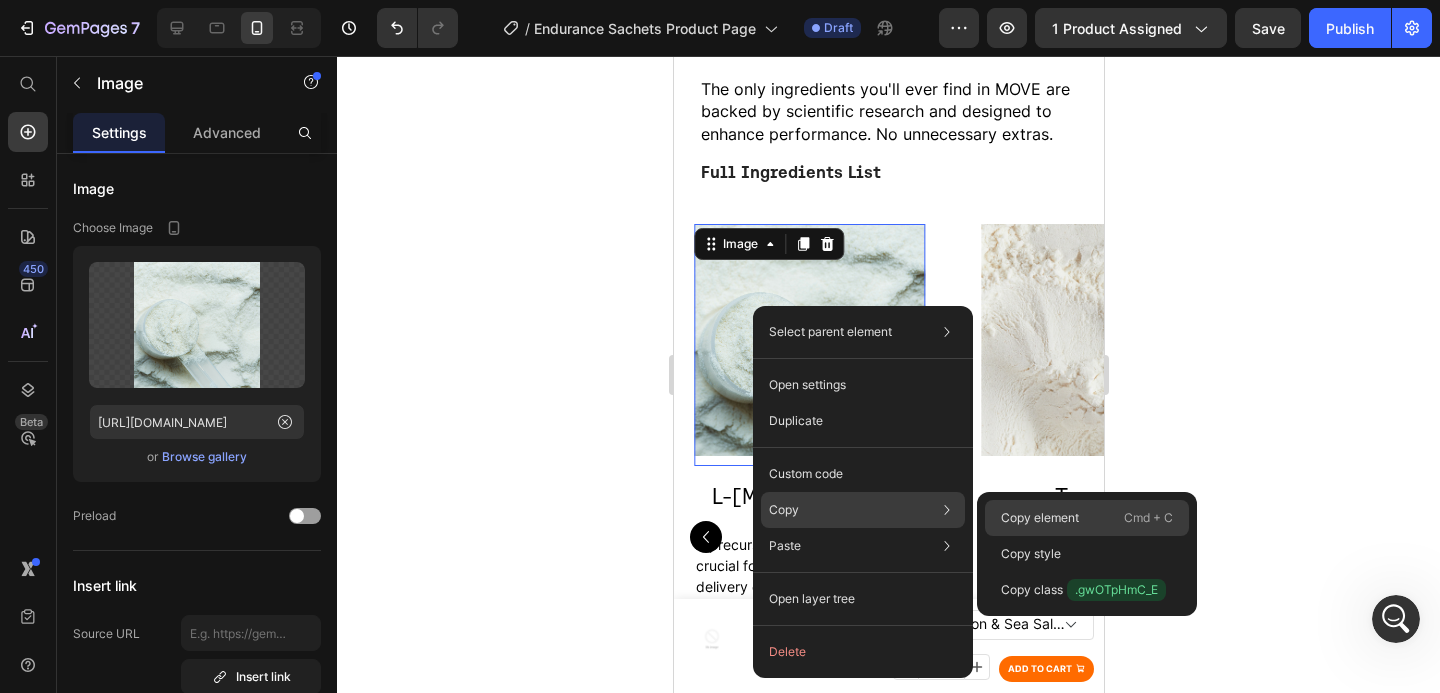 click on "Copy element" at bounding box center (1040, 518) 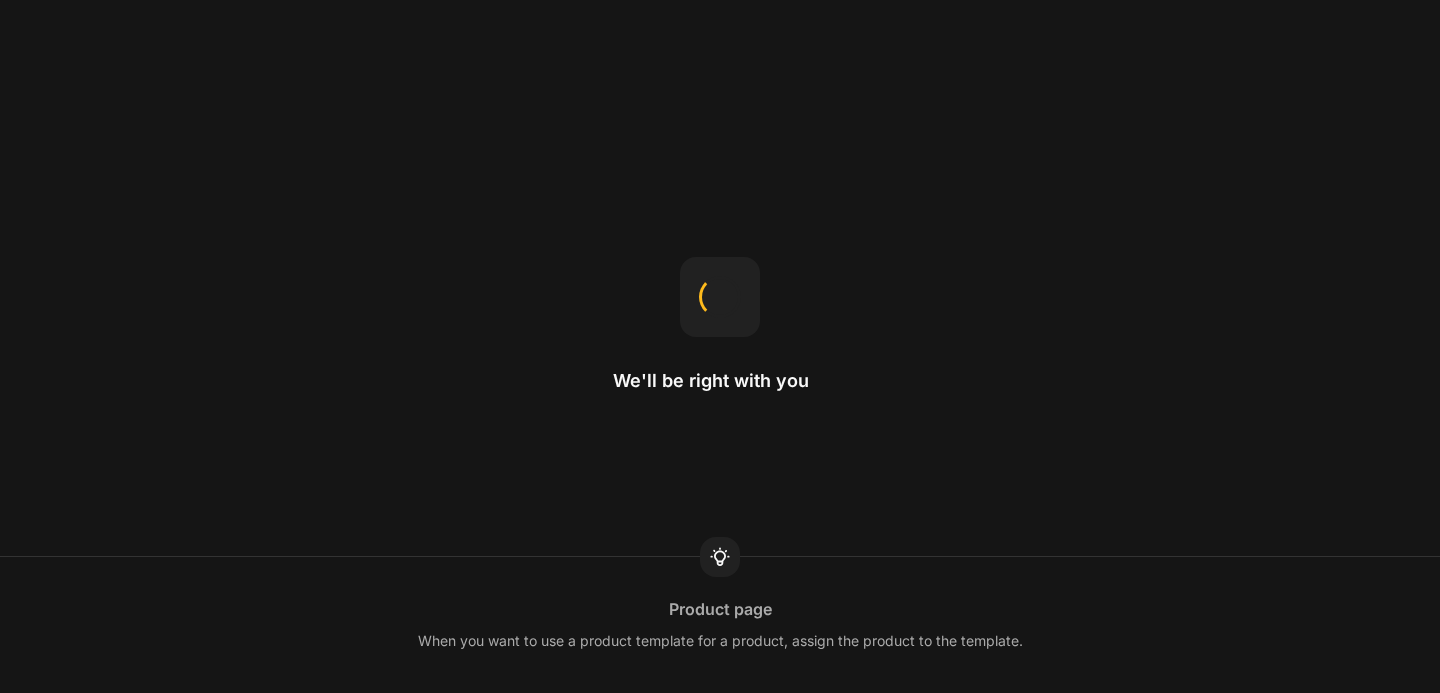 scroll, scrollTop: 0, scrollLeft: 0, axis: both 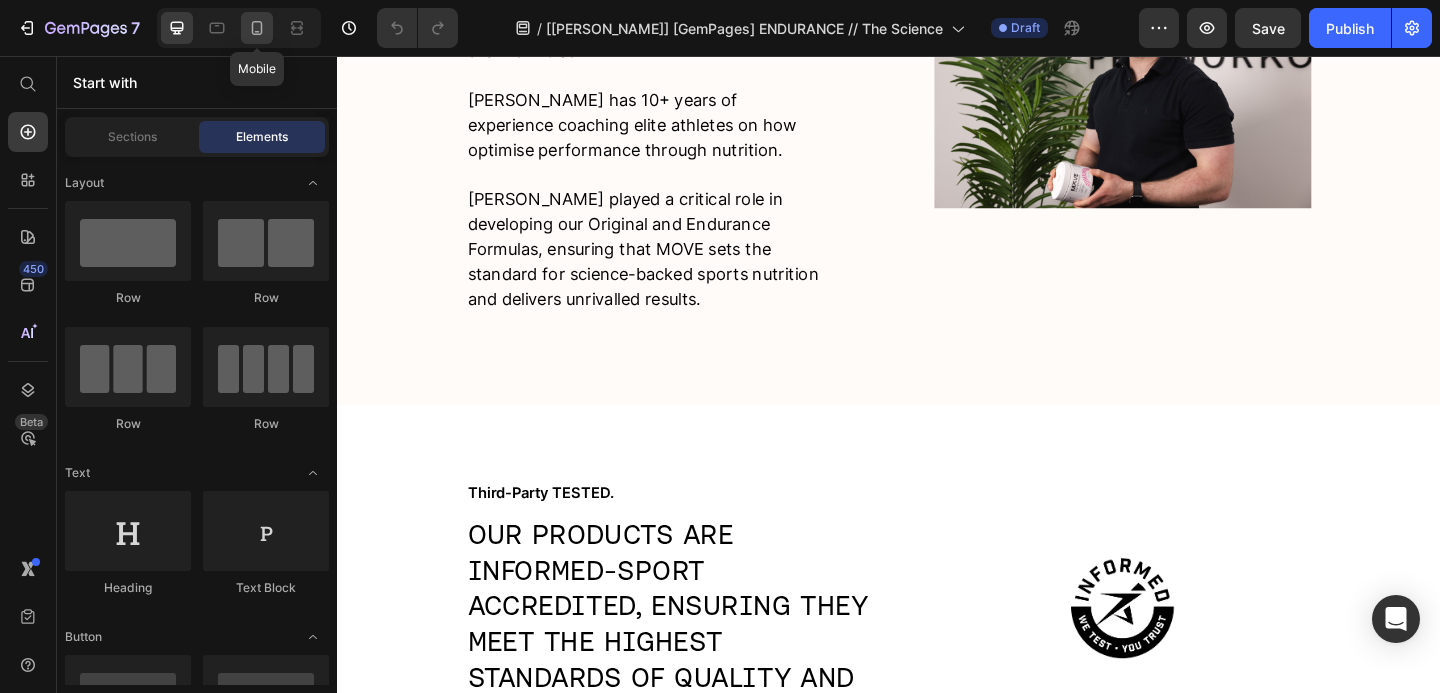 click 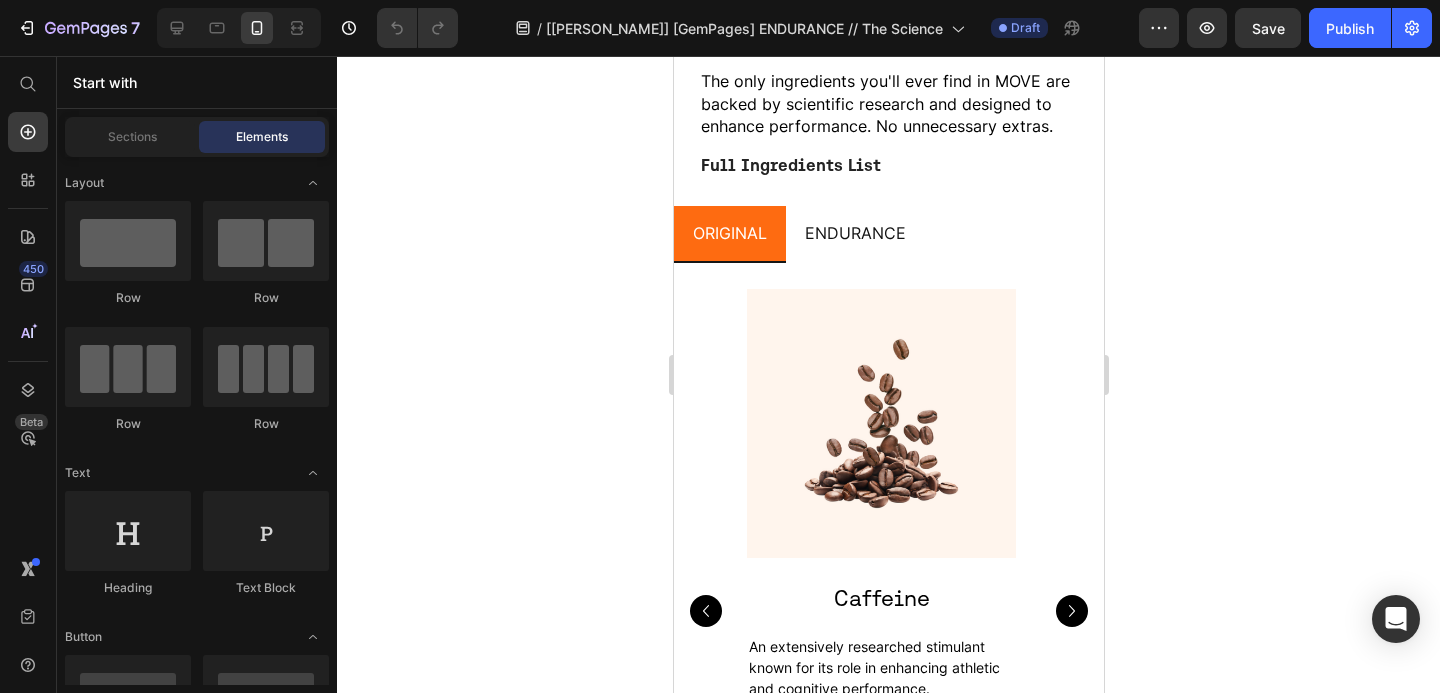 scroll, scrollTop: 869, scrollLeft: 0, axis: vertical 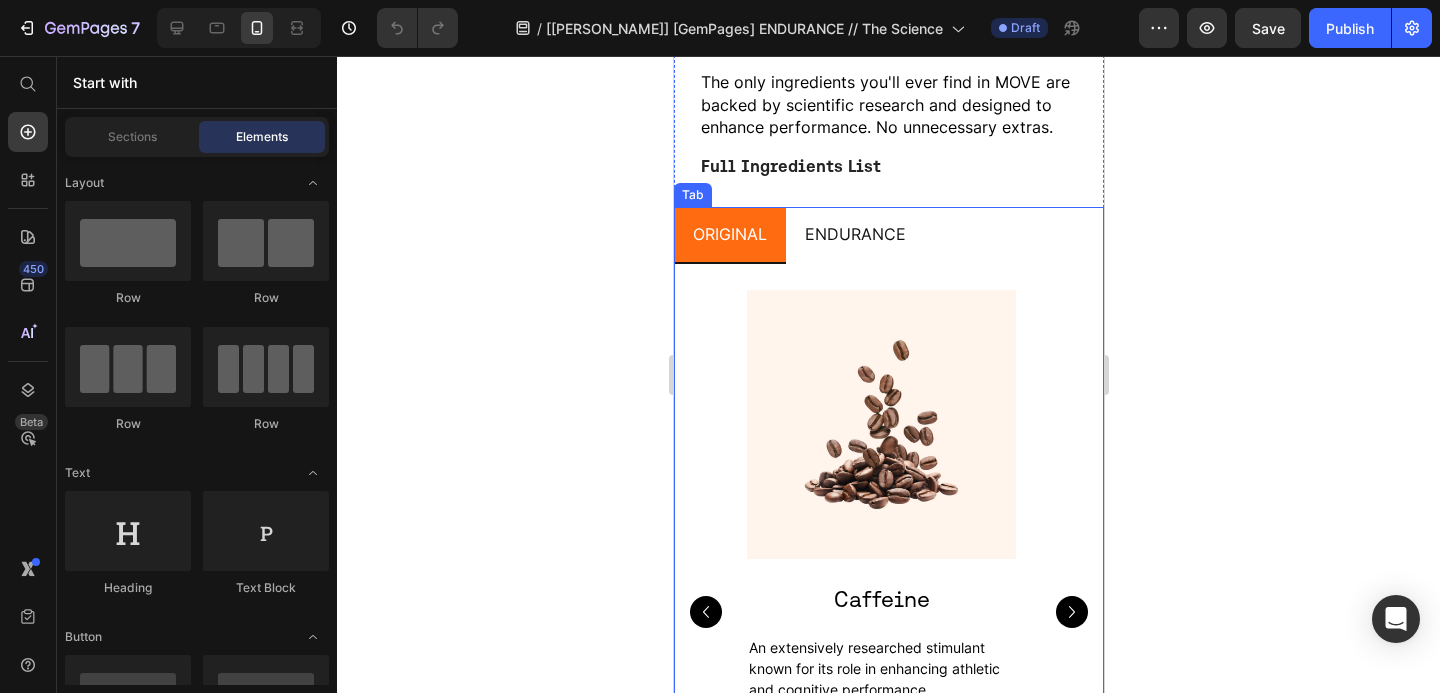 click on "ENDURANCE" at bounding box center [854, 234] 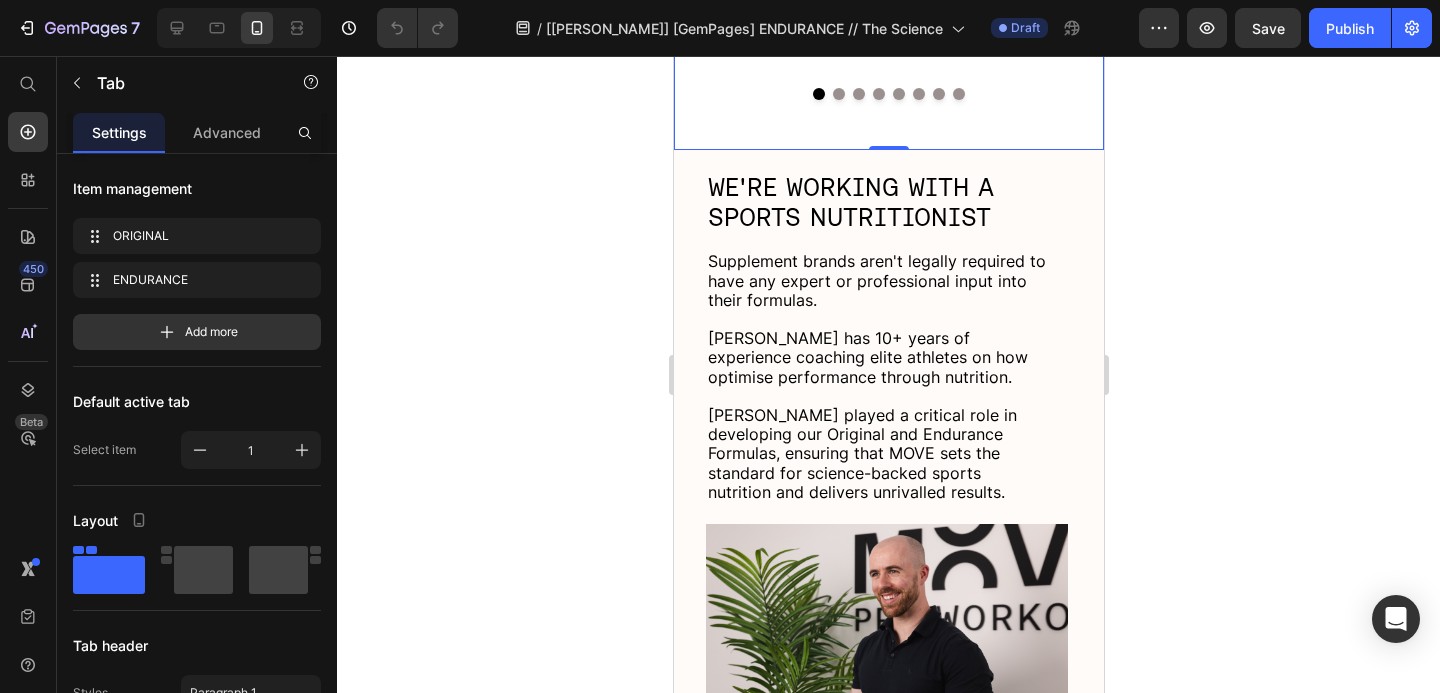 scroll, scrollTop: 1437, scrollLeft: 0, axis: vertical 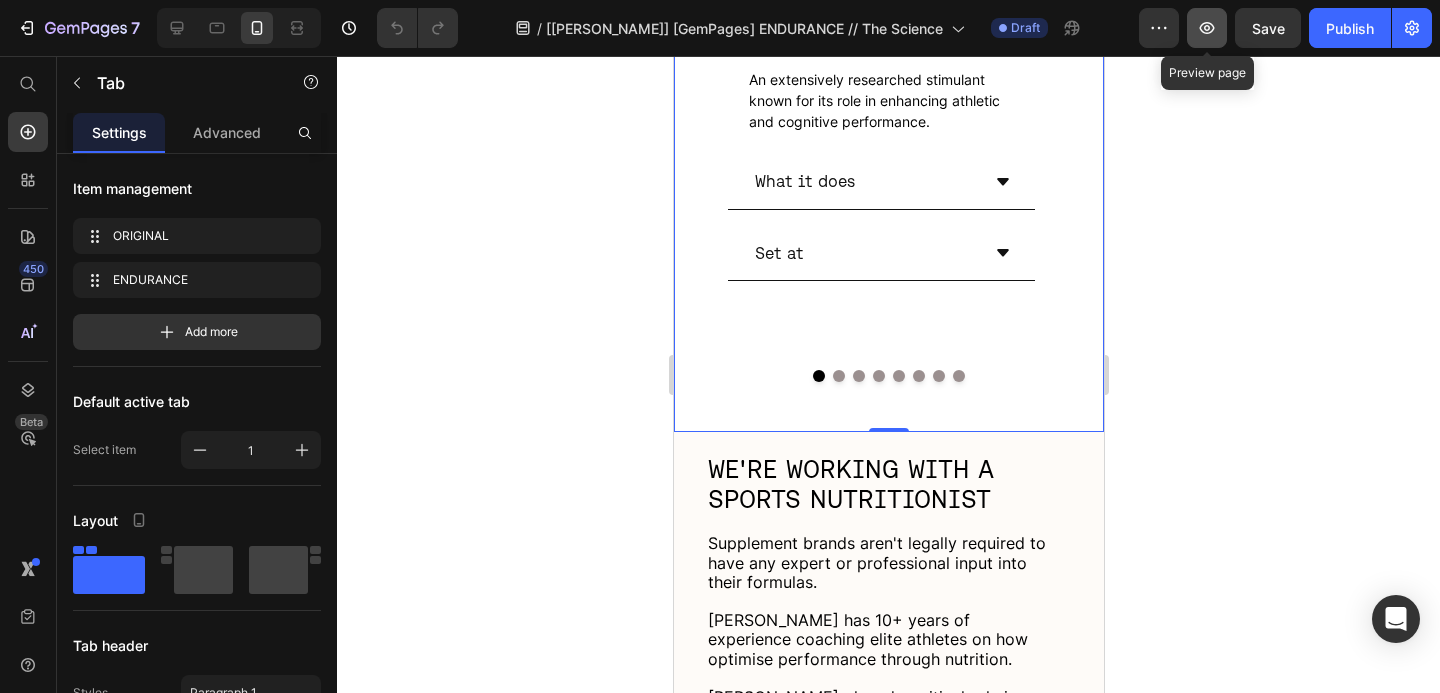 click 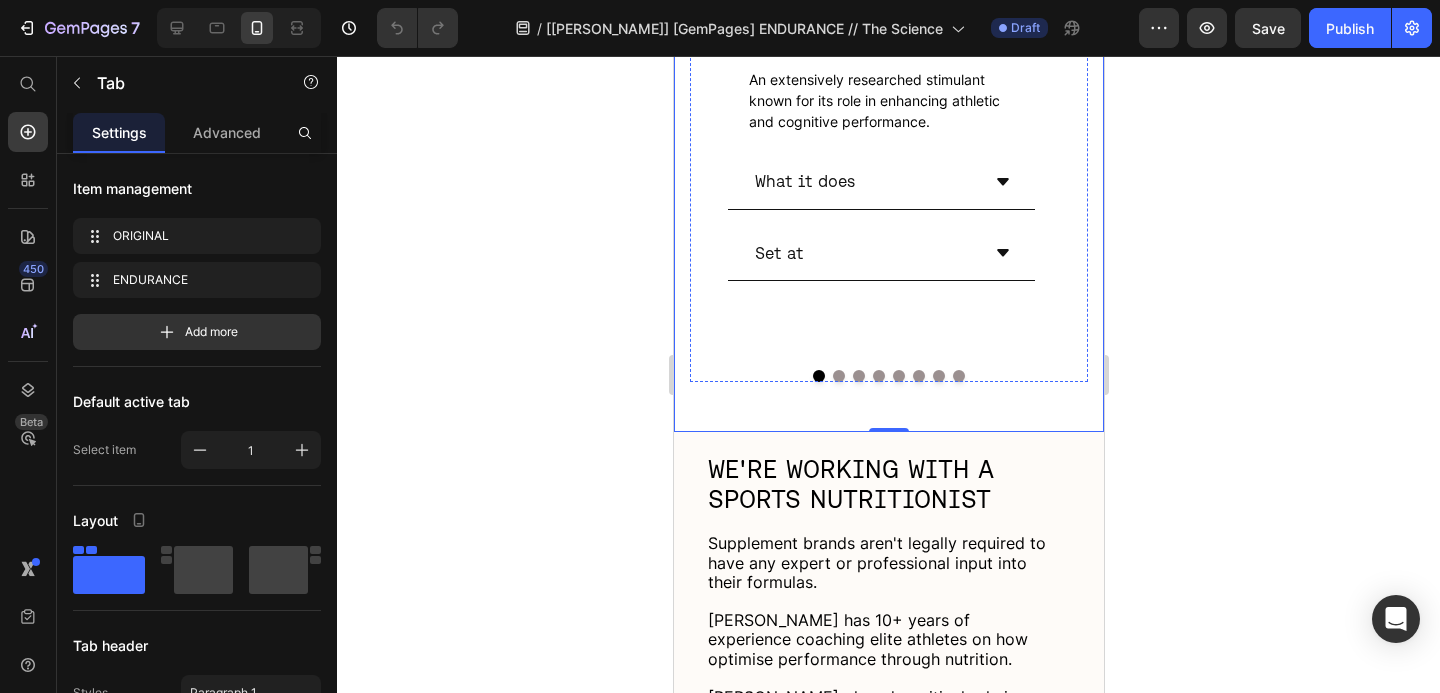 scroll, scrollTop: 459, scrollLeft: 0, axis: vertical 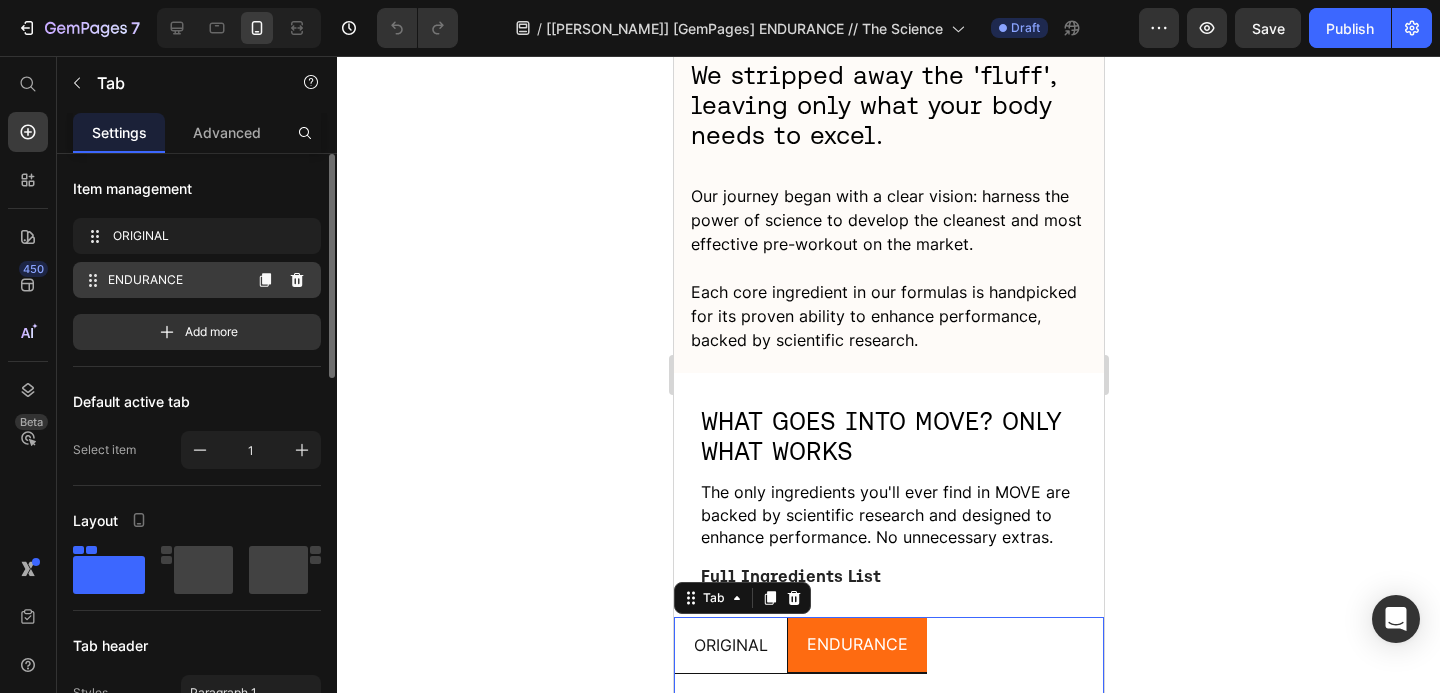 click on "ENDURANCE ENDURANCE" at bounding box center [161, 280] 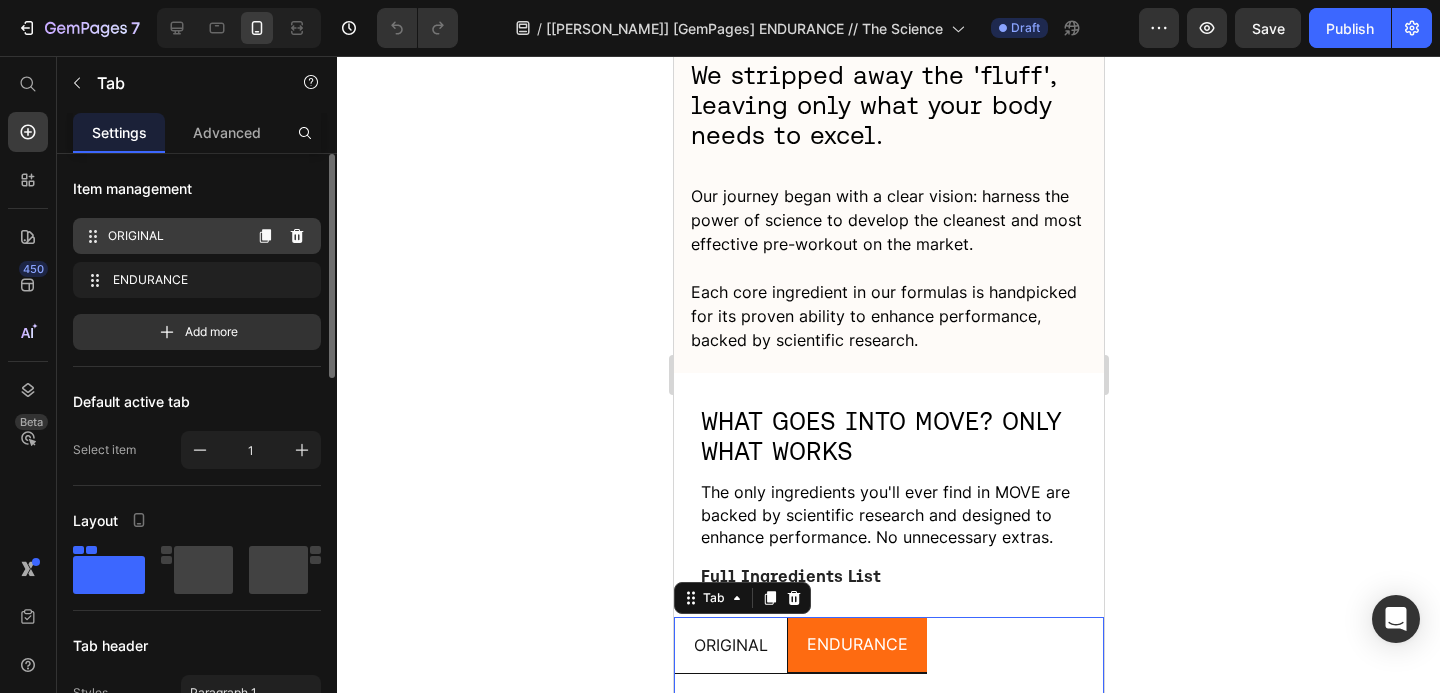 click on "ORIGINAL" at bounding box center [174, 236] 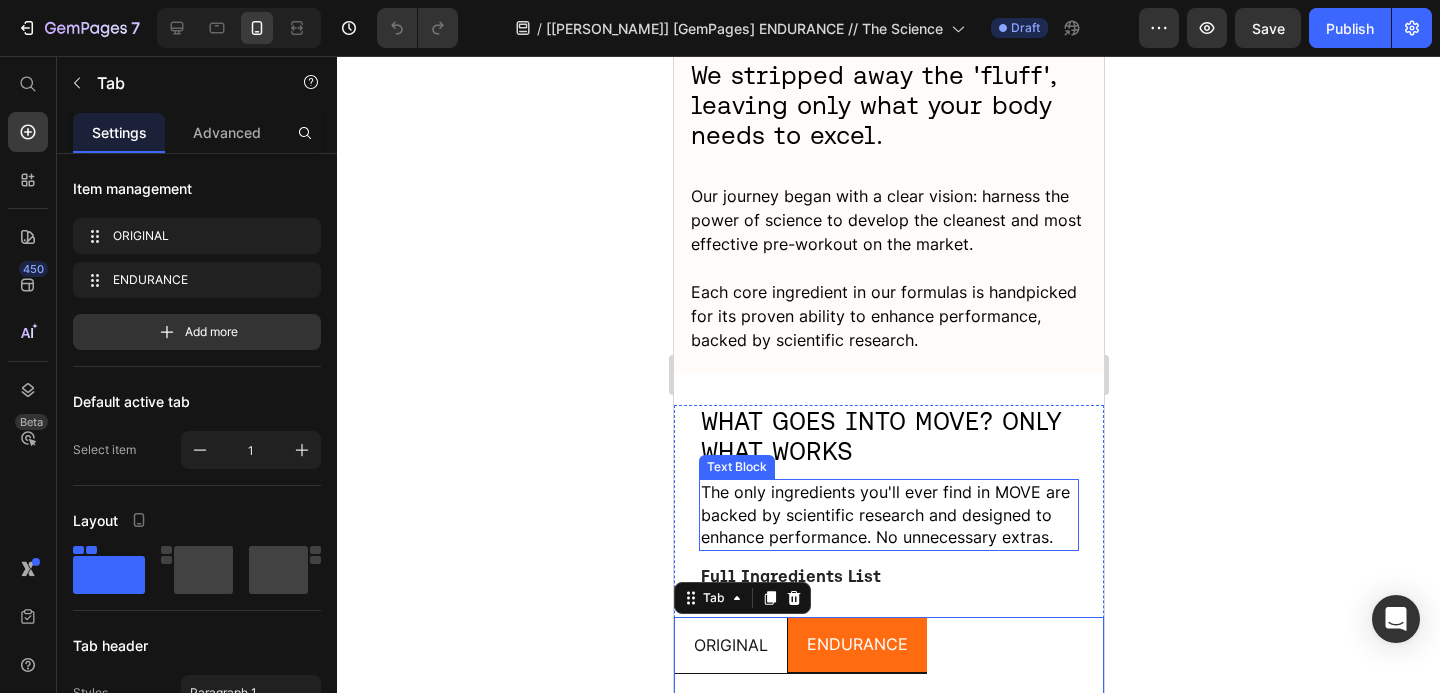 scroll, scrollTop: 829, scrollLeft: 0, axis: vertical 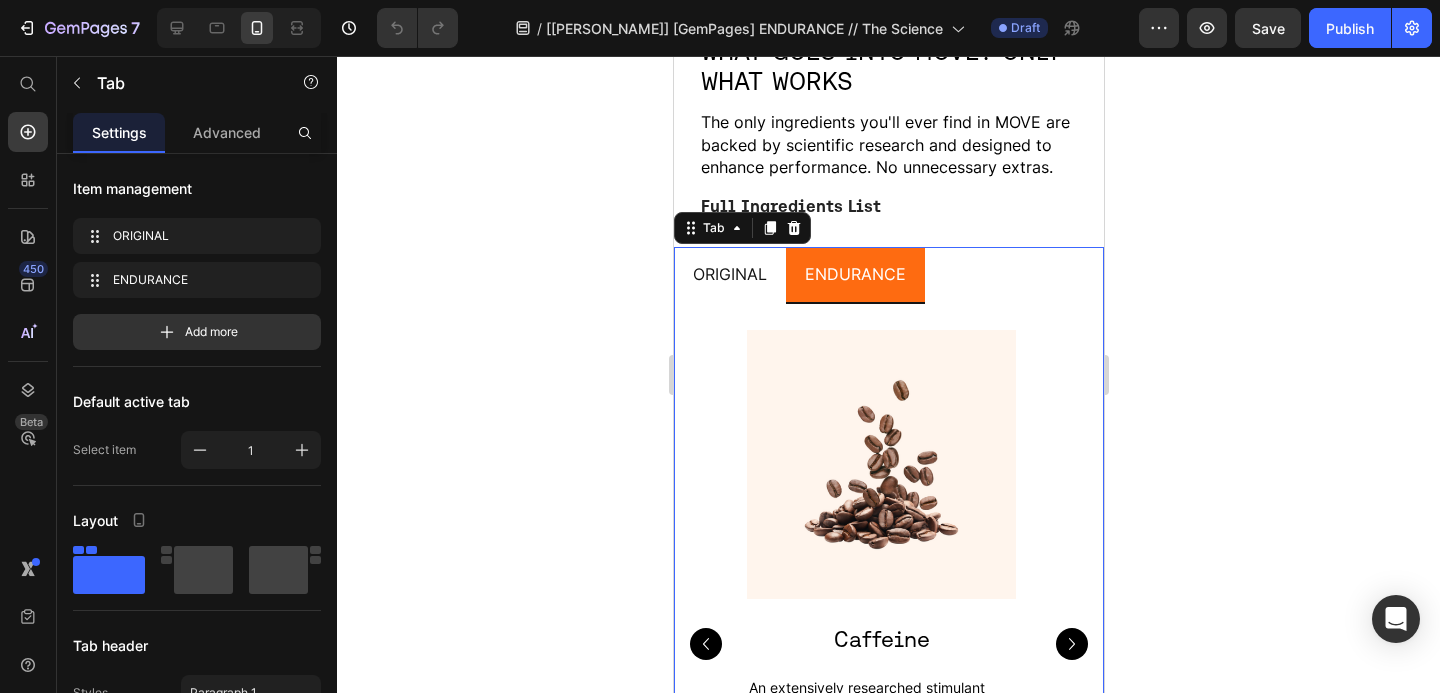 click on "ORIGINAL" at bounding box center [729, 274] 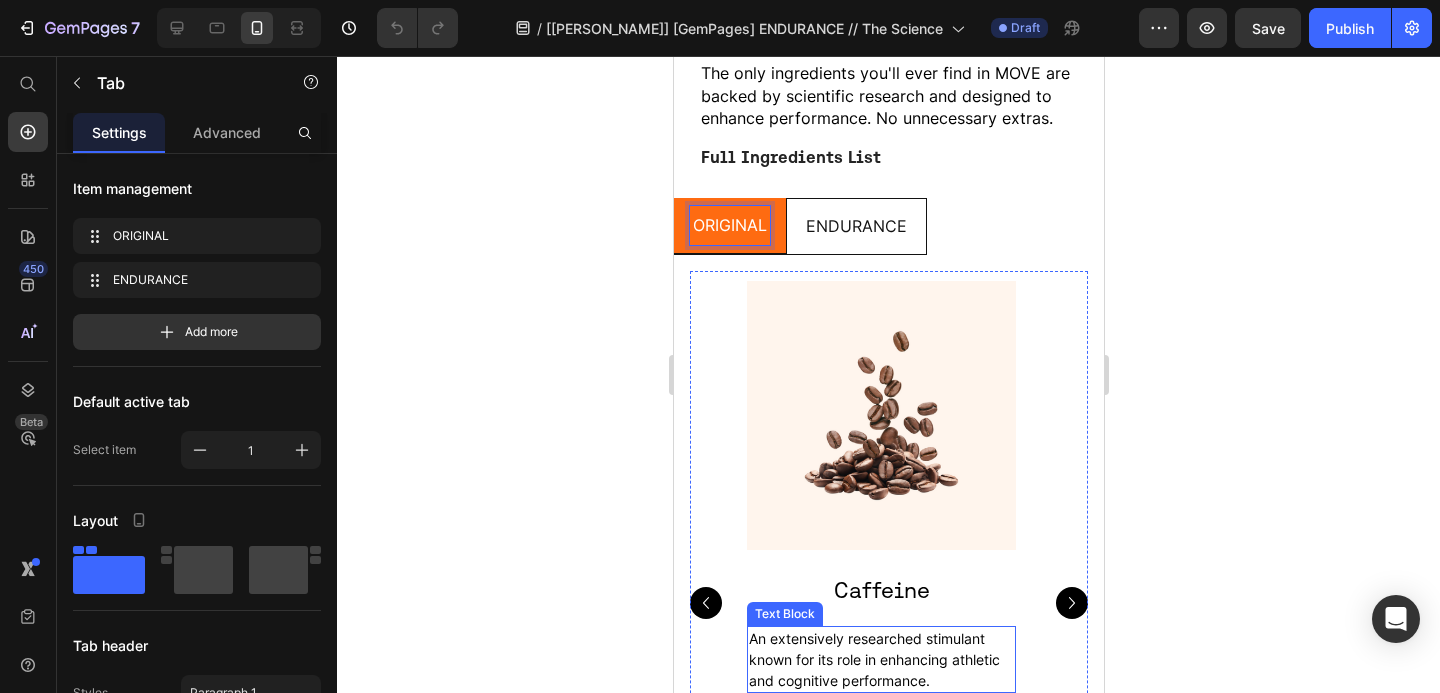 scroll, scrollTop: 990, scrollLeft: 0, axis: vertical 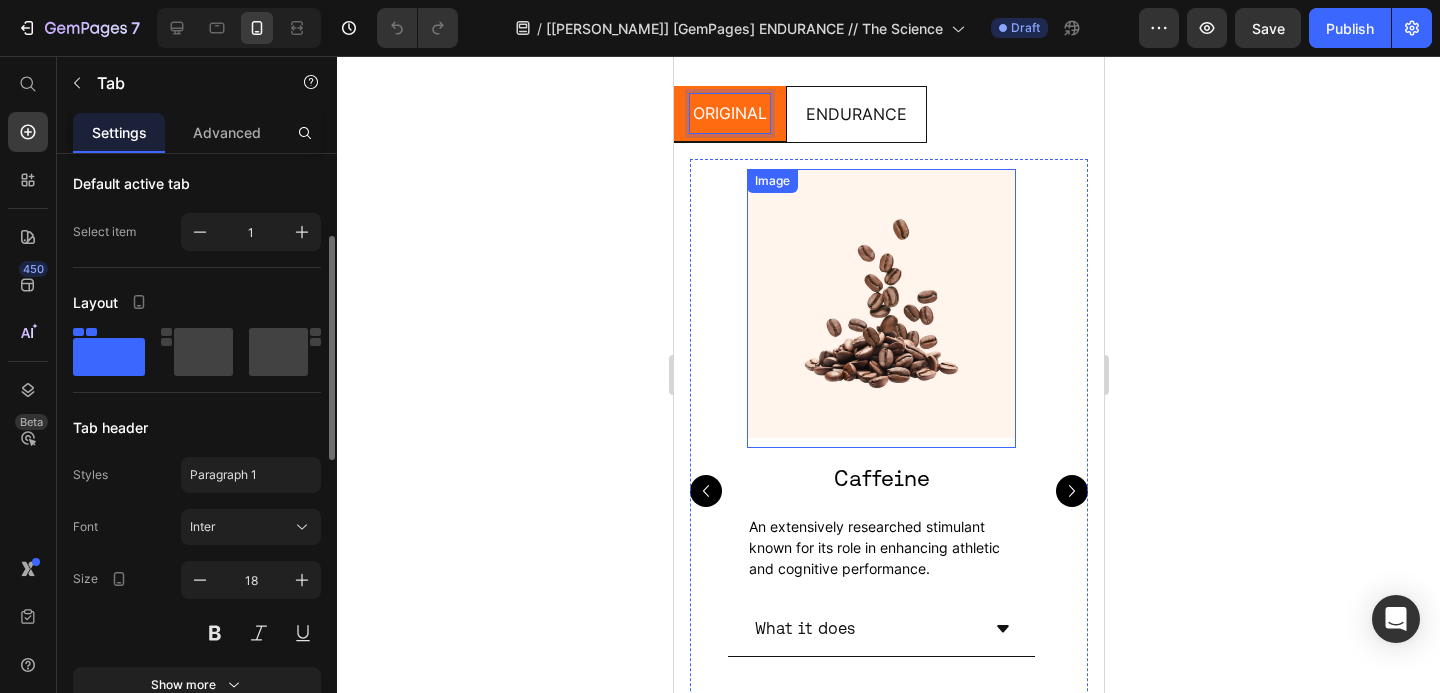 click at bounding box center (880, 308) 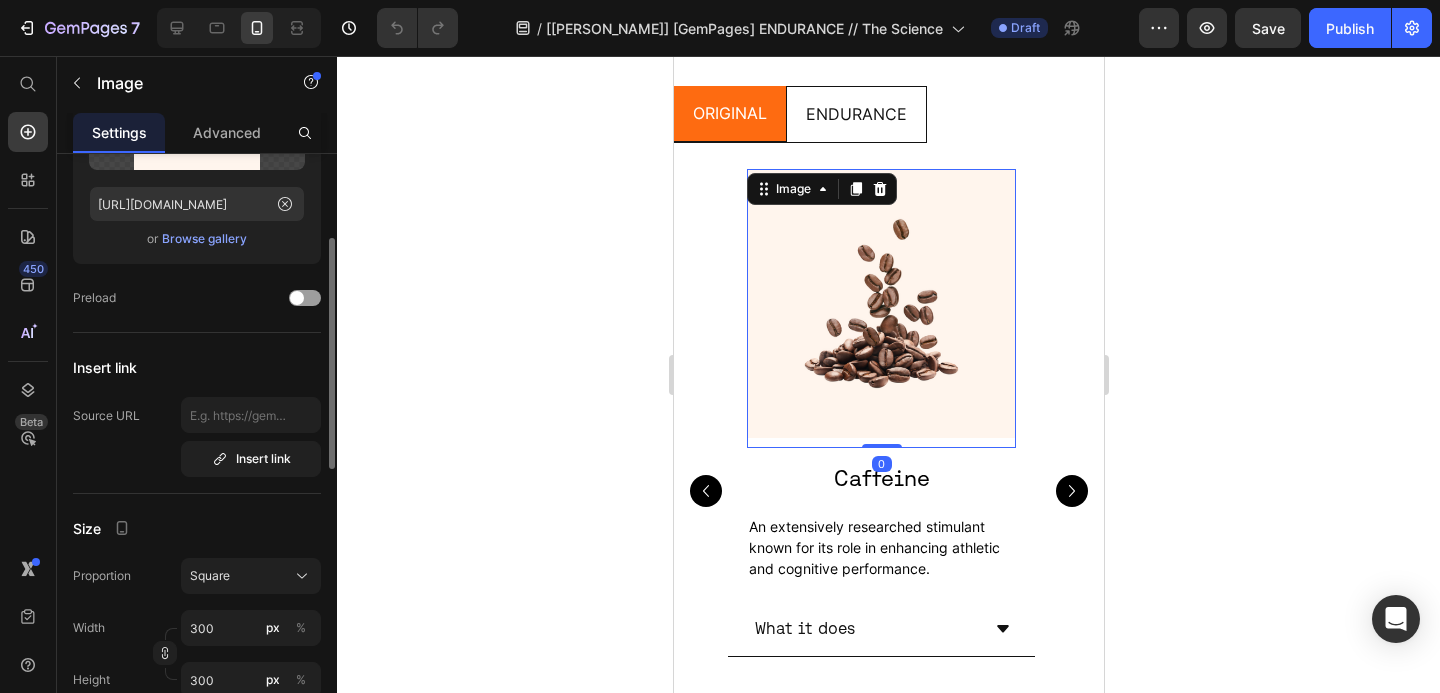 scroll, scrollTop: 0, scrollLeft: 0, axis: both 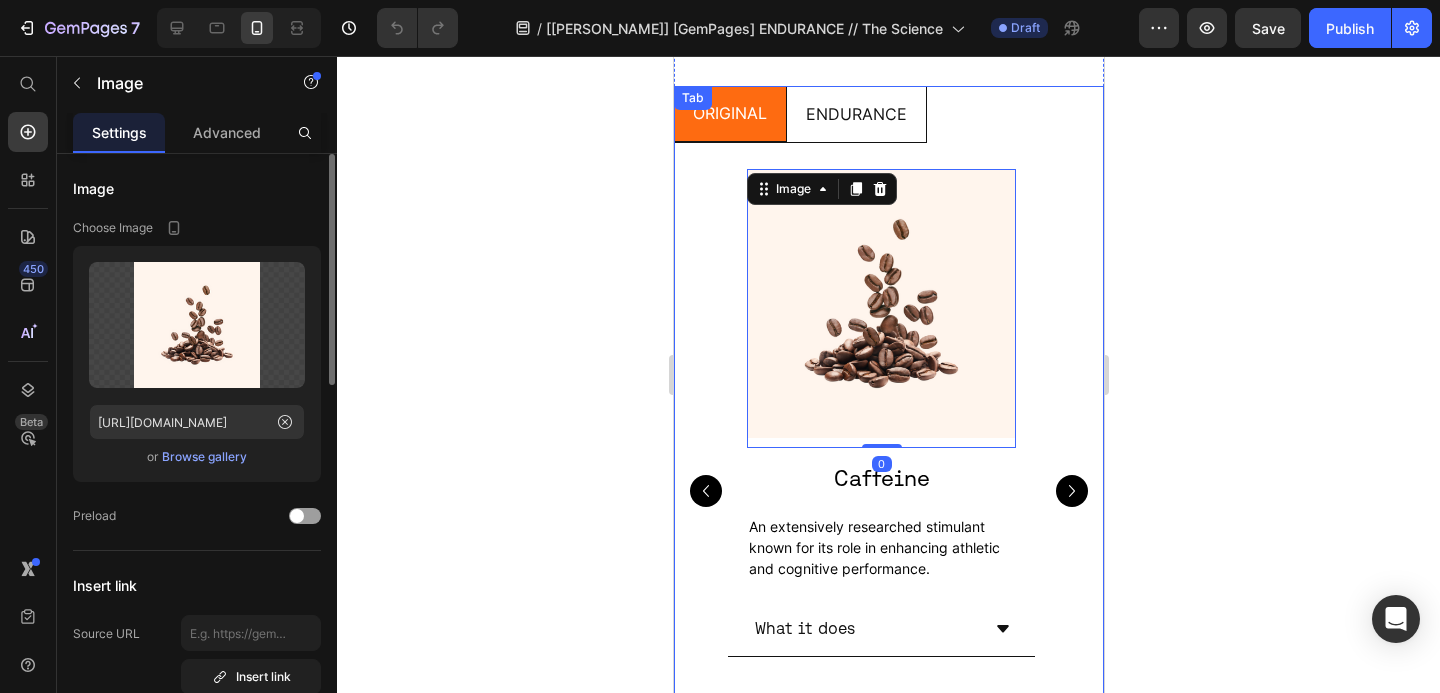 click on "Image   0 Caffeine Heading An extensively researched stimulant known for its role in enhancing athletic and cognitive performance. Text Block
What it does
Set at Accordion Image Ashwagandha  *IN EVERGREEN LIME ONLY Heading A powerful [MEDICAL_DATA] plant that helps lower stress hormones, steady your energy, and sharpen focus—so you stay cool, clear, and locked in when it counts. Text Block
What it does
Set at Accordion Image L-[MEDICAL_DATA] Heading A precursor to [MEDICAL_DATA], crucial for blood flow and oxygen delivery during exercise. Text Block
What it does
Set at Accordion Image L-[MEDICAL_DATA] Heading A key amino acid that supports neurotransmitter production, playing a vital role in stress resilience and mental sharpness. Set at" at bounding box center [888, 491] 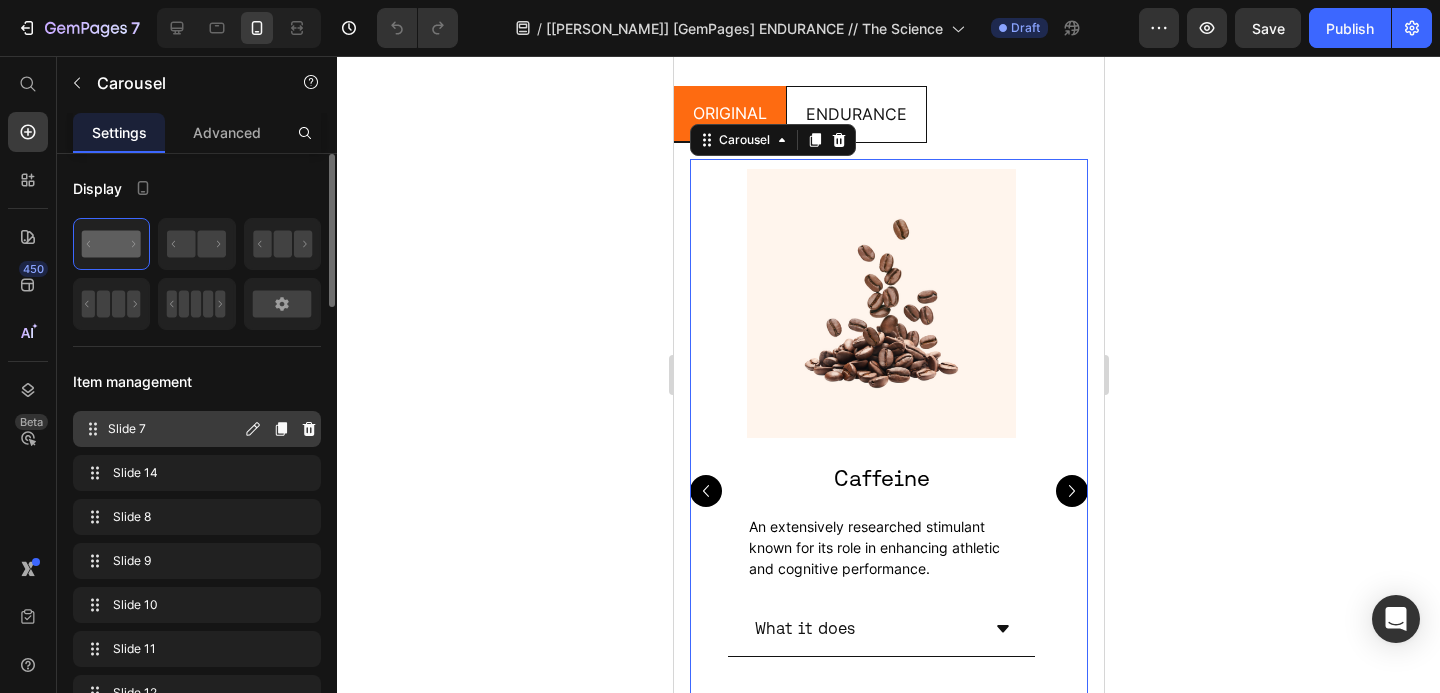 click on "Slide 7" at bounding box center [174, 429] 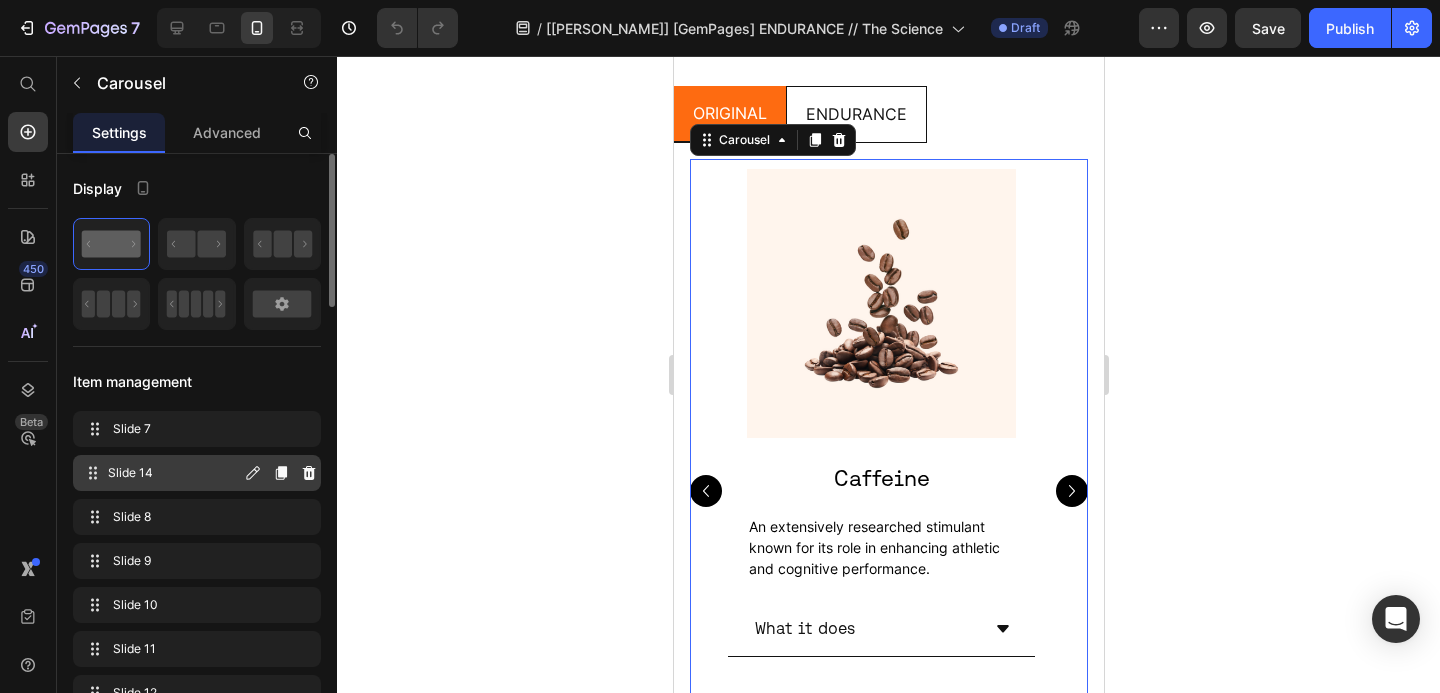 click on "Slide 14" at bounding box center [174, 473] 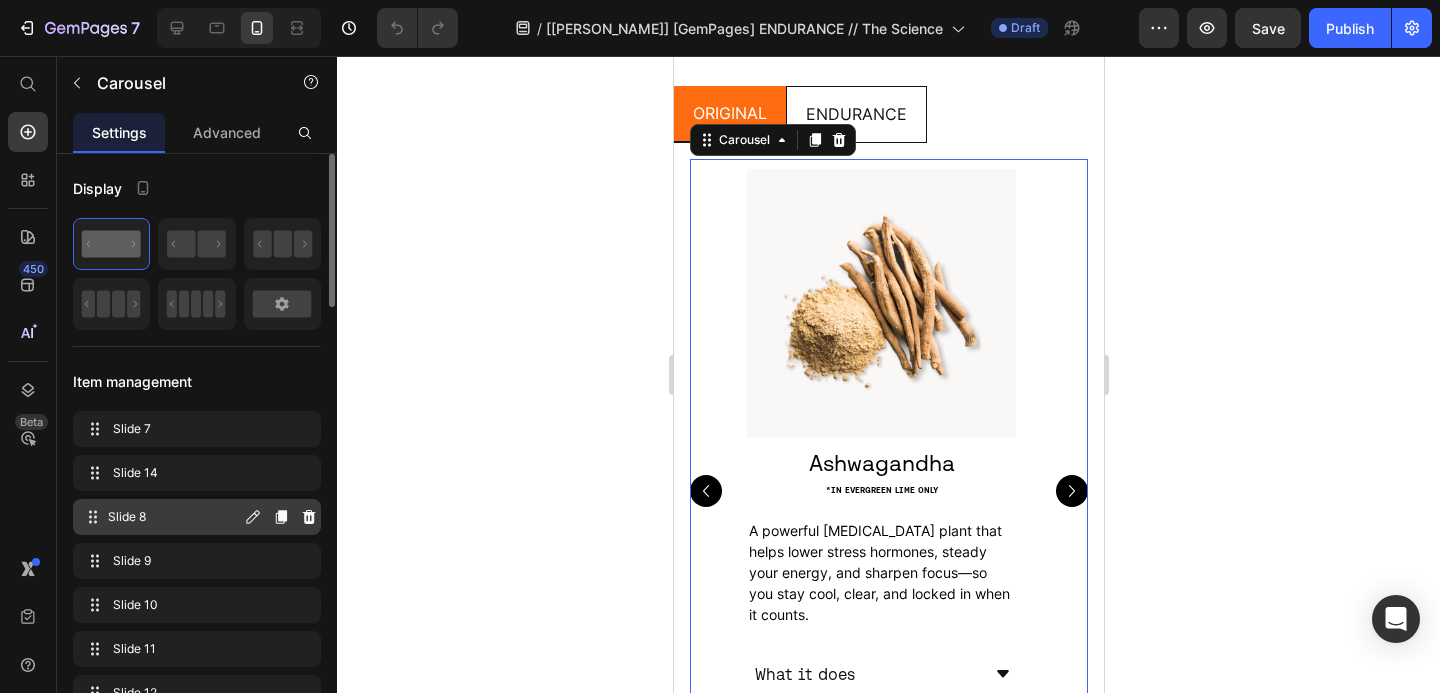 click on "Slide 8" at bounding box center (174, 517) 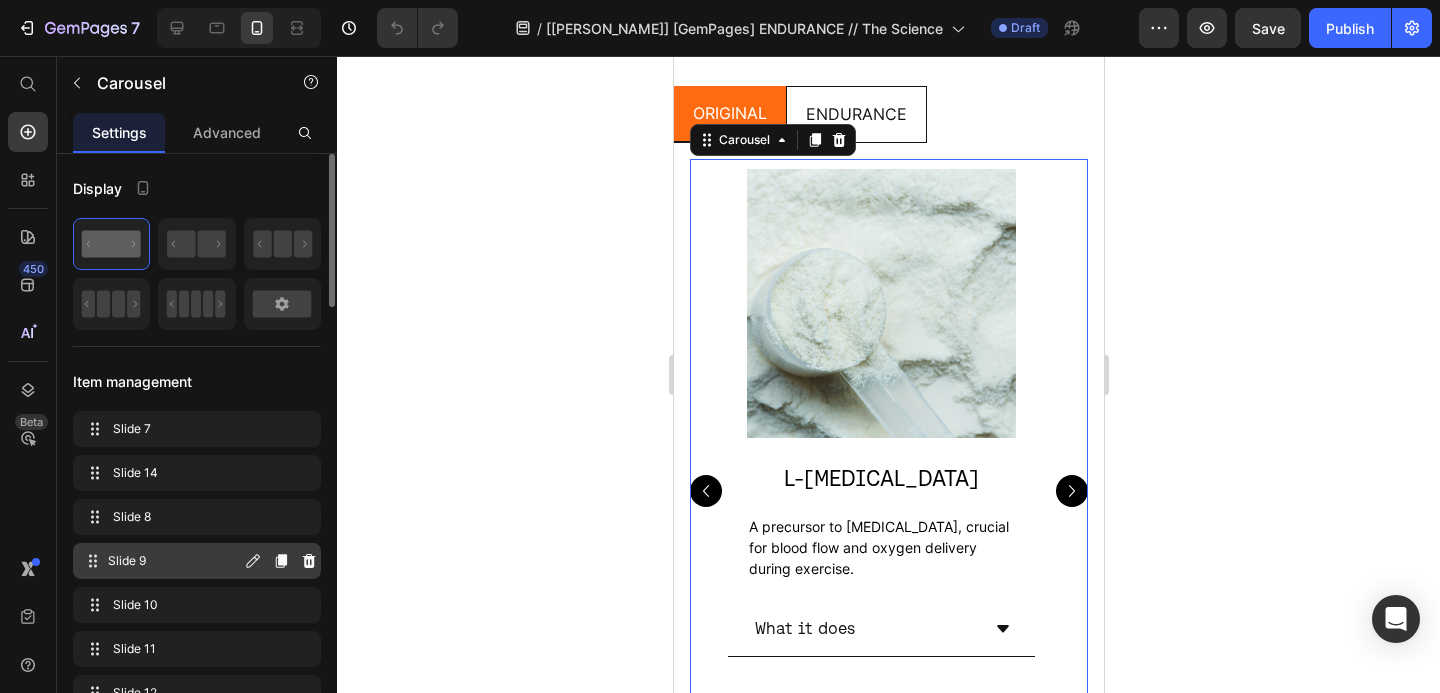 click on "Slide 9 Slide 9" at bounding box center (161, 561) 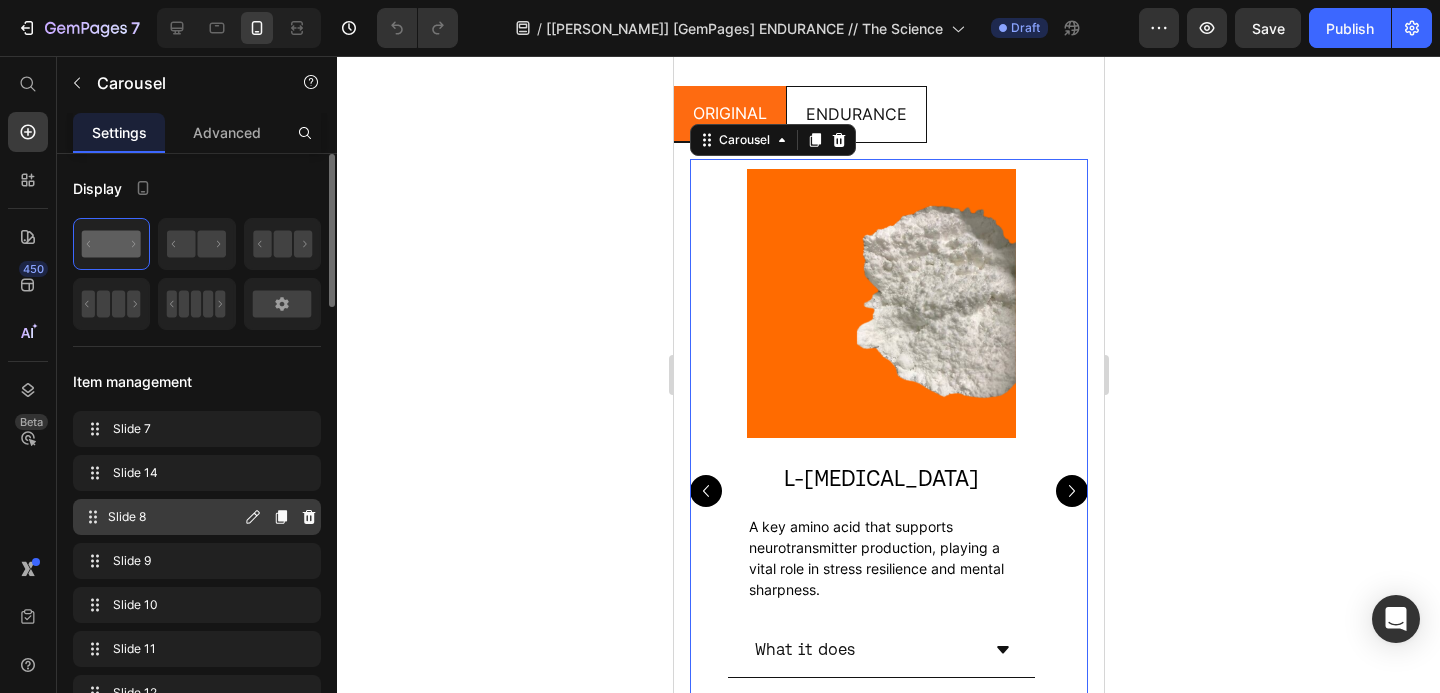 click on "Slide 8" at bounding box center [174, 517] 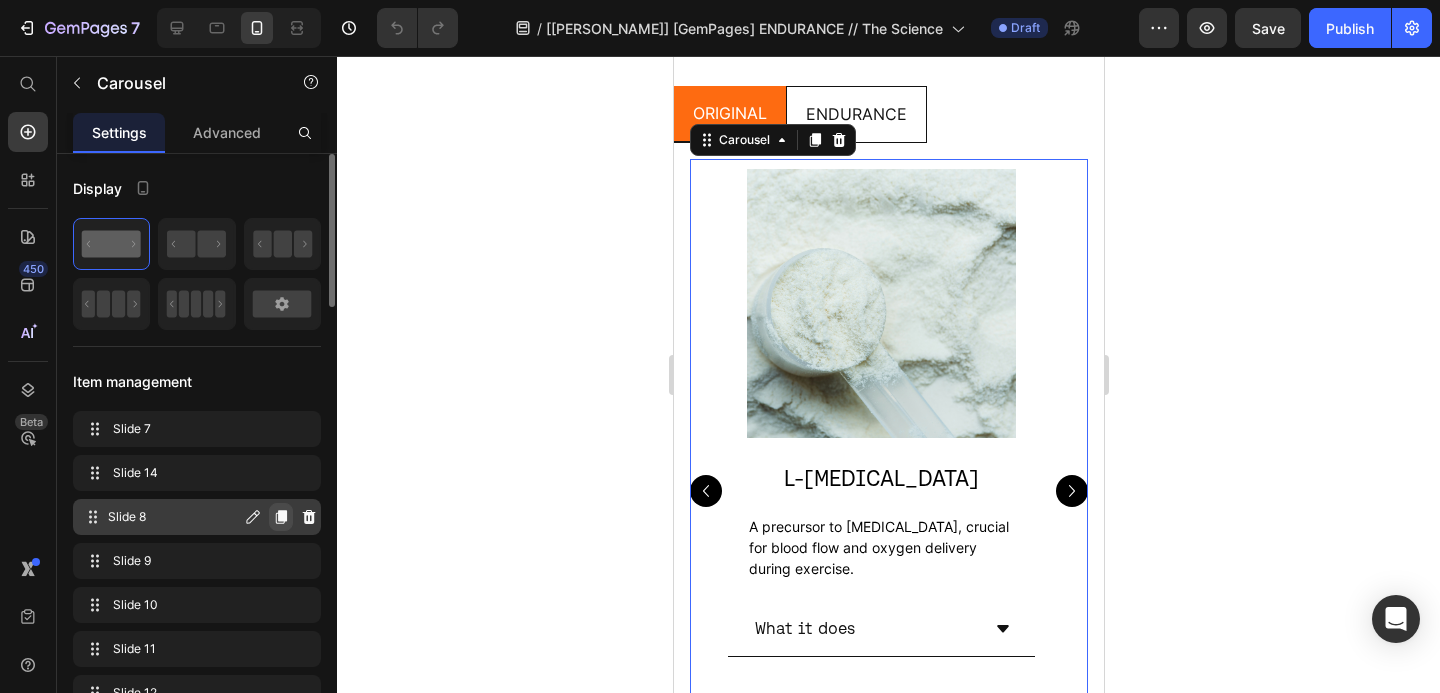 click 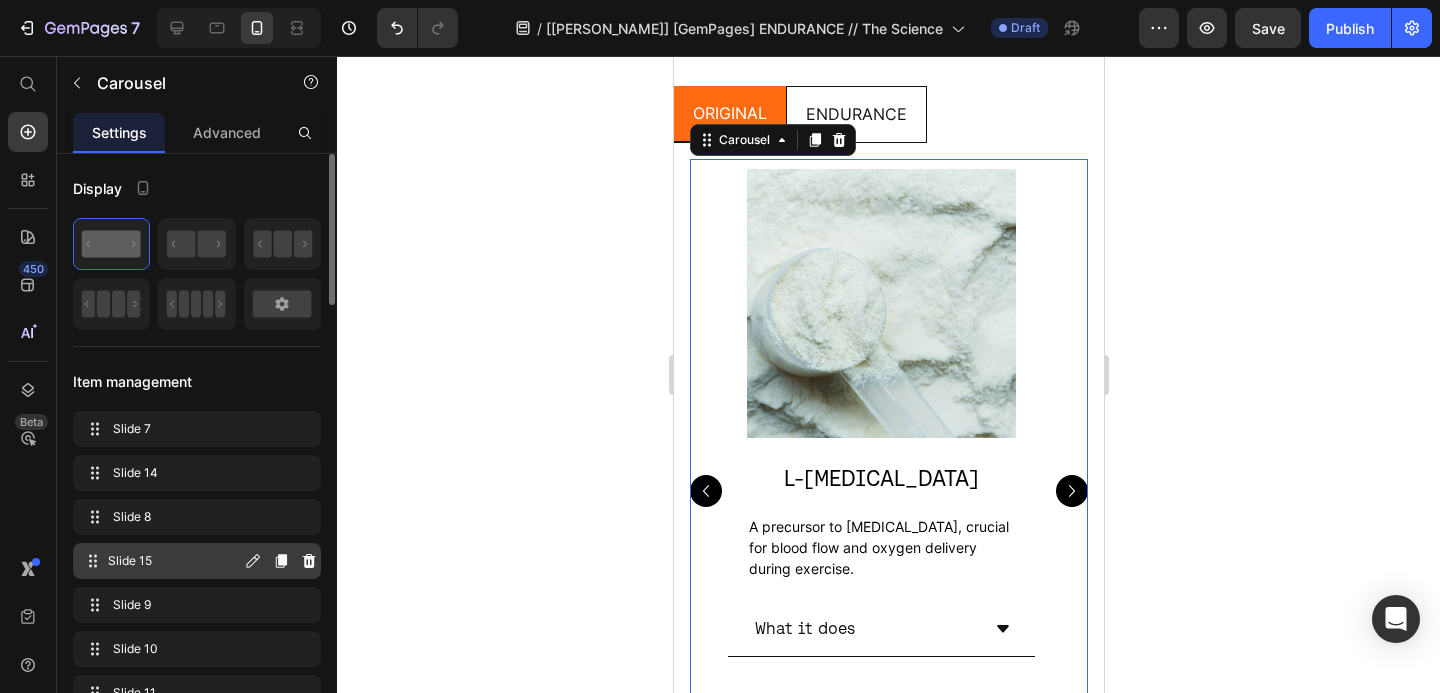 click on "Slide 15 Slide 15" at bounding box center [161, 561] 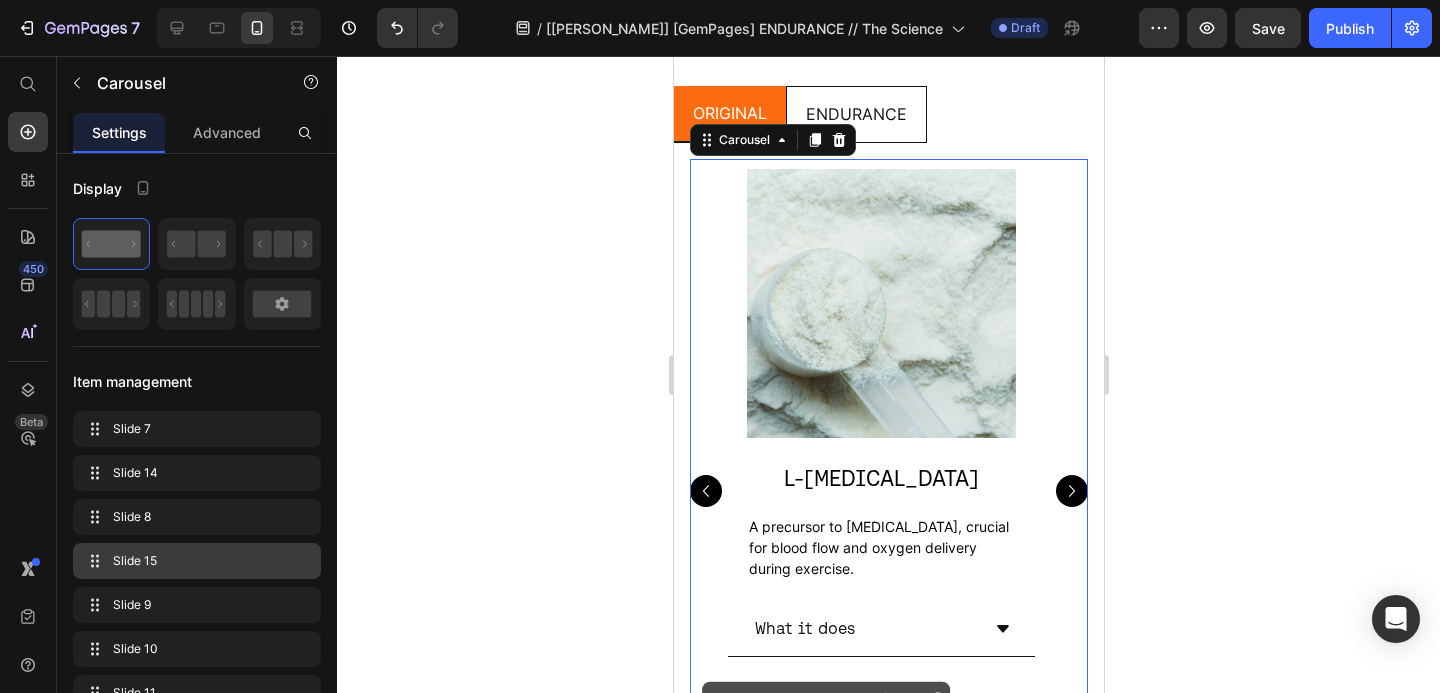 scroll, scrollTop: 1949, scrollLeft: 0, axis: vertical 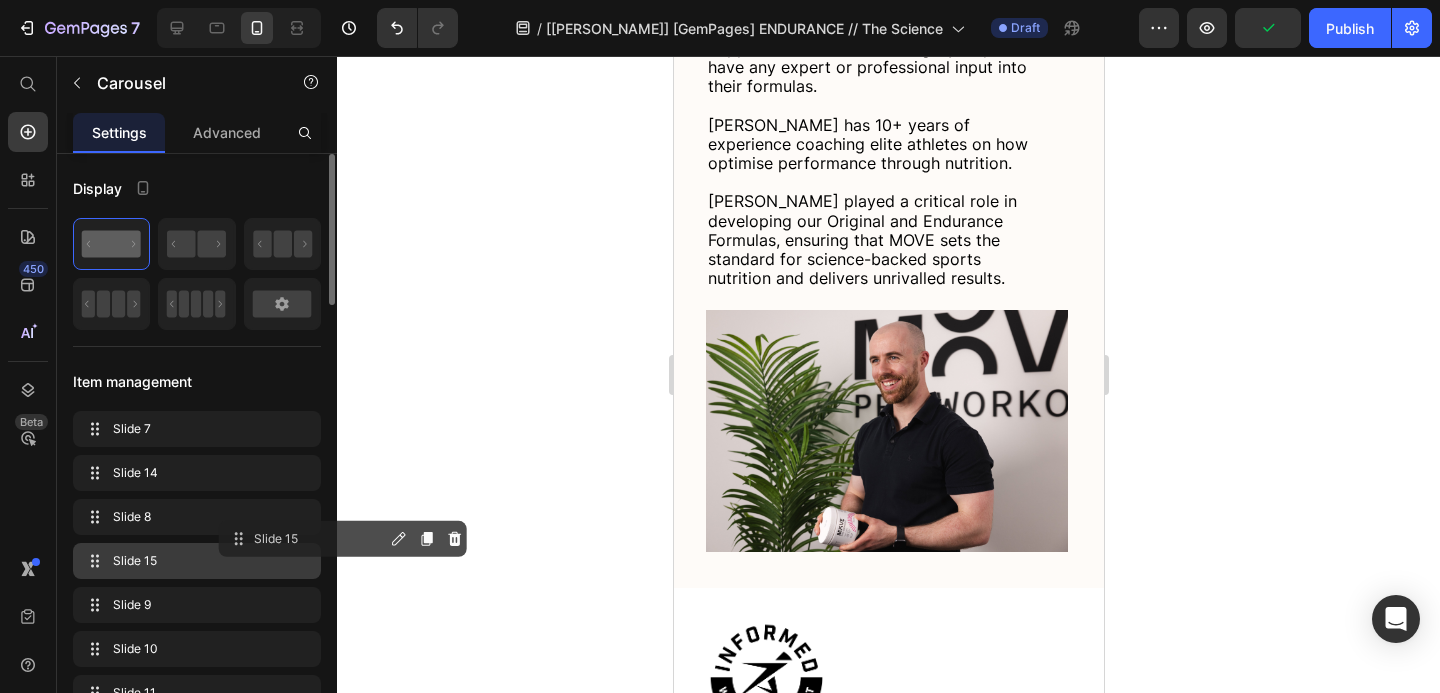 drag, startPoint x: 94, startPoint y: 558, endPoint x: 210, endPoint y: 546, distance: 116.61904 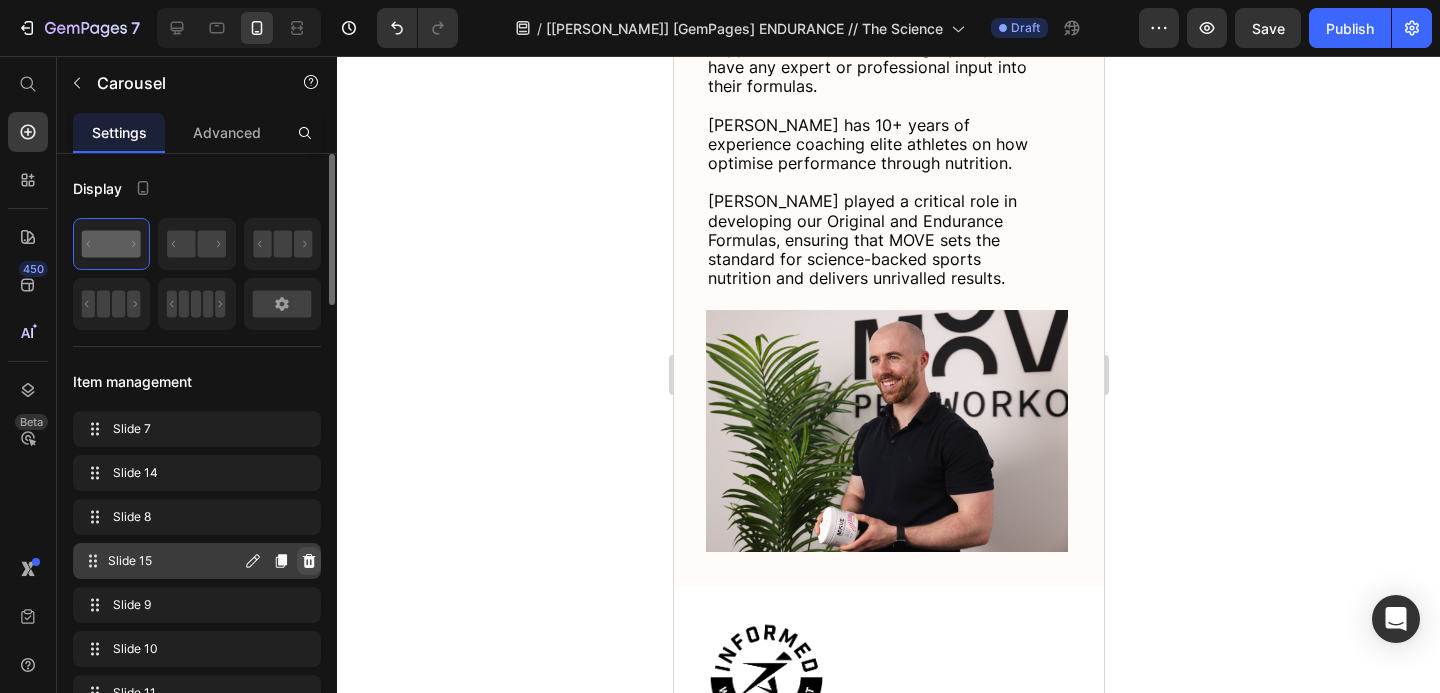 click 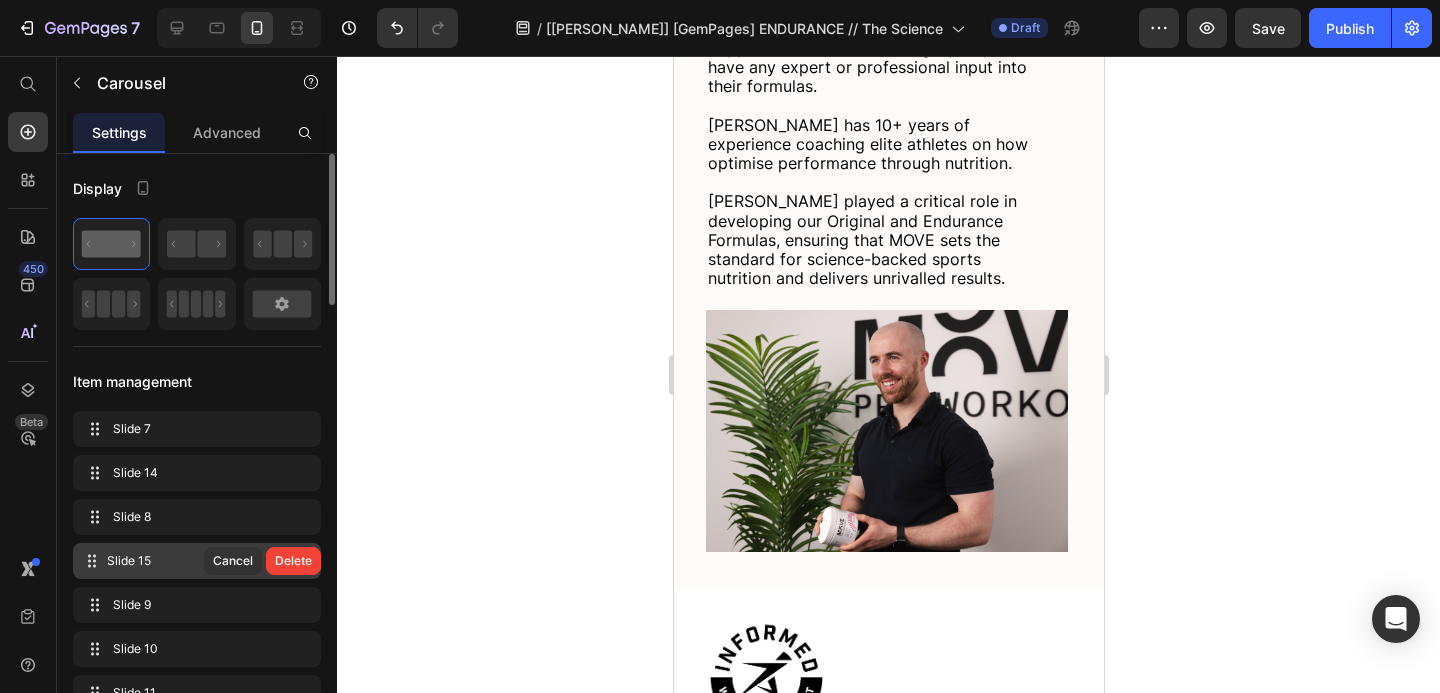 click on "Delete" at bounding box center (293, 561) 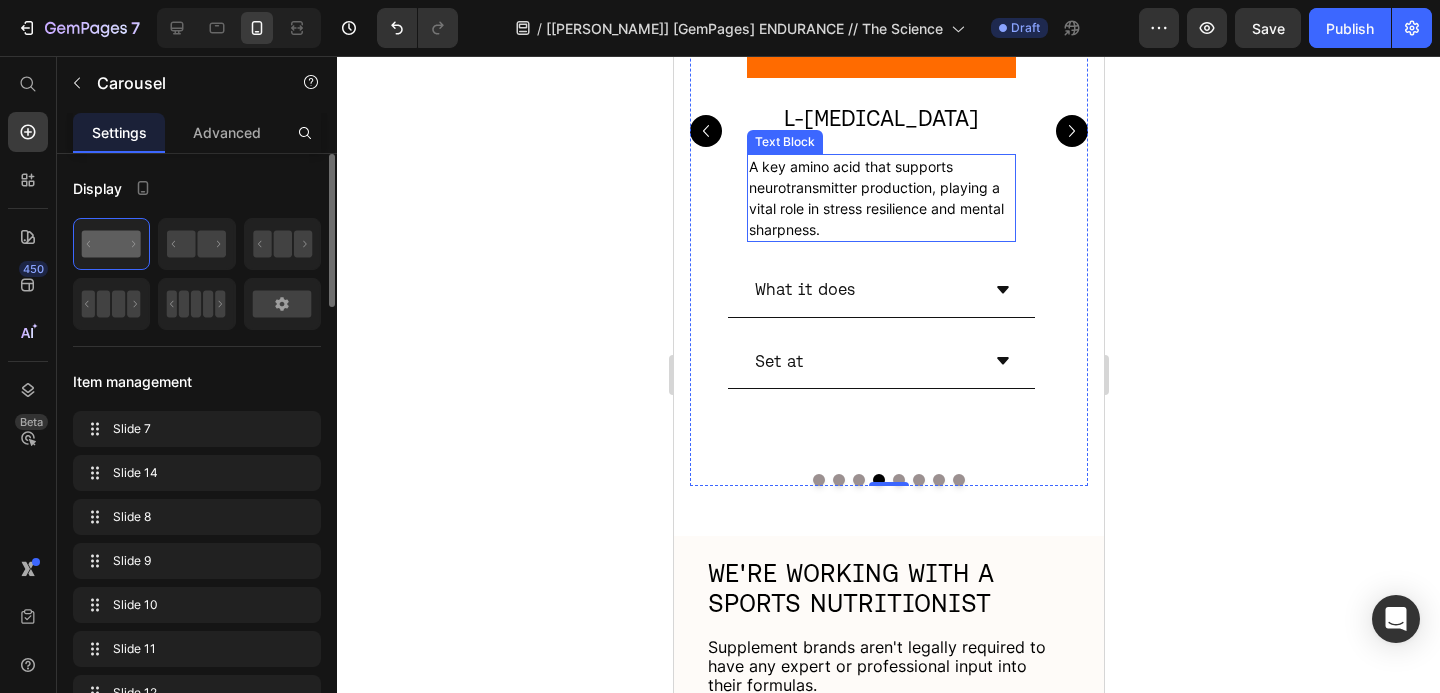 scroll, scrollTop: 1151, scrollLeft: 0, axis: vertical 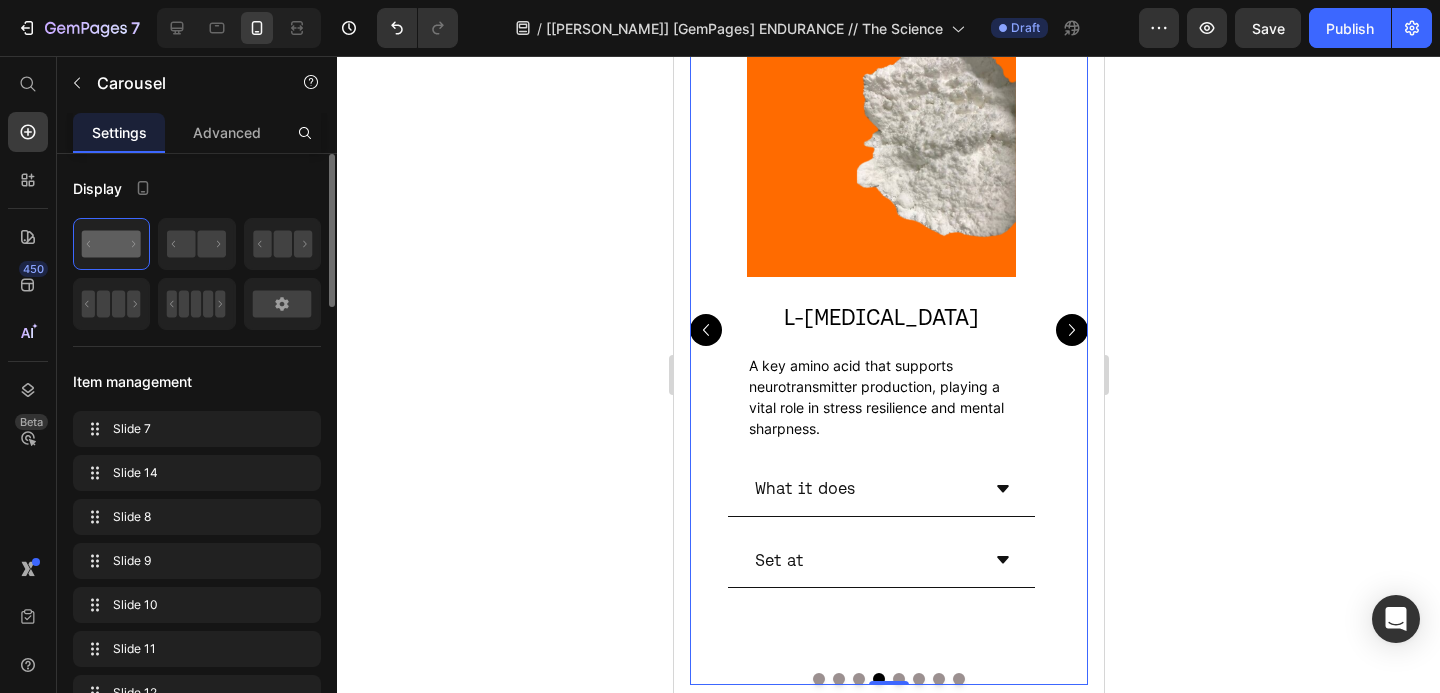 click 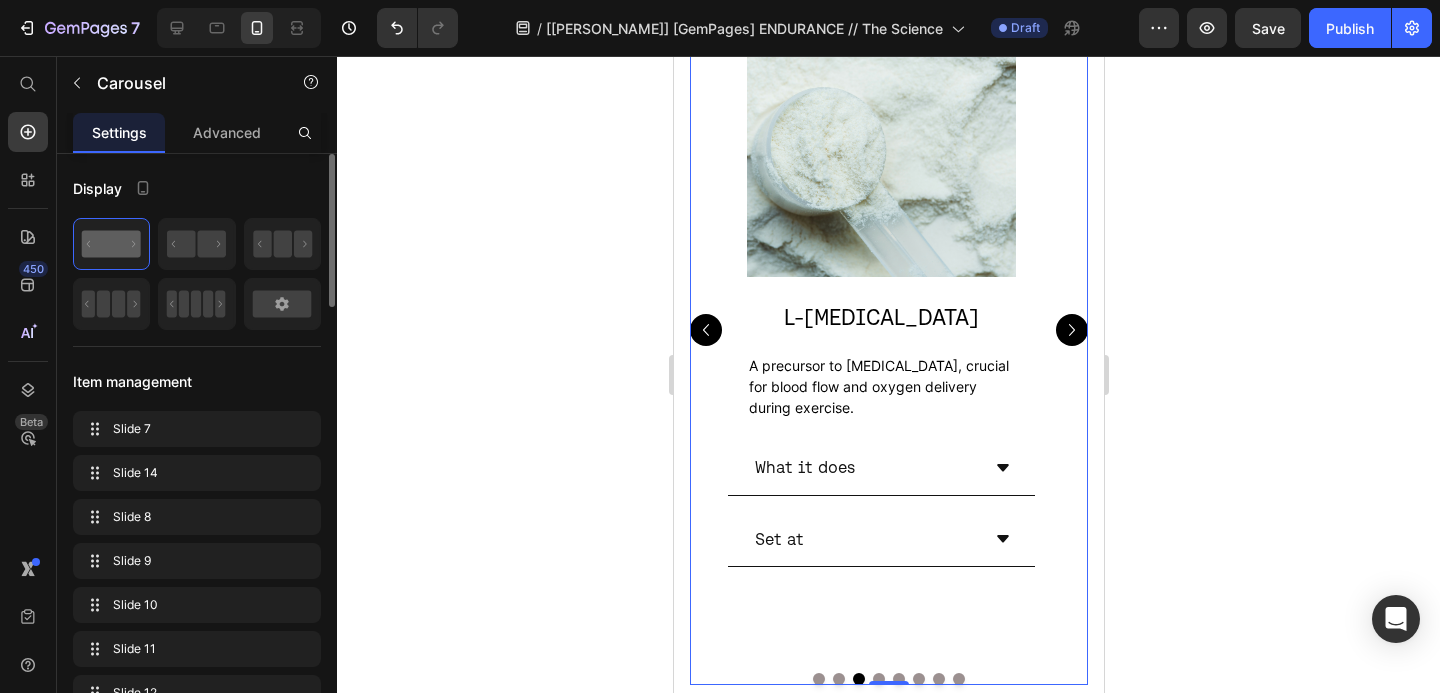 click on "Image Caffeine Heading An extensively researched stimulant known for its role in enhancing athletic and cognitive performance. Text Block
What it does
Set at Accordion Image Ashwagandha  *IN EVERGREEN LIME ONLY Heading A powerful [MEDICAL_DATA] plant that helps lower stress hormones, steady your energy, and sharpen focus—so you stay cool, clear, and locked in when it counts. Text Block
What it does
Set at Accordion Image L-[MEDICAL_DATA] Heading A precursor to [MEDICAL_DATA], crucial for blood flow and oxygen delivery during exercise. Text Block
What it does
Set at Accordion Image L-[MEDICAL_DATA] Heading A key amino acid that supports neurotransmitter production, playing a vital role in stress resilience and mental sharpness. Text Block" at bounding box center (888, 330) 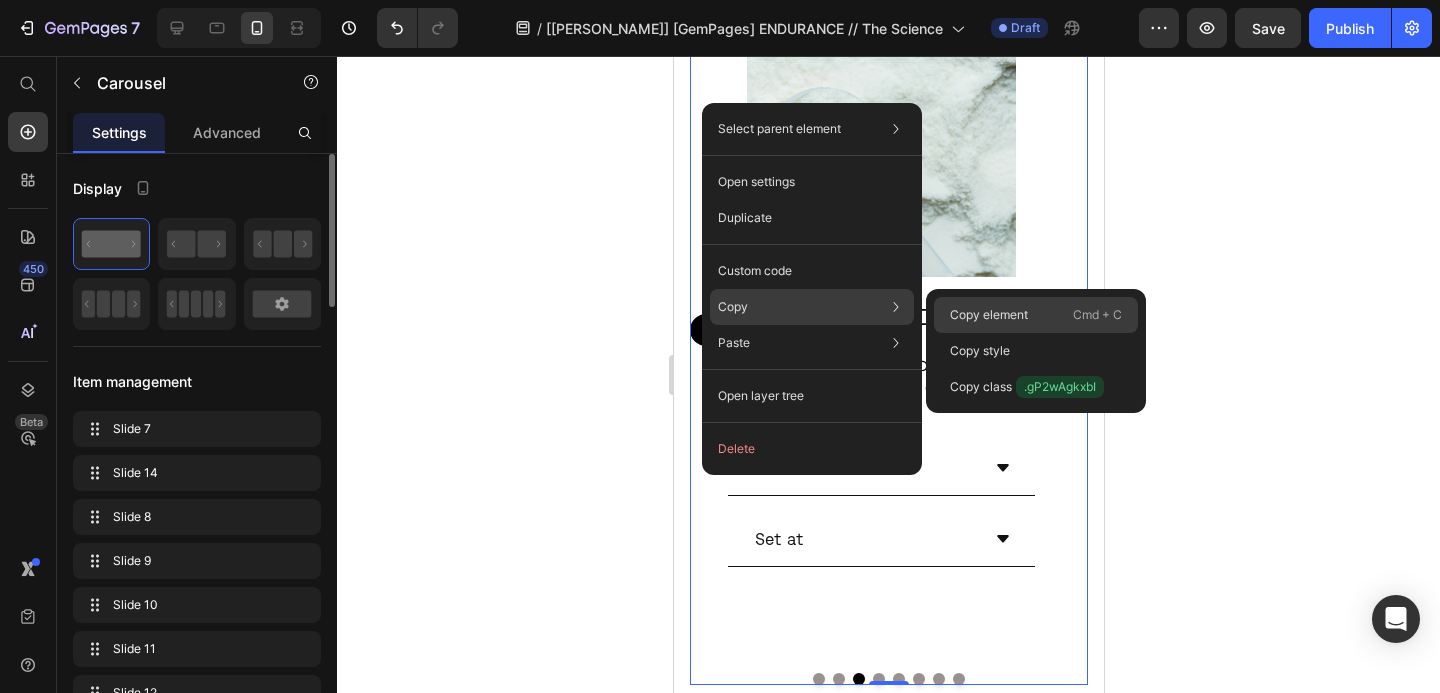 click on "Copy element" at bounding box center [989, 315] 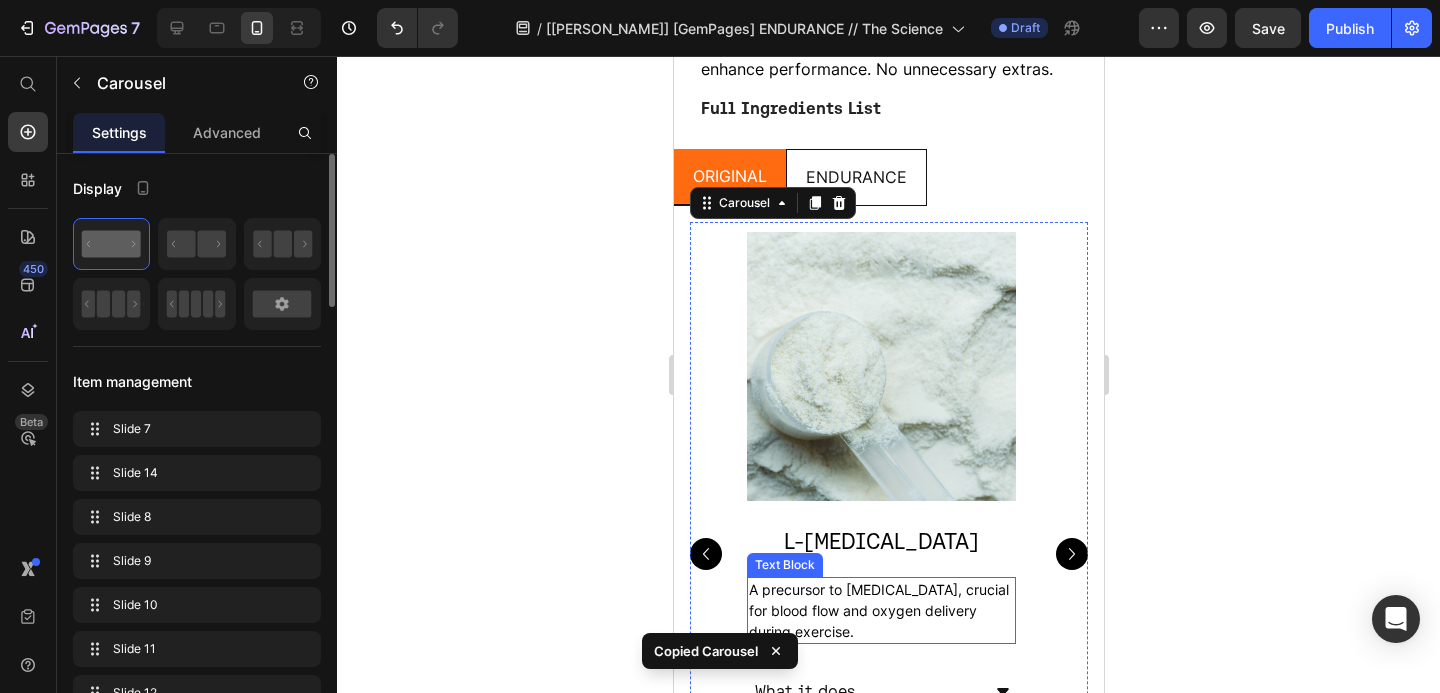 scroll, scrollTop: 911, scrollLeft: 0, axis: vertical 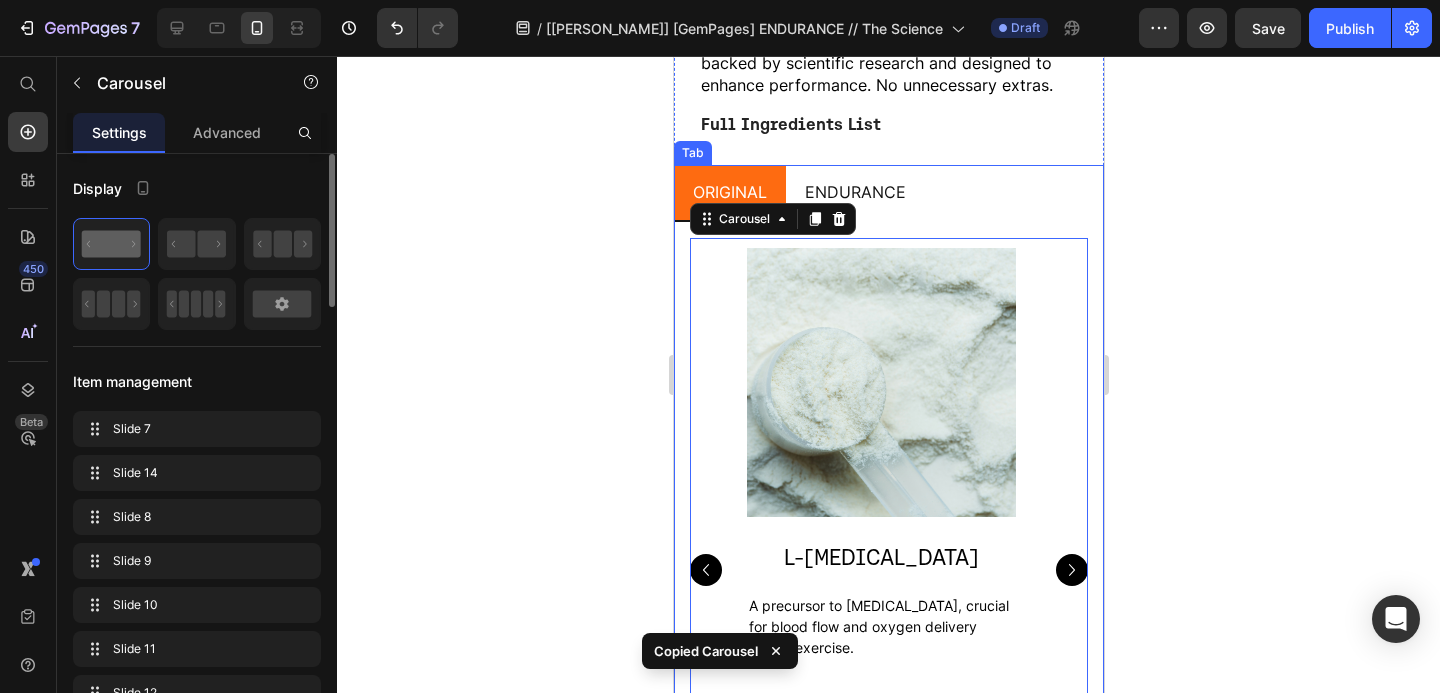 click on "ENDURANCE" at bounding box center [854, 192] 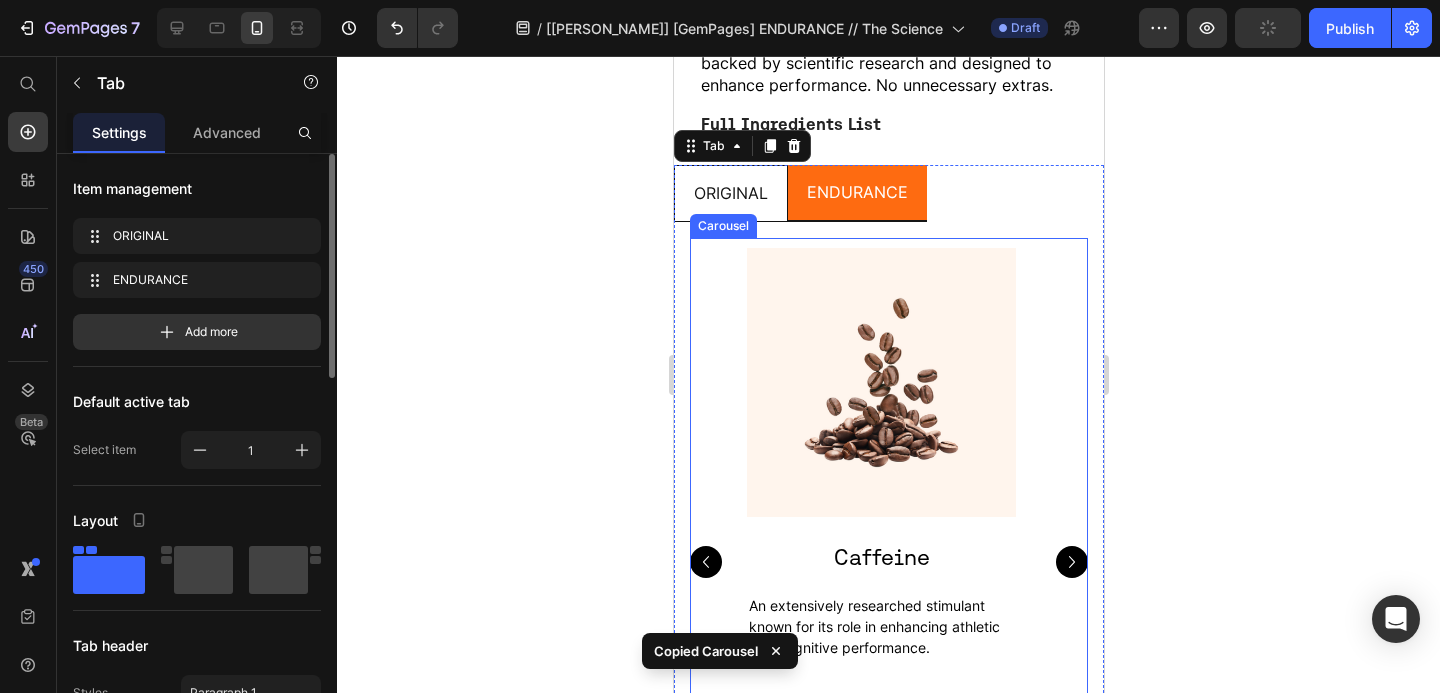 click 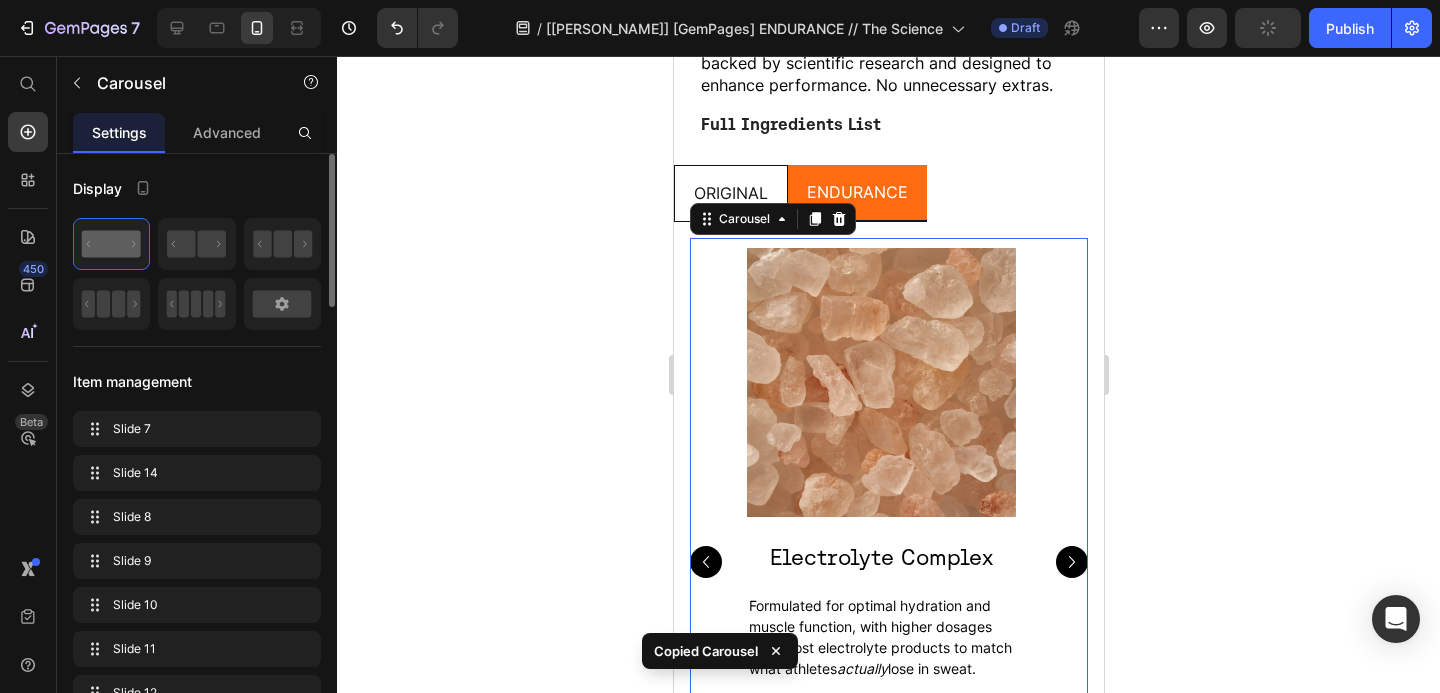 click 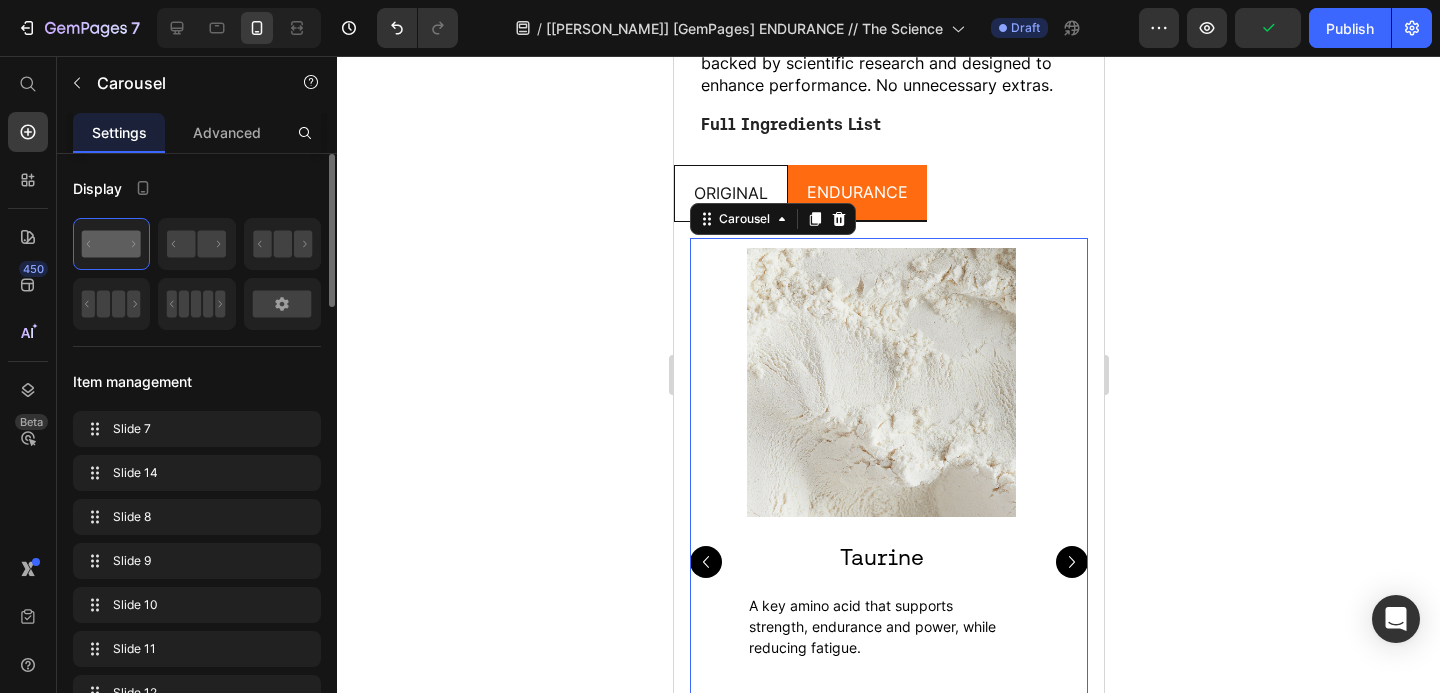 click on "Image Caffeine Heading An extensively researched stimulant known for its role in enhancing athletic and cognitive performance. Text Block
What it does
Set at Accordion Image Electrolyte Complex Heading Formulated for optimal hydration and muscle function, with higher dosages than most electrolyte products to match what athletes  actually  lose in sweat. Text Block
What it does
Set at Accordion Image Taurine Heading A key amino acid that supports strength, endurance and power, while reducing fatigue. Text Block
What it does
Set at Accordion Image Blackcurrant Extract Heading Blackcurrant Extract enhances endurance by improving blood flow, oxygen delivery, muscle function and fat metabolism. Text Block" at bounding box center (888, 562) 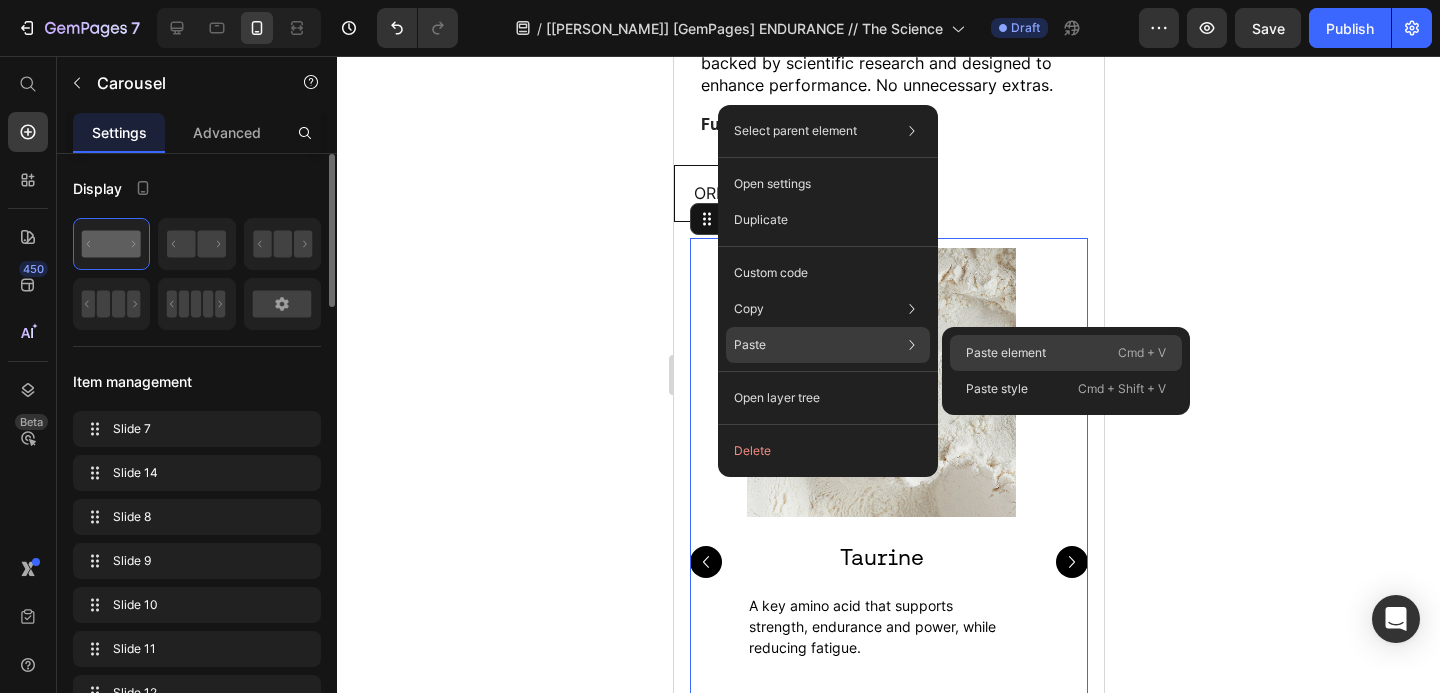 click on "Paste element  Cmd + V" 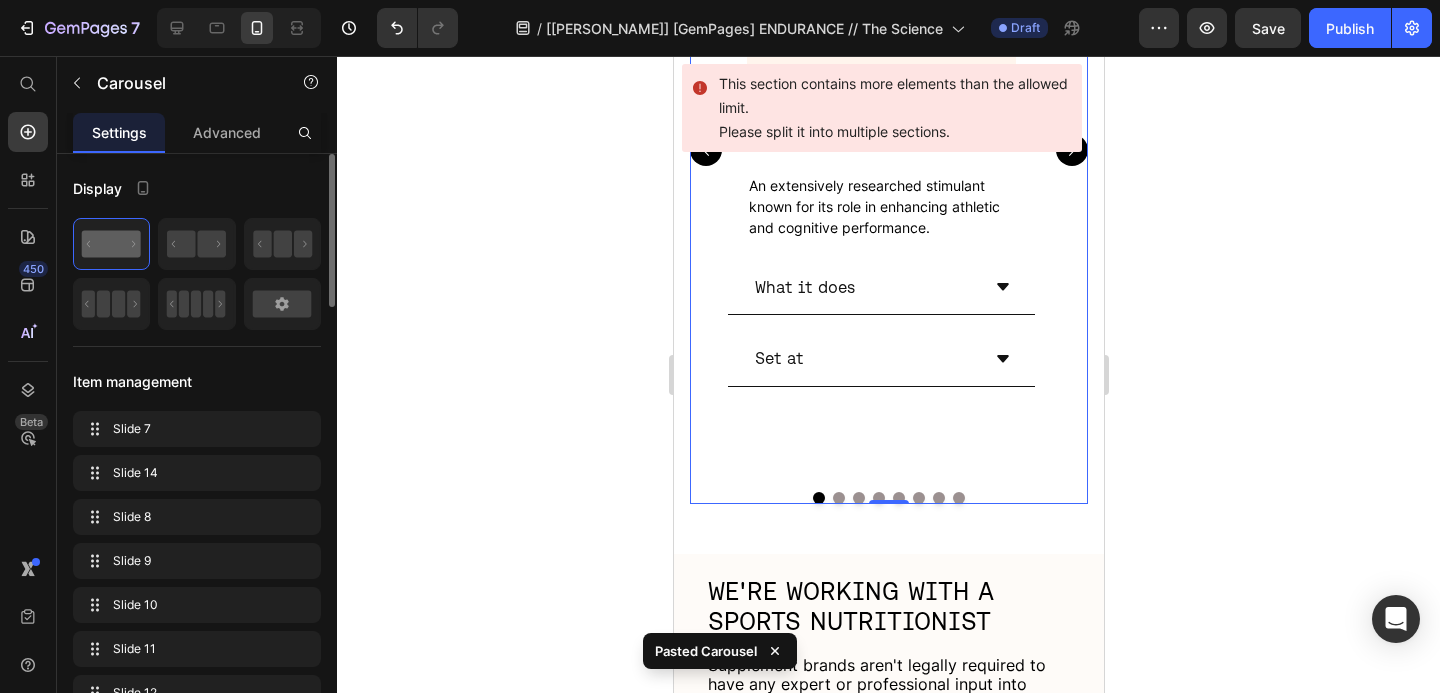 scroll, scrollTop: 1626, scrollLeft: 0, axis: vertical 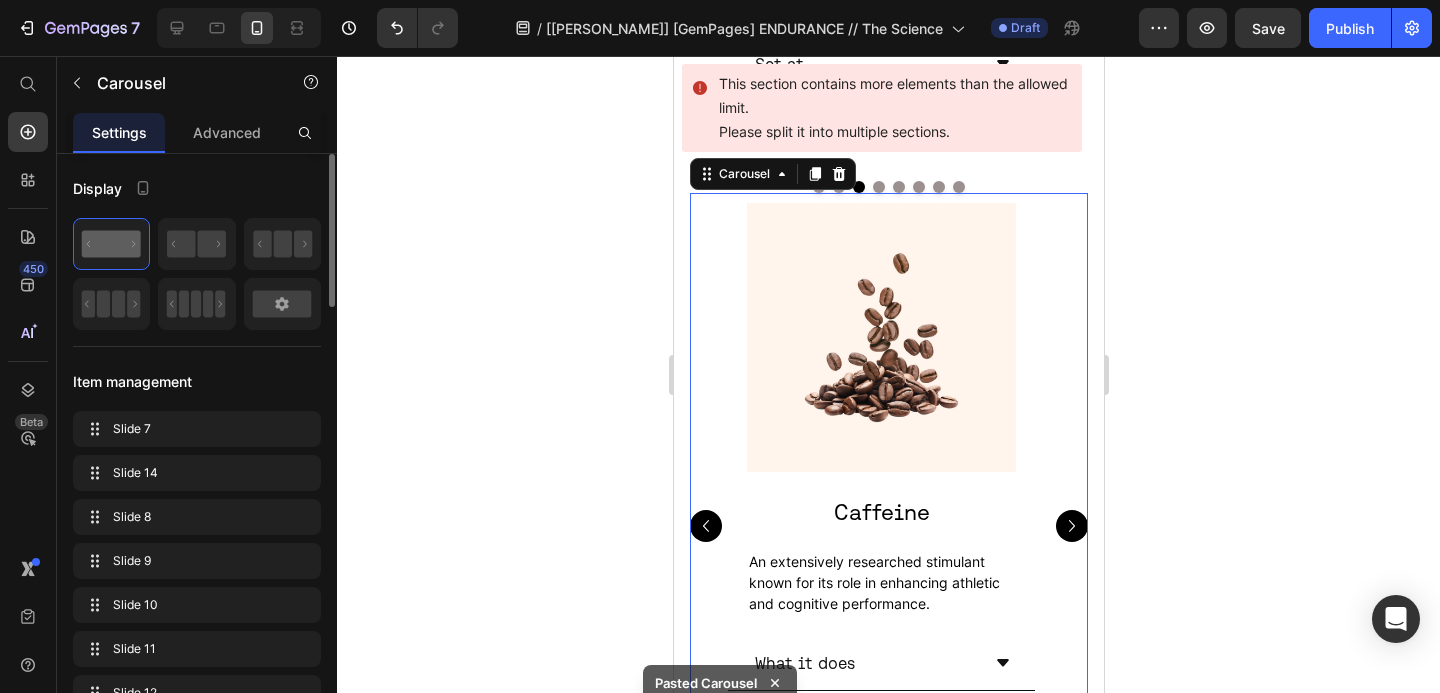 click 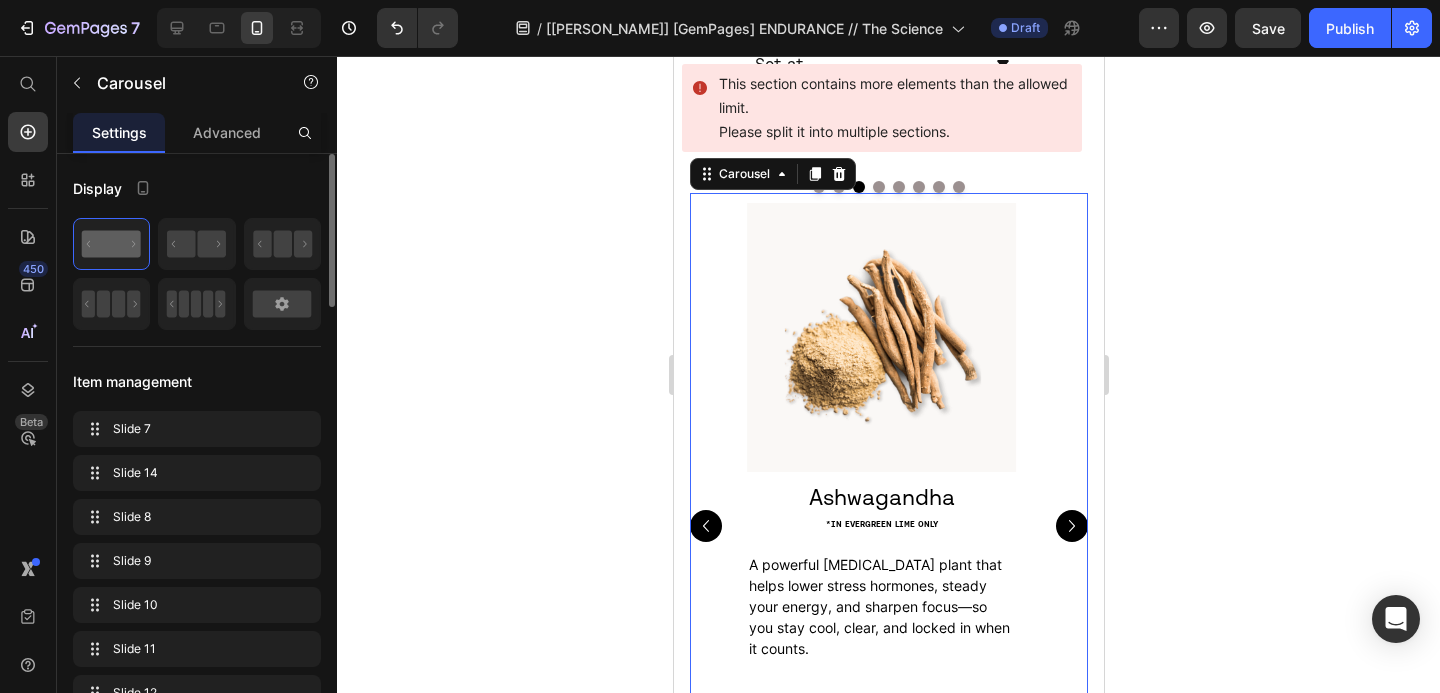 click 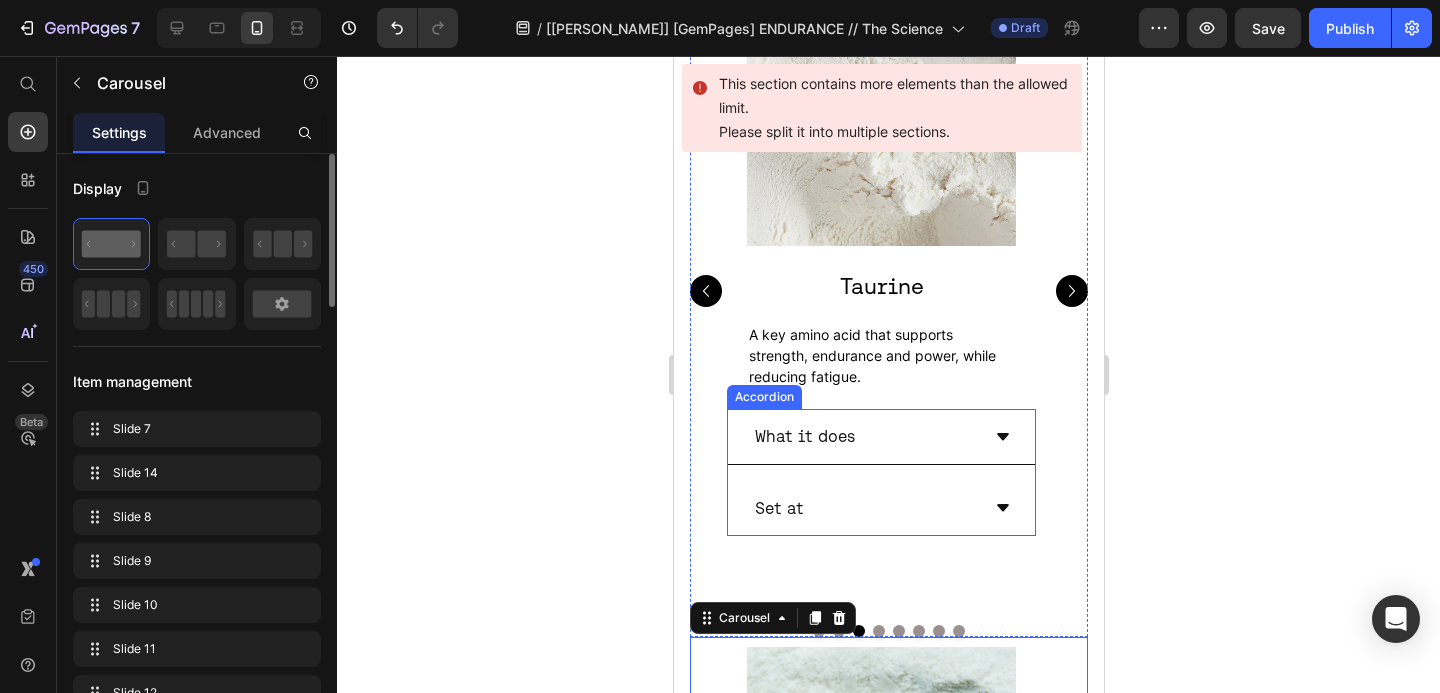 scroll, scrollTop: 1015, scrollLeft: 0, axis: vertical 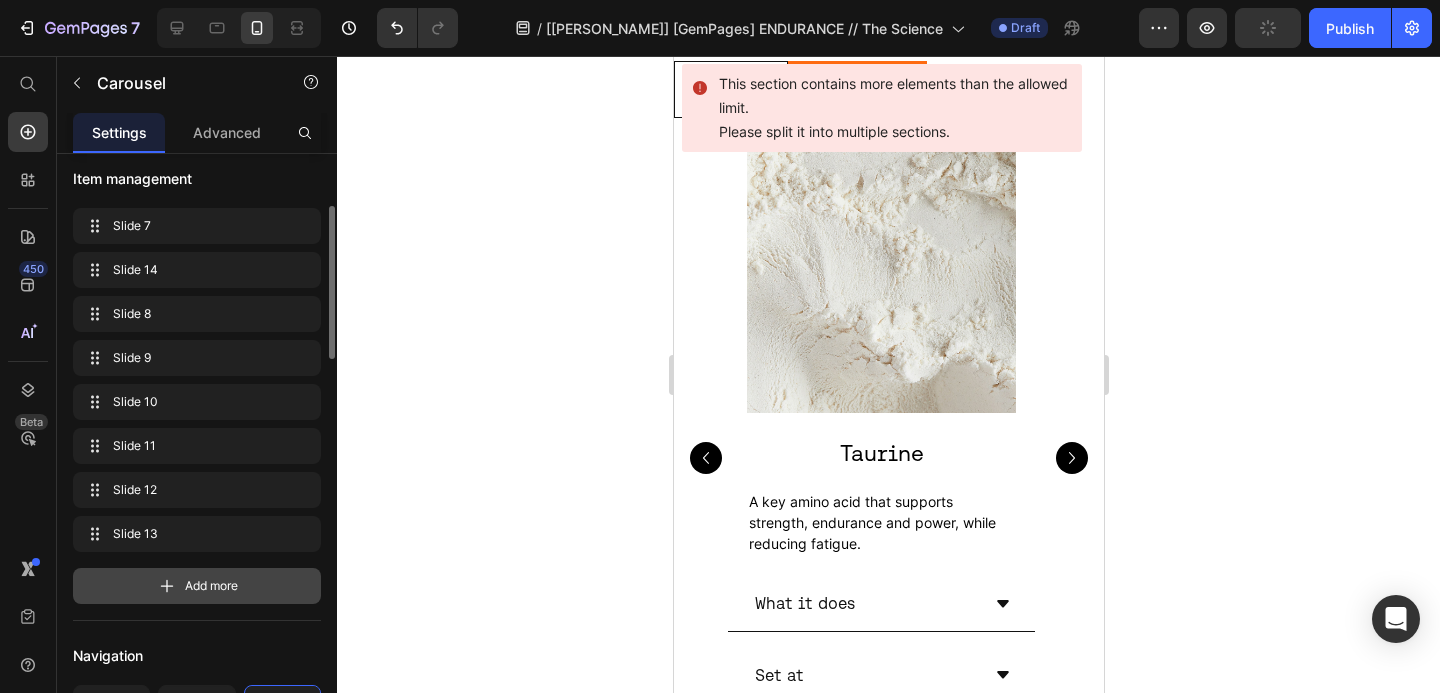 click on "Add more" at bounding box center (197, 586) 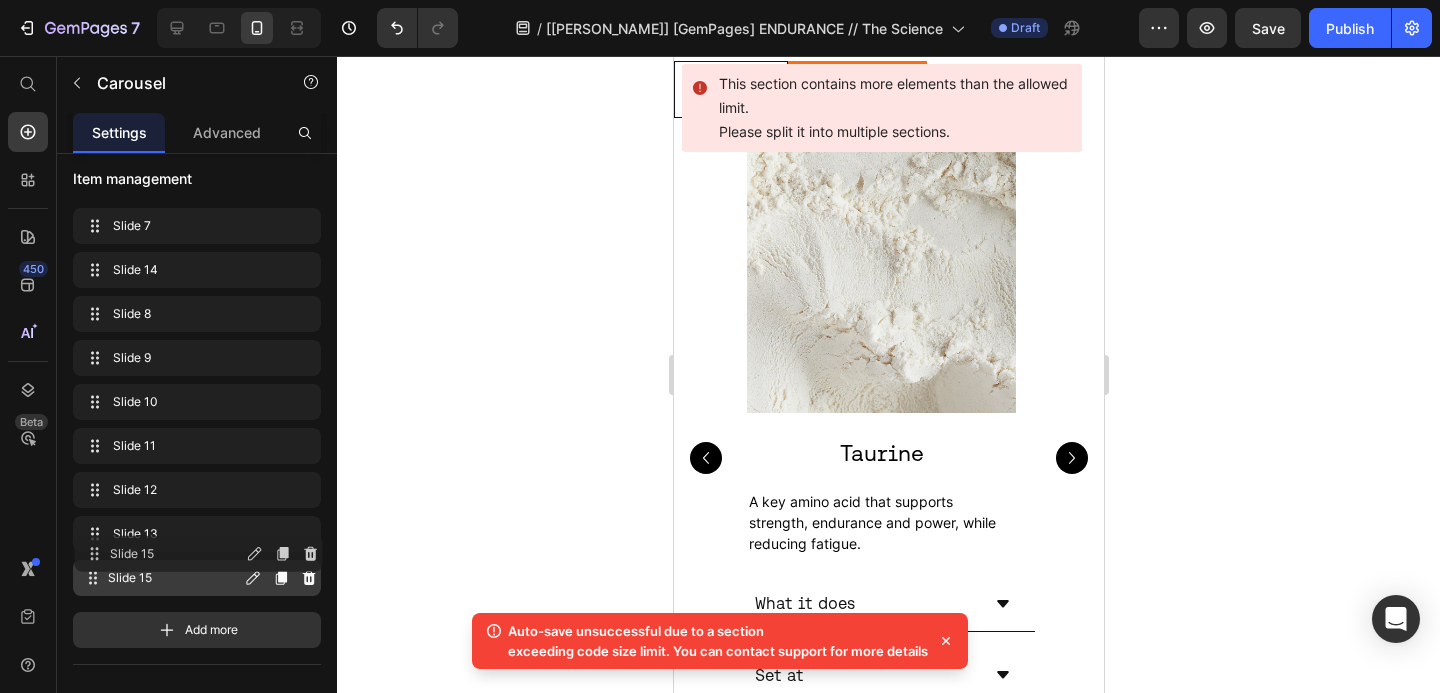 type 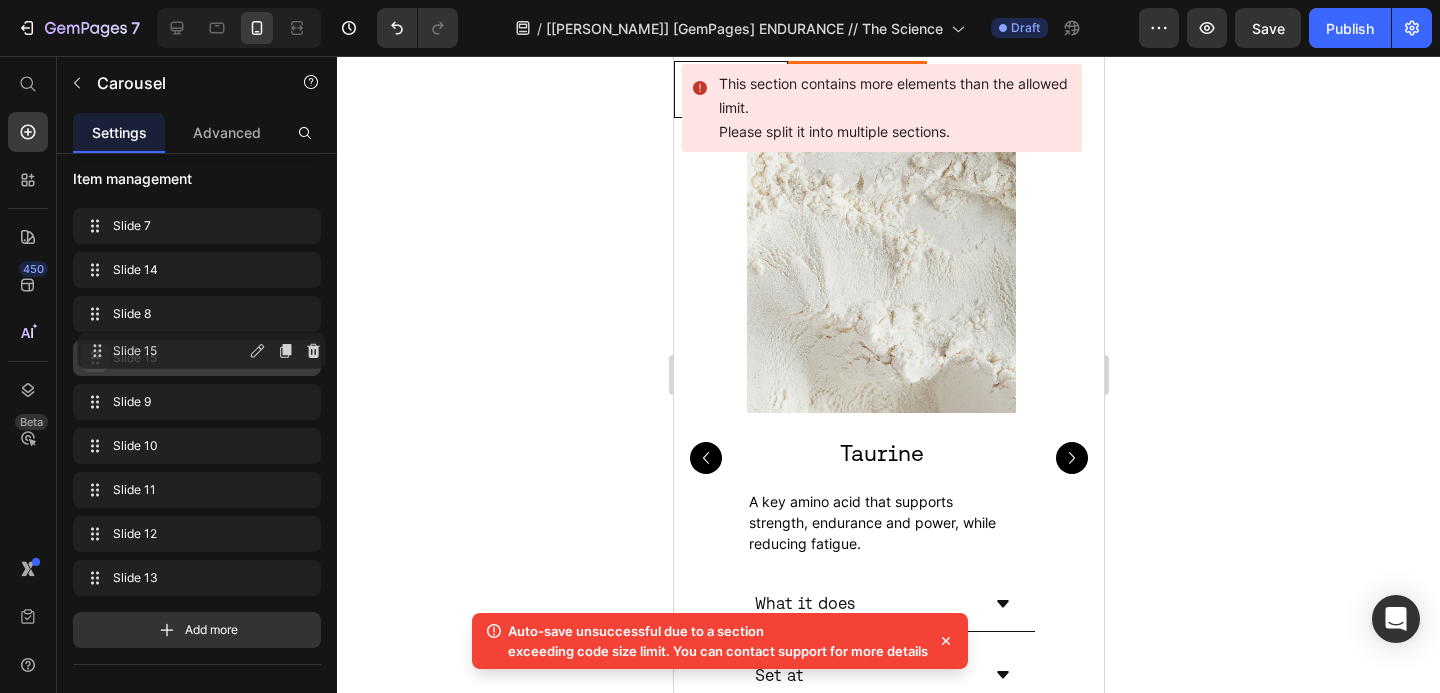 drag, startPoint x: 105, startPoint y: 559, endPoint x: 107, endPoint y: 356, distance: 203.00986 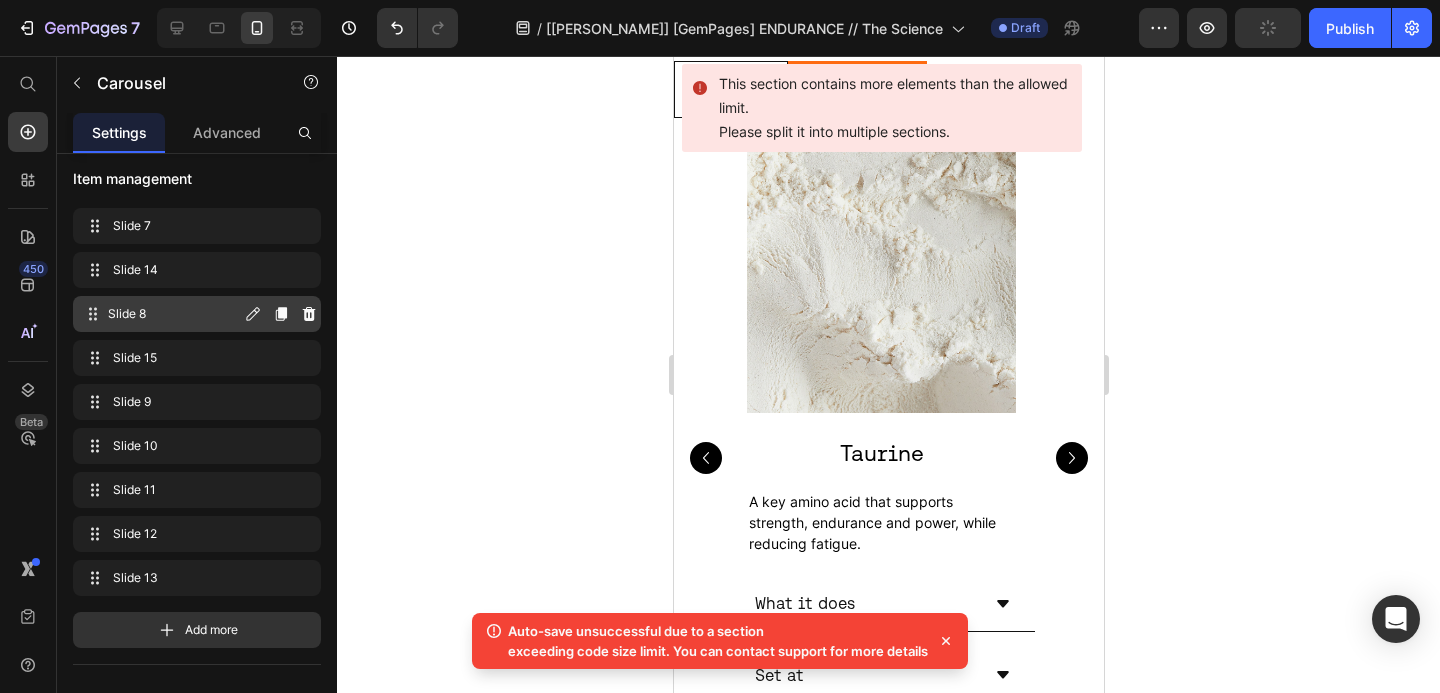click on "Slide 8 Slide 8" at bounding box center (161, 314) 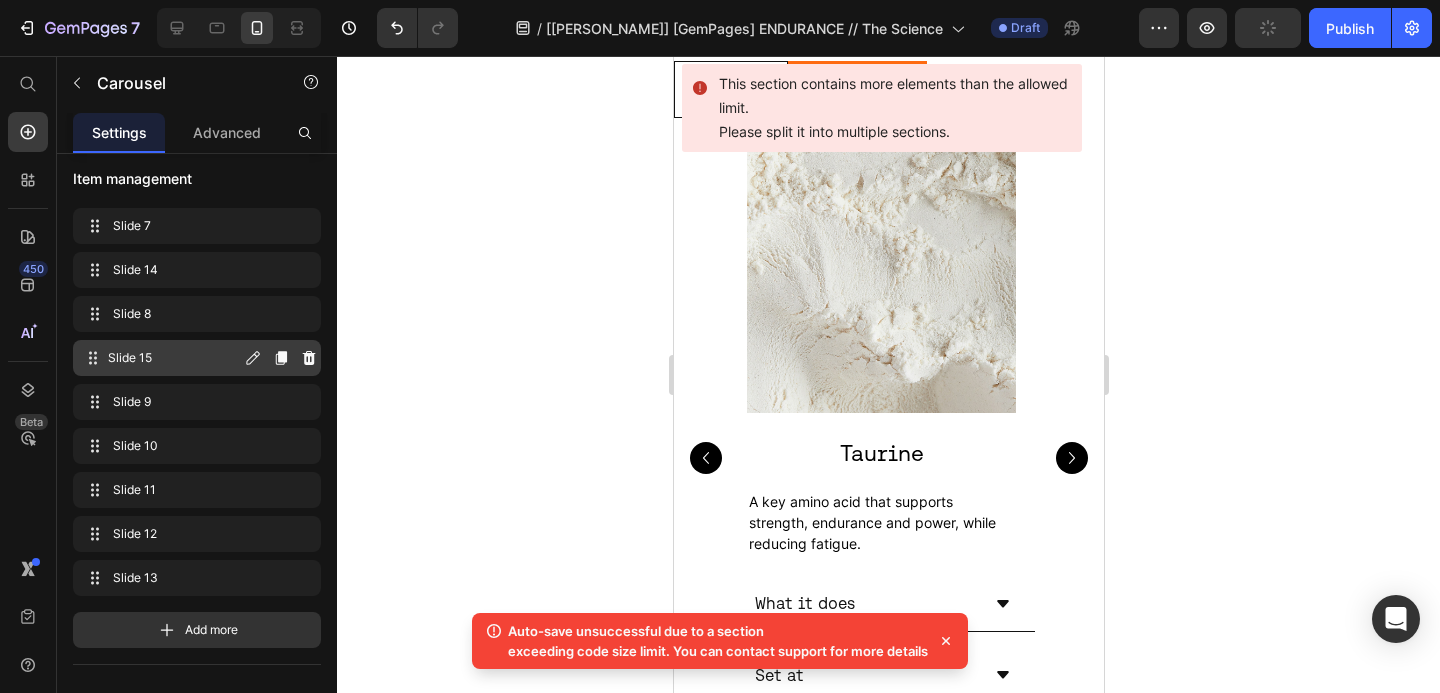 click on "Slide 15" at bounding box center (174, 358) 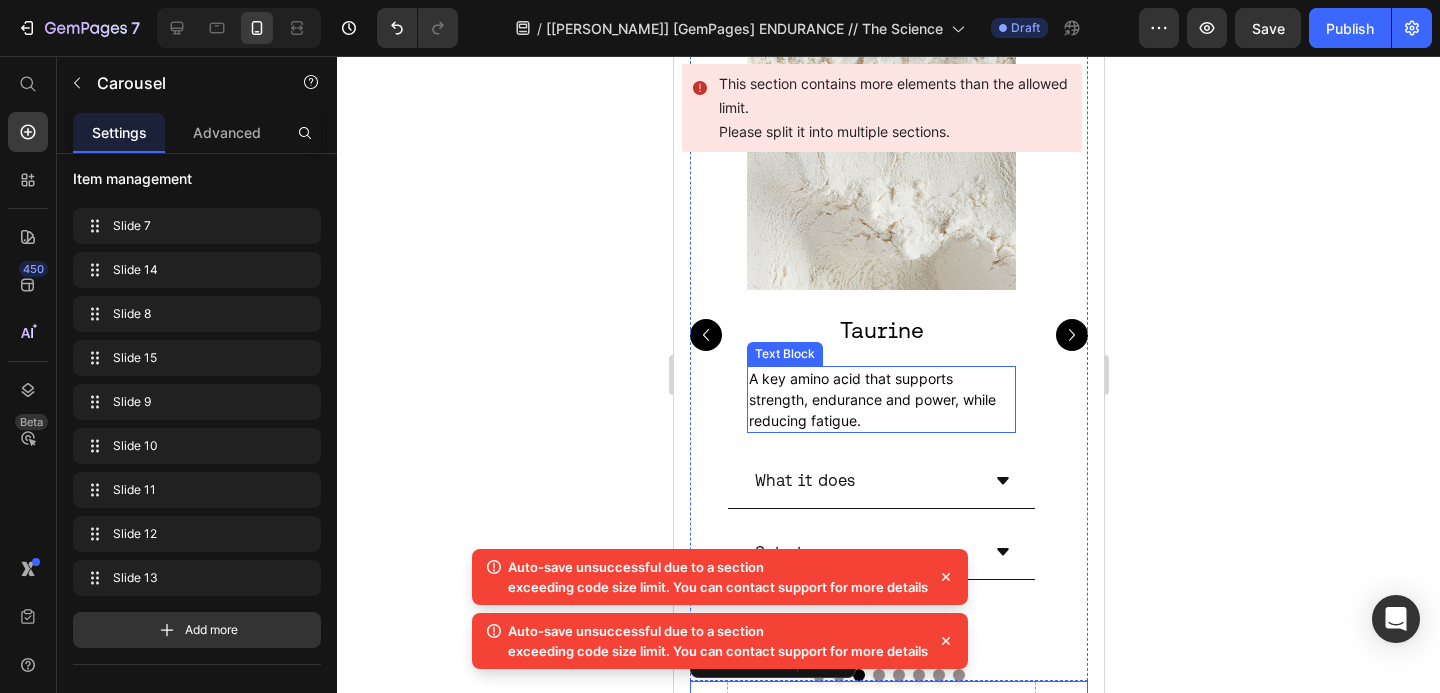scroll, scrollTop: 1144, scrollLeft: 0, axis: vertical 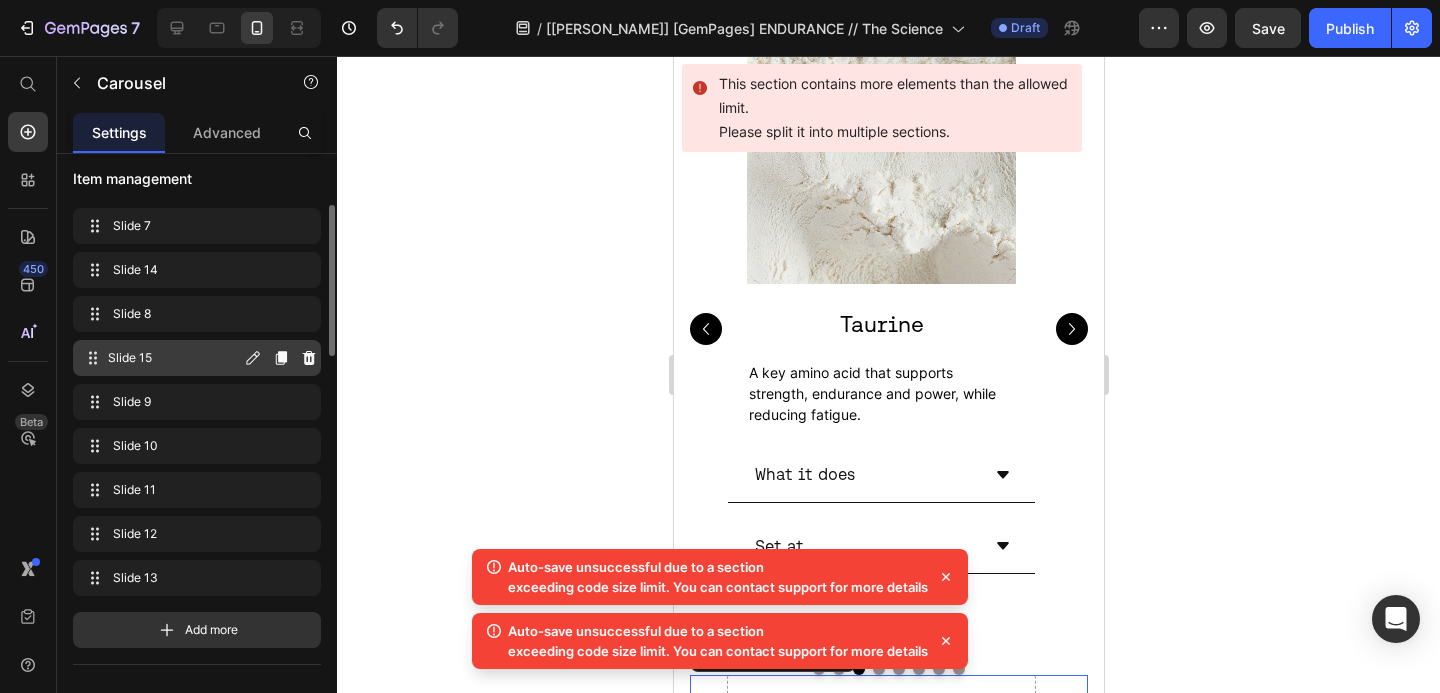 click on "Slide 15 Slide 15" at bounding box center (161, 358) 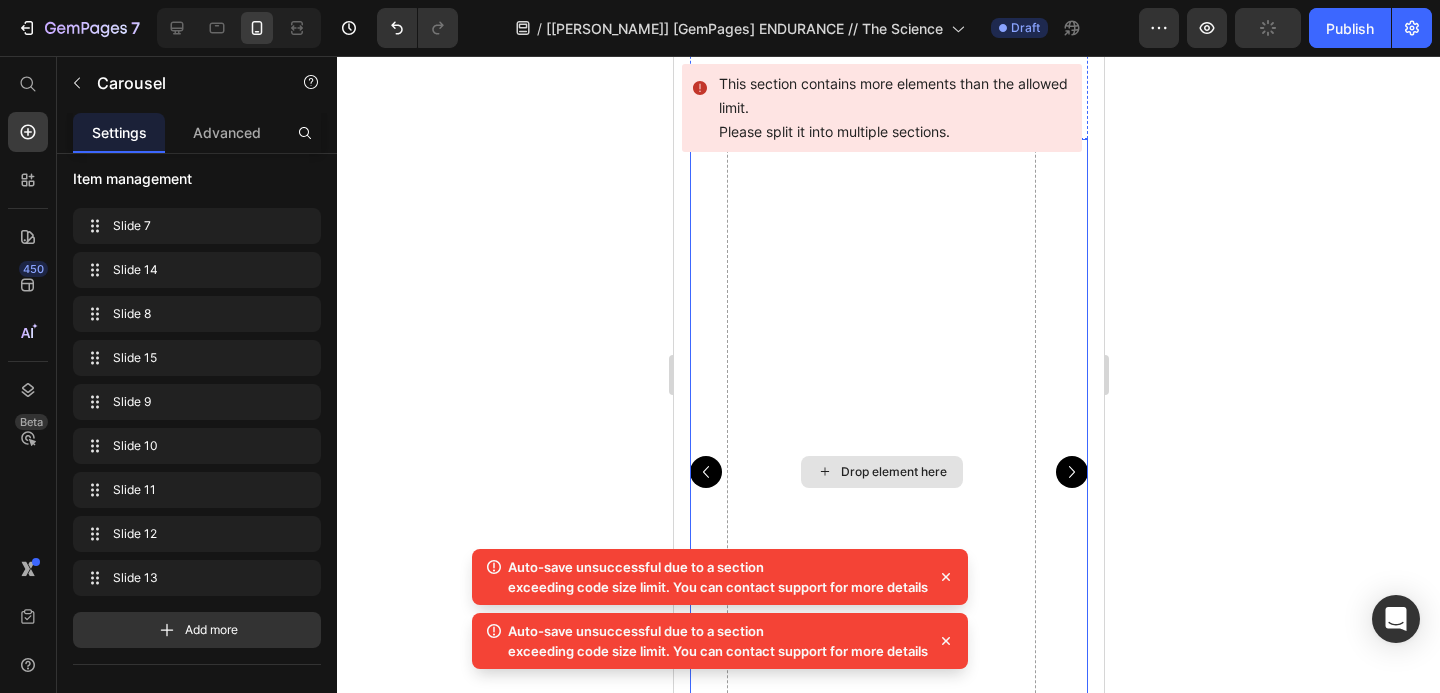scroll, scrollTop: 2047, scrollLeft: 0, axis: vertical 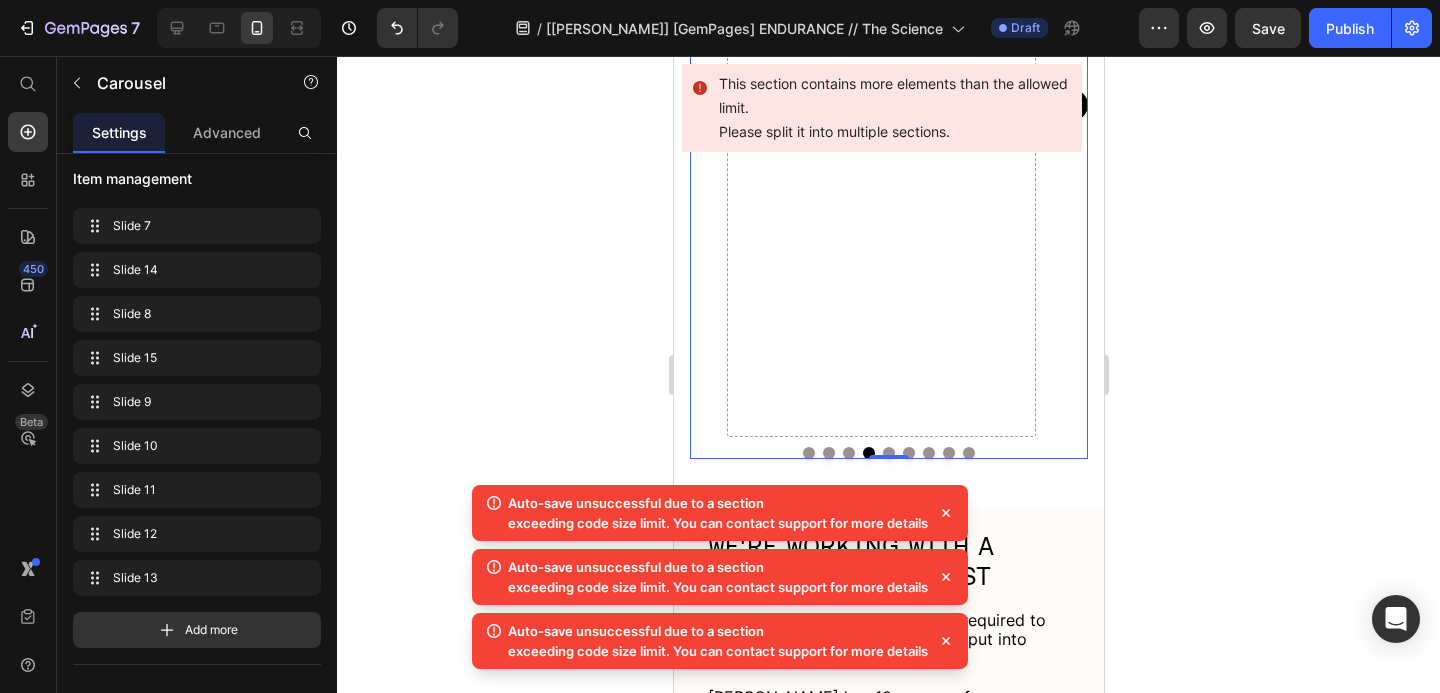 click on "Drop element here" at bounding box center [880, 104] 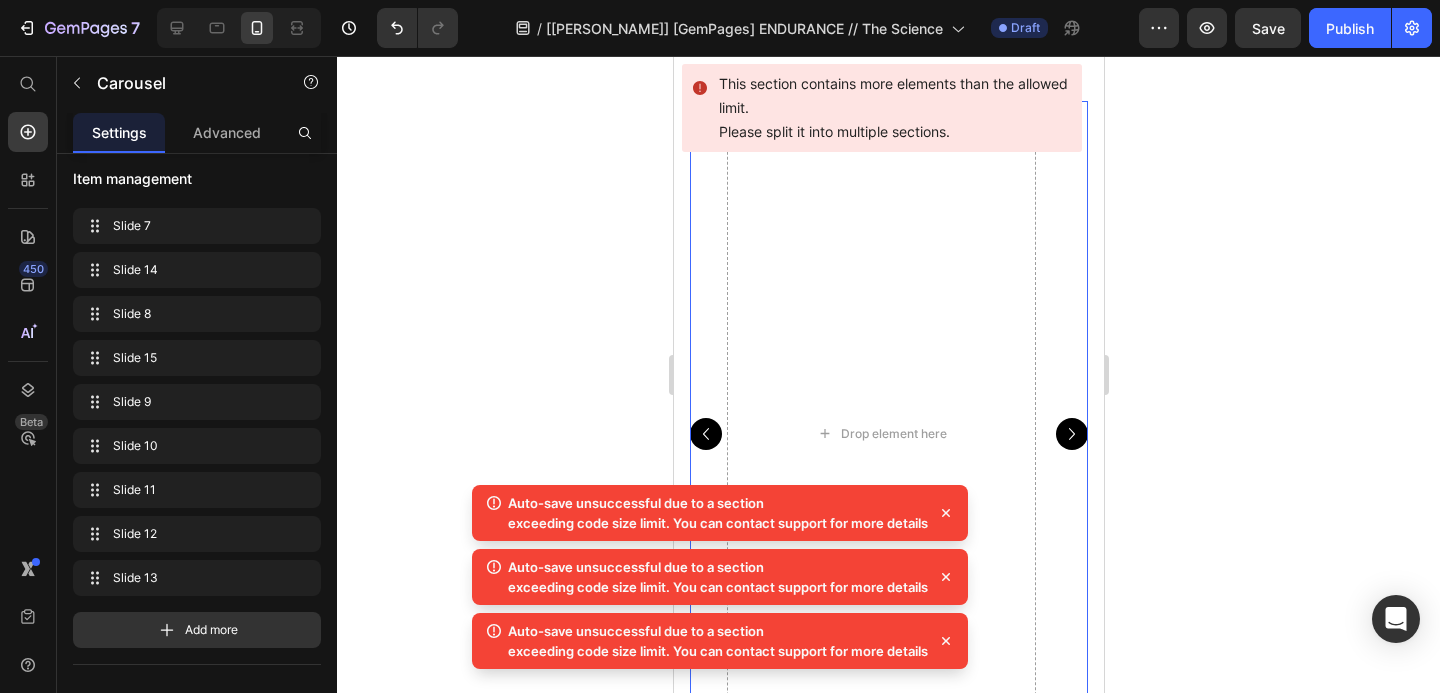 scroll, scrollTop: 1673, scrollLeft: 0, axis: vertical 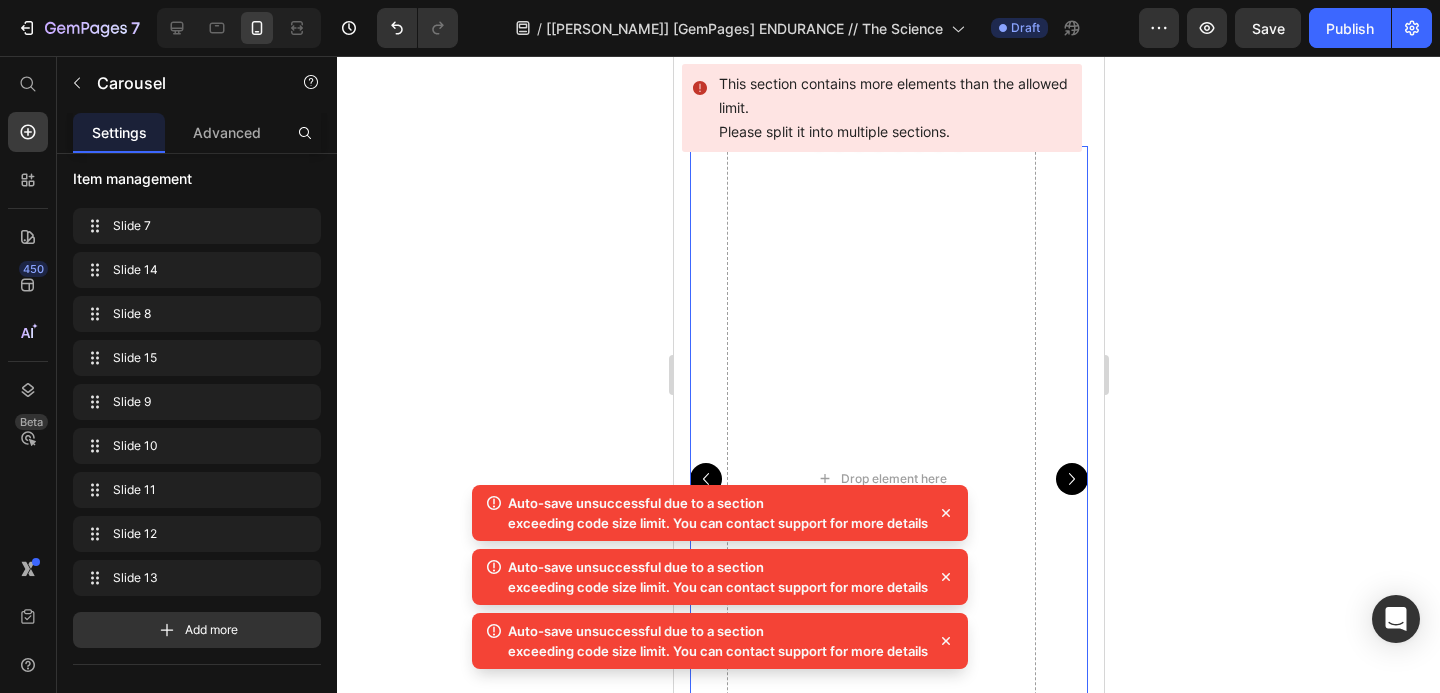 click 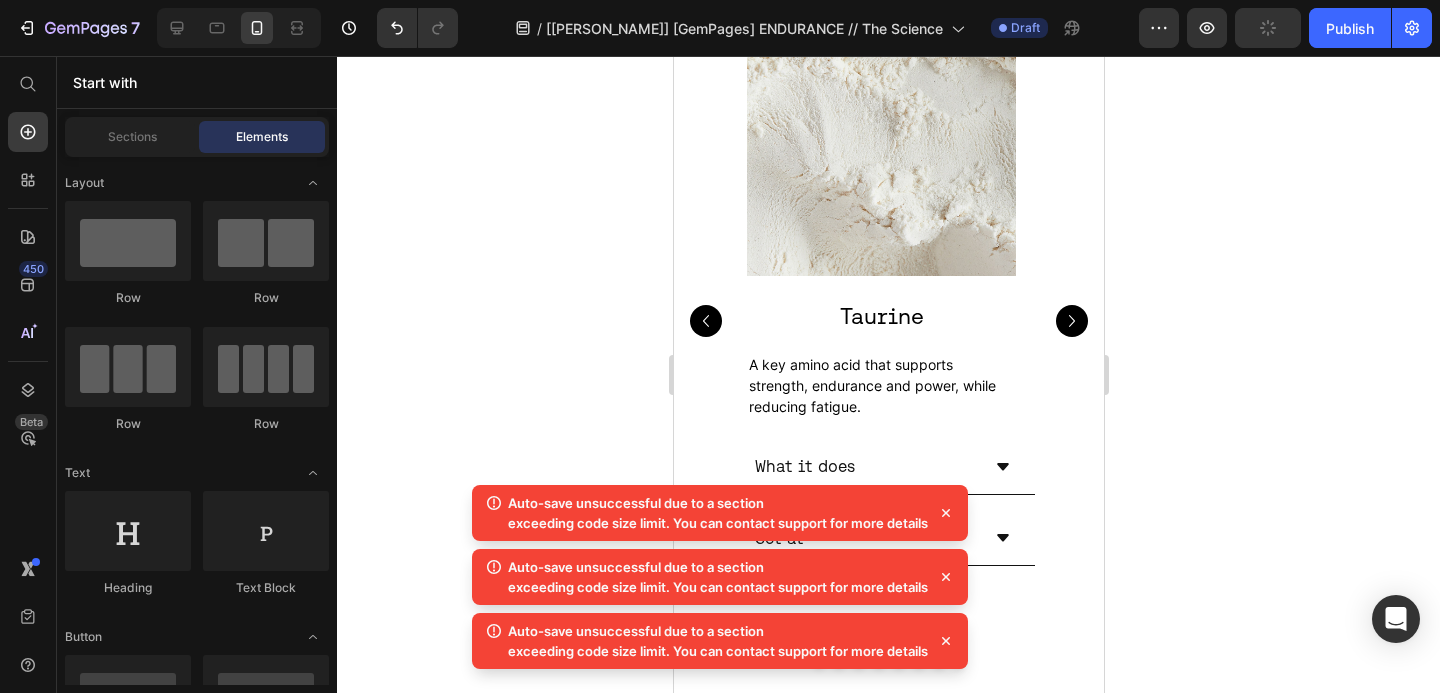 scroll, scrollTop: 1152, scrollLeft: 0, axis: vertical 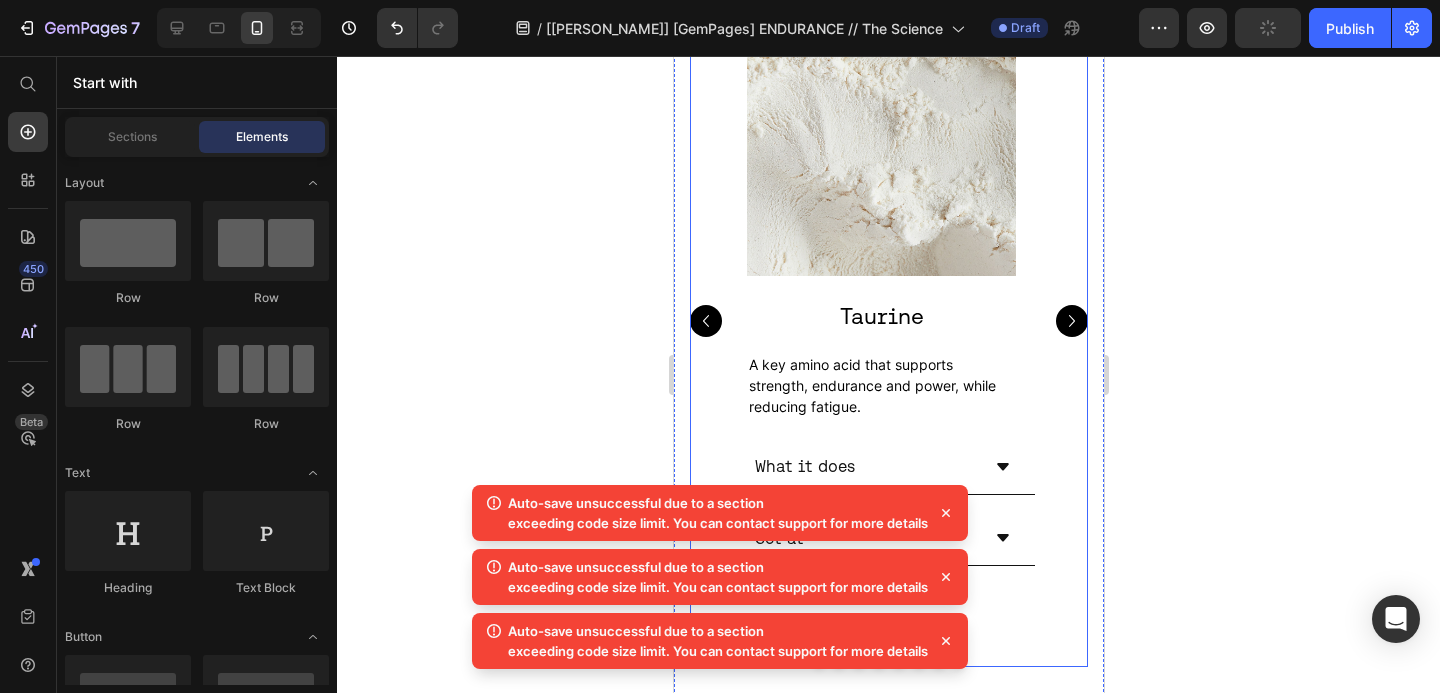 click on "Image Taurine Heading A key amino acid that supports strength, endurance and power, while reducing fatigue. Text Block
What it does
Set at Accordion" at bounding box center [880, 331] 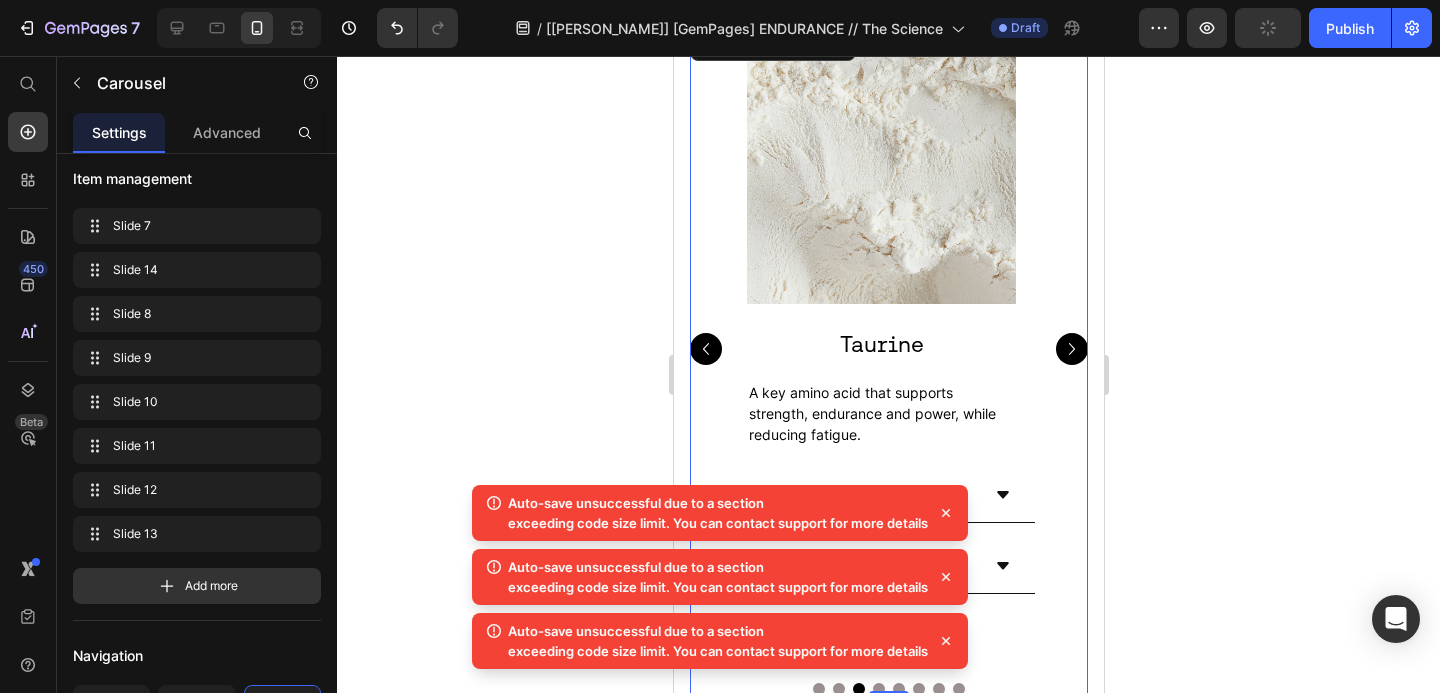scroll, scrollTop: 1111, scrollLeft: 0, axis: vertical 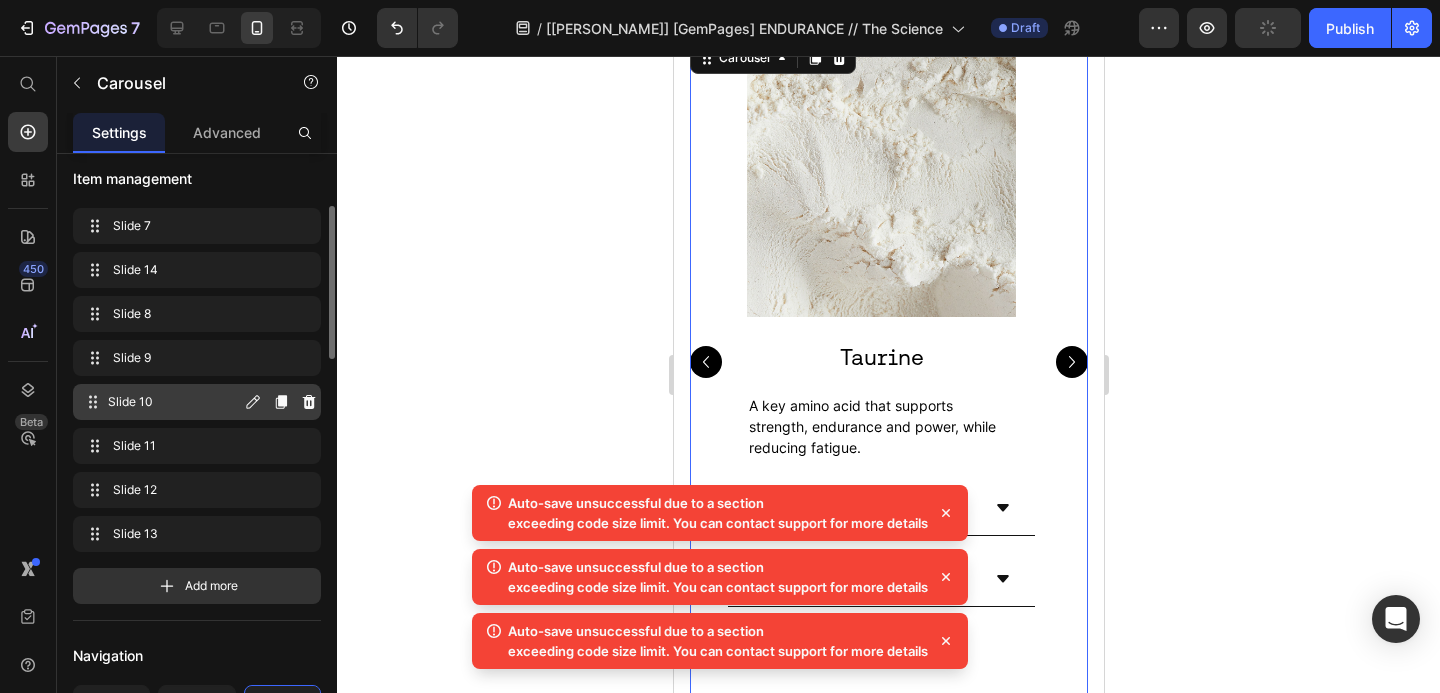 click on "Slide 10" at bounding box center (174, 402) 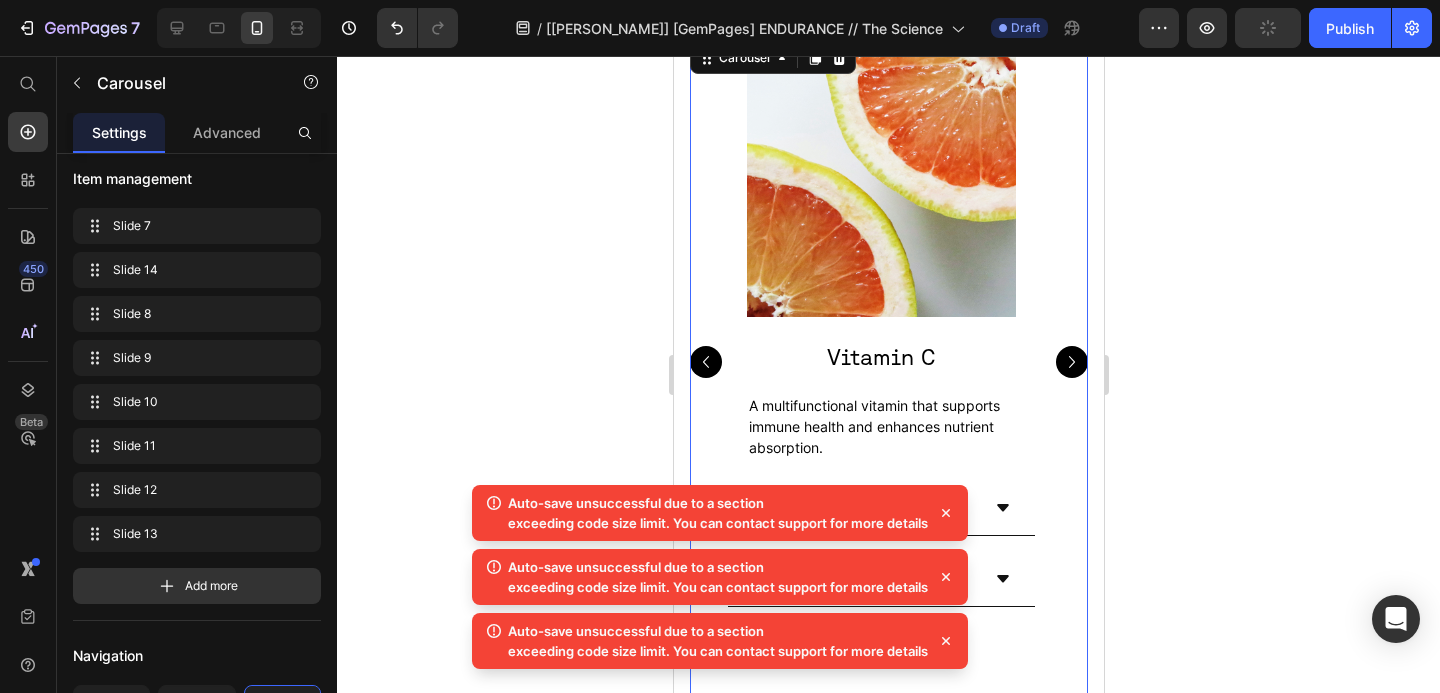 click 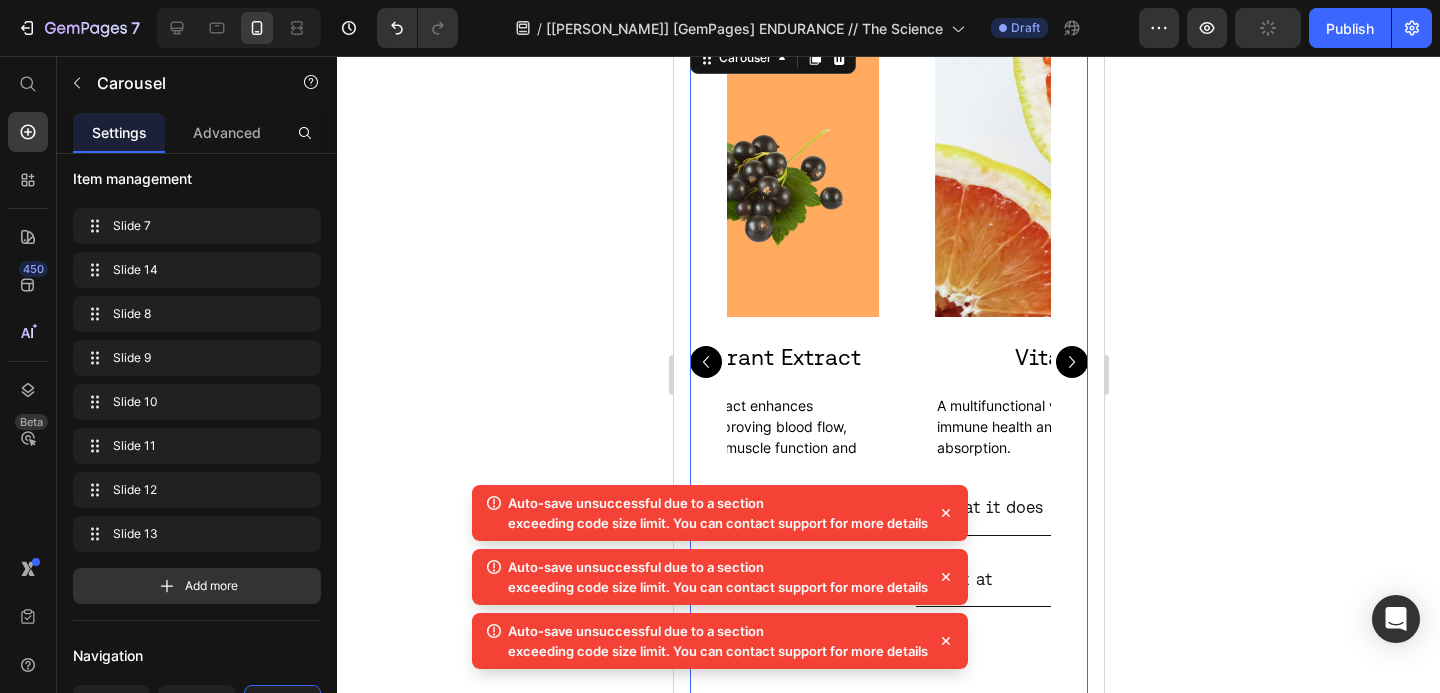 click 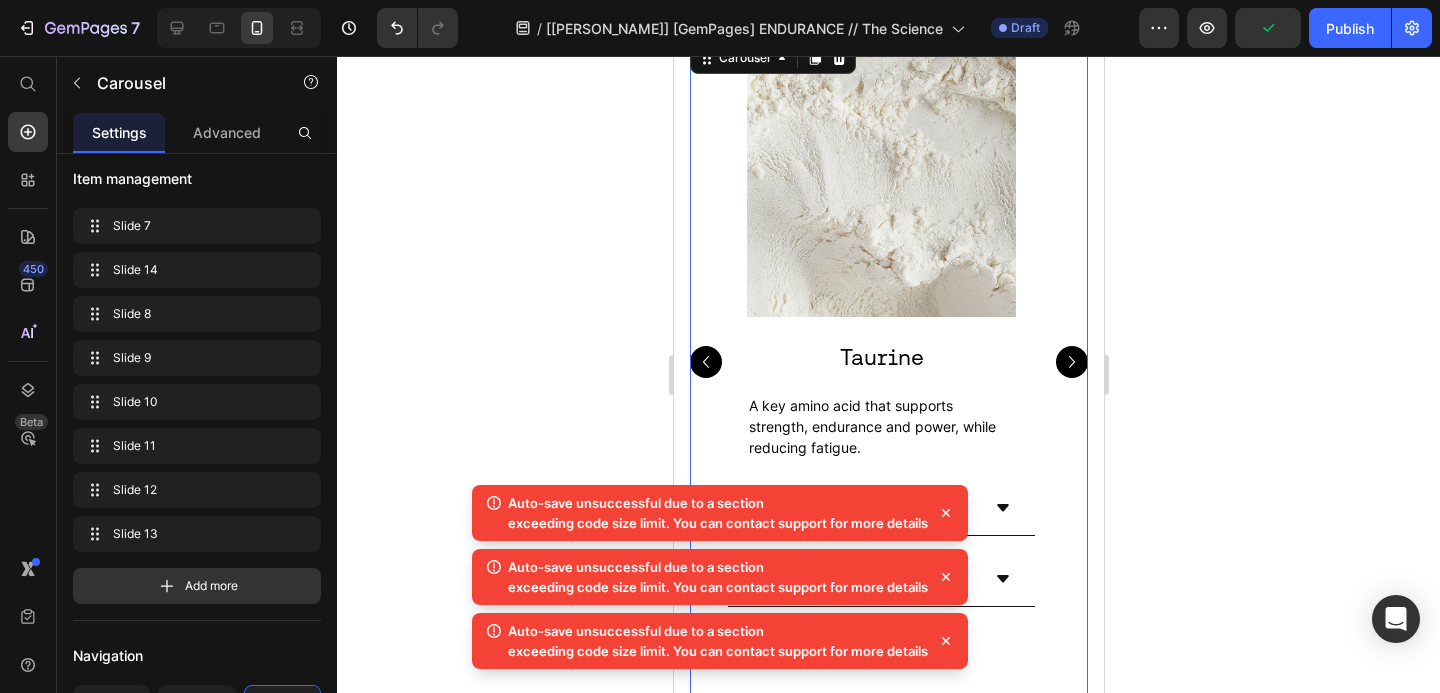 click 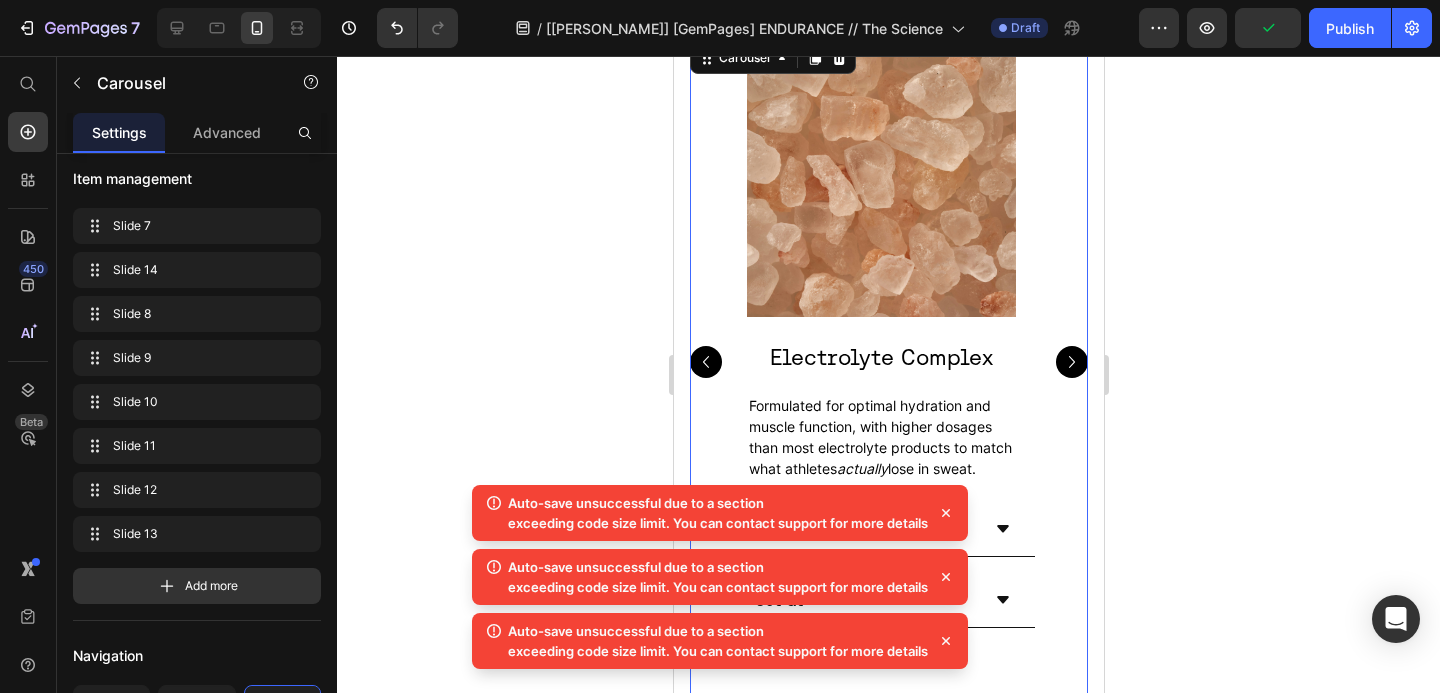 click 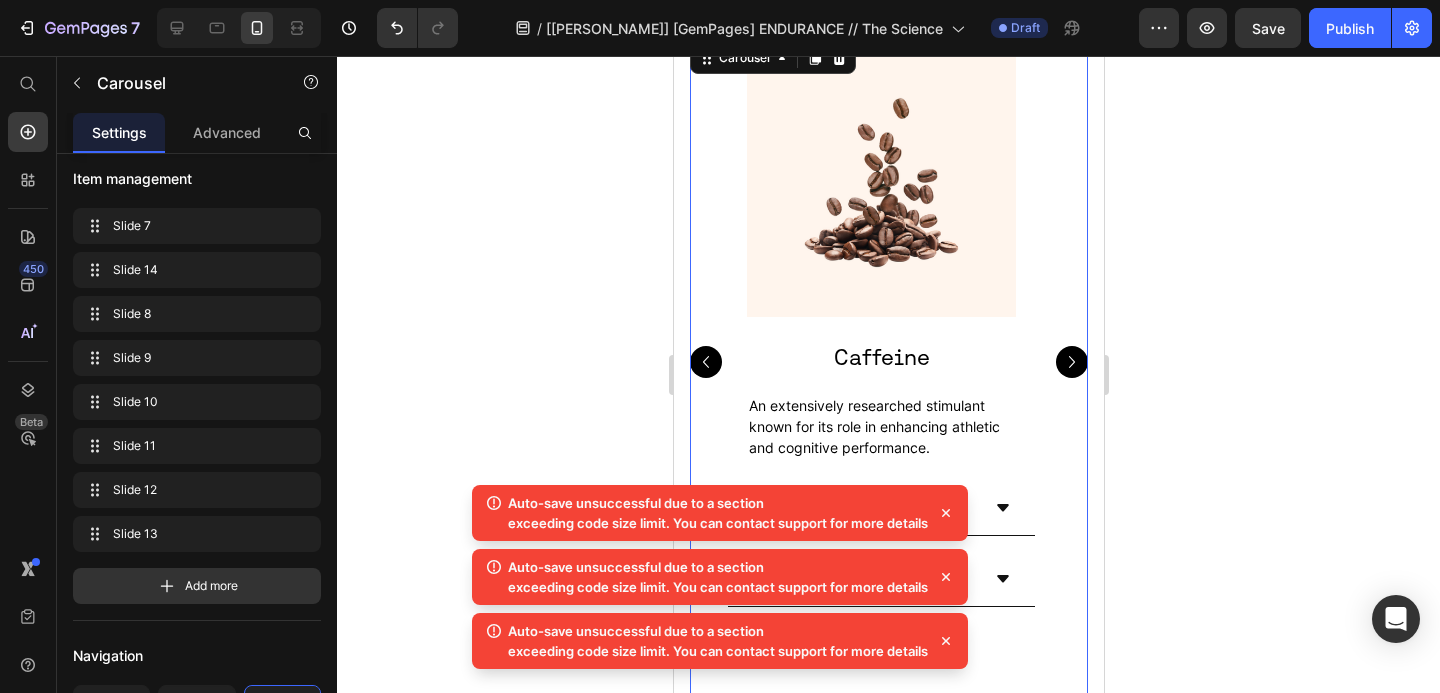 click 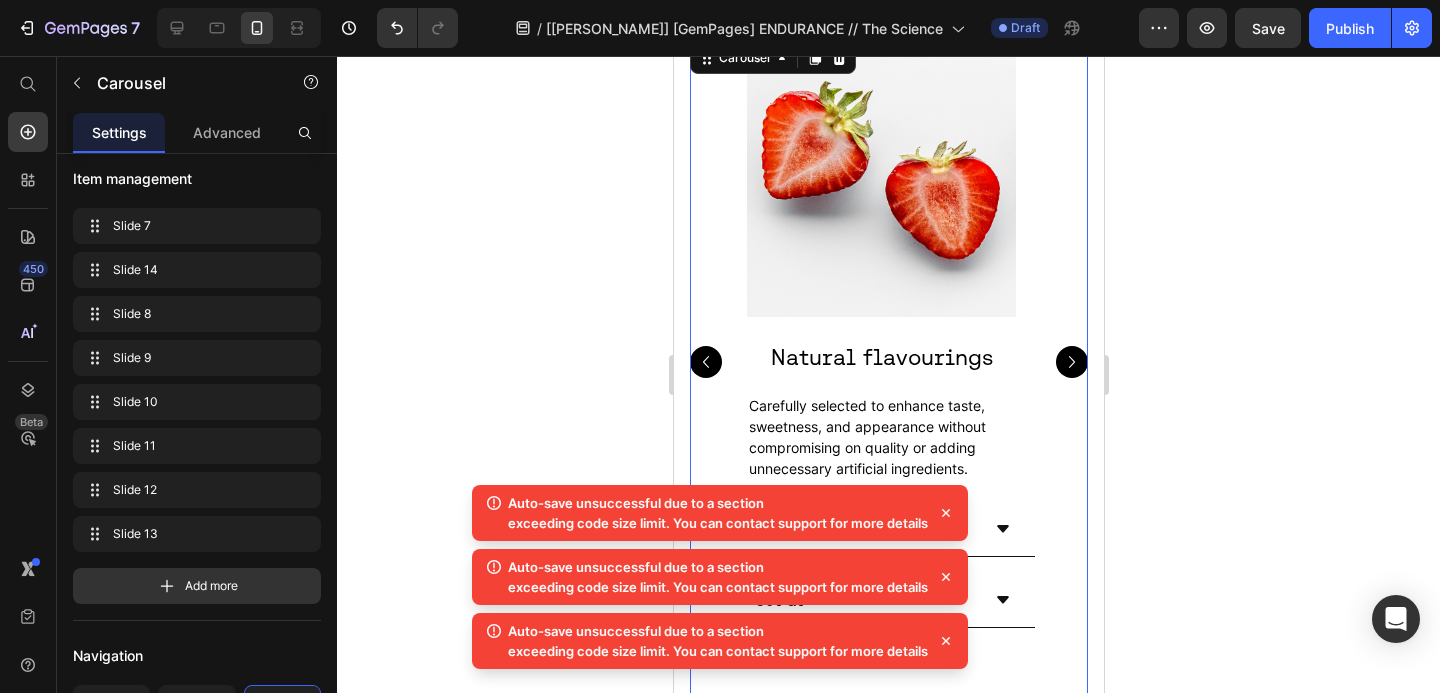 click 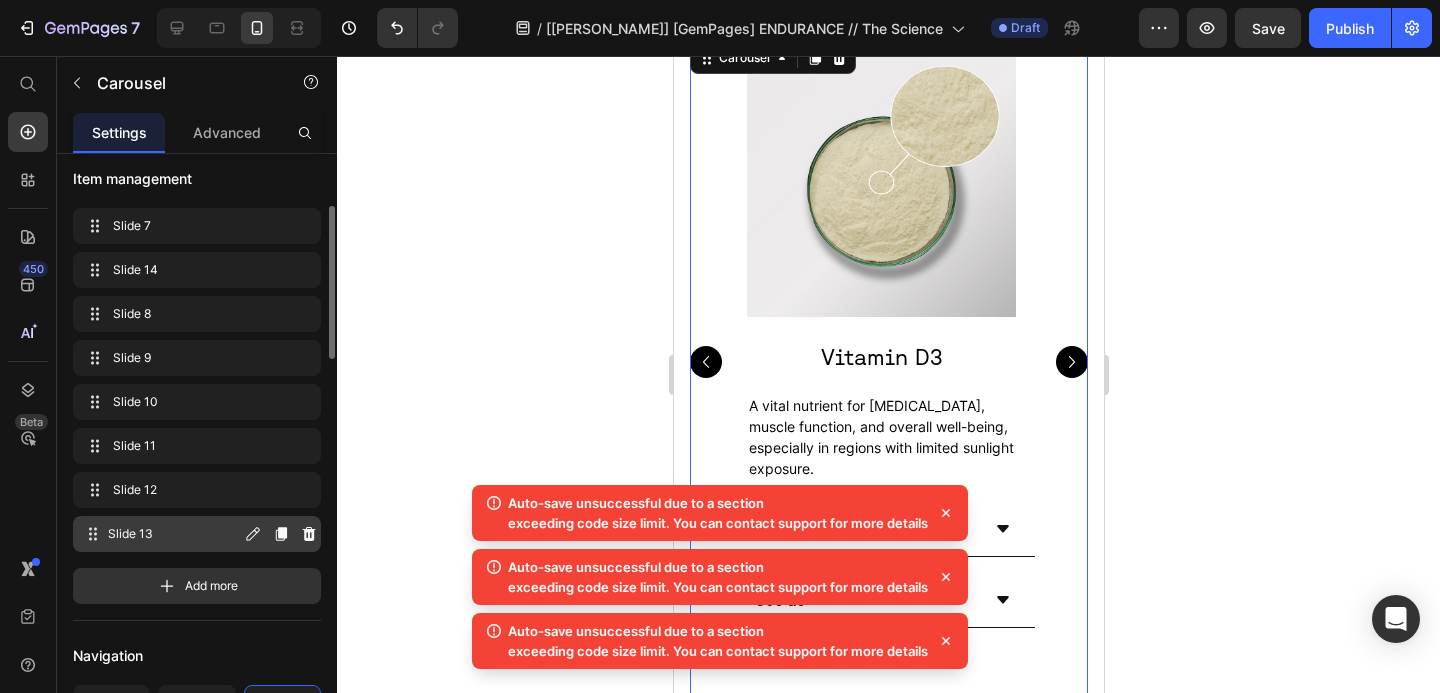 click on "Slide 13" at bounding box center [174, 534] 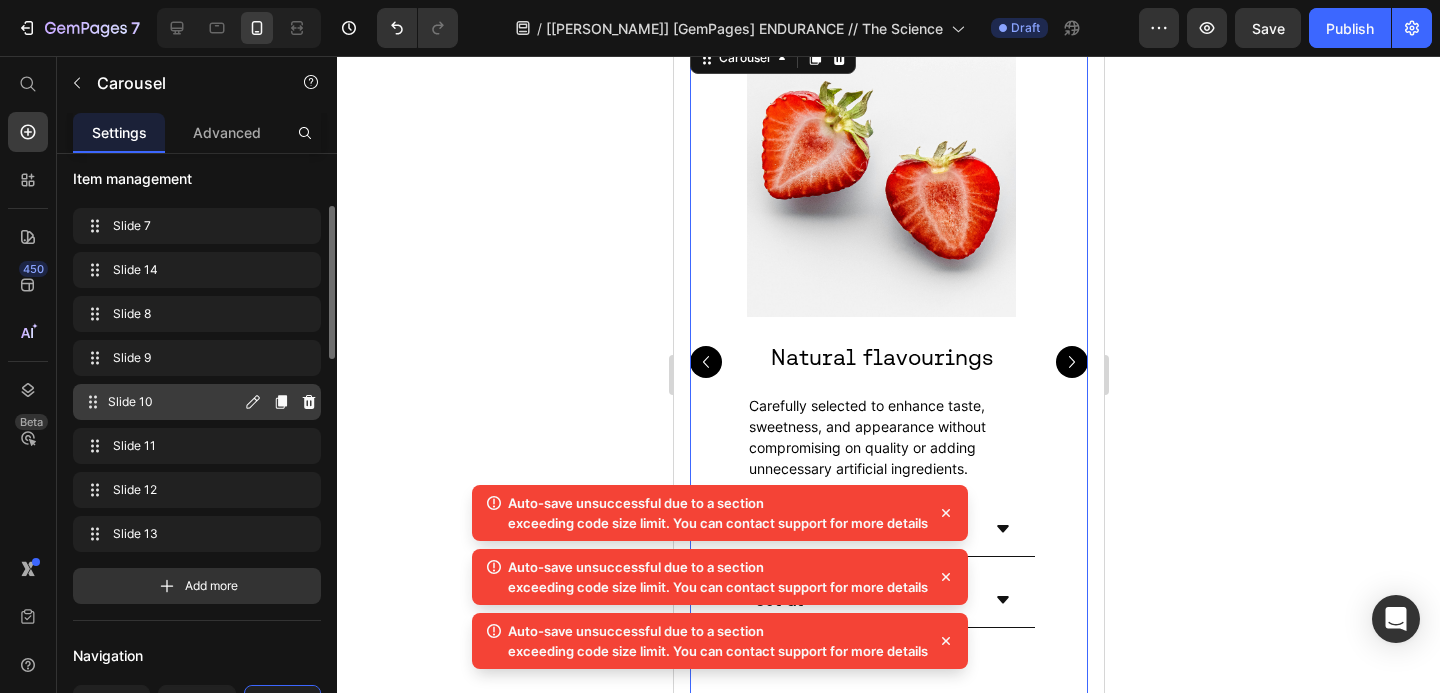 scroll, scrollTop: 166, scrollLeft: 0, axis: vertical 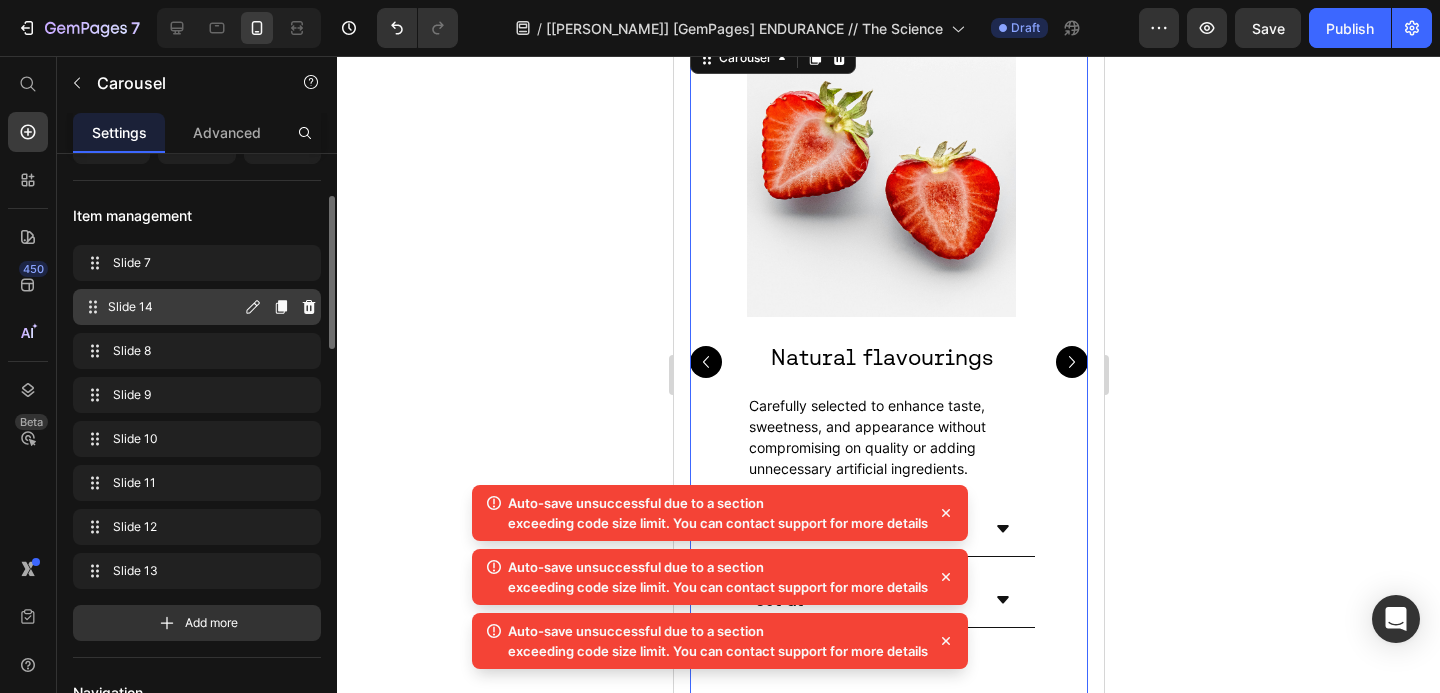 click on "Slide 14 Slide 14" at bounding box center (161, 307) 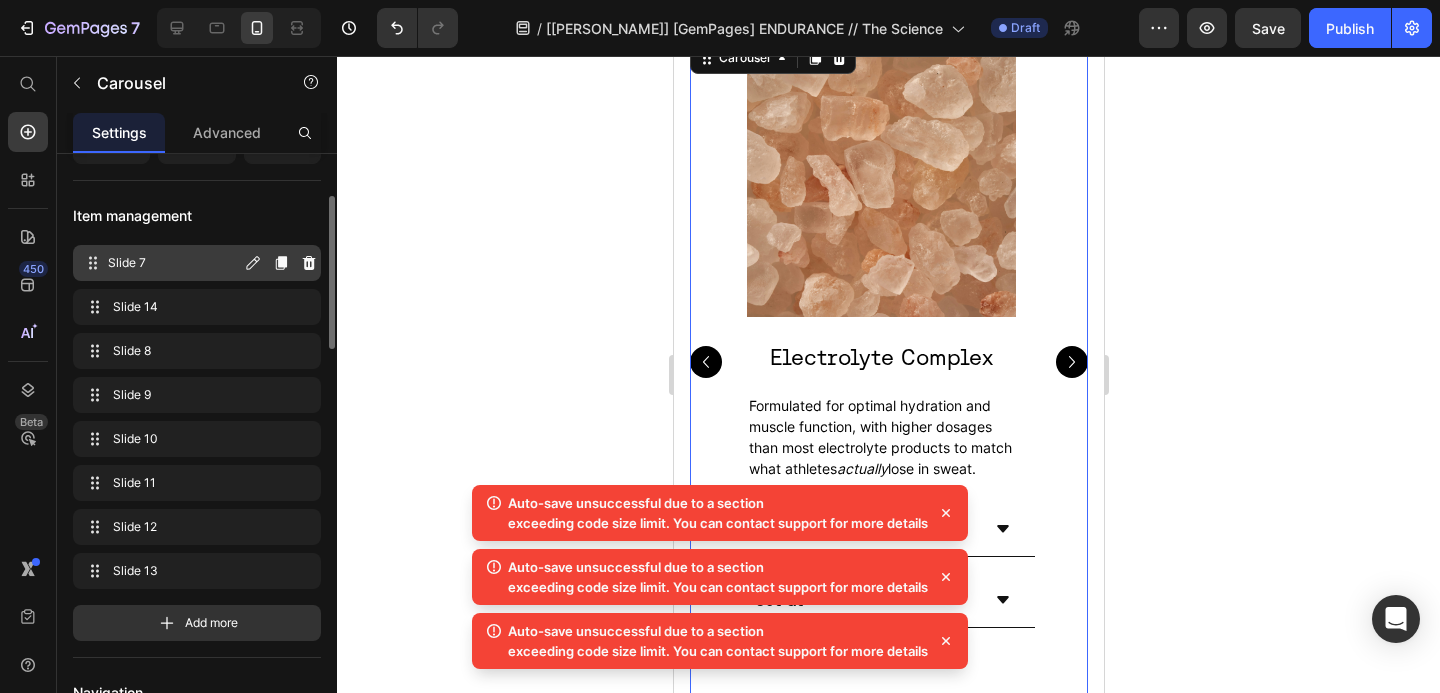 click on "Slide 7 Slide 7" at bounding box center (161, 263) 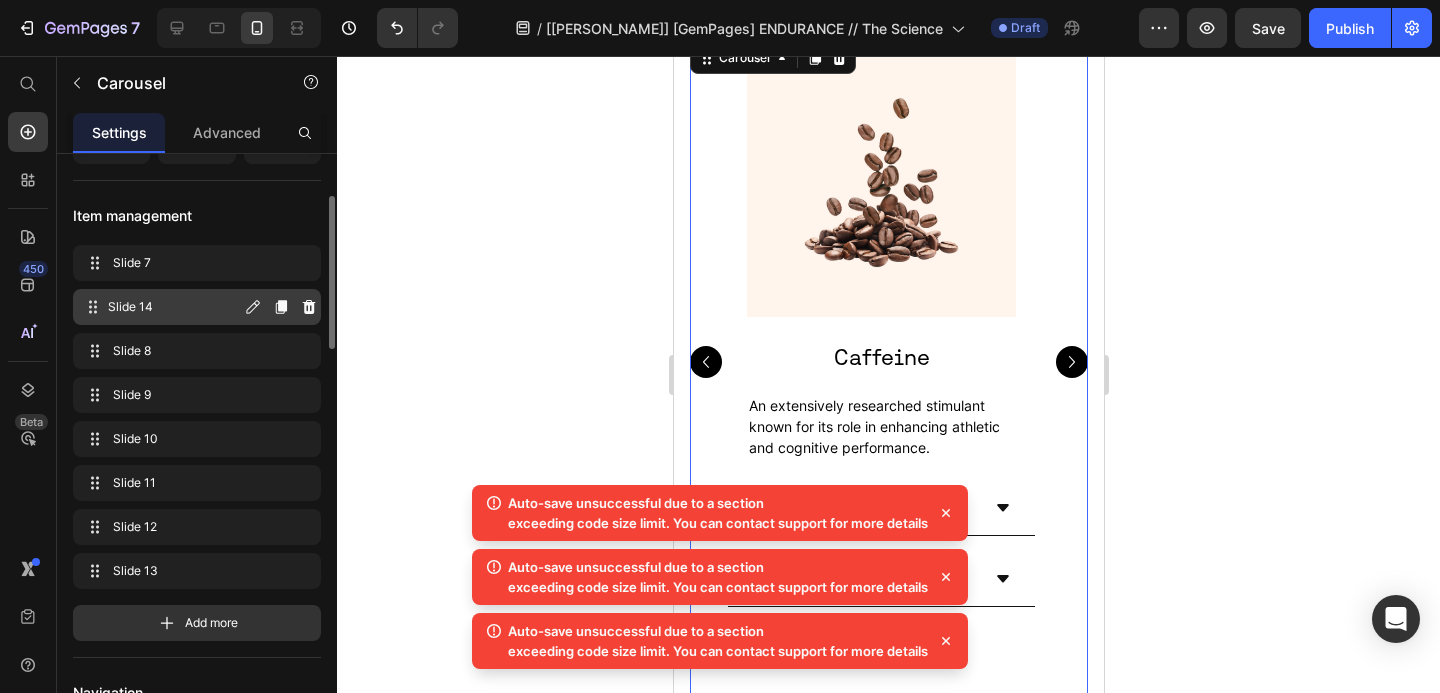 click on "Slide 14" at bounding box center [174, 307] 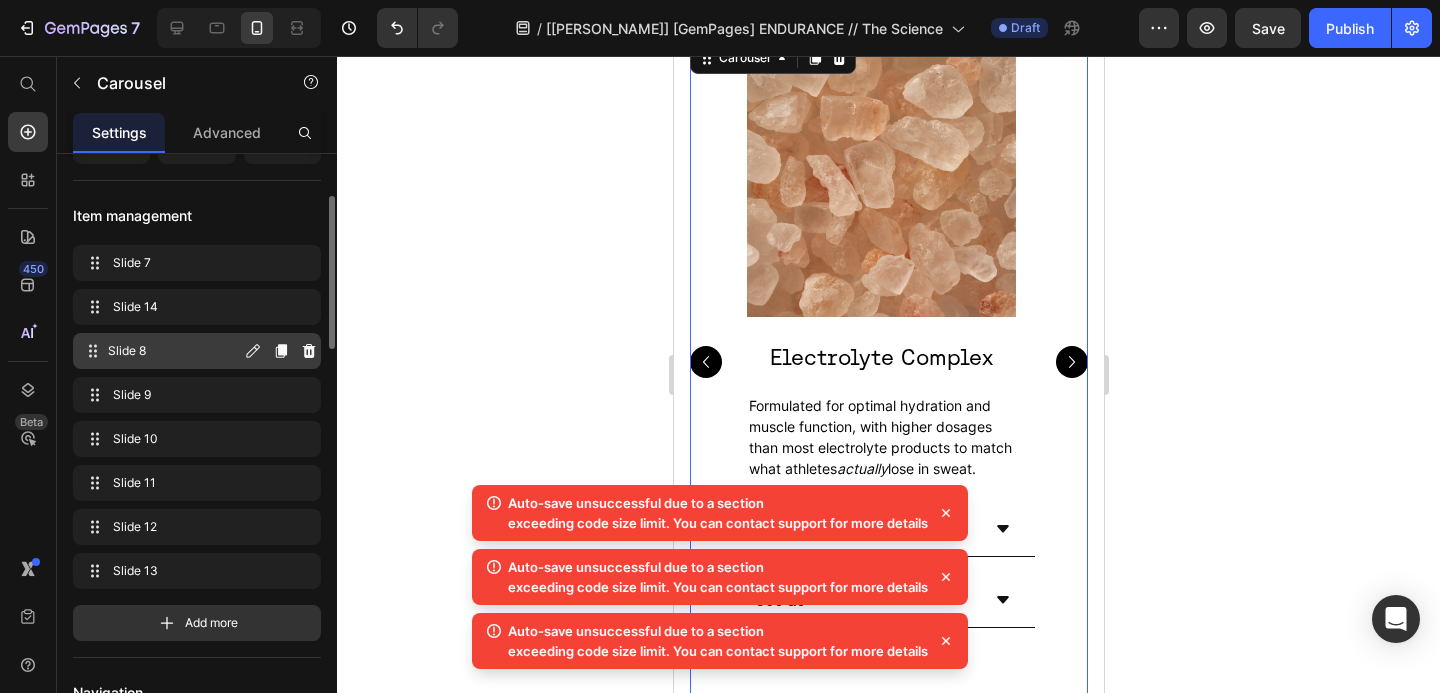 click on "Slide 8 Slide 8" at bounding box center [161, 351] 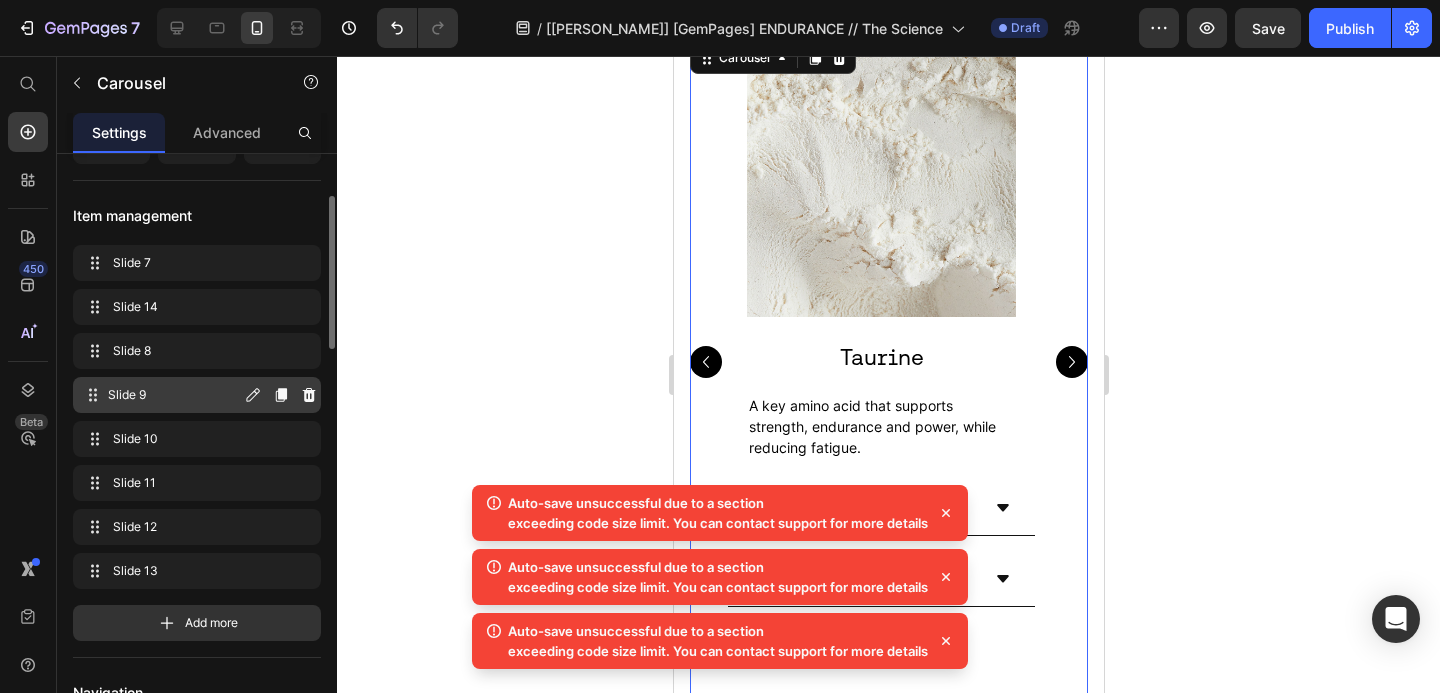 click on "Slide 9" at bounding box center [174, 395] 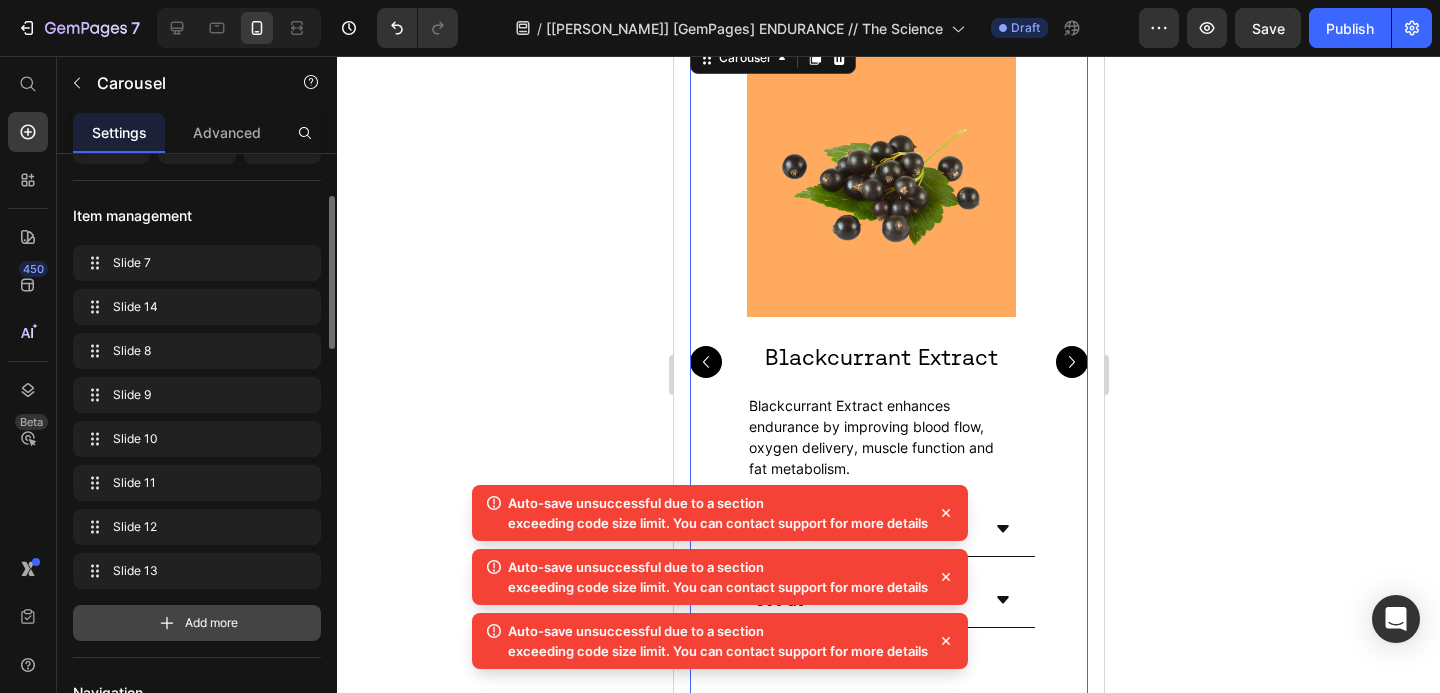click on "Add more" at bounding box center (211, 623) 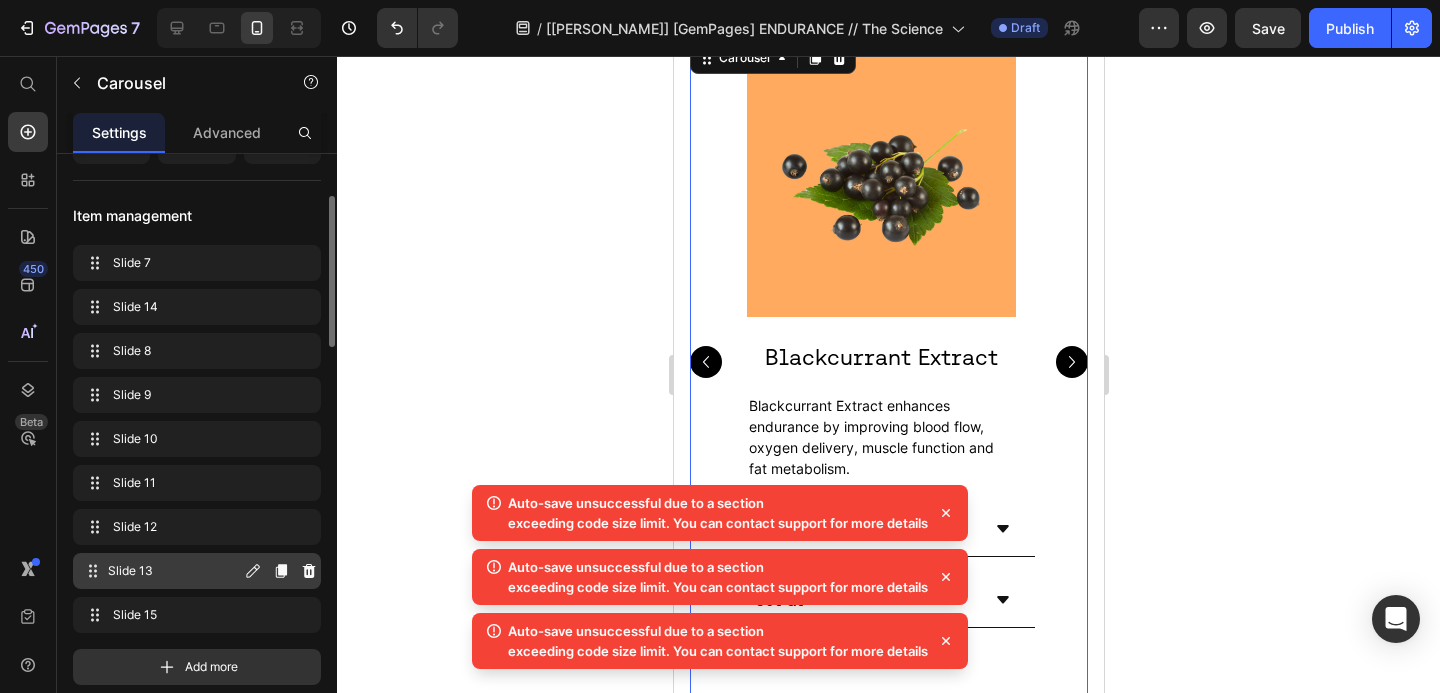 click on "Slide 13" at bounding box center (174, 571) 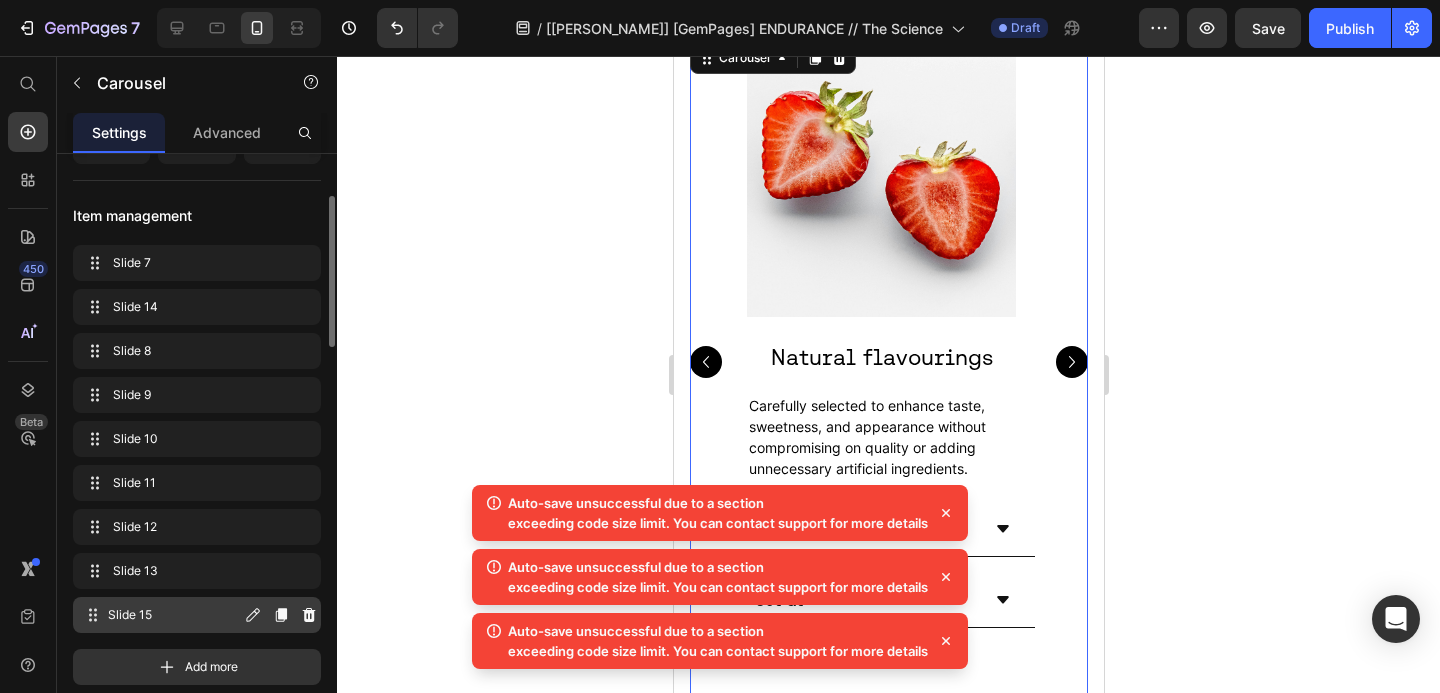 click on "Slide 15" at bounding box center (174, 615) 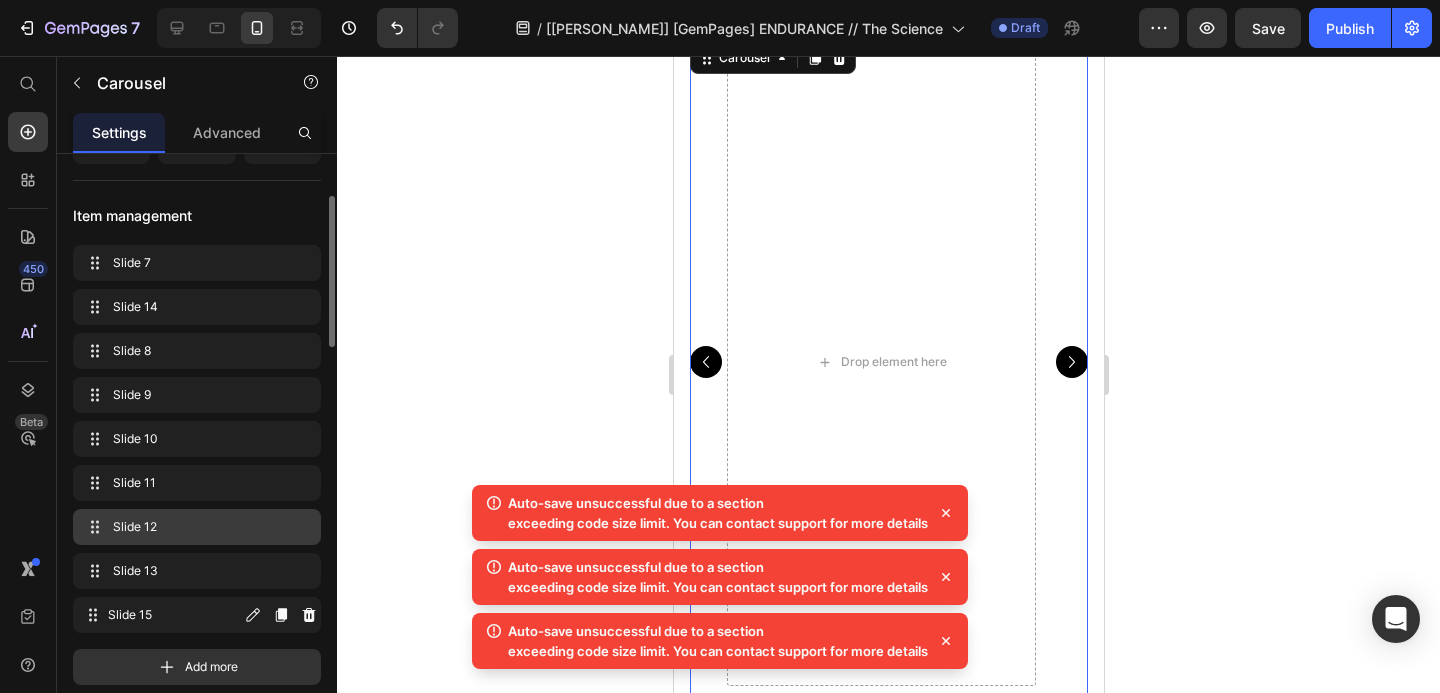 type 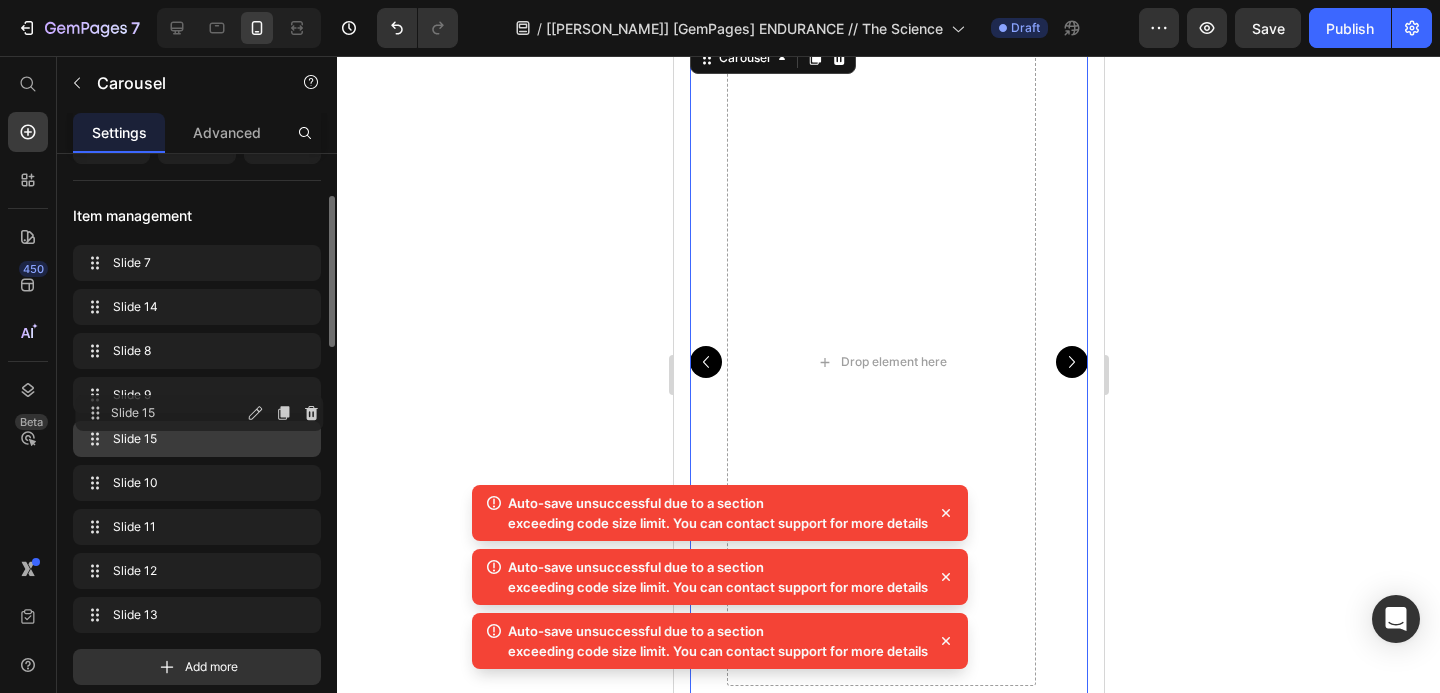 drag, startPoint x: 92, startPoint y: 622, endPoint x: 95, endPoint y: 420, distance: 202.02228 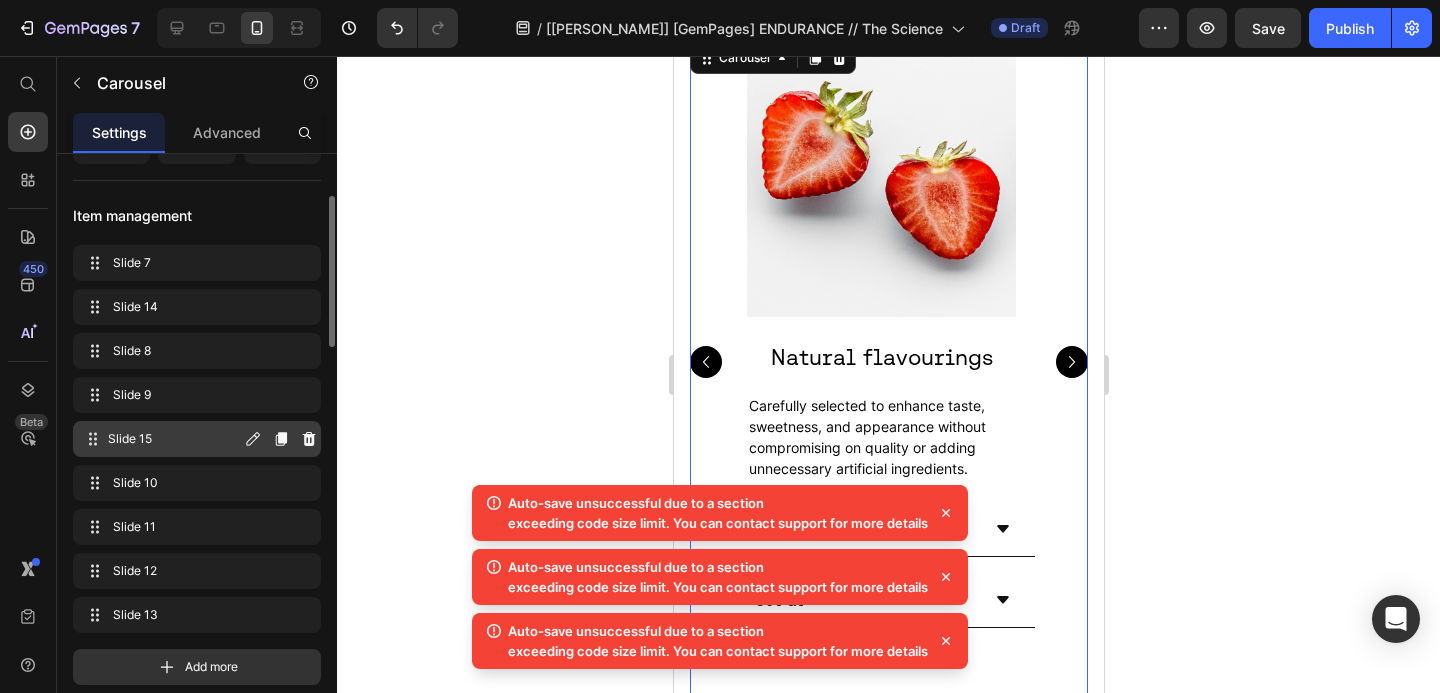 click on "Slide 15 Slide 15" at bounding box center [161, 439] 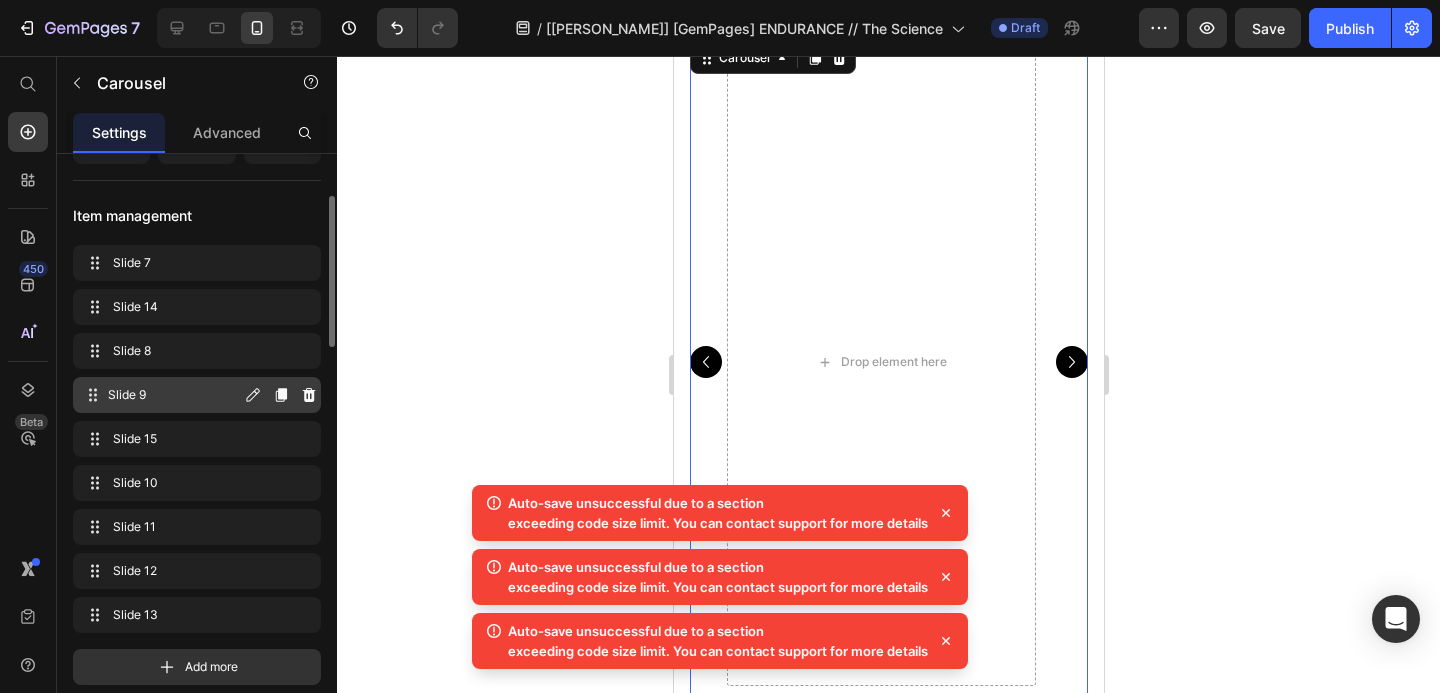 click on "Slide 9" at bounding box center (174, 395) 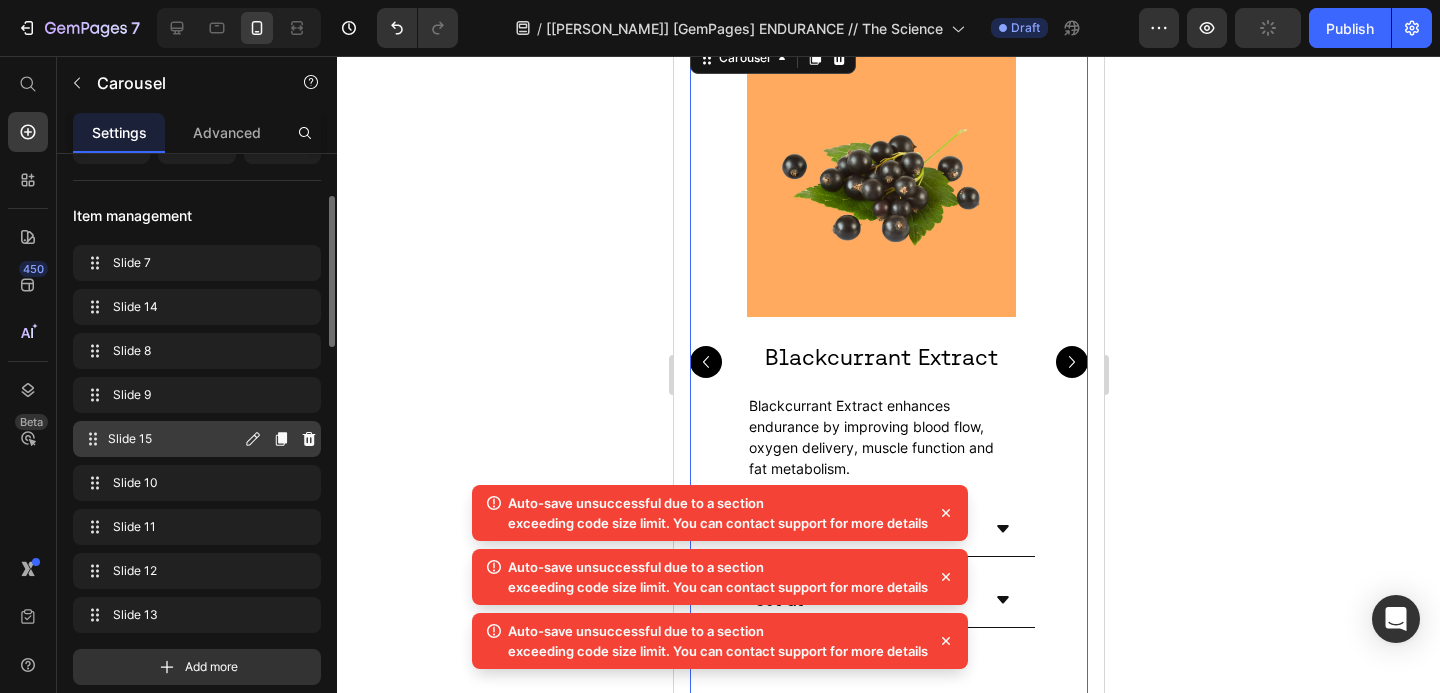 click on "Slide 15" at bounding box center [174, 439] 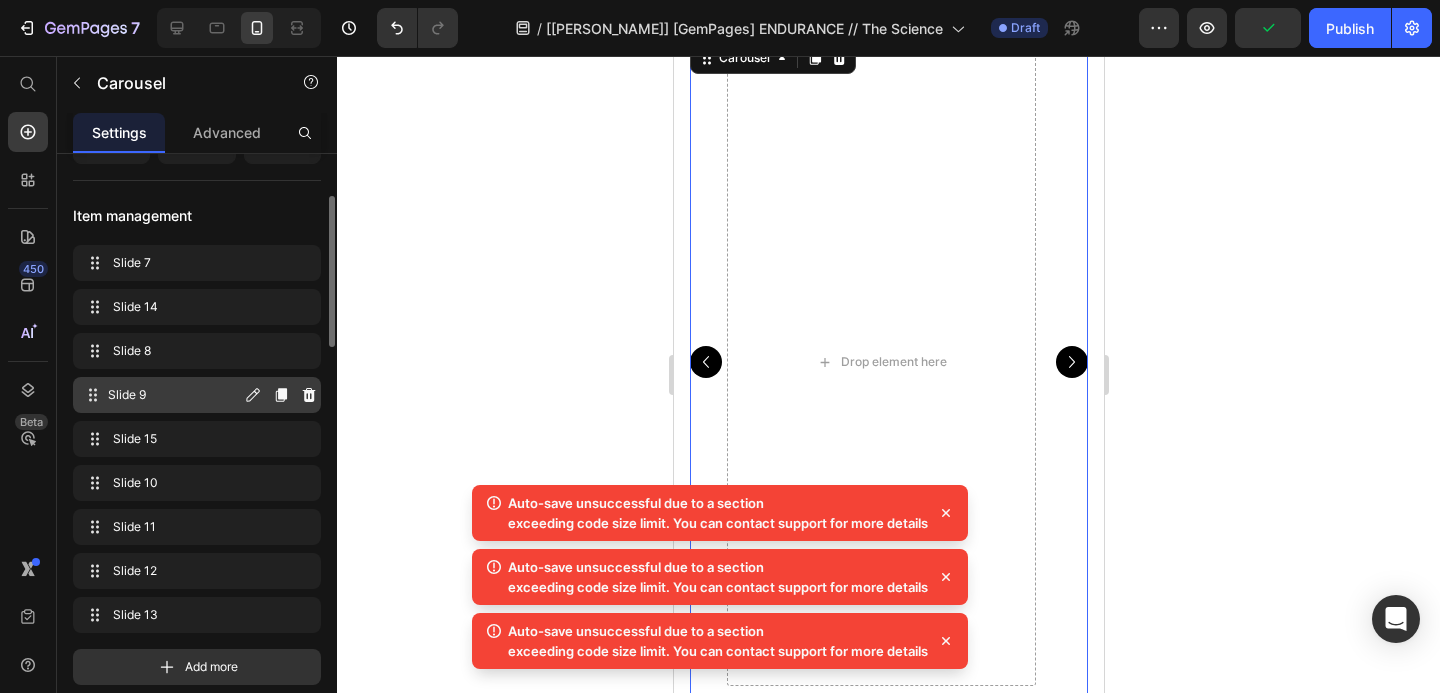 click on "Slide 9" at bounding box center [174, 395] 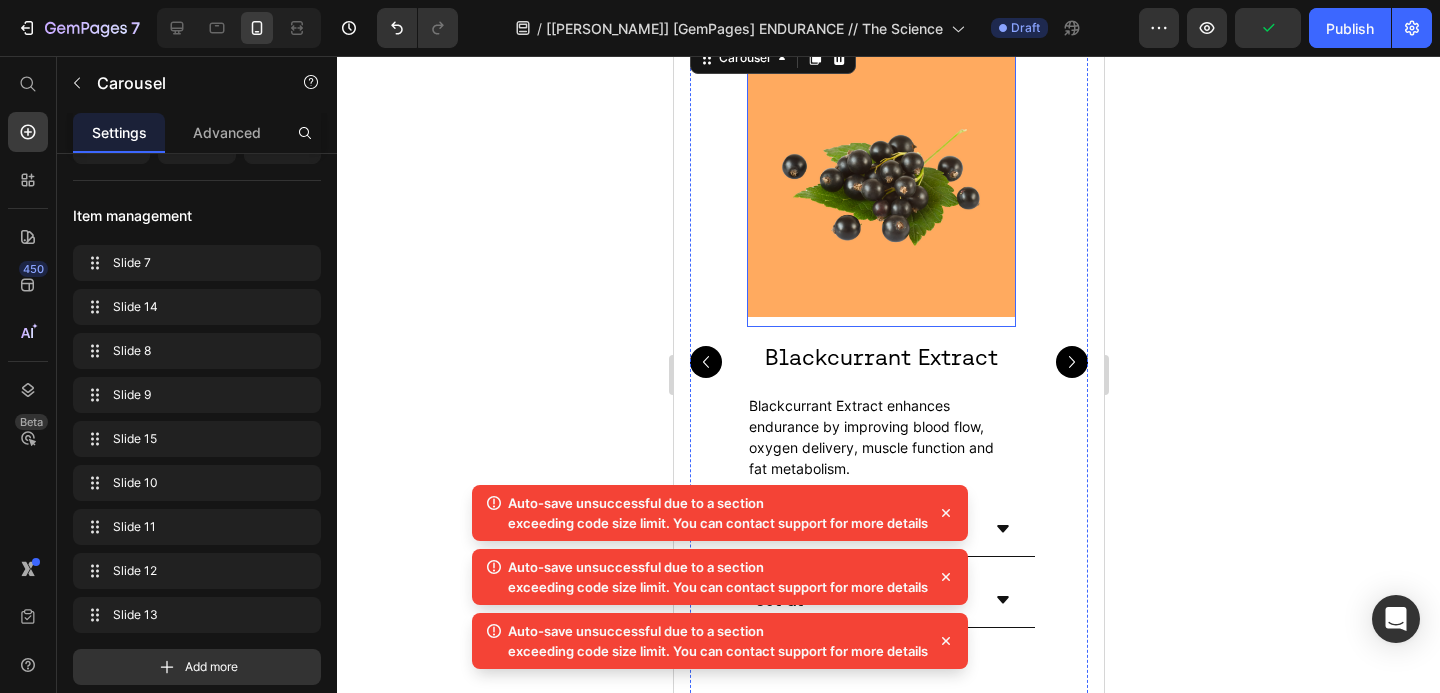 click at bounding box center [880, 187] 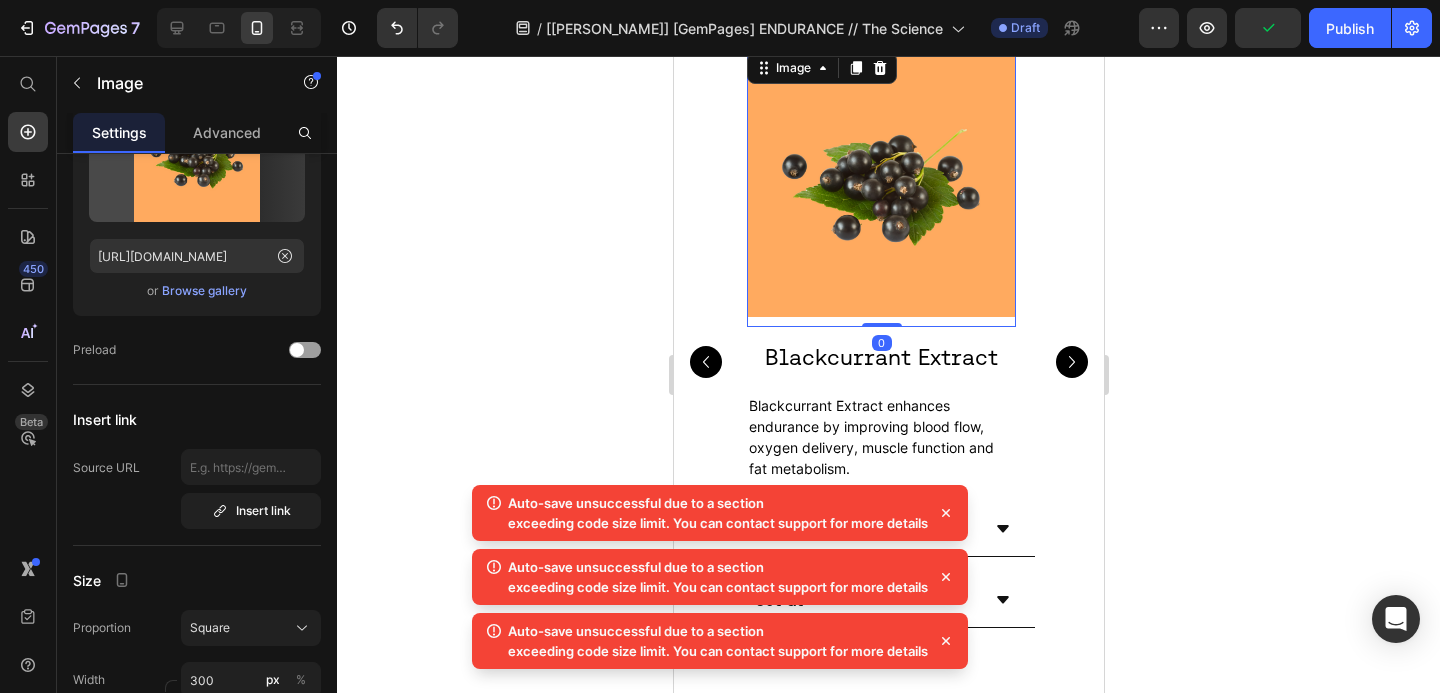 scroll, scrollTop: 0, scrollLeft: 0, axis: both 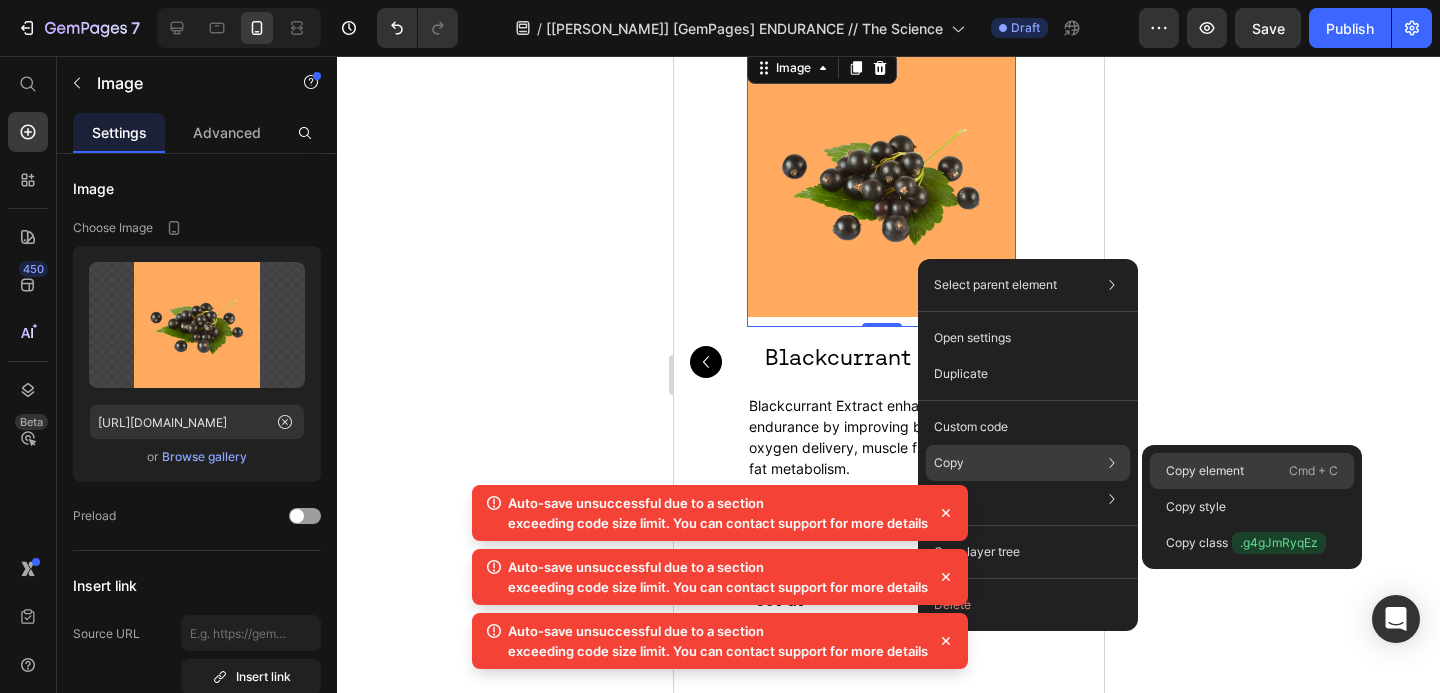 click on "Copy element" at bounding box center (1205, 471) 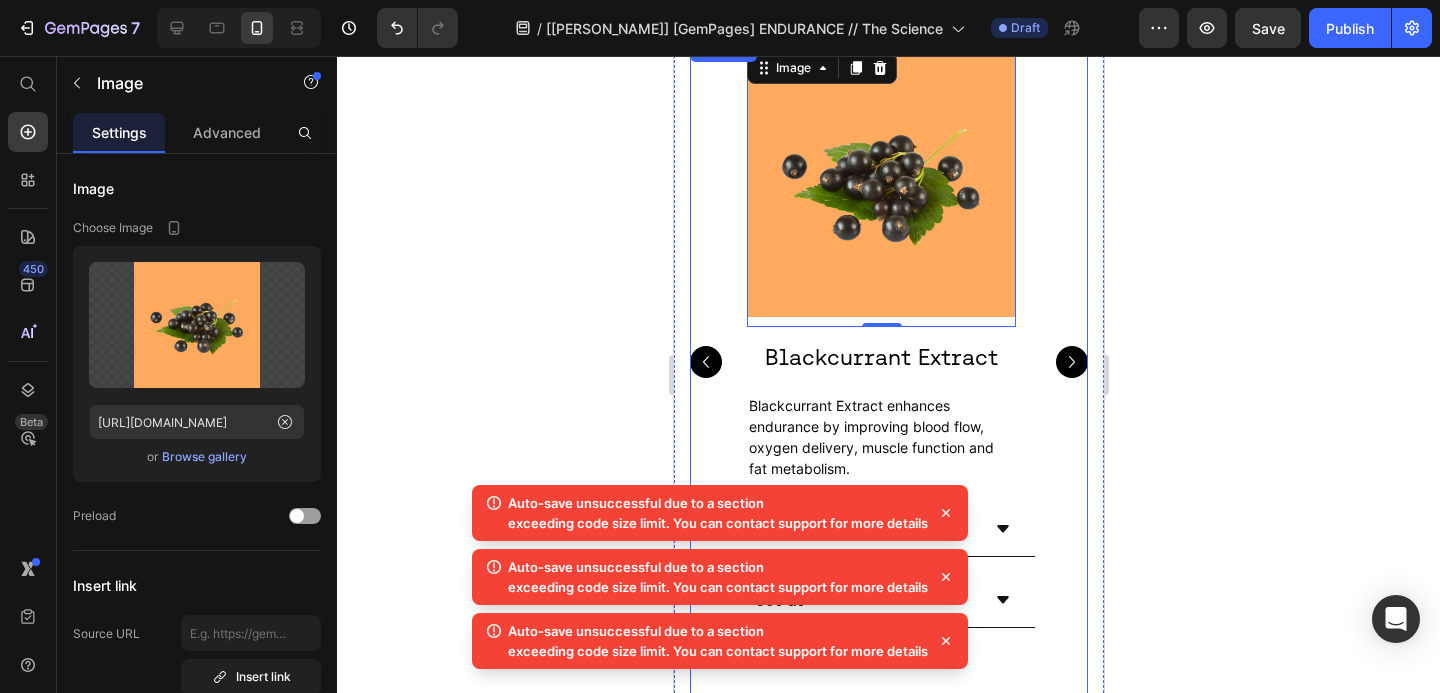 click 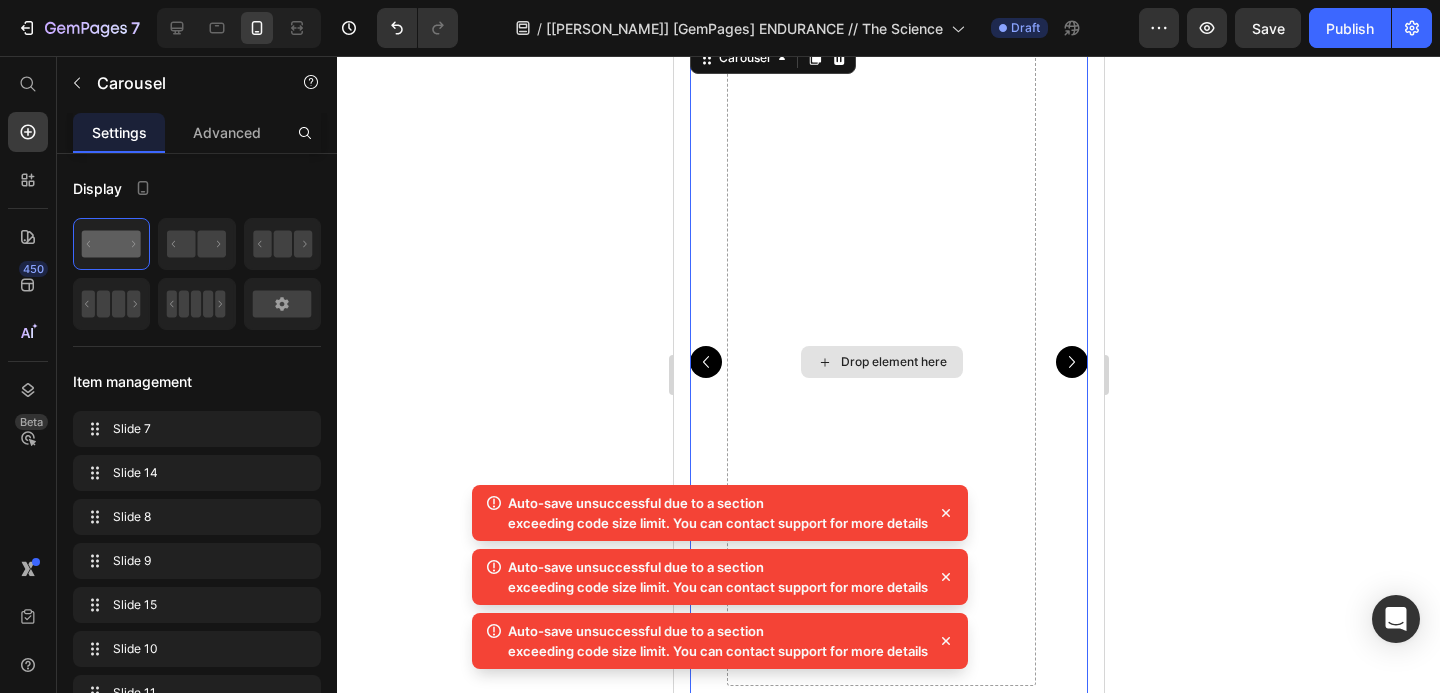 click on "Drop element here" at bounding box center [880, 362] 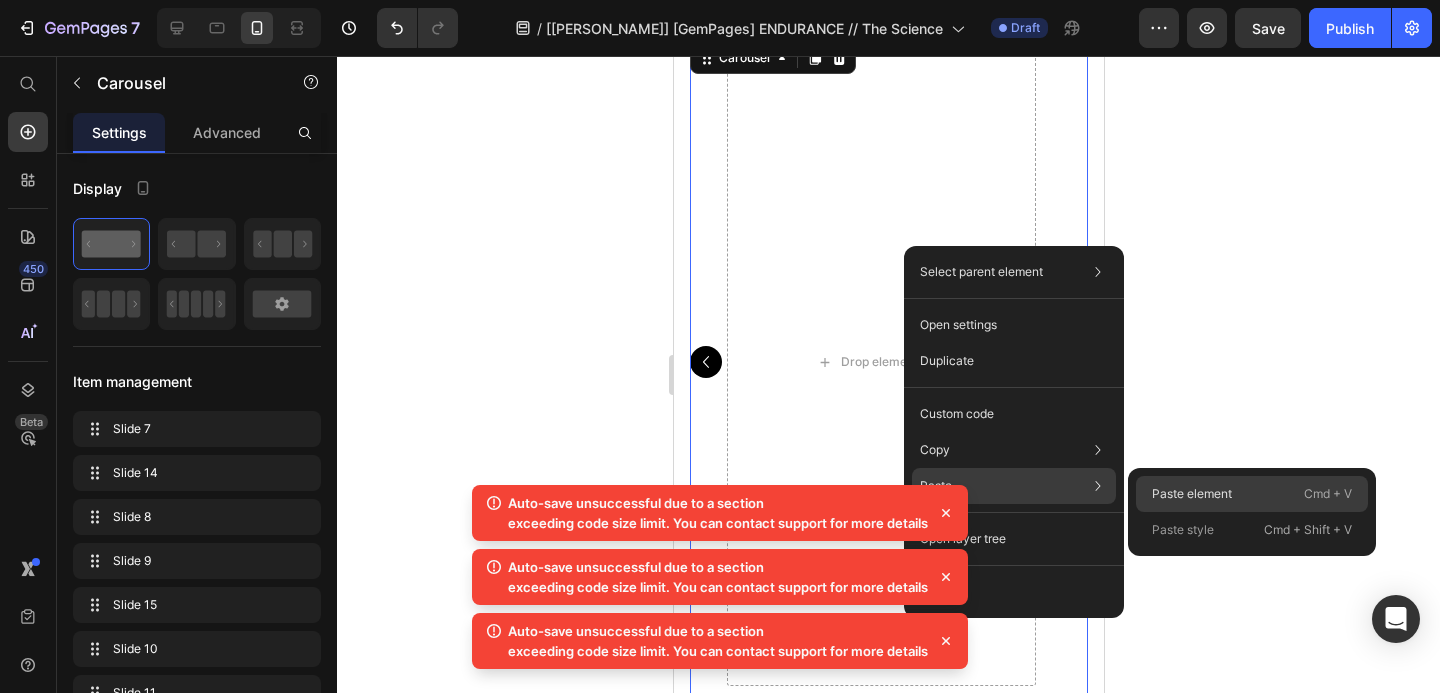 click on "Paste element  Cmd + V" 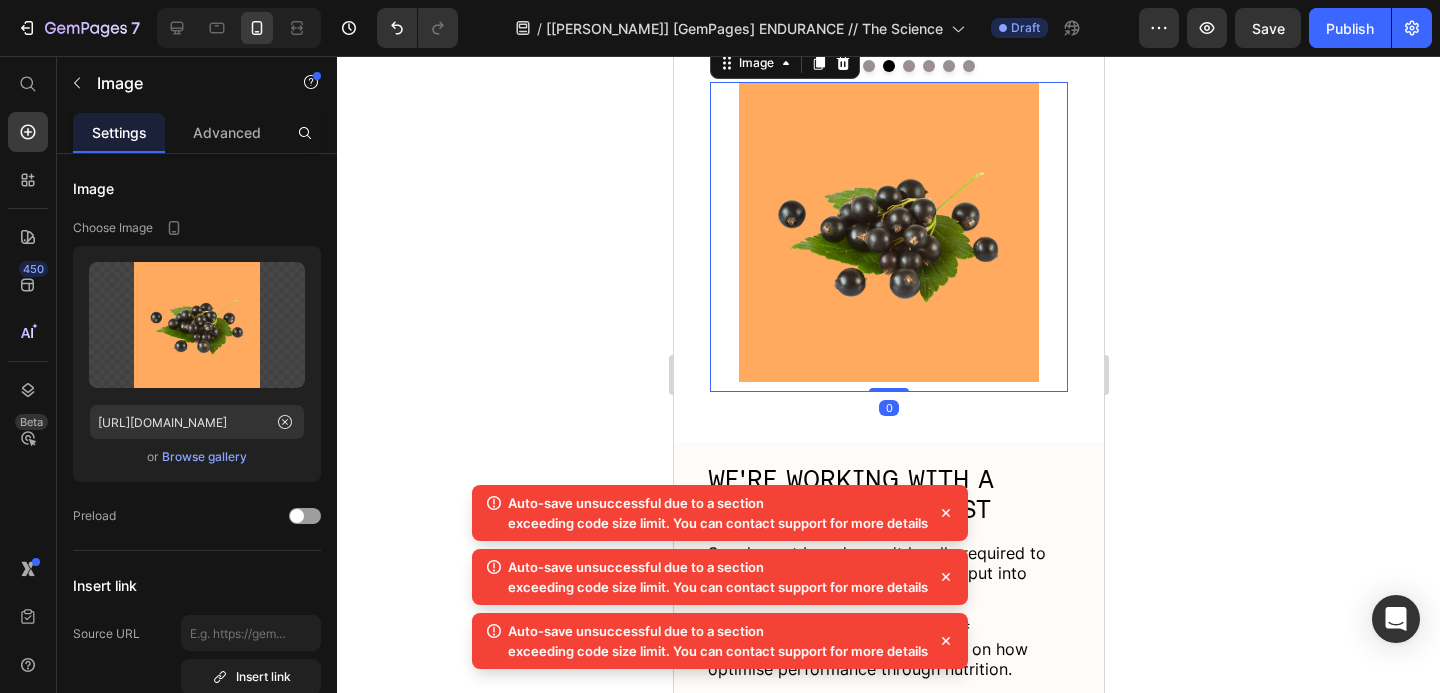 scroll, scrollTop: 1549, scrollLeft: 0, axis: vertical 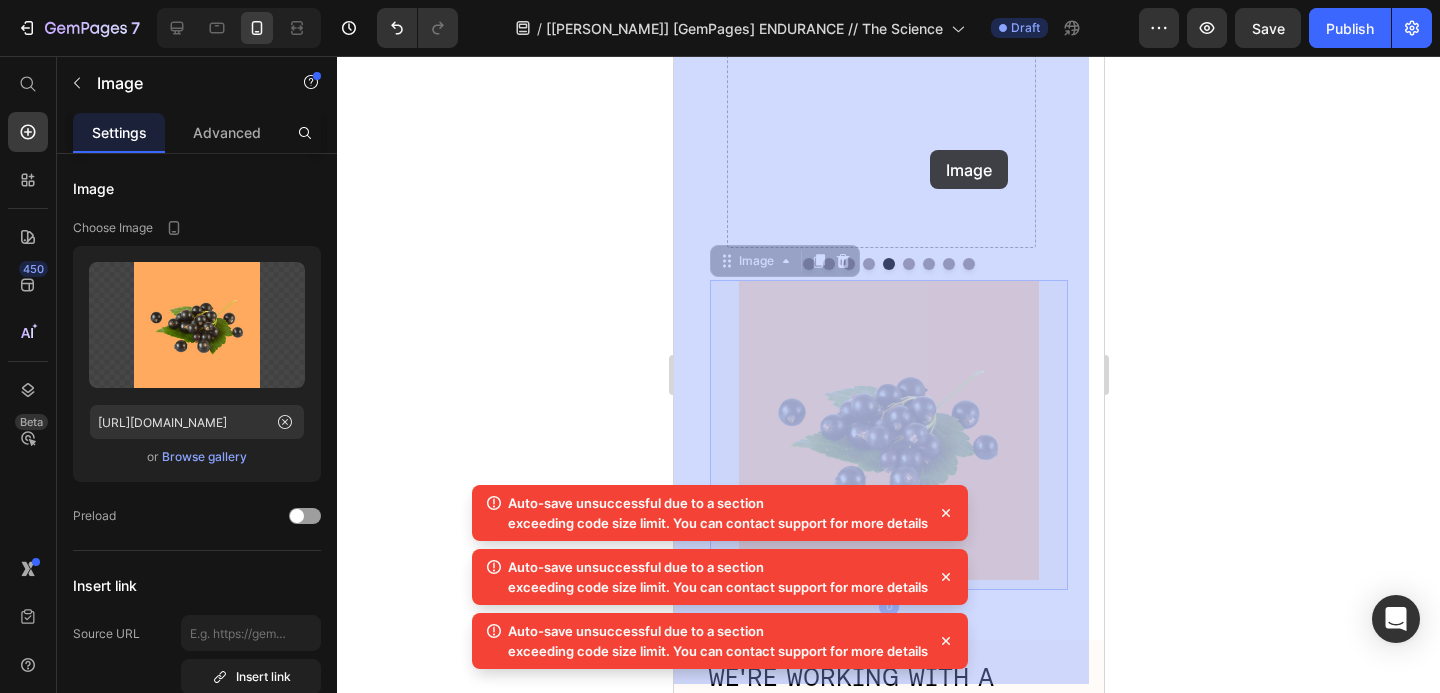 drag, startPoint x: 954, startPoint y: 403, endPoint x: 929, endPoint y: 150, distance: 254.23218 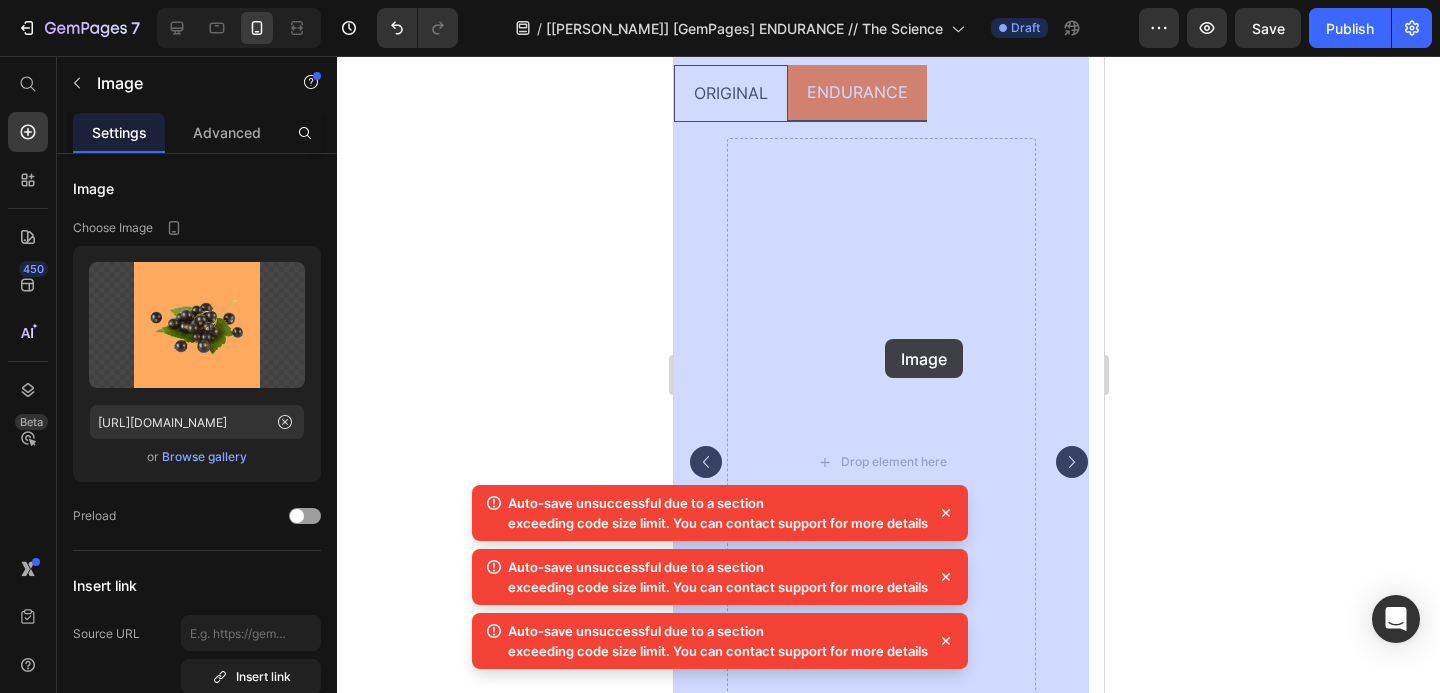 scroll, scrollTop: 972, scrollLeft: 0, axis: vertical 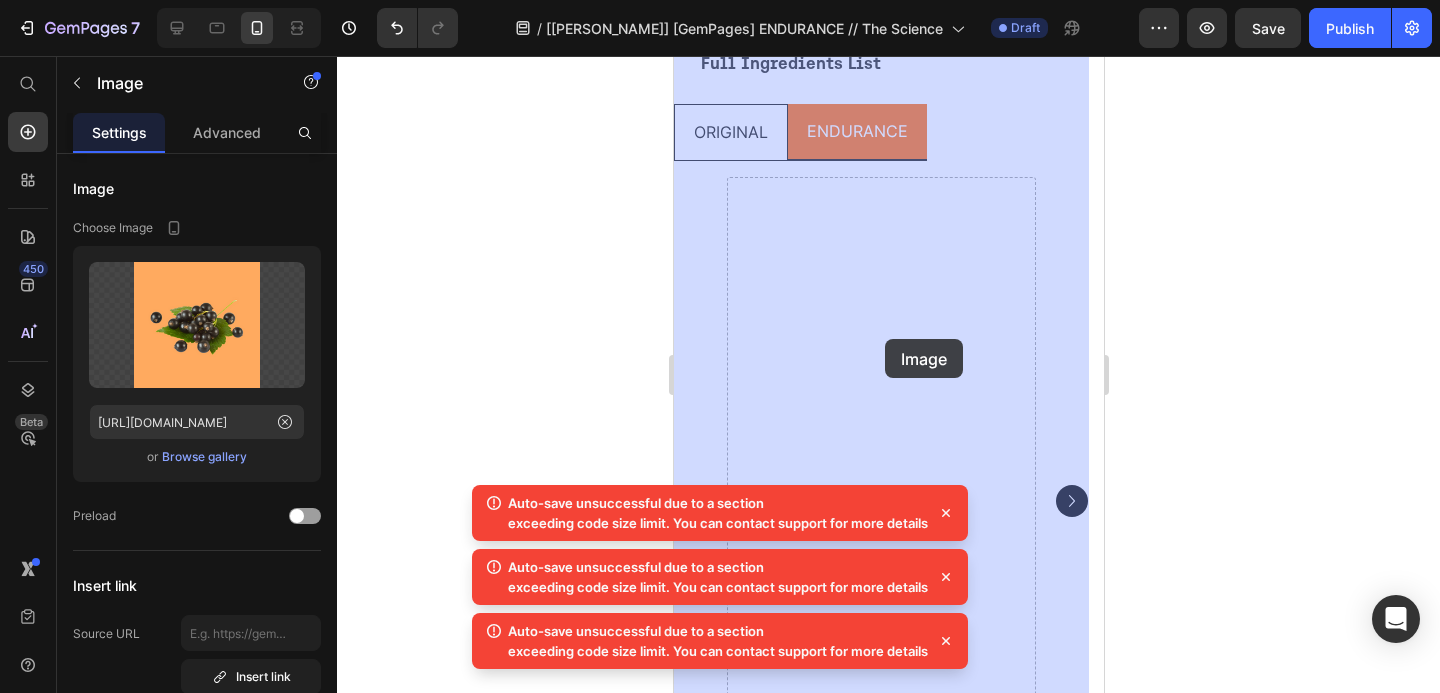 drag, startPoint x: 991, startPoint y: 450, endPoint x: 884, endPoint y: 347, distance: 148.51936 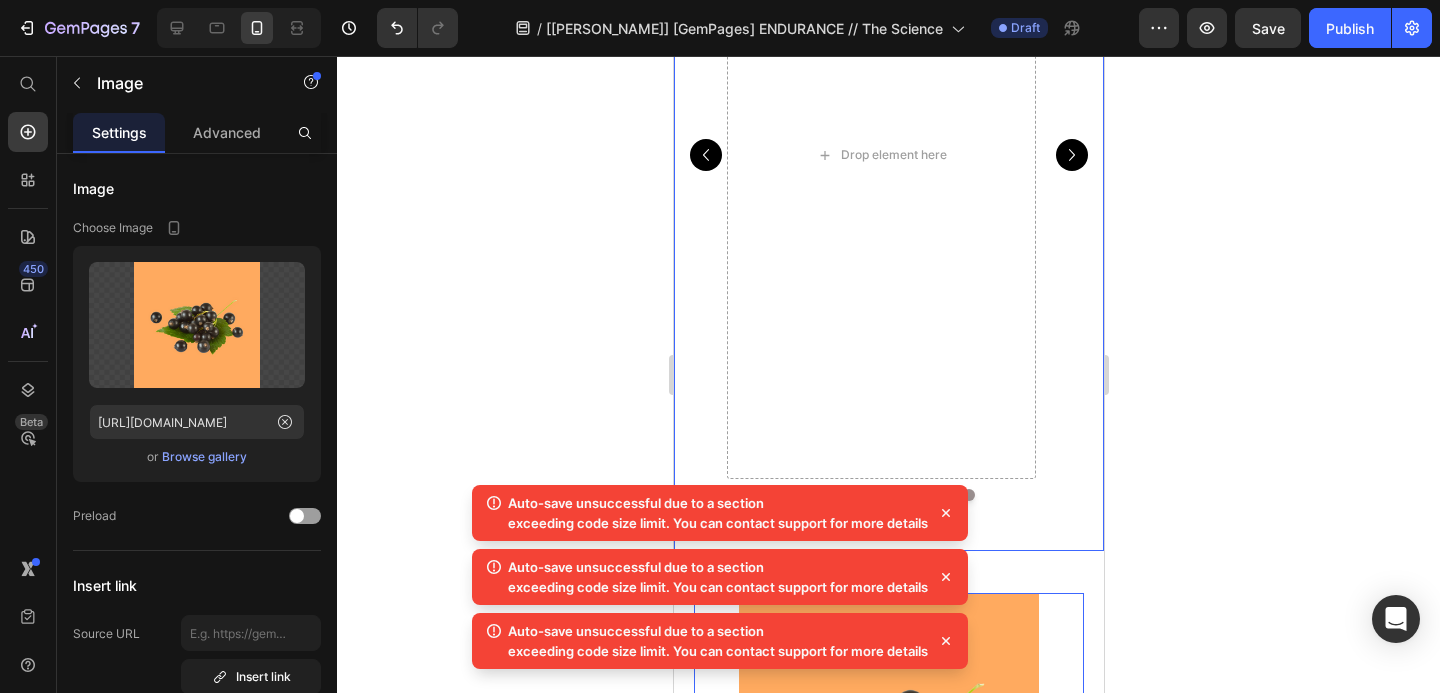 scroll, scrollTop: 1675, scrollLeft: 0, axis: vertical 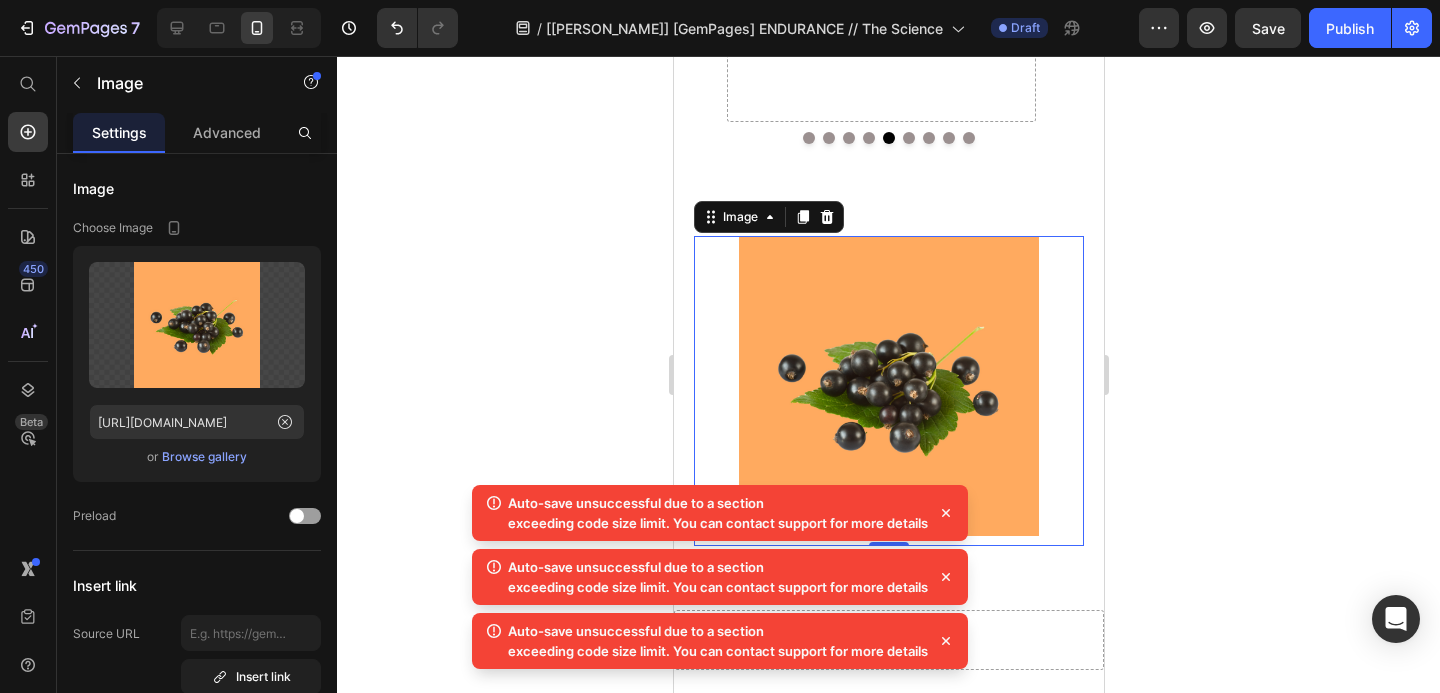 click 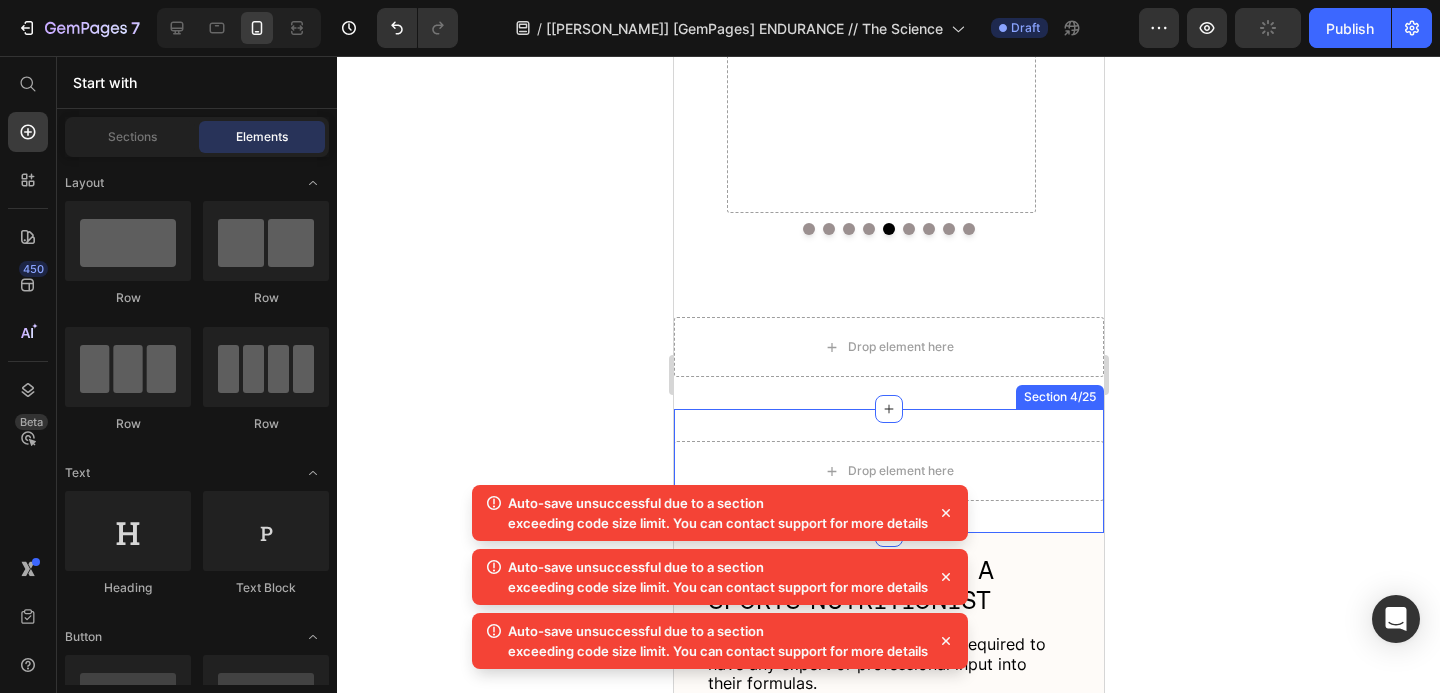 scroll, scrollTop: 1661, scrollLeft: 0, axis: vertical 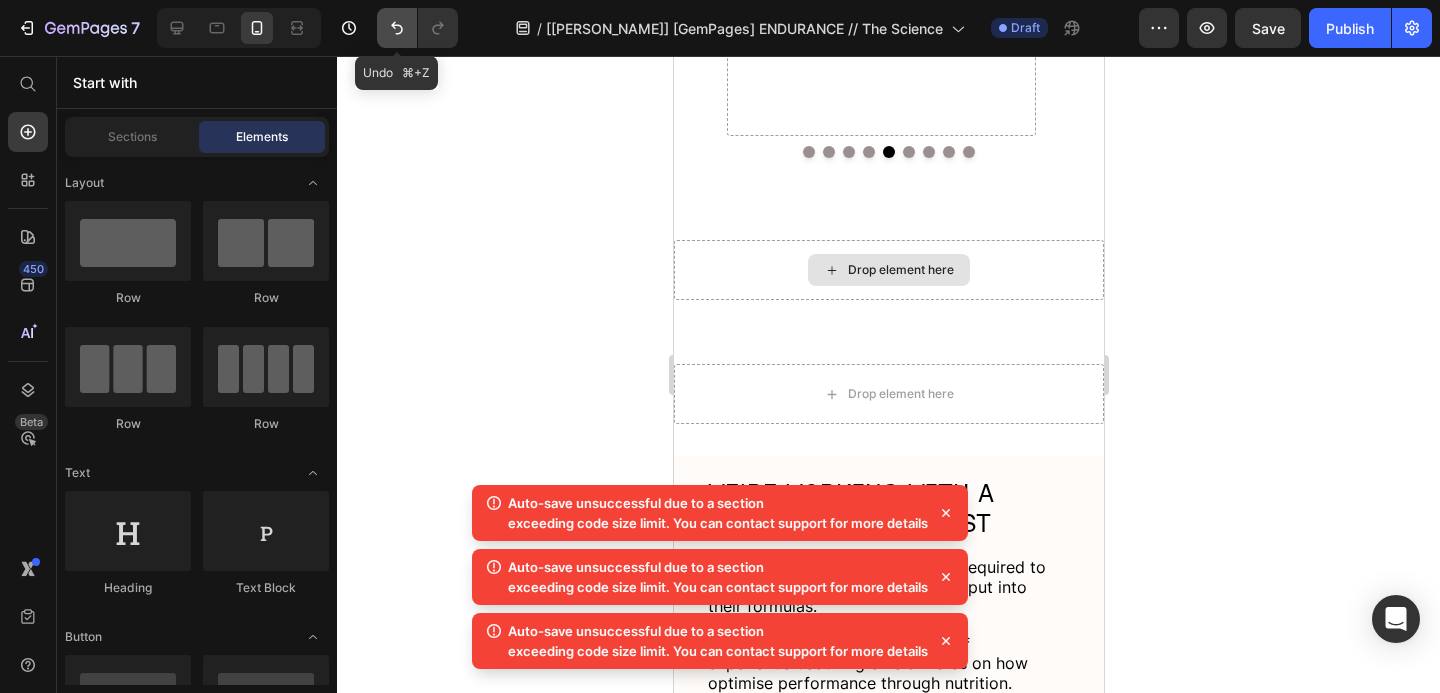 click 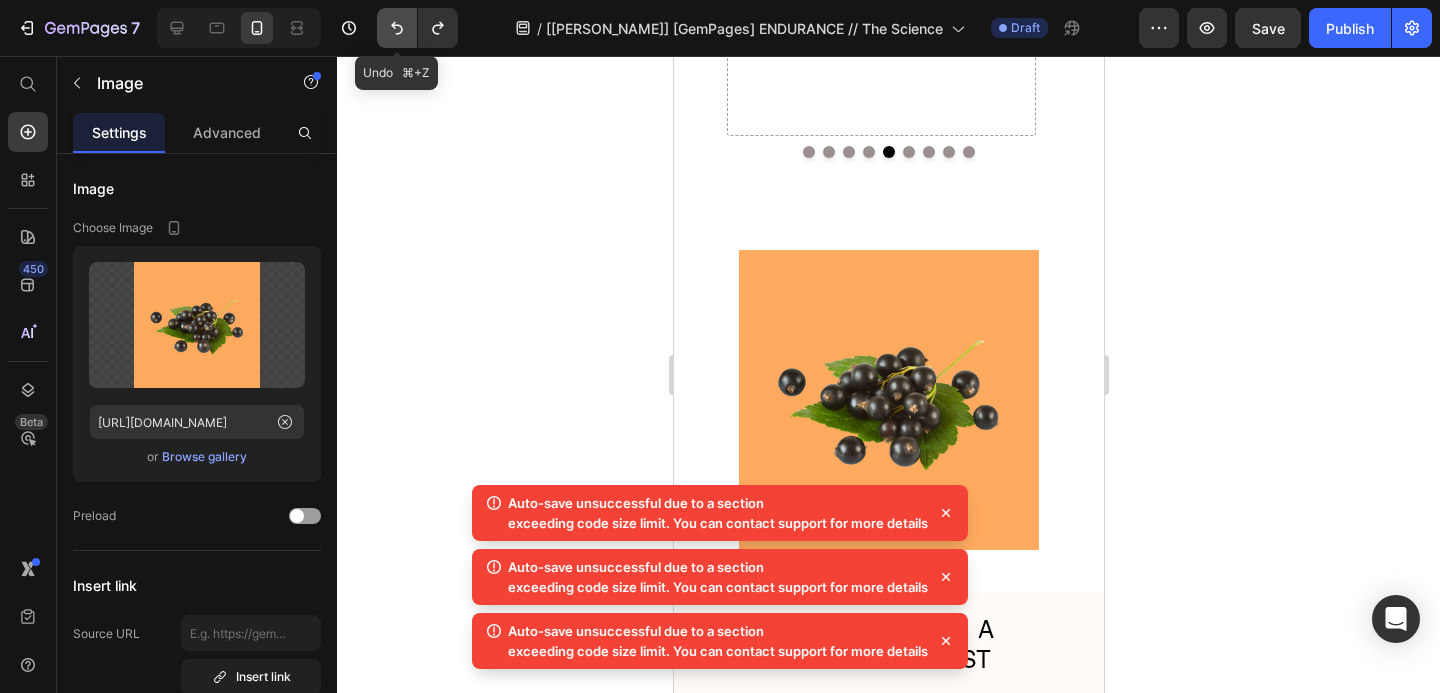 click 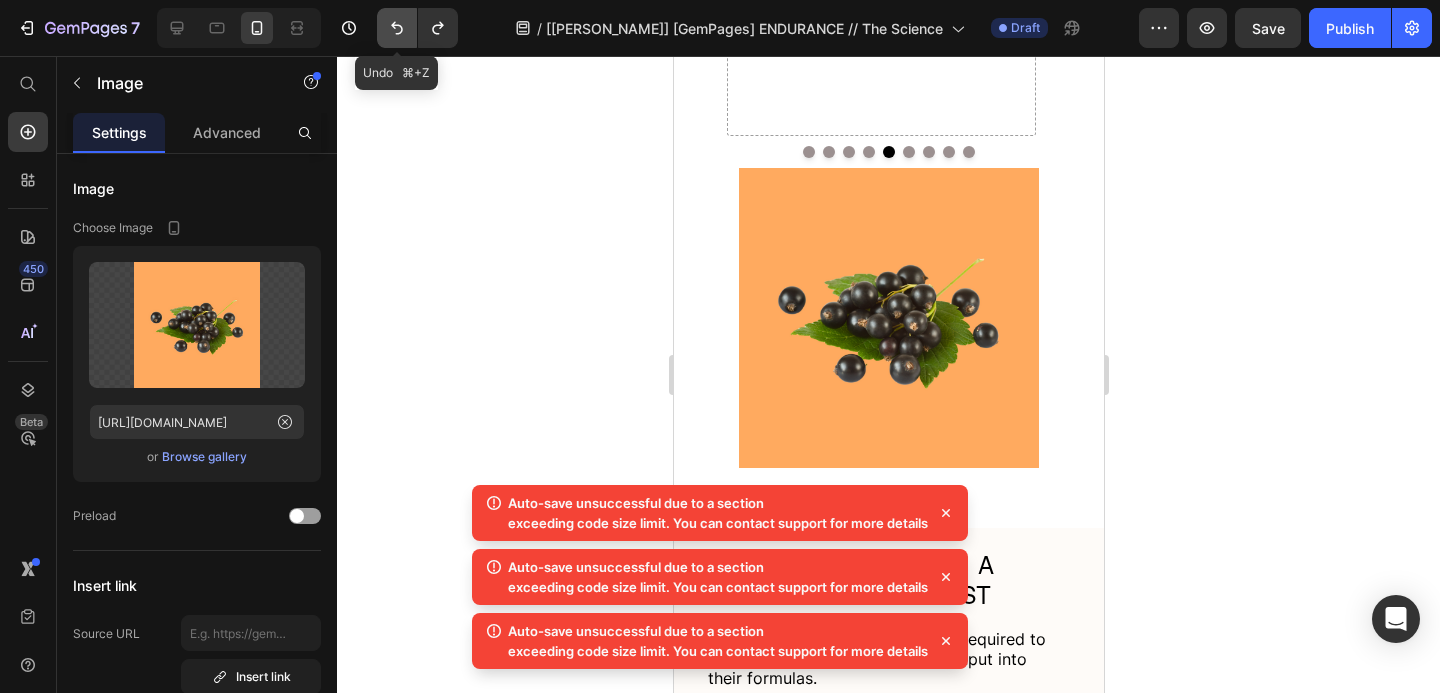 click 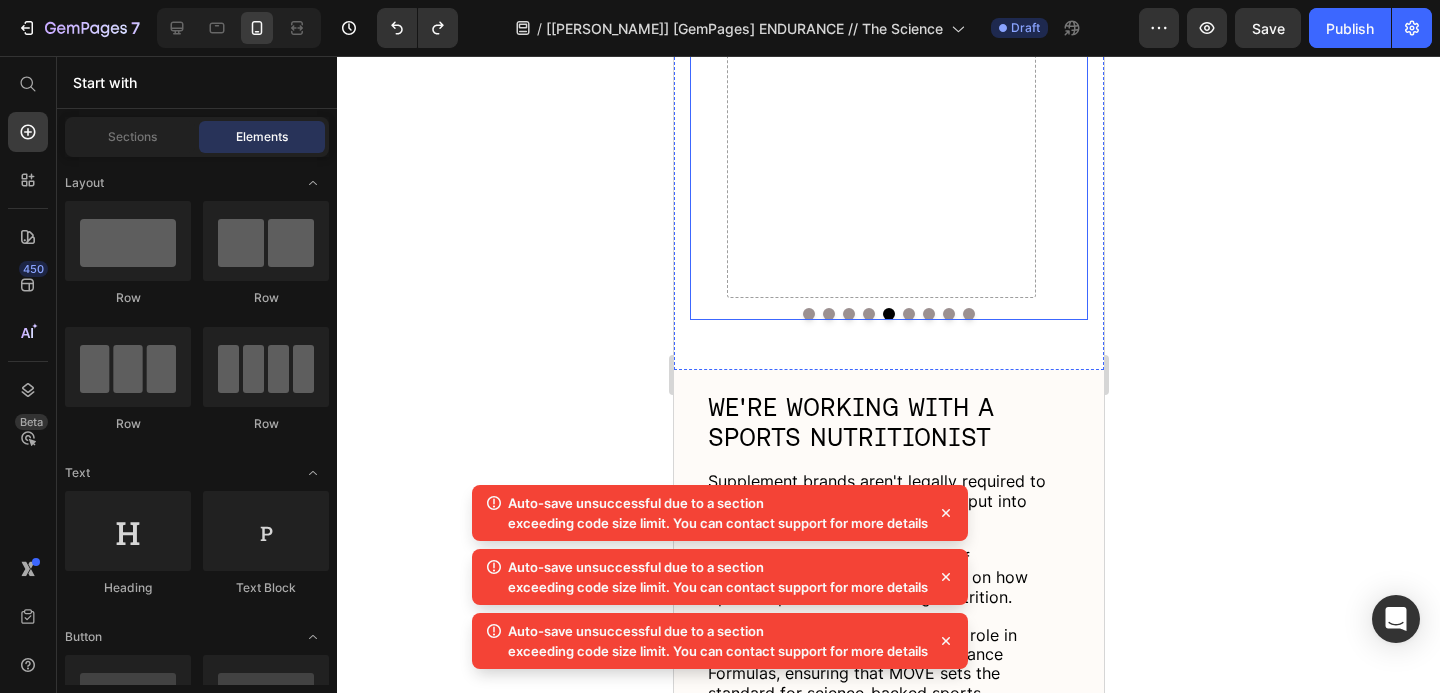 scroll, scrollTop: 1165, scrollLeft: 0, axis: vertical 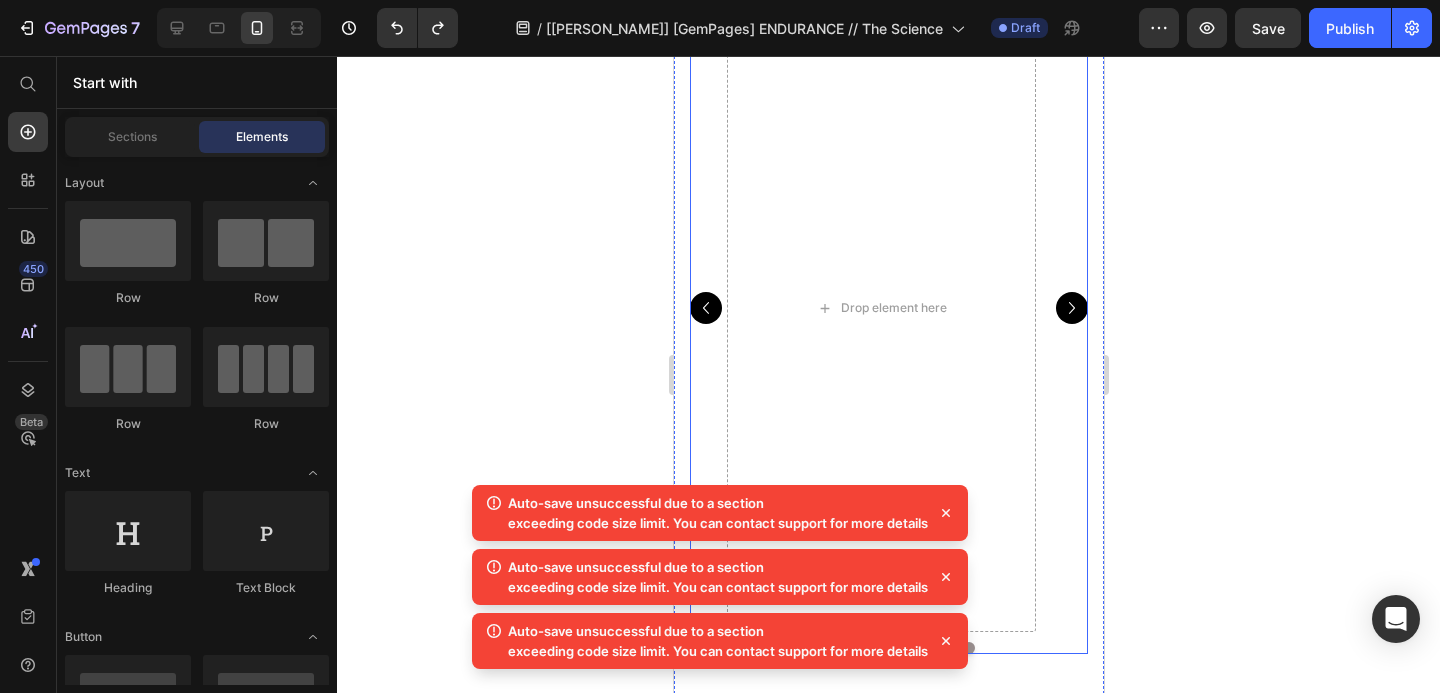 click 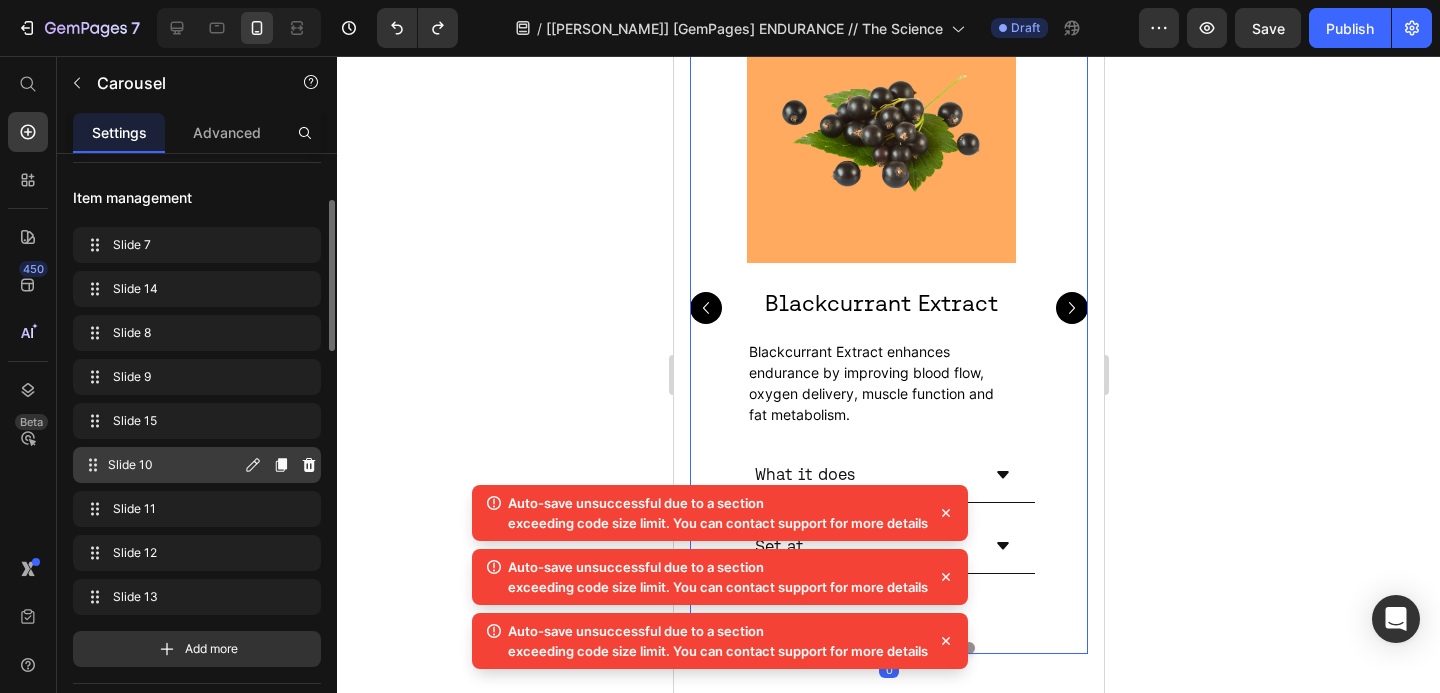 scroll, scrollTop: 376, scrollLeft: 0, axis: vertical 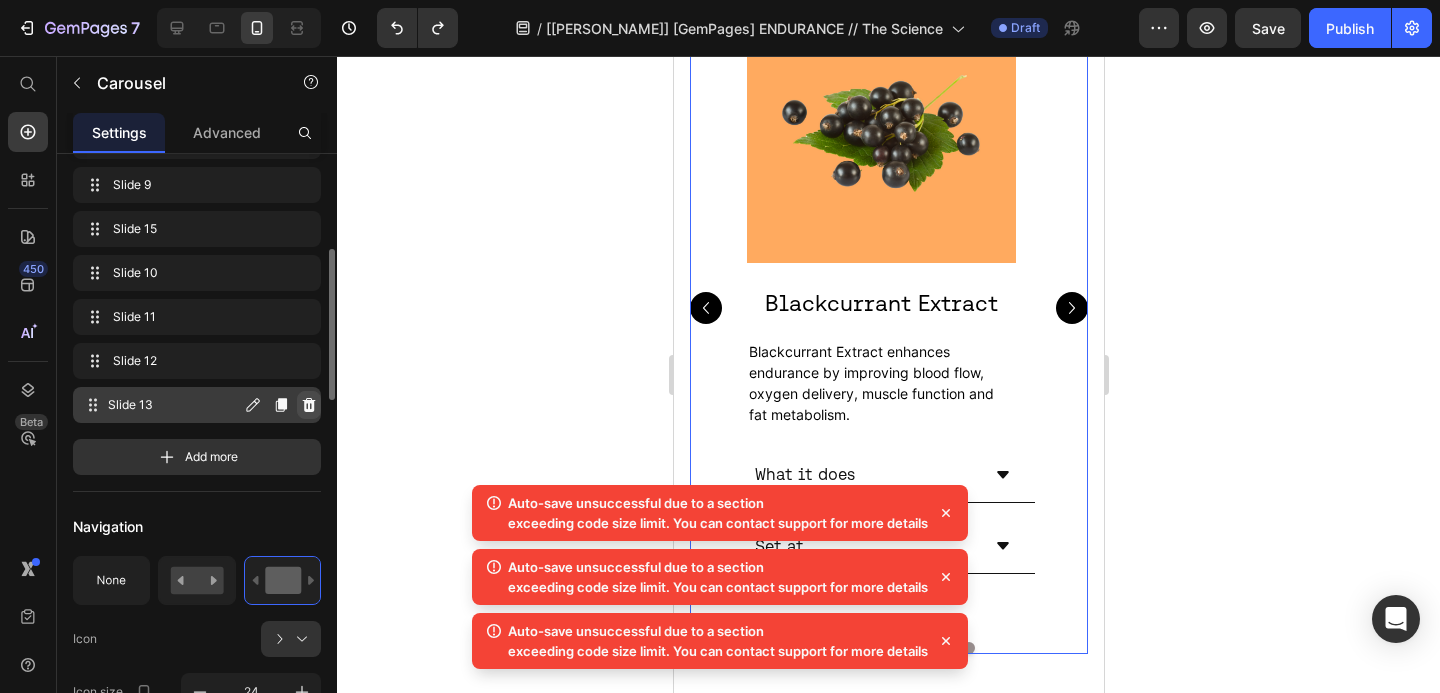 click 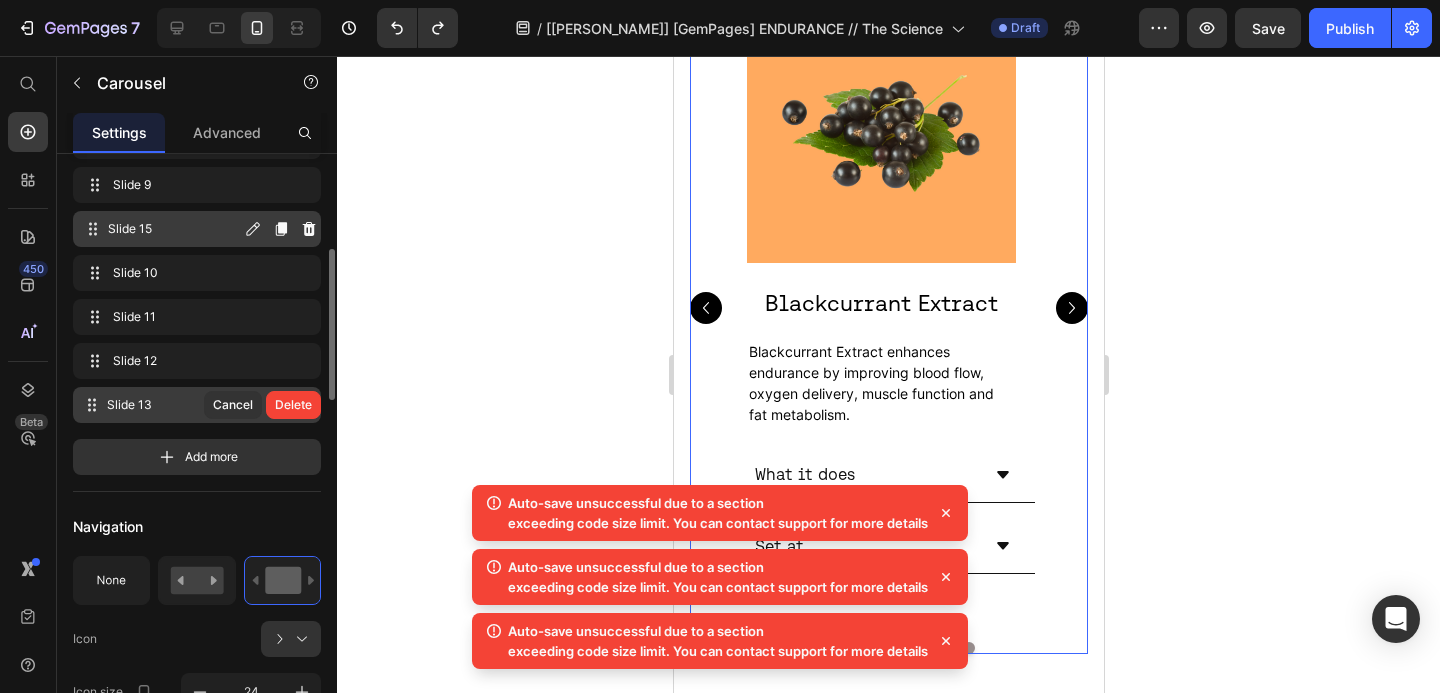 click on "Slide 15 Slide 15" at bounding box center (161, 229) 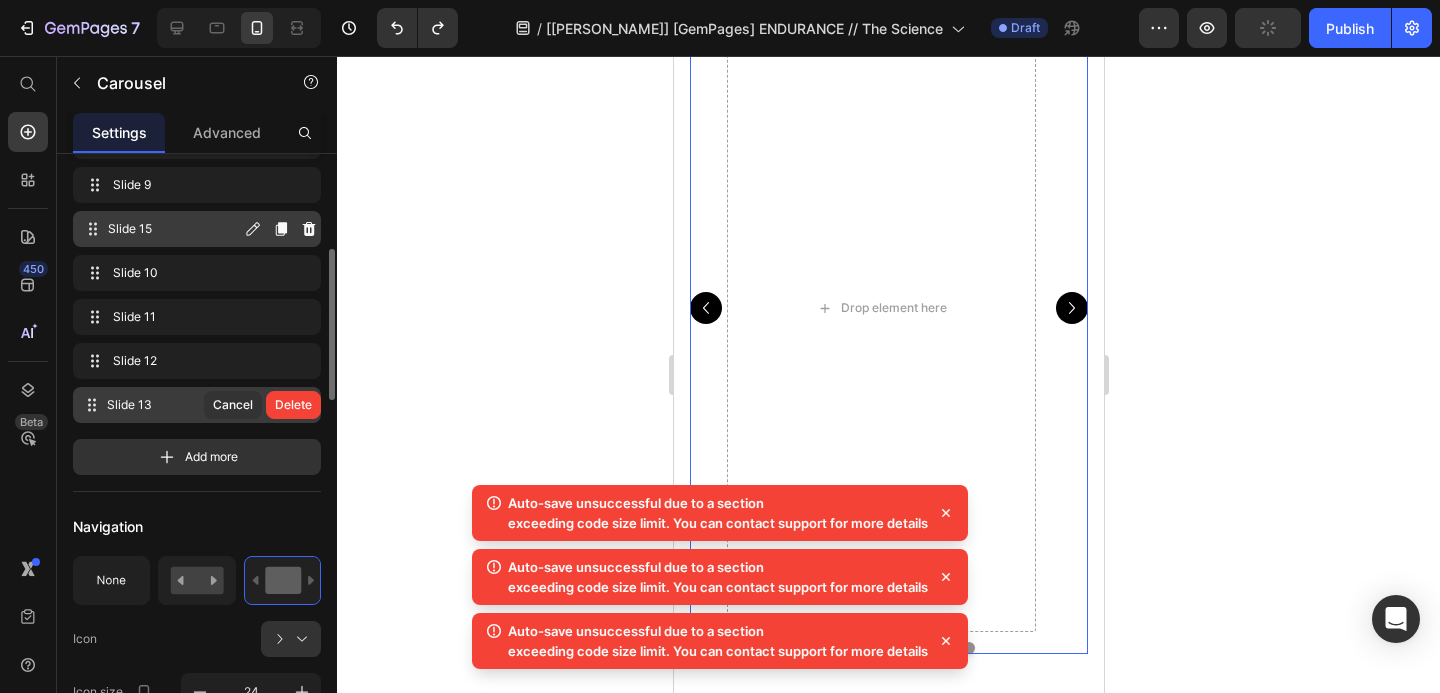 click on "Slide 15" at bounding box center (174, 229) 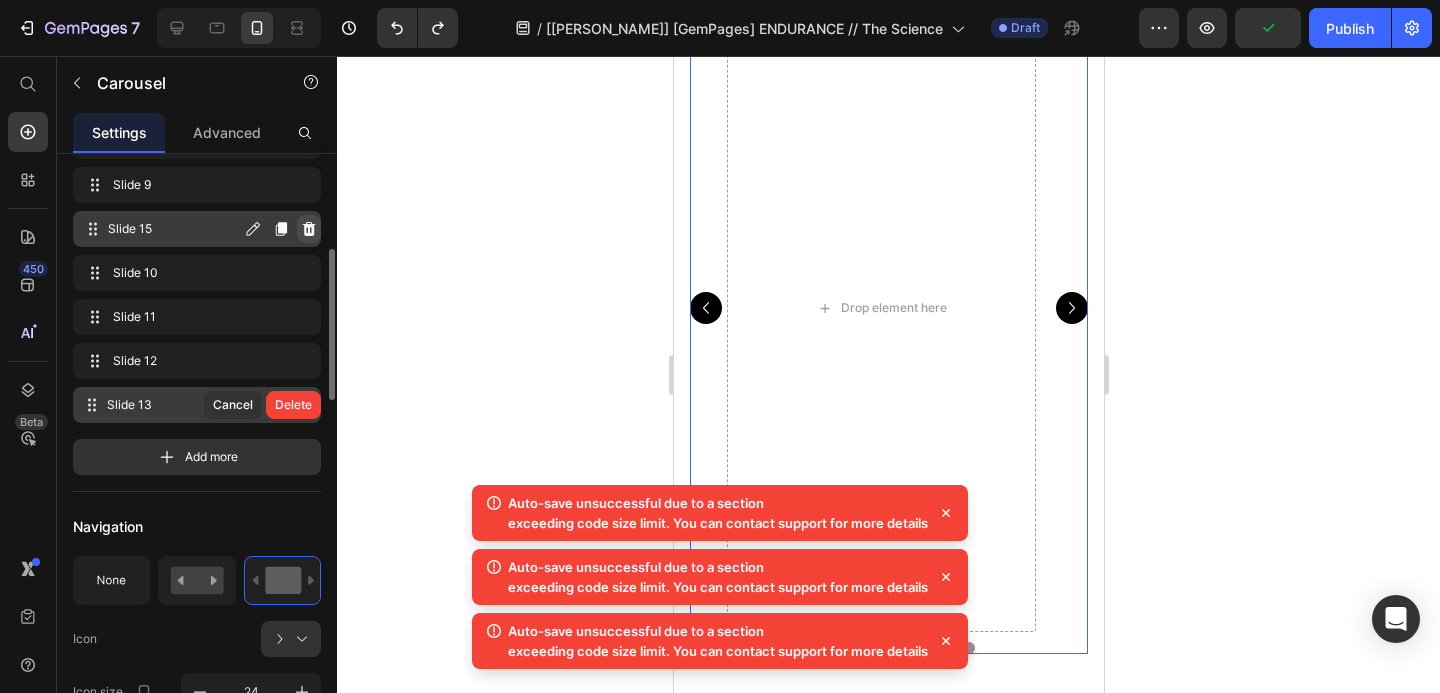 click 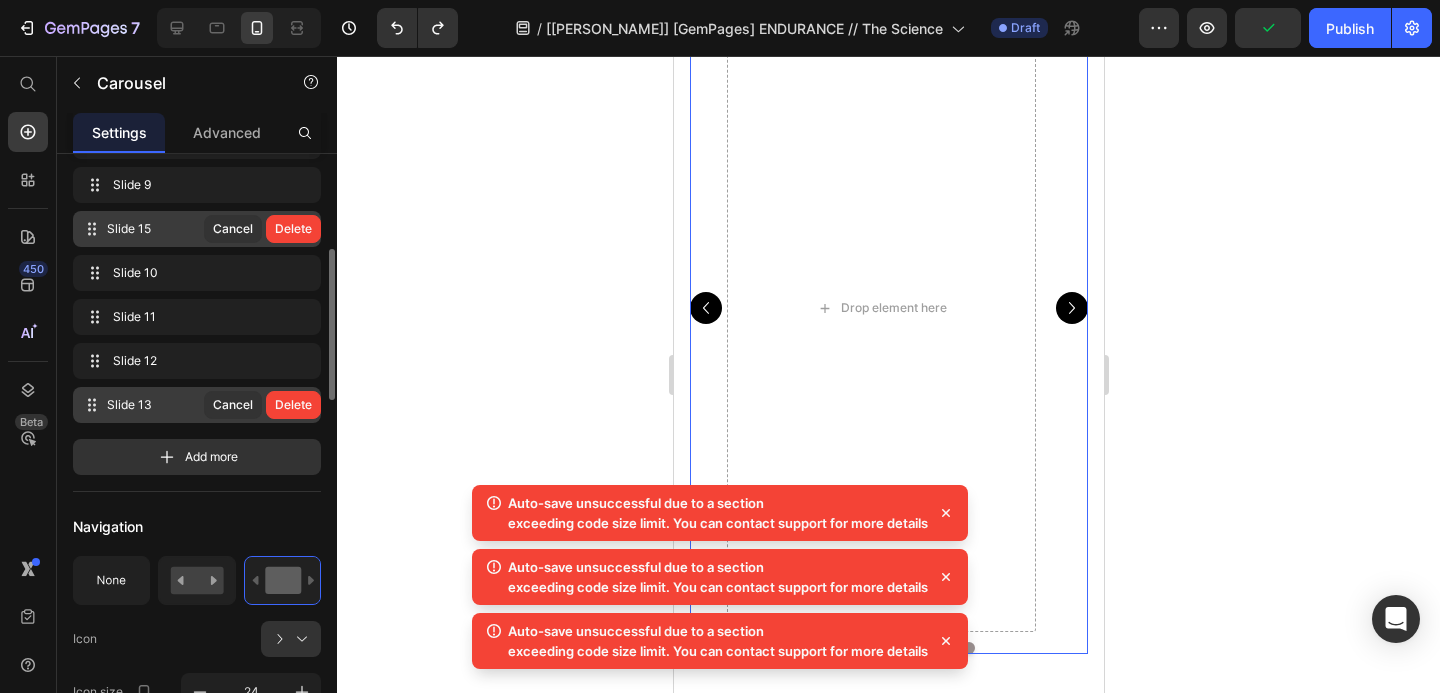 click on "Delete" at bounding box center [293, 229] 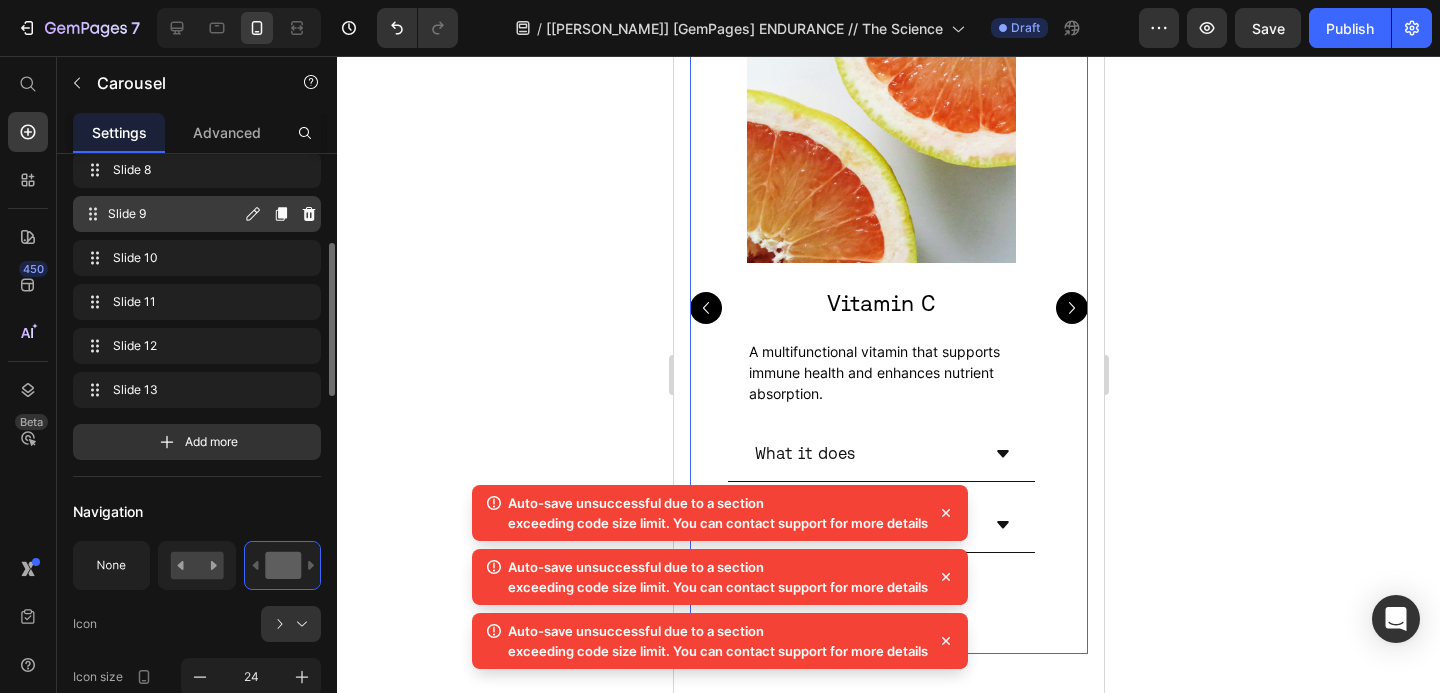 scroll, scrollTop: 180, scrollLeft: 0, axis: vertical 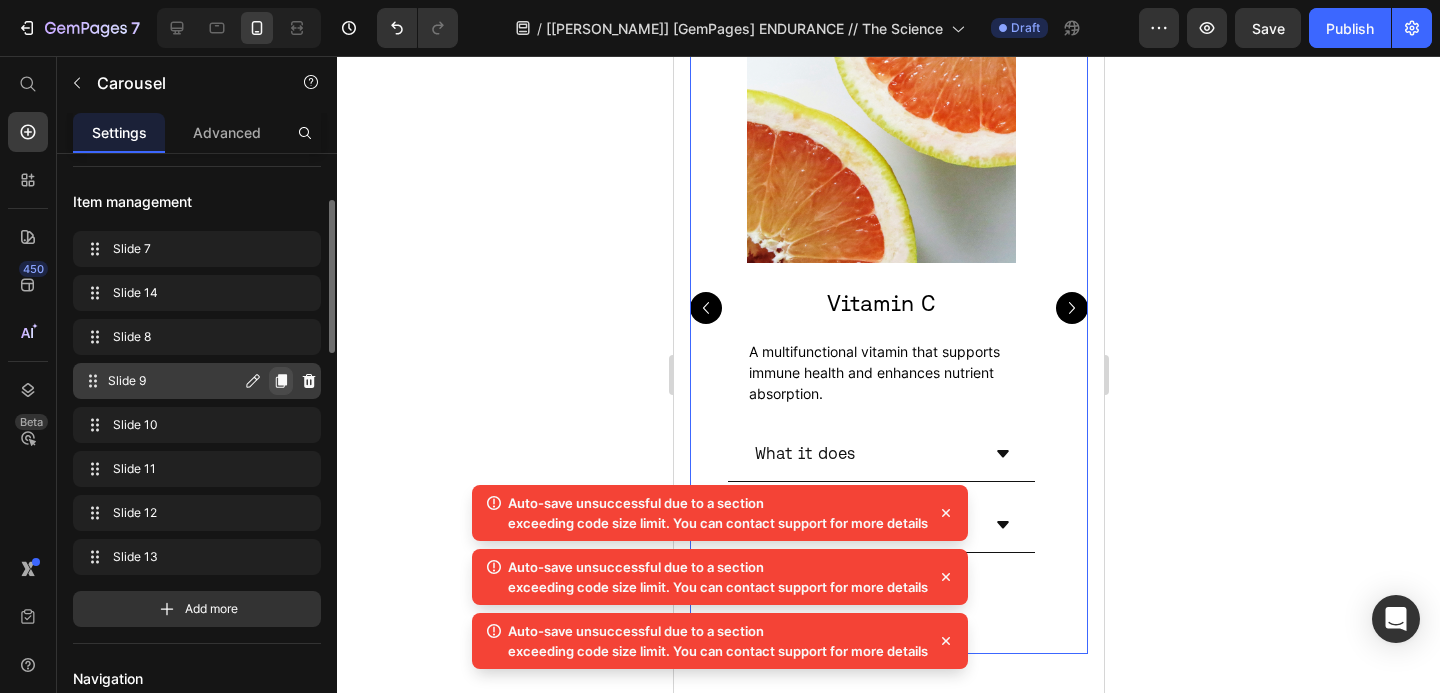 click 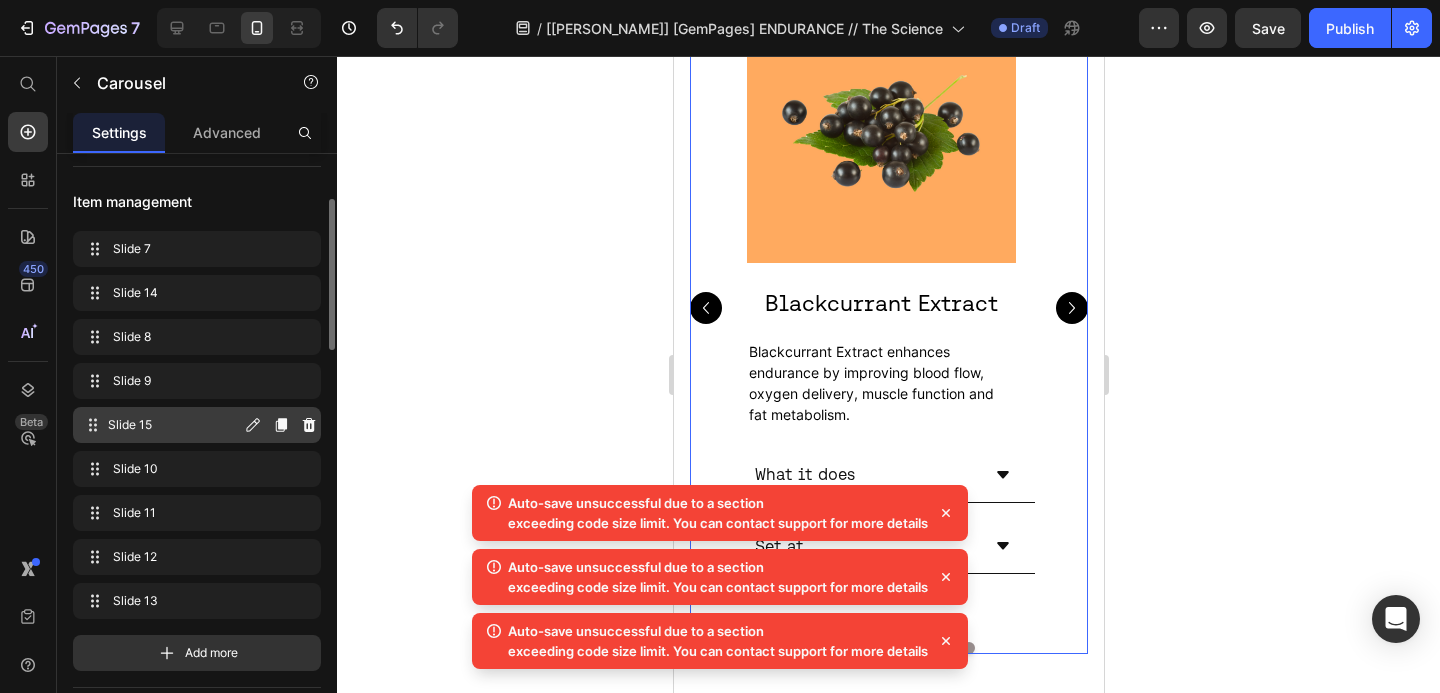 click on "Slide 15" at bounding box center (174, 425) 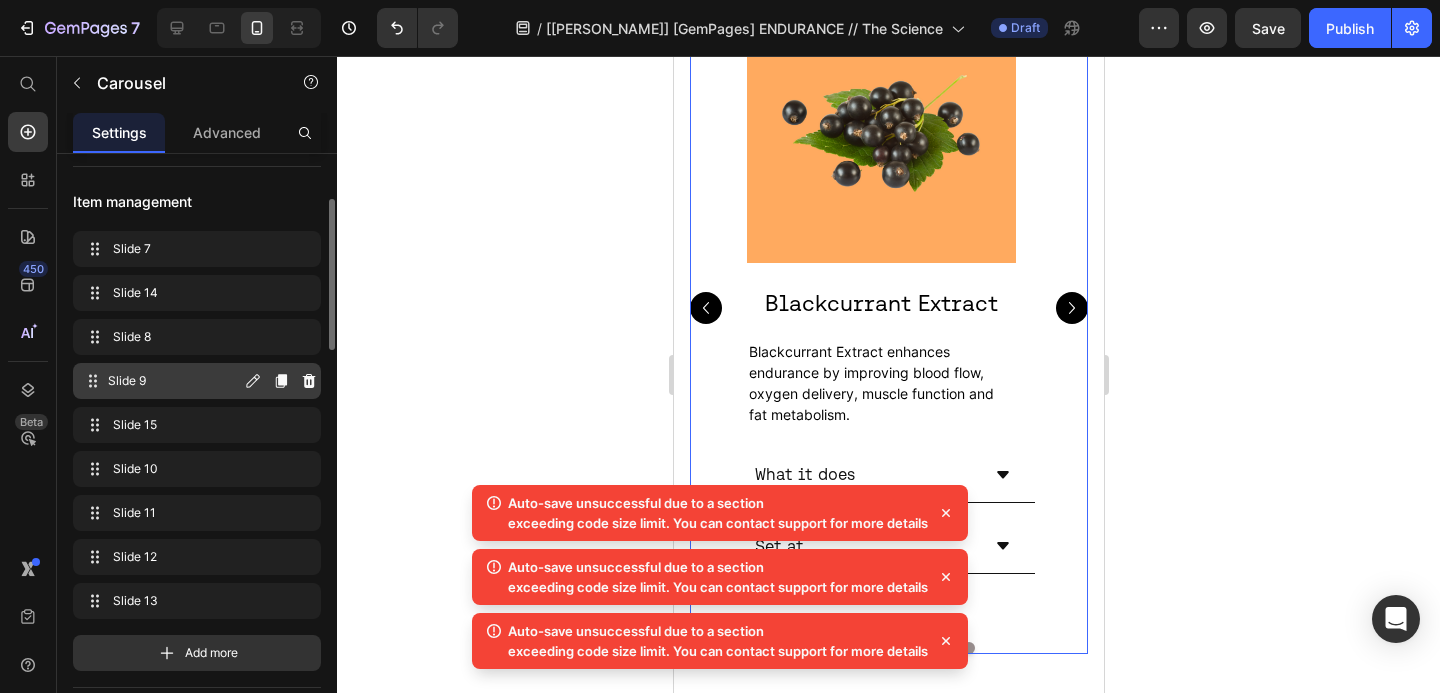 click on "Slide 9" at bounding box center [174, 381] 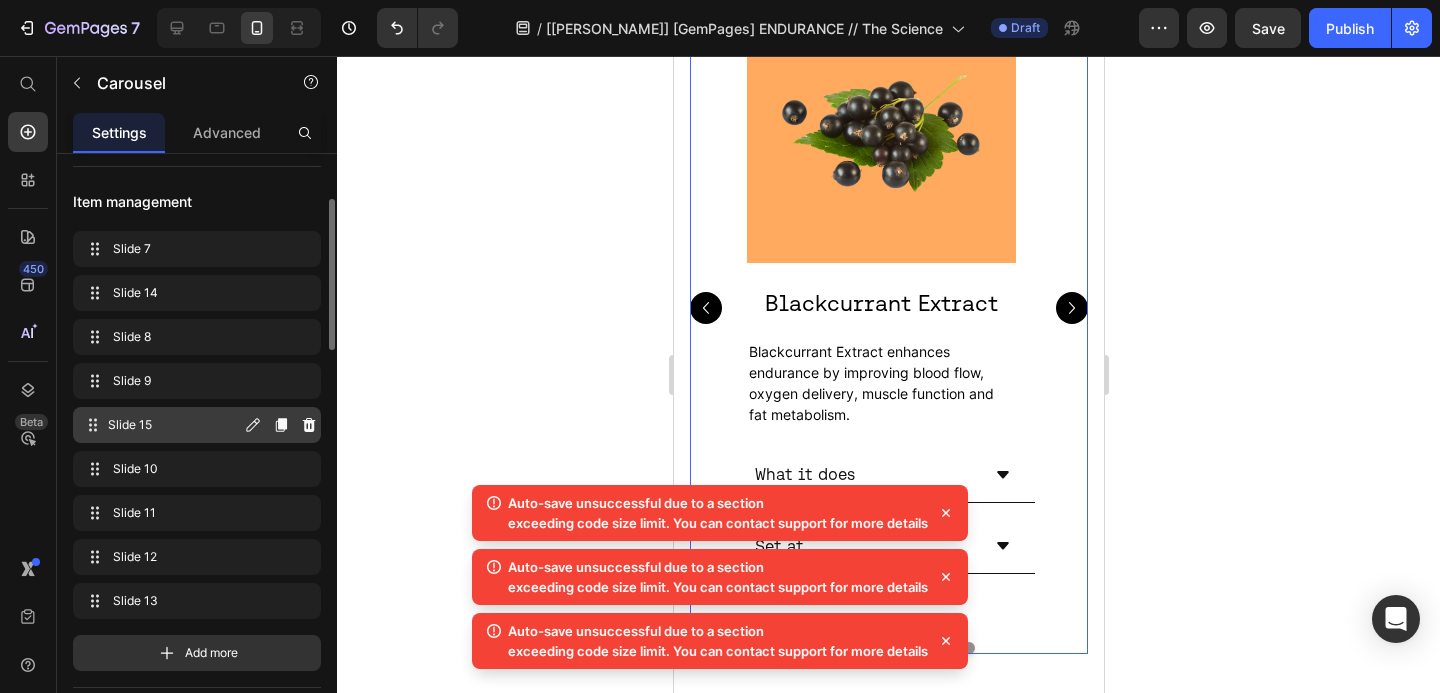 click on "Slide 15" at bounding box center (174, 425) 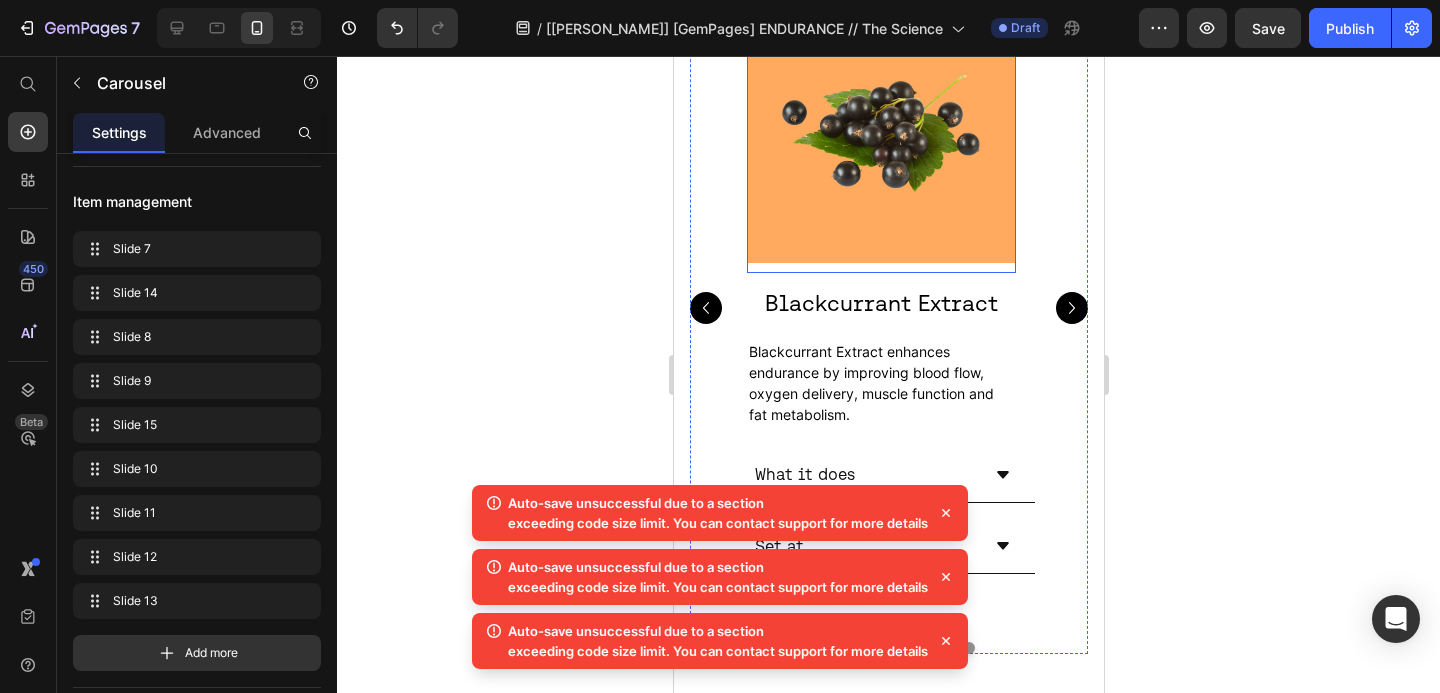 click at bounding box center (880, 133) 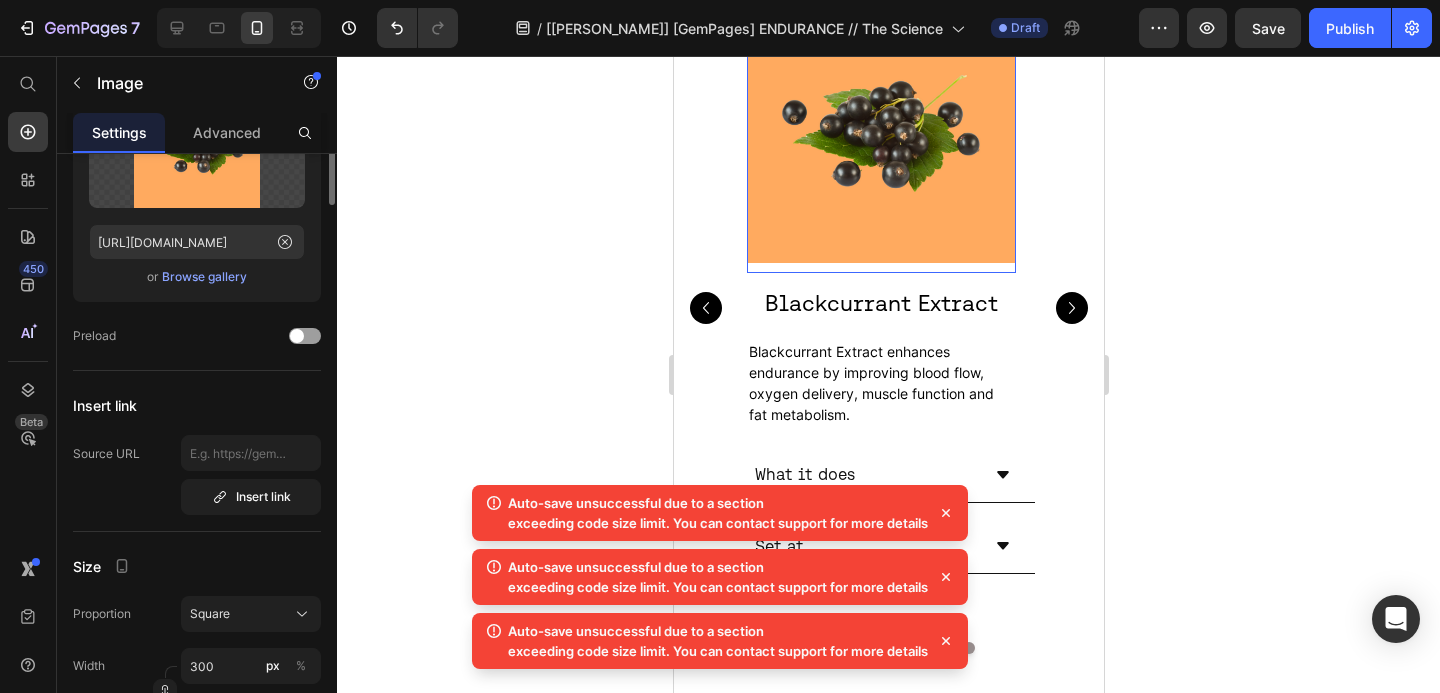 scroll, scrollTop: 0, scrollLeft: 0, axis: both 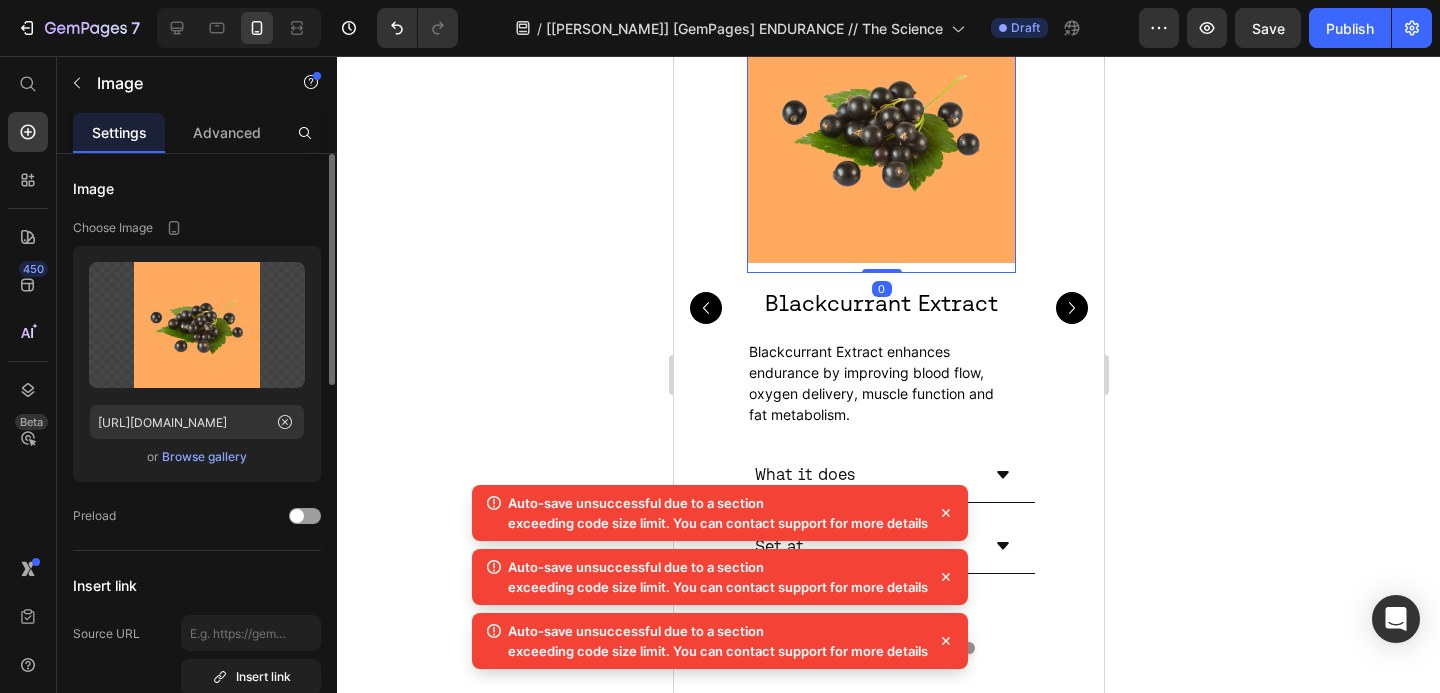 click on "Browse gallery" at bounding box center [204, 457] 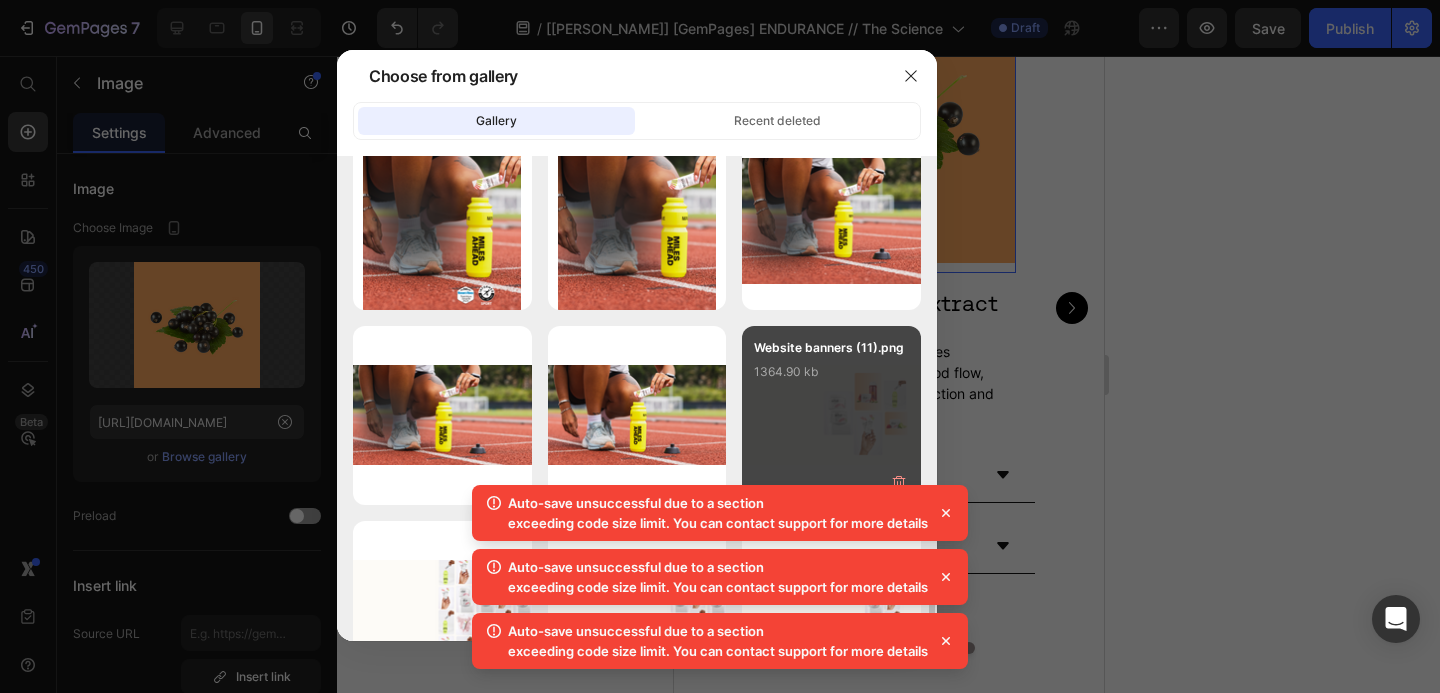 scroll, scrollTop: 699, scrollLeft: 0, axis: vertical 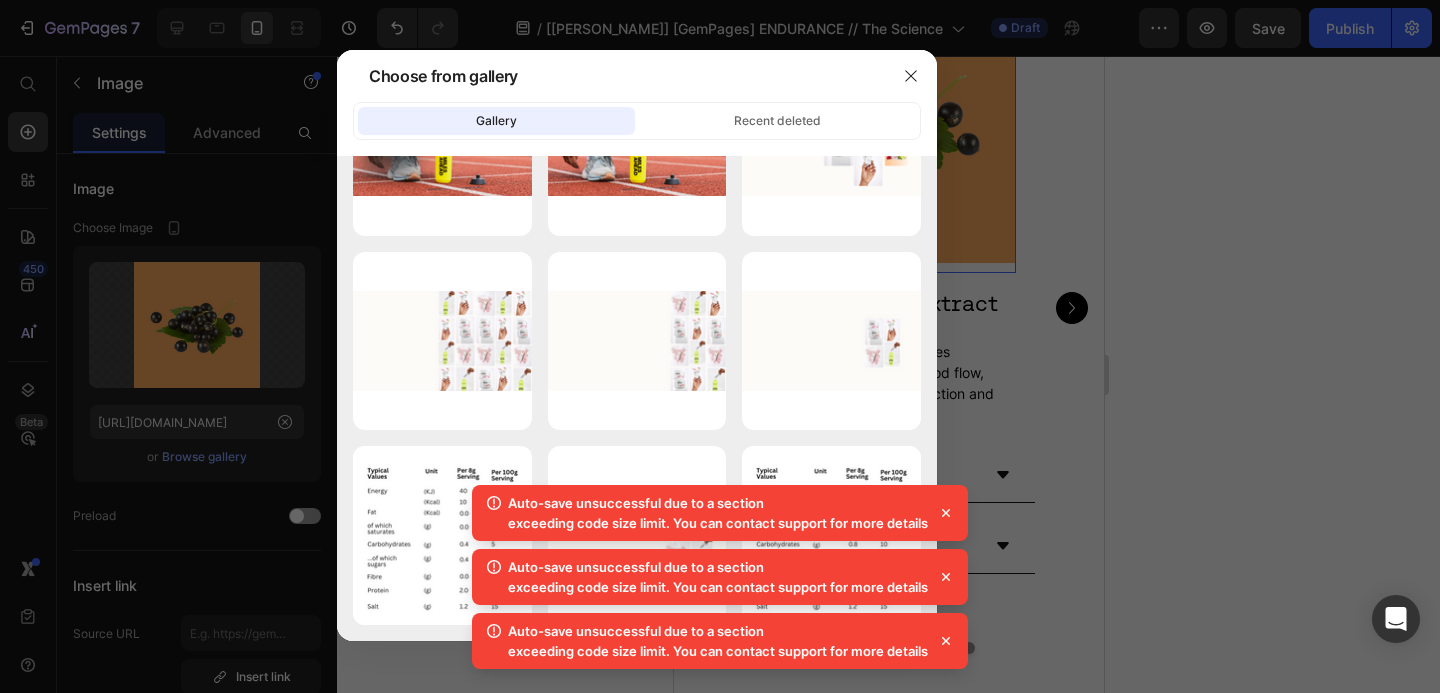 click 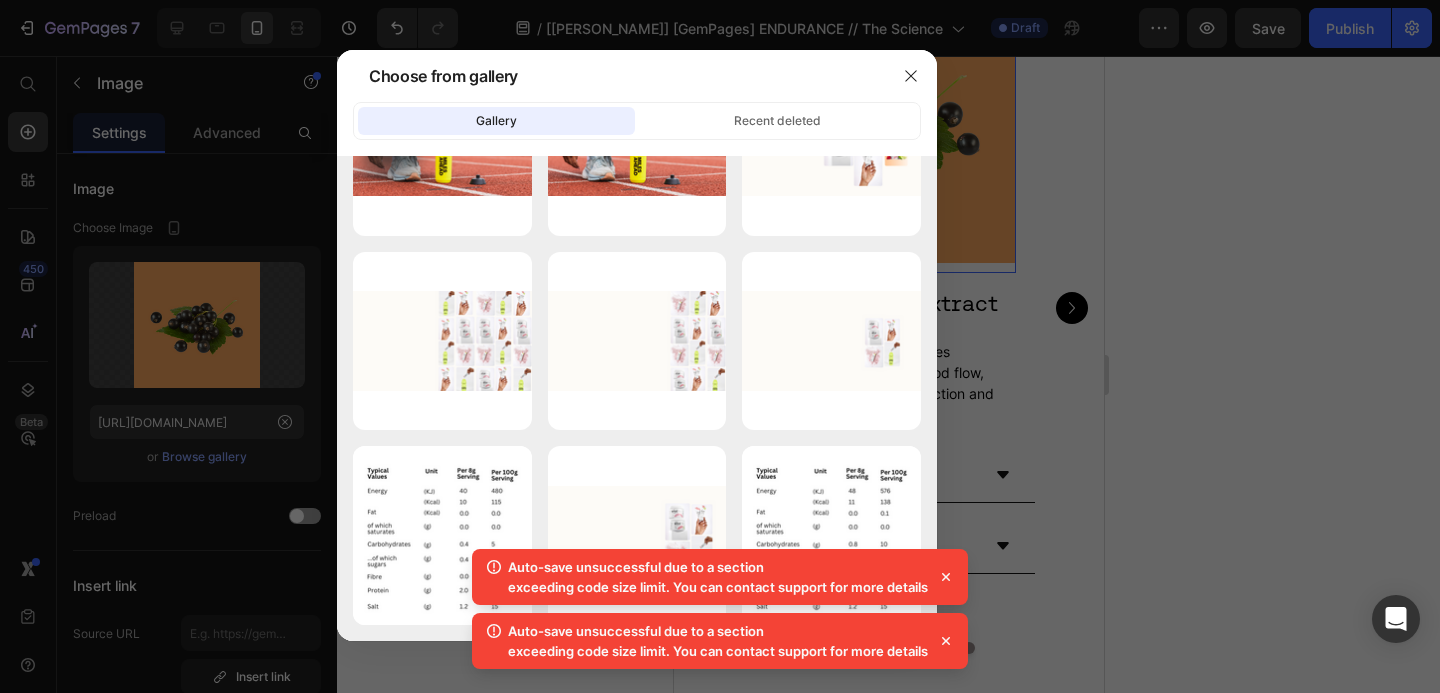 click 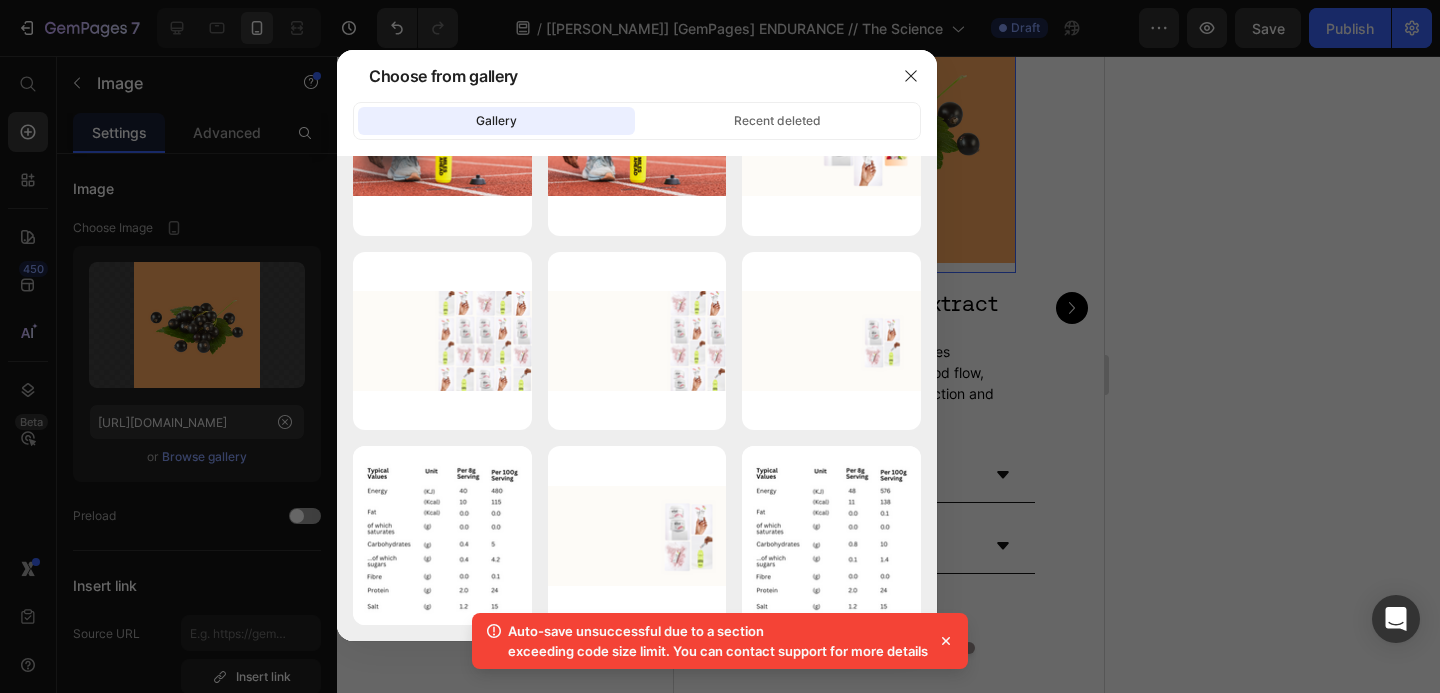 click 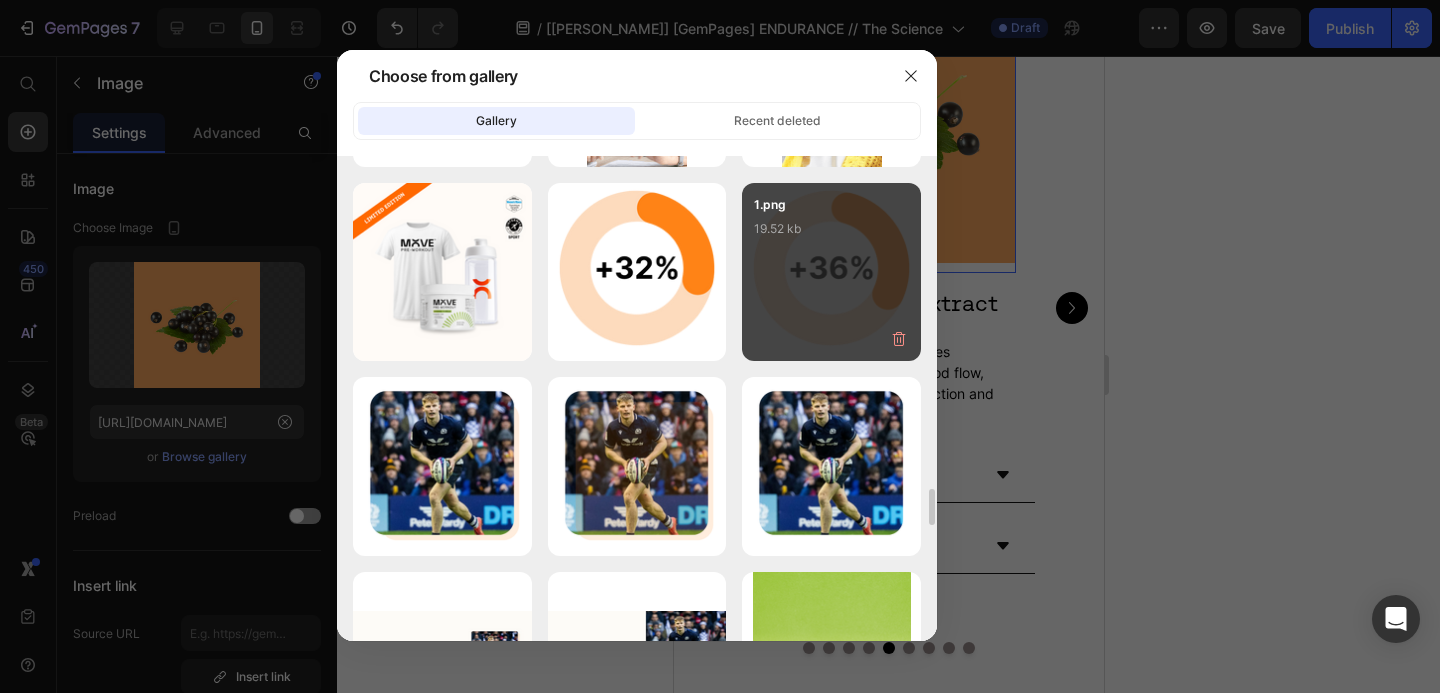 scroll, scrollTop: 5105, scrollLeft: 0, axis: vertical 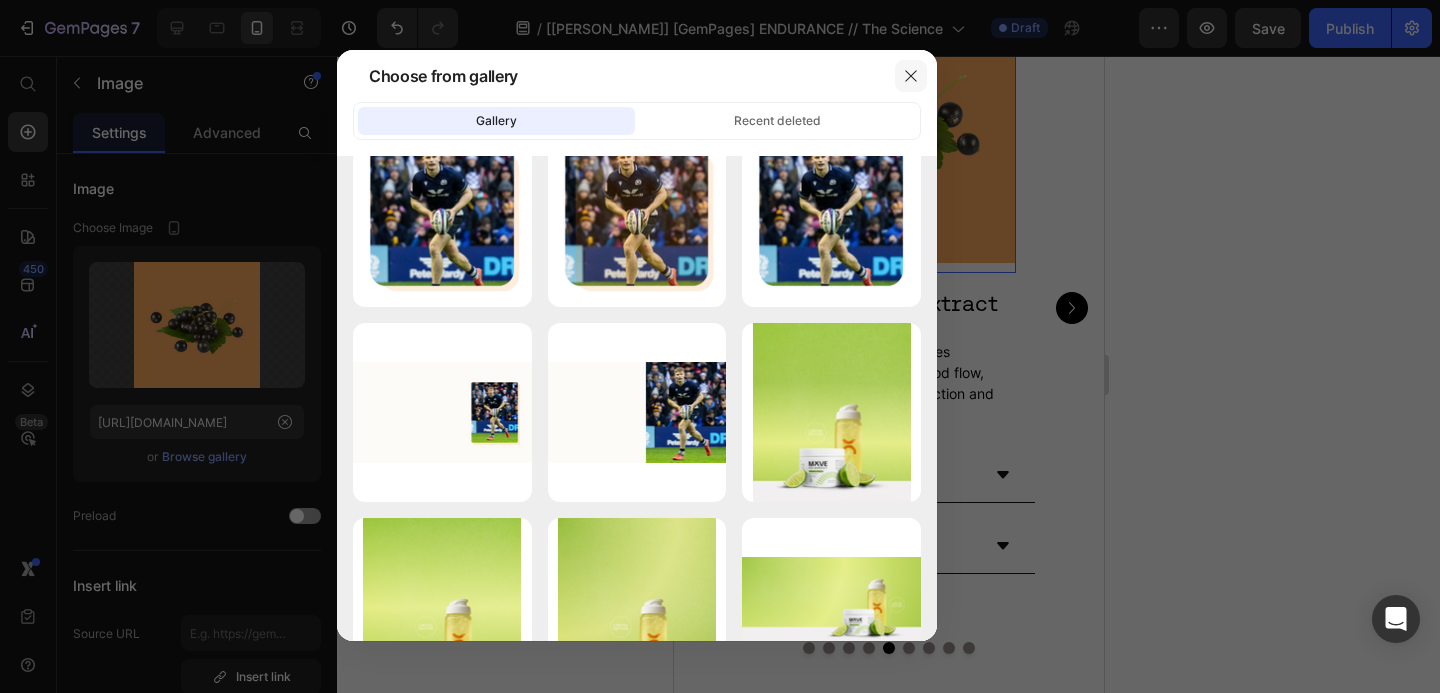 click 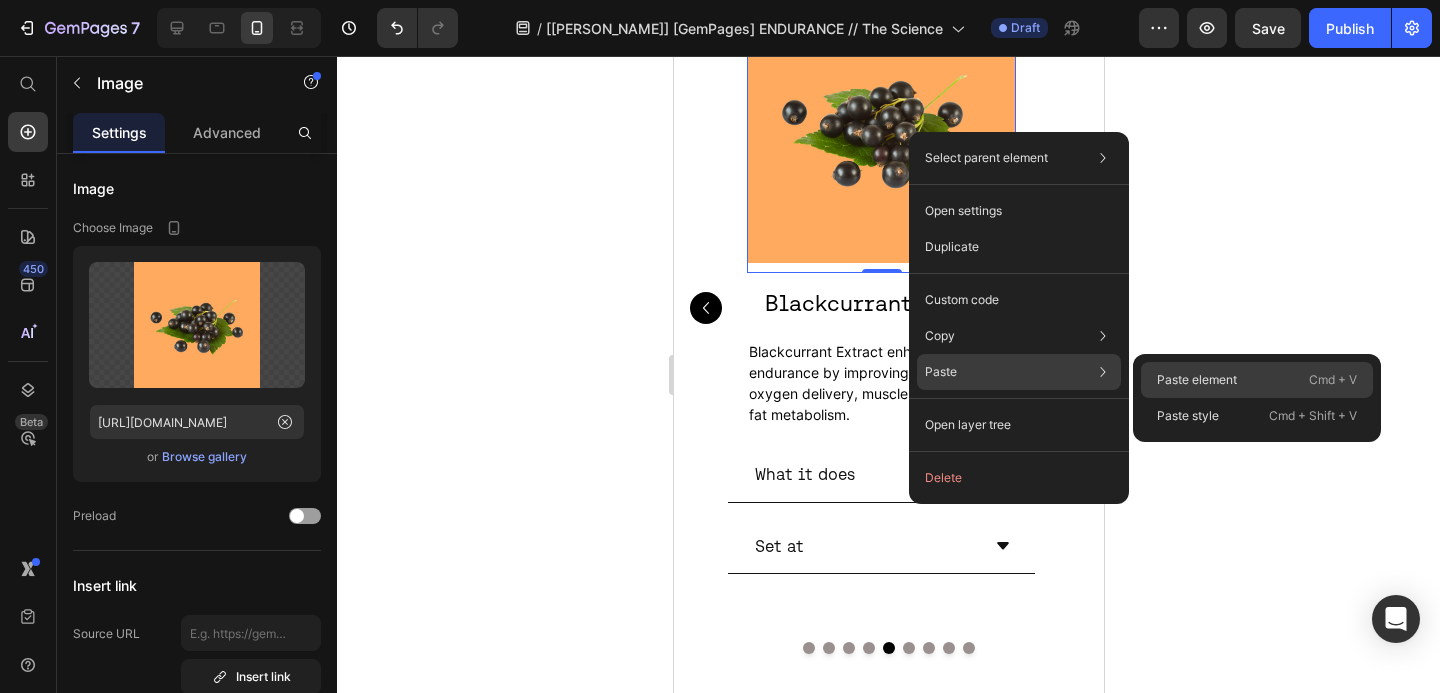 click on "Paste element" at bounding box center [1197, 380] 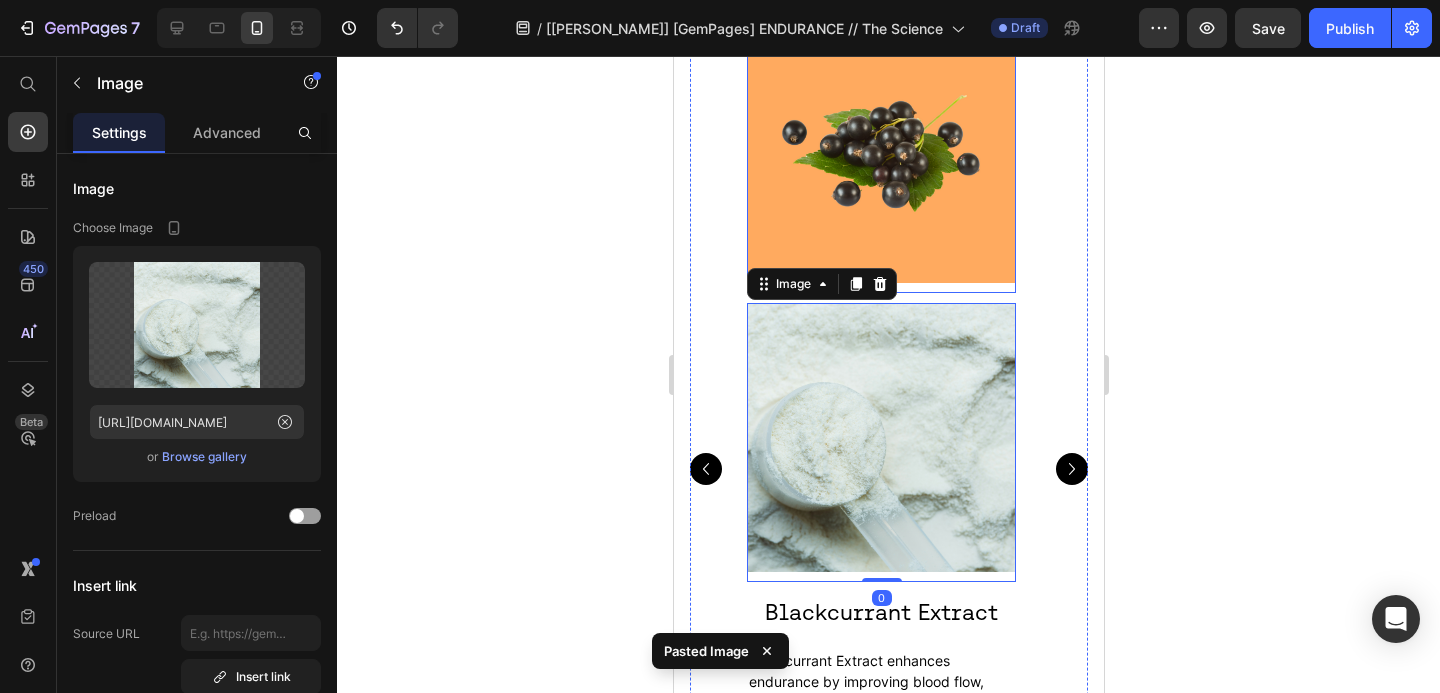 click at bounding box center [880, 153] 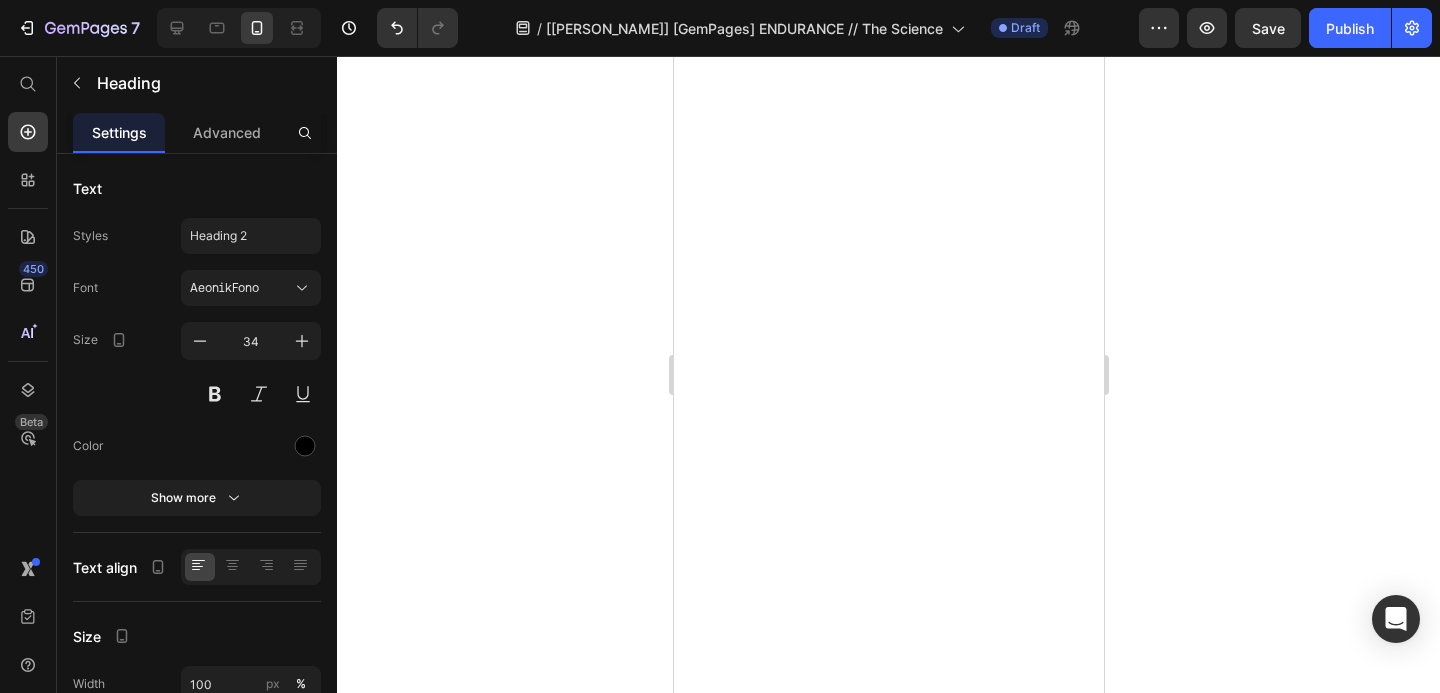scroll, scrollTop: 0, scrollLeft: 0, axis: both 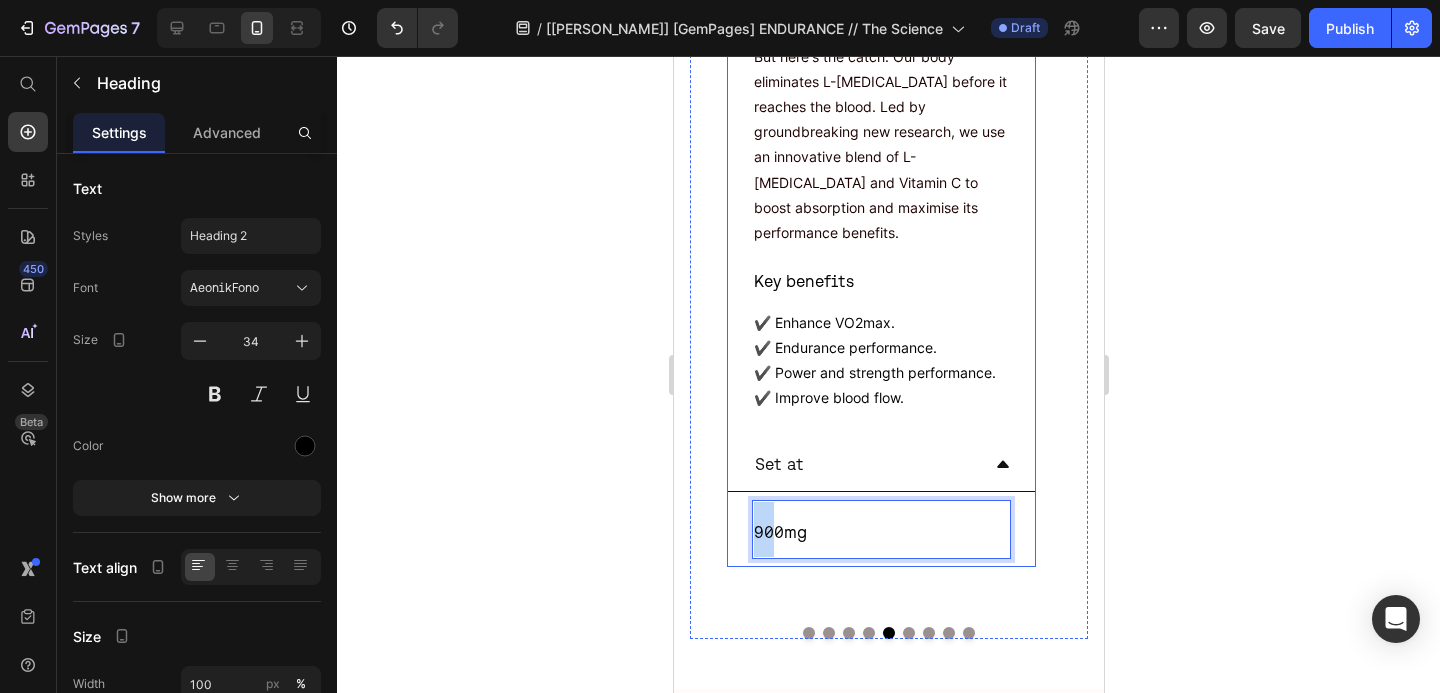 drag, startPoint x: 756, startPoint y: 506, endPoint x: 746, endPoint y: 504, distance: 10.198039 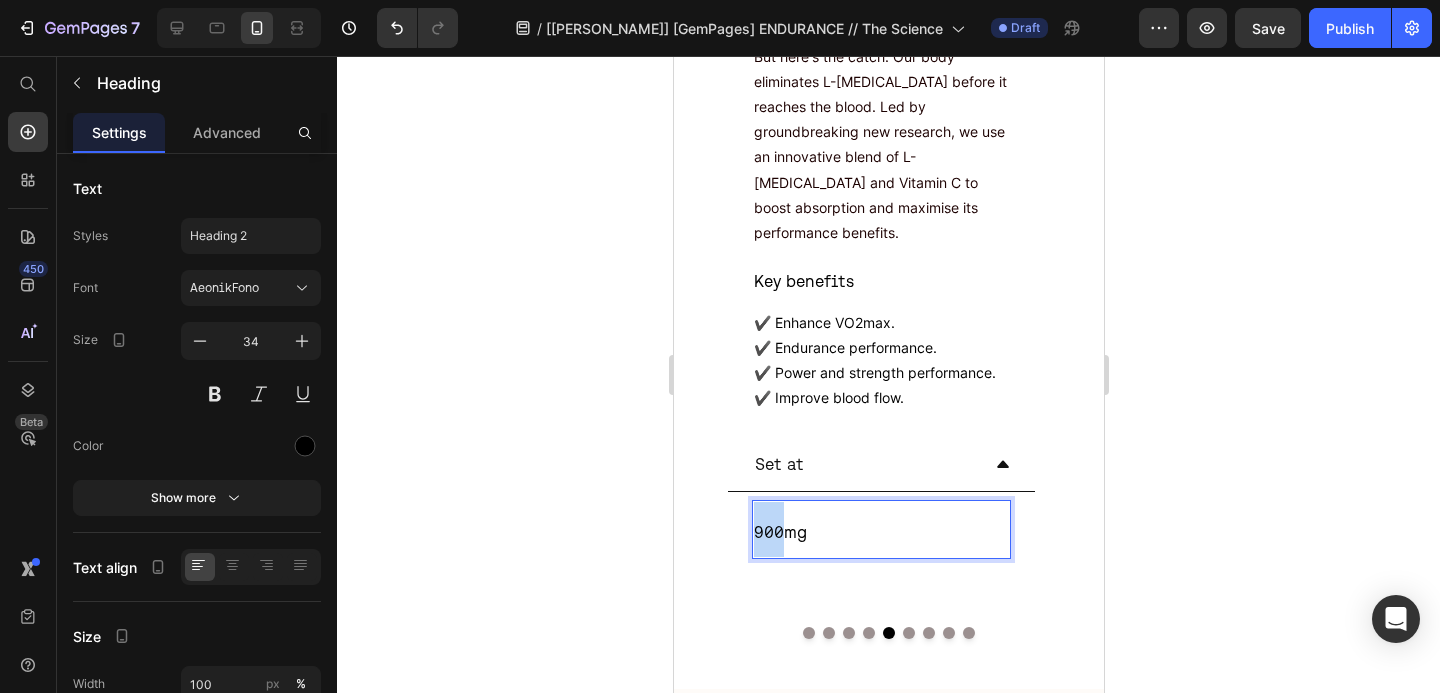 drag, startPoint x: 780, startPoint y: 510, endPoint x: 749, endPoint y: 510, distance: 31 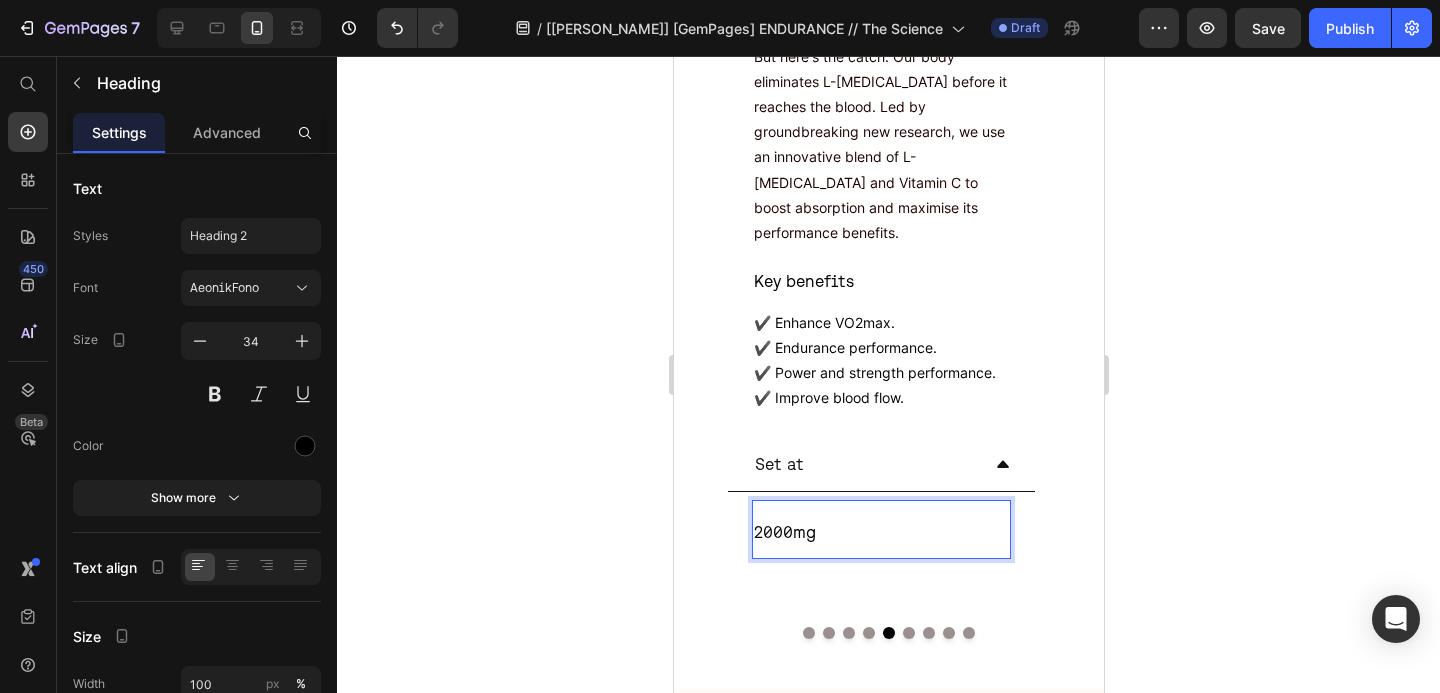click on "2000mg" at bounding box center (880, 529) 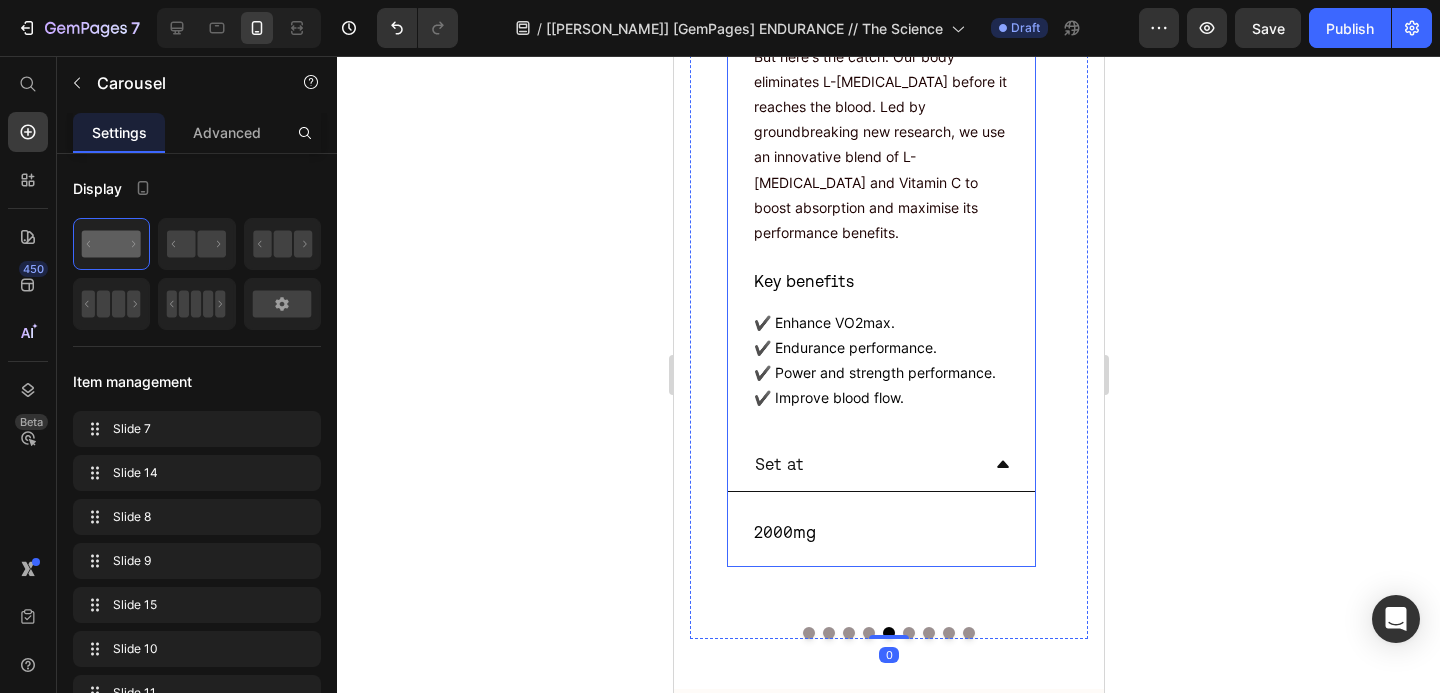 click on "⁠⁠⁠⁠⁠⁠⁠ 2000mg" at bounding box center (880, 529) 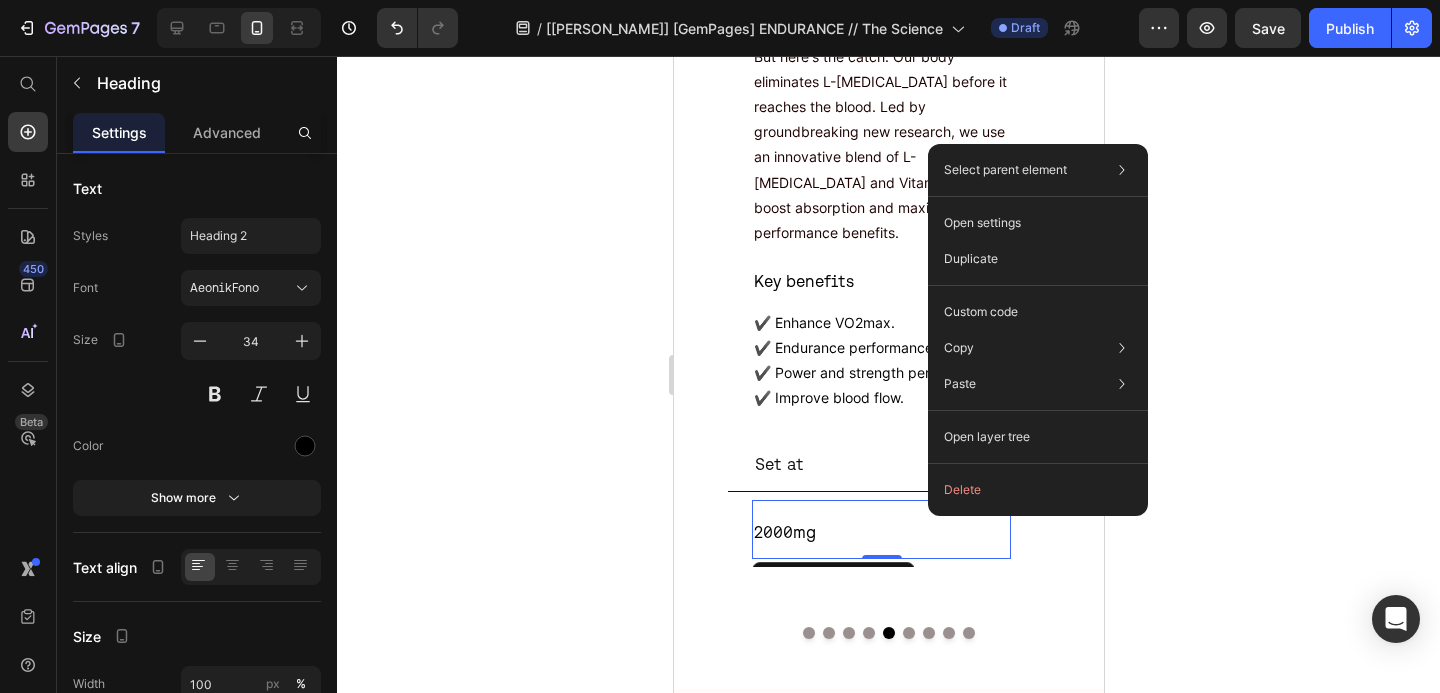 drag, startPoint x: 928, startPoint y: 516, endPoint x: 1660, endPoint y: 533, distance: 732.1974 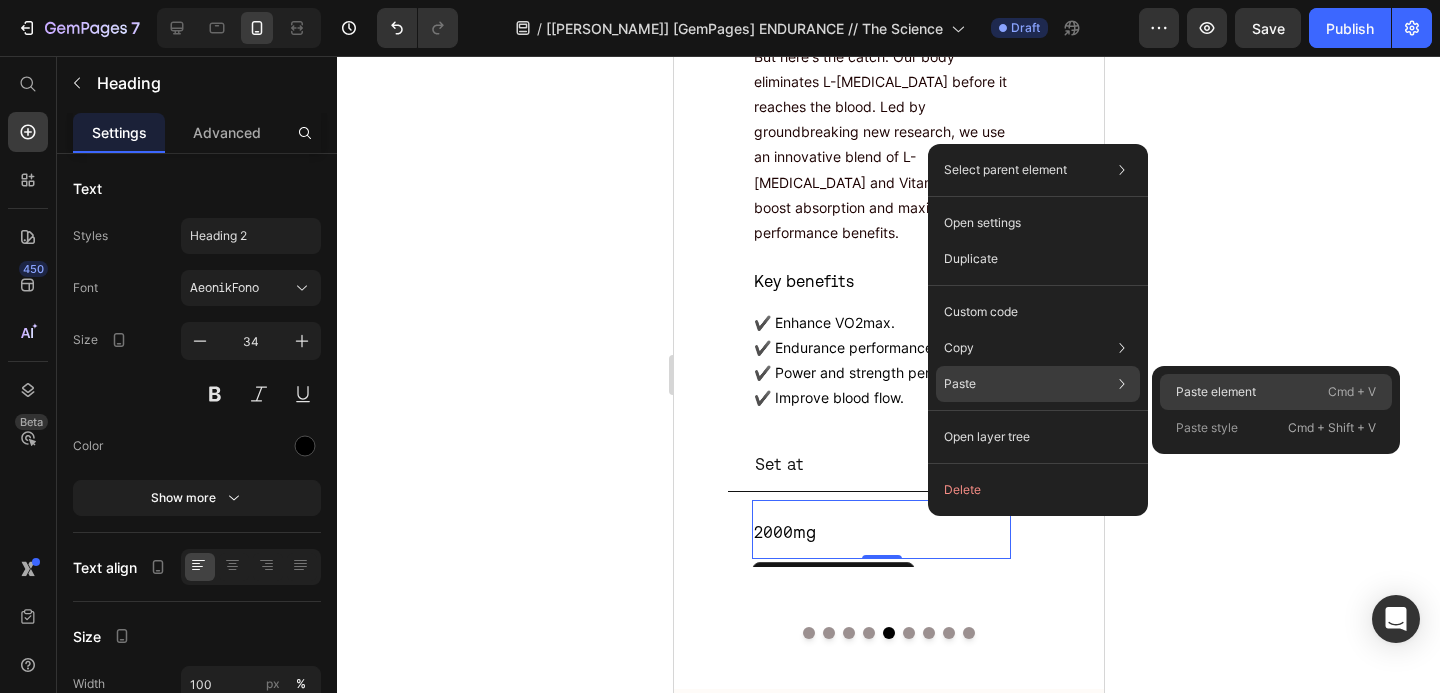 click on "Paste element  Cmd + V" 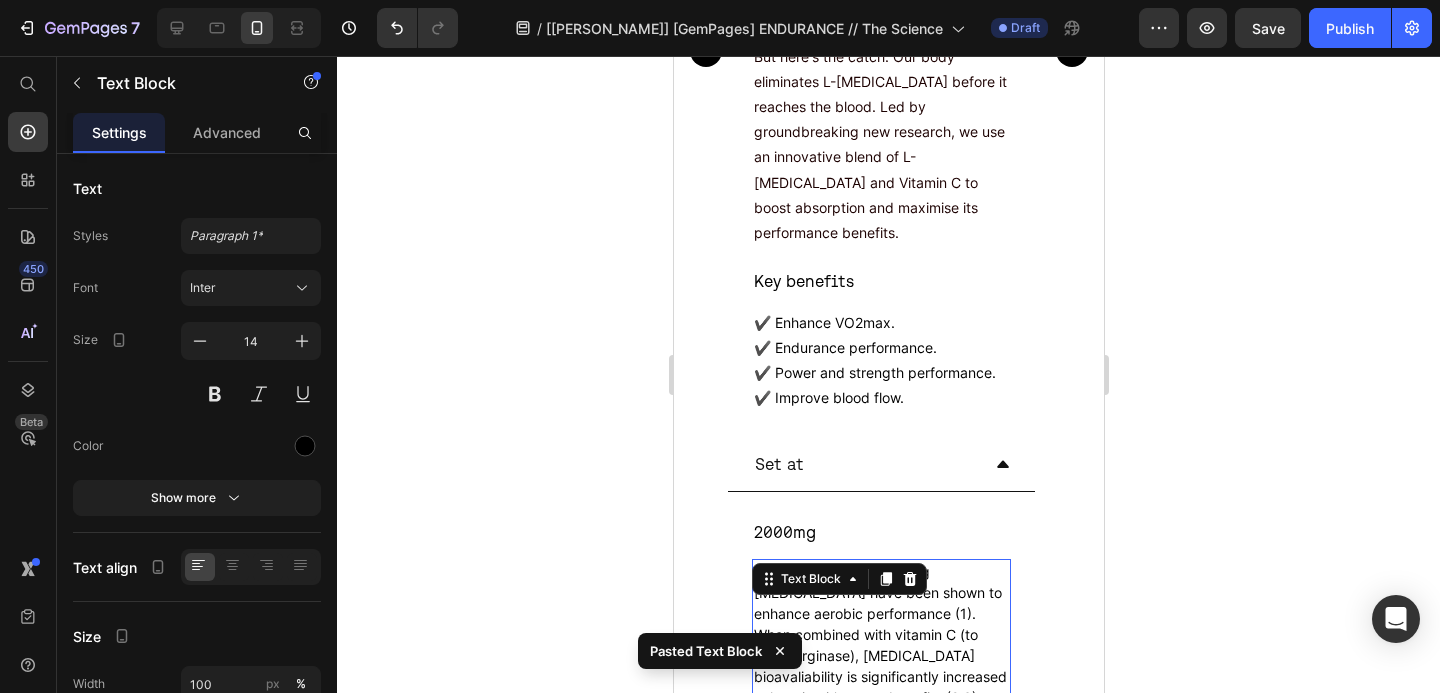 click 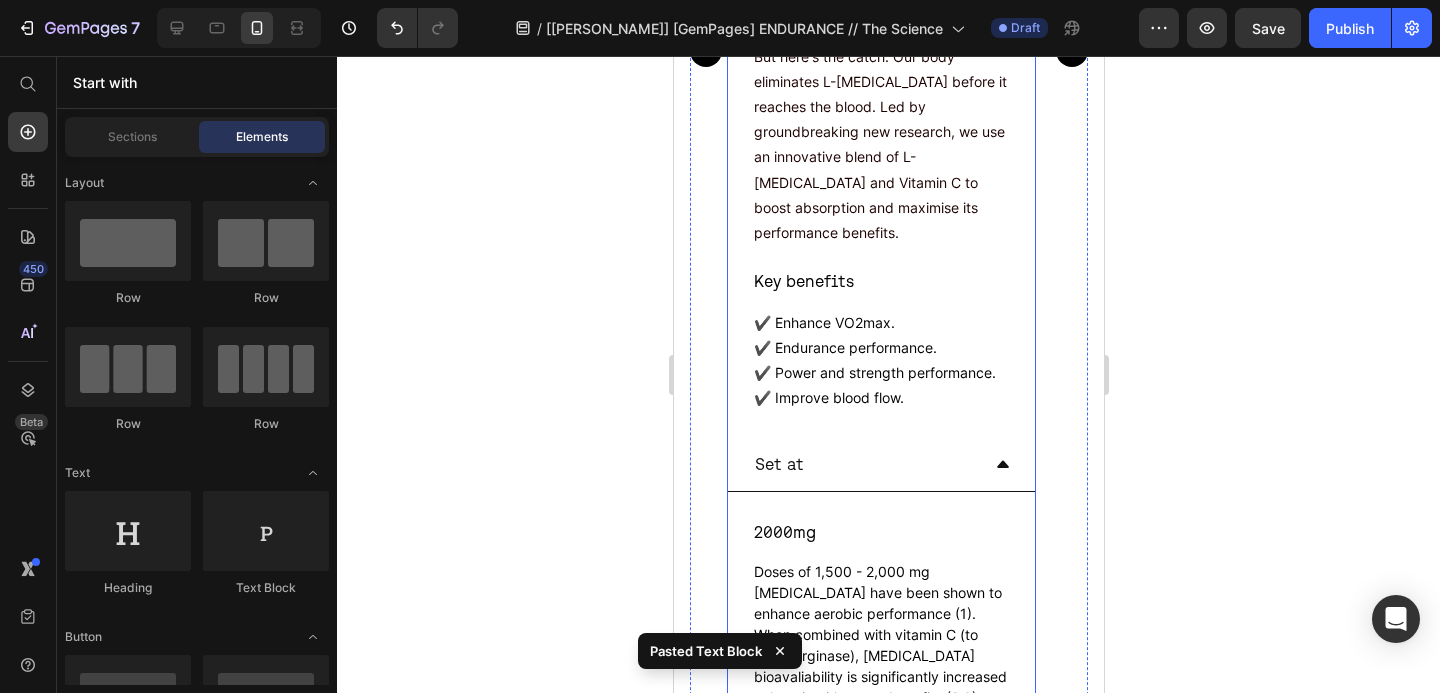 click on "Set at" at bounding box center [864, 464] 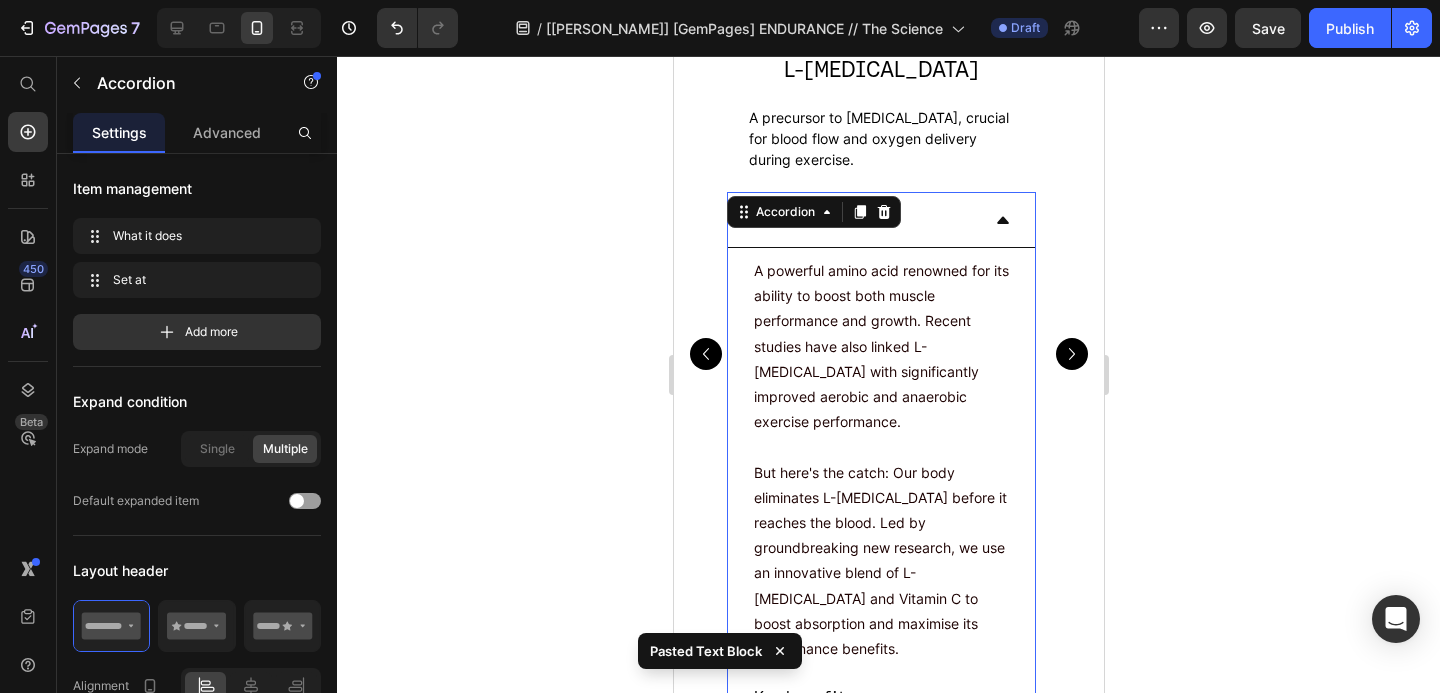 click on "What it does" at bounding box center [864, 219] 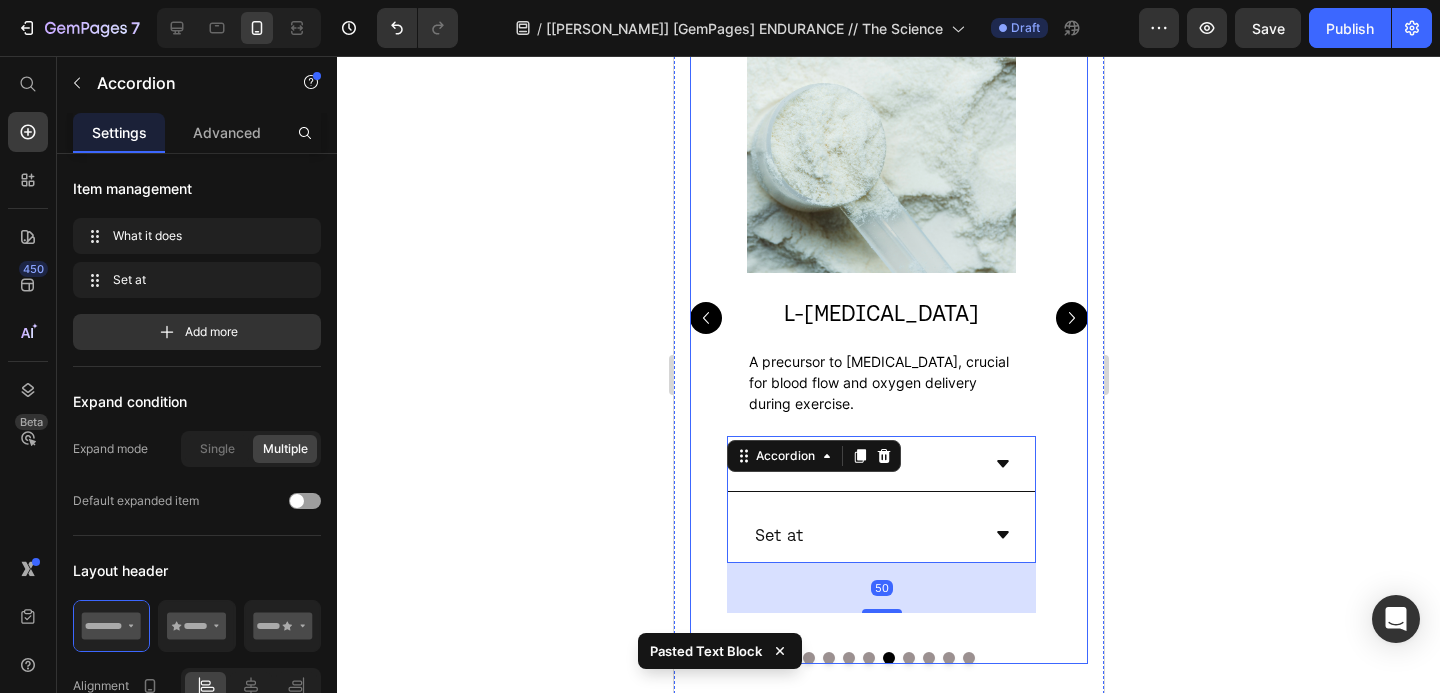 scroll, scrollTop: 1767, scrollLeft: 0, axis: vertical 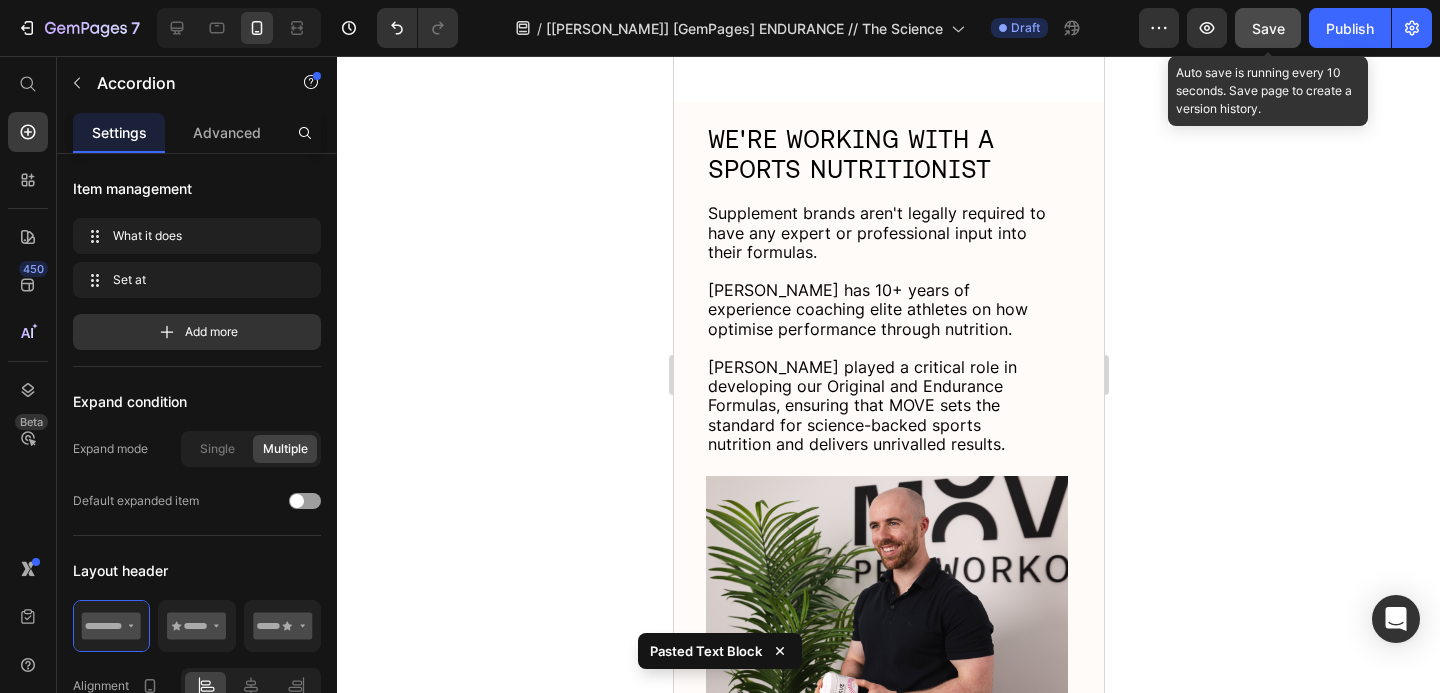click on "Save" 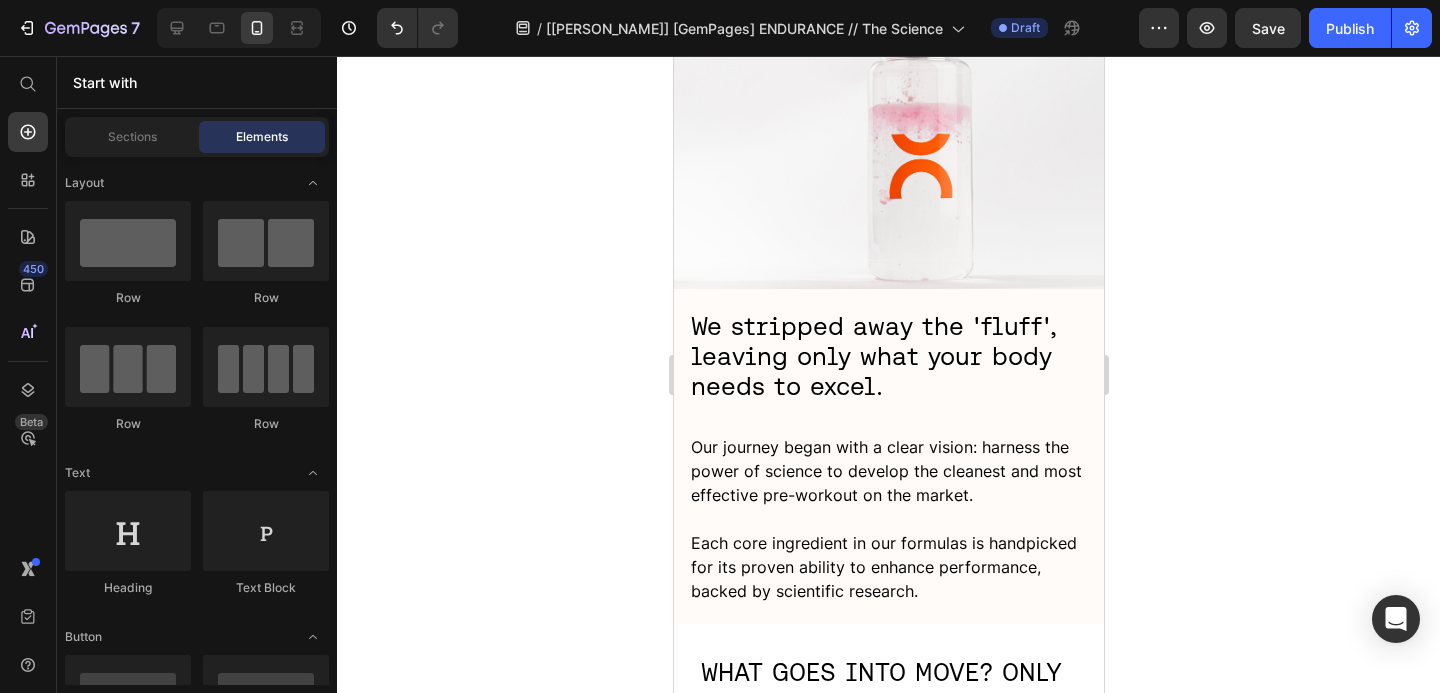 scroll, scrollTop: 0, scrollLeft: 0, axis: both 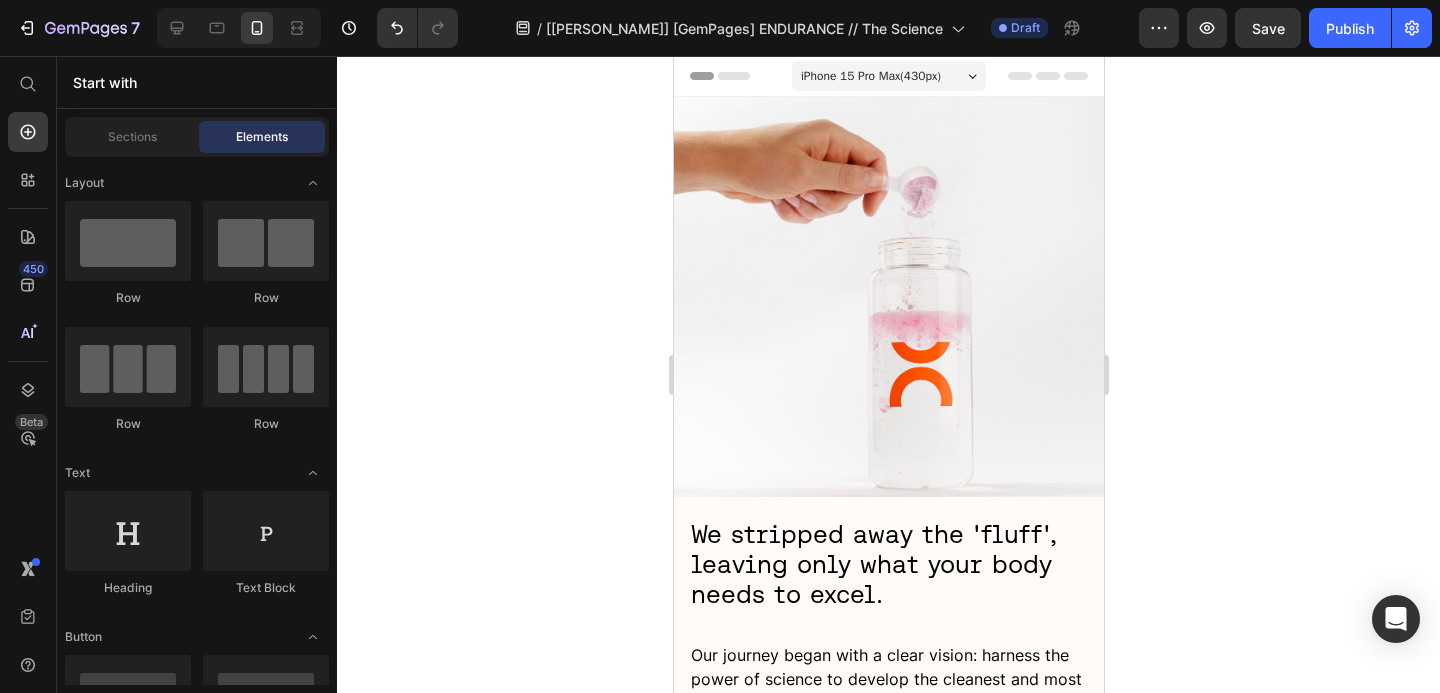 drag, startPoint x: 1093, startPoint y: 359, endPoint x: 1788, endPoint y: 101, distance: 741.3427 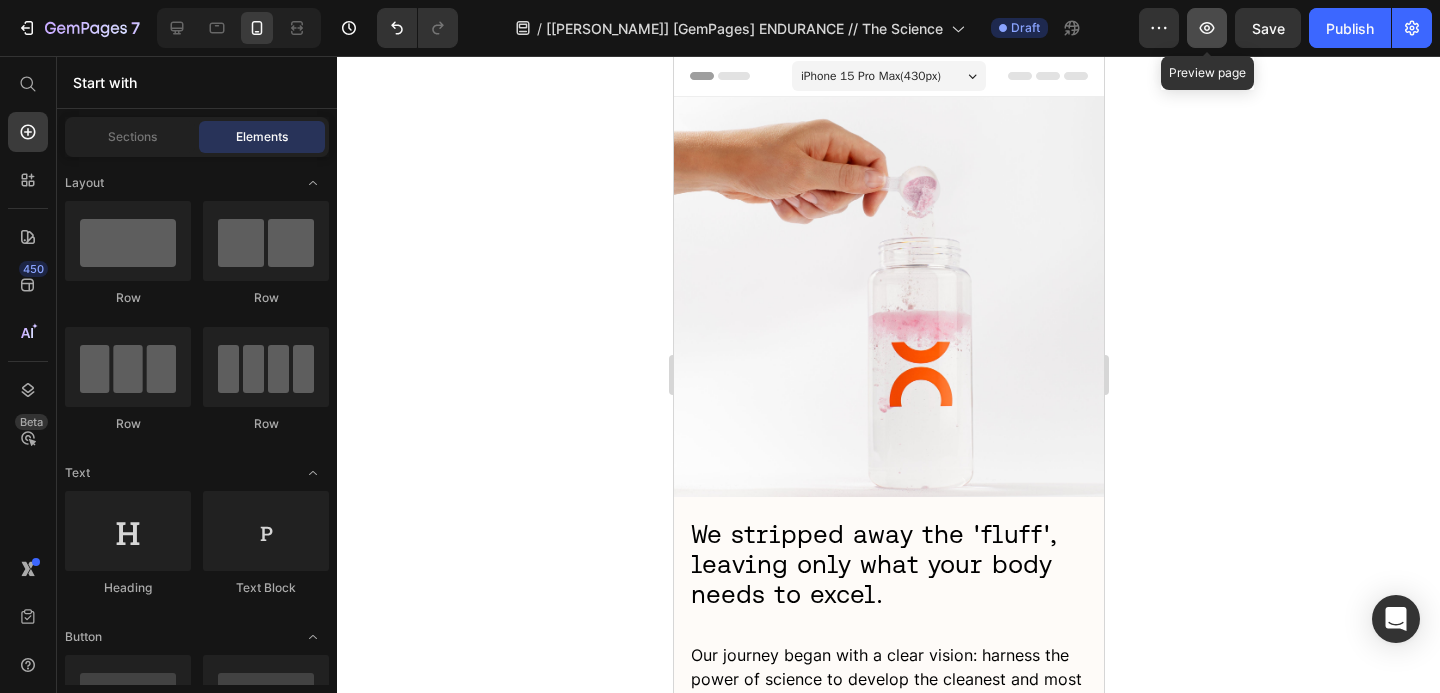 click 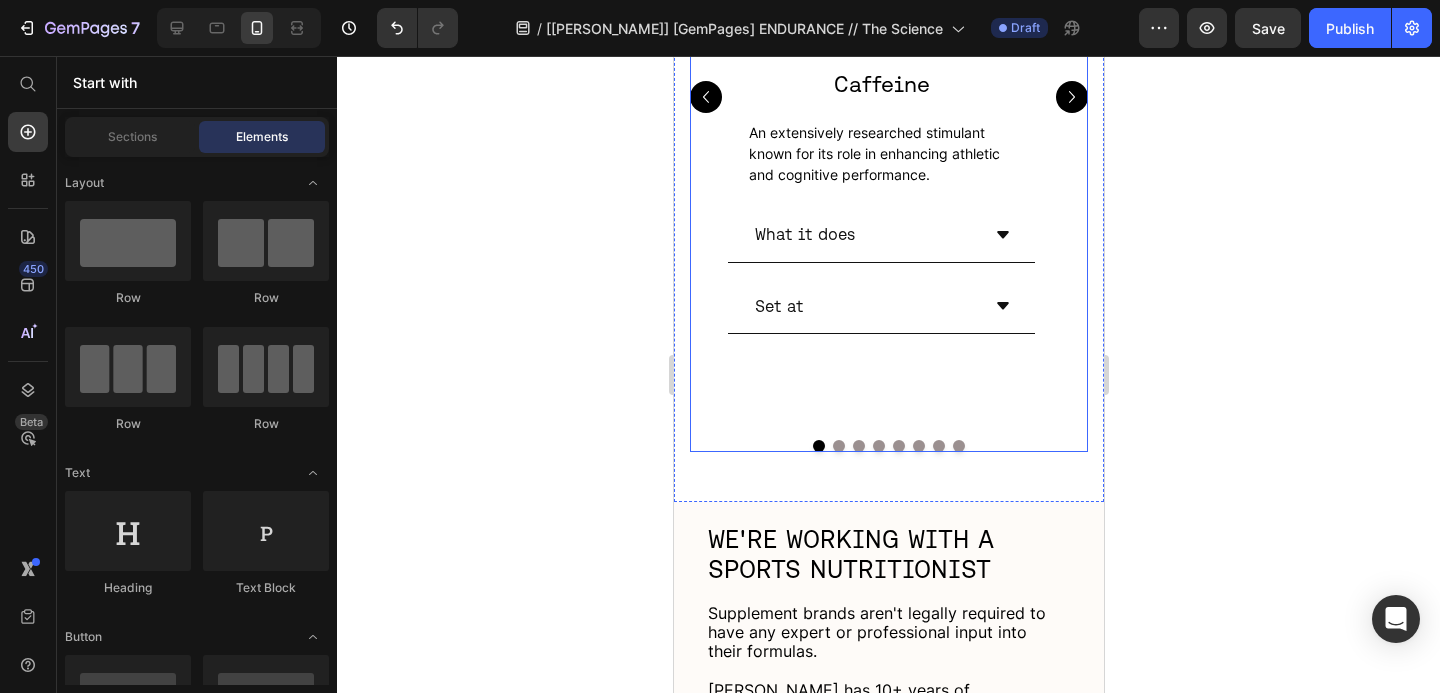 scroll, scrollTop: 1268, scrollLeft: 0, axis: vertical 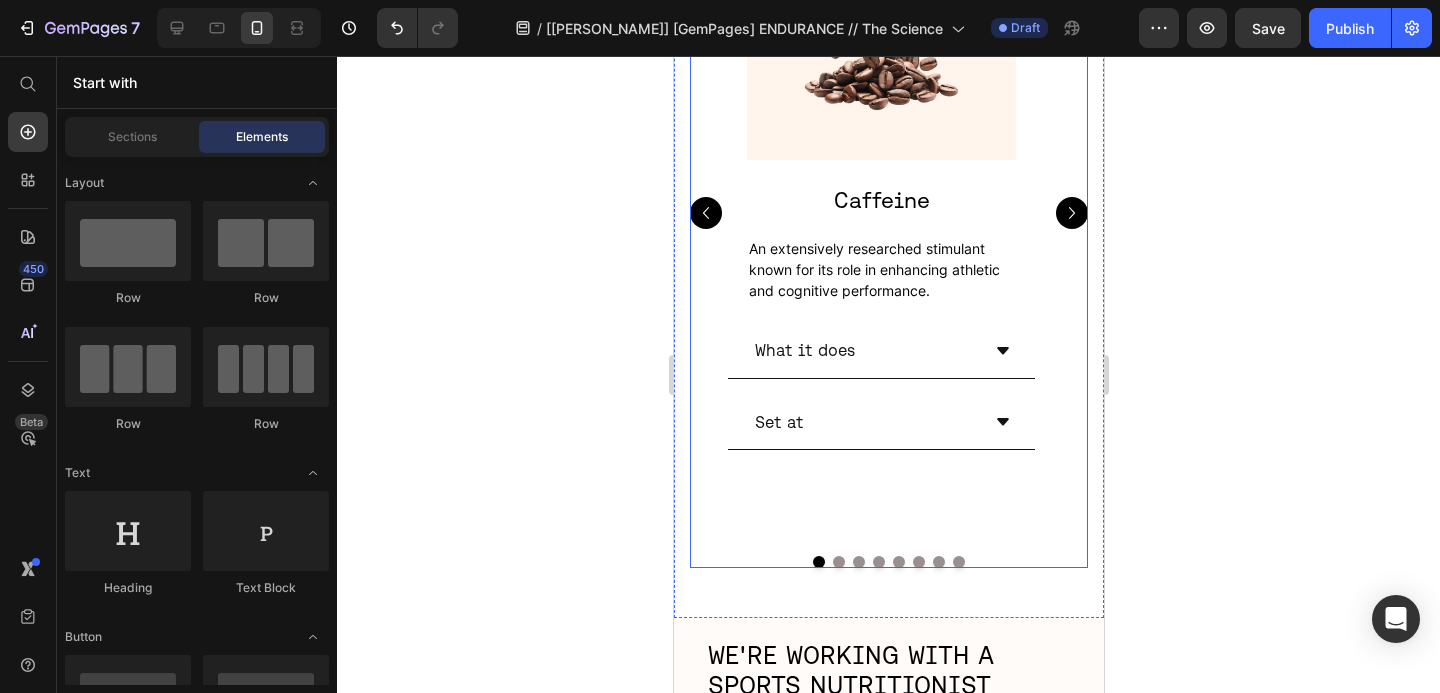 click on "Image Caffeine Heading An extensively researched stimulant known for its role in enhancing athletic and cognitive performance. Text Block
What it does
Set at Accordion Image Ashwagandha  *IN EVERGREEN LIME ONLY Heading A powerful [MEDICAL_DATA] plant that helps lower stress hormones, steady your energy, and sharpen focus—so you stay cool, clear, and locked in when it counts. Text Block
What it does
Set at Accordion Image L-[MEDICAL_DATA] Heading A precursor to [MEDICAL_DATA], crucial for blood flow and oxygen delivery during exercise. Text Block
What it does
Set at Accordion Image L-[MEDICAL_DATA] Heading A key amino acid that supports neurotransmitter production, playing a vital role in stress resilience and mental sharpness. Text Block" at bounding box center [888, 213] 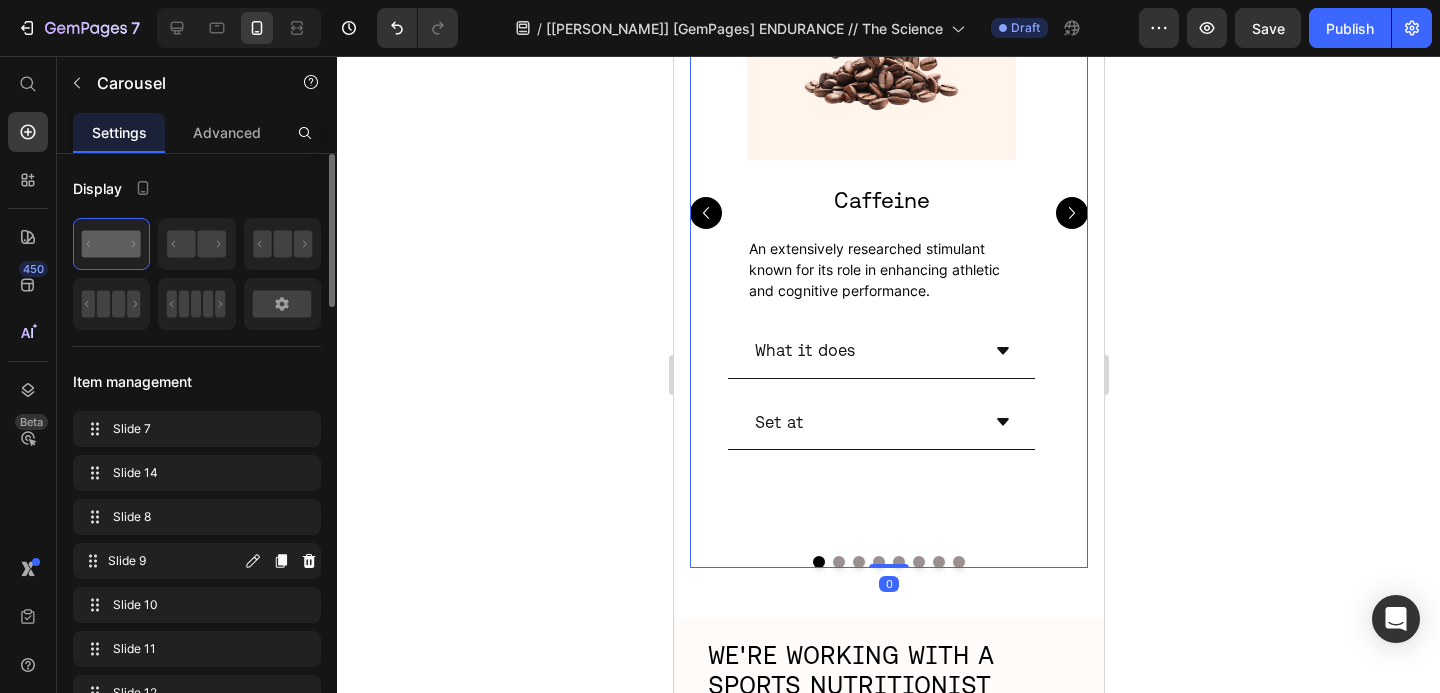 scroll, scrollTop: 645, scrollLeft: 0, axis: vertical 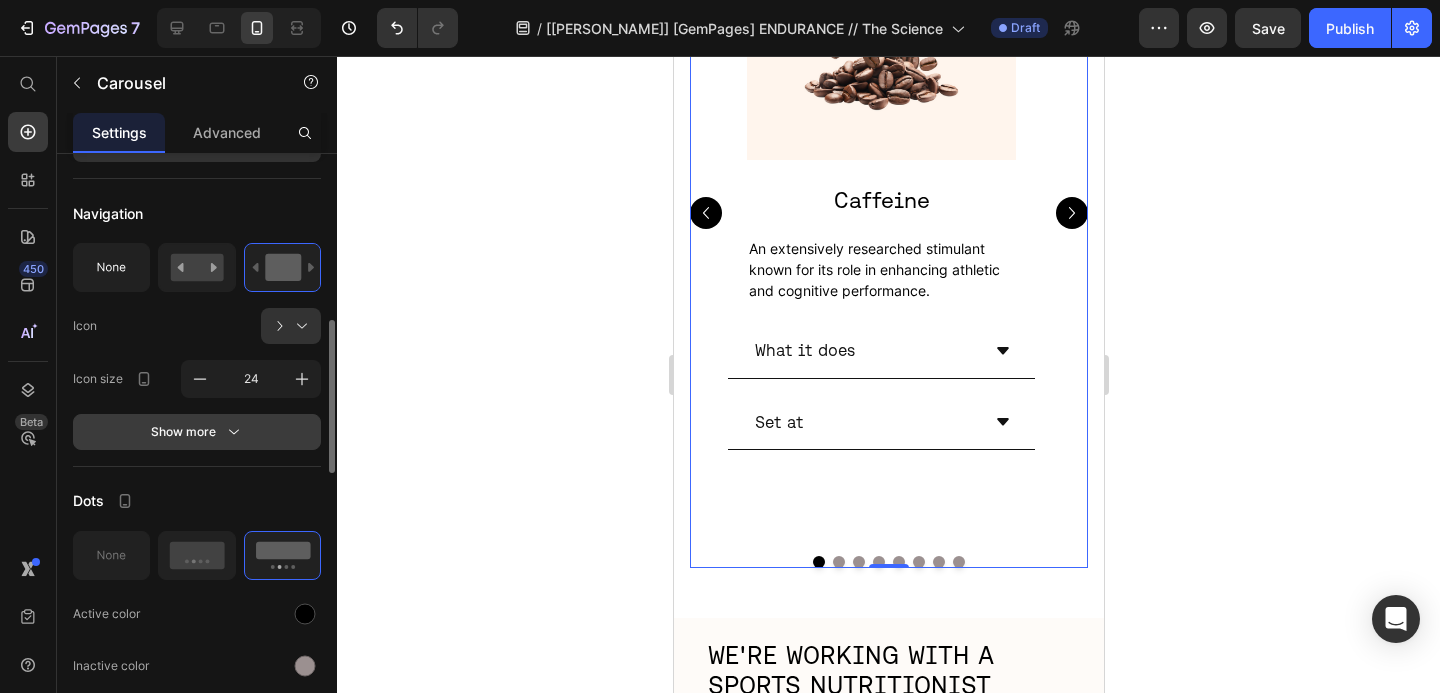 click on "Show more" at bounding box center (197, 432) 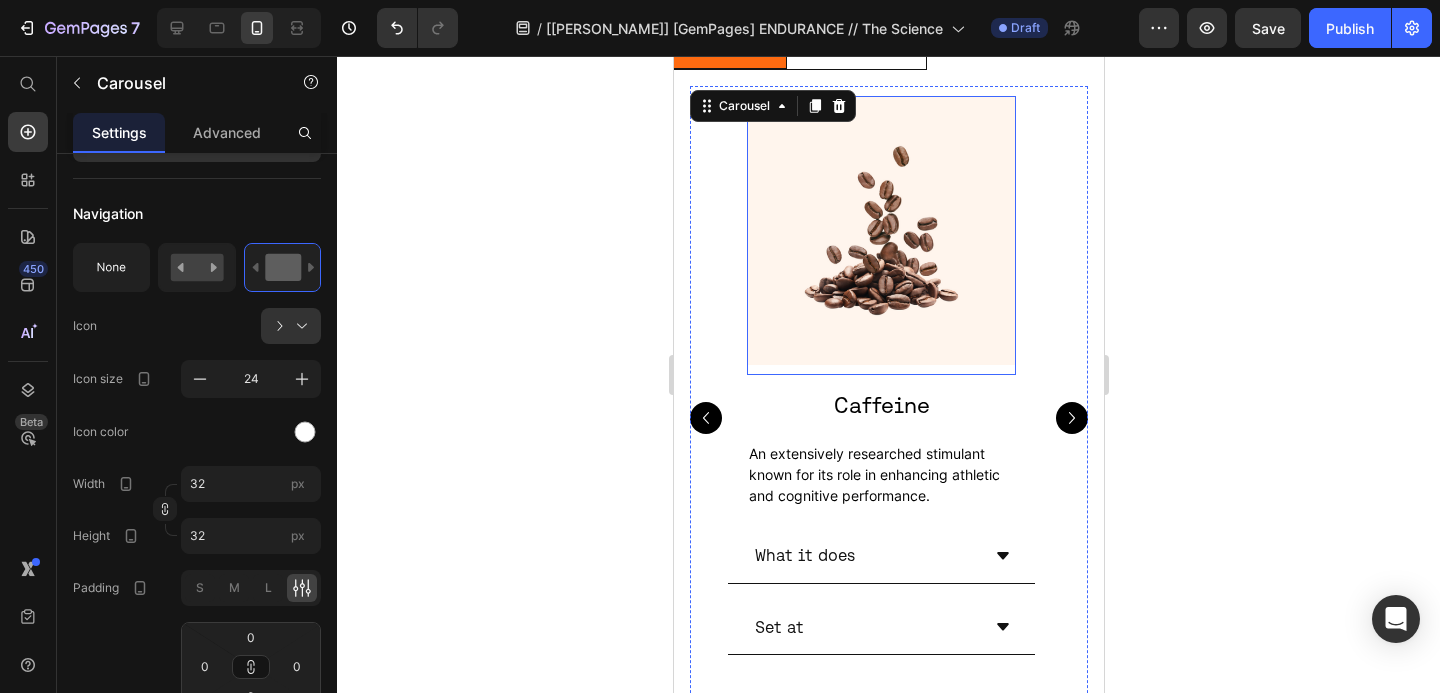 scroll, scrollTop: 1030, scrollLeft: 0, axis: vertical 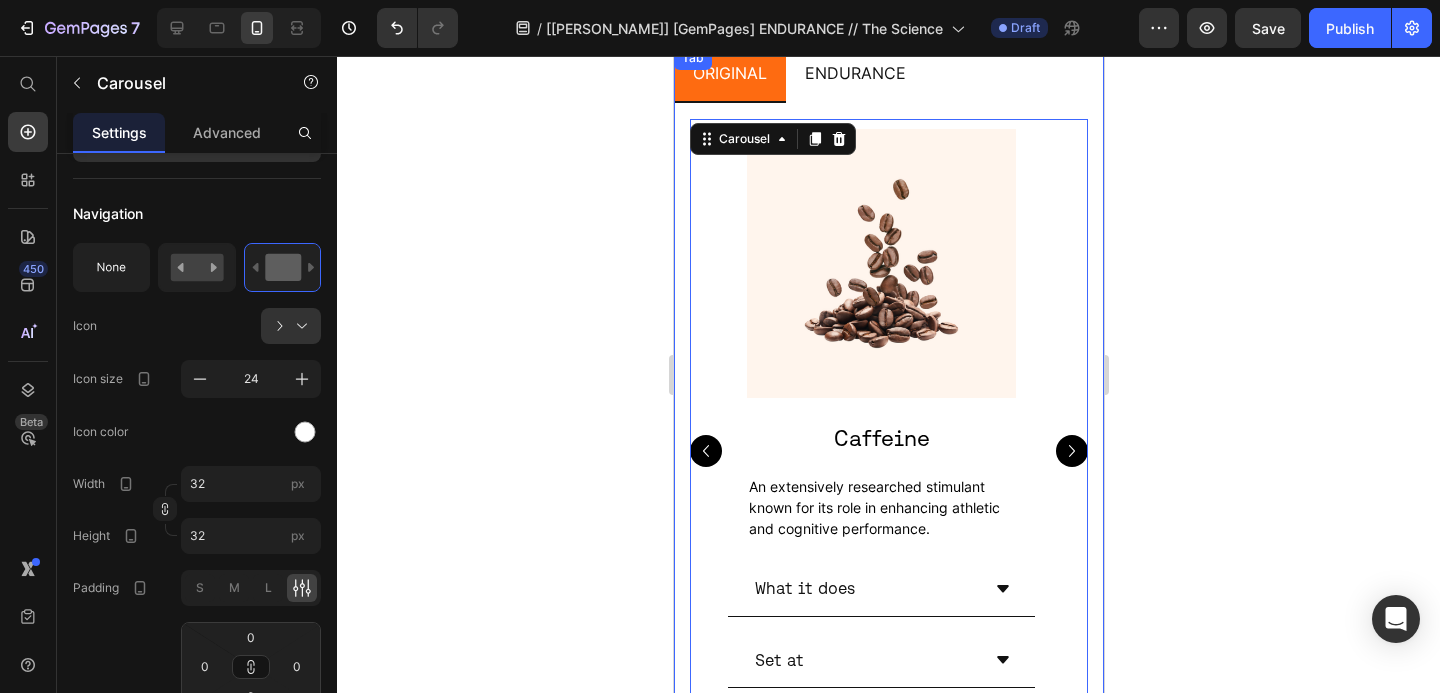 click on "ENDURANCE" at bounding box center [854, 73] 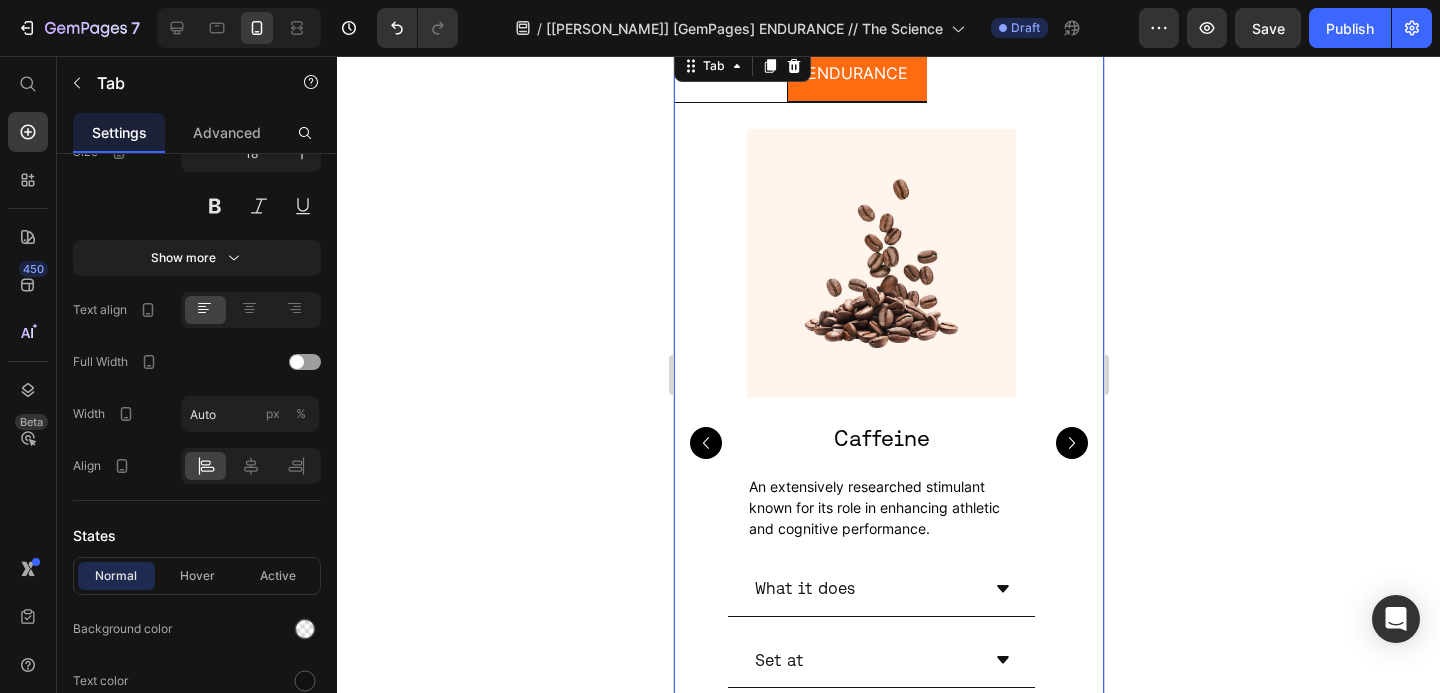 scroll, scrollTop: 0, scrollLeft: 0, axis: both 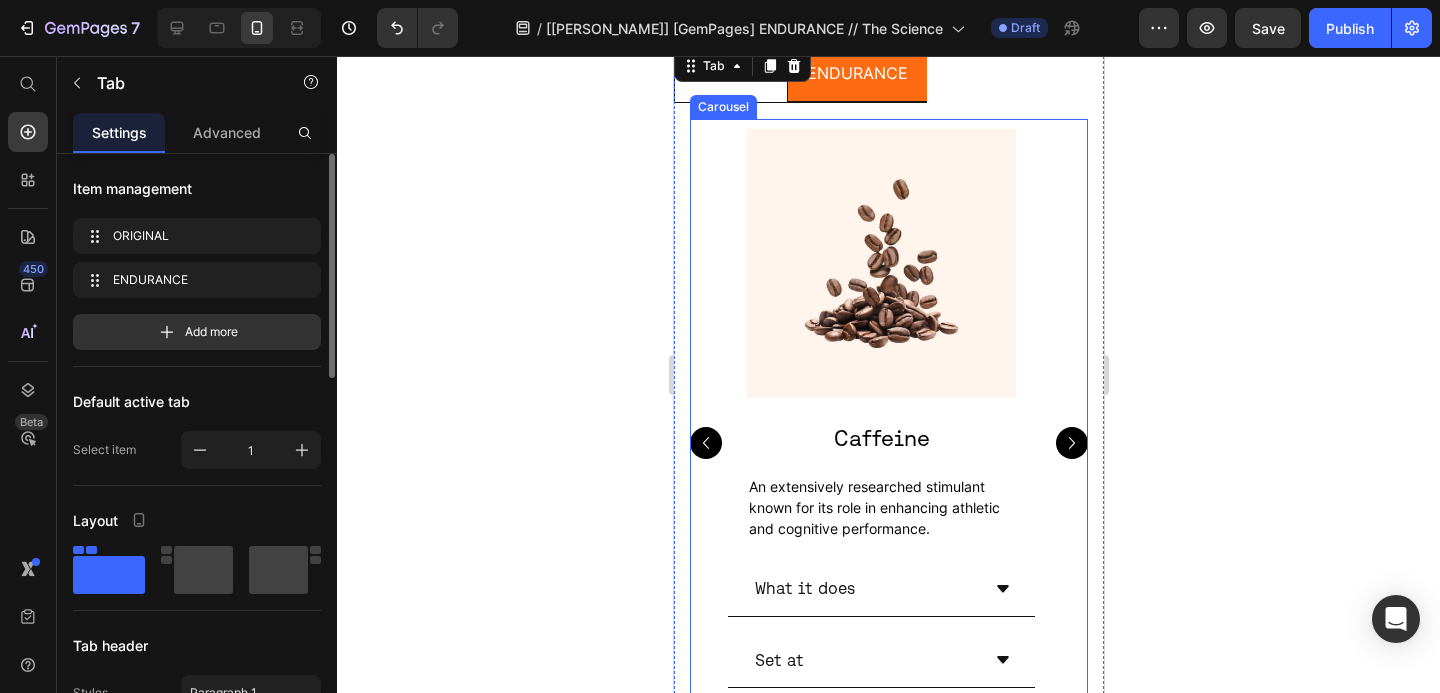 click on "Image Caffeine Heading An extensively researched stimulant known for its role in enhancing athletic and cognitive performance. Text Block
What it does
Set at Accordion Image Electrolyte Complex Heading Formulated for optimal hydration and muscle function, with higher dosages than most electrolyte products to match what athletes  actually  lose in sweat. Text Block
What it does
Set at Accordion Image Taurine Heading A key amino acid that supports strength, endurance and power, while reducing fatigue. Text Block
What it does
Set at Accordion Image Blackcurrant Extract Heading Blackcurrant Extract enhances endurance by improving blood flow, oxygen delivery, muscle function and fat metabolism. Text Block" at bounding box center (888, 443) 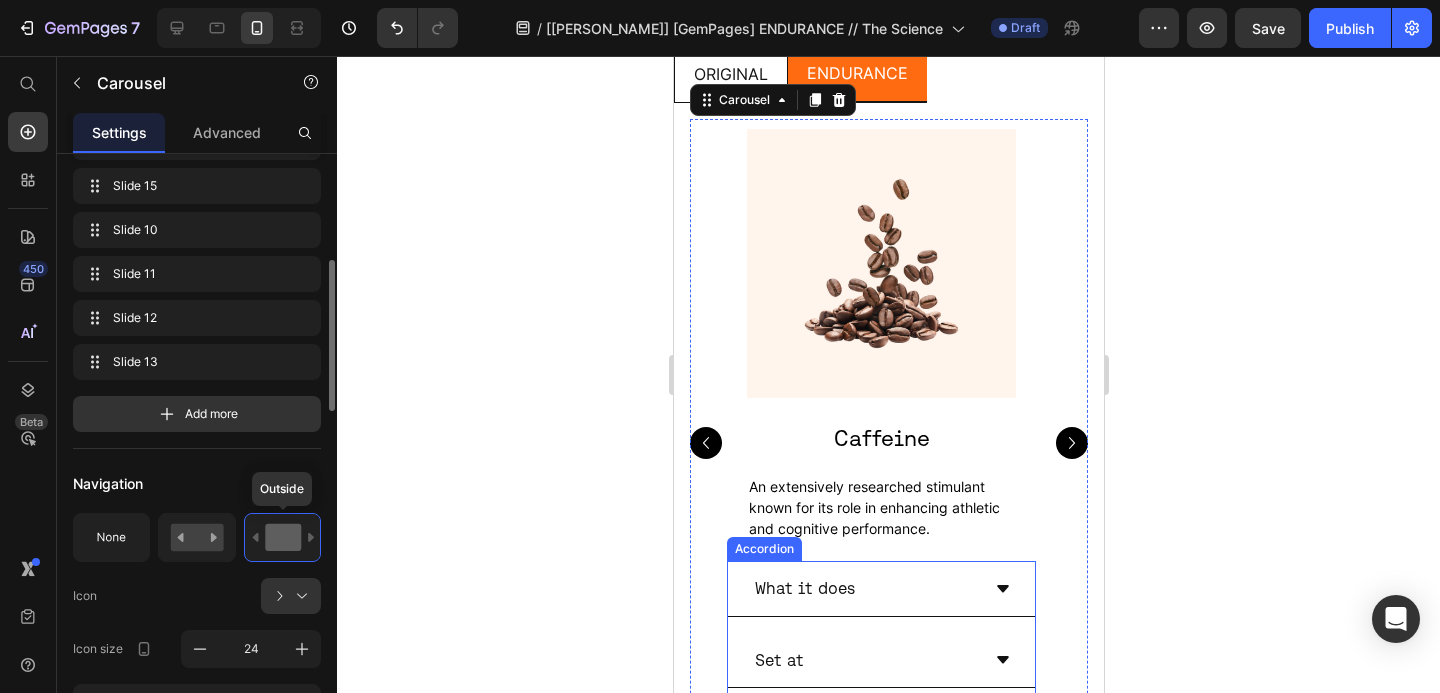 scroll, scrollTop: 589, scrollLeft: 0, axis: vertical 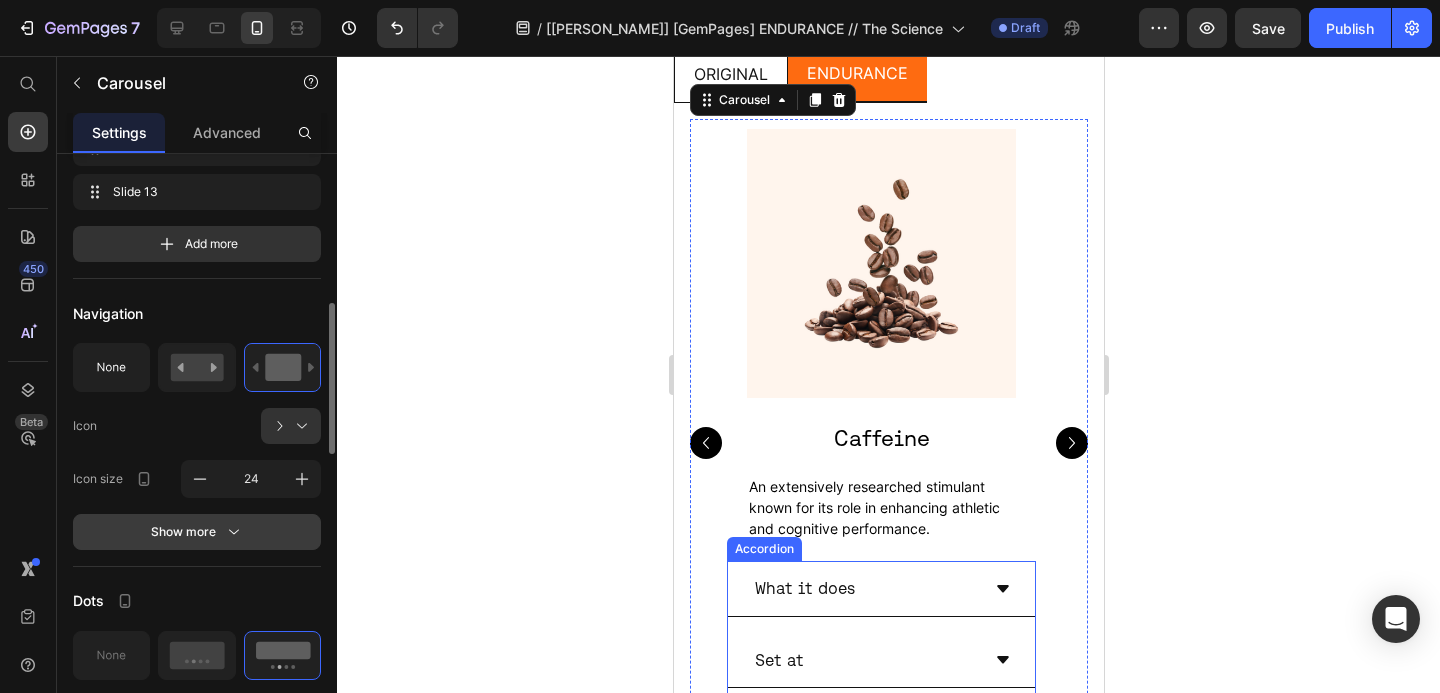 click on "Show more" at bounding box center [197, 532] 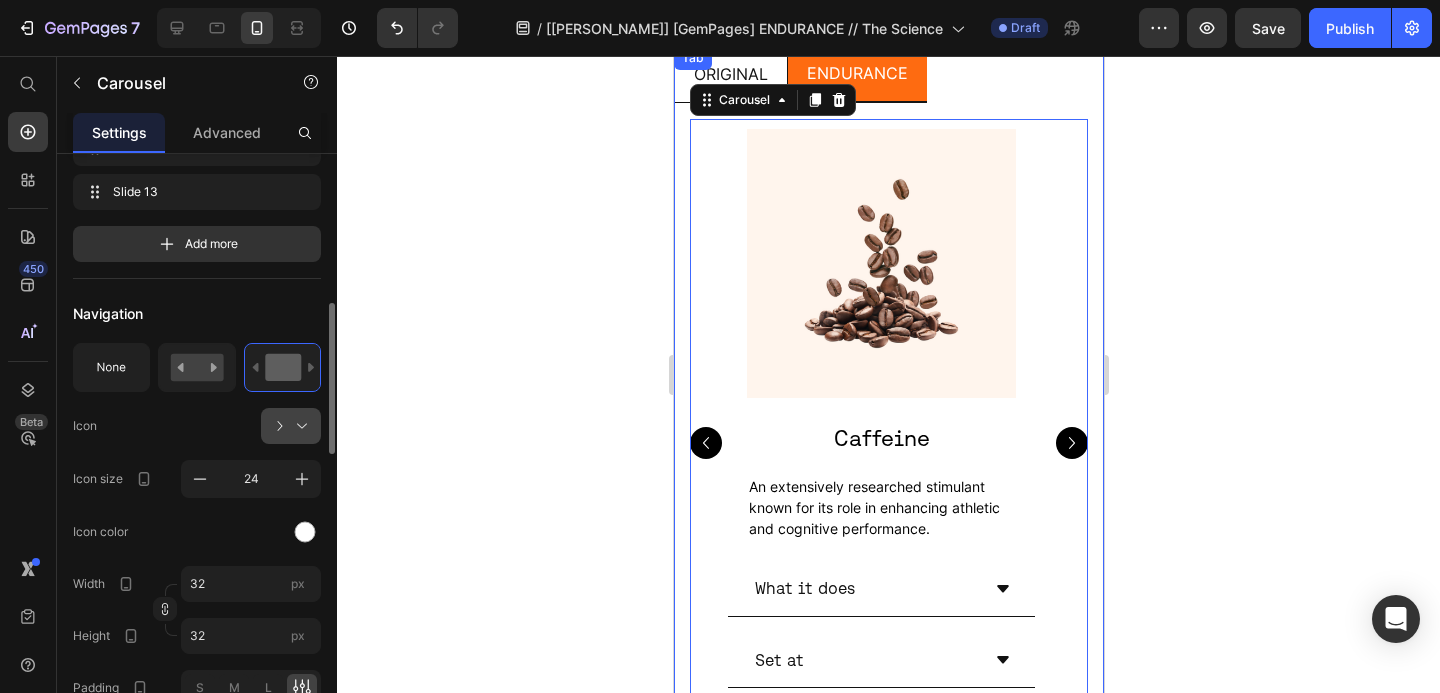 click at bounding box center [299, 426] 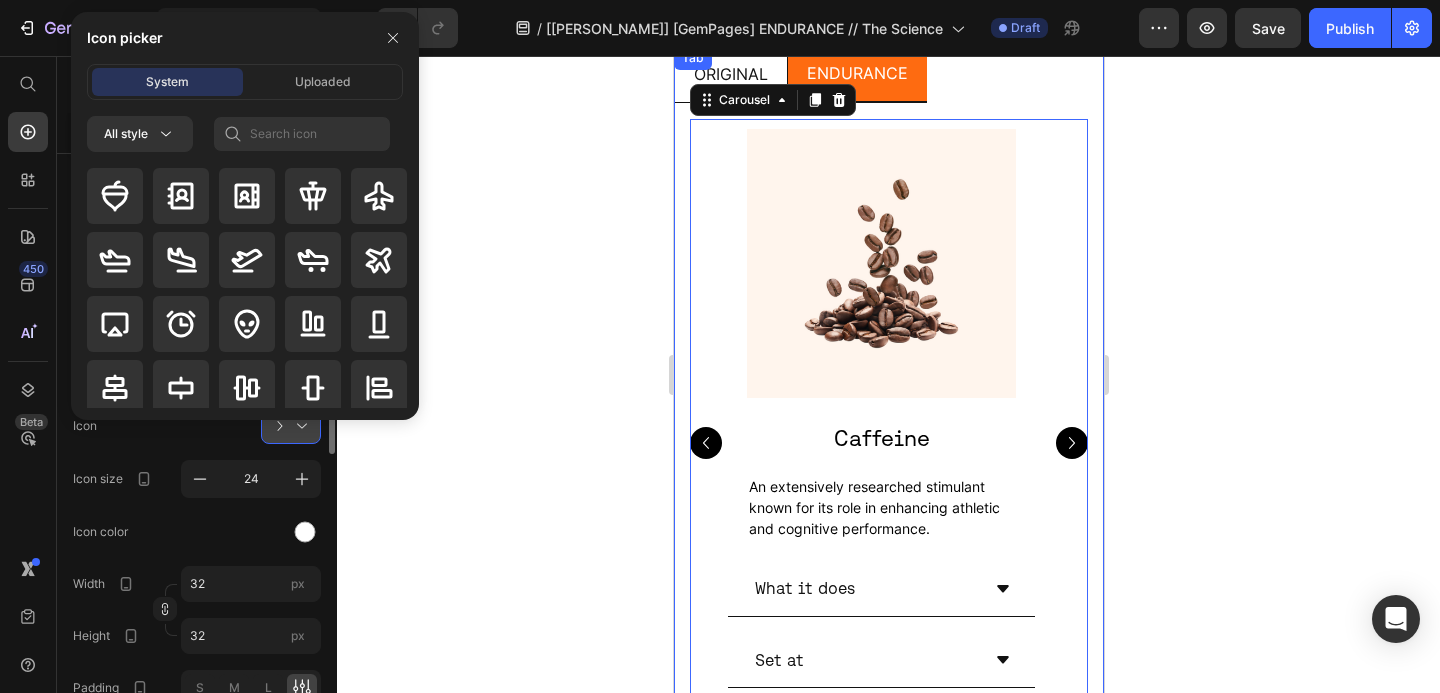 click at bounding box center [299, 426] 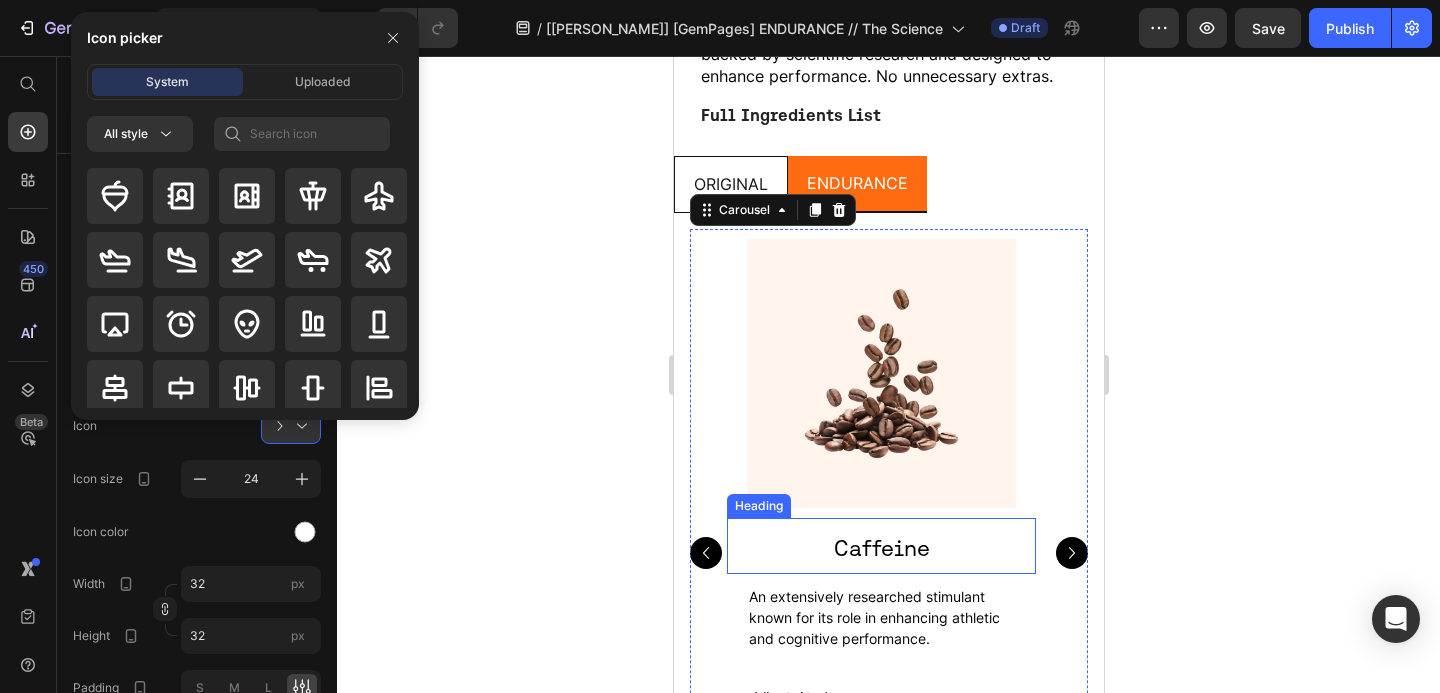 scroll, scrollTop: 844, scrollLeft: 0, axis: vertical 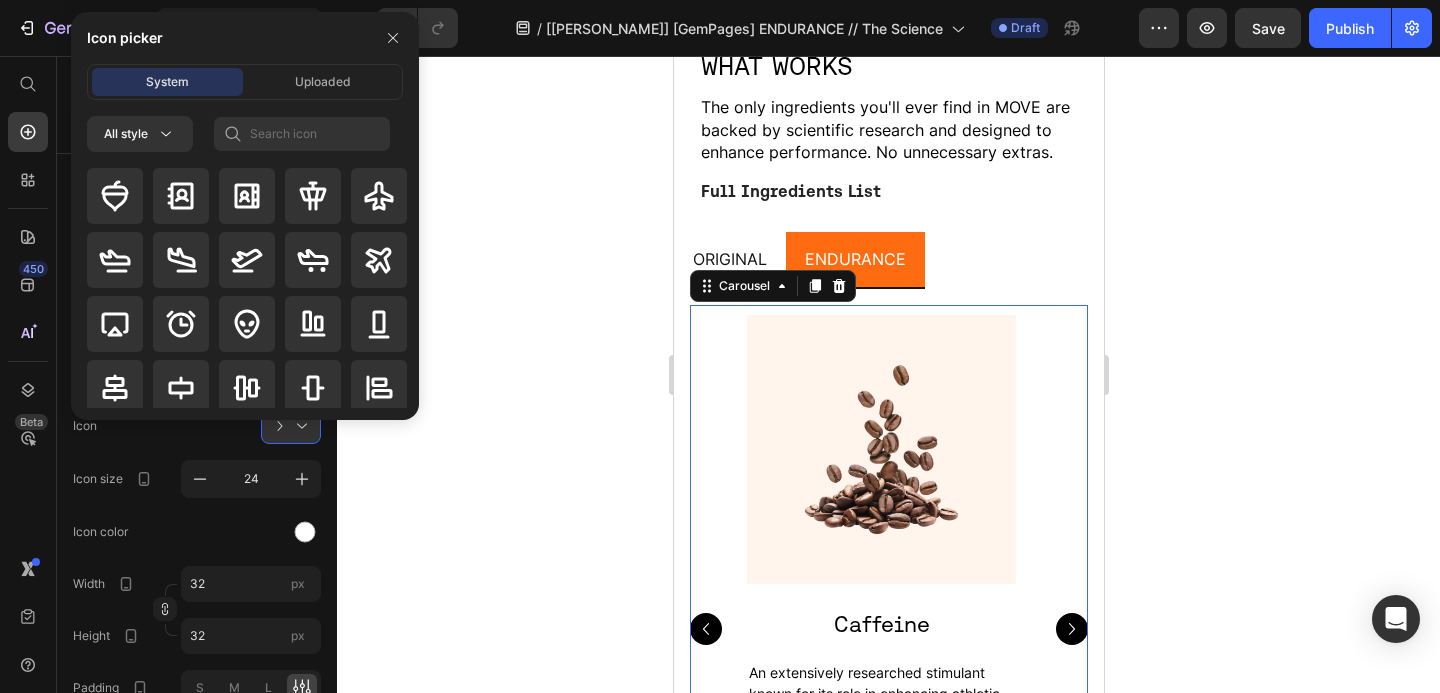click on "ORIGINAL" at bounding box center (729, 259) 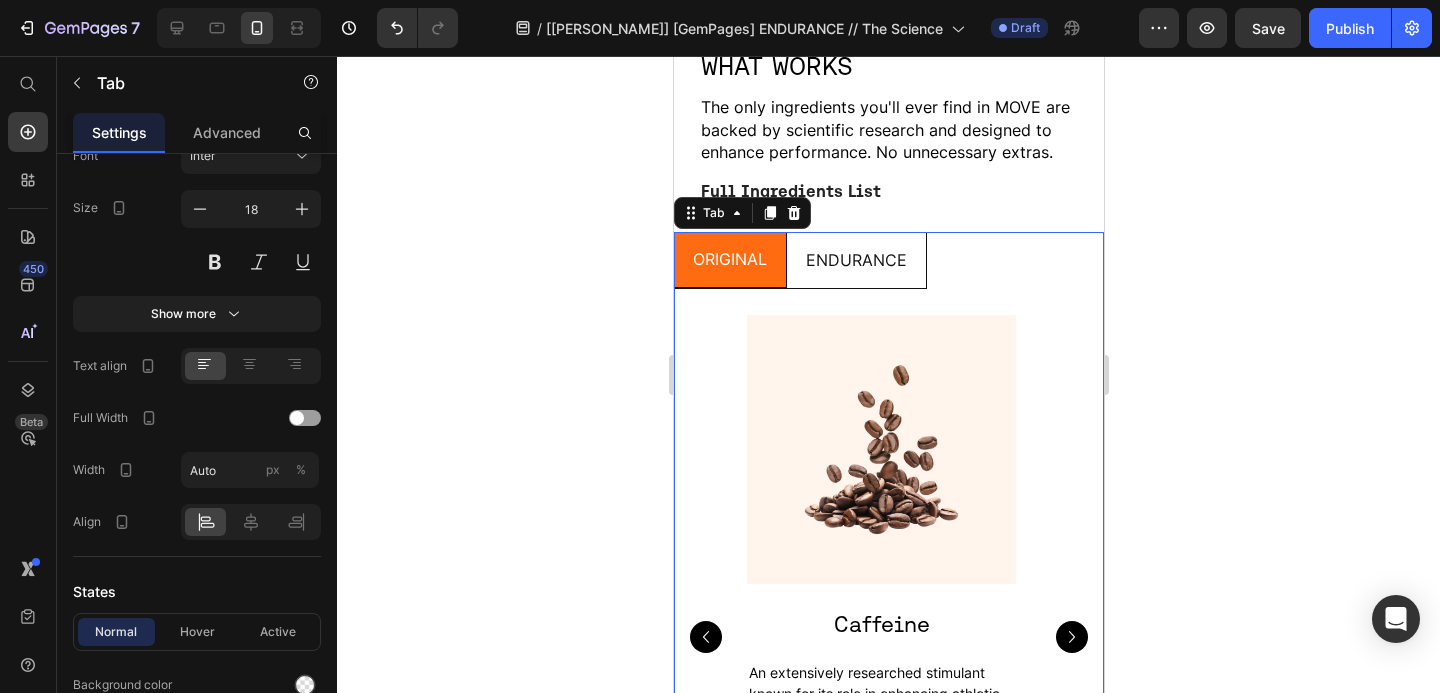 scroll, scrollTop: 0, scrollLeft: 0, axis: both 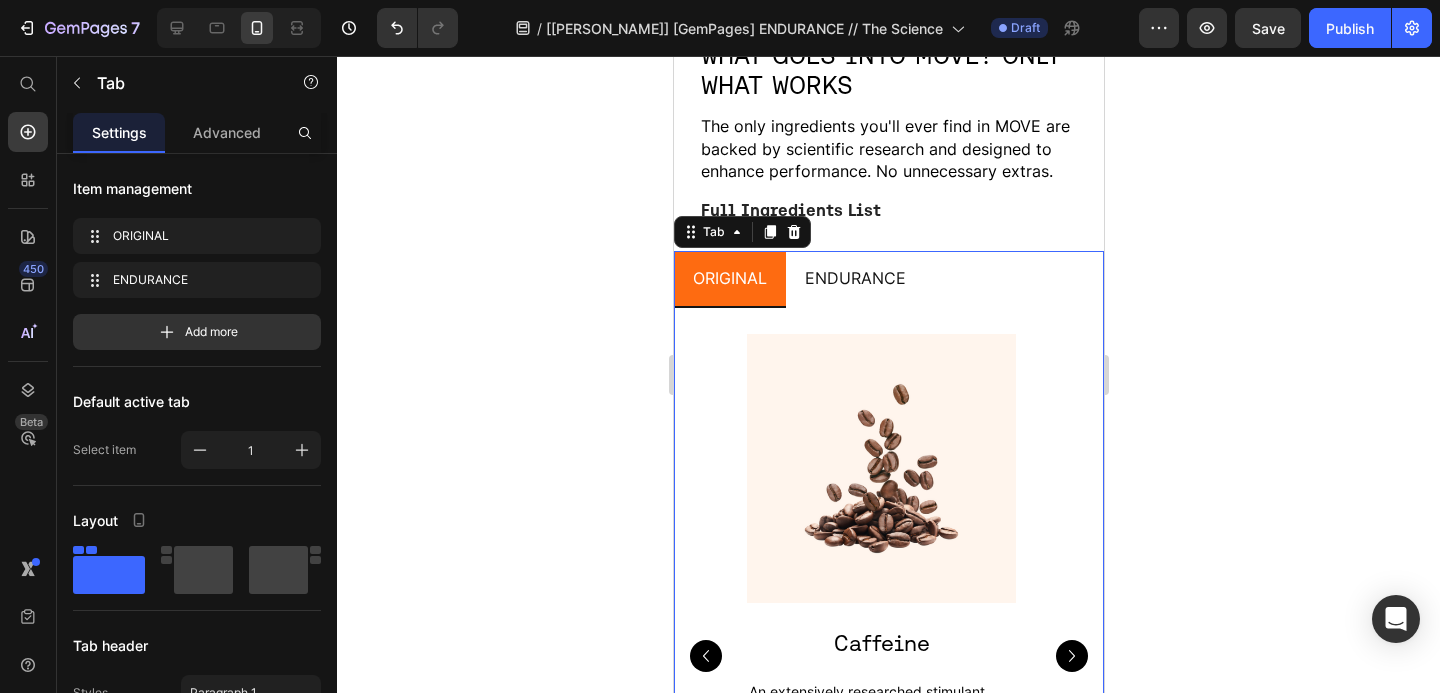 click on "ENDURANCE" at bounding box center (854, 278) 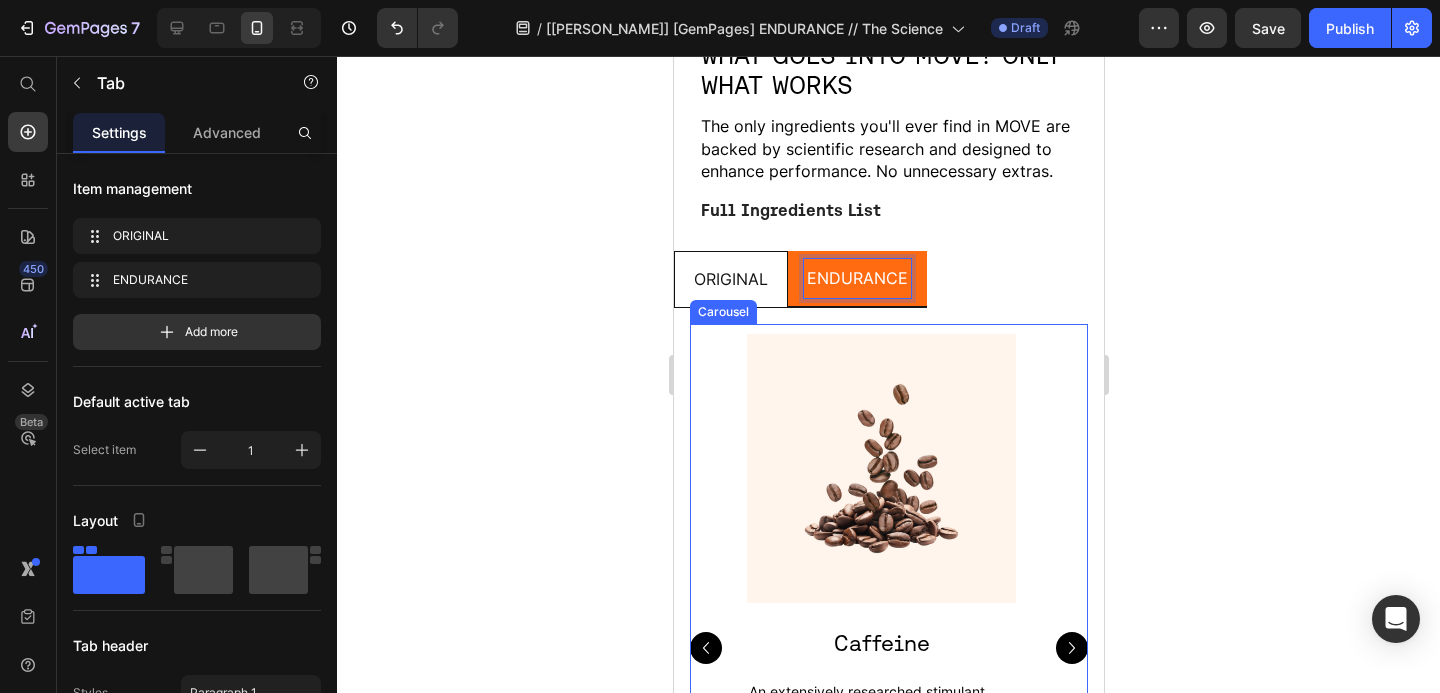 click on "Image Caffeine Heading An extensively researched stimulant known for its role in enhancing athletic and cognitive performance. Text Block
What it does
Set at Accordion" at bounding box center [880, 658] 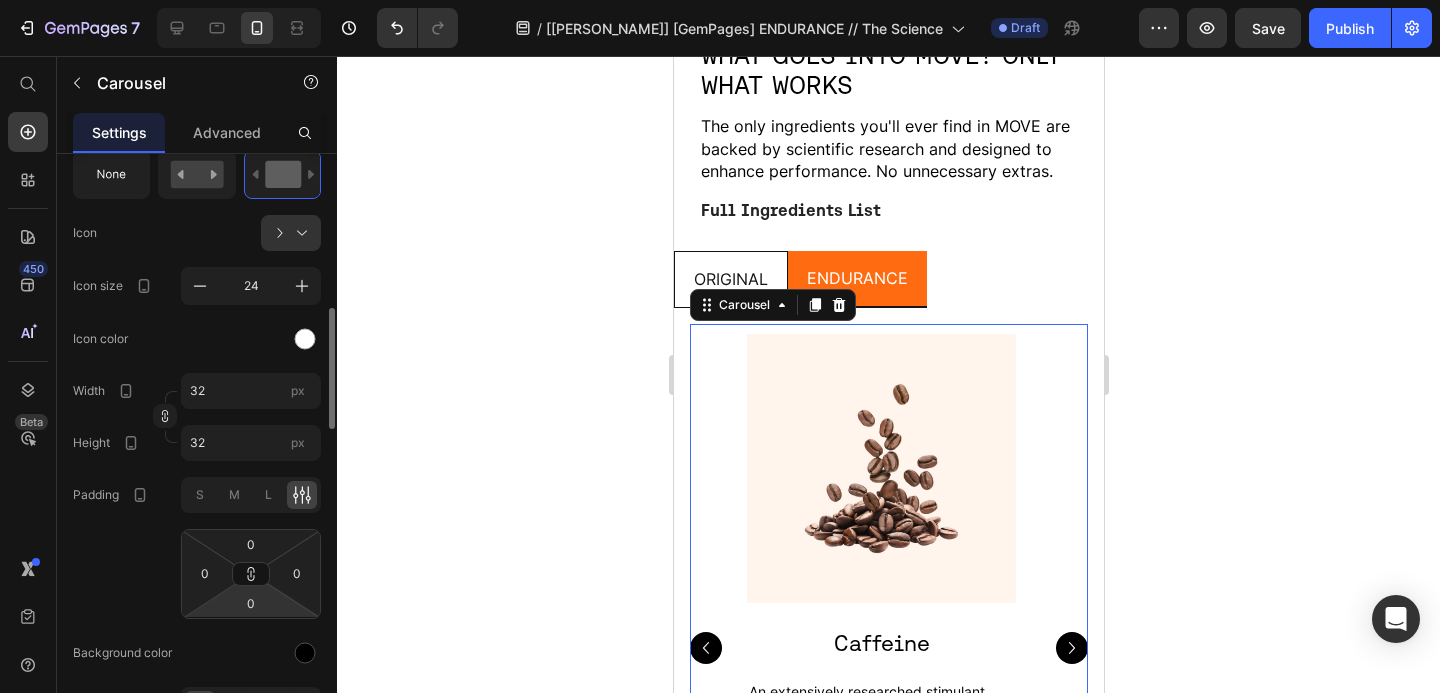 scroll, scrollTop: 632, scrollLeft: 0, axis: vertical 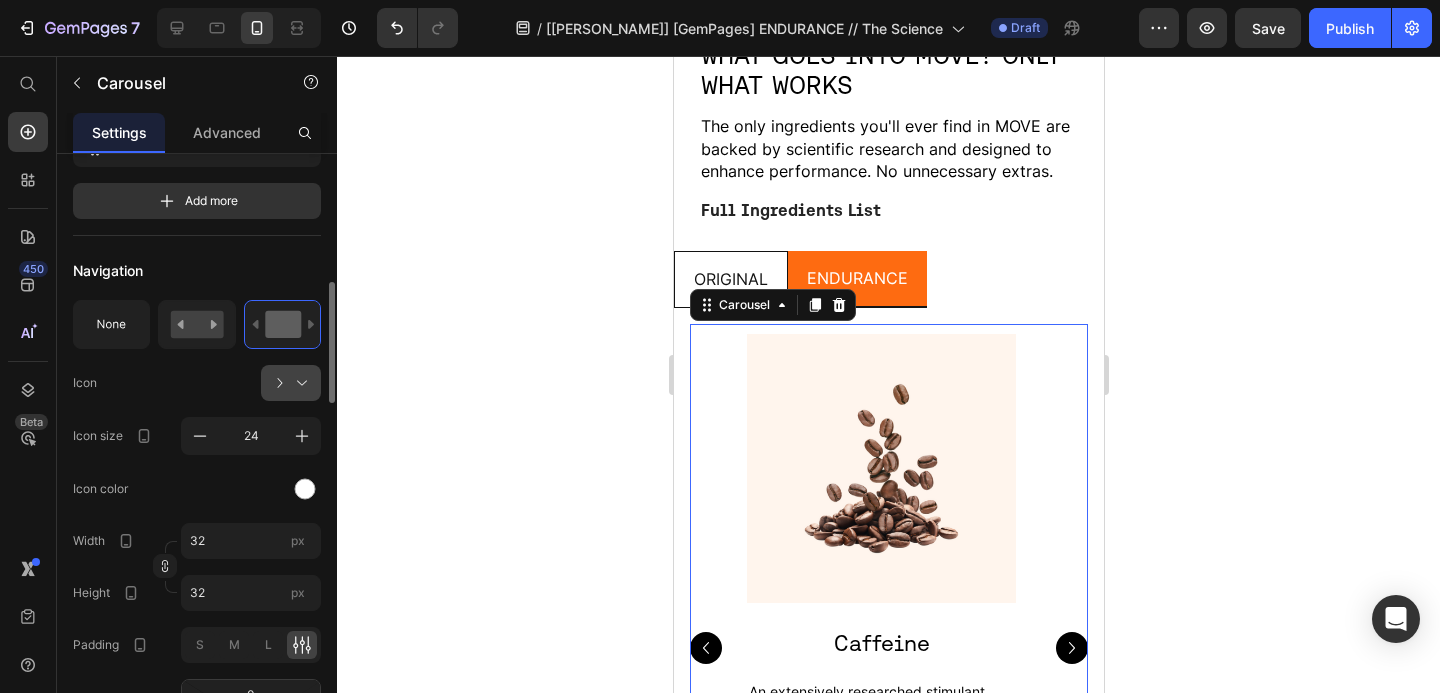 click at bounding box center (299, 383) 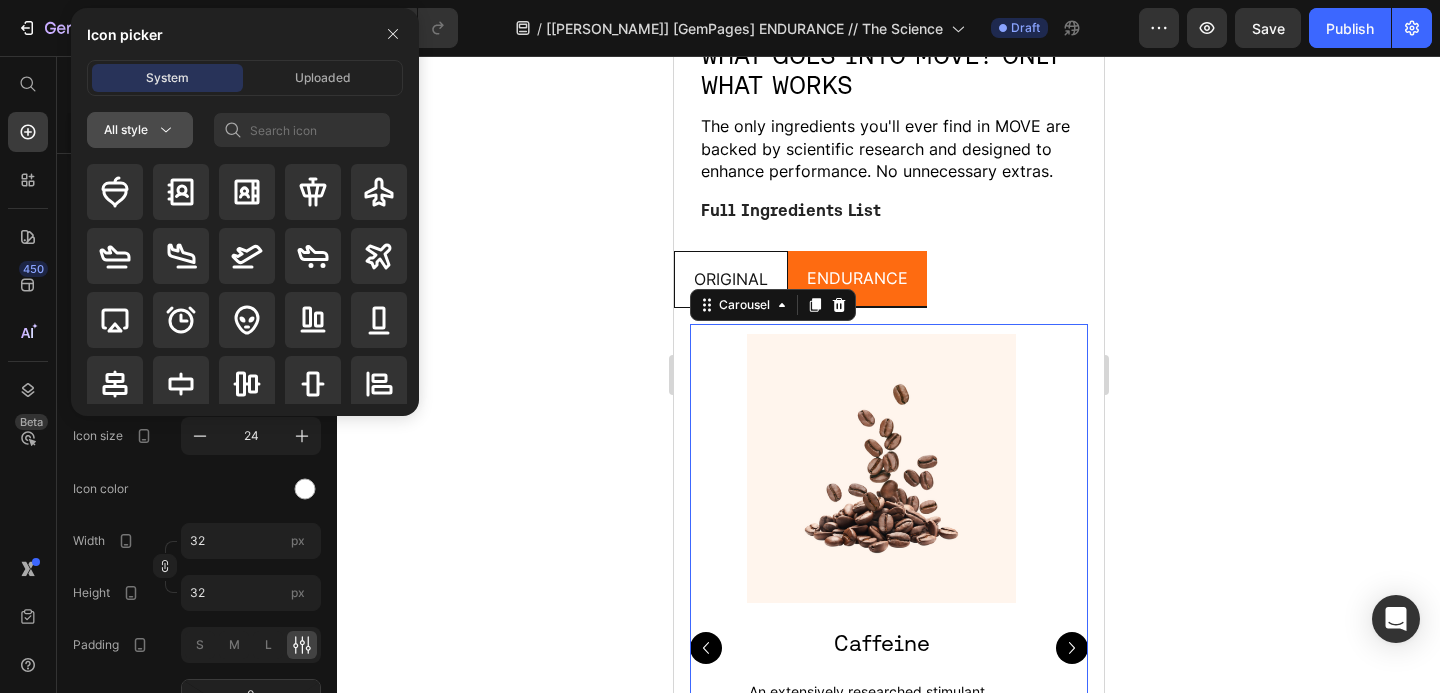 click 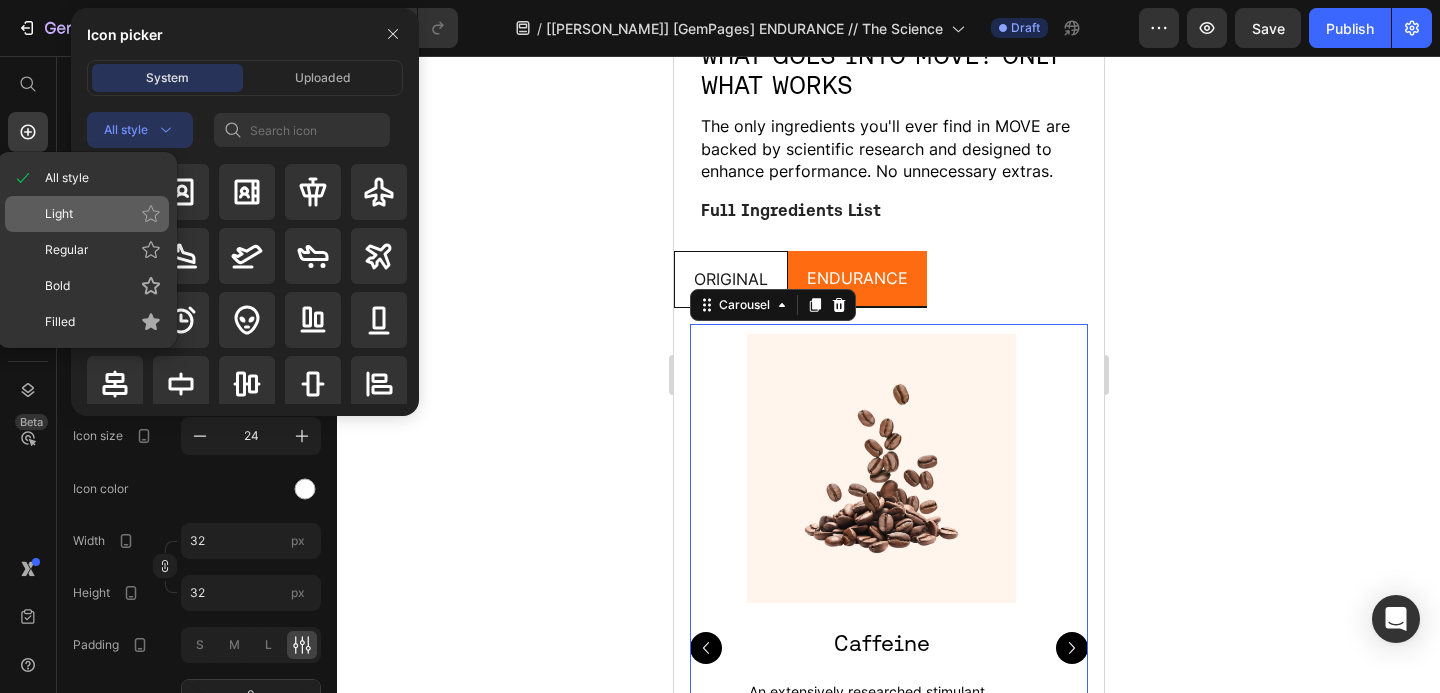 click on "Light" at bounding box center (103, 214) 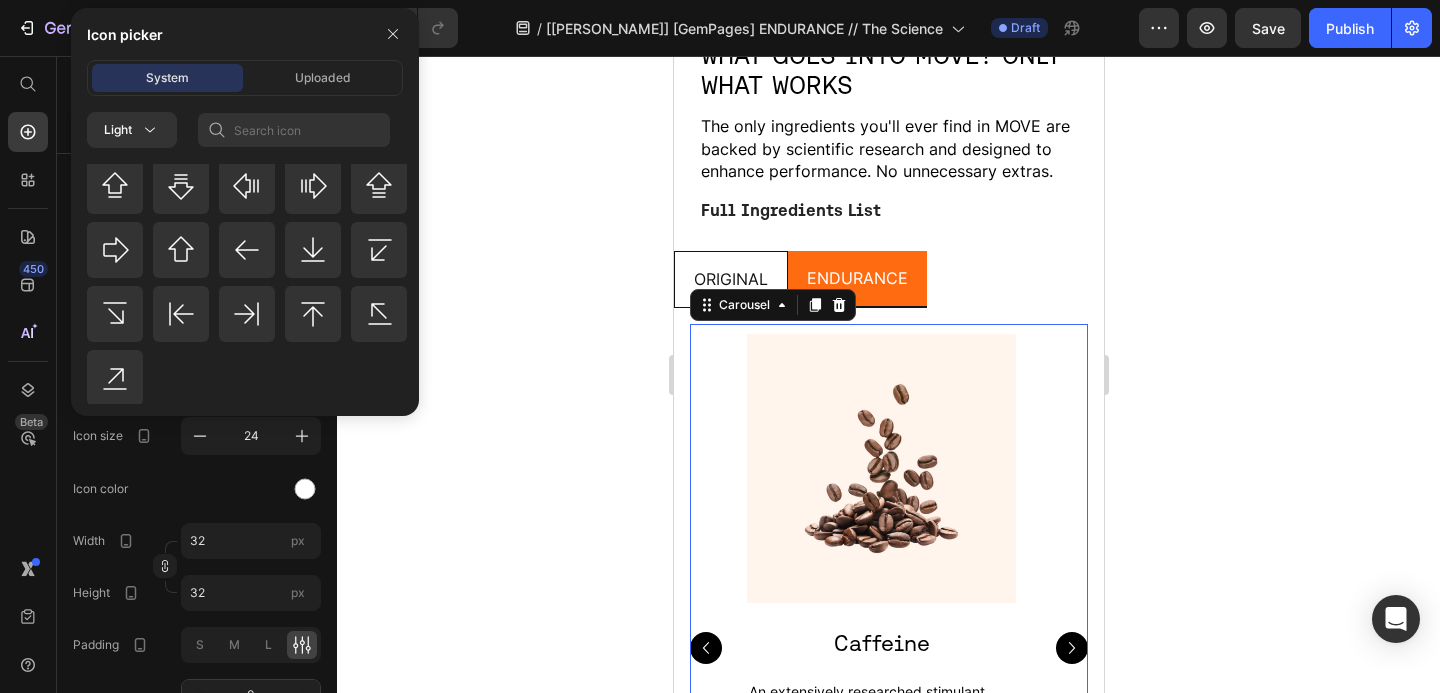 scroll, scrollTop: 928, scrollLeft: 0, axis: vertical 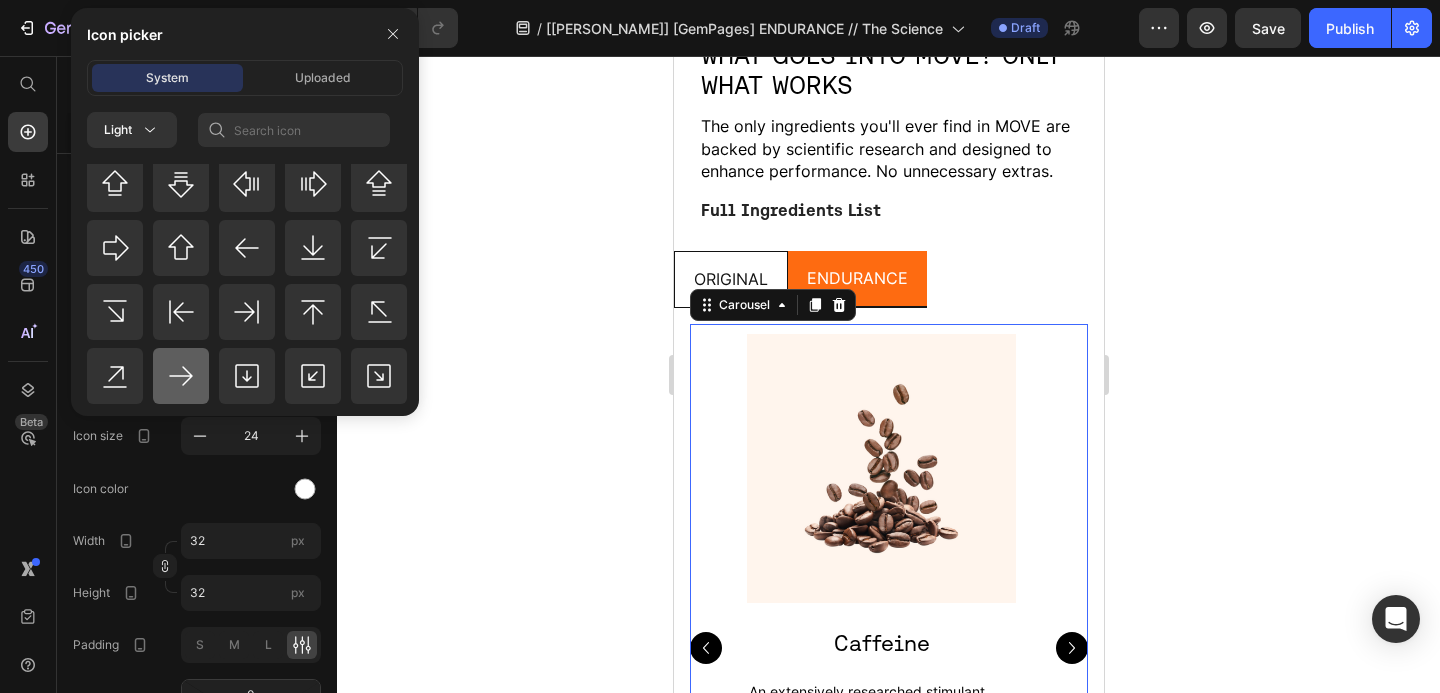click 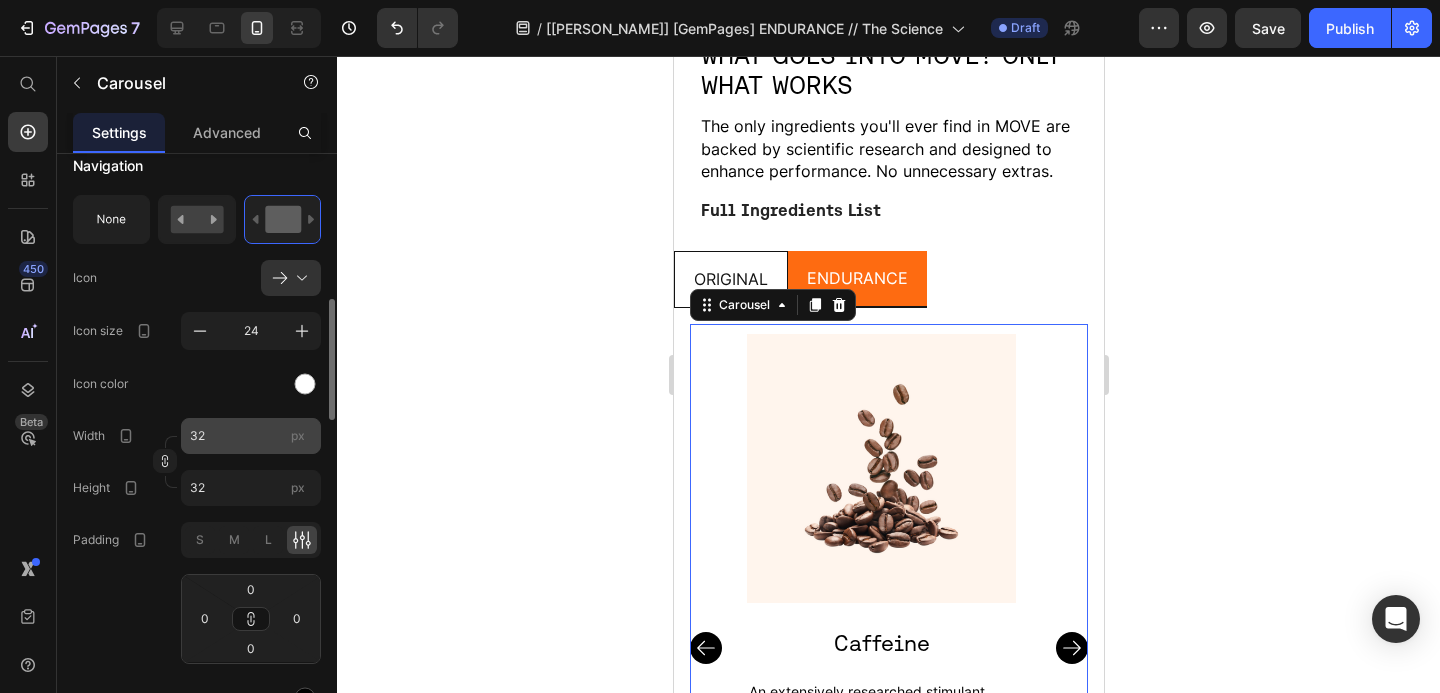 scroll, scrollTop: 733, scrollLeft: 0, axis: vertical 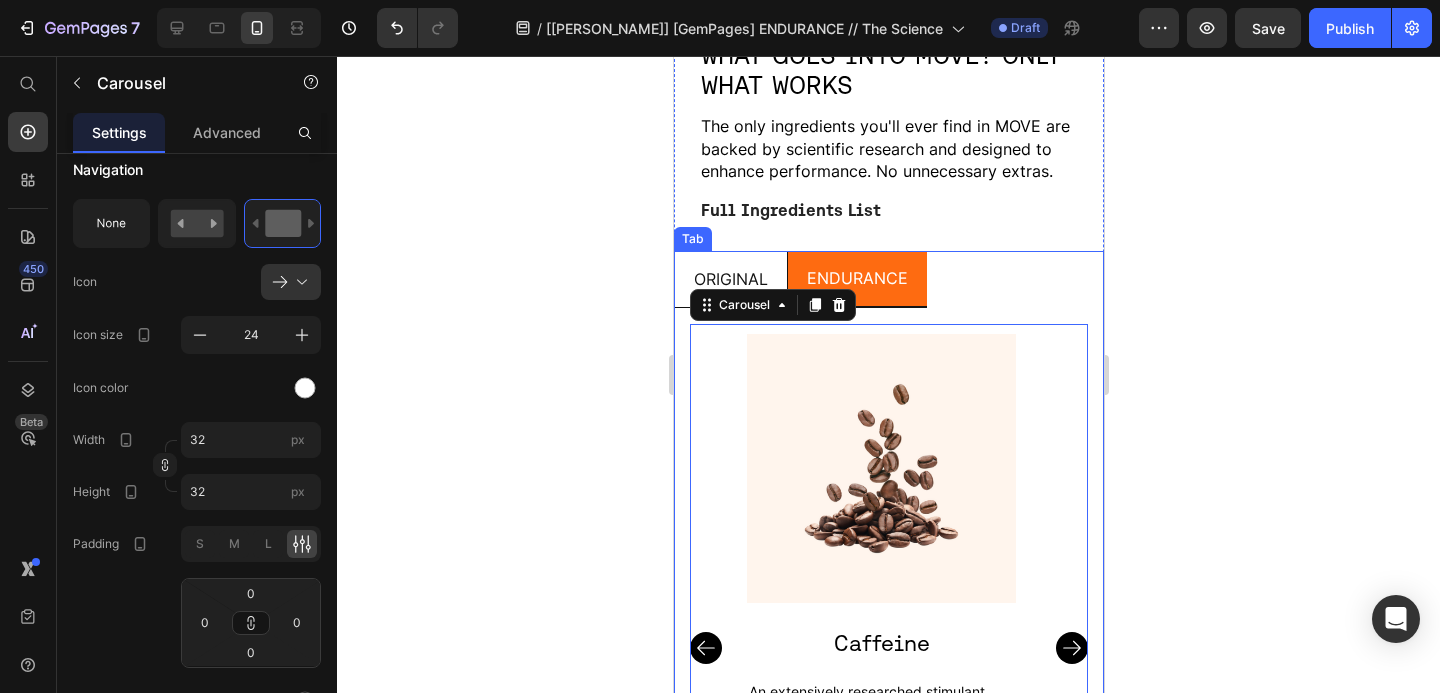 click on "ORIGINAL" at bounding box center [730, 279] 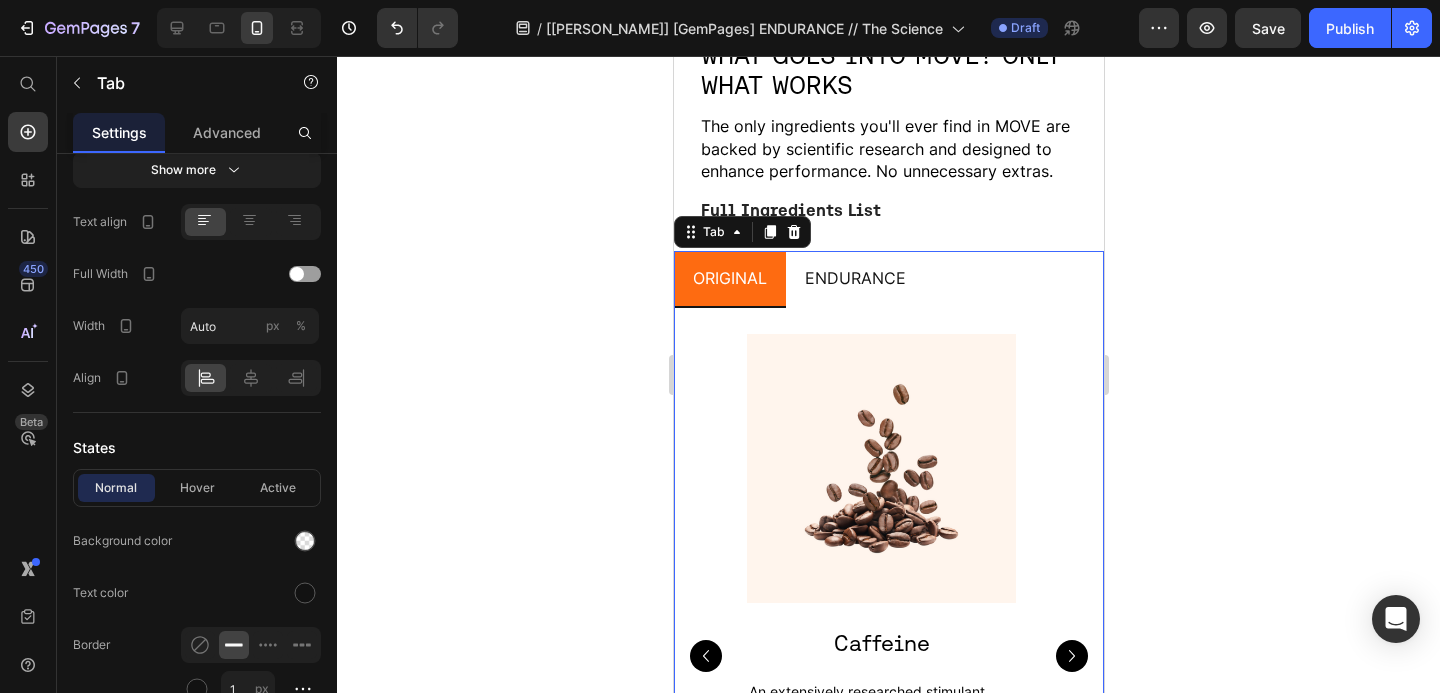scroll, scrollTop: 0, scrollLeft: 0, axis: both 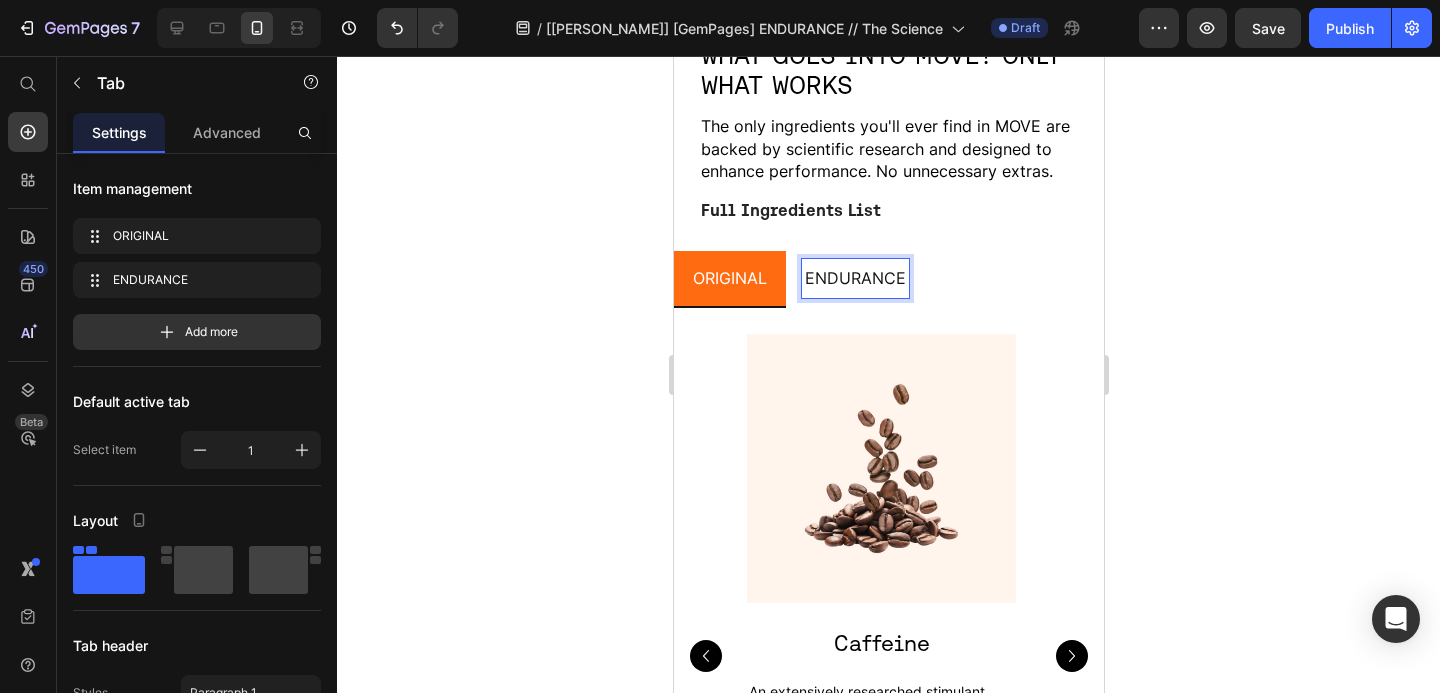 click on "ENDURANCE" at bounding box center [854, 278] 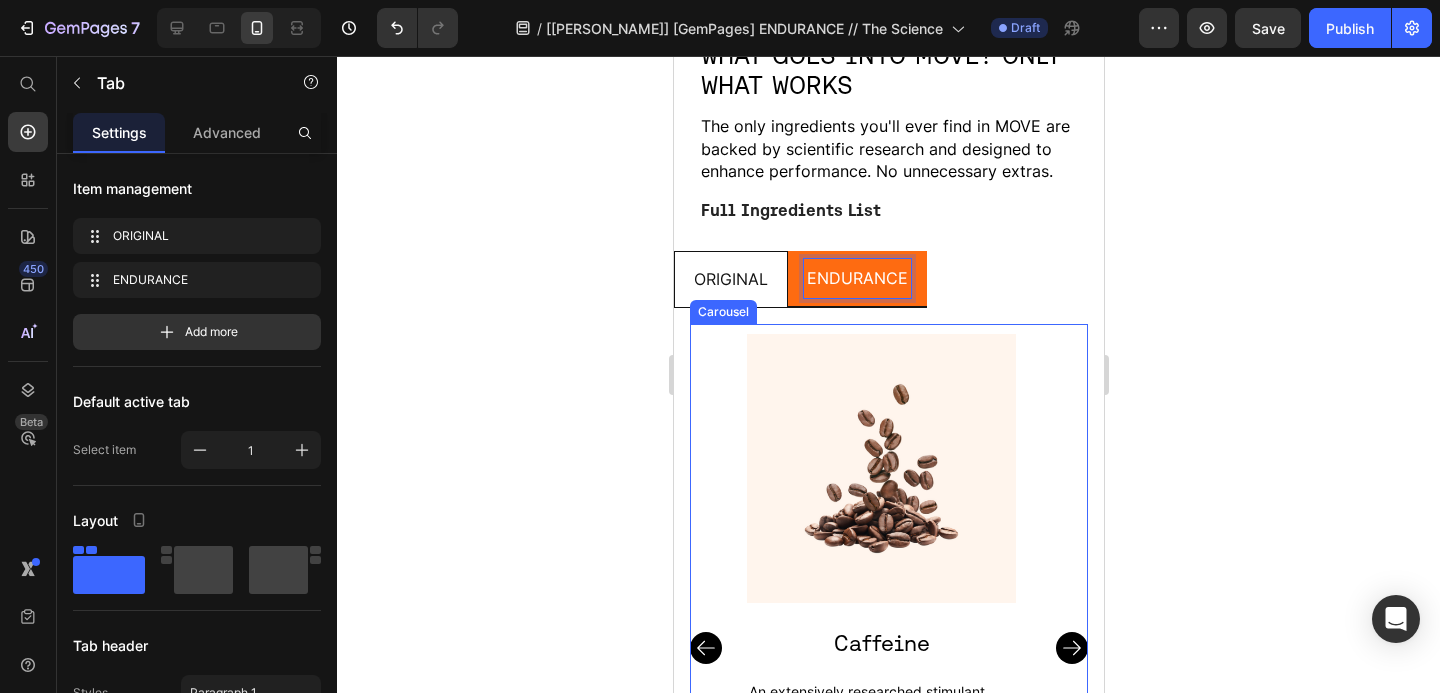 click 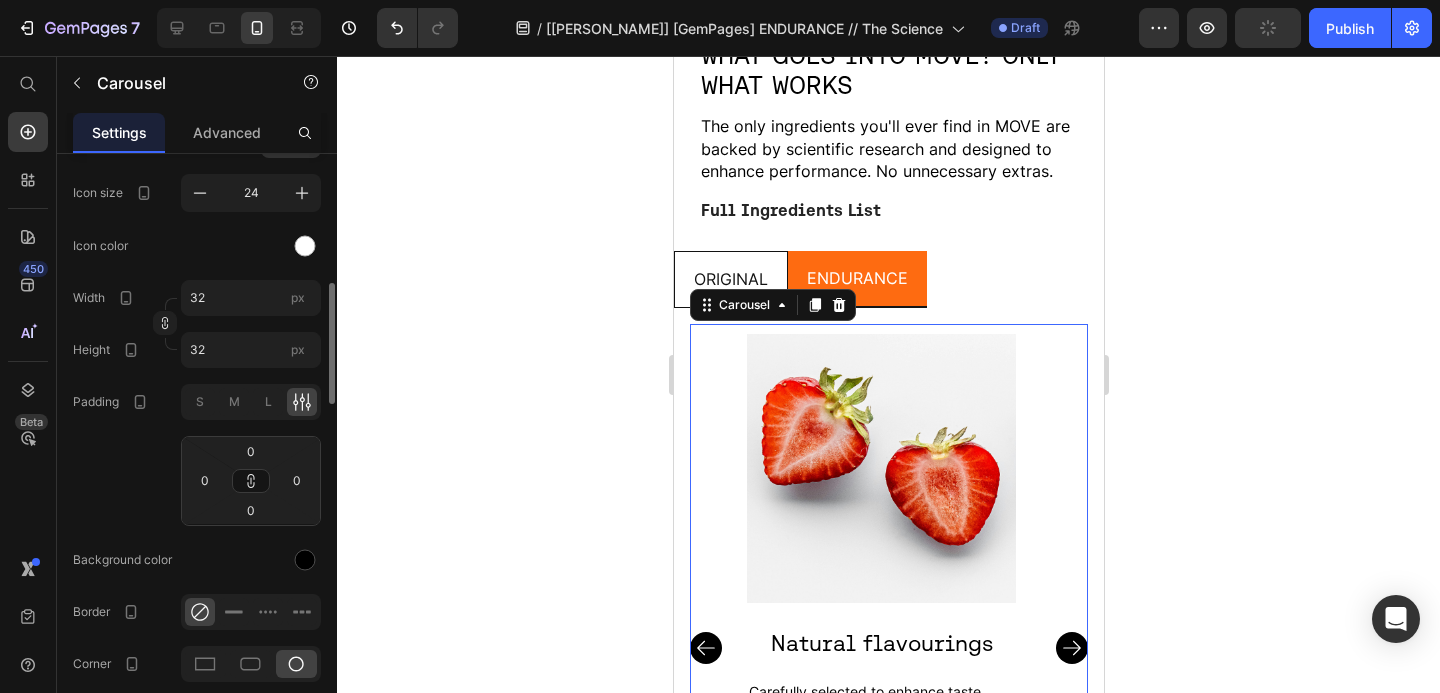 scroll, scrollTop: 834, scrollLeft: 0, axis: vertical 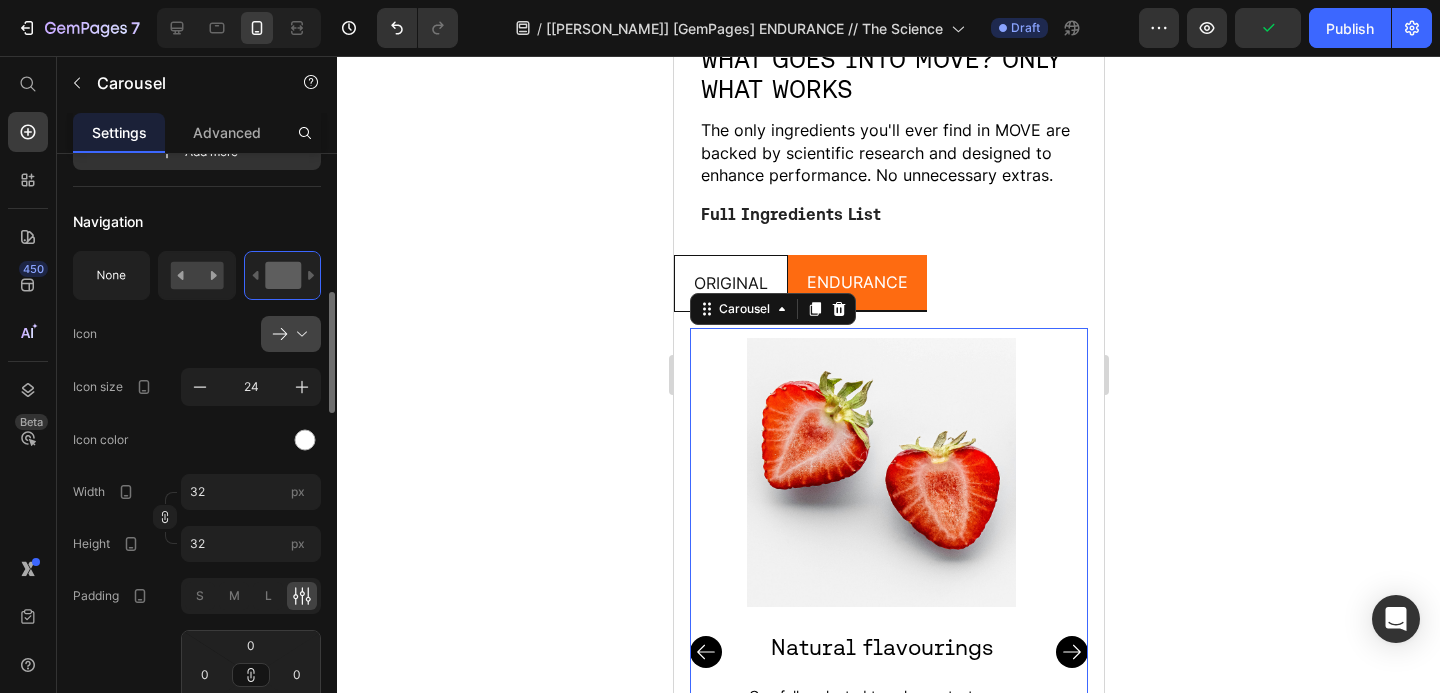 click at bounding box center (299, 334) 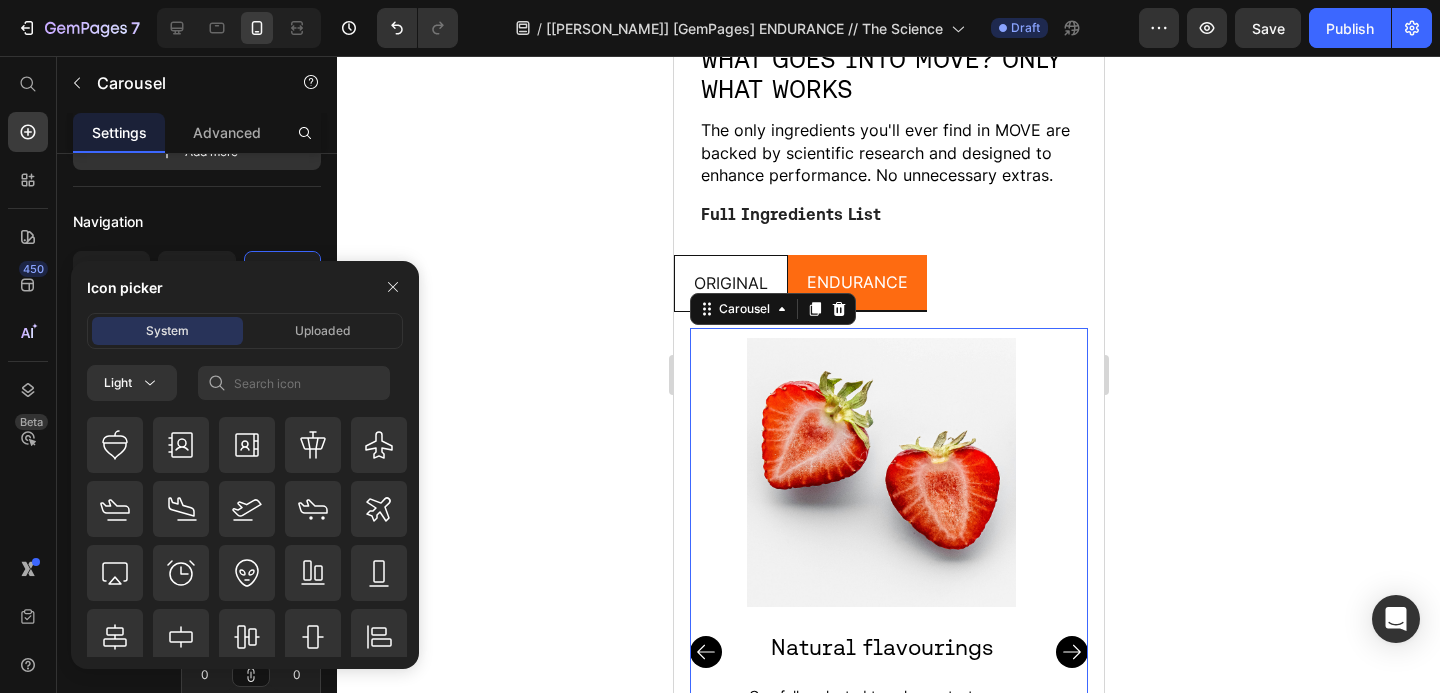 scroll, scrollTop: 0, scrollLeft: 0, axis: both 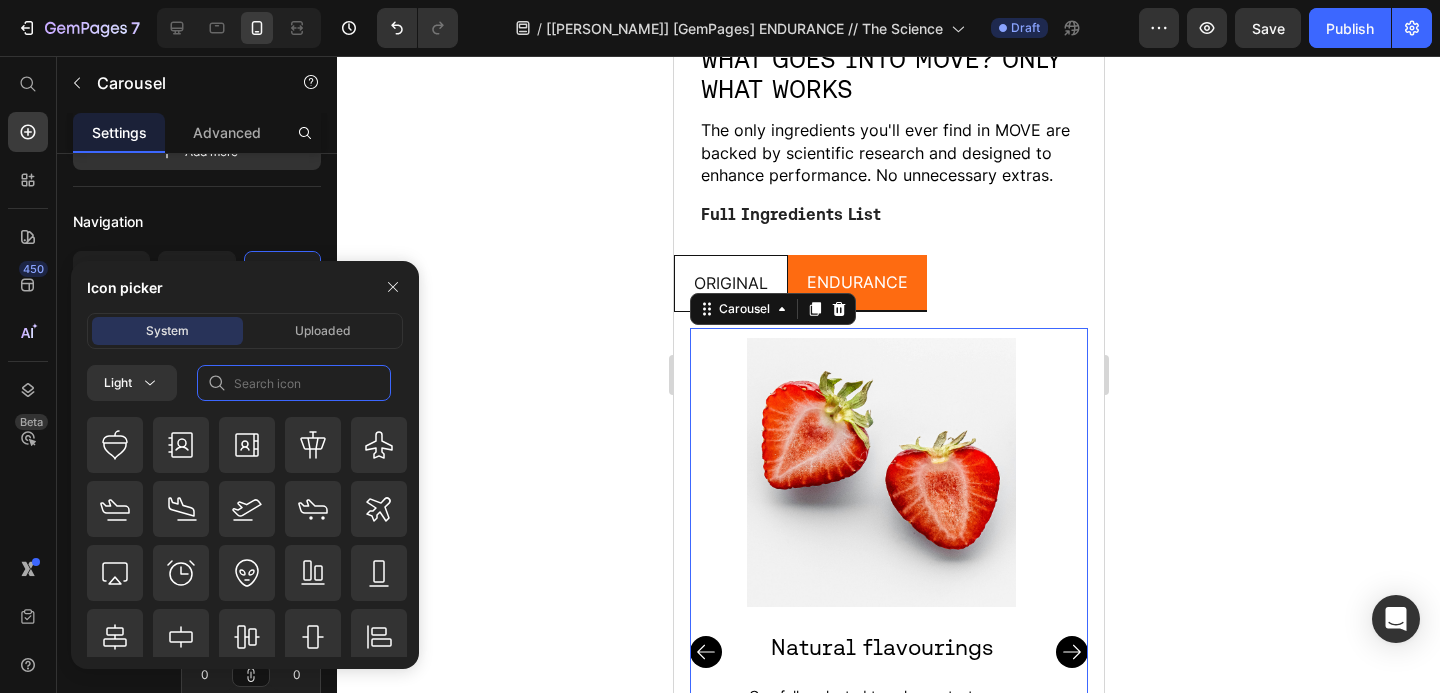 click 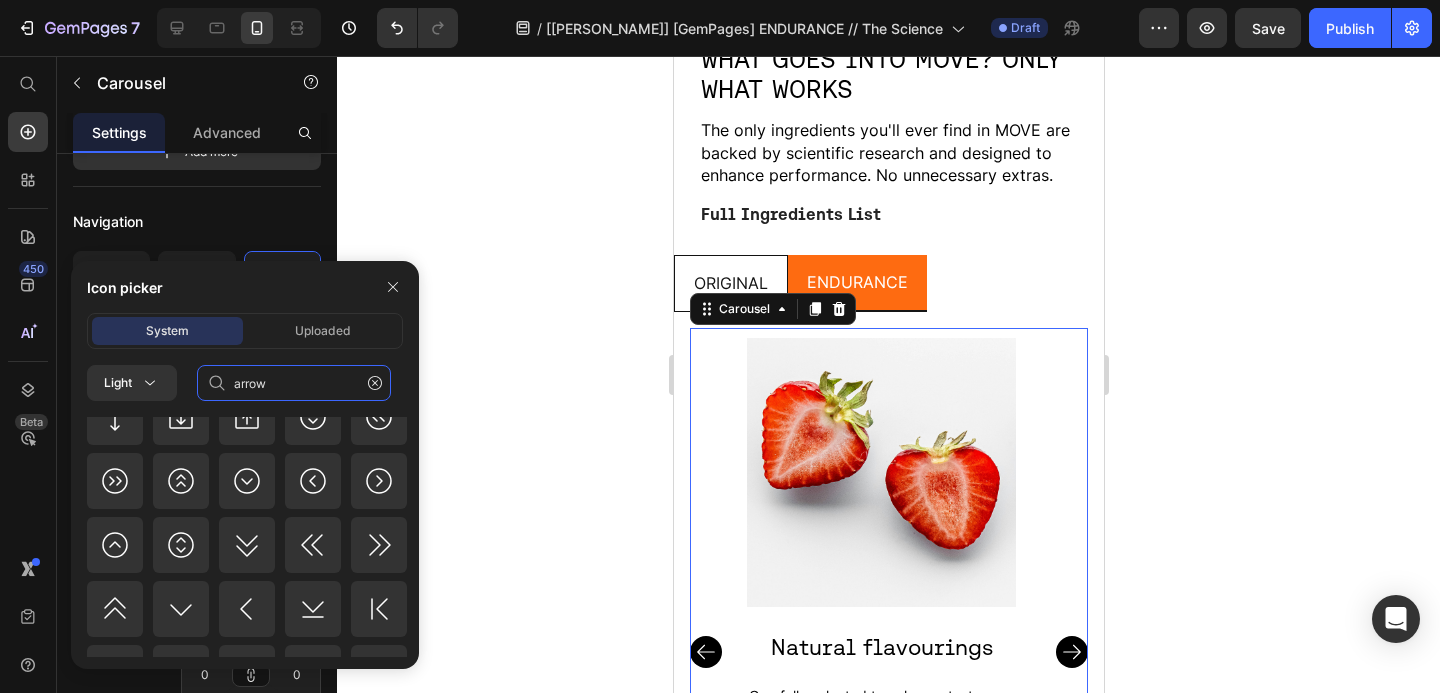 scroll, scrollTop: 1201, scrollLeft: 0, axis: vertical 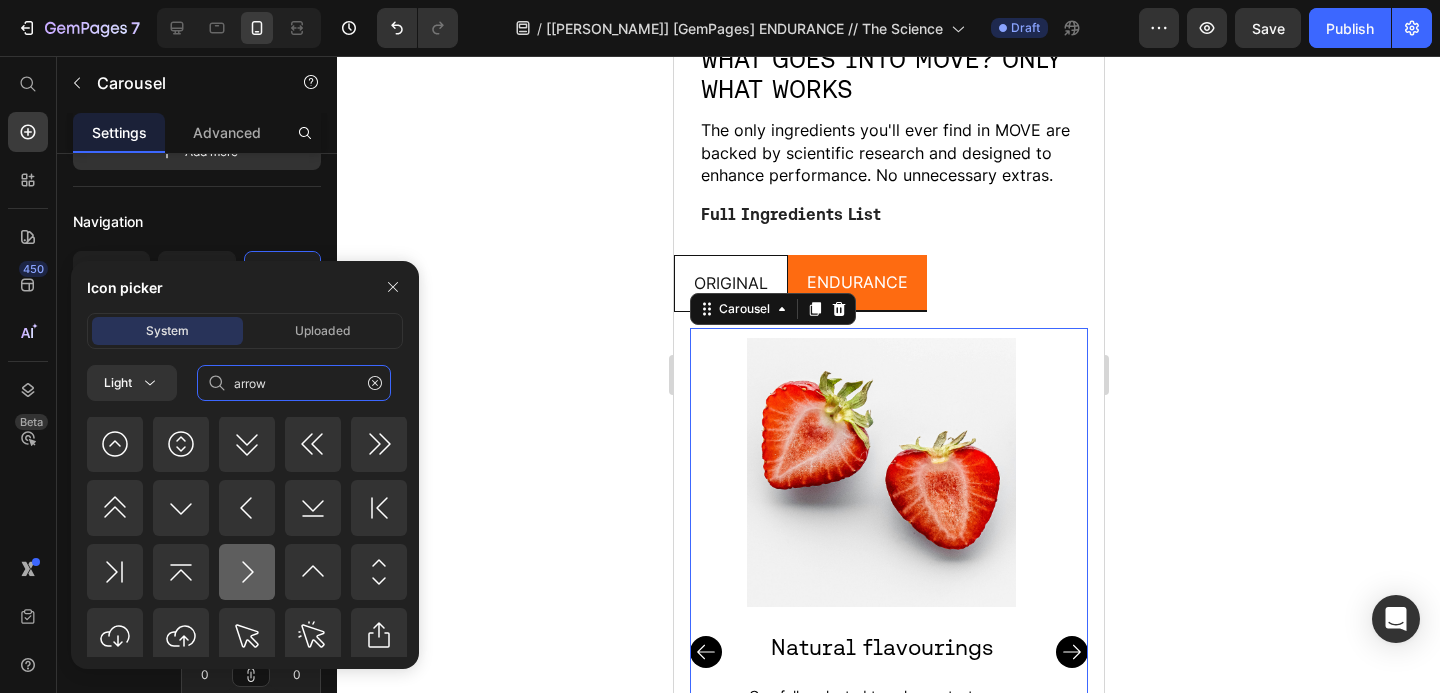 type on "arrow" 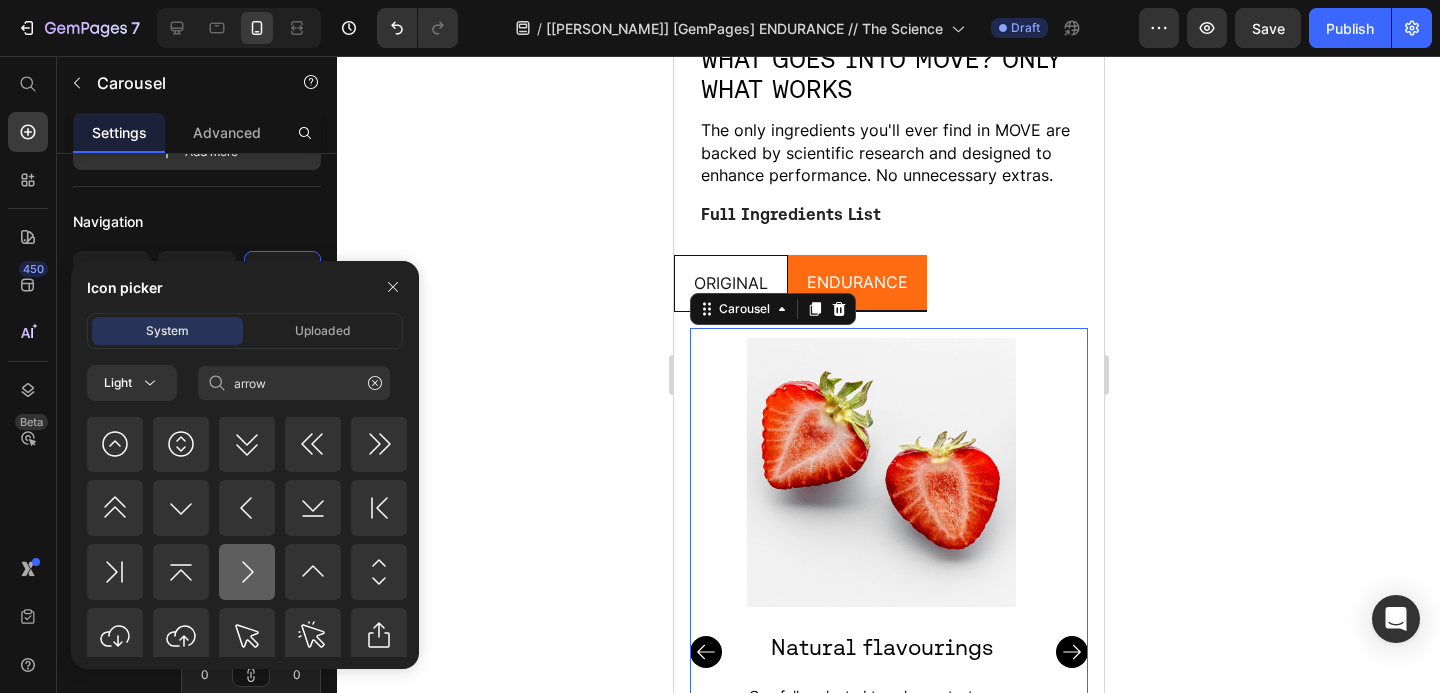 click 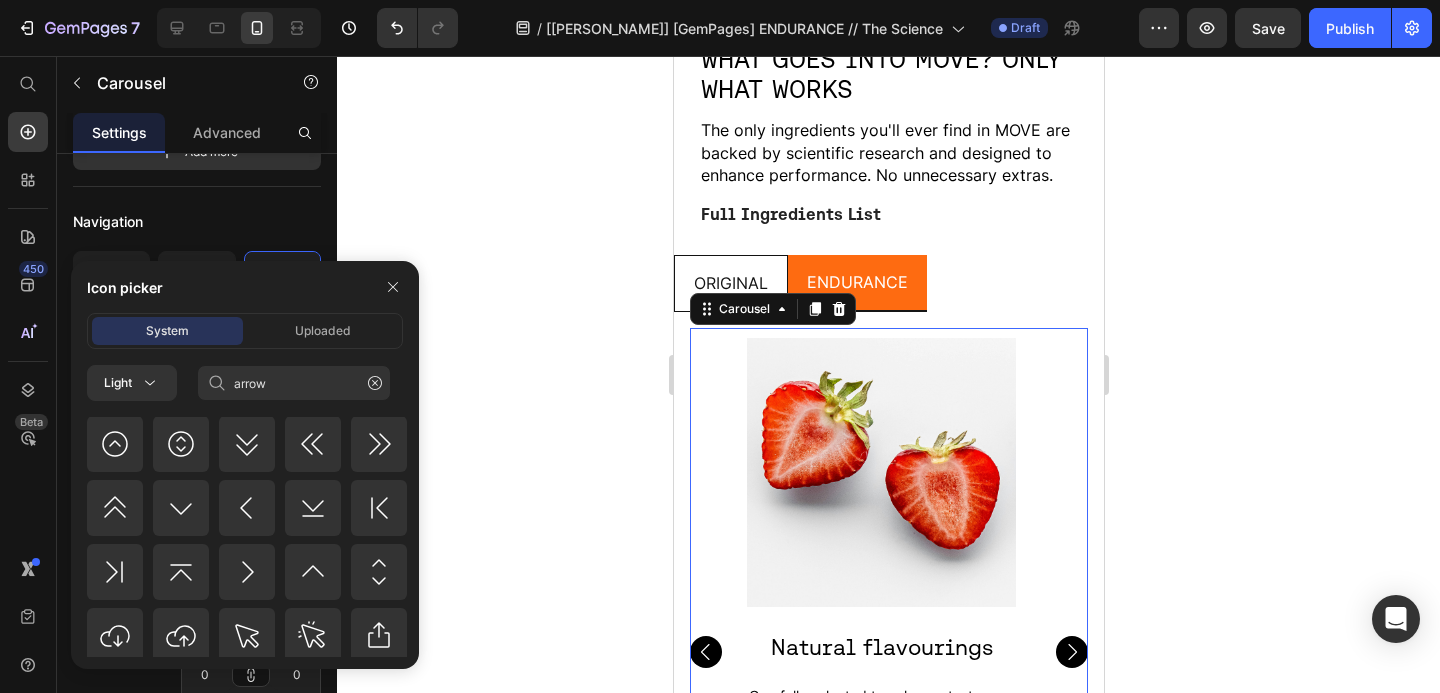 type 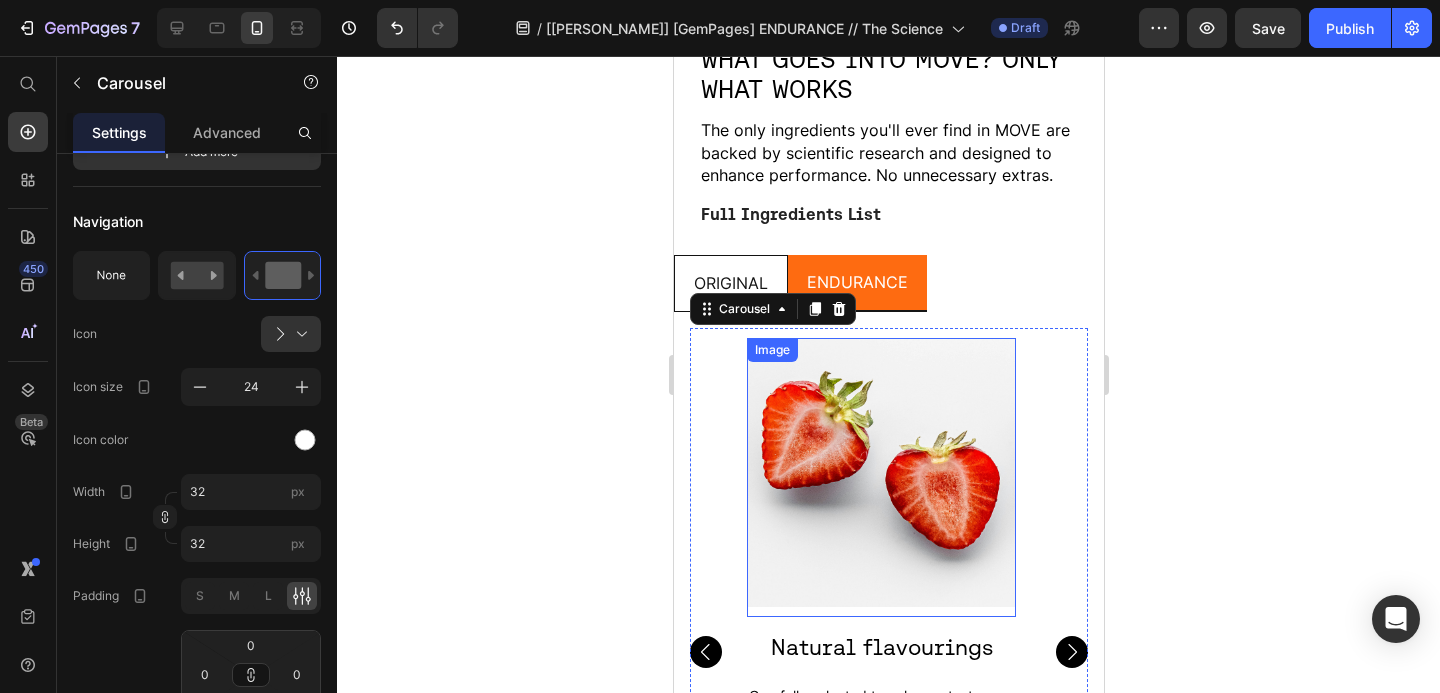 scroll, scrollTop: 0, scrollLeft: 0, axis: both 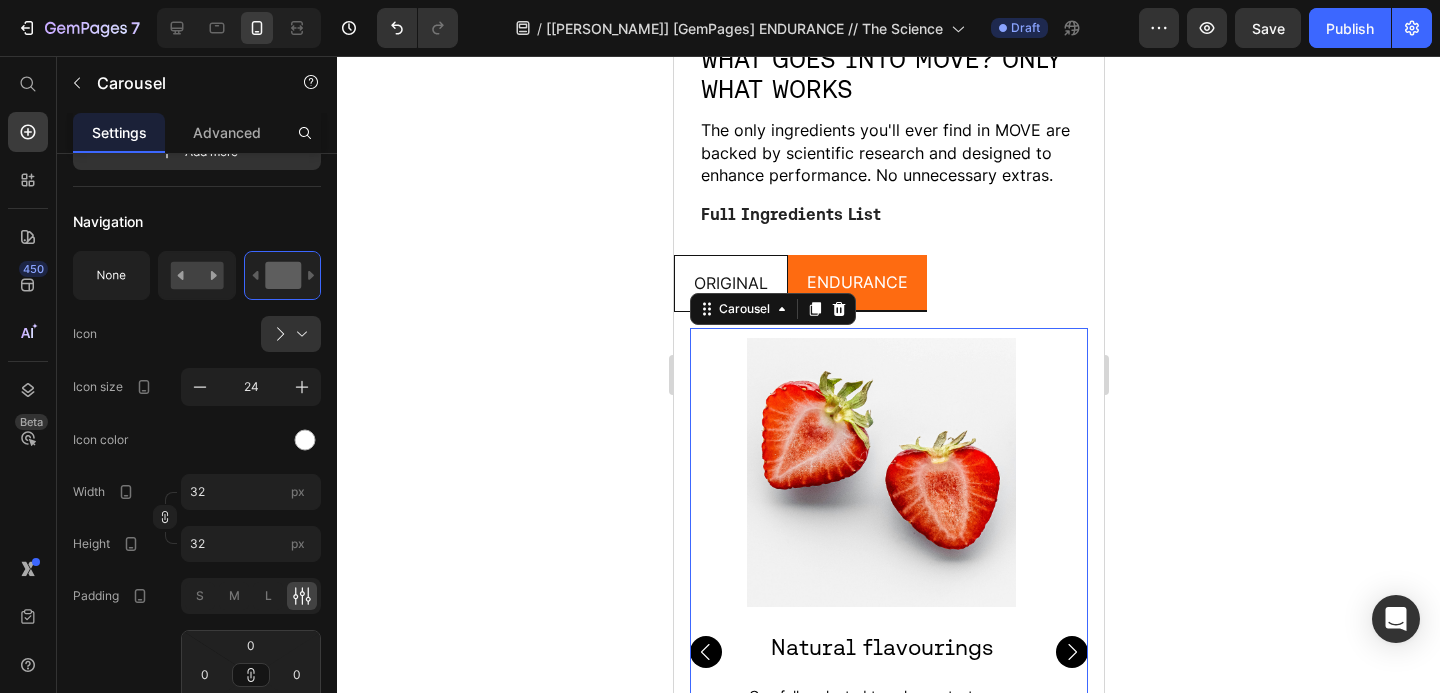 click 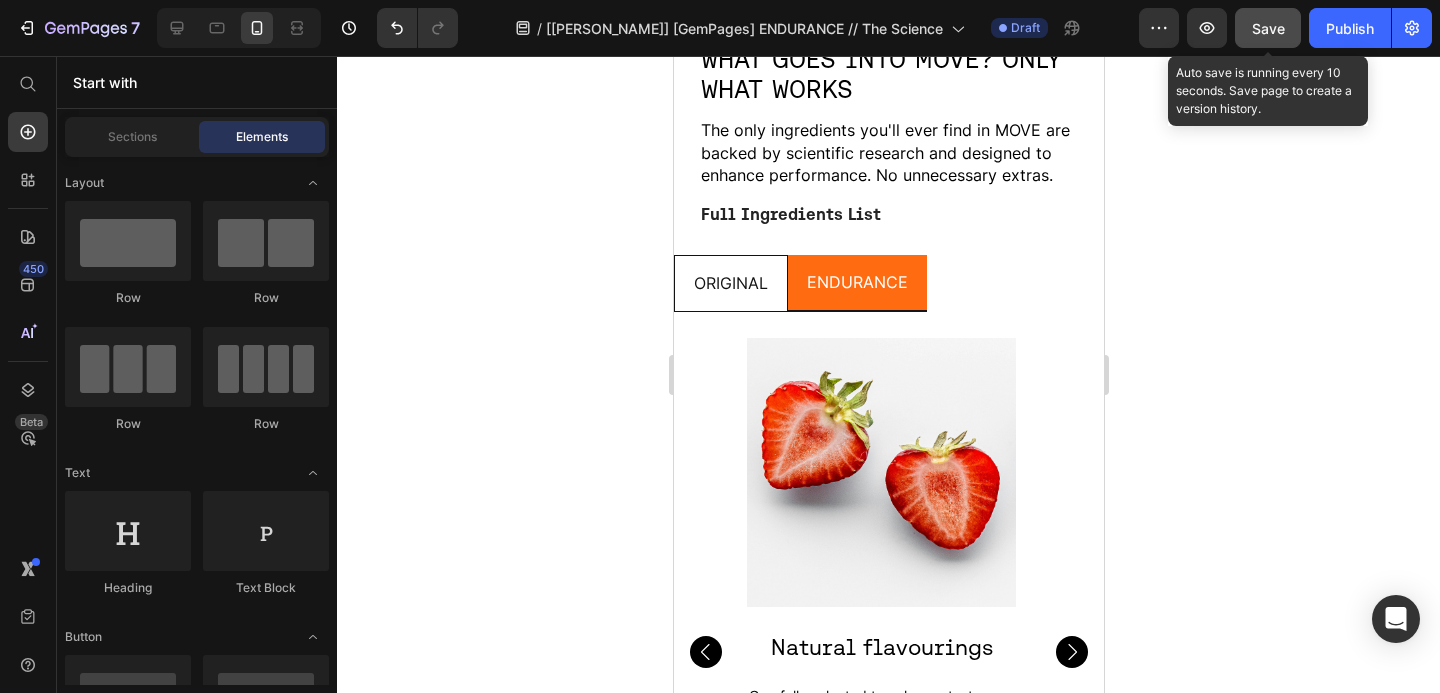 click on "Save" 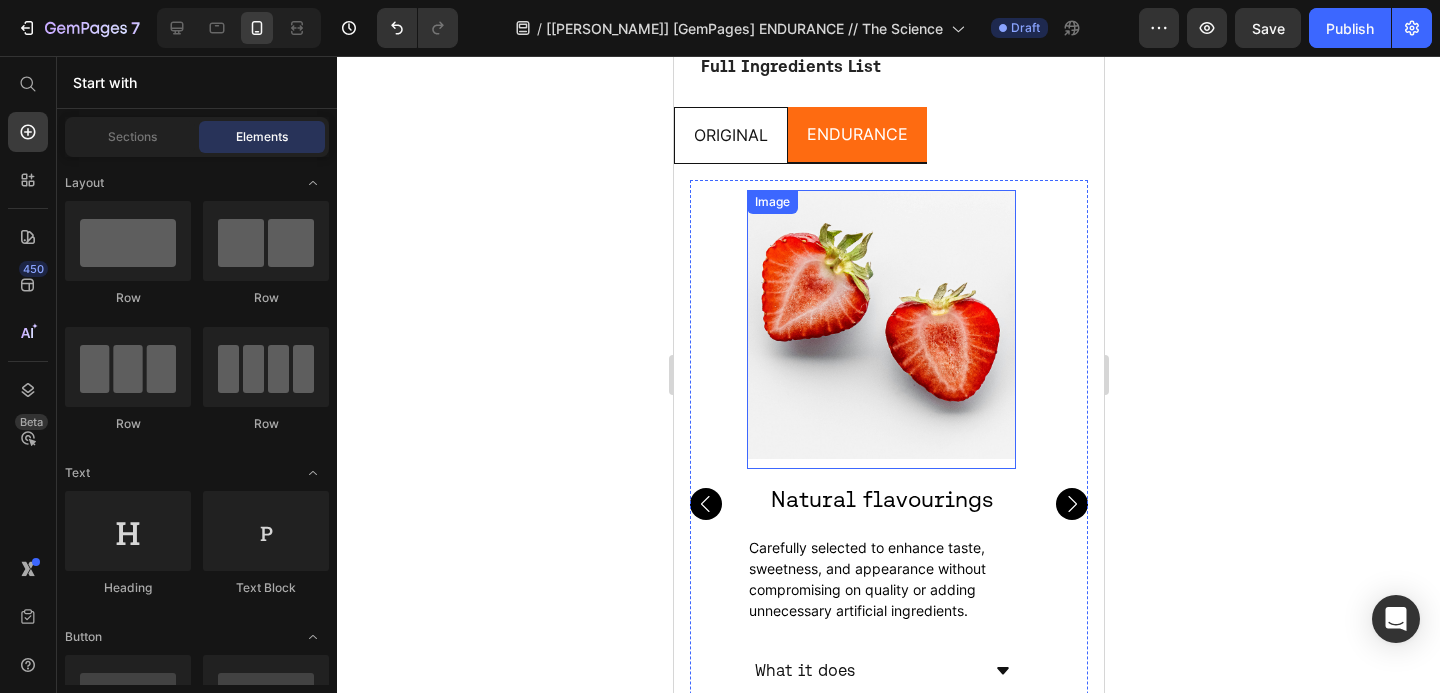 scroll, scrollTop: 987, scrollLeft: 0, axis: vertical 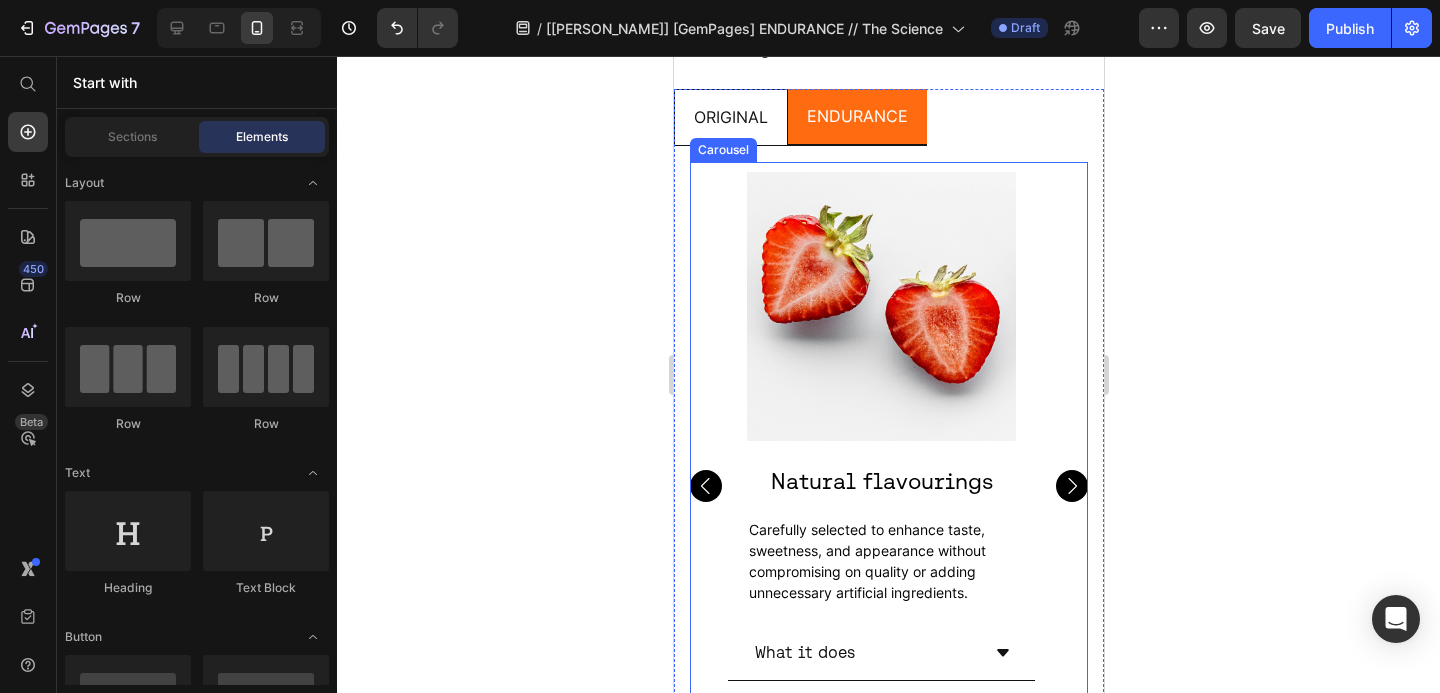 click 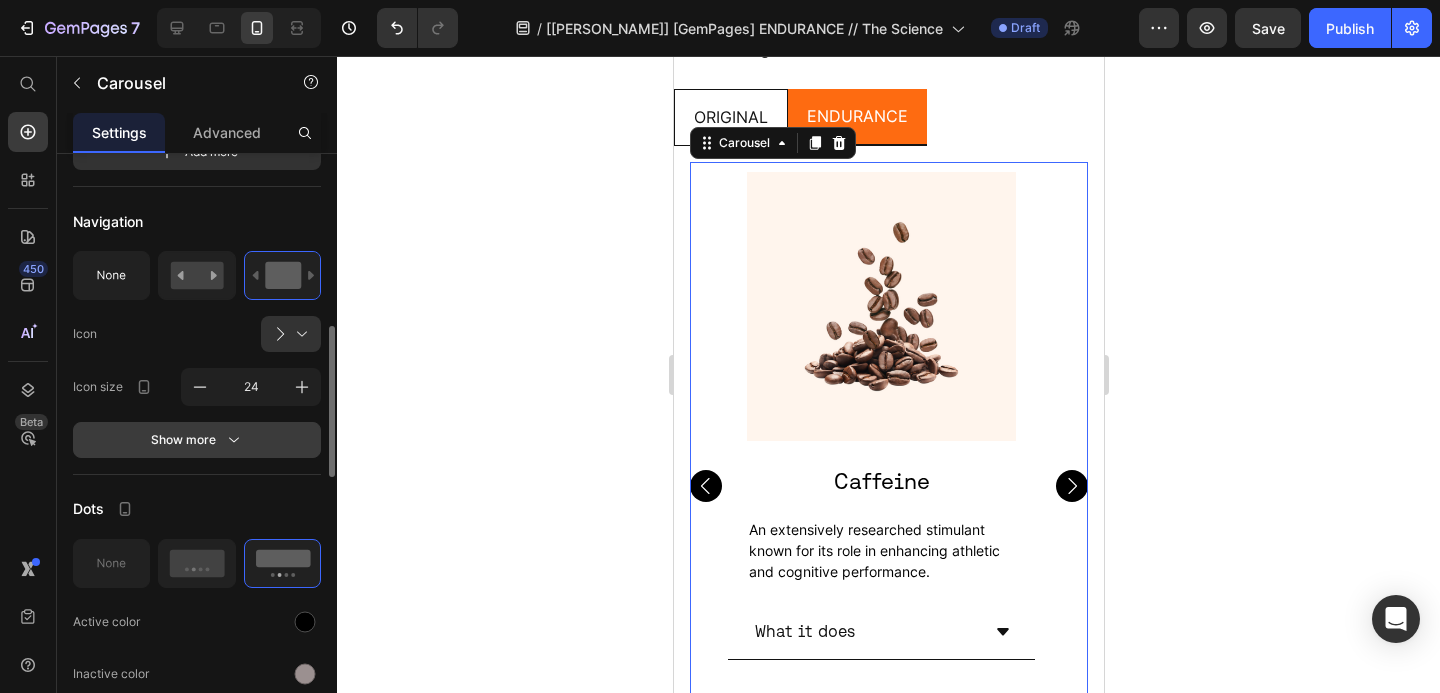 click on "Show more" at bounding box center (197, 440) 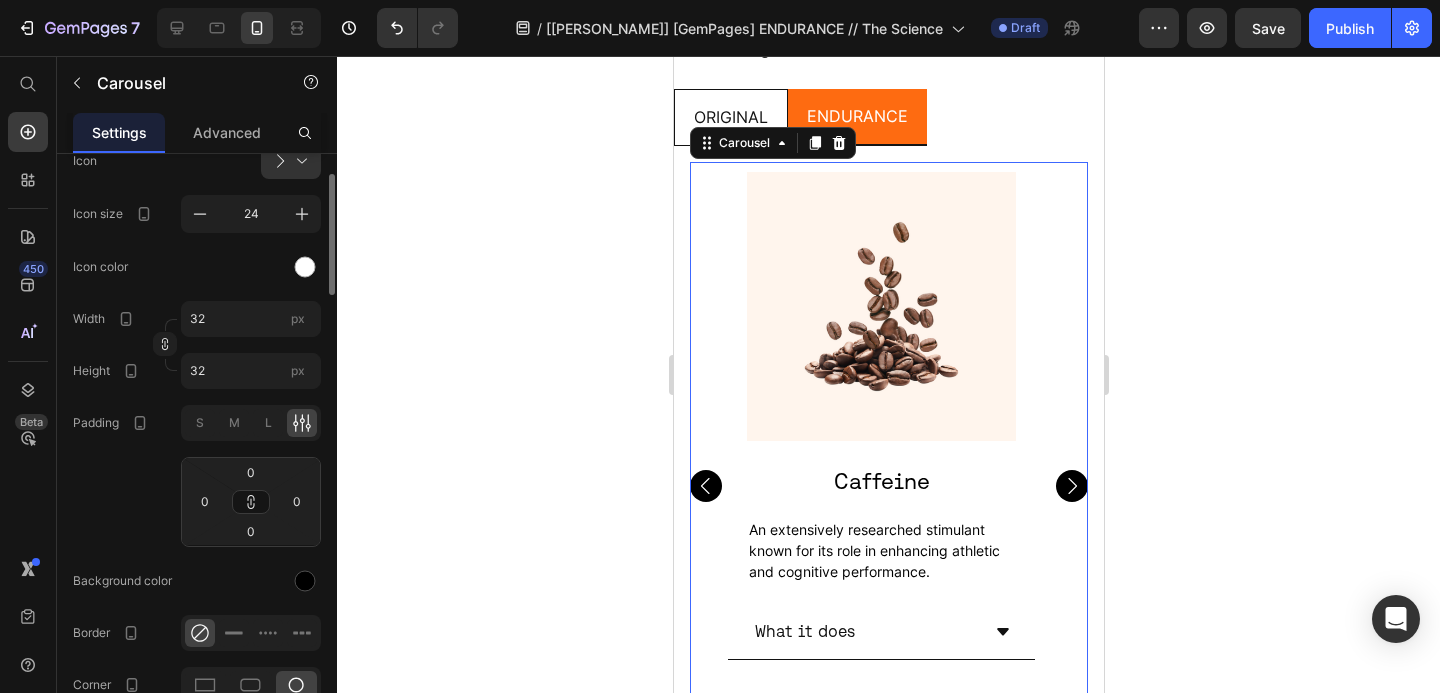 scroll, scrollTop: 981, scrollLeft: 0, axis: vertical 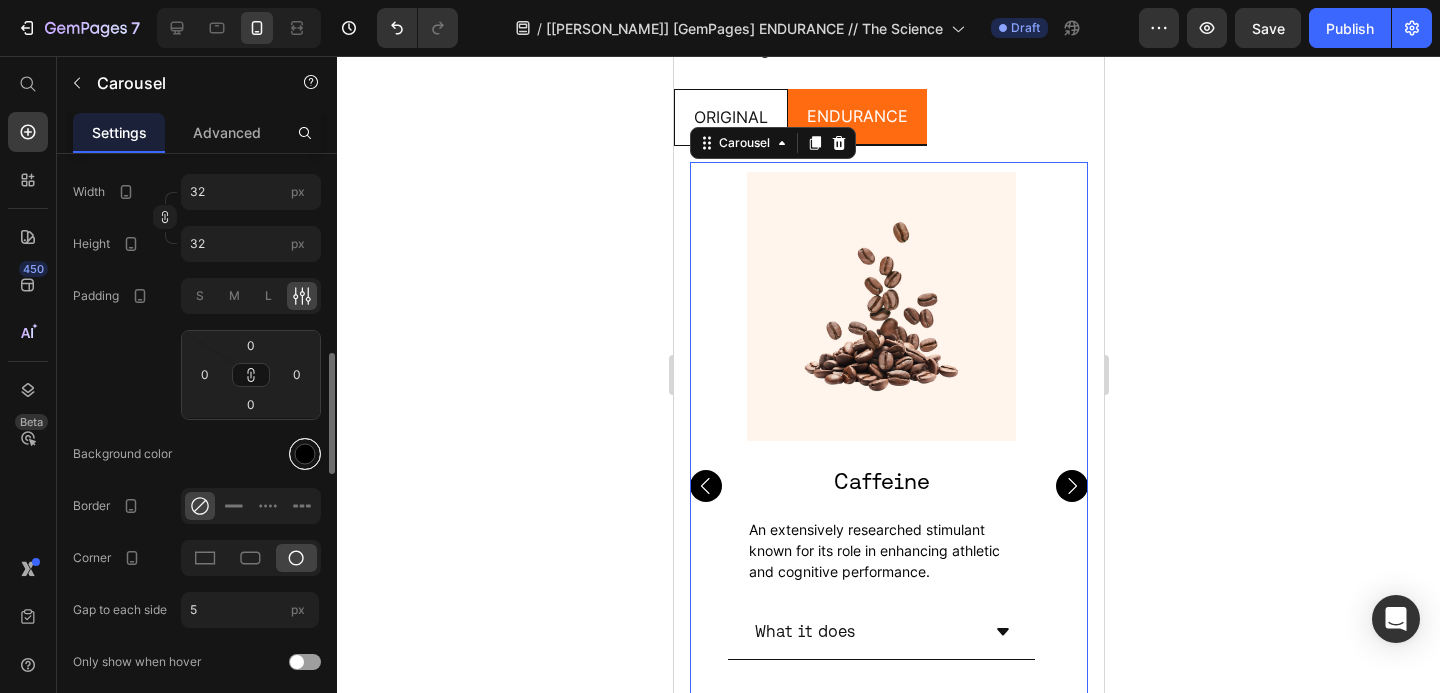 click at bounding box center (305, 453) 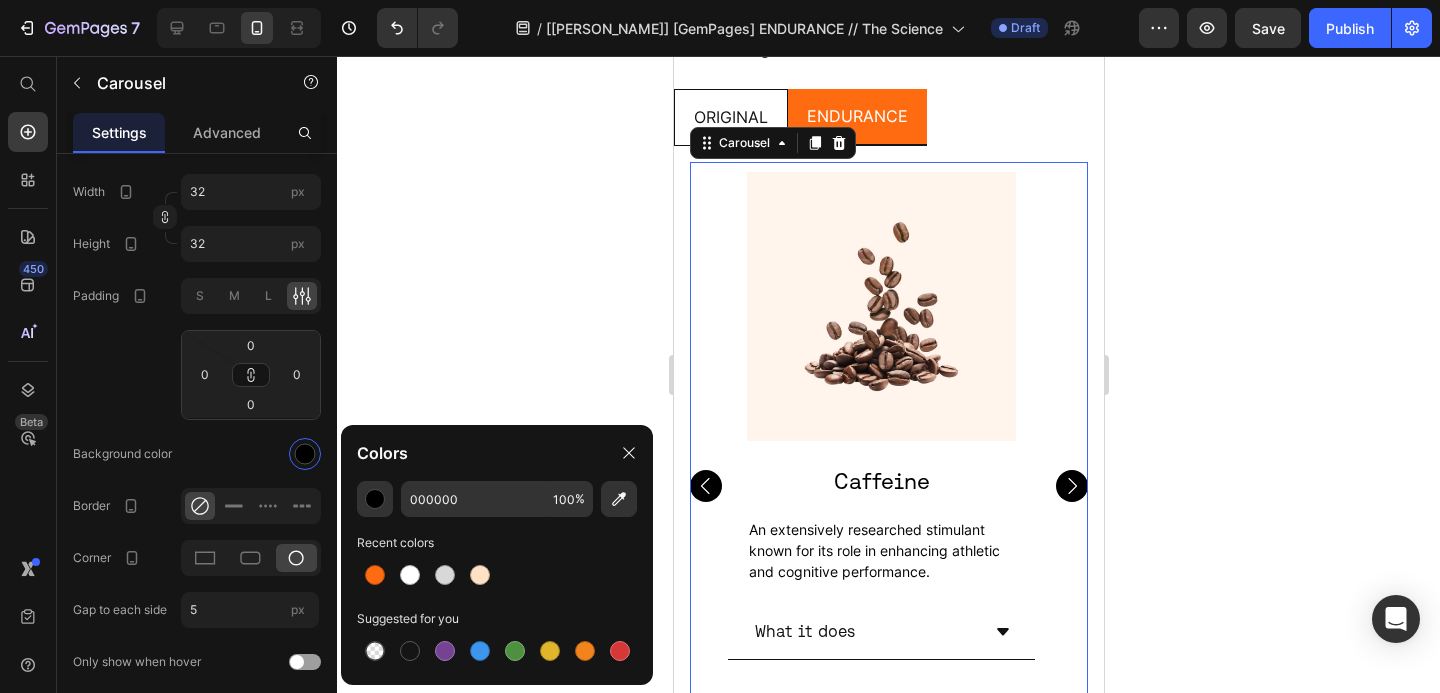 click at bounding box center (375, 651) 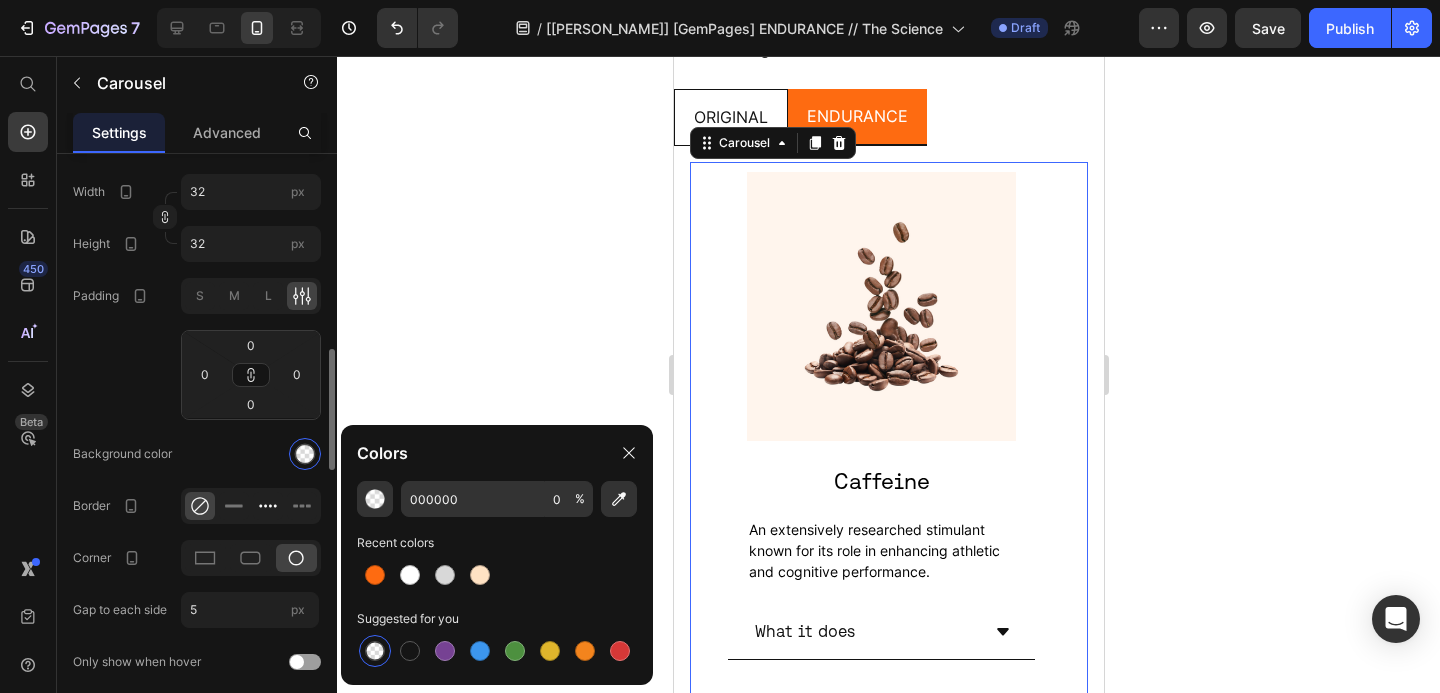 scroll, scrollTop: 944, scrollLeft: 0, axis: vertical 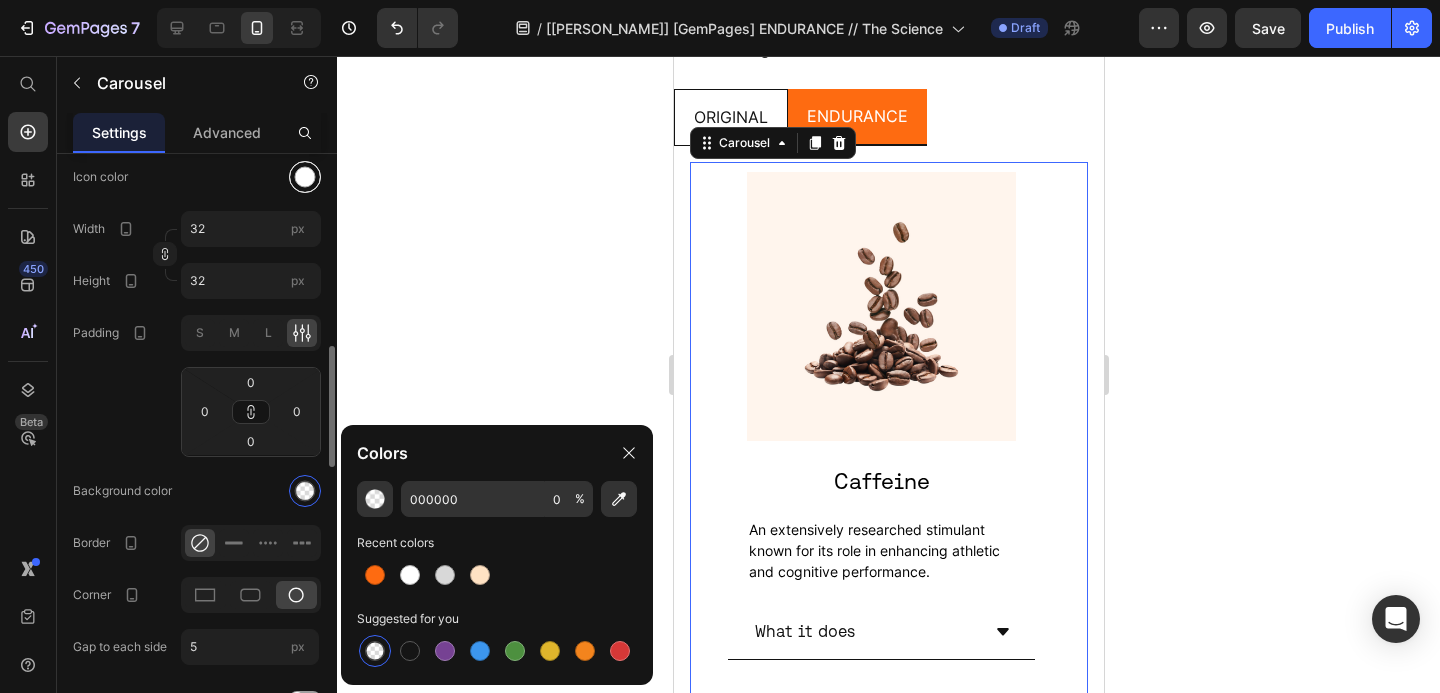 click at bounding box center [305, 177] 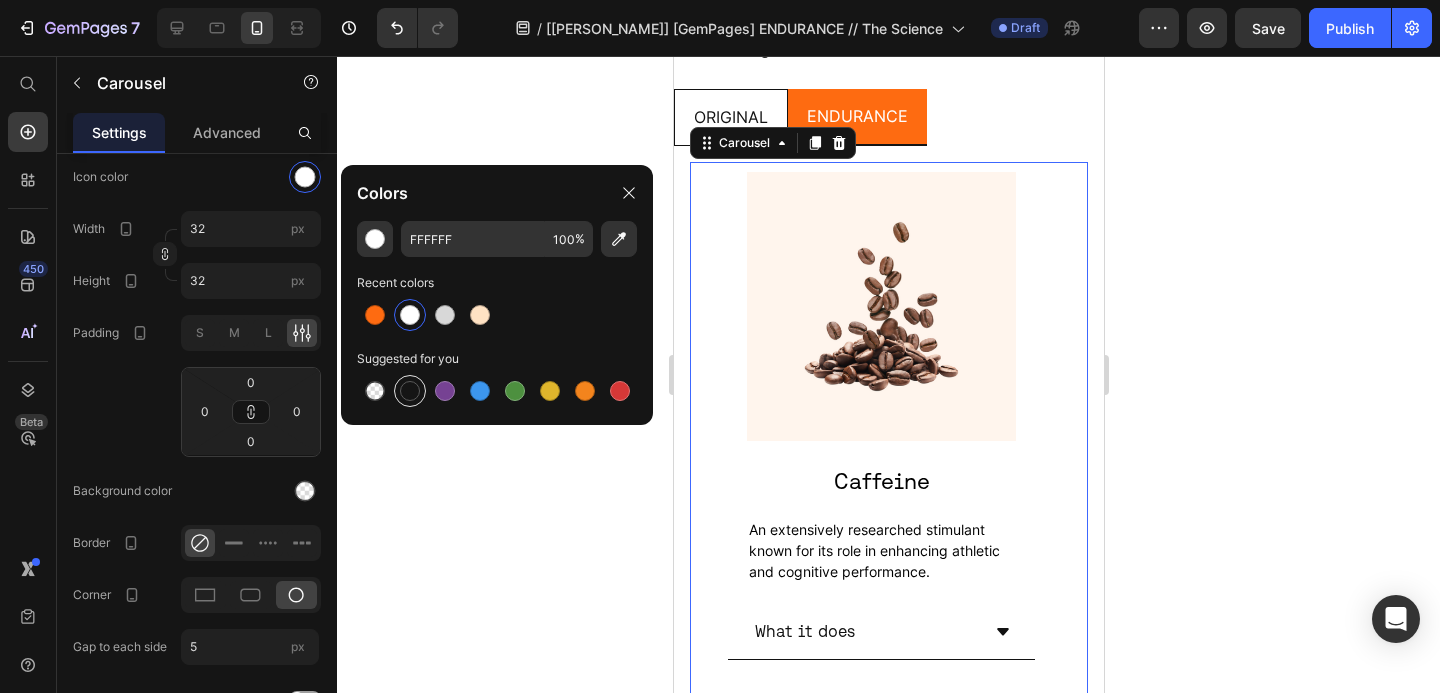 click at bounding box center (410, 391) 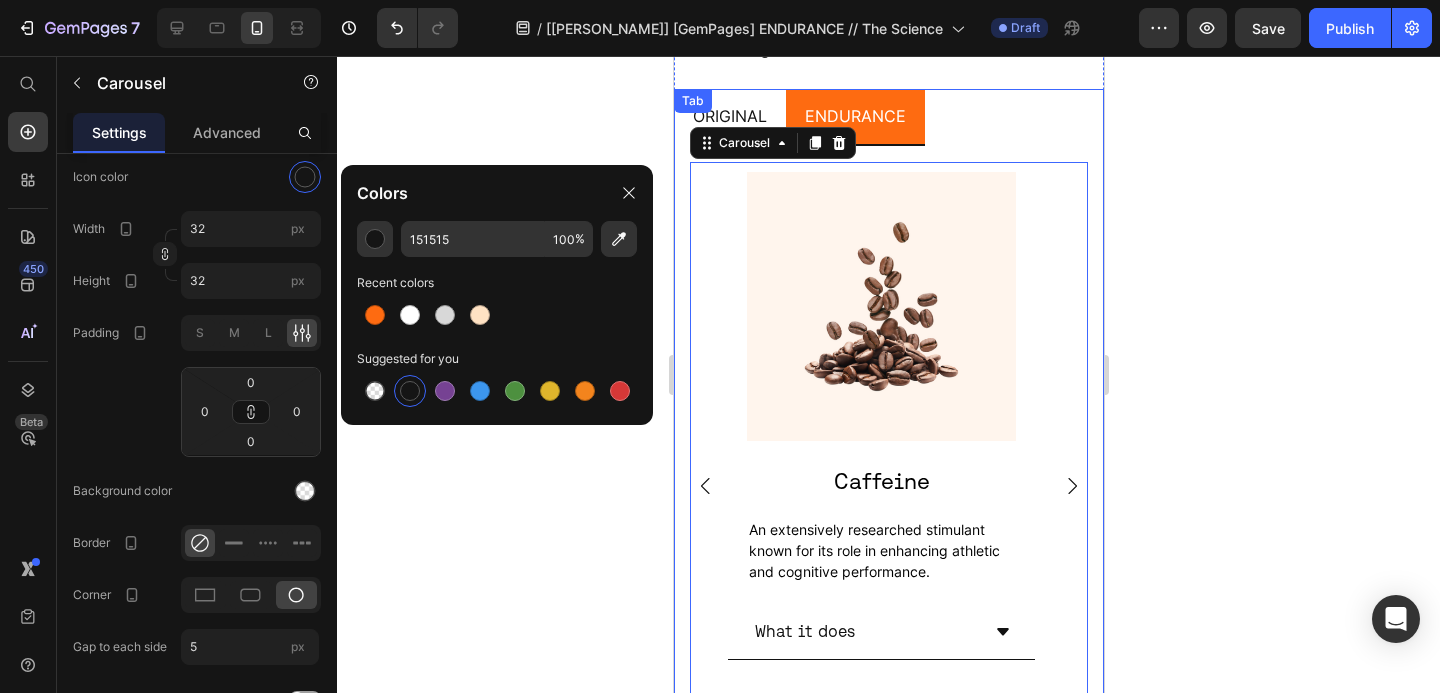 click on "ORIGINAL" at bounding box center (729, 116) 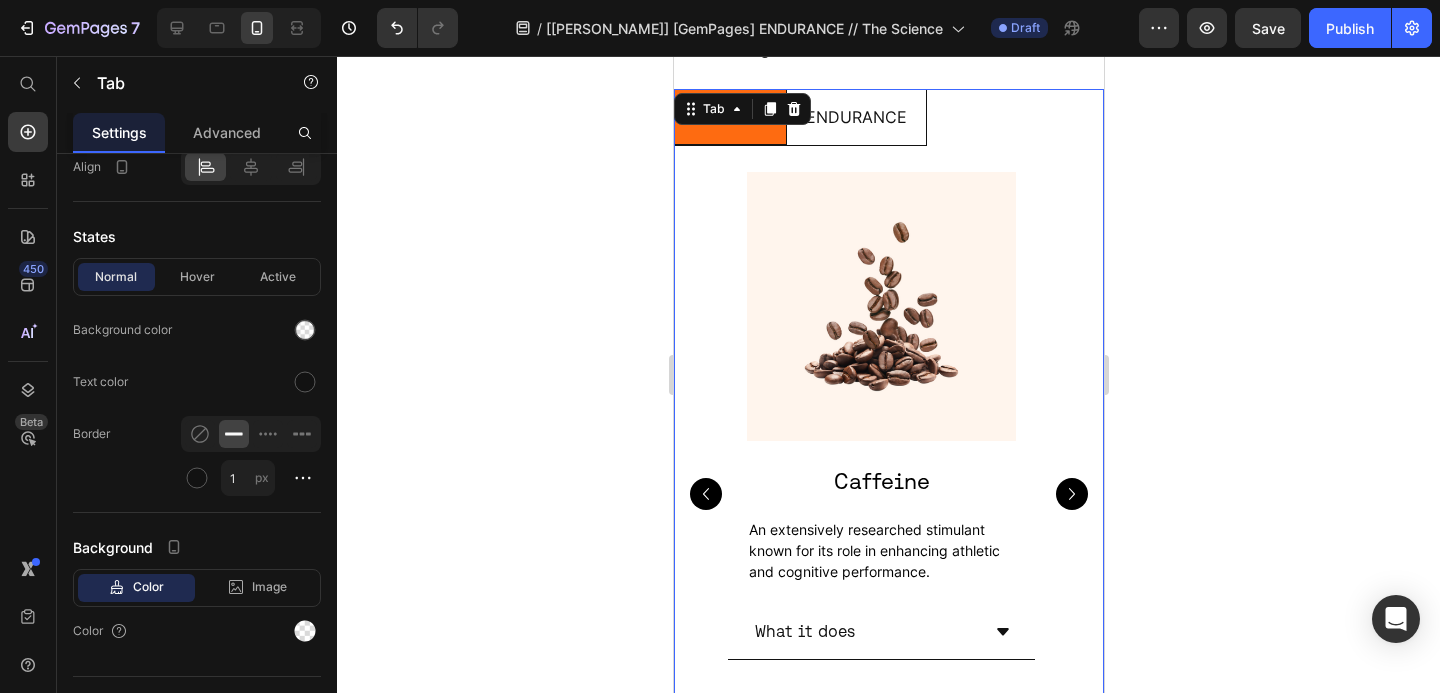 scroll, scrollTop: 0, scrollLeft: 0, axis: both 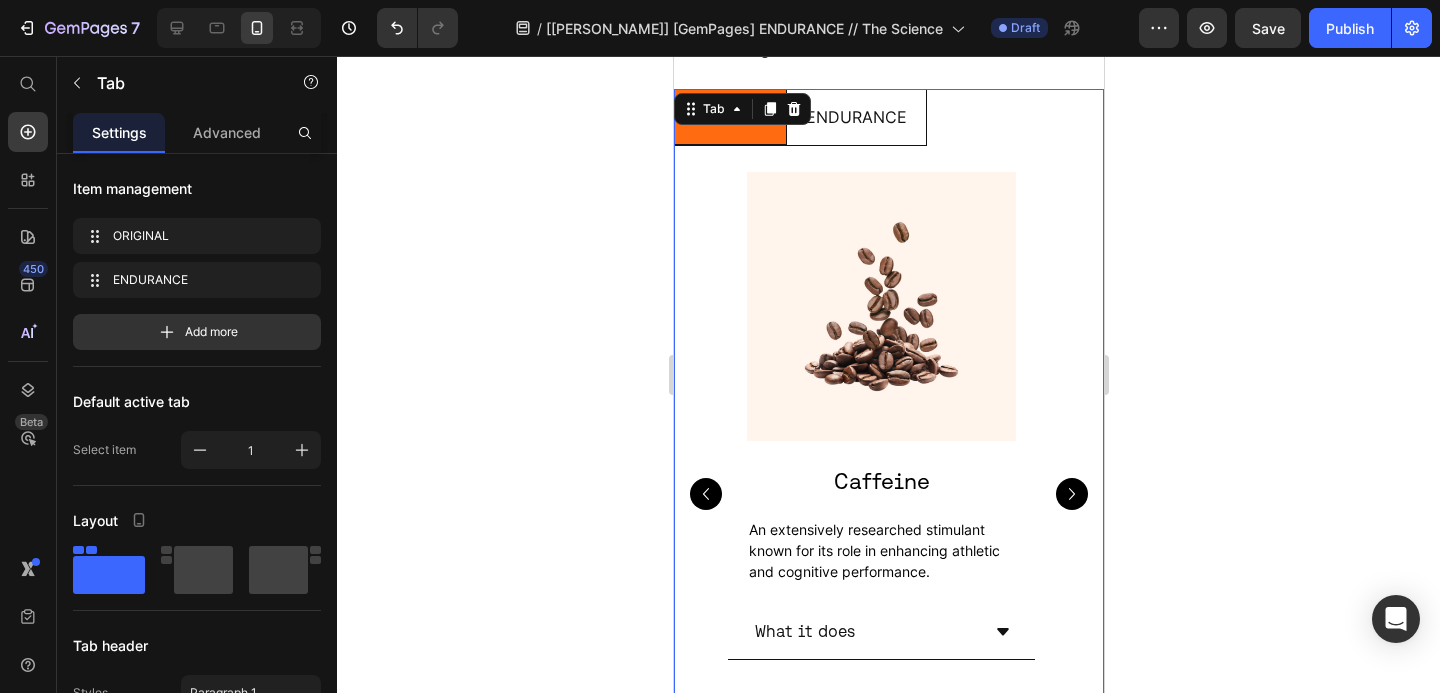 click on "Image Caffeine Heading An extensively researched stimulant known for its role in enhancing athletic and cognitive performance. Text Block
What it does
Set at Accordion Image Ashwagandha  *IN EVERGREEN LIME ONLY Heading A powerful [MEDICAL_DATA] plant that helps lower stress hormones, steady your energy, and sharpen focus—so you stay cool, clear, and locked in when it counts. Text Block
What it does
Set at Accordion Image L-[MEDICAL_DATA] Heading A precursor to [MEDICAL_DATA], crucial for blood flow and oxygen delivery during exercise. Text Block
What it does
Set at Accordion Image L-[MEDICAL_DATA] Heading A key amino acid that supports neurotransmitter production, playing a vital role in stress resilience and mental sharpness. Text Block" at bounding box center [888, 494] 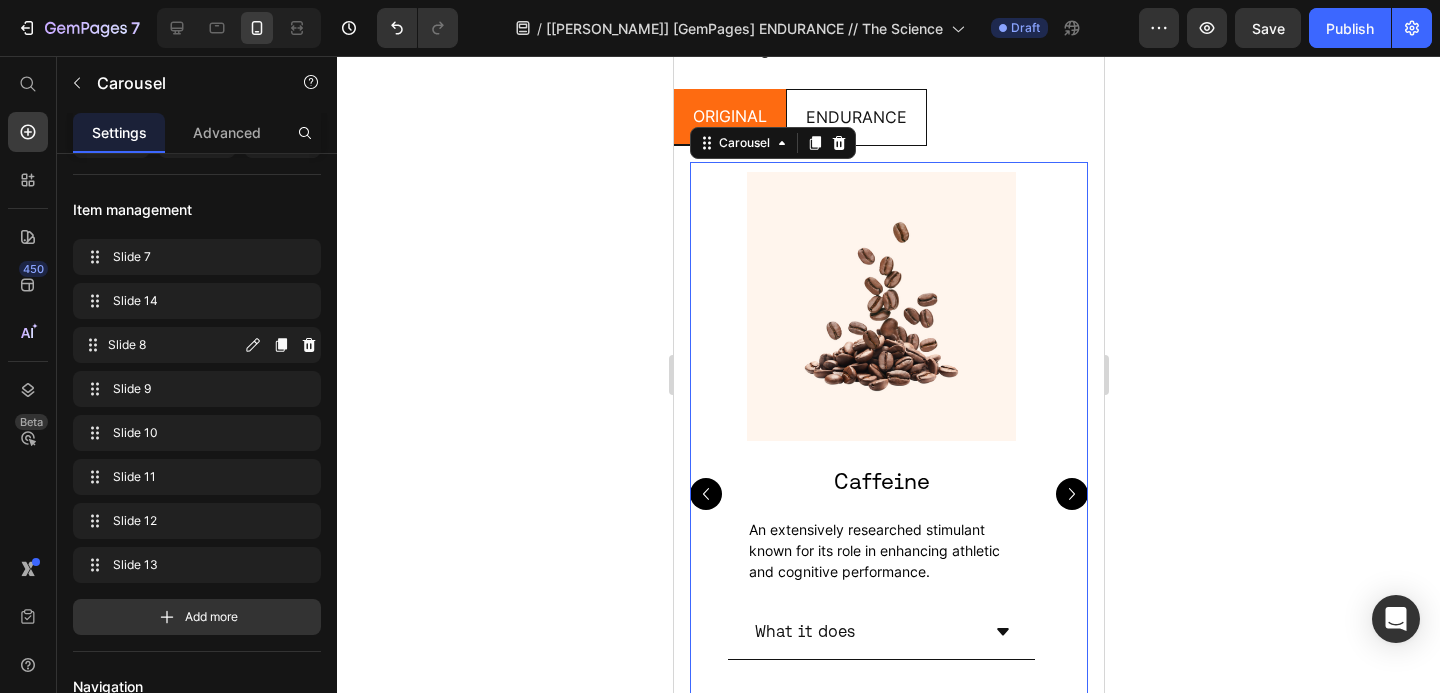 scroll, scrollTop: 588, scrollLeft: 0, axis: vertical 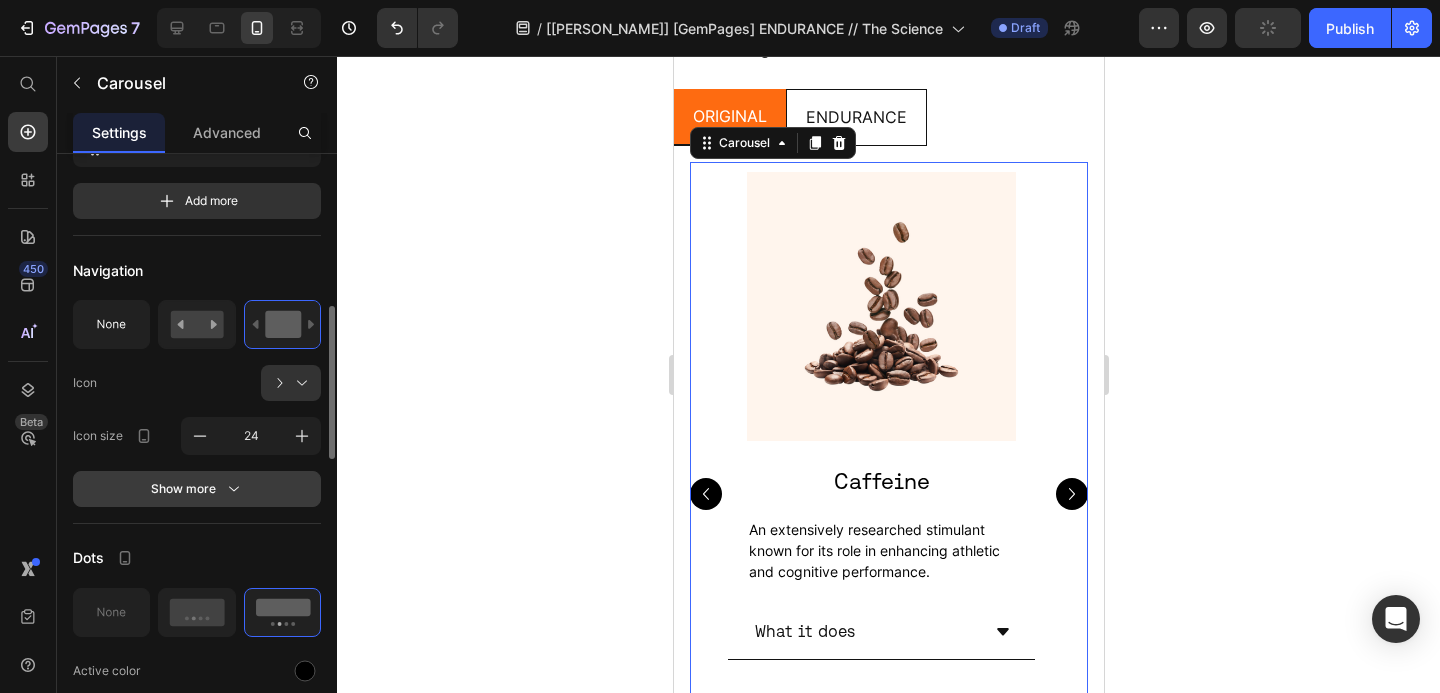 click on "Show more" at bounding box center [197, 489] 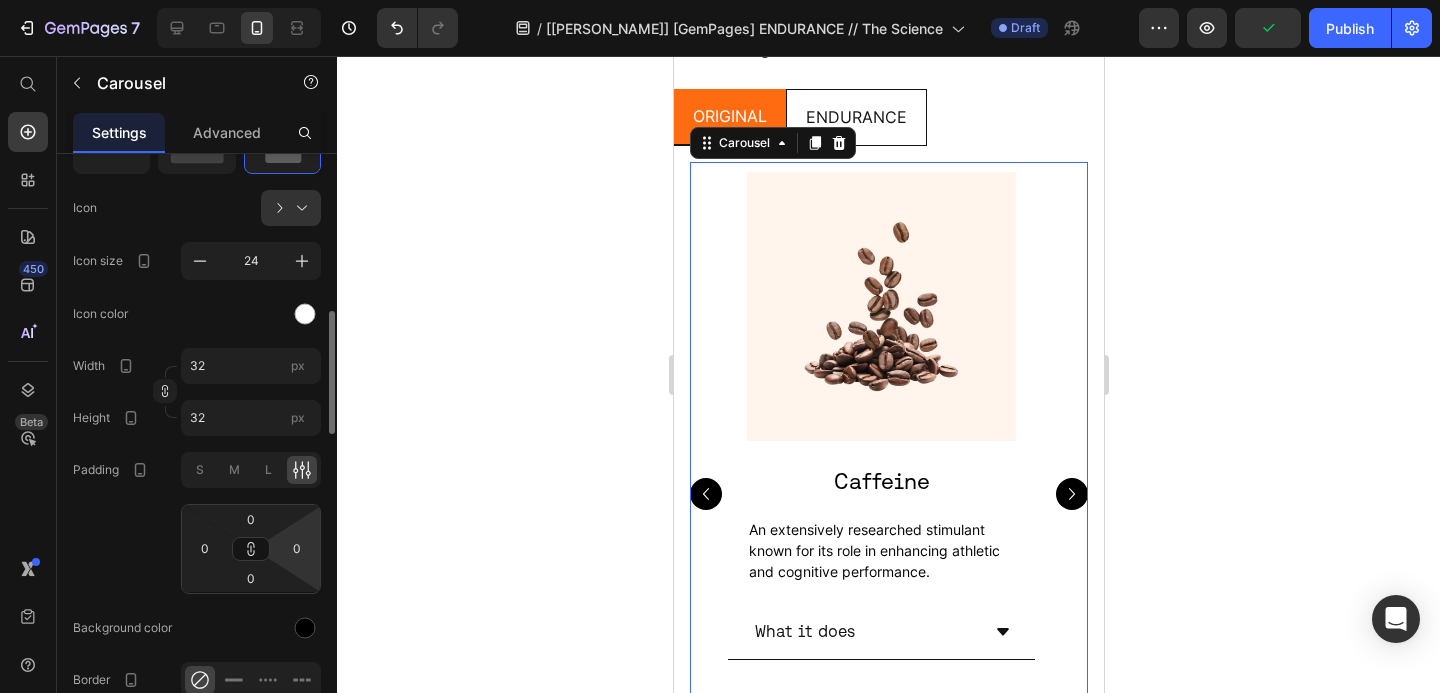 scroll, scrollTop: 809, scrollLeft: 0, axis: vertical 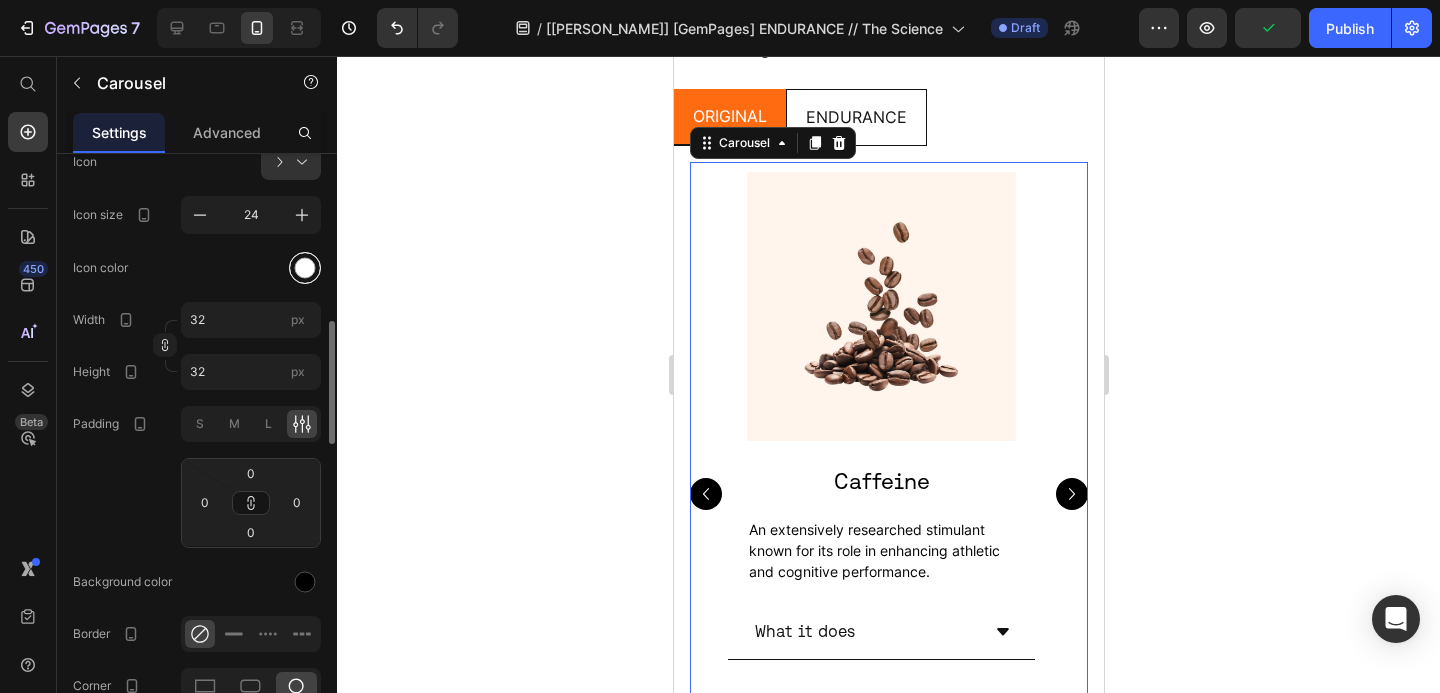 click at bounding box center (305, 267) 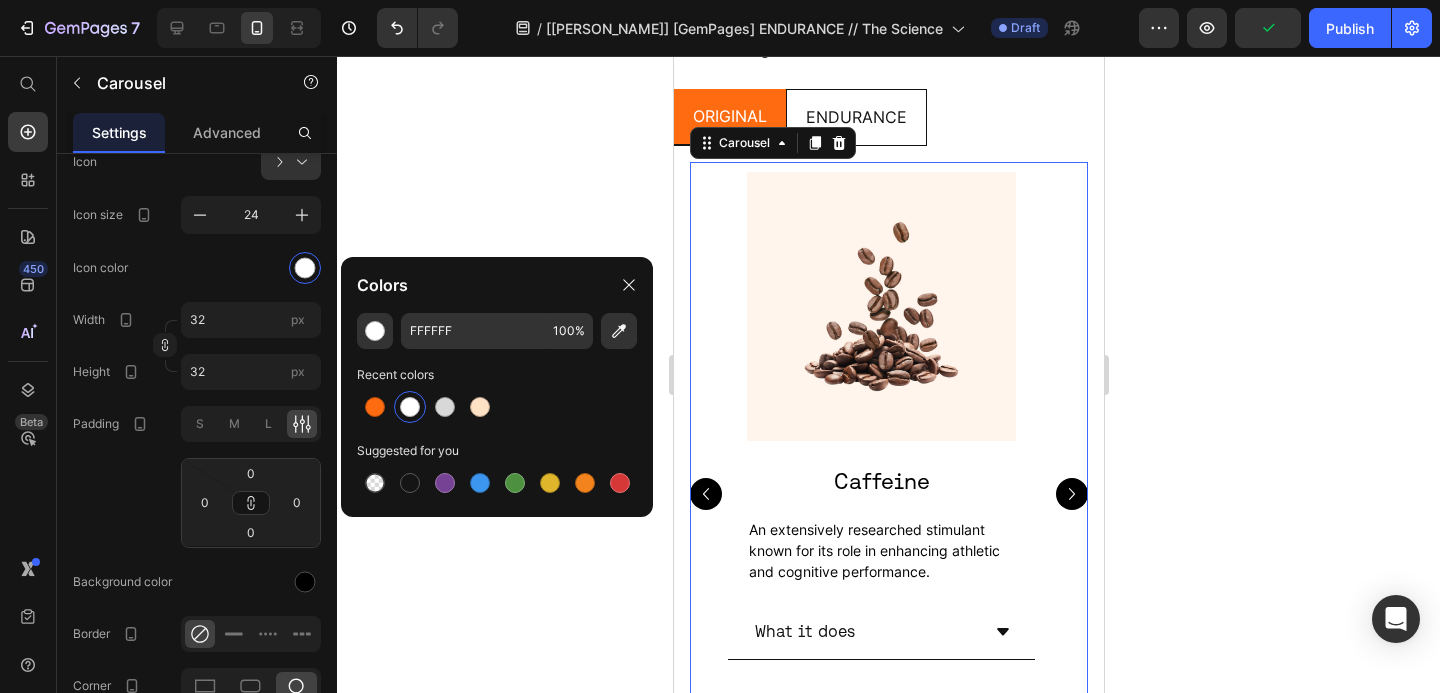 click at bounding box center (375, 483) 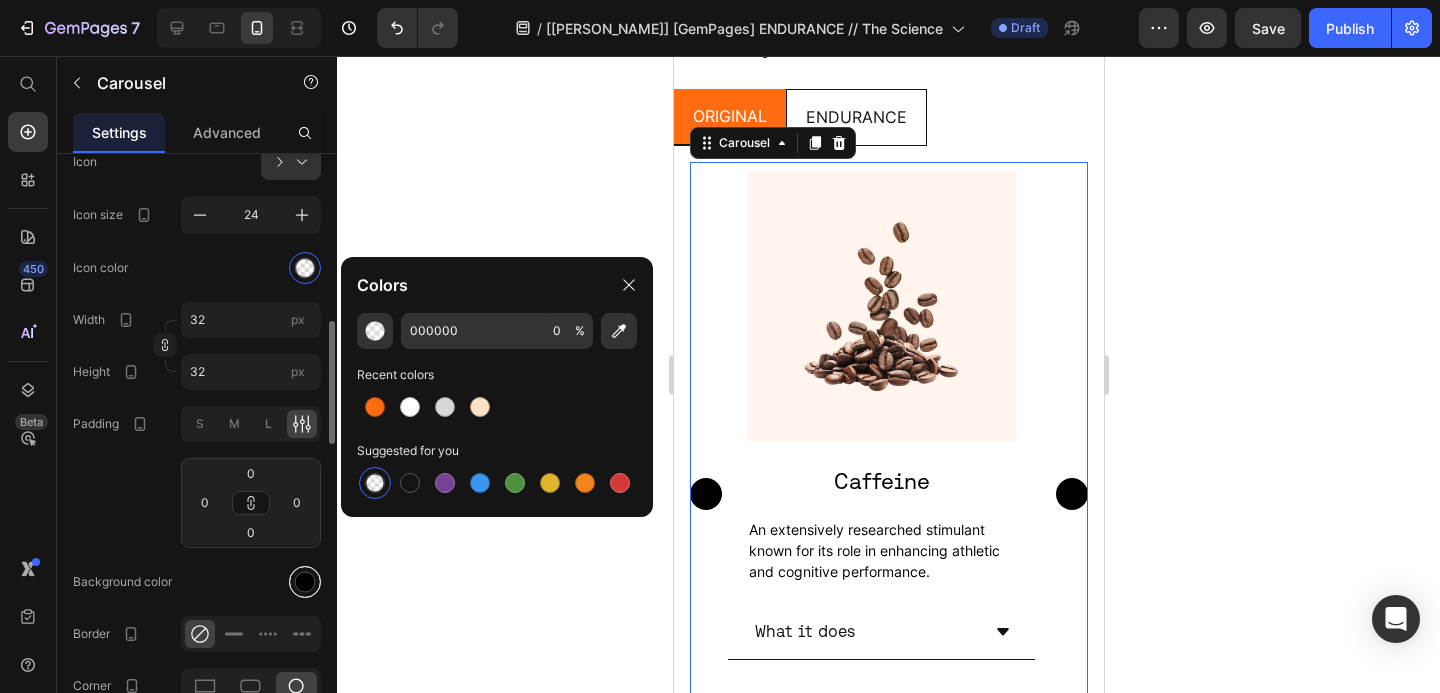click at bounding box center (305, 581) 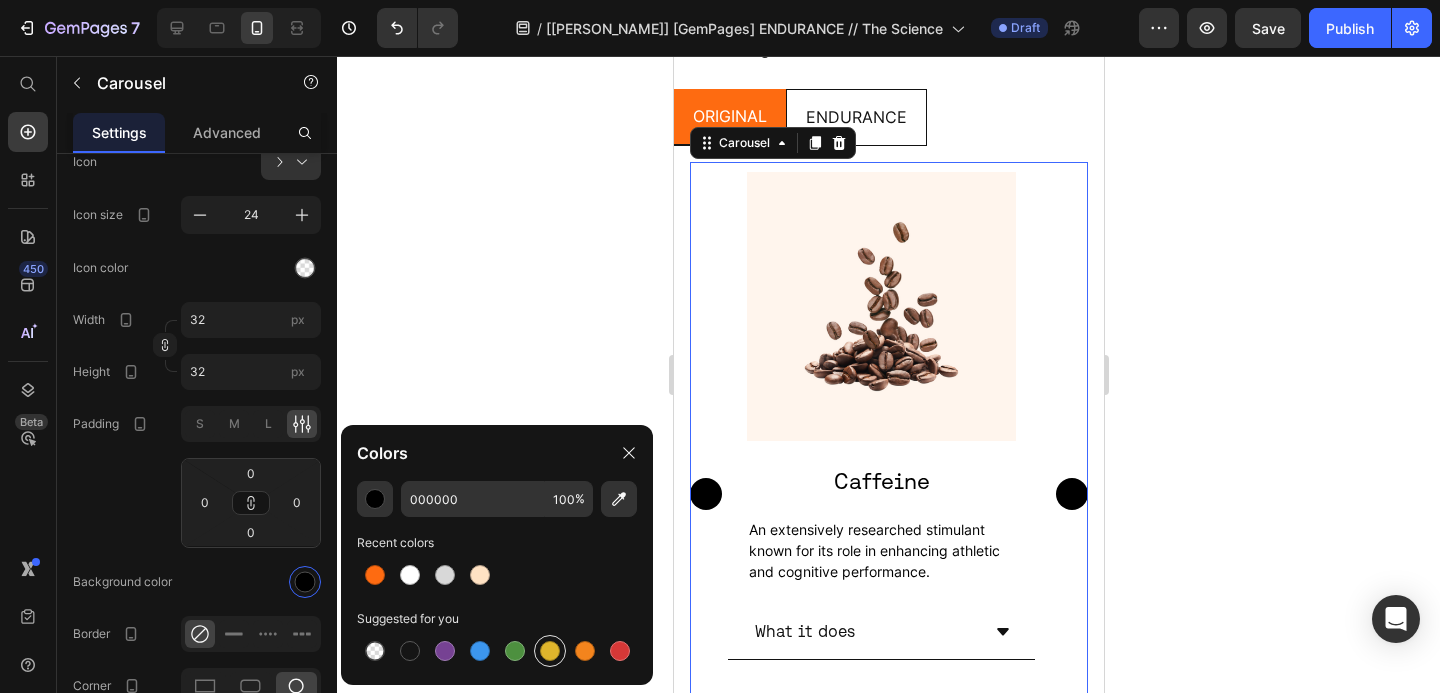 drag, startPoint x: 409, startPoint y: 653, endPoint x: 555, endPoint y: 643, distance: 146.34207 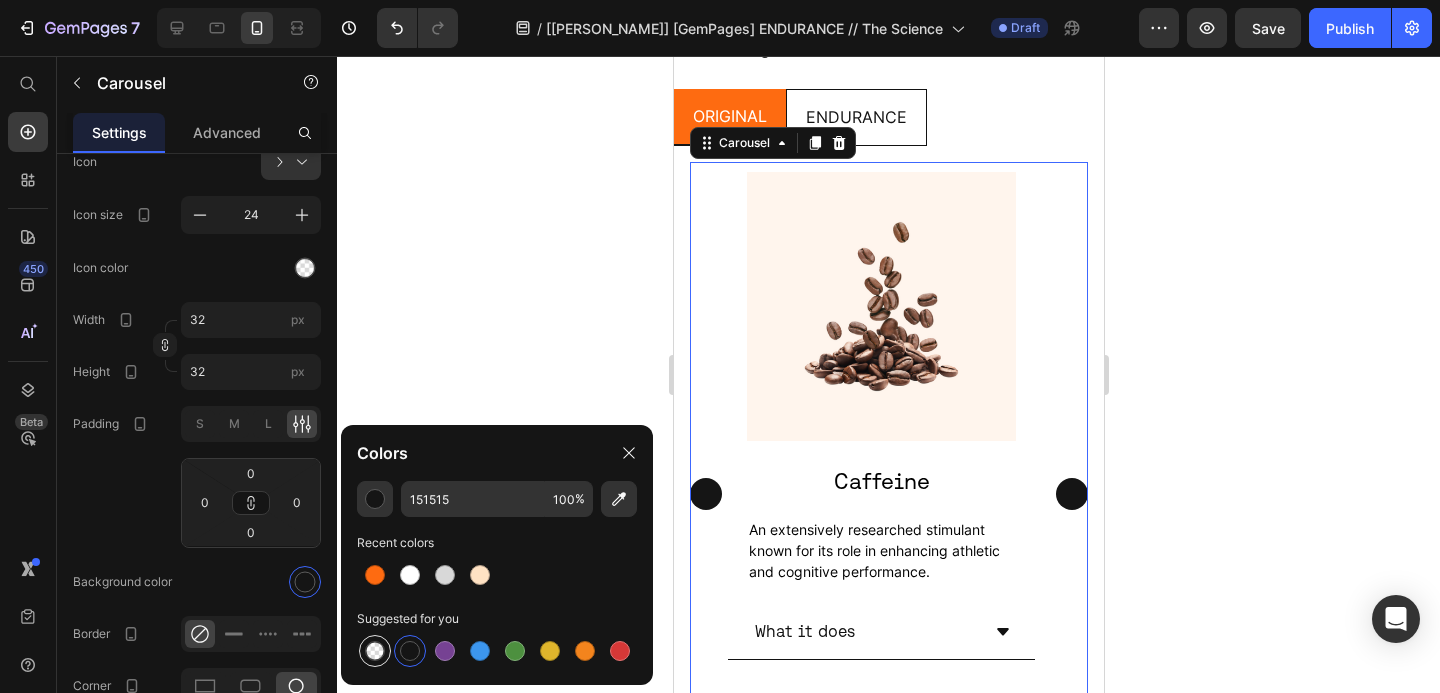 click at bounding box center (375, 651) 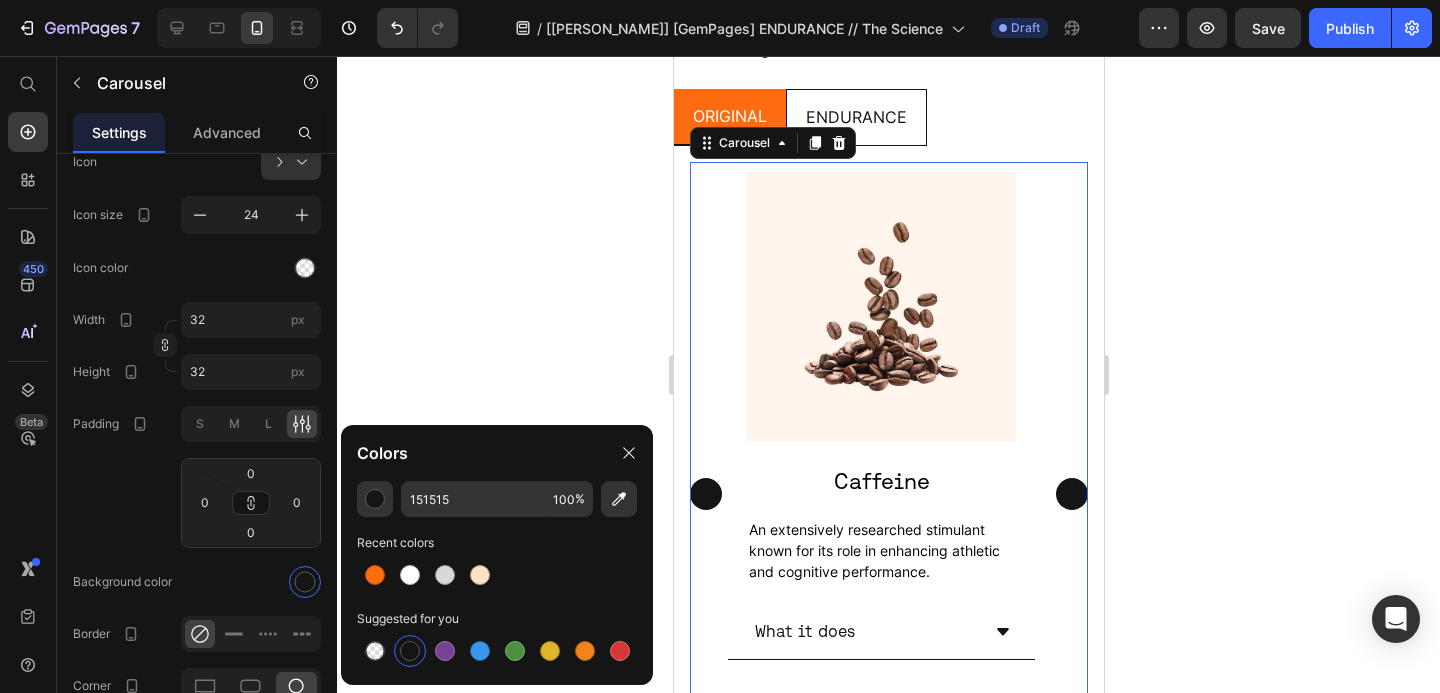 type on "000000" 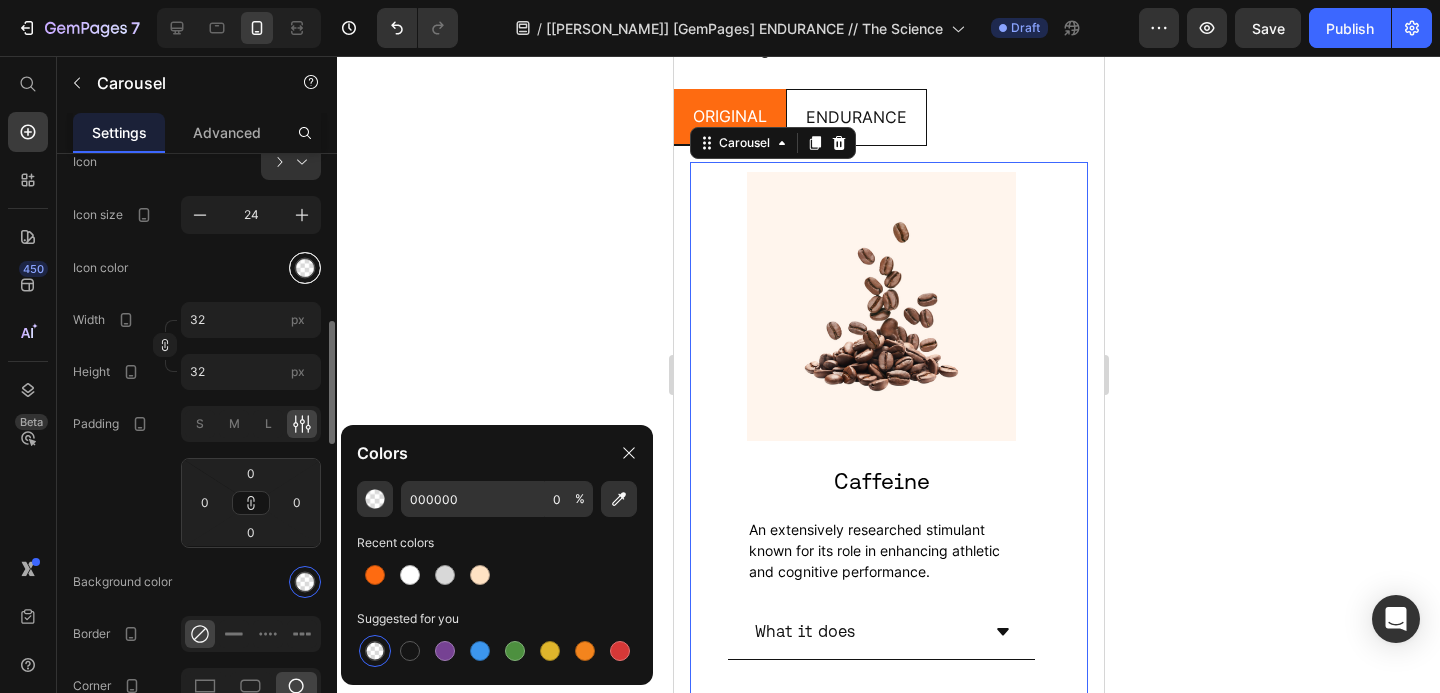 click at bounding box center [305, 268] 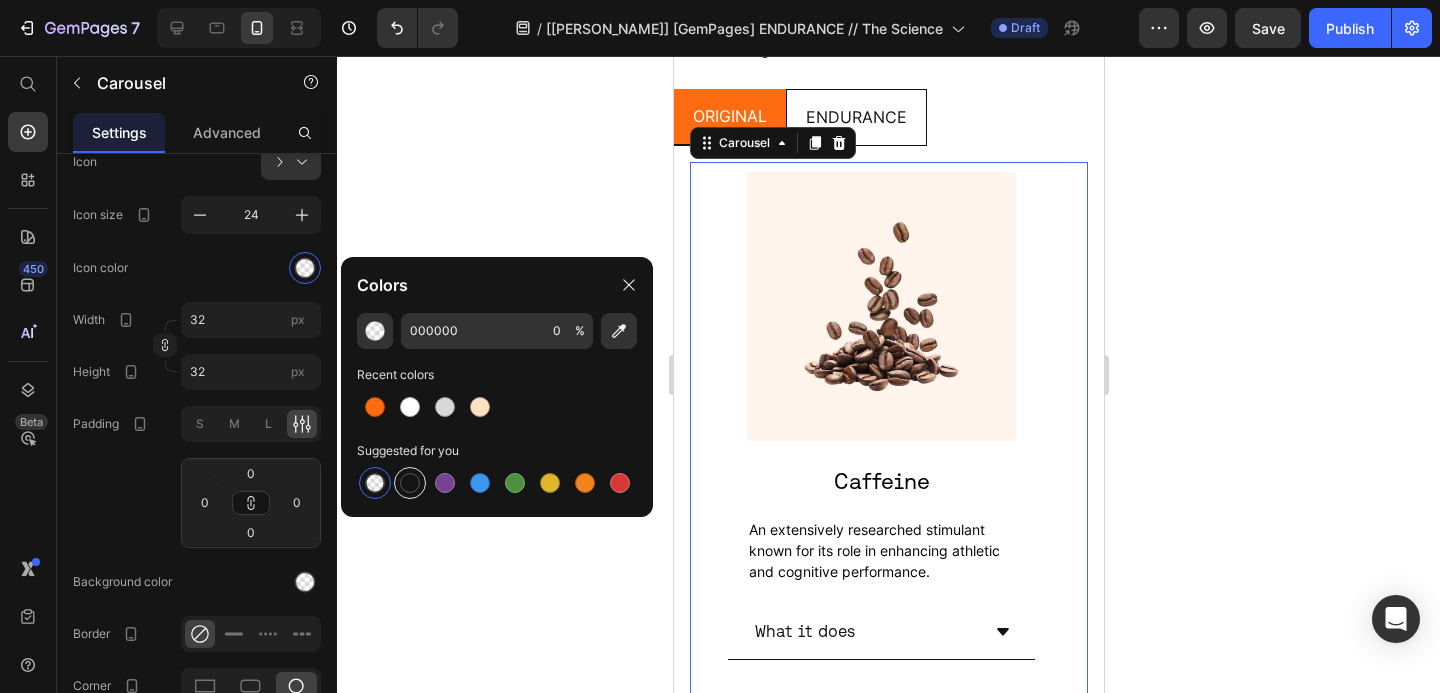 click at bounding box center [410, 483] 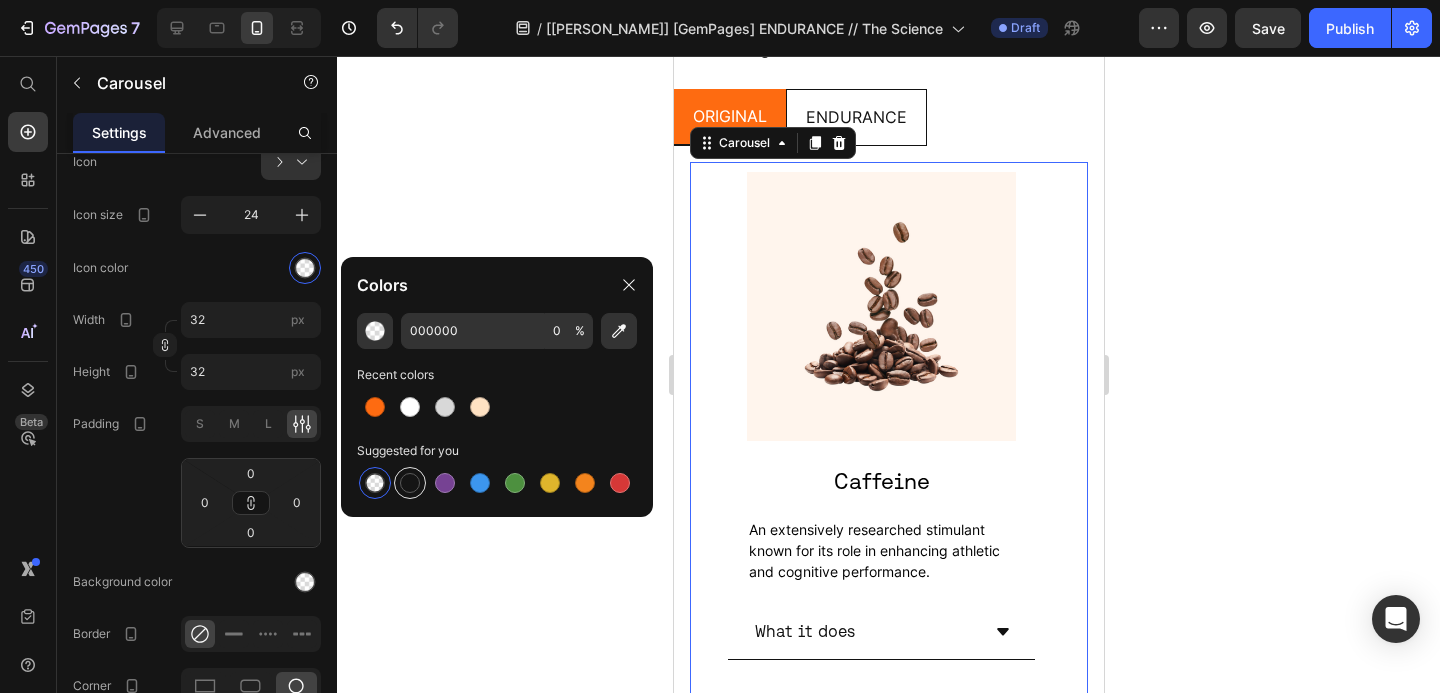 type on "151515" 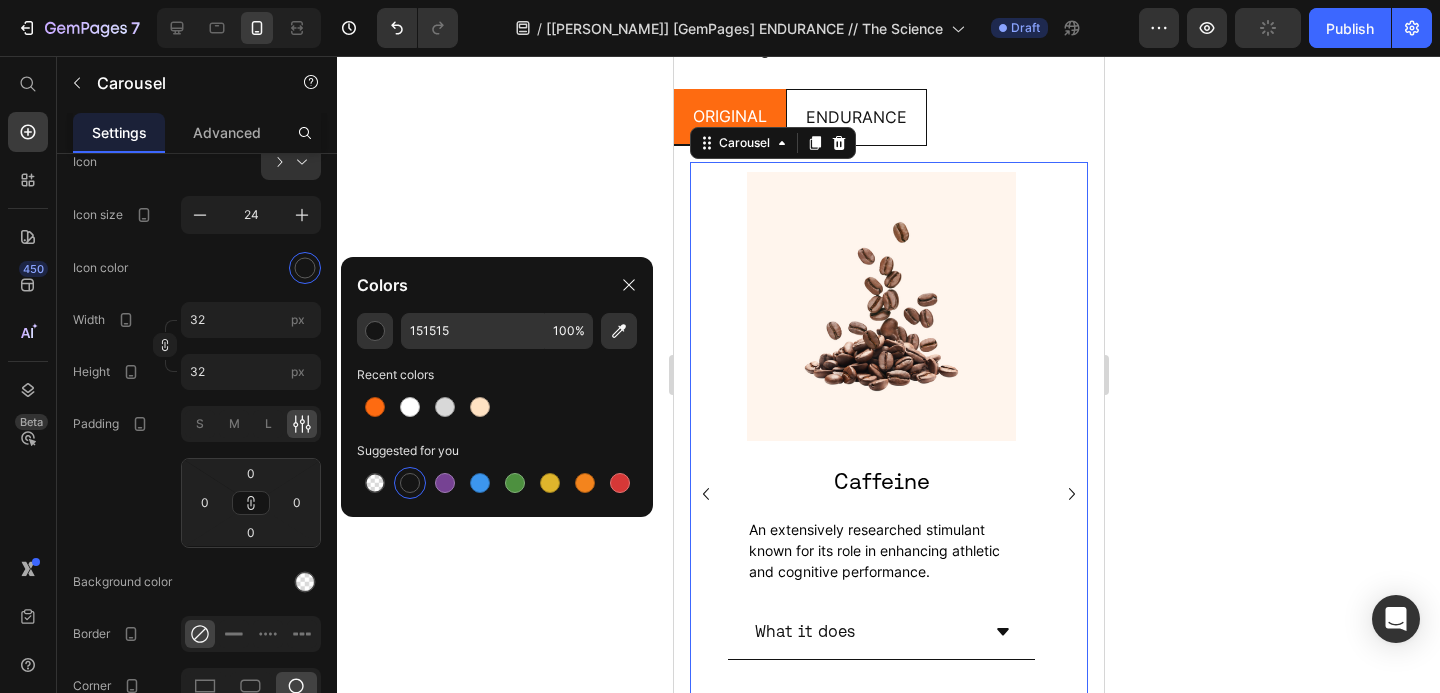 click 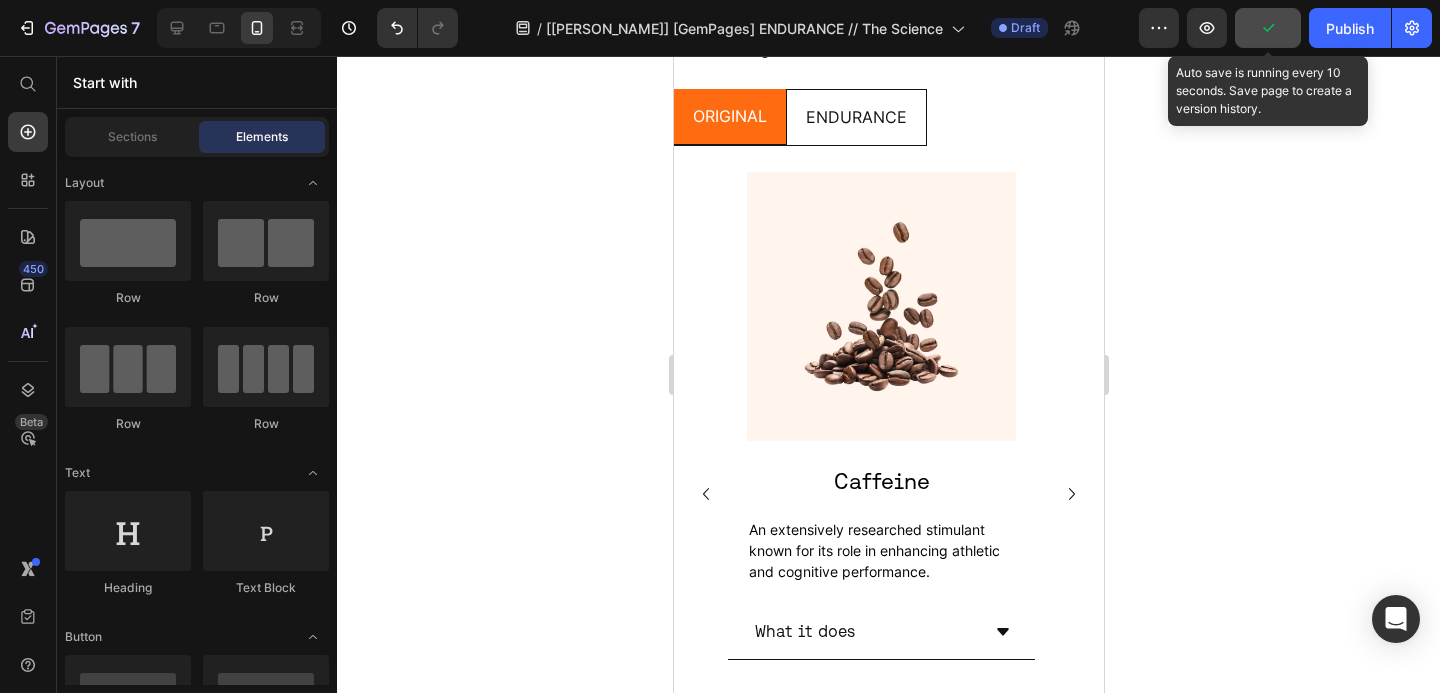 click 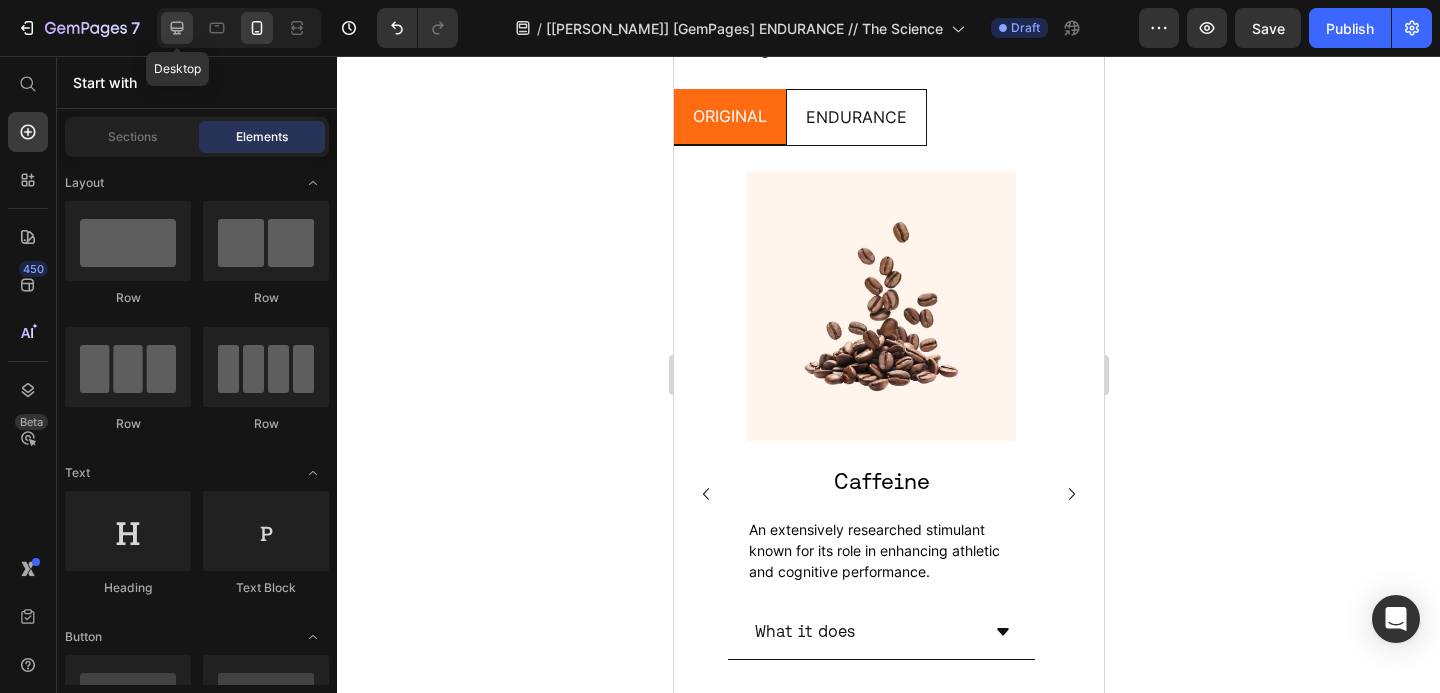 click 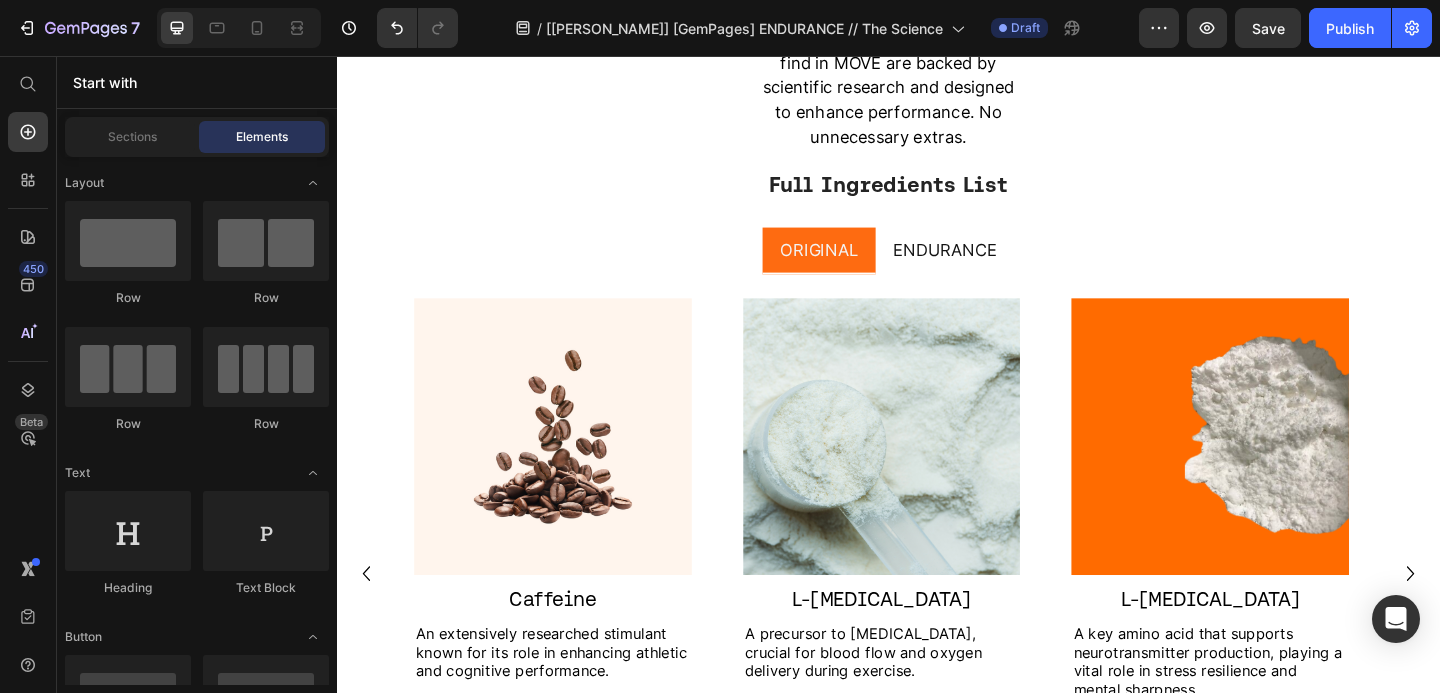 scroll, scrollTop: 1000, scrollLeft: 0, axis: vertical 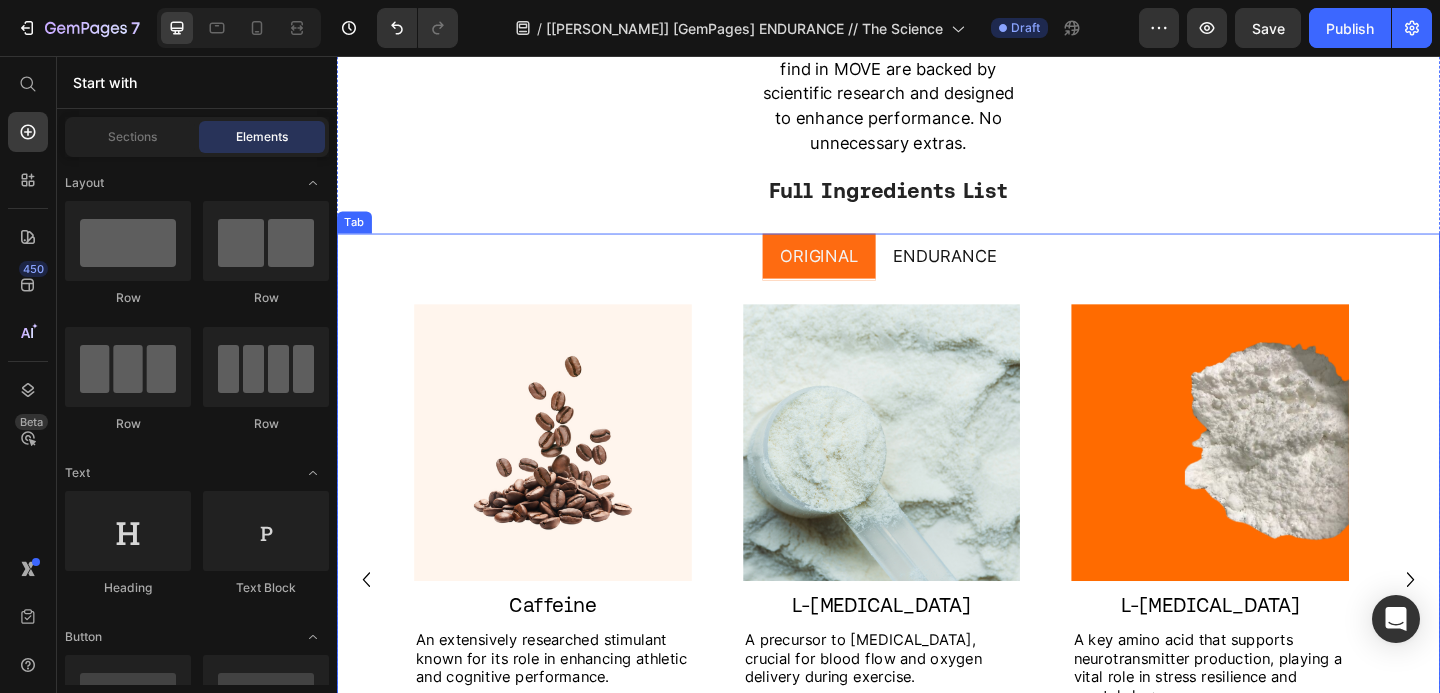 click on "ENDURANCE" at bounding box center (998, 273) 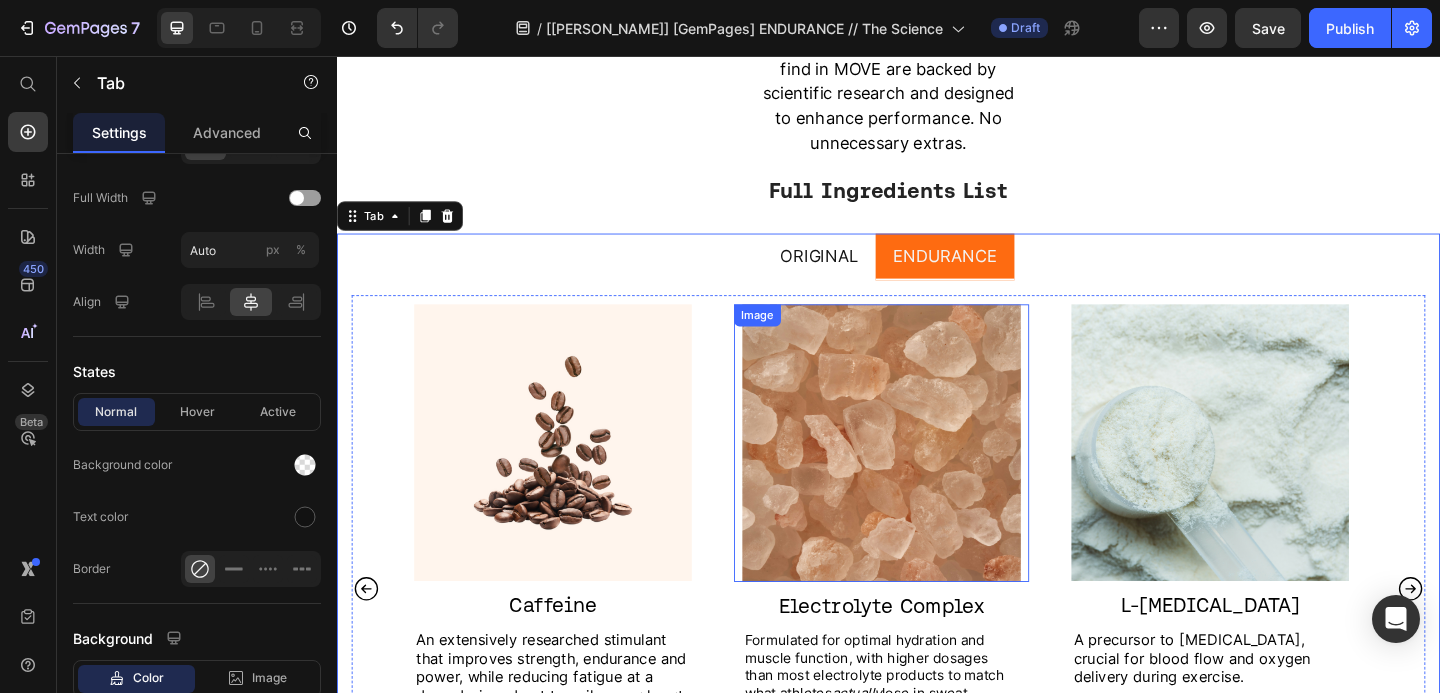 scroll, scrollTop: 0, scrollLeft: 0, axis: both 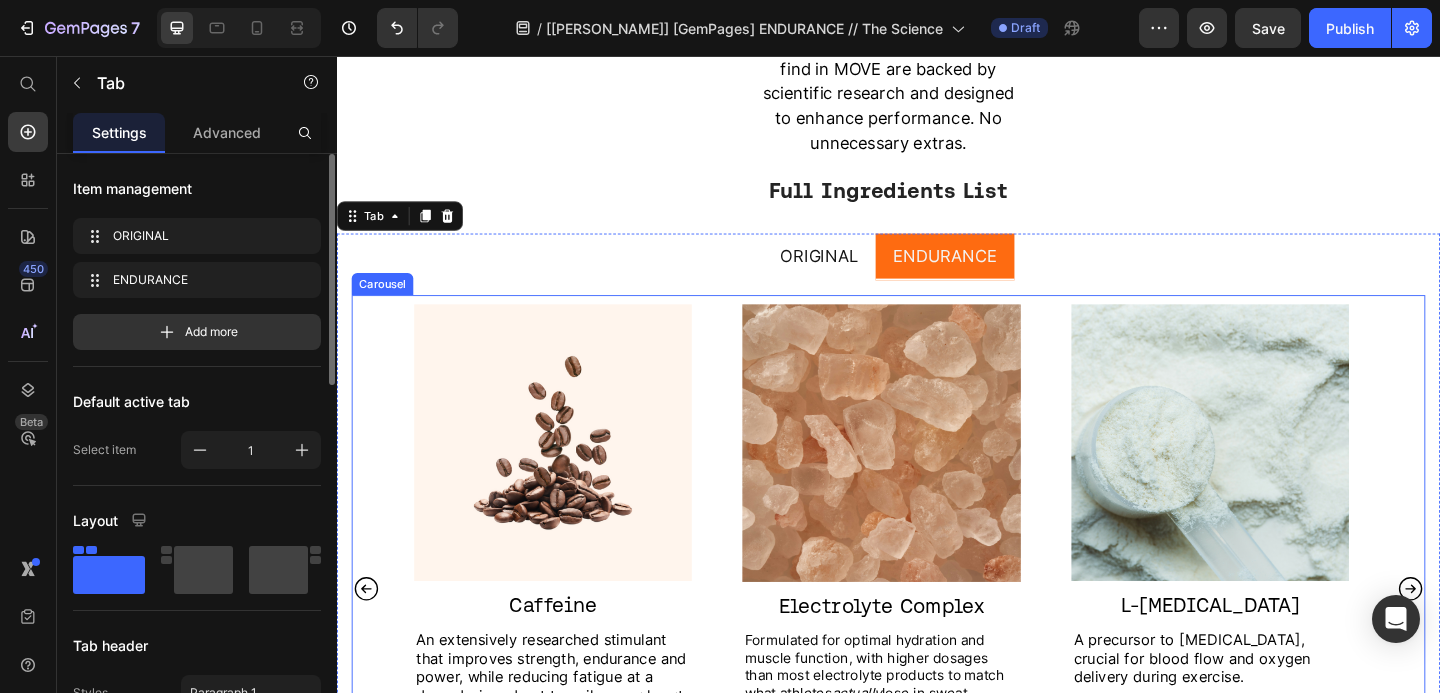 click on "Image Caffeine Heading An extensively researched stimulant that improves strength, endurance and power, while reducing fatigue at a dose designed not to spike your heart rate. Text Block
What it does
Set at Accordion Image Electrolyte Complex Heading Formulated for optimal hydration and muscle function, with higher dosages than most electrolyte products to match what athletes  actually  lose in sweat. Text Block
What it does
Set at Accordion Image L-Arginine Heading A precursor to nitric oxide, crucial for blood flow and oxygen delivery during exercise. Text Block
What it does
Set at Accordion Image Taurine Heading A key amino acid that supports strength, endurance and power, while reducing fatigue.  Text Block
Set at" at bounding box center [937, 636] 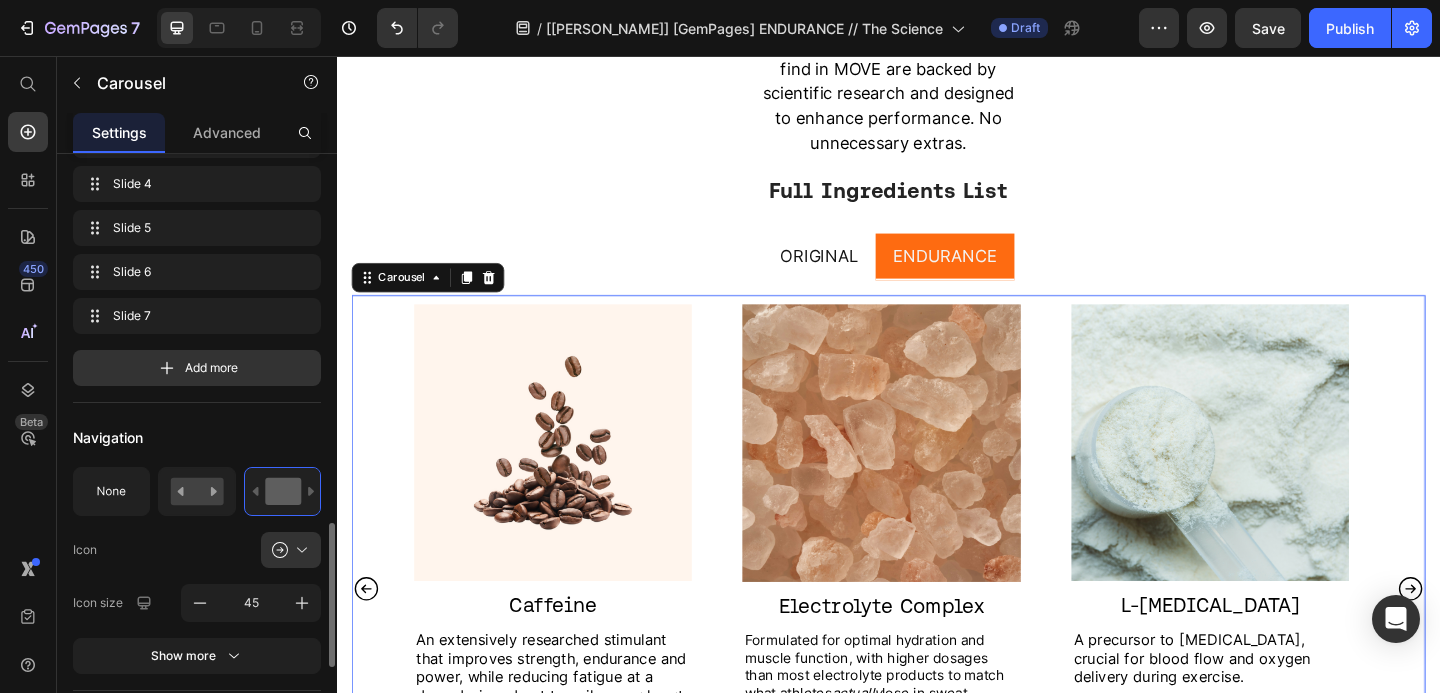 scroll, scrollTop: 755, scrollLeft: 0, axis: vertical 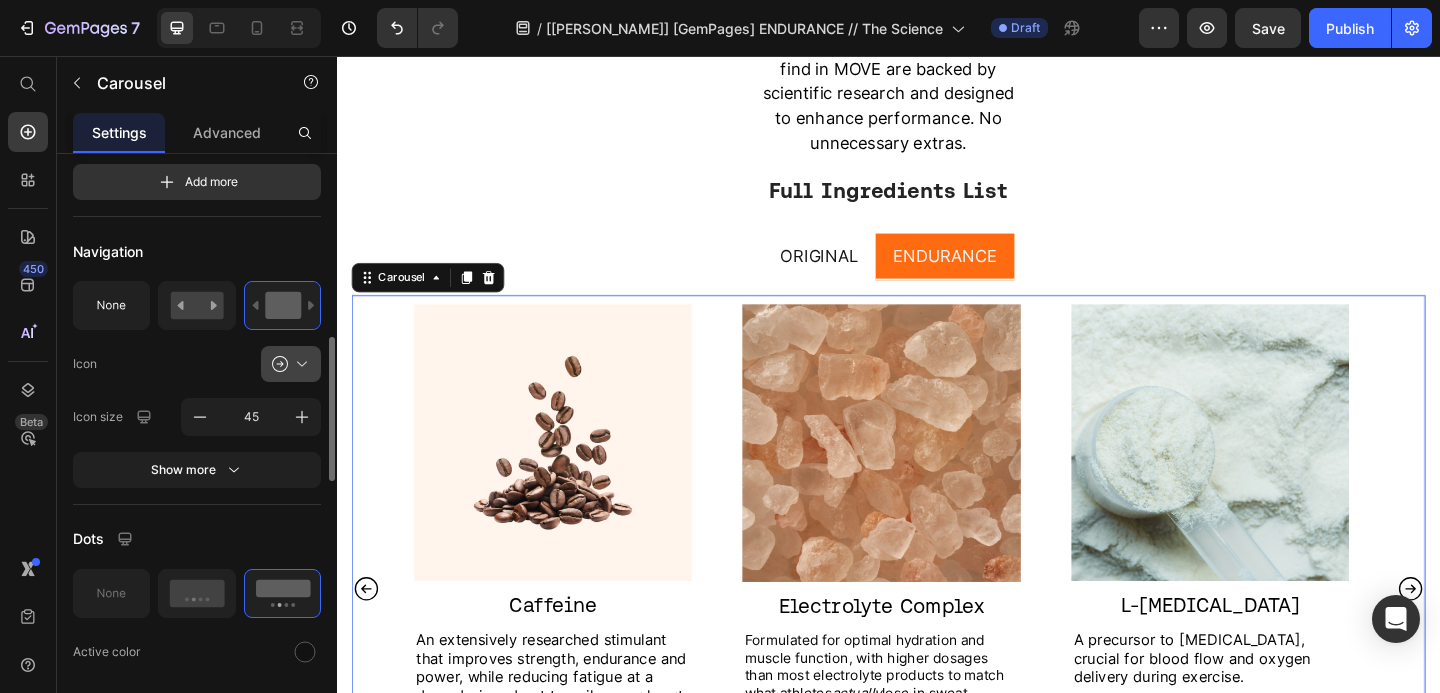 click at bounding box center (299, 364) 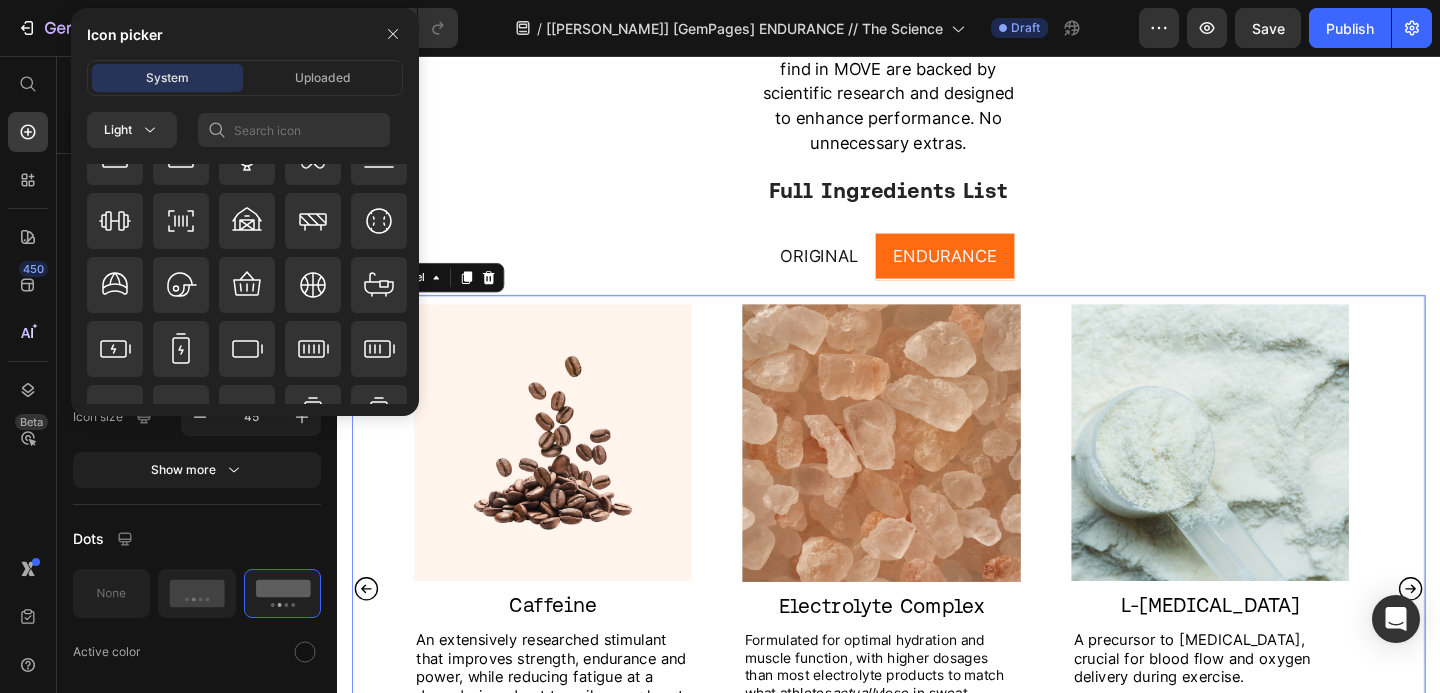 scroll, scrollTop: 1825, scrollLeft: 0, axis: vertical 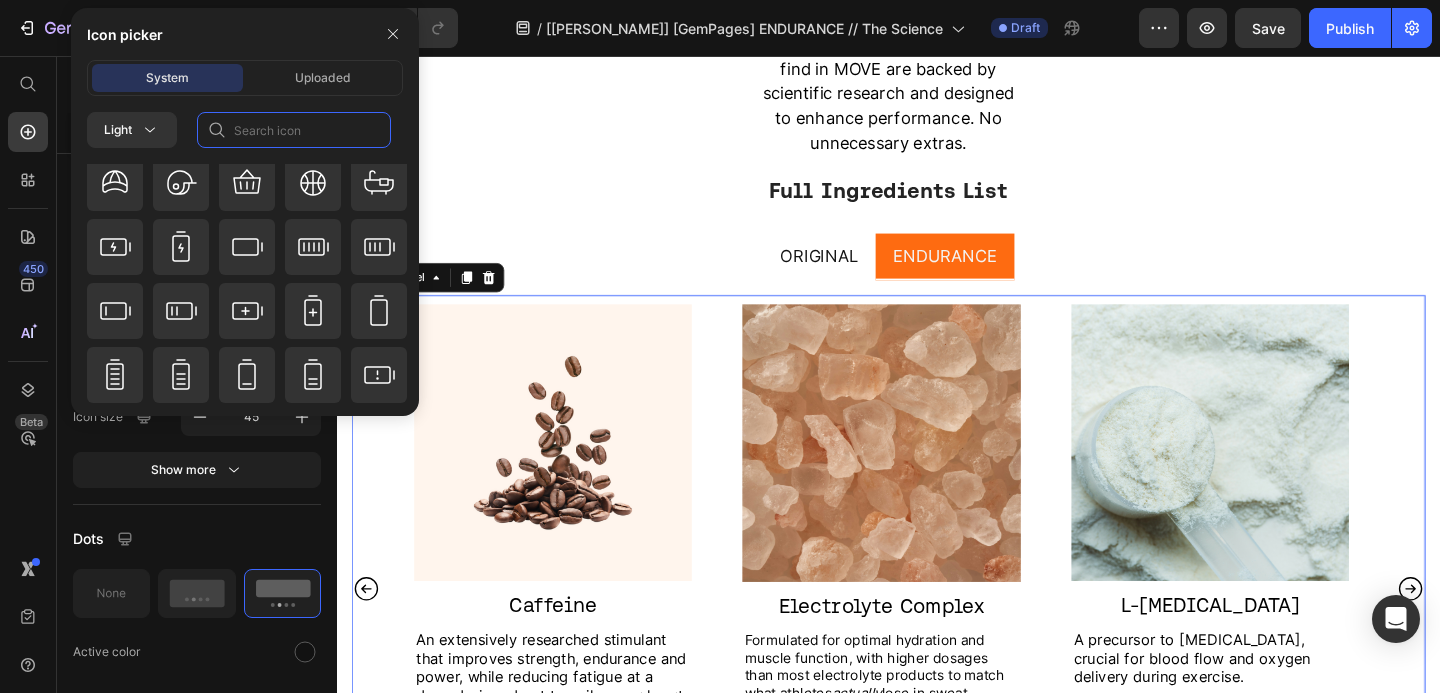 click 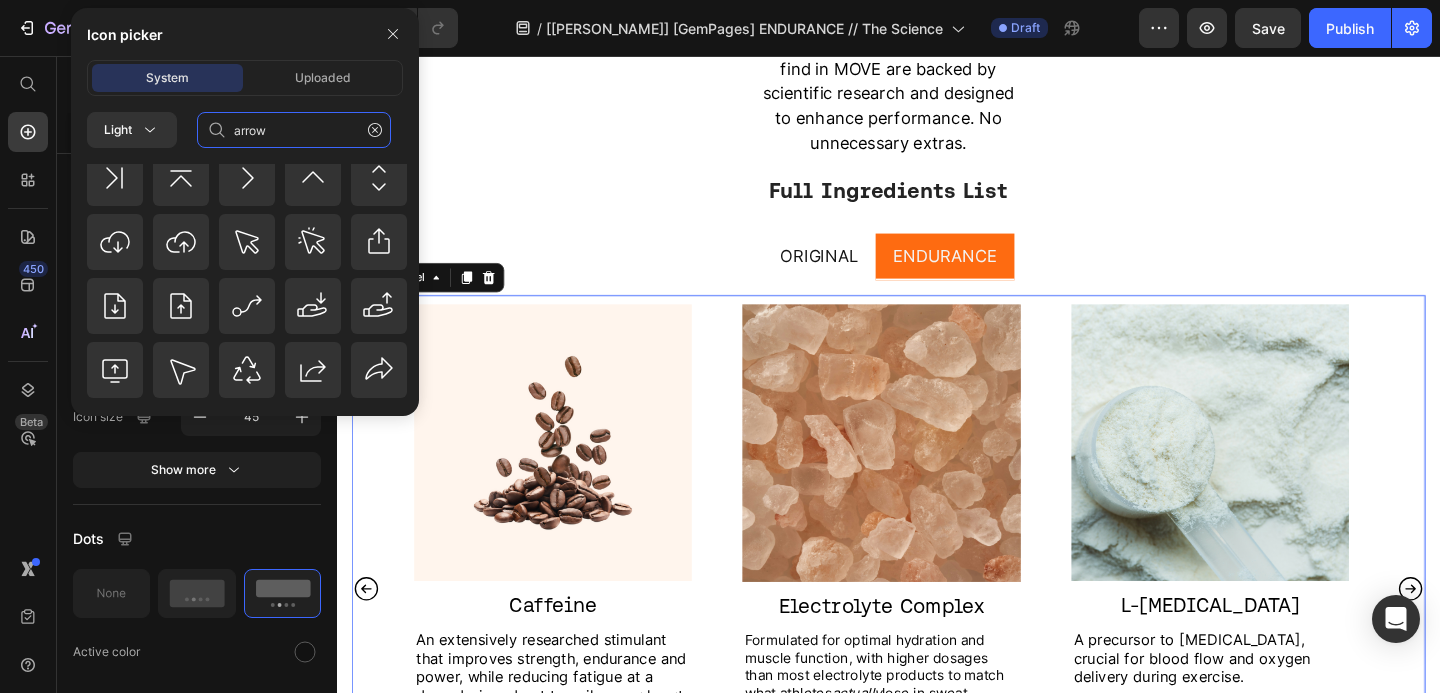 scroll, scrollTop: 1309, scrollLeft: 0, axis: vertical 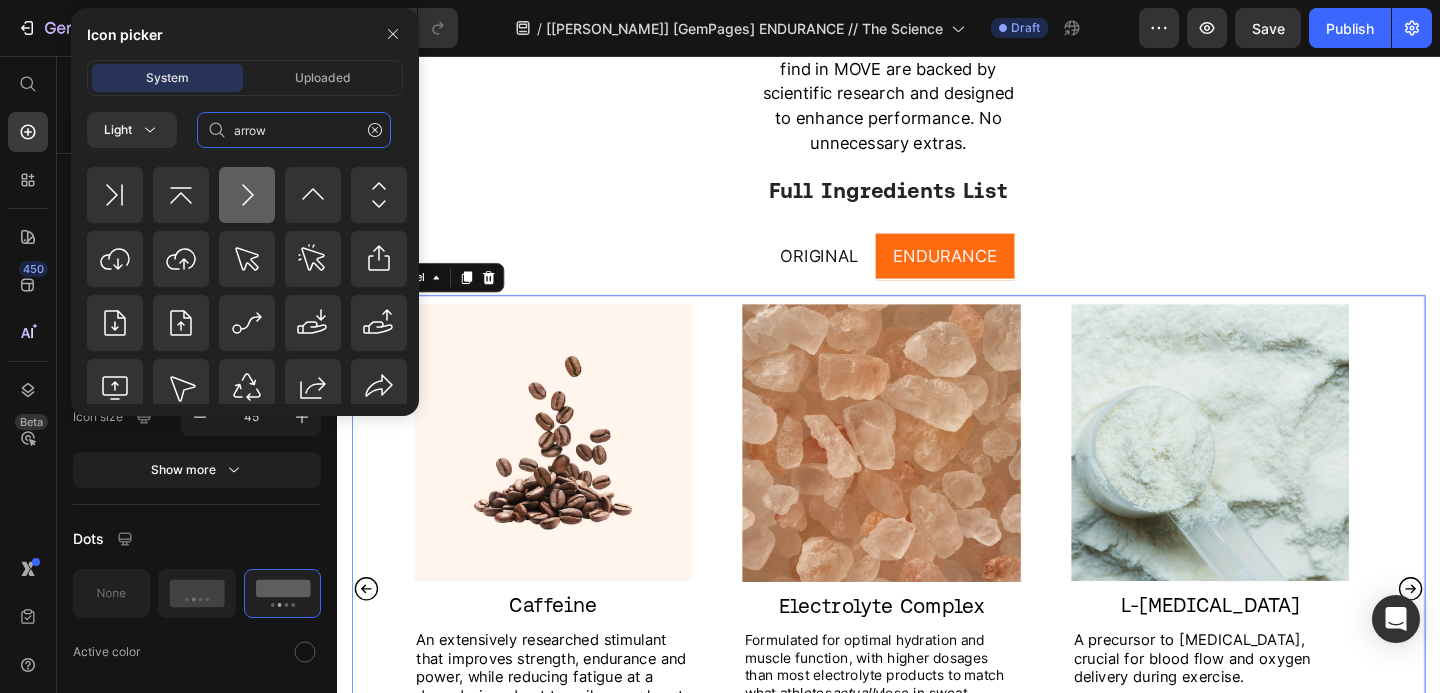 type on "arrow" 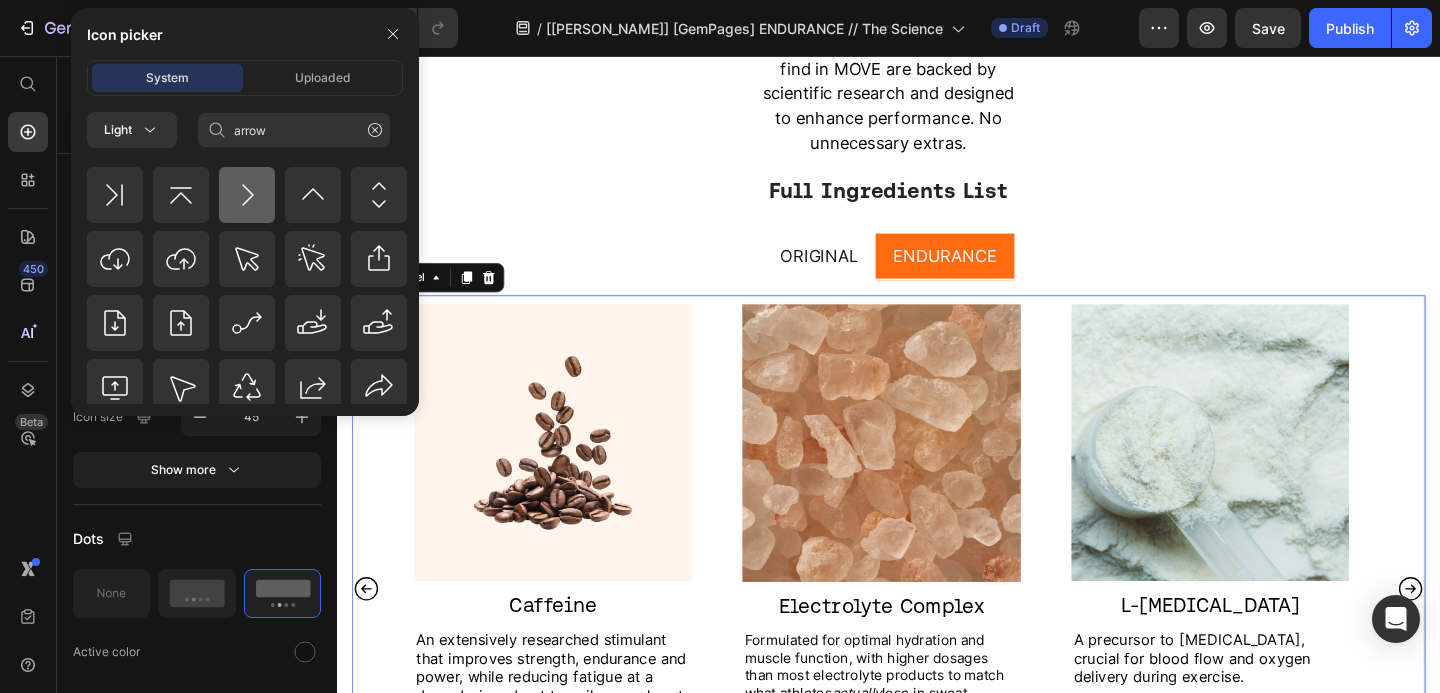 click 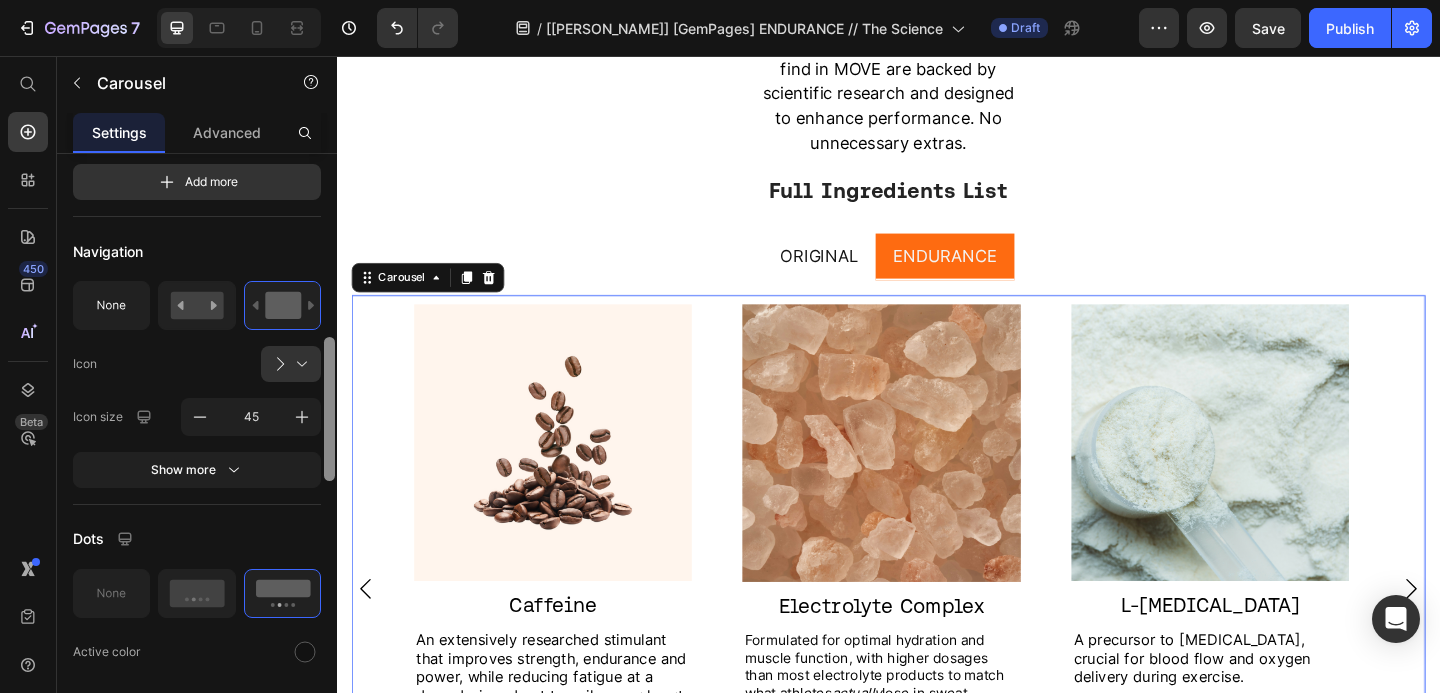 scroll, scrollTop: 0, scrollLeft: 0, axis: both 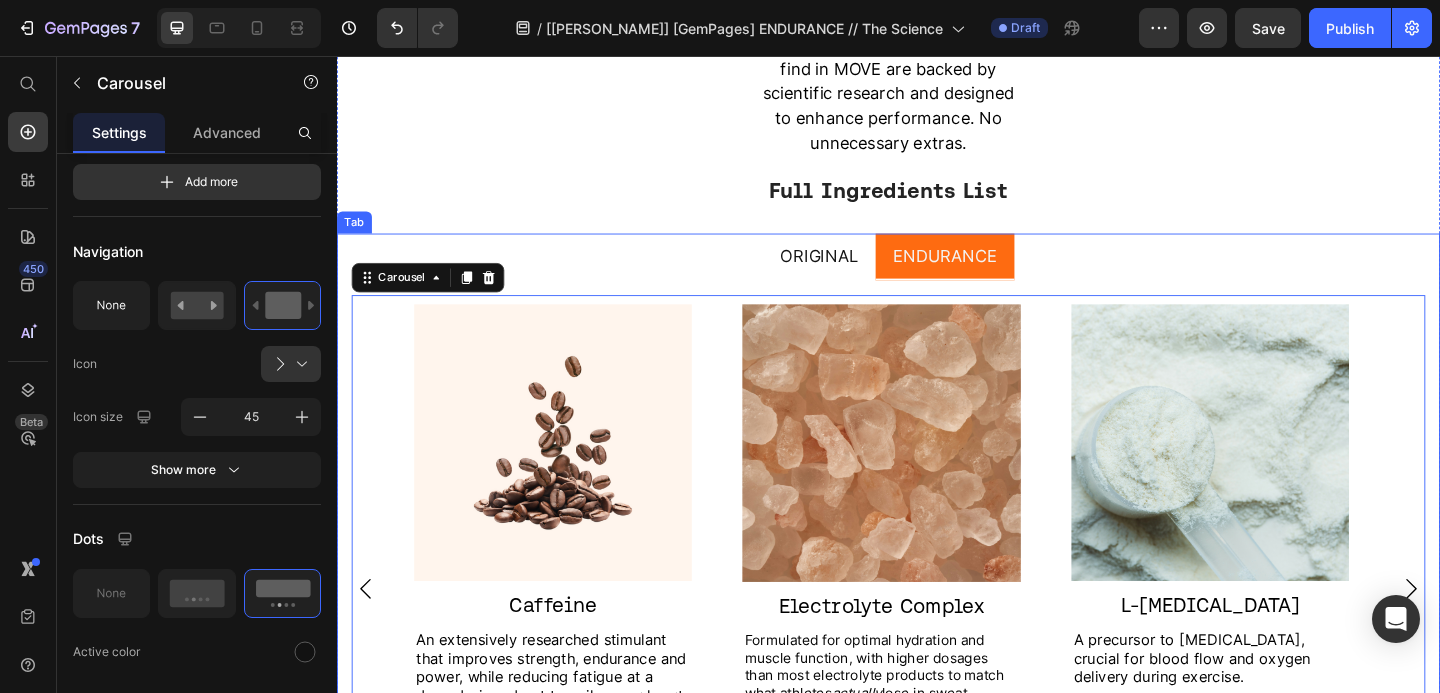 click on "ORIGINAL" at bounding box center [861, 273] 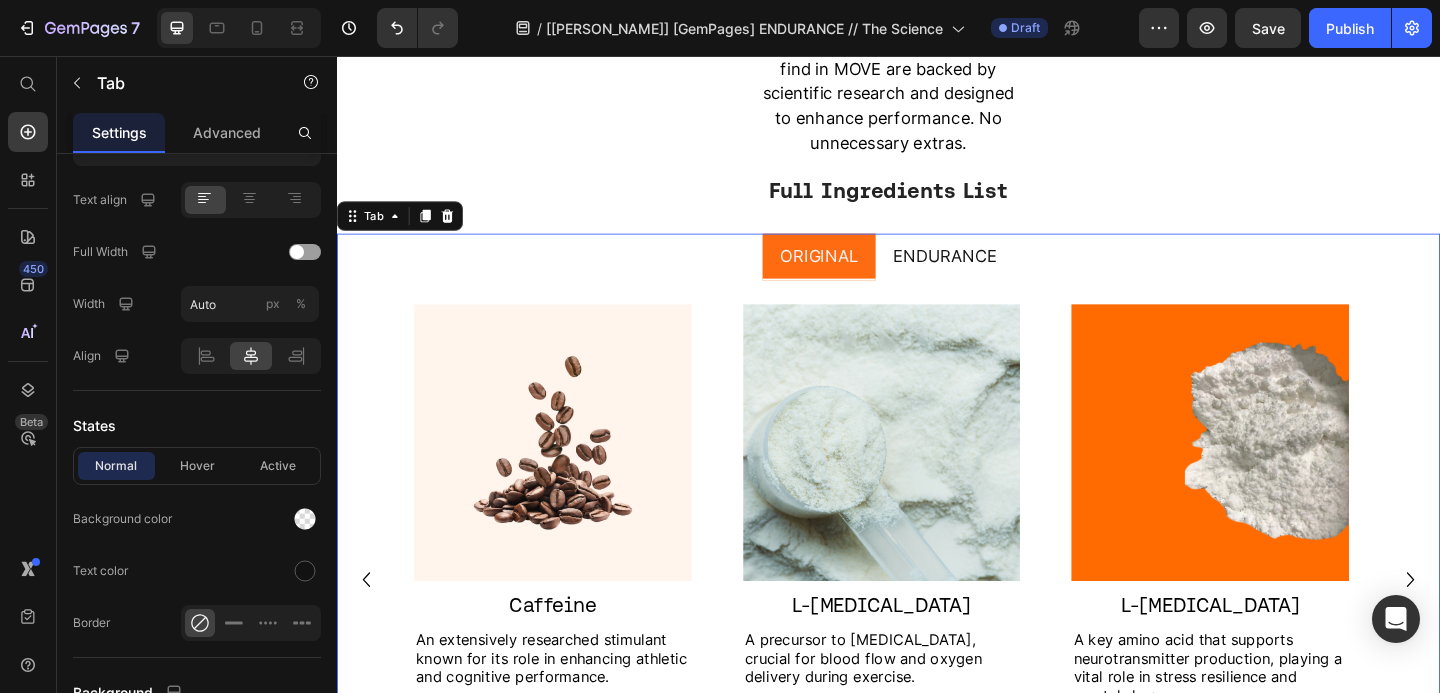 scroll, scrollTop: 0, scrollLeft: 0, axis: both 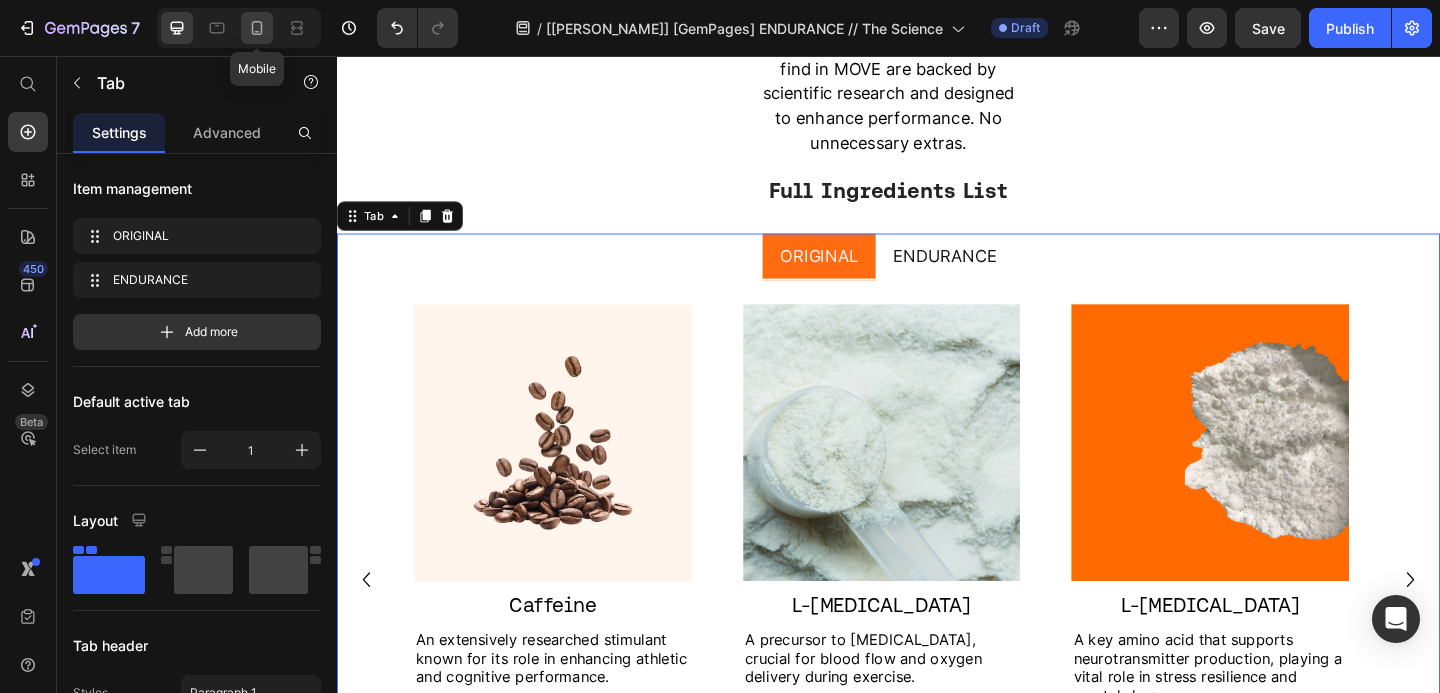 click 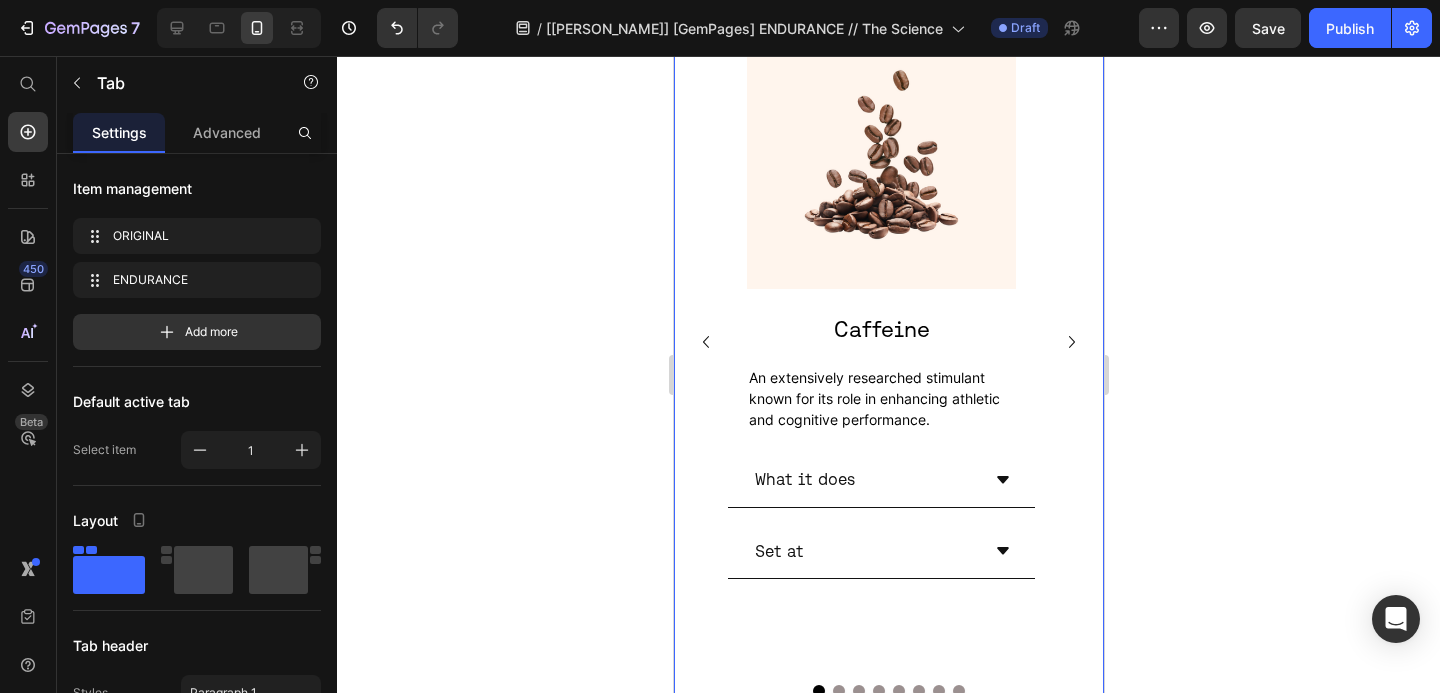 scroll, scrollTop: 1126, scrollLeft: 0, axis: vertical 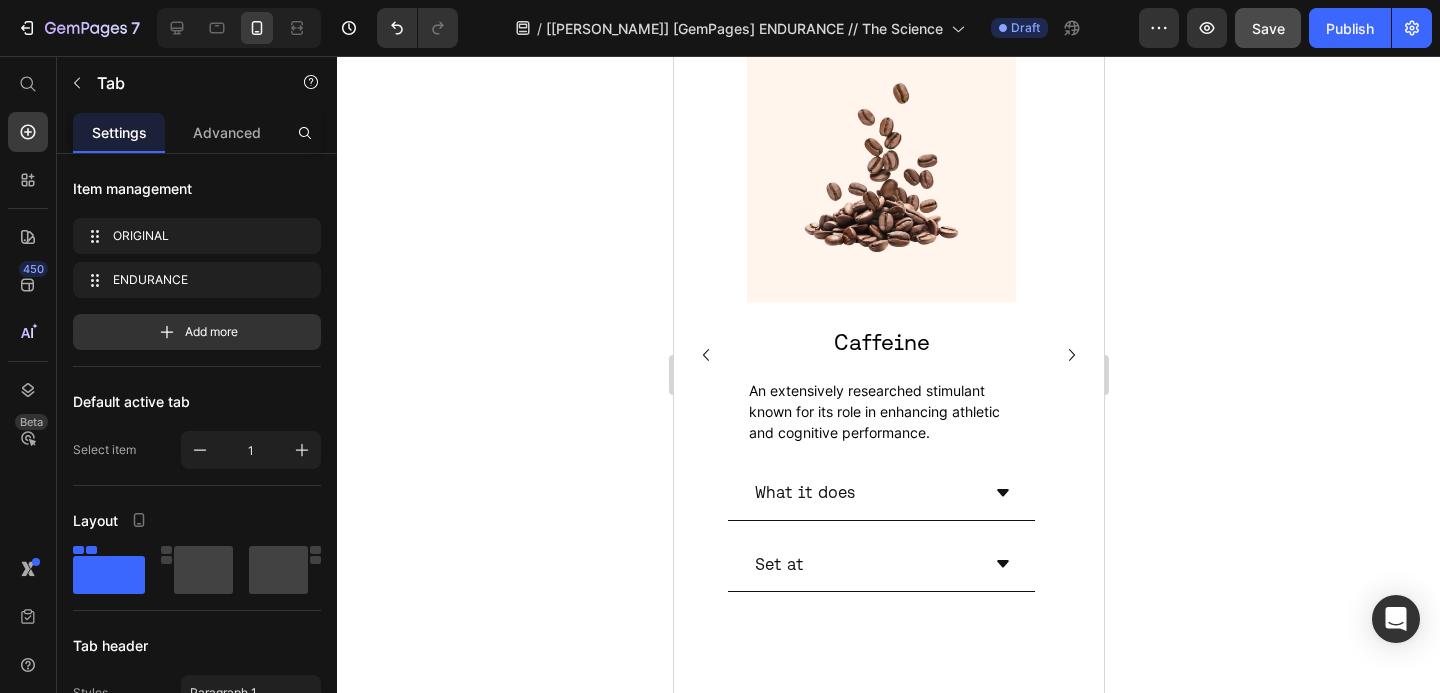 click on "Save" 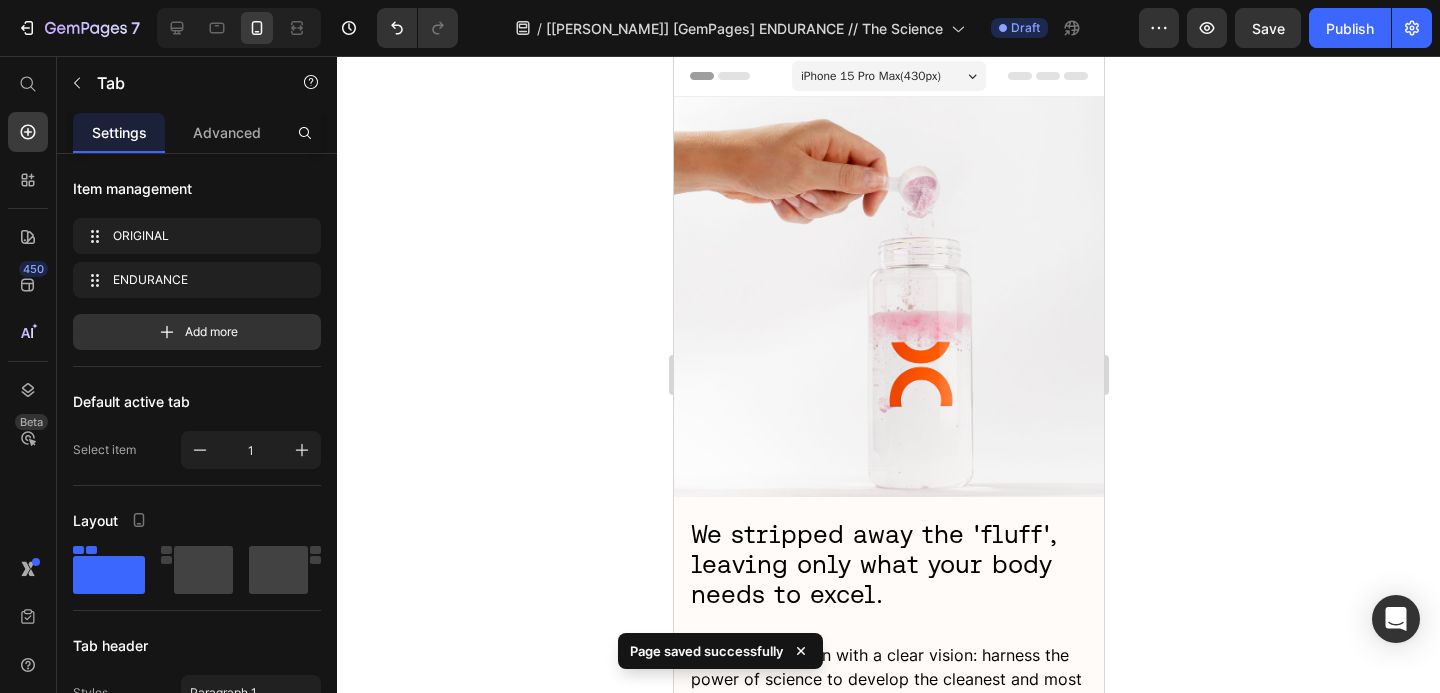 scroll, scrollTop: 0, scrollLeft: 0, axis: both 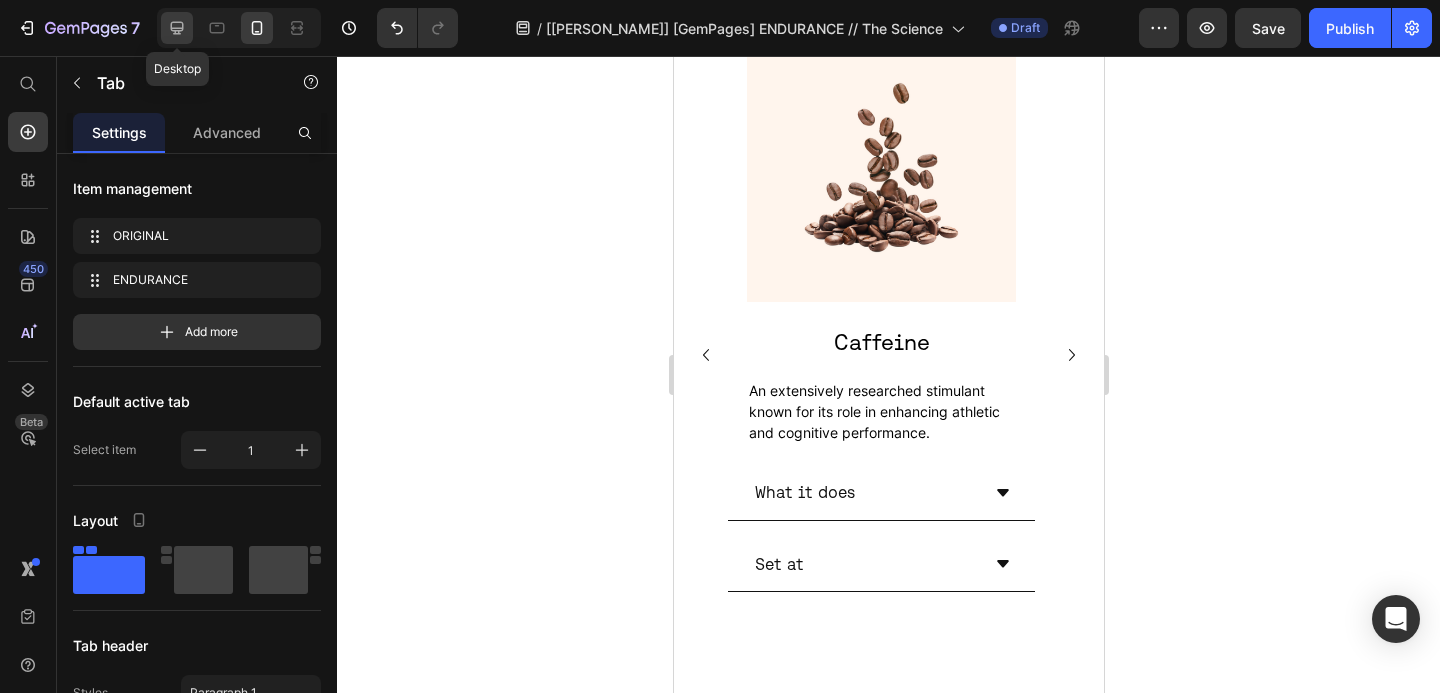 click 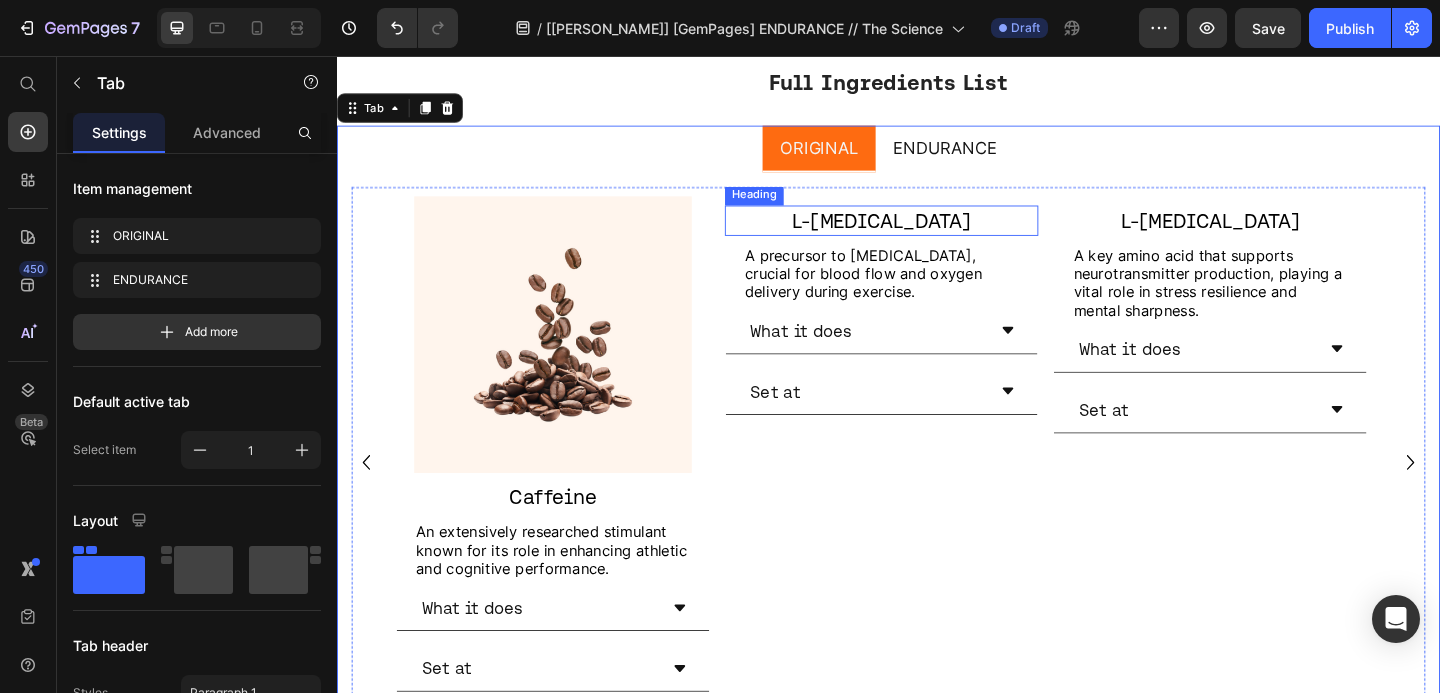 scroll, scrollTop: 1113, scrollLeft: 0, axis: vertical 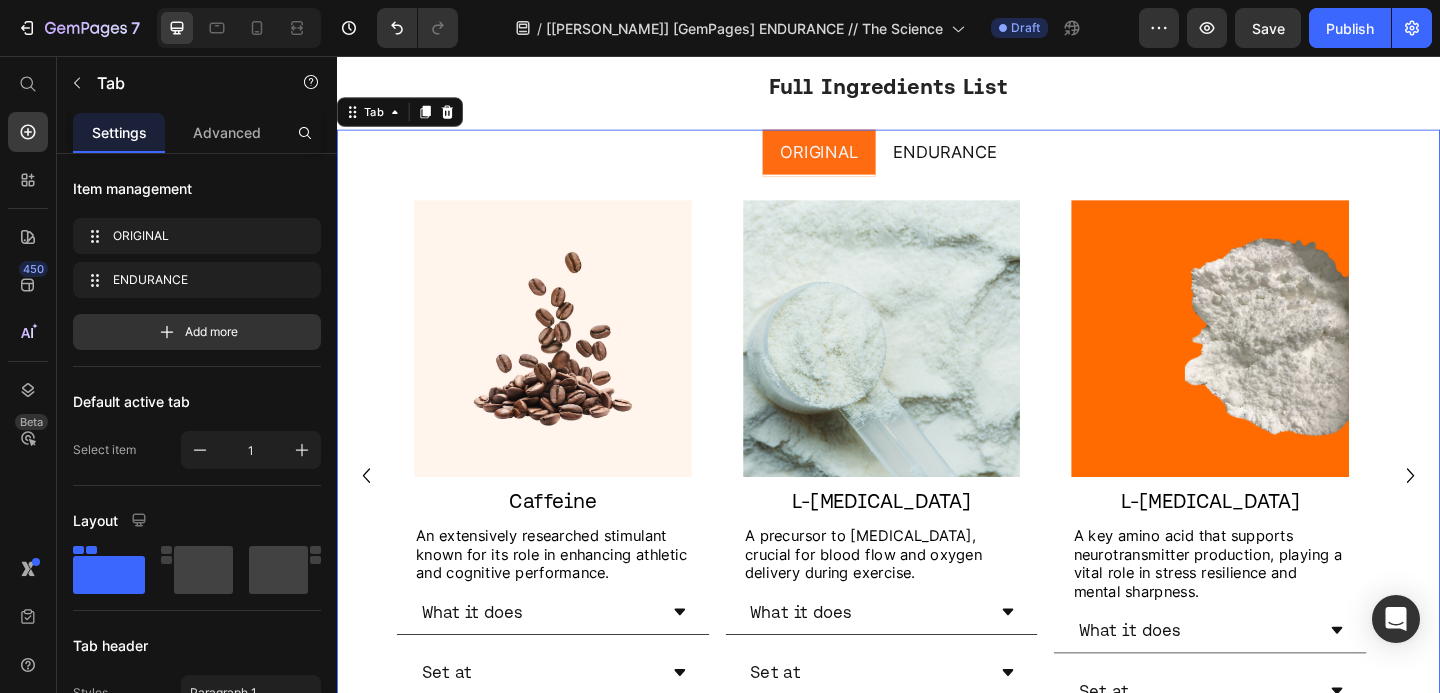 click on "ENDURANCE" at bounding box center [998, 160] 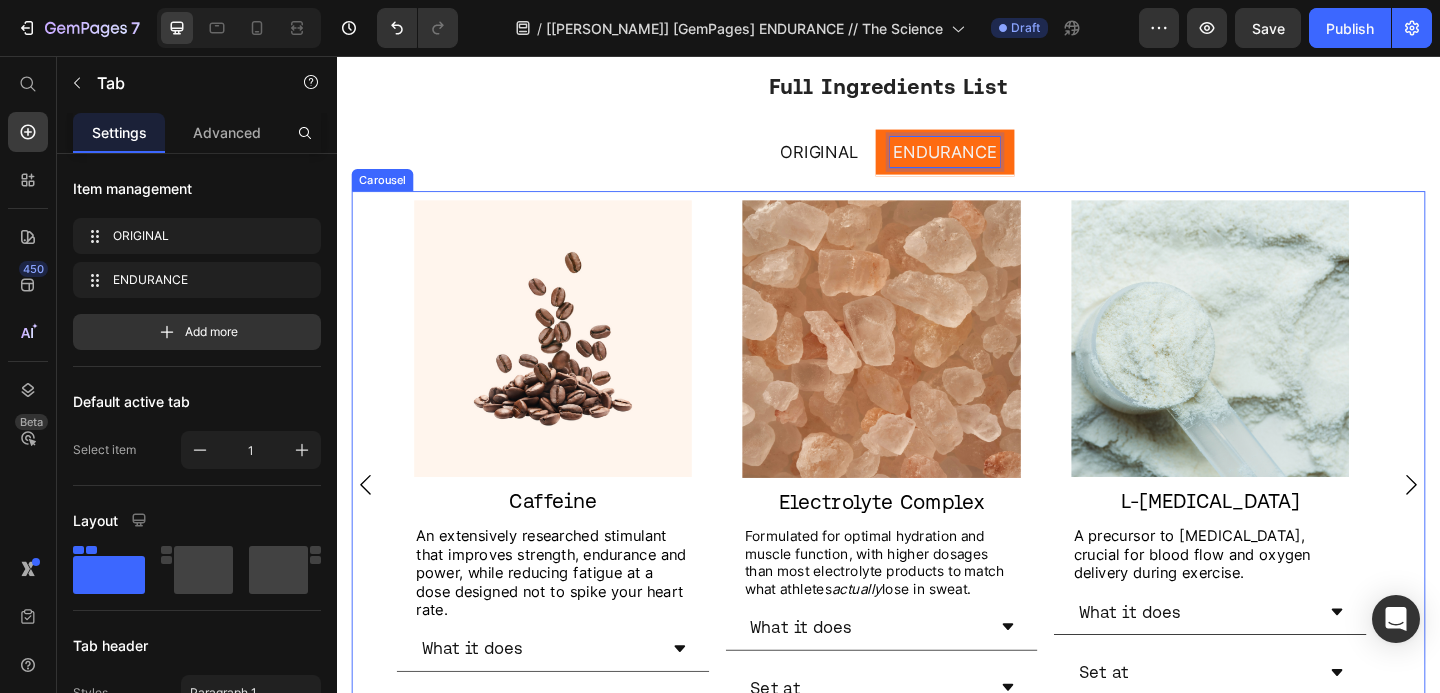 drag, startPoint x: 364, startPoint y: 504, endPoint x: 1260, endPoint y: 570, distance: 898.4275 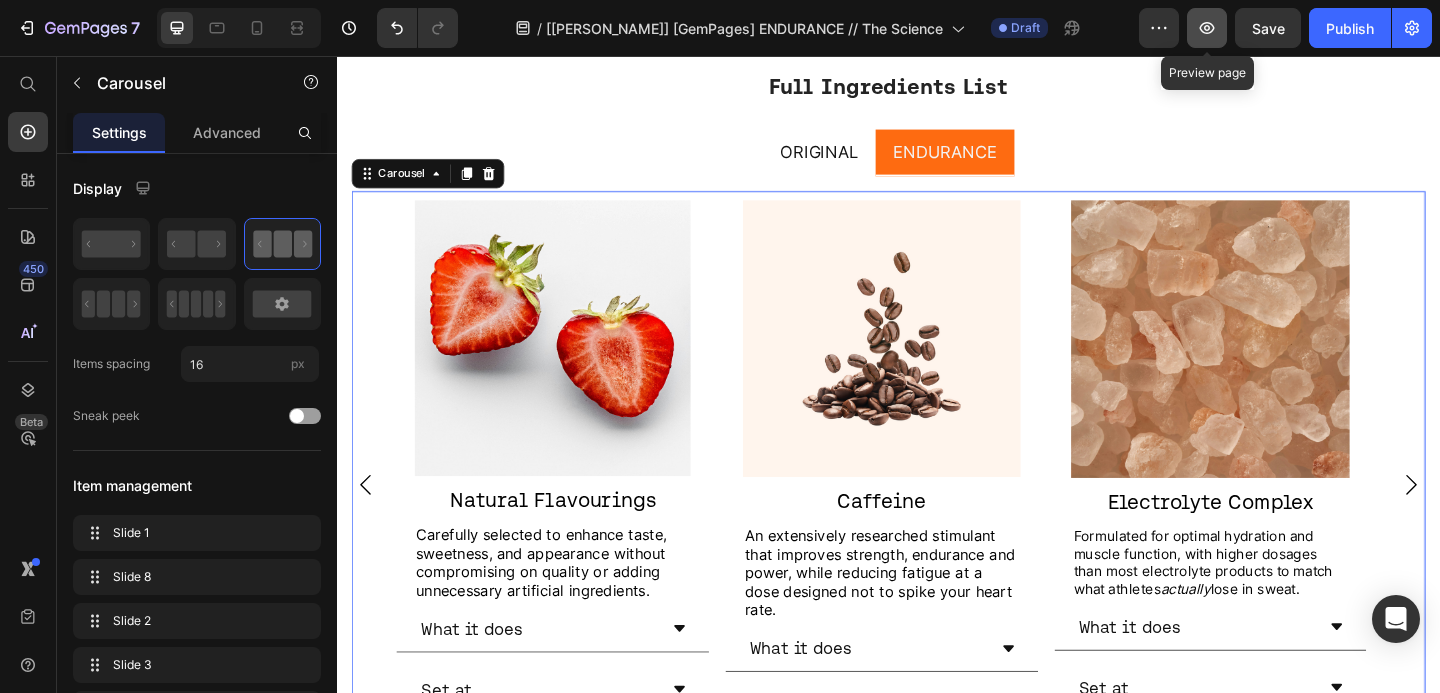 click 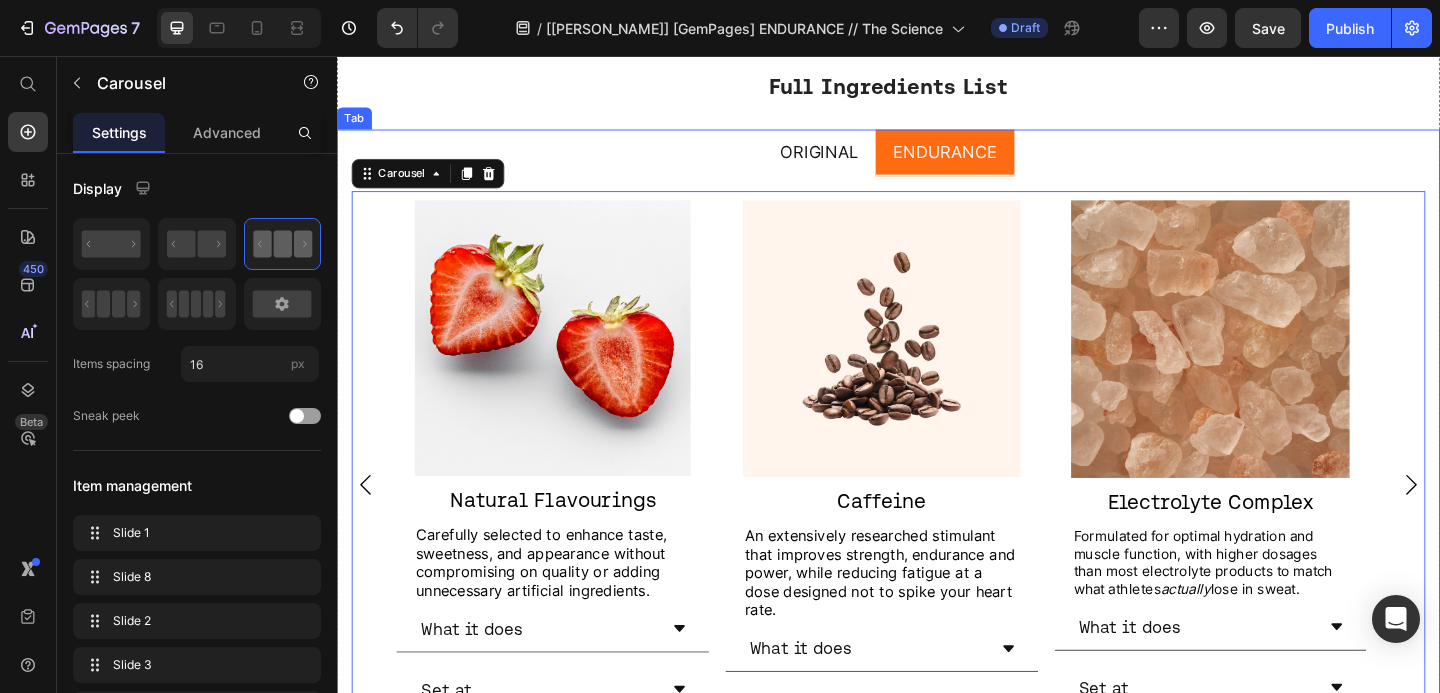 click on "ORIGINAL" at bounding box center (861, 160) 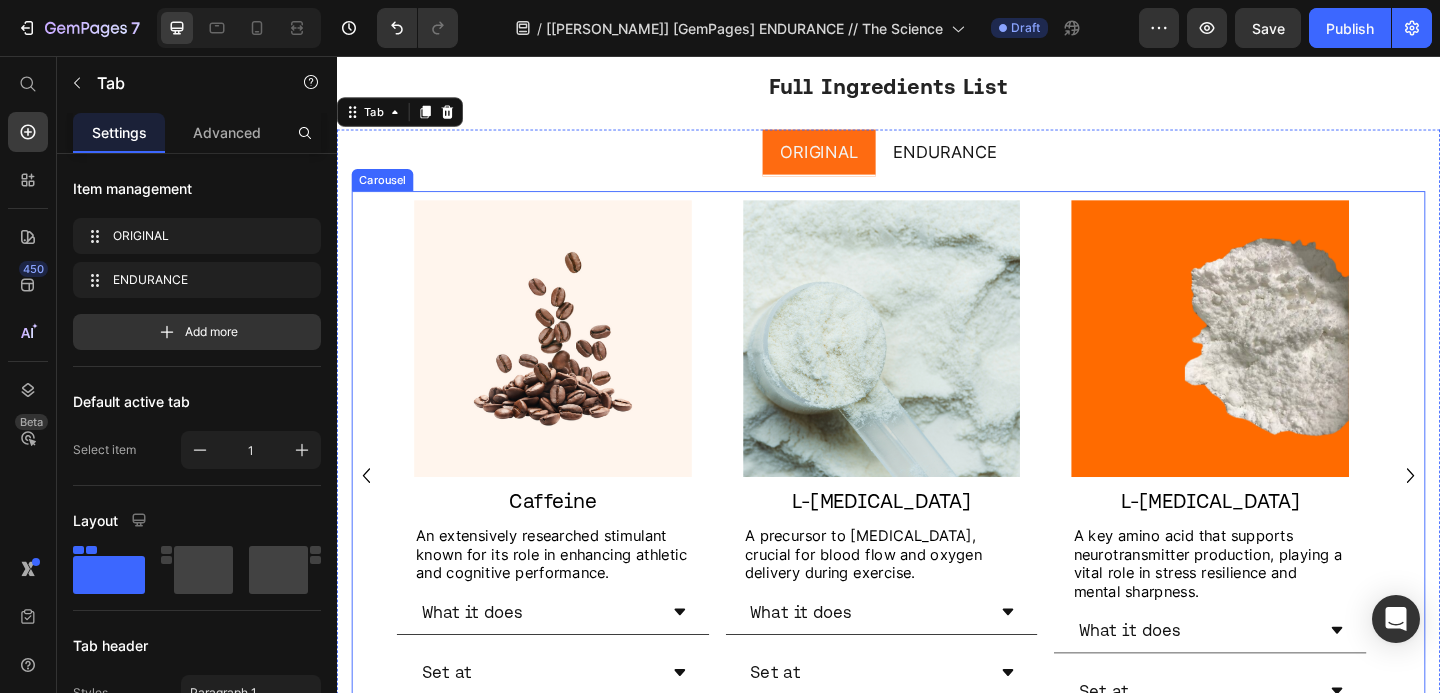 click 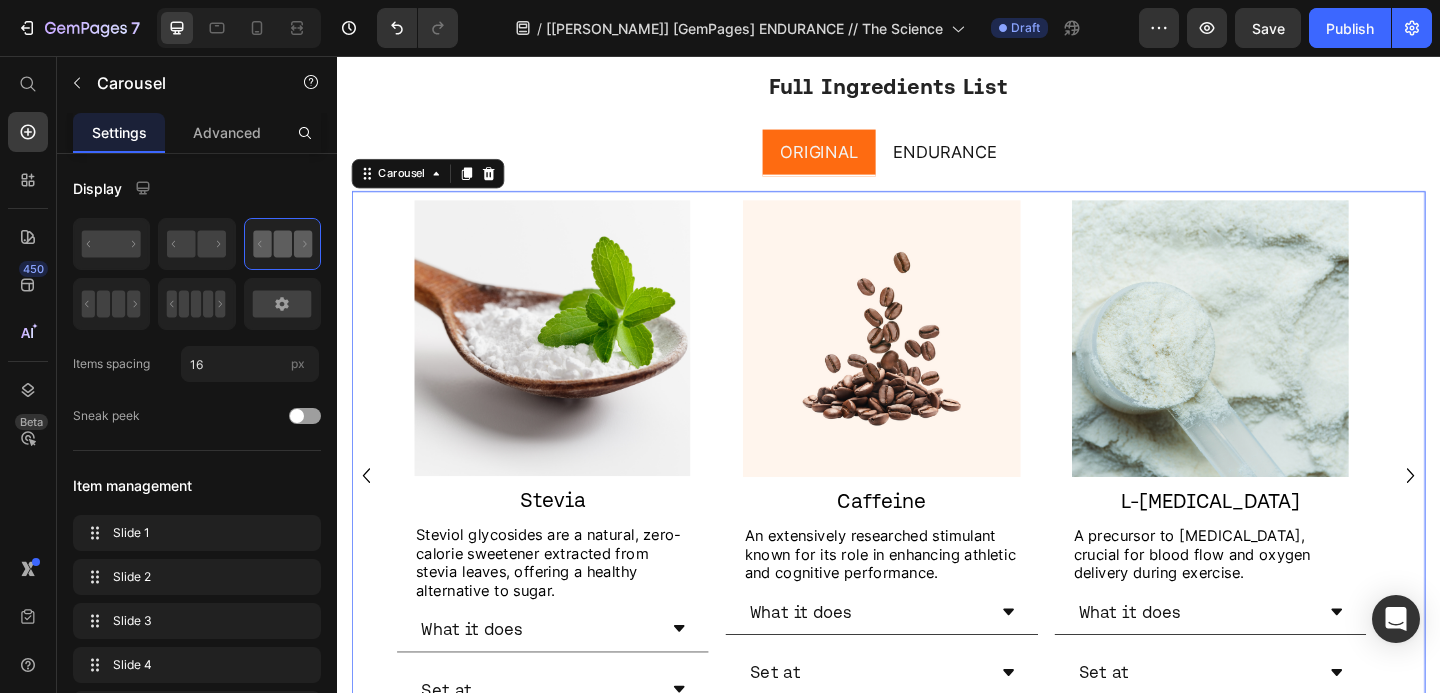 click 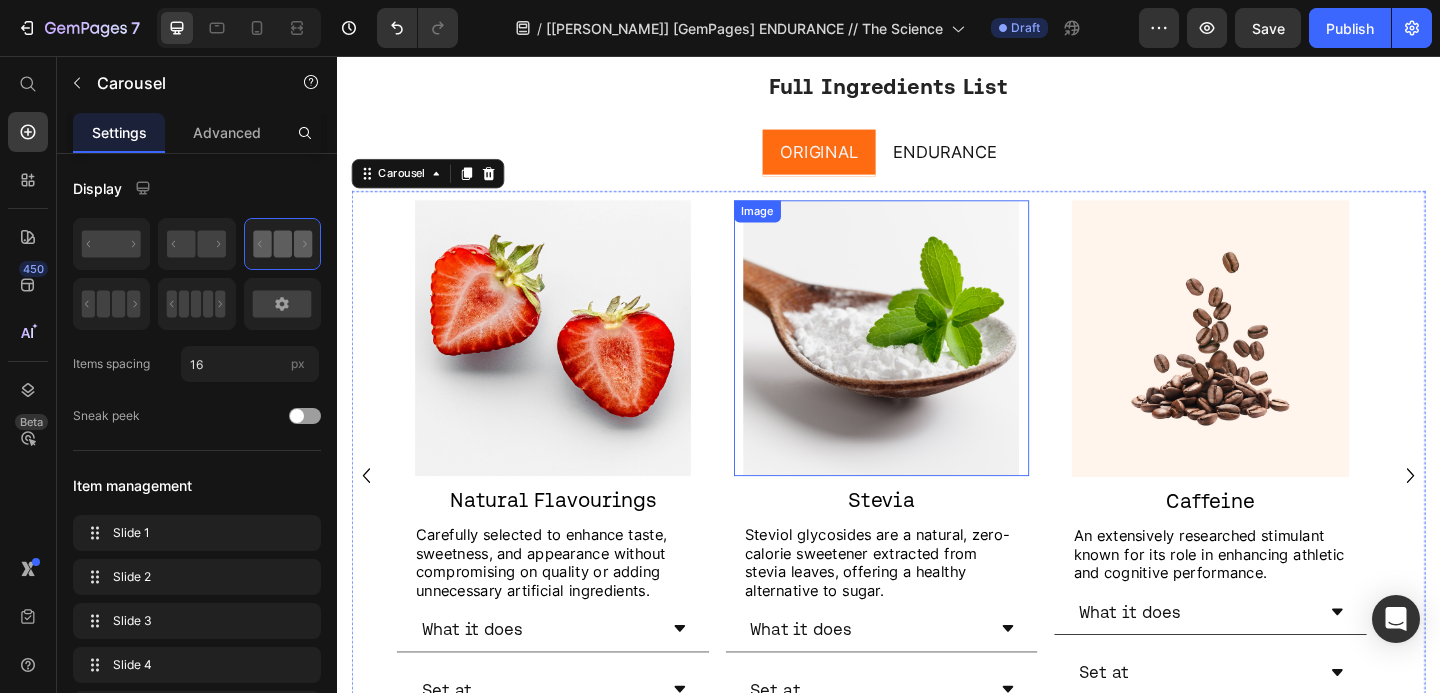 click at bounding box center (930, 363) 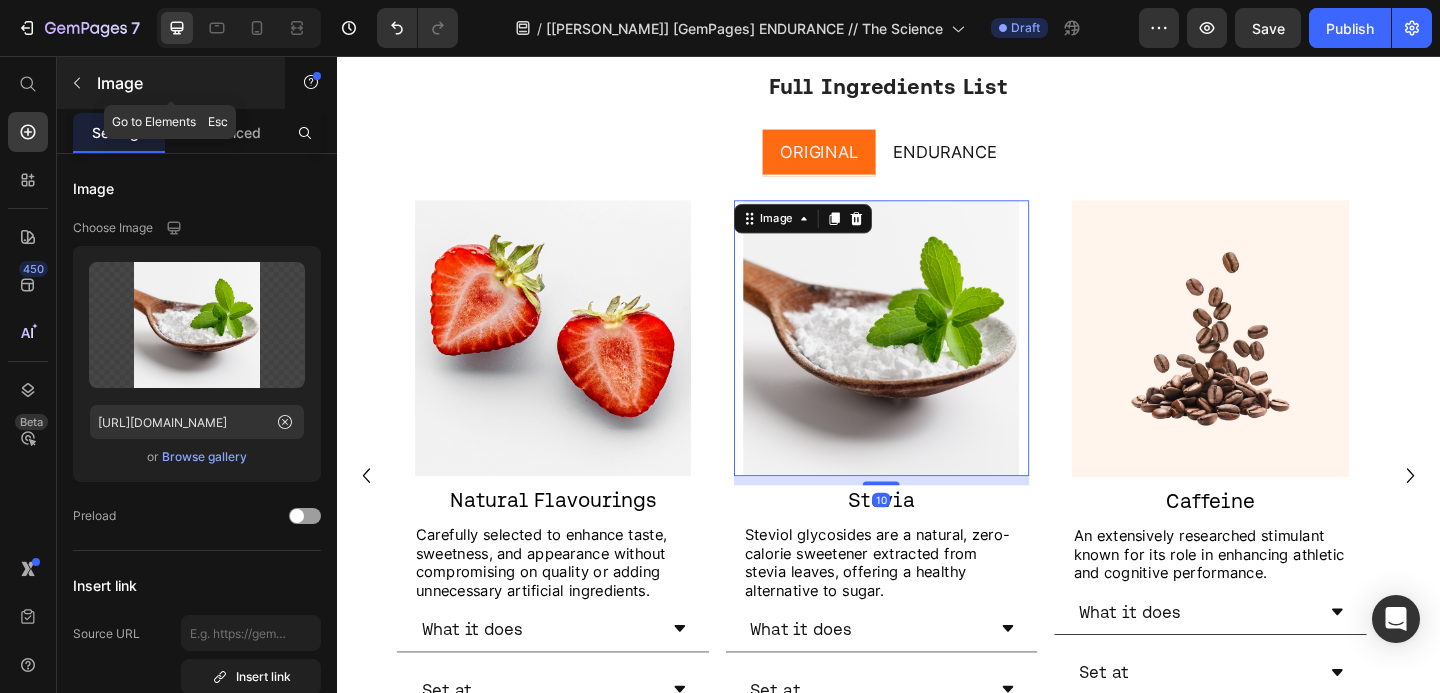 click 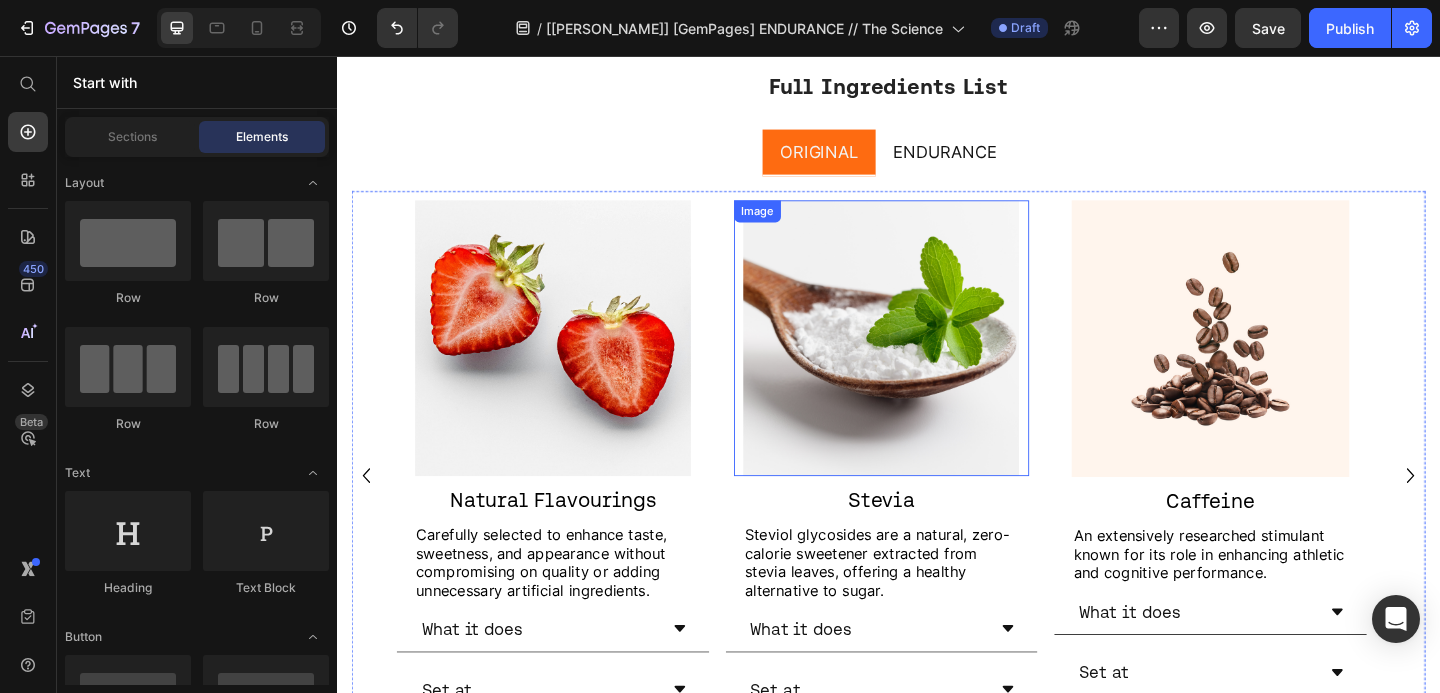 click at bounding box center (930, 363) 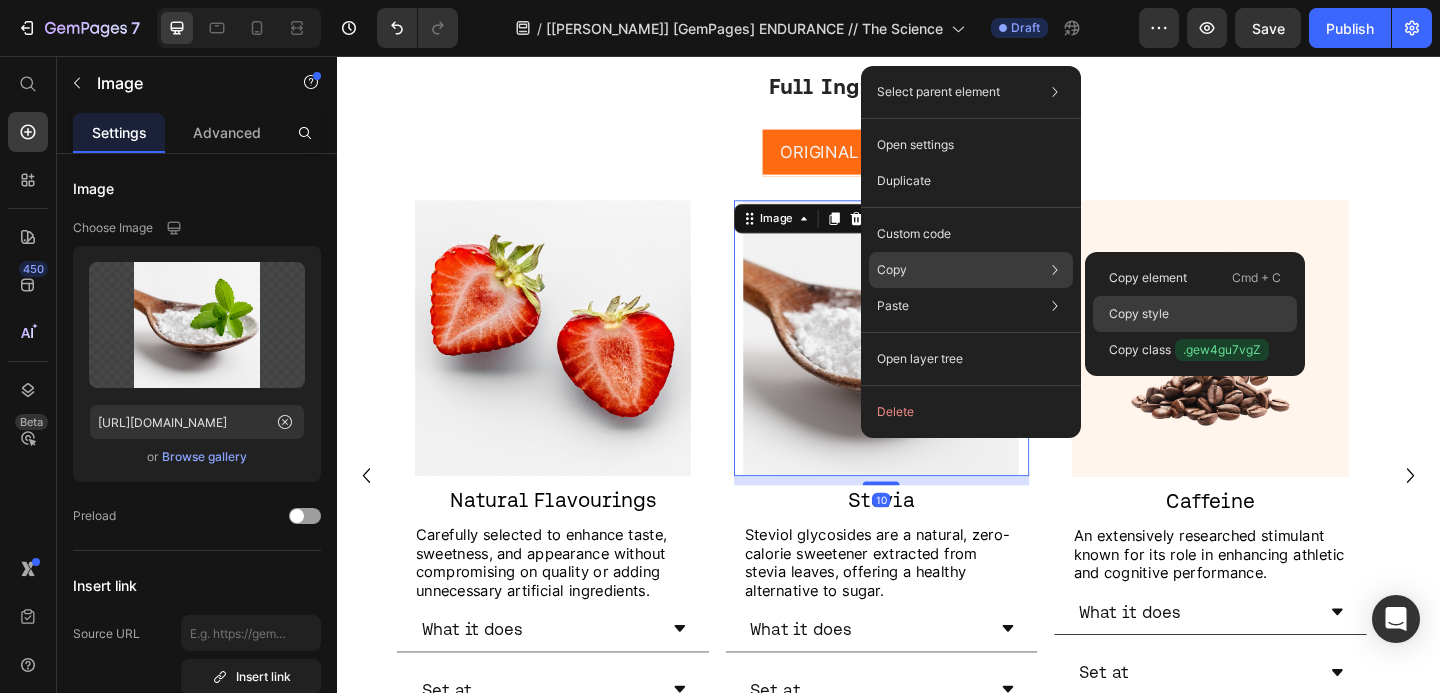 click on "Copy style" 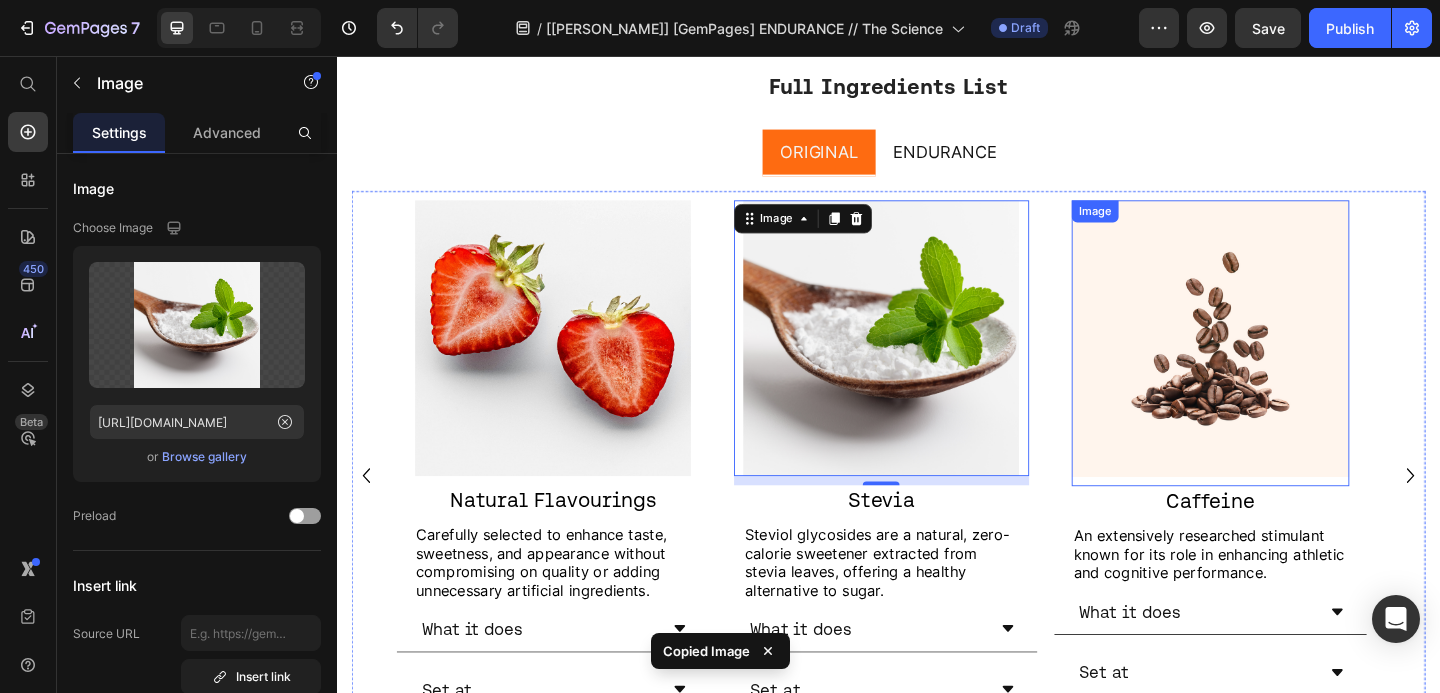 click at bounding box center (1287, 369) 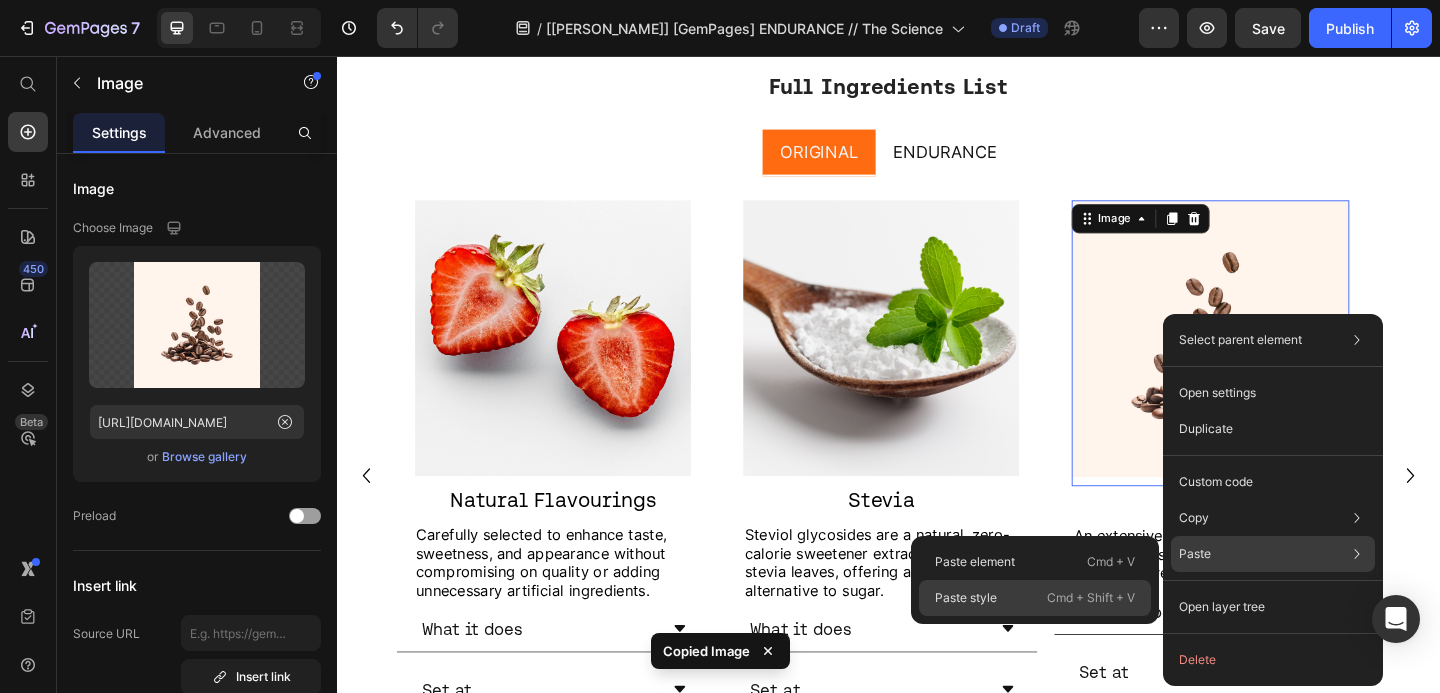 click on "Cmd + Shift + V" at bounding box center (1091, 598) 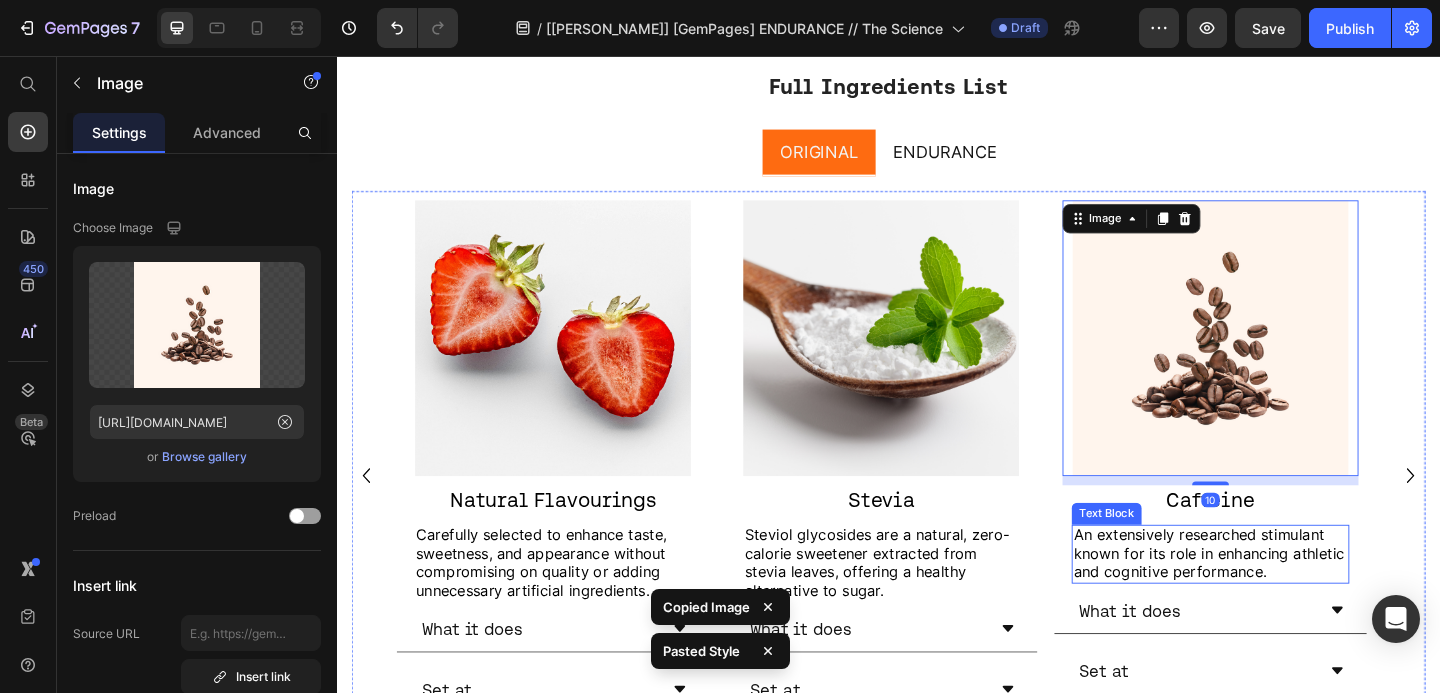 click on "Steviol glycosides are a natural, zero-calorie sweetener extracted from stevia leaves, offering a healthy alternative to sugar." at bounding box center (925, 607) 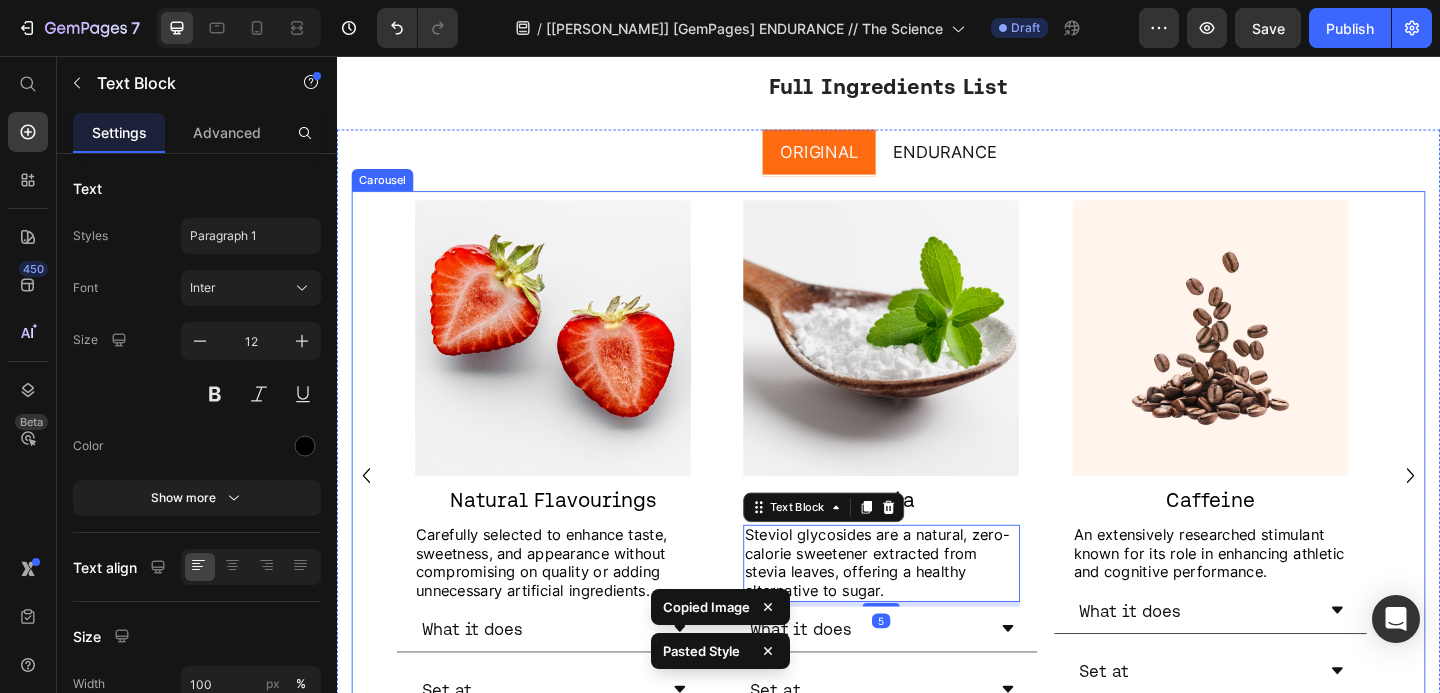 click 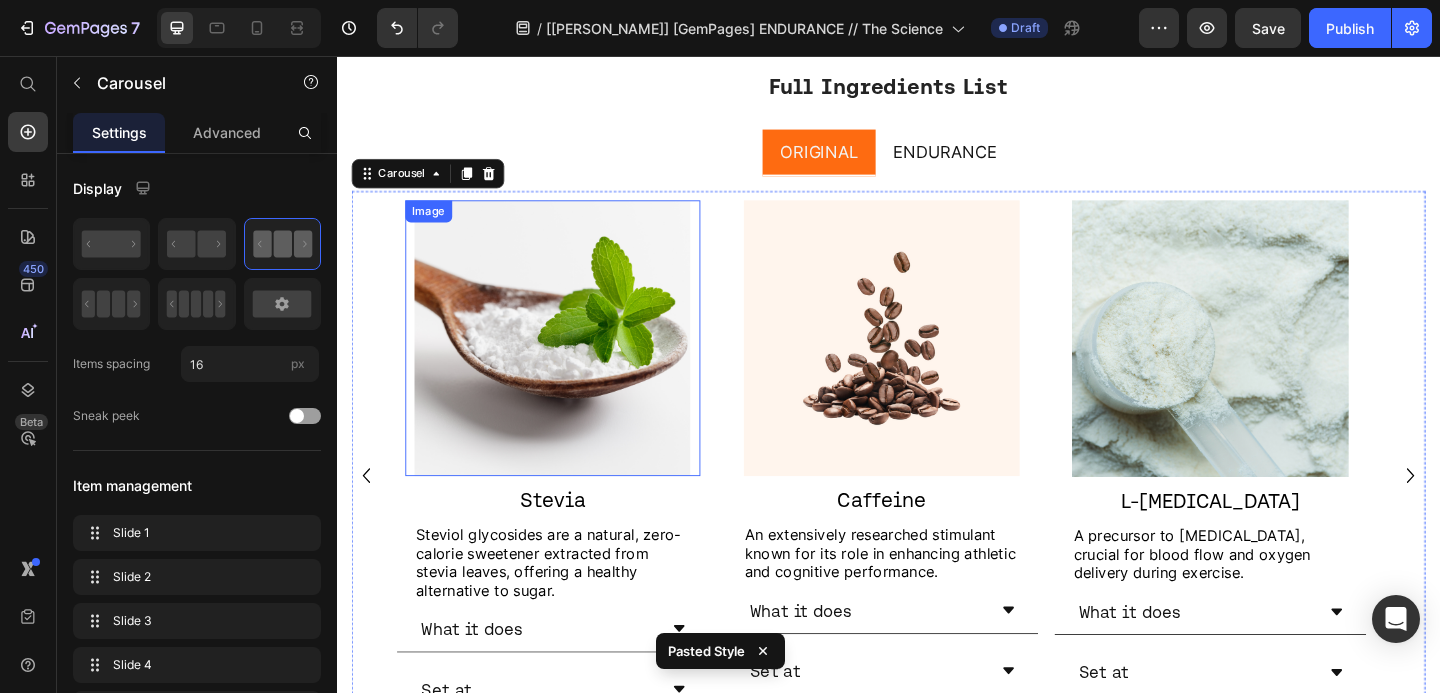 click at bounding box center (572, 363) 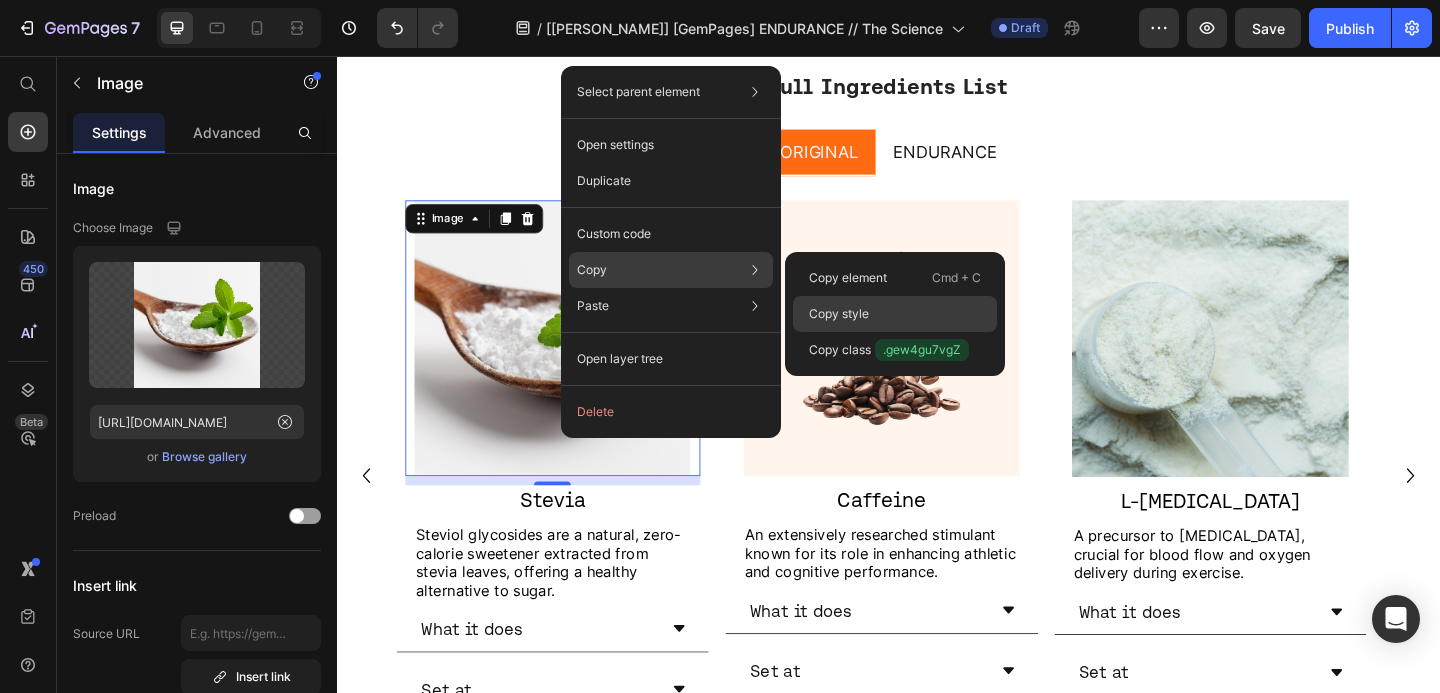 click on "Copy style" at bounding box center (839, 314) 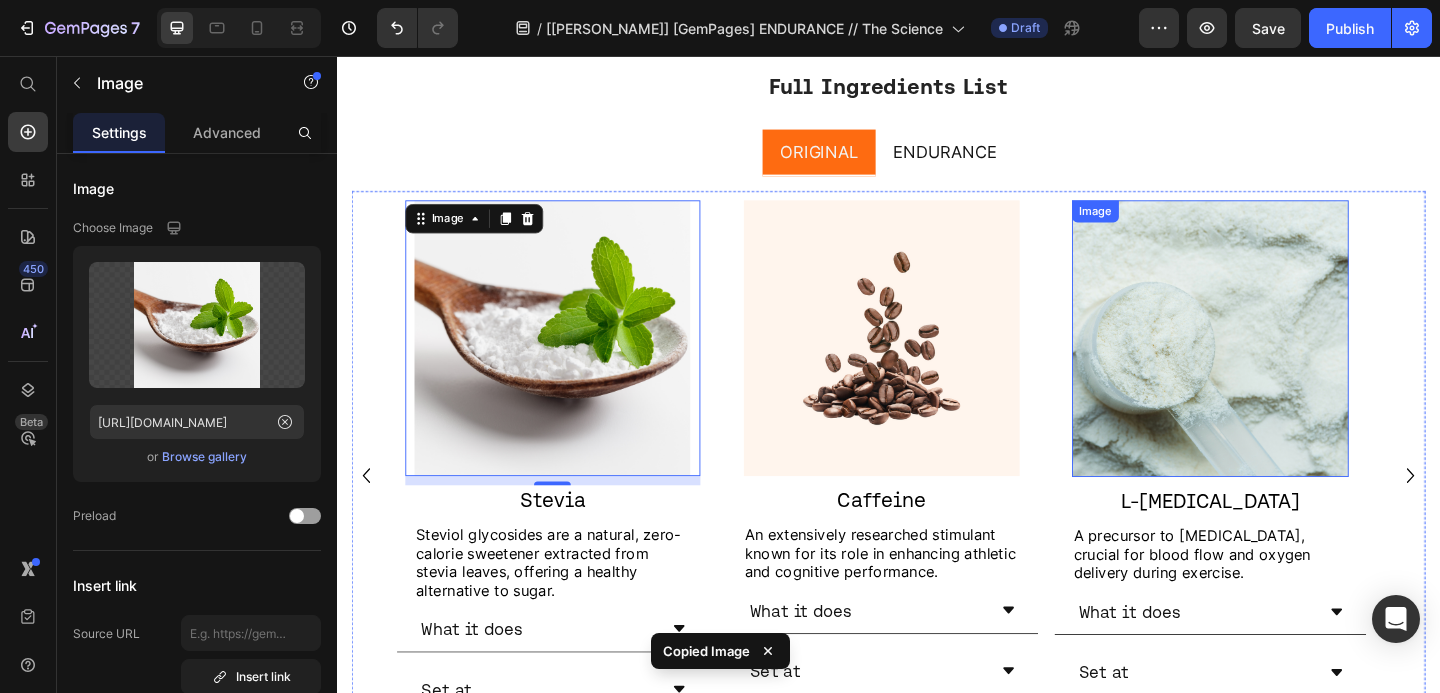 click at bounding box center [1287, 364] 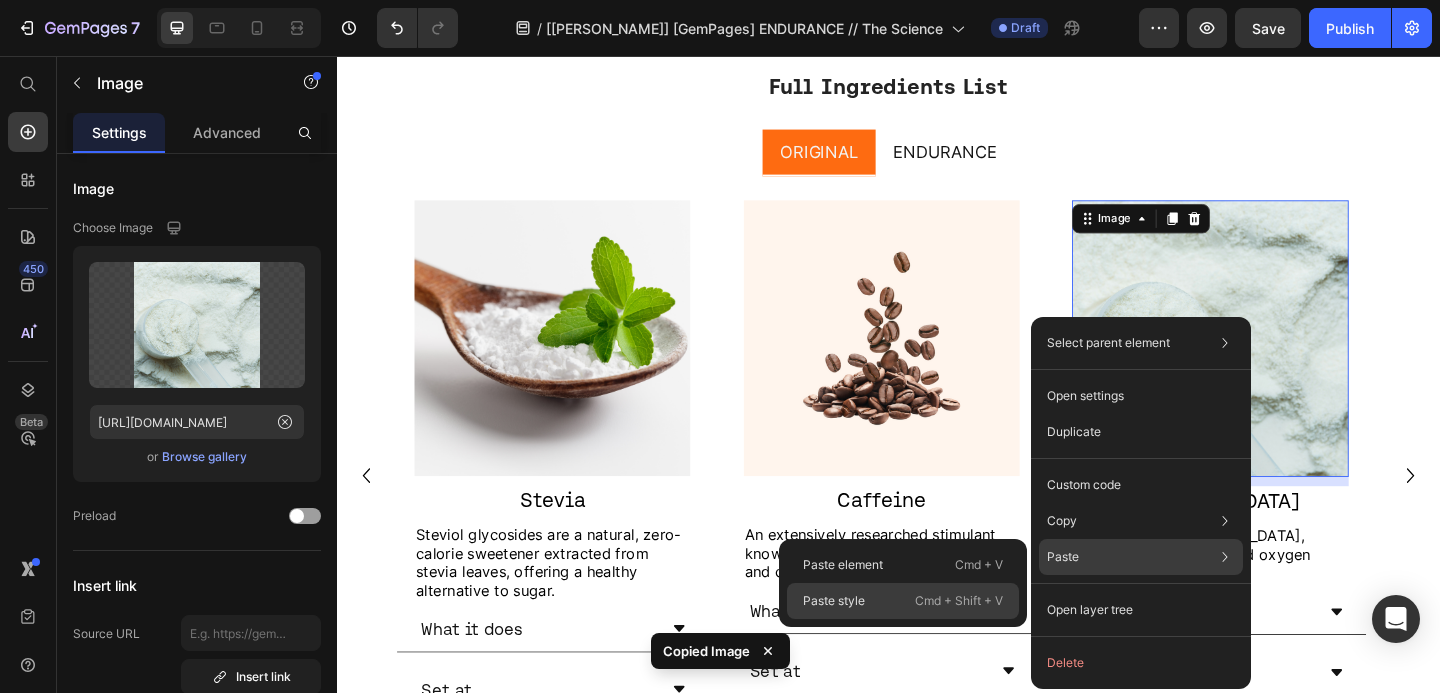 click on "Cmd + Shift + V" at bounding box center (959, 601) 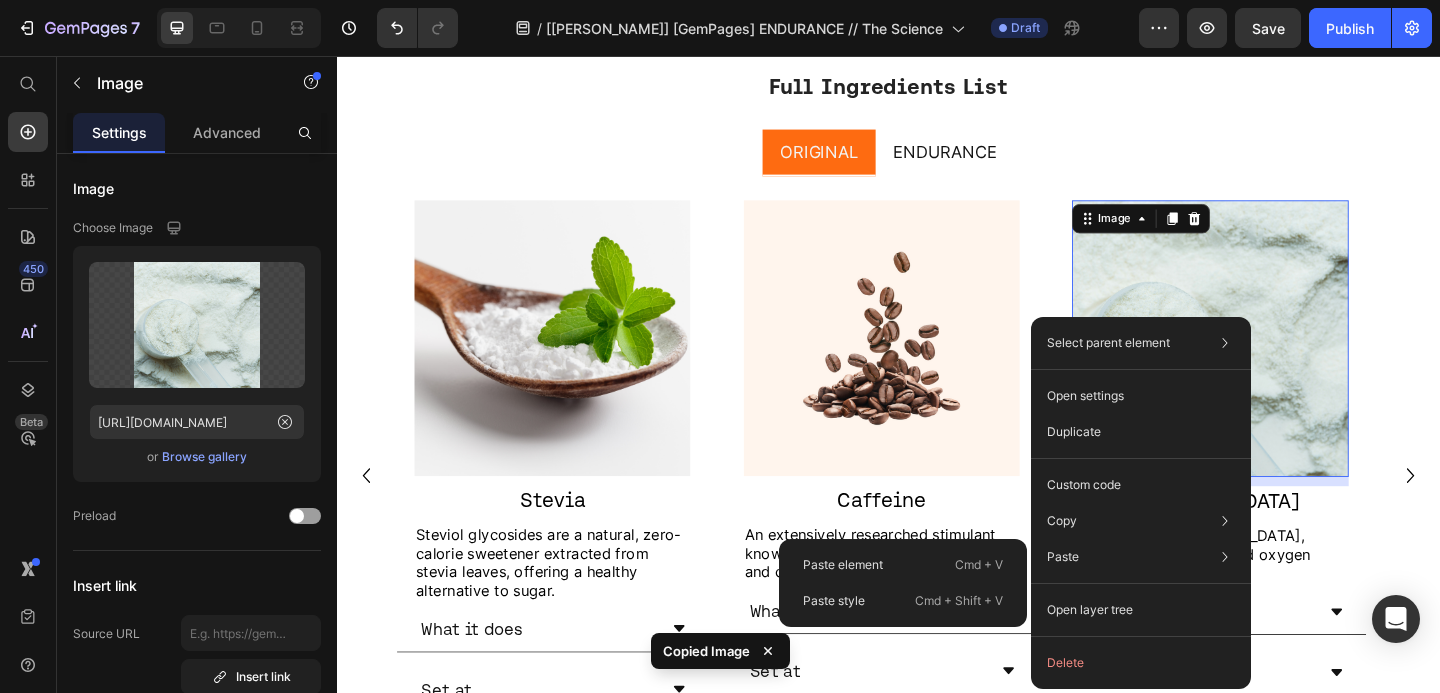 type on "300" 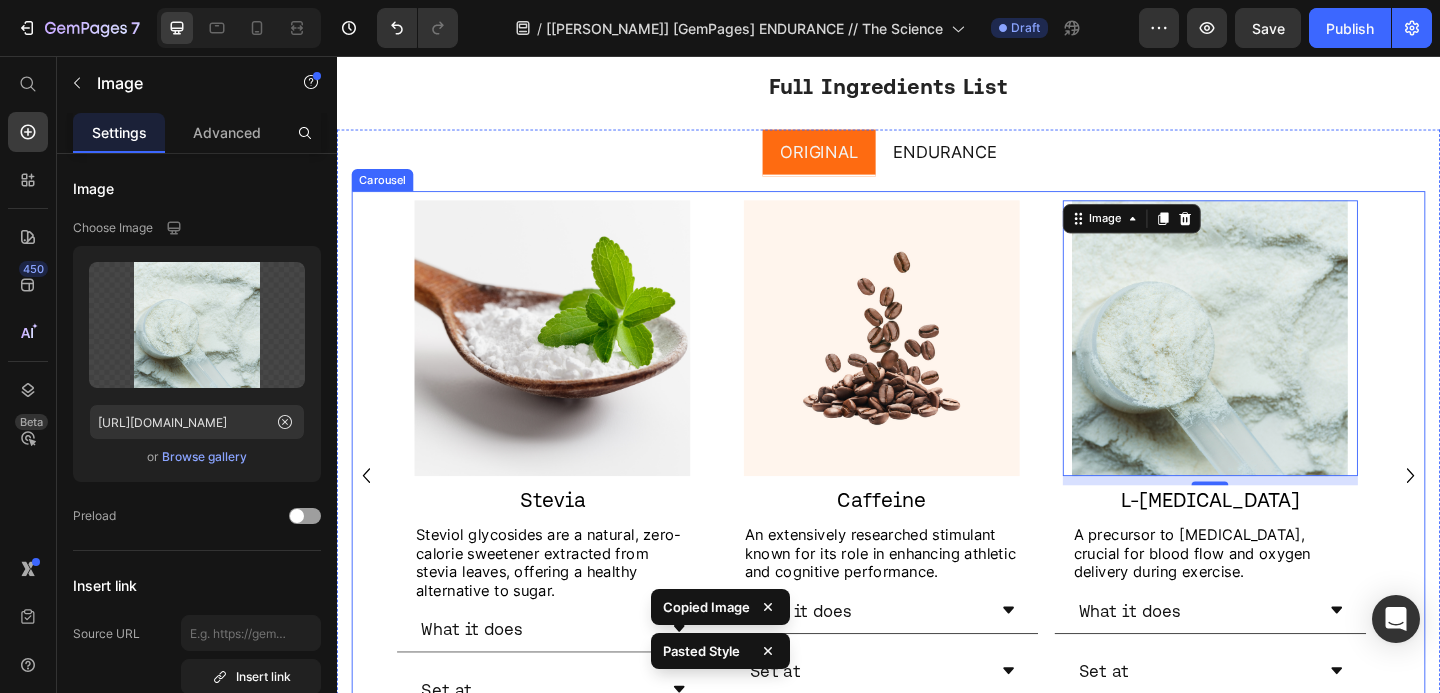 click 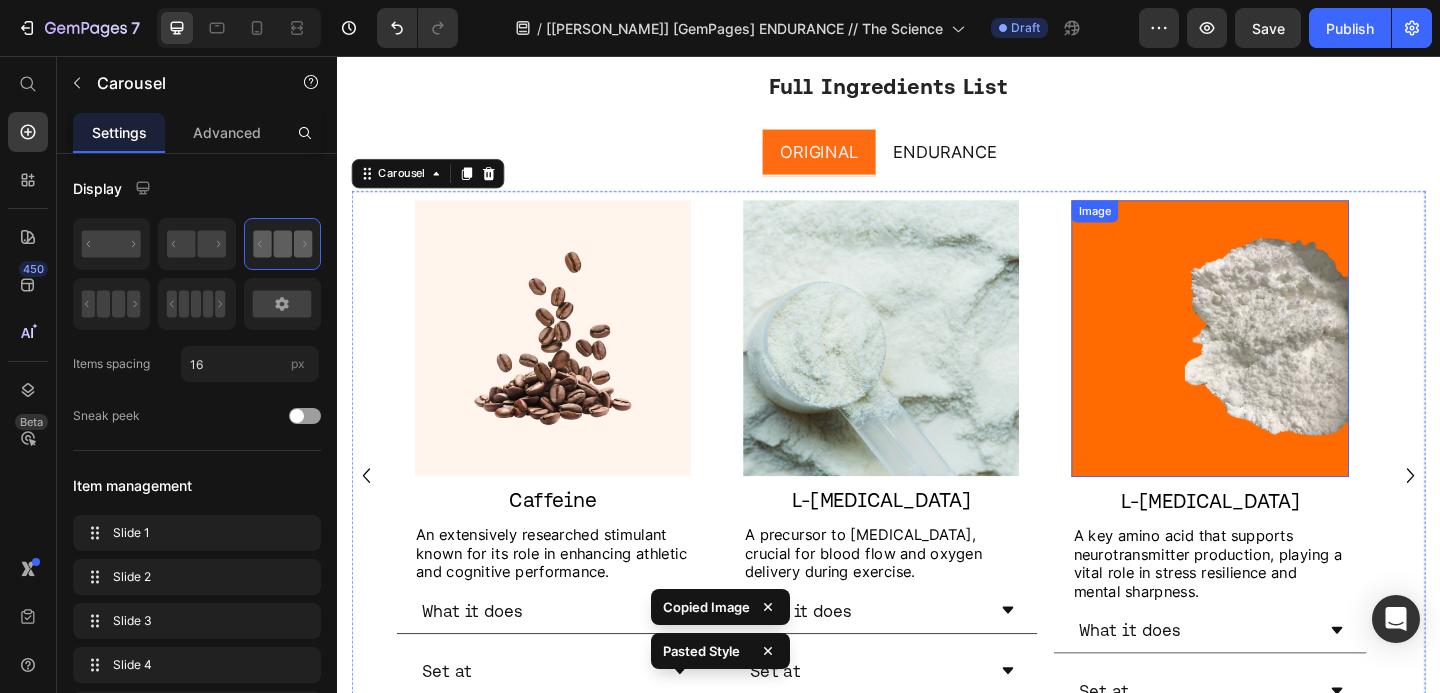 click at bounding box center (1287, 364) 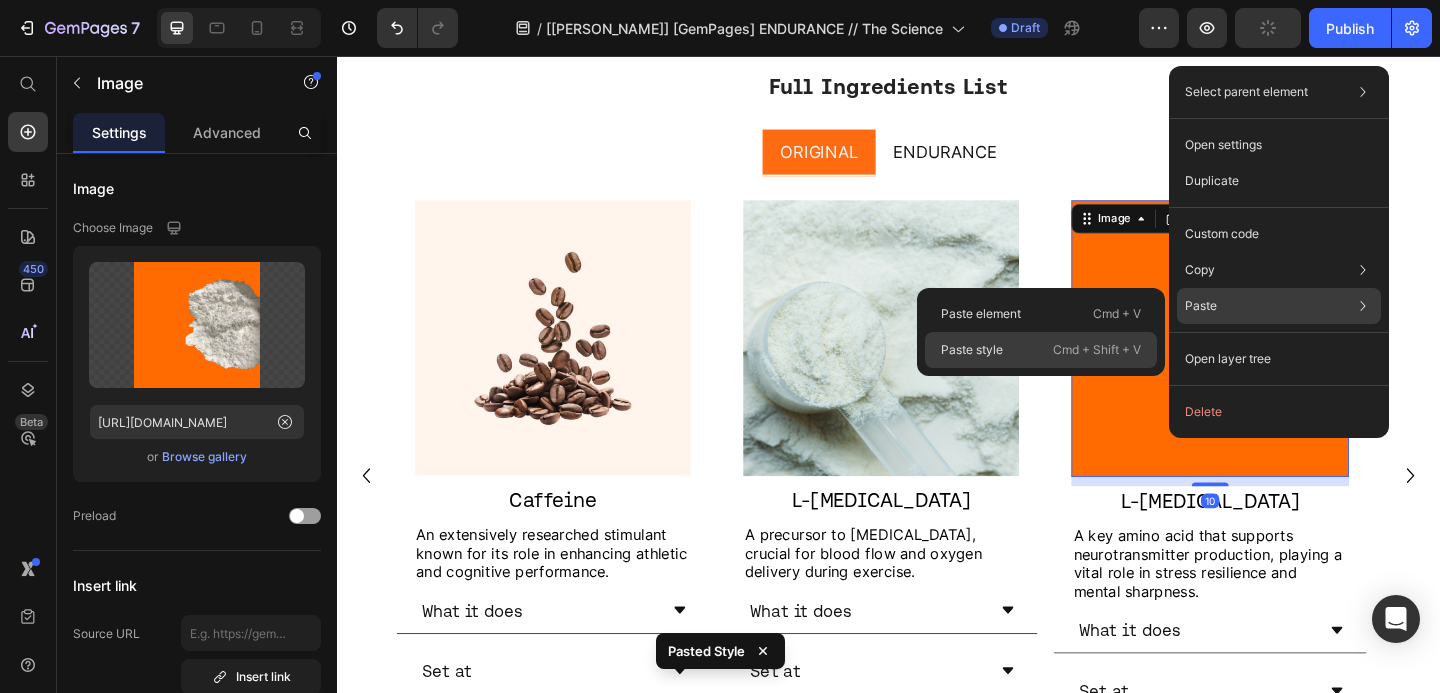click on "Cmd + Shift + V" at bounding box center (1097, 350) 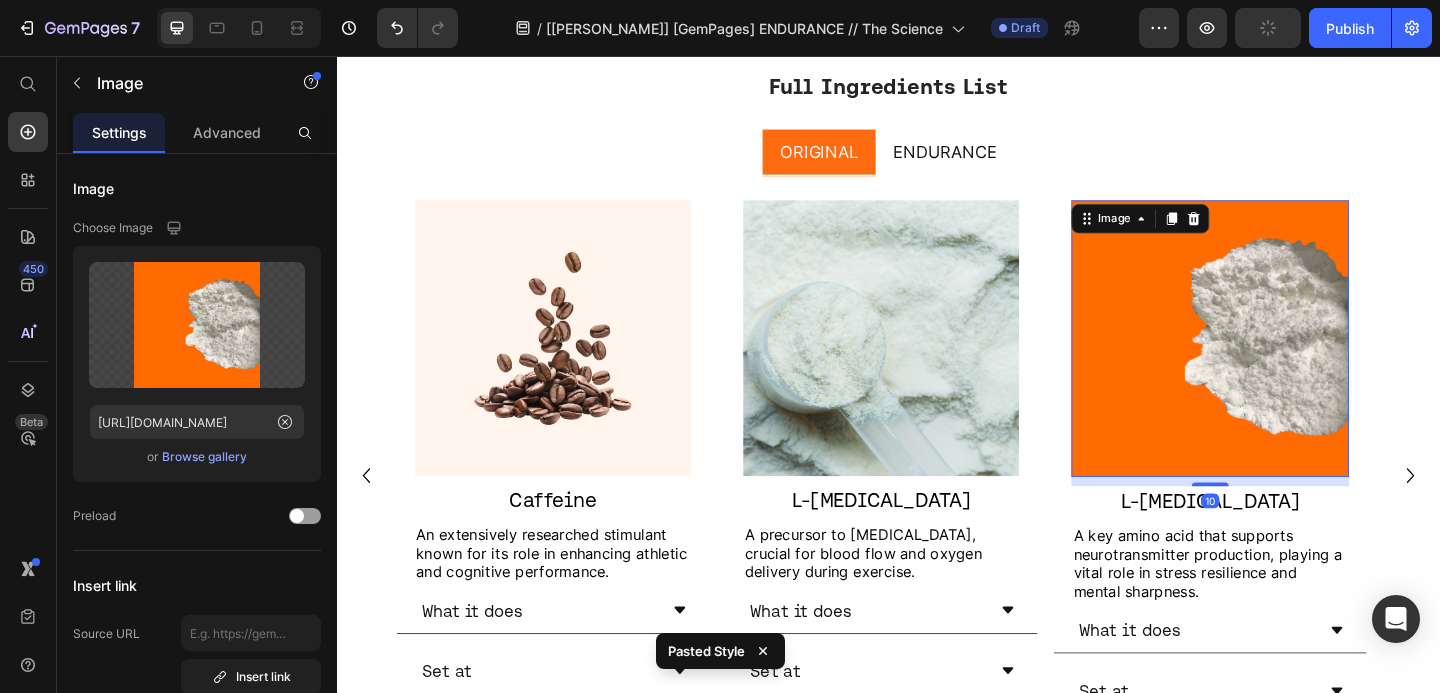 type on "300" 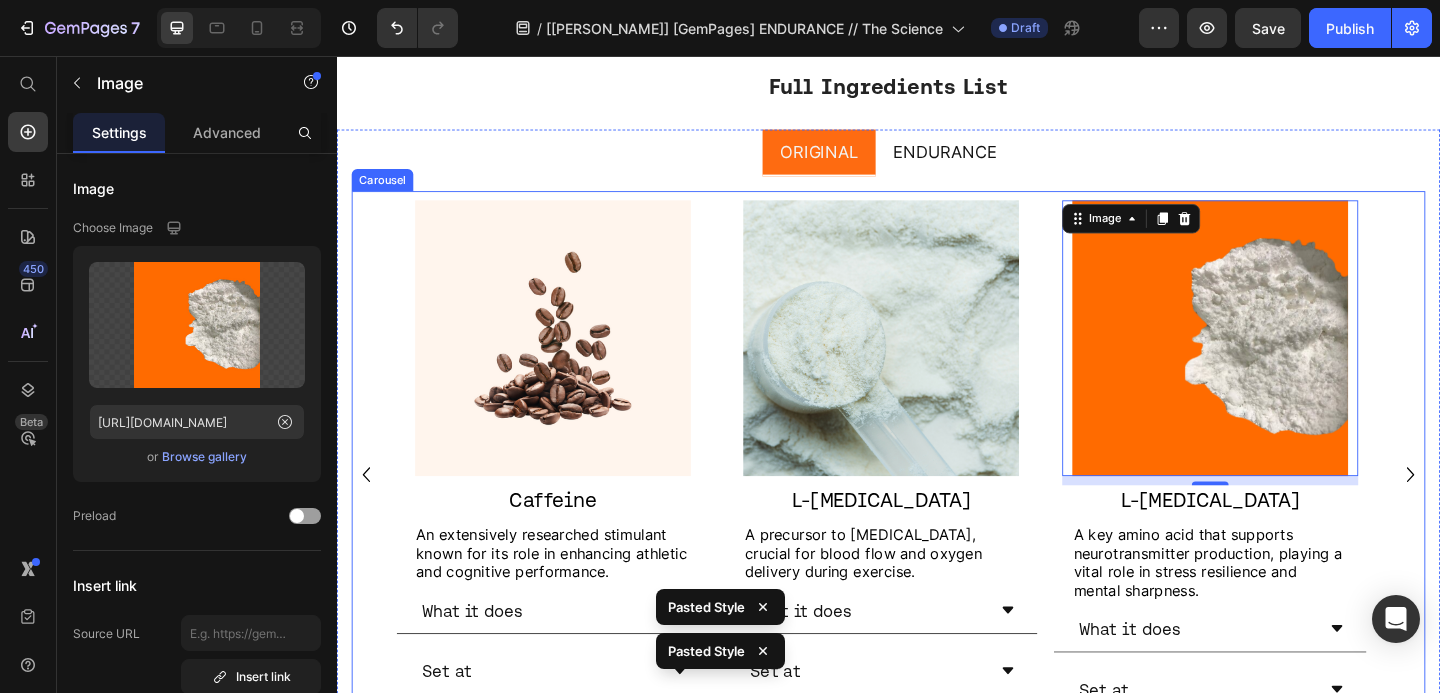 click 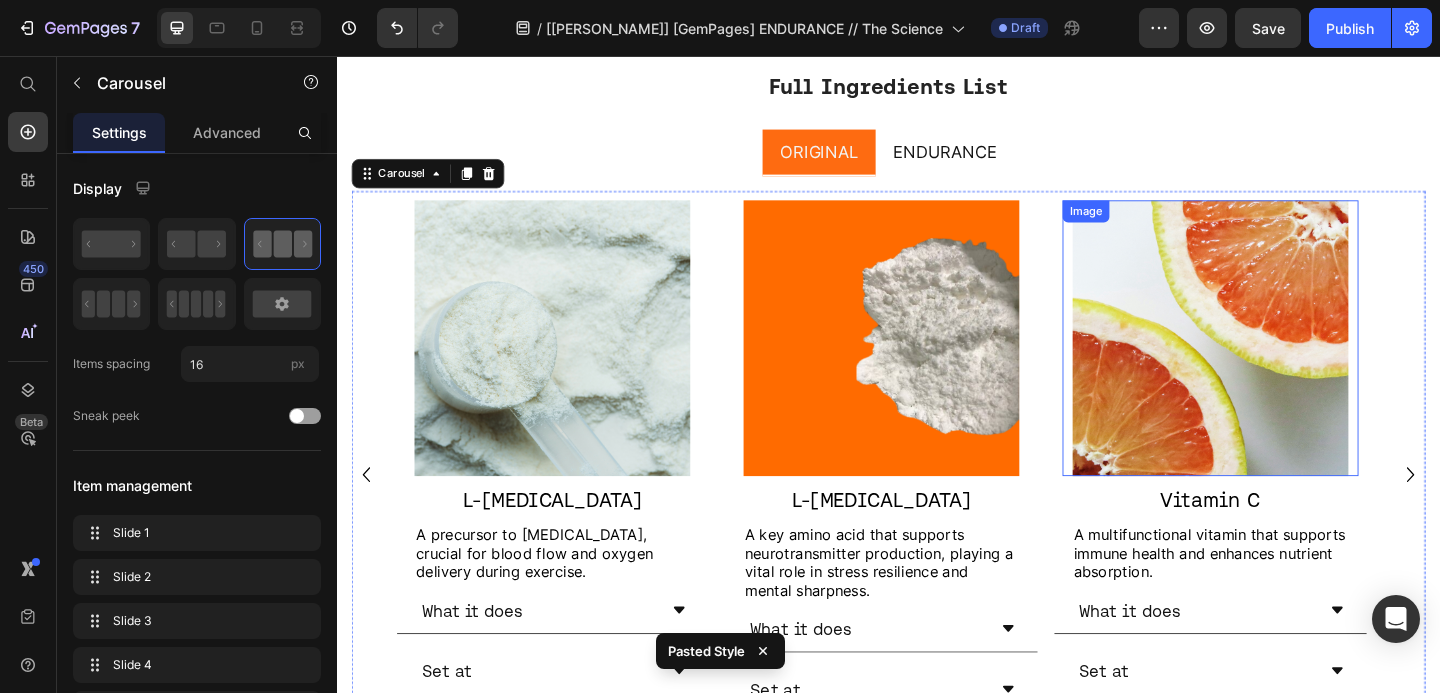 click at bounding box center [1287, 363] 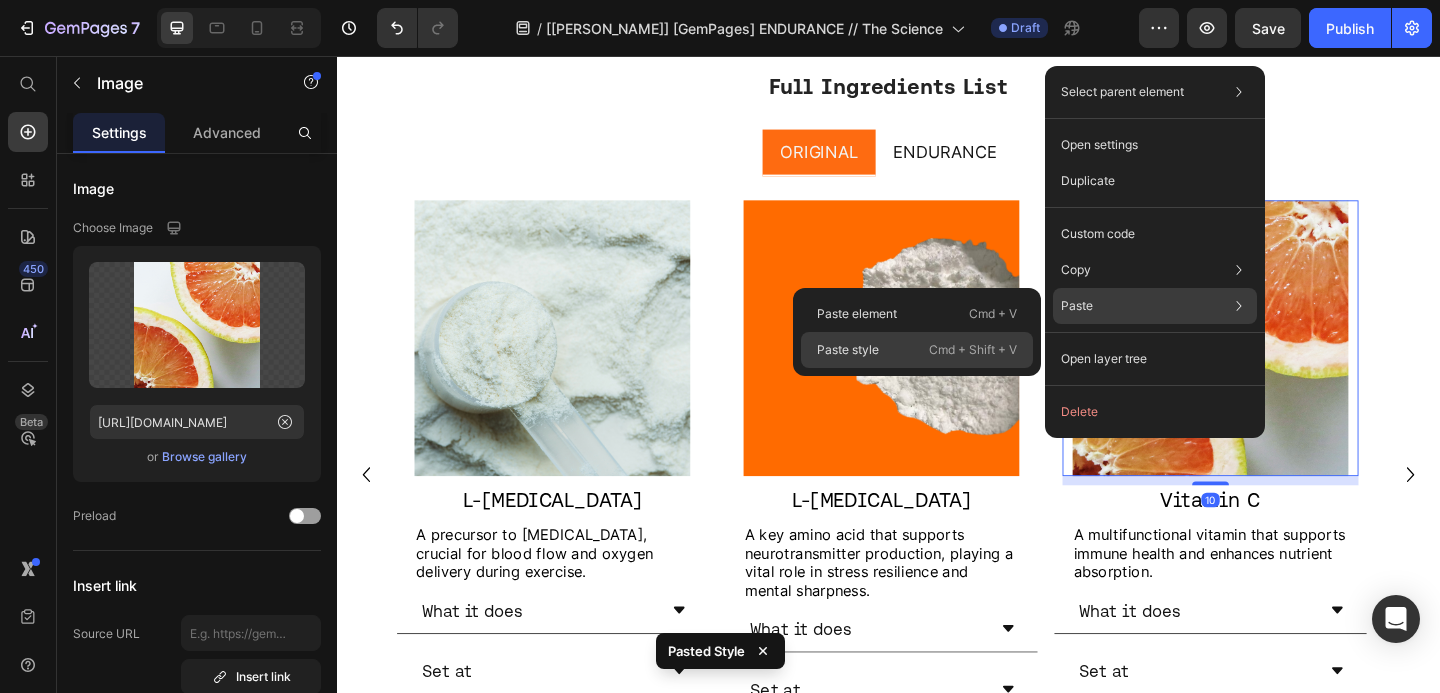 click on "Cmd + Shift + V" at bounding box center [973, 350] 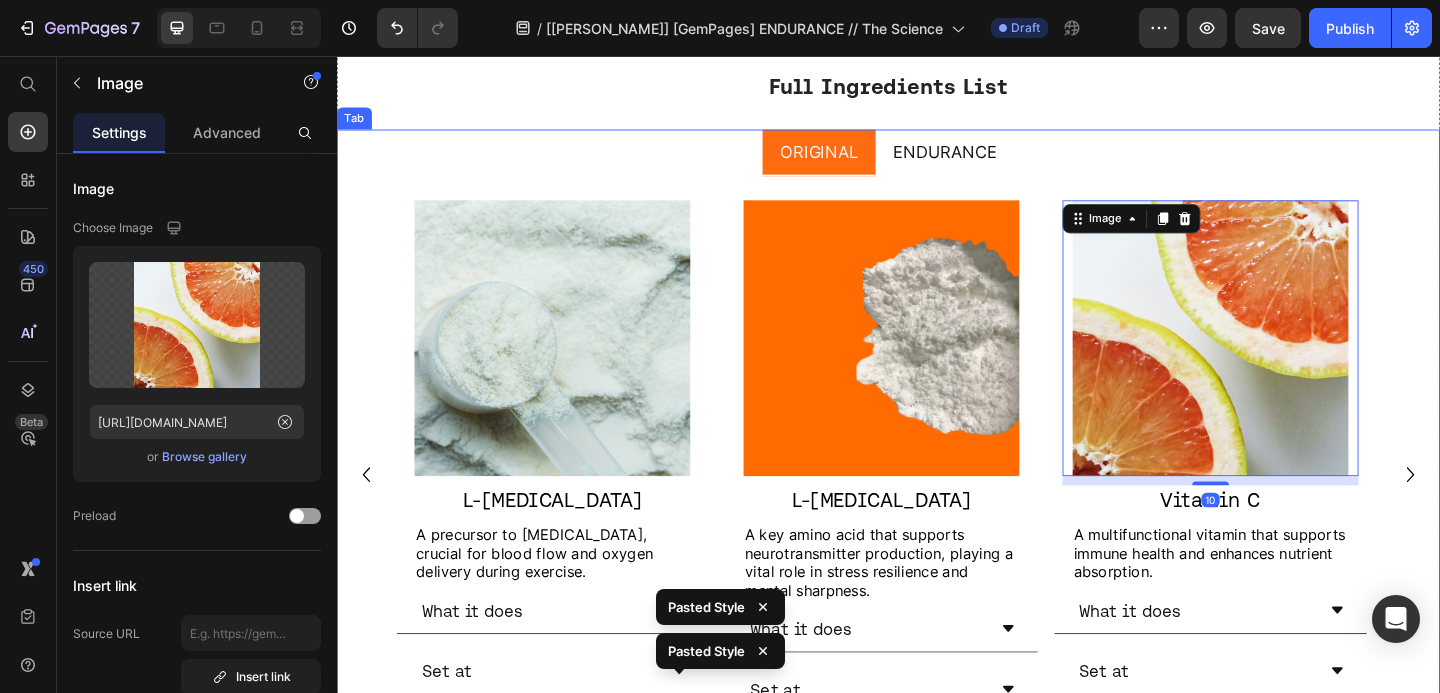 click 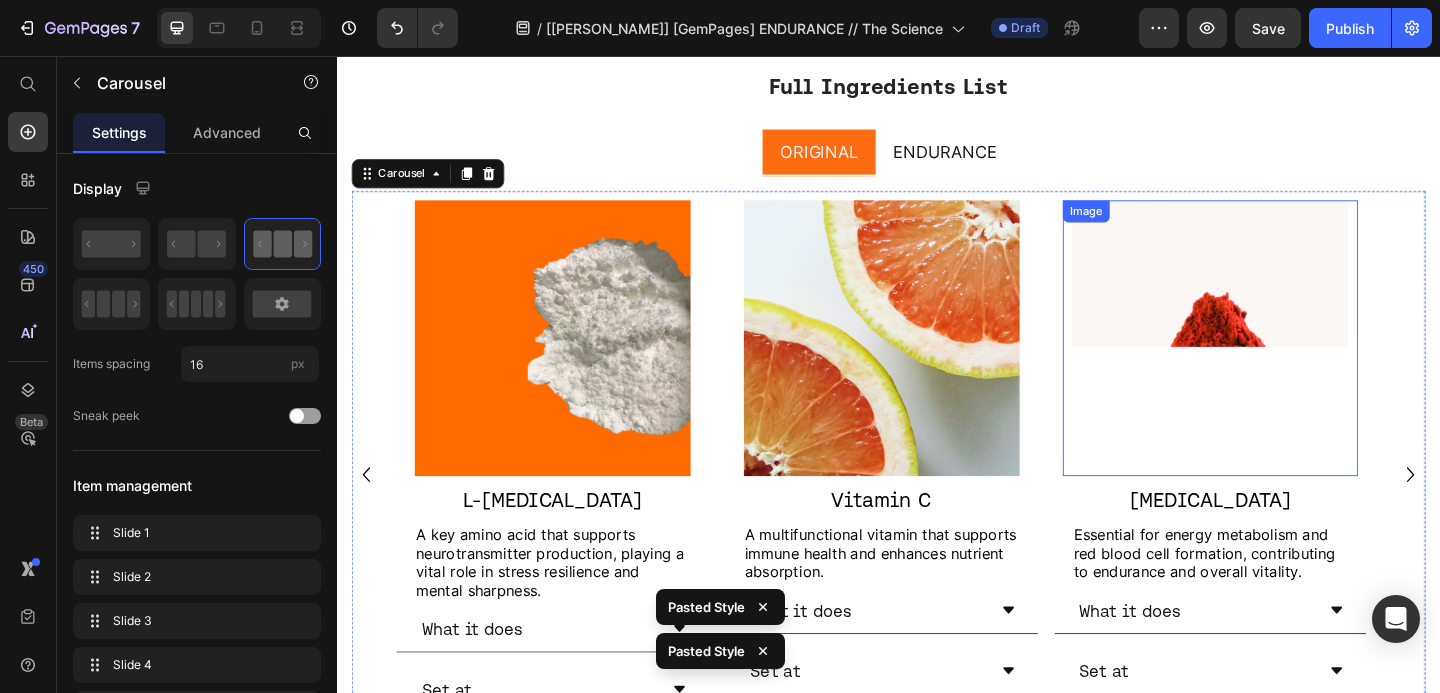 click at bounding box center (1287, 363) 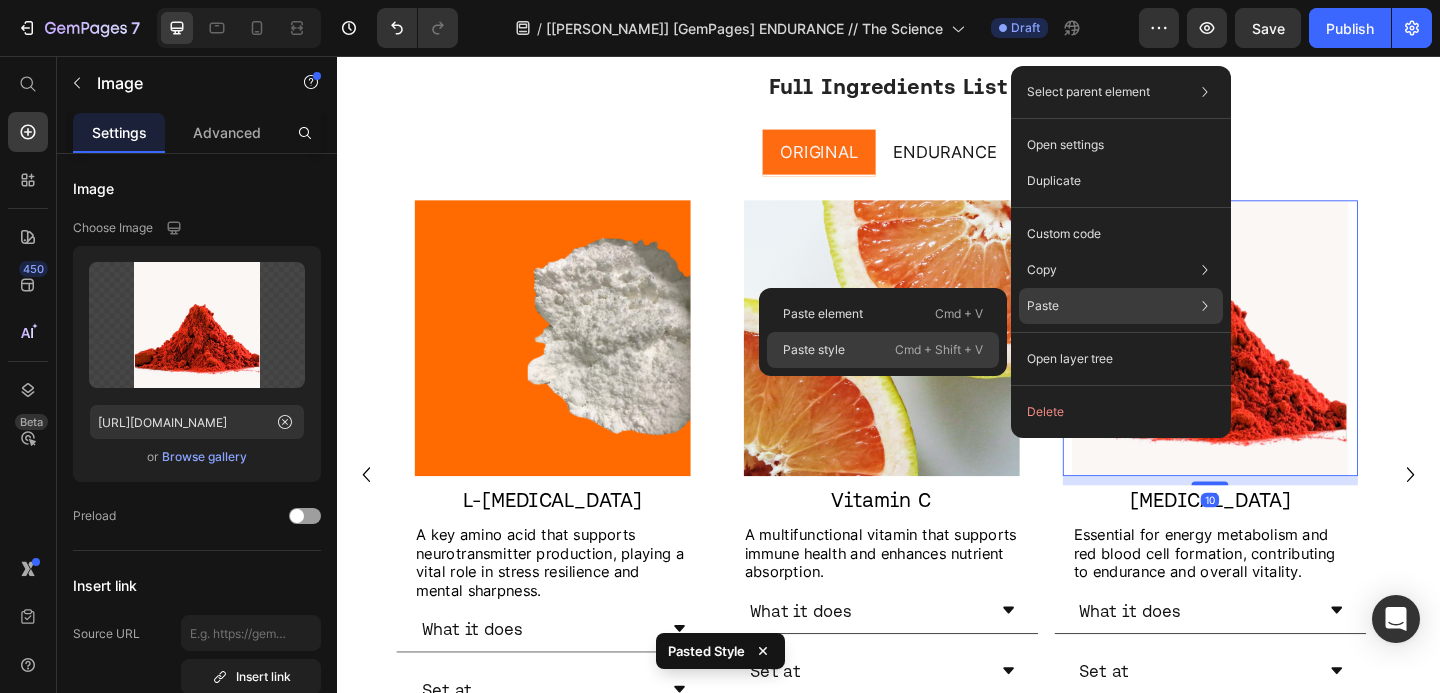 click on "Cmd + Shift + V" at bounding box center [939, 350] 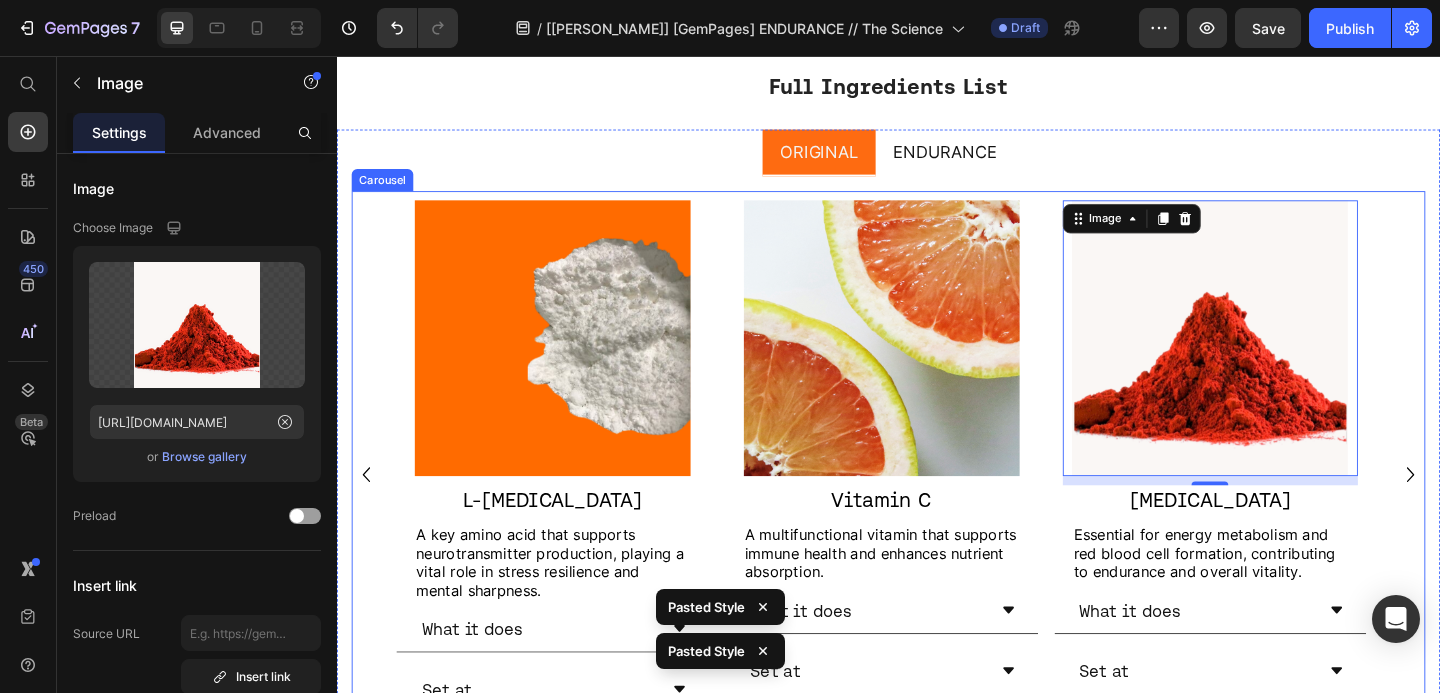 click 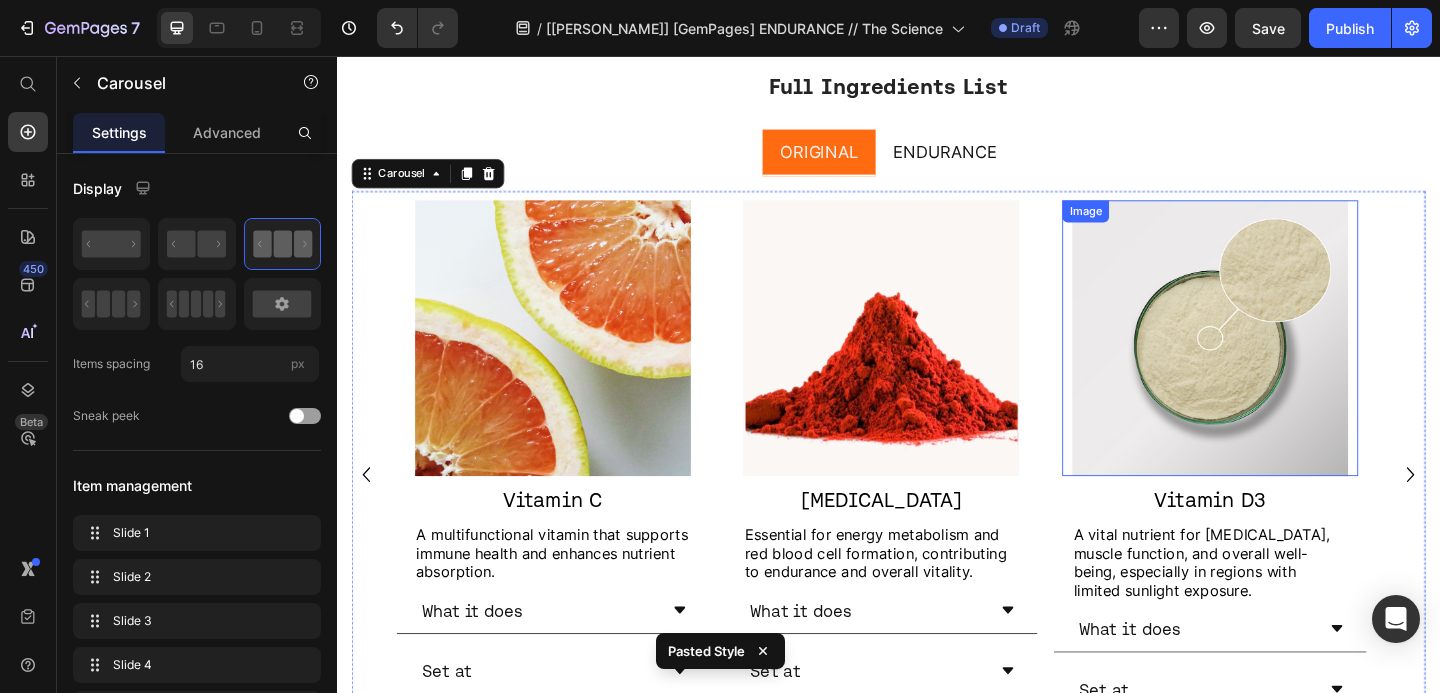 click at bounding box center (1287, 363) 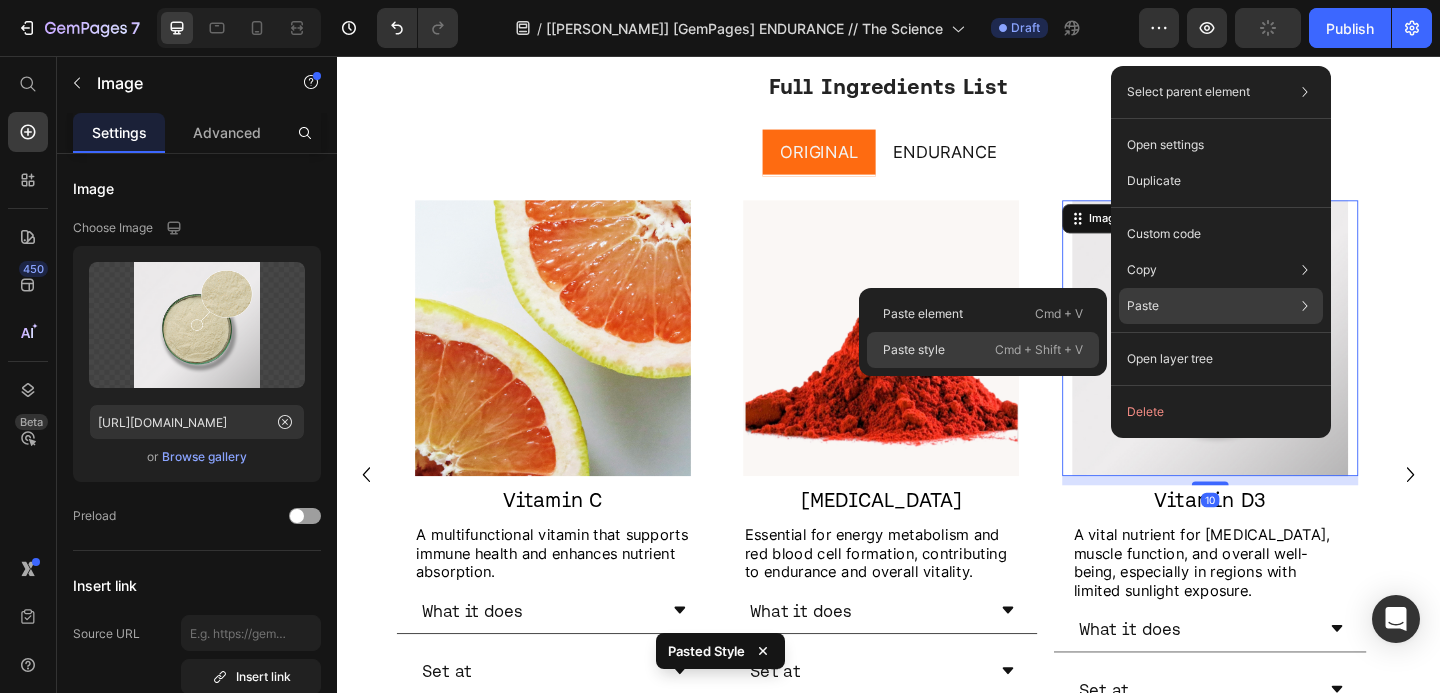 drag, startPoint x: 1015, startPoint y: 344, endPoint x: 785, endPoint y: 328, distance: 230.55585 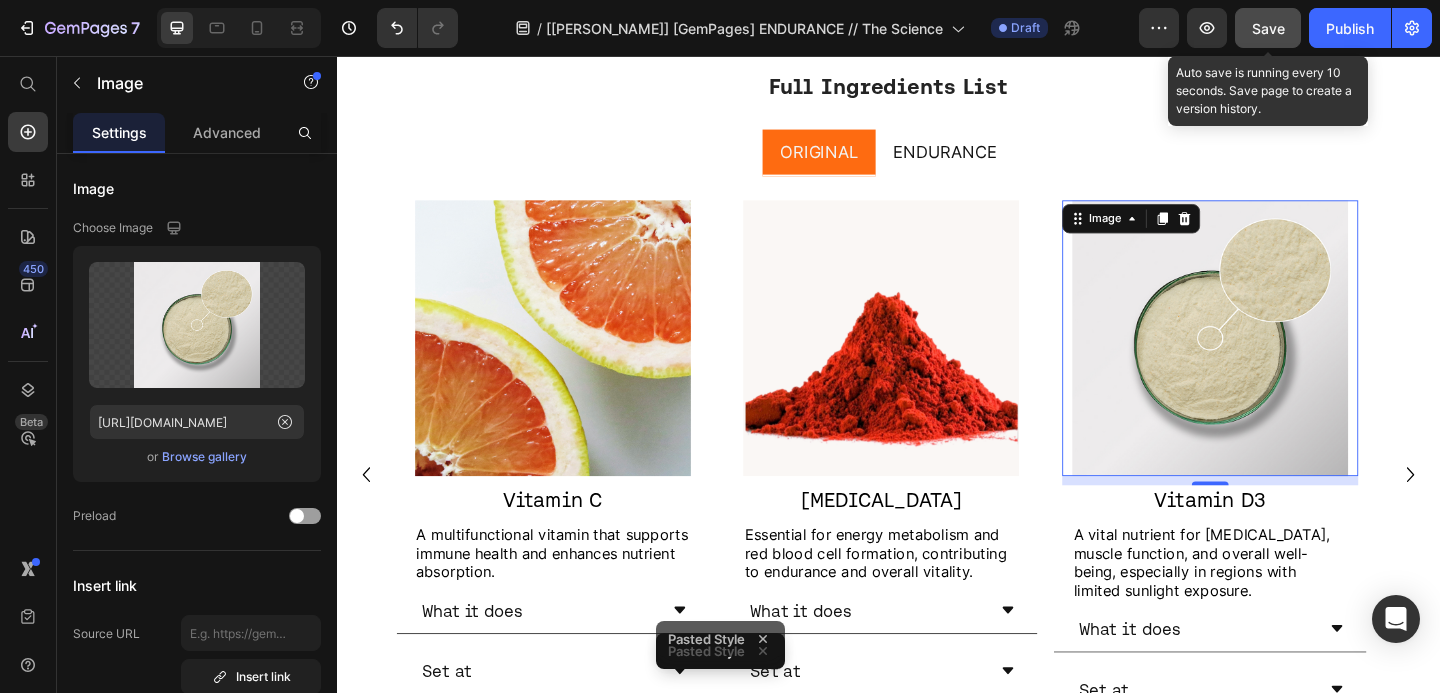 click on "Save" 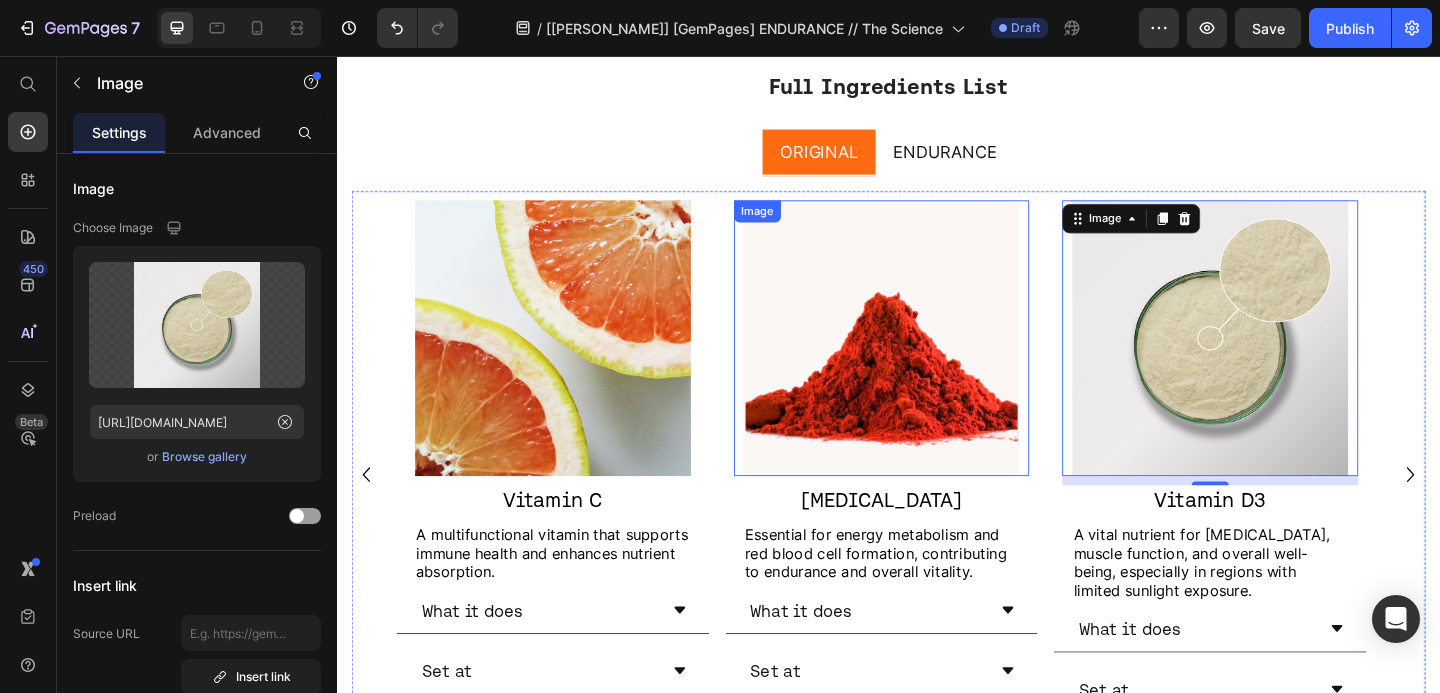 click at bounding box center [930, 363] 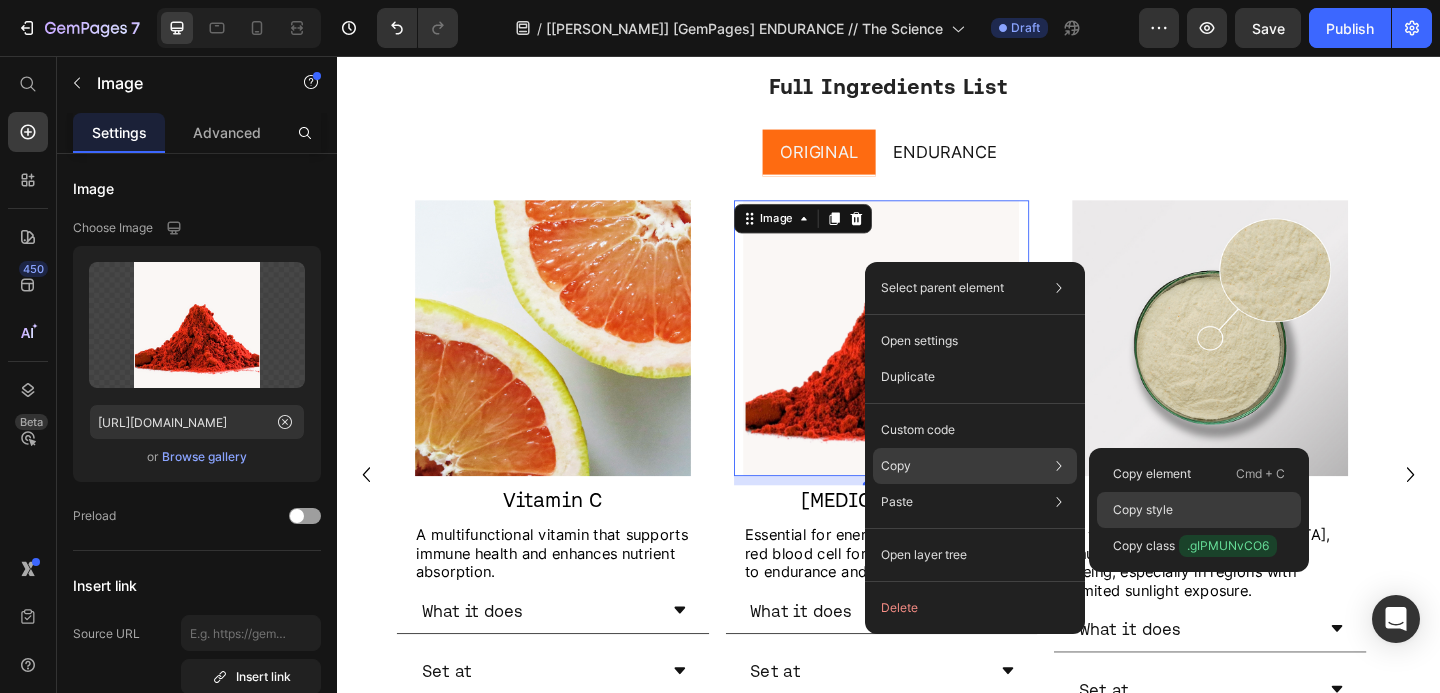 click on "Copy style" 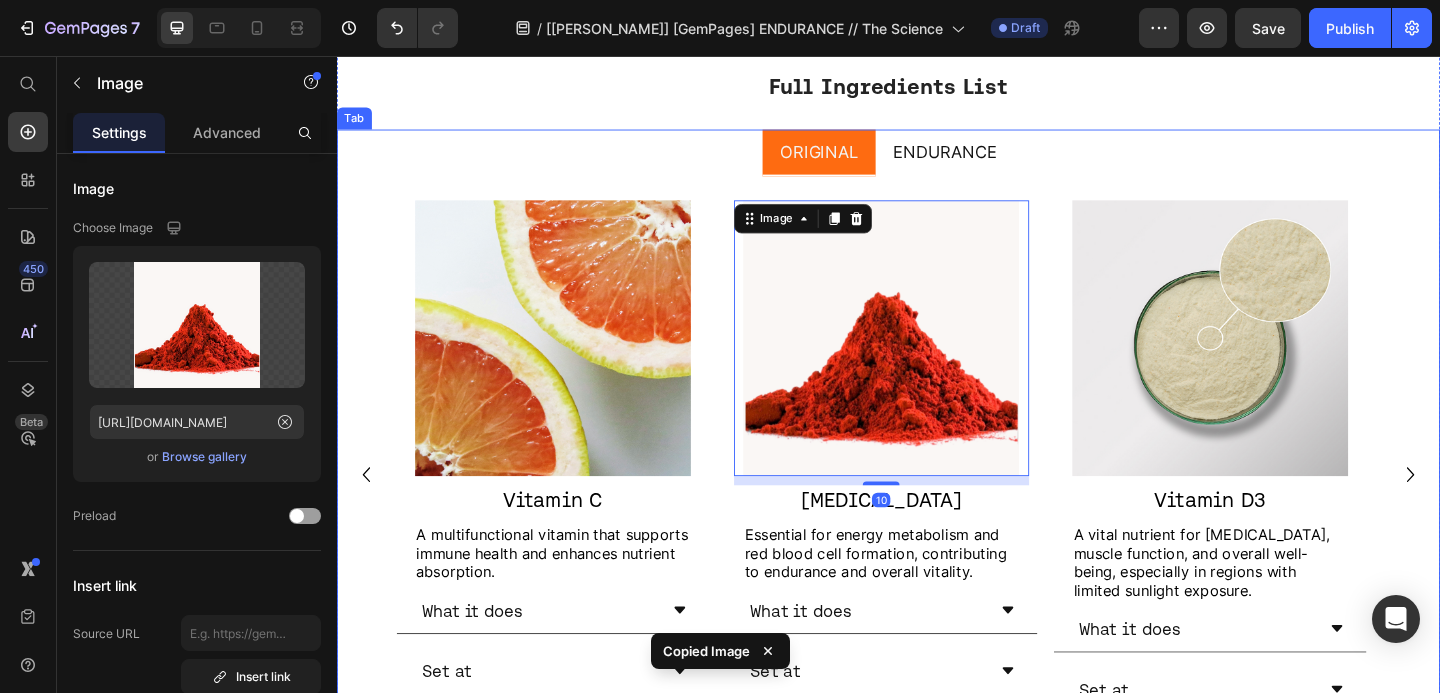 click on "ENDURANCE" at bounding box center (998, 160) 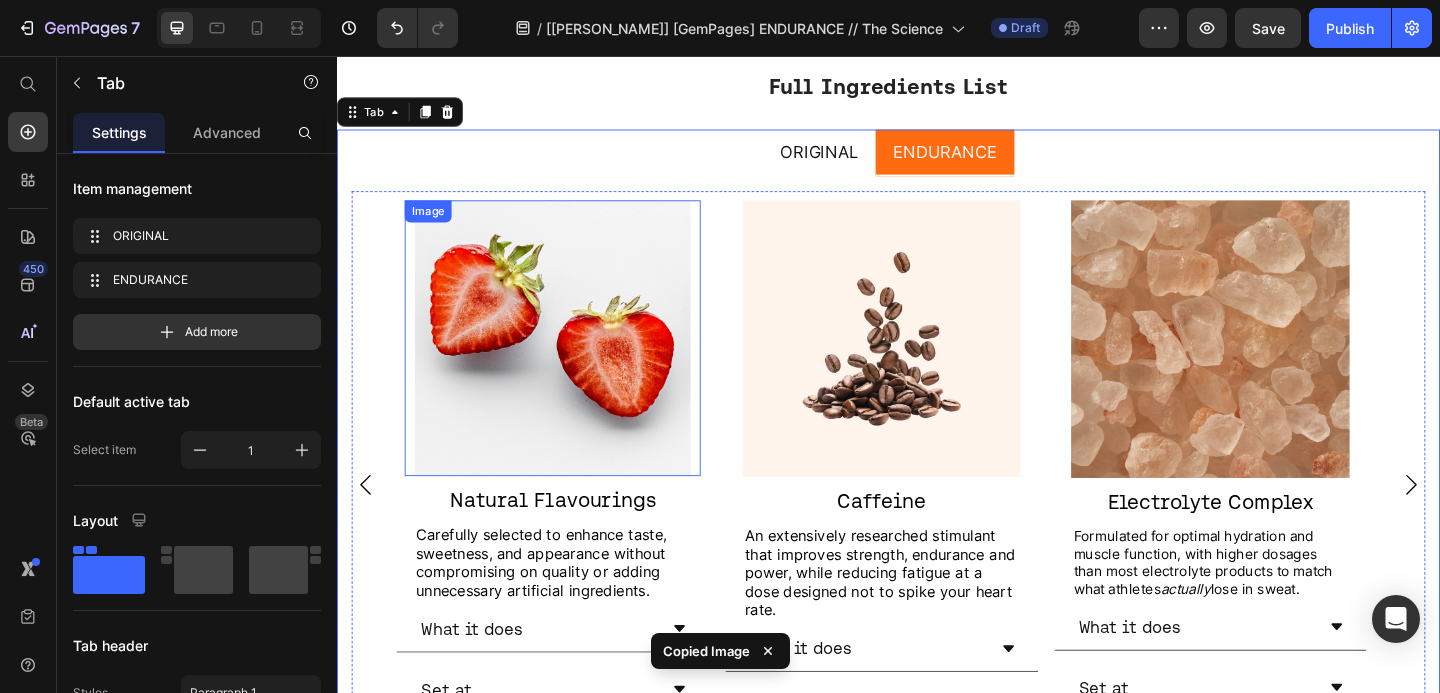 click at bounding box center (572, 363) 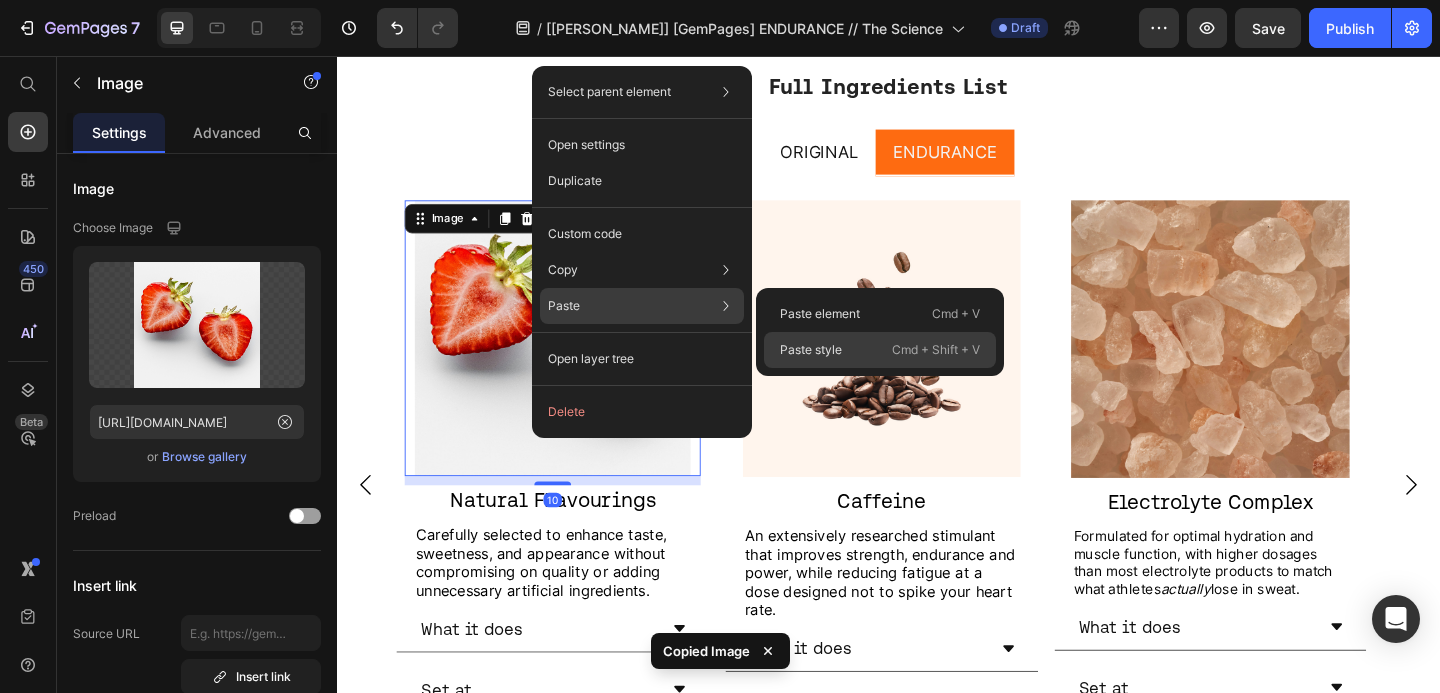 click on "Paste style" at bounding box center (811, 350) 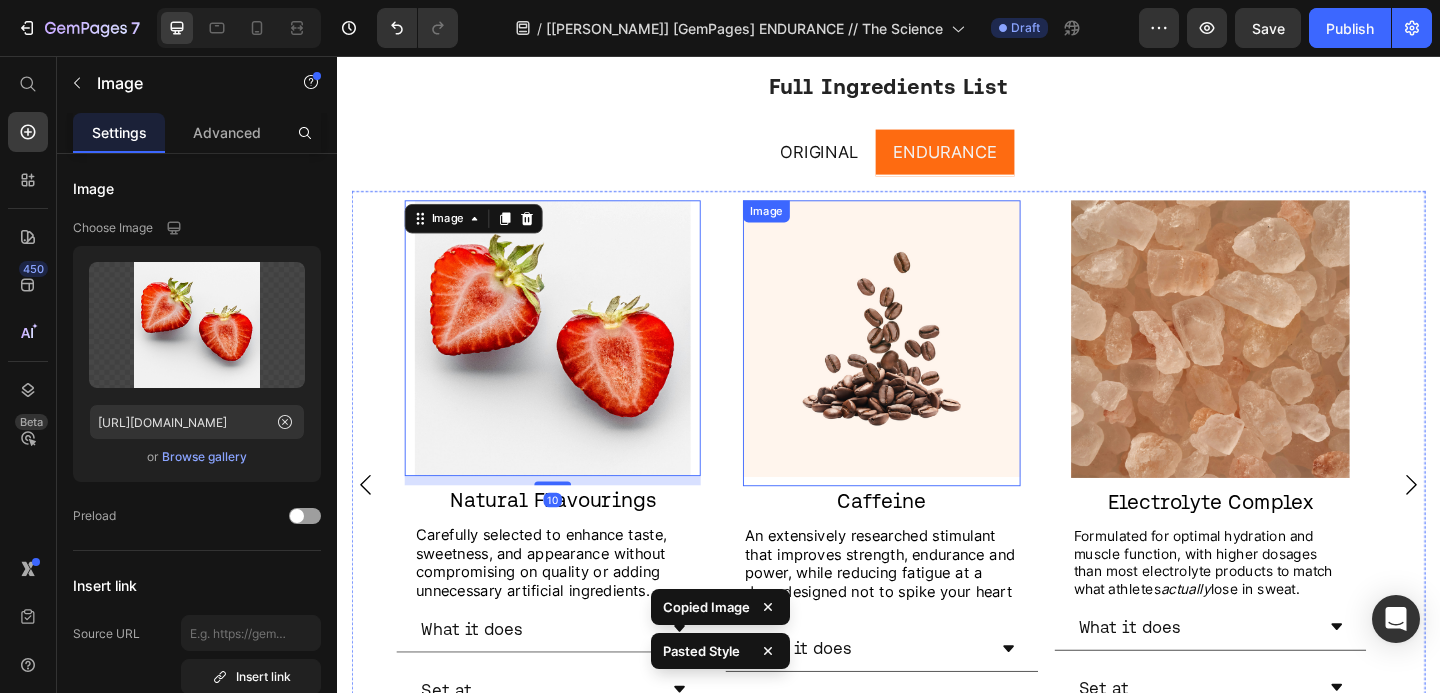 click at bounding box center (930, 369) 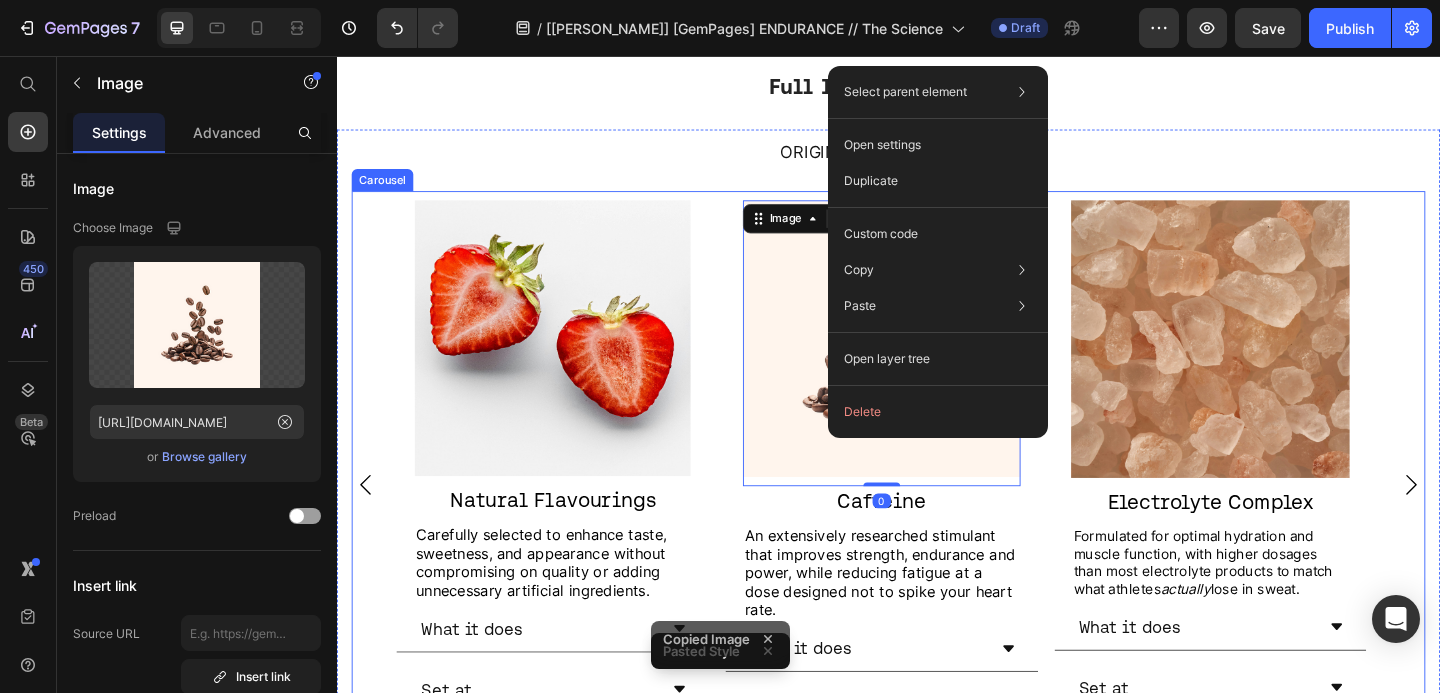 click on "Image Electrolyte Complex Heading Formulated for optimal hydration and muscle function, with higher dosages than most electrolyte products to match what athletes  actually  lose in sweat. Text Block
What it does
Set at Accordion" at bounding box center (1287, 533) 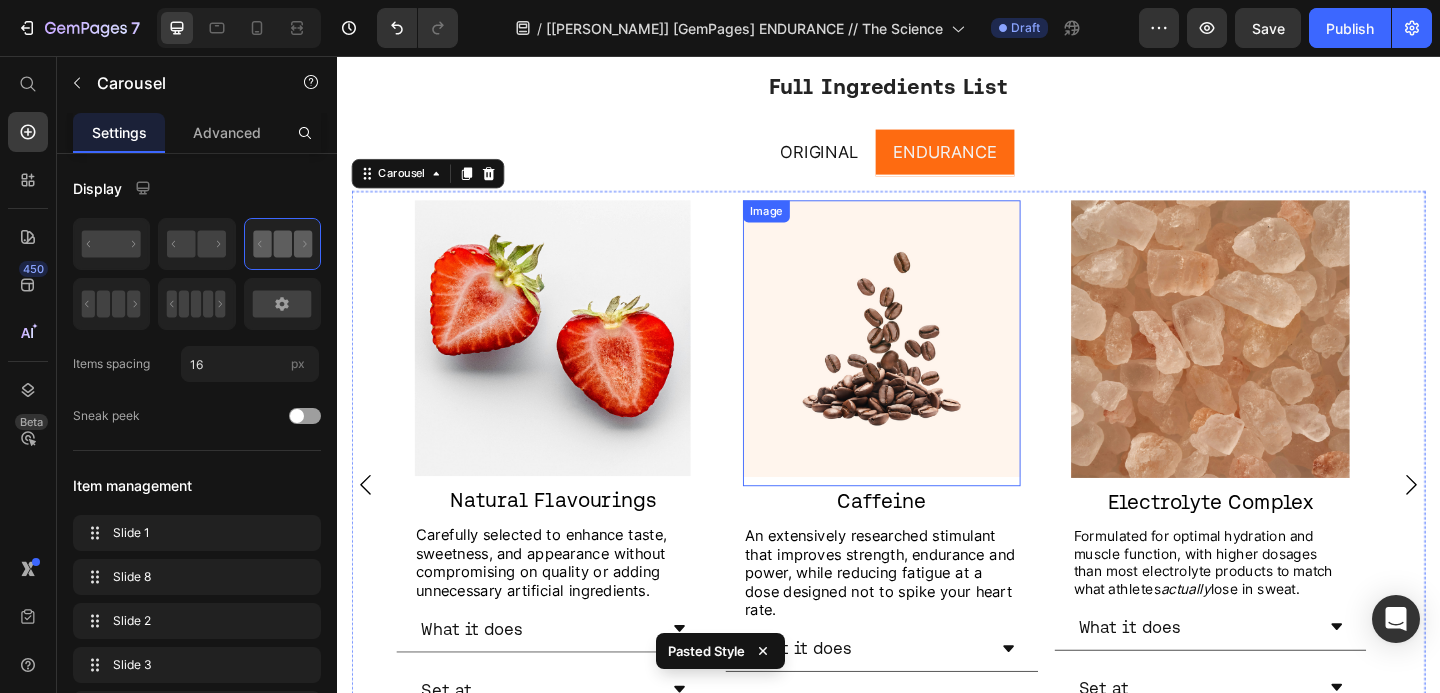 click at bounding box center (930, 369) 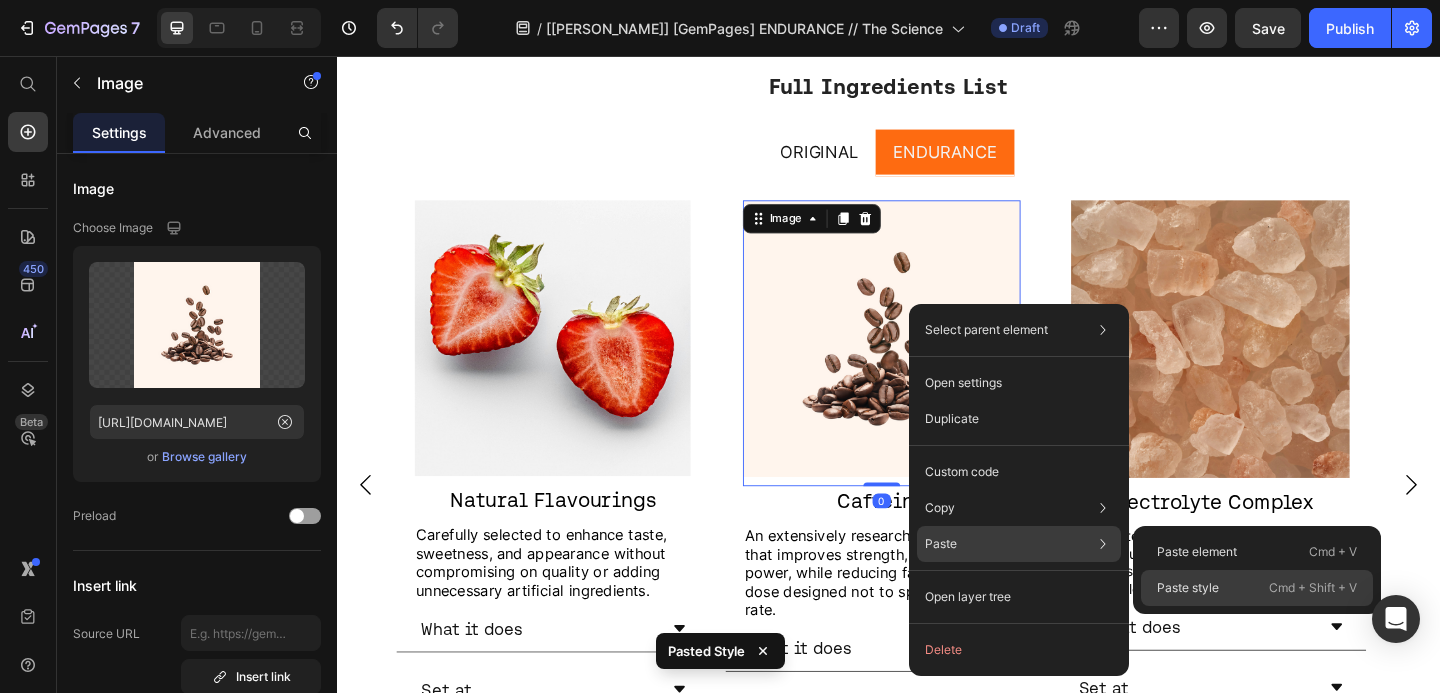 click on "Paste style  Cmd + Shift + V" 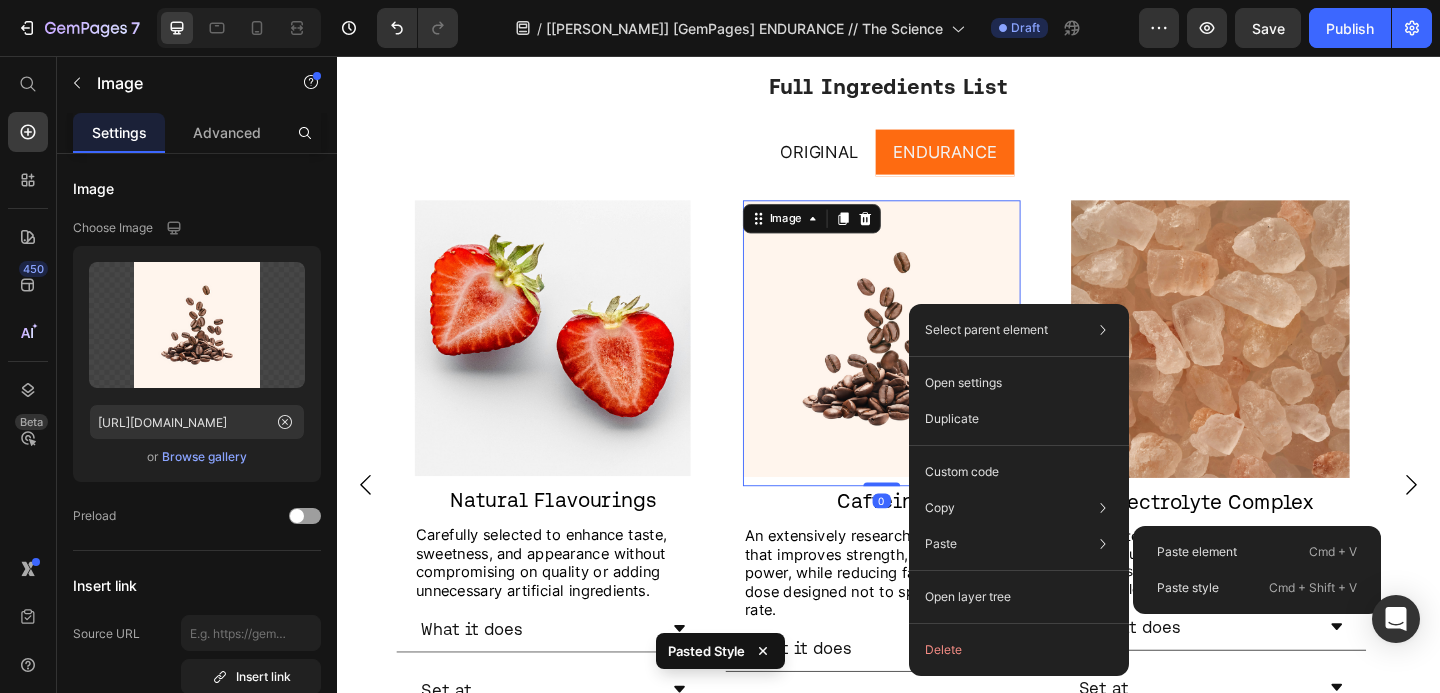 type on "300" 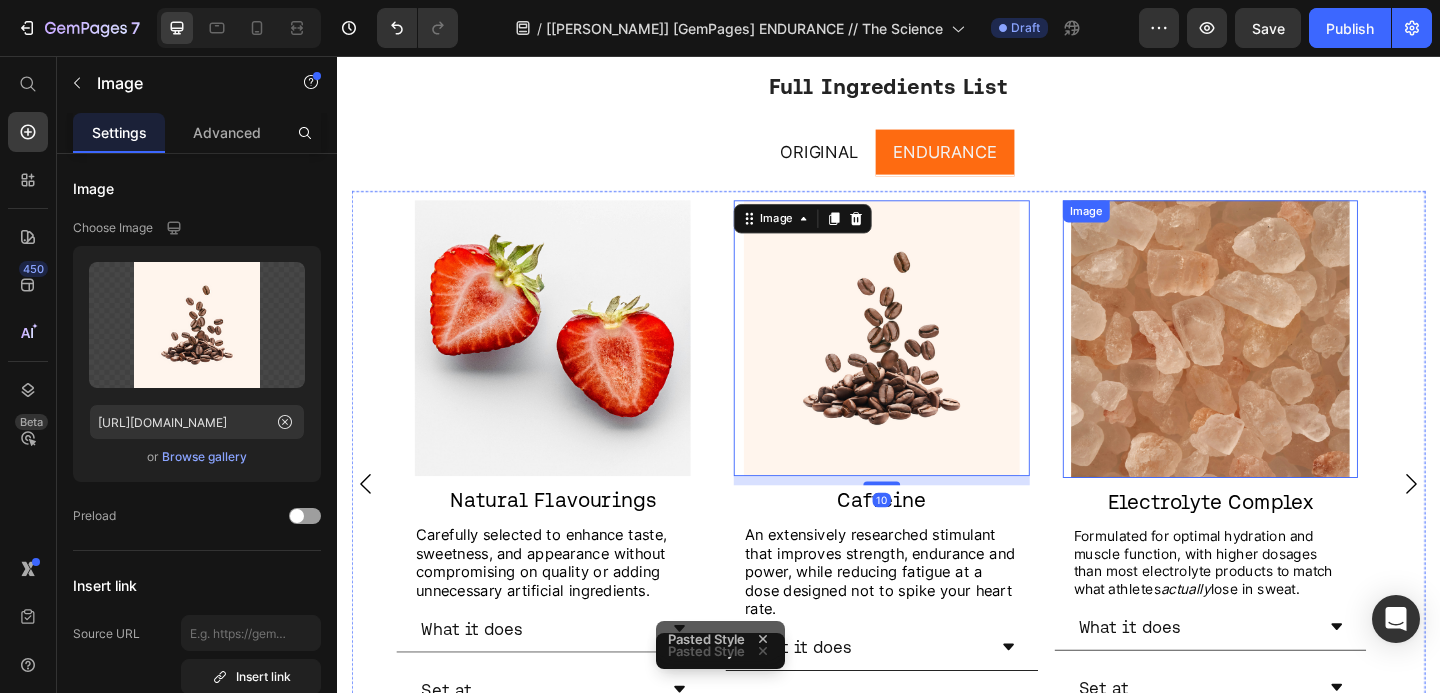 click at bounding box center (1287, 364) 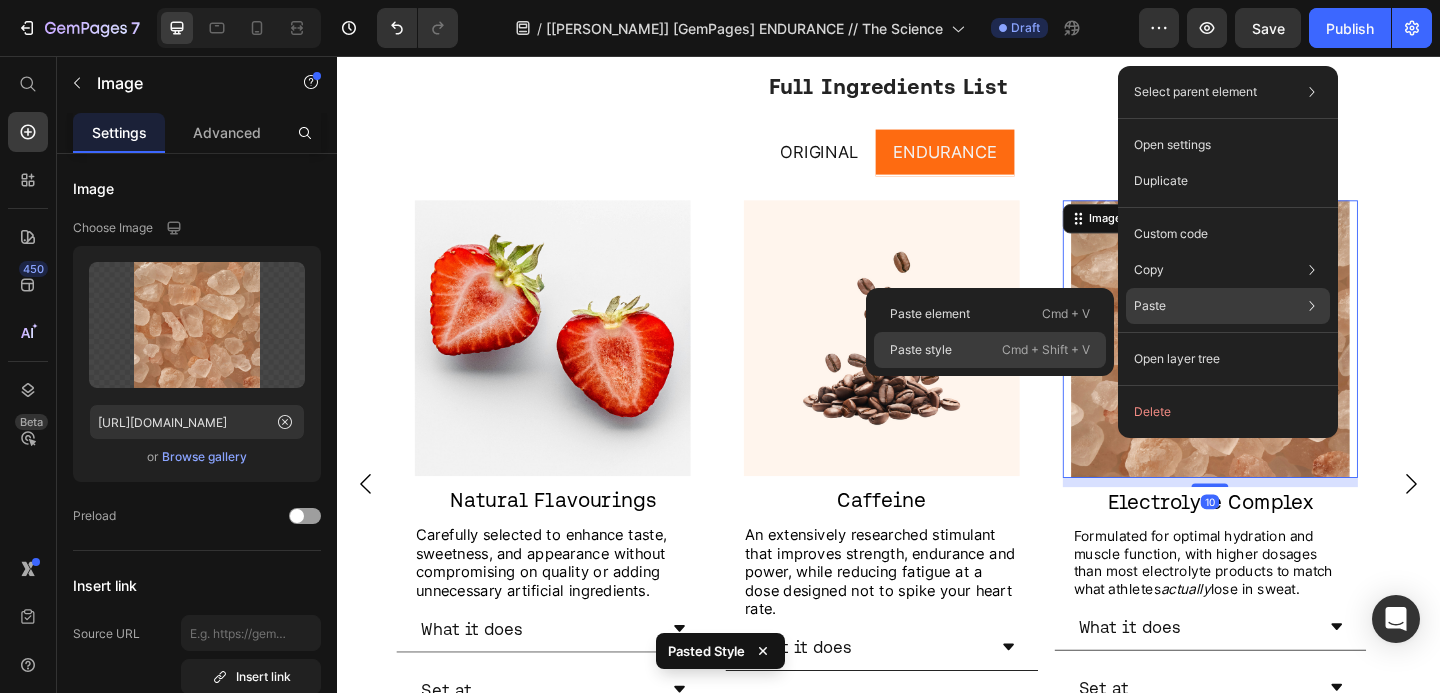 click on "Cmd + Shift + V" at bounding box center [1046, 350] 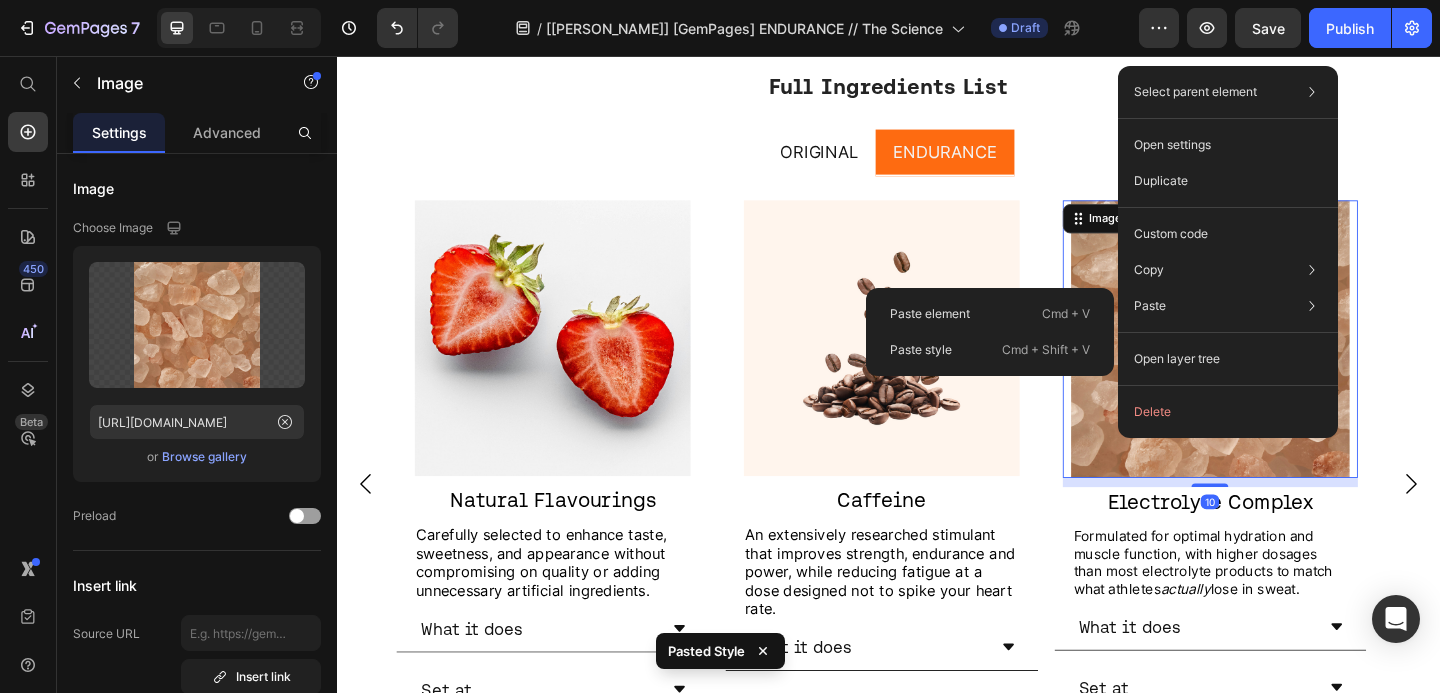 type on "300" 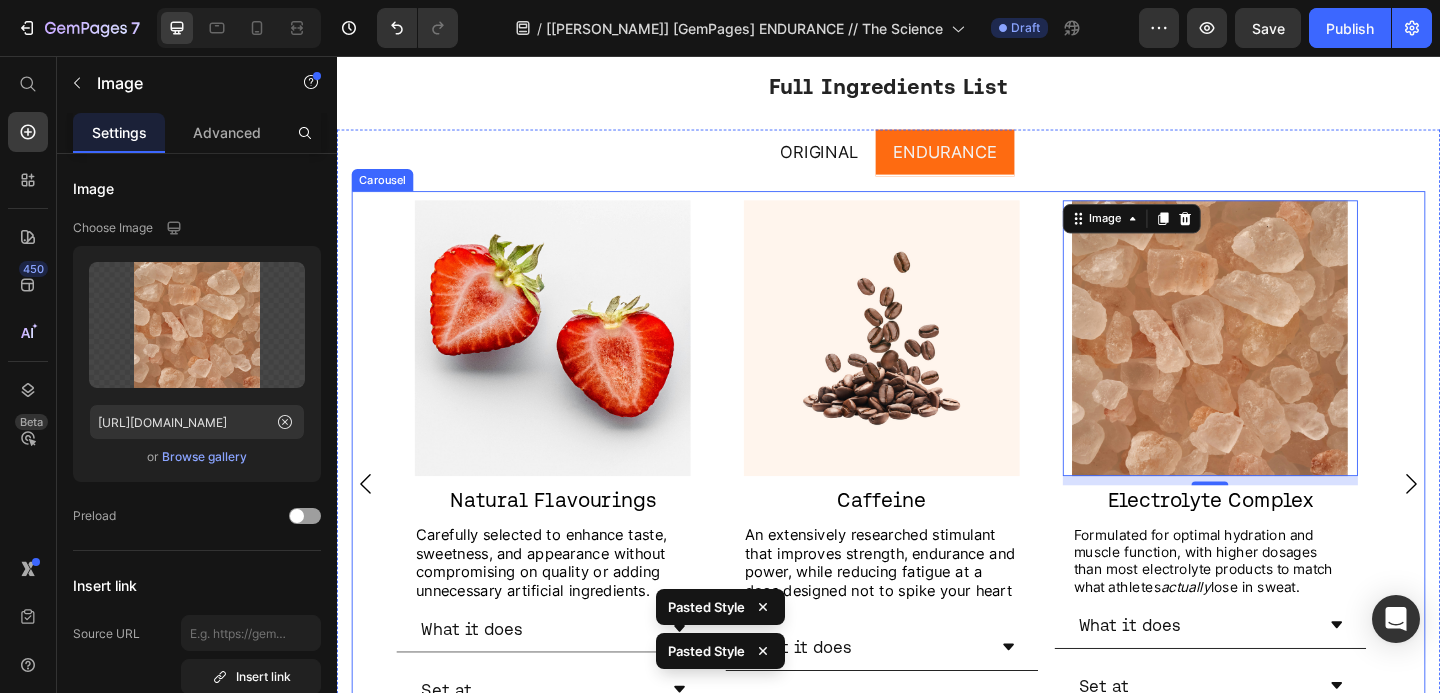 click 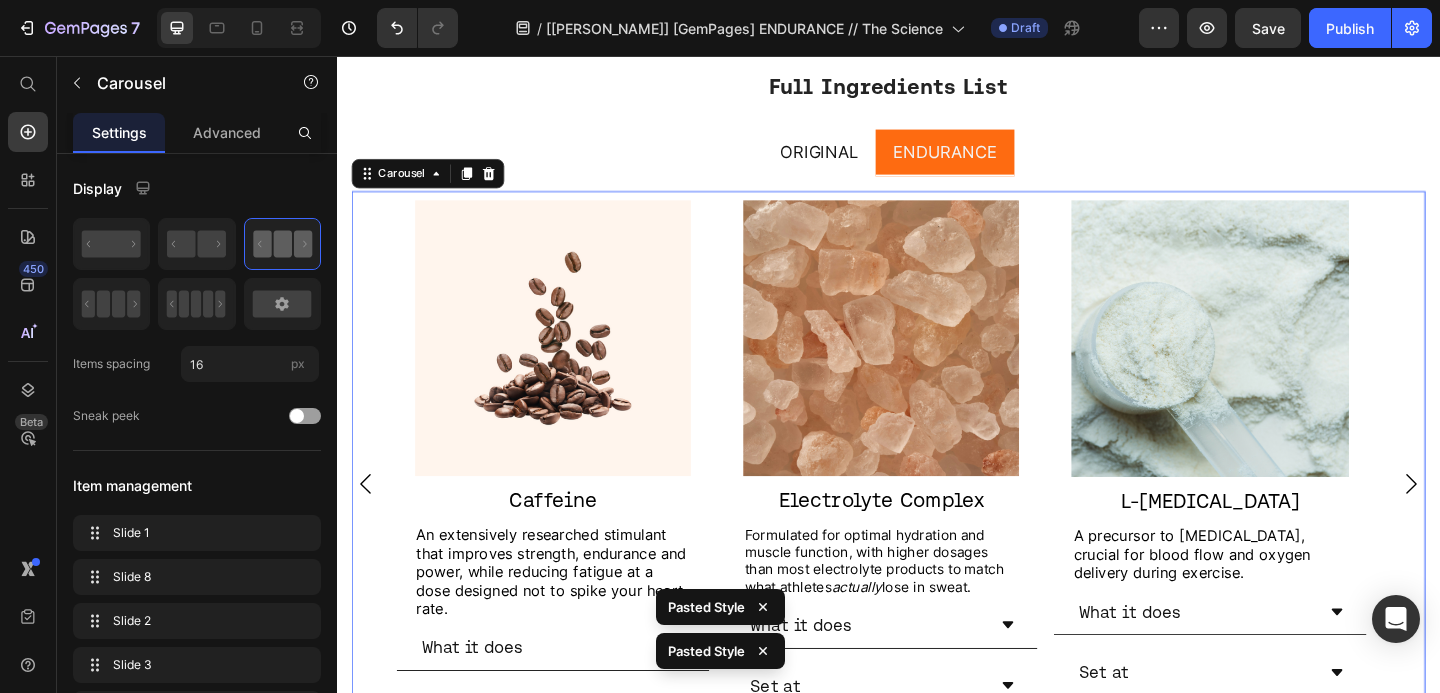 click at bounding box center [1287, 364] 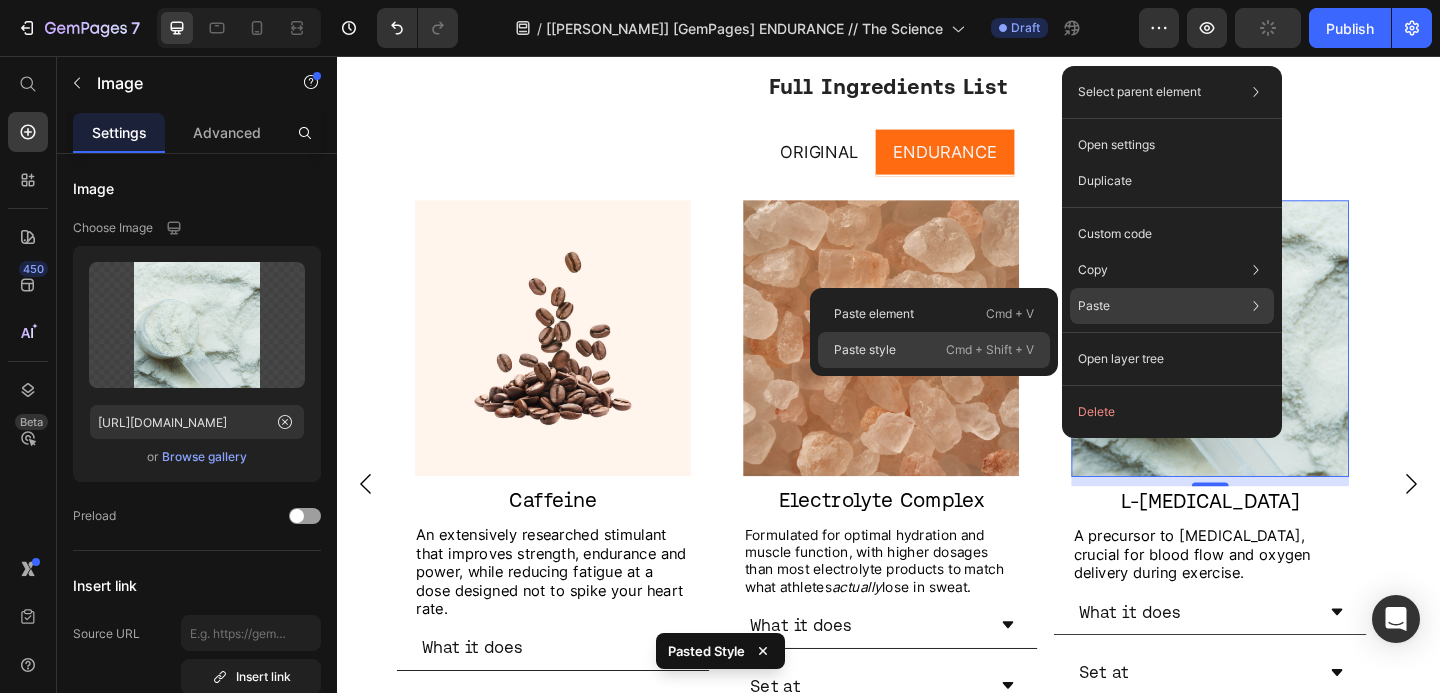 click on "Cmd + Shift + V" at bounding box center (990, 350) 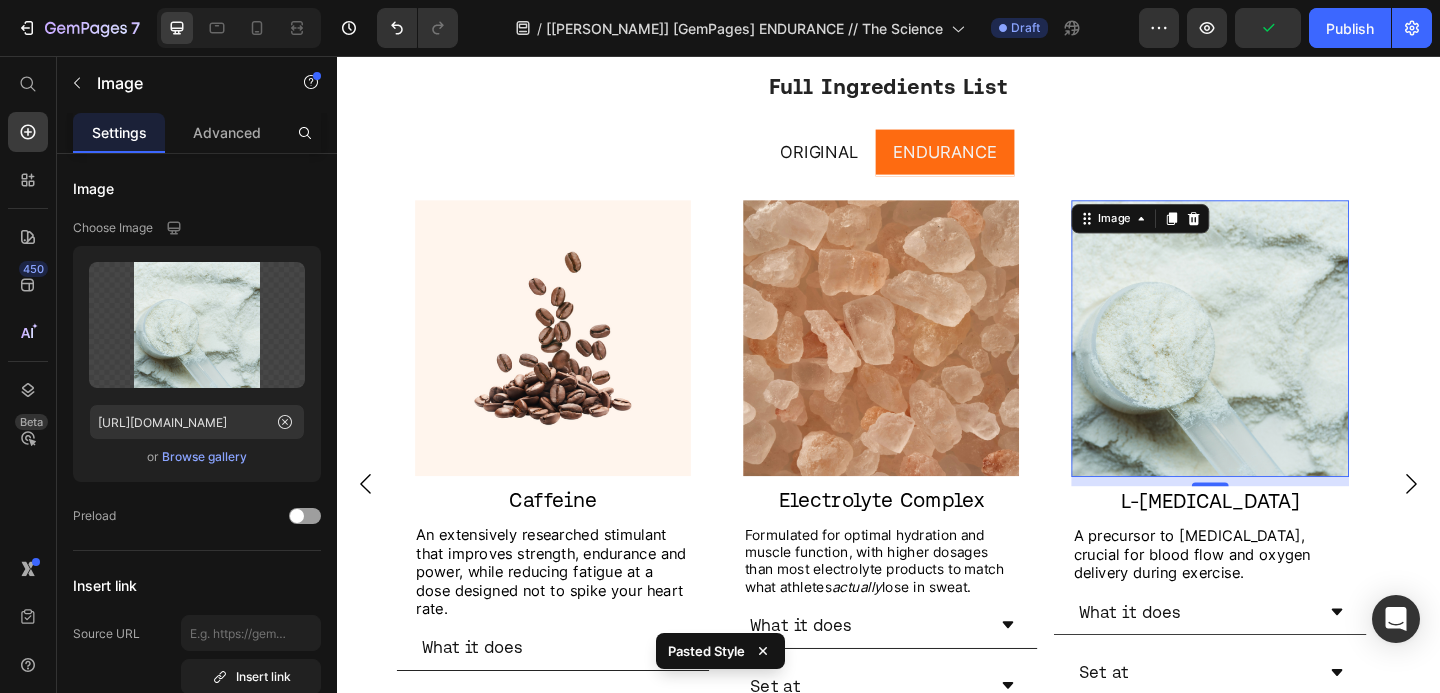type on "300" 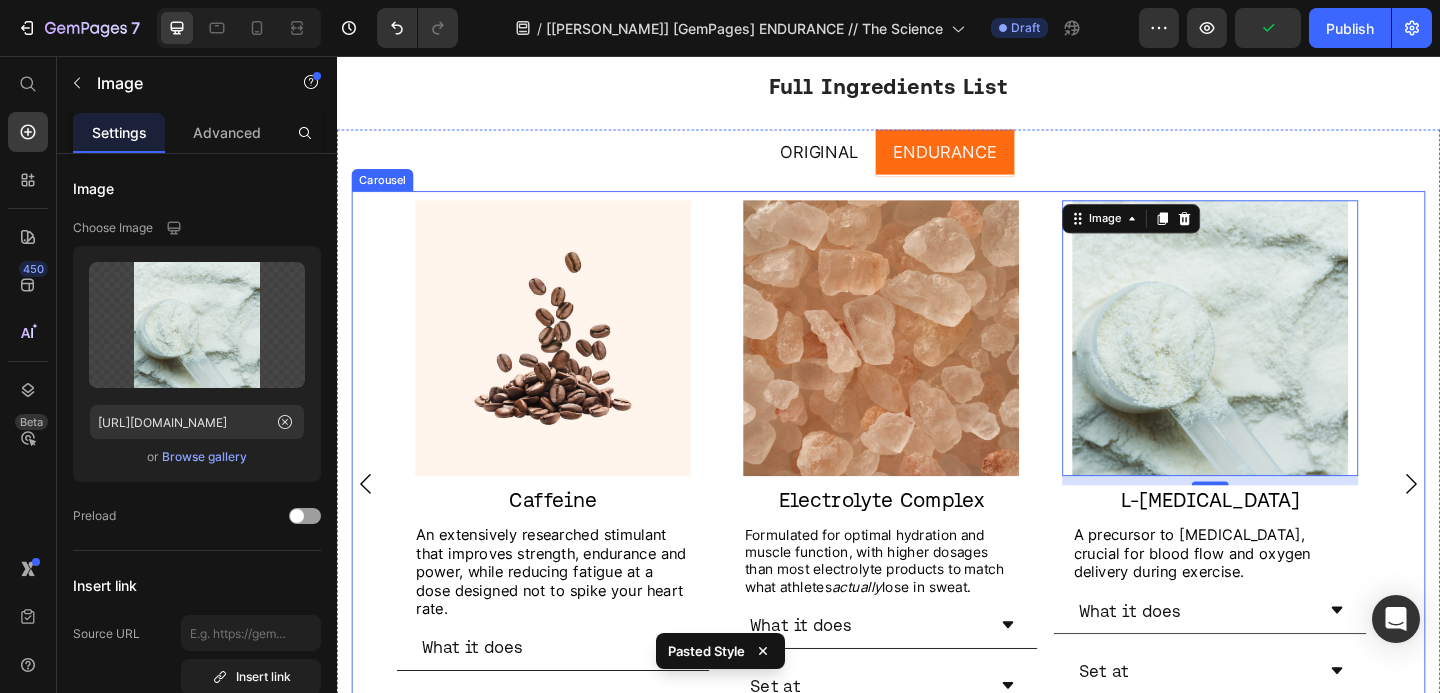 click 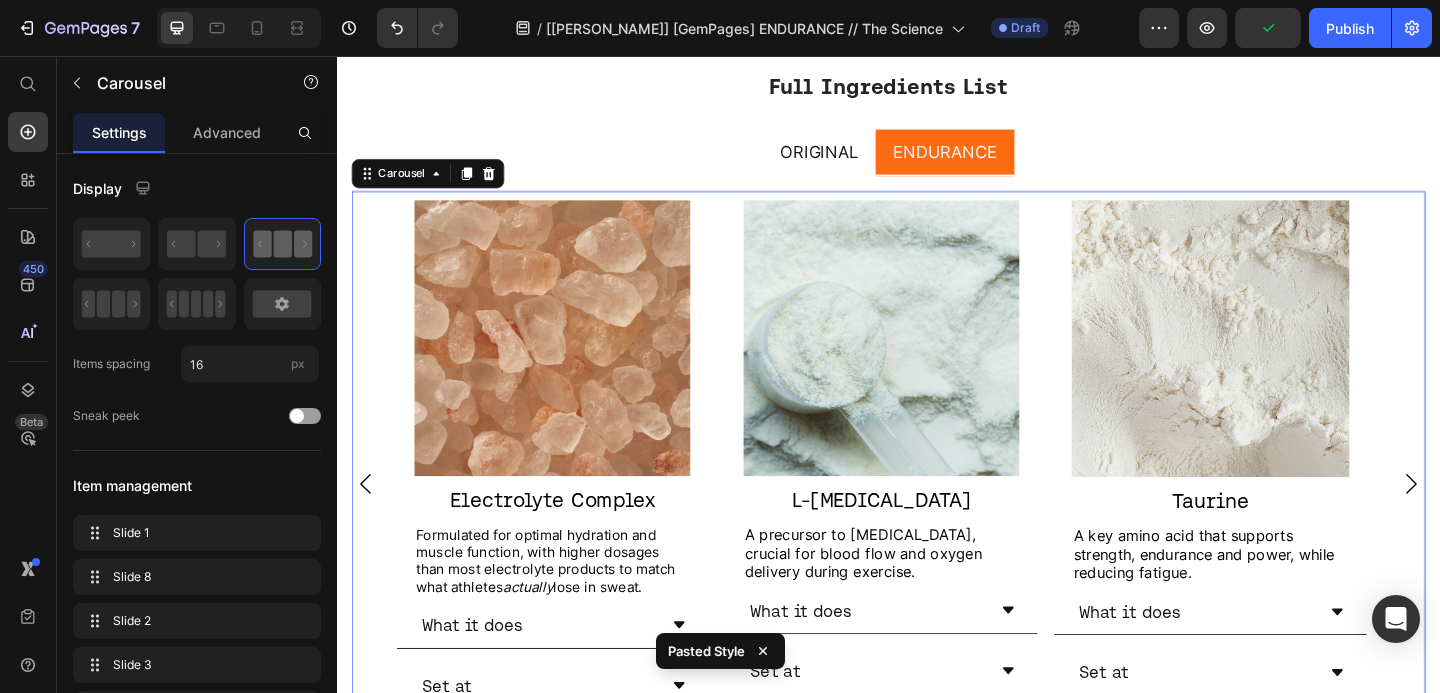 click at bounding box center [1287, 364] 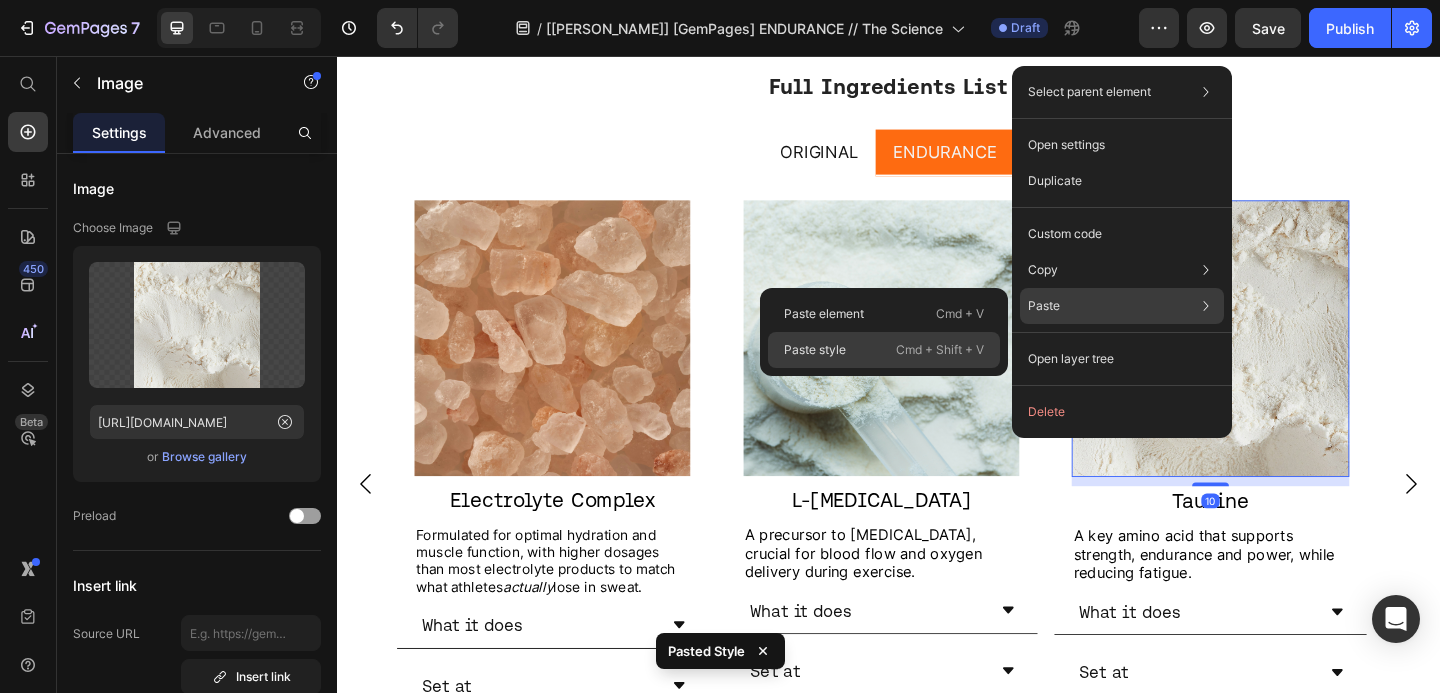 drag, startPoint x: 954, startPoint y: 344, endPoint x: 885, endPoint y: 347, distance: 69.065186 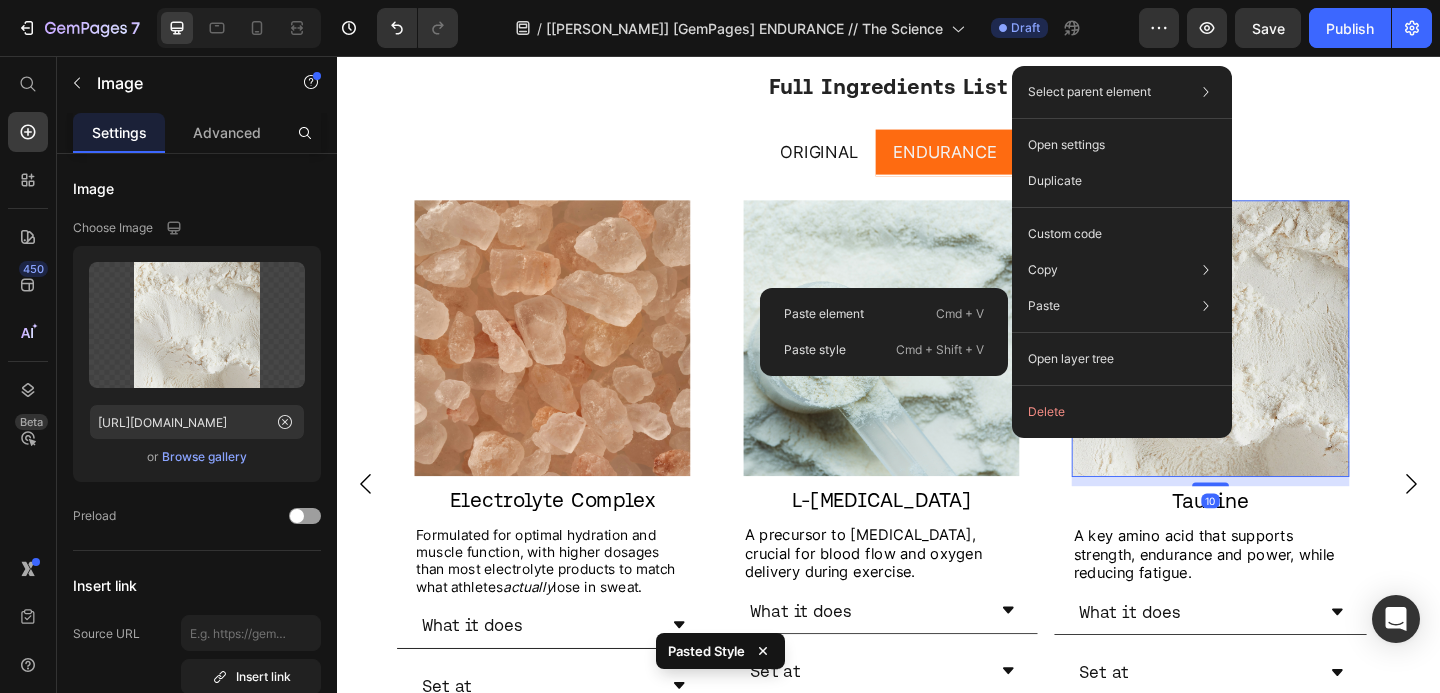 type on "300" 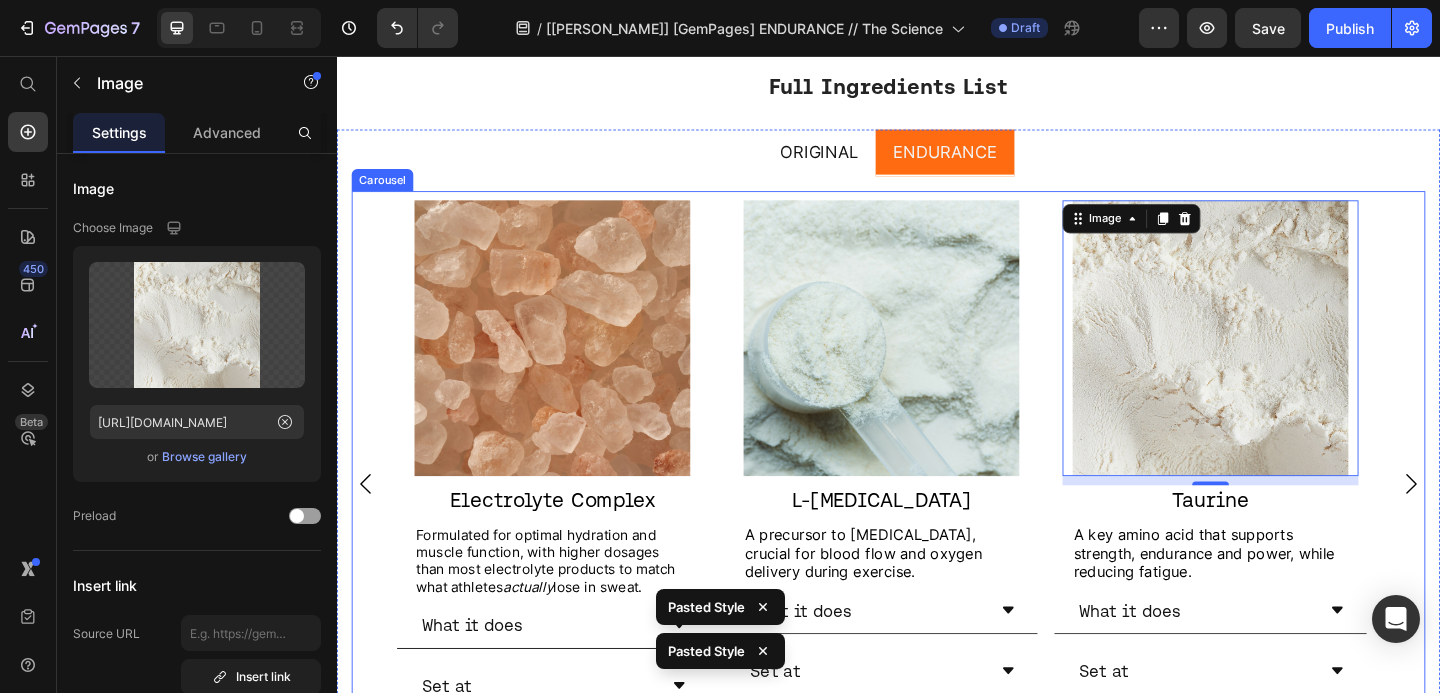 click 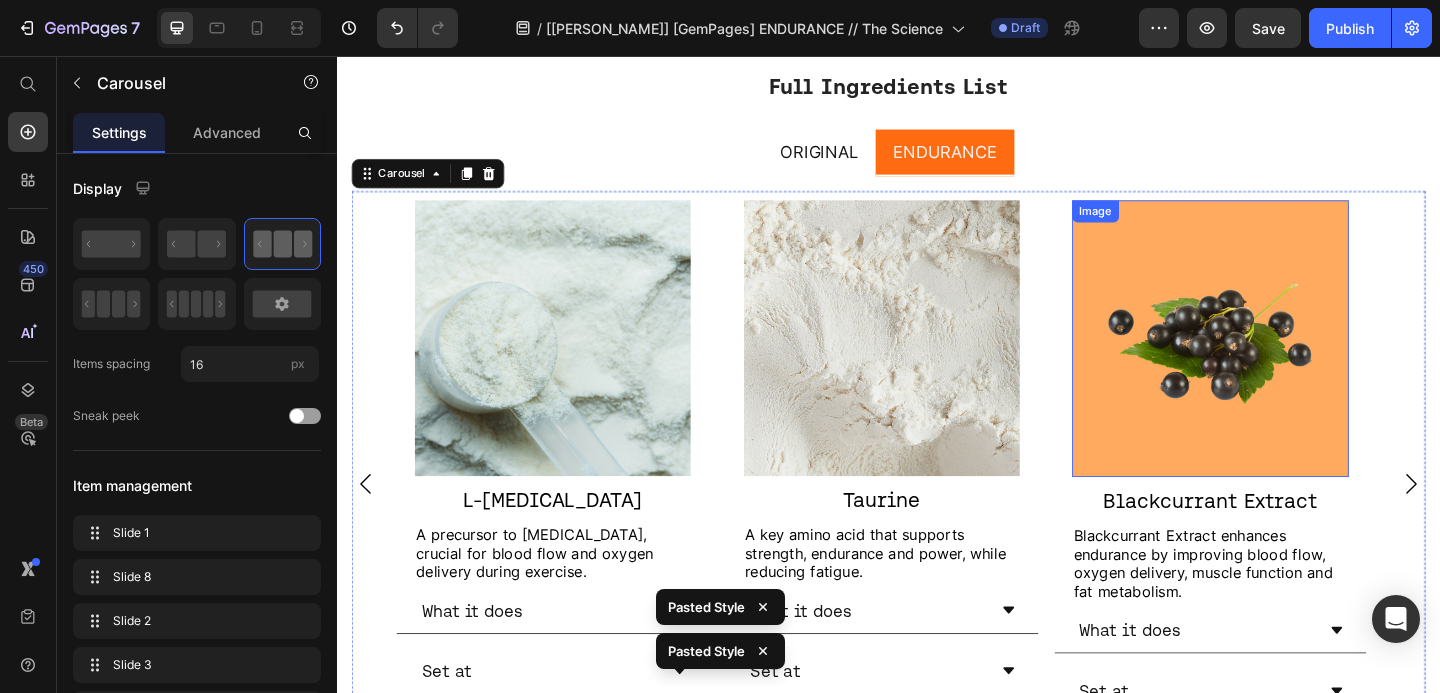 click at bounding box center [1287, 364] 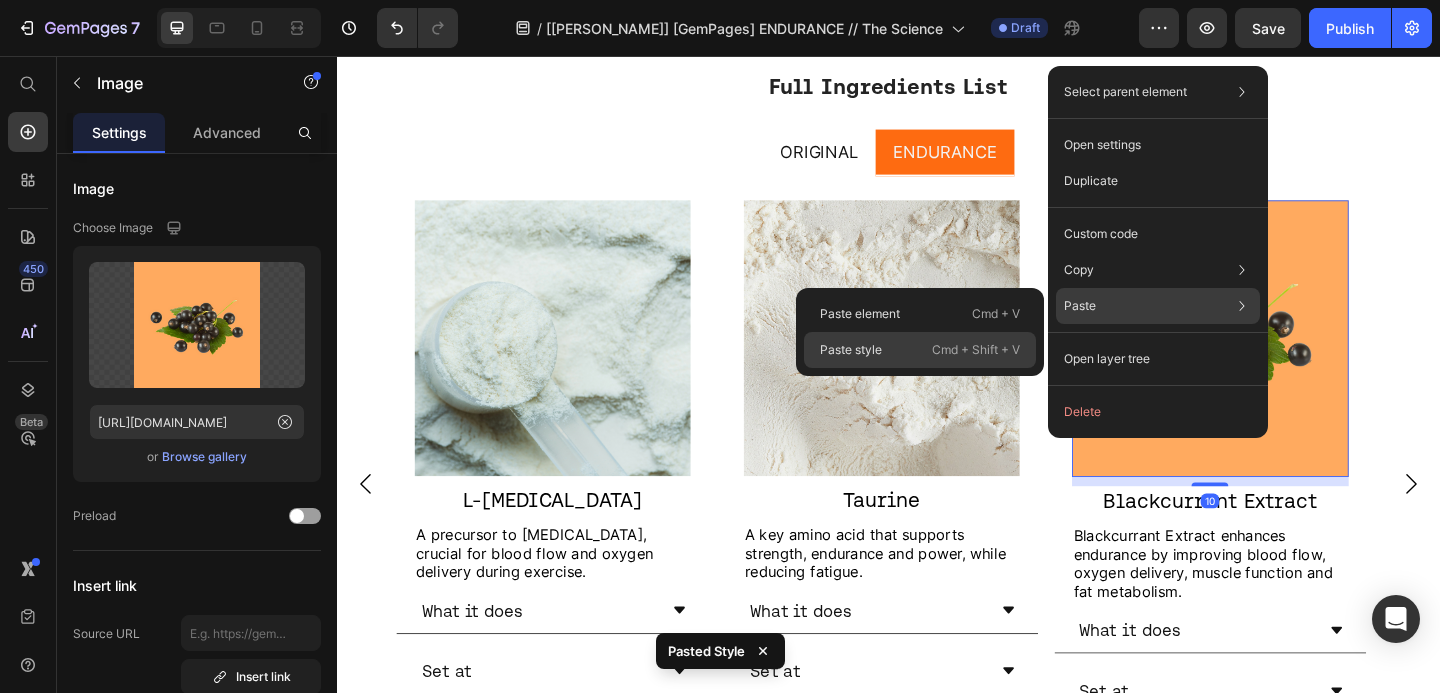 click on "Cmd + Shift + V" at bounding box center (976, 350) 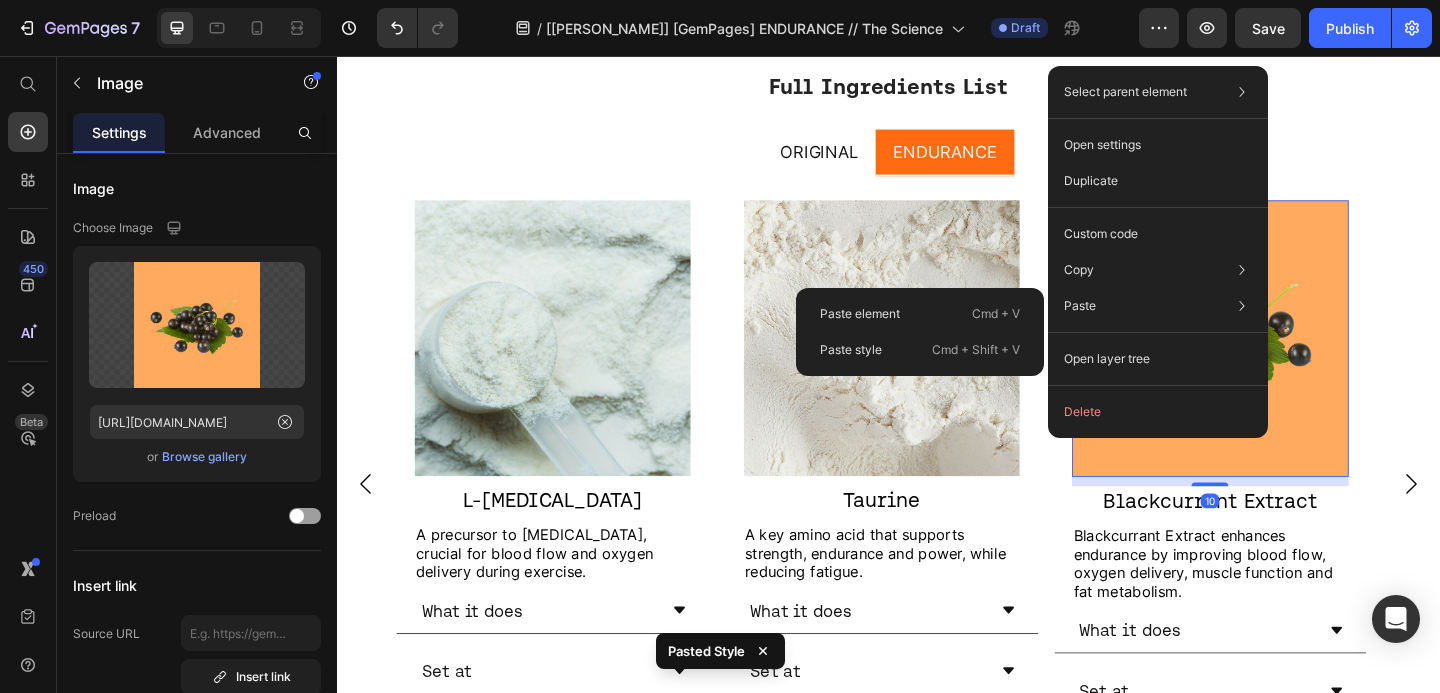 type on "300" 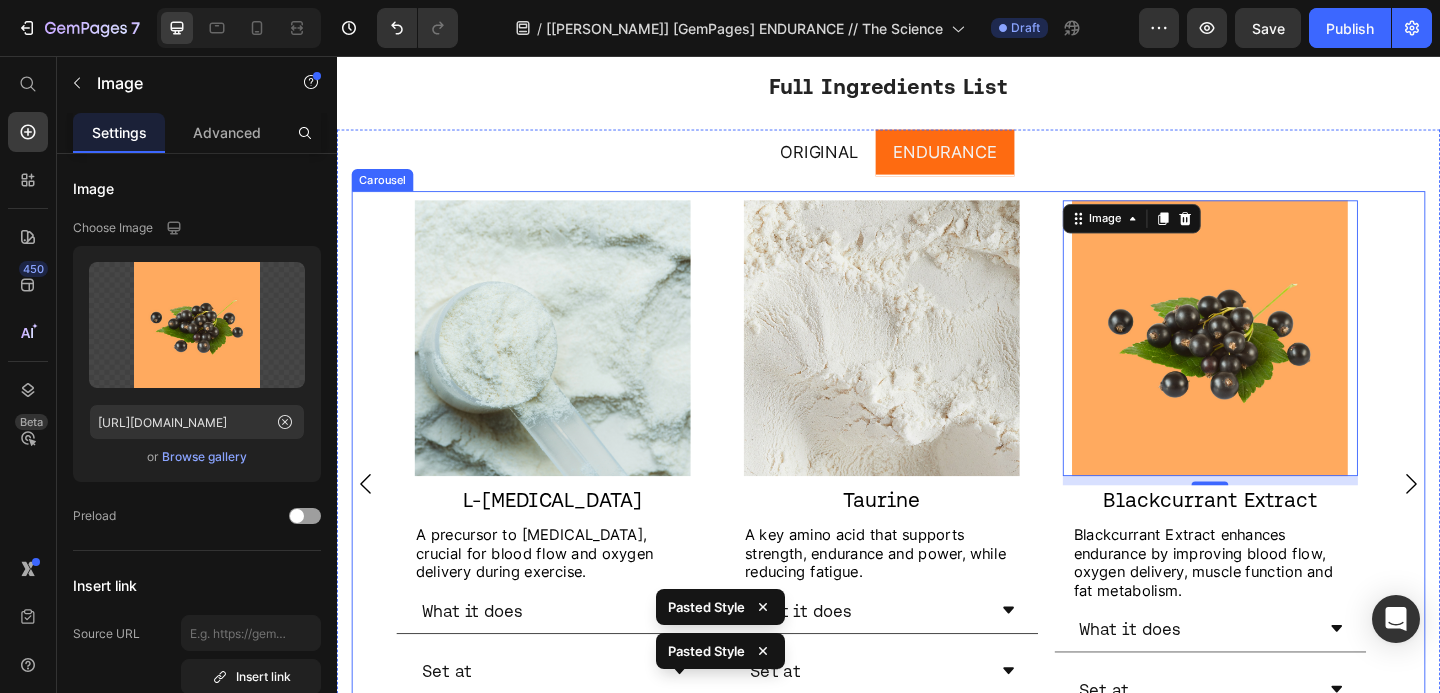 click 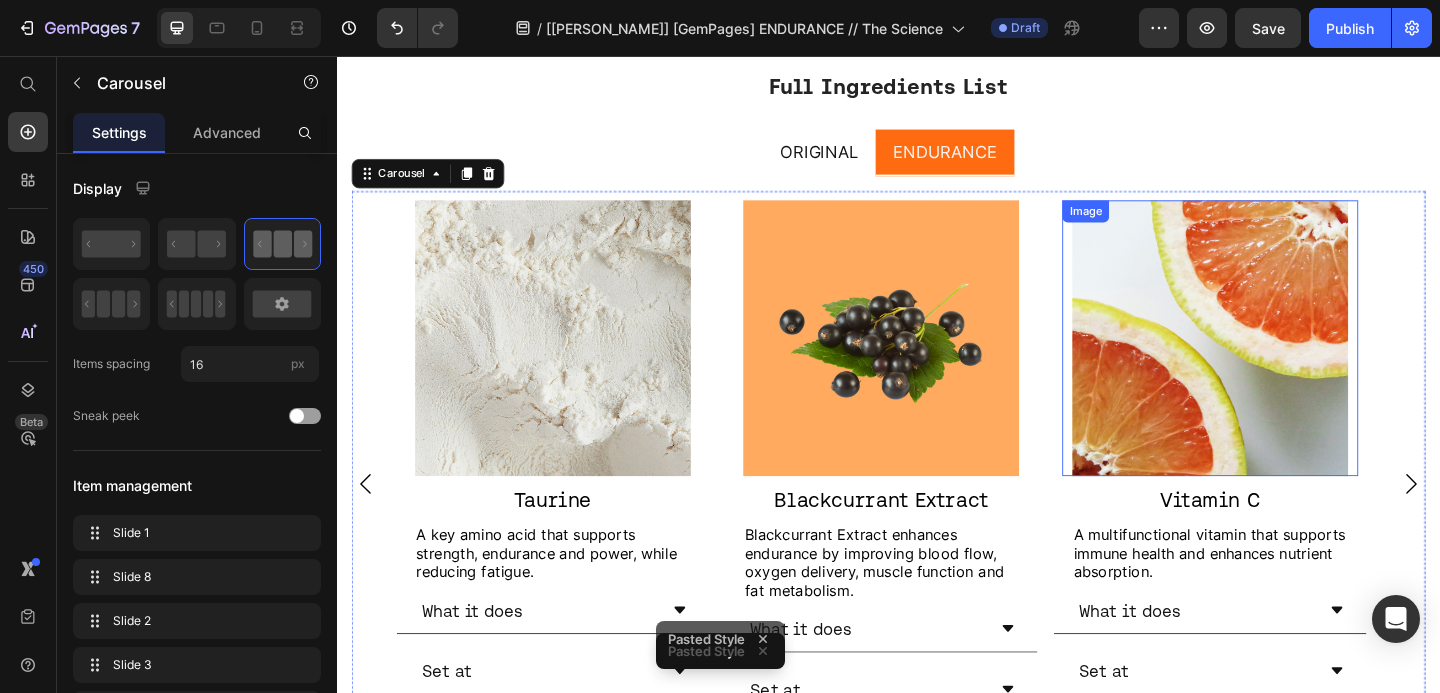 click at bounding box center (1287, 363) 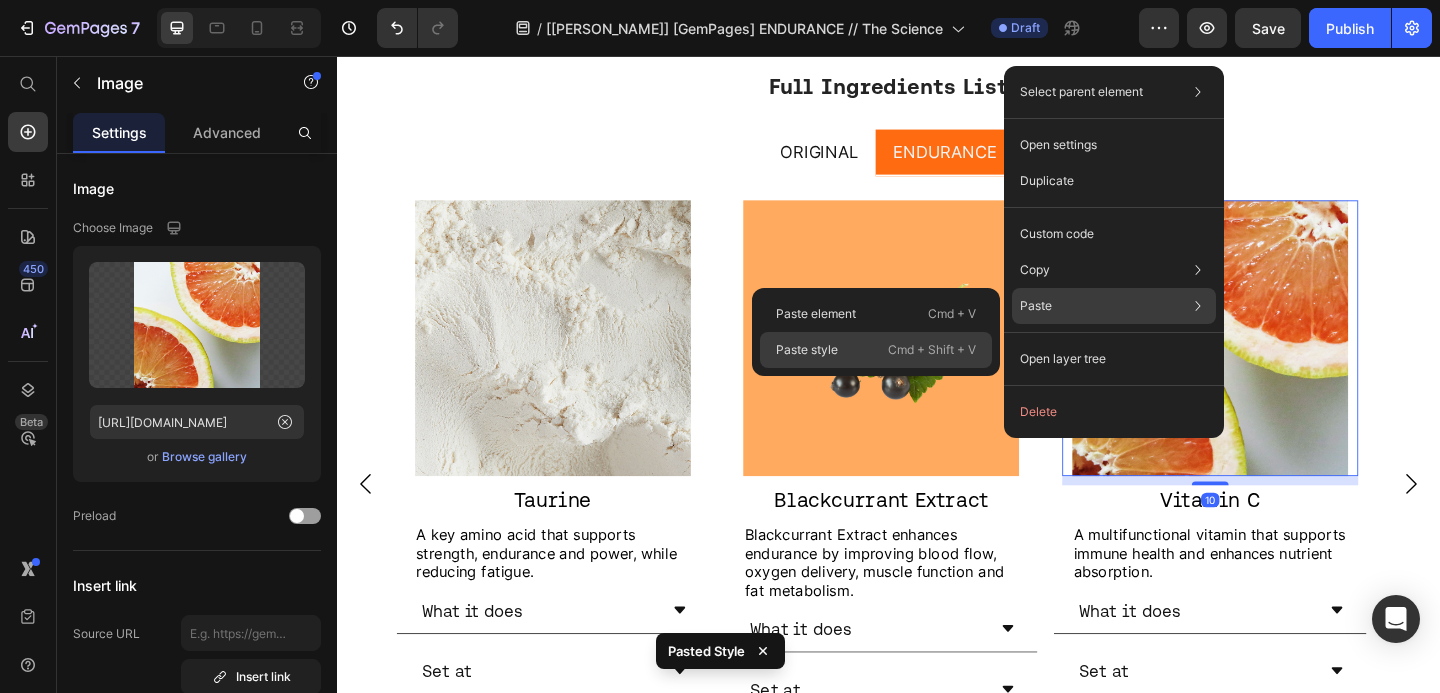 click on "Cmd + Shift + V" at bounding box center (932, 350) 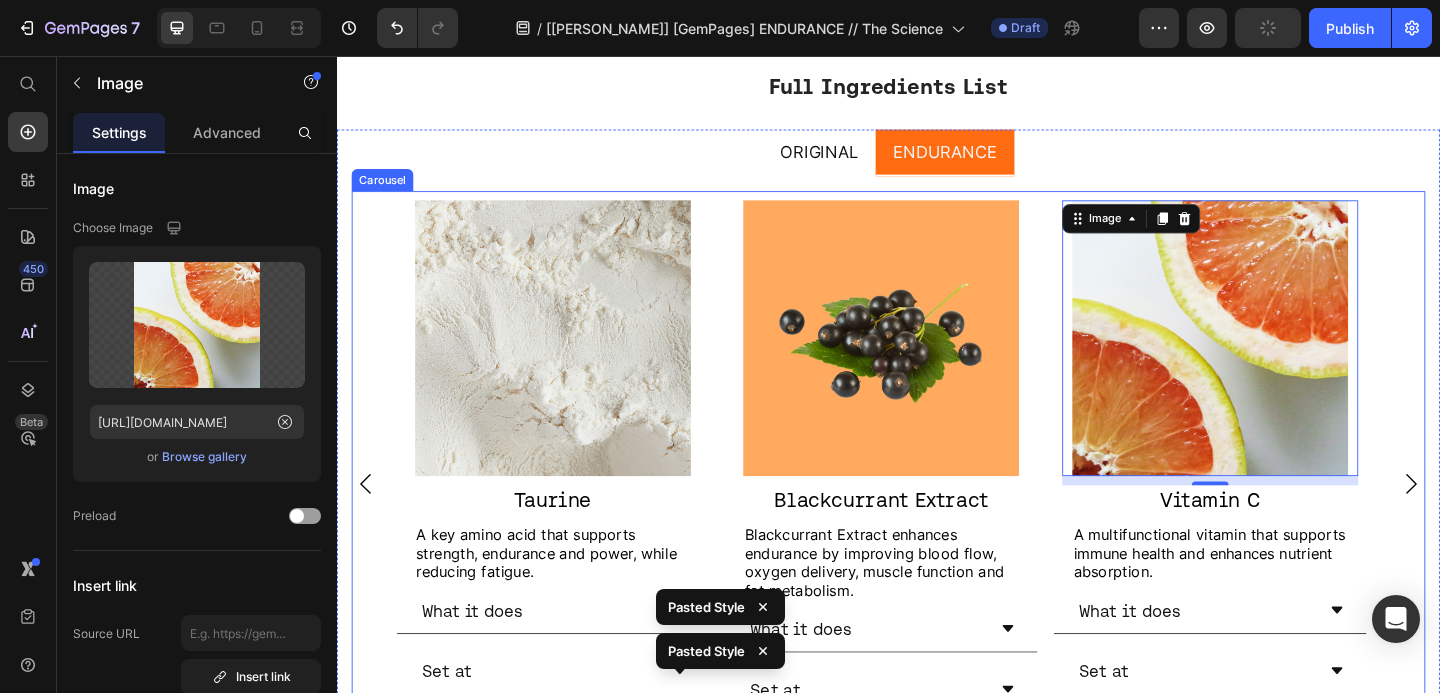 click 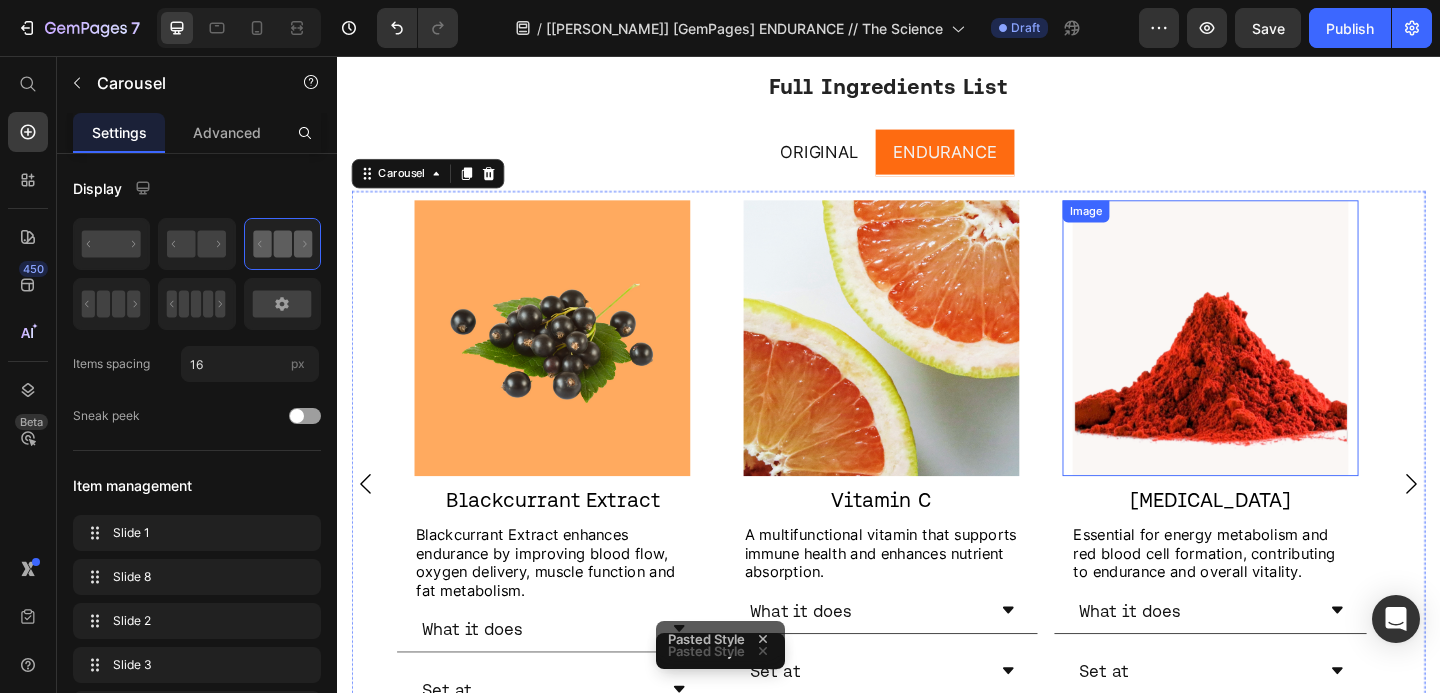 click at bounding box center (1287, 363) 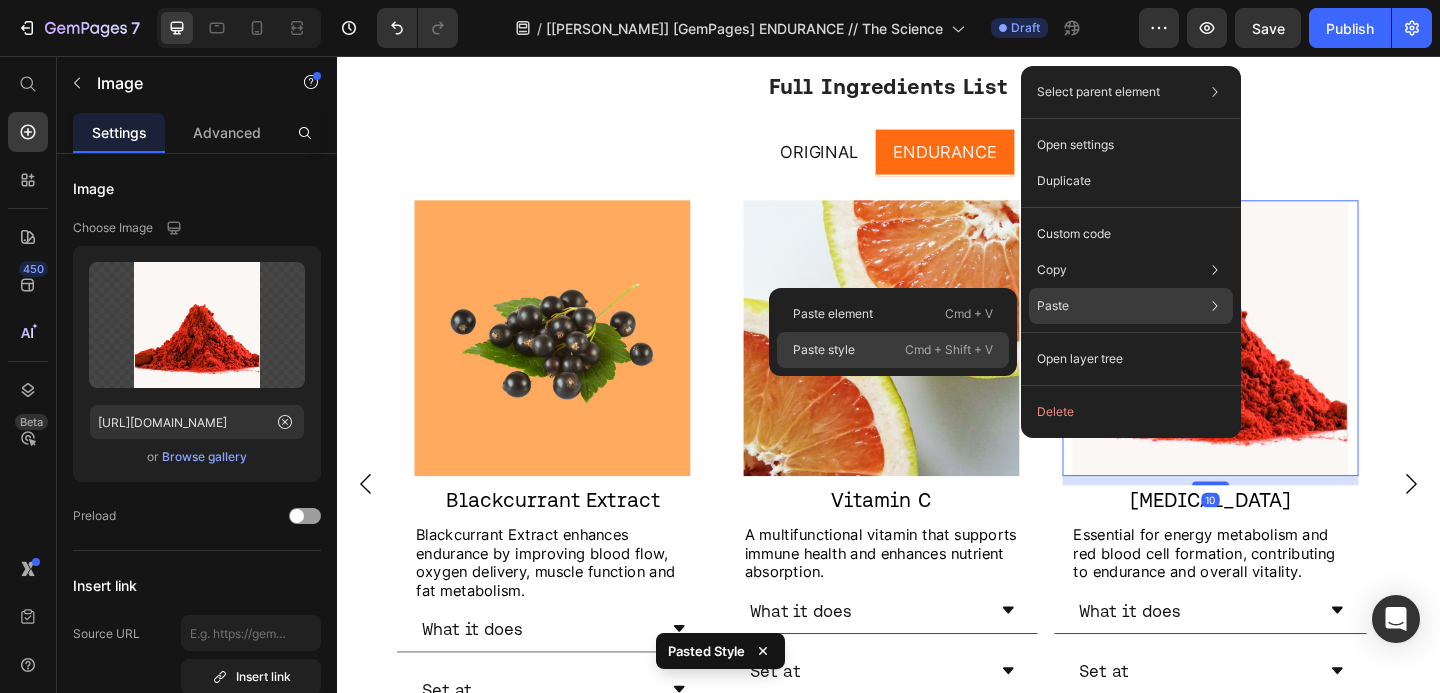 click on "Cmd + Shift + V" at bounding box center (949, 350) 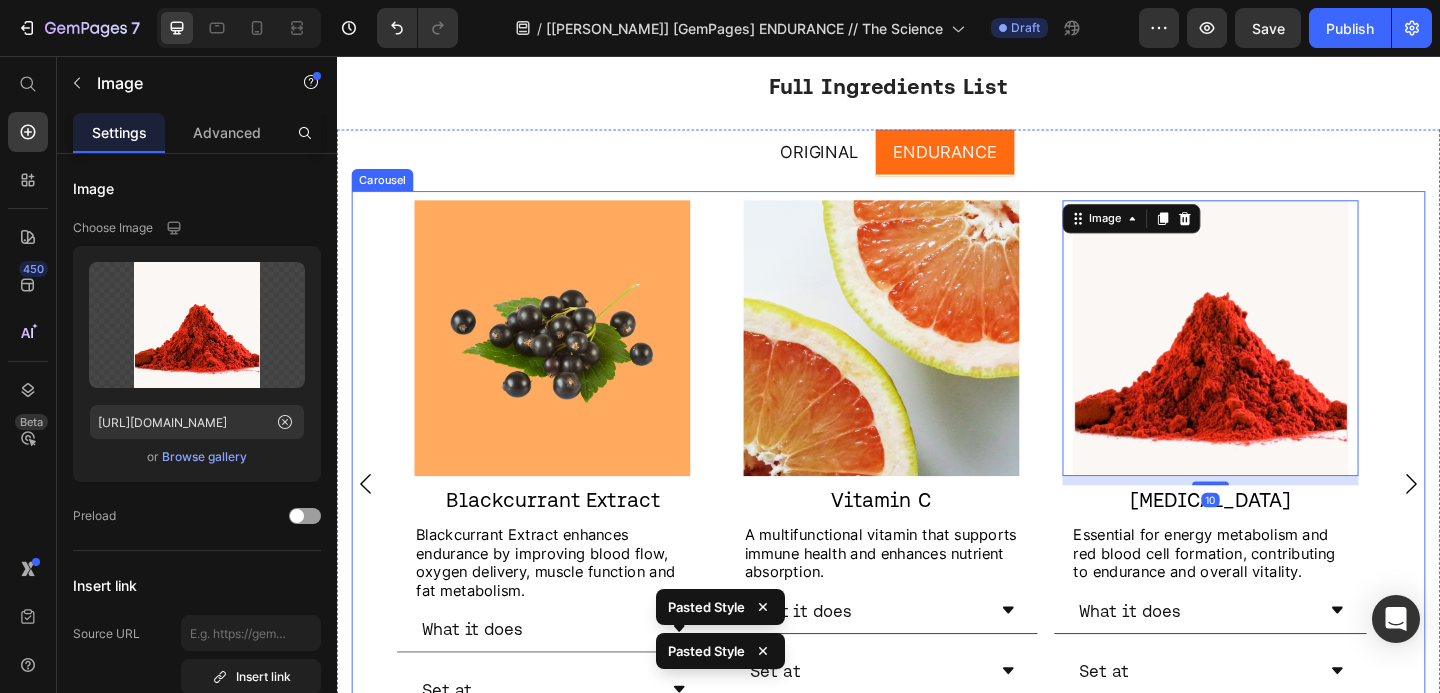click on "Image Caffeine Heading An extensively researched stimulant known for its role in enhancing athletic and cognitive performance. Text Block
What it does
Set at Accordion Image L-[MEDICAL_DATA] Heading A precursor to [MEDICAL_DATA], crucial for blood flow and oxygen delivery during exercise. Text Block
What it does
Set at Accordion Image L-[MEDICAL_DATA] Heading A key amino acid that supports neurotransmitter production, playing a vital role in stress resilience and mental sharpness. Text Block
What it does
Set at Accordion Image Vitamin C  Heading A multifunctional vitamin that supports immune health and enhances nutrient absorption. Text Block
What it does
Image" at bounding box center (937, 528) 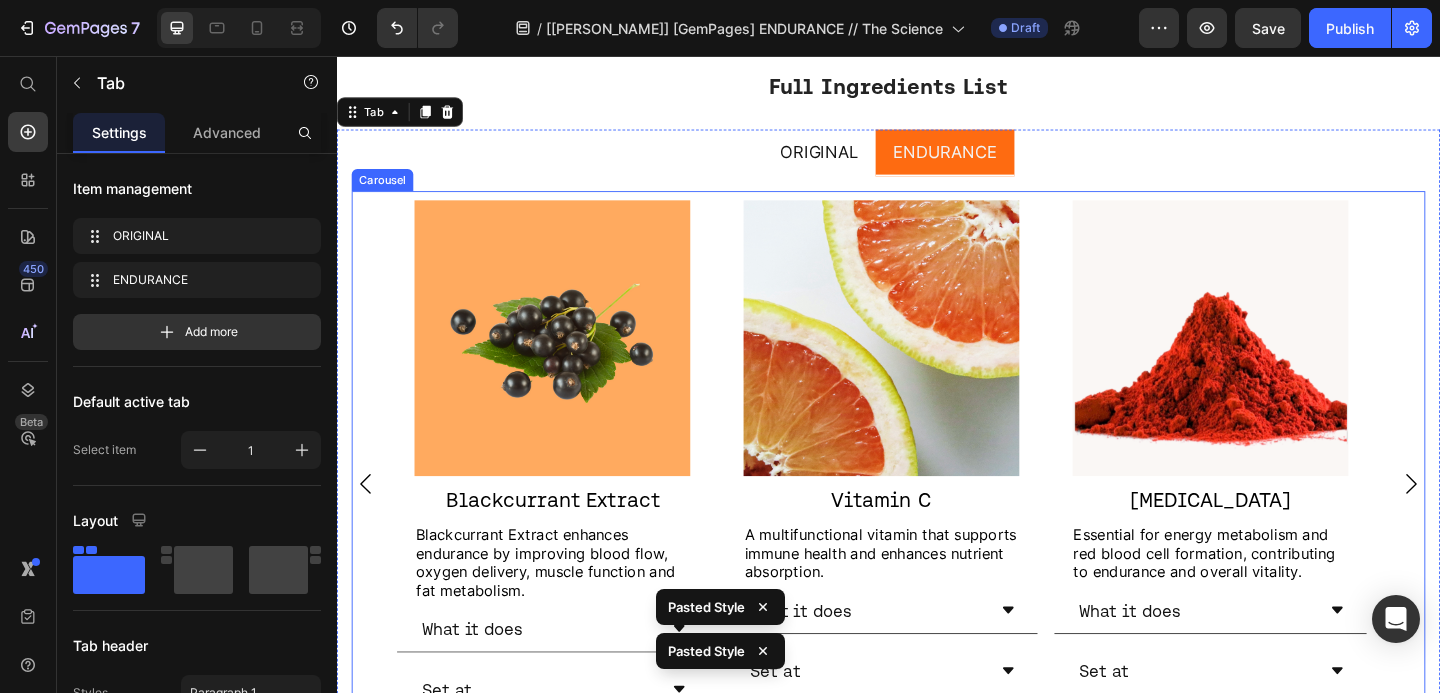 click 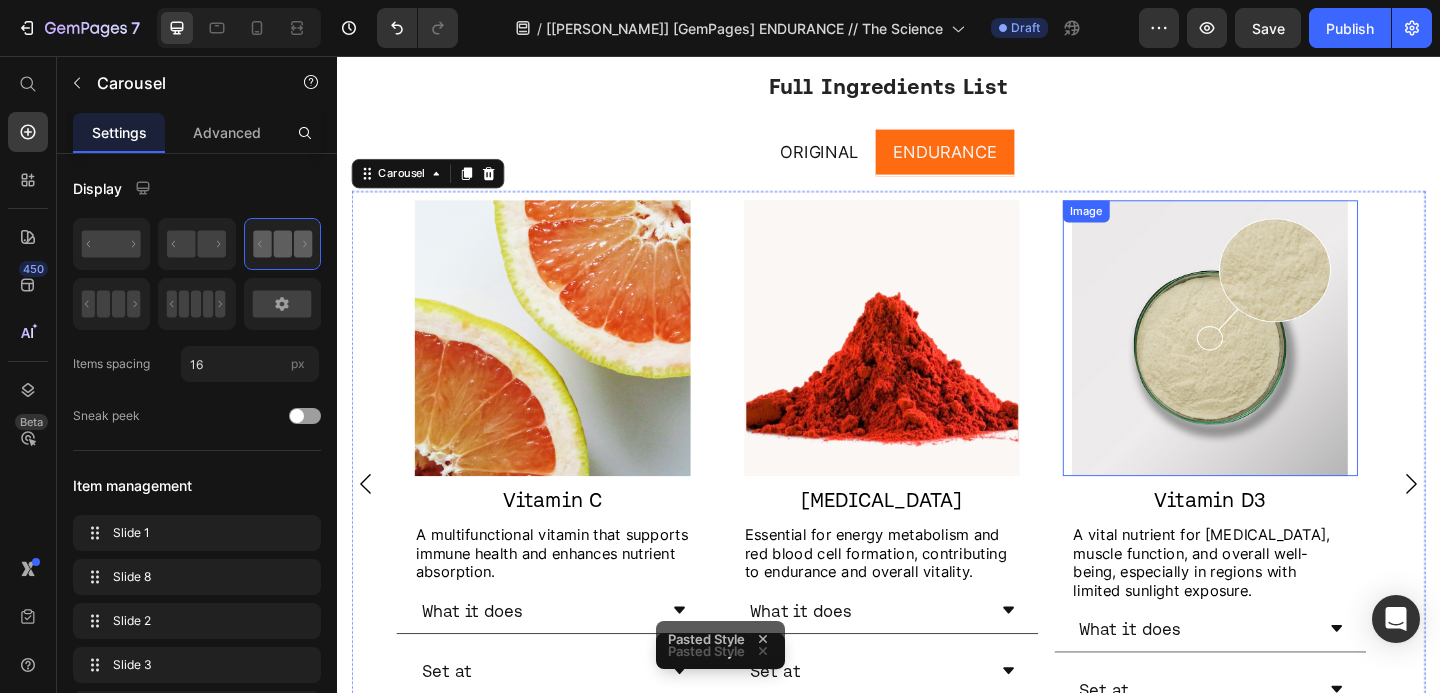 click at bounding box center (1287, 363) 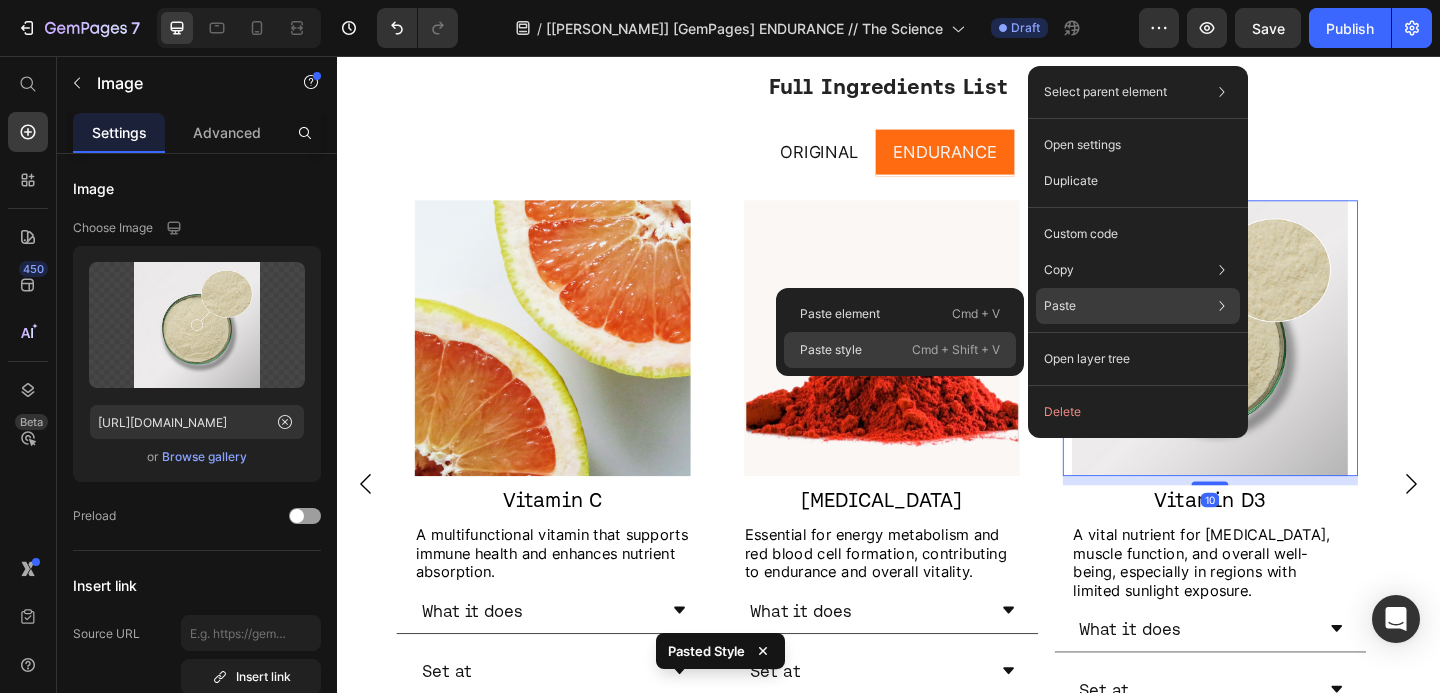 click on "Cmd + Shift + V" at bounding box center (956, 350) 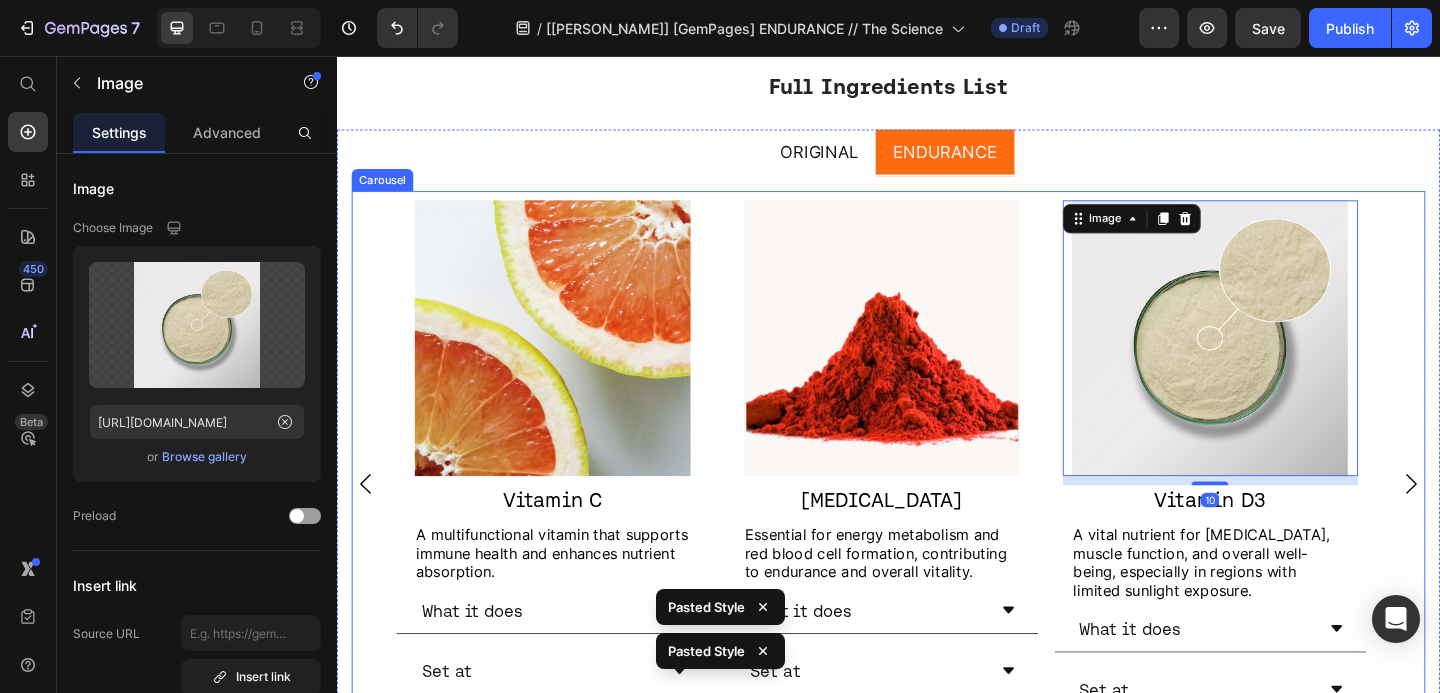 click 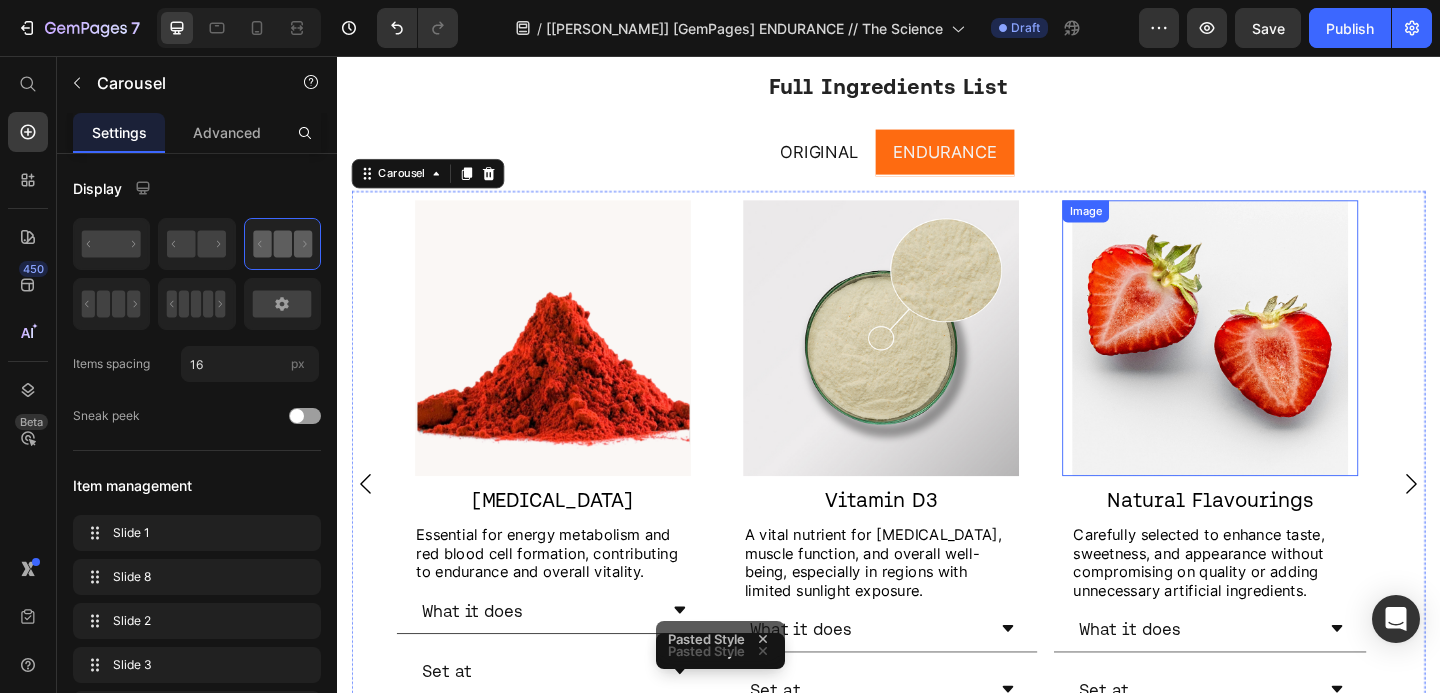 click at bounding box center (1287, 363) 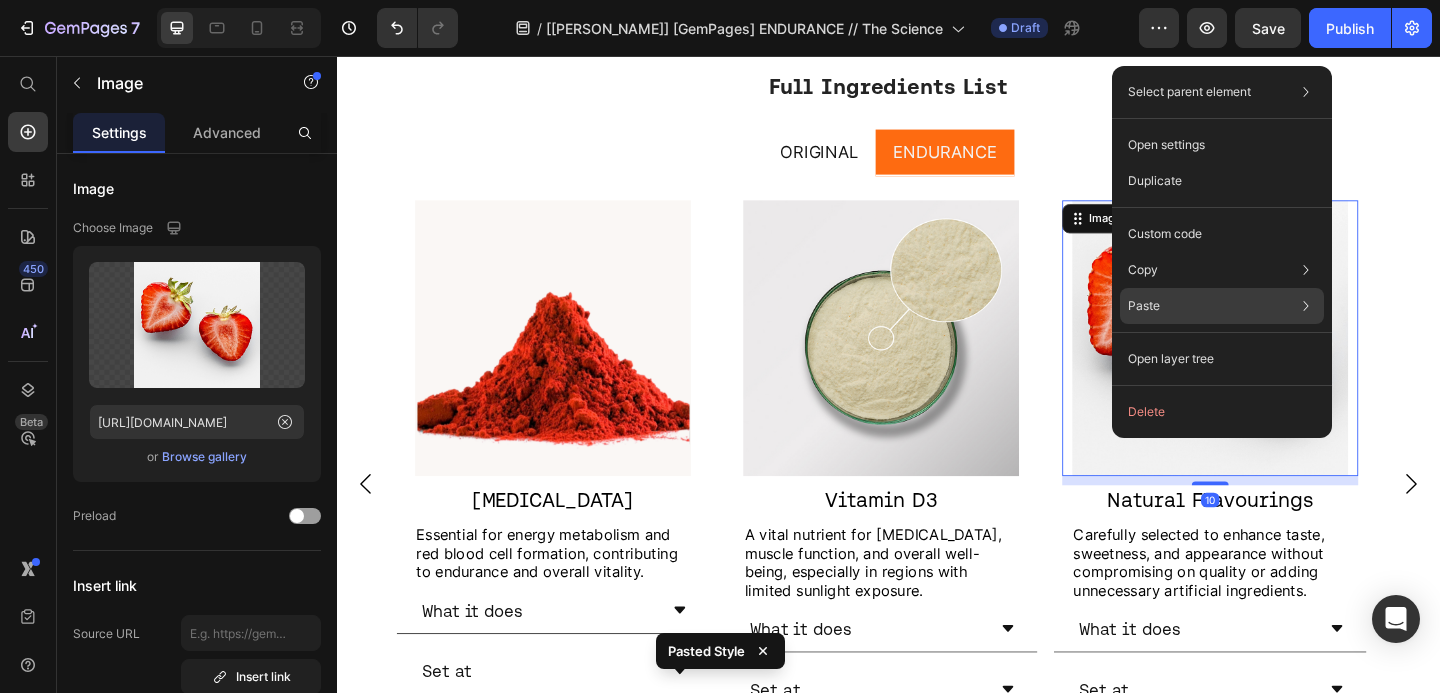 click on "Paste Paste element  Cmd + V Paste style  Cmd + Shift + V" 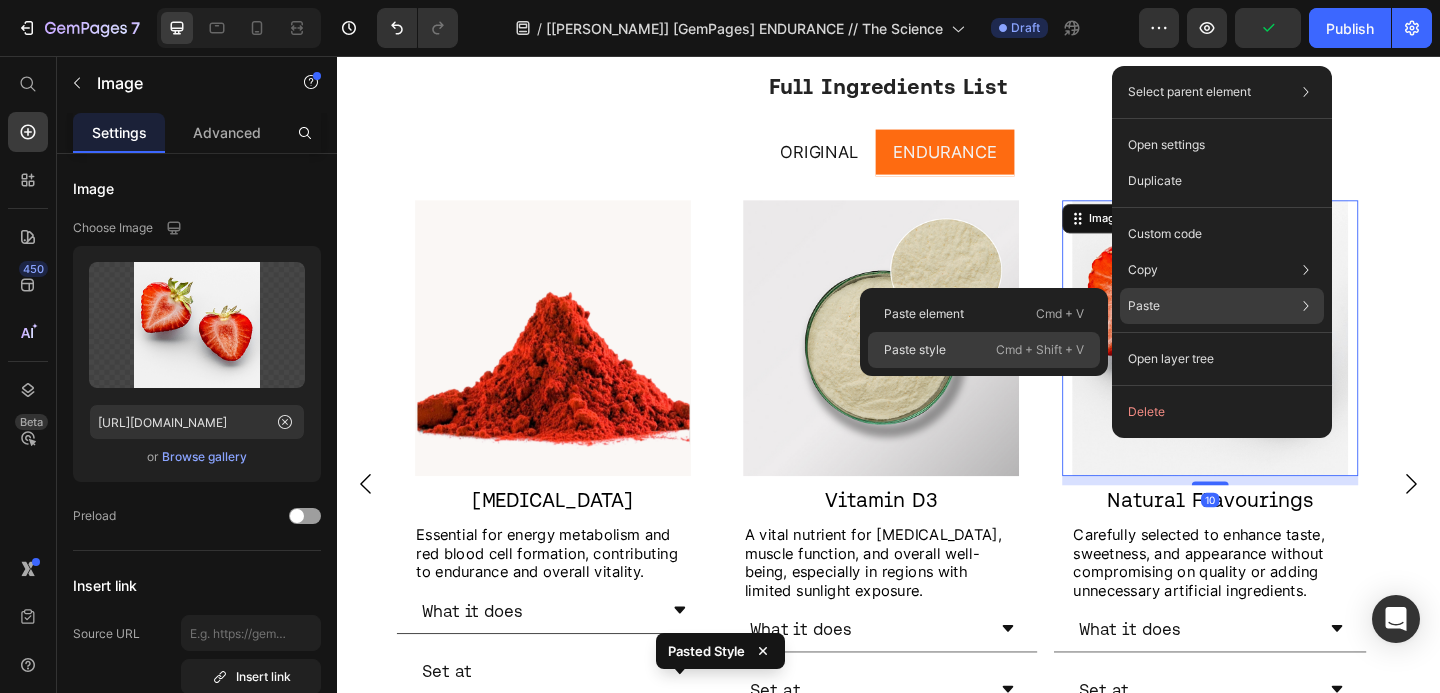 click on "Cmd + Shift + V" at bounding box center (1040, 350) 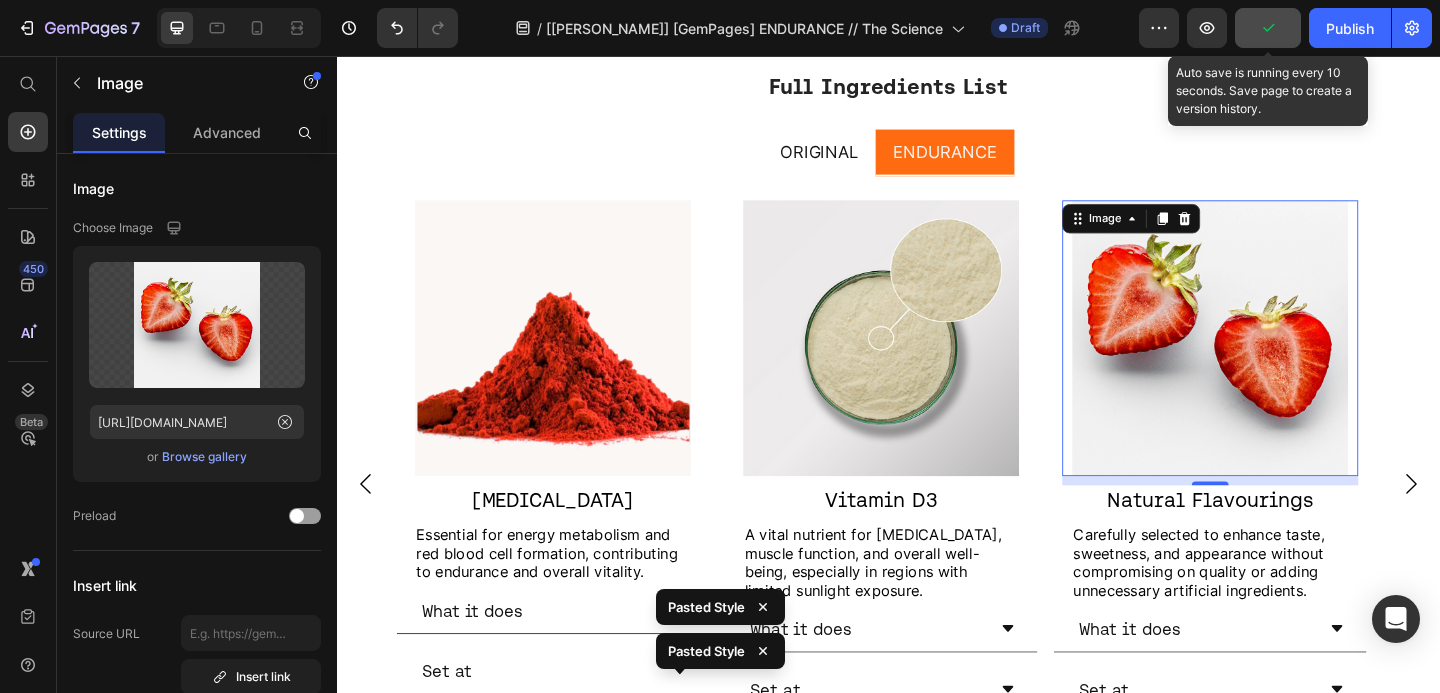 click 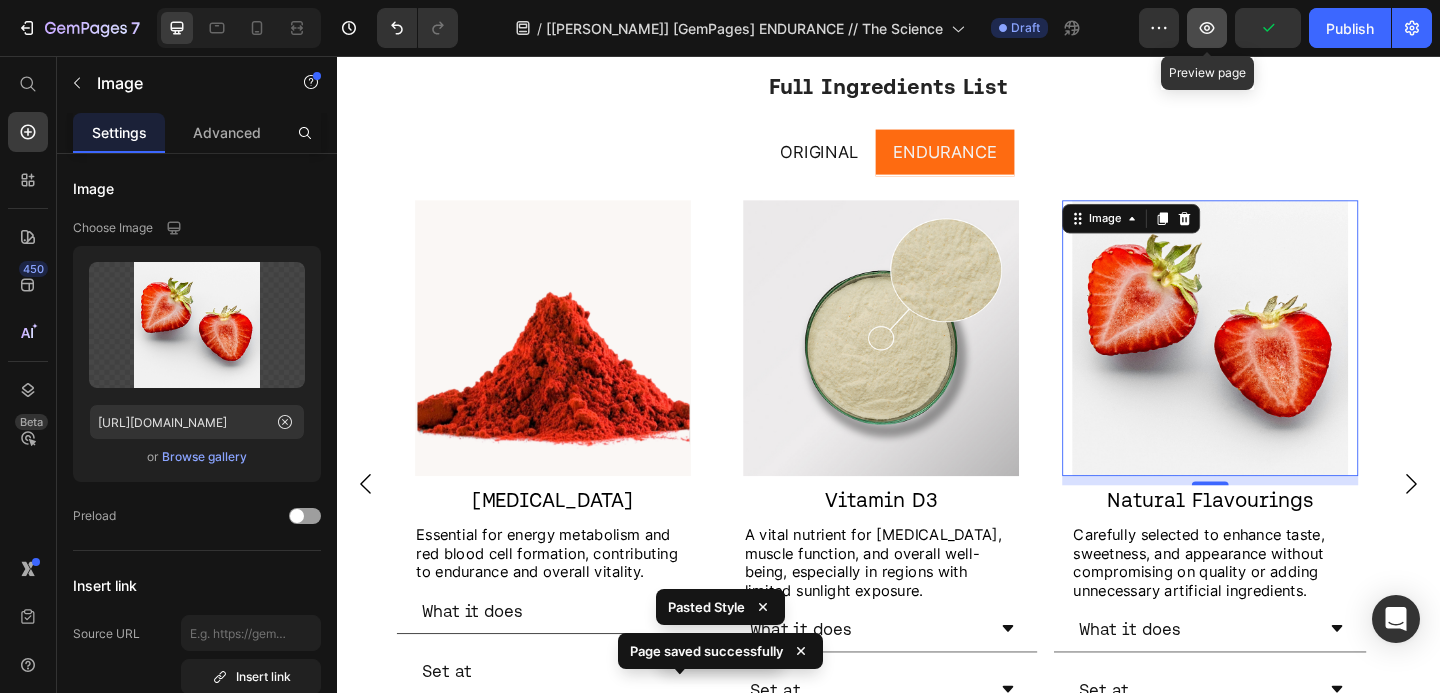 click 